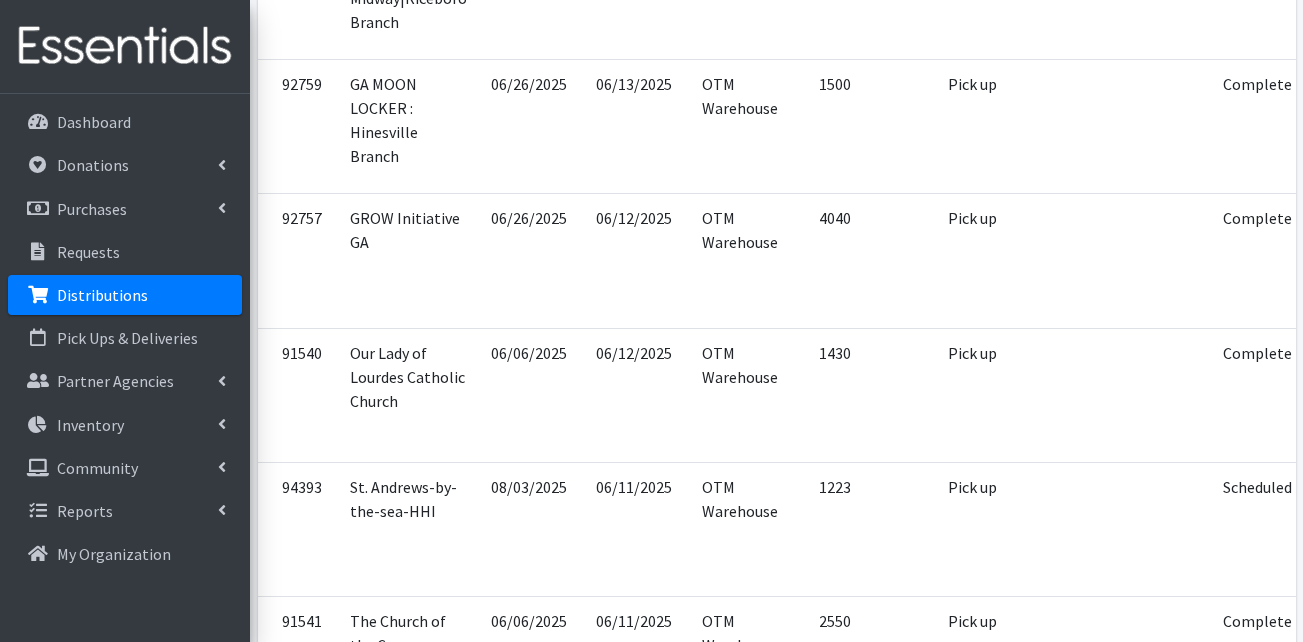 scroll, scrollTop: 2300, scrollLeft: 0, axis: vertical 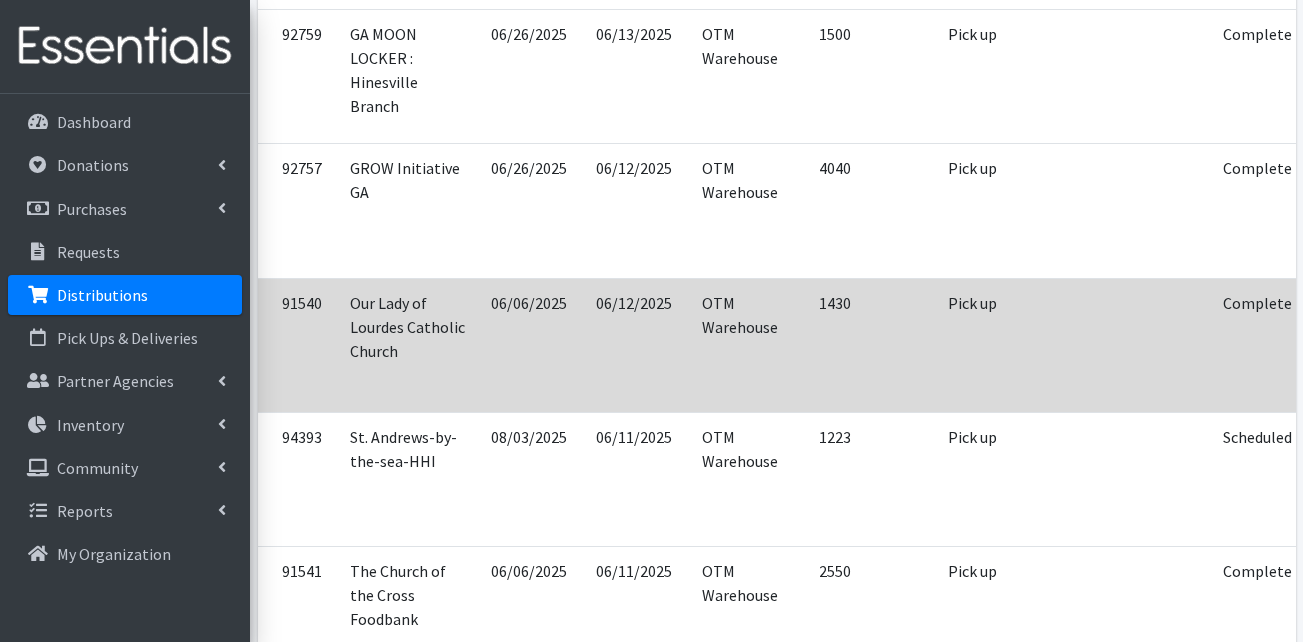 click on "06/06/2025" at bounding box center [529, 345] 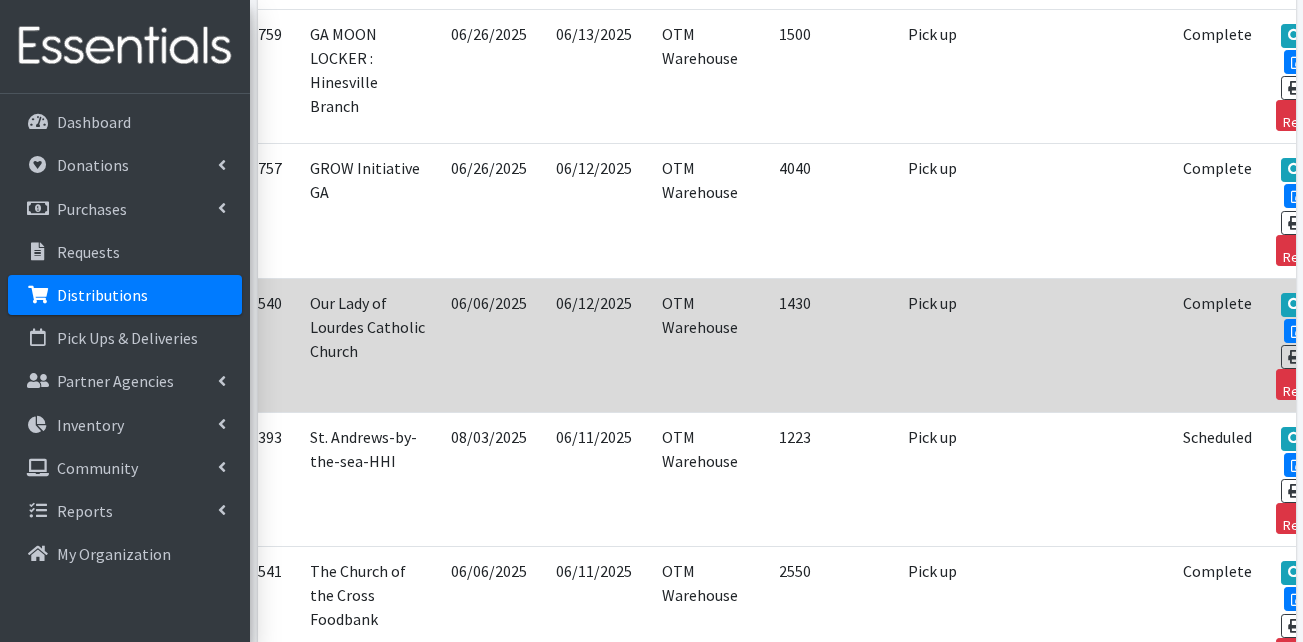 scroll, scrollTop: 0, scrollLeft: 79, axis: horizontal 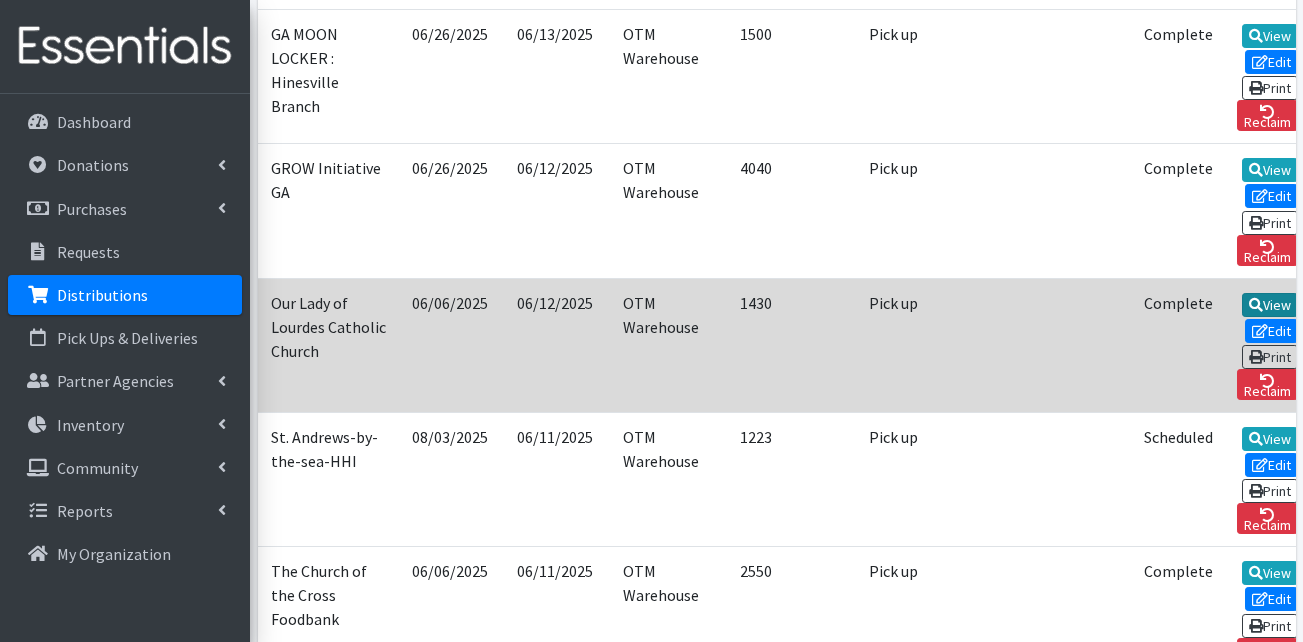 click on "View" at bounding box center (1270, 305) 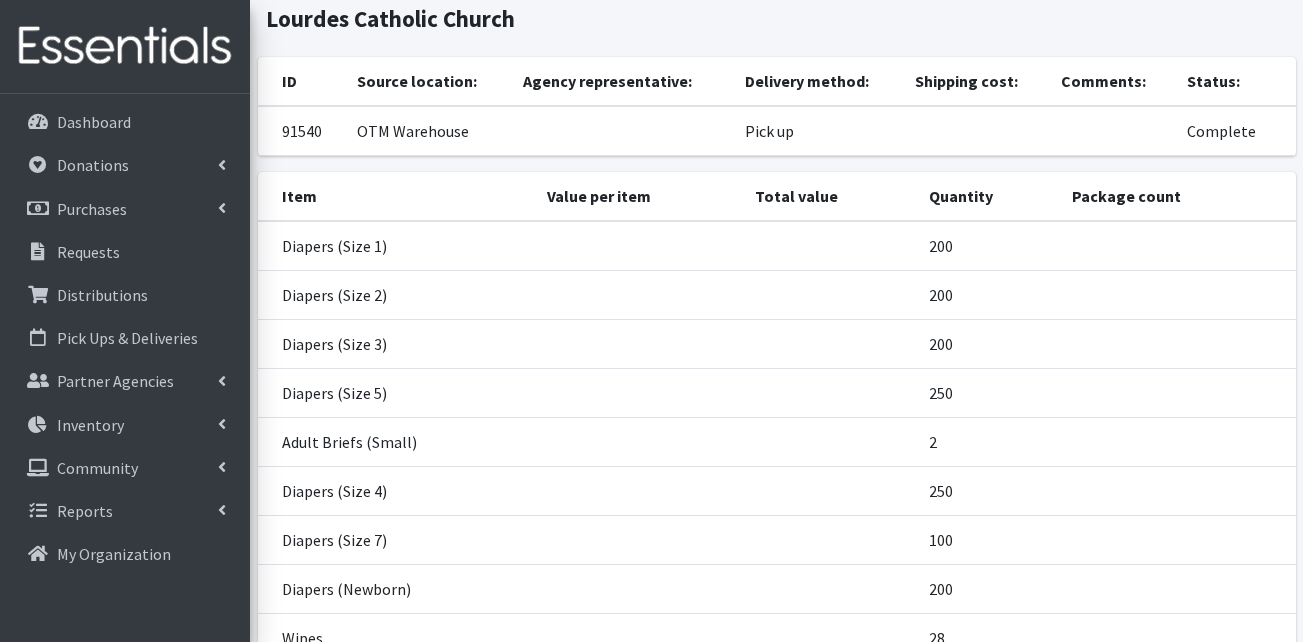 scroll, scrollTop: 0, scrollLeft: 0, axis: both 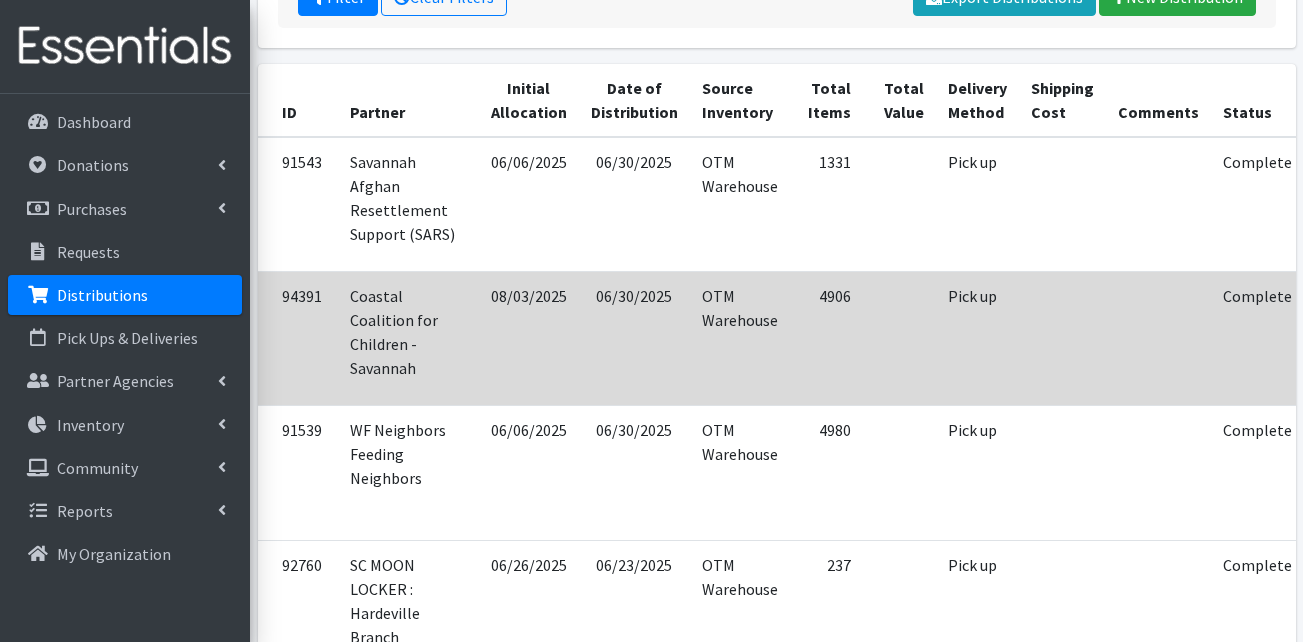 click on "View" at bounding box center (1349, 298) 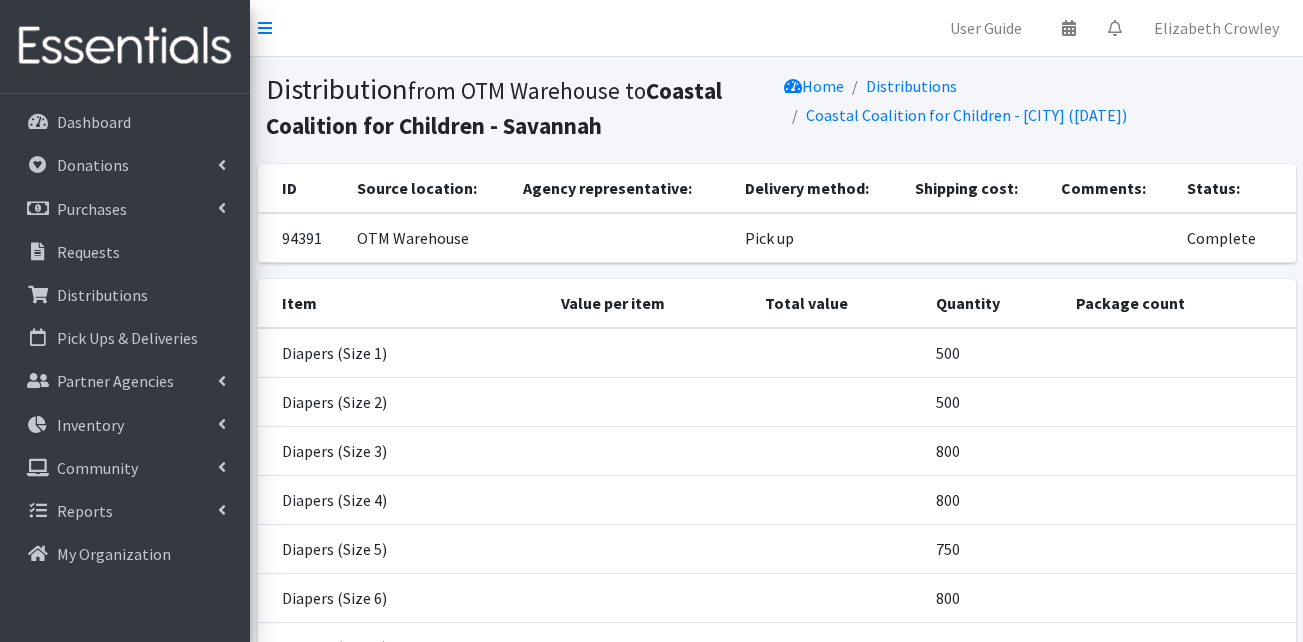 scroll, scrollTop: 0, scrollLeft: 0, axis: both 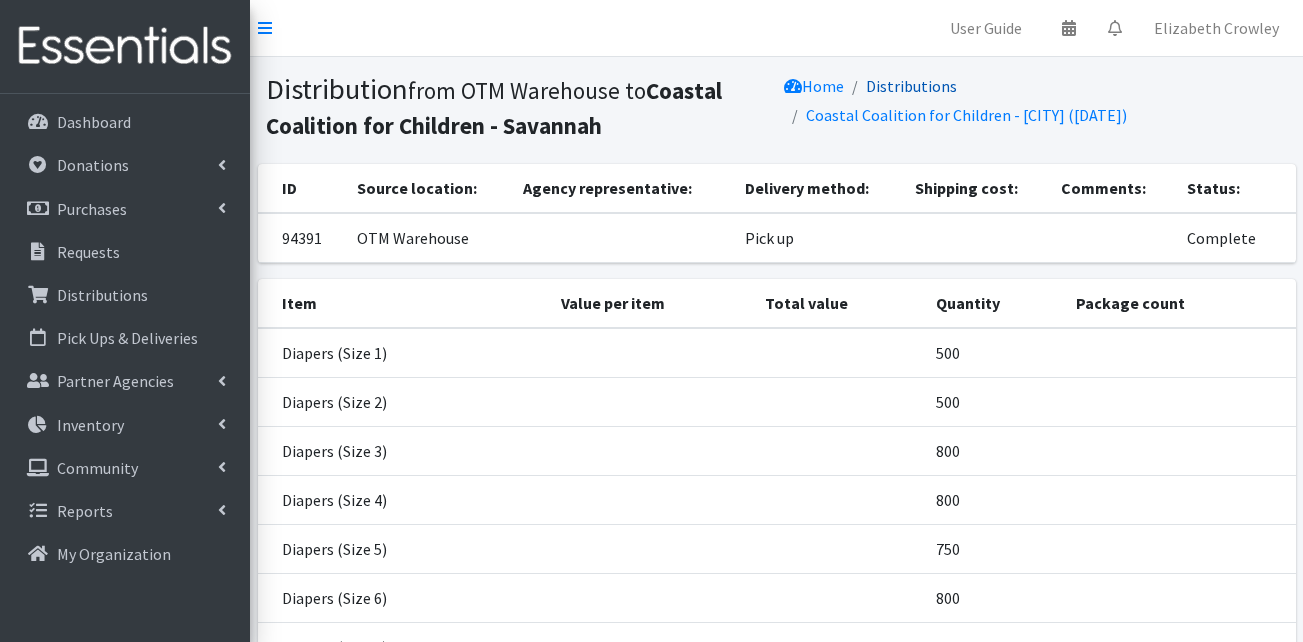 click on "Distributions" at bounding box center [911, 86] 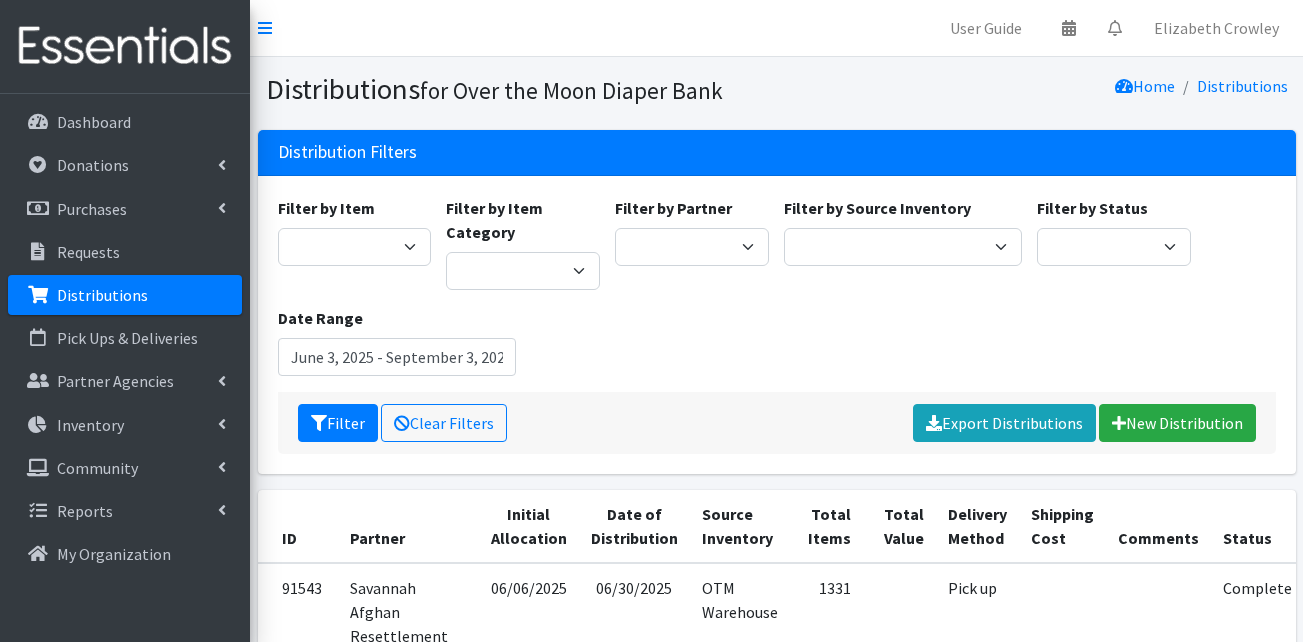 scroll, scrollTop: 0, scrollLeft: 0, axis: both 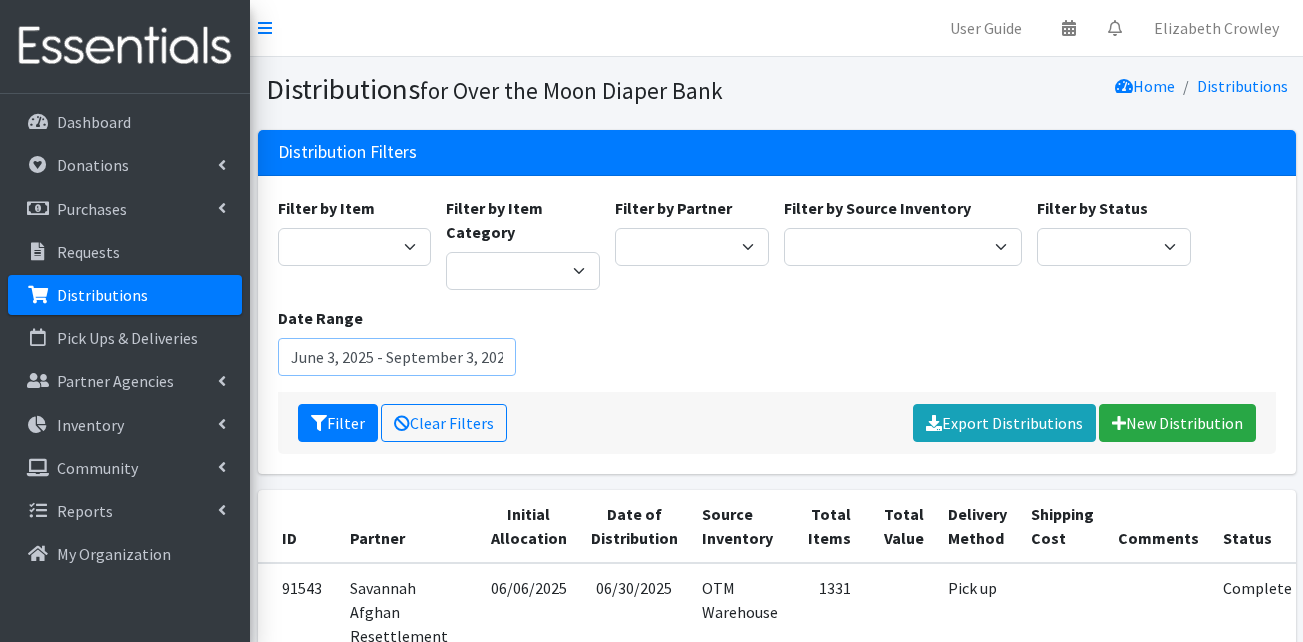 click on "June 3, 2025 - September 3, 2025" at bounding box center [397, 357] 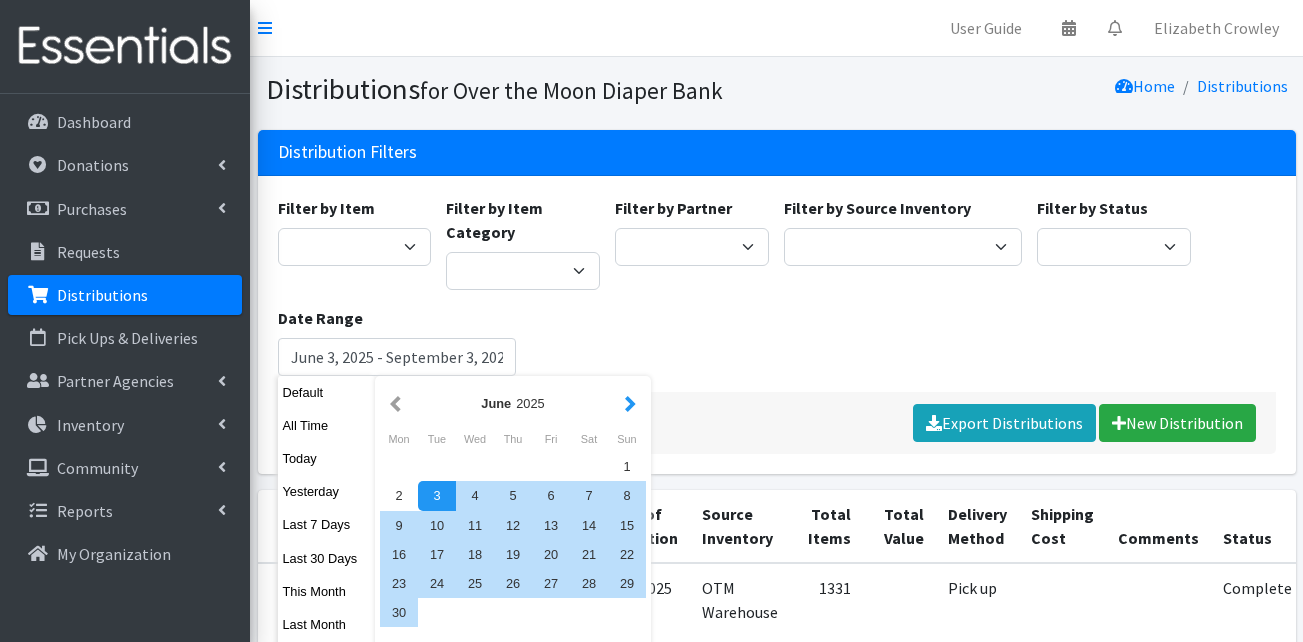 click at bounding box center (630, 403) 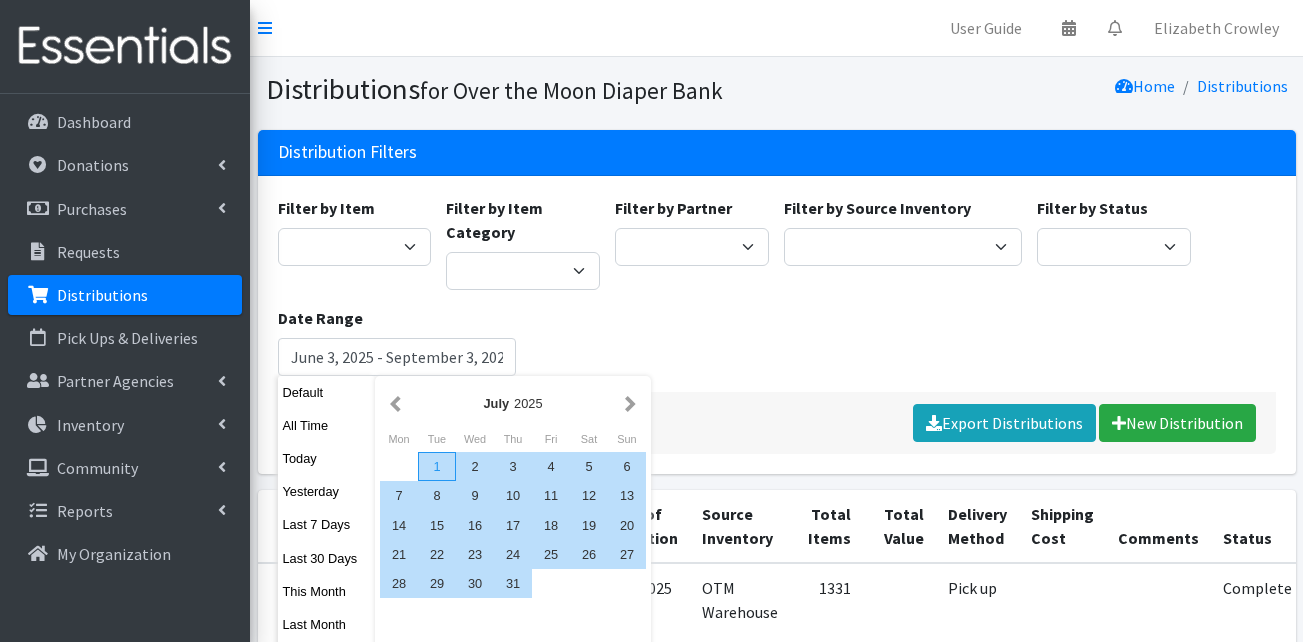click on "1" at bounding box center (437, 466) 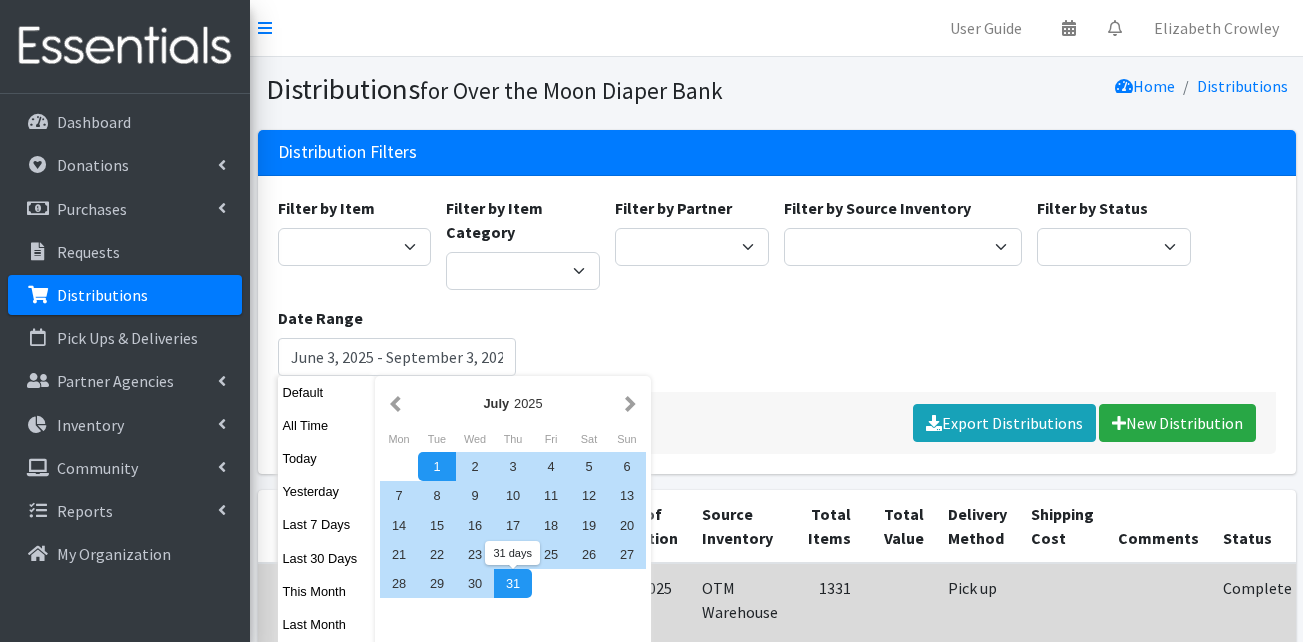 click on "31" at bounding box center (513, 583) 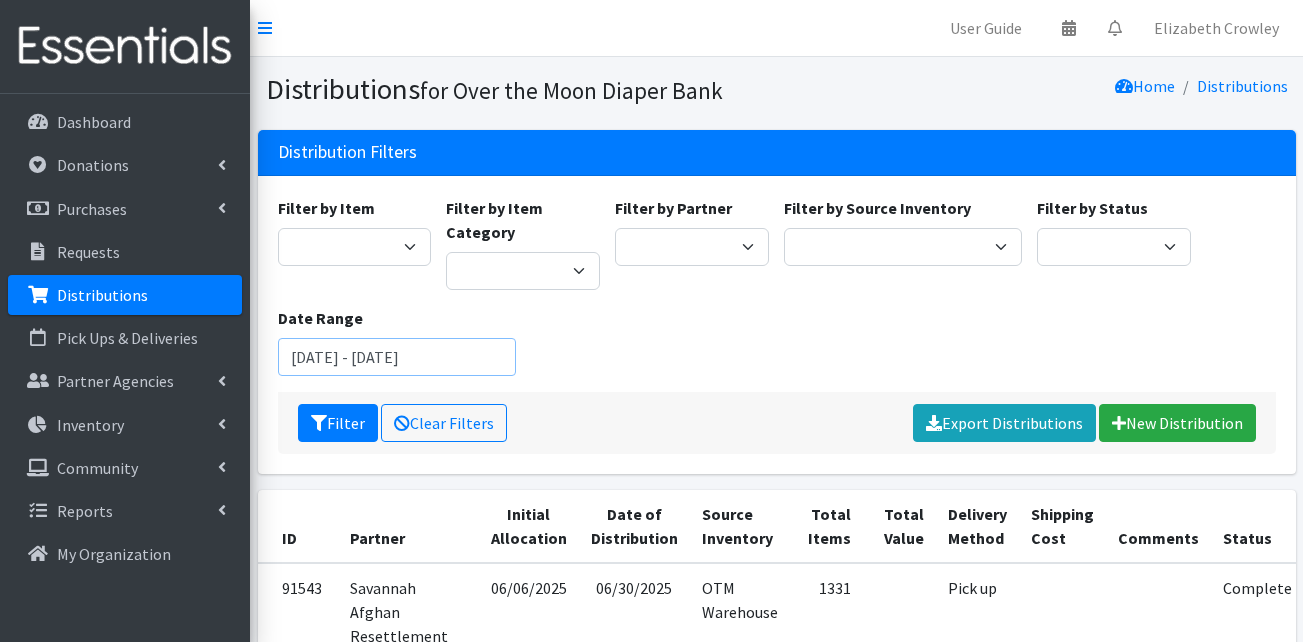 click on "[DATE] - [DATE]" at bounding box center [397, 357] 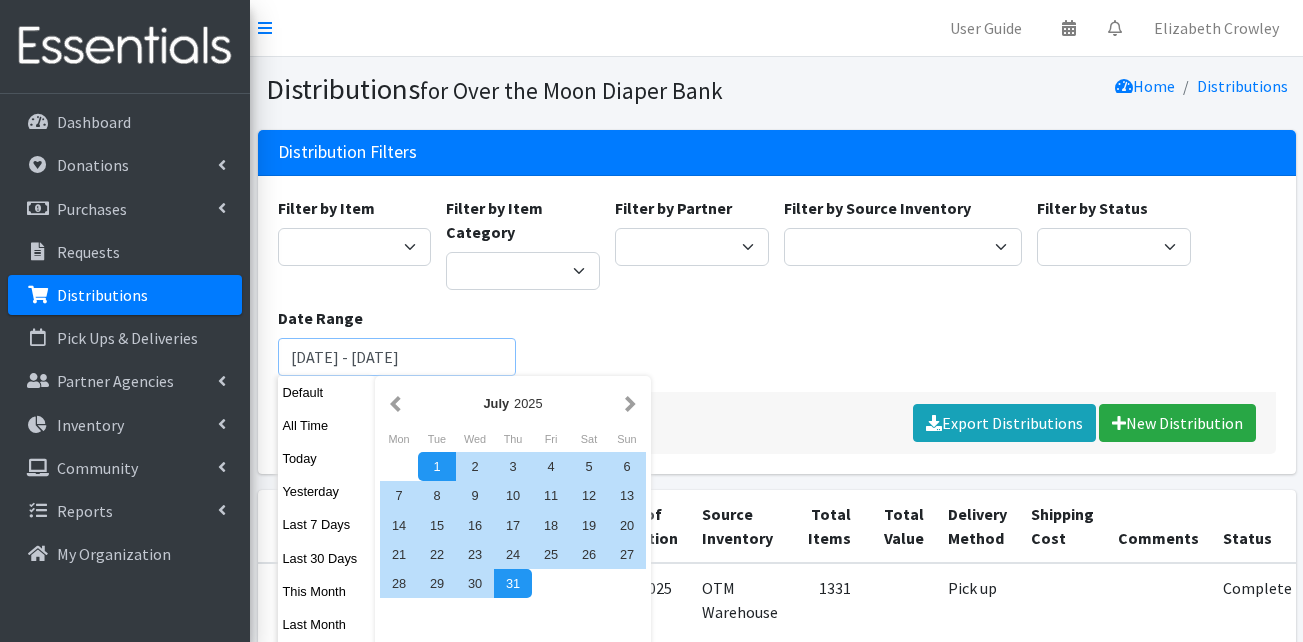 click on "Filter" at bounding box center (338, 423) 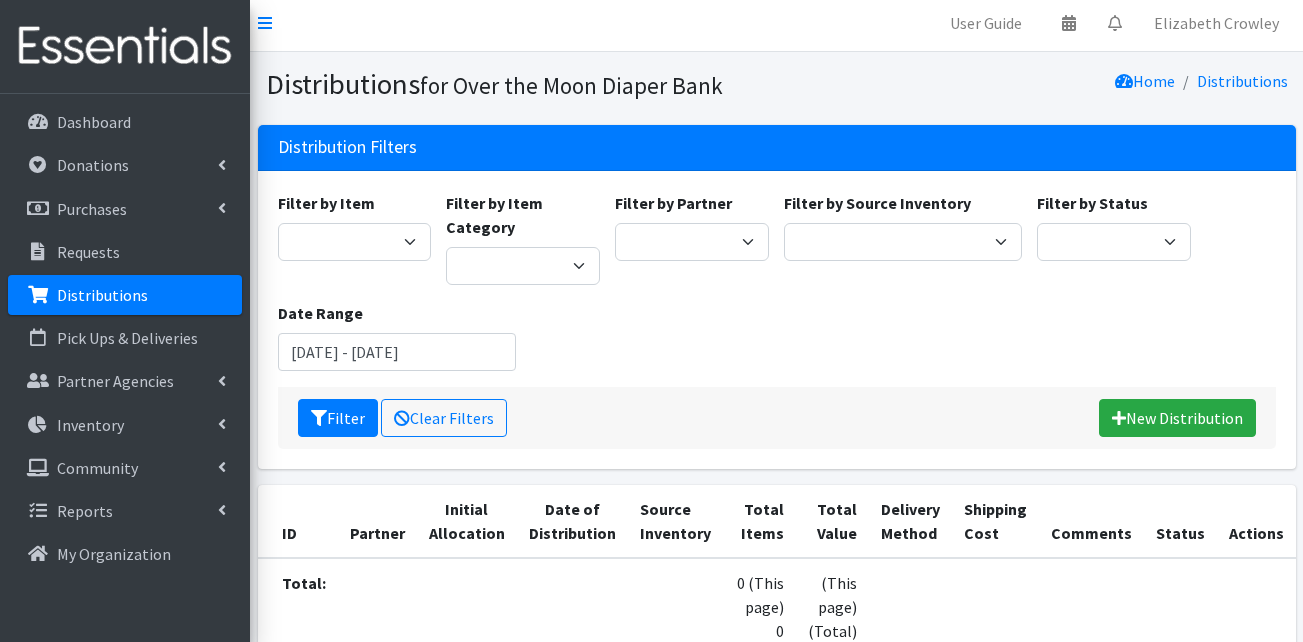 scroll, scrollTop: 0, scrollLeft: 0, axis: both 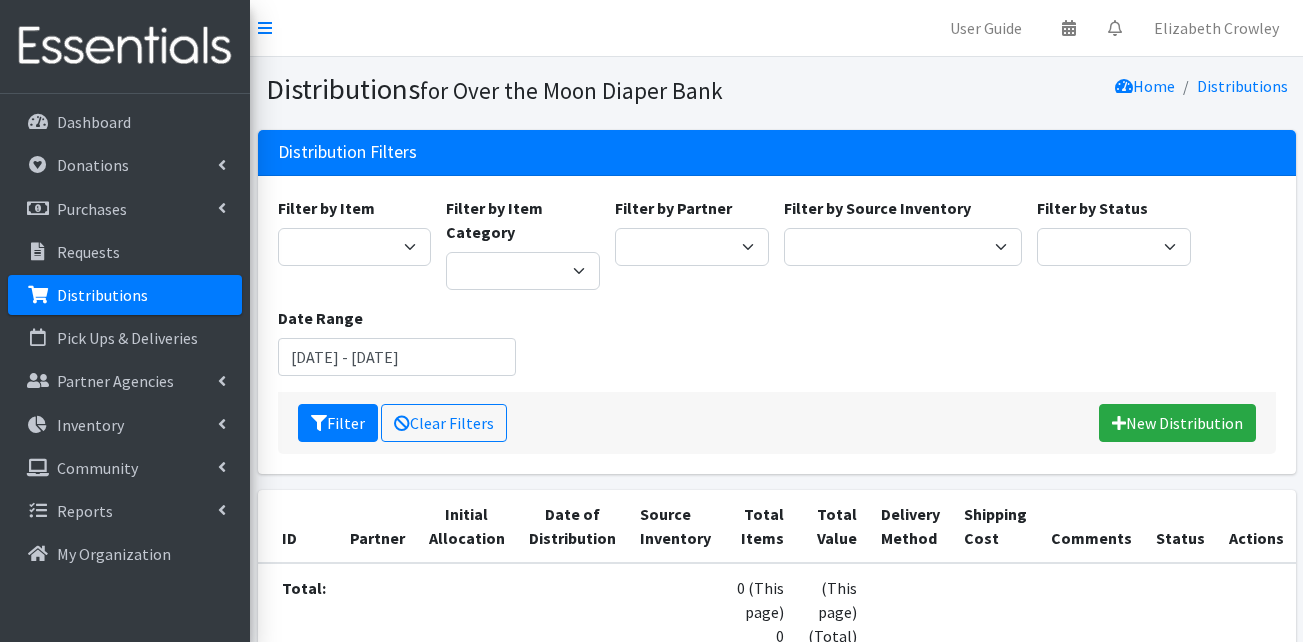 click on "Filter
Clear Filters
New Distribution" at bounding box center [777, 423] 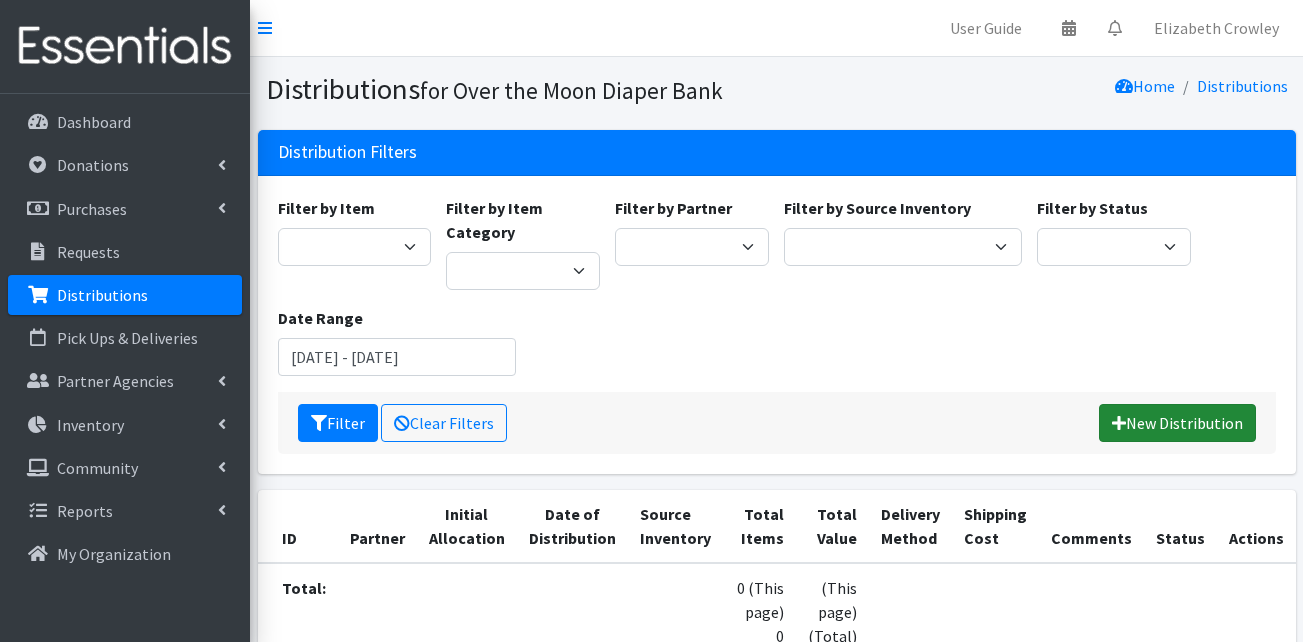 click on "New Distribution" at bounding box center [1177, 423] 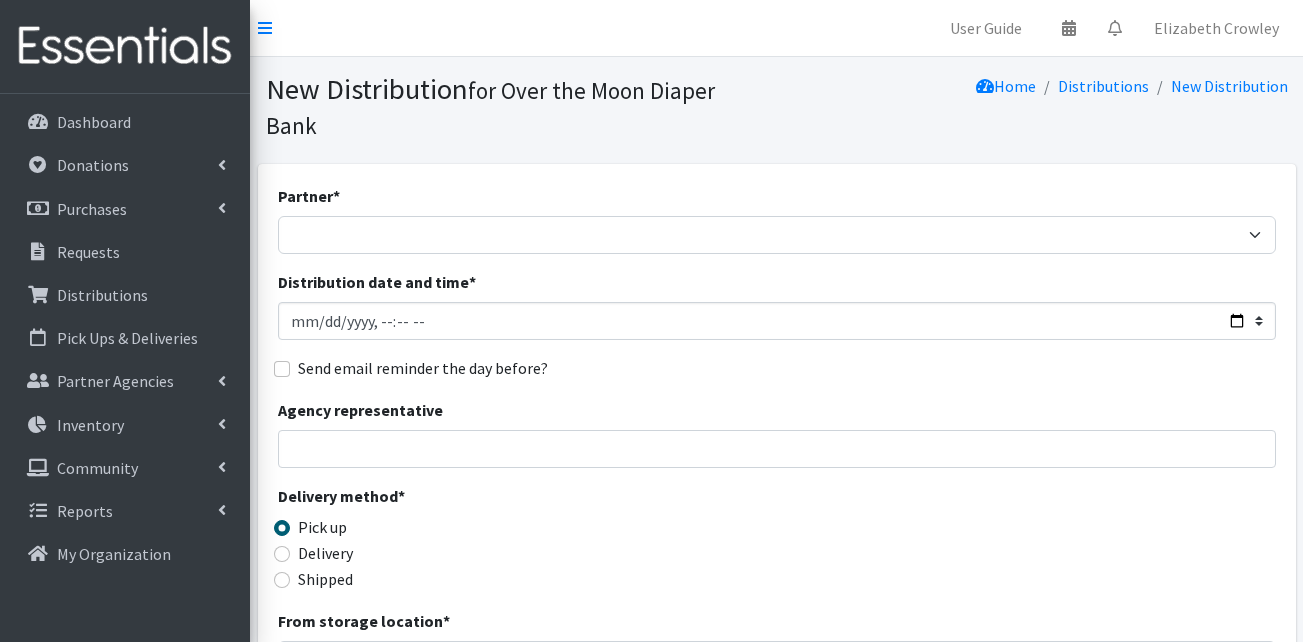 scroll, scrollTop: 0, scrollLeft: 0, axis: both 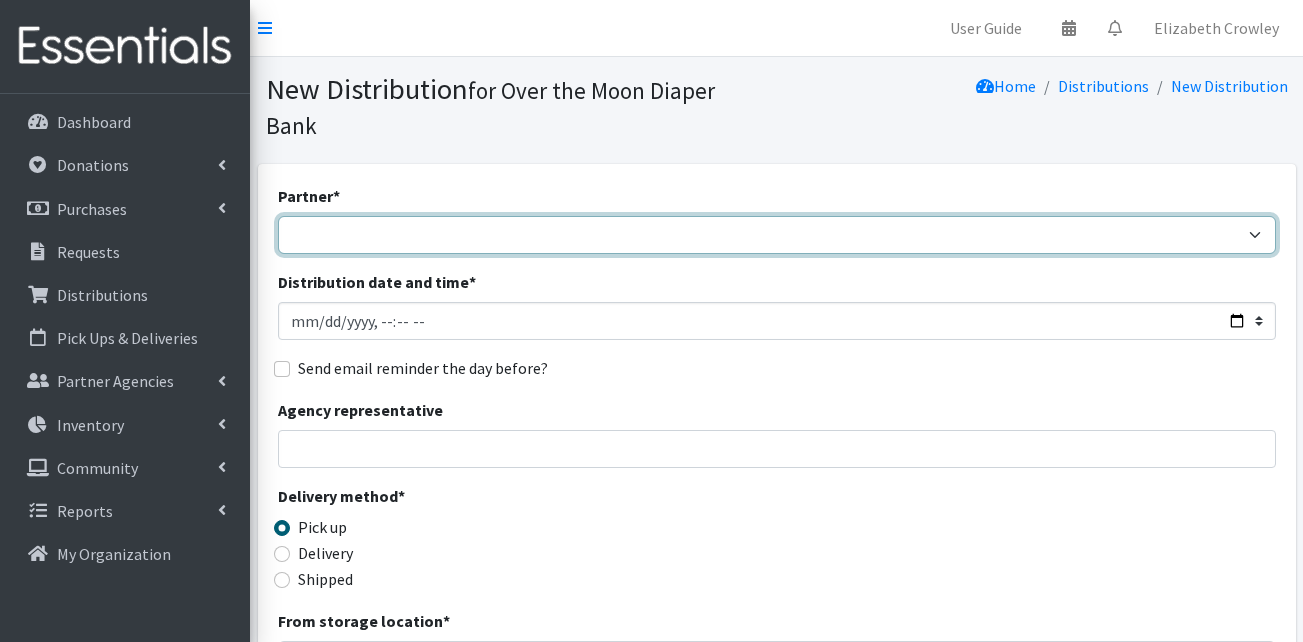 click on "AHJ Library System
Amerigroup
CCC Henderson Lighthouse
CEMA (Chatham Emergency Management Agency)
Chatham Savannah Authority for the Homeless
Coastal Coalition for Children - Savannah
CORE
DDDRP: Action Pact
DDDRP: Coastal GA Area Community Action Authority
Department of Public Health (DPH) / Coastal Health District
Economic Opportunity Authority
First Bryan Baptist Church
Fresh Express (YMCA + Healthy Savannah)
GA MOON LOCKER : DPH SAV, Drayton
GA MOON LOCKER : DPH SAV, Eisenhower
GA MOON LOCKER: Forest City Branch
GA MOON LOCKER : Hinesville Branch
GA MOON LOCKER : Midway|Riceboro Branch
GA MOON LOCKER : SW Chatham Branch
GA Southern Captain's Cupboard SAV
GA Southern Statesboro / Wellness & Health Promotion
General Donation
Gillison Branch Baptist Church 2nd Annual Health Fair
Goodwill SEGA
Greater Gaines Women's Missionary Society
Greenbriar Children's Center
GROW Initiative GA
HOME OTM
Hope 1312 Collective
Live Oak Libraries" at bounding box center (777, 235) 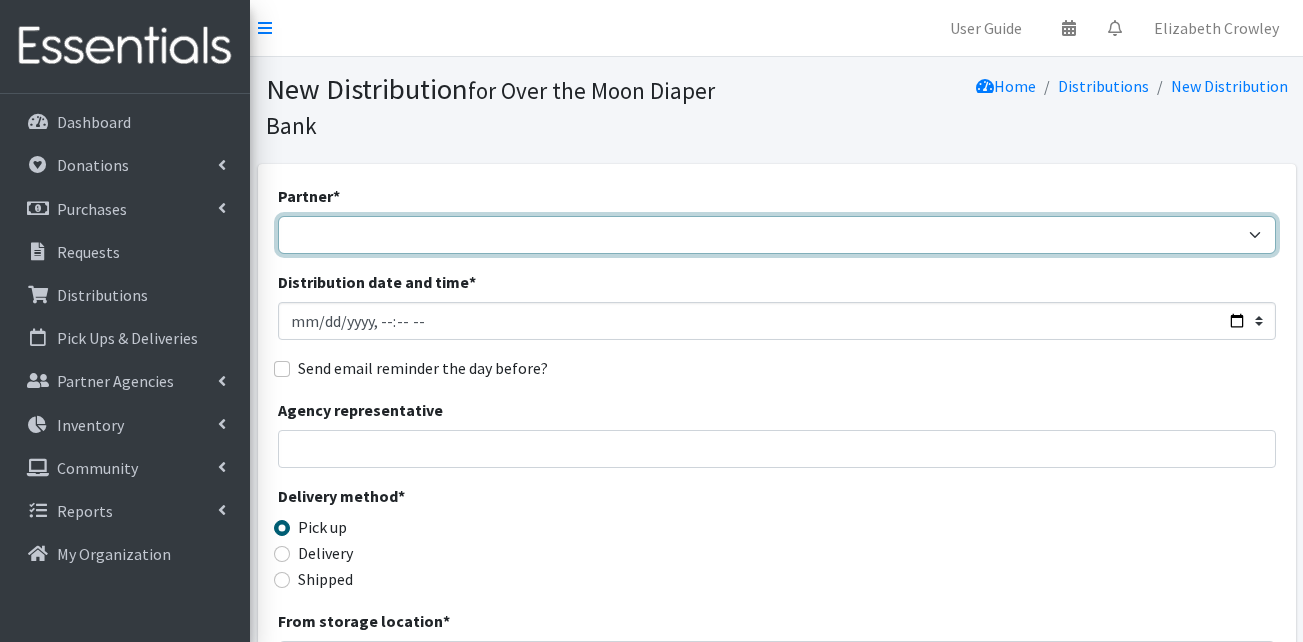 select on "7313" 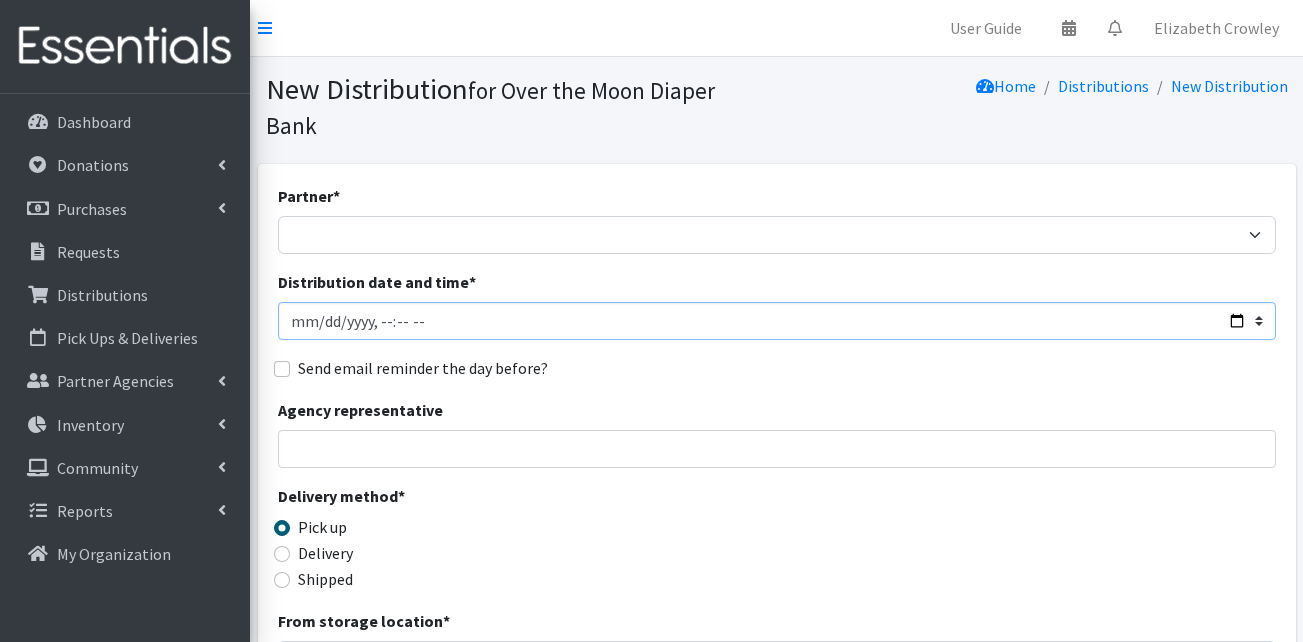 click on "Distribution date and time  *" at bounding box center [777, 321] 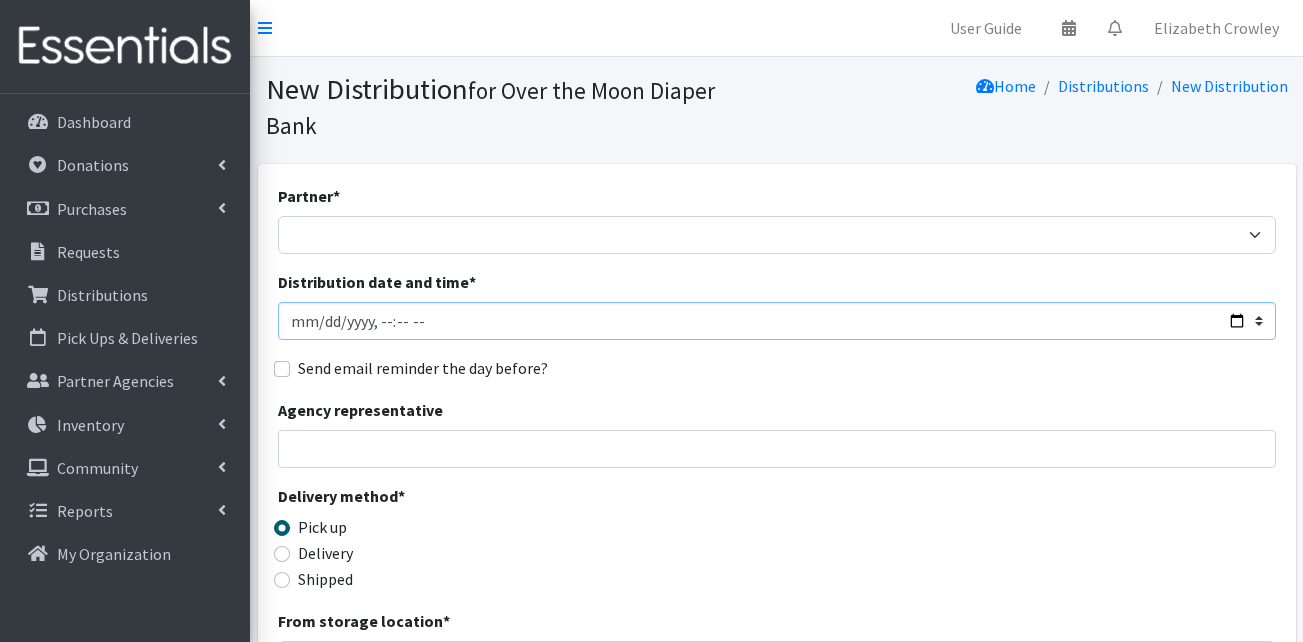 type on "2025-08-03T12:00" 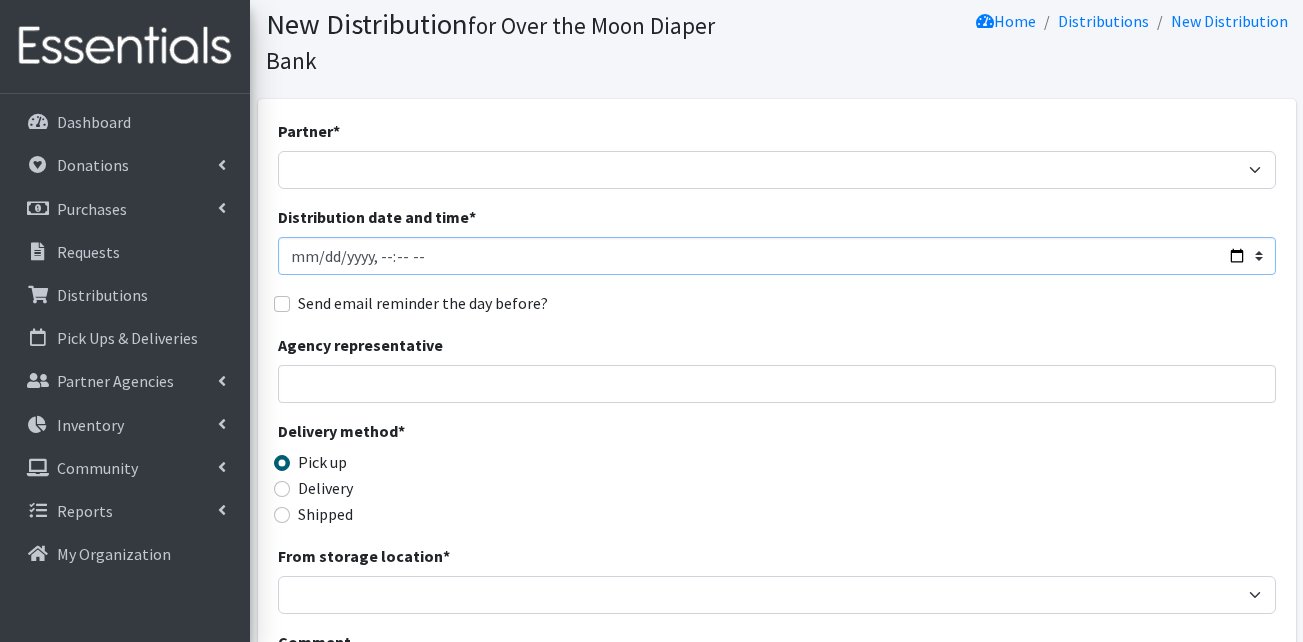 scroll, scrollTop: 100, scrollLeft: 0, axis: vertical 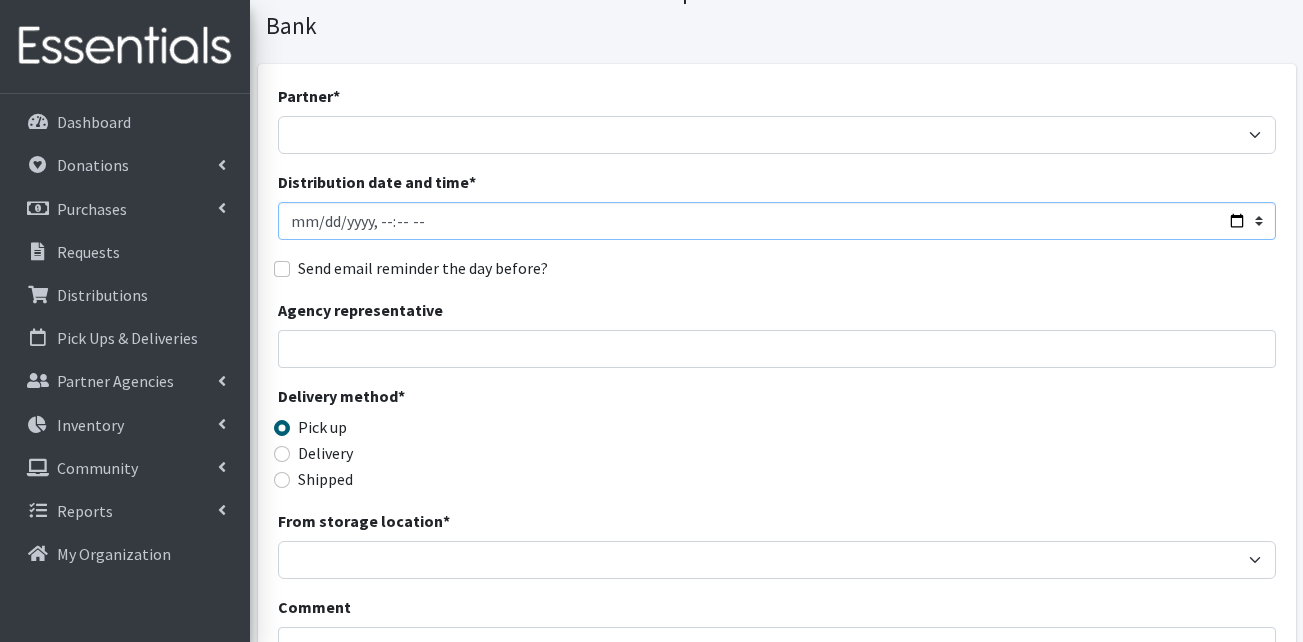 click on "Distribution date and time  *" at bounding box center (777, 221) 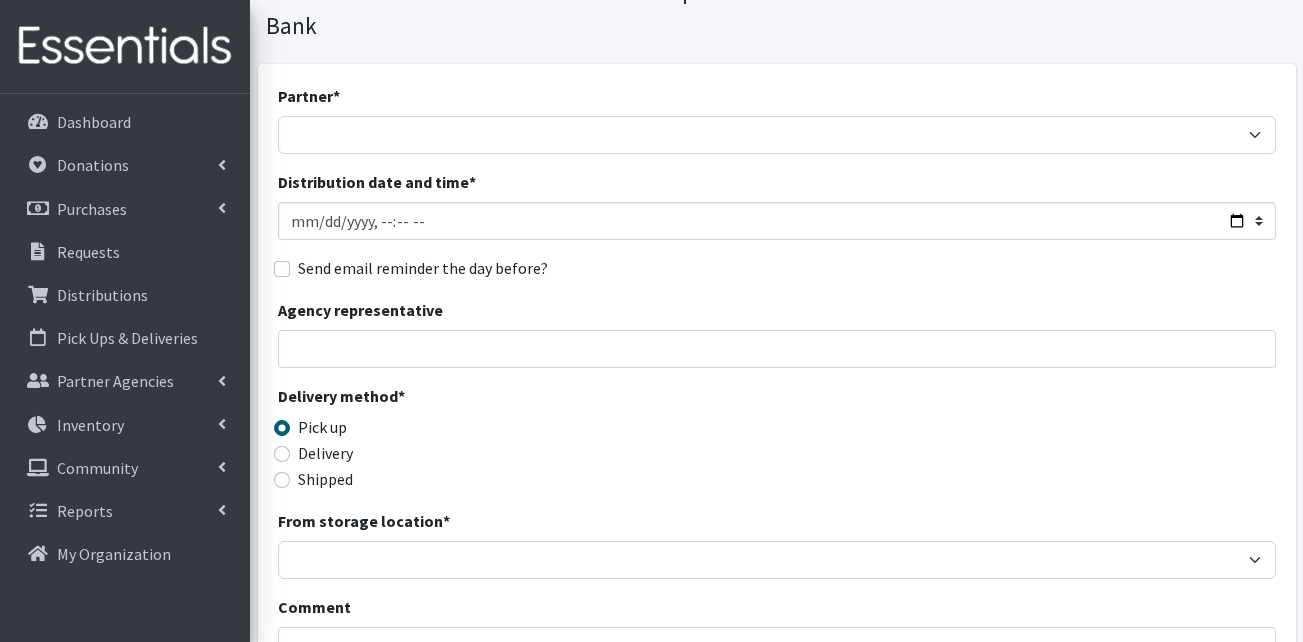 click on "Partner  *
AHJ Library System
Amerigroup
CCC Henderson Lighthouse
CEMA (Chatham Emergency Management Agency)
Chatham Savannah Authority for the Homeless
Coastal Coalition for Children - Savannah
CORE
DDDRP: Action Pact
DDDRP: Coastal GA Area Community Action Authority
Department of Public Health (DPH) / Coastal Health District
Economic Opportunity Authority
First Bryan Baptist Church
Fresh Express (YMCA + Healthy Savannah)
GA MOON LOCKER : DPH SAV, Drayton
GA MOON LOCKER : DPH SAV, Eisenhower
GA MOON LOCKER: Forest City Branch
GA MOON LOCKER : Hinesville Branch
GA MOON LOCKER : Midway|Riceboro Branch
GA MOON LOCKER : SW Chatham Branch
GA Southern Captain's Cupboard SAV
GA Southern Statesboro / Wellness & Health Promotion
General Donation
Gillison Branch Baptist Church 2nd Annual Health Fair
Goodwill SEGA
Greater Gaines Women's Missionary Society
Greenbriar Children's Center
GROW Initiative GA
HOME OTM
Hope 1312 Collective" at bounding box center [777, 539] 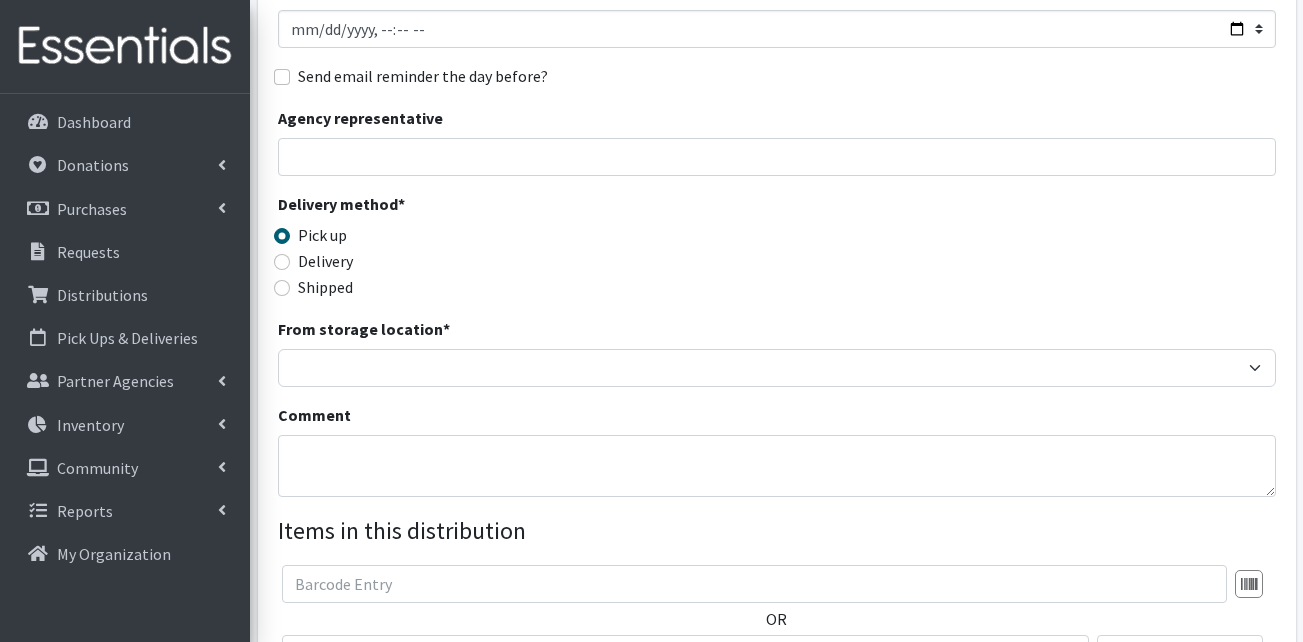 scroll, scrollTop: 300, scrollLeft: 0, axis: vertical 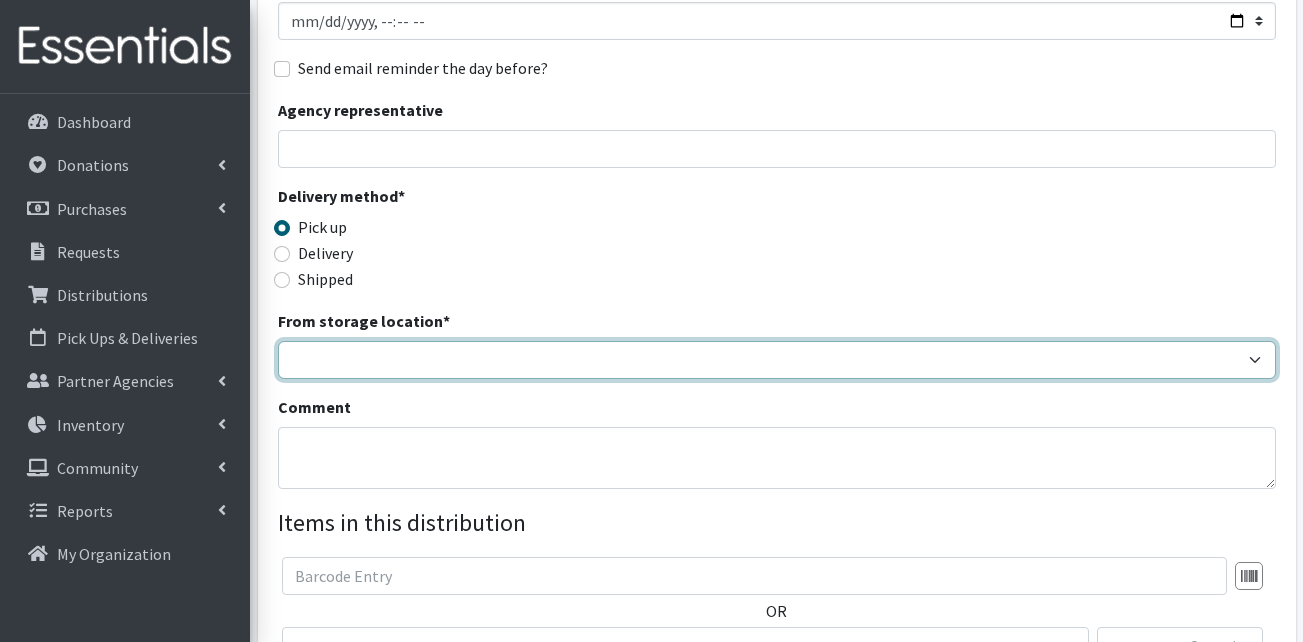 click on "OTM Warehouse" at bounding box center [777, 360] 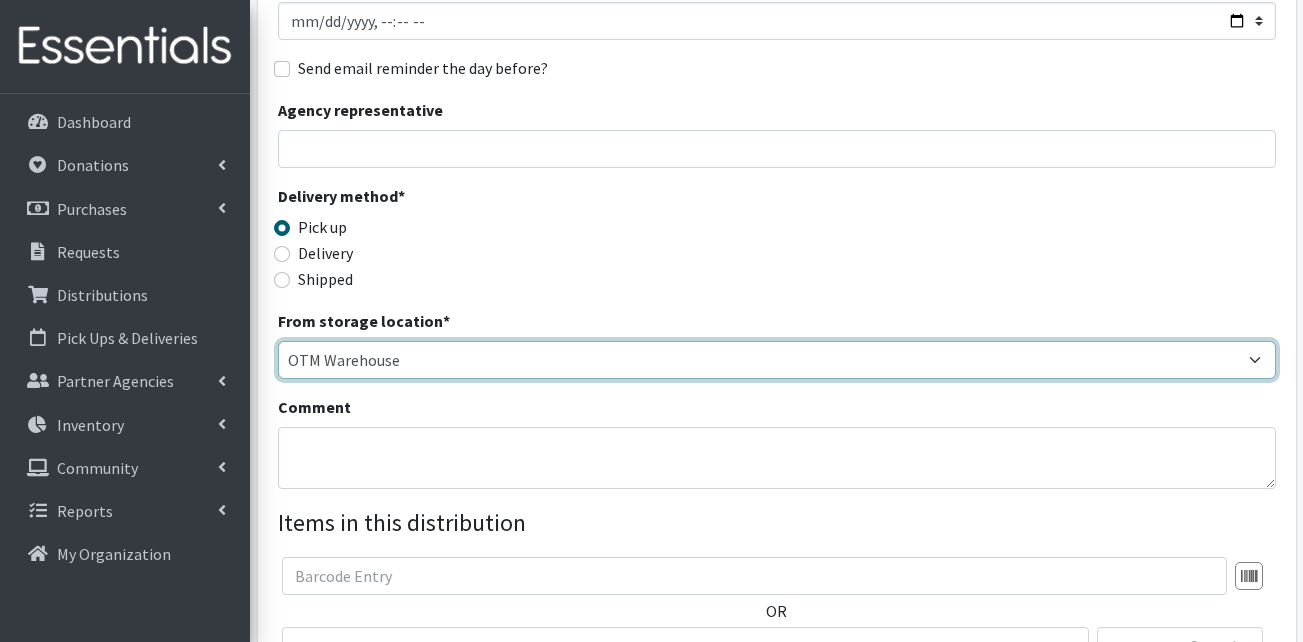 click on "OTM Warehouse" at bounding box center (777, 360) 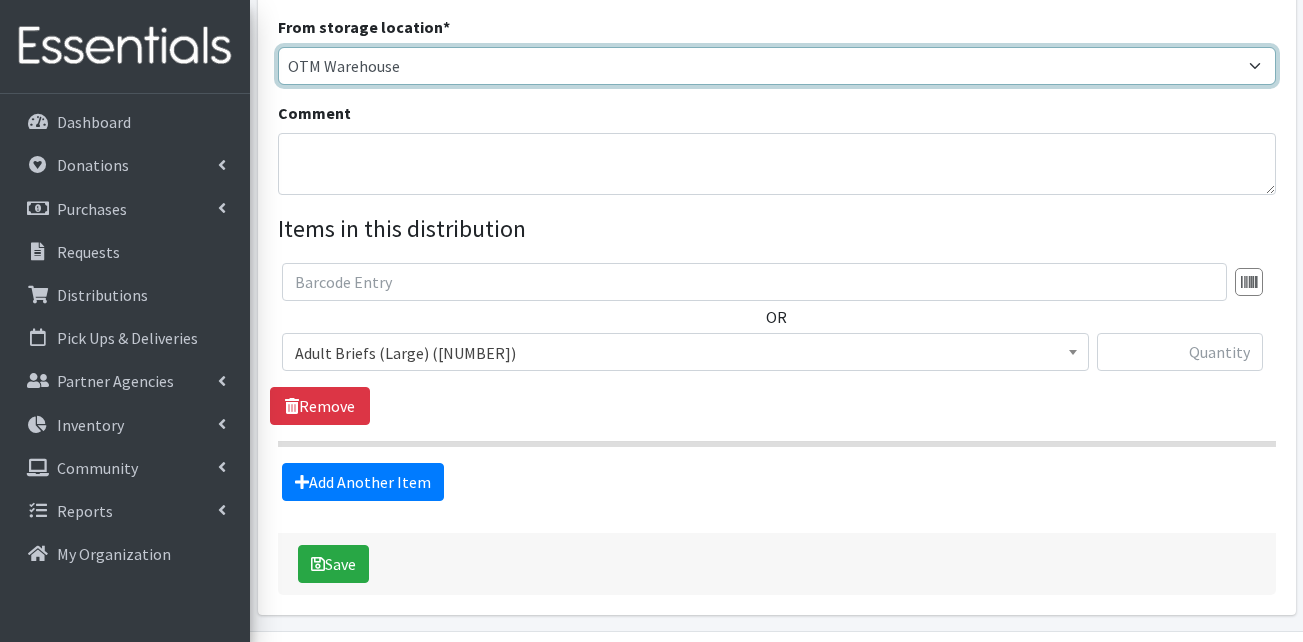 scroll, scrollTop: 600, scrollLeft: 0, axis: vertical 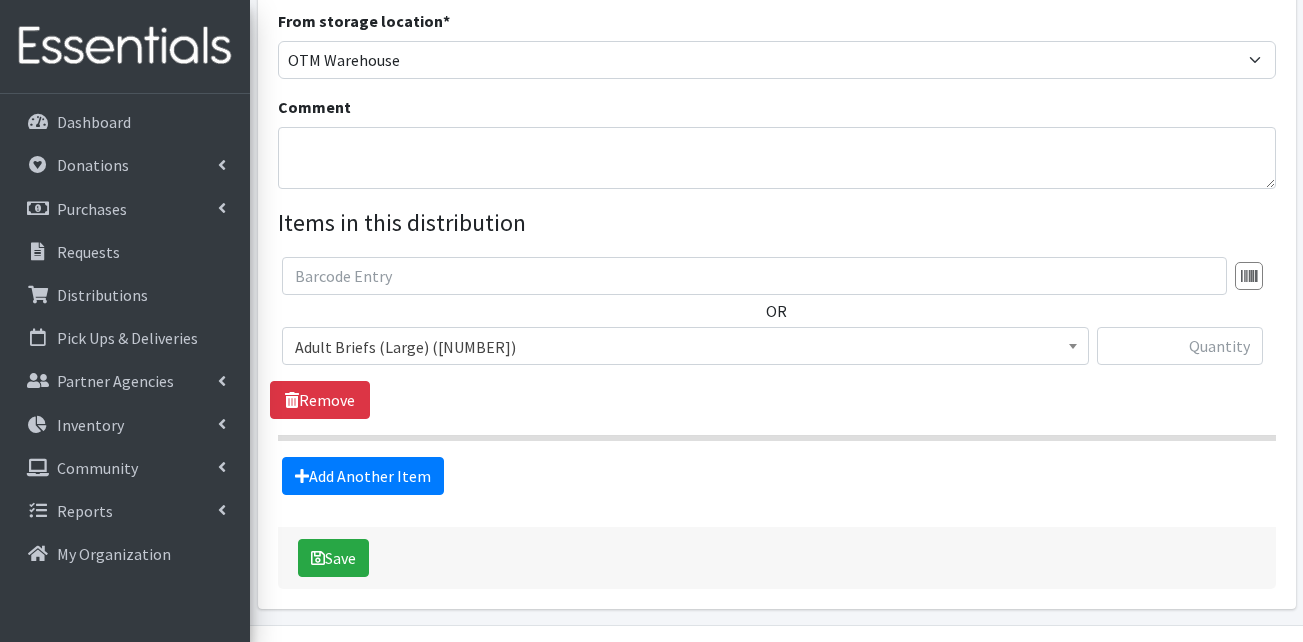 click on "Adult Briefs (Large) (168705)" at bounding box center (685, 347) 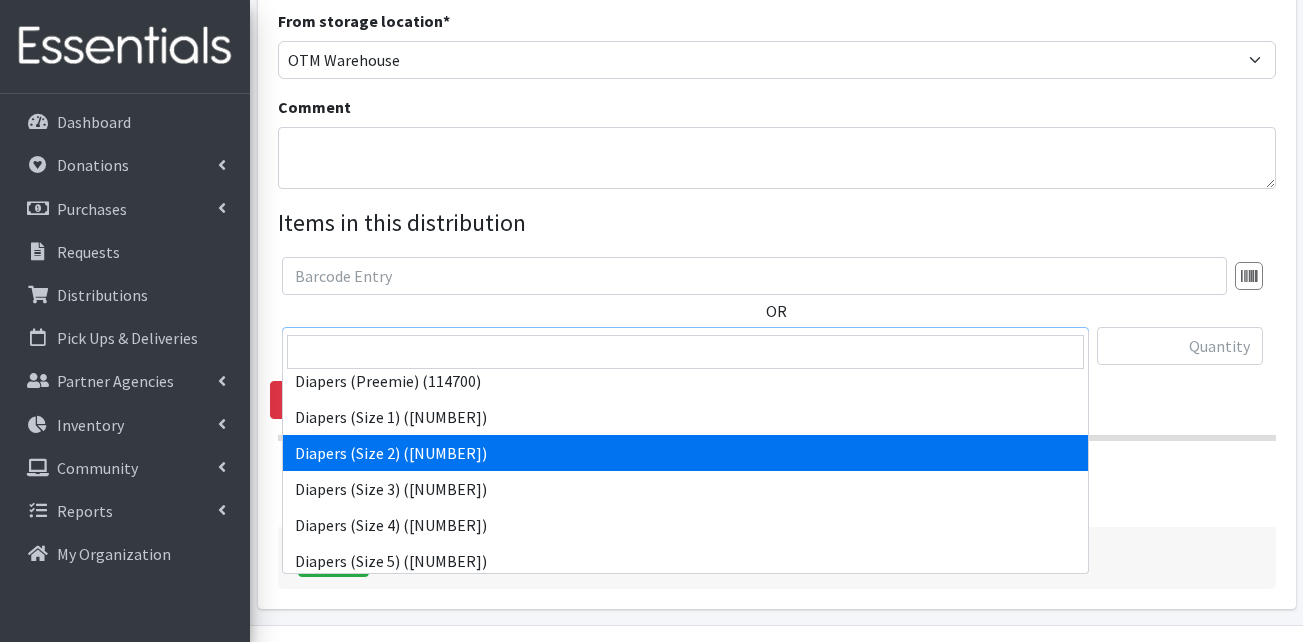 scroll, scrollTop: 300, scrollLeft: 0, axis: vertical 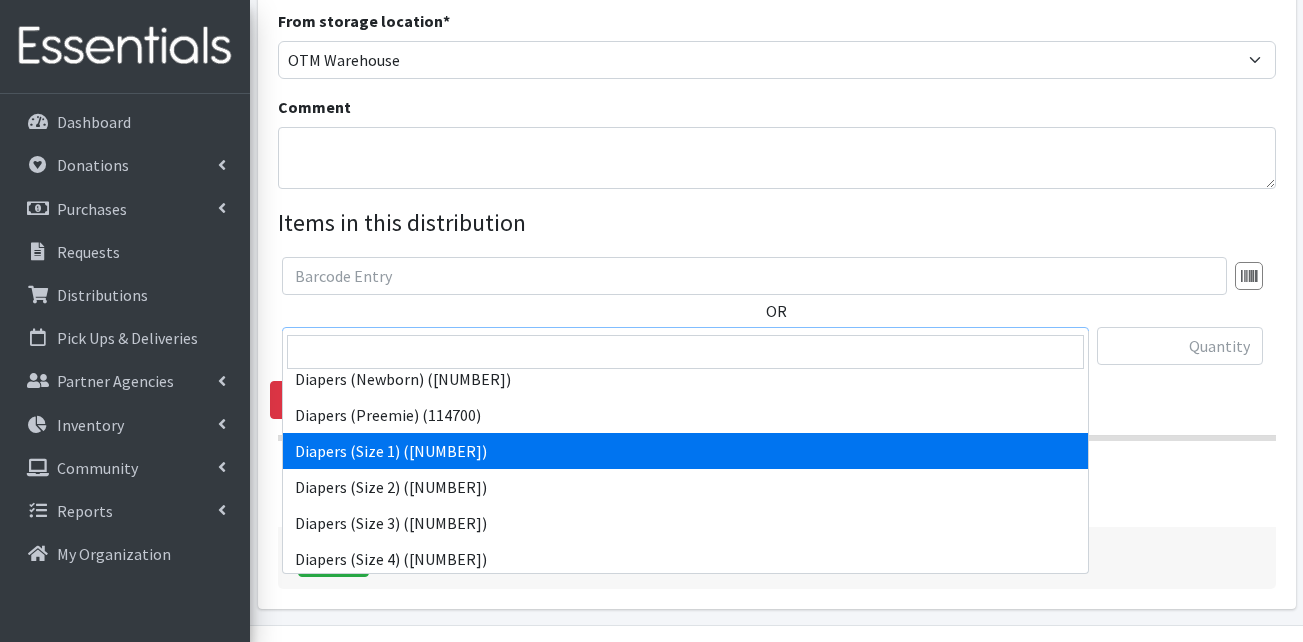 select on "13420" 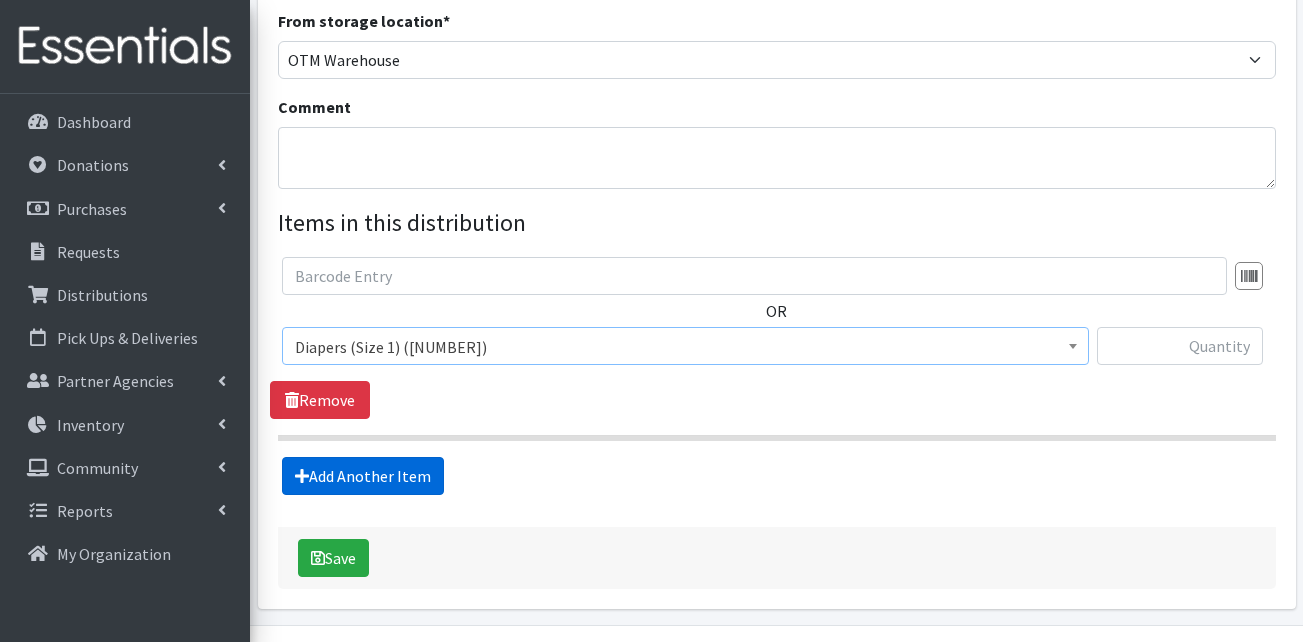 click on "Add Another Item" at bounding box center (363, 476) 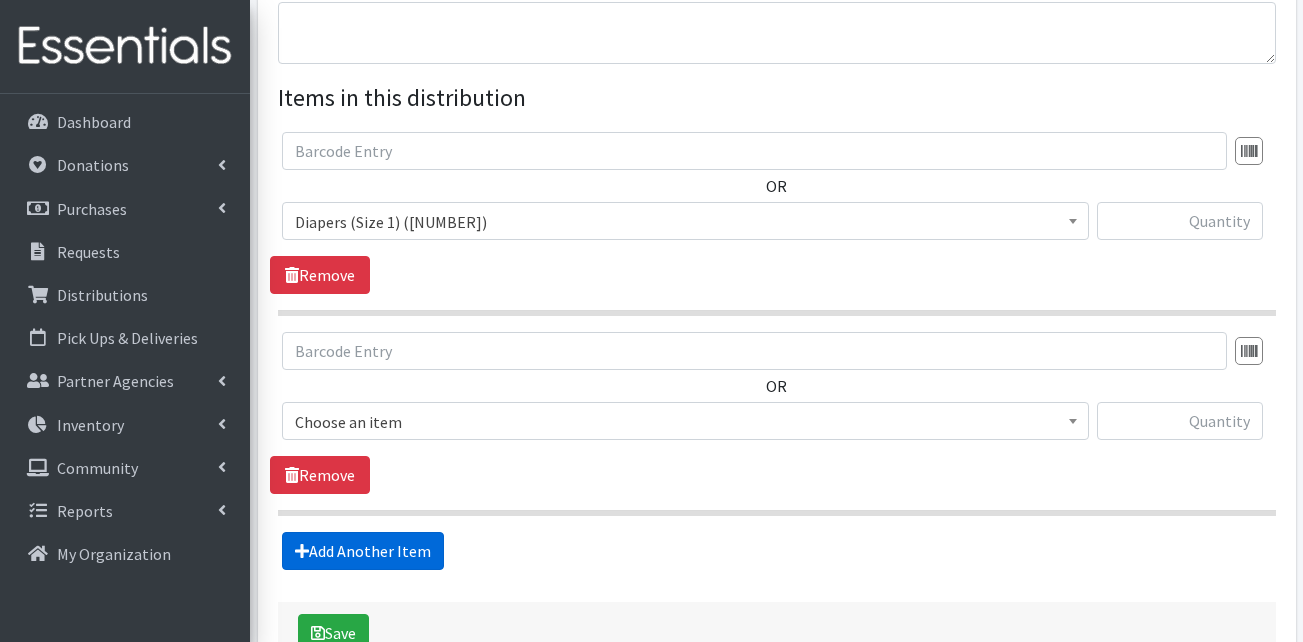 scroll, scrollTop: 824, scrollLeft: 0, axis: vertical 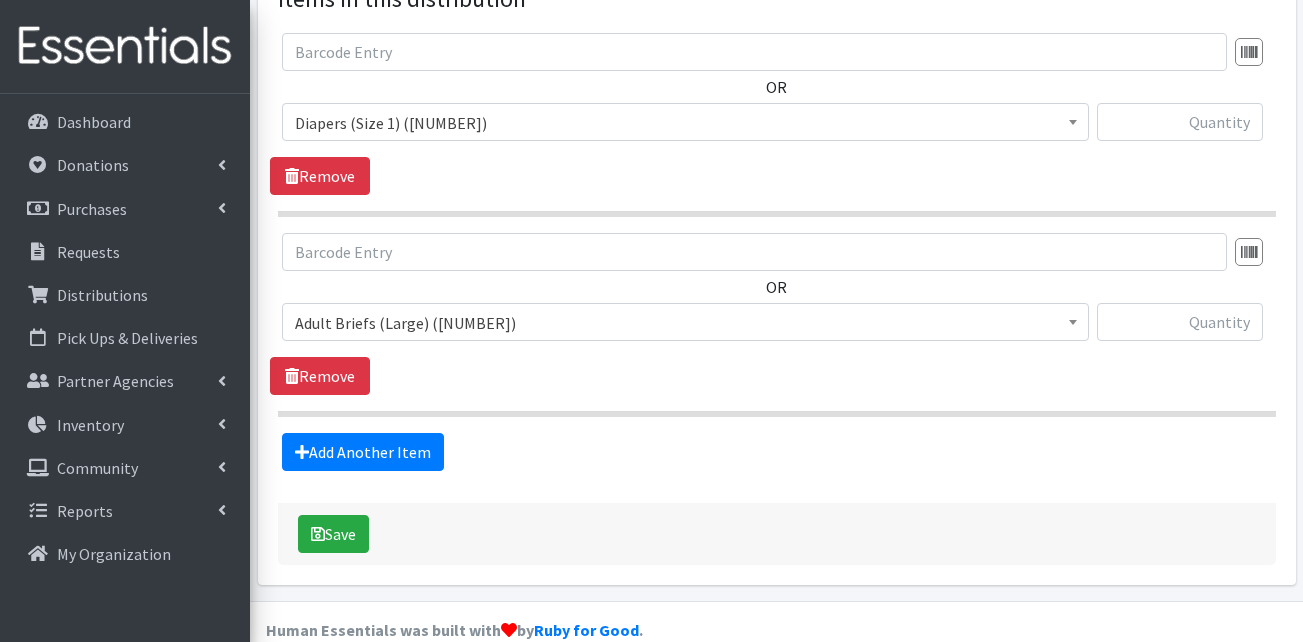 click on "Adult Briefs (Large) (168705)" at bounding box center (685, 323) 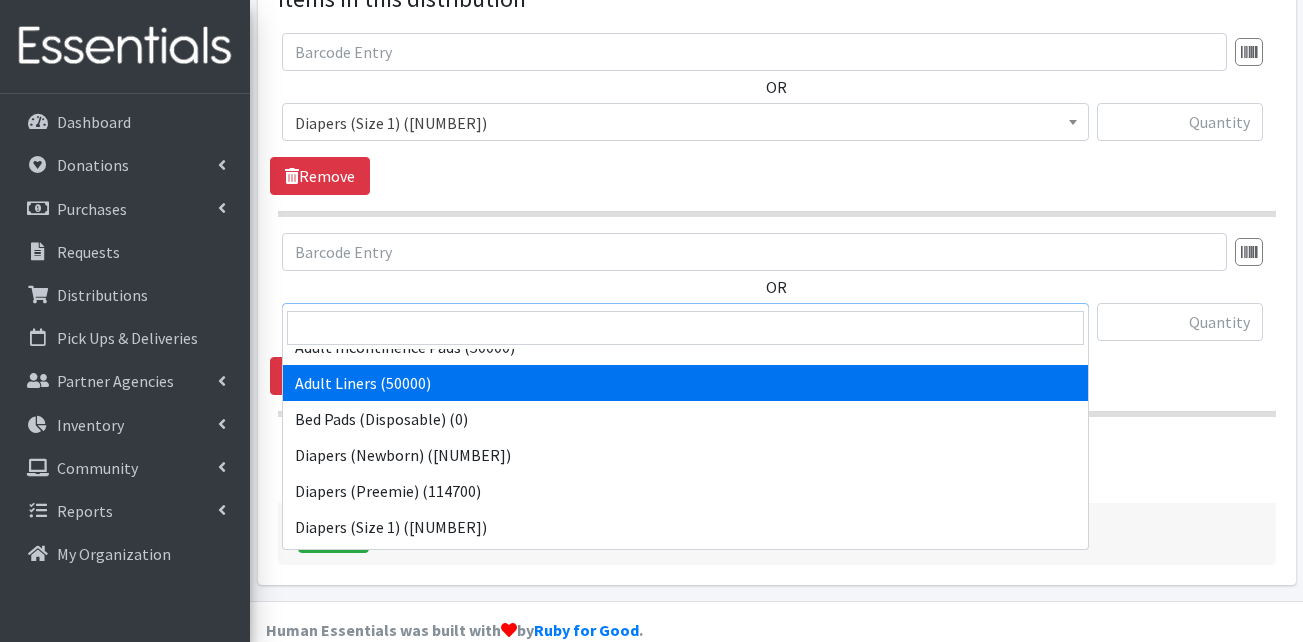 scroll, scrollTop: 300, scrollLeft: 0, axis: vertical 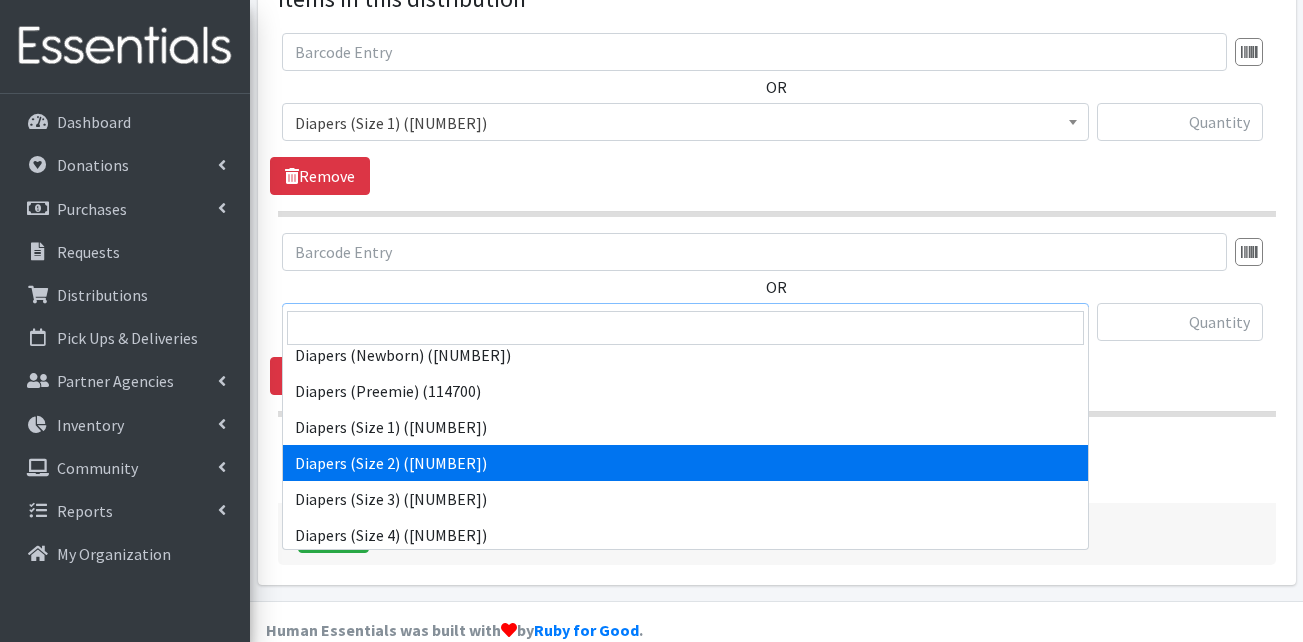 select on "13421" 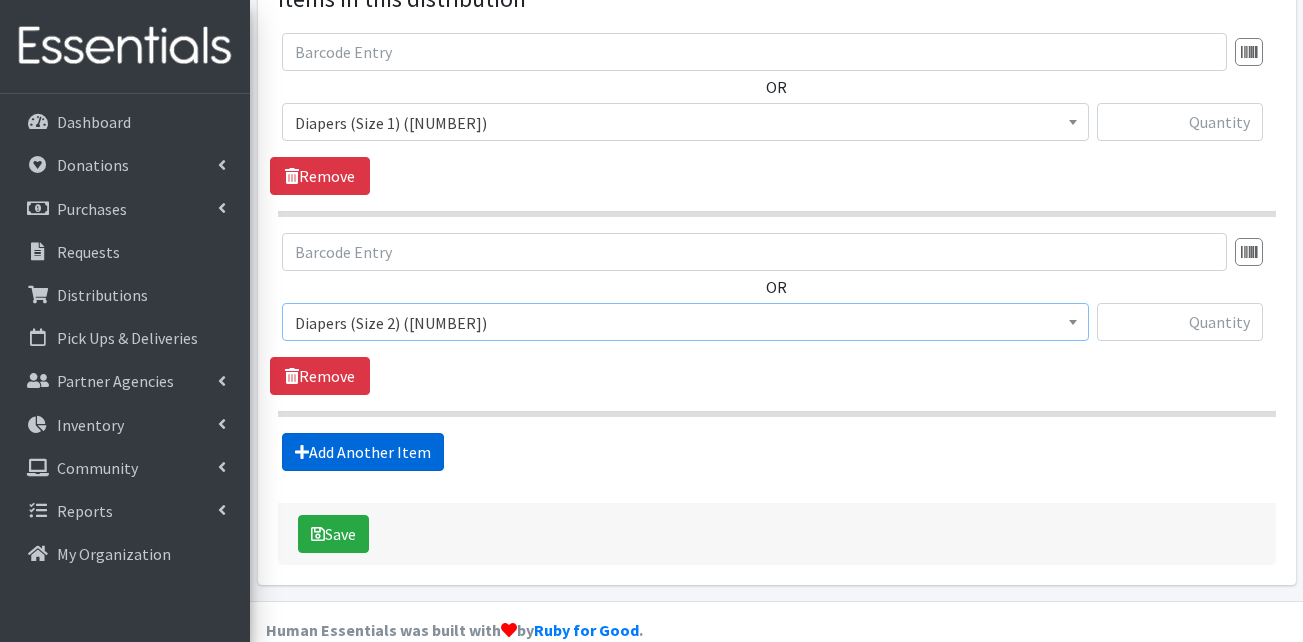click on "Add Another Item" at bounding box center (363, 452) 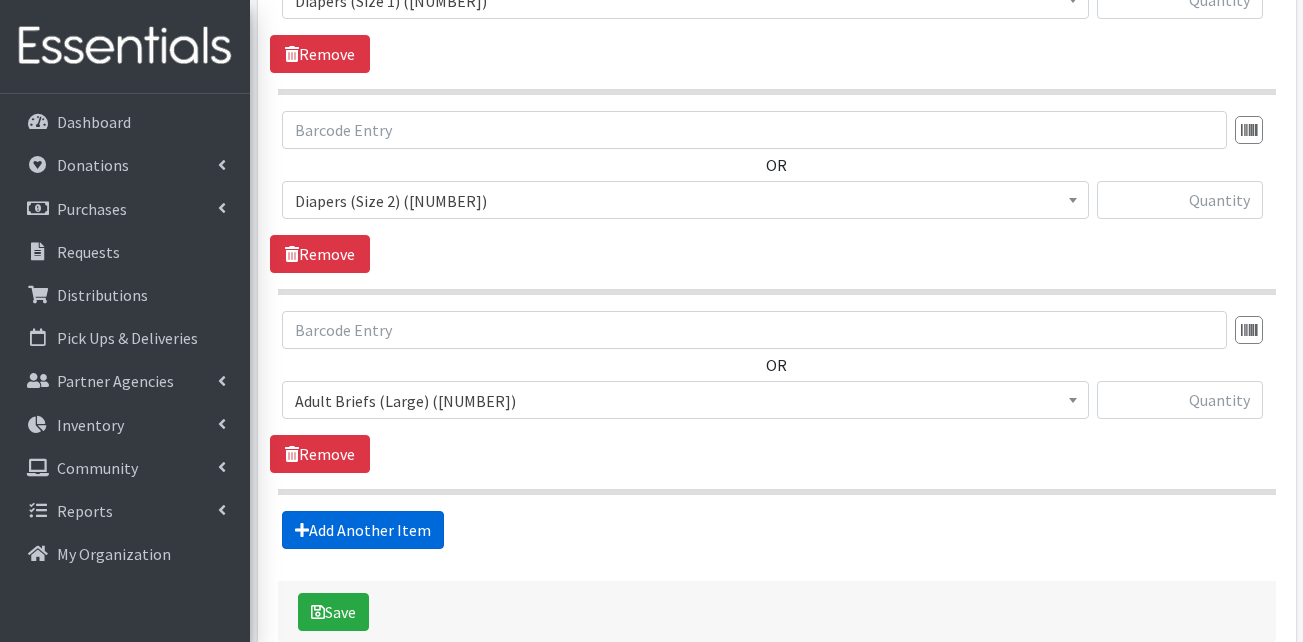 scroll, scrollTop: 1024, scrollLeft: 0, axis: vertical 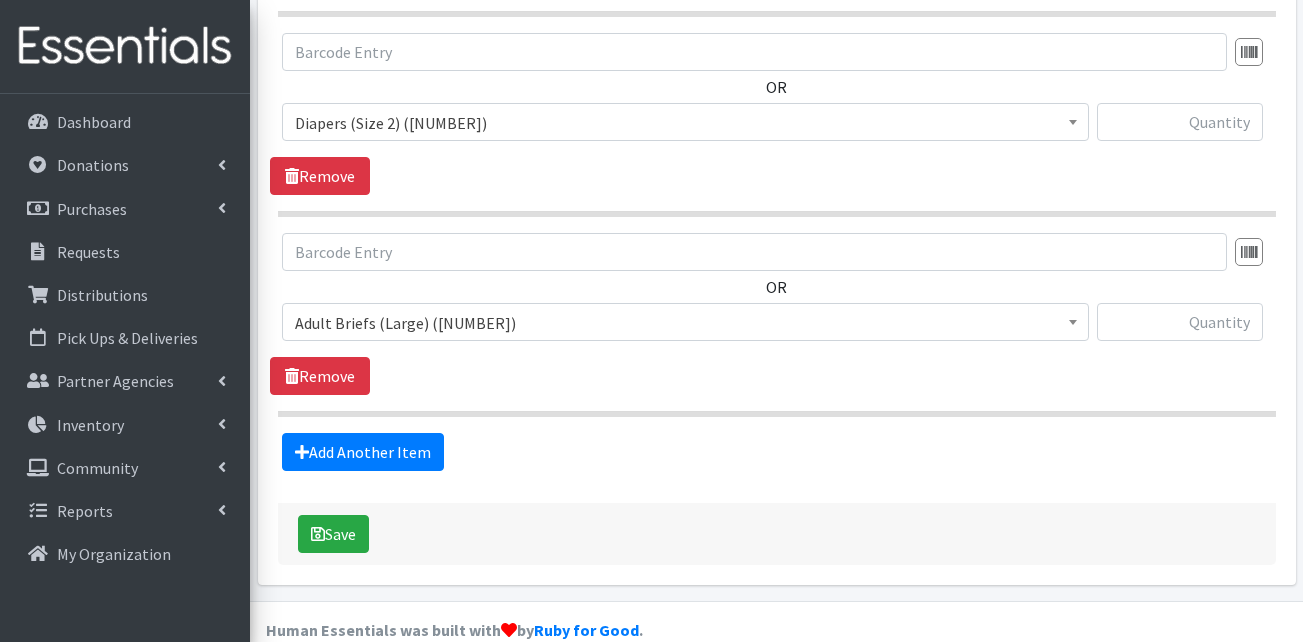 click on "Adult Briefs (Large) (168705)" at bounding box center (685, 323) 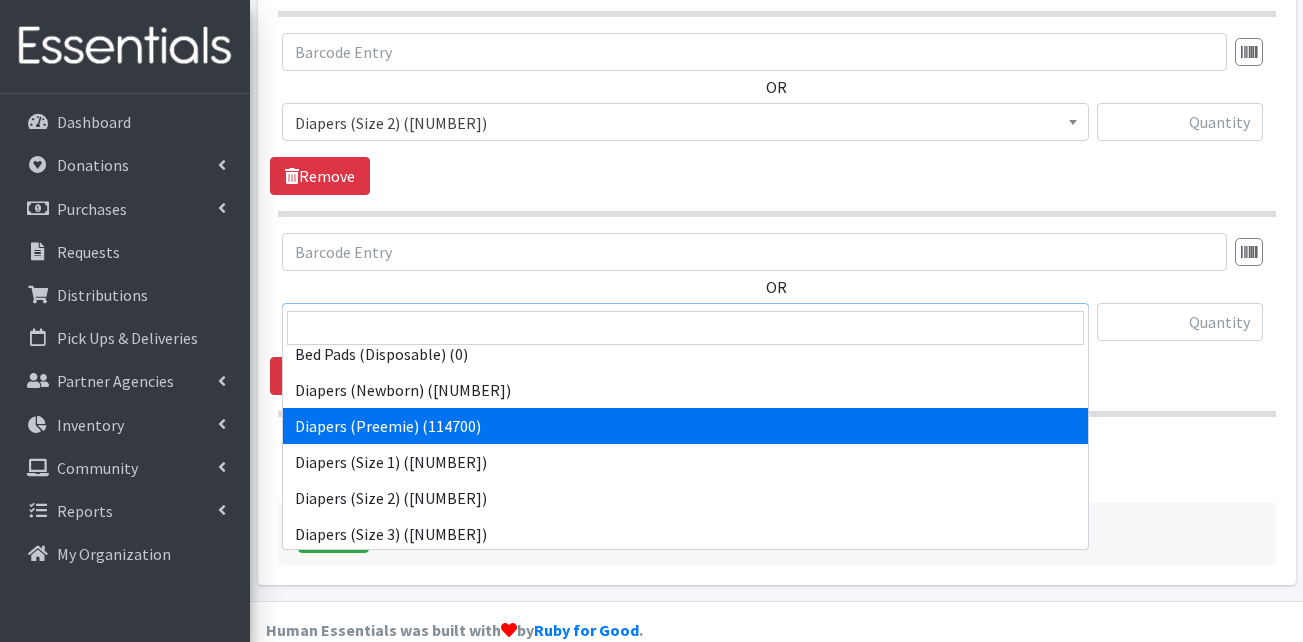 scroll, scrollTop: 300, scrollLeft: 0, axis: vertical 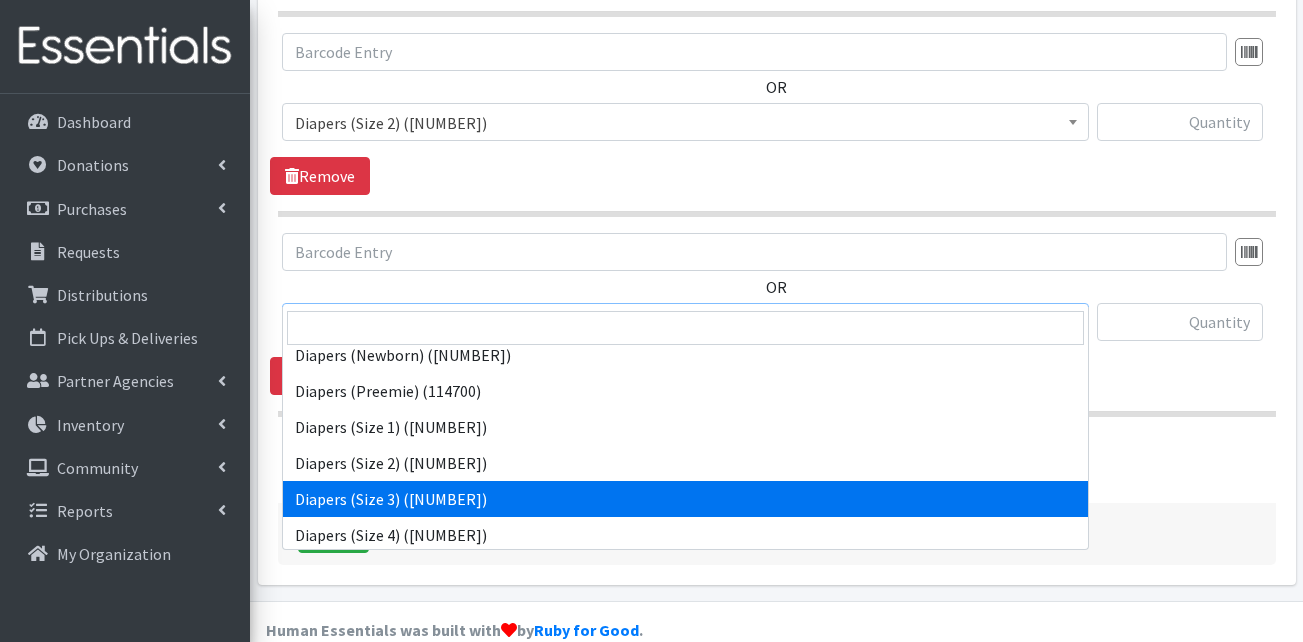 select on "13422" 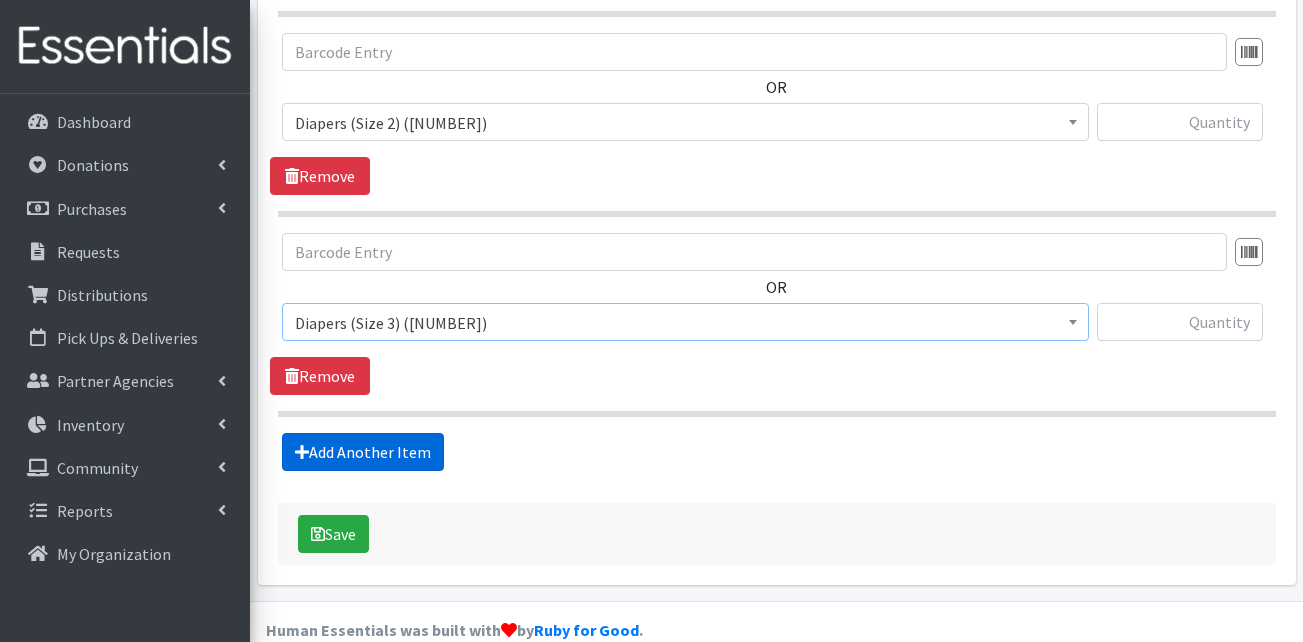 click on "Add Another Item" at bounding box center [363, 452] 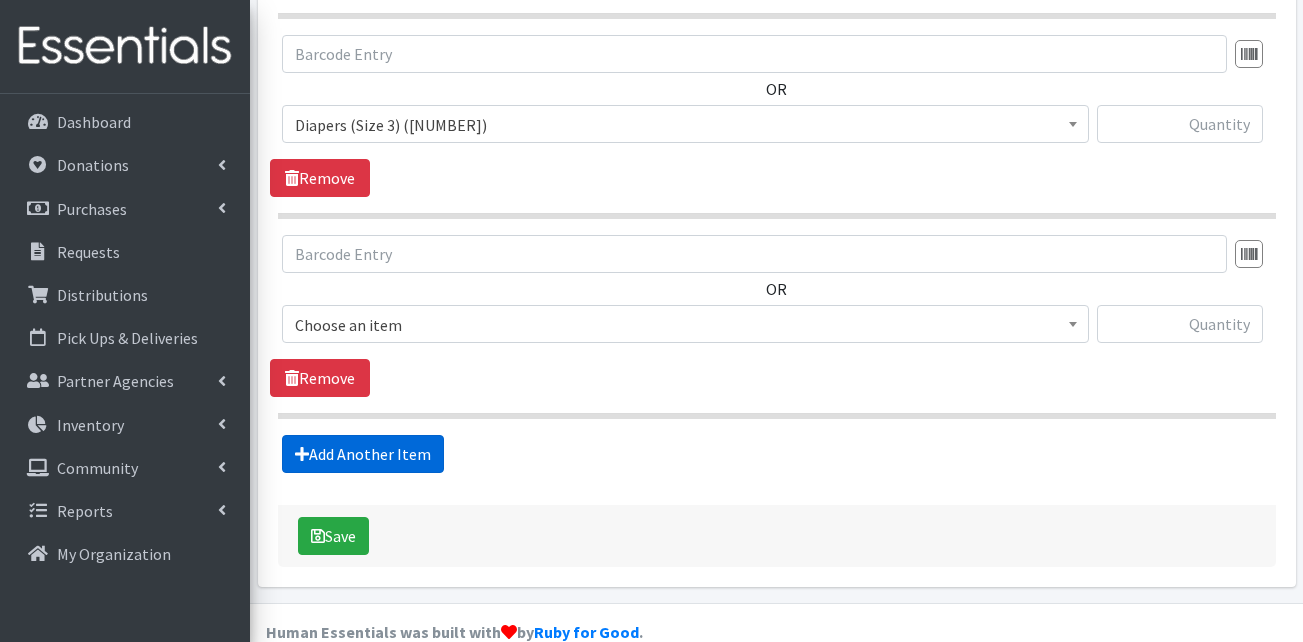 scroll, scrollTop: 1224, scrollLeft: 0, axis: vertical 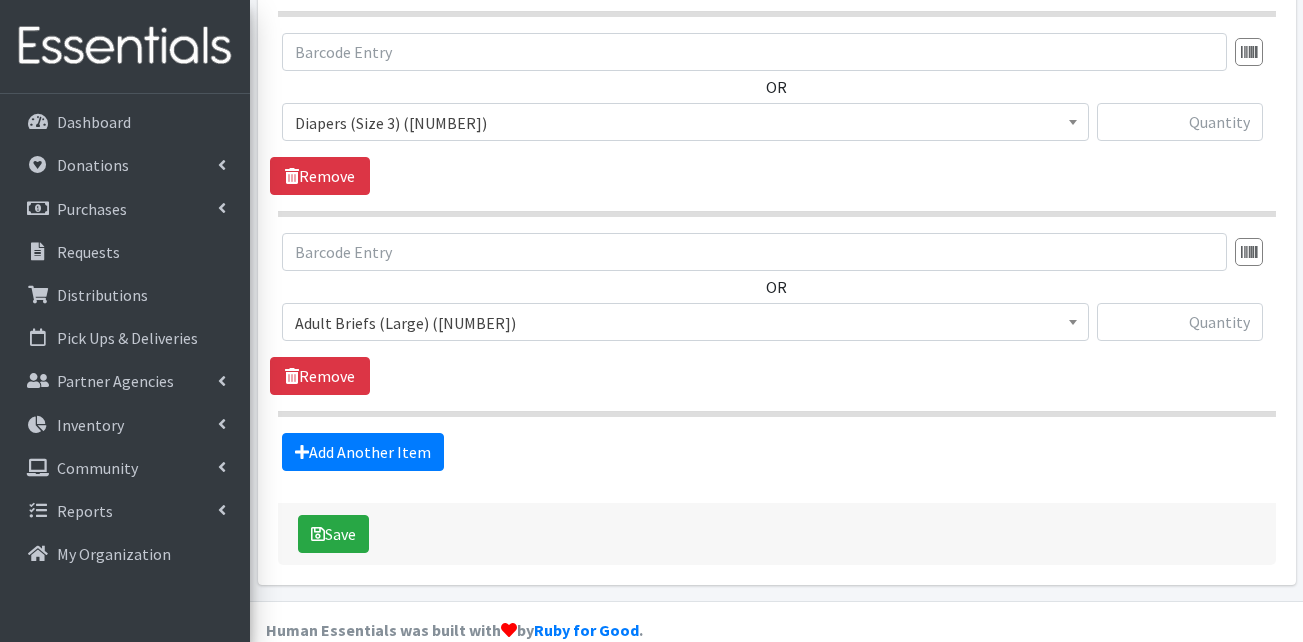 click on "OR
Adult Briefs (Large) (168705)
Adult Briefs (Medium) (109741)
Adult Briefs (Small) (111168)
Adult Briefs (X-Large) (164862)
Adult Briefs (XXL) (1304)
Adult Incontinence Pads (50000)
Adult Liners (50000)
Bed Pads (Disposable) (0)
Diapers (Newborn) (99850)
Diapers (Preemie) (114700)
Diapers (Size 1) (53230)
Diapers (Size 2) (57580)
Diapers (Size 3) (47030)
Diapers (Size 4) (62982)
Diapers (Size 5) (62531)
Diapers (Size 6) (64117)
Diapers (Size 7) (81745)
Kids (Overnights - Older Kids) (42464)
Kids Pull-Ups (2T-3T) (106196)
Kids Pull-Ups (3T-4T) (107300)
Kids Pull-Ups (4T-5T) (75976)
Other (0)
Pads (21952)
Period Packs  (99155)
Period Panties (Large) (364957)
Period Panties (Medium) (99945)
Period Panties (Small) (99918)
Period Panties (X-Large) (99886)
Swimmers (50000)
THINX (45859)" at bounding box center (776, 295) 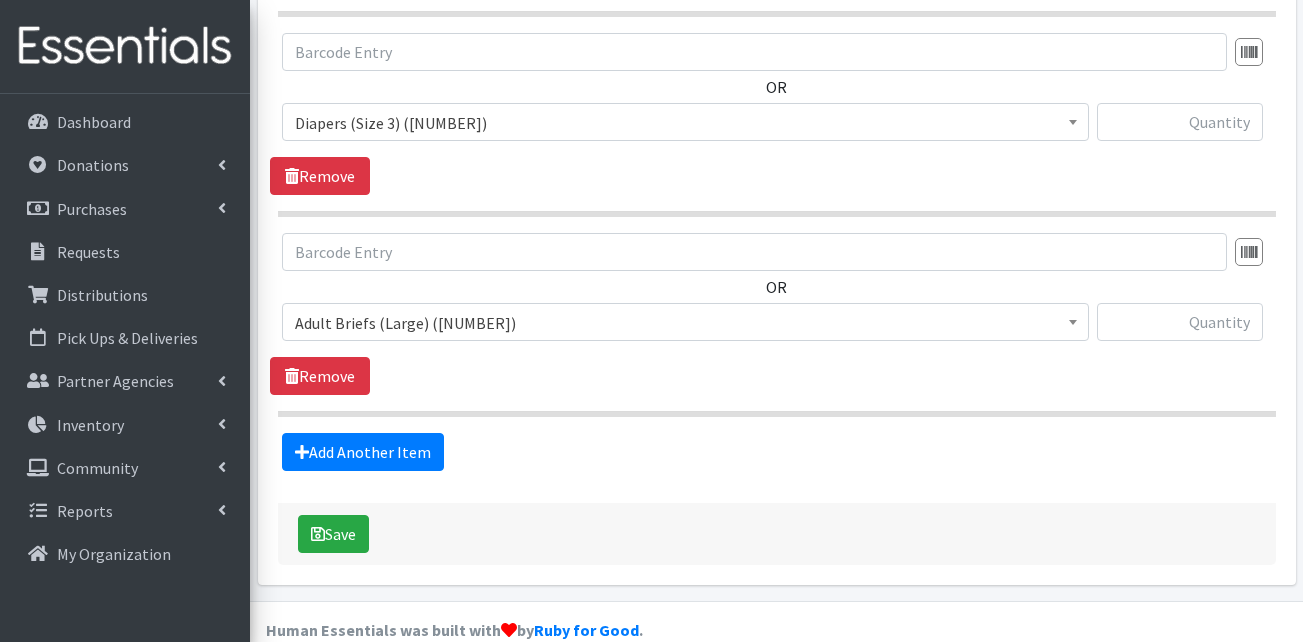 click on "Adult Briefs (Large) (168705)" at bounding box center [685, 323] 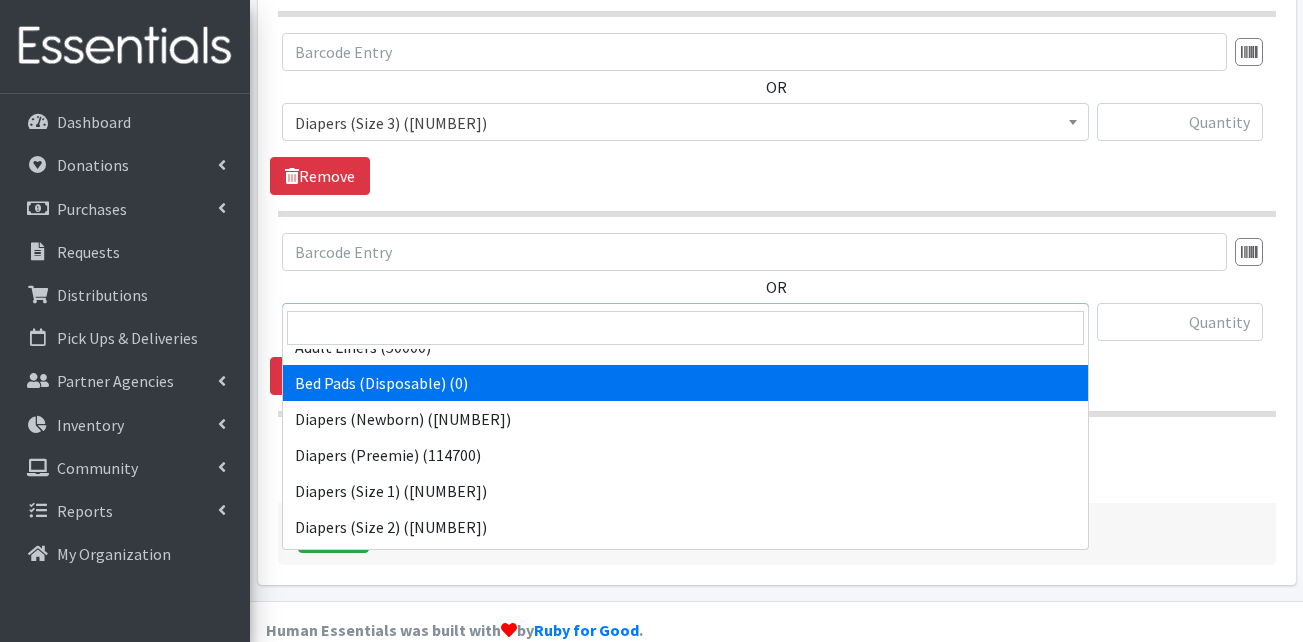 scroll, scrollTop: 300, scrollLeft: 0, axis: vertical 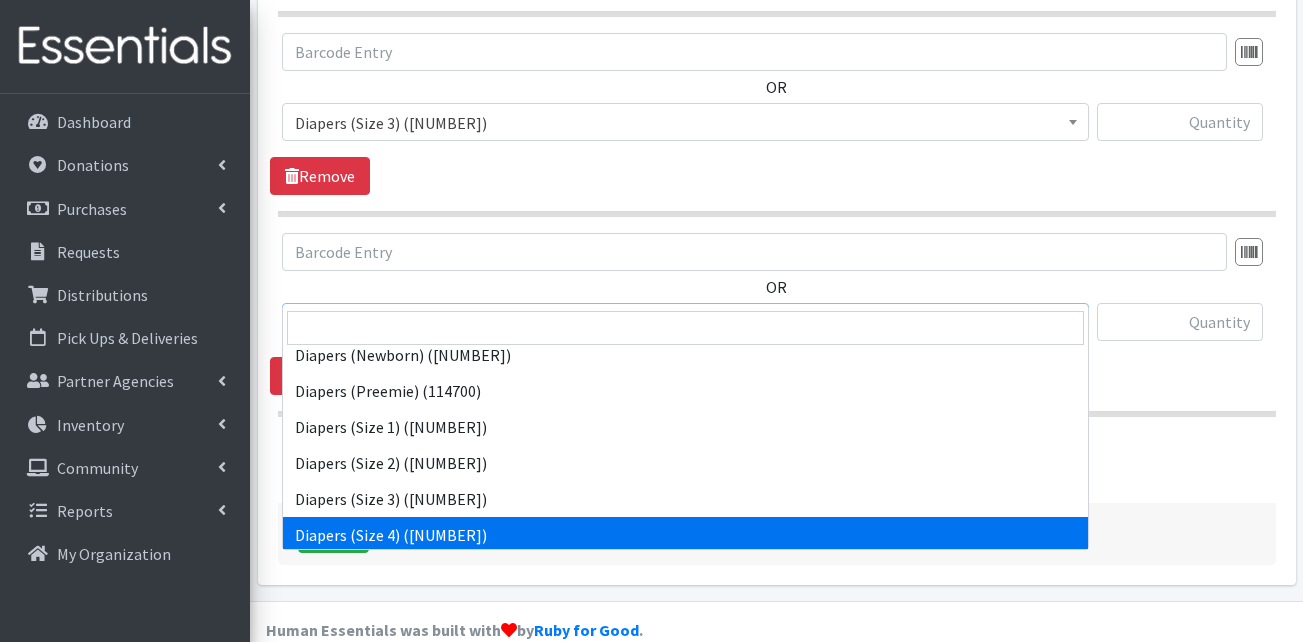 select on "13416" 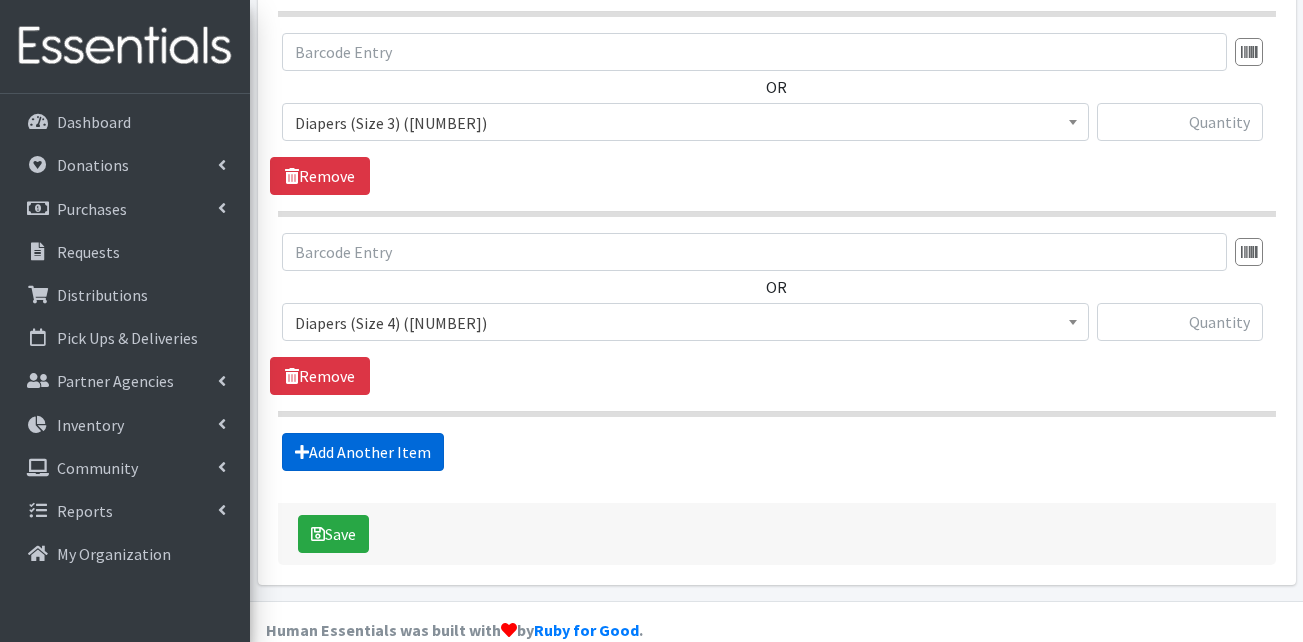click on "Add Another Item" at bounding box center [363, 452] 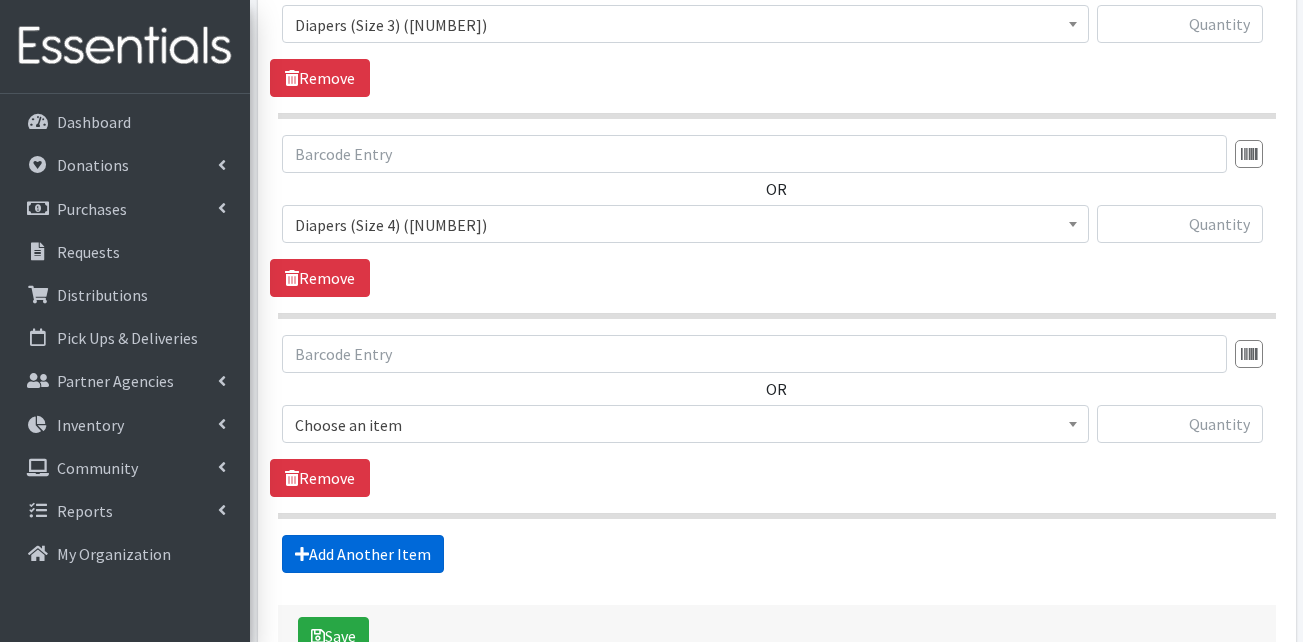 scroll, scrollTop: 1424, scrollLeft: 0, axis: vertical 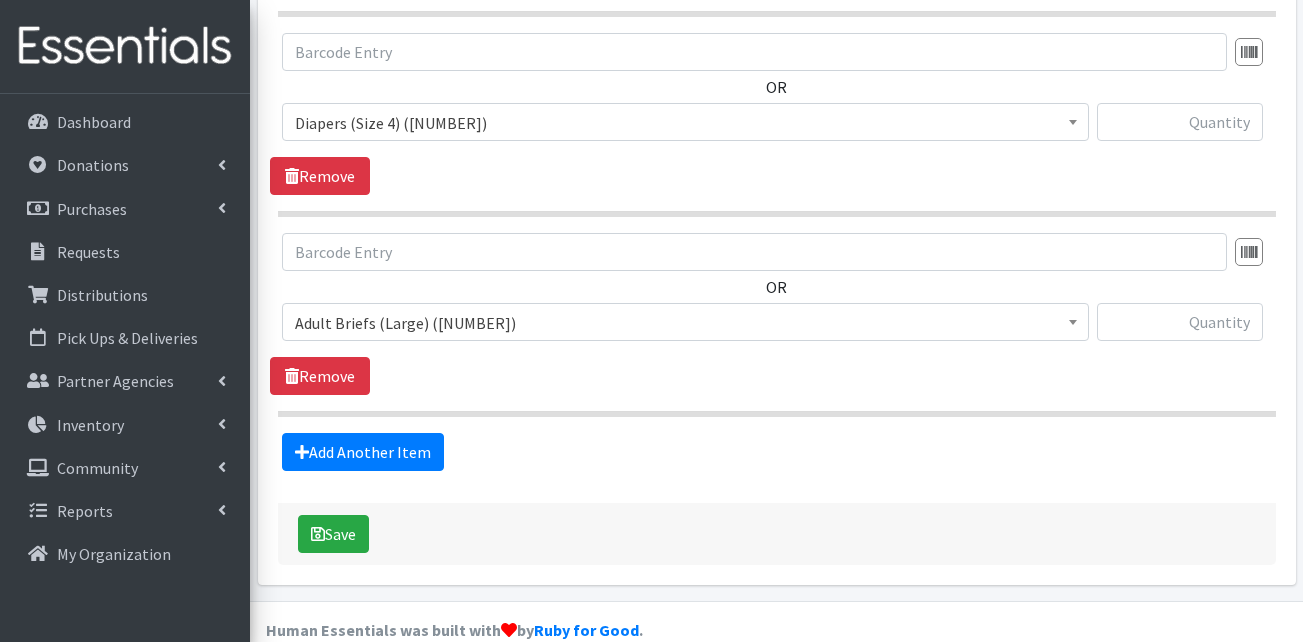click on "Adult Briefs (Large) (168705)" at bounding box center (685, 323) 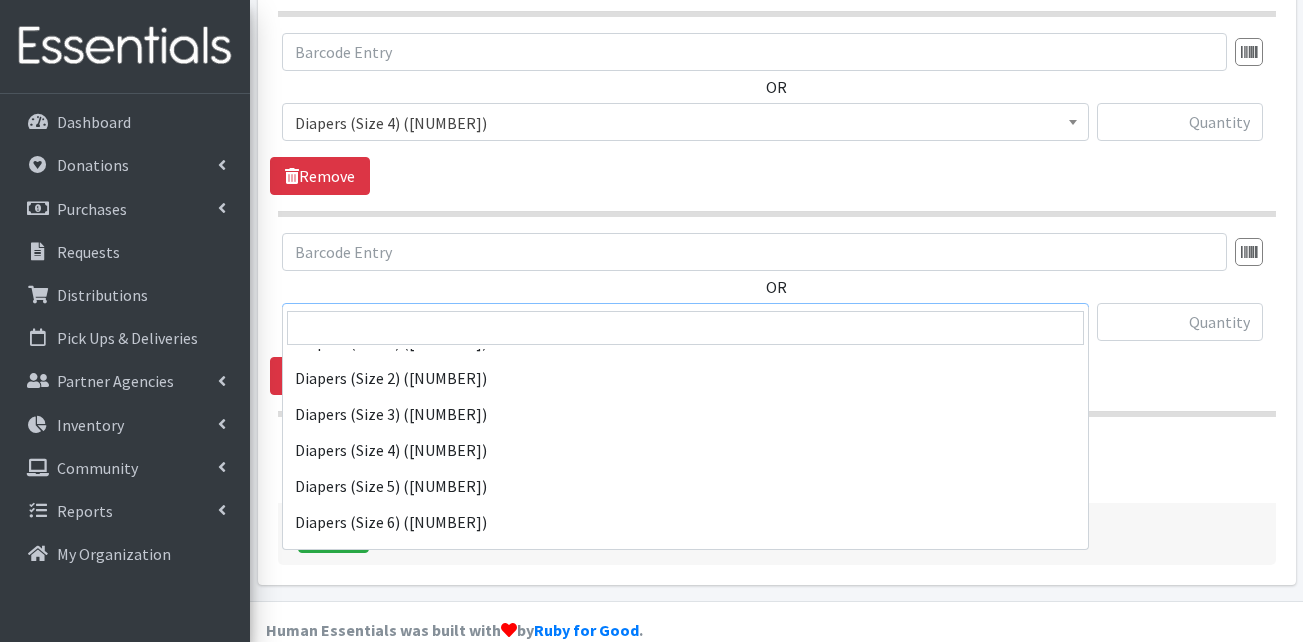 scroll, scrollTop: 400, scrollLeft: 0, axis: vertical 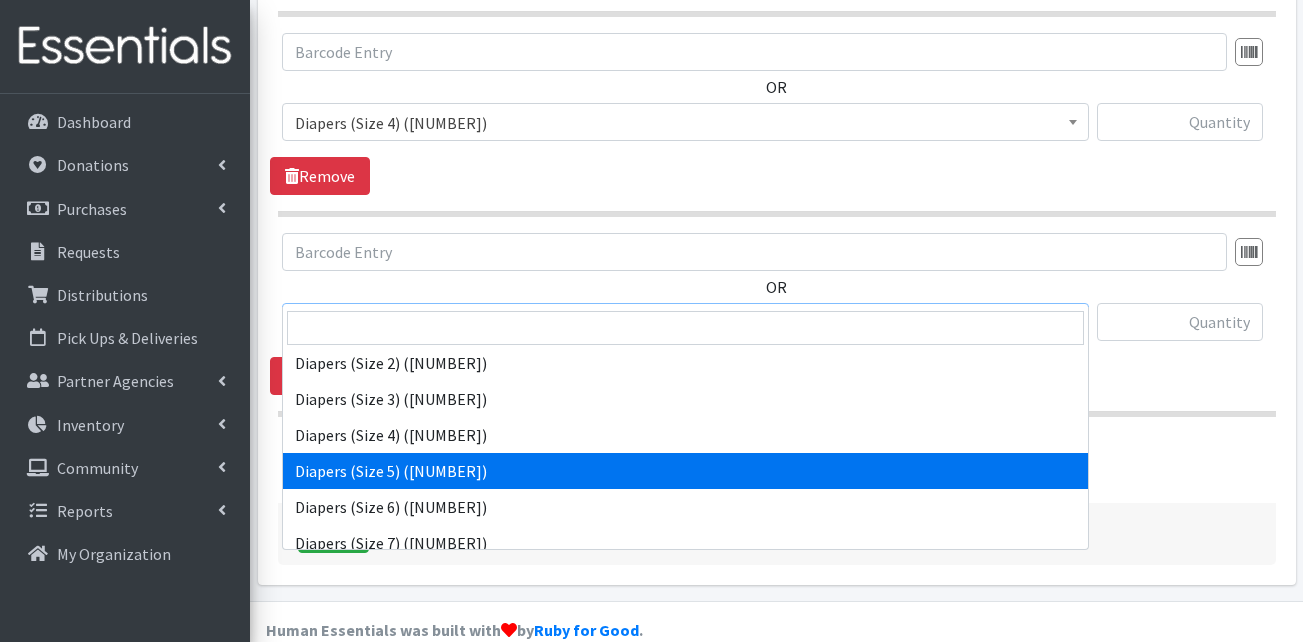 select on "13389" 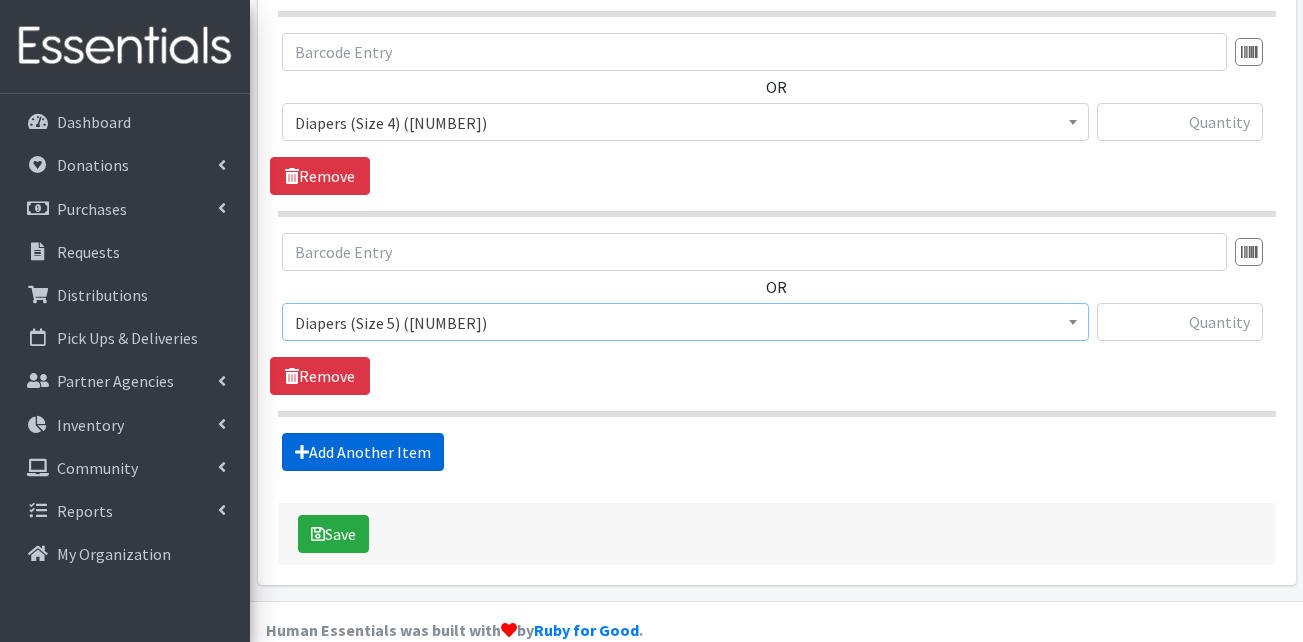 click on "Add Another Item" at bounding box center (363, 452) 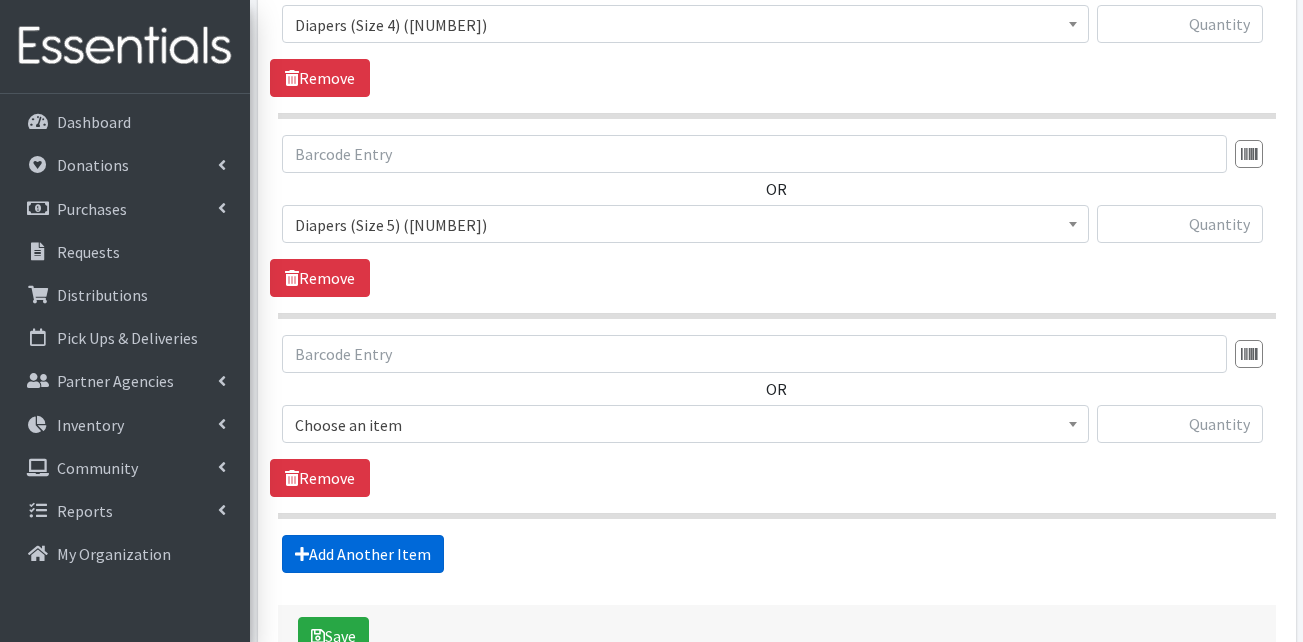 scroll, scrollTop: 1624, scrollLeft: 0, axis: vertical 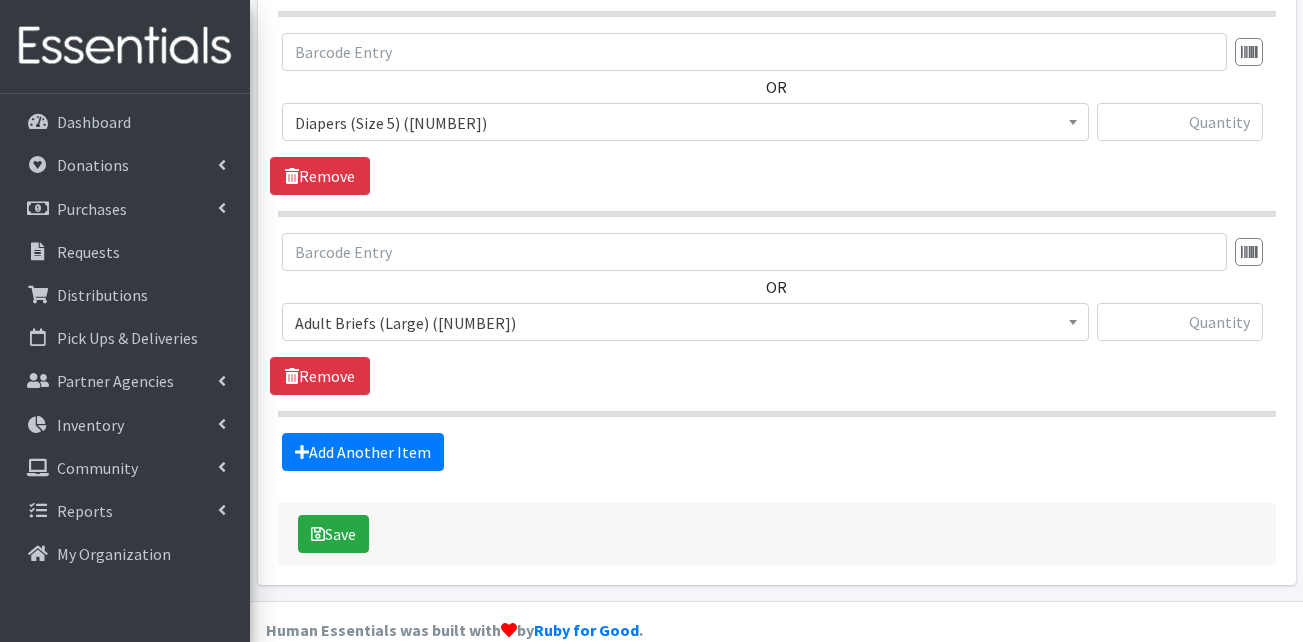 click on "Adult Briefs (Large) (168705)" at bounding box center [685, 323] 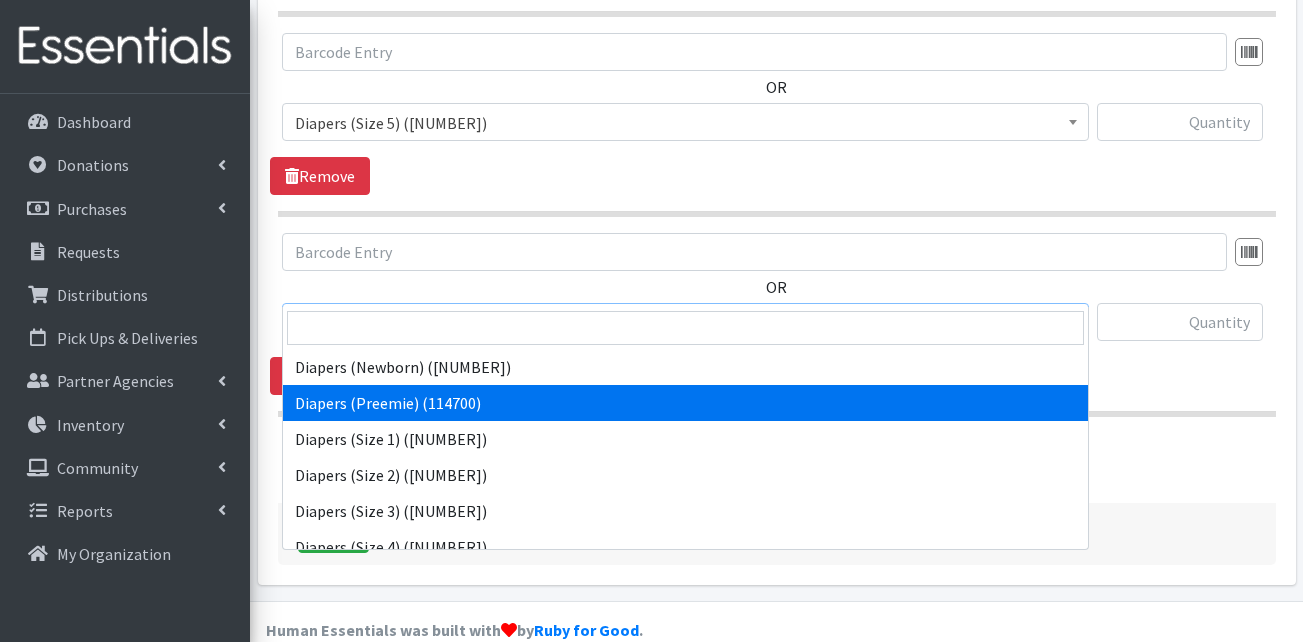 scroll, scrollTop: 400, scrollLeft: 0, axis: vertical 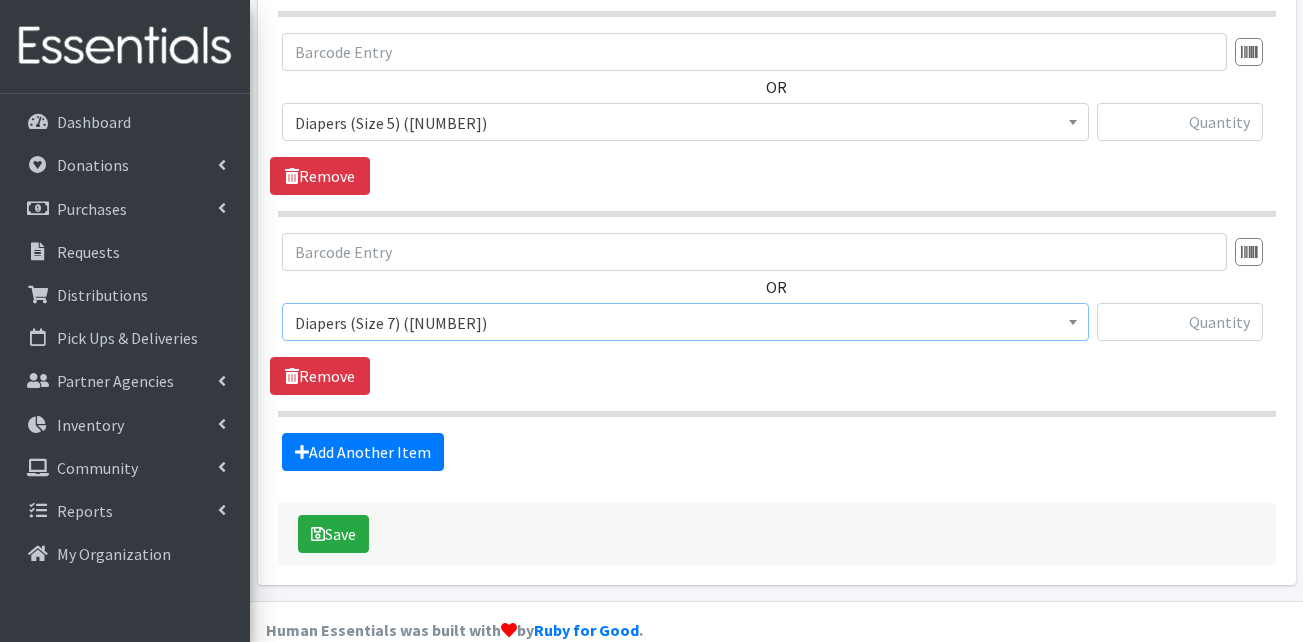 click on "Diapers (Size 7) (81745)" at bounding box center (685, 322) 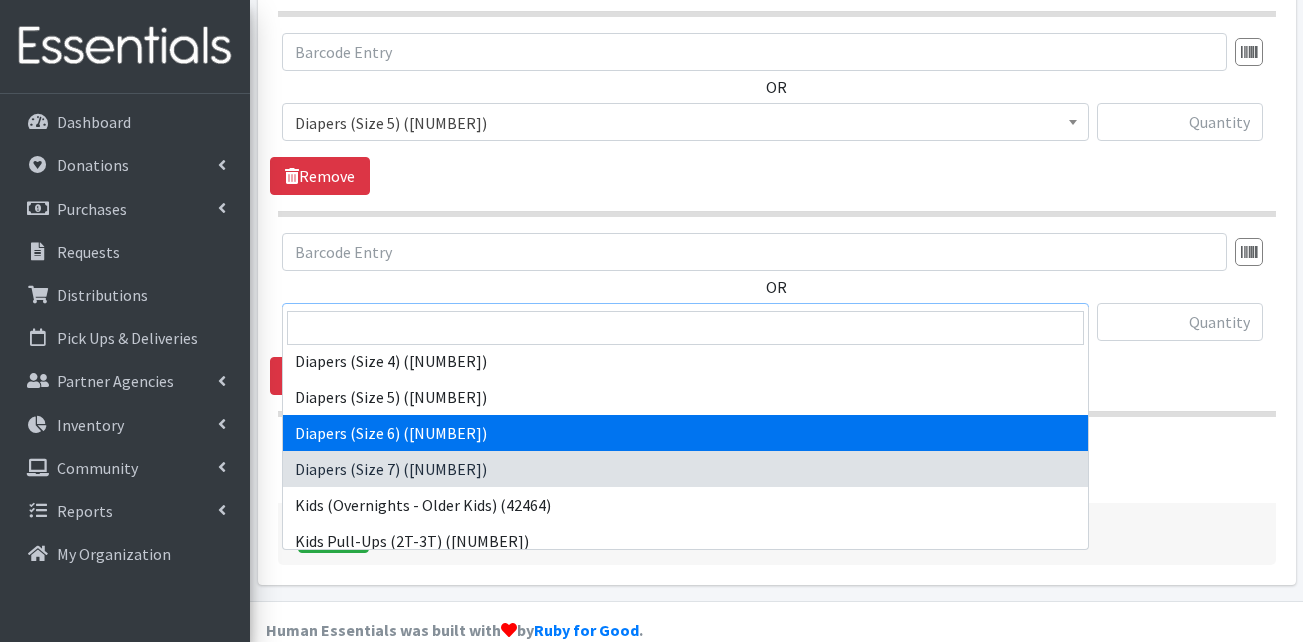 scroll, scrollTop: 440, scrollLeft: 0, axis: vertical 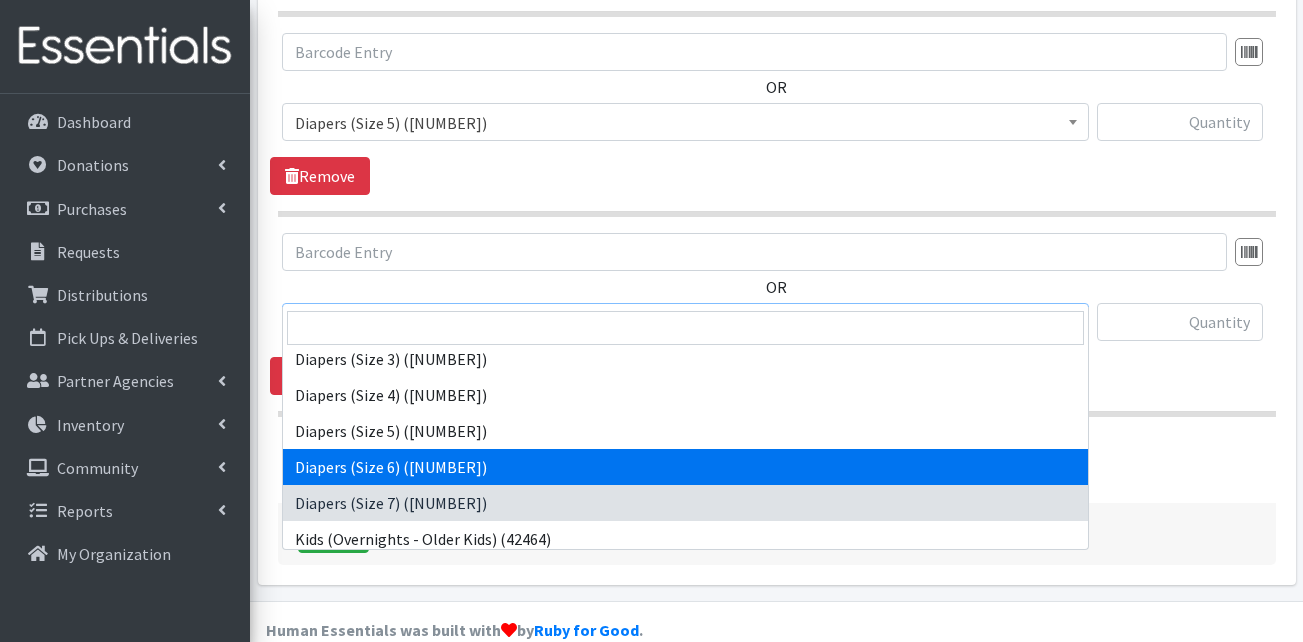 select on "13390" 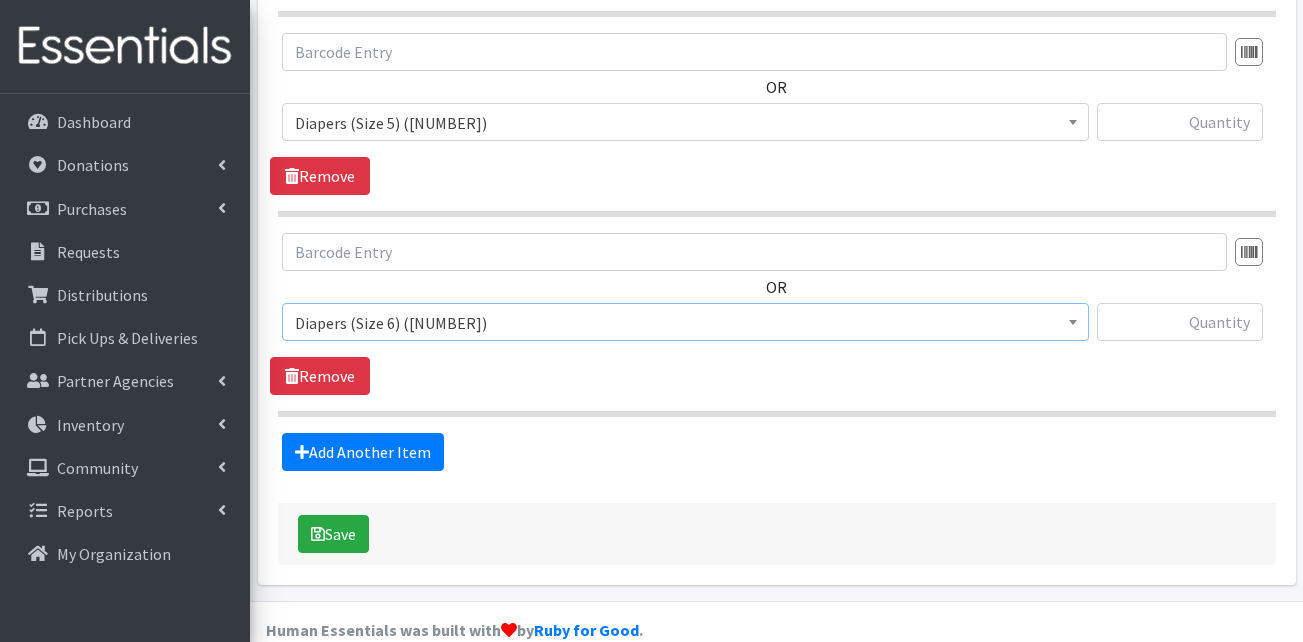 click on "Partner  *
AHJ Library System
Amerigroup
CCC Henderson Lighthouse
CEMA (Chatham Emergency Management Agency)
Chatham Savannah Authority for the Homeless
Coastal Coalition for Children - Savannah
CORE
DDDRP: Action Pact
DDDRP: Coastal GA Area Community Action Authority
Department of Public Health (DPH) / Coastal Health District
Economic Opportunity Authority
First Bryan Baptist Church
Fresh Express (YMCA + Healthy Savannah)
GA MOON LOCKER : DPH SAV, Drayton
GA MOON LOCKER : DPH SAV, Eisenhower
GA MOON LOCKER: Forest City Branch
GA MOON LOCKER : Hinesville Branch
GA MOON LOCKER : Midway|Riceboro Branch
GA MOON LOCKER : SW Chatham Branch
GA Southern Captain's Cupboard SAV
GA Southern Statesboro / Wellness & Health Promotion
General Donation
Gillison Branch Baptist Church 2nd Annual Health Fair
Goodwill SEGA
Greater Gaines Women's Missionary Society
Greenbriar Children's Center
GROW Initiative GA
HOME OTM
Hope 1312 Collective" at bounding box center [777, -438] 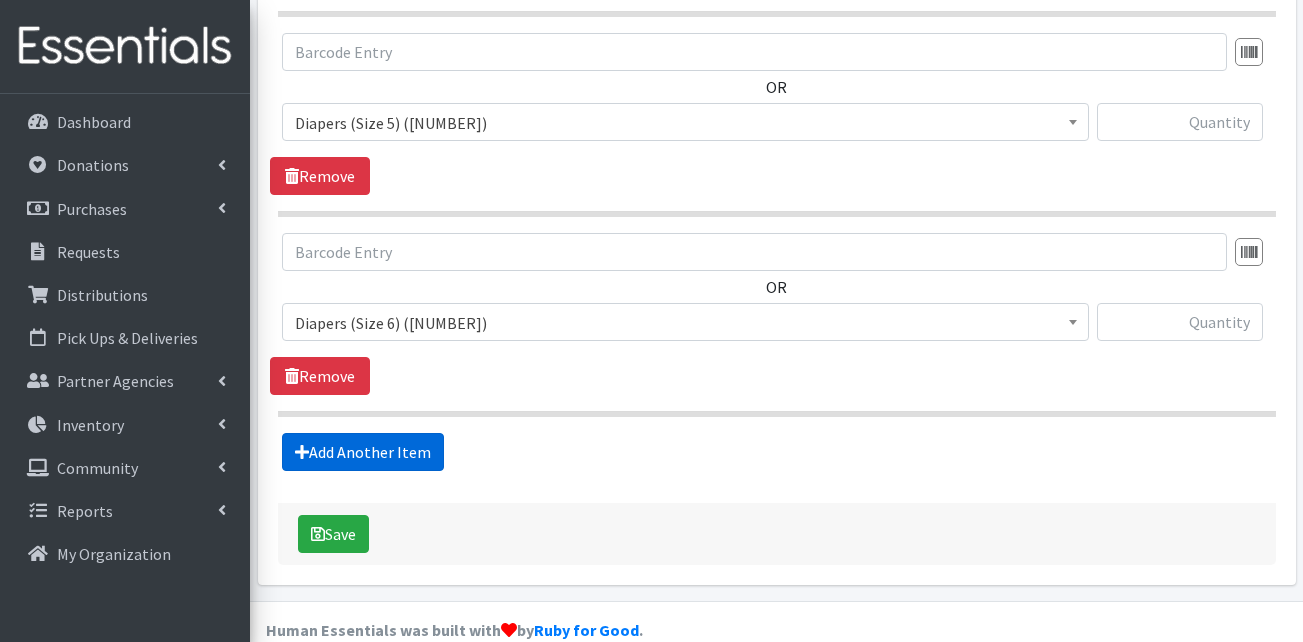 click on "Add Another Item" at bounding box center (363, 452) 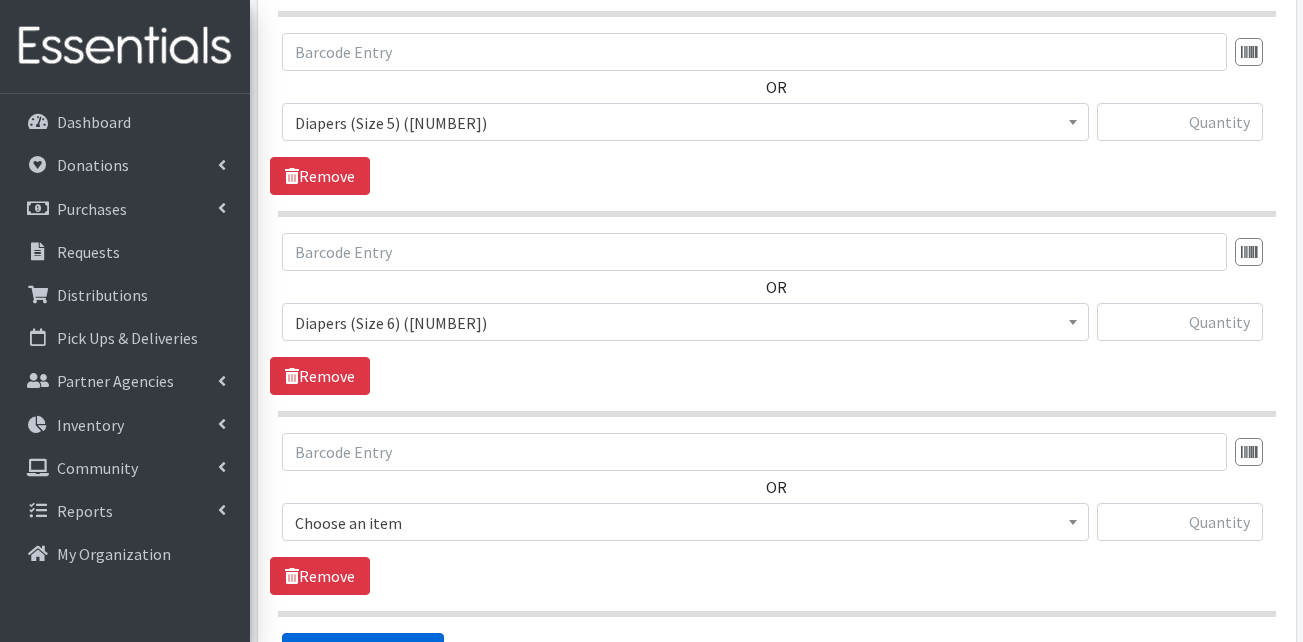 scroll, scrollTop: 1824, scrollLeft: 0, axis: vertical 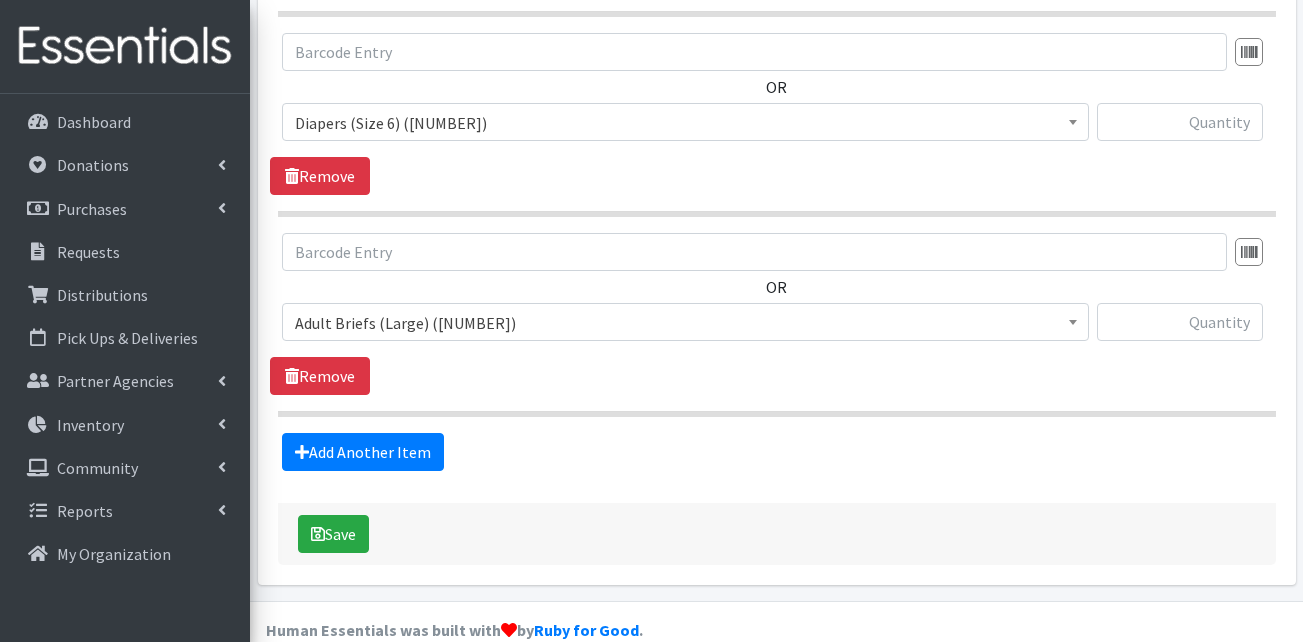 click on "Adult Briefs (Large) (168705)" at bounding box center [685, 323] 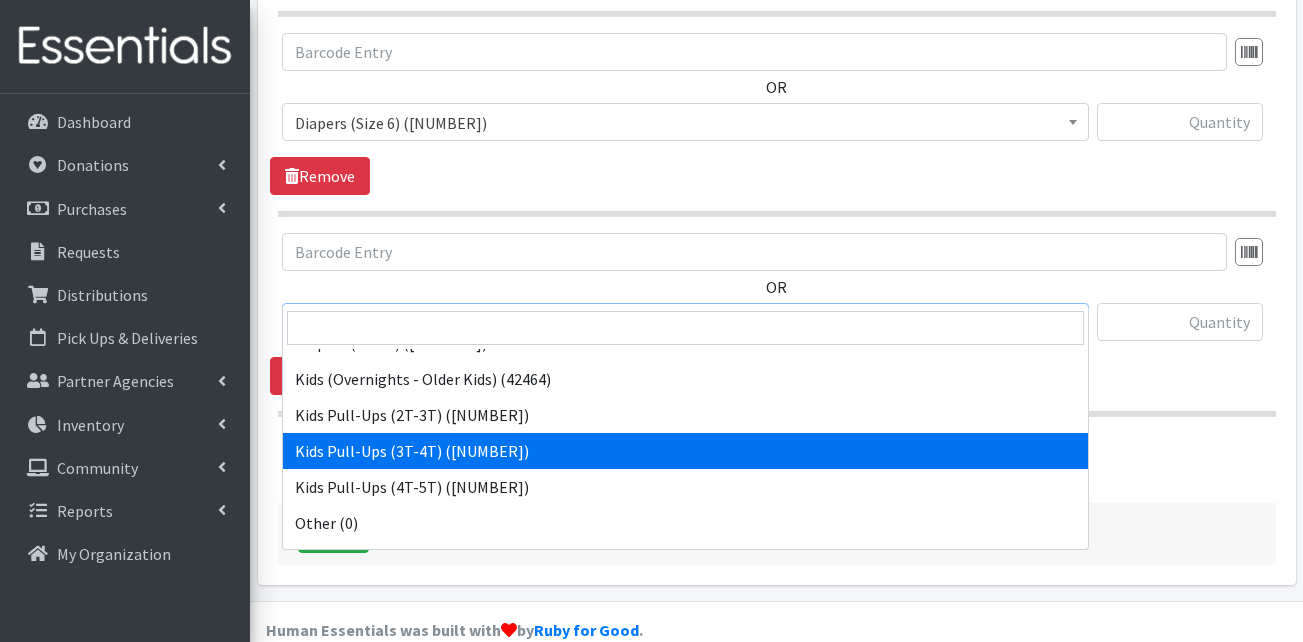 scroll, scrollTop: 500, scrollLeft: 0, axis: vertical 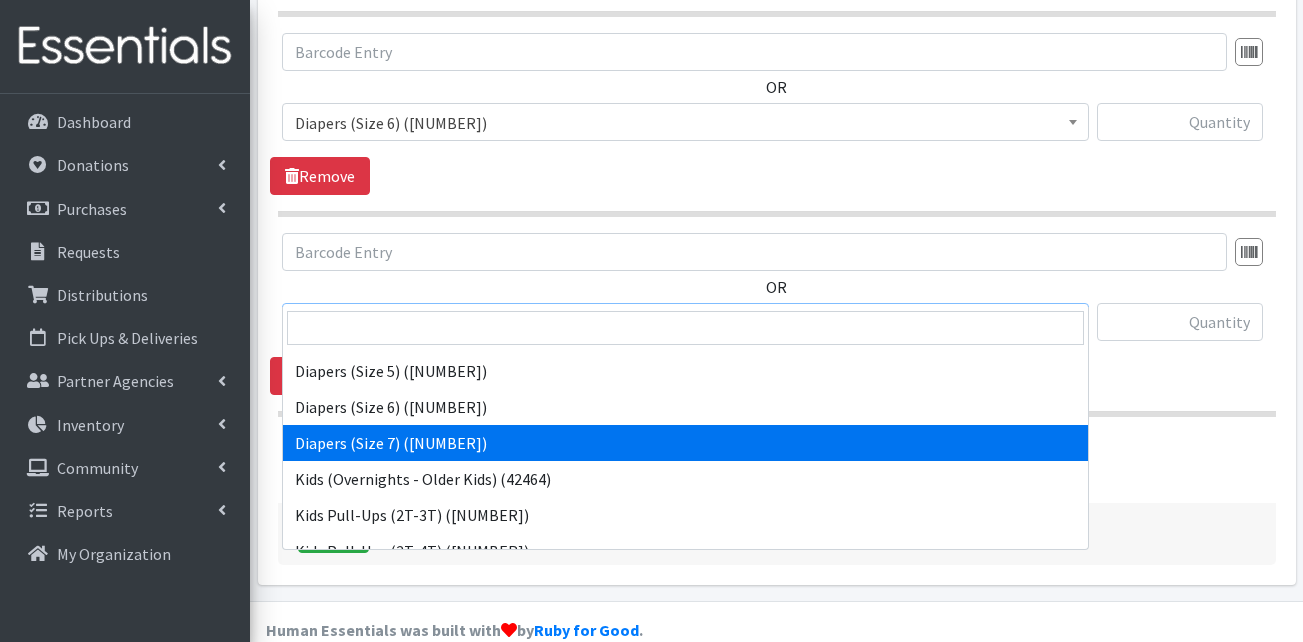 select on "13423" 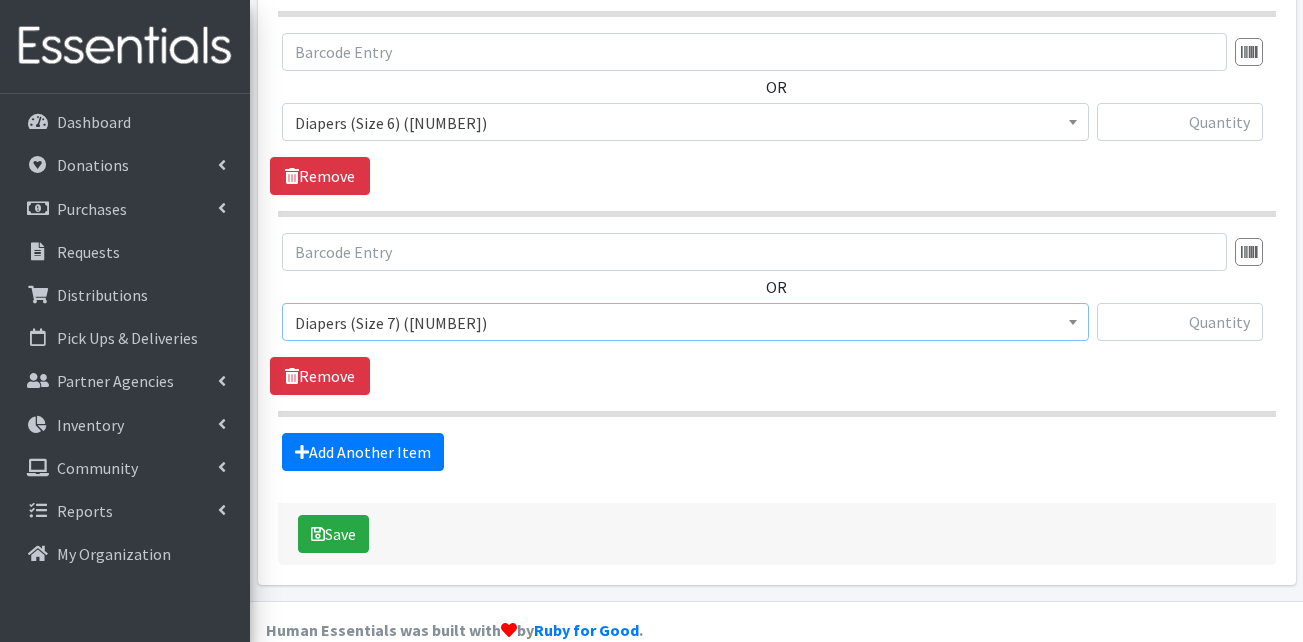 click on "Partner  *
AHJ Library System
Amerigroup
CCC Henderson Lighthouse
CEMA (Chatham Emergency Management Agency)
Chatham Savannah Authority for the Homeless
Coastal Coalition for Children - Savannah
CORE
DDDRP: Action Pact
DDDRP: Coastal GA Area Community Action Authority
Department of Public Health (DPH) / Coastal Health District
Economic Opportunity Authority
First Bryan Baptist Church
Fresh Express (YMCA + Healthy Savannah)
GA MOON LOCKER : DPH SAV, Drayton
GA MOON LOCKER : DPH SAV, Eisenhower
GA MOON LOCKER: Forest City Branch
GA MOON LOCKER : Hinesville Branch
GA MOON LOCKER : Midway|Riceboro Branch
GA MOON LOCKER : SW Chatham Branch
GA Southern Captain's Cupboard SAV
GA Southern Statesboro / Wellness & Health Promotion
General Donation
Gillison Branch Baptist Church 2nd Annual Health Fair
Goodwill SEGA
Greater Gaines Women's Missionary Society
Greenbriar Children's Center
GROW Initiative GA
HOME OTM
Hope 1312 Collective" at bounding box center [777, -538] 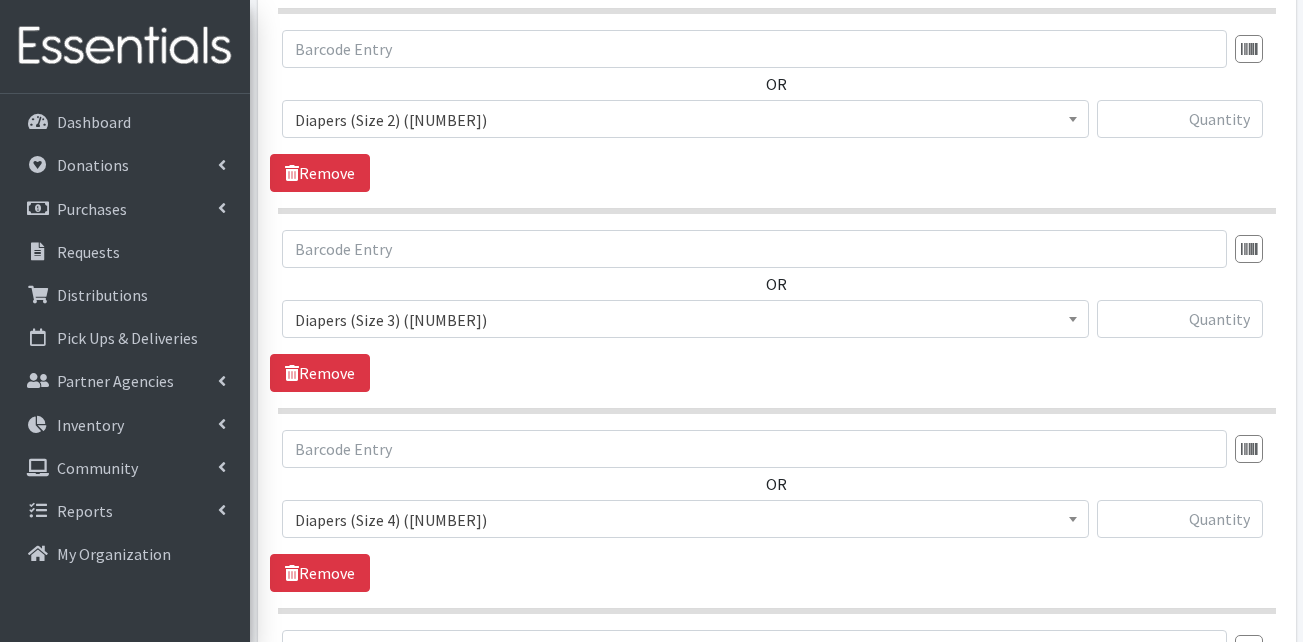 scroll, scrollTop: 724, scrollLeft: 0, axis: vertical 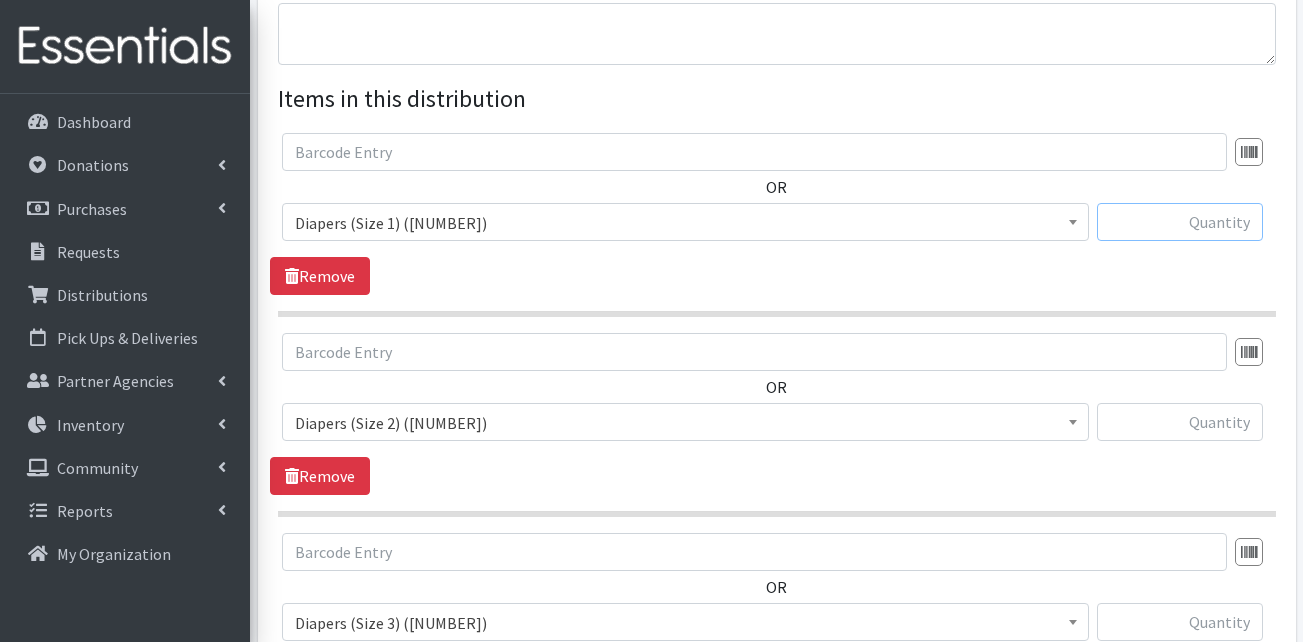 click at bounding box center [1180, 222] 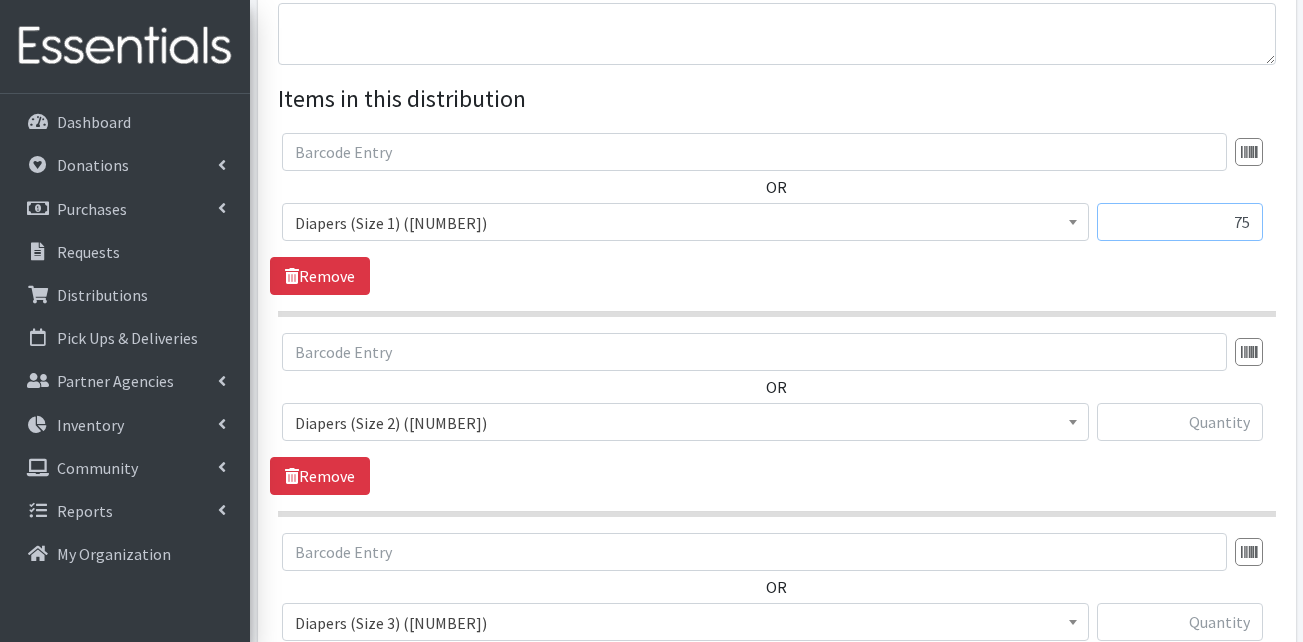 type on "75" 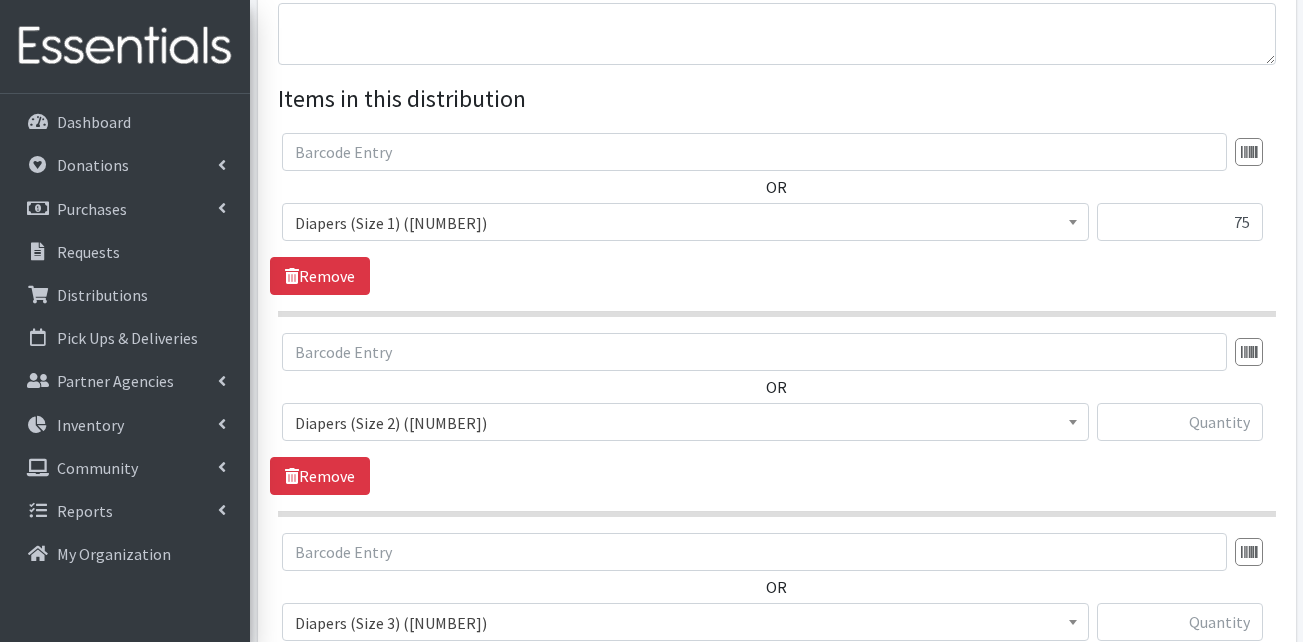 click on "OR
Adult Briefs (Large) (168705)
Adult Briefs (Medium) (109741)
Adult Briefs (Small) (111168)
Adult Briefs (X-Large) (164862)
Adult Briefs (XXL) (1304)
Adult Incontinence Pads (50000)
Adult Liners (50000)
Bed Pads (Disposable) (0)
Diapers (Newborn) (99850)
Diapers (Preemie) (114700)
Diapers (Size 1) (53230)
Diapers (Size 2) (57580)
Diapers (Size 3) (47030)
Diapers (Size 4) (62982)
Diapers (Size 5) (62531)
Diapers (Size 6) (64117)
Diapers (Size 7) (81745)
Kids (Overnights - Older Kids) (42464)
Kids Pull-Ups (2T-3T) (106196)
Kids Pull-Ups (3T-4T) (107300)
Kids Pull-Ups (4T-5T) (75976)
Other (0)
Pads (21952)
Period Packs  (99155)
Period Panties (Large) (364957)
Period Panties (Medium) (99945)
Period Panties (Small) (99918)
Period Panties (X-Large) (99886)
Swimmers (50000)
75" at bounding box center [776, 214] 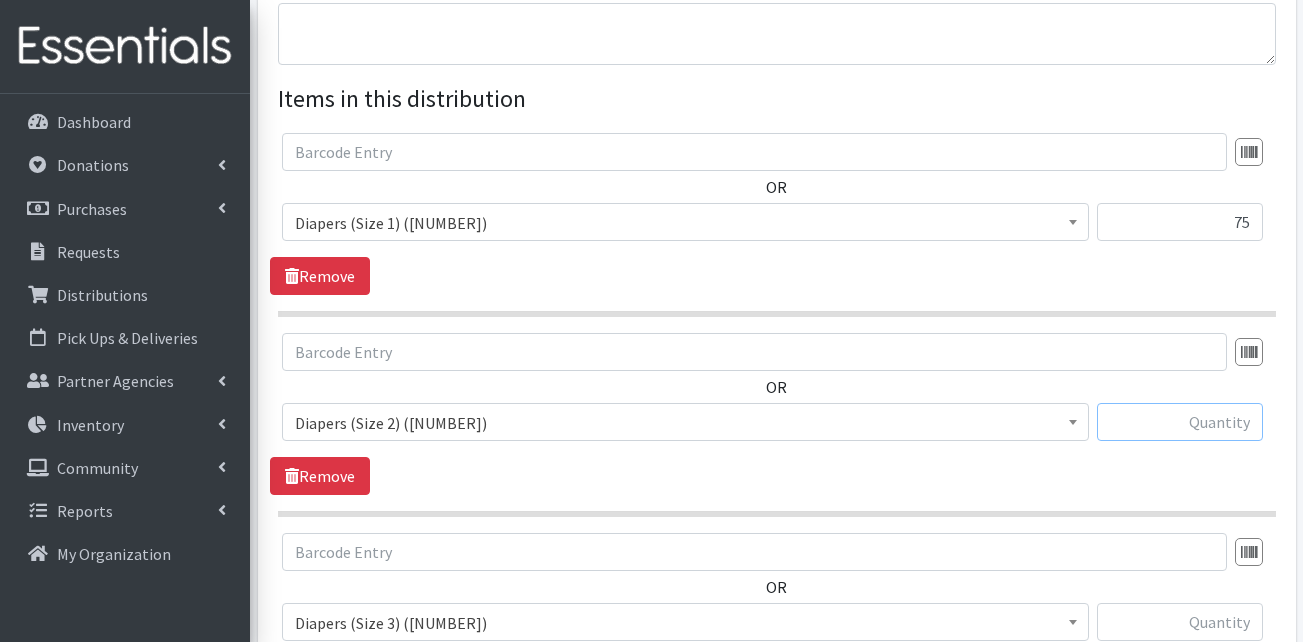 click at bounding box center [1180, 422] 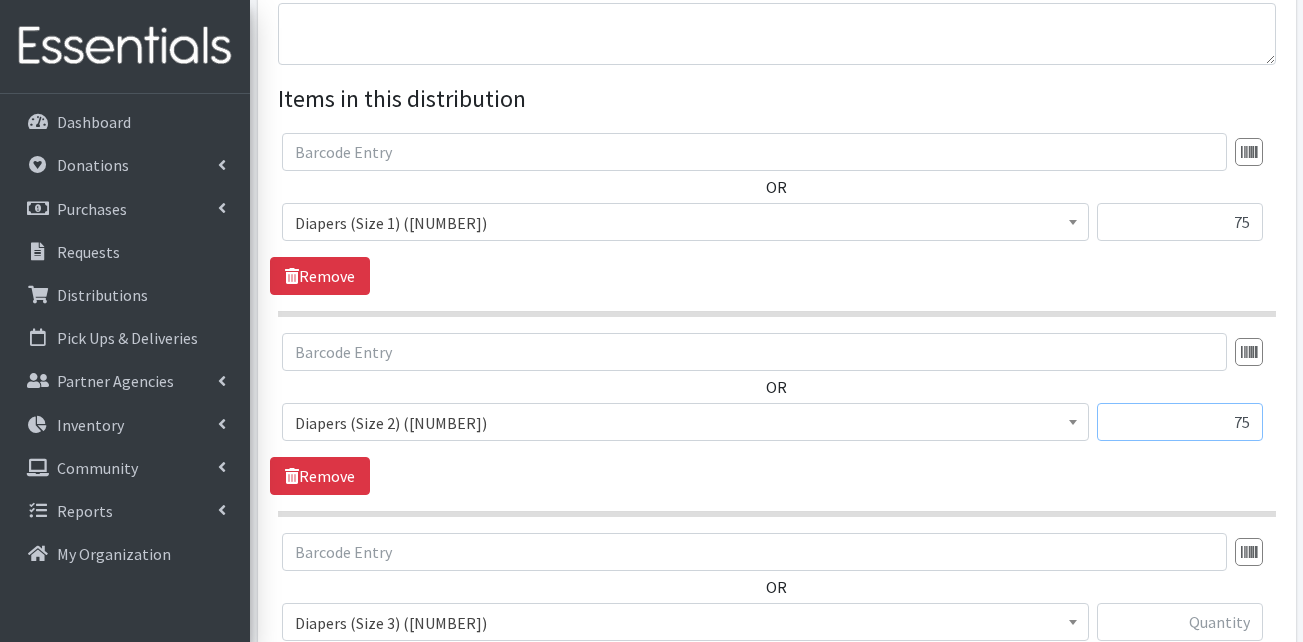 type on "75" 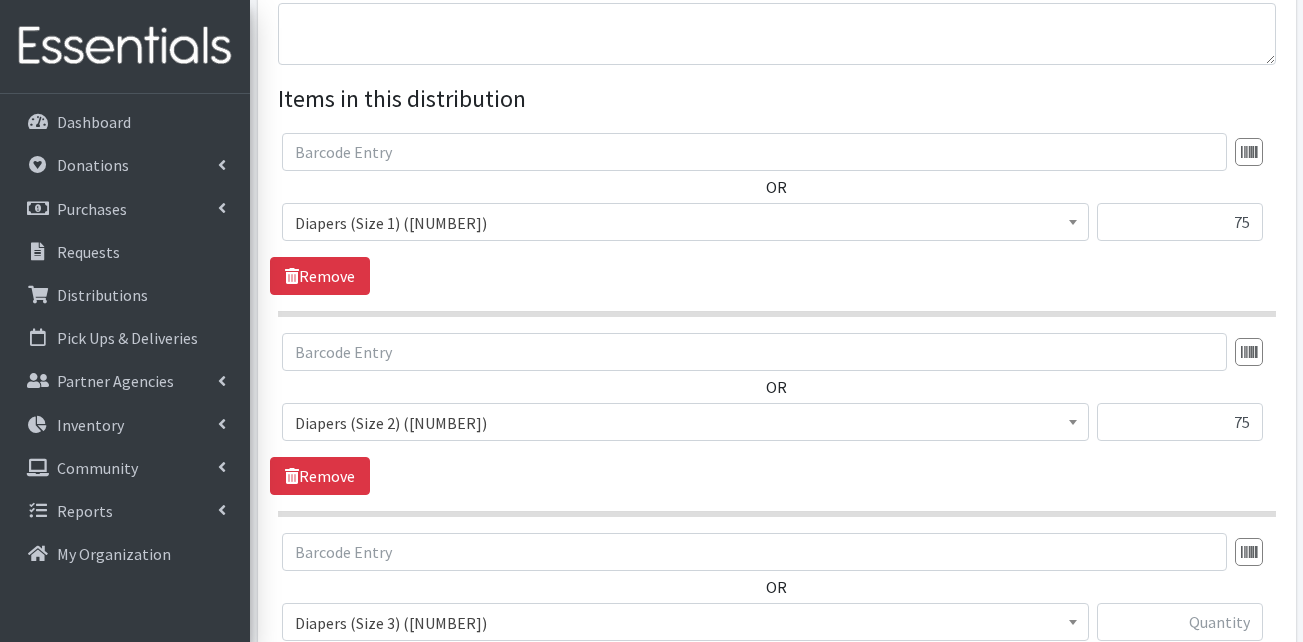 click on "OR
Adult Briefs (Large) (168705)
Adult Briefs (Medium) (109741)
Adult Briefs (Small) (111168)
Adult Briefs (X-Large) (164862)
Adult Briefs (XXL) (1304)
Adult Incontinence Pads (50000)
Adult Liners (50000)
Bed Pads (Disposable) (0)
Diapers (Newborn) (99850)
Diapers (Preemie) (114700)
Diapers (Size 1) (53230)
Diapers (Size 2) (57580)
Diapers (Size 3) (47030)
Diapers (Size 4) (62982)
Diapers (Size 5) (62531)
Diapers (Size 6) (64117)
Diapers (Size 7) (81745)
Kids (Overnights - Older Kids) (42464)
Kids Pull-Ups (2T-3T) (106196)
Kids Pull-Ups (3T-4T) (107300)
Kids Pull-Ups (4T-5T) (75976)
Other (0)
Pads (21952)
Period Packs  (99155)
Period Panties (Large) (364957)
Period Panties (Medium) (99945)
Period Panties (Small) (99918)" at bounding box center [776, 395] 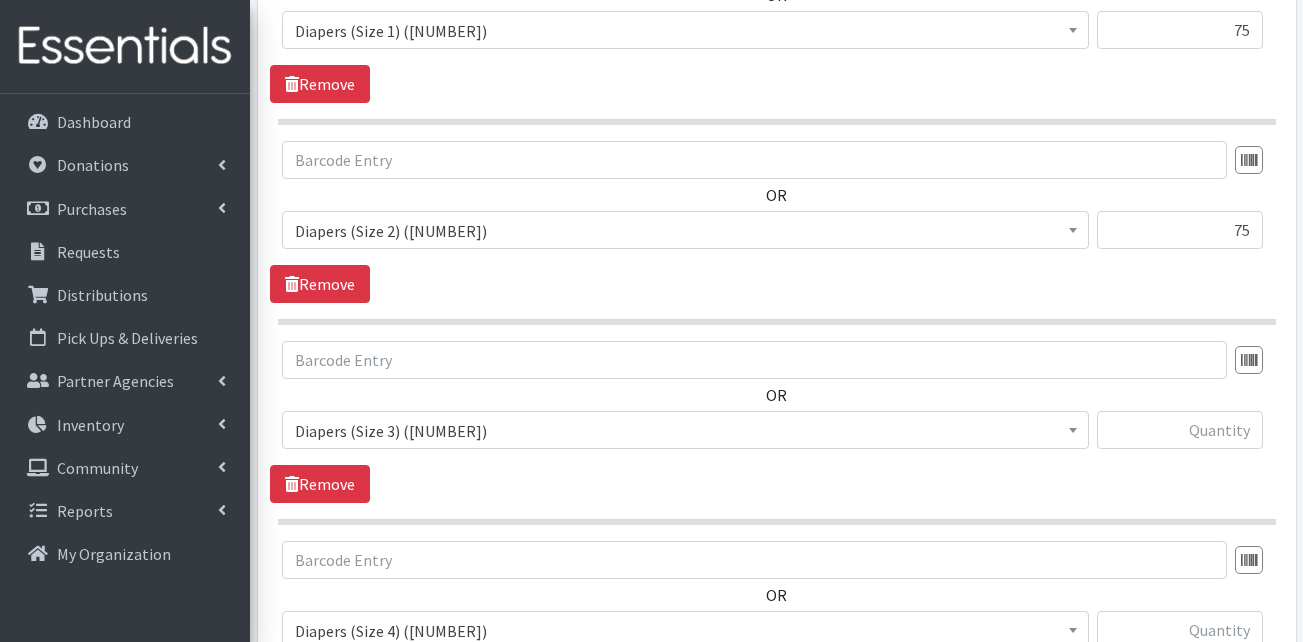scroll, scrollTop: 924, scrollLeft: 0, axis: vertical 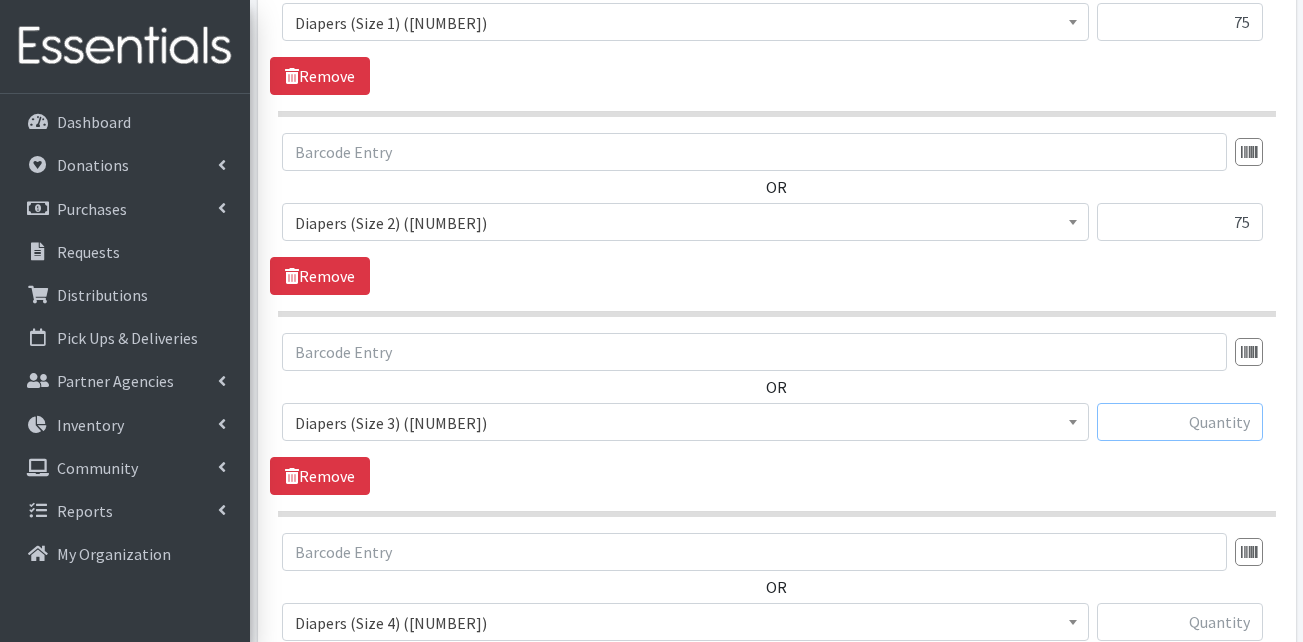 click at bounding box center [1180, 422] 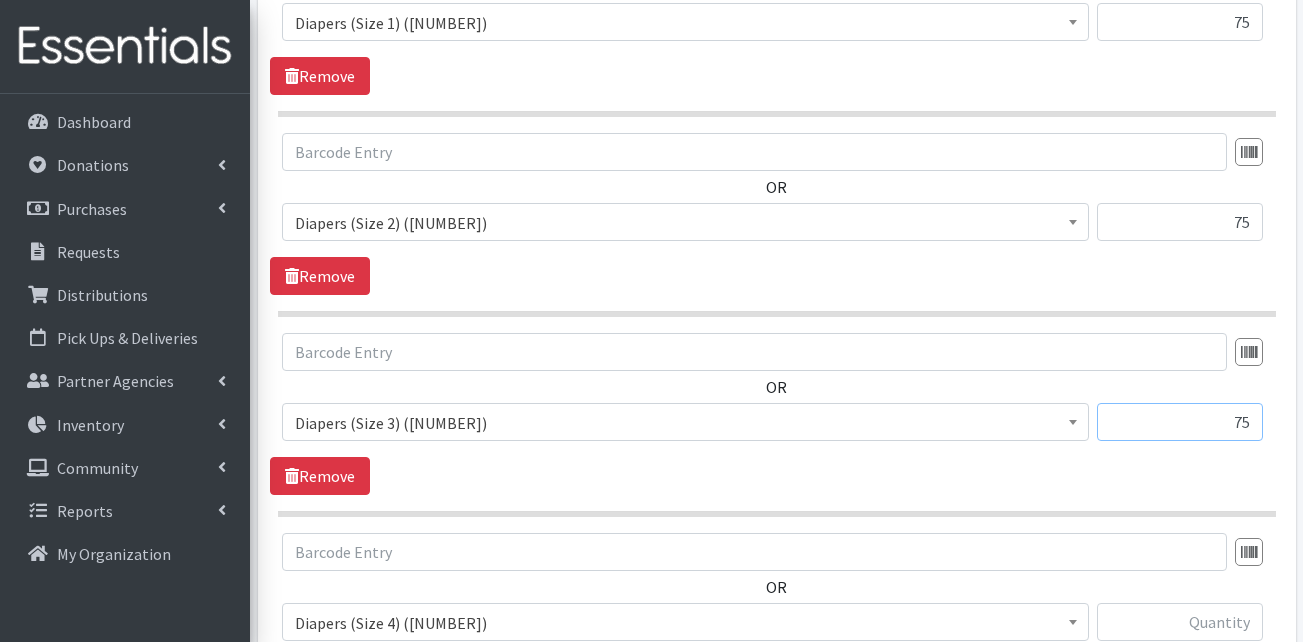 type on "75" 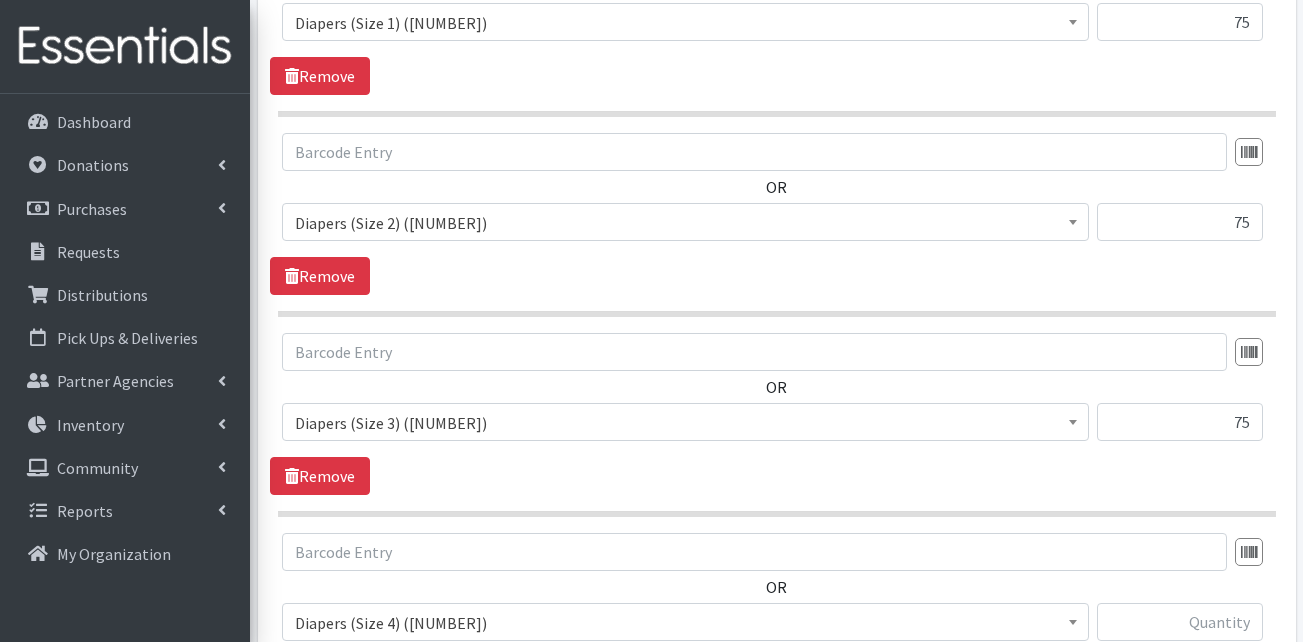 click on "OR
Adult Briefs (Large) (168705)
Adult Briefs (Medium) (109741)
Adult Briefs (Small) (111168)
Adult Briefs (X-Large) (164862)
Adult Briefs (XXL) (1304)
Adult Incontinence Pads (50000)
Adult Liners (50000)
Bed Pads (Disposable) (0)
Diapers (Newborn) (99850)
Diapers (Preemie) (114700)
Diapers (Size 1) (53230)
Diapers (Size 2) (57580)
Diapers (Size 3) (47030)
Diapers (Size 4) (62982)
Diapers (Size 5) (62531)
Diapers (Size 6) (64117)
Diapers (Size 7) (81745)
Kids (Overnights - Older Kids) (42464)
Kids Pull-Ups (2T-3T) (106196)
Kids Pull-Ups (3T-4T) (107300)
Kids Pull-Ups (4T-5T) (75976)
Other (0)
Pads (21952)
Period Packs  (99155)
Period Panties (Large) (364957)
Period Panties (Medium) (99945)
Period Panties (Small) (99918)" at bounding box center (776, 414) 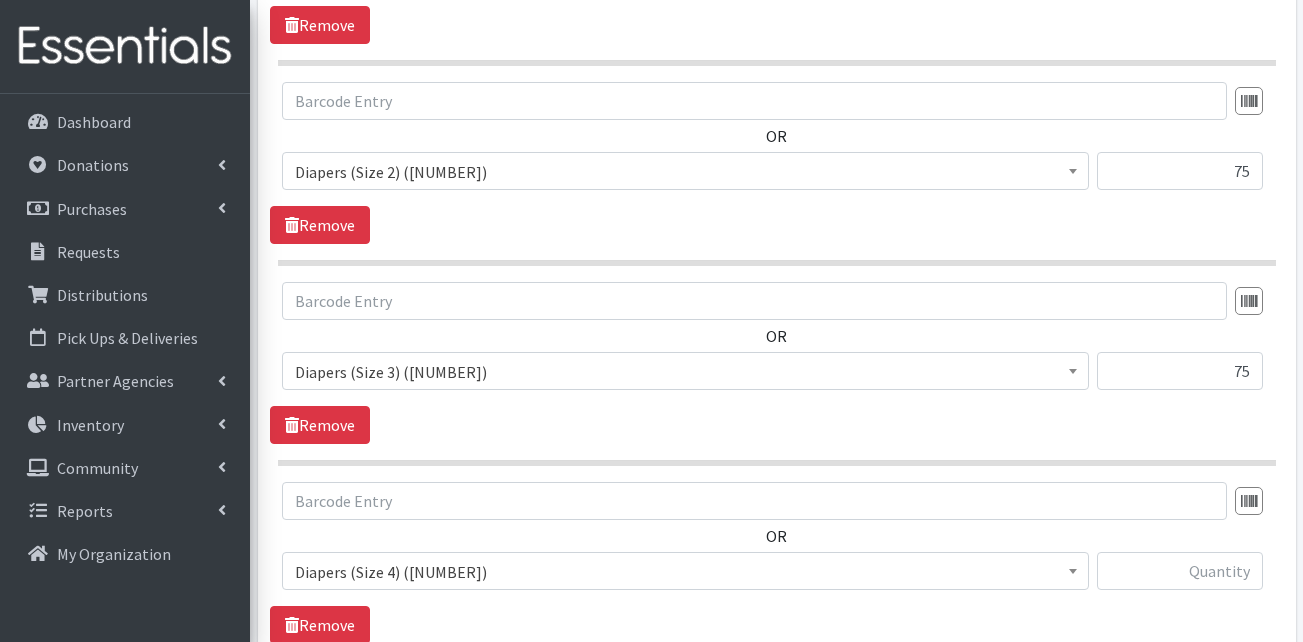 scroll, scrollTop: 1024, scrollLeft: 0, axis: vertical 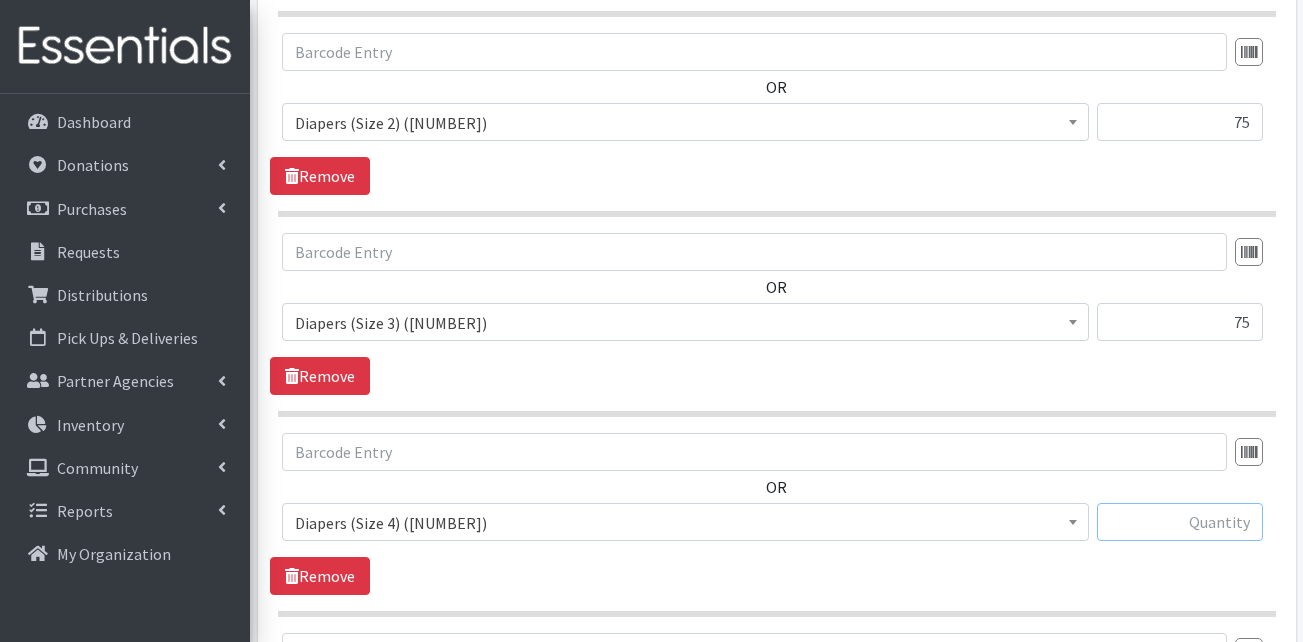 click at bounding box center (1180, 522) 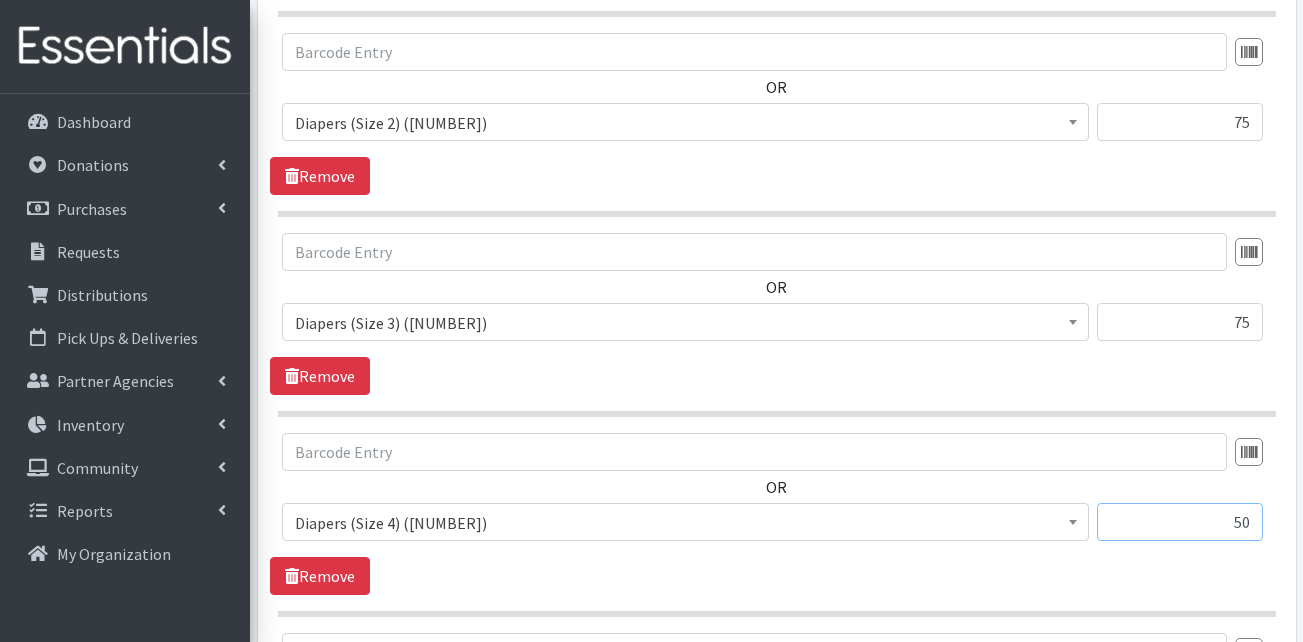 type on "50" 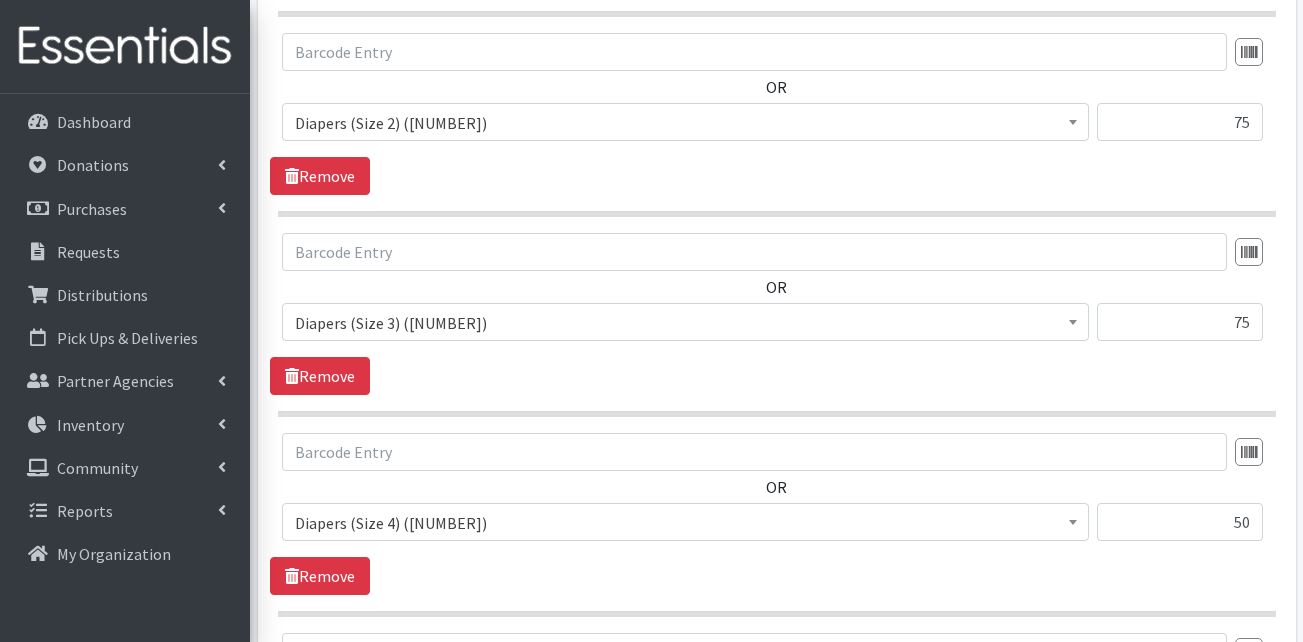 click on "OR
Adult Briefs (Large) (168705)
Adult Briefs (Medium) (109741)
Adult Briefs (Small) (111168)
Adult Briefs (X-Large) (164862)
Adult Briefs (XXL) (1304)
Adult Incontinence Pads (50000)
Adult Liners (50000)
Bed Pads (Disposable) (0)
Diapers (Newborn) (99850)
Diapers (Preemie) (114700)
Diapers (Size 1) (53230)
Diapers (Size 2) (57580)
Diapers (Size 3) (47030)
Diapers (Size 4) (62982)
Diapers (Size 5) (62531)
Diapers (Size 6) (64117)
Diapers (Size 7) (81745)
Kids (Overnights - Older Kids) (42464)
Kids Pull-Ups (2T-3T) (106196)
Kids Pull-Ups (3T-4T) (107300)
Kids Pull-Ups (4T-5T) (75976)
Other (0)
Pads (21952)
Period Packs  (99155)
Period Panties (Large) (364957)
Period Panties (Medium) (99945)
Period Panties (Small) (99918)" at bounding box center [776, 514] 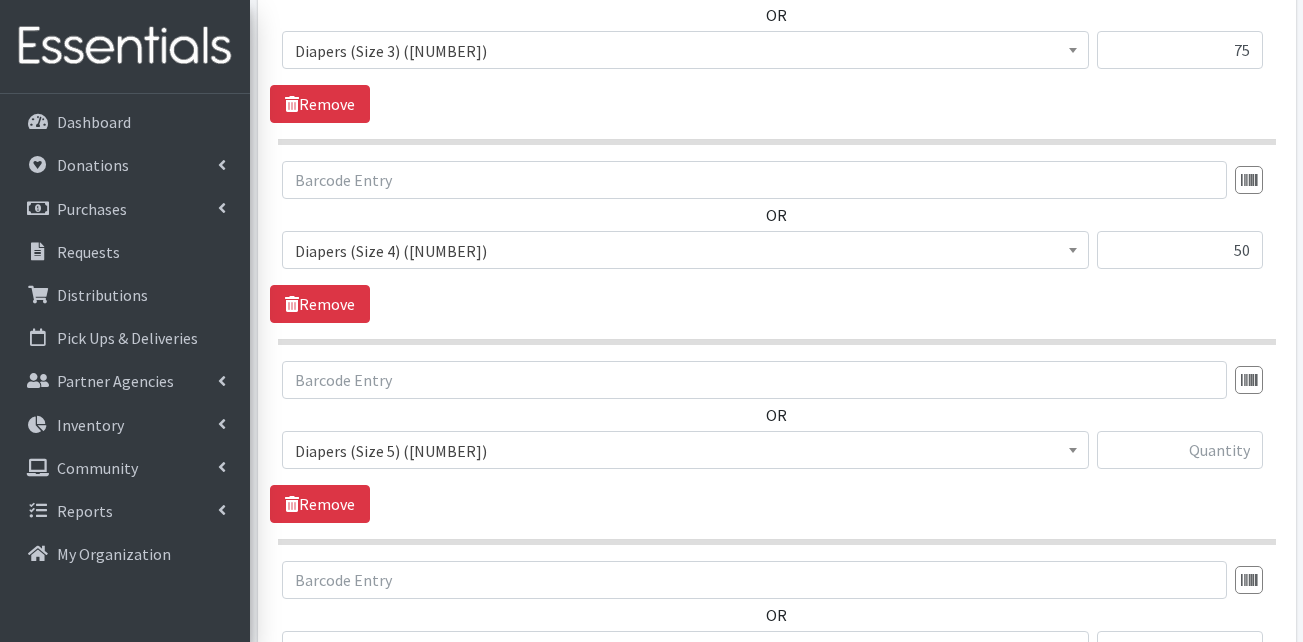 scroll, scrollTop: 1324, scrollLeft: 0, axis: vertical 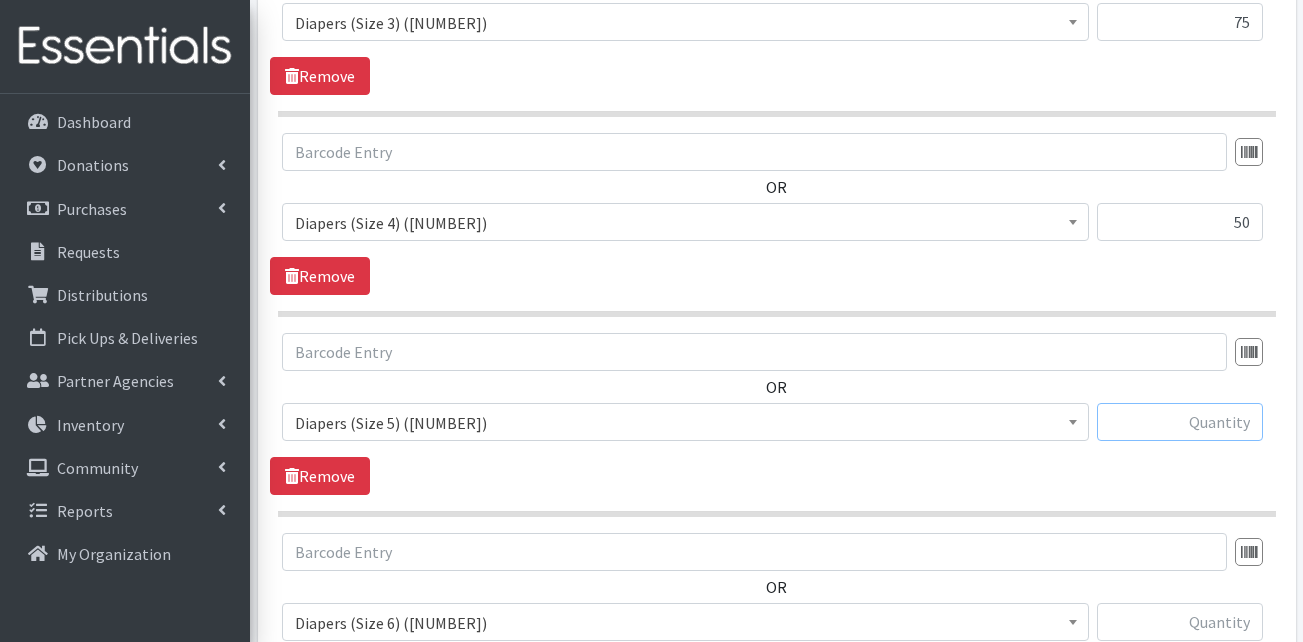 click at bounding box center [1180, 422] 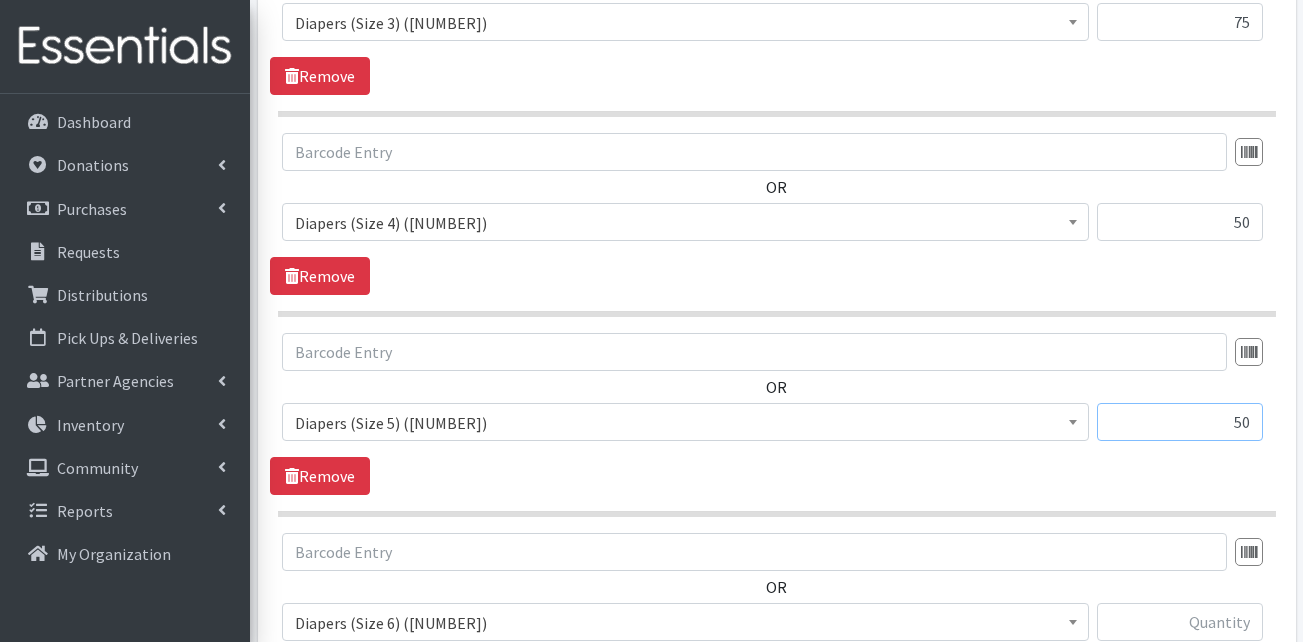 type on "50" 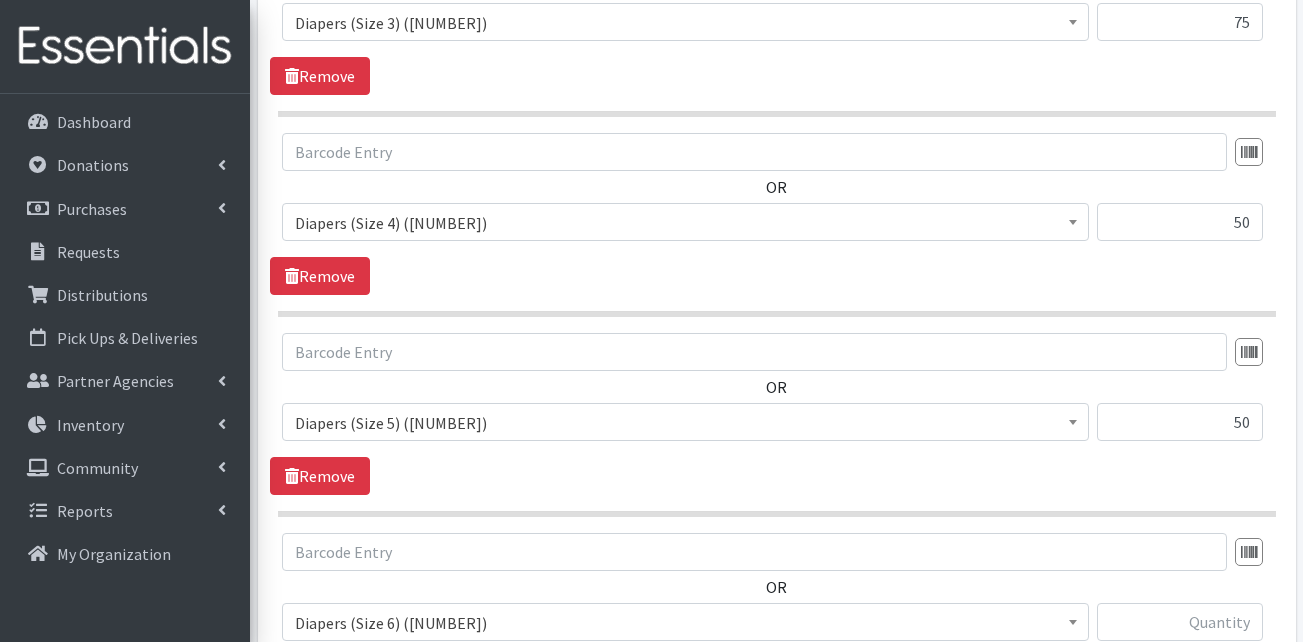 click on "OR
Adult Briefs (Large) (168705)
Adult Briefs (Medium) (109741)
Adult Briefs (Small) (111168)
Adult Briefs (X-Large) (164862)
Adult Briefs (XXL) (1304)
Adult Incontinence Pads (50000)
Adult Liners (50000)
Bed Pads (Disposable) (0)
Diapers (Newborn) (99850)
Diapers (Preemie) (114700)
Diapers (Size 1) (53230)
Diapers (Size 2) (57580)
Diapers (Size 3) (47030)
Diapers (Size 4) (62982)
Diapers (Size 5) (62531)
Diapers (Size 6) (64117)
Diapers (Size 7) (81745)
Kids (Overnights - Older Kids) (42464)
Kids Pull-Ups (2T-3T) (106196)
Kids Pull-Ups (3T-4T) (107300)
Kids Pull-Ups (4T-5T) (75976)
Other (0)
Pads (21952)
Period Packs  (99155)
Period Panties (Large) (364957)
Period Panties (Medium) (99945)
Period Panties (Small) (99918)" at bounding box center [776, 414] 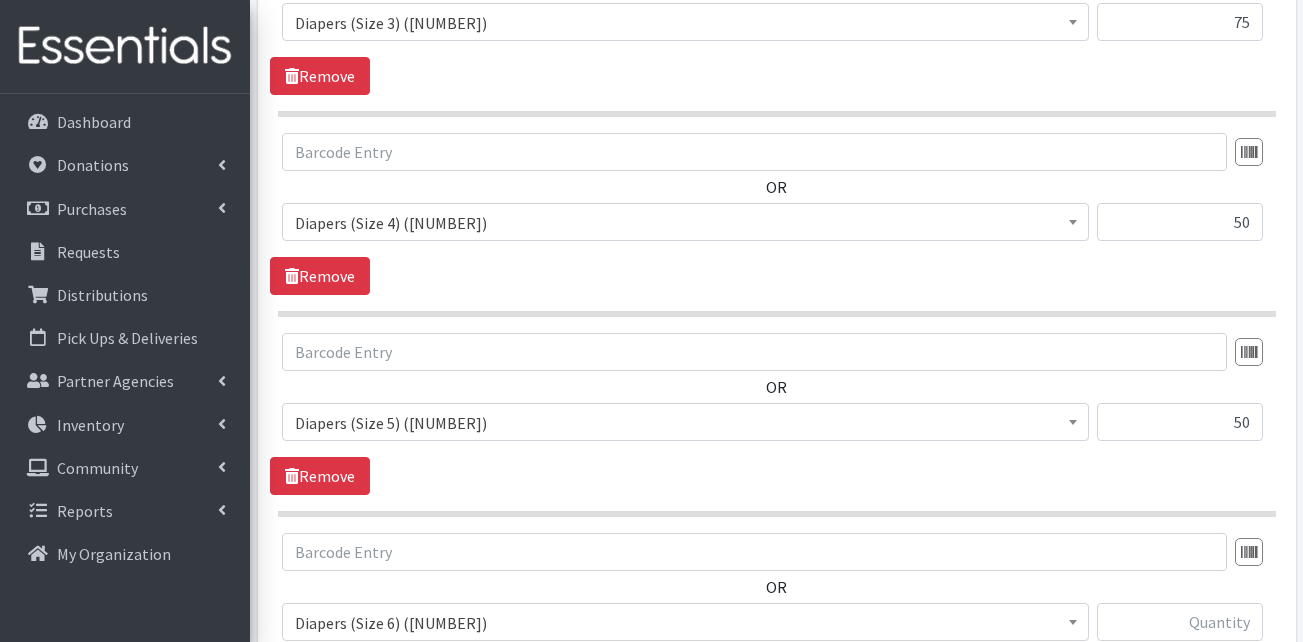 scroll, scrollTop: 1424, scrollLeft: 0, axis: vertical 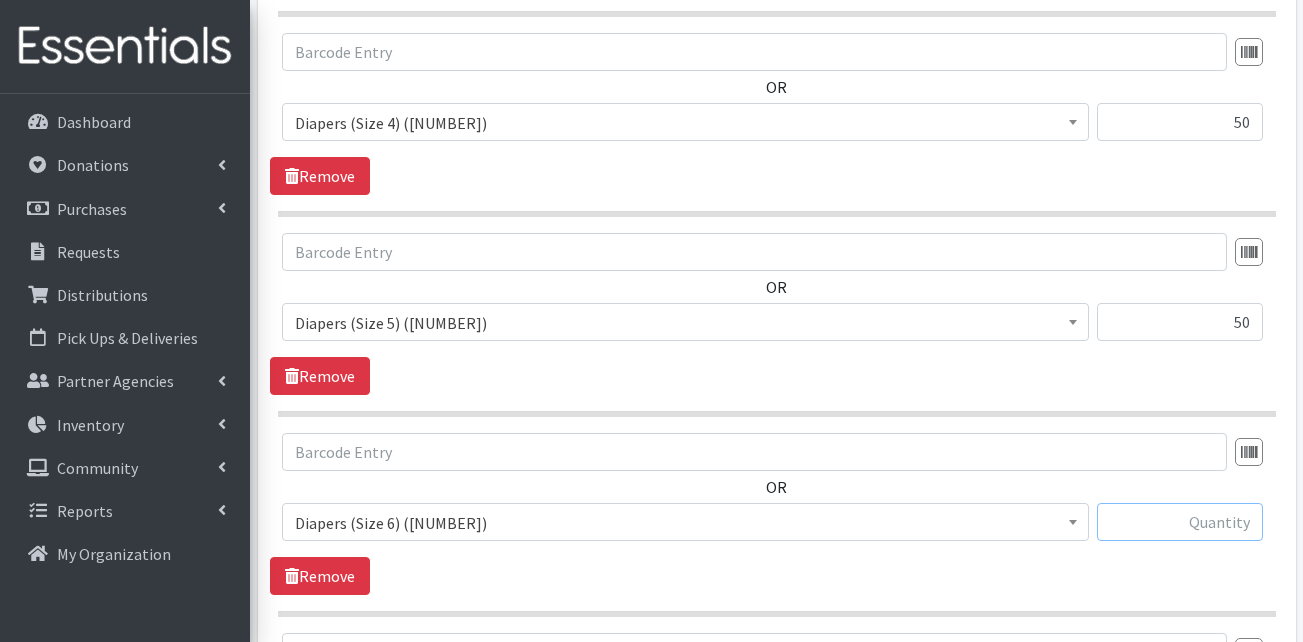 click at bounding box center (1180, 522) 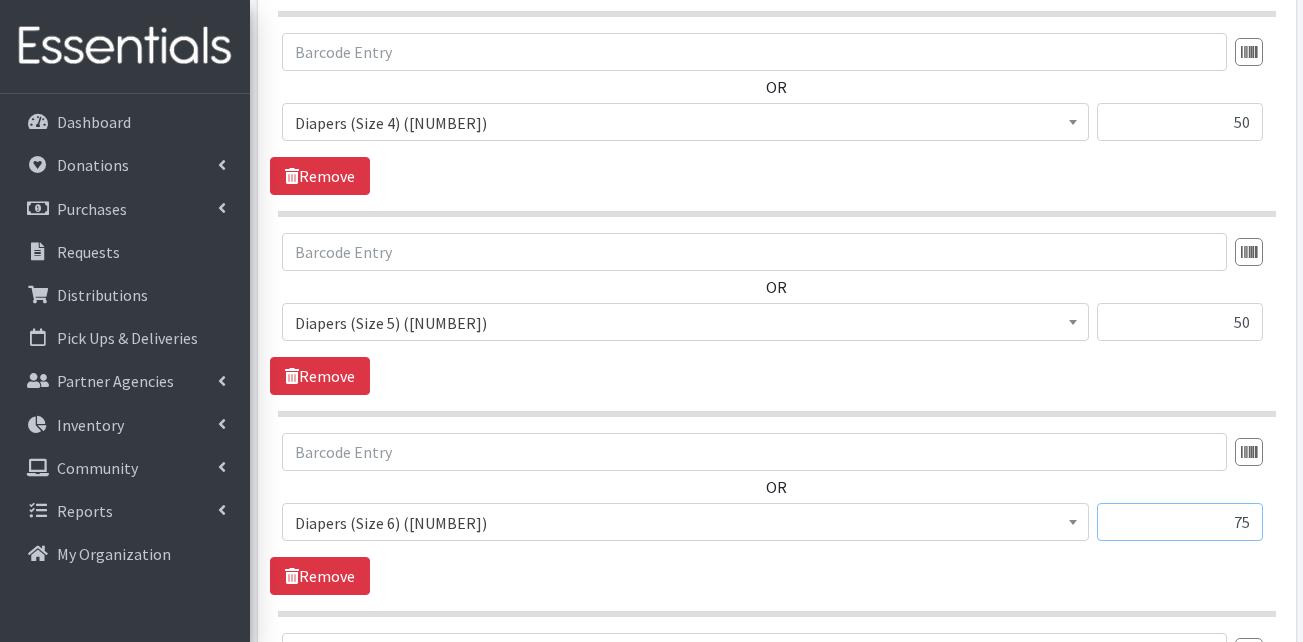 type on "75" 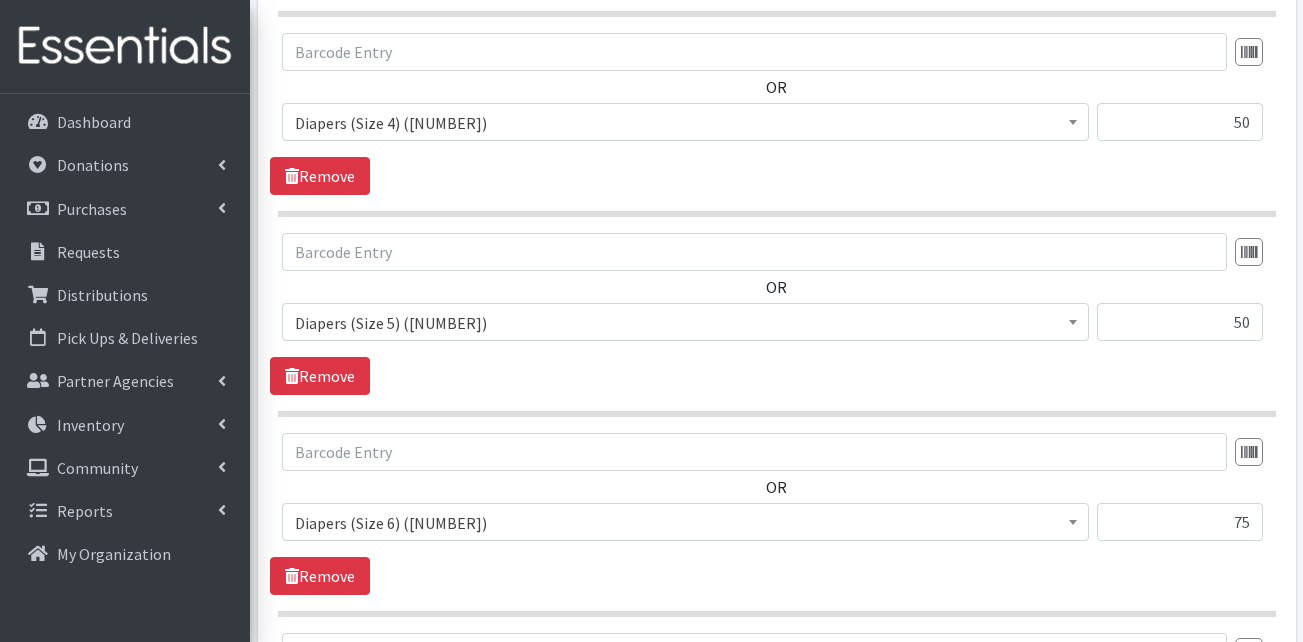 click on "OR
Adult Briefs (Large) (168705)
Adult Briefs (Medium) (109741)
Adult Briefs (Small) (111168)
Adult Briefs (X-Large) (164862)
Adult Briefs (XXL) (1304)
Adult Incontinence Pads (50000)
Adult Liners (50000)
Bed Pads (Disposable) (0)
Diapers (Newborn) (99850)
Diapers (Preemie) (114700)
Diapers (Size 1) (53230)
Diapers (Size 2) (57580)
Diapers (Size 3) (47030)
Diapers (Size 4) (62982)
Diapers (Size 5) (62531)
Diapers (Size 6) (64117)
Diapers (Size 7) (81745)
Kids (Overnights - Older Kids) (42464)
Kids Pull-Ups (2T-3T) (106196)
Kids Pull-Ups (3T-4T) (107300)
Kids Pull-Ups (4T-5T) (75976)
Other (0)
Pads (21952)
Period Packs  (99155)
Period Panties (Large) (364957)
Period Panties (Medium) (99945)
Period Panties (Small) (99918)" at bounding box center (776, 514) 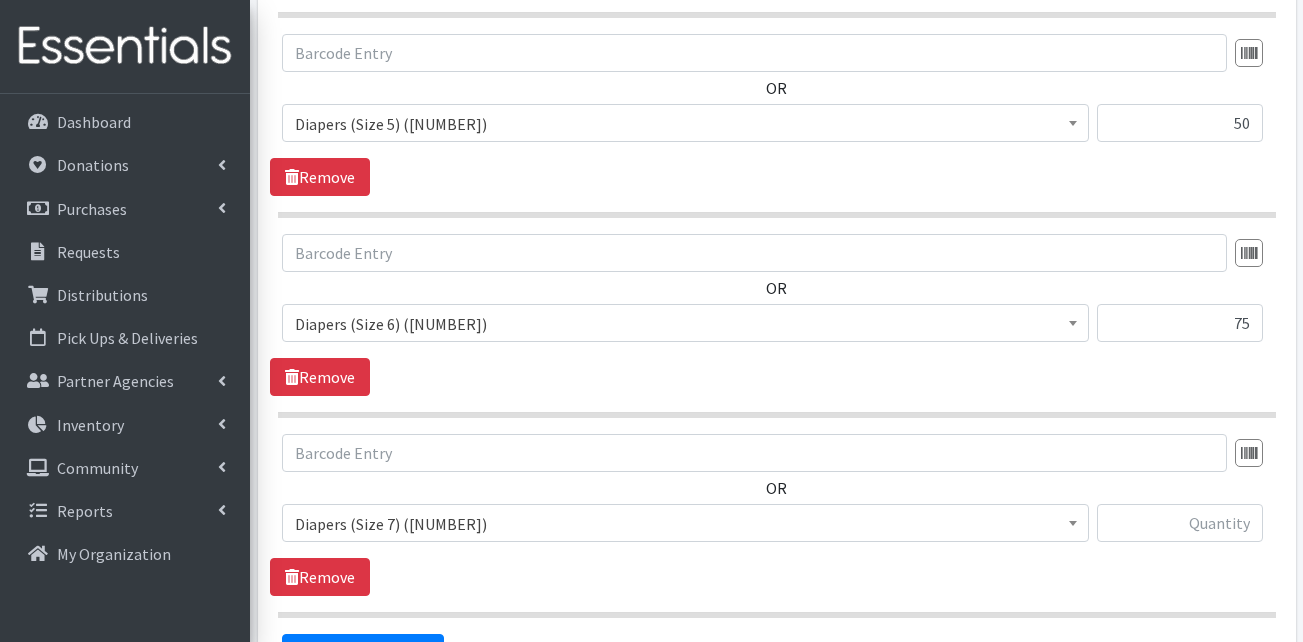 scroll, scrollTop: 1624, scrollLeft: 0, axis: vertical 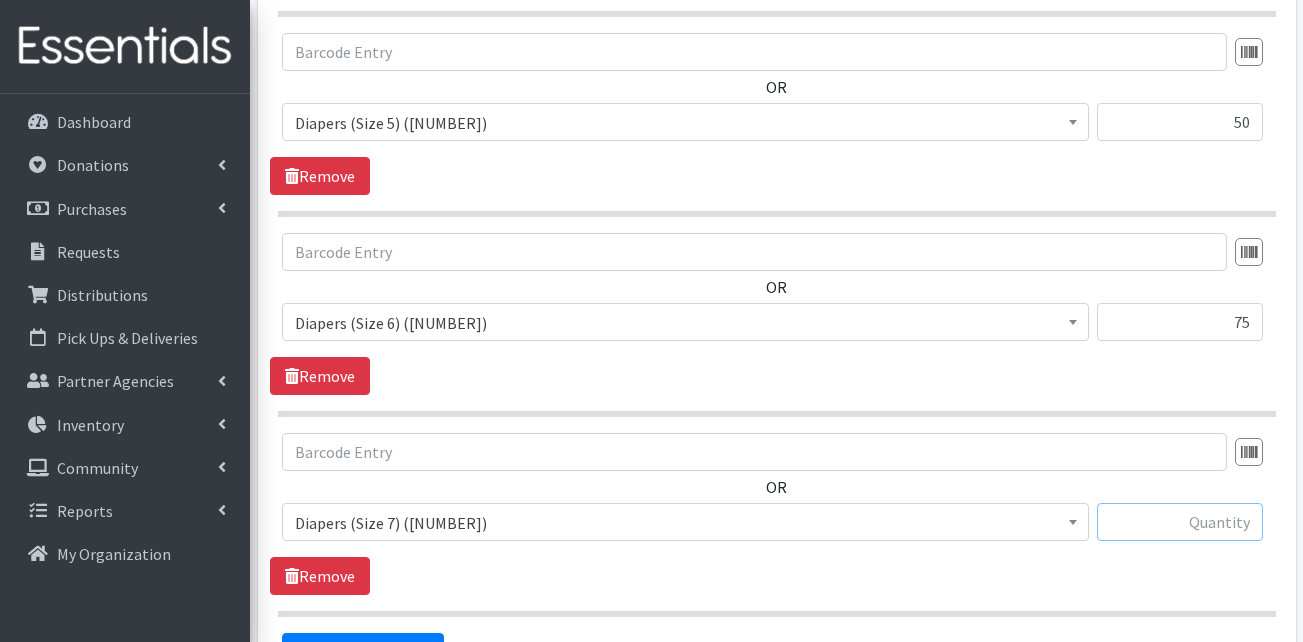 click at bounding box center [1180, 522] 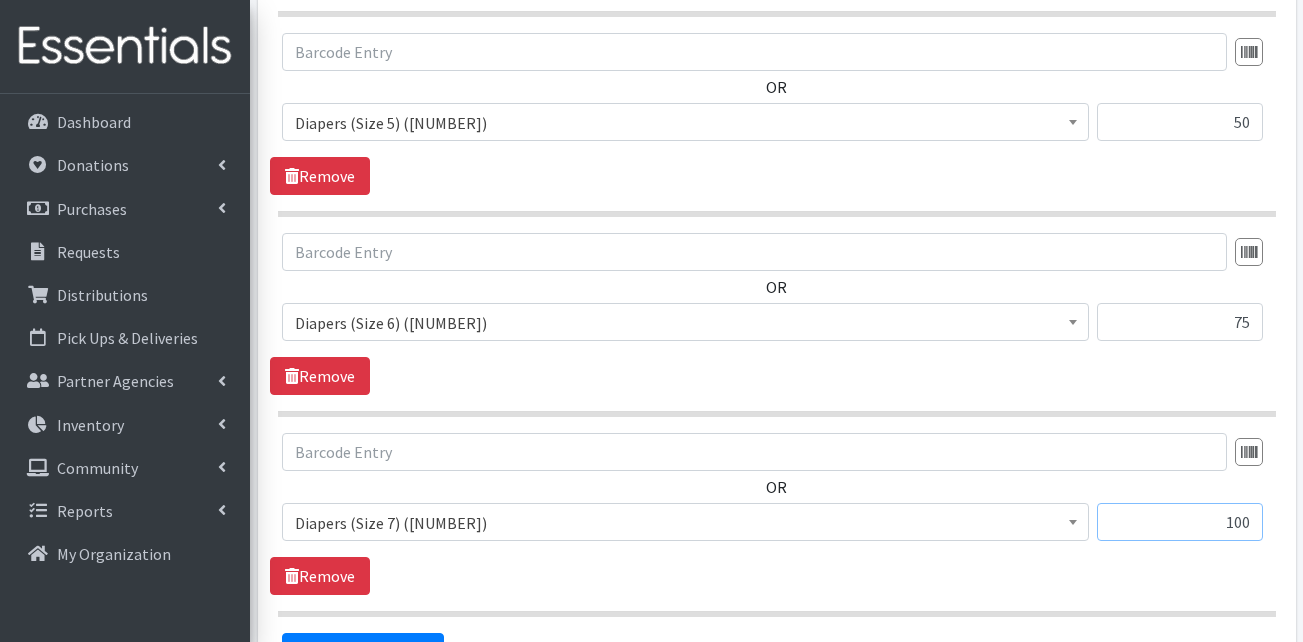 type on "100" 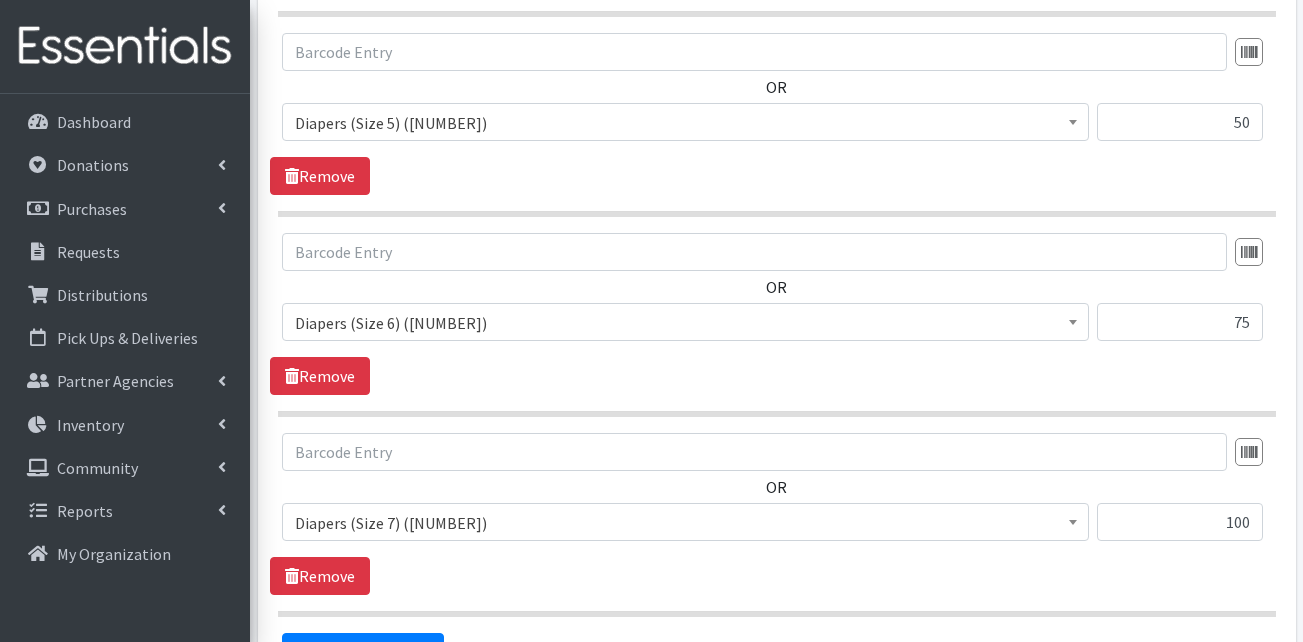 click on "OR
Adult Briefs (Large) (168705)
Adult Briefs (Medium) (109741)
Adult Briefs (Small) (111168)
Adult Briefs (X-Large) (164862)
Adult Briefs (XXL) (1304)
Adult Incontinence Pads (50000)
Adult Liners (50000)
Bed Pads (Disposable) (0)
Diapers (Newborn) (99850)
Diapers (Preemie) (114700)
Diapers (Size 1) (53230)
Diapers (Size 2) (57580)
Diapers (Size 3) (47030)
Diapers (Size 4) (62982)
Diapers (Size 5) (62531)
Diapers (Size 6) (64117)
Diapers (Size 7) (81745)
Kids (Overnights - Older Kids) (42464)
Kids Pull-Ups (2T-3T) (106196)
Kids Pull-Ups (3T-4T) (107300)
Kids Pull-Ups (4T-5T) (75976)
Other (0)
Pads (21952)
Period Packs  (99155)
Period Panties (Large) (364957)
Period Panties (Medium) (99945)
Period Panties (Small) (99918)" at bounding box center [776, 514] 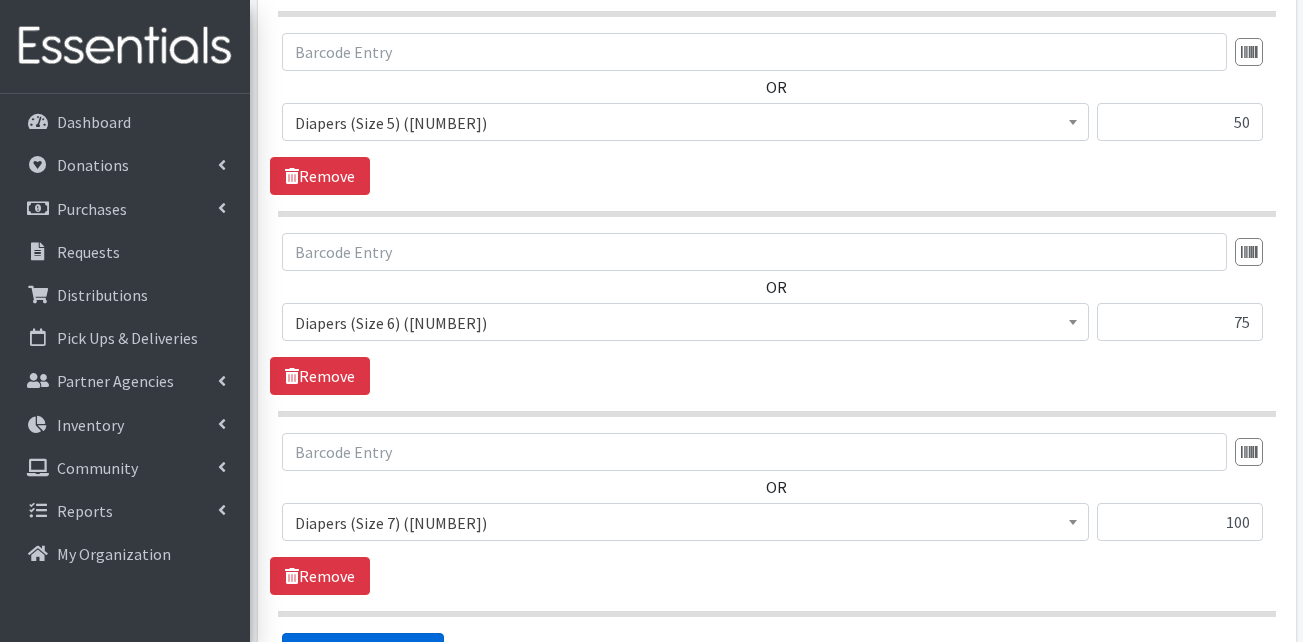 click on "Add Another Item" at bounding box center [363, 652] 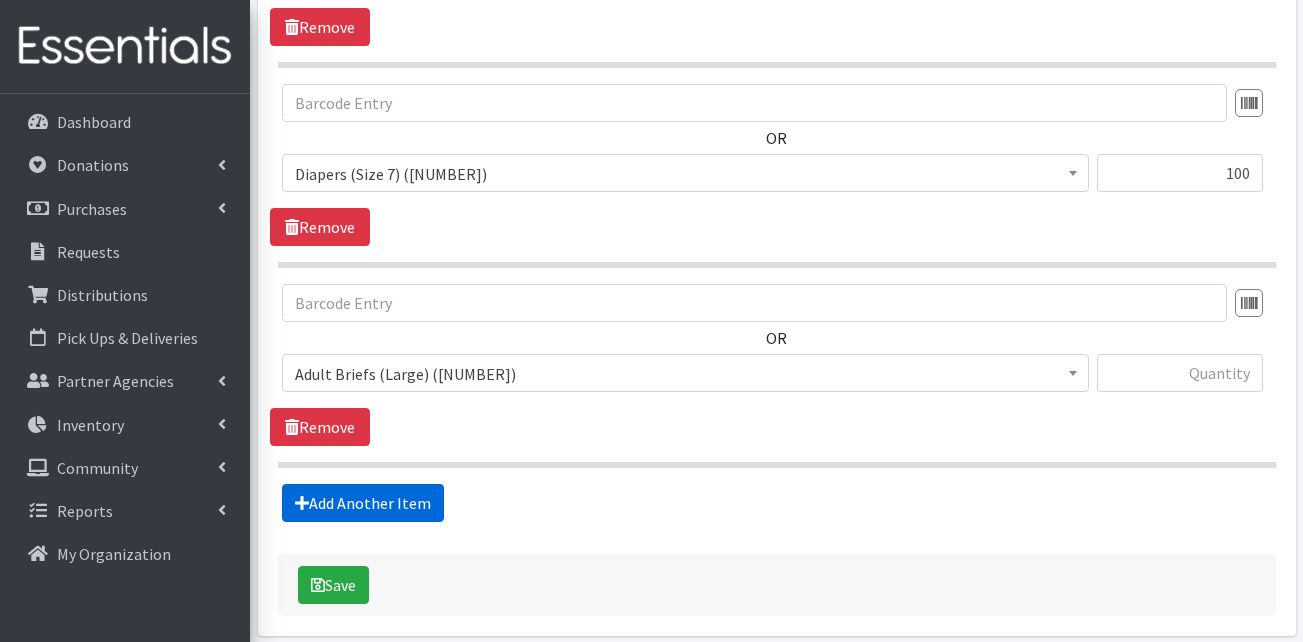 scroll, scrollTop: 2024, scrollLeft: 0, axis: vertical 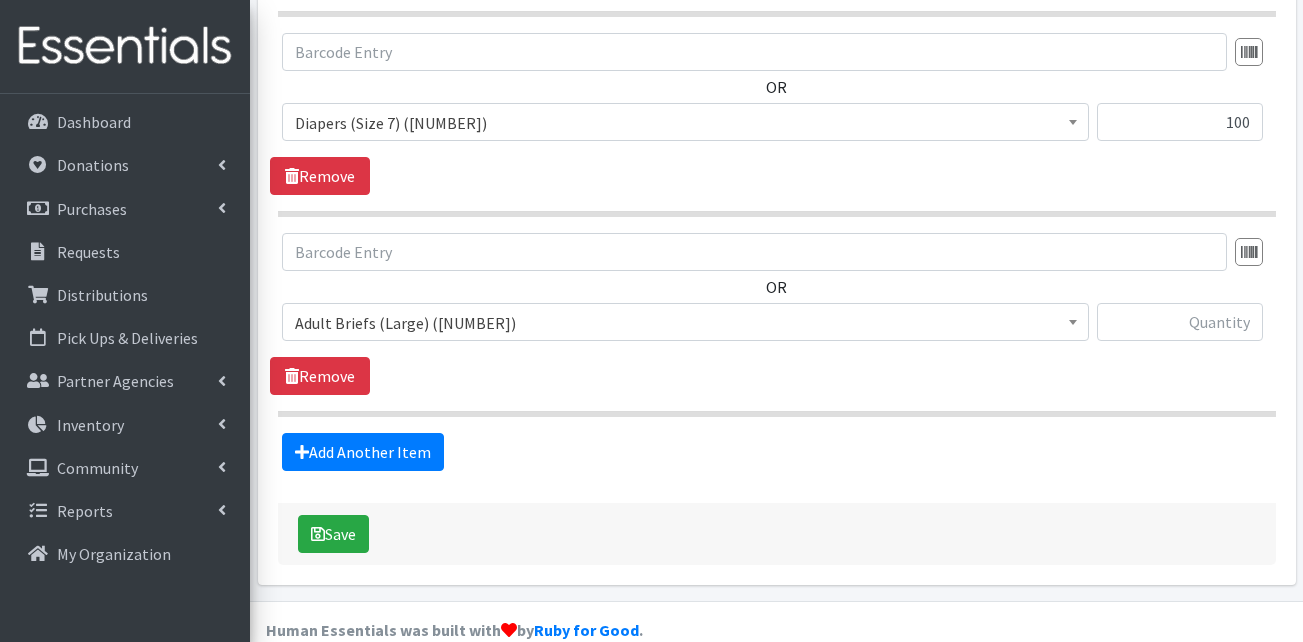 click on "Adult Briefs (Large) (168705)" at bounding box center (685, 323) 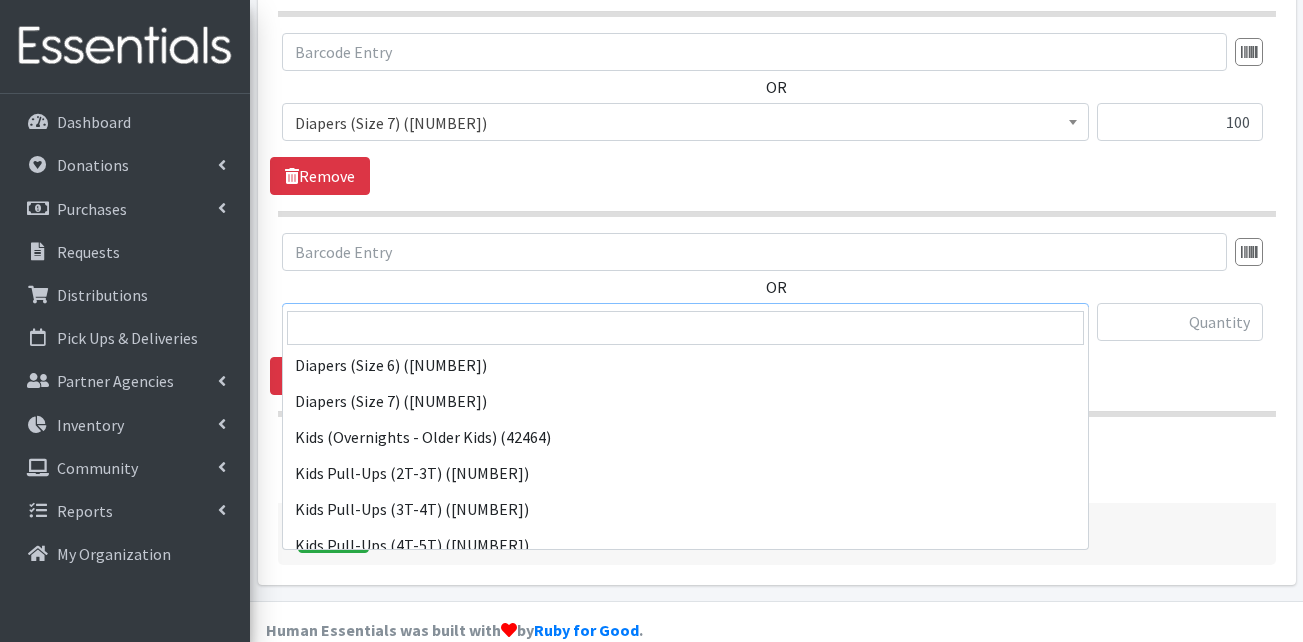 scroll, scrollTop: 500, scrollLeft: 0, axis: vertical 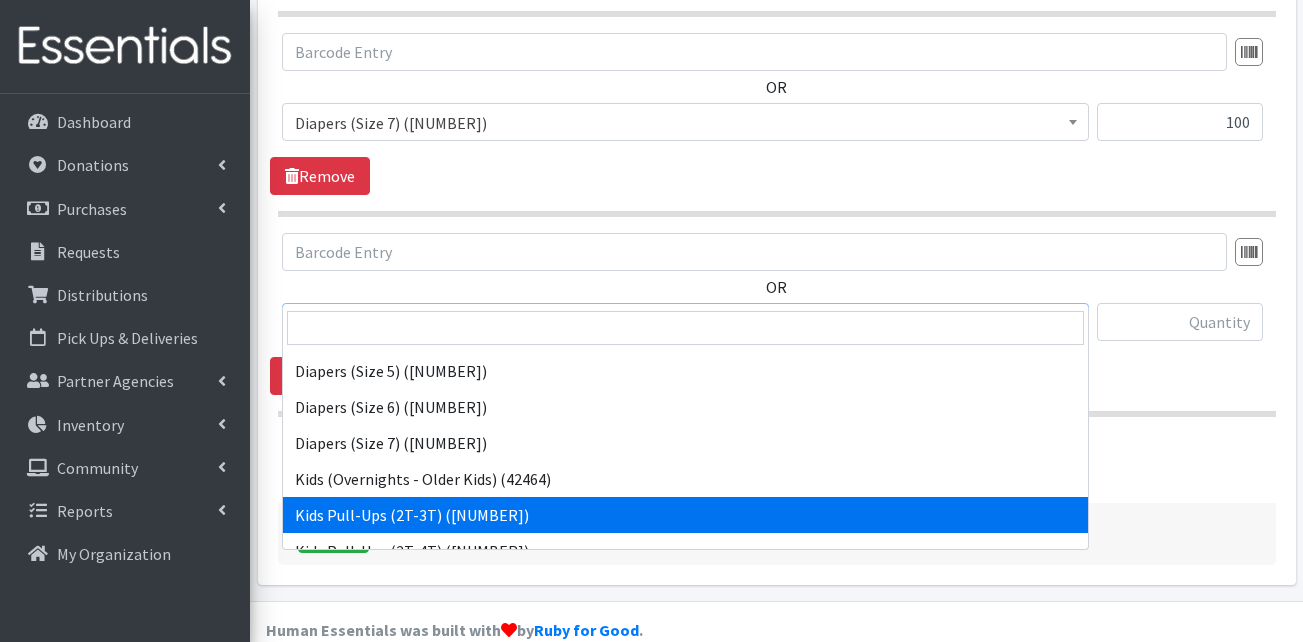select on "13408" 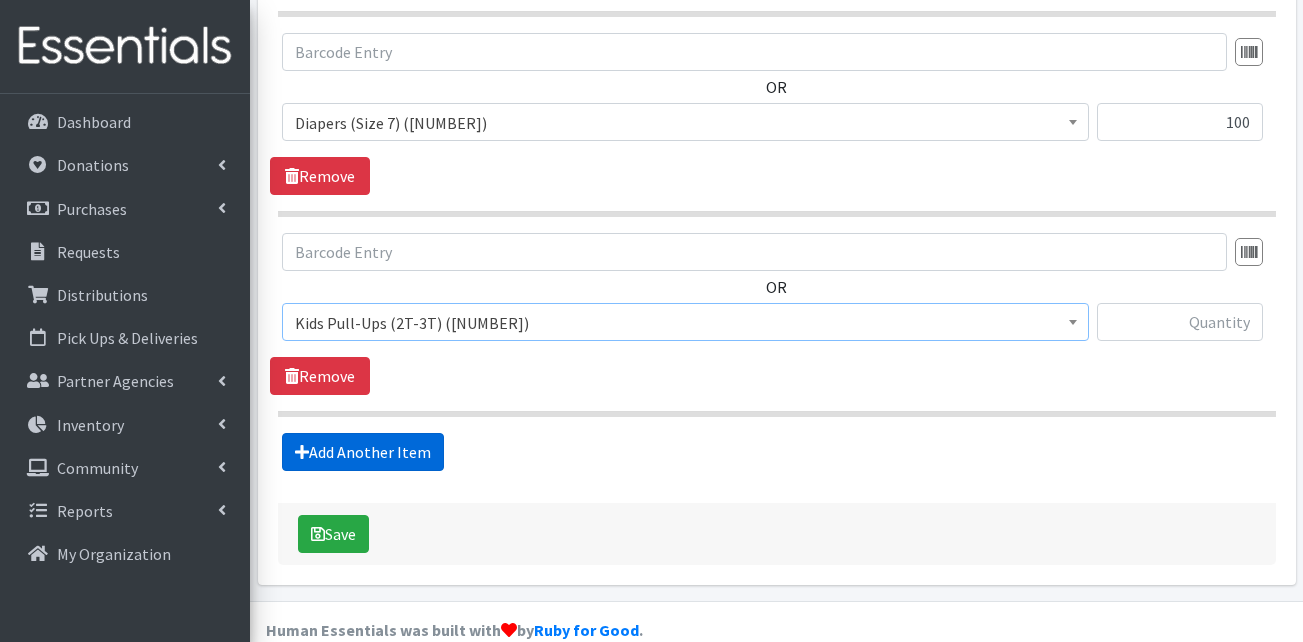 click on "Add Another Item" at bounding box center (363, 452) 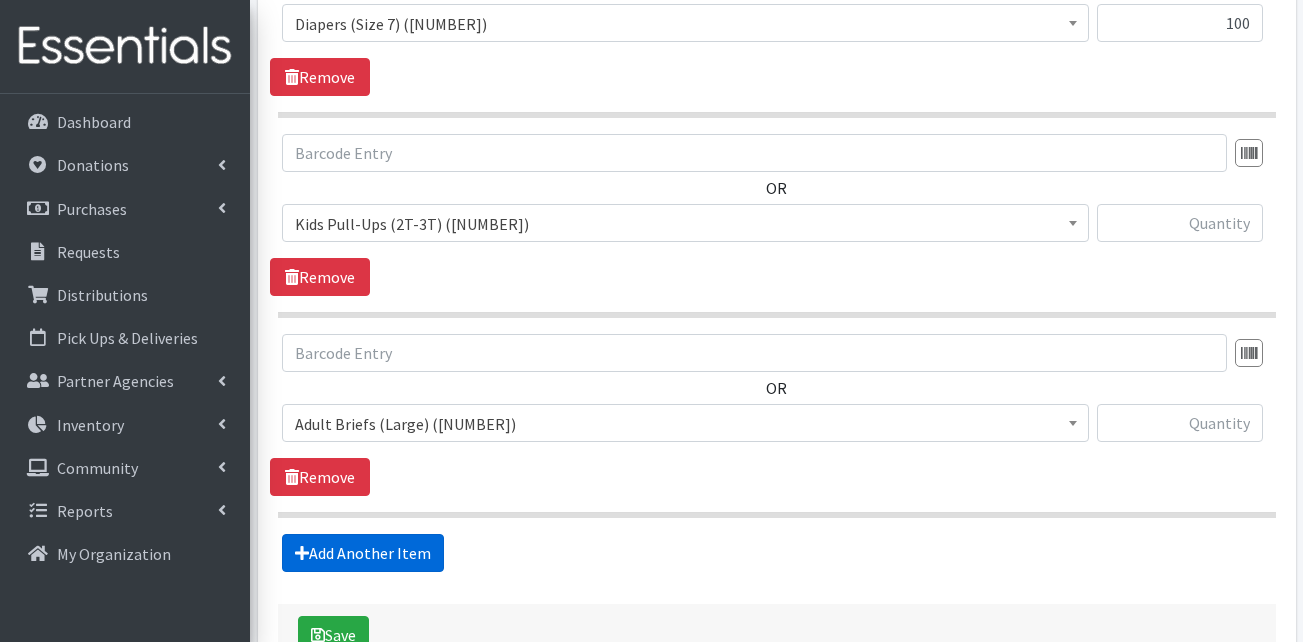 scroll, scrollTop: 2224, scrollLeft: 0, axis: vertical 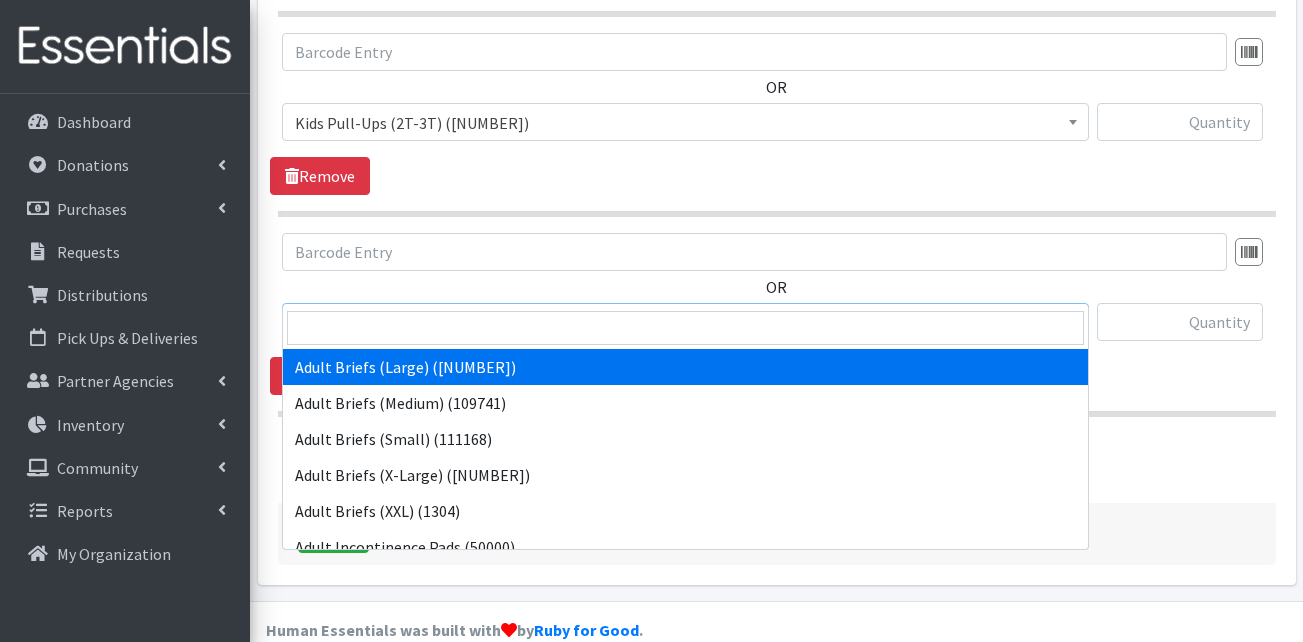 click on "Adult Briefs (Large) (168705)" at bounding box center (685, 323) 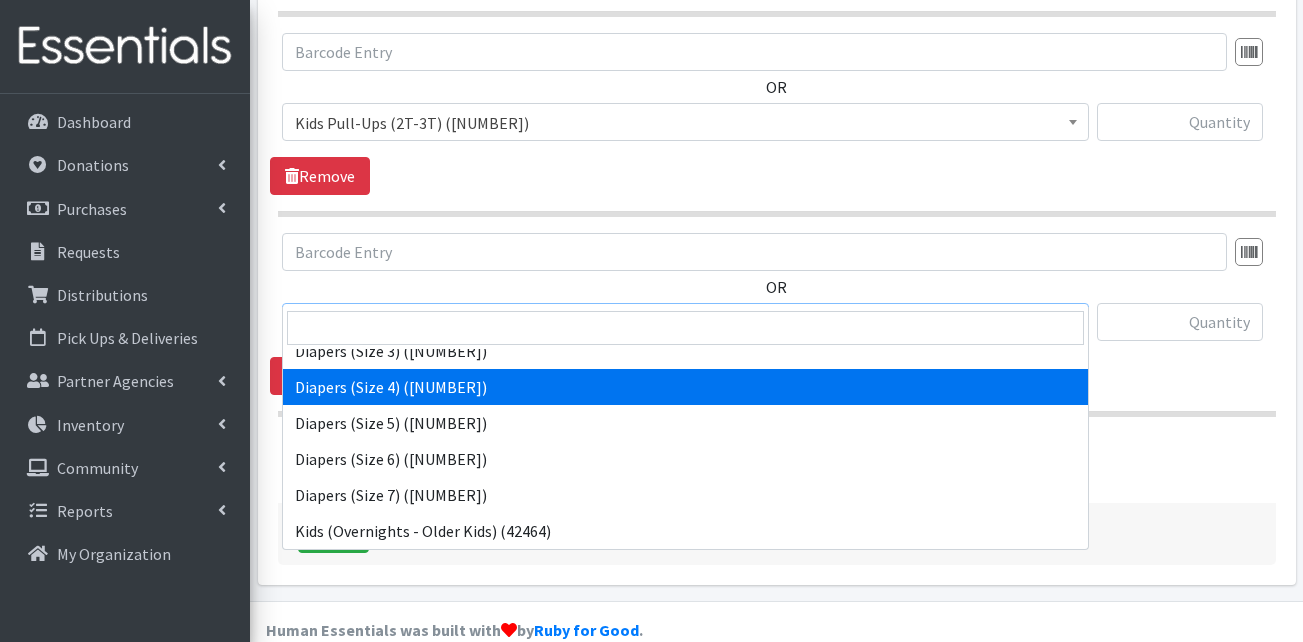 scroll, scrollTop: 500, scrollLeft: 0, axis: vertical 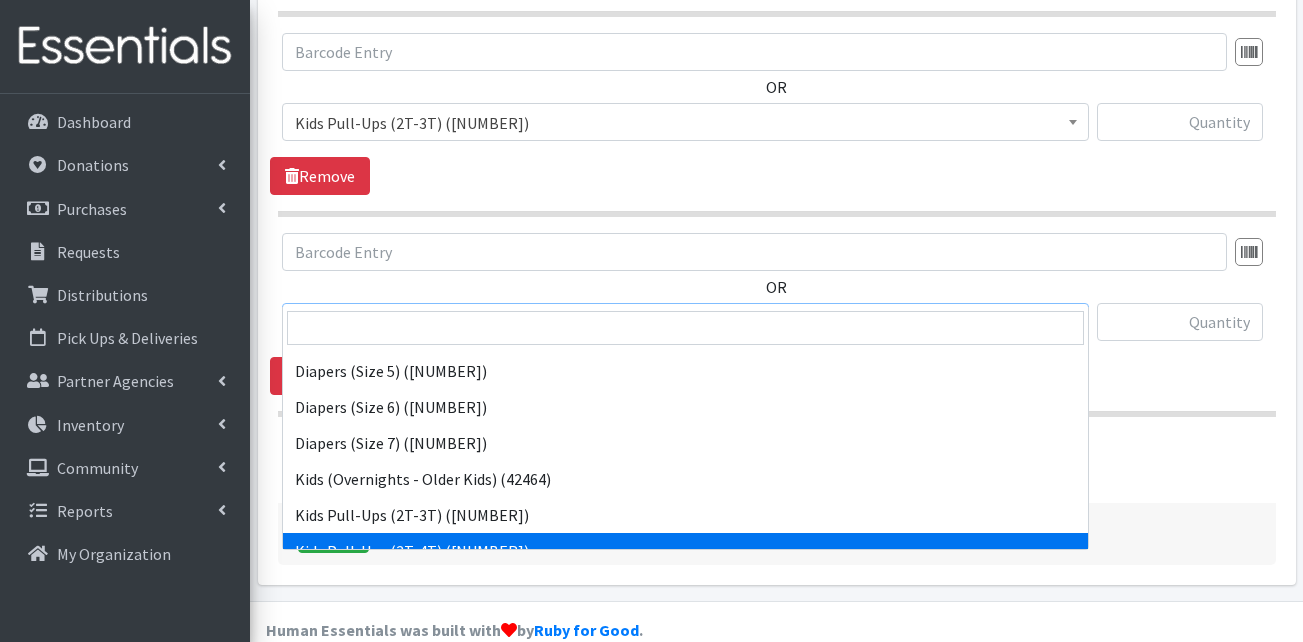 select on "13409" 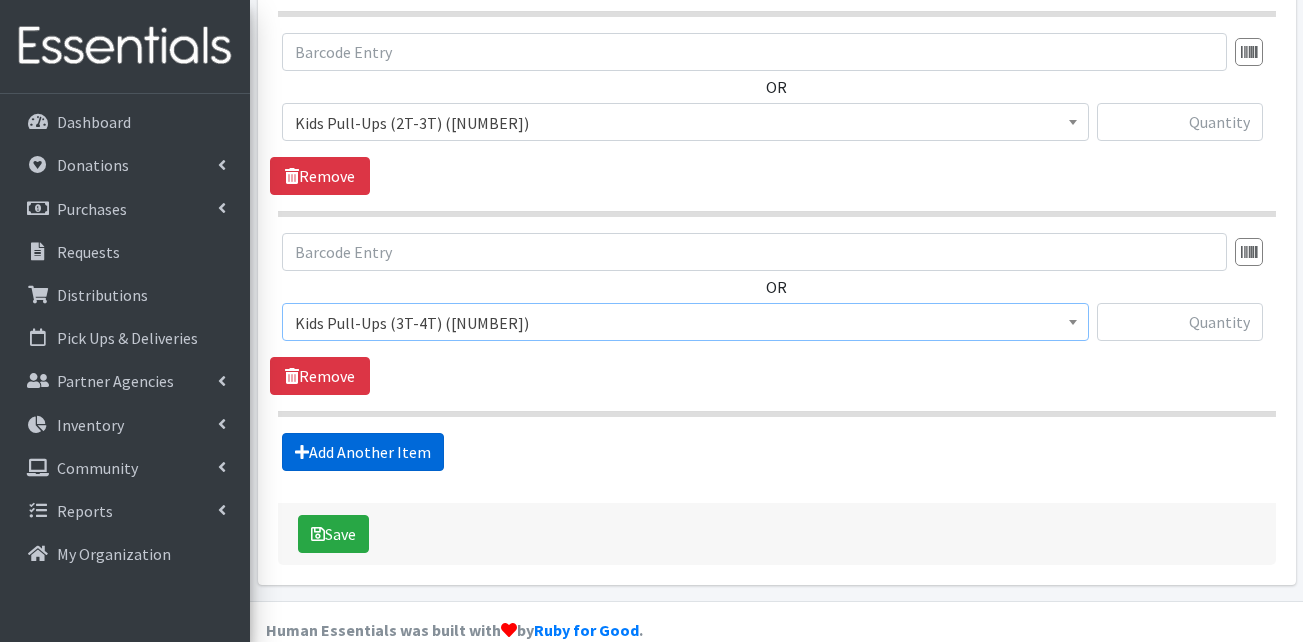 click on "Add Another Item" at bounding box center [363, 452] 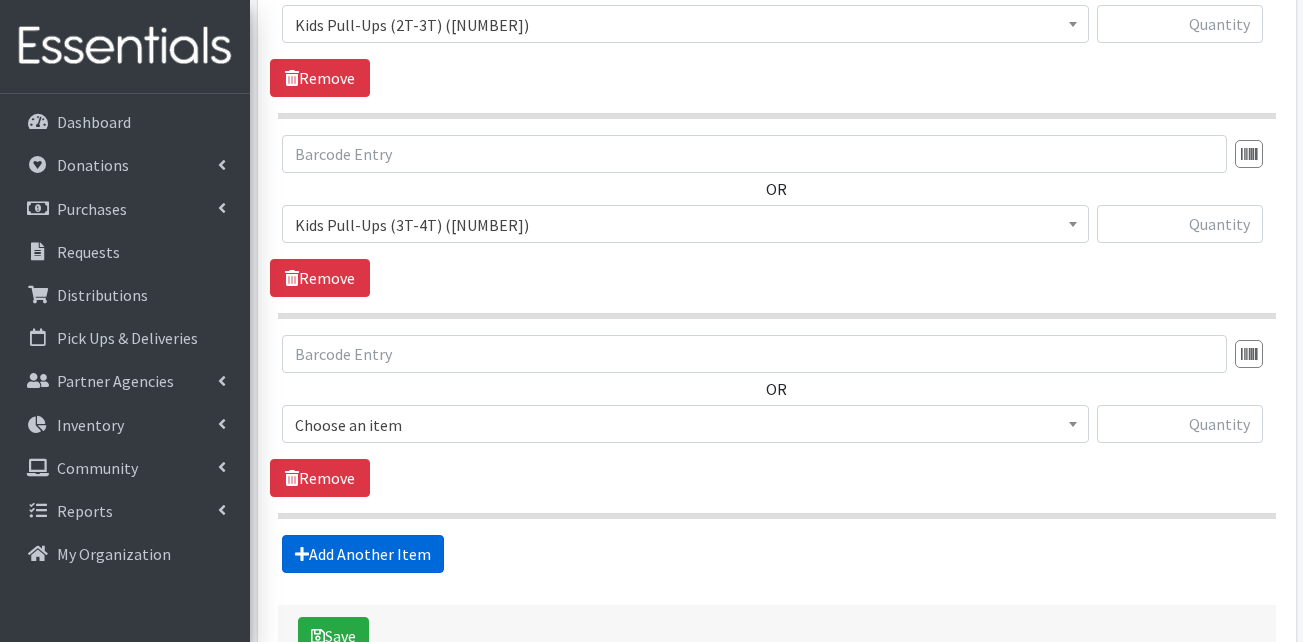 scroll, scrollTop: 2424, scrollLeft: 0, axis: vertical 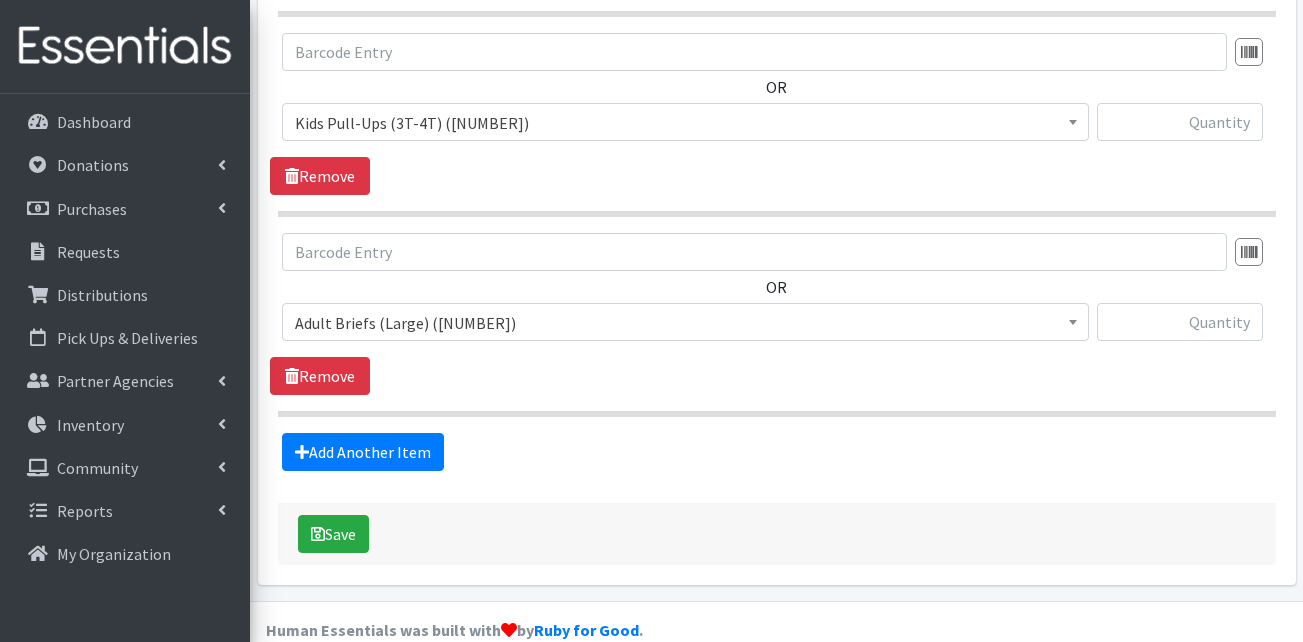 click on "Adult Briefs (Large) (168705)" at bounding box center (685, 323) 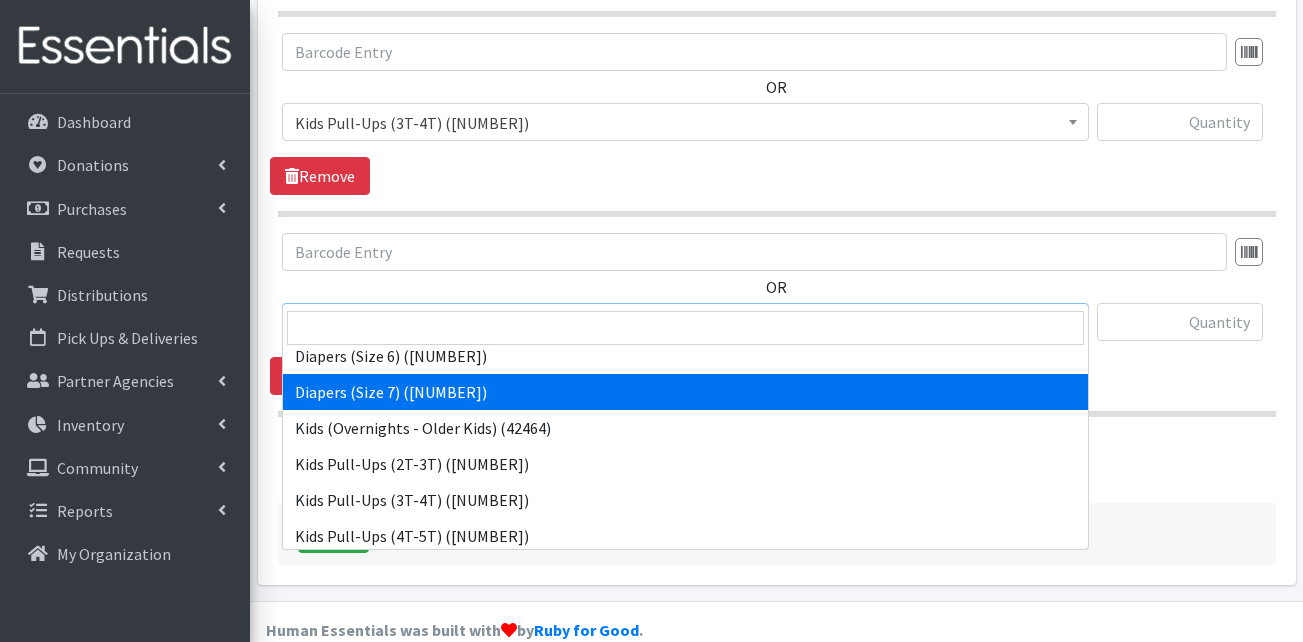scroll, scrollTop: 600, scrollLeft: 0, axis: vertical 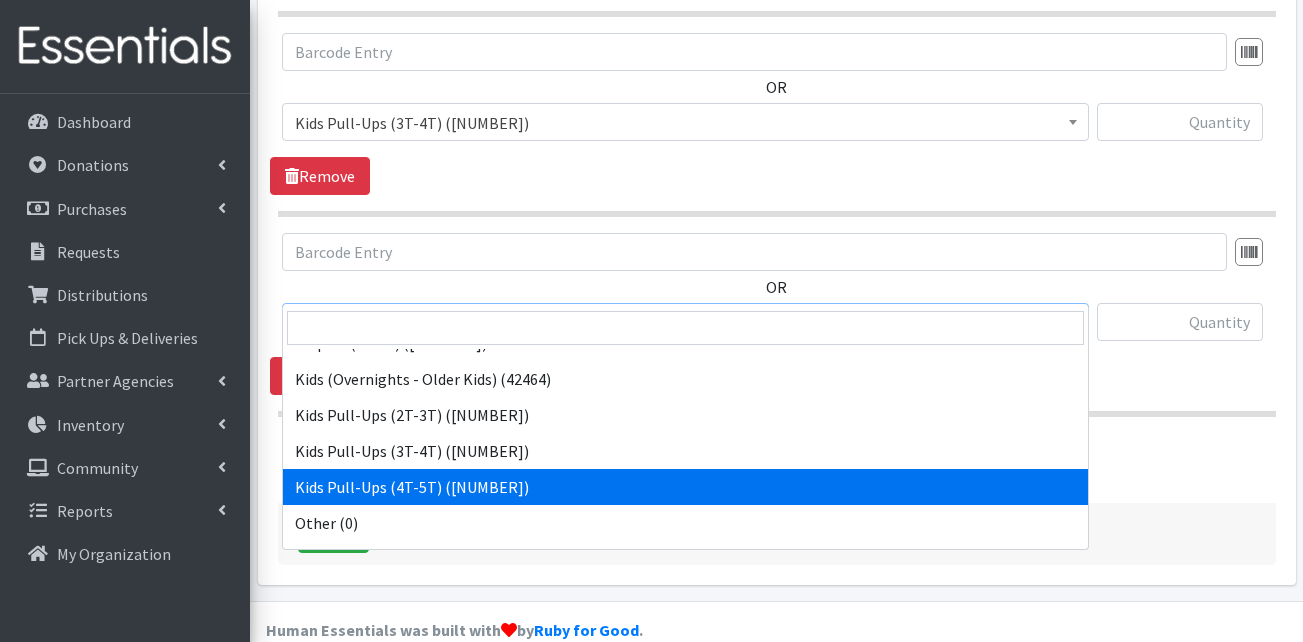 select on "13424" 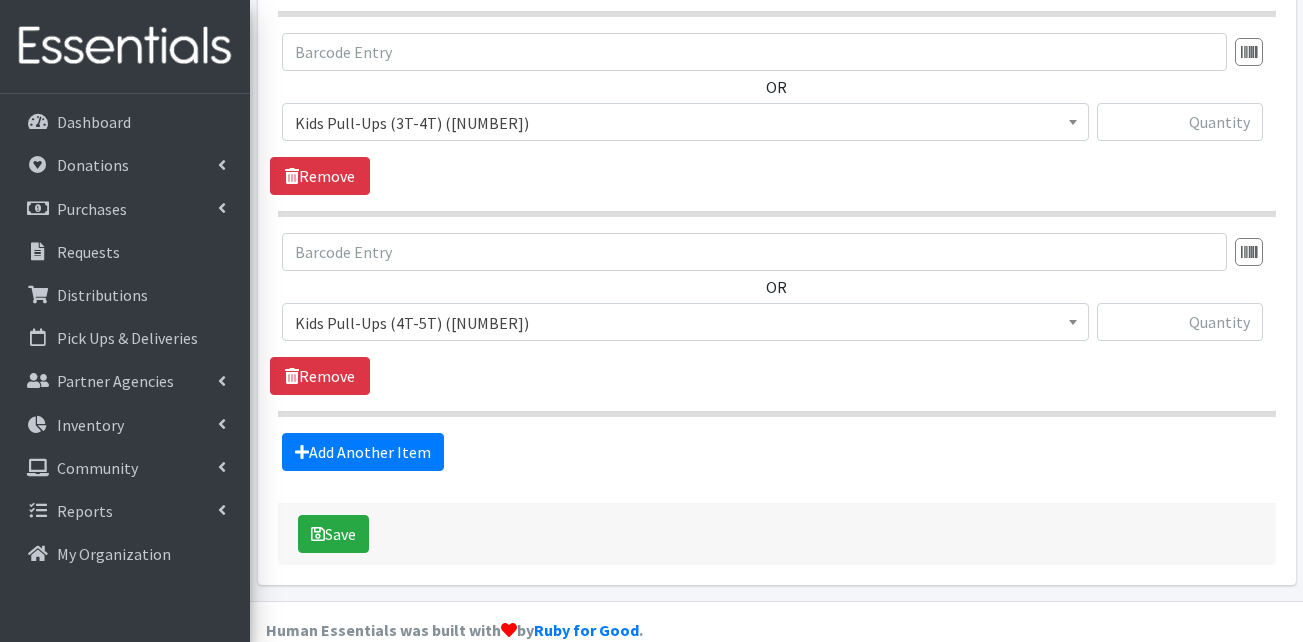 drag, startPoint x: 509, startPoint y: 478, endPoint x: 589, endPoint y: 465, distance: 81.04937 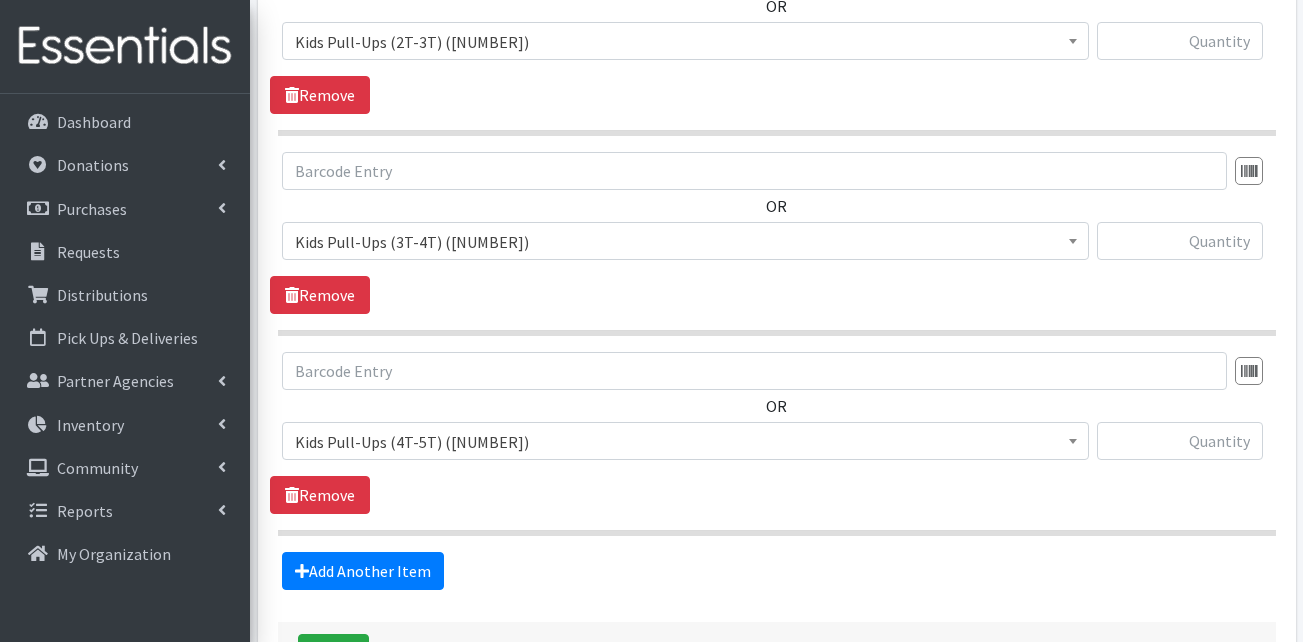 scroll, scrollTop: 2124, scrollLeft: 0, axis: vertical 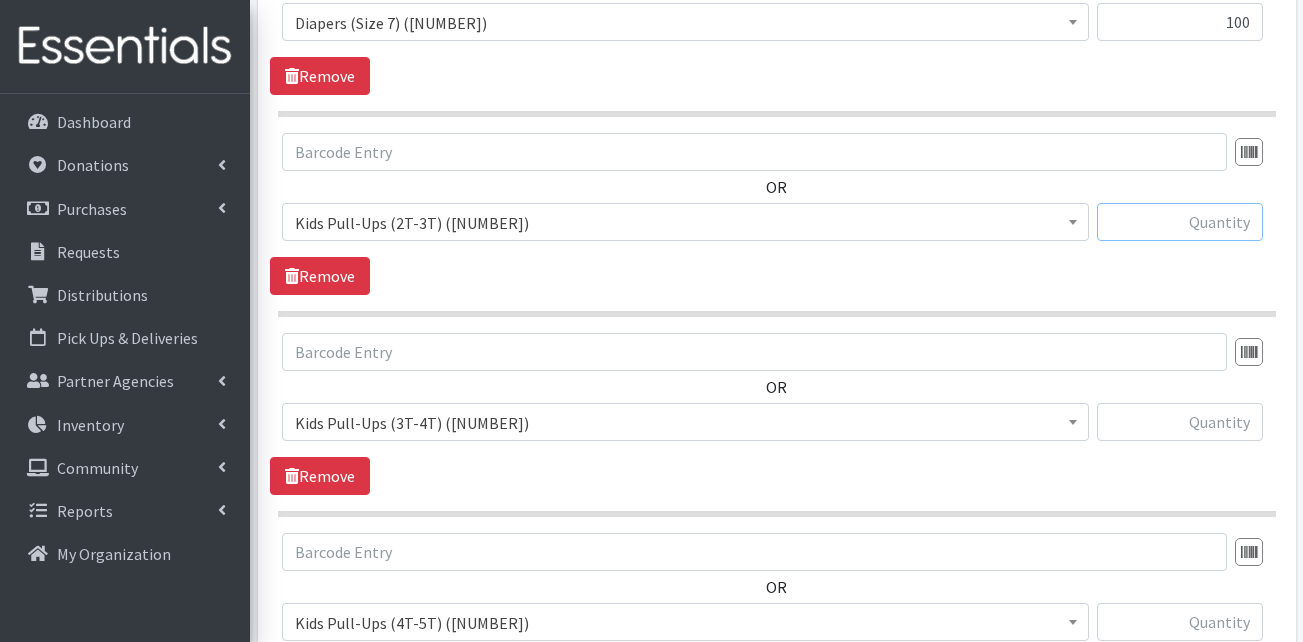 click at bounding box center [1180, 222] 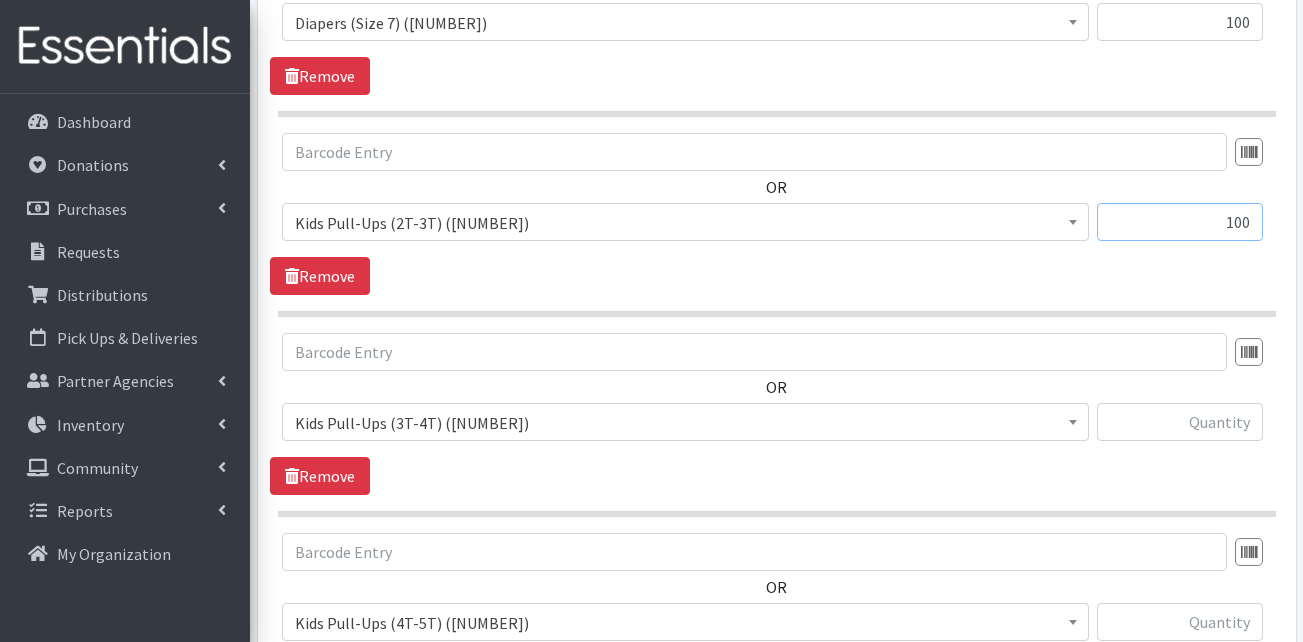 type on "100" 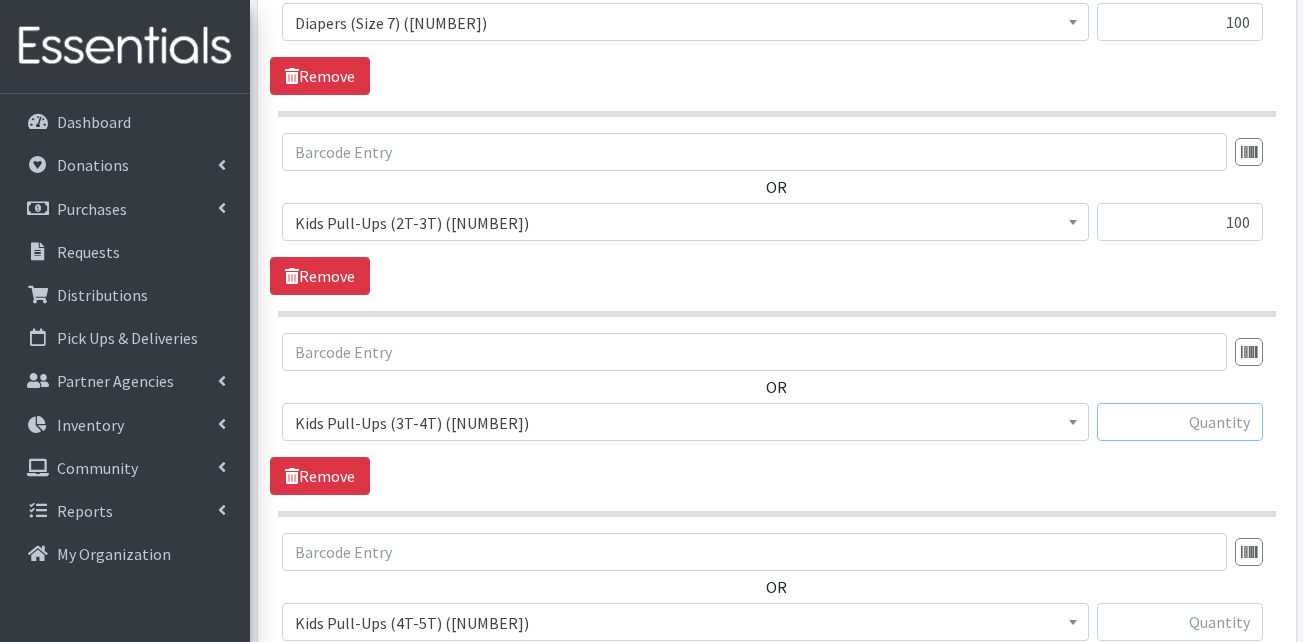 click at bounding box center [1180, 422] 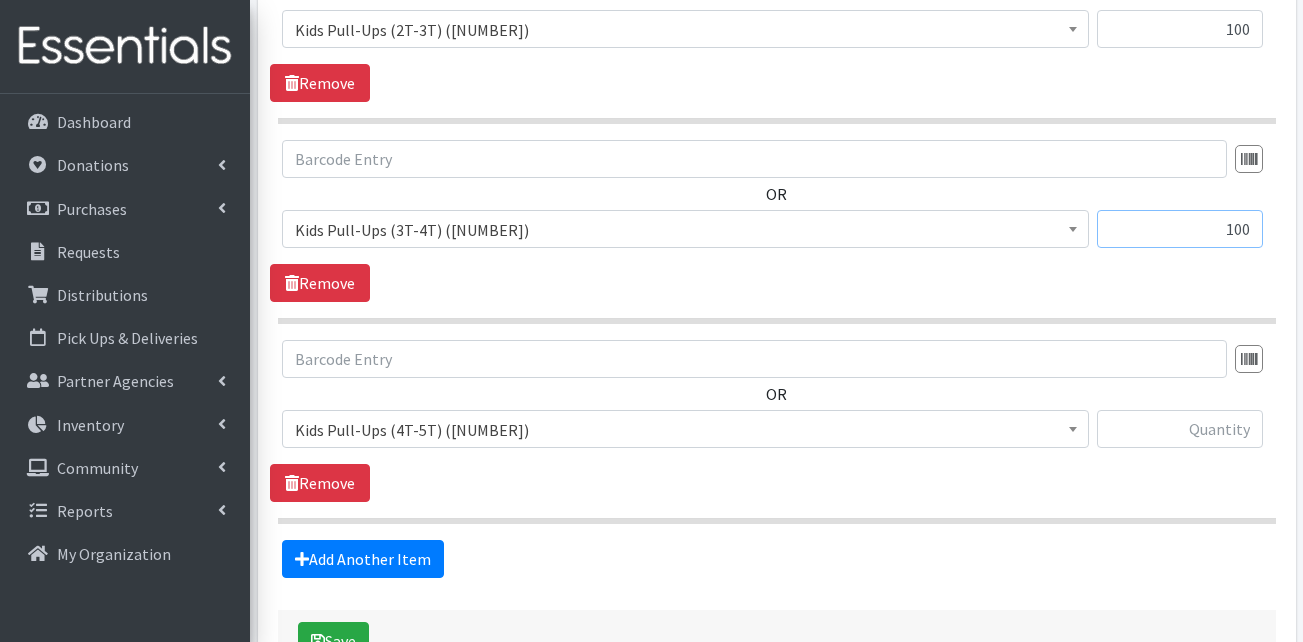 scroll, scrollTop: 2324, scrollLeft: 0, axis: vertical 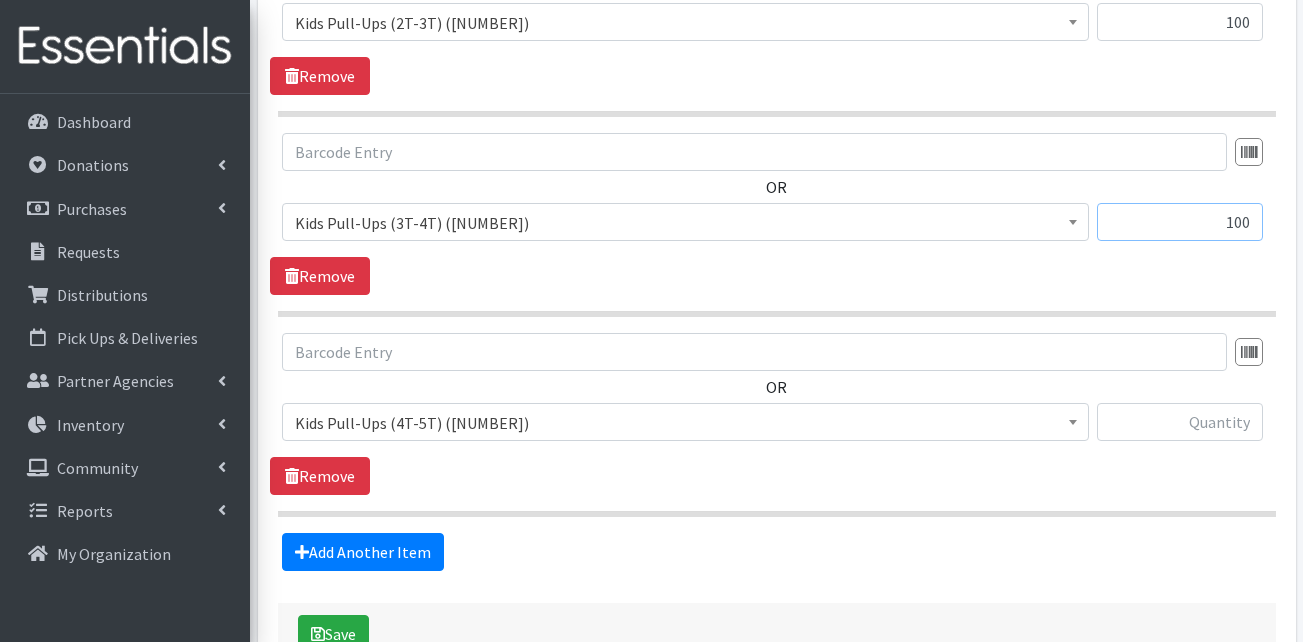 type on "100" 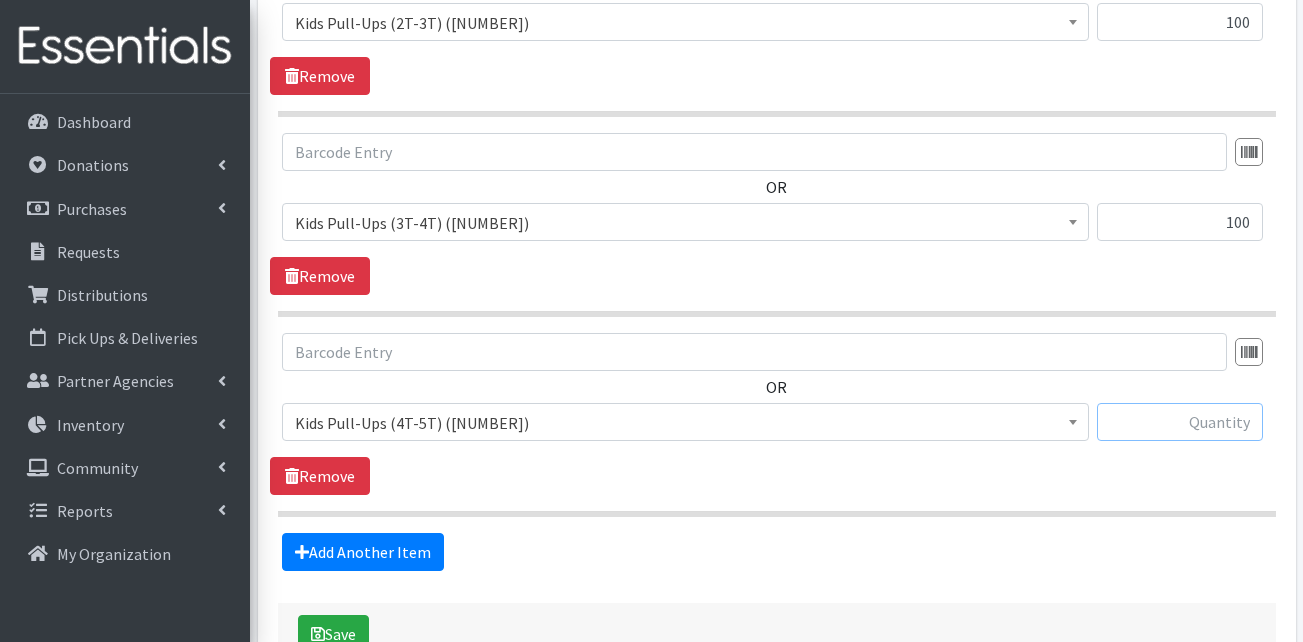 click at bounding box center [1180, 422] 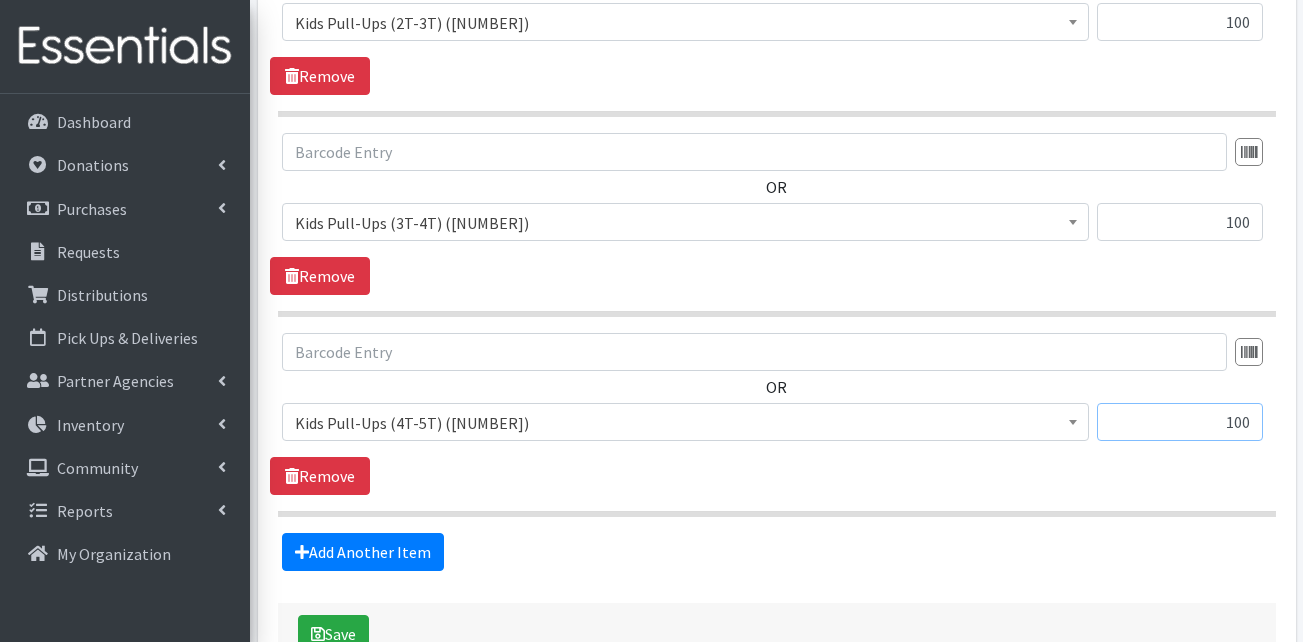 type on "100" 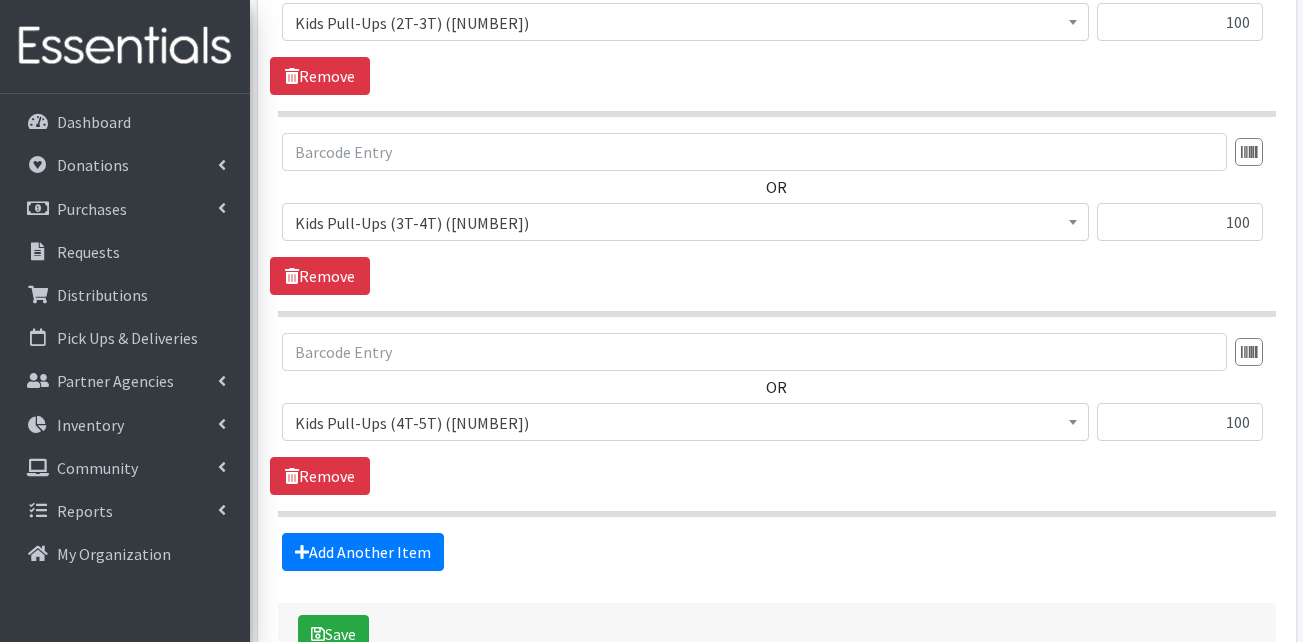 click on "100" at bounding box center [1180, 430] 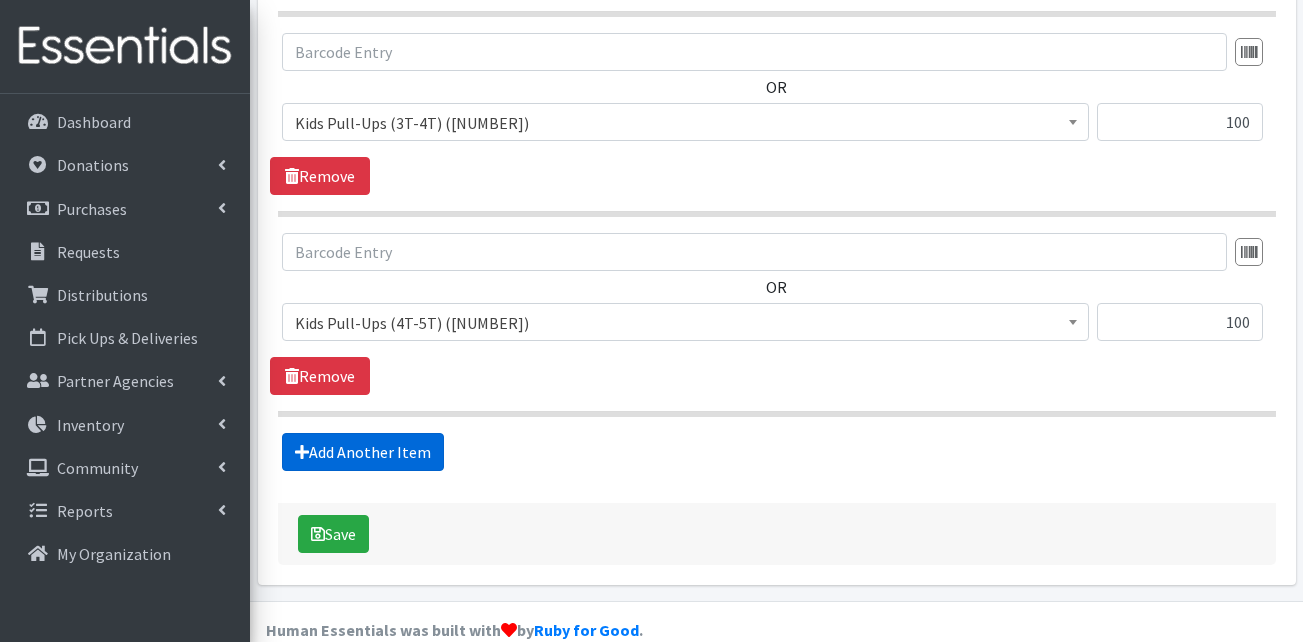 click on "Add Another Item" at bounding box center (363, 452) 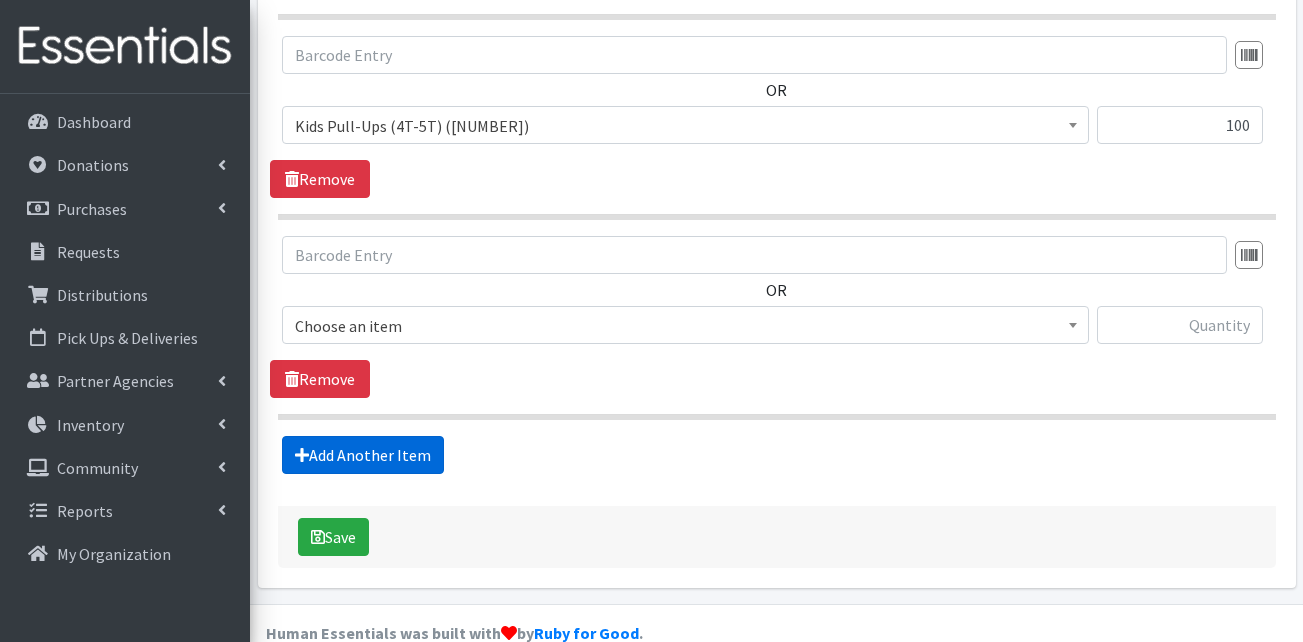scroll, scrollTop: 2624, scrollLeft: 0, axis: vertical 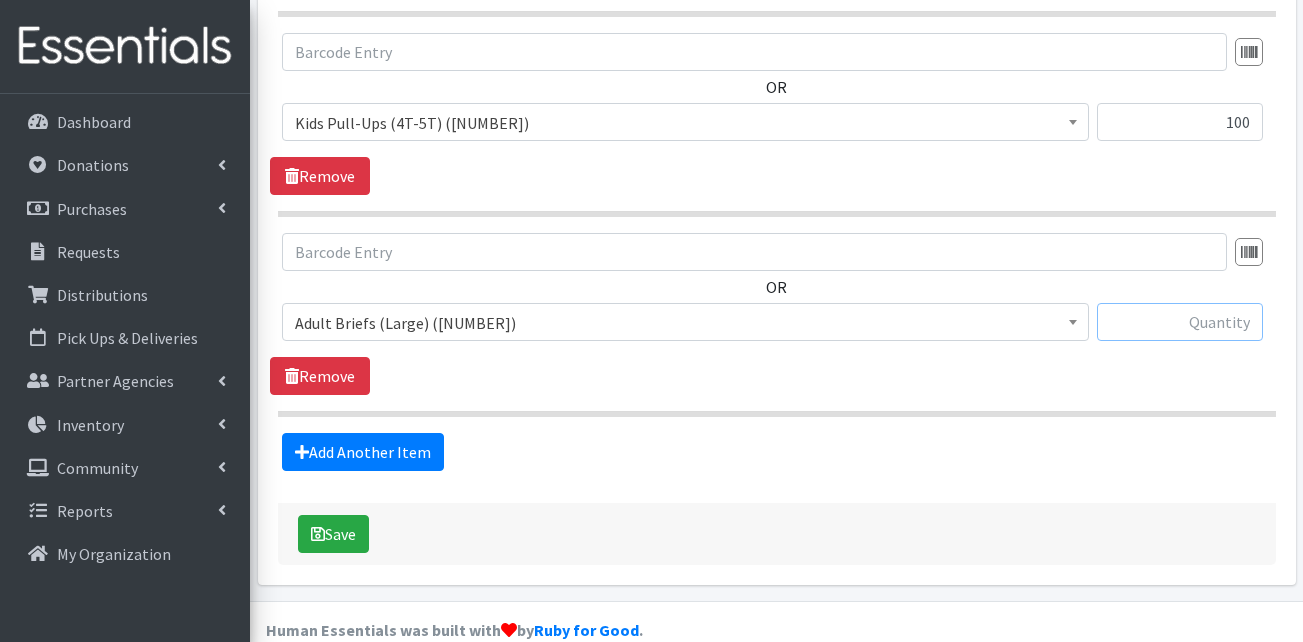 click at bounding box center [1180, 322] 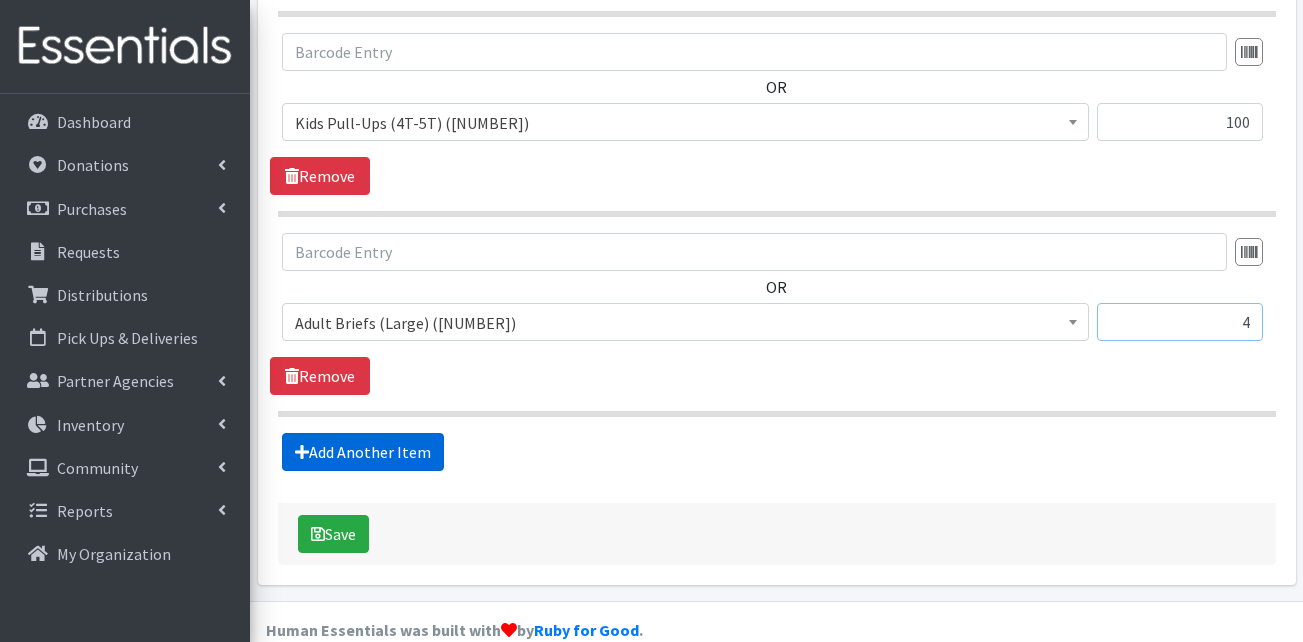 type on "4" 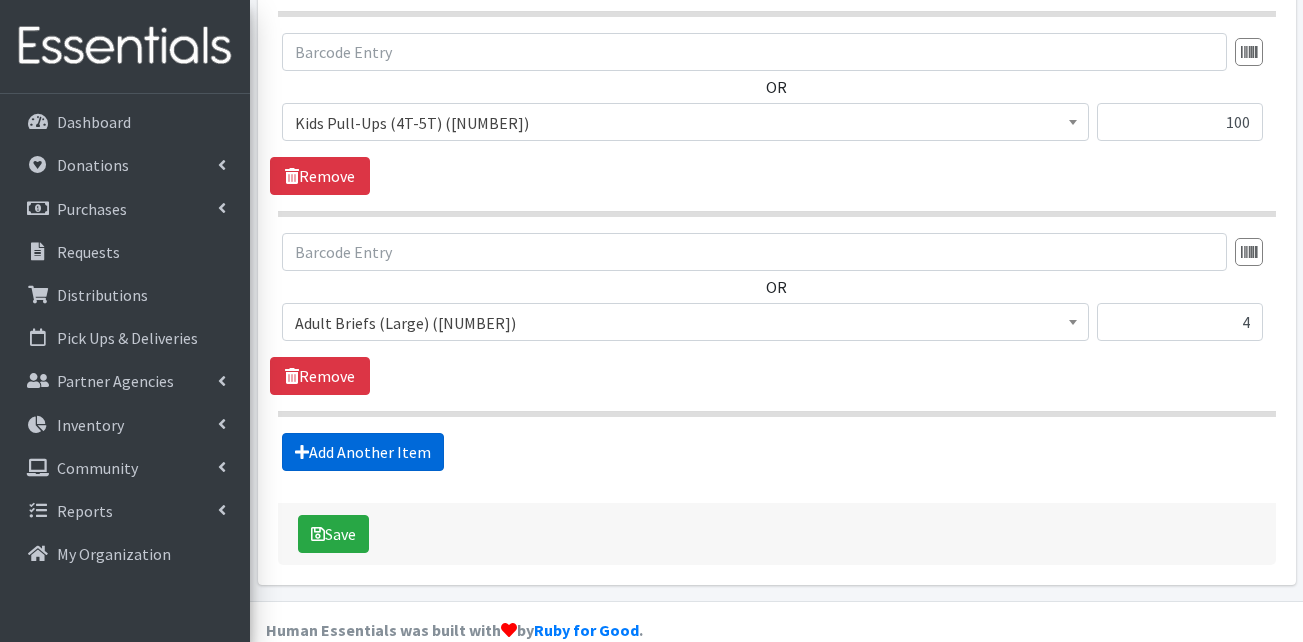 click on "Add Another Item" at bounding box center [363, 452] 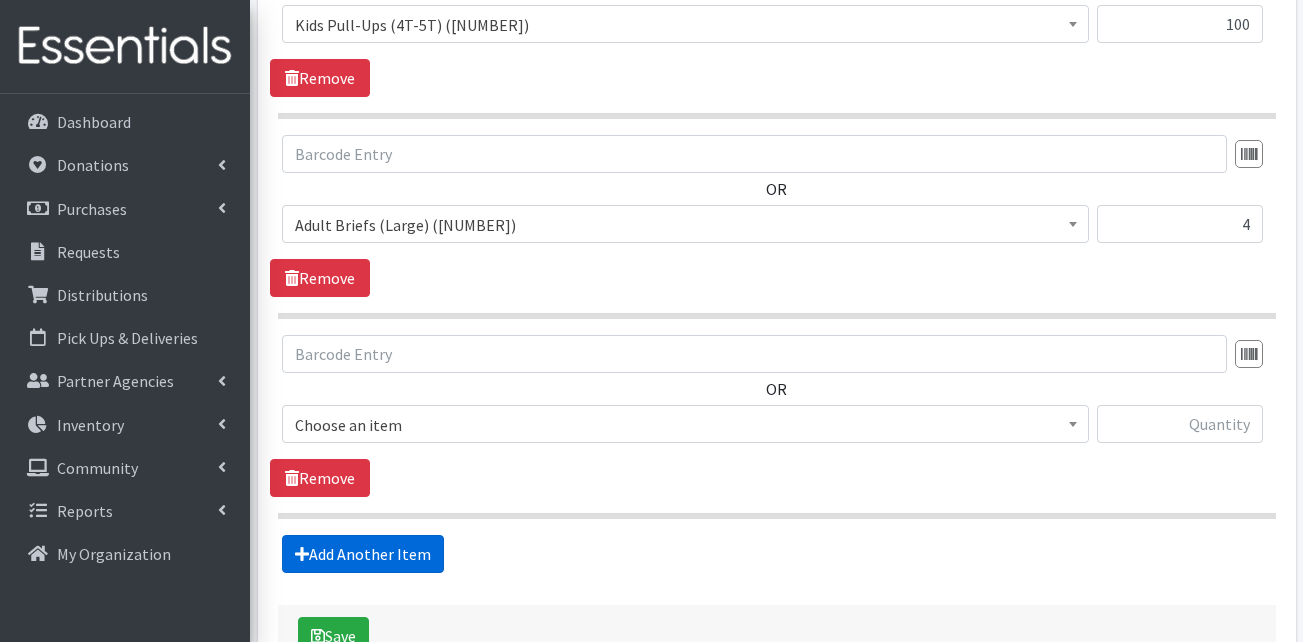 scroll, scrollTop: 2824, scrollLeft: 0, axis: vertical 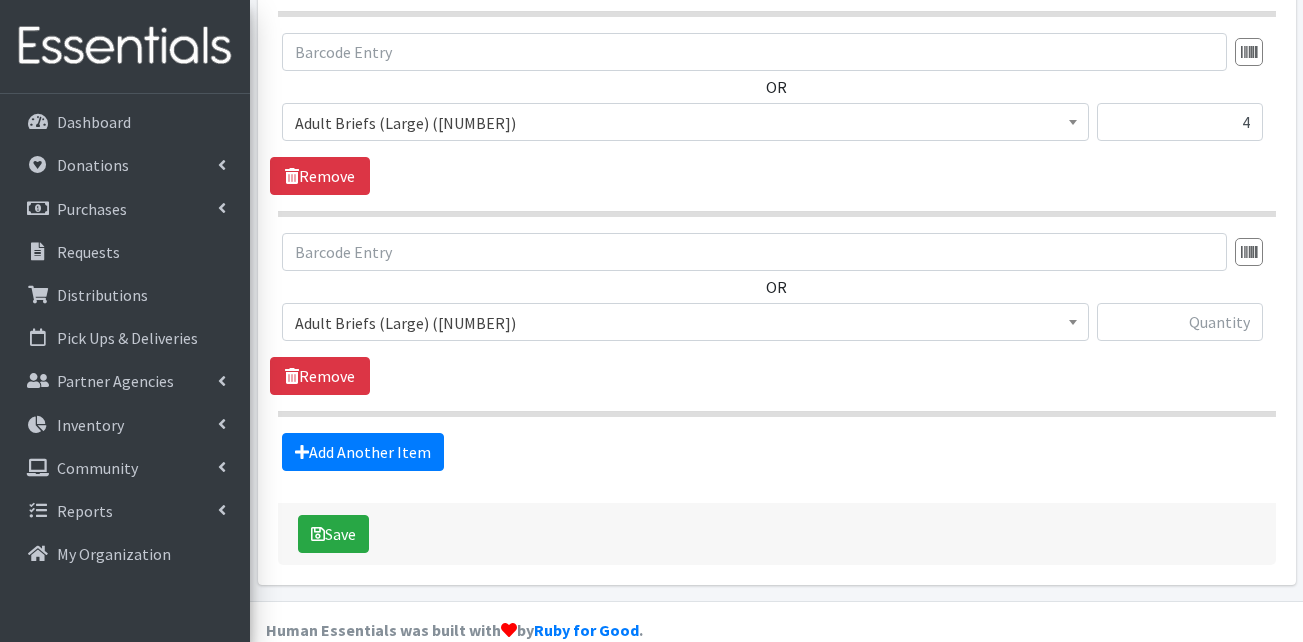 click on "Adult Briefs (Large) (168705)" at bounding box center (685, 323) 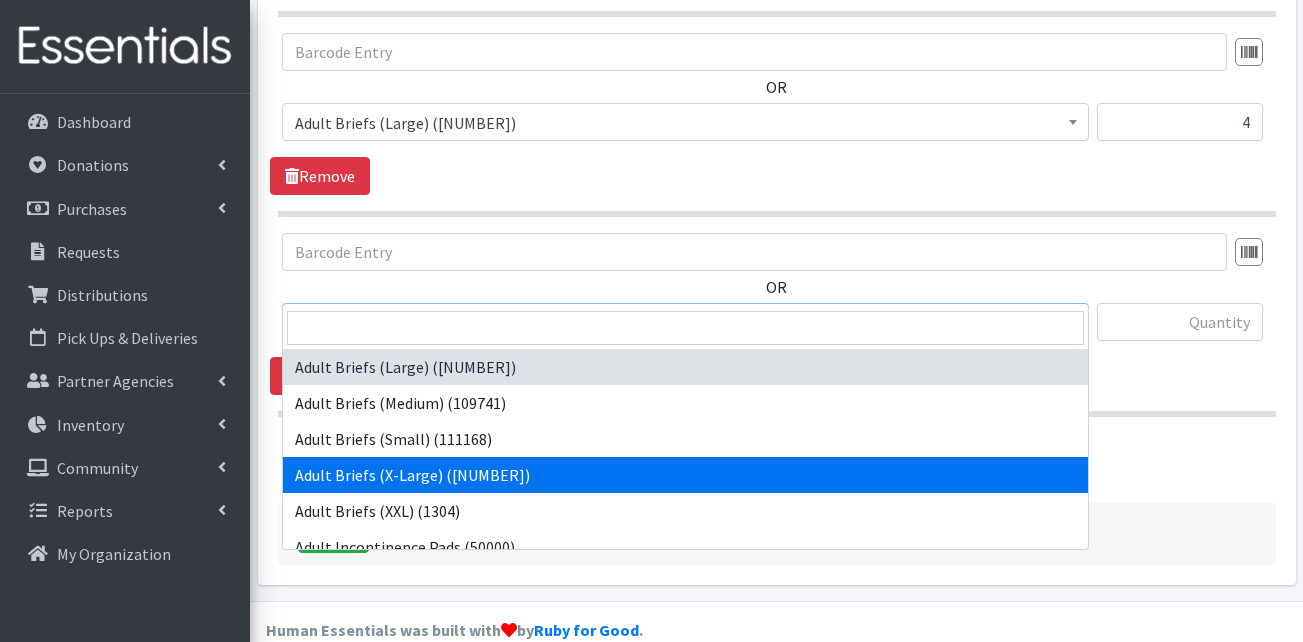 select on "15292" 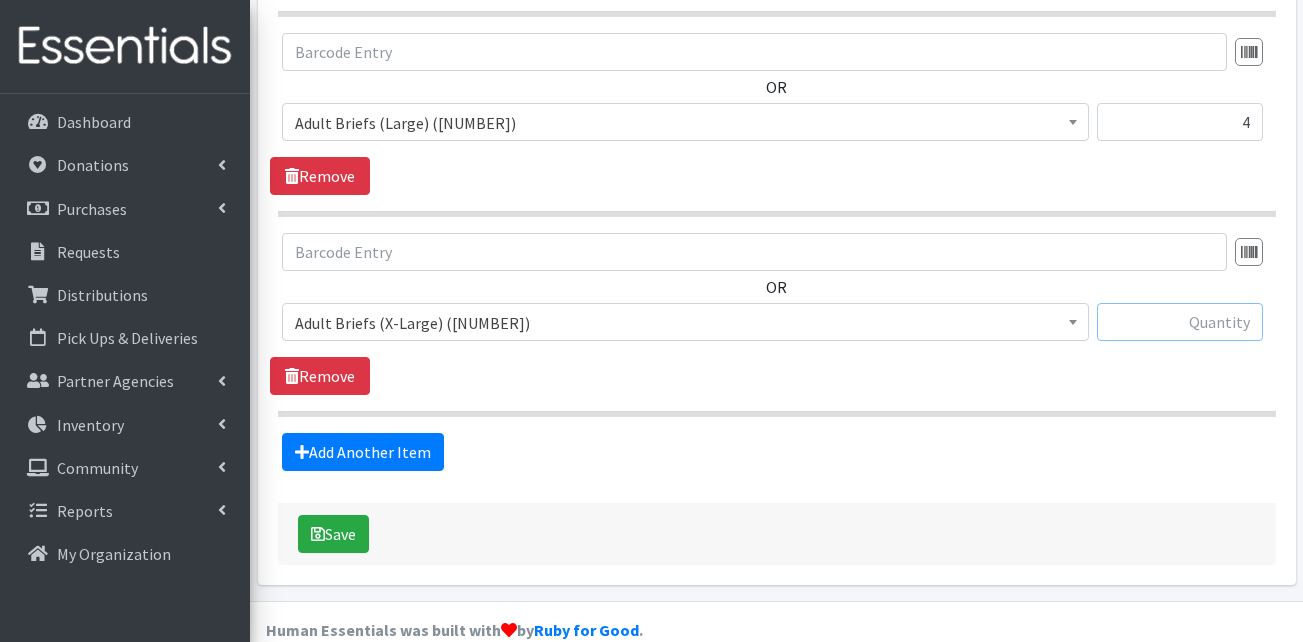 click at bounding box center [1180, 322] 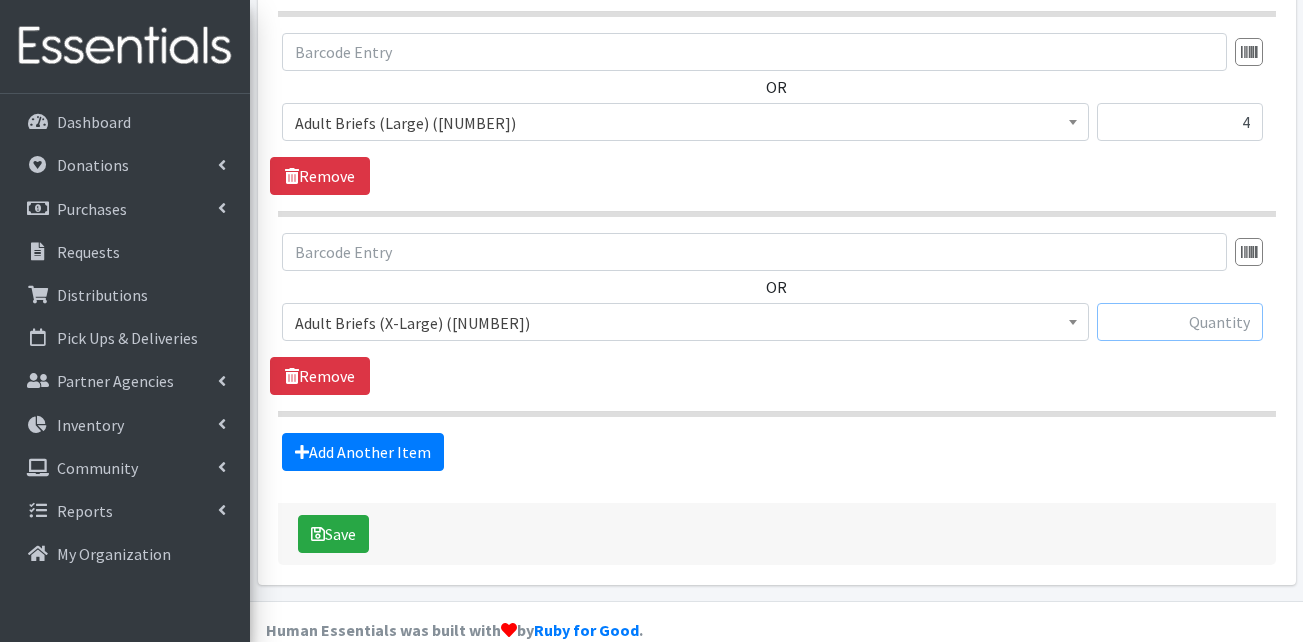 type on "5" 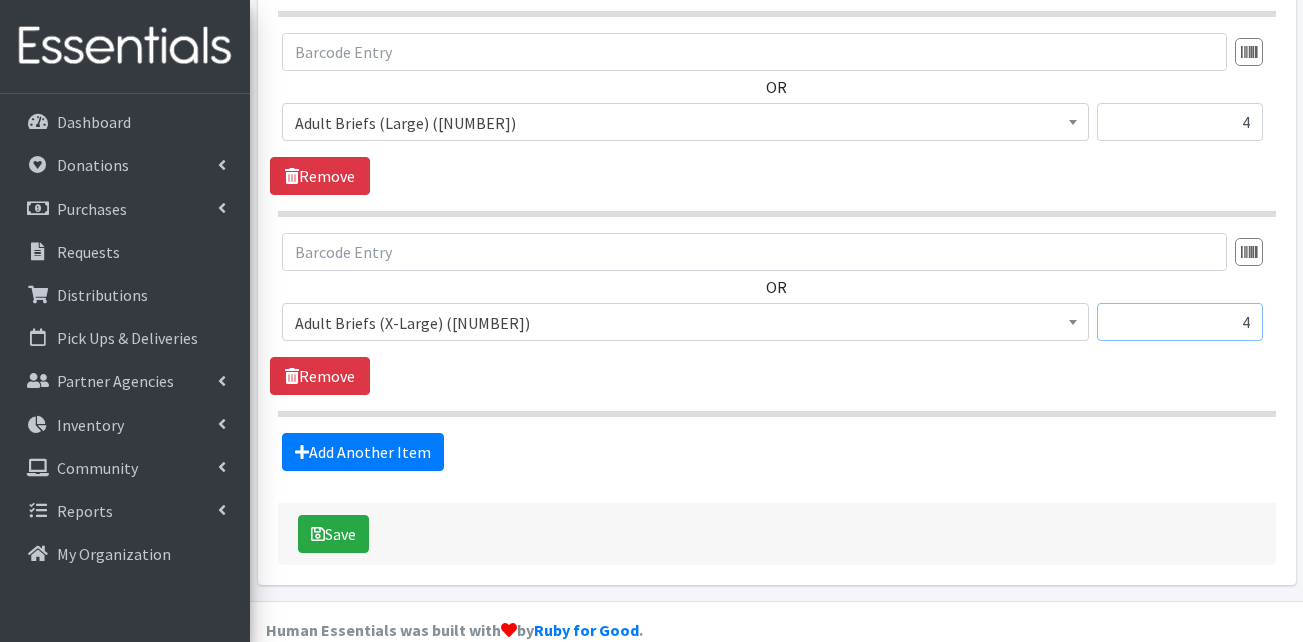 type on "4" 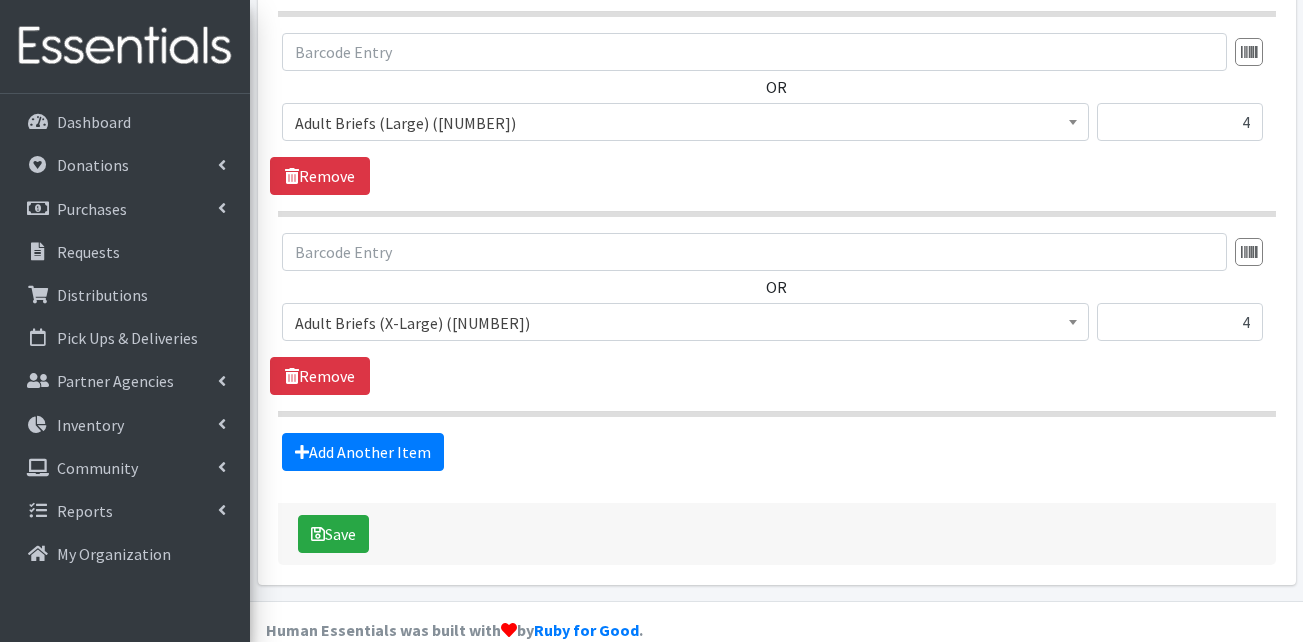drag, startPoint x: 1160, startPoint y: 135, endPoint x: 929, endPoint y: 405, distance: 355.33224 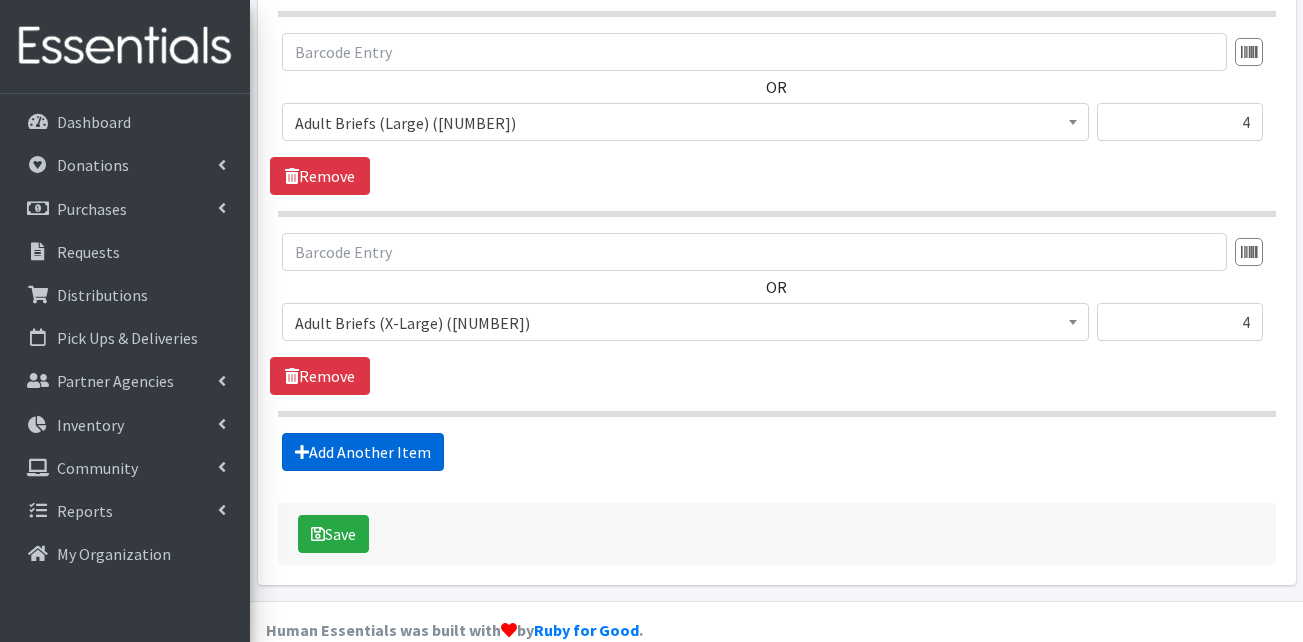 click at bounding box center (302, 452) 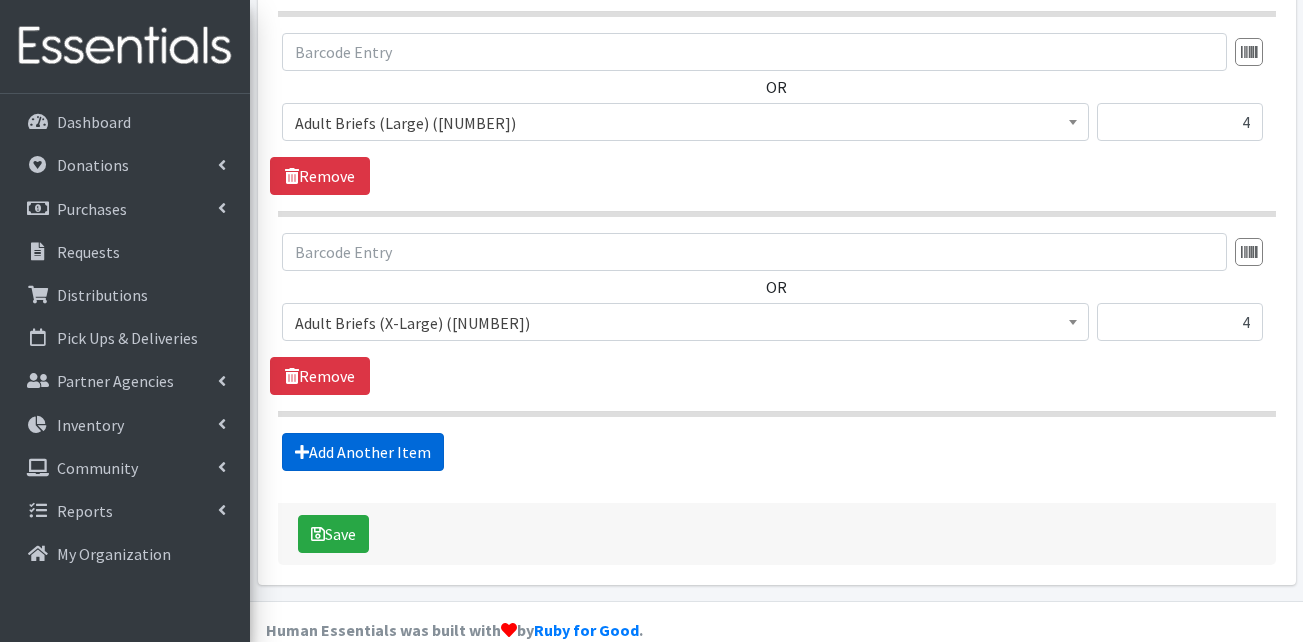 click on "Partner  *
AHJ Library System
Amerigroup
CCC Henderson Lighthouse
CEMA (Chatham Emergency Management Agency)
Chatham Savannah Authority for the Homeless
Coastal Coalition for Children - Savannah
CORE
DDDRP: Action Pact
DDDRP: Coastal GA Area Community Action Authority
Department of Public Health (DPH) / Coastal Health District
Economic Opportunity Authority
First Bryan Baptist Church
Fresh Express (YMCA + Healthy Savannah)
GA MOON LOCKER : DPH SAV, Drayton
GA MOON LOCKER : DPH SAV, Eisenhower
GA MOON LOCKER: Forest City Branch
GA MOON LOCKER : Hinesville Branch
GA MOON LOCKER : Midway|Riceboro Branch
GA MOON LOCKER : SW Chatham Branch
GA Southern Captain's Cupboard SAV
GA Southern Statesboro / Wellness & Health Promotion
General Donation
Gillison Branch Baptist Church 2nd Annual Health Fair
Goodwill SEGA
Greater Gaines Women's Missionary Society
Greenbriar Children's Center
GROW Initiative GA
HOME OTM
Hope 1312 Collective" at bounding box center (777, -1038) 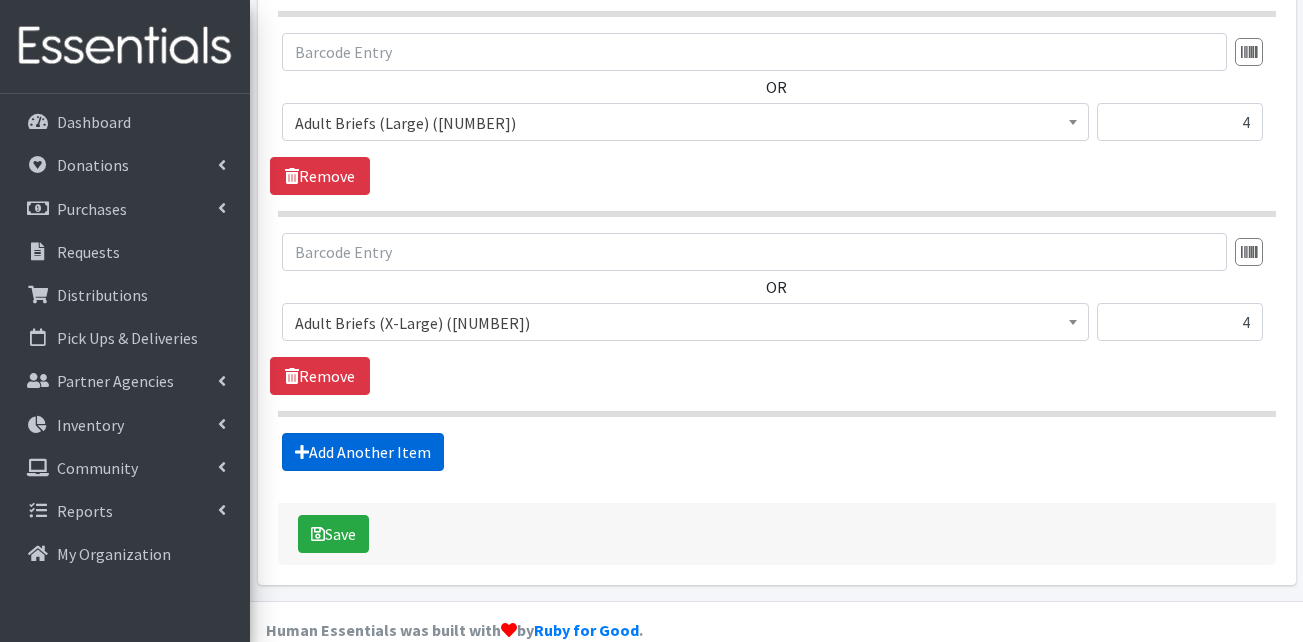 click on "Add Another Item" at bounding box center (363, 452) 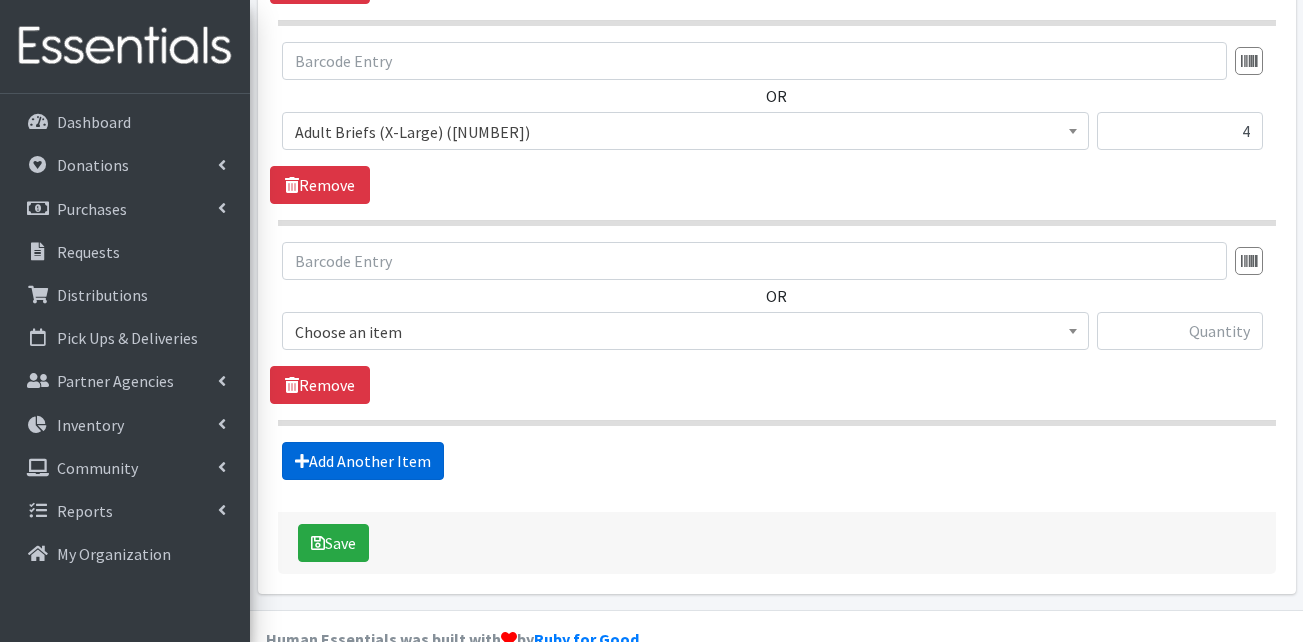 scroll, scrollTop: 3024, scrollLeft: 0, axis: vertical 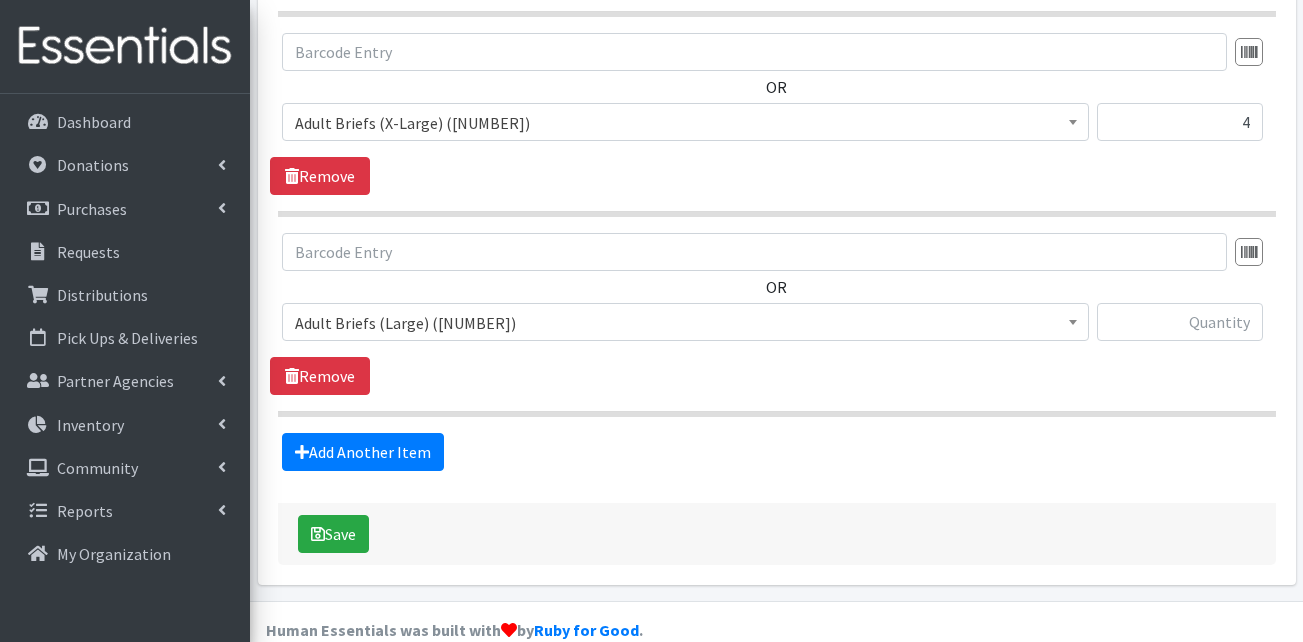 click on "Adult Briefs (Large) (168705)" at bounding box center [685, 323] 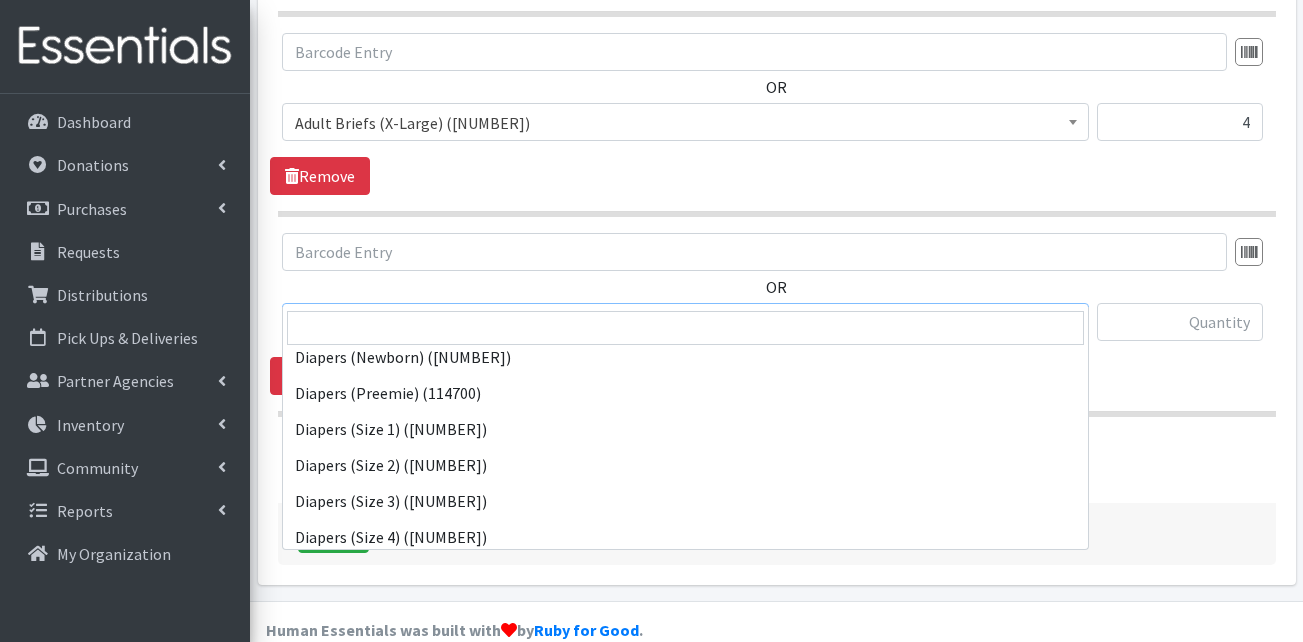 scroll, scrollTop: 300, scrollLeft: 0, axis: vertical 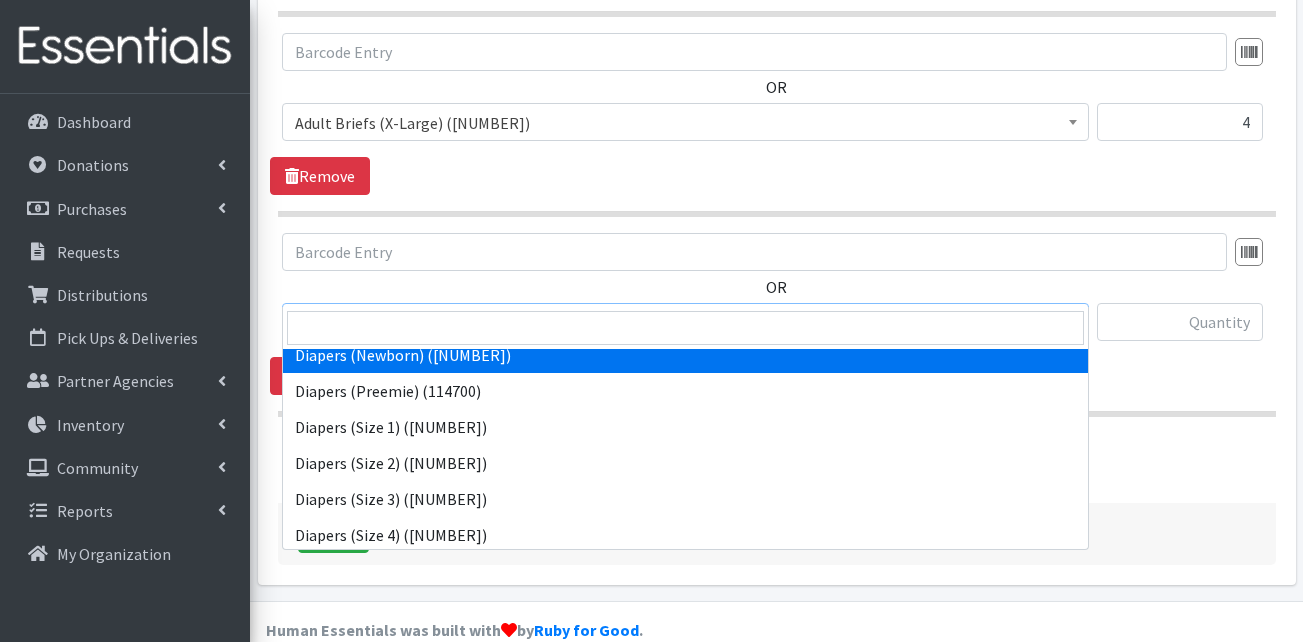 select on "13417" 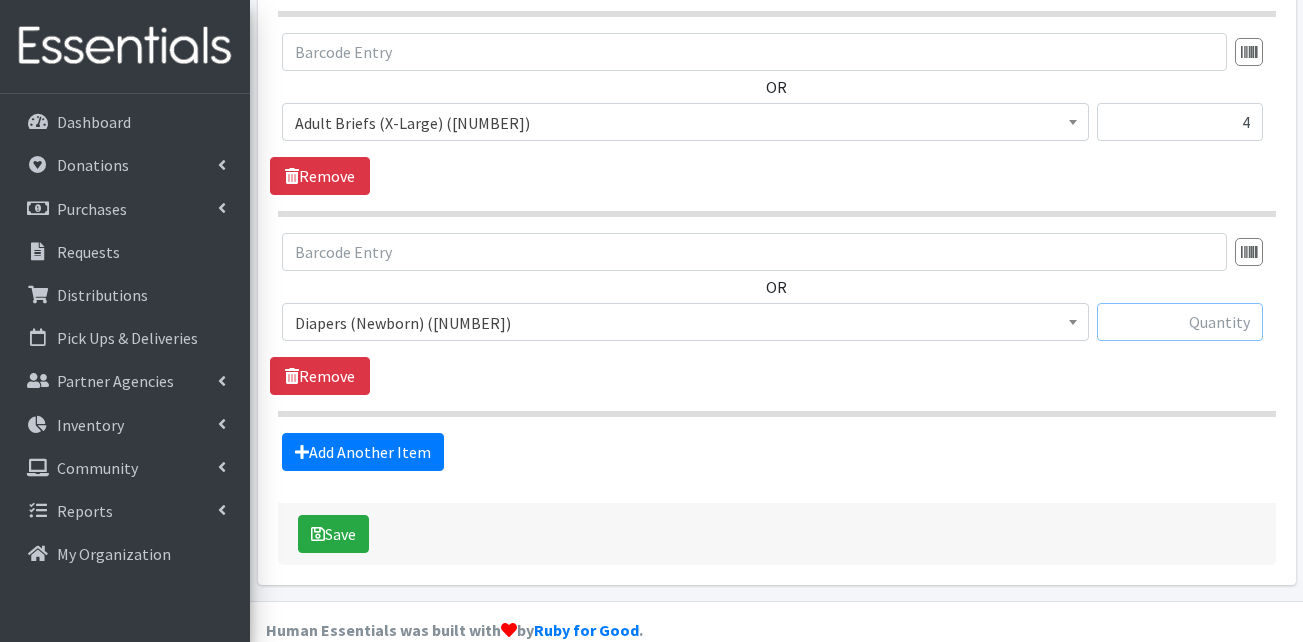 click at bounding box center (1180, 322) 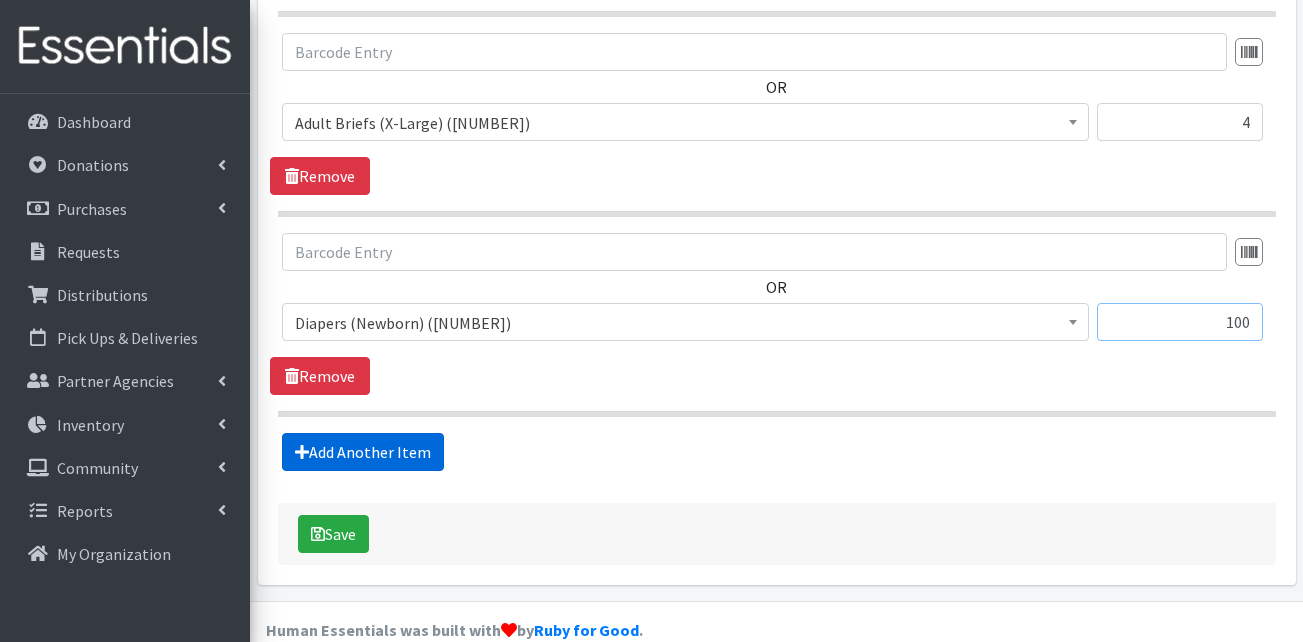 type on "100" 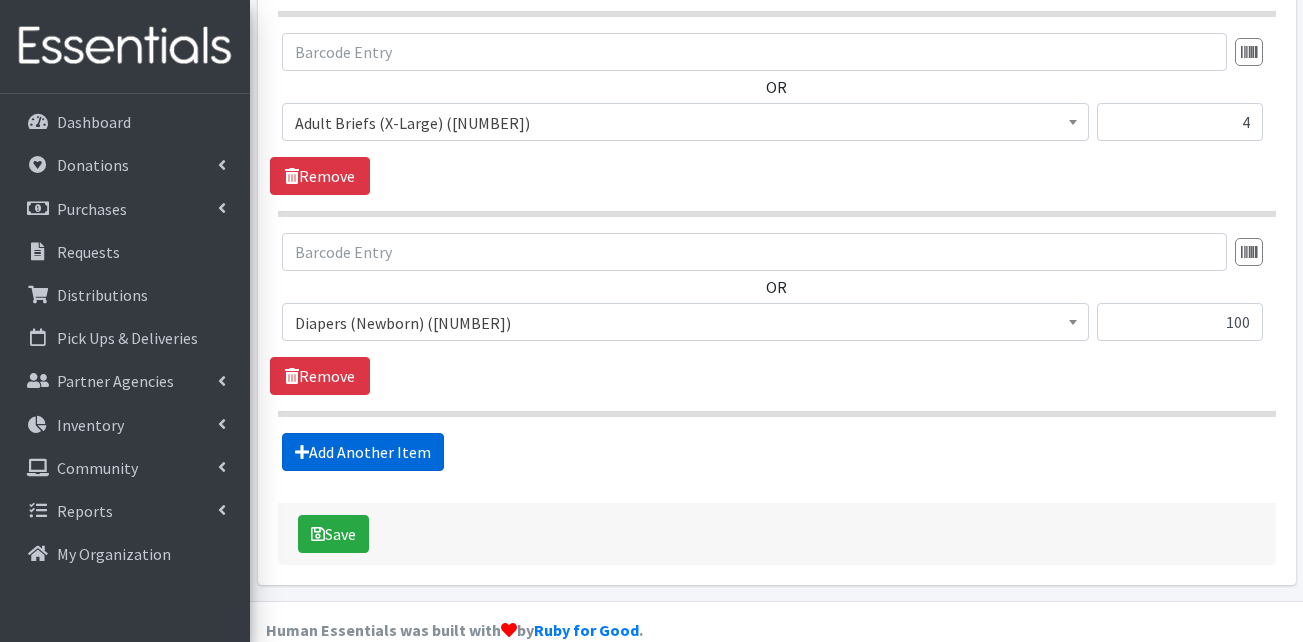click on "Add Another Item" at bounding box center (363, 452) 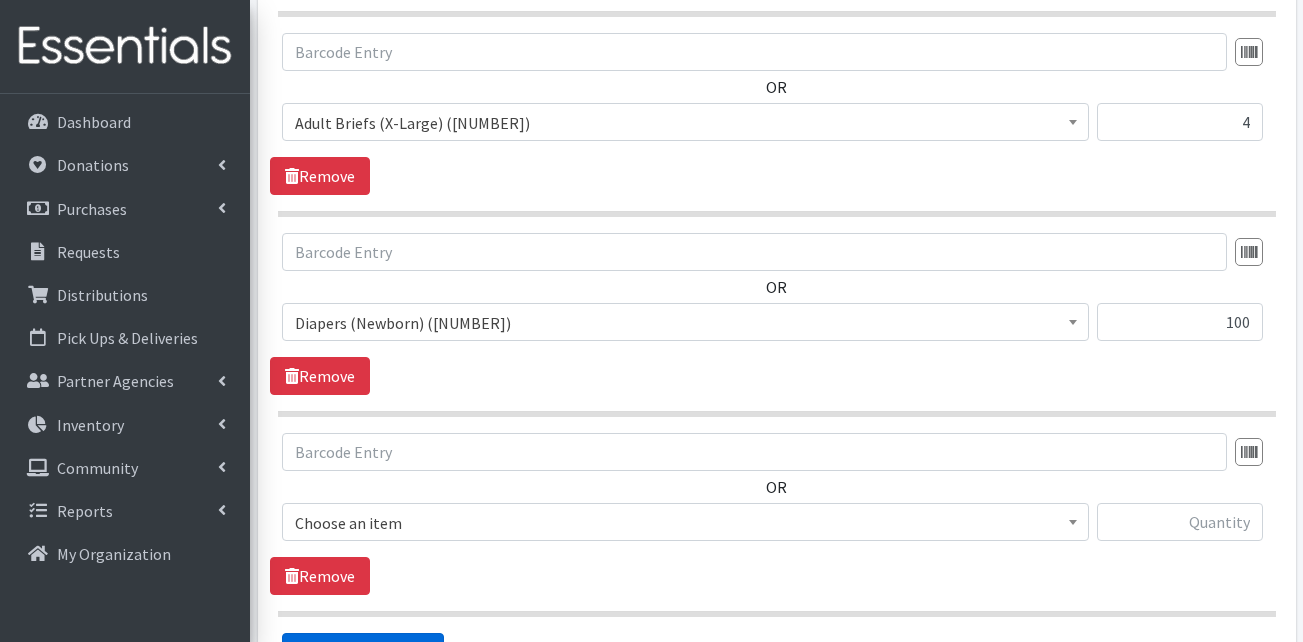 scroll, scrollTop: 3224, scrollLeft: 0, axis: vertical 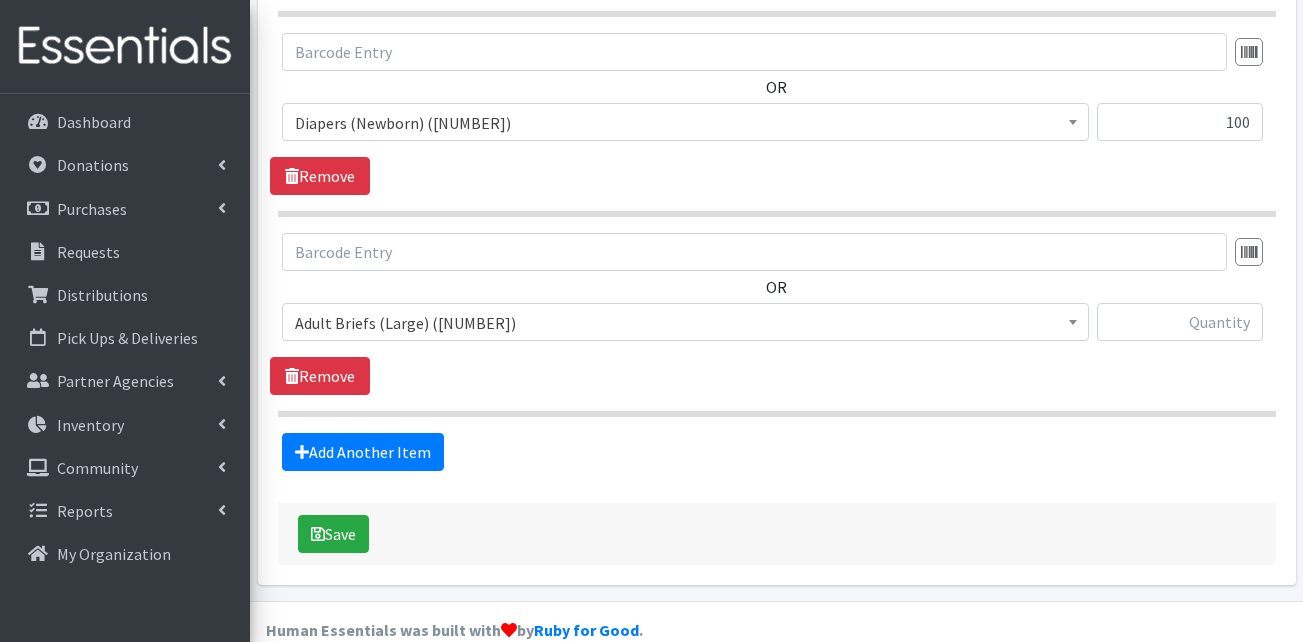 click on "Adult Briefs (Large) (168705)" at bounding box center (685, 323) 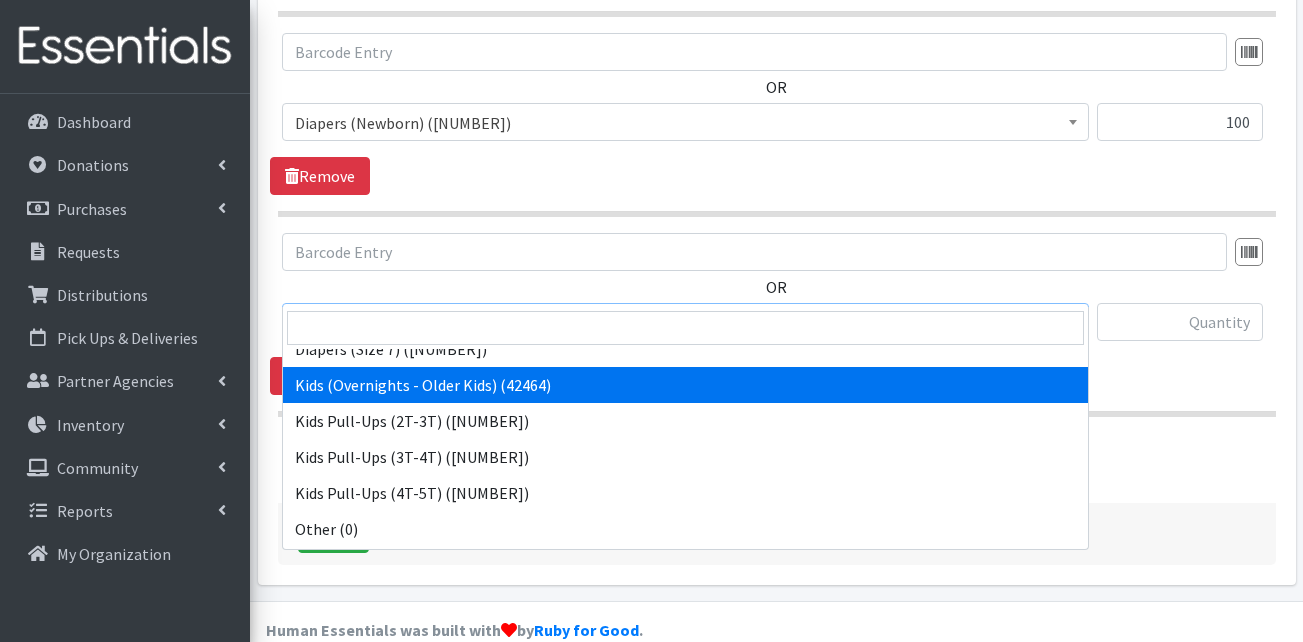 scroll, scrollTop: 700, scrollLeft: 0, axis: vertical 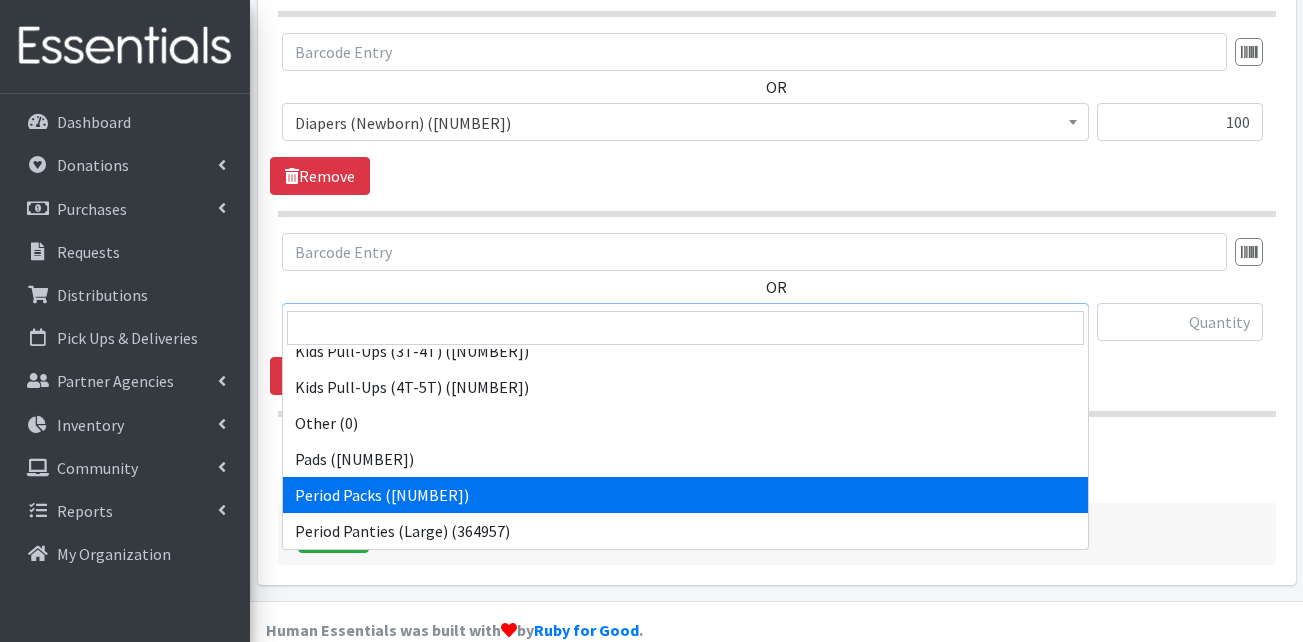 select on "15291" 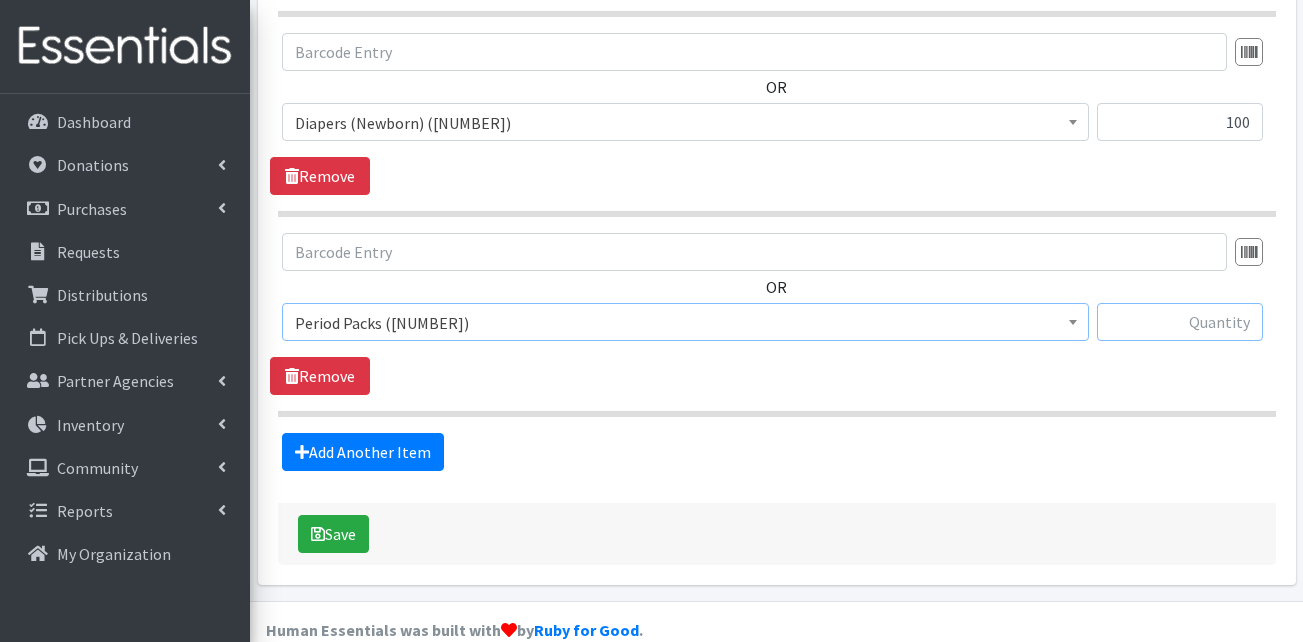 click at bounding box center [1180, 322] 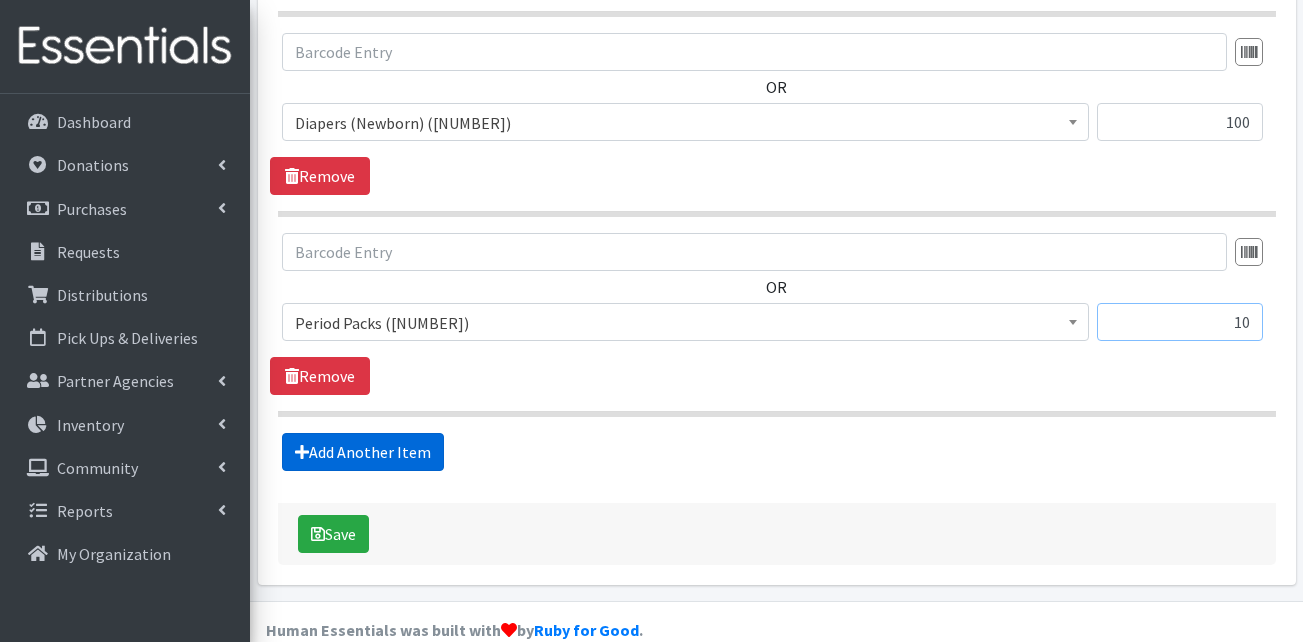 type on "10" 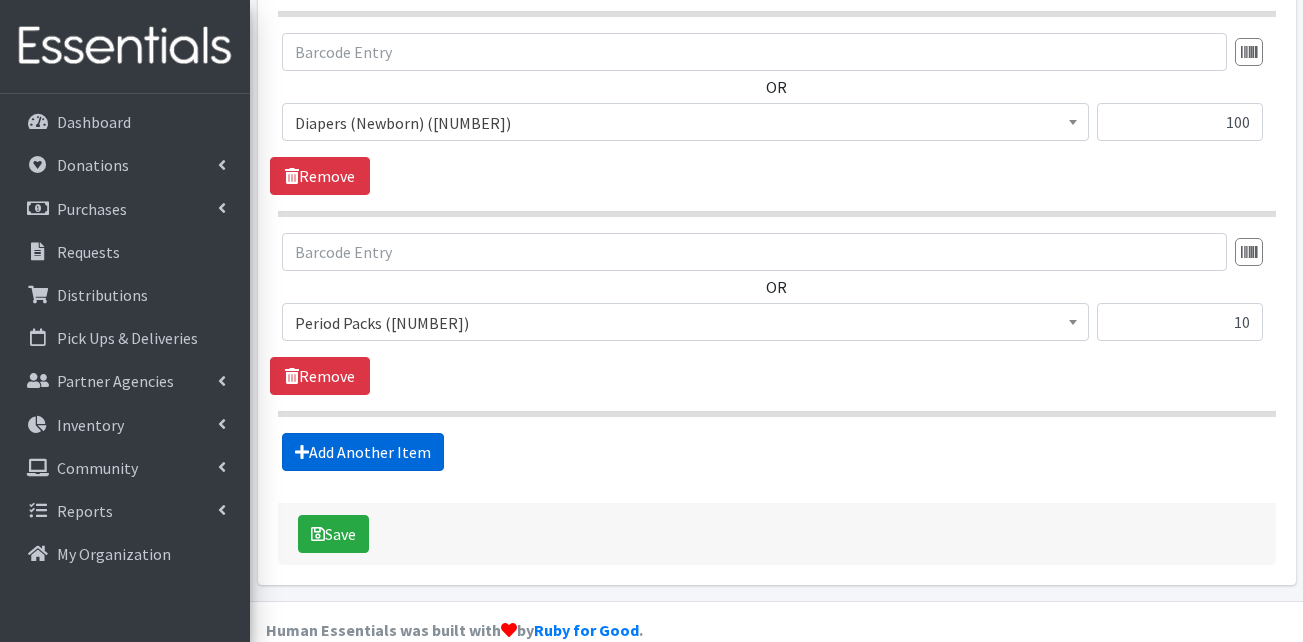 click on "Add Another Item" at bounding box center (363, 452) 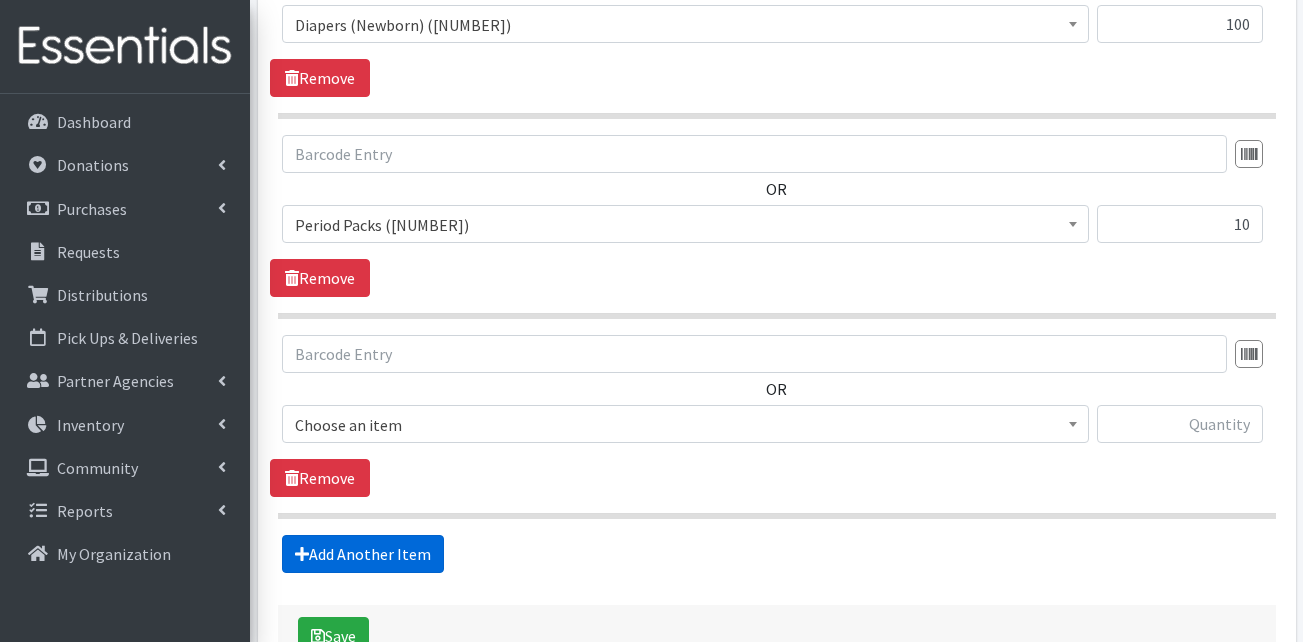 scroll, scrollTop: 3424, scrollLeft: 0, axis: vertical 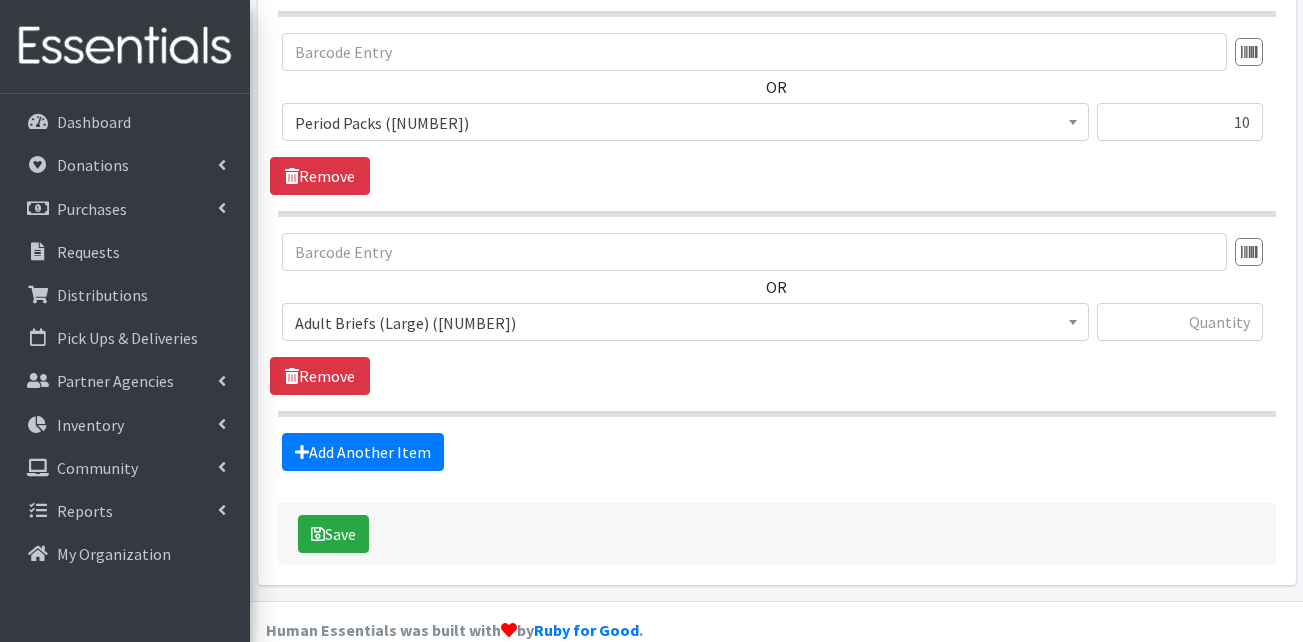 click on "Adult Briefs (Large) (168705)" at bounding box center [685, 323] 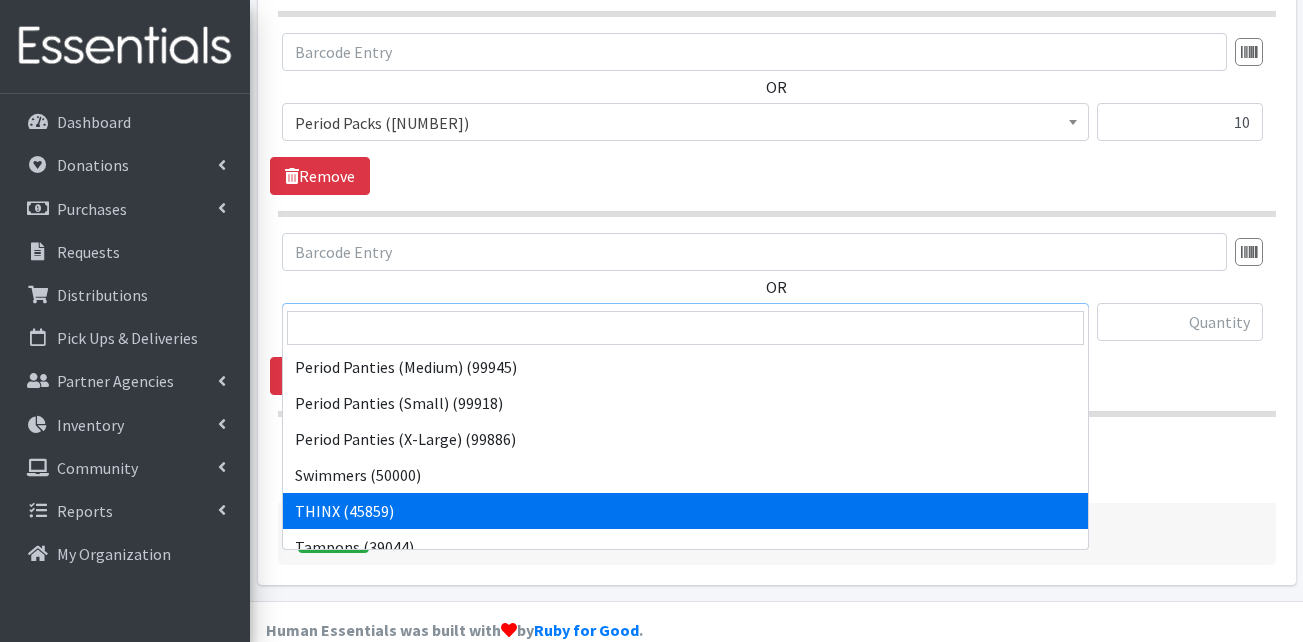 scroll, scrollTop: 952, scrollLeft: 0, axis: vertical 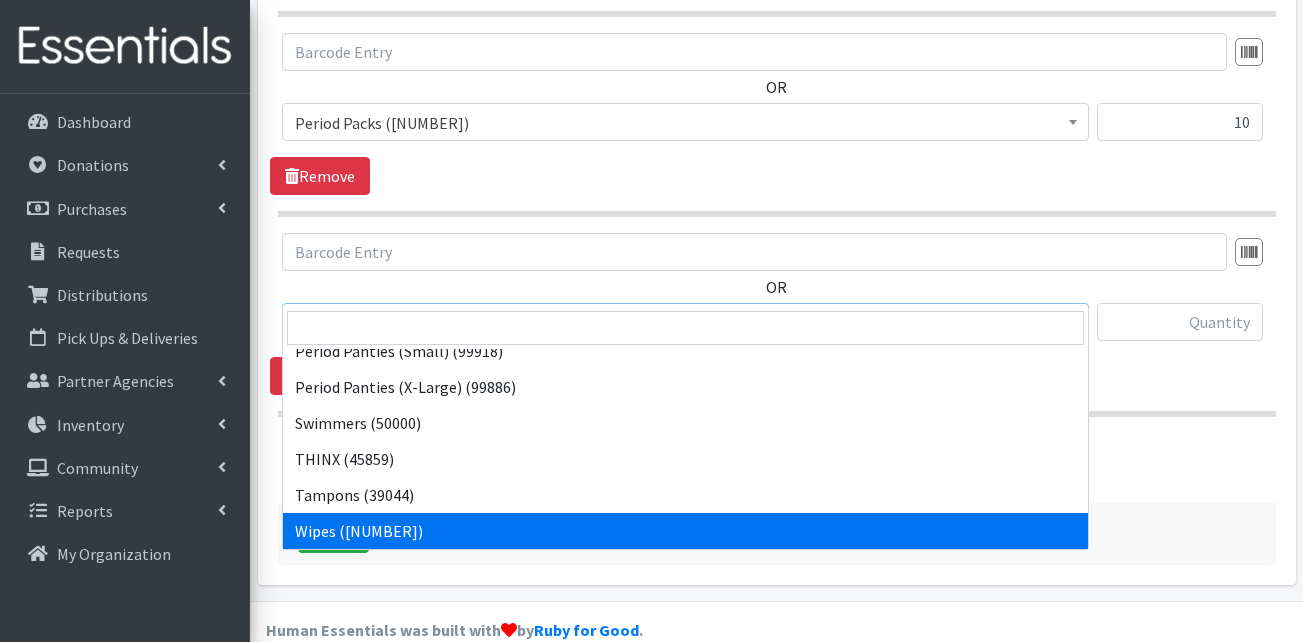 select on "13405" 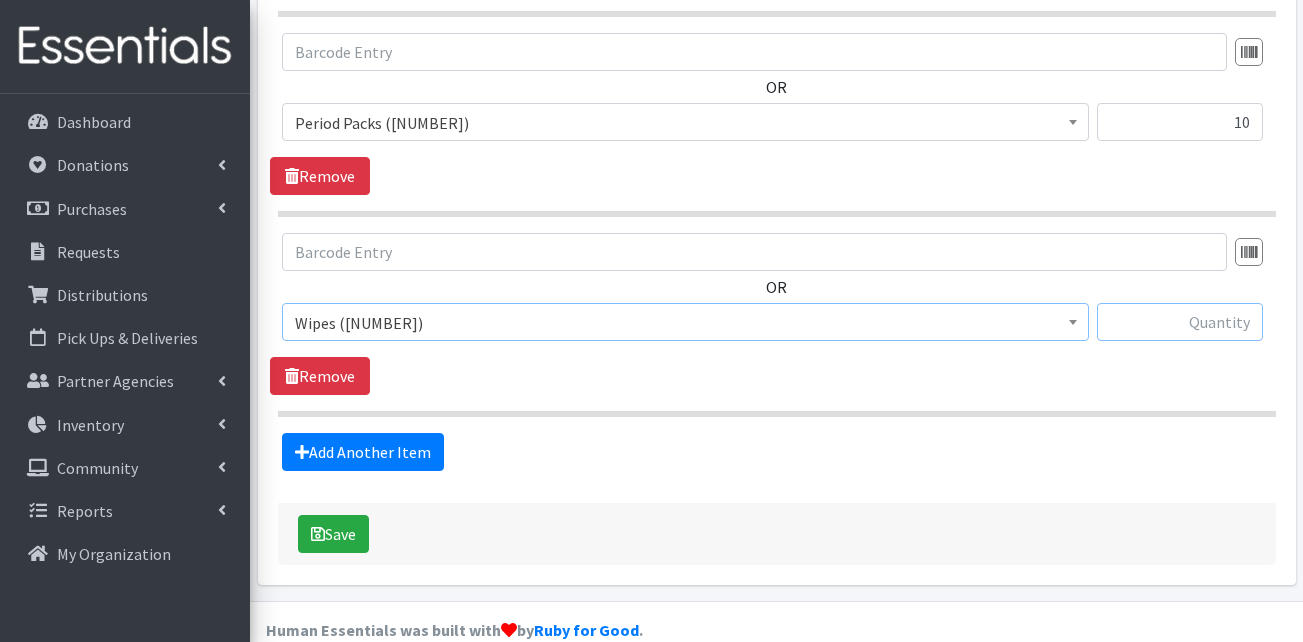 click at bounding box center [1180, 322] 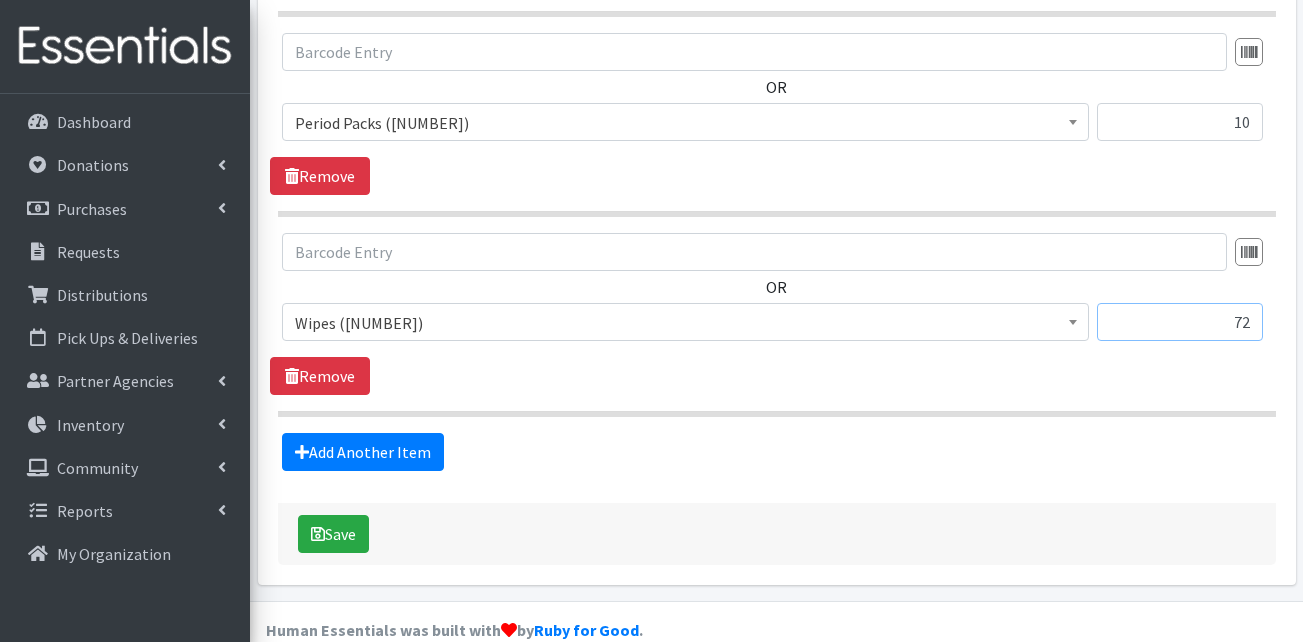 type on "72" 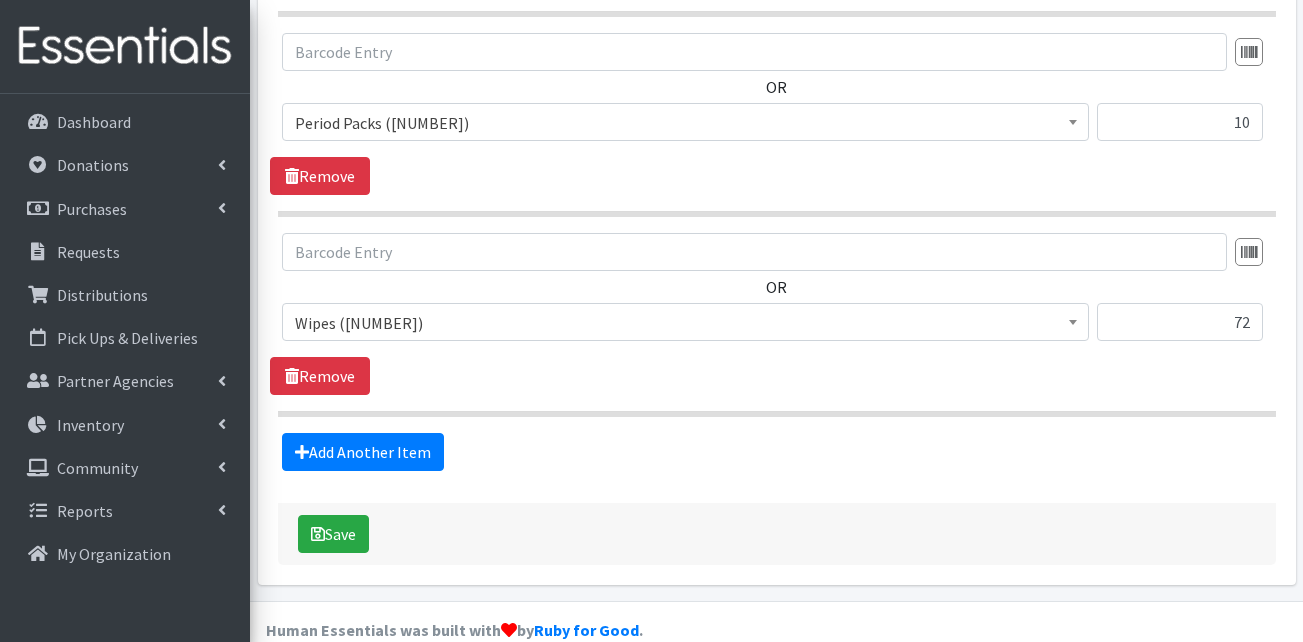 click on "OR
Adult Briefs (Large) (168705)
Adult Briefs (Medium) (109741)
Adult Briefs (Small) (111168)
Adult Briefs (X-Large) (164862)
Adult Briefs (XXL) (1304)
Adult Incontinence Pads (50000)
Adult Liners (50000)
Bed Pads (Disposable) (0)
Diapers (Newborn) (99850)
Diapers (Preemie) (114700)
Diapers (Size 1) (53230)
Diapers (Size 2) (57580)
Diapers (Size 3) (47030)
Diapers (Size 4) (62982)
Diapers (Size 5) (62531)
Diapers (Size 6) (64117)
Diapers (Size 7) (81745)
Kids (Overnights - Older Kids) (42464)
Kids Pull-Ups (2T-3T) (106196)
Kids Pull-Ups (3T-4T) (107300)
Kids Pull-Ups (4T-5T) (75976)
Other (0)
Pads (21952)
Period Packs  (99155)
Period Panties (Large) (364957)
Period Panties (Medium) (99945)
Swimmers (50000)" at bounding box center [777, 325] 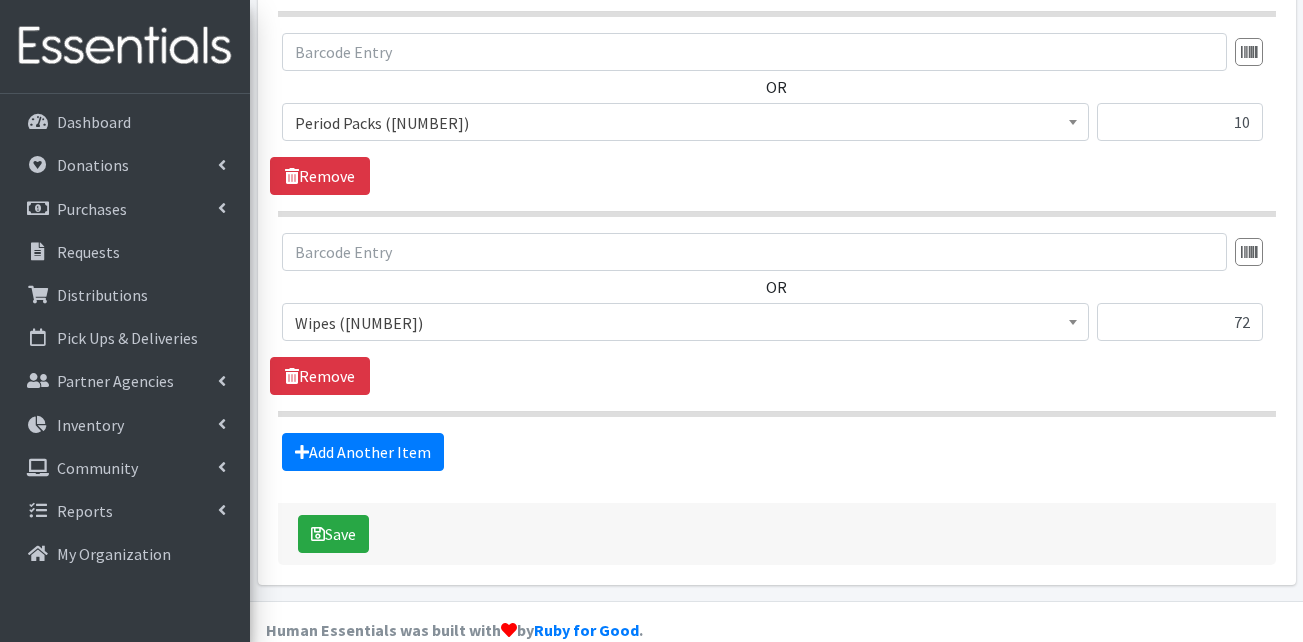 drag, startPoint x: 1200, startPoint y: 370, endPoint x: 813, endPoint y: 471, distance: 399.9625 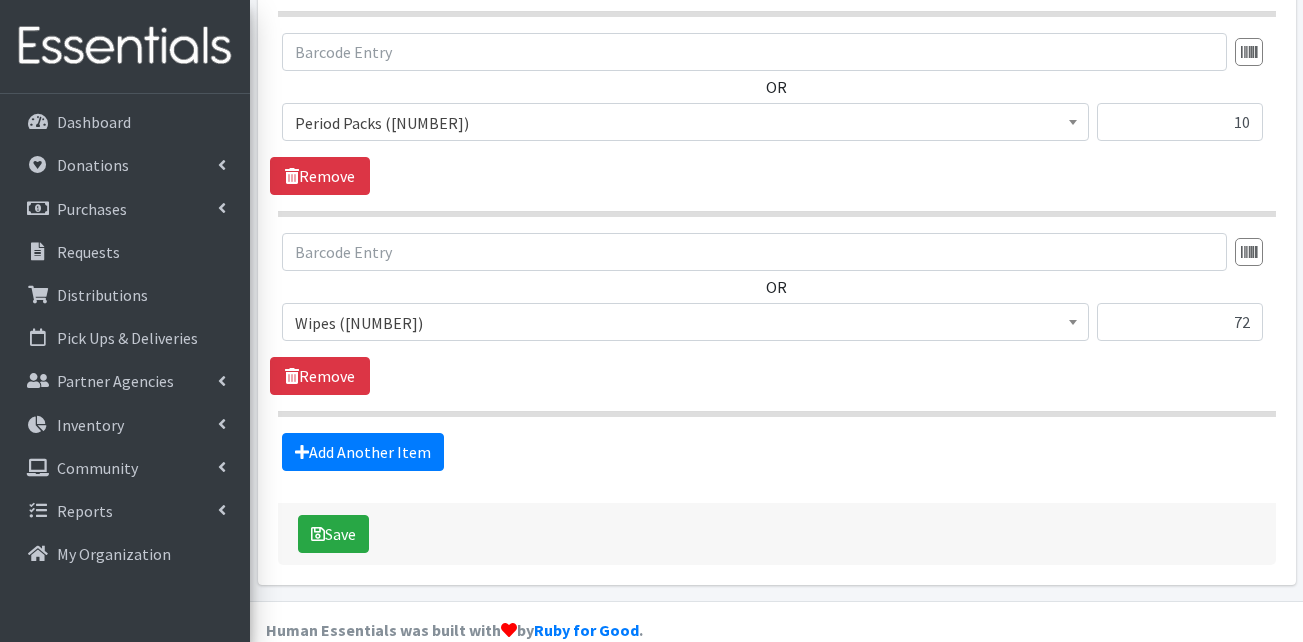 click on "Save" at bounding box center (777, 534) 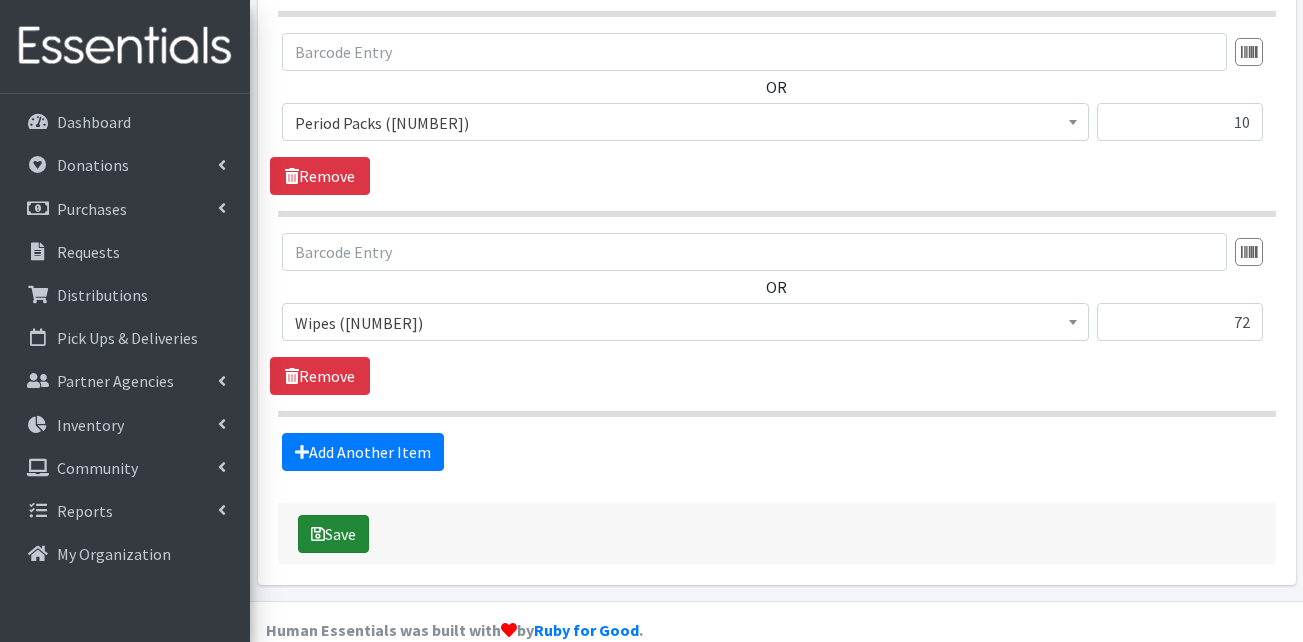 click on "Save" at bounding box center [333, 534] 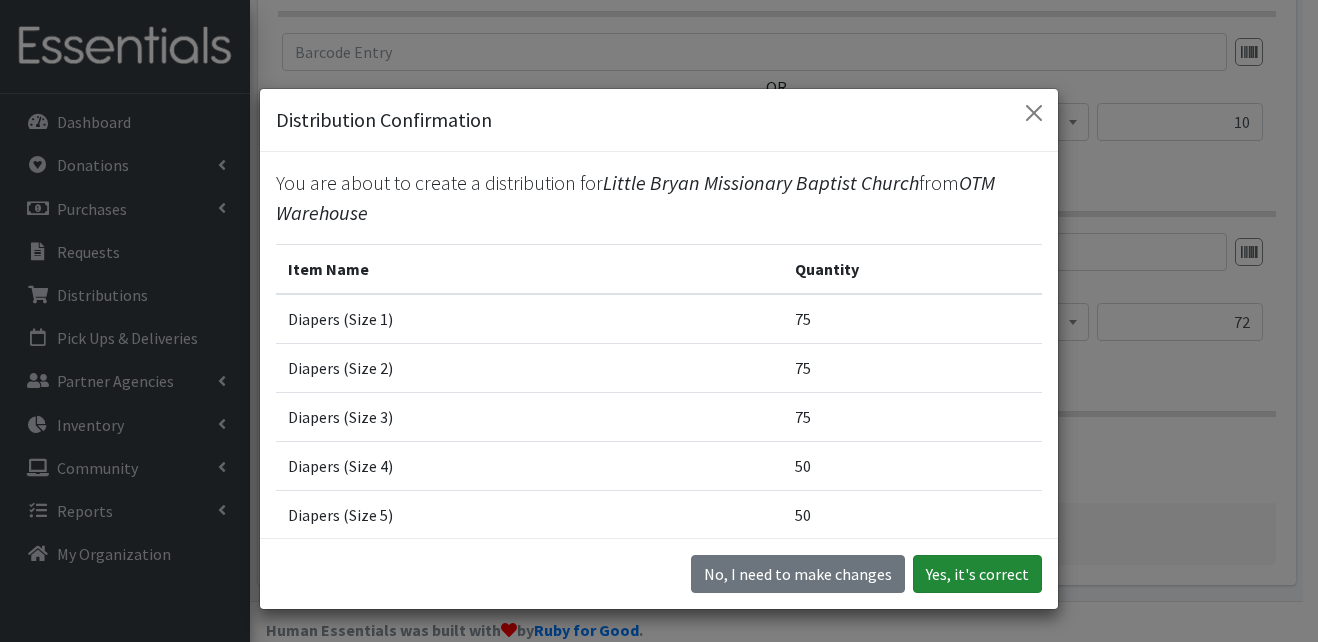 click on "Yes, it's correct" at bounding box center [977, 574] 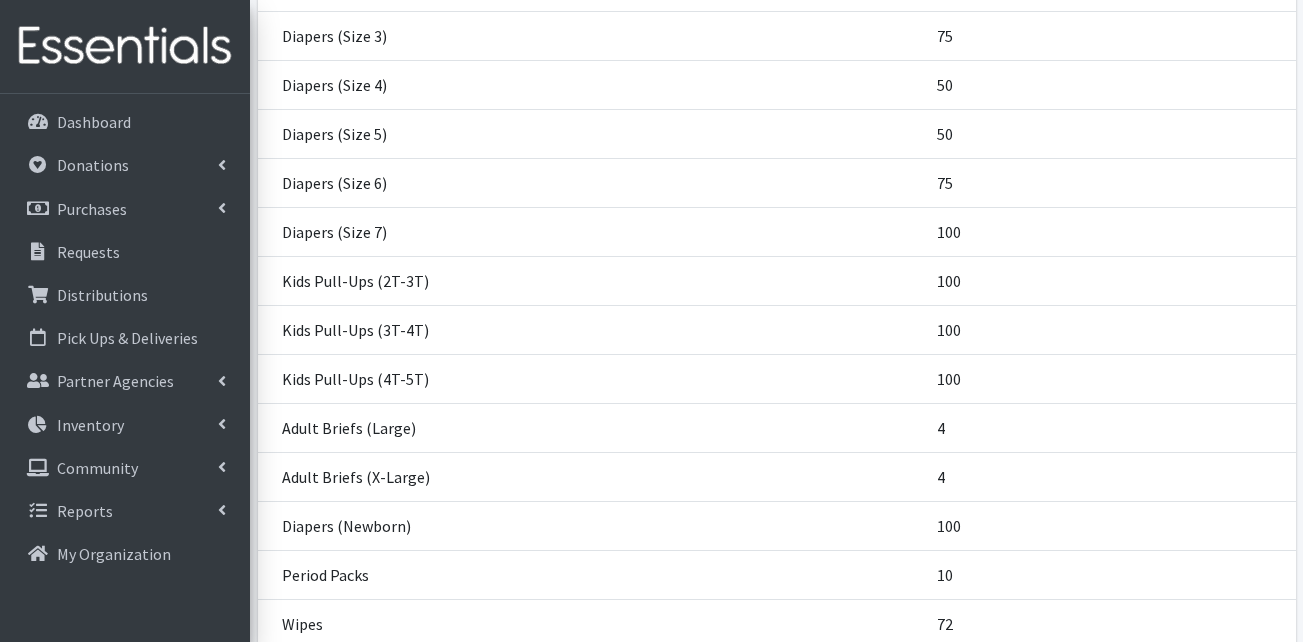 scroll, scrollTop: 0, scrollLeft: 0, axis: both 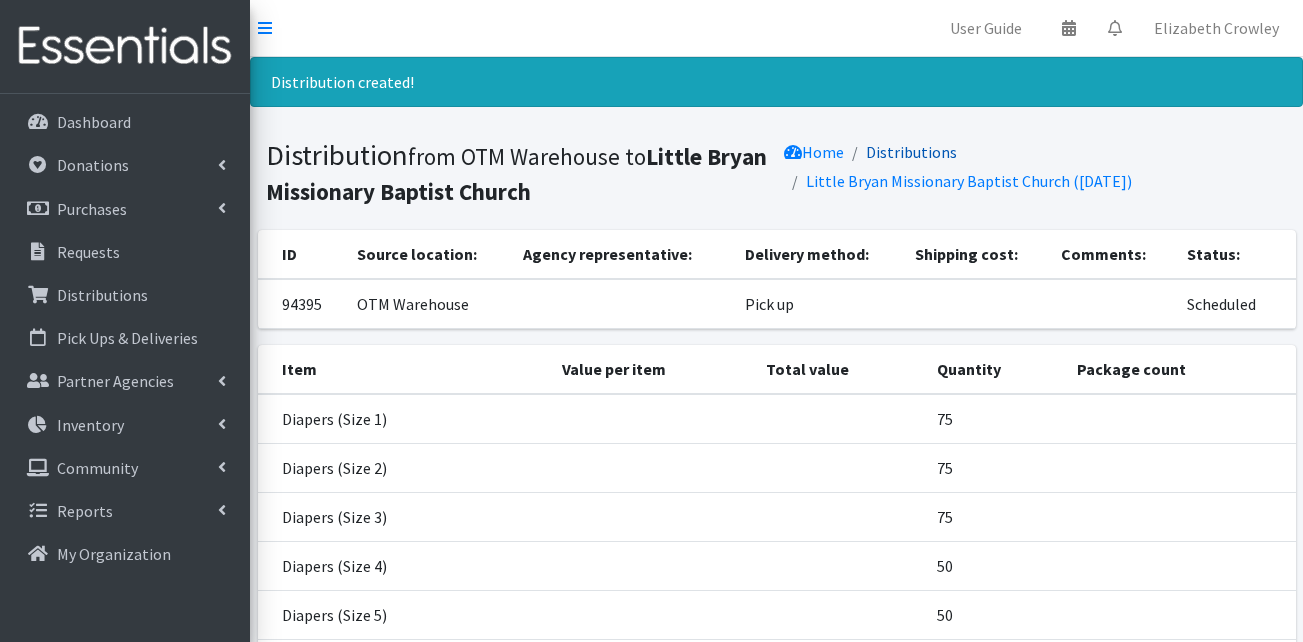 click on "Distributions" at bounding box center [911, 152] 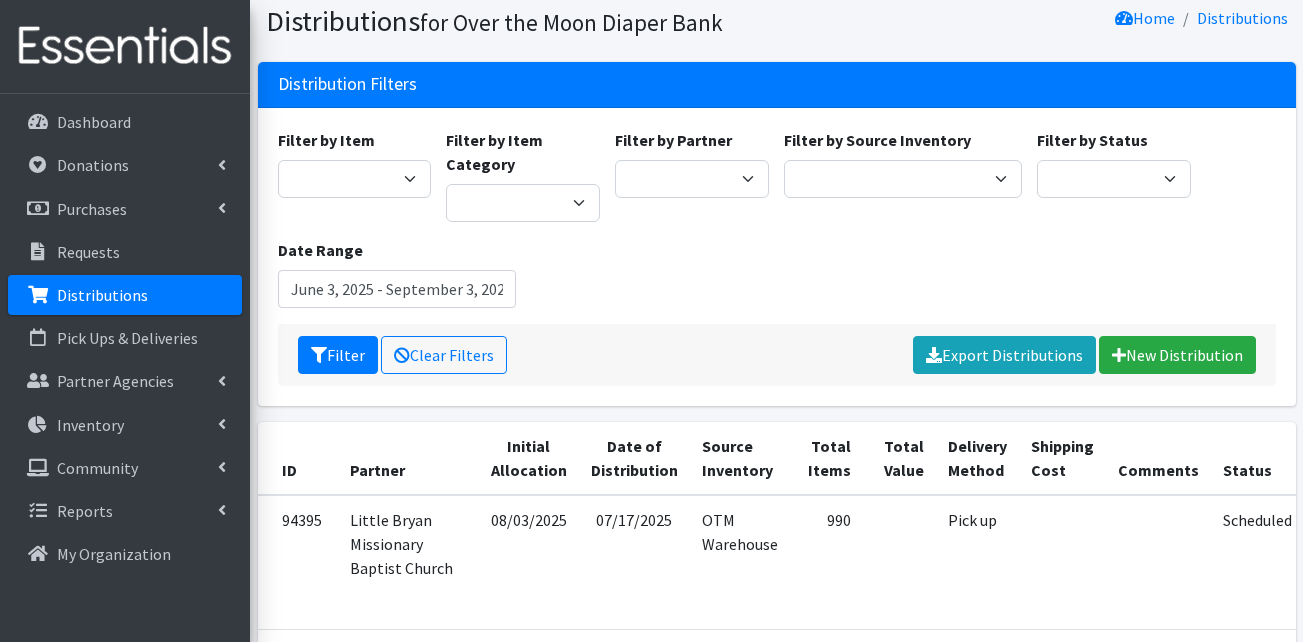 scroll, scrollTop: 200, scrollLeft: 0, axis: vertical 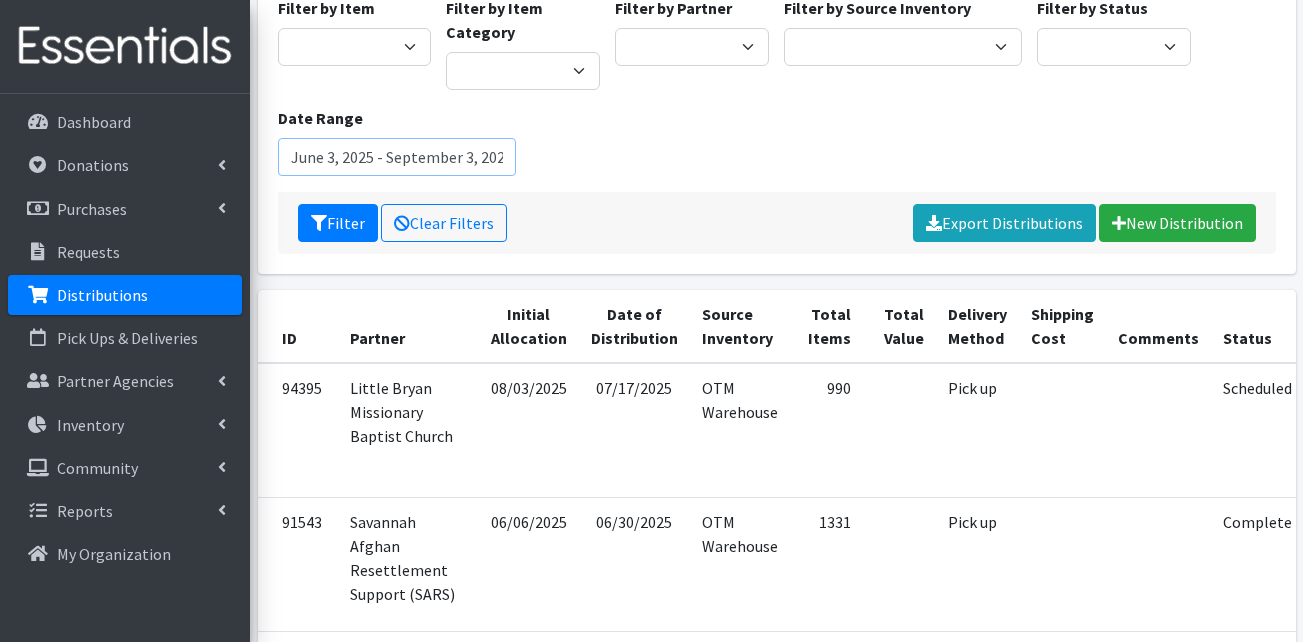 click on "June 3, 2025 - September 3, 2025" at bounding box center (397, 157) 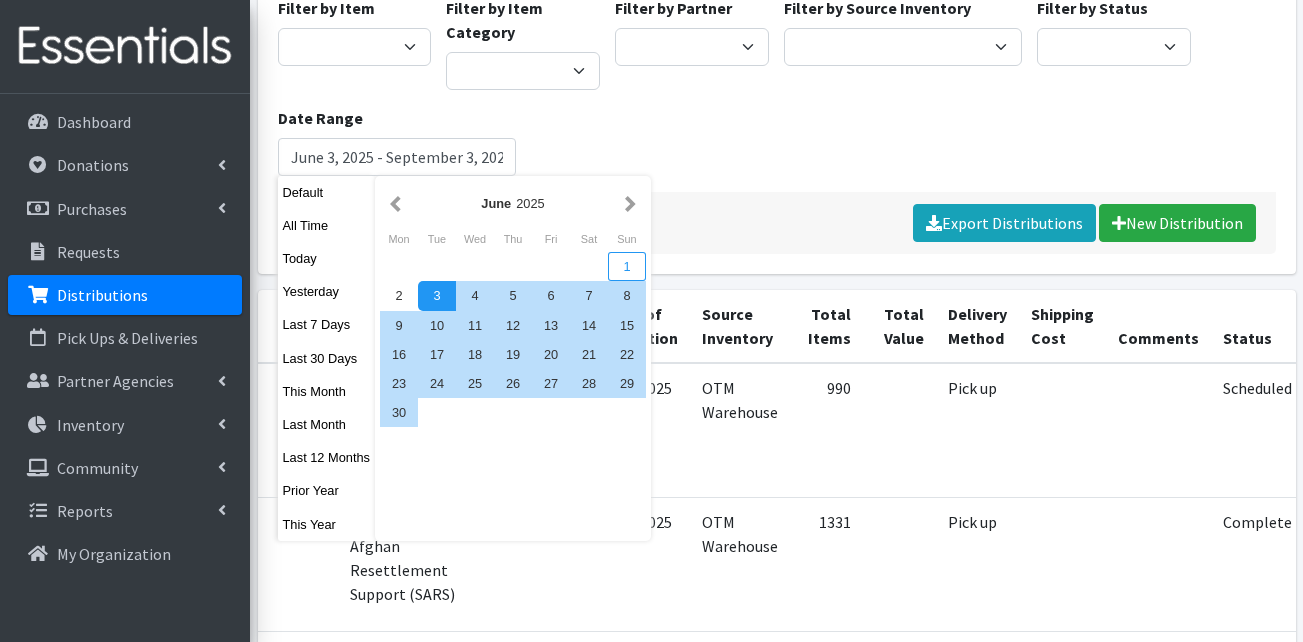click on "1" at bounding box center (627, 266) 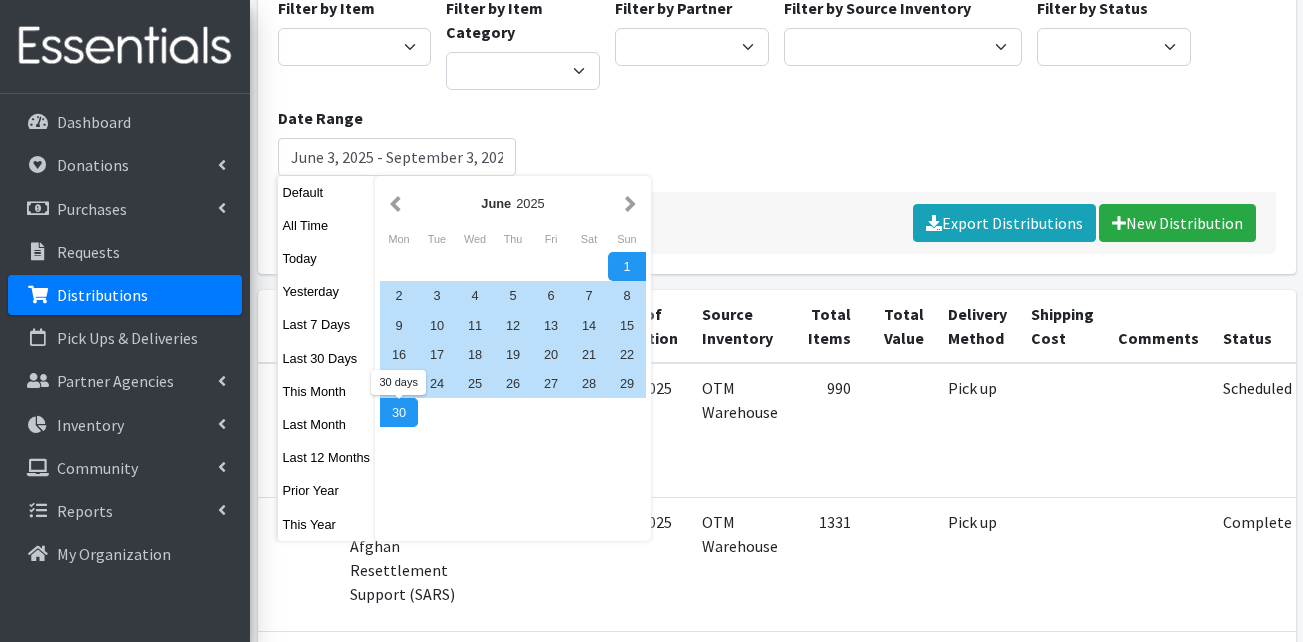 click on "30" at bounding box center [399, 412] 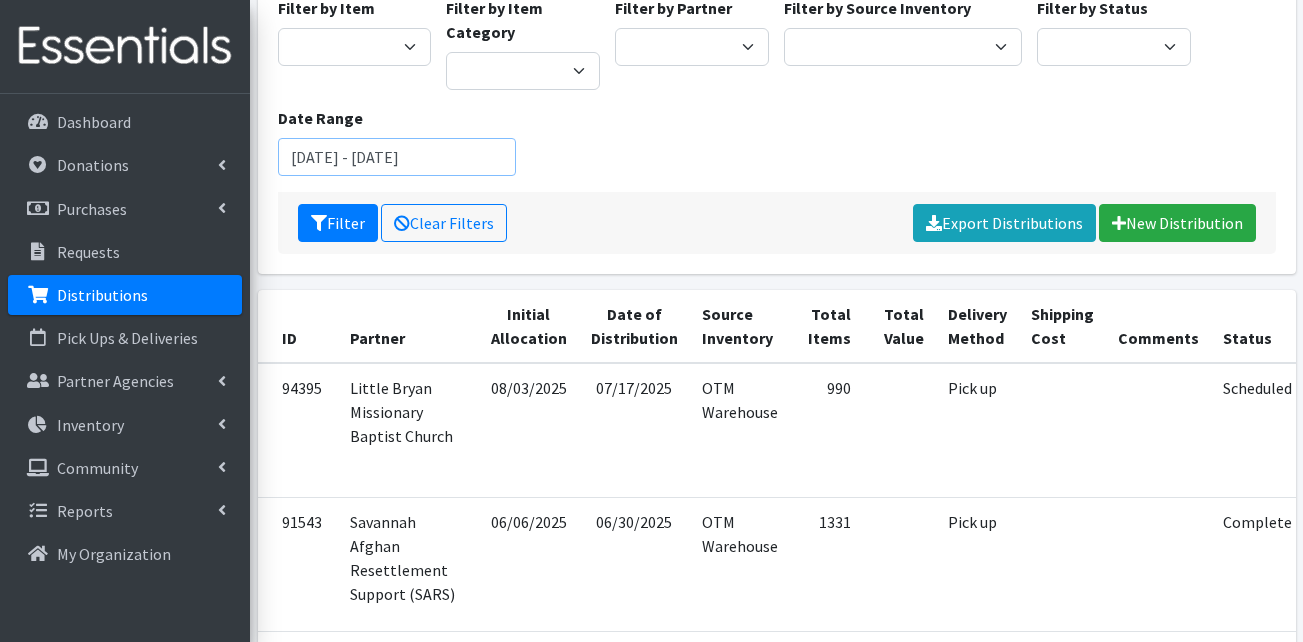click on "June 1, 2025 - June 30, 2025" at bounding box center [397, 157] 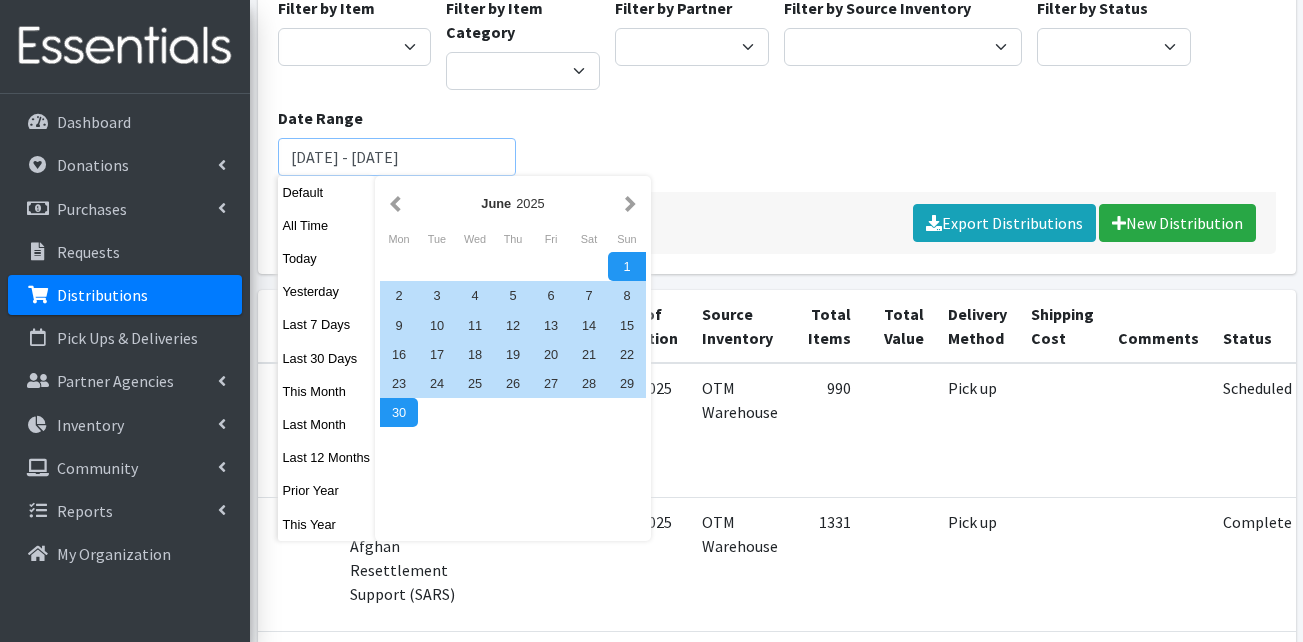 click on "Filter" at bounding box center [338, 223] 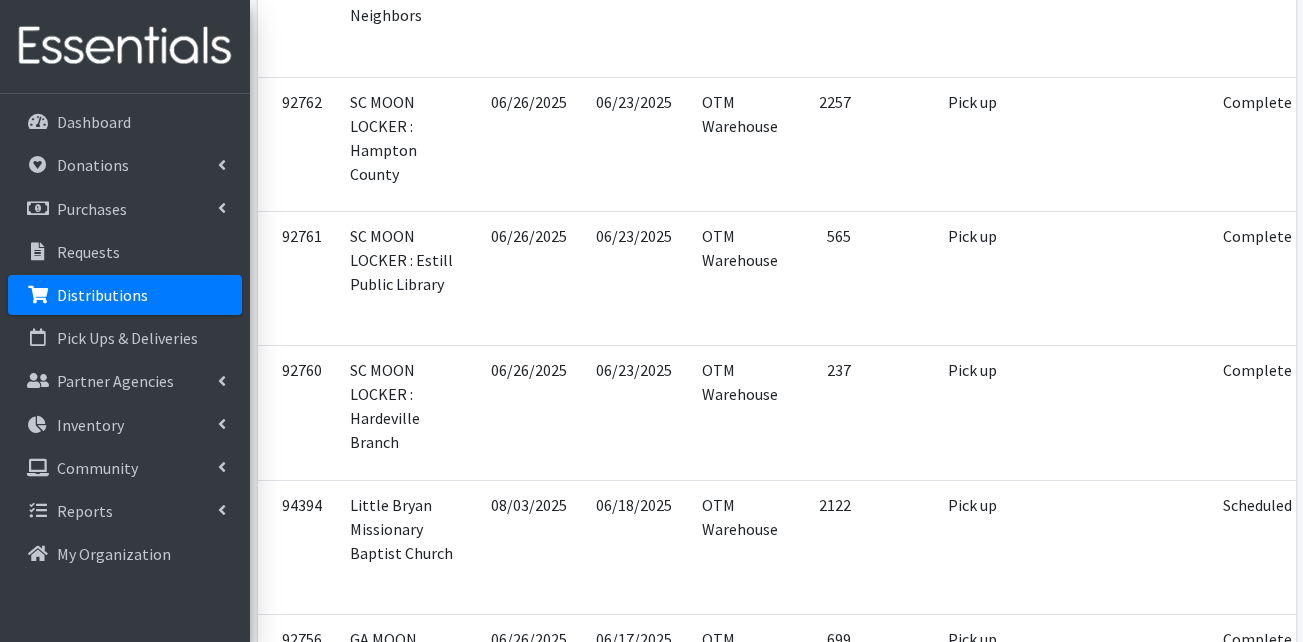 scroll, scrollTop: 900, scrollLeft: 0, axis: vertical 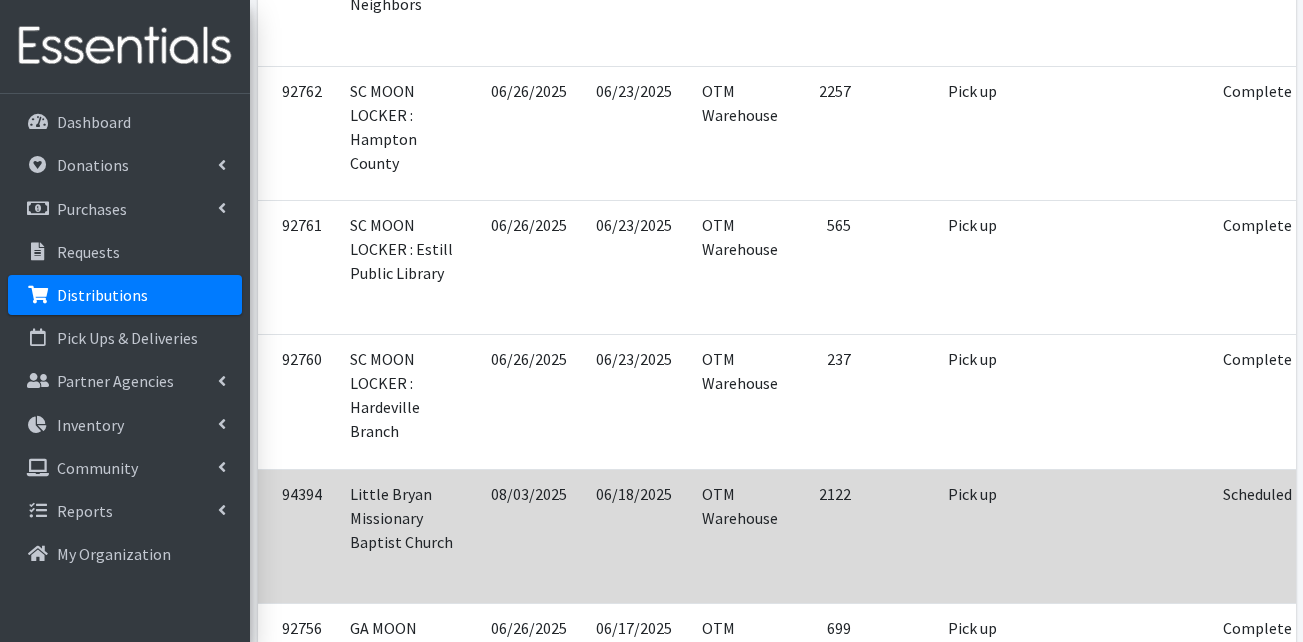 click on "View" at bounding box center (1349, 496) 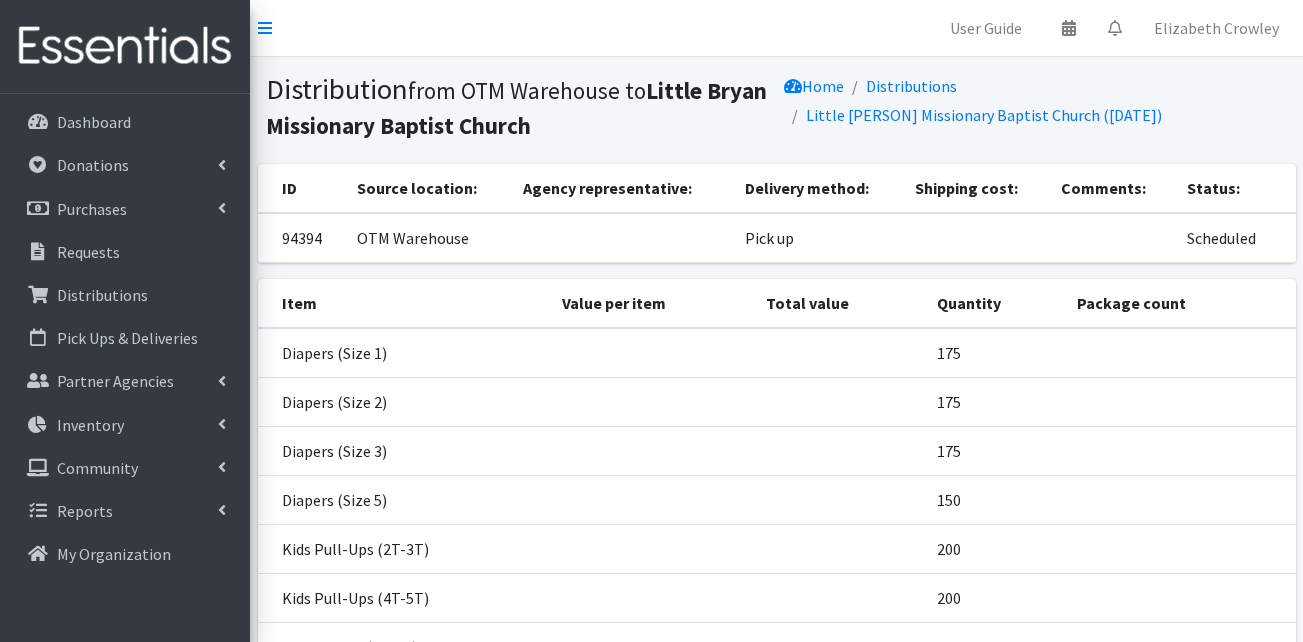 scroll, scrollTop: 0, scrollLeft: 0, axis: both 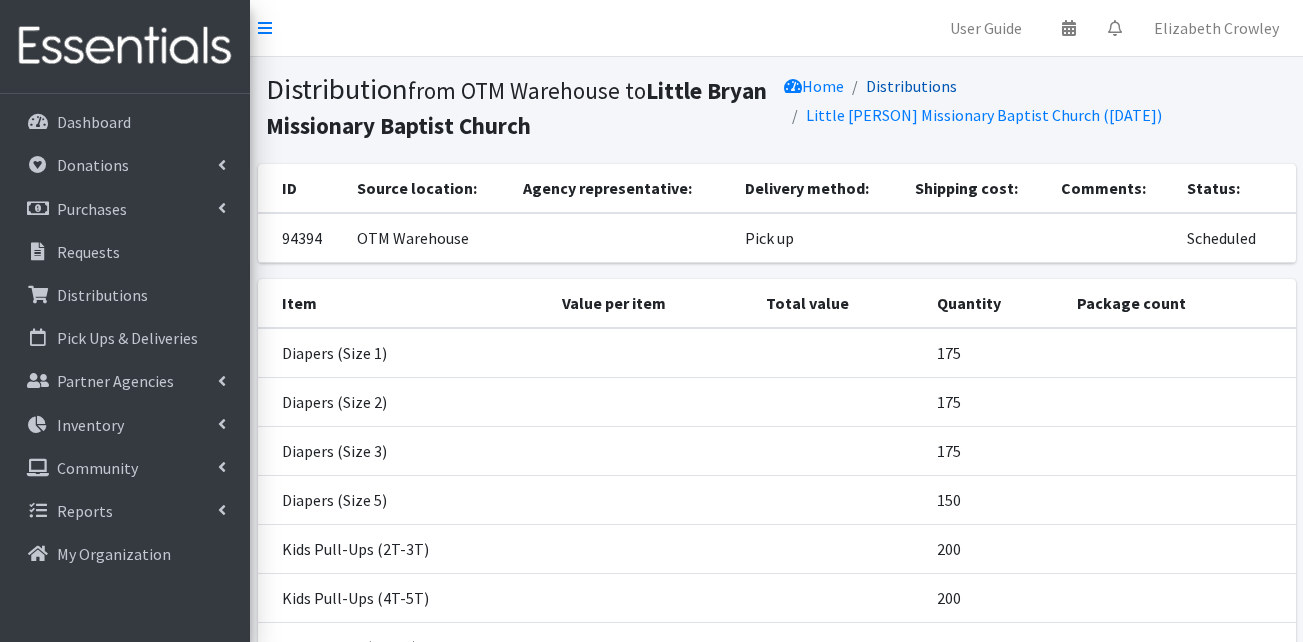 click on "Distributions" at bounding box center (911, 86) 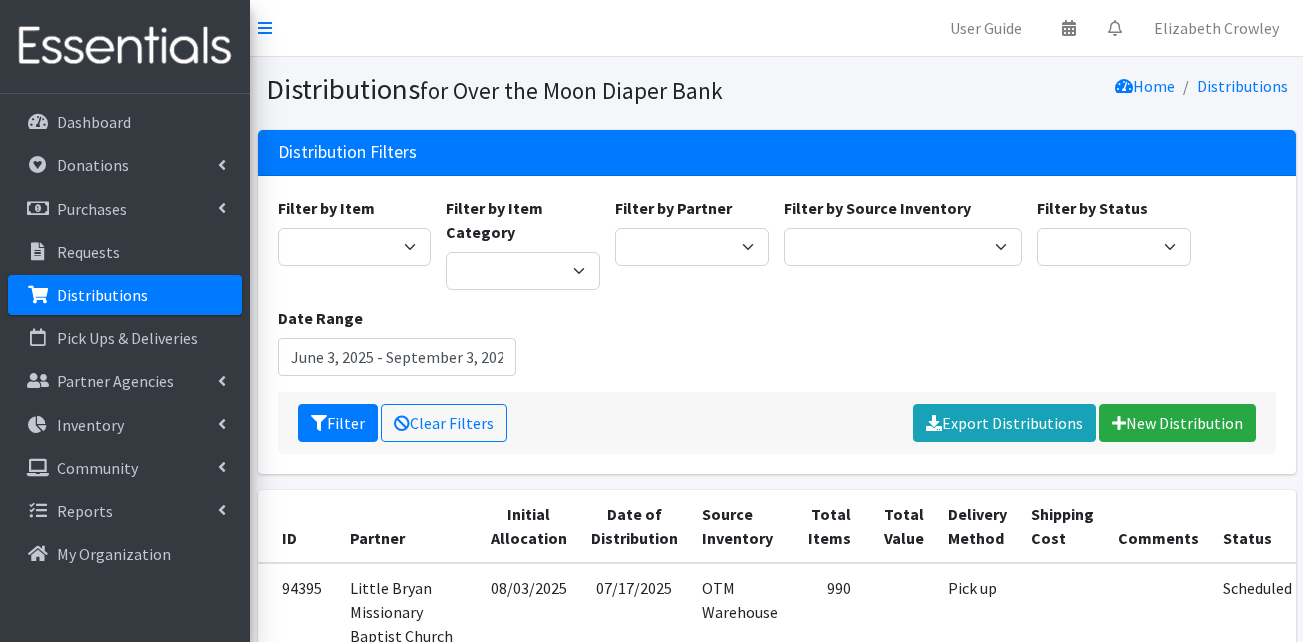 scroll, scrollTop: 0, scrollLeft: 0, axis: both 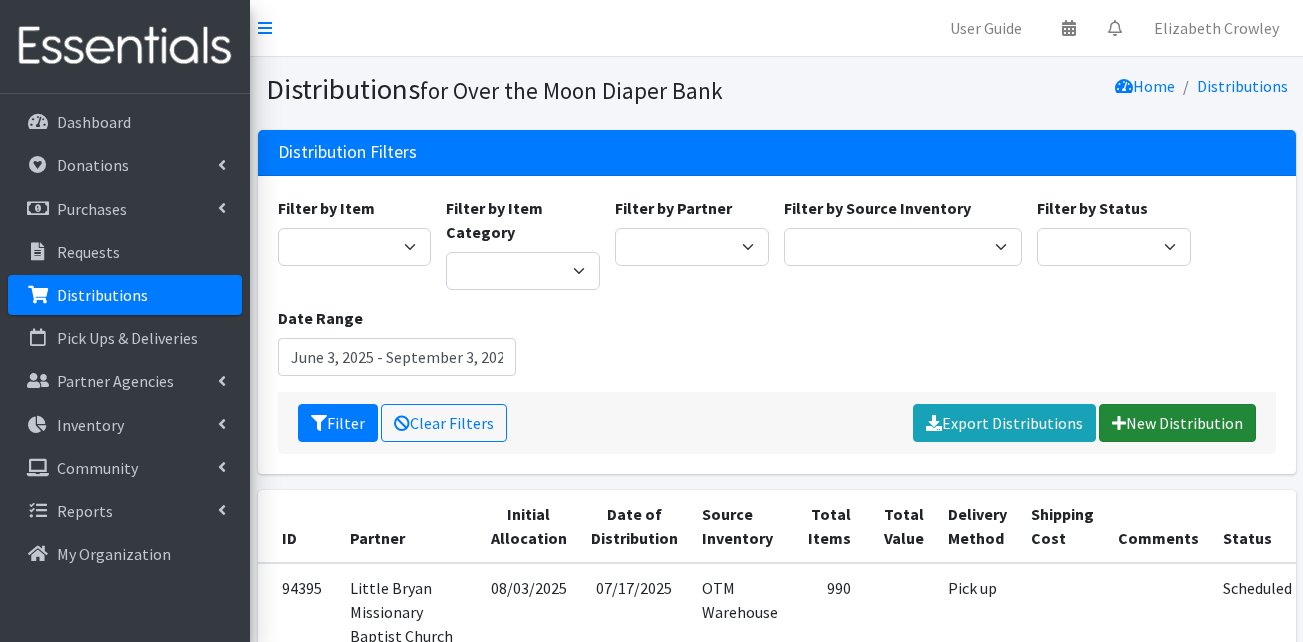 click on "New Distribution" at bounding box center (1177, 423) 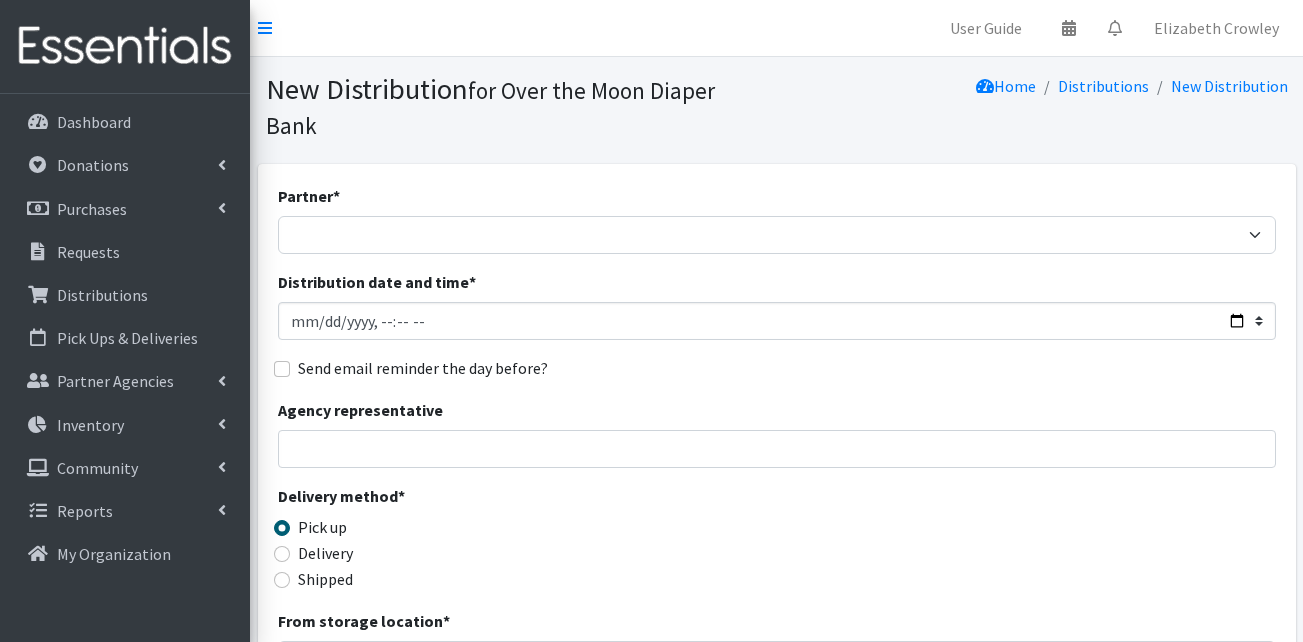 scroll, scrollTop: 0, scrollLeft: 0, axis: both 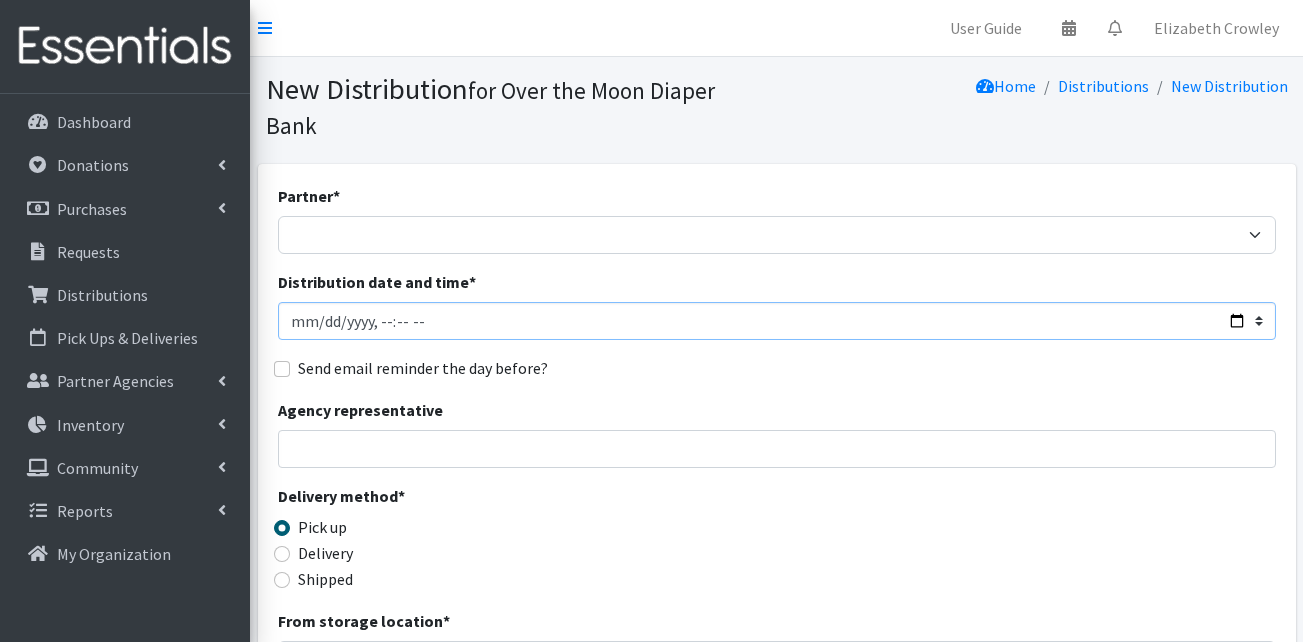 click on "Distribution date and time  *" at bounding box center (777, 321) 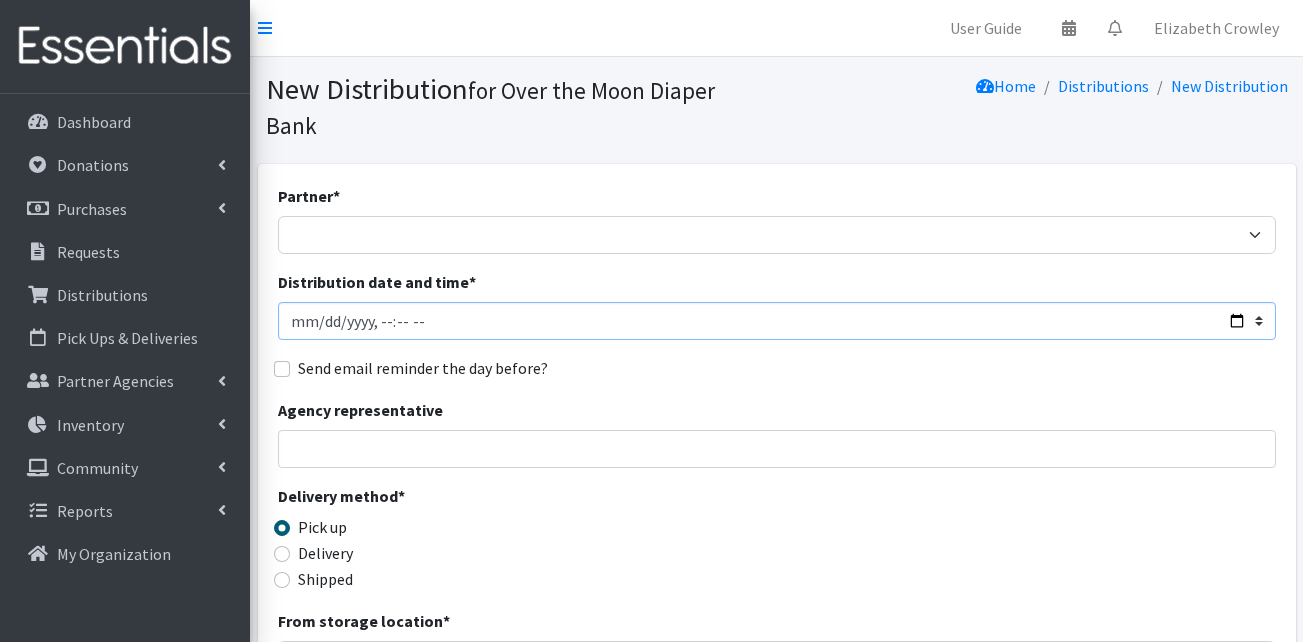 click on "Distribution date and time  *" at bounding box center [777, 321] 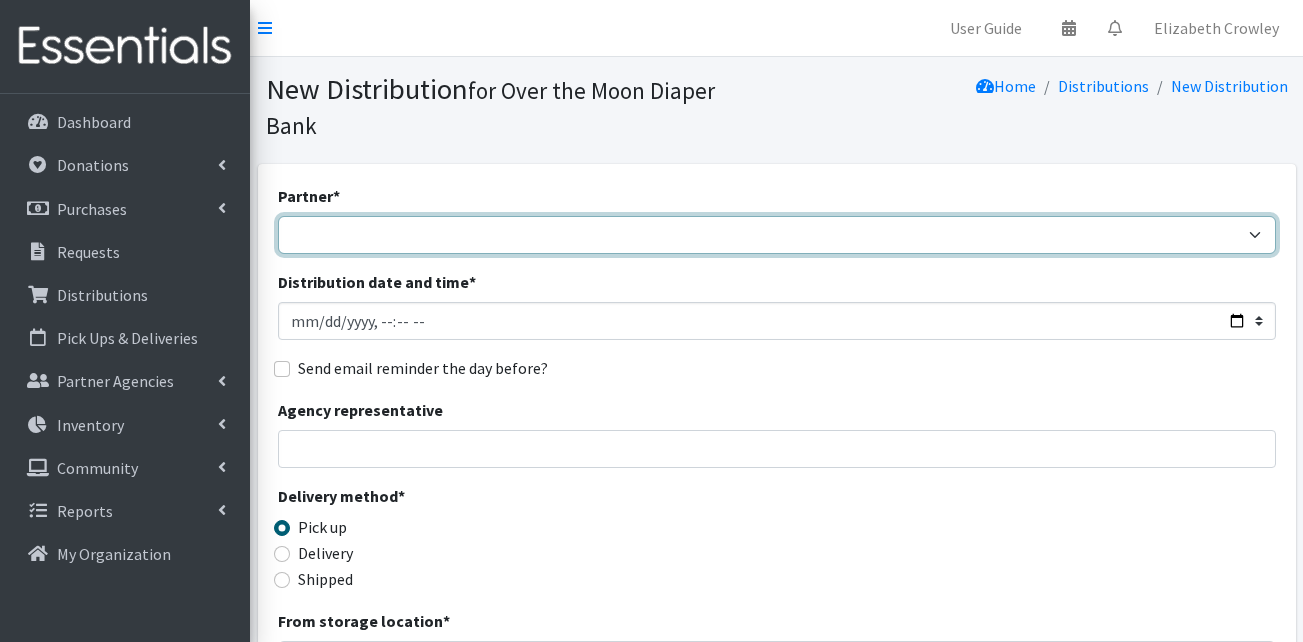 click on "AHJ Library System
Amerigroup
CCC Henderson Lighthouse
CEMA (Chatham Emergency Management Agency)
Chatham Savannah Authority for the Homeless
Coastal Coalition for Children - Savannah
CORE
DDDRP: Action Pact
DDDRP: Coastal GA Area Community Action Authority
Department of Public Health (DPH) / Coastal Health District
Economic Opportunity Authority
First Bryan Baptist Church
Fresh Express (YMCA + Healthy Savannah)
GA MOON LOCKER : DPH SAV, Drayton
GA MOON LOCKER : DPH SAV, Eisenhower
GA MOON LOCKER: Forest City Branch
GA MOON LOCKER : Hinesville Branch
GA MOON LOCKER : Midway|Riceboro Branch
GA MOON LOCKER : SW Chatham Branch
GA Southern Captain's Cupboard SAV
GA Southern Statesboro / Wellness & Health Promotion
General Donation
Gillison Branch Baptist Church 2nd Annual Health Fair
Goodwill SEGA
Greater Gaines Women's Missionary Society
Greenbriar Children's Center
GROW Initiative GA
HOME OTM
Hope 1312 Collective
Live Oak Libraries" at bounding box center (777, 235) 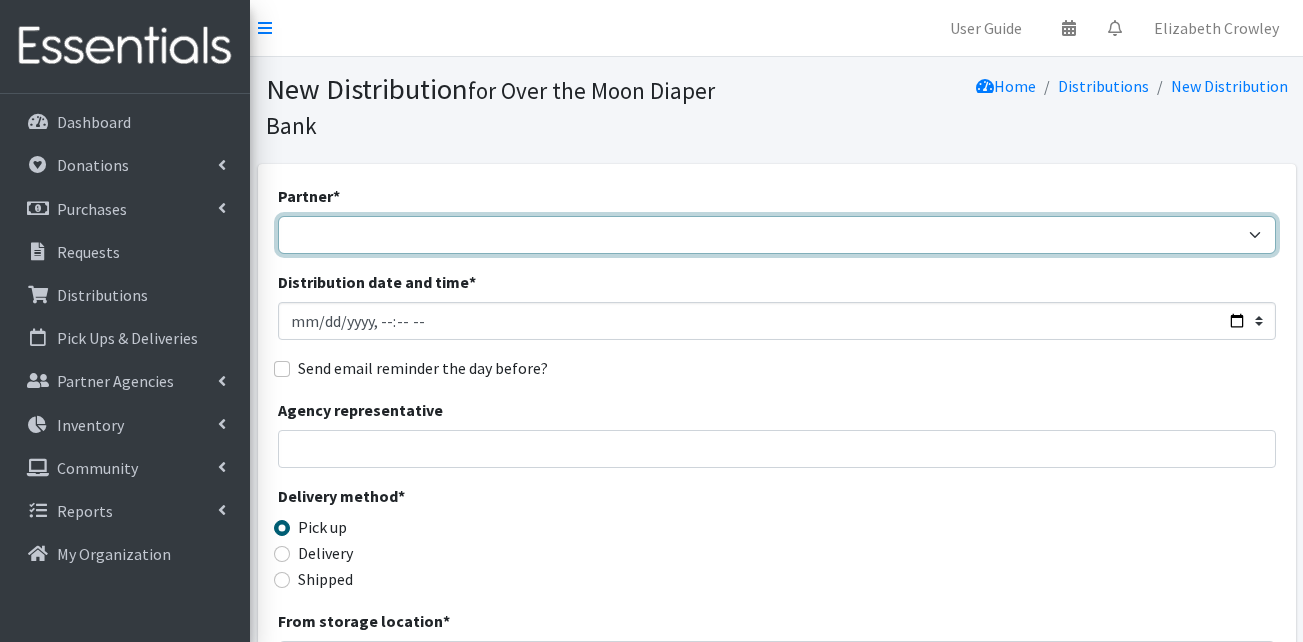 select on "7311" 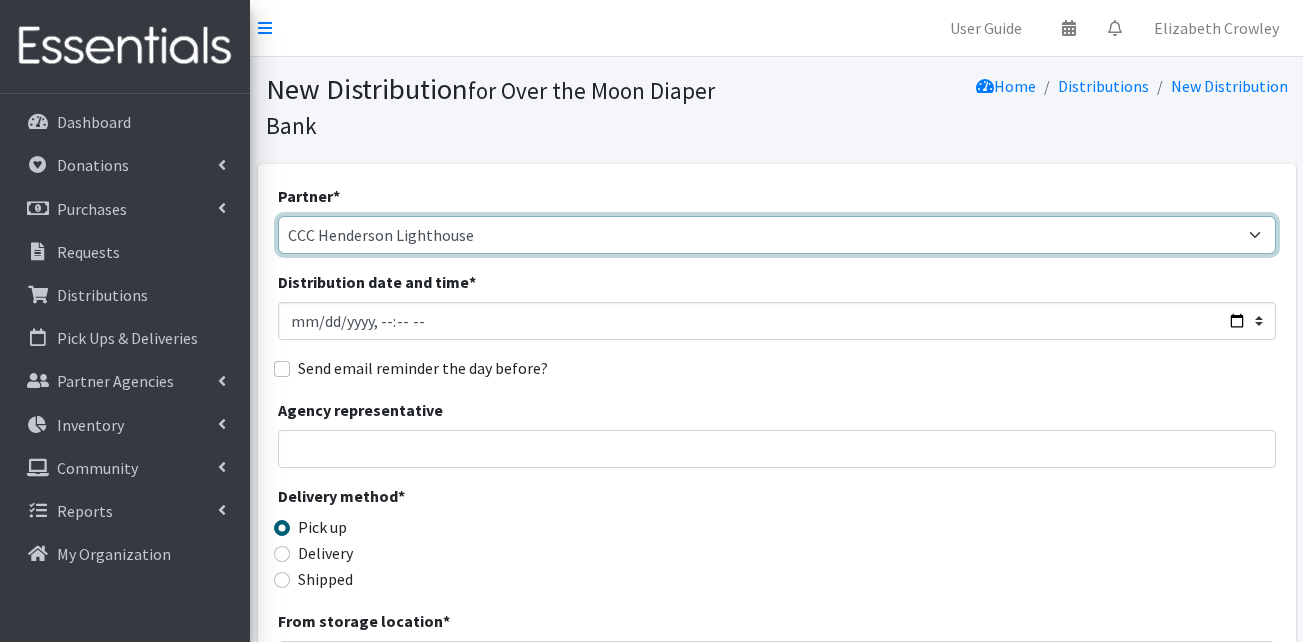 click on "AHJ Library System
Amerigroup
CCC Henderson Lighthouse
CEMA (Chatham Emergency Management Agency)
Chatham Savannah Authority for the Homeless
Coastal Coalition for Children - Savannah
CORE
DDDRP: Action Pact
DDDRP: Coastal GA Area Community Action Authority
Department of Public Health (DPH) / Coastal Health District
Economic Opportunity Authority
First Bryan Baptist Church
Fresh Express (YMCA + Healthy Savannah)
GA MOON LOCKER : DPH SAV, Drayton
GA MOON LOCKER : DPH SAV, Eisenhower
GA MOON LOCKER: Forest City Branch
GA MOON LOCKER : Hinesville Branch
GA MOON LOCKER : Midway|Riceboro Branch
GA MOON LOCKER : SW Chatham Branch
GA Southern Captain's Cupboard SAV
GA Southern Statesboro / Wellness & Health Promotion
General Donation
Gillison Branch Baptist Church 2nd Annual Health Fair
Goodwill SEGA
Greater Gaines Women's Missionary Society
Greenbriar Children's Center
GROW Initiative GA
HOME OTM
Hope 1312 Collective
Live Oak Libraries" at bounding box center (777, 235) 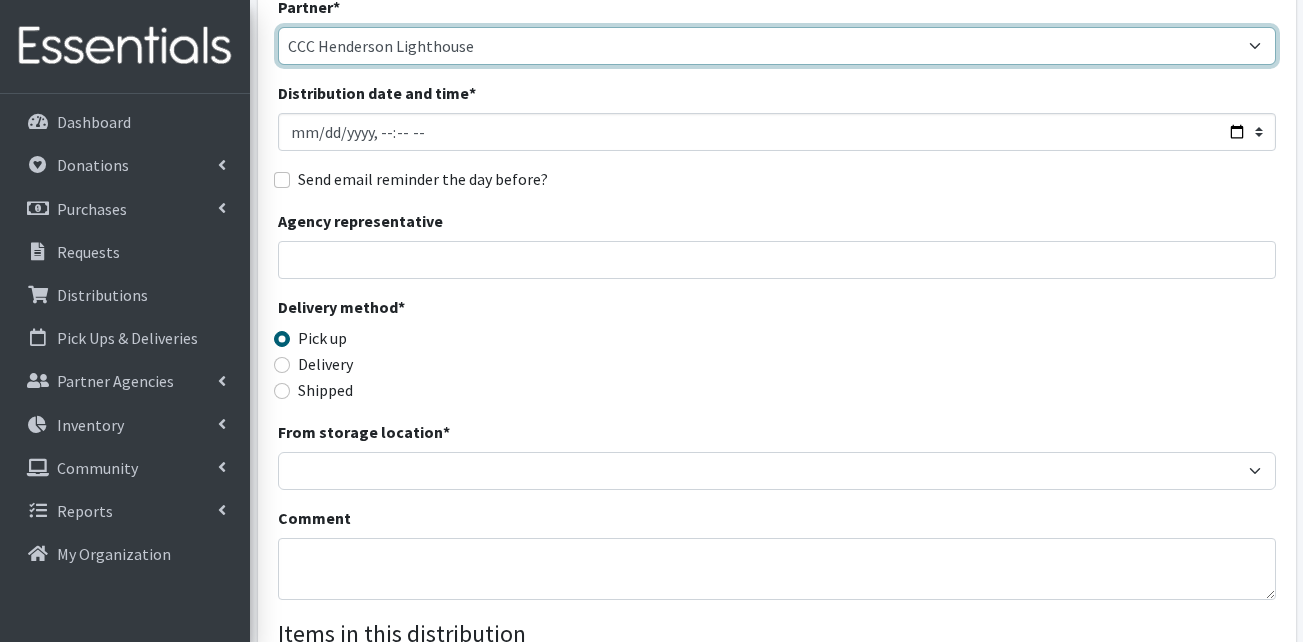 scroll, scrollTop: 300, scrollLeft: 0, axis: vertical 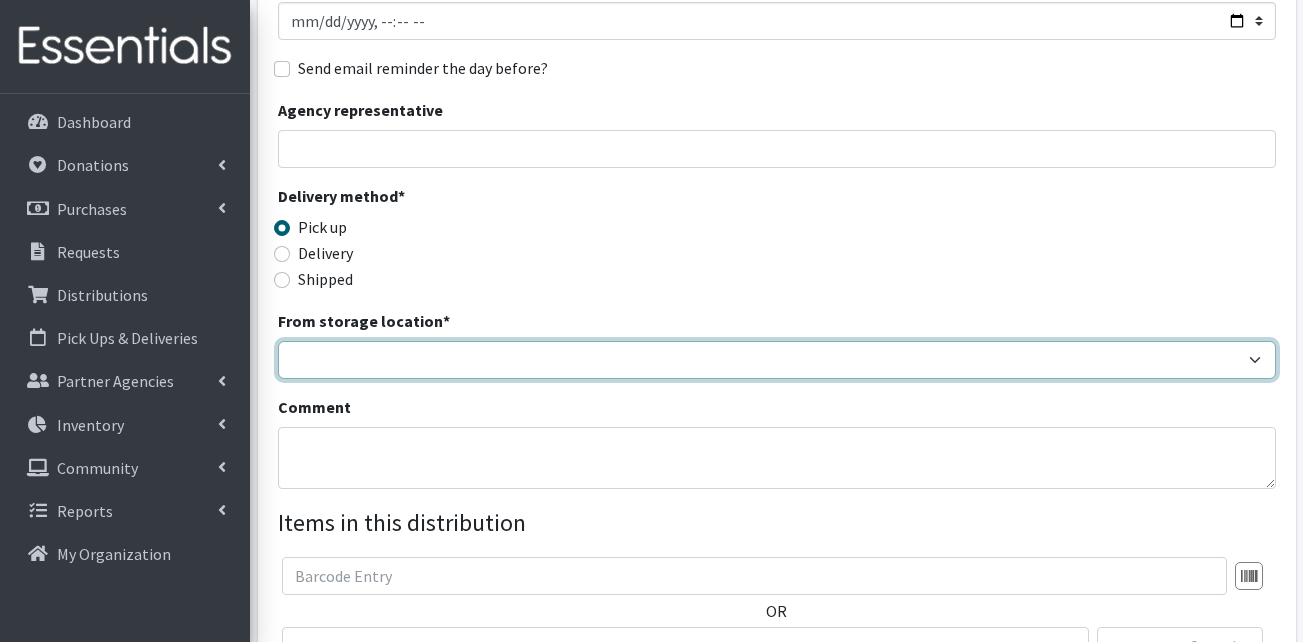 click on "OTM Warehouse" at bounding box center (777, 360) 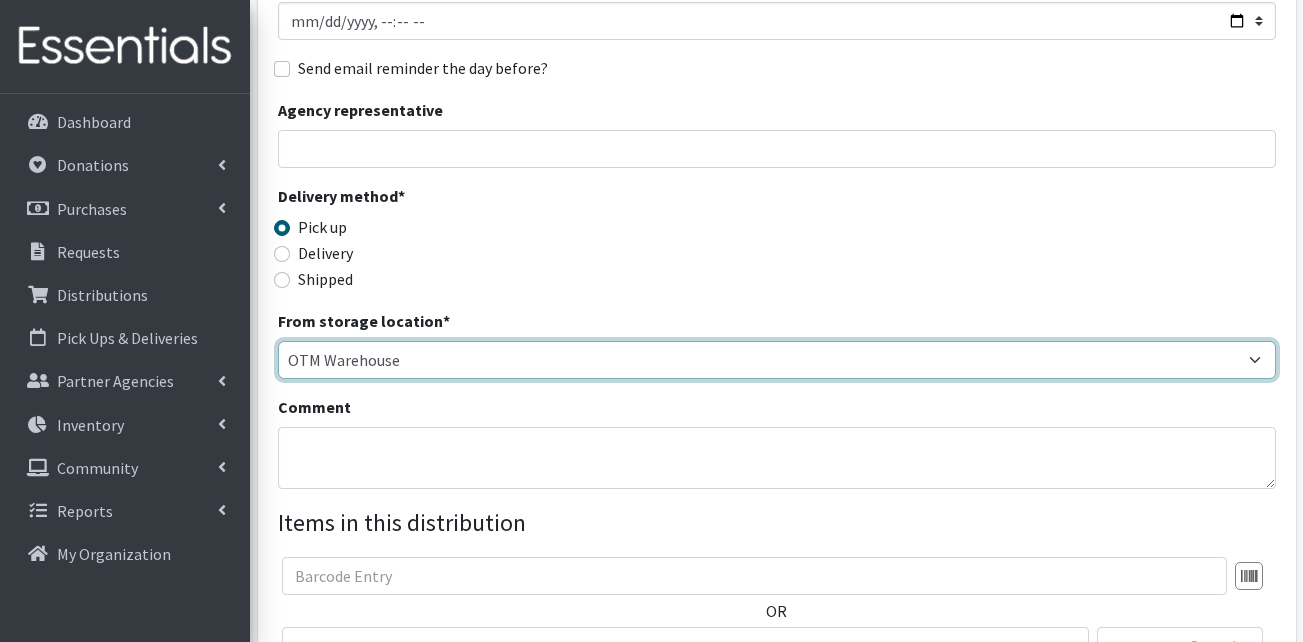 click on "OTM Warehouse" at bounding box center (777, 360) 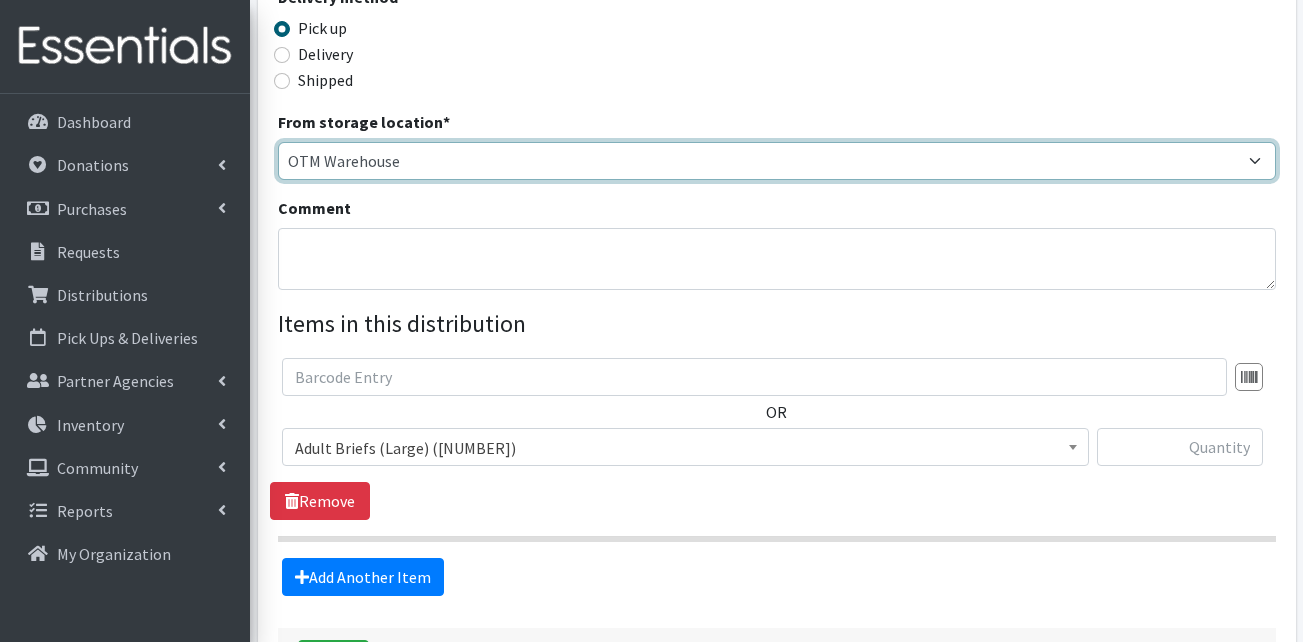 scroll, scrollTop: 500, scrollLeft: 0, axis: vertical 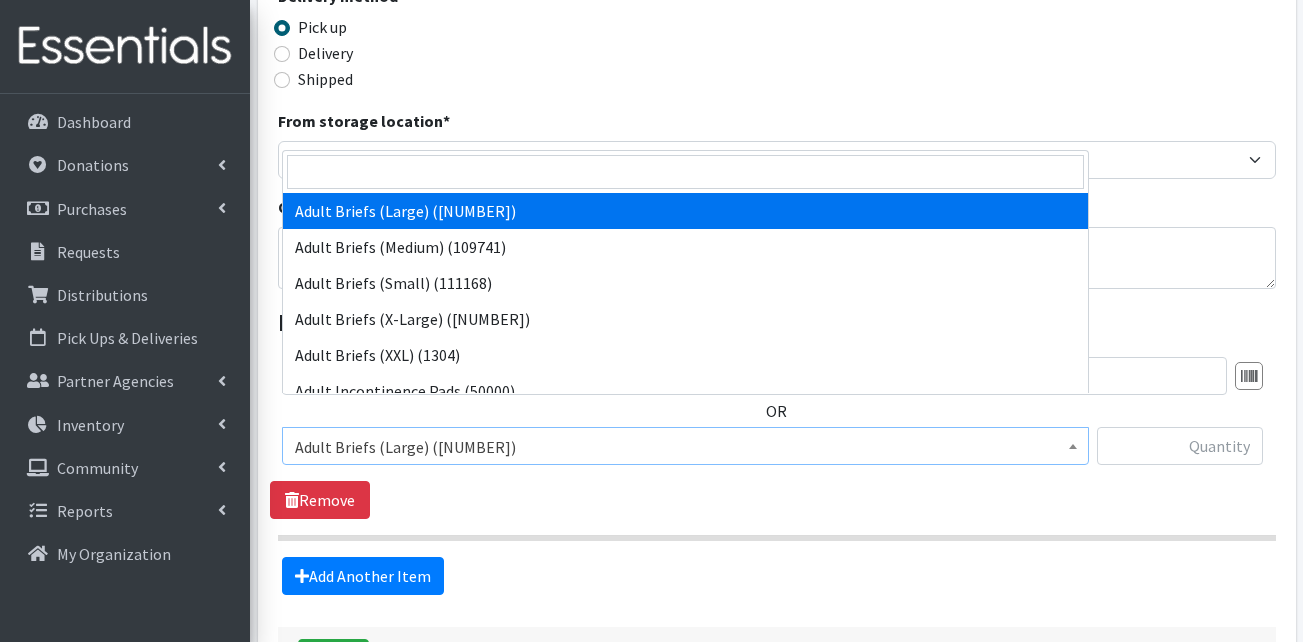 click on "Adult Briefs (Large) (168701)" at bounding box center [685, 447] 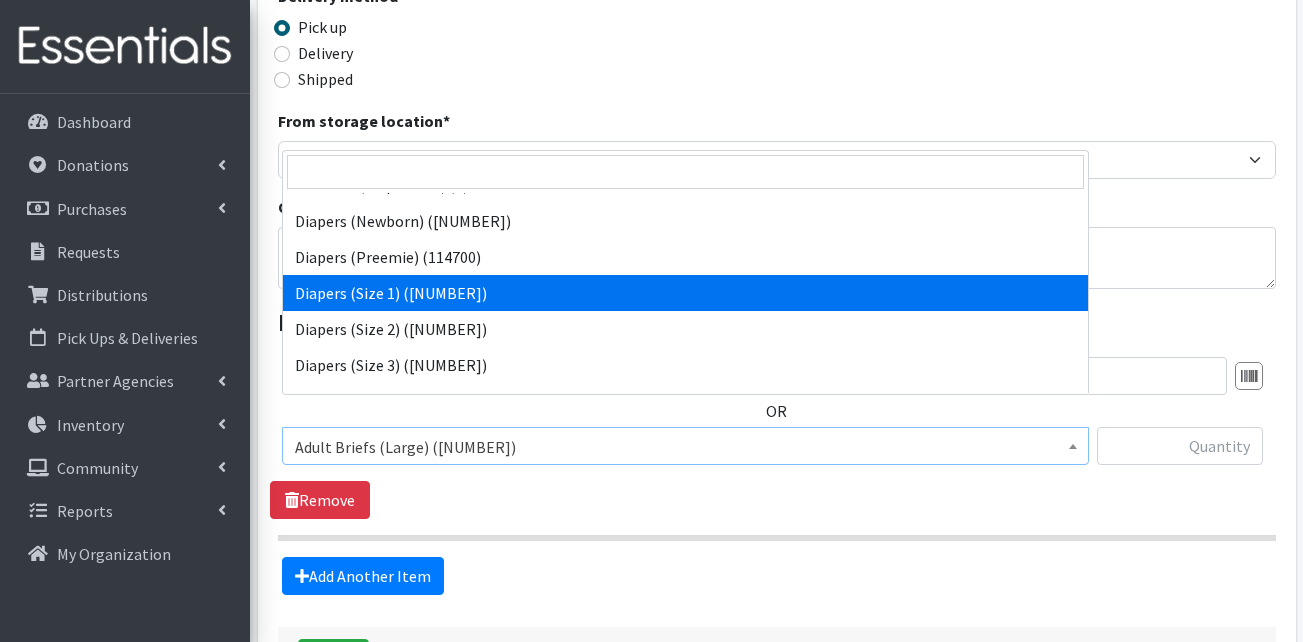 scroll, scrollTop: 300, scrollLeft: 0, axis: vertical 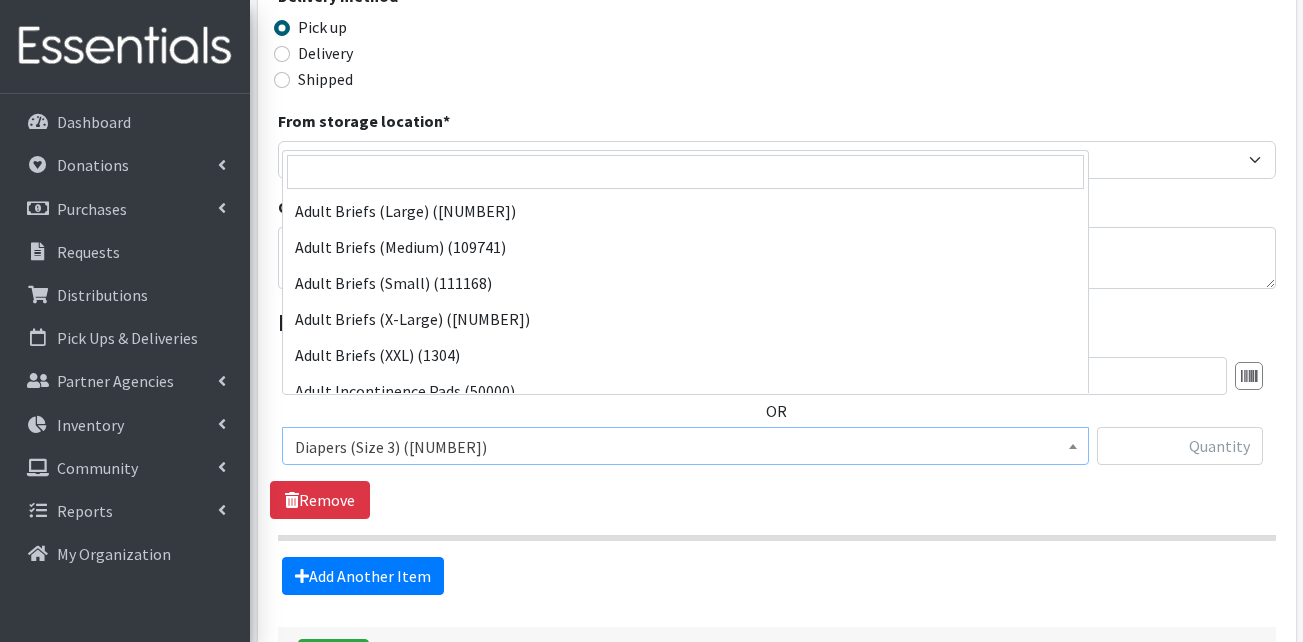 click on "Diapers (Size 3) (46955)" at bounding box center [685, 447] 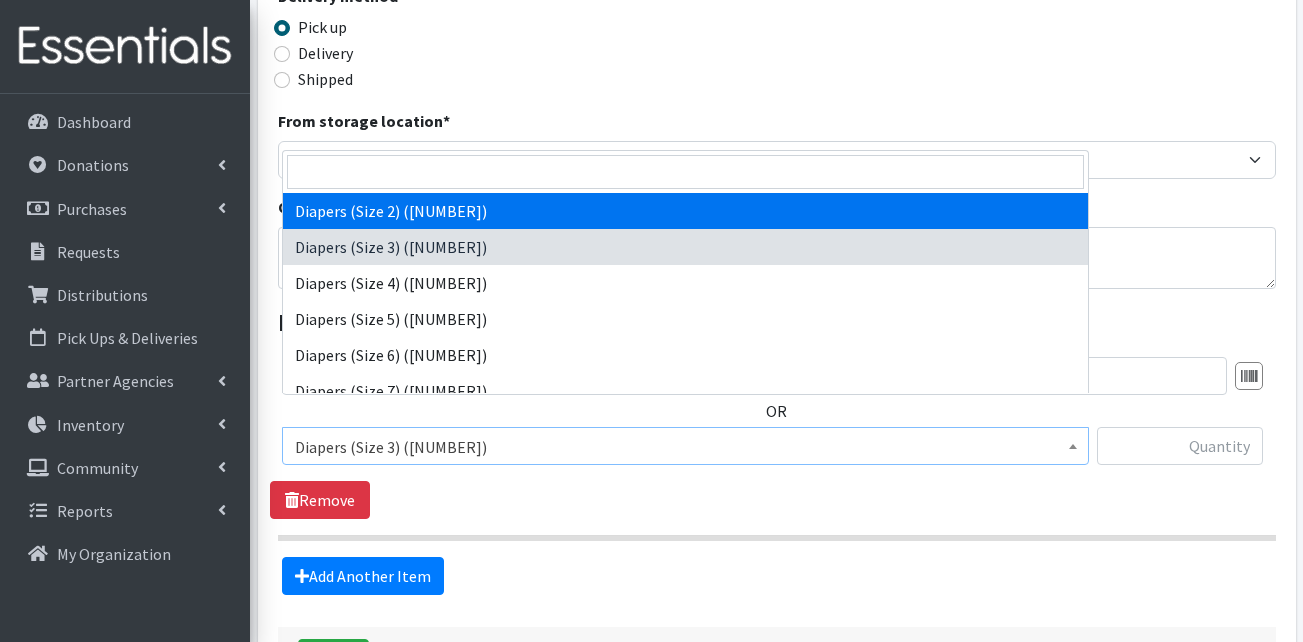 select on "13421" 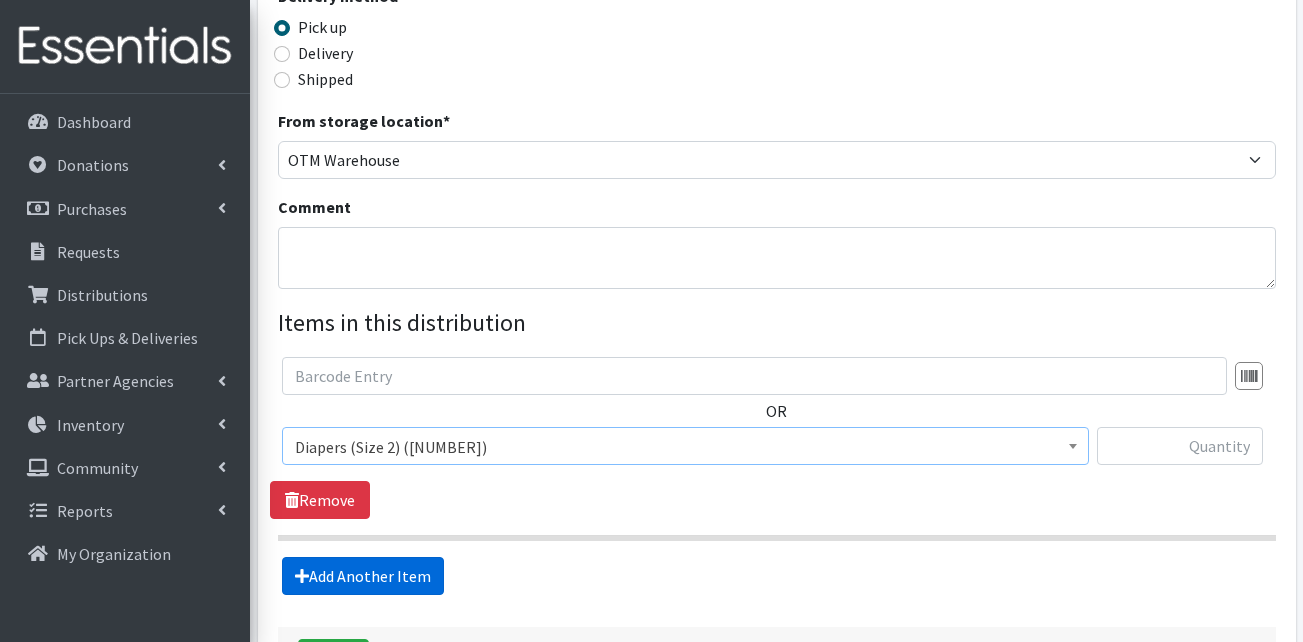 click on "Add Another Item" at bounding box center (363, 576) 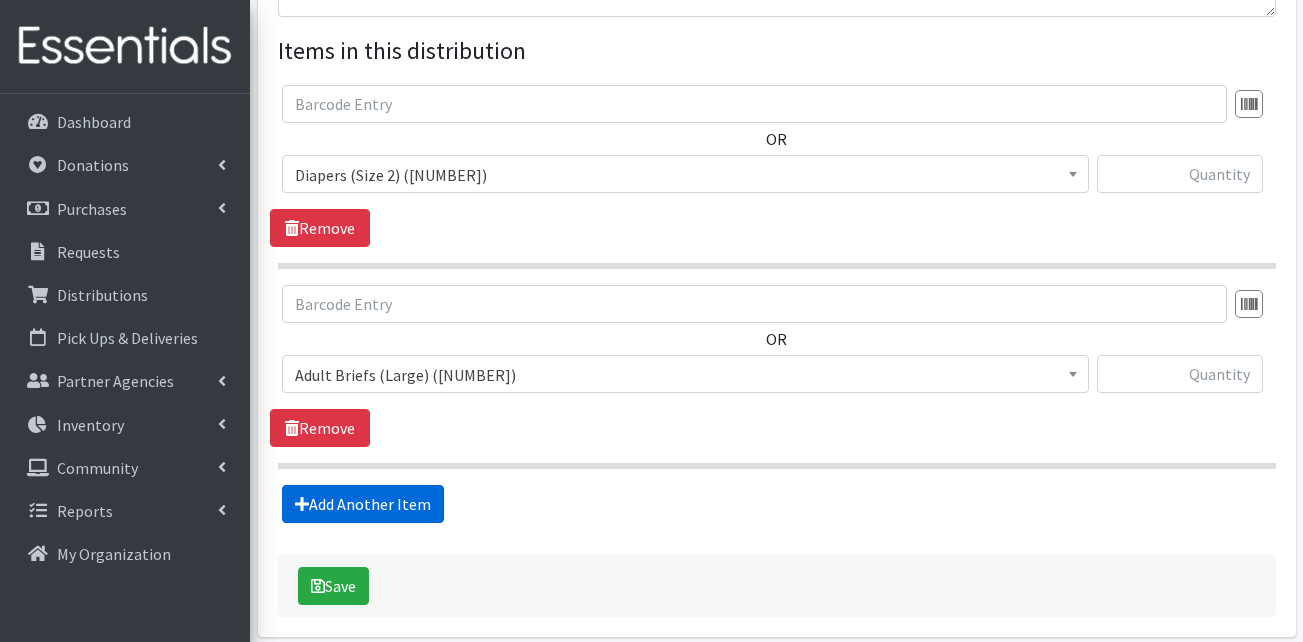 scroll, scrollTop: 824, scrollLeft: 0, axis: vertical 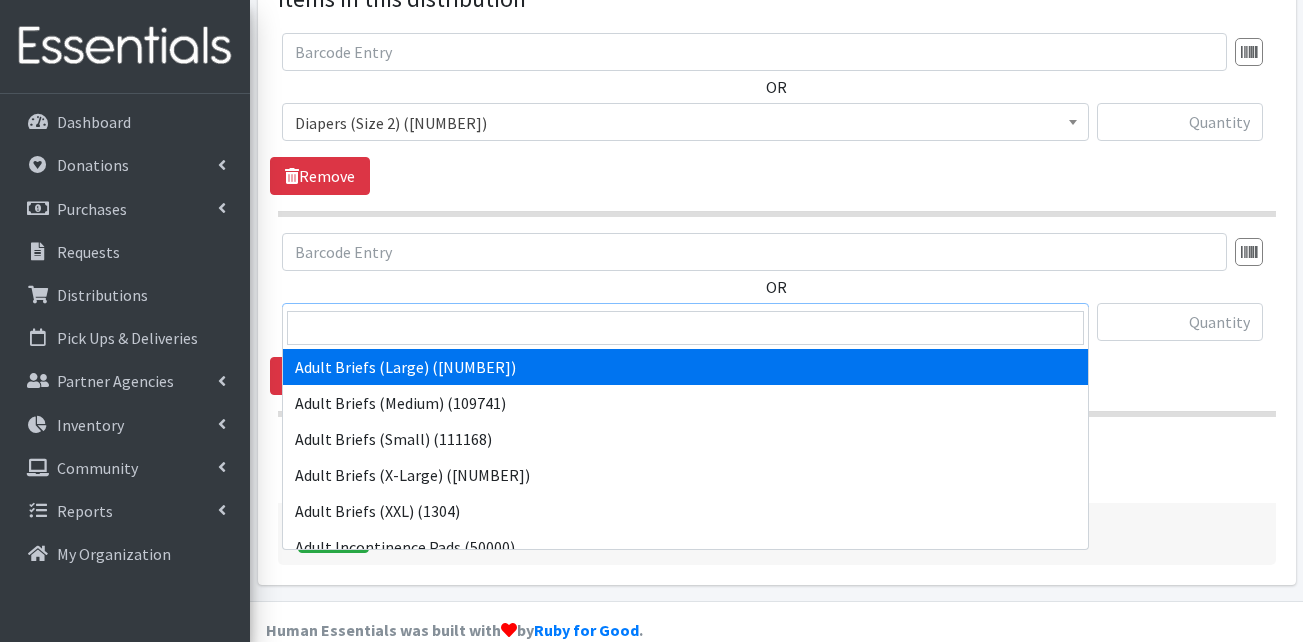 click on "Adult Briefs (Large) (168701)" at bounding box center (685, 323) 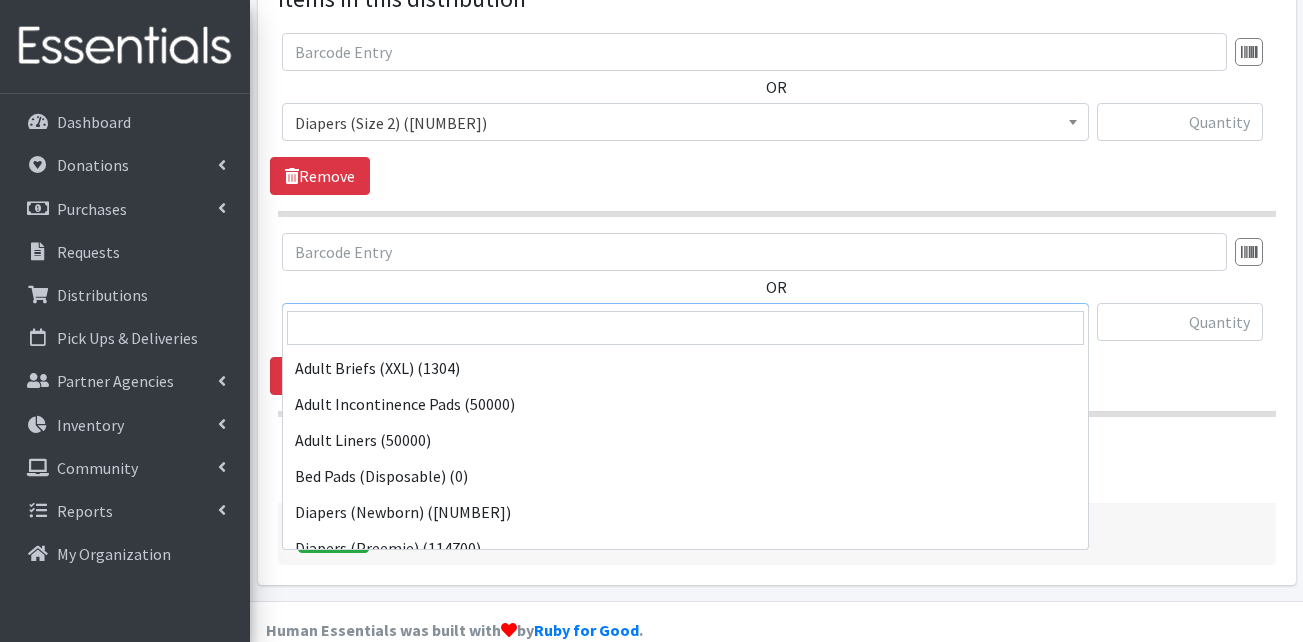 scroll, scrollTop: 300, scrollLeft: 0, axis: vertical 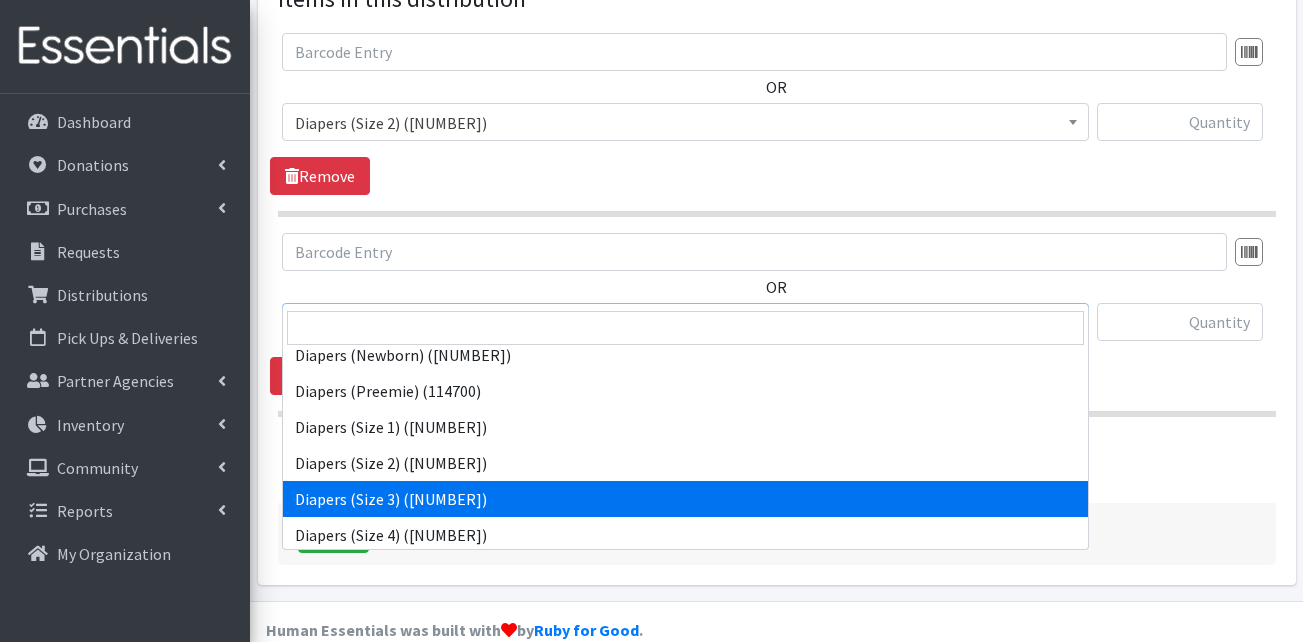 select on "13422" 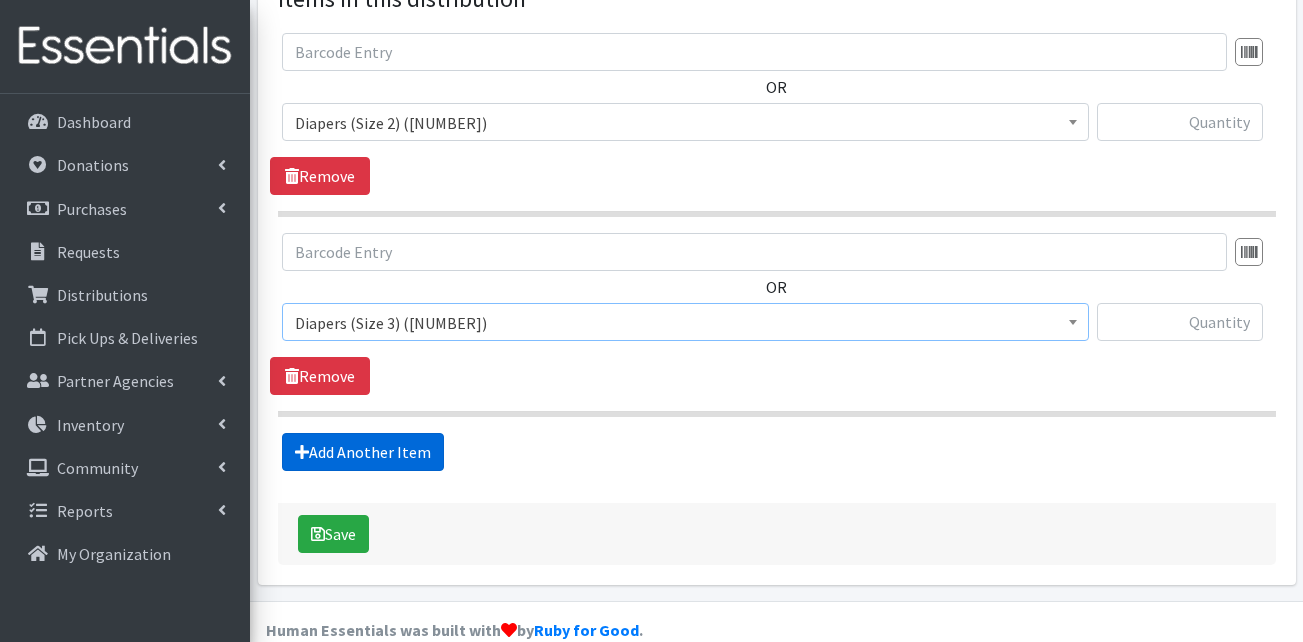 click on "Add Another Item" at bounding box center (363, 452) 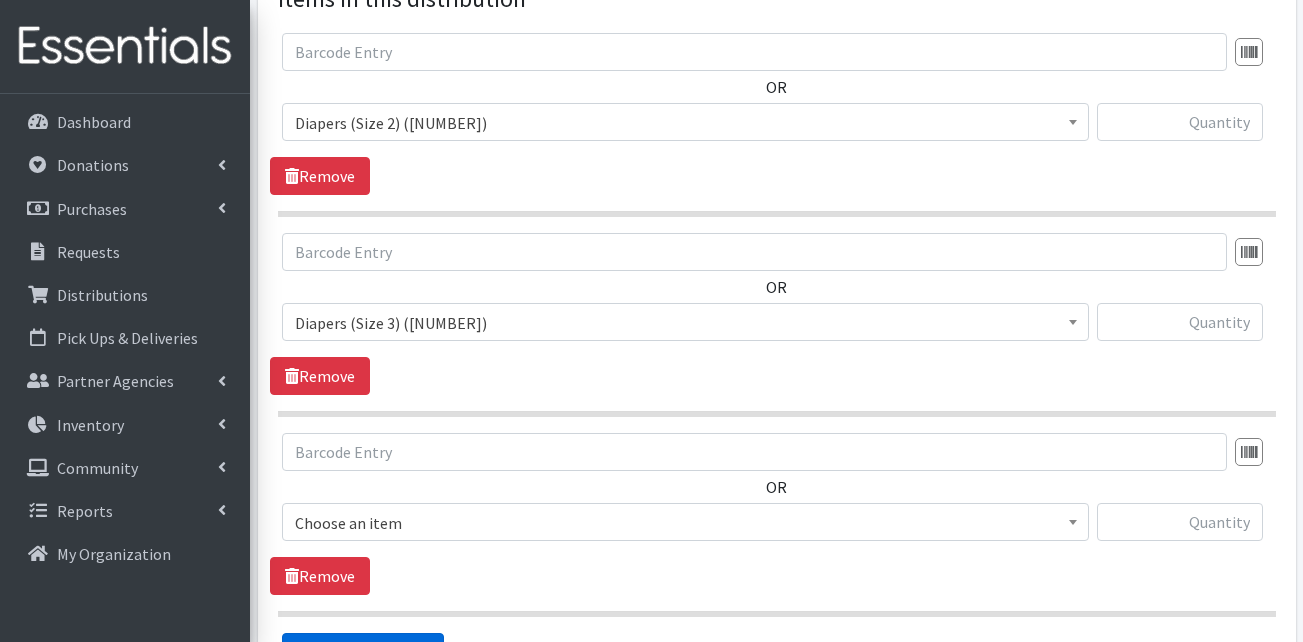 scroll, scrollTop: 1024, scrollLeft: 0, axis: vertical 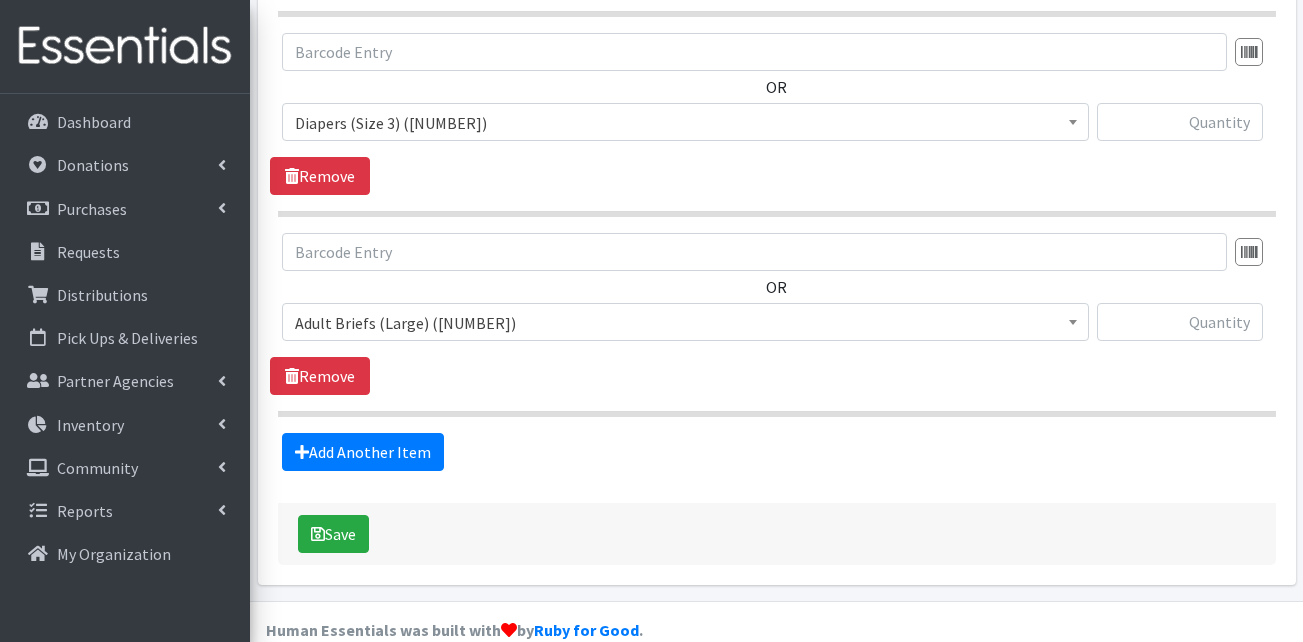 click on "OR
Adult Briefs (Large) (168701)
Adult Briefs (Medium) (109741)
Adult Briefs (Small) (111168)
Adult Briefs (X-Large) (164858)
Adult Briefs (XXL) (1304)
Adult Incontinence Pads (50000)
Adult Liners (50000)
Bed Pads (Disposable) (0)
Diapers (Newborn) (99750)
Diapers (Preemie) (114700)
Diapers (Size 1) (53155)
Diapers (Size 2) (57505)
Diapers (Size 3) (46955)
Diapers (Size 4) (62932)
Diapers (Size 5) (62481)
Diapers (Size 6) (64042)
Diapers (Size 7) (81645)
Kids (Overnights - Older Kids) (42464)
Kids Pull-Ups (2T-3T) (106096)
Kids Pull-Ups (3T-4T) (107200)
Kids Pull-Ups (4T-5T) (75876)
Other (0)
Pads (21952)
Period Packs  (99145)
Period Panties (Large) (364957)
Period Panties (Medium) (99945)
Period Panties (Small) (99918)" at bounding box center [776, 295] 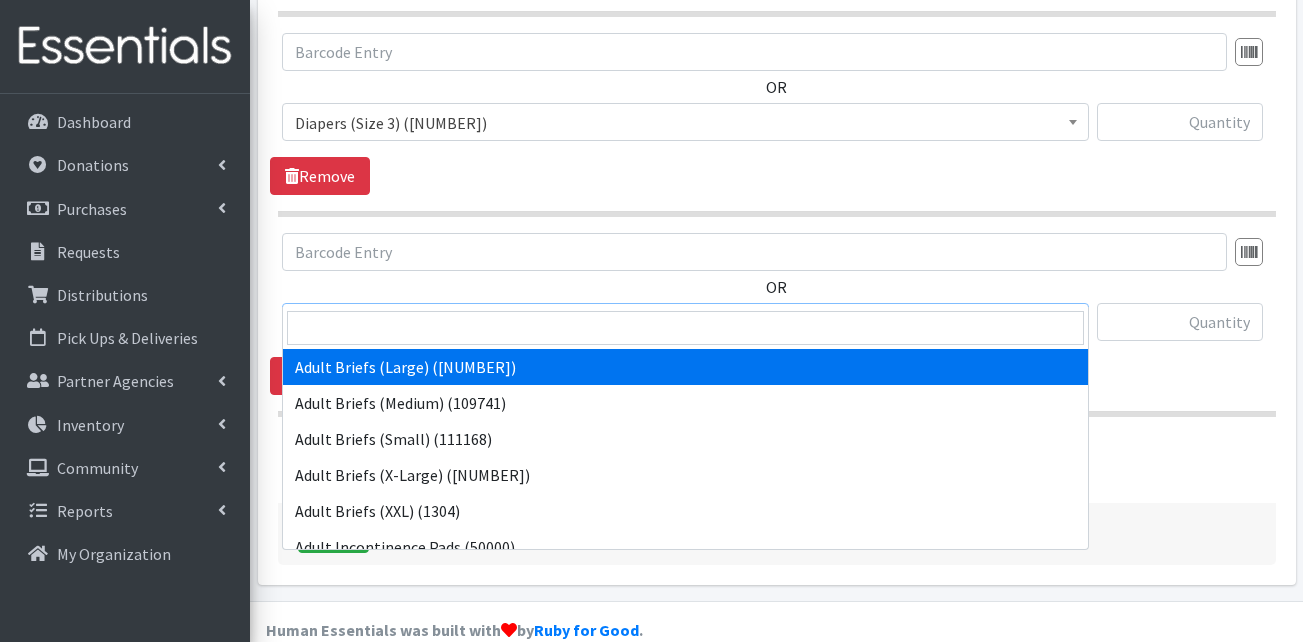 click on "Adult Briefs (Large) (168701)" at bounding box center [685, 323] 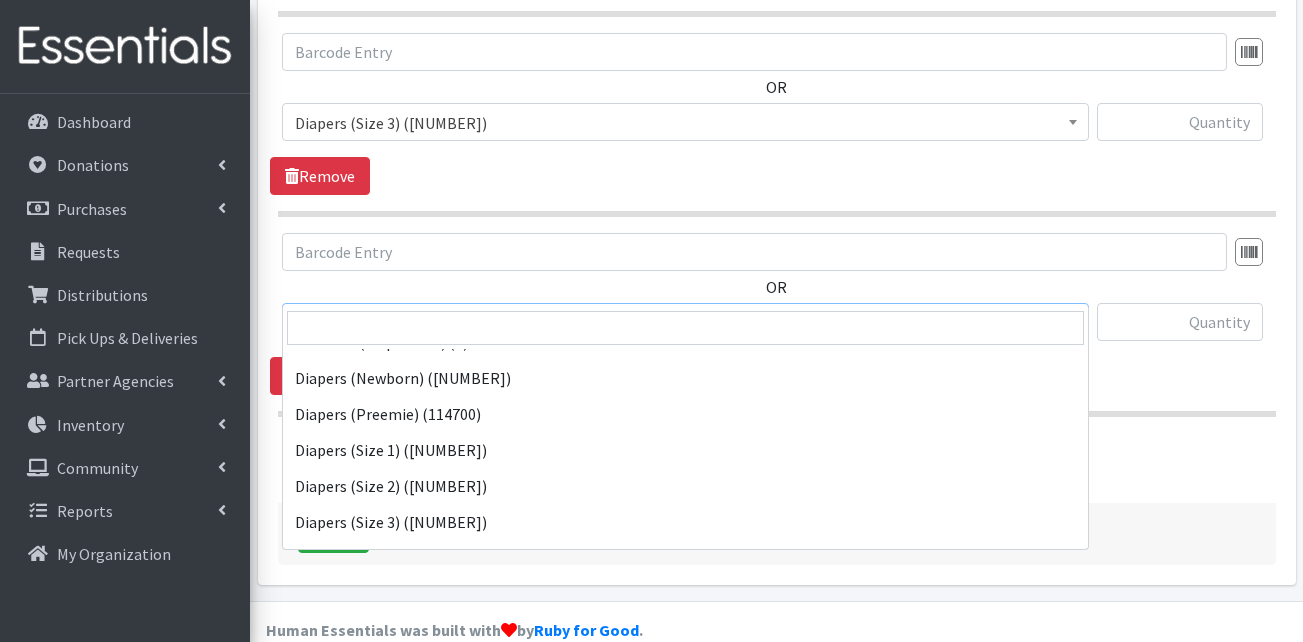 scroll, scrollTop: 300, scrollLeft: 0, axis: vertical 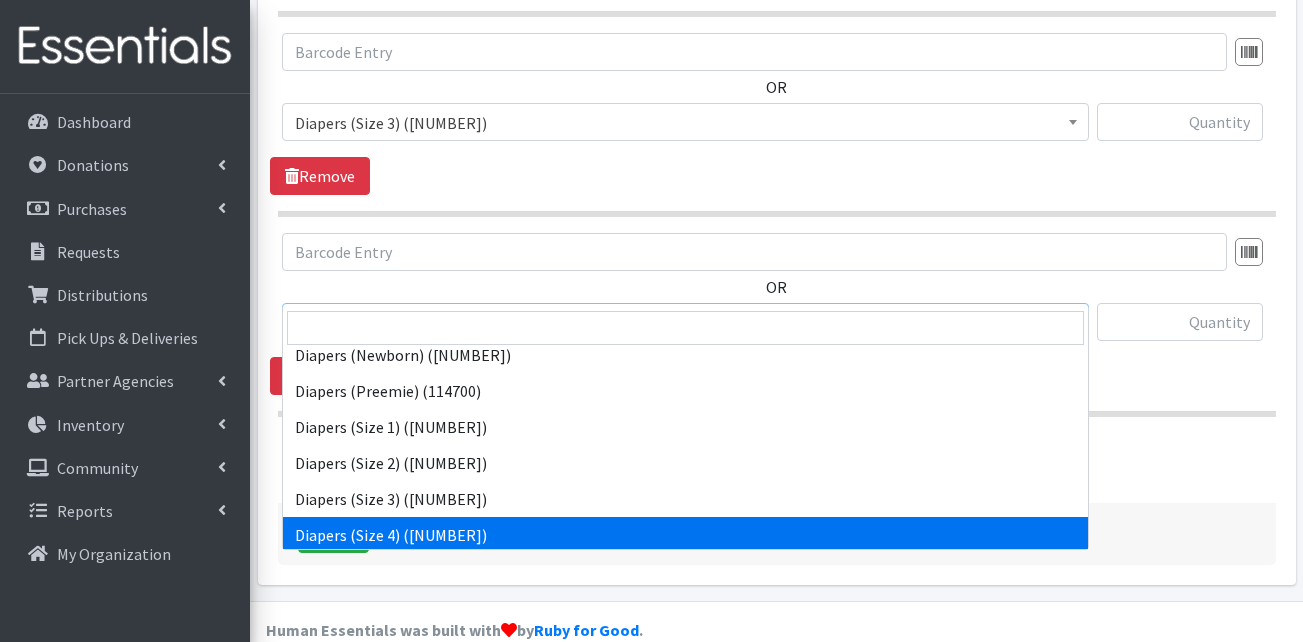 select on "13416" 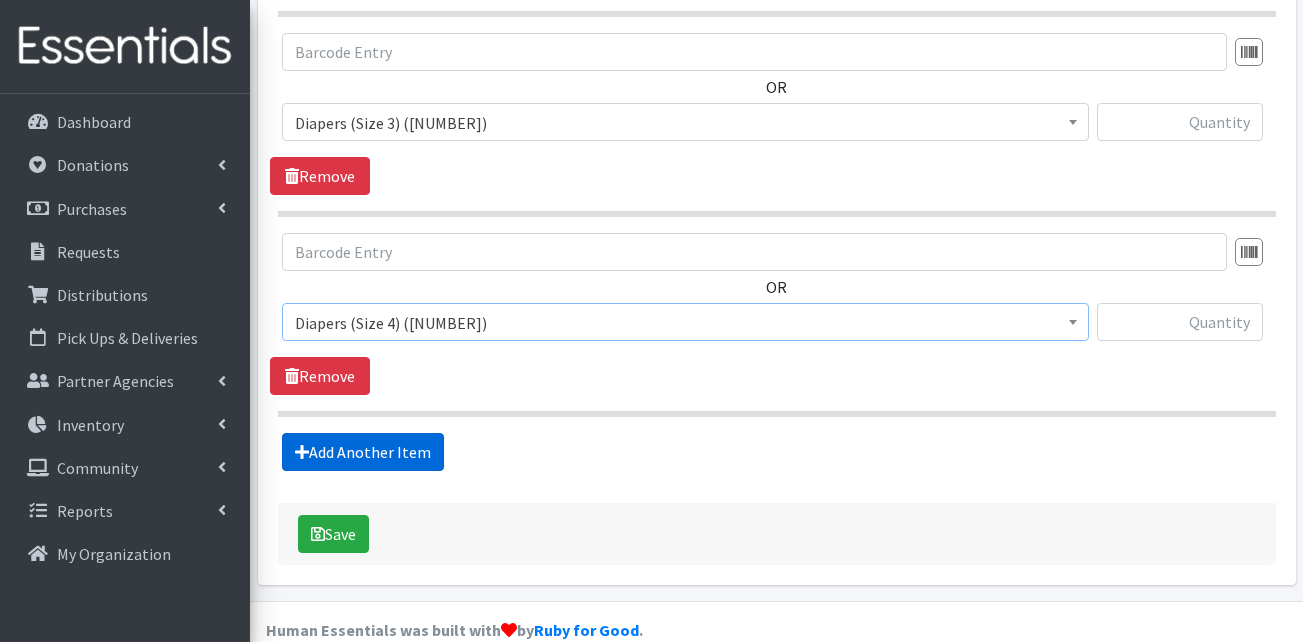 click on "Add Another Item" at bounding box center (363, 452) 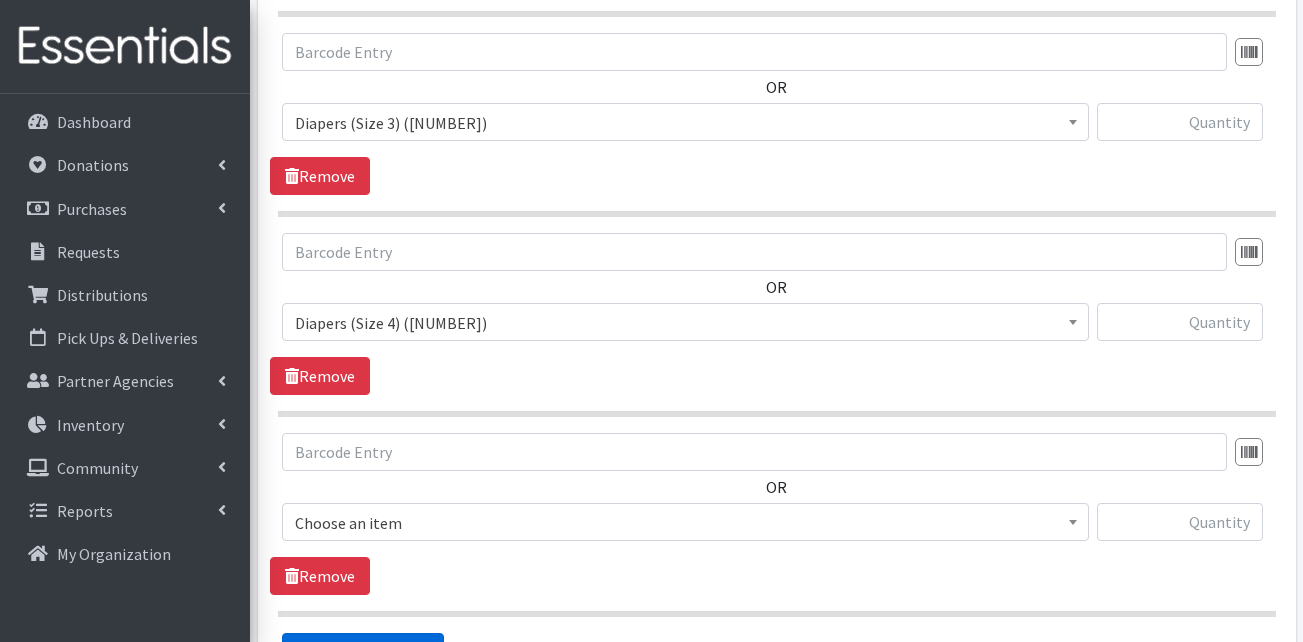 scroll, scrollTop: 1224, scrollLeft: 0, axis: vertical 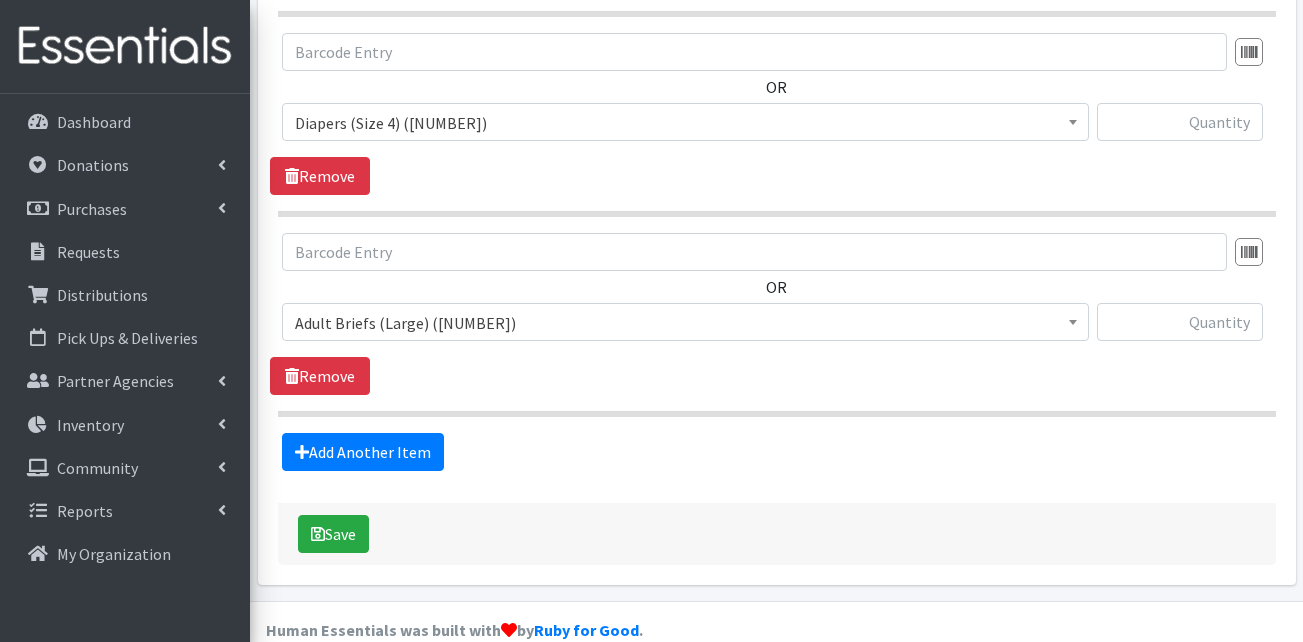click on "Adult Briefs (Large) (168701)" at bounding box center (685, 323) 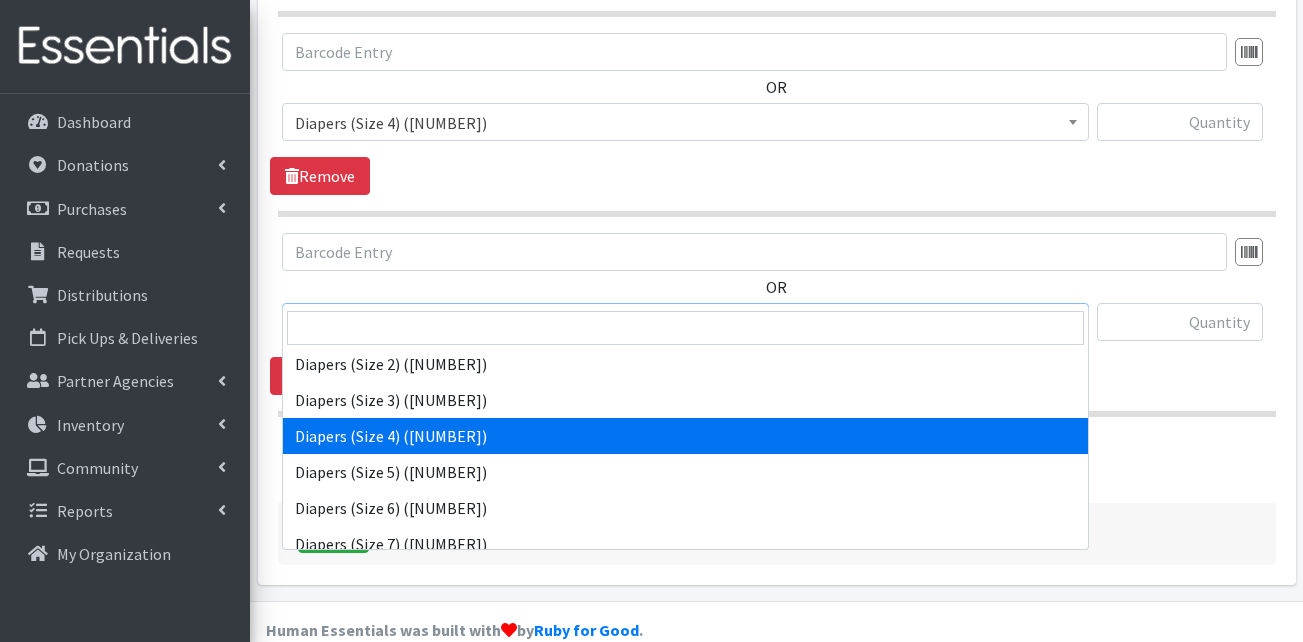 scroll, scrollTop: 400, scrollLeft: 0, axis: vertical 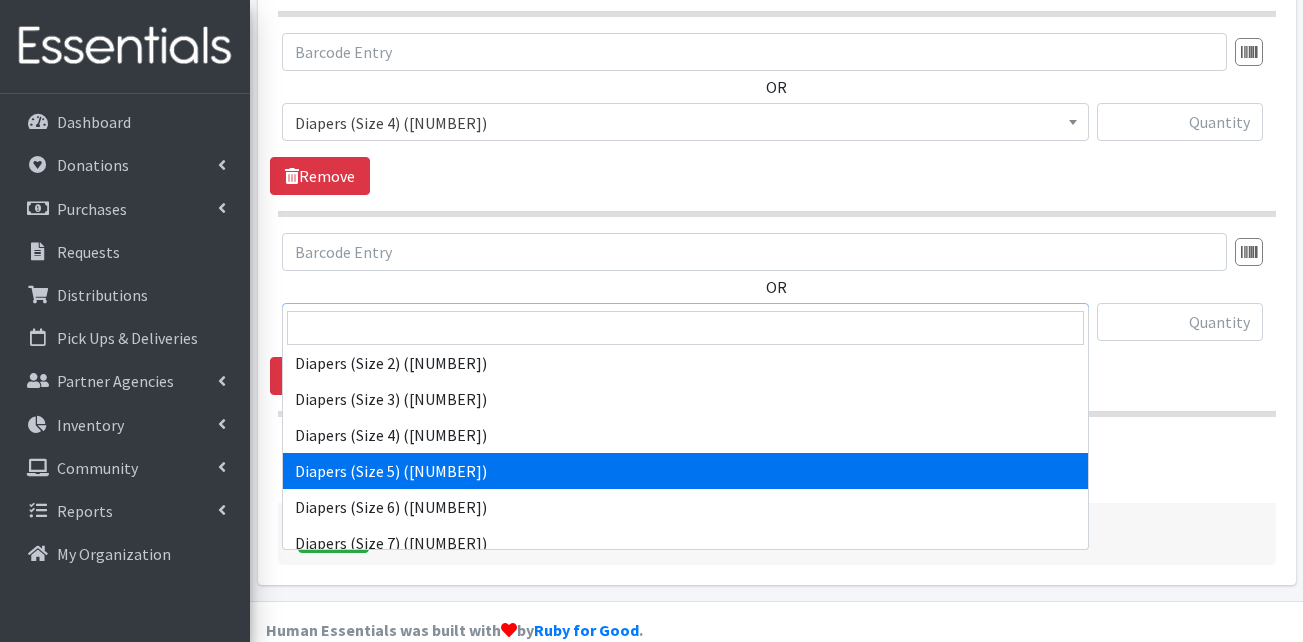 select on "13389" 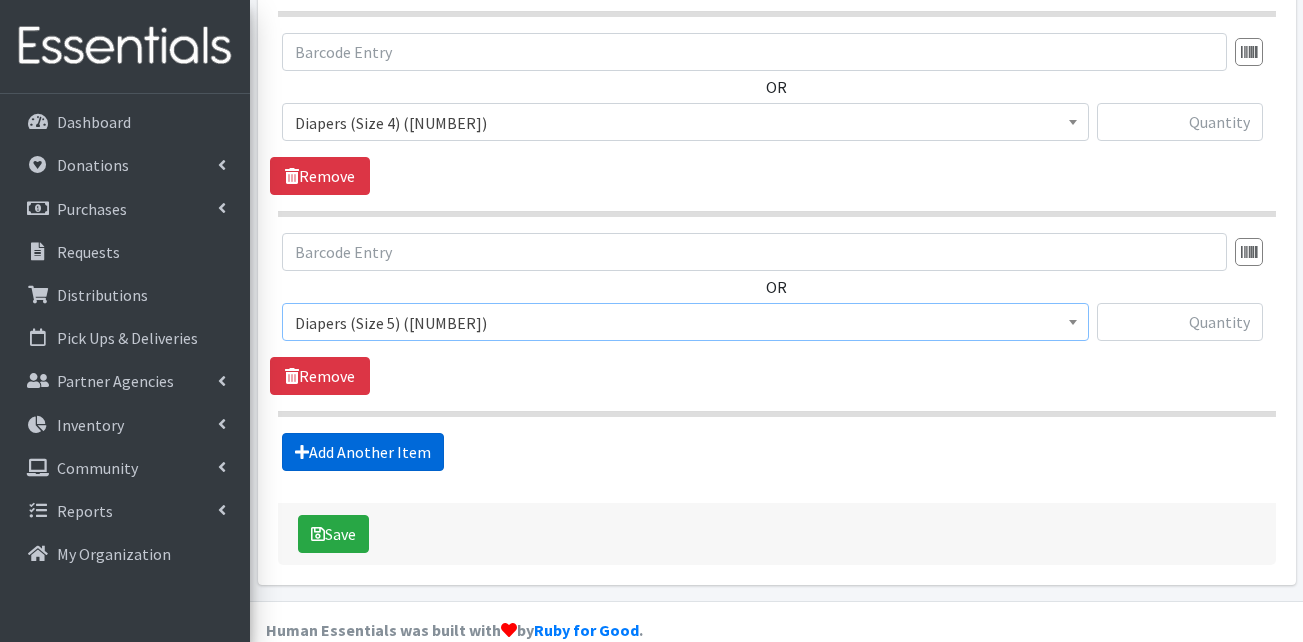 click on "Add Another Item" at bounding box center (363, 452) 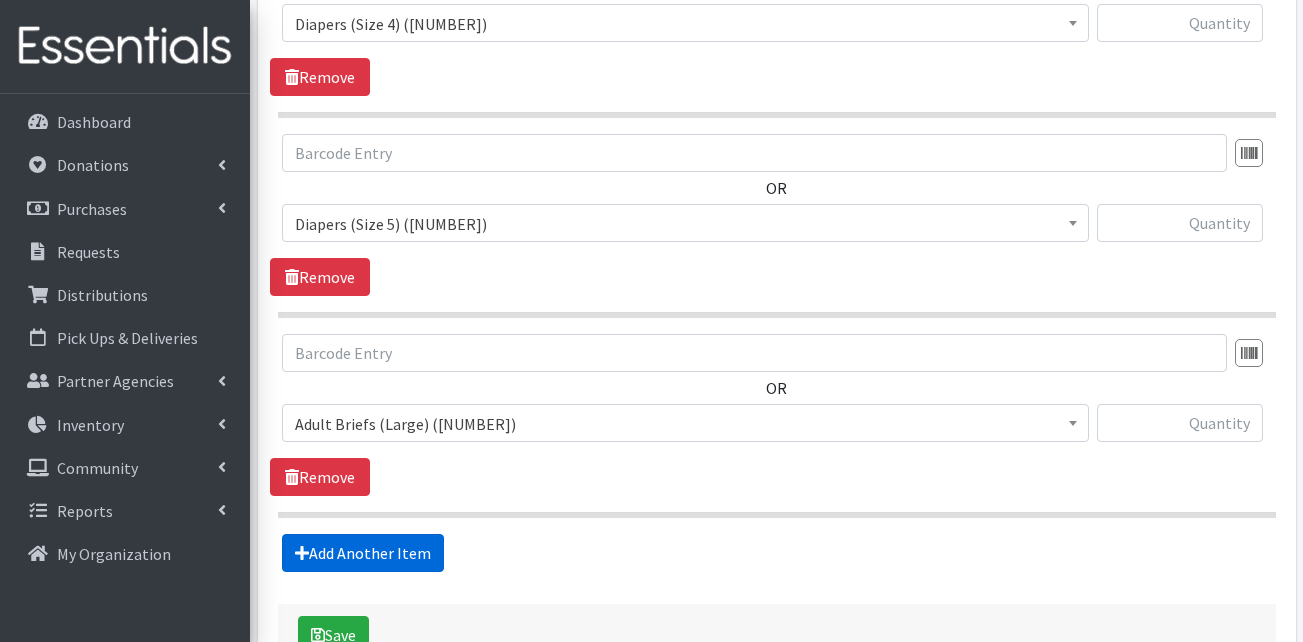 scroll, scrollTop: 1424, scrollLeft: 0, axis: vertical 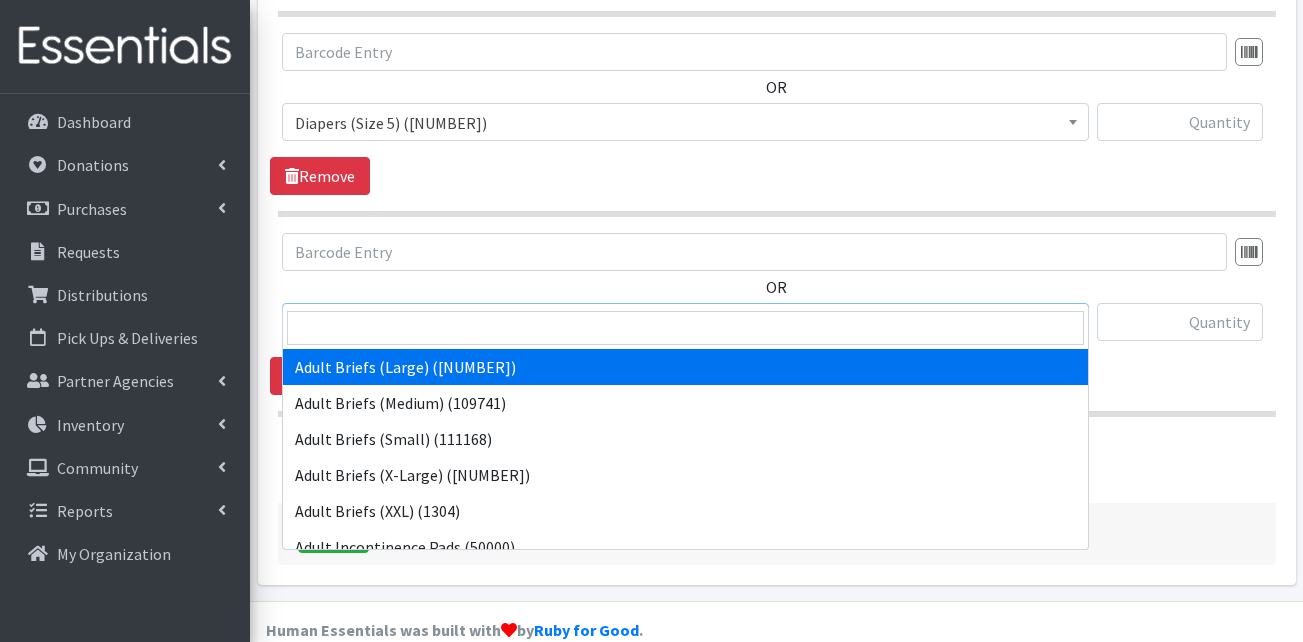 click on "Adult Briefs (Large) (168701)" at bounding box center [685, 323] 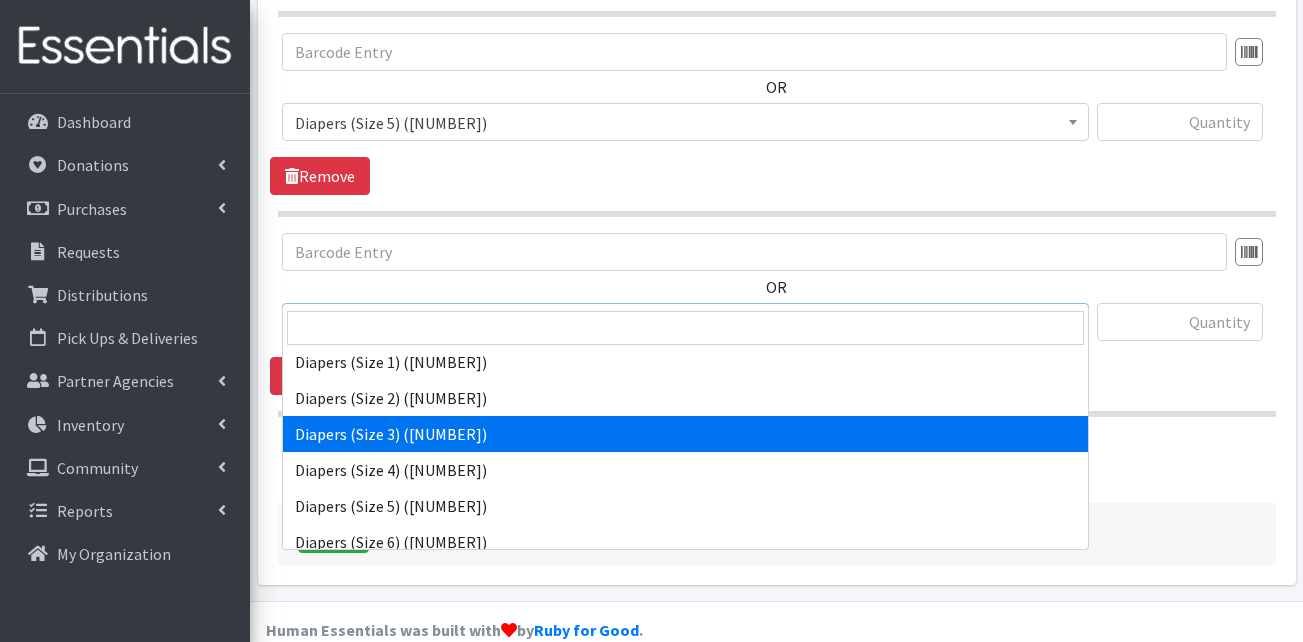 scroll, scrollTop: 400, scrollLeft: 0, axis: vertical 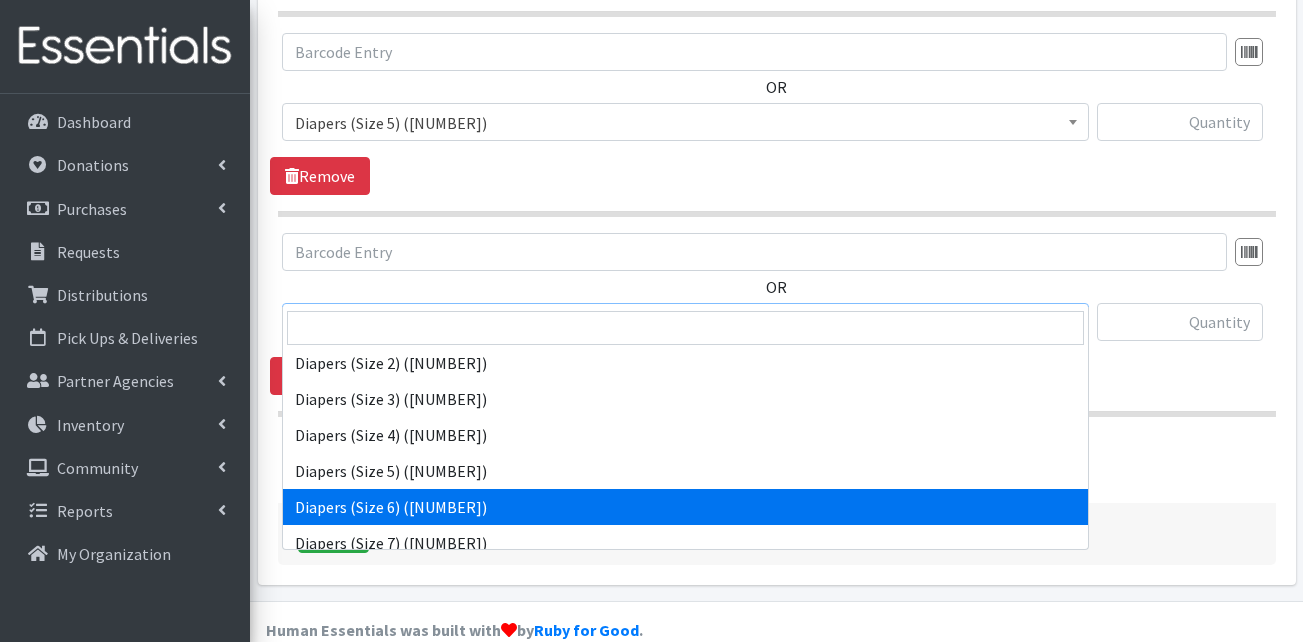 select on "13390" 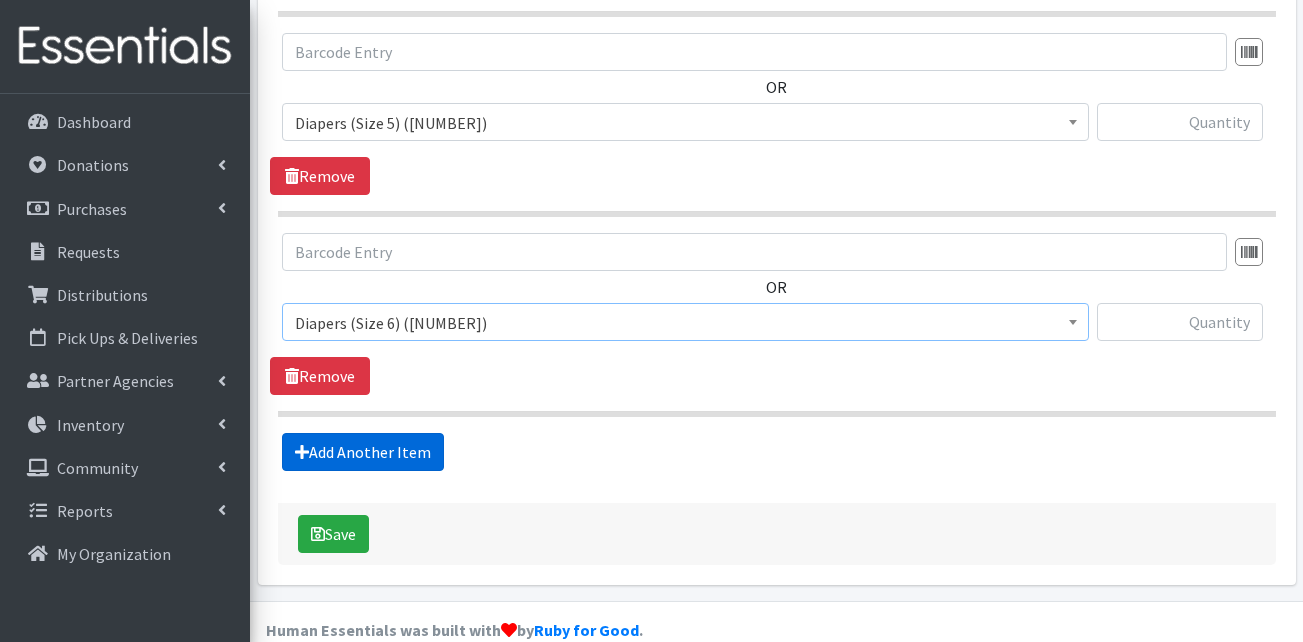 click on "Add Another Item" at bounding box center [363, 452] 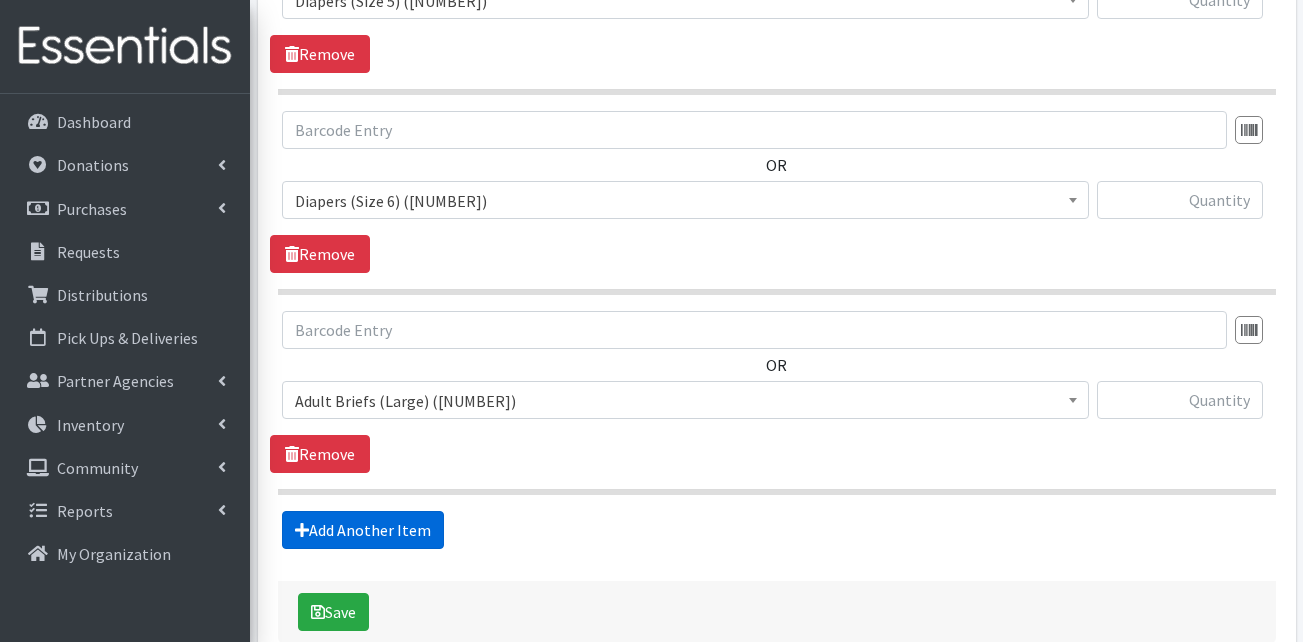 scroll, scrollTop: 1624, scrollLeft: 0, axis: vertical 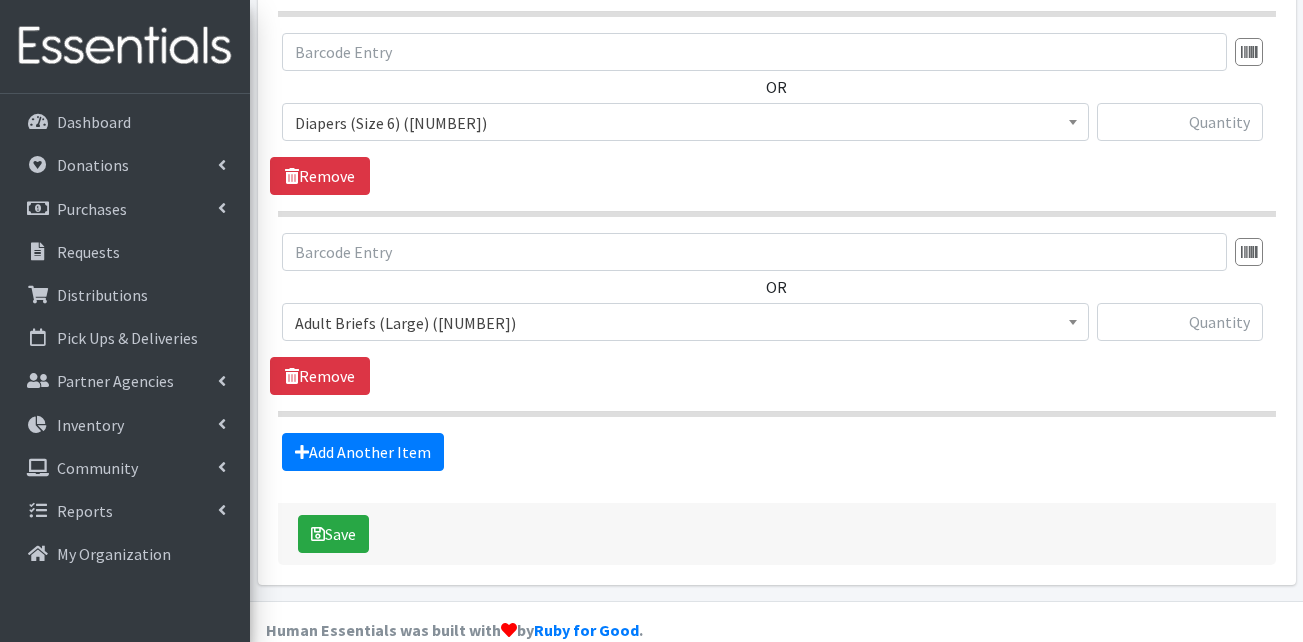 click on "Adult Briefs (Large) (168701)" at bounding box center (685, 323) 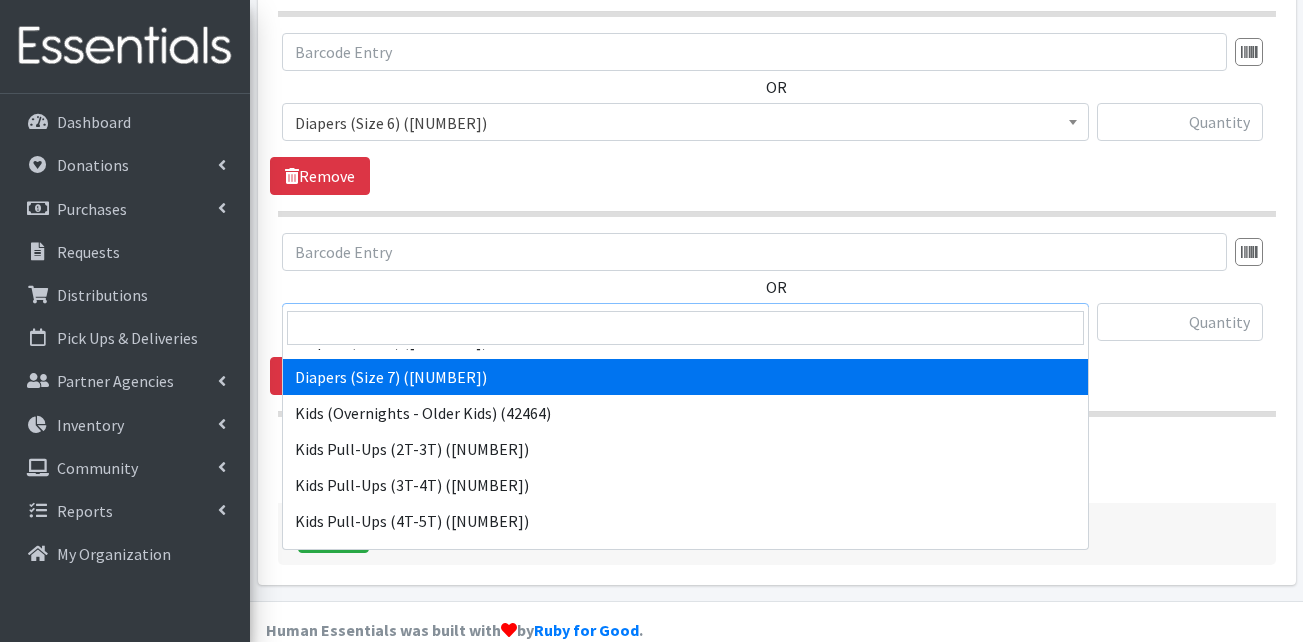 scroll, scrollTop: 600, scrollLeft: 0, axis: vertical 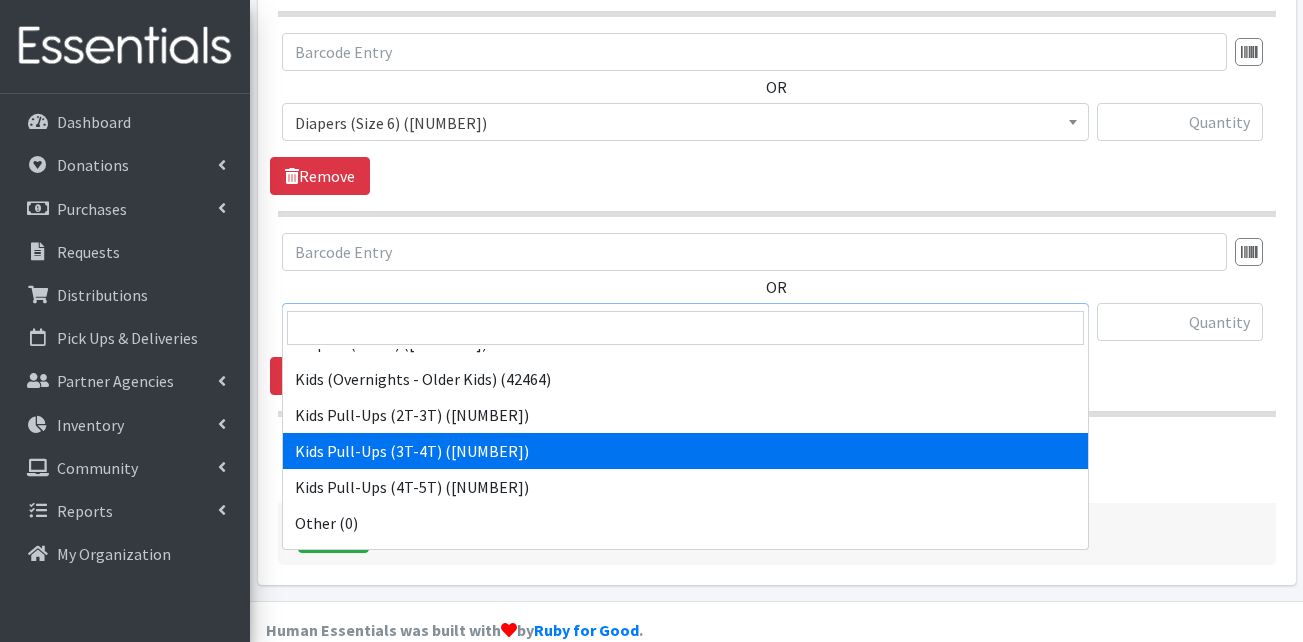 select on "13409" 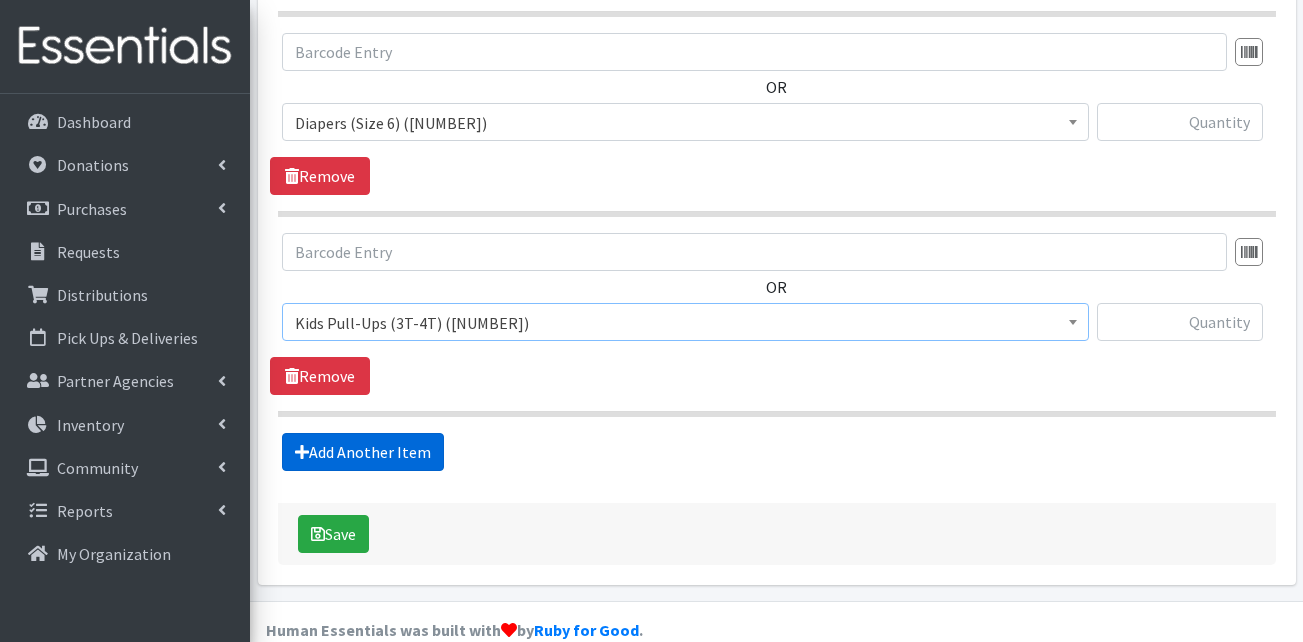 click on "Add Another Item" at bounding box center [363, 452] 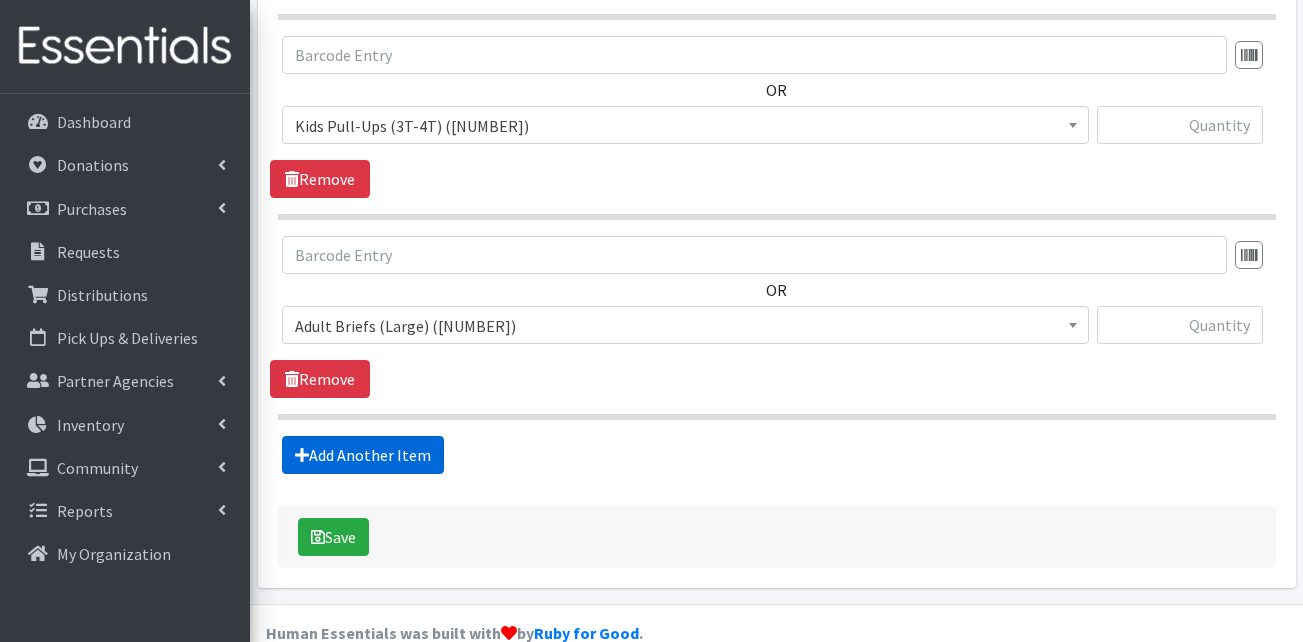 scroll, scrollTop: 1824, scrollLeft: 0, axis: vertical 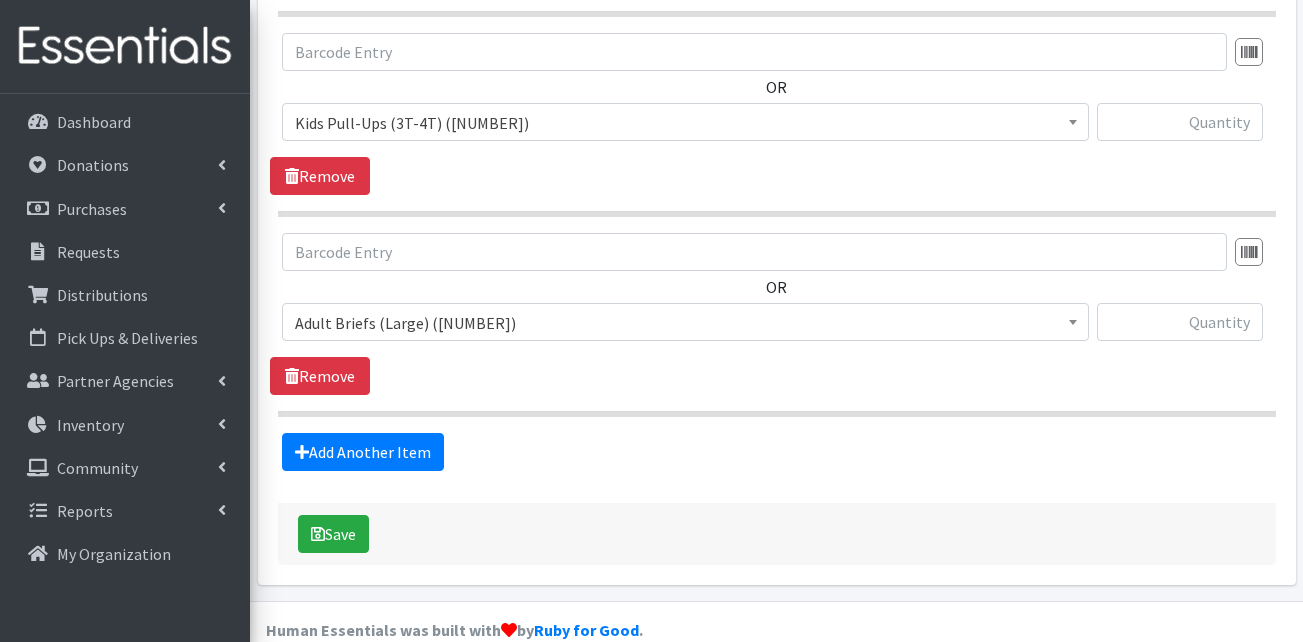 click on "Adult Briefs (Large) (168701)" at bounding box center [685, 323] 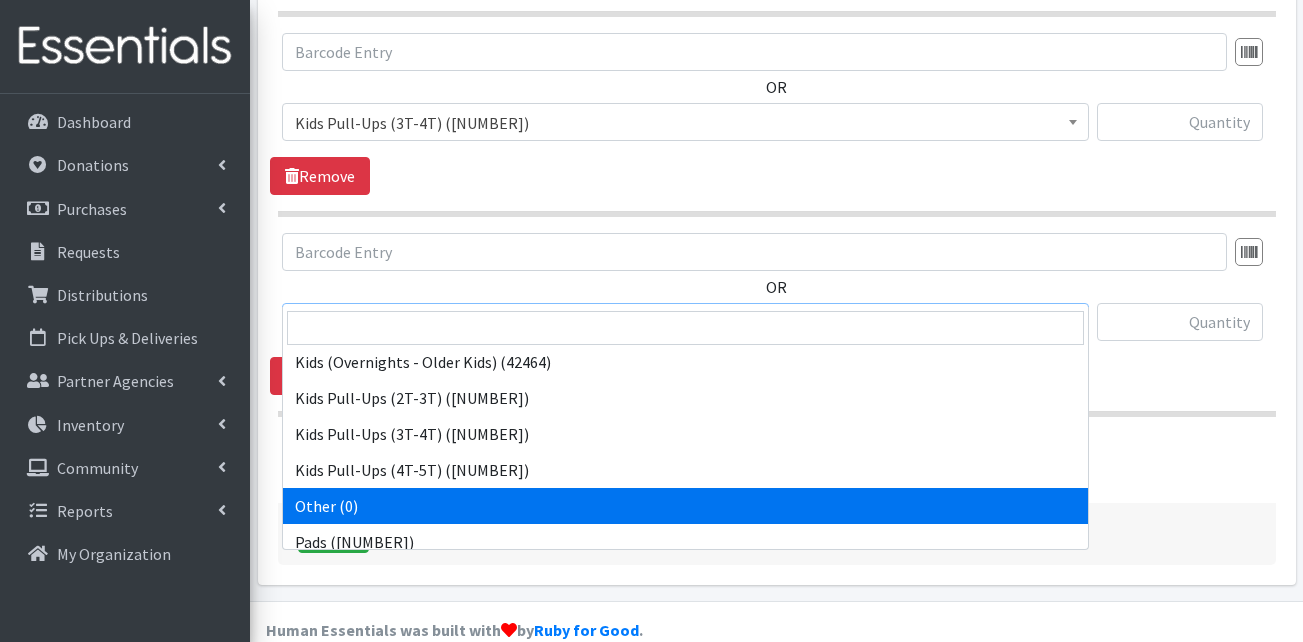 scroll, scrollTop: 600, scrollLeft: 0, axis: vertical 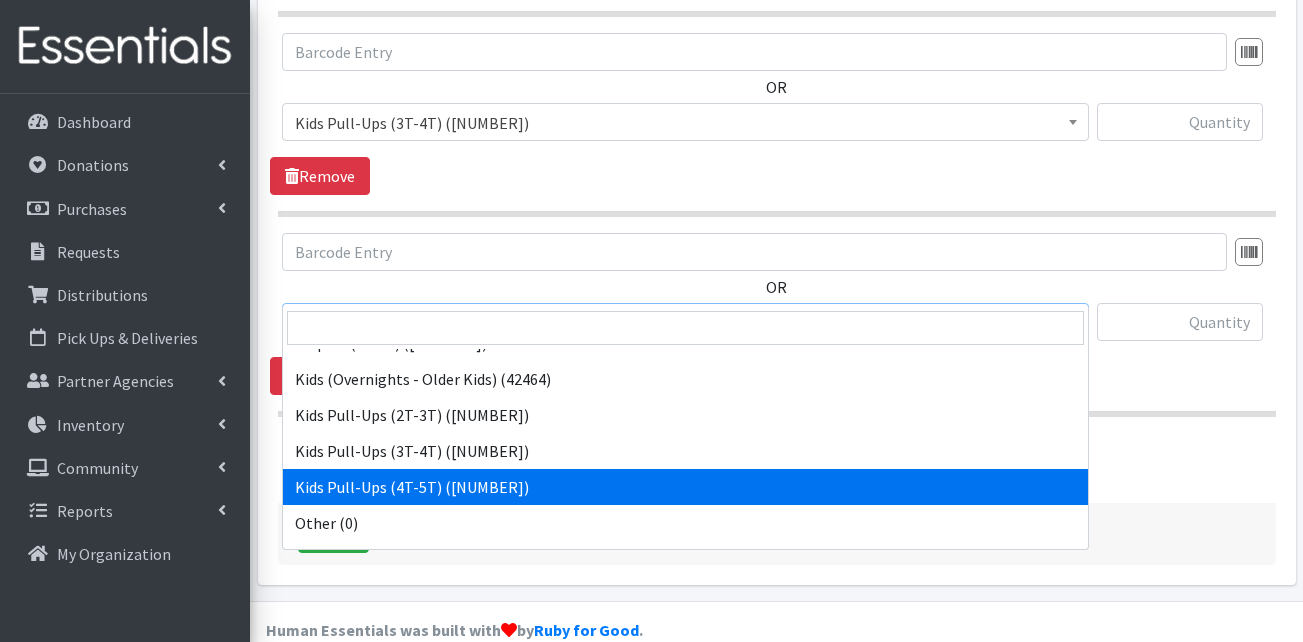 select on "13424" 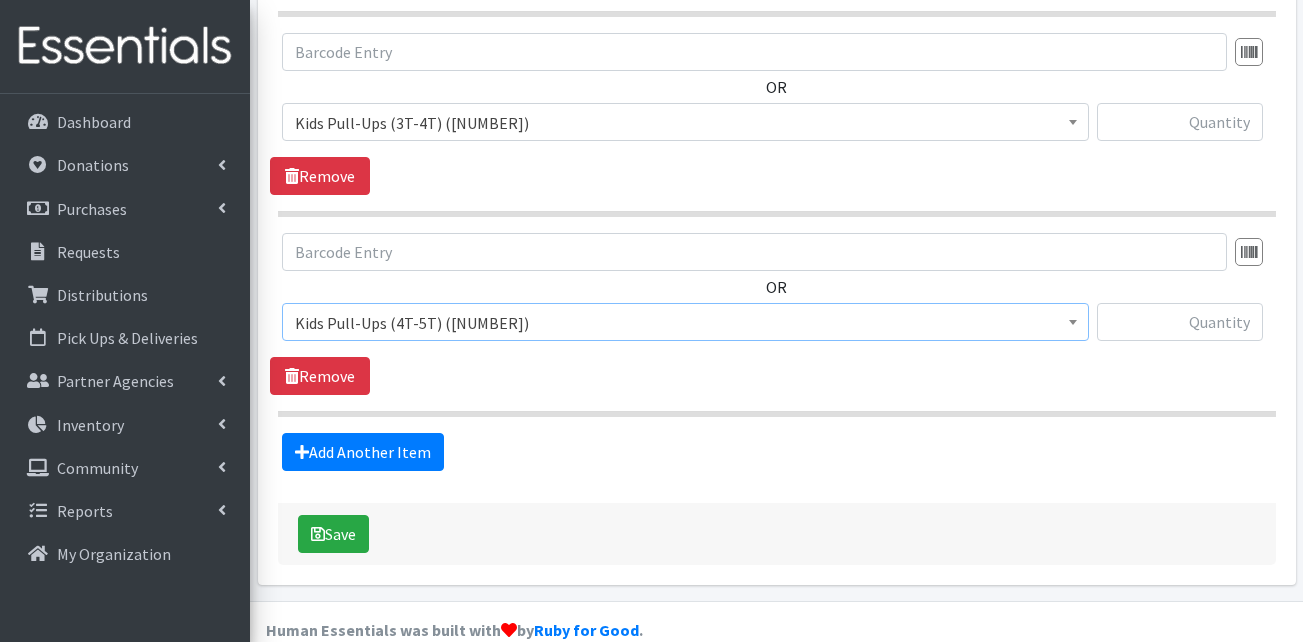 click on "Save" at bounding box center (777, 534) 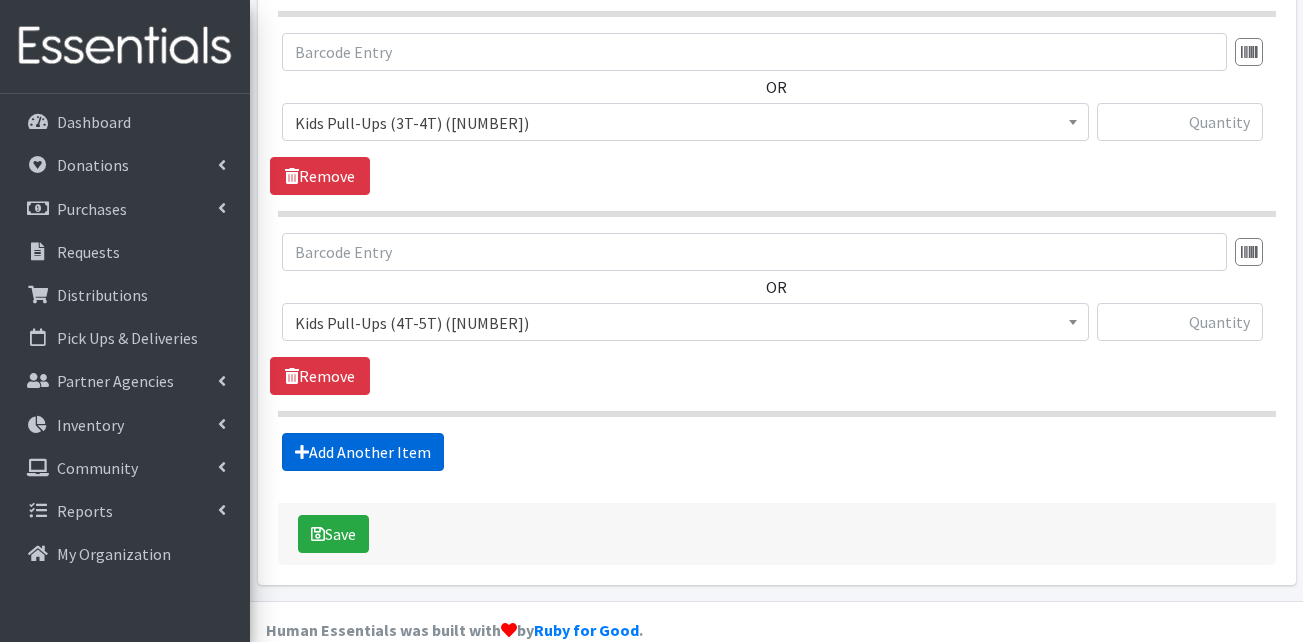 click on "Add Another Item" at bounding box center [363, 452] 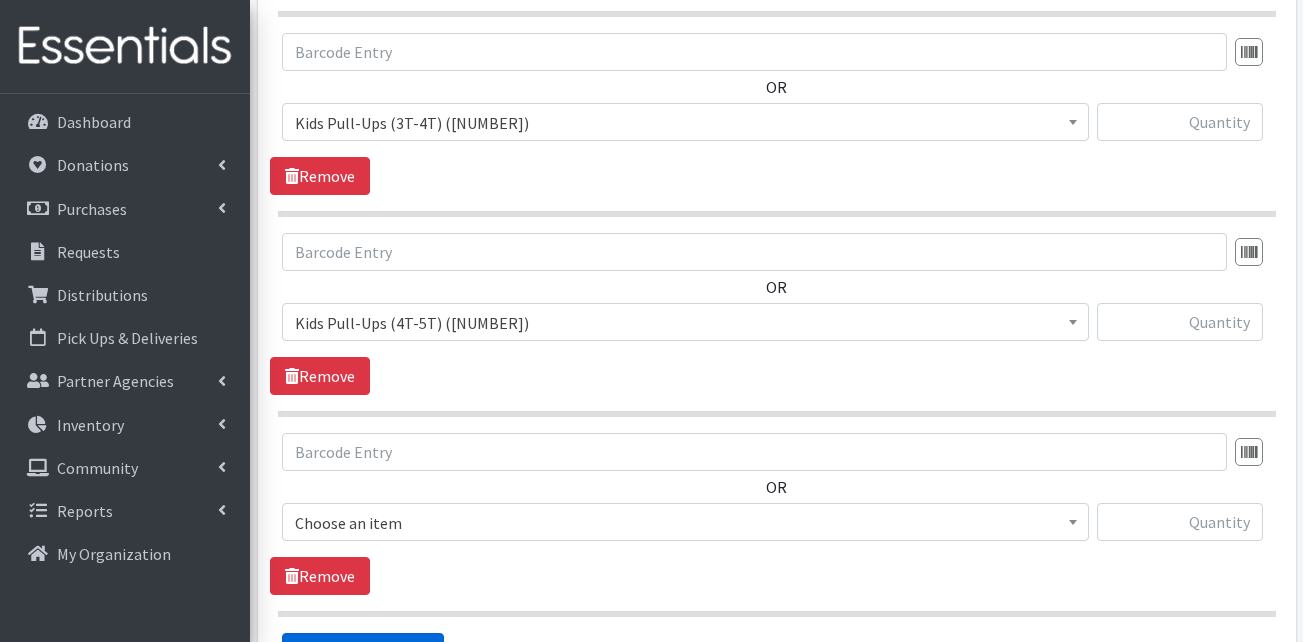 scroll, scrollTop: 2024, scrollLeft: 0, axis: vertical 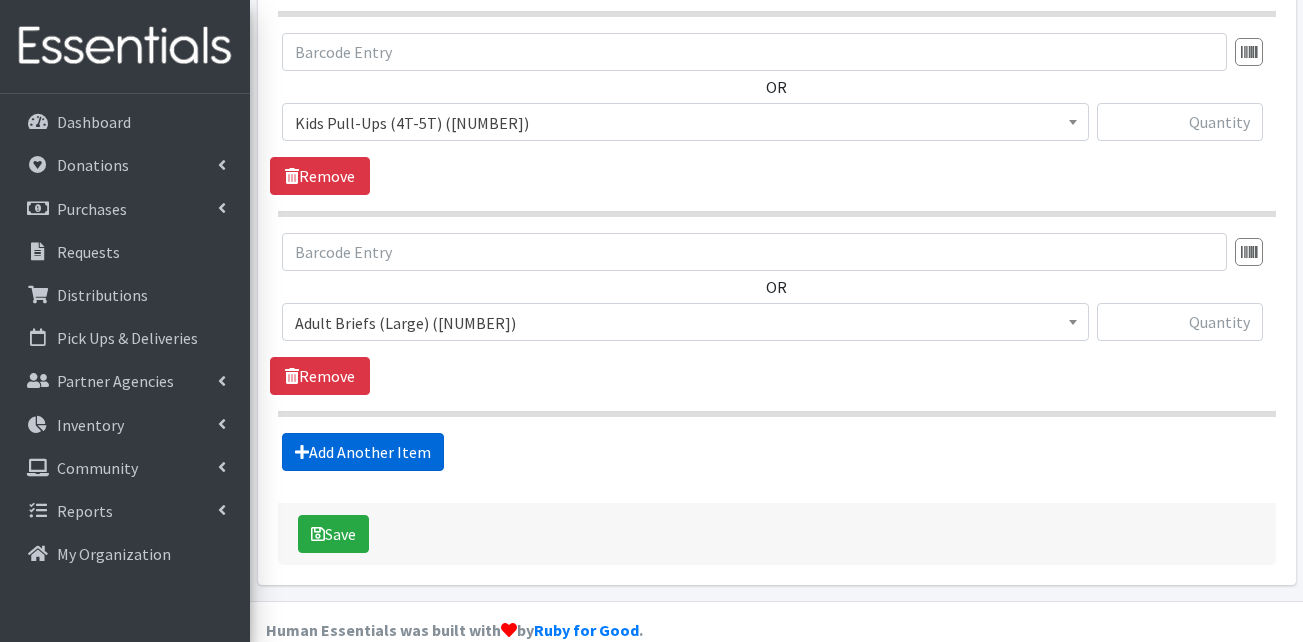 click on "Add Another Item" at bounding box center [363, 452] 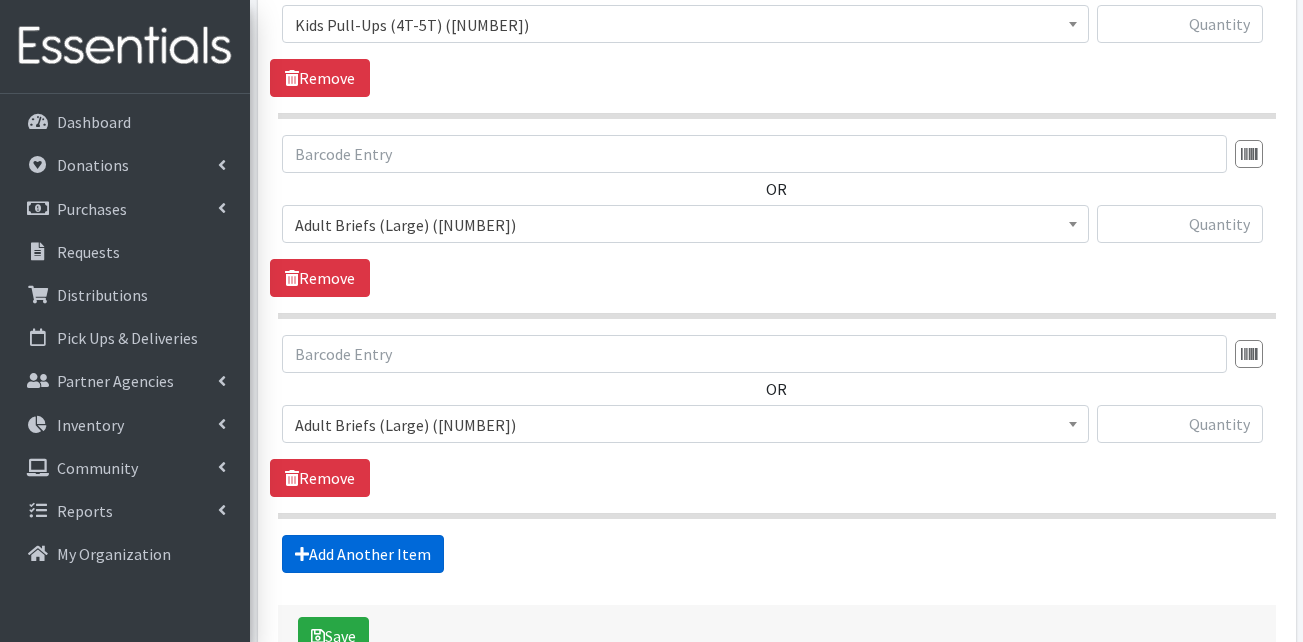 scroll, scrollTop: 2224, scrollLeft: 0, axis: vertical 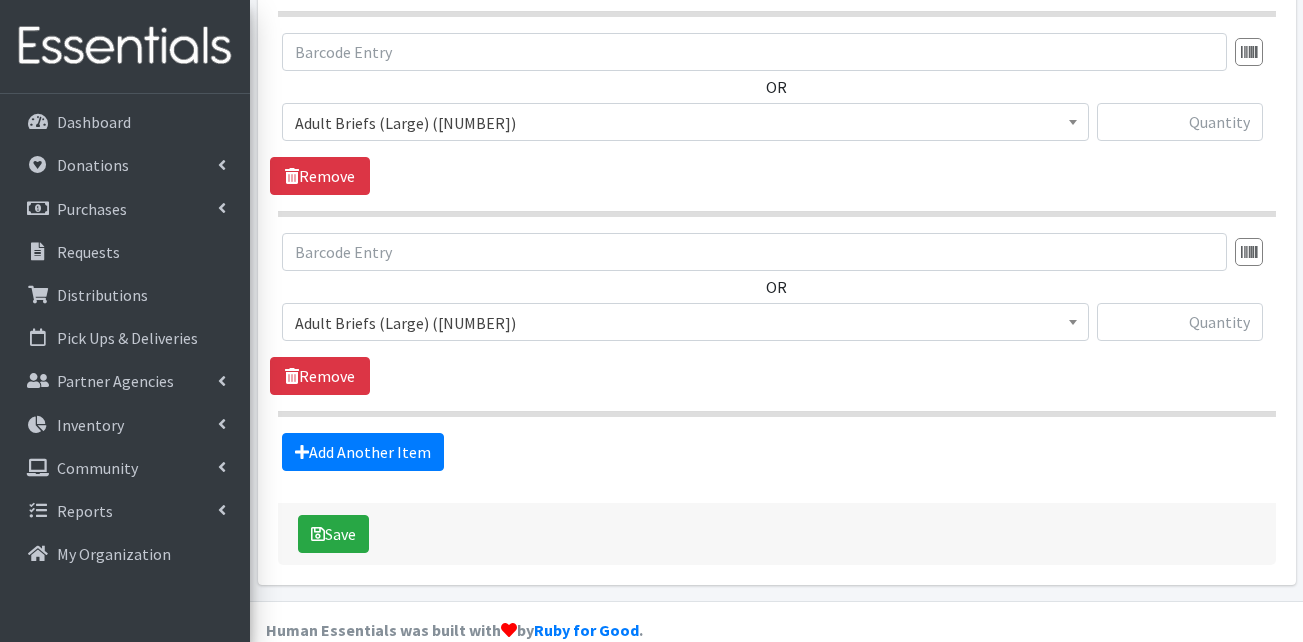 click on "Adult Briefs (Large) (168701)" at bounding box center [685, 323] 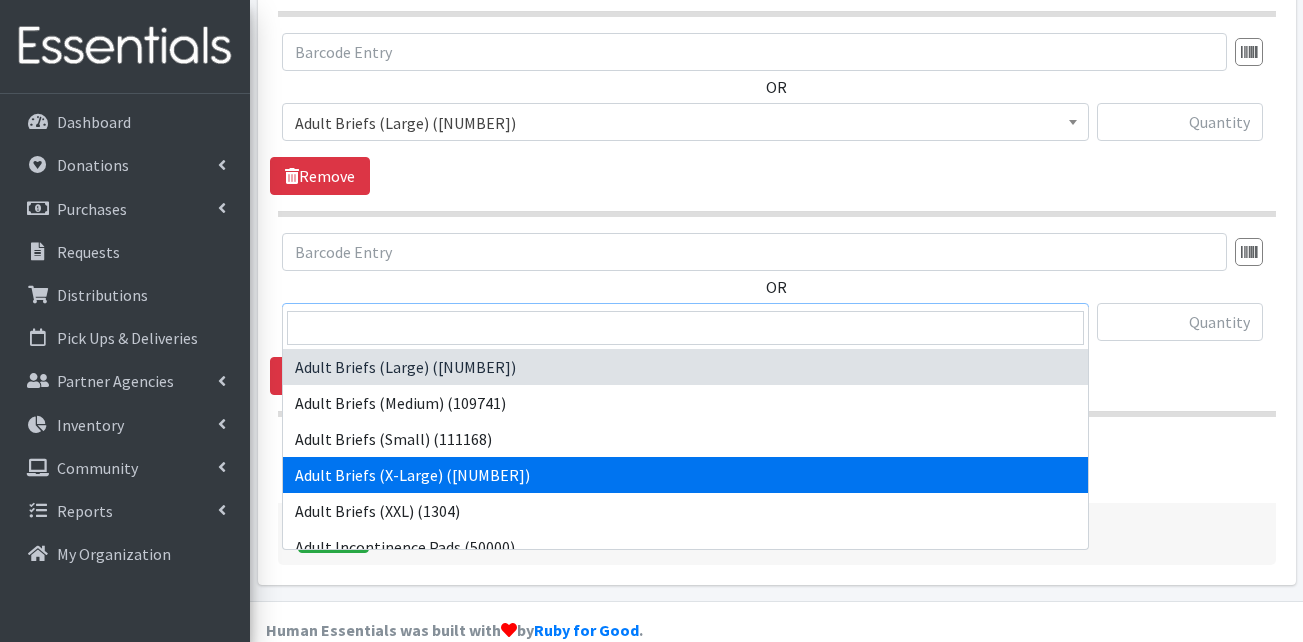 select on "15292" 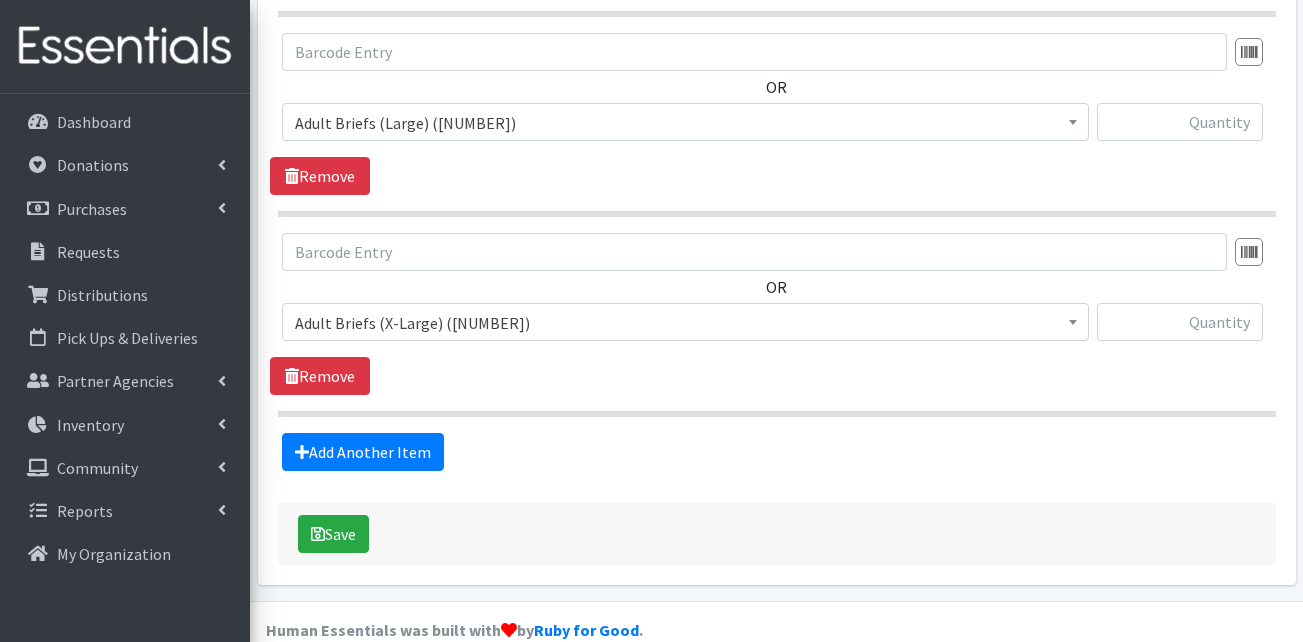 click on "Add Another Item" at bounding box center (776, 452) 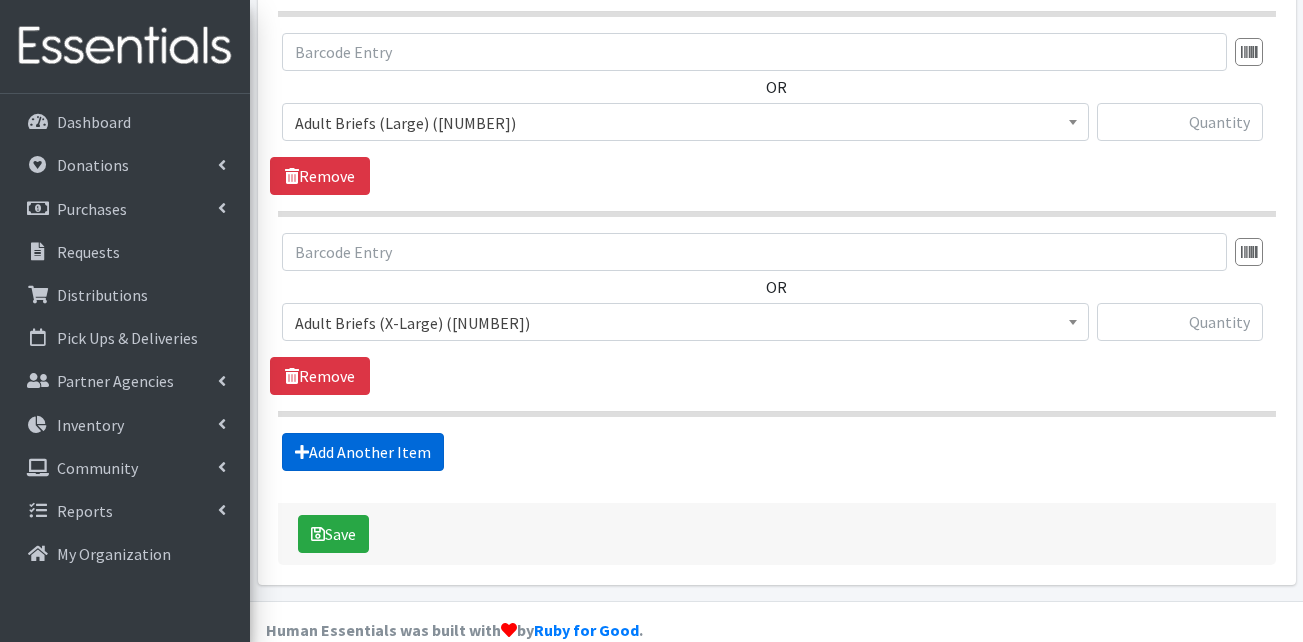 click on "Add Another Item" at bounding box center [363, 452] 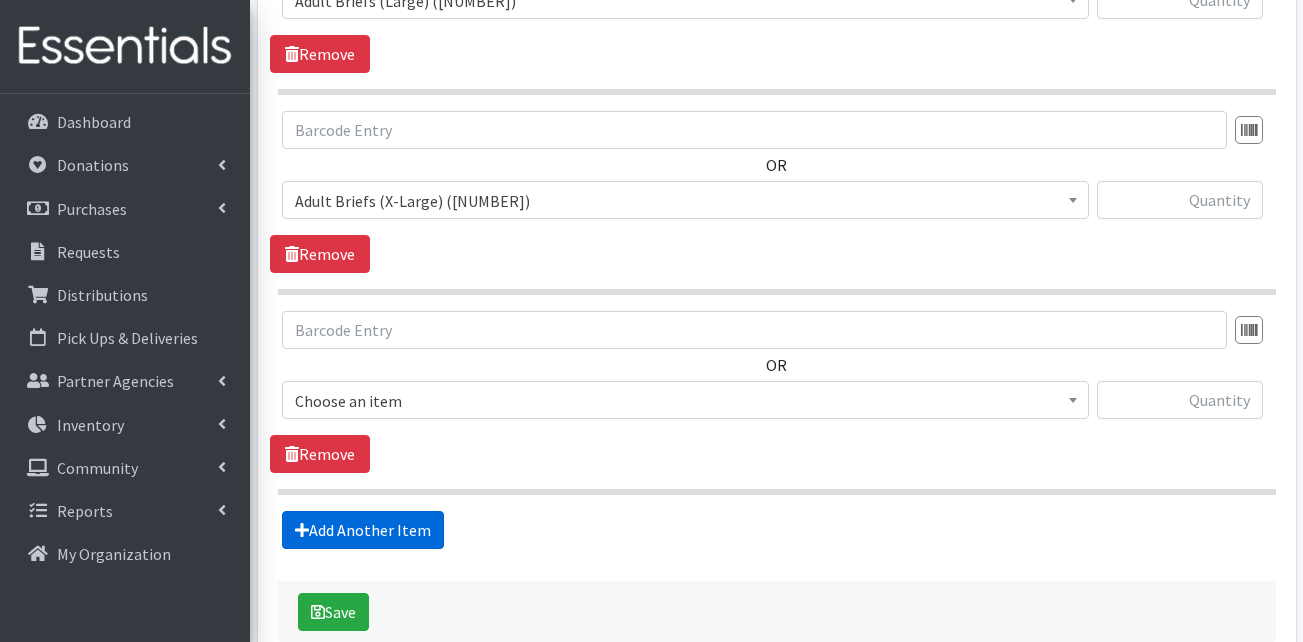scroll, scrollTop: 2424, scrollLeft: 0, axis: vertical 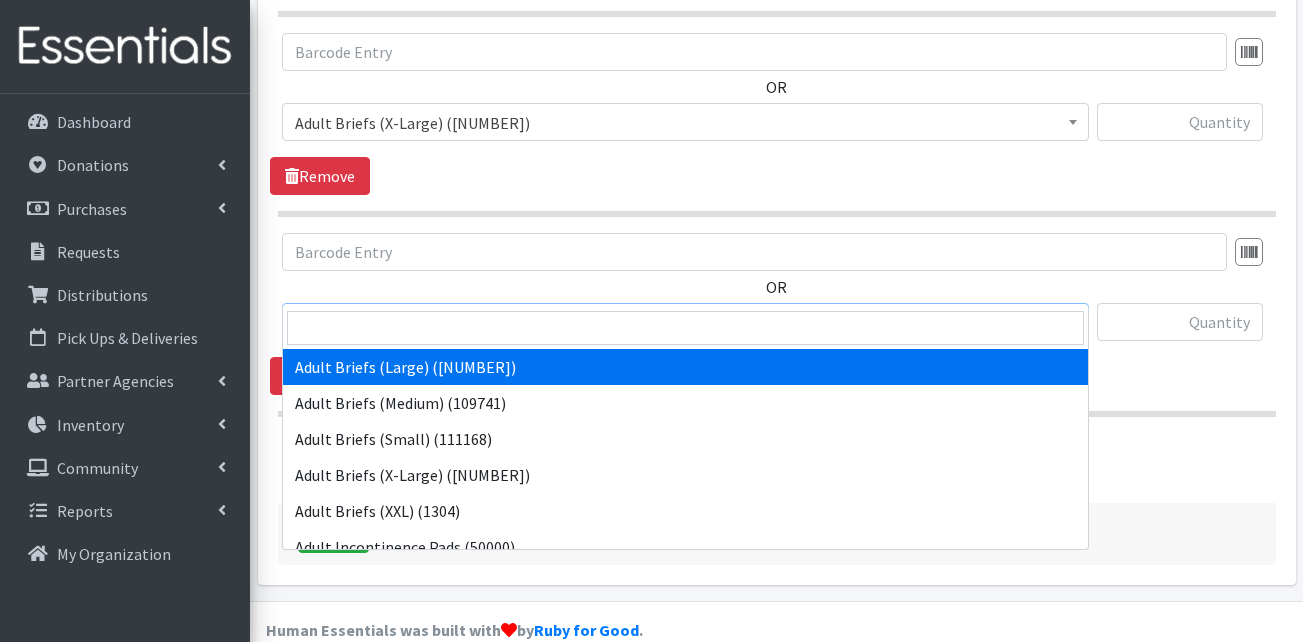 click on "Adult Briefs (Large) (168701)" at bounding box center [685, 323] 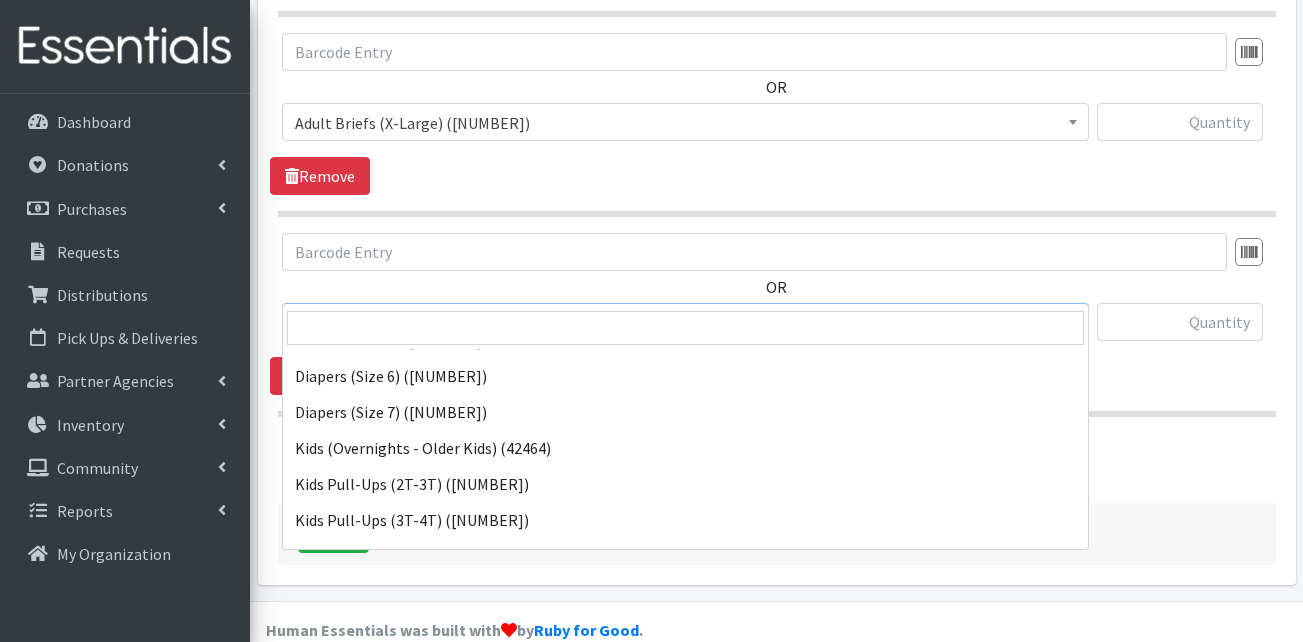 scroll, scrollTop: 700, scrollLeft: 0, axis: vertical 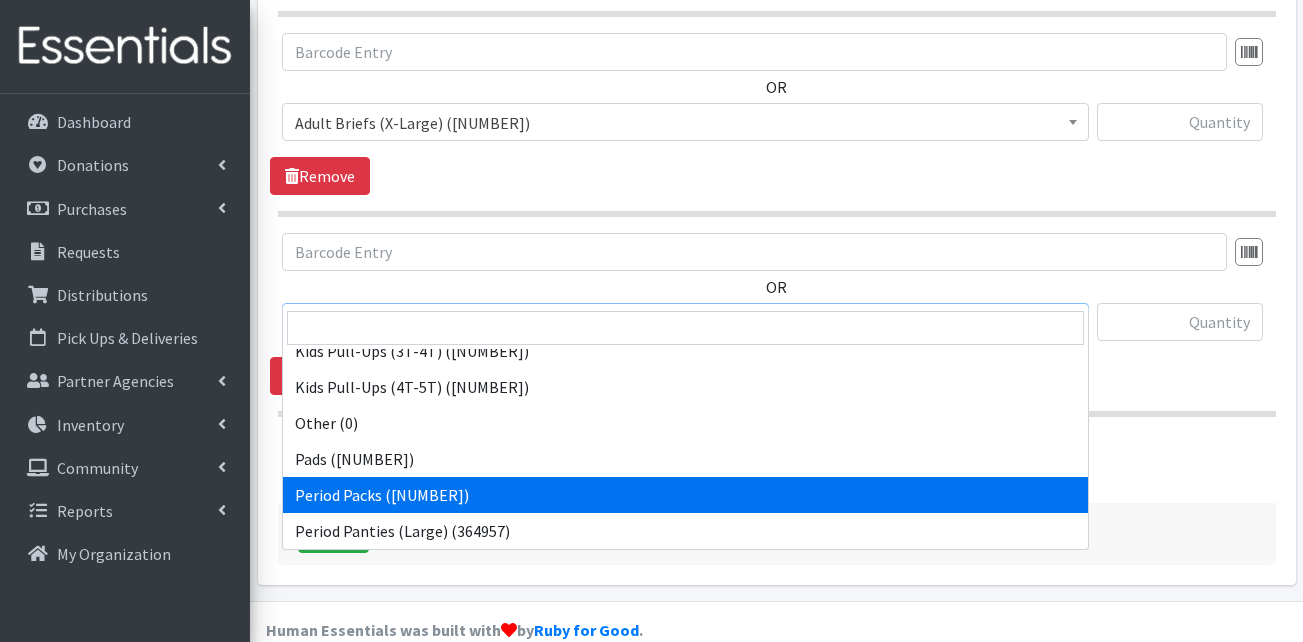 select on "15291" 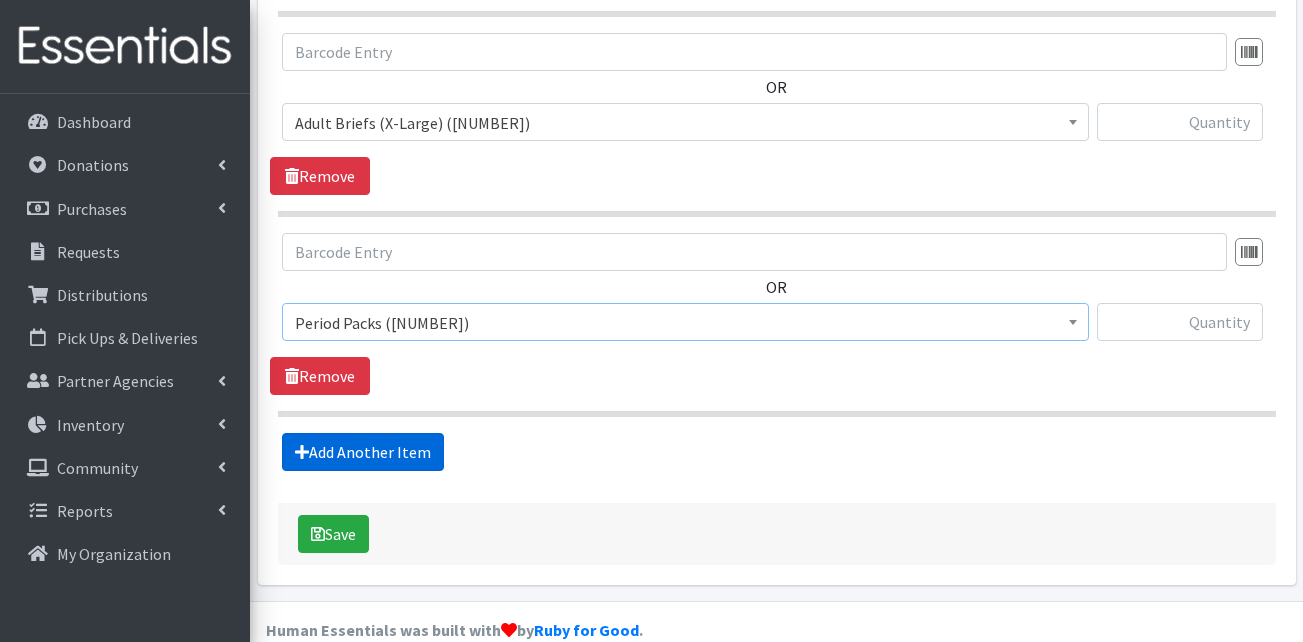 click on "Add Another Item" at bounding box center [363, 452] 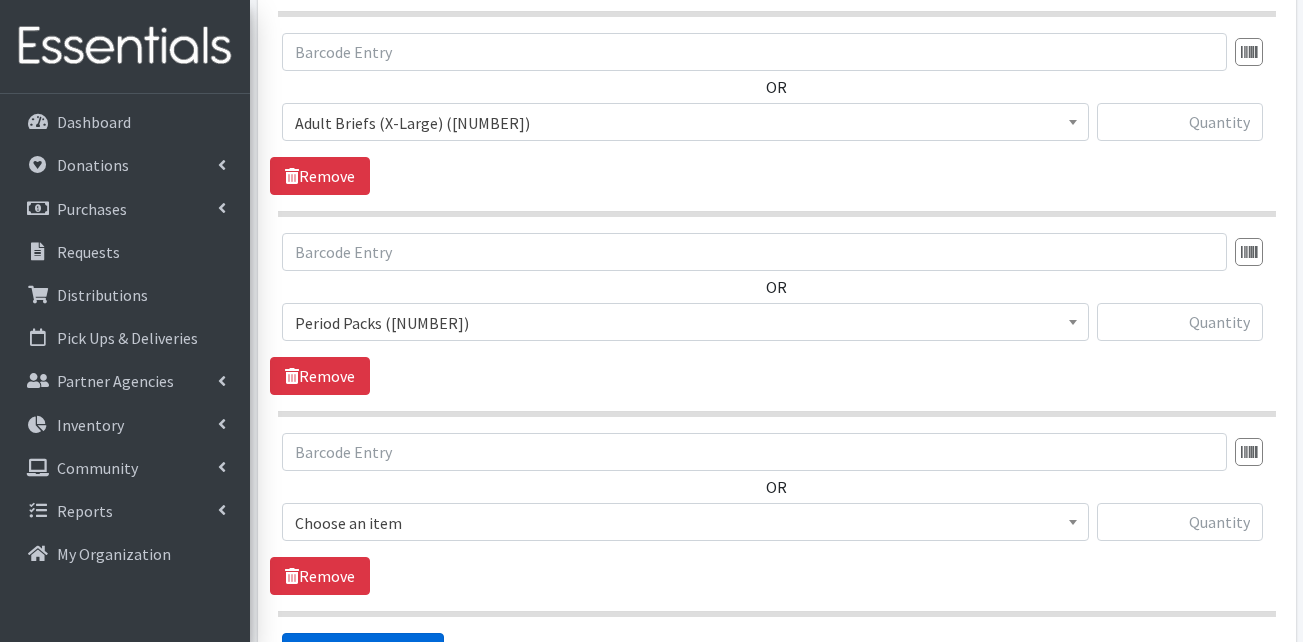 scroll, scrollTop: 2624, scrollLeft: 0, axis: vertical 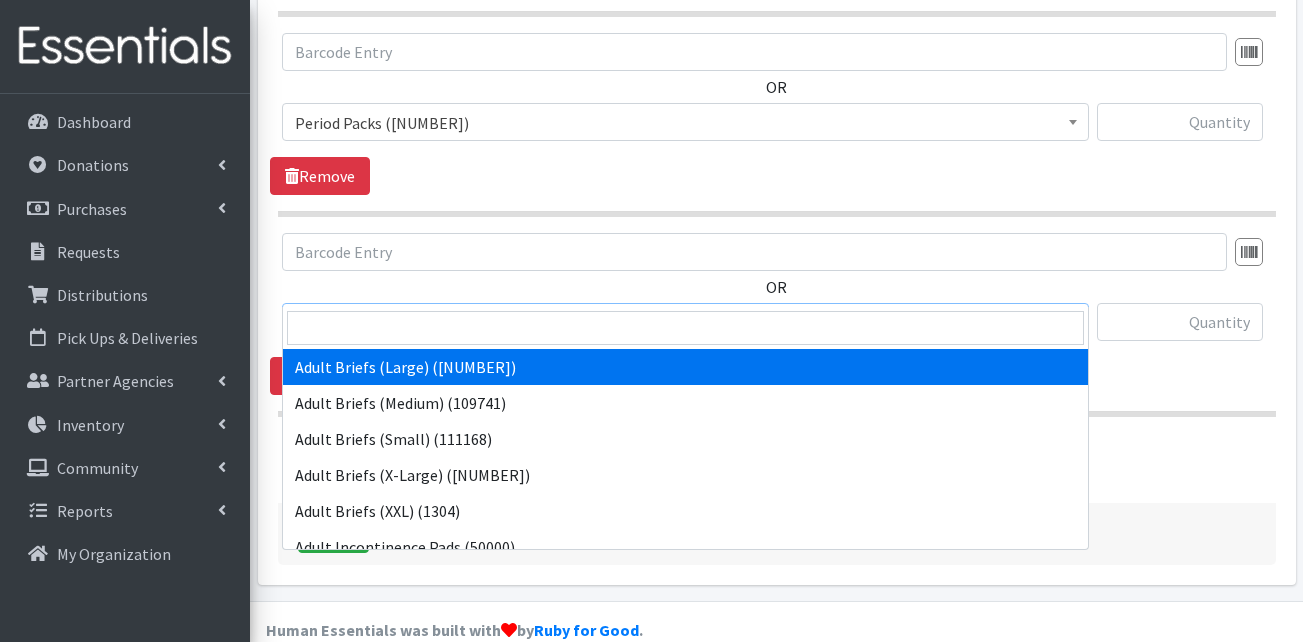 click on "Adult Briefs (Large) (168701)" at bounding box center (685, 323) 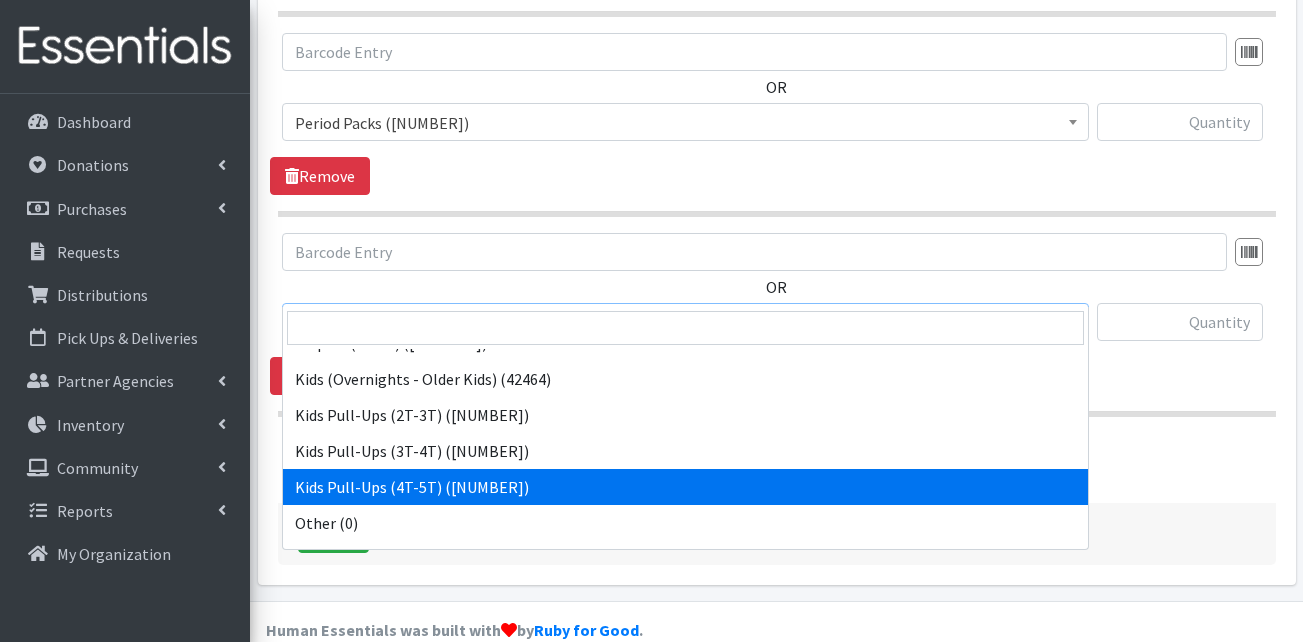 scroll, scrollTop: 700, scrollLeft: 0, axis: vertical 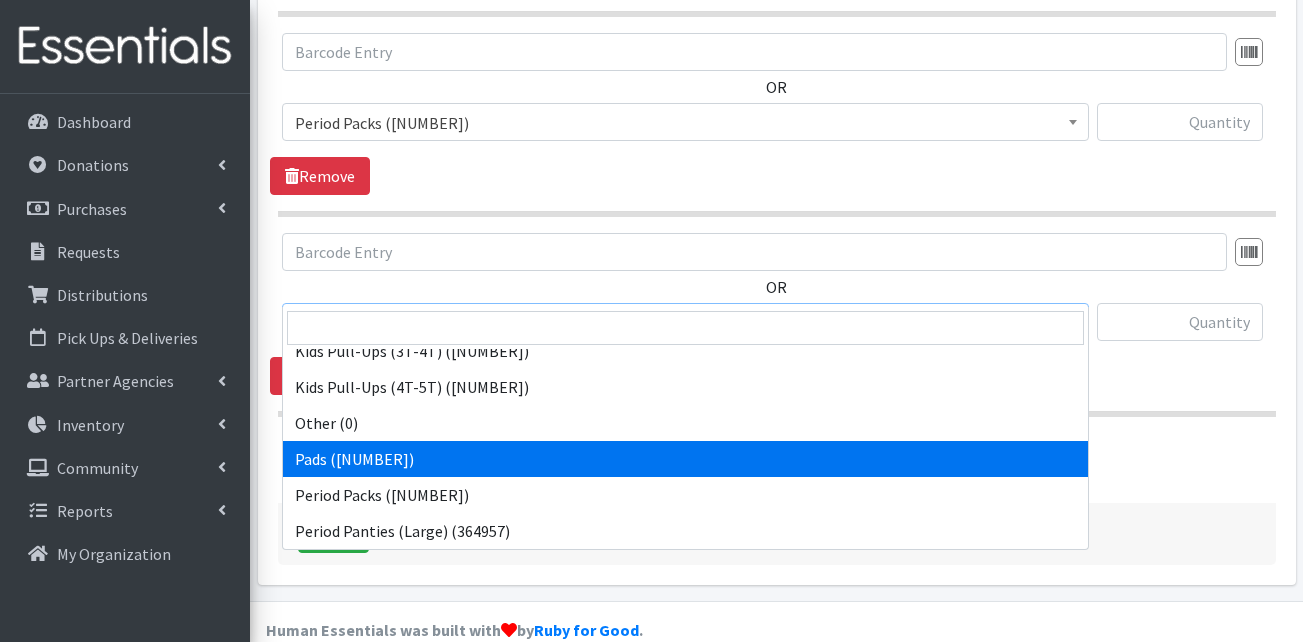select on "13402" 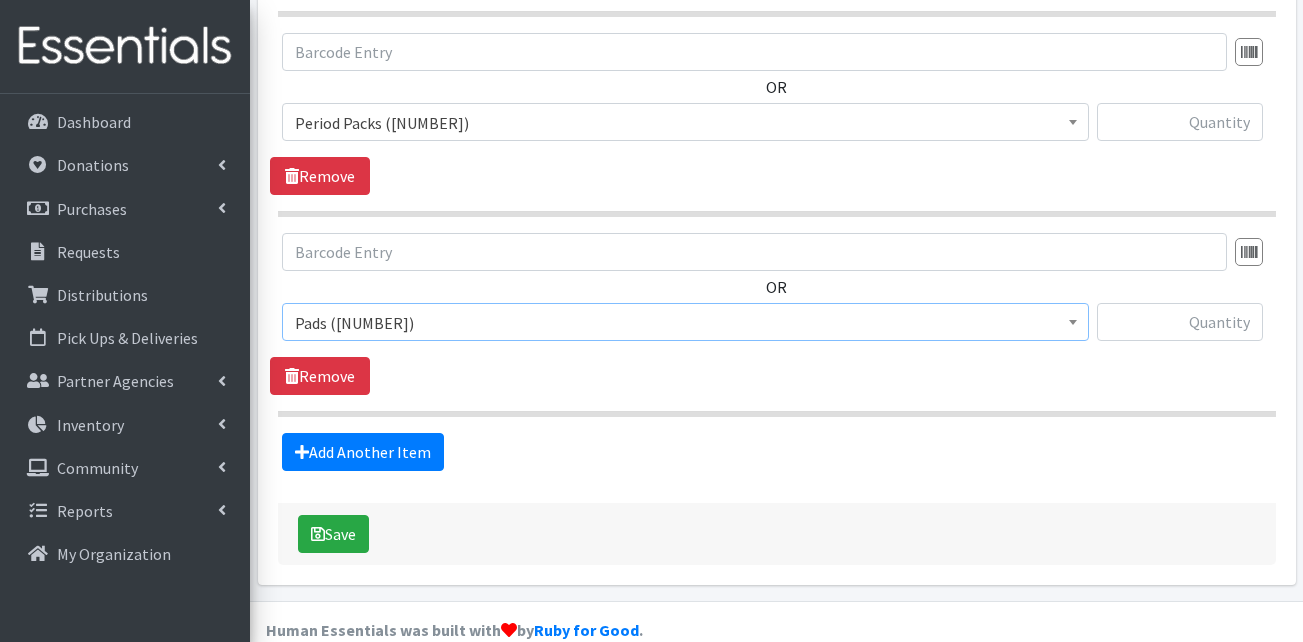 click on "Add Another Item" at bounding box center (776, 452) 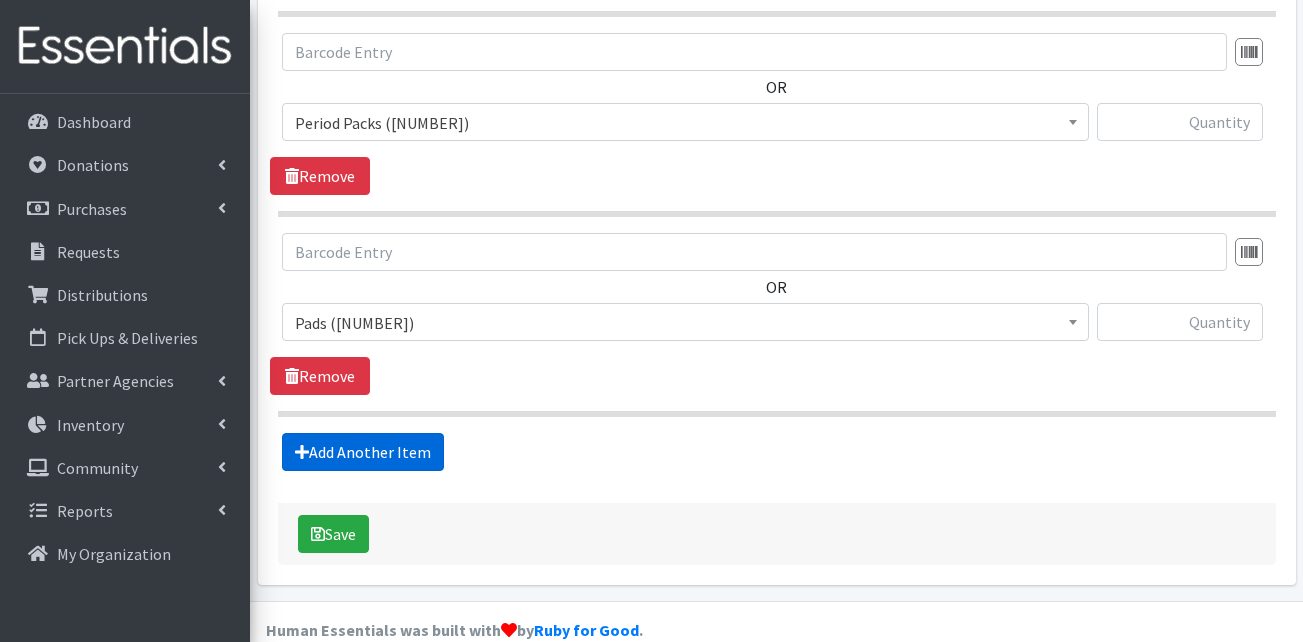 click on "Add Another Item" at bounding box center (363, 452) 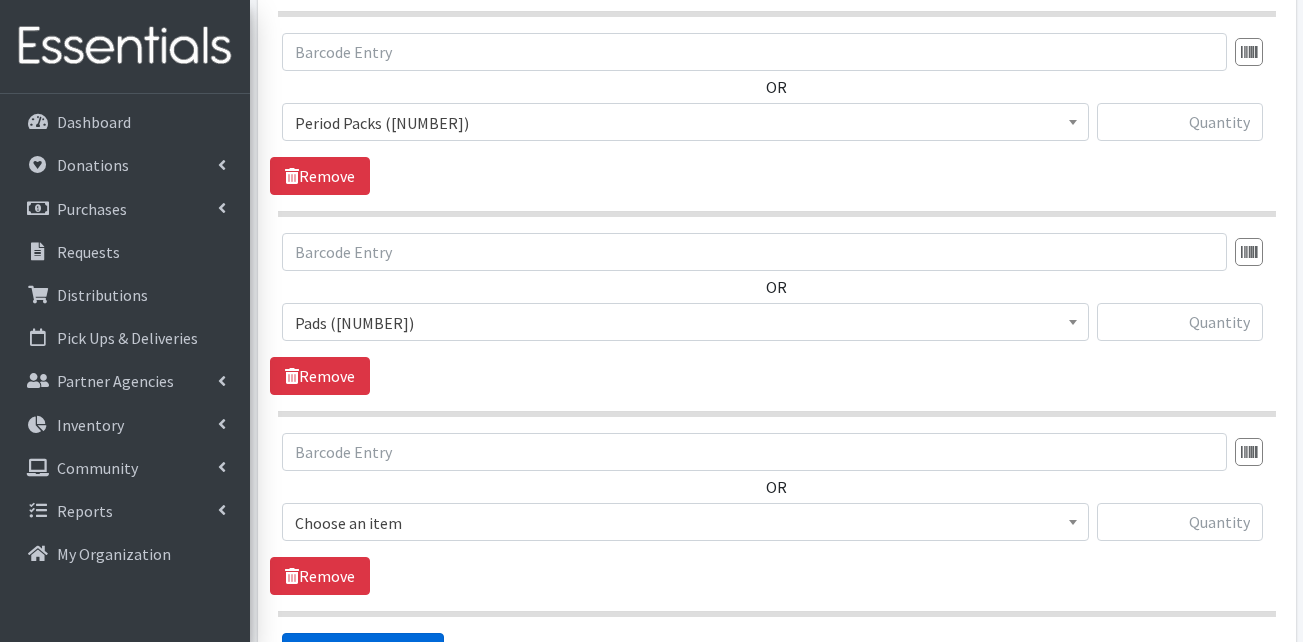 scroll, scrollTop: 2824, scrollLeft: 0, axis: vertical 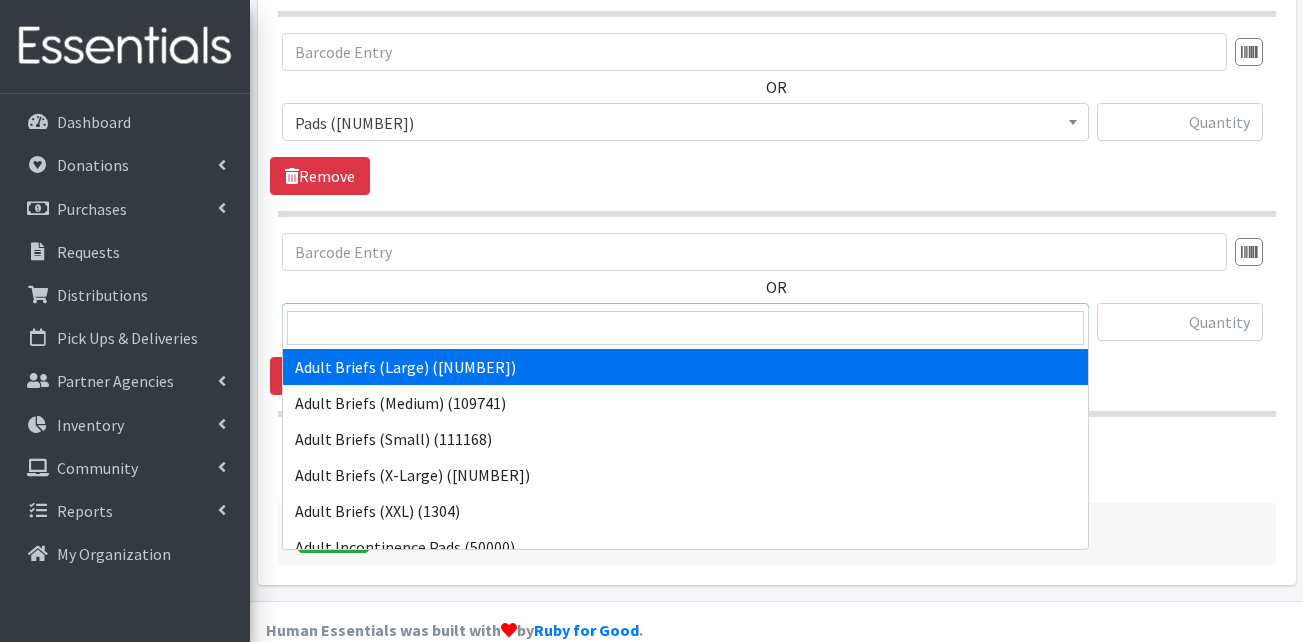 click on "Adult Briefs (Large) (168701)" at bounding box center [685, 323] 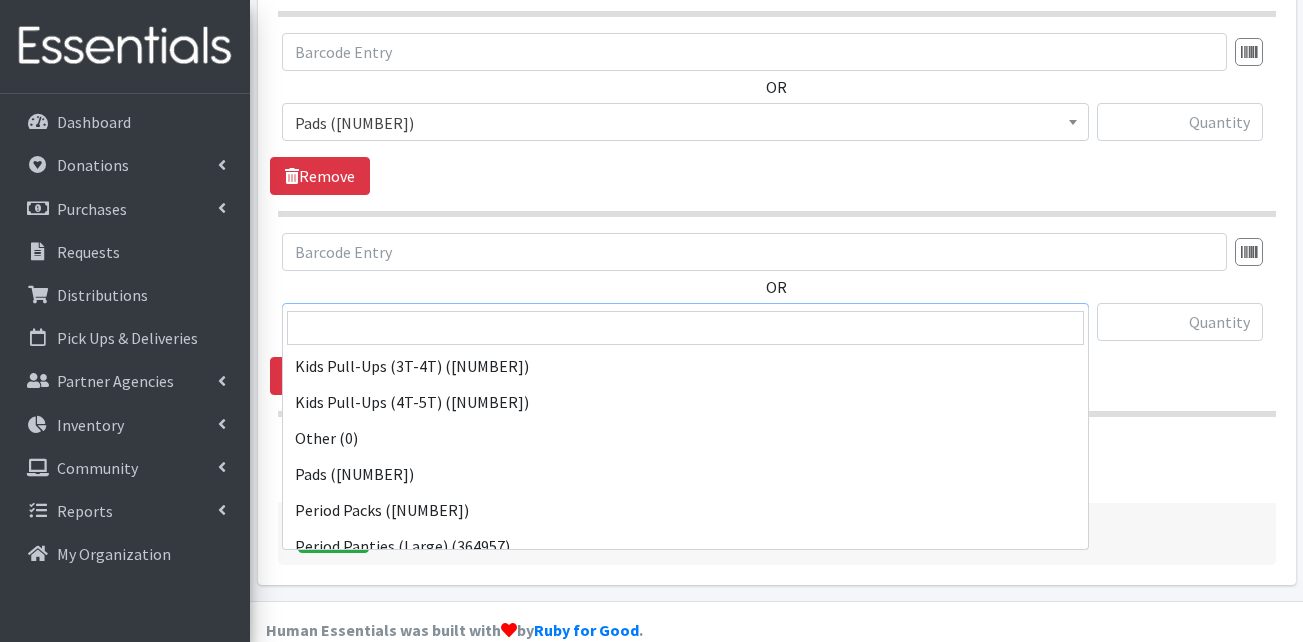 scroll, scrollTop: 952, scrollLeft: 0, axis: vertical 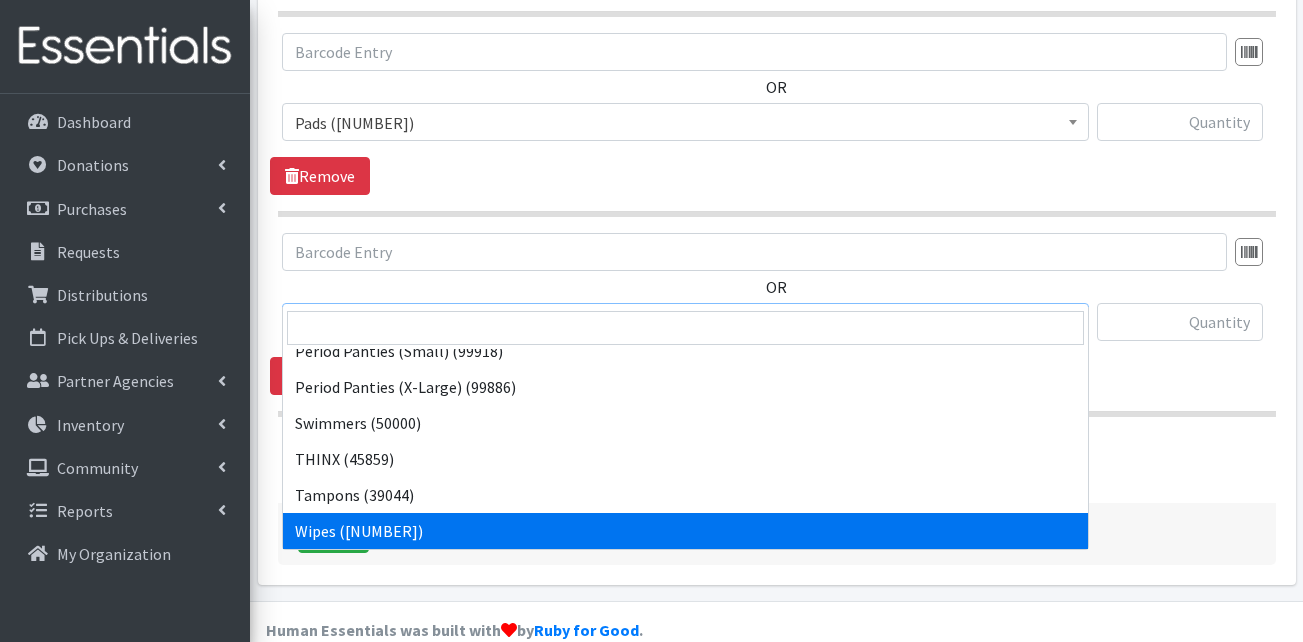 select on "13405" 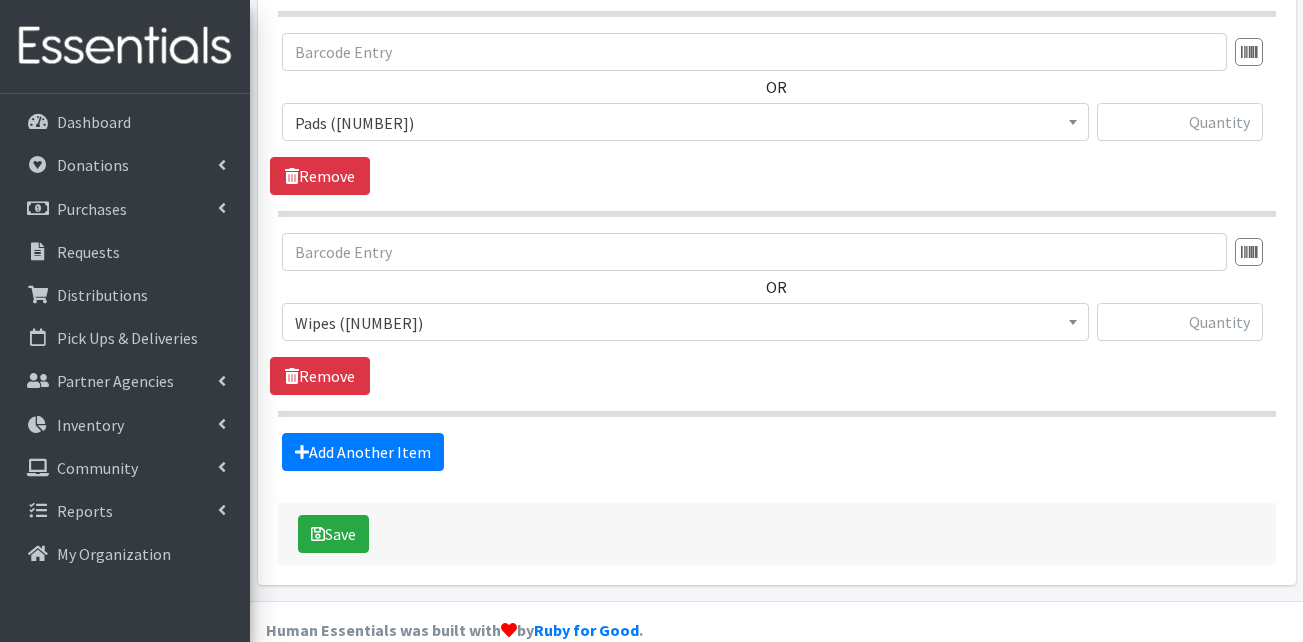 click on "Save" at bounding box center [777, 534] 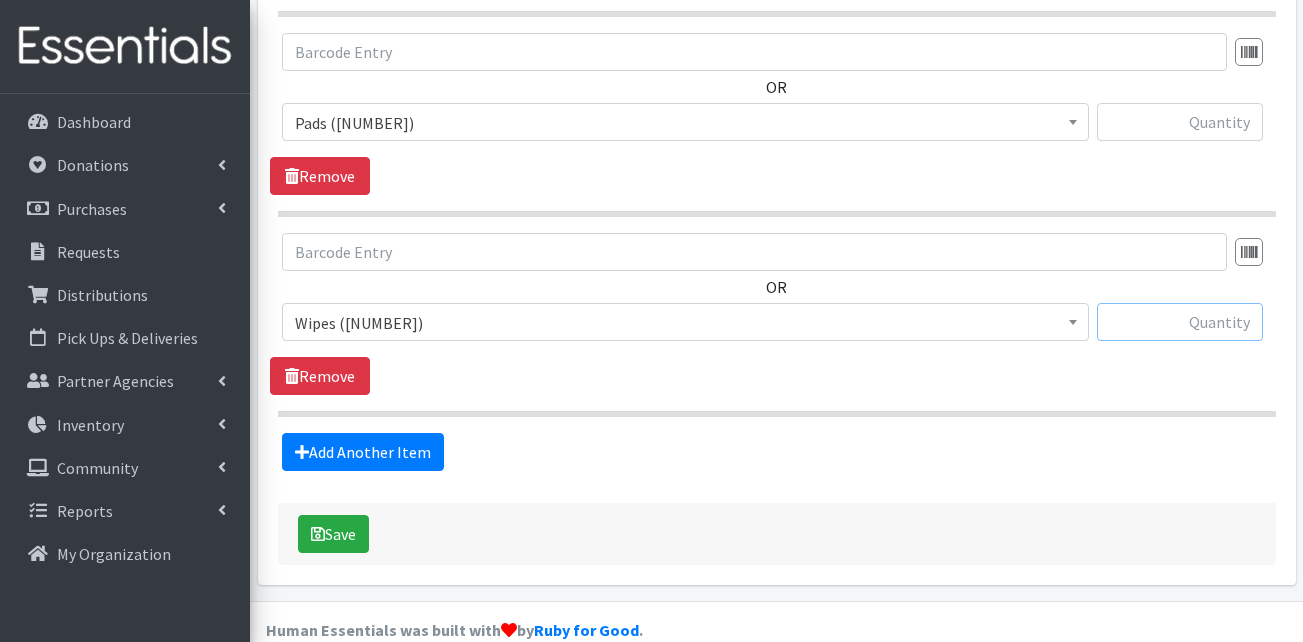 click at bounding box center (1180, 322) 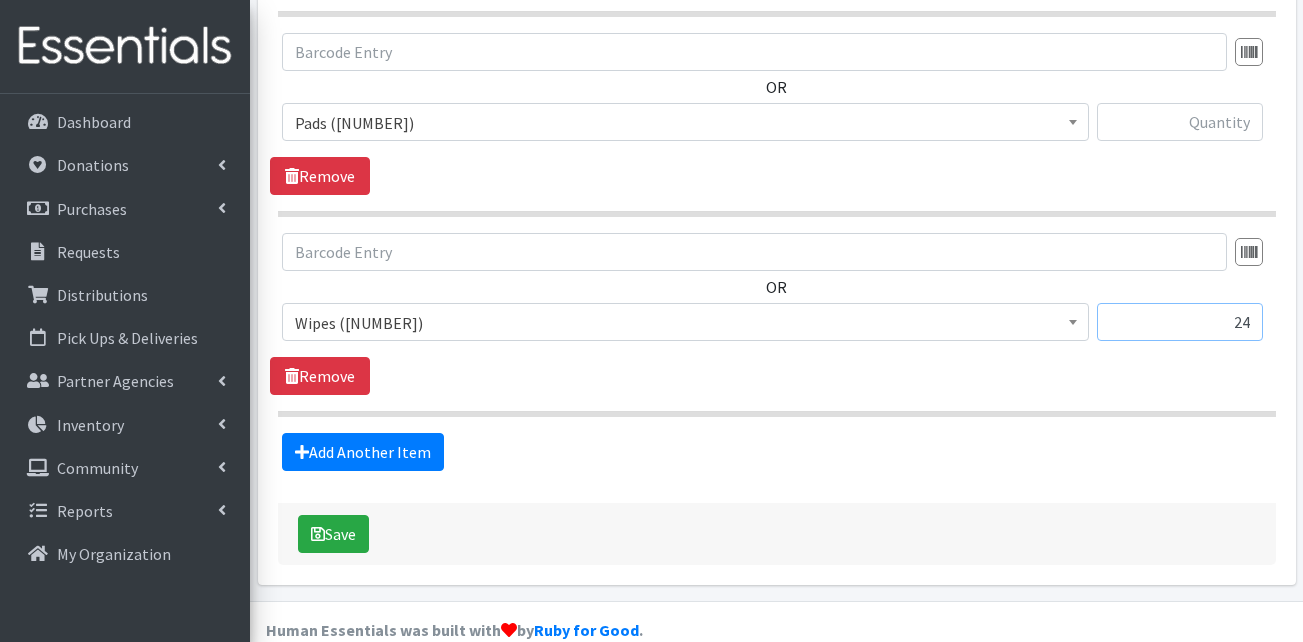 type on "24" 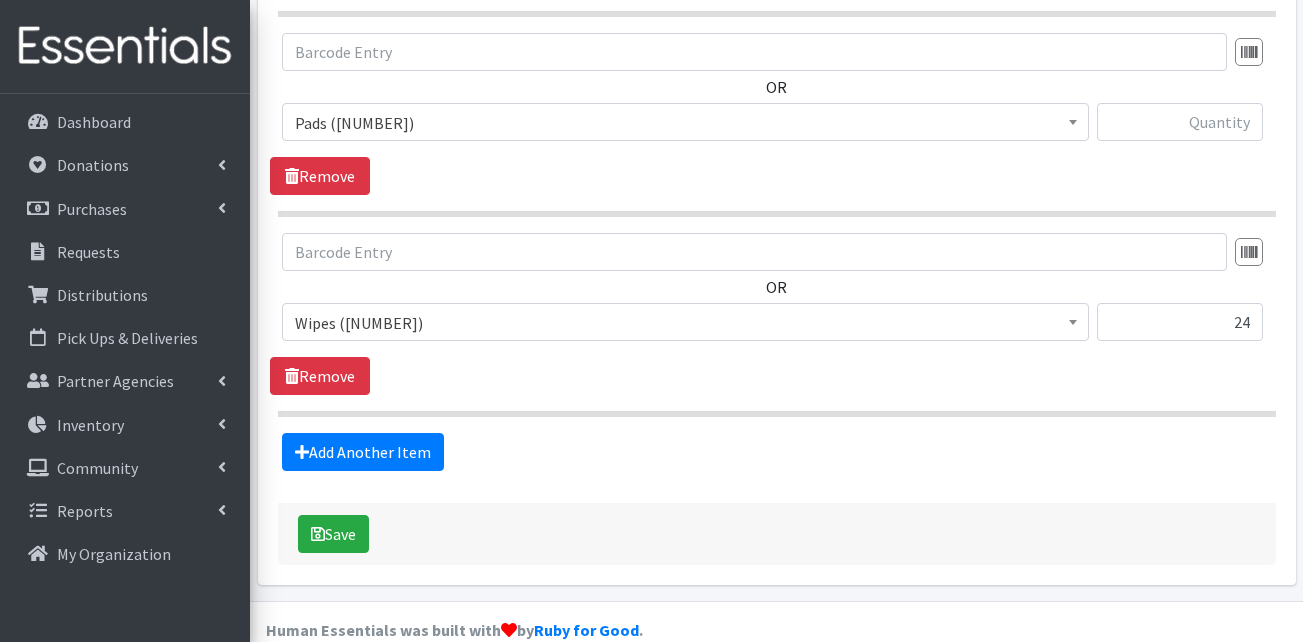 click at bounding box center (777, 414) 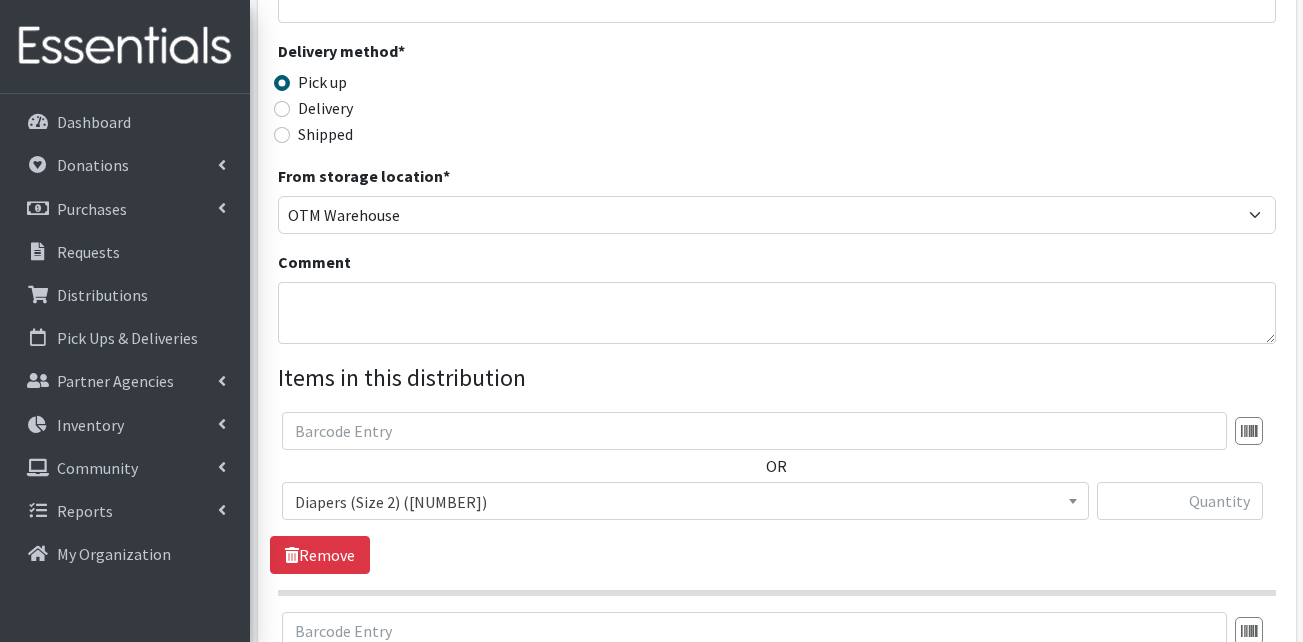 scroll, scrollTop: 424, scrollLeft: 0, axis: vertical 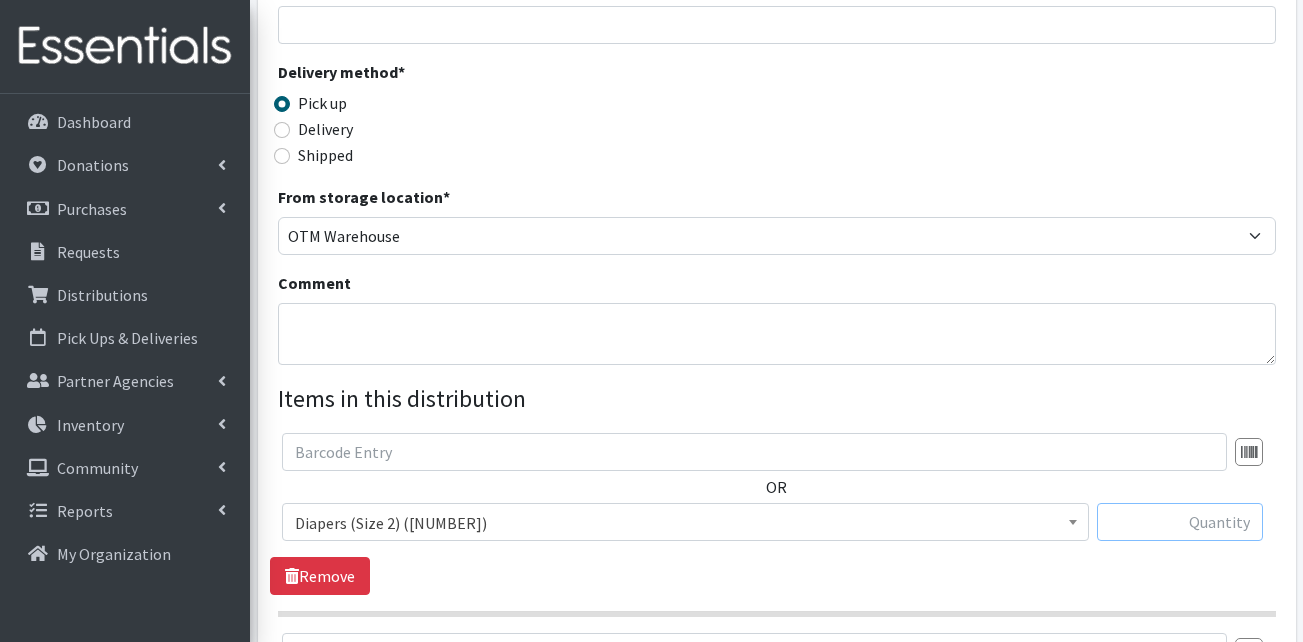 click at bounding box center (1180, 522) 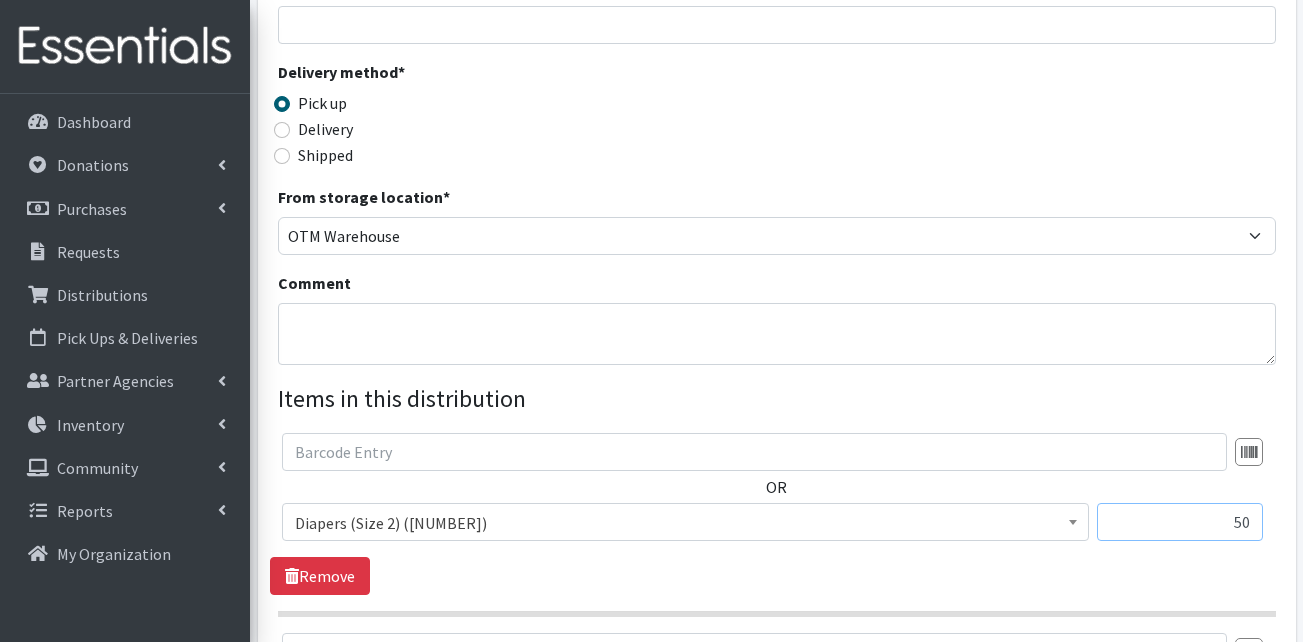 type on "50" 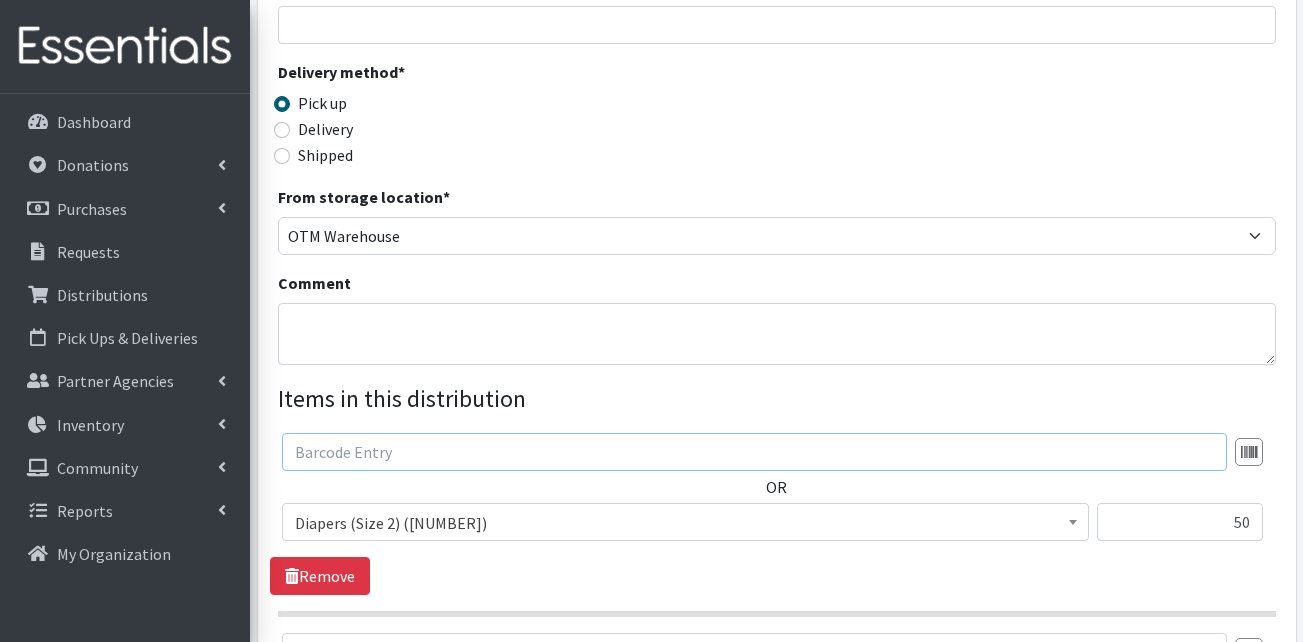 click at bounding box center (754, 452) 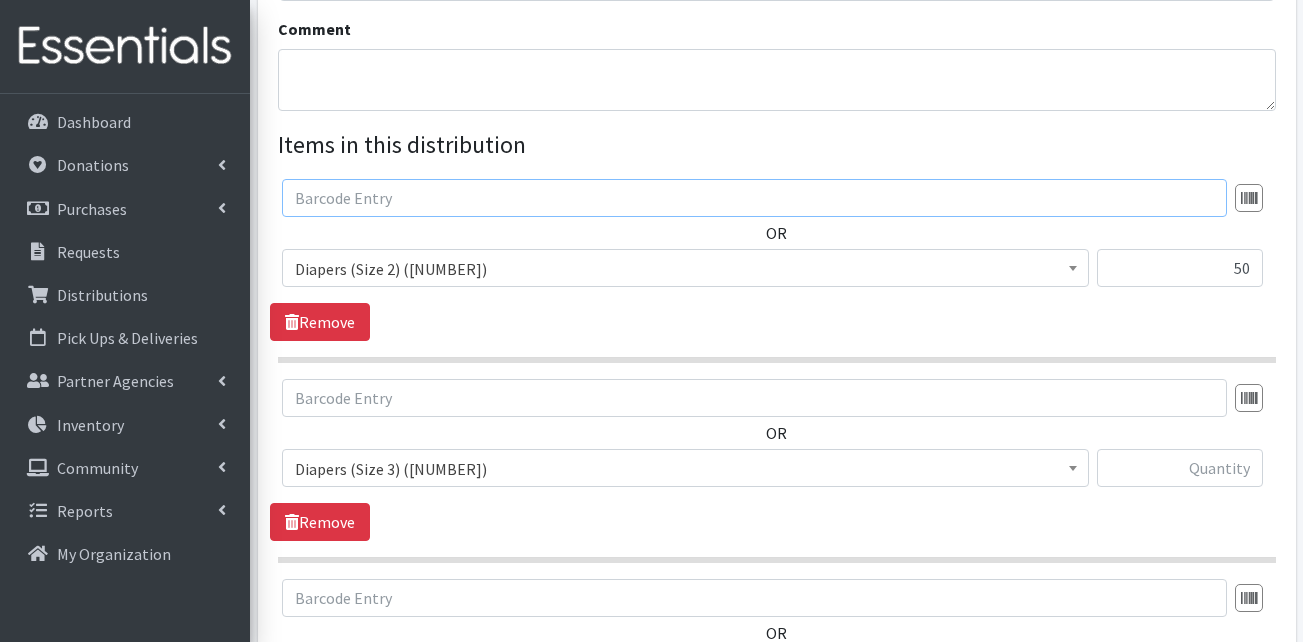 scroll, scrollTop: 724, scrollLeft: 0, axis: vertical 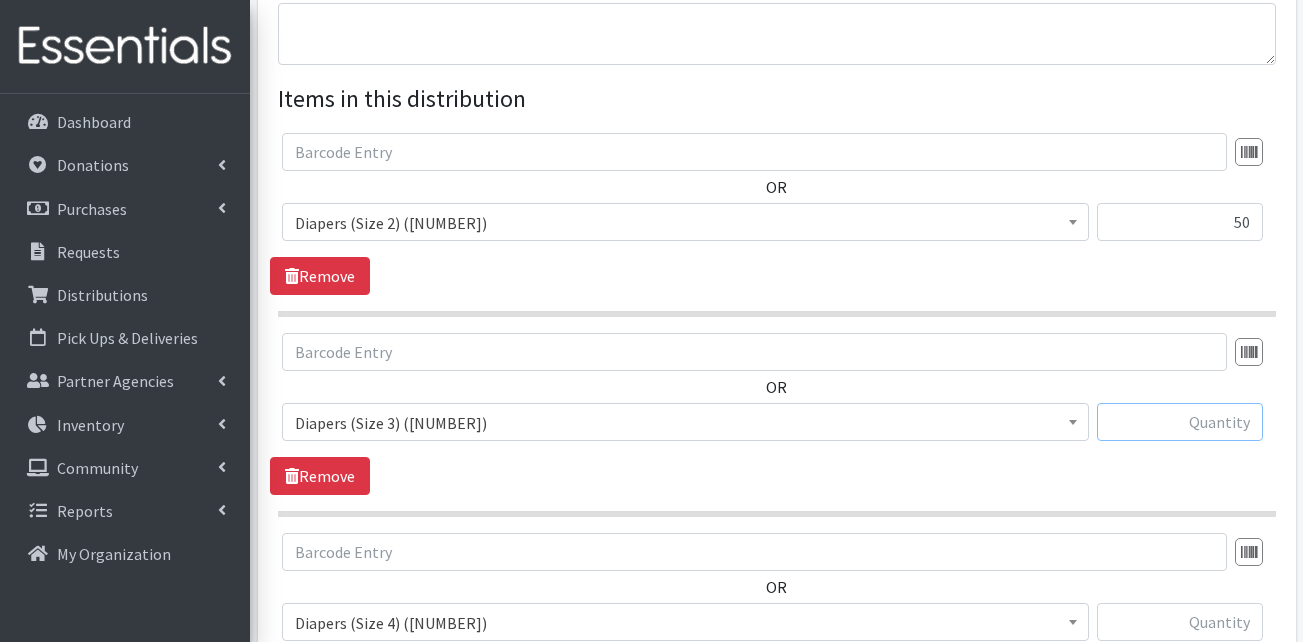 click at bounding box center [1180, 422] 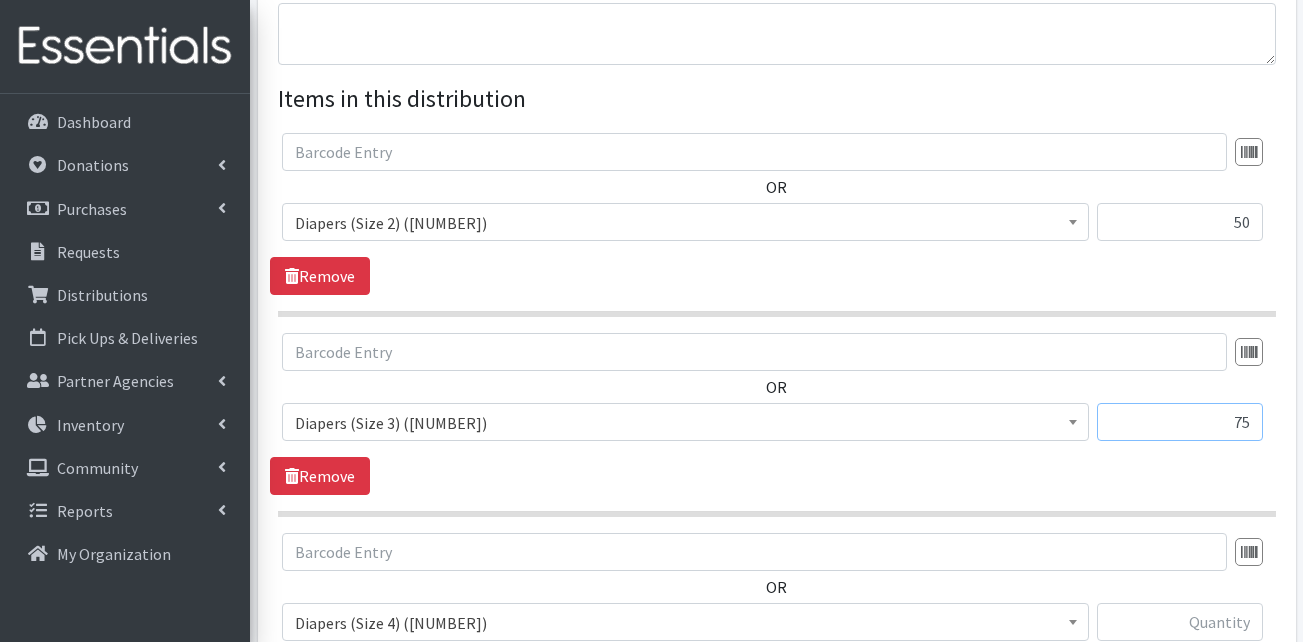 type on "75" 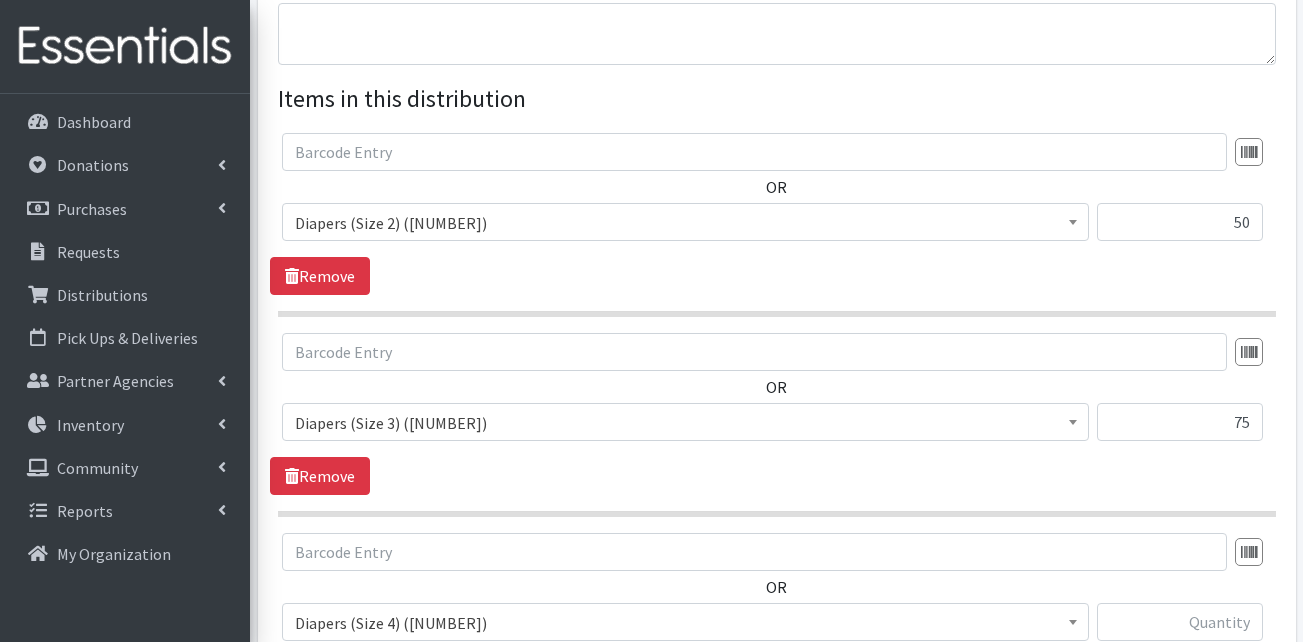 click on "OR
Adult Briefs (Large) (168701)
Adult Briefs (Medium) (109741)
Adult Briefs (Small) (111168)
Adult Briefs (X-Large) (164858)
Adult Briefs (XXL) (1304)
Adult Incontinence Pads (50000)
Adult Liners (50000)
Bed Pads (Disposable) (0)
Diapers (Newborn) (99750)
Diapers (Preemie) (114700)
Diapers (Size 1) (53155)
Diapers (Size 2) (57505)
Diapers (Size 3) (46955)
Diapers (Size 4) (62932)
Diapers (Size 5) (62481)
Diapers (Size 6) (64042)
Diapers (Size 7) (81645)
Kids (Overnights - Older Kids) (42464)
Kids Pull-Ups (2T-3T) (106096)
Kids Pull-Ups (3T-4T) (107200)
Kids Pull-Ups (4T-5T) (75876)
Other (0)
Pads (21952)
Period Packs  (99145)
Period Panties (Large) (364957)
Period Panties (Medium) (99945)
Period Panties (Small) (99918)" at bounding box center [776, 414] 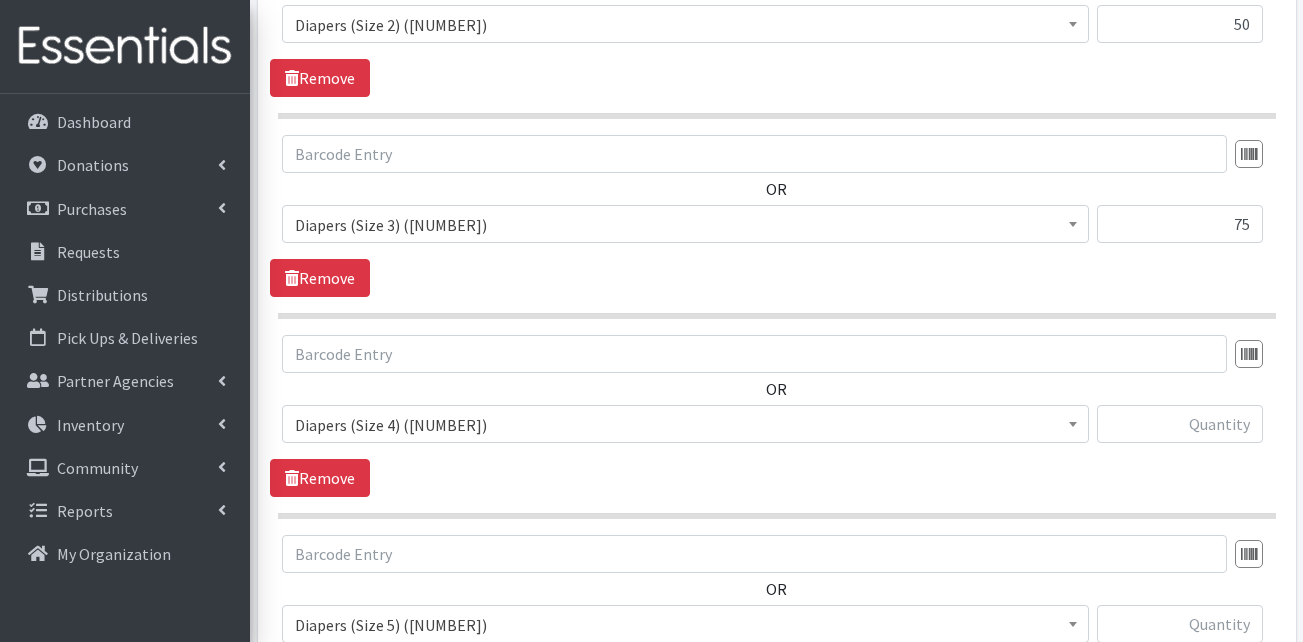 scroll, scrollTop: 924, scrollLeft: 0, axis: vertical 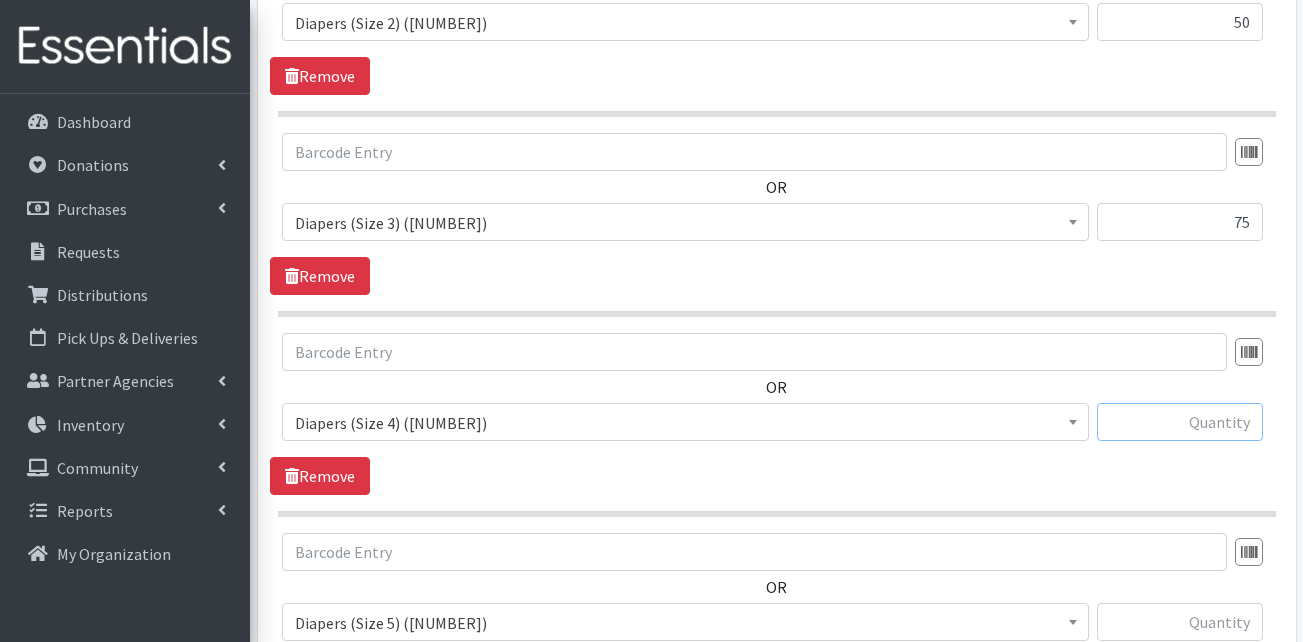 click at bounding box center (1180, 422) 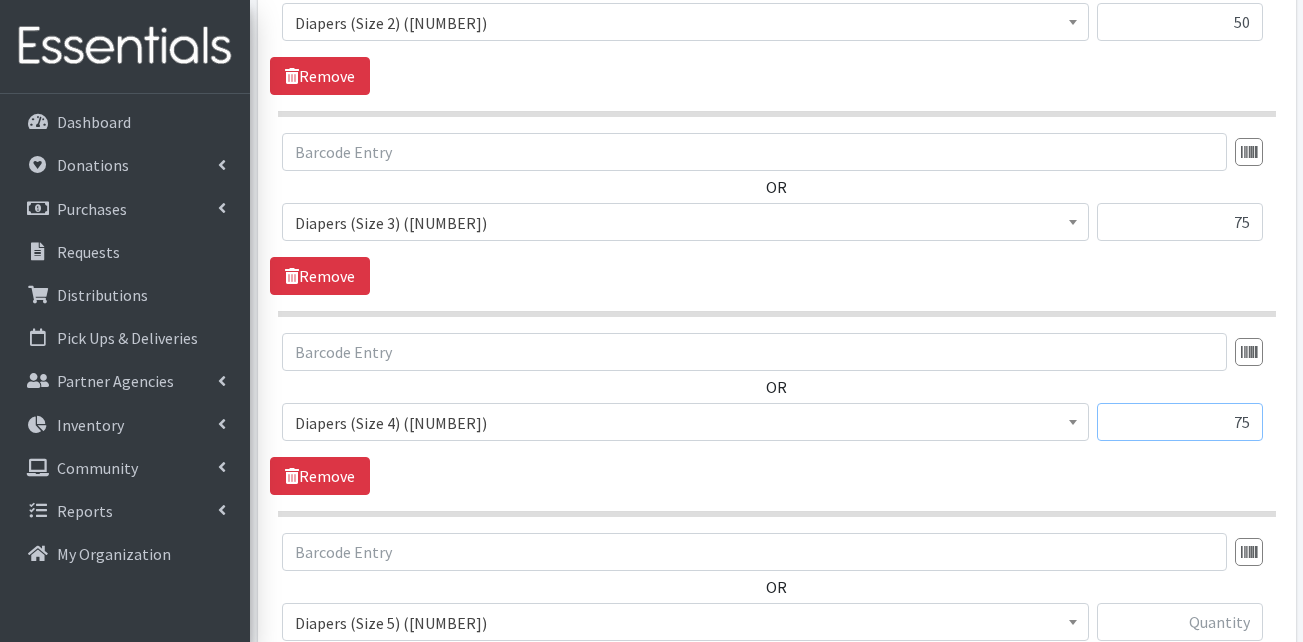 type on "75" 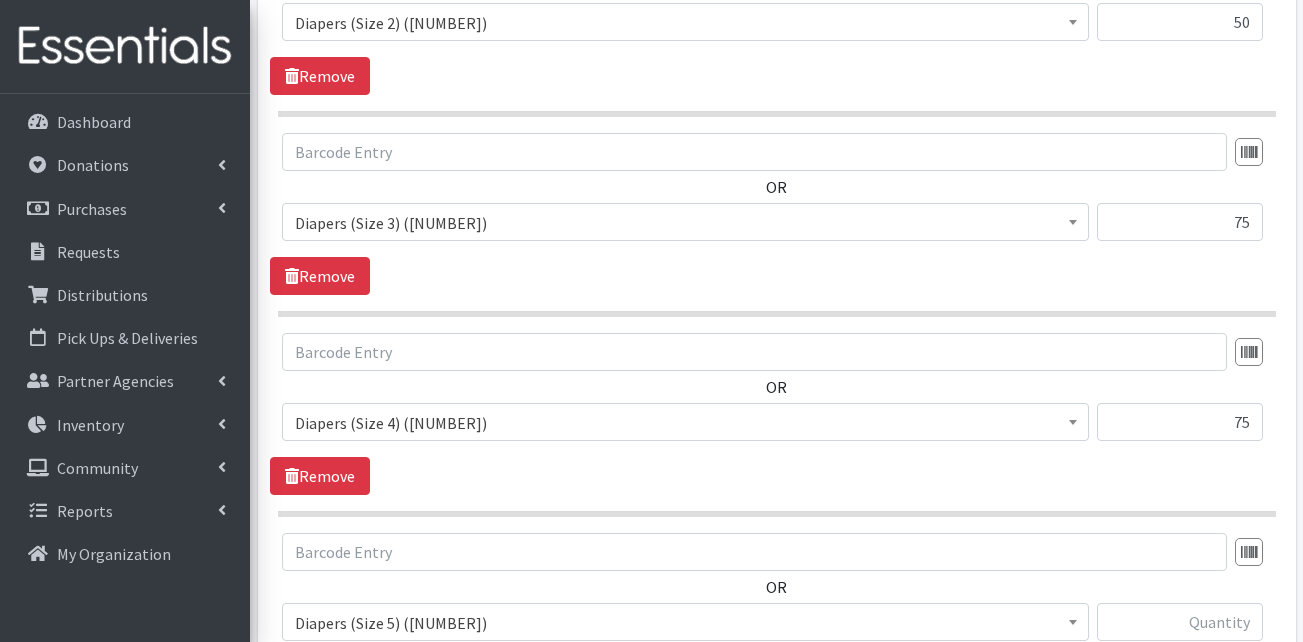 click on "OR
Adult Briefs (Large) (168701)
Adult Briefs (Medium) (109741)
Adult Briefs (Small) (111168)
Adult Briefs (X-Large) (164858)
Adult Briefs (XXL) (1304)
Adult Incontinence Pads (50000)
Adult Liners (50000)
Bed Pads (Disposable) (0)
Diapers (Newborn) (99750)
Diapers (Preemie) (114700)
Diapers (Size 1) (53155)
Diapers (Size 2) (57505)
Diapers (Size 3) (46955)
Diapers (Size 4) (62932)
Diapers (Size 5) (62481)
Diapers (Size 6) (64042)
Diapers (Size 7) (81645)
Kids (Overnights - Older Kids) (42464)
Kids Pull-Ups (2T-3T) (106096)
Kids Pull-Ups (3T-4T) (107200)
Kids Pull-Ups (4T-5T) (75876)
Other (0)
Pads (21952)
Period Packs  (99145)
Period Panties (Large) (364957)
Period Panties (Medium) (99945)
Period Panties (Small) (99918)" at bounding box center (776, 414) 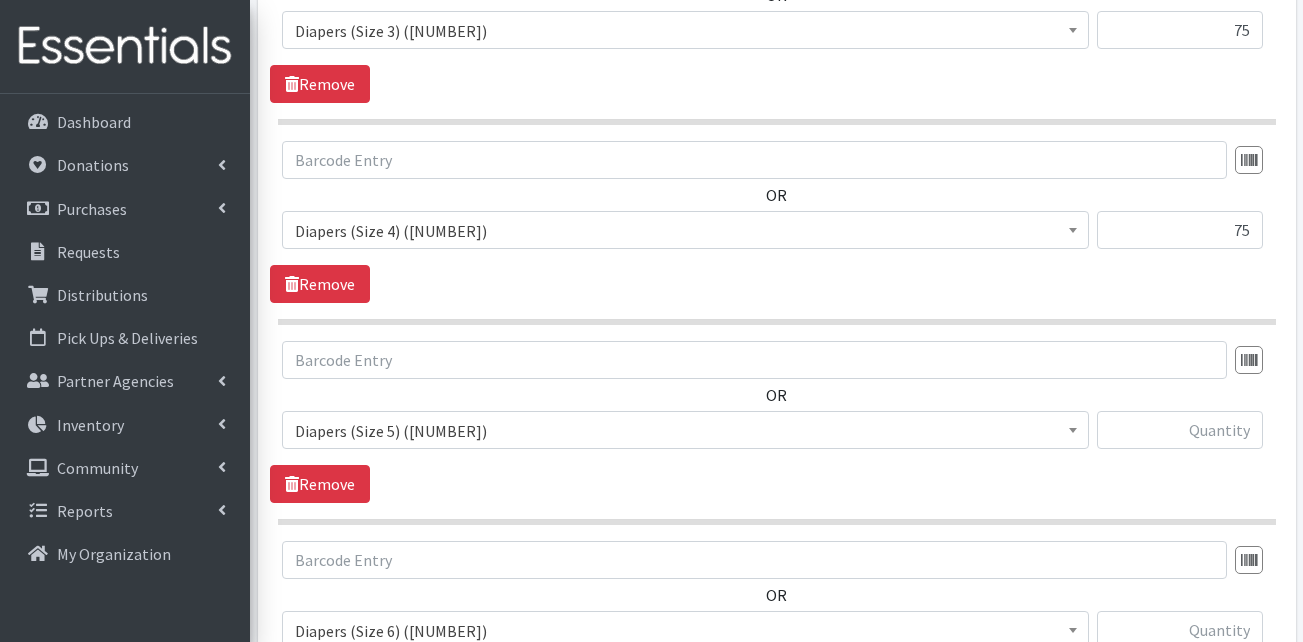 scroll, scrollTop: 1124, scrollLeft: 0, axis: vertical 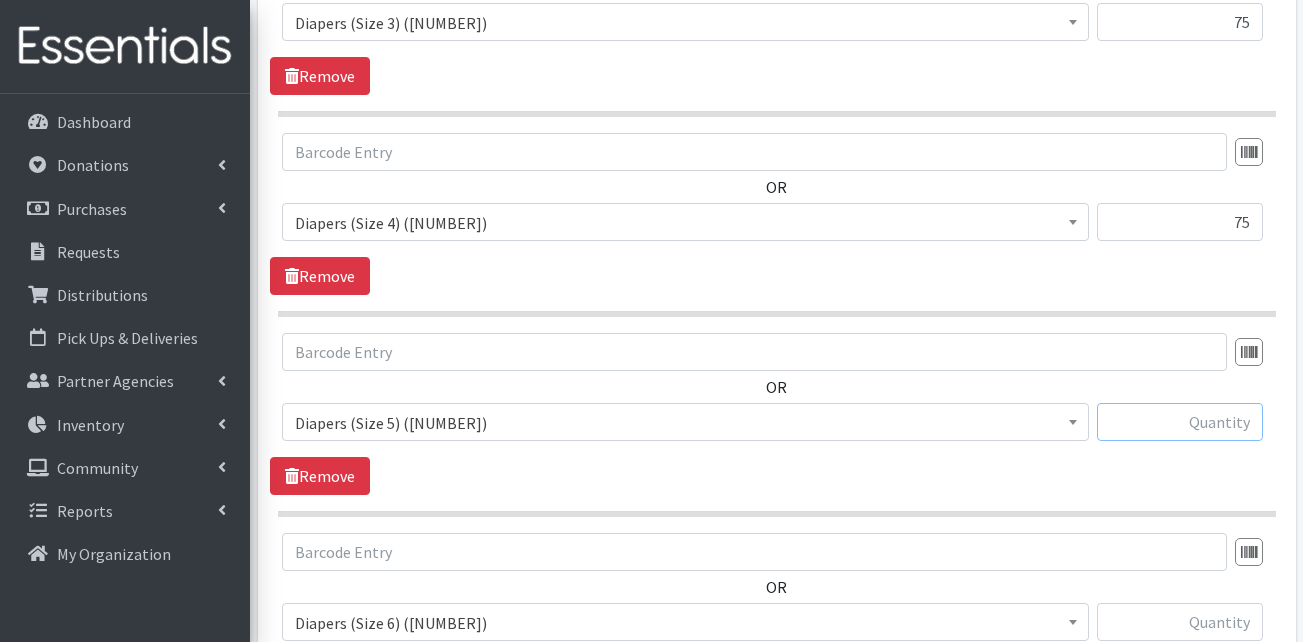 click at bounding box center (1180, 422) 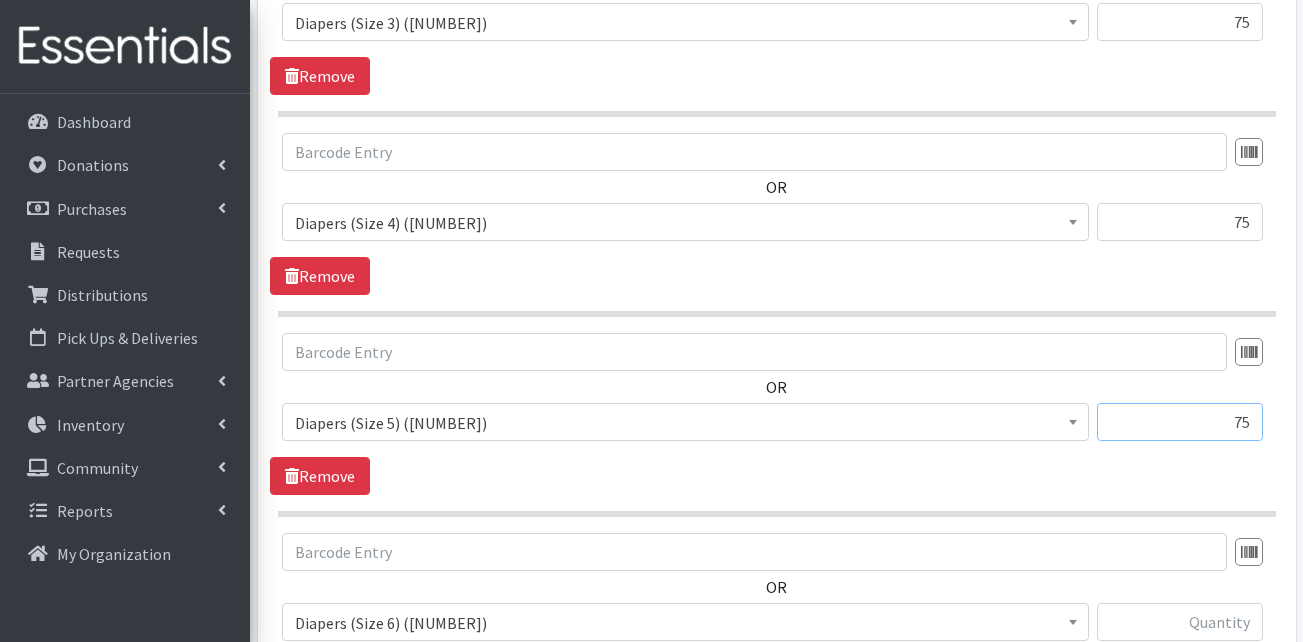 type on "75" 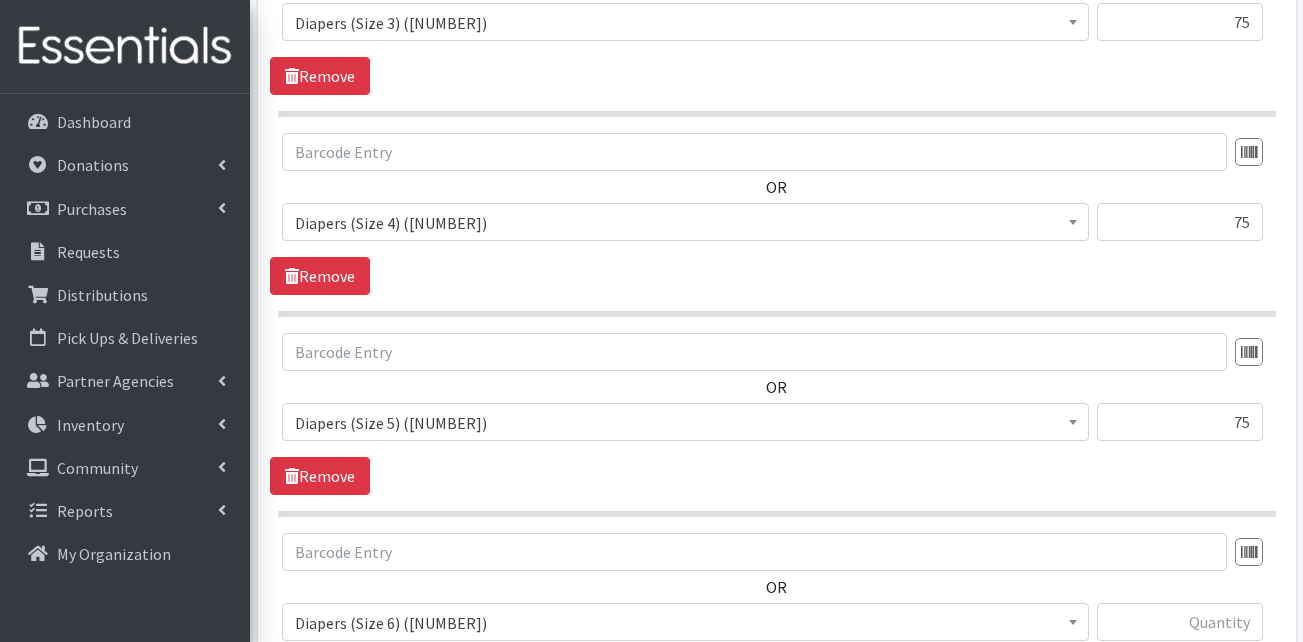click on "OR
Adult Briefs (Large) (168701)
Adult Briefs (Medium) (109741)
Adult Briefs (Small) (111168)
Adult Briefs (X-Large) (164858)
Adult Briefs (XXL) (1304)
Adult Incontinence Pads (50000)
Adult Liners (50000)
Bed Pads (Disposable) (0)
Diapers (Newborn) (99750)
Diapers (Preemie) (114700)
Diapers (Size 1) (53155)
Diapers (Size 2) (57505)
Diapers (Size 3) (46955)
Diapers (Size 4) (62932)
Diapers (Size 5) (62481)
Diapers (Size 6) (64042)
Diapers (Size 7) (81645)
Kids (Overnights - Older Kids) (42464)
Kids Pull-Ups (2T-3T) (106096)
Kids Pull-Ups (3T-4T) (107200)
Kids Pull-Ups (4T-5T) (75876)
Other (0)
Pads (21952)
Period Packs  (99145)
Period Panties (Large) (364957)
Period Panties (Medium) (99945)
Period Panties (Small) (99918)" at bounding box center [776, 414] 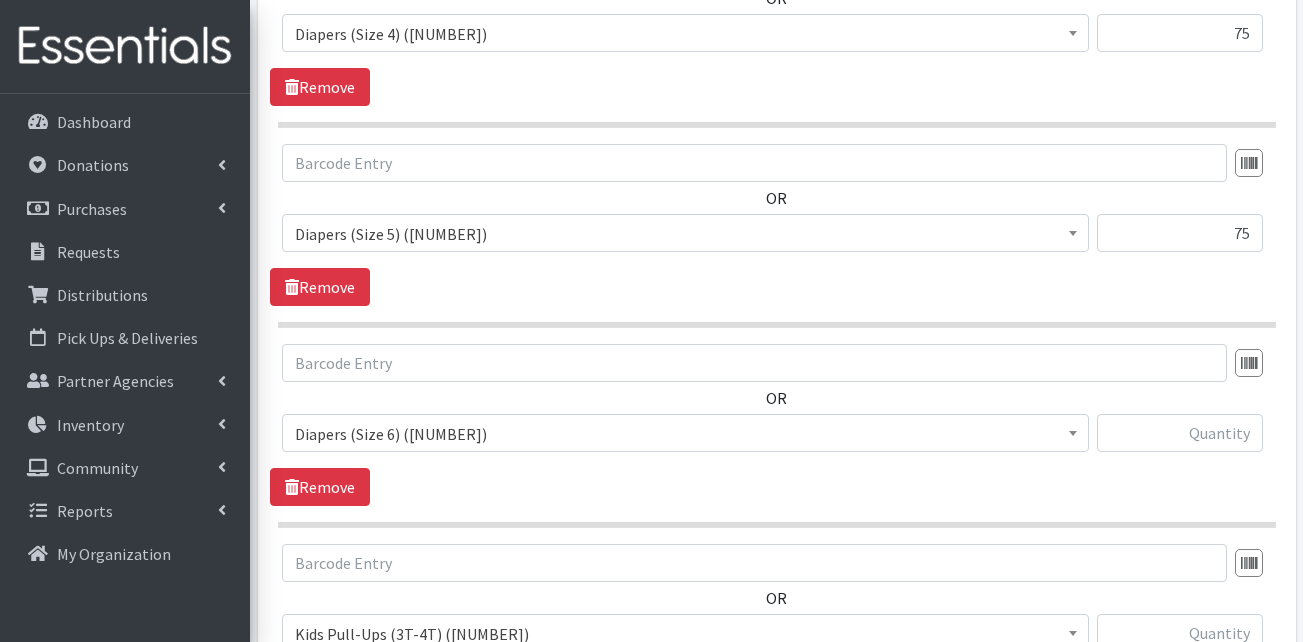 scroll, scrollTop: 1324, scrollLeft: 0, axis: vertical 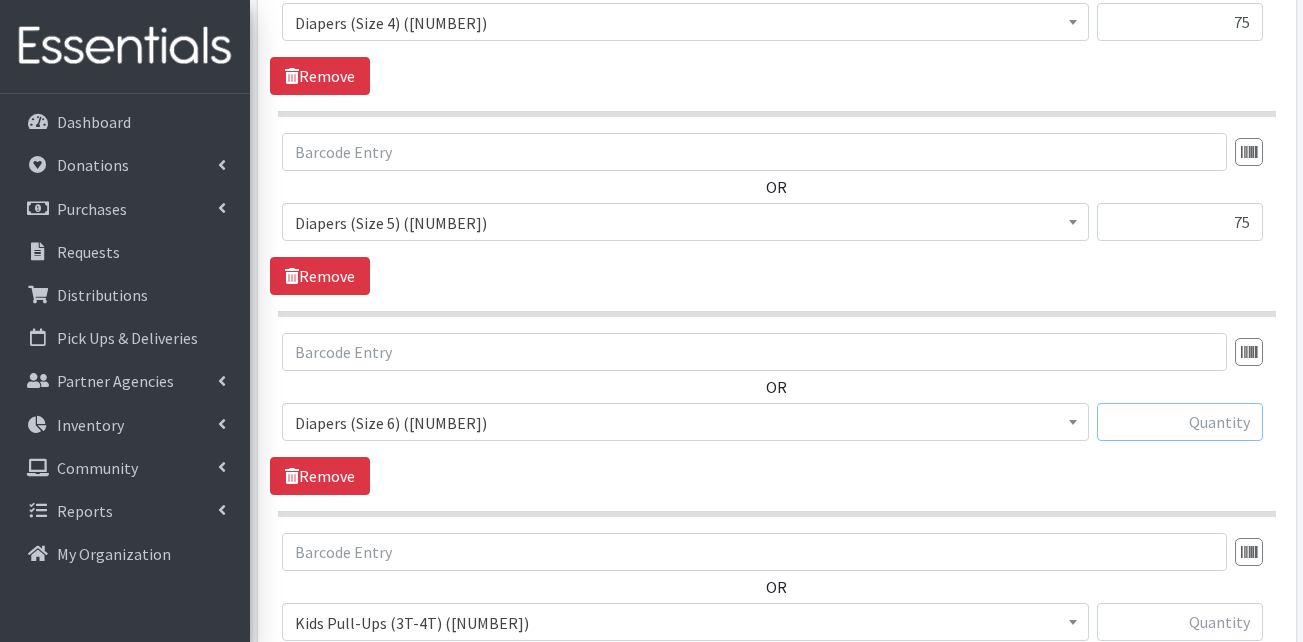 click at bounding box center [1180, 422] 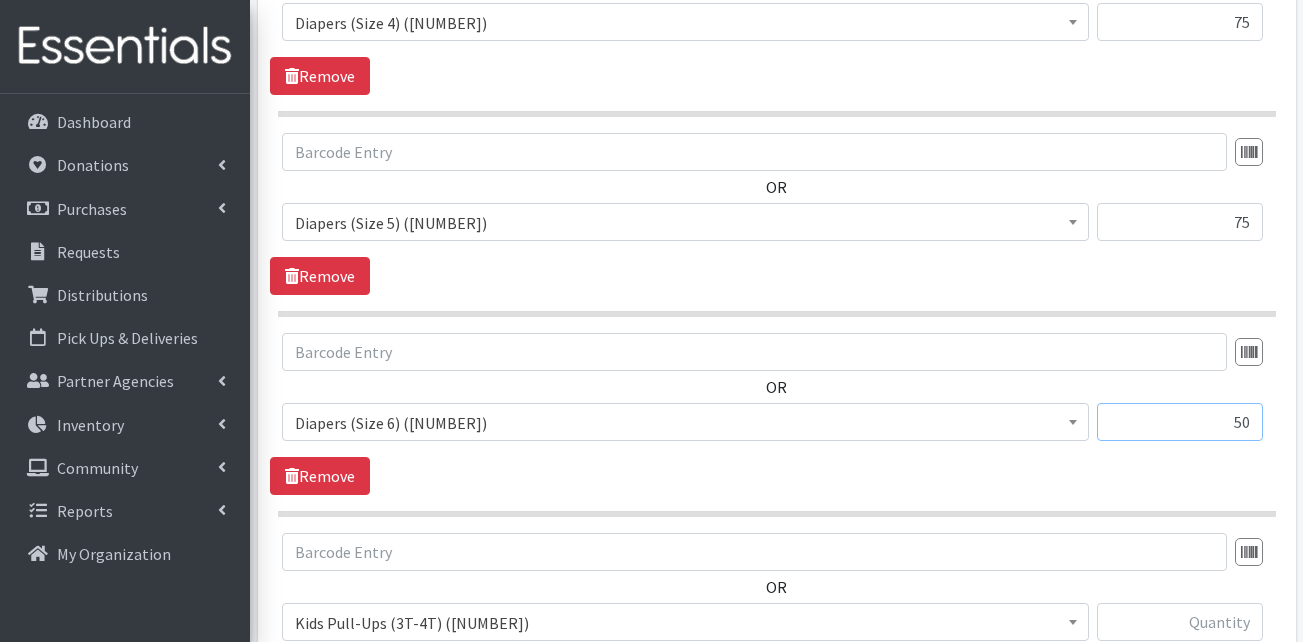 type on "50" 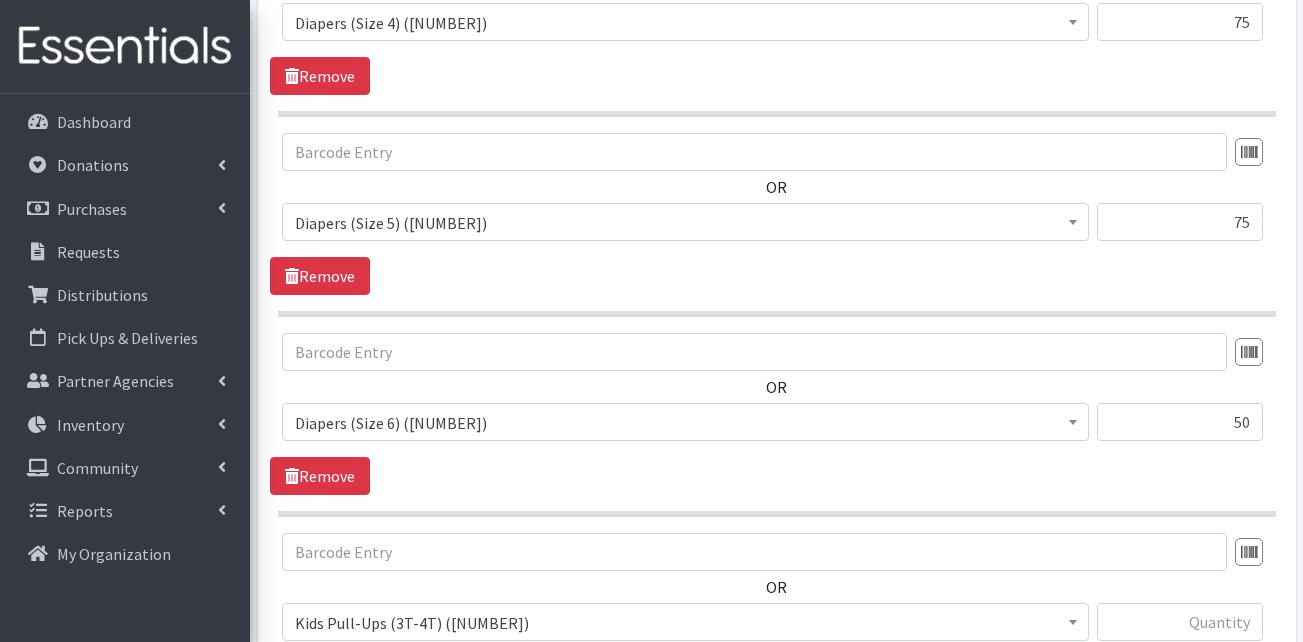 click at bounding box center (777, 514) 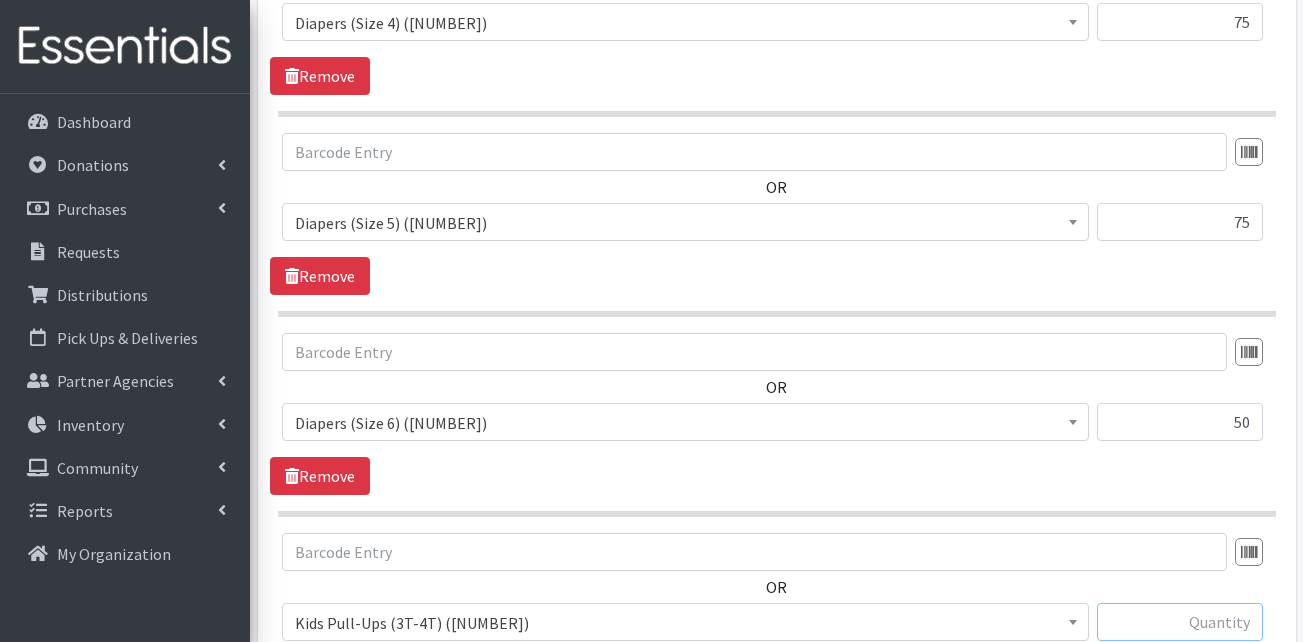 click at bounding box center [1180, 622] 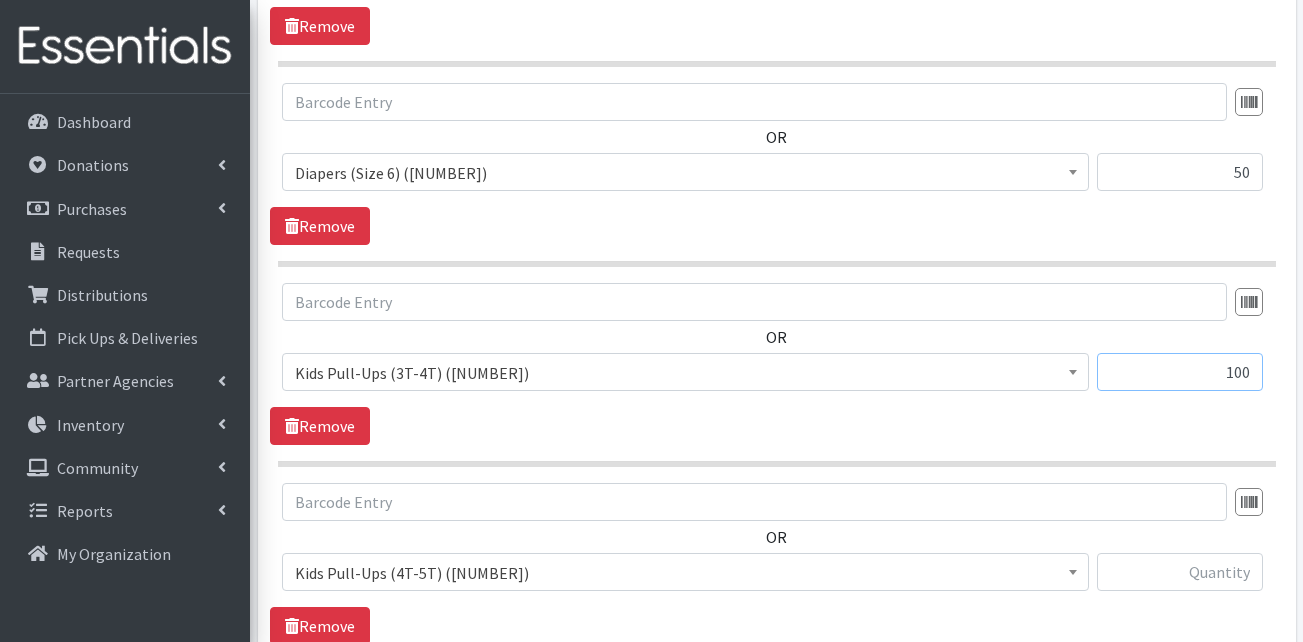 scroll, scrollTop: 1624, scrollLeft: 0, axis: vertical 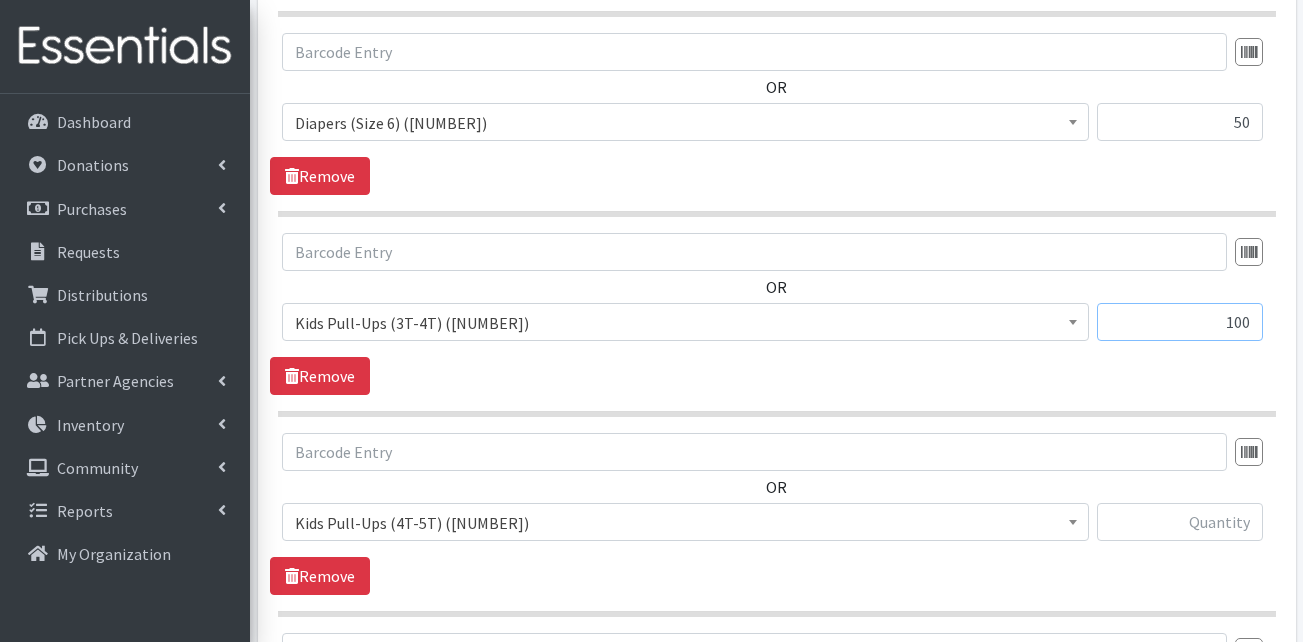 type on "100" 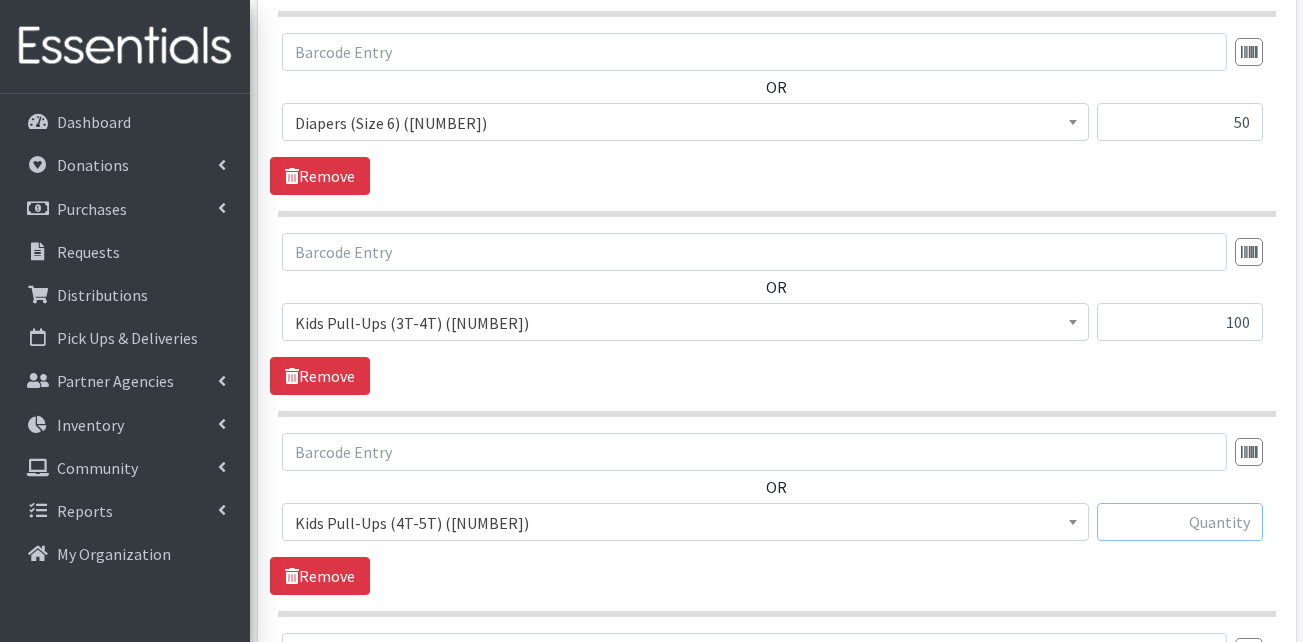 click at bounding box center (1180, 522) 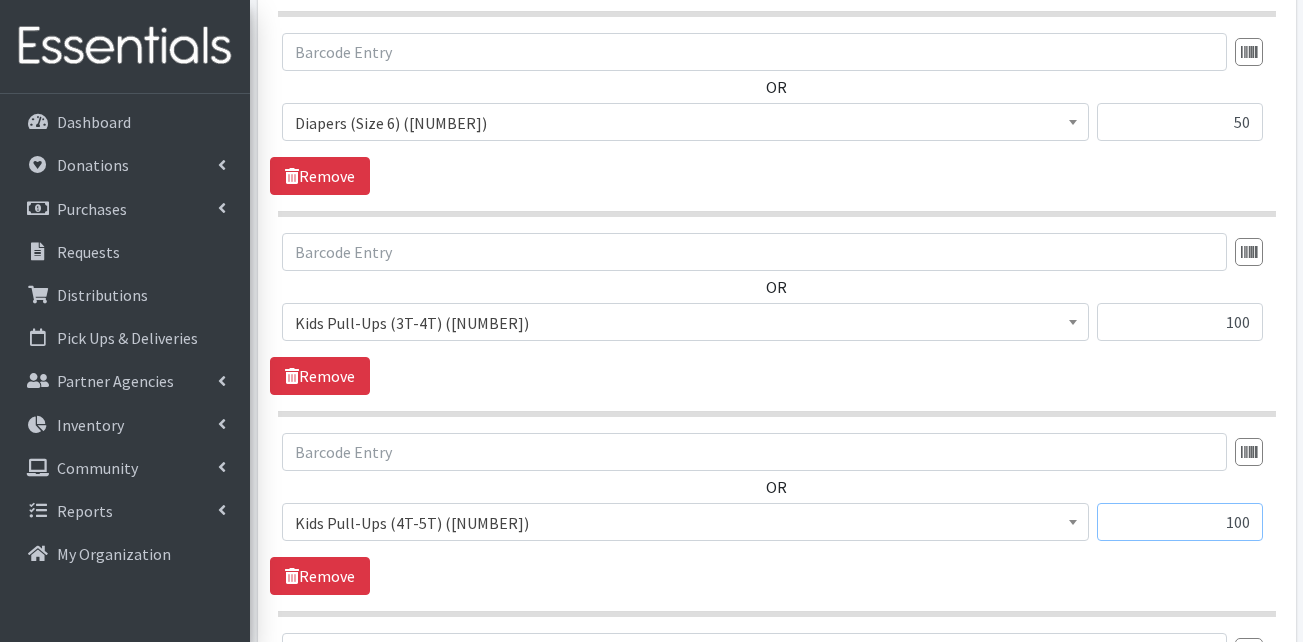 type on "100" 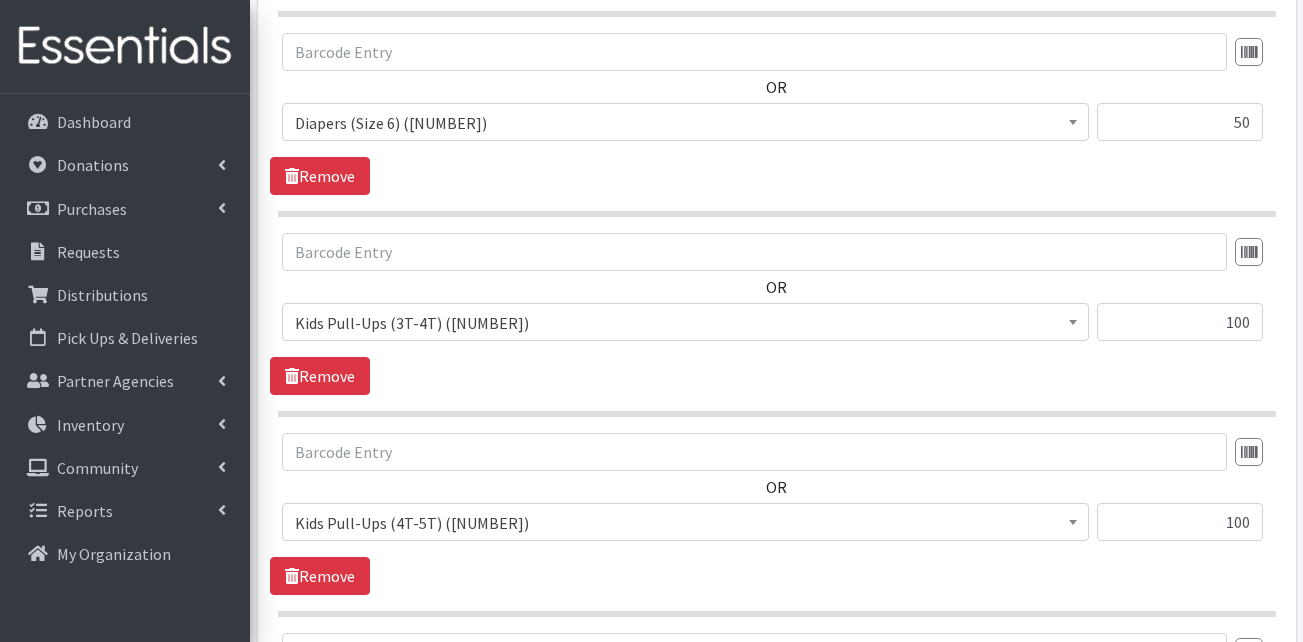 click on "OR
Adult Briefs (Large) (168701)
Adult Briefs (Medium) (109741)
Adult Briefs (Small) (111168)
Adult Briefs (X-Large) (164858)
Adult Briefs (XXL) (1304)
Adult Incontinence Pads (50000)
Adult Liners (50000)
Bed Pads (Disposable) (0)
Diapers (Newborn) (99750)
Diapers (Preemie) (114700)
Diapers (Size 1) (53155)
Diapers (Size 2) (57505)
Diapers (Size 3) (46955)
Diapers (Size 4) (62932)
Diapers (Size 5) (62481)
Diapers (Size 6) (64042)
Diapers (Size 7) (81645)
Kids (Overnights - Older Kids) (42464)
Kids Pull-Ups (2T-3T) (106096)
Kids Pull-Ups (3T-4T) (107200)
Kids Pull-Ups (4T-5T) (75876)
Other (0)
Pads (21952)
Period Packs  (99145)
Period Panties (Large) (364957)
Period Panties (Medium) (99945)
Period Panties (Small) (99918)" at bounding box center (776, 514) 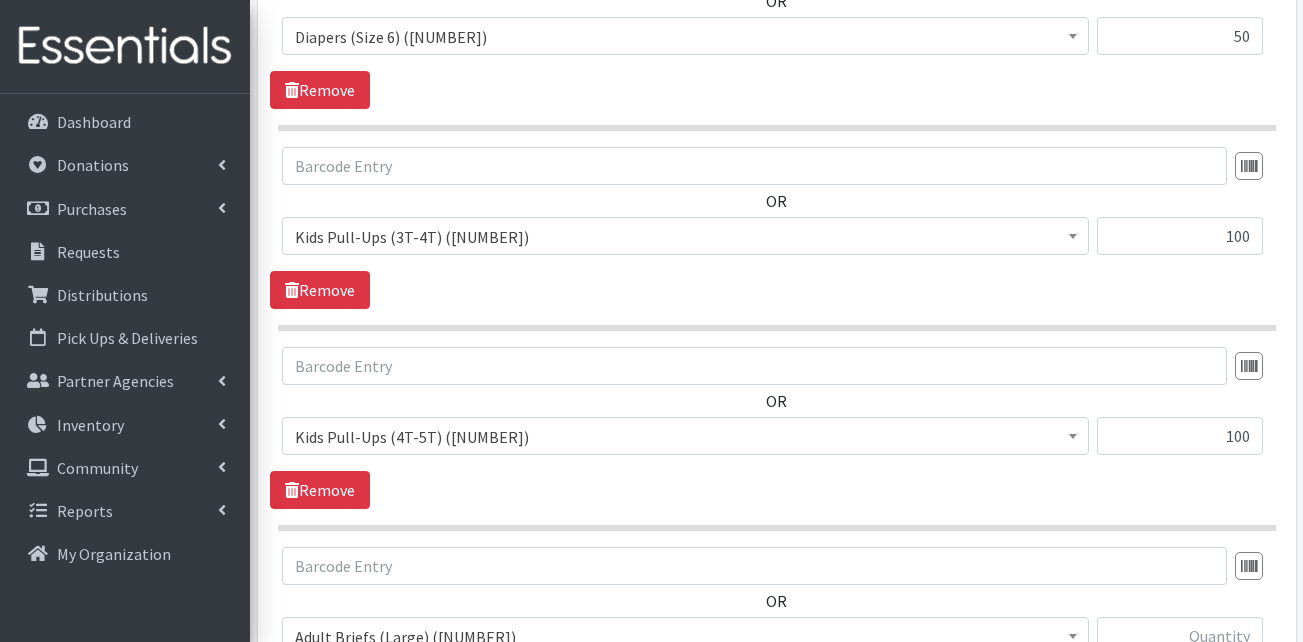 scroll, scrollTop: 1824, scrollLeft: 0, axis: vertical 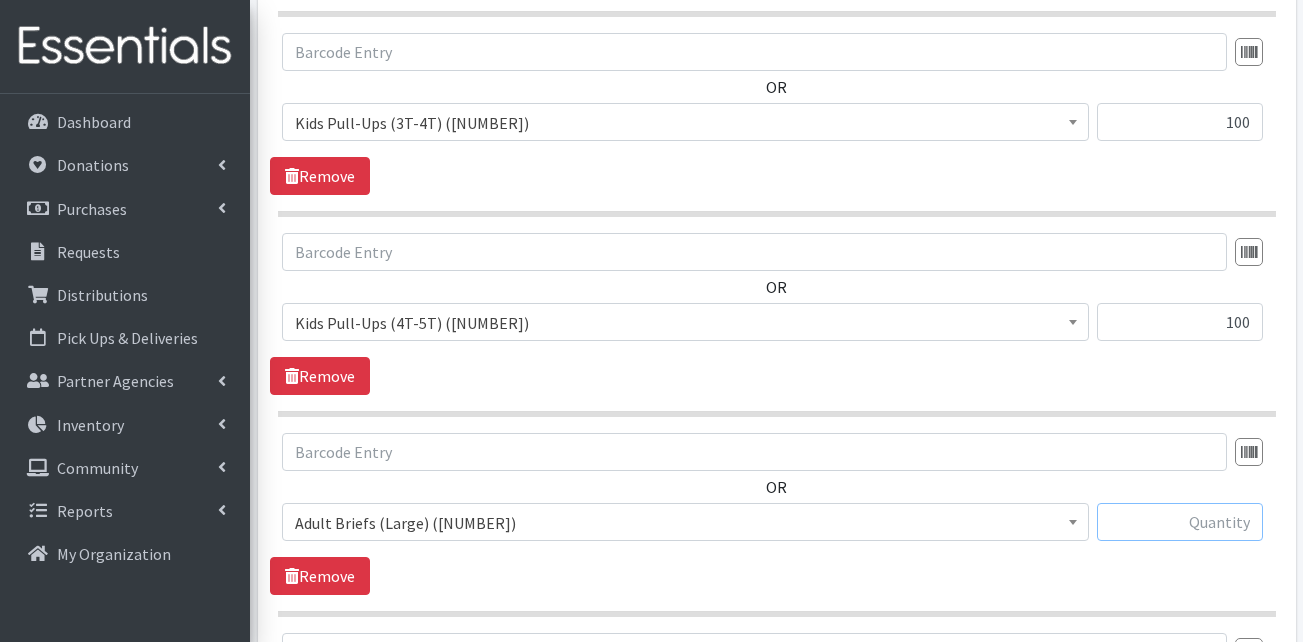 click at bounding box center [1180, 522] 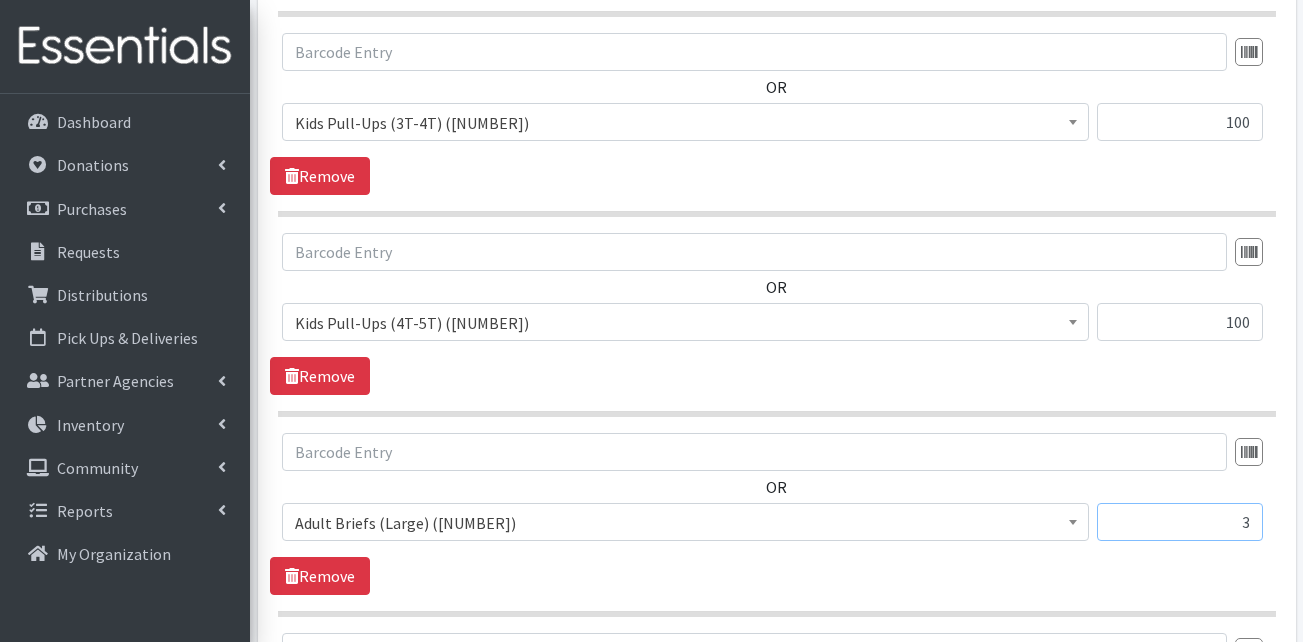 type on "3" 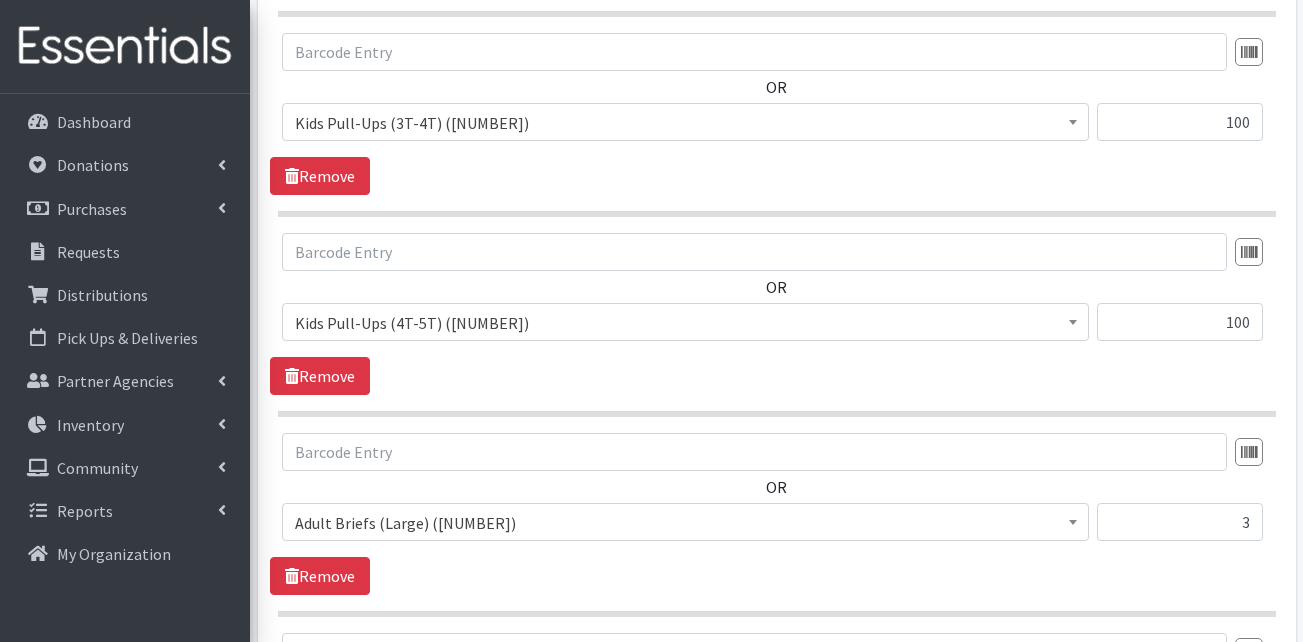 click on "3" at bounding box center [1180, 530] 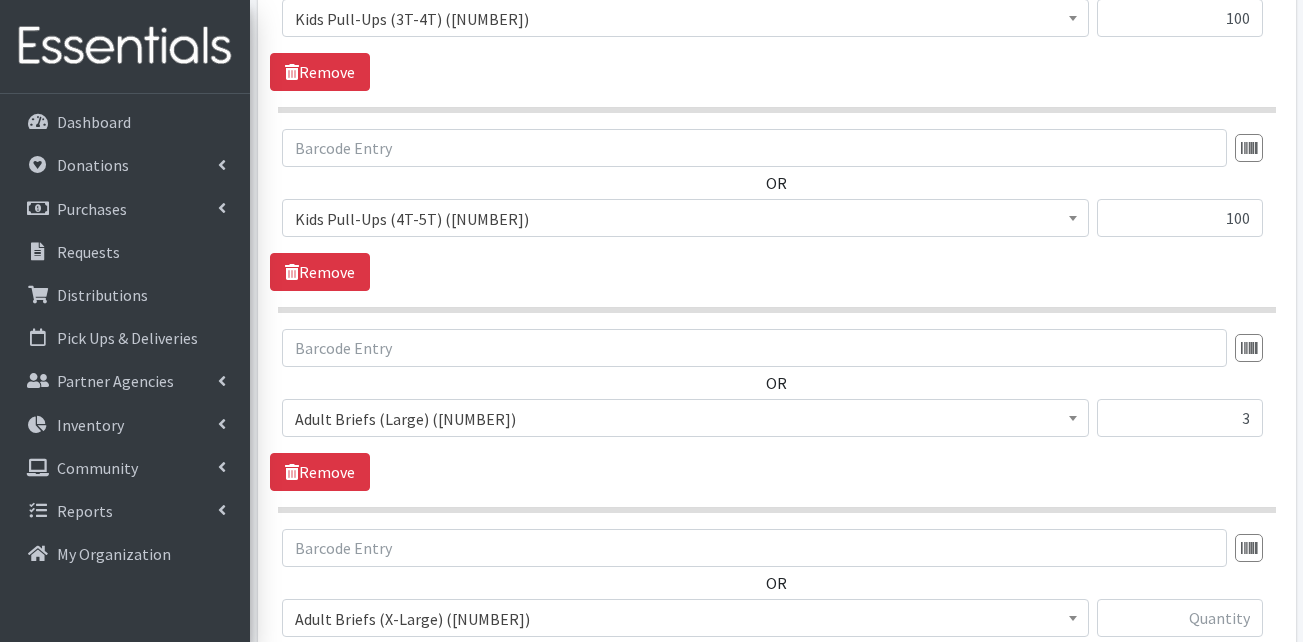 scroll, scrollTop: 2024, scrollLeft: 0, axis: vertical 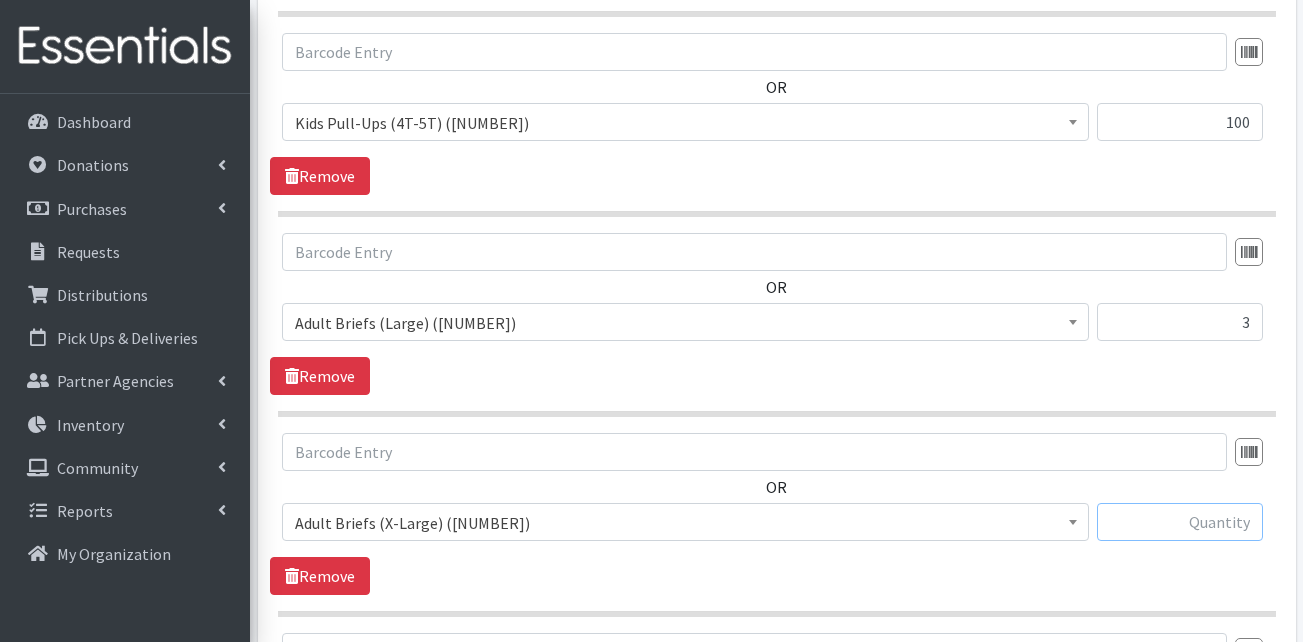 click at bounding box center (1180, 522) 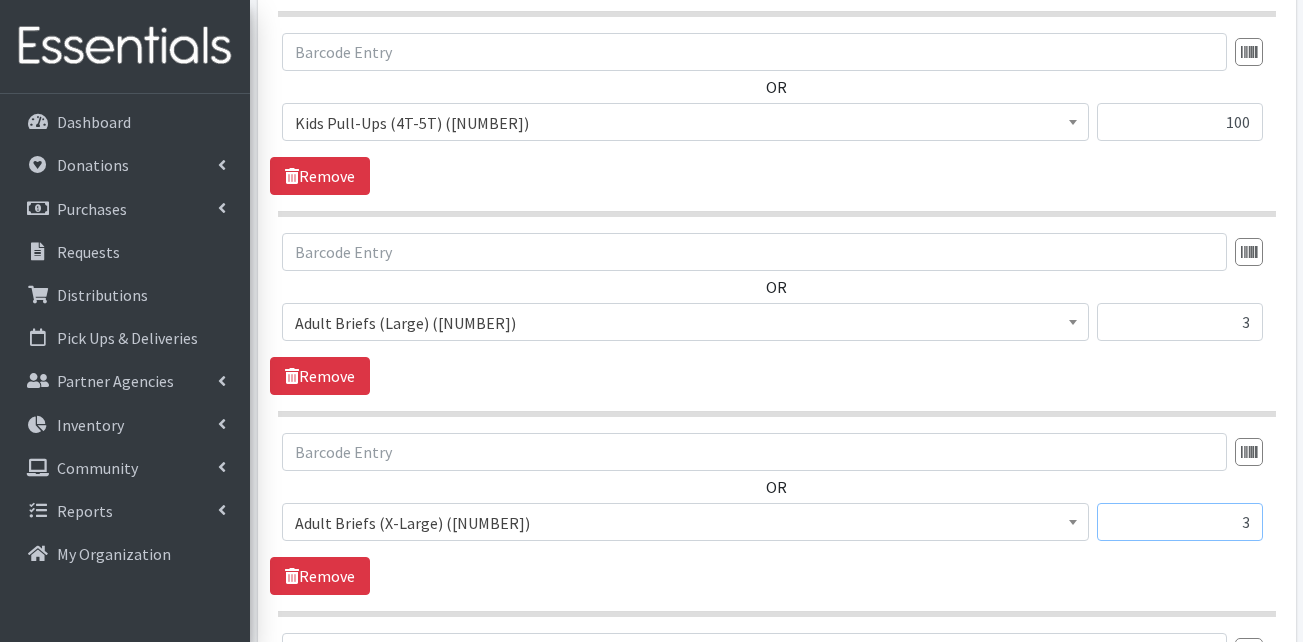 type on "3" 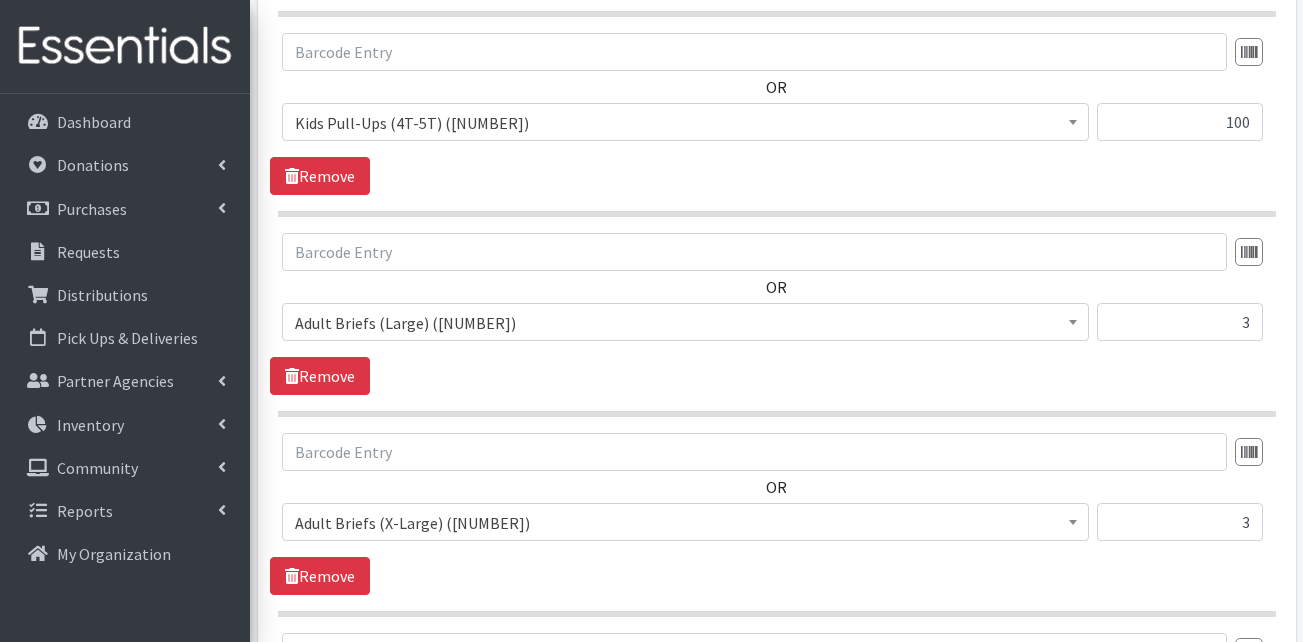 click on "3" at bounding box center [1180, 530] 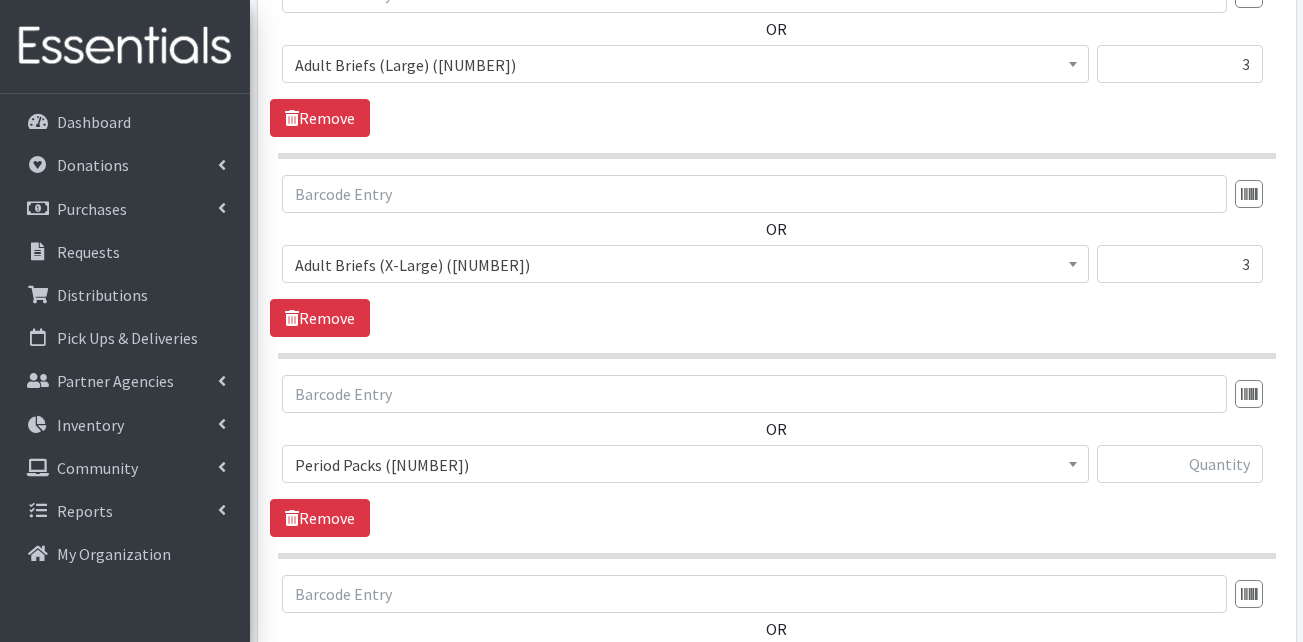 scroll, scrollTop: 2324, scrollLeft: 0, axis: vertical 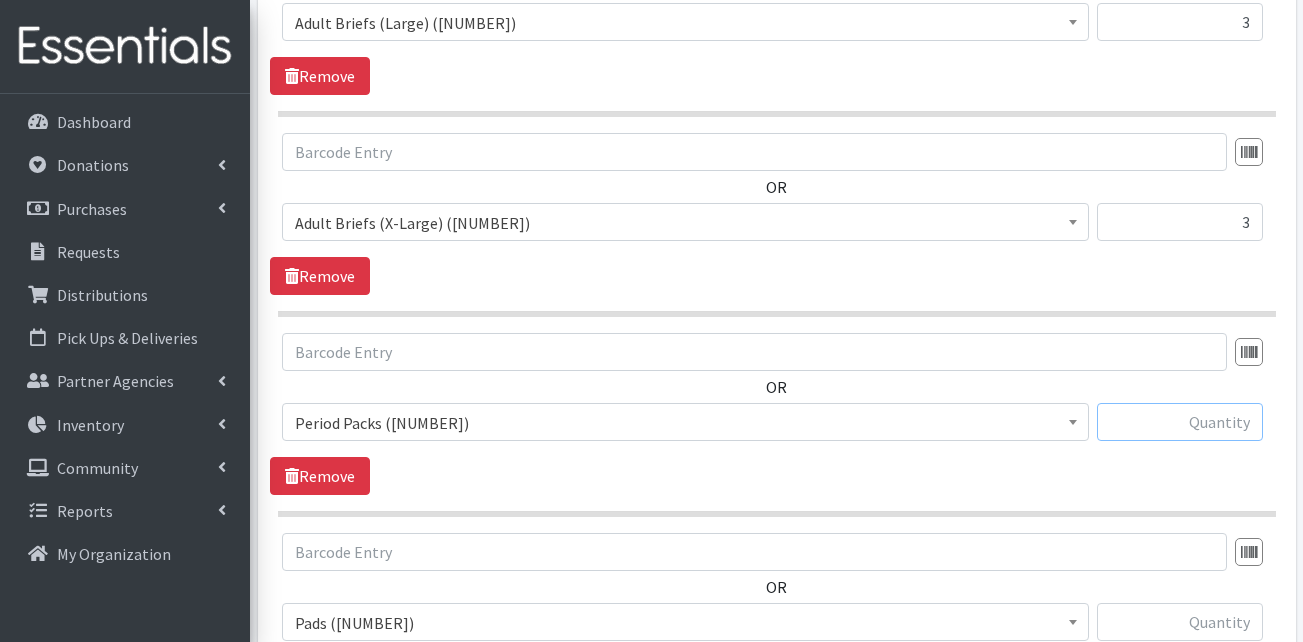 click at bounding box center (1180, 422) 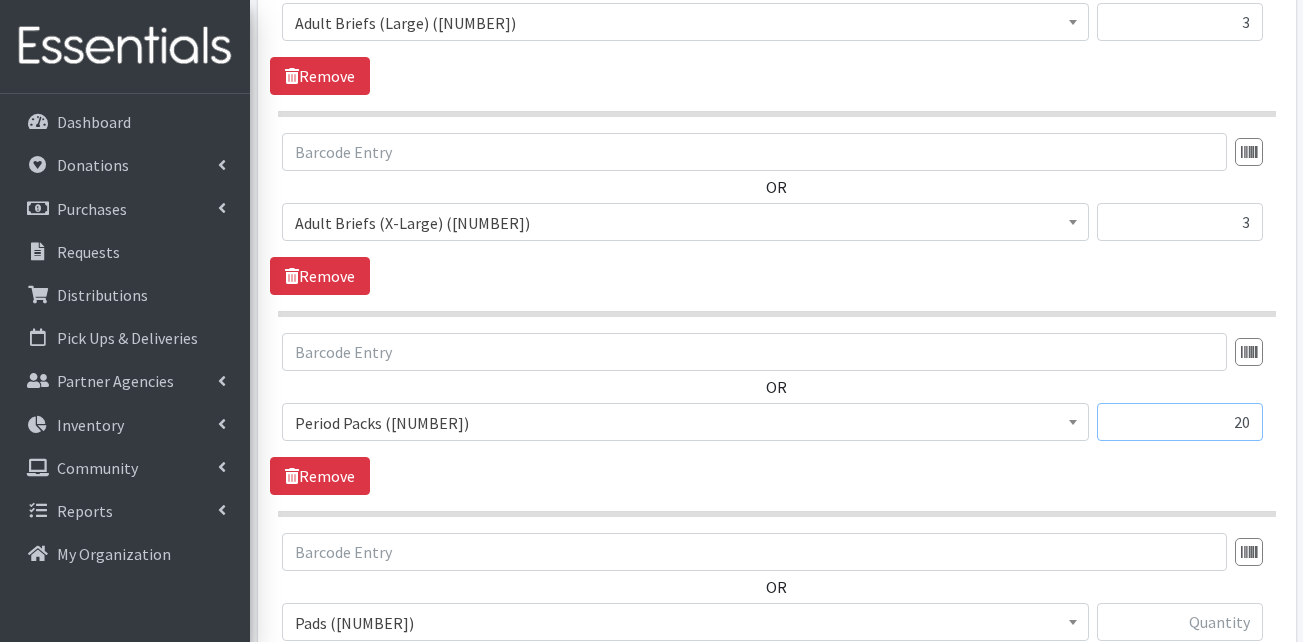 type on "20" 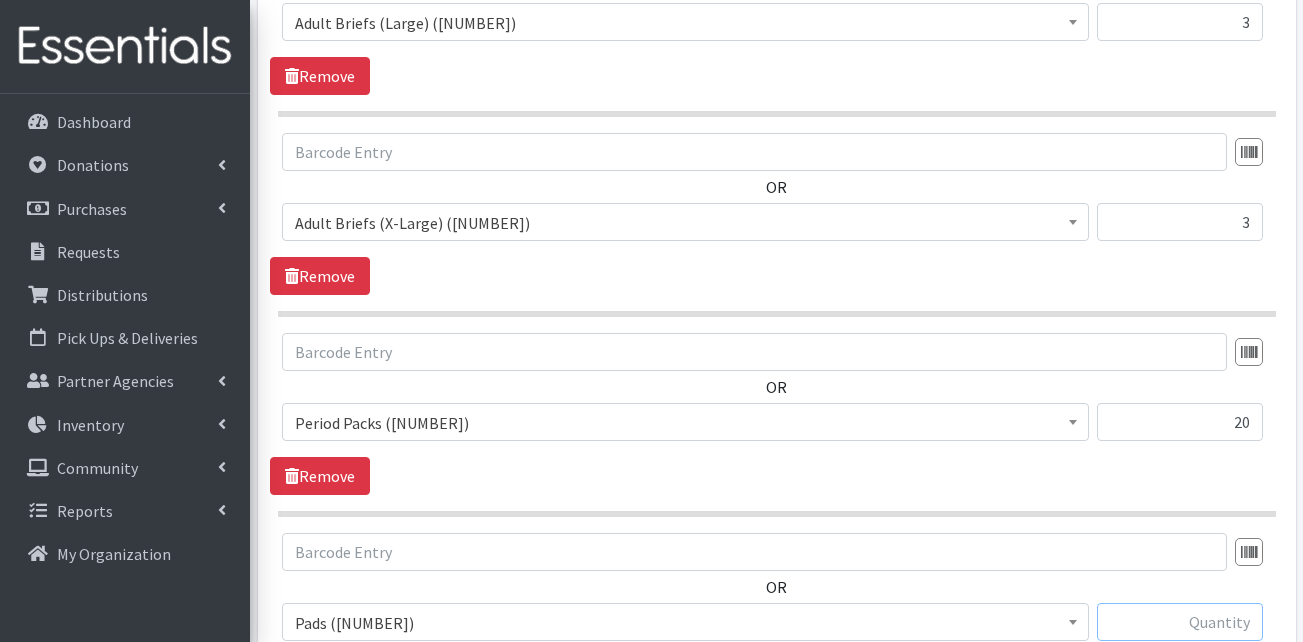 click at bounding box center (1180, 622) 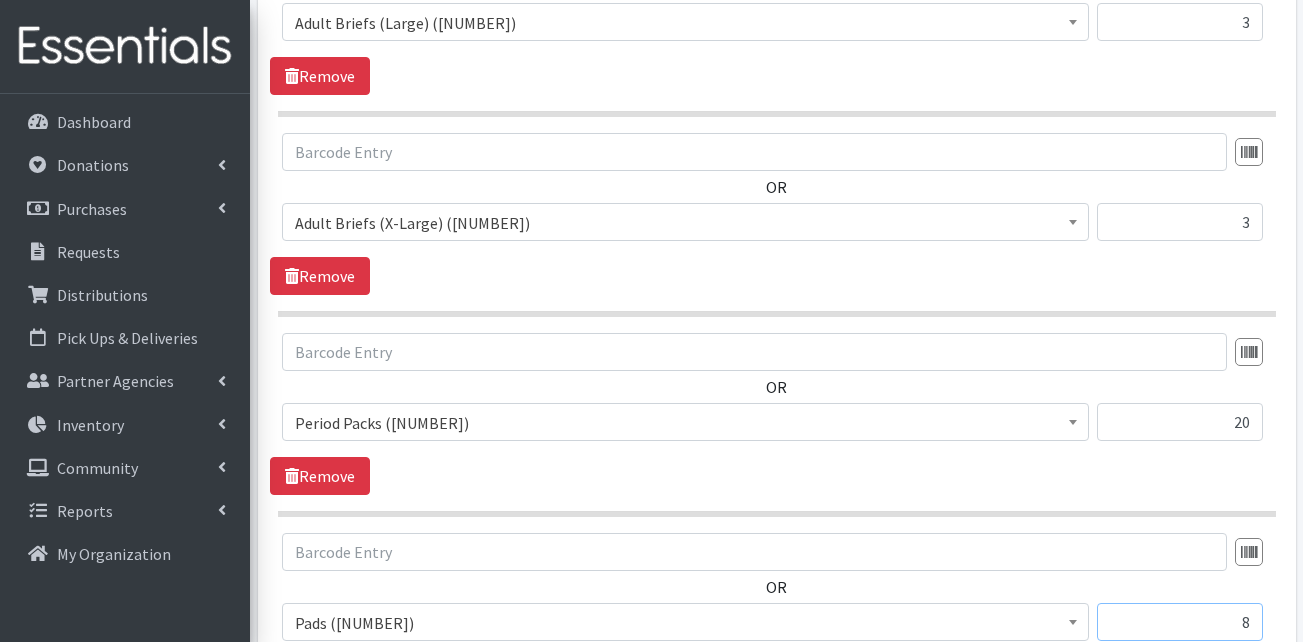 type on "8" 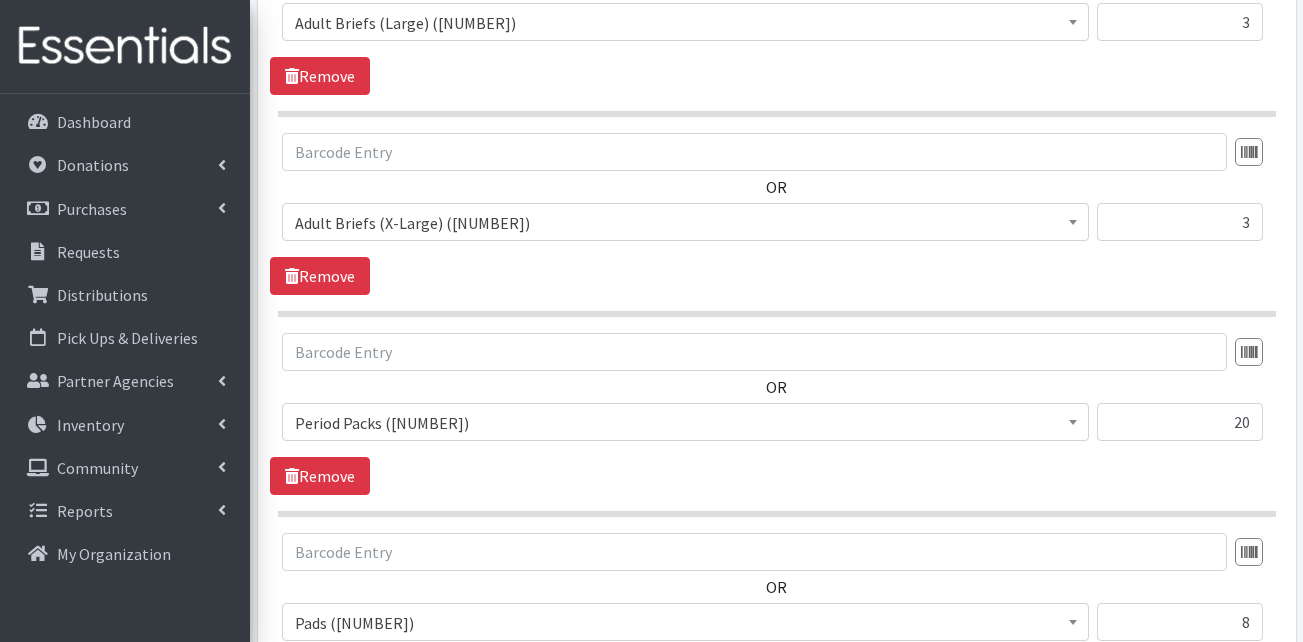 click on "OR
Adult Briefs (Large) (168701)
Adult Briefs (Medium) (109741)
Adult Briefs (Small) (111168)
Adult Briefs (X-Large) (164858)
Adult Briefs (XXL) (1304)
Adult Incontinence Pads (50000)
Adult Liners (50000)
Bed Pads (Disposable) (0)
Diapers (Newborn) (99750)
Diapers (Preemie) (114700)
Diapers (Size 1) (53155)
Diapers (Size 2) (57505)
Diapers (Size 3) (46955)
Diapers (Size 4) (62932)
Diapers (Size 5) (62481)
Diapers (Size 6) (64042)
Diapers (Size 7) (81645)
Kids (Overnights - Older Kids) (42464)
Kids Pull-Ups (2T-3T) (106096)
Kids Pull-Ups (3T-4T) (107200)
Kids Pull-Ups (4T-5T) (75876)
Other (0)
Pads (21952)
Period Packs  (99145)
Period Panties (Large) (364957)
Period Panties (Medium) (99945)
Period Panties (Small) (99918)" at bounding box center [776, 595] 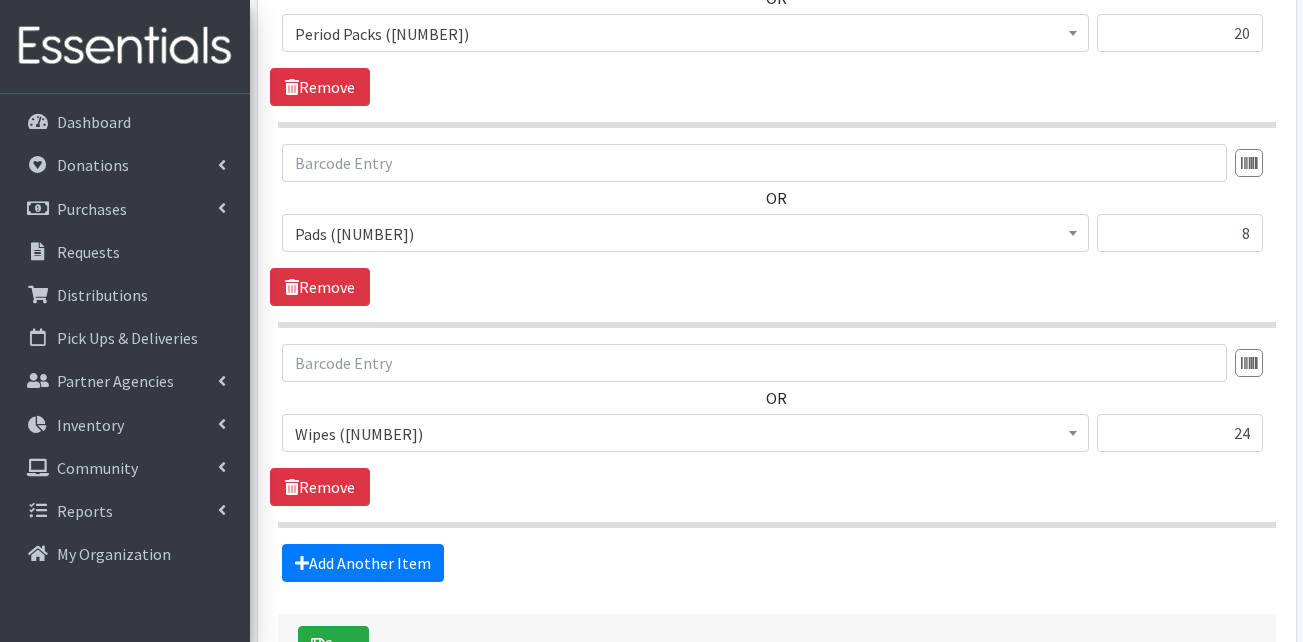 scroll, scrollTop: 2824, scrollLeft: 0, axis: vertical 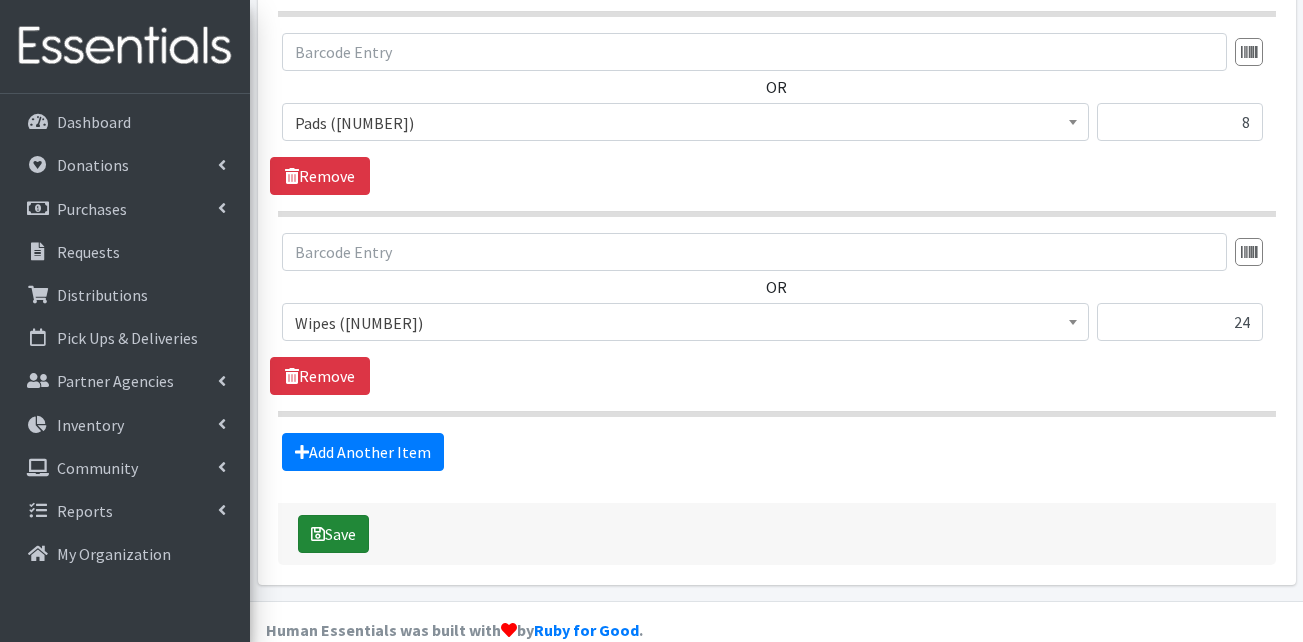 click at bounding box center (318, 534) 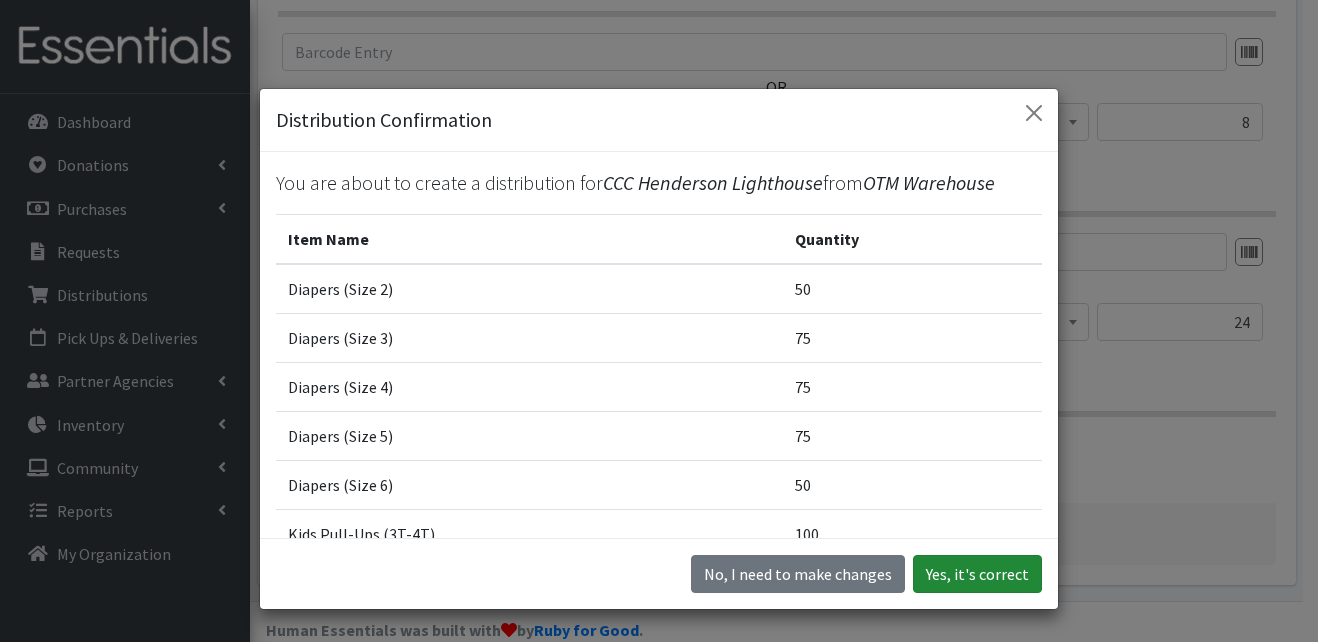 click on "Yes, it's correct" at bounding box center [977, 574] 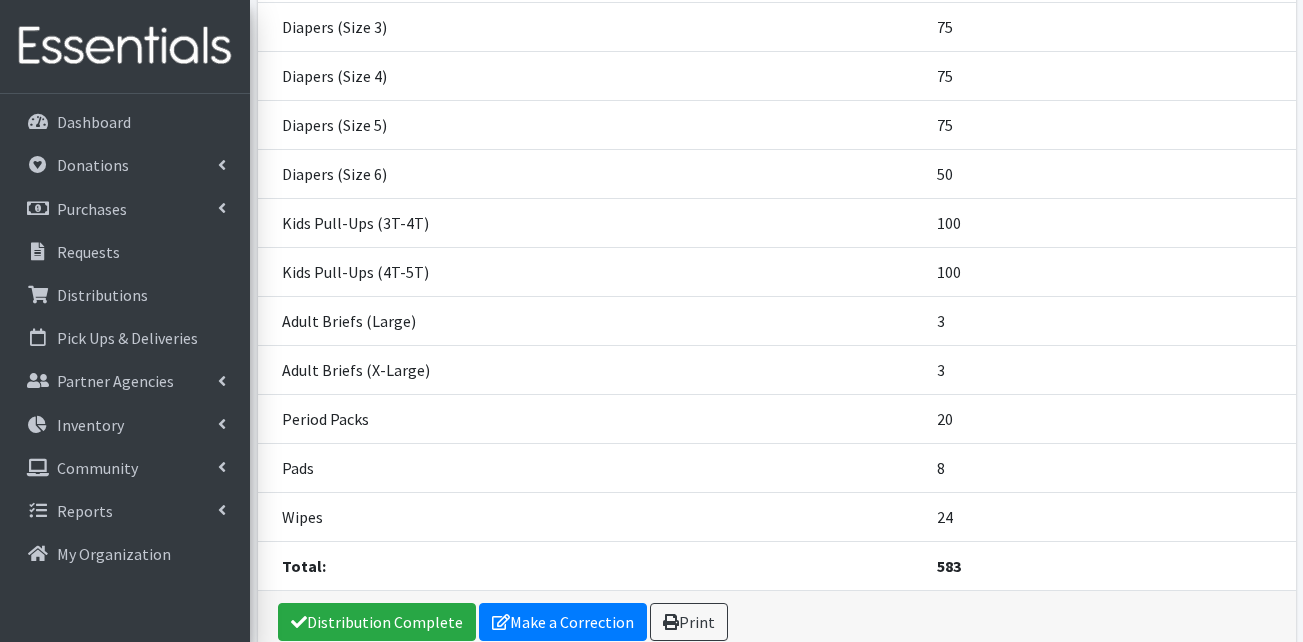 scroll, scrollTop: 0, scrollLeft: 0, axis: both 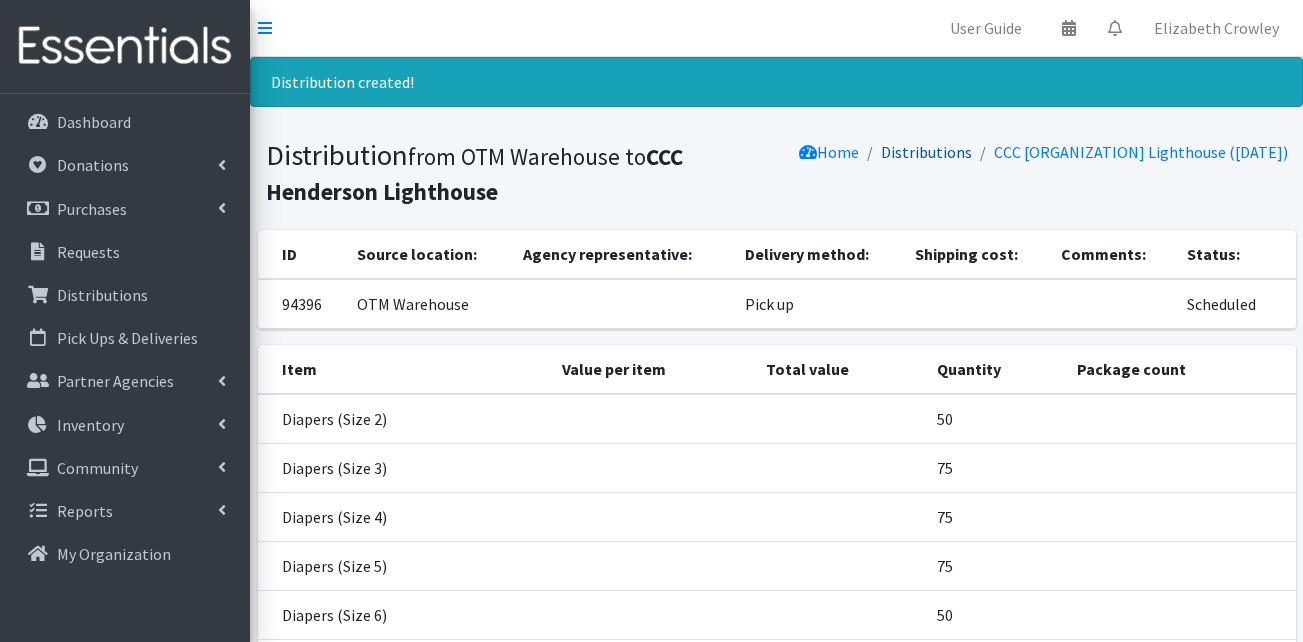 click on "Distributions" at bounding box center (926, 152) 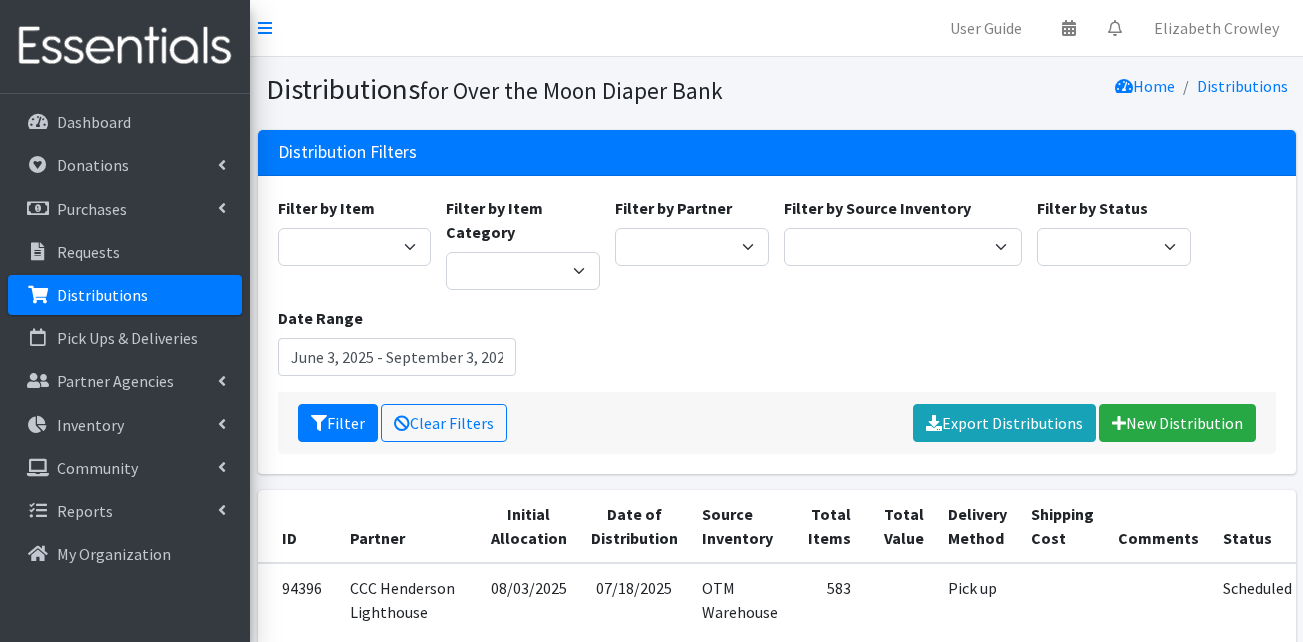 scroll, scrollTop: 0, scrollLeft: 0, axis: both 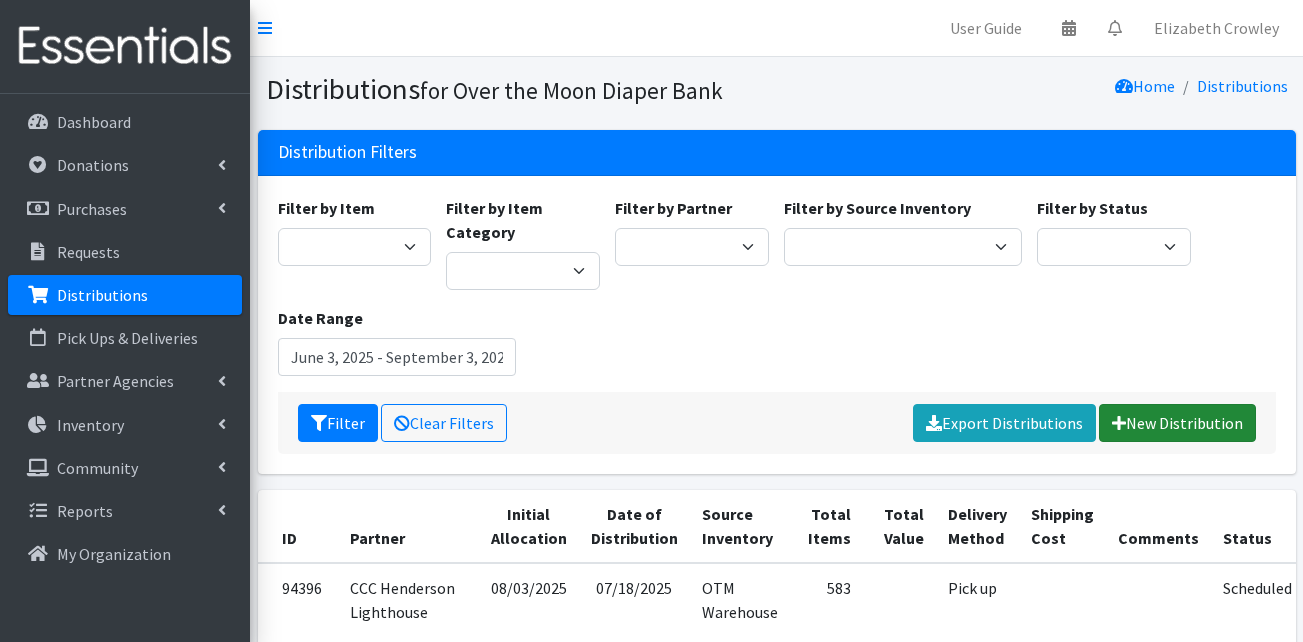 click on "New Distribution" at bounding box center [1177, 423] 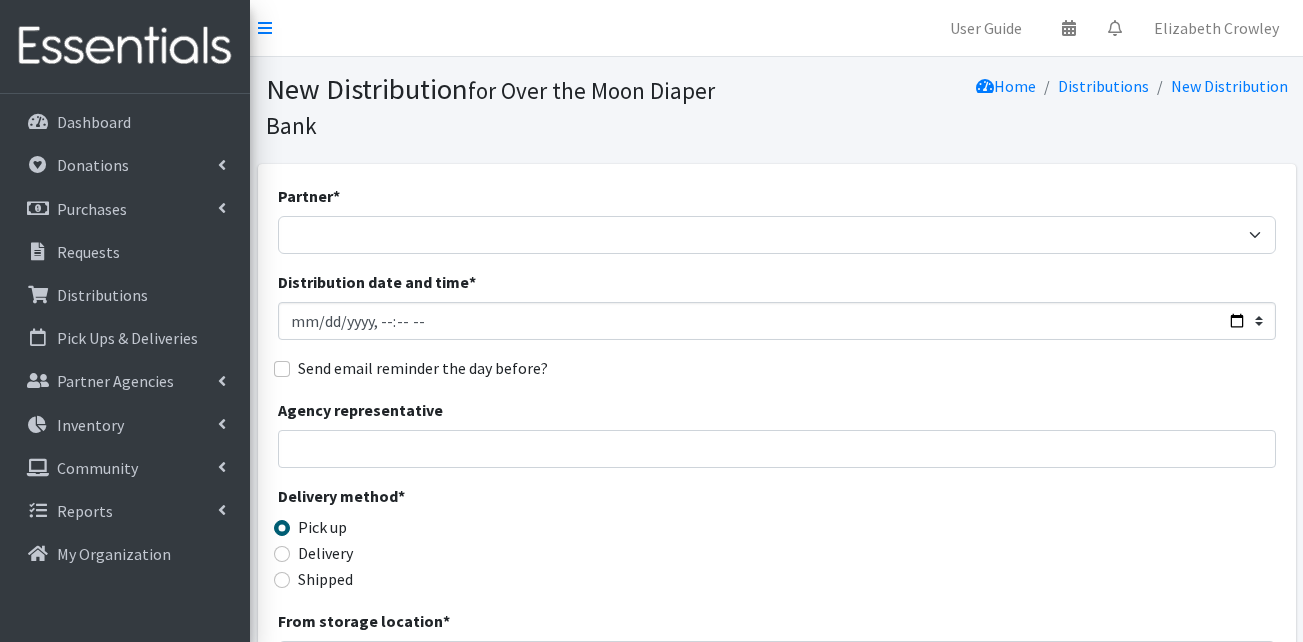 scroll, scrollTop: 0, scrollLeft: 0, axis: both 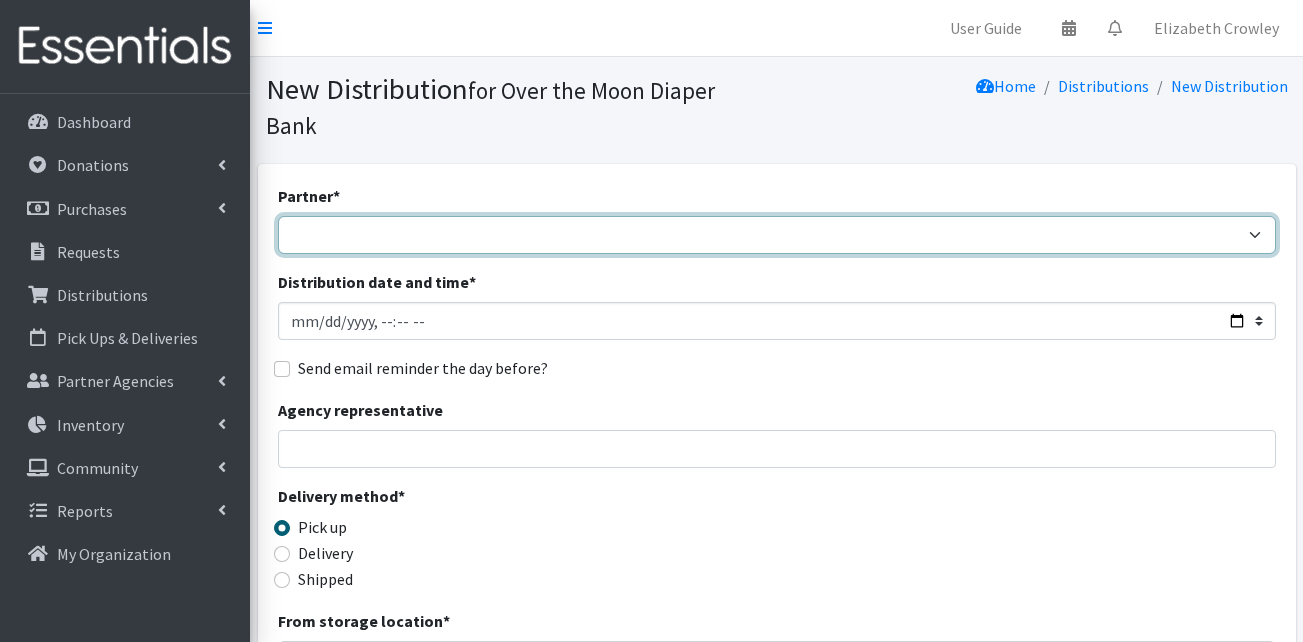 click on "AHJ Library System
Amerigroup
CCC Henderson Lighthouse
CEMA (Chatham Emergency Management Agency)
Chatham Savannah Authority for the Homeless
Coastal Coalition for Children - Savannah
CORE
DDDRP: Action Pact
DDDRP: Coastal GA Area Community Action Authority
Department of Public Health (DPH) / Coastal Health District
Economic Opportunity Authority
First Bryan Baptist Church
Fresh Express (YMCA + Healthy Savannah)
GA MOON LOCKER : DPH SAV, Drayton
GA MOON LOCKER : DPH SAV, Eisenhower
GA MOON LOCKER: Forest City Branch
GA MOON LOCKER : Hinesville Branch
GA MOON LOCKER : Midway|Riceboro Branch
GA MOON LOCKER : SW Chatham Branch
GA Southern Captain's Cupboard SAV
GA Southern Statesboro / Wellness & Health Promotion
General Donation
Gillison Branch Baptist Church 2nd Annual Health Fair
Goodwill SEGA
Greater Gaines Women's Missionary Society
Greenbriar Children's Center
GROW Initiative GA
HOME OTM
Hope 1312 Collective
Live Oak Libraries" at bounding box center (777, 235) 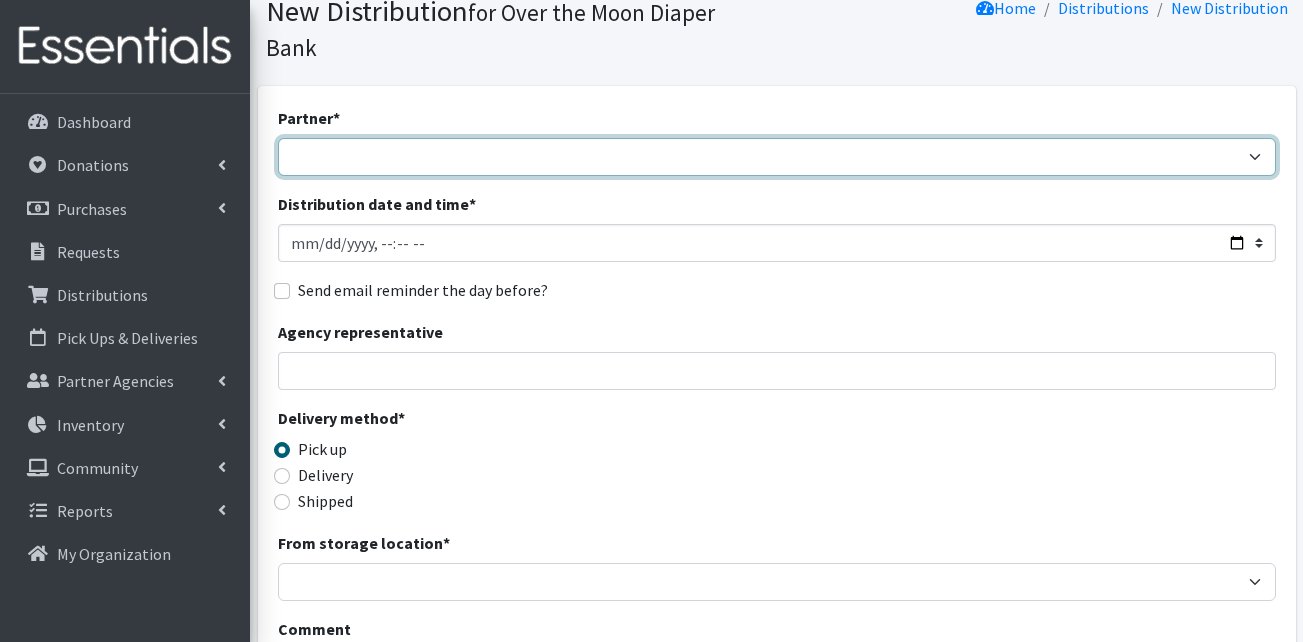 scroll, scrollTop: 100, scrollLeft: 0, axis: vertical 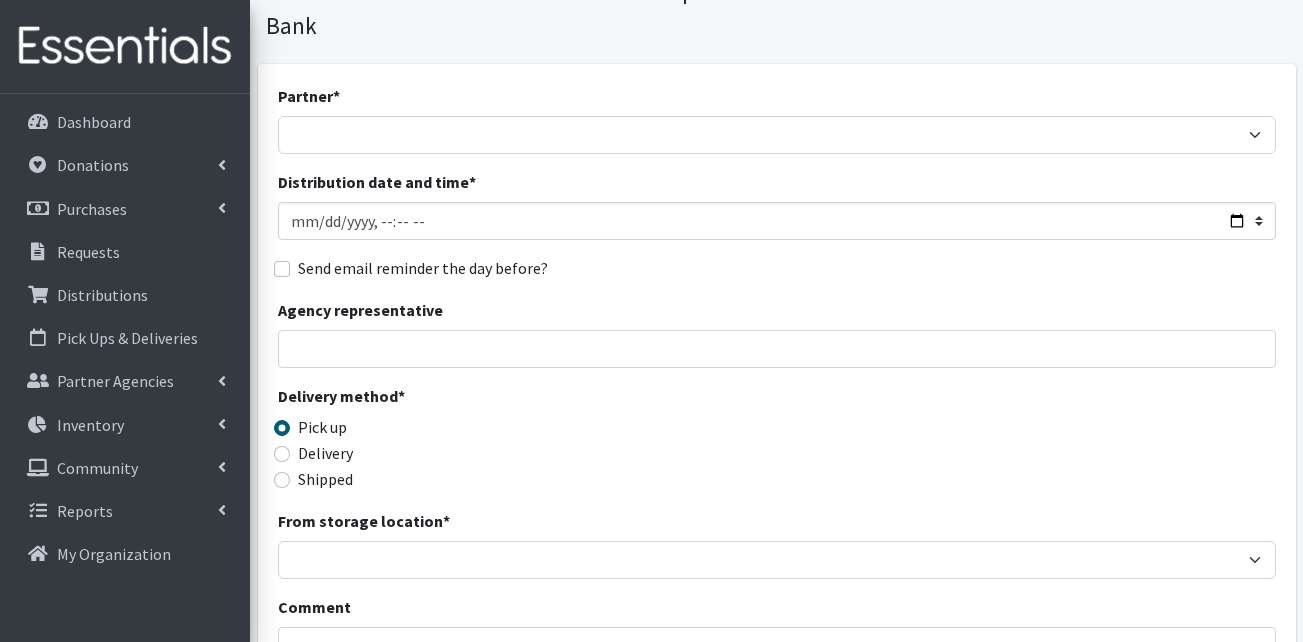 click on "Partner  *
AHJ Library System
Amerigroup
CCC Henderson Lighthouse
CEMA (Chatham Emergency Management Agency)
Chatham Savannah Authority for the Homeless
Coastal Coalition for Children - Savannah
CORE
DDDRP: Action Pact
DDDRP: Coastal GA Area Community Action Authority
Department of Public Health (DPH) / Coastal Health District
Economic Opportunity Authority
First Bryan Baptist Church
Fresh Express (YMCA + Healthy Savannah)
GA MOON LOCKER : DPH SAV, Drayton
GA MOON LOCKER : DPH SAV, Eisenhower
GA MOON LOCKER: Forest City Branch
GA MOON LOCKER : Hinesville Branch
GA MOON LOCKER : Midway|Riceboro Branch
GA MOON LOCKER : SW Chatham Branch
GA Southern Captain's Cupboard SAV
GA Southern Statesboro / Wellness & Health Promotion
General Donation
Gillison Branch Baptist Church 2nd Annual Health Fair
Goodwill SEGA
Greater Gaines Women's Missionary Society
Greenbriar Children's Center
GROW Initiative GA
HOME OTM
Hope 1312 Collective" at bounding box center (777, 539) 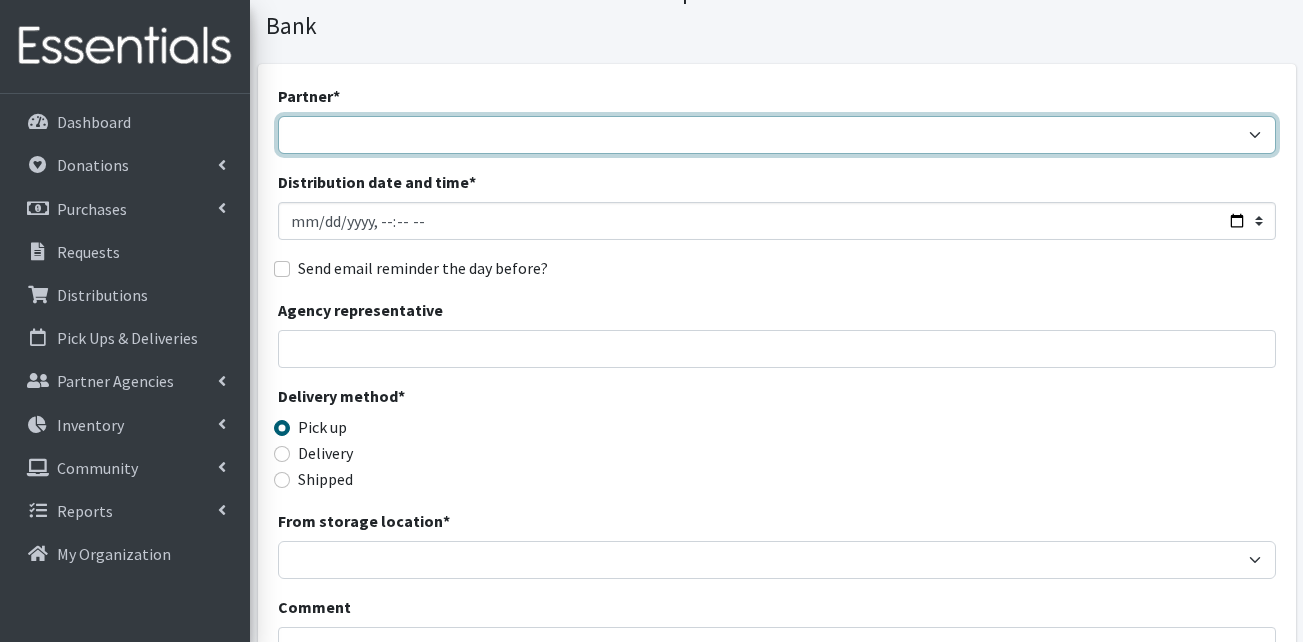 click on "AHJ Library System
Amerigroup
CCC Henderson Lighthouse
CEMA (Chatham Emergency Management Agency)
Chatham Savannah Authority for the Homeless
Coastal Coalition for Children - Savannah
CORE
DDDRP: Action Pact
DDDRP: Coastal GA Area Community Action Authority
Department of Public Health (DPH) / Coastal Health District
Economic Opportunity Authority
First Bryan Baptist Church
Fresh Express (YMCA + Healthy Savannah)
GA MOON LOCKER : DPH SAV, Drayton
GA MOON LOCKER : DPH SAV, Eisenhower
GA MOON LOCKER: Forest City Branch
GA MOON LOCKER : Hinesville Branch
GA MOON LOCKER : Midway|Riceboro Branch
GA MOON LOCKER : SW Chatham Branch
GA Southern Captain's Cupboard SAV
GA Southern Statesboro / Wellness & Health Promotion
General Donation
Gillison Branch Baptist Church 2nd Annual Health Fair
Goodwill SEGA
Greater Gaines Women's Missionary Society
Greenbriar Children's Center
GROW Initiative GA
HOME OTM
Hope 1312 Collective
Live Oak Libraries" at bounding box center [777, 135] 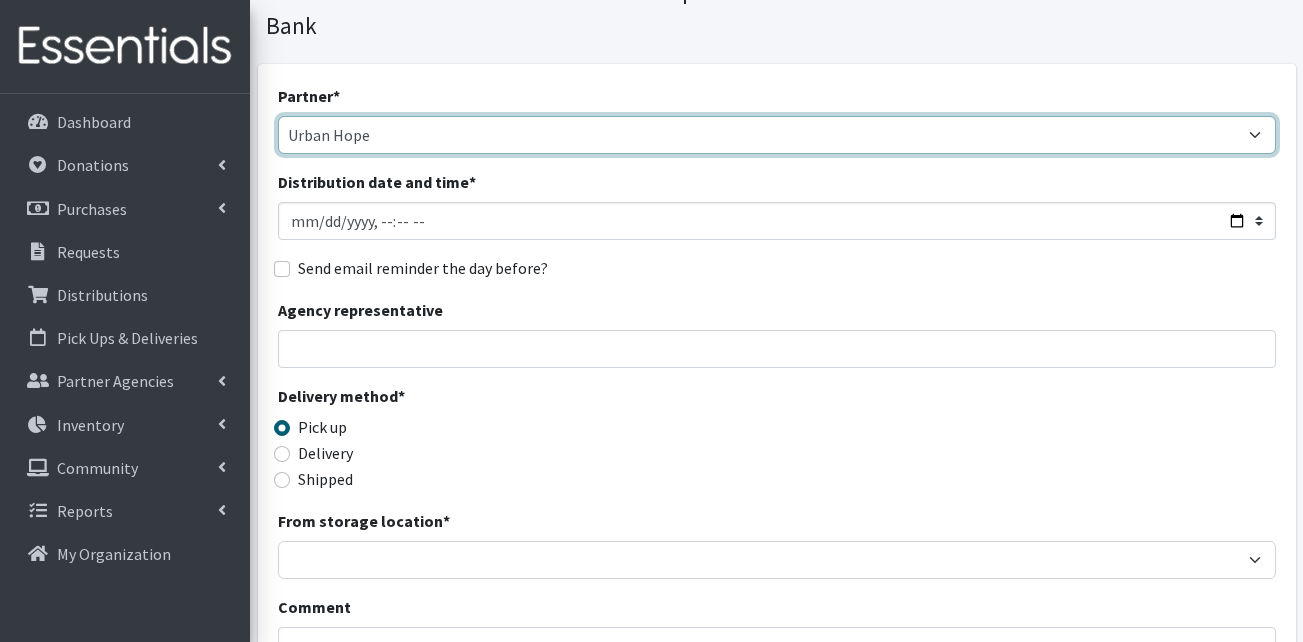 click on "AHJ Library System
Amerigroup
CCC Henderson Lighthouse
CEMA (Chatham Emergency Management Agency)
Chatham Savannah Authority for the Homeless
Coastal Coalition for Children - Savannah
CORE
DDDRP: Action Pact
DDDRP: Coastal GA Area Community Action Authority
Department of Public Health (DPH) / Coastal Health District
Economic Opportunity Authority
First Bryan Baptist Church
Fresh Express (YMCA + Healthy Savannah)
GA MOON LOCKER : DPH SAV, Drayton
GA MOON LOCKER : DPH SAV, Eisenhower
GA MOON LOCKER: Forest City Branch
GA MOON LOCKER : Hinesville Branch
GA MOON LOCKER : Midway|Riceboro Branch
GA MOON LOCKER : SW Chatham Branch
GA Southern Captain's Cupboard SAV
GA Southern Statesboro / Wellness & Health Promotion
General Donation
Gillison Branch Baptist Church 2nd Annual Health Fair
Goodwill SEGA
Greater Gaines Women's Missionary Society
Greenbriar Children's Center
GROW Initiative GA
HOME OTM
Hope 1312 Collective
Live Oak Libraries" at bounding box center (777, 135) 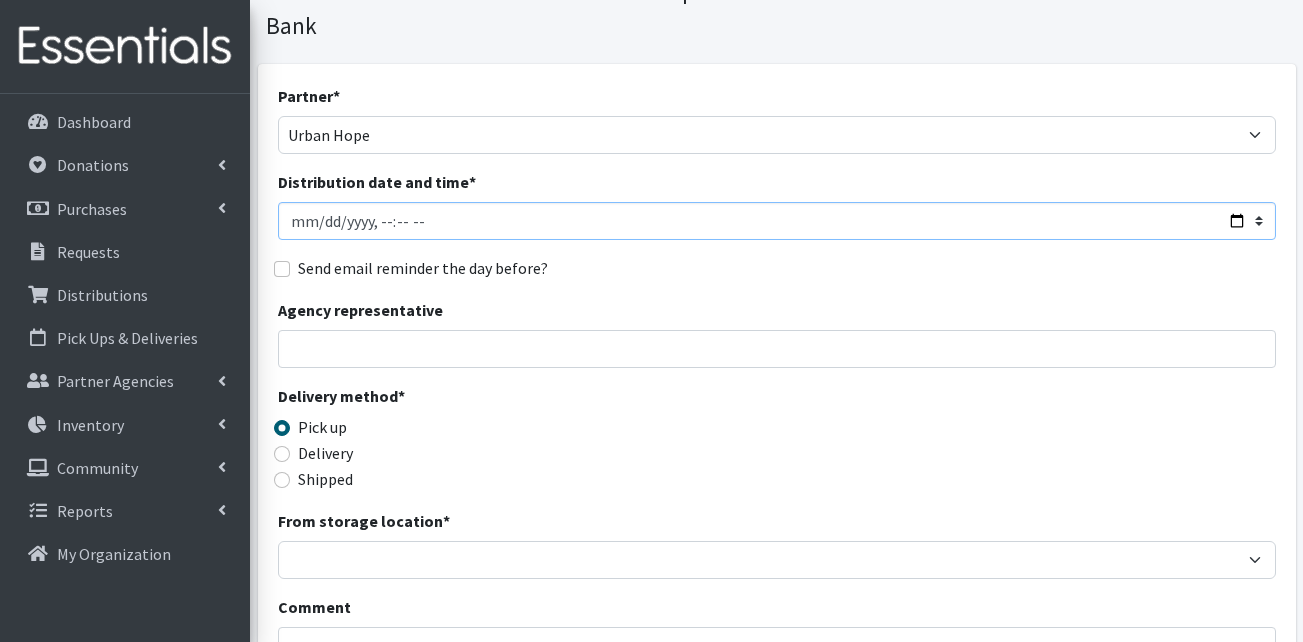 click on "Distribution date and time  *" at bounding box center (777, 221) 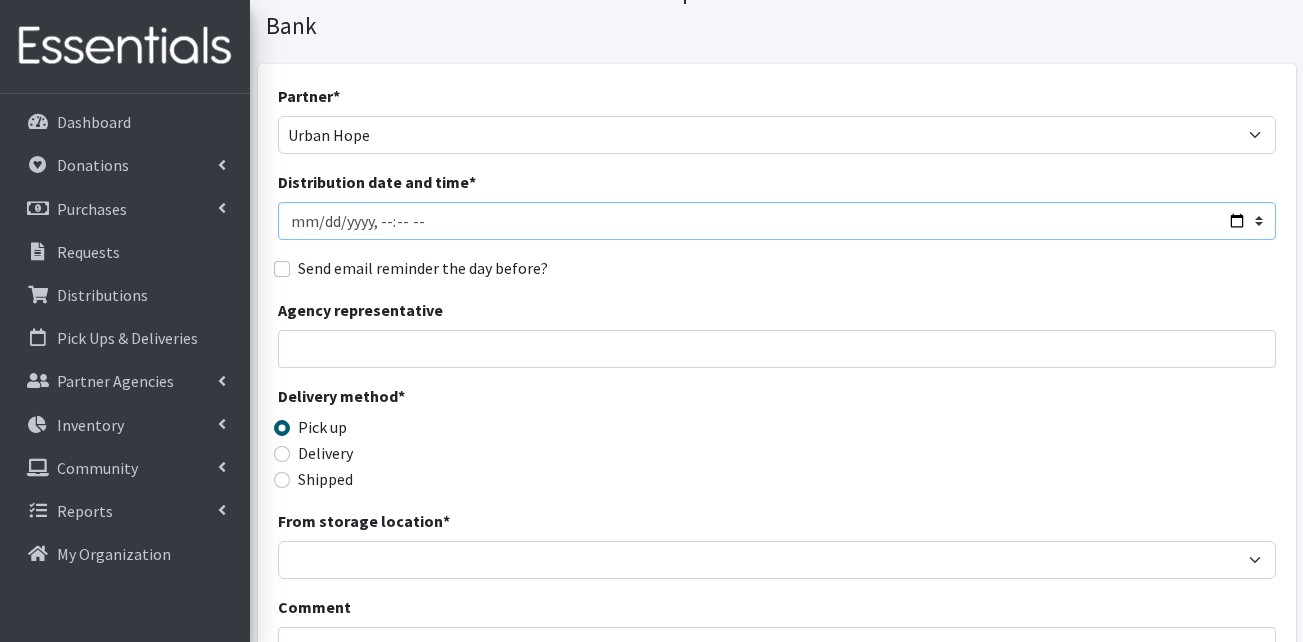 click on "Distribution date and time  *" at bounding box center [777, 221] 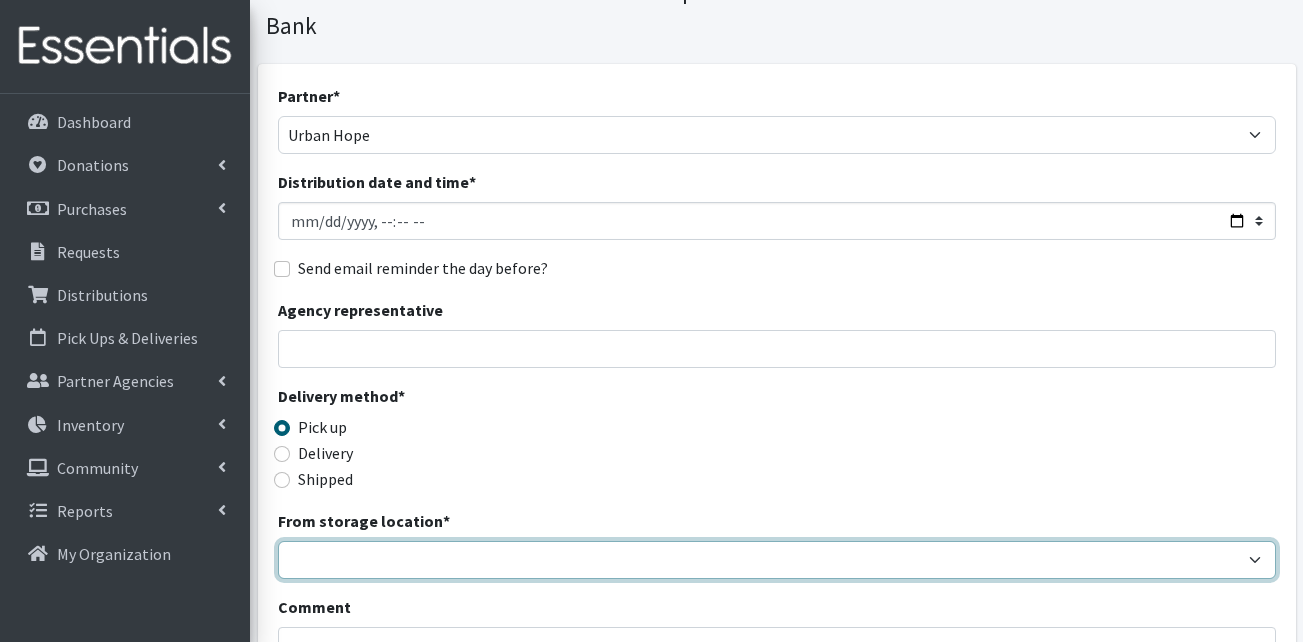 click on "OTM Warehouse" at bounding box center [777, 560] 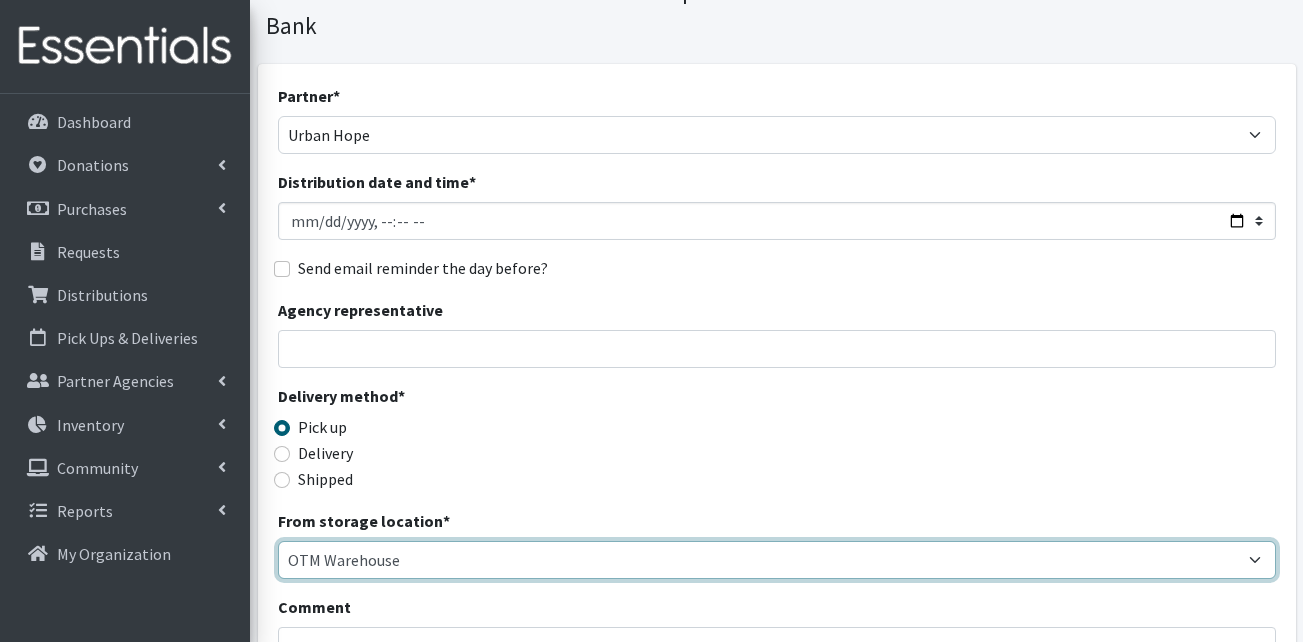 click on "OTM Warehouse" at bounding box center [777, 560] 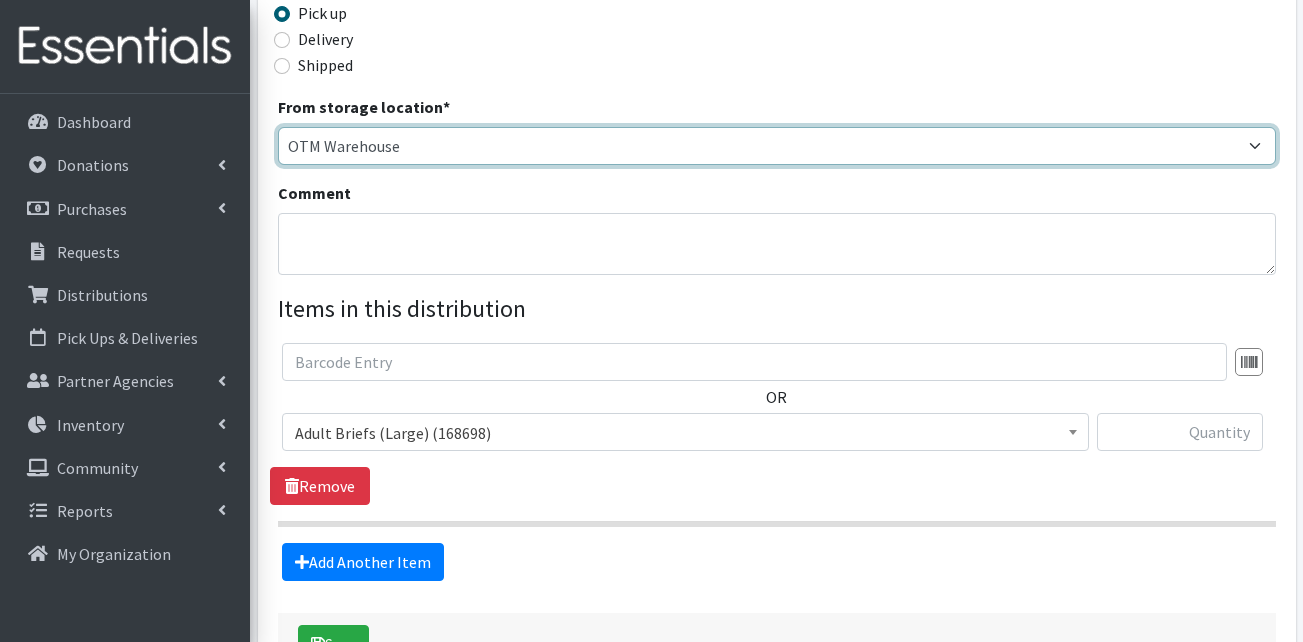 scroll, scrollTop: 600, scrollLeft: 0, axis: vertical 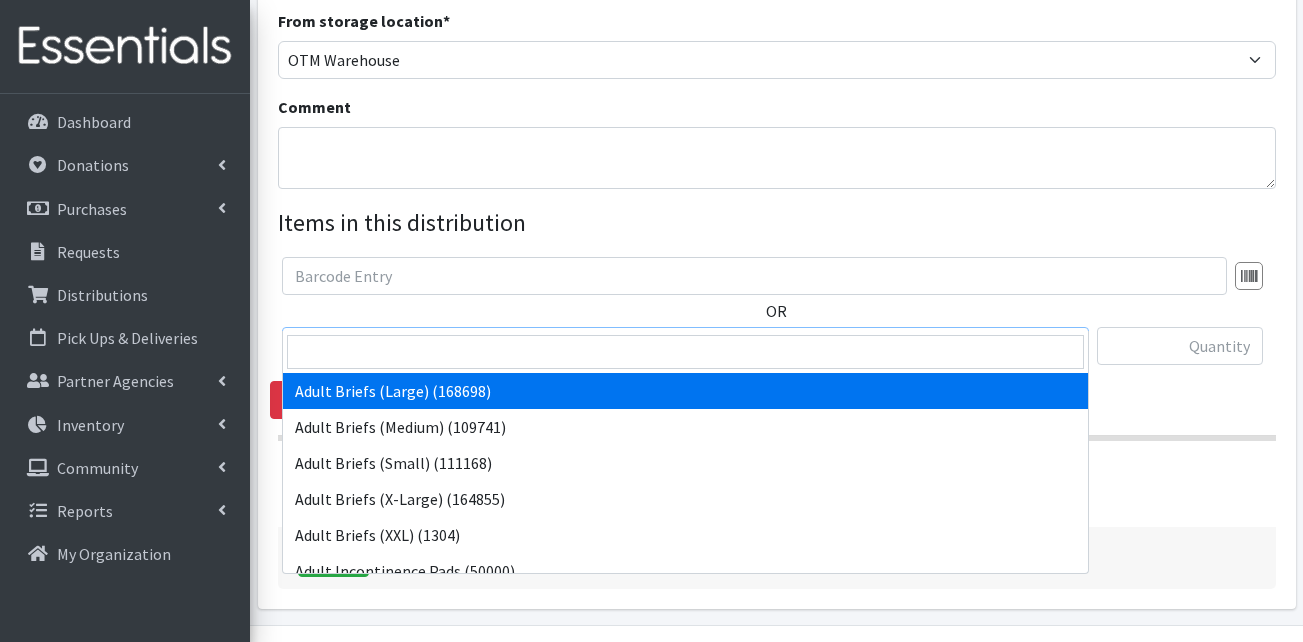 click on "Adult Briefs (Large) (168698)" at bounding box center (685, 347) 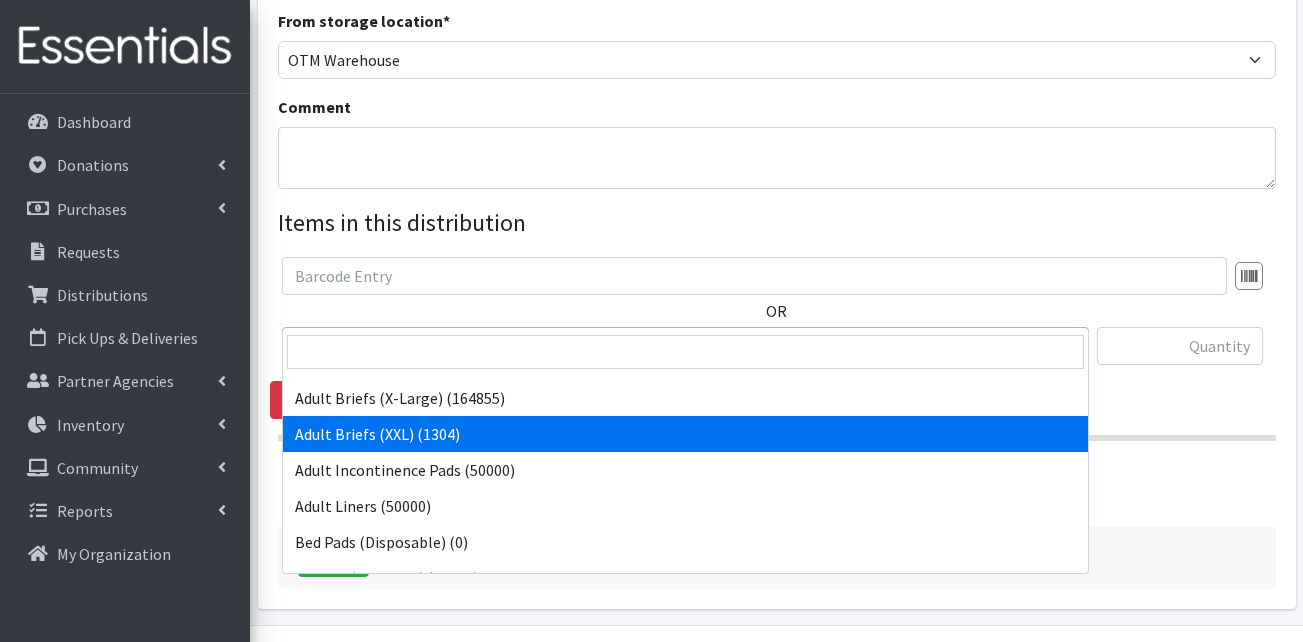 scroll, scrollTop: 300, scrollLeft: 0, axis: vertical 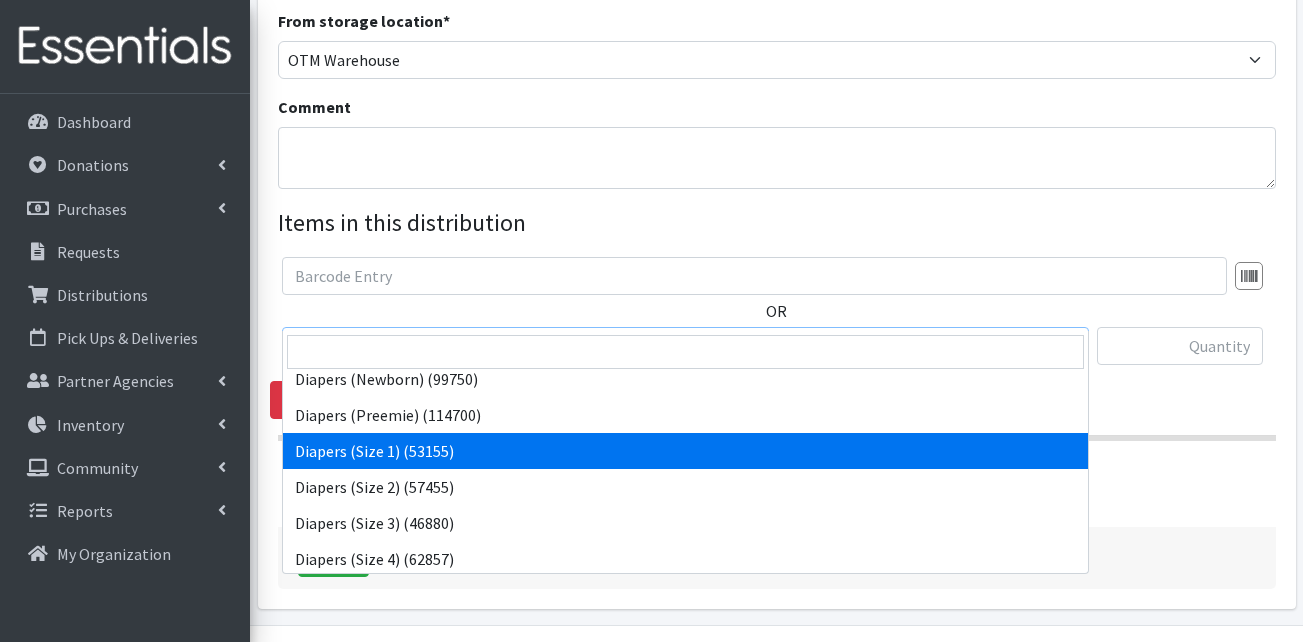 select on "13420" 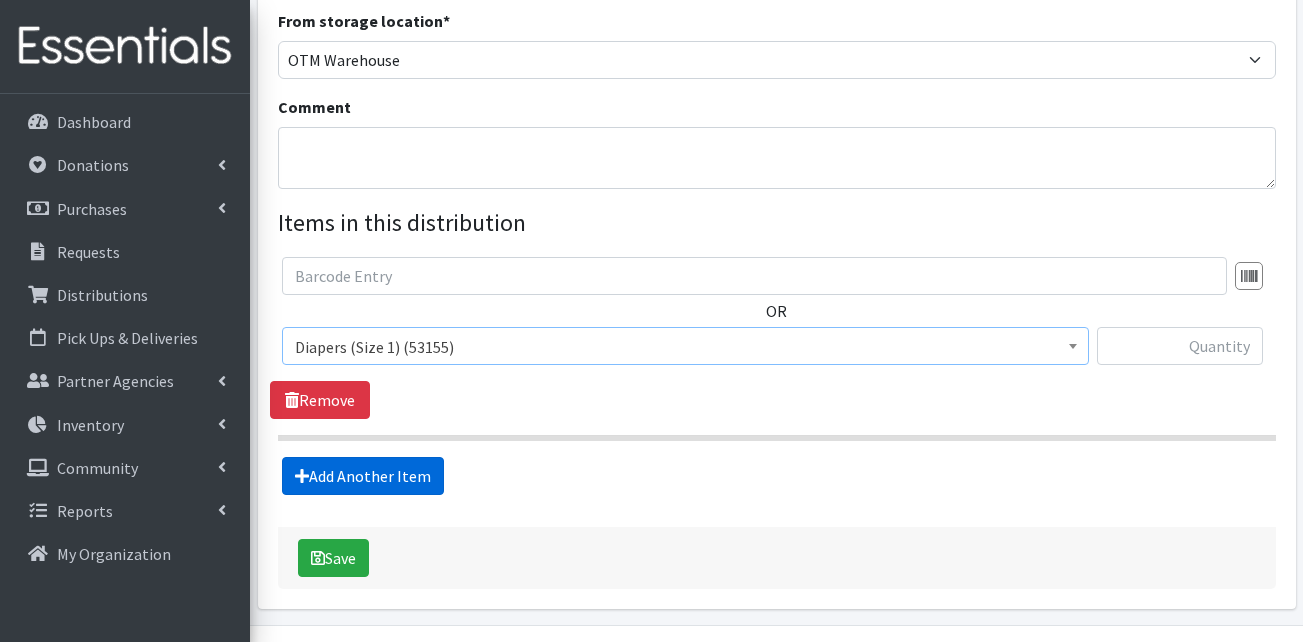 click on "Add Another Item" at bounding box center [363, 476] 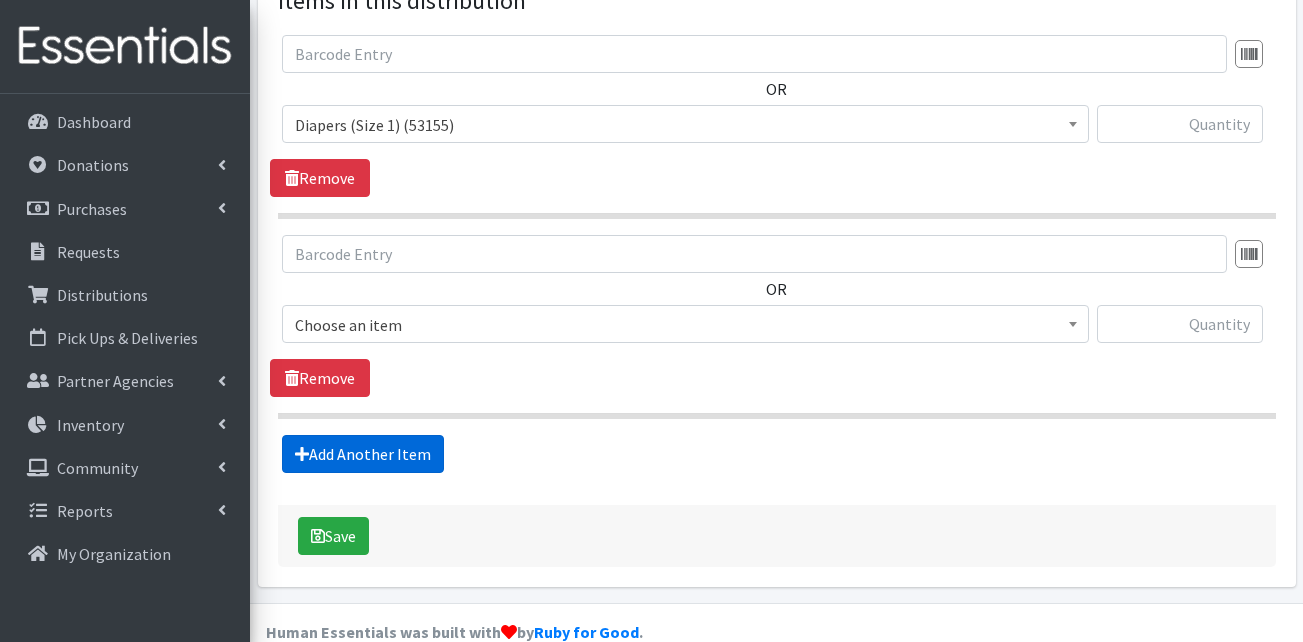 scroll, scrollTop: 824, scrollLeft: 0, axis: vertical 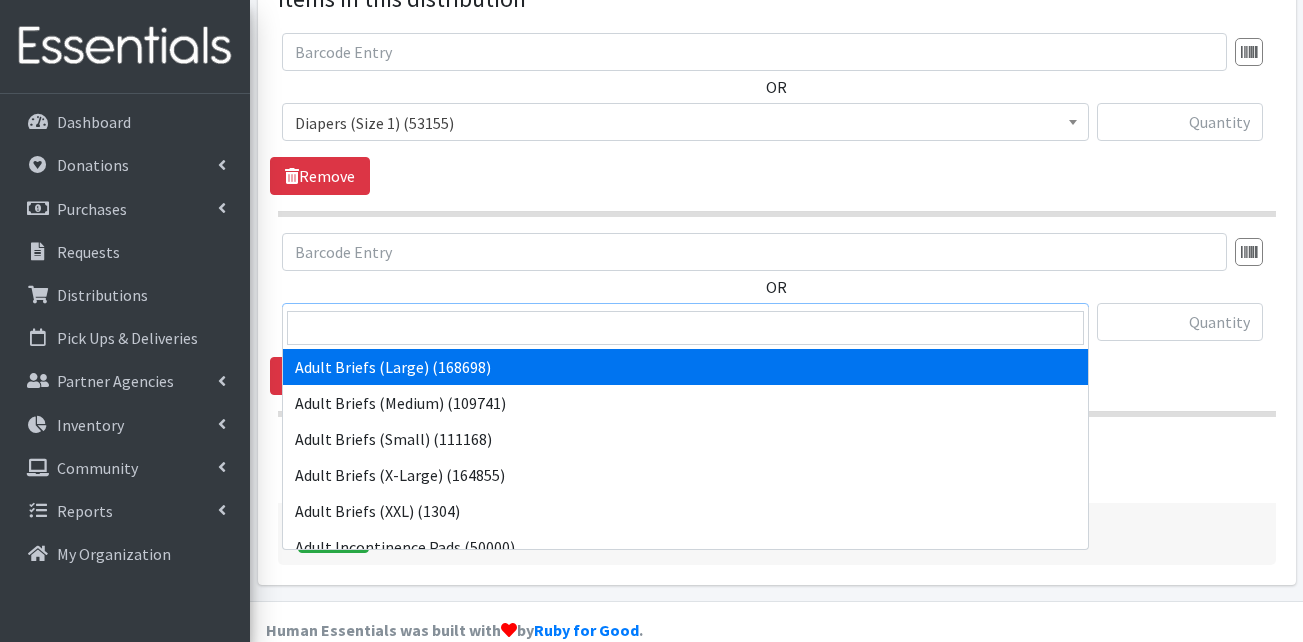 click on "Adult Briefs (Large) (168698)" at bounding box center [685, 323] 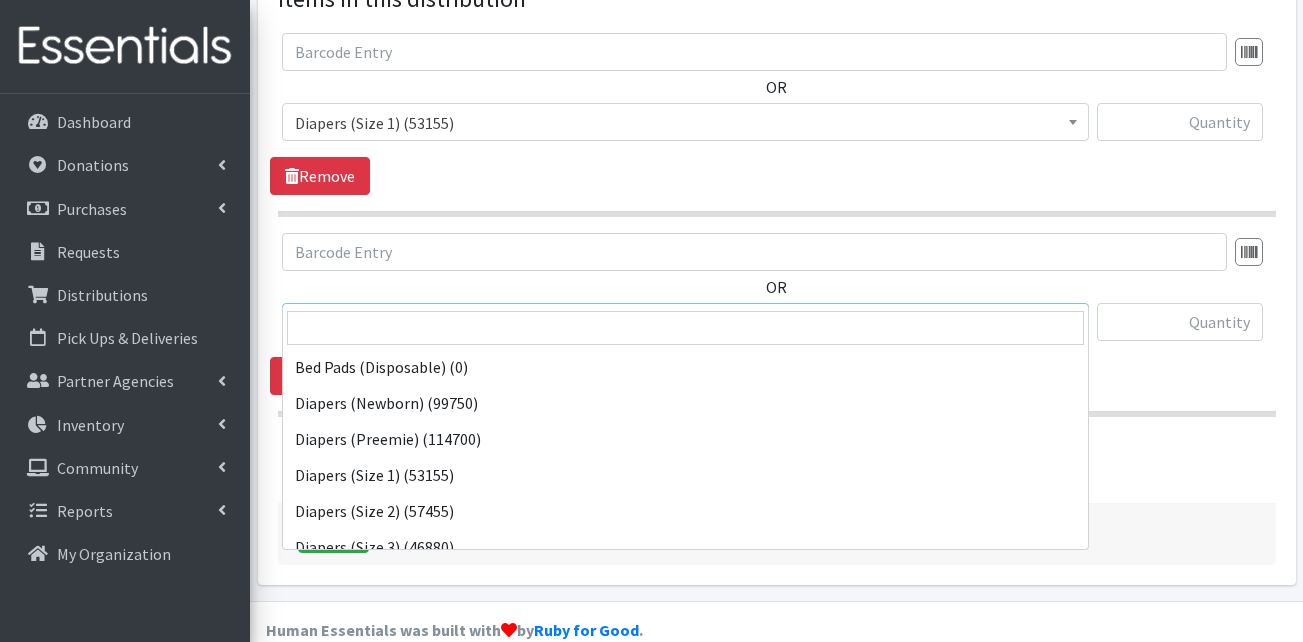 scroll, scrollTop: 300, scrollLeft: 0, axis: vertical 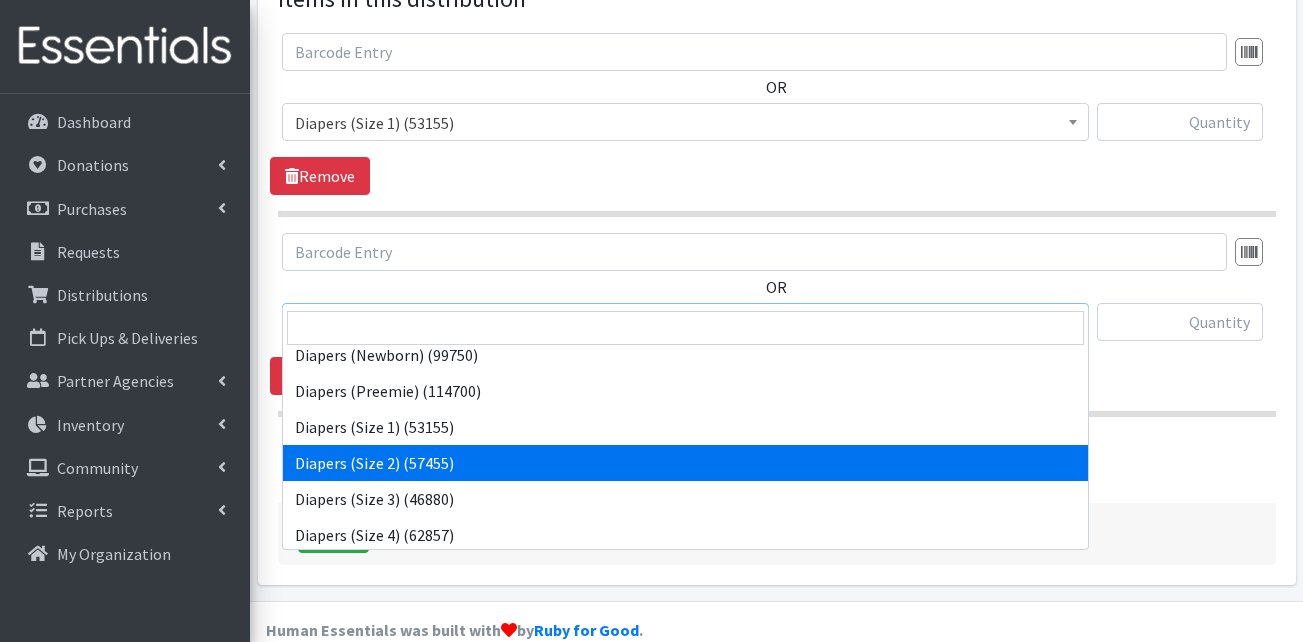select on "13421" 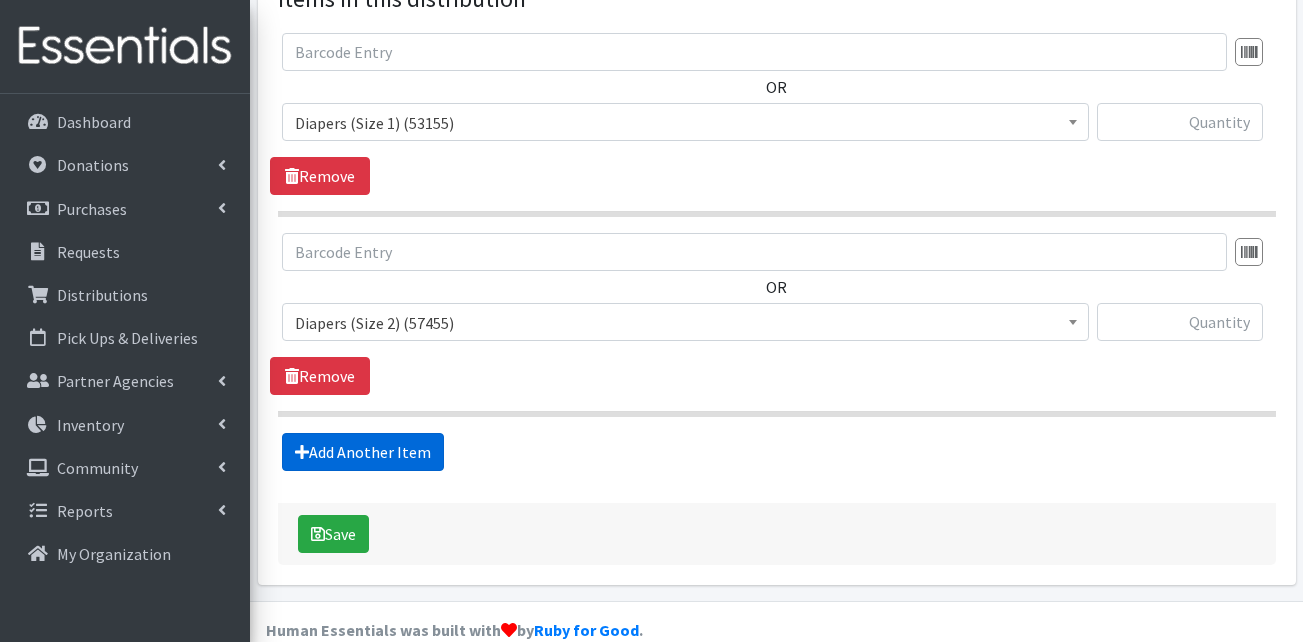 click on "Add Another Item" at bounding box center [363, 452] 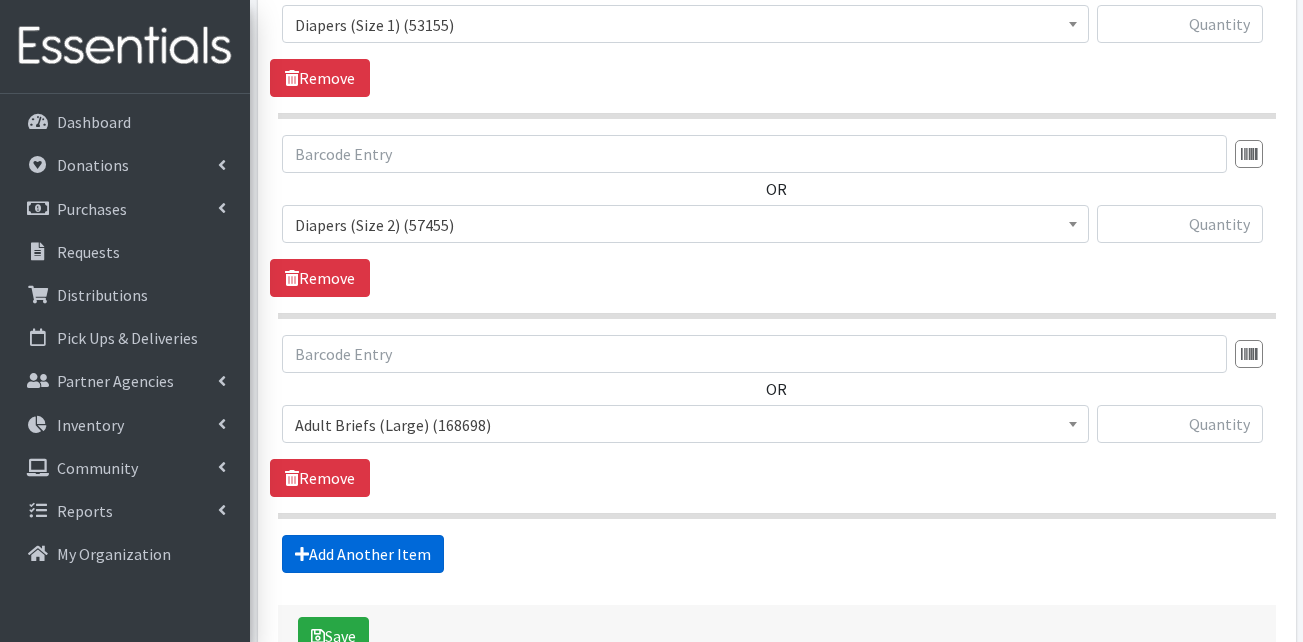 scroll, scrollTop: 1024, scrollLeft: 0, axis: vertical 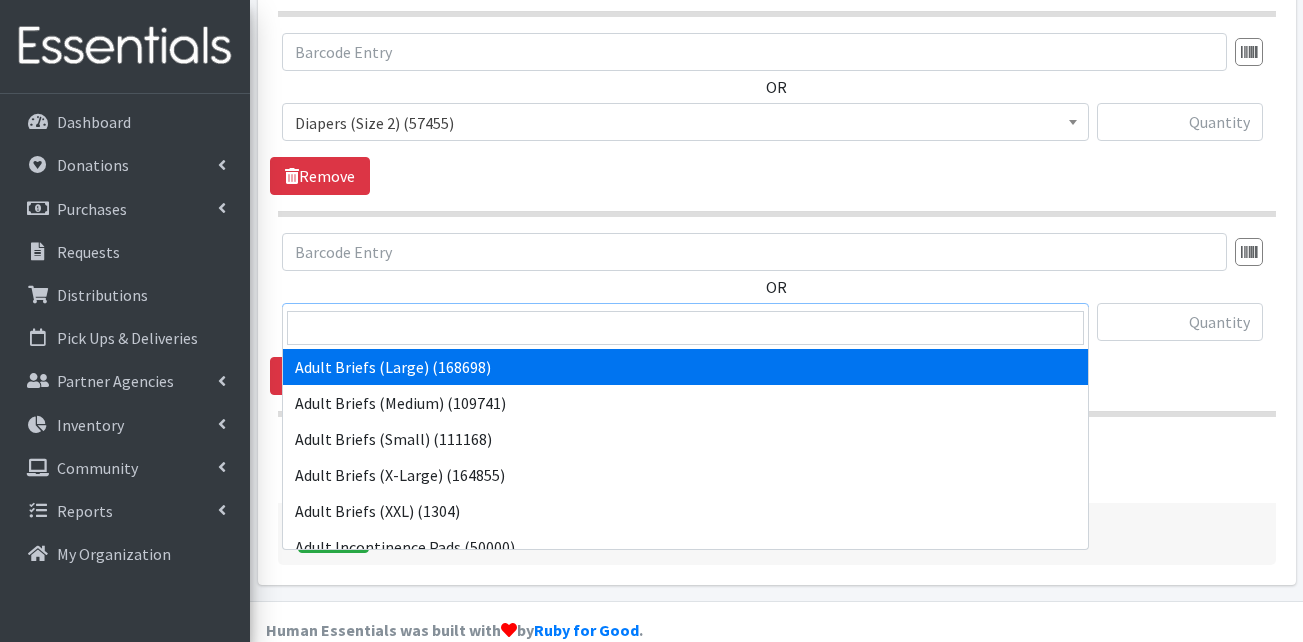click on "Adult Briefs (Large) (168698)" at bounding box center (685, 323) 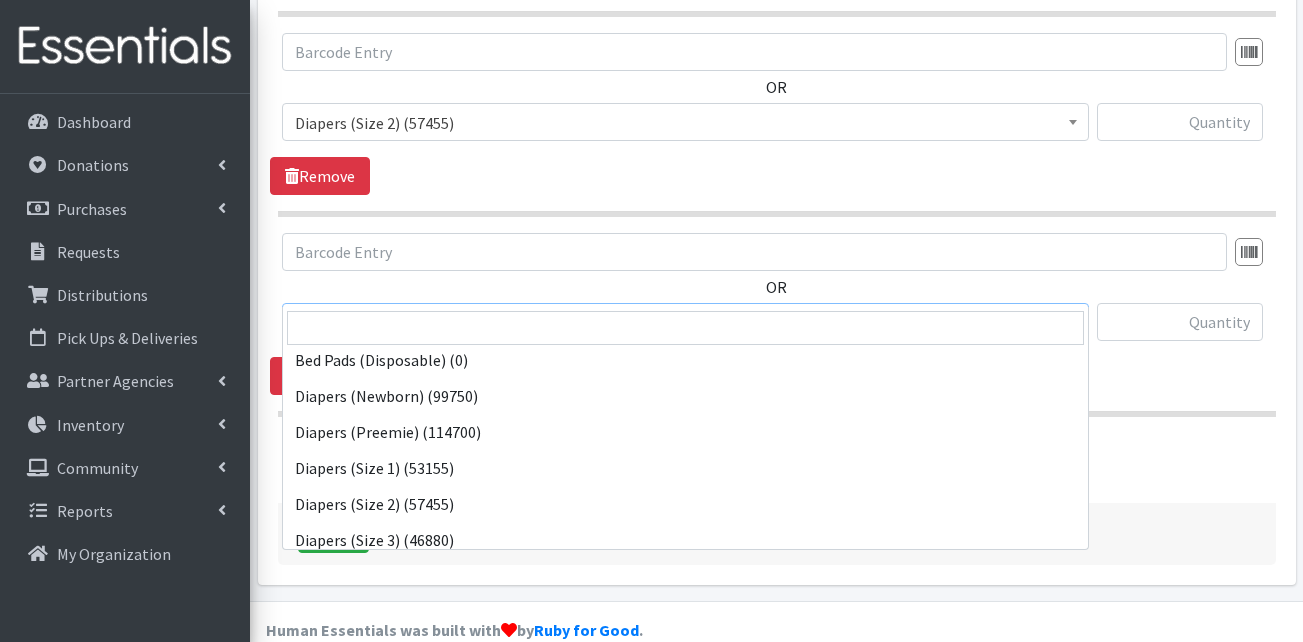 scroll, scrollTop: 300, scrollLeft: 0, axis: vertical 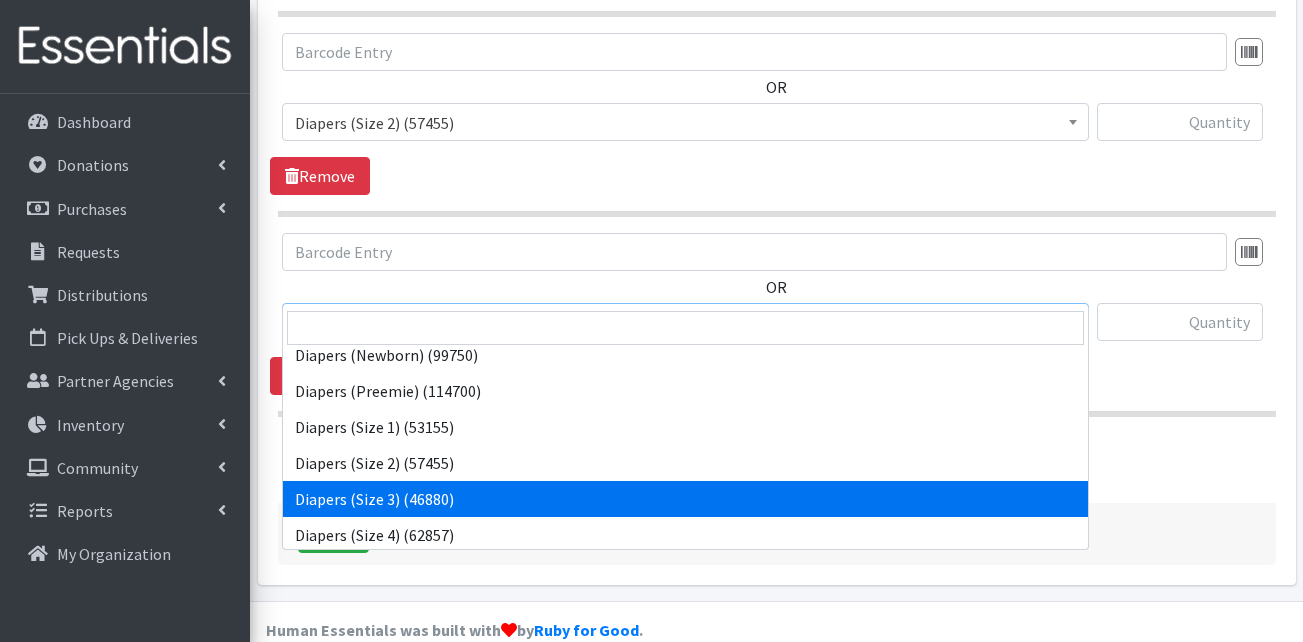 select on "13422" 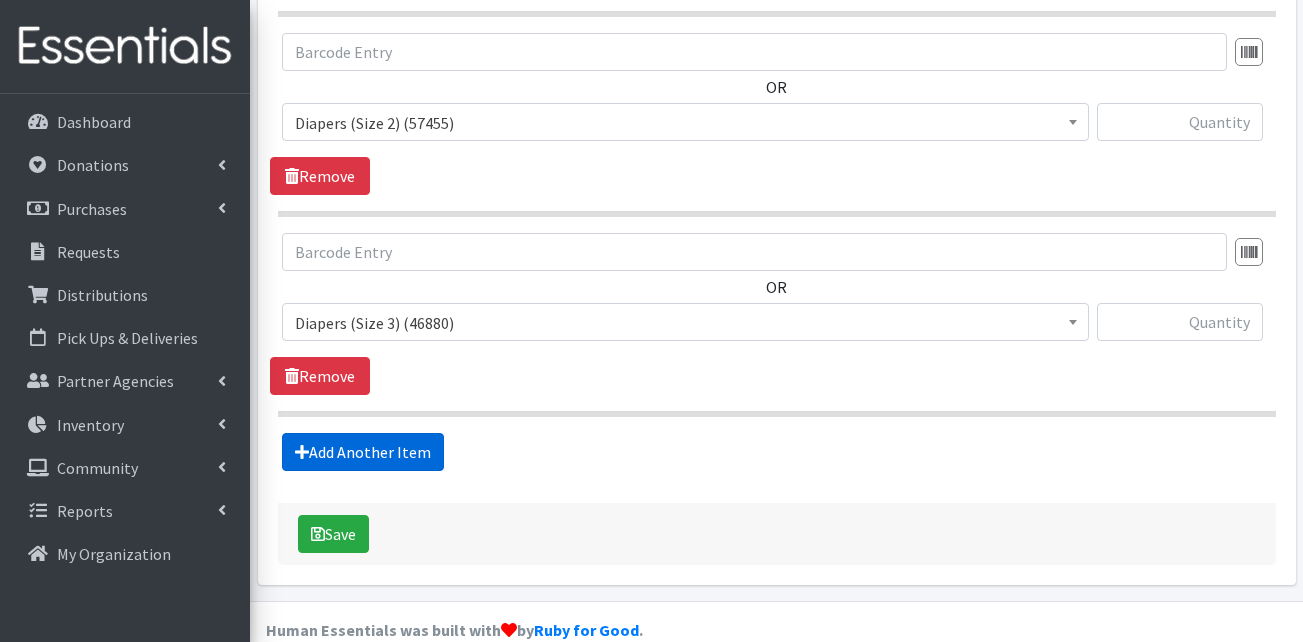 click on "Add Another Item" at bounding box center (363, 452) 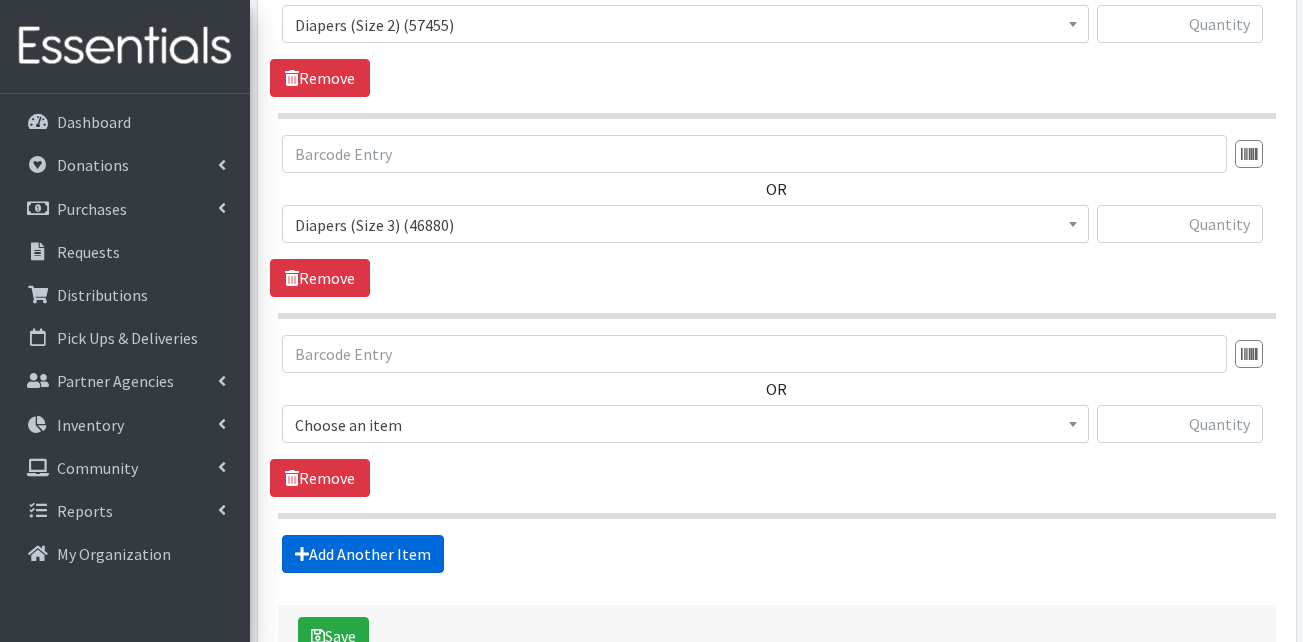 scroll, scrollTop: 1224, scrollLeft: 0, axis: vertical 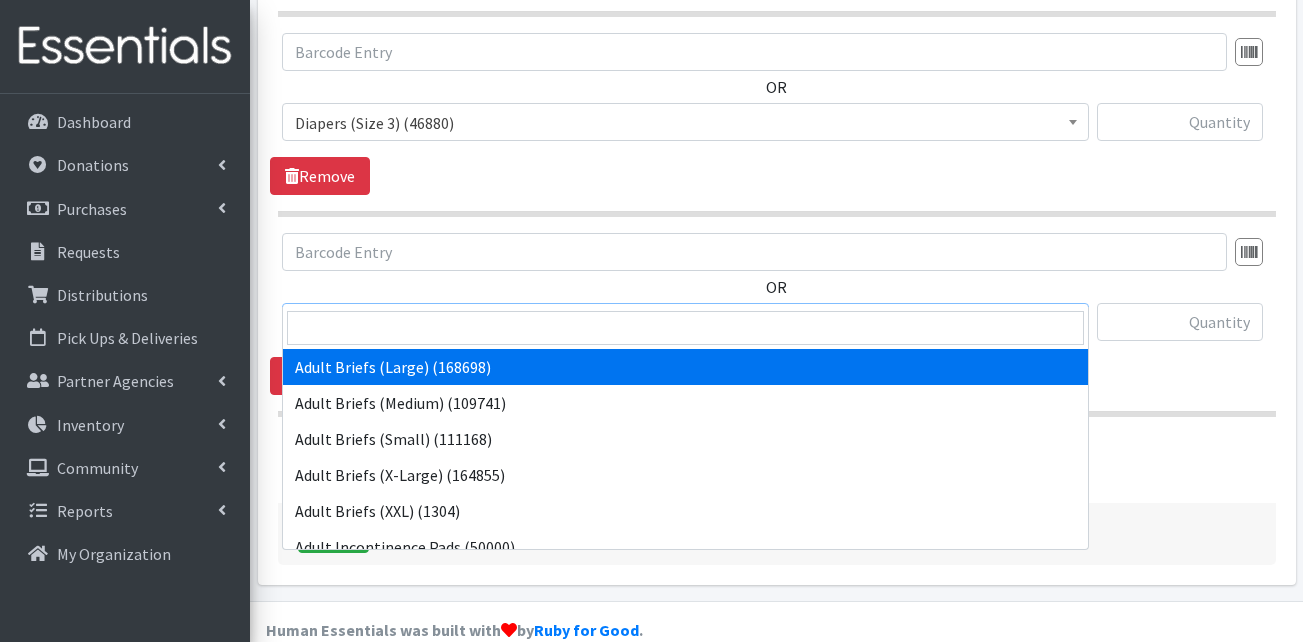 click on "Adult Briefs (Large) (168698)" at bounding box center [685, 323] 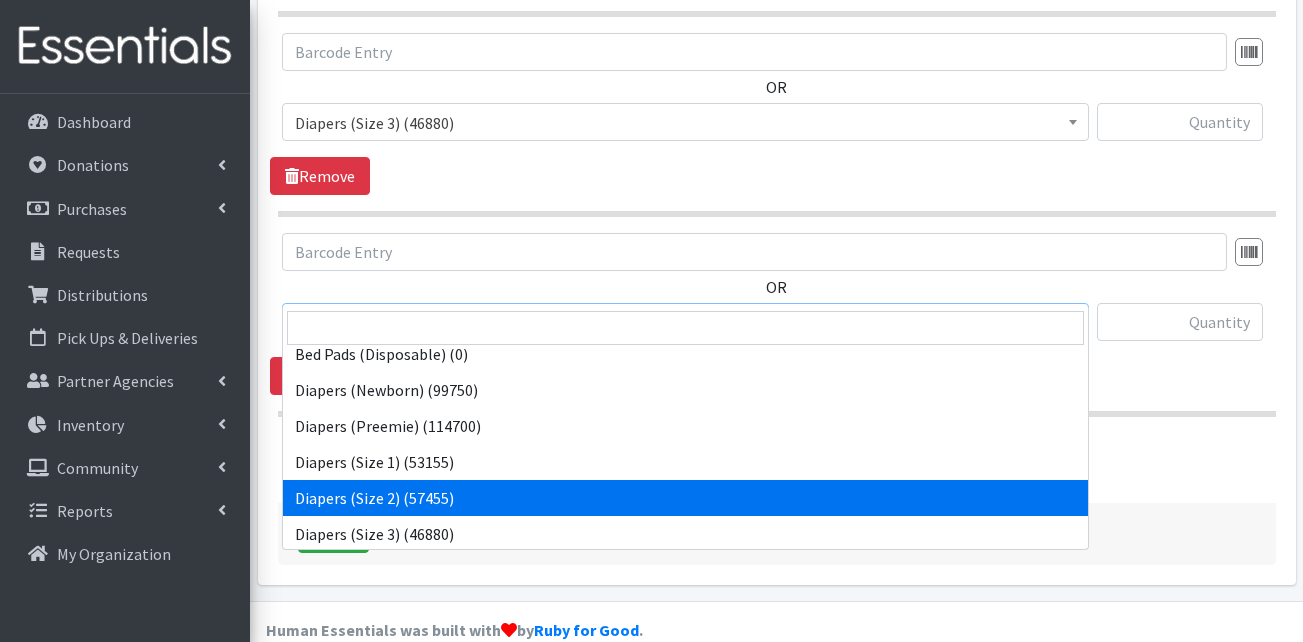 scroll, scrollTop: 300, scrollLeft: 0, axis: vertical 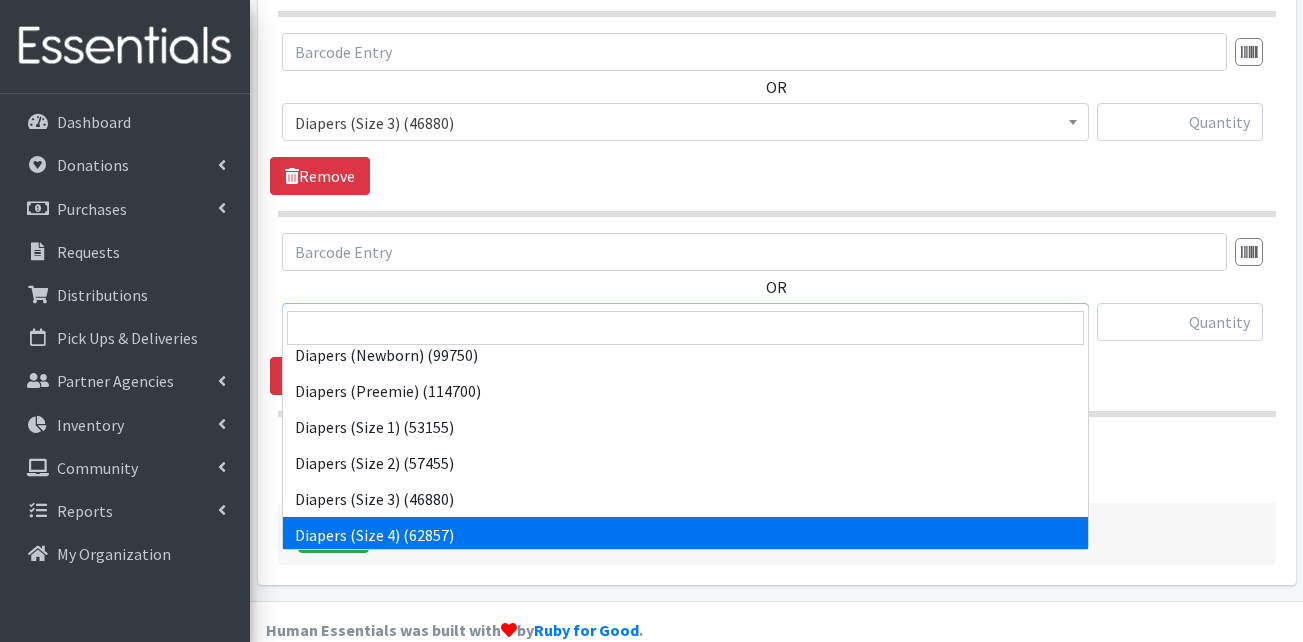 select on "13416" 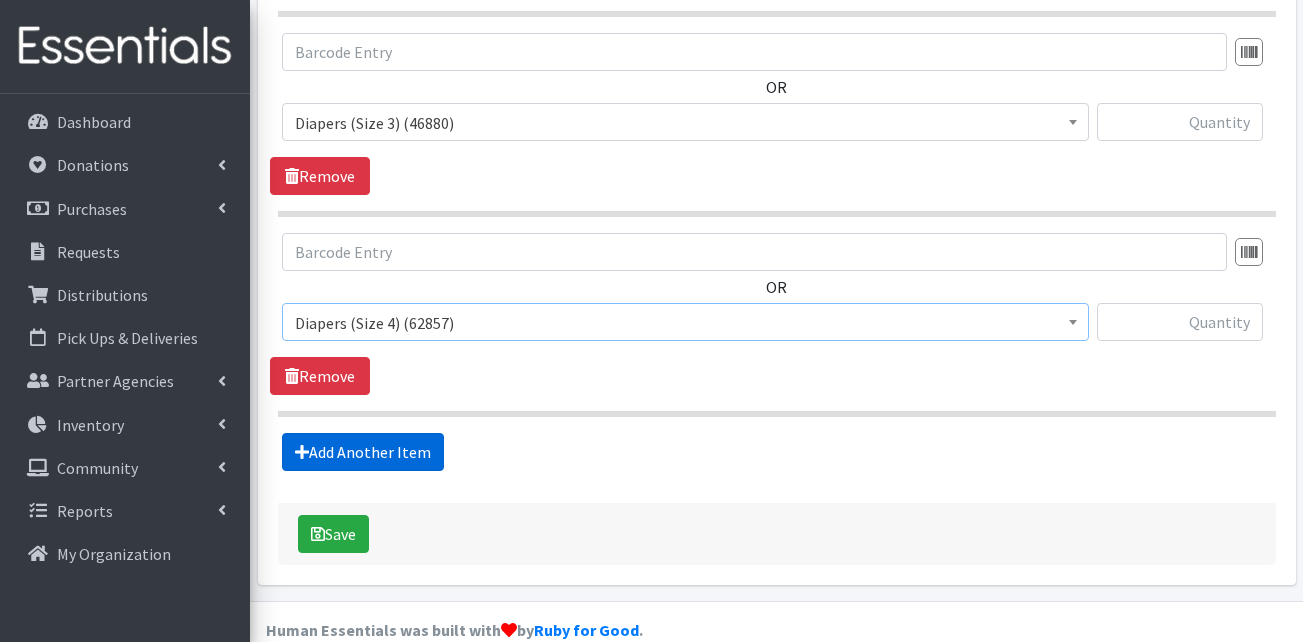 click on "Add Another Item" at bounding box center [363, 452] 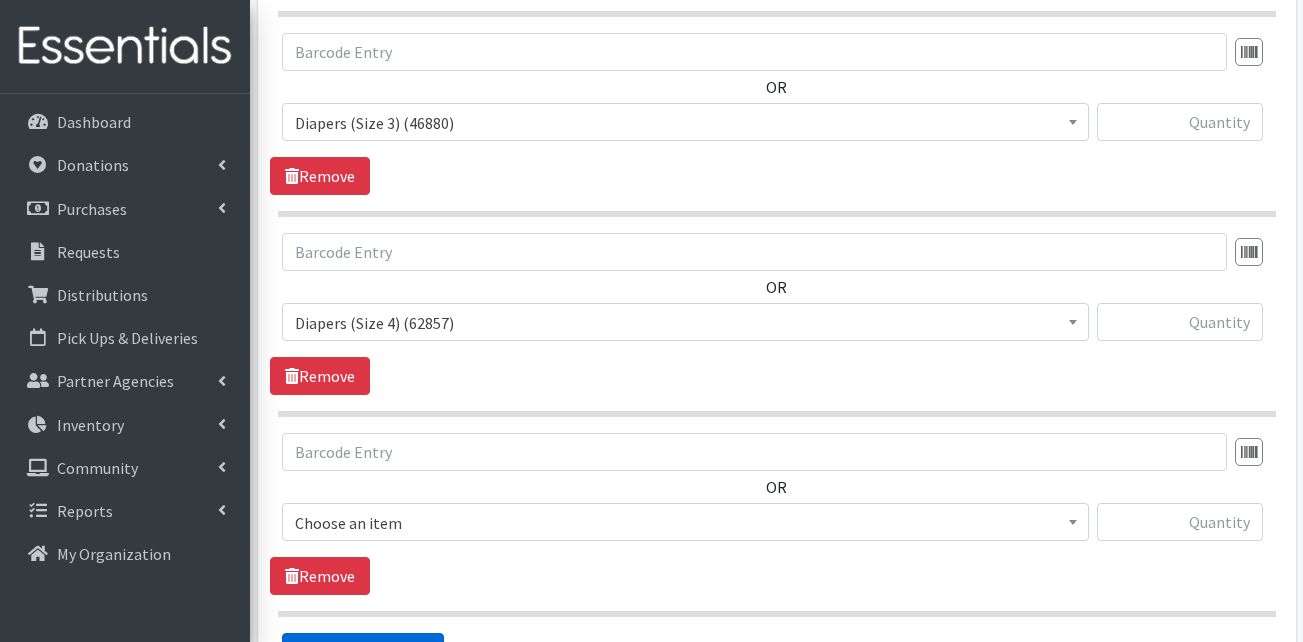 scroll, scrollTop: 1424, scrollLeft: 0, axis: vertical 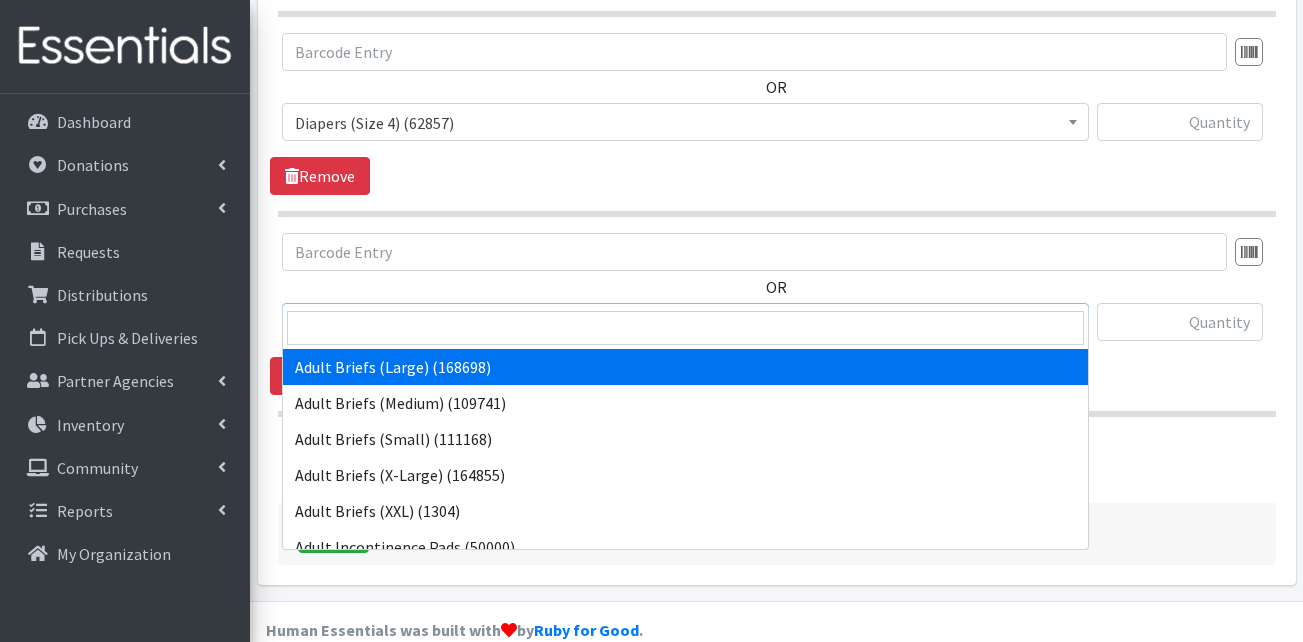 click on "Adult Briefs (Large) (168698)" at bounding box center [685, 323] 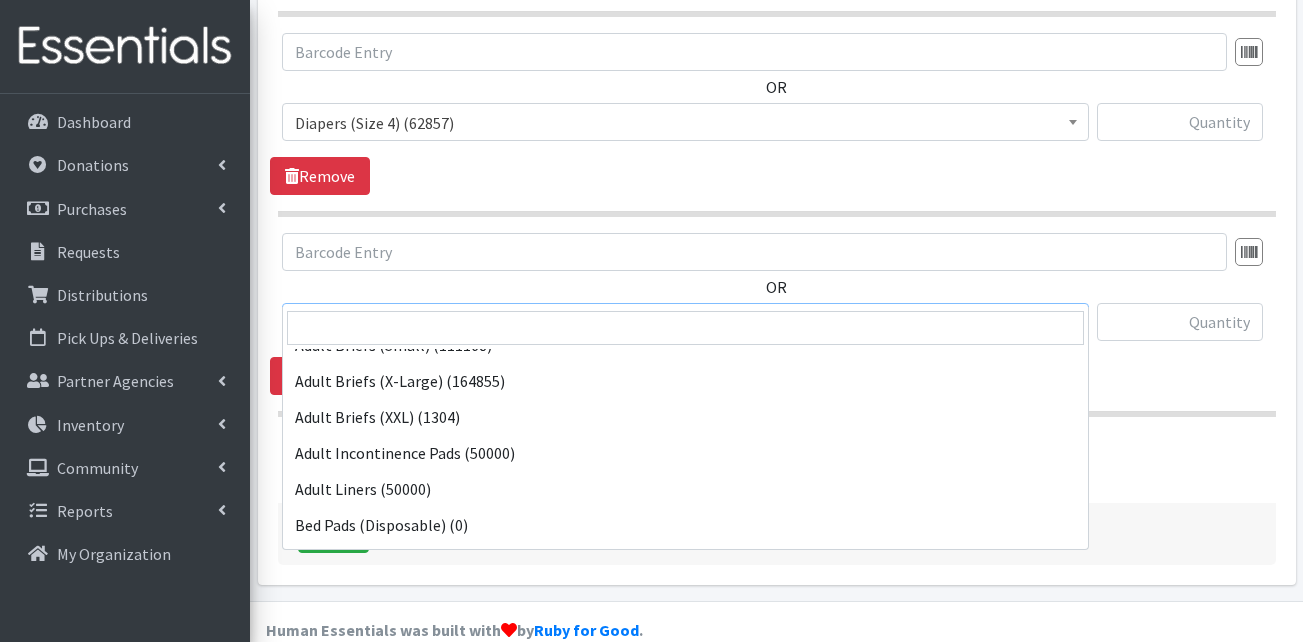 scroll, scrollTop: 500, scrollLeft: 0, axis: vertical 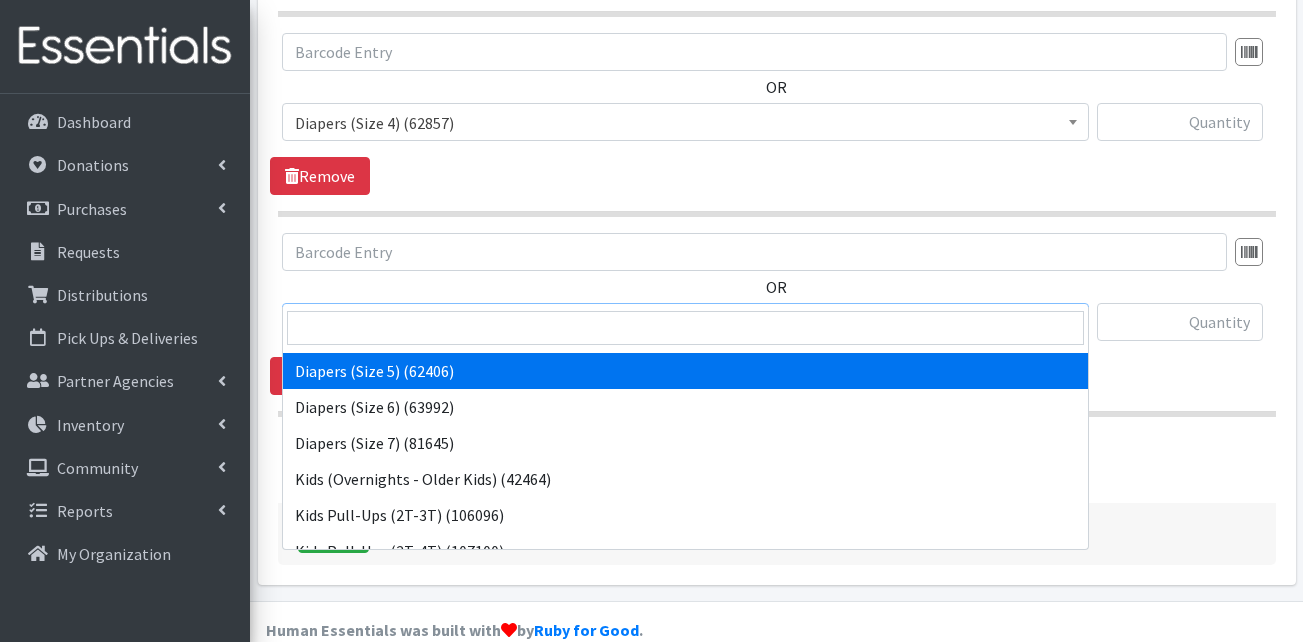 select on "13389" 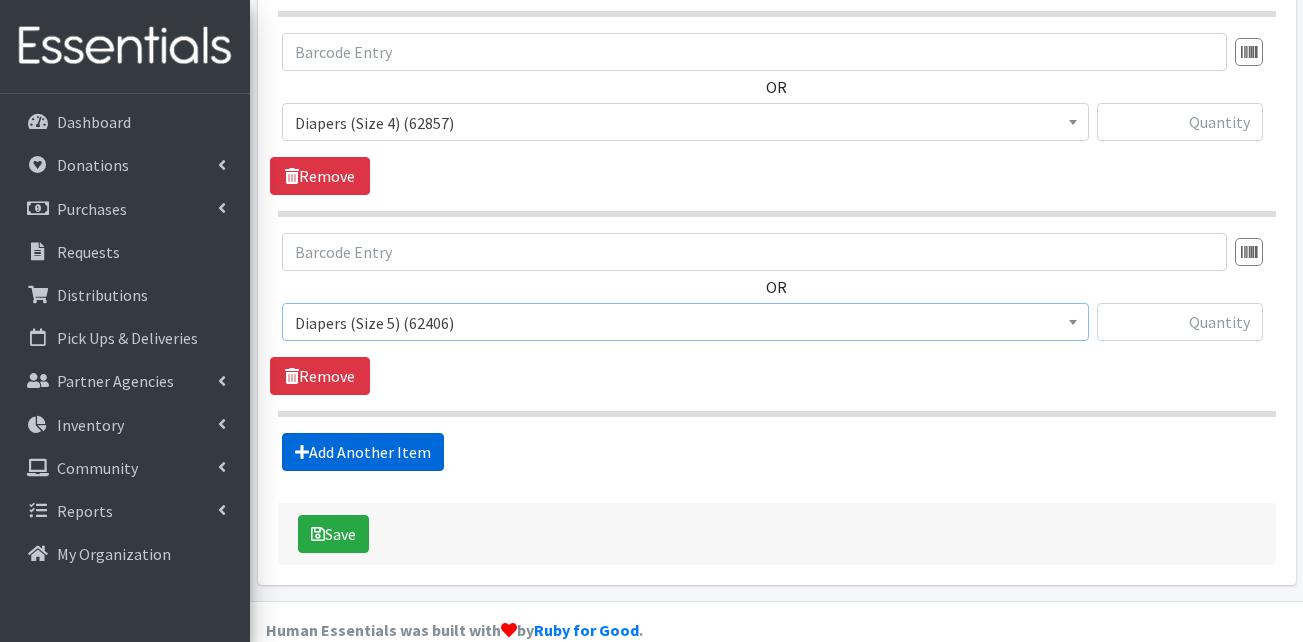click on "Add Another Item" at bounding box center [363, 452] 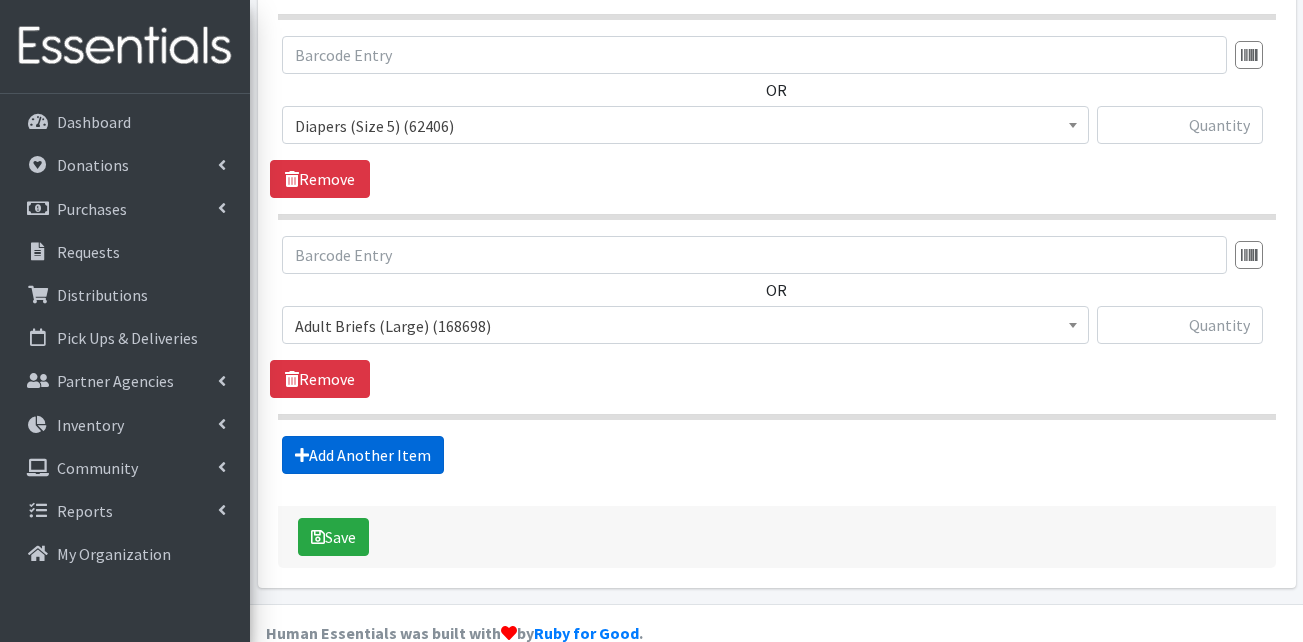 scroll, scrollTop: 1624, scrollLeft: 0, axis: vertical 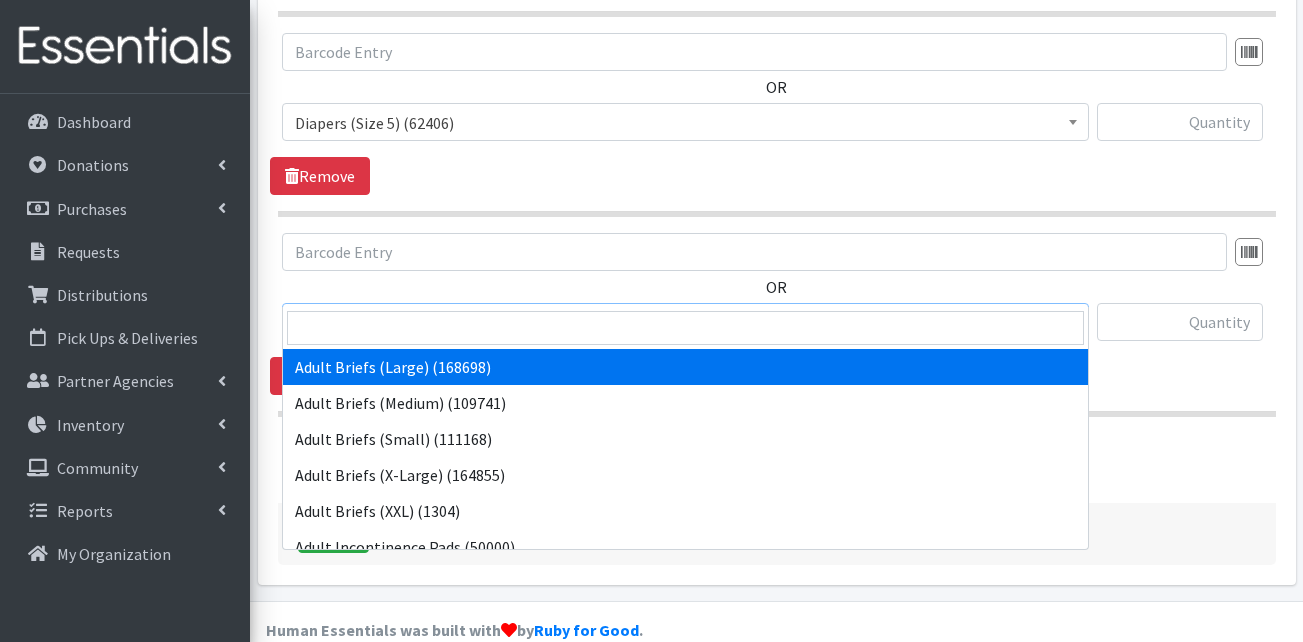 click on "User Guide
0 Pick-ups
remaining this week
View Calendar
0
Requests
0
Partner Agencies Pending Review
Elizabeth Crowley
Account Settings
My Organization
Log Out
Dashboard
Donations
All Donations
New Donation
Purchases
All Purchases
New Purchase
Requests
Distributions" at bounding box center [651, -474] 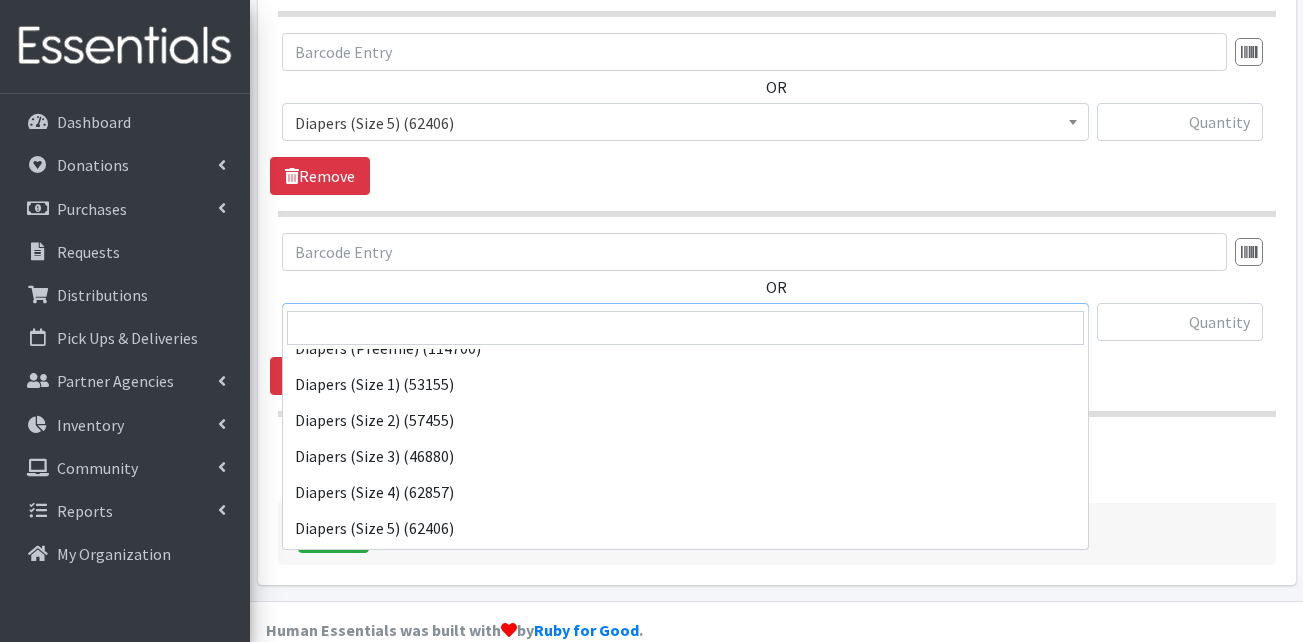 scroll, scrollTop: 400, scrollLeft: 0, axis: vertical 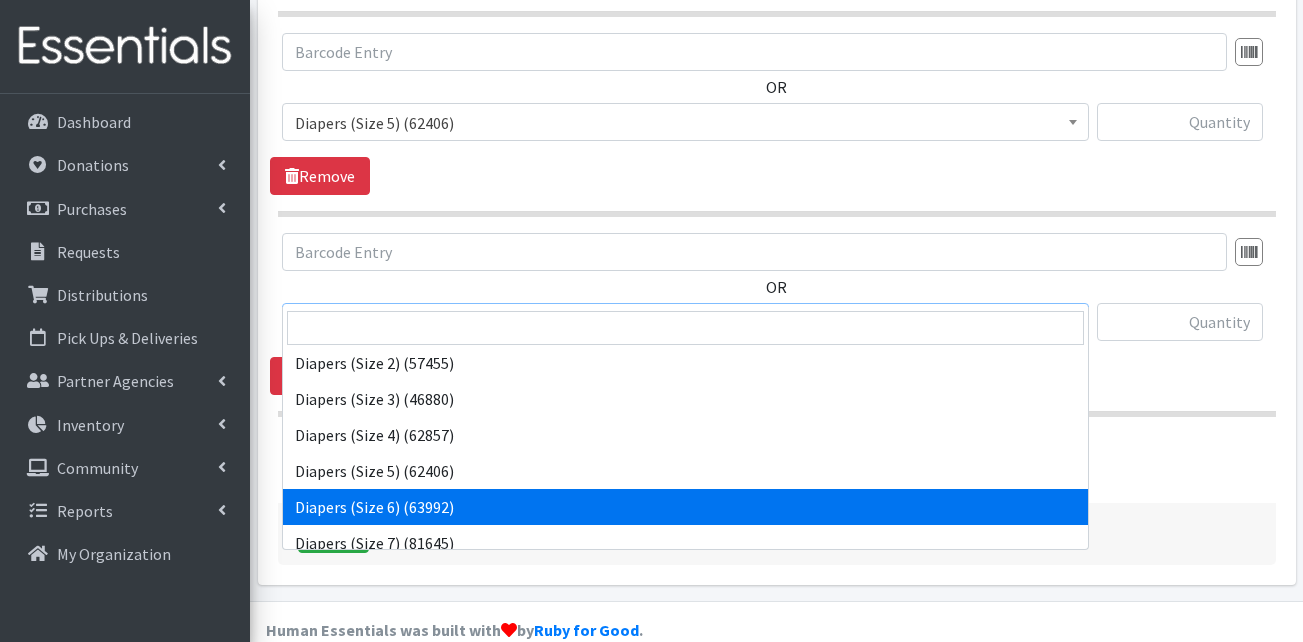 select on "13390" 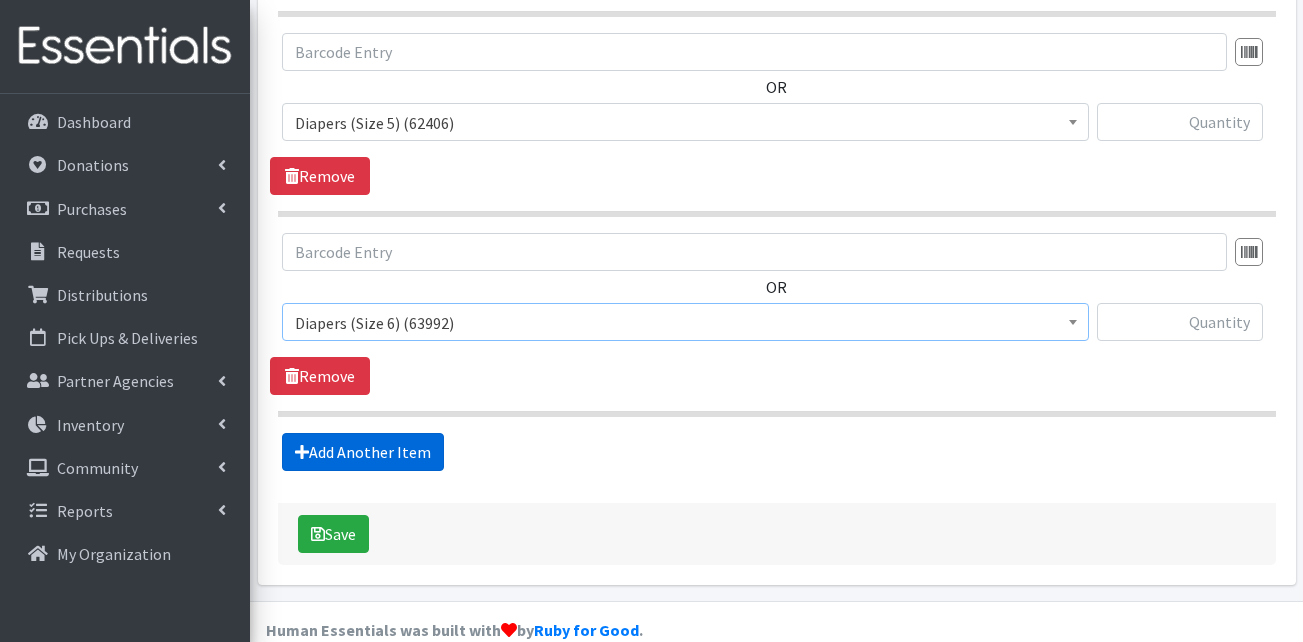 click on "Add Another Item" at bounding box center (363, 452) 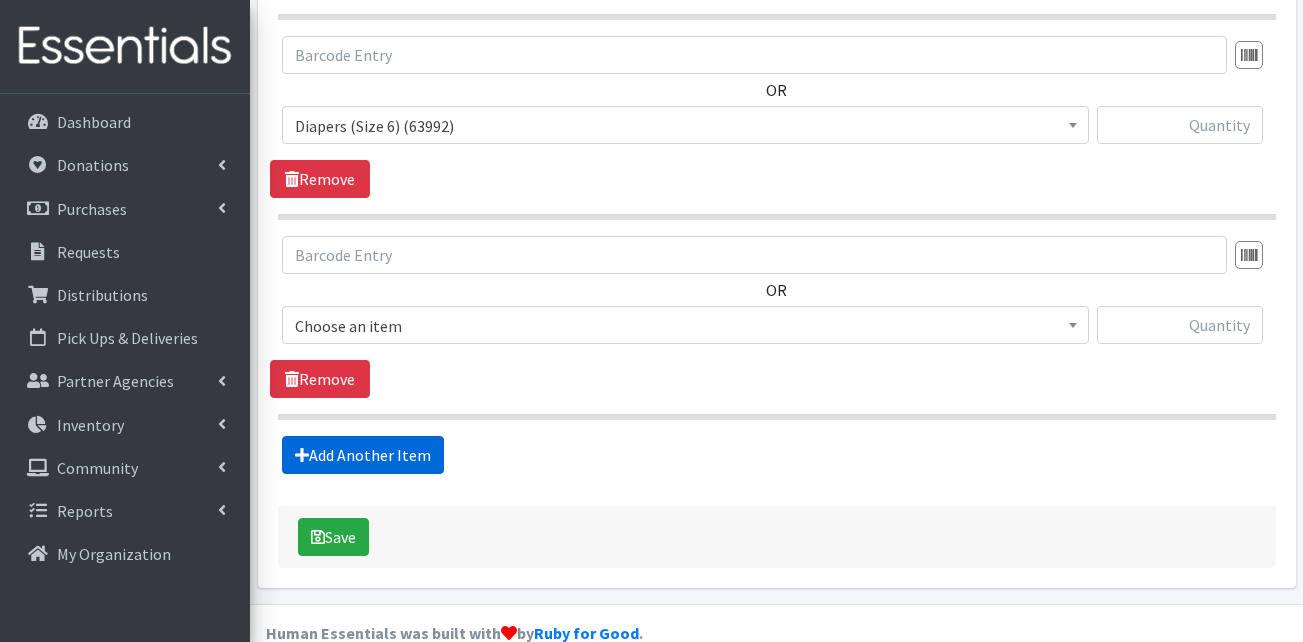 scroll, scrollTop: 1824, scrollLeft: 0, axis: vertical 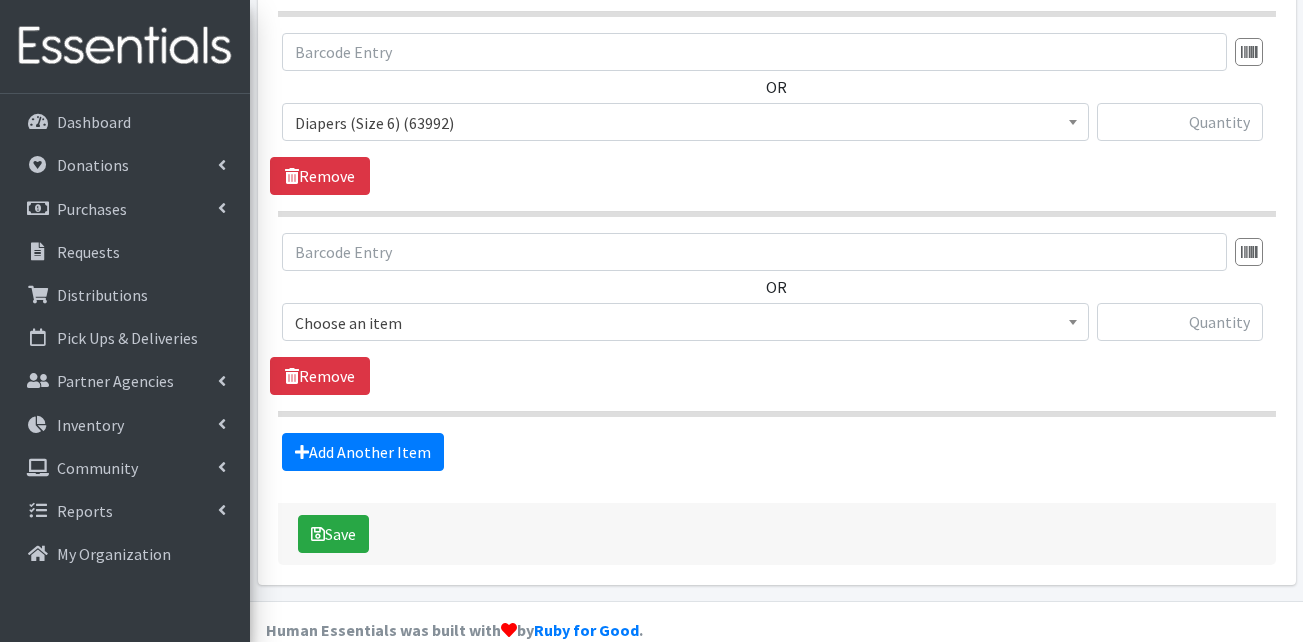 drag, startPoint x: 467, startPoint y: 266, endPoint x: 463, endPoint y: 276, distance: 10.770329 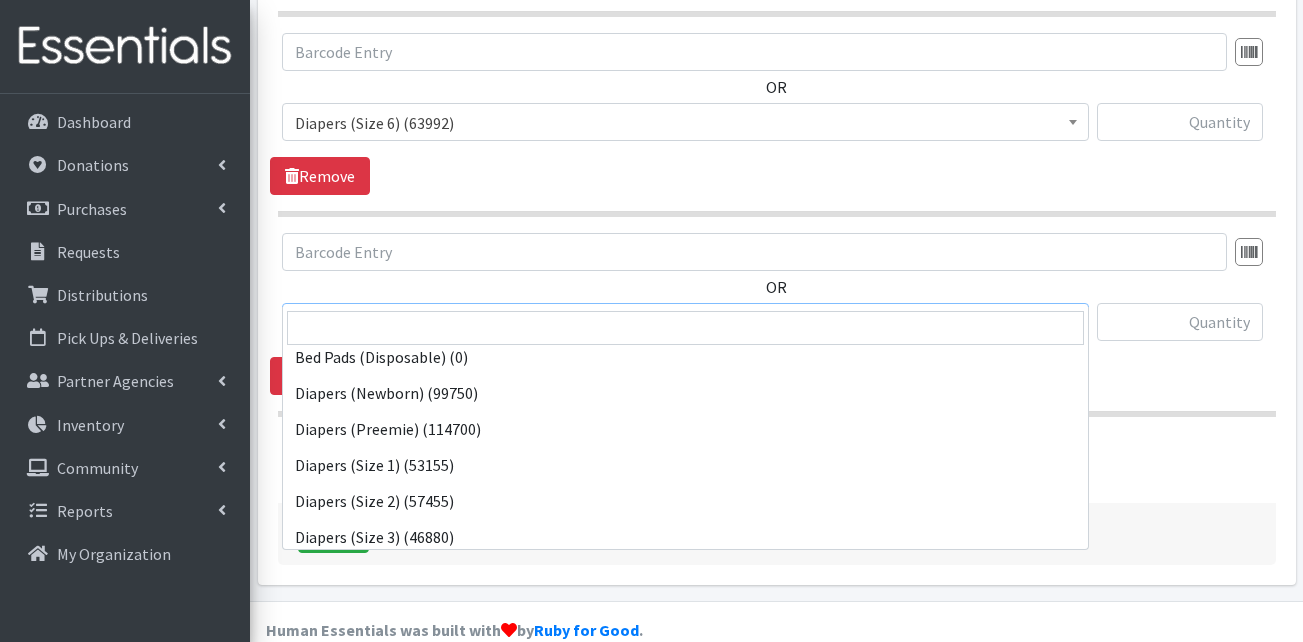 scroll, scrollTop: 400, scrollLeft: 0, axis: vertical 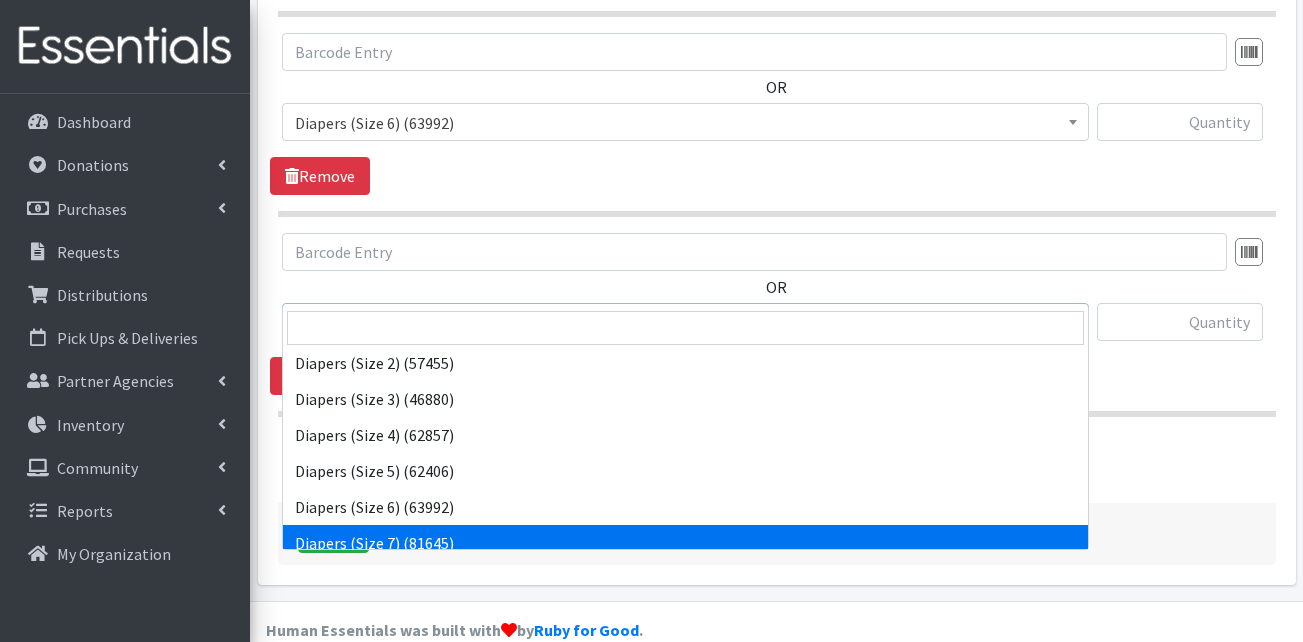 select on "13423" 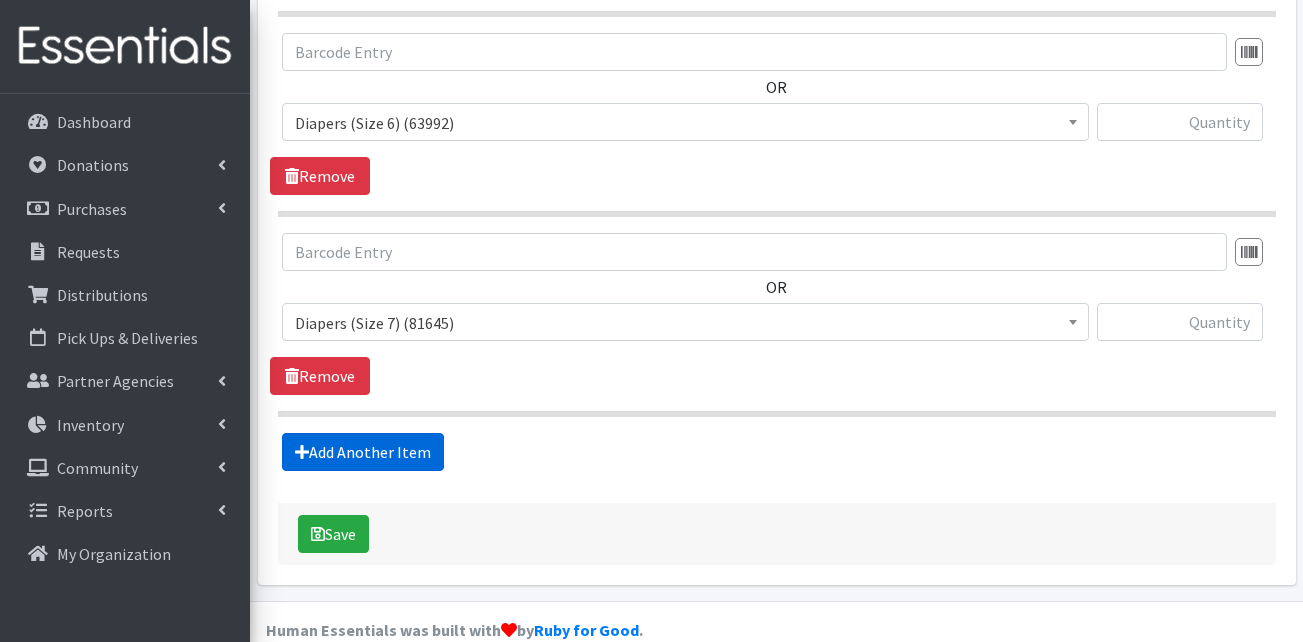 click on "Add Another Item" at bounding box center (363, 452) 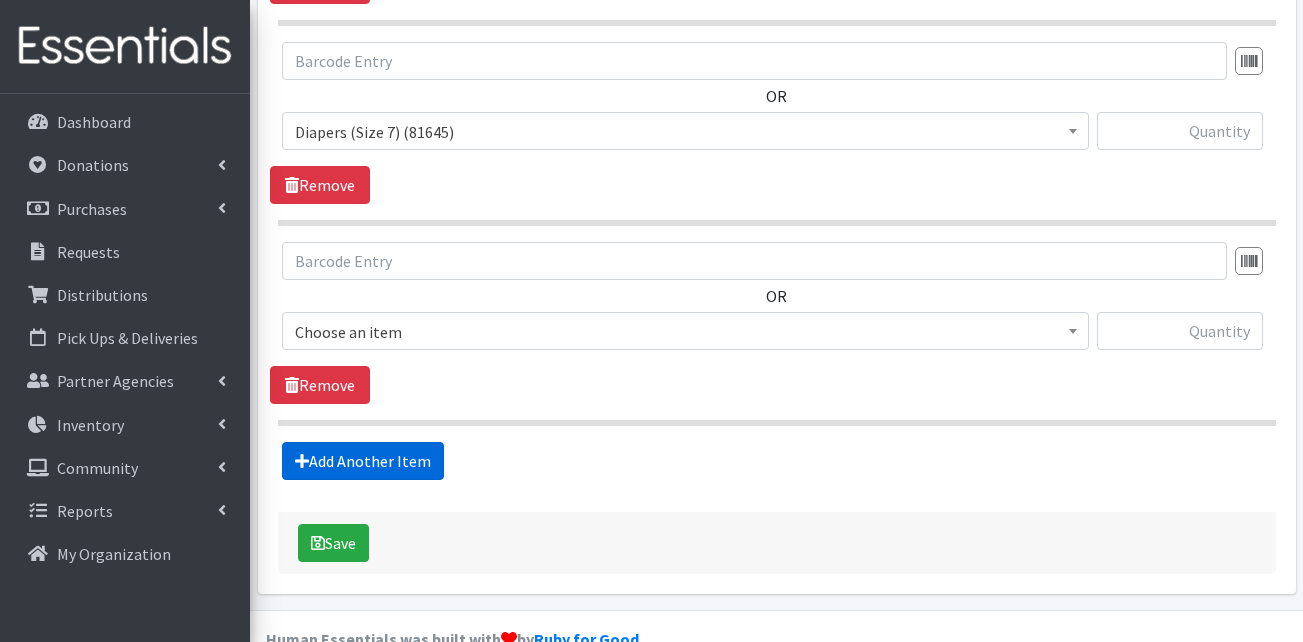 scroll, scrollTop: 2024, scrollLeft: 0, axis: vertical 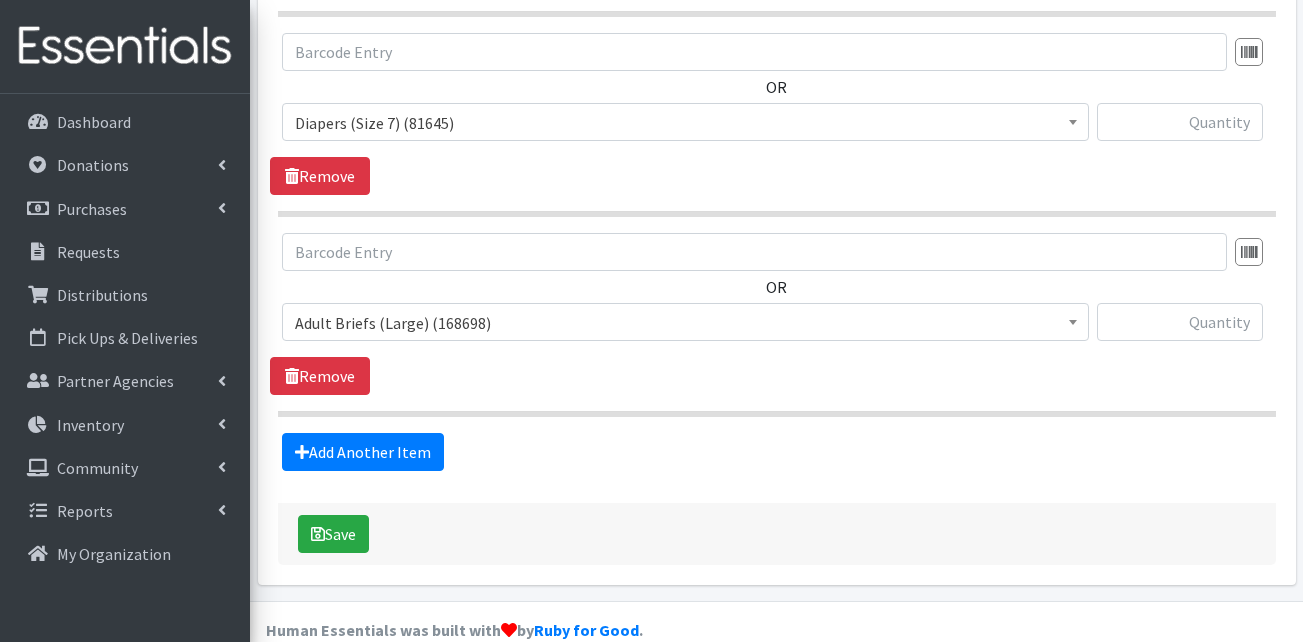click on "Adult Briefs (Large) (168698)" at bounding box center (685, 322) 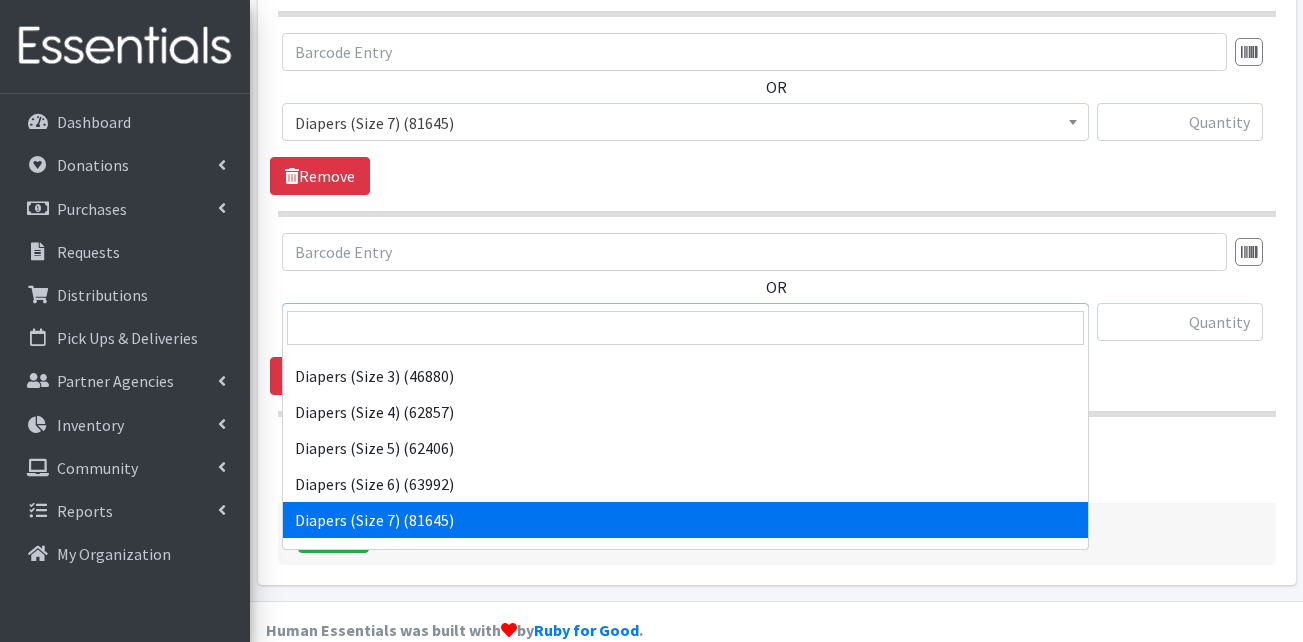 scroll, scrollTop: 500, scrollLeft: 0, axis: vertical 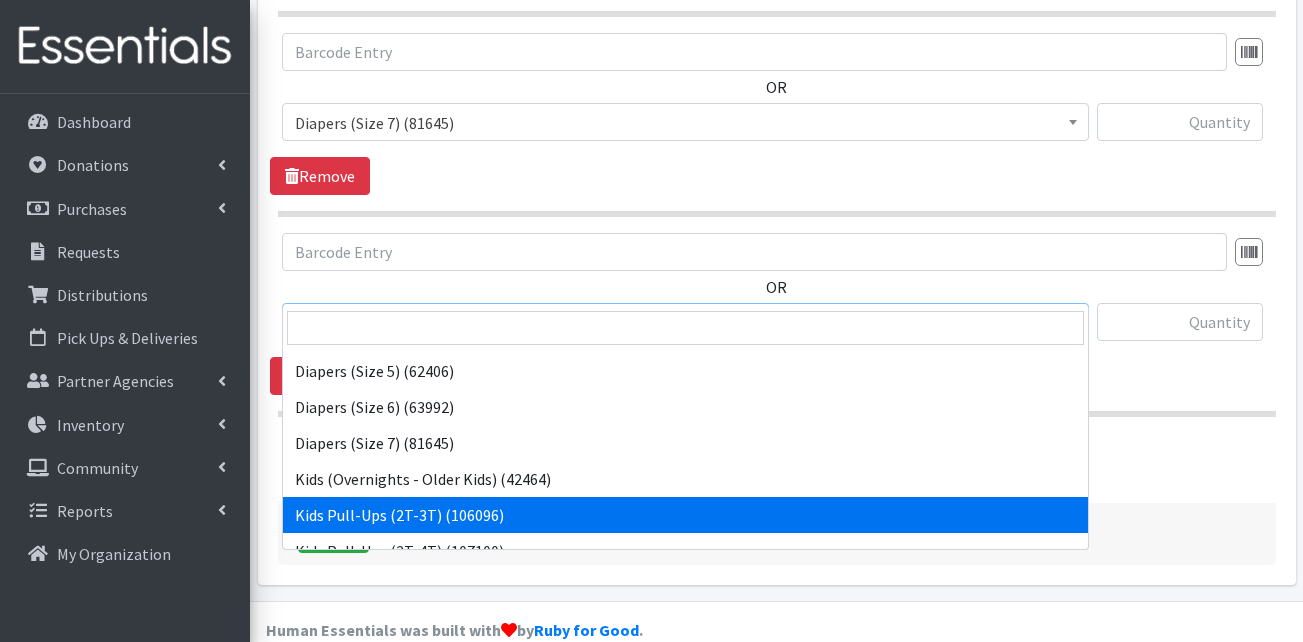 select on "13408" 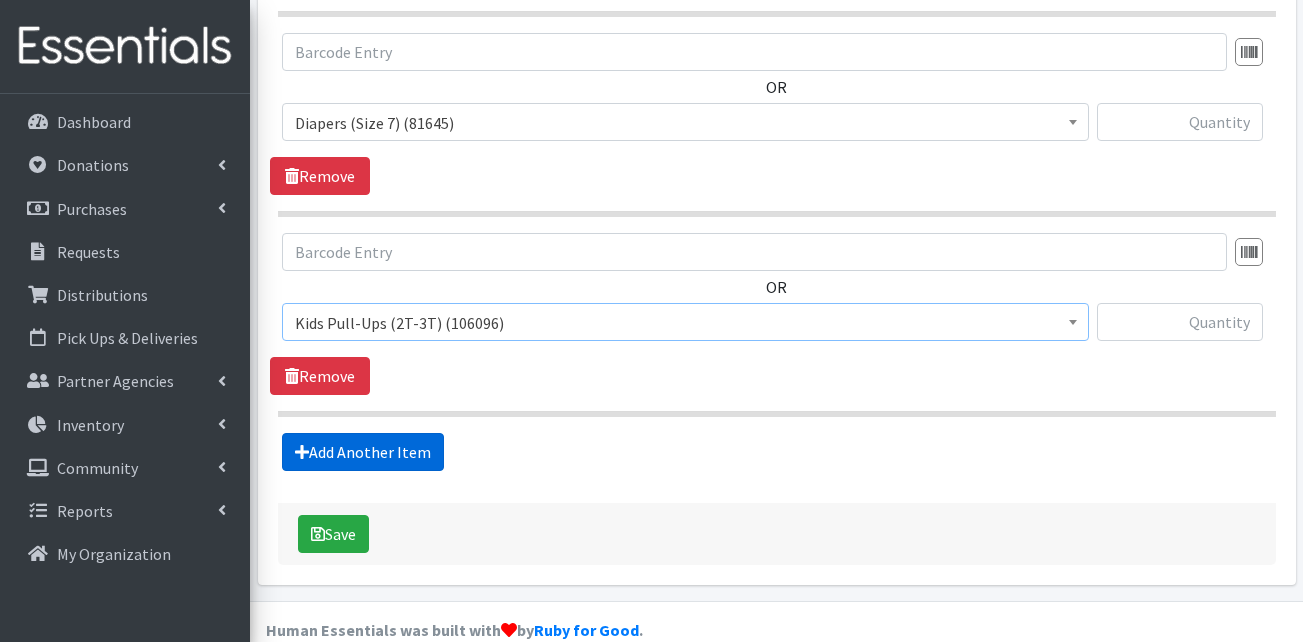 click on "Add Another Item" at bounding box center (363, 452) 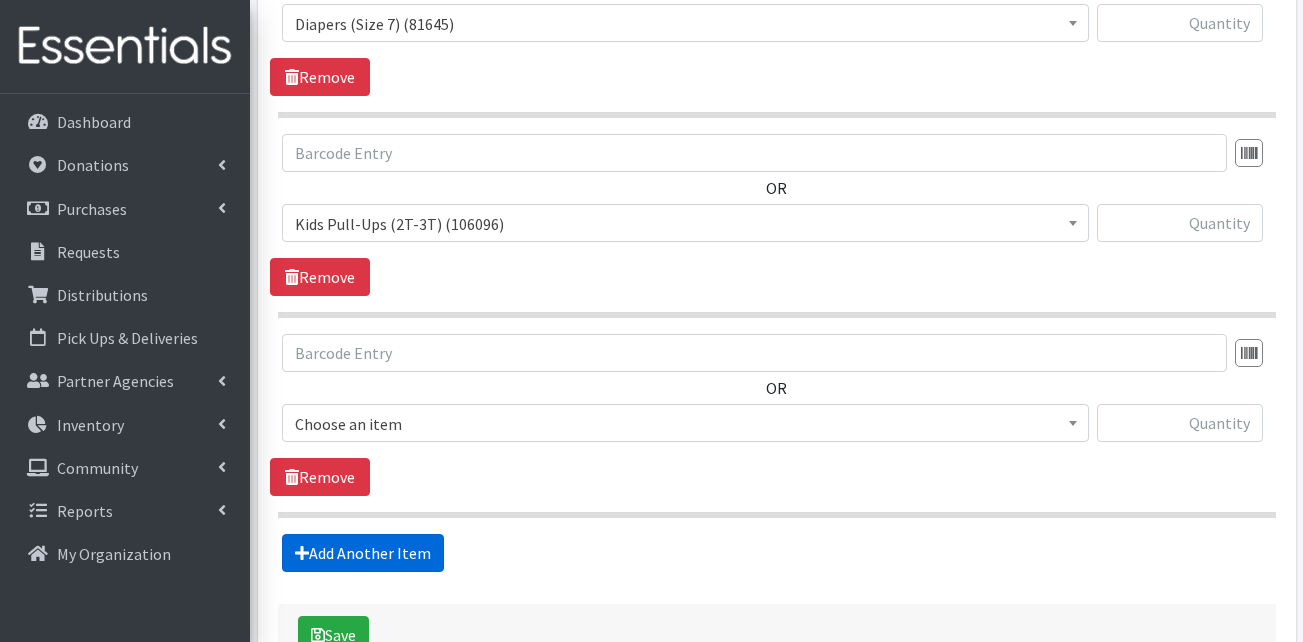 scroll, scrollTop: 2224, scrollLeft: 0, axis: vertical 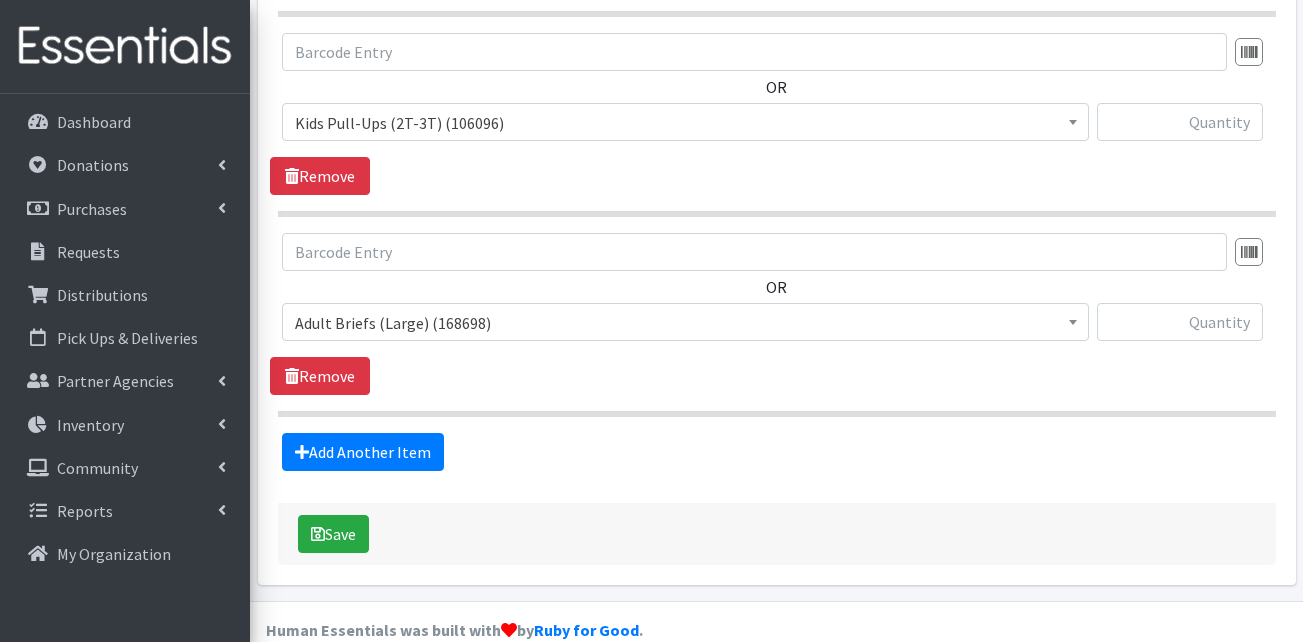 drag, startPoint x: 423, startPoint y: 254, endPoint x: 419, endPoint y: 286, distance: 32.24903 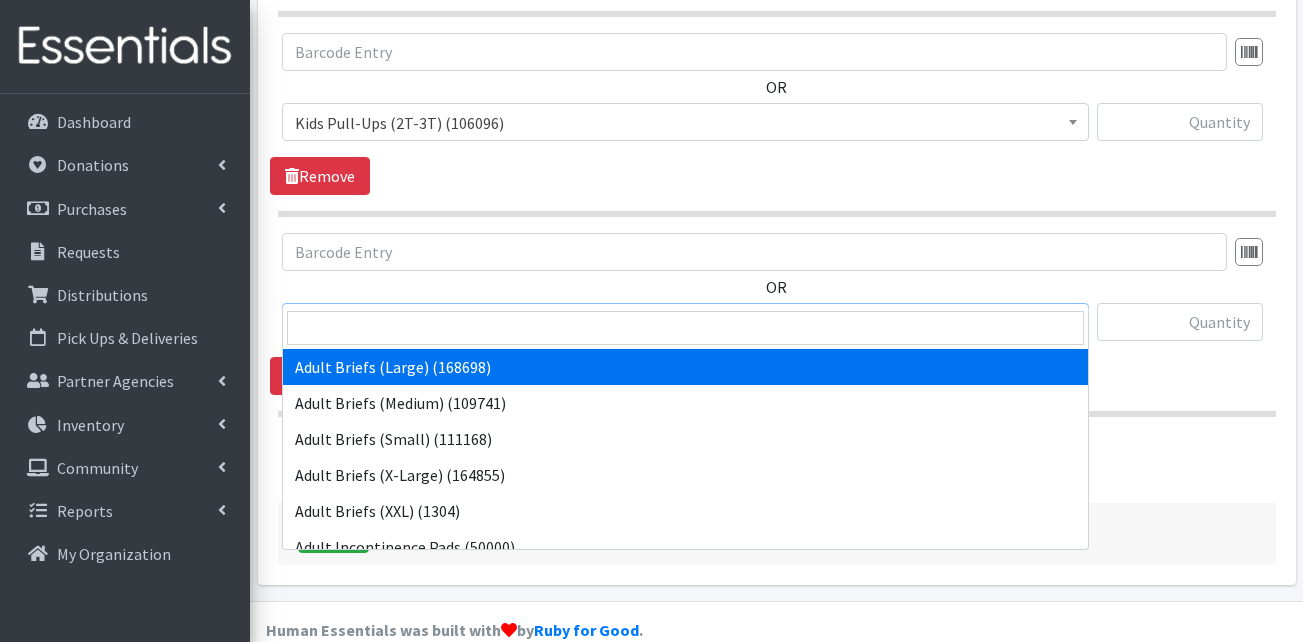 click on "Adult Briefs (Large) (168698)" at bounding box center [685, 323] 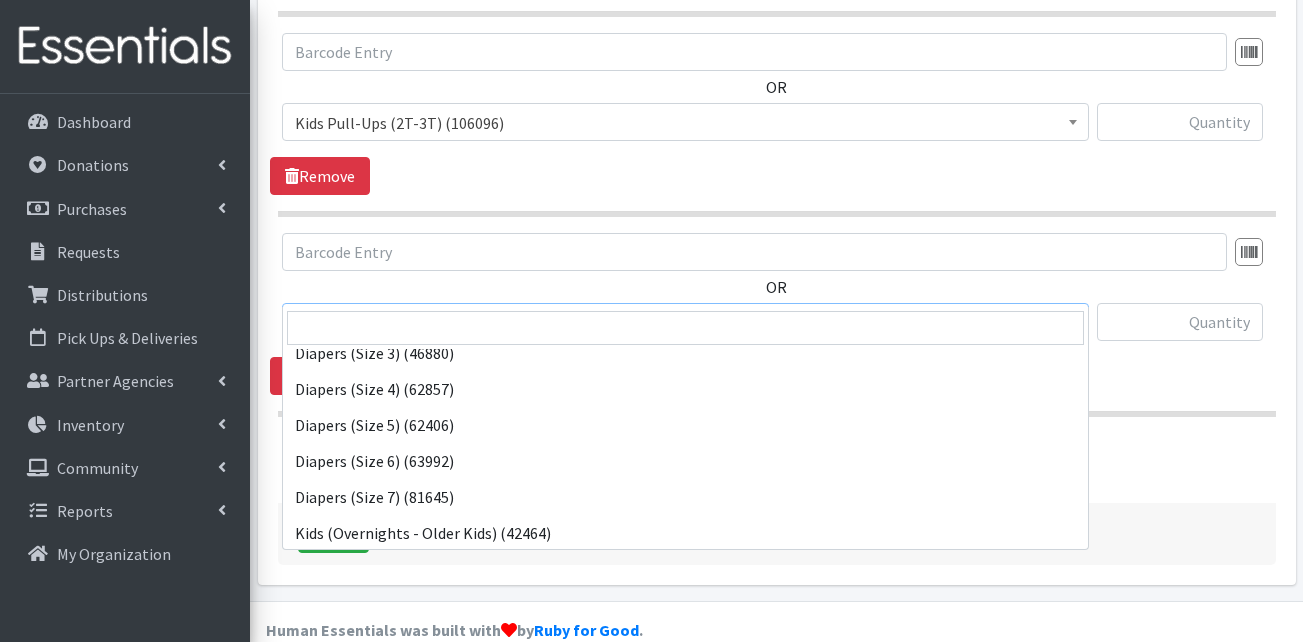 scroll, scrollTop: 600, scrollLeft: 0, axis: vertical 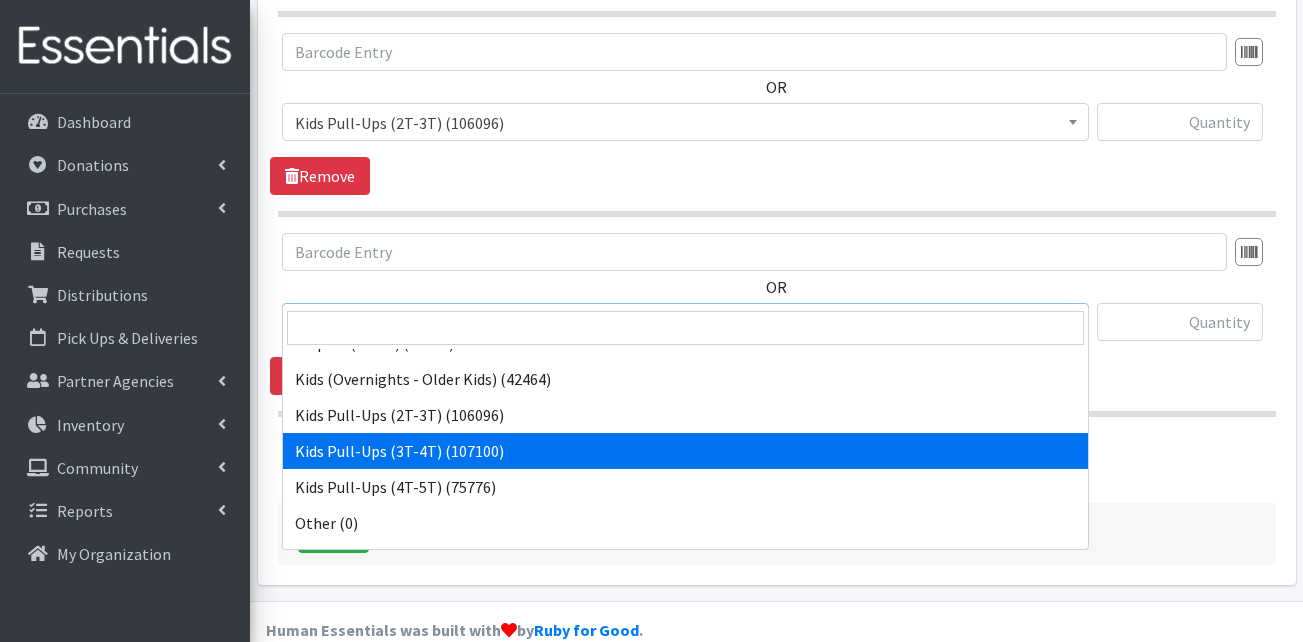 select on "13409" 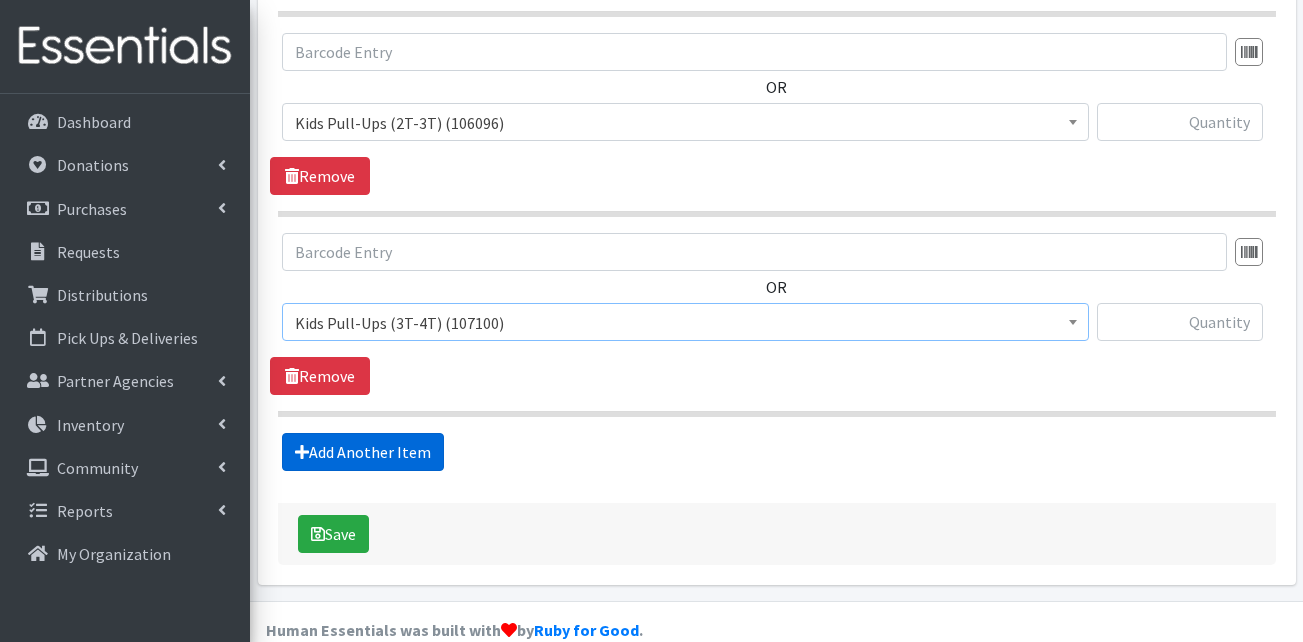click on "Add Another Item" at bounding box center [363, 452] 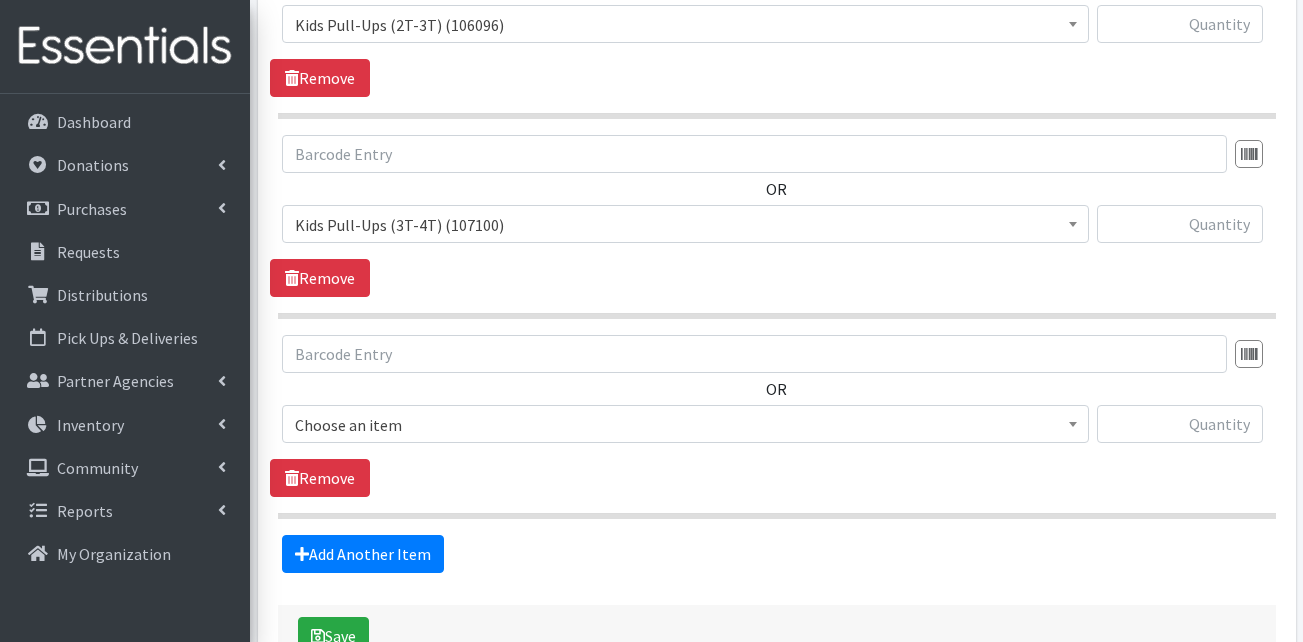click on "Items in this distribution
OR
Adult Briefs (Large) (168698)
Adult Briefs (Medium) (109741)
Adult Briefs (Small) (111168)
Adult Briefs (X-Large) (164855)
Adult Briefs (XXL) (1304)
Adult Incontinence Pads (50000)
Adult Liners (50000)
Bed Pads (Disposable) (0)
Diapers (Newborn) (99750)
Diapers (Preemie) (114700)
Diapers (Size 1) (53155)
Diapers (Size 2) (57455)
Diapers (Size 3) (46880)
Diapers (Size 4) (62857)
Diapers (Size 5) (62406)
Diapers (Size 6) (63992)
Diapers (Size 7) (81645)
Kids (Overnights - Older Kids) (42464)
Kids Pull-Ups (2T-3T) (106096)
Kids Pull-Ups (3T-4T) (107100)
Kids Pull-Ups (4T-5T) (75776)
Other (0)
Pads (21944)
Period Packs  (99125)
Period Panties (Large) (364957)
Period Panties (Medium) (99945)" at bounding box center [777, -472] 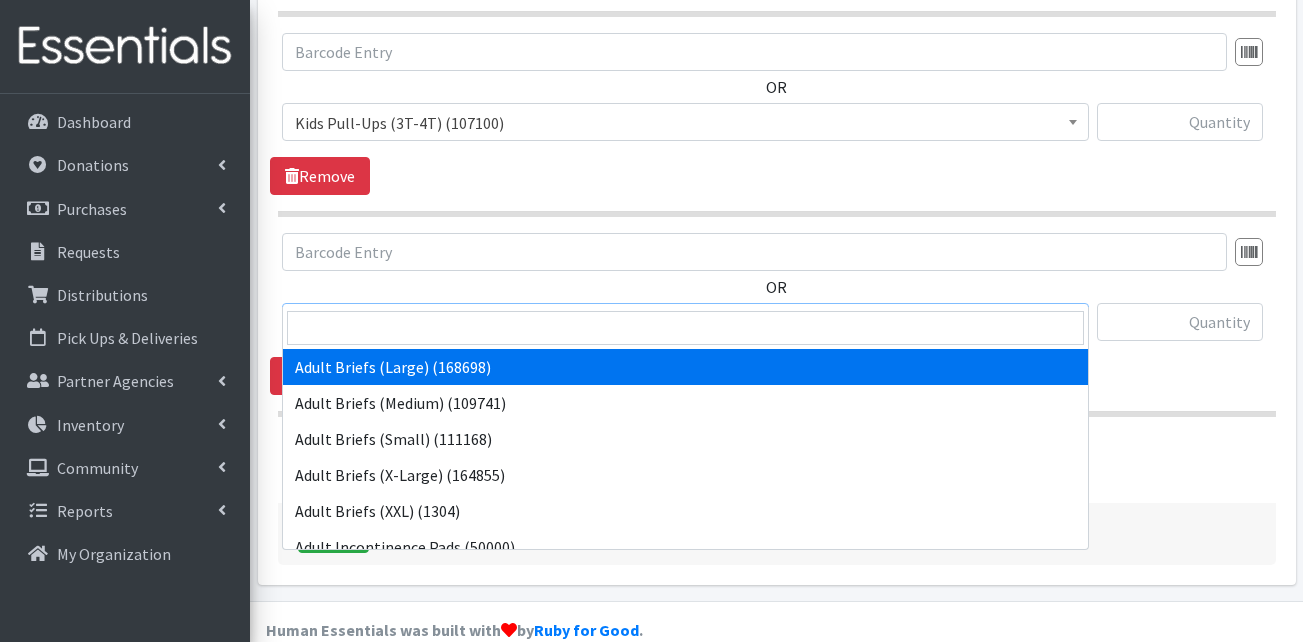 click on "Adult Briefs (Large) (168698)" at bounding box center [685, 323] 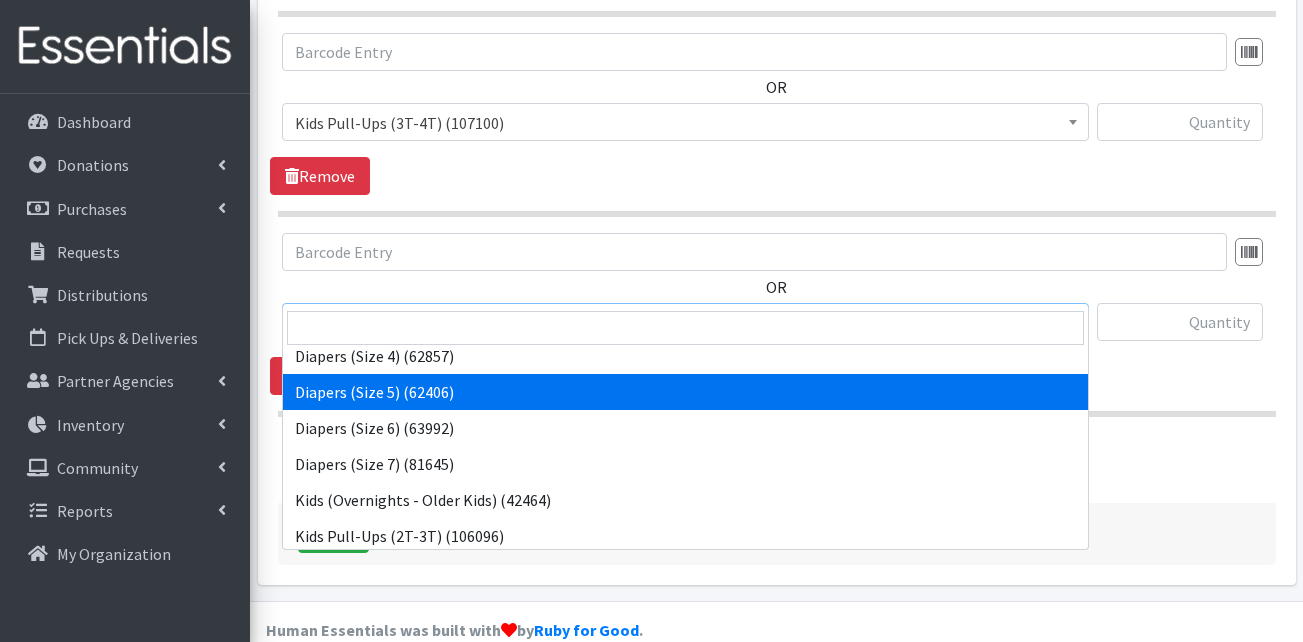 scroll, scrollTop: 600, scrollLeft: 0, axis: vertical 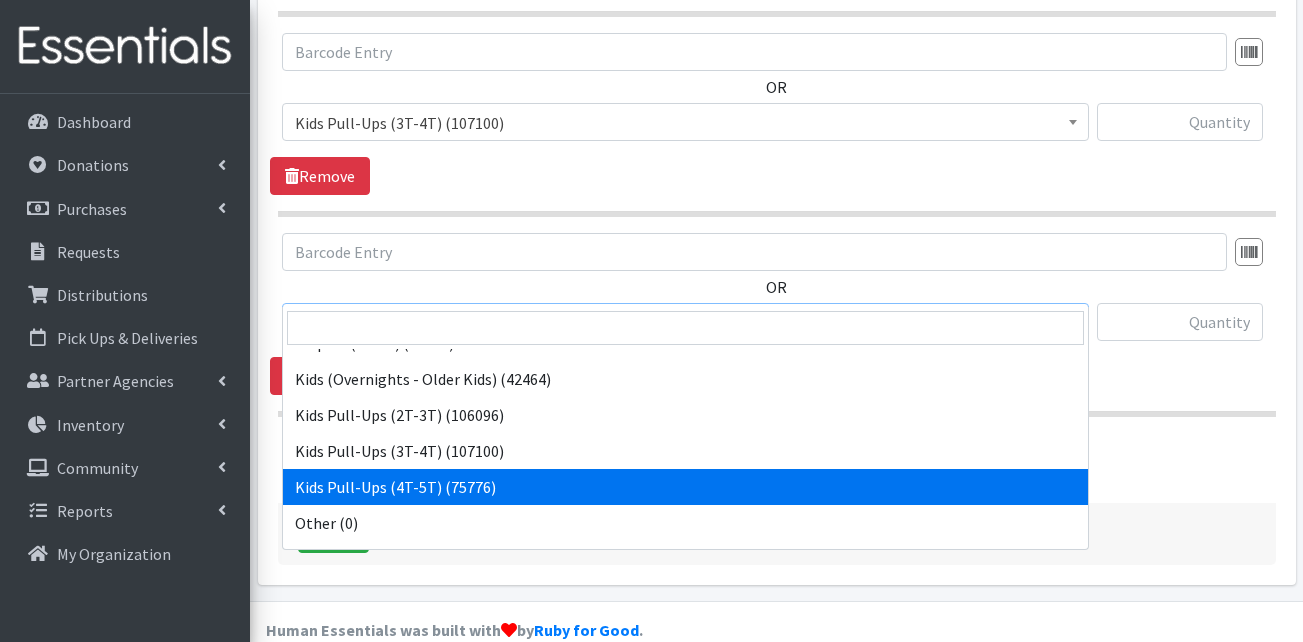 select on "13424" 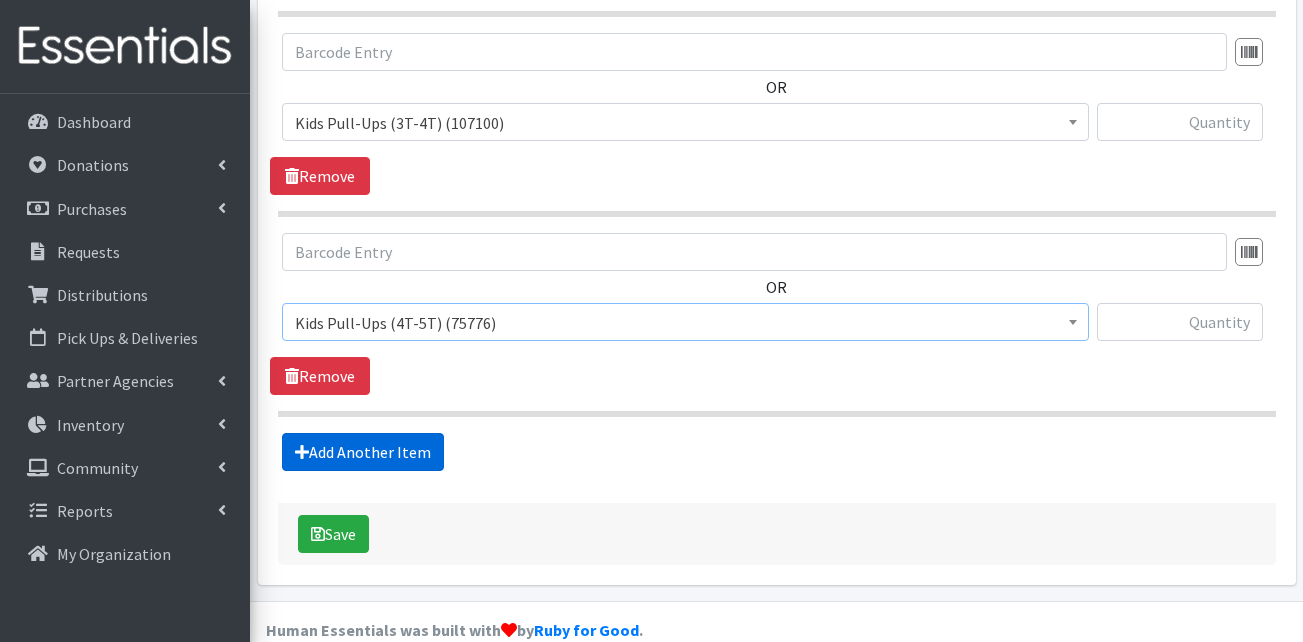click on "Add Another Item" at bounding box center (363, 452) 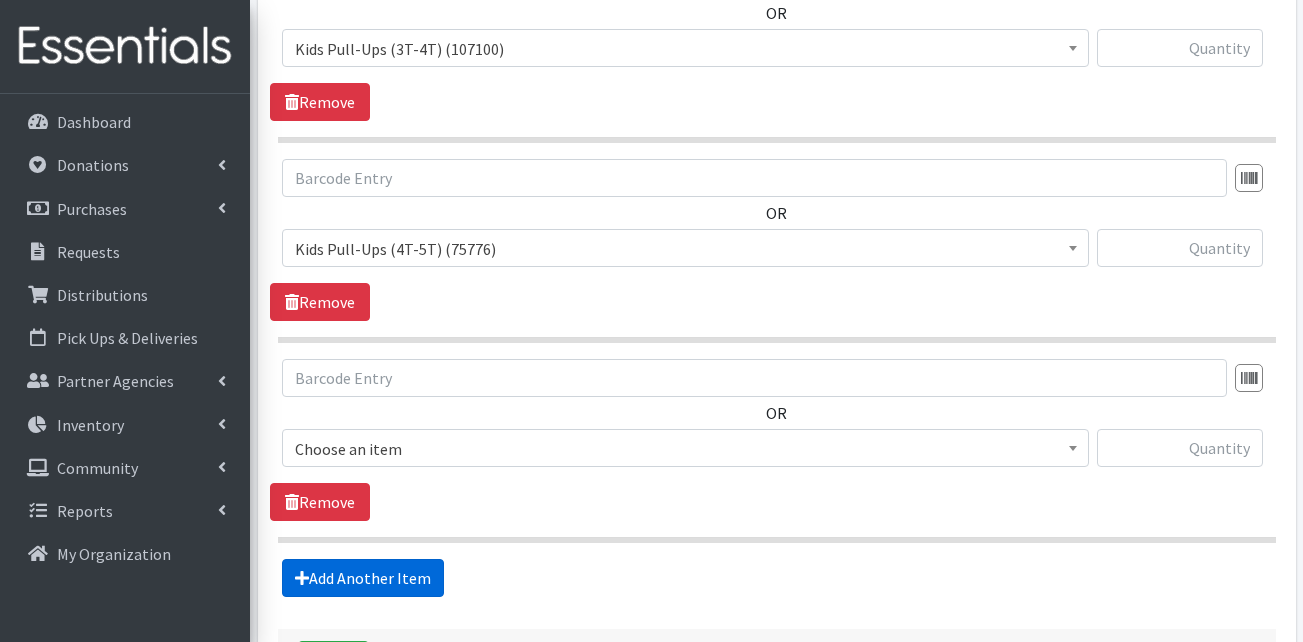 scroll, scrollTop: 2624, scrollLeft: 0, axis: vertical 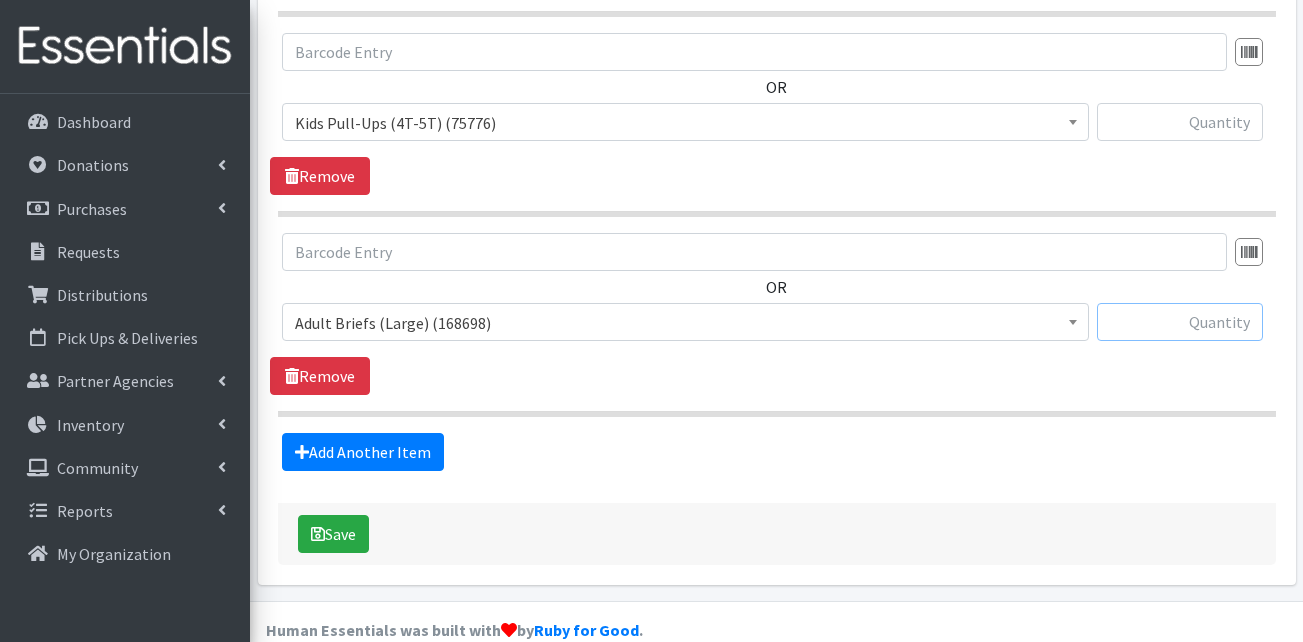 click at bounding box center [1180, 322] 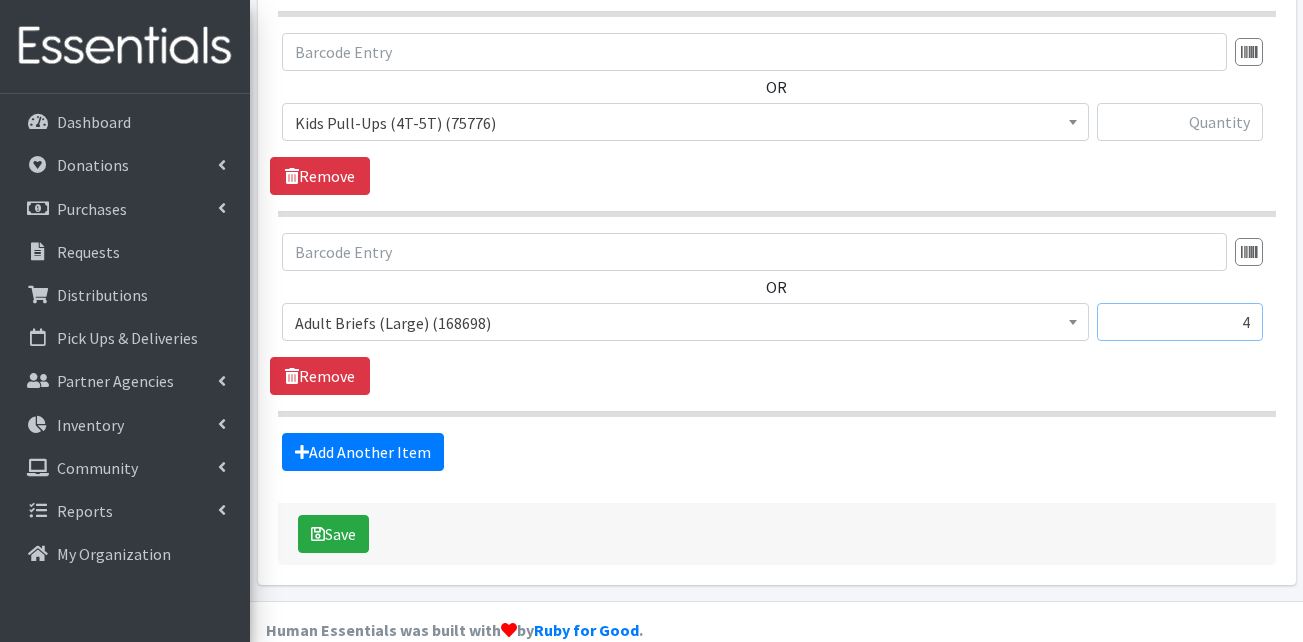 type on "4" 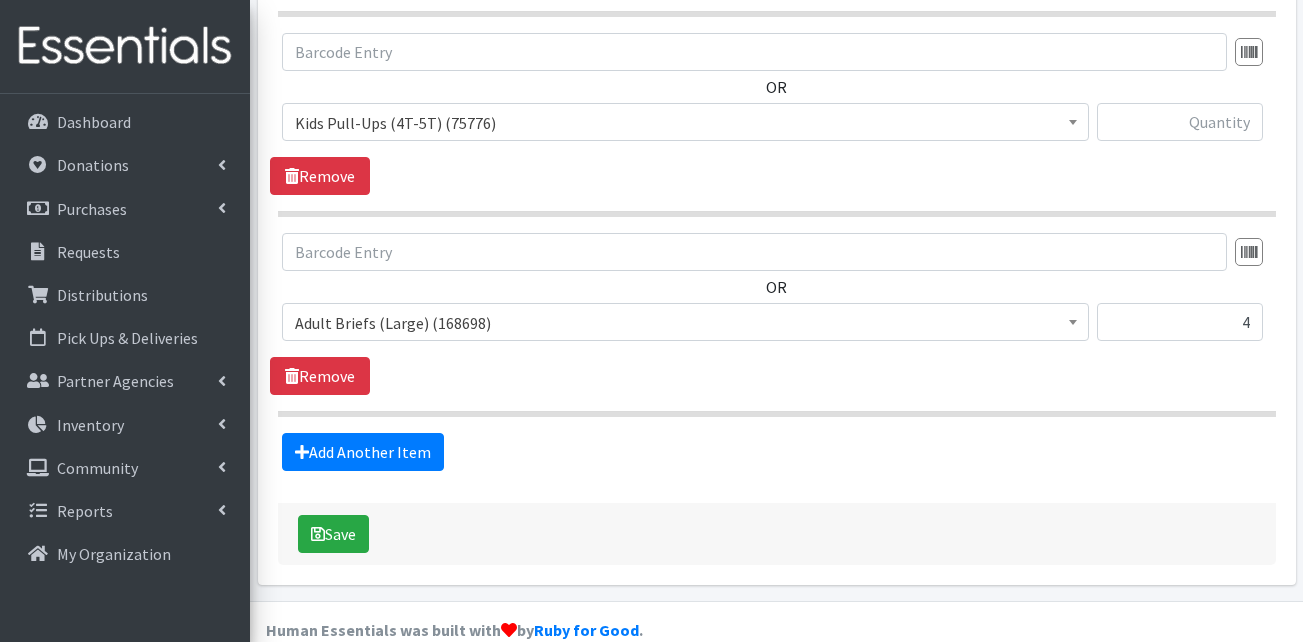 click on "Save" at bounding box center [777, 534] 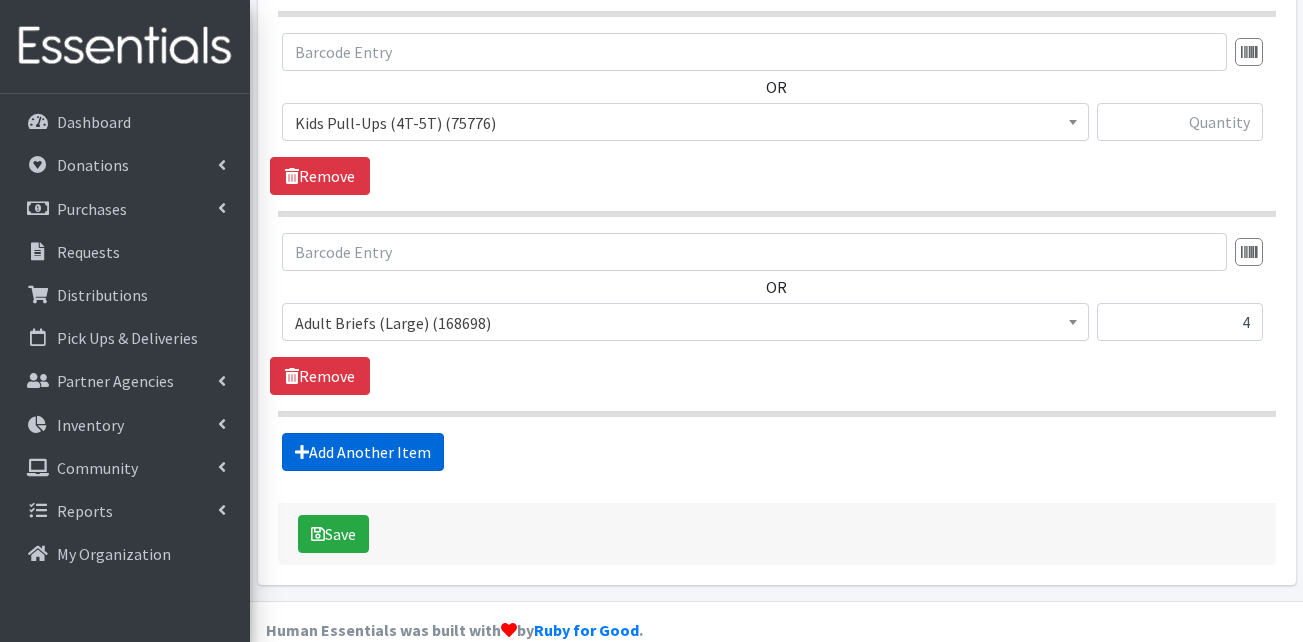 click on "Add Another Item" at bounding box center (363, 452) 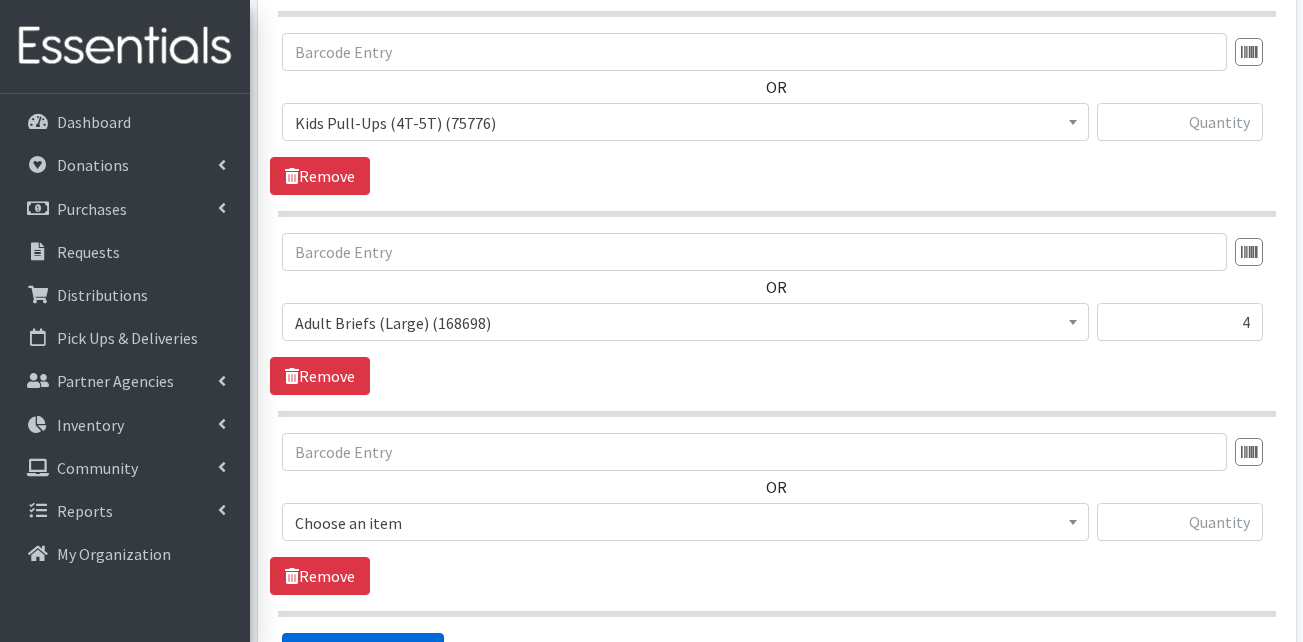 scroll, scrollTop: 2824, scrollLeft: 0, axis: vertical 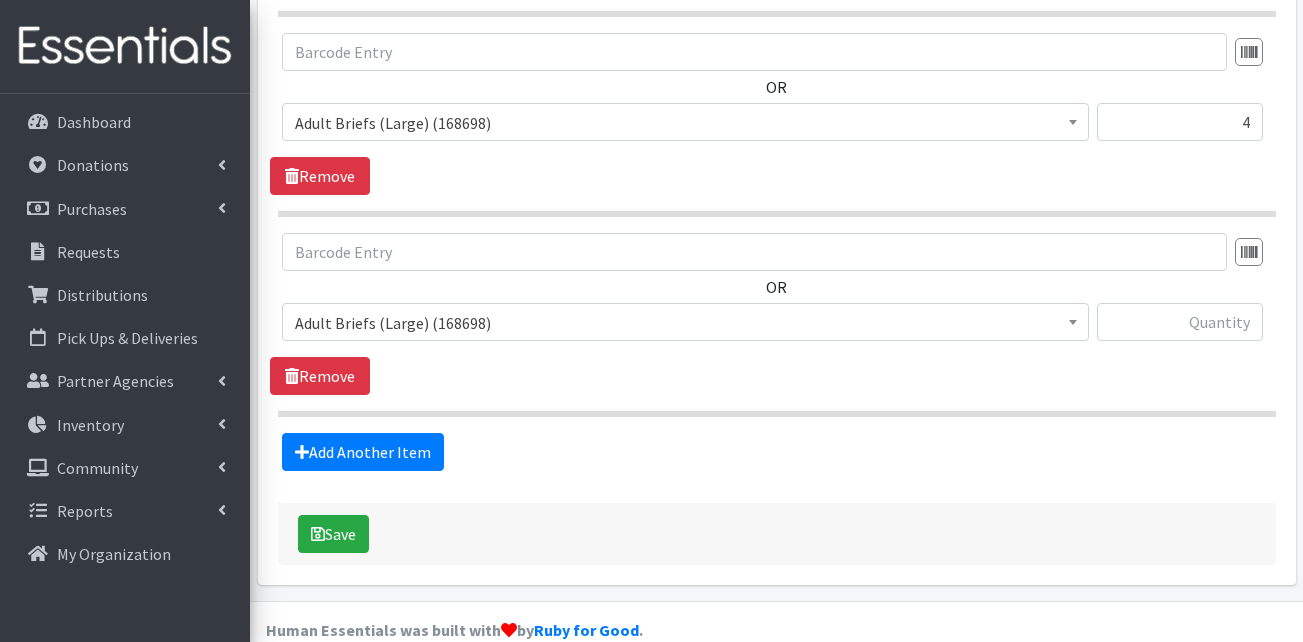 click on "Adult Briefs (Large) (168698)" at bounding box center [685, 323] 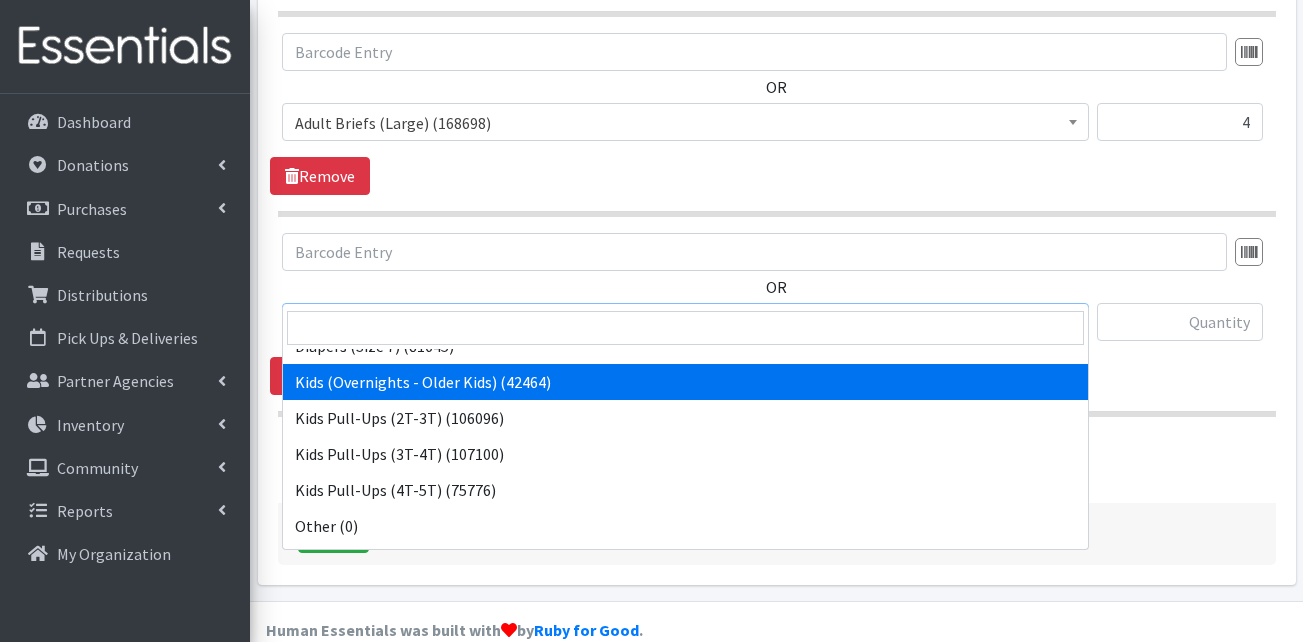 scroll, scrollTop: 700, scrollLeft: 0, axis: vertical 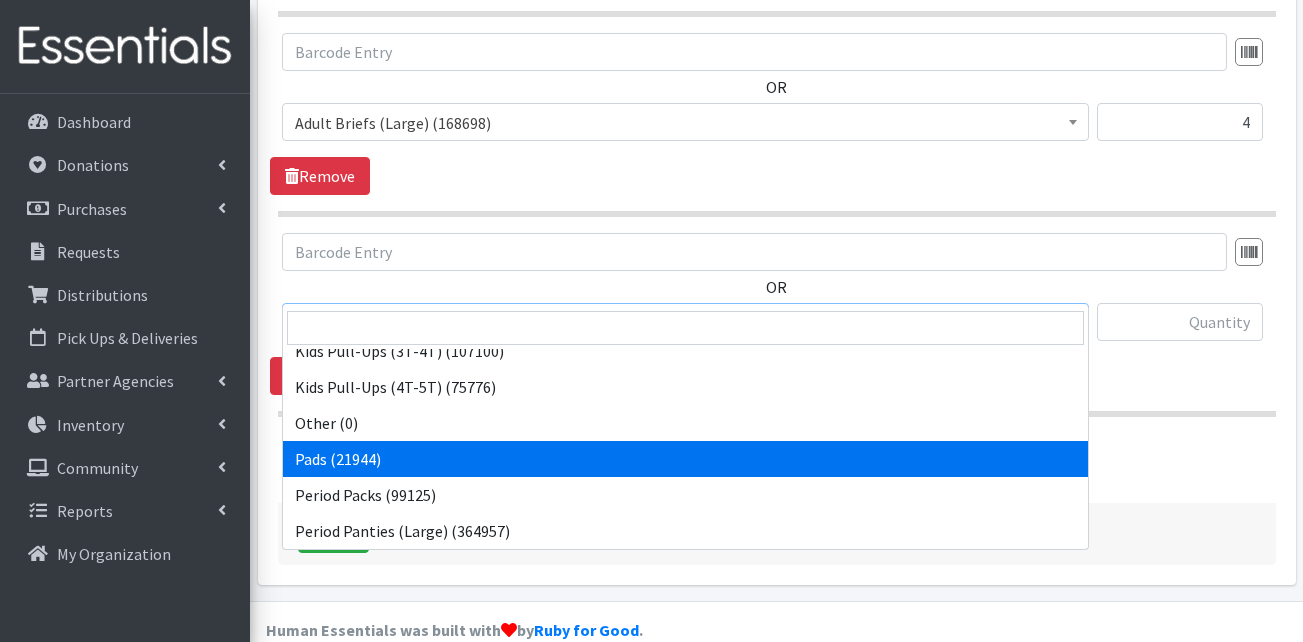 select on "13402" 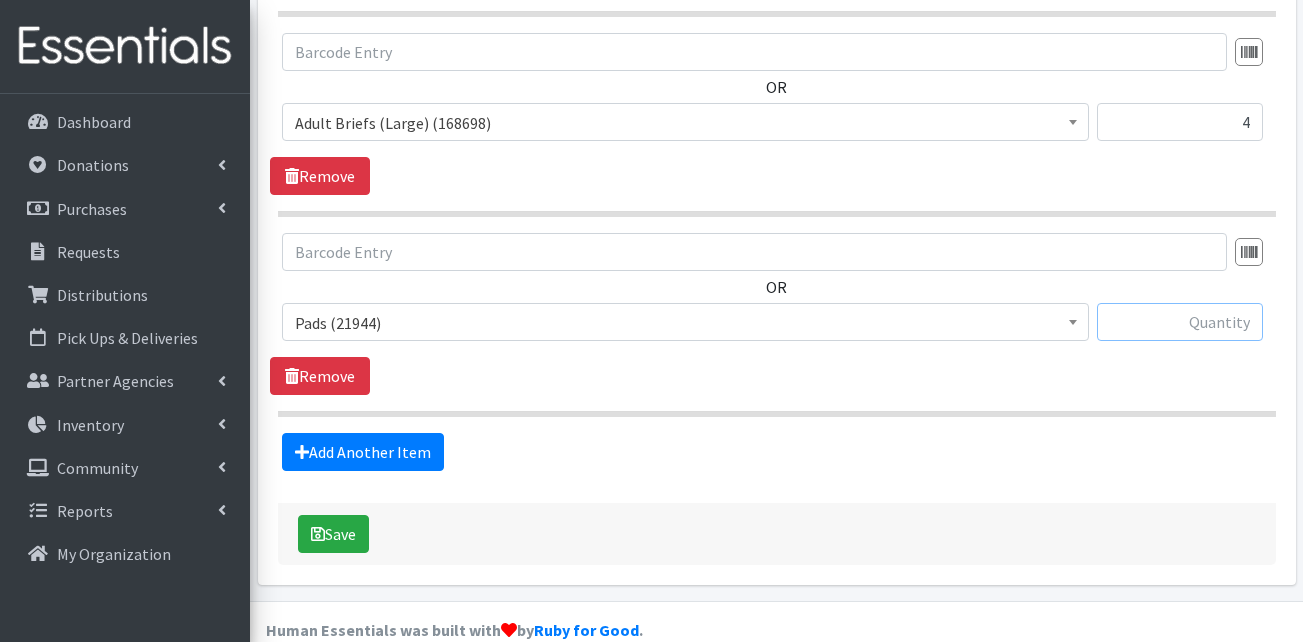 click at bounding box center (1180, 322) 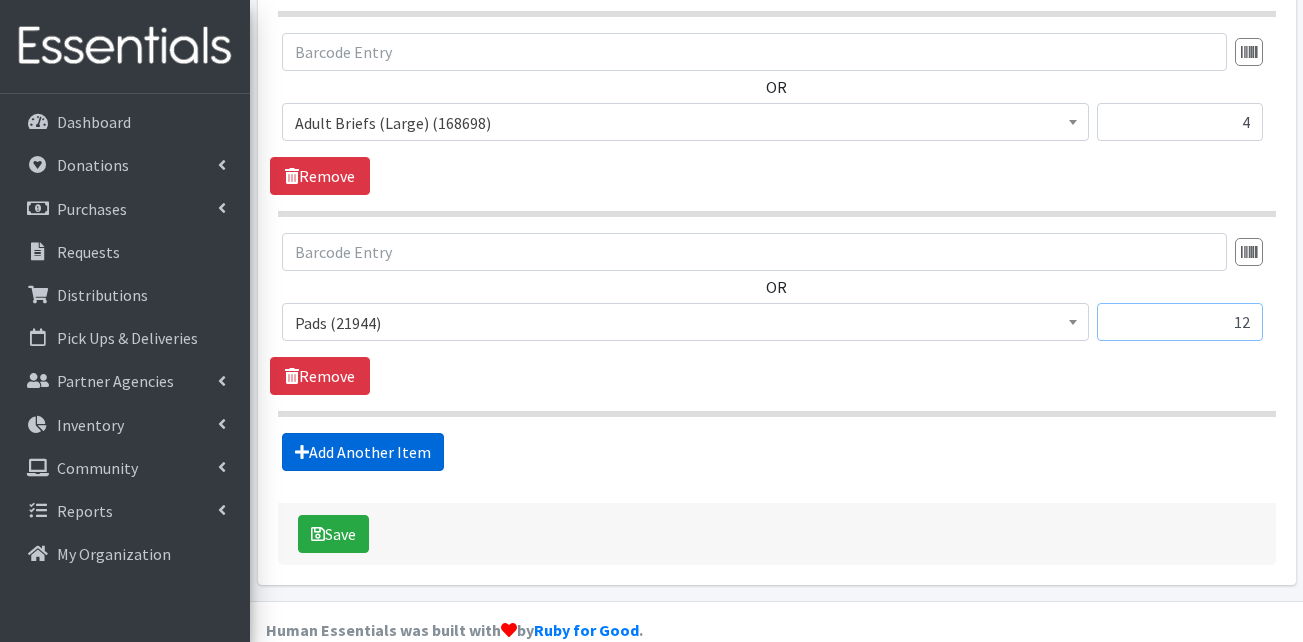 type on "12" 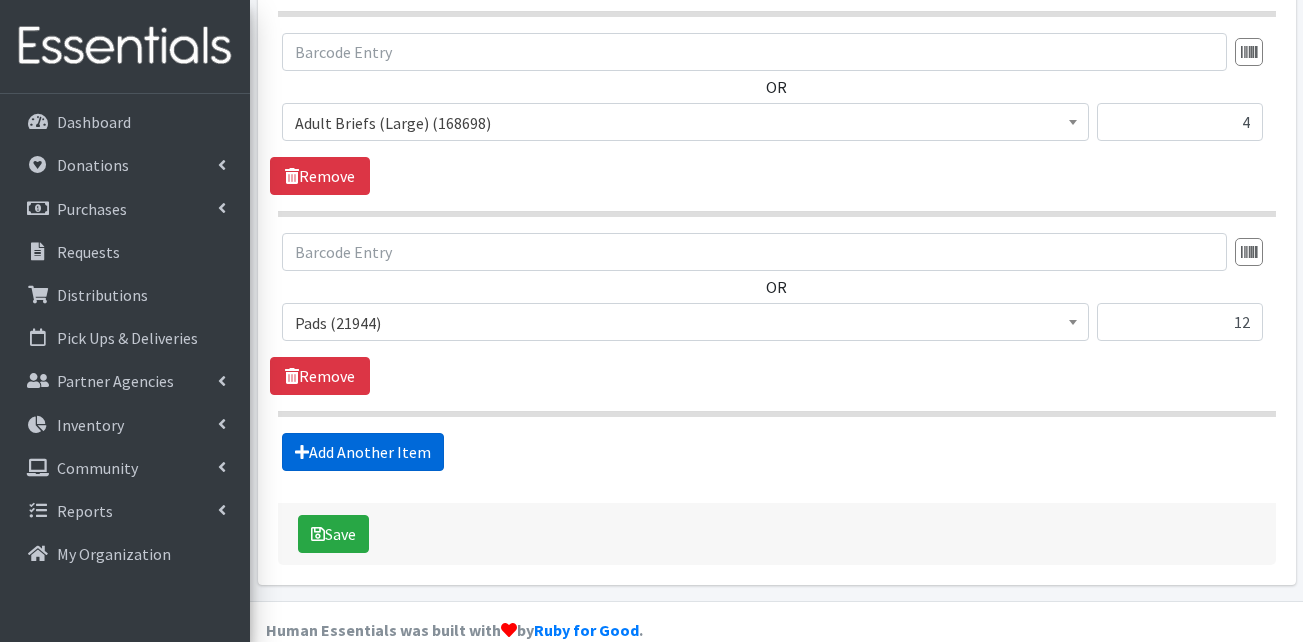 click on "Add Another Item" at bounding box center [363, 452] 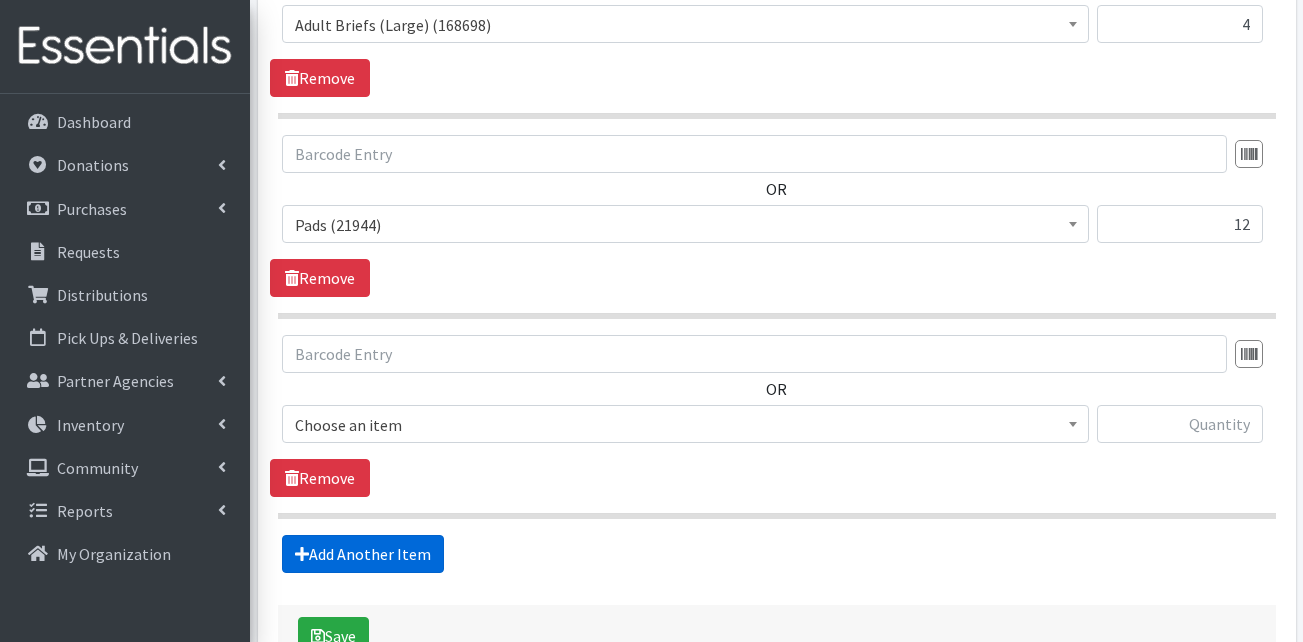 scroll, scrollTop: 3024, scrollLeft: 0, axis: vertical 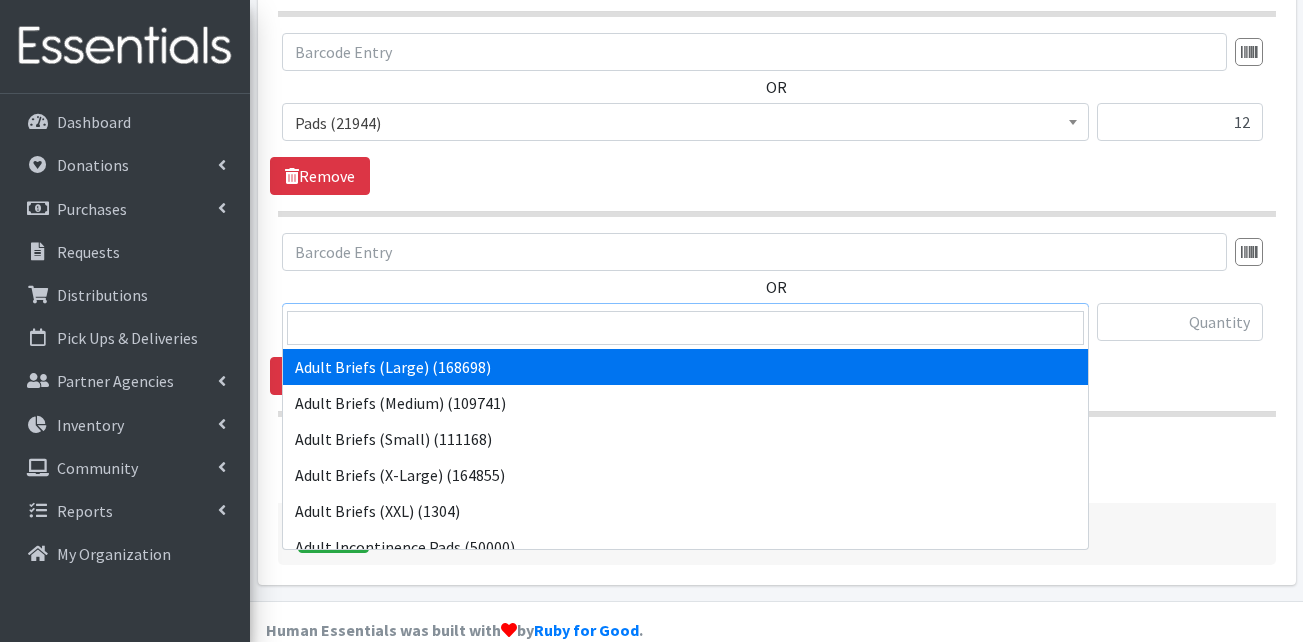 click on "Adult Briefs (Large) (168698)" at bounding box center [685, 323] 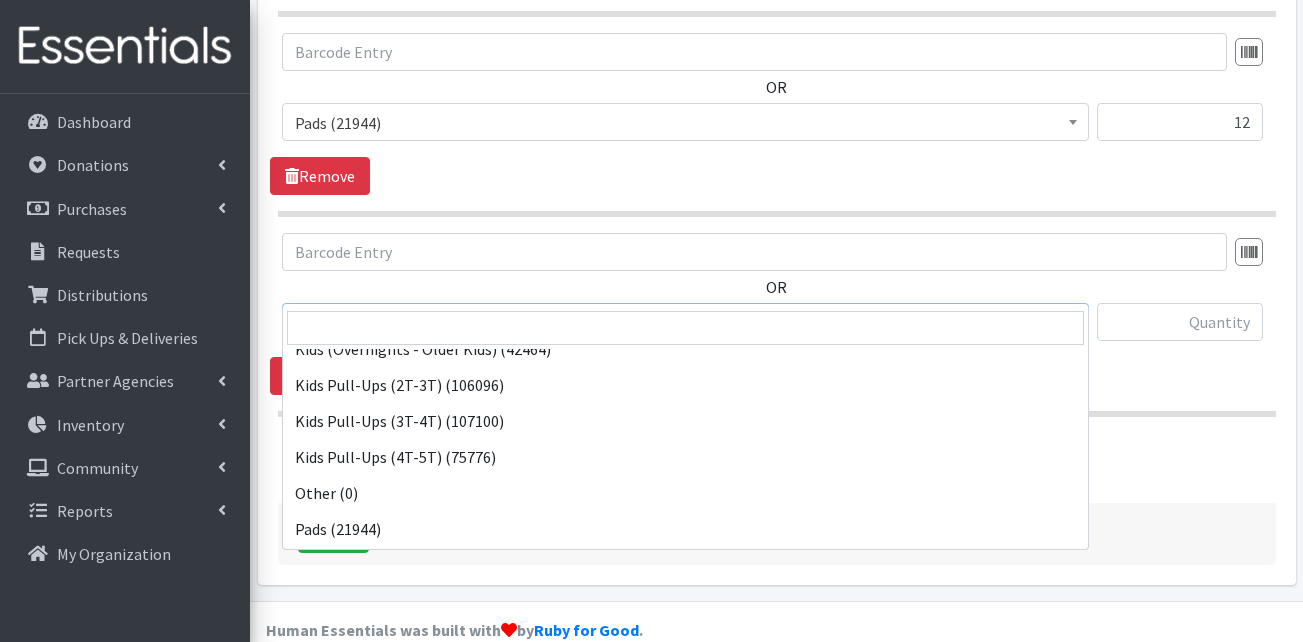 scroll, scrollTop: 700, scrollLeft: 0, axis: vertical 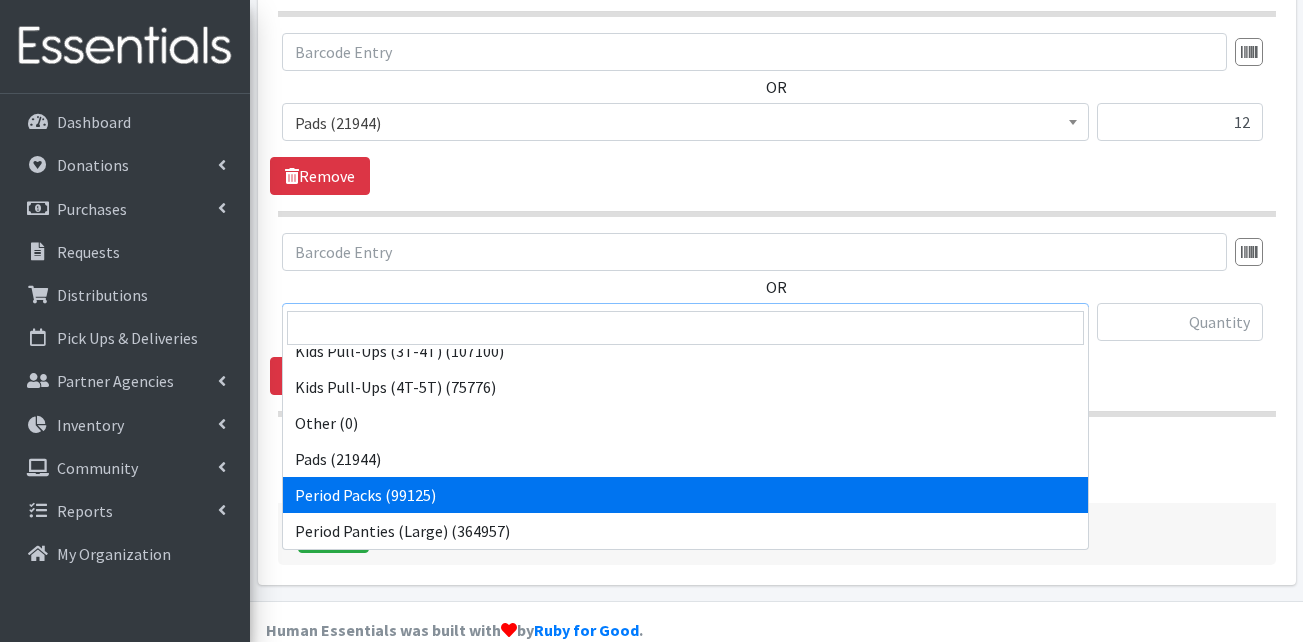 select on "15291" 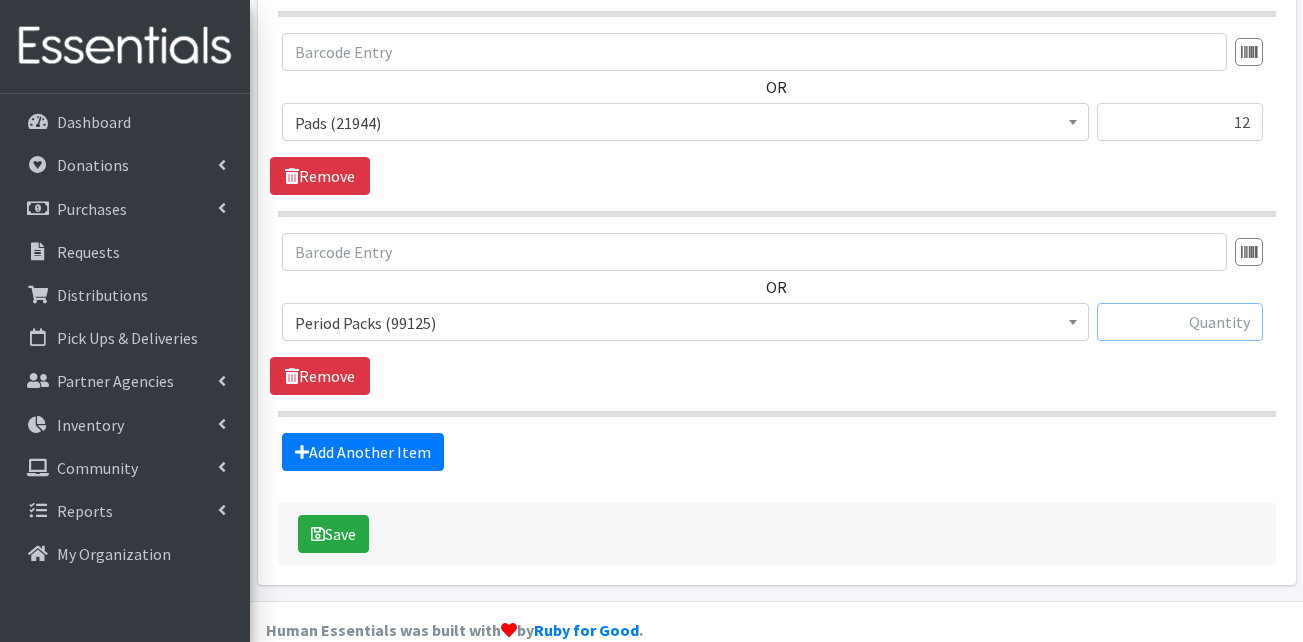 click at bounding box center (1180, 322) 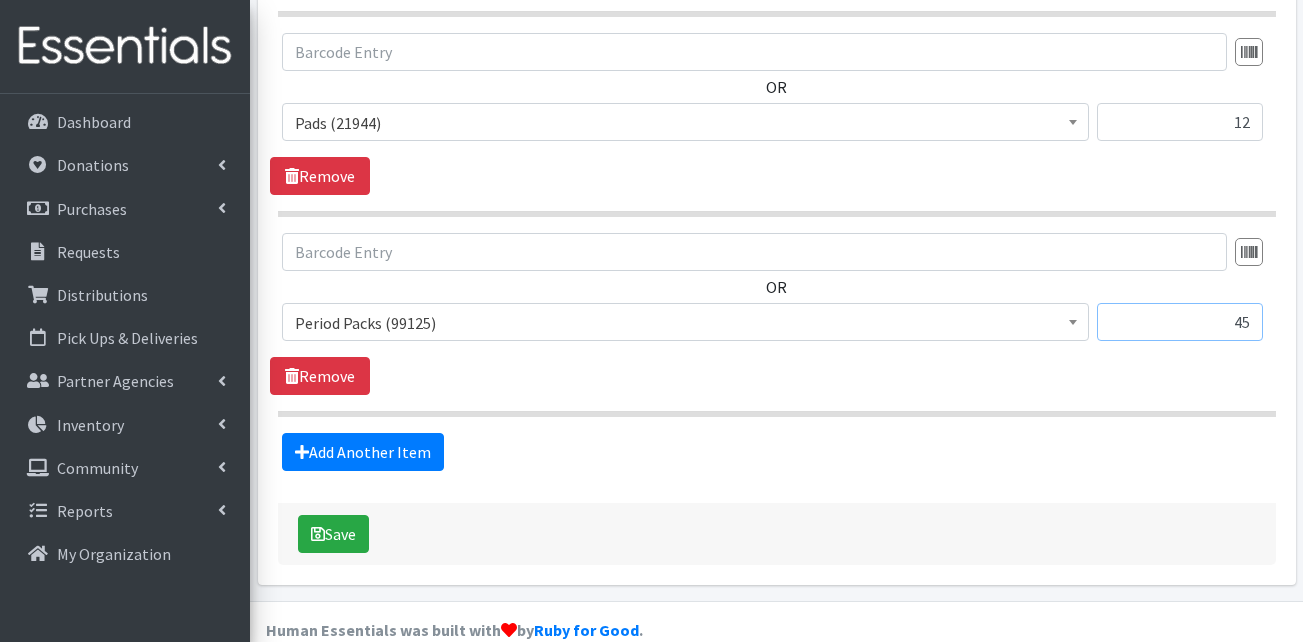 type on "45" 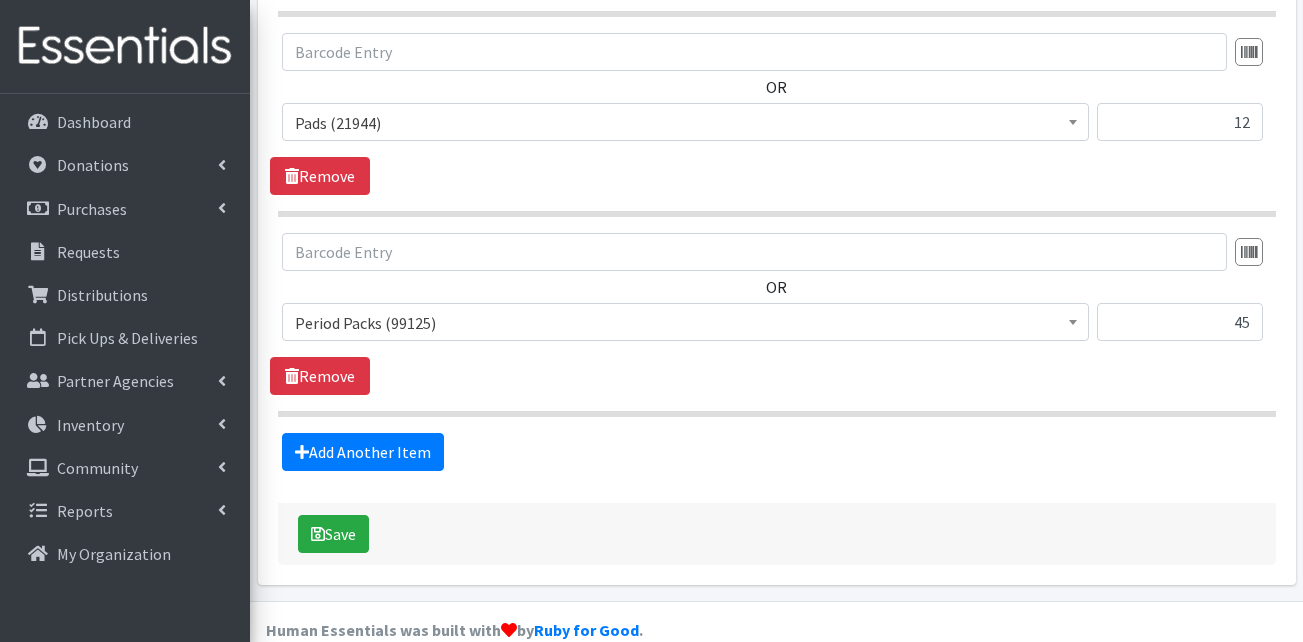 click on "OR
Adult Briefs (Large) (168698)
Adult Briefs (Medium) (109741)
Adult Briefs (Small) (111168)
Adult Briefs (X-Large) (164855)
Adult Briefs (XXL) (1304)
Adult Incontinence Pads (50000)
Adult Liners (50000)
Bed Pads (Disposable) (0)
Diapers (Newborn) (99750)
Diapers (Preemie) (114700)
Diapers (Size 1) (53155)
Diapers (Size 2) (57455)
Diapers (Size 3) (46880)
Diapers (Size 4) (62857)
Diapers (Size 5) (62406)
Diapers (Size 6) (63992)
Diapers (Size 7) (81645)
Kids (Overnights - Older Kids) (42464)
Kids Pull-Ups (2T-3T) (106096)
Kids Pull-Ups (3T-4T) (107100)
Kids Pull-Ups (4T-5T) (75776)
Other (0)
Pads (21944)
Period Packs  (99125)
Period Panties (Large) (364957)
Period Panties (Medium) (99945)
Swimmers (50000)" at bounding box center (777, 325) 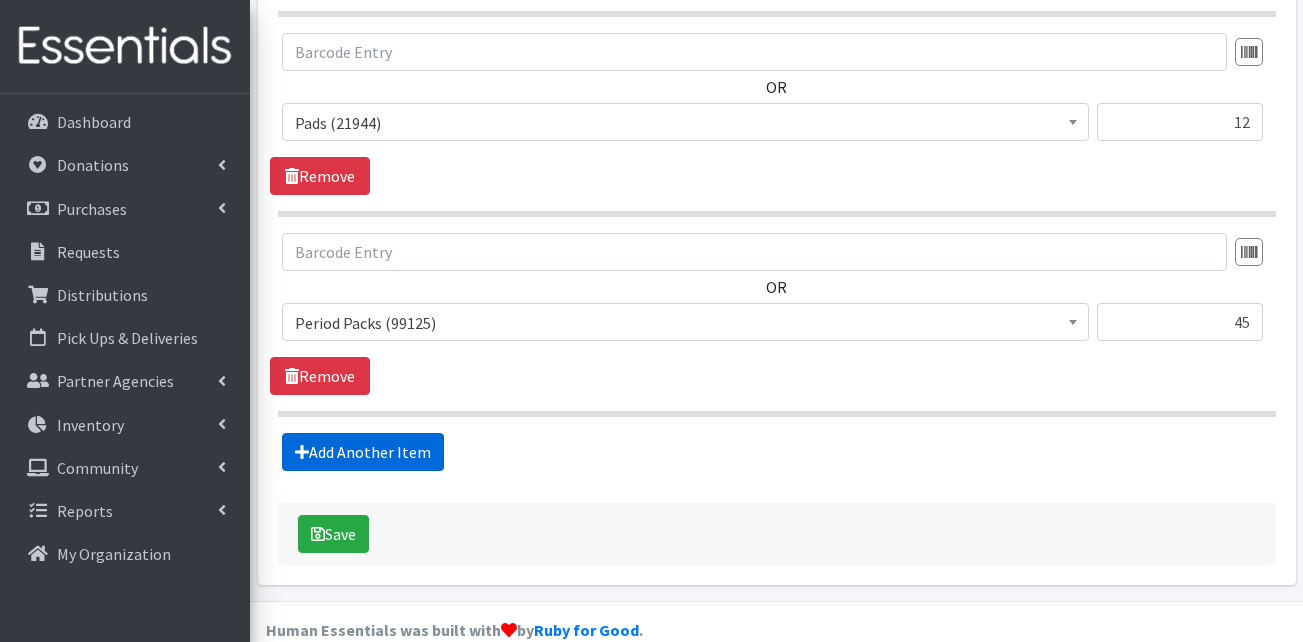 click on "Add Another Item" at bounding box center [363, 452] 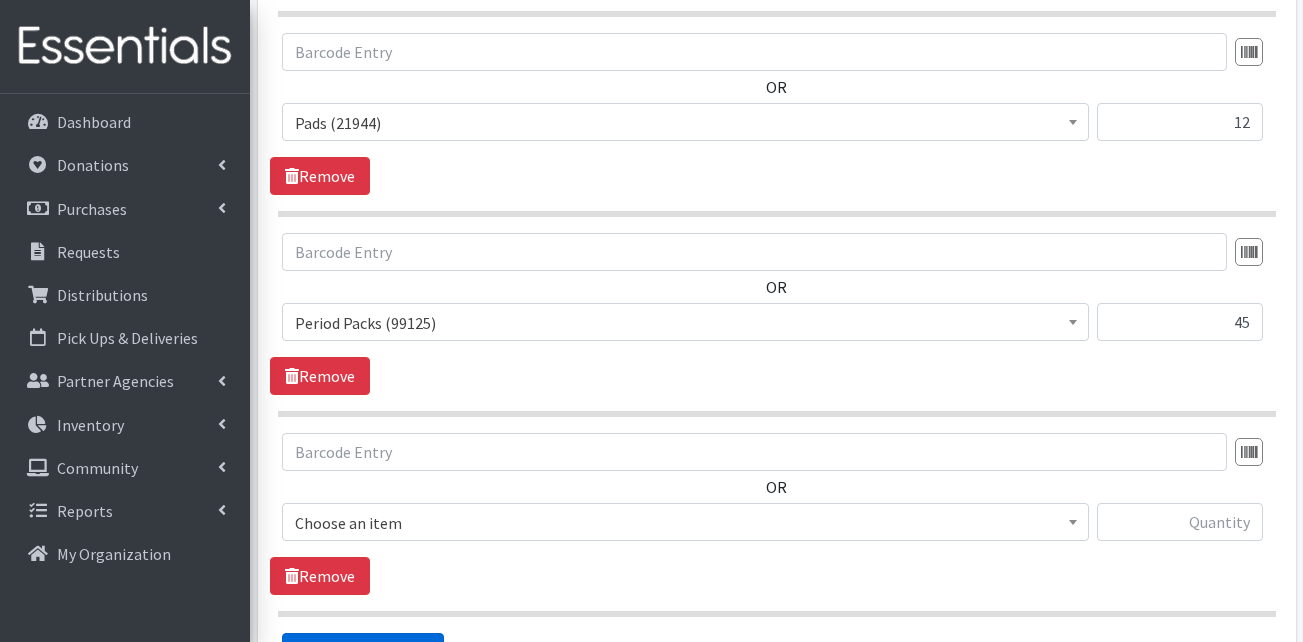 scroll, scrollTop: 3224, scrollLeft: 0, axis: vertical 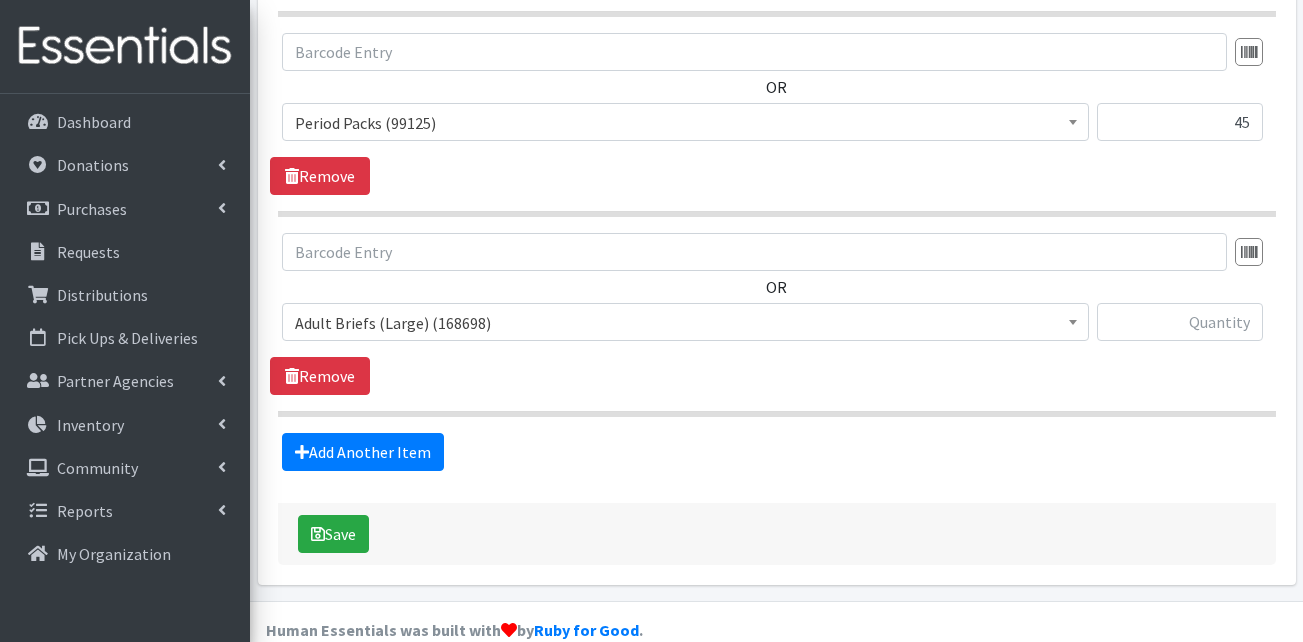 click on "Adult Briefs (Large) (168698)" at bounding box center [685, 323] 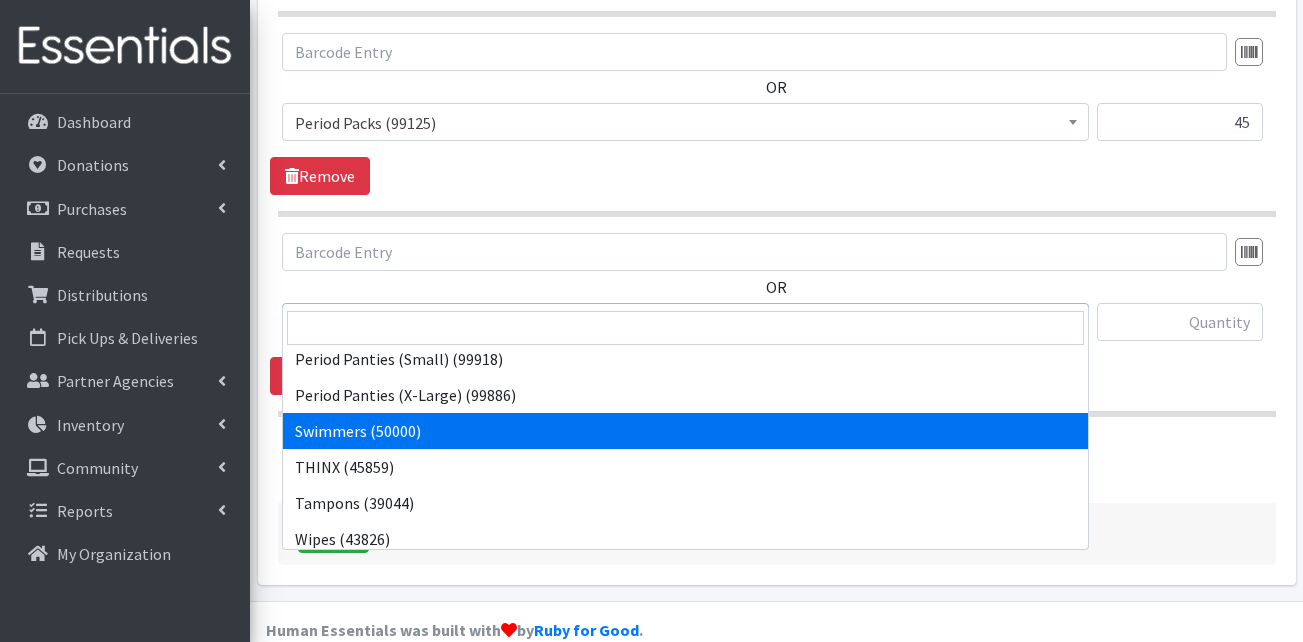 scroll, scrollTop: 952, scrollLeft: 0, axis: vertical 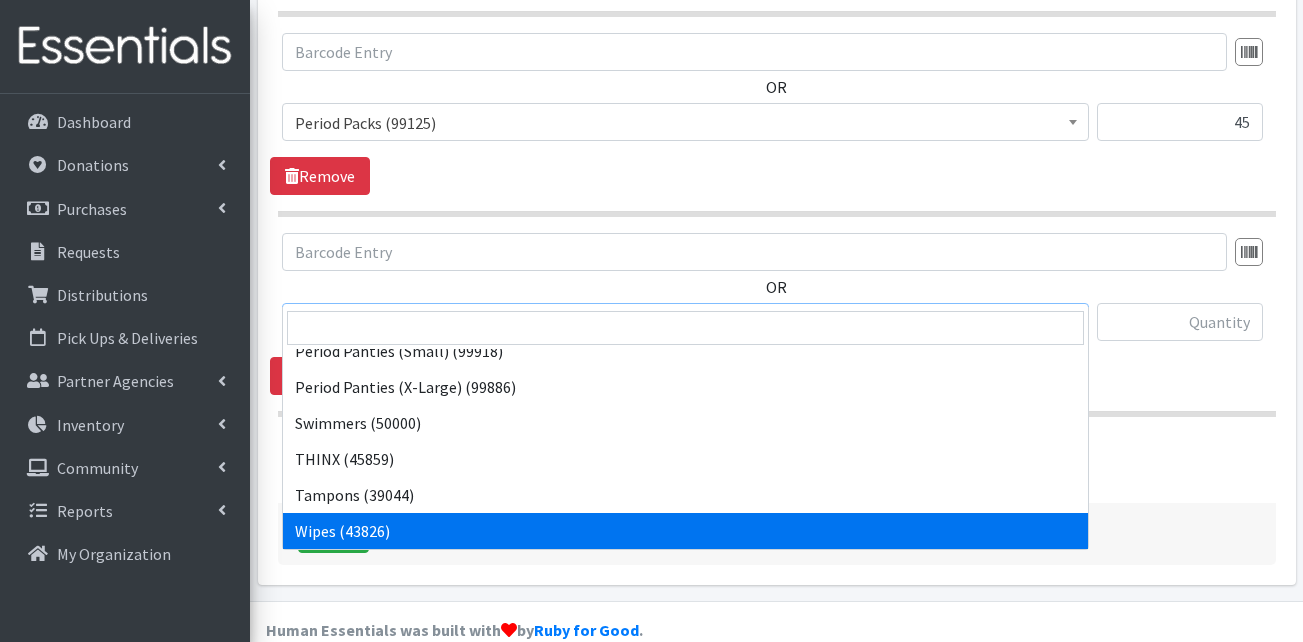 select on "13405" 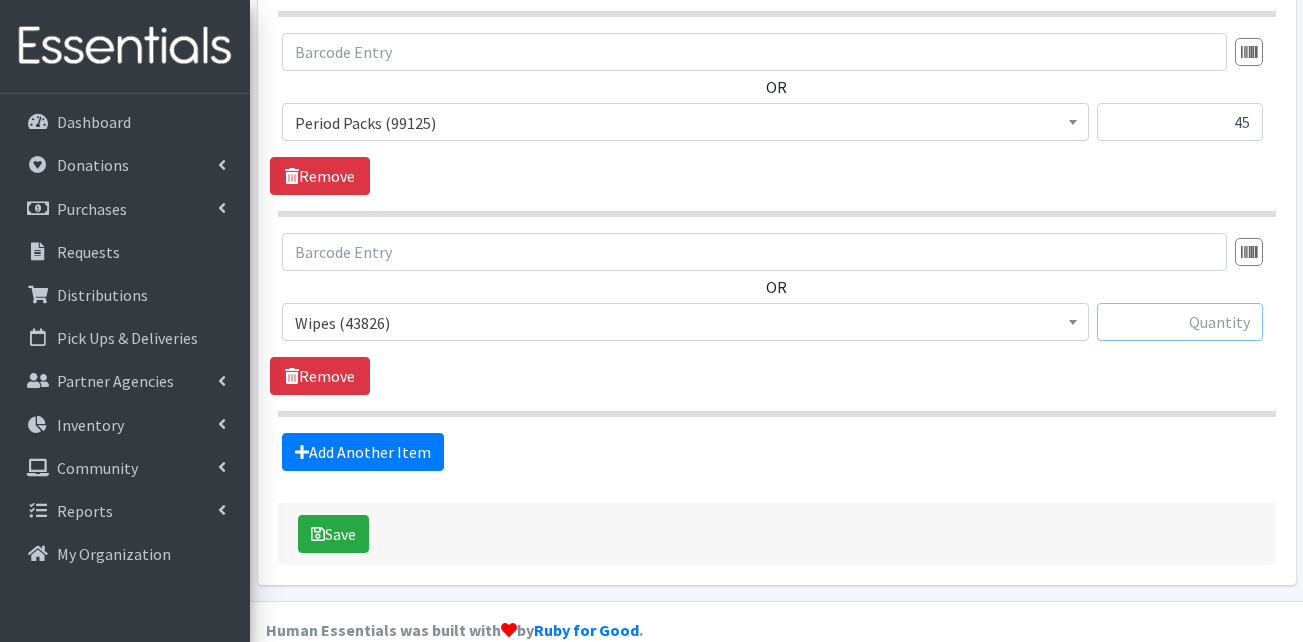 click at bounding box center (1180, 322) 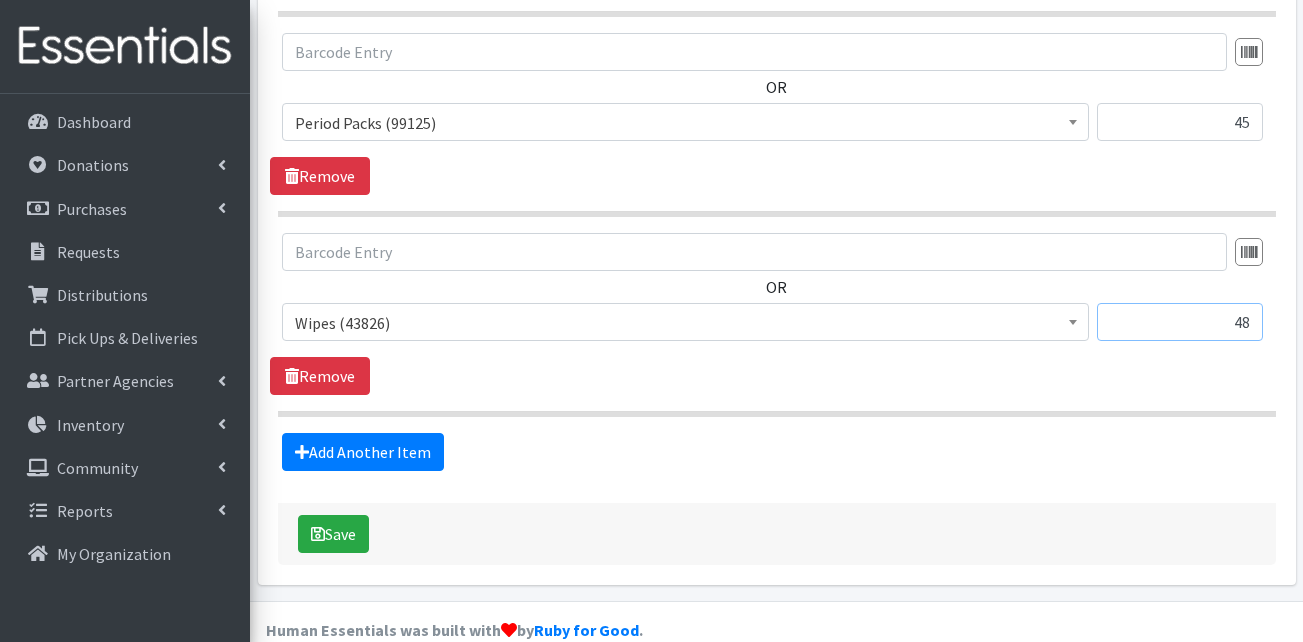 type on "48" 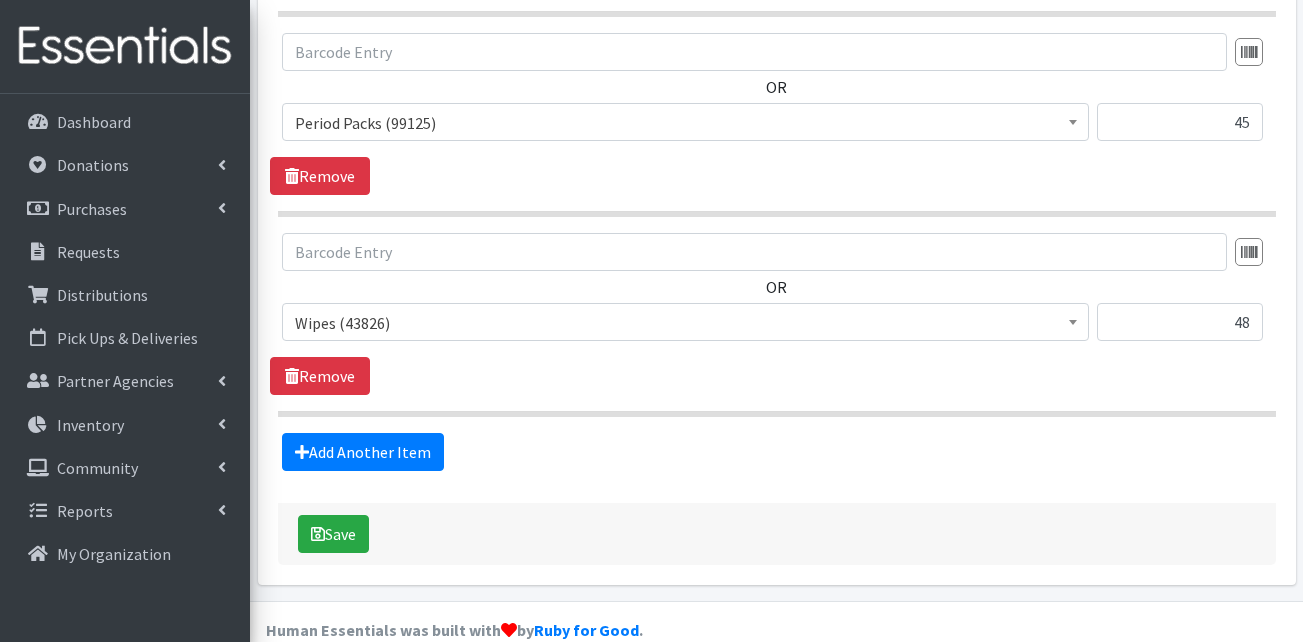click on "OR
Adult Briefs (Large) (168698)
Adult Briefs (Medium) (109741)
Adult Briefs (Small) (111168)
Adult Briefs (X-Large) (164855)
Adult Briefs (XXL) (1304)
Adult Incontinence Pads (50000)
Adult Liners (50000)
Bed Pads (Disposable) (0)
Diapers (Newborn) (99750)
Diapers (Preemie) (114700)
Diapers (Size 1) (53155)
Diapers (Size 2) (57455)
Diapers (Size 3) (46880)
Diapers (Size 4) (62857)
Diapers (Size 5) (62406)
Diapers (Size 6) (63992)
Diapers (Size 7) (81645)
Kids (Overnights - Older Kids) (42464)
Kids Pull-Ups (2T-3T) (106096)
Kids Pull-Ups (3T-4T) (107100)
Kids Pull-Ups (4T-5T) (75776)
Other (0)
Pads (21944)
Period Packs  (99125)
Period Panties (Large) (364957)
Period Panties (Medium) (99945)
Swimmers (50000)" at bounding box center [777, 325] 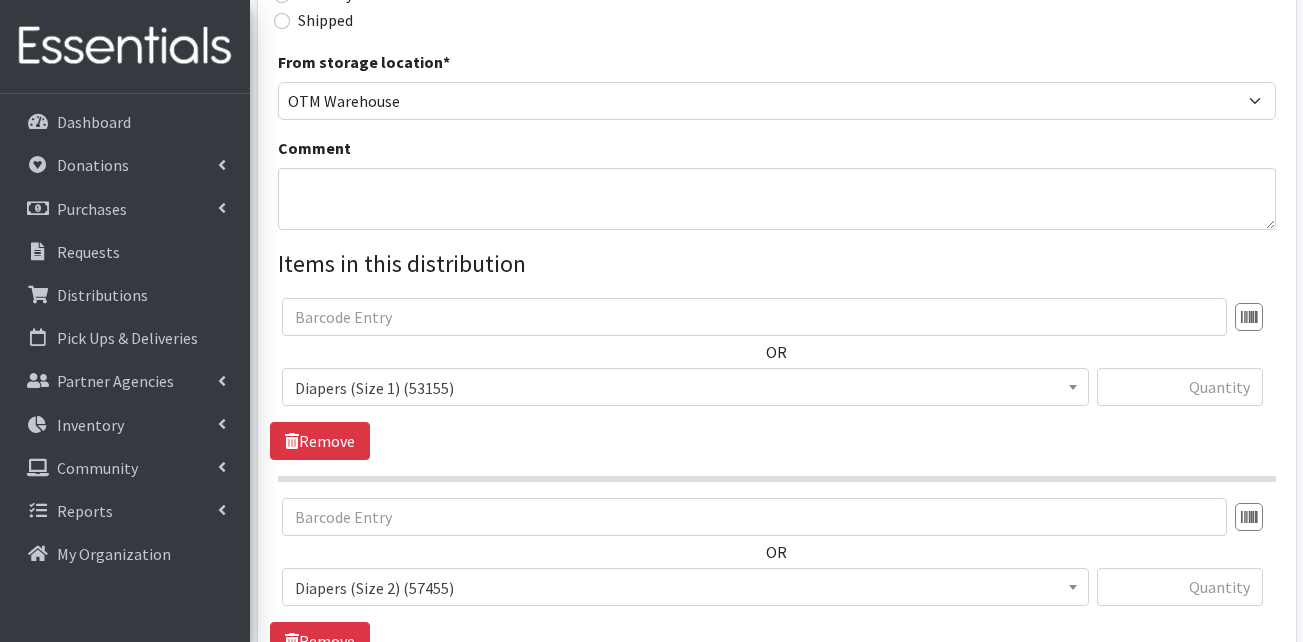 scroll, scrollTop: 524, scrollLeft: 0, axis: vertical 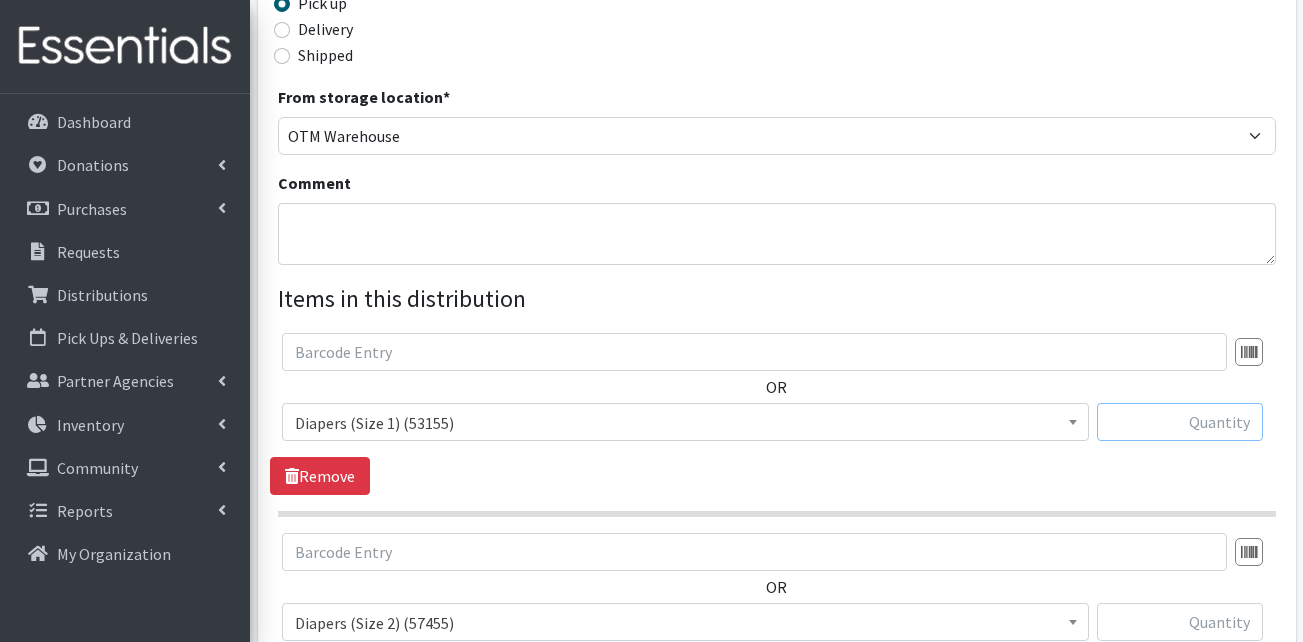 click at bounding box center (1180, 422) 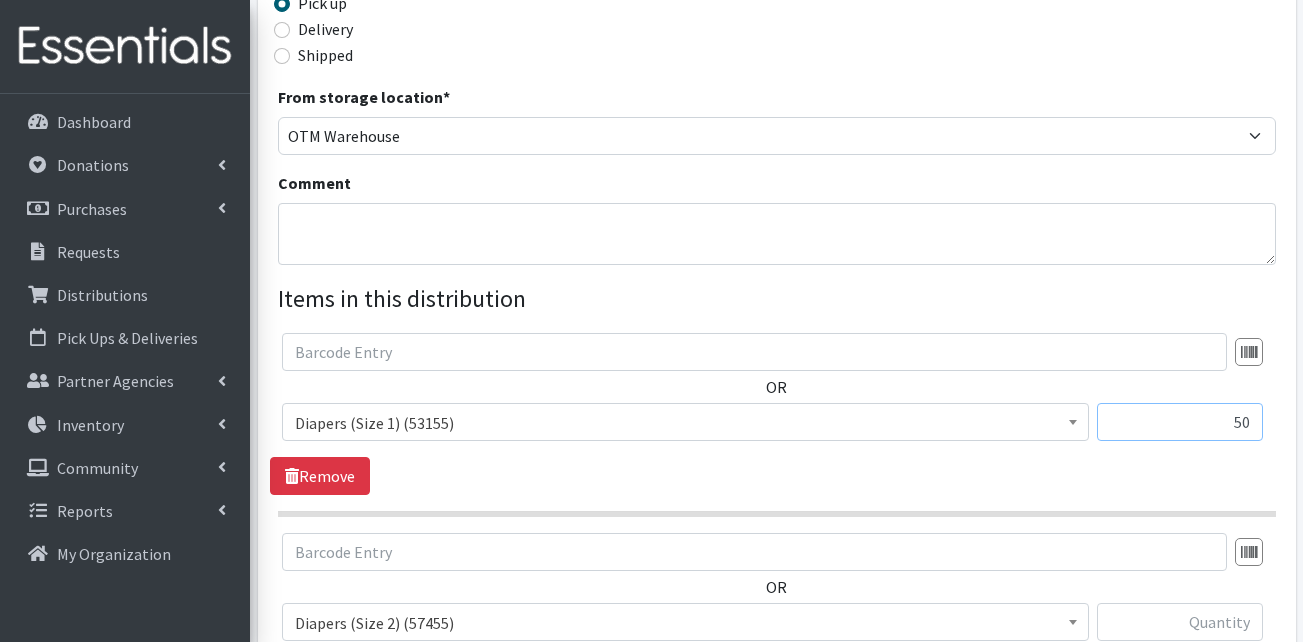 type on "50" 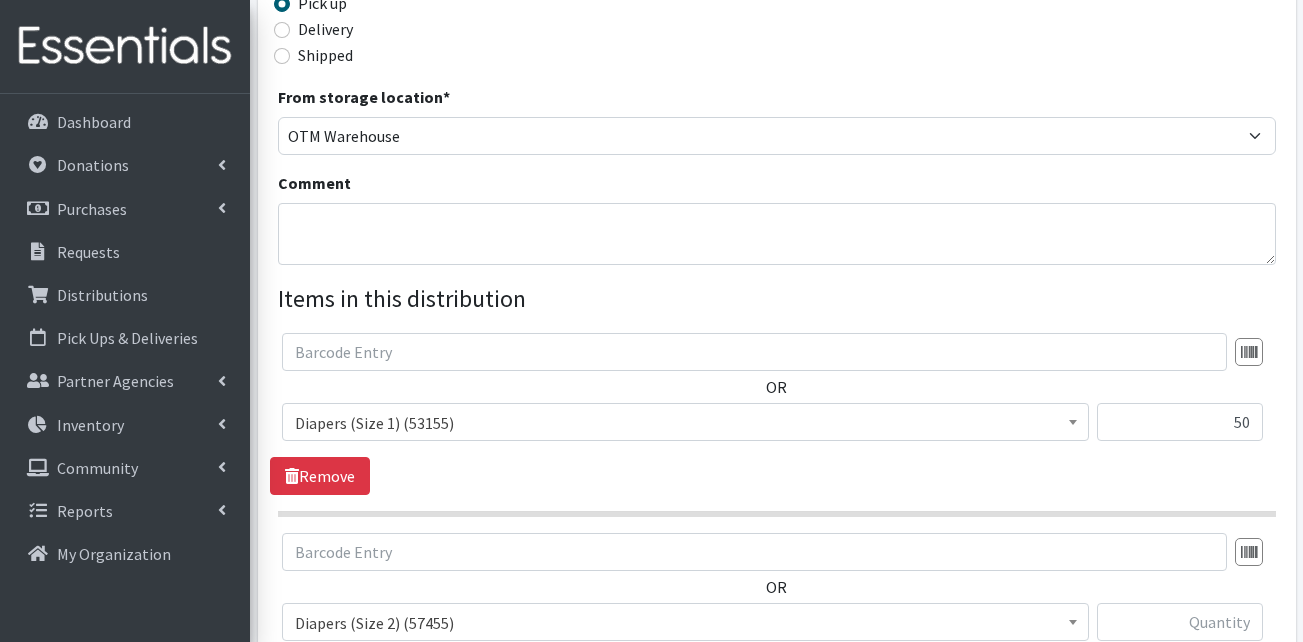 click on "OR
Adult Briefs (Large) (168698)
Adult Briefs (Medium) (109741)
Adult Briefs (Small) (111168)
Adult Briefs (X-Large) (164855)
Adult Briefs (XXL) (1304)
Adult Incontinence Pads (50000)
Adult Liners (50000)
Bed Pads (Disposable) (0)
Diapers (Newborn) (99750)
Diapers (Preemie) (114700)
Diapers (Size 1) (53155)
Diapers (Size 2) (57455)
Diapers (Size 3) (46880)
Diapers (Size 4) (62857)
Diapers (Size 5) (62406)
Diapers (Size 6) (63992)
Diapers (Size 7) (81645)
Kids (Overnights - Older Kids) (42464)
Kids Pull-Ups (2T-3T) (106096)
Kids Pull-Ups (3T-4T) (107100)
Kids Pull-Ups (4T-5T) (75776)
Other (0)
Pads (21944)
Period Packs  (99125)
Period Panties (Large) (364957)
Period Panties (Medium) (99945)
Period Panties (Small) (99918)
Period Panties (X-Large) (99886)
Swimmers (50000)
50" at bounding box center [776, 414] 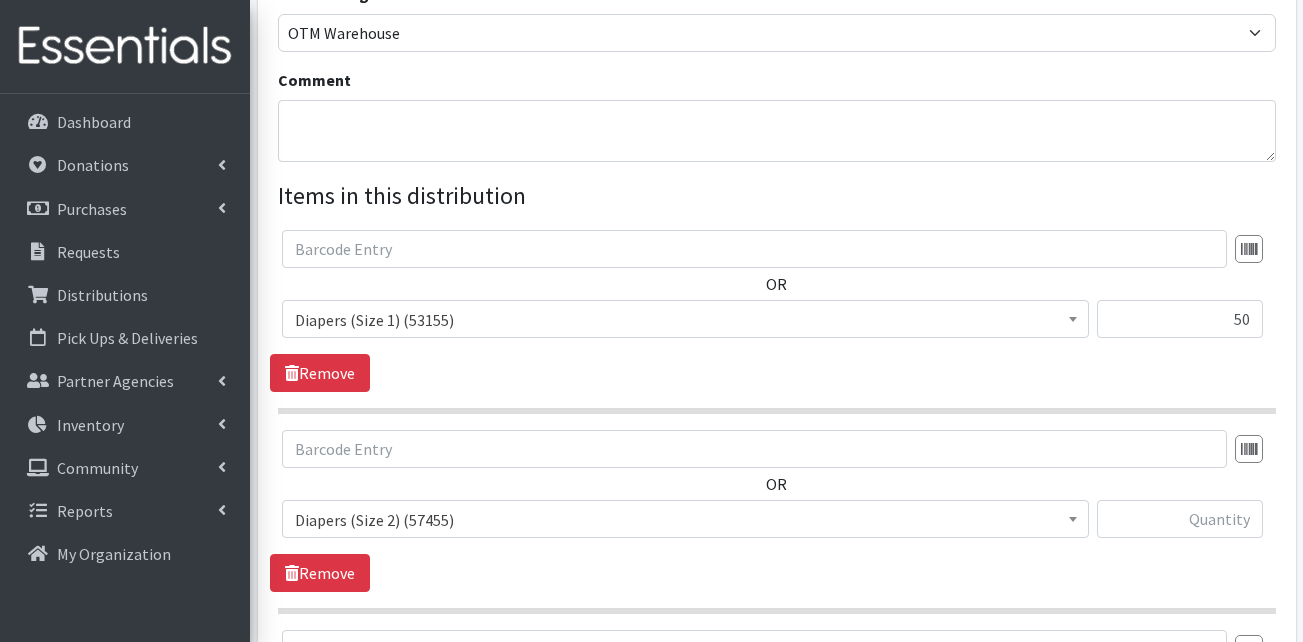 scroll, scrollTop: 724, scrollLeft: 0, axis: vertical 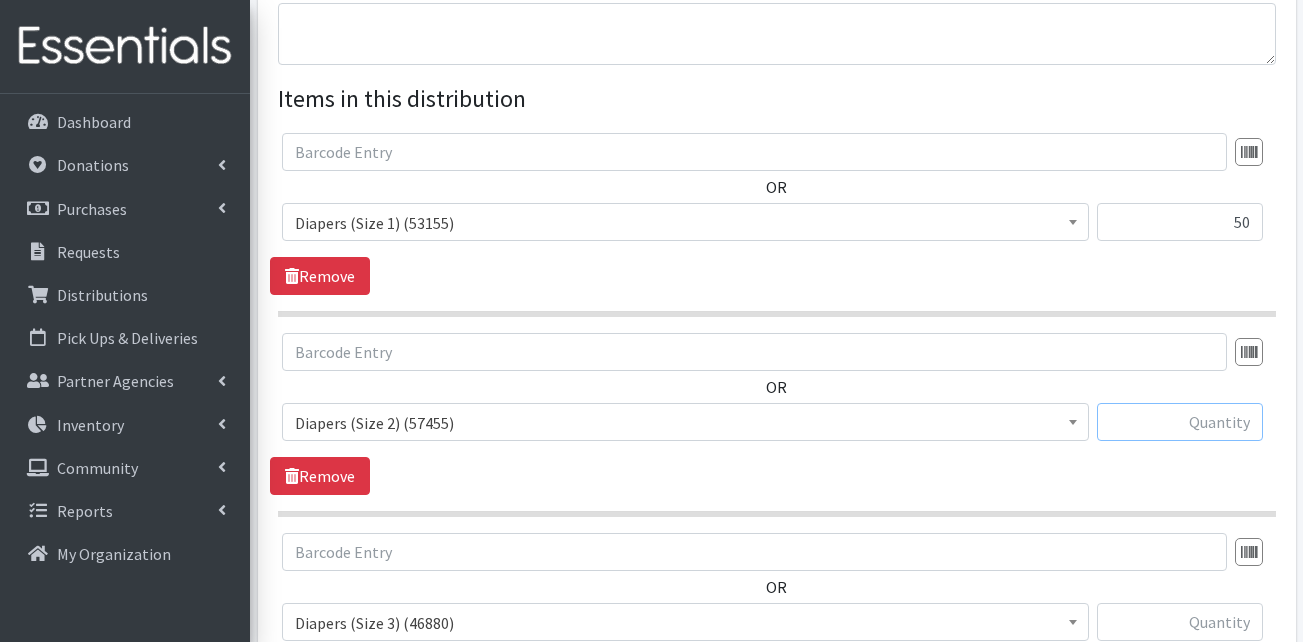 click at bounding box center (1180, 422) 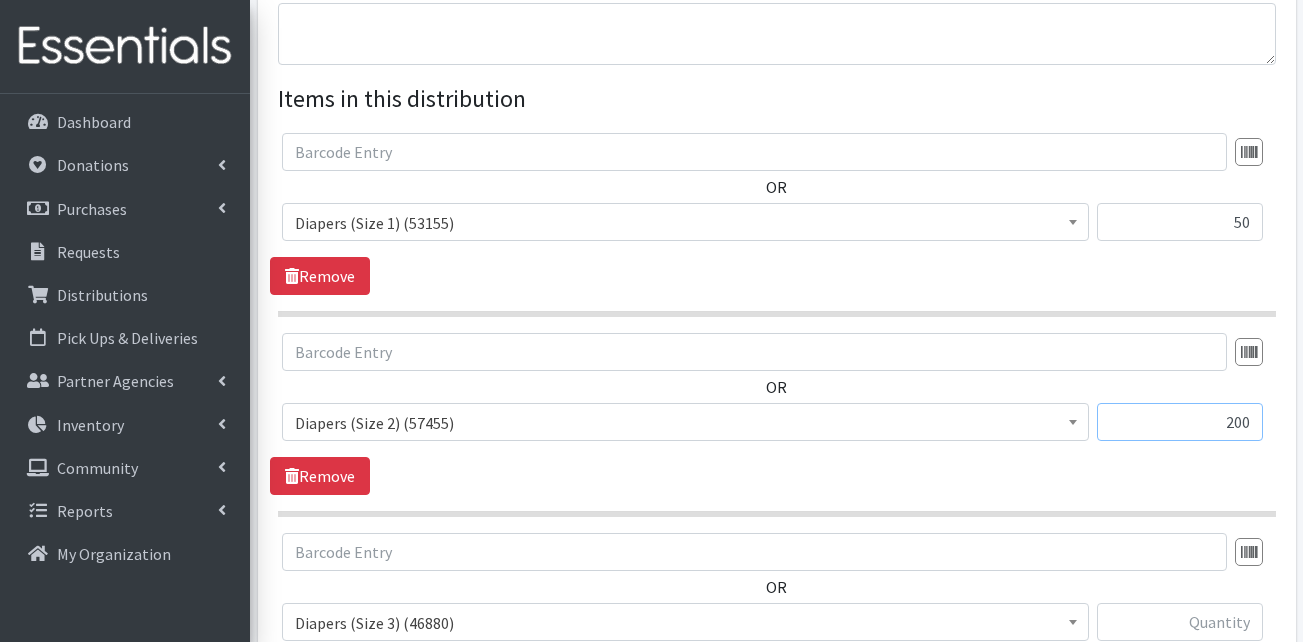 type on "200" 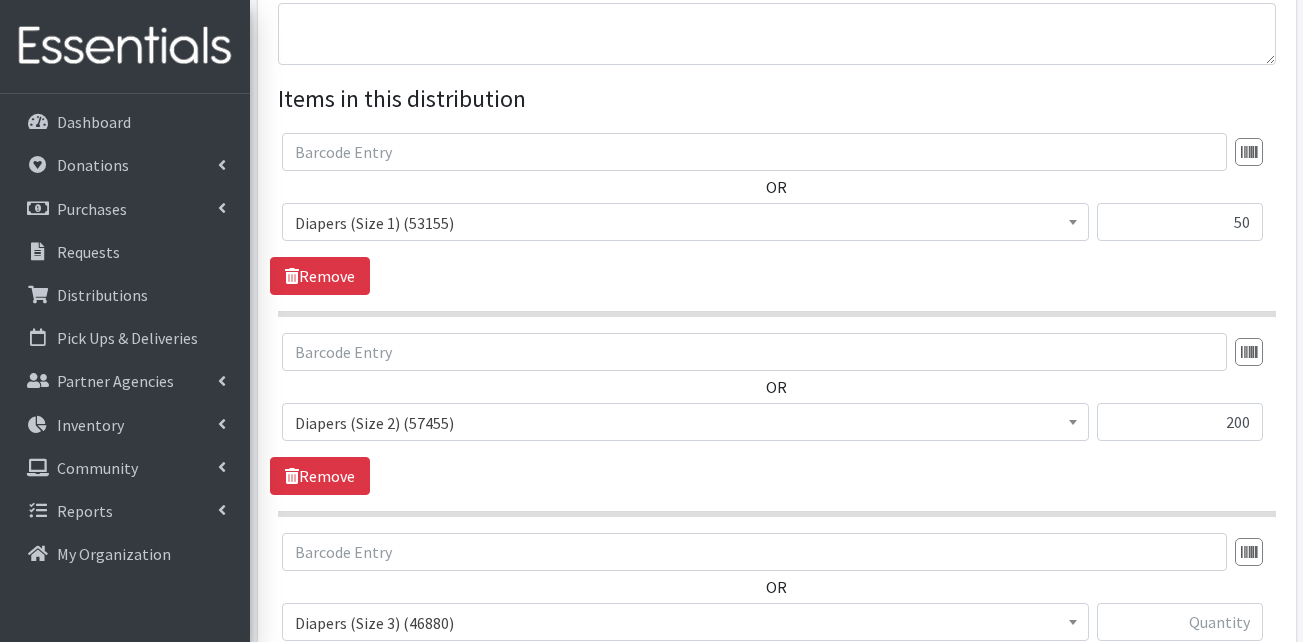 click on "OR
Adult Briefs (Large) (168698)
Adult Briefs (Medium) (109741)
Adult Briefs (Small) (111168)
Adult Briefs (X-Large) (164855)
Adult Briefs (XXL) (1304)
Adult Incontinence Pads (50000)
Adult Liners (50000)
Bed Pads (Disposable) (0)
Diapers (Newborn) (99750)
Diapers (Preemie) (114700)
Diapers (Size 1) (53155)
Diapers (Size 2) (57455)
Diapers (Size 3) (46880)
Diapers (Size 4) (62857)
Diapers (Size 5) (62406)
Diapers (Size 6) (63992)
Diapers (Size 7) (81645)
Kids (Overnights - Older Kids) (42464)
Kids Pull-Ups (2T-3T) (106096)
Kids Pull-Ups (3T-4T) (107100)
Kids Pull-Ups (4T-5T) (75776)
Other (0)
Pads (21944)
Period Packs  (99125)
Period Panties (Large) (364957)
Period Panties (Medium) (99945)
Period Panties (Small) (99918)" at bounding box center [776, 414] 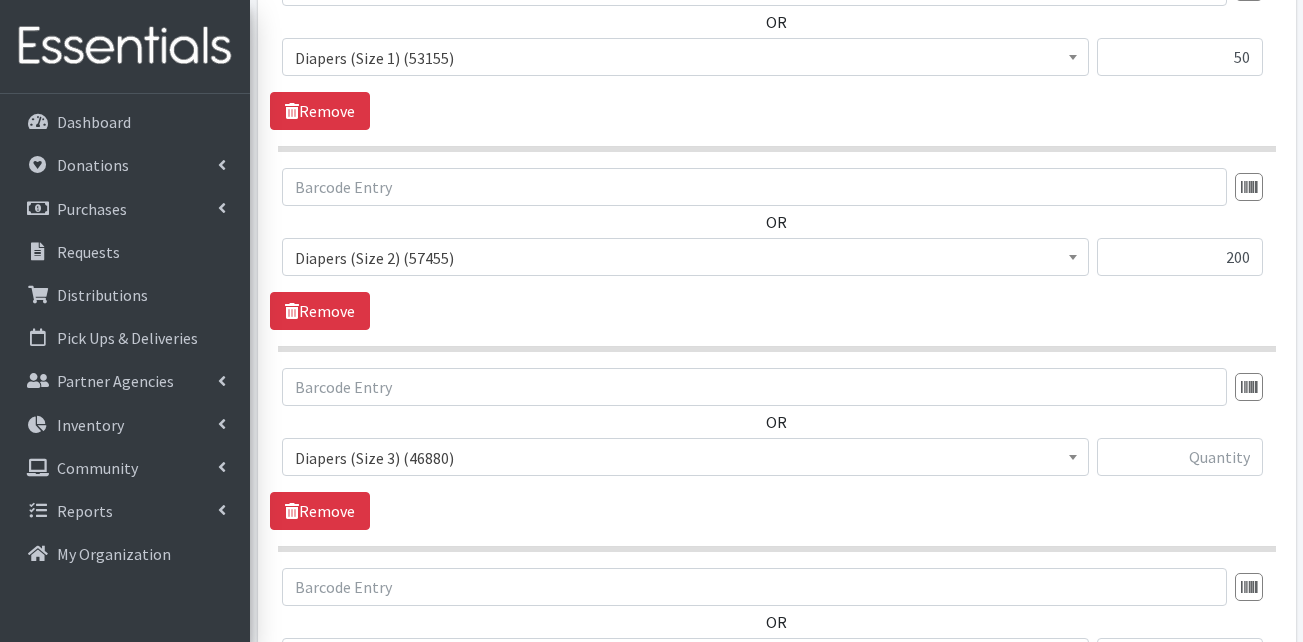 scroll, scrollTop: 924, scrollLeft: 0, axis: vertical 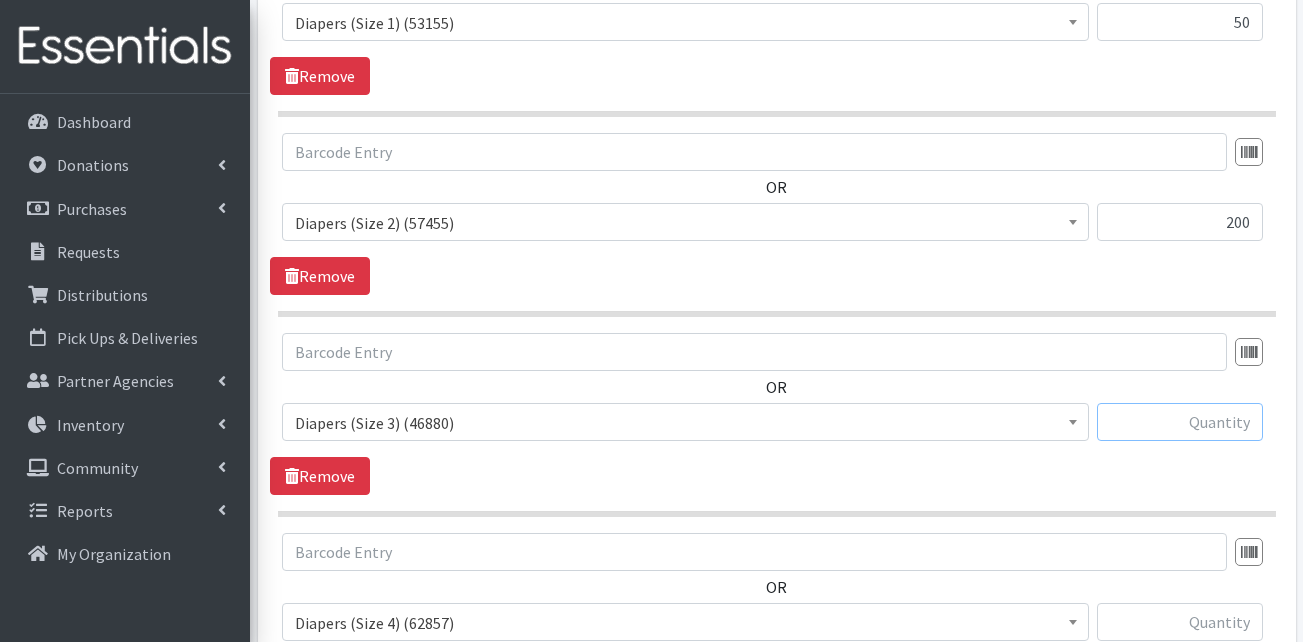 click at bounding box center [1180, 422] 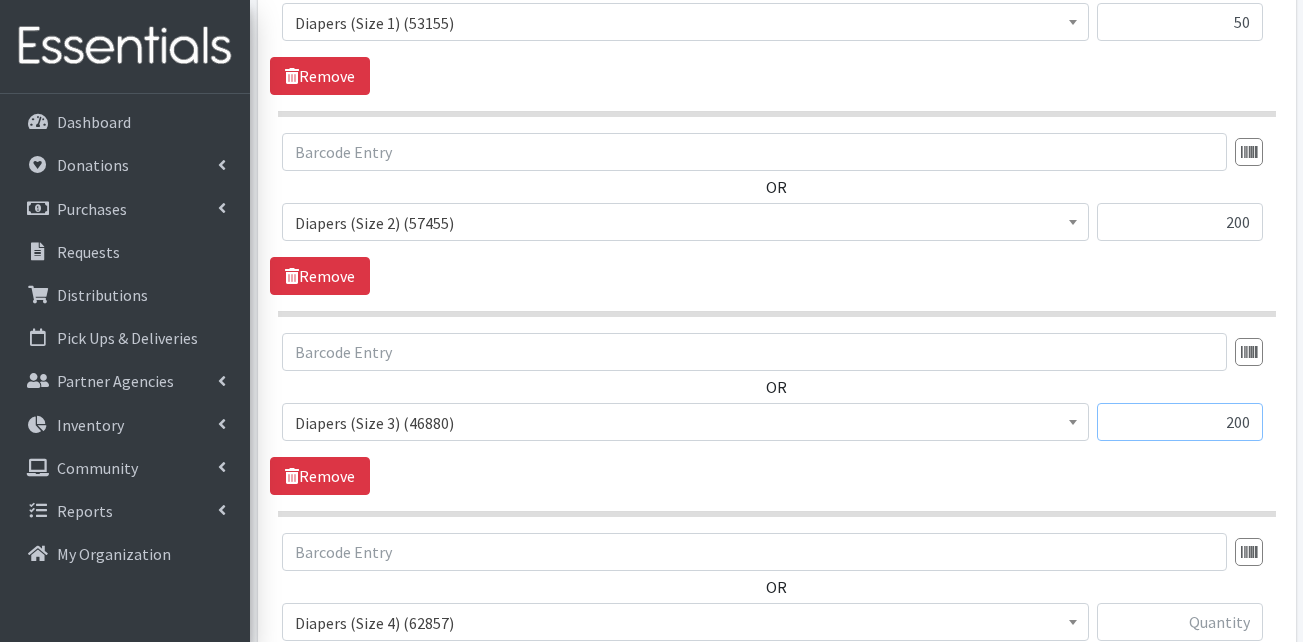 type on "200" 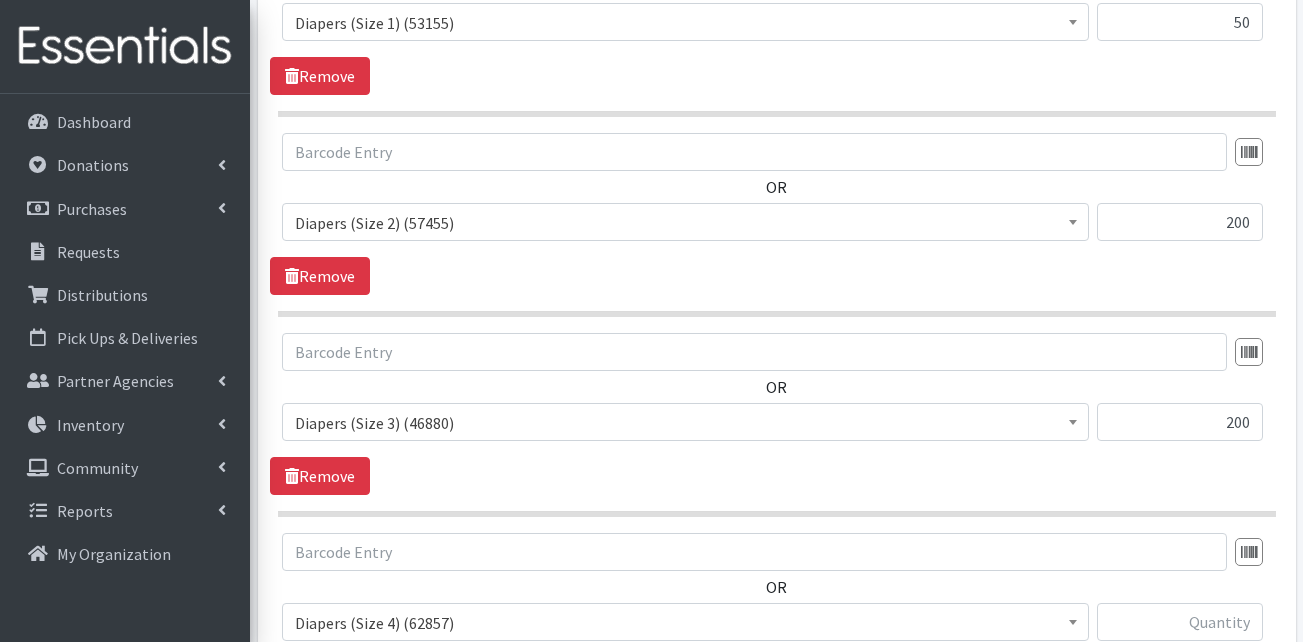 click on "OR
Adult Briefs (Large) (168698)
Adult Briefs (Medium) (109741)
Adult Briefs (Small) (111168)
Adult Briefs (X-Large) (164855)
Adult Briefs (XXL) (1304)
Adult Incontinence Pads (50000)
Adult Liners (50000)
Bed Pads (Disposable) (0)
Diapers (Newborn) (99750)
Diapers (Preemie) (114700)
Diapers (Size 1) (53155)
Diapers (Size 2) (57455)
Diapers (Size 3) (46880)
Diapers (Size 4) (62857)
Diapers (Size 5) (62406)
Diapers (Size 6) (63992)
Diapers (Size 7) (81645)
Kids (Overnights - Older Kids) (42464)
Kids Pull-Ups (2T-3T) (106096)
Kids Pull-Ups (3T-4T) (107100)
Kids Pull-Ups (4T-5T) (75776)
Other (0)
Pads (21944)
Period Packs  (99125)
Period Panties (Large) (364957)
Period Panties (Medium) (99945)
Period Panties (Small) (99918)" at bounding box center (776, 414) 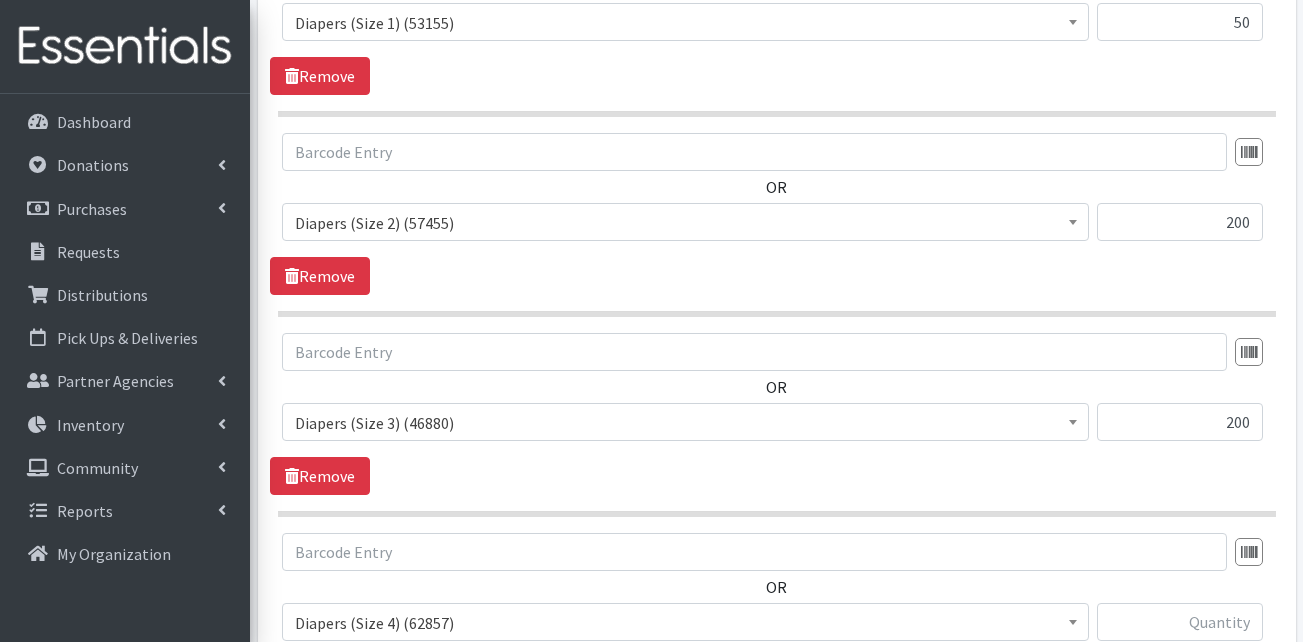 scroll, scrollTop: 1024, scrollLeft: 0, axis: vertical 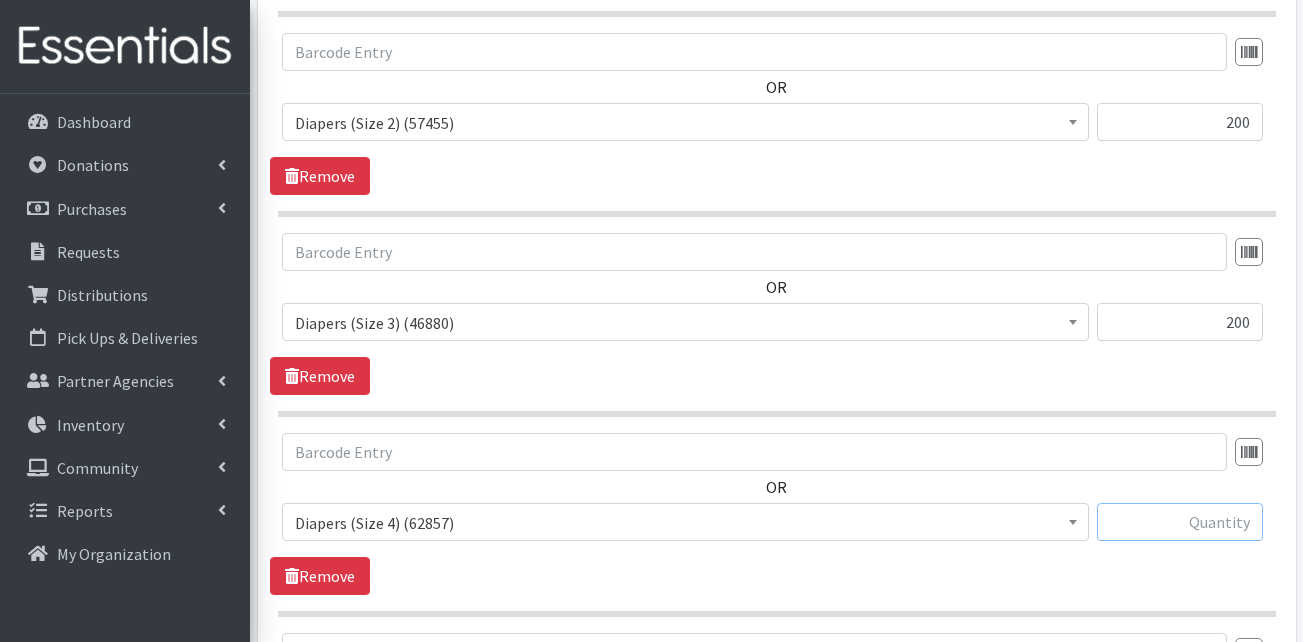 click at bounding box center (1180, 522) 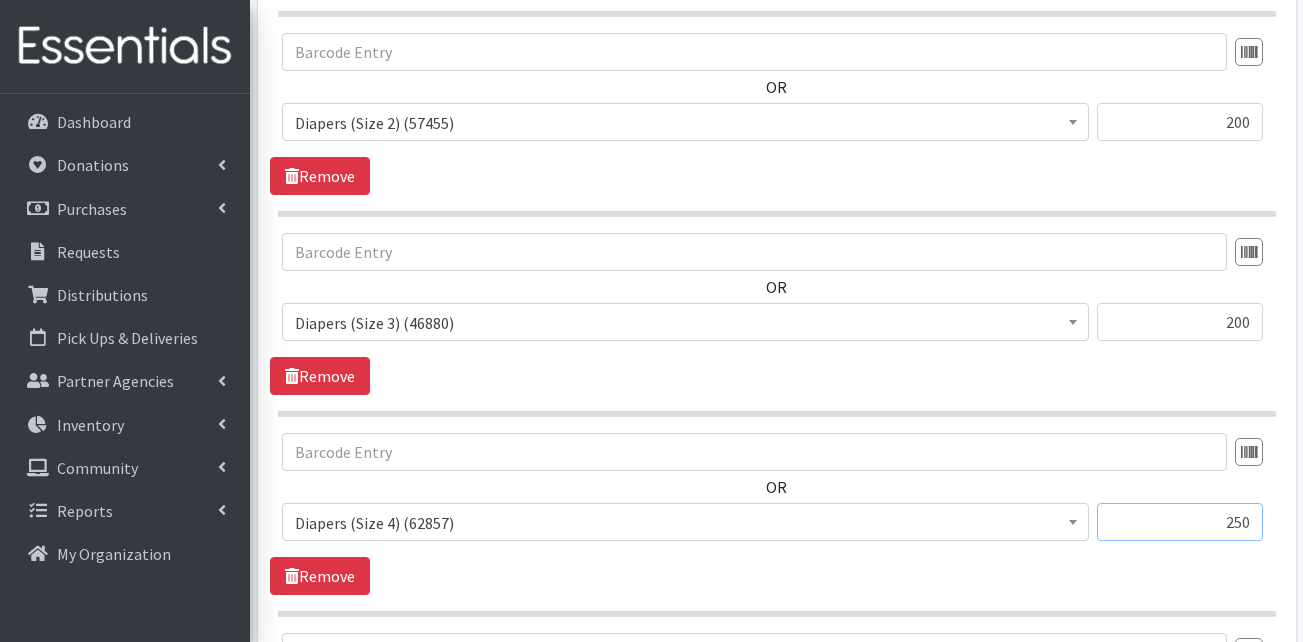 type on "250" 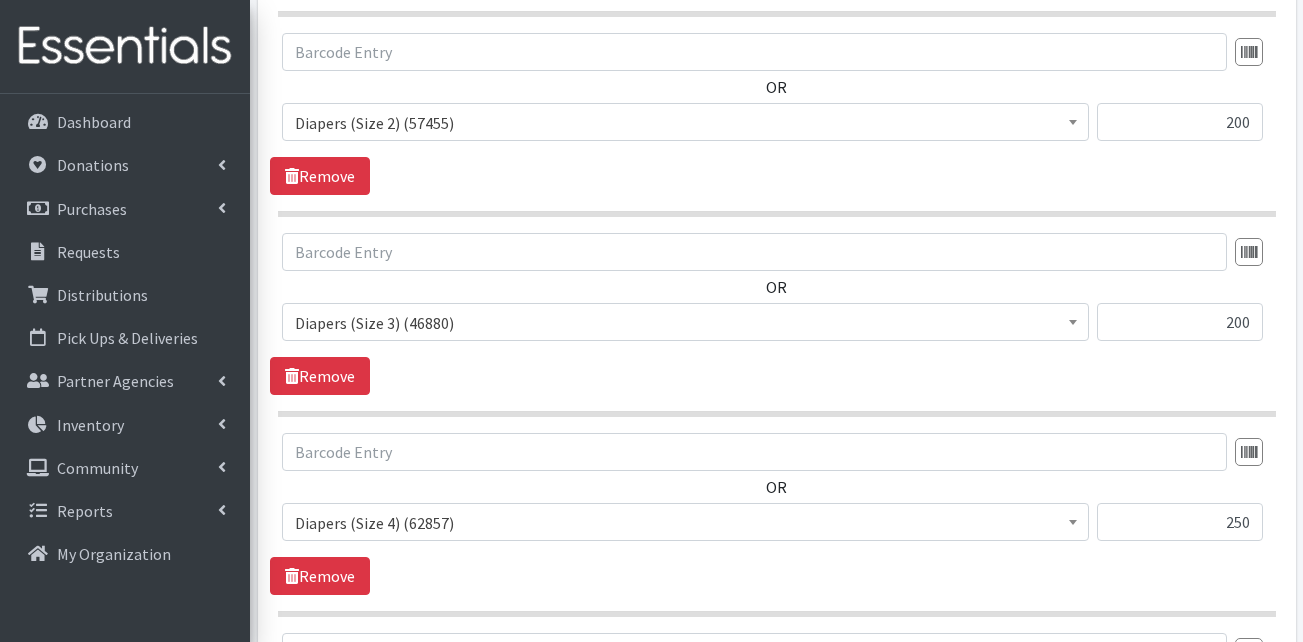 click on "OR
Adult Briefs (Large) (168698)
Adult Briefs (Medium) (109741)
Adult Briefs (Small) (111168)
Adult Briefs (X-Large) (164855)
Adult Briefs (XXL) (1304)
Adult Incontinence Pads (50000)
Adult Liners (50000)
Bed Pads (Disposable) (0)
Diapers (Newborn) (99750)
Diapers (Preemie) (114700)
Diapers (Size 1) (53155)
Diapers (Size 2) (57455)
Diapers (Size 3) (46880)
Diapers (Size 4) (62857)
Diapers (Size 5) (62406)
Diapers (Size 6) (63992)
Diapers (Size 7) (81645)
Kids (Overnights - Older Kids) (42464)
Kids Pull-Ups (2T-3T) (106096)
Kids Pull-Ups (3T-4T) (107100)
Kids Pull-Ups (4T-5T) (75776)
Other (0)
Pads (21944)
Period Packs  (99125)
Period Panties (Large) (364957)
Period Panties (Medium) (99945)
Period Panties (Small) (99918)" at bounding box center (776, 514) 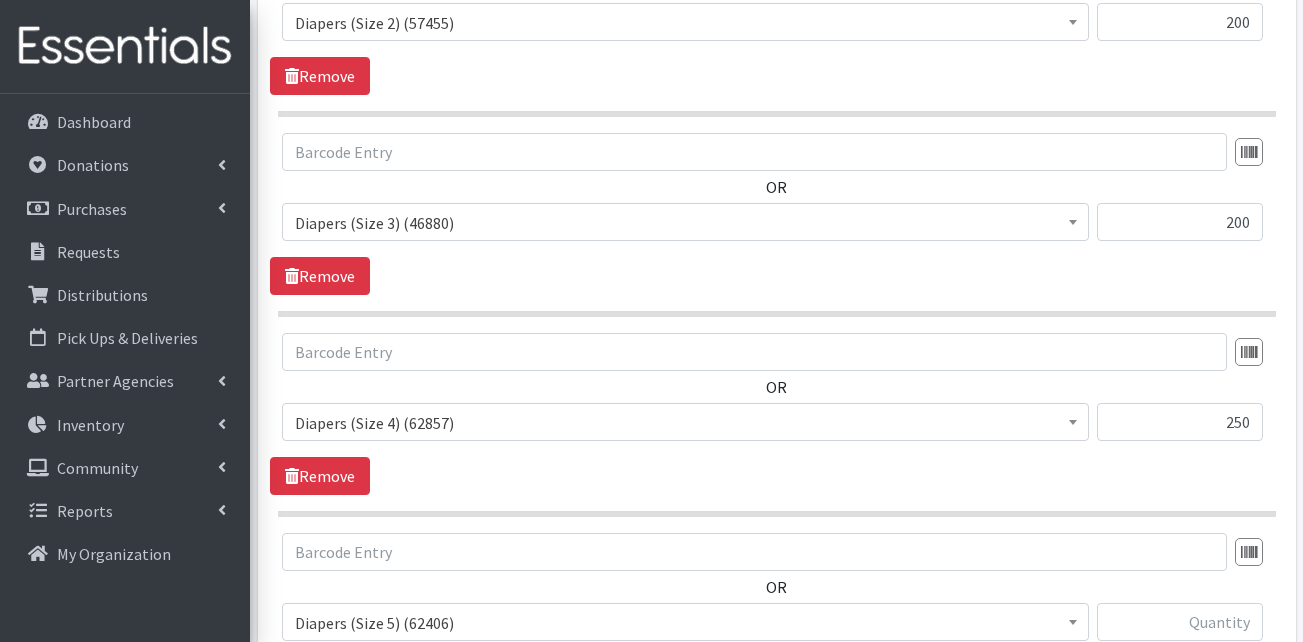 scroll, scrollTop: 1224, scrollLeft: 0, axis: vertical 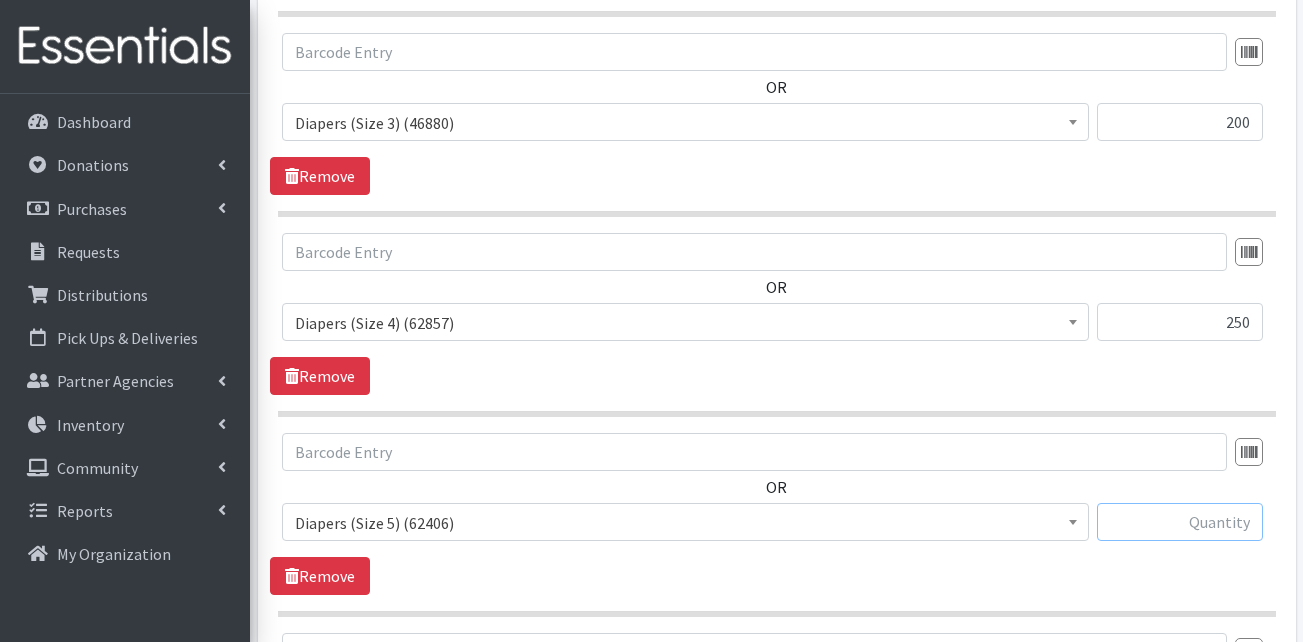 click at bounding box center [1180, 522] 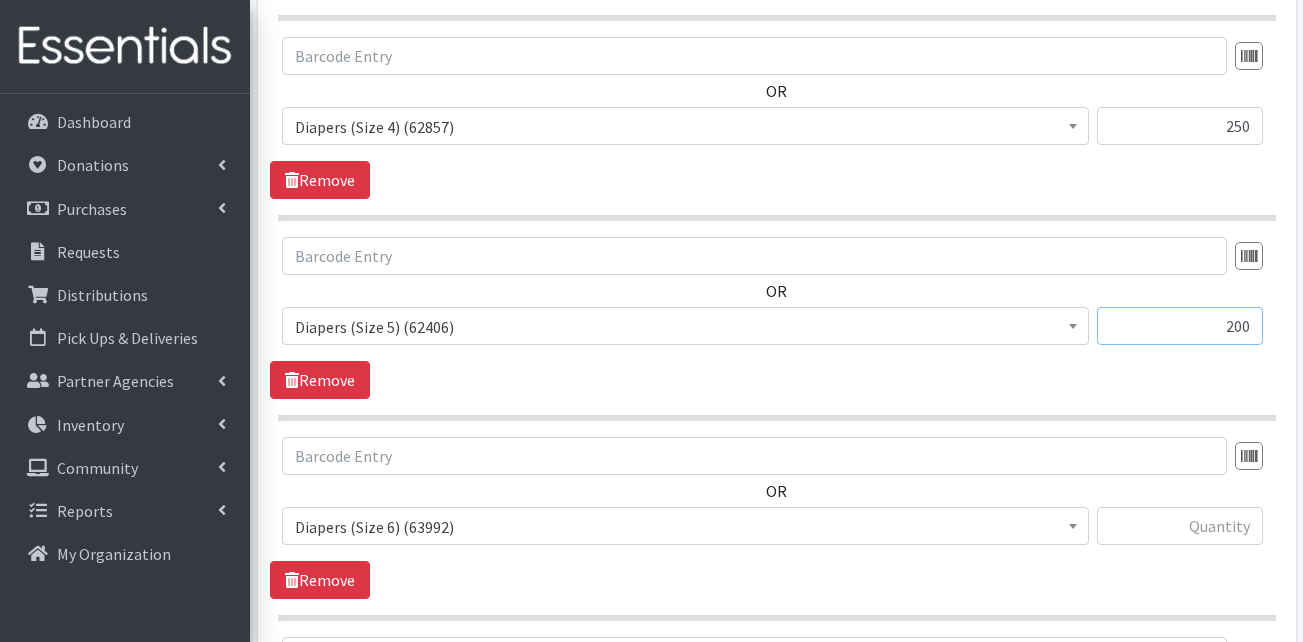 scroll, scrollTop: 1424, scrollLeft: 0, axis: vertical 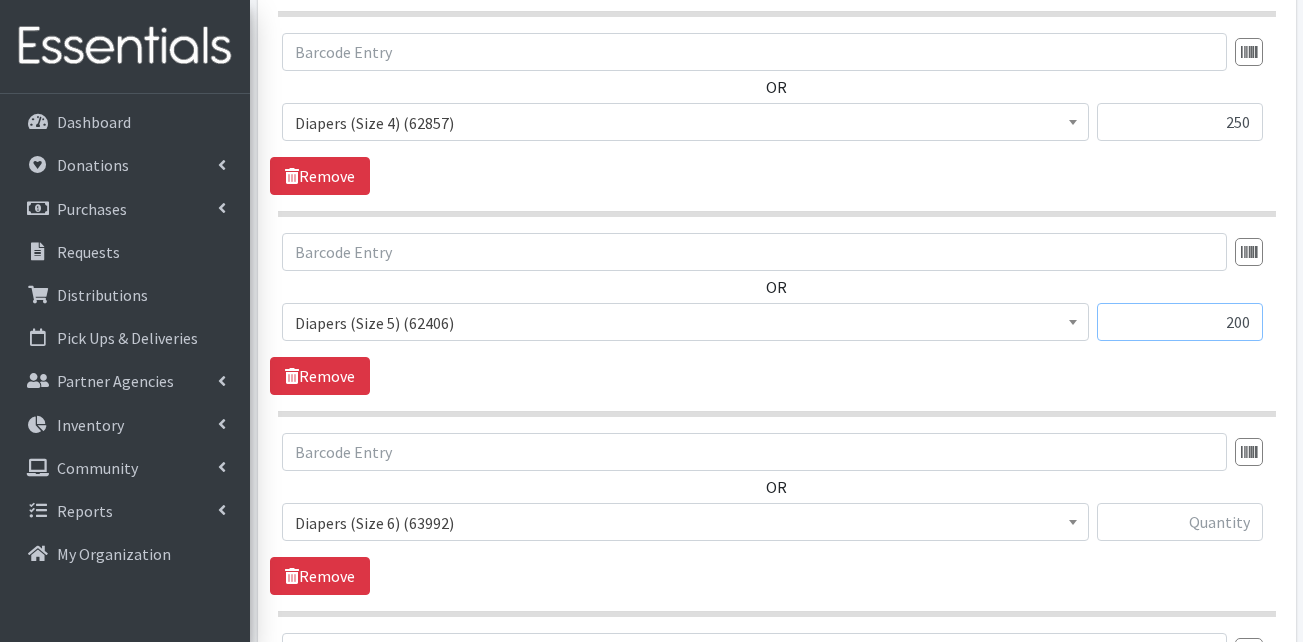 type on "200" 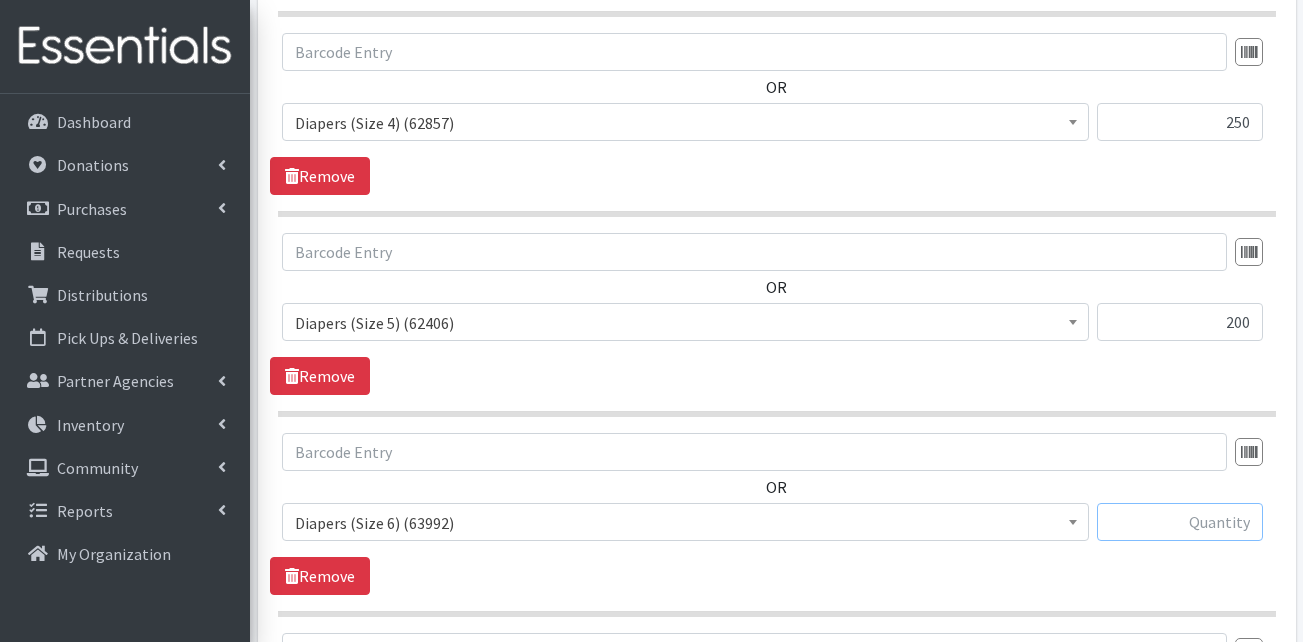click at bounding box center (1180, 522) 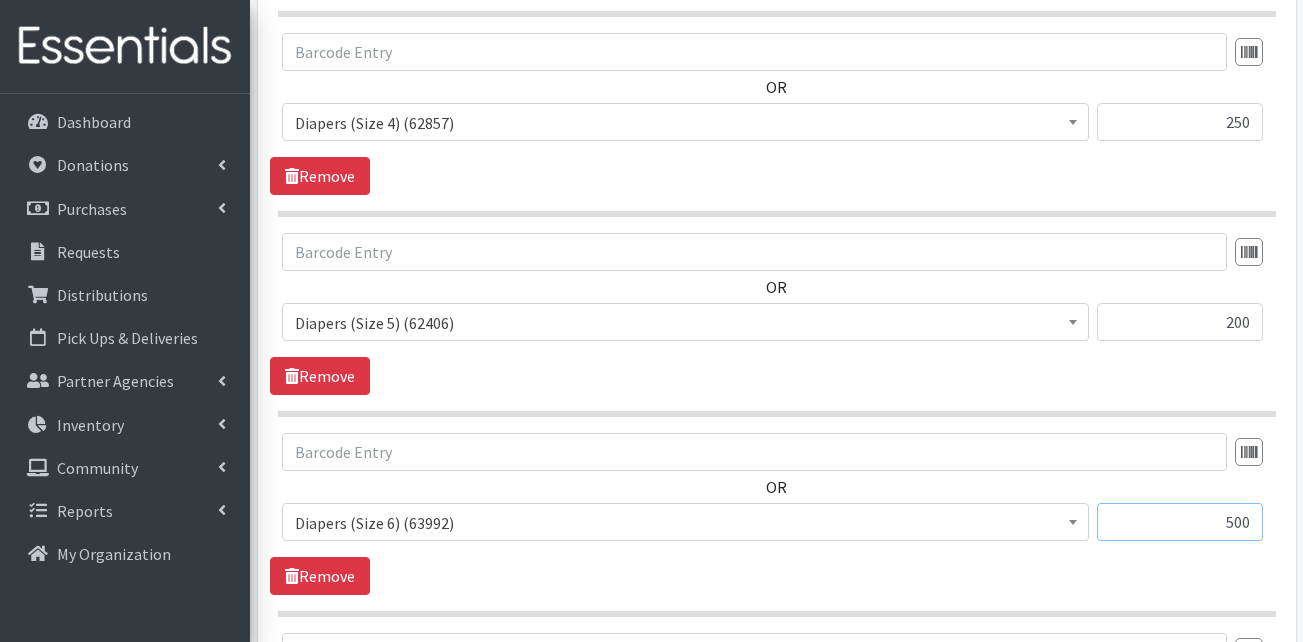 type on "500" 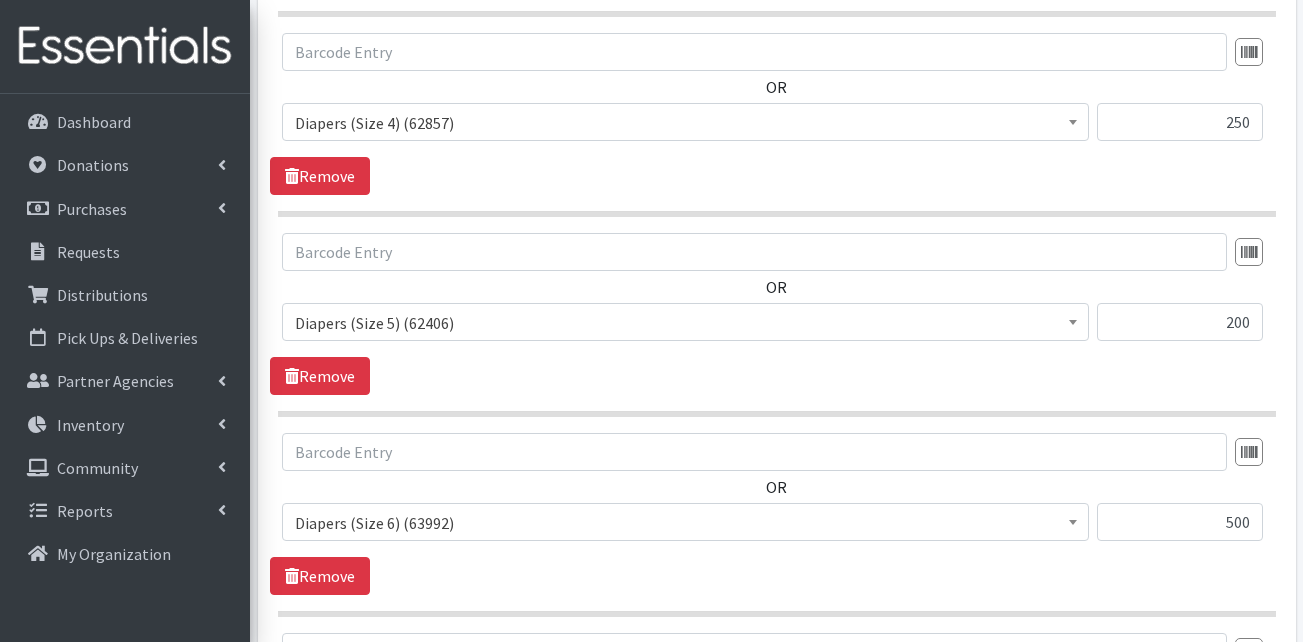 click on "500" at bounding box center (1180, 530) 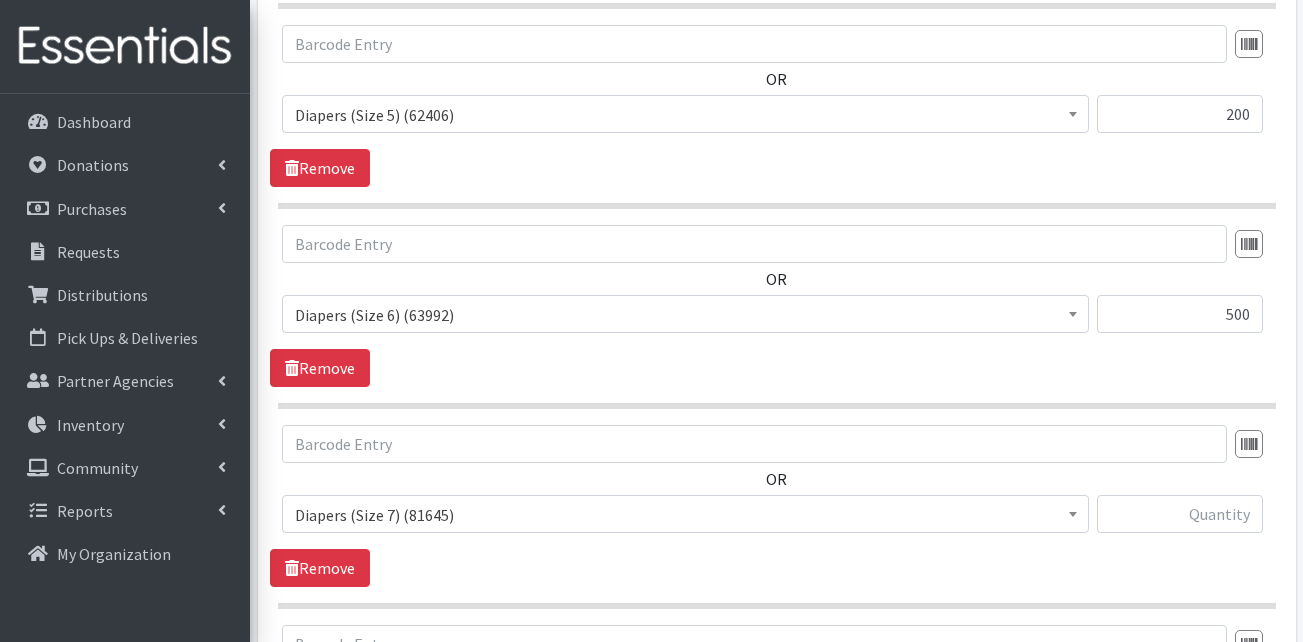 scroll, scrollTop: 1724, scrollLeft: 0, axis: vertical 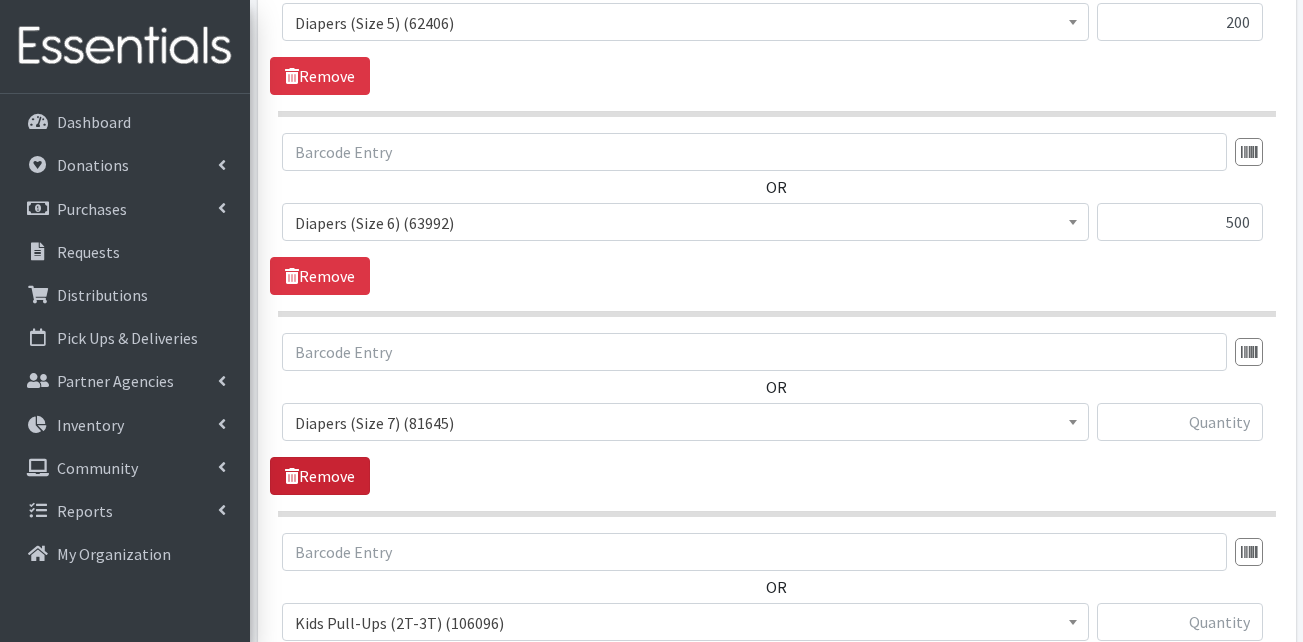 click on "Remove" at bounding box center (320, 476) 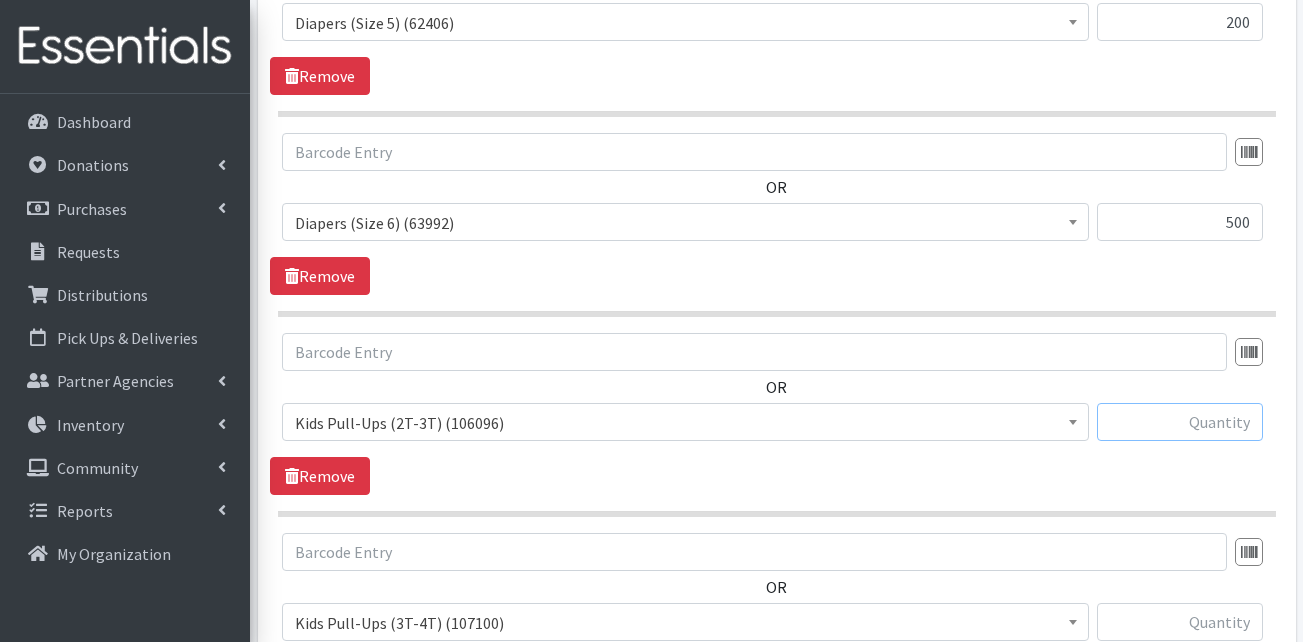 click at bounding box center [1180, 422] 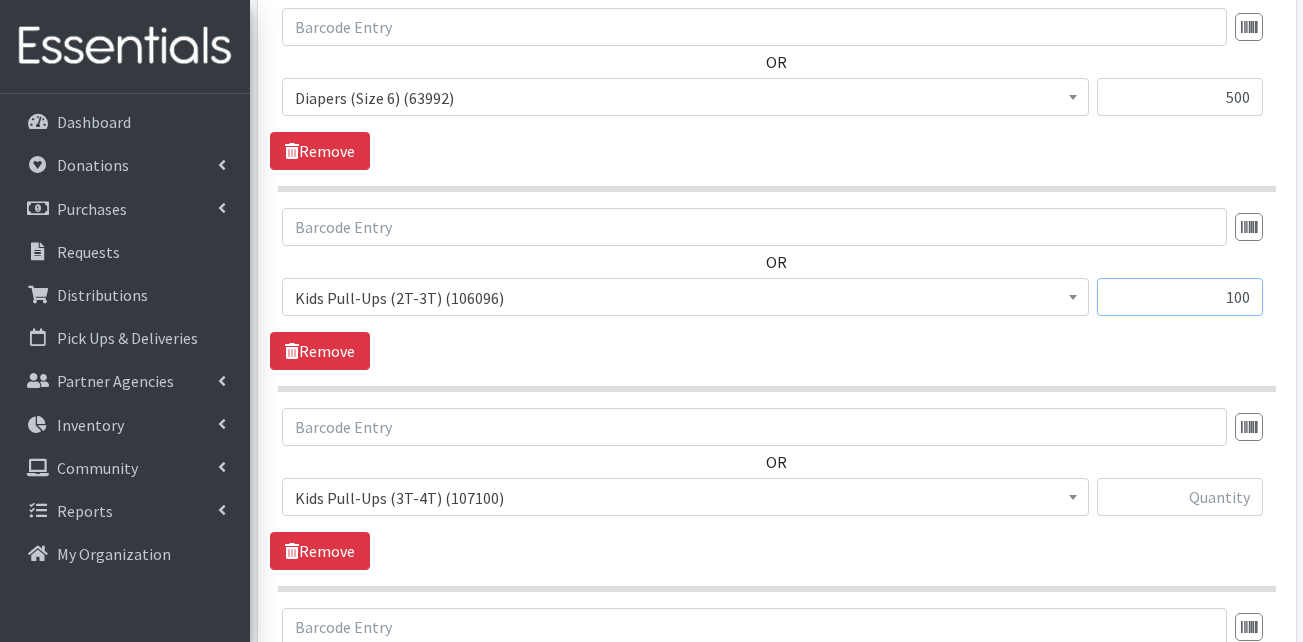 scroll, scrollTop: 1924, scrollLeft: 0, axis: vertical 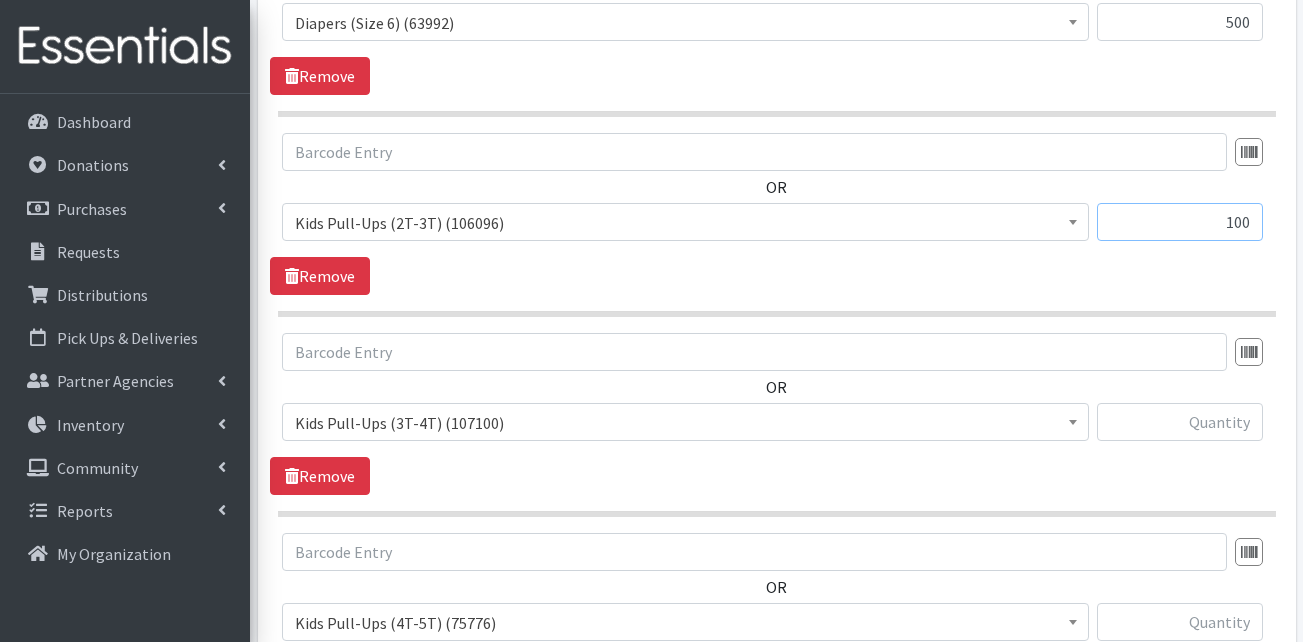type on "100" 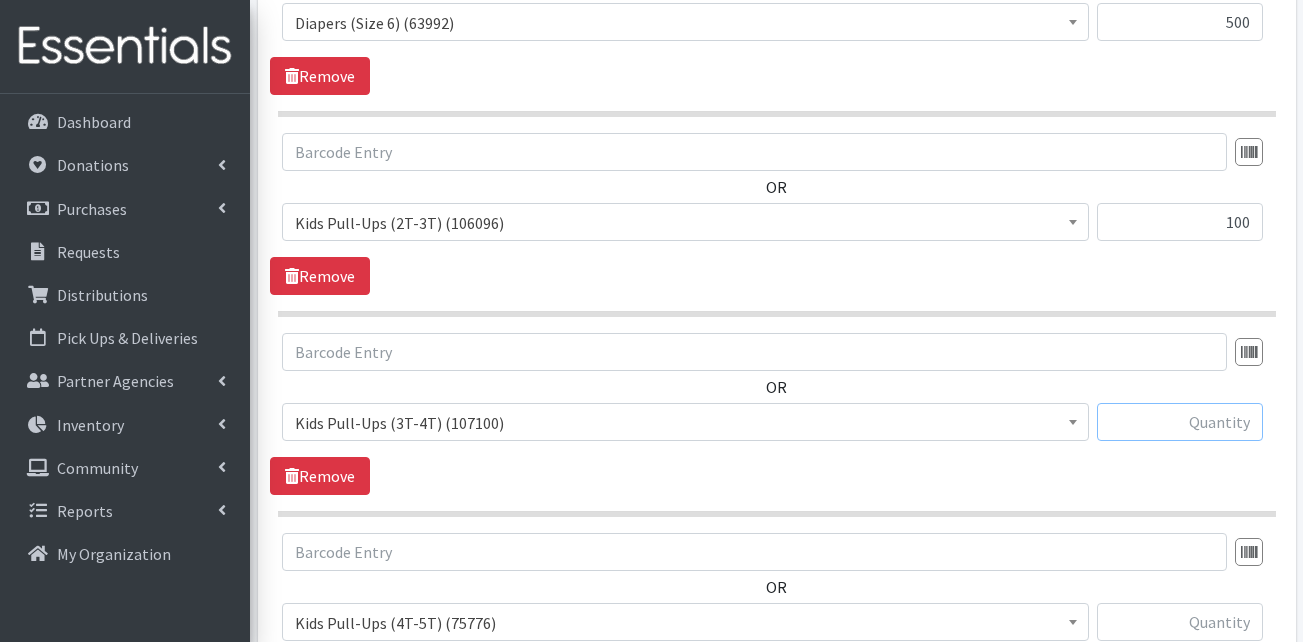 click at bounding box center (1180, 422) 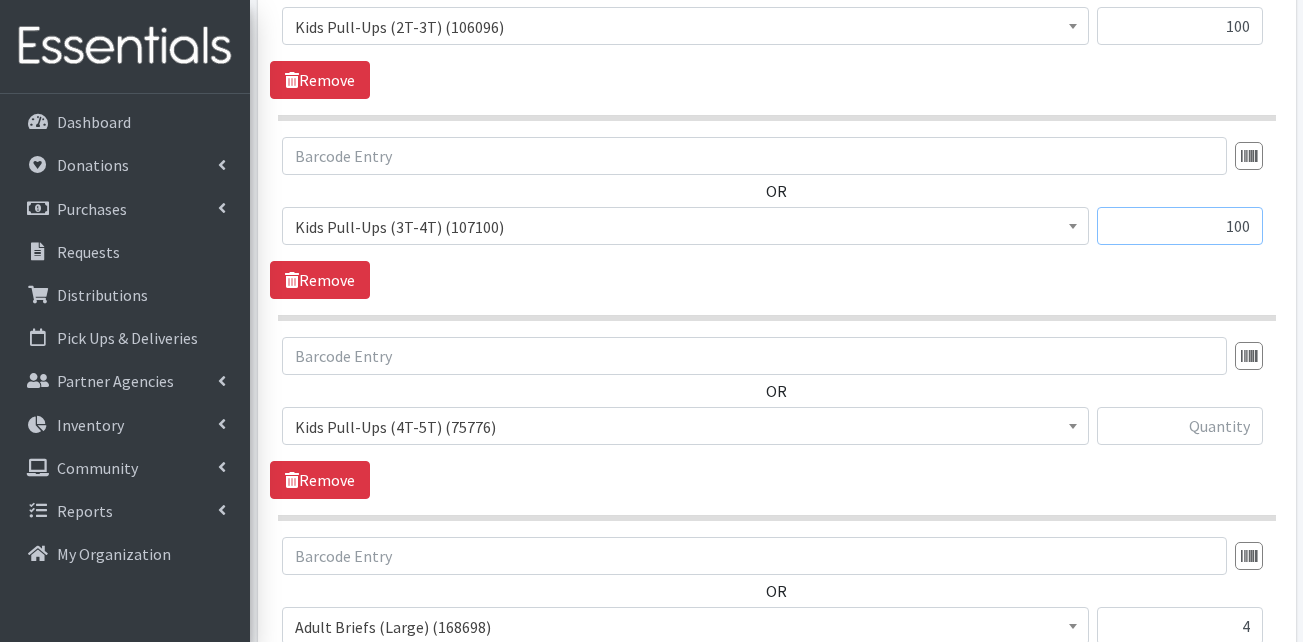 scroll, scrollTop: 2124, scrollLeft: 0, axis: vertical 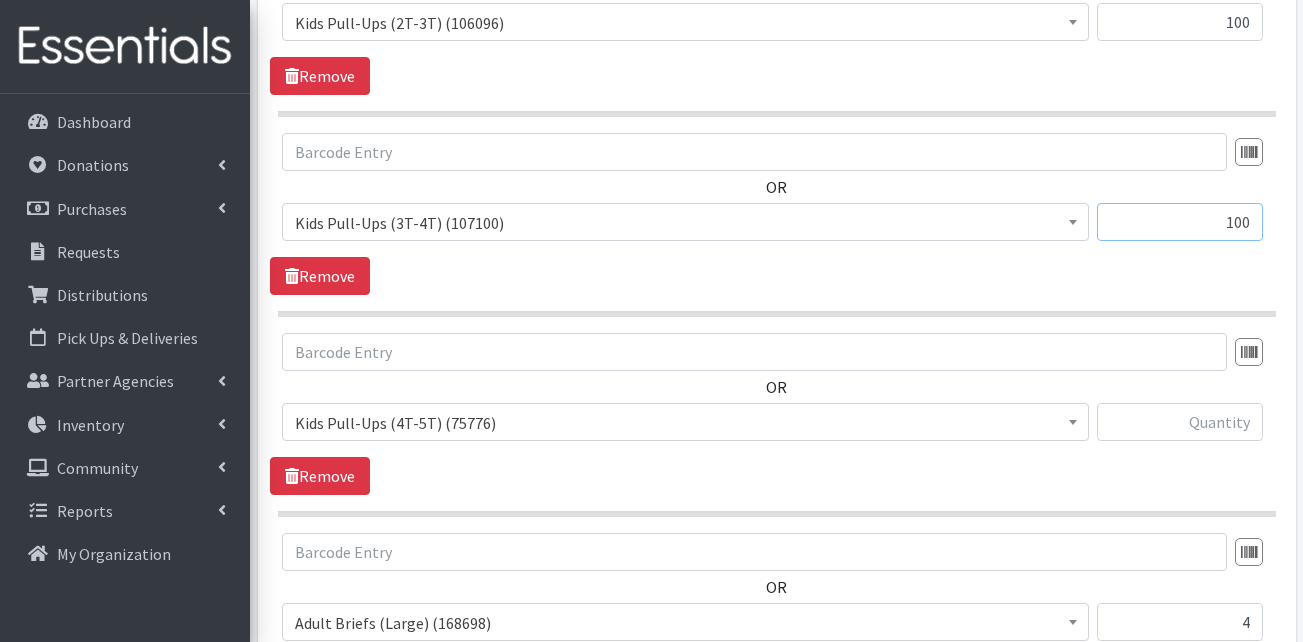 type on "100" 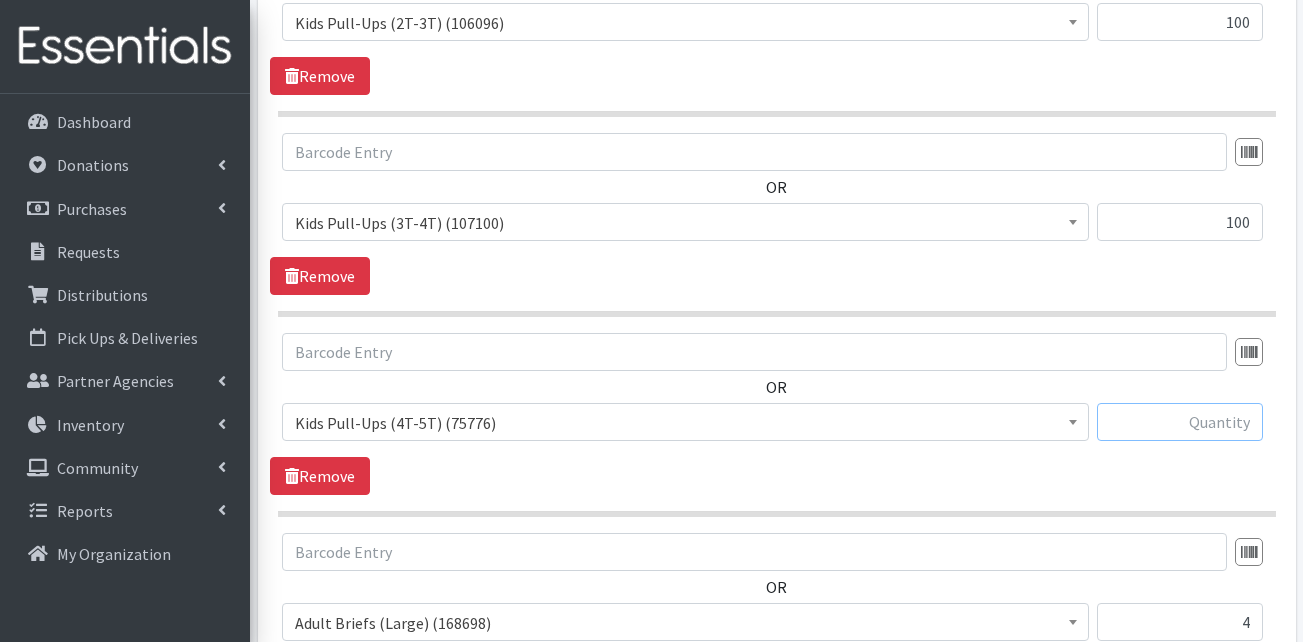 click at bounding box center [1180, 422] 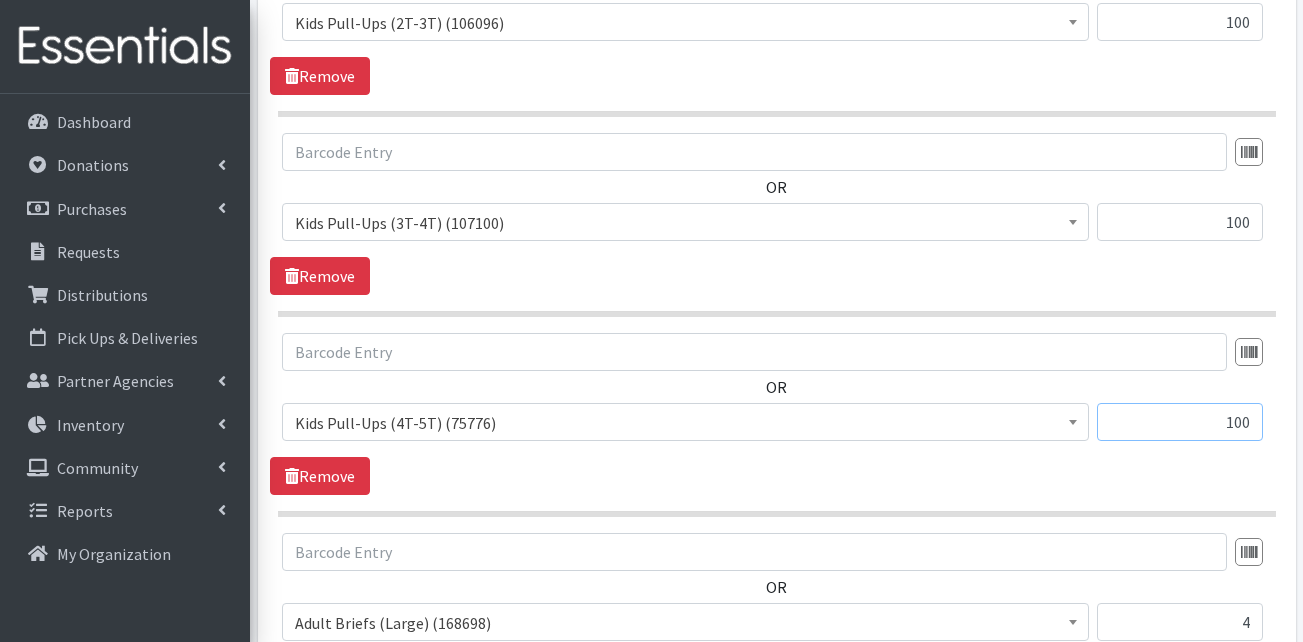 type on "100" 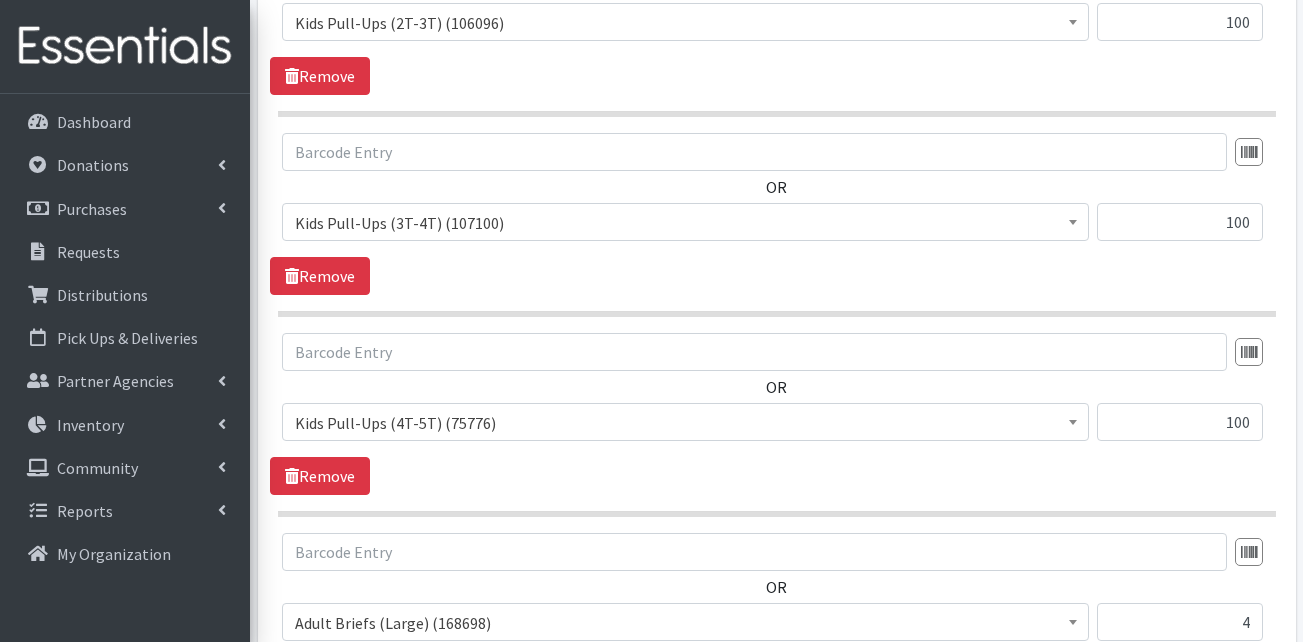 click on "OR
Adult Briefs (Large) (168698)
Adult Briefs (Medium) (109741)
Adult Briefs (Small) (111168)
Adult Briefs (X-Large) (164855)
Adult Briefs (XXL) (1304)
Adult Incontinence Pads (50000)
Adult Liners (50000)
Bed Pads (Disposable) (0)
Diapers (Newborn) (99750)
Diapers (Preemie) (114700)
Diapers (Size 1) (53155)
Diapers (Size 2) (57455)
Diapers (Size 3) (46880)
Diapers (Size 4) (62857)
Diapers (Size 5) (62406)
Diapers (Size 6) (63992)
Diapers (Size 7) (81645)
Kids (Overnights - Older Kids) (42464)
Kids Pull-Ups (2T-3T) (106096)
Kids Pull-Ups (3T-4T) (107100)
Kids Pull-Ups (4T-5T) (75776)
Other (0)
Pads (21944)
Period Packs  (99125)
Period Panties (Large) (364957)
Period Panties (Medium) (99945)
Period Panties (Small) (99918)" at bounding box center [776, 414] 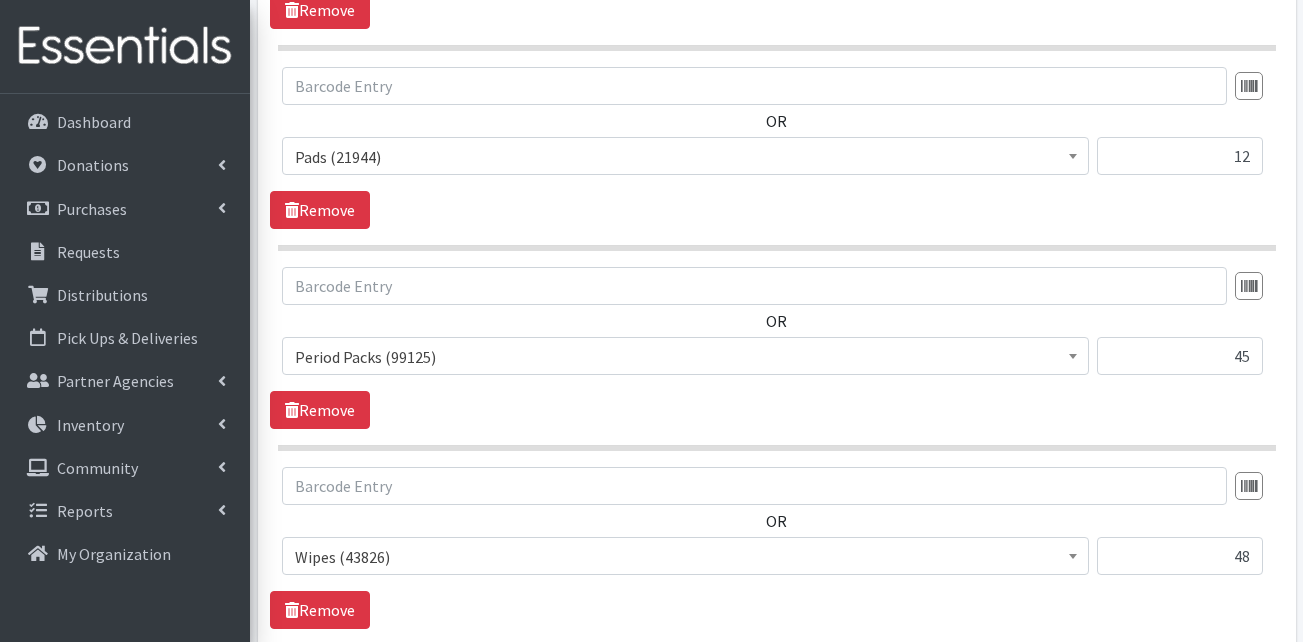 scroll, scrollTop: 2924, scrollLeft: 0, axis: vertical 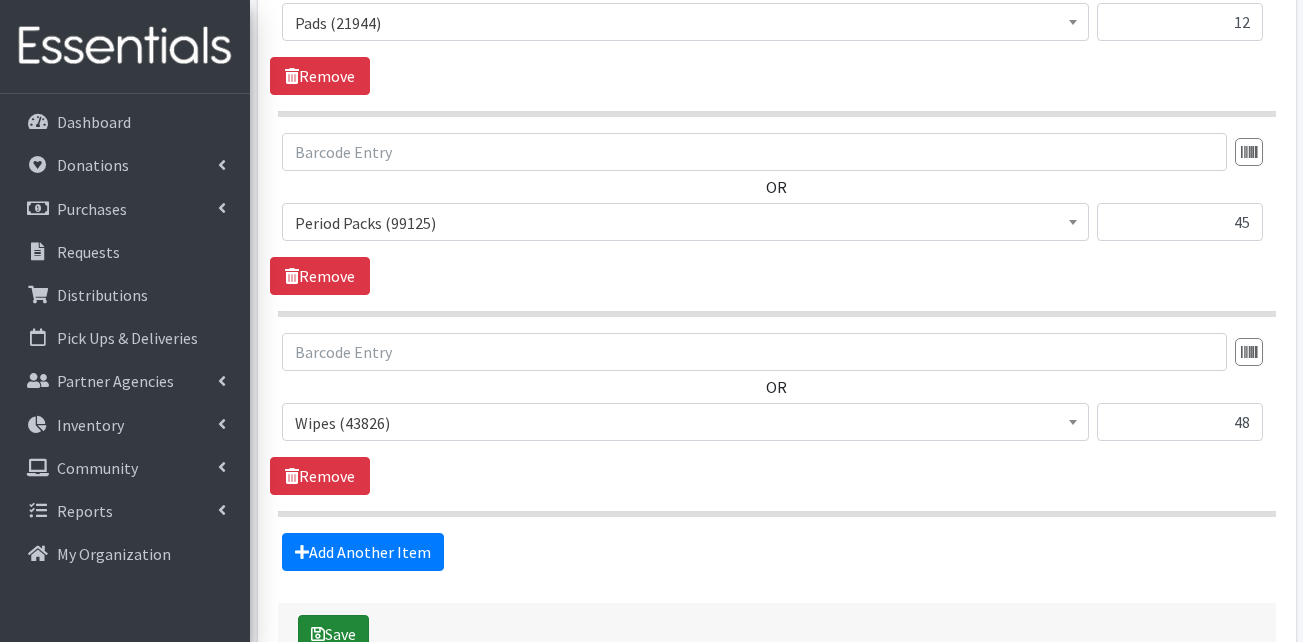 click on "Save" at bounding box center [333, 634] 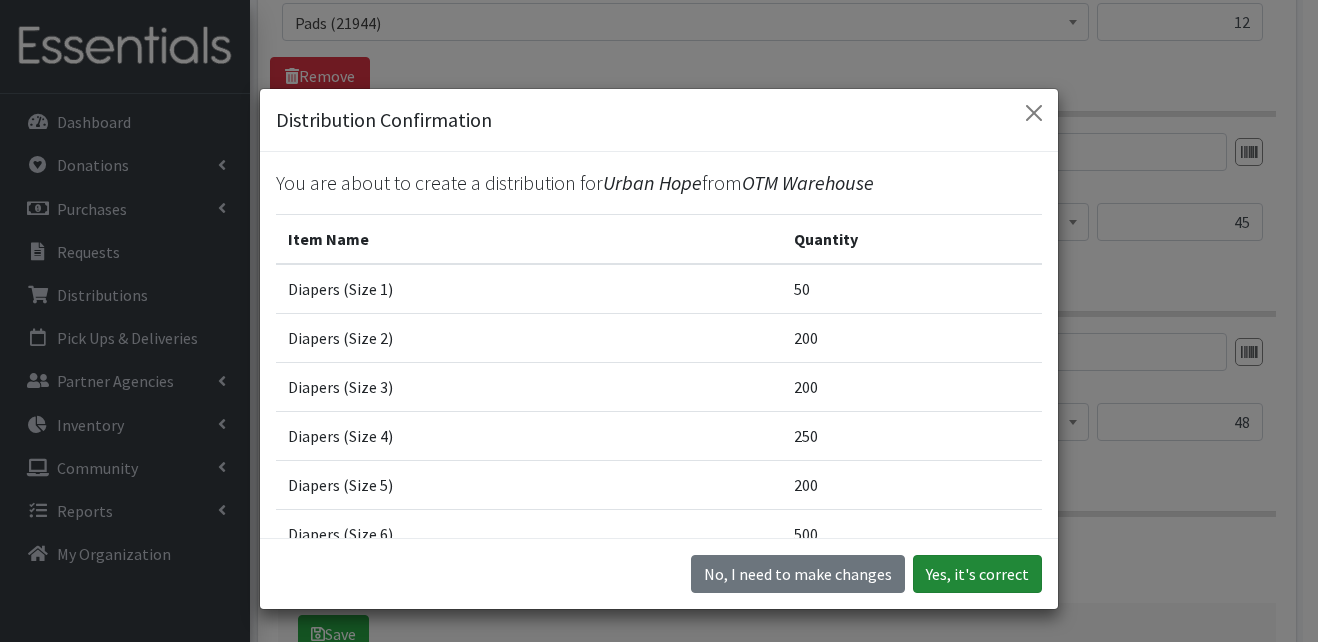 click on "Yes, it's correct" at bounding box center [977, 574] 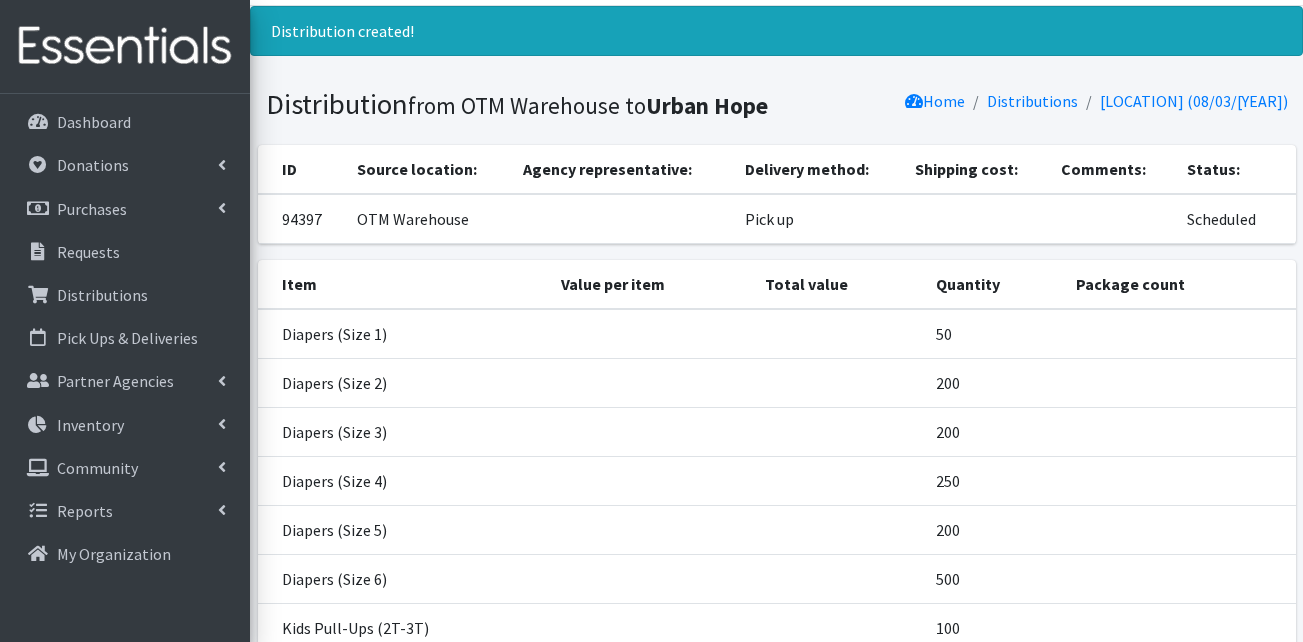 scroll, scrollTop: 100, scrollLeft: 0, axis: vertical 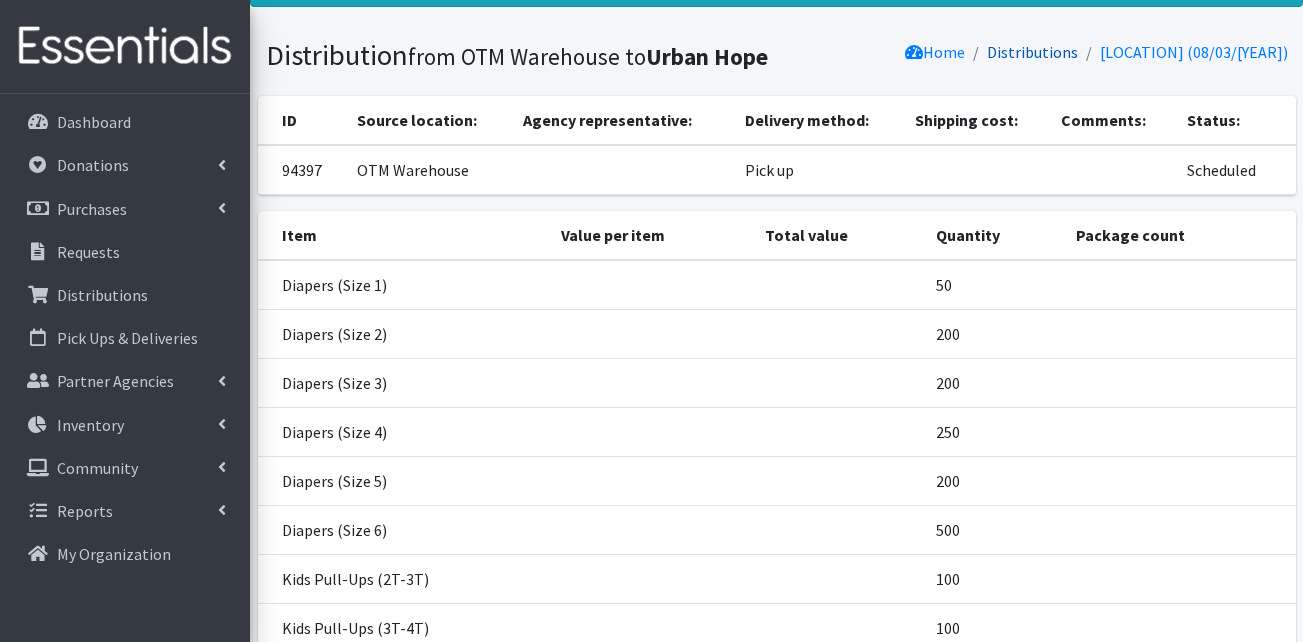 click on "Distributions" at bounding box center [1032, 52] 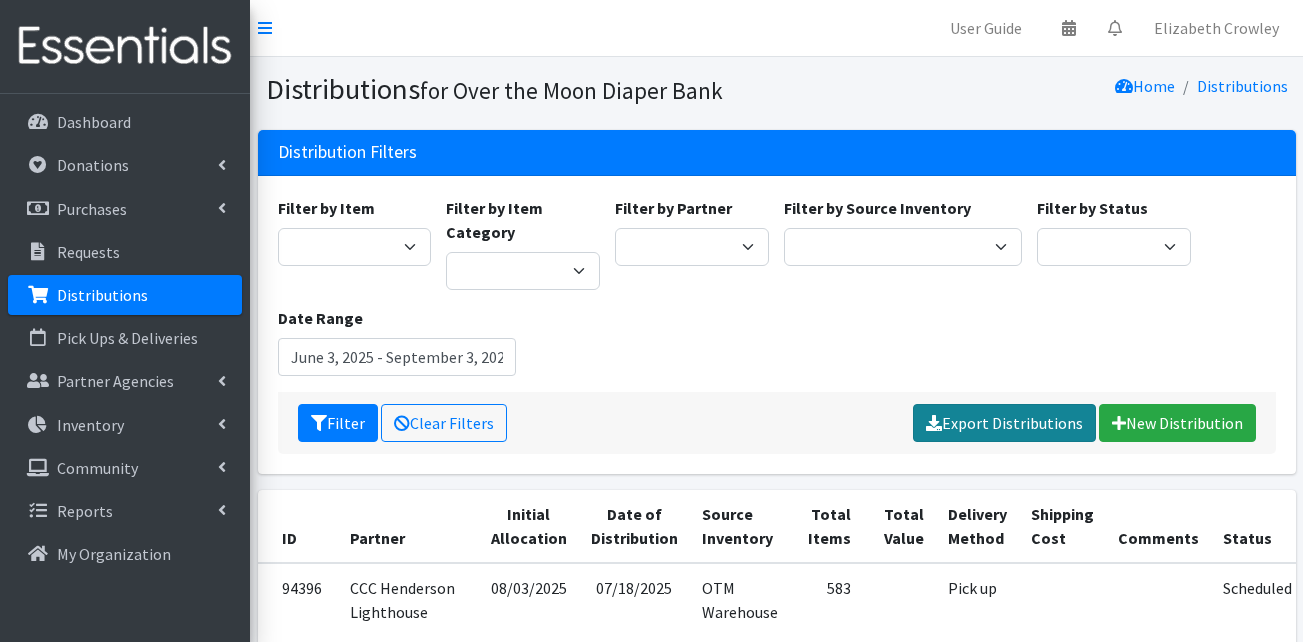 scroll, scrollTop: 0, scrollLeft: 0, axis: both 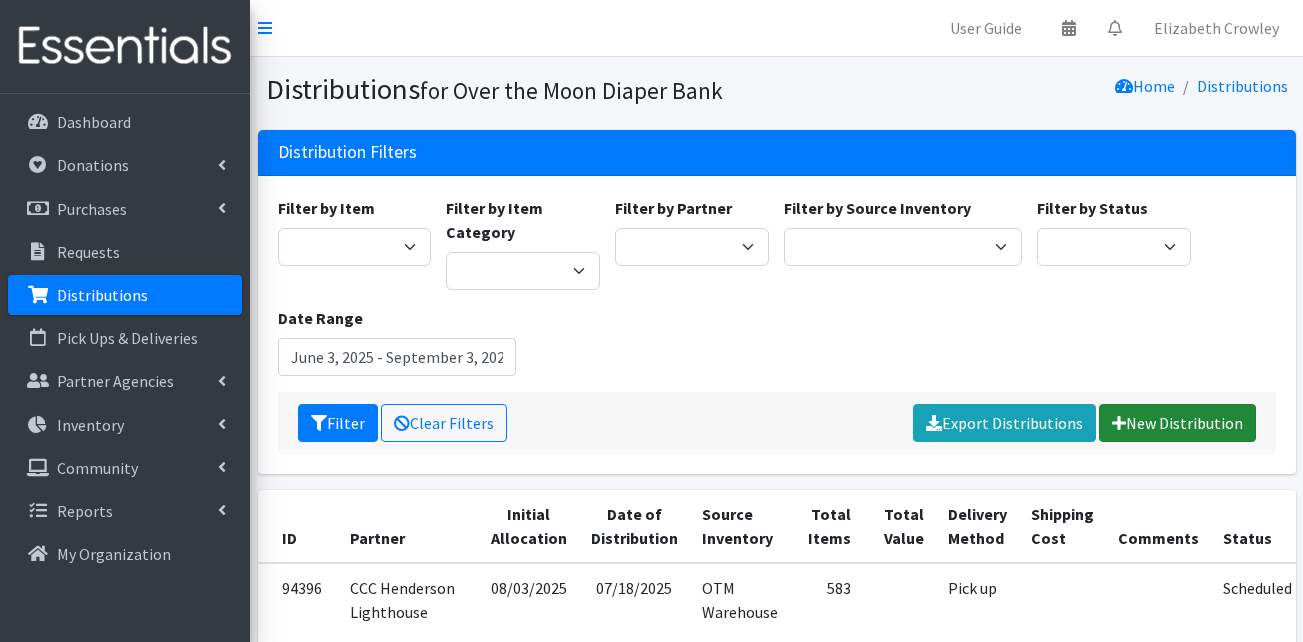 click on "New Distribution" at bounding box center (1177, 423) 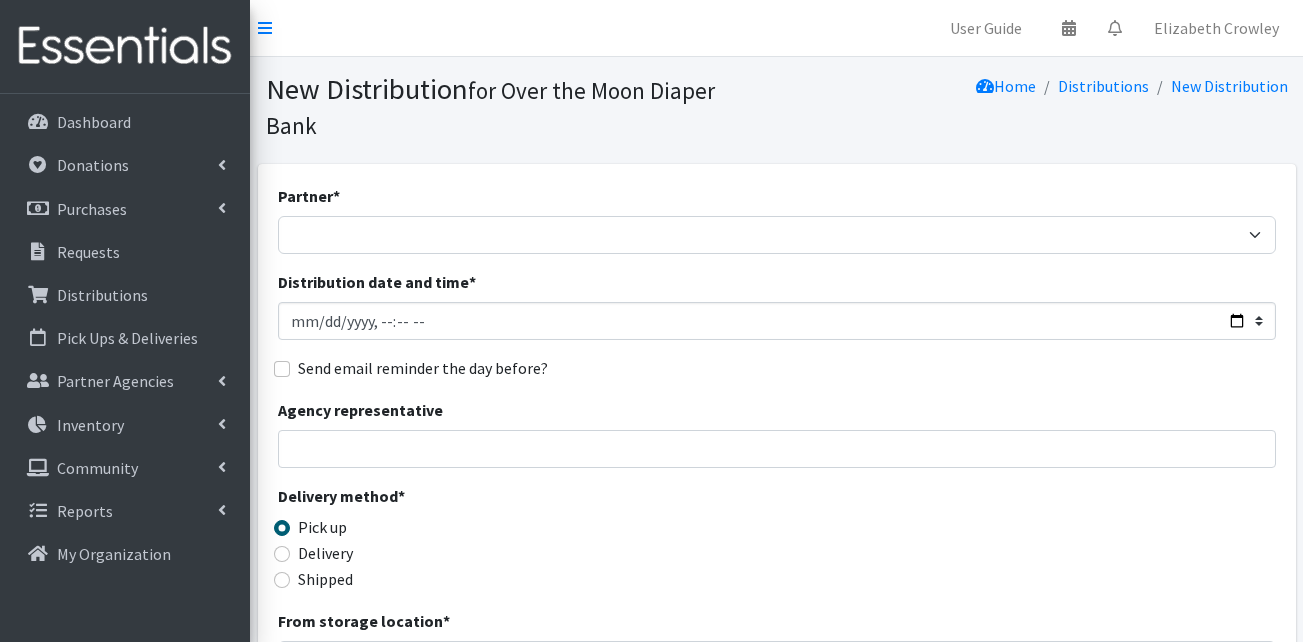 scroll, scrollTop: 0, scrollLeft: 0, axis: both 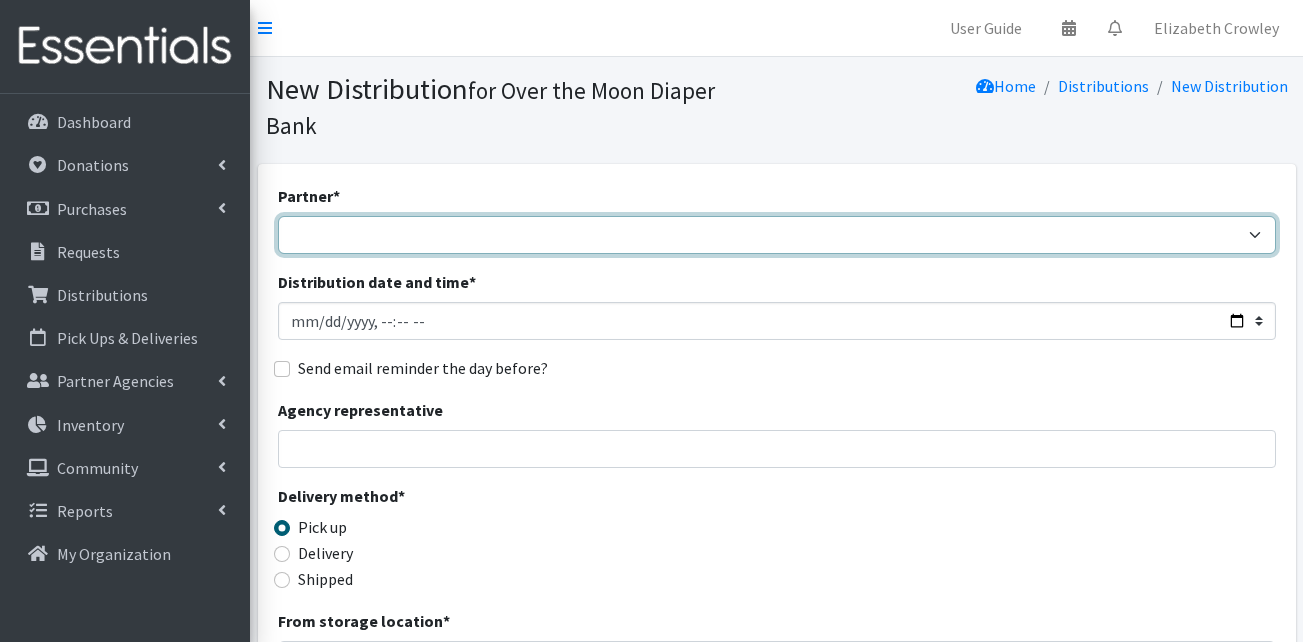 click on "AHJ Library System
Amerigroup
CCC Henderson Lighthouse
CEMA (Chatham Emergency Management Agency)
Chatham Savannah Authority for the Homeless
Coastal Coalition for Children - Savannah
CORE
DDDRP: Action Pact
DDDRP: Coastal GA Area Community Action Authority
Department of Public Health (DPH) / Coastal Health District
Economic Opportunity Authority
First Bryan Baptist Church
Fresh Express (YMCA + Healthy Savannah)
GA MOON LOCKER : DPH SAV, Drayton
GA MOON LOCKER : DPH SAV, Eisenhower
GA MOON LOCKER: Forest City Branch
GA MOON LOCKER : Hinesville Branch
GA MOON LOCKER : Midway|Riceboro Branch
GA MOON LOCKER : SW Chatham Branch
GA Southern Captain's Cupboard SAV
GA Southern Statesboro / Wellness & Health Promotion
General Donation
Gillison Branch Baptist Church 2nd Annual Health Fair
Goodwill SEGA
Greater Gaines Women's Missionary Society
Greenbriar Children's Center
GROW Initiative GA
HOME OTM
Hope 1312 Collective
Live Oak Libraries" at bounding box center (777, 235) 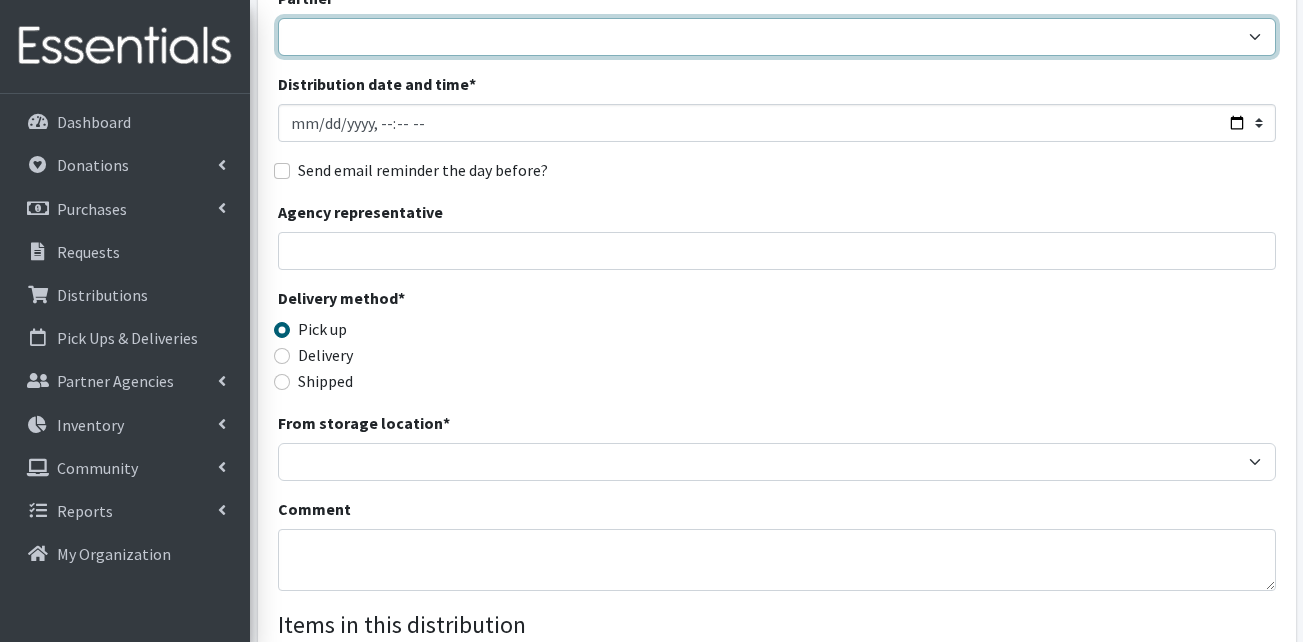 scroll, scrollTop: 200, scrollLeft: 0, axis: vertical 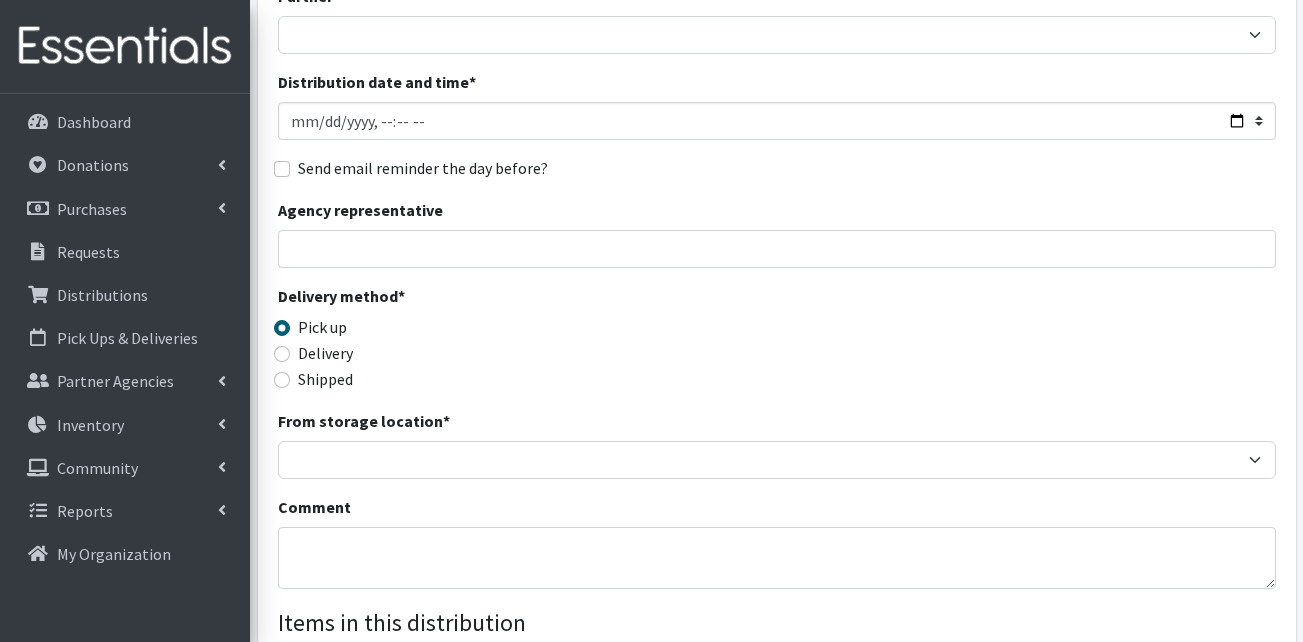 click on "Partner  *
AHJ Library System
Amerigroup
CCC Henderson Lighthouse
CEMA (Chatham Emergency Management Agency)
Chatham Savannah Authority for the Homeless
Coastal Coalition for Children - Savannah
CORE
DDDRP: Action Pact
DDDRP: Coastal GA Area Community Action Authority
Department of Public Health (DPH) / Coastal Health District
Economic Opportunity Authority
First Bryan Baptist Church
Fresh Express (YMCA + Healthy Savannah)
GA MOON LOCKER : DPH SAV, Drayton
GA MOON LOCKER : DPH SAV, Eisenhower
GA MOON LOCKER: Forest City Branch
GA MOON LOCKER : Hinesville Branch
GA MOON LOCKER : Midway|Riceboro Branch
GA MOON LOCKER : SW Chatham Branch
GA Southern Captain's Cupboard SAV
GA Southern Statesboro / Wellness & Health Promotion
General Donation
Gillison Branch Baptist Church 2nd Annual Health Fair
Goodwill SEGA
Greater Gaines Women's Missionary Society
Greenbriar Children's Center
GROW Initiative GA
HOME OTM
Hope 1312 Collective" at bounding box center (777, 439) 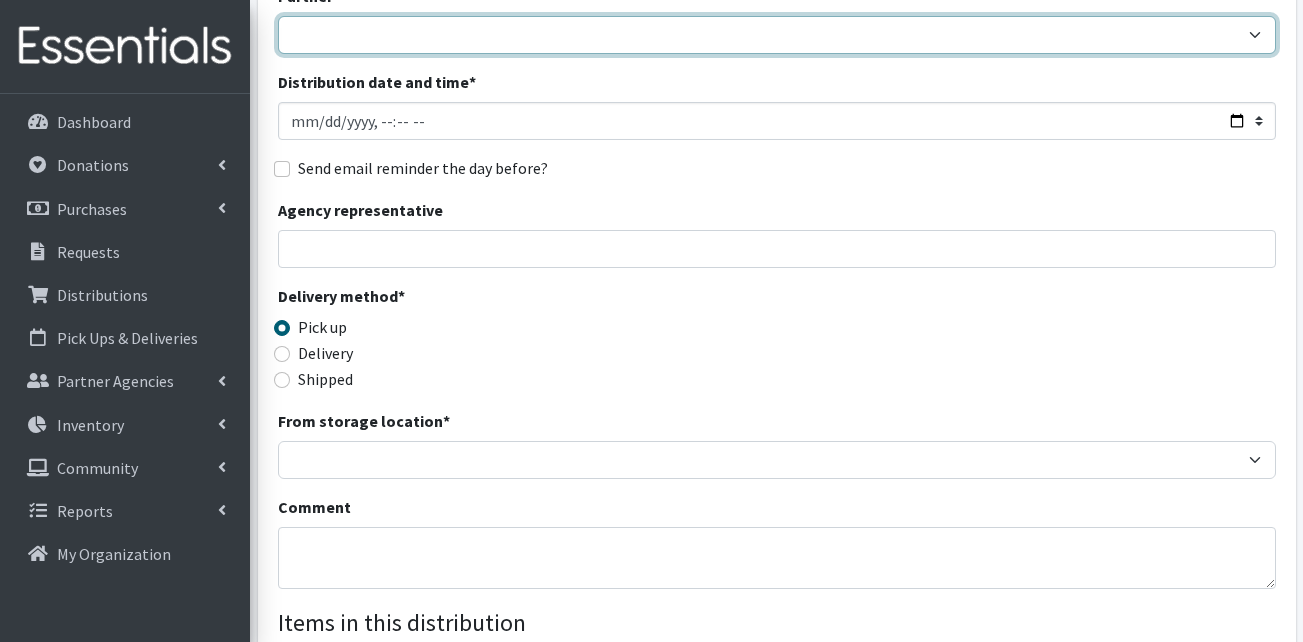 click on "AHJ Library System
Amerigroup
CCC Henderson Lighthouse
CEMA (Chatham Emergency Management Agency)
Chatham Savannah Authority for the Homeless
Coastal Coalition for Children - Savannah
CORE
DDDRP: Action Pact
DDDRP: Coastal GA Area Community Action Authority
Department of Public Health (DPH) / Coastal Health District
Economic Opportunity Authority
First Bryan Baptist Church
Fresh Express (YMCA + Healthy Savannah)
GA MOON LOCKER : DPH SAV, Drayton
GA MOON LOCKER : DPH SAV, Eisenhower
GA MOON LOCKER: Forest City Branch
GA MOON LOCKER : Hinesville Branch
GA MOON LOCKER : Midway|Riceboro Branch
GA MOON LOCKER : SW Chatham Branch
GA Southern Captain's Cupboard SAV
GA Southern Statesboro / Wellness & Health Promotion
General Donation
Gillison Branch Baptist Church 2nd Annual Health Fair
Goodwill SEGA
Greater Gaines Women's Missionary Society
Greenbriar Children's Center
GROW Initiative GA
HOME OTM
Hope 1312 Collective
Live Oak Libraries" at bounding box center (777, 35) 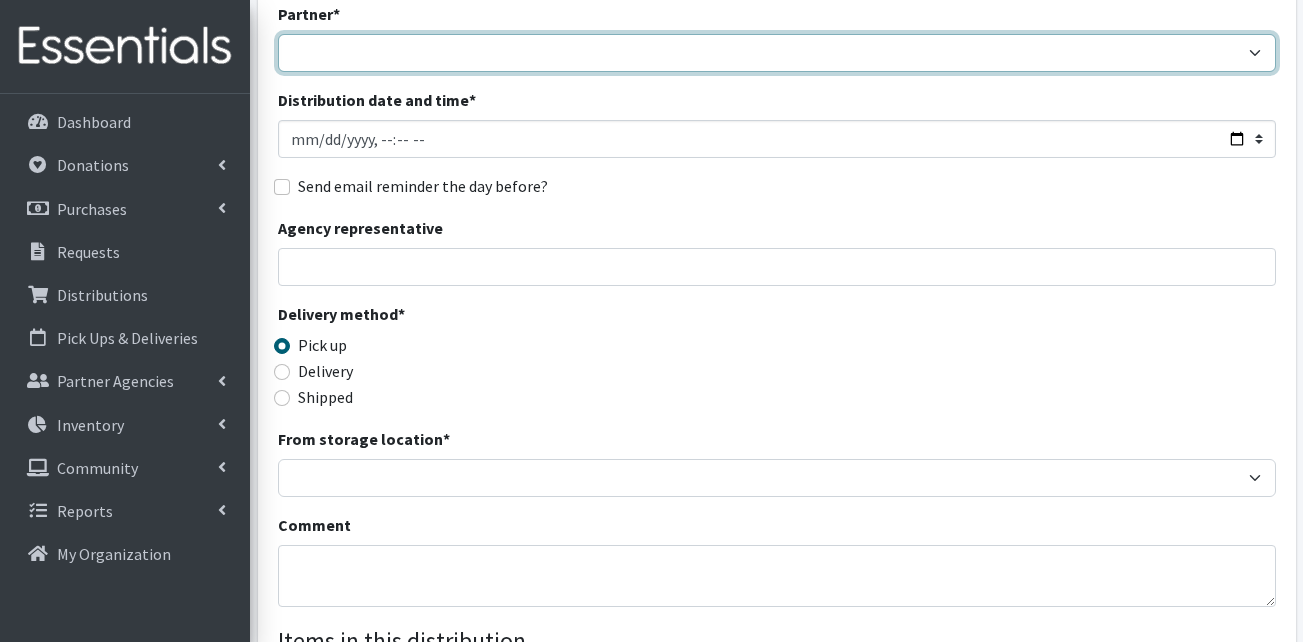 select on "[NUMBER]" 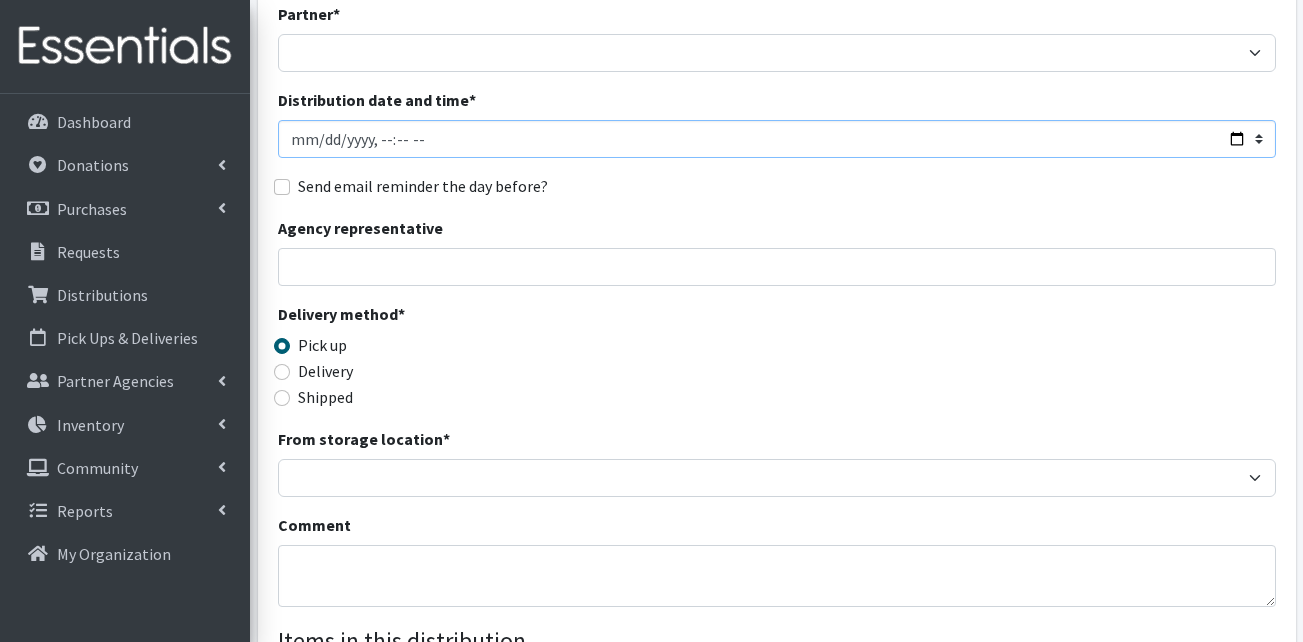 click on "Distribution date and time  *" at bounding box center (777, 139) 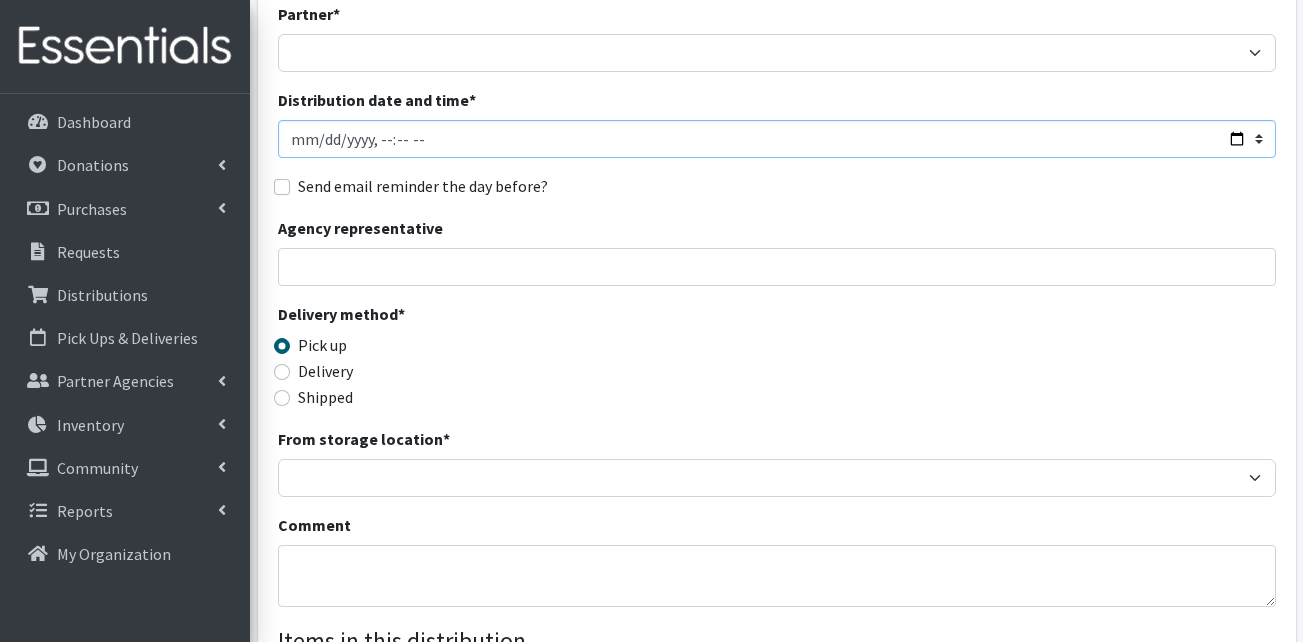click on "Distribution date and time  *" at bounding box center (777, 139) 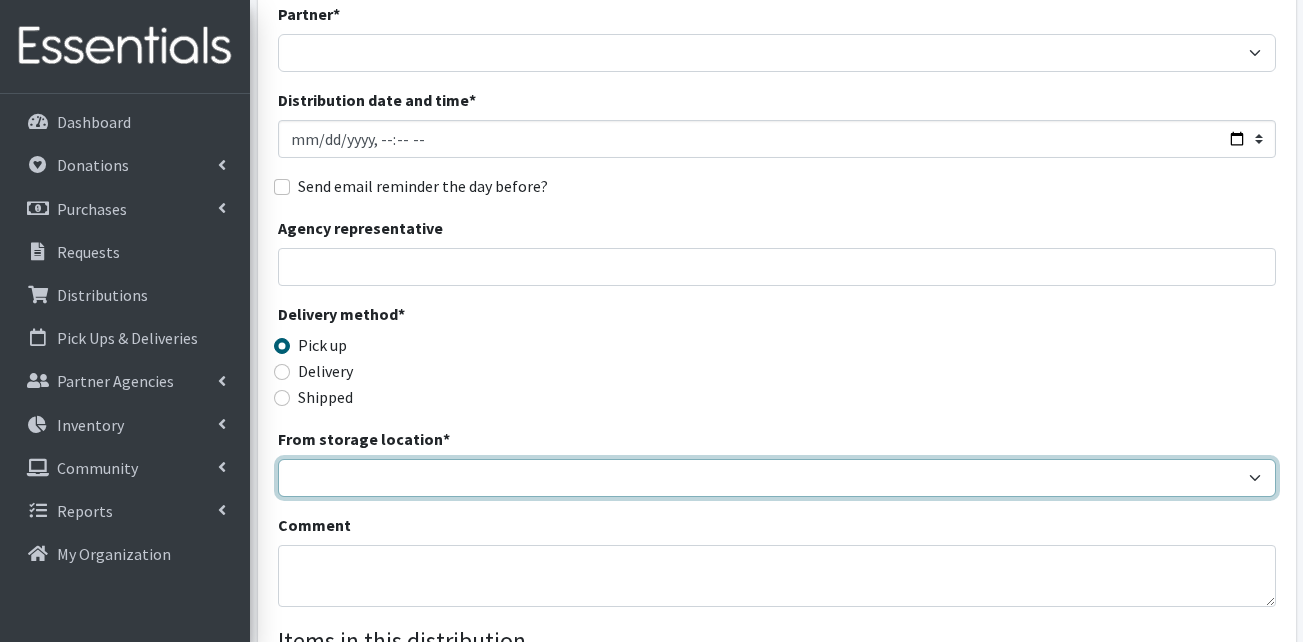 click on "OTM Warehouse" at bounding box center [777, 478] 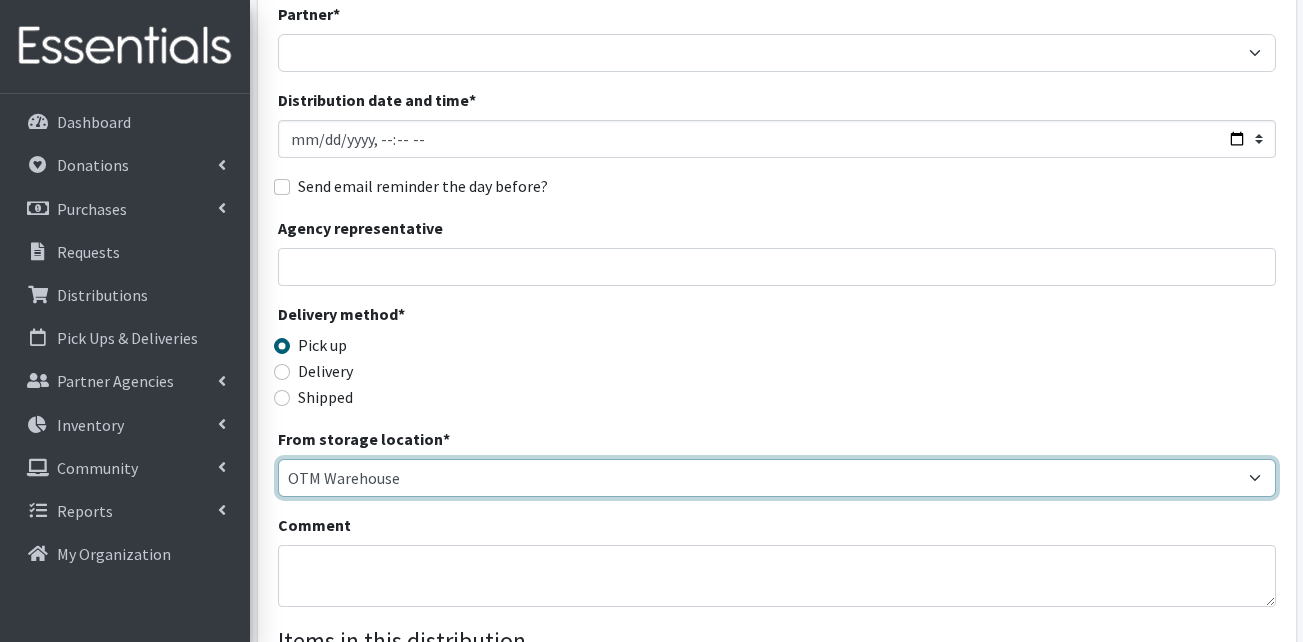 click on "OTM Warehouse" at bounding box center [777, 478] 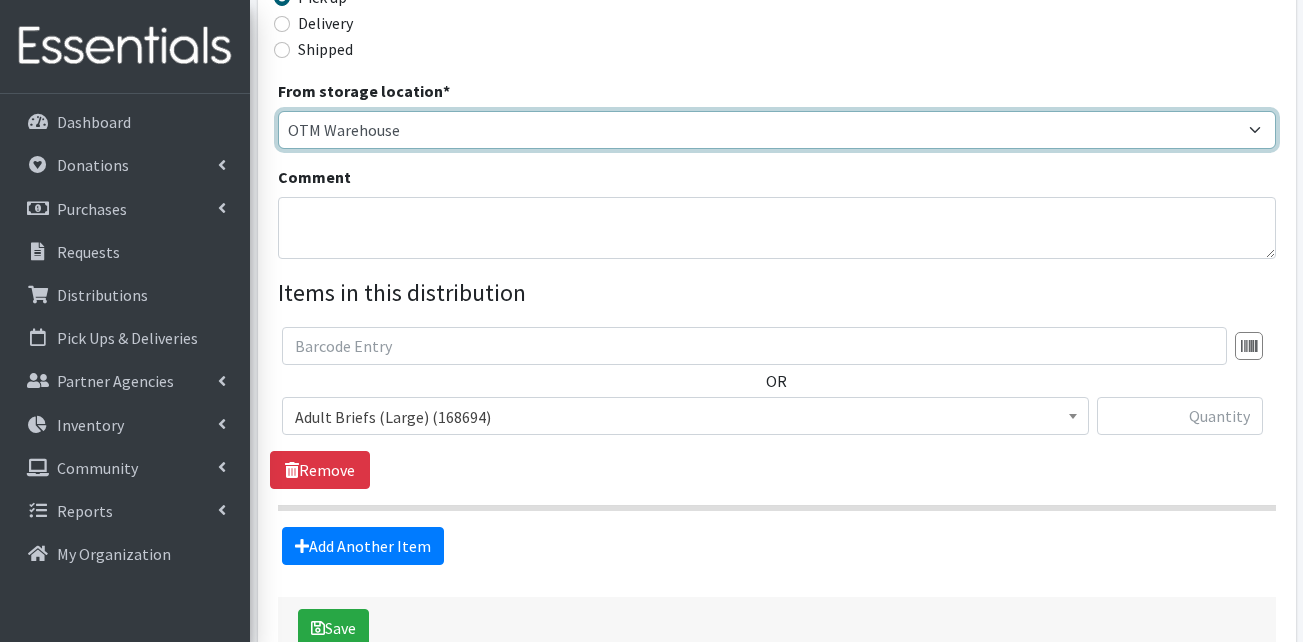 scroll, scrollTop: 582, scrollLeft: 0, axis: vertical 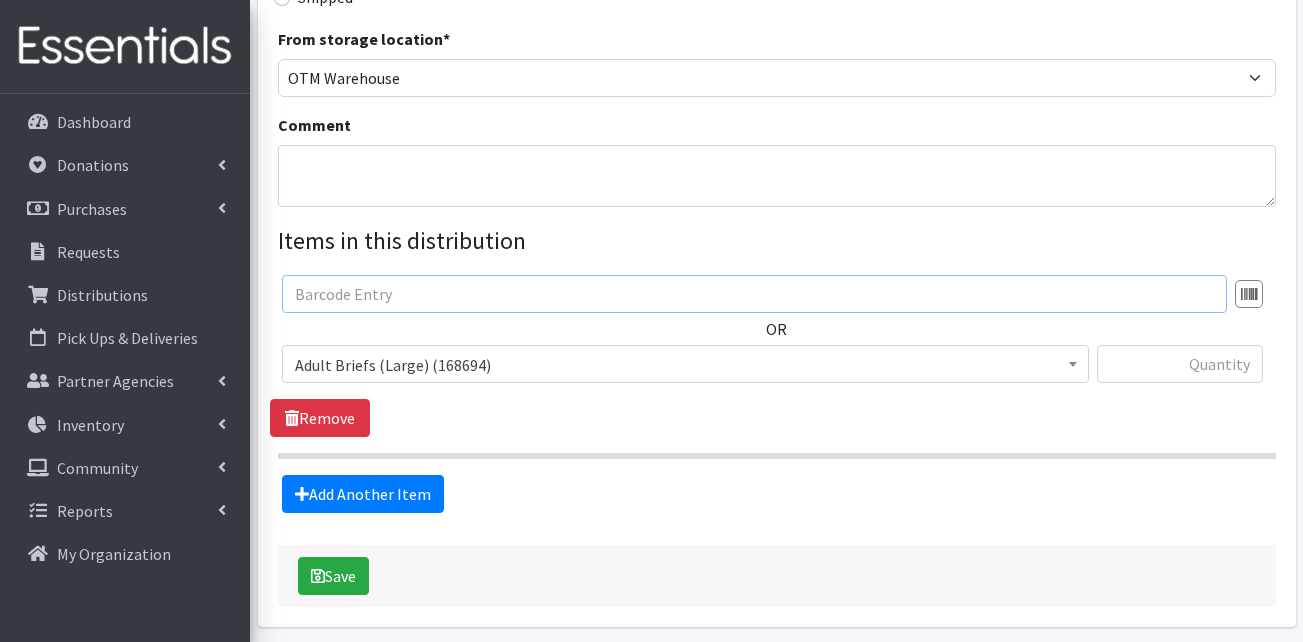 click at bounding box center [754, 294] 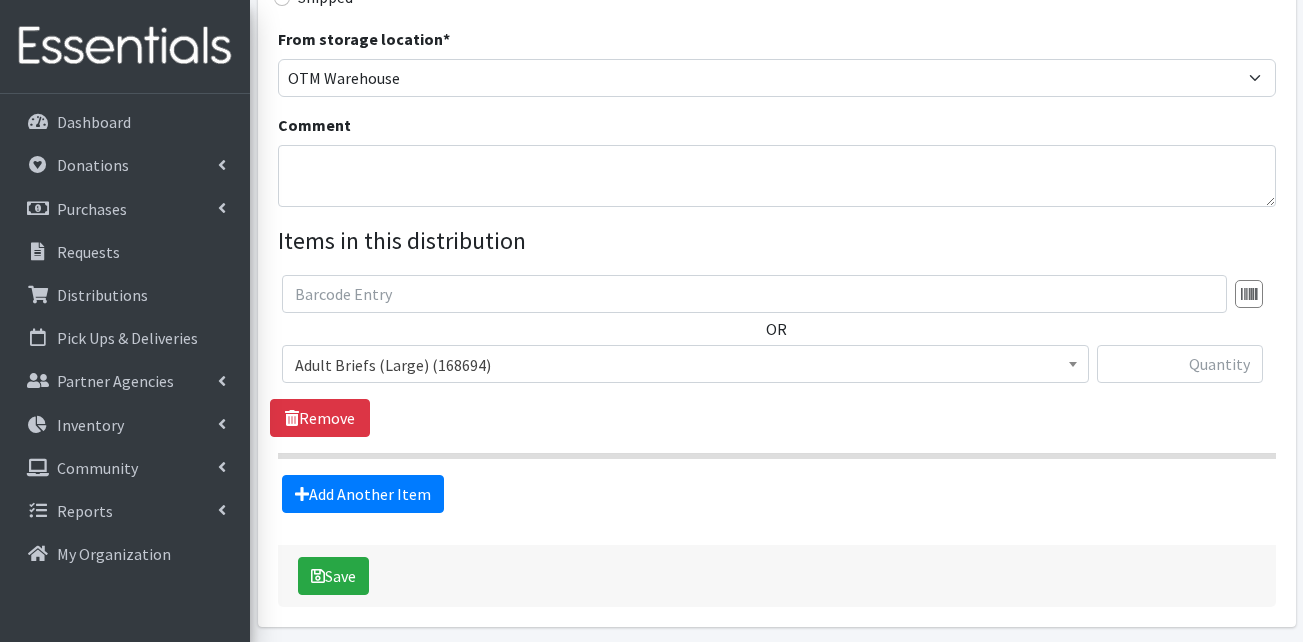 click on "Adult Briefs (Large) (168694)" at bounding box center (685, 365) 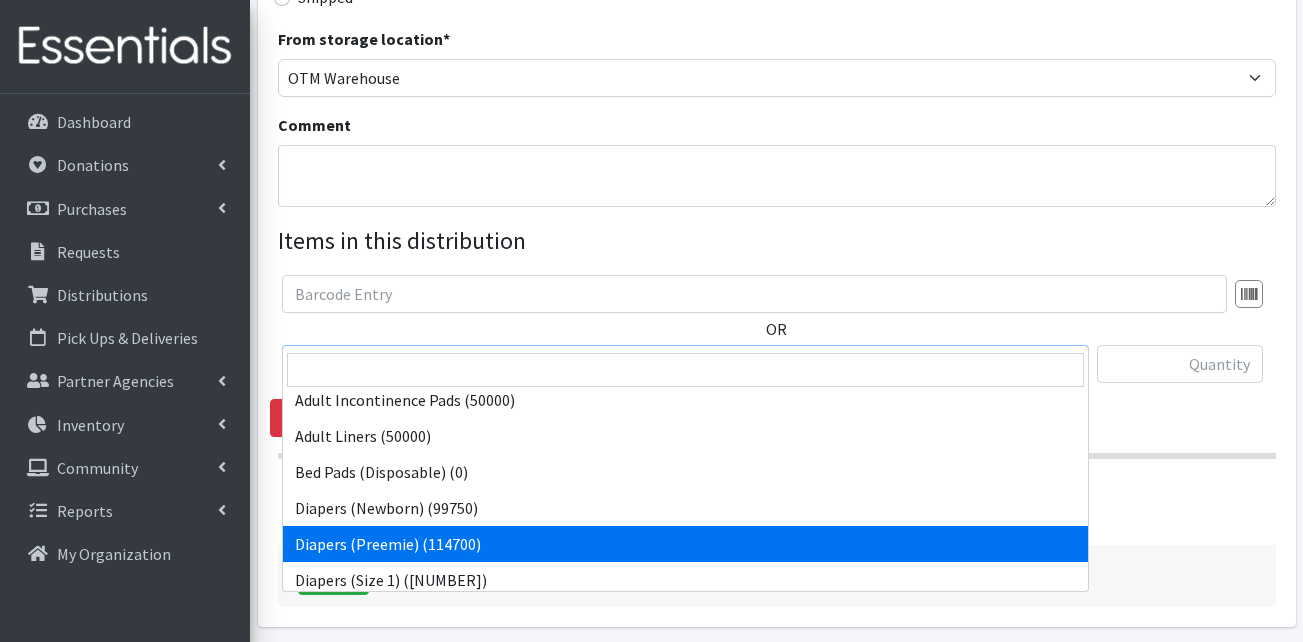 scroll, scrollTop: 200, scrollLeft: 0, axis: vertical 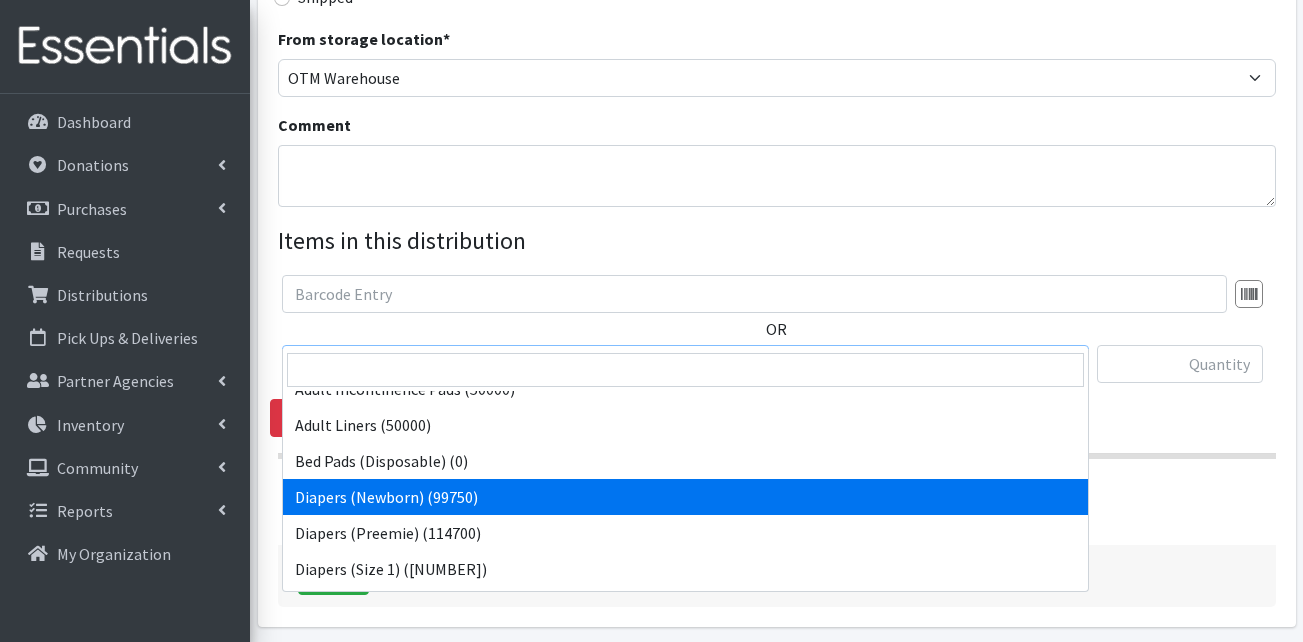 select on "13417" 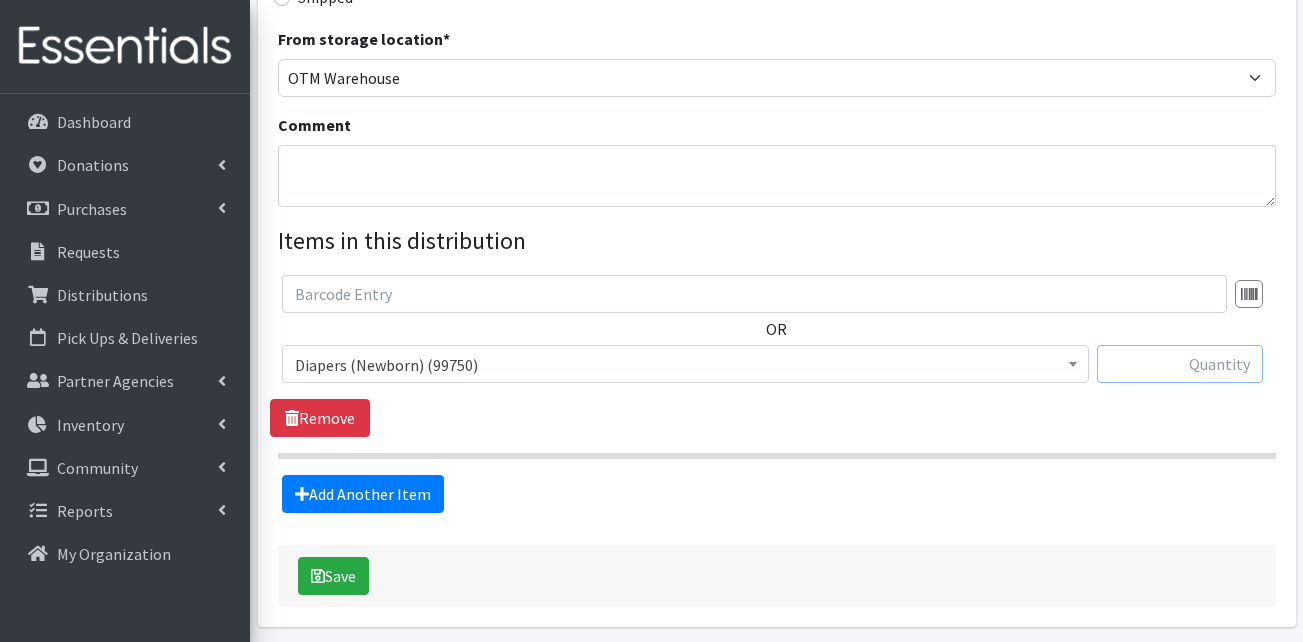 click at bounding box center [1180, 364] 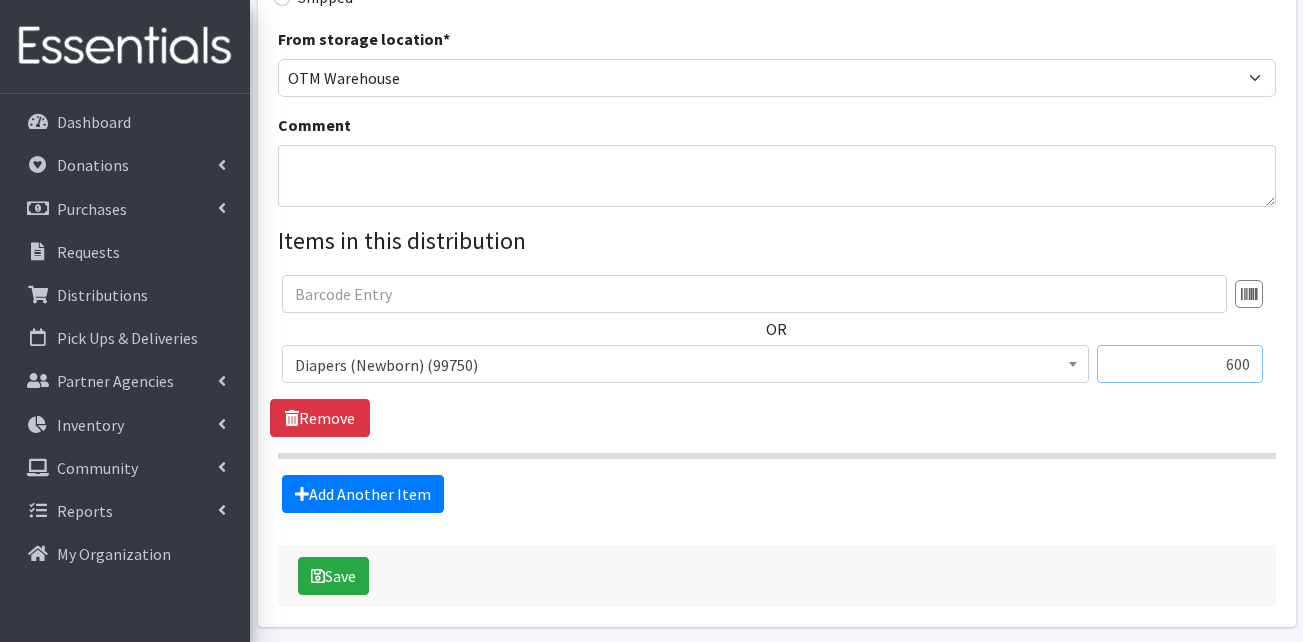 type on "600" 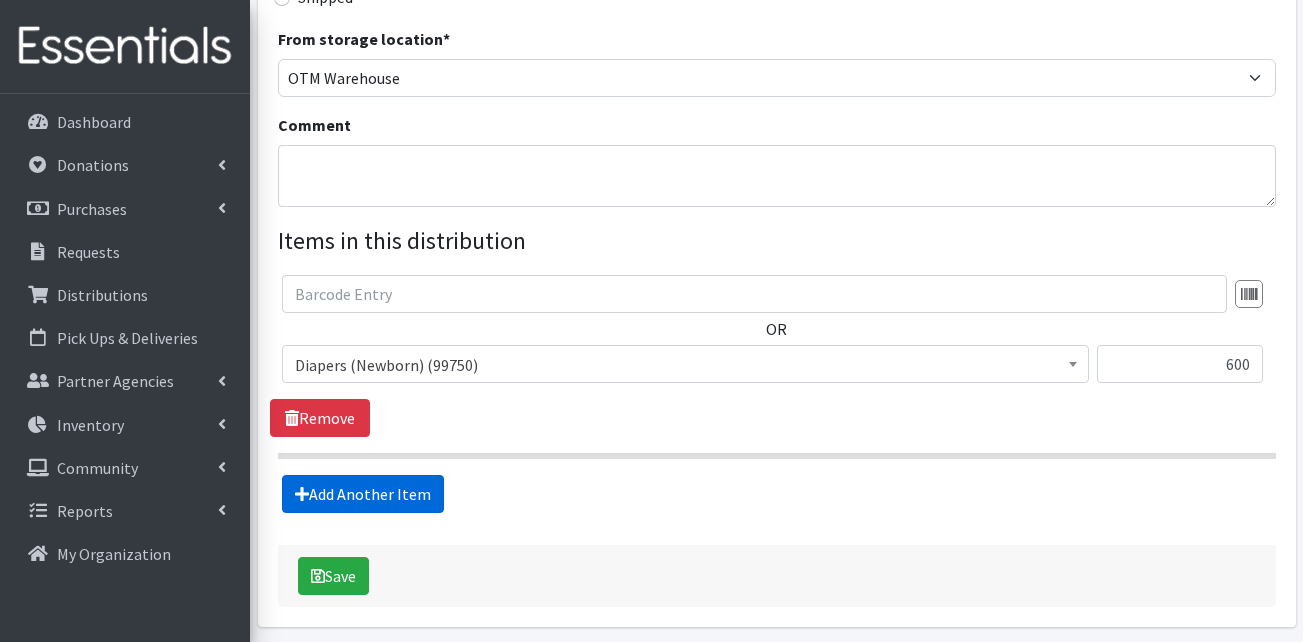 click on "Partner  *
AHJ Library System
Amerigroup
CCC Henderson Lighthouse
CEMA (Chatham Emergency Management Agency)
Chatham Savannah Authority for the Homeless
Coastal Coalition for Children - Savannah
CORE
DDDRP: Action Pact
DDDRP: Coastal GA Area Community Action Authority
Department of Public Health (DPH) / Coastal Health District
Economic Opportunity Authority
First Bryan Baptist Church
Fresh Express (YMCA + Healthy Savannah)
GA MOON LOCKER : DPH SAV, Drayton
GA MOON LOCKER : DPH SAV, Eisenhower
GA MOON LOCKER: Forest City Branch
GA MOON LOCKER : Hinesville Branch
GA MOON LOCKER : Midway|Riceboro Branch
GA MOON LOCKER : SW Chatham Branch
GA Southern Captain's Cupboard SAV
GA Southern Statesboro / Wellness & Health Promotion
General Donation
Gillison Branch Baptist Church 2nd Annual Health Fair
Goodwill SEGA
Greater Gaines Women's Missionary Society
Greenbriar Children's Center
GROW Initiative GA
HOME OTM
Hope 1312 Collective" at bounding box center [777, 104] 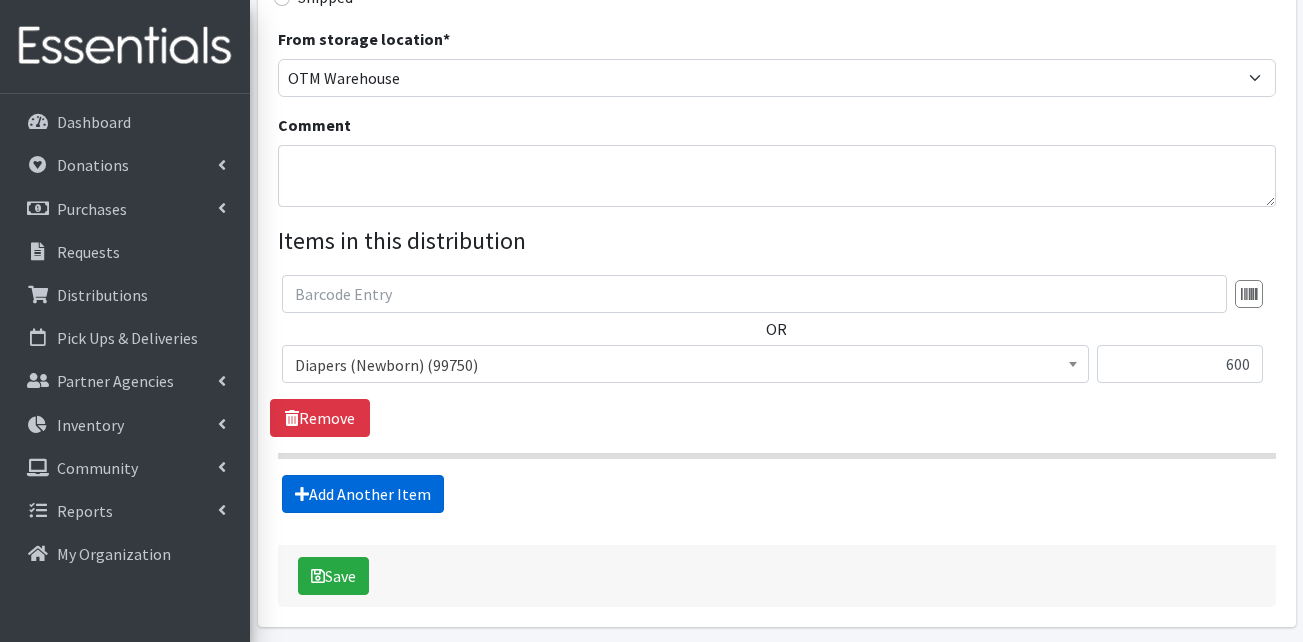 click on "Add Another Item" at bounding box center (363, 494) 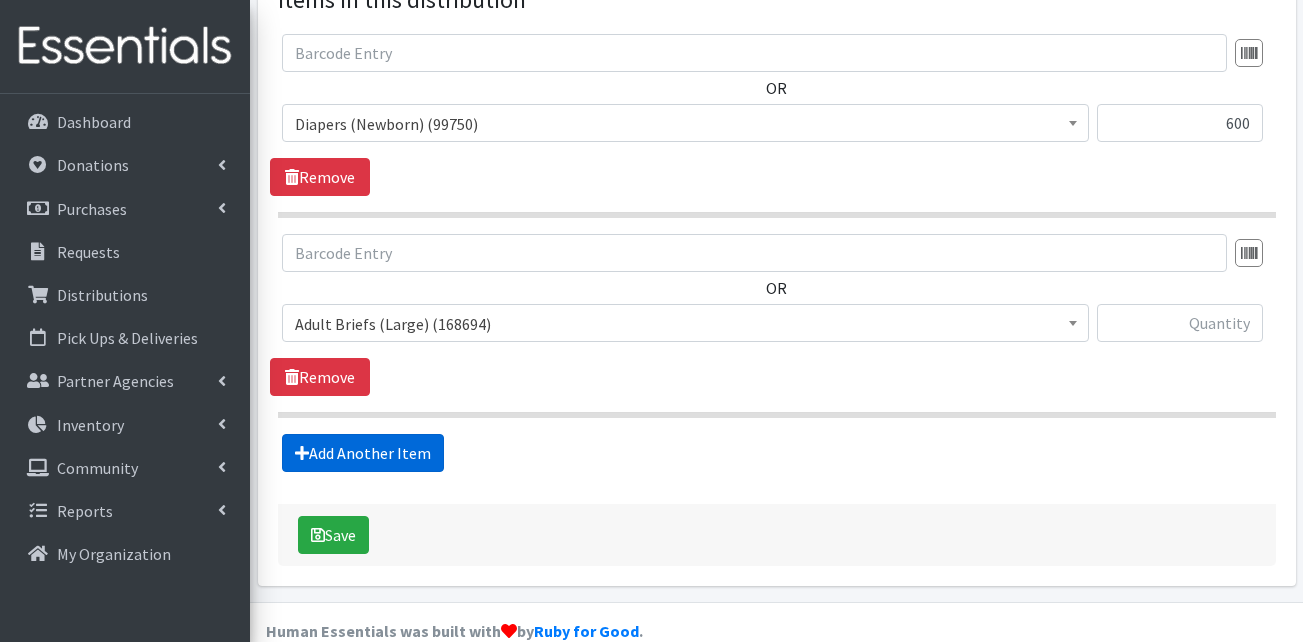 scroll, scrollTop: 824, scrollLeft: 0, axis: vertical 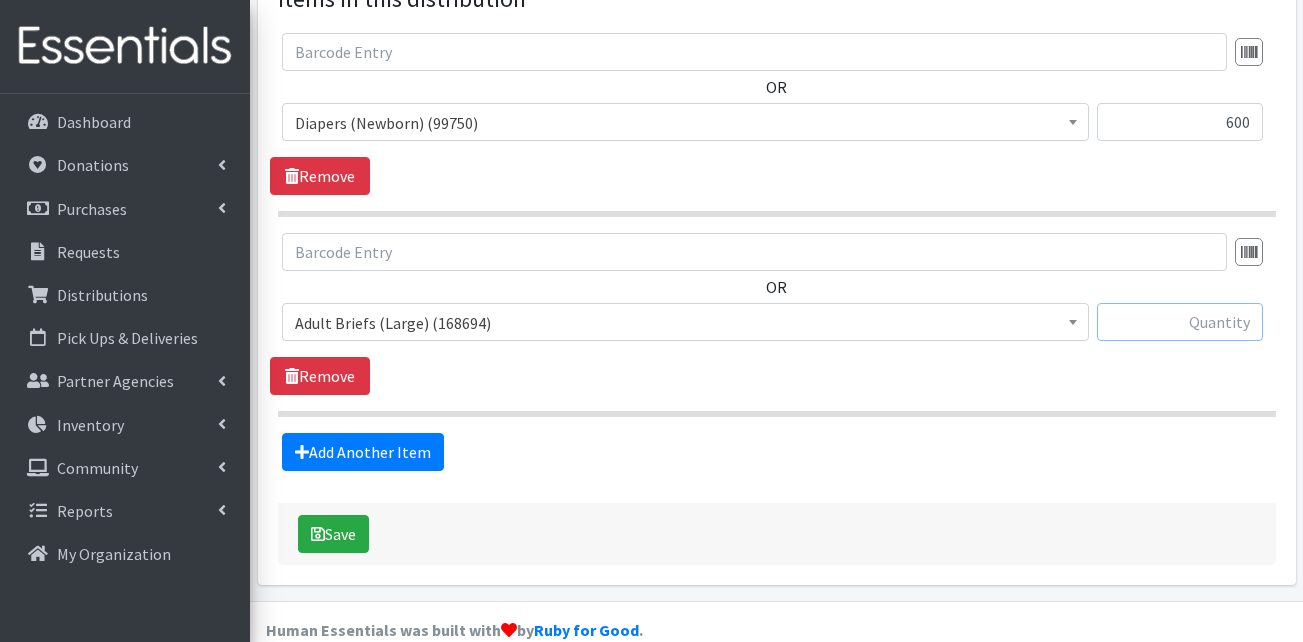 click at bounding box center (1180, 322) 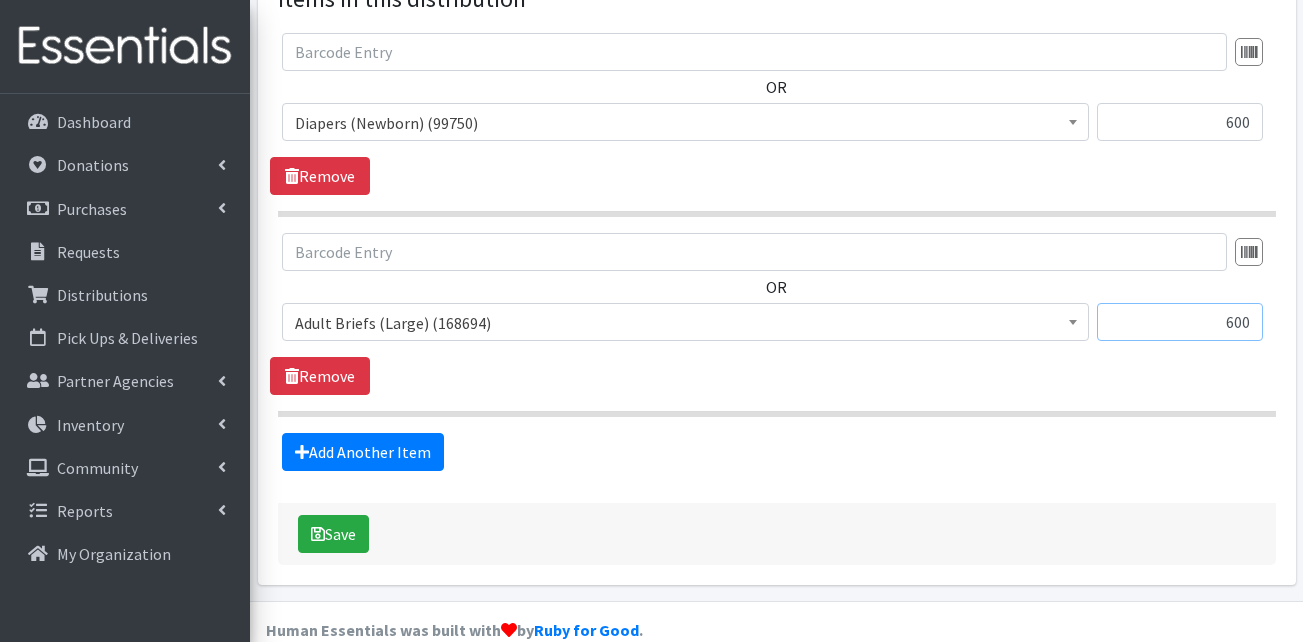type on "600" 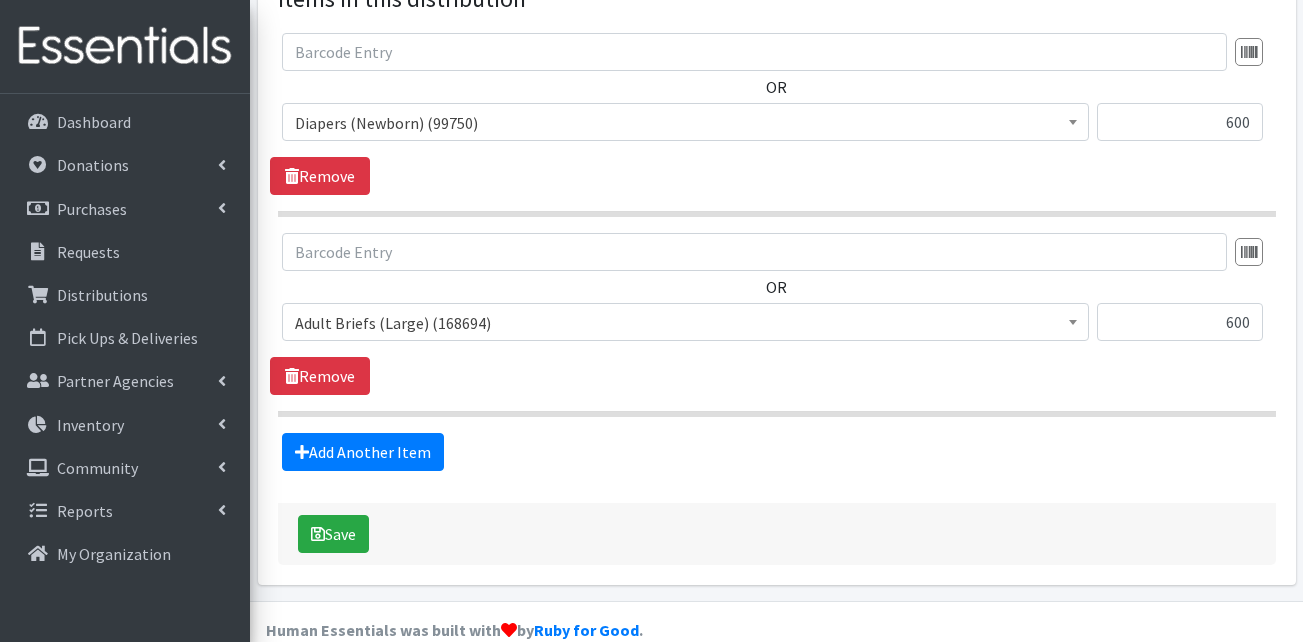 click on "Adult Briefs (Large) (168694)" at bounding box center [685, 323] 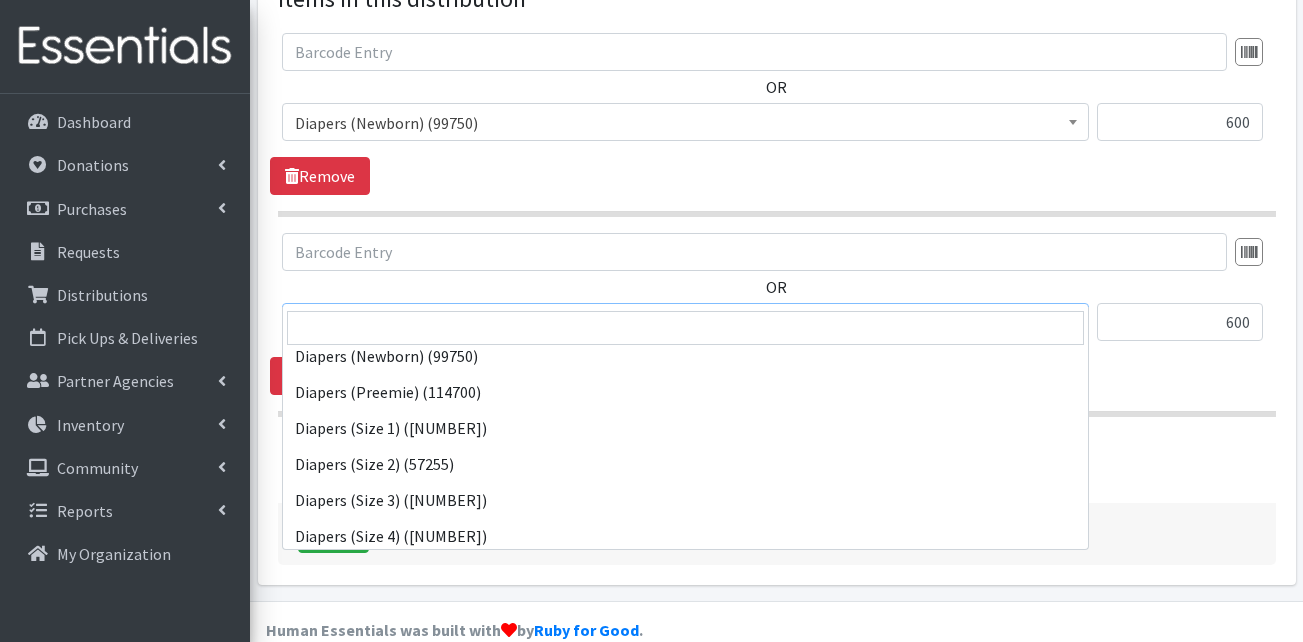 scroll, scrollTop: 300, scrollLeft: 0, axis: vertical 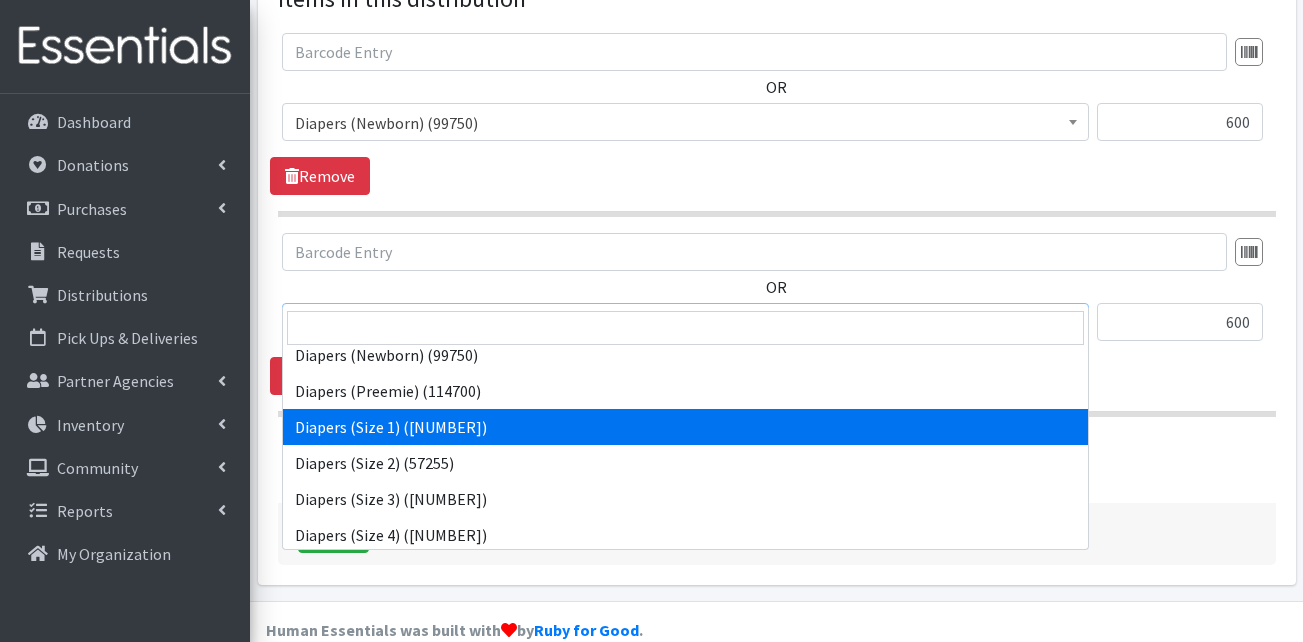 select on "13420" 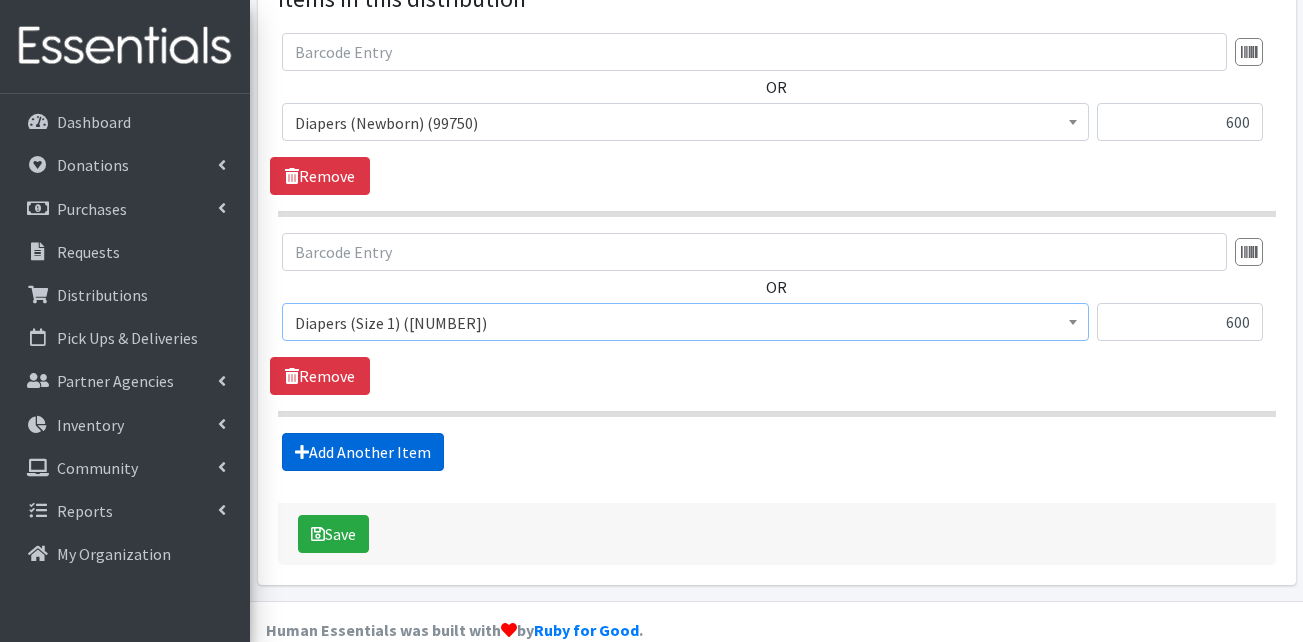 click on "Add Another Item" at bounding box center (363, 452) 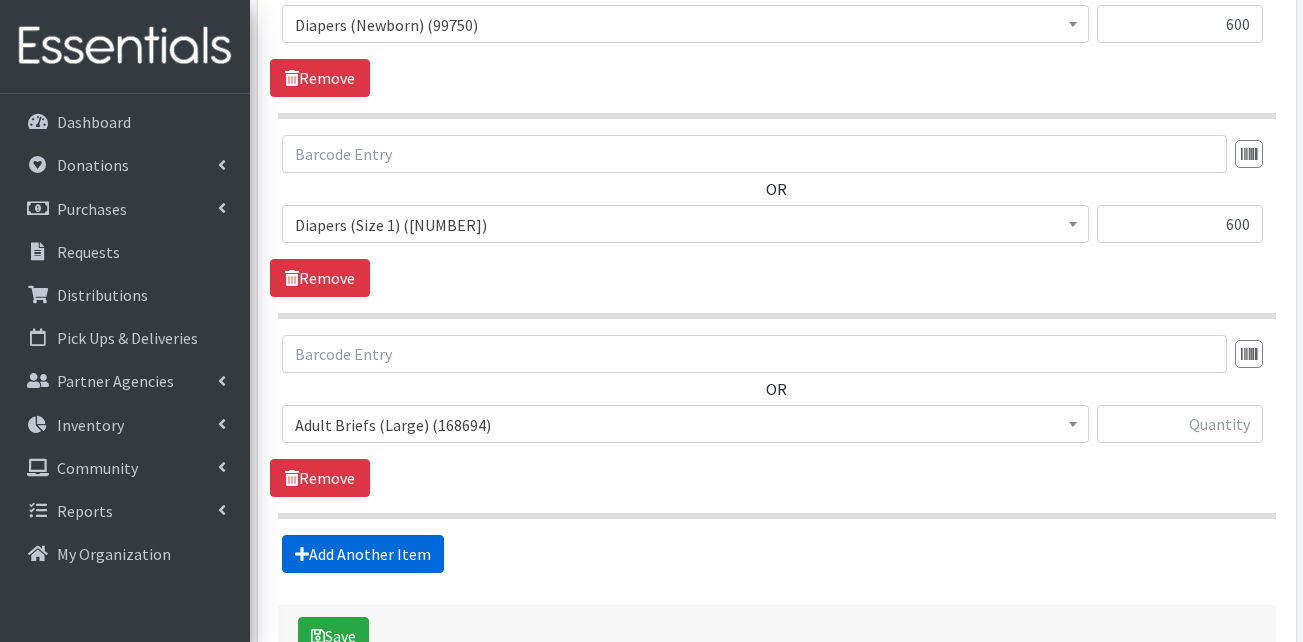 scroll, scrollTop: 1024, scrollLeft: 0, axis: vertical 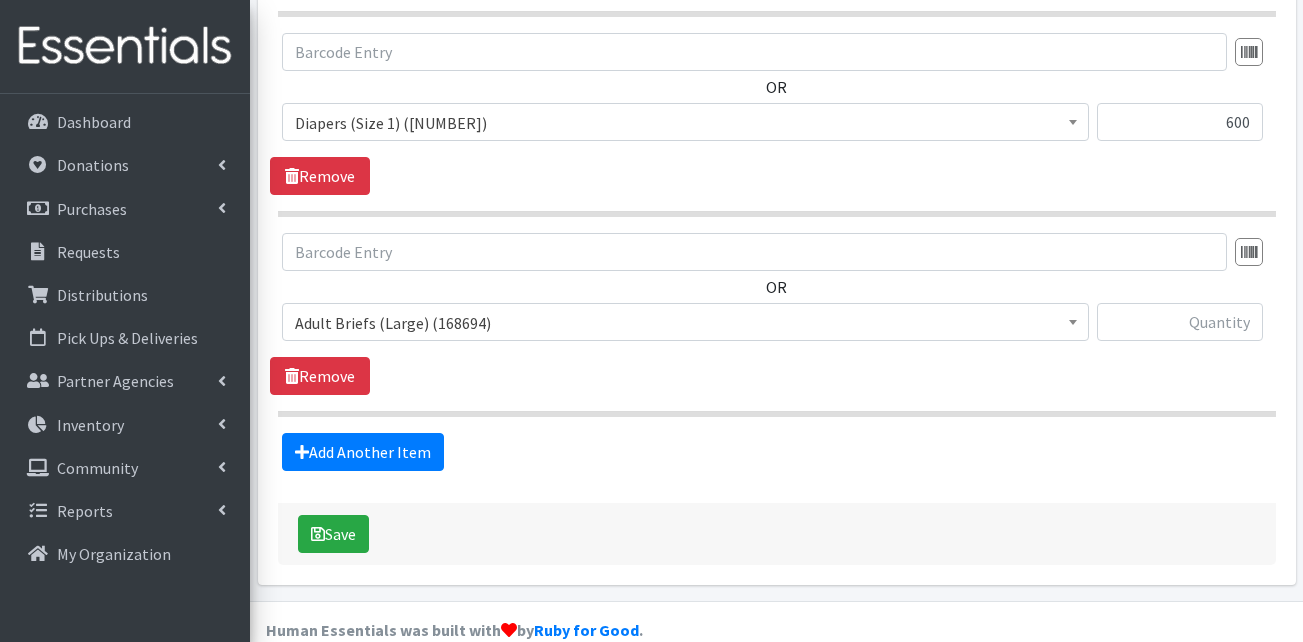 click on "OR
Adult Briefs (Large) ([NUMBER])
Adult Briefs (Medium) ([NUMBER])
Adult Briefs (Small) ([NUMBER])
Adult Briefs (X-Large) ([NUMBER])
Adult Briefs (XXL) ([NUMBER])
Adult Incontinence Pads ([NUMBER])
Adult Liners ([NUMBER])
Bed Pads (Disposable) ([NUMBER])
Diapers (Newborn) ([NUMBER])
Diapers (Preemie) ([NUMBER])
Diapers (Size 1) ([NUMBER])
Diapers (Size 2) ([NUMBER])
Diapers (Size 3) ([NUMBER])
Diapers (Size 4) ([NUMBER])
Diapers (Size 5) ([NUMBER])
Diapers (Size 6) ([NUMBER])
Diapers (Size 7) ([NUMBER])
Kids (Overnights - Older Kids) ([NUMBER])
Kids Pull-Ups (2T-3T) ([NUMBER])
Kids Pull-Ups (3T-4T) ([NUMBER])
Kids Pull-Ups (4T-5T) ([NUMBER])
Other ([NUMBER])
Pads ([NUMBER])
Period Packs  ([NUMBER])
Period Panties (Large) ([NUMBER])
Period Panties (Medium) ([NUMBER])
Period Panties (Small) ([NUMBER])" at bounding box center (776, 314) 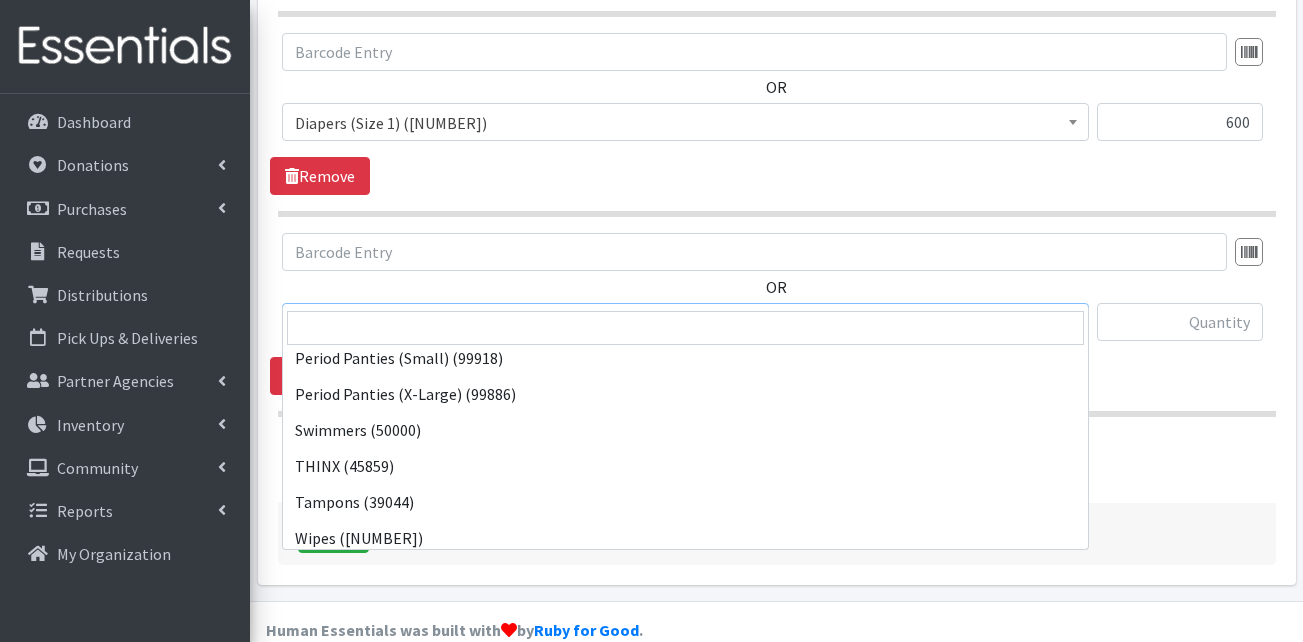 scroll, scrollTop: 952, scrollLeft: 0, axis: vertical 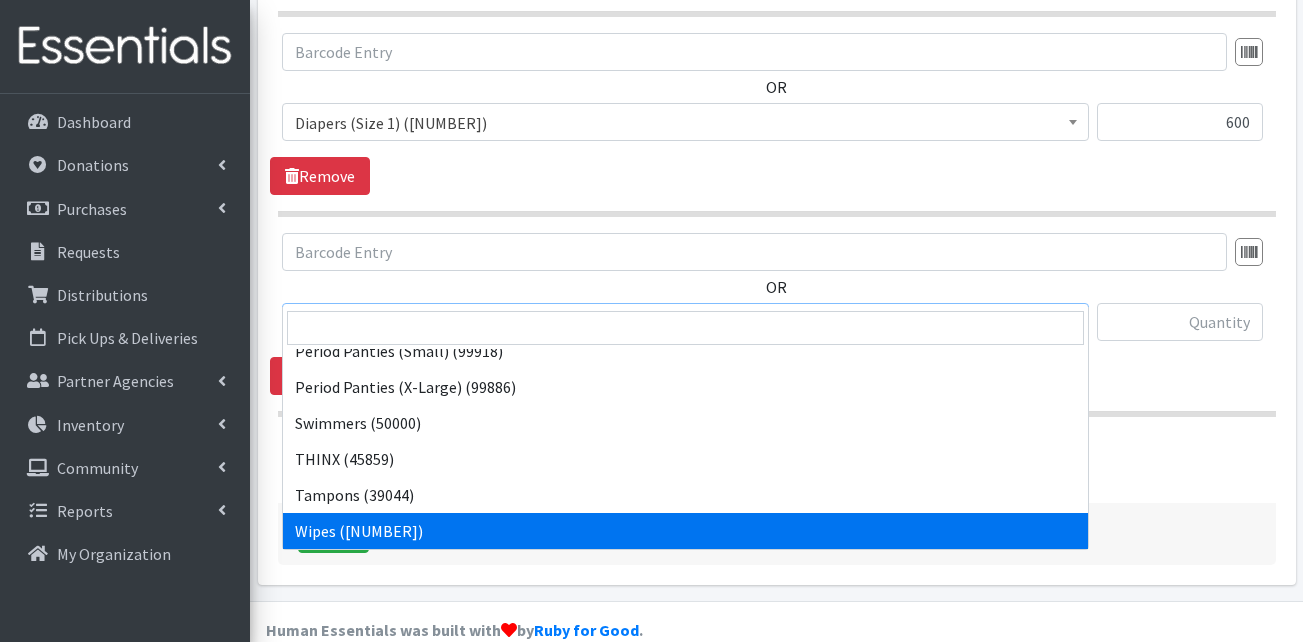 select on "13405" 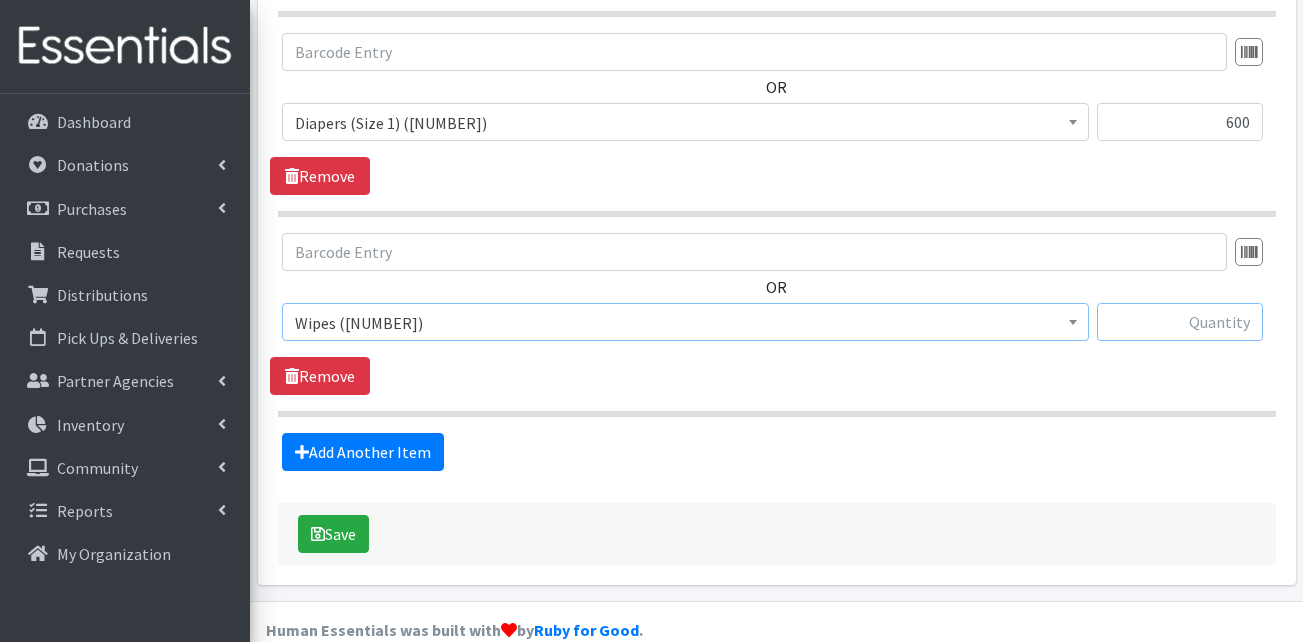 click at bounding box center (1180, 322) 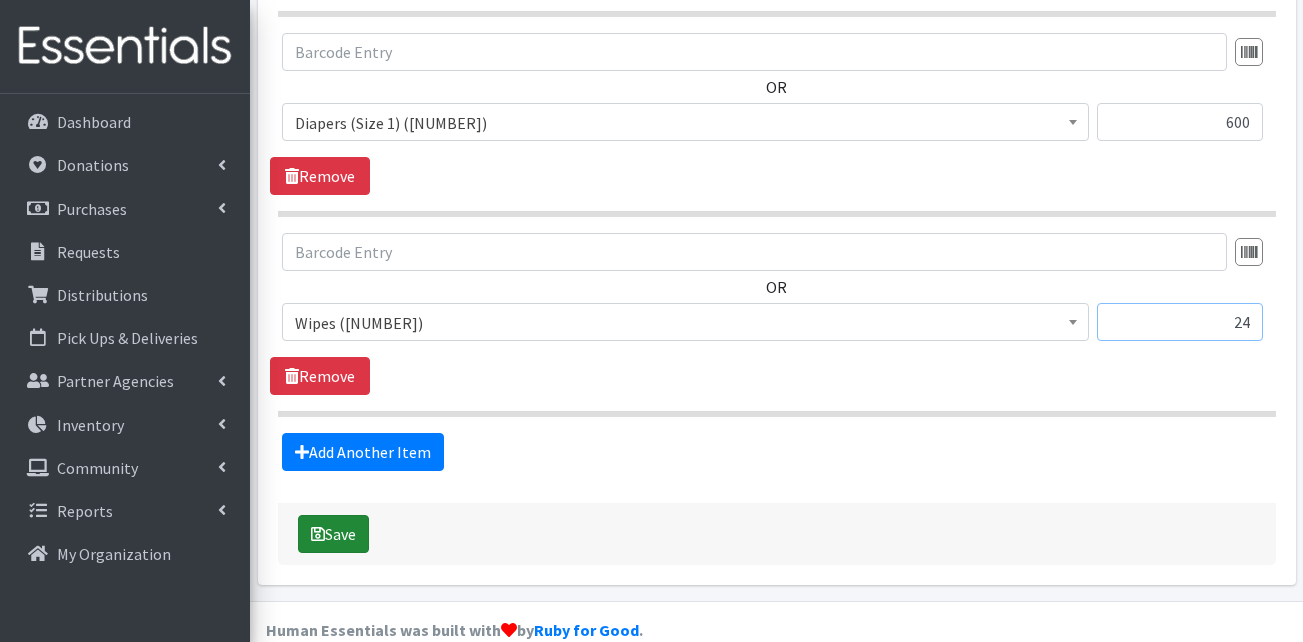 type on "24" 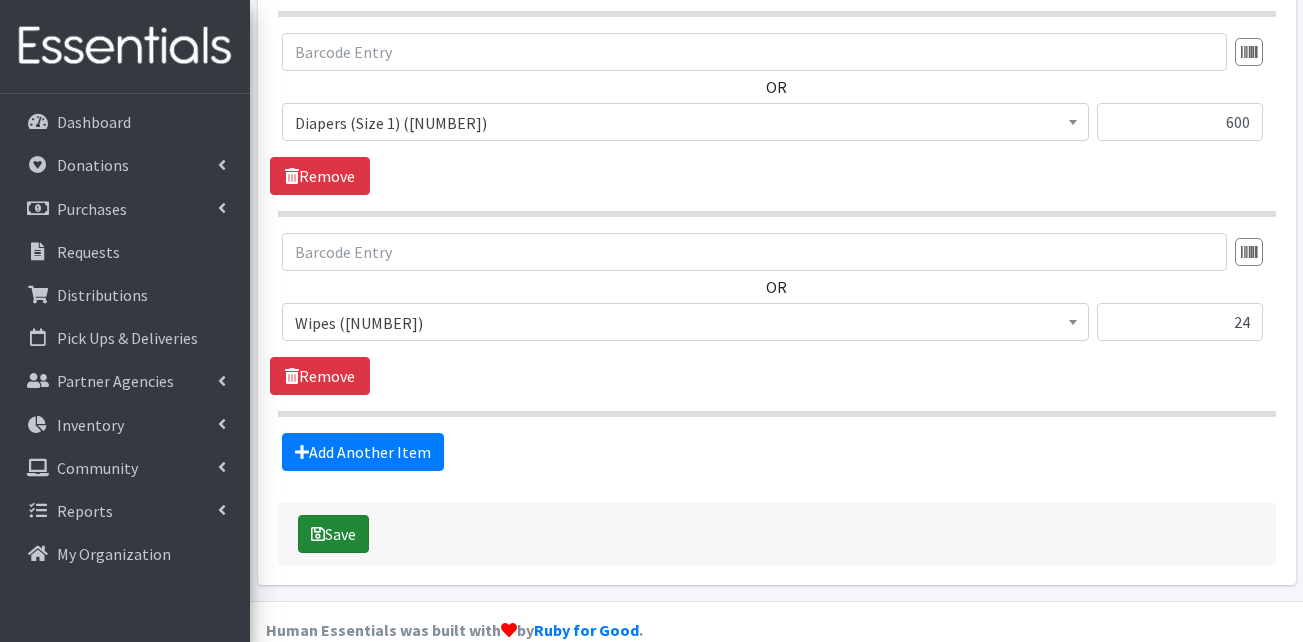 click on "Save" at bounding box center (333, 534) 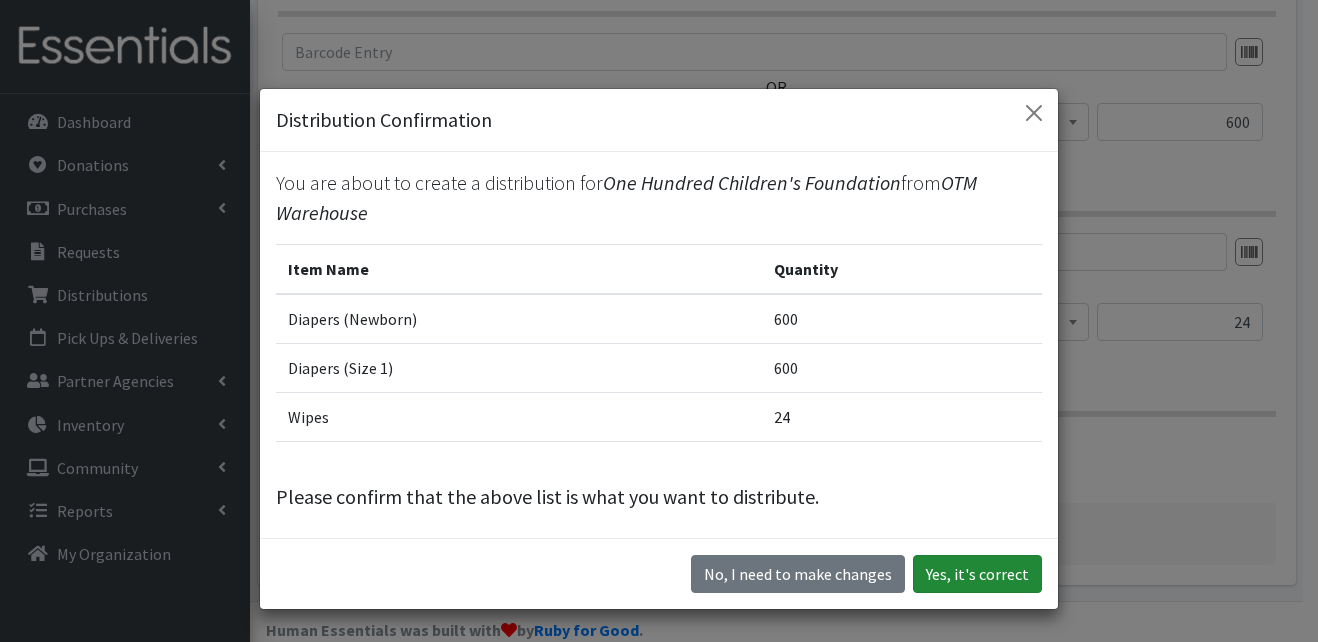 click on "Yes, it's correct" at bounding box center (977, 574) 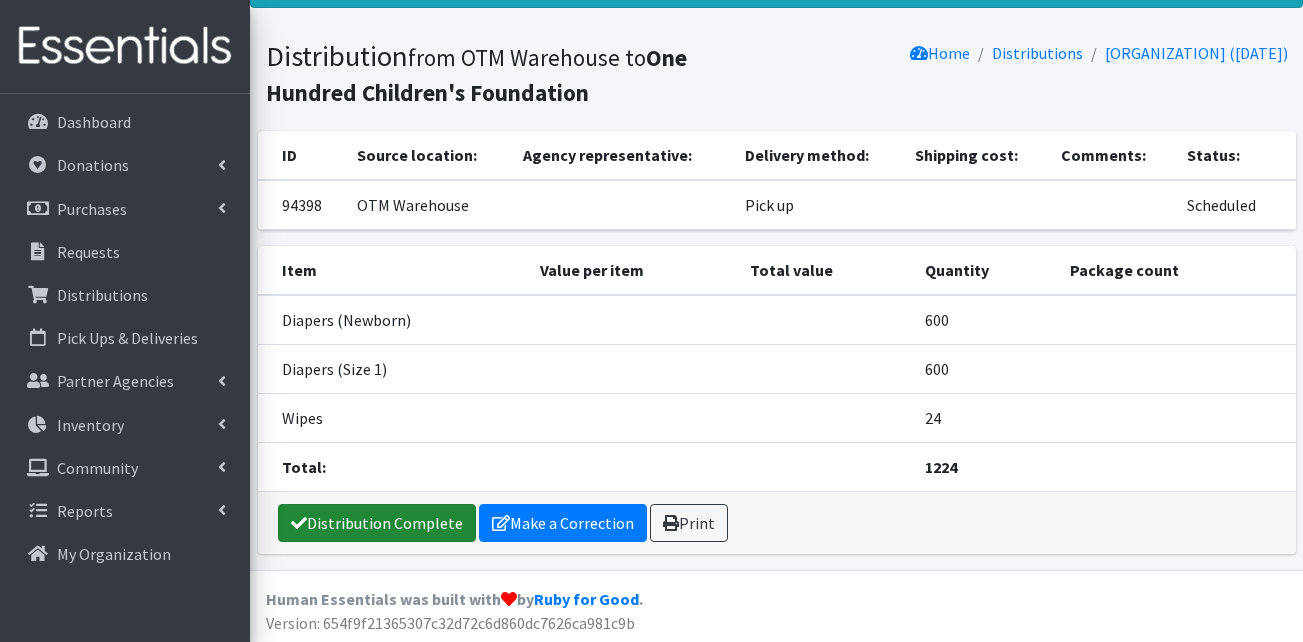 scroll, scrollTop: 102, scrollLeft: 0, axis: vertical 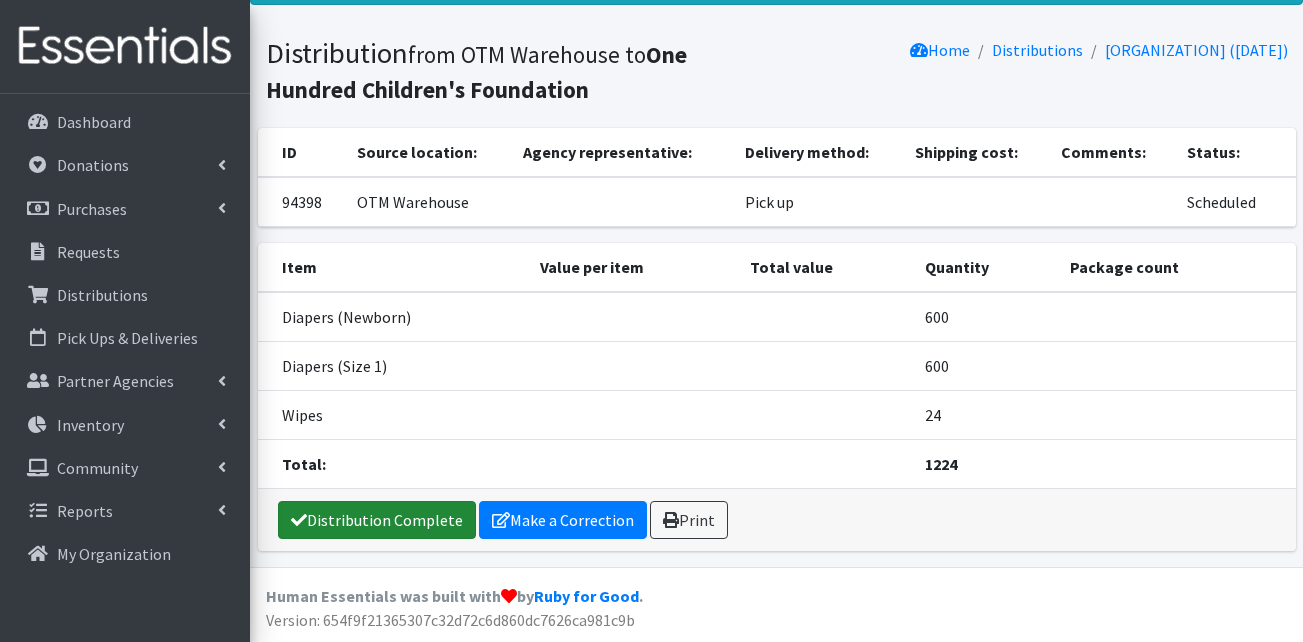 click on "Distribution Complete" at bounding box center [377, 520] 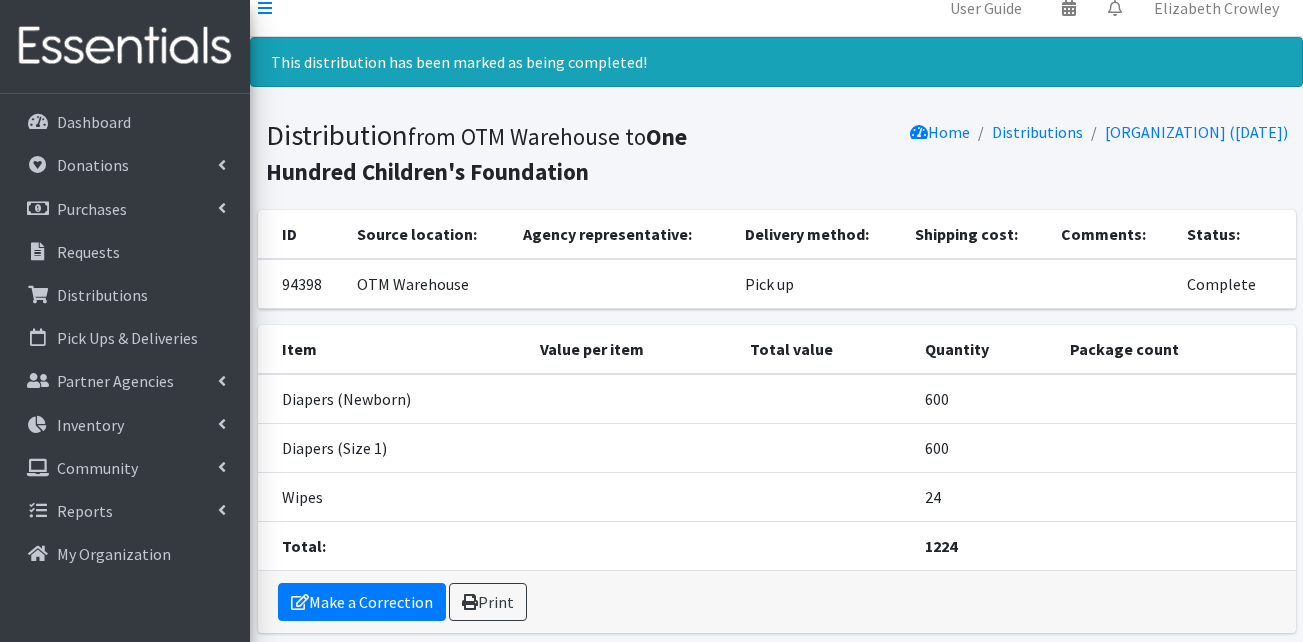 scroll, scrollTop: 0, scrollLeft: 0, axis: both 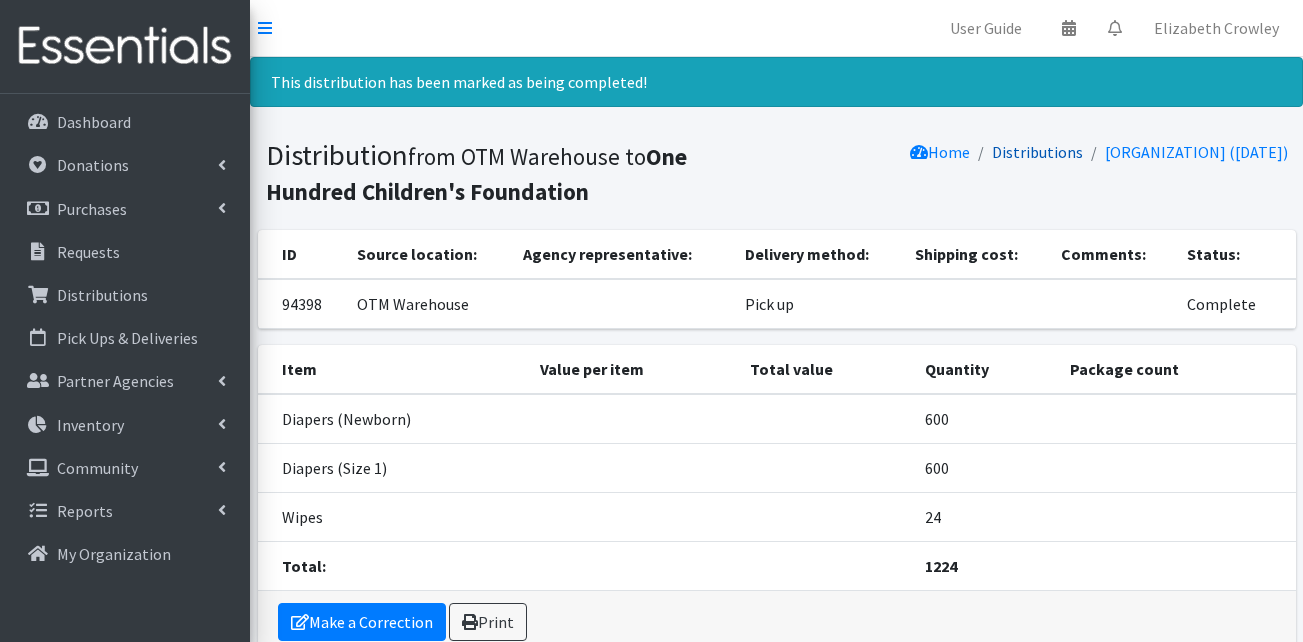 click on "Distributions" at bounding box center (1037, 152) 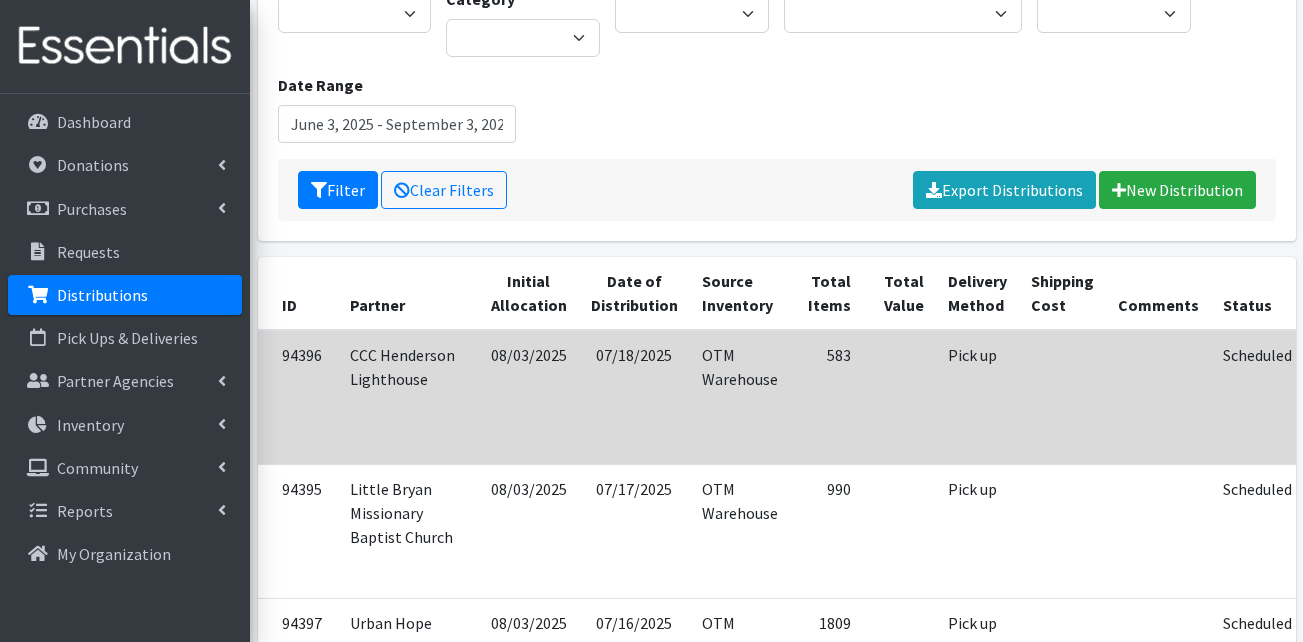 scroll, scrollTop: 200, scrollLeft: 0, axis: vertical 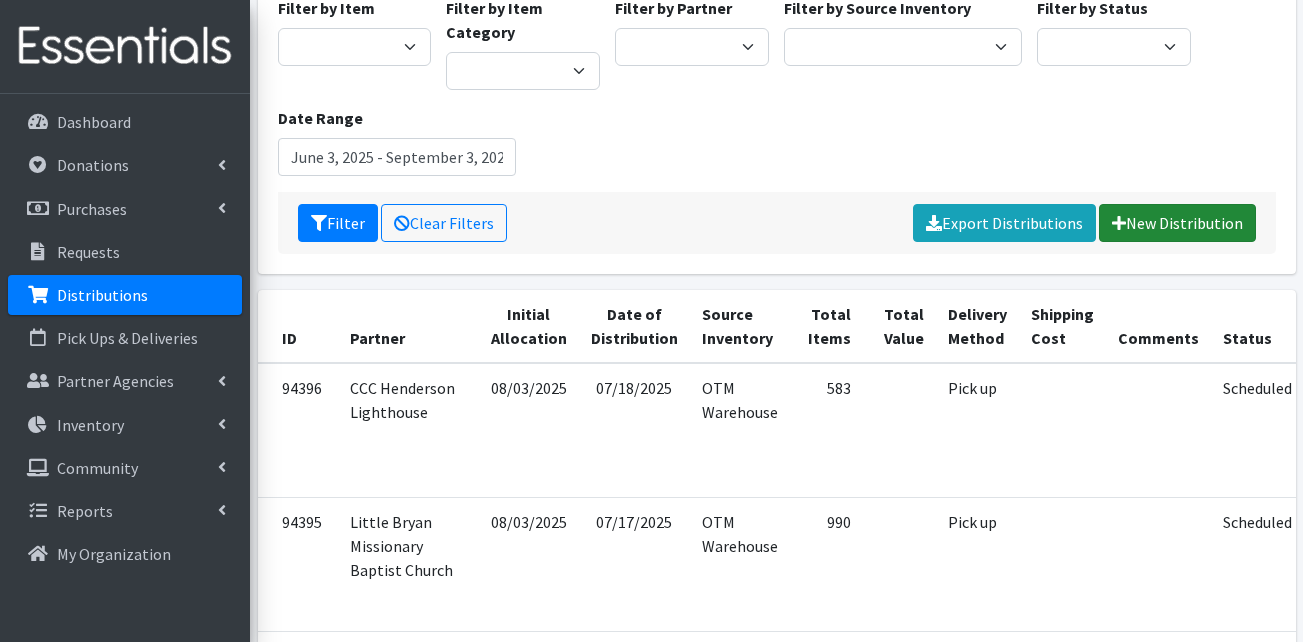 click on "New Distribution" at bounding box center [1177, 223] 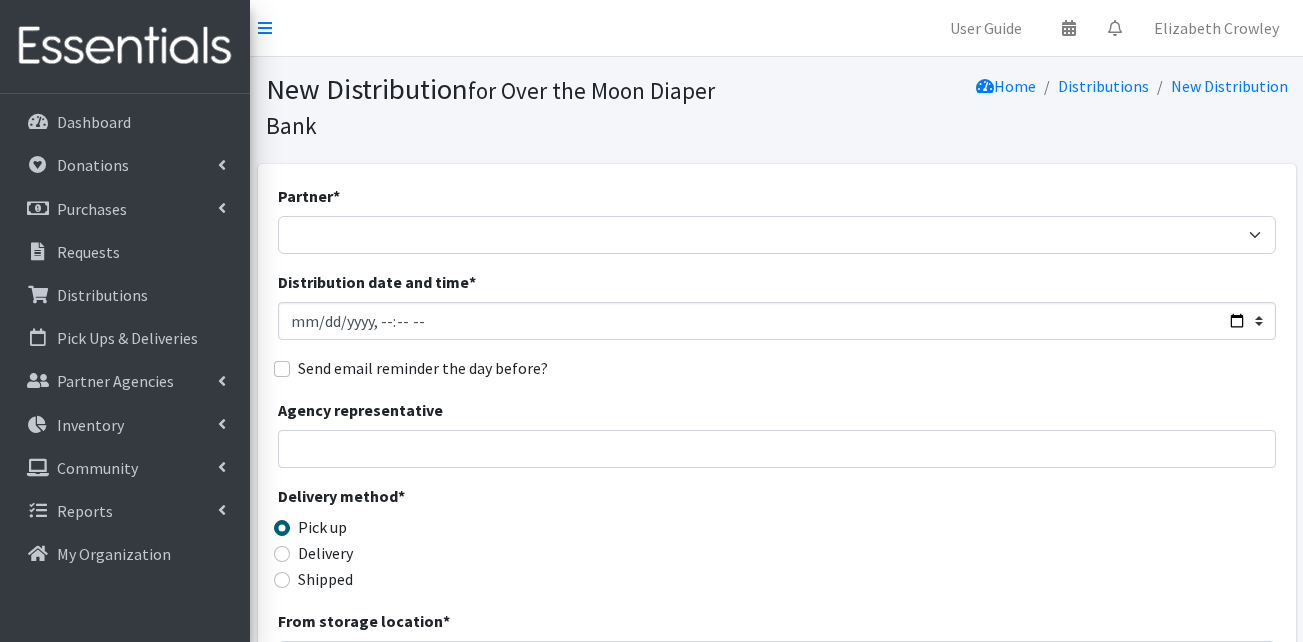 scroll, scrollTop: 0, scrollLeft: 0, axis: both 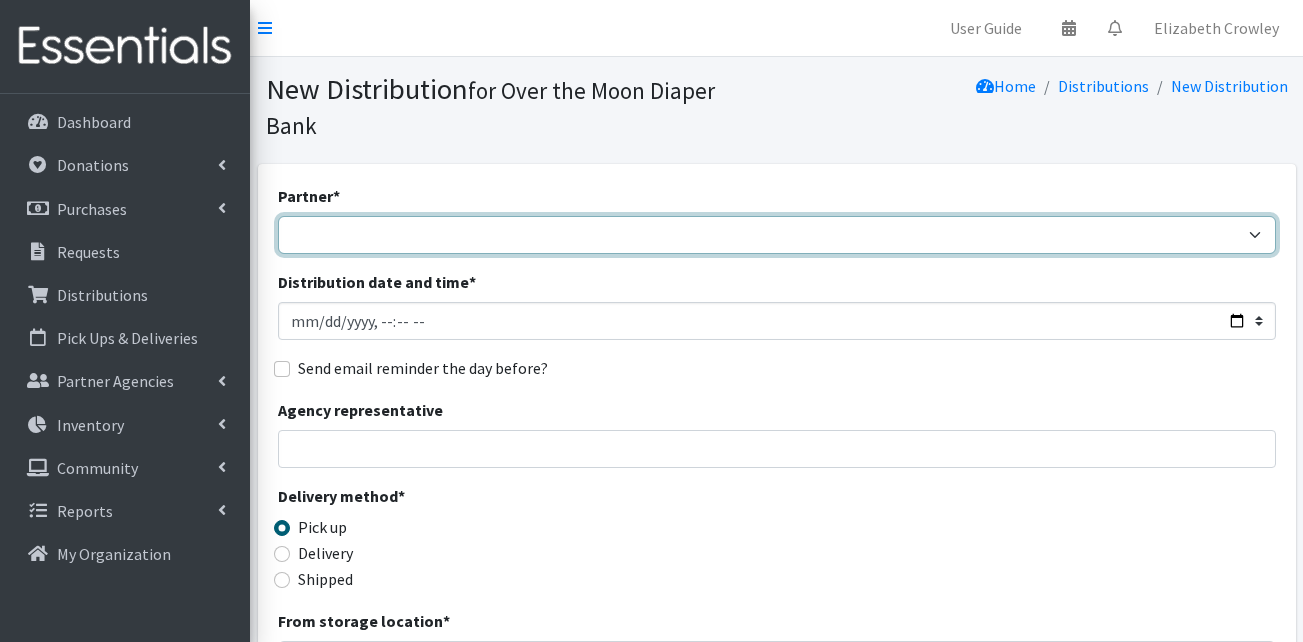 drag, startPoint x: 517, startPoint y: 188, endPoint x: 509, endPoint y: 199, distance: 13.601471 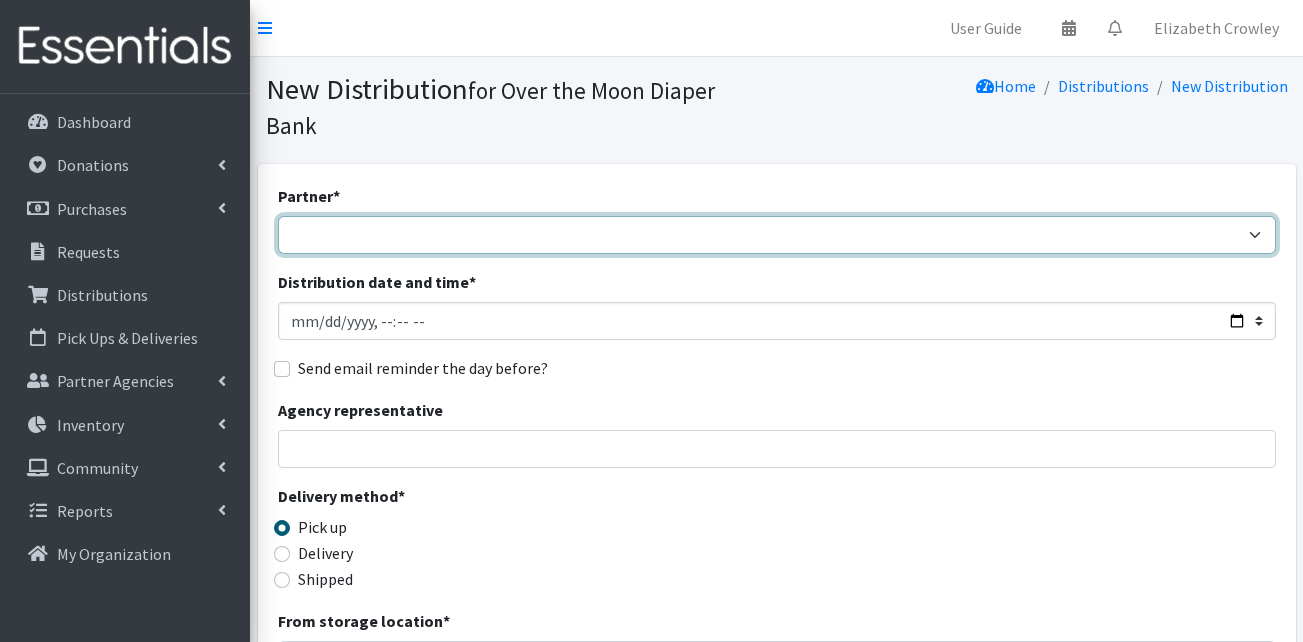 select on "[NUMBER]" 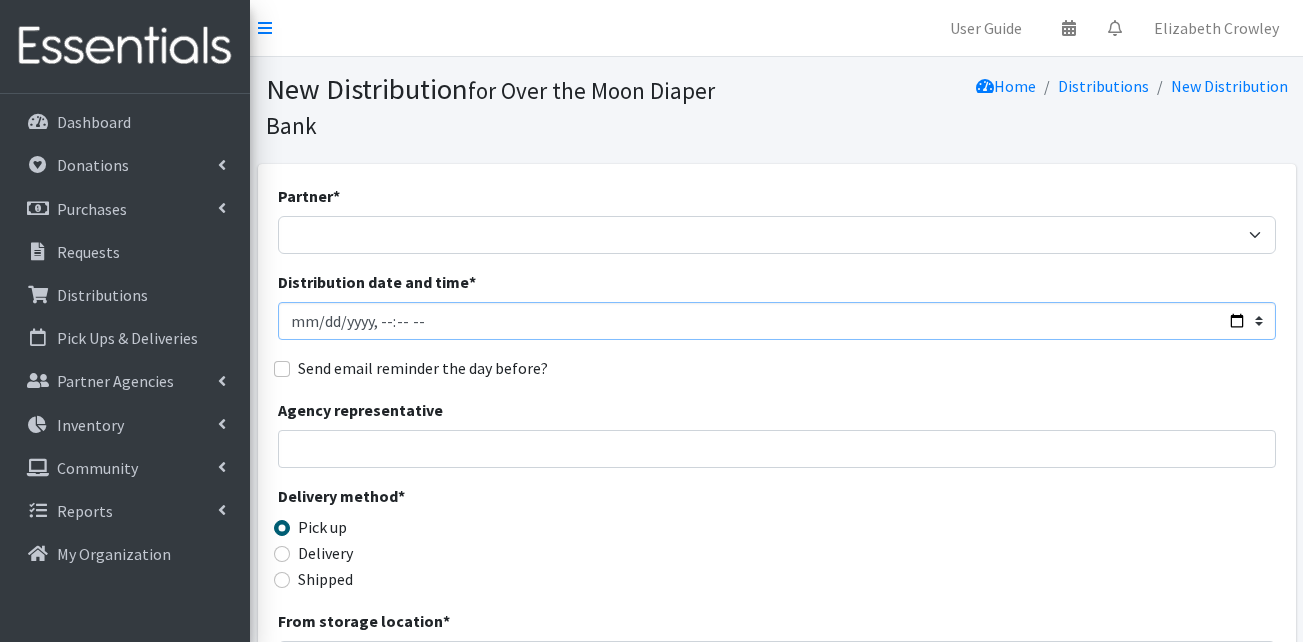 click on "Distribution date and time  *" at bounding box center [777, 321] 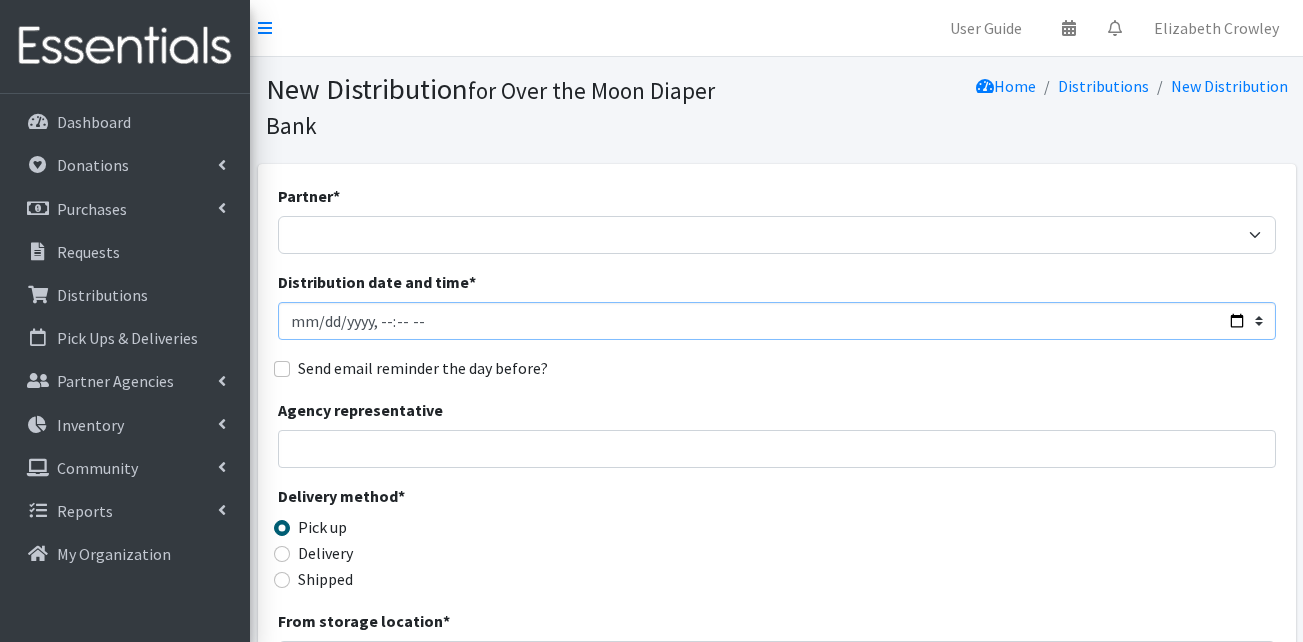 click on "Distribution date and time  *" at bounding box center (777, 321) 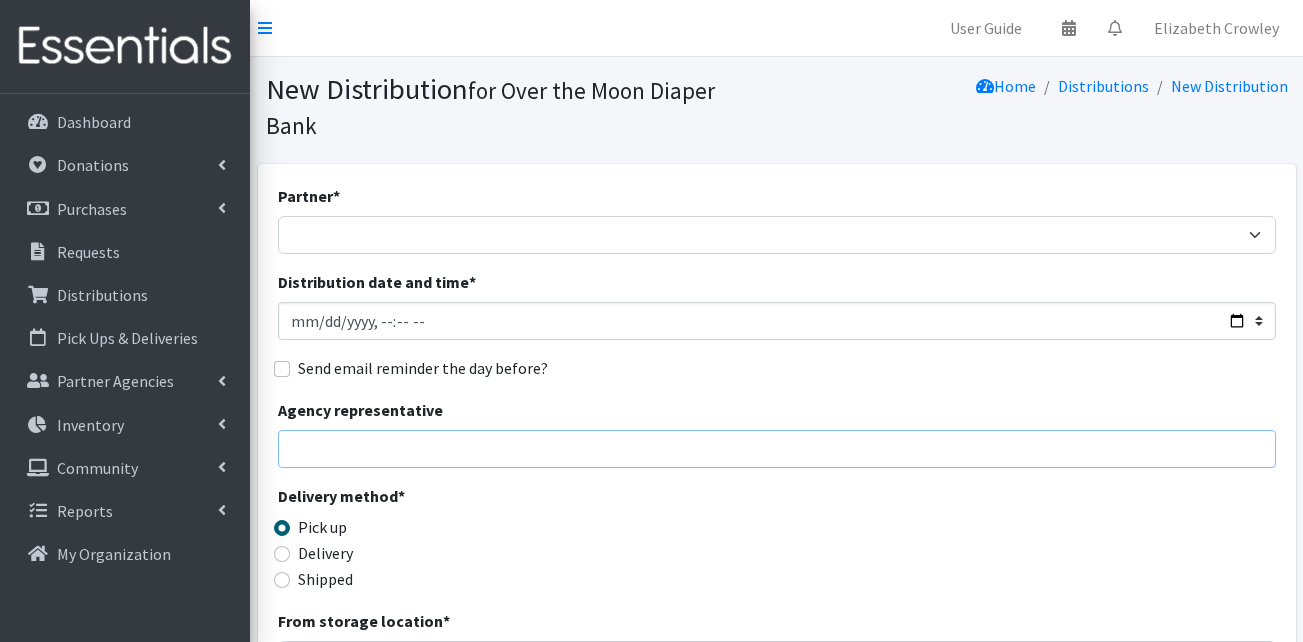 click on "Agency representative" at bounding box center [777, 449] 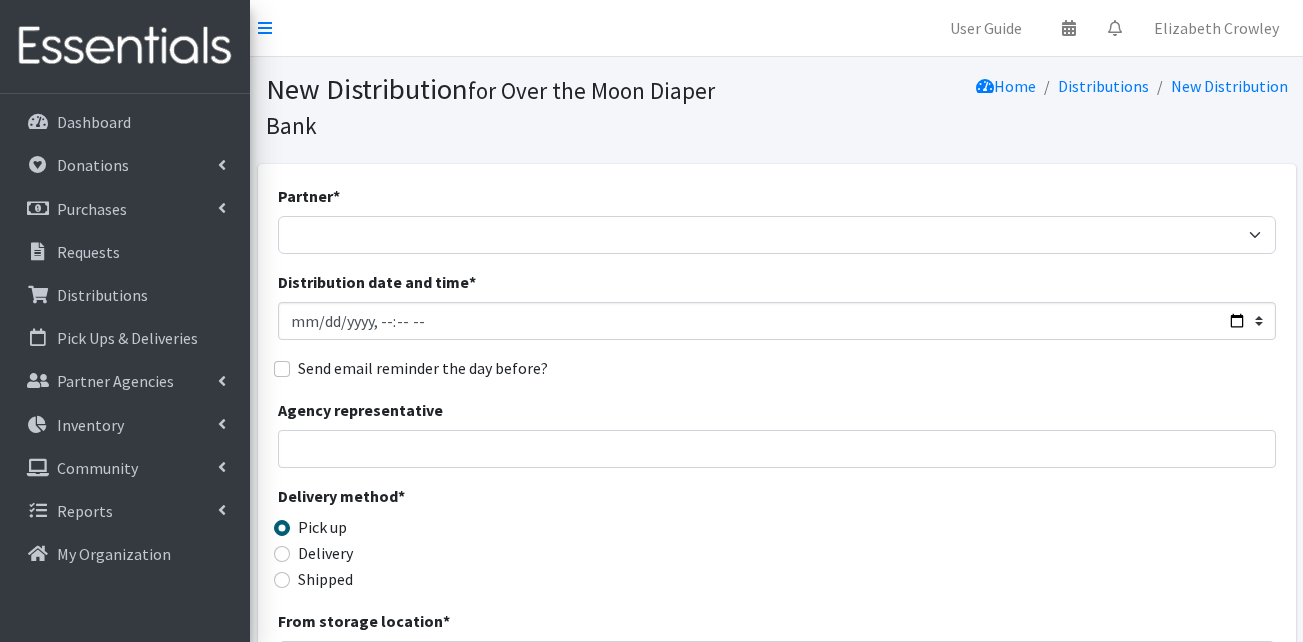 click on "Delivery method  * Pick up Delivery Shipped
Shipping cost" at bounding box center [777, 546] 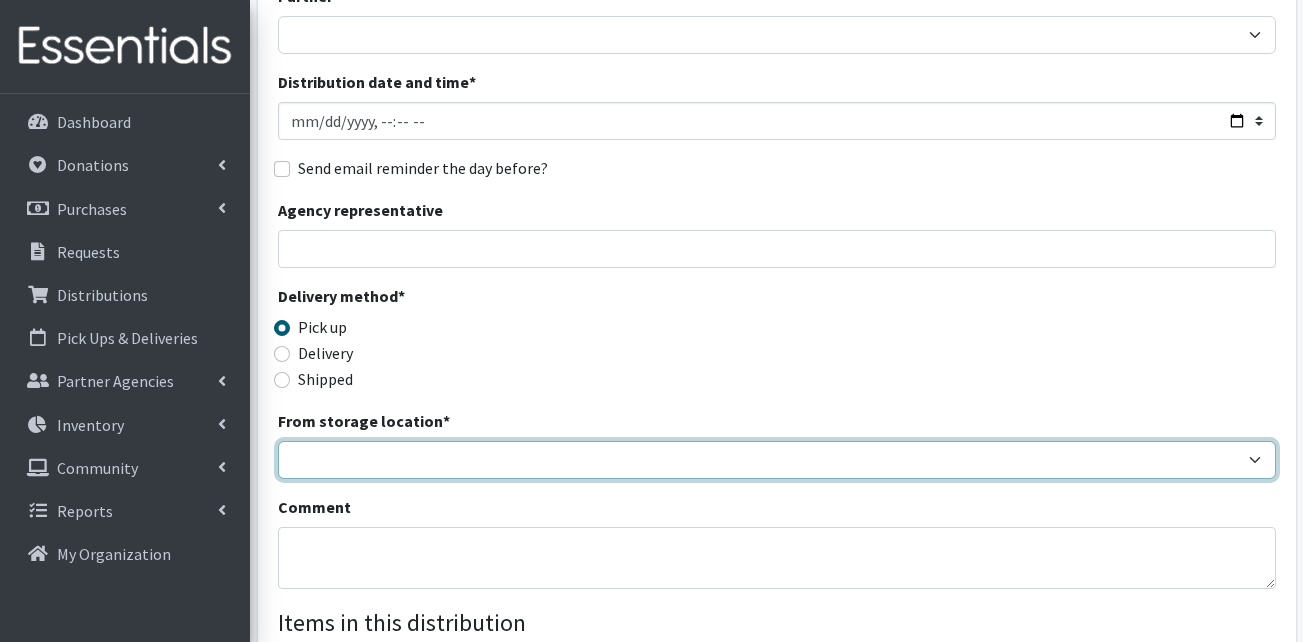 click on "OTM Warehouse" at bounding box center (777, 460) 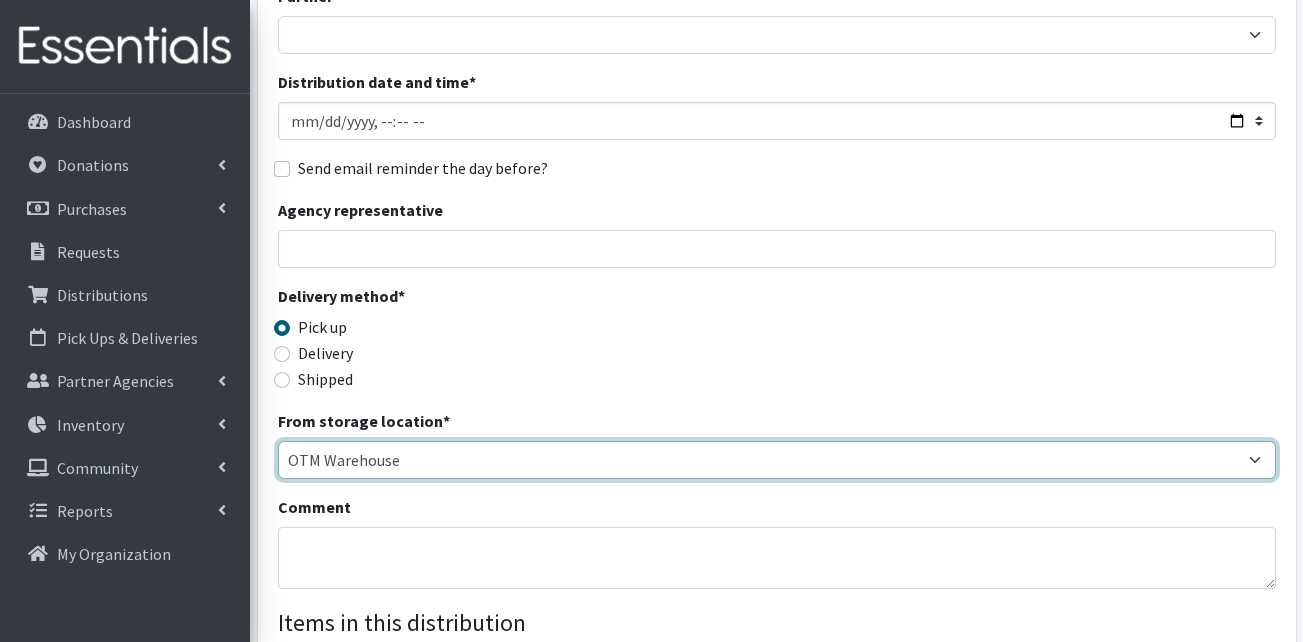 click on "OTM Warehouse" at bounding box center [777, 460] 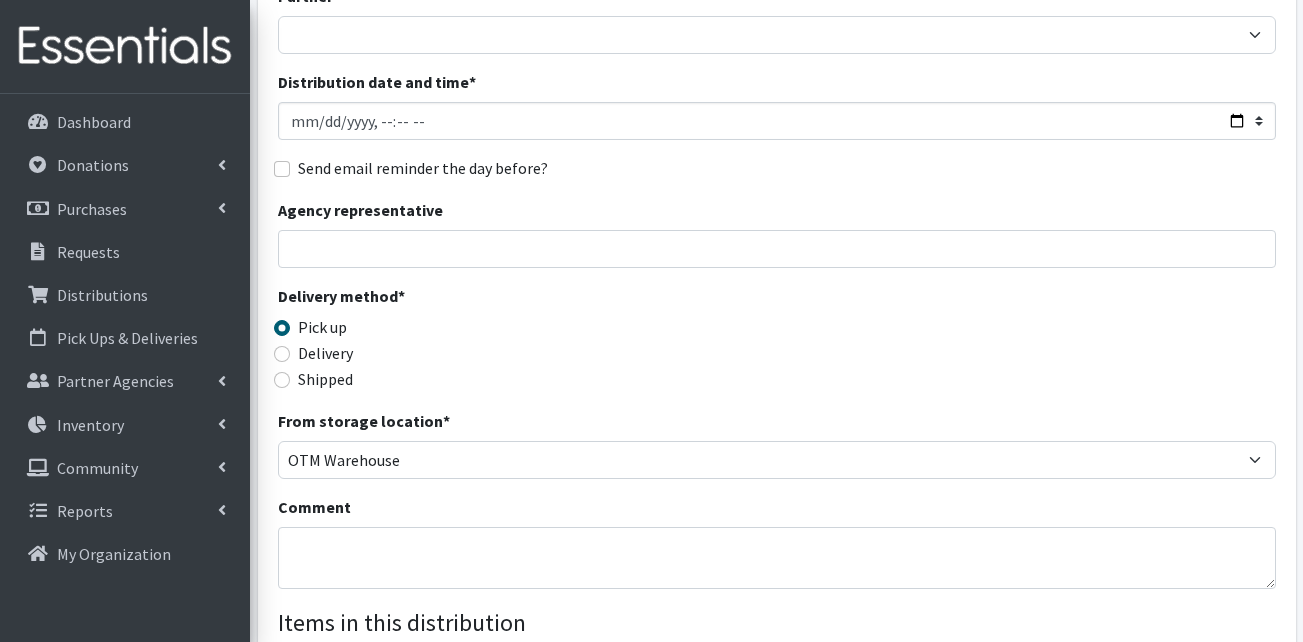 click on "Delivery method  * Pick up Delivery Shipped
Shipping cost" at bounding box center [777, 346] 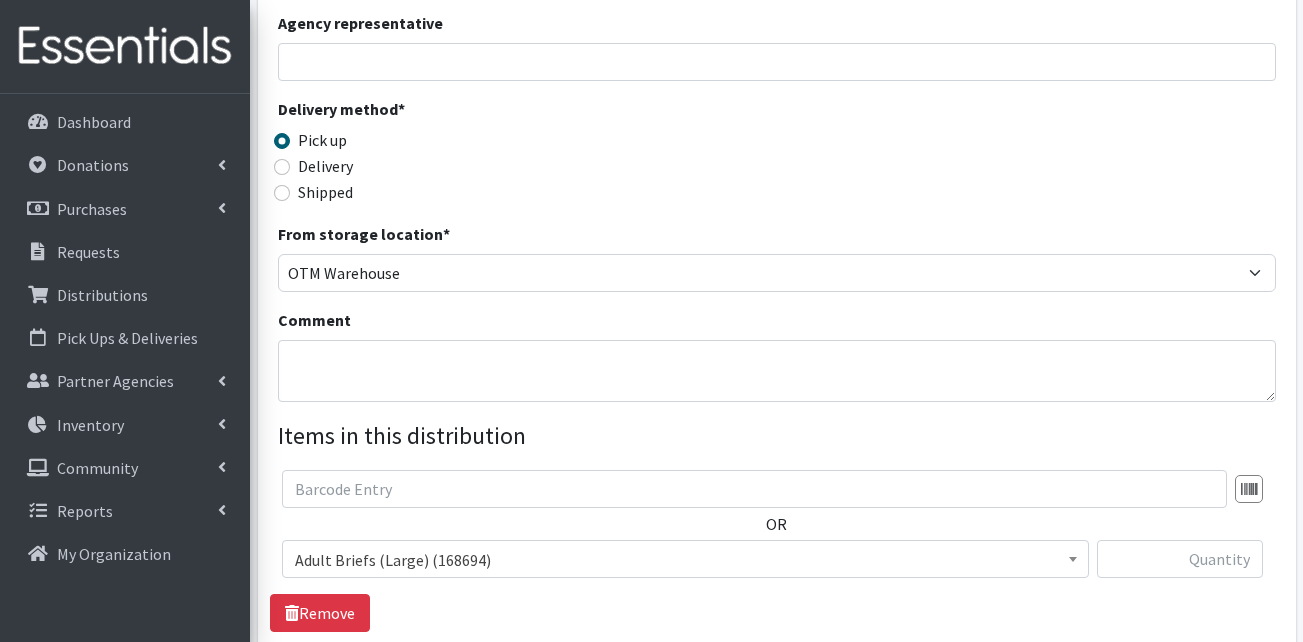 scroll, scrollTop: 400, scrollLeft: 0, axis: vertical 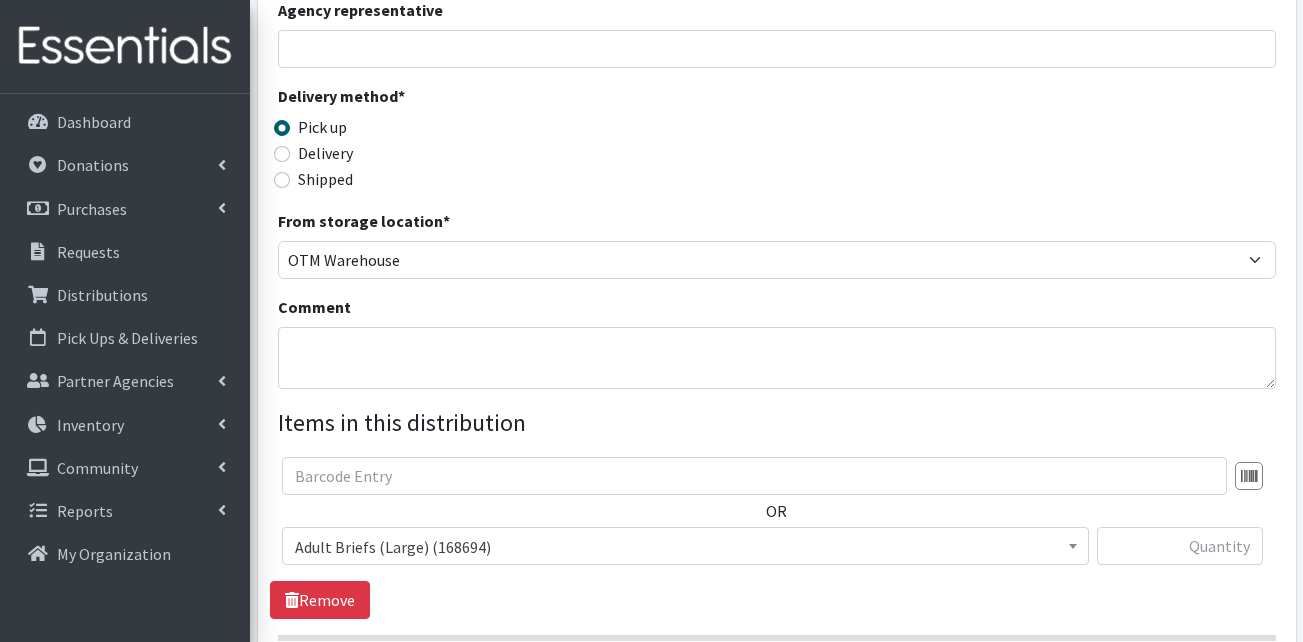 click on "Adult Briefs (Large) (168694)" at bounding box center (685, 547) 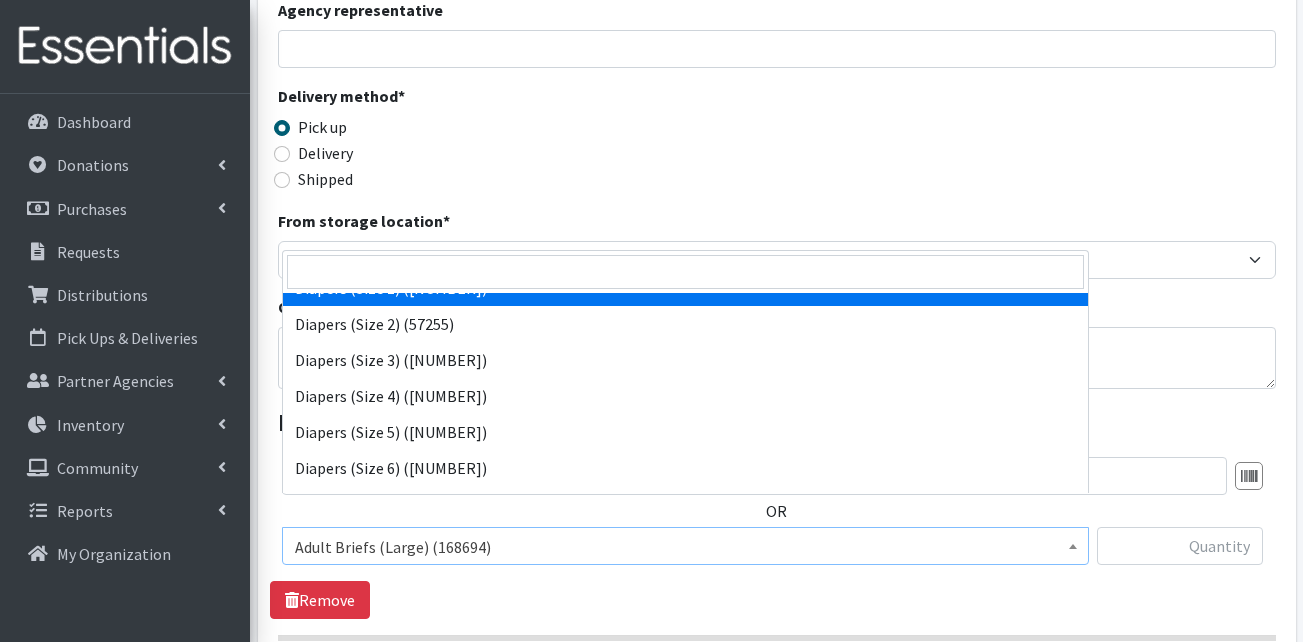 scroll, scrollTop: 400, scrollLeft: 0, axis: vertical 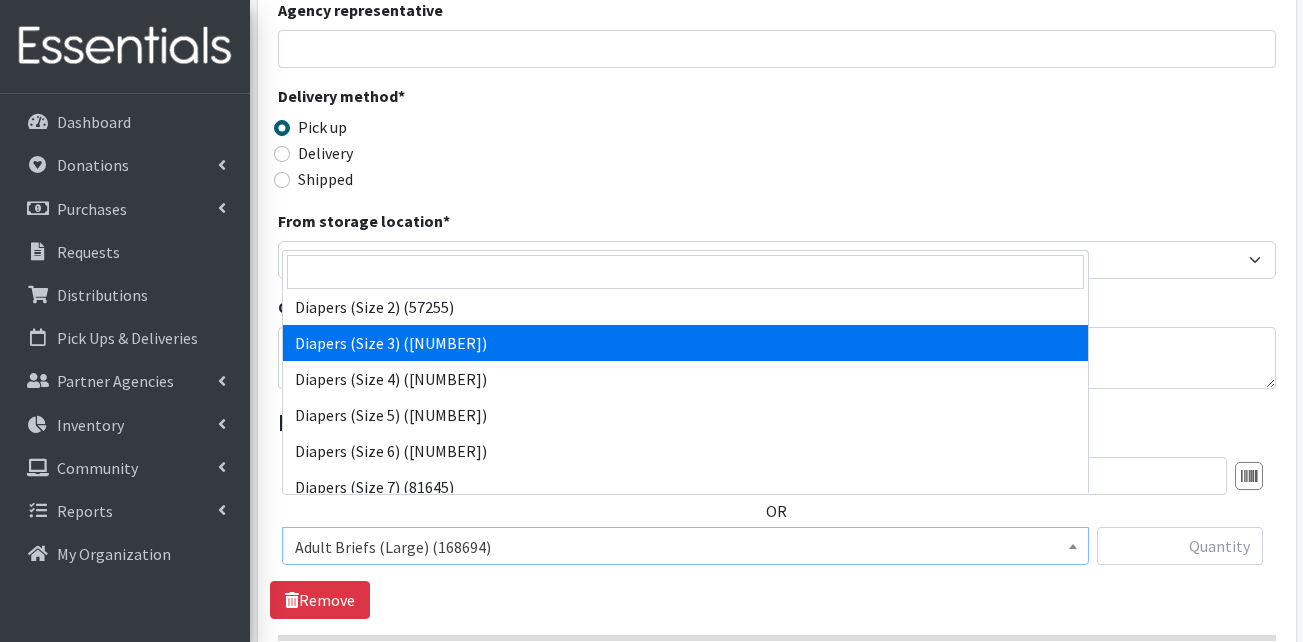 select on "13422" 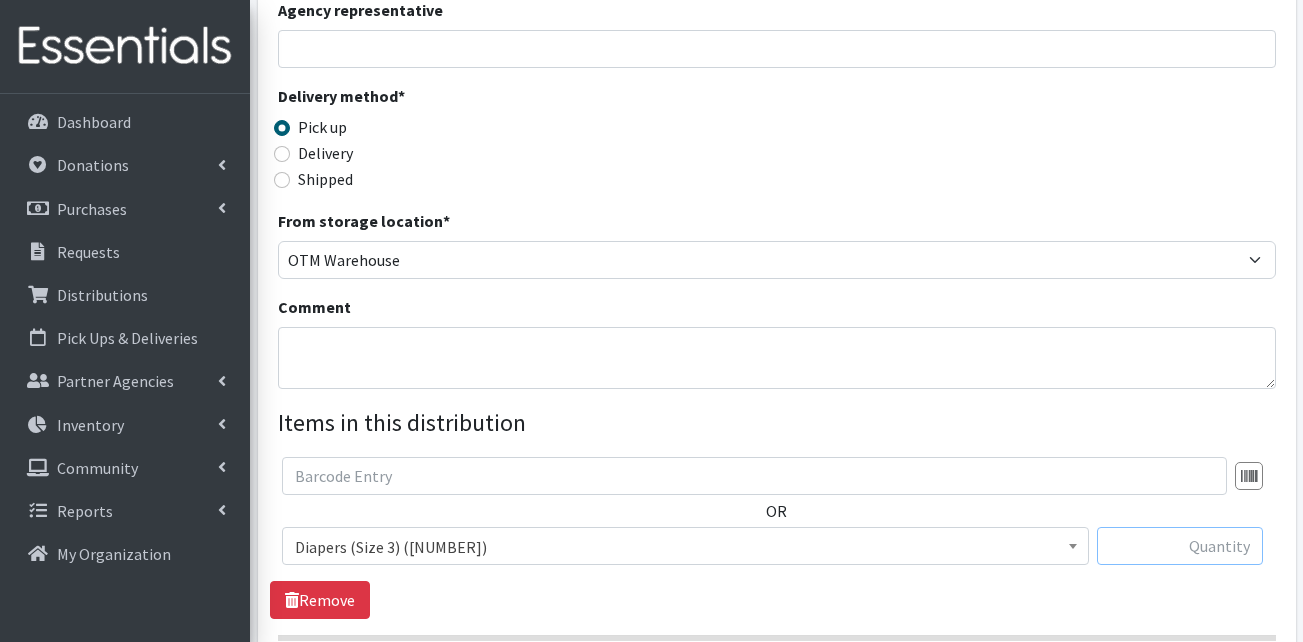 click at bounding box center (1180, 546) 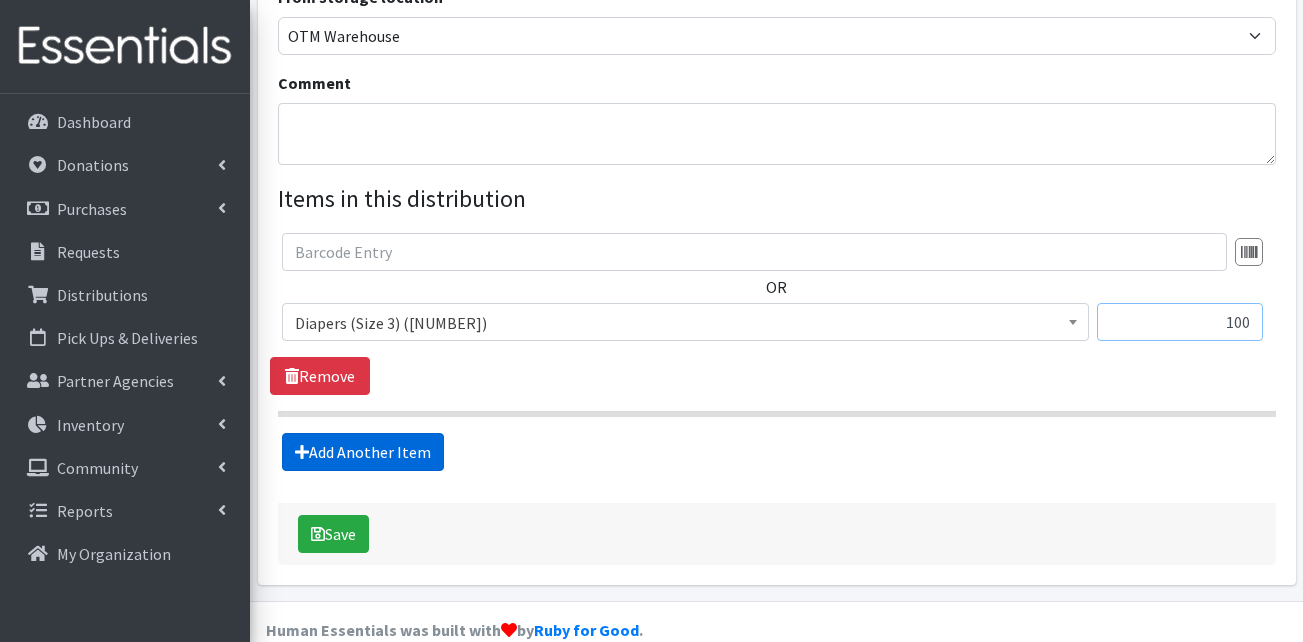 type on "100" 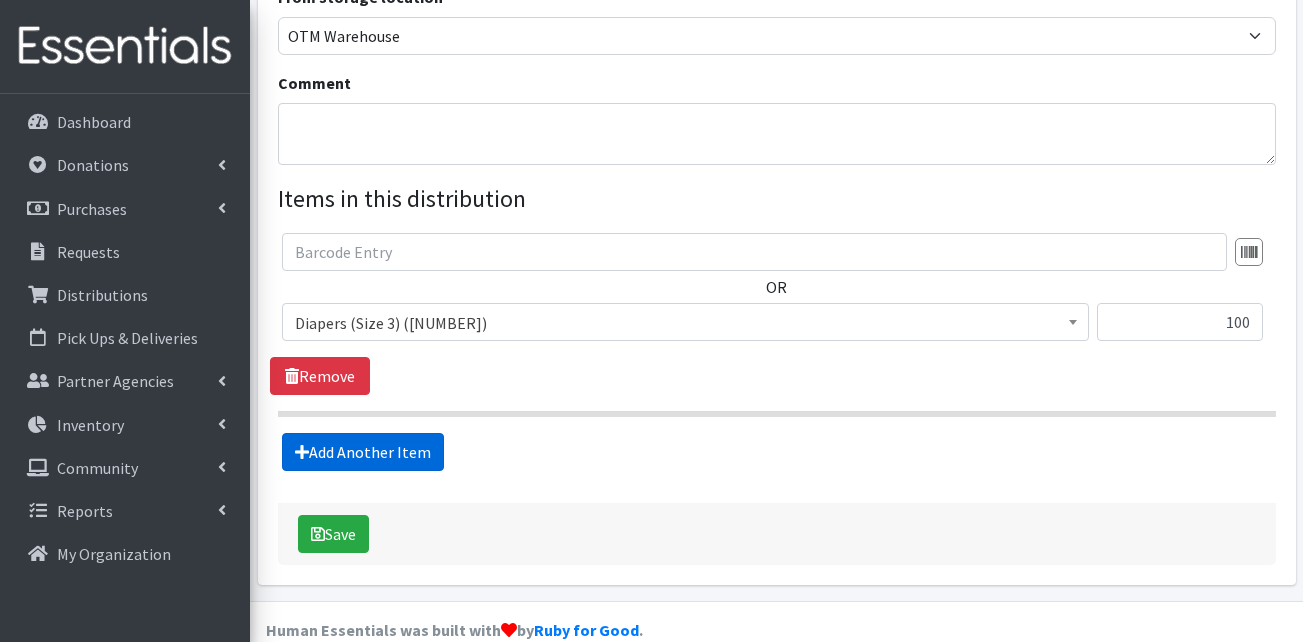 click on "Add Another Item" at bounding box center (363, 452) 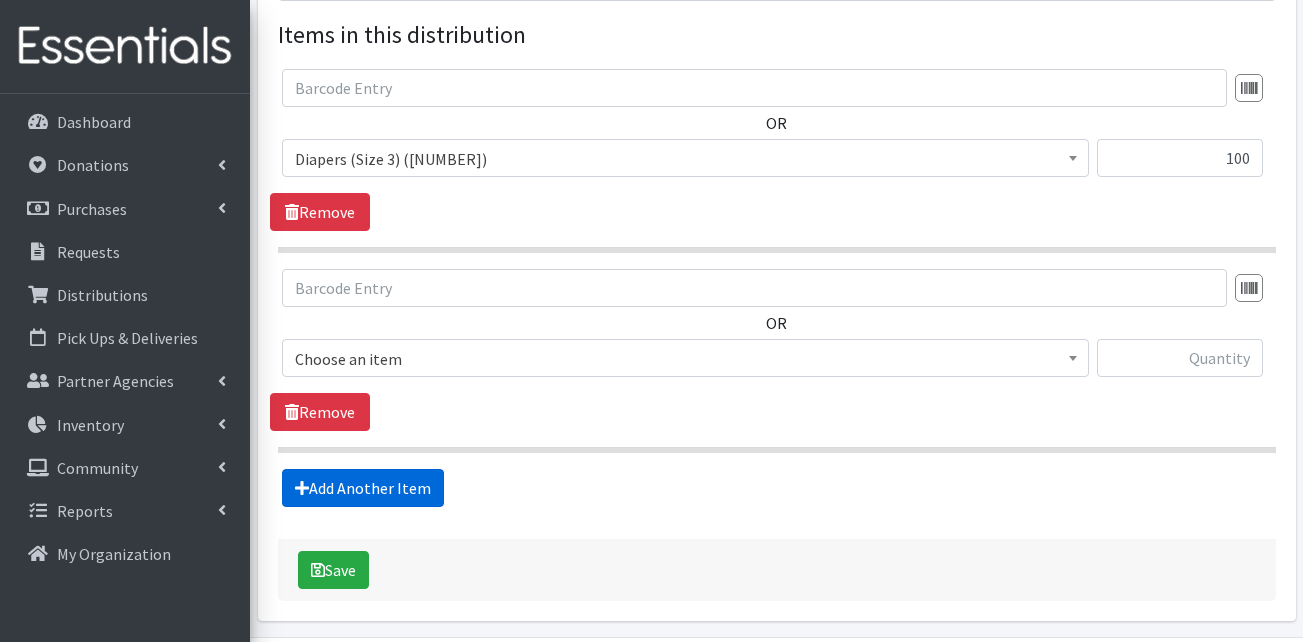 scroll, scrollTop: 824, scrollLeft: 0, axis: vertical 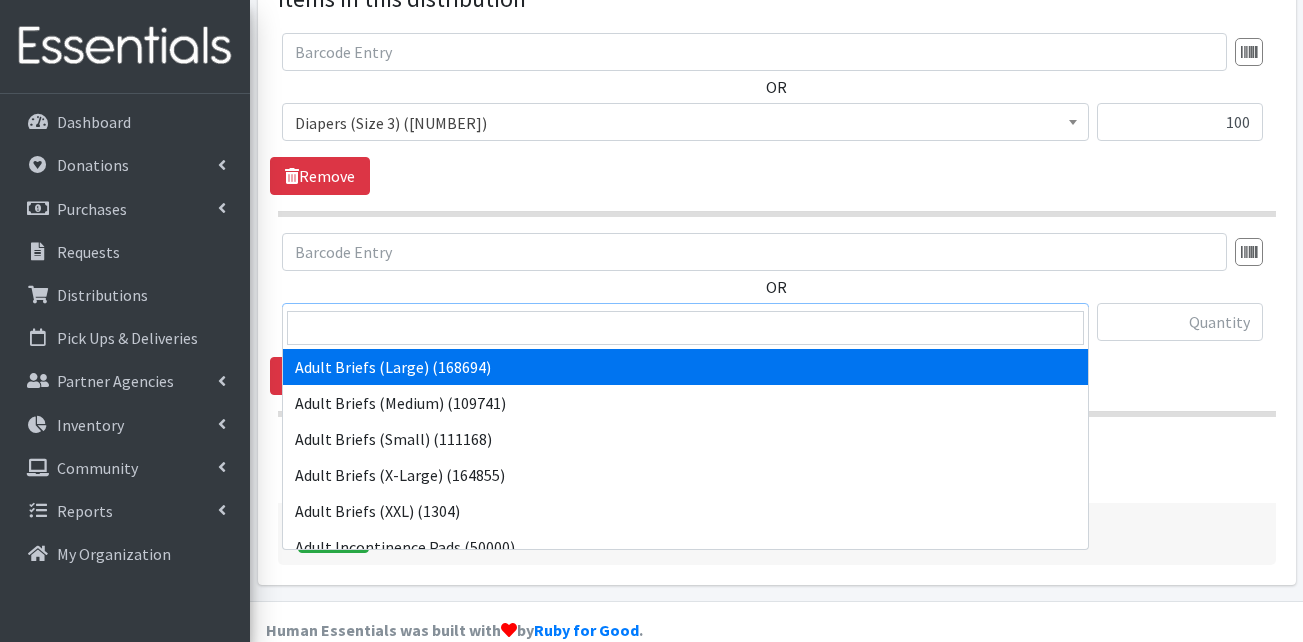 click on "Adult Briefs (Large) (168694)" at bounding box center (685, 323) 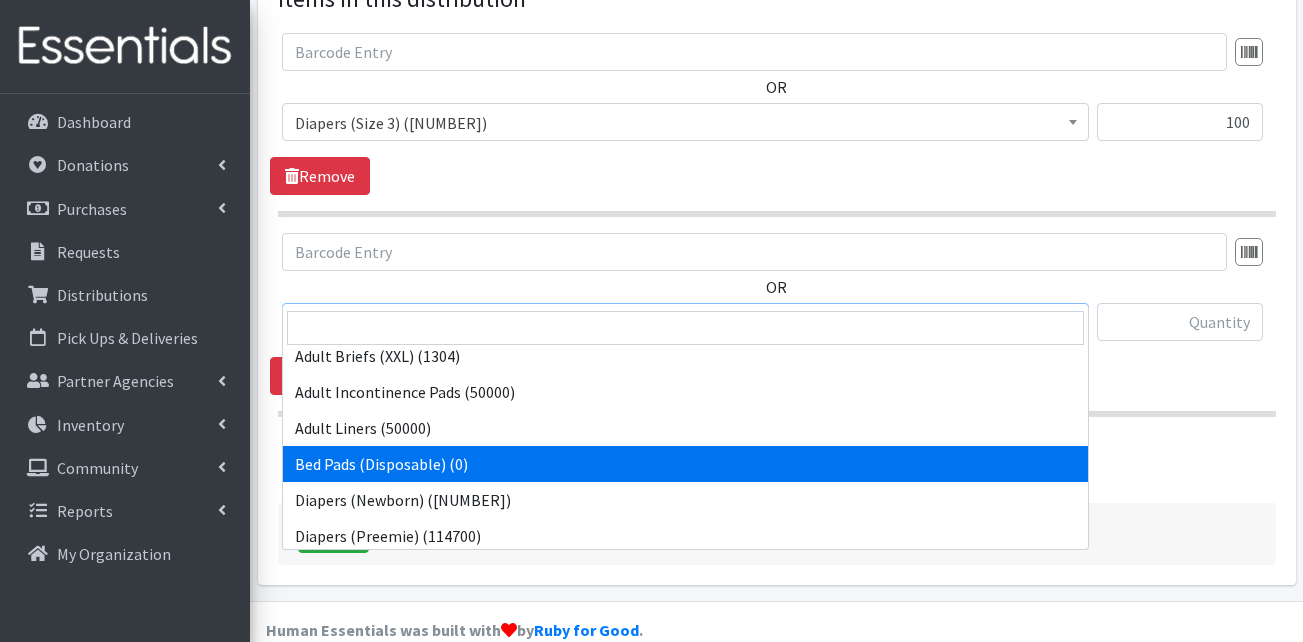 scroll, scrollTop: 500, scrollLeft: 0, axis: vertical 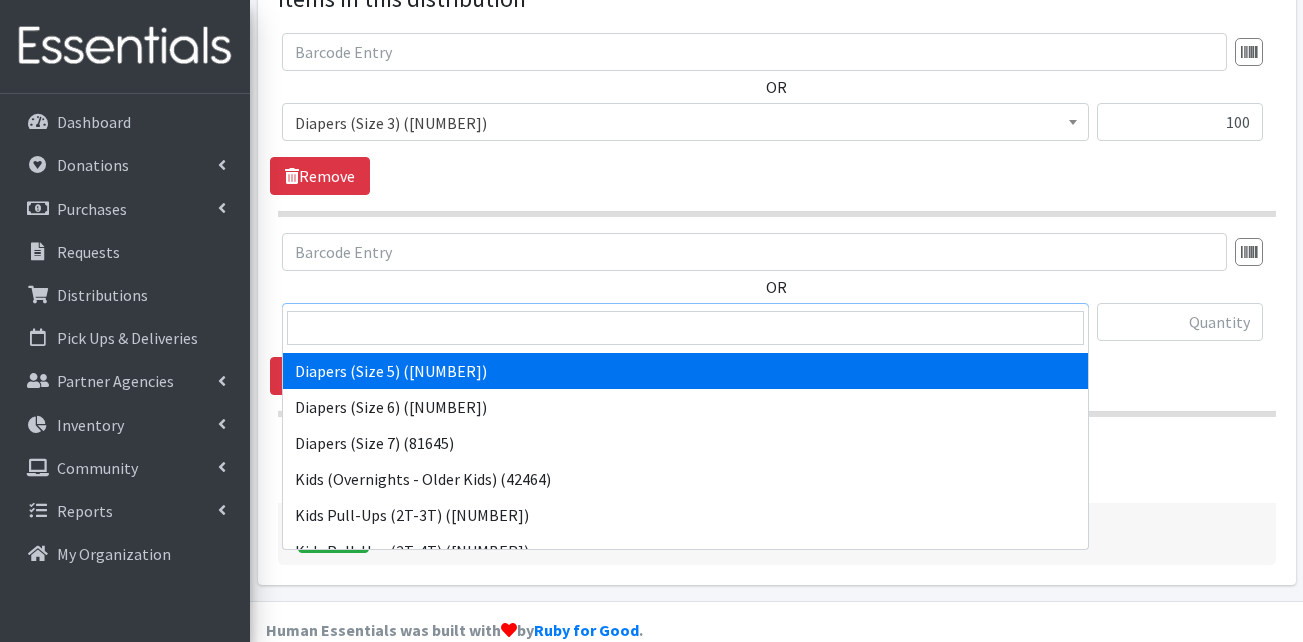 select on "13389" 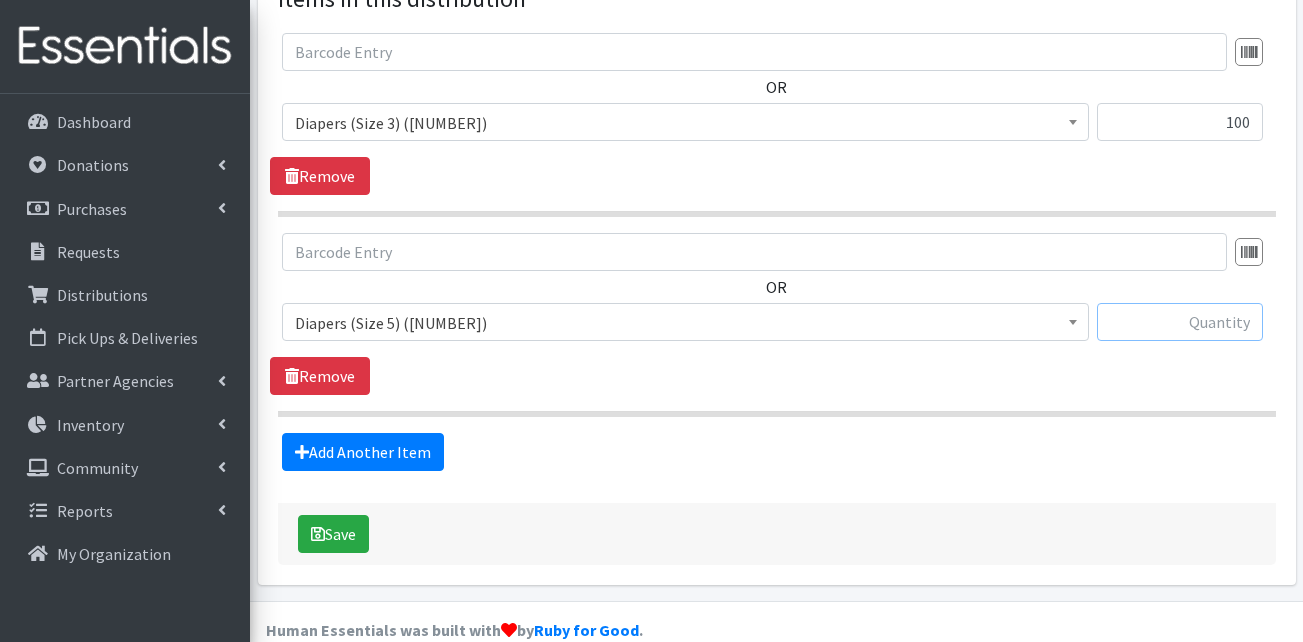 click at bounding box center [1180, 322] 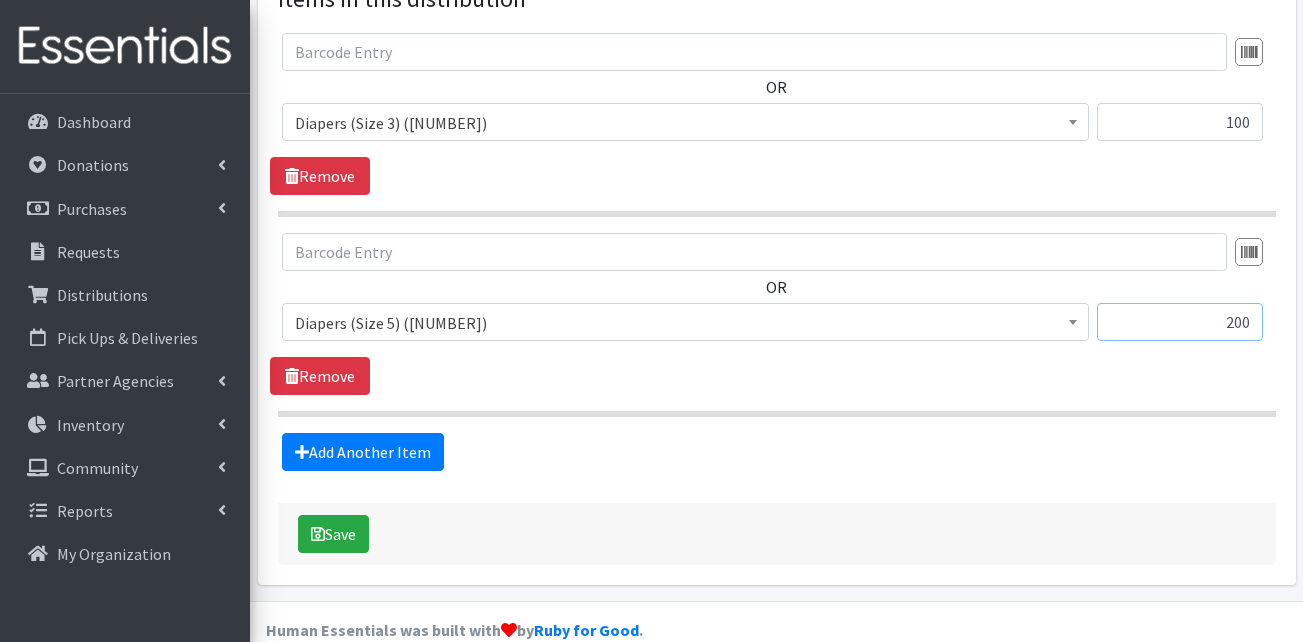 type on "200" 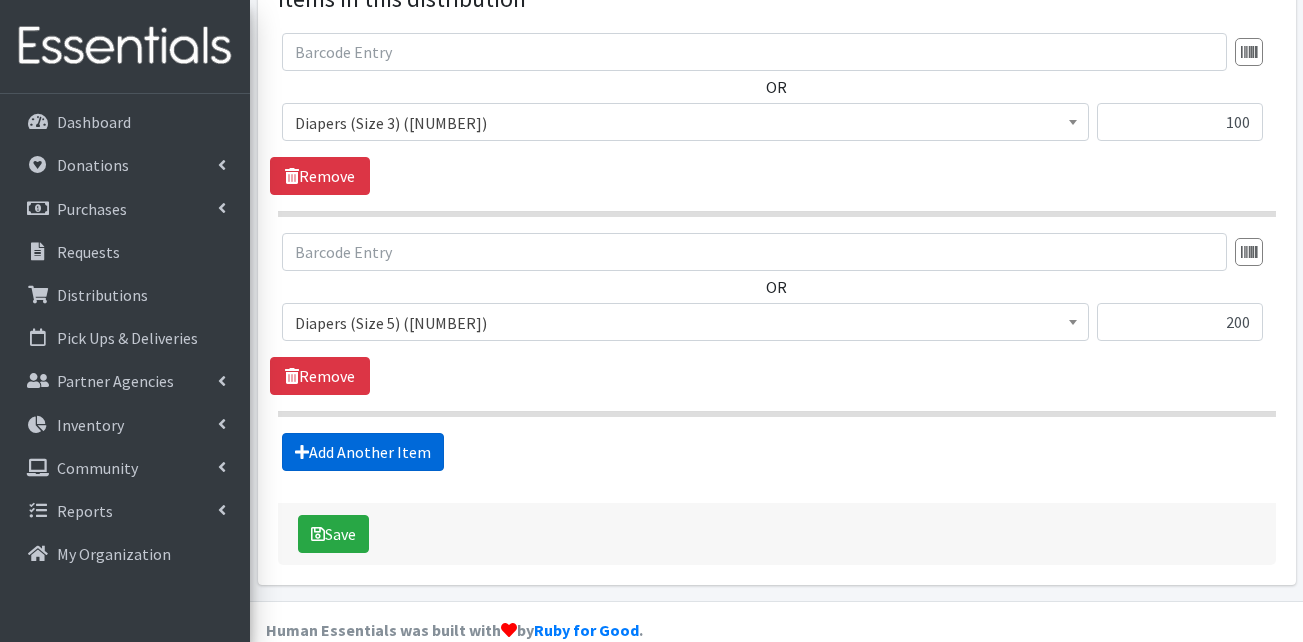 drag, startPoint x: 913, startPoint y: 390, endPoint x: 433, endPoint y: 436, distance: 482.19913 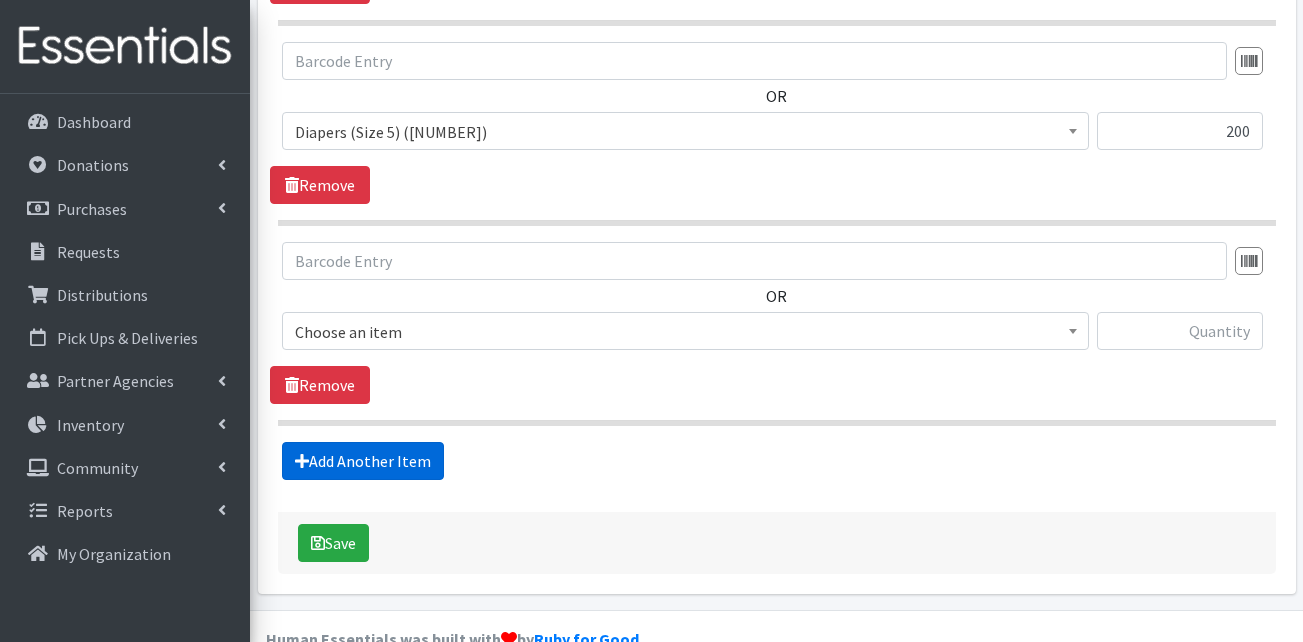 scroll, scrollTop: 1024, scrollLeft: 0, axis: vertical 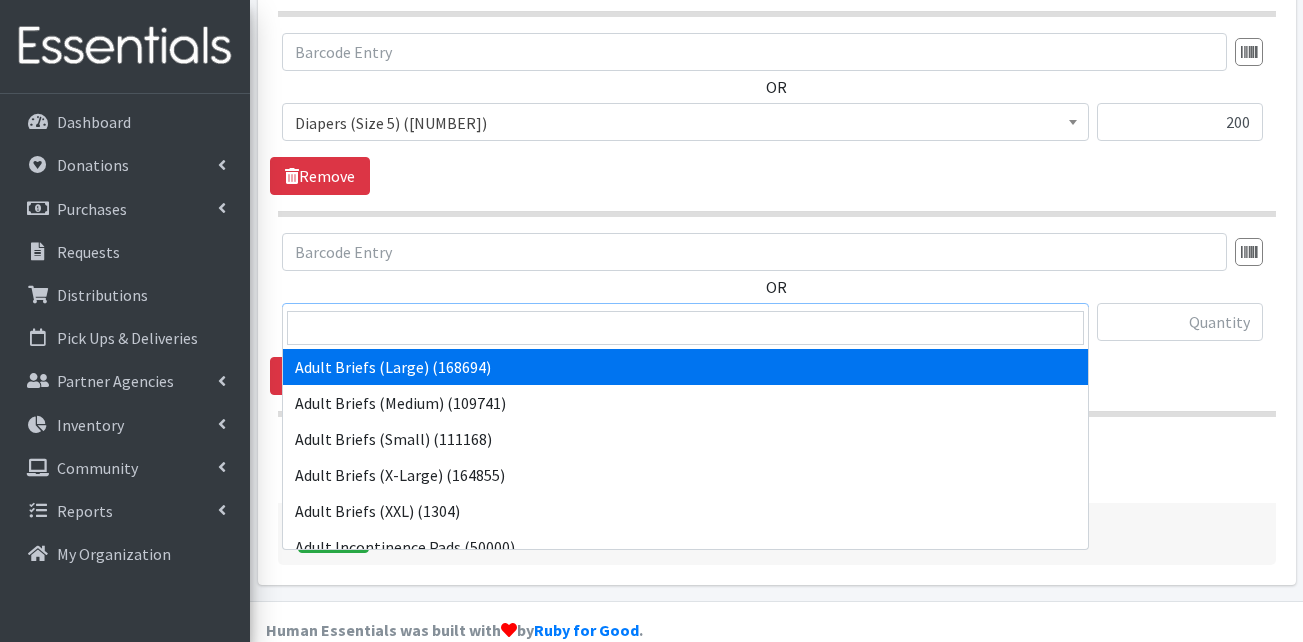 click on "Adult Briefs (Large) (168694)" at bounding box center (685, 323) 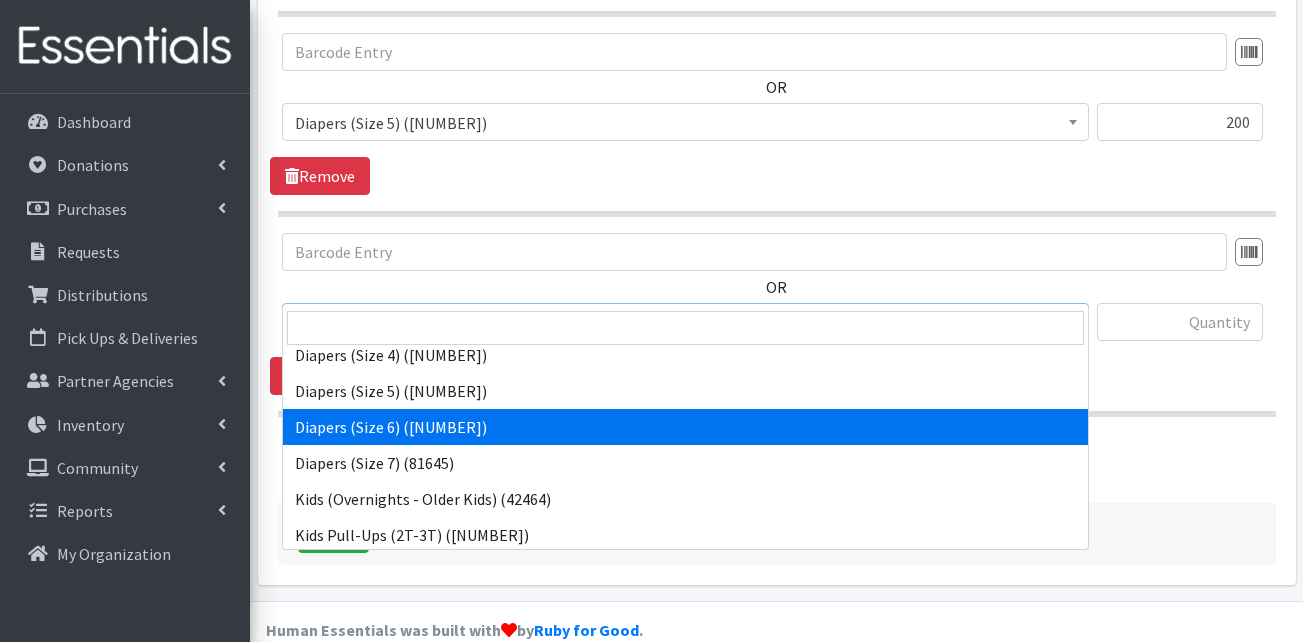 scroll, scrollTop: 600, scrollLeft: 0, axis: vertical 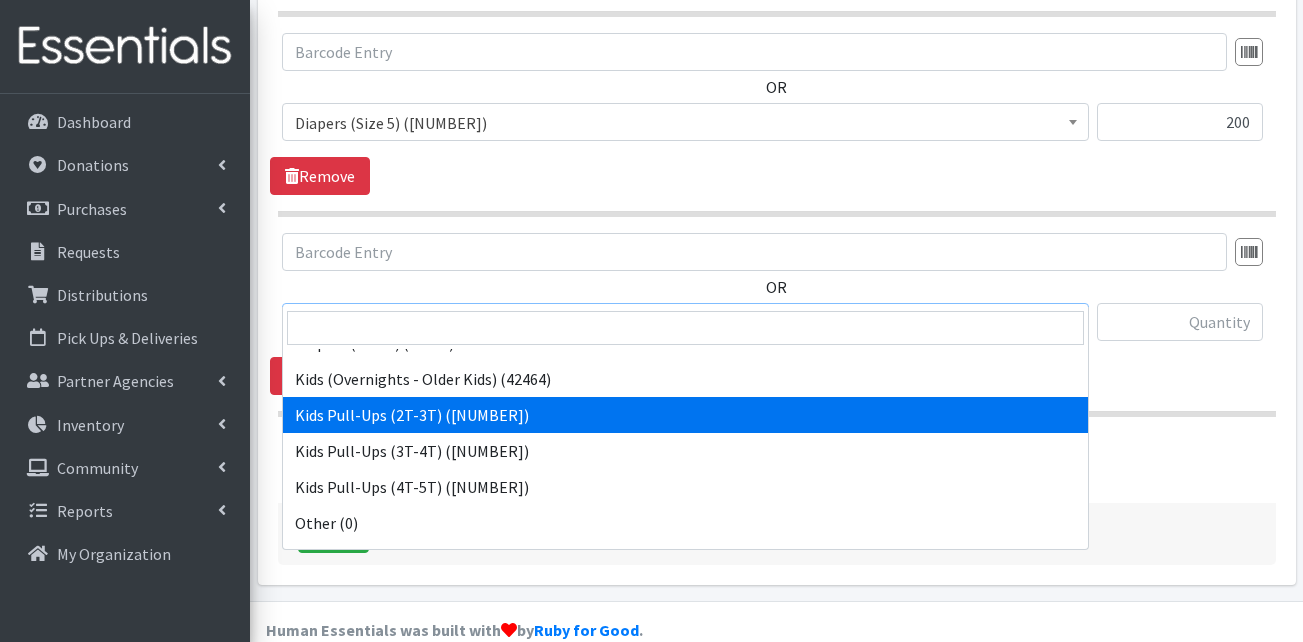 select on "13408" 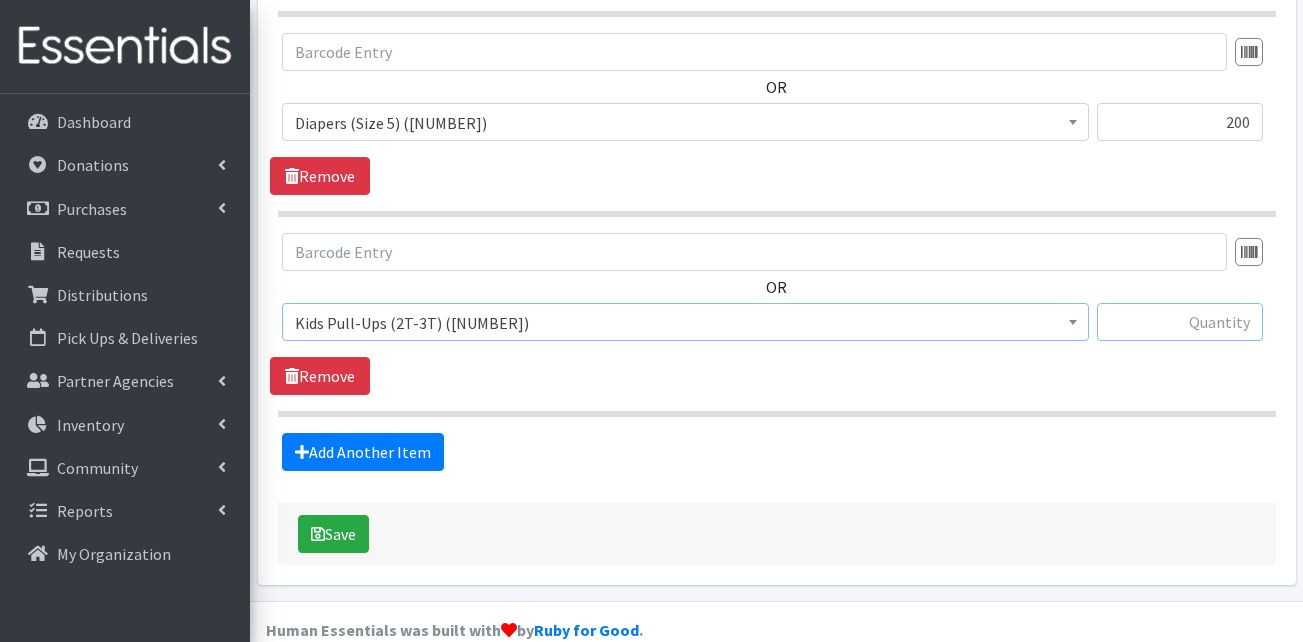 click at bounding box center [1180, 322] 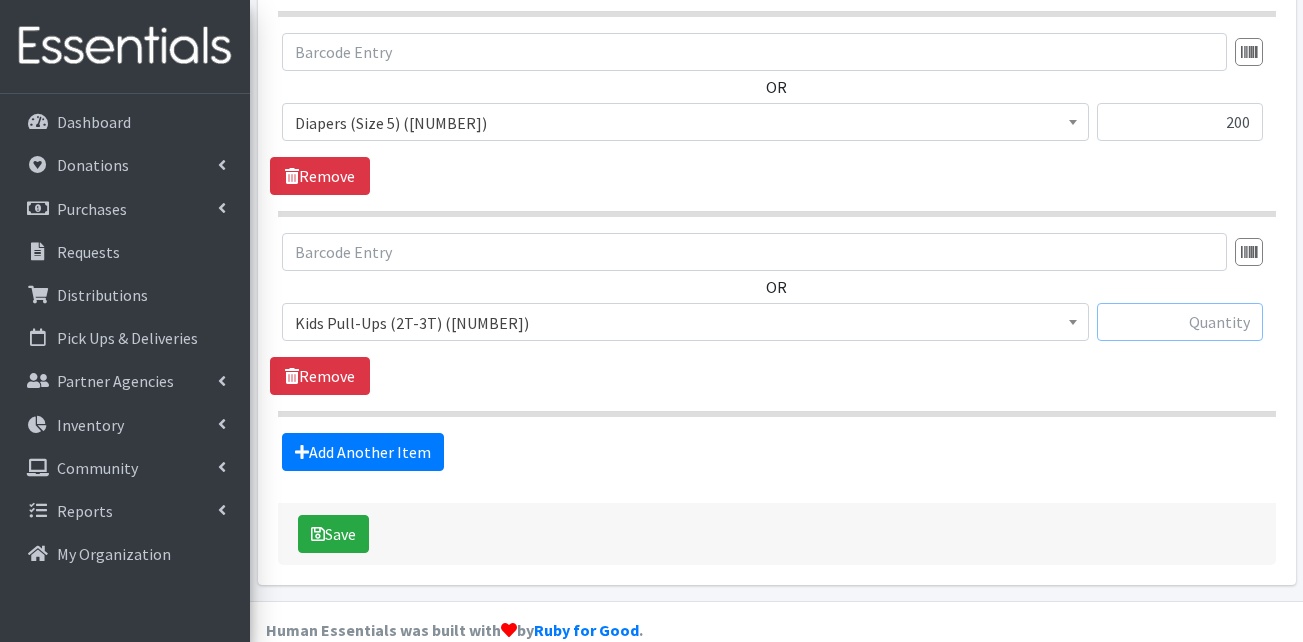 type on "2" 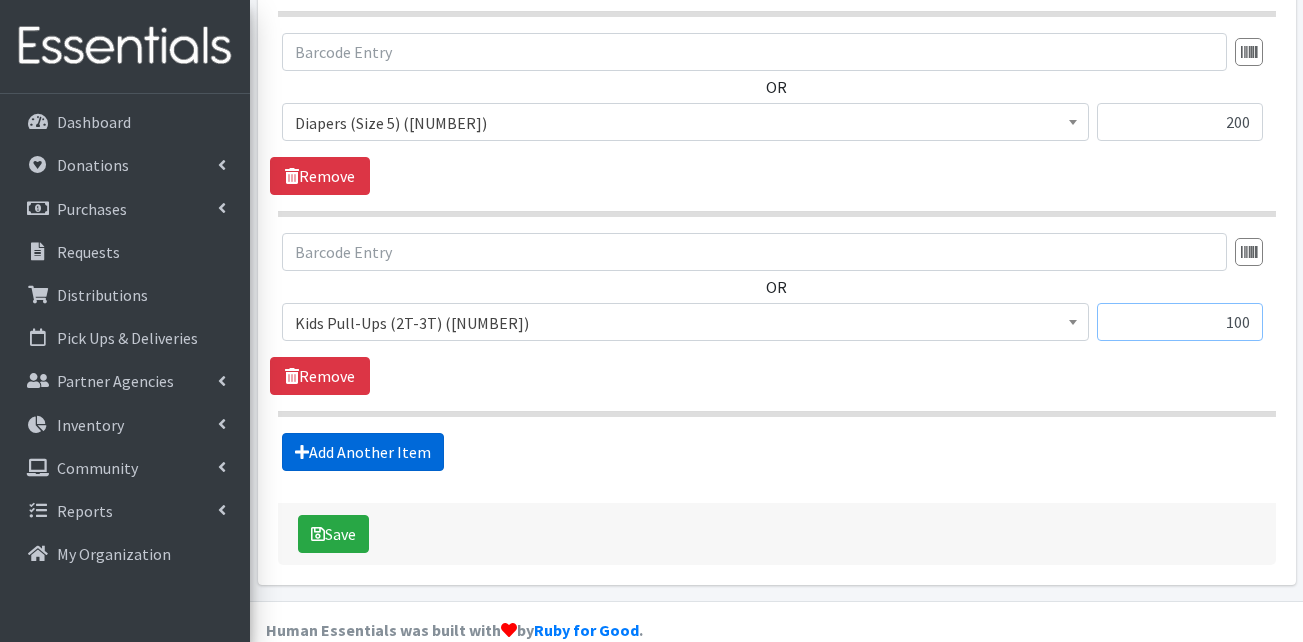 type on "100" 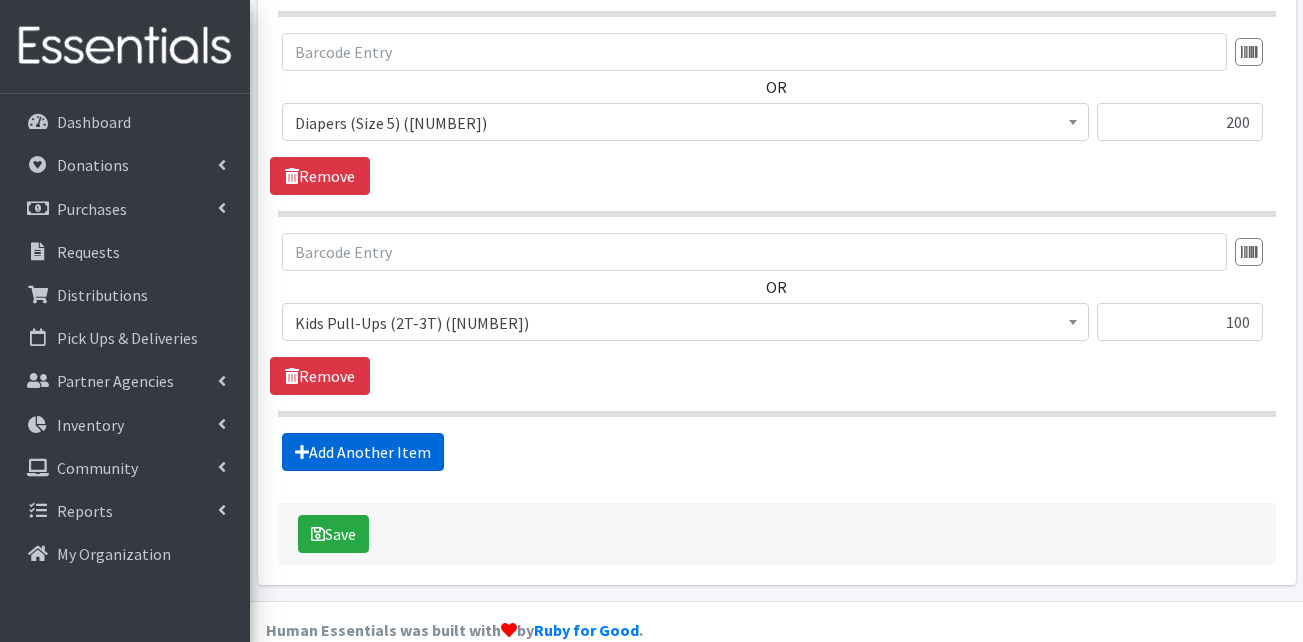 click on "Add Another Item" at bounding box center [363, 452] 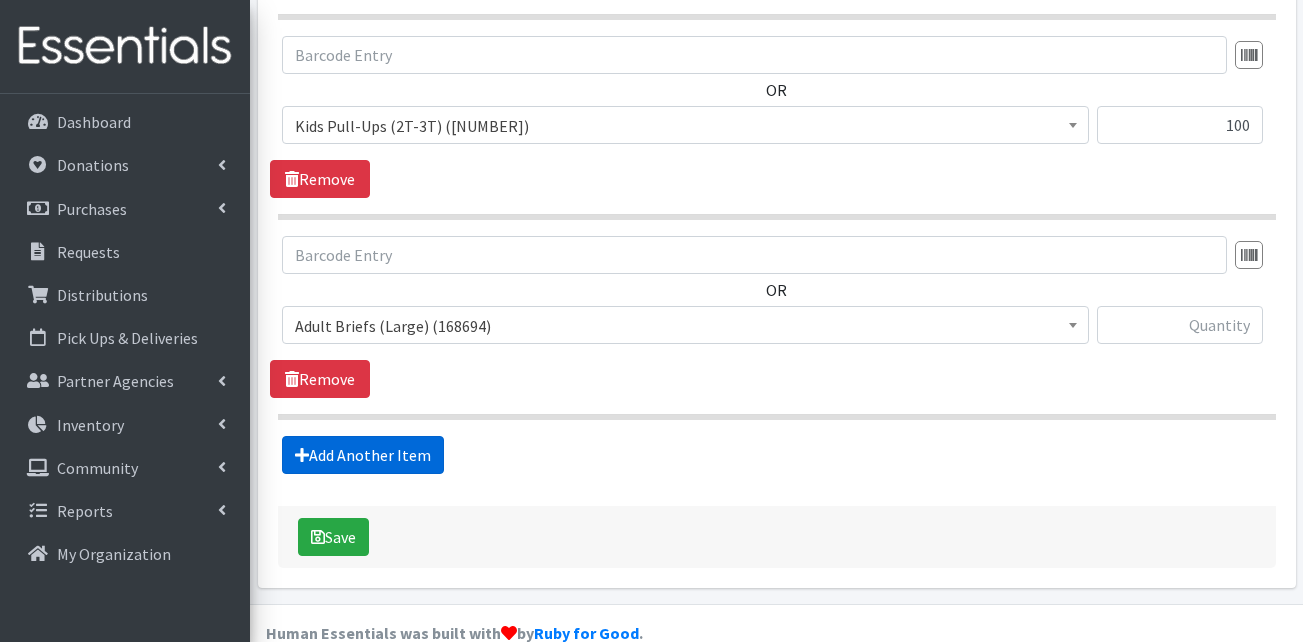 scroll, scrollTop: 1224, scrollLeft: 0, axis: vertical 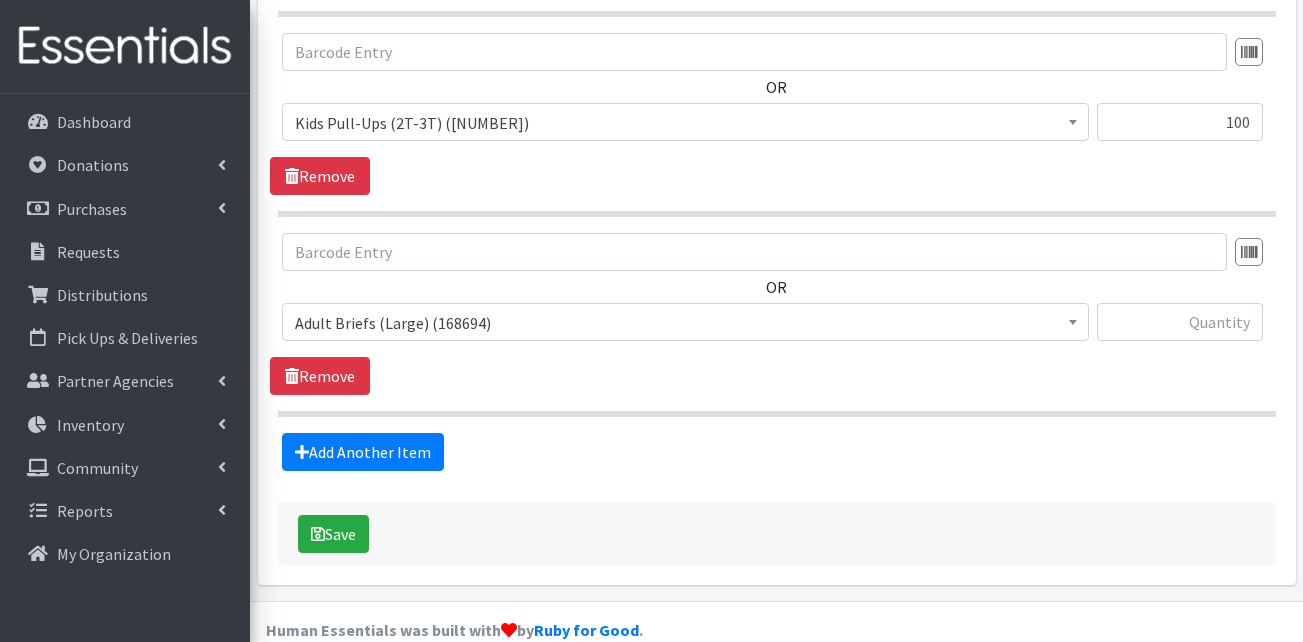click on "Adult Briefs (Large) (168694)" at bounding box center (685, 323) 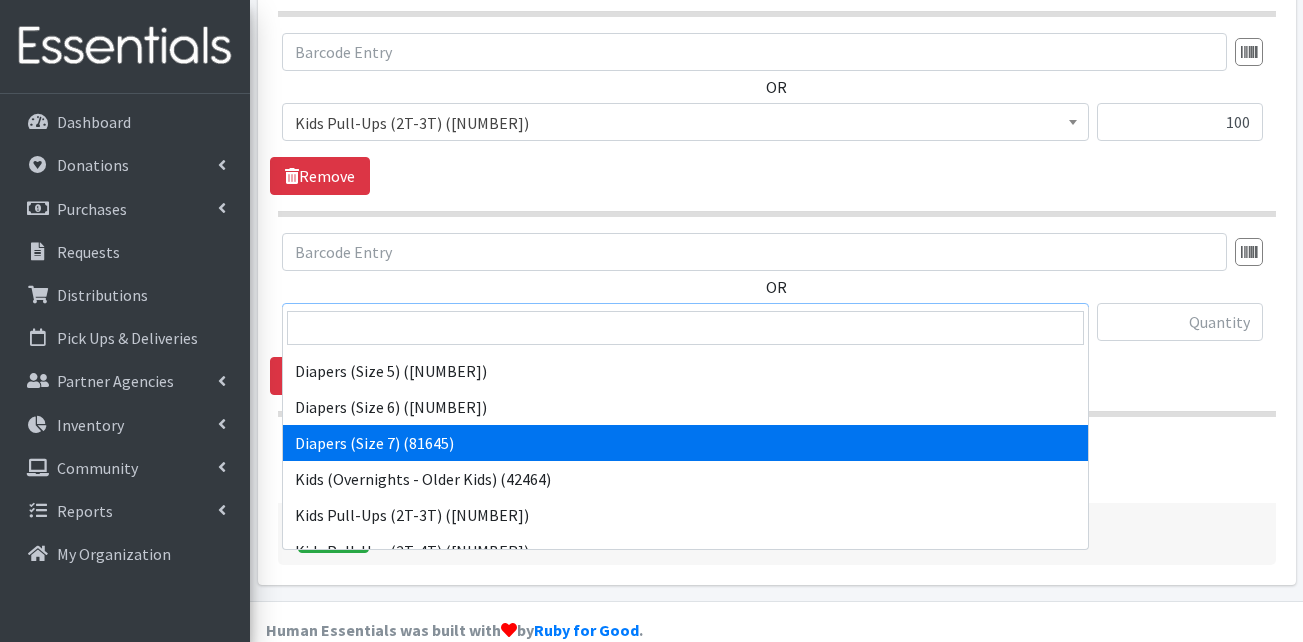scroll, scrollTop: 600, scrollLeft: 0, axis: vertical 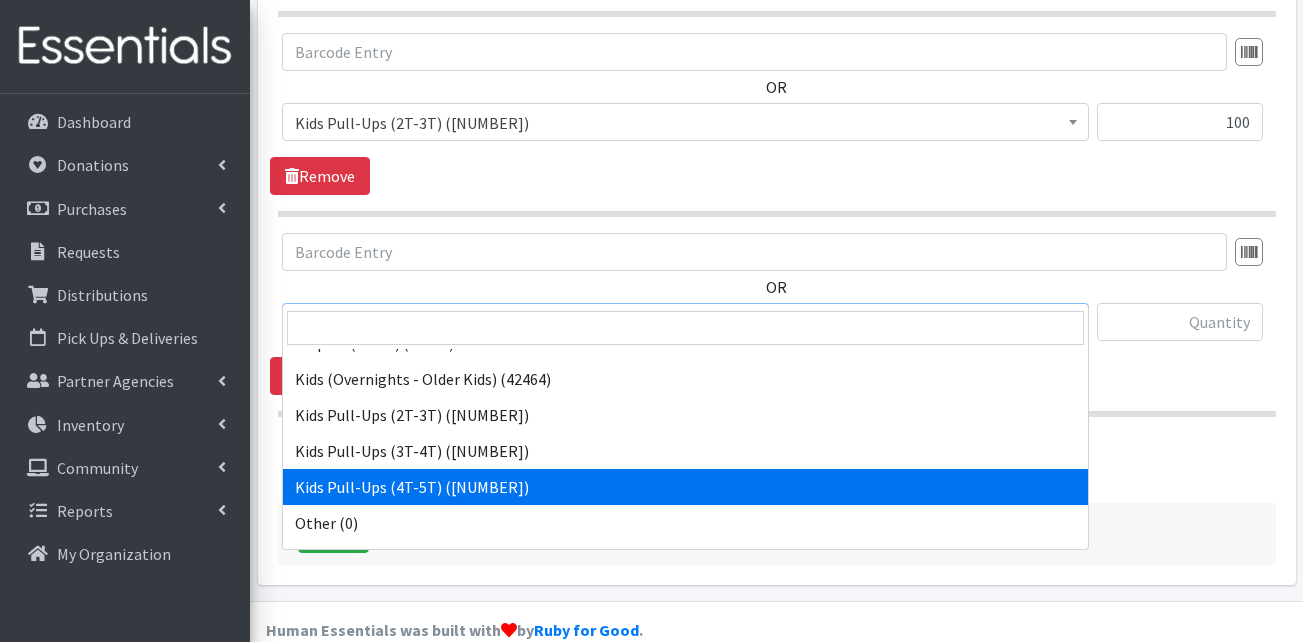 select on "13424" 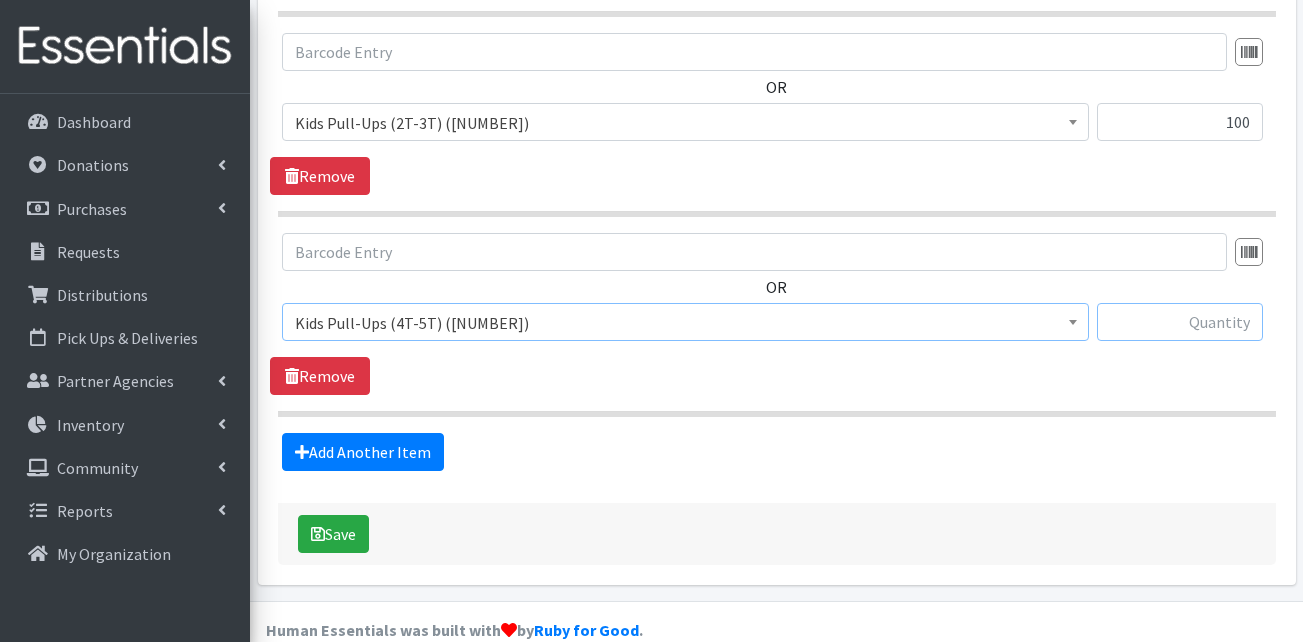 click at bounding box center [1180, 322] 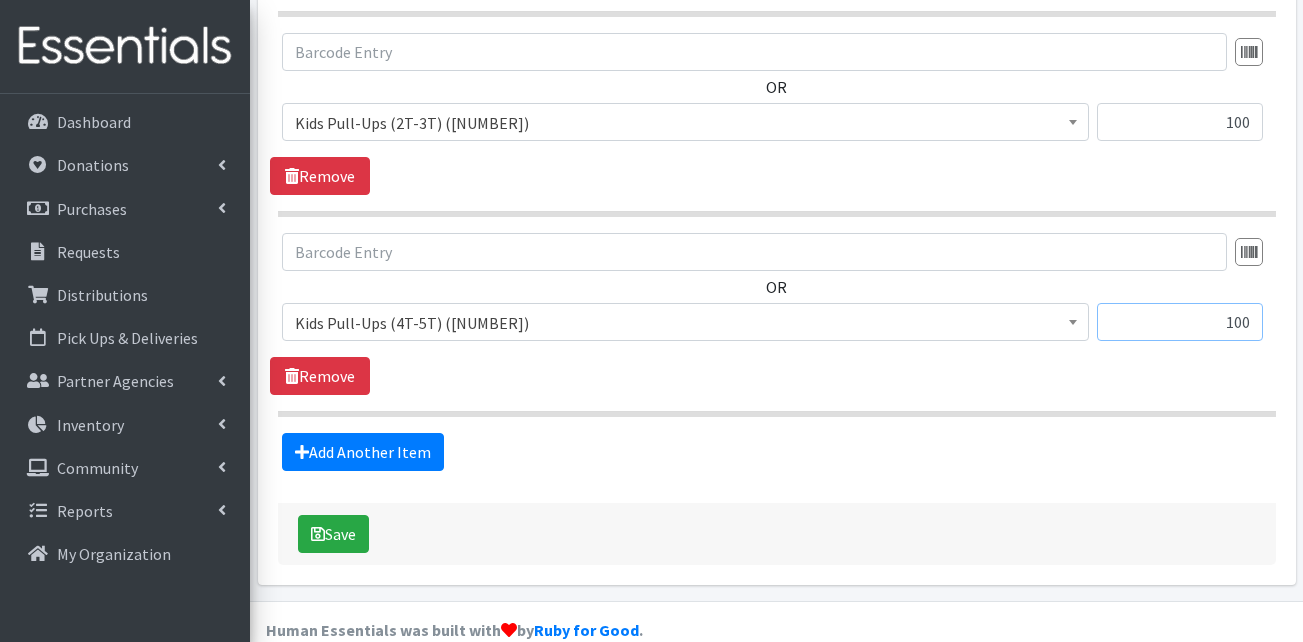 type on "100" 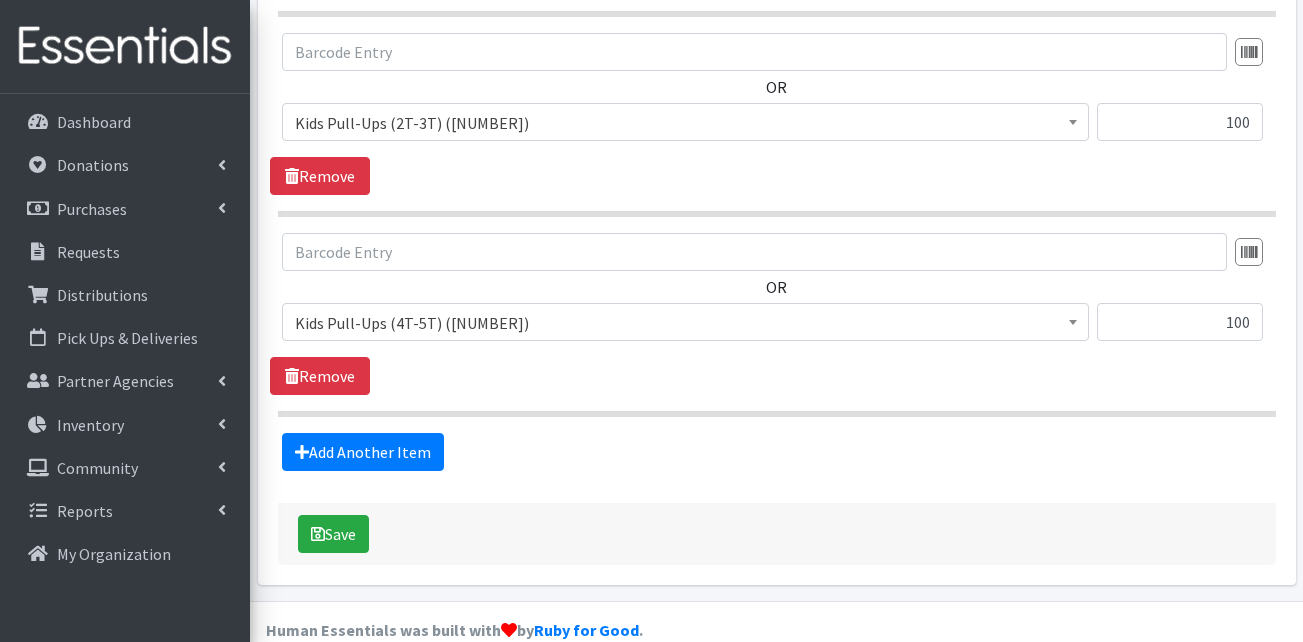 click on "OR
Adult Briefs (Large) (168694)
Adult Briefs (Medium) (109741)
Adult Briefs (Small) (111168)
Adult Briefs (X-Large) (164855)
Adult Briefs (XXL) (1304)
Adult Incontinence Pads (50000)
Adult Liners (50000)
Bed Pads (Disposable) (0)
Diapers (Newborn) (99150)
Diapers (Preemie) (114700)
Diapers (Size 1) (52505)
Diapers (Size 2) (57255)
Diapers (Size 3) (46680)
Diapers (Size 4) (62607)
Diapers (Size 5) (62206)
Diapers (Size 6) (63492)
Diapers (Size 7) (81645)
Kids (Overnights - Older Kids) (42464)
Kids Pull-Ups (2T-3T) (105996)
Kids Pull-Ups (3T-4T) (107000)
Kids Pull-Ups (4T-5T) (75676)
Other (0)
Pads (21932)
Period Packs  (99080)
Period Panties (Large) (364957)
Period Panties (Medium) (99945)
Swimmers (50000)" at bounding box center [777, 325] 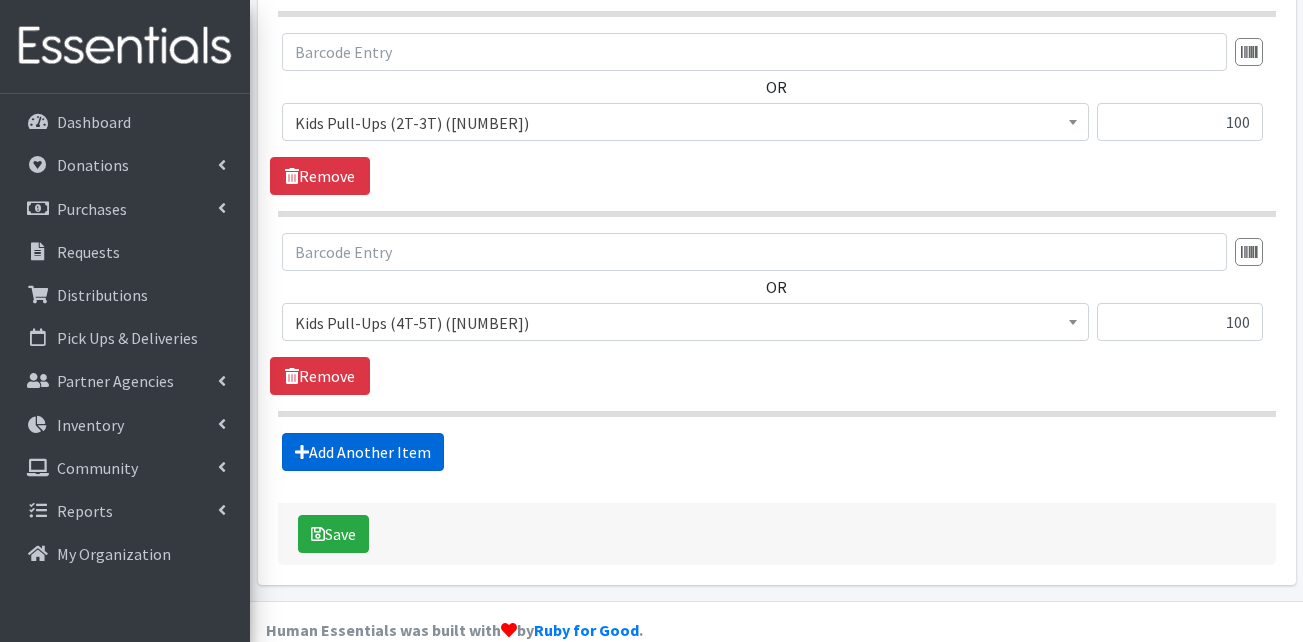 click on "Add Another Item" at bounding box center [363, 452] 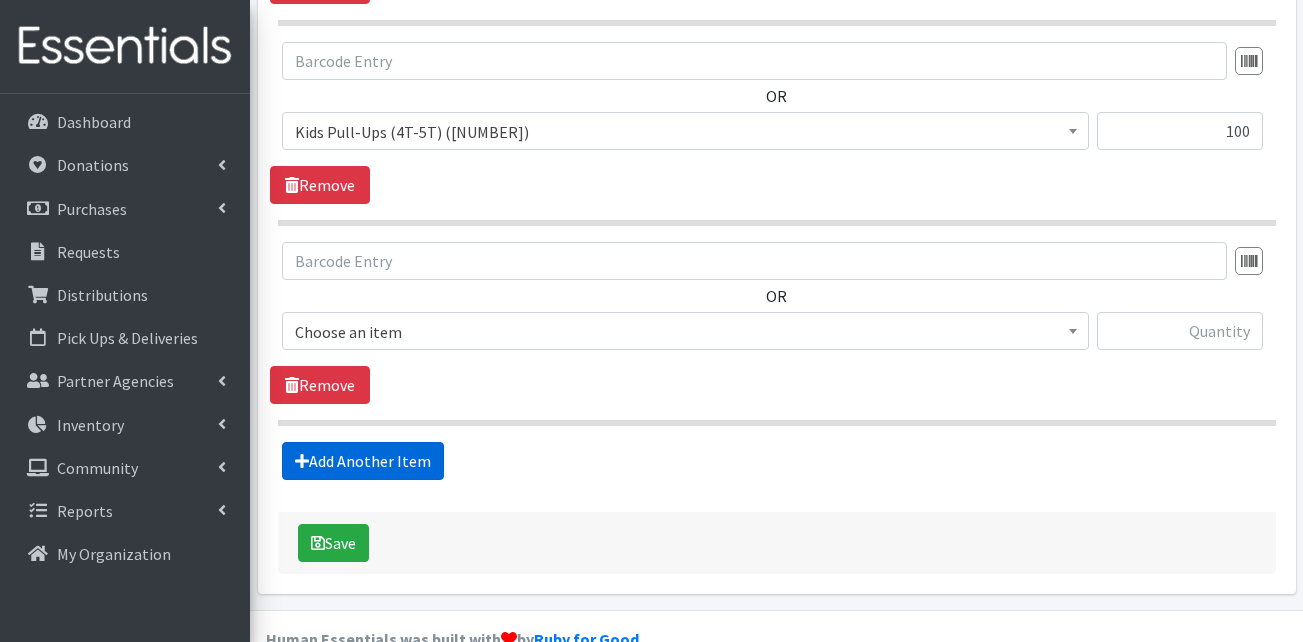 scroll, scrollTop: 1424, scrollLeft: 0, axis: vertical 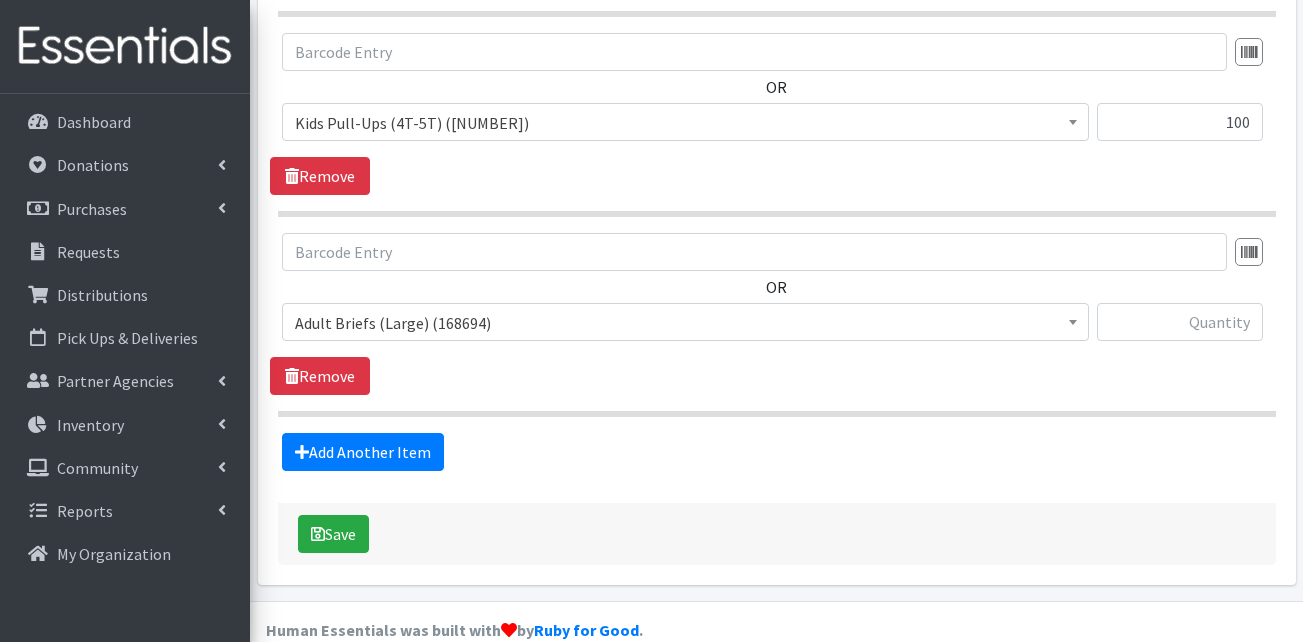 click on "Adult Briefs (Large) (168694)" at bounding box center (685, 323) 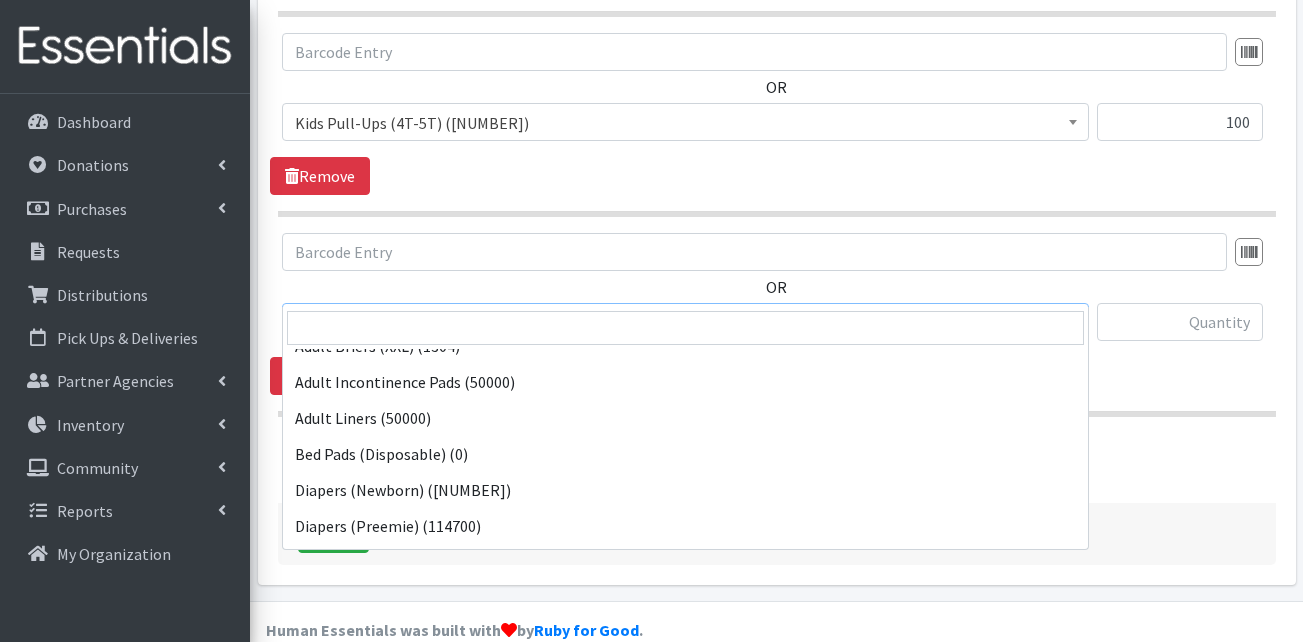 scroll, scrollTop: 400, scrollLeft: 0, axis: vertical 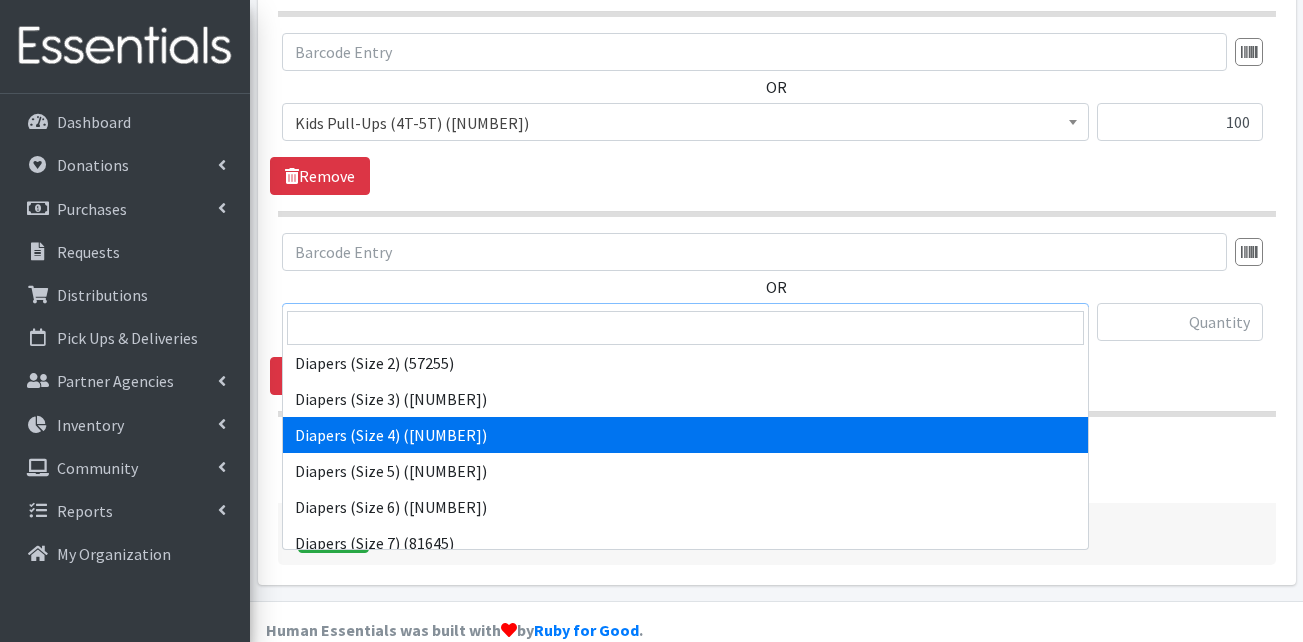 select on "13416" 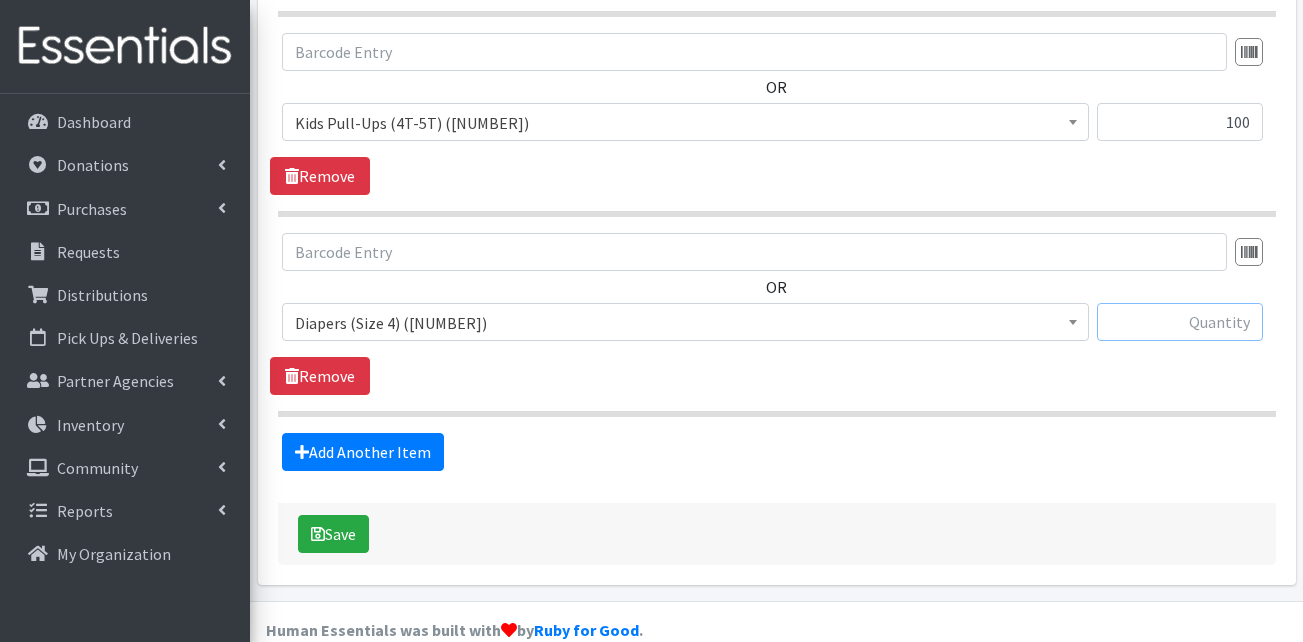 click at bounding box center (1180, 322) 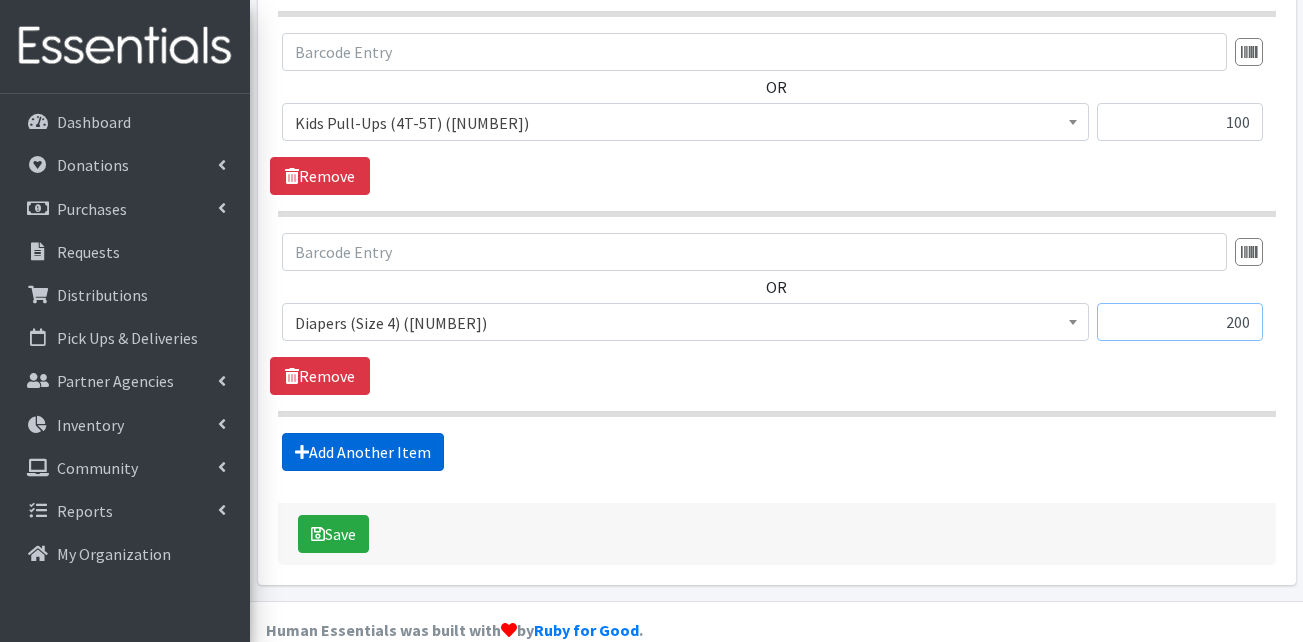 type on "200" 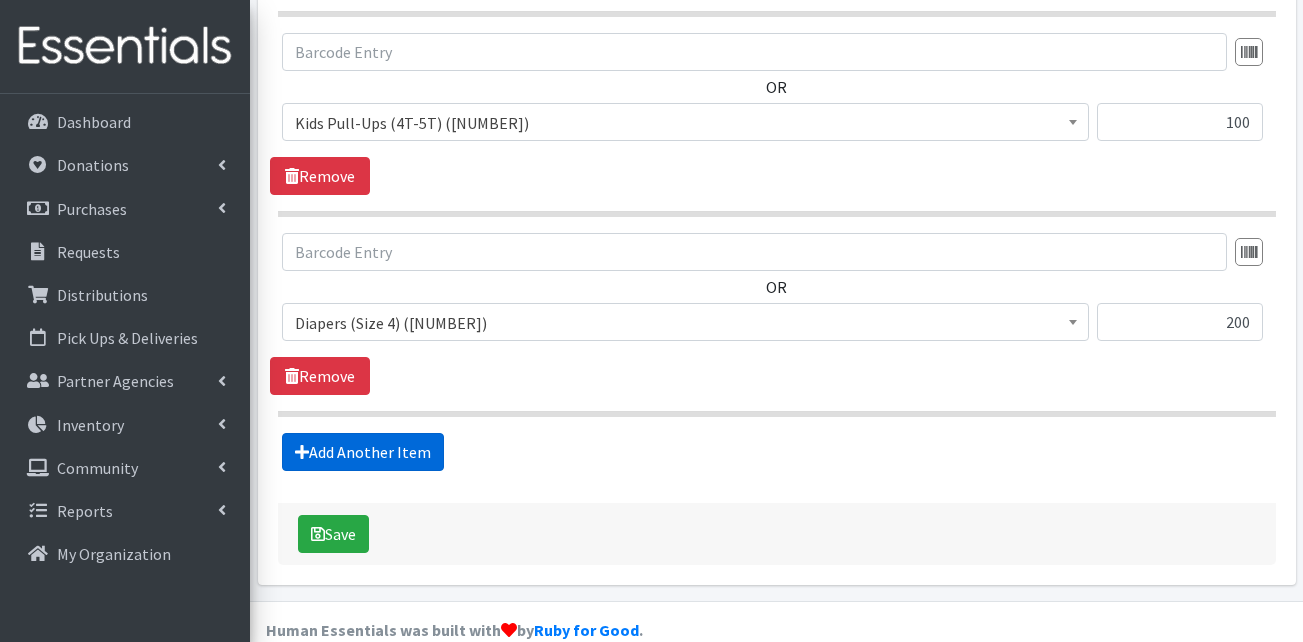 click on "Add Another Item" at bounding box center (363, 452) 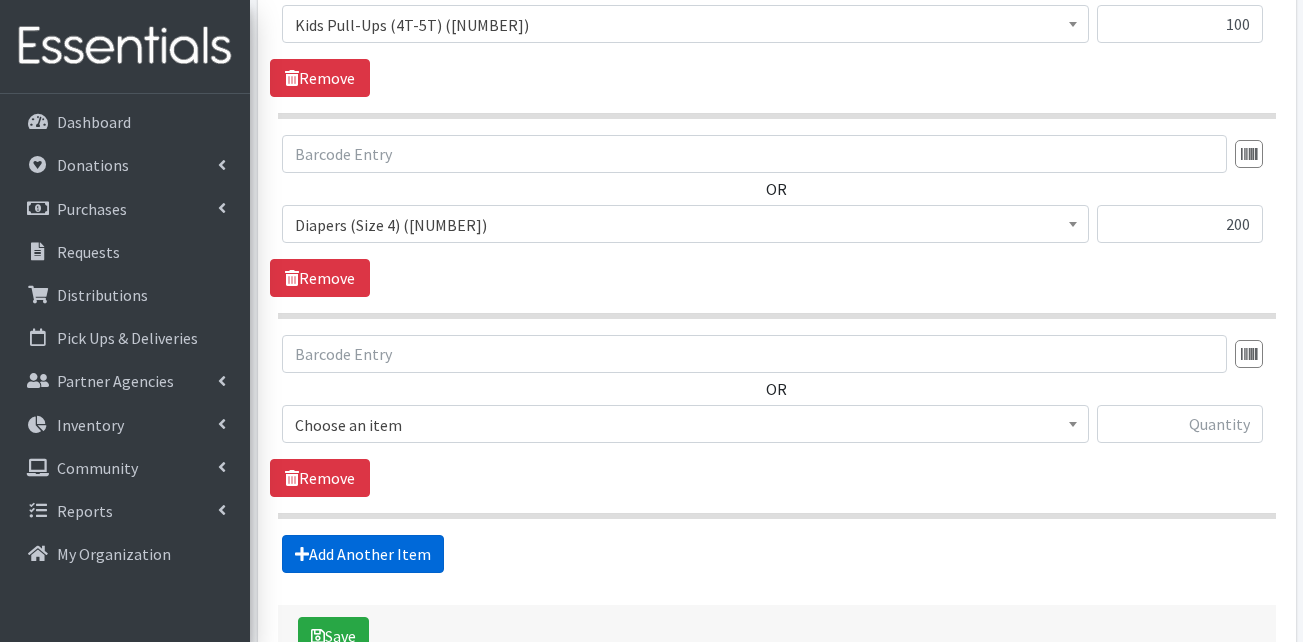 scroll, scrollTop: 1624, scrollLeft: 0, axis: vertical 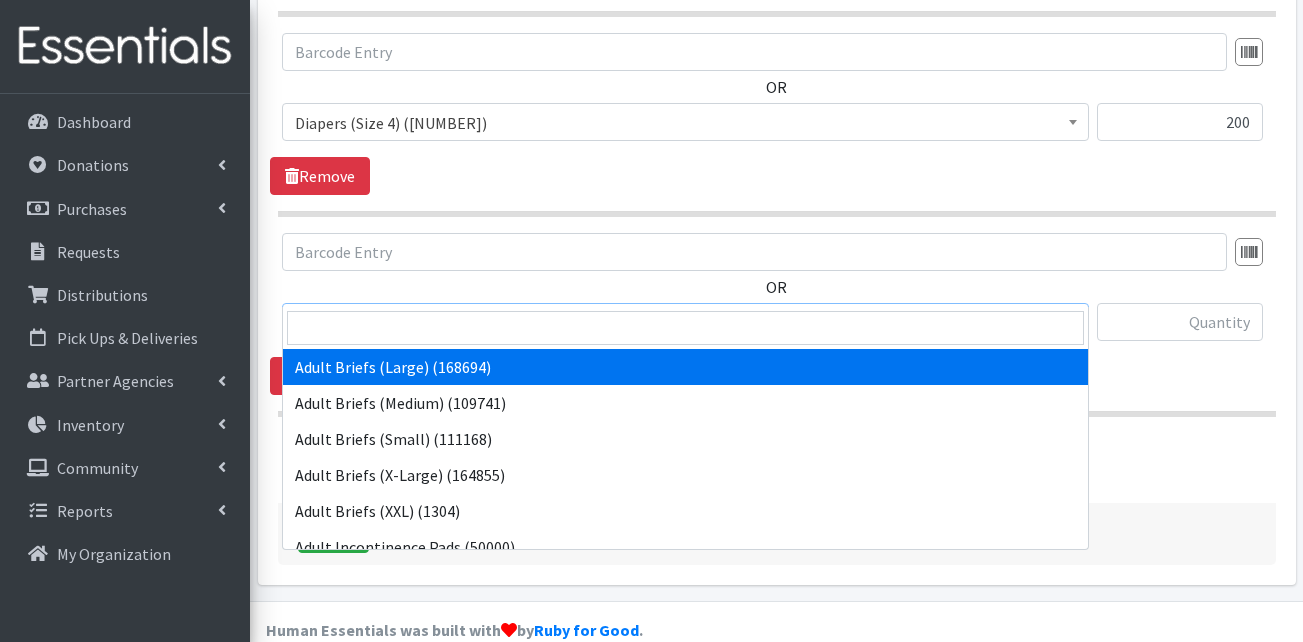 drag, startPoint x: 382, startPoint y: 301, endPoint x: 386, endPoint y: 291, distance: 10.770329 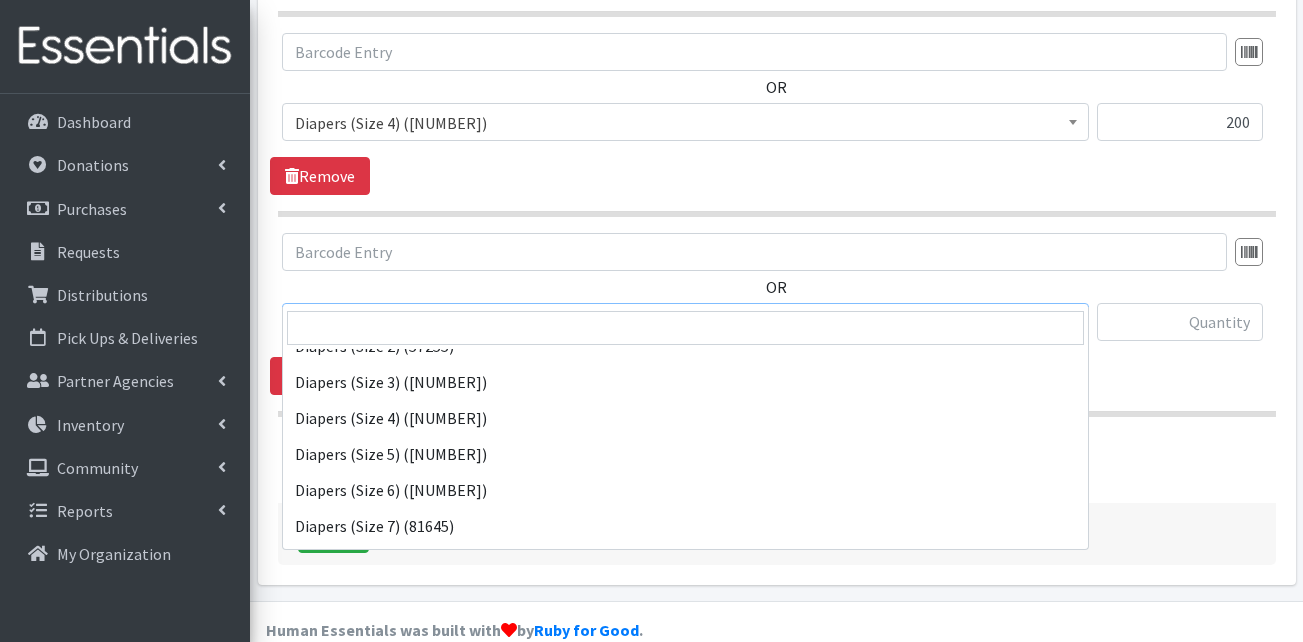 scroll, scrollTop: 500, scrollLeft: 0, axis: vertical 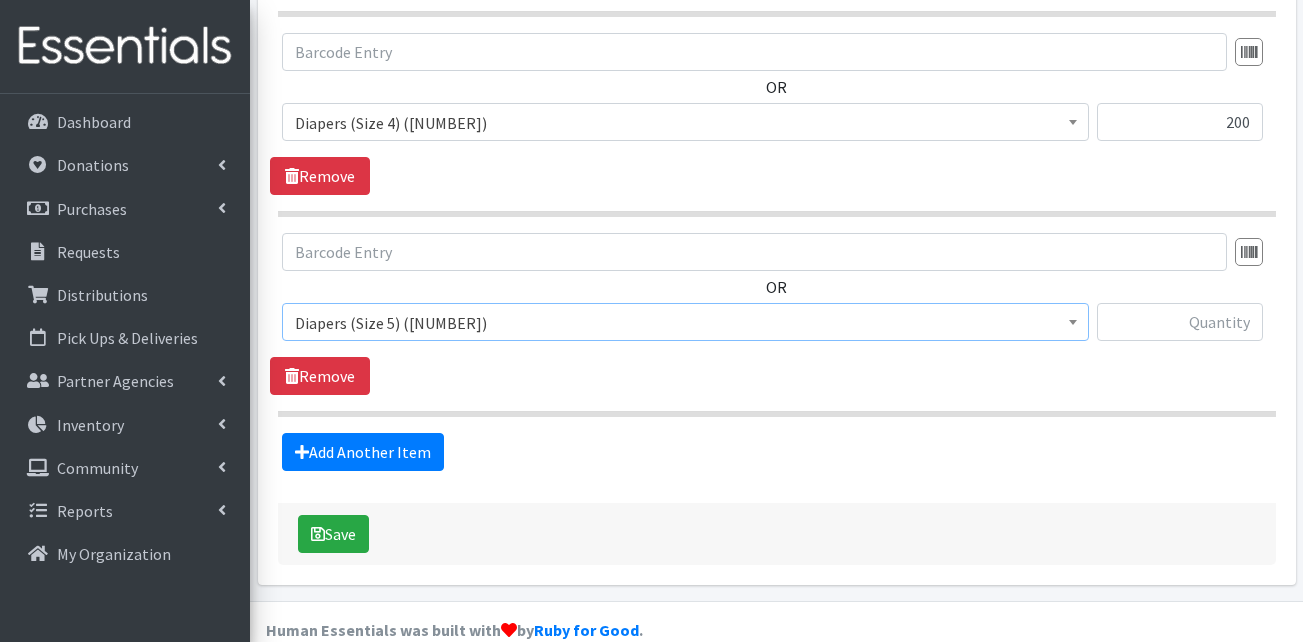 click on "Diapers (Size 5) (62206)" at bounding box center [685, 323] 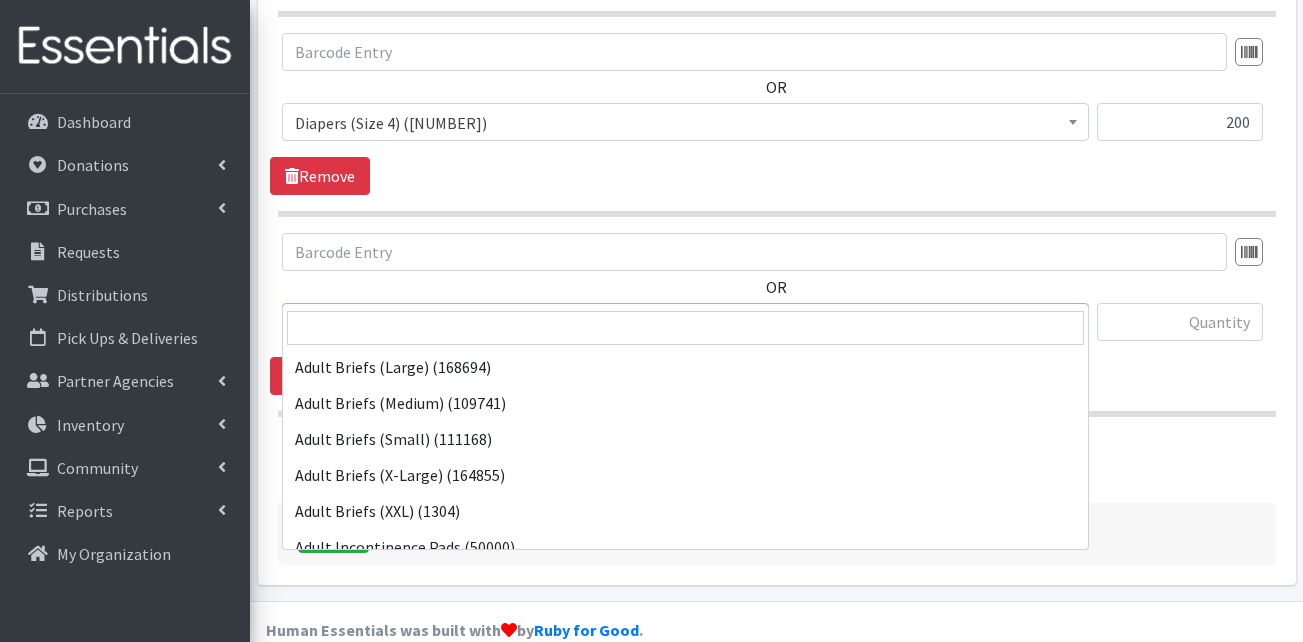 scroll, scrollTop: 468, scrollLeft: 0, axis: vertical 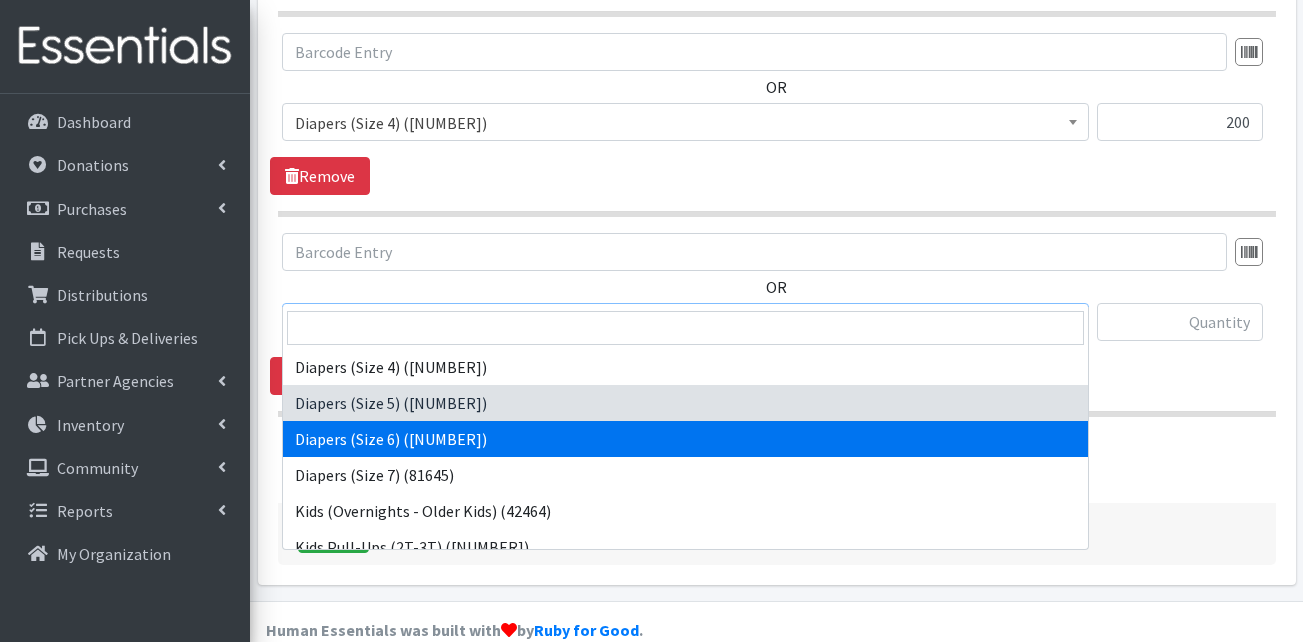 select on "13390" 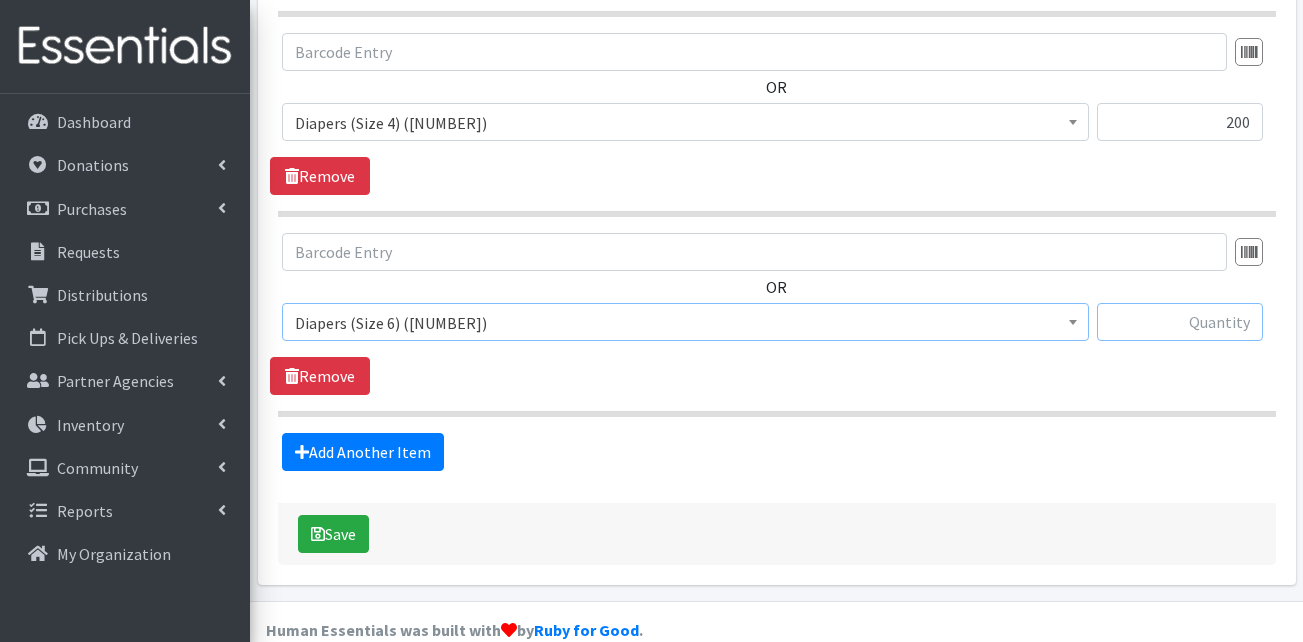 click at bounding box center (1180, 322) 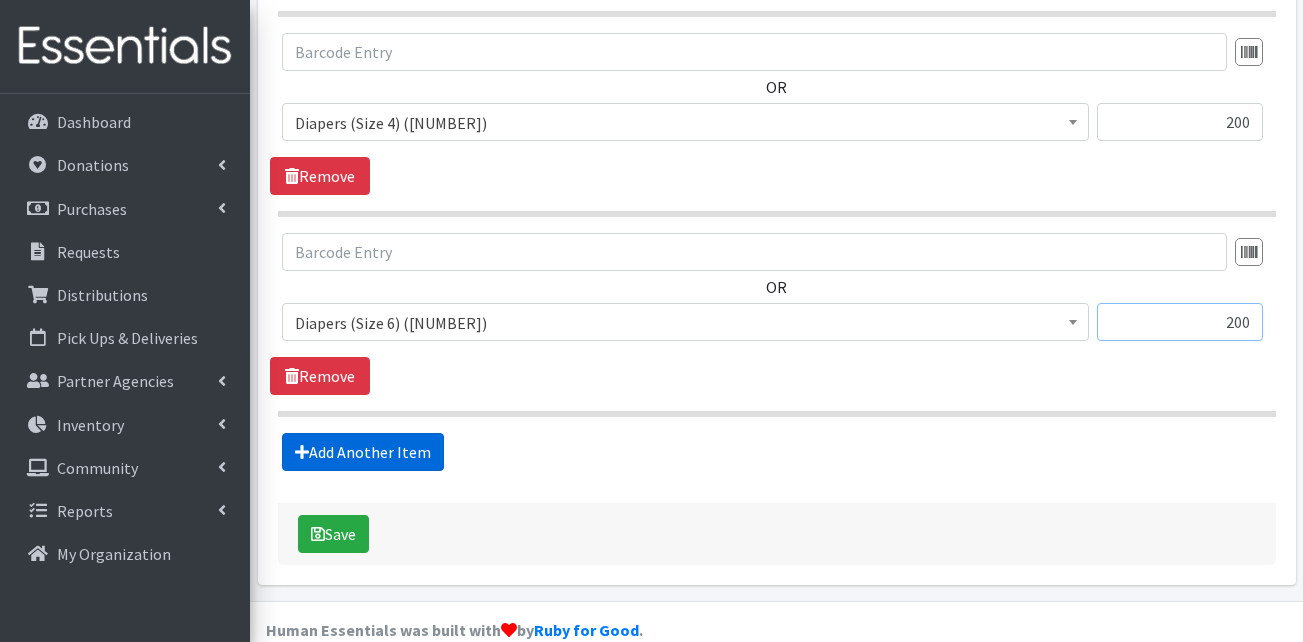 type on "200" 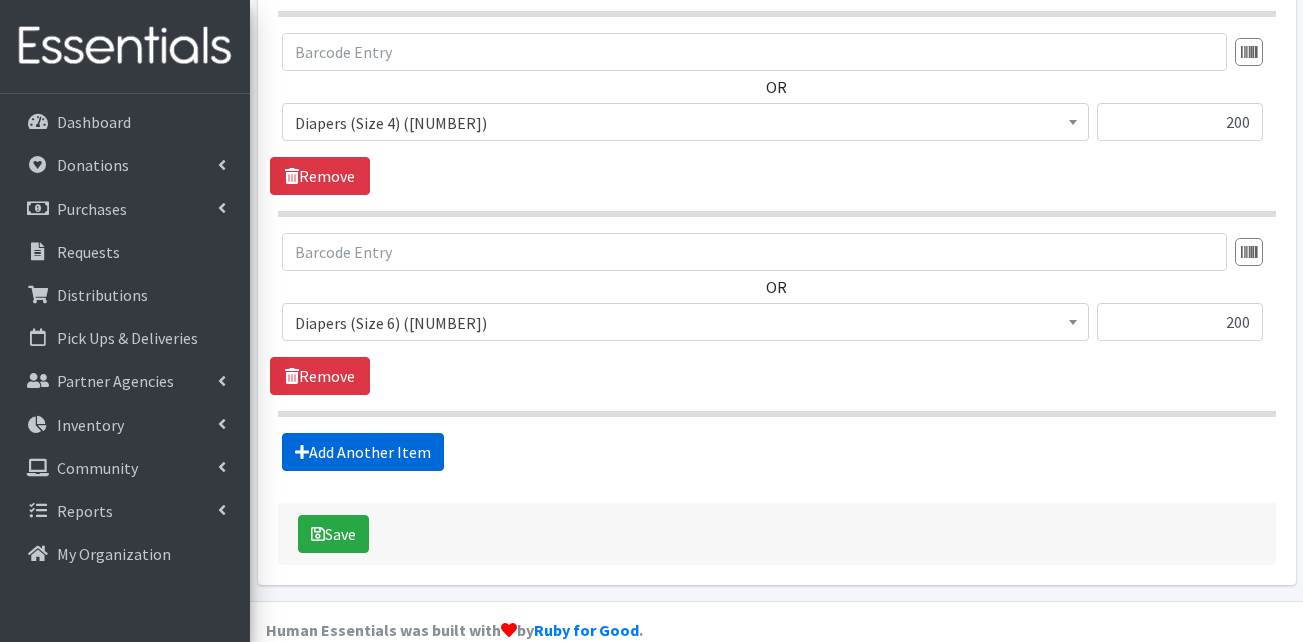 click on "Add Another Item" at bounding box center [363, 452] 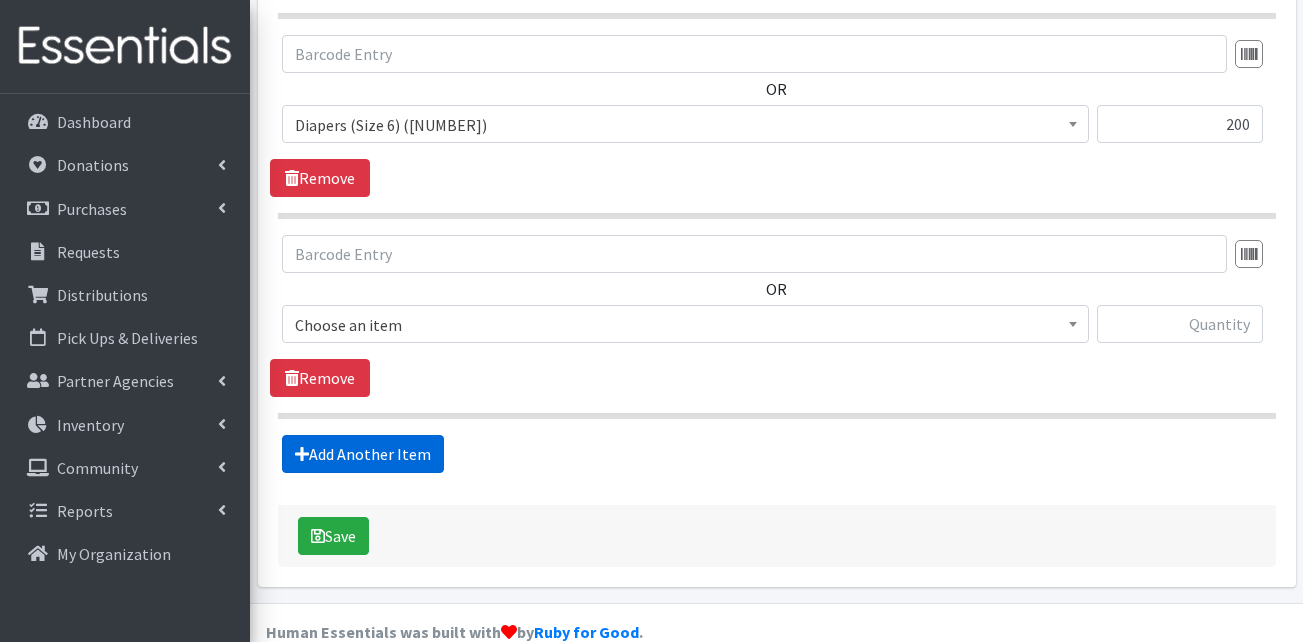 scroll, scrollTop: 1824, scrollLeft: 0, axis: vertical 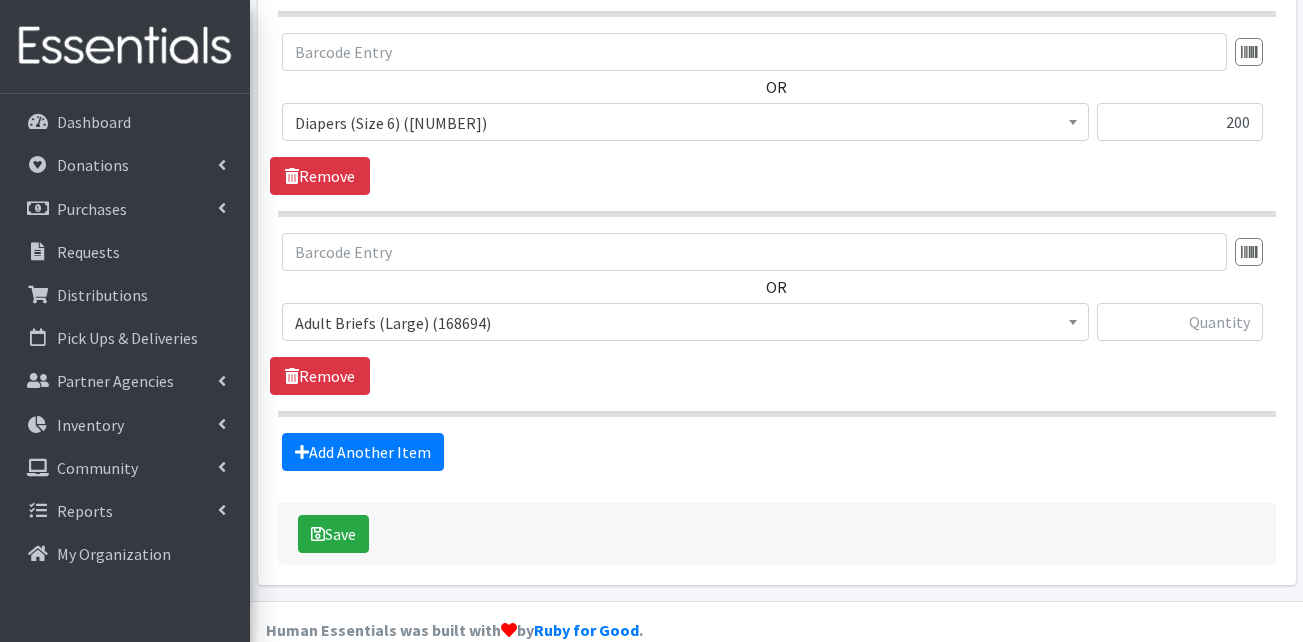click on "Adult Briefs (Large) (168694)" at bounding box center (685, 323) 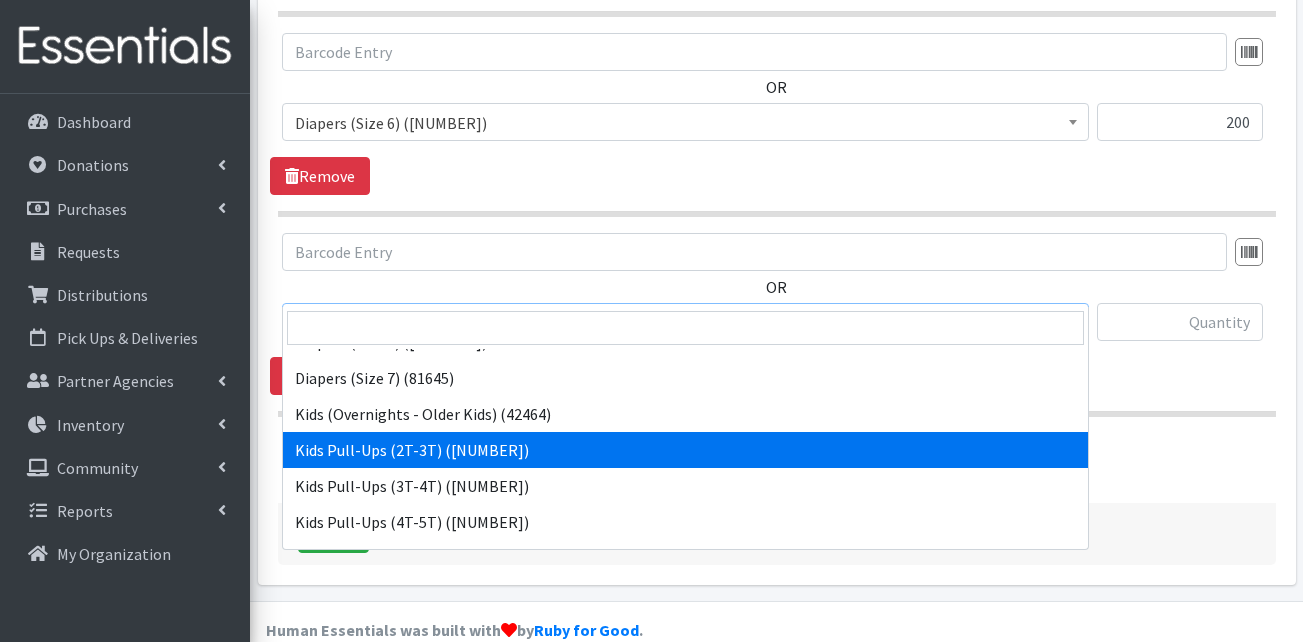 scroll, scrollTop: 600, scrollLeft: 0, axis: vertical 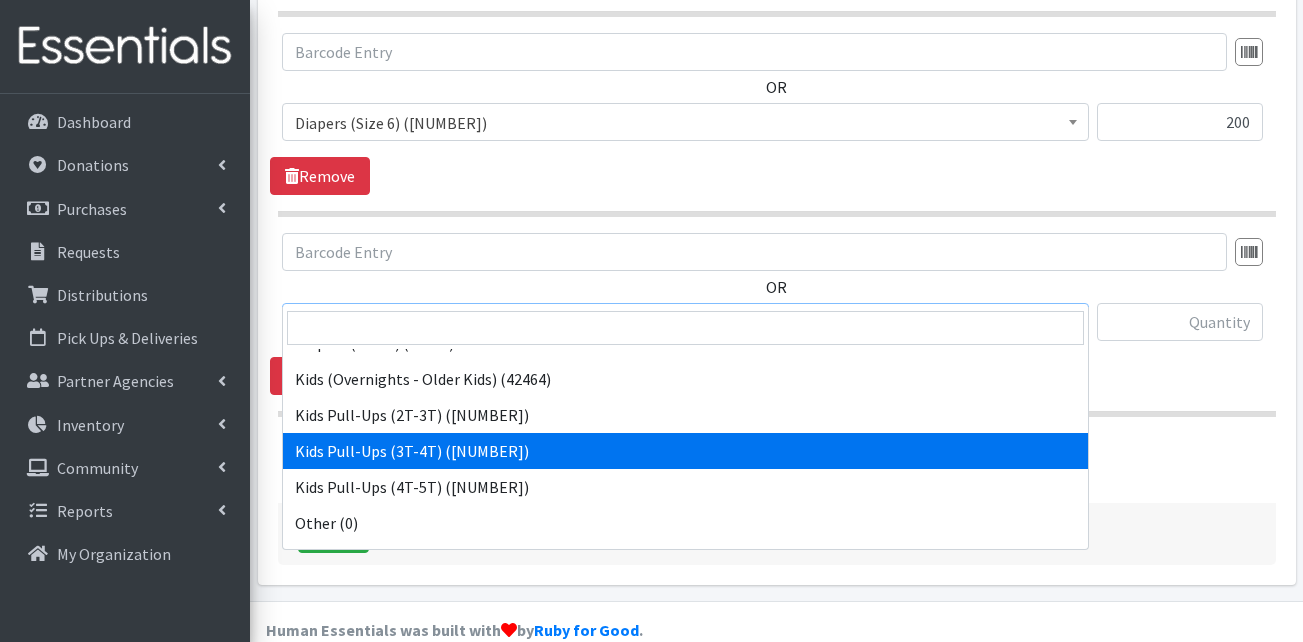select on "13409" 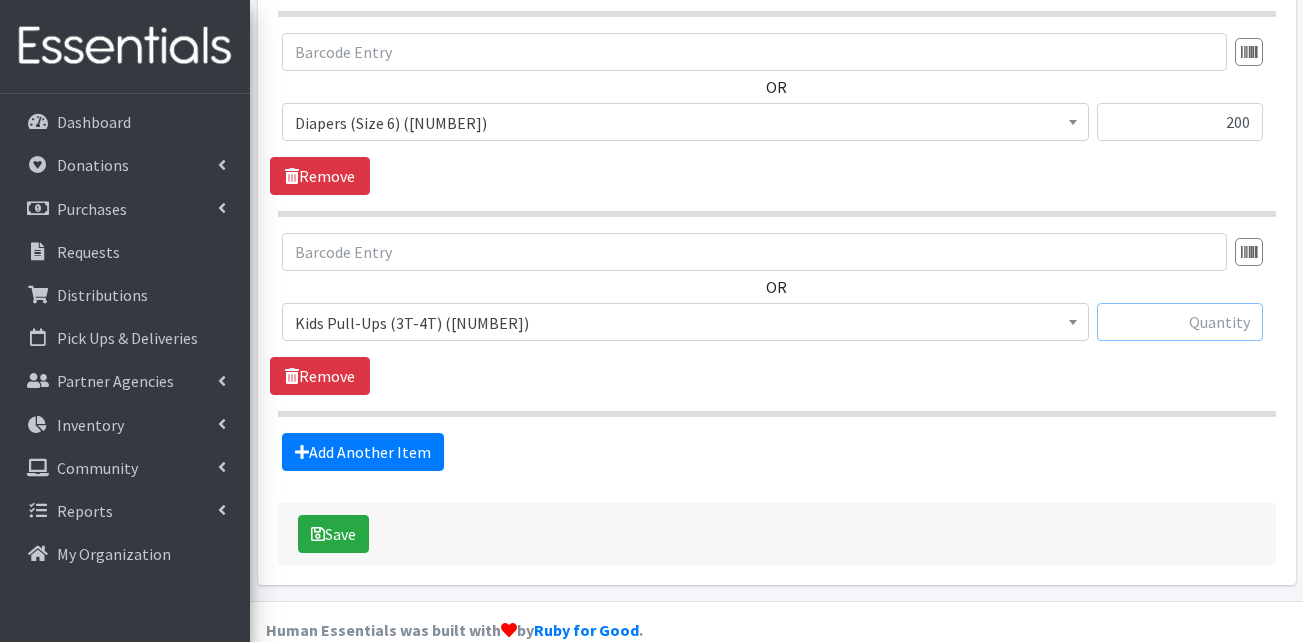click at bounding box center (1180, 322) 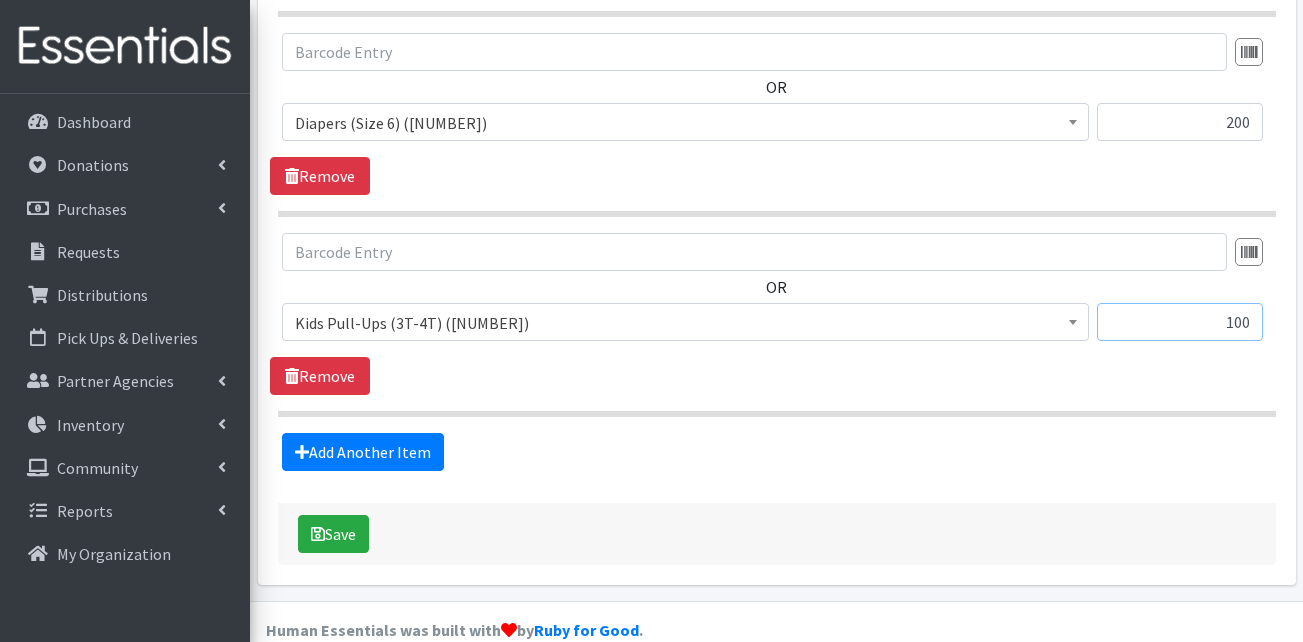 type on "100" 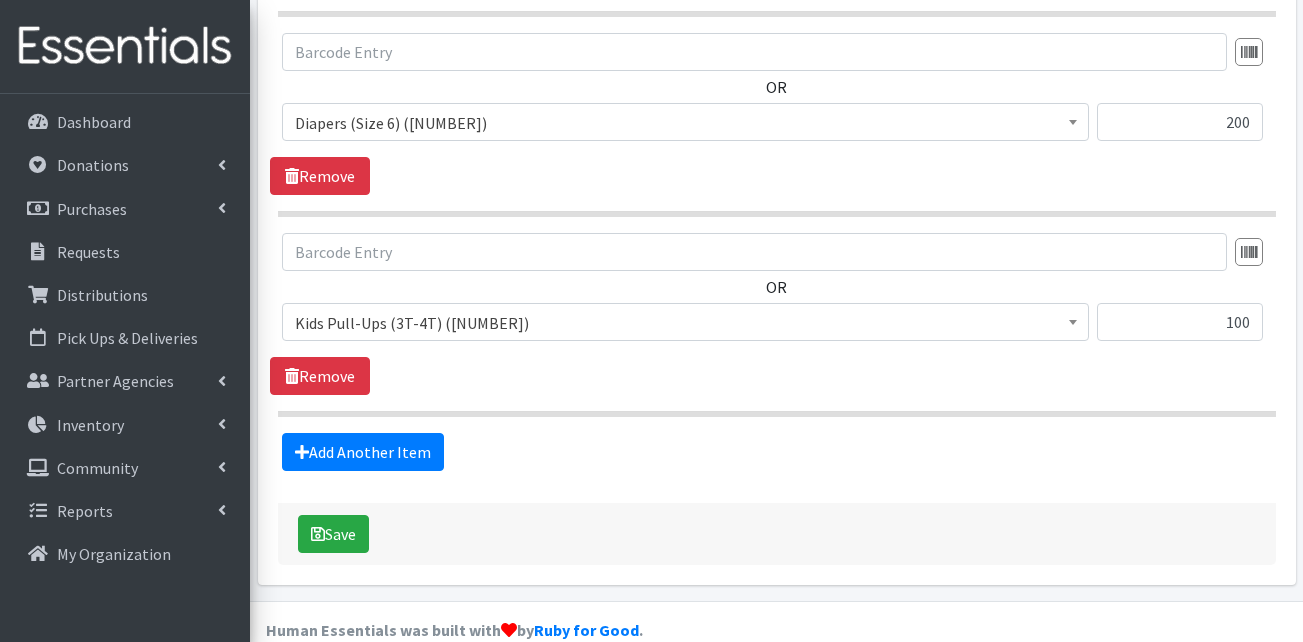 click at bounding box center (777, 414) 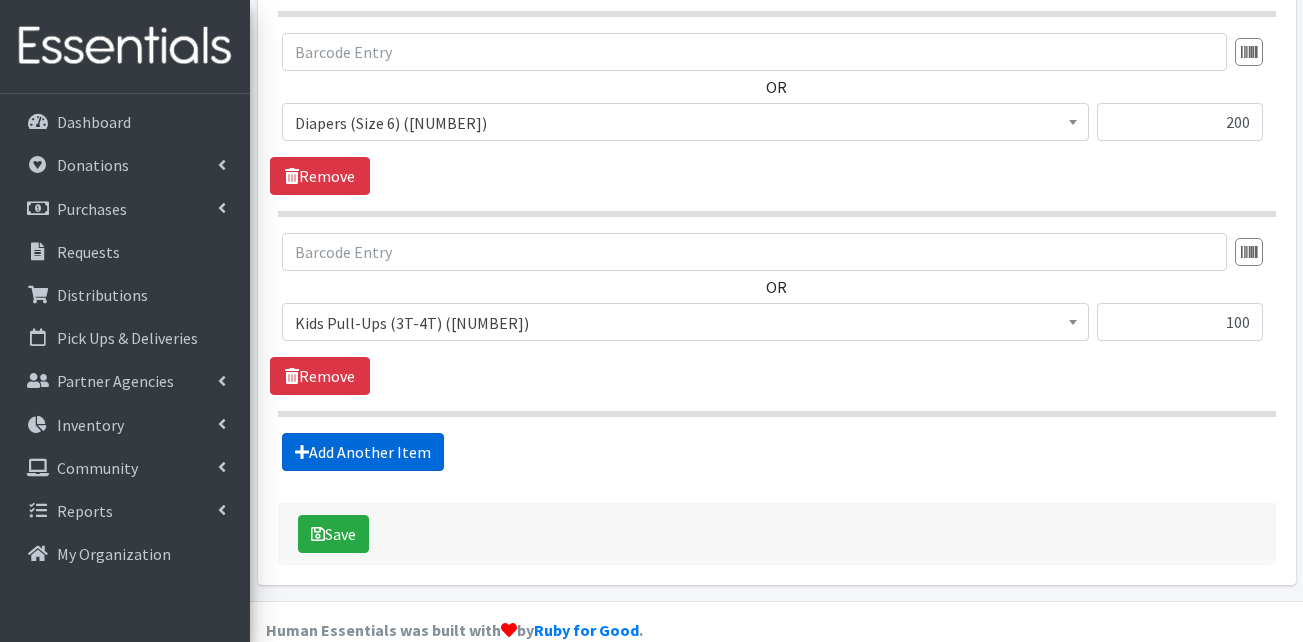 click on "Add Another Item" at bounding box center (363, 452) 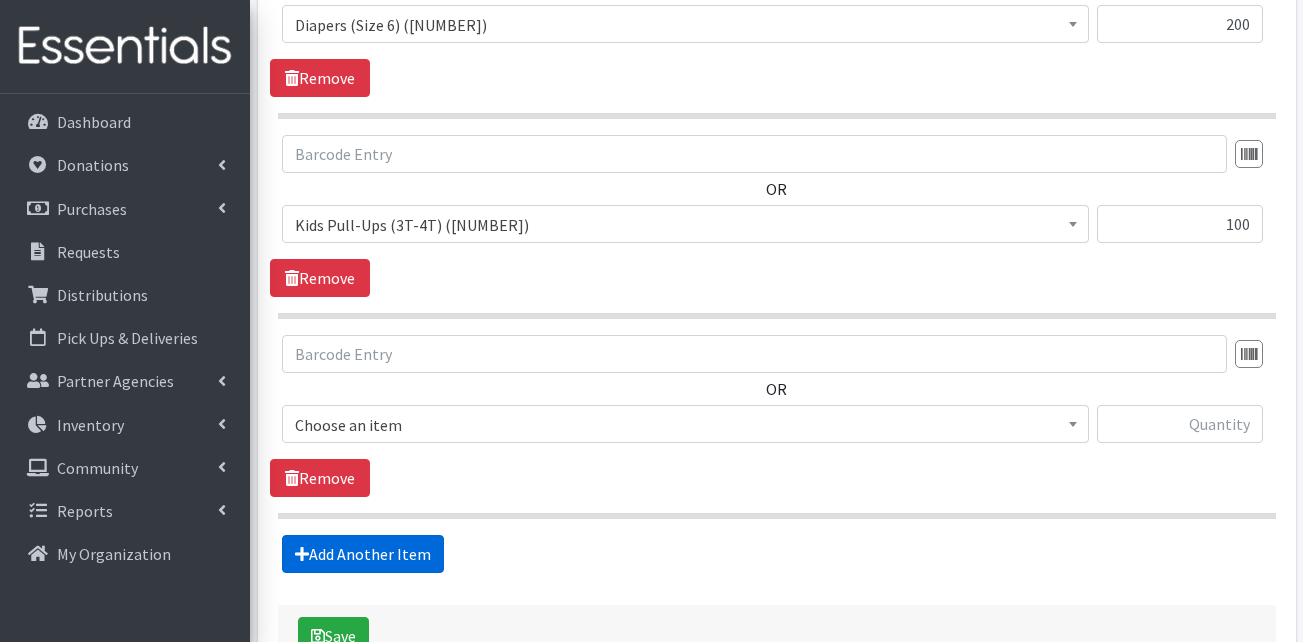 scroll, scrollTop: 2024, scrollLeft: 0, axis: vertical 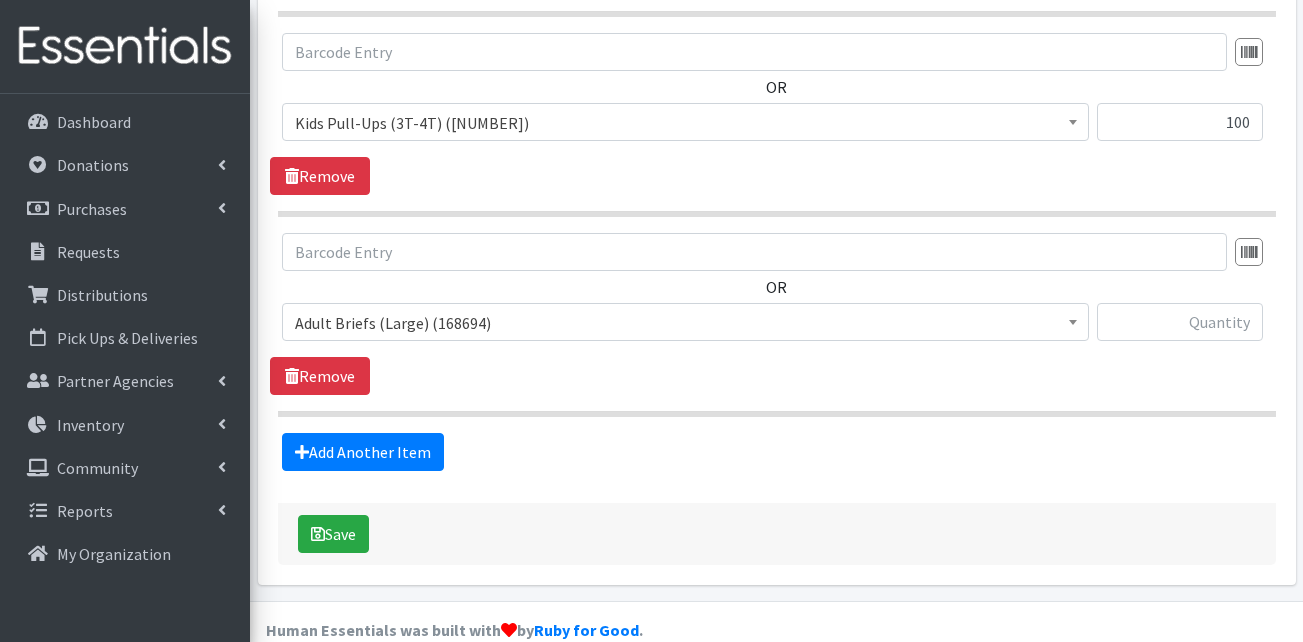 click on "Adult Briefs (Large) (168694)" at bounding box center [685, 323] 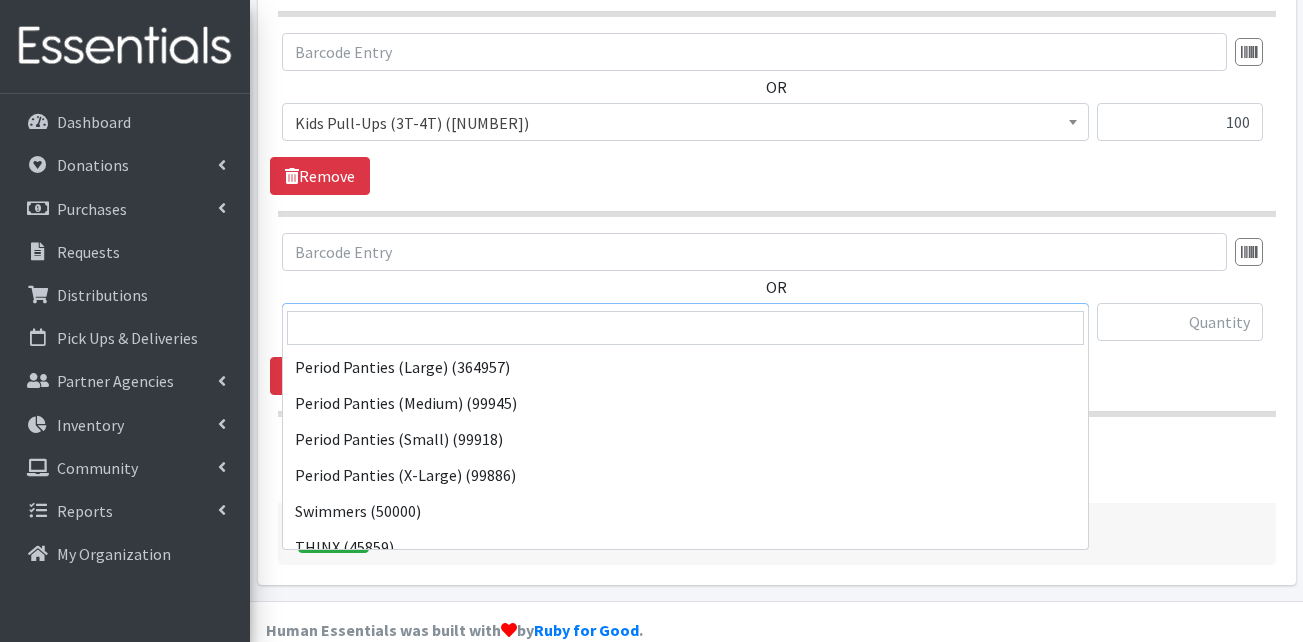 scroll, scrollTop: 952, scrollLeft: 0, axis: vertical 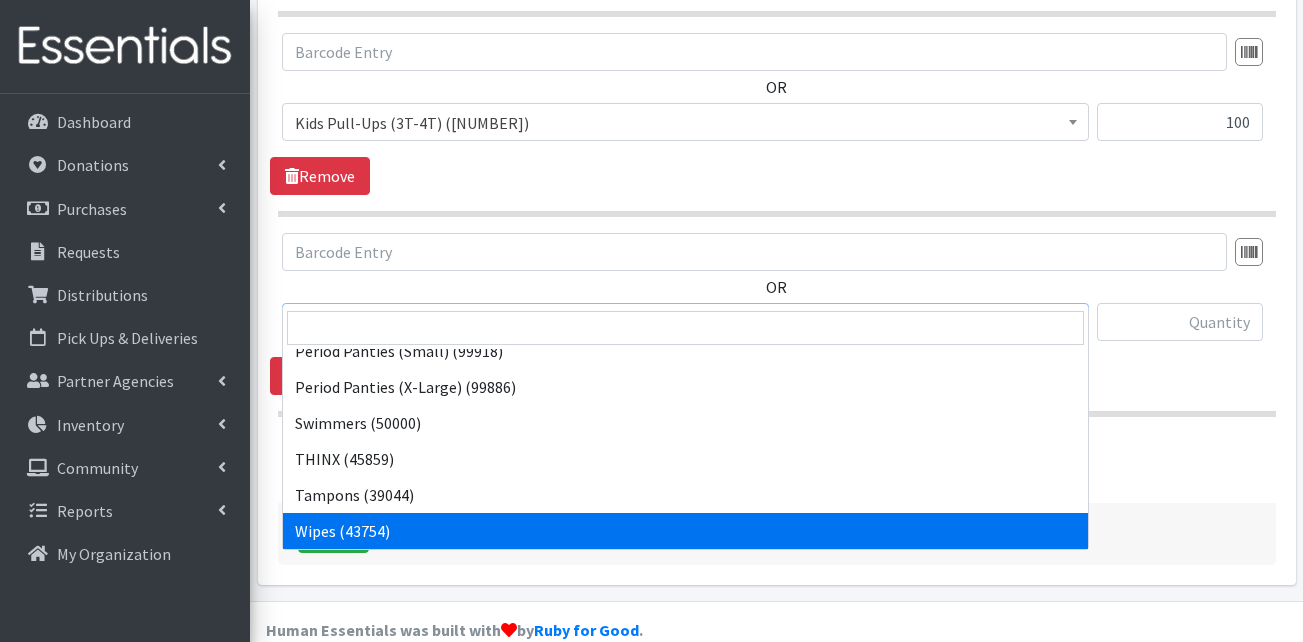 select on "13405" 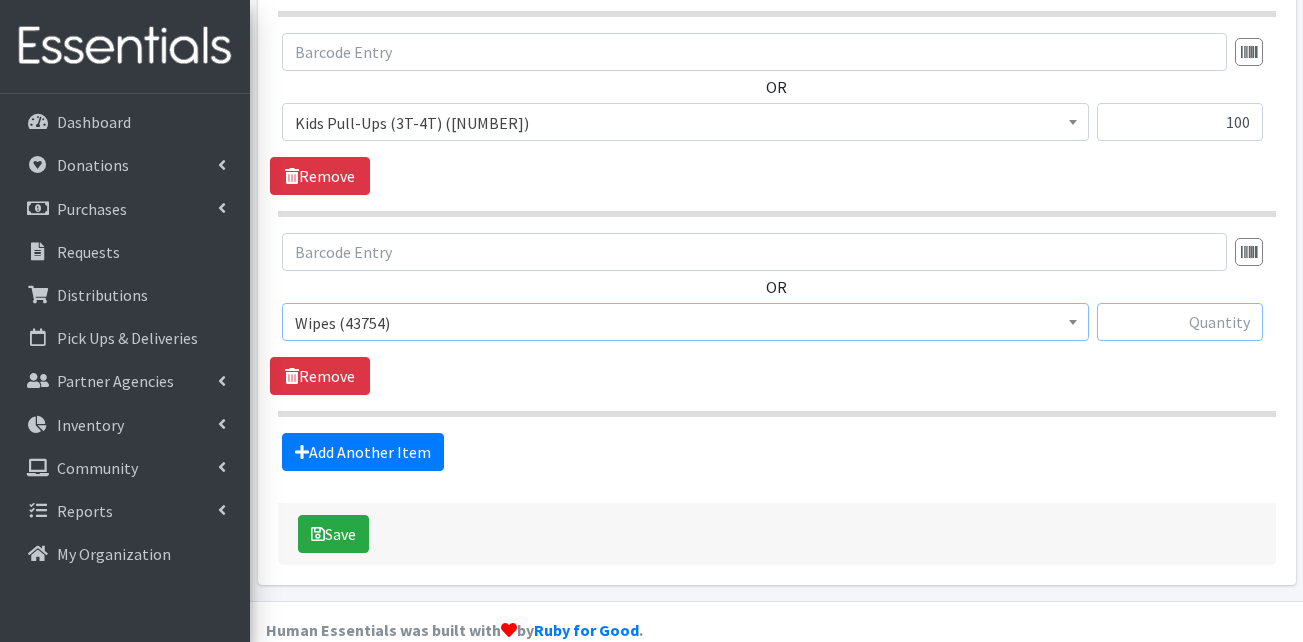 click at bounding box center (1180, 322) 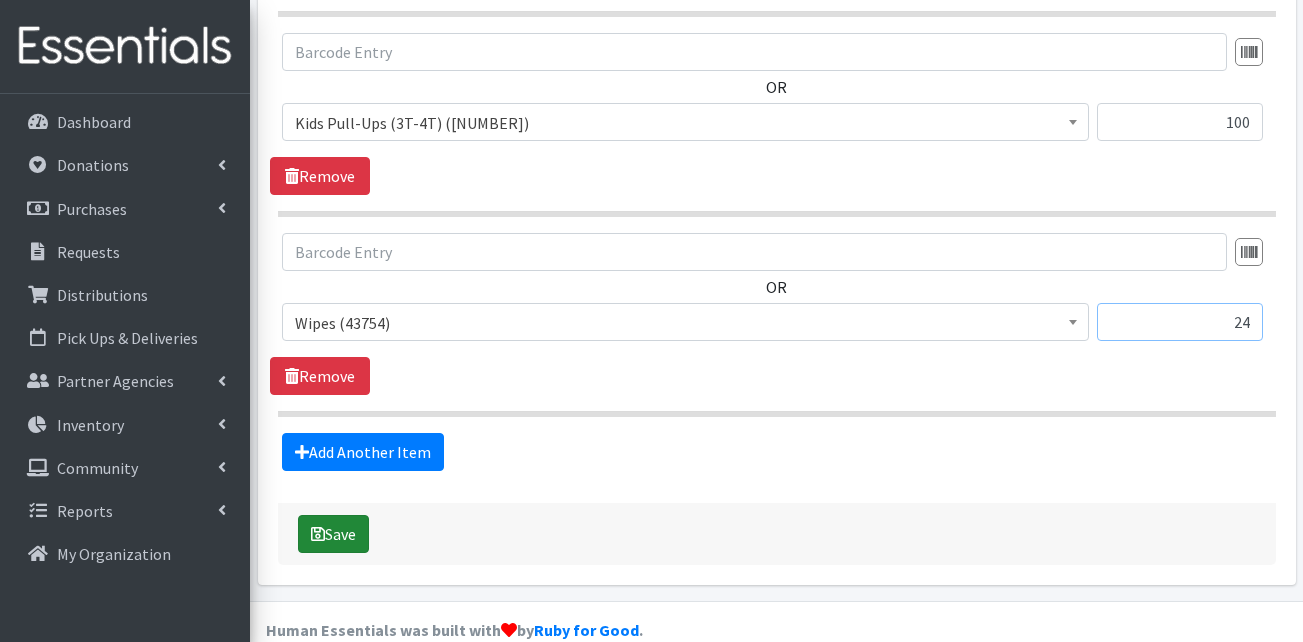 type on "24" 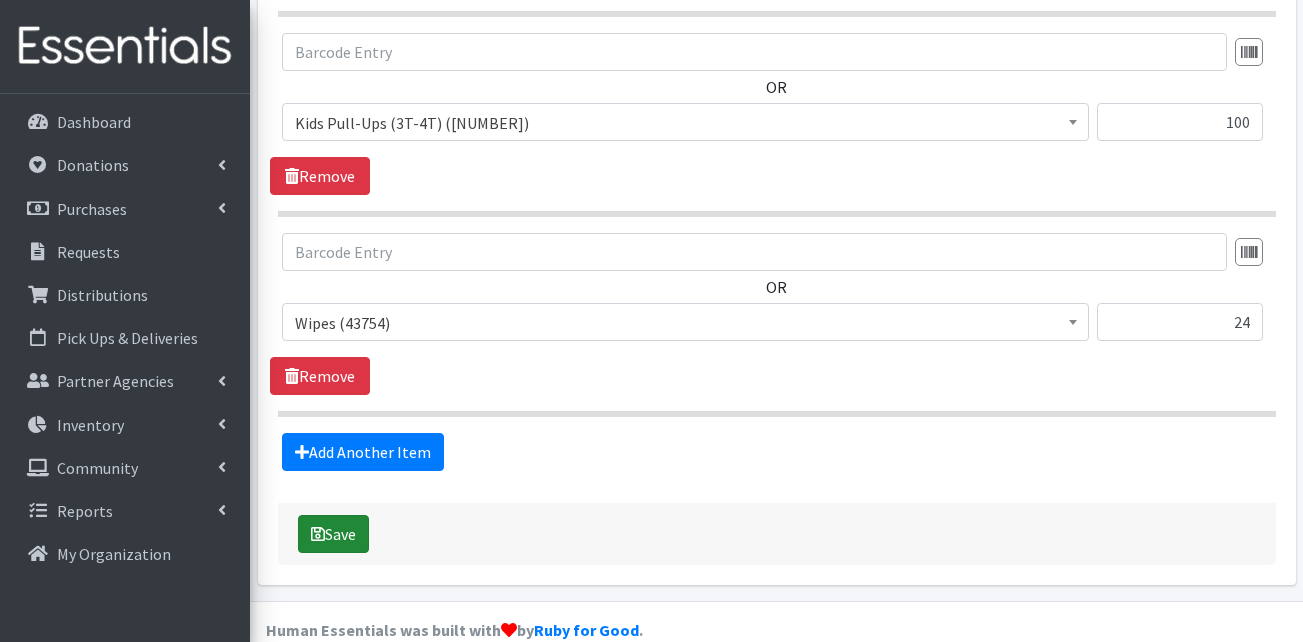 click on "Save" at bounding box center [333, 534] 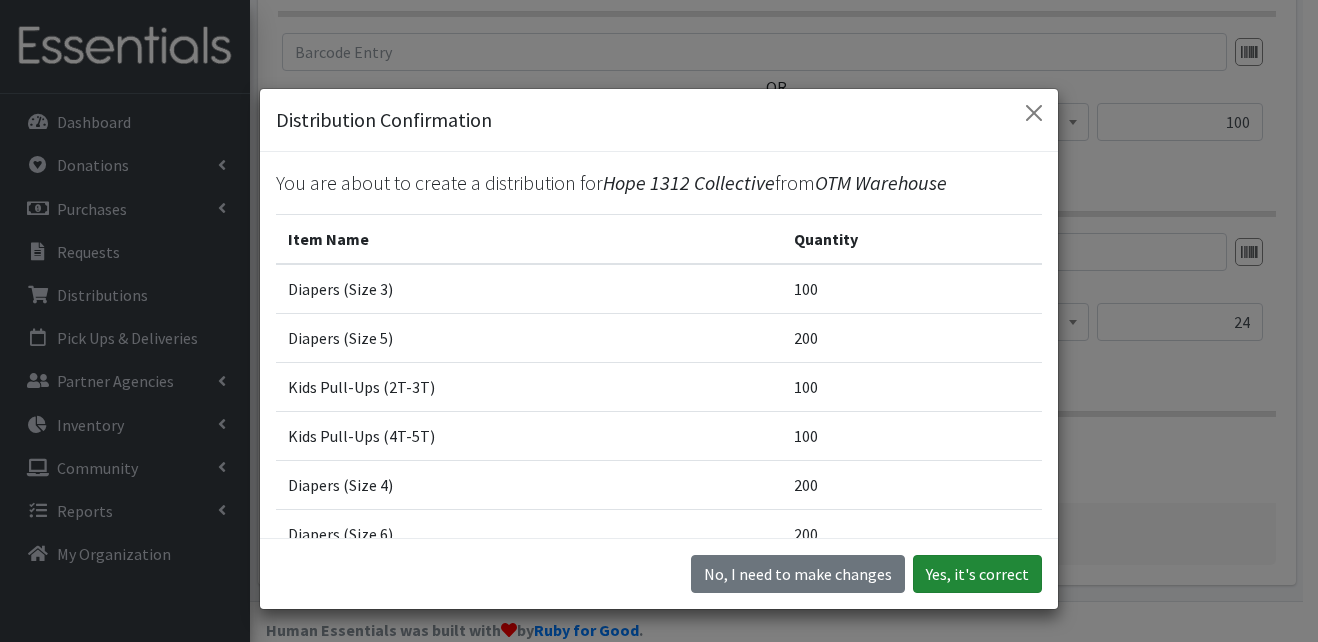 click on "Yes, it's correct" at bounding box center [977, 574] 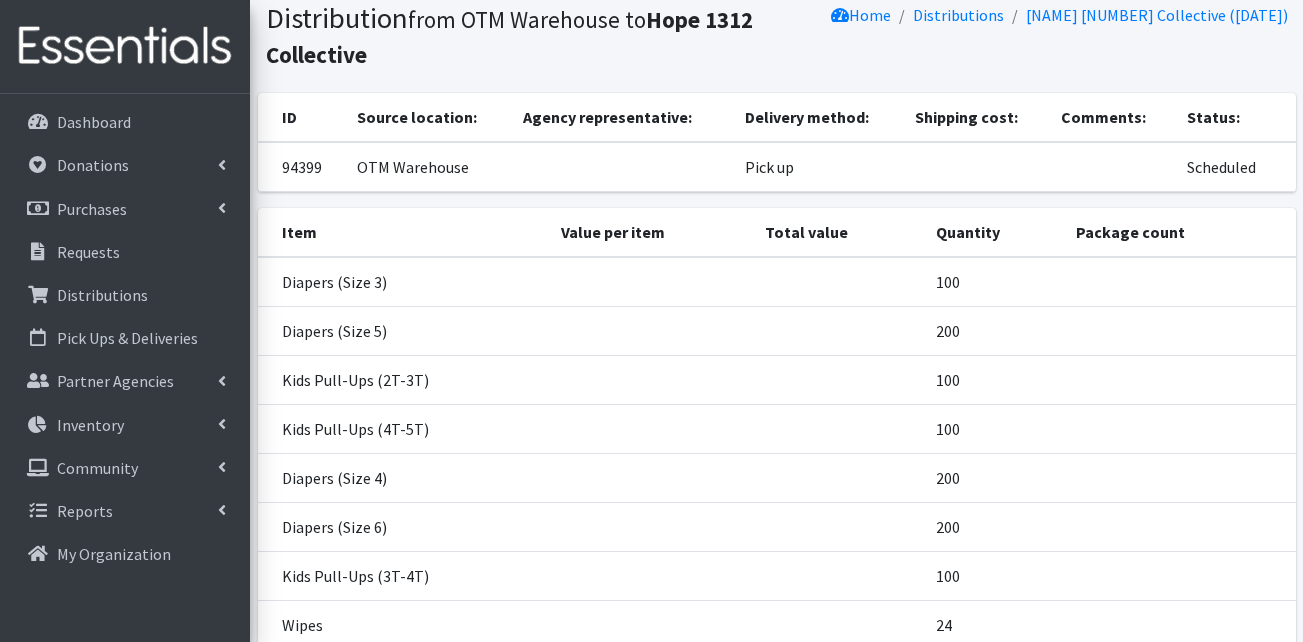 scroll, scrollTop: 347, scrollLeft: 0, axis: vertical 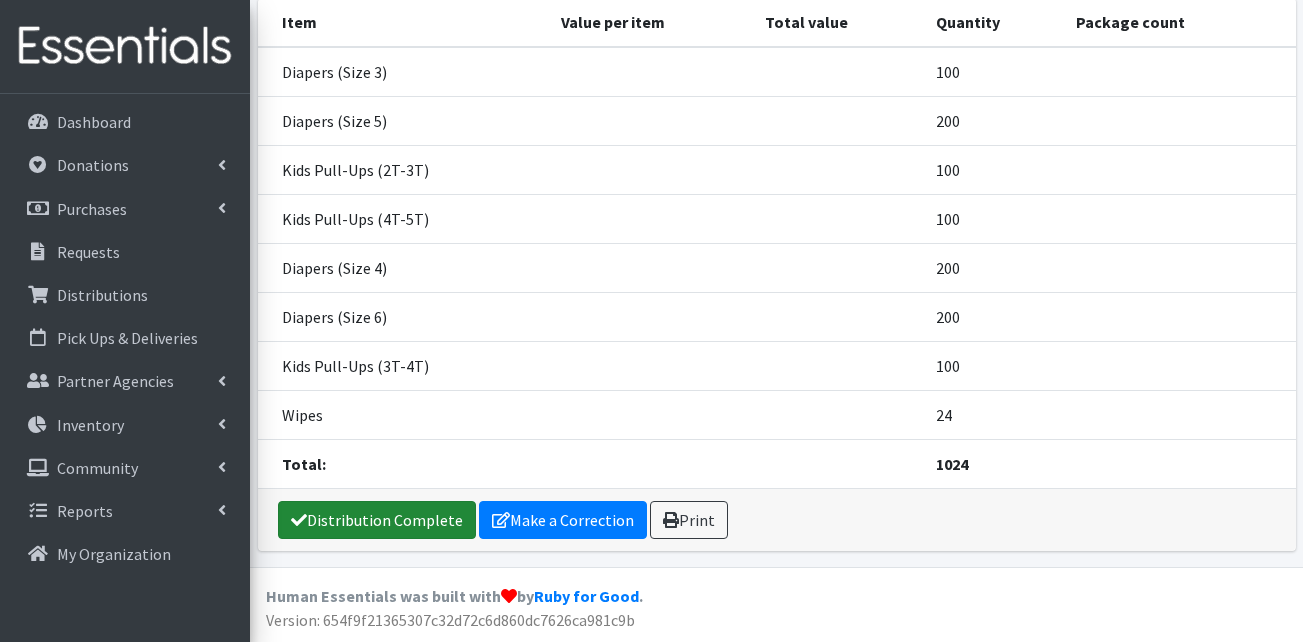 click on "Distribution Complete" at bounding box center [377, 520] 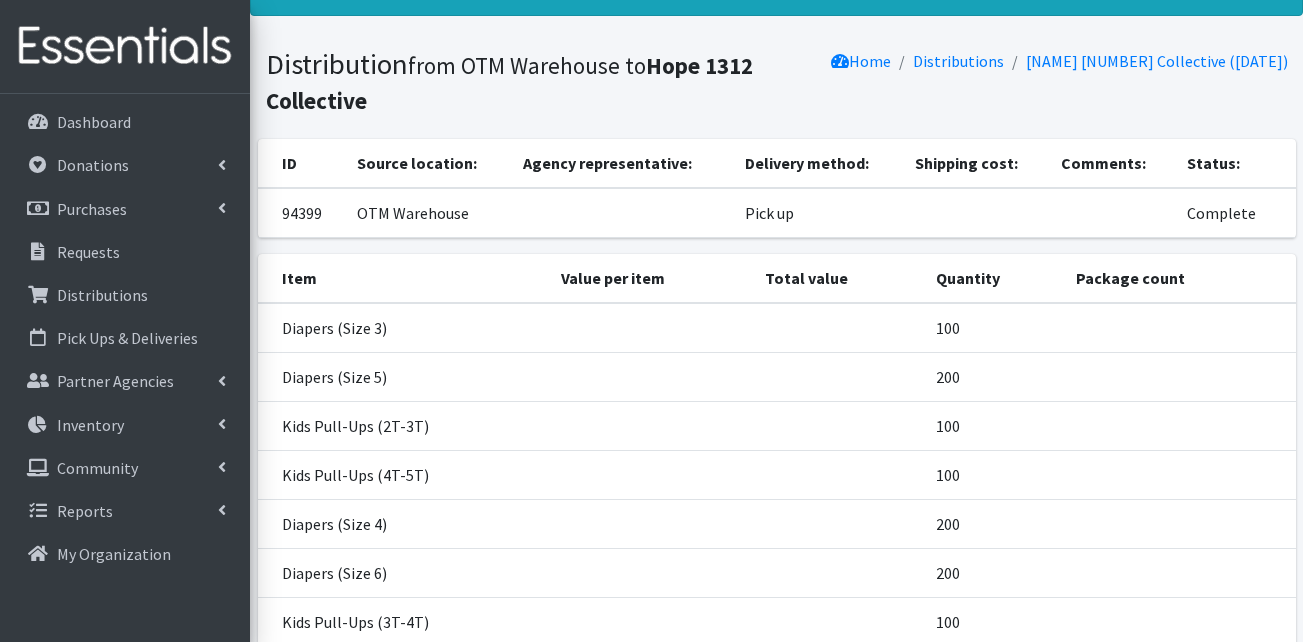 scroll, scrollTop: 0, scrollLeft: 0, axis: both 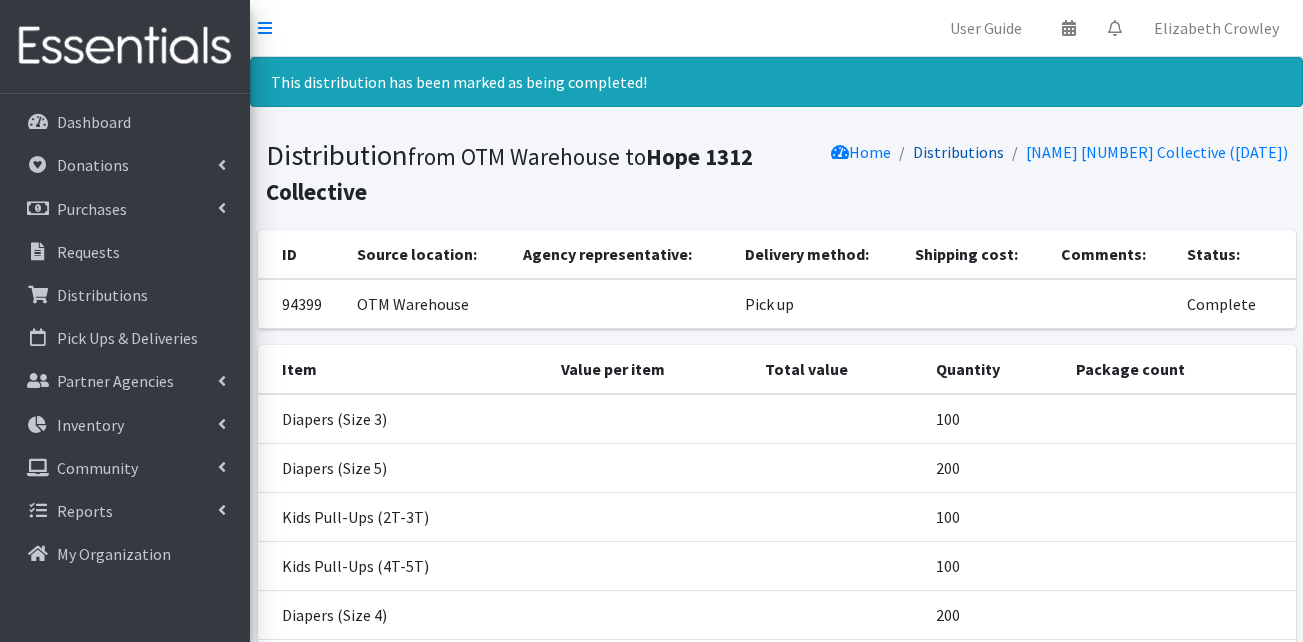 click on "Distributions" at bounding box center (958, 152) 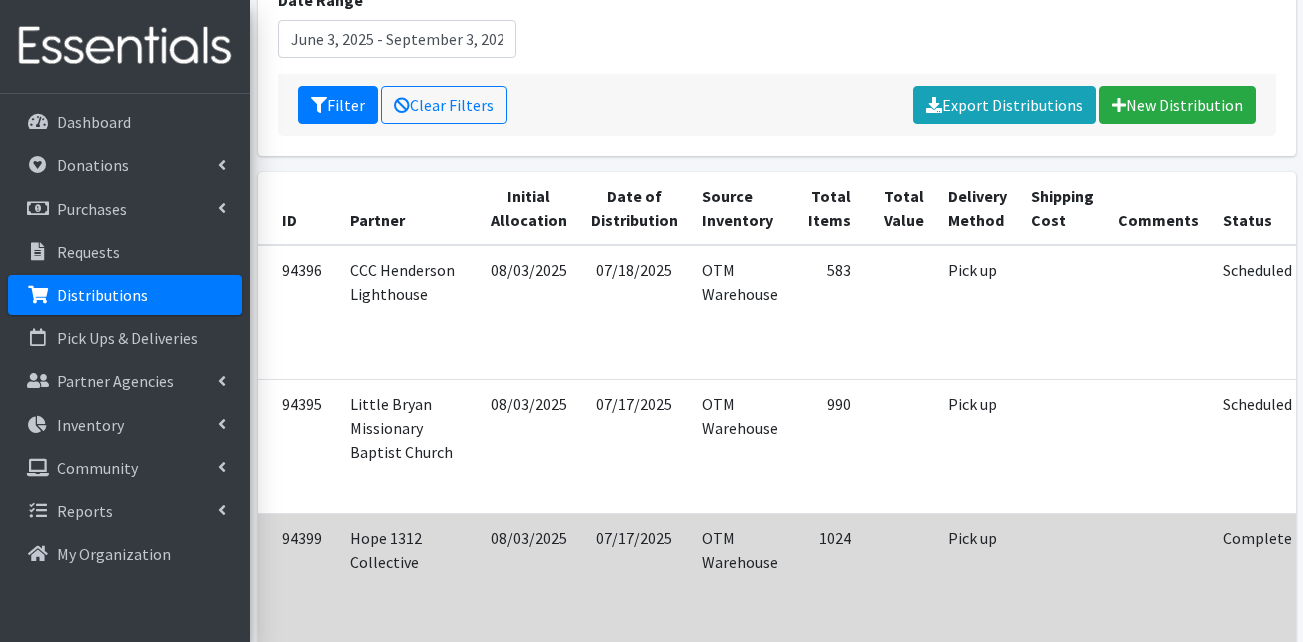scroll, scrollTop: 400, scrollLeft: 0, axis: vertical 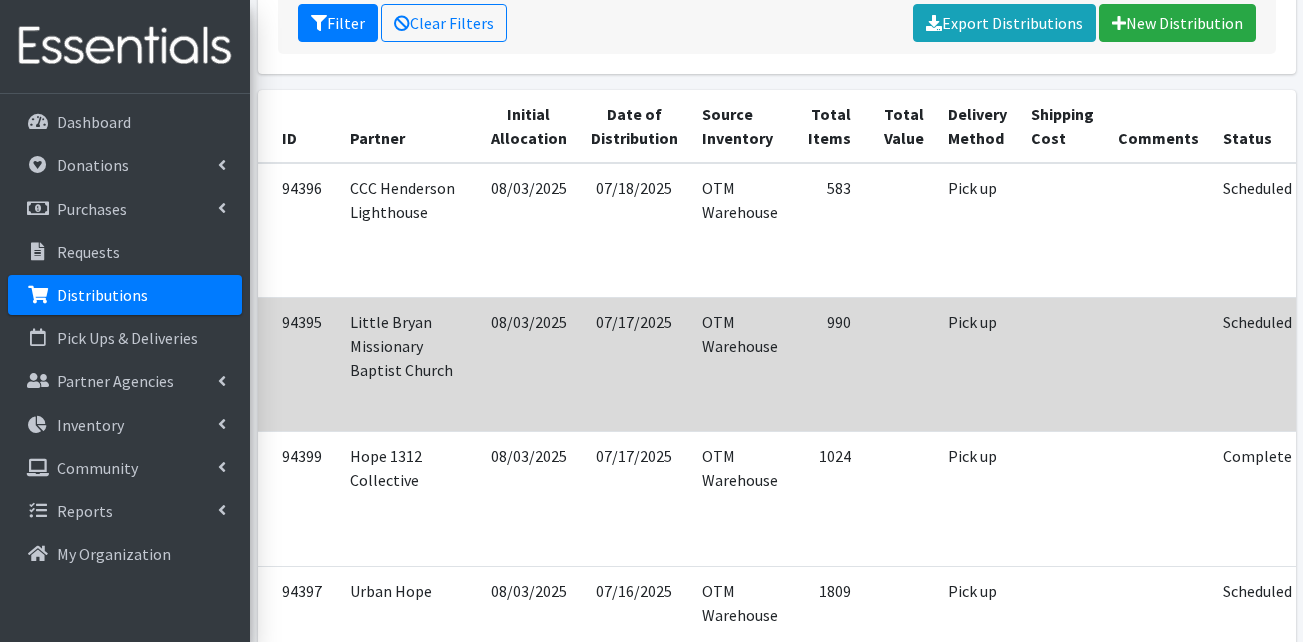 click on "View" at bounding box center [1349, 324] 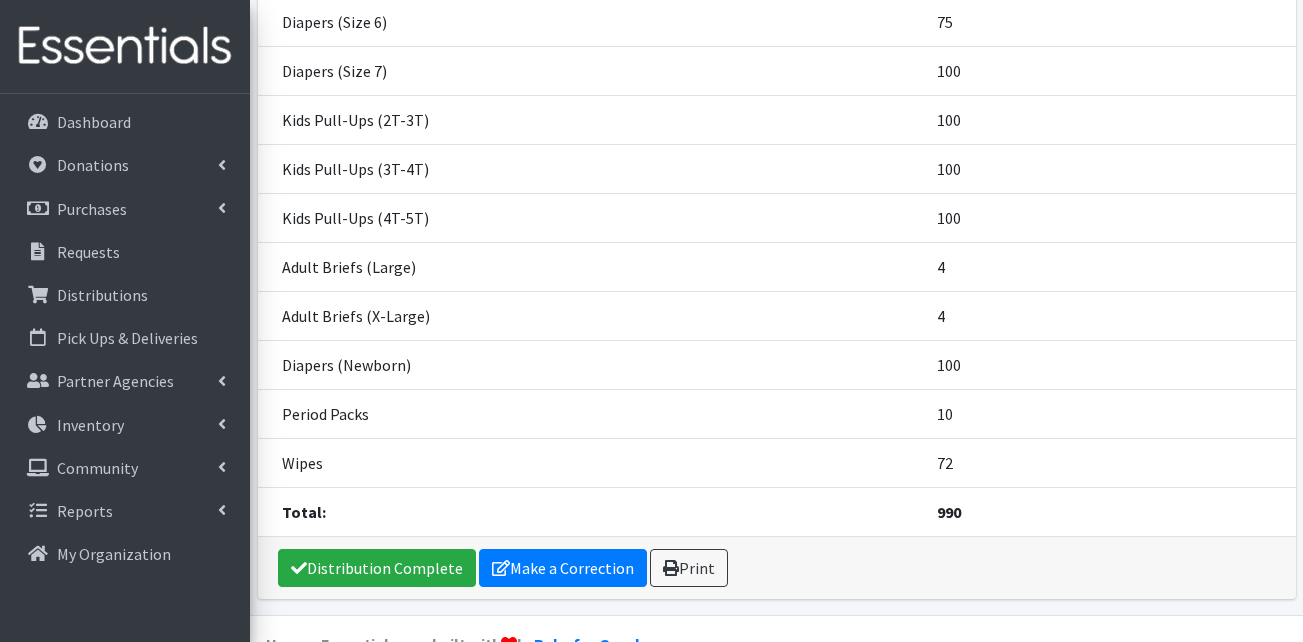 scroll, scrollTop: 624, scrollLeft: 0, axis: vertical 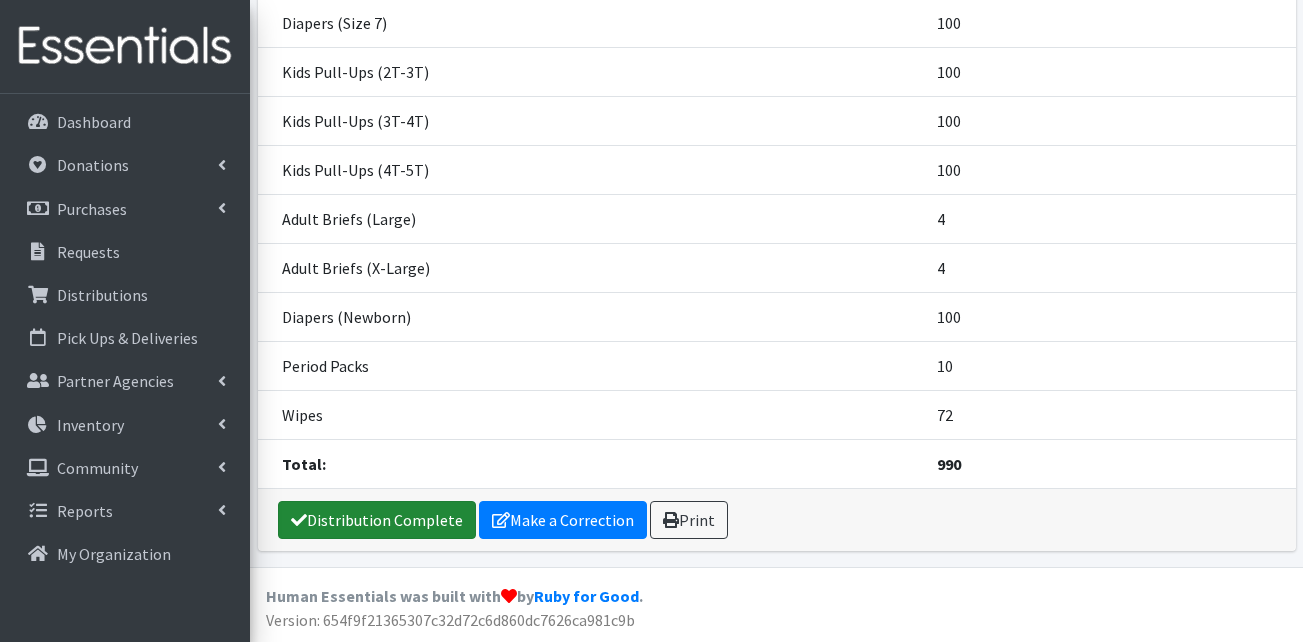 click on "Distribution Complete" at bounding box center [377, 520] 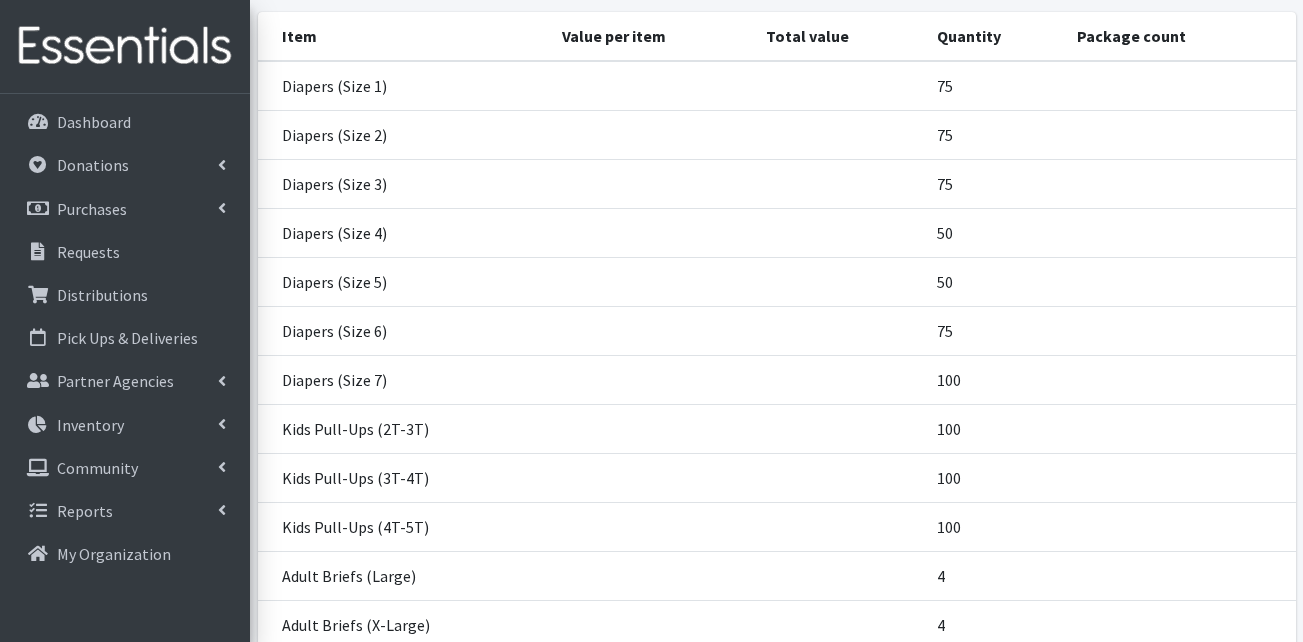 scroll, scrollTop: 0, scrollLeft: 0, axis: both 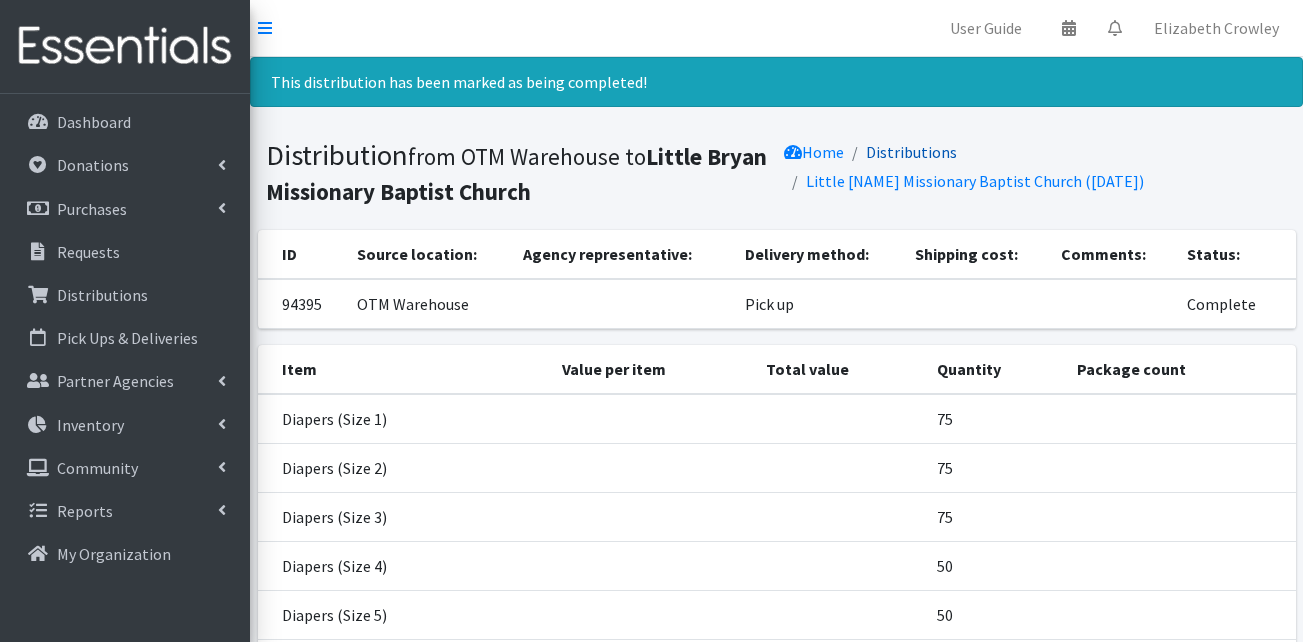 click on "Distributions" at bounding box center (911, 152) 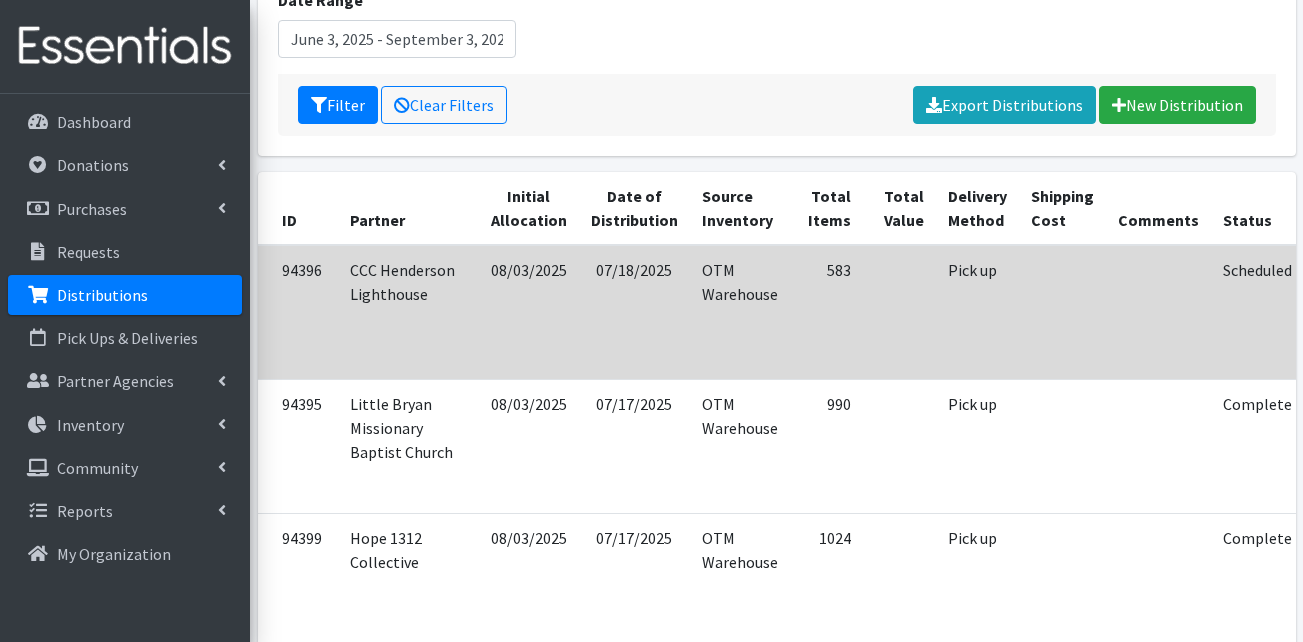 scroll, scrollTop: 300, scrollLeft: 0, axis: vertical 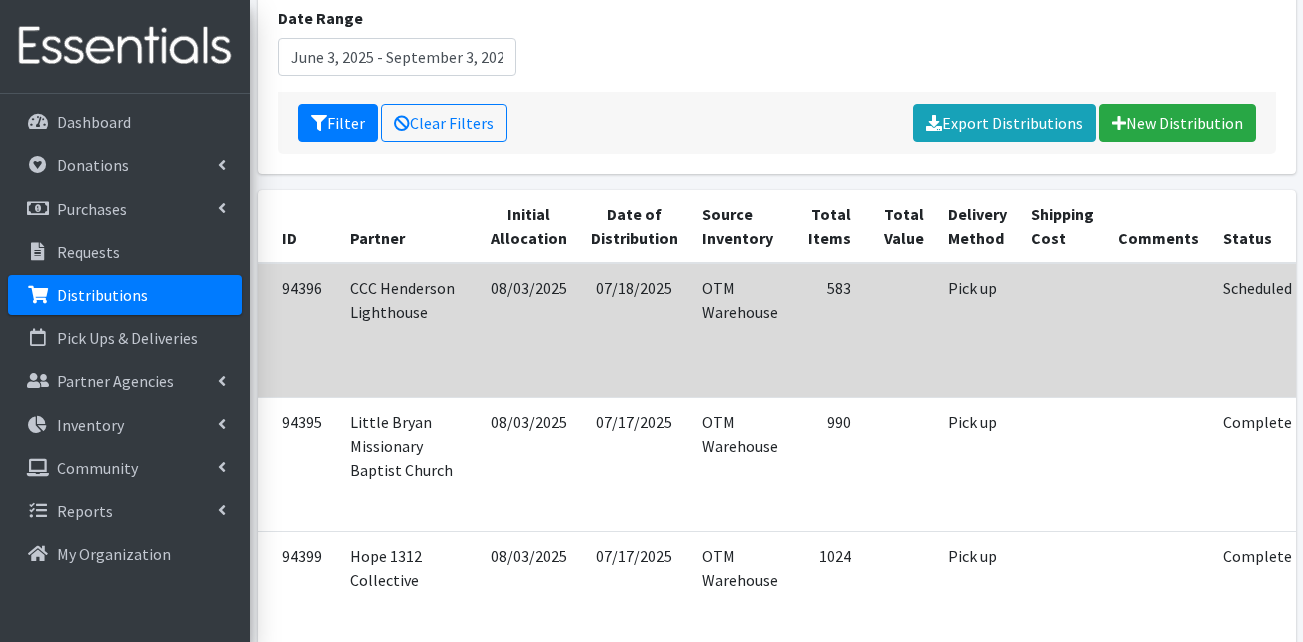 click on "View" at bounding box center [1349, 290] 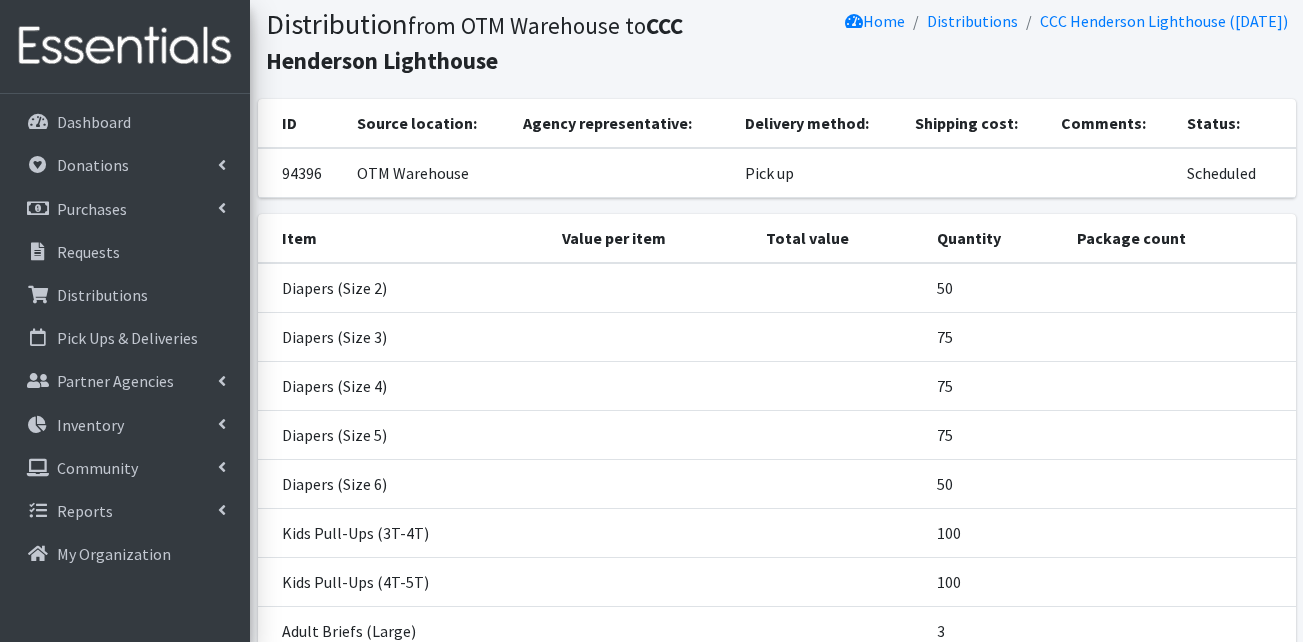 scroll, scrollTop: 477, scrollLeft: 0, axis: vertical 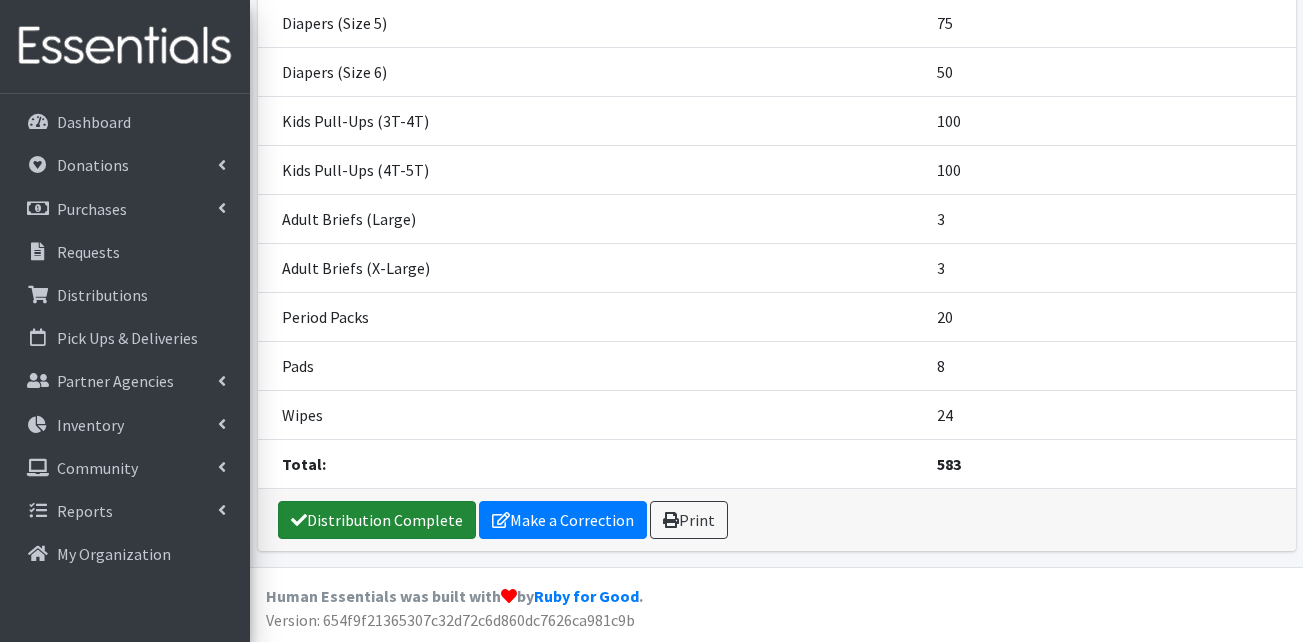 click on "Distribution Complete" at bounding box center (377, 520) 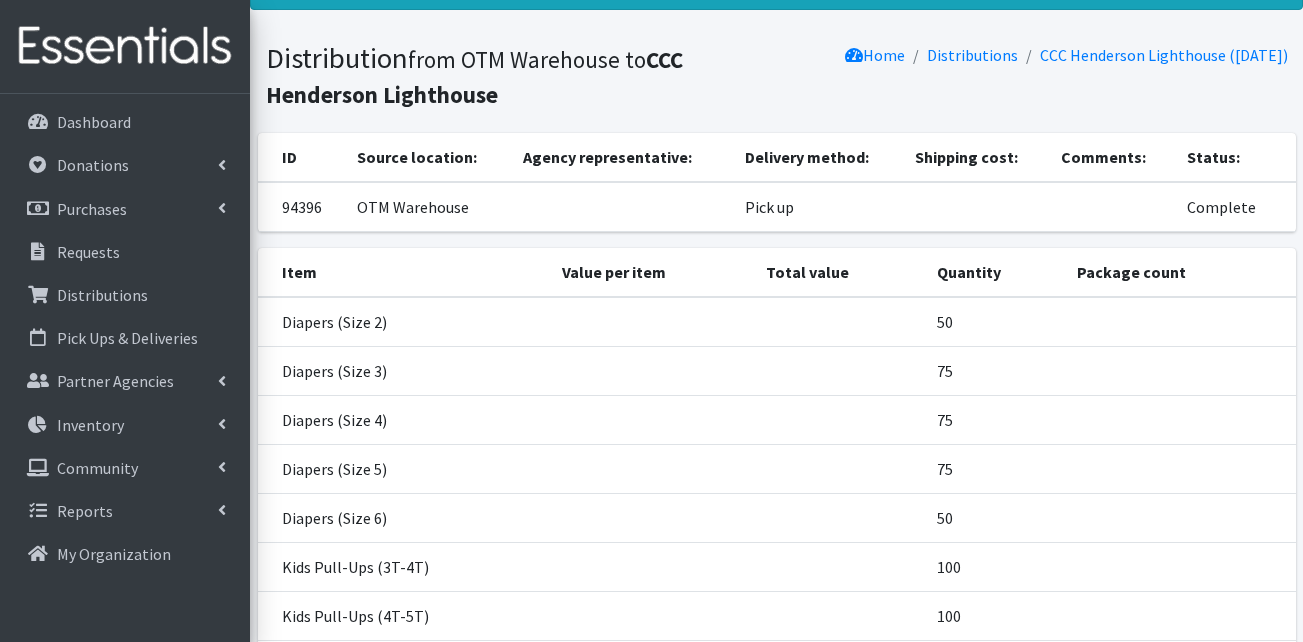 scroll, scrollTop: 0, scrollLeft: 0, axis: both 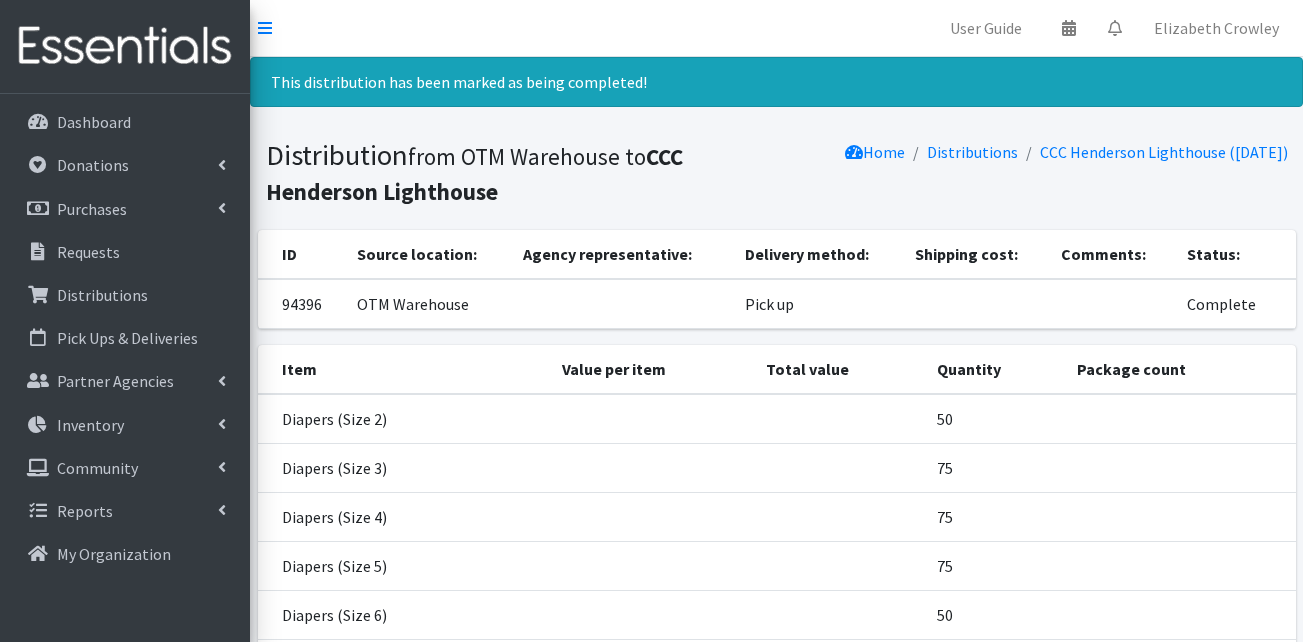 click on "Distributions" at bounding box center [961, 152] 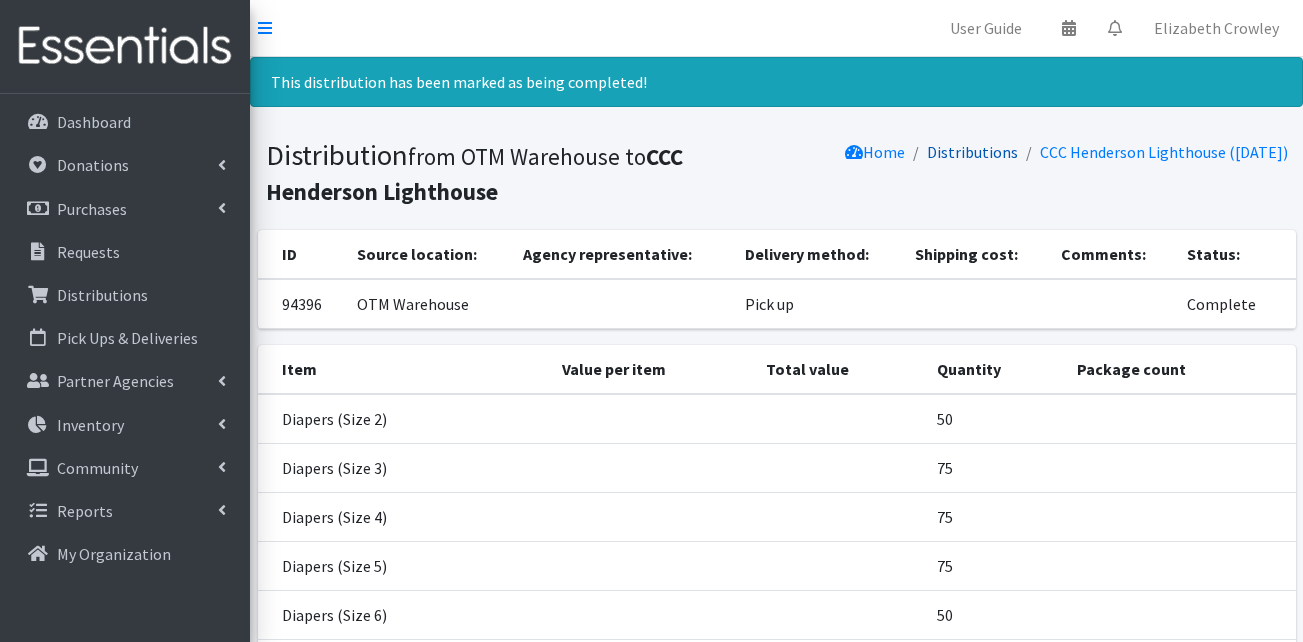click on "Distributions" at bounding box center [972, 152] 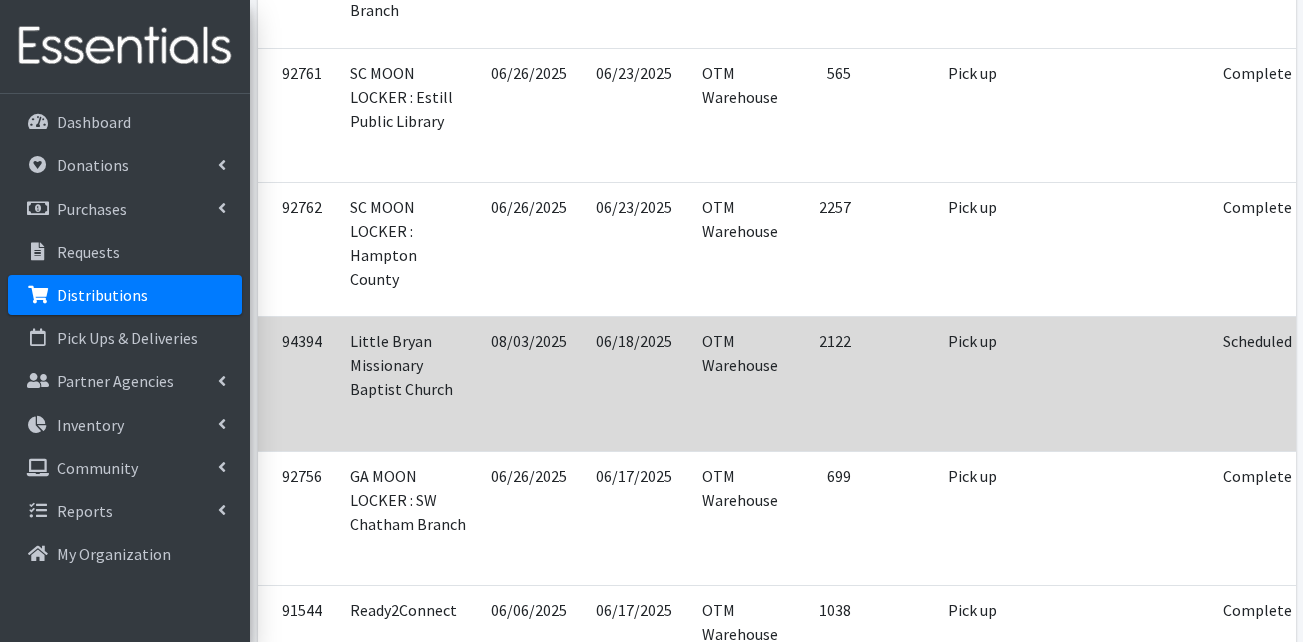 scroll, scrollTop: 1700, scrollLeft: 0, axis: vertical 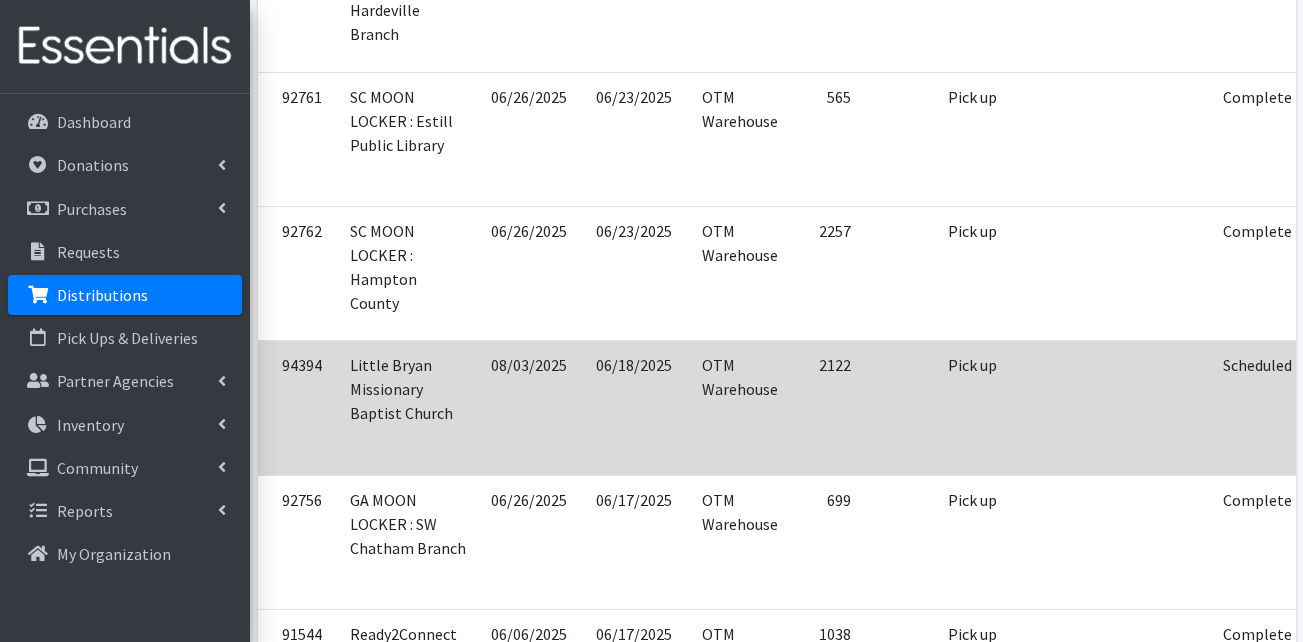 click on "View" at bounding box center [1349, 367] 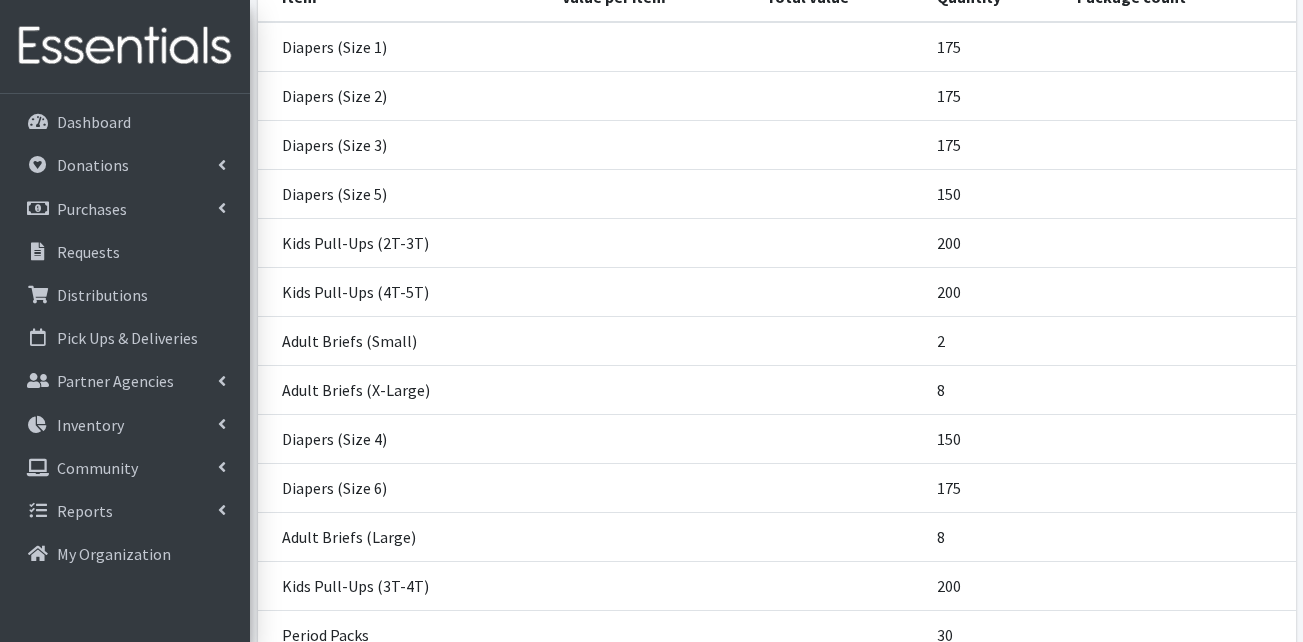 scroll, scrollTop: 600, scrollLeft: 0, axis: vertical 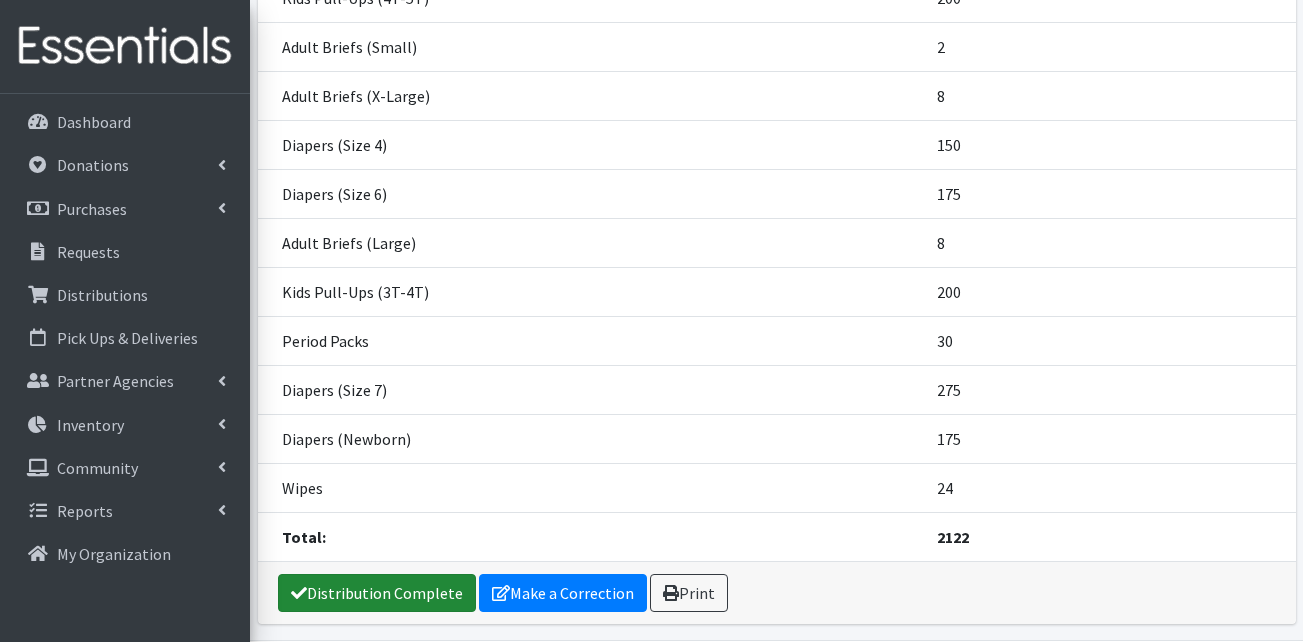 click on "Distribution Complete" at bounding box center [377, 593] 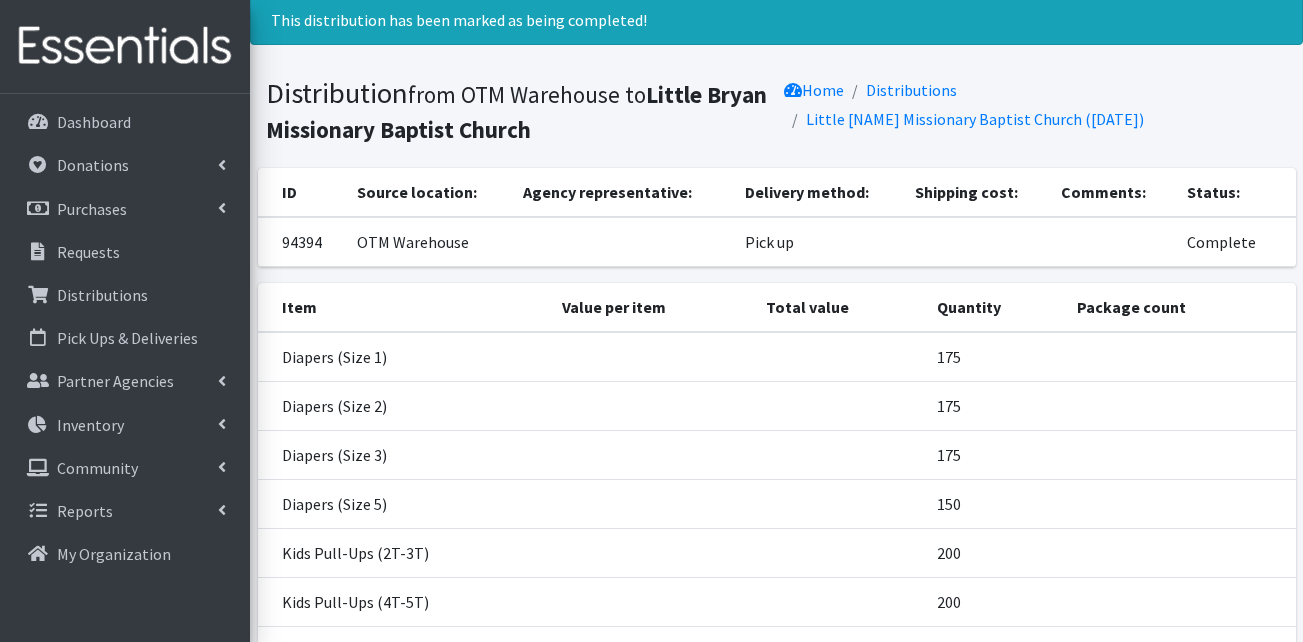 scroll, scrollTop: 0, scrollLeft: 0, axis: both 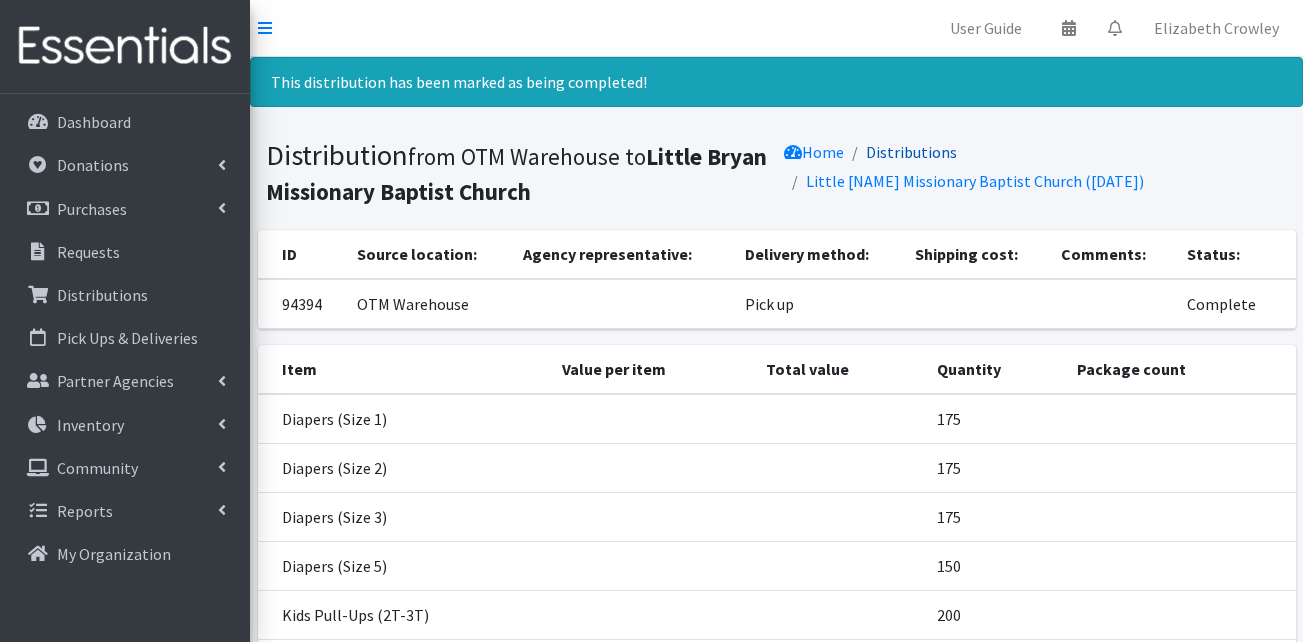 click on "Distributions" at bounding box center [911, 152] 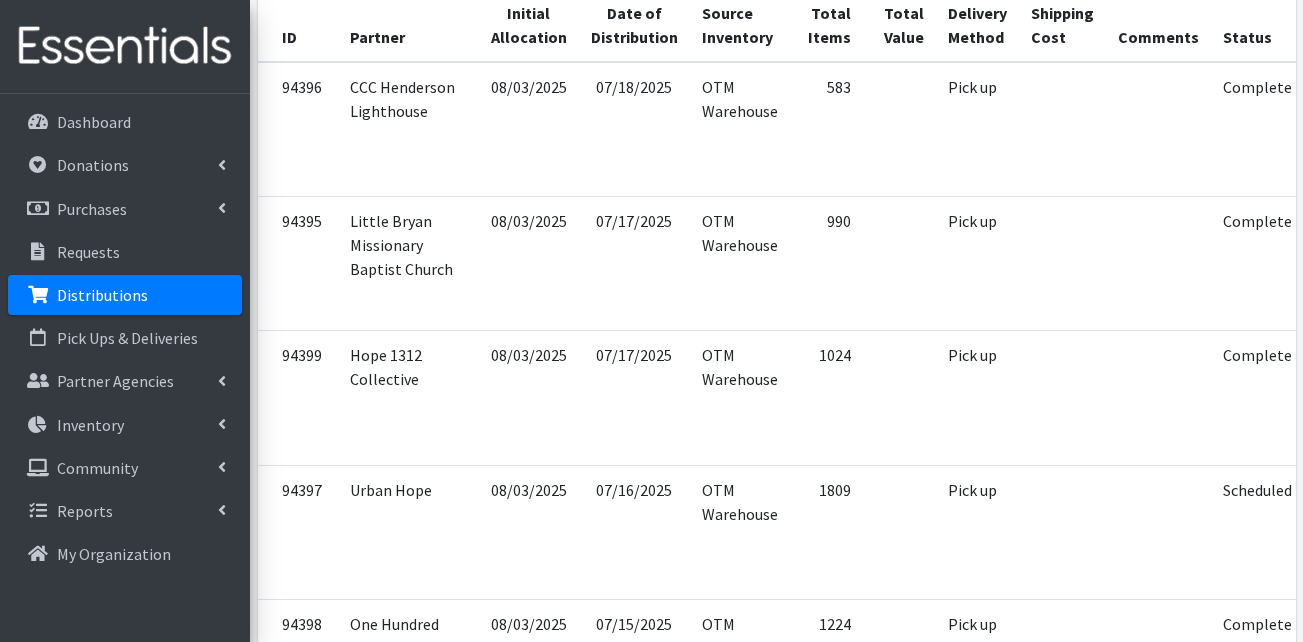 scroll, scrollTop: 700, scrollLeft: 0, axis: vertical 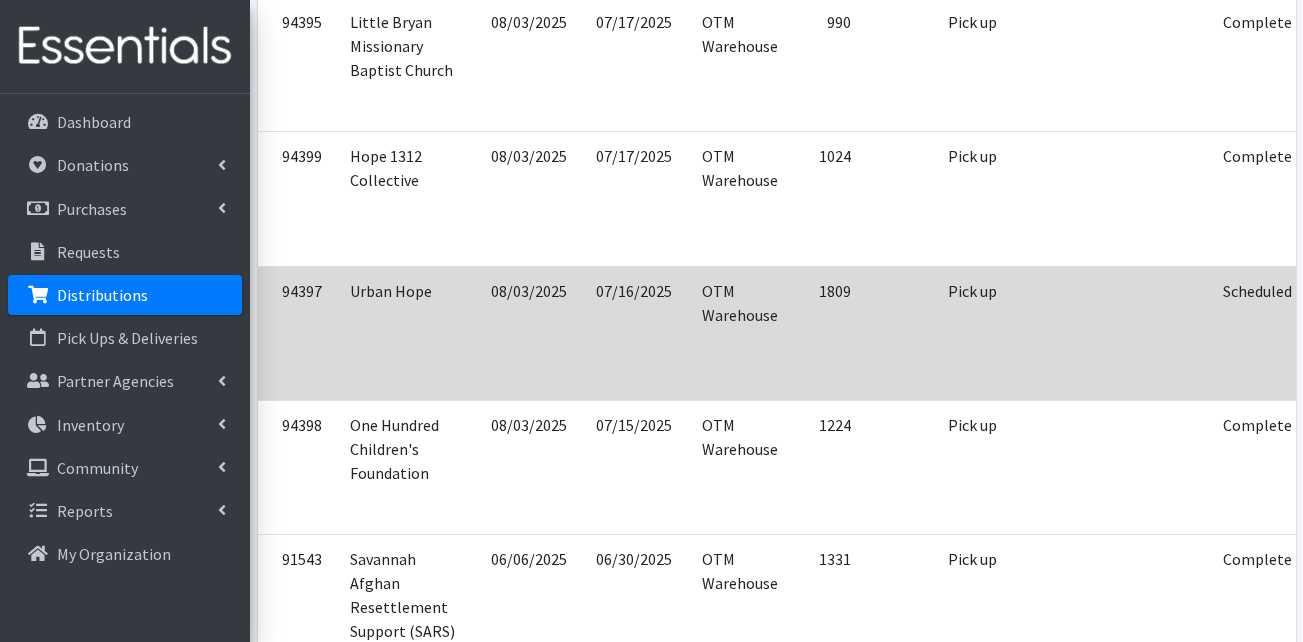 click on "View" at bounding box center (1349, 293) 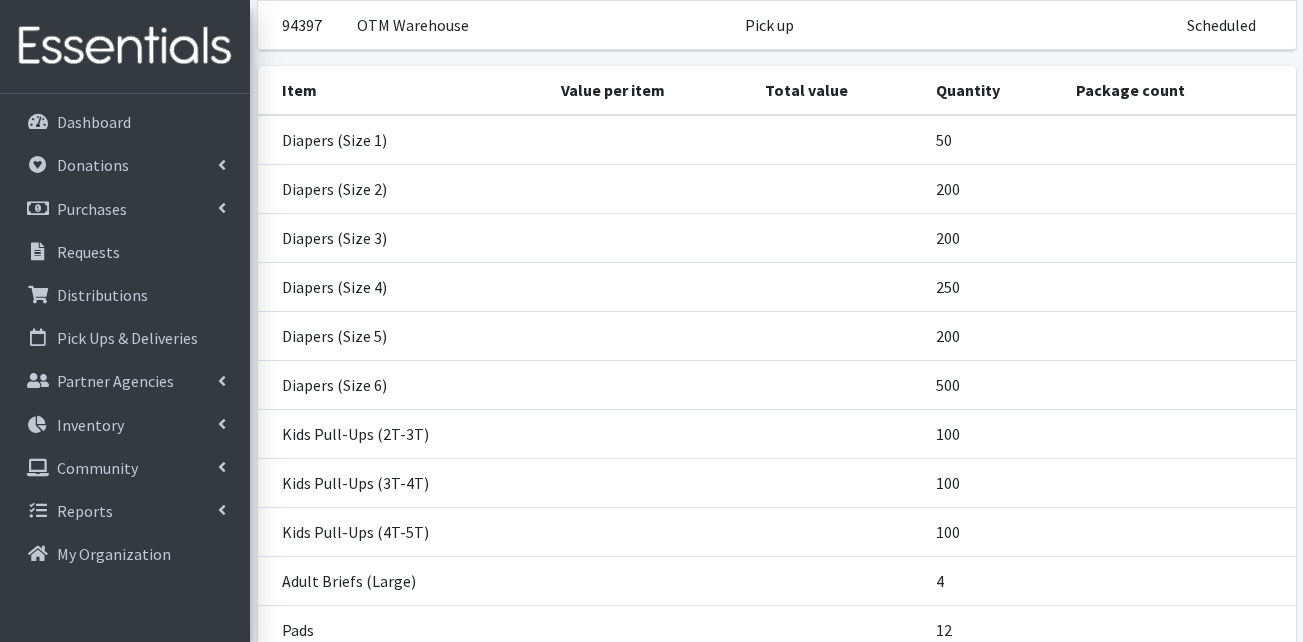 scroll, scrollTop: 500, scrollLeft: 0, axis: vertical 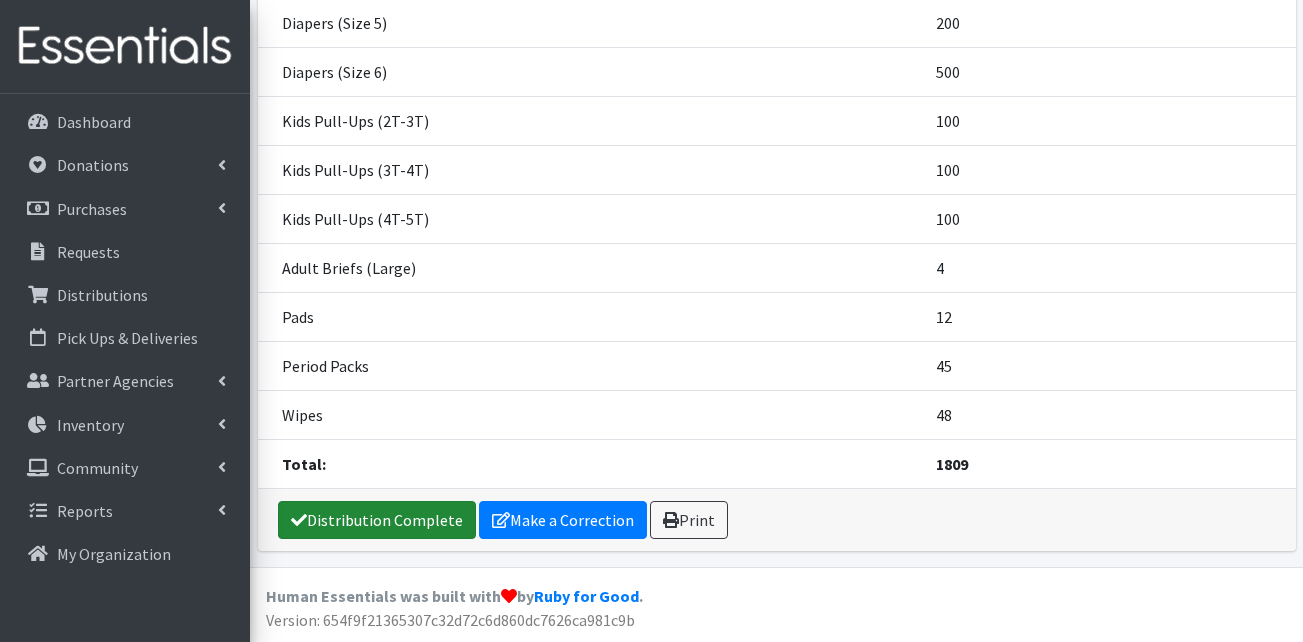 click on "Distribution Complete" at bounding box center (377, 520) 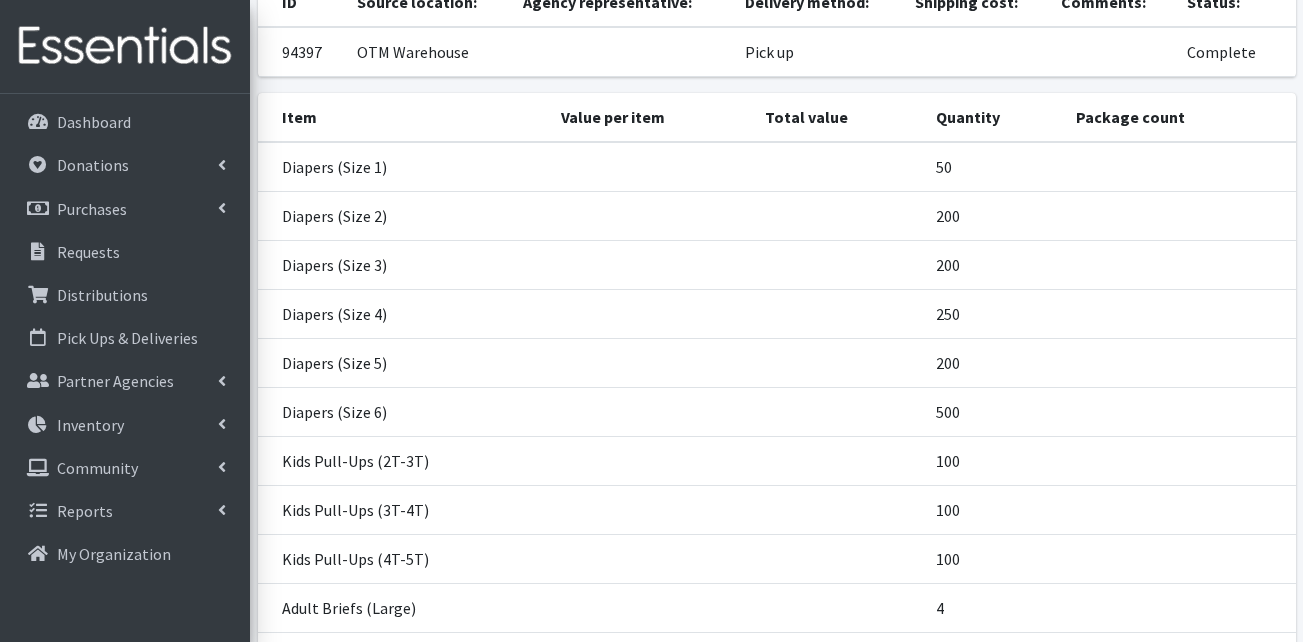 scroll, scrollTop: 0, scrollLeft: 0, axis: both 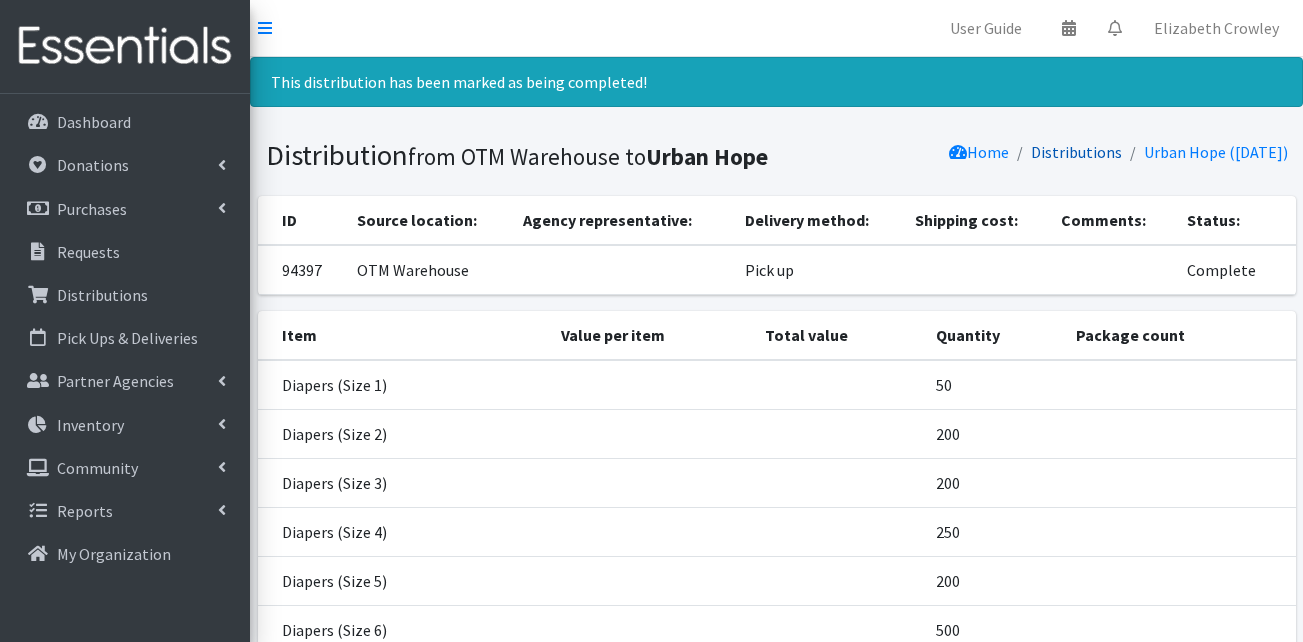 click on "Distributions" at bounding box center (1076, 152) 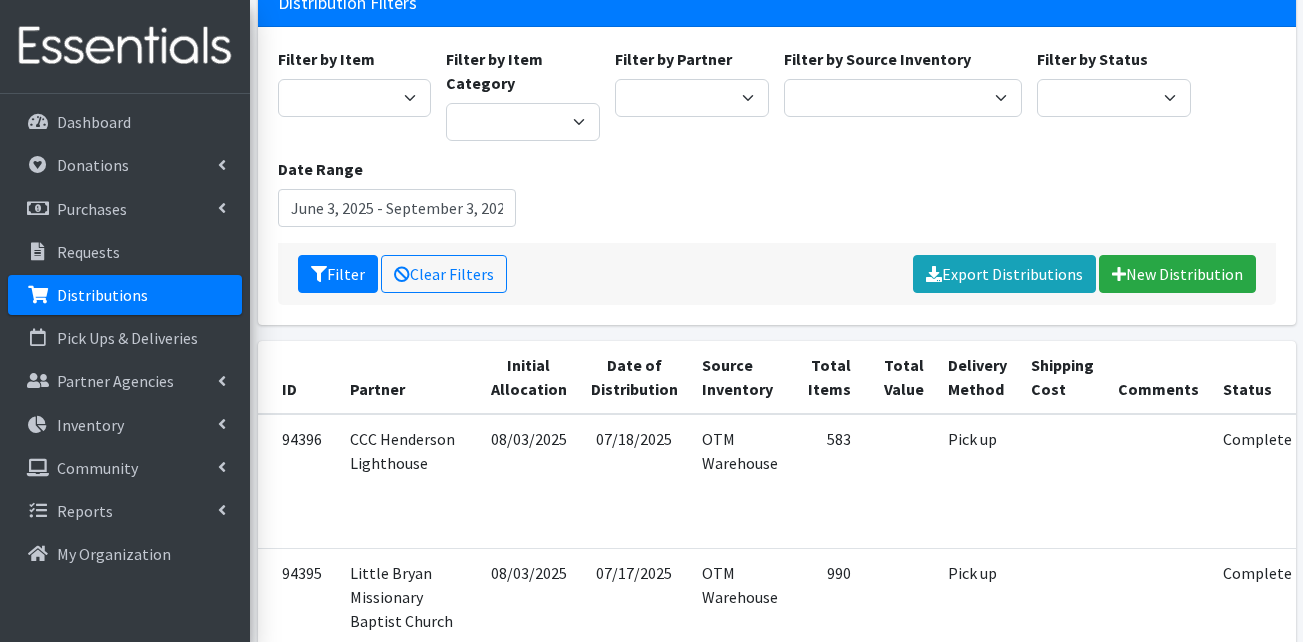 scroll, scrollTop: 0, scrollLeft: 0, axis: both 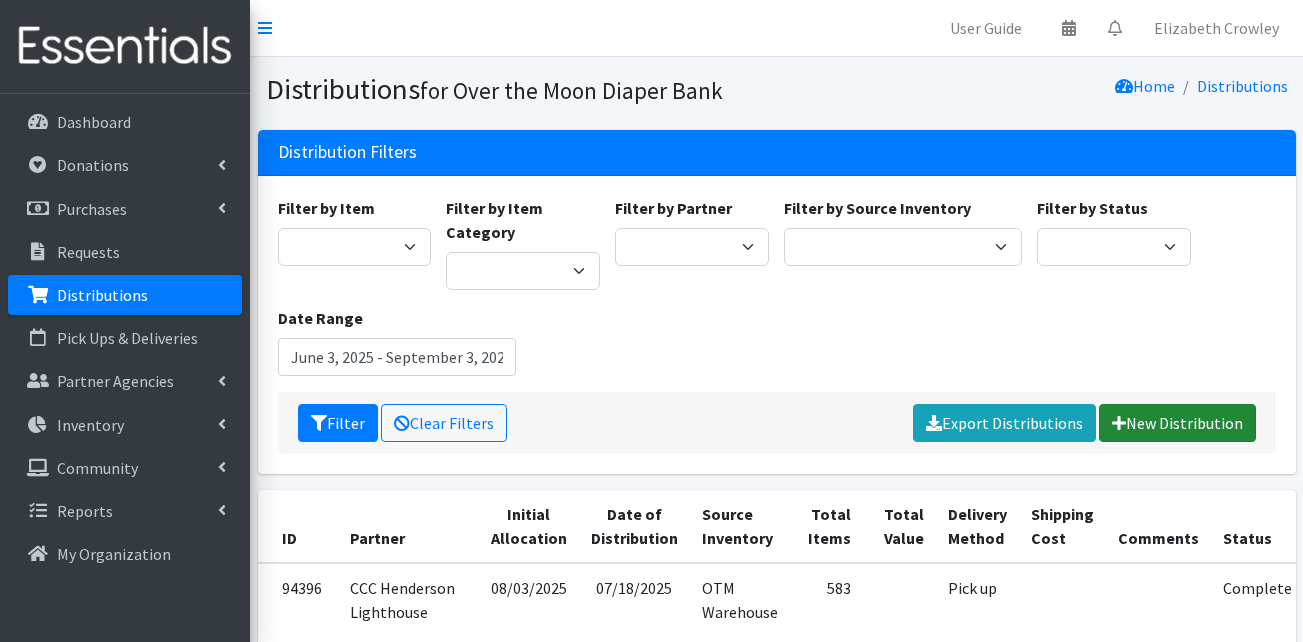 click on "New Distribution" at bounding box center (1177, 423) 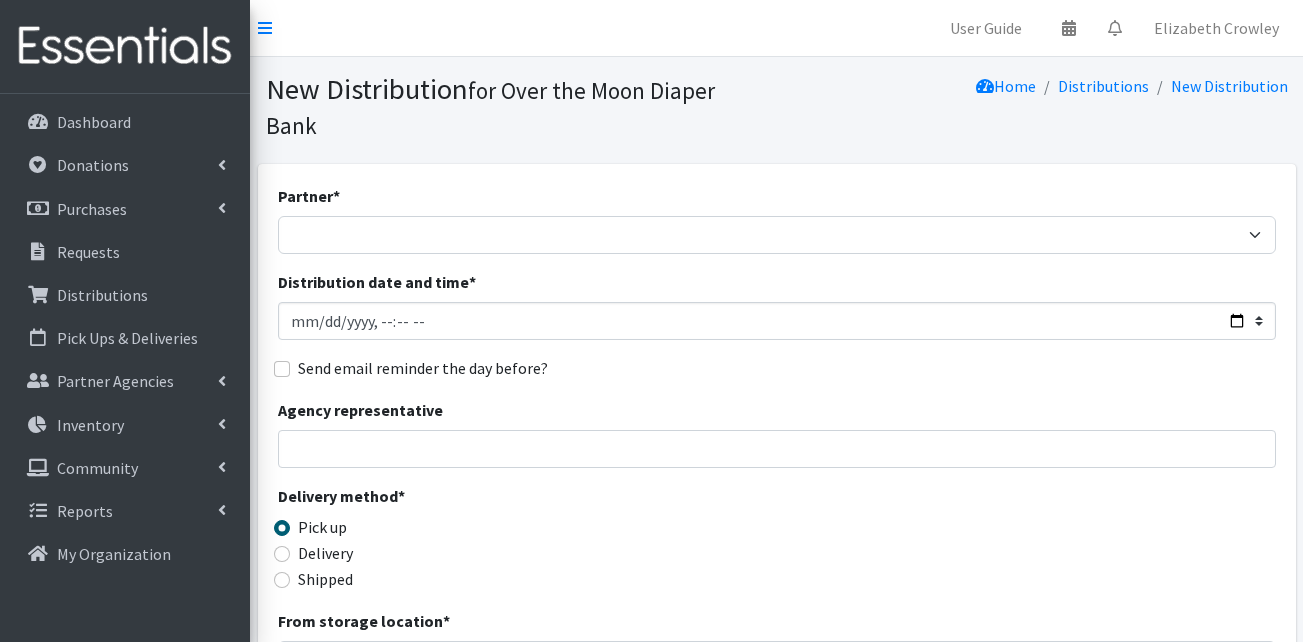 scroll, scrollTop: 0, scrollLeft: 0, axis: both 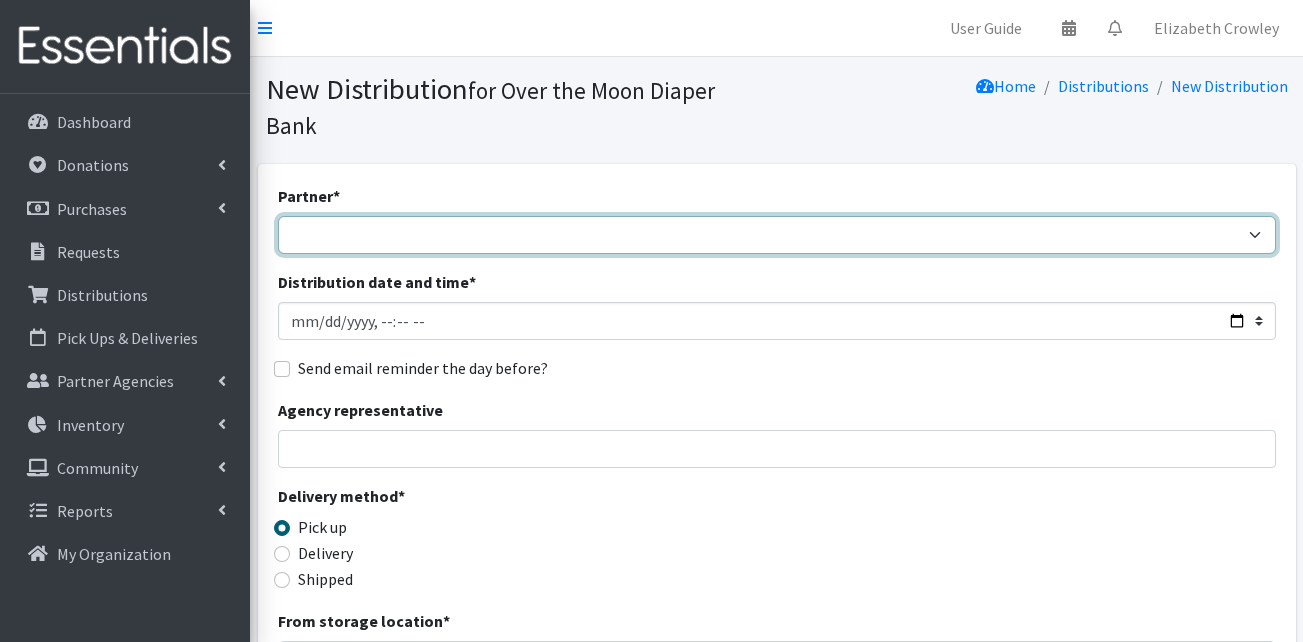 click on "AHJ Library System
Amerigroup
CCC Henderson Lighthouse
CEMA (Chatham Emergency Management Agency)
Chatham Savannah Authority for the Homeless
Coastal Coalition for Children - Savannah
CORE
DDDRP: Action Pact
DDDRP: Coastal GA Area Community Action Authority
Department of Public Health (DPH) / Coastal Health District
Economic Opportunity Authority
First Bryan Baptist Church
Fresh Express (YMCA + Healthy Savannah)
GA MOON LOCKER : DPH SAV, Drayton
GA MOON LOCKER : DPH SAV, Eisenhower
GA MOON LOCKER: Forest City Branch
GA MOON LOCKER : Hinesville Branch
GA MOON LOCKER : Midway|Riceboro Branch
GA MOON LOCKER : SW Chatham Branch
GA Southern Captain's Cupboard SAV
GA Southern Statesboro / Wellness & Health Promotion
General Donation
Gillison Branch Baptist Church 2nd Annual Health Fair
Goodwill SEGA
Greater Gaines Women's Missionary Society
Greenbriar Children's Center
GROW Initiative GA
HOME OTM
Hope 1312 Collective
Live Oak Libraries" at bounding box center (777, 235) 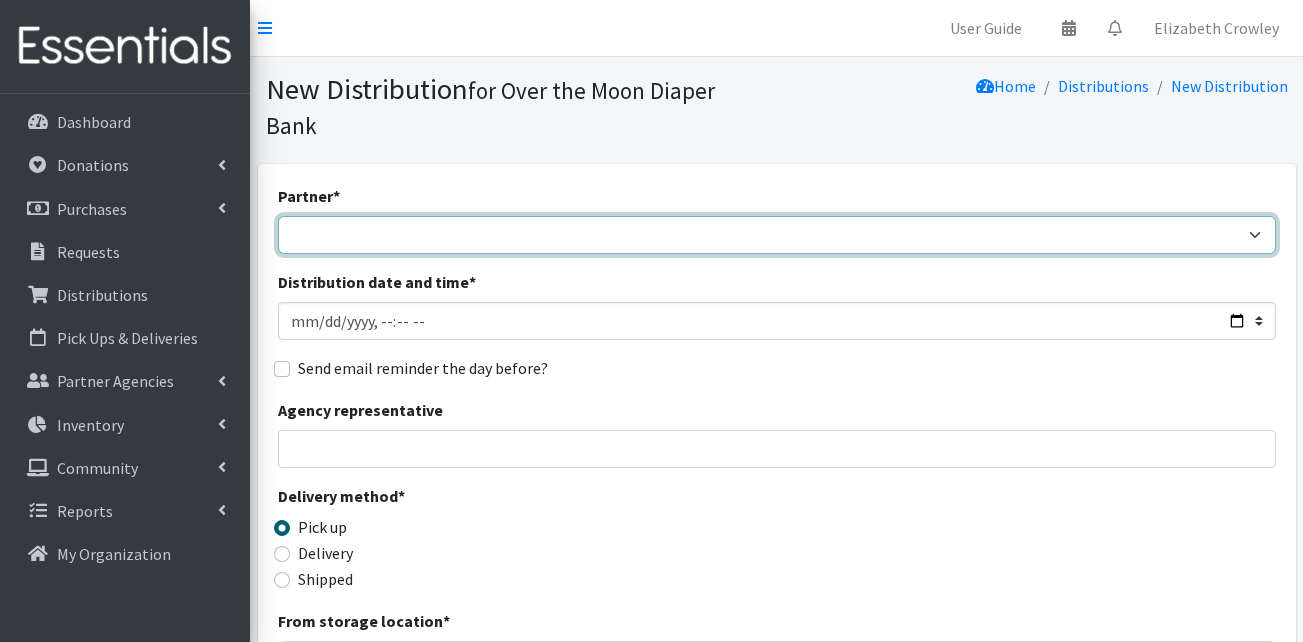 select on "7315" 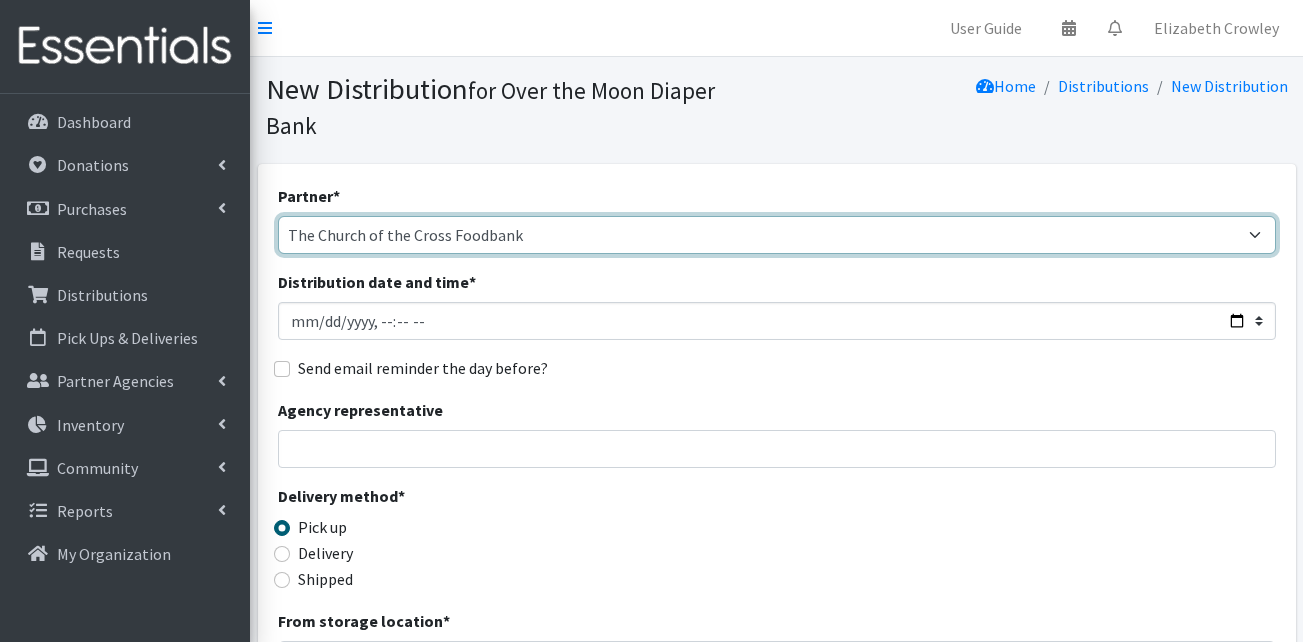 click on "AHJ Library System
Amerigroup
CCC Henderson Lighthouse
CEMA (Chatham Emergency Management Agency)
Chatham Savannah Authority for the Homeless
Coastal Coalition for Children - Savannah
CORE
DDDRP: Action Pact
DDDRP: Coastal GA Area Community Action Authority
Department of Public Health (DPH) / Coastal Health District
Economic Opportunity Authority
First Bryan Baptist Church
Fresh Express (YMCA + Healthy Savannah)
GA MOON LOCKER : DPH SAV, Drayton
GA MOON LOCKER : DPH SAV, Eisenhower
GA MOON LOCKER: Forest City Branch
GA MOON LOCKER : Hinesville Branch
GA MOON LOCKER : Midway|Riceboro Branch
GA MOON LOCKER : SW Chatham Branch
GA Southern Captain's Cupboard SAV
GA Southern Statesboro / Wellness & Health Promotion
General Donation
Gillison Branch Baptist Church 2nd Annual Health Fair
Goodwill SEGA
Greater Gaines Women's Missionary Society
Greenbriar Children's Center
GROW Initiative GA
HOME OTM
Hope 1312 Collective
Live Oak Libraries" at bounding box center (777, 235) 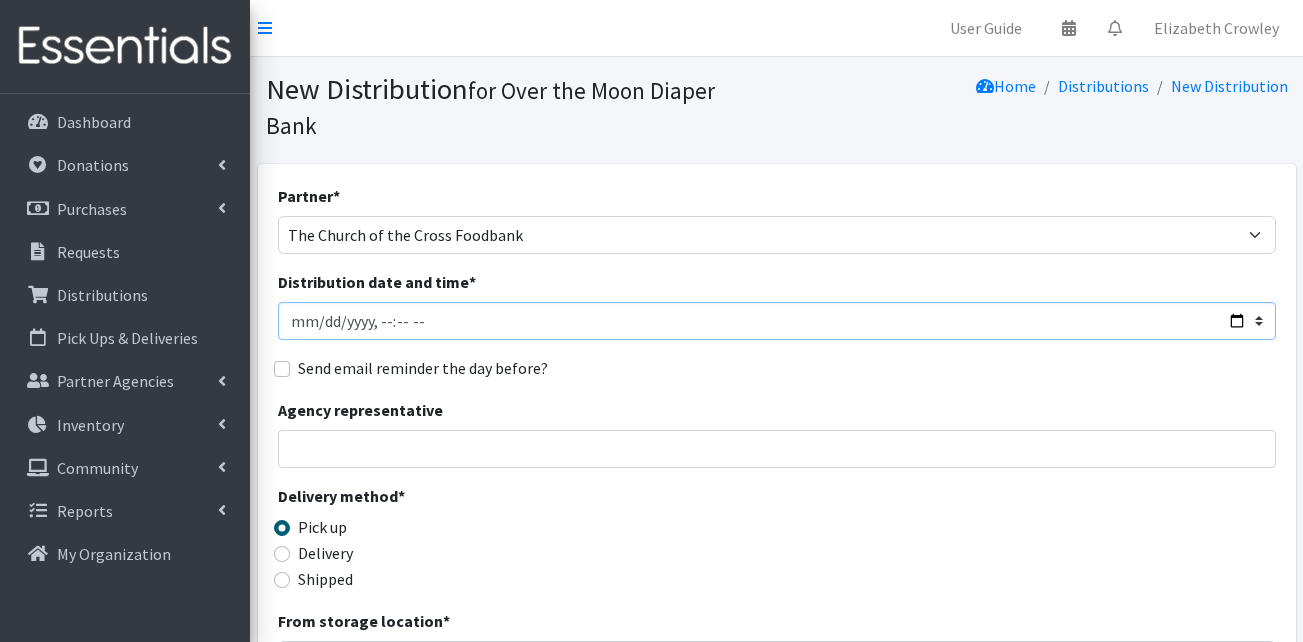 click on "Distribution date and time  *" at bounding box center [777, 321] 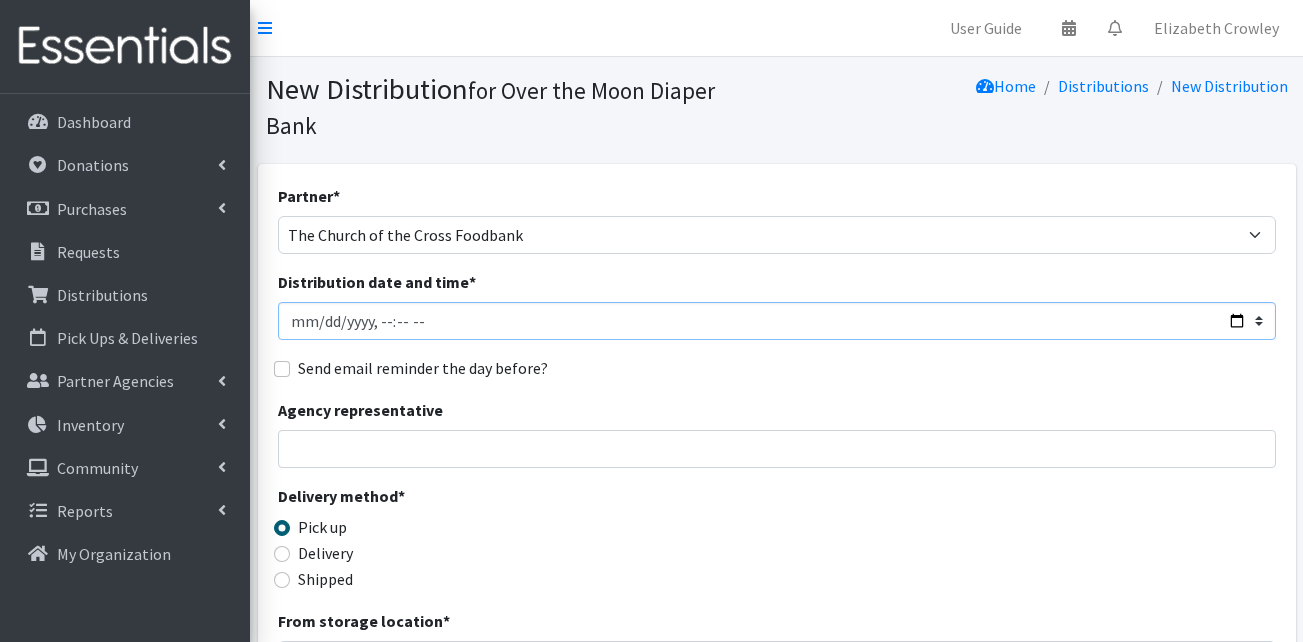 click on "Distribution date and time  *" at bounding box center (777, 321) 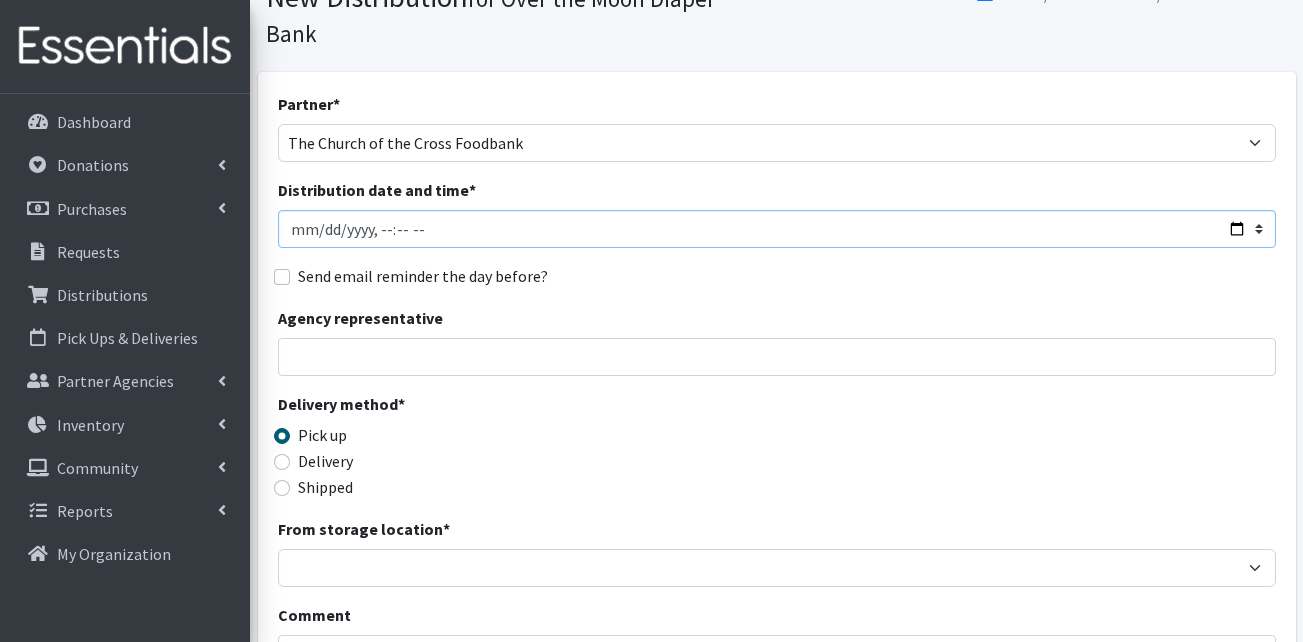 scroll, scrollTop: 200, scrollLeft: 0, axis: vertical 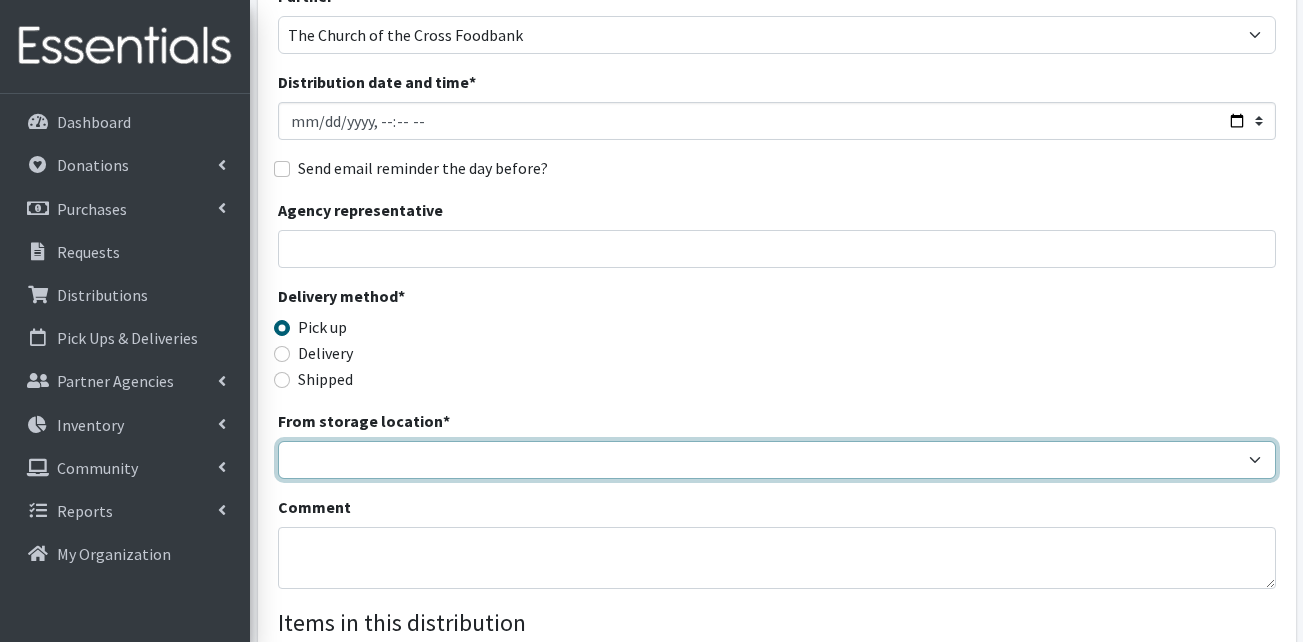 click on "OTM Warehouse" at bounding box center (777, 460) 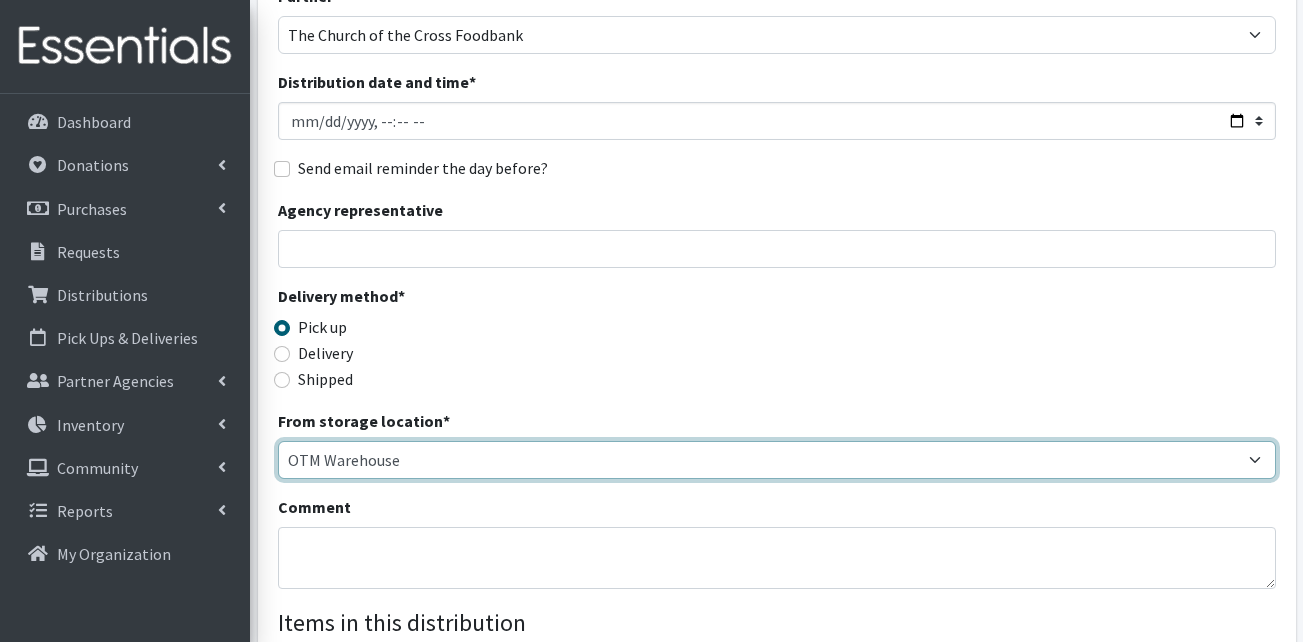 click on "OTM Warehouse" at bounding box center [777, 460] 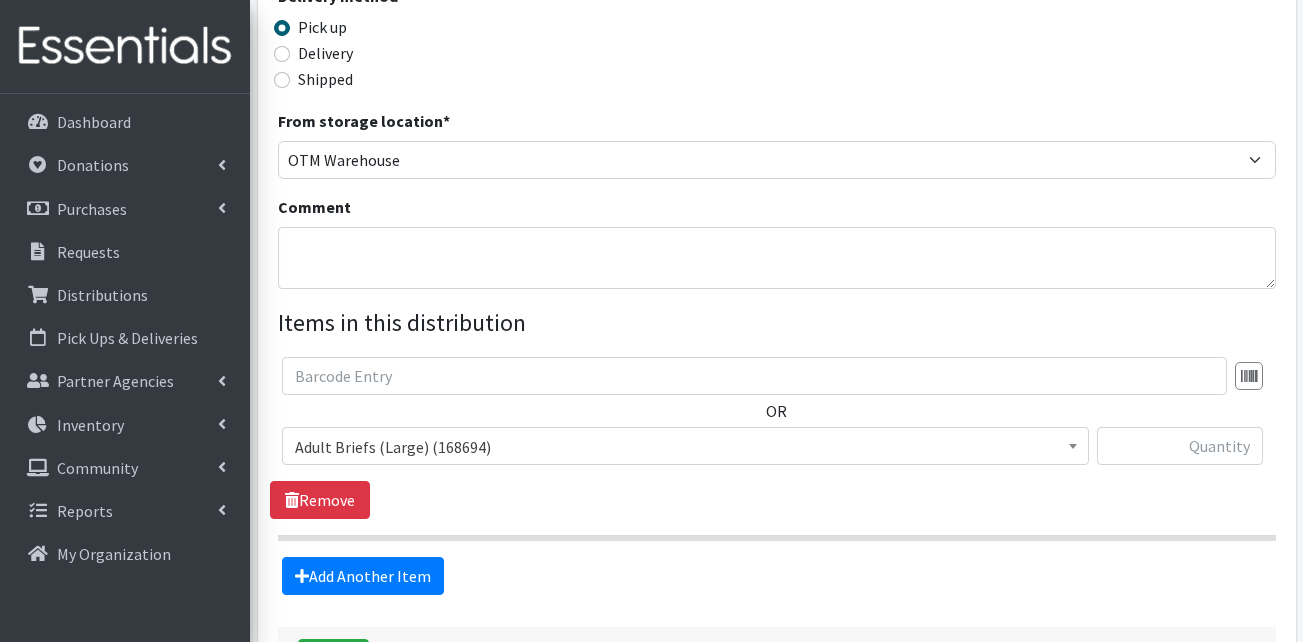 click on "Adult Briefs (Large) (168694)" at bounding box center (685, 447) 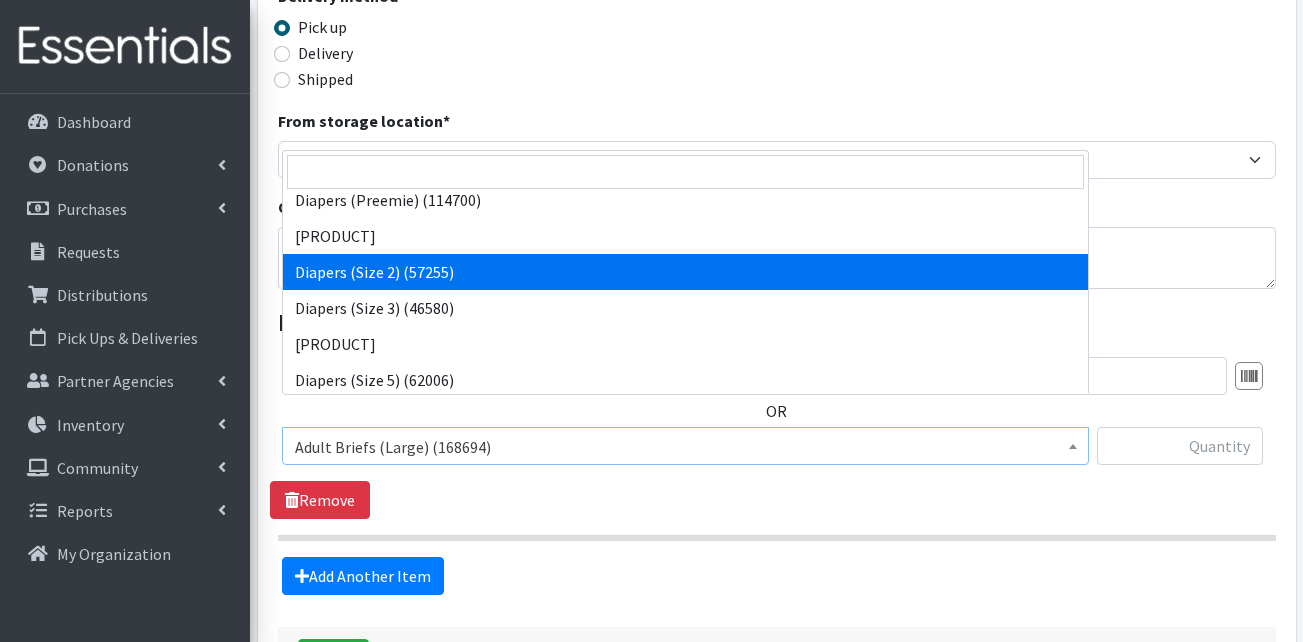 scroll, scrollTop: 300, scrollLeft: 0, axis: vertical 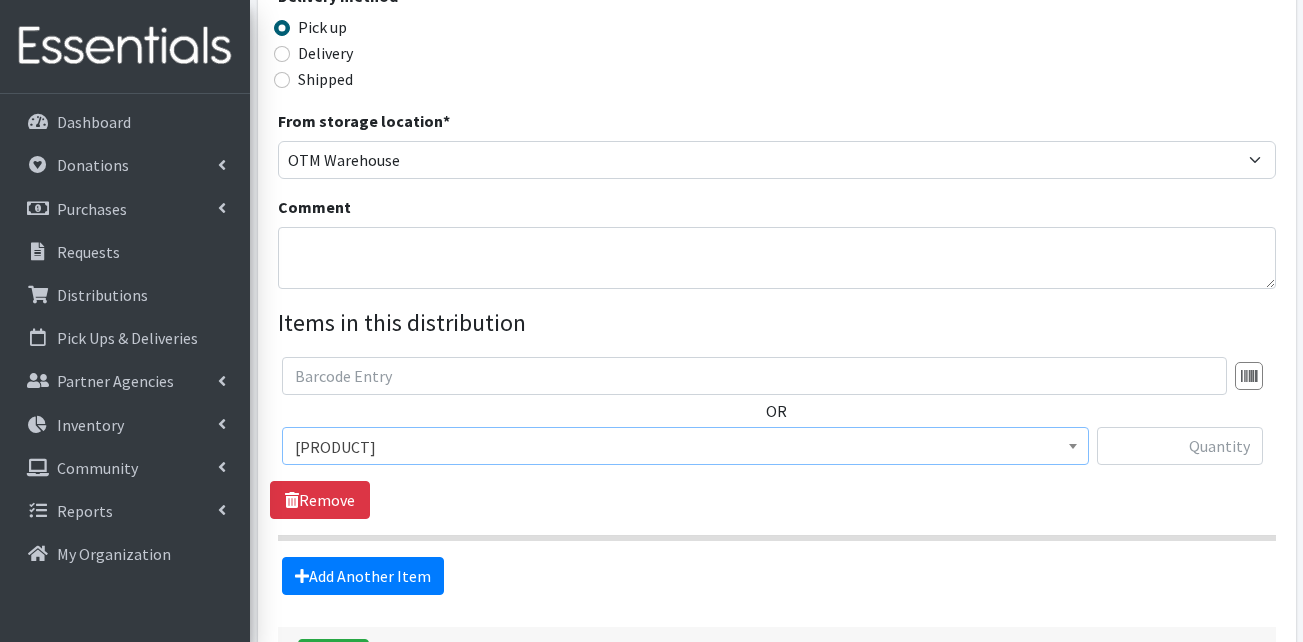 select on "13420" 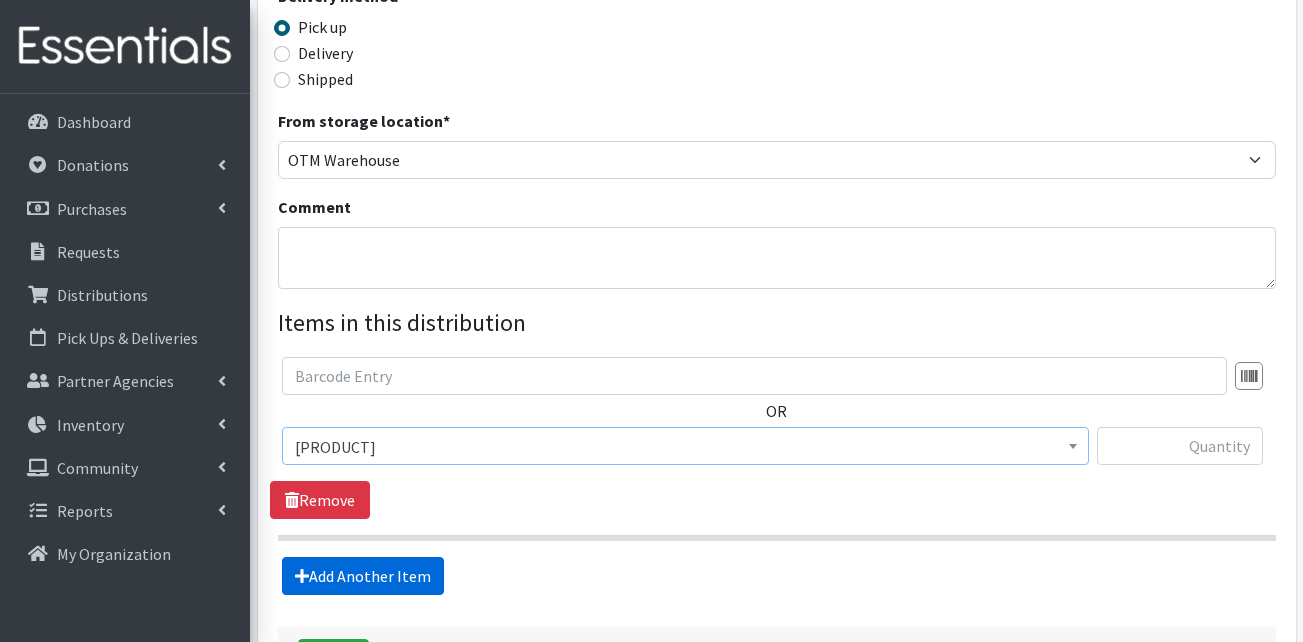 click on "Add Another Item" at bounding box center [363, 576] 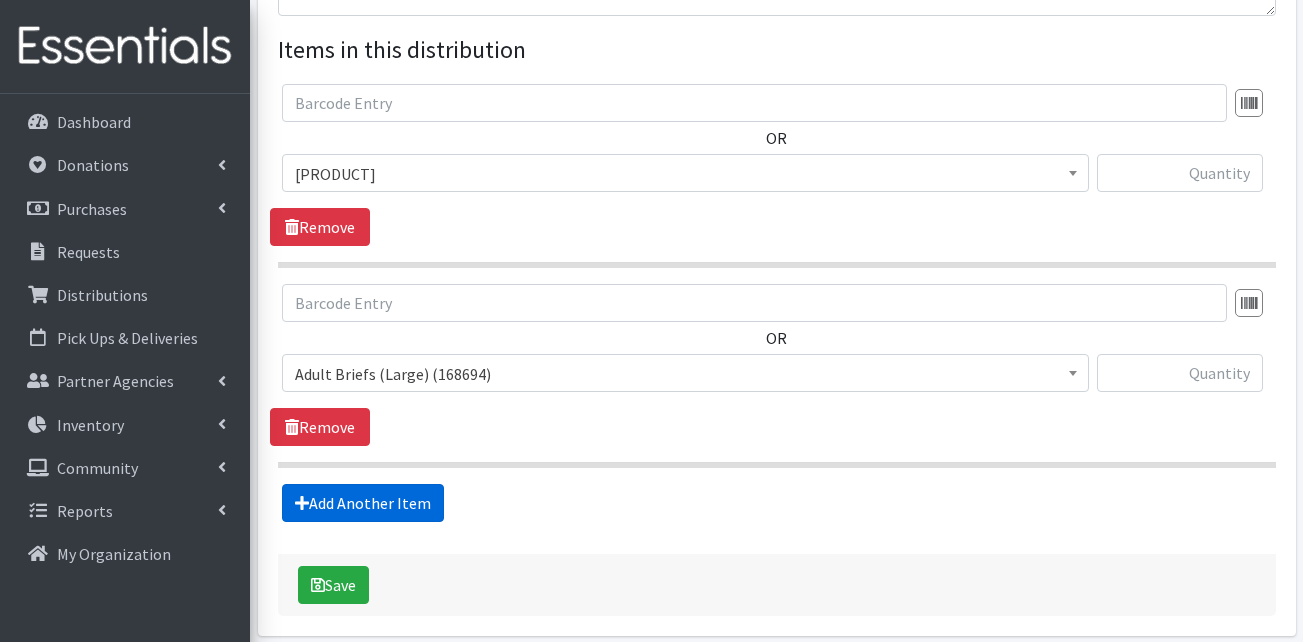 scroll, scrollTop: 824, scrollLeft: 0, axis: vertical 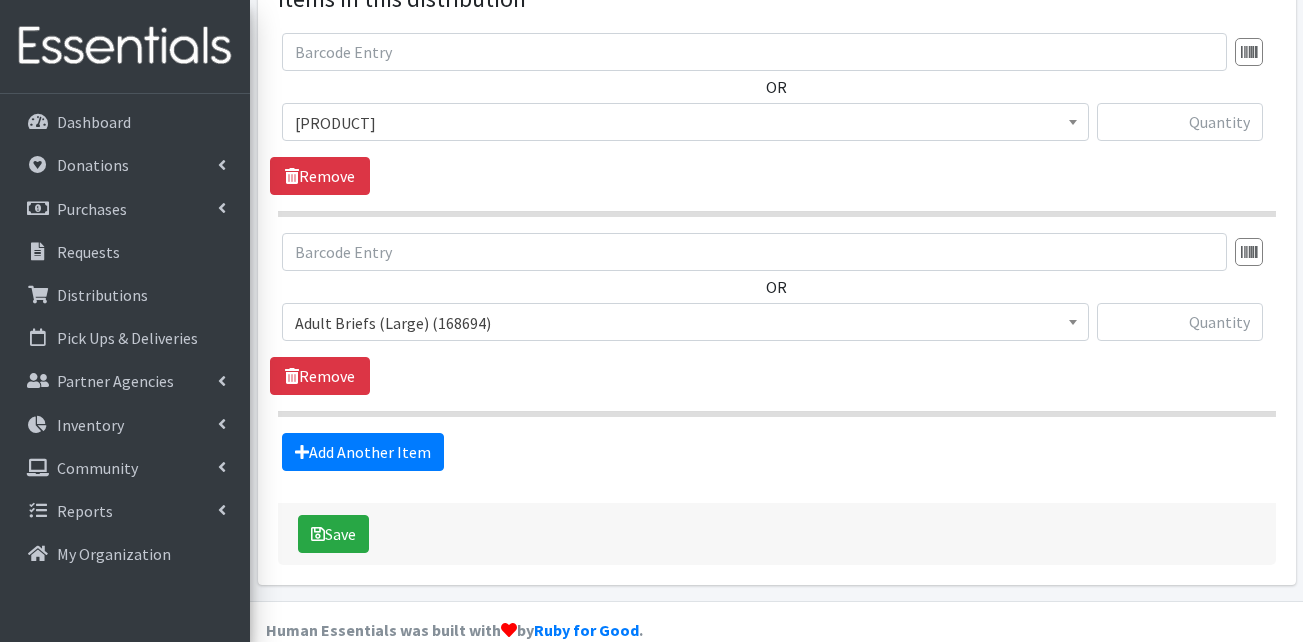click on "Adult Briefs (Large) (168694)" at bounding box center (685, 323) 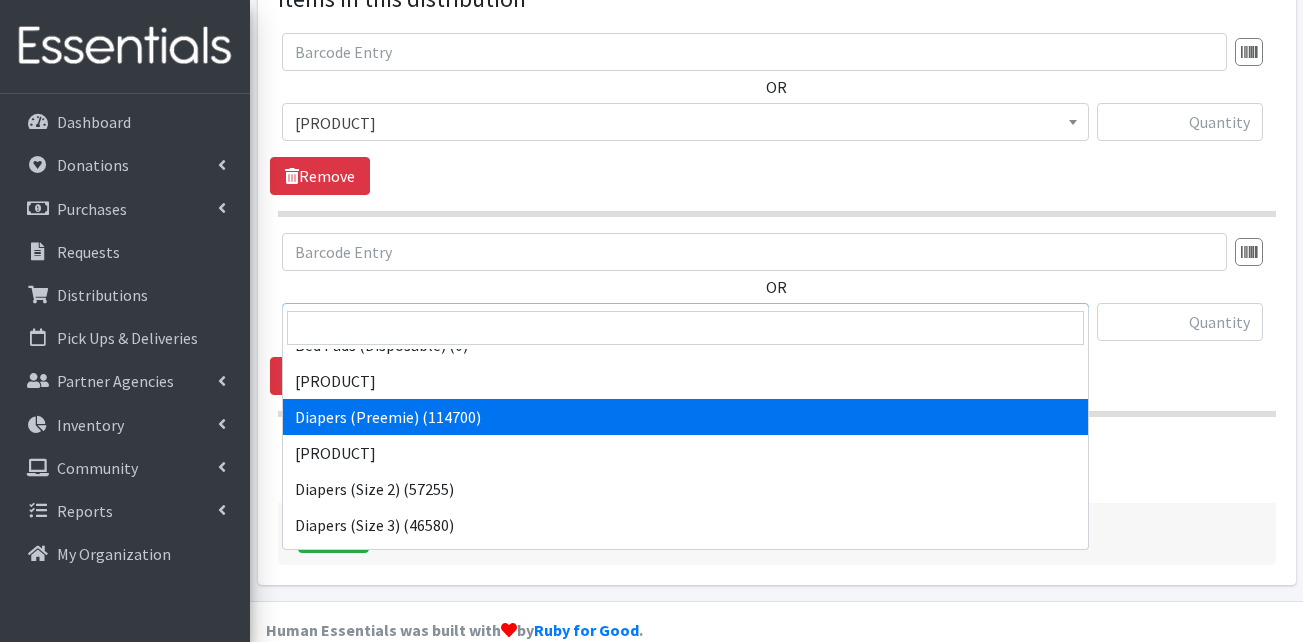 scroll, scrollTop: 400, scrollLeft: 0, axis: vertical 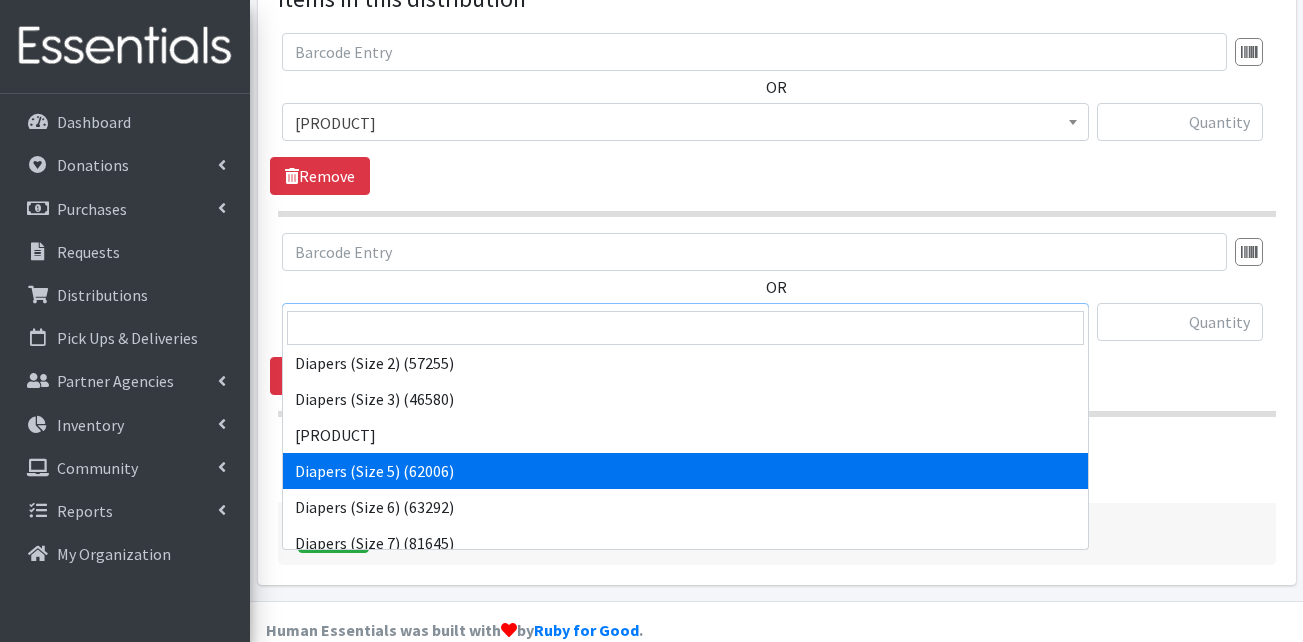 select on "13389" 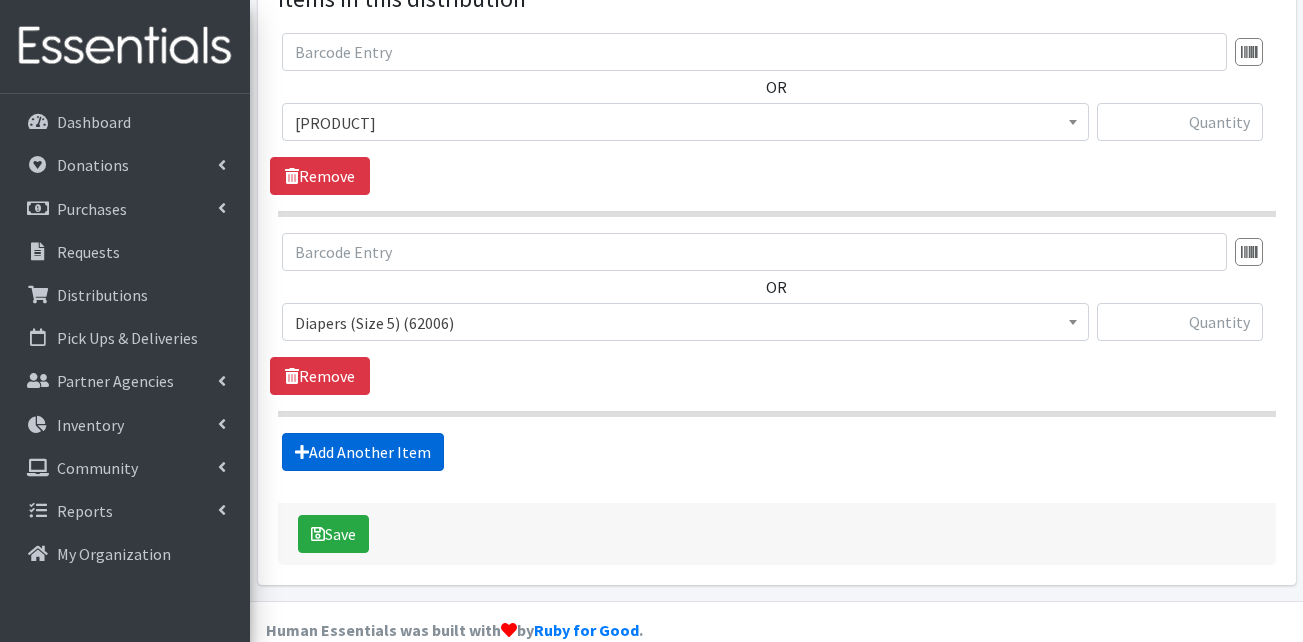 click on "Add Another Item" at bounding box center [363, 452] 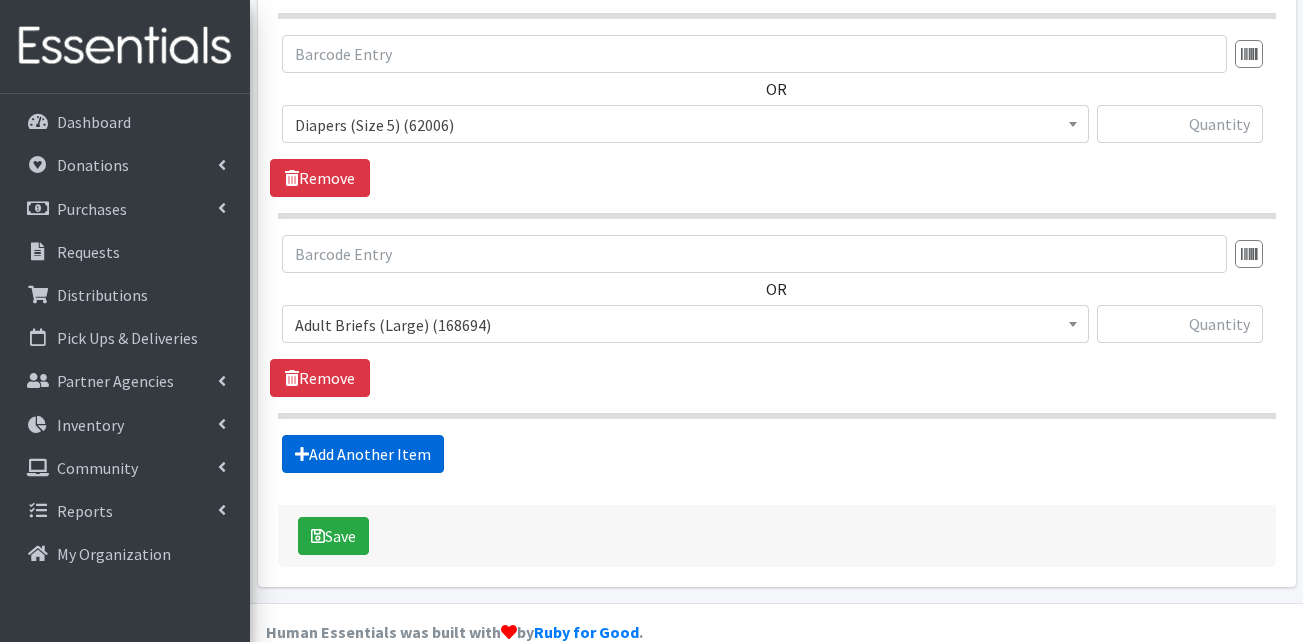 scroll, scrollTop: 1024, scrollLeft: 0, axis: vertical 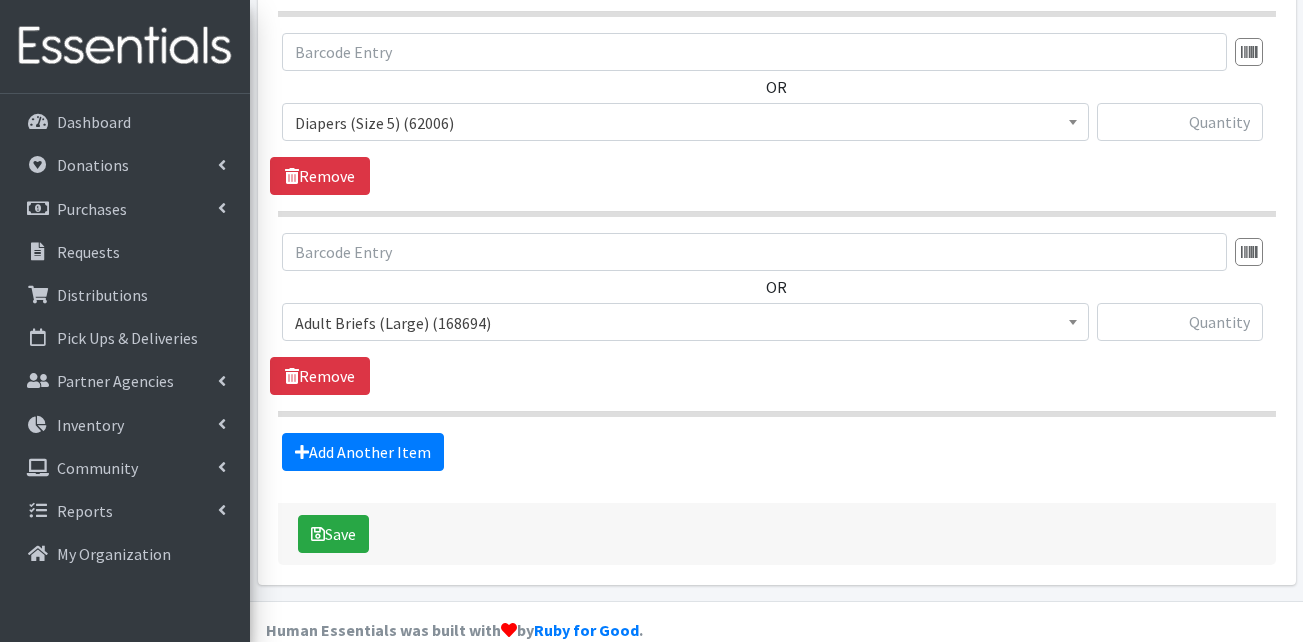 click on "Adult Briefs (Large) (168694)" at bounding box center [685, 323] 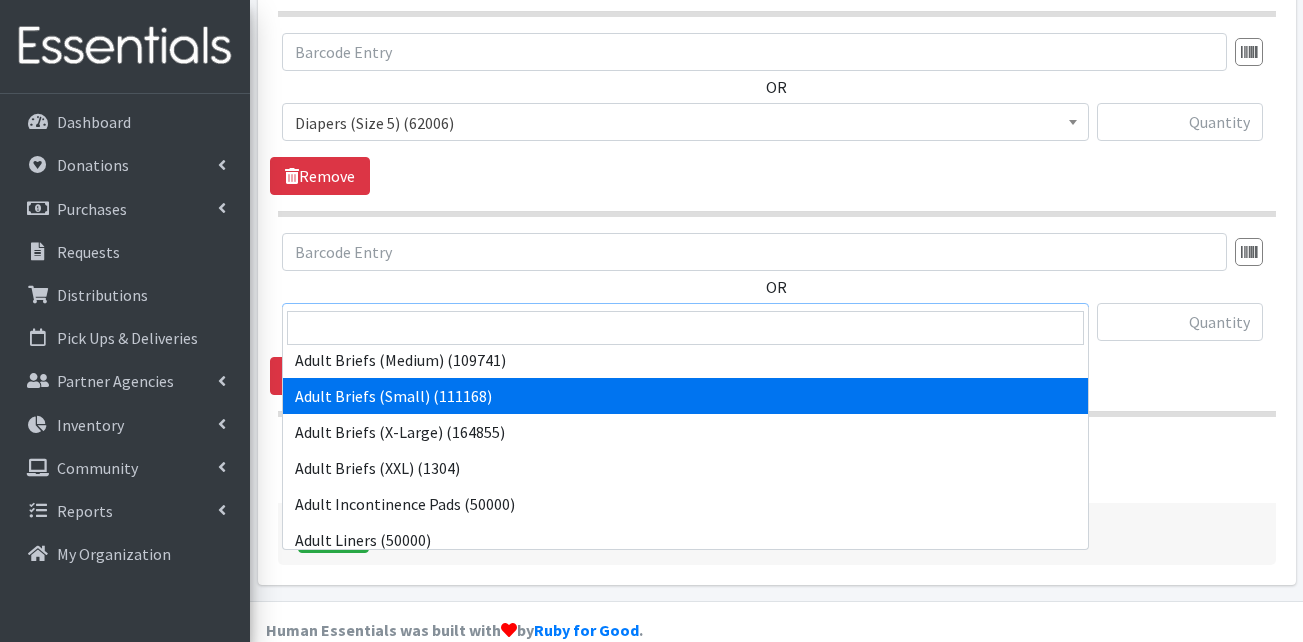 scroll, scrollTop: 400, scrollLeft: 0, axis: vertical 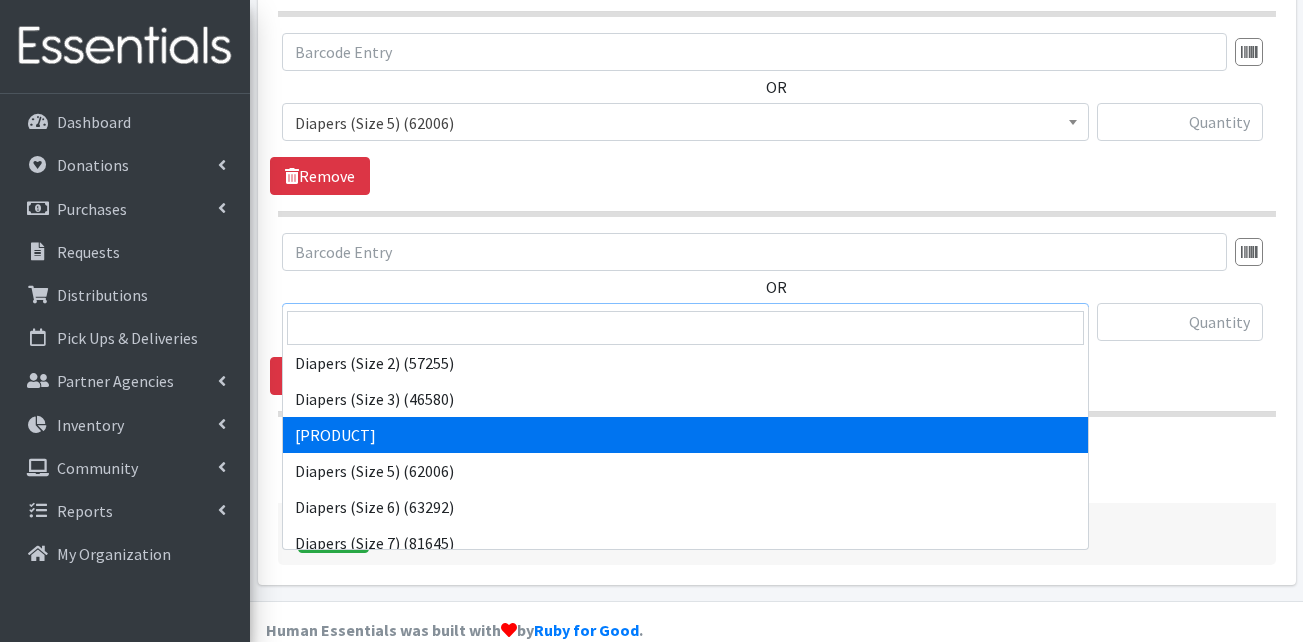 select on "13416" 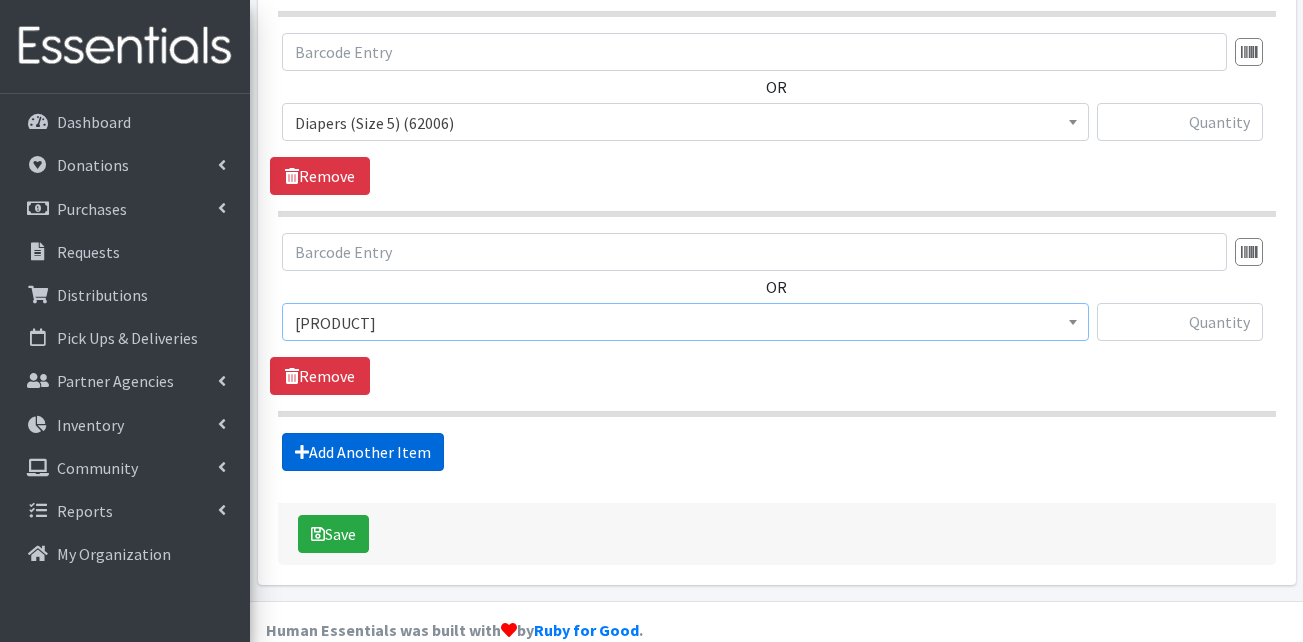 click on "Add Another Item" at bounding box center [363, 452] 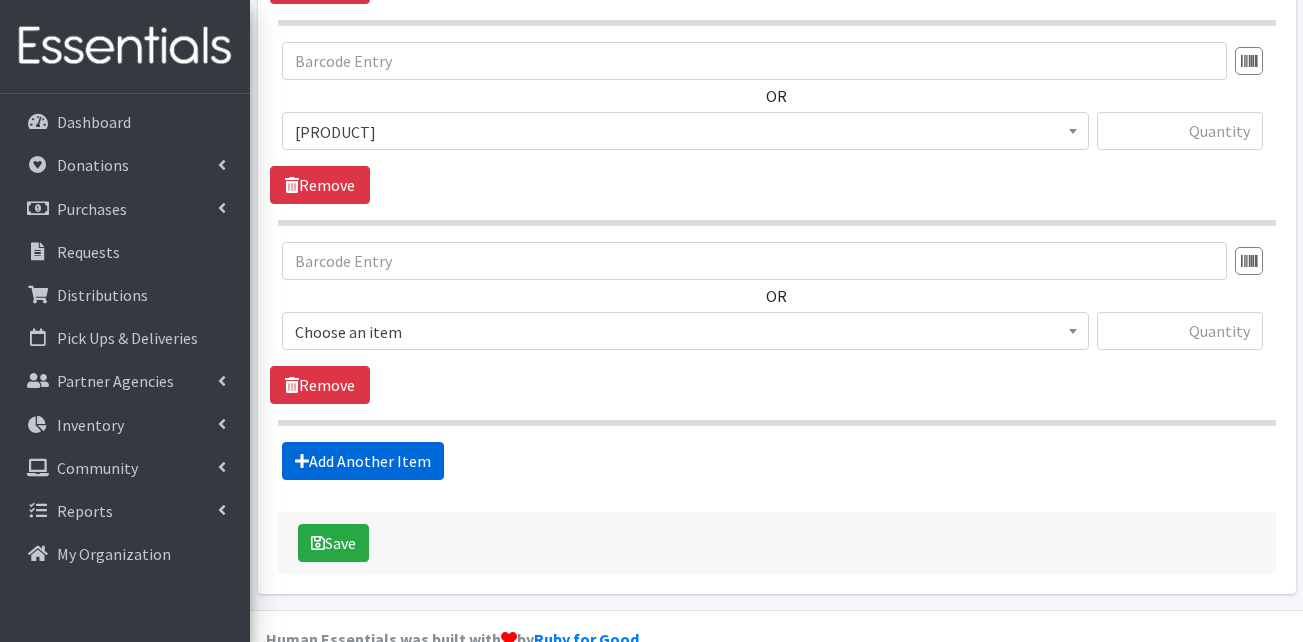 scroll, scrollTop: 1224, scrollLeft: 0, axis: vertical 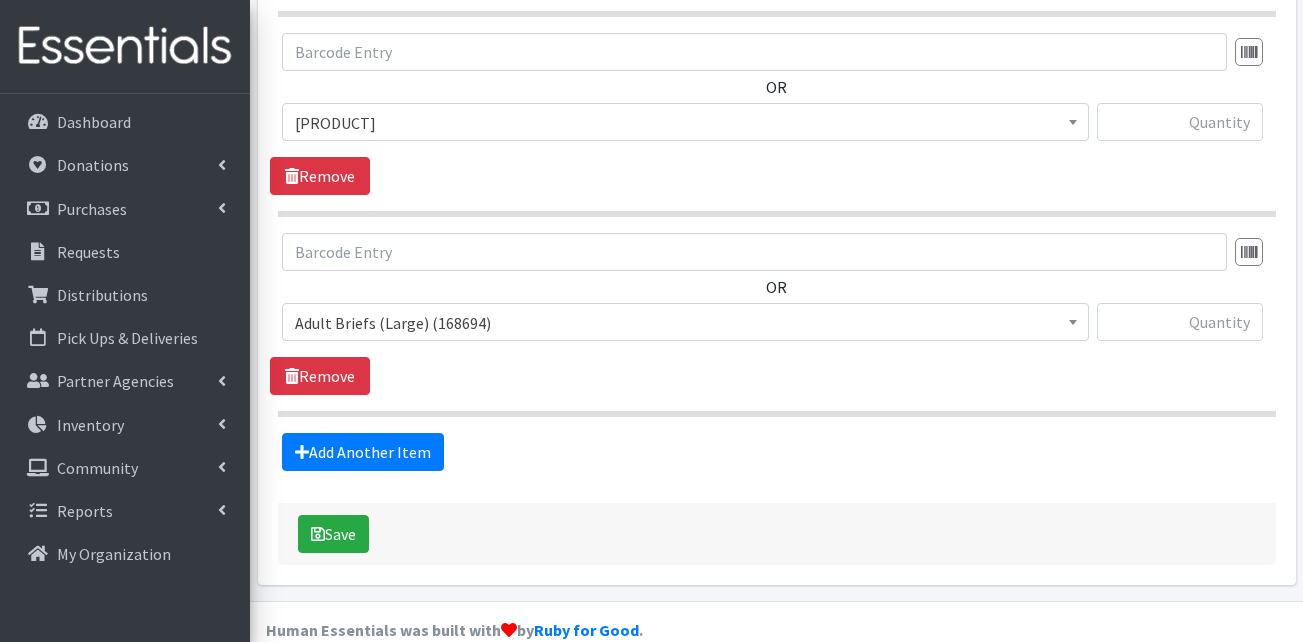 click on "Adult Briefs (Large) (168694)" at bounding box center [685, 323] 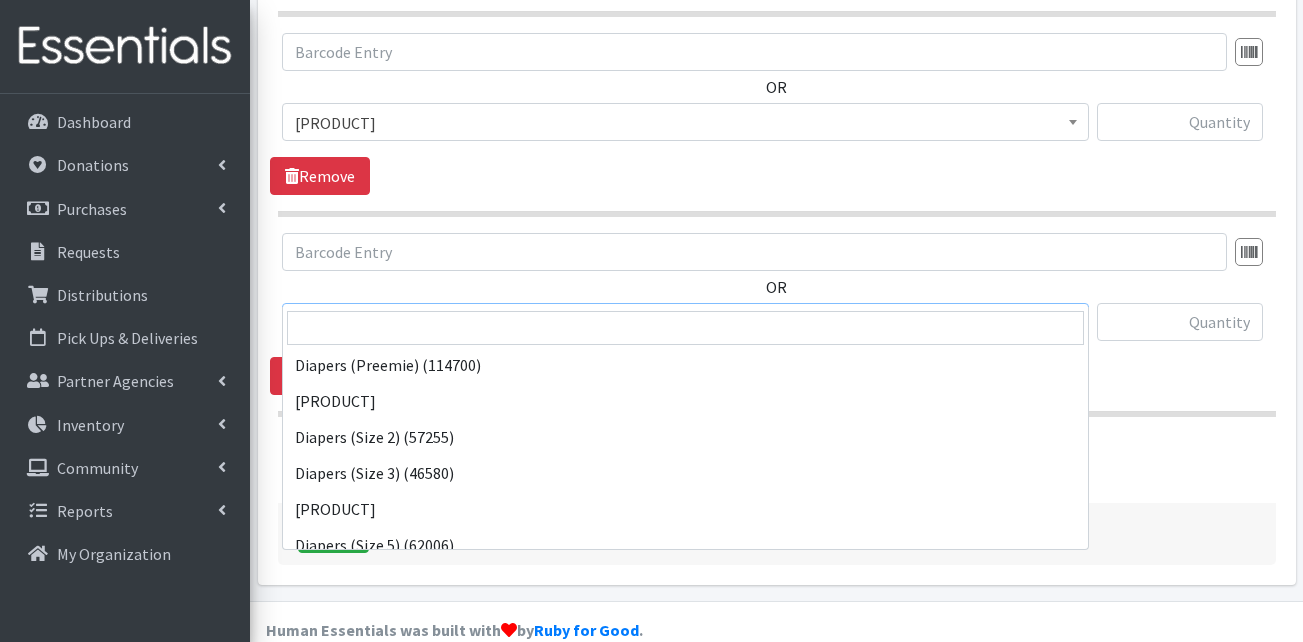 scroll, scrollTop: 400, scrollLeft: 0, axis: vertical 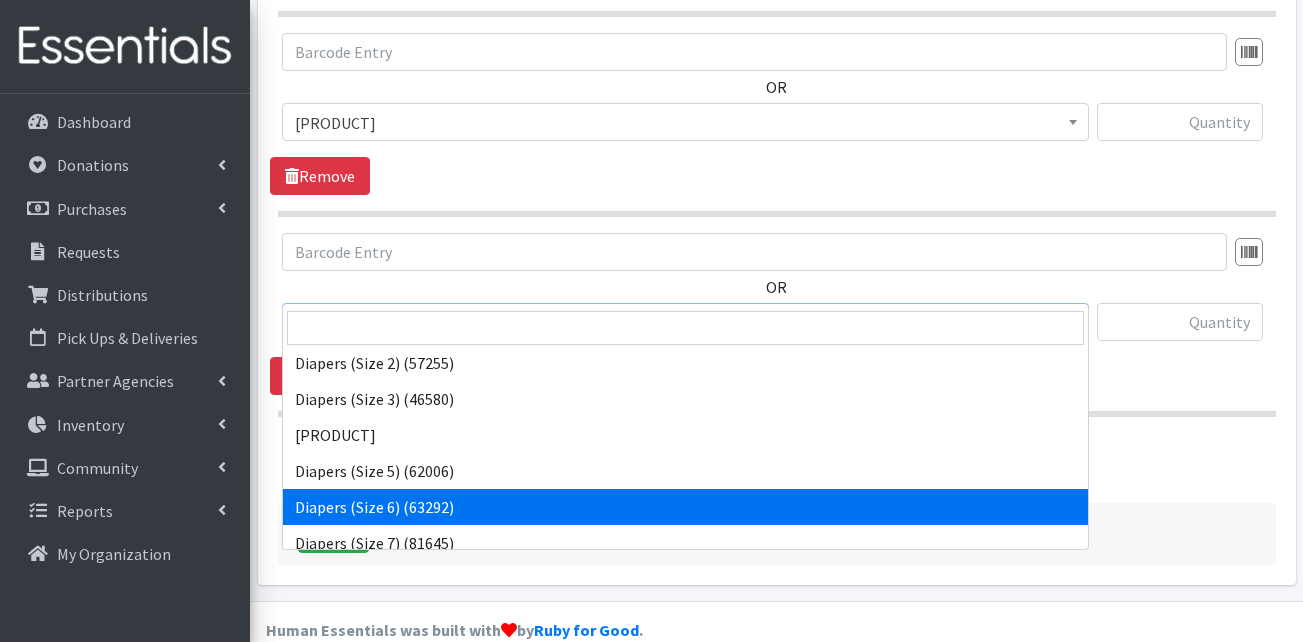 select on "13390" 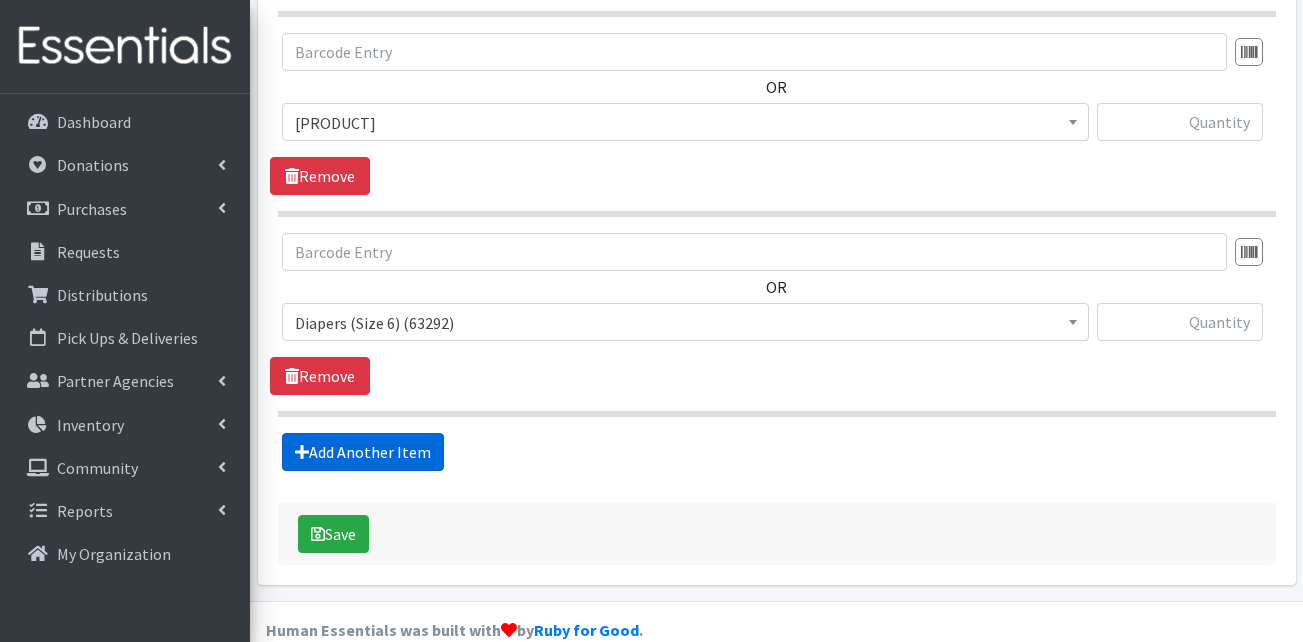 click on "Add Another Item" at bounding box center (363, 452) 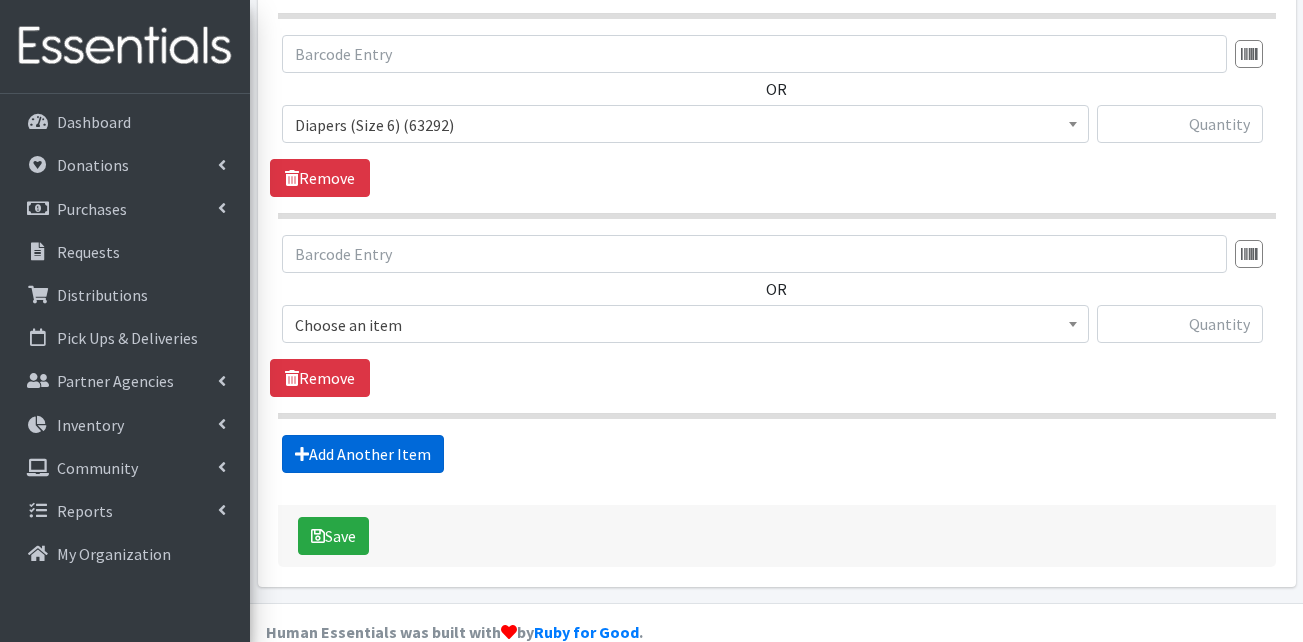 scroll, scrollTop: 1424, scrollLeft: 0, axis: vertical 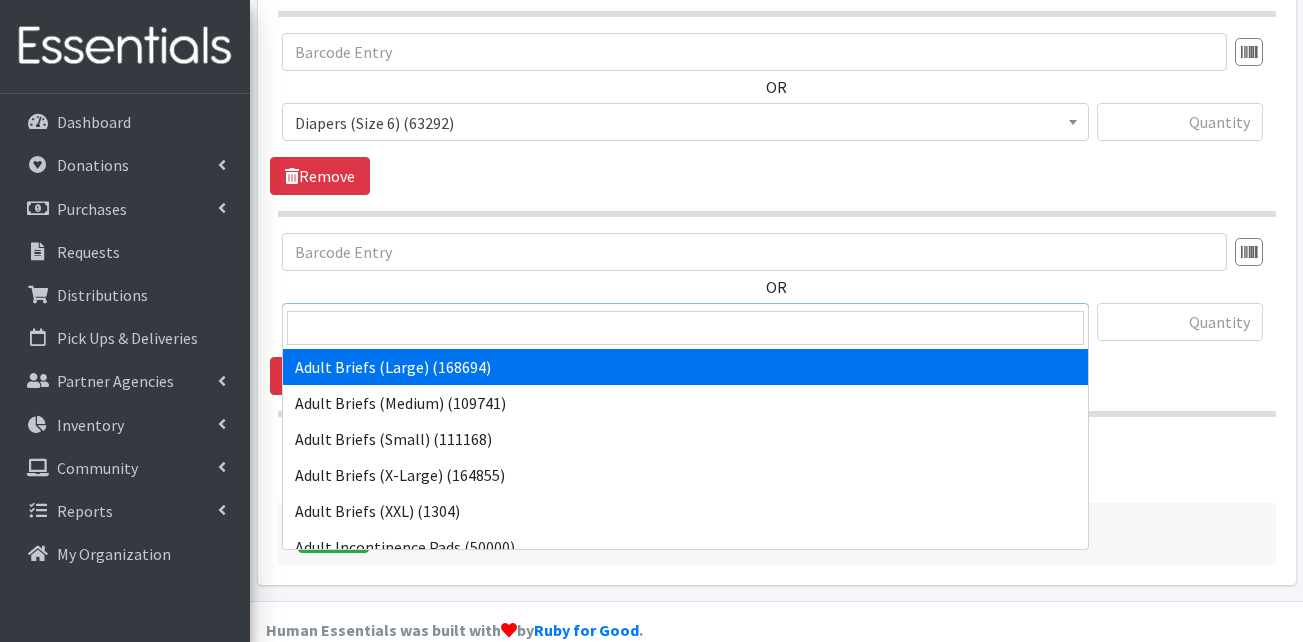 click on "Adult Briefs (Large) (168694)" at bounding box center (685, 323) 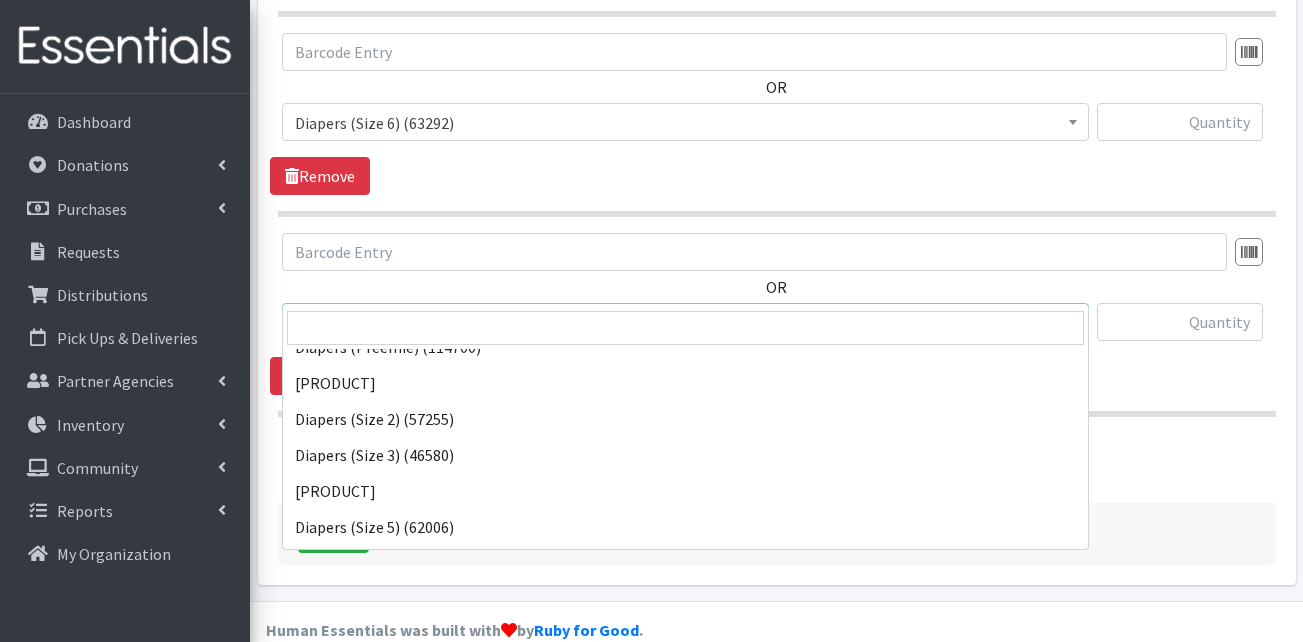 scroll, scrollTop: 400, scrollLeft: 0, axis: vertical 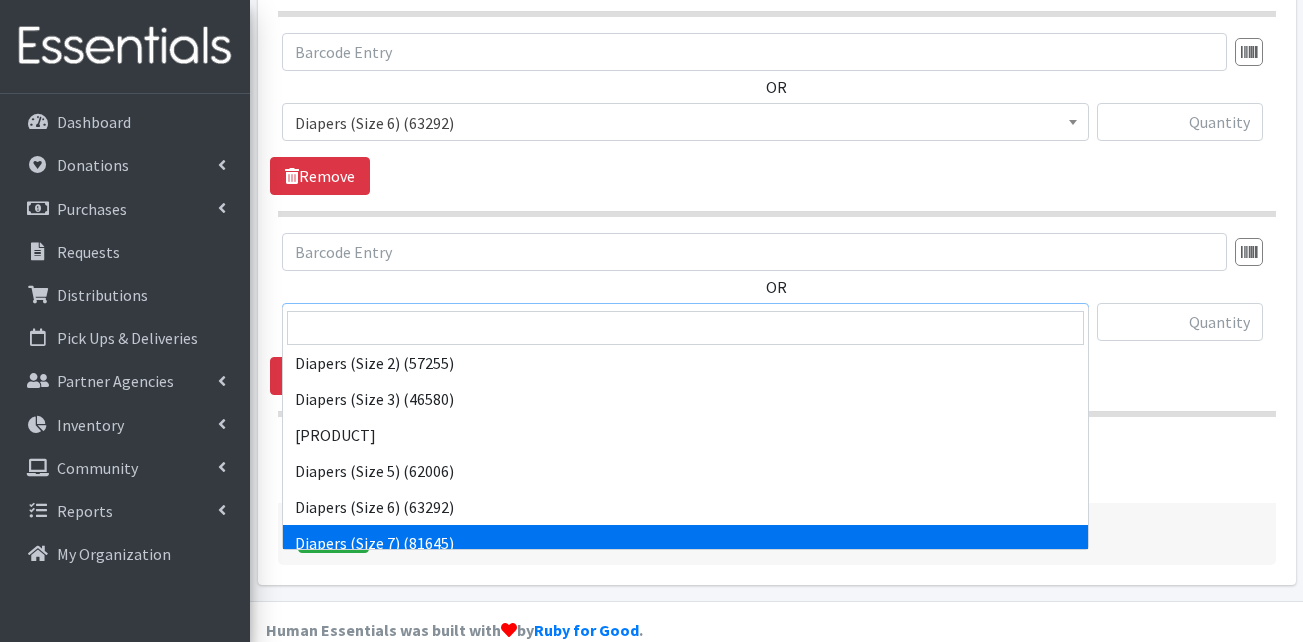 select on "13423" 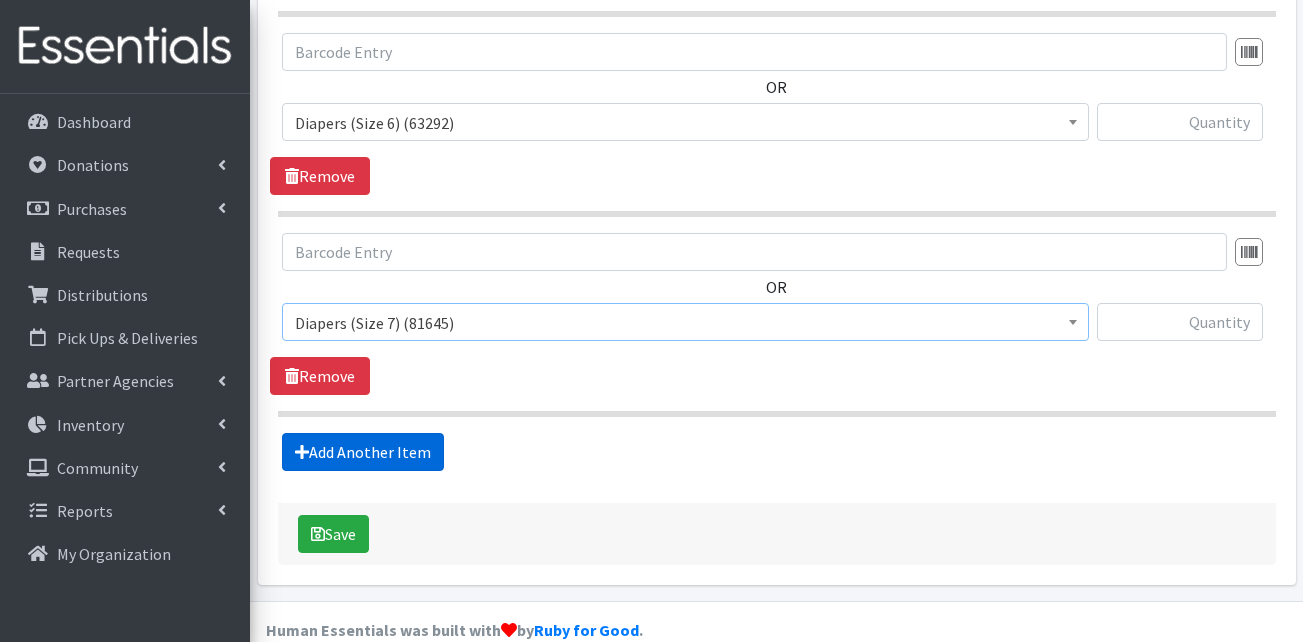 click on "Add Another Item" at bounding box center (363, 452) 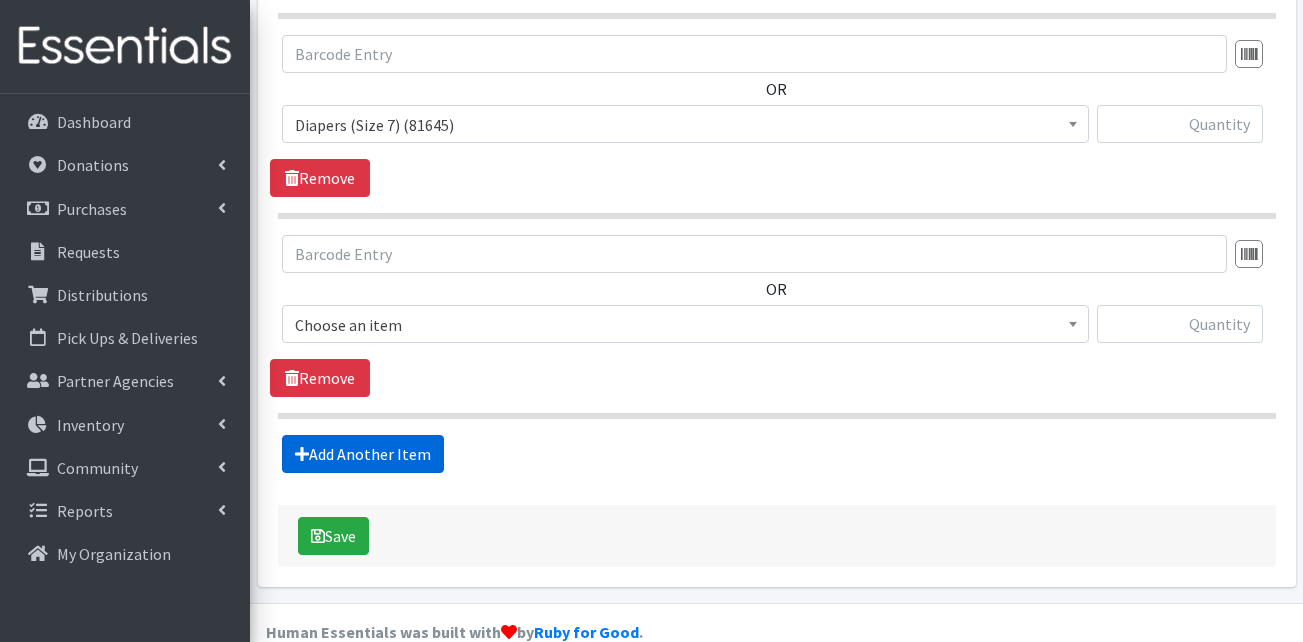 scroll, scrollTop: 1624, scrollLeft: 0, axis: vertical 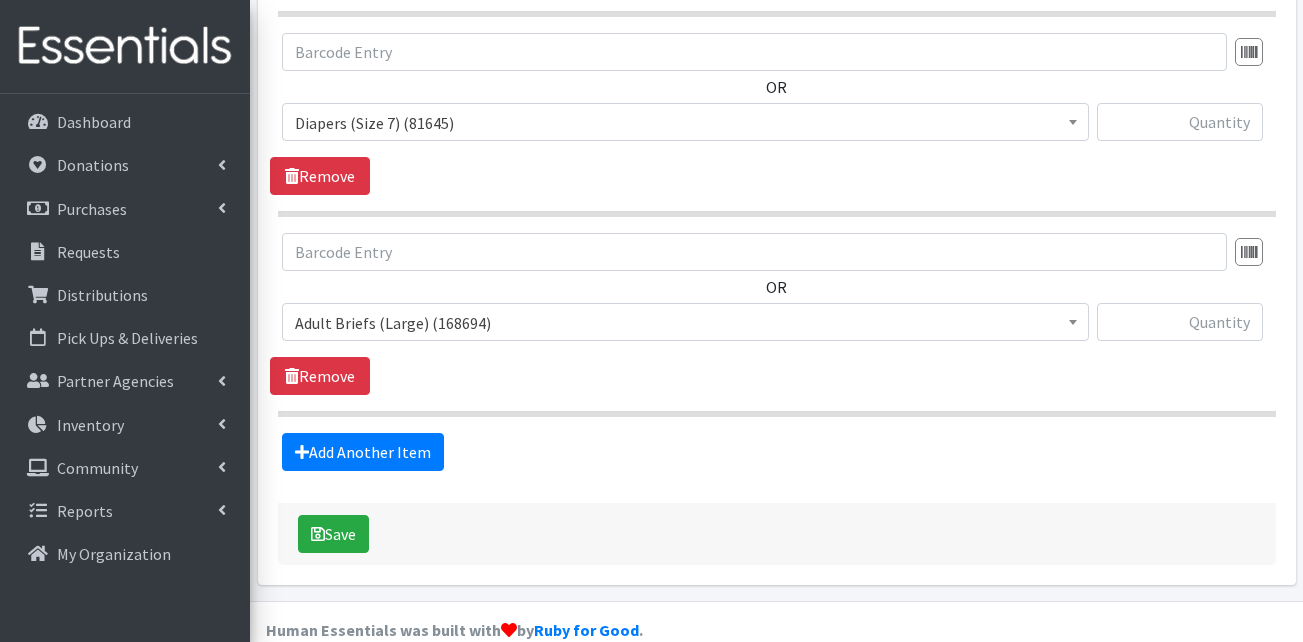 click on "Adult Briefs (Large) (168694)" at bounding box center [685, 323] 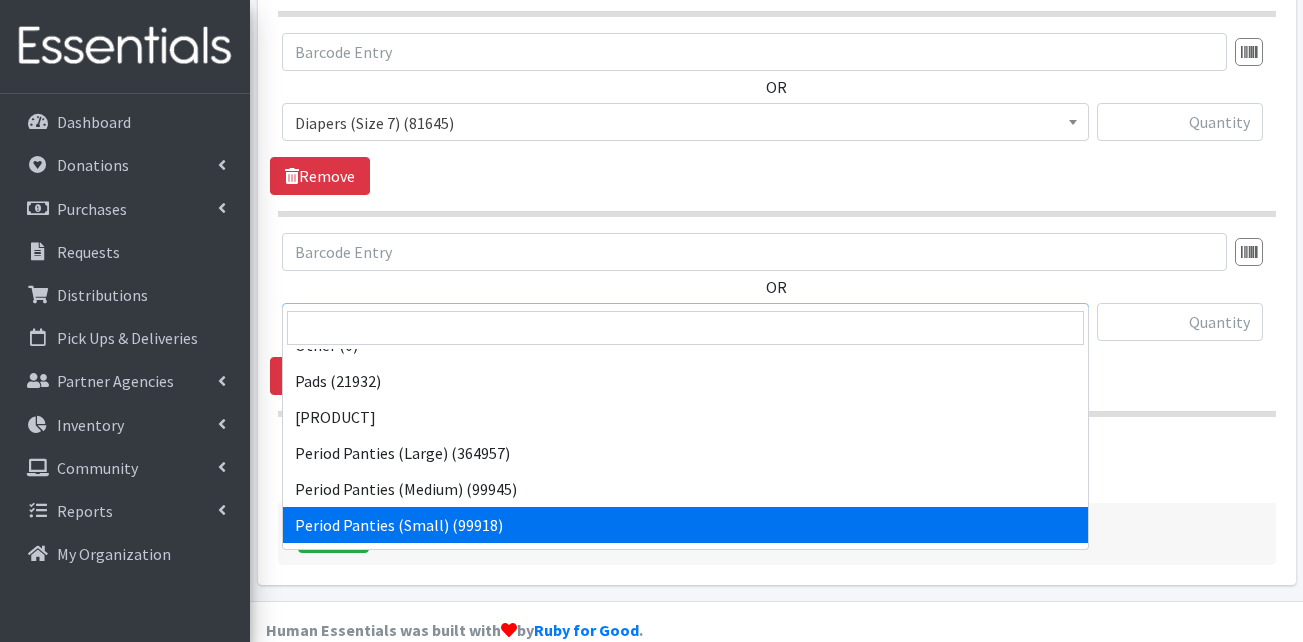 scroll, scrollTop: 952, scrollLeft: 0, axis: vertical 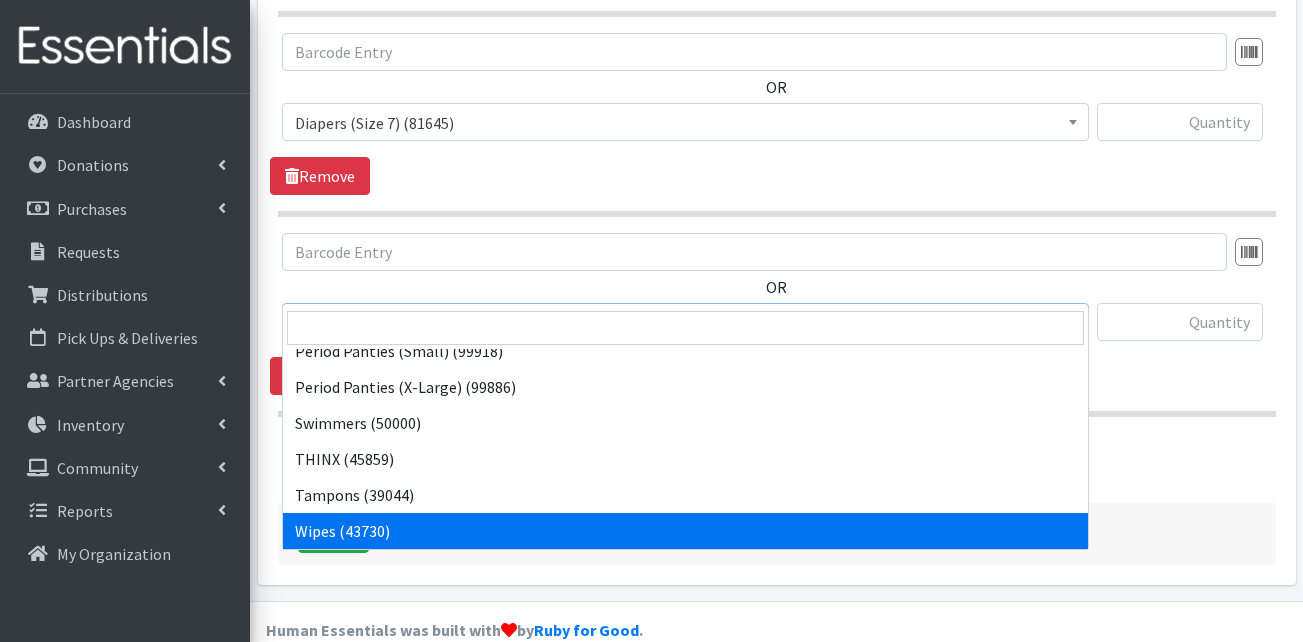 select on "13405" 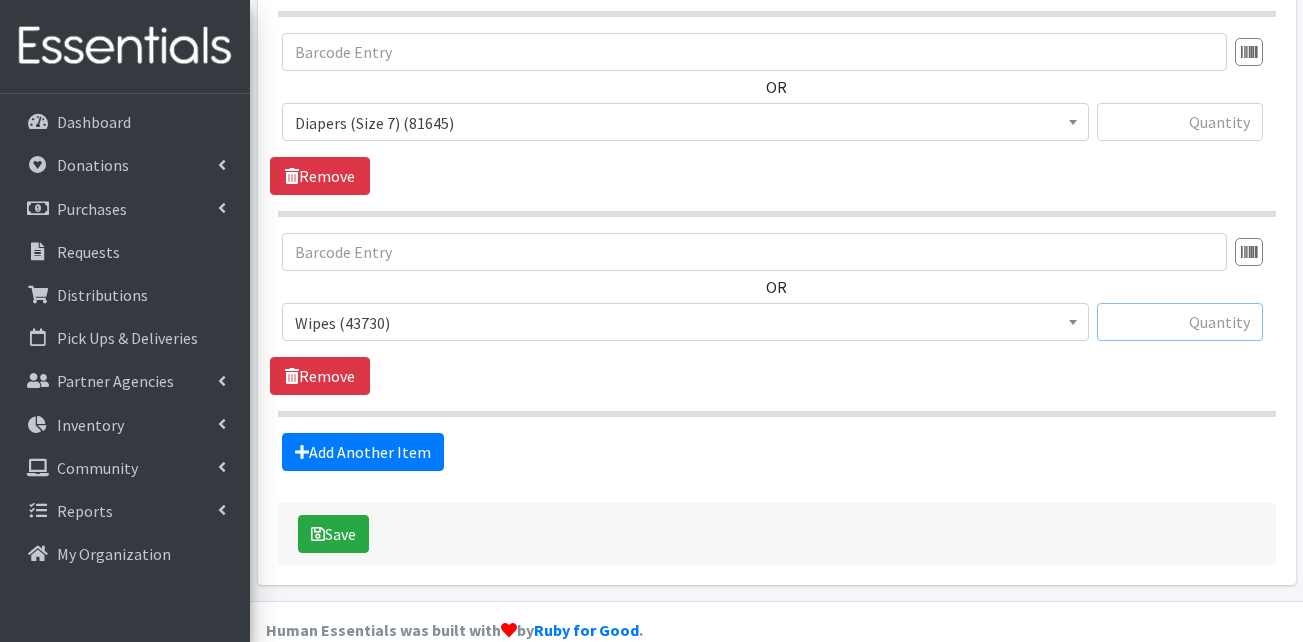 click at bounding box center (1180, 322) 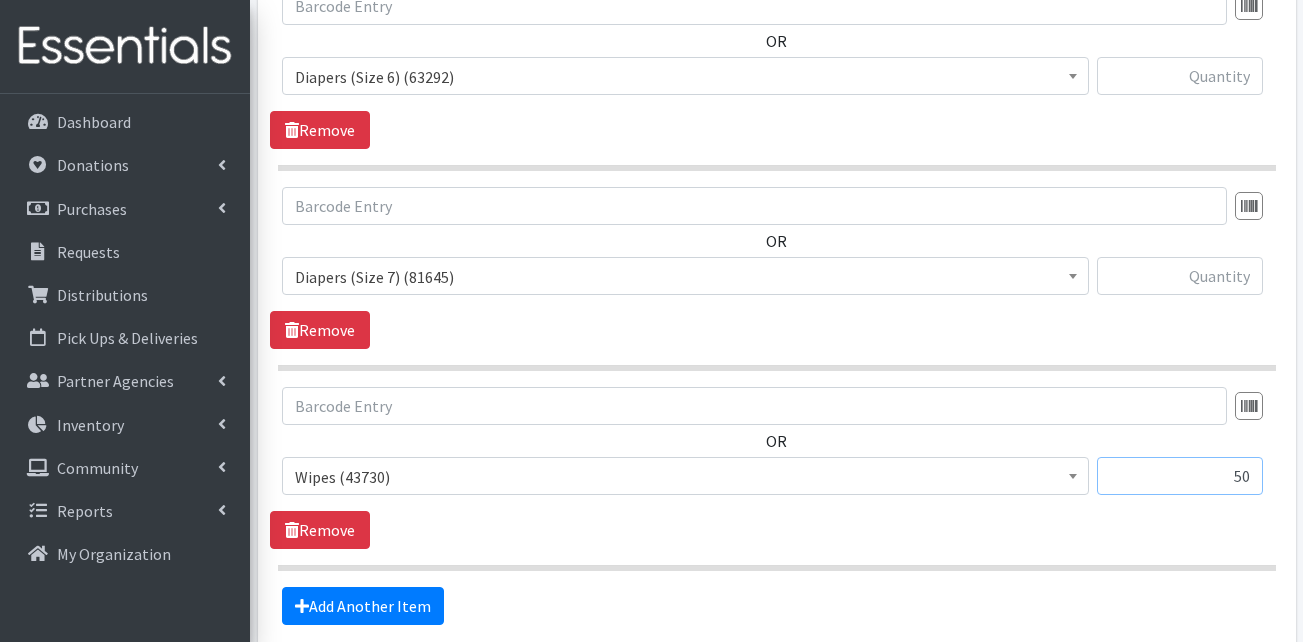 scroll, scrollTop: 1424, scrollLeft: 0, axis: vertical 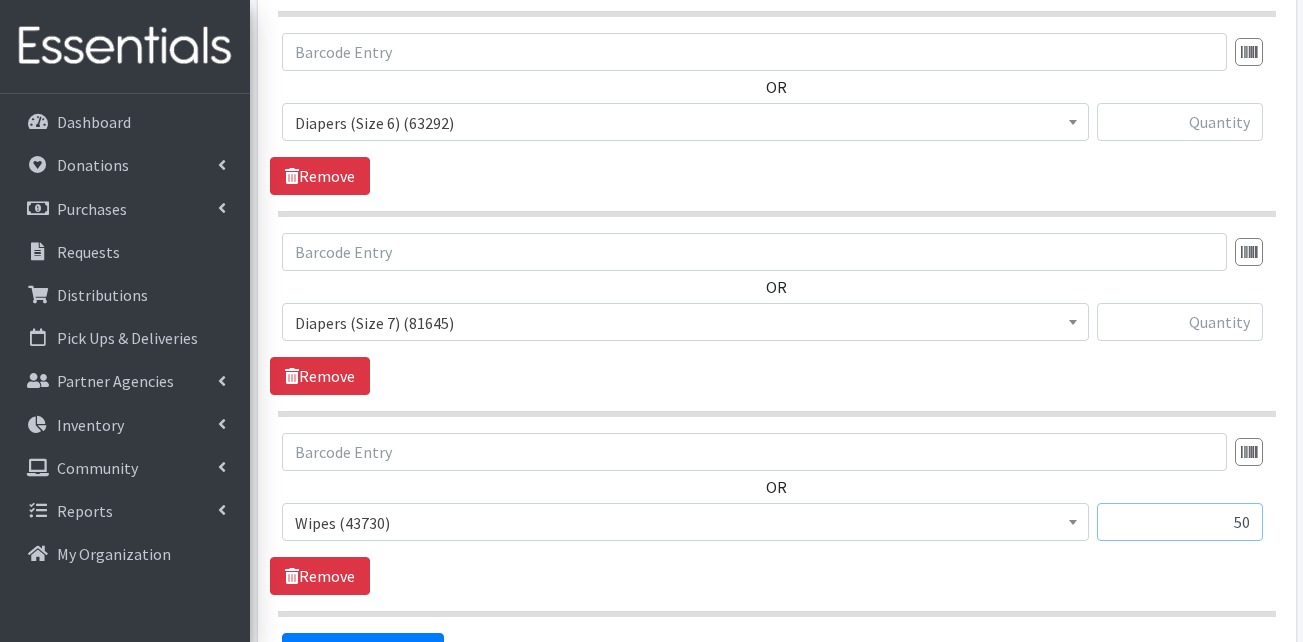type on "50" 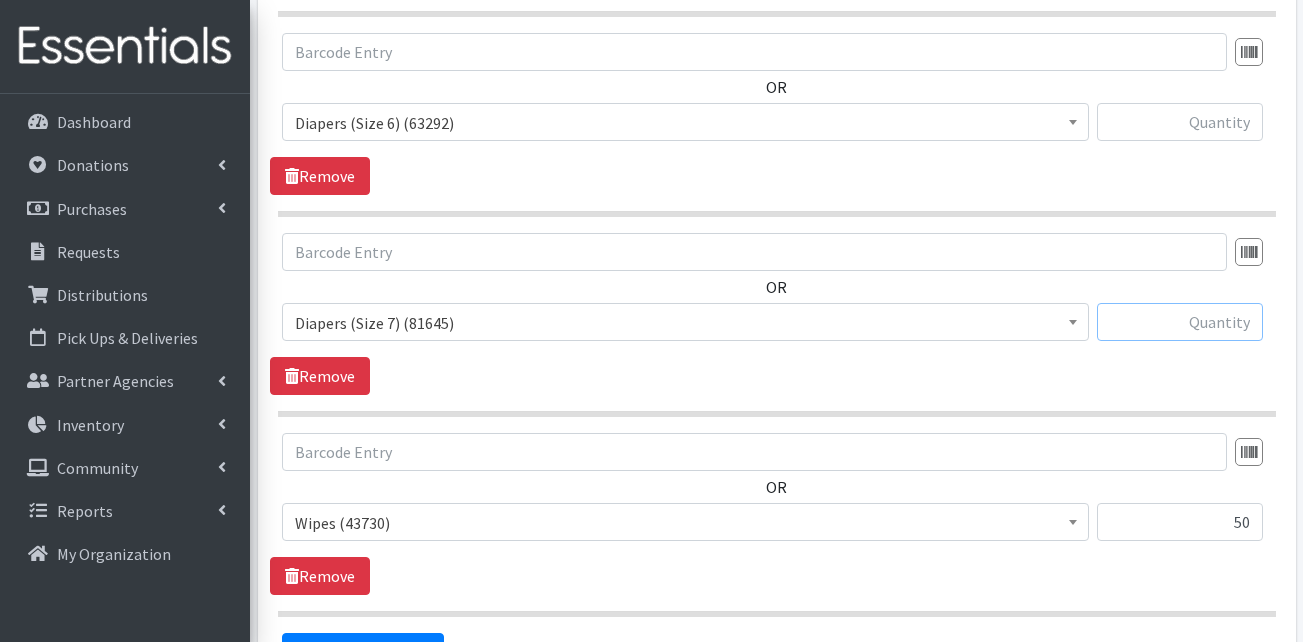 click at bounding box center [1180, 322] 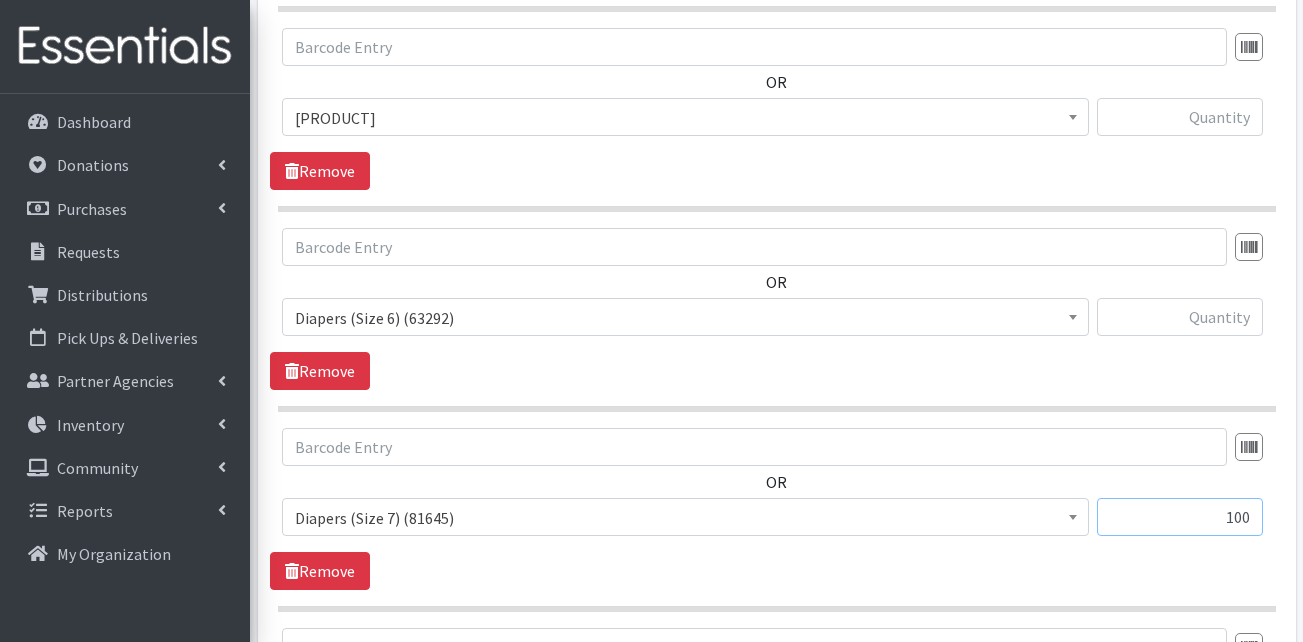 scroll, scrollTop: 1224, scrollLeft: 0, axis: vertical 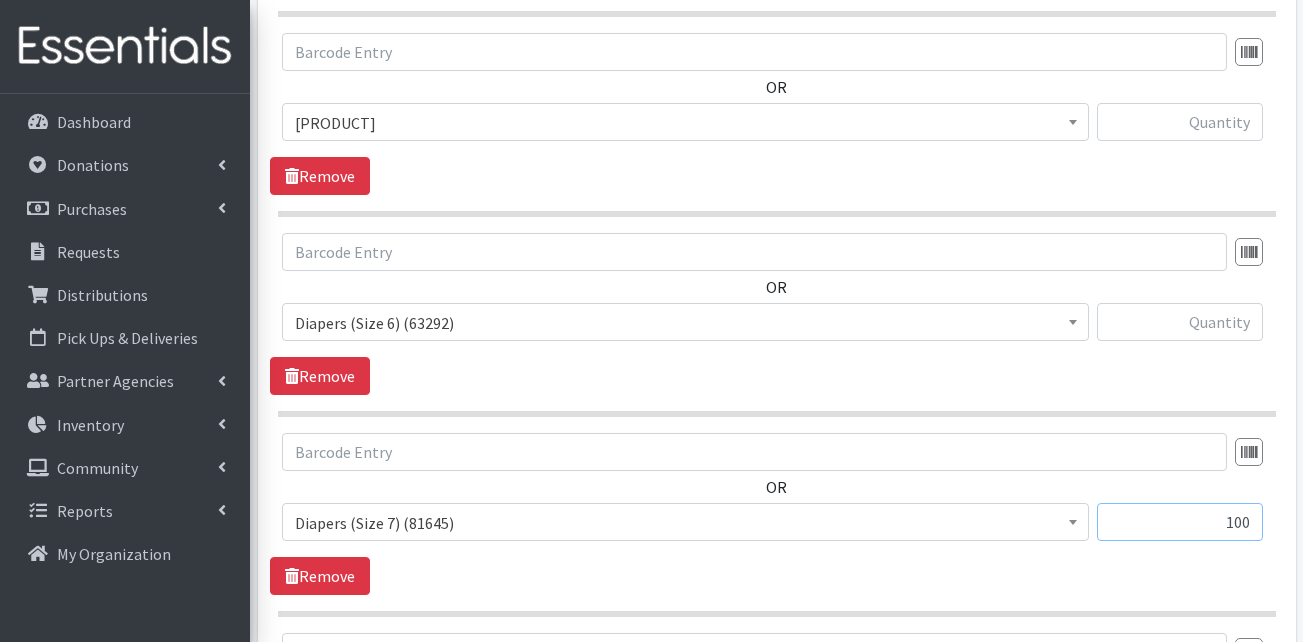 type on "100" 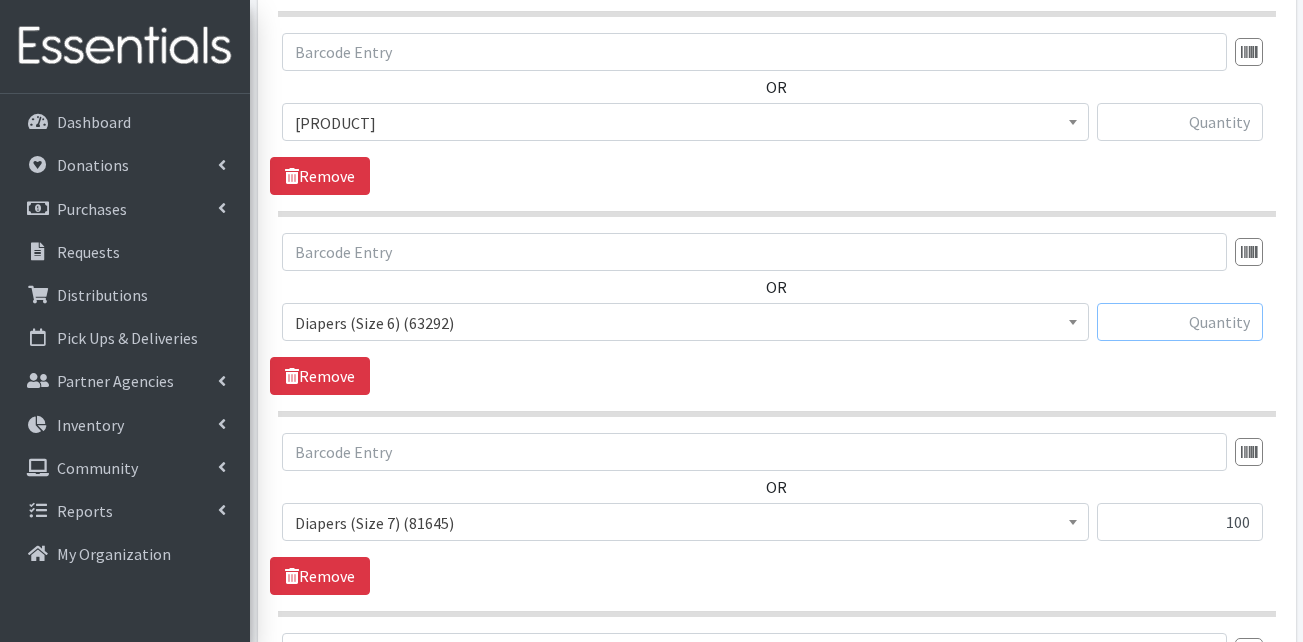 click at bounding box center [1180, 322] 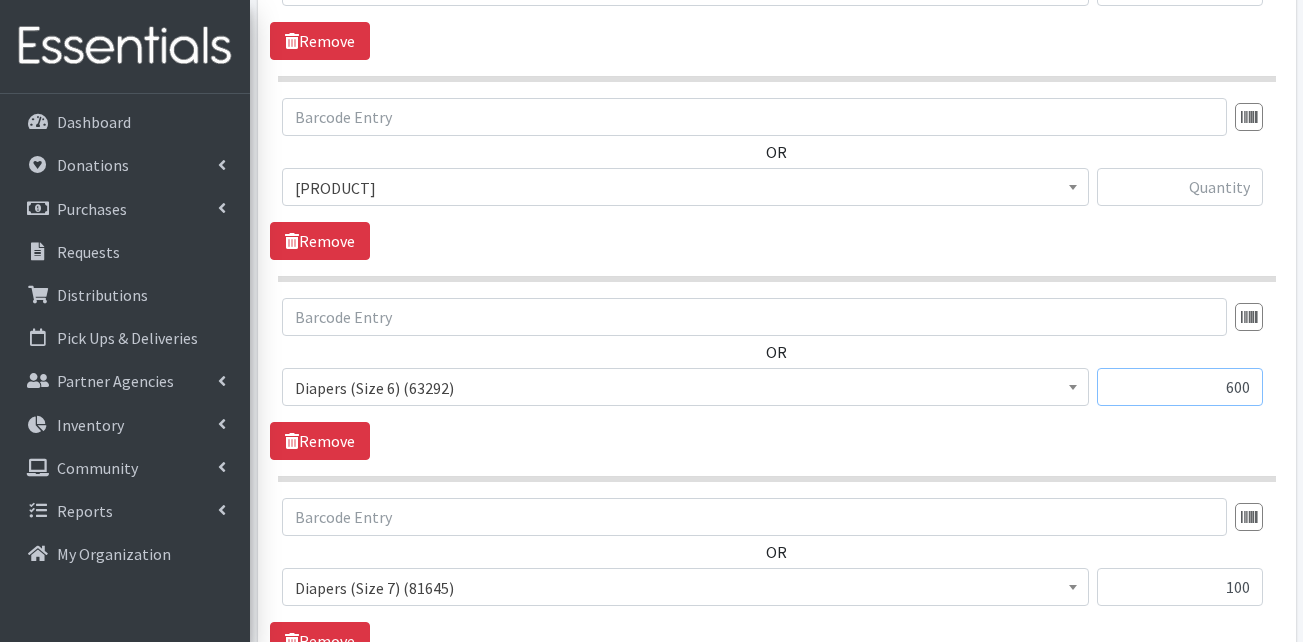 scroll, scrollTop: 1124, scrollLeft: 0, axis: vertical 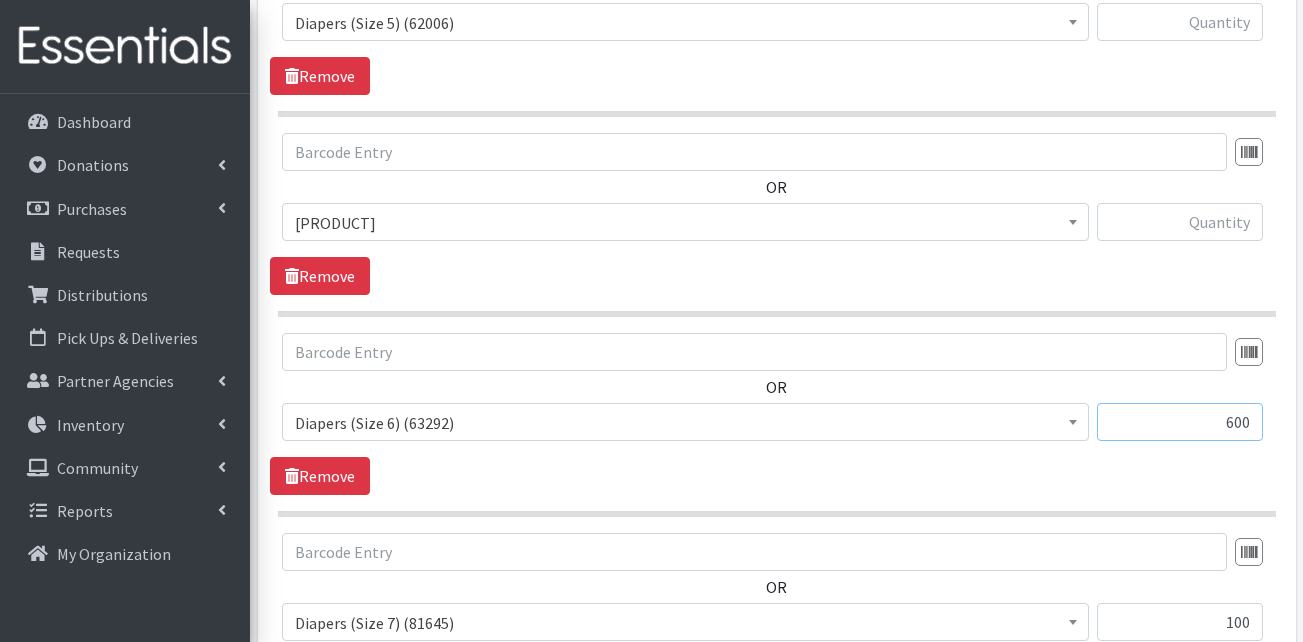 type on "600" 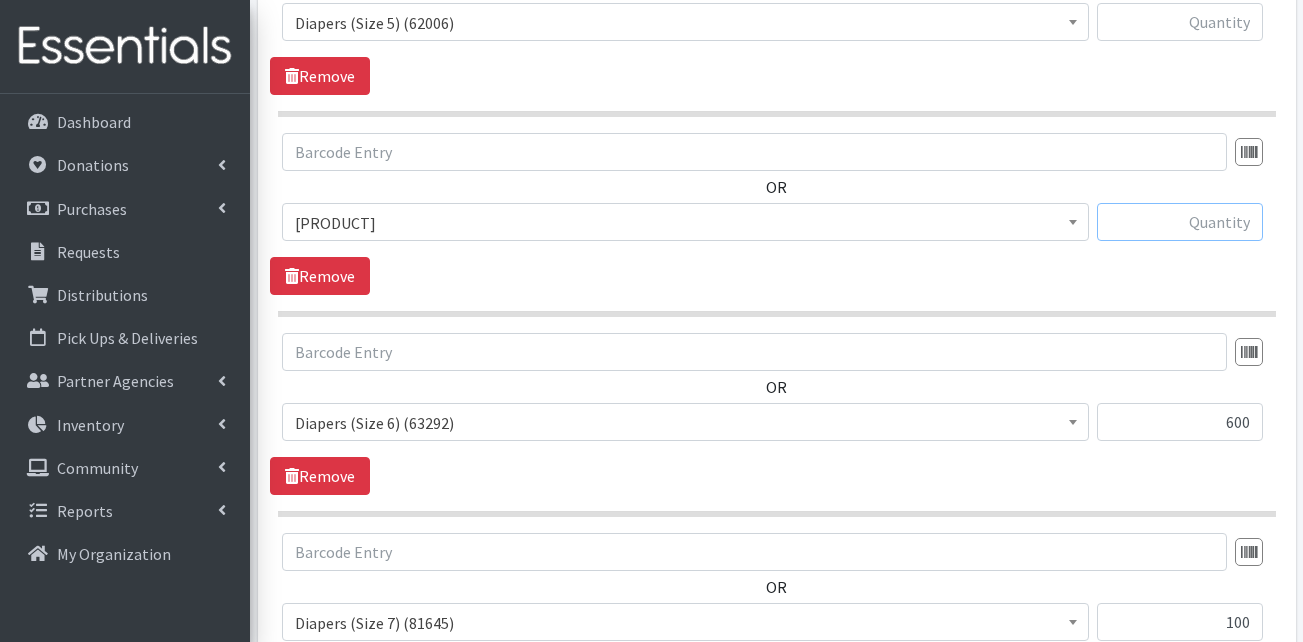 click at bounding box center [1180, 222] 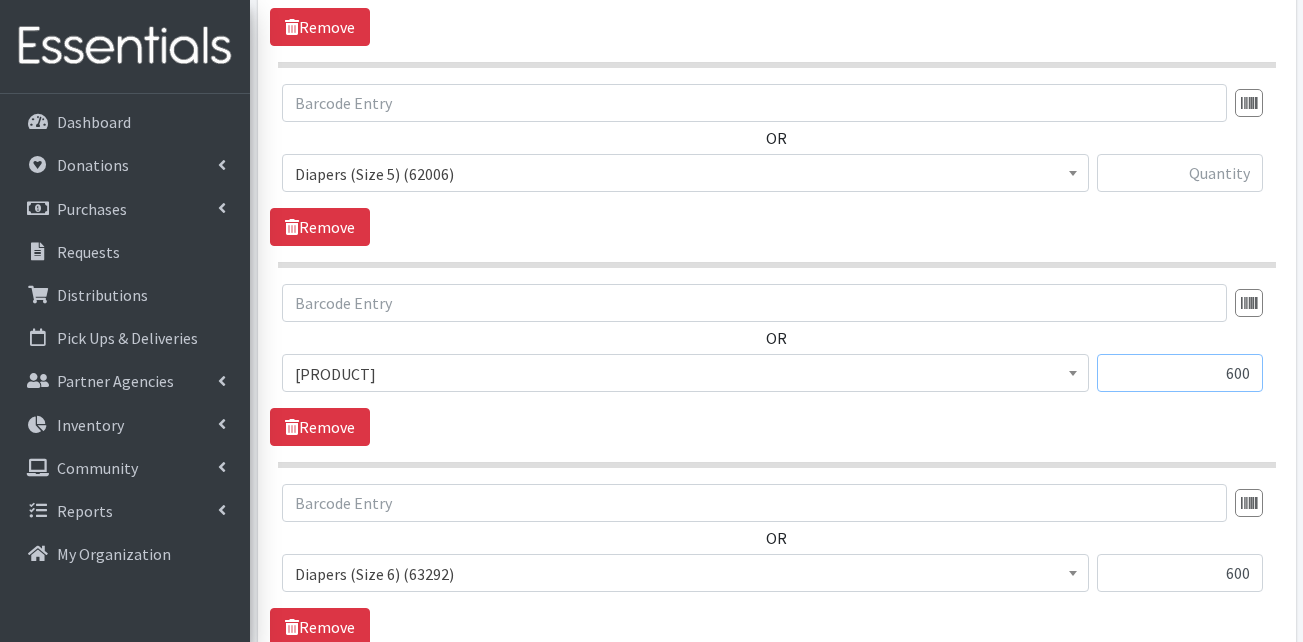 scroll, scrollTop: 924, scrollLeft: 0, axis: vertical 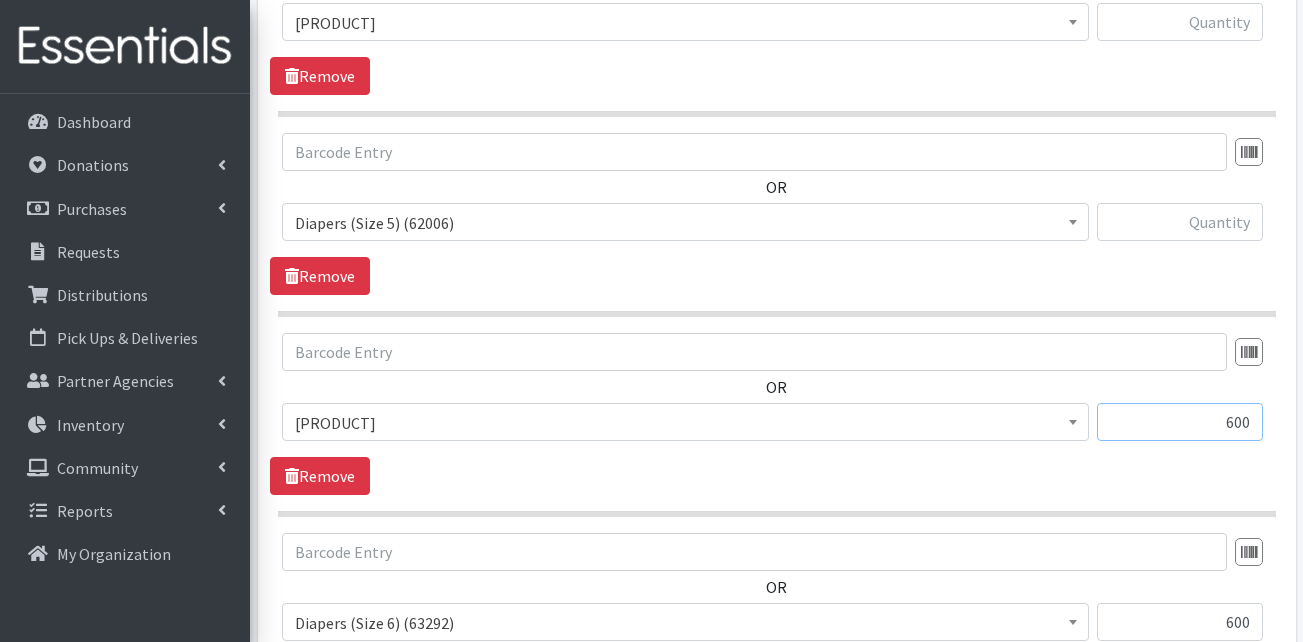 type on "600" 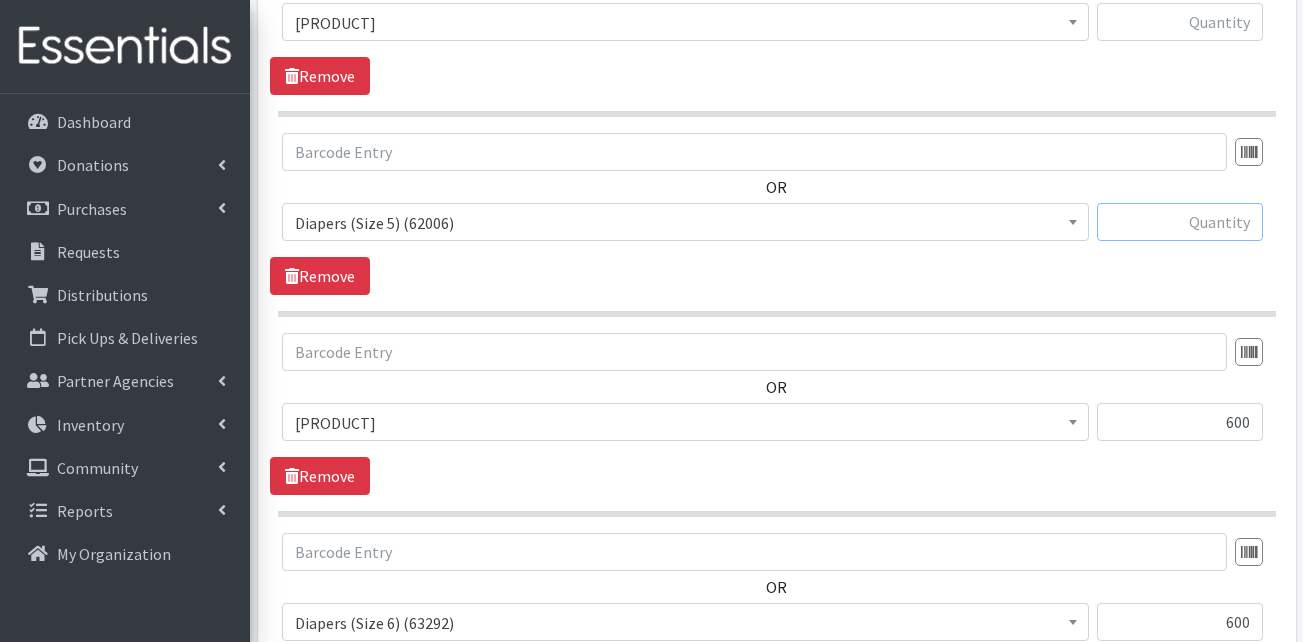 click at bounding box center [1180, 222] 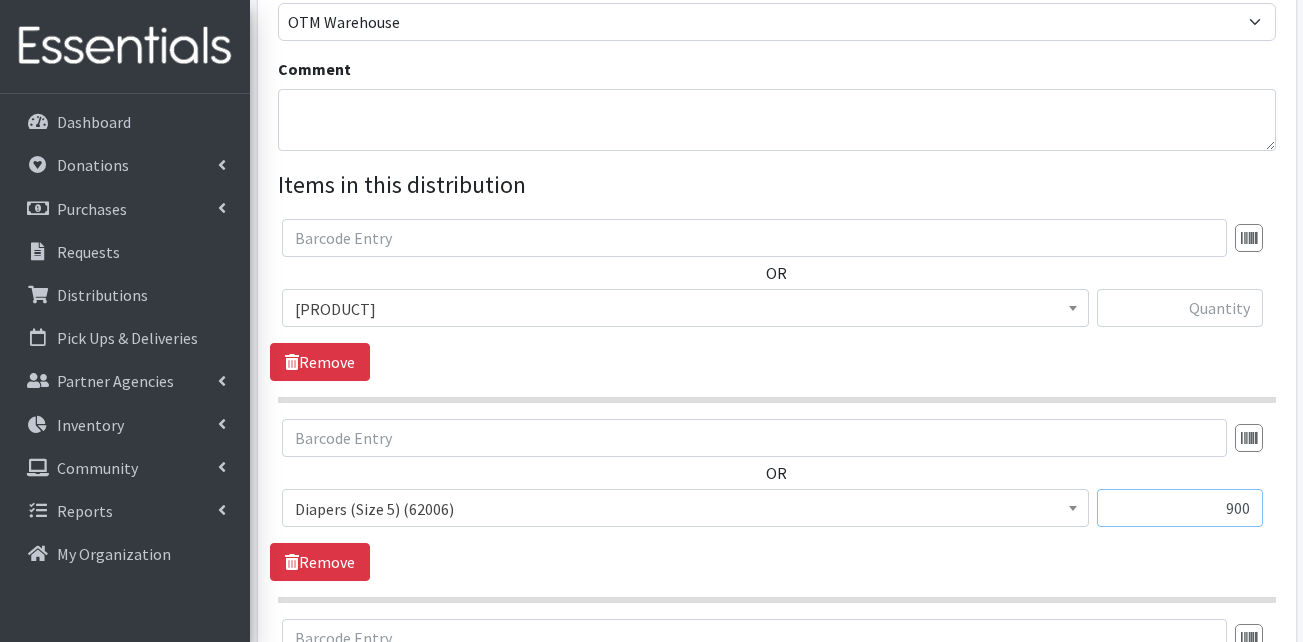 scroll, scrollTop: 624, scrollLeft: 0, axis: vertical 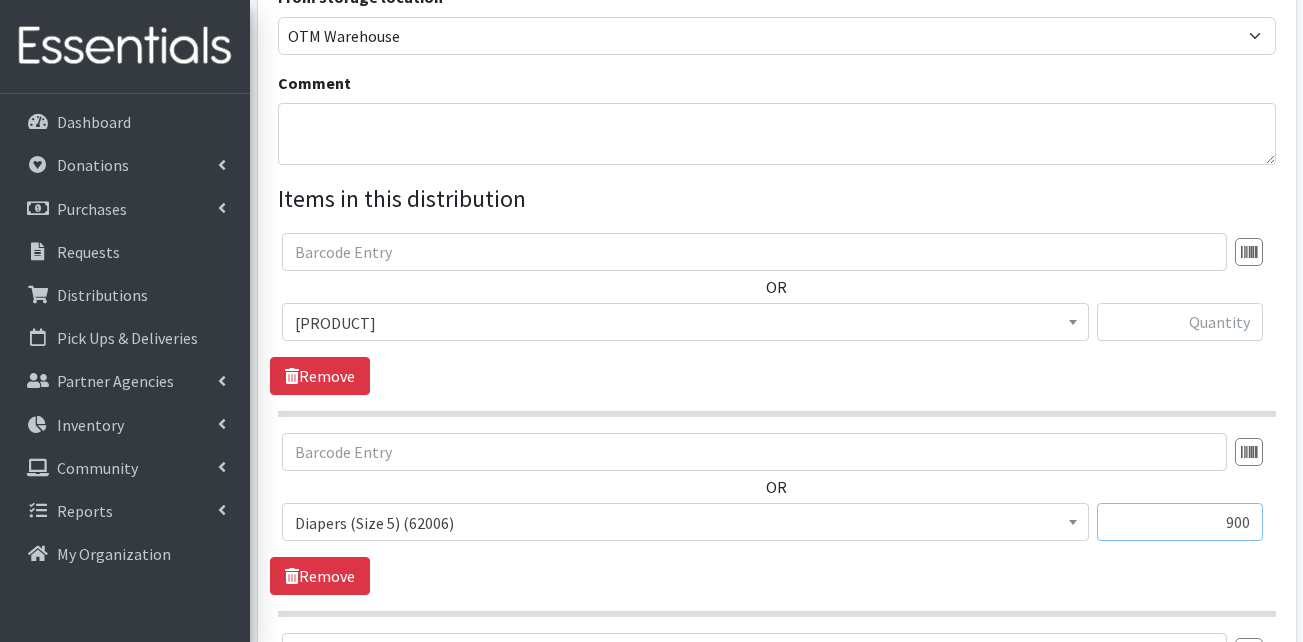 type on "900" 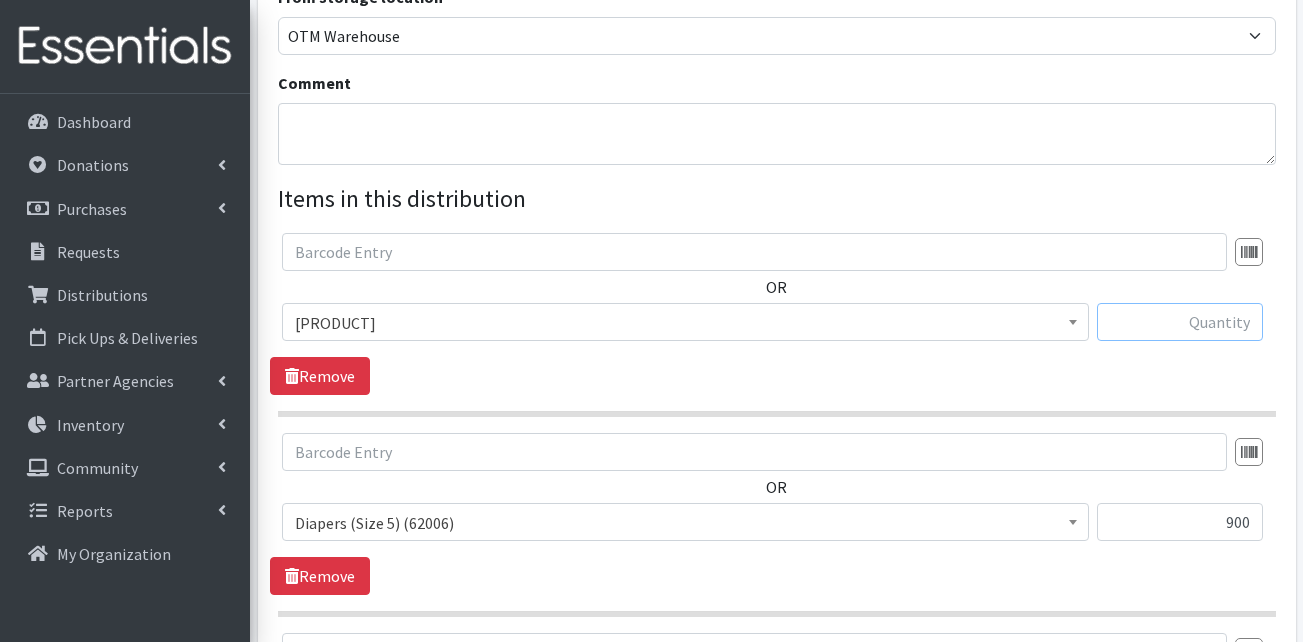 click at bounding box center [1180, 322] 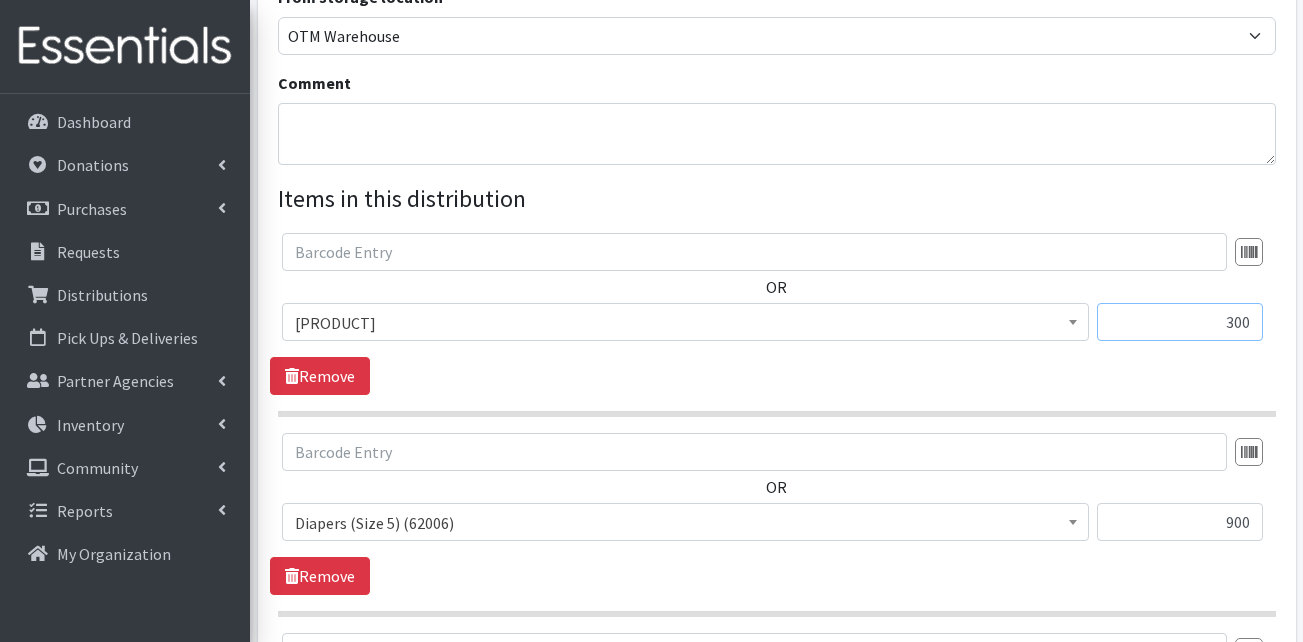 type on "300" 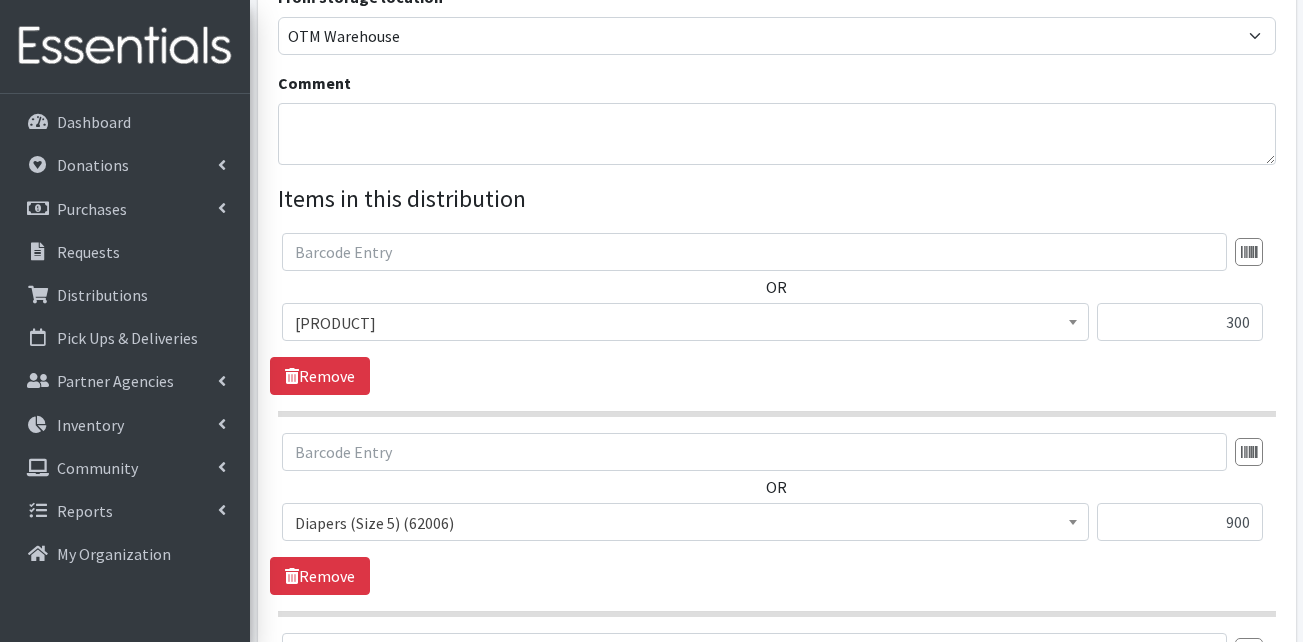 click on "OR
Adult Briefs (Large) (168694)
Adult Briefs (Medium) (109741)
Adult Briefs (Small) (111168)
Adult Briefs (X-Large) (164855)
Adult Briefs (XXL) (1304)
Adult Incontinence Pads (50000)
Adult Liners (50000)
Bed Pads (Disposable) (0)
Diapers (Newborn) (99150)
Diapers (Preemie) (114700)
Diapers (Size 1) (52505)
Diapers (Size 2) (57255)
Diapers (Size 3) (46580)
Diapers (Size 4) (62407)
Diapers (Size 5) (62006)
Diapers (Size 6) (63292)
Diapers (Size 7) (81645)
Kids (Overnights - Older Kids) (42464)
Kids Pull-Ups (2T-3T) (105896)
Kids Pull-Ups (3T-4T) (106900)
Kids Pull-Ups (4T-5T) (75576)
Other (0)
Pads (21932)
Period Packs  (99080)
Period Panties (Large) (364957)
Period Panties (Medium) (99945)
Period Panties (Small) (99918)
Period Panties (X-Large) (99886)
Swimmers (50000)
THINX (45859)" at bounding box center (776, 295) 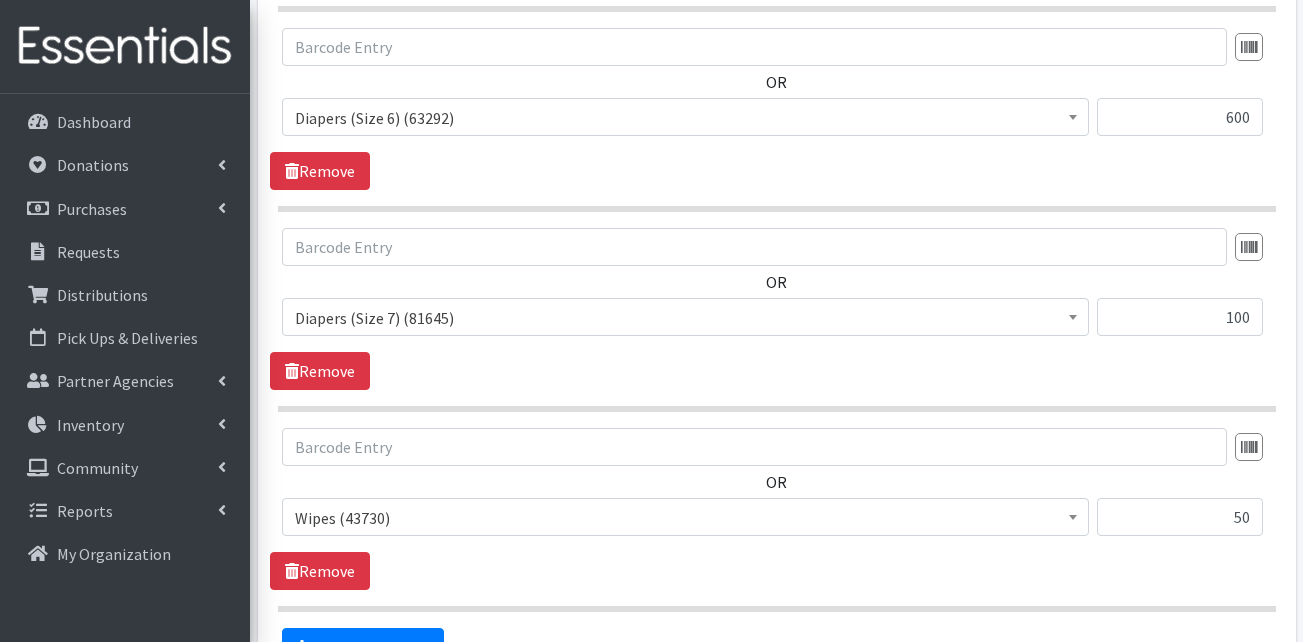 scroll, scrollTop: 1624, scrollLeft: 0, axis: vertical 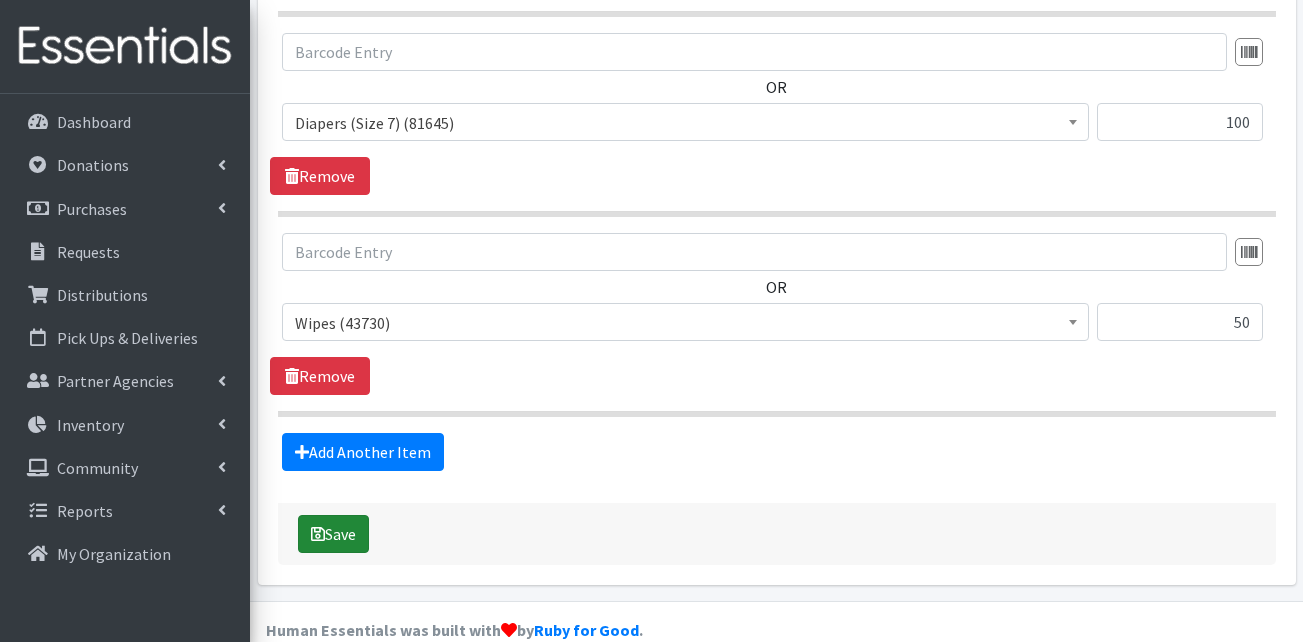 click on "Save" at bounding box center (333, 534) 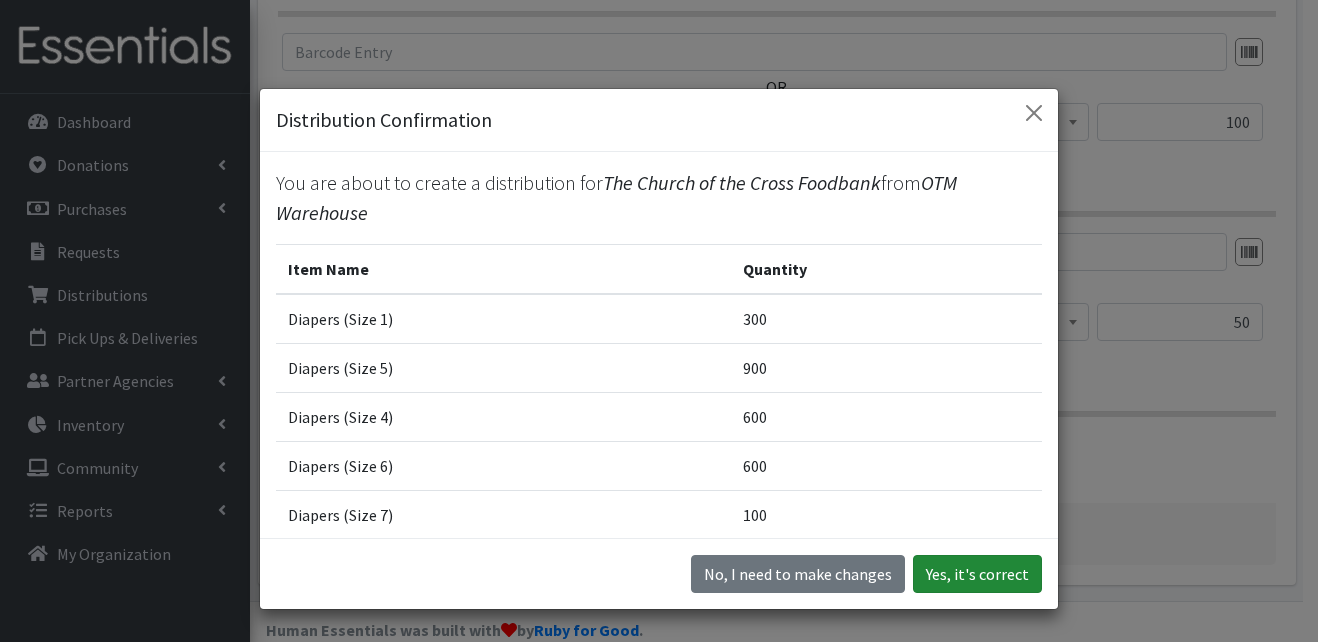 click on "Yes, it's correct" at bounding box center [977, 574] 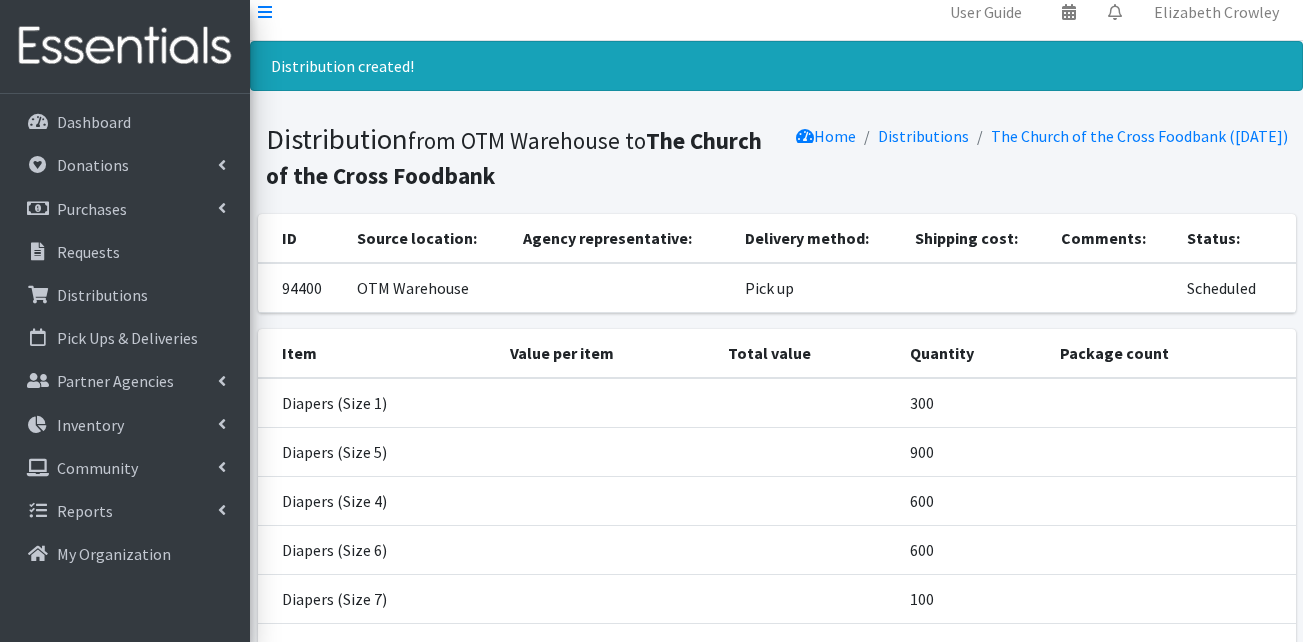 scroll, scrollTop: 0, scrollLeft: 0, axis: both 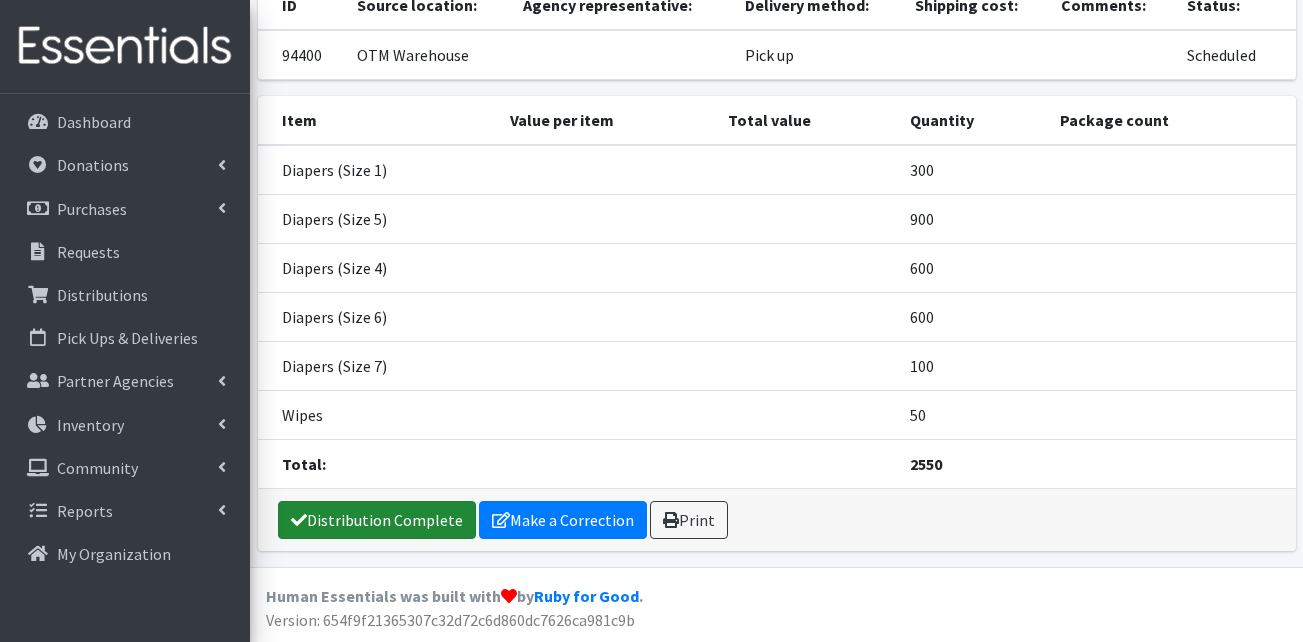 click on "Distribution Complete" at bounding box center (377, 520) 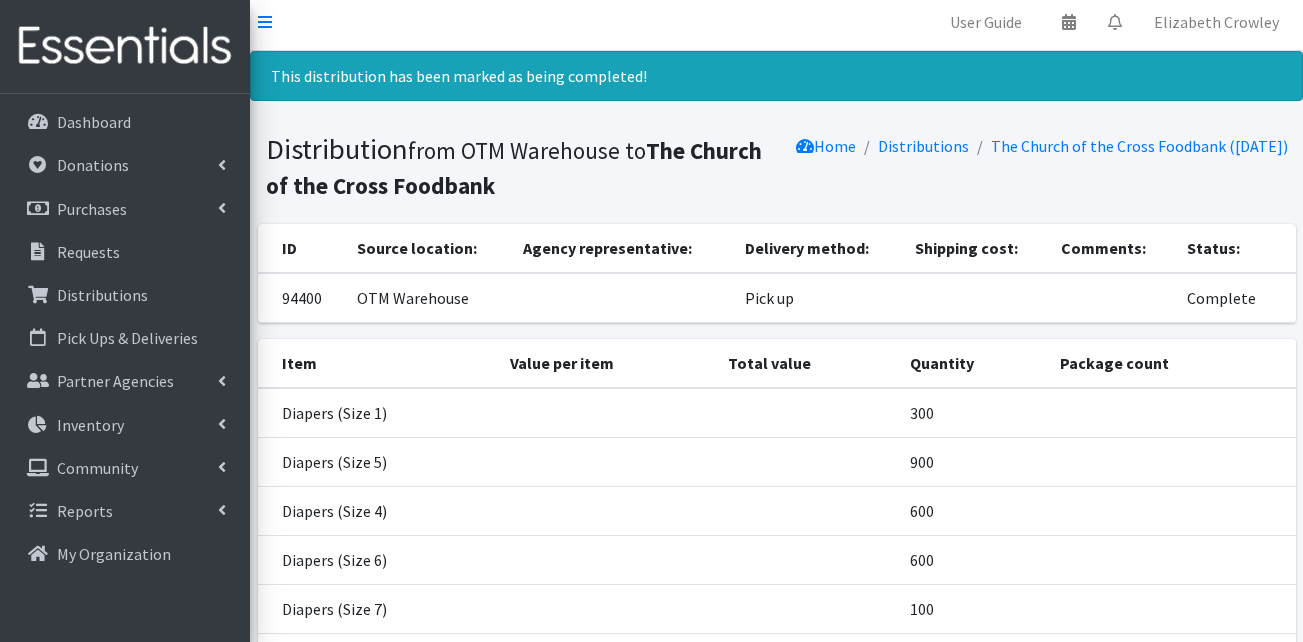scroll, scrollTop: 0, scrollLeft: 0, axis: both 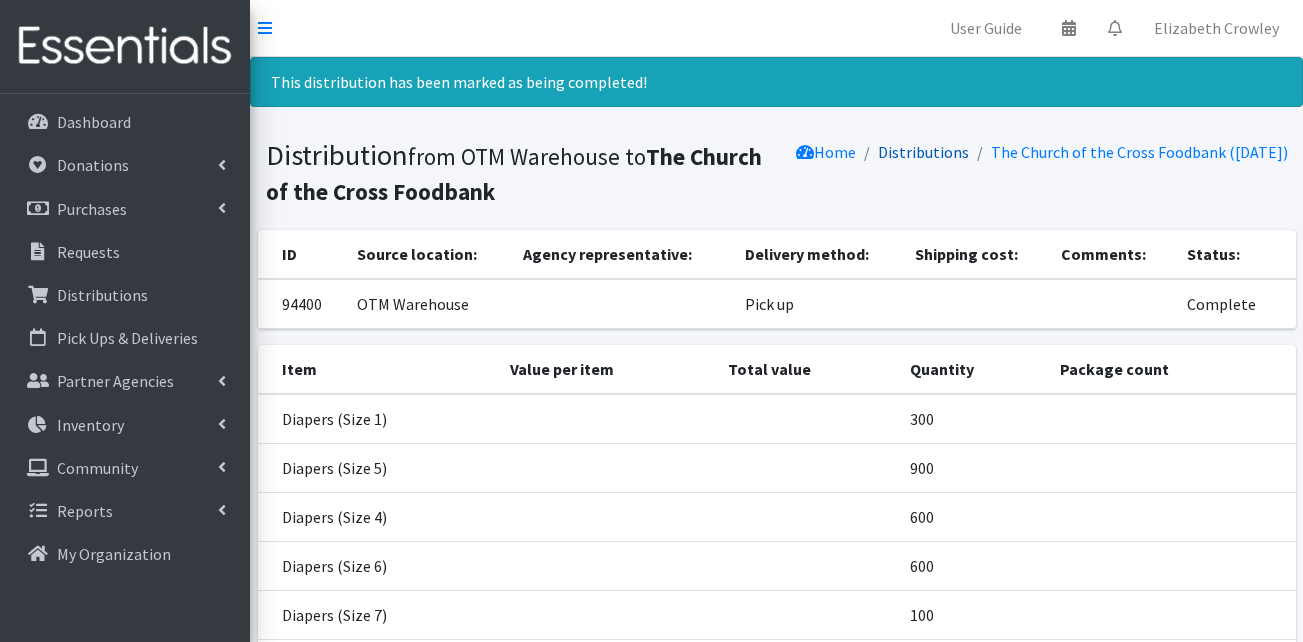 click on "Distributions" at bounding box center (923, 152) 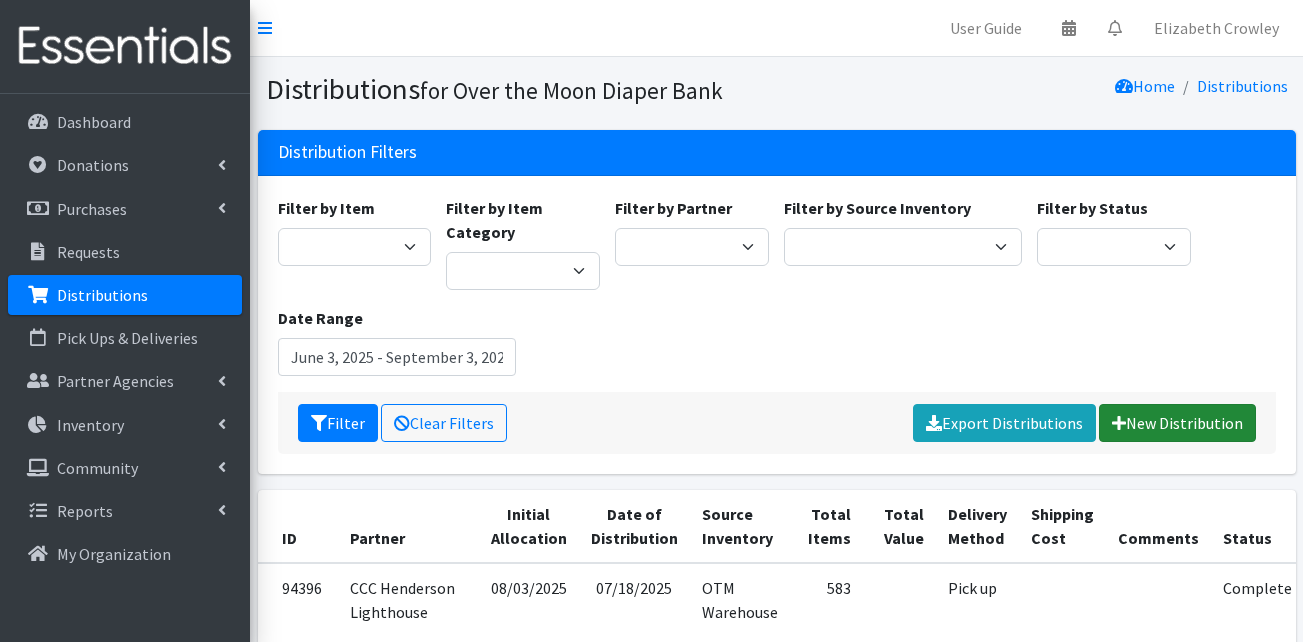 scroll, scrollTop: 0, scrollLeft: 0, axis: both 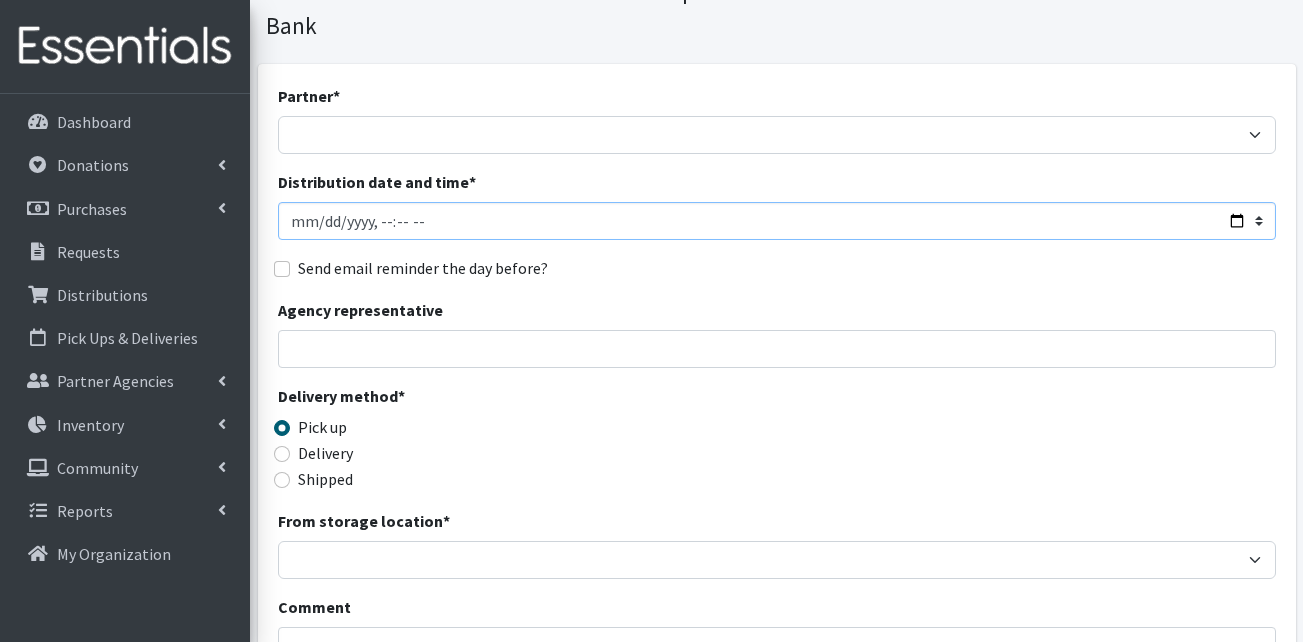 click on "Distribution date and time  *" at bounding box center (777, 221) 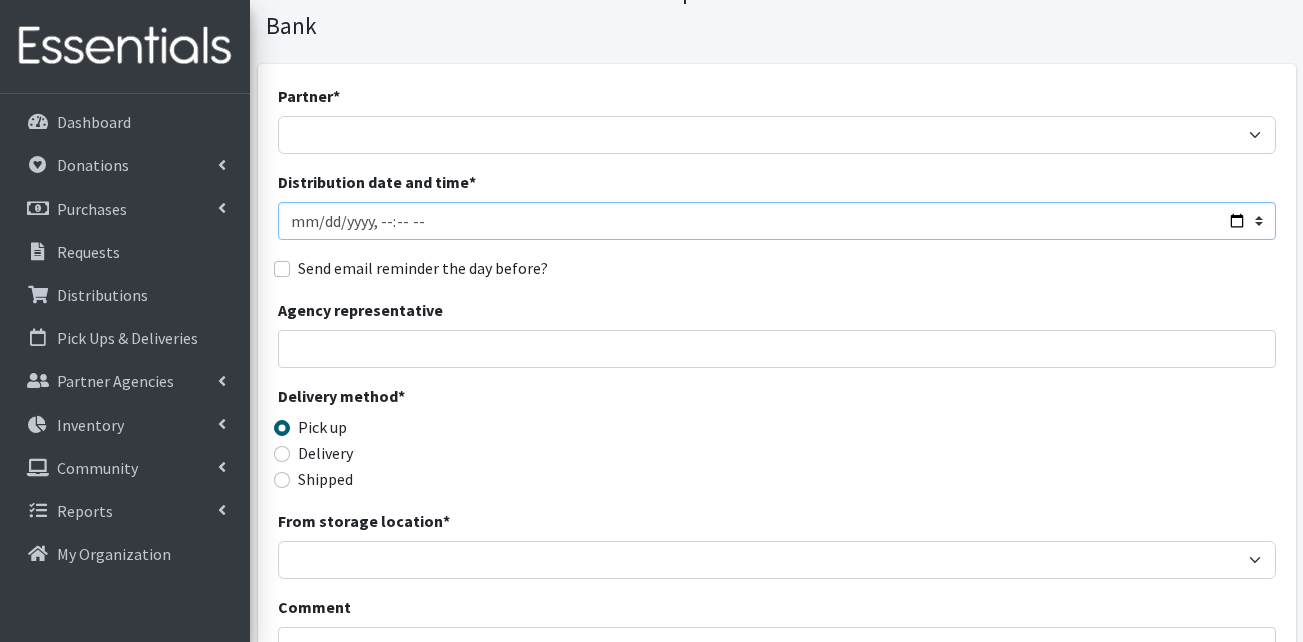 click on "Distribution date and time  *" at bounding box center [777, 221] 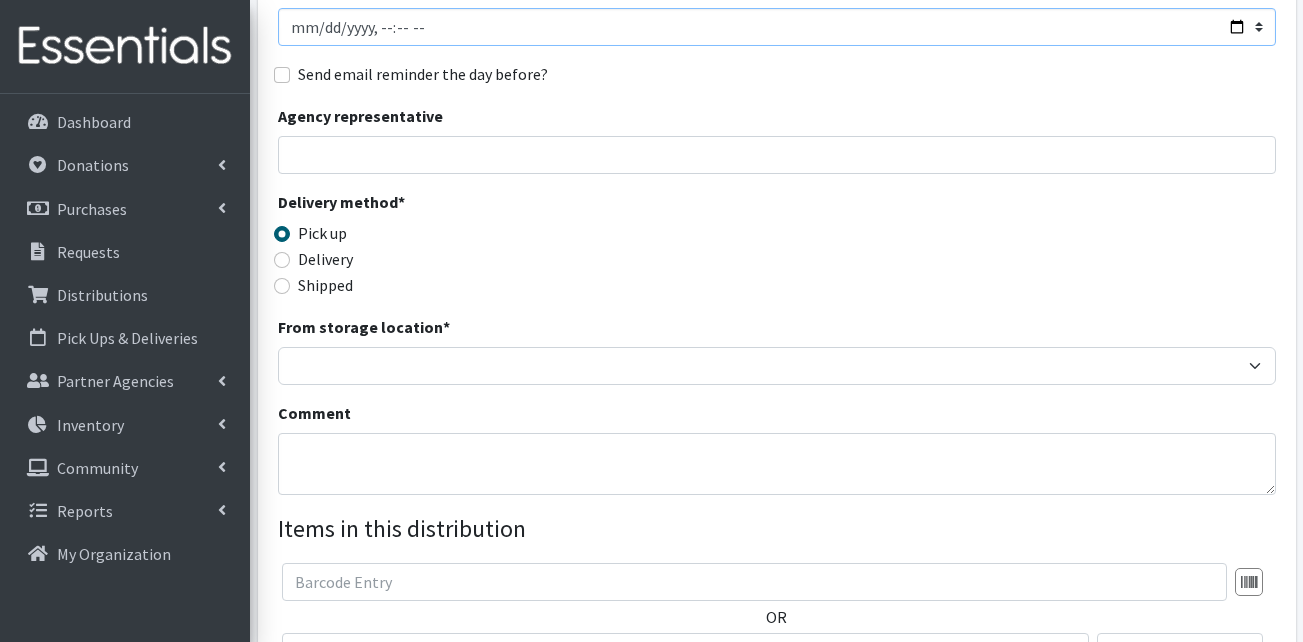scroll, scrollTop: 300, scrollLeft: 0, axis: vertical 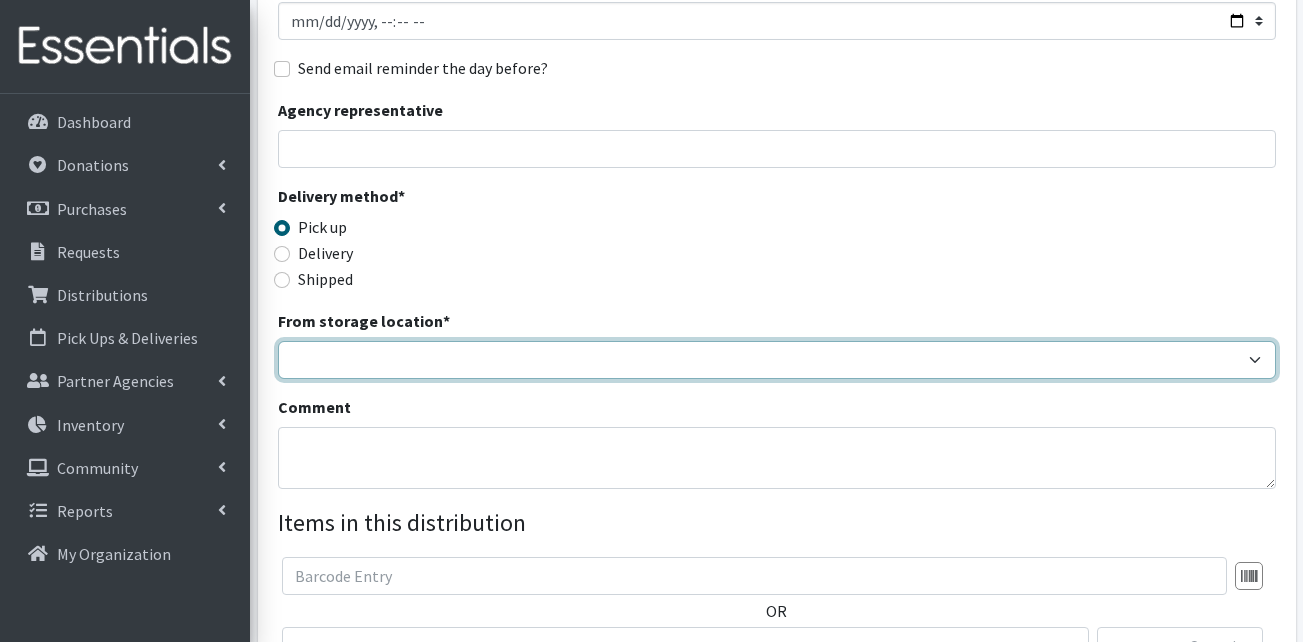 click on "OTM Warehouse" at bounding box center [777, 360] 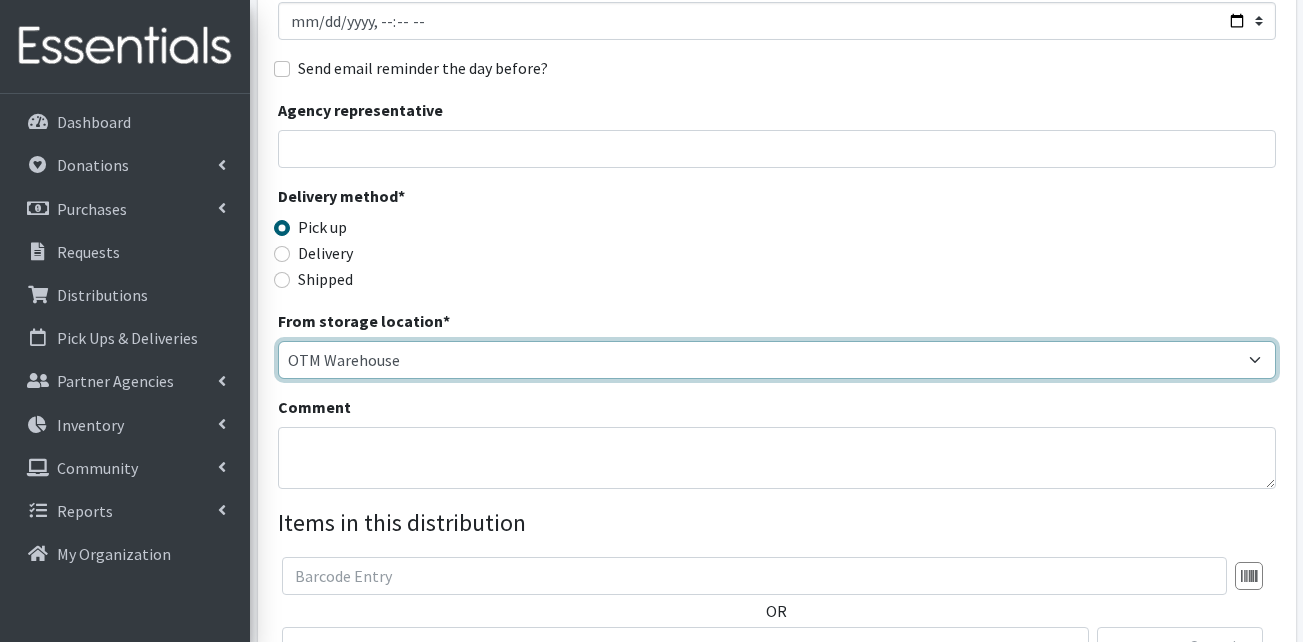 click on "OTM Warehouse" at bounding box center [777, 360] 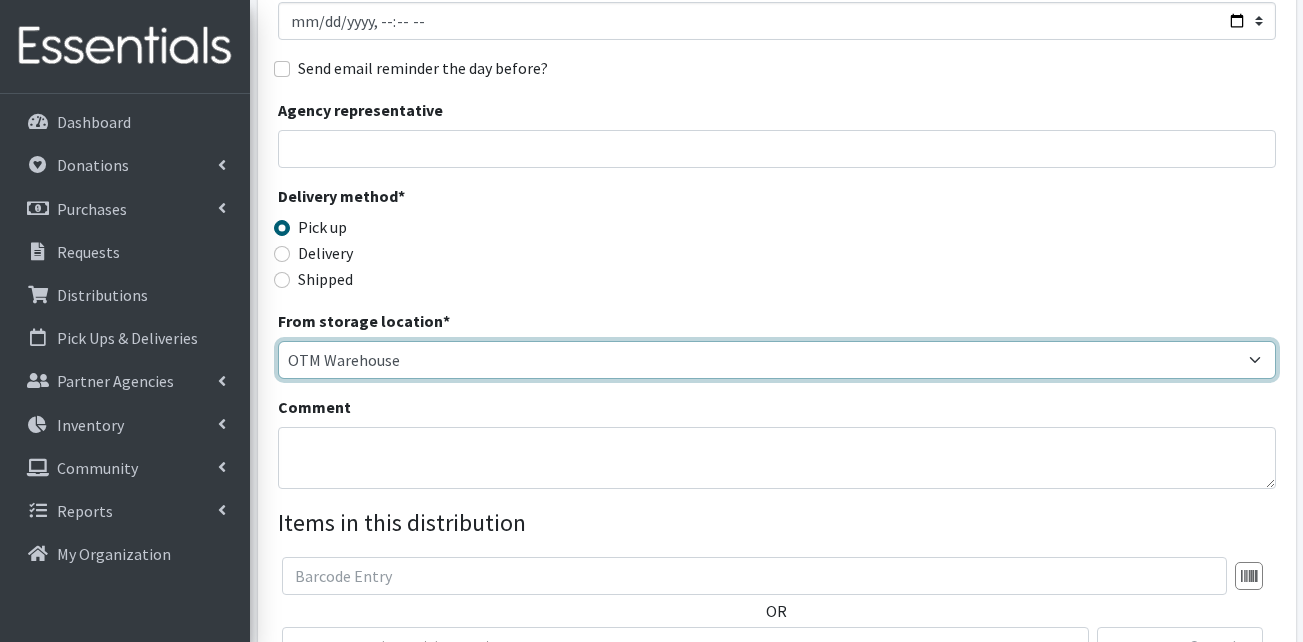 scroll, scrollTop: 400, scrollLeft: 0, axis: vertical 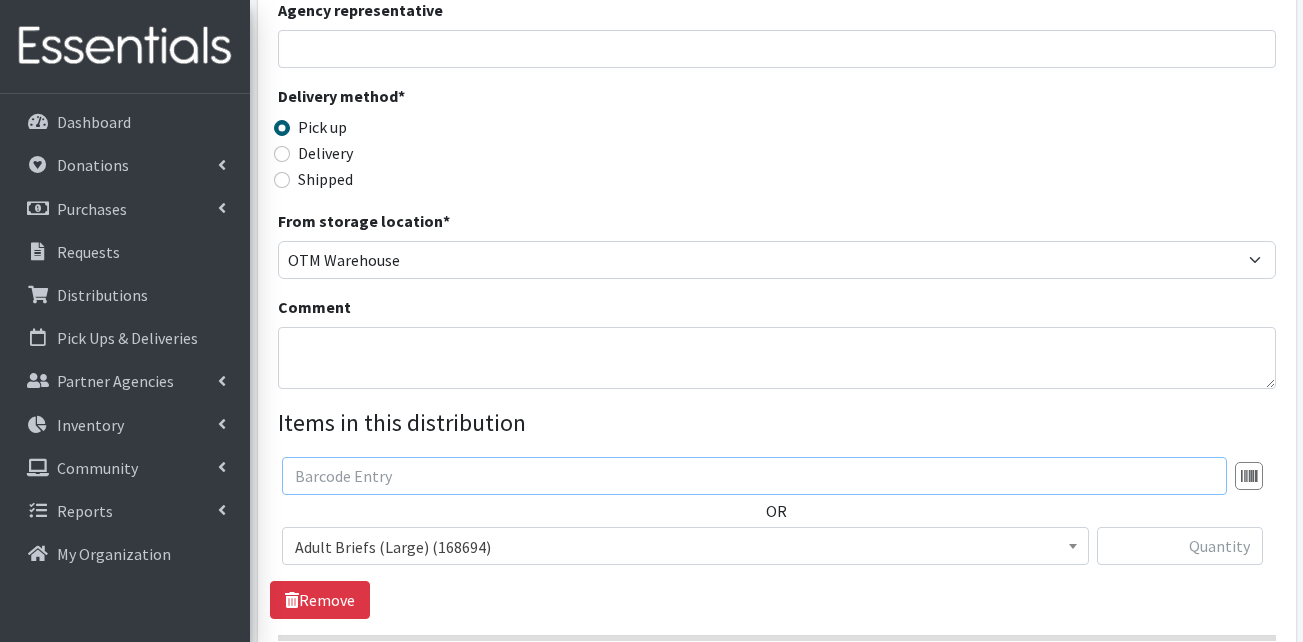 click at bounding box center (754, 476) 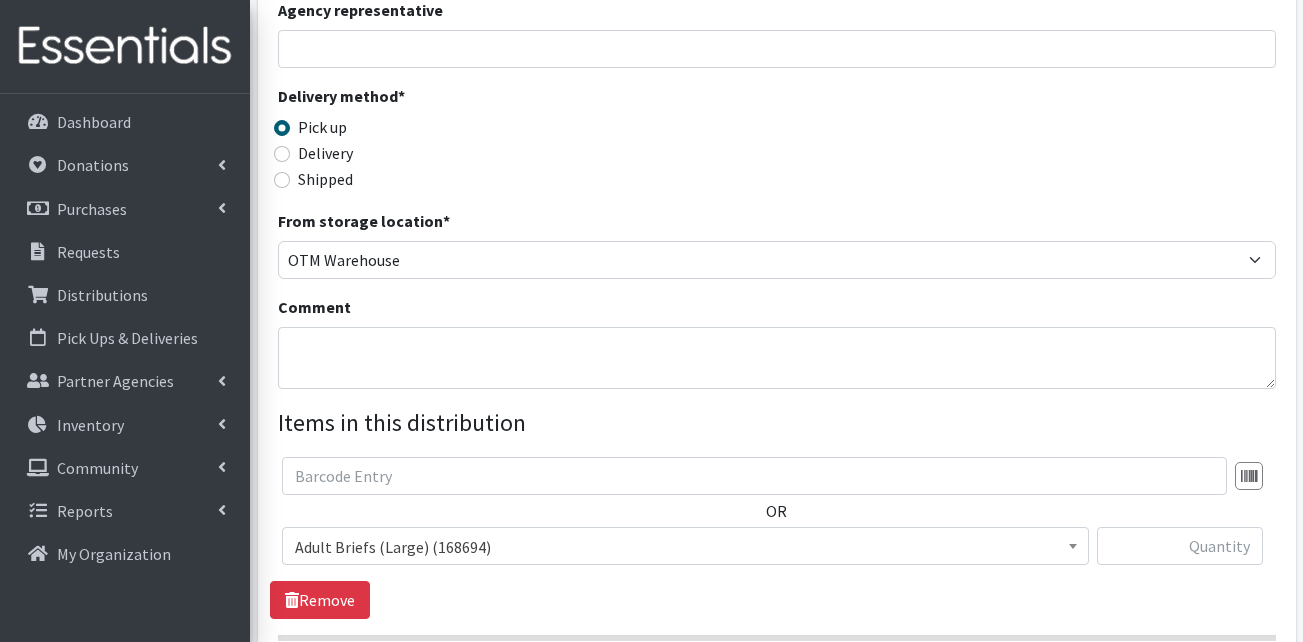 click on "Adult Briefs (Large) (168694)" at bounding box center (685, 547) 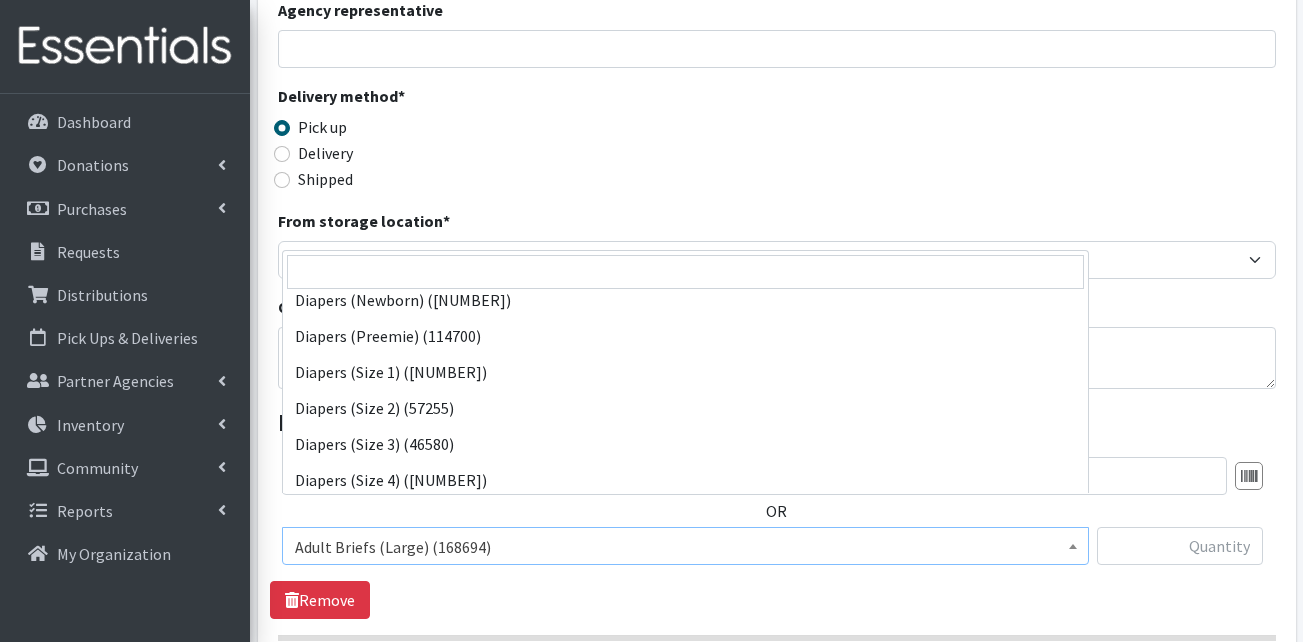 scroll, scrollTop: 300, scrollLeft: 0, axis: vertical 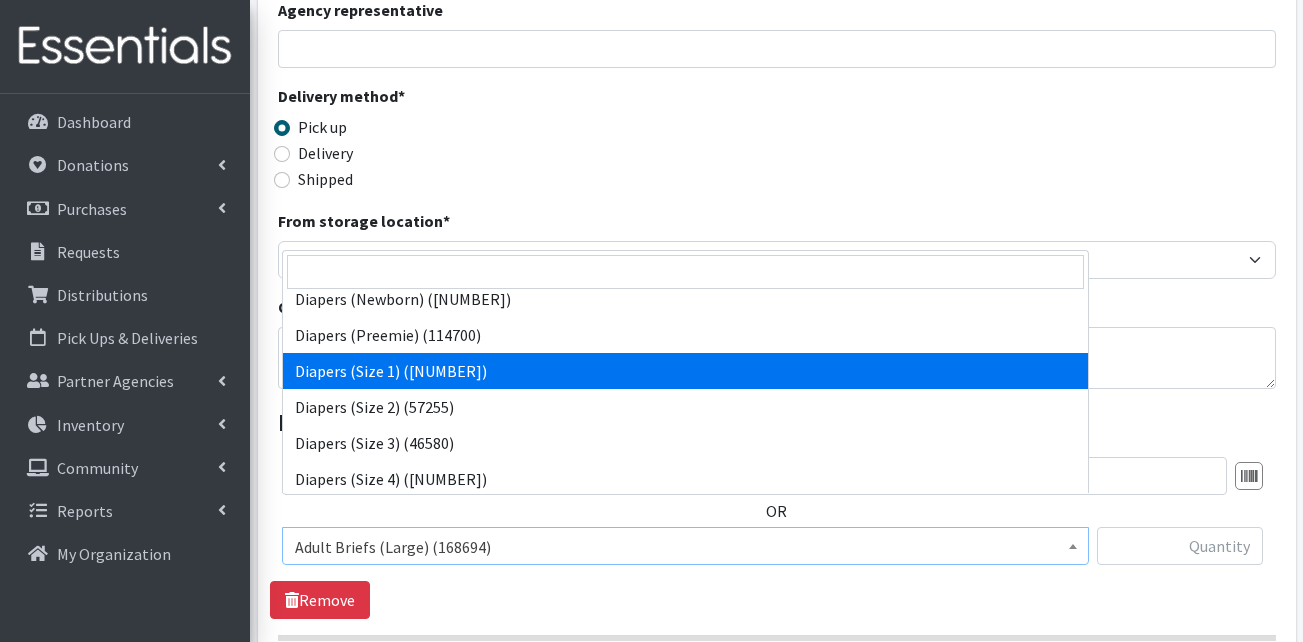 select on "13420" 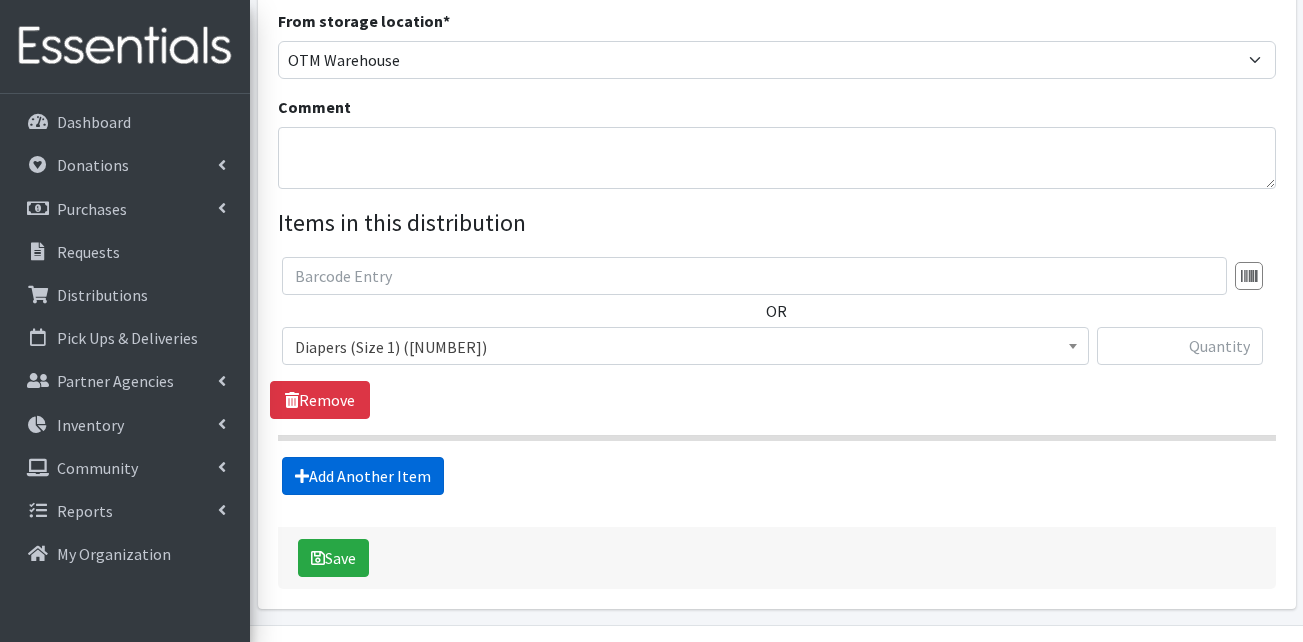 click on "Add Another Item" at bounding box center (363, 476) 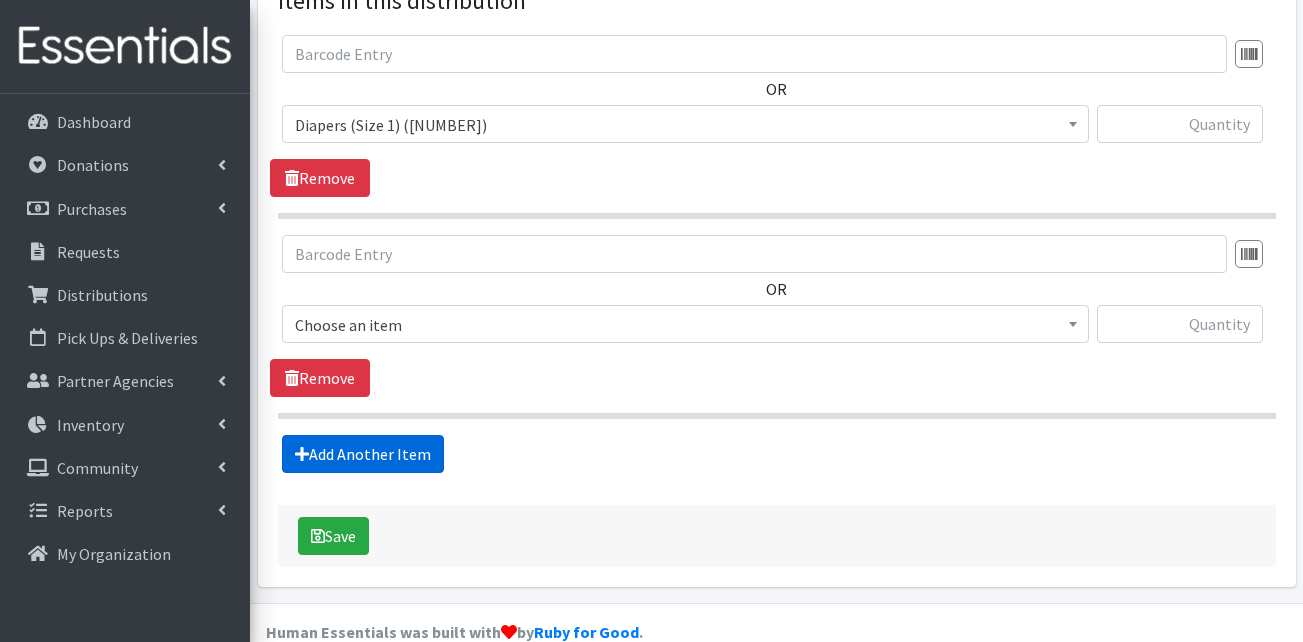 scroll, scrollTop: 824, scrollLeft: 0, axis: vertical 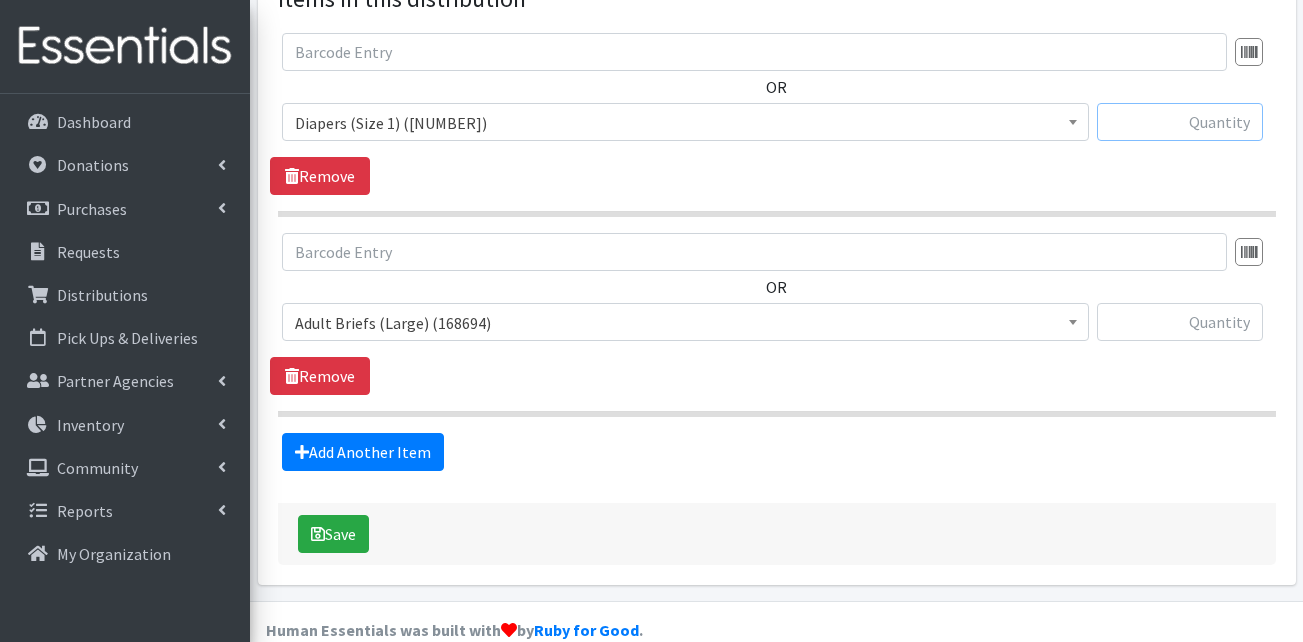 click at bounding box center (1180, 122) 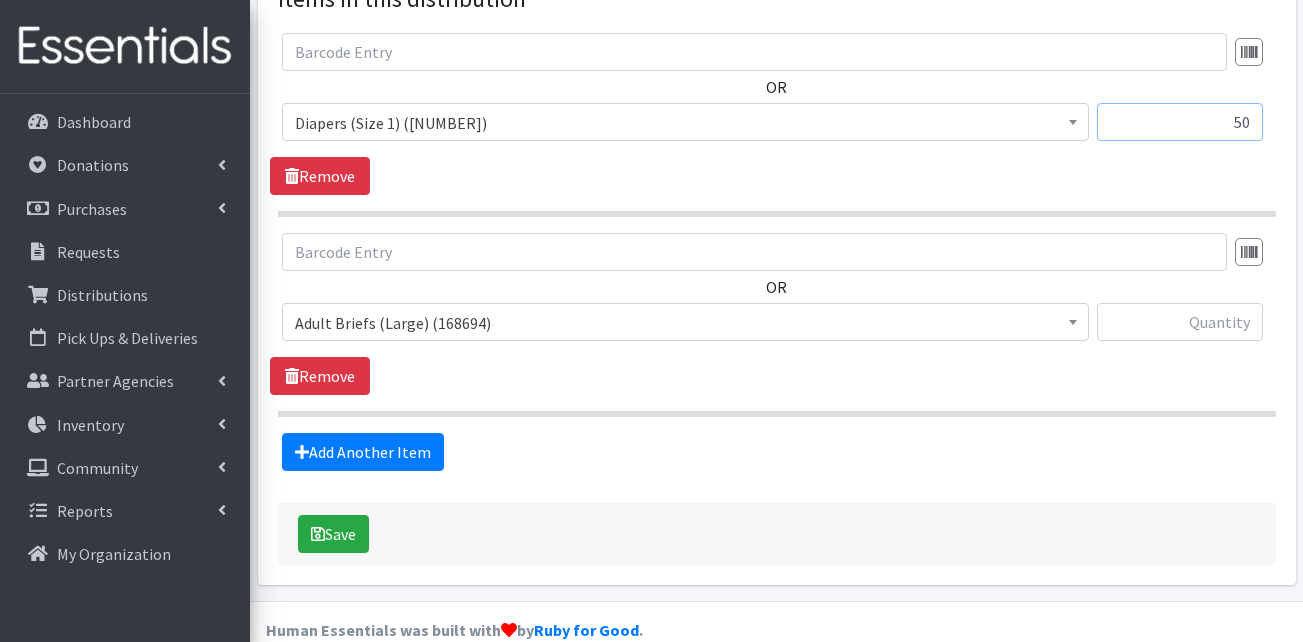 type on "50" 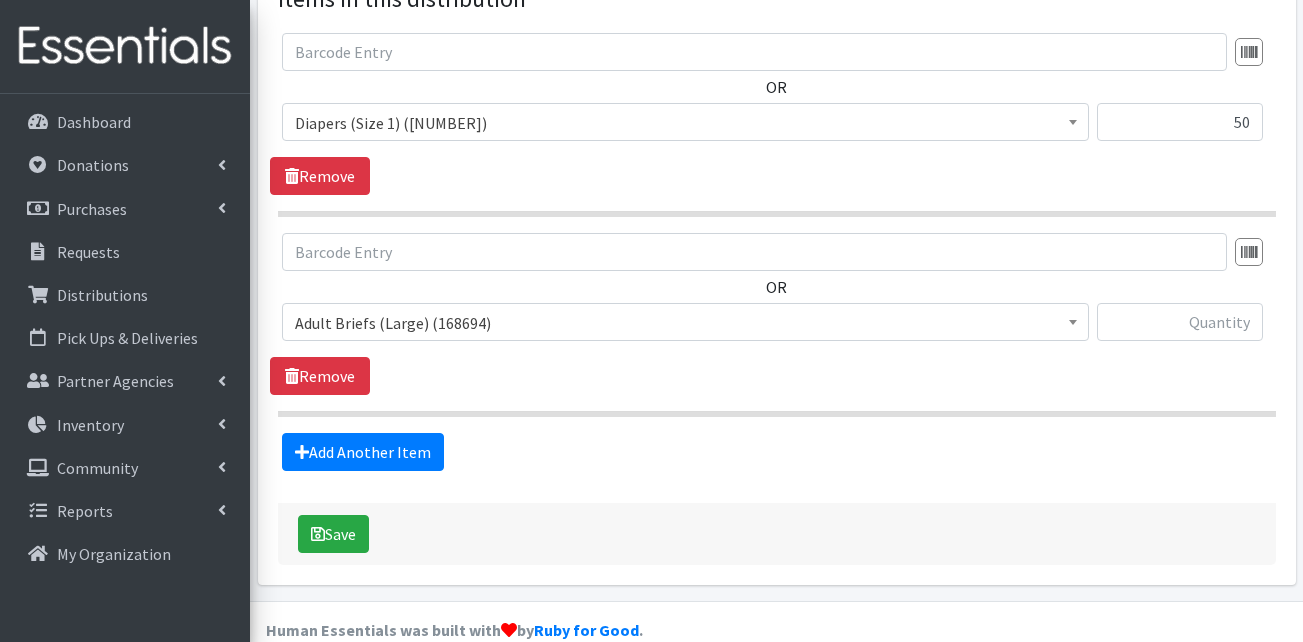 click on "Adult Briefs (Large) (168694)" at bounding box center [685, 323] 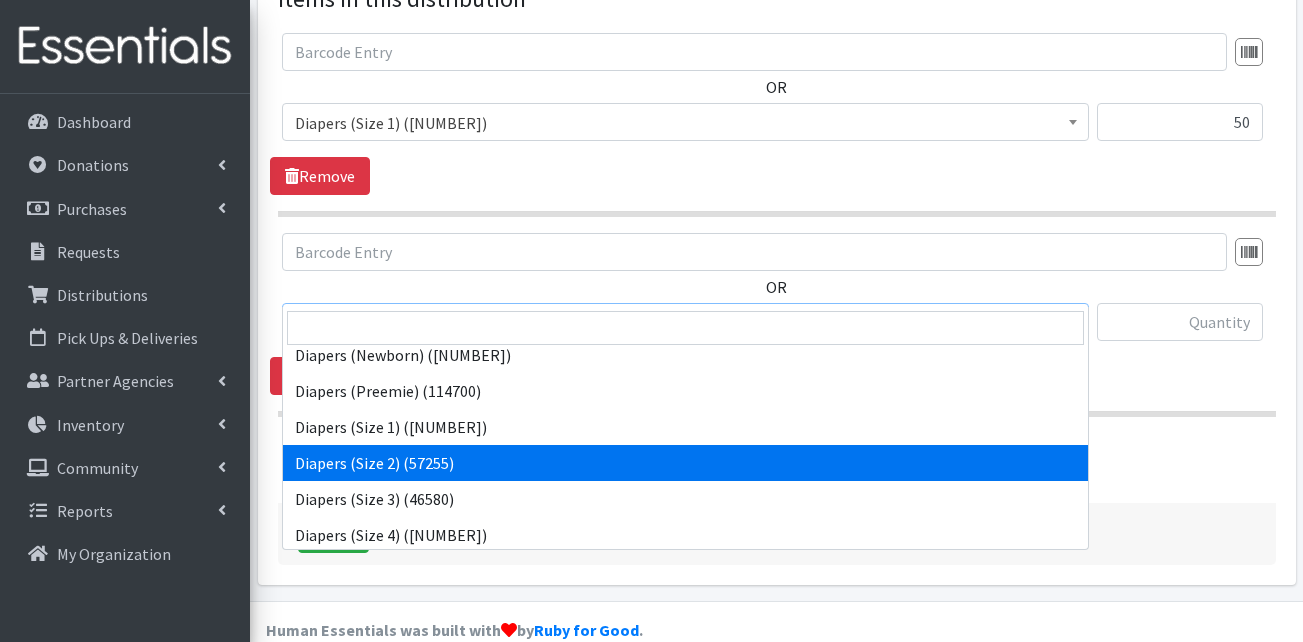 scroll, scrollTop: 200, scrollLeft: 0, axis: vertical 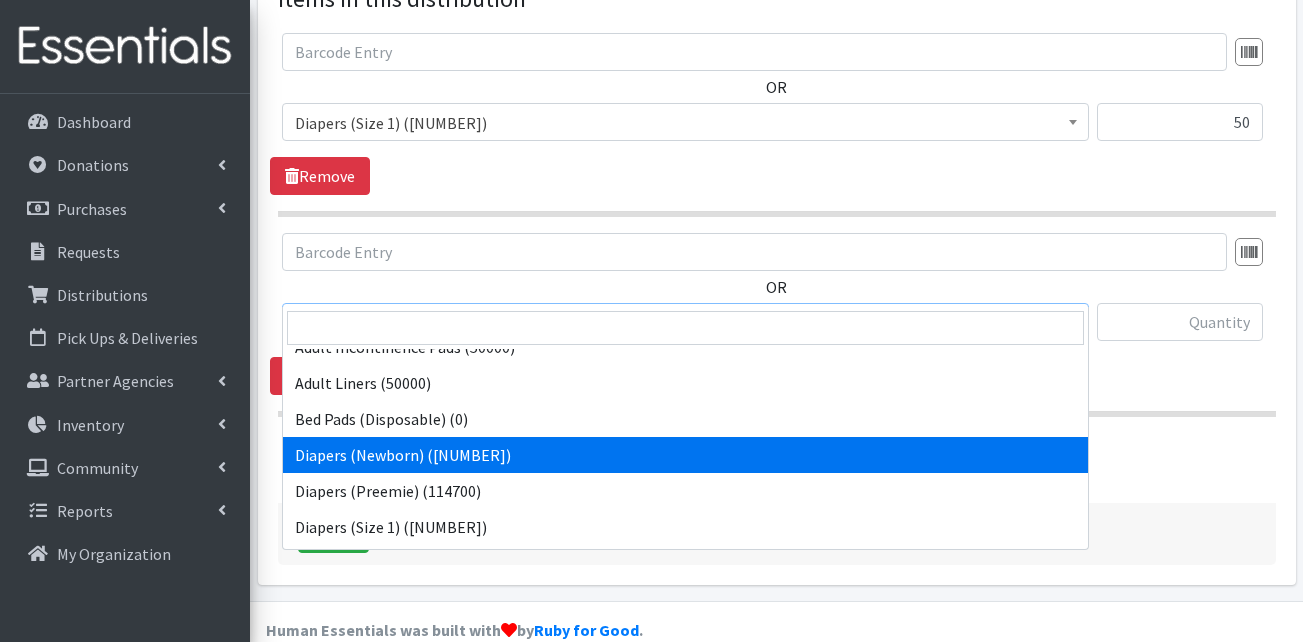 select on "13417" 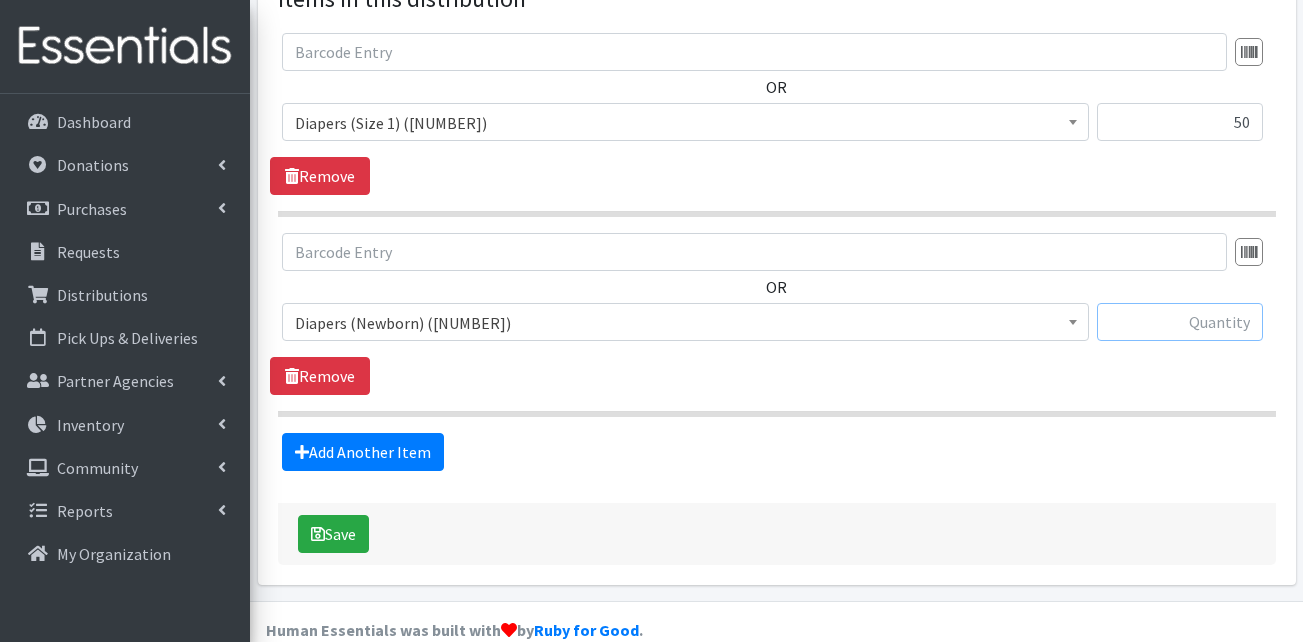 click at bounding box center [1180, 322] 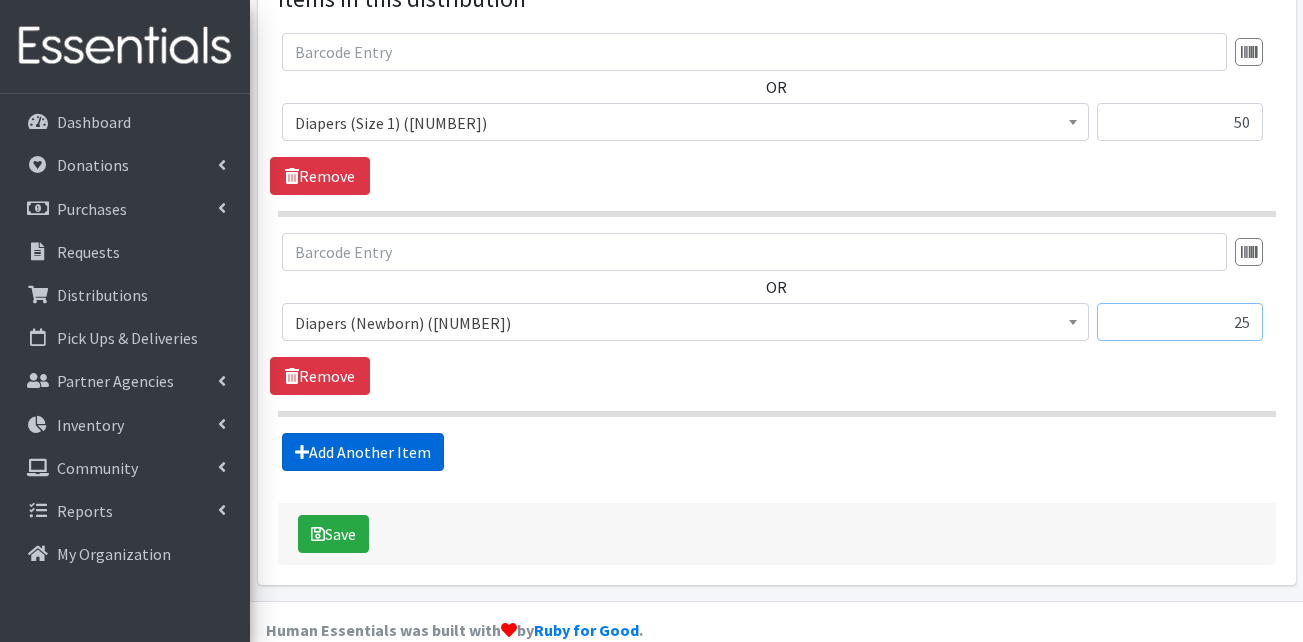 type on "25" 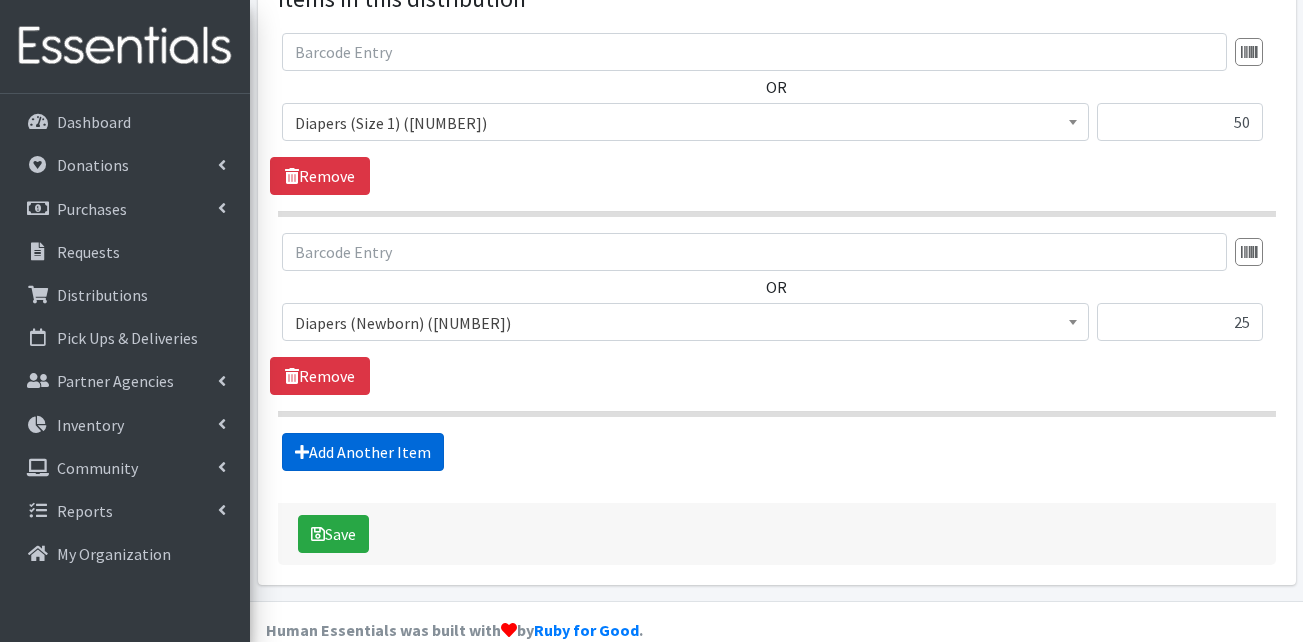 click on "Add Another Item" at bounding box center [363, 452] 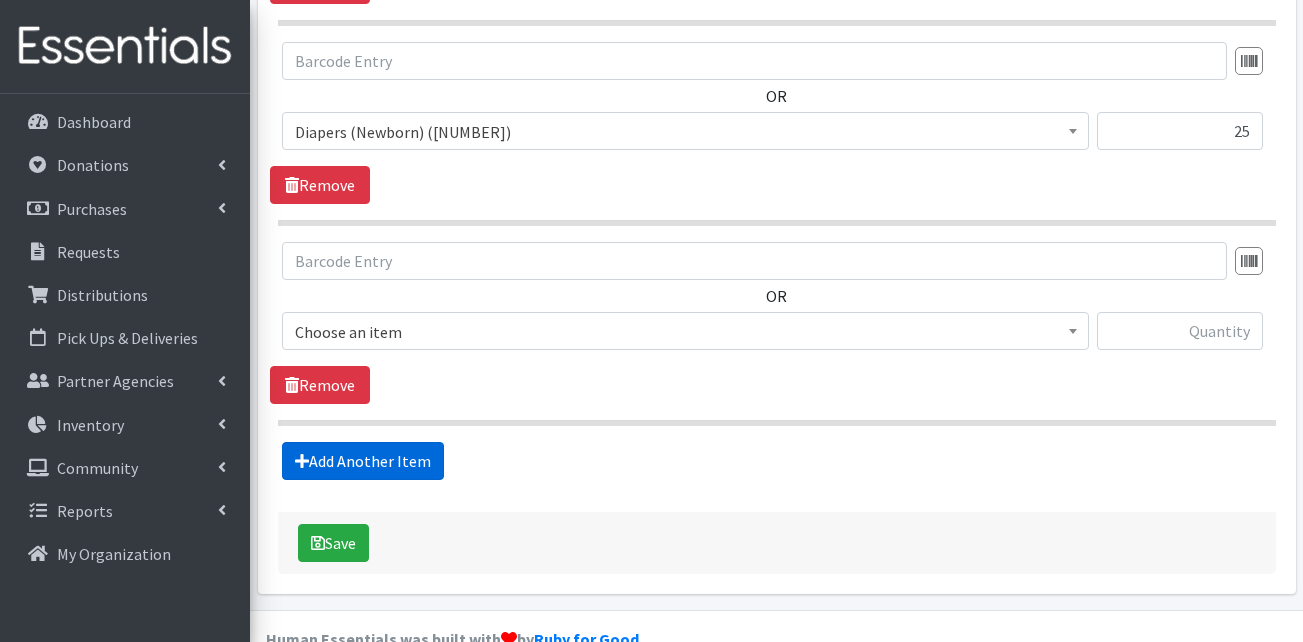 scroll, scrollTop: 1024, scrollLeft: 0, axis: vertical 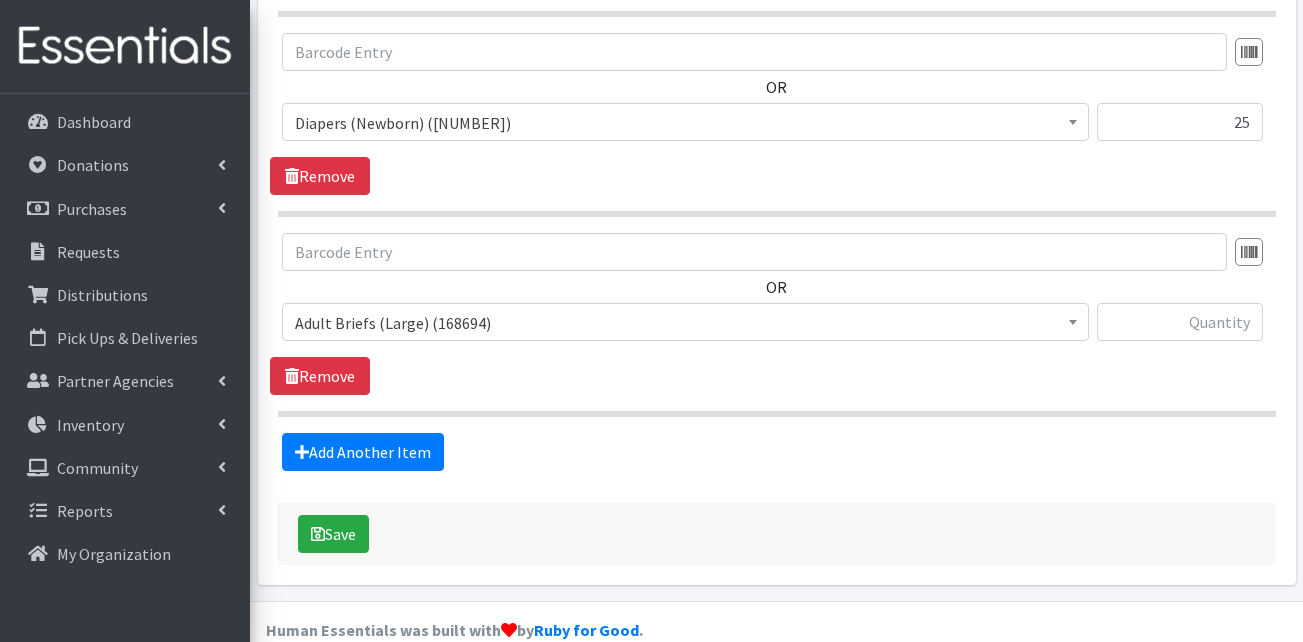 click on "Adult Briefs (Large) (168694)" at bounding box center [685, 322] 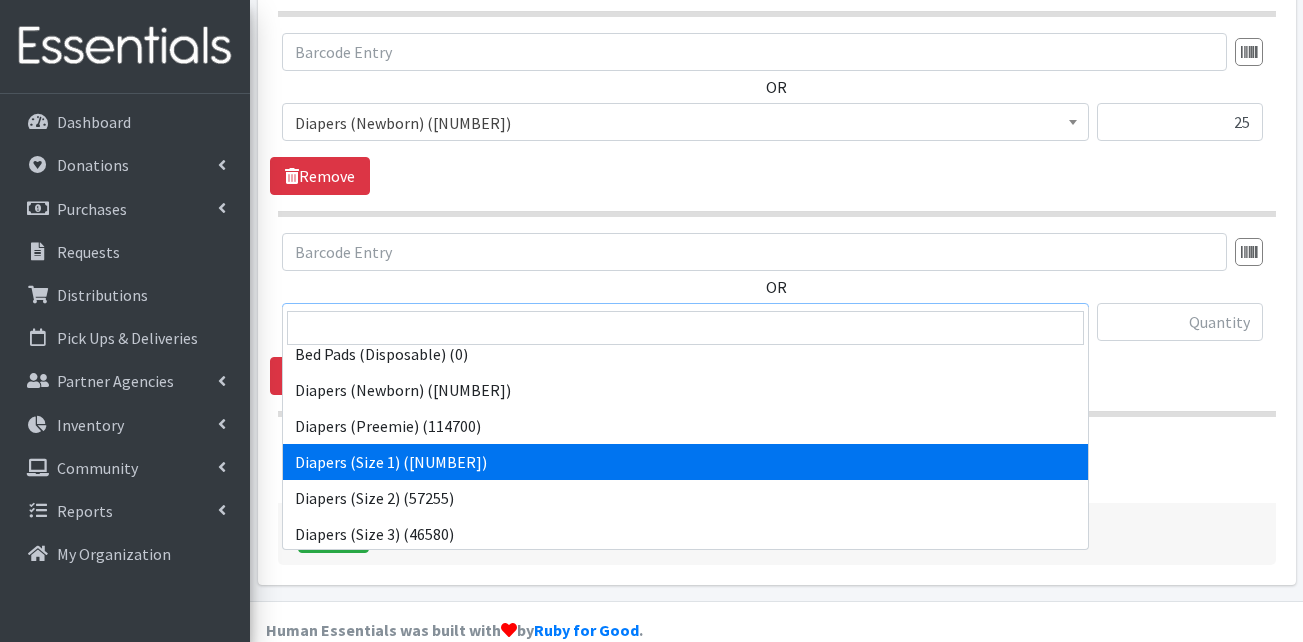 scroll, scrollTop: 300, scrollLeft: 0, axis: vertical 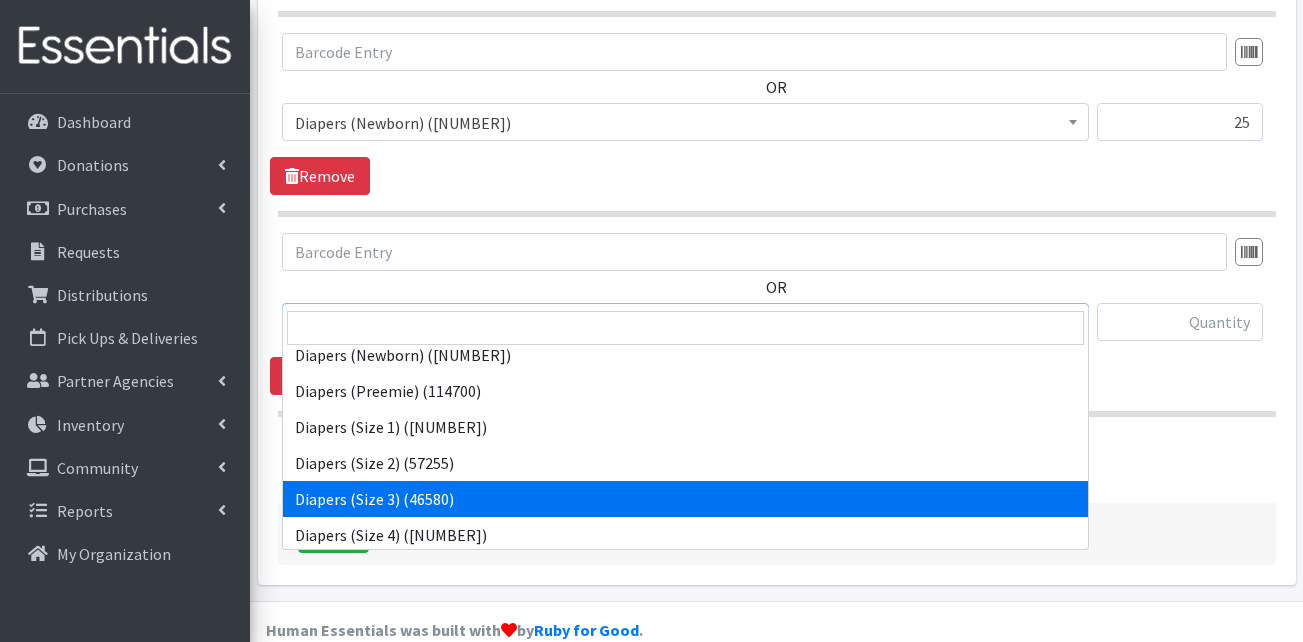 select on "13422" 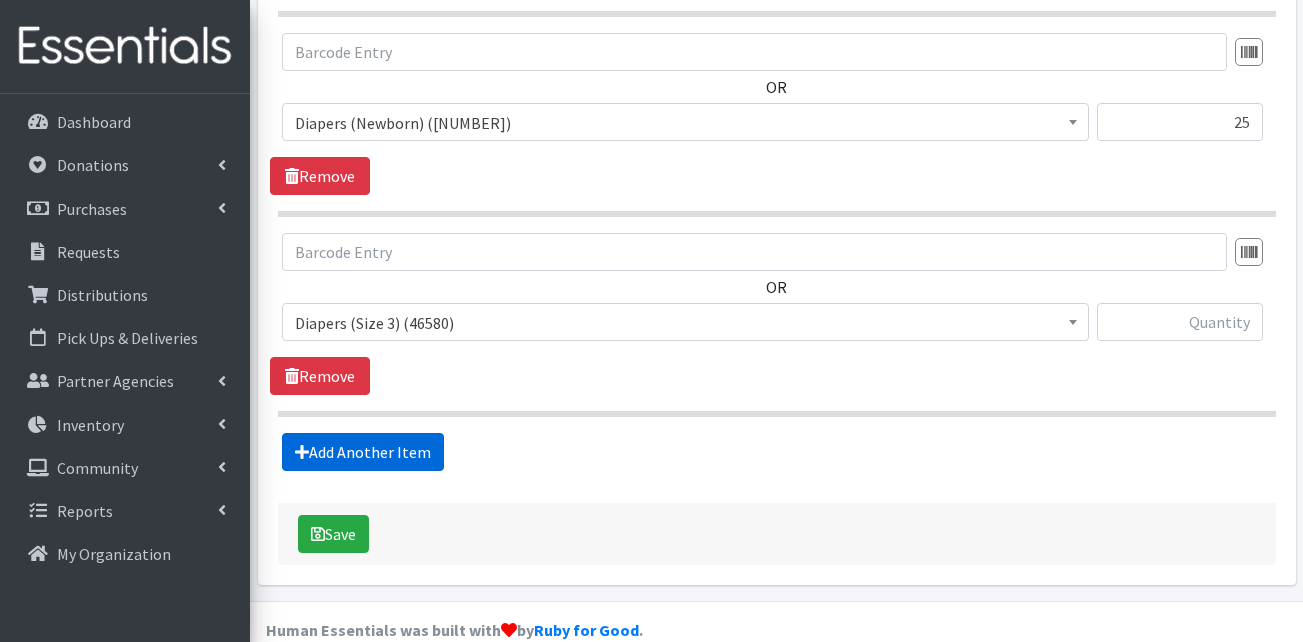 click on "Add Another Item" at bounding box center [363, 452] 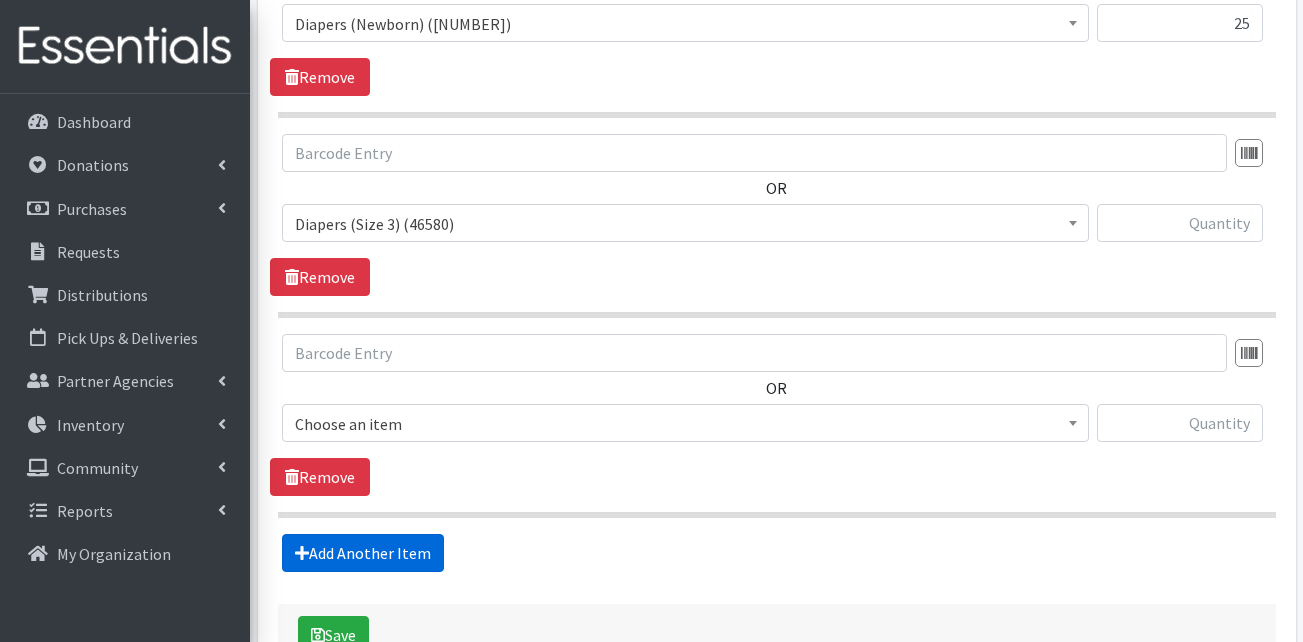 scroll, scrollTop: 1224, scrollLeft: 0, axis: vertical 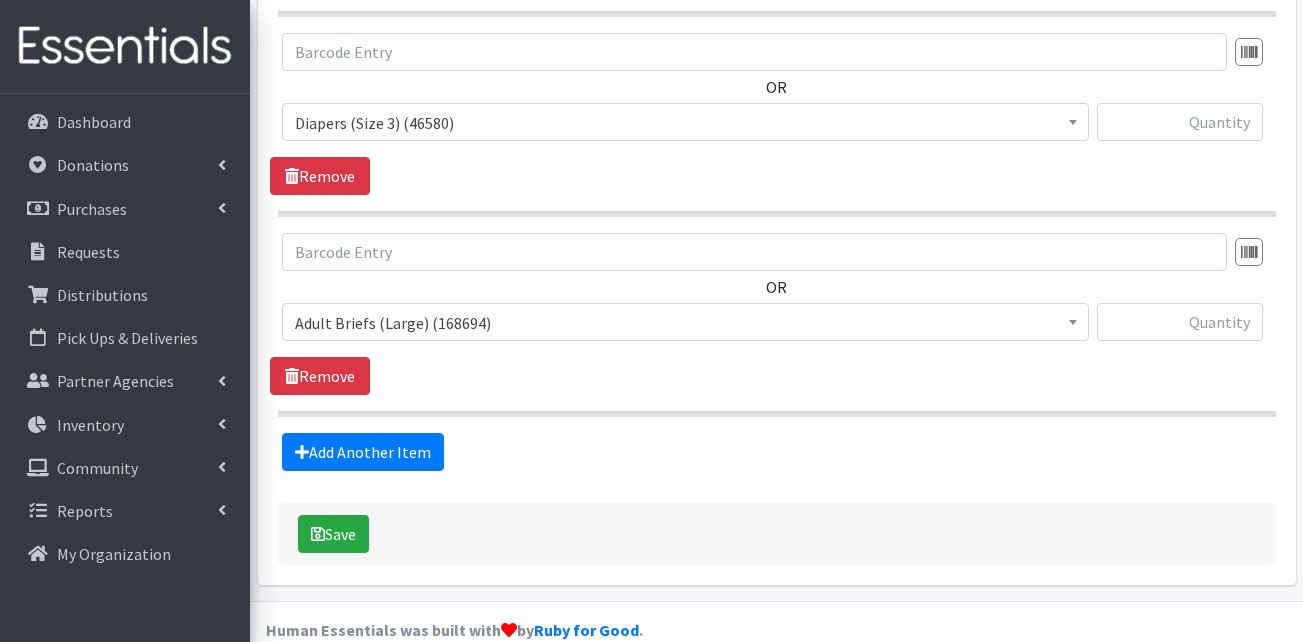 click on "Partner  *
AHJ Library System
Amerigroup
CCC Henderson Lighthouse
CEMA (Chatham Emergency Management Agency)
Chatham Savannah Authority for the Homeless
Coastal Coalition for Children - Savannah
CORE
DDDRP: Action Pact
DDDRP: Coastal GA Area Community Action Authority
Department of Public Health (DPH) / Coastal Health District
Economic Opportunity Authority
First Bryan Baptist Church
Fresh Express (YMCA + Healthy Savannah)
GA MOON LOCKER : DPH SAV, Drayton
GA MOON LOCKER : DPH SAV, Eisenhower
GA MOON LOCKER: Forest City Branch
GA MOON LOCKER : Hinesville Branch
GA MOON LOCKER : Midway|Riceboro Branch
GA MOON LOCKER : SW Chatham Branch
GA Southern Captain's Cupboard SAV
GA Southern Statesboro / Wellness & Health Promotion
General Donation
Gillison Branch Baptist Church 2nd Annual Health Fair
Goodwill SEGA
Greater Gaines Women's Missionary Society
Greenbriar Children's Center
GROW Initiative GA
HOME OTM
Hope 1312 Collective" at bounding box center [777, -238] 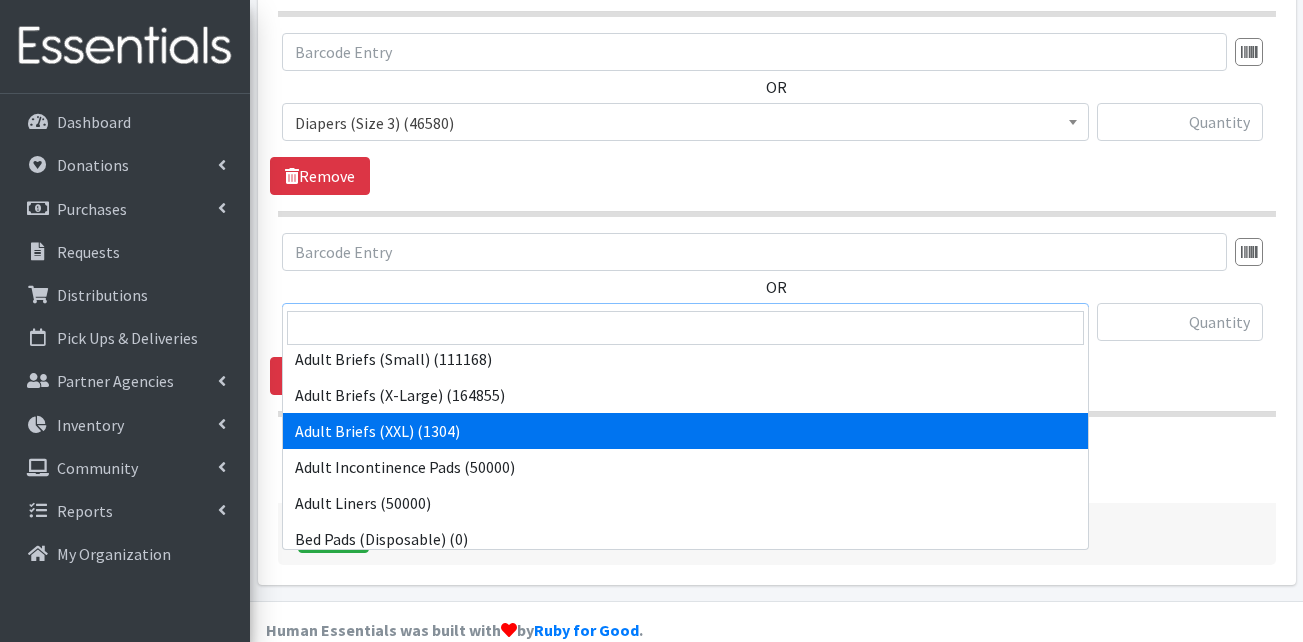 scroll, scrollTop: 400, scrollLeft: 0, axis: vertical 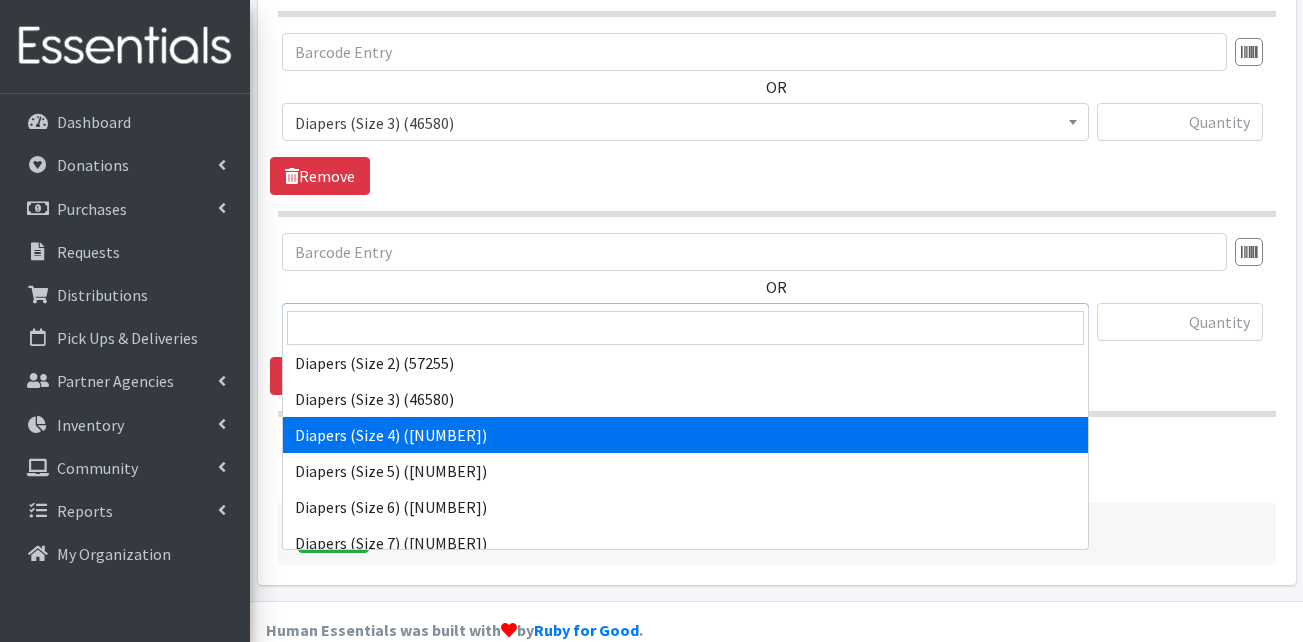 select on "13416" 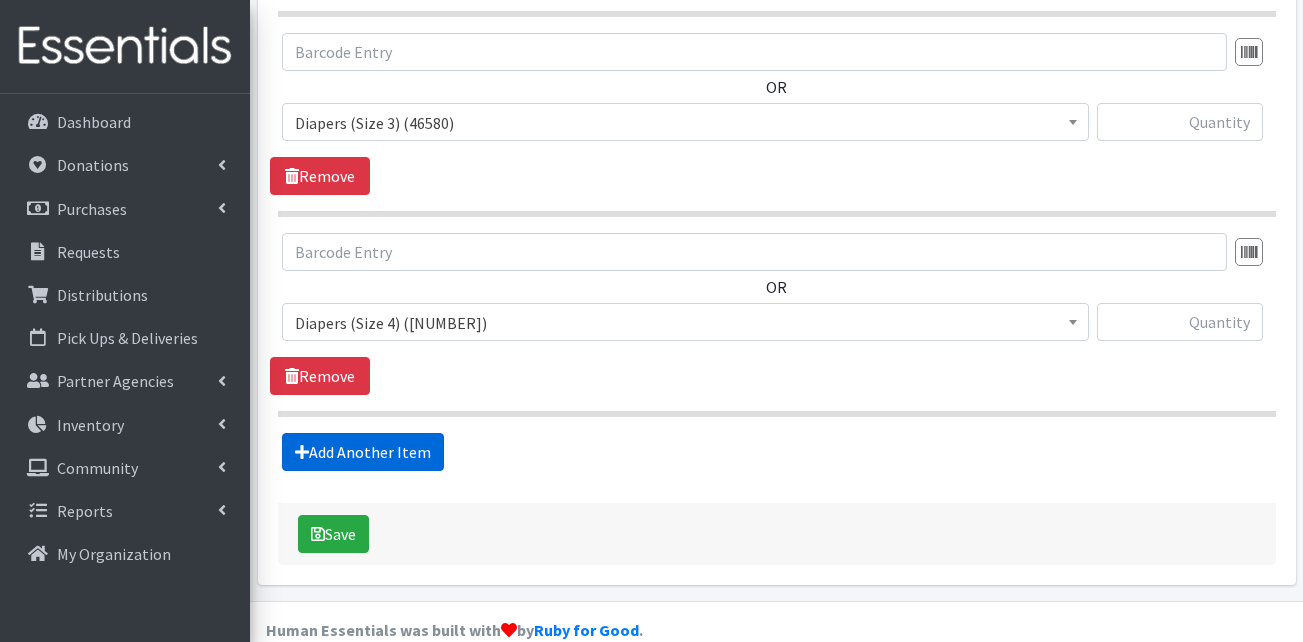 click on "Add Another Item" at bounding box center (363, 452) 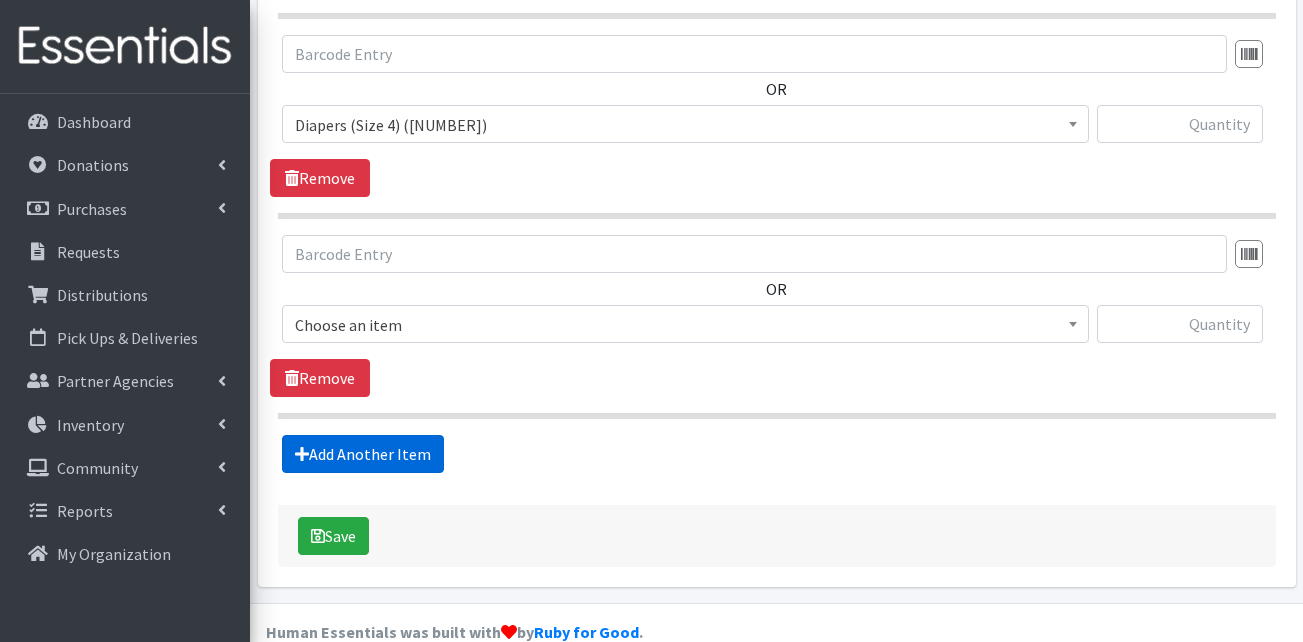 scroll, scrollTop: 1424, scrollLeft: 0, axis: vertical 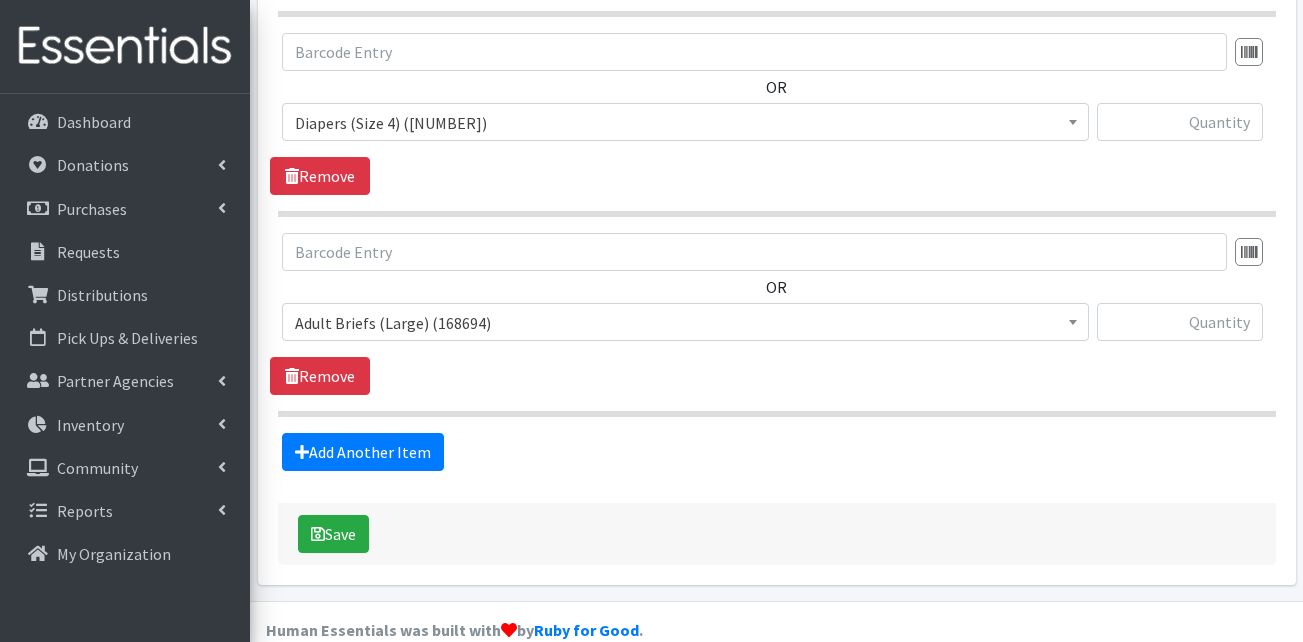 click on "Adult Briefs (Large) (168694)" at bounding box center (685, 323) 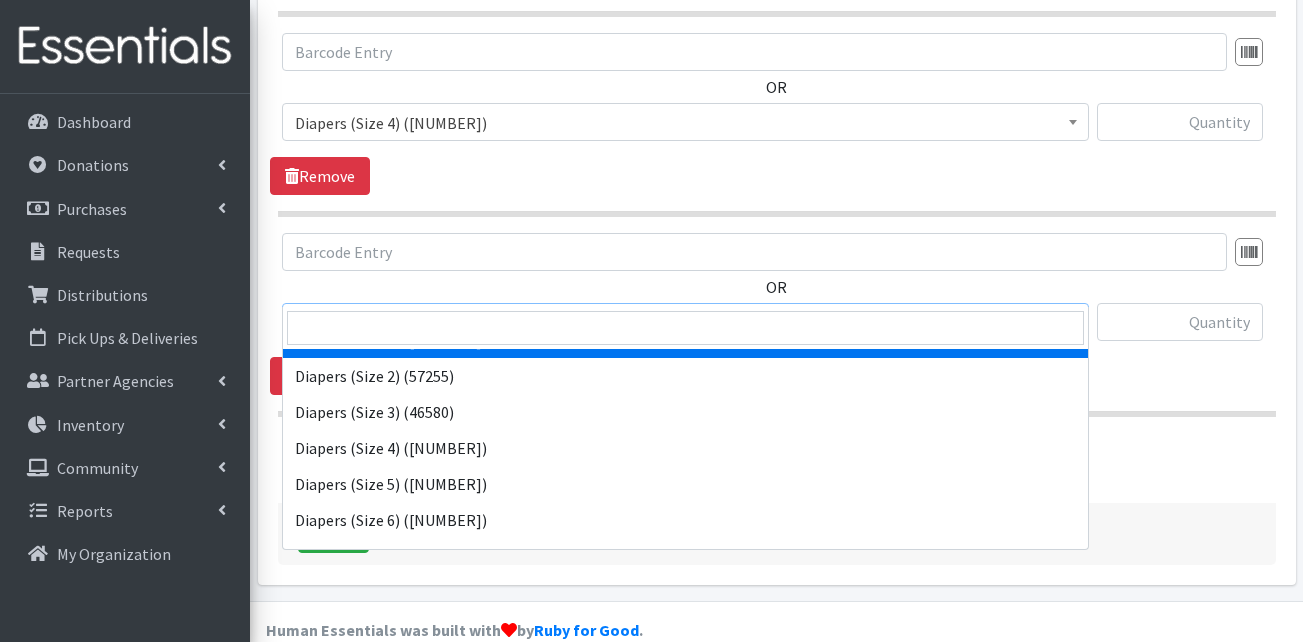 scroll, scrollTop: 400, scrollLeft: 0, axis: vertical 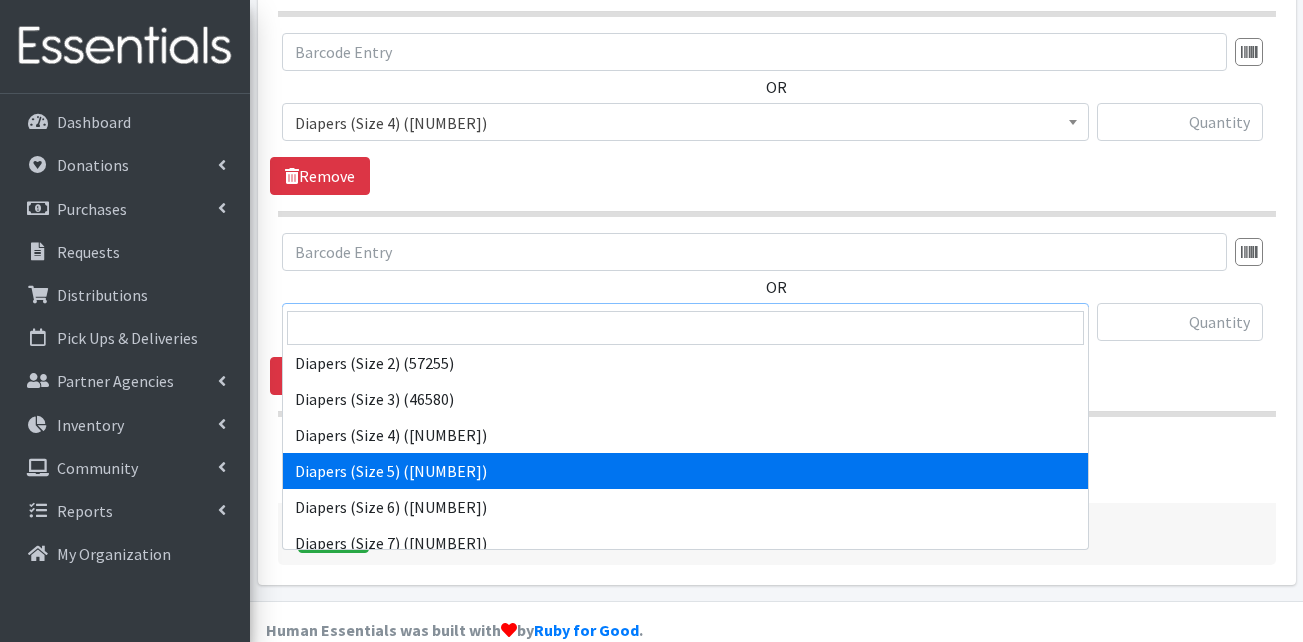 select on "13389" 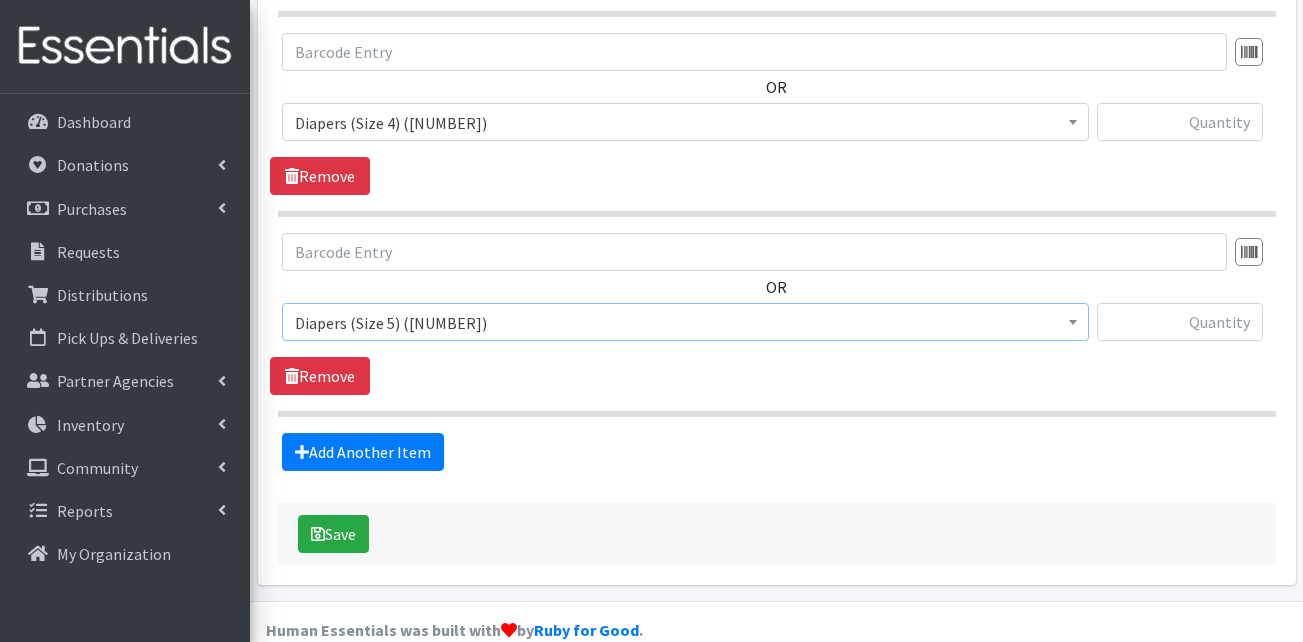 click on "Partner  *
AHJ Library System
Amerigroup
CCC Henderson Lighthouse
CEMA (Chatham Emergency Management Agency)
Chatham Savannah Authority for the Homeless
Coastal Coalition for Children - Savannah
CORE
DDDRP: Action Pact
DDDRP: Coastal GA Area Community Action Authority
Department of Public Health (DPH) / Coastal Health District
Economic Opportunity Authority
First Bryan Baptist Church
Fresh Express (YMCA + Healthy Savannah)
GA MOON LOCKER : DPH SAV, Drayton
GA MOON LOCKER : DPH SAV, Eisenhower
GA MOON LOCKER: Forest City Branch
GA MOON LOCKER : Hinesville Branch
GA MOON LOCKER : Midway|Riceboro Branch
GA MOON LOCKER : SW Chatham Branch
GA Southern Captain's Cupboard SAV
GA Southern Statesboro / Wellness & Health Promotion
General Donation
Gillison Branch Baptist Church 2nd Annual Health Fair
Goodwill SEGA
Greater Gaines Women's Missionary Society
Greenbriar Children's Center
GROW Initiative GA
HOME OTM
Hope 1312 Collective" at bounding box center (777, -338) 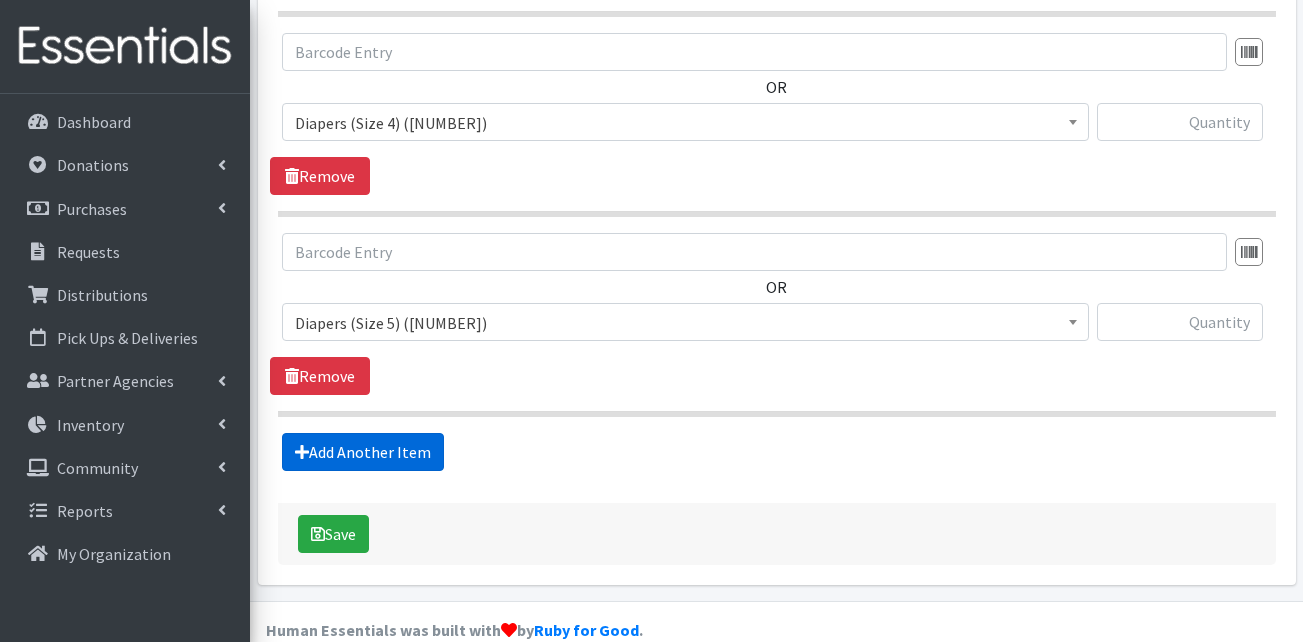 click on "Add Another Item" at bounding box center (363, 452) 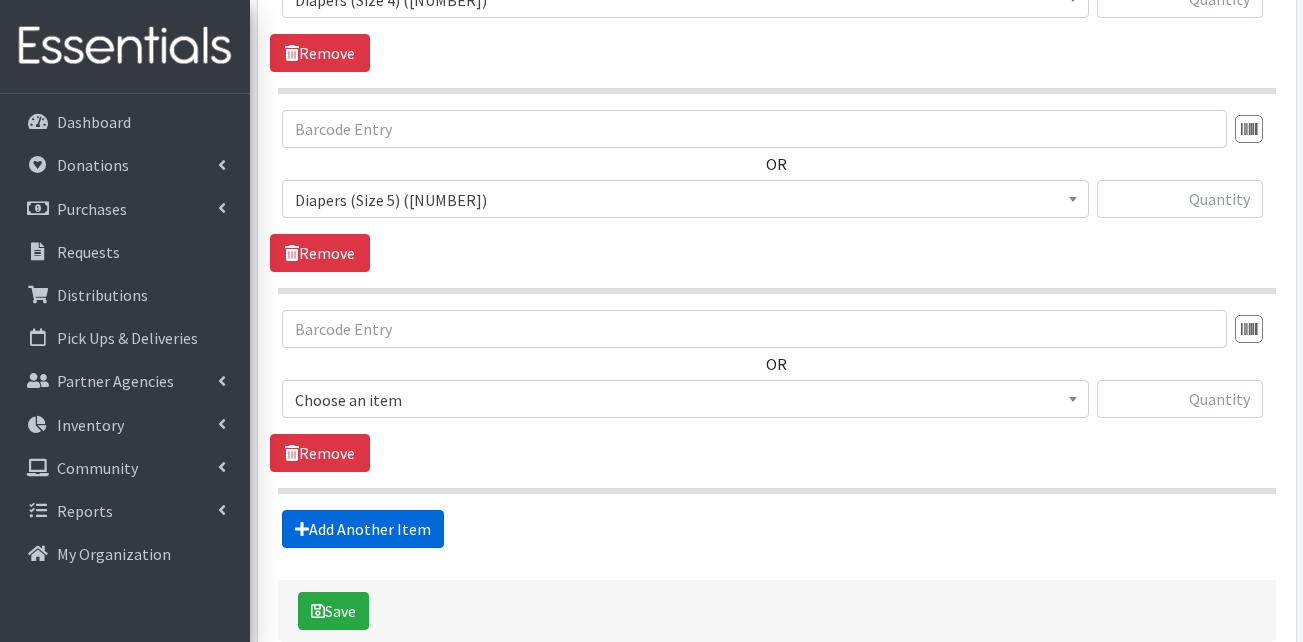 scroll, scrollTop: 1624, scrollLeft: 0, axis: vertical 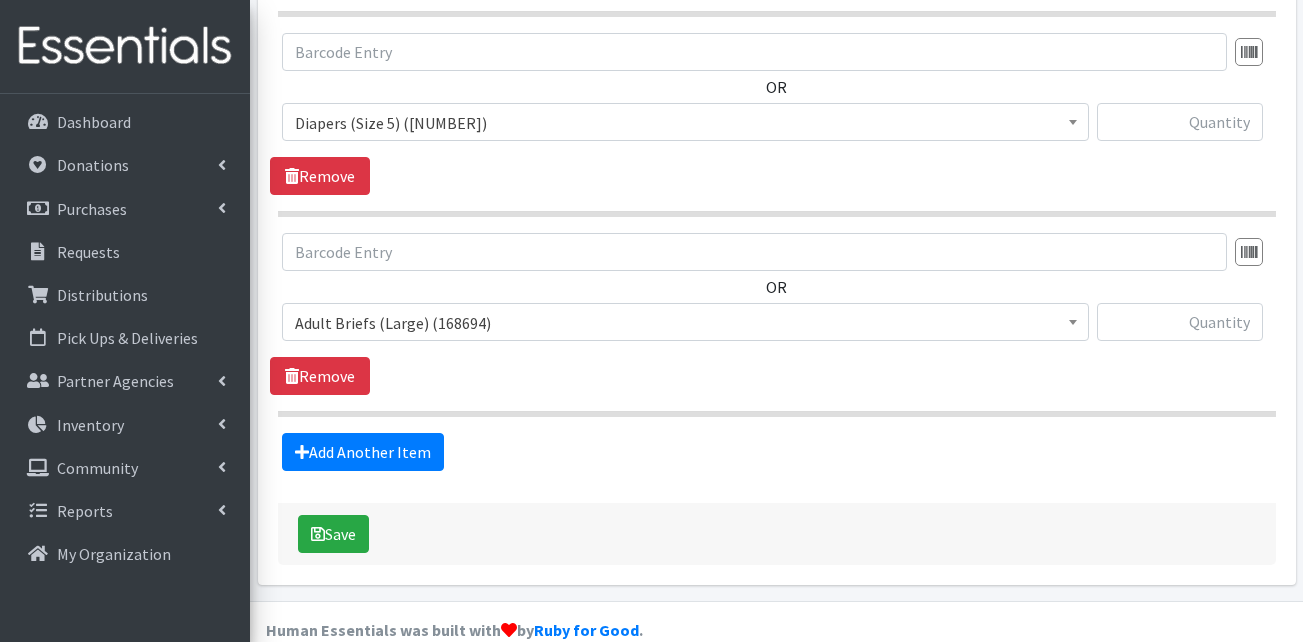 click on "Adult Briefs (Large) (168694)" at bounding box center (685, 322) 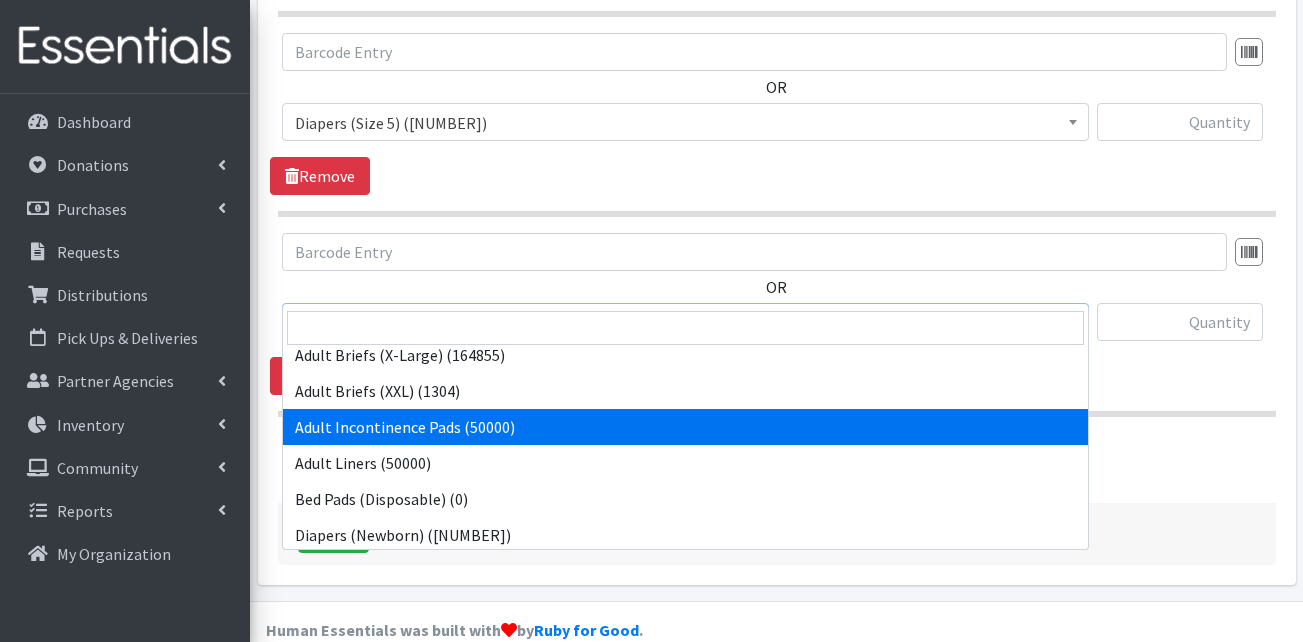 scroll, scrollTop: 400, scrollLeft: 0, axis: vertical 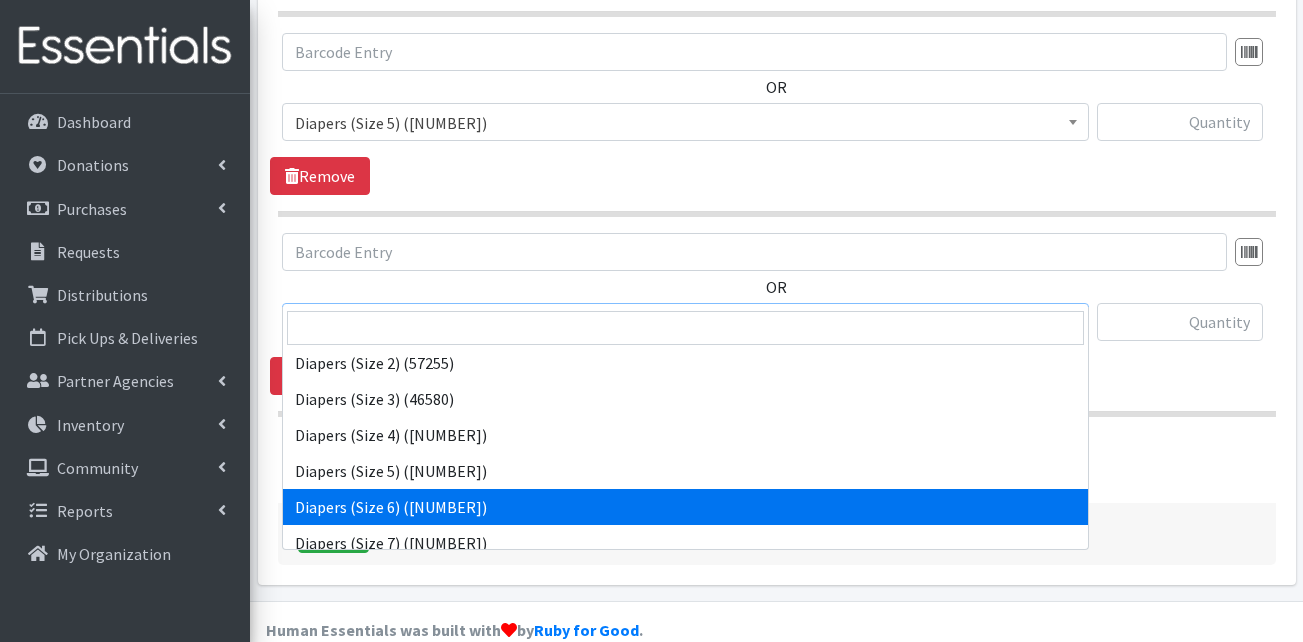 select on "13390" 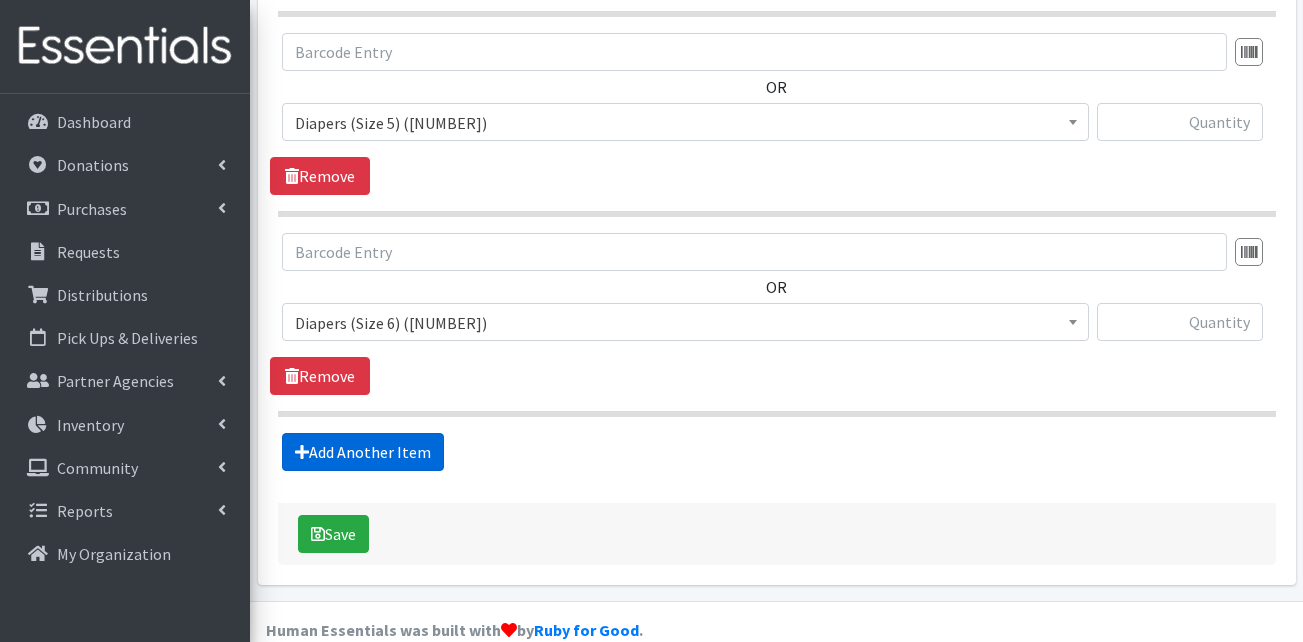 click on "Add Another Item" at bounding box center [363, 452] 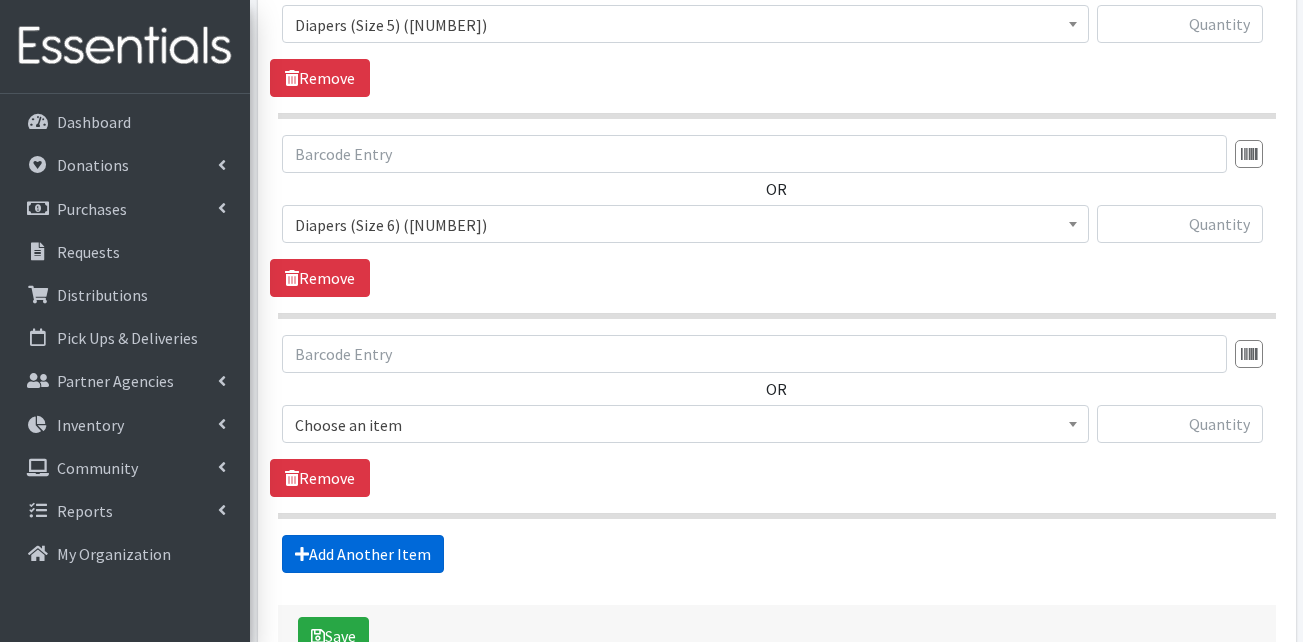 scroll, scrollTop: 1824, scrollLeft: 0, axis: vertical 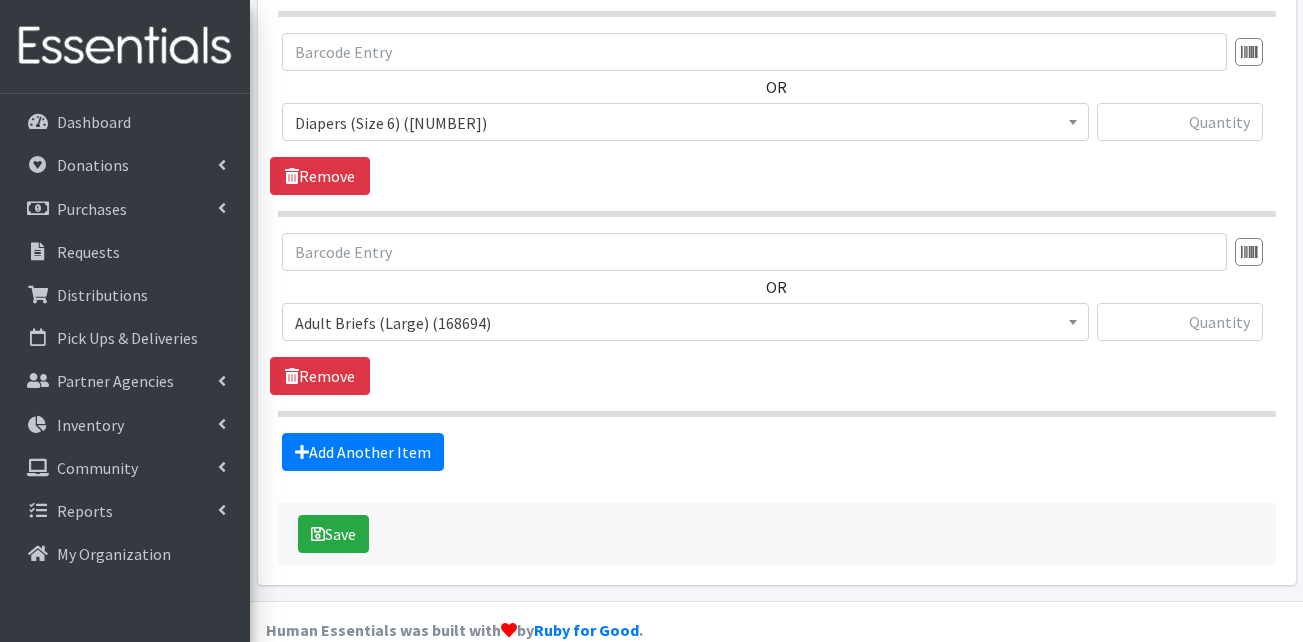 click on "Adult Briefs (Large) (168694)" at bounding box center (685, 323) 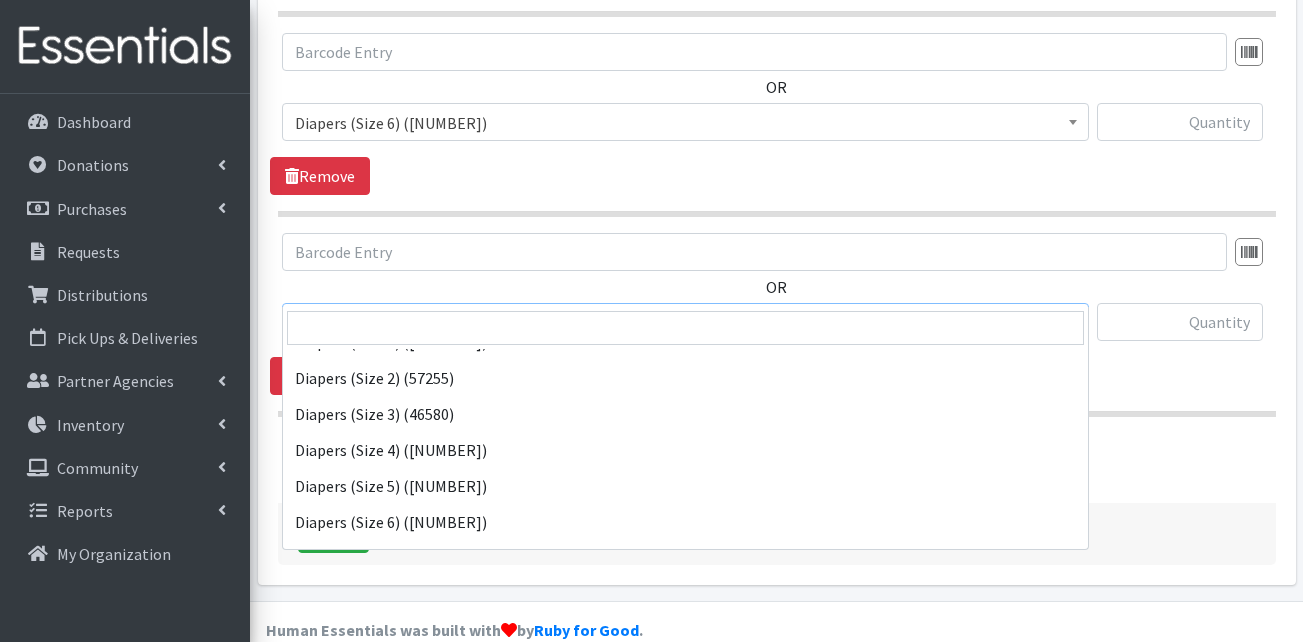 scroll, scrollTop: 400, scrollLeft: 0, axis: vertical 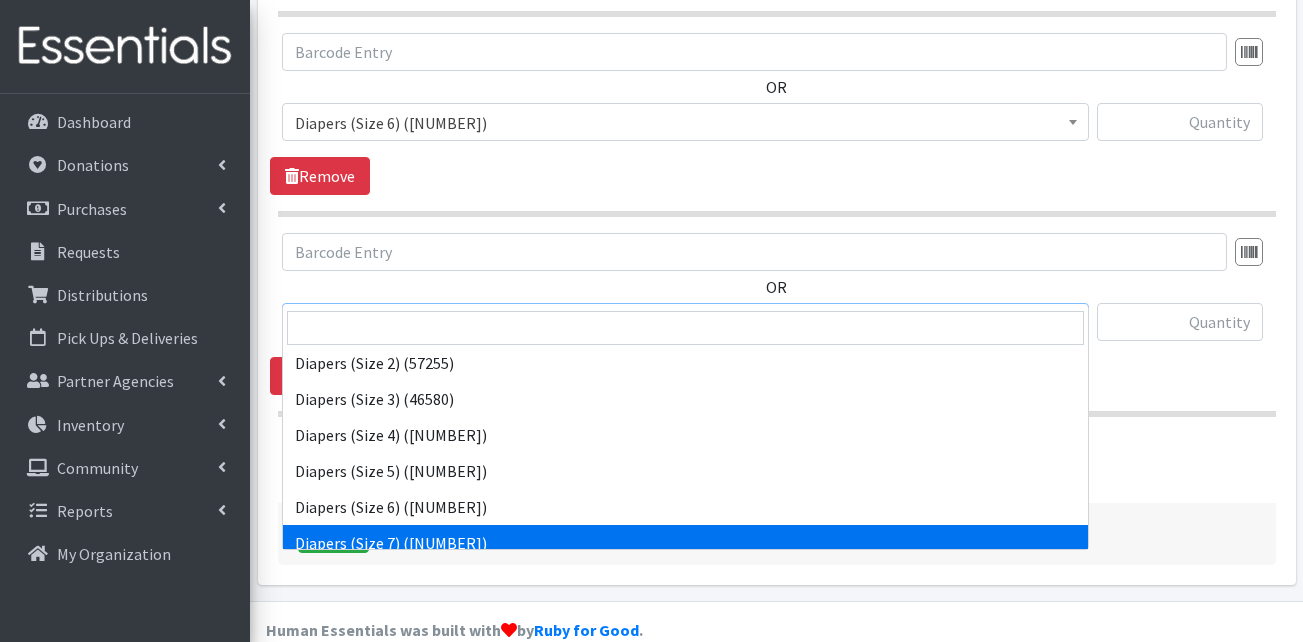 select on "13423" 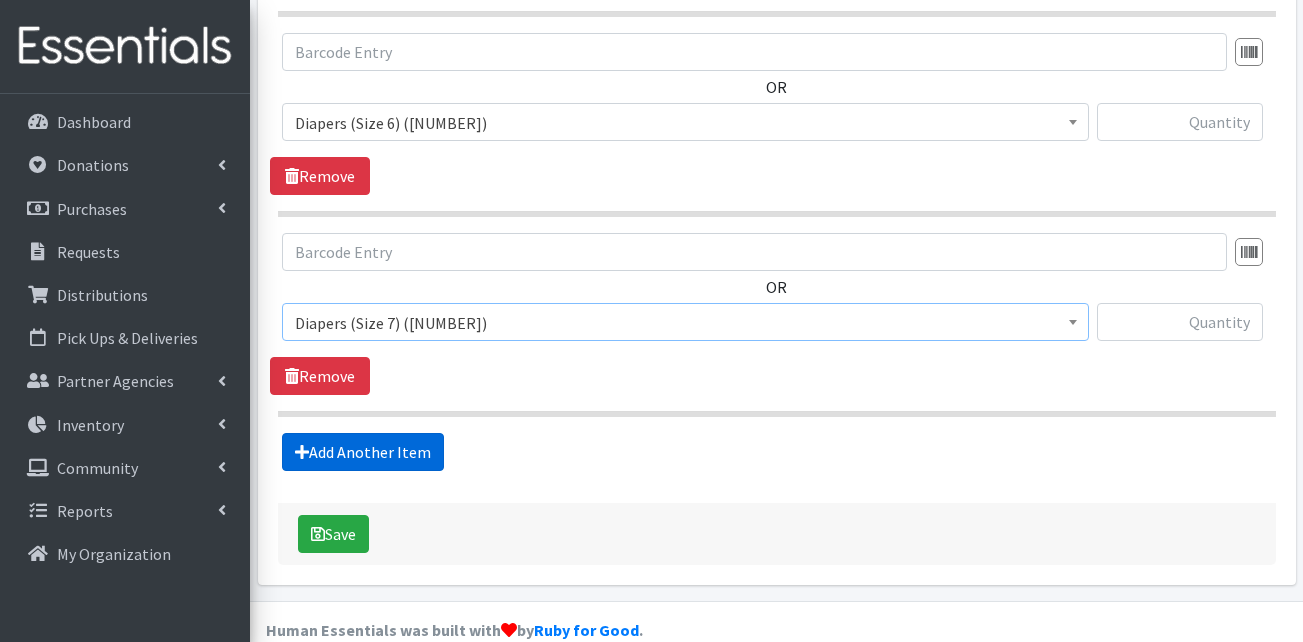 click on "Add Another Item" at bounding box center [363, 452] 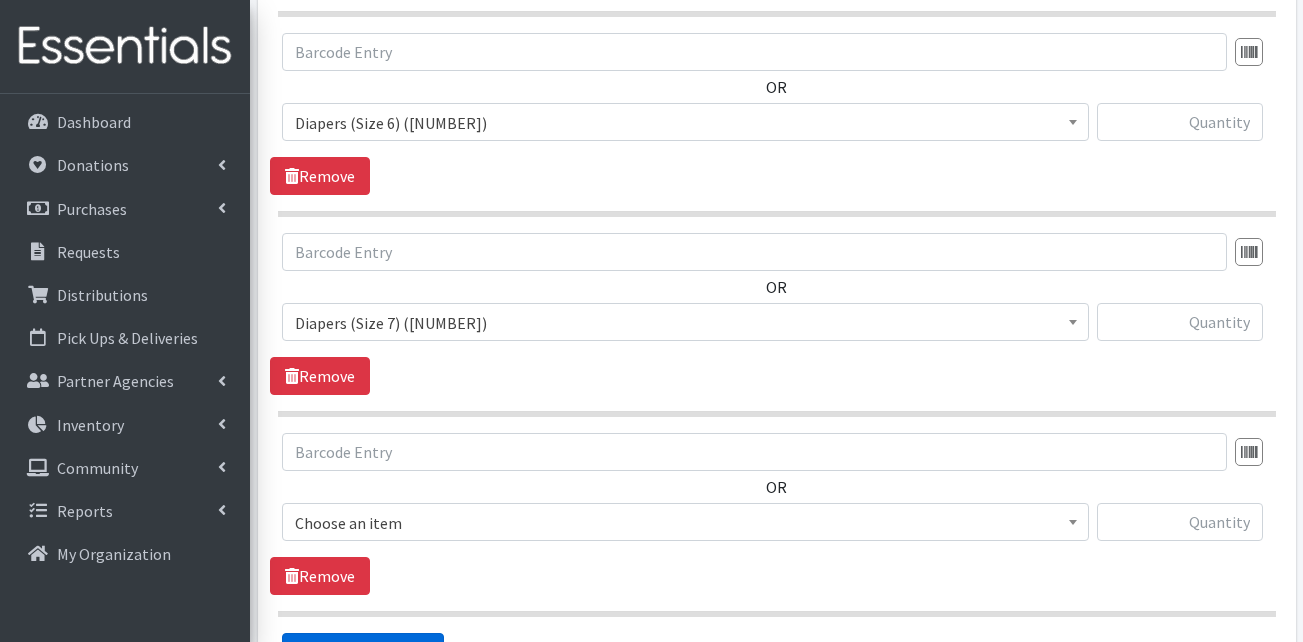 scroll, scrollTop: 2024, scrollLeft: 0, axis: vertical 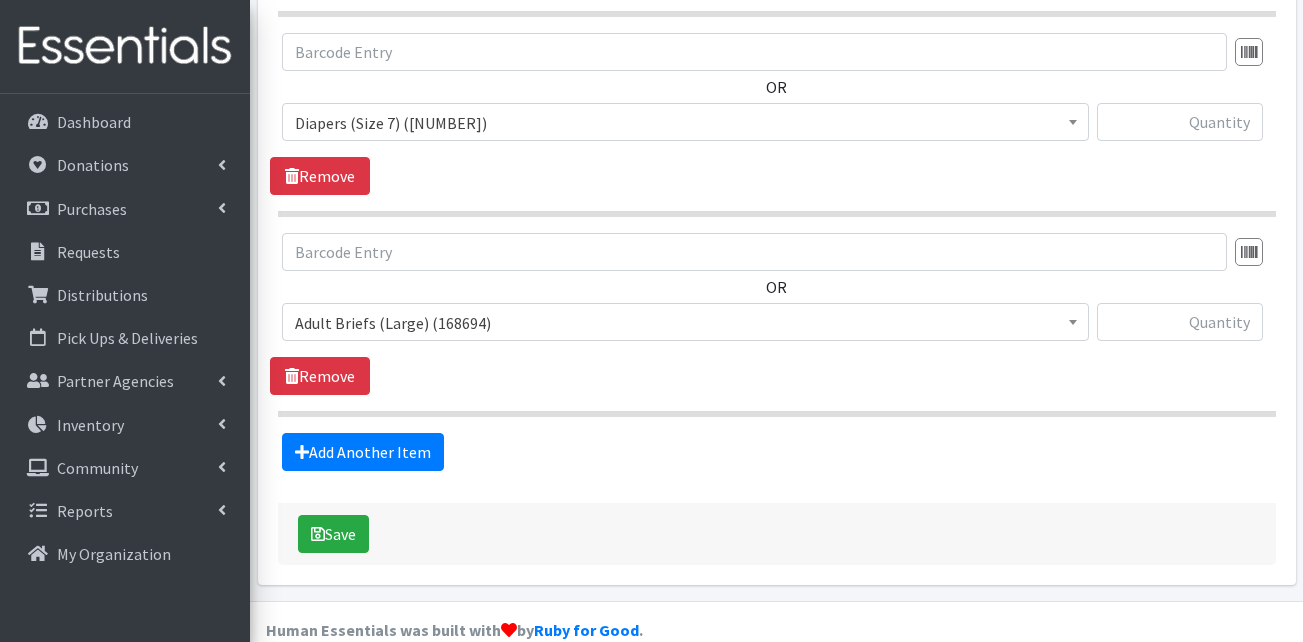 click on "OR
Adult Briefs (Large) (168694)
Adult Briefs (Medium) (109741)
Adult Briefs (Small) (111168)
Adult Briefs (X-Large) (164855)
Adult Briefs (XXL) (1304)
Adult Incontinence Pads (50000)
Adult Liners (50000)
Bed Pads (Disposable) (0)
Diapers (Newborn) (99150)
Diapers (Preemie) (114700)
Diapers (Size 1) (52205)
Diapers (Size 2) (57255)
Diapers (Size 3) (46580)
Diapers (Size 4) (61807)
Diapers (Size 5) (61106)
Diapers (Size 6) (62692)
Diapers (Size 7) (81545)
Kids (Overnights - Older Kids) (42464)
Kids Pull-Ups (2T-3T) (105896)
Kids Pull-Ups (3T-4T) (106900)
Kids Pull-Ups (4T-5T) (75576)
Other (0)
Pads (21932)
Period Packs  (99080)
Period Panties (Large) (364957)
Period Panties (Medium) (99945)
Period Panties (Small) (99918)" at bounding box center (776, 295) 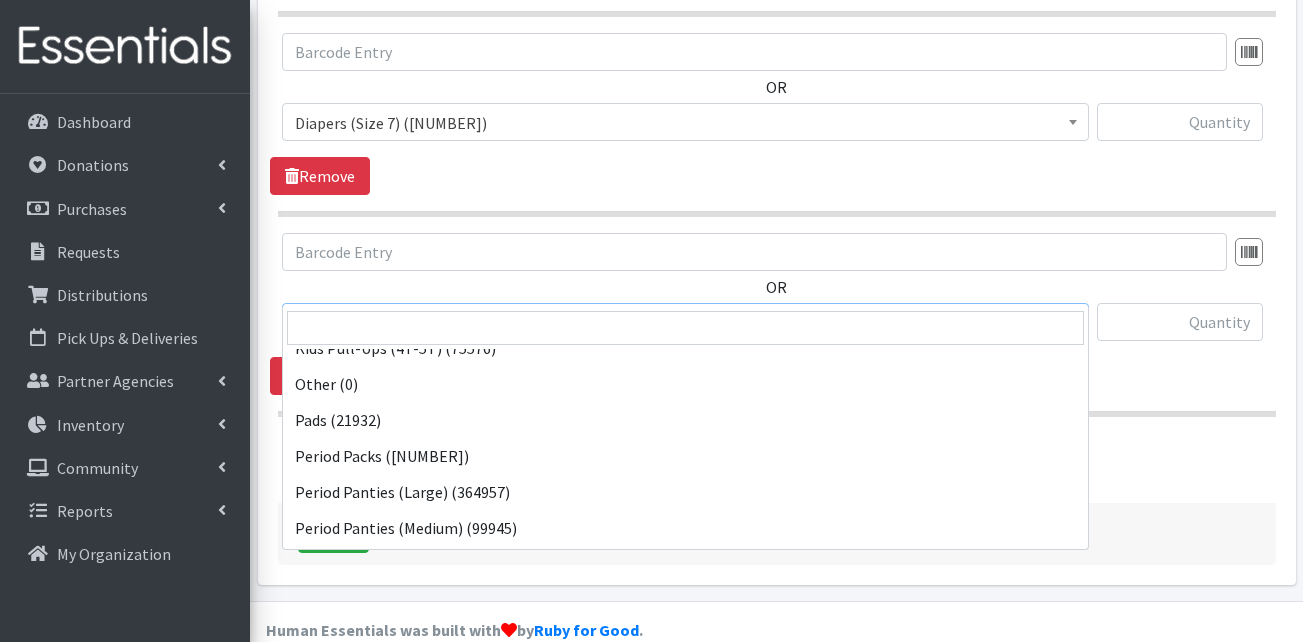 scroll, scrollTop: 952, scrollLeft: 0, axis: vertical 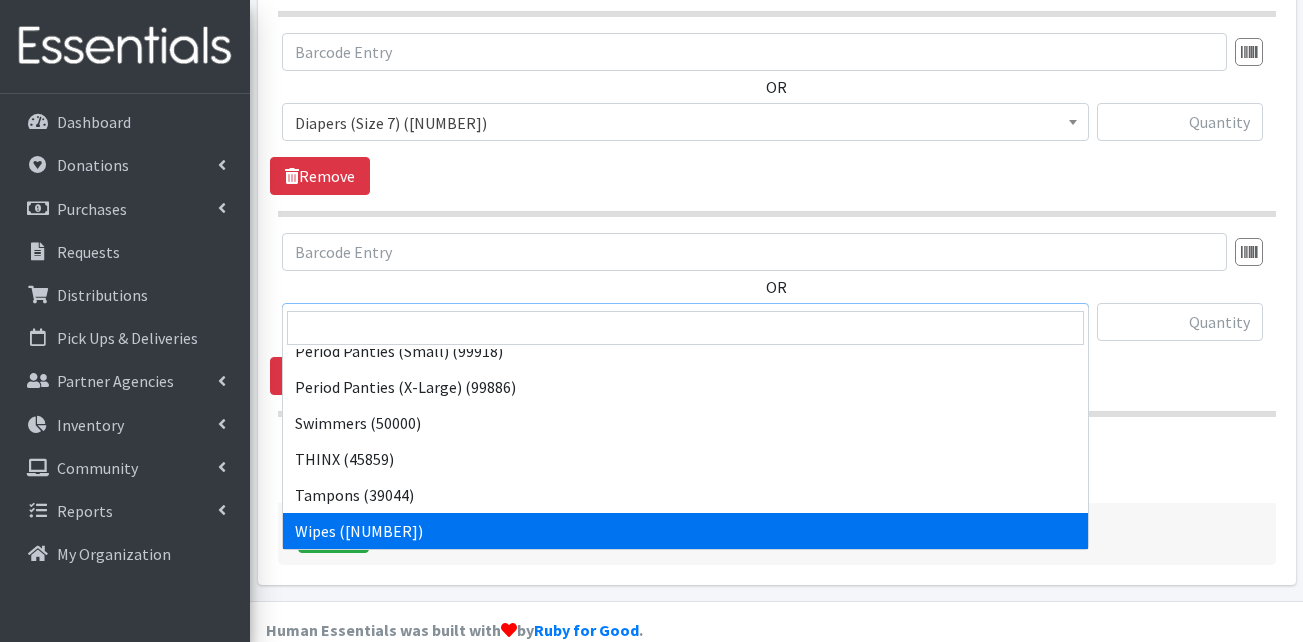 select on "13405" 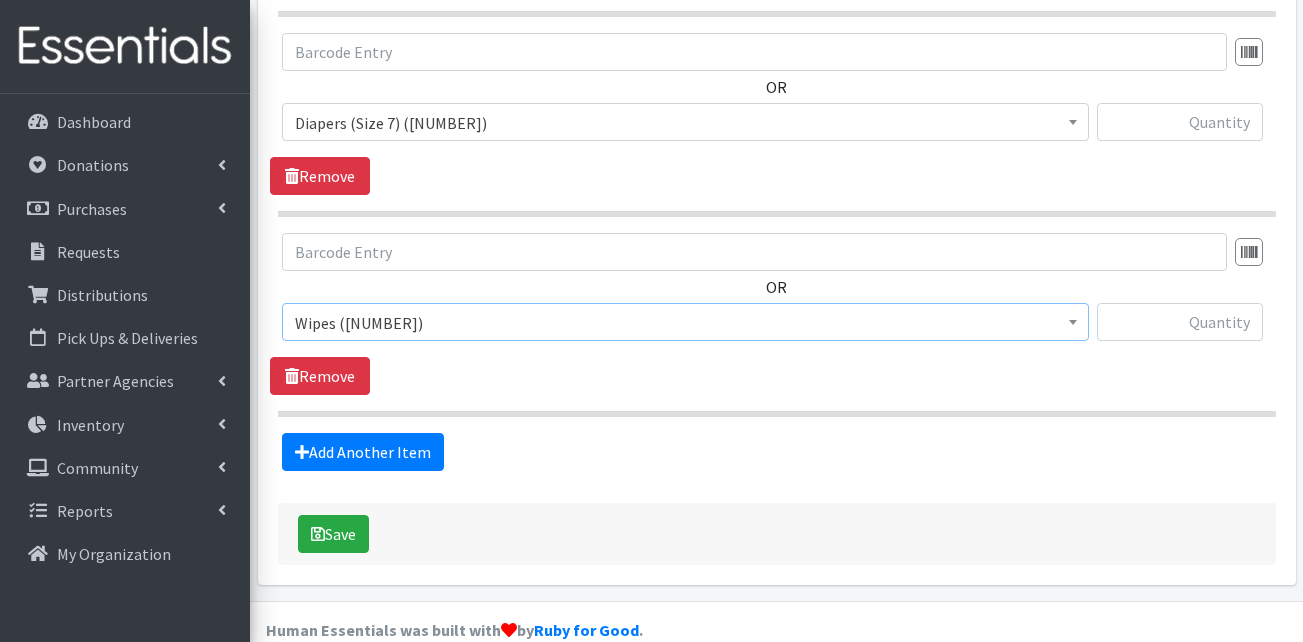 click on "Add Another Item" at bounding box center [776, 452] 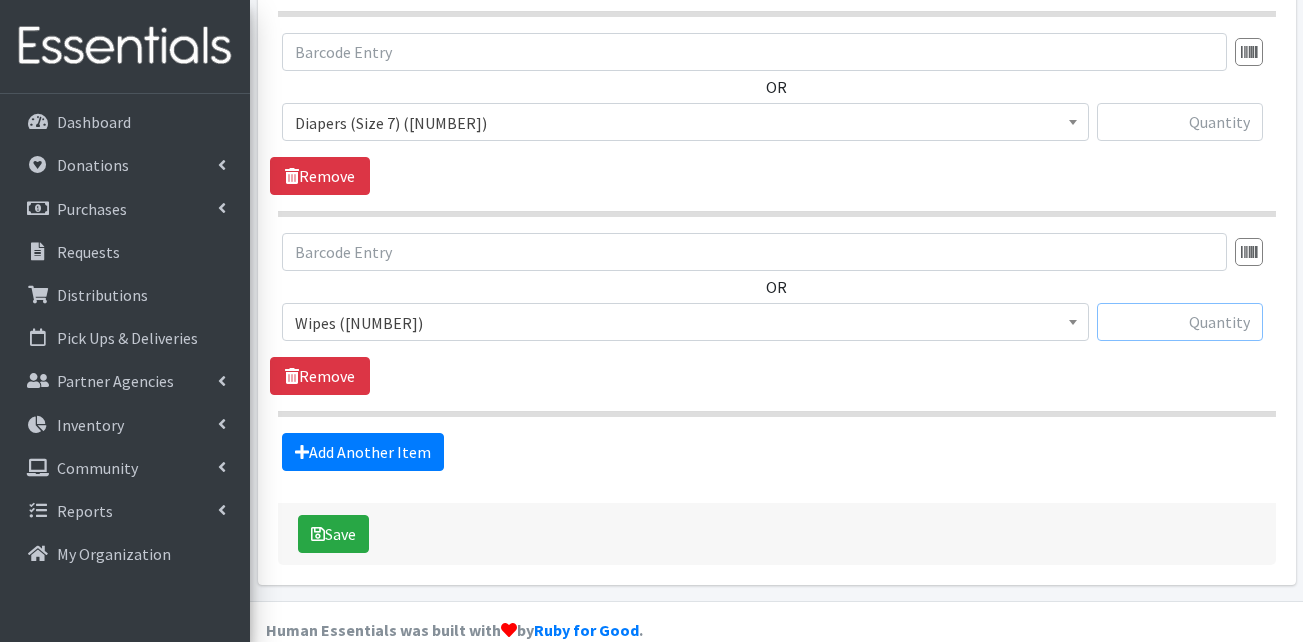 click at bounding box center (1180, 322) 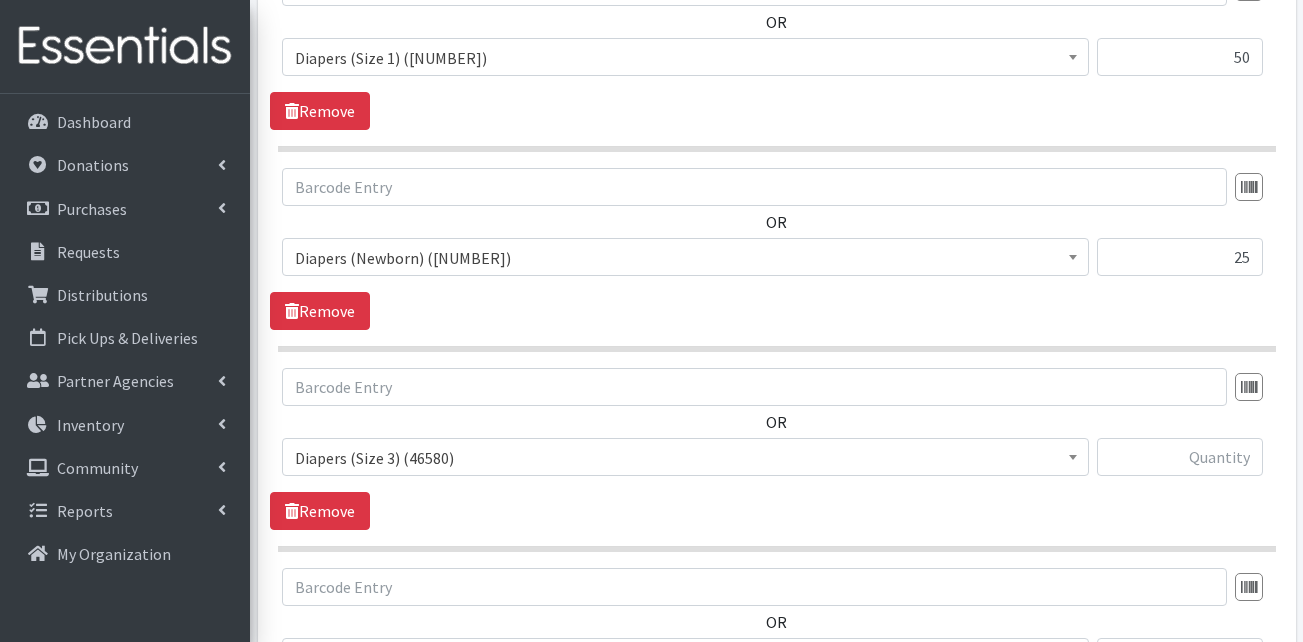 scroll, scrollTop: 924, scrollLeft: 0, axis: vertical 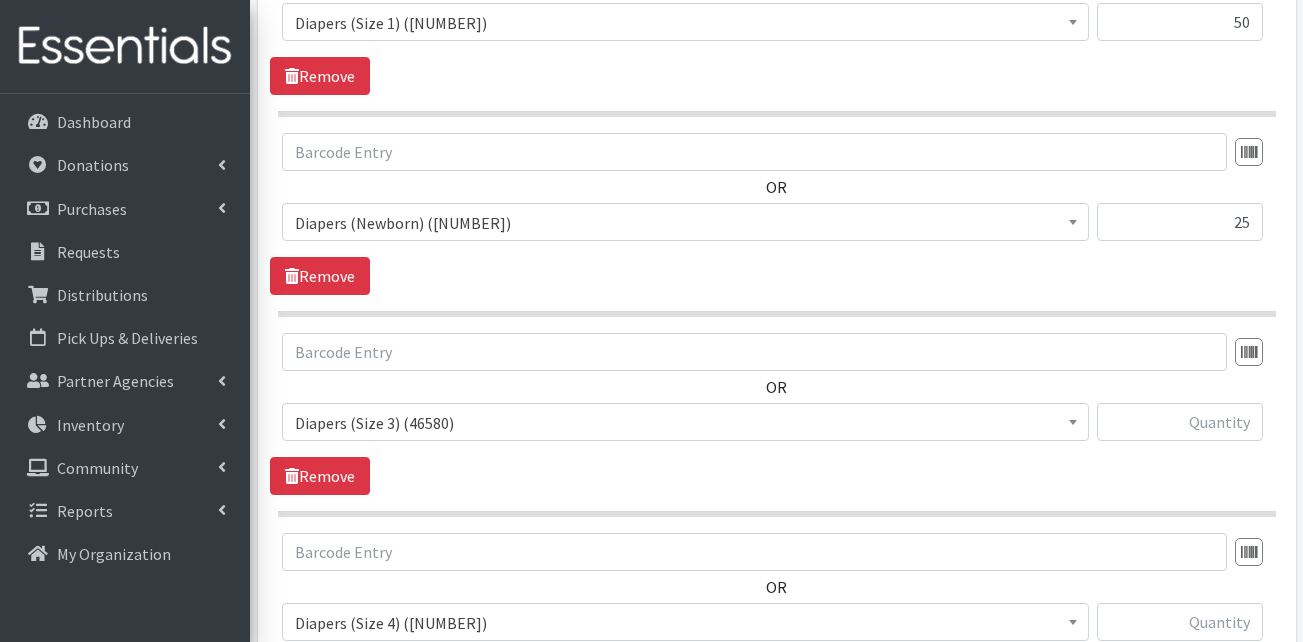 type on "24" 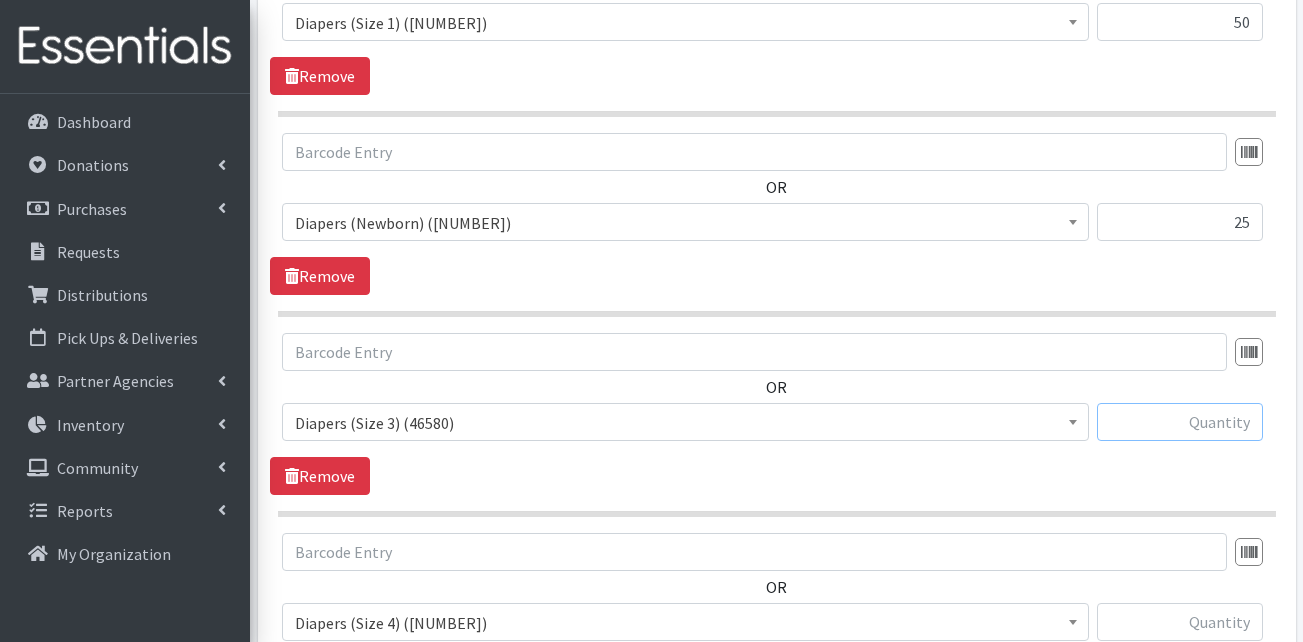 click at bounding box center [1180, 422] 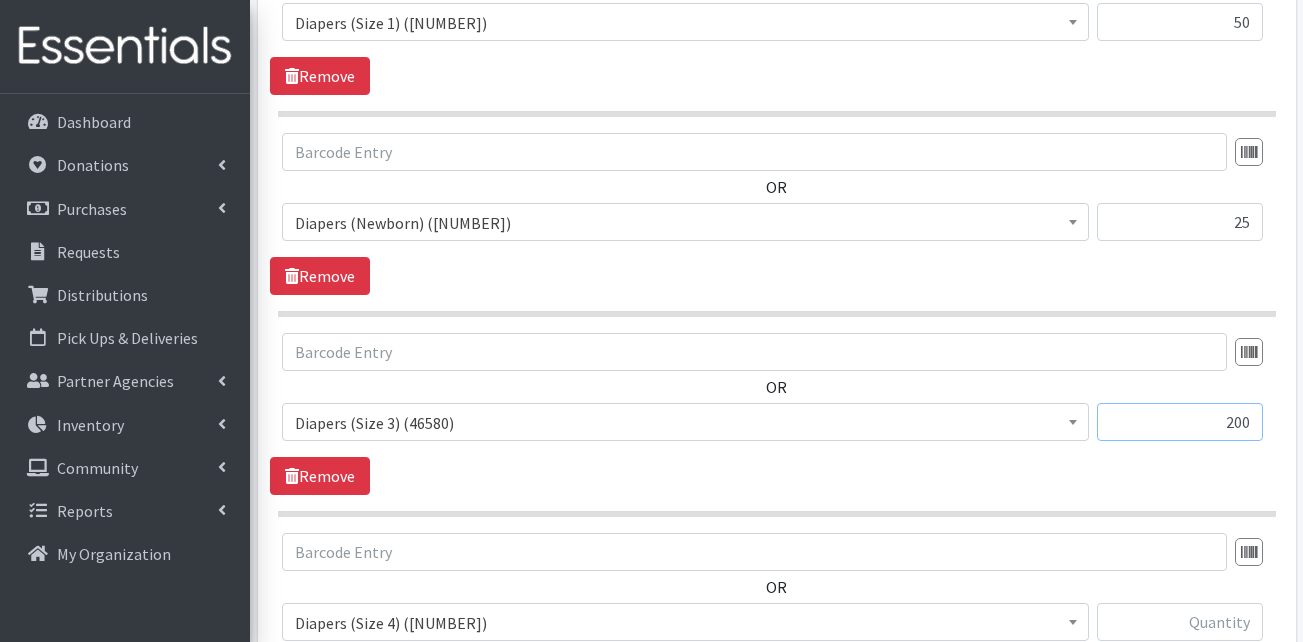 type on "200" 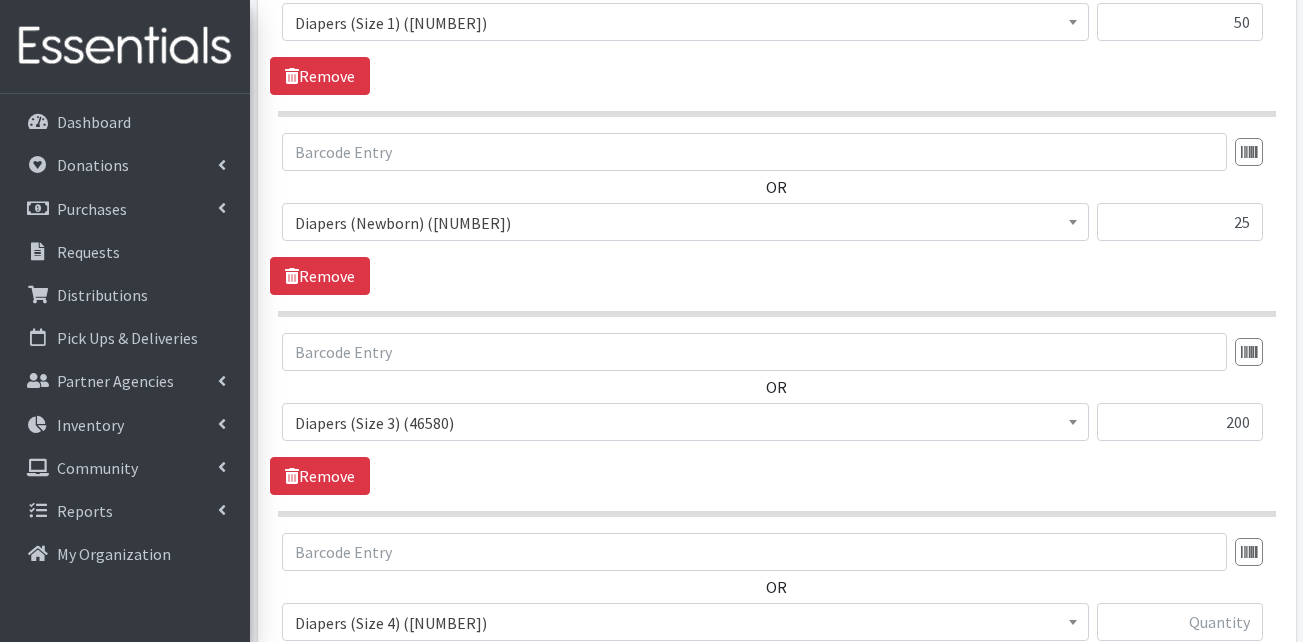 click on "200" at bounding box center (1180, 430) 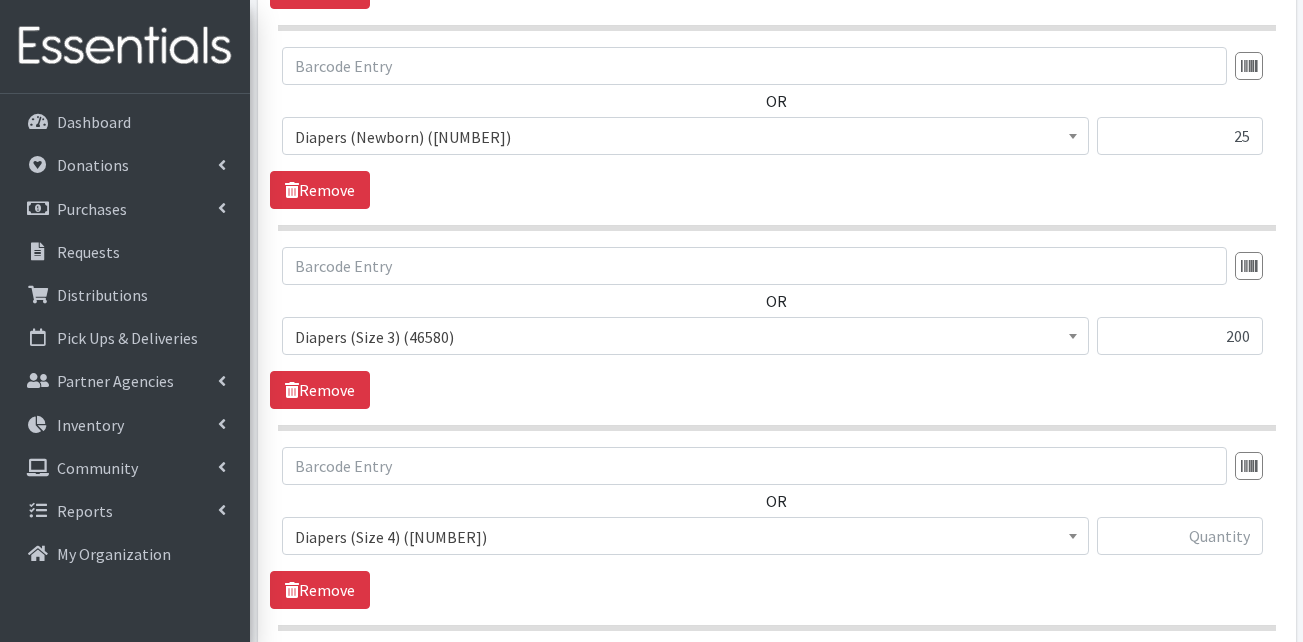 scroll, scrollTop: 1124, scrollLeft: 0, axis: vertical 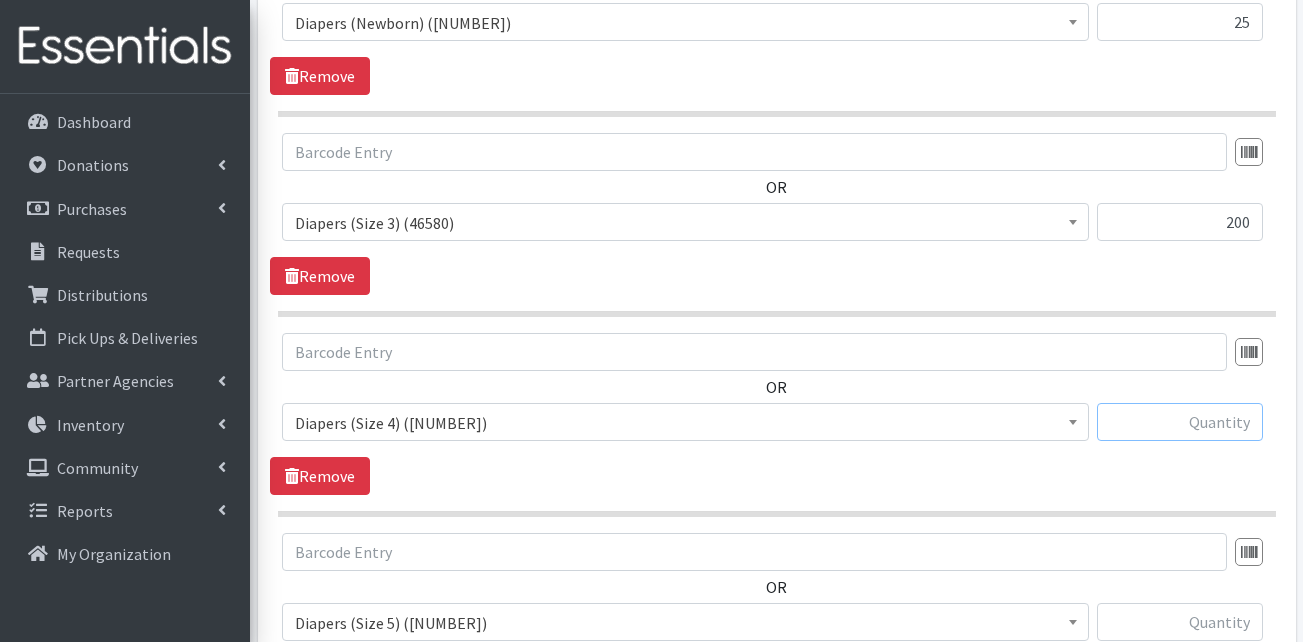 click at bounding box center (1180, 422) 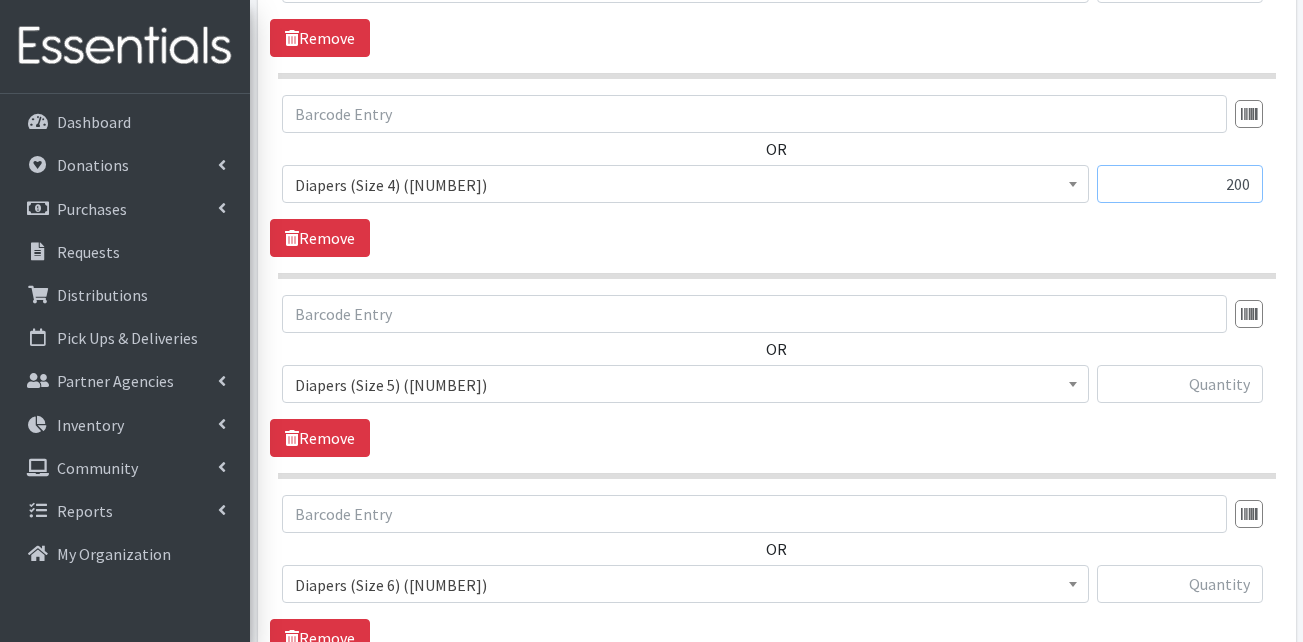 scroll, scrollTop: 1424, scrollLeft: 0, axis: vertical 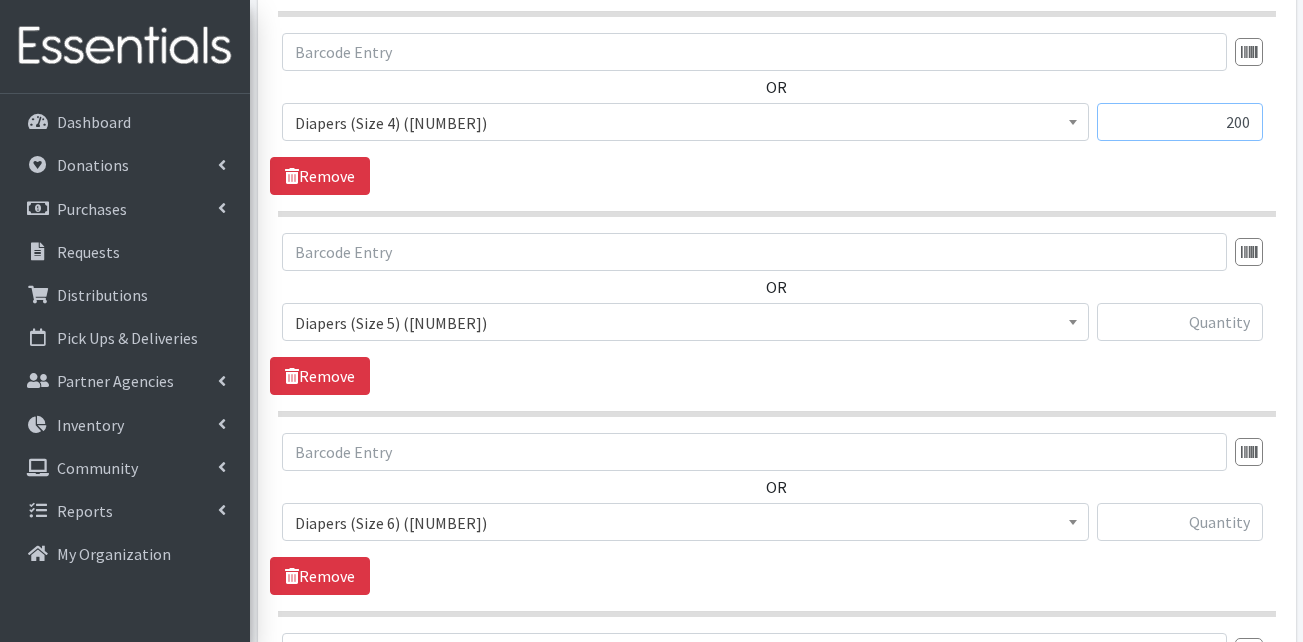 type on "200" 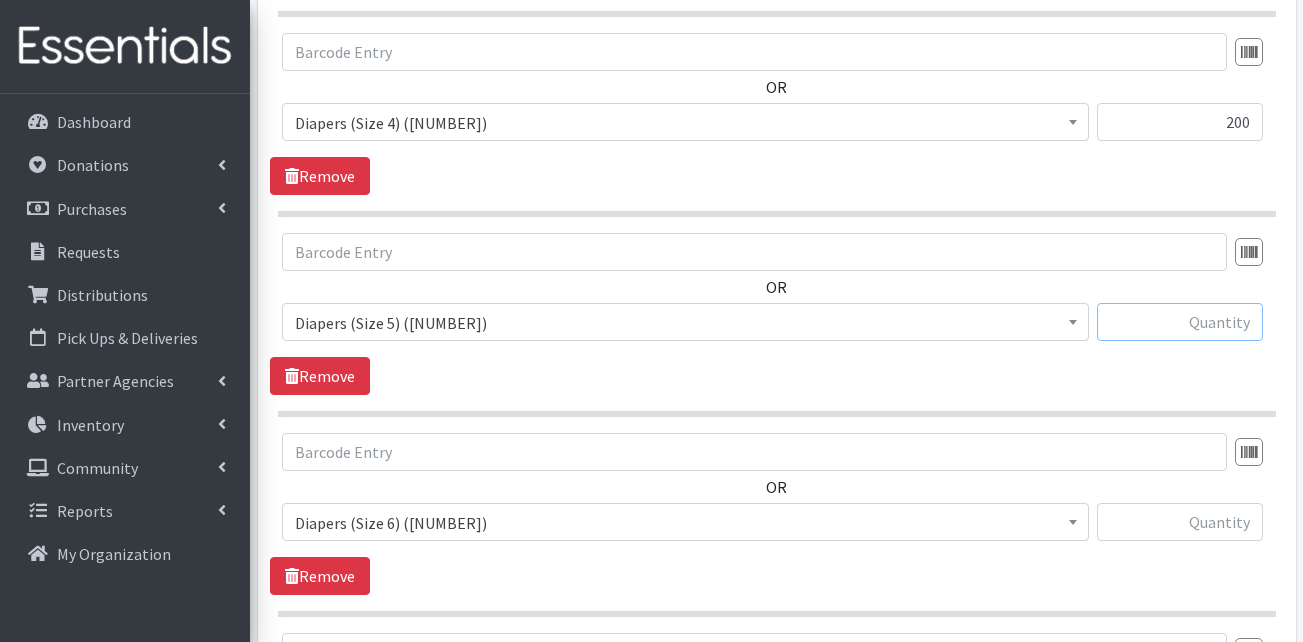 click at bounding box center [1180, 322] 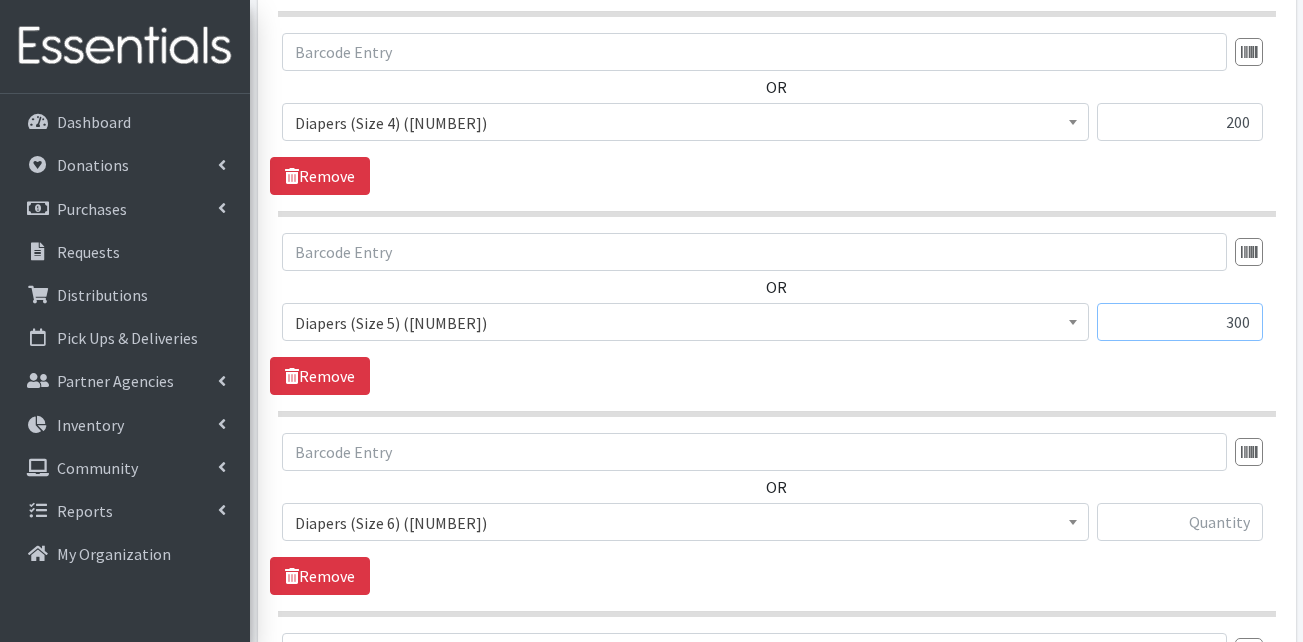 type on "300" 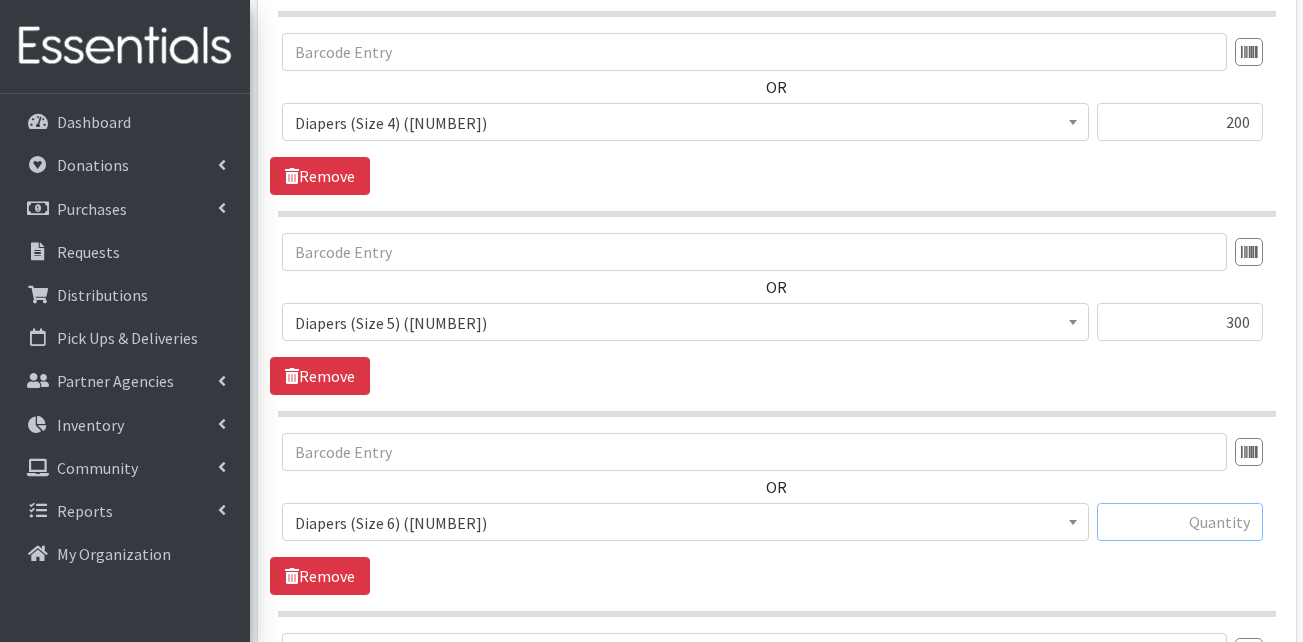 click at bounding box center (1180, 522) 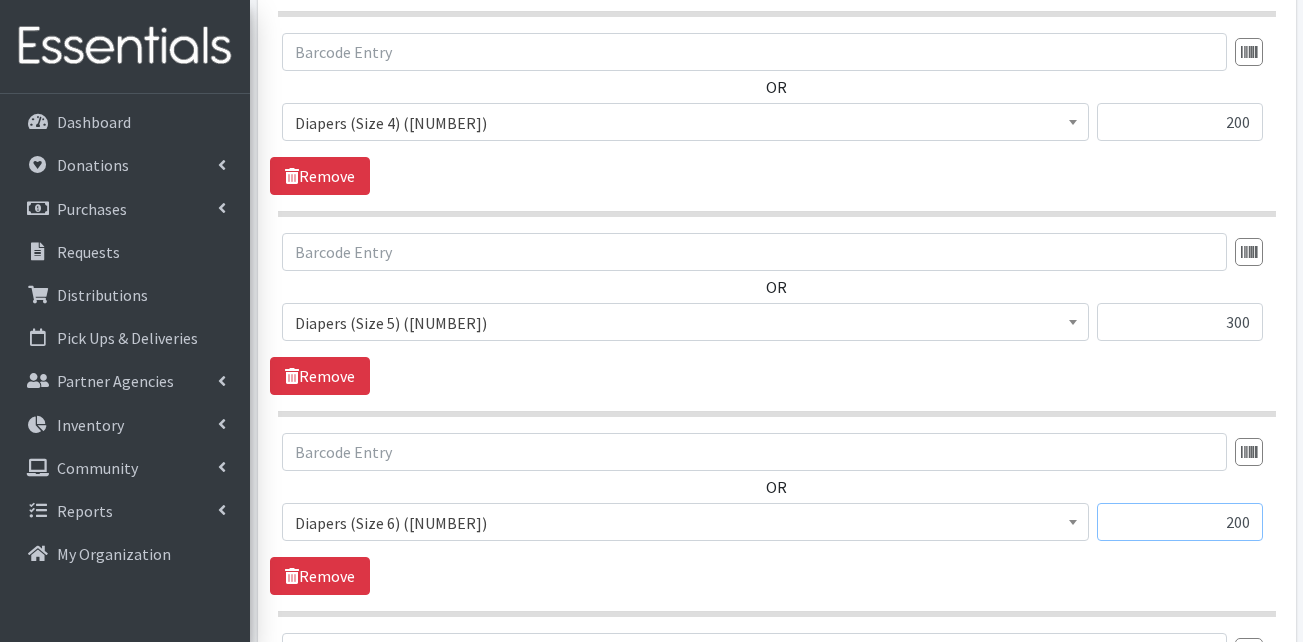 drag, startPoint x: 1219, startPoint y: 496, endPoint x: 1246, endPoint y: 495, distance: 27.018513 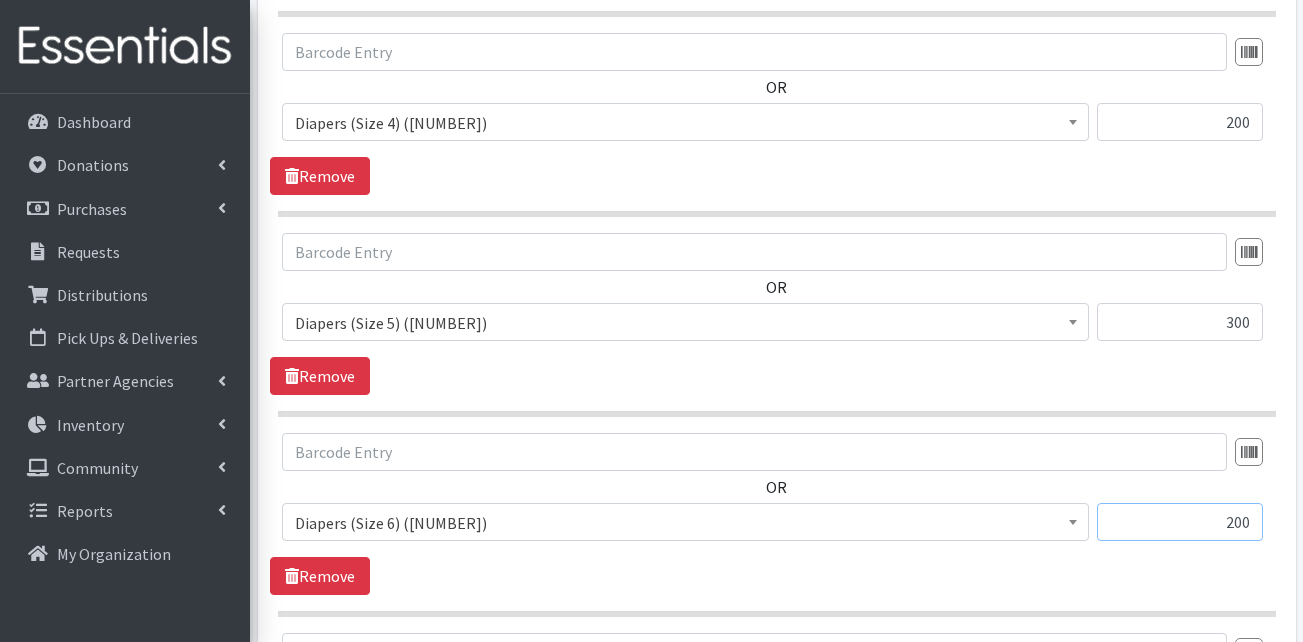 click on "200" at bounding box center [1180, 522] 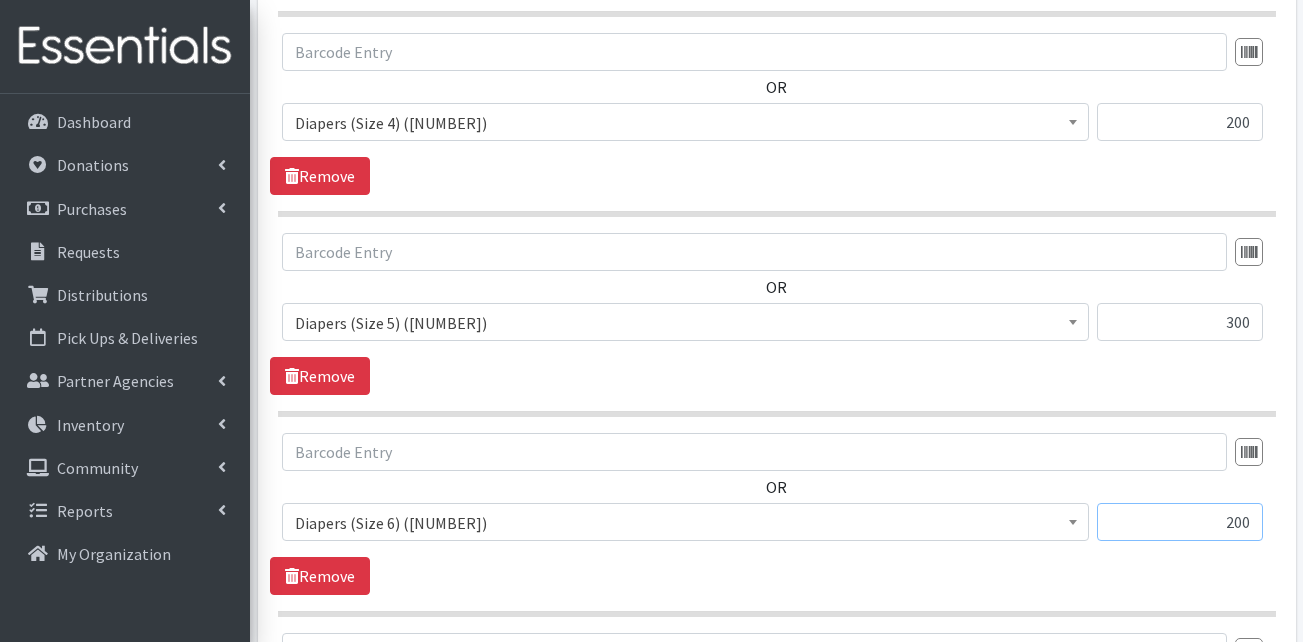 click on "200" at bounding box center [1180, 522] 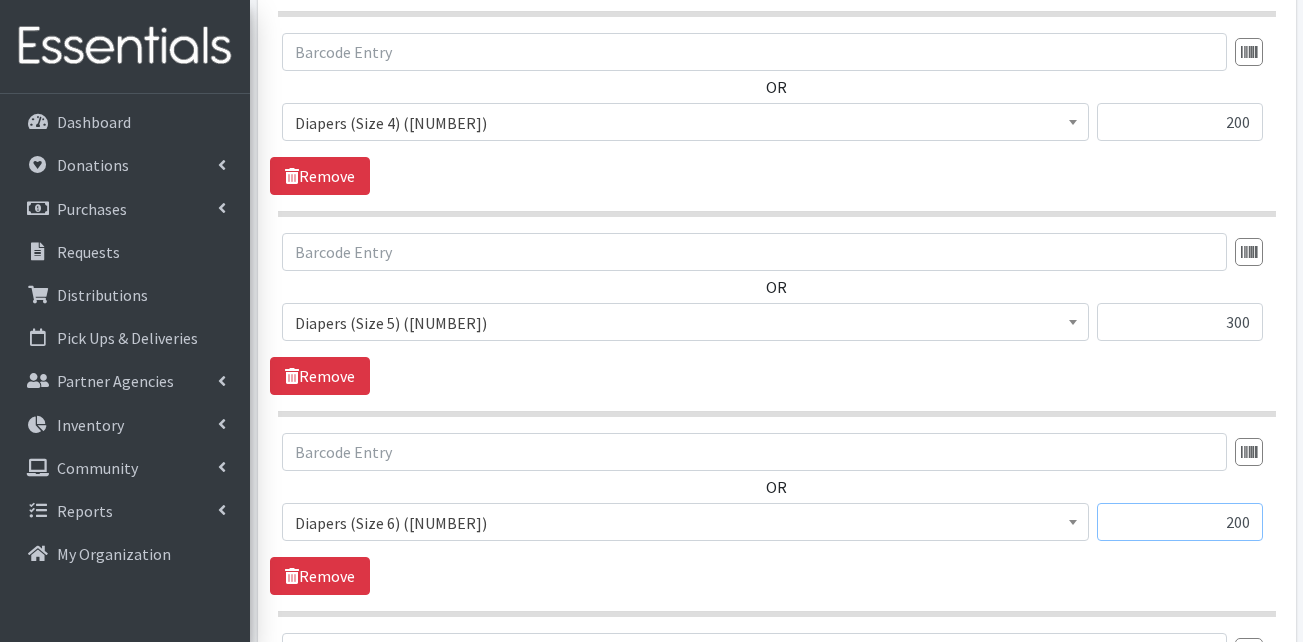 click on "200" at bounding box center [1180, 522] 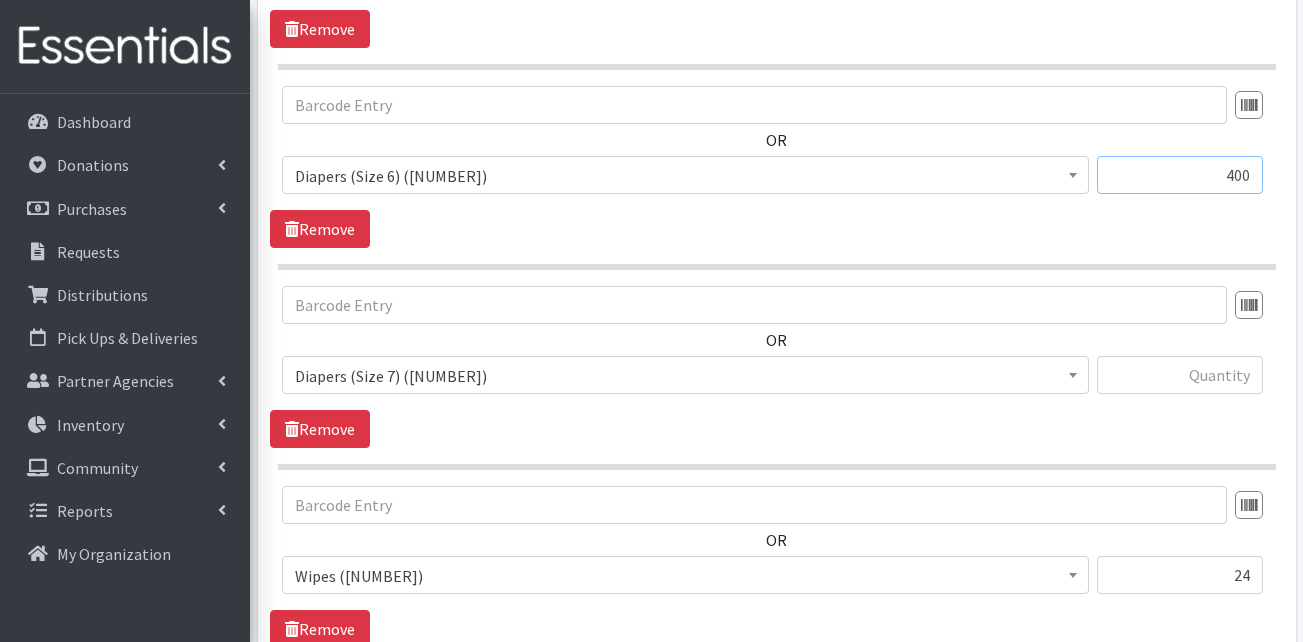 scroll, scrollTop: 1824, scrollLeft: 0, axis: vertical 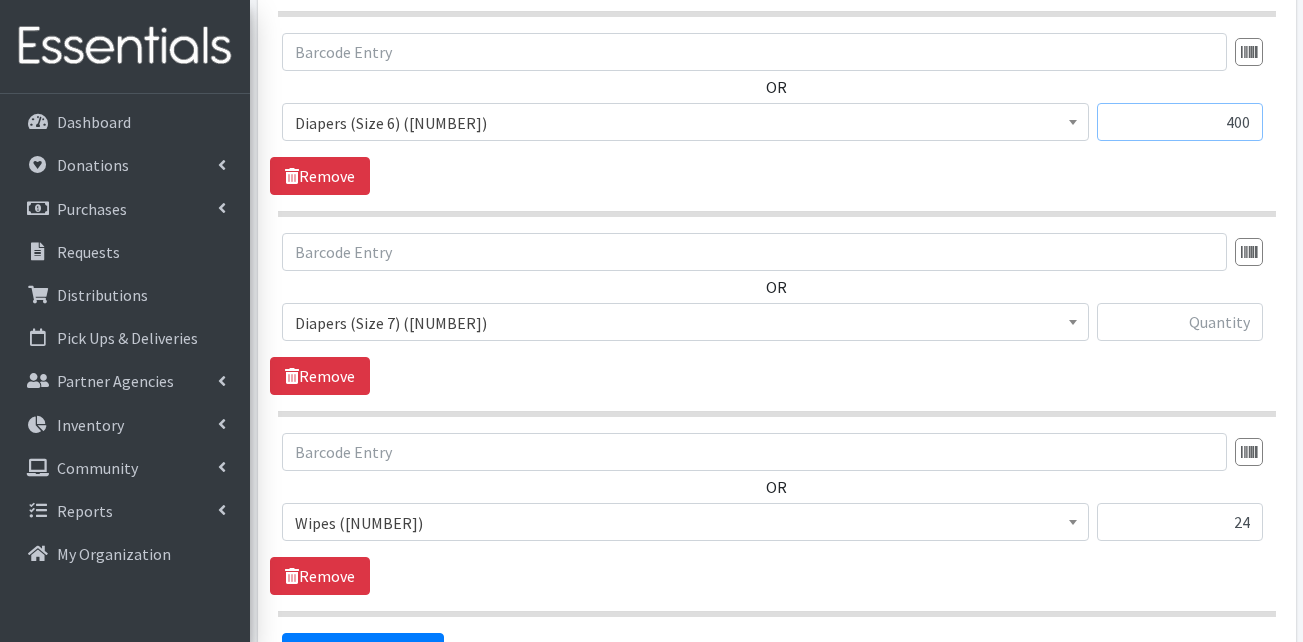type on "400" 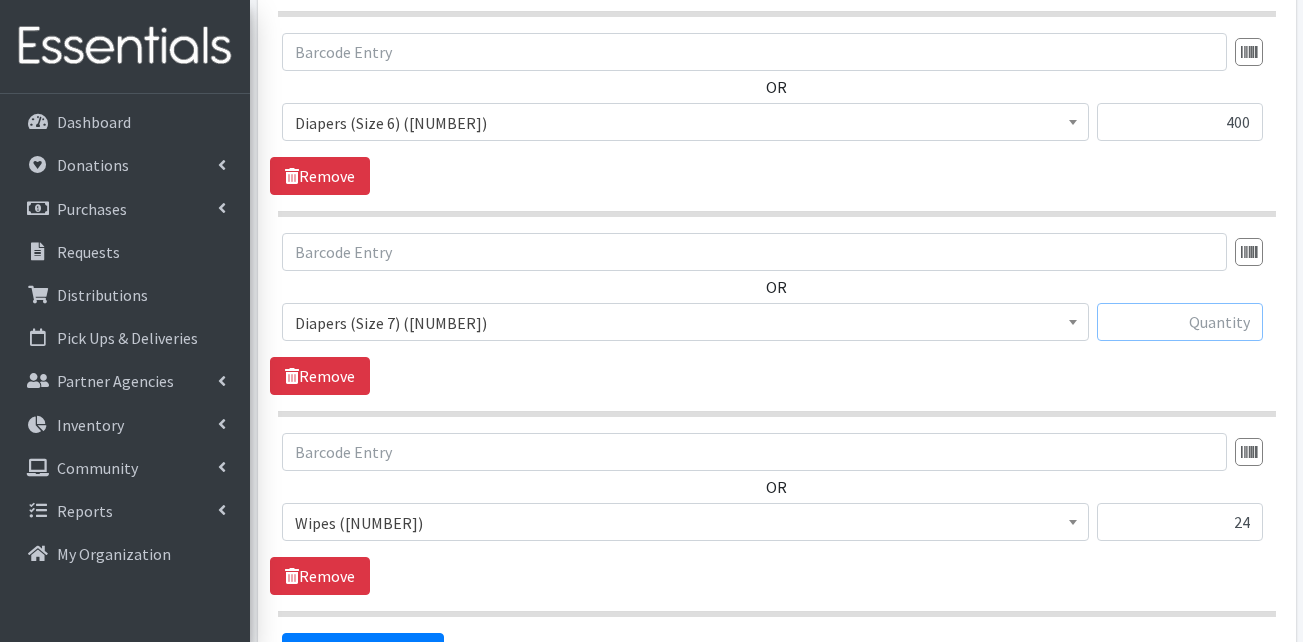 click at bounding box center (1180, 322) 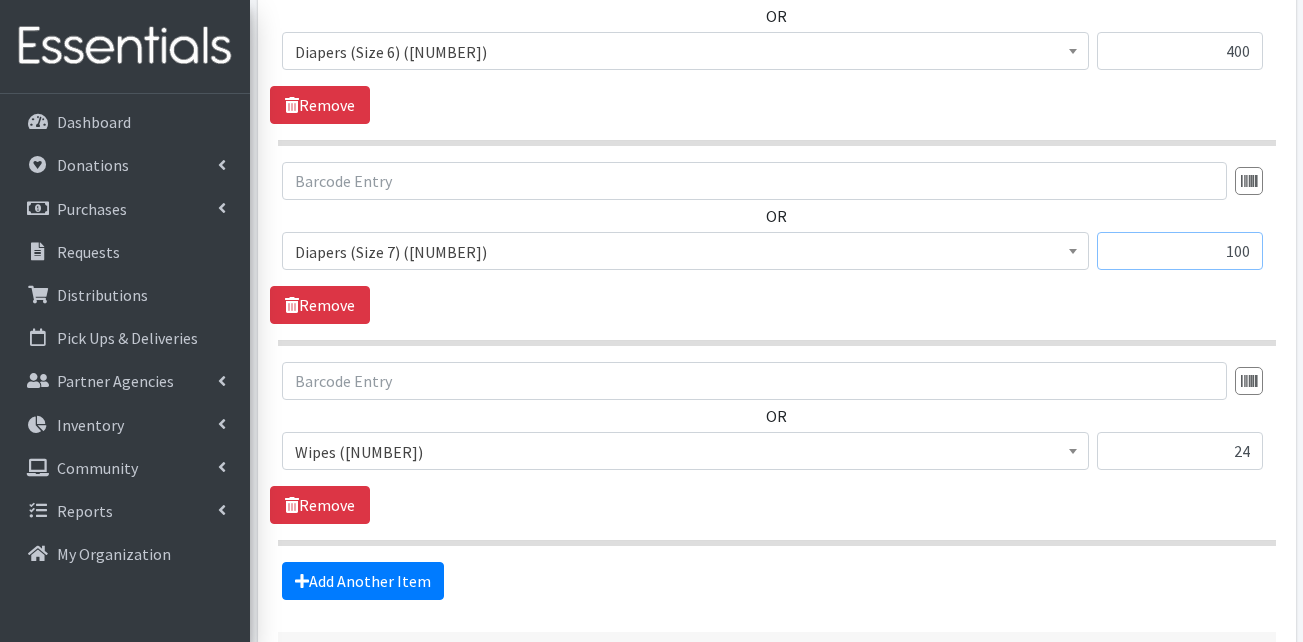 scroll, scrollTop: 2024, scrollLeft: 0, axis: vertical 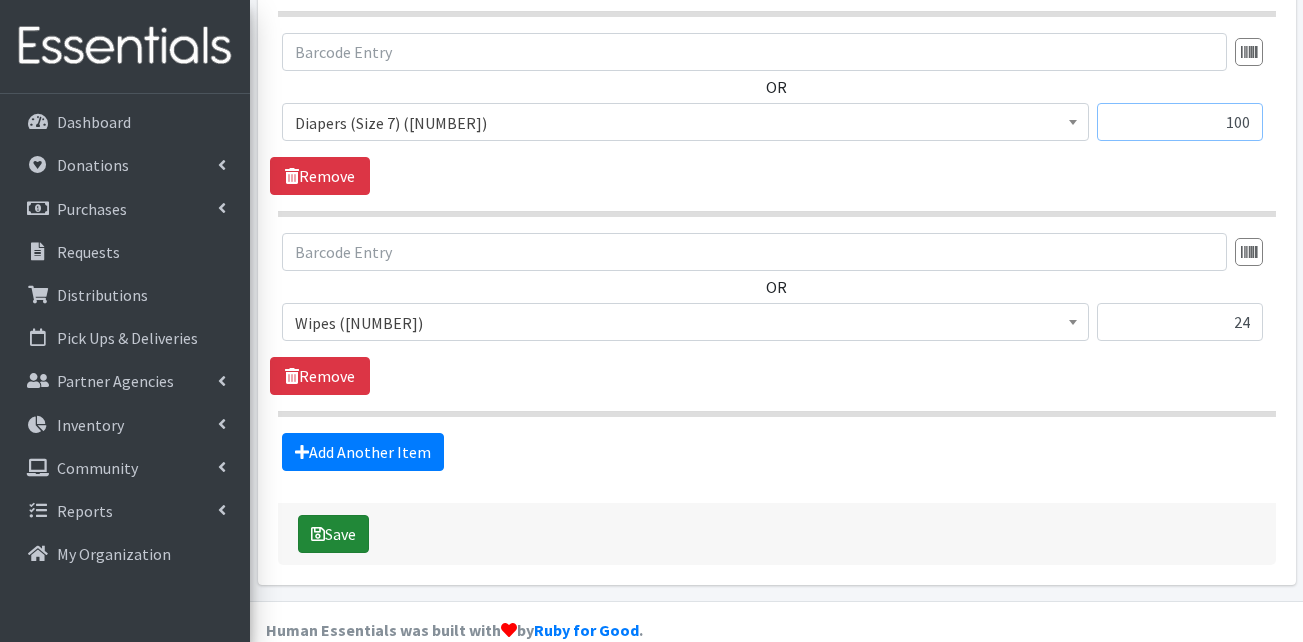 type on "100" 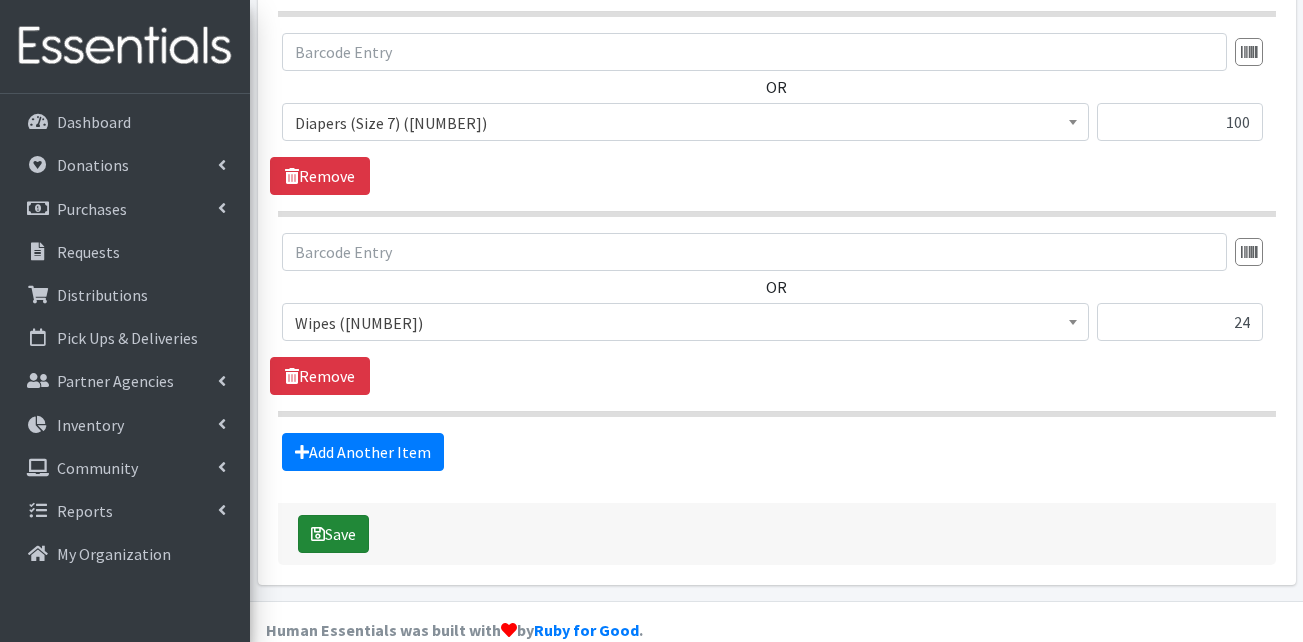 click on "Save" at bounding box center [333, 534] 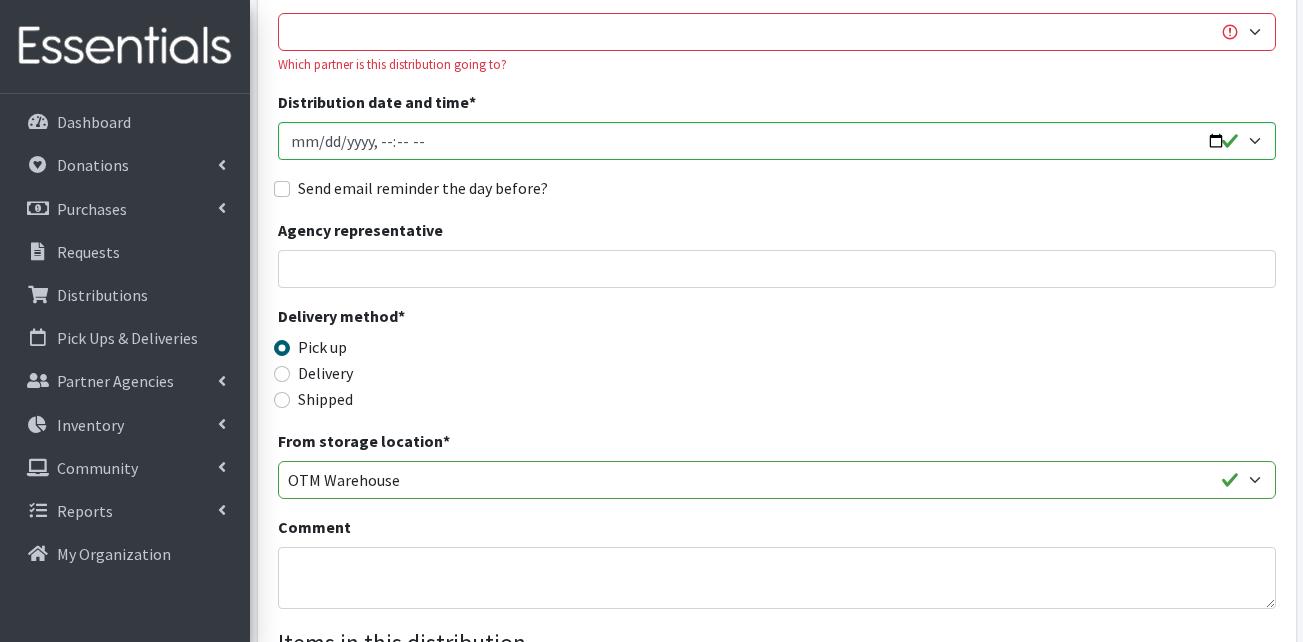 scroll, scrollTop: 100, scrollLeft: 0, axis: vertical 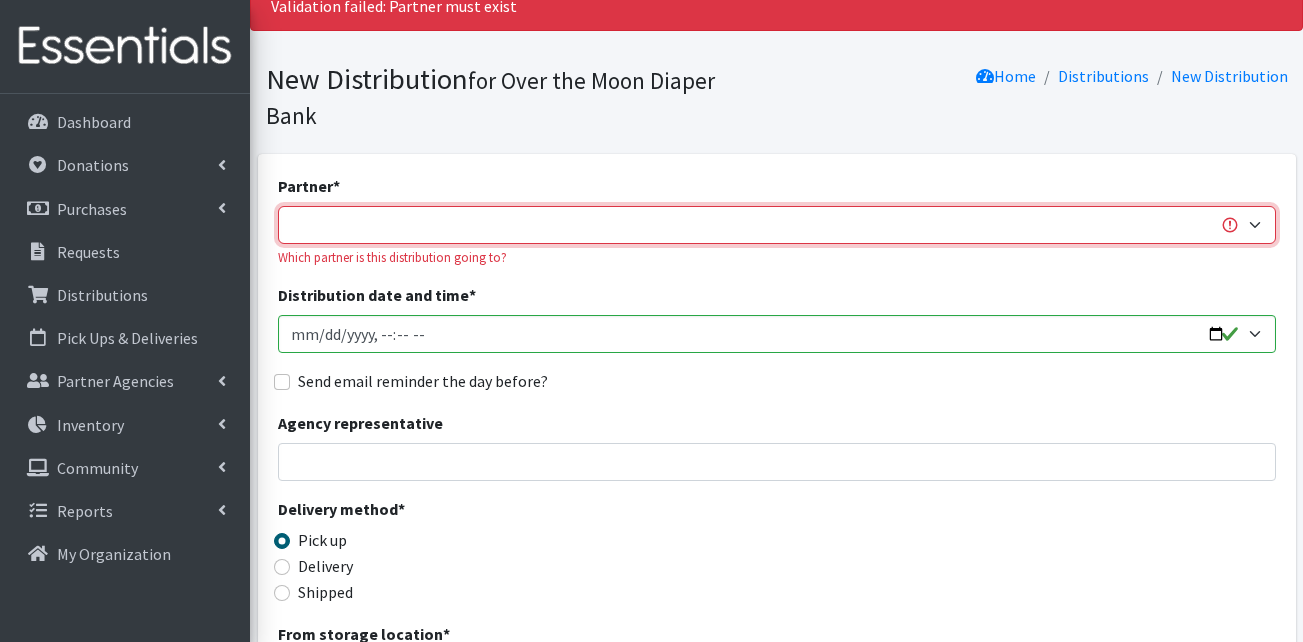 click on "AHJ Library System
Amerigroup
CCC Henderson Lighthouse
CEMA (Chatham Emergency Management Agency)
Chatham Savannah Authority for the Homeless
Coastal Coalition for Children - Savannah
CORE
DDDRP: Action Pact
DDDRP: Coastal GA Area Community Action Authority
Department of Public Health (DPH) / Coastal Health District
Economic Opportunity Authority
First Bryan Baptist Church
Fresh Express (YMCA + Healthy Savannah)
GA MOON LOCKER : DPH SAV, Drayton
GA MOON LOCKER : DPH SAV, Eisenhower
GA MOON LOCKER: Forest City Branch
GA MOON LOCKER : Hinesville Branch
GA MOON LOCKER : Midway|Riceboro Branch
GA MOON LOCKER : SW Chatham Branch
GA Southern Captain's Cupboard SAV
GA Southern Statesboro / Wellness & Health Promotion
General Donation
Gillison Branch Baptist Church 2nd Annual Health Fair
Goodwill SEGA
Greater Gaines Women's Missionary Society
Greenbriar Children's Center
GROW Initiative GA
HOME OTM
Hope 1312 Collective
Live Oak Libraries" at bounding box center [777, 225] 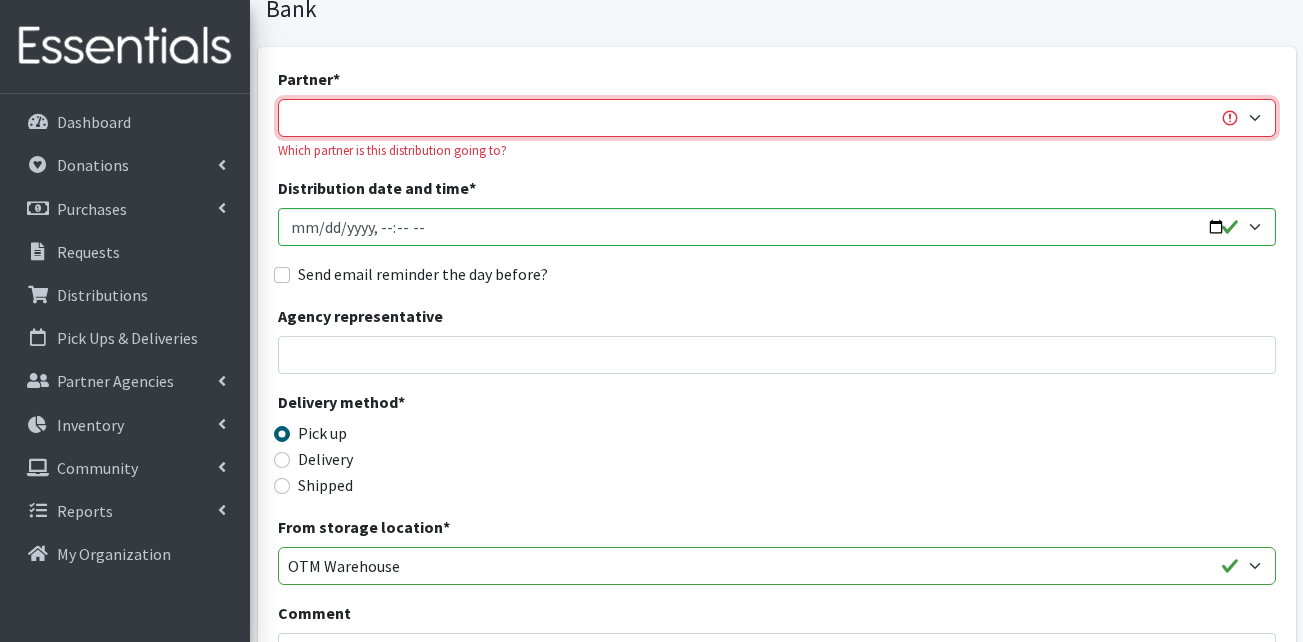 scroll, scrollTop: 200, scrollLeft: 0, axis: vertical 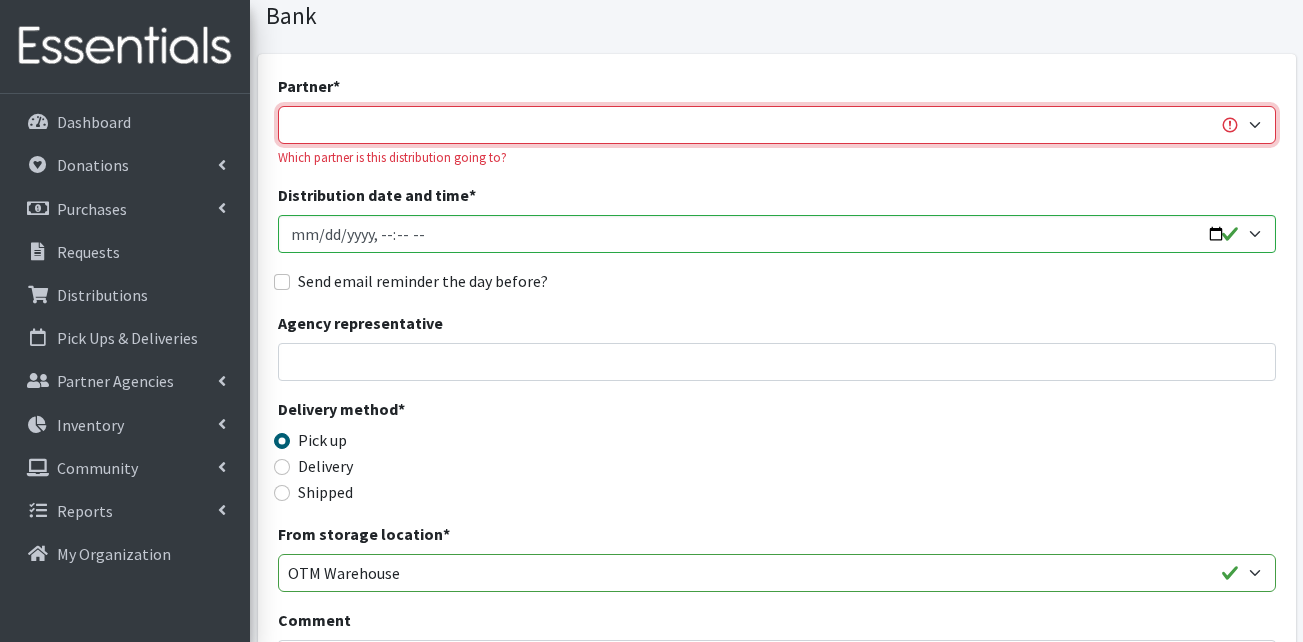 click on "AHJ Library System
Amerigroup
CCC Henderson Lighthouse
CEMA (Chatham Emergency Management Agency)
Chatham Savannah Authority for the Homeless
Coastal Coalition for Children - Savannah
CORE
DDDRP: Action Pact
DDDRP: Coastal GA Area Community Action Authority
Department of Public Health (DPH) / Coastal Health District
Economic Opportunity Authority
First Bryan Baptist Church
Fresh Express (YMCA + Healthy Savannah)
GA MOON LOCKER : DPH SAV, Drayton
GA MOON LOCKER : DPH SAV, Eisenhower
GA MOON LOCKER: Forest City Branch
GA MOON LOCKER : Hinesville Branch
GA MOON LOCKER : Midway|Riceboro Branch
GA MOON LOCKER : SW Chatham Branch
GA Southern Captain's Cupboard SAV
GA Southern Statesboro / Wellness & Health Promotion
General Donation
Gillison Branch Baptist Church 2nd Annual Health Fair
Goodwill SEGA
Greater Gaines Women's Missionary Society
Greenbriar Children's Center
GROW Initiative GA
HOME OTM
Hope 1312 Collective
Live Oak Libraries" at bounding box center (777, 125) 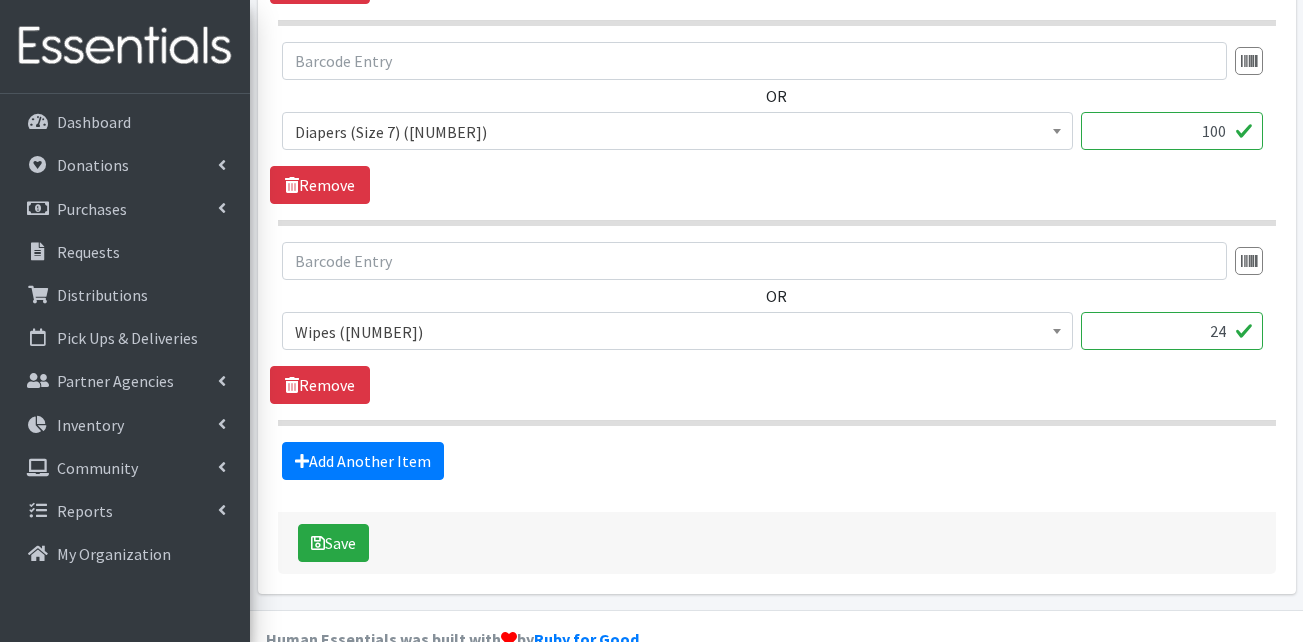scroll, scrollTop: 2137, scrollLeft: 0, axis: vertical 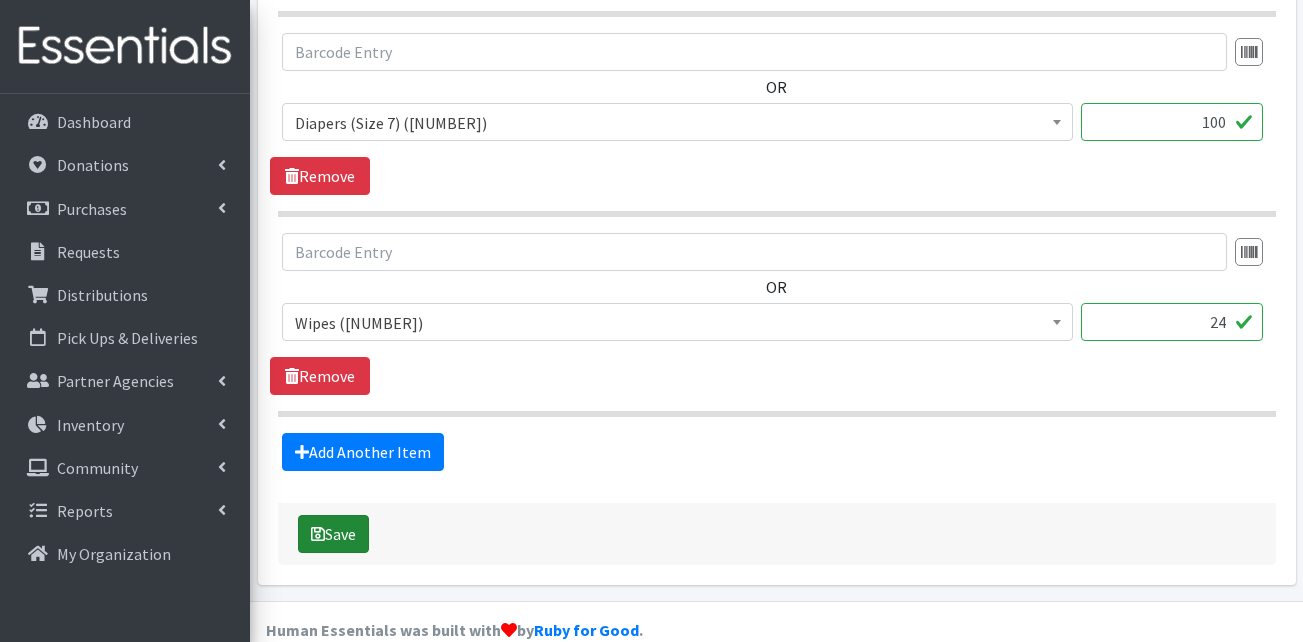 click on "Save" at bounding box center [333, 534] 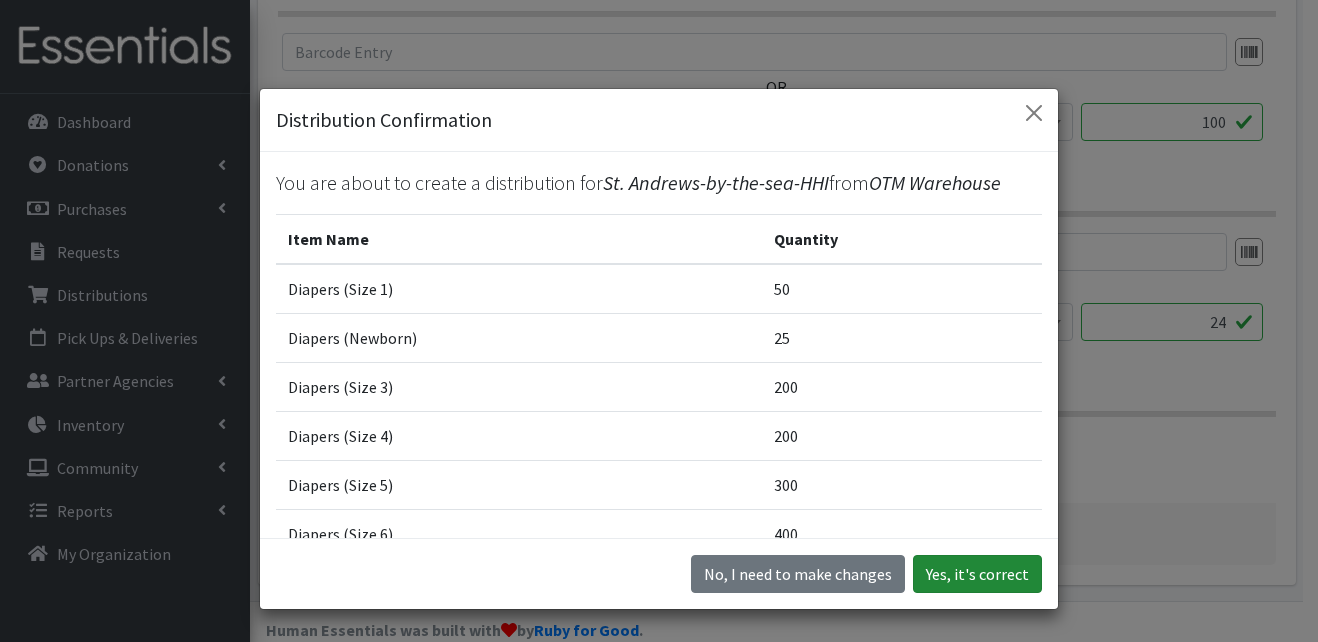 click on "Yes, it's correct" at bounding box center [977, 574] 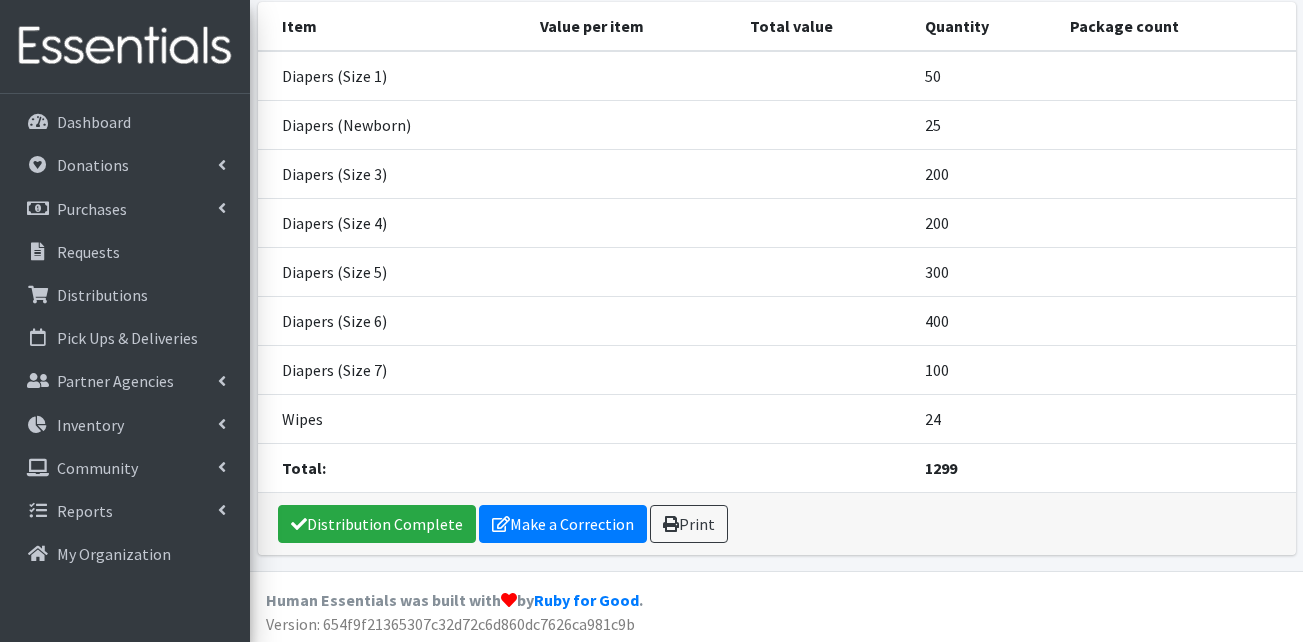 scroll, scrollTop: 347, scrollLeft: 0, axis: vertical 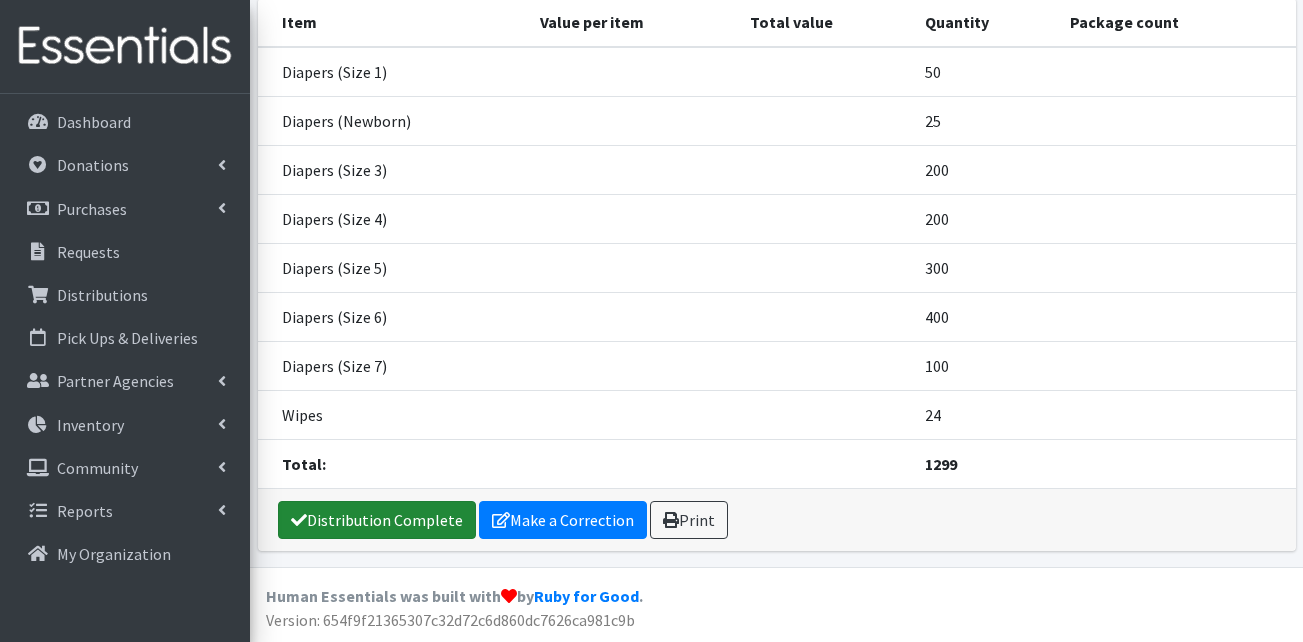 click on "Distribution Complete" at bounding box center [377, 520] 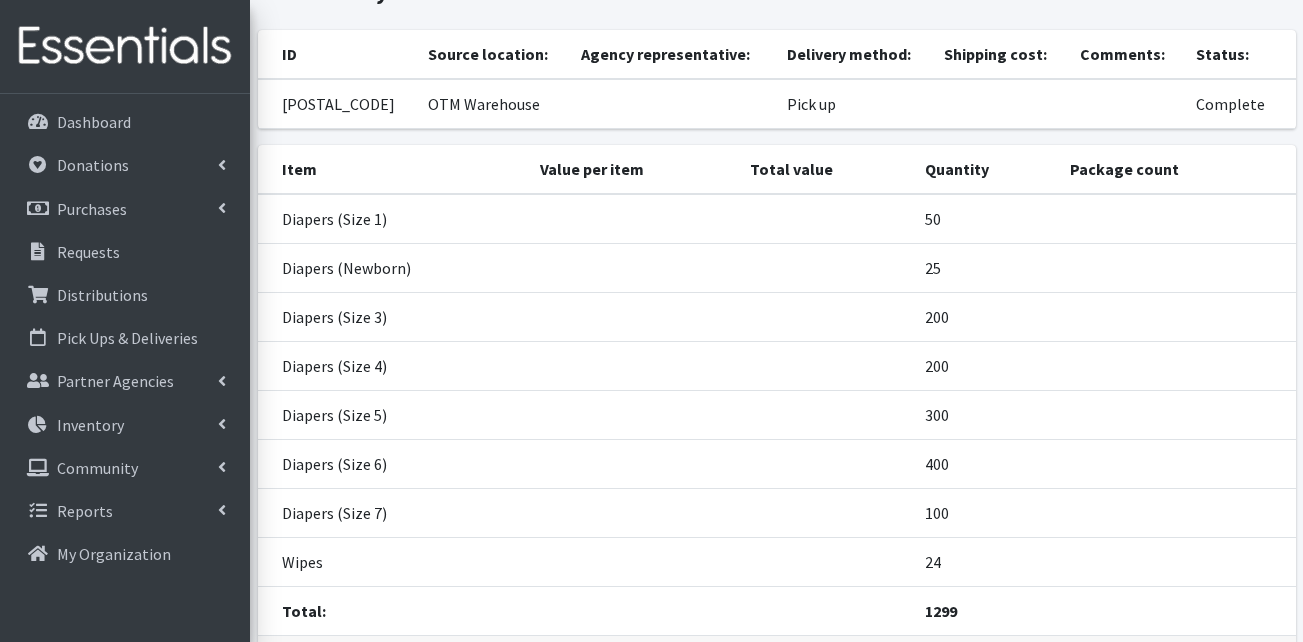 scroll, scrollTop: 0, scrollLeft: 0, axis: both 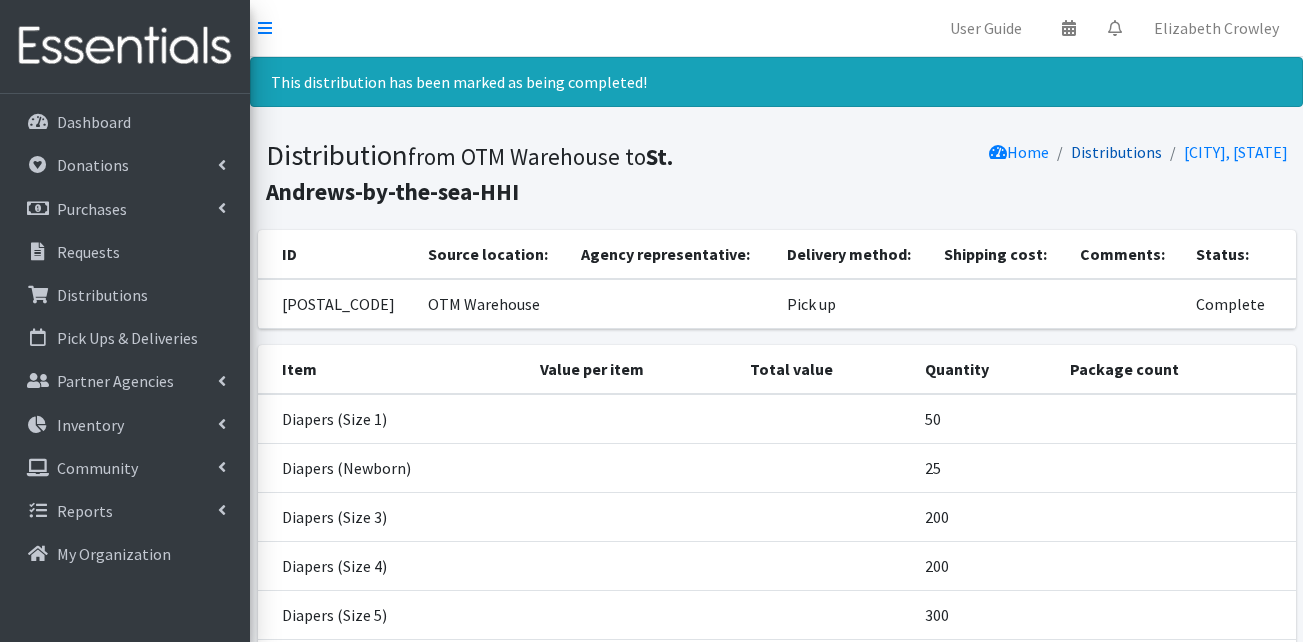 click on "Distributions" at bounding box center (1116, 152) 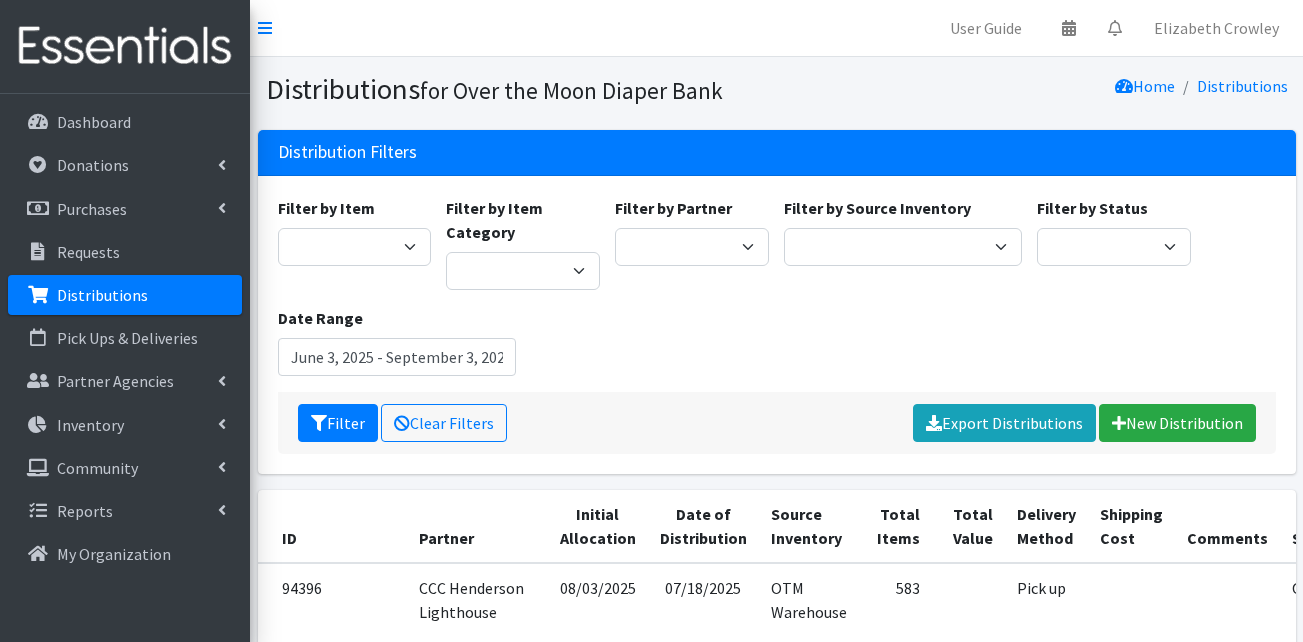 scroll, scrollTop: 0, scrollLeft: 0, axis: both 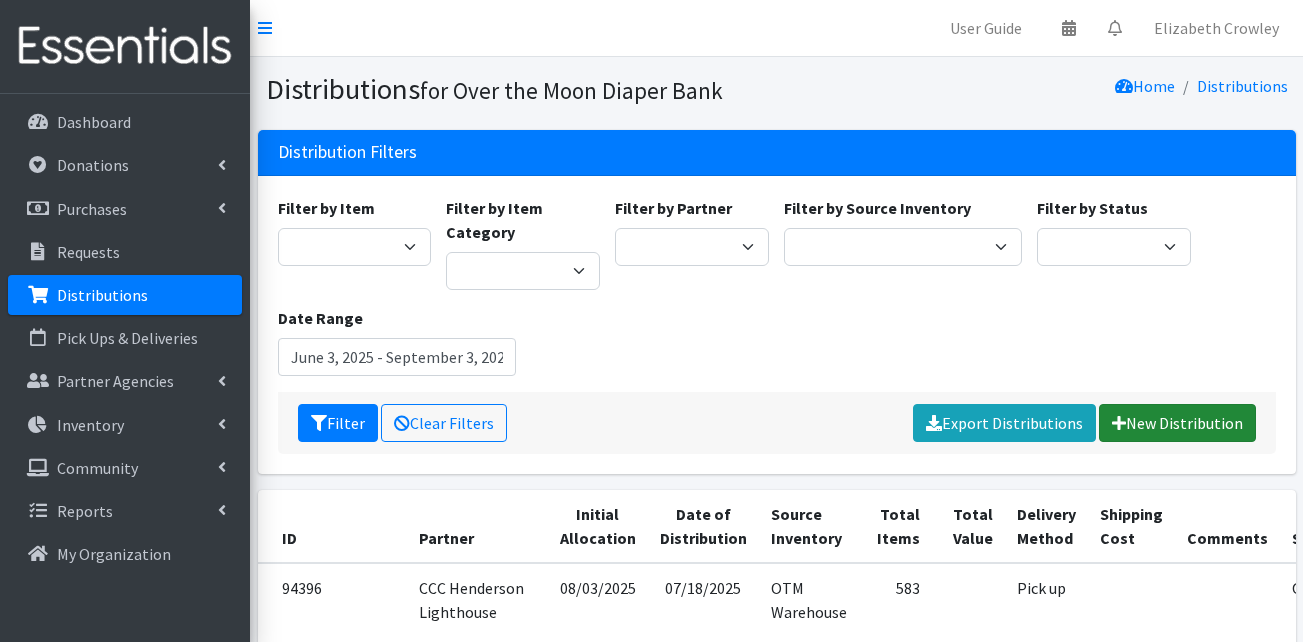 click on "New Distribution" at bounding box center [1177, 423] 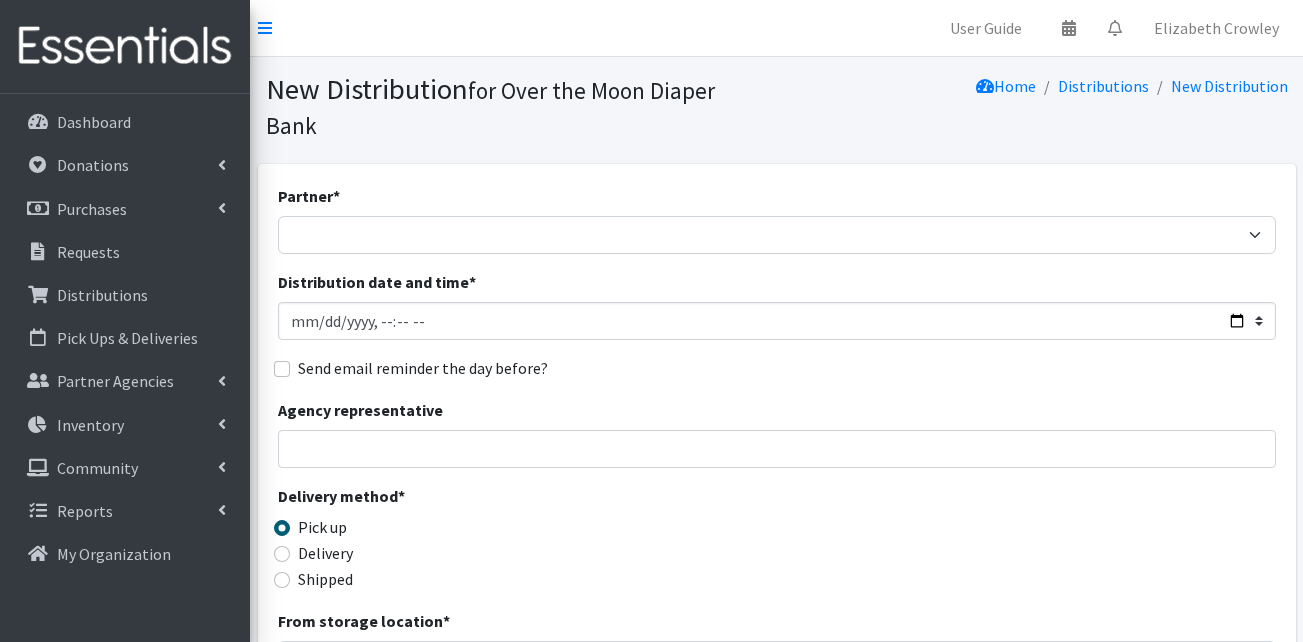 scroll, scrollTop: 0, scrollLeft: 0, axis: both 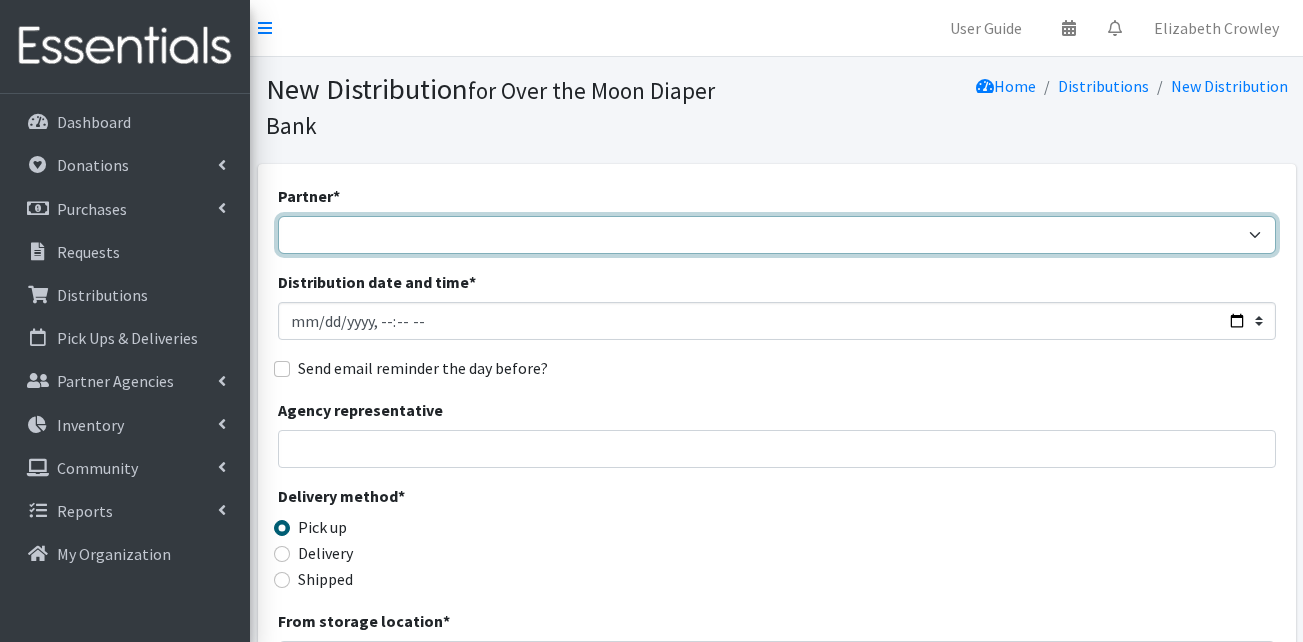 click on "AHJ Library System
Amerigroup
CCC Henderson Lighthouse
CEMA (Chatham Emergency Management Agency)
Chatham Savannah Authority for the Homeless
Coastal Coalition for Children - Savannah
CORE
DDDRP: Action Pact
DDDRP: Coastal GA Area Community Action Authority
Department of Public Health (DPH) / Coastal Health District
Economic Opportunity Authority
First Bryan Baptist Church
Fresh Express (YMCA + Healthy Savannah)
GA MOON LOCKER : DPH SAV, Drayton
GA MOON LOCKER : DPH SAV, Eisenhower
GA MOON LOCKER: Forest City Branch
GA MOON LOCKER : Hinesville Branch
GA MOON LOCKER : Midway|Riceboro Branch
GA MOON LOCKER : SW Chatham Branch
GA Southern Captain's Cupboard SAV
GA Southern Statesboro / Wellness & Health Promotion
General Donation
Gillison Branch Baptist Church 2nd Annual Health Fair
Goodwill SEGA
Greater Gaines Women's Missionary Society
Greenbriar Children's Center
GROW Initiative GA
HOME OTM
Hope 1312 Collective
Live Oak Libraries" at bounding box center [777, 235] 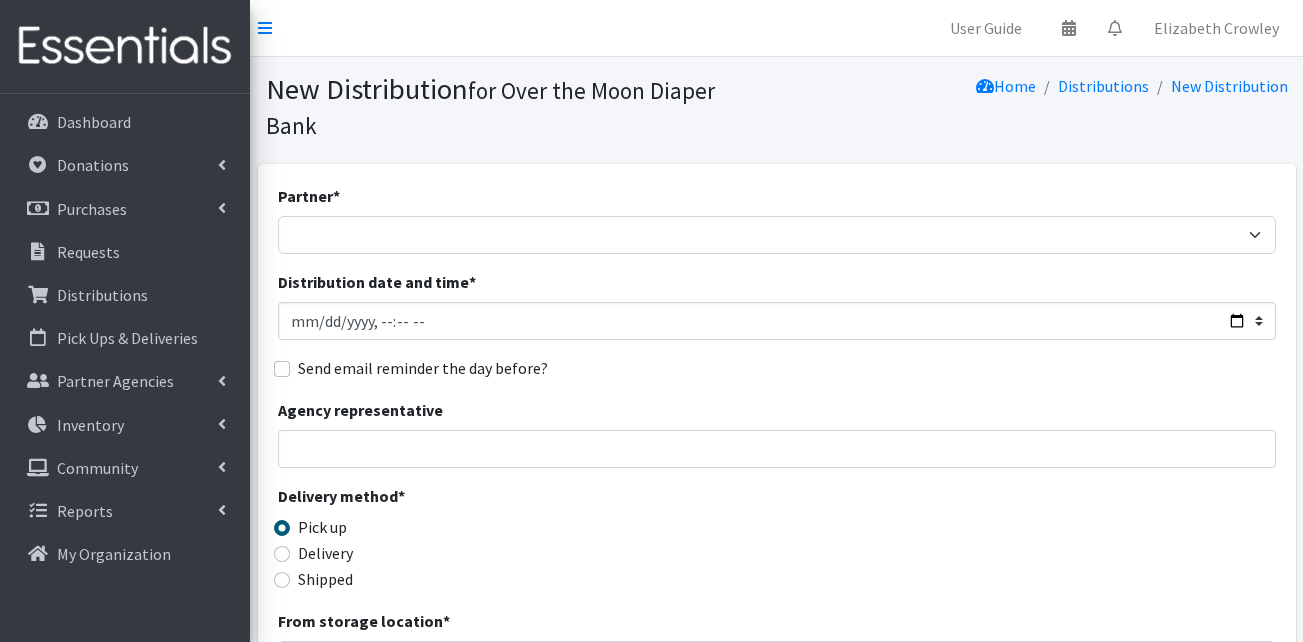 click on "Partner  *
AHJ Library System
Amerigroup
CCC Henderson Lighthouse
CEMA (Chatham Emergency Management Agency)
Chatham Savannah Authority for the Homeless
Coastal Coalition for Children - Savannah
CORE
DDDRP: Action Pact
DDDRP: Coastal GA Area Community Action Authority
Department of Public Health (DPH) / Coastal Health District
Economic Opportunity Authority
First Bryan Baptist Church
Fresh Express (YMCA + Healthy Savannah)
GA MOON LOCKER : DPH SAV, Drayton
GA MOON LOCKER : DPH SAV, Eisenhower
GA MOON LOCKER: Forest City Branch
GA MOON LOCKER : Hinesville Branch
GA MOON LOCKER : Midway|Riceboro Branch
GA MOON LOCKER : SW Chatham Branch
GA Southern Captain's Cupboard SAV
GA Southern Statesboro / Wellness & Health Promotion
General Donation
Gillison Branch Baptist Church 2nd Annual Health Fair
Goodwill SEGA
Greater Gaines Women's Missionary Society
Greenbriar Children's Center
GROW Initiative GA
HOME OTM
Hope 1312 Collective" at bounding box center [777, 639] 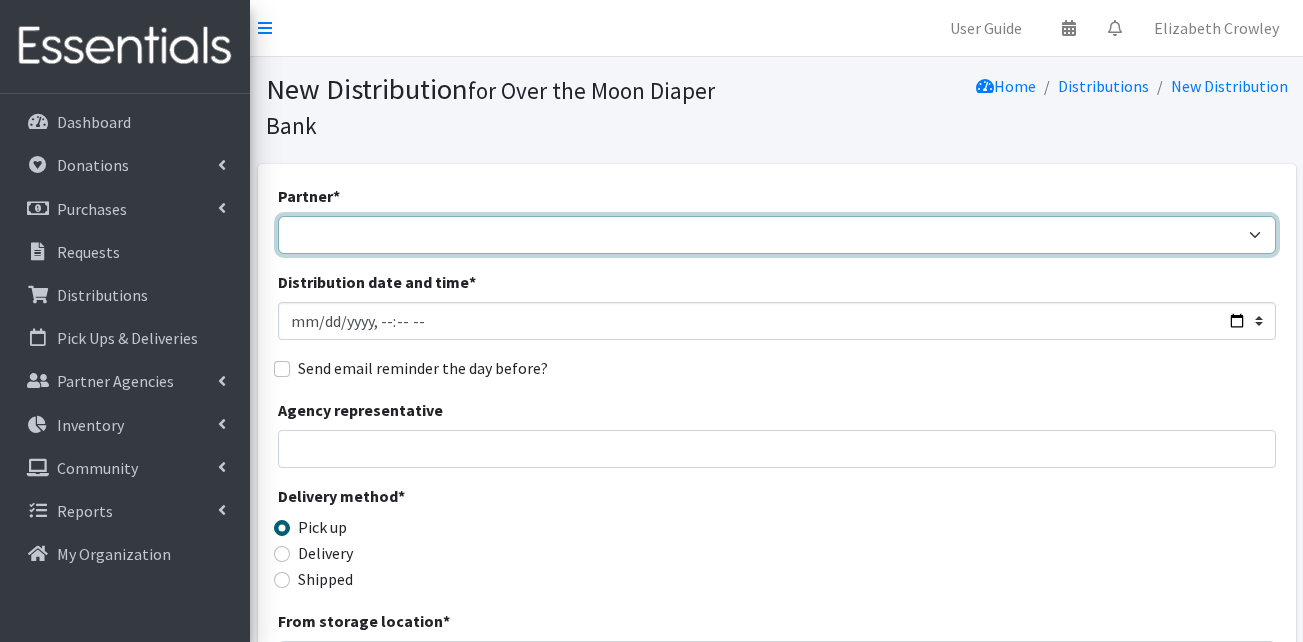 click on "AHJ Library System
Amerigroup
CCC Henderson Lighthouse
CEMA (Chatham Emergency Management Agency)
Chatham Savannah Authority for the Homeless
Coastal Coalition for Children - Savannah
CORE
DDDRP: Action Pact
DDDRP: Coastal GA Area Community Action Authority
Department of Public Health (DPH) / Coastal Health District
Economic Opportunity Authority
First Bryan Baptist Church
Fresh Express (YMCA + Healthy Savannah)
GA MOON LOCKER : DPH SAV, Drayton
GA MOON LOCKER : DPH SAV, Eisenhower
GA MOON LOCKER: Forest City Branch
GA MOON LOCKER : Hinesville Branch
GA MOON LOCKER : Midway|Riceboro Branch
GA MOON LOCKER : SW Chatham Branch
GA Southern Captain's Cupboard SAV
GA Southern Statesboro / Wellness & Health Promotion
General Donation
Gillison Branch Baptist Church 2nd Annual Health Fair
Goodwill SEGA
Greater Gaines Women's Missionary Society
Greenbriar Children's Center
GROW Initiative GA
HOME OTM
Hope 1312 Collective
Live Oak Libraries" at bounding box center [777, 235] 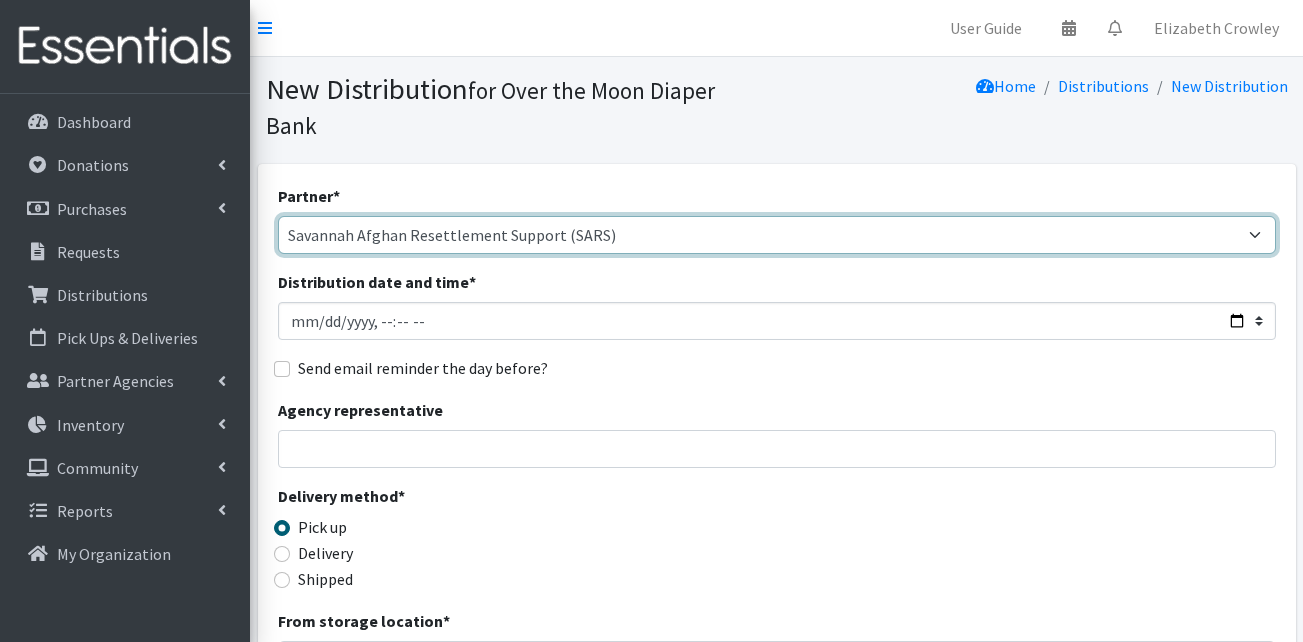 click on "AHJ Library System
Amerigroup
CCC Henderson Lighthouse
CEMA (Chatham Emergency Management Agency)
Chatham Savannah Authority for the Homeless
Coastal Coalition for Children - Savannah
CORE
DDDRP: Action Pact
DDDRP: Coastal GA Area Community Action Authority
Department of Public Health (DPH) / Coastal Health District
Economic Opportunity Authority
First Bryan Baptist Church
Fresh Express (YMCA + Healthy Savannah)
GA MOON LOCKER : DPH SAV, Drayton
GA MOON LOCKER : DPH SAV, Eisenhower
GA MOON LOCKER: Forest City Branch
GA MOON LOCKER : Hinesville Branch
GA MOON LOCKER : Midway|Riceboro Branch
GA MOON LOCKER : SW Chatham Branch
GA Southern Captain's Cupboard SAV
GA Southern Statesboro / Wellness & Health Promotion
General Donation
Gillison Branch Baptist Church 2nd Annual Health Fair
Goodwill SEGA
Greater Gaines Women's Missionary Society
Greenbriar Children's Center
GROW Initiative GA
HOME OTM
Hope 1312 Collective
Live Oak Libraries" at bounding box center (777, 235) 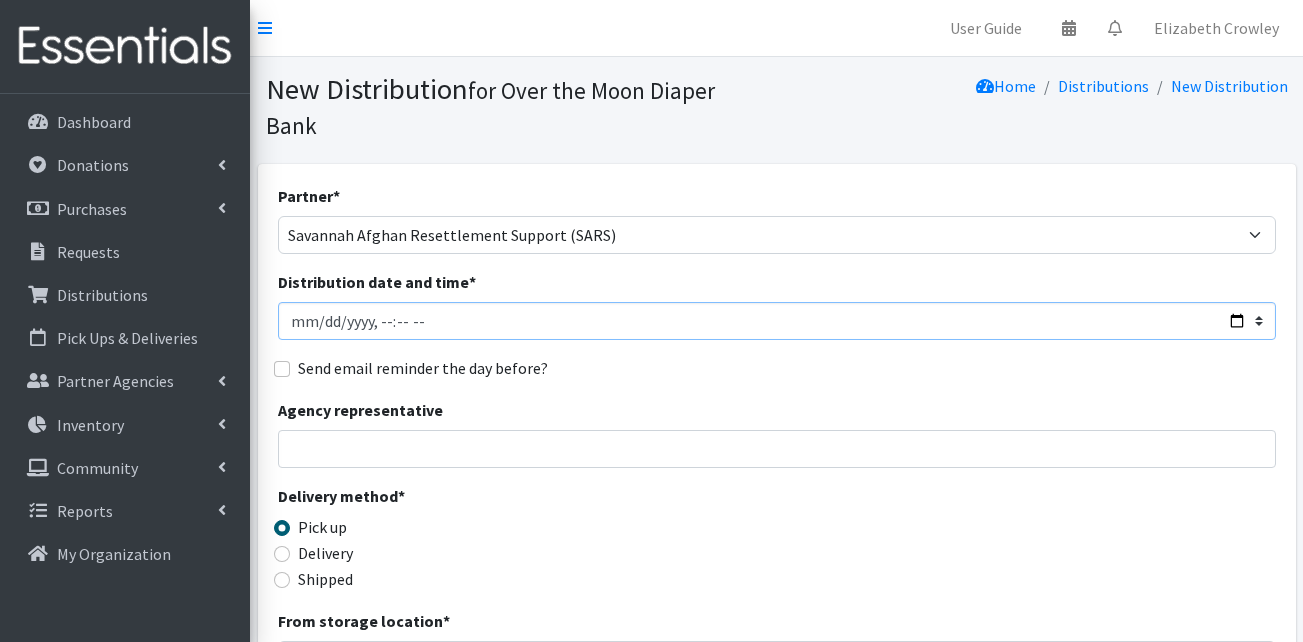 click on "Distribution date and time  *" at bounding box center (777, 321) 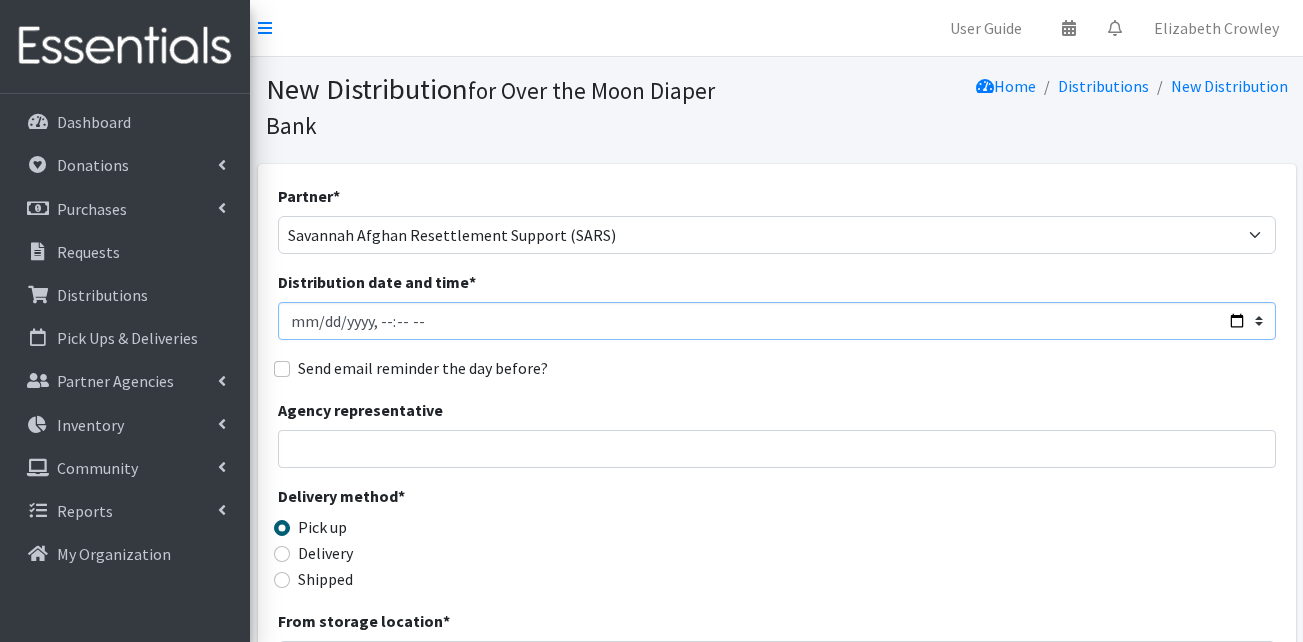 click on "Distribution date and time  *" at bounding box center (777, 321) 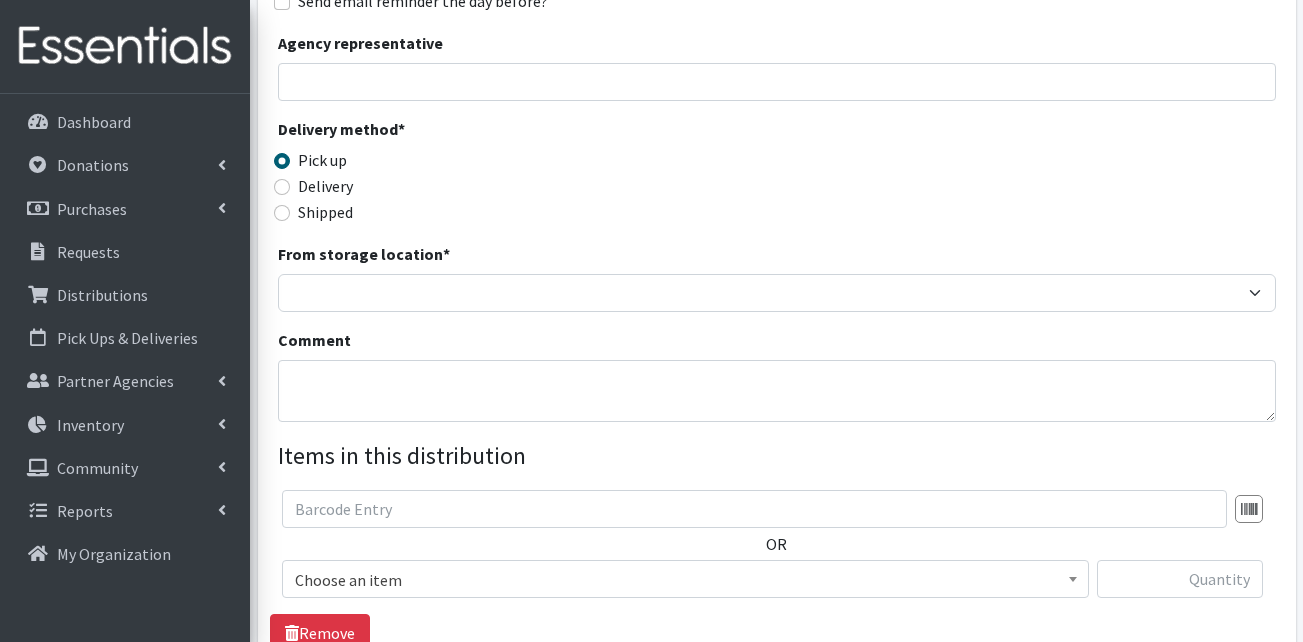 scroll, scrollTop: 400, scrollLeft: 0, axis: vertical 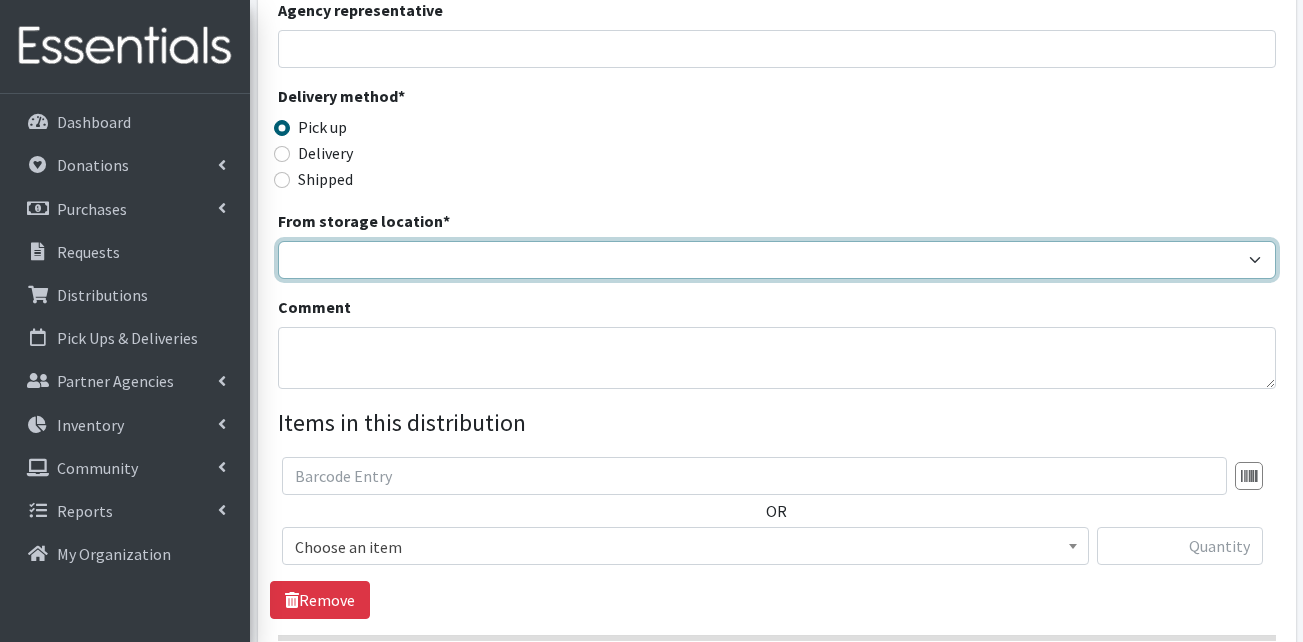 click on "OTM Warehouse" at bounding box center (777, 260) 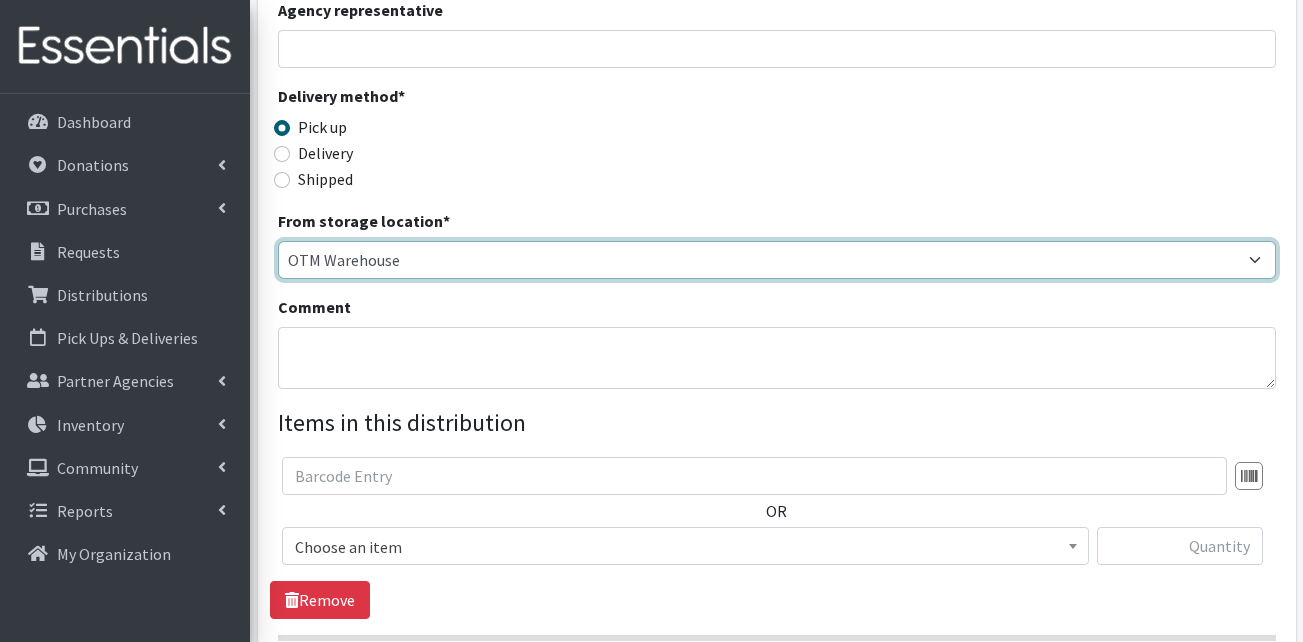 click on "OTM Warehouse" at bounding box center [777, 260] 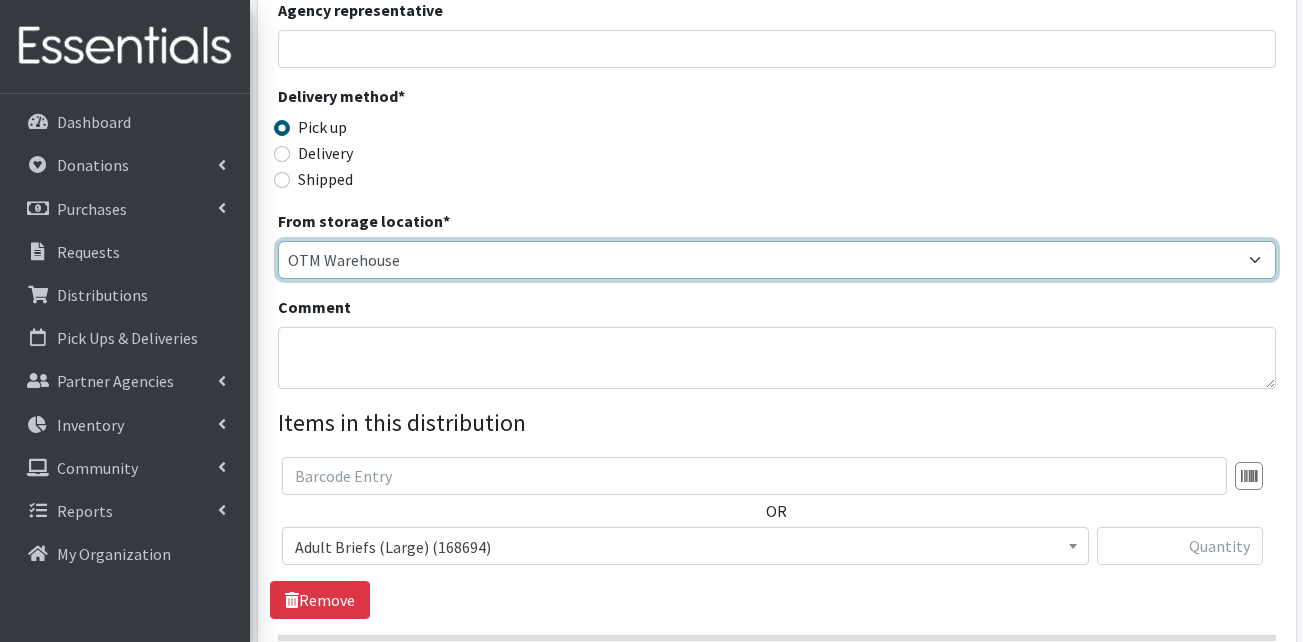 scroll, scrollTop: 600, scrollLeft: 0, axis: vertical 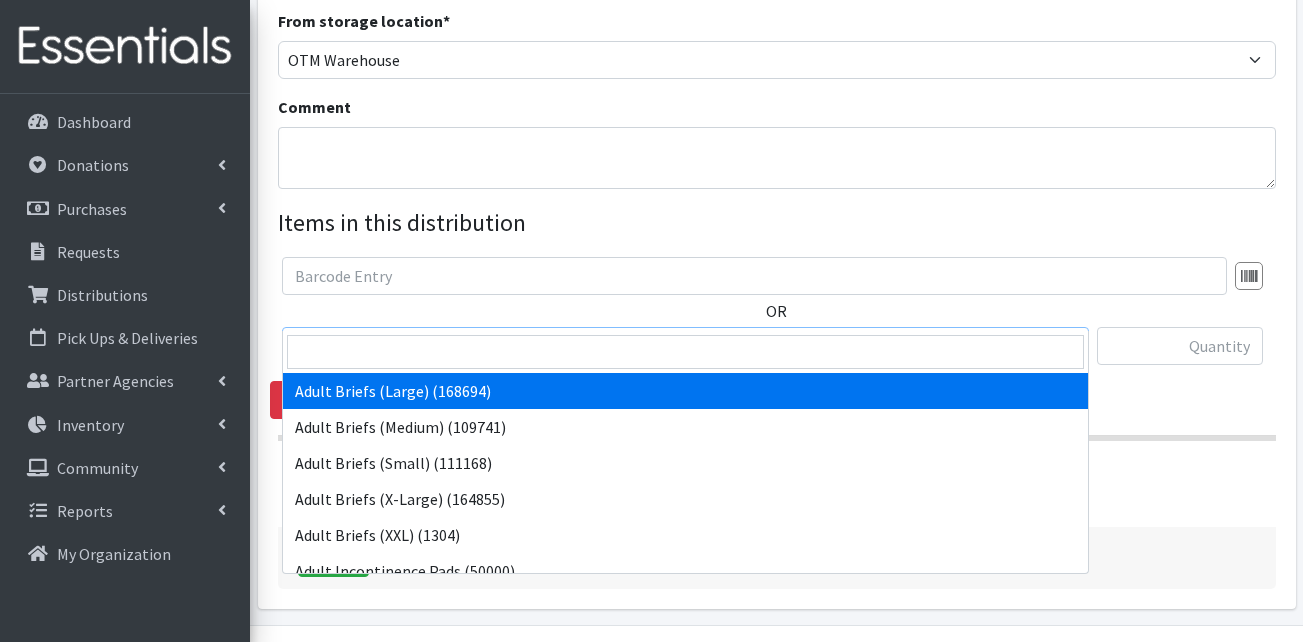 click on "Adult Briefs (Large) (168694)" at bounding box center (685, 347) 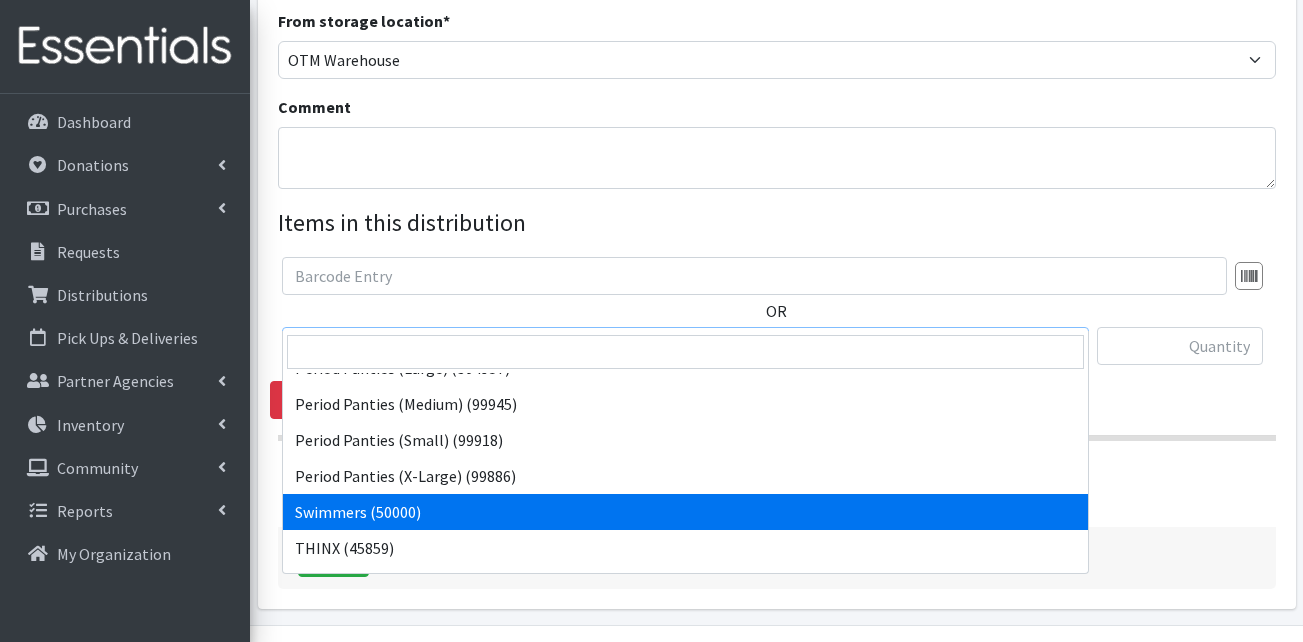 scroll, scrollTop: 852, scrollLeft: 0, axis: vertical 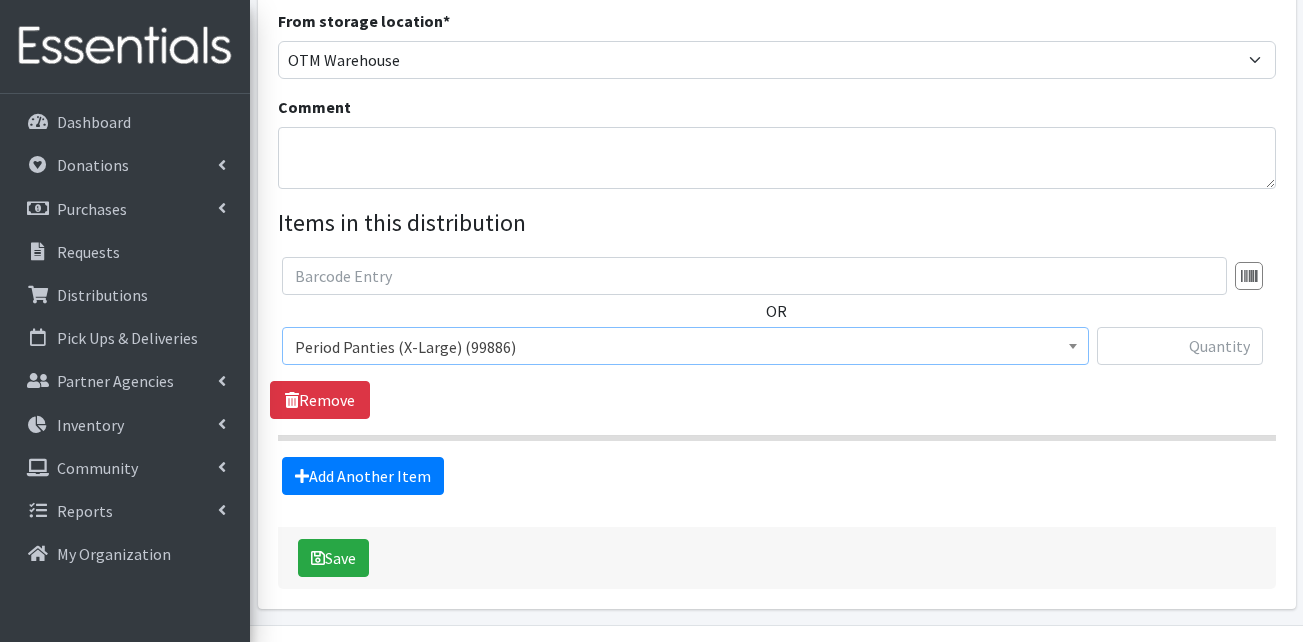 click on "Period Panties (X-Large) (99886)" at bounding box center (685, 347) 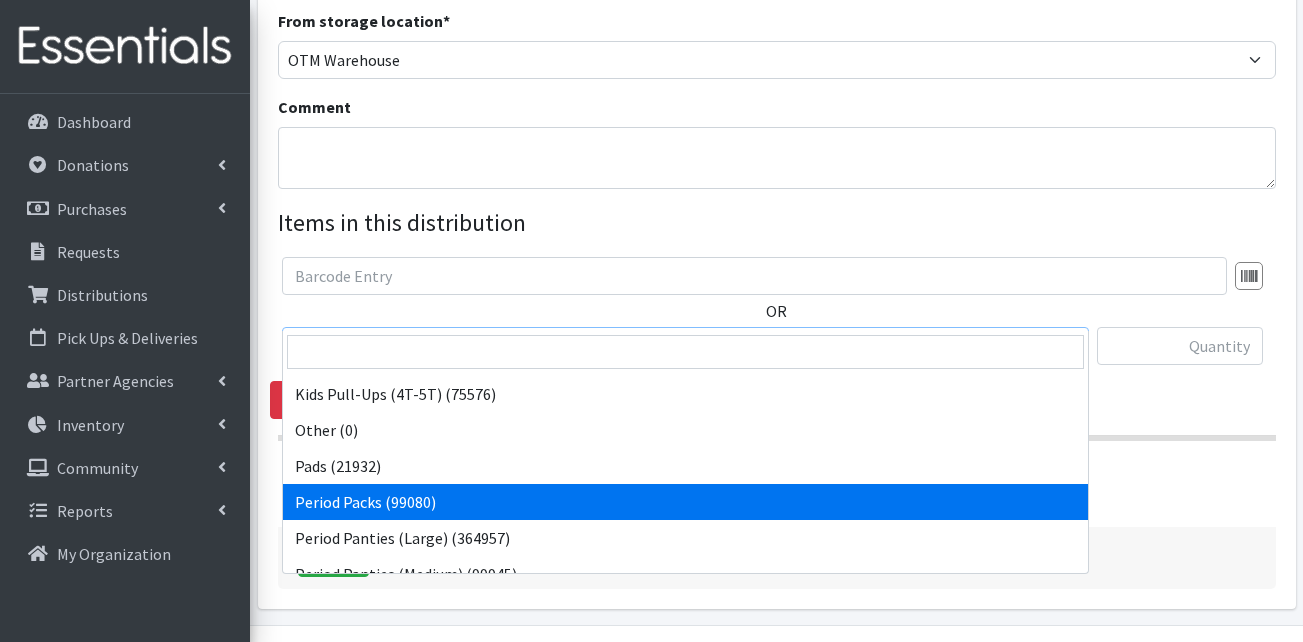 scroll, scrollTop: 752, scrollLeft: 0, axis: vertical 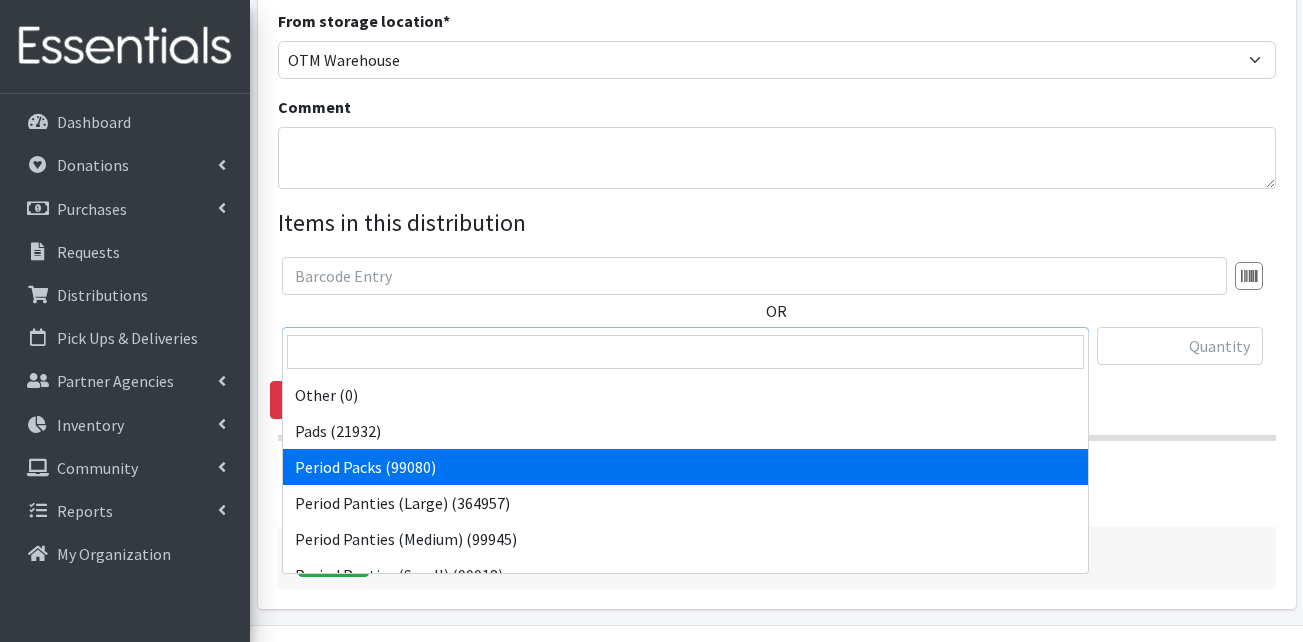 select on "15291" 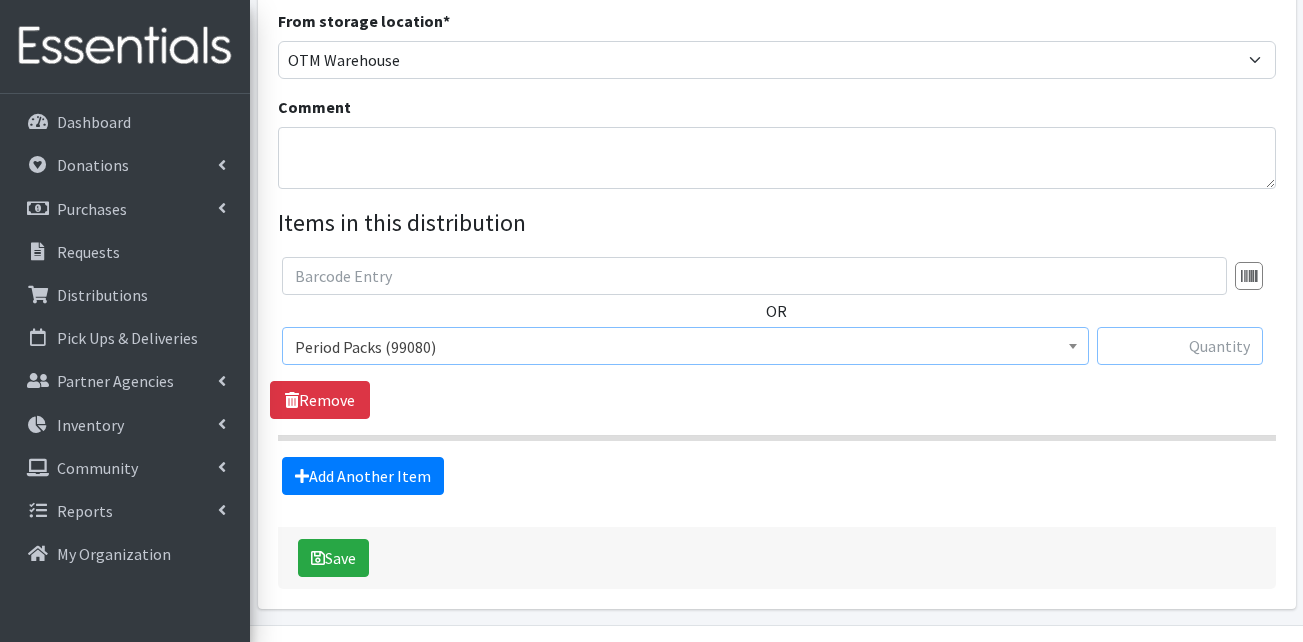 click at bounding box center [1180, 346] 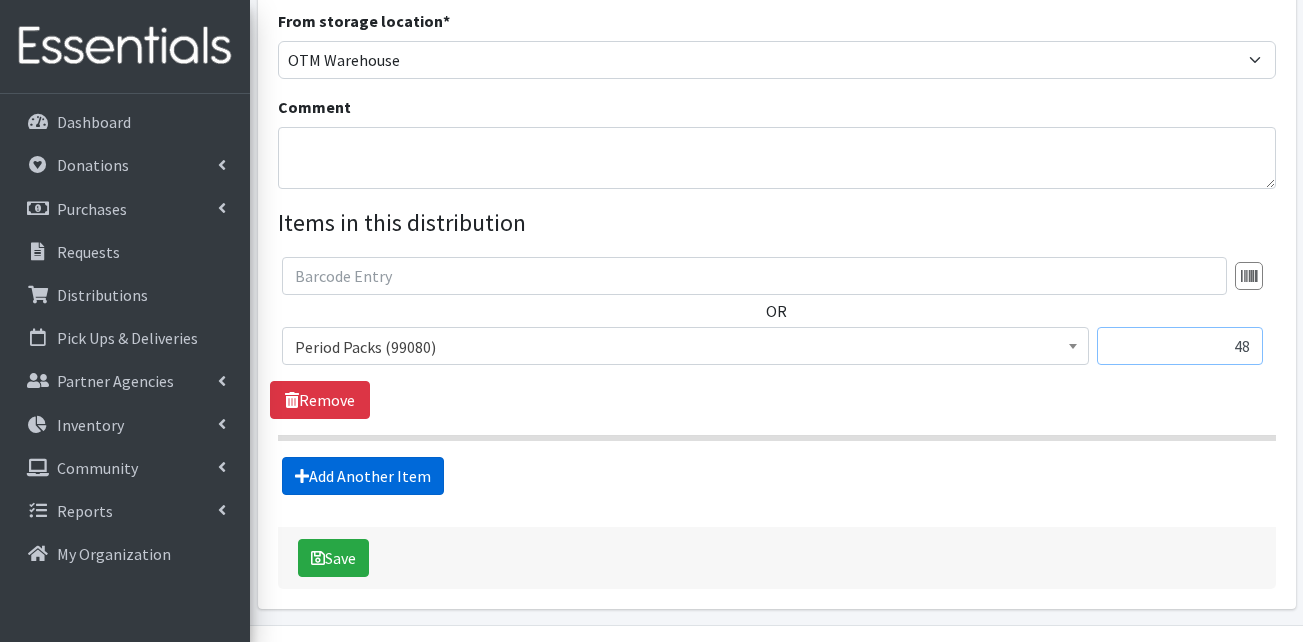 type on "48" 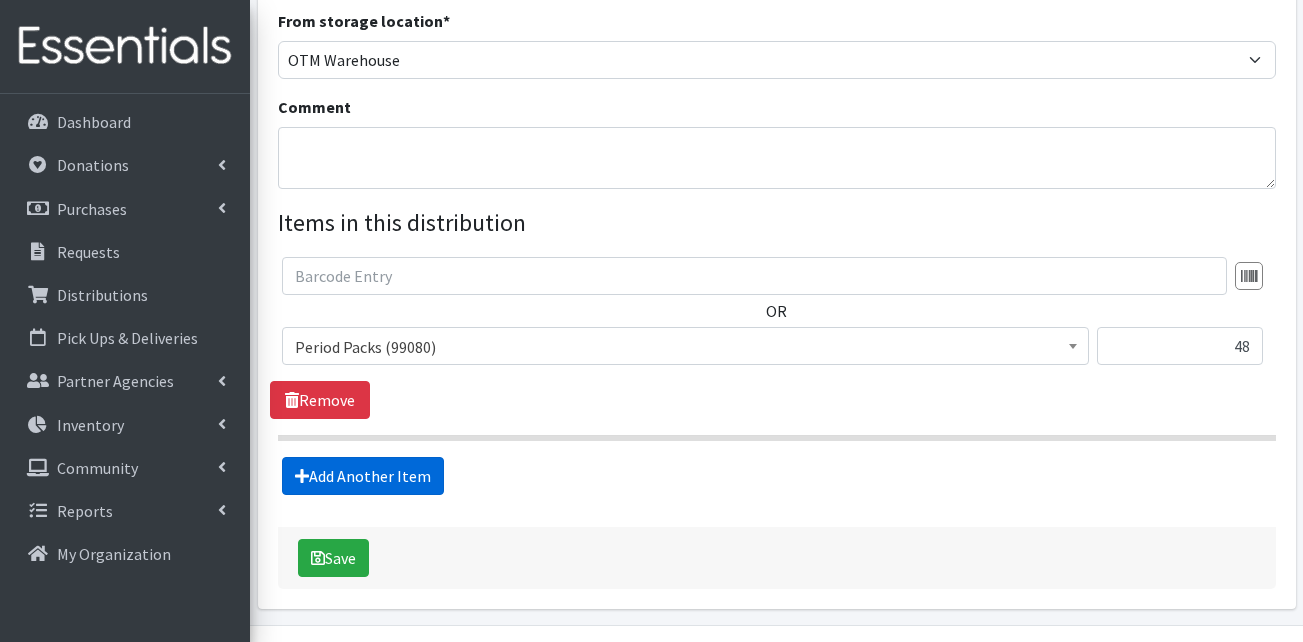 click on "Add Another Item" at bounding box center (363, 476) 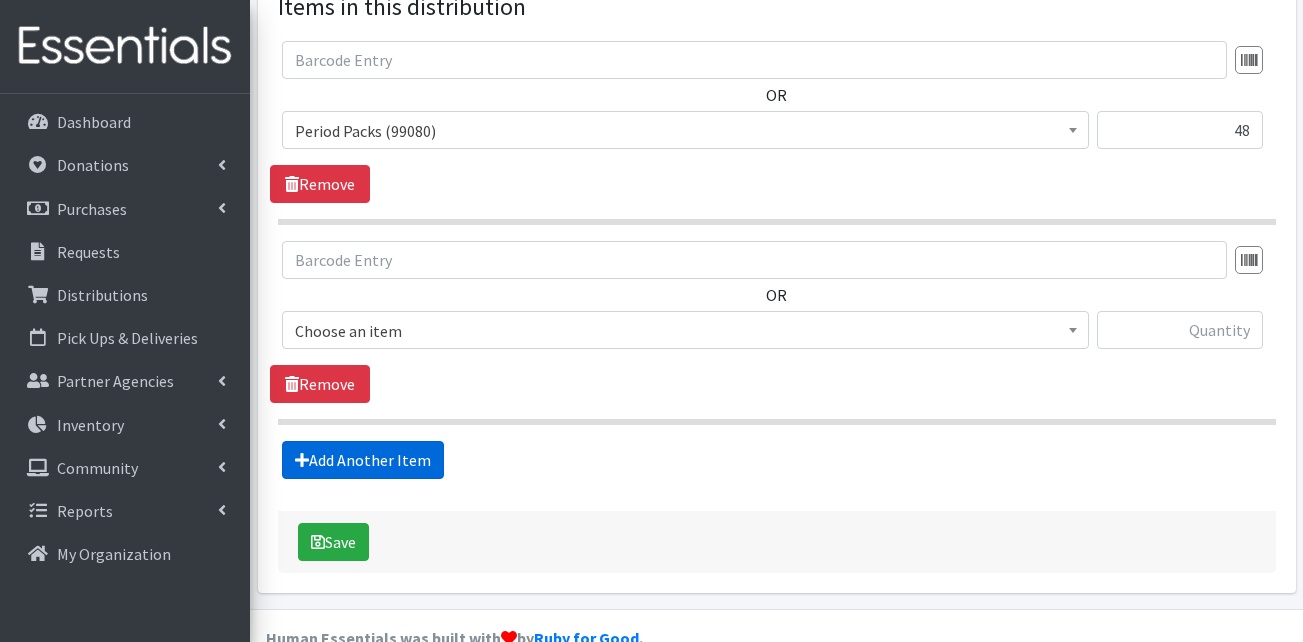 scroll, scrollTop: 824, scrollLeft: 0, axis: vertical 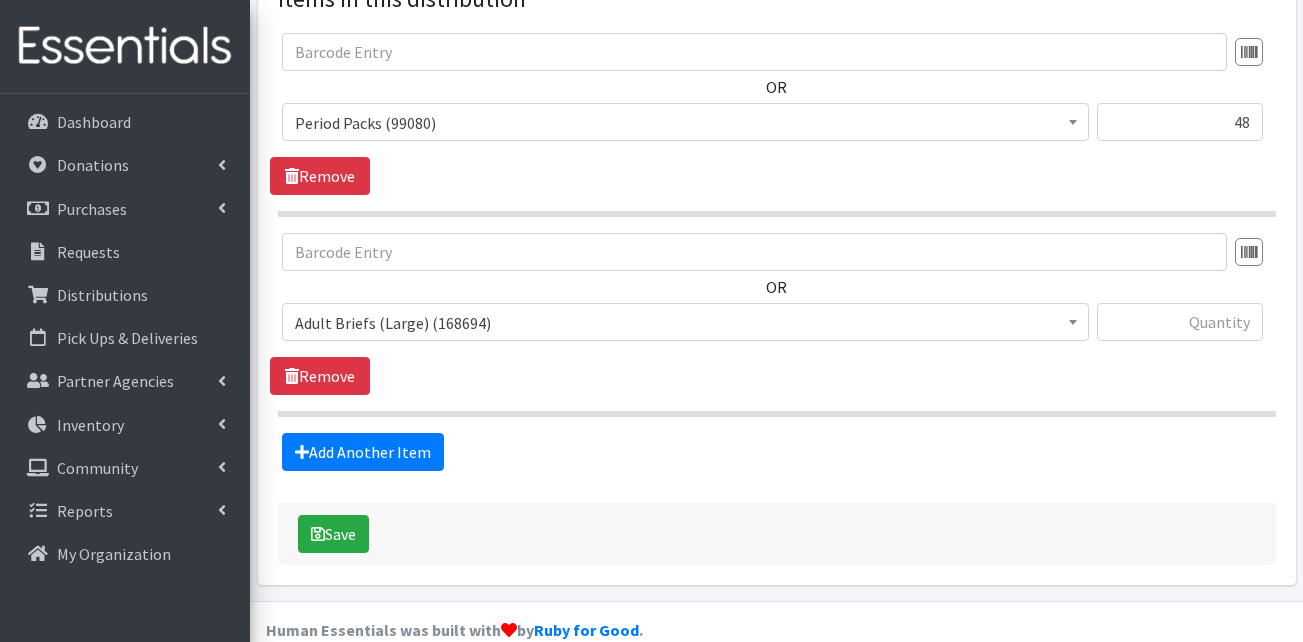 click on "Adult Briefs (Large) (168694)" at bounding box center (685, 323) 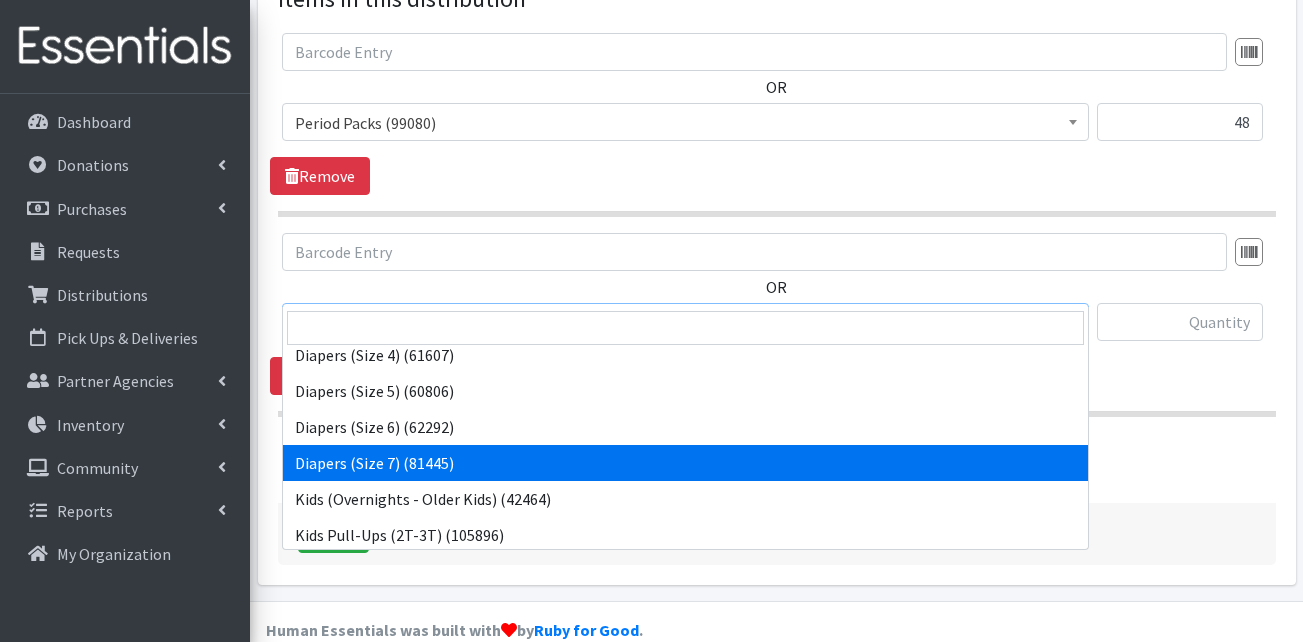 scroll, scrollTop: 500, scrollLeft: 0, axis: vertical 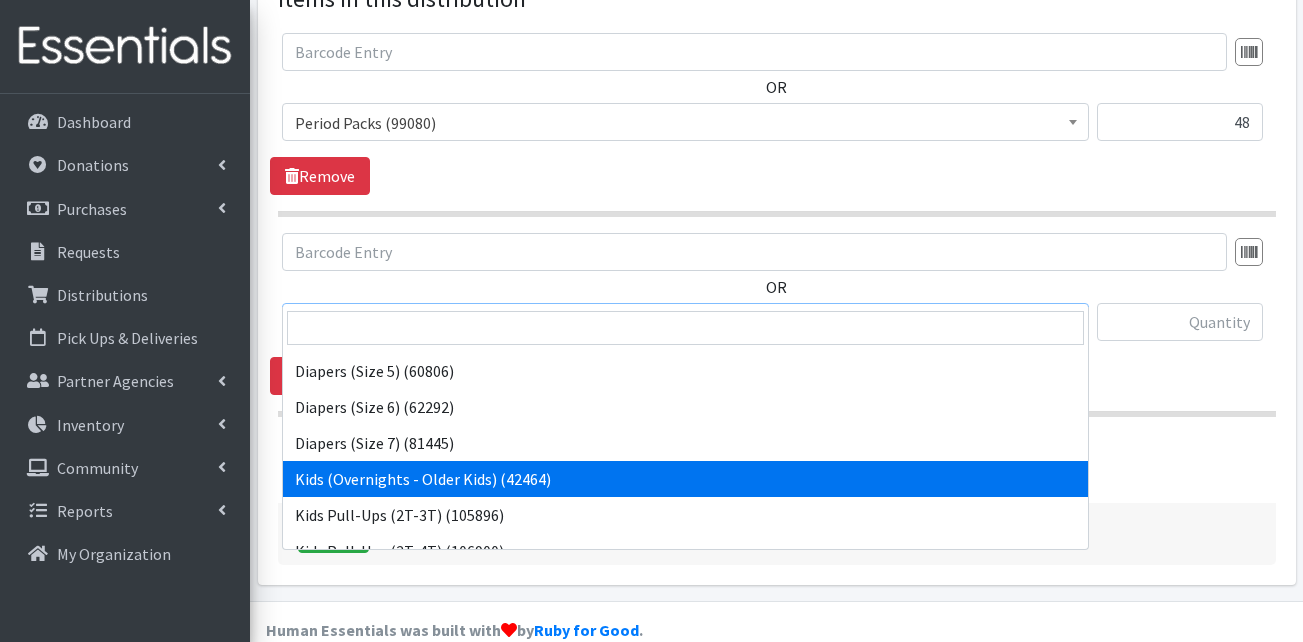select on "13410" 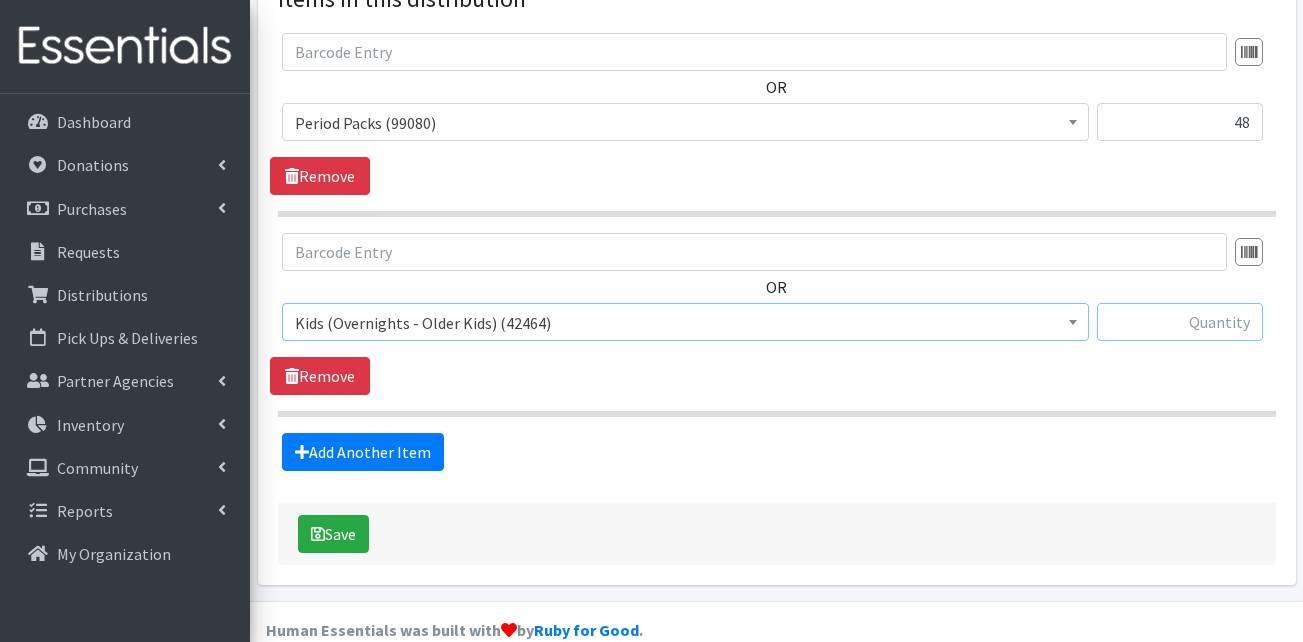 click at bounding box center [1180, 322] 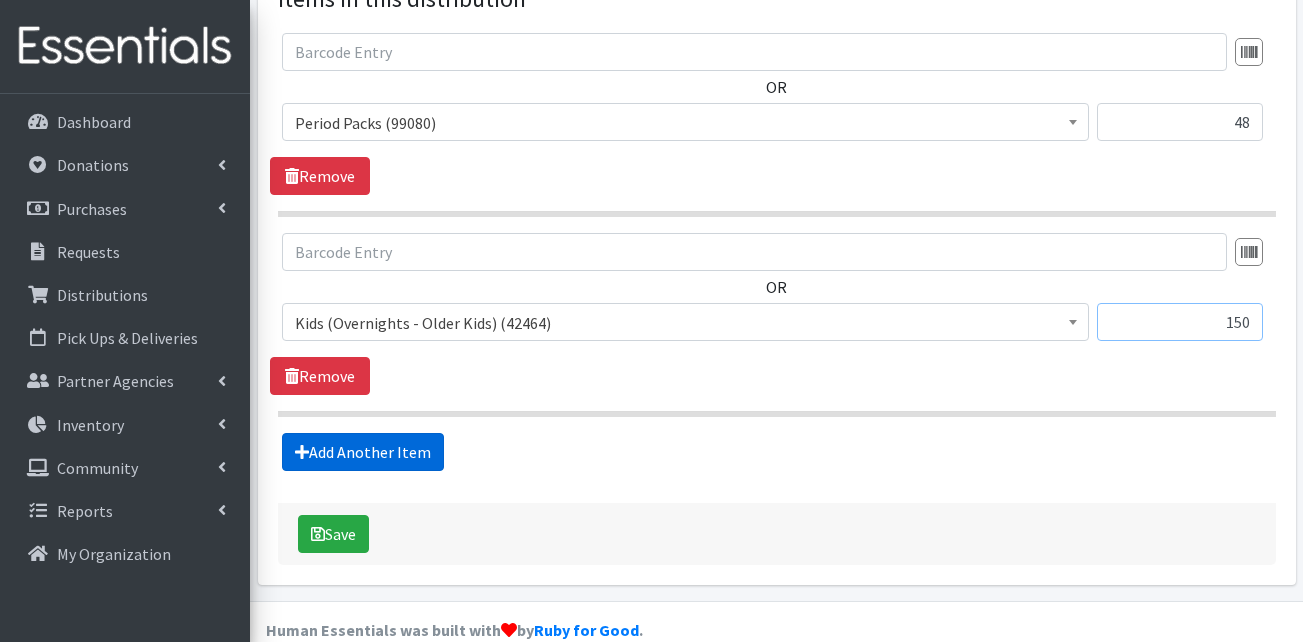 type on "150" 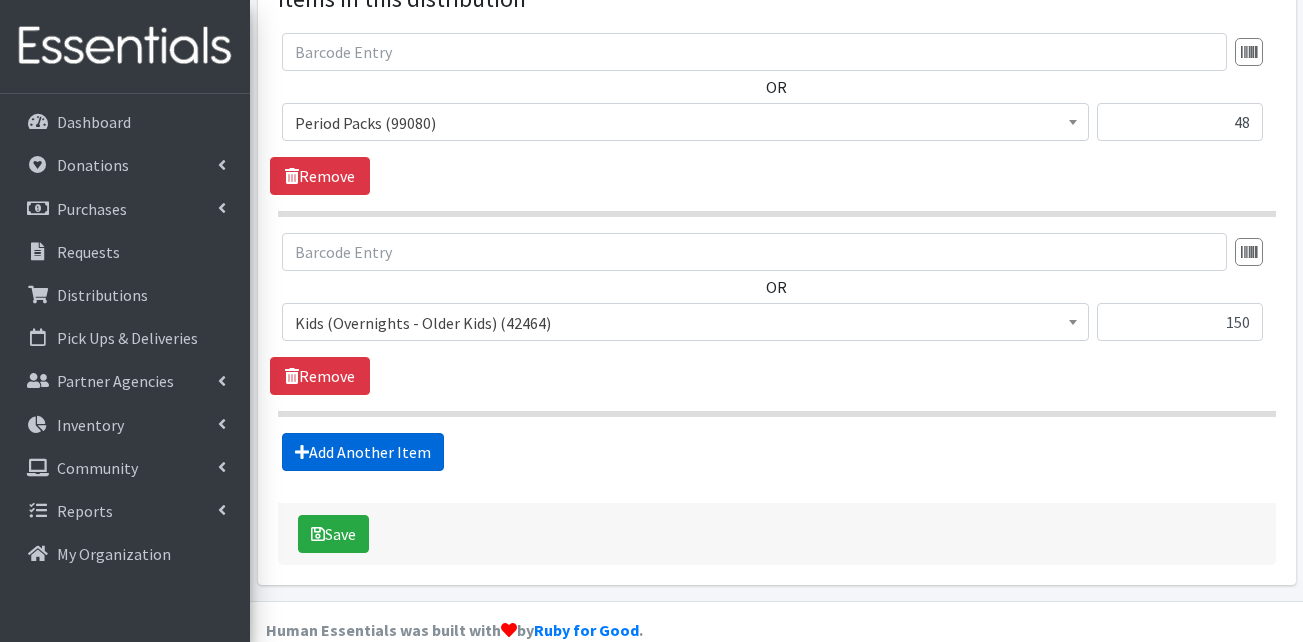 click on "Add Another Item" at bounding box center (363, 452) 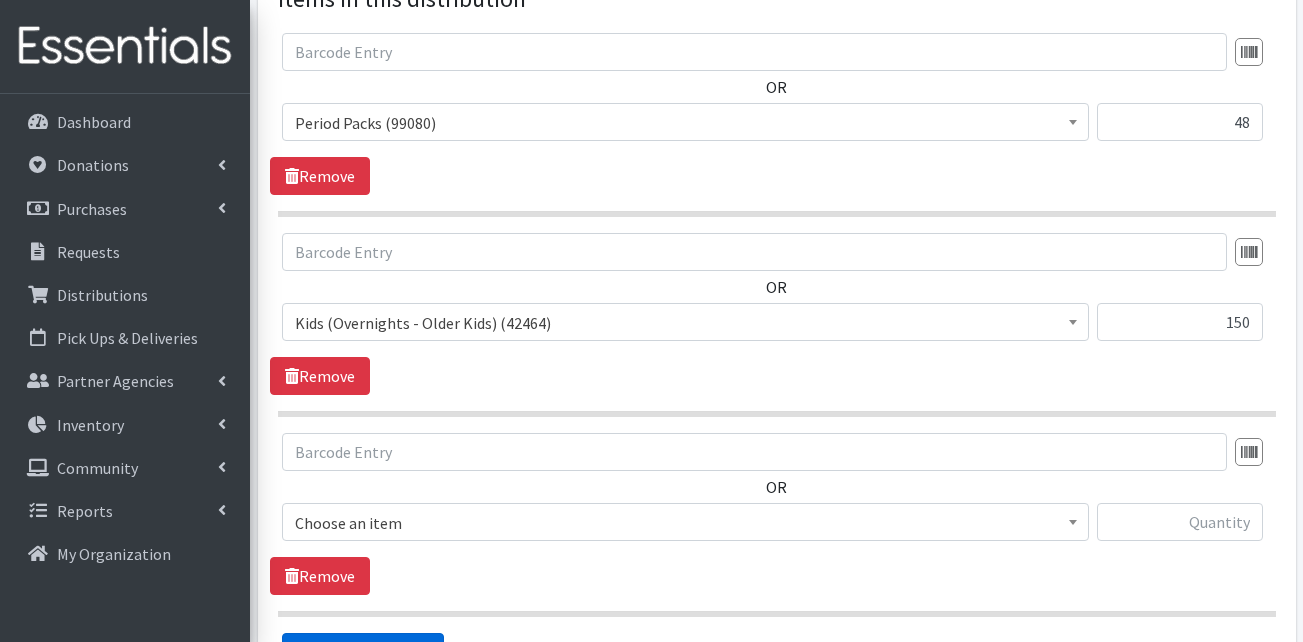 scroll, scrollTop: 1024, scrollLeft: 0, axis: vertical 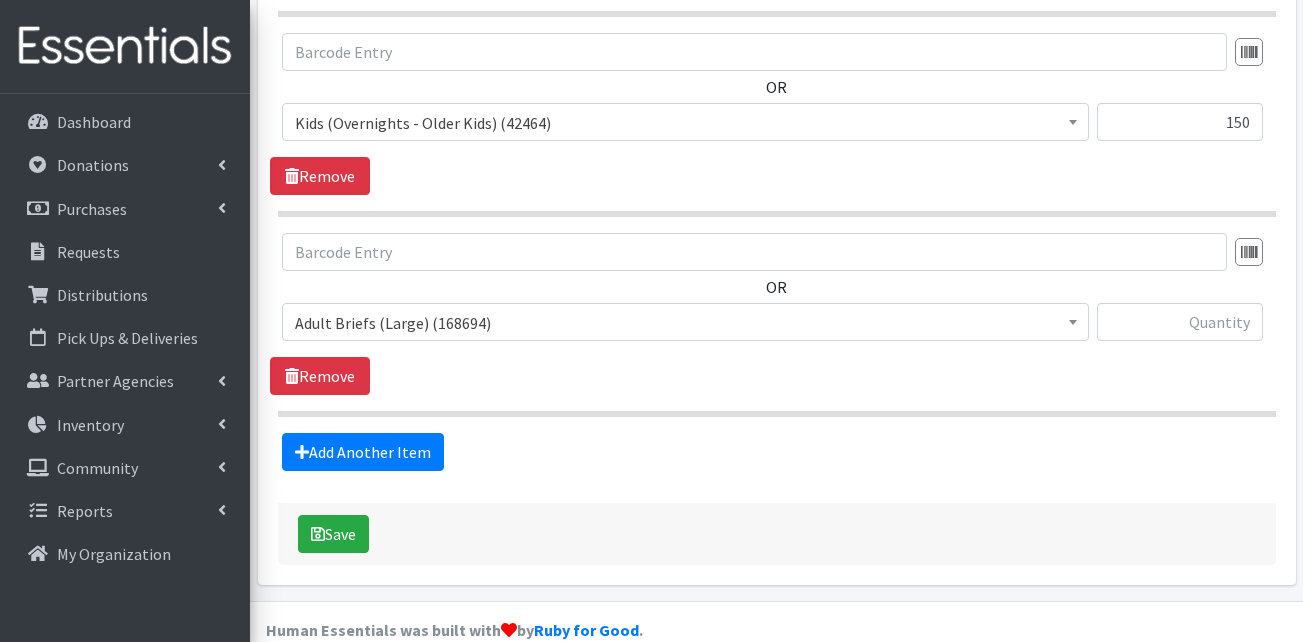click on "Adult Briefs (Large) (168694)" at bounding box center (685, 323) 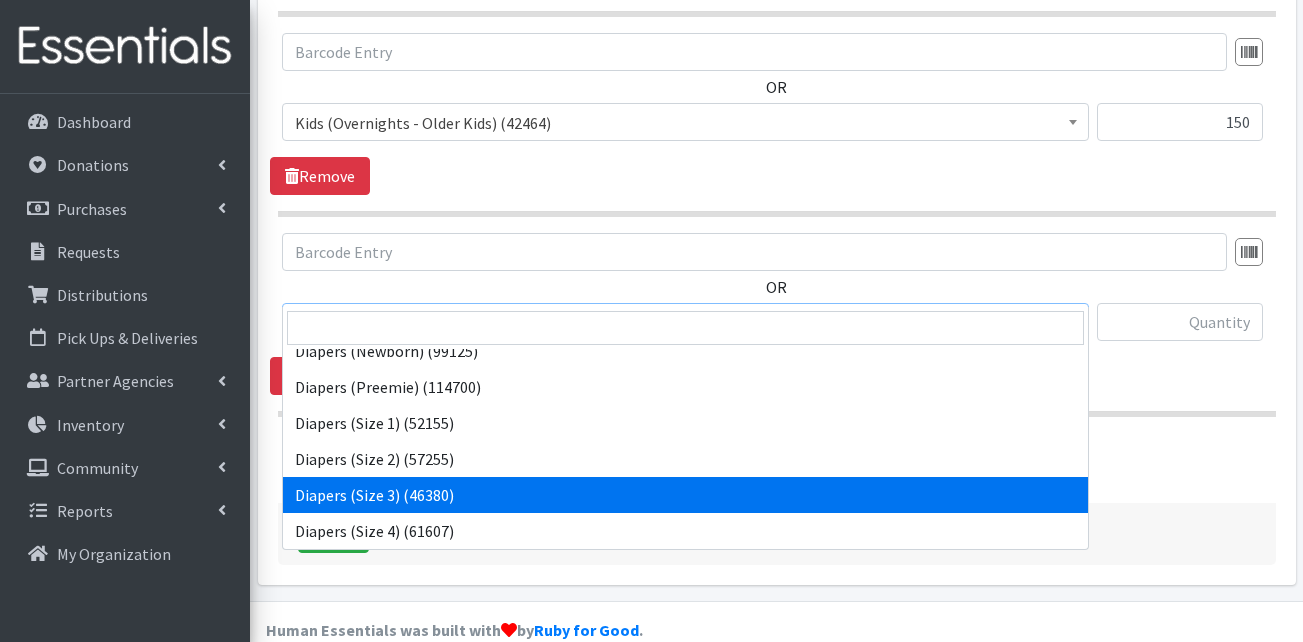 scroll, scrollTop: 400, scrollLeft: 0, axis: vertical 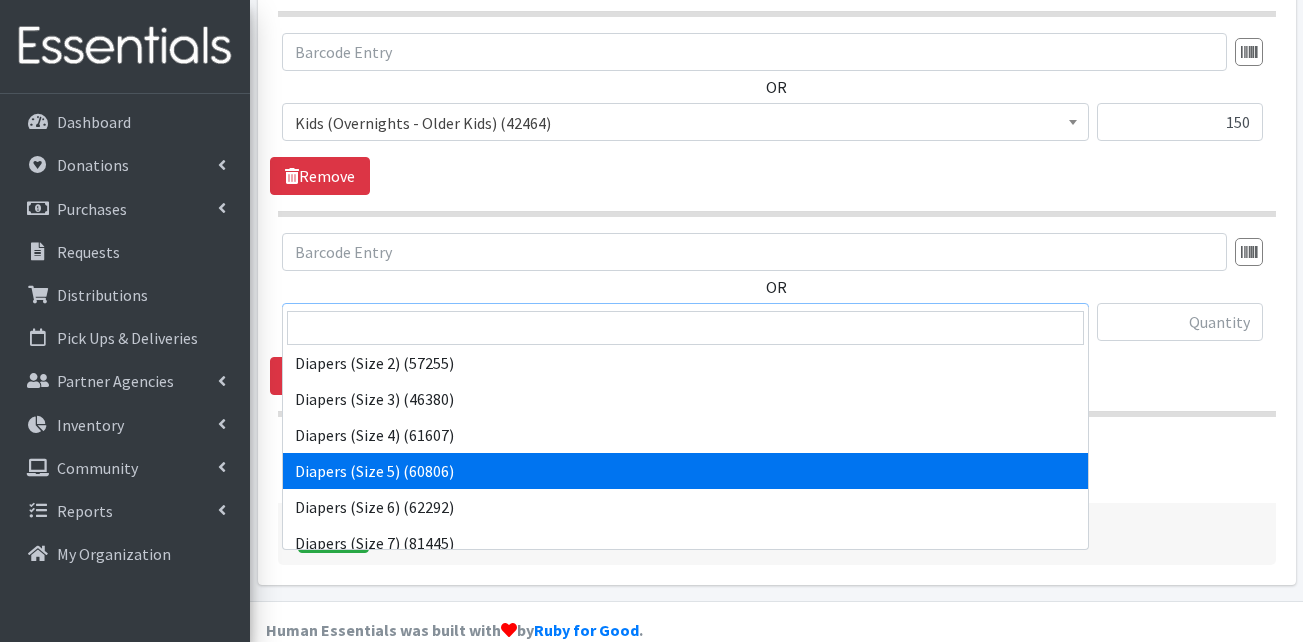 select on "13389" 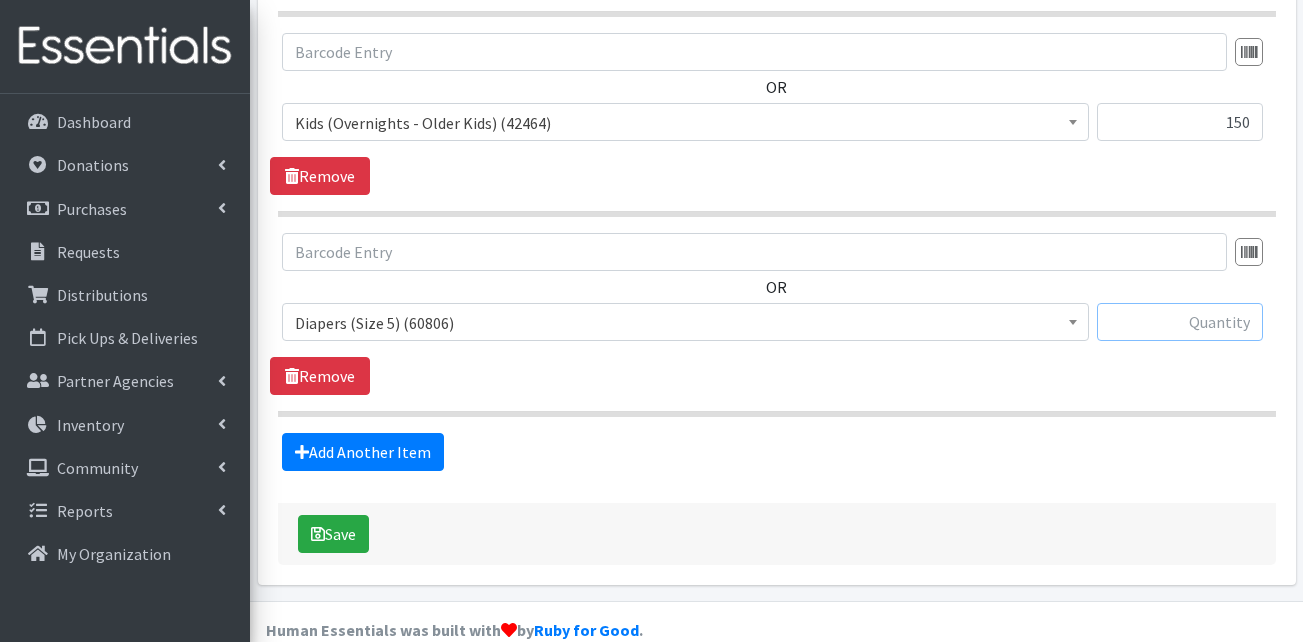 click at bounding box center [1180, 322] 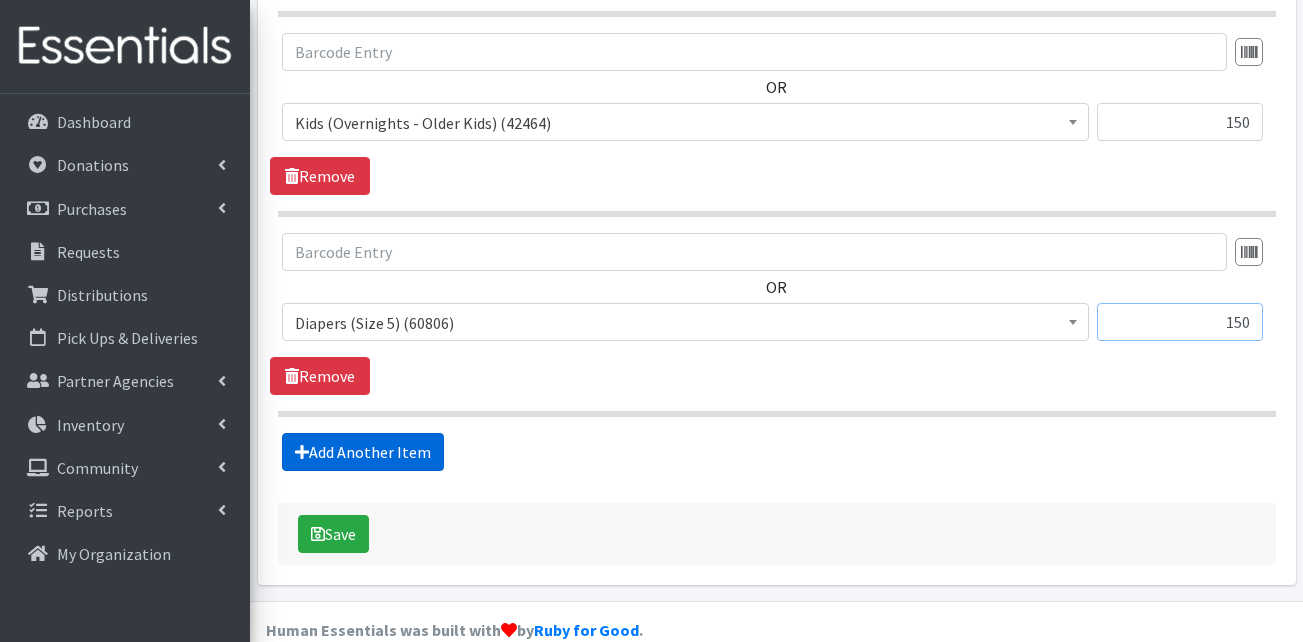 type on "150" 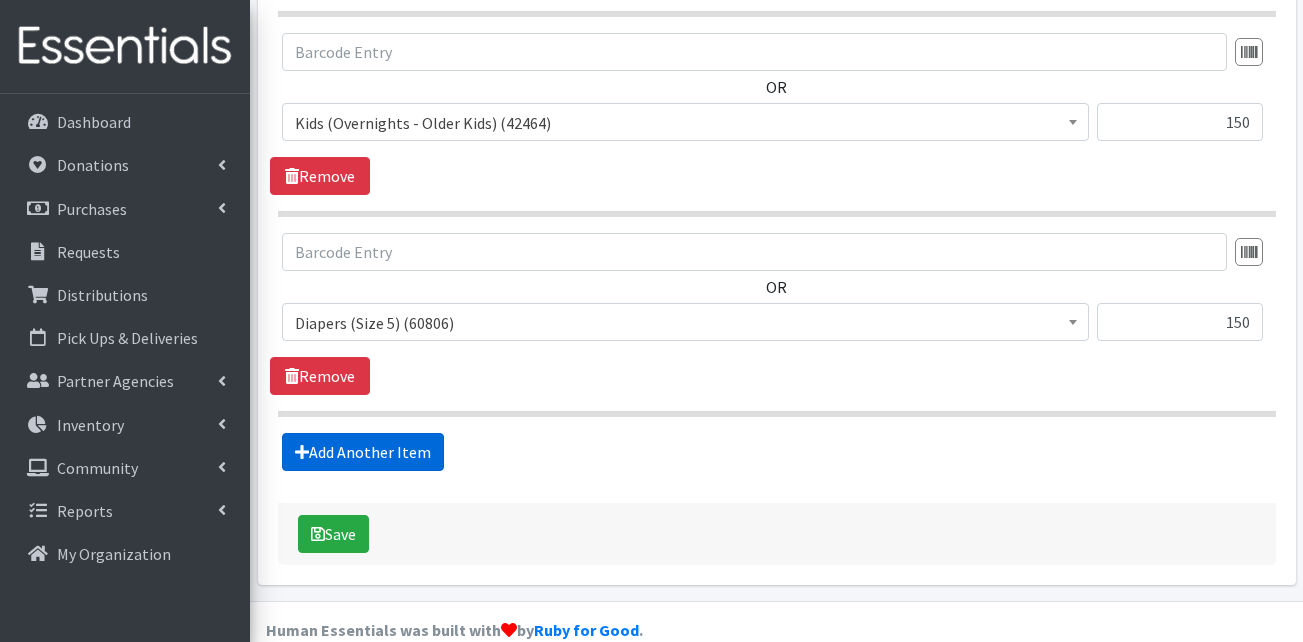 click on "Add Another Item" at bounding box center (363, 452) 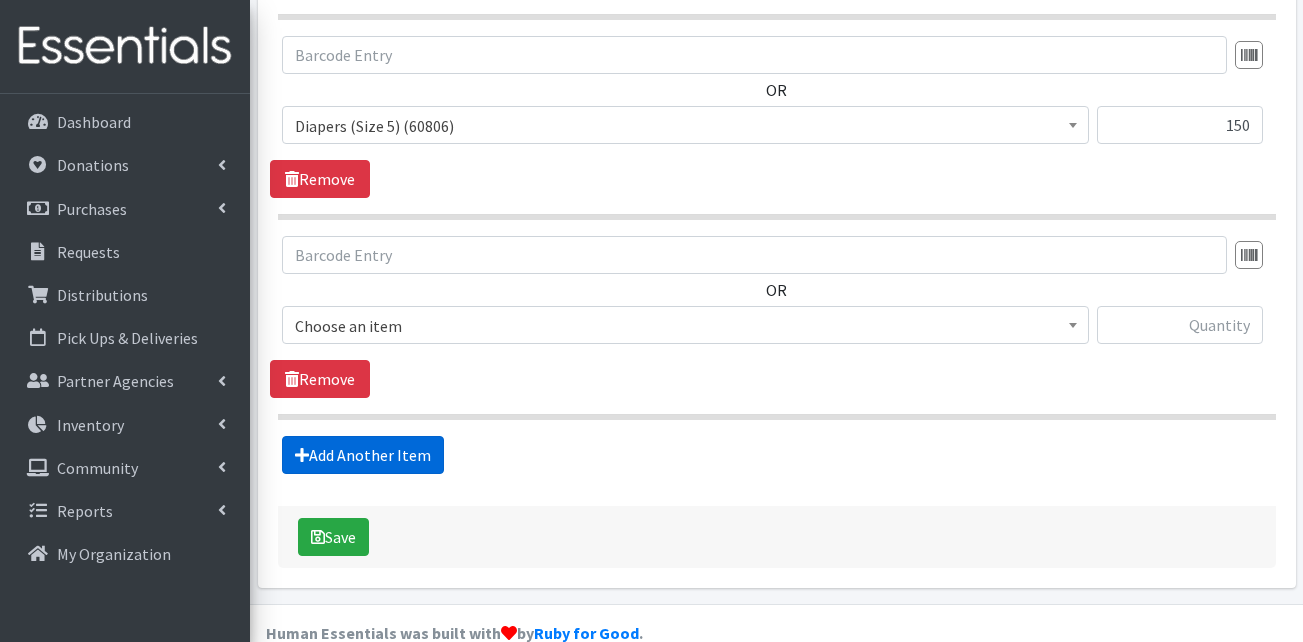 scroll, scrollTop: 1224, scrollLeft: 0, axis: vertical 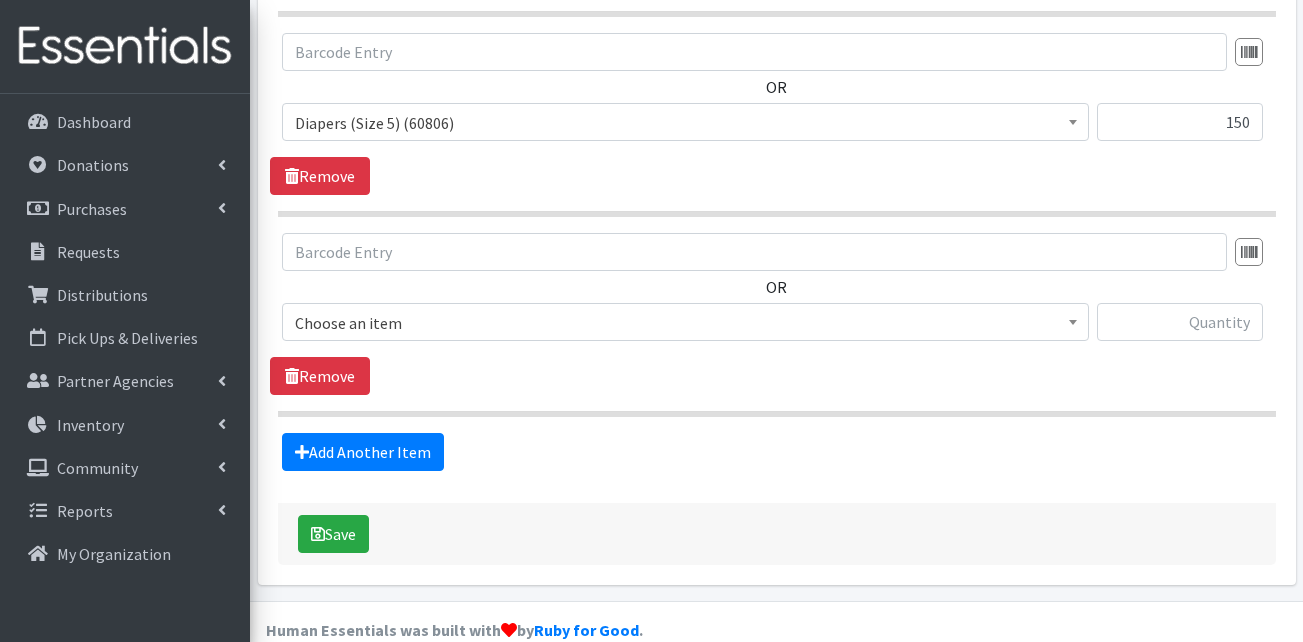 click on "Choose an item" at bounding box center (685, 322) 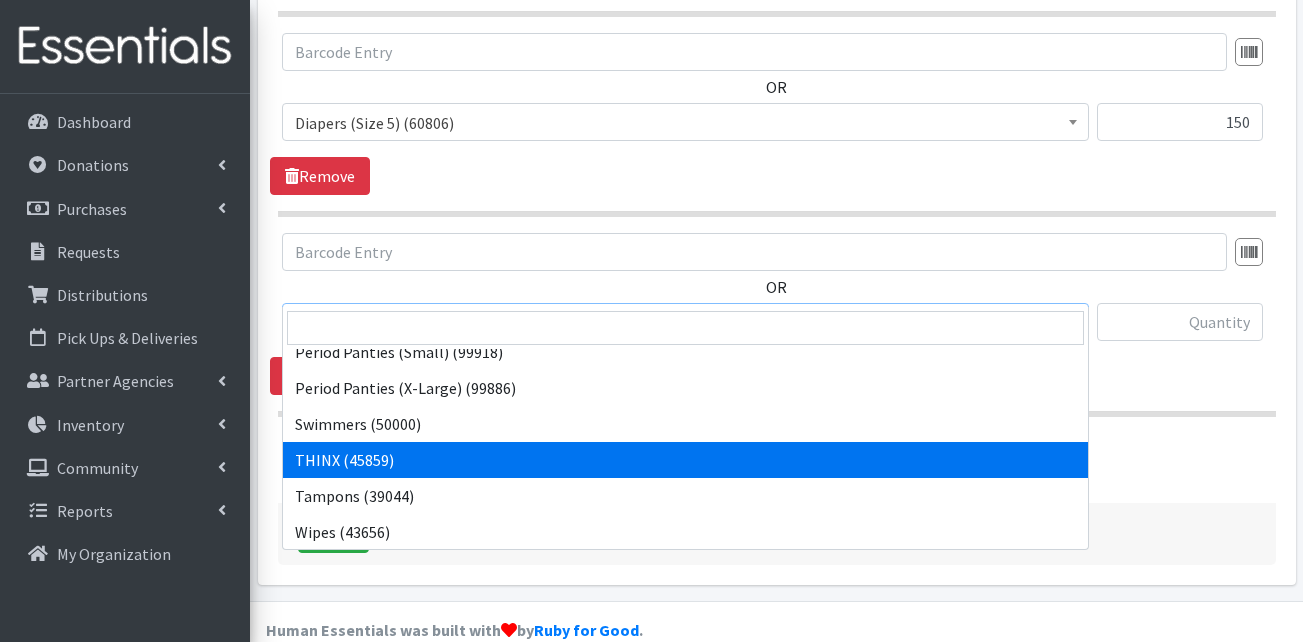 scroll, scrollTop: 952, scrollLeft: 0, axis: vertical 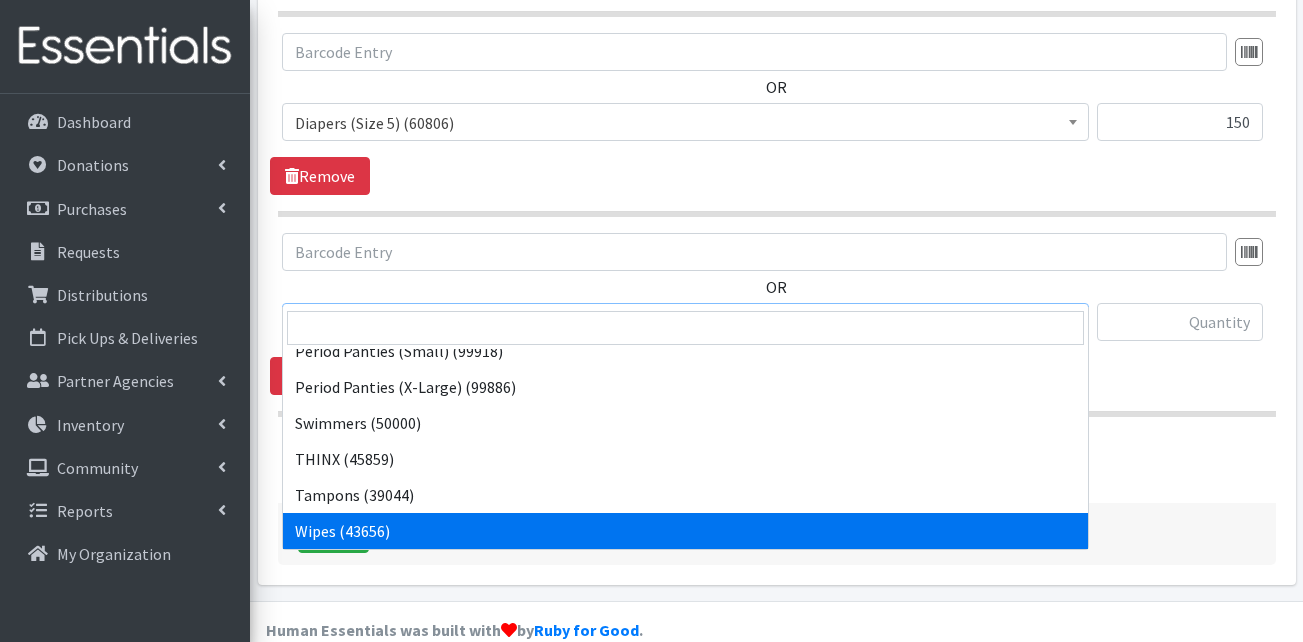 select on "13405" 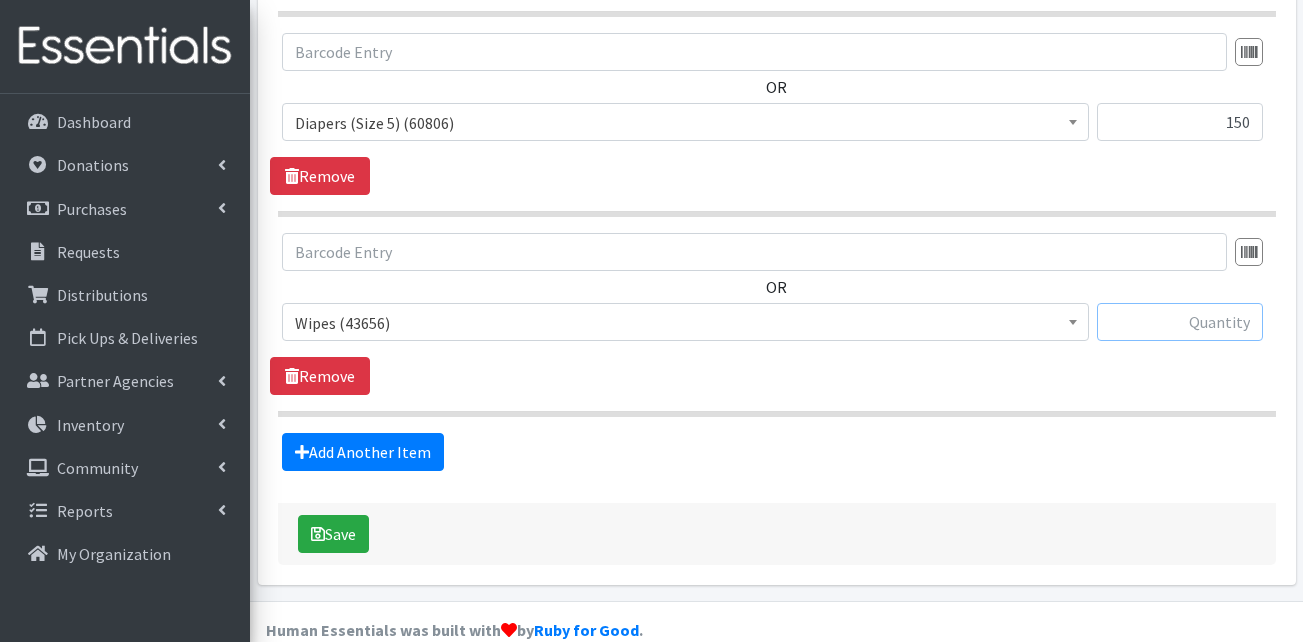 click at bounding box center [1180, 322] 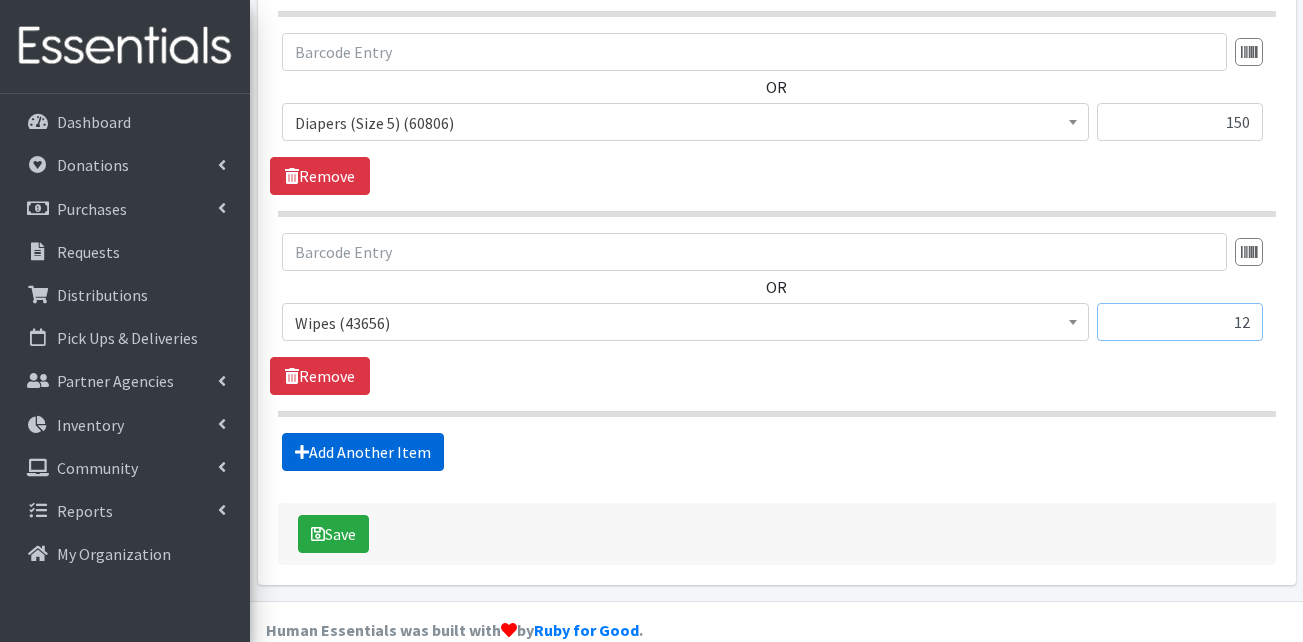 type on "12" 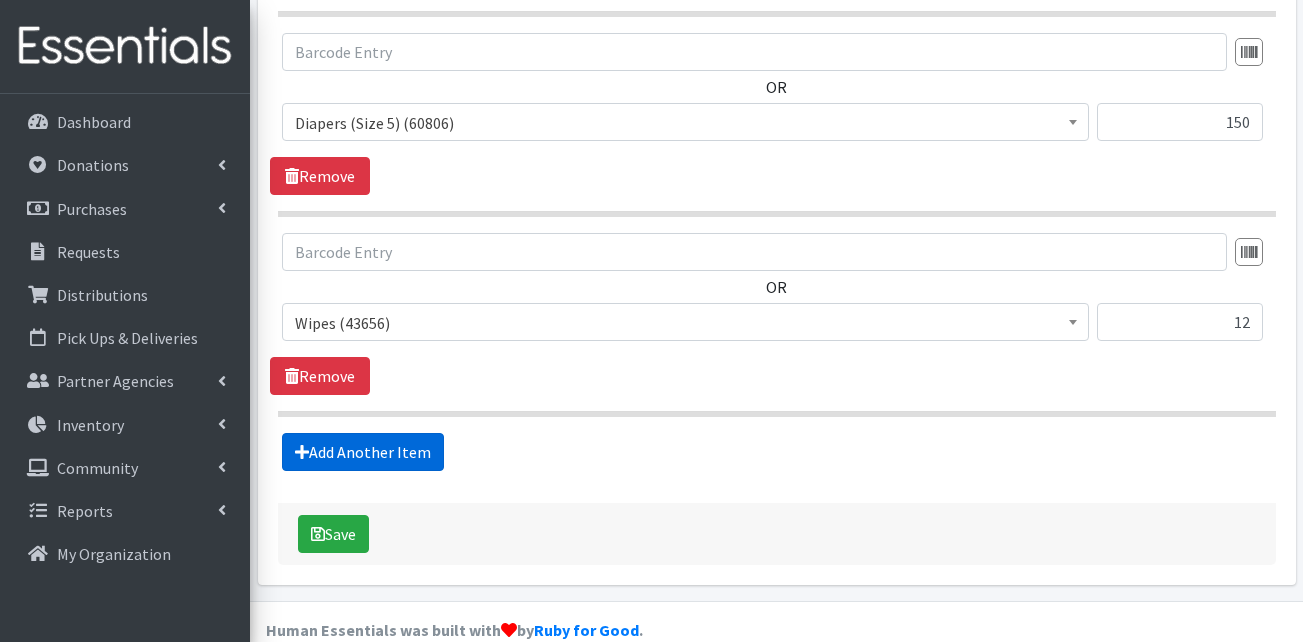 click on "Add Another Item" at bounding box center [363, 452] 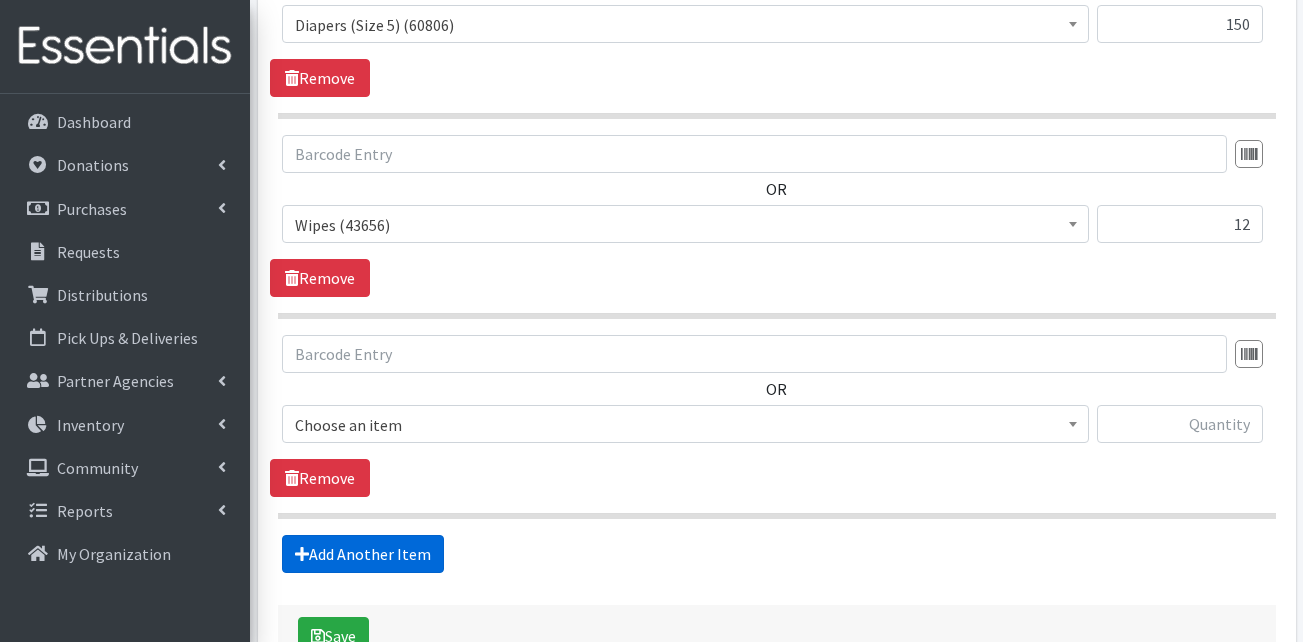 scroll, scrollTop: 1424, scrollLeft: 0, axis: vertical 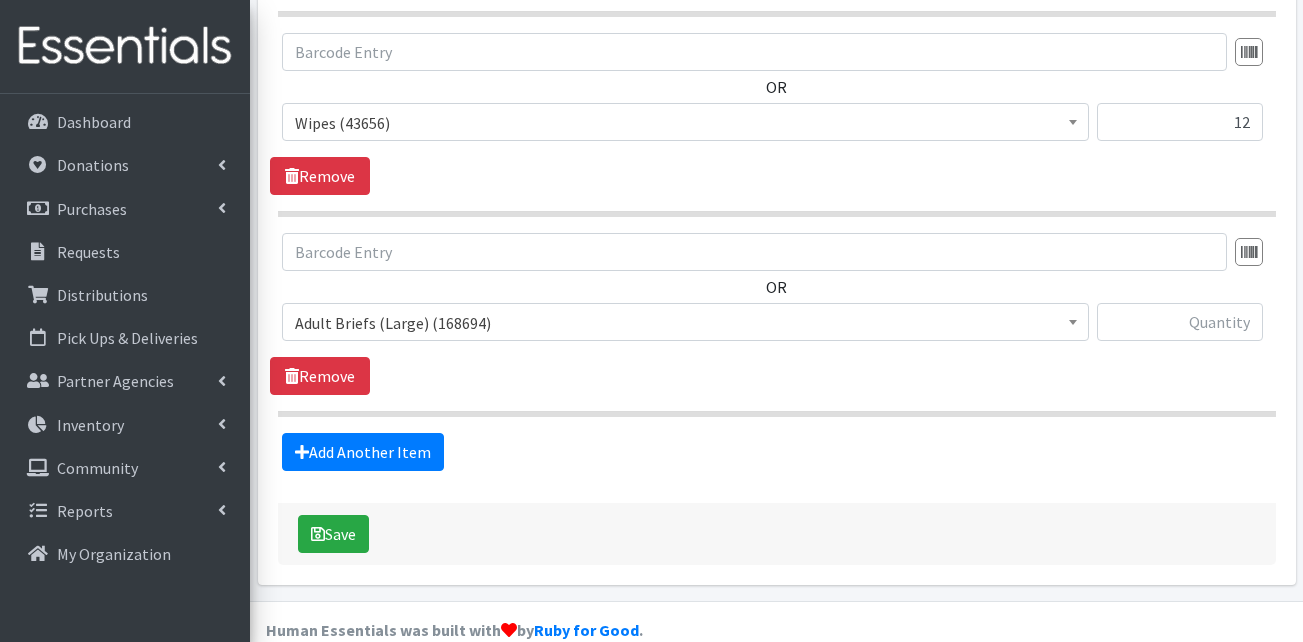 click on "Adult Briefs (Large) (168694)" at bounding box center (685, 323) 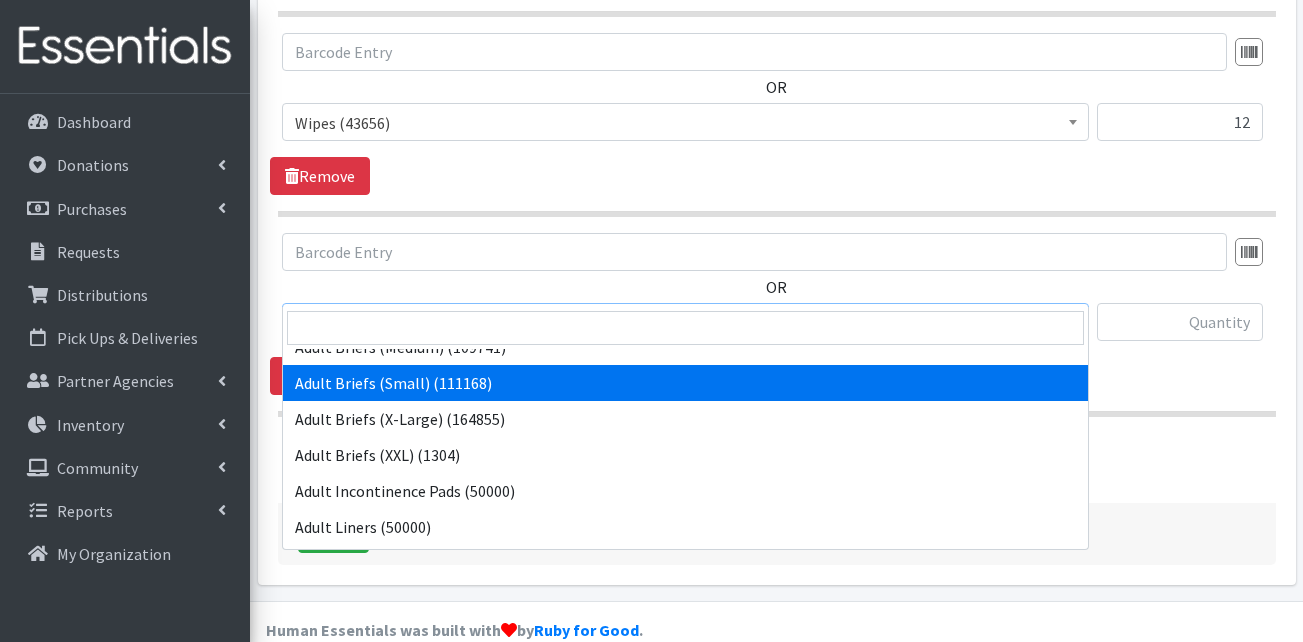 scroll, scrollTop: 400, scrollLeft: 0, axis: vertical 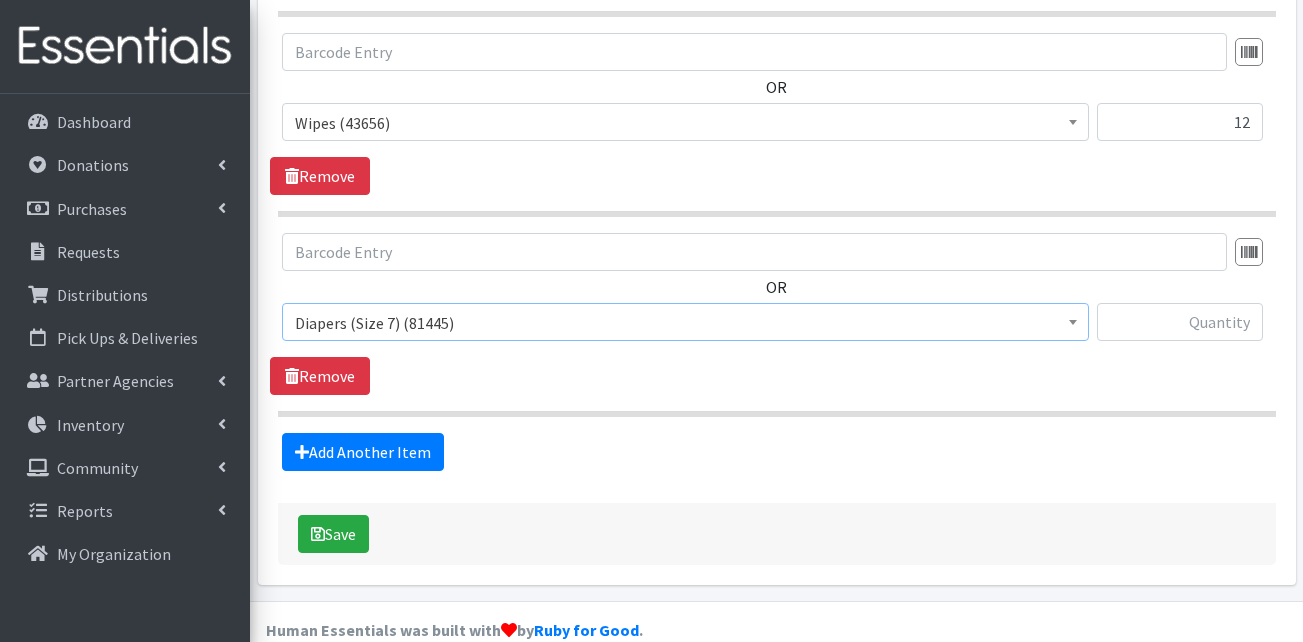 select on "13423" 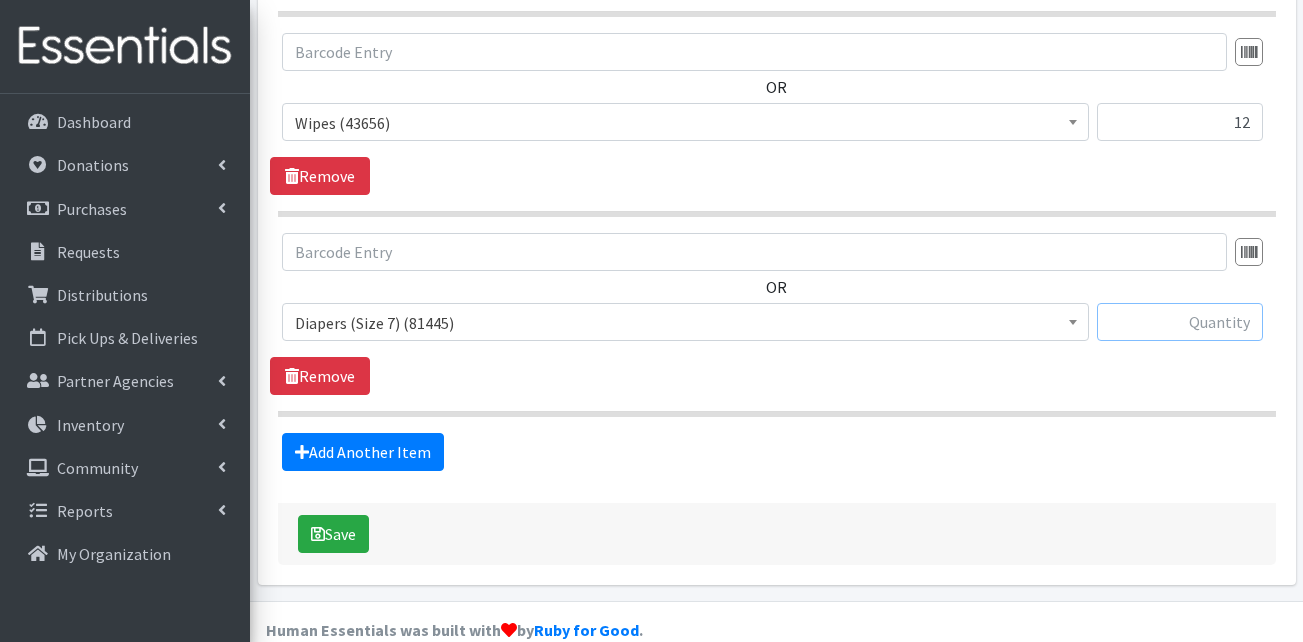 click at bounding box center (1180, 322) 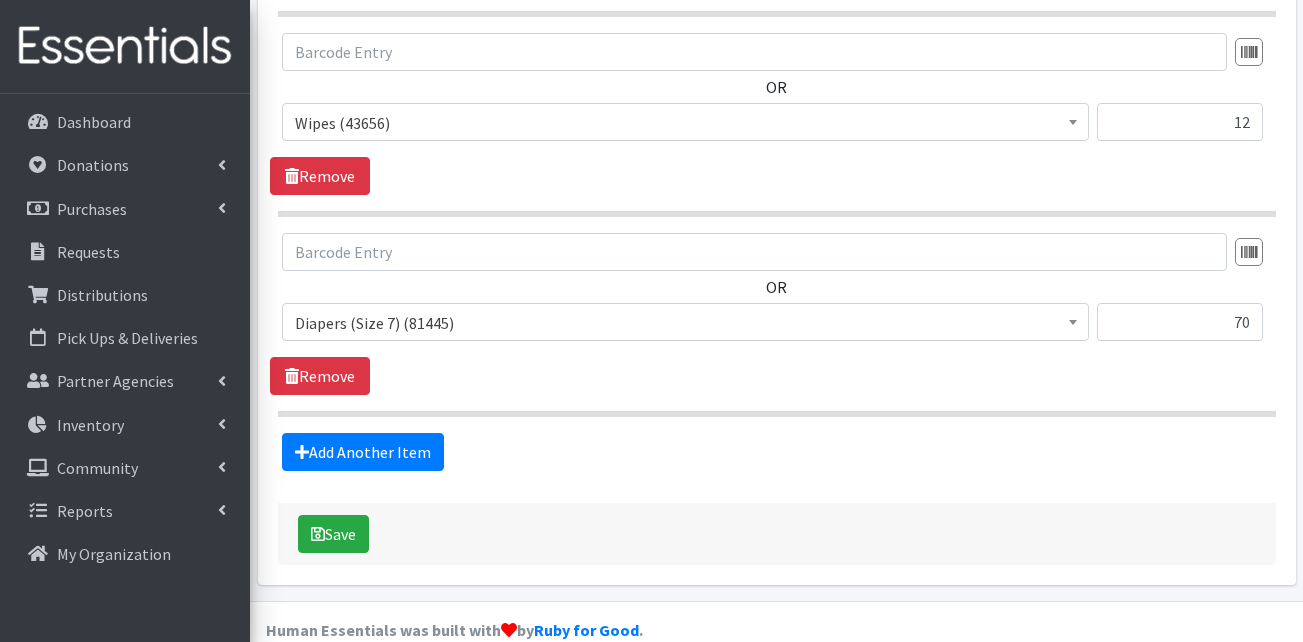click on "Items in this distribution
OR
Adult Briefs (Large) (168694)
Adult Briefs (Medium) (109741)
Adult Briefs (Small) (111168)
Adult Briefs (X-Large) (164855)
Adult Briefs (XXL) (1304)
Adult Incontinence Pads (50000)
Adult Liners (50000)
Bed Pads (Disposable) (0)
Diapers (Newborn) (99125)
Diapers (Preemie) (114700)
Diapers (Size 1) (52155)
Diapers (Size 2) (57255)
Diapers (Size 3) (46380)
Diapers (Size 4) (61607)
Diapers (Size 5) (60806)
Diapers (Size 6) (62292)
Diapers (Size 7) (81445)
Kids (Overnights - Older Kids) (42464)
Kids Pull-Ups (2T-3T) (105896)
Kids Pull-Ups (3T-4T) (106900)
Kids Pull-Ups (4T-5T) (75576)
Other (0)
Pads (21932)
Period Packs  (99080)
Period Panties (Large) (364957)
Period Panties (Medium) (99945)
48" at bounding box center [777, -74] 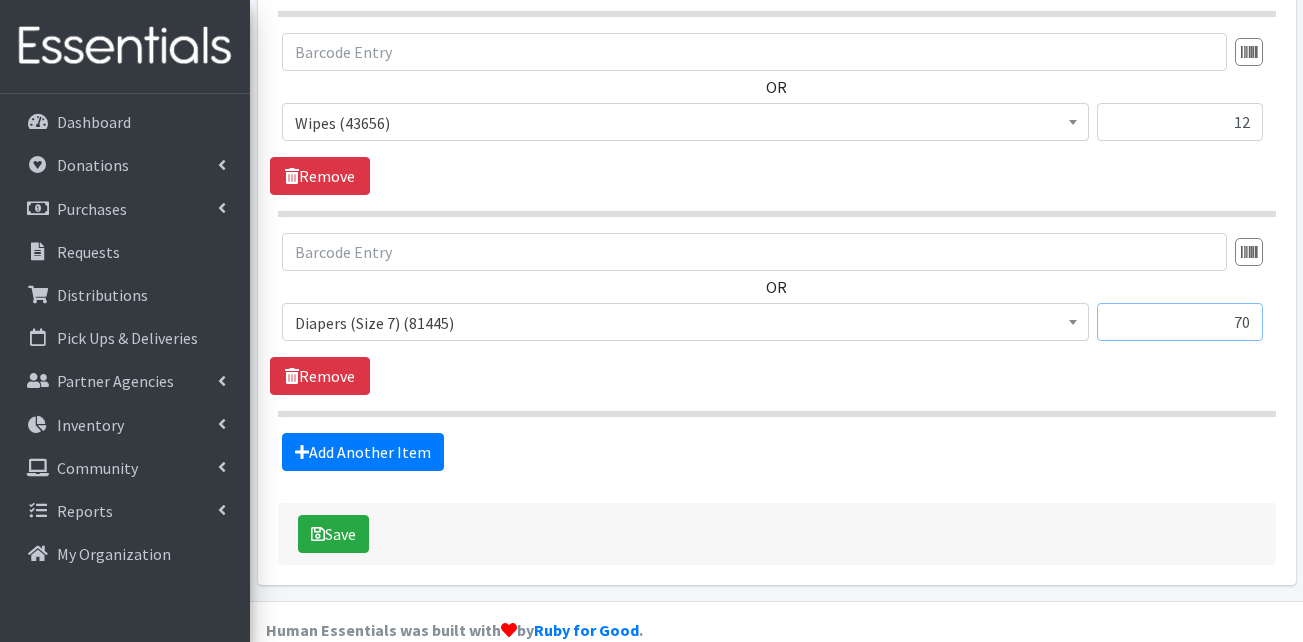 click on "70" at bounding box center [1180, 322] 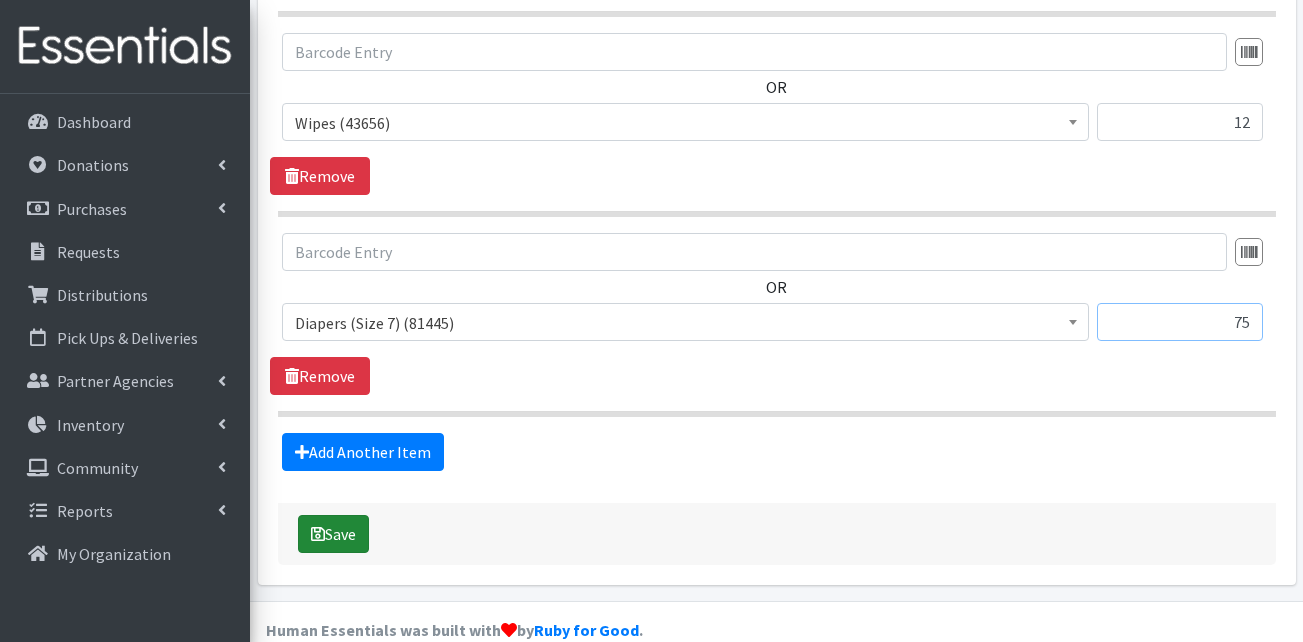 type on "75" 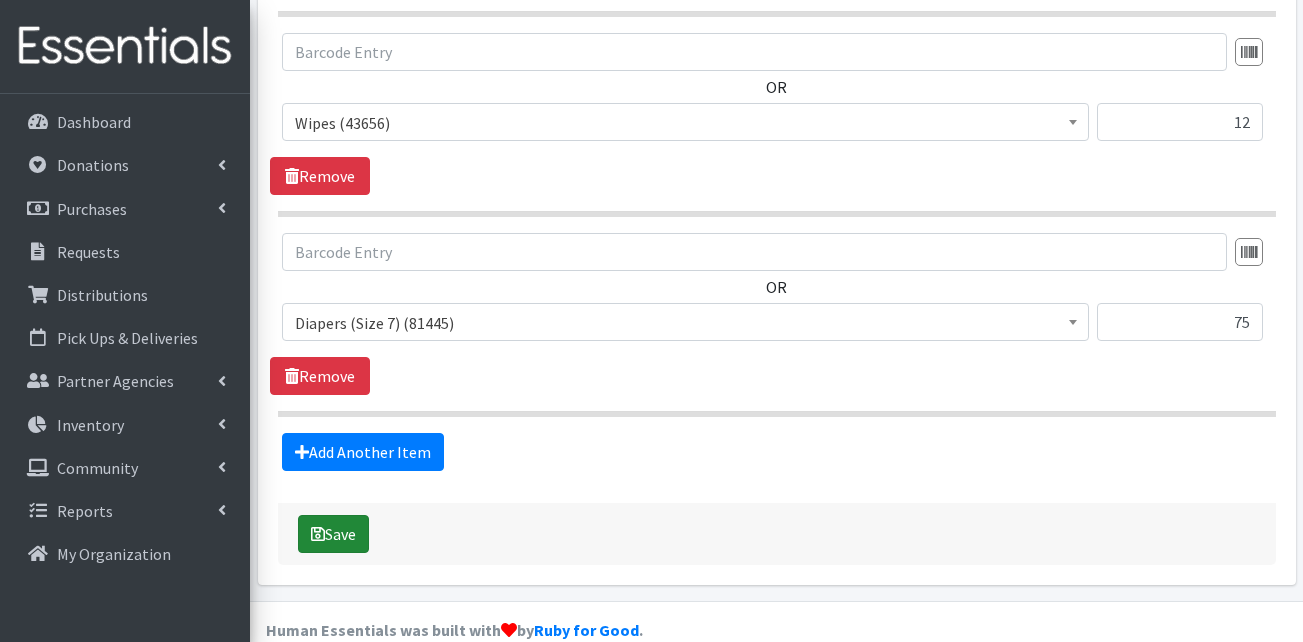 click on "Save" at bounding box center [333, 534] 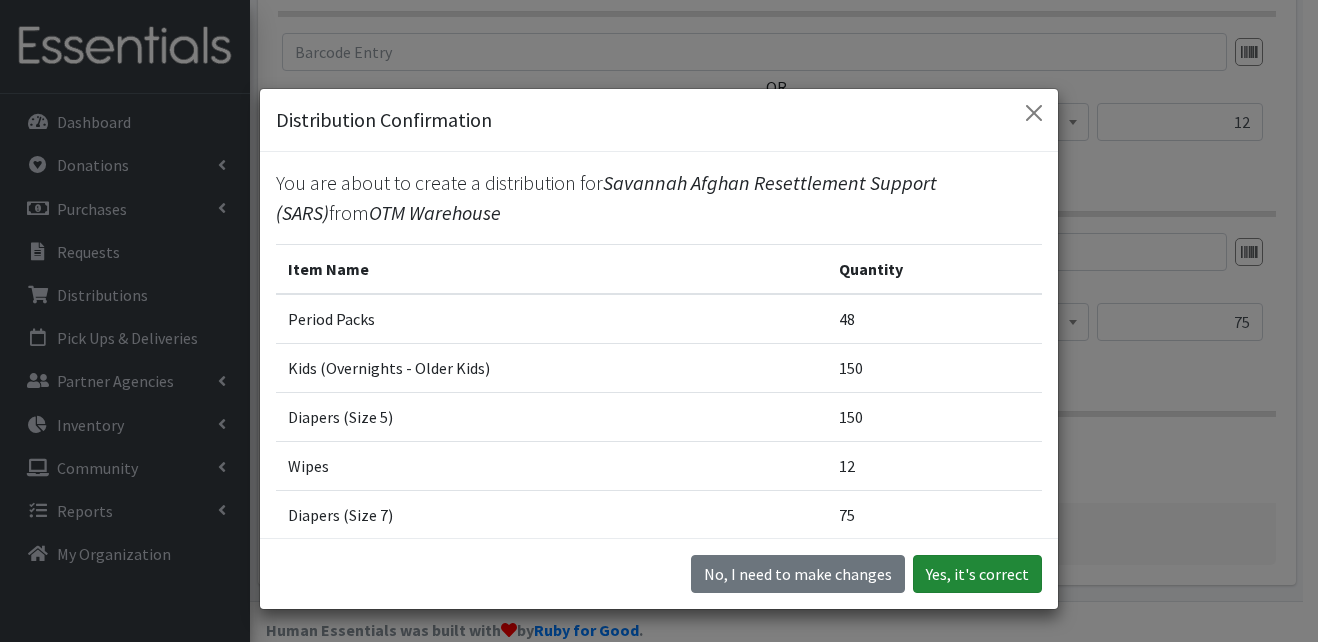 click on "Yes, it's correct" at bounding box center [977, 574] 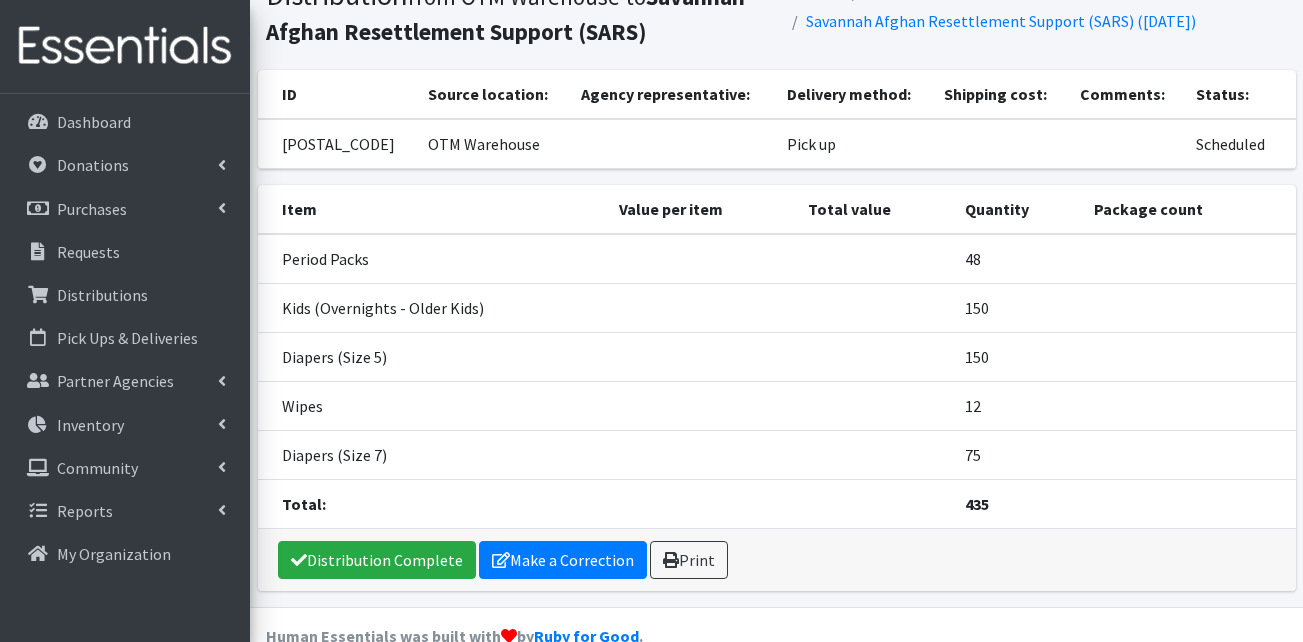 scroll, scrollTop: 200, scrollLeft: 0, axis: vertical 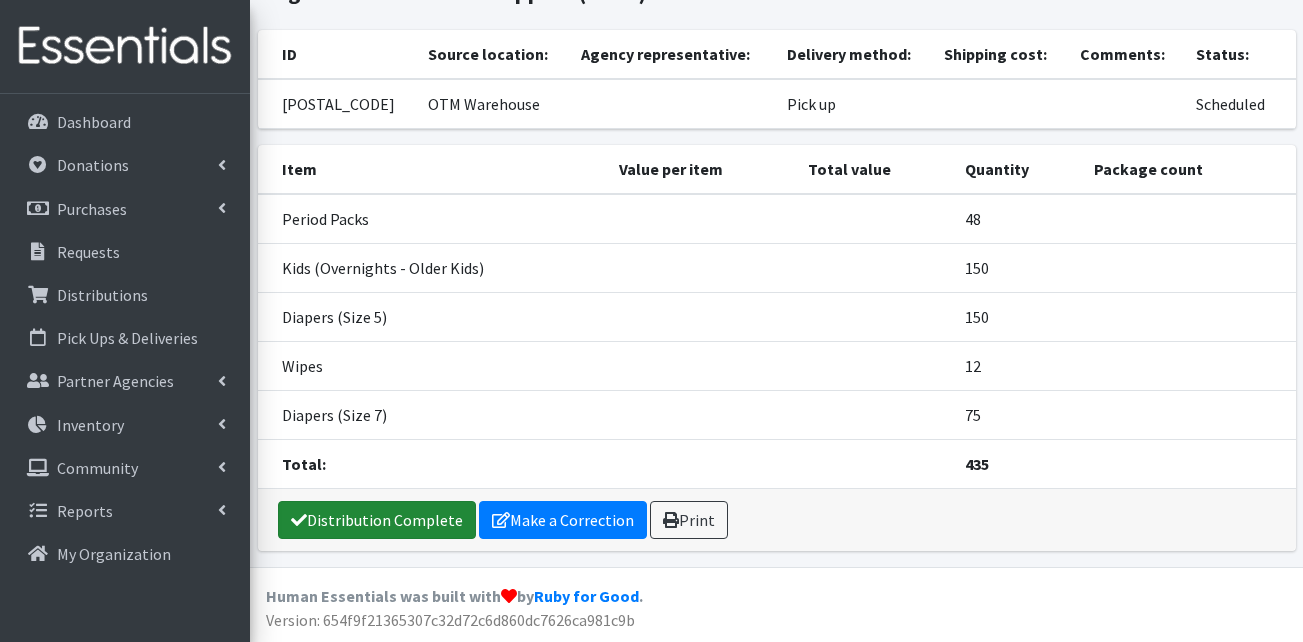 click on "Distribution Complete" at bounding box center [377, 520] 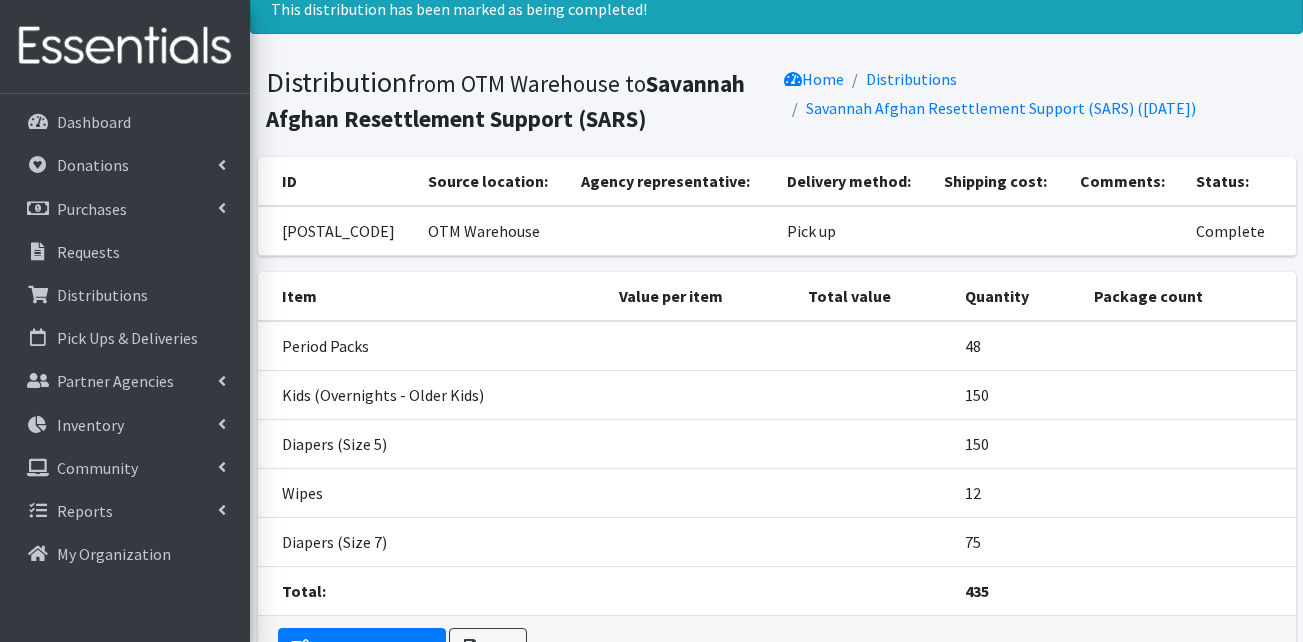 scroll, scrollTop: 0, scrollLeft: 0, axis: both 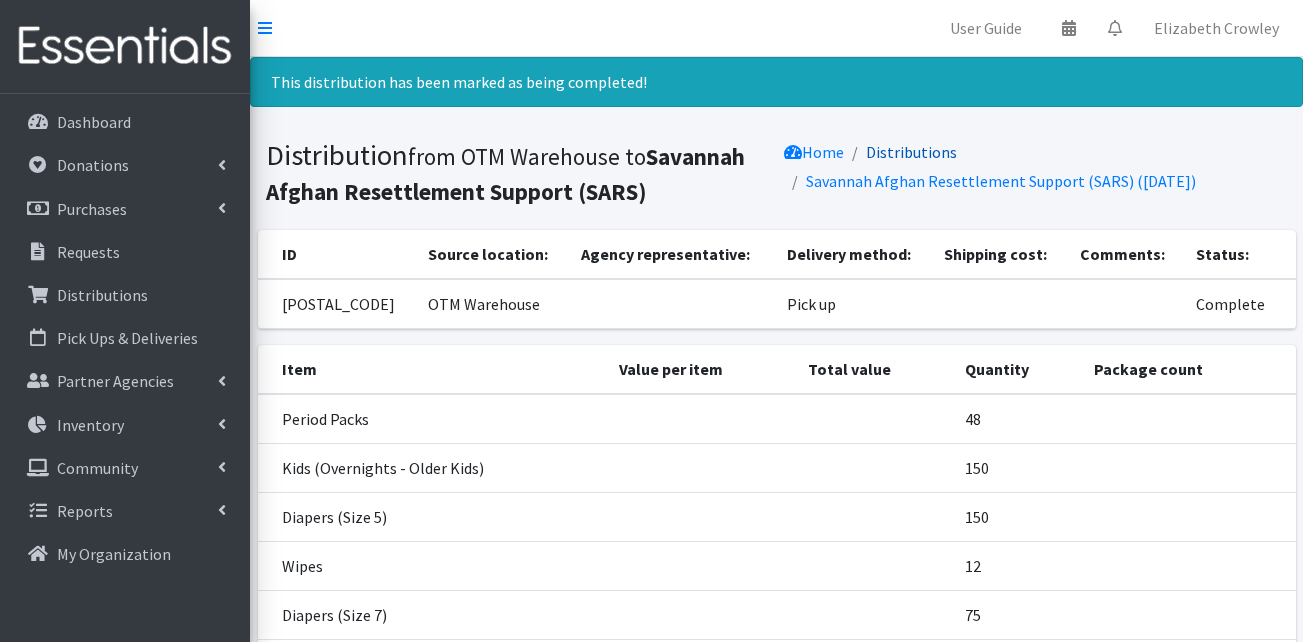 click on "Distributions" at bounding box center [911, 152] 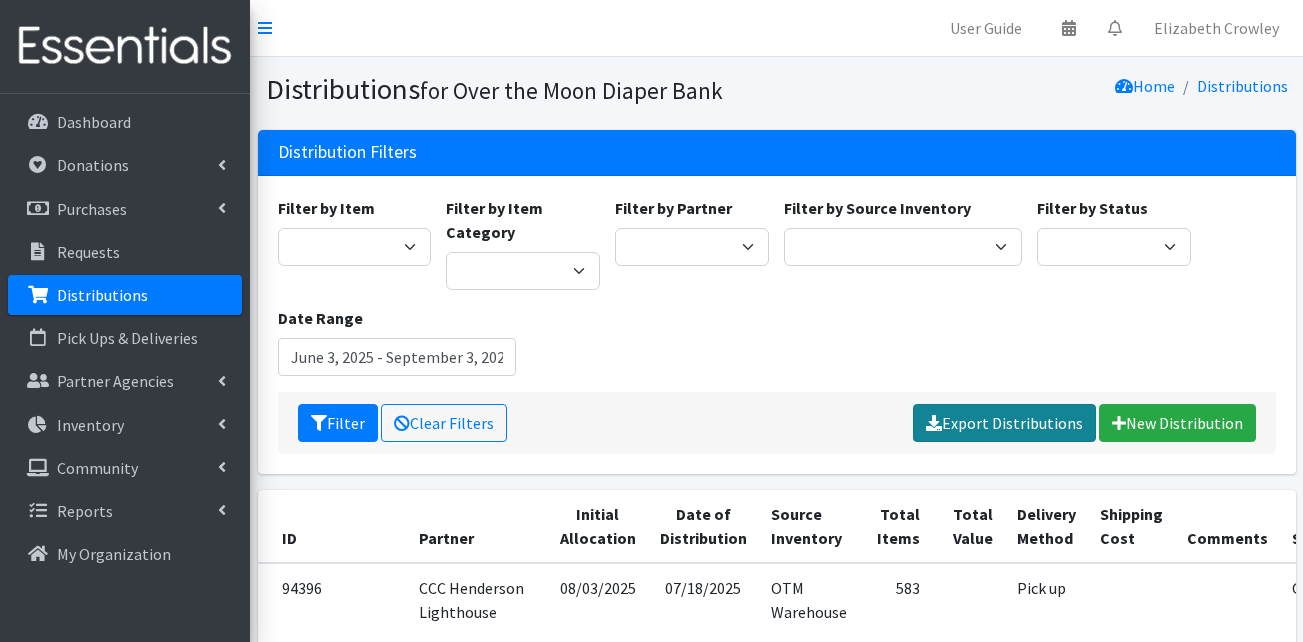 scroll, scrollTop: 0, scrollLeft: 0, axis: both 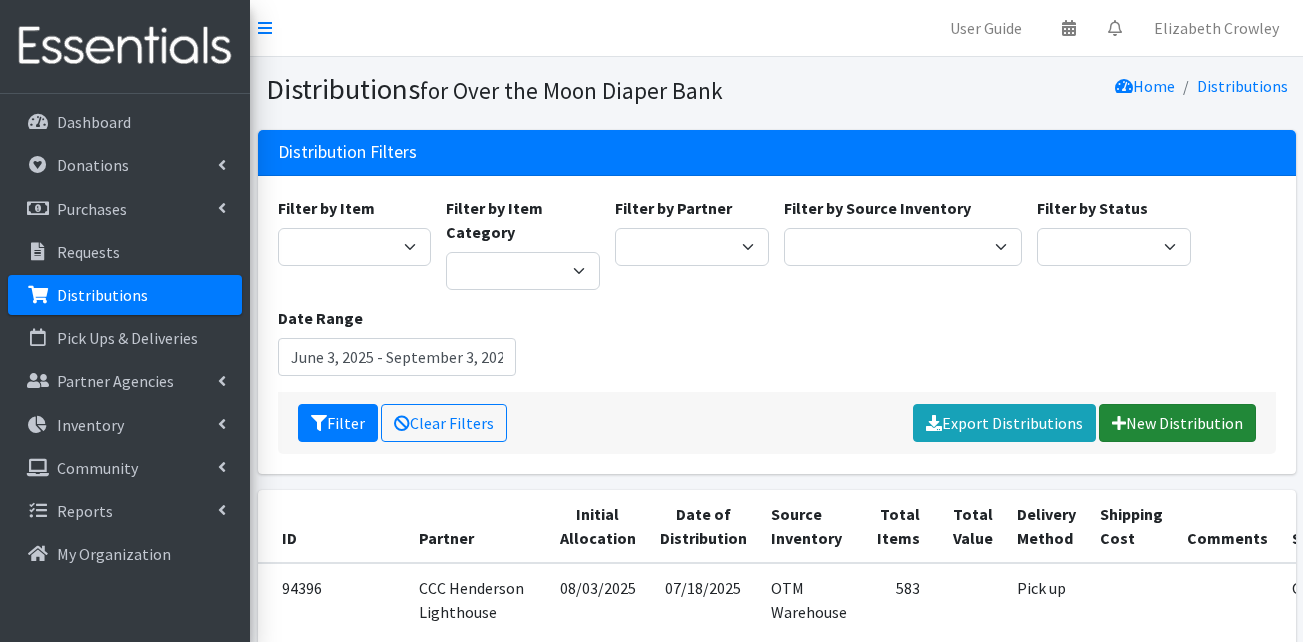 click on "New Distribution" at bounding box center [1177, 423] 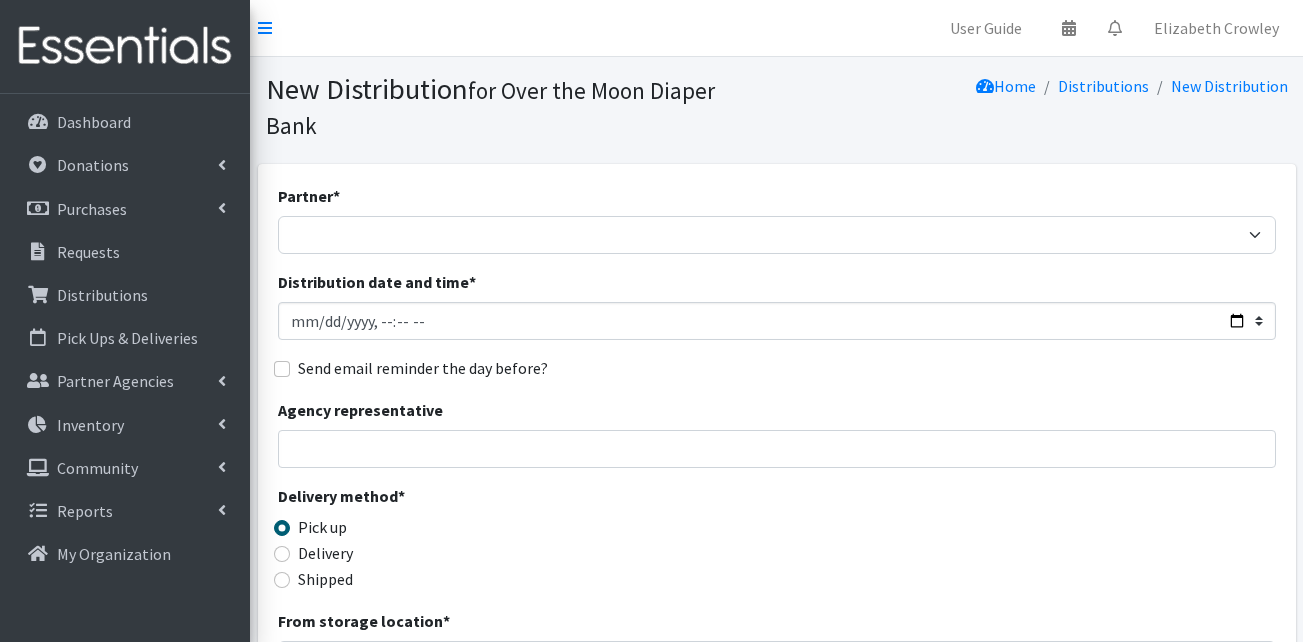 scroll, scrollTop: 0, scrollLeft: 0, axis: both 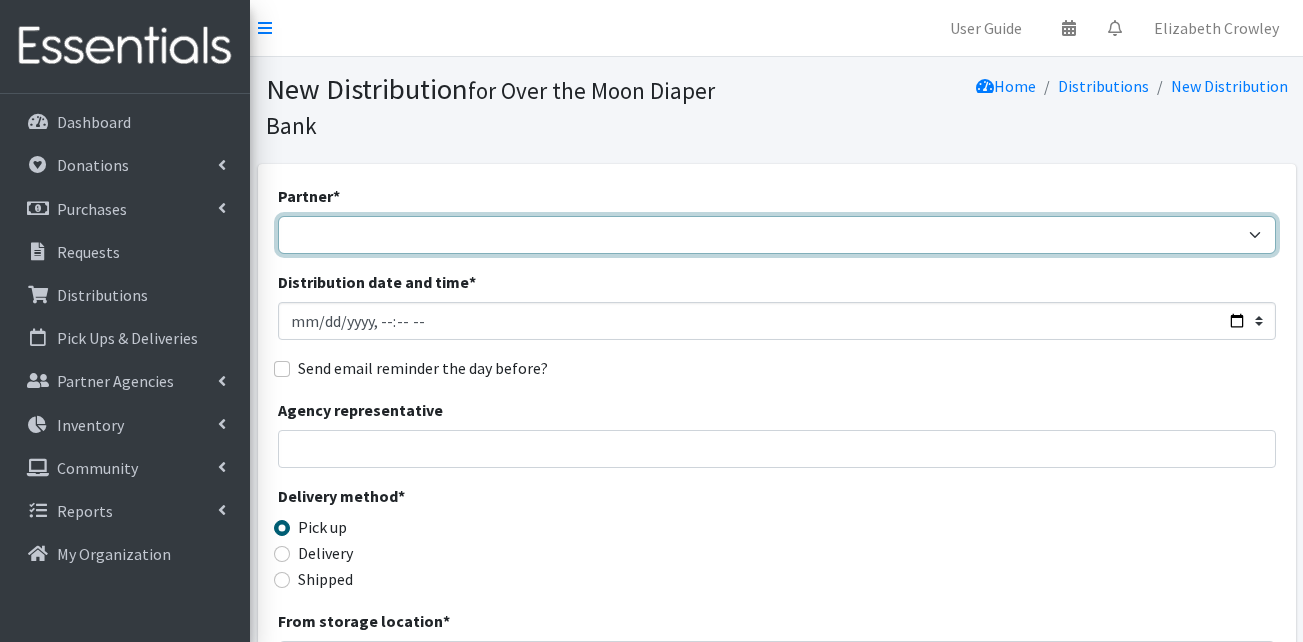 click on "AHJ Library System
Amerigroup
CCC Henderson Lighthouse
CEMA (Chatham Emergency Management Agency)
Chatham Savannah Authority for the Homeless
Coastal Coalition for Children - Savannah
CORE
DDDRP: Action Pact
DDDRP: Coastal GA Area Community Action Authority
Department of Public Health (DPH) / Coastal Health District
Economic Opportunity Authority
First Bryan Baptist Church
Fresh Express (YMCA + Healthy Savannah)
GA MOON LOCKER : DPH SAV, Drayton
GA MOON LOCKER : DPH SAV, Eisenhower
GA MOON LOCKER: Forest City Branch
GA MOON LOCKER : Hinesville Branch
GA MOON LOCKER : Midway|Riceboro Branch
GA MOON LOCKER : SW Chatham Branch
GA Southern Captain's Cupboard SAV
GA Southern Statesboro / Wellness & Health Promotion
General Donation
Gillison Branch Baptist Church 2nd Annual Health Fair
Goodwill SEGA
Greater Gaines Women's Missionary Society
Greenbriar Children's Center
GROW Initiative GA
HOME OTM
Hope 1312 Collective
Live Oak Libraries" at bounding box center (777, 235) 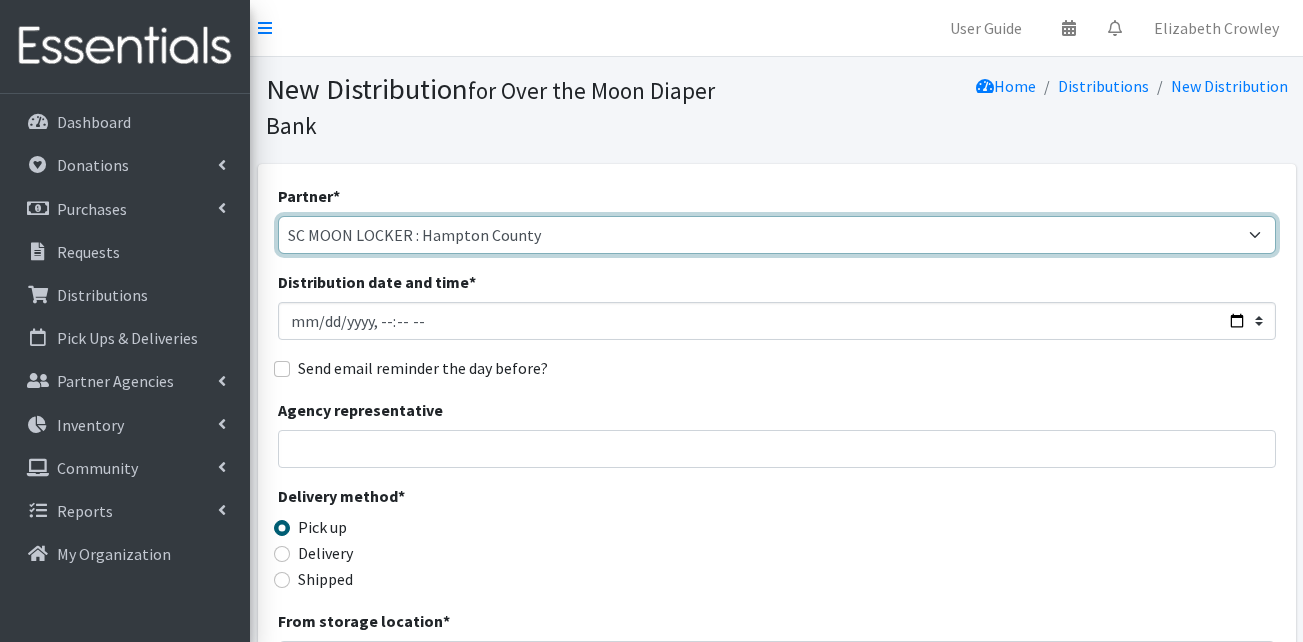 click on "AHJ Library System
Amerigroup
CCC Henderson Lighthouse
CEMA (Chatham Emergency Management Agency)
Chatham Savannah Authority for the Homeless
Coastal Coalition for Children - Savannah
CORE
DDDRP: Action Pact
DDDRP: Coastal GA Area Community Action Authority
Department of Public Health (DPH) / Coastal Health District
Economic Opportunity Authority
First Bryan Baptist Church
Fresh Express (YMCA + Healthy Savannah)
GA MOON LOCKER : DPH SAV, Drayton
GA MOON LOCKER : DPH SAV, Eisenhower
GA MOON LOCKER: Forest City Branch
GA MOON LOCKER : Hinesville Branch
GA MOON LOCKER : Midway|Riceboro Branch
GA MOON LOCKER : SW Chatham Branch
GA Southern Captain's Cupboard SAV
GA Southern Statesboro / Wellness & Health Promotion
General Donation
Gillison Branch Baptist Church 2nd Annual Health Fair
Goodwill SEGA
Greater Gaines Women's Missionary Society
Greenbriar Children's Center
GROW Initiative GA
HOME OTM
Hope 1312 Collective
Live Oak Libraries" at bounding box center [777, 235] 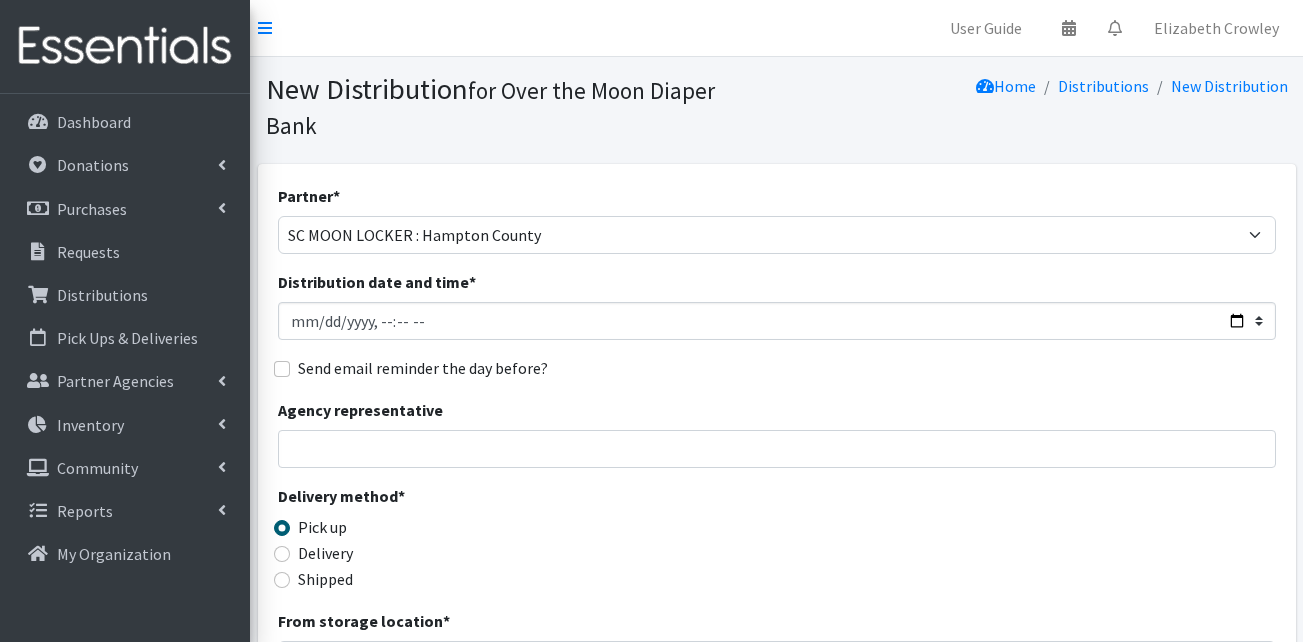 click on "Partner  *
AHJ Library System
Amerigroup
CCC Henderson Lighthouse
CEMA (Chatham Emergency Management Agency)
Chatham Savannah Authority for the Homeless
Coastal Coalition for Children - Savannah
CORE
DDDRP: Action Pact
DDDRP: Coastal GA Area Community Action Authority
Department of Public Health (DPH) / Coastal Health District
Economic Opportunity Authority
First Bryan Baptist Church
Fresh Express (YMCA + Healthy Savannah)
GA MOON LOCKER : DPH SAV, Drayton
GA MOON LOCKER : DPH SAV, Eisenhower
GA MOON LOCKER: Forest City Branch
GA MOON LOCKER : Hinesville Branch
GA MOON LOCKER : Midway|Riceboro Branch
GA MOON LOCKER : SW Chatham Branch
GA Southern Captain's Cupboard SAV
GA Southern Statesboro / Wellness & Health Promotion
General Donation
Gillison Branch Baptist Church 2nd Annual Health Fair
Goodwill SEGA
Greater Gaines Women's Missionary Society
Greenbriar Children's Center
GROW Initiative GA
HOME OTM
Hope 1312 Collective
Live Oak Libraries" at bounding box center (777, 219) 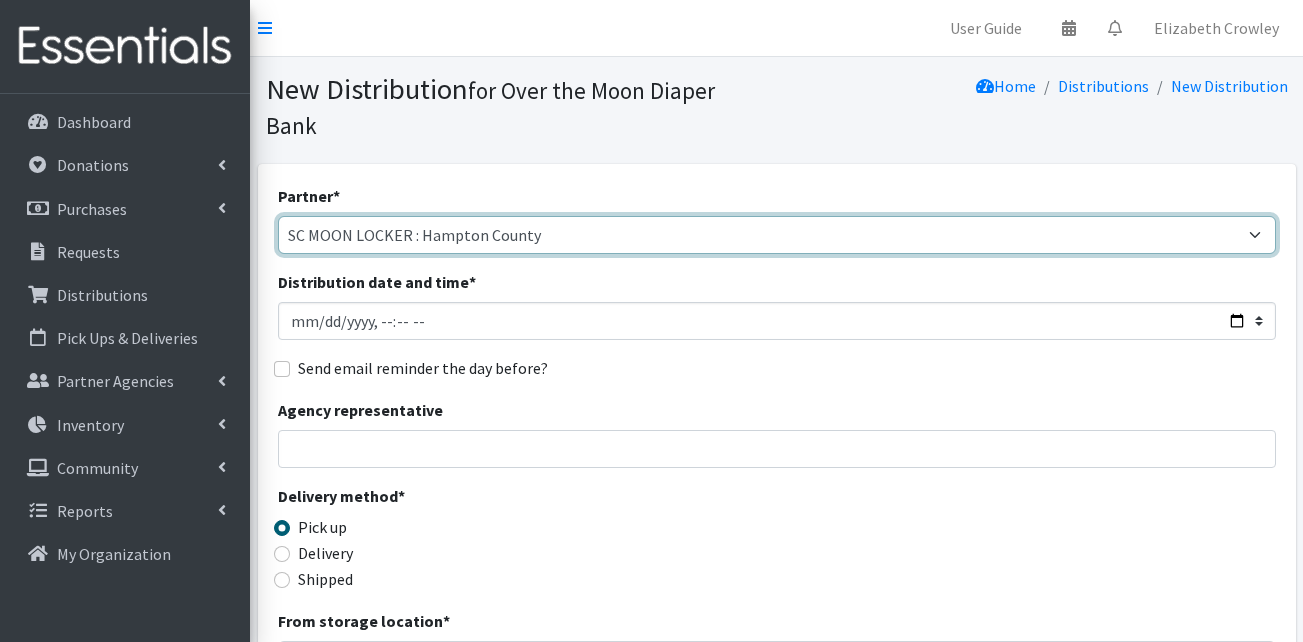 click on "AHJ Library System
Amerigroup
CCC Henderson Lighthouse
CEMA (Chatham Emergency Management Agency)
Chatham Savannah Authority for the Homeless
Coastal Coalition for Children - Savannah
CORE
DDDRP: Action Pact
DDDRP: Coastal GA Area Community Action Authority
Department of Public Health (DPH) / Coastal Health District
Economic Opportunity Authority
First Bryan Baptist Church
Fresh Express (YMCA + Healthy Savannah)
GA MOON LOCKER : DPH SAV, Drayton
GA MOON LOCKER : DPH SAV, Eisenhower
GA MOON LOCKER: Forest City Branch
GA MOON LOCKER : Hinesville Branch
GA MOON LOCKER : Midway|Riceboro Branch
GA MOON LOCKER : SW Chatham Branch
GA Southern Captain's Cupboard SAV
GA Southern Statesboro / Wellness & Health Promotion
General Donation
Gillison Branch Baptist Church 2nd Annual Health Fair
Goodwill SEGA
Greater Gaines Women's Missionary Society
Greenbriar Children's Center
GROW Initiative GA
HOME OTM
Hope 1312 Collective
Live Oak Libraries" at bounding box center (777, 235) 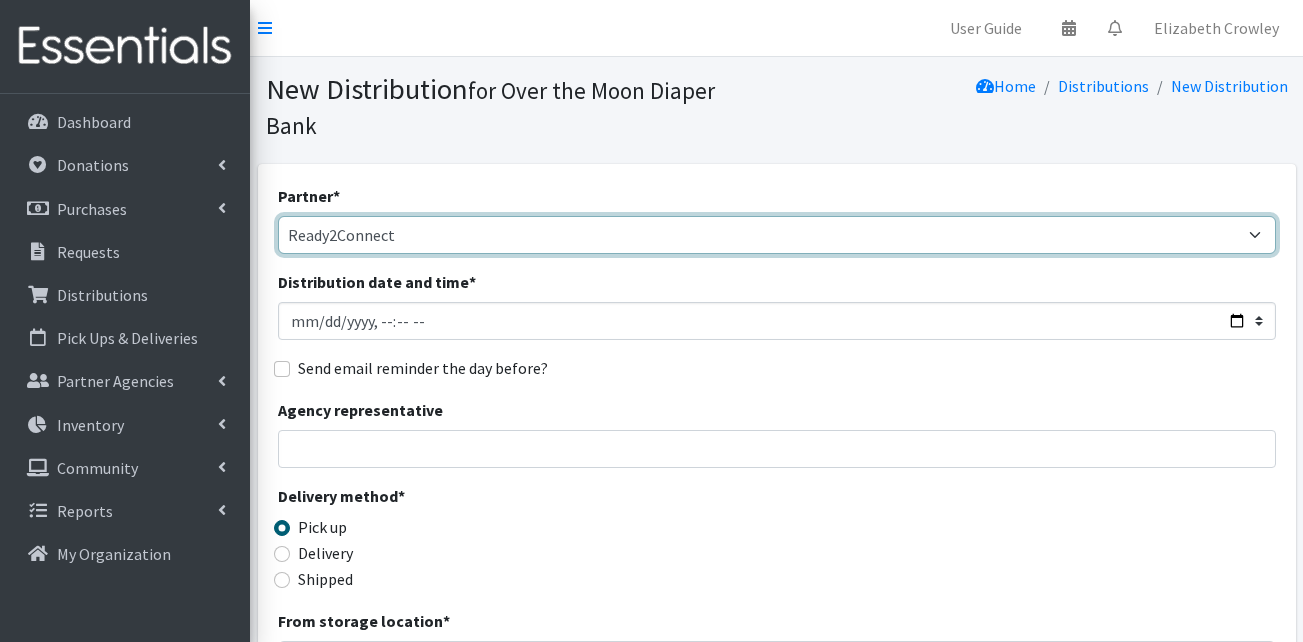 click on "AHJ Library System
Amerigroup
CCC Henderson Lighthouse
CEMA (Chatham Emergency Management Agency)
Chatham Savannah Authority for the Homeless
Coastal Coalition for Children - Savannah
CORE
DDDRP: Action Pact
DDDRP: Coastal GA Area Community Action Authority
Department of Public Health (DPH) / Coastal Health District
Economic Opportunity Authority
First Bryan Baptist Church
Fresh Express (YMCA + Healthy Savannah)
GA MOON LOCKER : DPH SAV, Drayton
GA MOON LOCKER : DPH SAV, Eisenhower
GA MOON LOCKER: Forest City Branch
GA MOON LOCKER : Hinesville Branch
GA MOON LOCKER : Midway|Riceboro Branch
GA MOON LOCKER : SW Chatham Branch
GA Southern Captain's Cupboard SAV
GA Southern Statesboro / Wellness & Health Promotion
General Donation
Gillison Branch Baptist Church 2nd Annual Health Fair
Goodwill SEGA
Greater Gaines Women's Missionary Society
Greenbriar Children's Center
GROW Initiative GA
HOME OTM
Hope 1312 Collective
Live Oak Libraries" at bounding box center (777, 235) 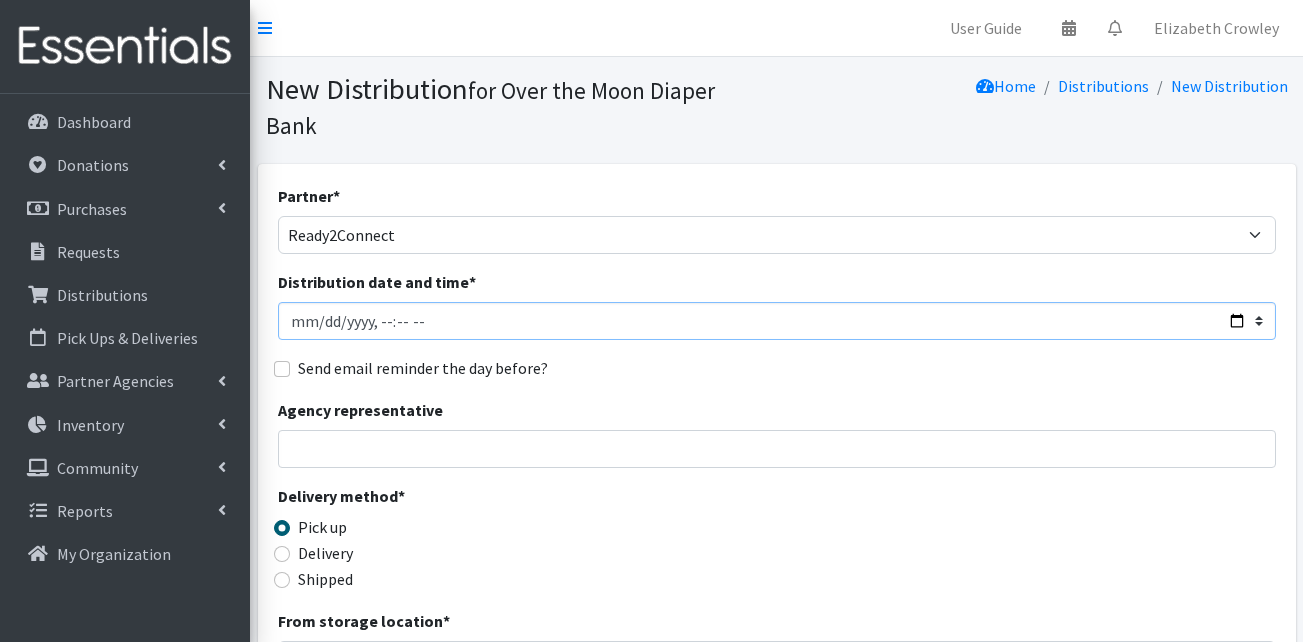click on "Distribution date and time  *" at bounding box center [777, 321] 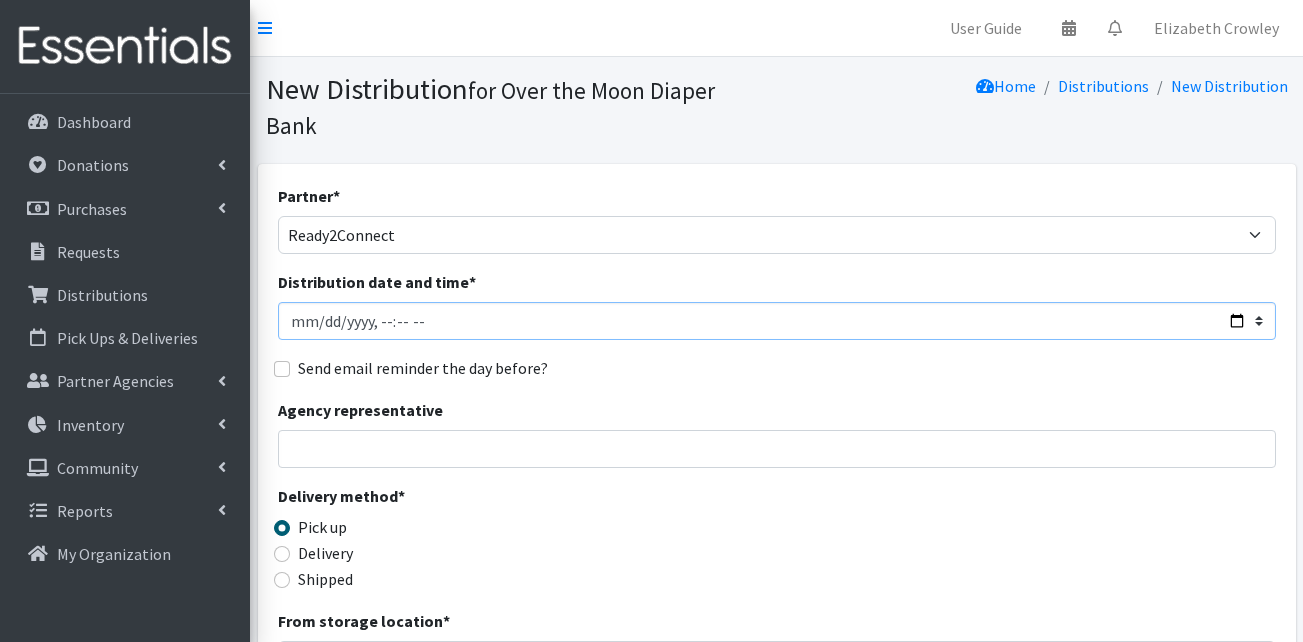 click on "Distribution date and time  *" at bounding box center [777, 321] 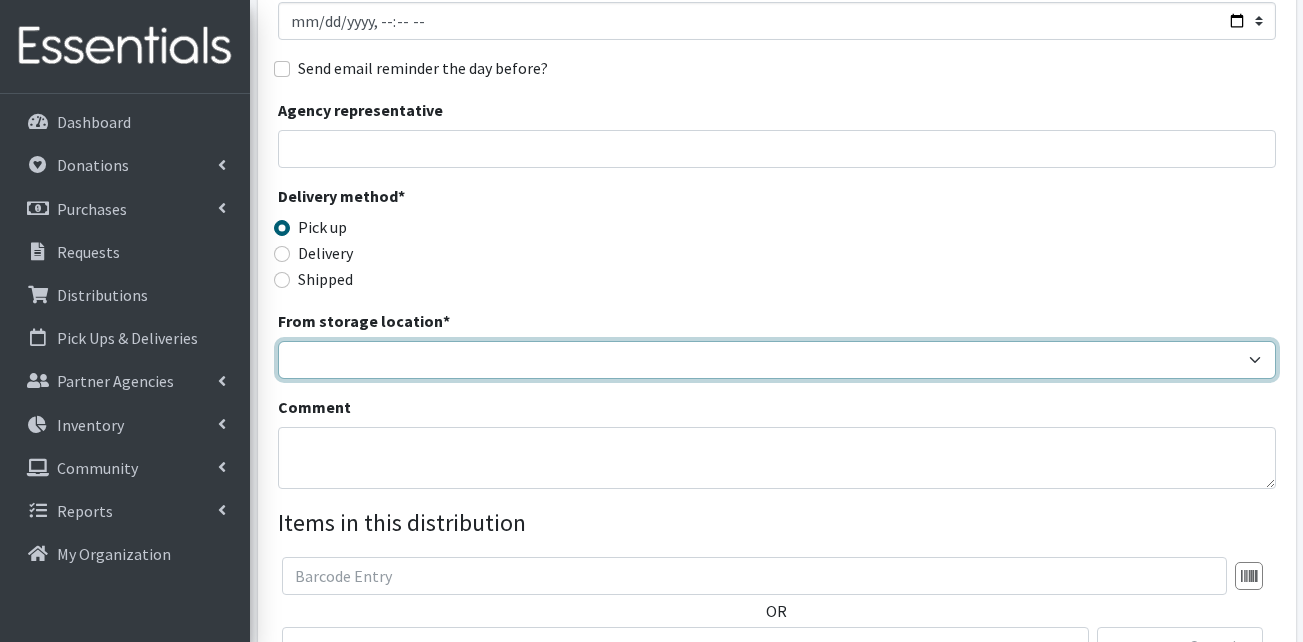 click on "OTM Warehouse" at bounding box center (777, 360) 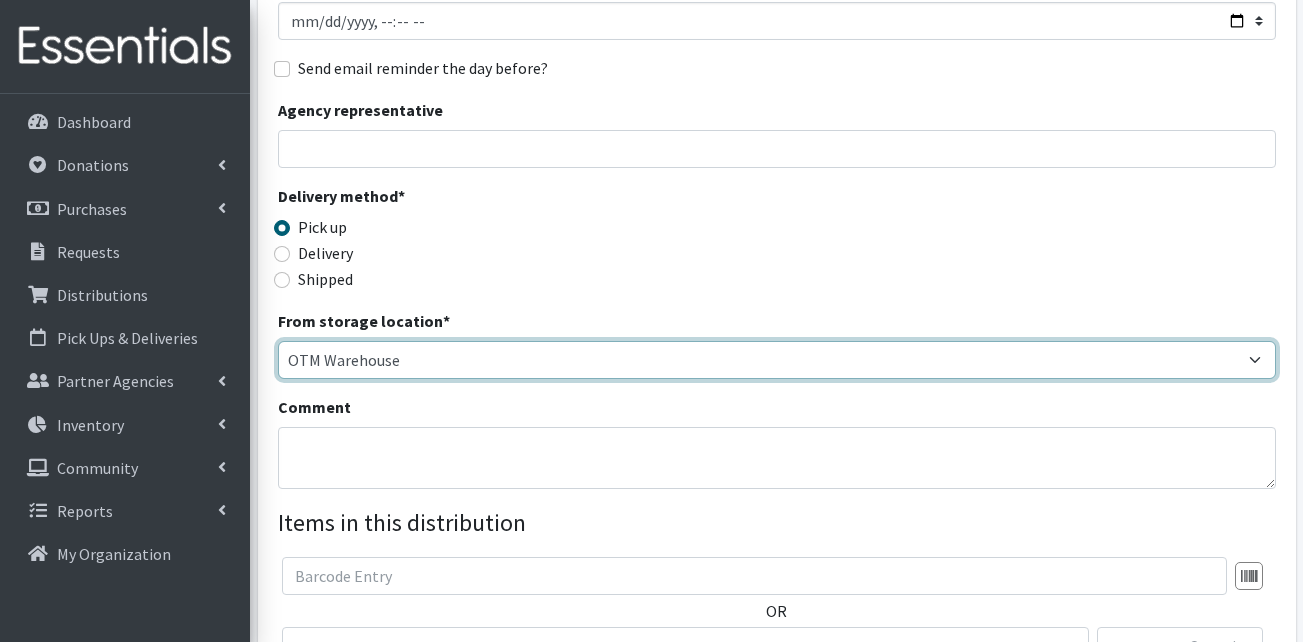 click on "OTM Warehouse" at bounding box center [777, 360] 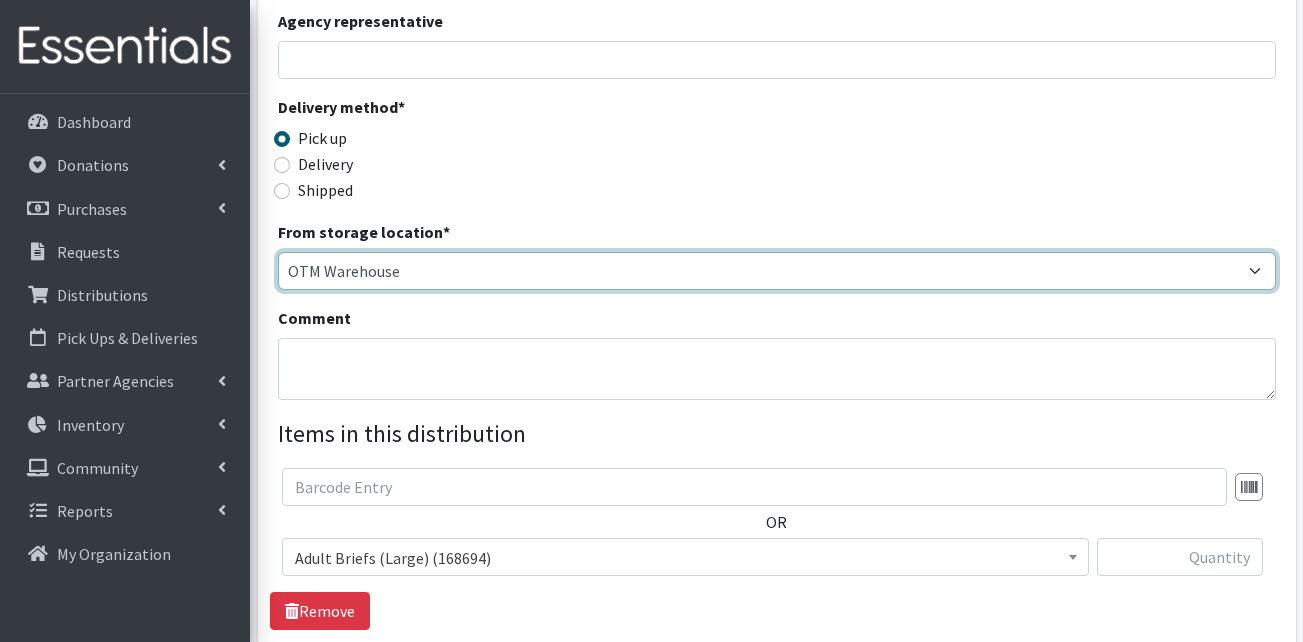 scroll, scrollTop: 500, scrollLeft: 0, axis: vertical 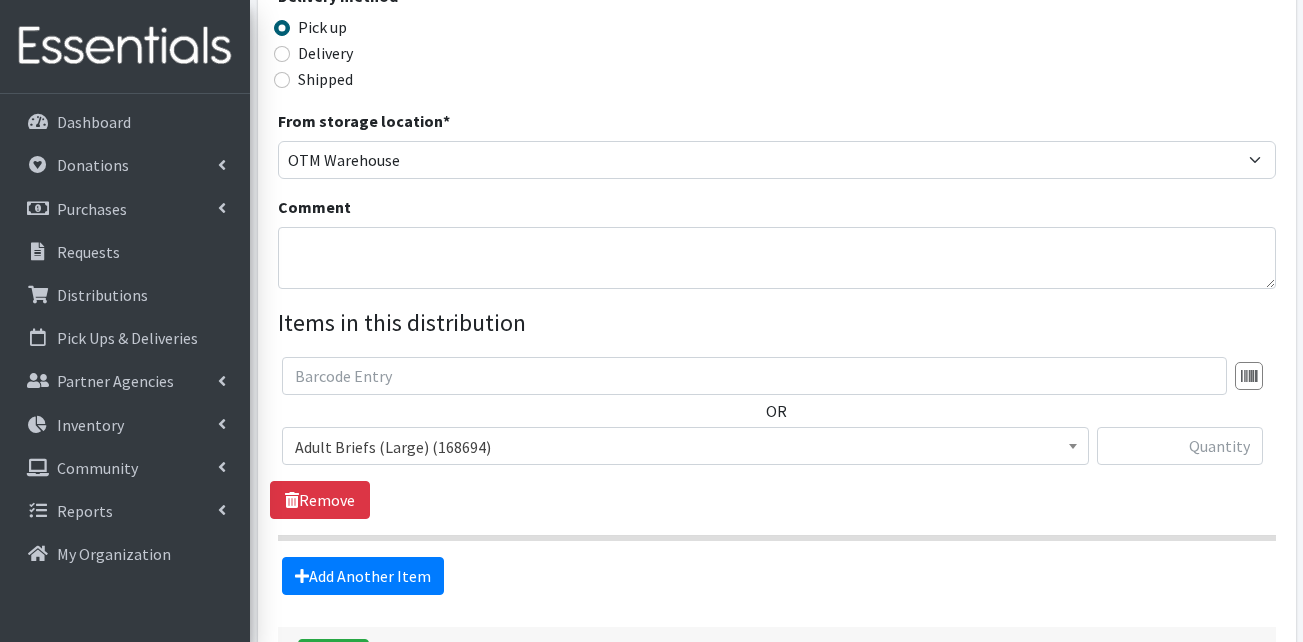 click on "Adult Briefs (Large) (168694)" at bounding box center (685, 446) 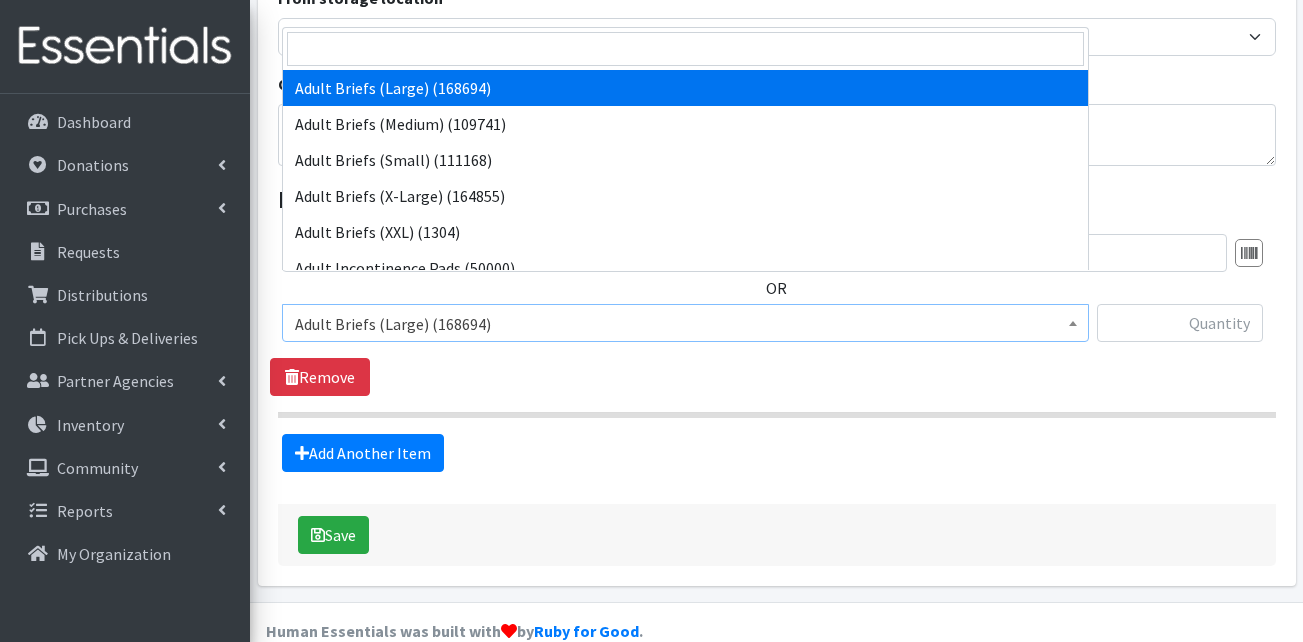 scroll, scrollTop: 624, scrollLeft: 0, axis: vertical 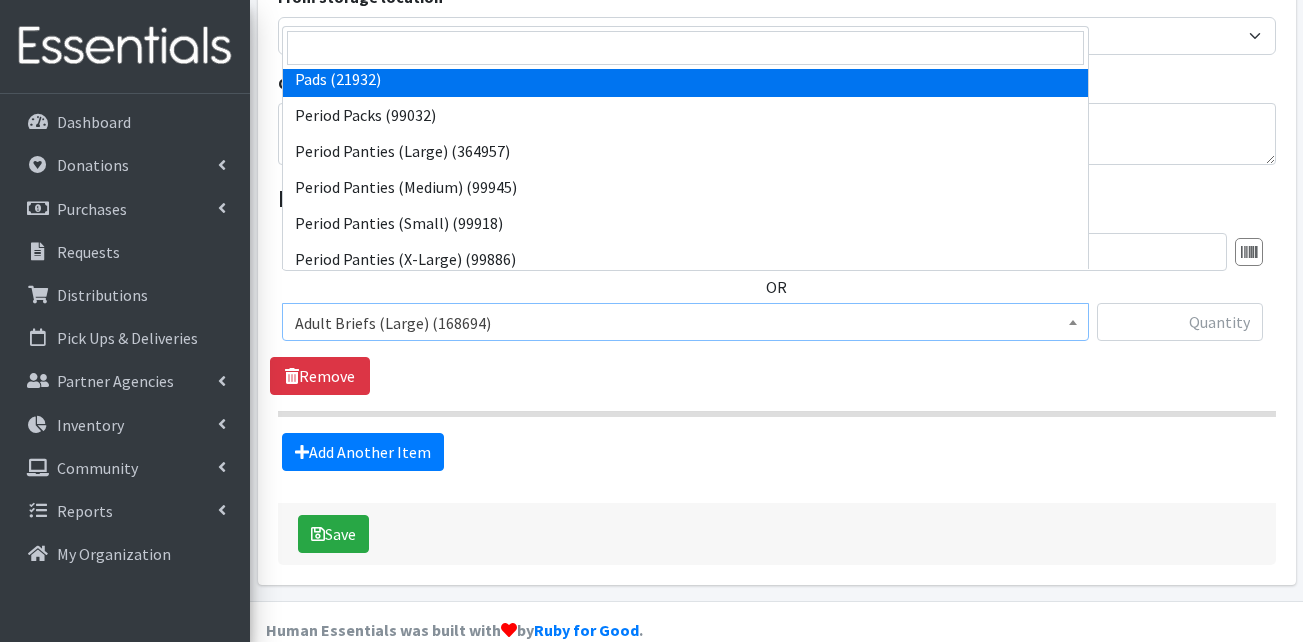 select on "13402" 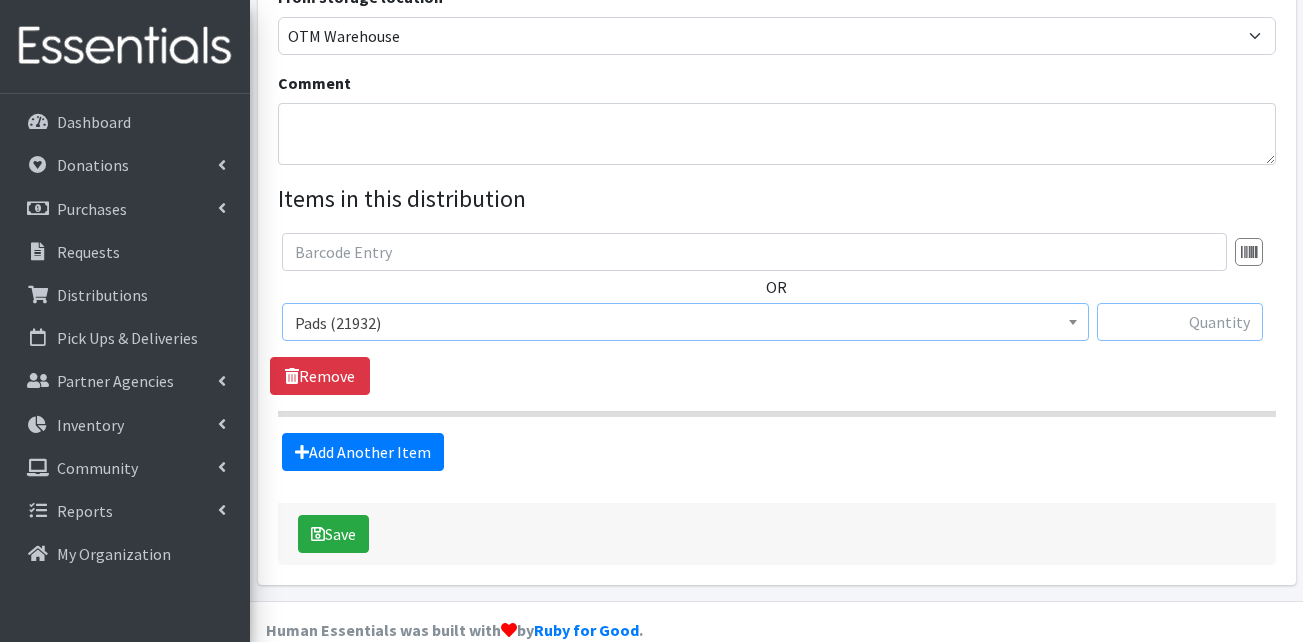 click at bounding box center (1180, 322) 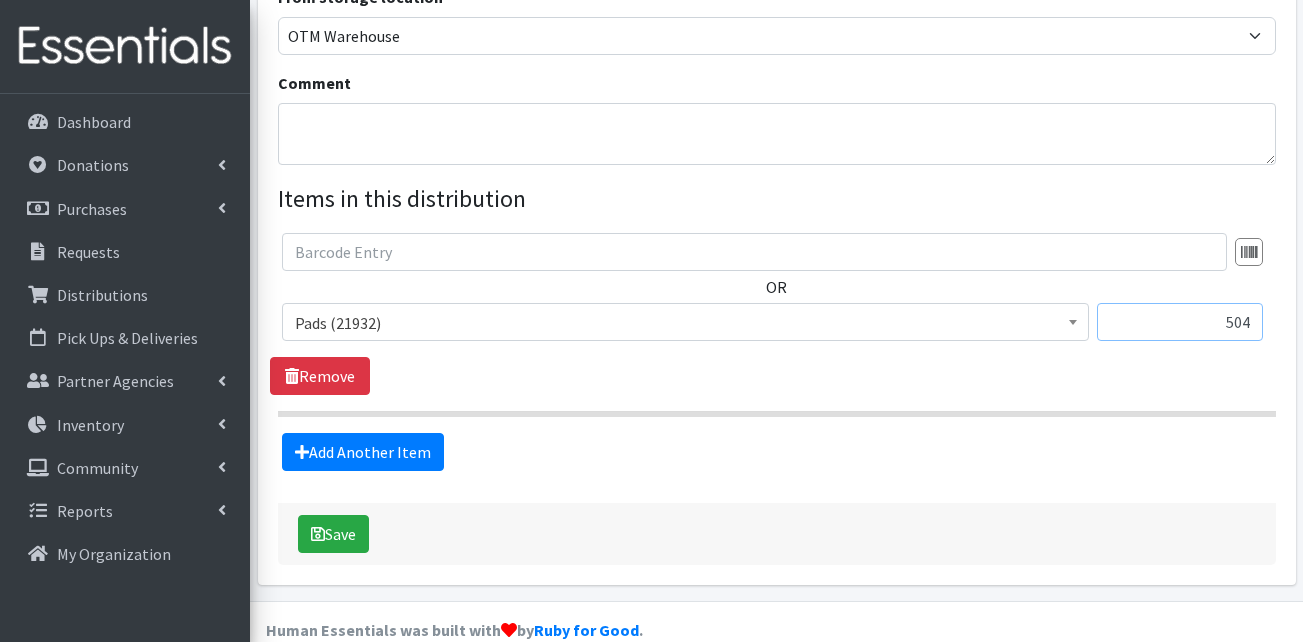 type on "504" 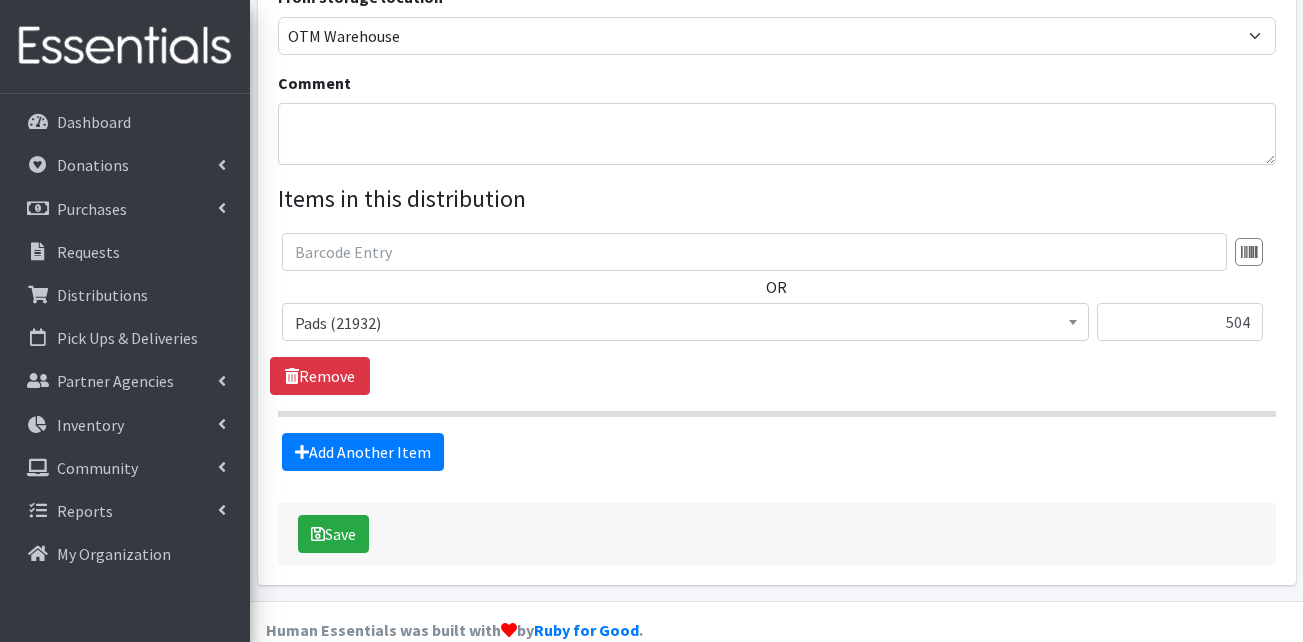 click on "OR
Adult Briefs (Large) (168694)
Adult Briefs (Medium) (109741)
Adult Briefs (Small) (111168)
Adult Briefs (X-Large) (164855)
Adult Briefs (XXL) (1304)
Adult Incontinence Pads (50000)
Adult Liners (50000)
Bed Pads (Disposable) (0)
Diapers (Newborn) (99125)
Diapers (Preemie) (114700)
Diapers (Size 1) (52155)
Diapers (Size 2) (57255)
Diapers (Size 3) (46380)
Diapers (Size 4) (61607)
Diapers (Size 5) (60656)
Diapers (Size 6) (62292)
Diapers (Size 7) (81370)
Kids (Overnights - Older Kids) (42314)
Kids Pull-Ups (2T-3T) (105896)
Kids Pull-Ups (3T-4T) (106900)
Kids Pull-Ups (4T-5T) (75576)
Other (0)
Pads (21932)
Period Packs  (99032)
Period Panties (Large) (364957)
Period Panties (Medium) (99945)
Period Panties (Small) (99918)
Period Panties (X-Large) (99886)
Swimmers (50000)
504" at bounding box center (776, 314) 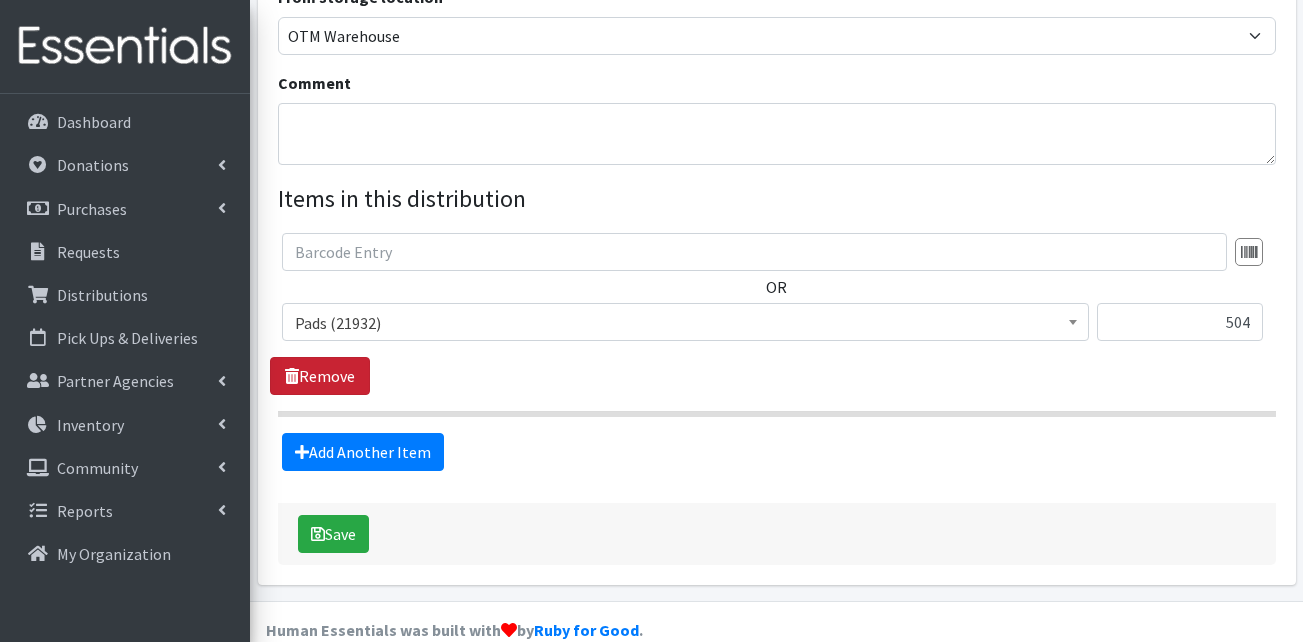 click on "Remove" at bounding box center [320, 376] 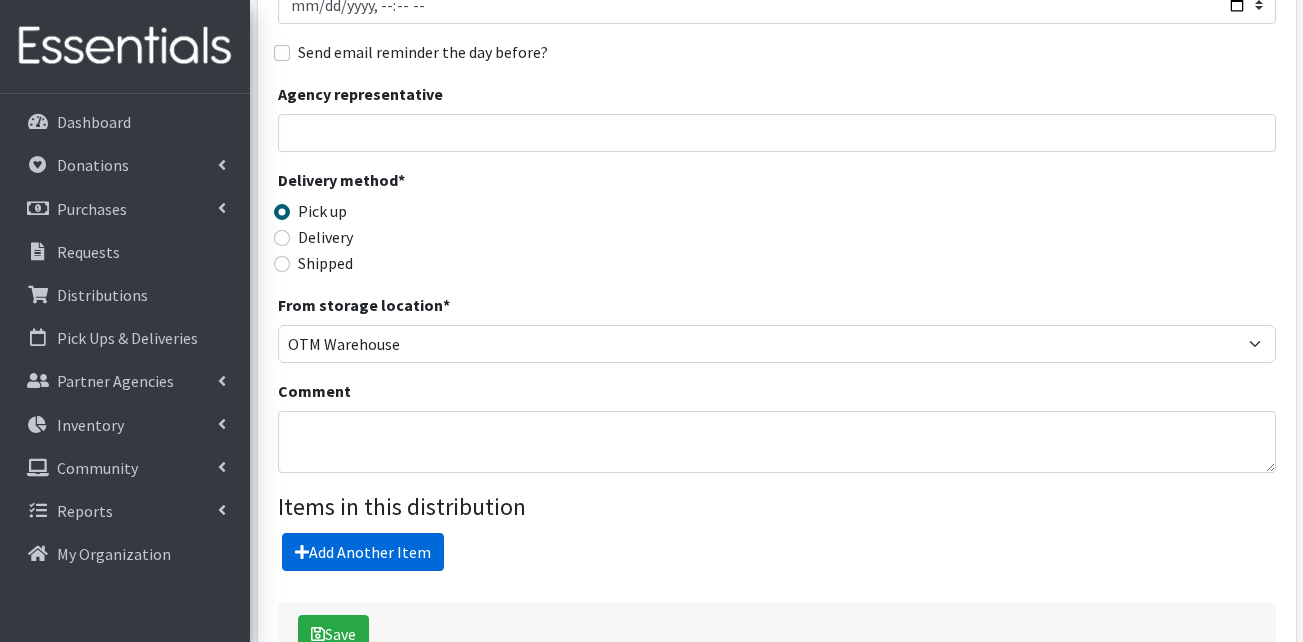click on "Add Another Item" at bounding box center [363, 552] 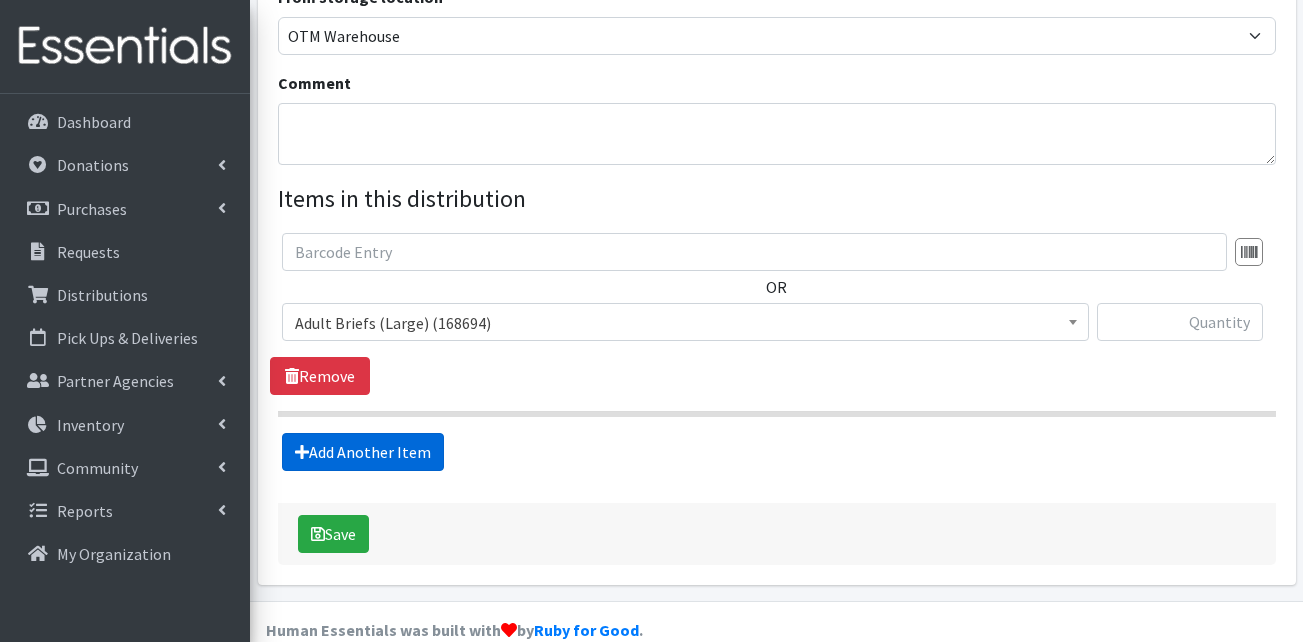 click on "Add Another Item" at bounding box center [363, 452] 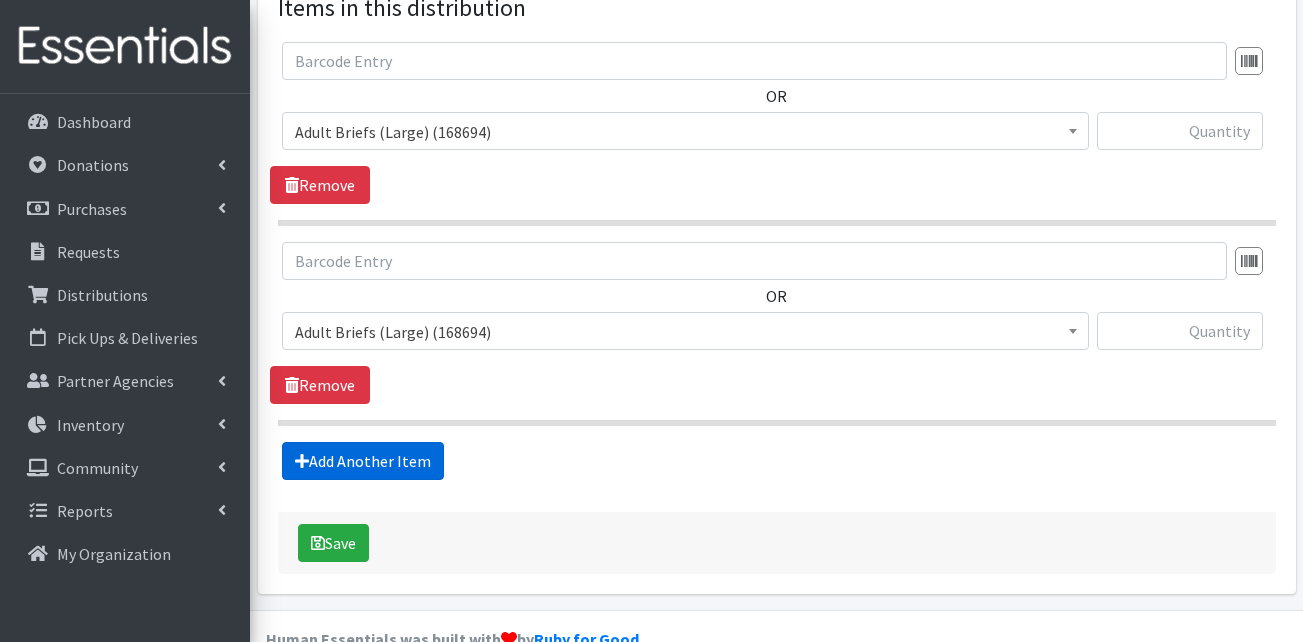 scroll, scrollTop: 824, scrollLeft: 0, axis: vertical 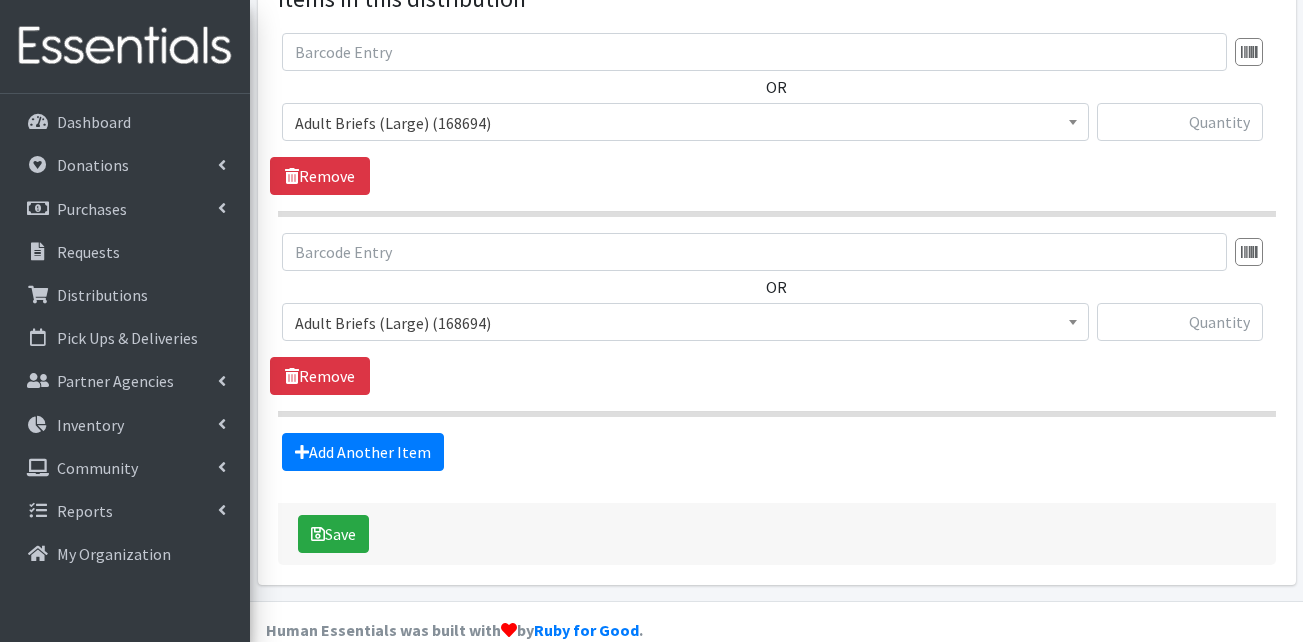 click on "Adult Briefs (Large) (168694)" at bounding box center [685, 123] 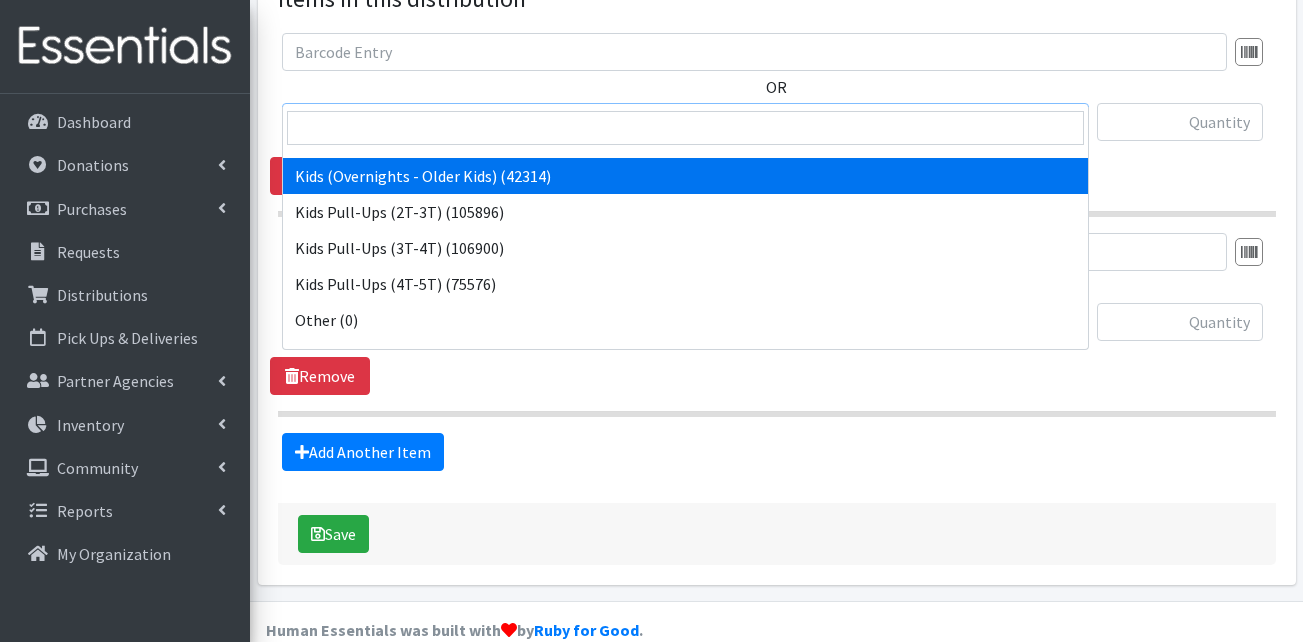 scroll, scrollTop: 700, scrollLeft: 0, axis: vertical 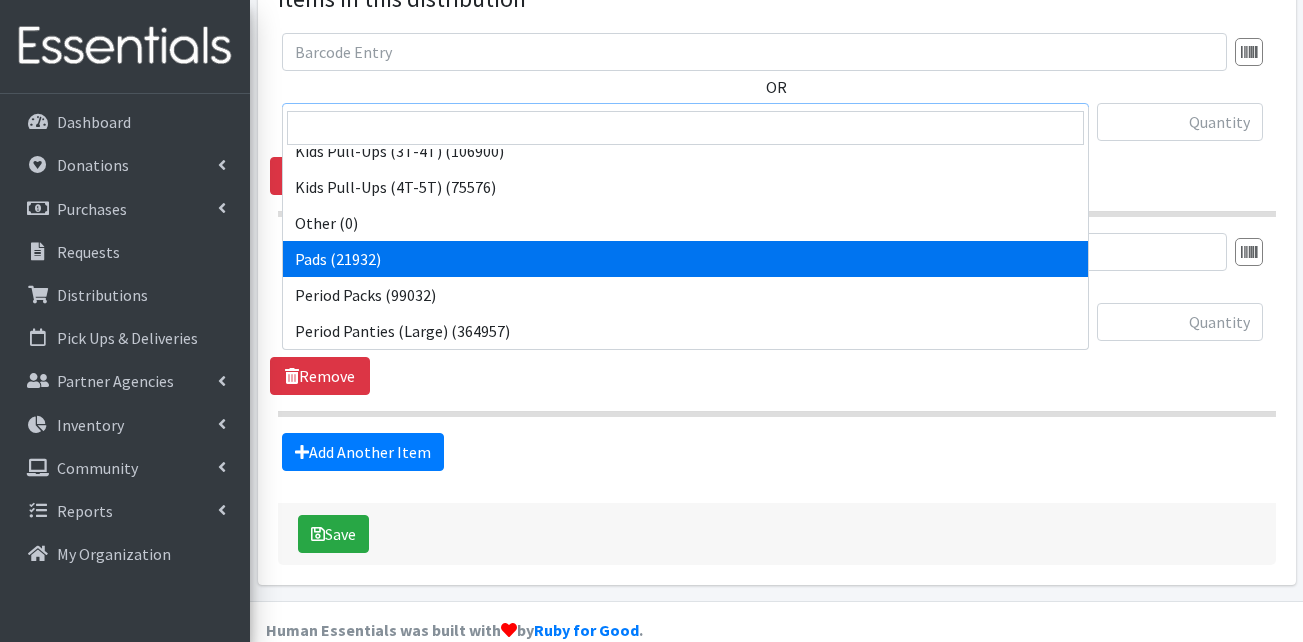 select on "13402" 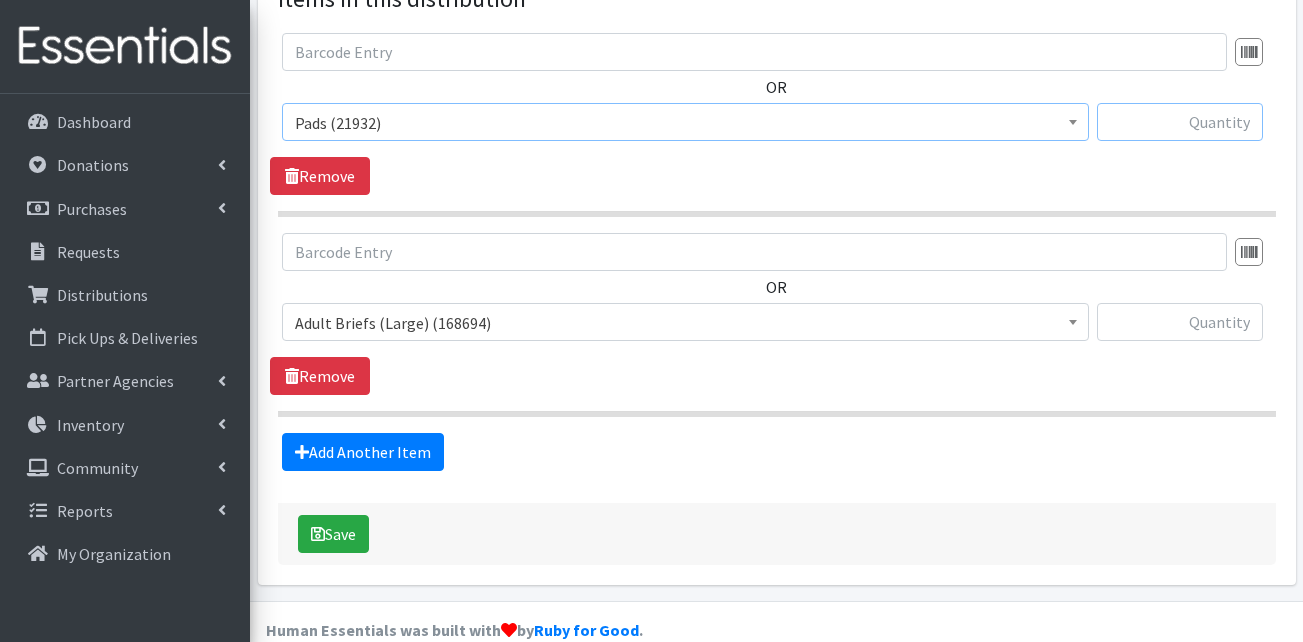 click at bounding box center (1180, 122) 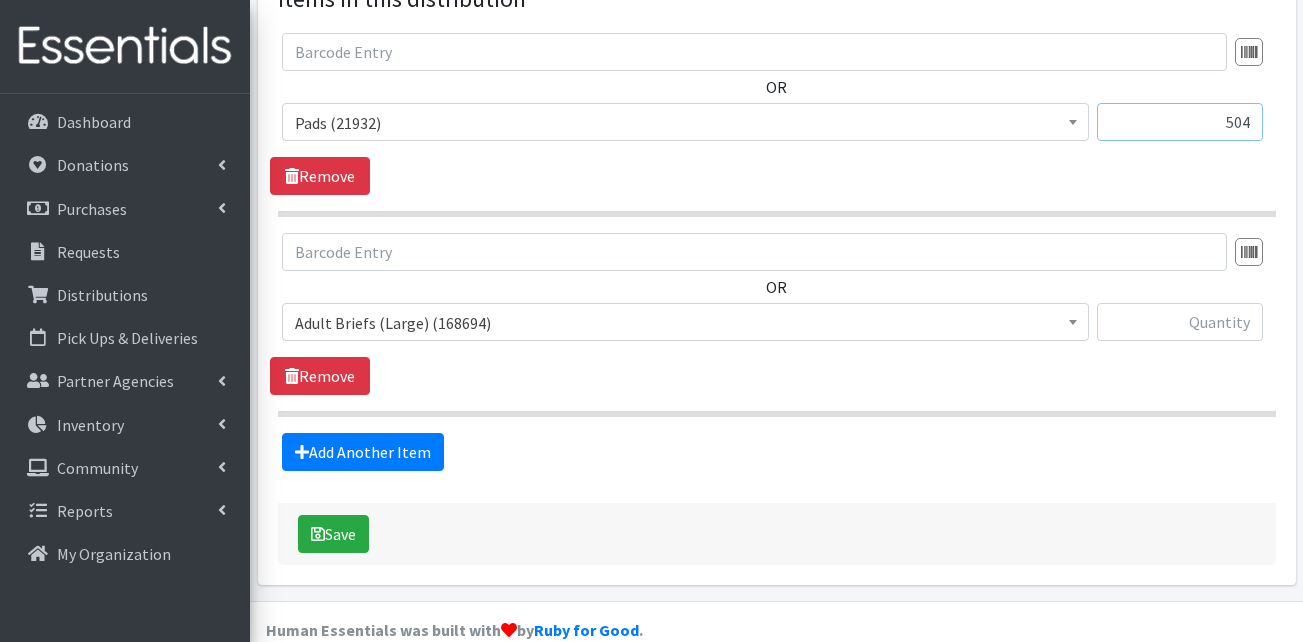 type on "504" 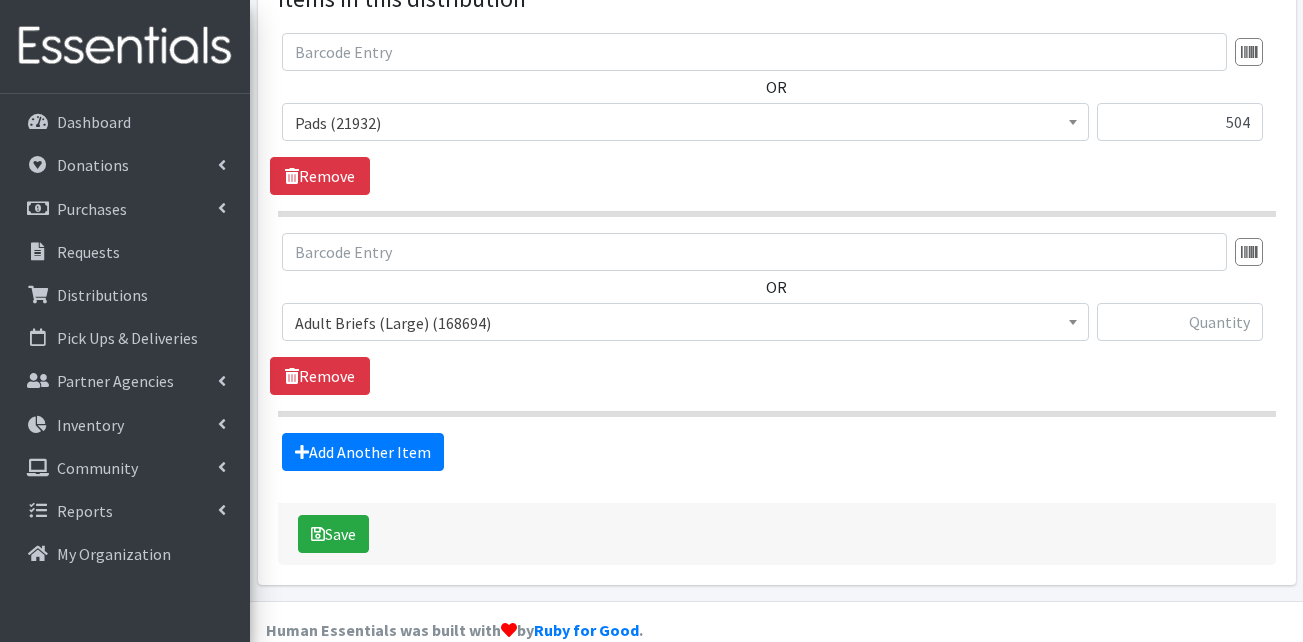click on "Adult Briefs (Large) (168694)" at bounding box center [685, 323] 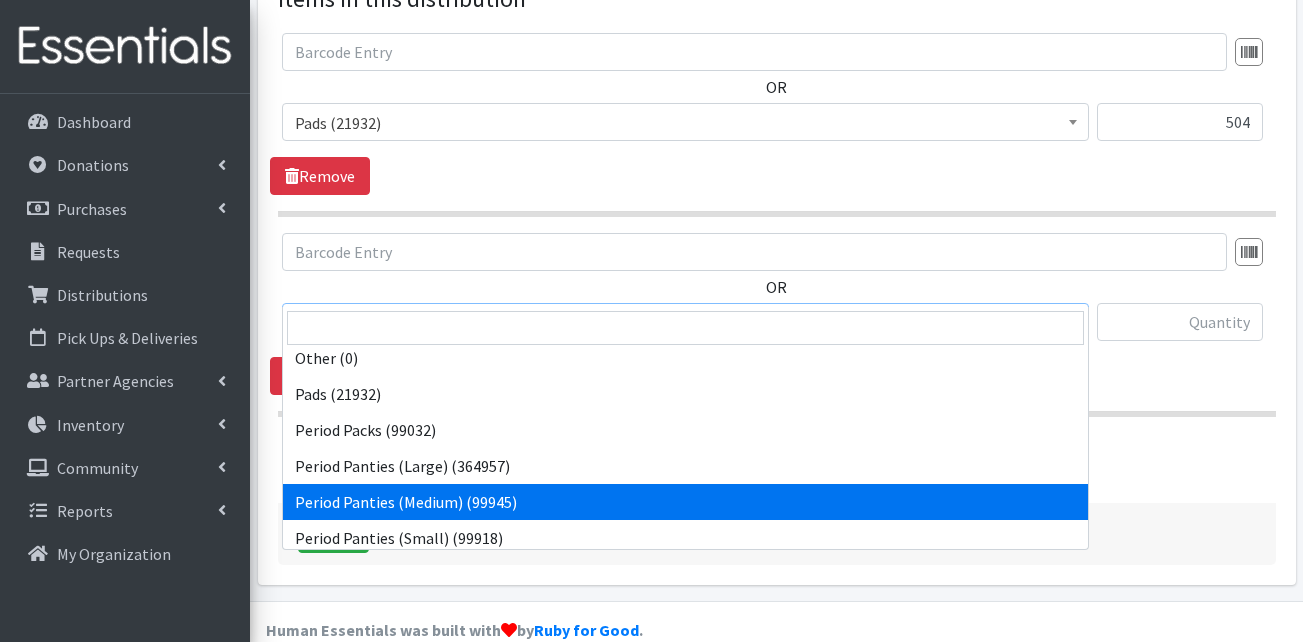 scroll, scrollTop: 800, scrollLeft: 0, axis: vertical 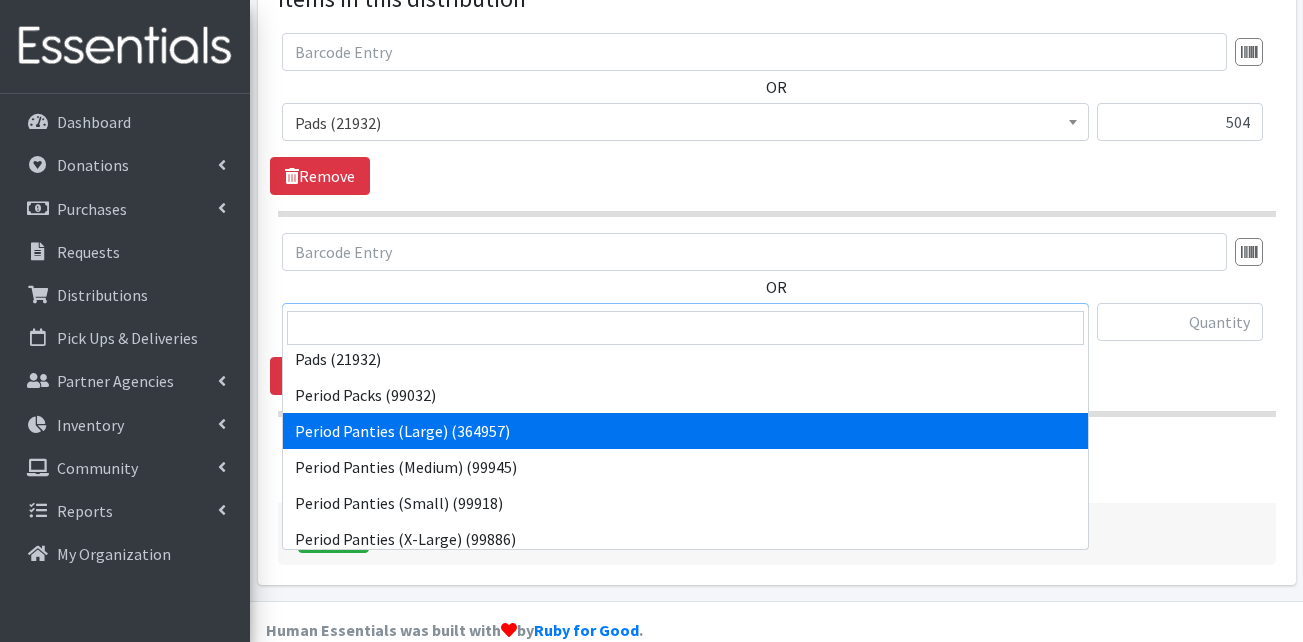 select on "15422" 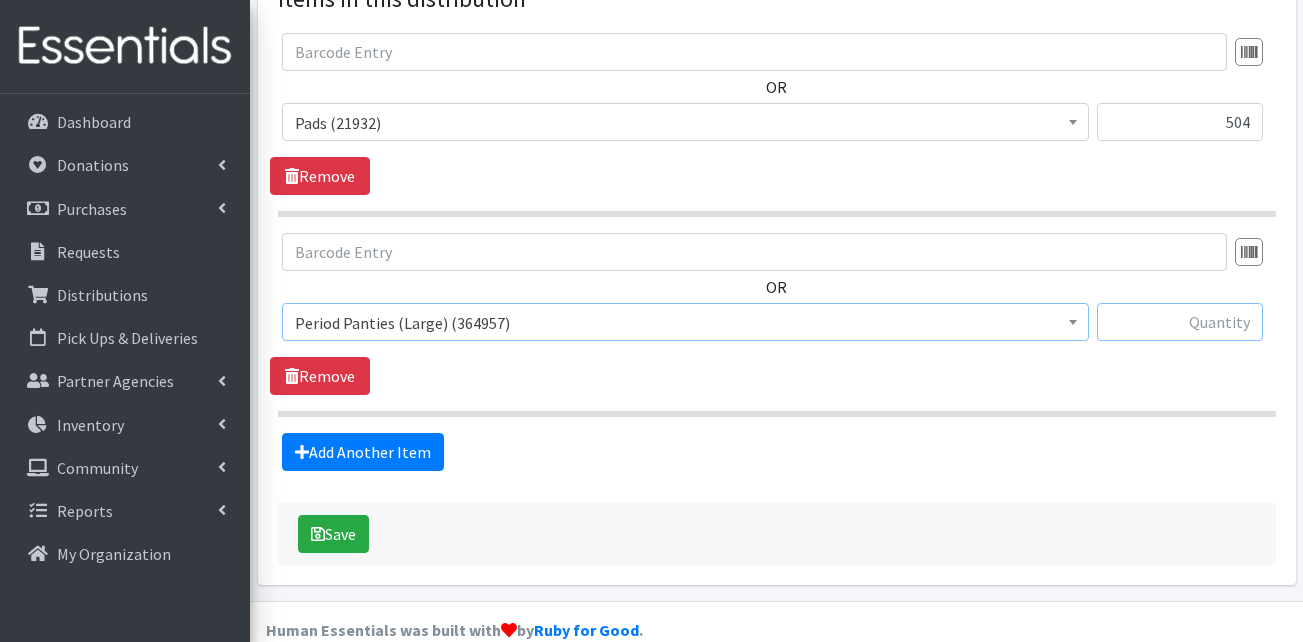 click at bounding box center [1180, 322] 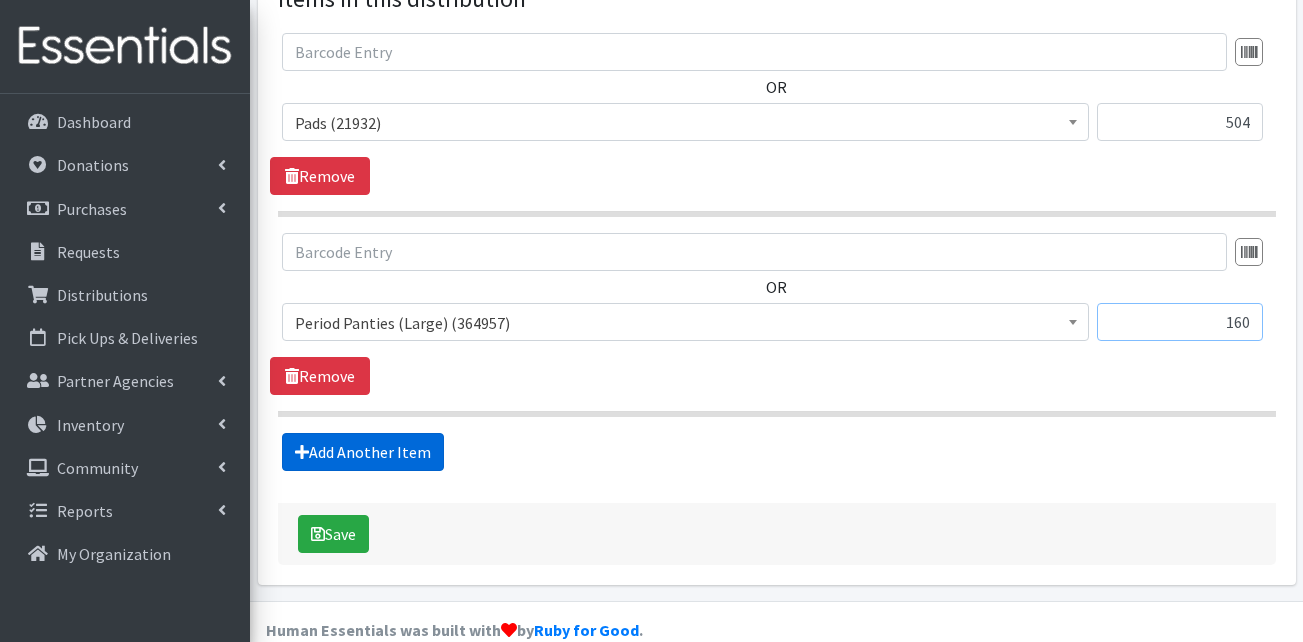 type on "160" 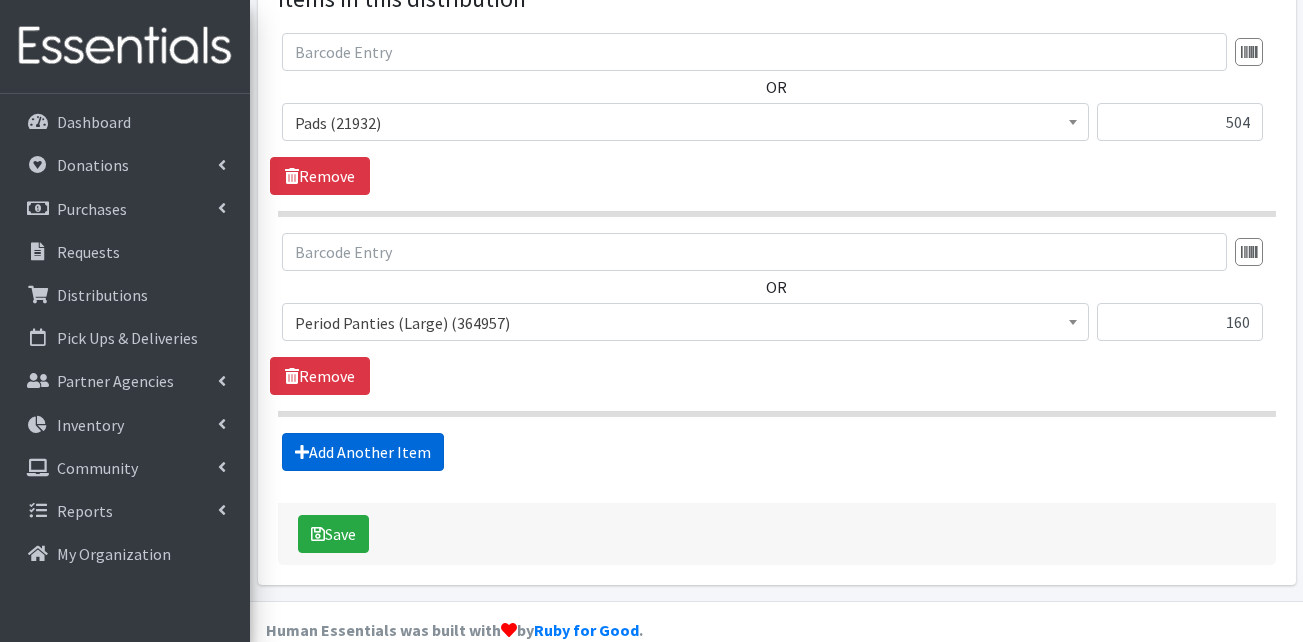 click on "Add Another Item" at bounding box center (363, 452) 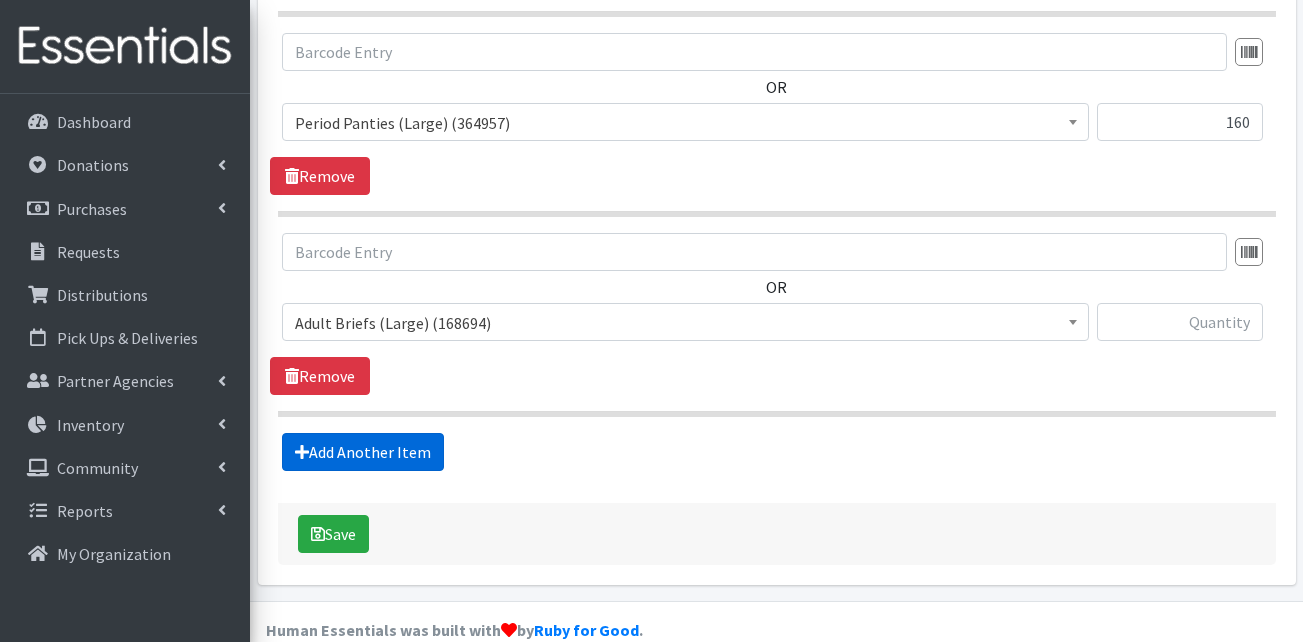click on "Add Another Item" at bounding box center [363, 452] 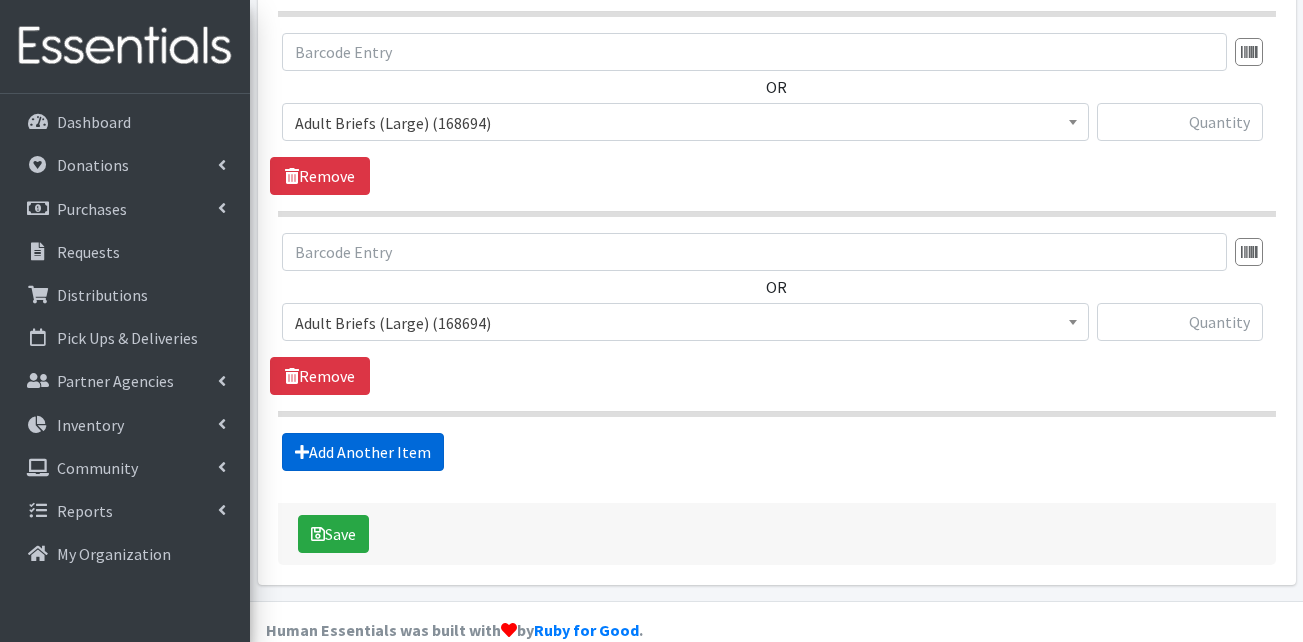 click on "Add Another Item" at bounding box center (363, 452) 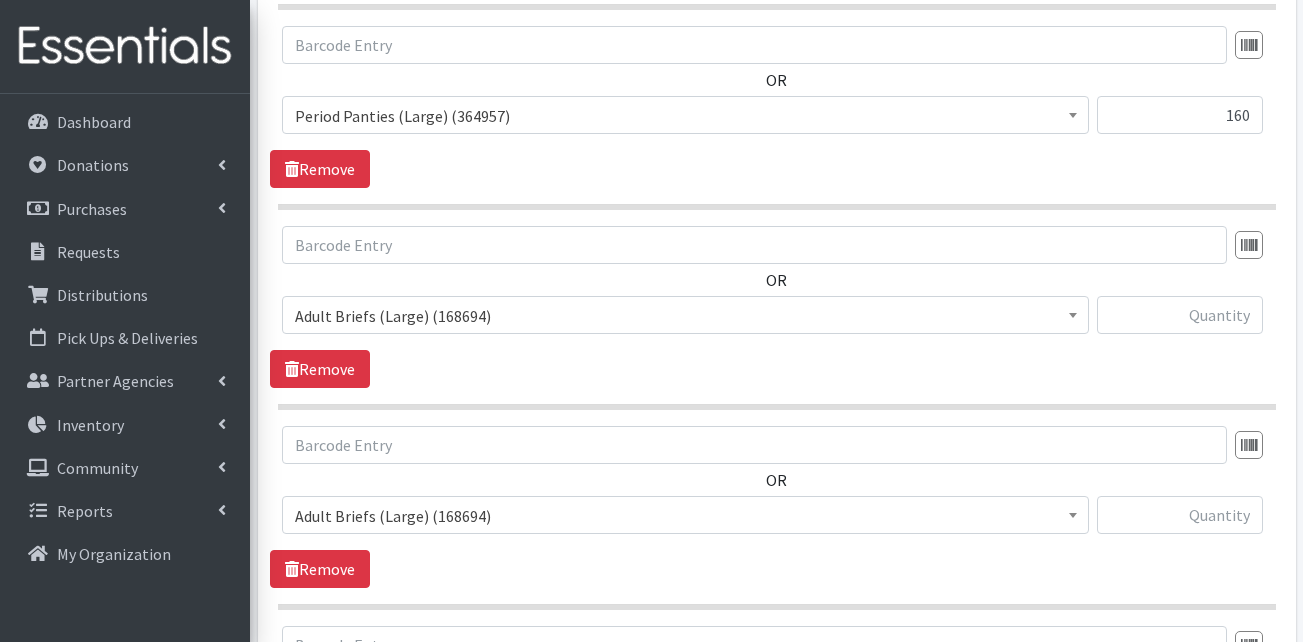 scroll, scrollTop: 1024, scrollLeft: 0, axis: vertical 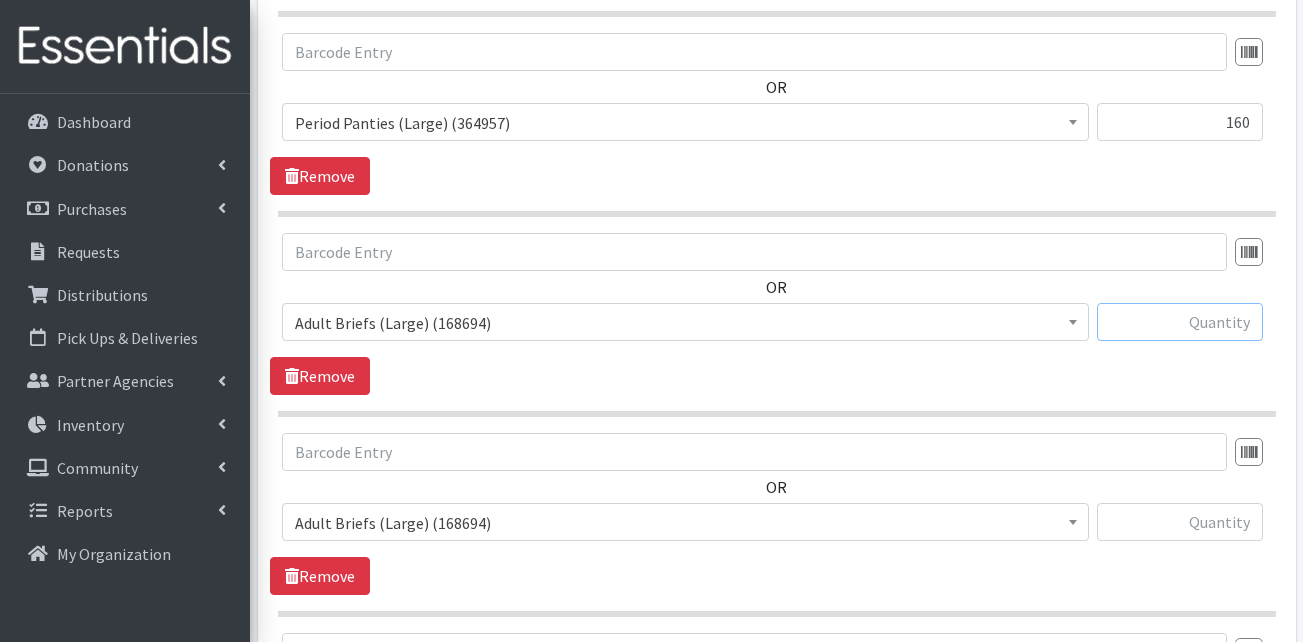 click at bounding box center (1180, 322) 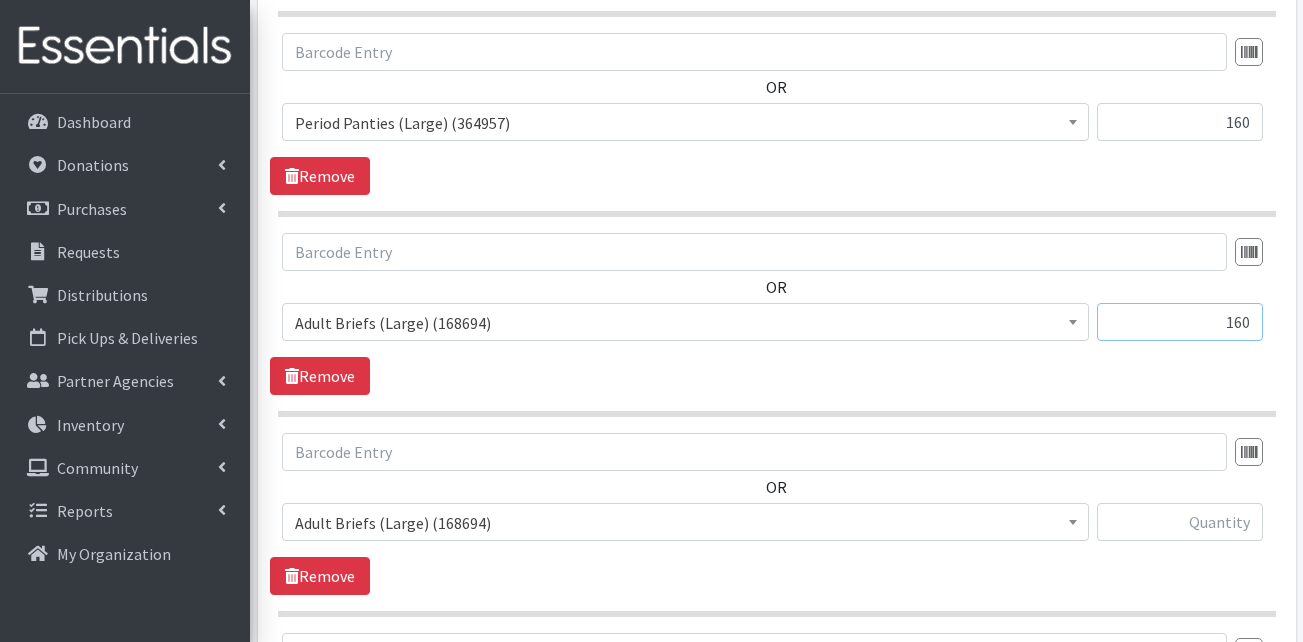 type on "160" 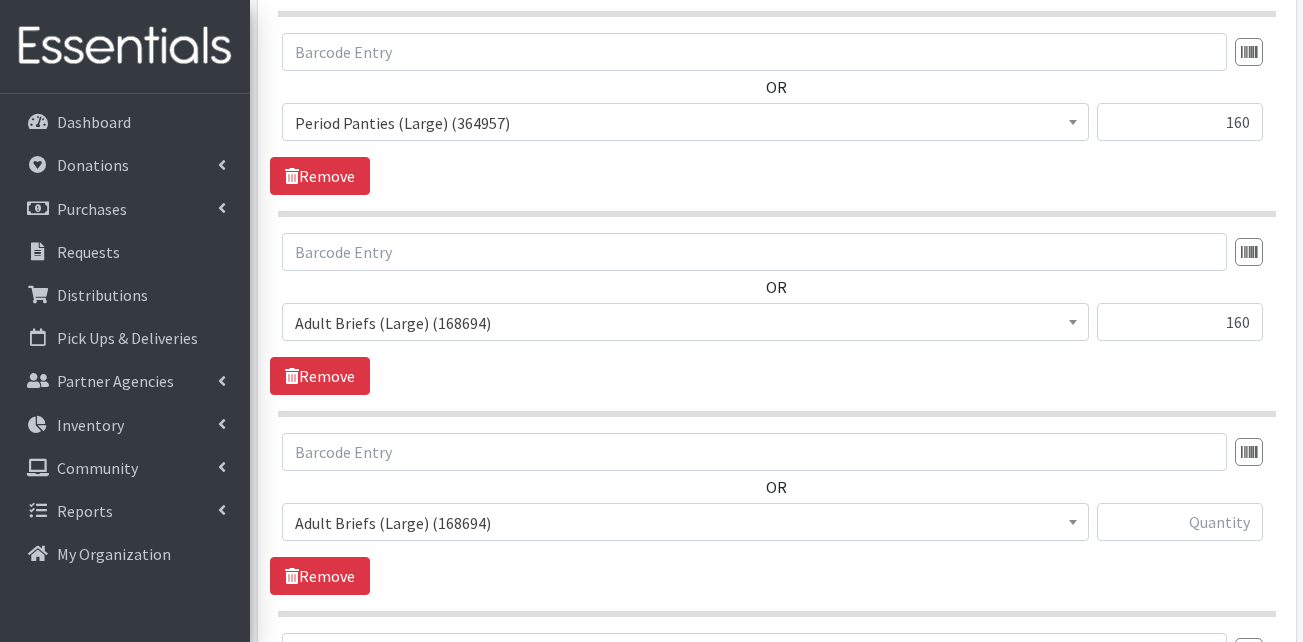 click on "Adult Briefs (Large) (168694)" at bounding box center (685, 323) 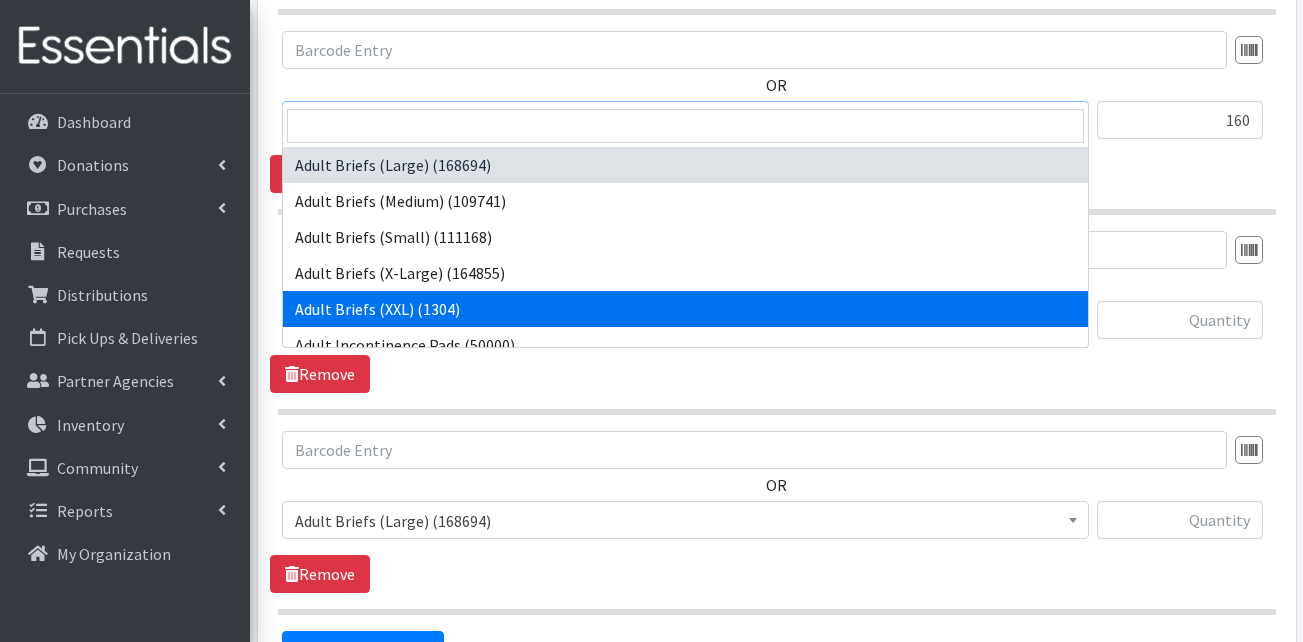 scroll, scrollTop: 1224, scrollLeft: 0, axis: vertical 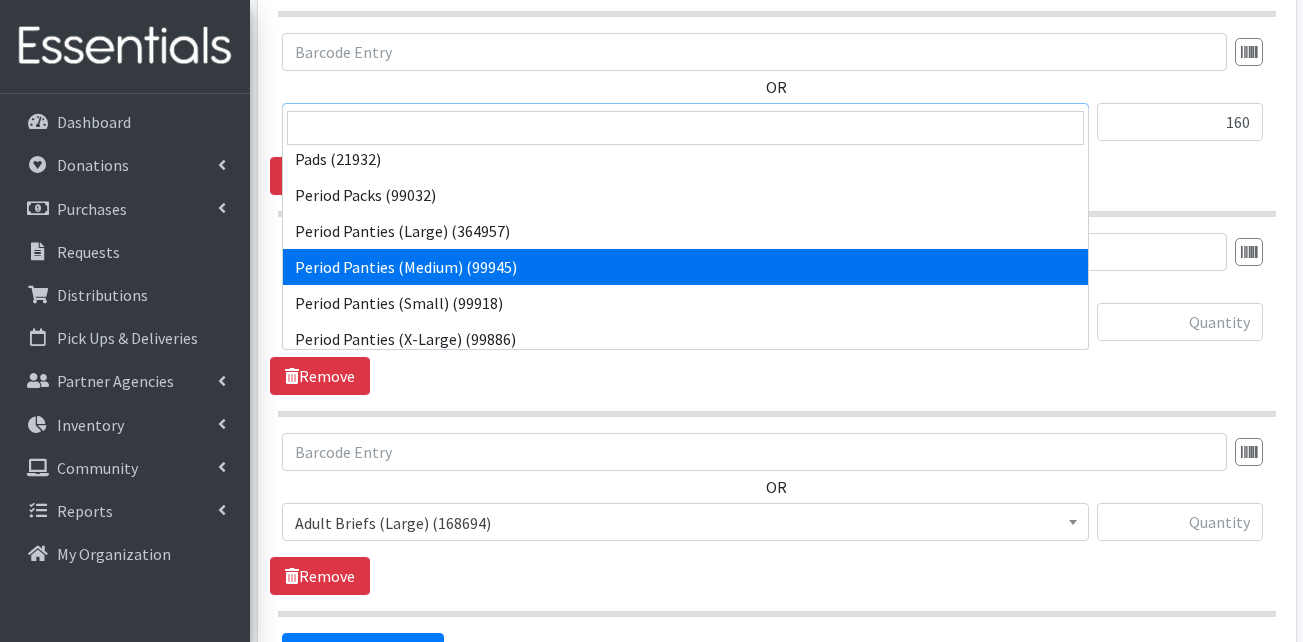 select on "15421" 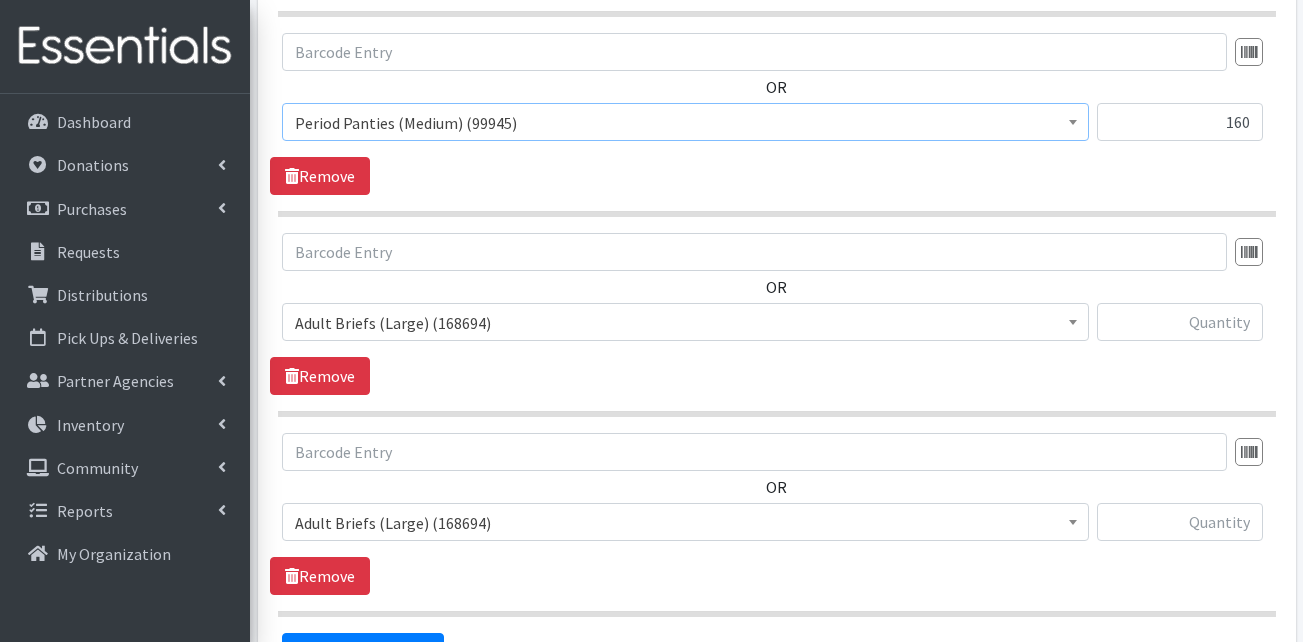 click on "Adult Briefs (Large) (168694)" at bounding box center [685, 323] 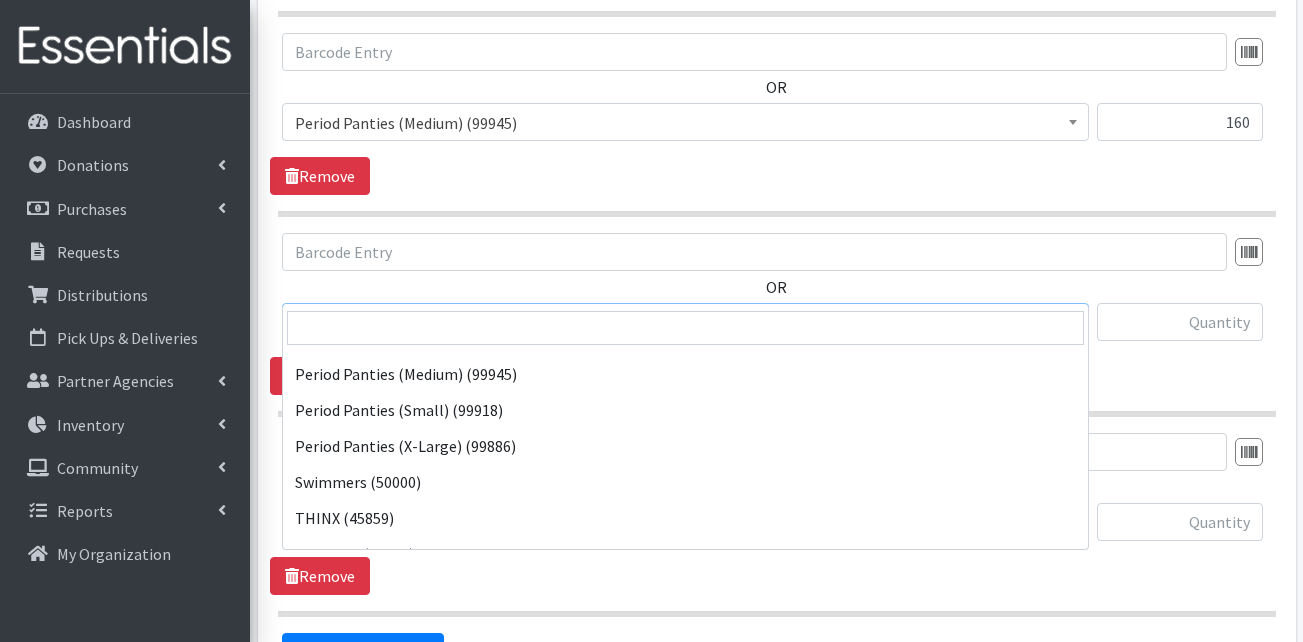 scroll, scrollTop: 900, scrollLeft: 0, axis: vertical 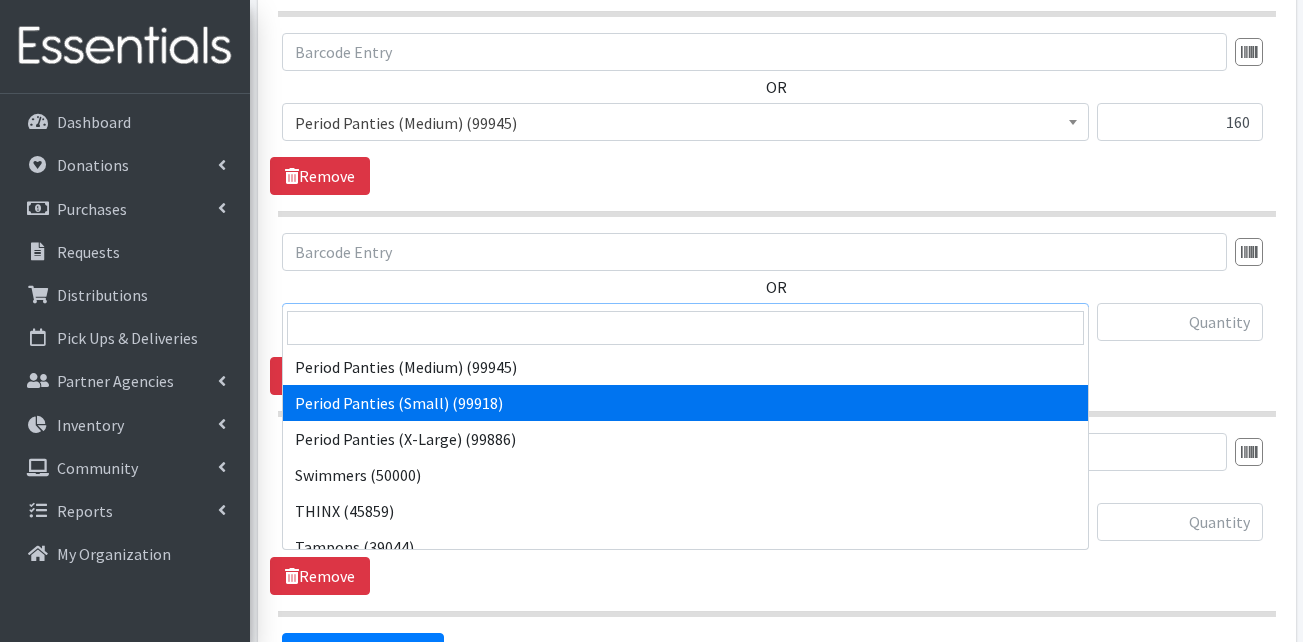 select on "15420" 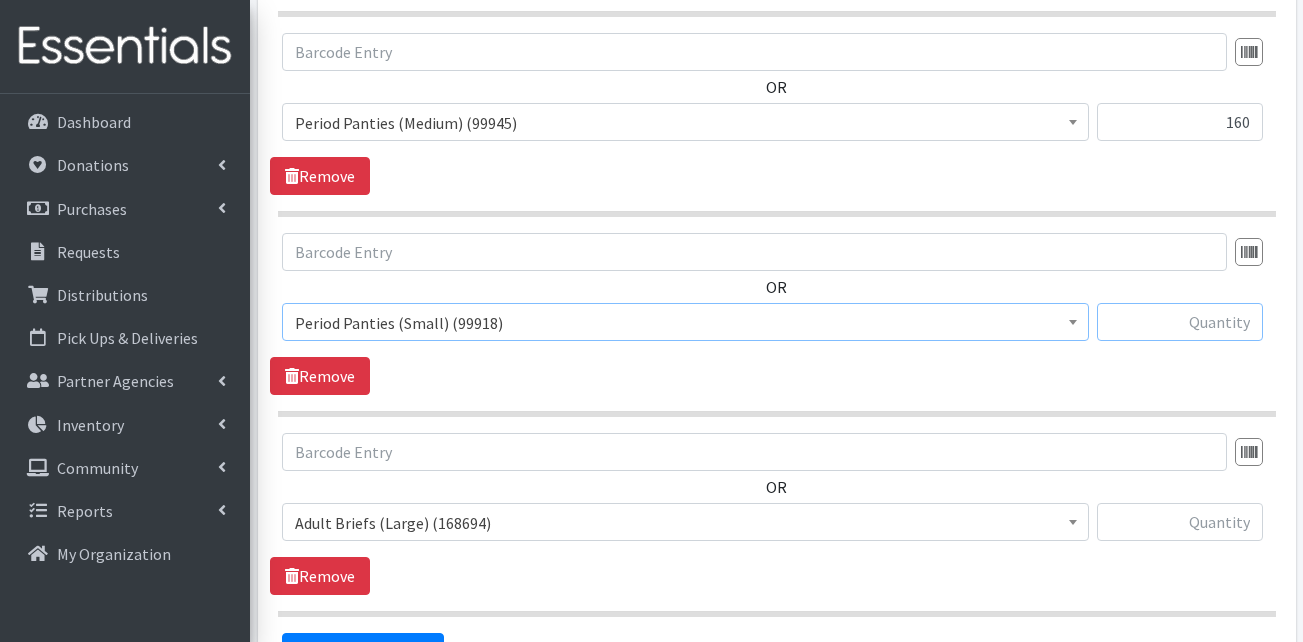 click at bounding box center (1180, 322) 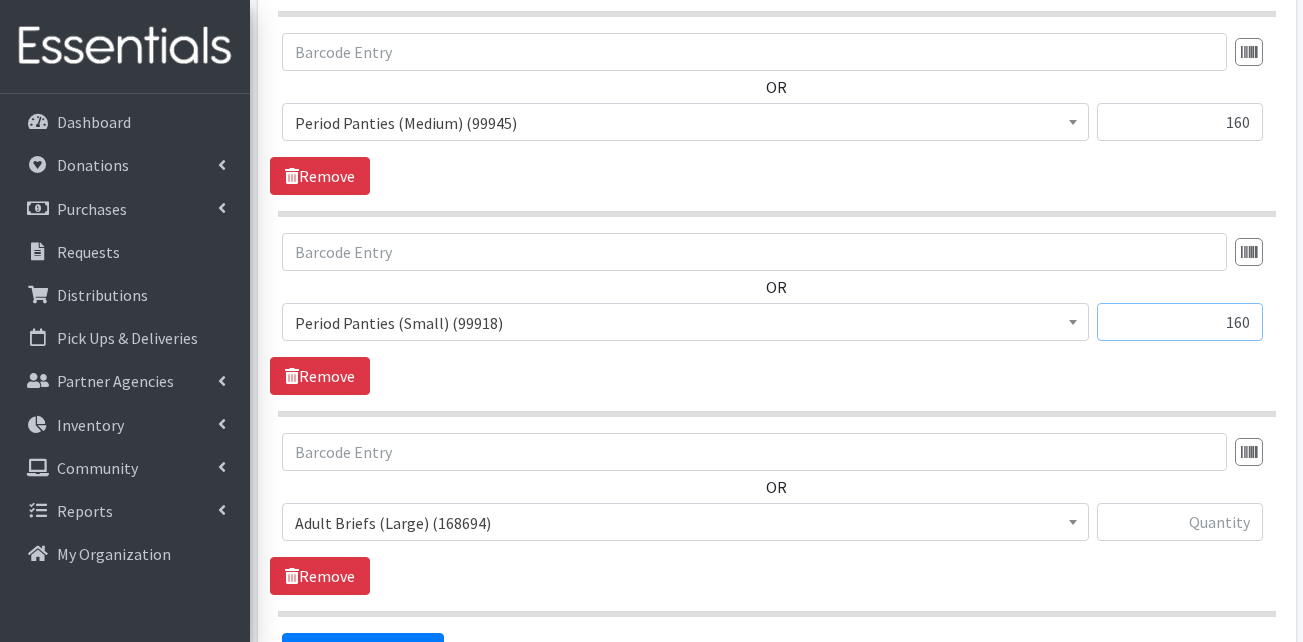 type on "160" 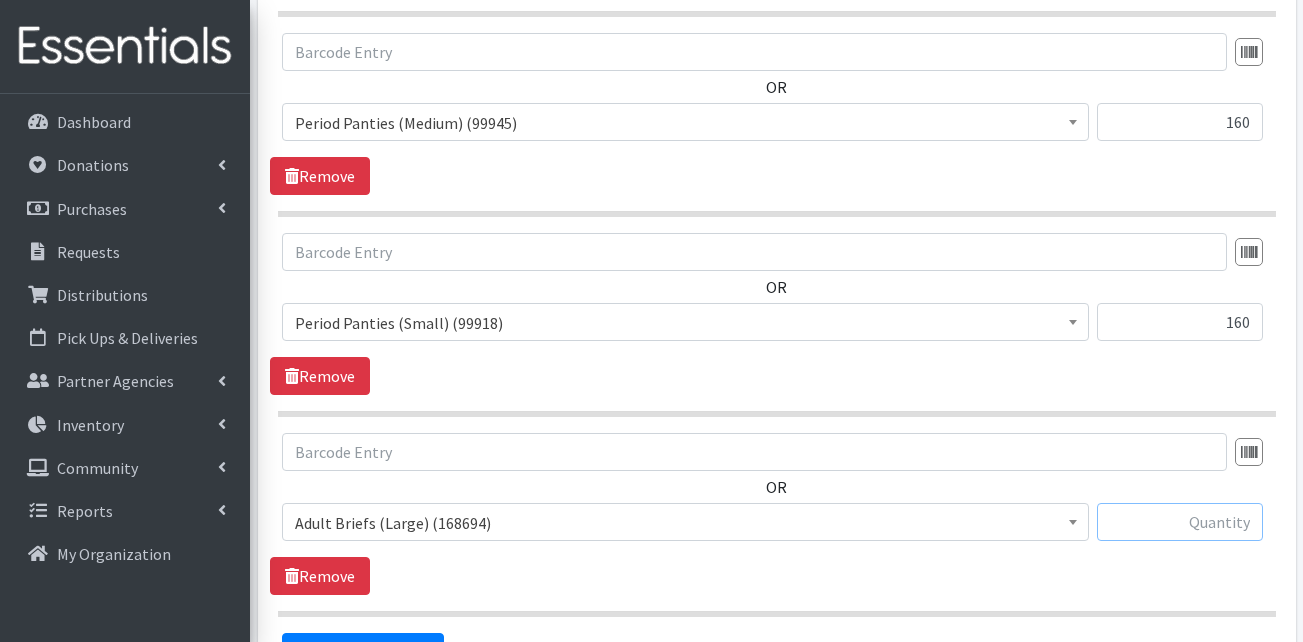 click at bounding box center (1180, 522) 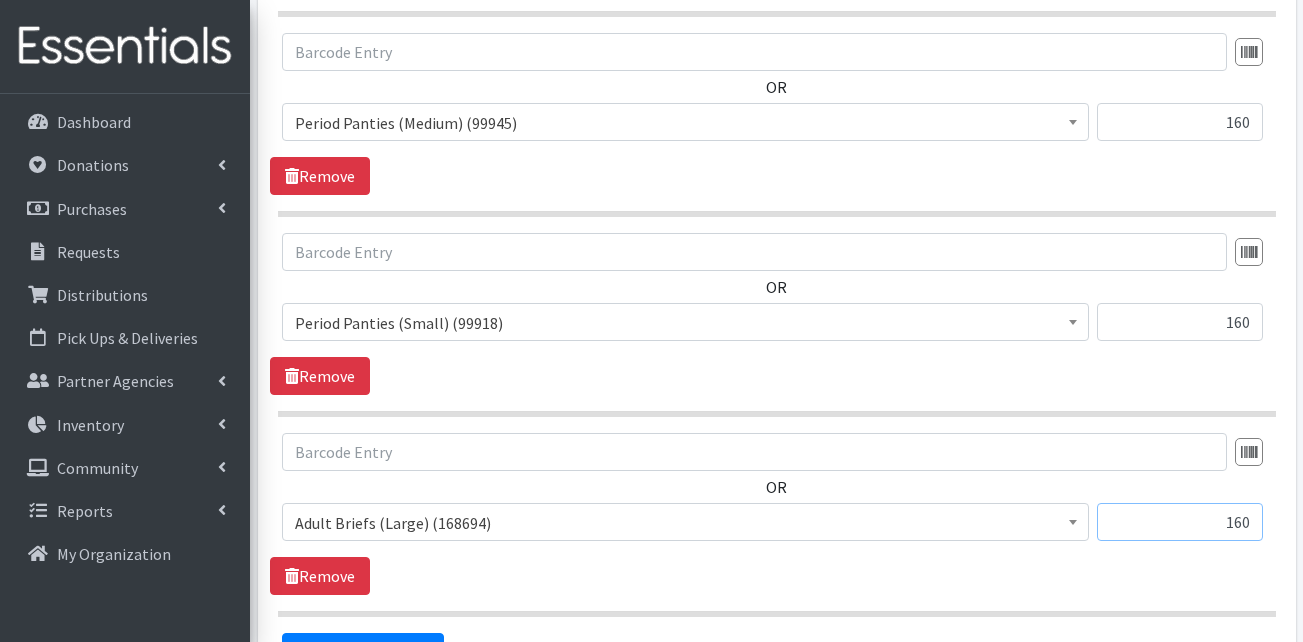 type on "160" 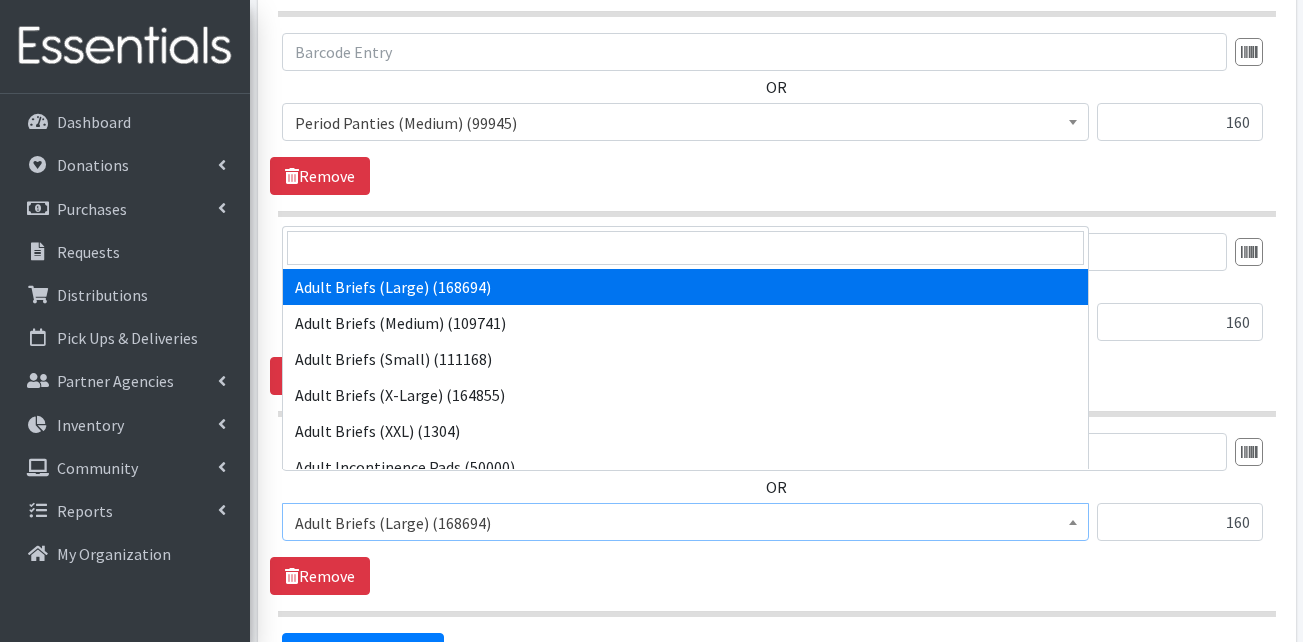 click on "Adult Briefs (Large) (168694)" at bounding box center (685, 523) 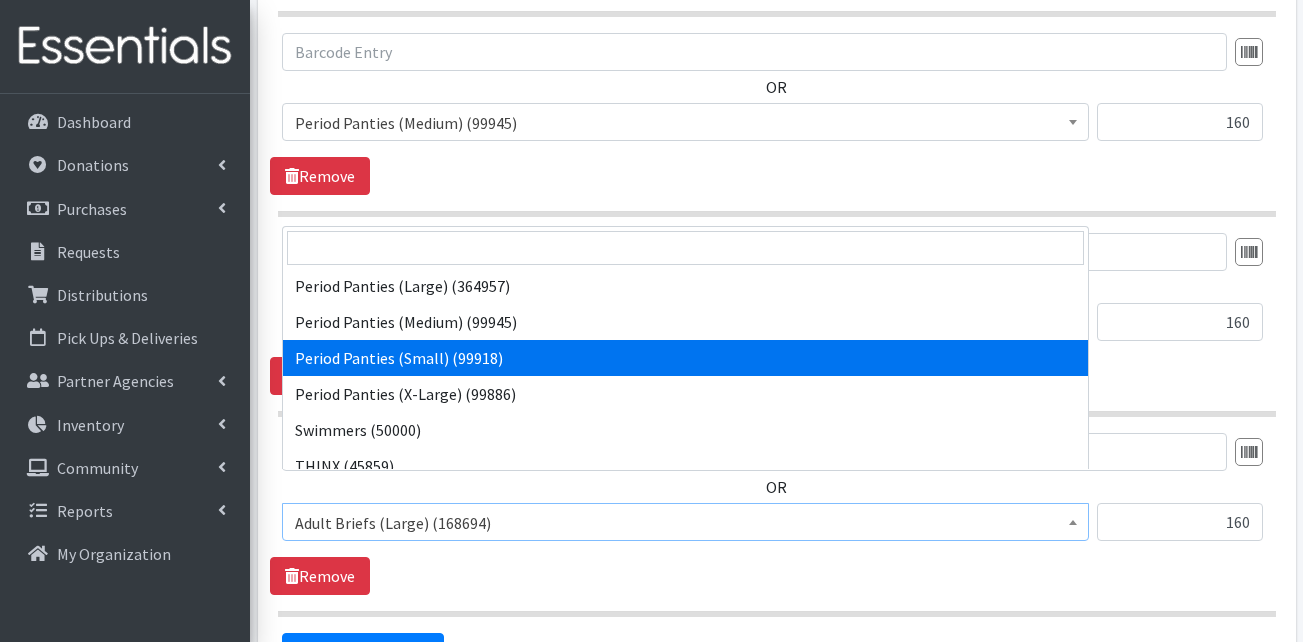 scroll, scrollTop: 900, scrollLeft: 0, axis: vertical 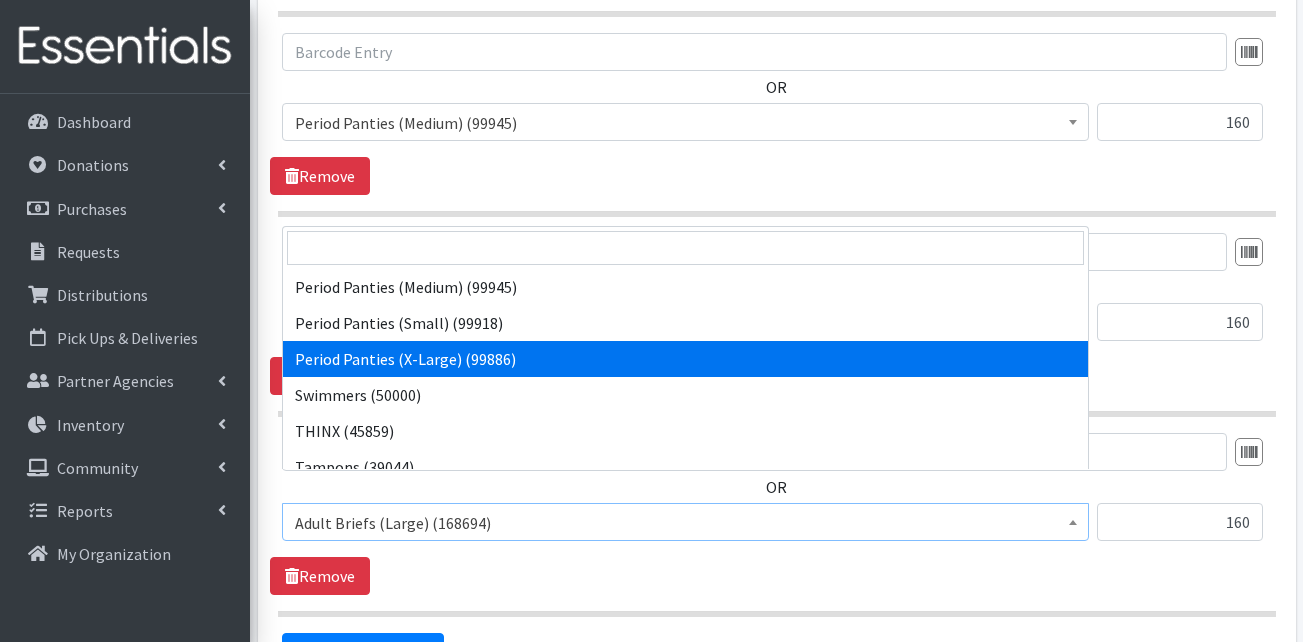 select on "15423" 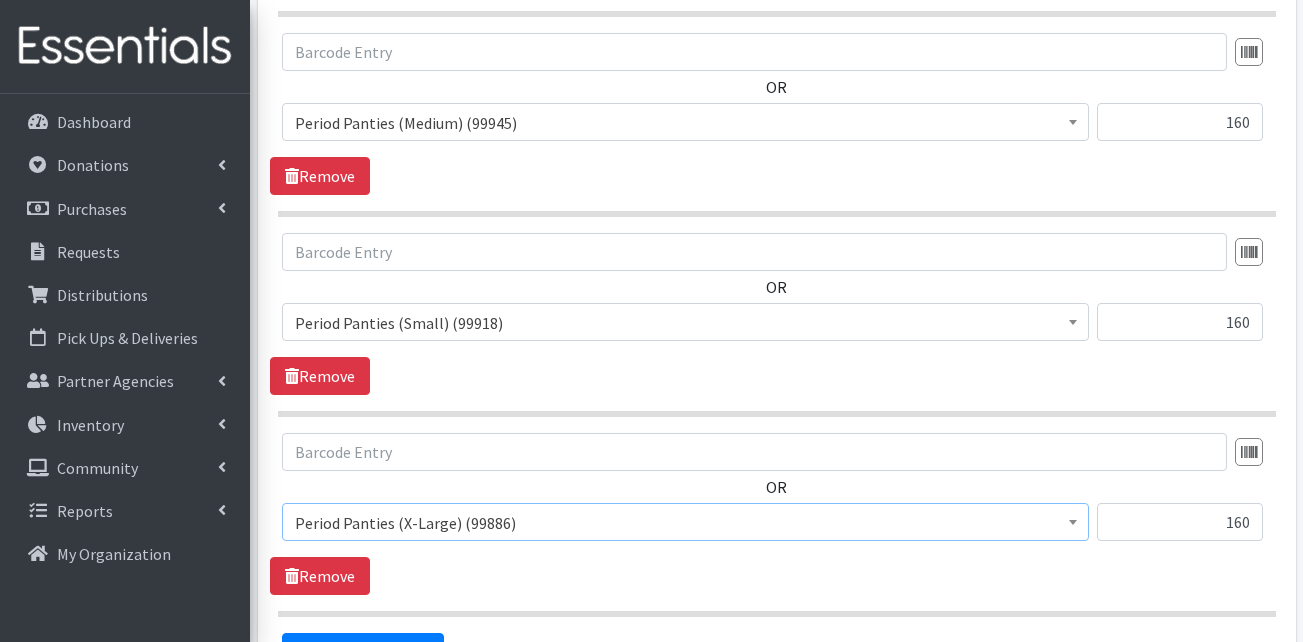 click on "OR
Adult Briefs (Large) (168694)
Adult Briefs (Medium) (109741)
Adult Briefs (Small) (111168)
Adult Briefs (X-Large) (164855)
Adult Briefs (XXL) (1304)
Adult Incontinence Pads (50000)
Adult Liners (50000)
Bed Pads (Disposable) (0)
Diapers (Newborn) (99125)
Diapers (Preemie) (114700)
Diapers (Size 1) (52155)
Diapers (Size 2) (57255)
Diapers (Size 3) (46380)
Diapers (Size 4) (61607)
Diapers (Size 5) (60656)
Diapers (Size 6) (62292)
Diapers (Size 7) (81370)
Kids (Overnights - Older Kids) (42314)
Kids Pull-Ups (2T-3T) (105896)
Kids Pull-Ups (3T-4T) (106900)
Kids Pull-Ups (4T-5T) (75576)
Other (0)
Pads (21932)
Period Packs  (99032)
Period Panties (Large) (364957)
Period Panties (Medium) (99945)
Period Panties (Small) (99918)" at bounding box center [776, 495] 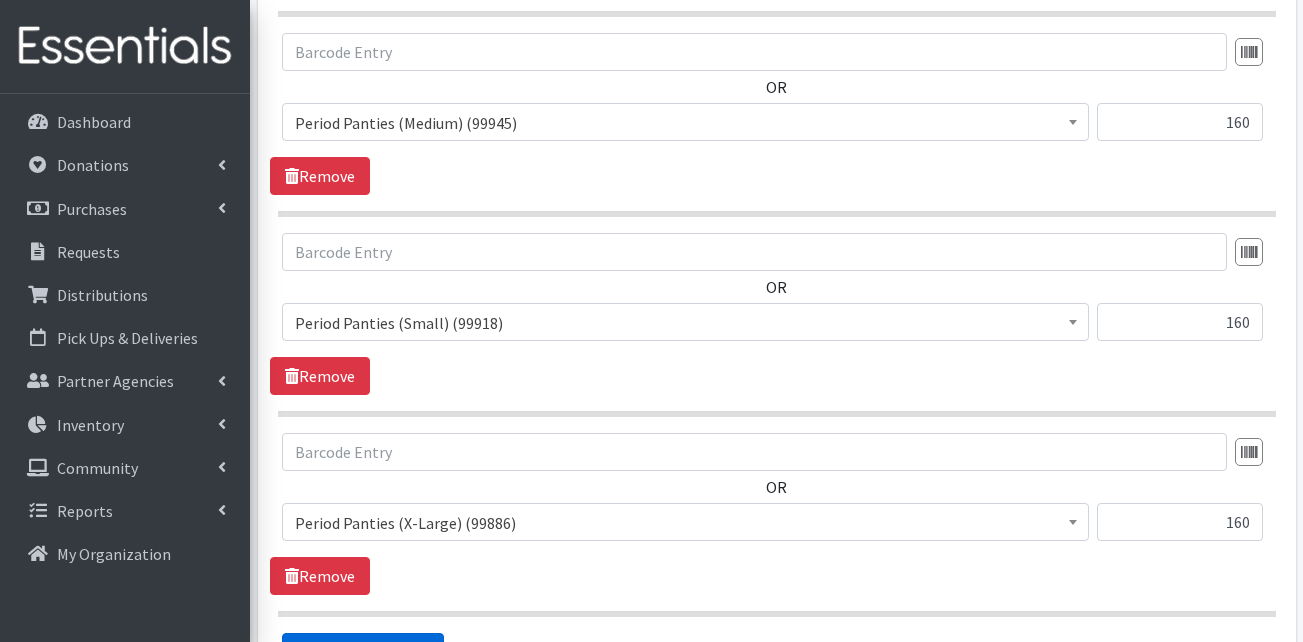 click on "Add Another Item" at bounding box center (363, 652) 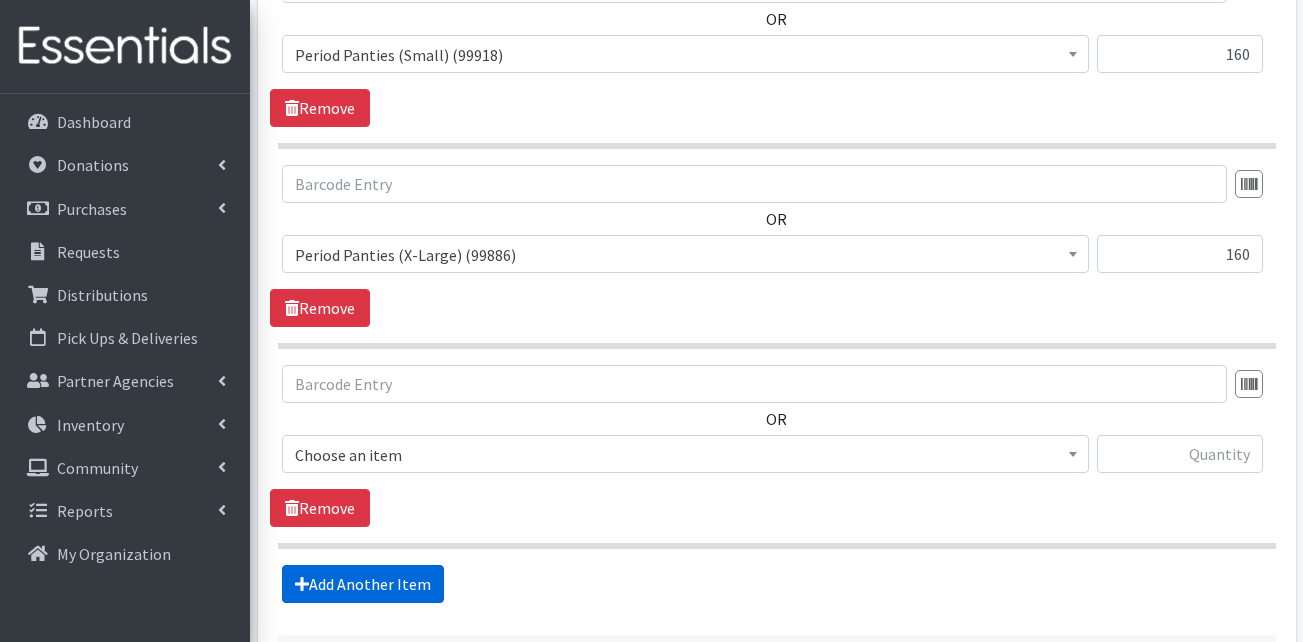 scroll, scrollTop: 1624, scrollLeft: 0, axis: vertical 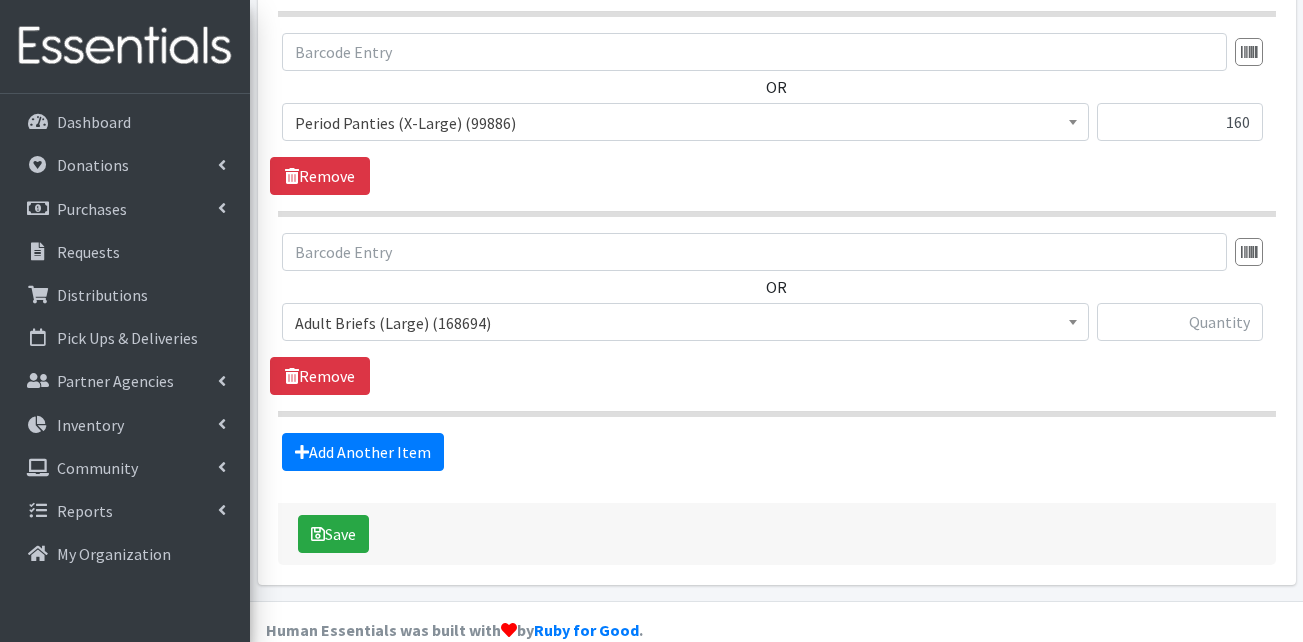 click on "Adult Briefs (Large) (168694)" at bounding box center (685, 323) 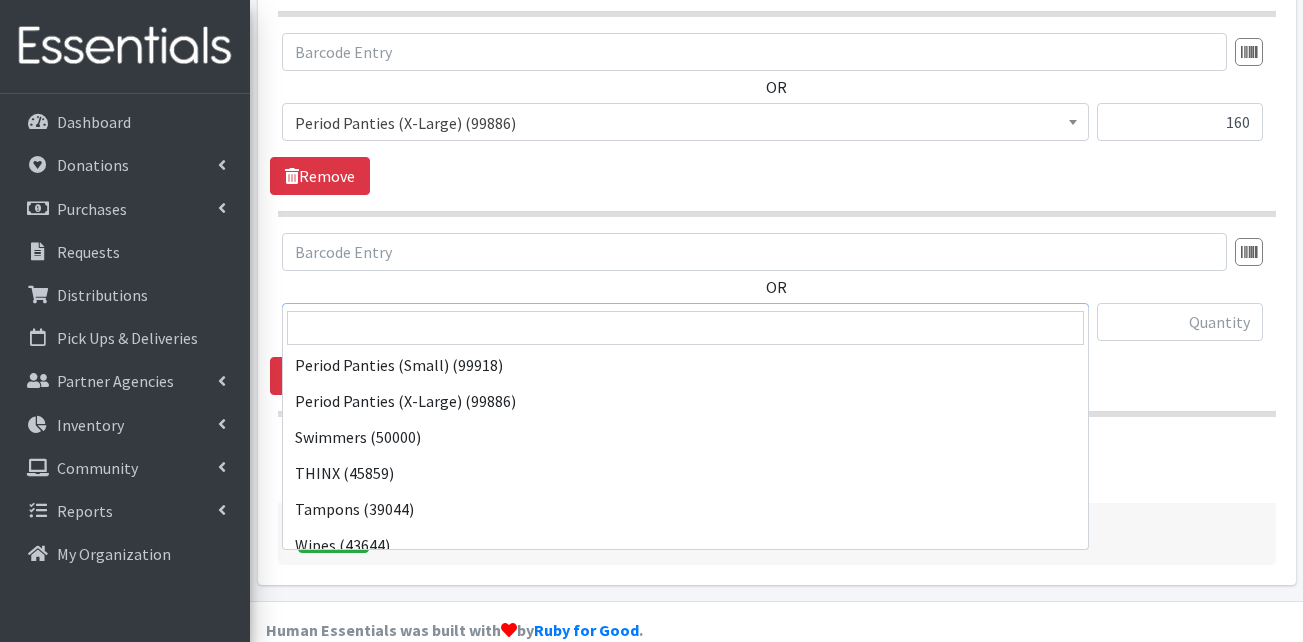 scroll, scrollTop: 952, scrollLeft: 0, axis: vertical 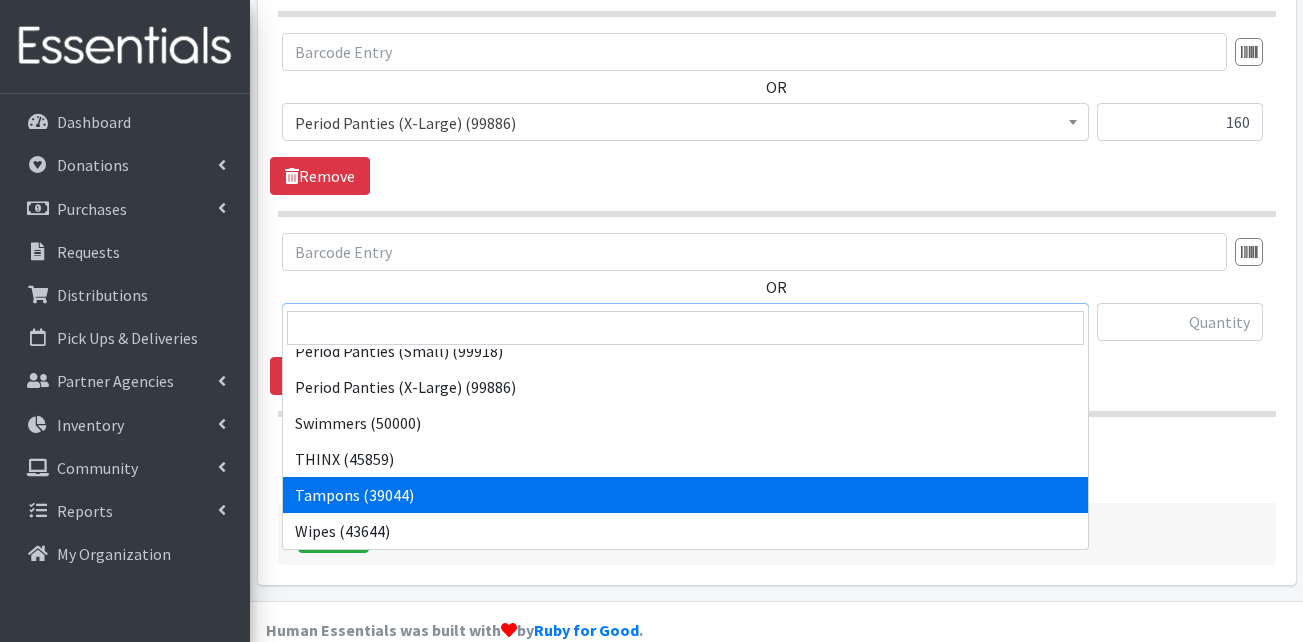 select on "13401" 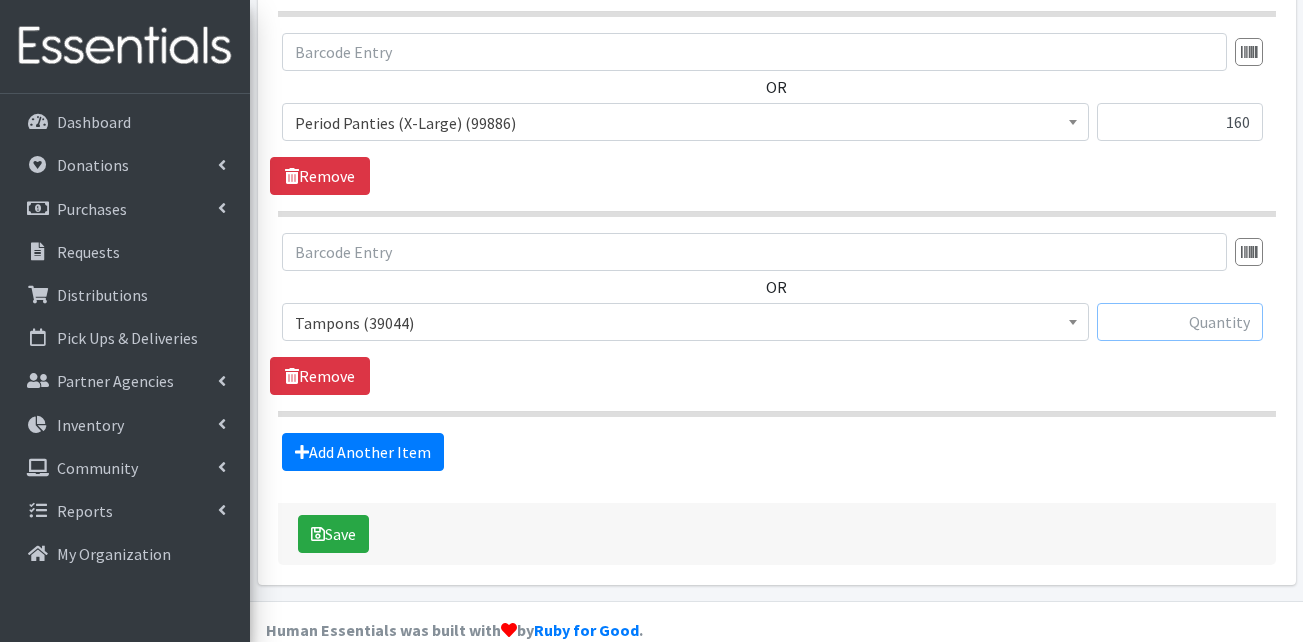 click at bounding box center [1180, 322] 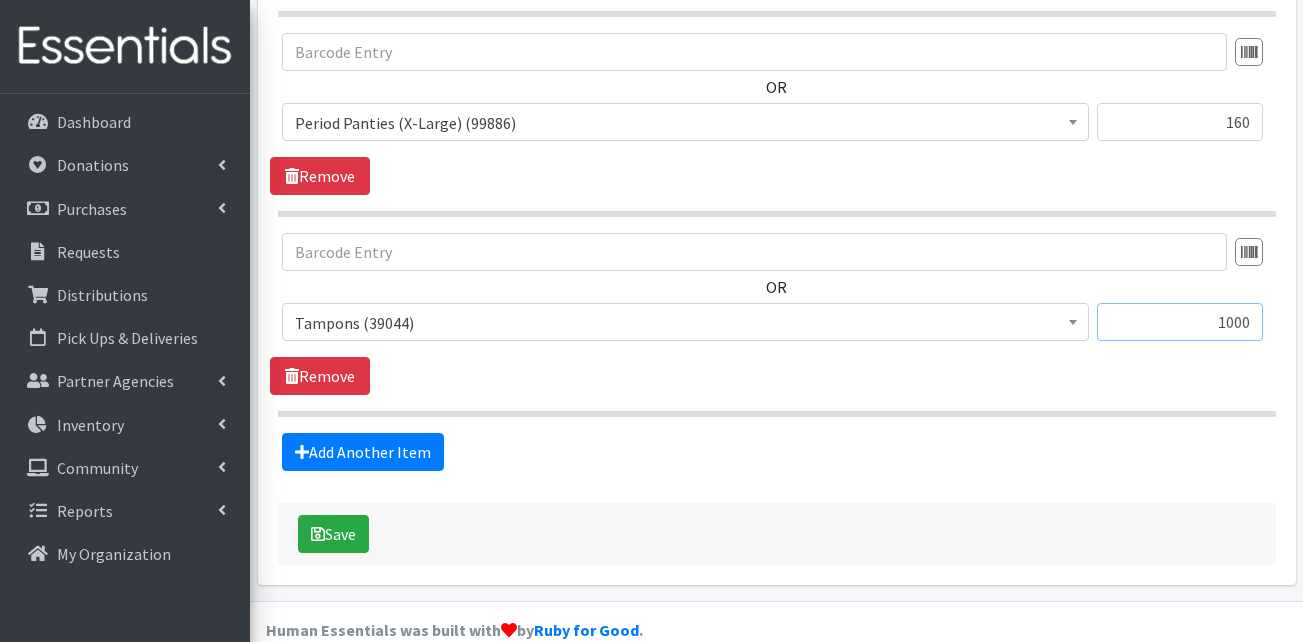 type on "1000" 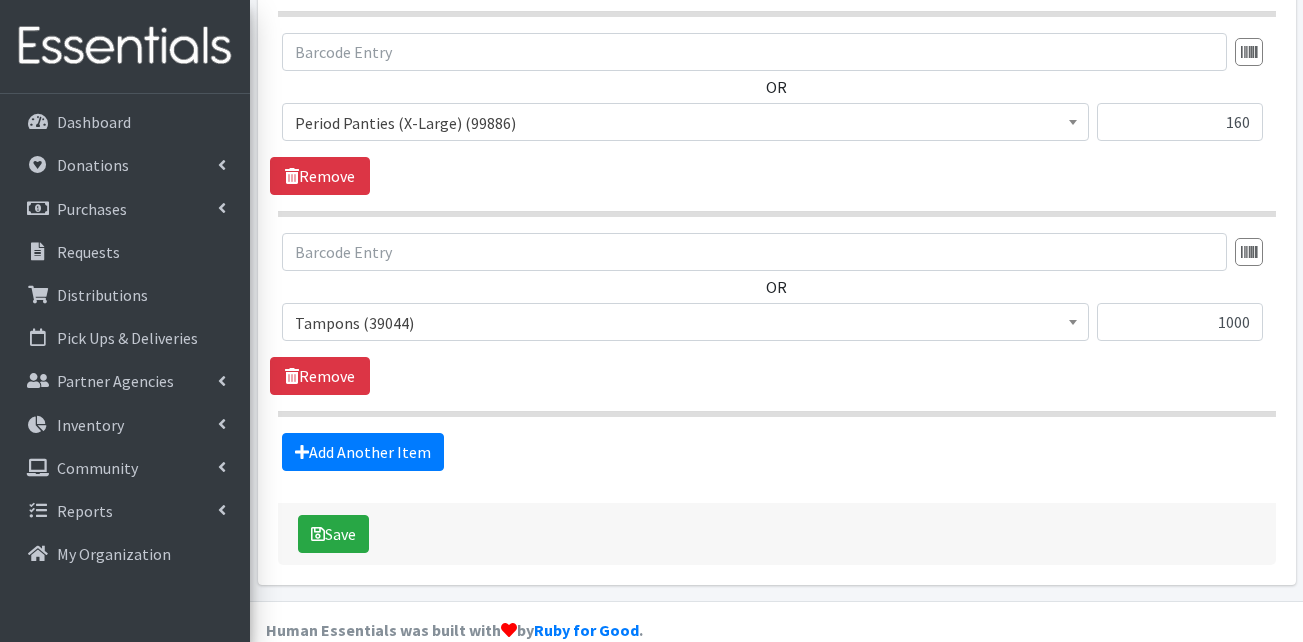 click on "OR
Adult Briefs (Large) (168694)
Adult Briefs (Medium) (109741)
Adult Briefs (Small) (111168)
Adult Briefs (X-Large) (164855)
Adult Briefs (XXL) (1304)
Adult Incontinence Pads (50000)
Adult Liners (50000)
Bed Pads (Disposable) (0)
Diapers (Newborn) (99125)
Diapers (Preemie) (114700)
Diapers (Size 1) (52155)
Diapers (Size 2) (57255)
Diapers (Size 3) (46380)
Diapers (Size 4) (61607)
Diapers (Size 5) (60656)
Diapers (Size 6) (62292)
Diapers (Size 7) (81370)
Kids (Overnights - Older Kids) (42314)
Kids Pull-Ups (2T-3T) (105896)
Kids Pull-Ups (3T-4T) (106900)
Kids Pull-Ups (4T-5T) (75576)
Other (0)
Pads (21932)
Period Packs  (99032)
Period Panties (Large) (364957)
Period Panties (Medium) (99945)
Period Panties (Small) (99918)" at bounding box center [776, 314] 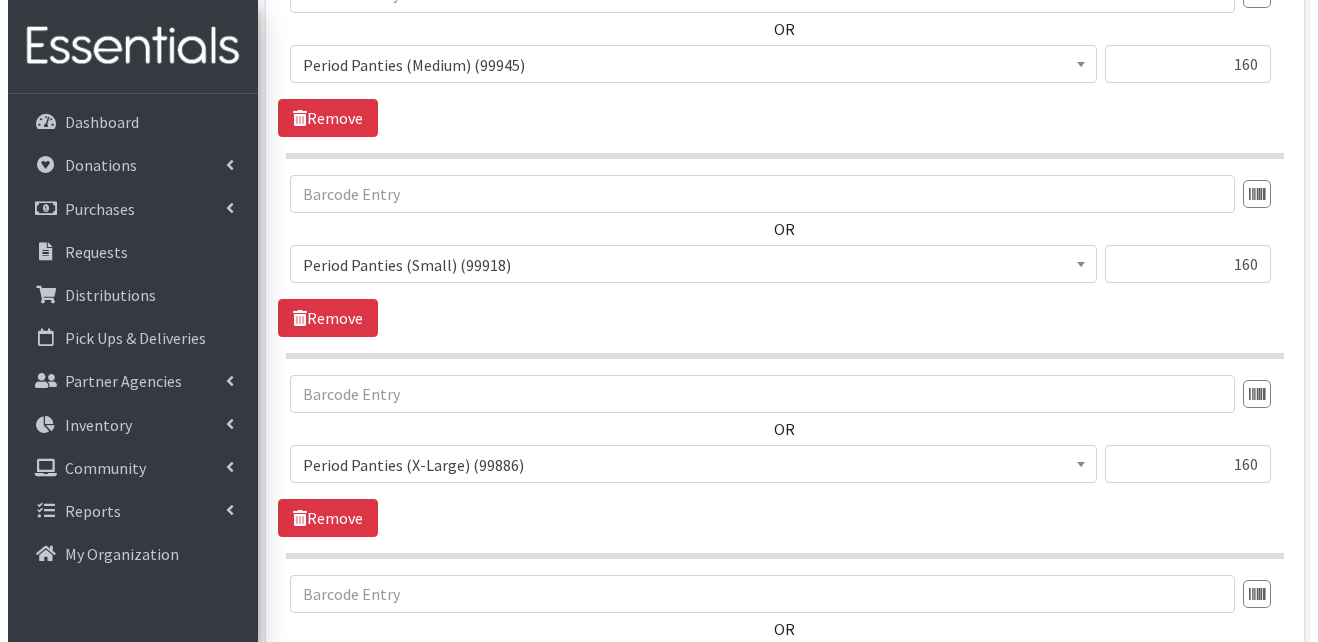 scroll, scrollTop: 1624, scrollLeft: 0, axis: vertical 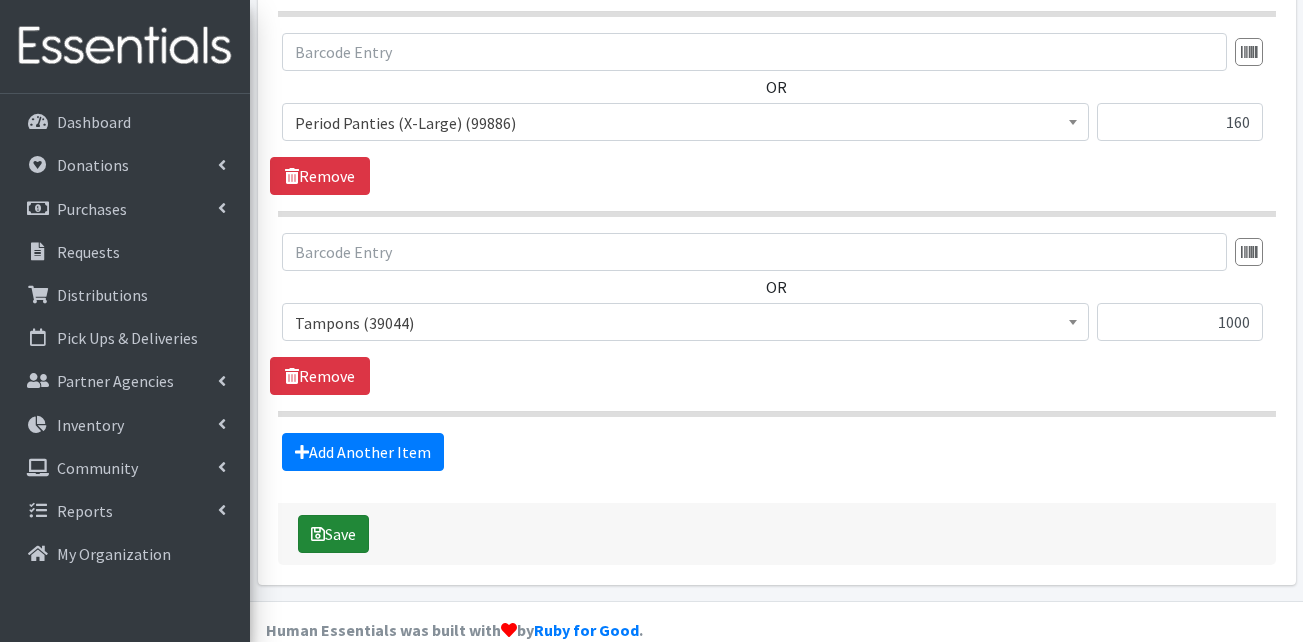 click at bounding box center [318, 534] 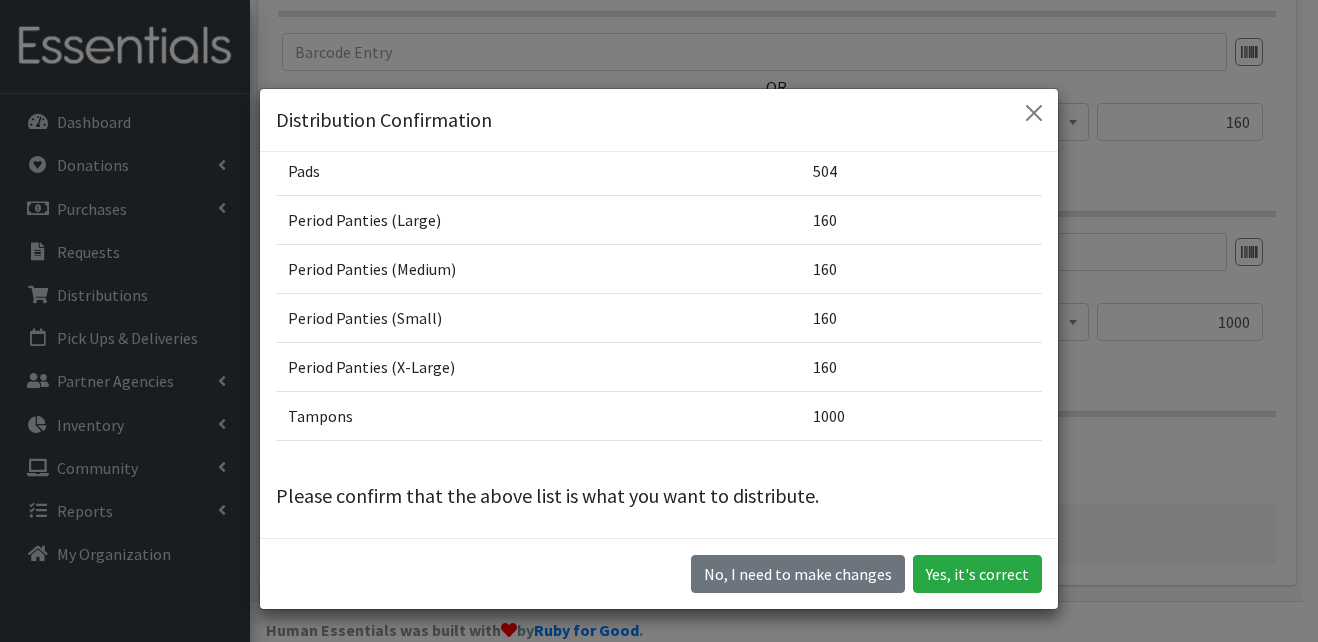 scroll, scrollTop: 123, scrollLeft: 0, axis: vertical 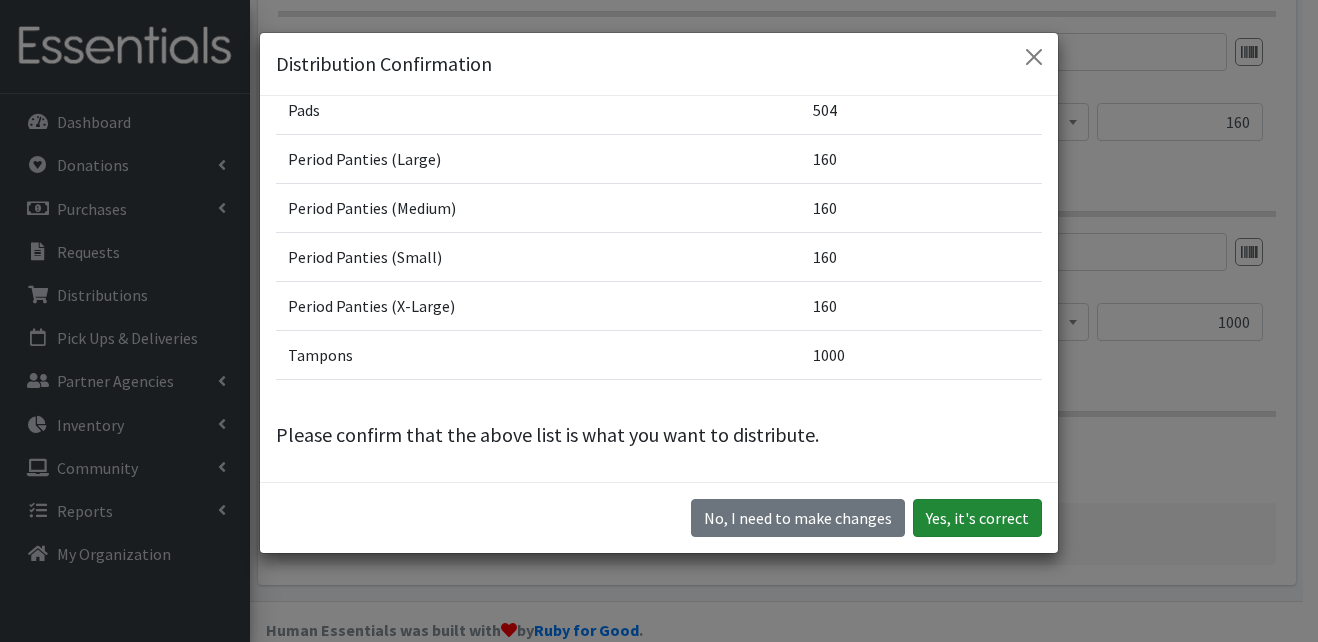 click on "Yes, it's correct" at bounding box center [977, 518] 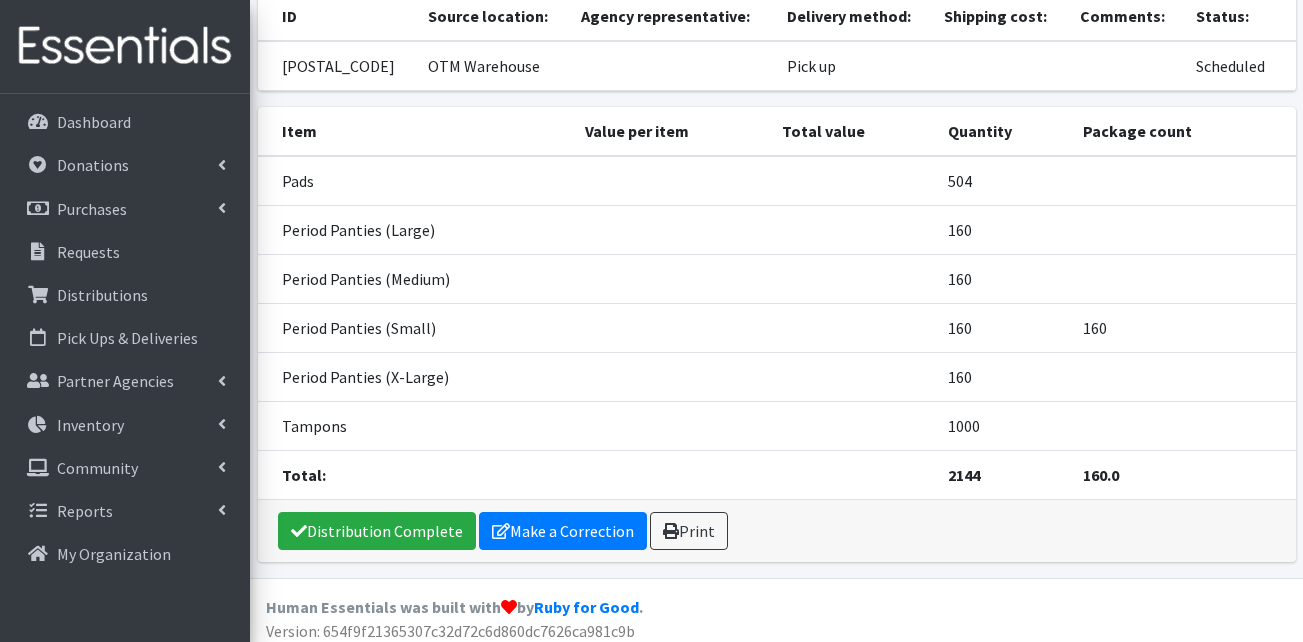 scroll, scrollTop: 315, scrollLeft: 0, axis: vertical 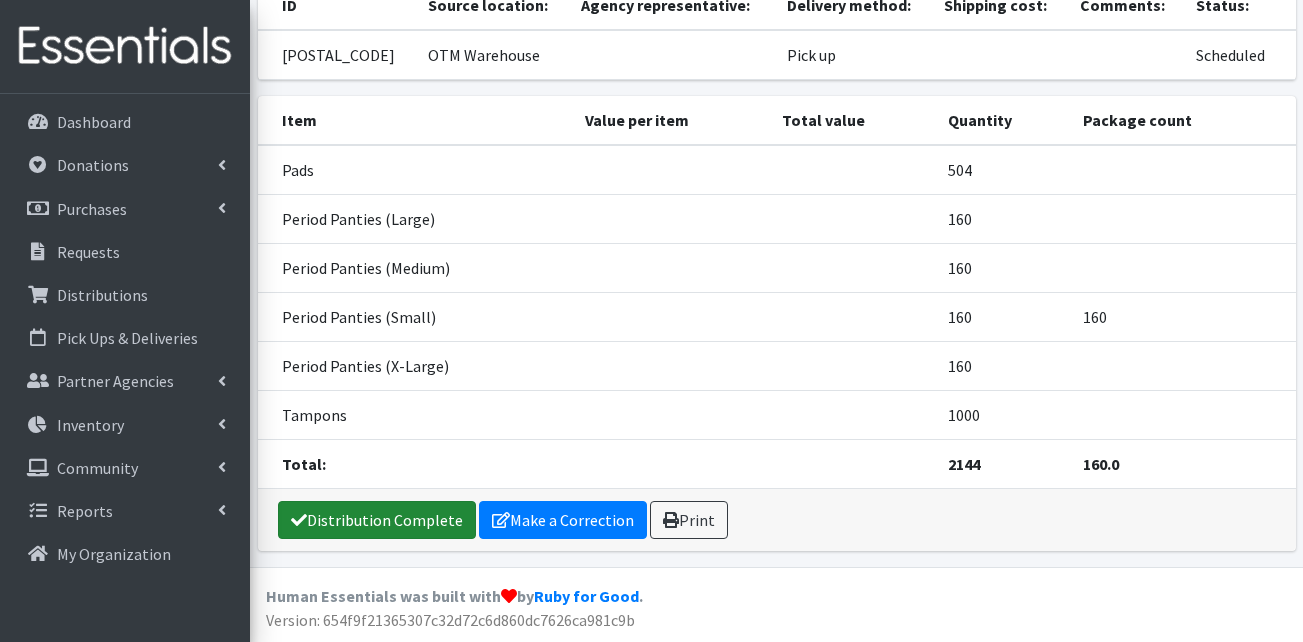 click on "Distribution Complete" at bounding box center [377, 520] 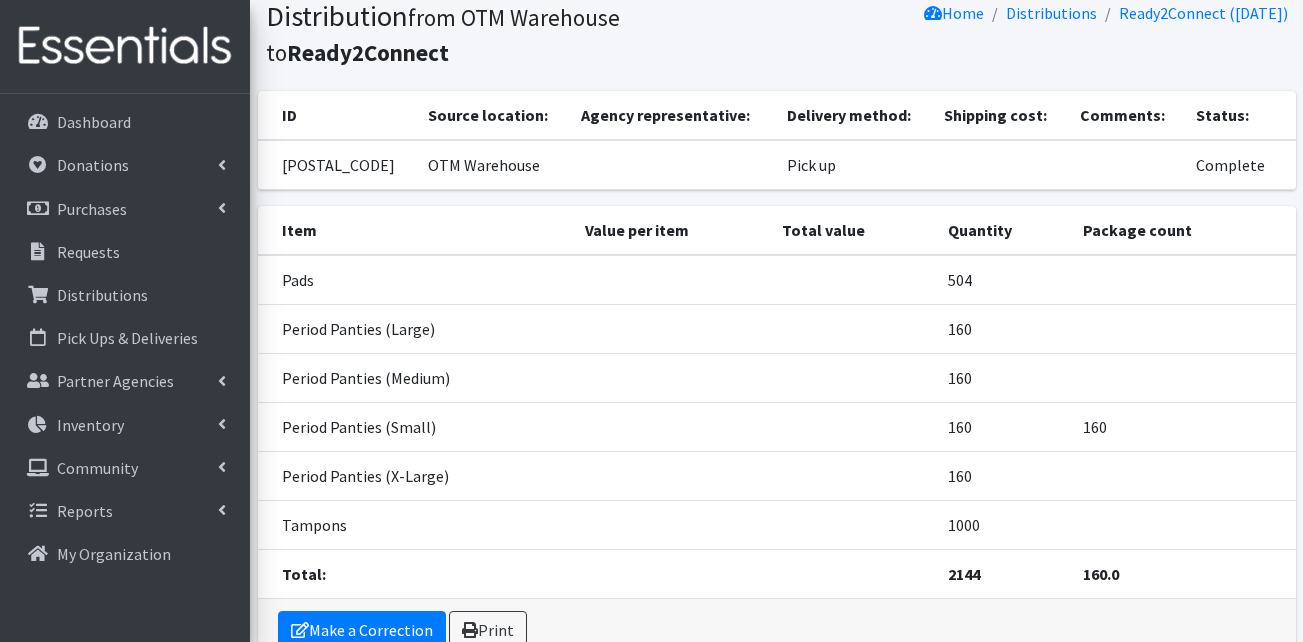 scroll, scrollTop: 0, scrollLeft: 0, axis: both 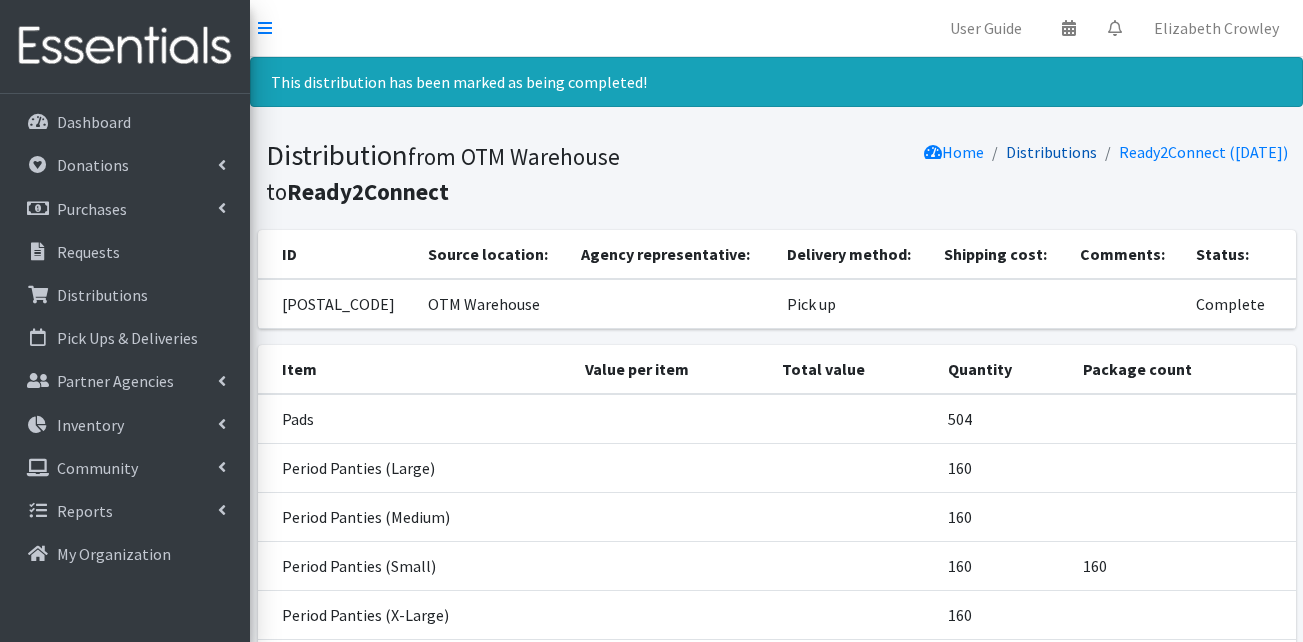 click on "Distributions" at bounding box center [1051, 152] 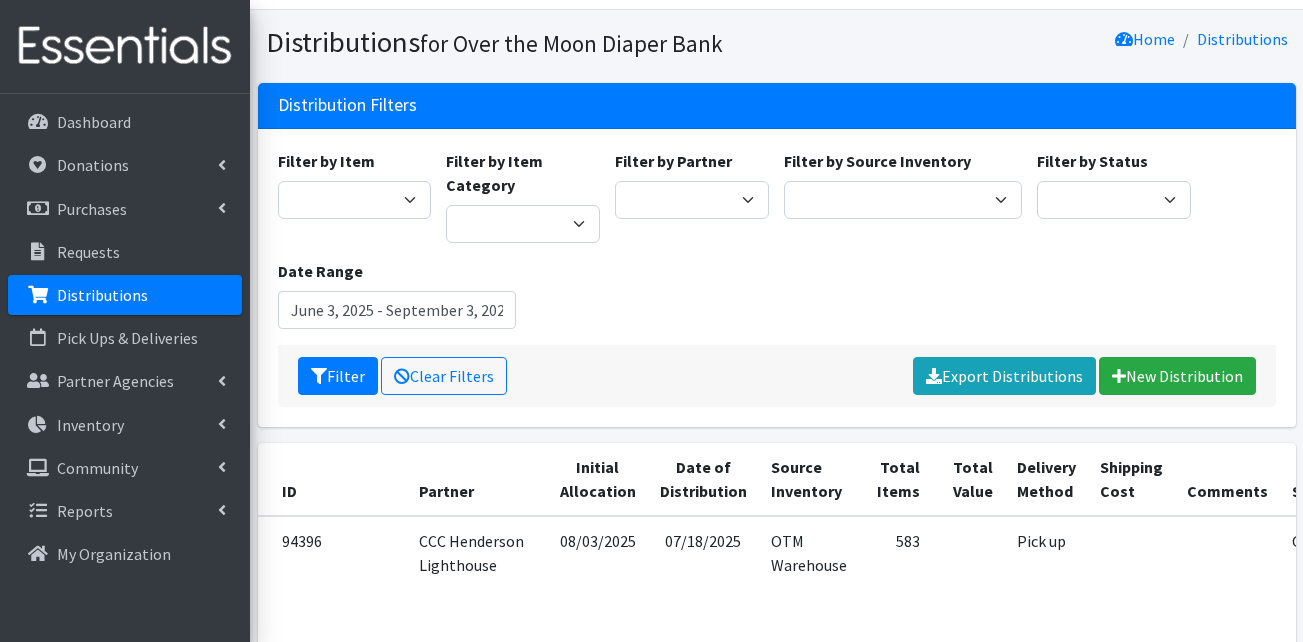 scroll, scrollTop: 0, scrollLeft: 0, axis: both 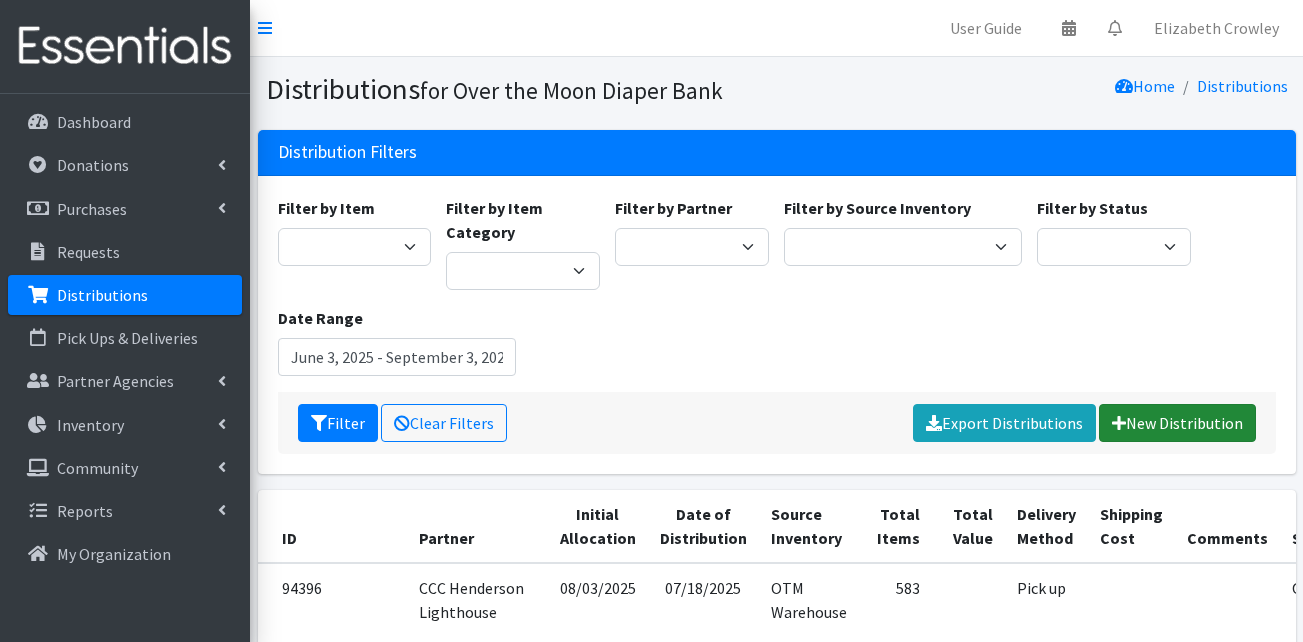 click on "New Distribution" at bounding box center (1177, 423) 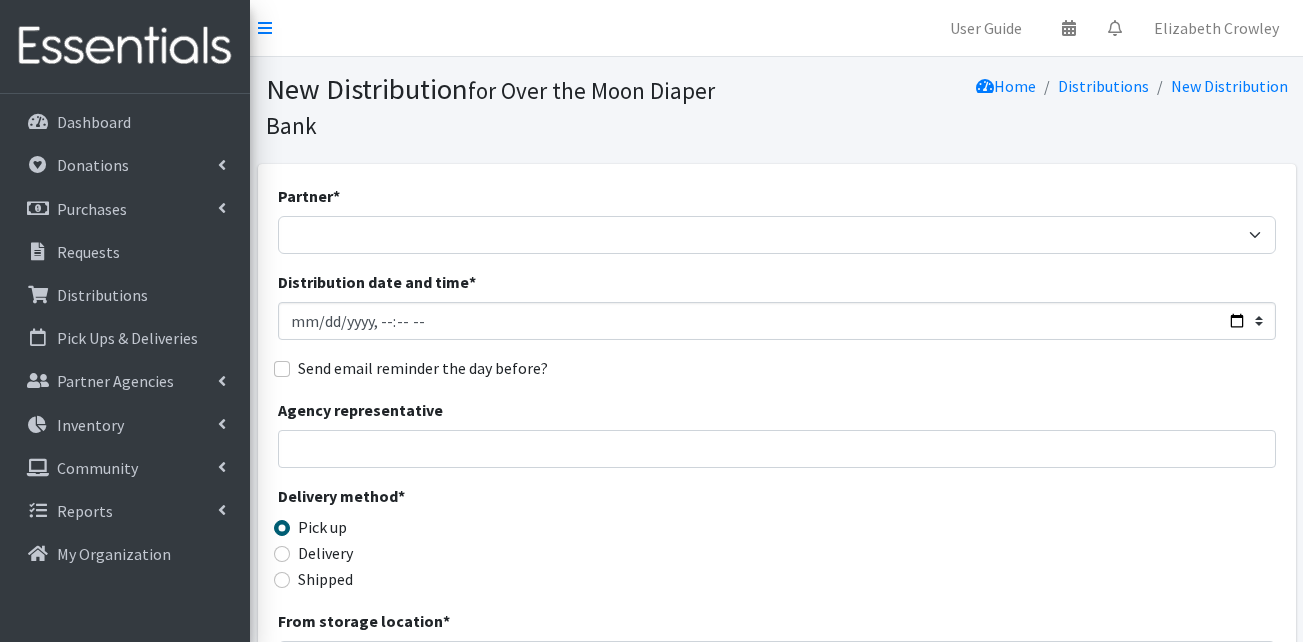 scroll, scrollTop: 0, scrollLeft: 0, axis: both 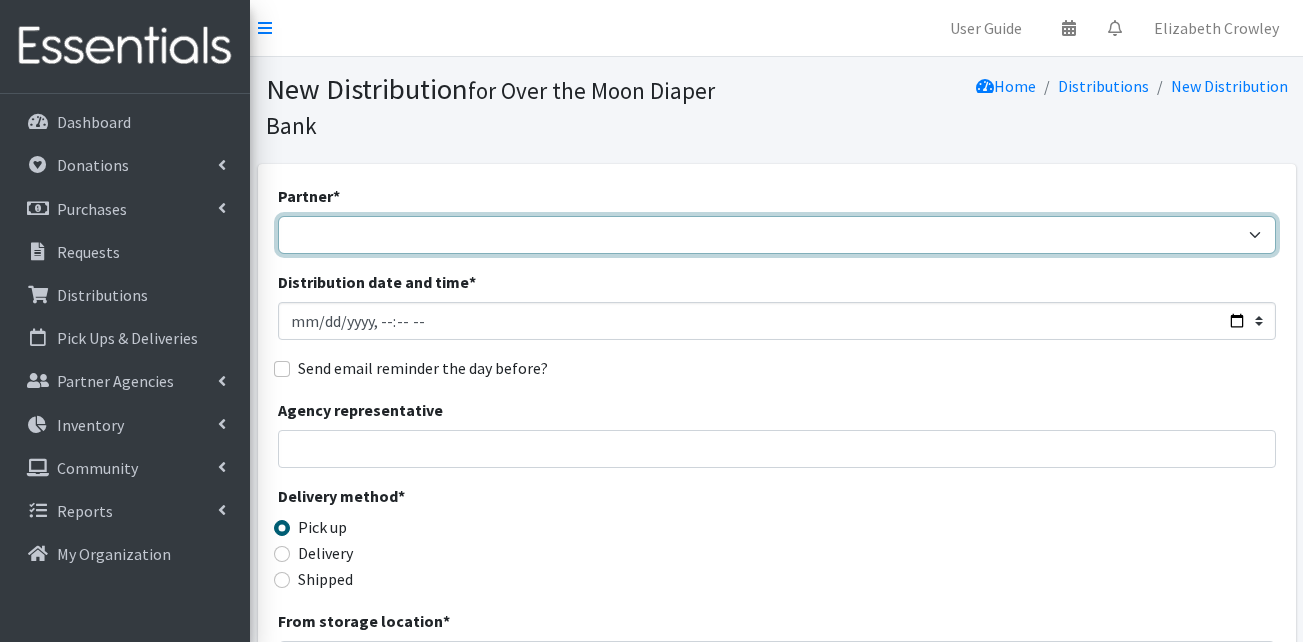 click on "AHJ Library System
Amerigroup
CCC Henderson Lighthouse
CEMA (Chatham Emergency Management Agency)
Chatham Savannah Authority for the Homeless
Coastal Coalition for Children - Savannah
CORE
DDDRP: Action Pact
DDDRP: Coastal GA Area Community Action Authority
Department of Public Health (DPH) / Coastal Health District
Economic Opportunity Authority
First Bryan Baptist Church
Fresh Express (YMCA + Healthy Savannah)
GA MOON LOCKER : DPH SAV, Drayton
GA MOON LOCKER : DPH SAV, Eisenhower
GA MOON LOCKER: Forest City Branch
GA MOON LOCKER : Hinesville Branch
GA MOON LOCKER : Midway|Riceboro Branch
GA MOON LOCKER : SW Chatham Branch
GA Southern Captain's Cupboard SAV
GA Southern Statesboro / Wellness & Health Promotion
General Donation
Gillison Branch Baptist Church 2nd Annual Health Fair
Goodwill SEGA
Greater Gaines Women's Missionary Society
Greenbriar Children's Center
GROW Initiative GA
HOME OTM
Hope 1312 Collective
Live Oak Libraries" at bounding box center (777, 235) 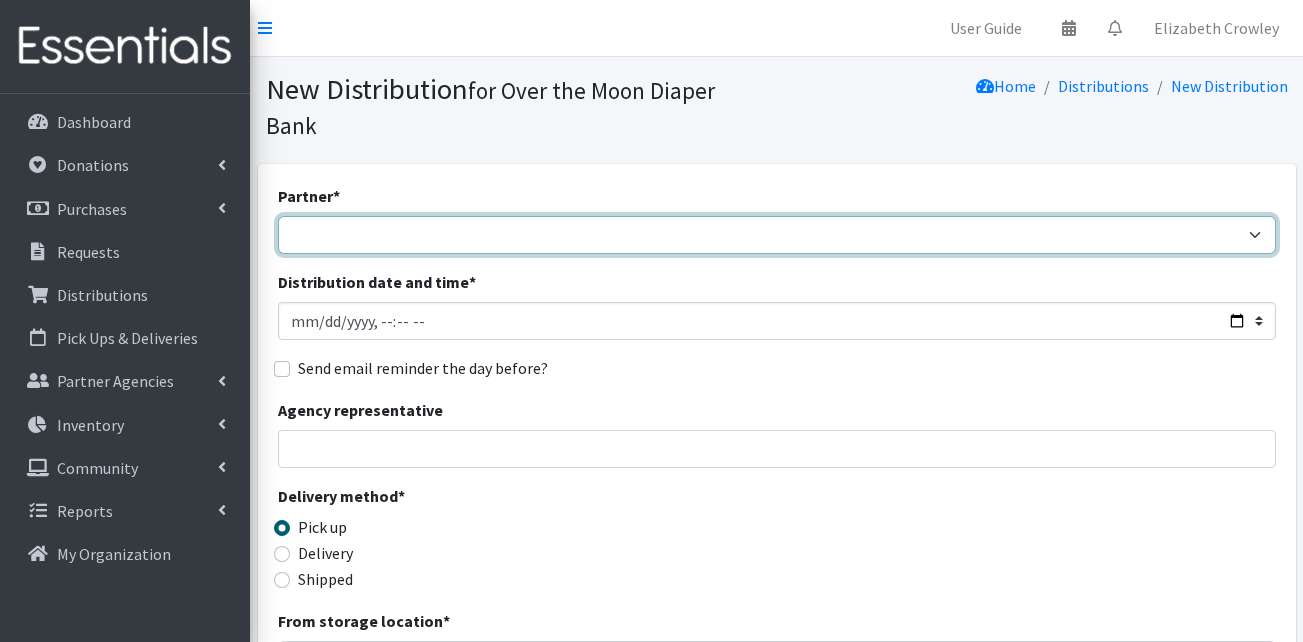 select on "[NUMBER]" 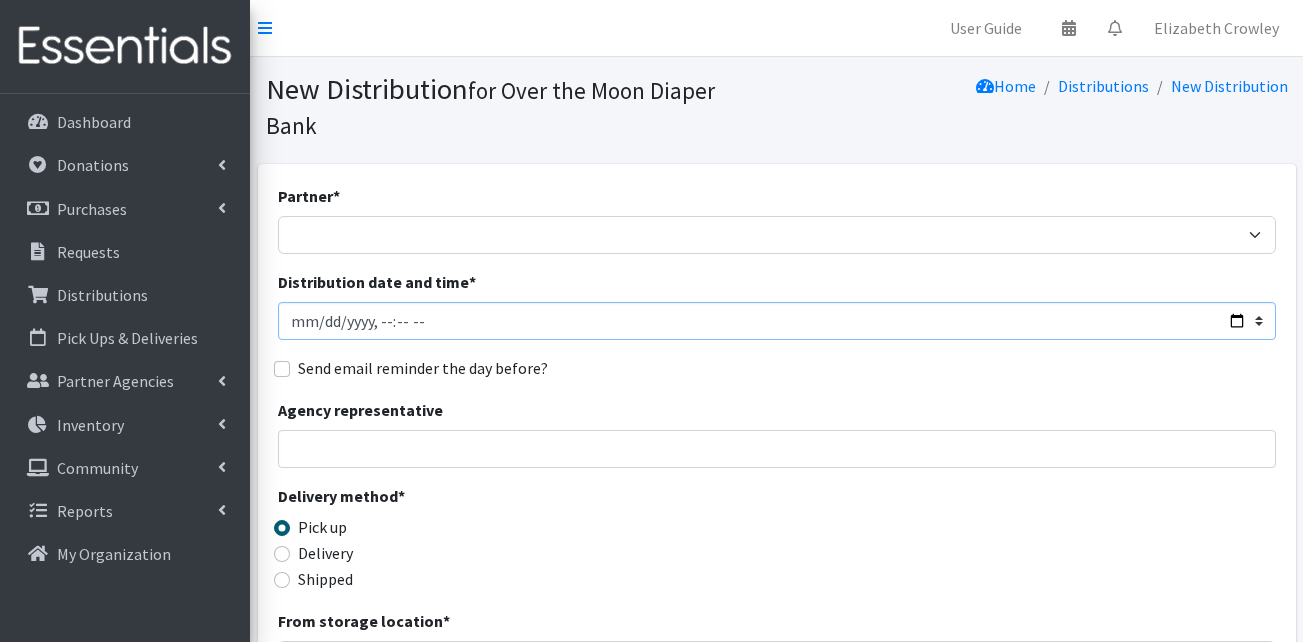 click on "Distribution date and time  *" at bounding box center (777, 321) 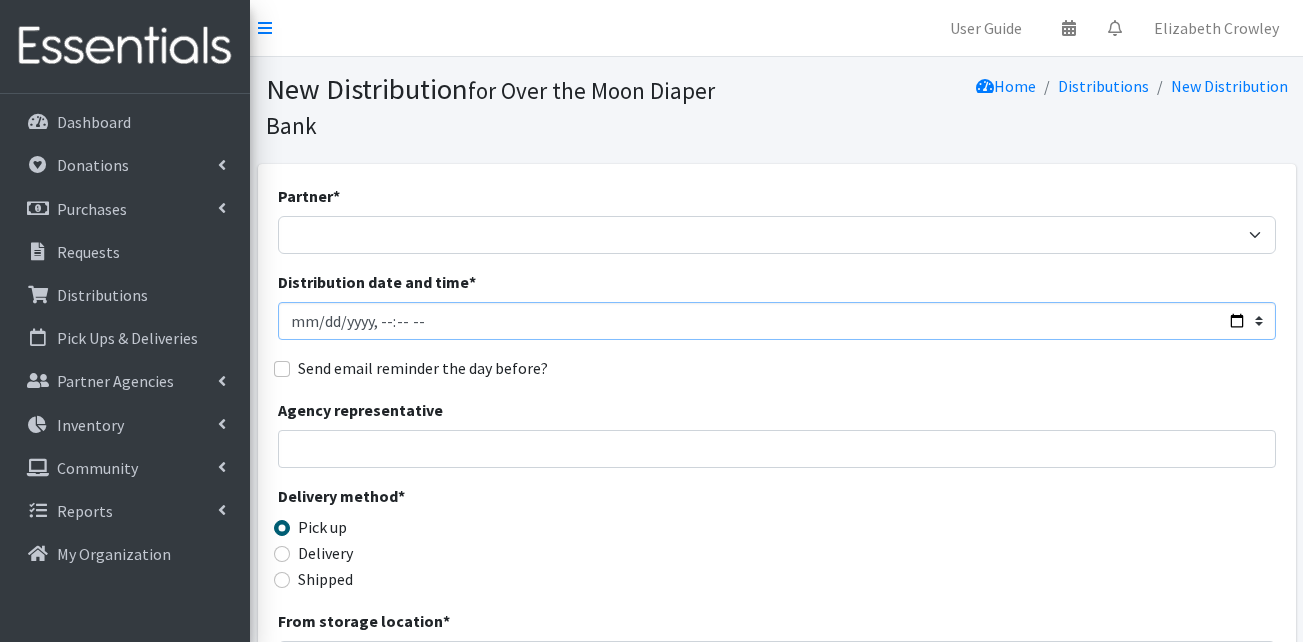 click on "Distribution date and time  *" at bounding box center [777, 321] 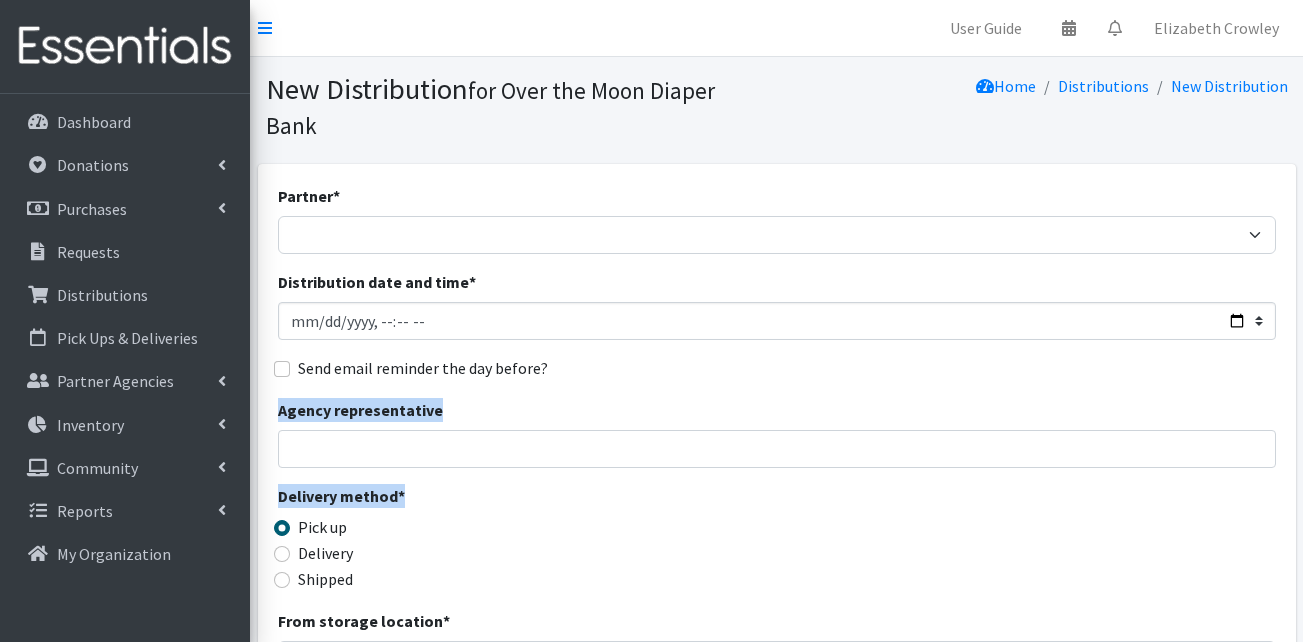 drag, startPoint x: 454, startPoint y: 435, endPoint x: 449, endPoint y: 414, distance: 21.587032 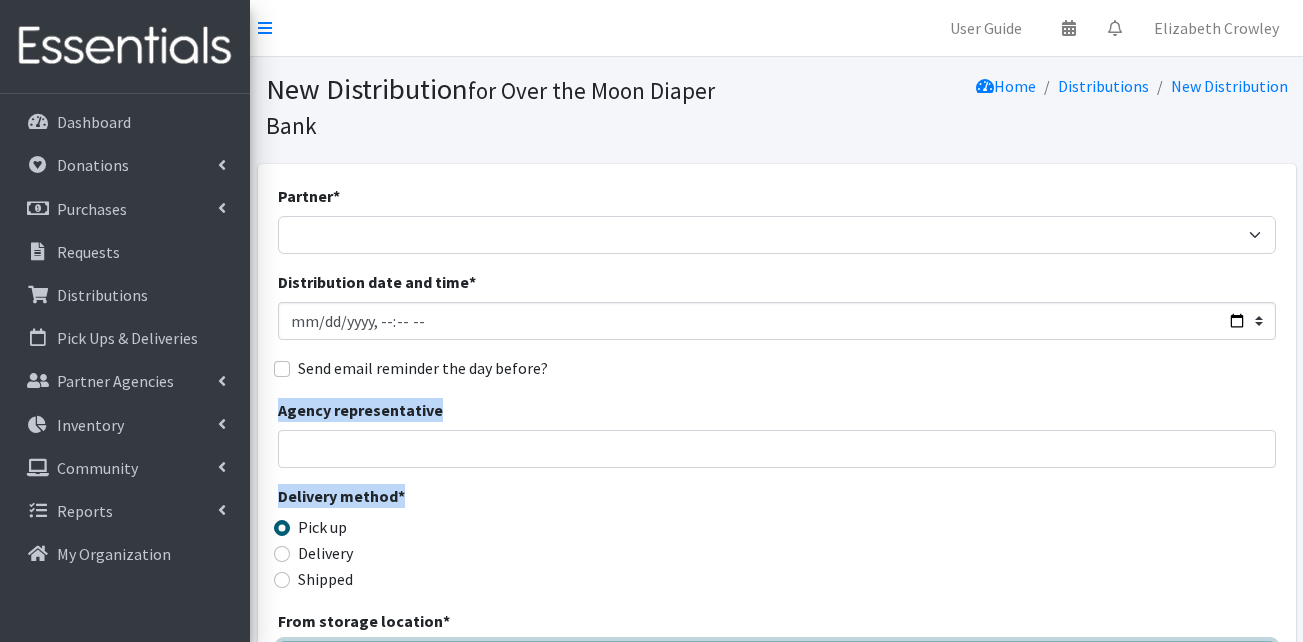 click on "OTM Warehouse" at bounding box center [777, 660] 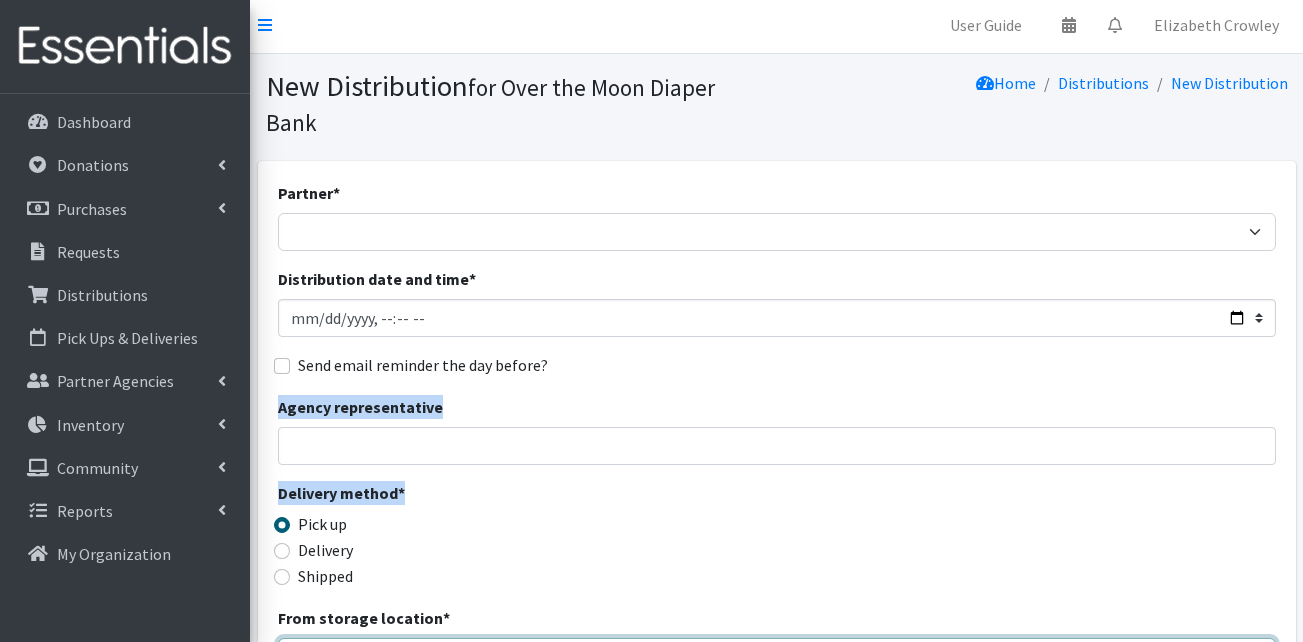 select on "385" 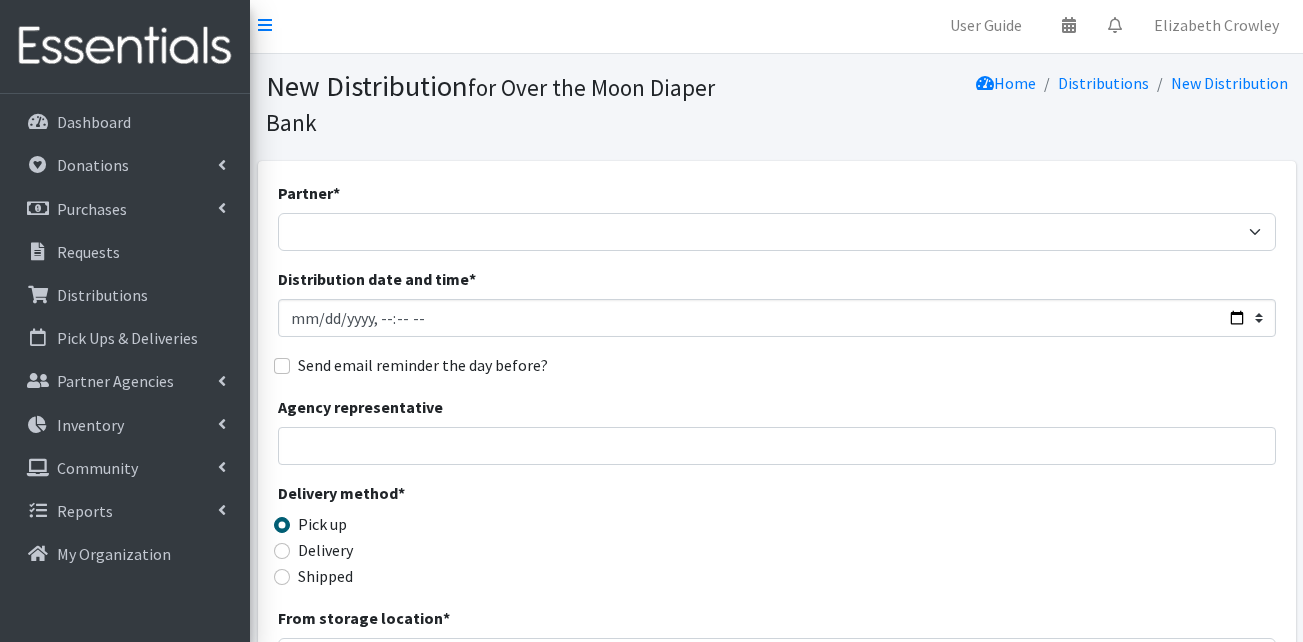 click on "Delivery method  * Pick up Delivery Shipped
Shipping cost" at bounding box center (777, 543) 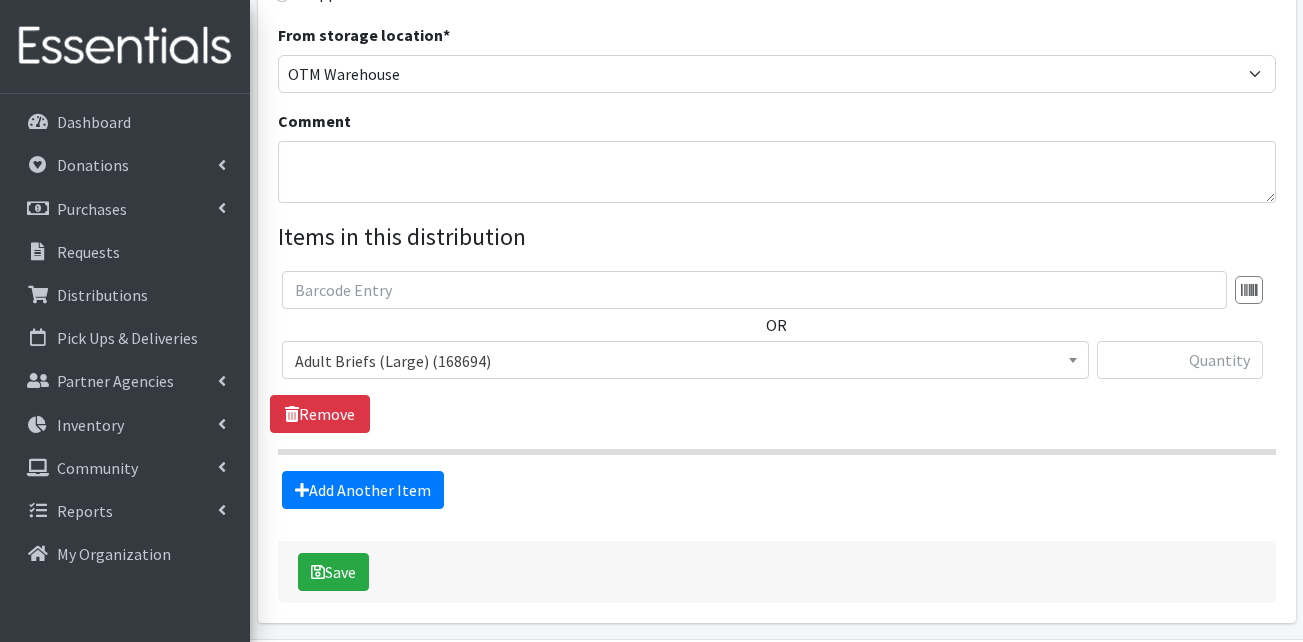 scroll, scrollTop: 603, scrollLeft: 0, axis: vertical 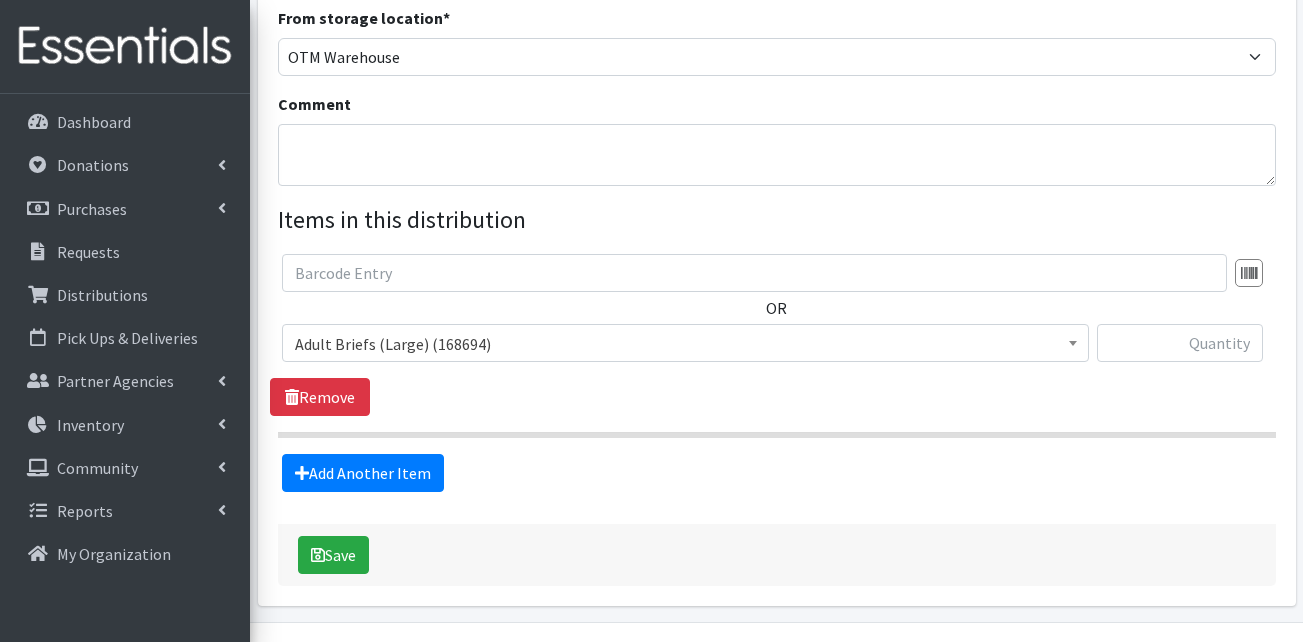 click on "Adult Briefs (Large) (168694)
Adult Briefs (Medium) (109741)
Adult Briefs (Small) (111168)
Adult Briefs (X-Large) (164855)
Adult Briefs (XXL) (1304)
Adult Incontinence Pads (50000)
Adult Liners (50000)
Bed Pads (Disposable) (0)
Diapers (Newborn) (99125)
Diapers (Preemie) (114700)
Diapers (Size 1) (52155)
Diapers (Size 2) (57255)
Diapers (Size 3) (46380)
Diapers (Size 4) (61607)
Diapers (Size 5) (60656)
Diapers (Size 6) (62292)
Diapers (Size 7) (81370)
Kids (Overnights - Older Kids) (42314)
Kids Pull-Ups (2T-3T) (105896)
Kids Pull-Ups (3T-4T) (106900)
Kids Pull-Ups (4T-5T) (75576)
Other (0)
Pads (21428)
Period Packs  (99032)
Period Panties (Large) (364797)
Period Panties (Medium) (99785)
Period Panties (Small) (99758)
Period Panties (X-Large) (99726)
Swimmers (50000)
THINX (45859)
Tampons (38044)
Wipes  (43644)
Adult Briefs (Large) (168694)" at bounding box center [685, 351] 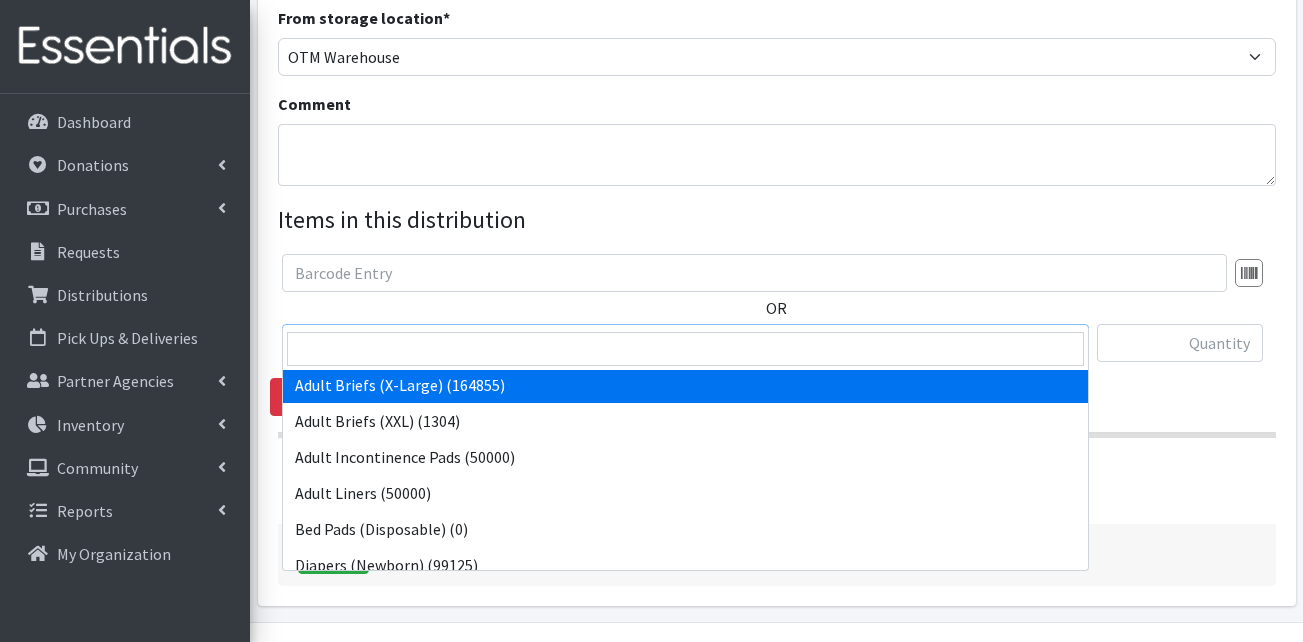 scroll, scrollTop: 300, scrollLeft: 0, axis: vertical 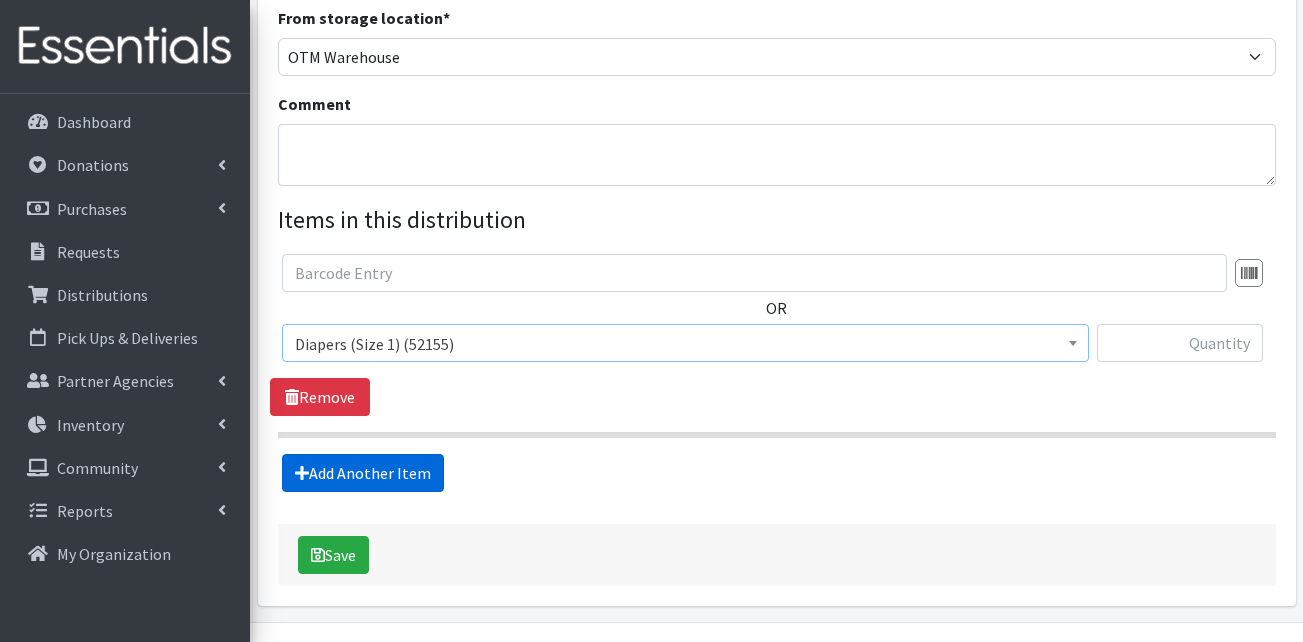 click on "Add Another Item" at bounding box center (363, 473) 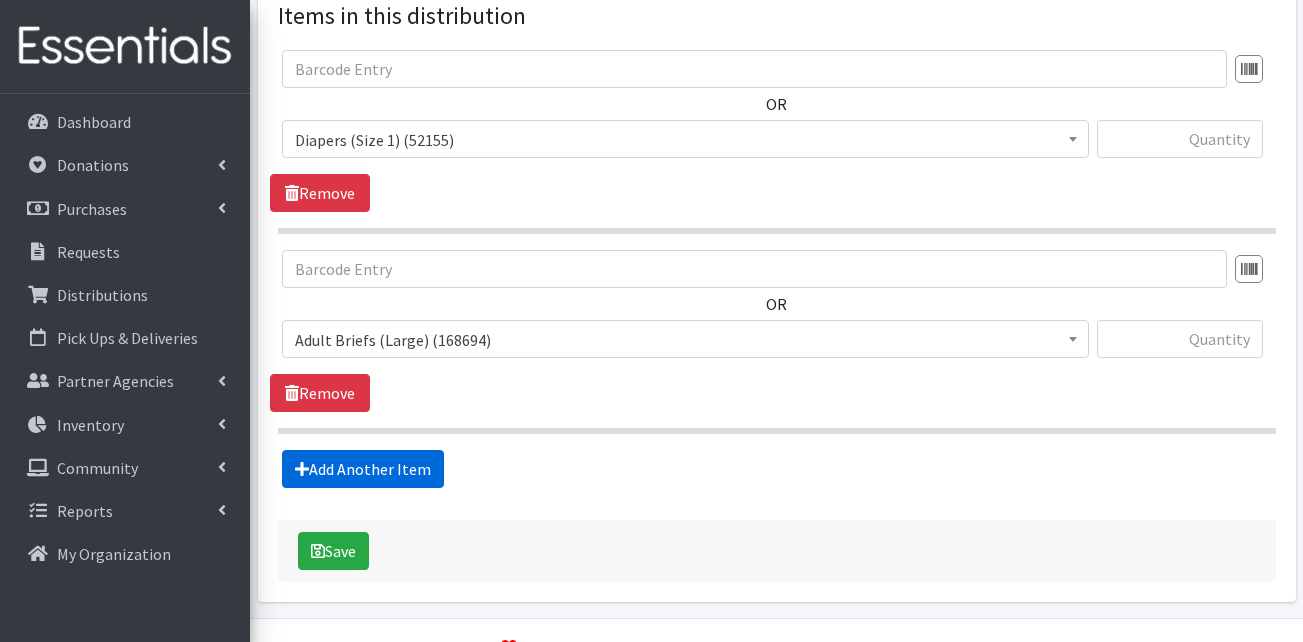 scroll, scrollTop: 824, scrollLeft: 0, axis: vertical 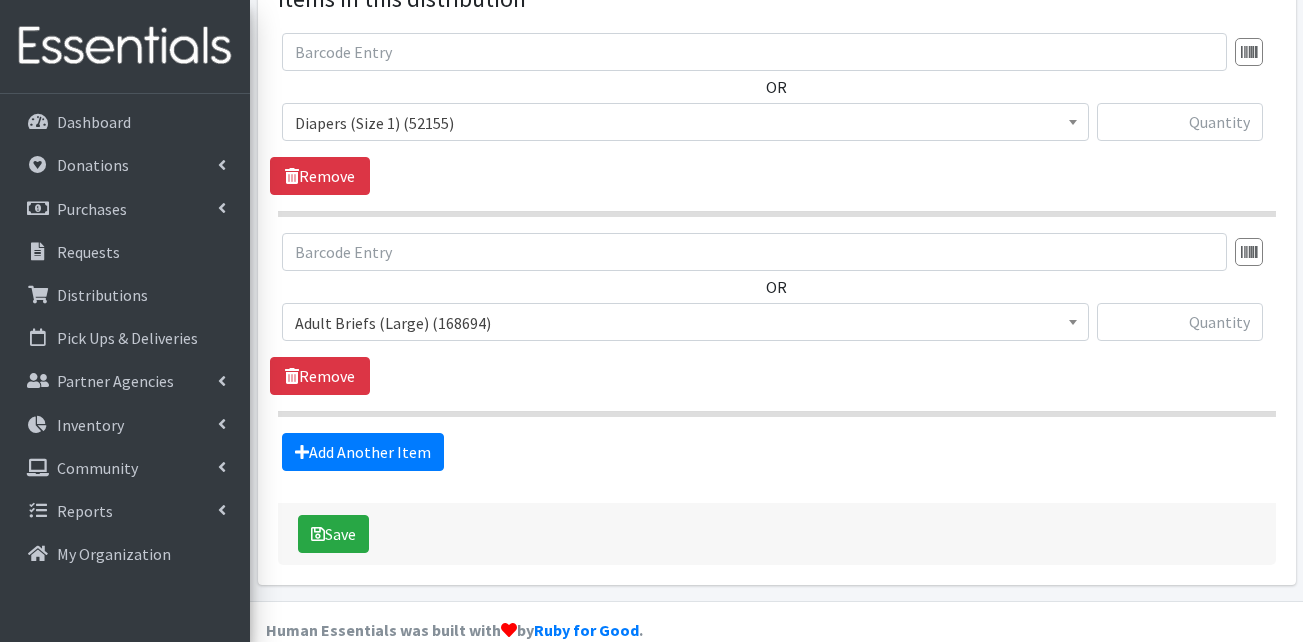 click on "Adult Briefs (Large) (168694)" at bounding box center (685, 323) 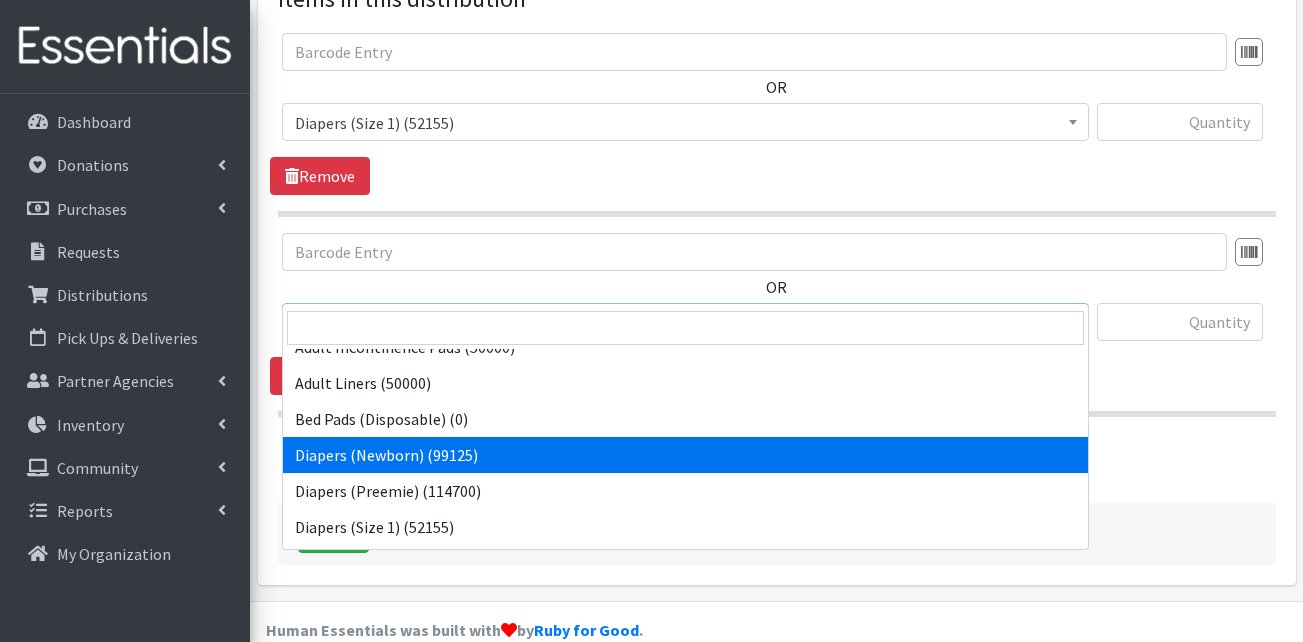 scroll, scrollTop: 300, scrollLeft: 0, axis: vertical 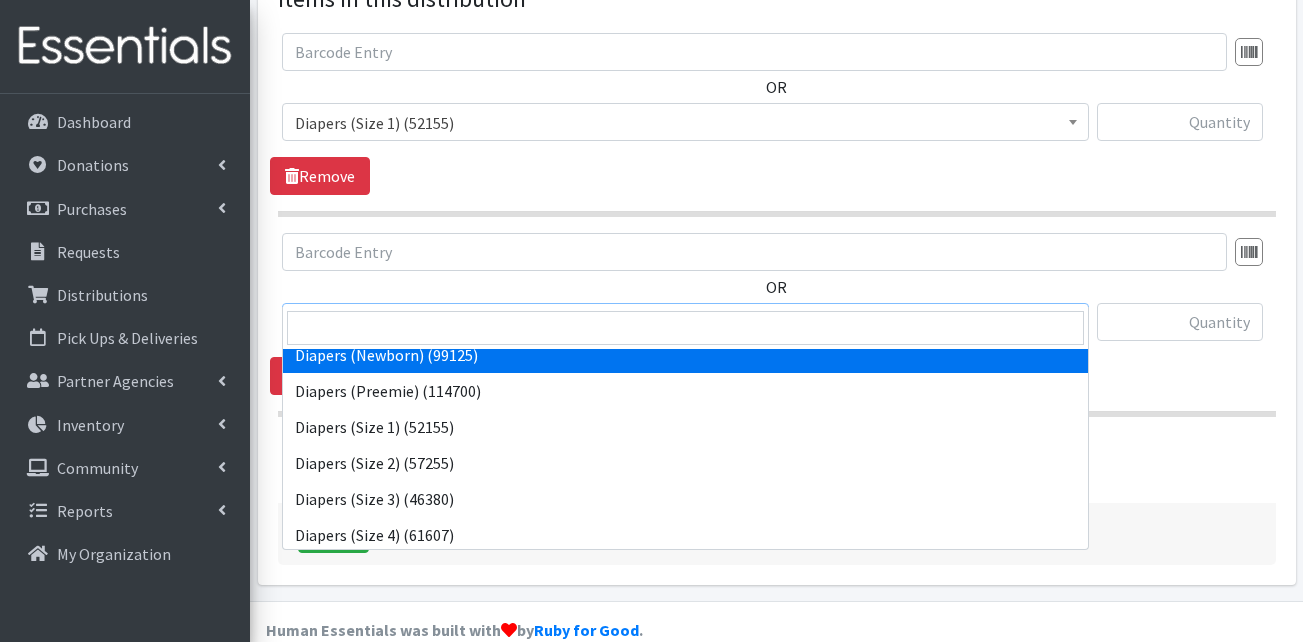 click on "Diapers (Size 1) (52155)" at bounding box center [685, 123] 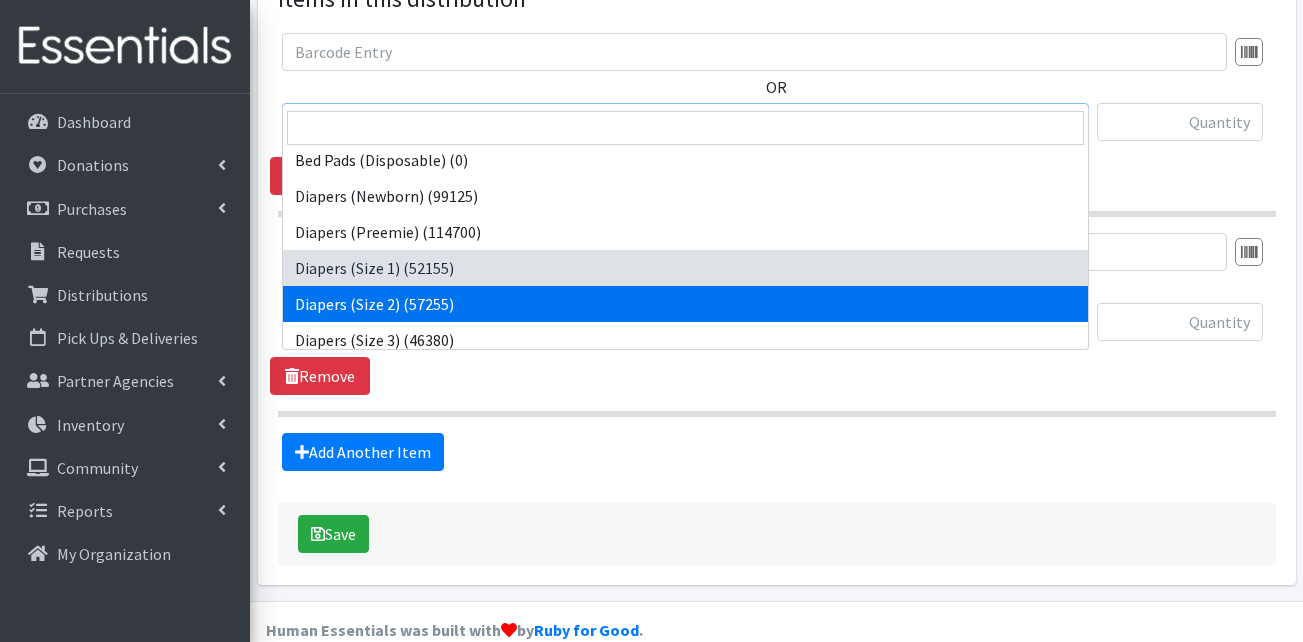 scroll, scrollTop: 224, scrollLeft: 0, axis: vertical 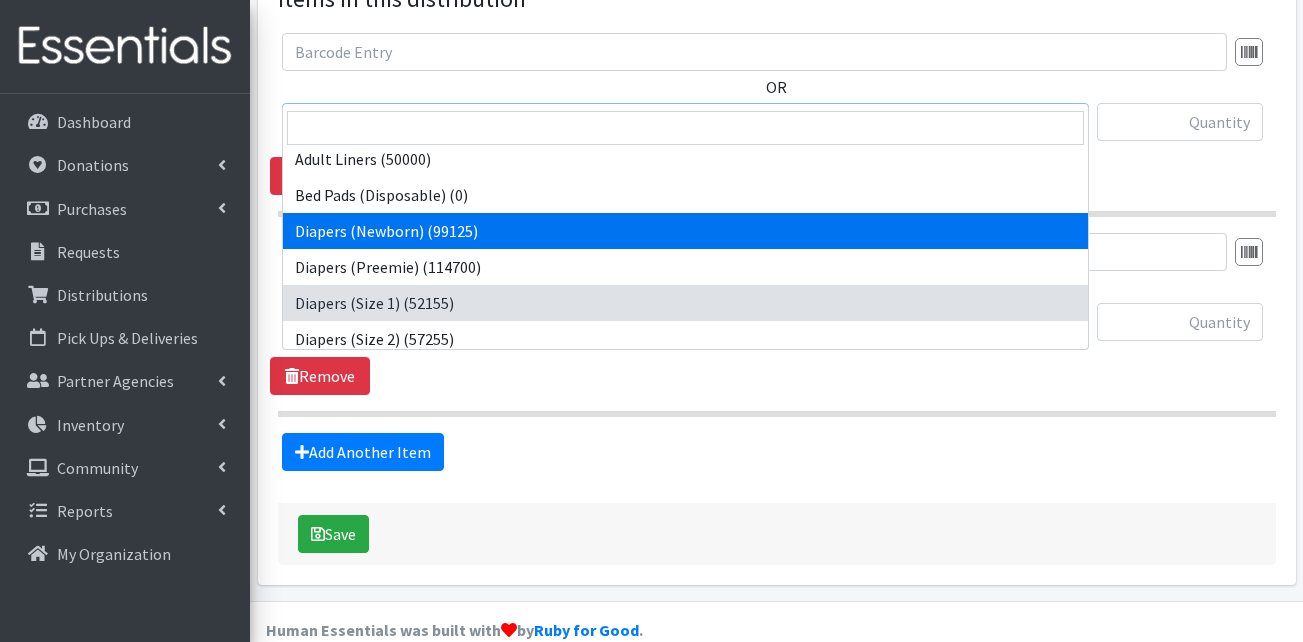 select on "13417" 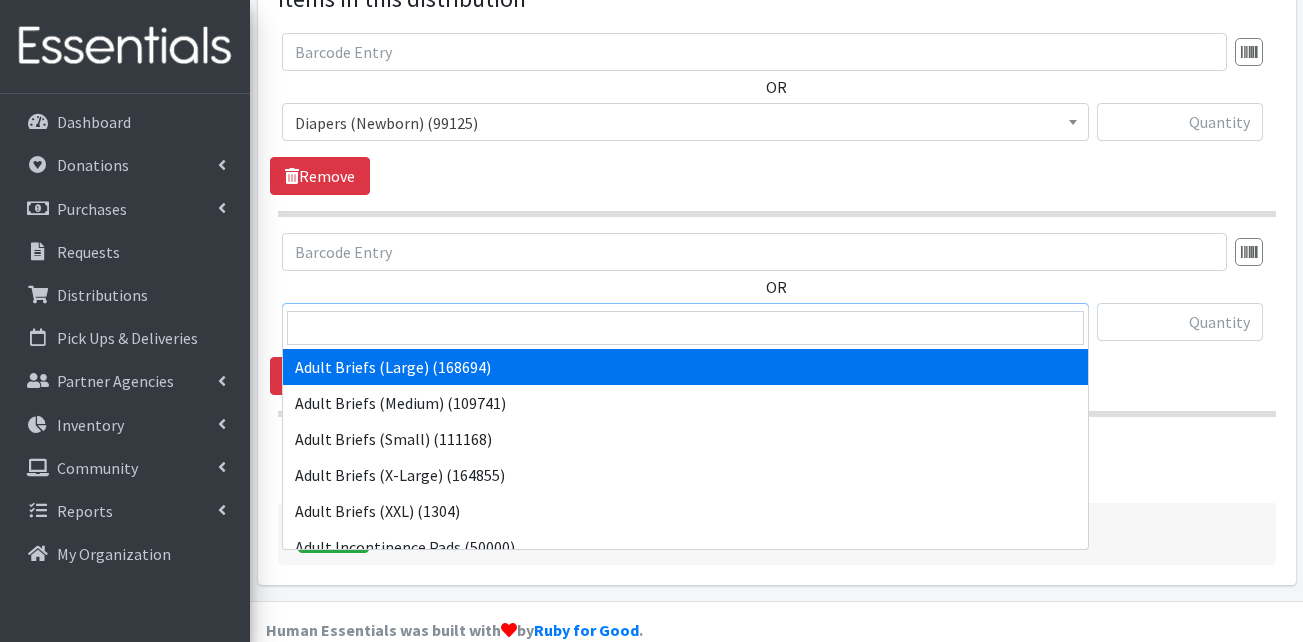 click on "Adult Briefs (Large) (168694)" at bounding box center (685, 323) 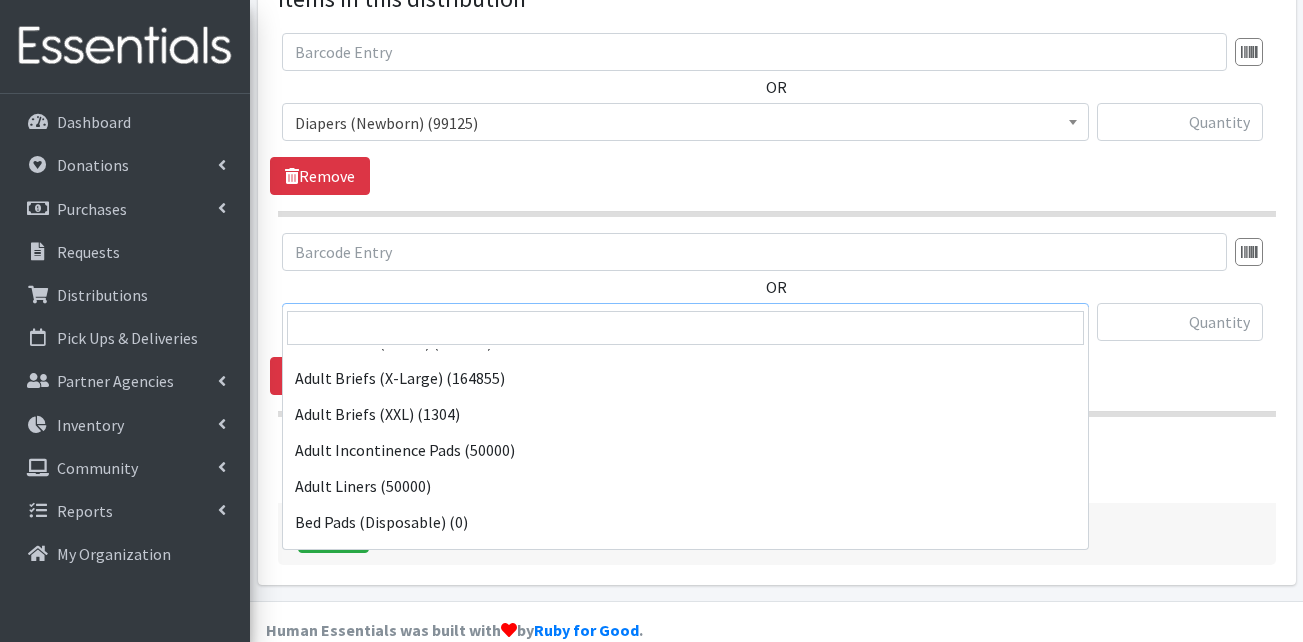 scroll, scrollTop: 300, scrollLeft: 0, axis: vertical 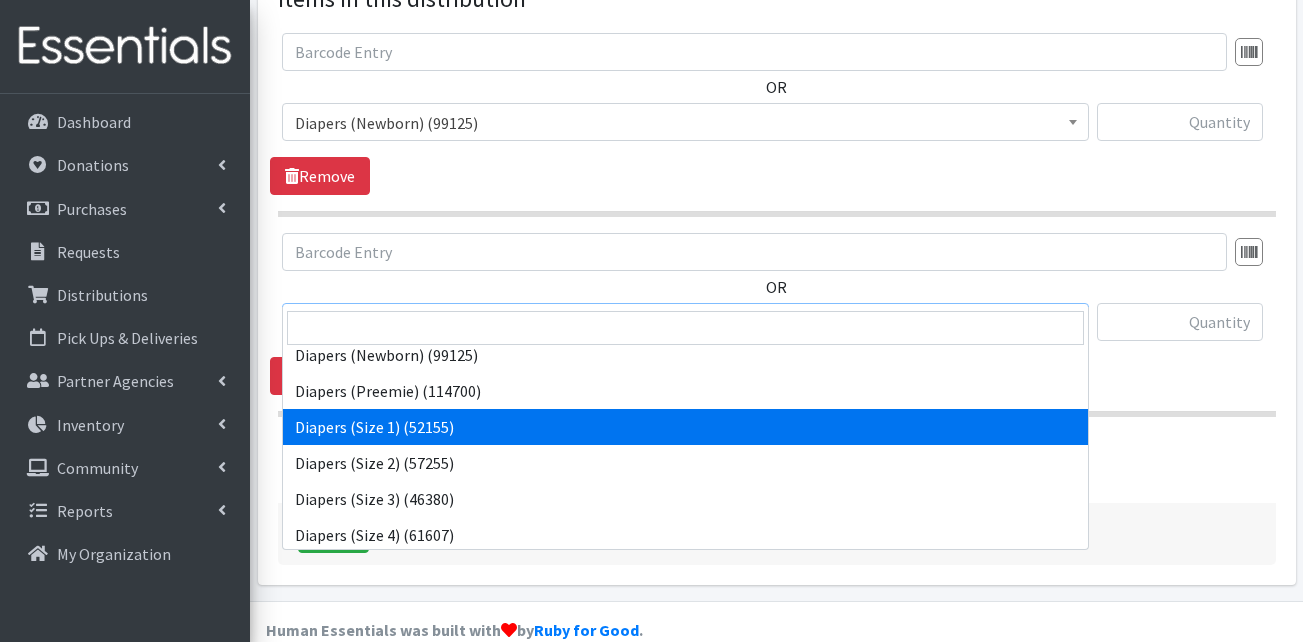 select on "13420" 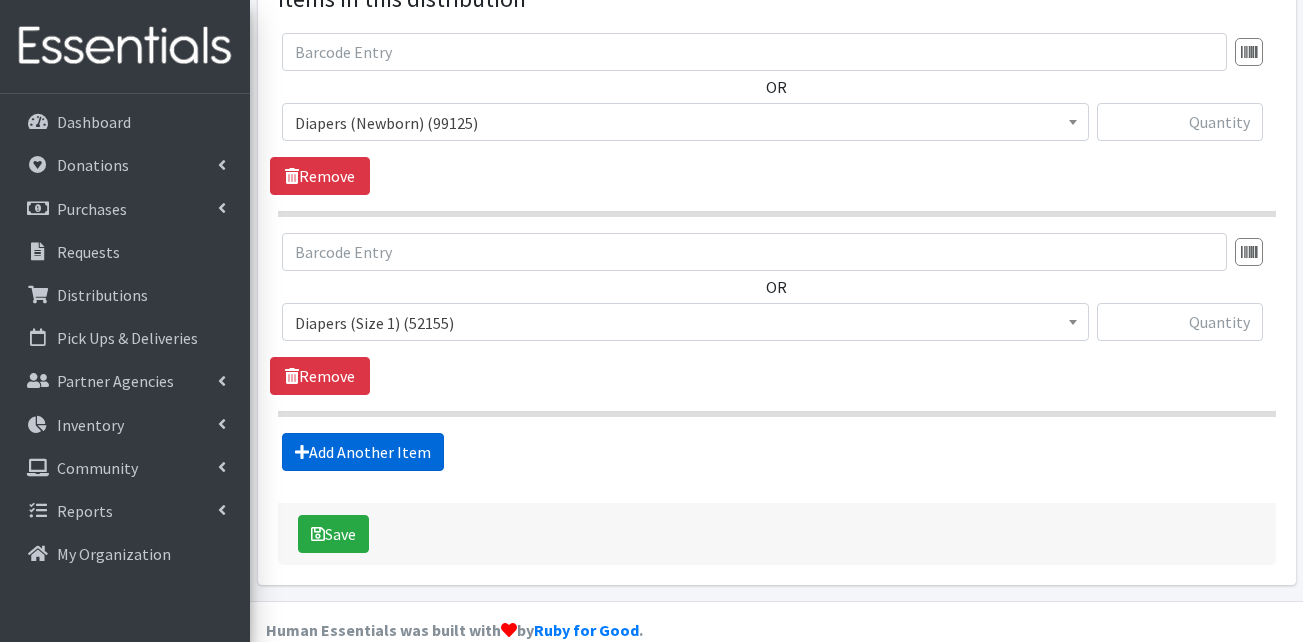 click on "Add Another Item" at bounding box center (363, 452) 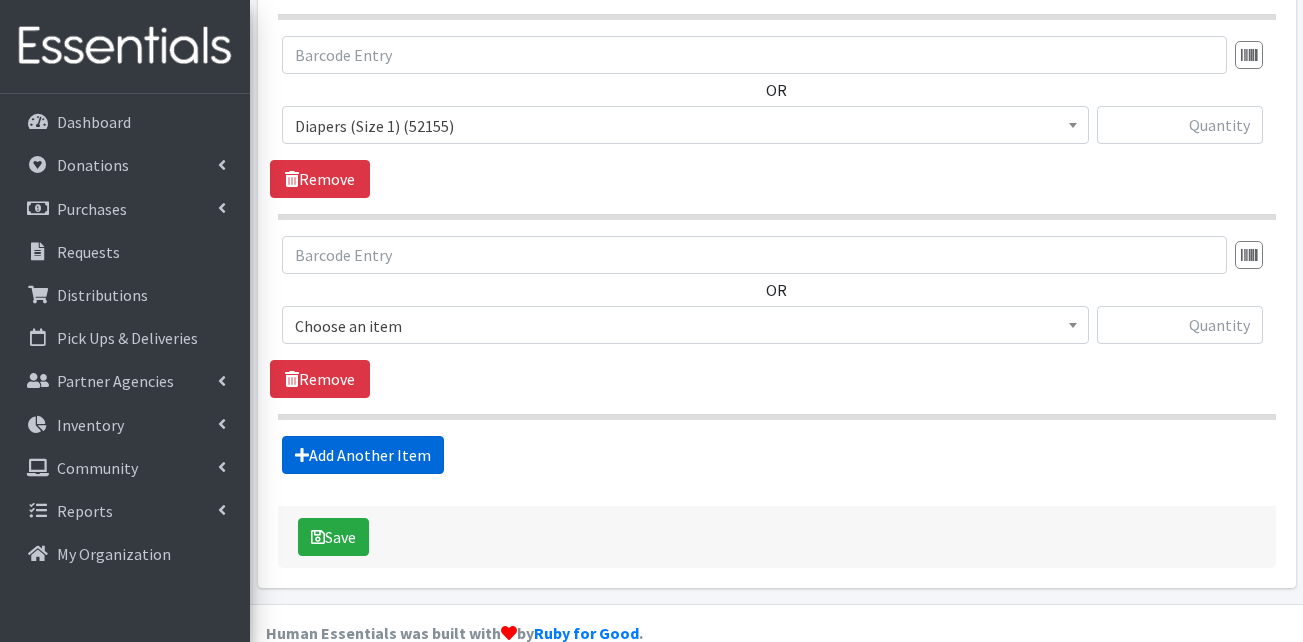 scroll, scrollTop: 1024, scrollLeft: 0, axis: vertical 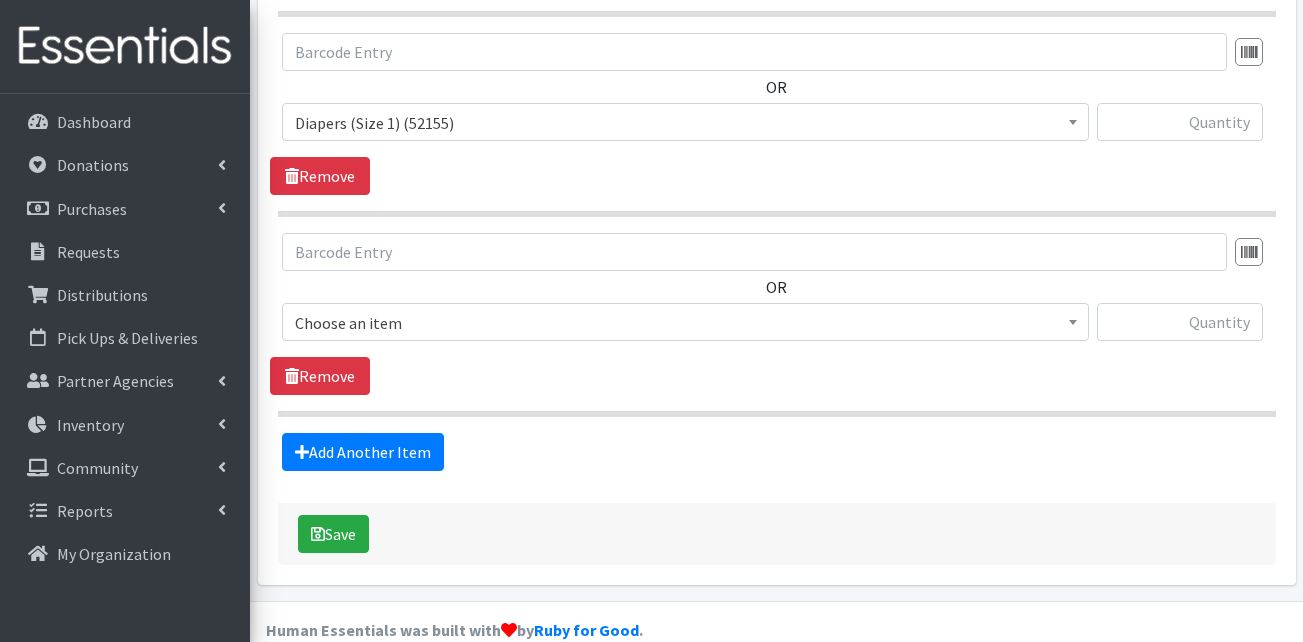 click on "Choose an item
Adult Briefs (Large)
Adult Briefs (Medium)
Adult Briefs (Small)
Adult Briefs (X-Large)
Adult Briefs (XXL)
Adult Incontinence Pads
Adult Liners
Bed Pads (Disposable)
Diapers (Newborn)
Diapers (Preemie)
Diapers (Size 1)
Diapers (Size 2)
Diapers (Size 3)
Diapers (Size 4)
Diapers (Size 5)
Diapers (Size 6)
Diapers (Size 7)
Kids (Overnights - Older Kids)
Kids Pull-Ups (2T-3T)
Kids Pull-Ups (3T-4T)
Kids Pull-Ups (4T-5T)
Other
Pads
Period Packs
Period Panties (Large)
Period Panties (Medium)
Period Panties (Small)
Period Panties (X-Large)
Swimmers
Tampons
THINX
Wipes  Choose an item" at bounding box center [685, 330] 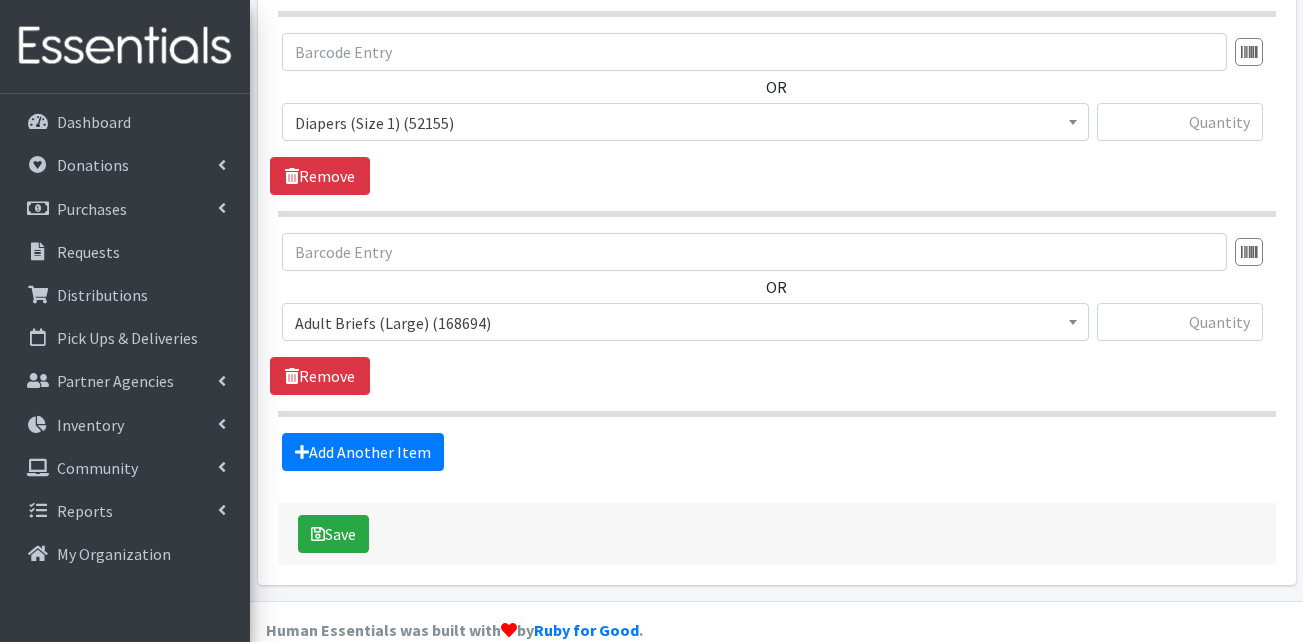 click on "Adult Briefs (Large) (168694)" at bounding box center (685, 323) 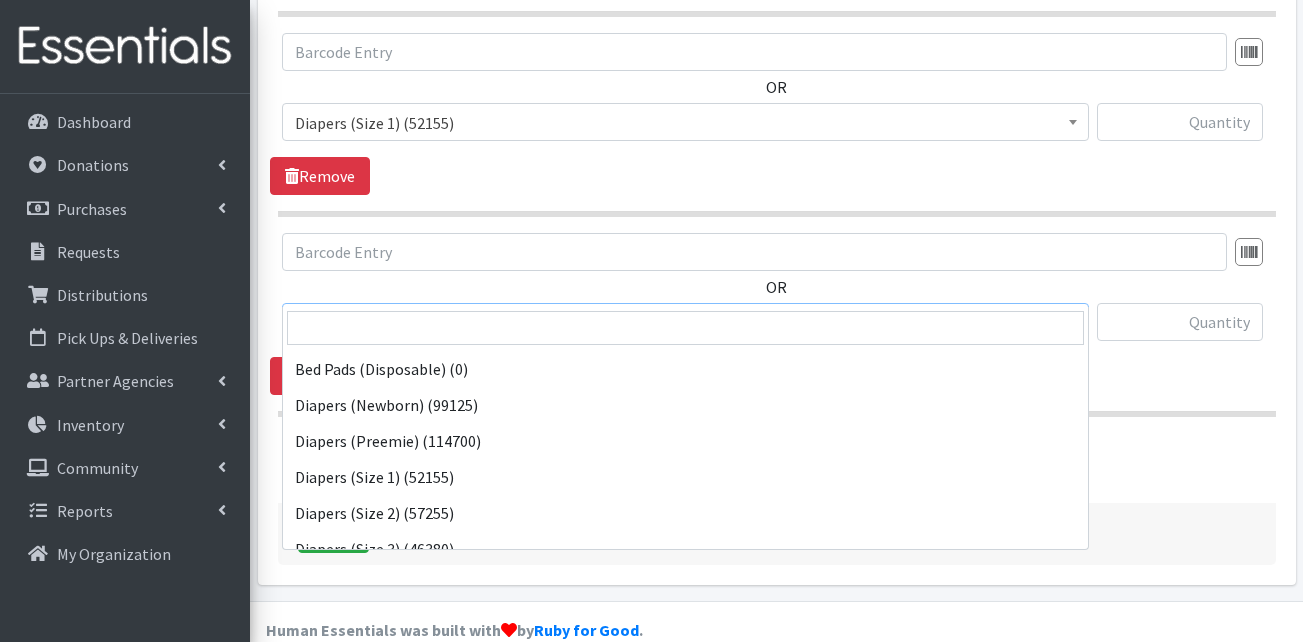 scroll, scrollTop: 300, scrollLeft: 0, axis: vertical 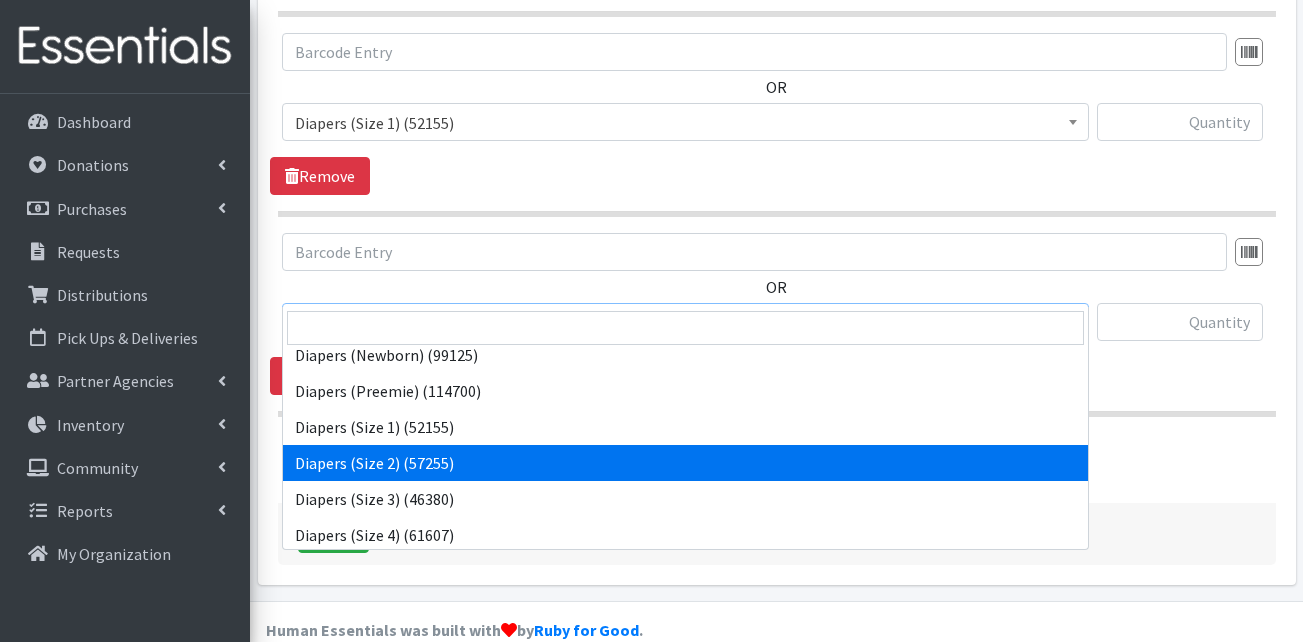 select on "13421" 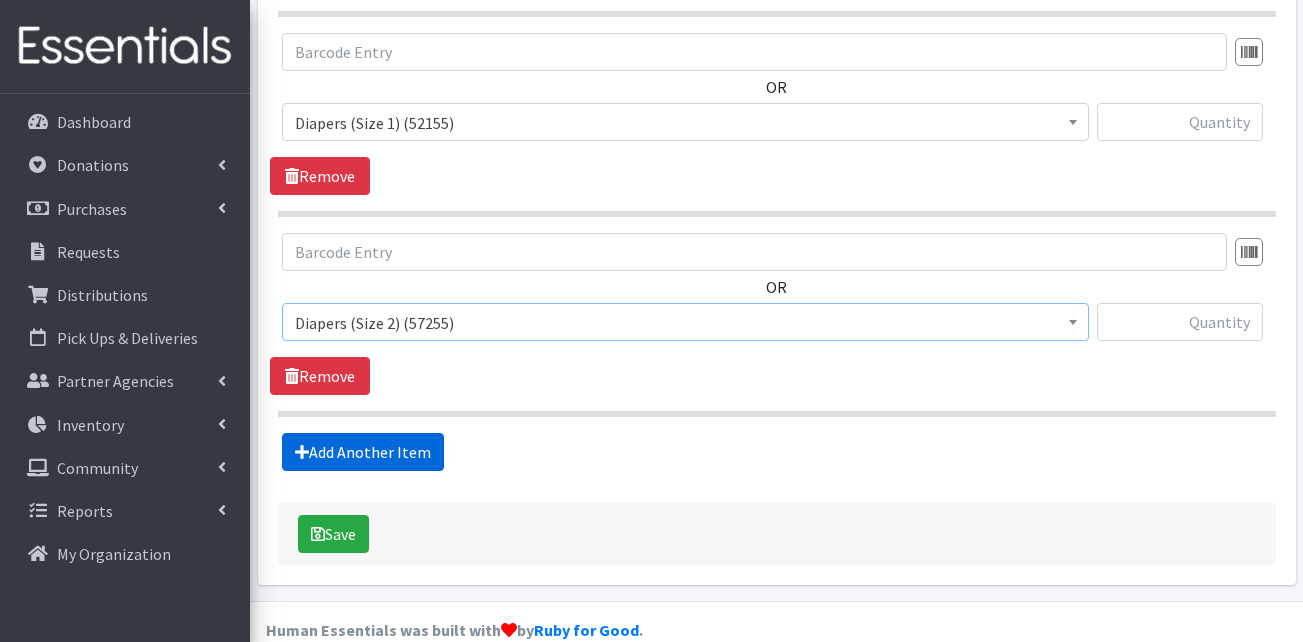 click on "Add Another Item" at bounding box center [363, 452] 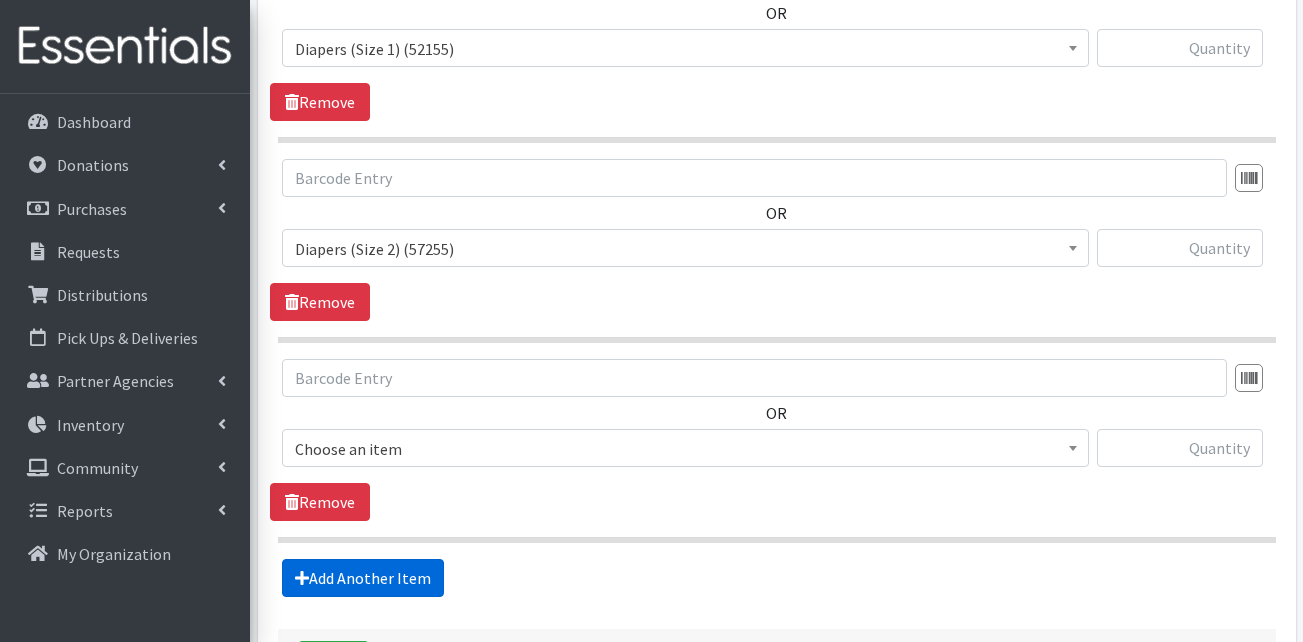 scroll, scrollTop: 1224, scrollLeft: 0, axis: vertical 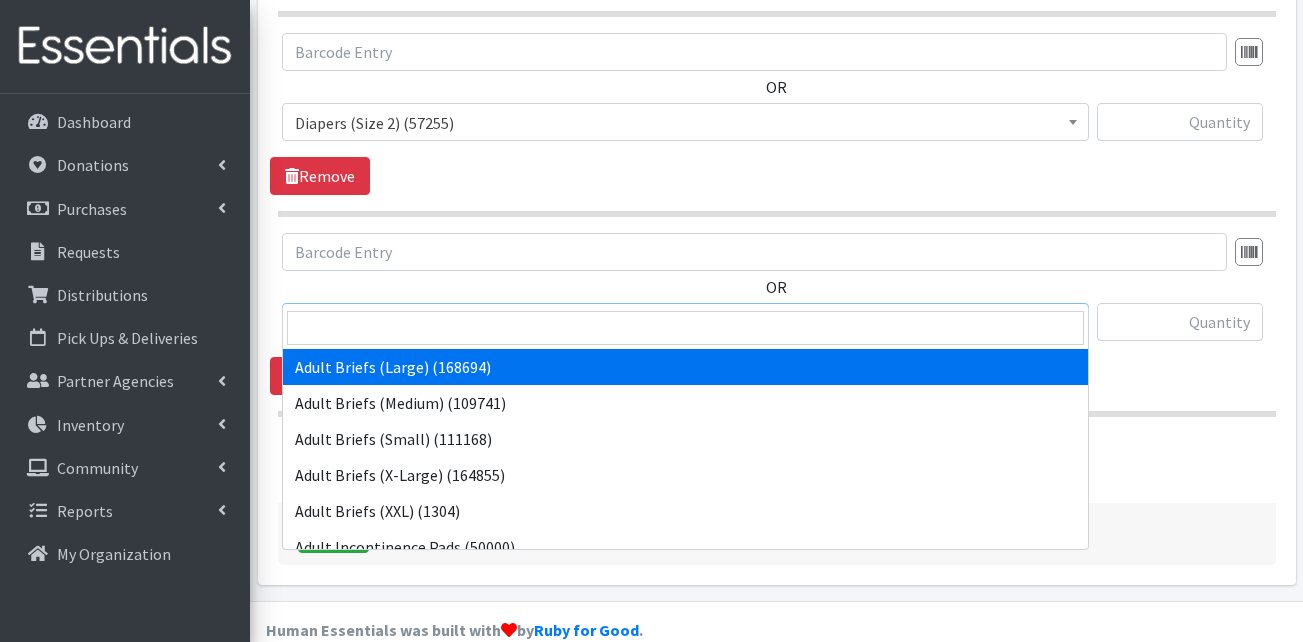 click on "Adult Briefs (Large) (168694)" at bounding box center [685, 323] 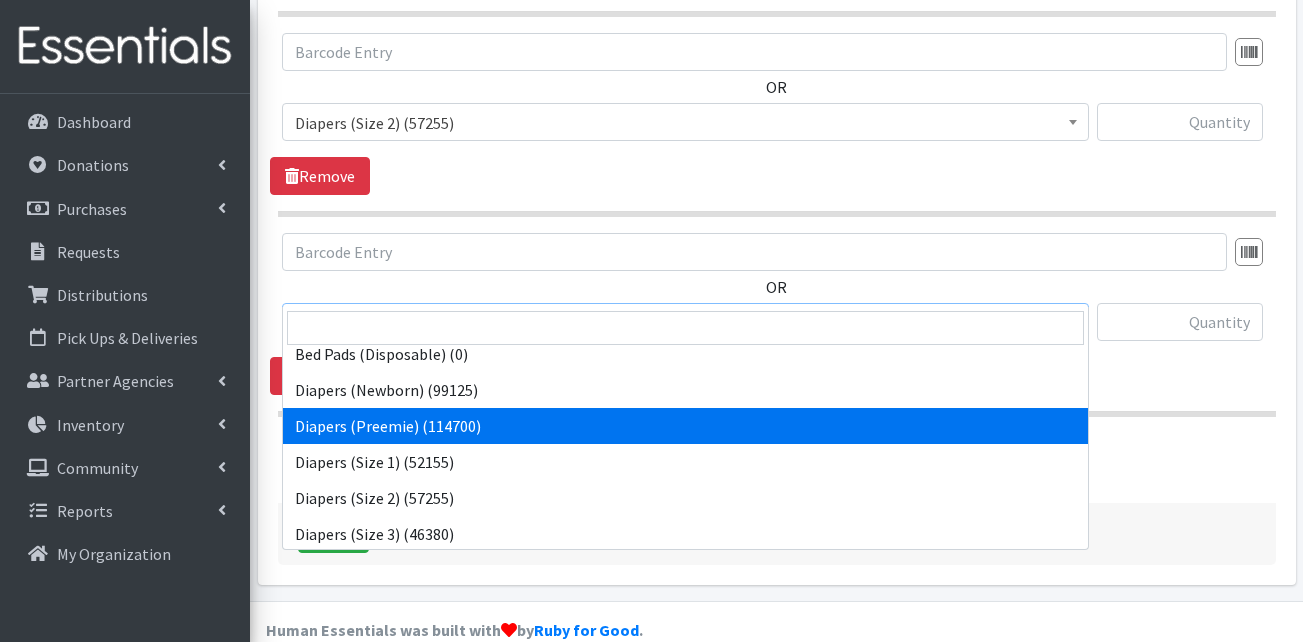 scroll, scrollTop: 300, scrollLeft: 0, axis: vertical 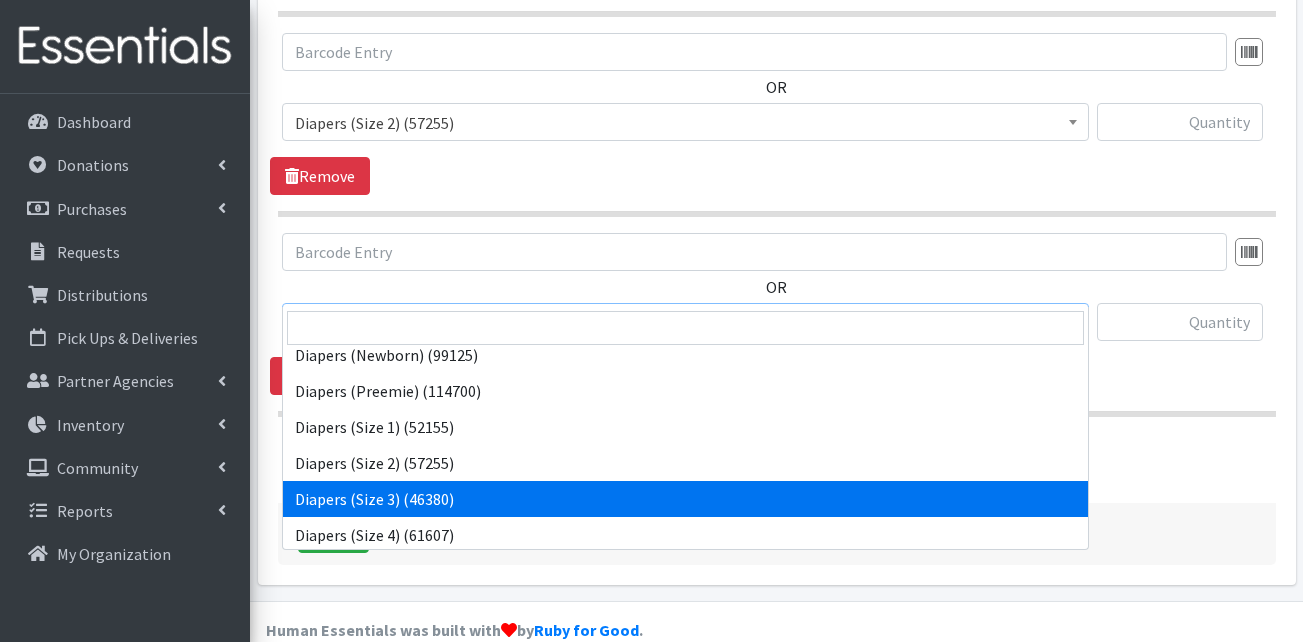 select on "13422" 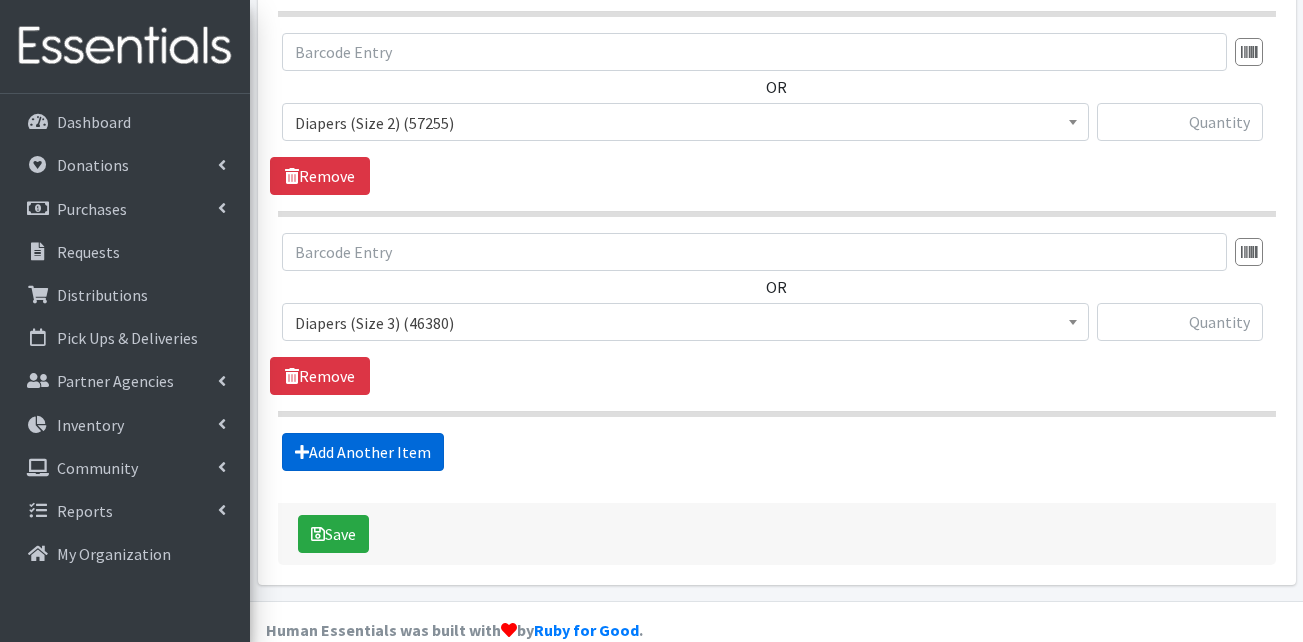 click on "Add Another Item" at bounding box center (363, 452) 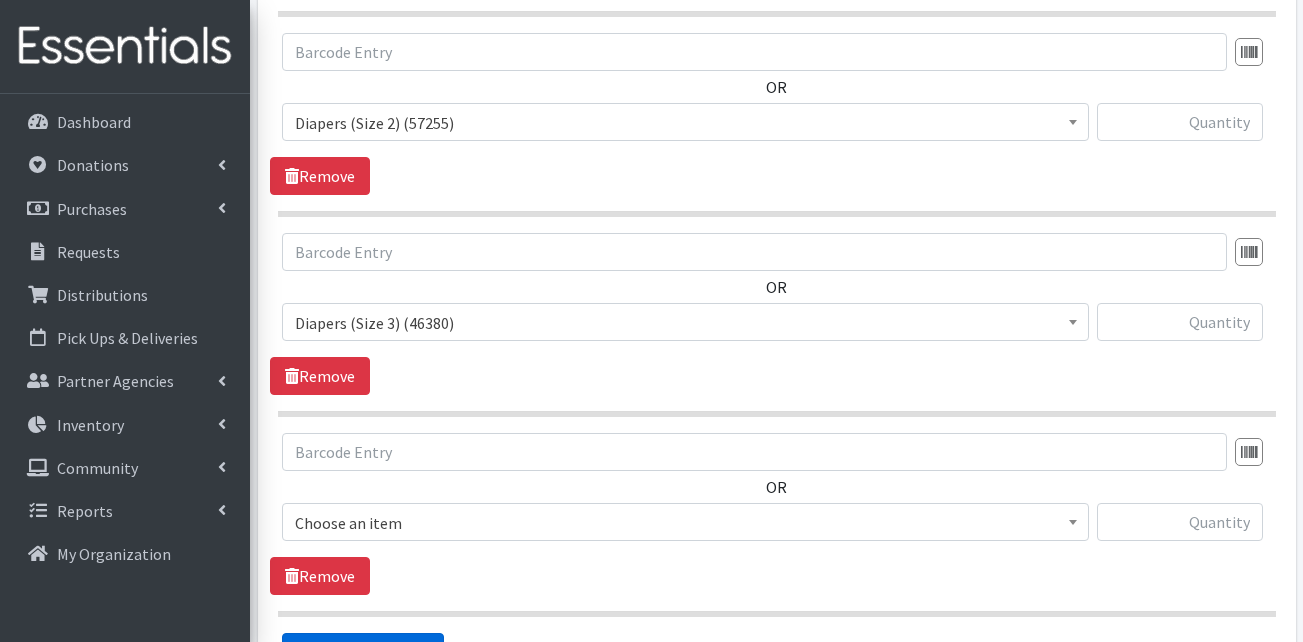 scroll, scrollTop: 1424, scrollLeft: 0, axis: vertical 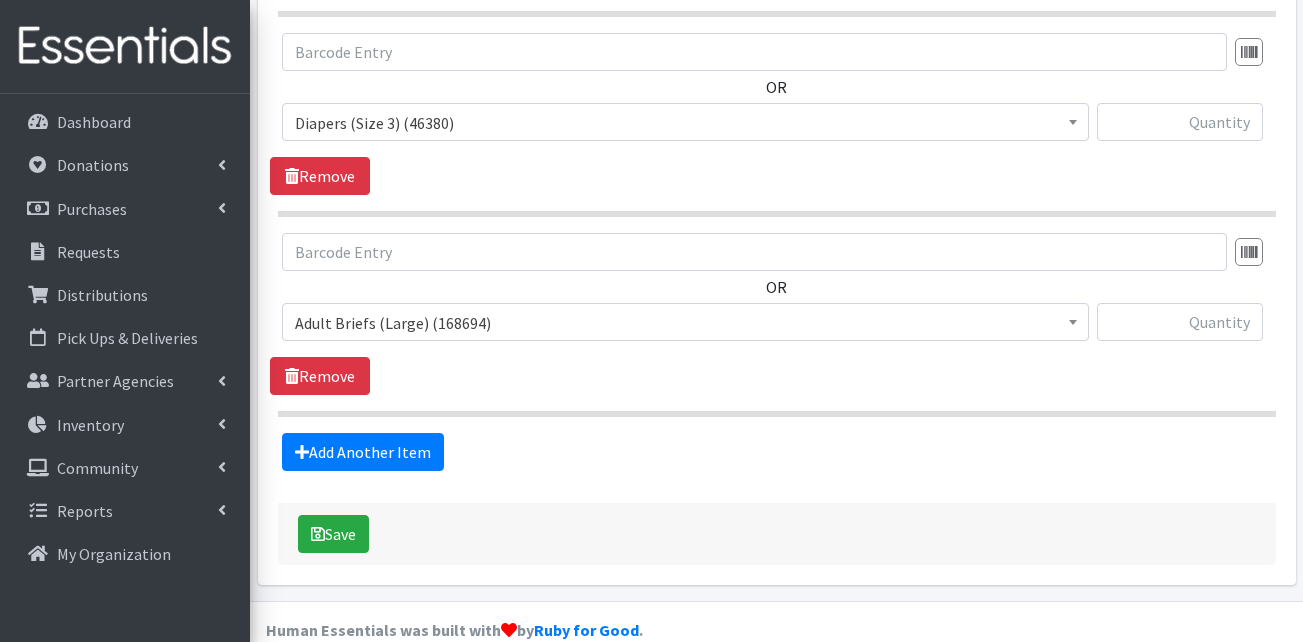 click on "Adult Briefs (Large) (168694)" at bounding box center [685, 323] 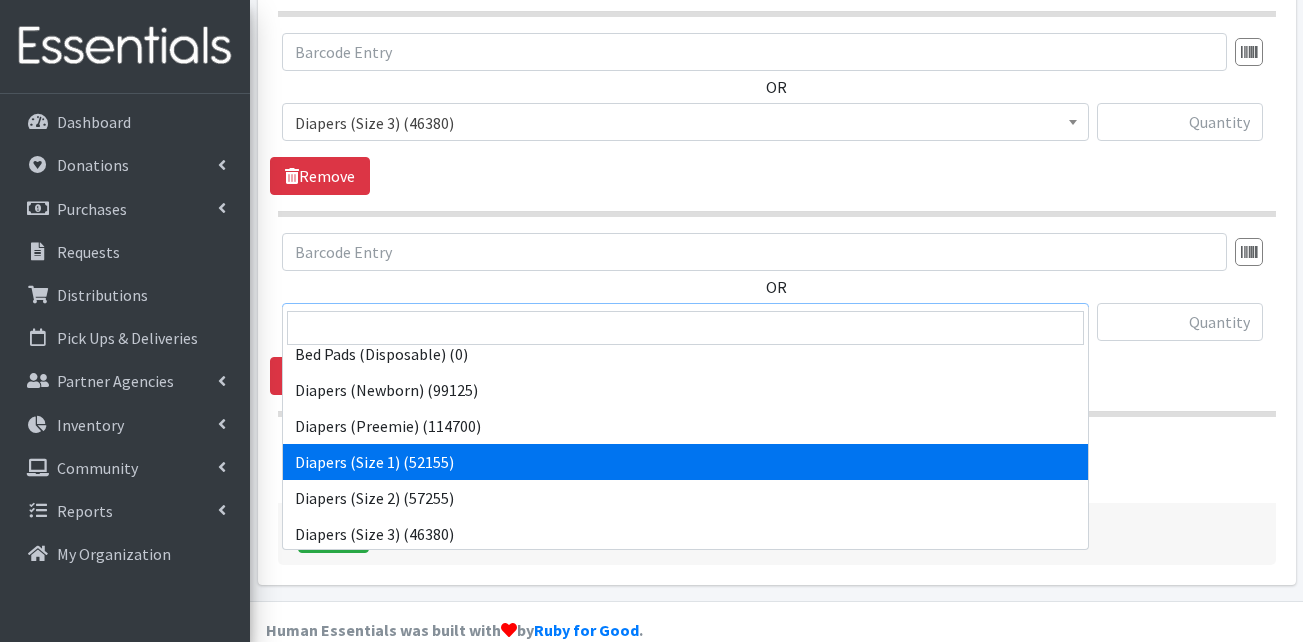 scroll, scrollTop: 300, scrollLeft: 0, axis: vertical 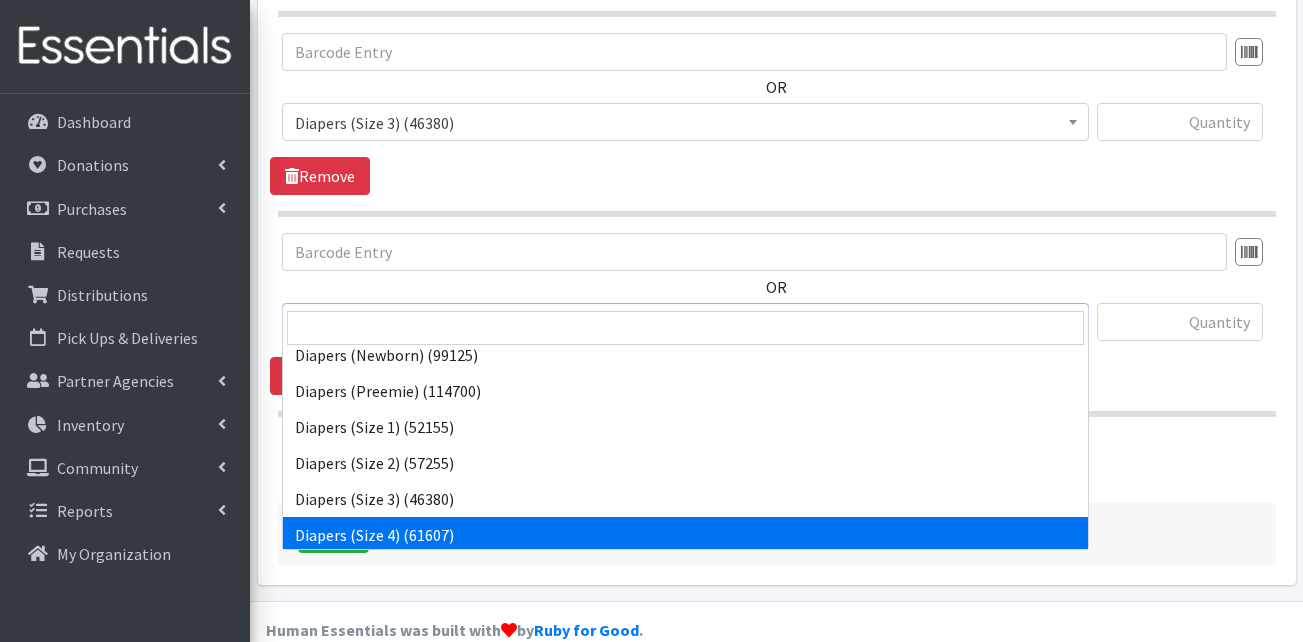 select on "13416" 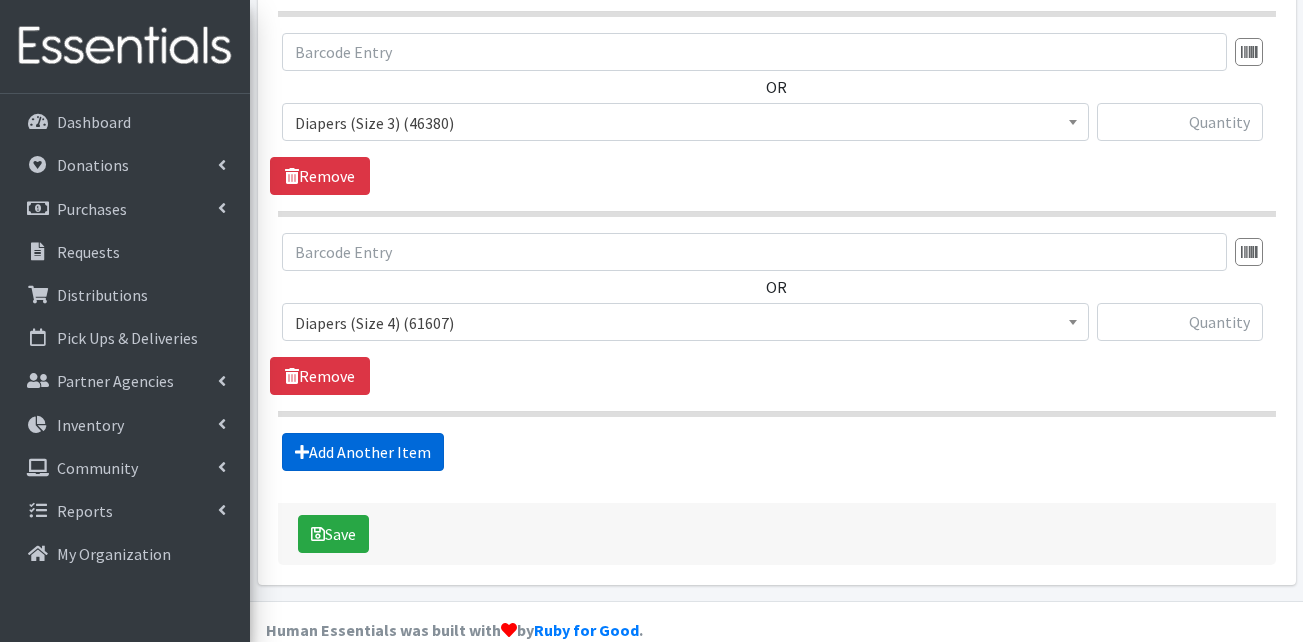 click on "Add Another Item" at bounding box center [363, 452] 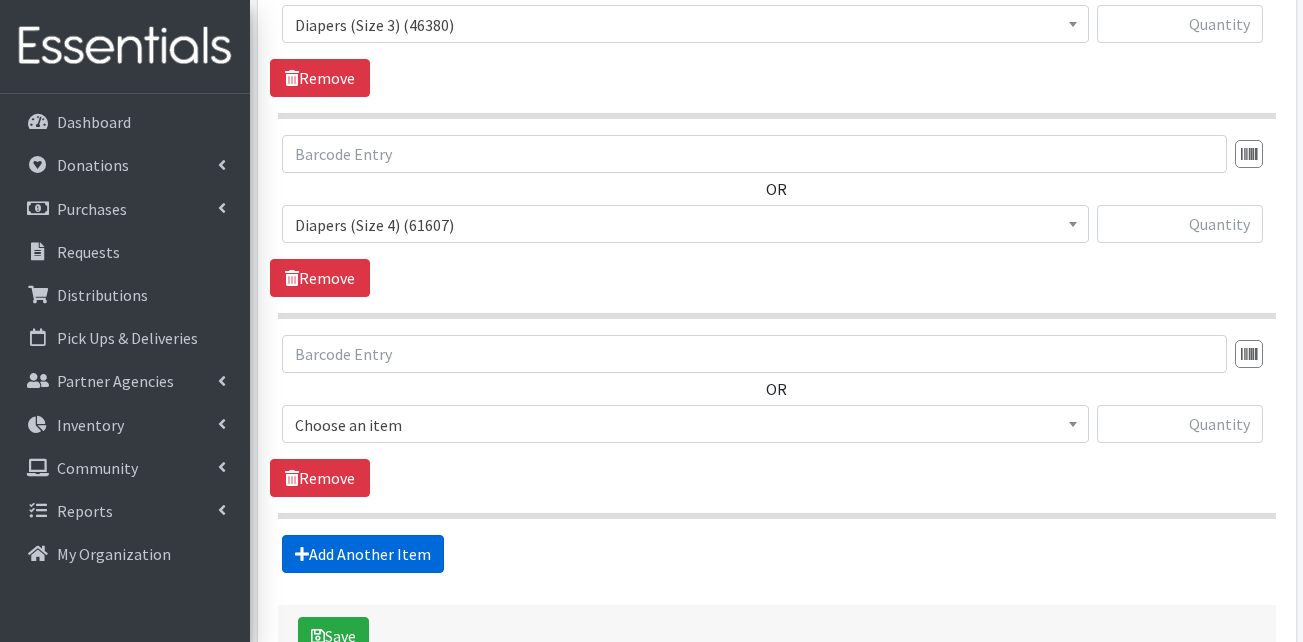 scroll, scrollTop: 1624, scrollLeft: 0, axis: vertical 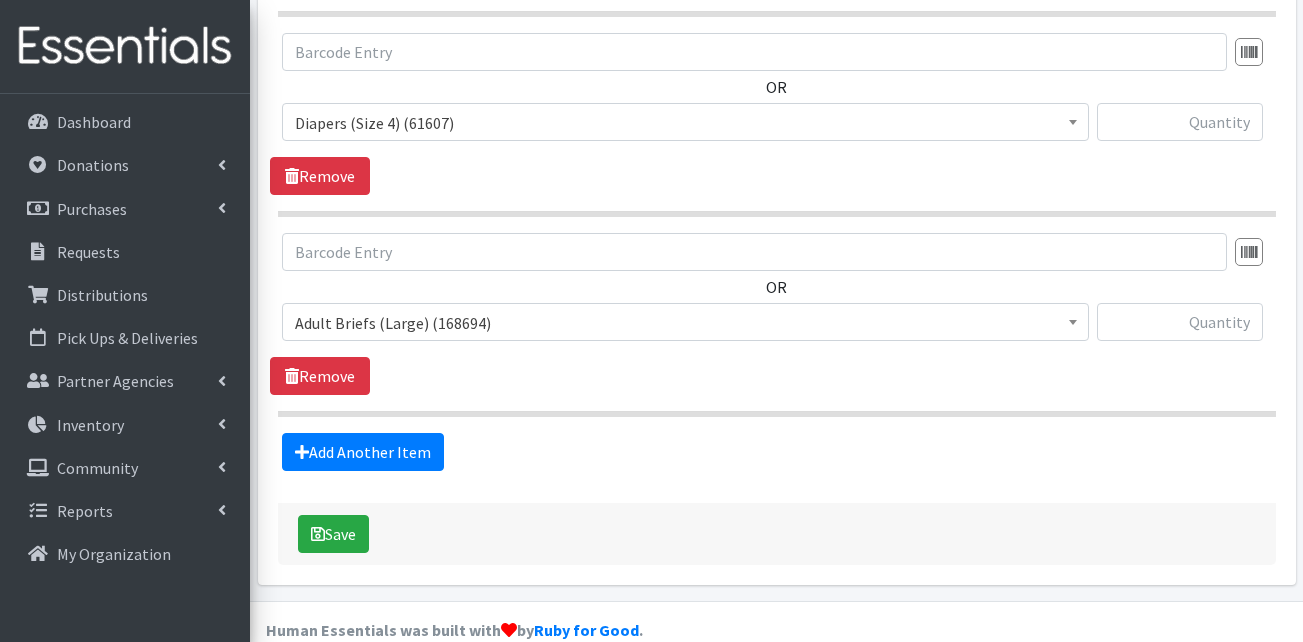 click on "Adult Briefs (Large) (168694)" at bounding box center (685, 323) 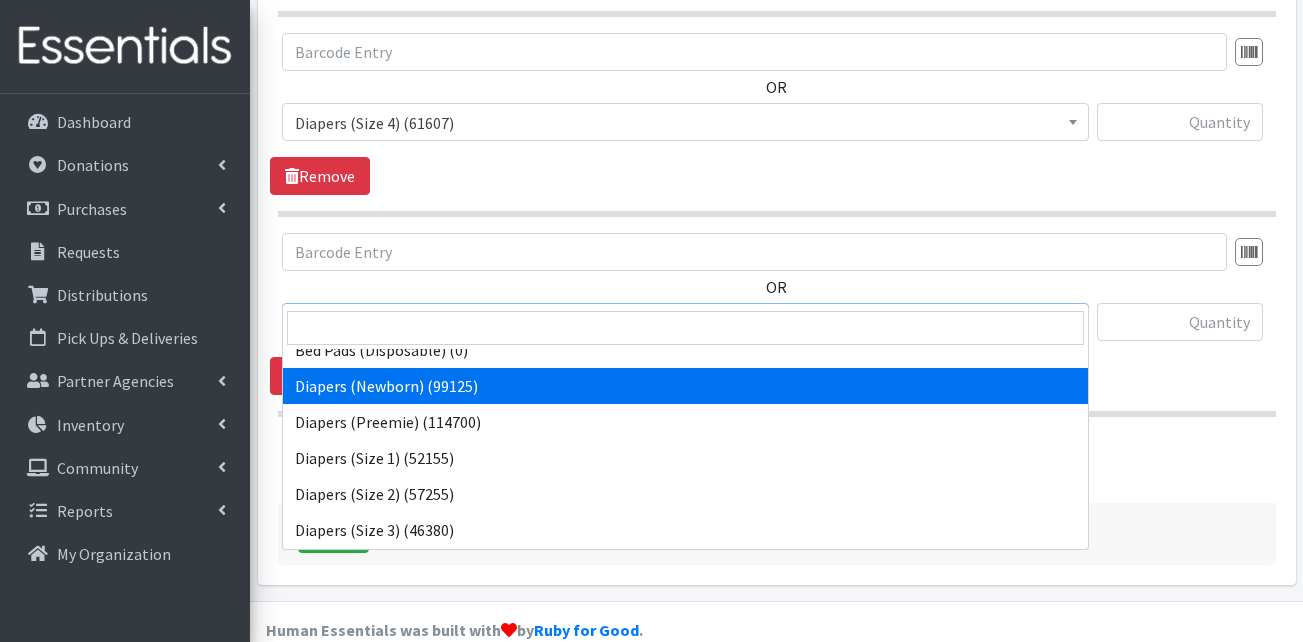 scroll, scrollTop: 400, scrollLeft: 0, axis: vertical 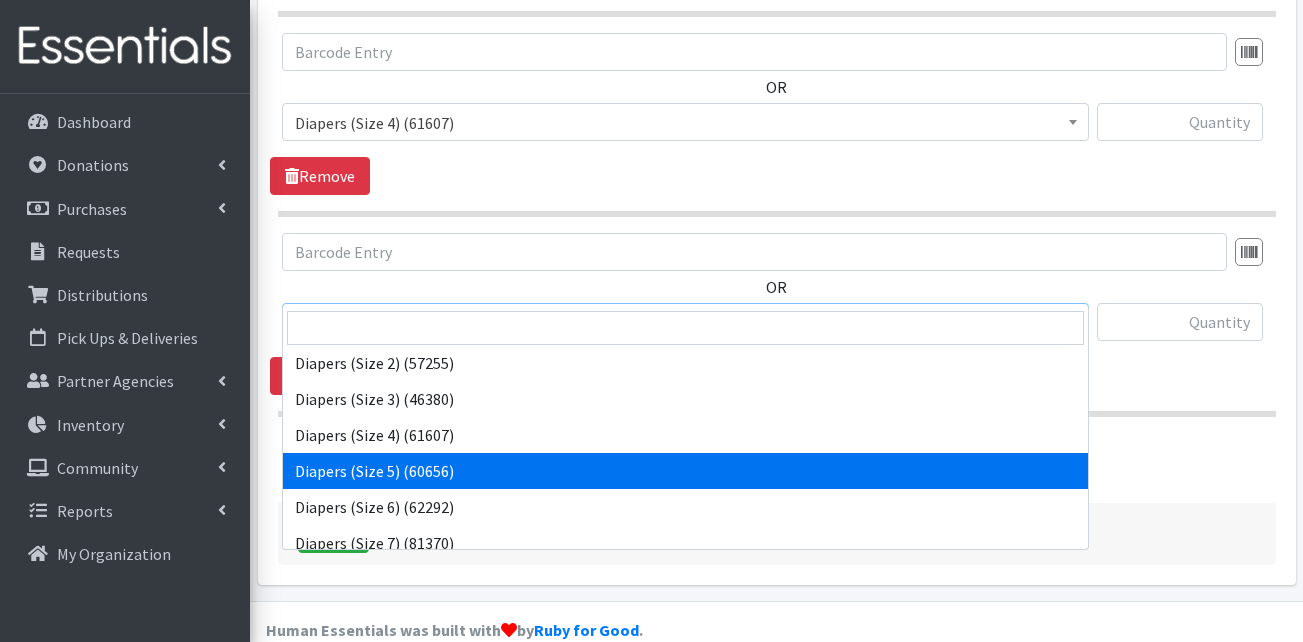 select on "13389" 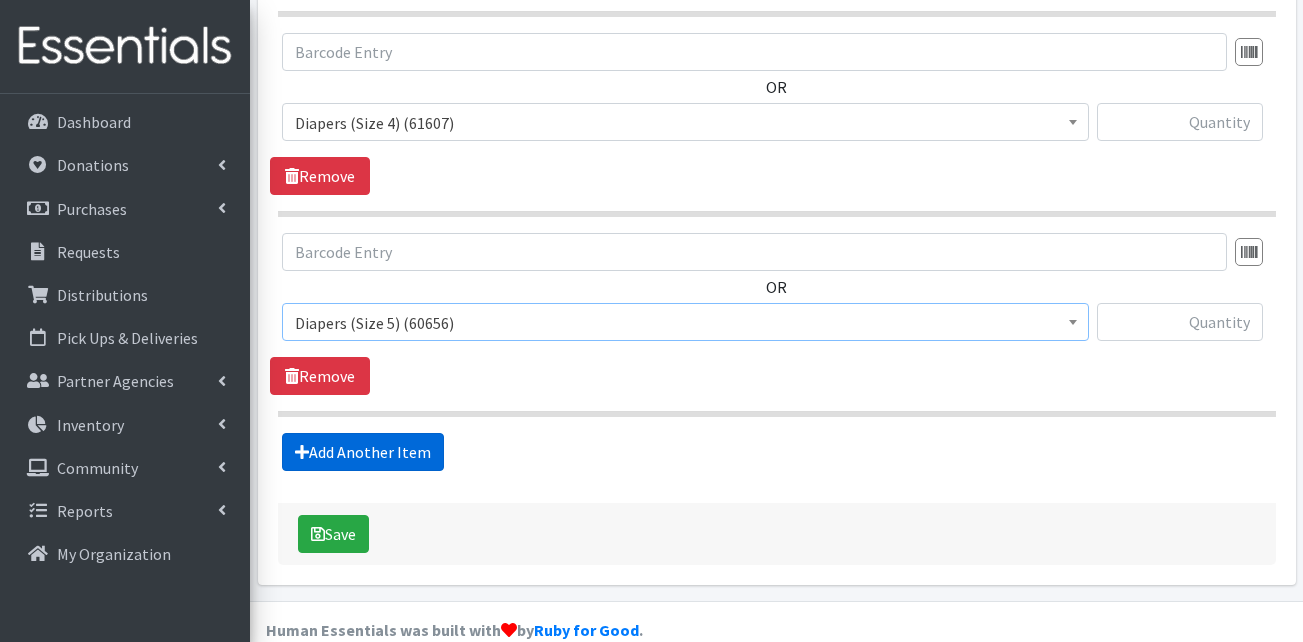 click on "Add Another Item" at bounding box center (363, 452) 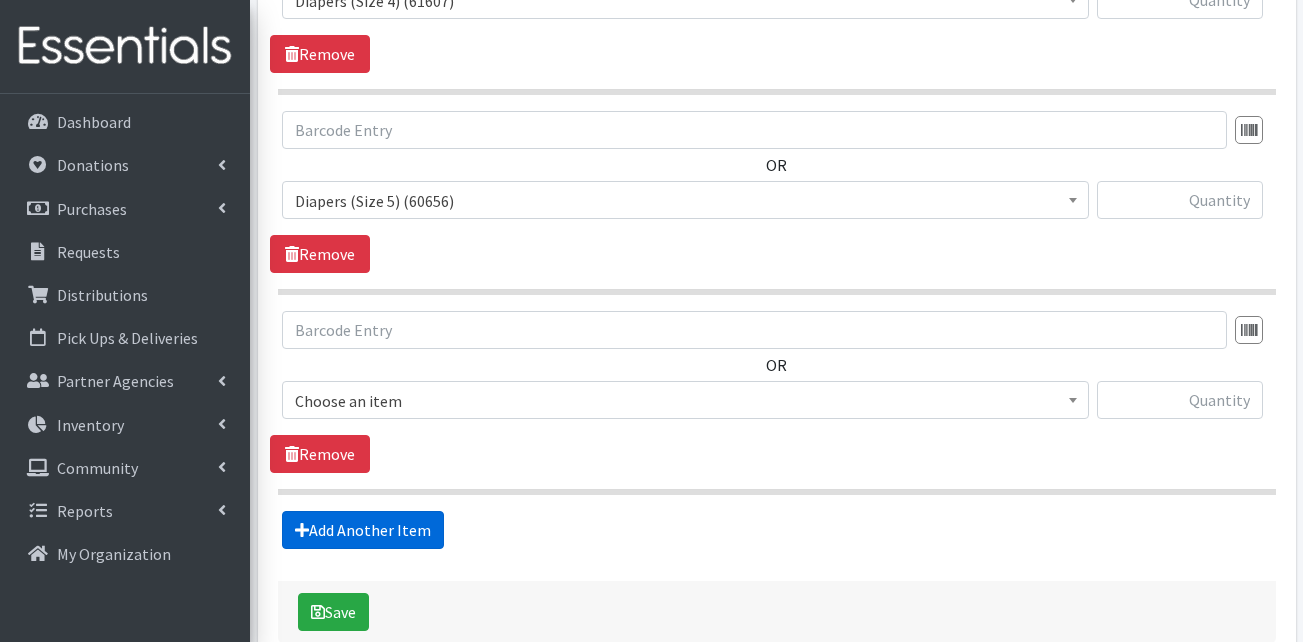 scroll, scrollTop: 1824, scrollLeft: 0, axis: vertical 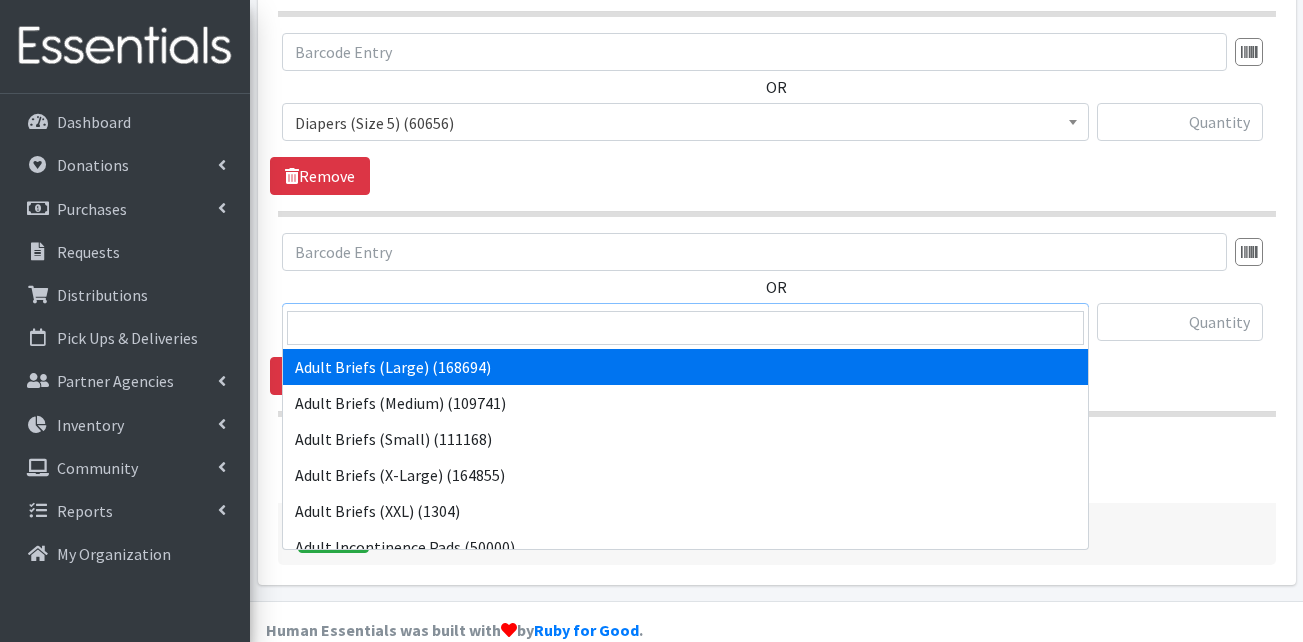 click on "Adult Briefs (Large) (168694)" at bounding box center (685, 323) 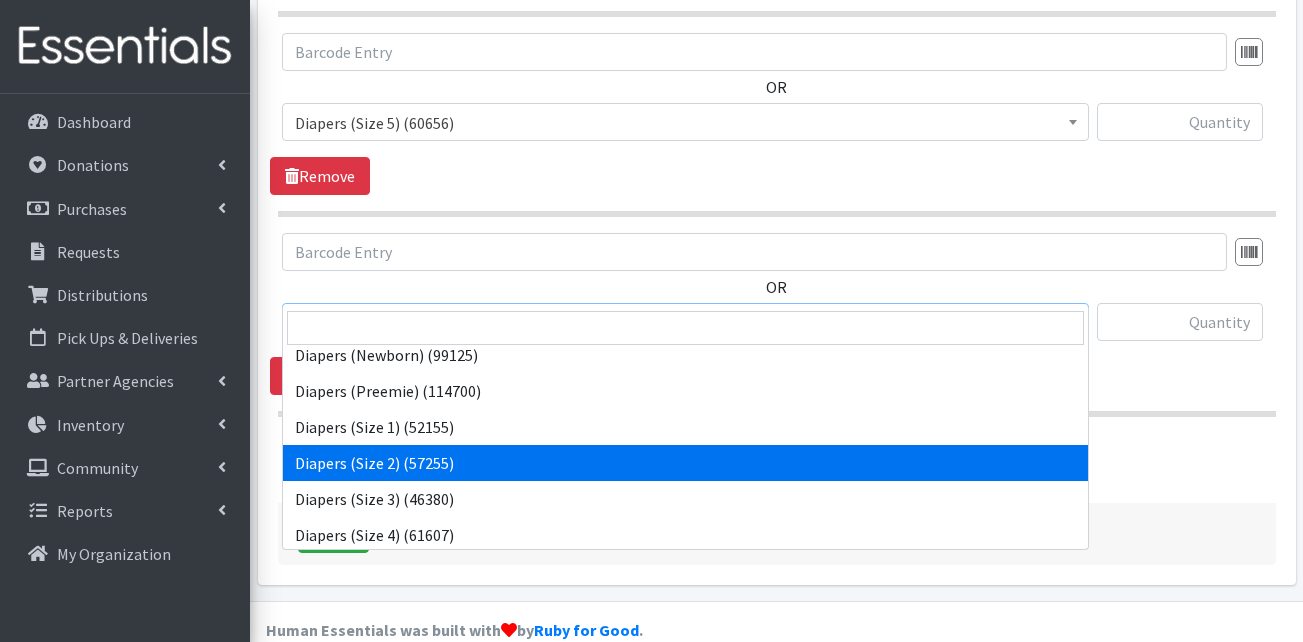 scroll, scrollTop: 400, scrollLeft: 0, axis: vertical 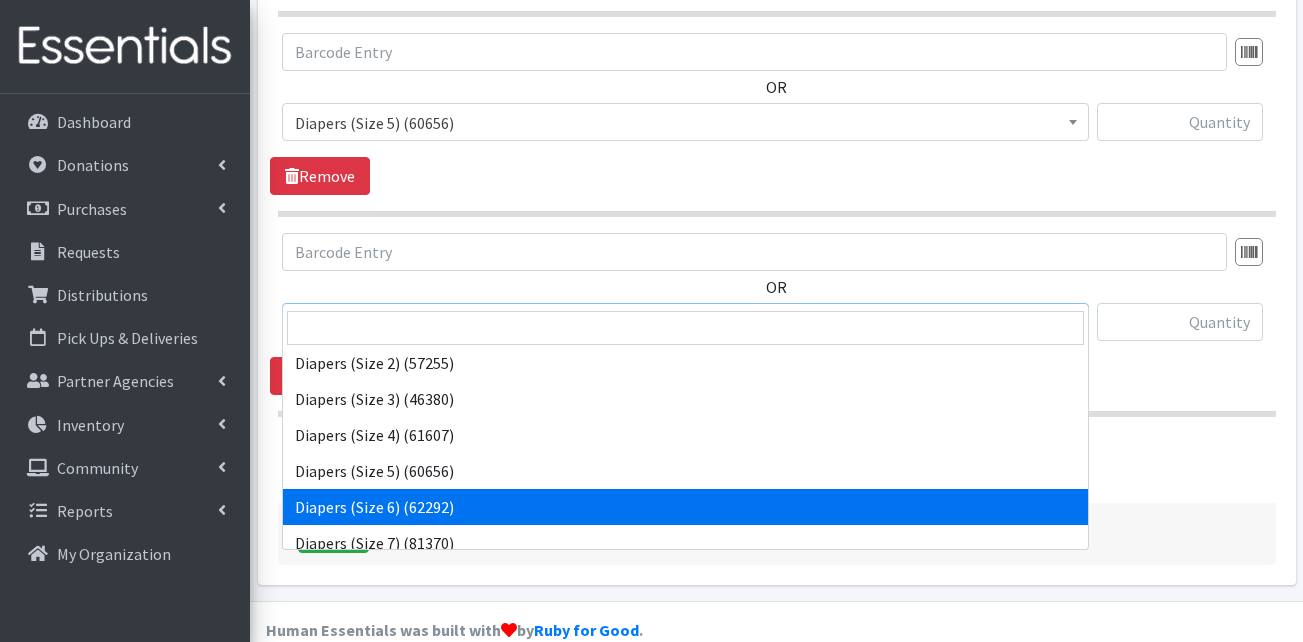 select on "13390" 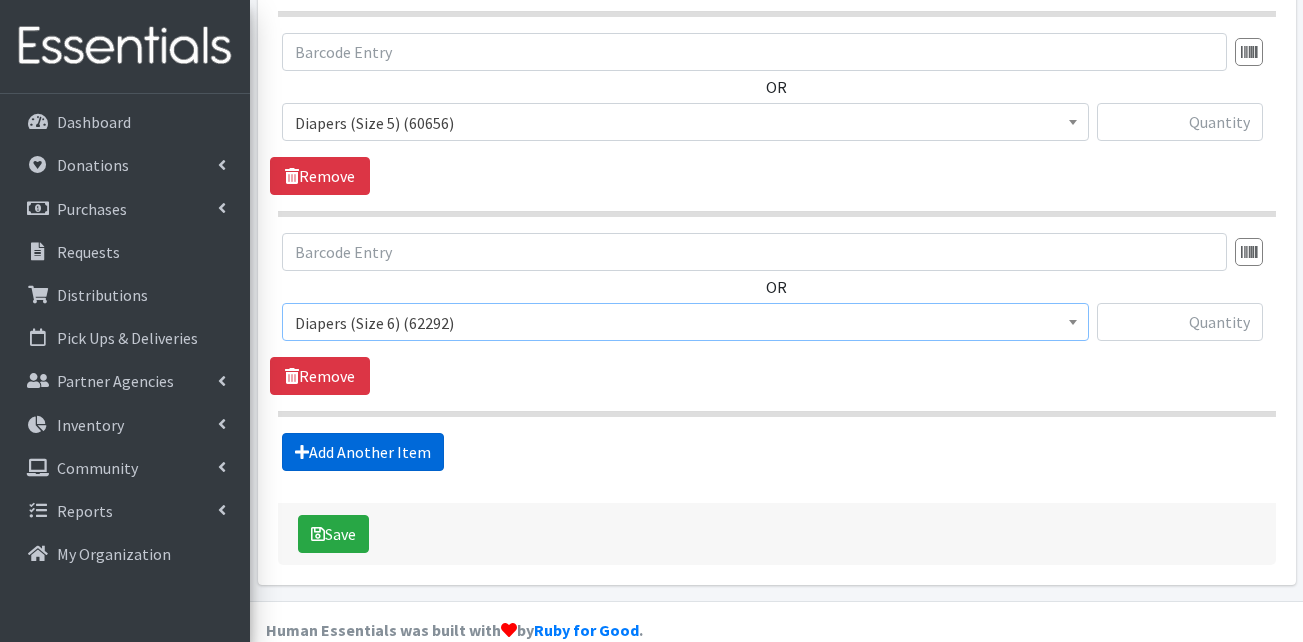 click on "Add Another Item" at bounding box center (363, 452) 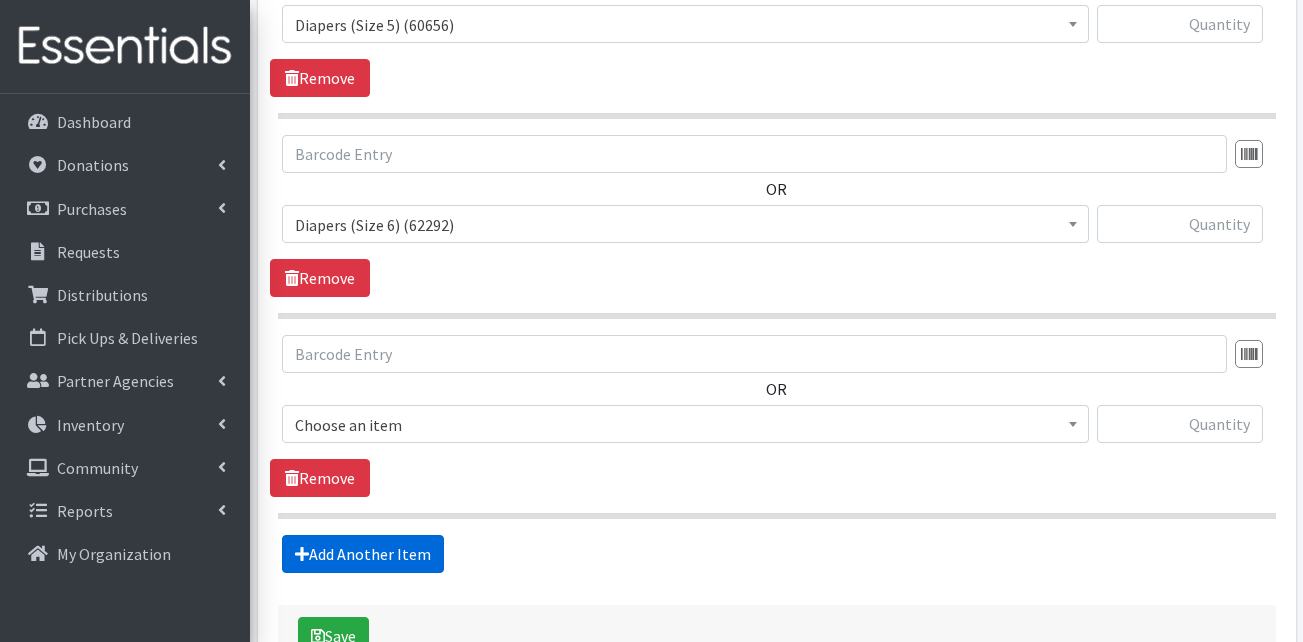 scroll, scrollTop: 2024, scrollLeft: 0, axis: vertical 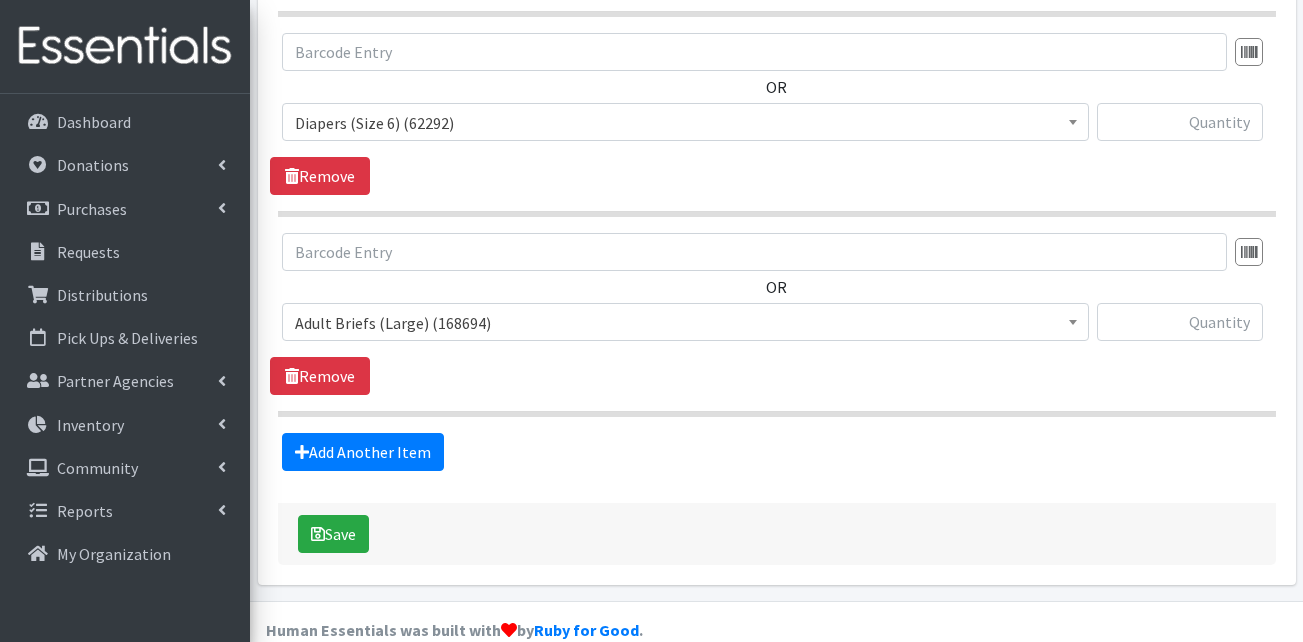 click on "OR
Adult Briefs (Large) (168694)
Adult Briefs (Medium) (109741)
Adult Briefs (Small) (111168)
Adult Briefs (X-Large) (164855)
Adult Briefs (XXL) (1304)
Adult Incontinence Pads (50000)
Adult Liners (50000)
Bed Pads (Disposable) (0)
Diapers (Newborn) (99125)
Diapers (Preemie) (114700)
Diapers (Size 1) (52155)
Diapers (Size 2) (57255)
Diapers (Size 3) (46380)
Diapers (Size 4) (61607)
Diapers (Size 5) (60656)
Diapers (Size 6) (62292)
Diapers (Size 7) (81370)
Kids (Overnights - Older Kids) (42314)
Kids Pull-Ups (2T-3T) (105896)
Kids Pull-Ups (3T-4T) (106900)
Kids Pull-Ups (4T-5T) (75576)
Other (0)
Pads (21428)
Period Packs  (99032)
Period Panties (Large) (364797)
Period Panties (Medium) (99785)
Period Panties (Small) (99758)" at bounding box center (776, 295) 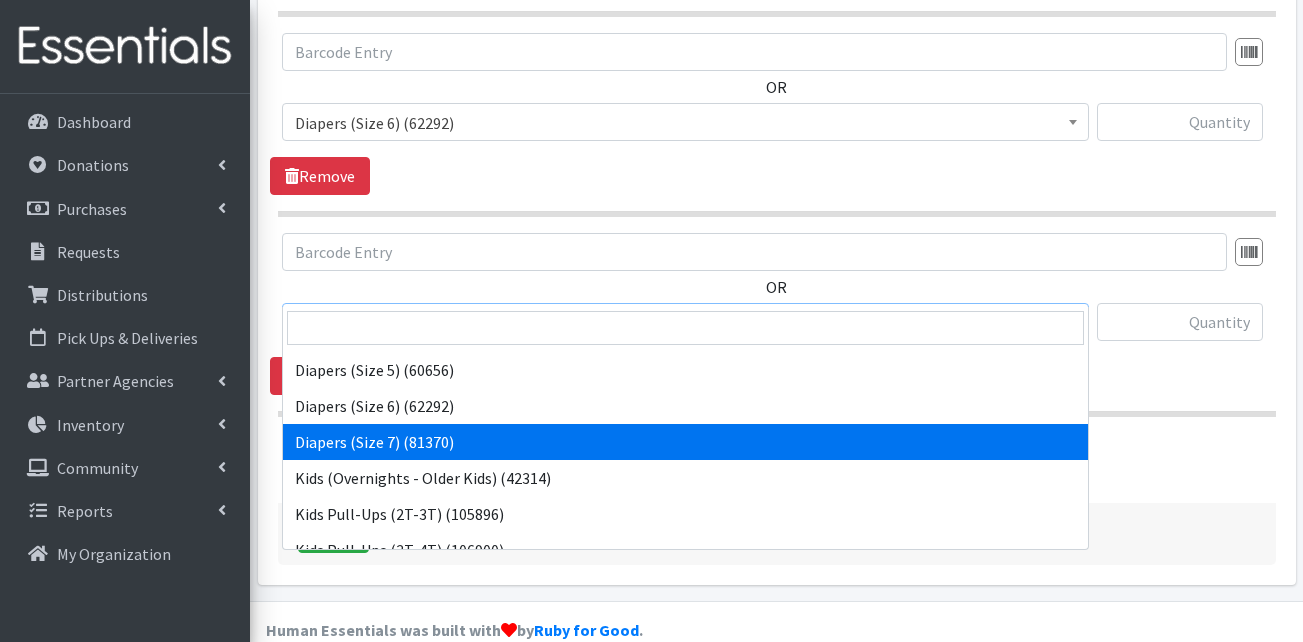 scroll, scrollTop: 500, scrollLeft: 0, axis: vertical 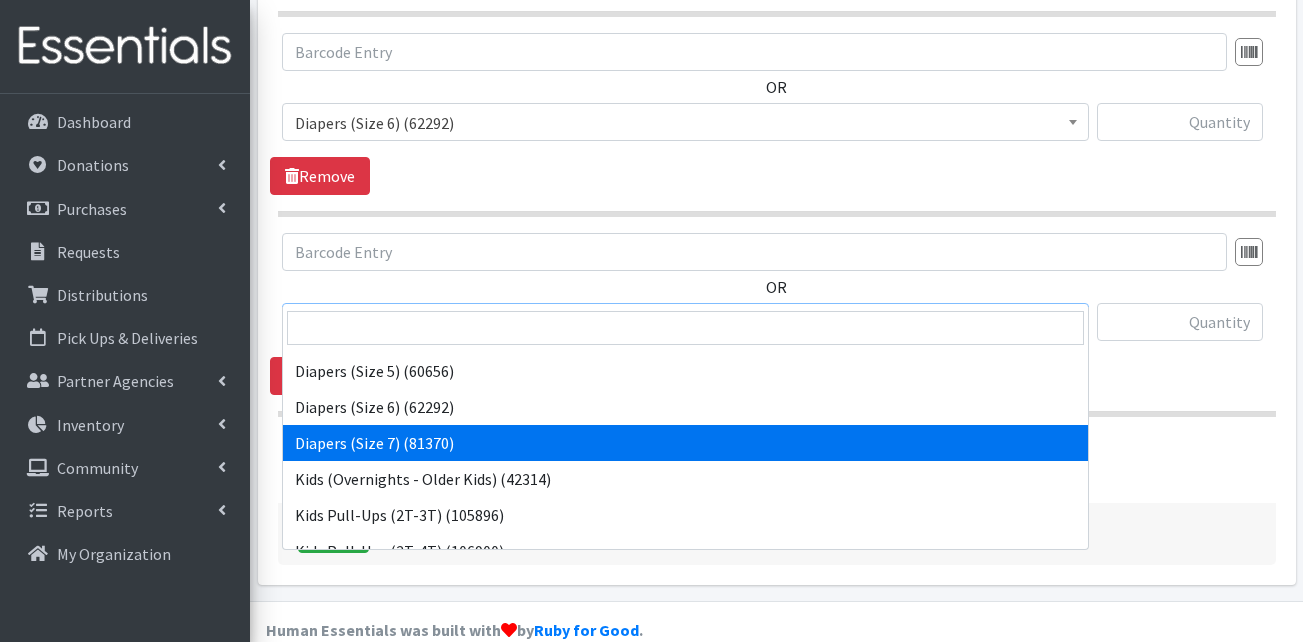 select on "13423" 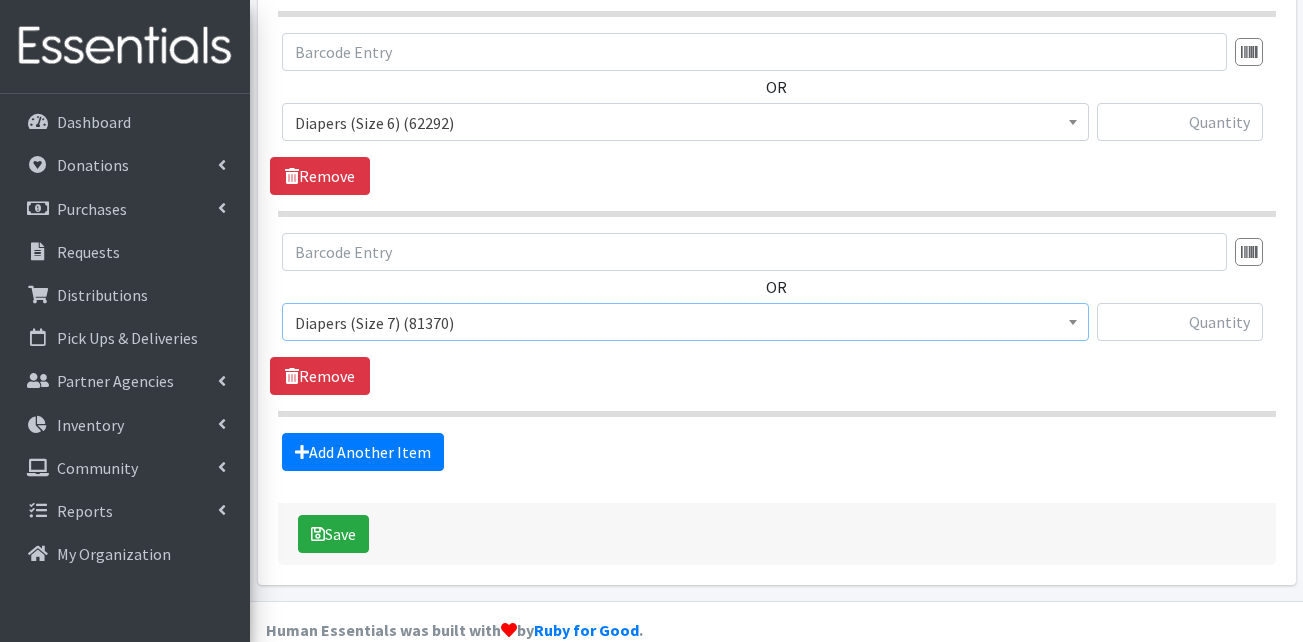 click on "Items in this distribution
OR
Adult Briefs (Large) (168694)
Adult Briefs (Medium) (109741)
Adult Briefs (Small) (111168)
Adult Briefs (X-Large) (164855)
Adult Briefs (XXL) (1304)
Adult Incontinence Pads (50000)
Adult Liners (50000)
Bed Pads (Disposable) (0)
Diapers (Newborn) (99125)
Diapers (Preemie) (114700)
Diapers (Size 1) (52155)
Diapers (Size 2) (57255)
Diapers (Size 3) (46380)
Diapers (Size 4) (61607)
Diapers (Size 5) (60656)
Diapers (Size 6) (62292)
Diapers (Size 7) (81370)
Kids (Overnights - Older Kids) (42314)
Kids Pull-Ups (2T-3T) (105896)
Kids Pull-Ups (3T-4T) (106900)
Kids Pull-Ups (4T-5T) (75576)
Other (0)
Pads (21428)
Period Packs  (99032)
Period Panties (Large) (364797)
Period Panties (Medium) (99785)" at bounding box center (777, -374) 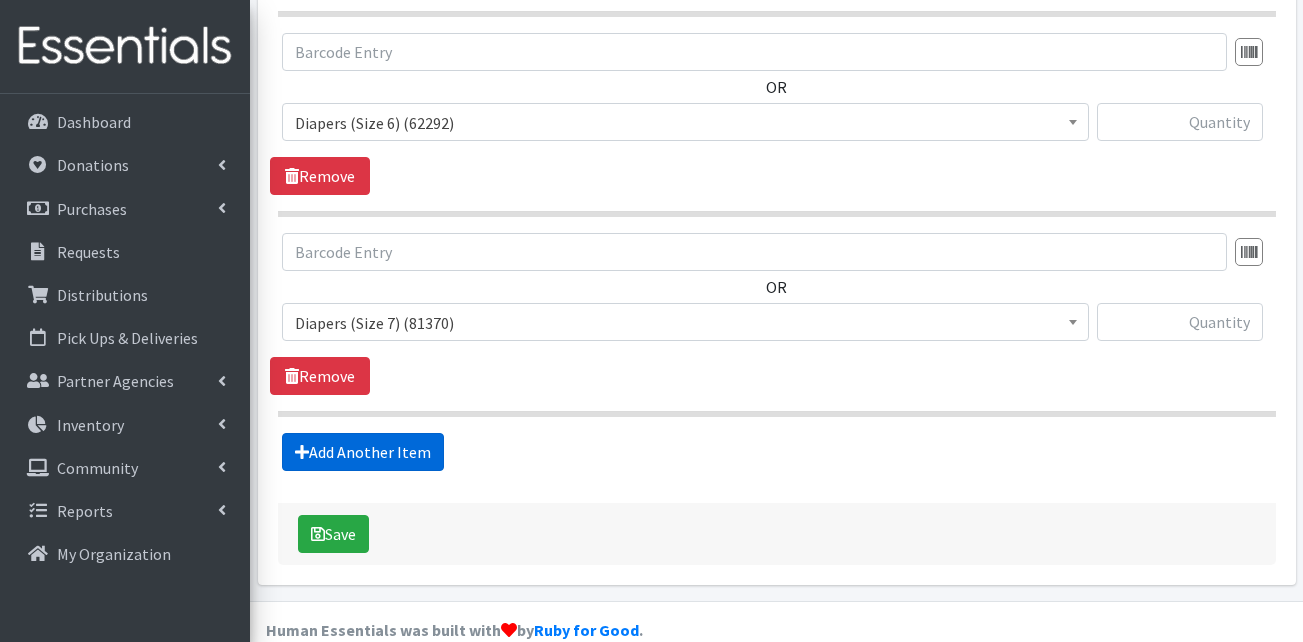 click on "Add Another Item" at bounding box center (363, 452) 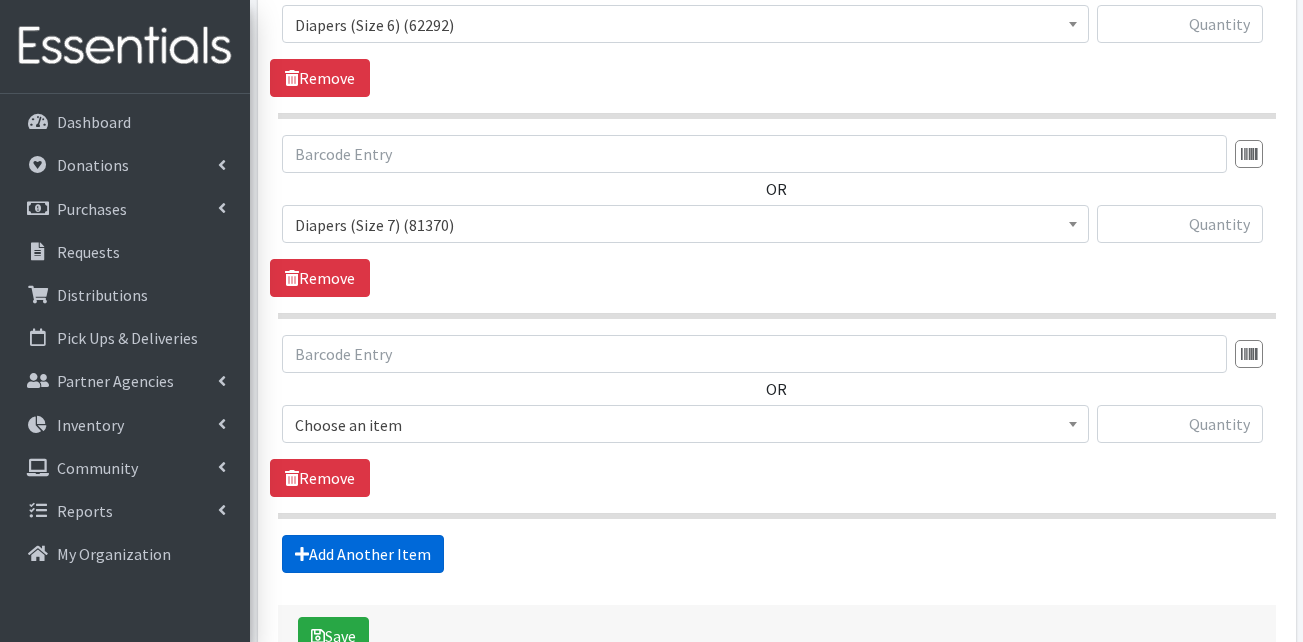 scroll, scrollTop: 2224, scrollLeft: 0, axis: vertical 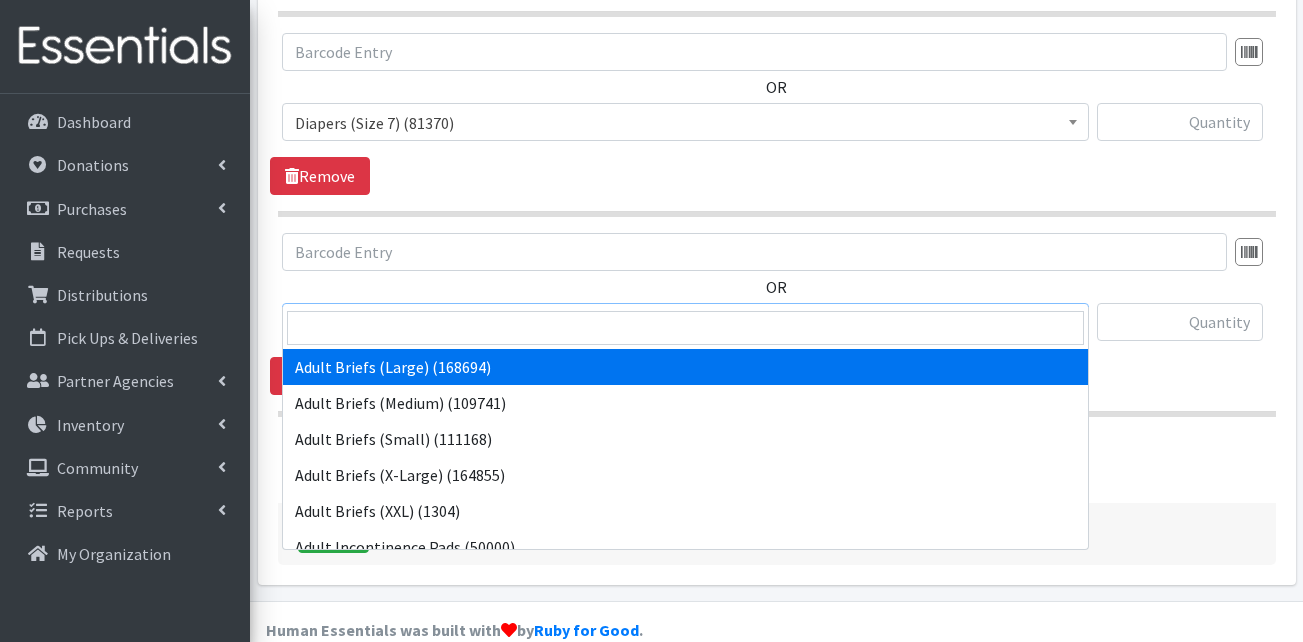 click on "Adult Briefs (Large) (168694)" at bounding box center (685, 323) 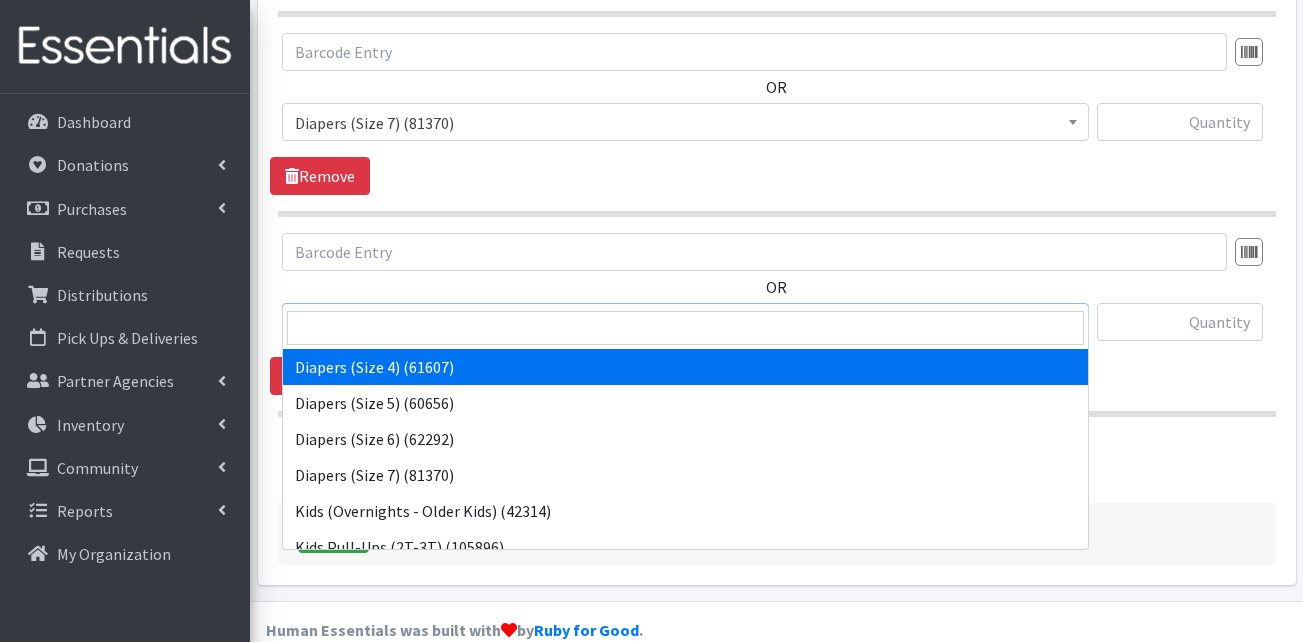 scroll, scrollTop: 600, scrollLeft: 0, axis: vertical 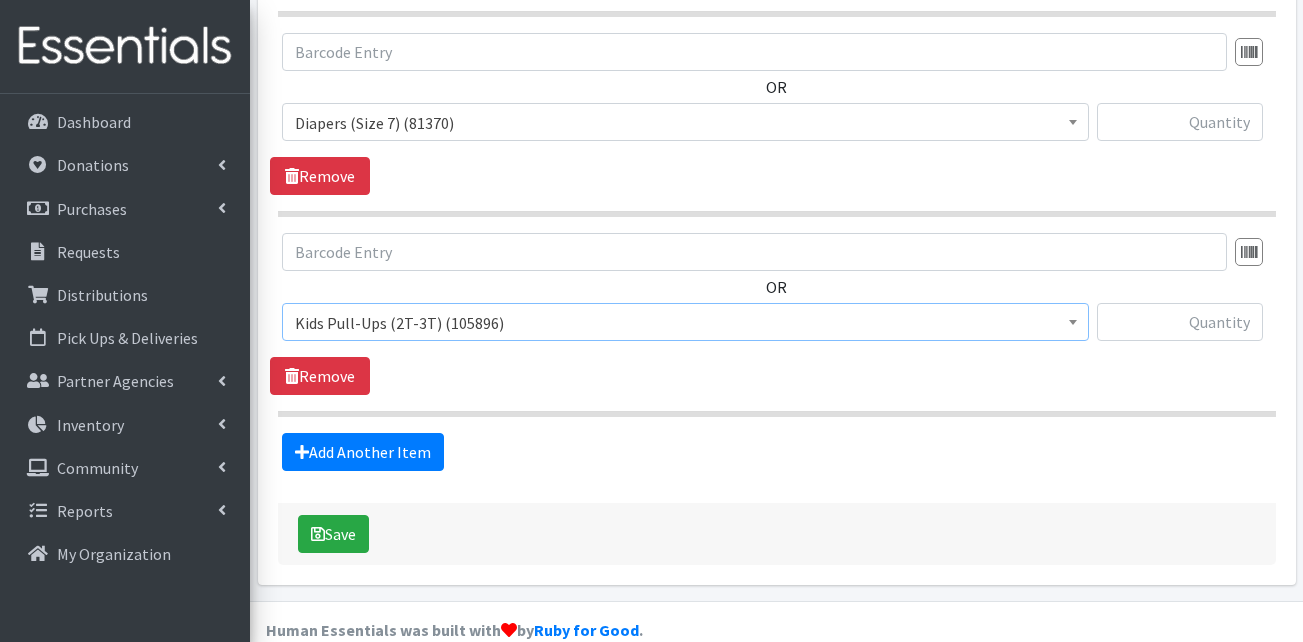 select on "13408" 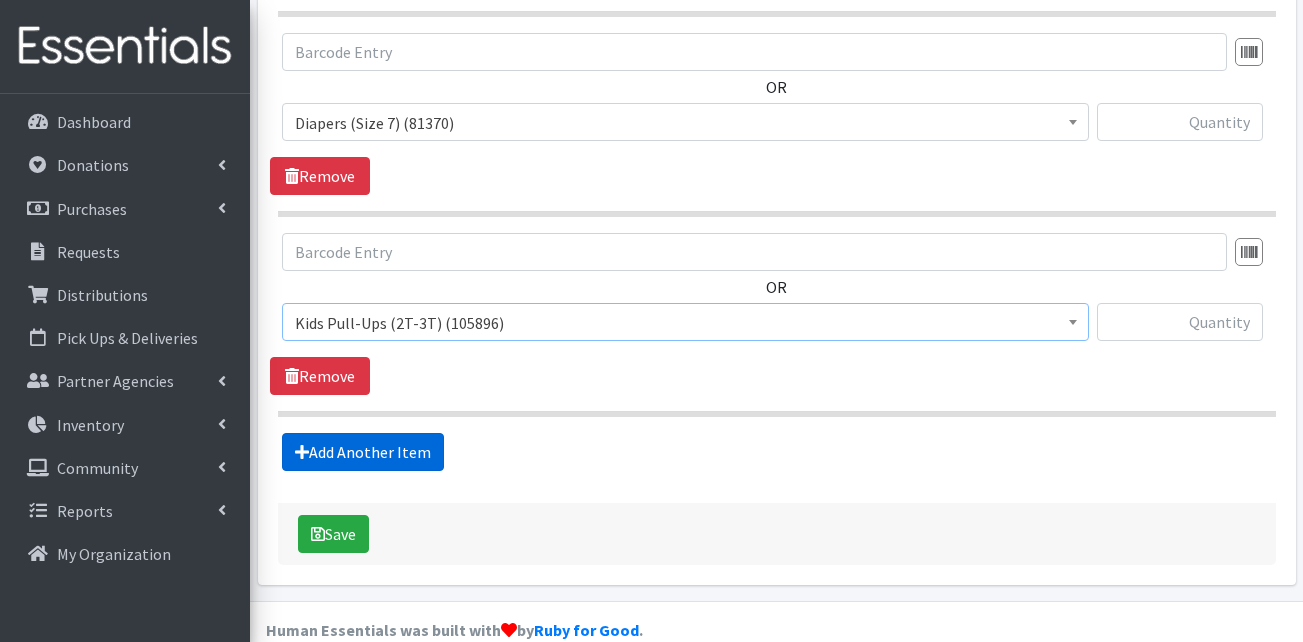 click on "Add Another Item" at bounding box center [363, 452] 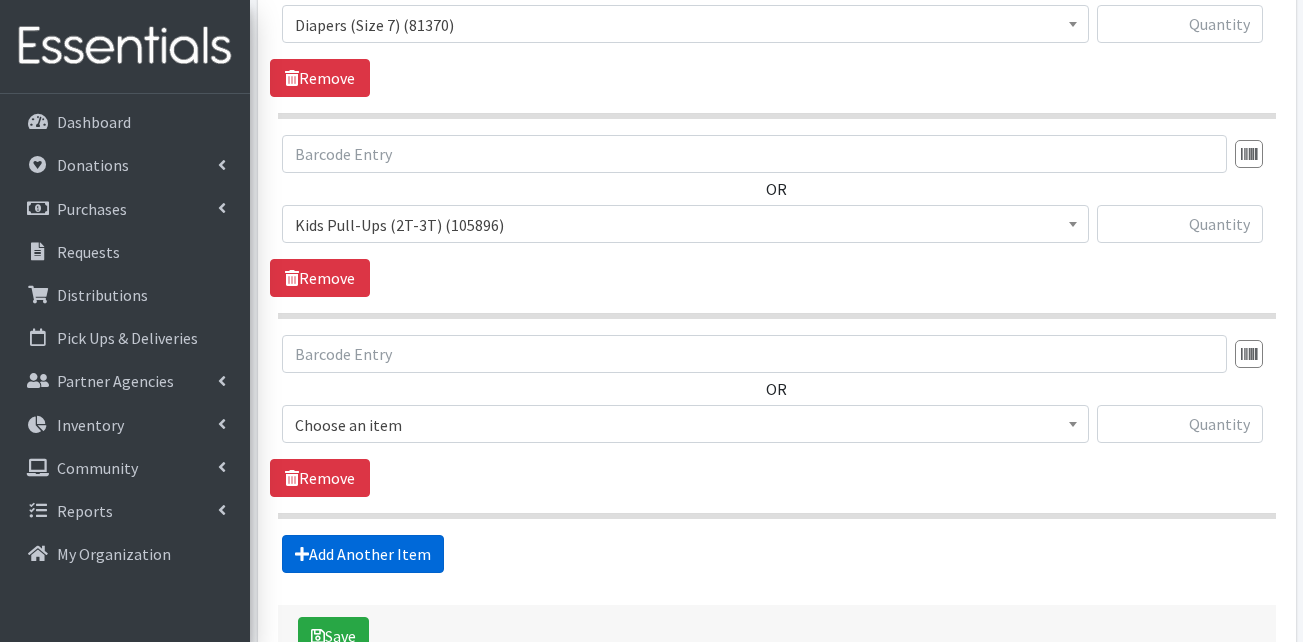 scroll, scrollTop: 2424, scrollLeft: 0, axis: vertical 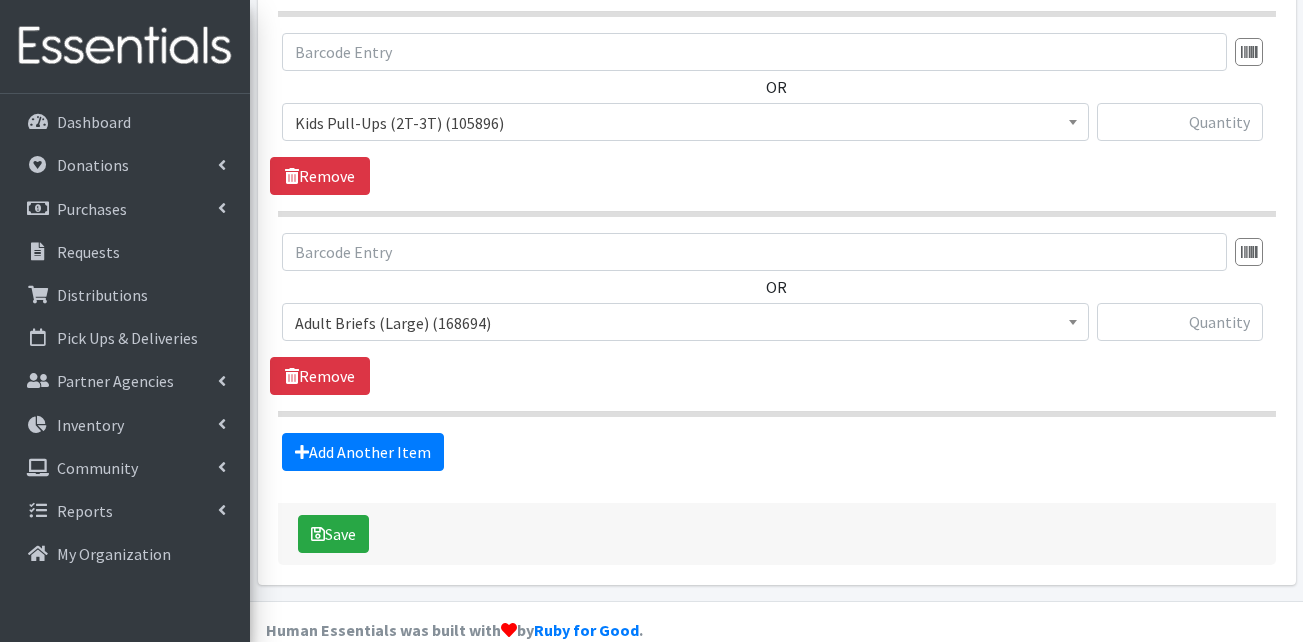 click on "Adult Briefs (Large) (168694)" at bounding box center (685, 323) 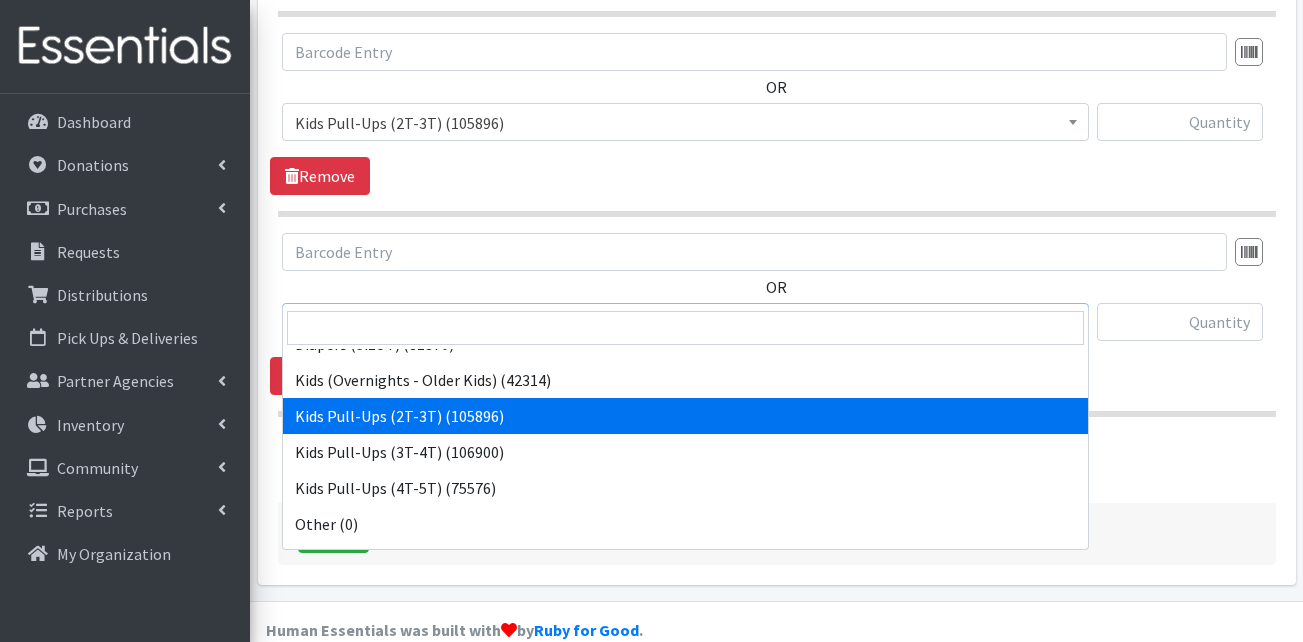scroll, scrollTop: 600, scrollLeft: 0, axis: vertical 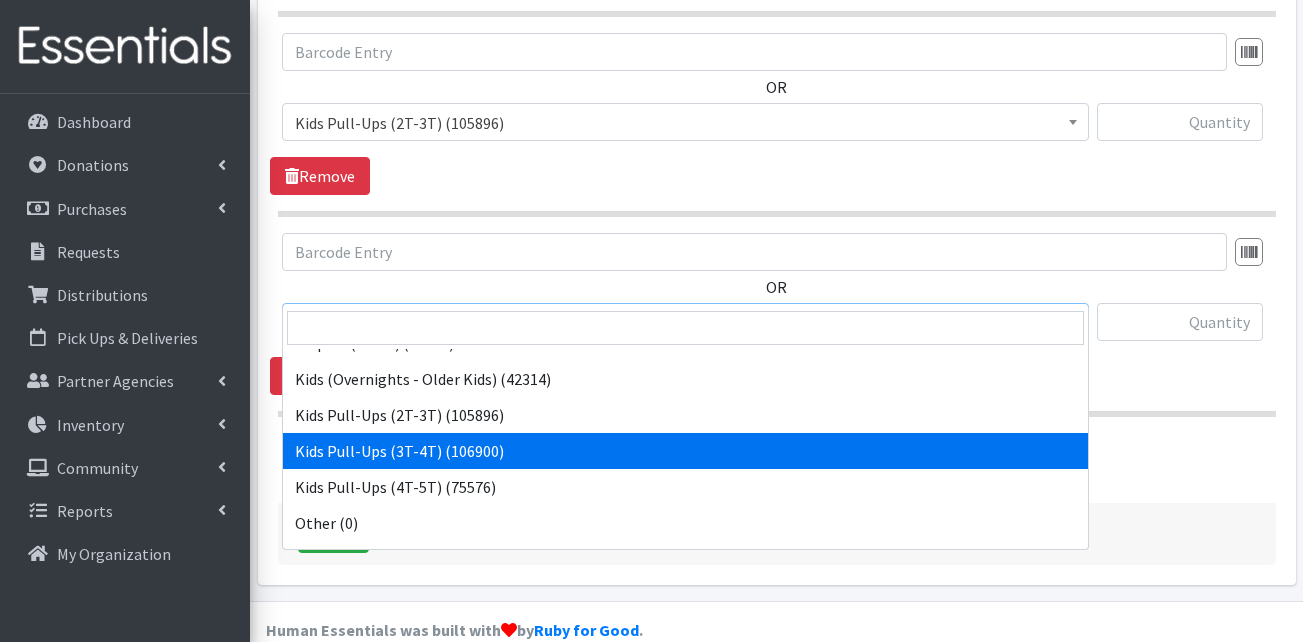 select on "13409" 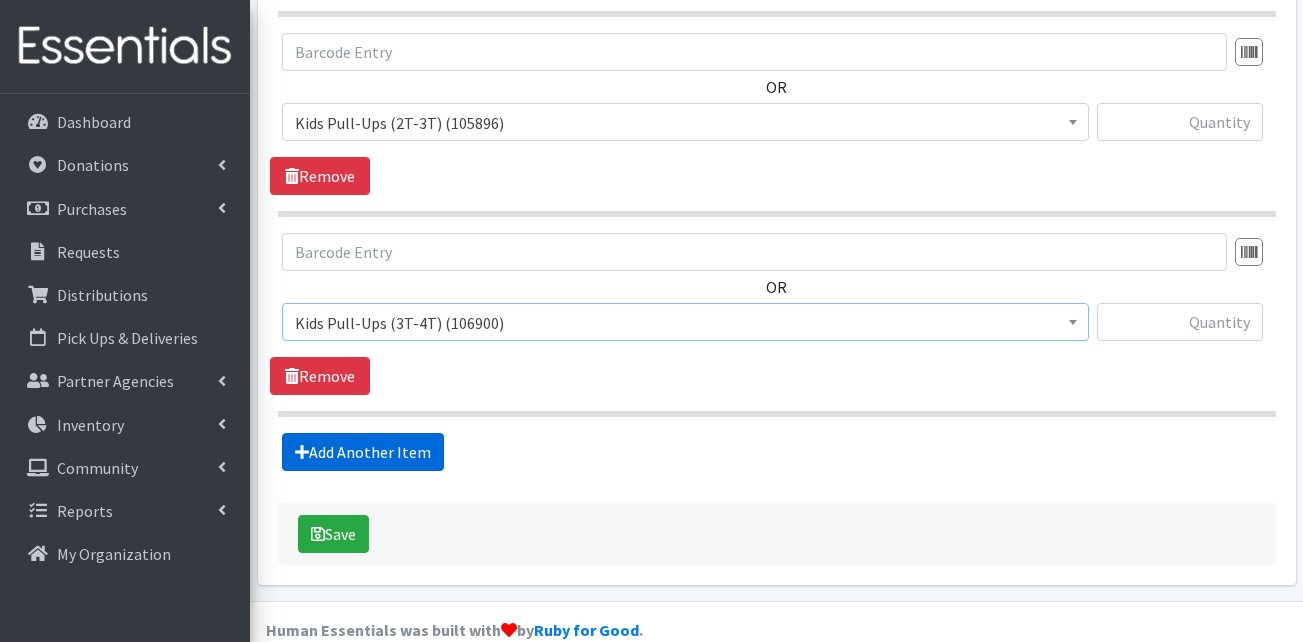click on "Add Another Item" at bounding box center (363, 452) 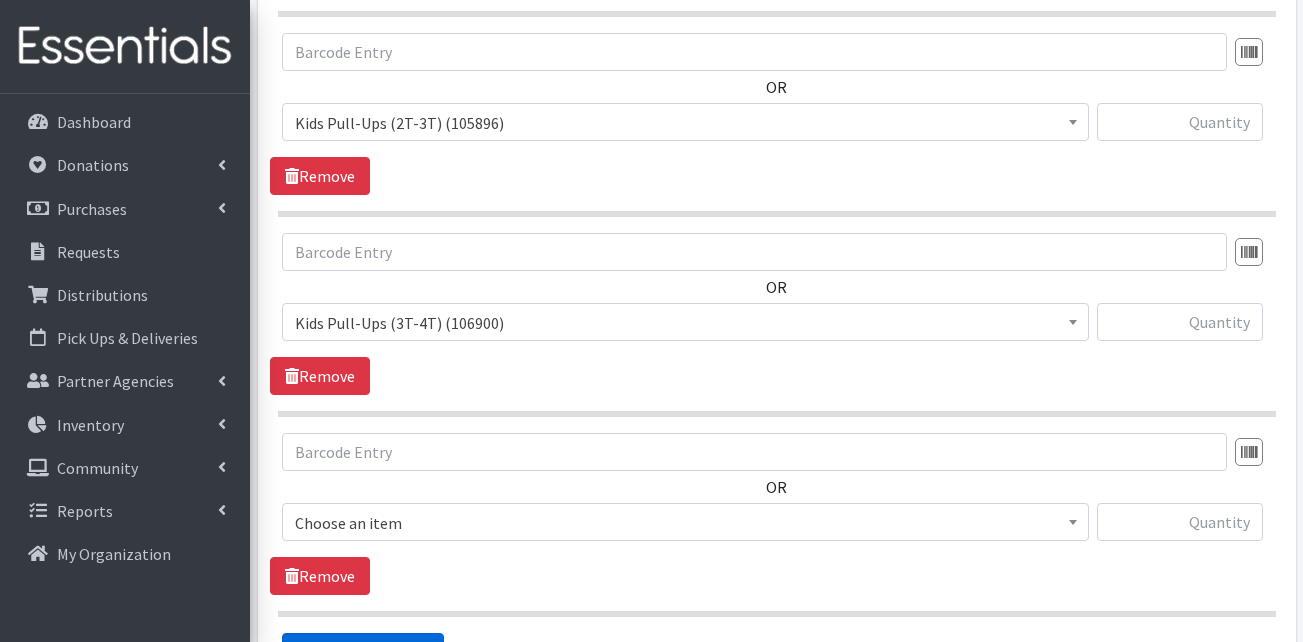scroll, scrollTop: 2624, scrollLeft: 0, axis: vertical 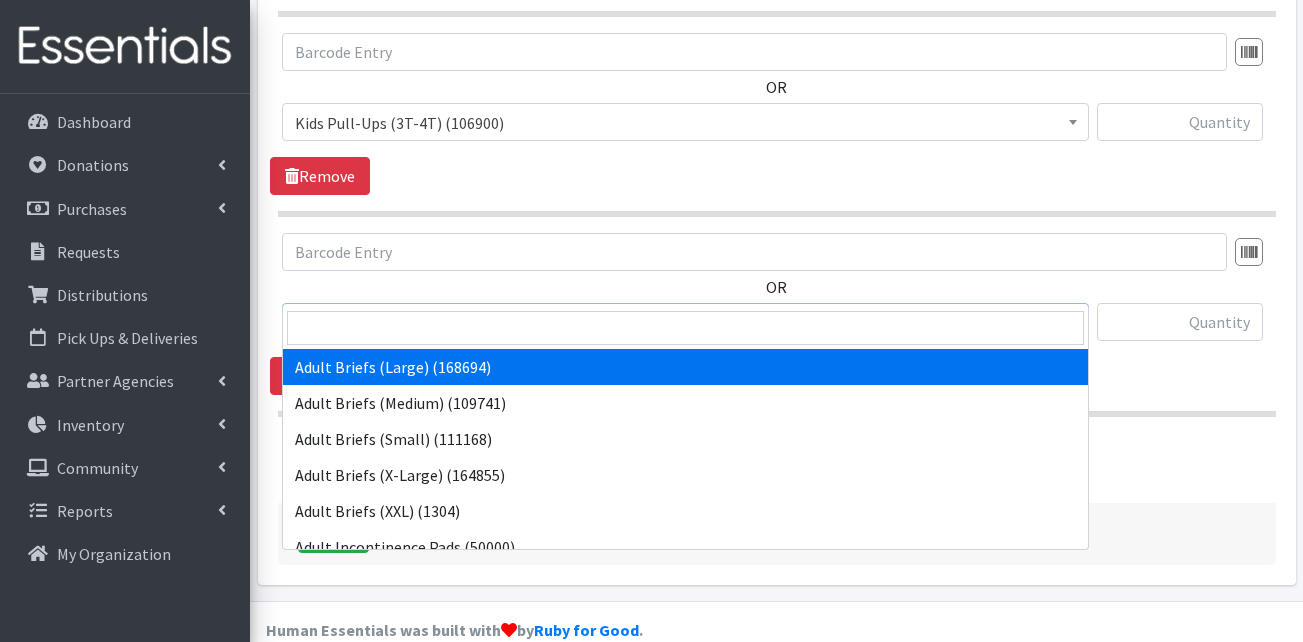 click on "Adult Briefs (Large) (168694)" at bounding box center [685, 323] 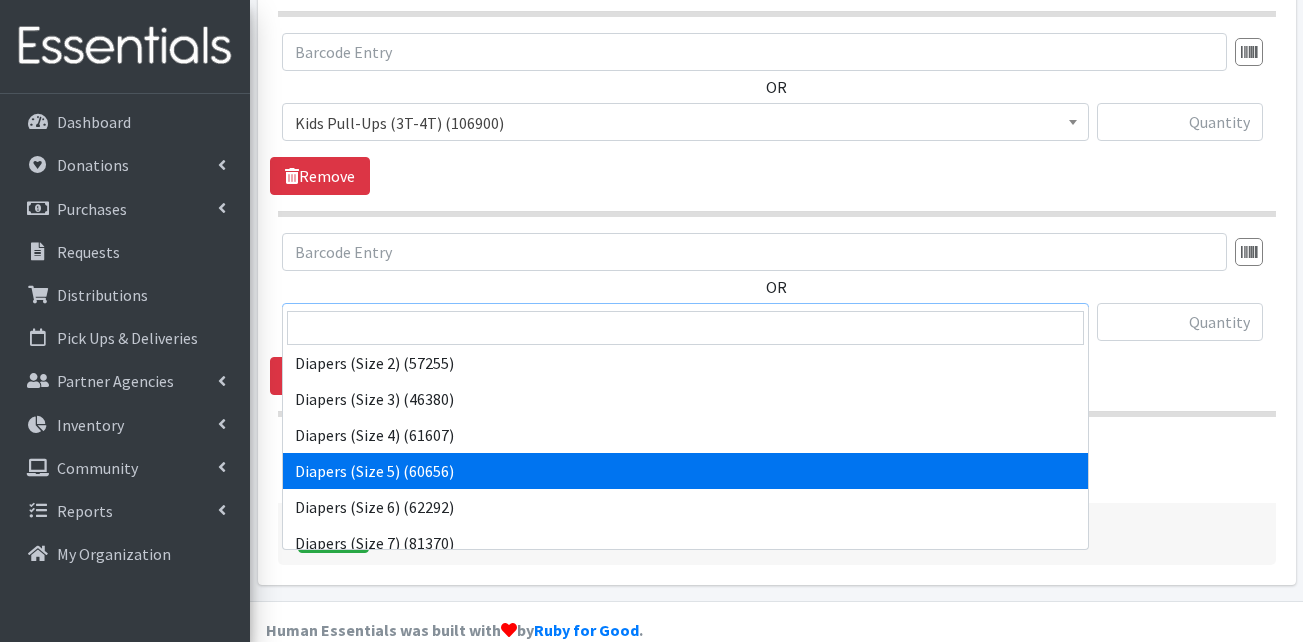 scroll, scrollTop: 600, scrollLeft: 0, axis: vertical 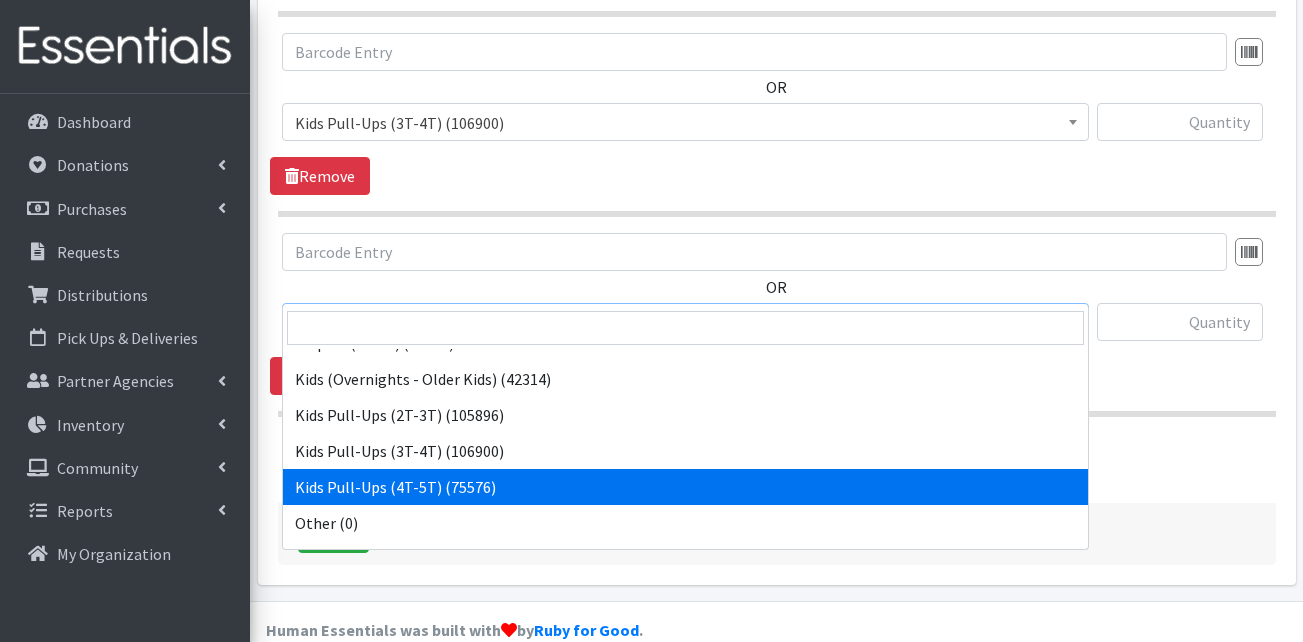 select on "13424" 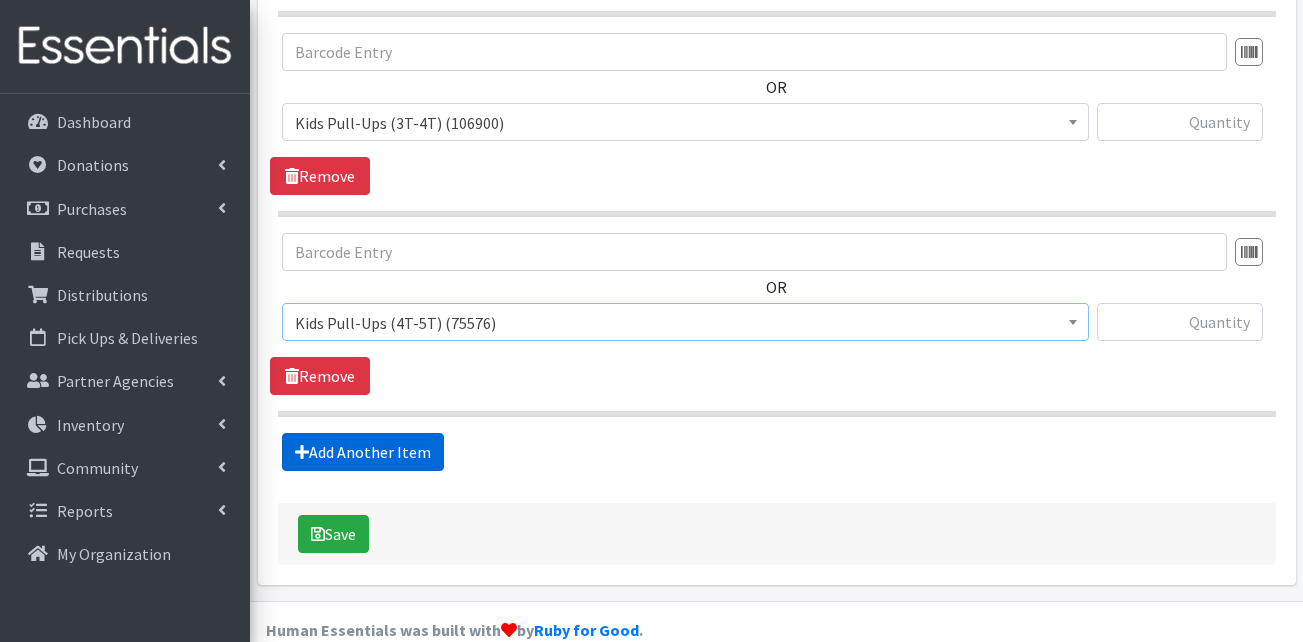 click on "Add Another Item" at bounding box center (363, 452) 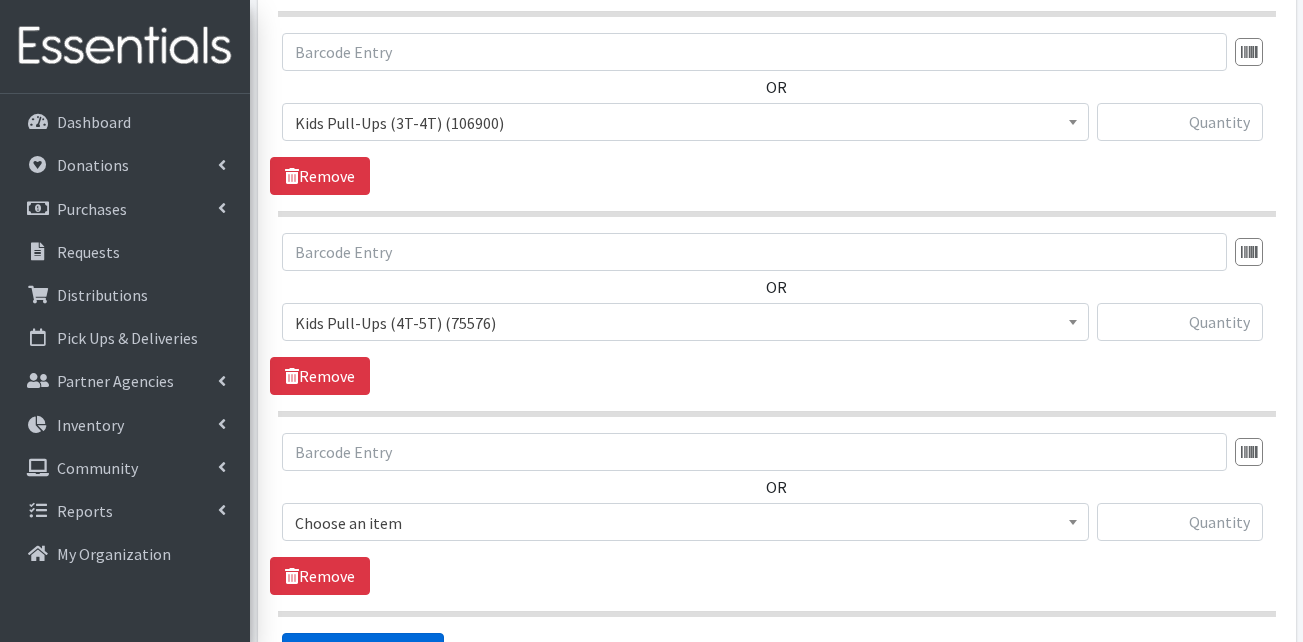 scroll, scrollTop: 2824, scrollLeft: 0, axis: vertical 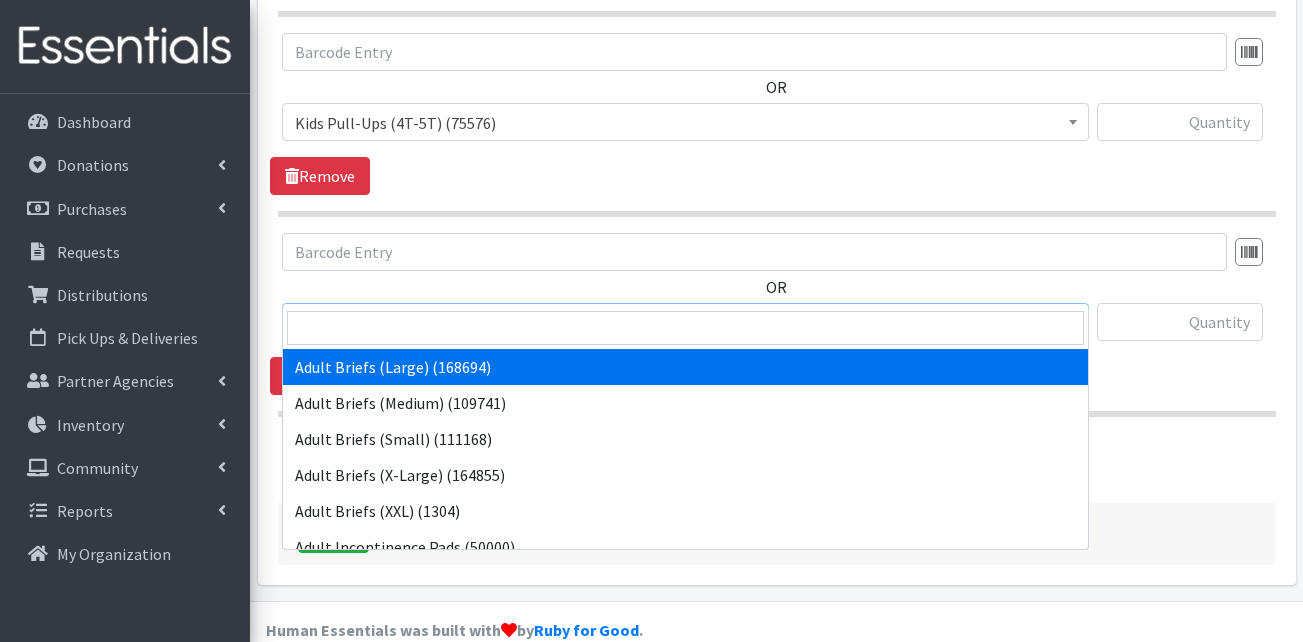 click on "Adult Briefs (Large) (168694)" at bounding box center [685, 323] 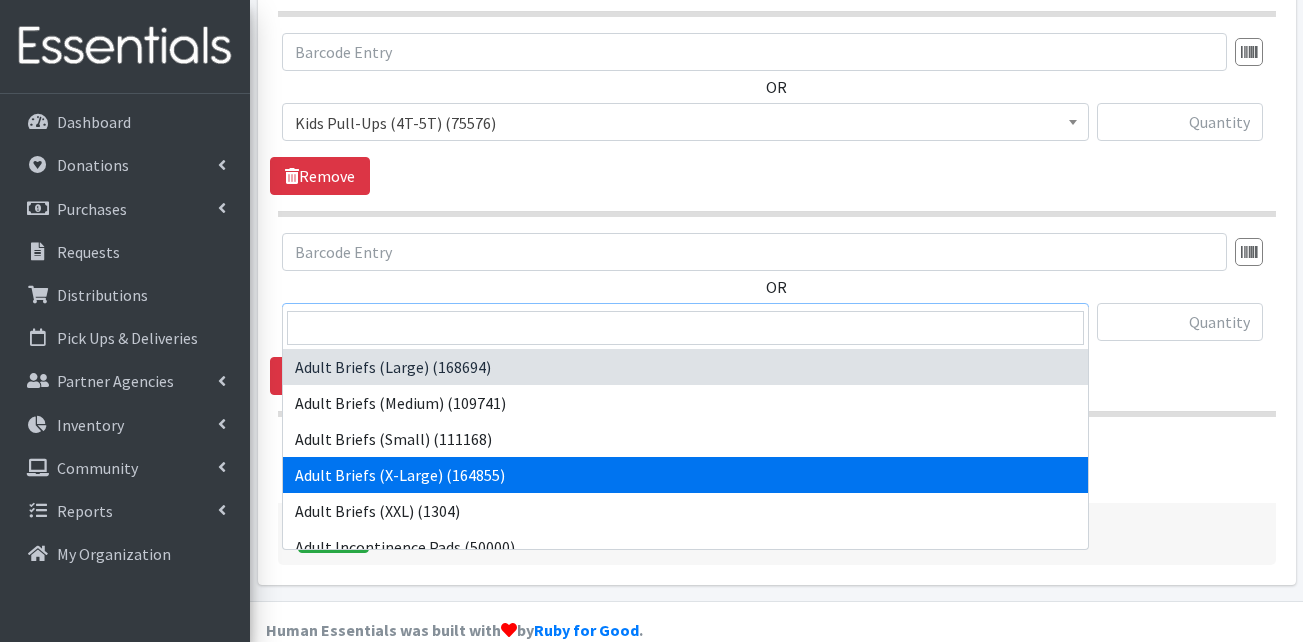 select on "15292" 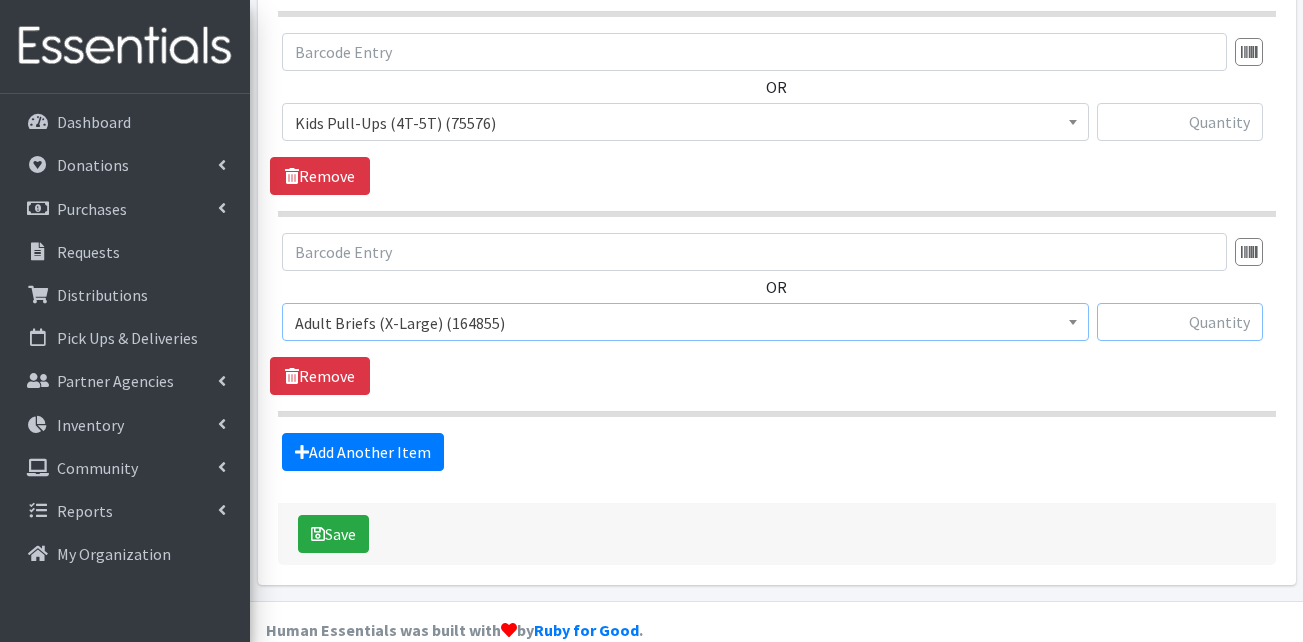 click at bounding box center (1180, 322) 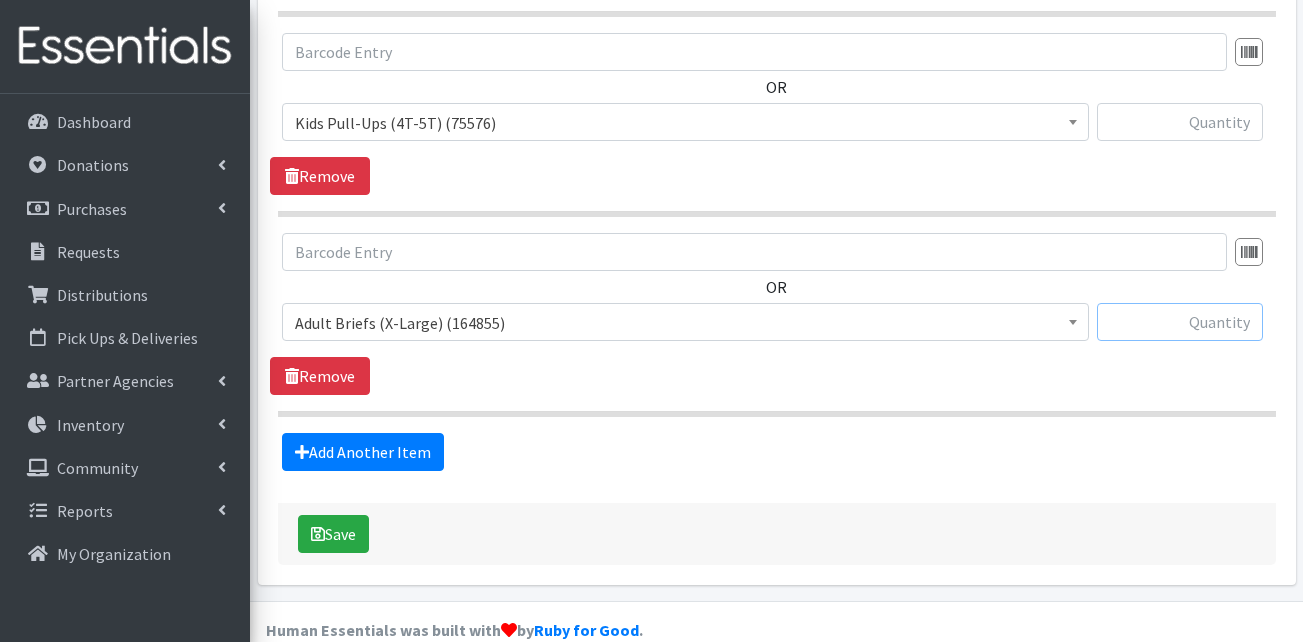 type on "1" 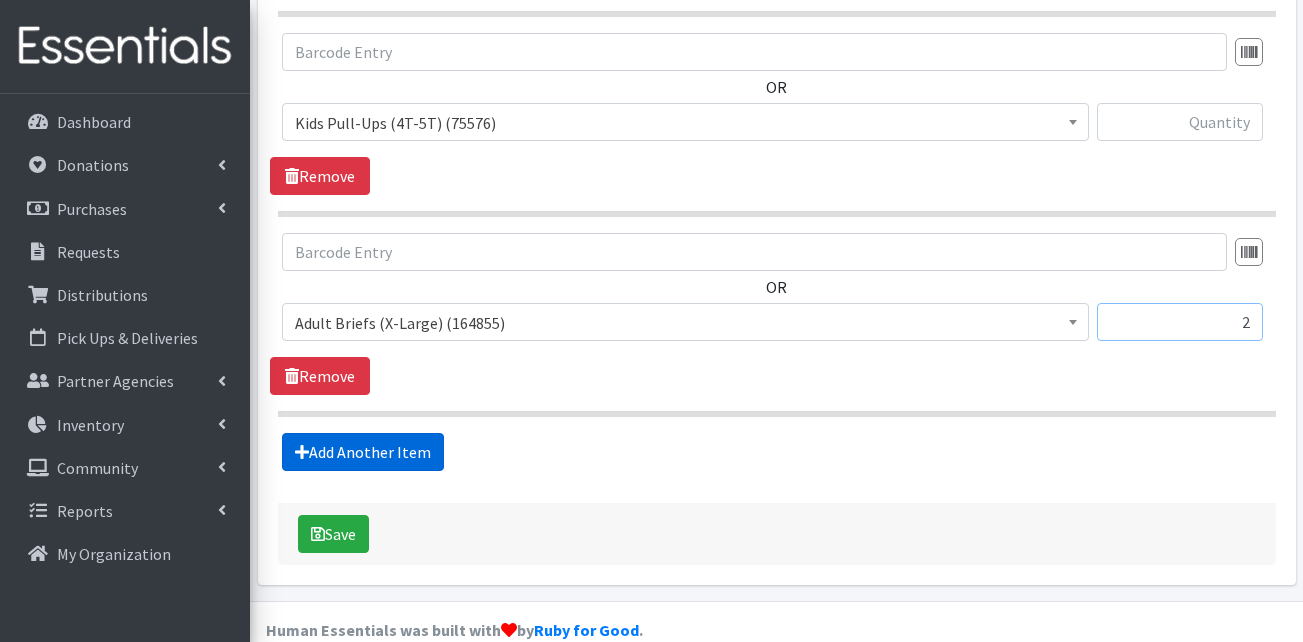 type on "2" 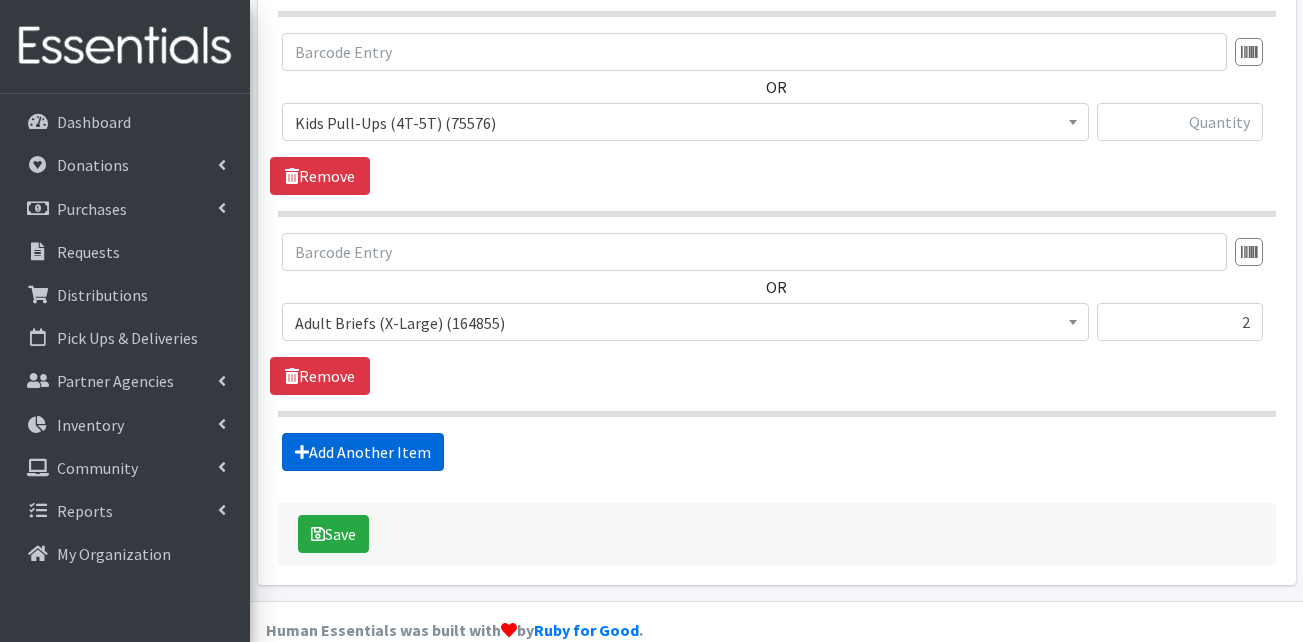 click on "Add Another Item" at bounding box center [363, 452] 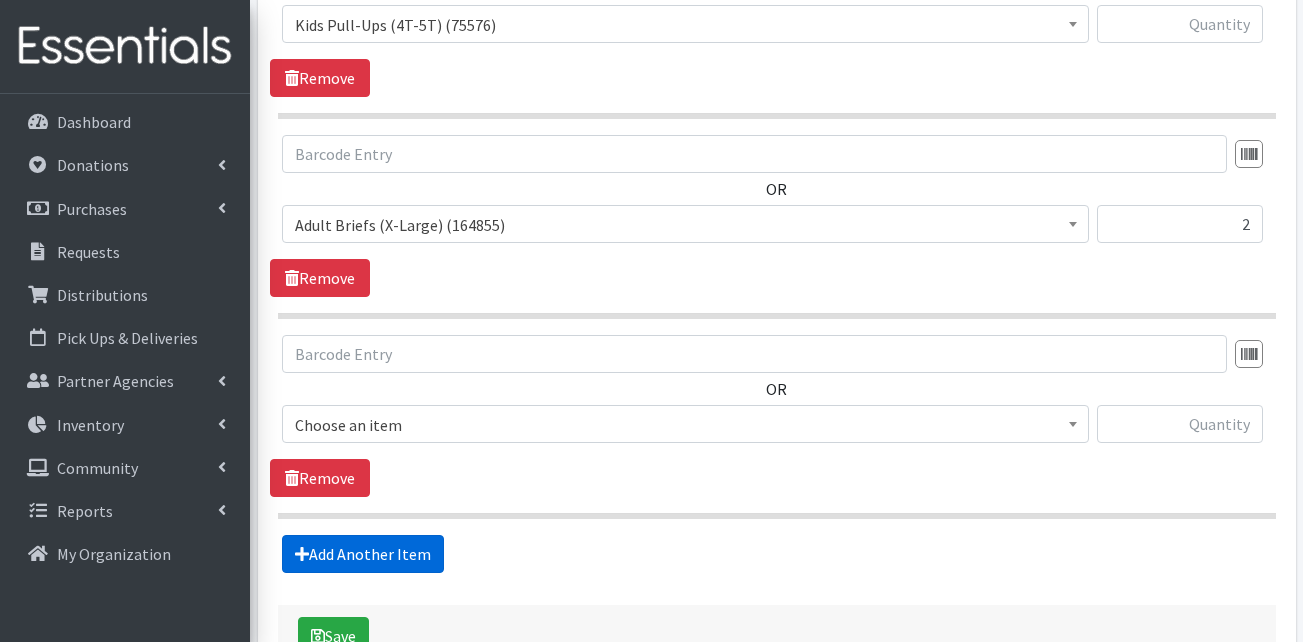 scroll, scrollTop: 3024, scrollLeft: 0, axis: vertical 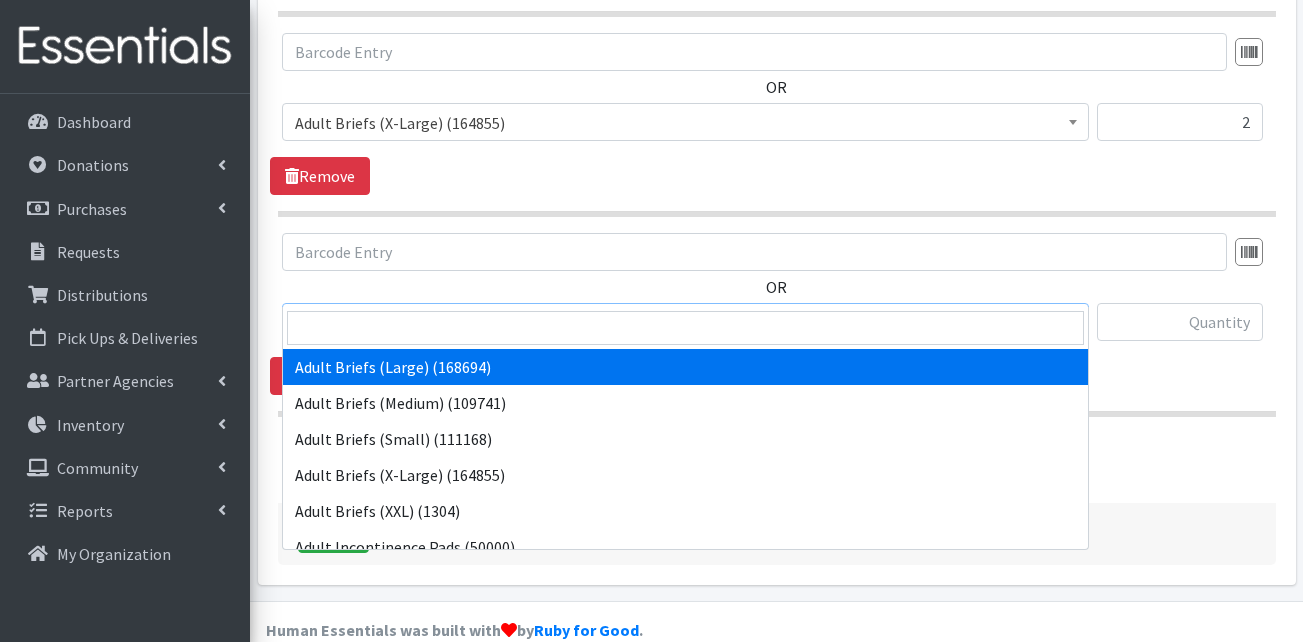 click on "Adult Briefs (Large) (168694)" at bounding box center (685, 323) 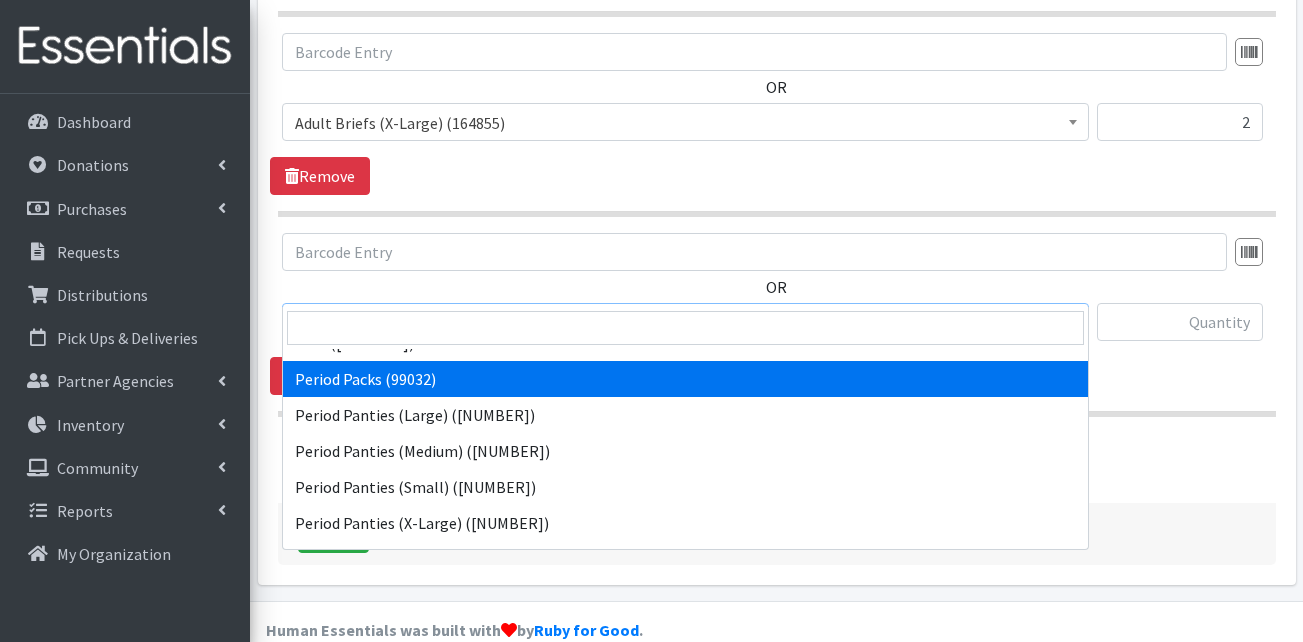 scroll, scrollTop: 952, scrollLeft: 0, axis: vertical 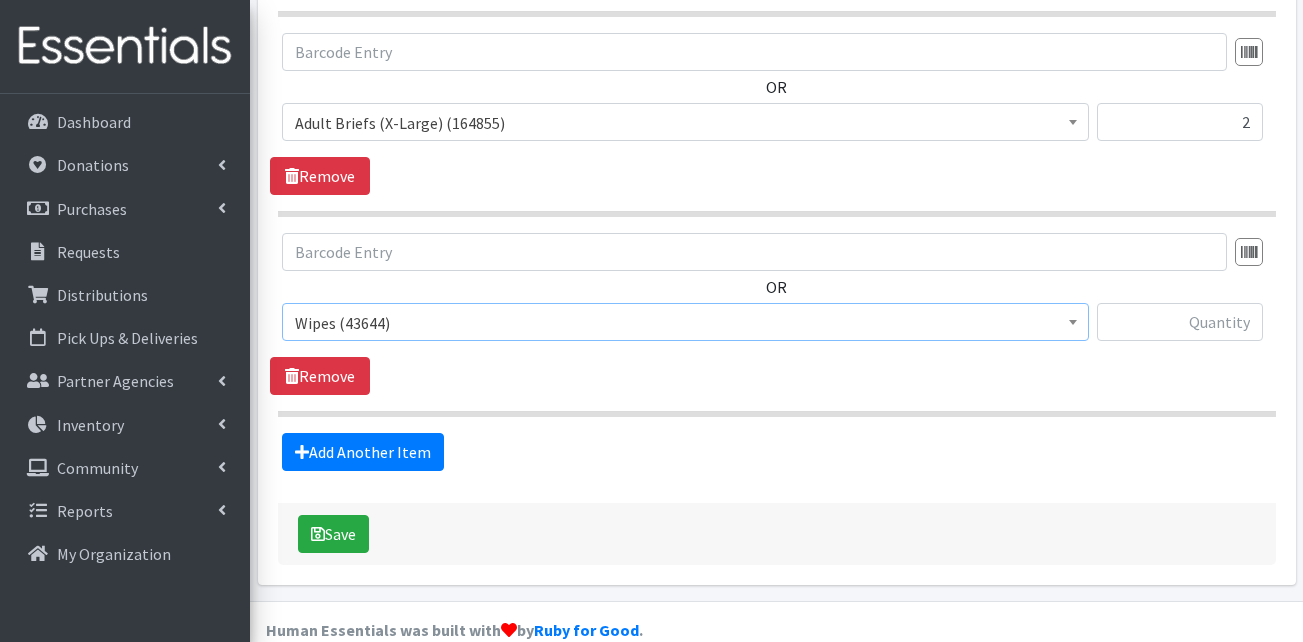 select on "13405" 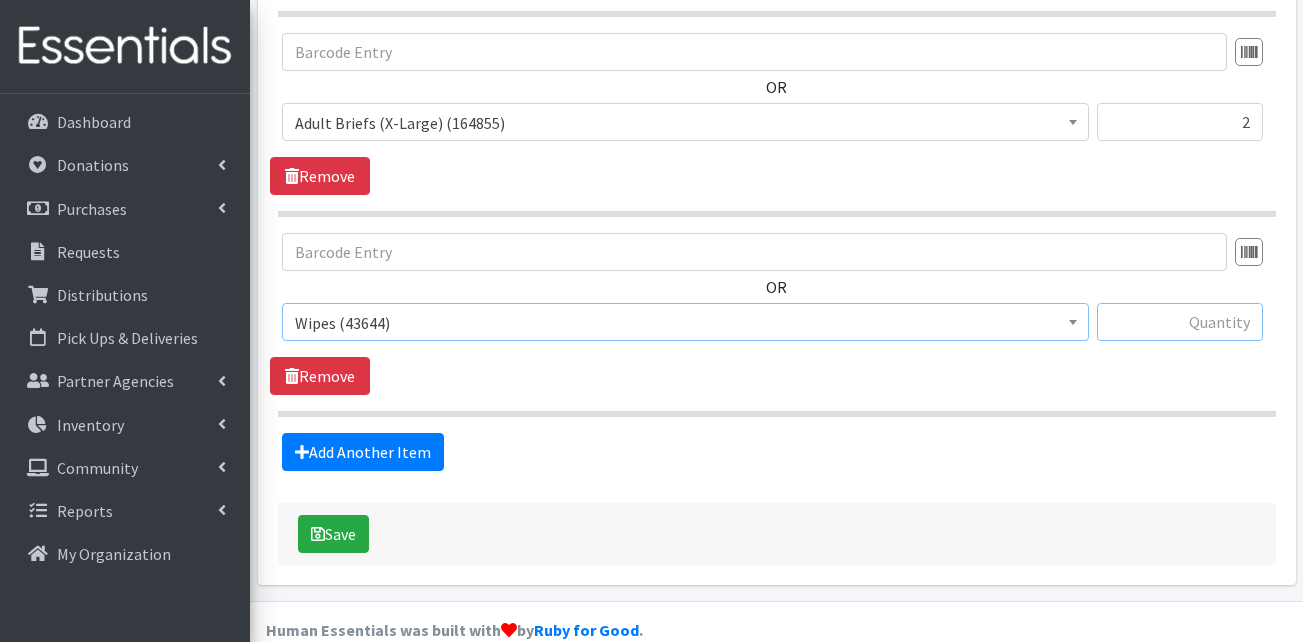 click at bounding box center [1180, 322] 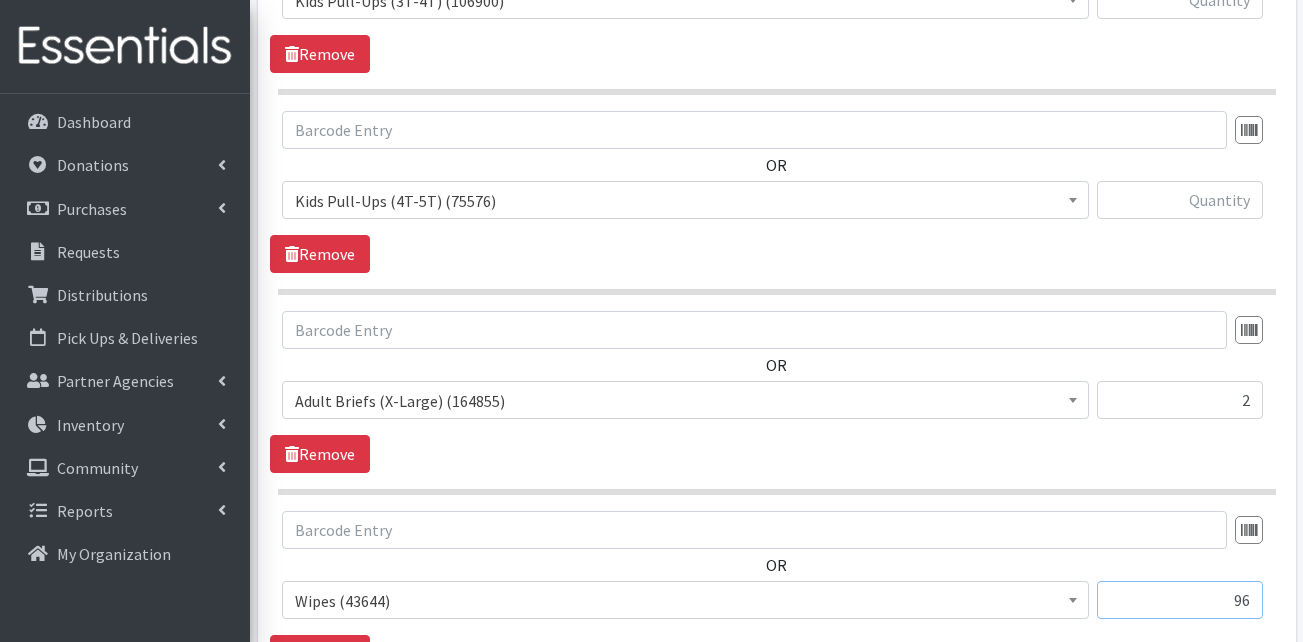 scroll, scrollTop: 2624, scrollLeft: 0, axis: vertical 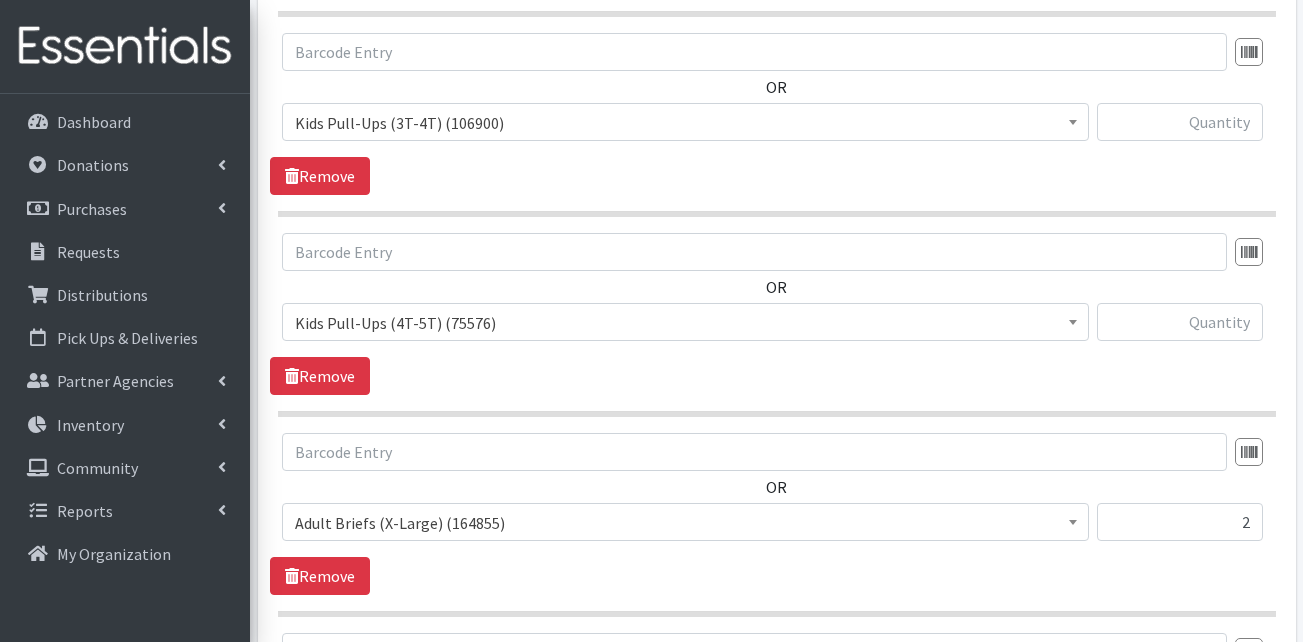 type on "96" 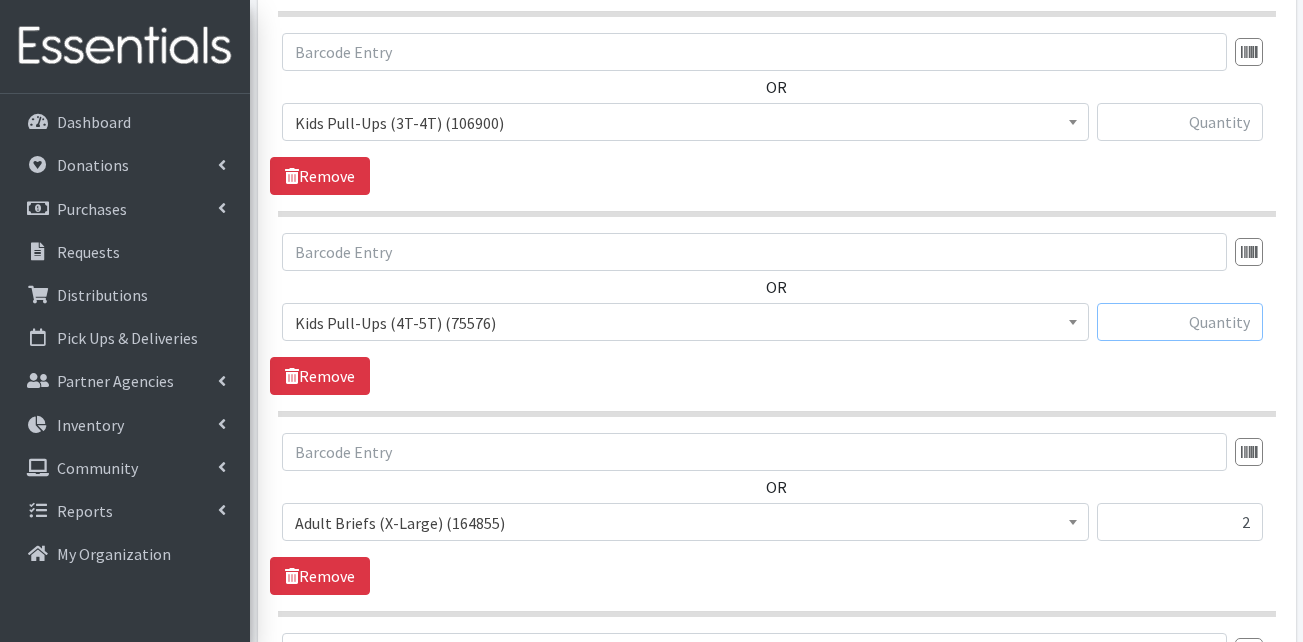 click at bounding box center (1180, 322) 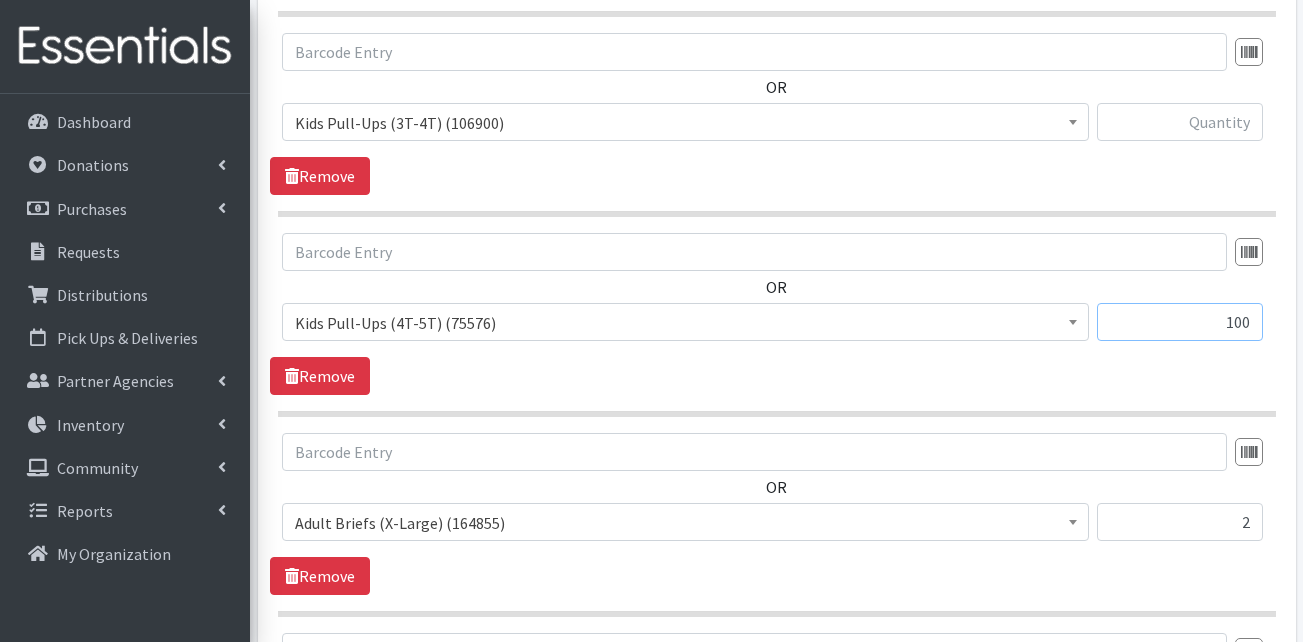 type on "100" 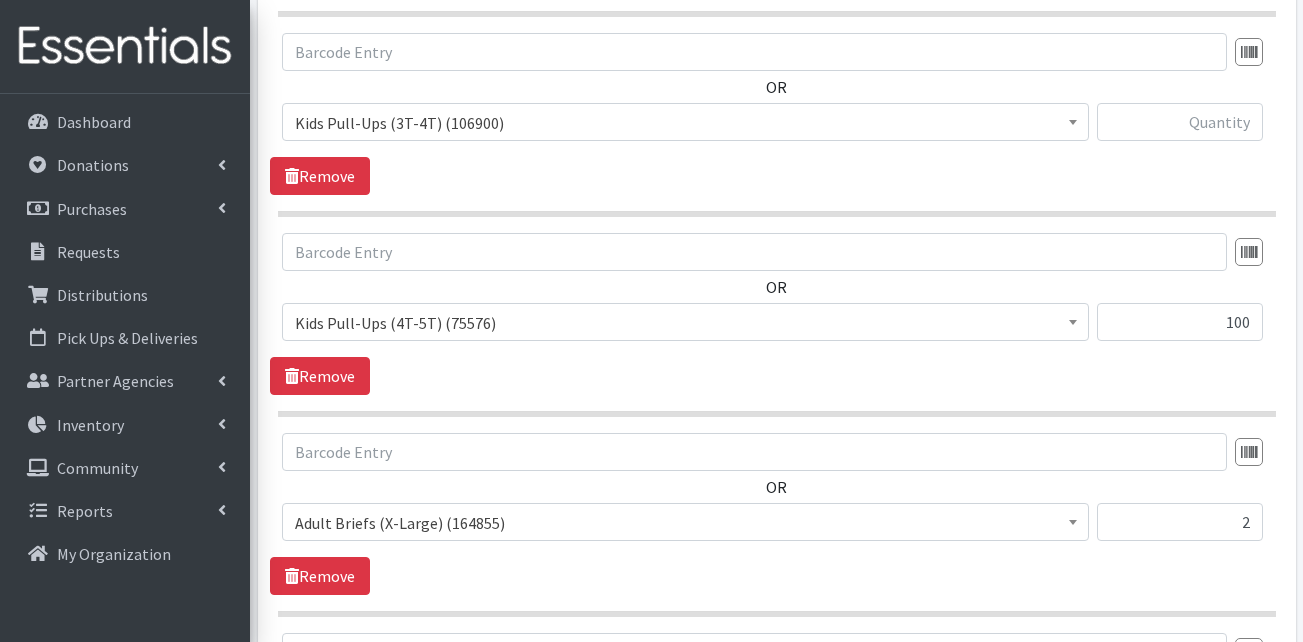 click at bounding box center (1180, 130) 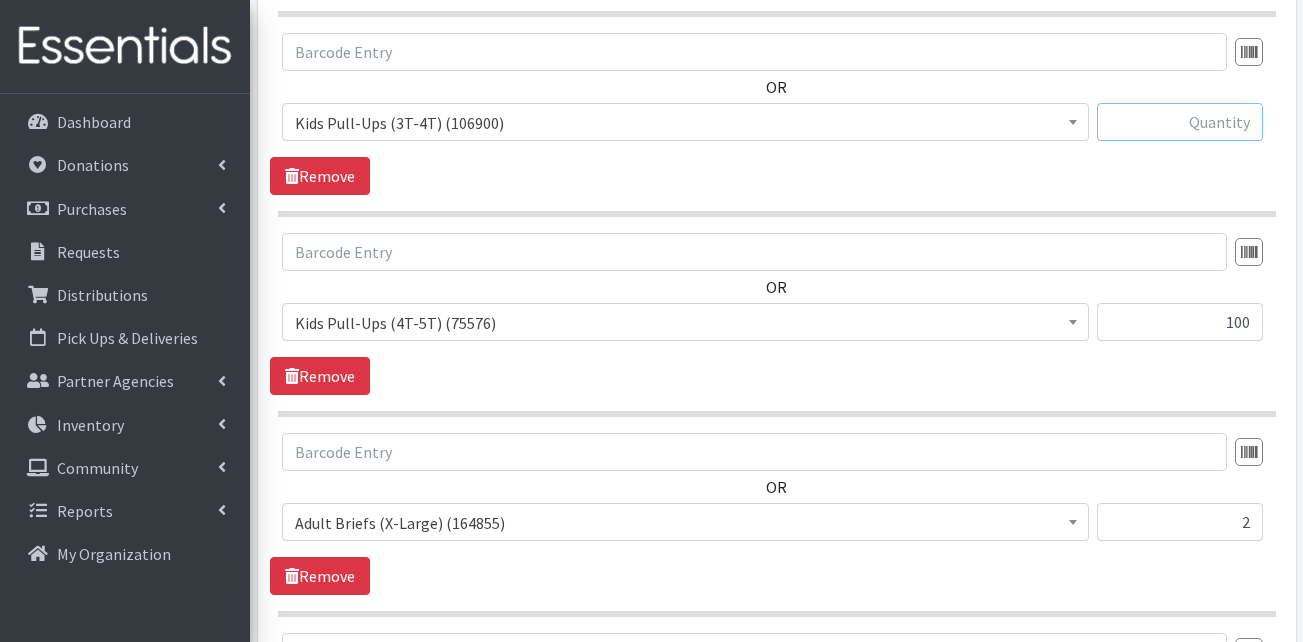click at bounding box center [1180, 122] 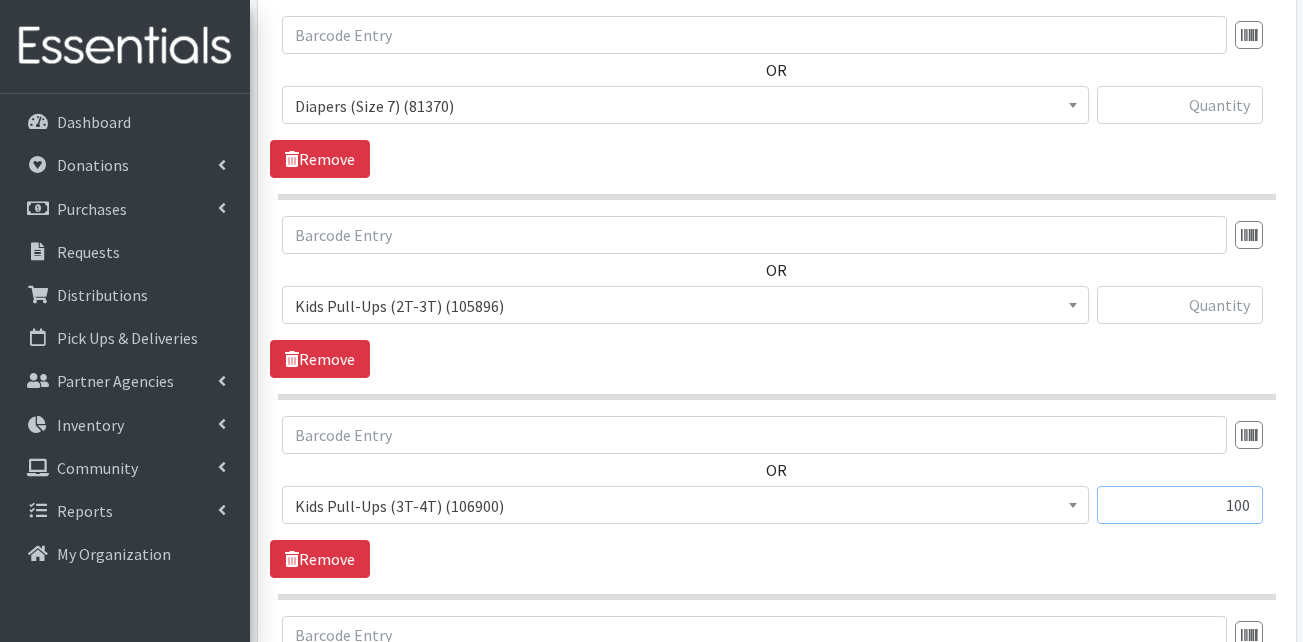 scroll, scrollTop: 2224, scrollLeft: 0, axis: vertical 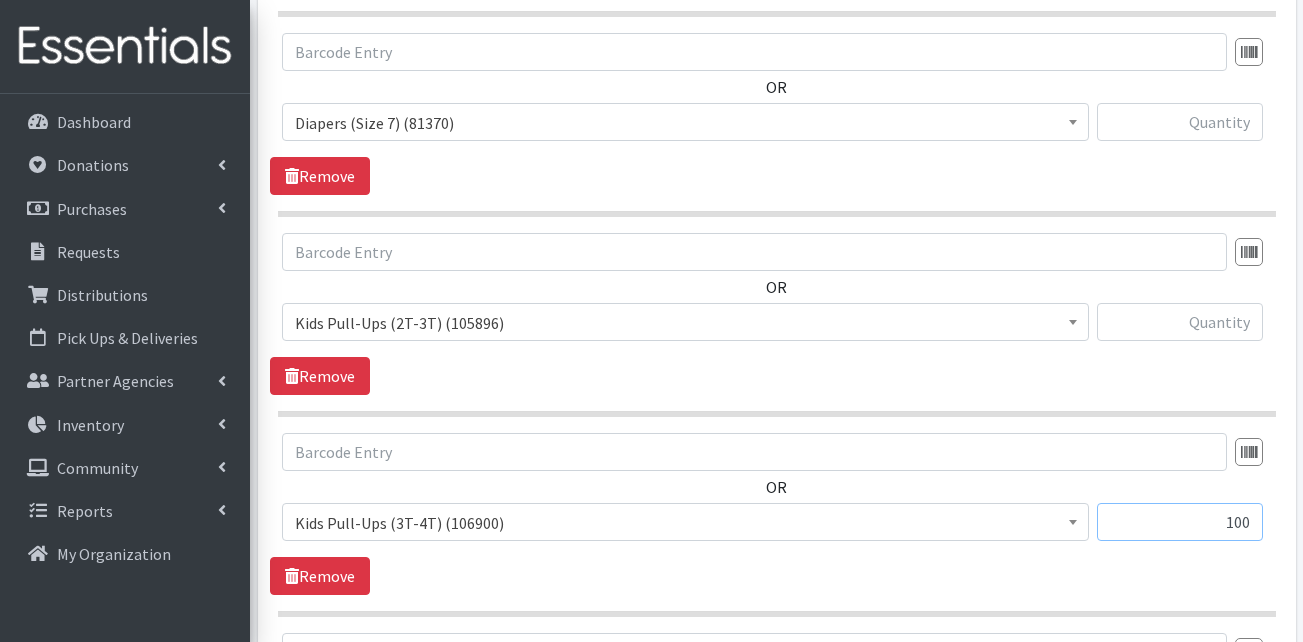 type on "100" 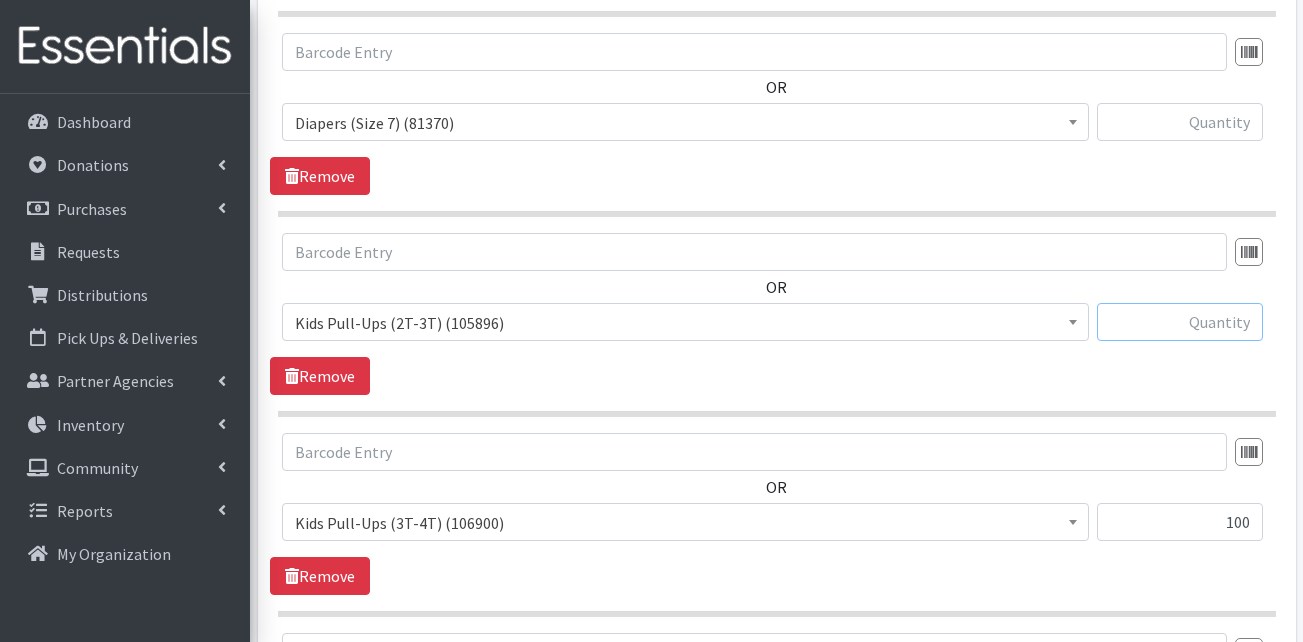 click at bounding box center [1180, 322] 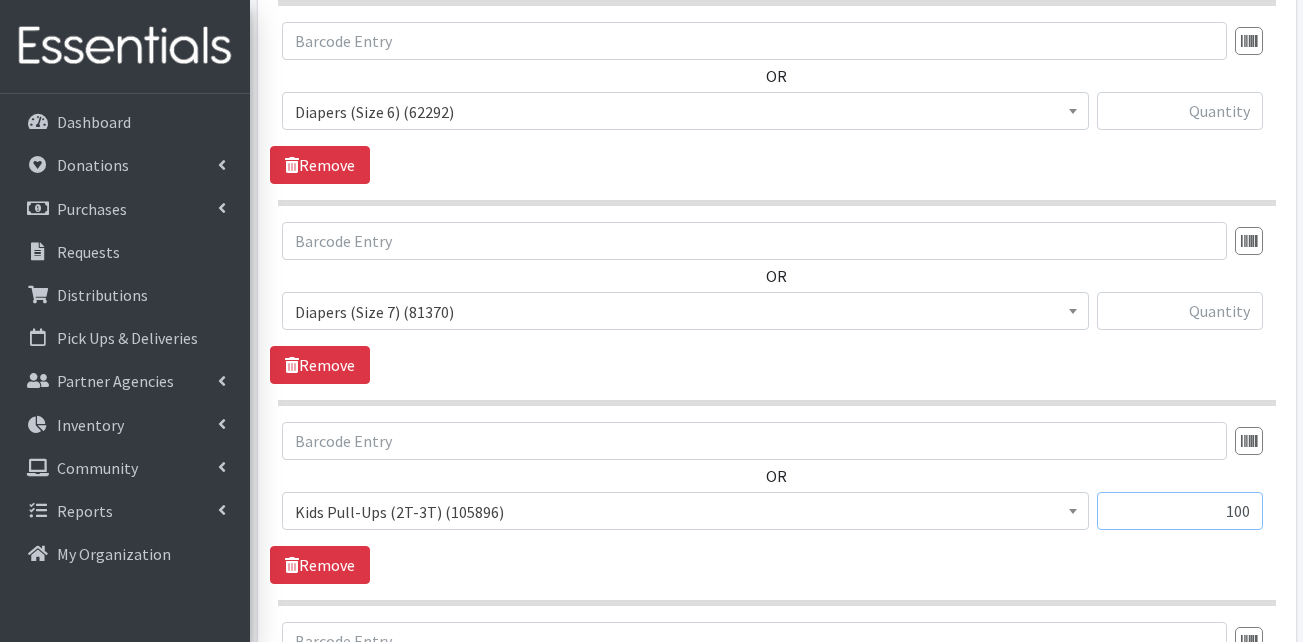 scroll, scrollTop: 2024, scrollLeft: 0, axis: vertical 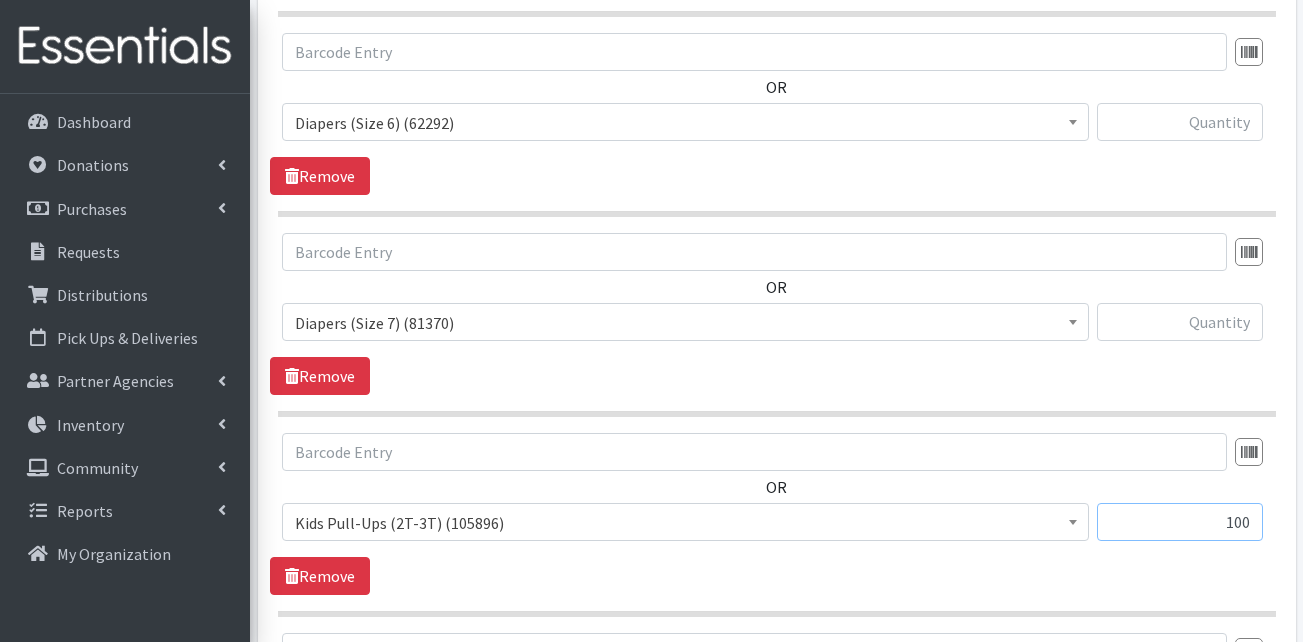 type on "100" 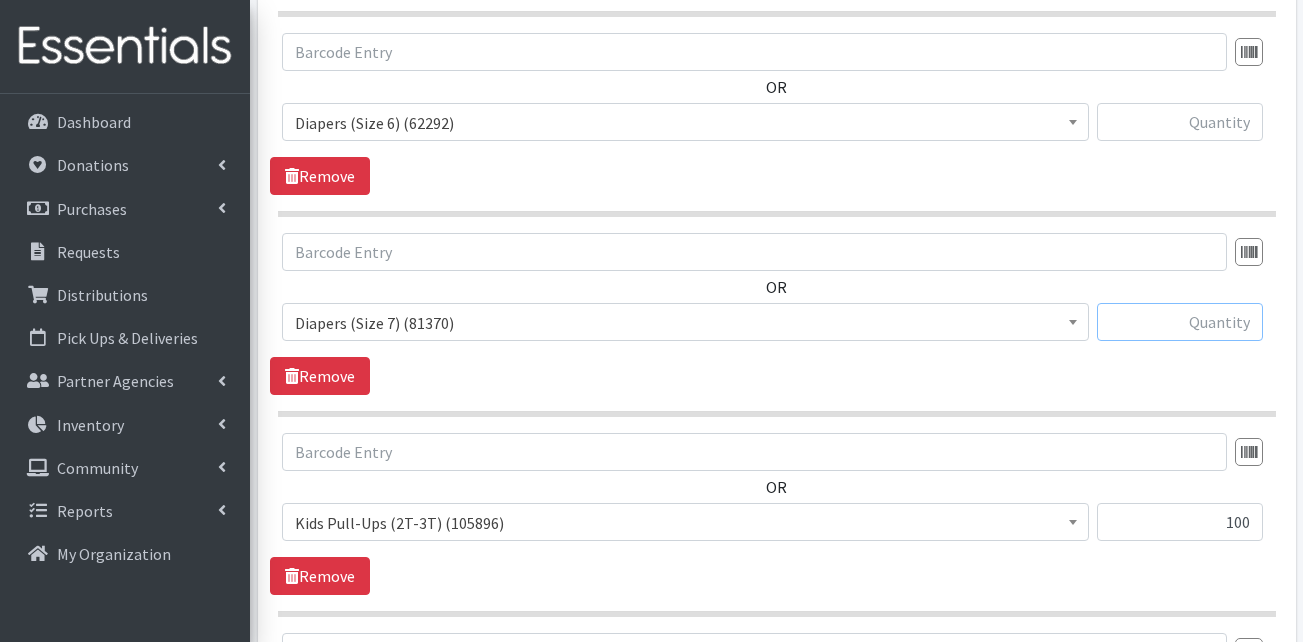 click at bounding box center [1180, 322] 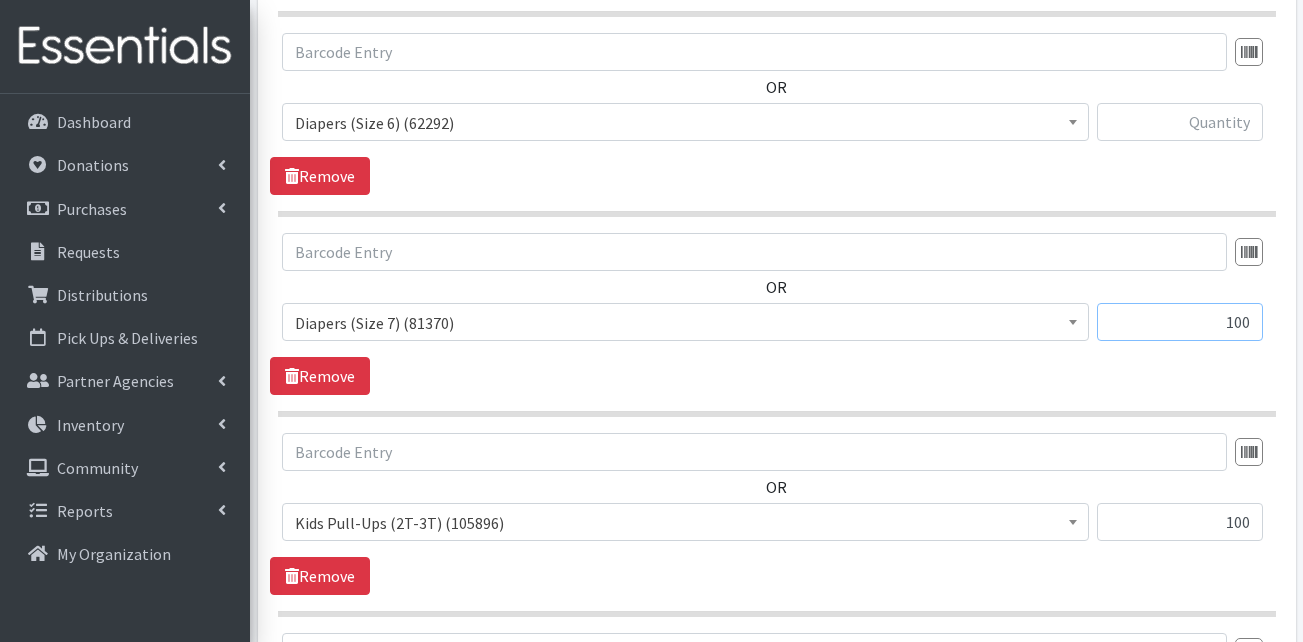 type on "100" 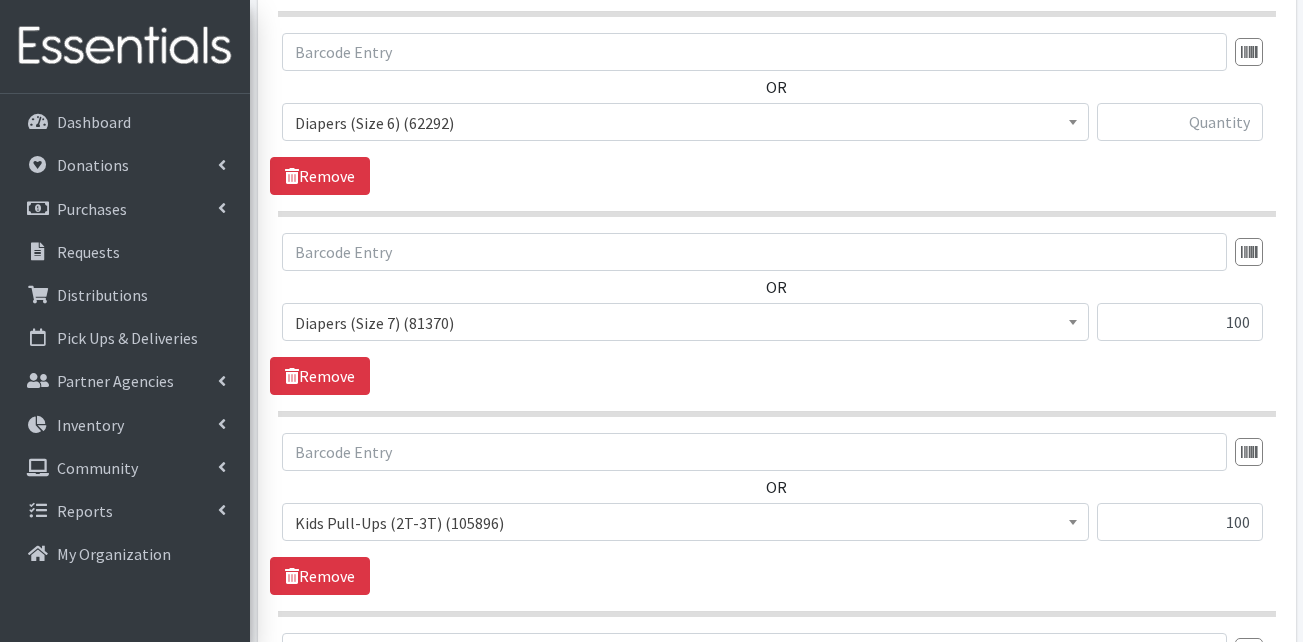 click on "OR
Adult Briefs (Large) (168694)
Adult Briefs (Medium) (109741)
Adult Briefs (Small) (111168)
Adult Briefs (X-Large) (164855)
Adult Briefs (XXL) (1304)
Adult Incontinence Pads (50000)
Adult Liners (50000)
Bed Pads (Disposable) (0)
Diapers (Newborn) (99125)
Diapers (Preemie) (114700)
Diapers (Size 1) (52155)
Diapers (Size 2) (57255)
Diapers (Size 3) (46380)
Diapers (Size 4) (61607)
Diapers (Size 5) (60656)
Diapers (Size 6) (62292)
Diapers (Size 7) (81370)
Kids (Overnights - Older Kids) (42314)
Kids Pull-Ups (2T-3T) (105896)
Kids Pull-Ups (3T-4T) (106900)
Kids Pull-Ups (4T-5T) (75576)
Other (0)
Pads (21428)
Period Packs  (99032)
Period Panties (Large) (364797)
Period Panties (Medium) (99785)
Period Panties (Small) (99758)" at bounding box center [776, 314] 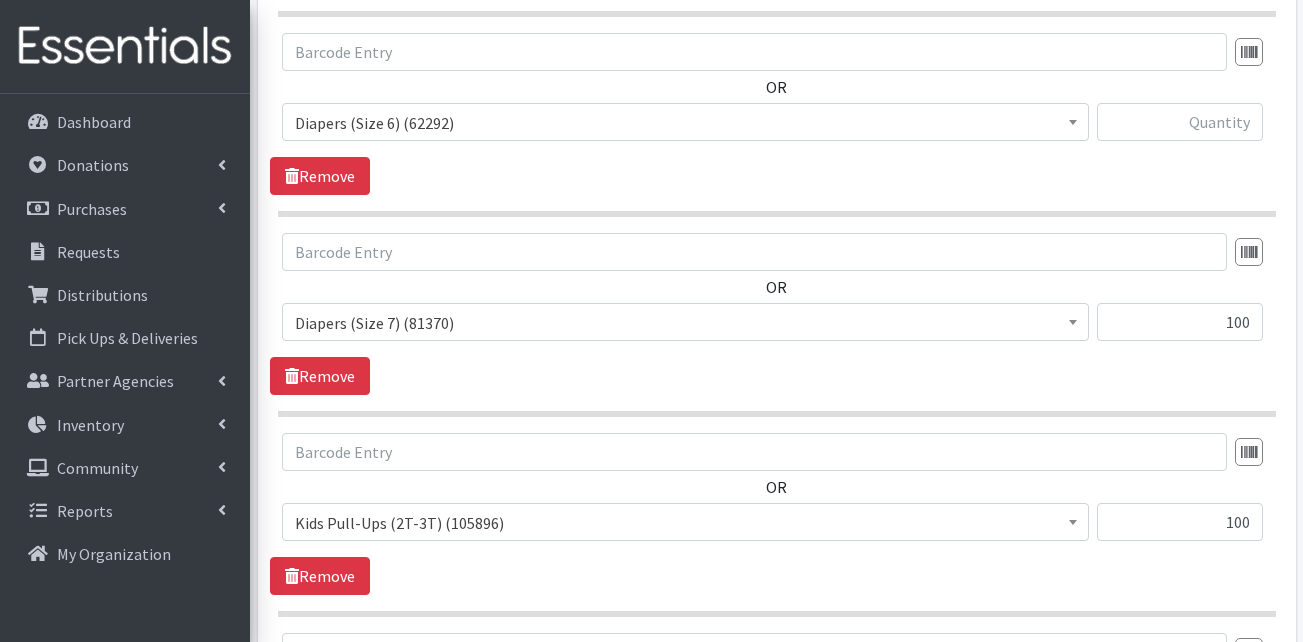 scroll, scrollTop: 1924, scrollLeft: 0, axis: vertical 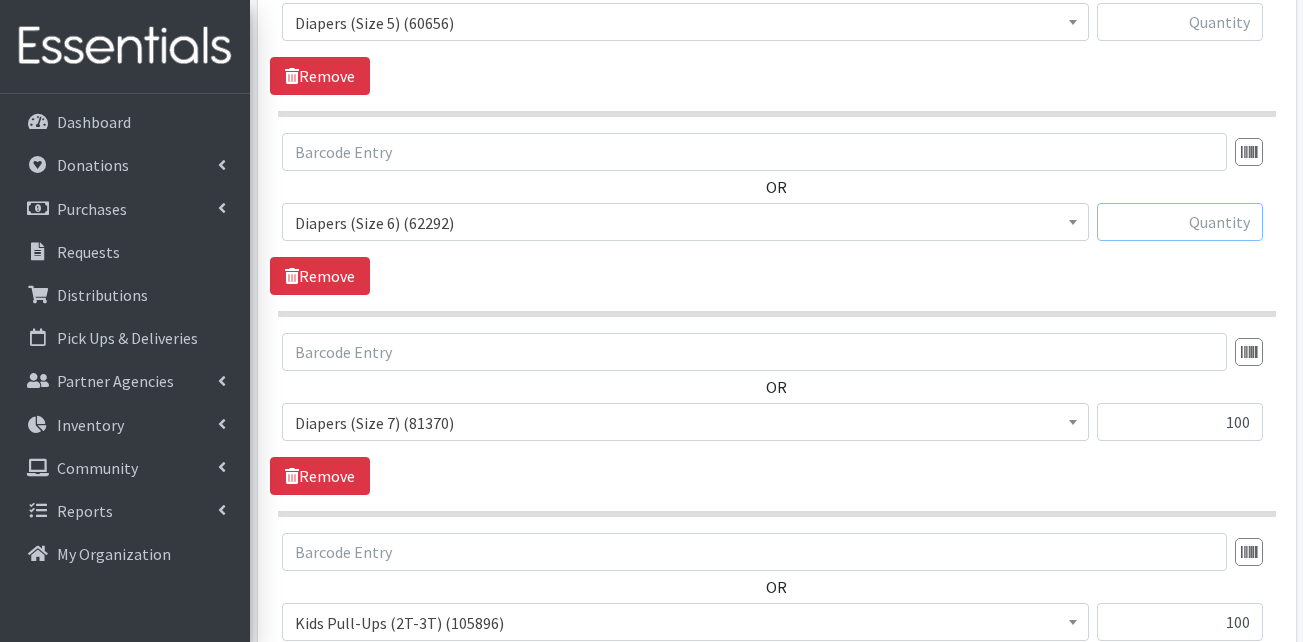 click at bounding box center [1180, 222] 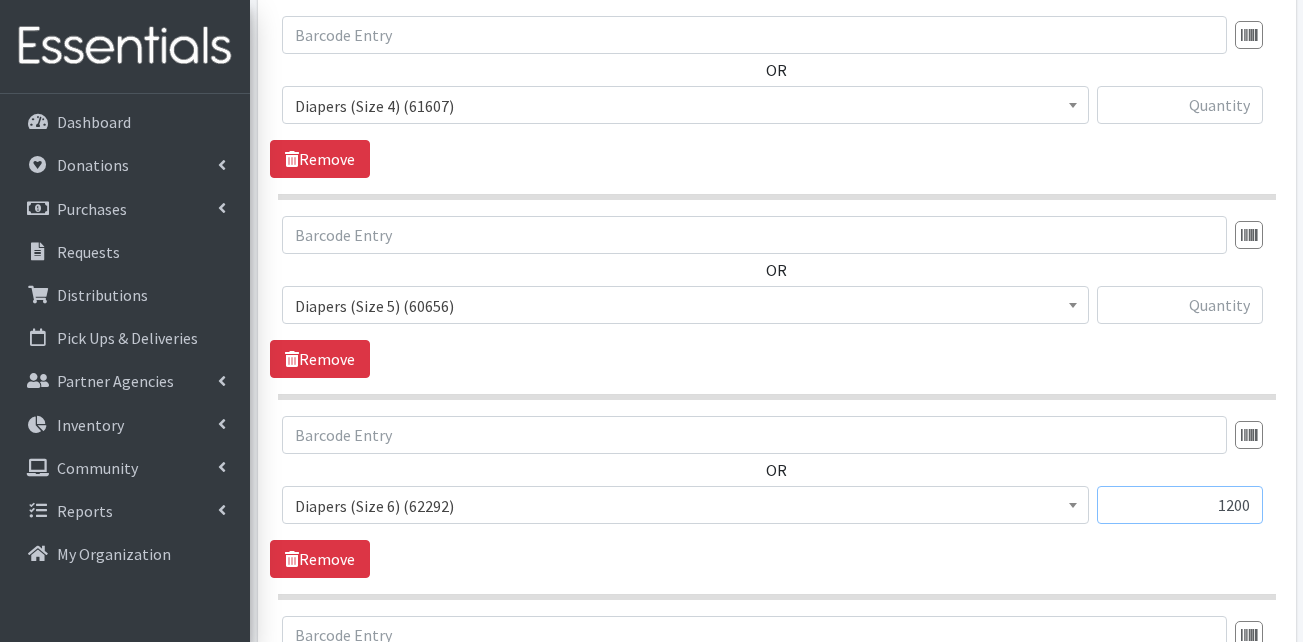 scroll, scrollTop: 1624, scrollLeft: 0, axis: vertical 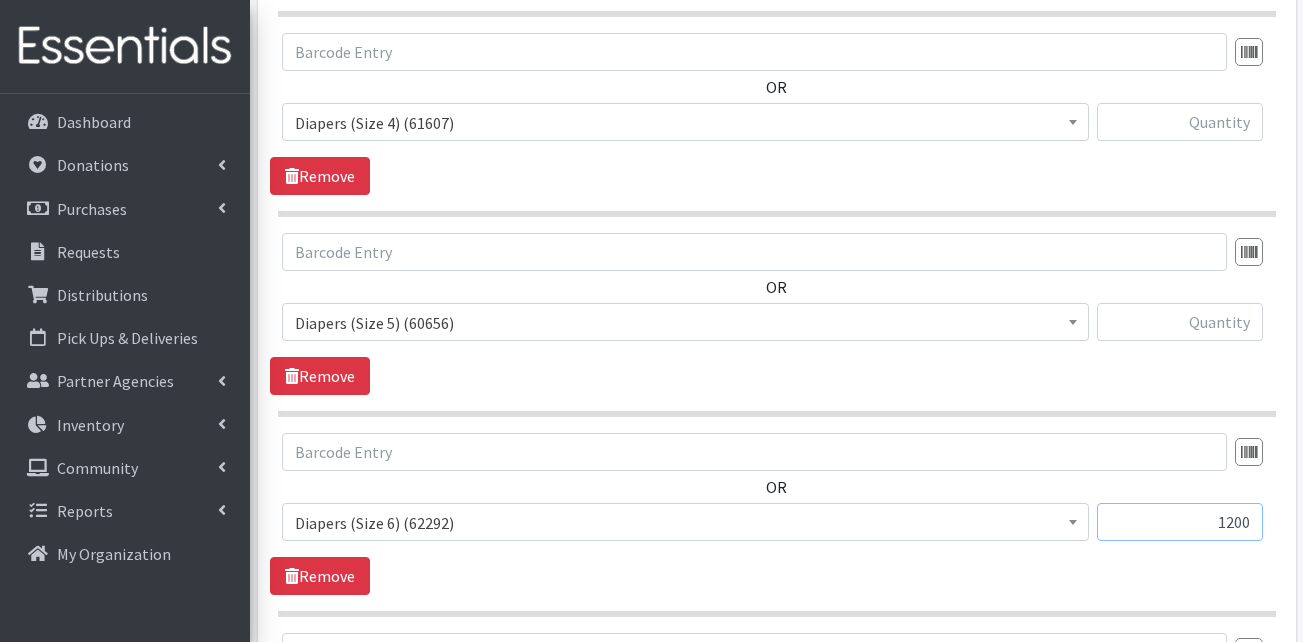 type on "1200" 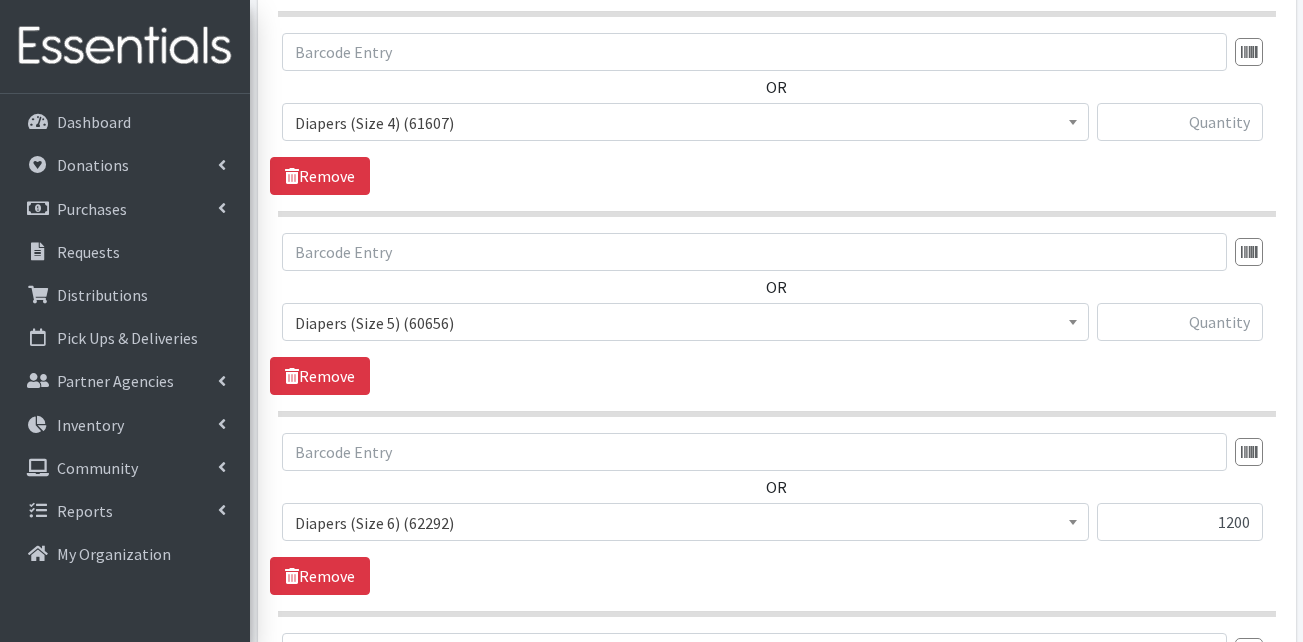 click on "OR
Adult Briefs (Large) (168694)
Adult Briefs (Medium) (109741)
Adult Briefs (Small) (111168)
Adult Briefs (X-Large) (164855)
Adult Briefs (XXL) (1304)
Adult Incontinence Pads (50000)
Adult Liners (50000)
Bed Pads (Disposable) (0)
Diapers (Newborn) (99125)
Diapers (Preemie) (114700)
Diapers (Size 1) (52155)
Diapers (Size 2) (57255)
Diapers (Size 3) (46380)
Diapers (Size 4) (61607)
Diapers (Size 5) (60656)
Diapers (Size 6) (62292)
Diapers (Size 7) (81370)
Kids (Overnights - Older Kids) (42314)
Kids Pull-Ups (2T-3T) (105896)
Kids Pull-Ups (3T-4T) (106900)
Kids Pull-Ups (4T-5T) (75576)
Other (0)
Pads (21428)
Period Packs  (99032)
Period Panties (Large) (364797)
Period Panties (Medium) (99785)
Period Panties (Small) (99758)" at bounding box center [776, 314] 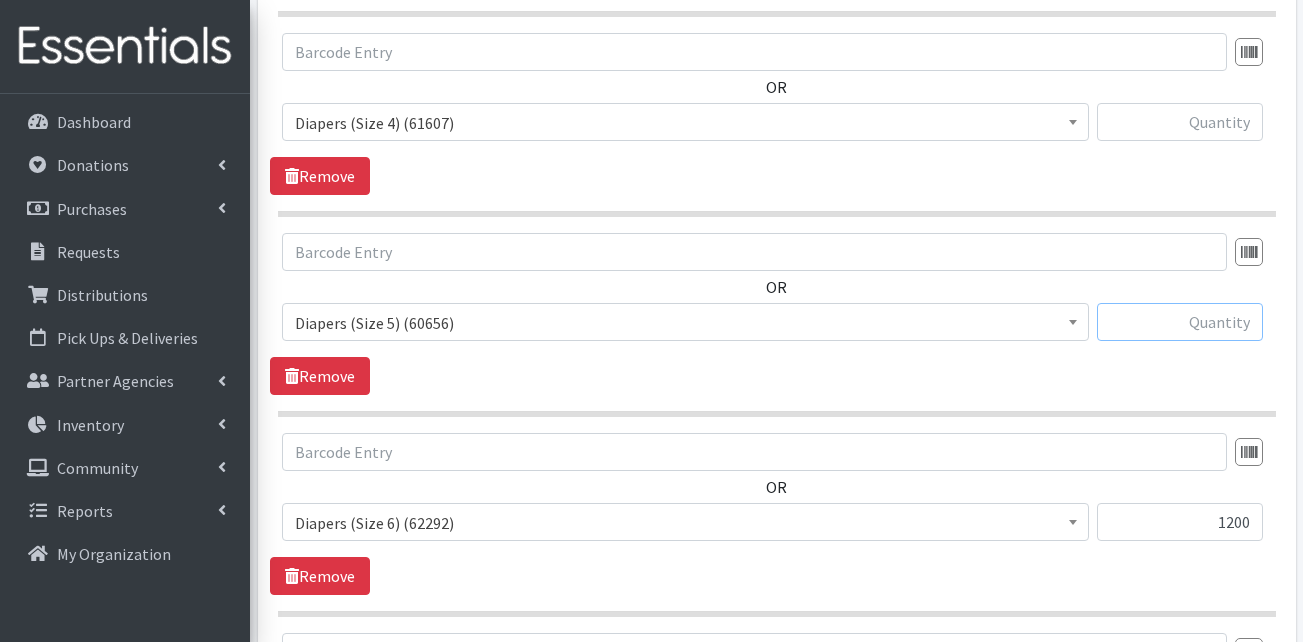 click at bounding box center [1180, 322] 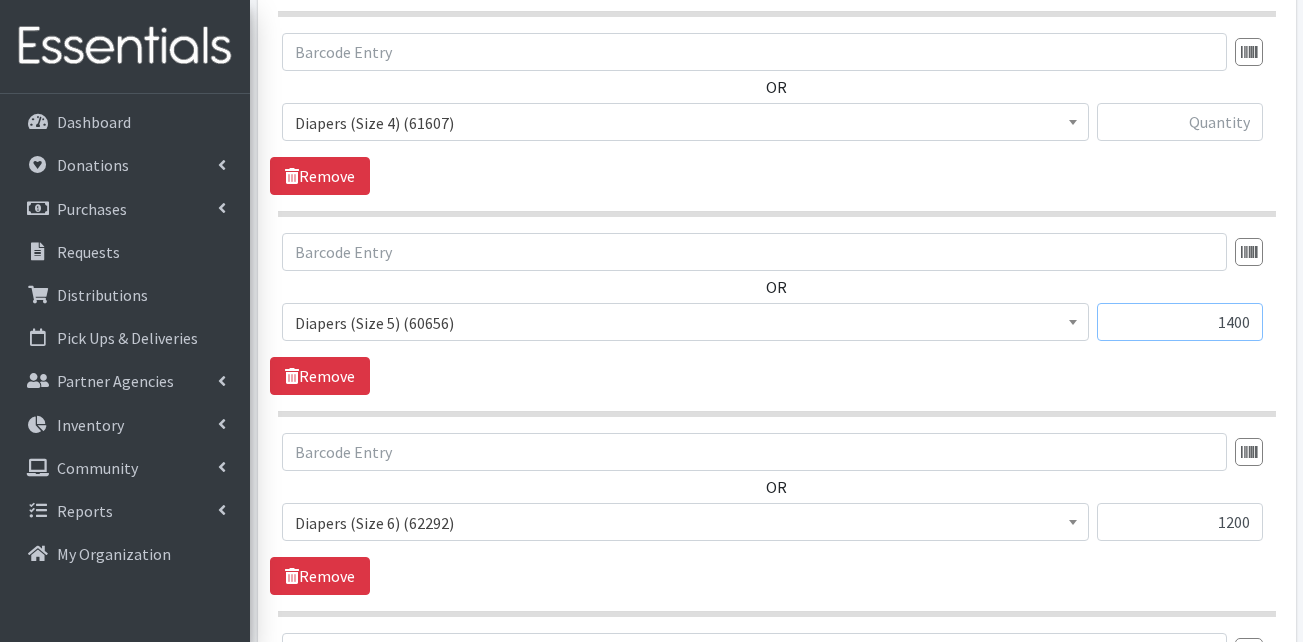 type on "1400" 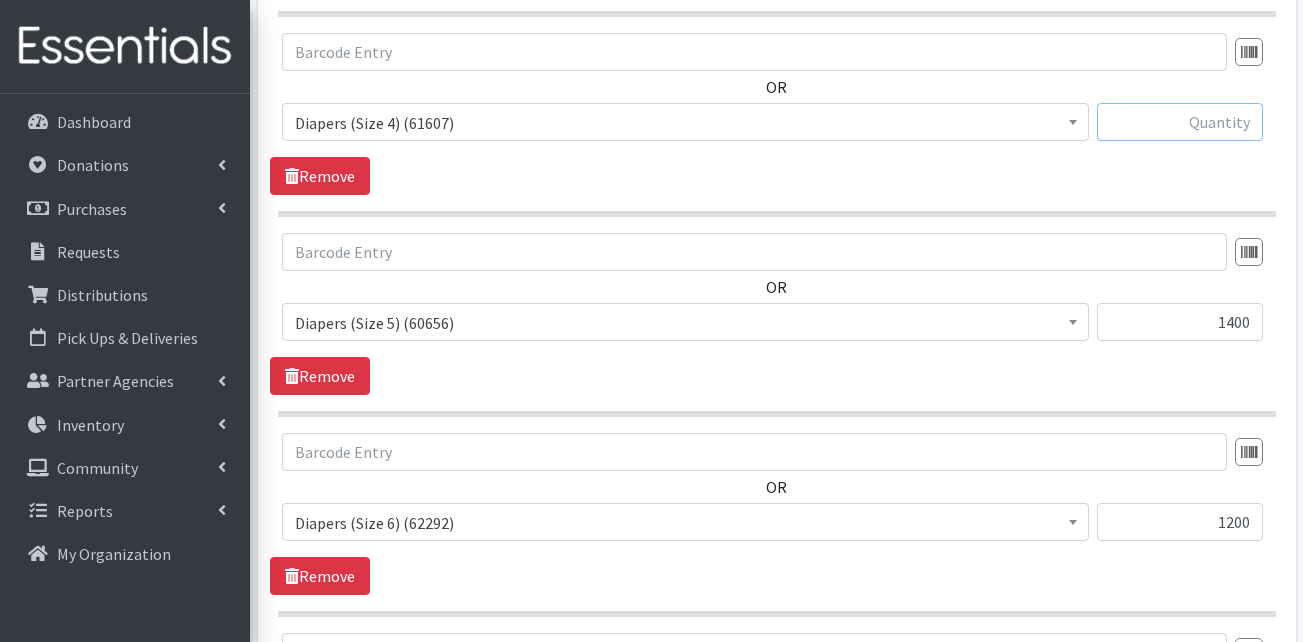 click at bounding box center (1180, 122) 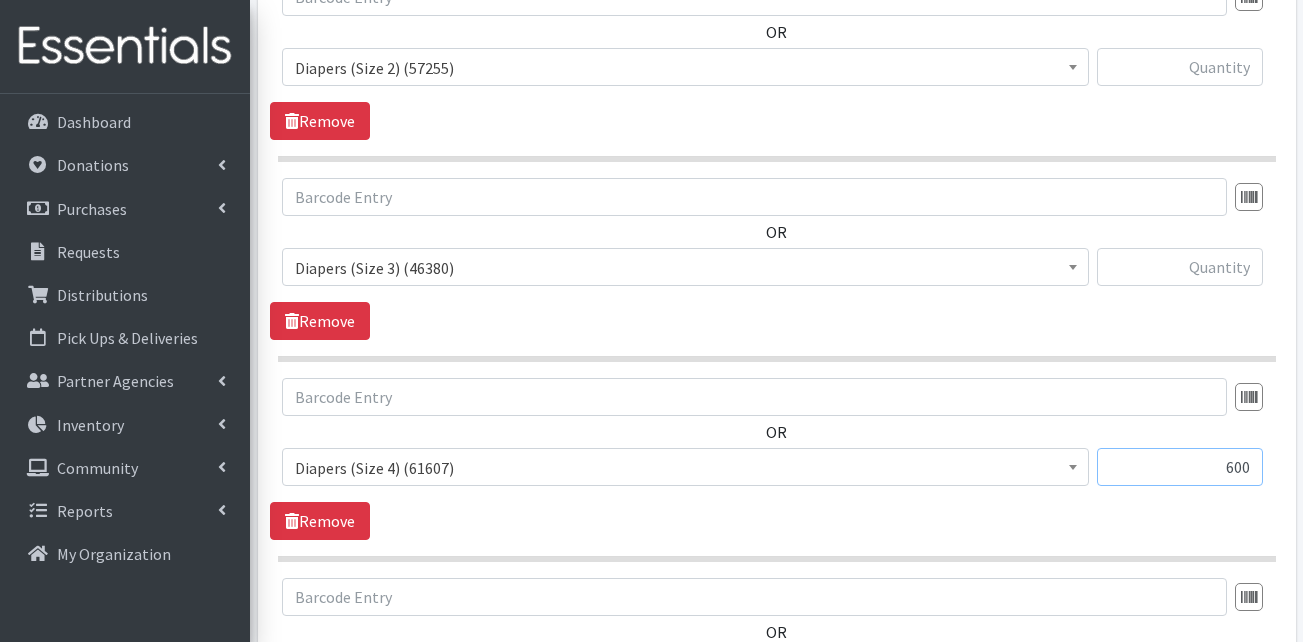 scroll, scrollTop: 1224, scrollLeft: 0, axis: vertical 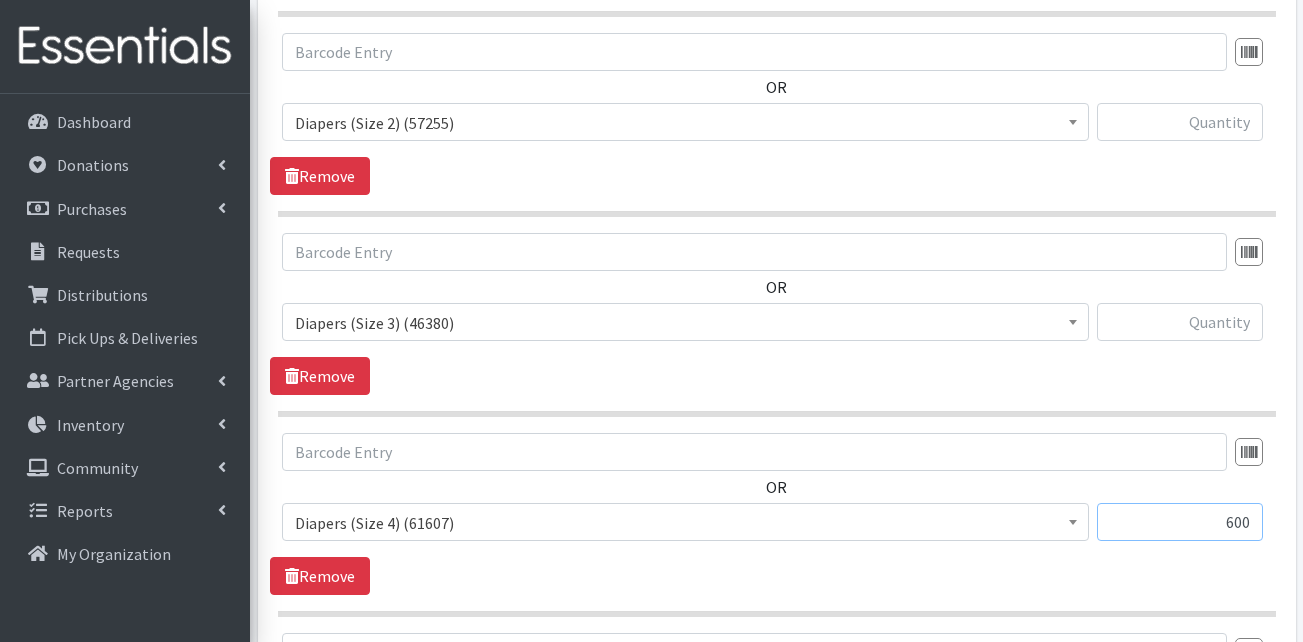 type on "600" 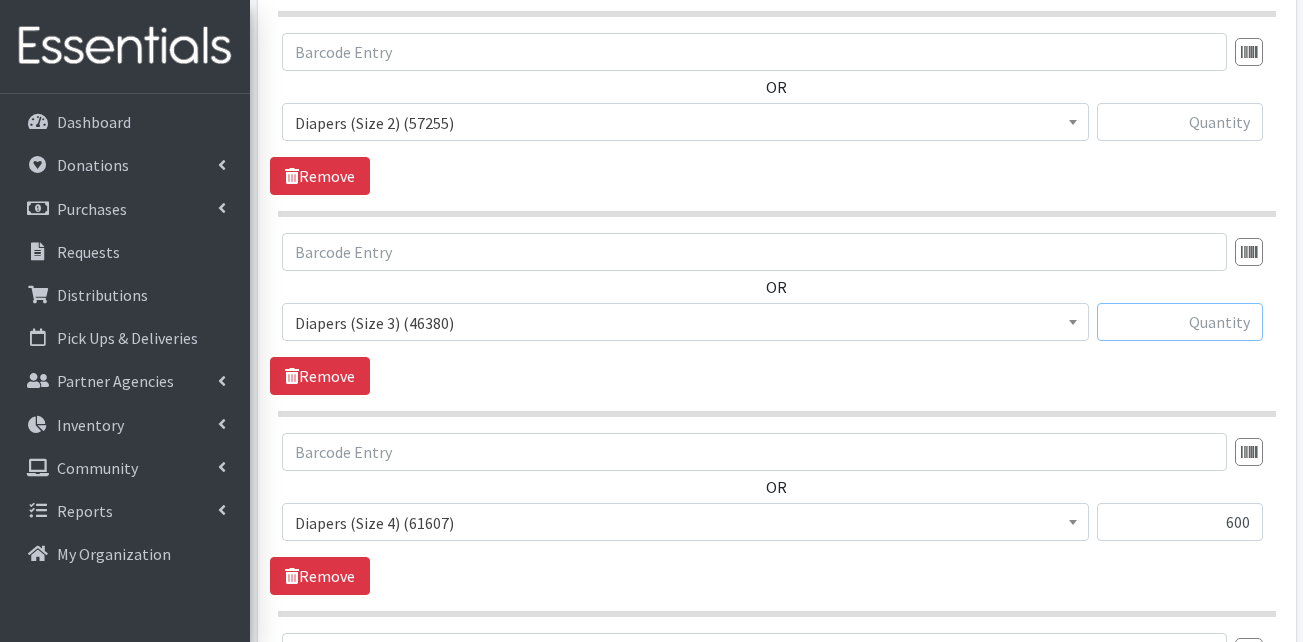 click at bounding box center [1180, 322] 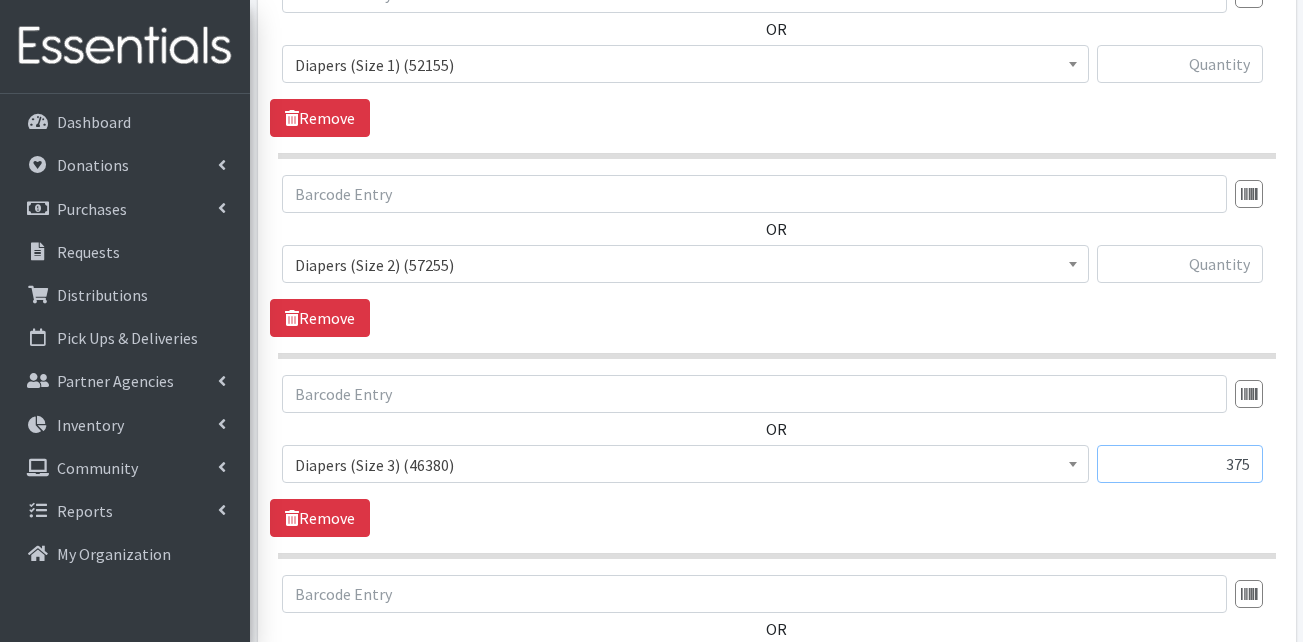 scroll, scrollTop: 1024, scrollLeft: 0, axis: vertical 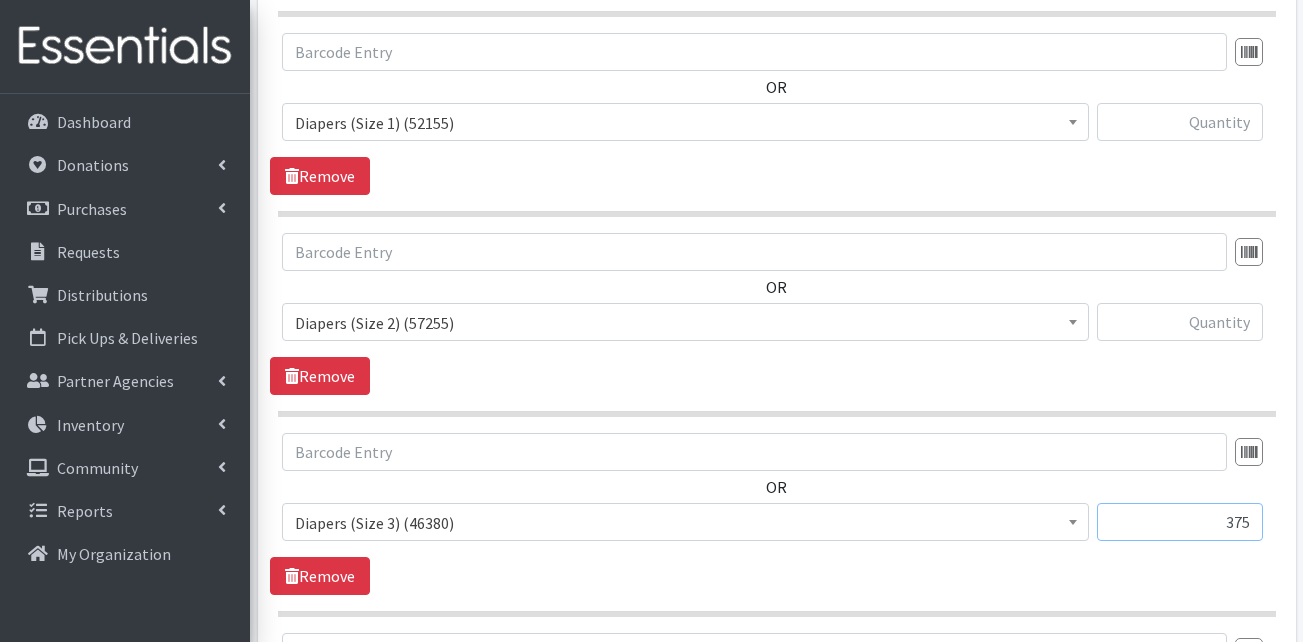 type on "375" 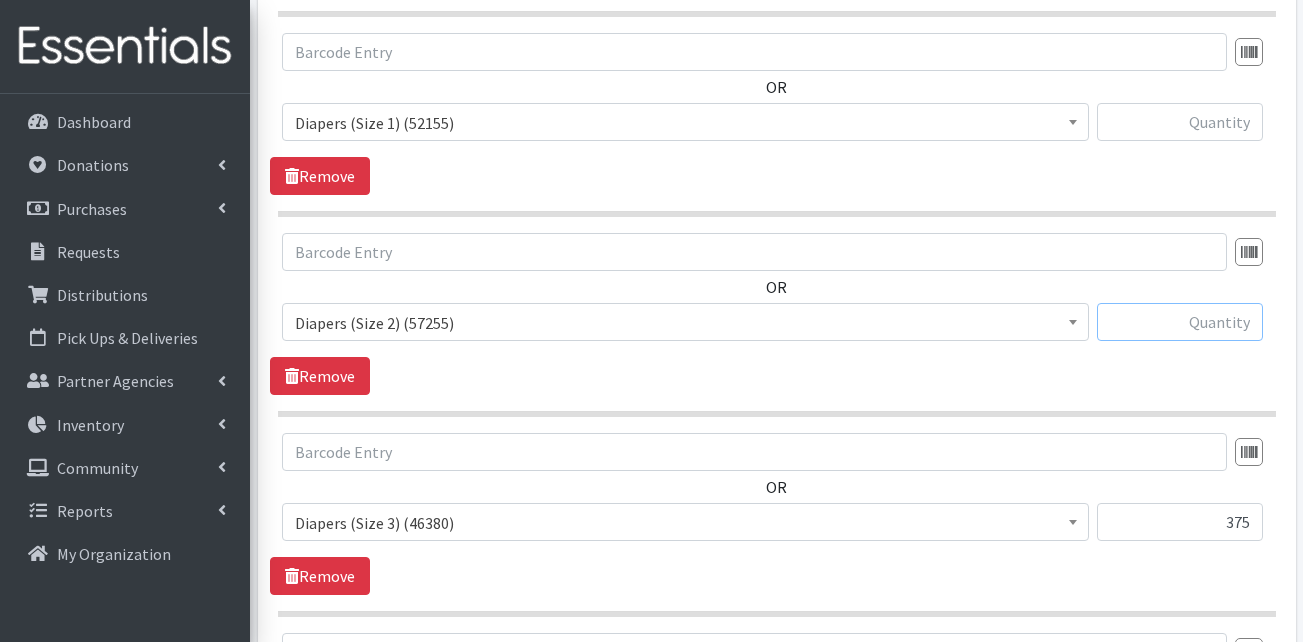click at bounding box center [1180, 322] 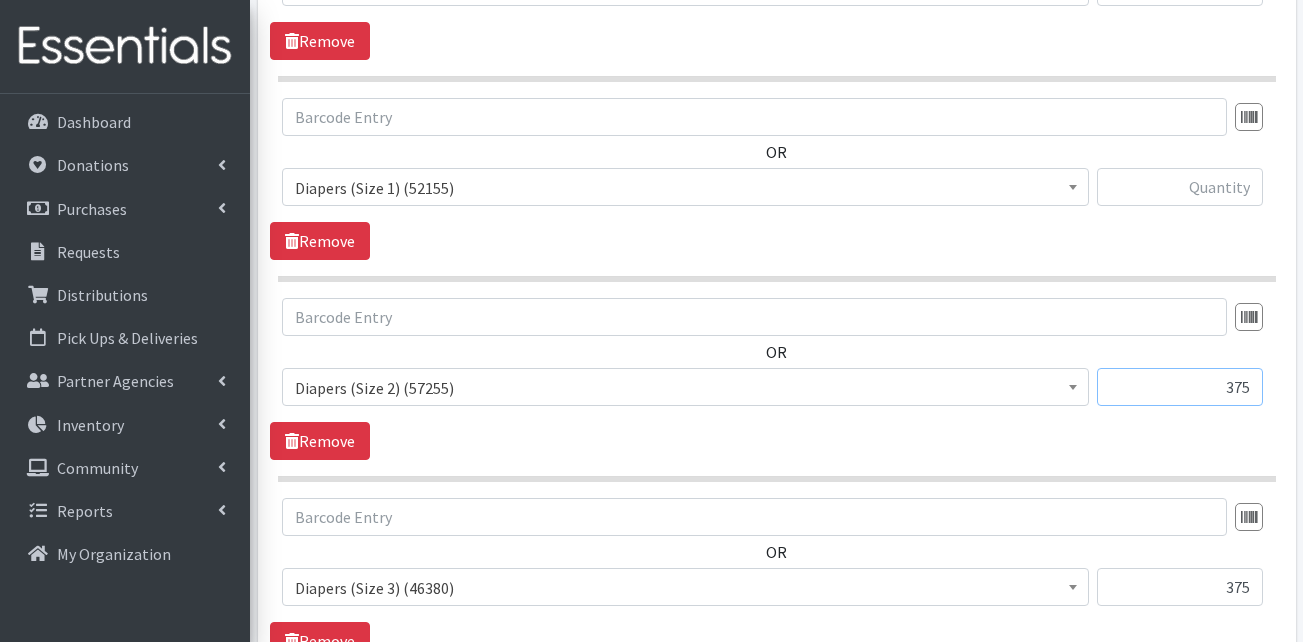 scroll, scrollTop: 924, scrollLeft: 0, axis: vertical 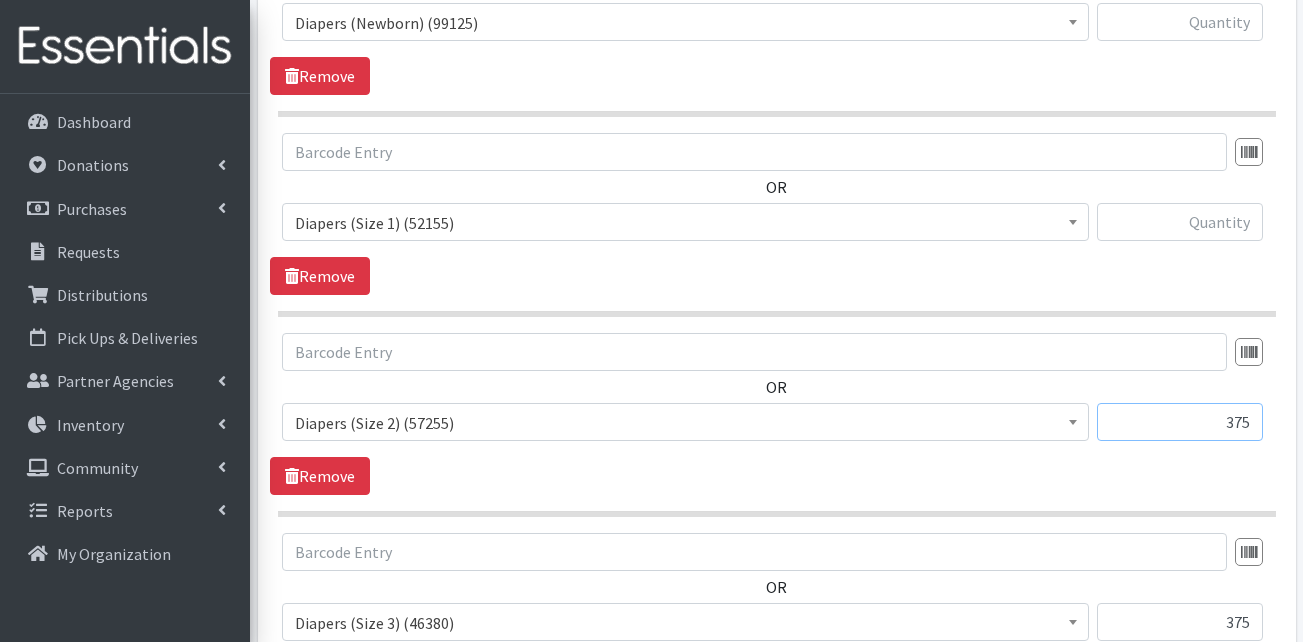 type on "375" 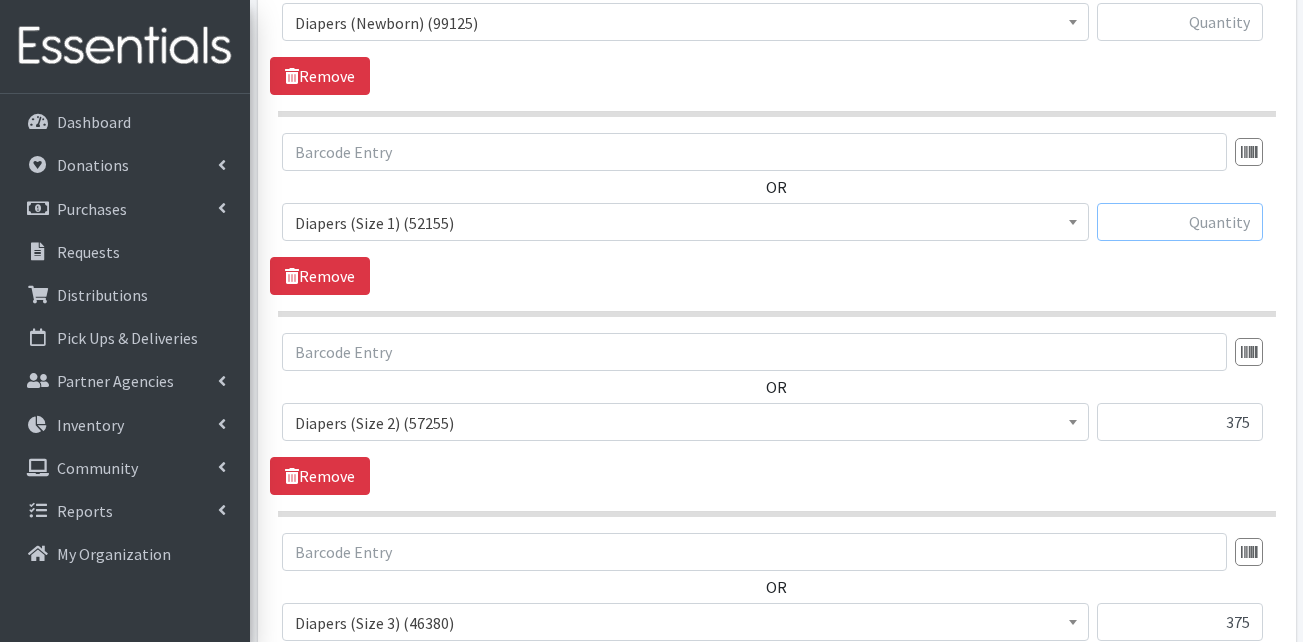 click at bounding box center [1180, 222] 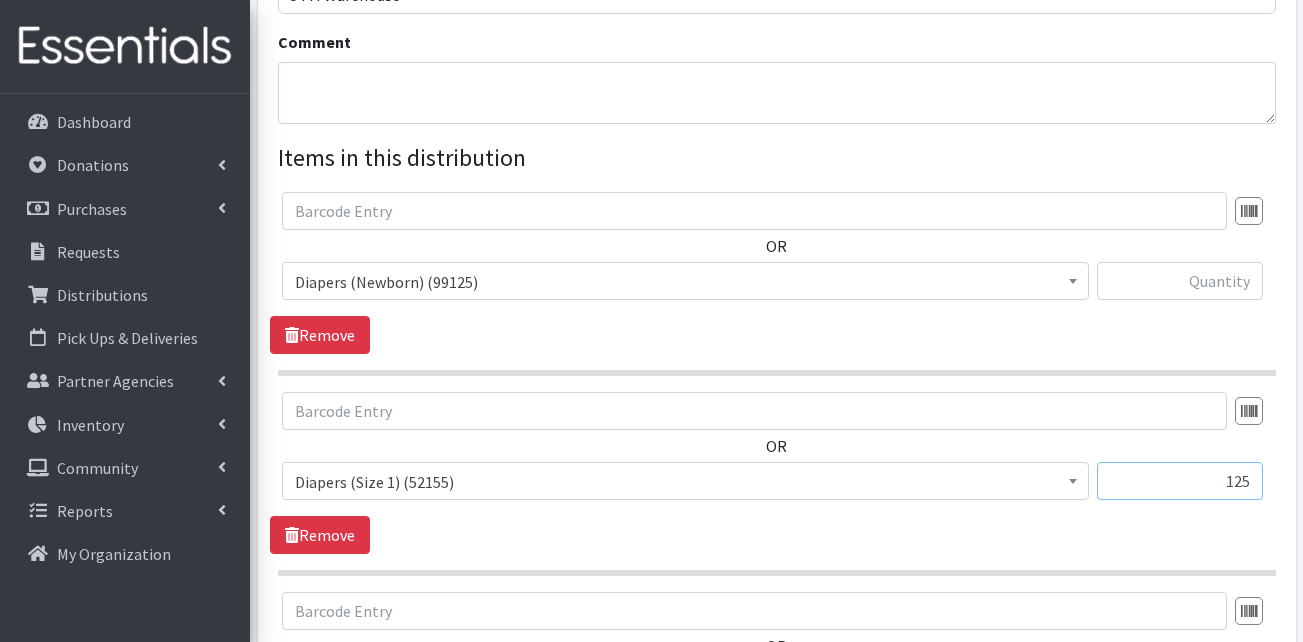 scroll, scrollTop: 624, scrollLeft: 0, axis: vertical 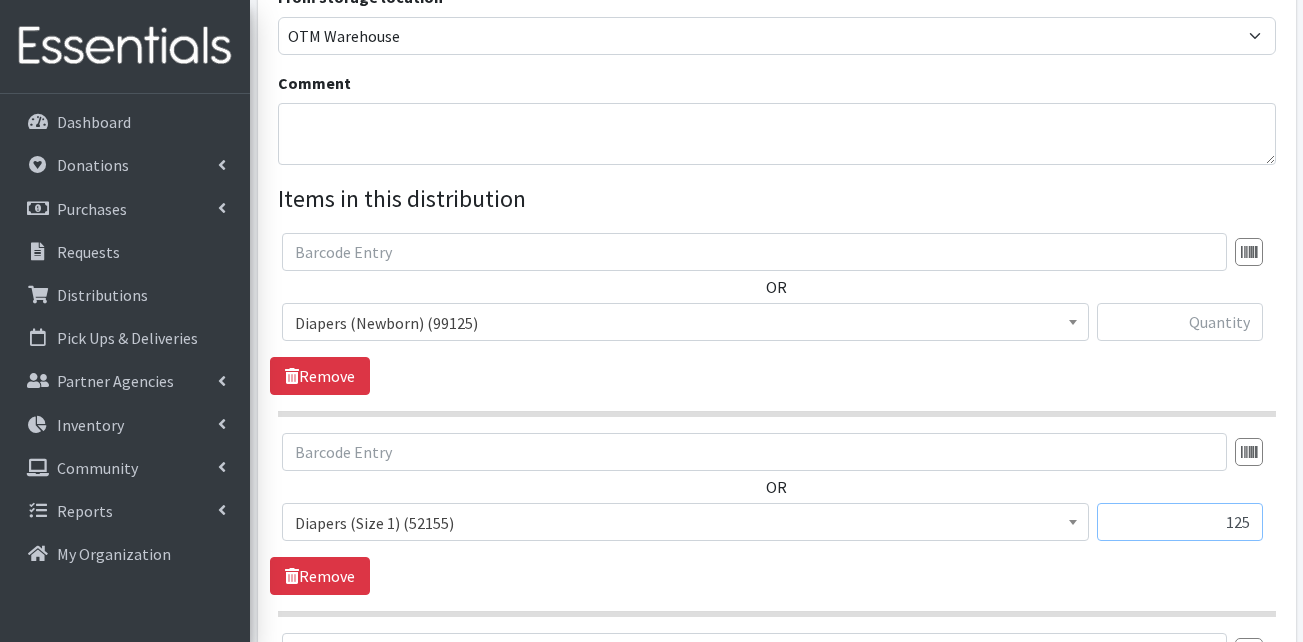 type on "125" 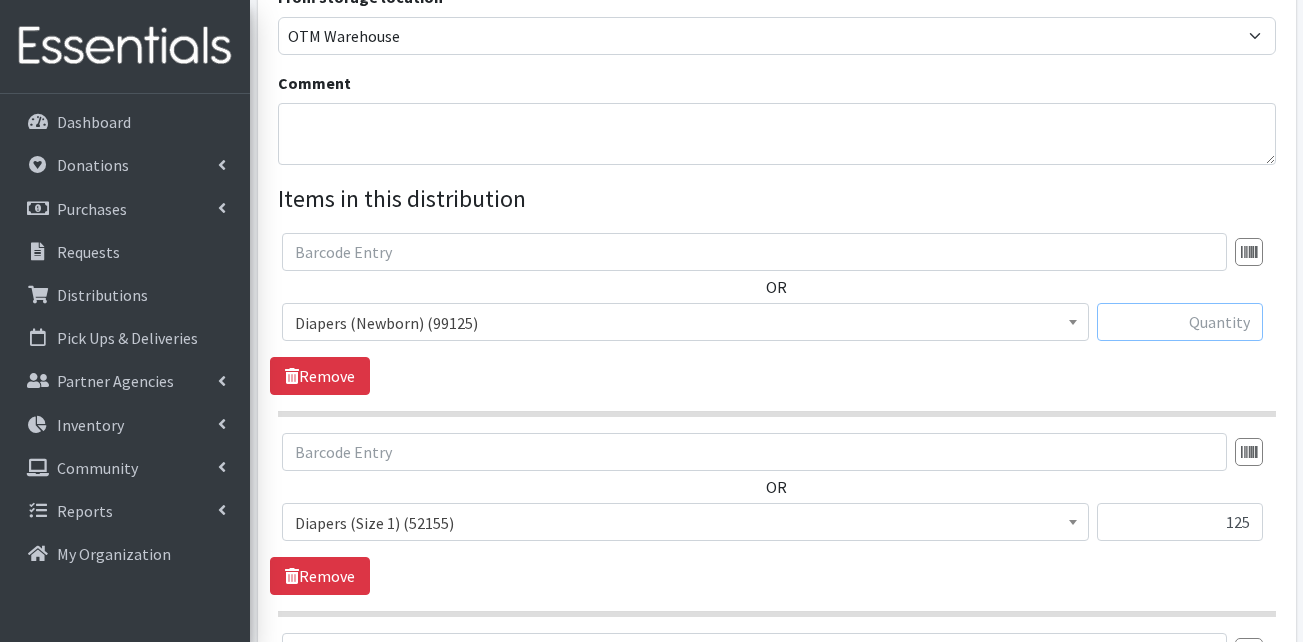 click at bounding box center (1180, 322) 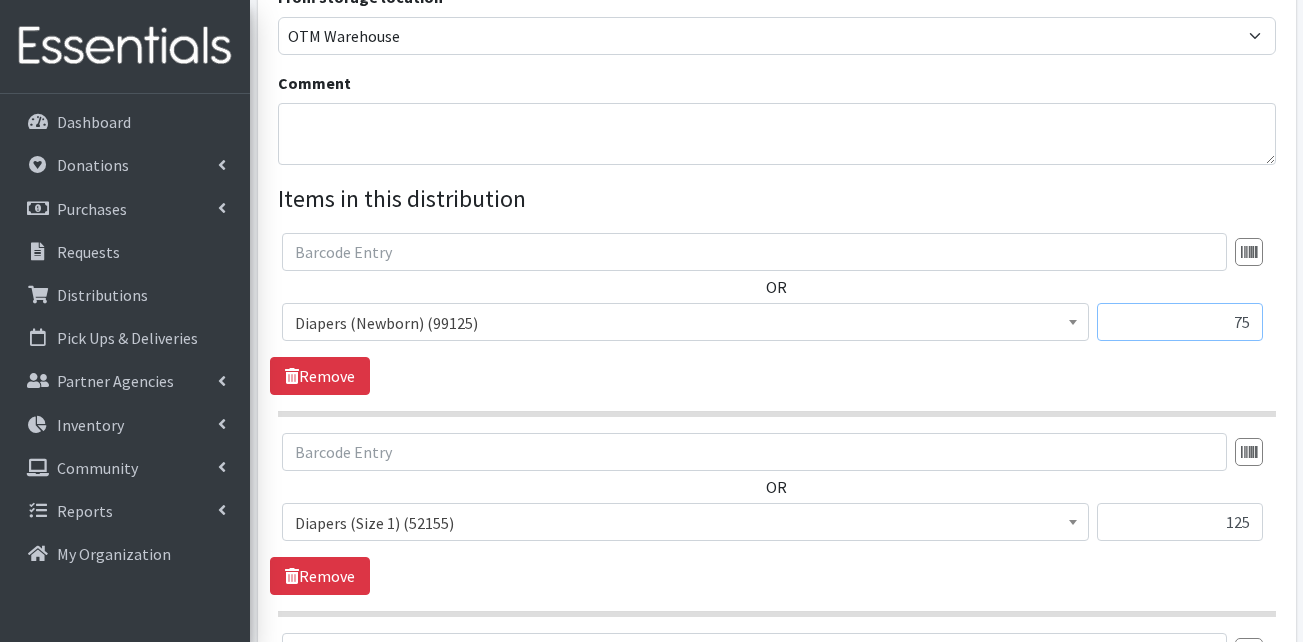 type on "75" 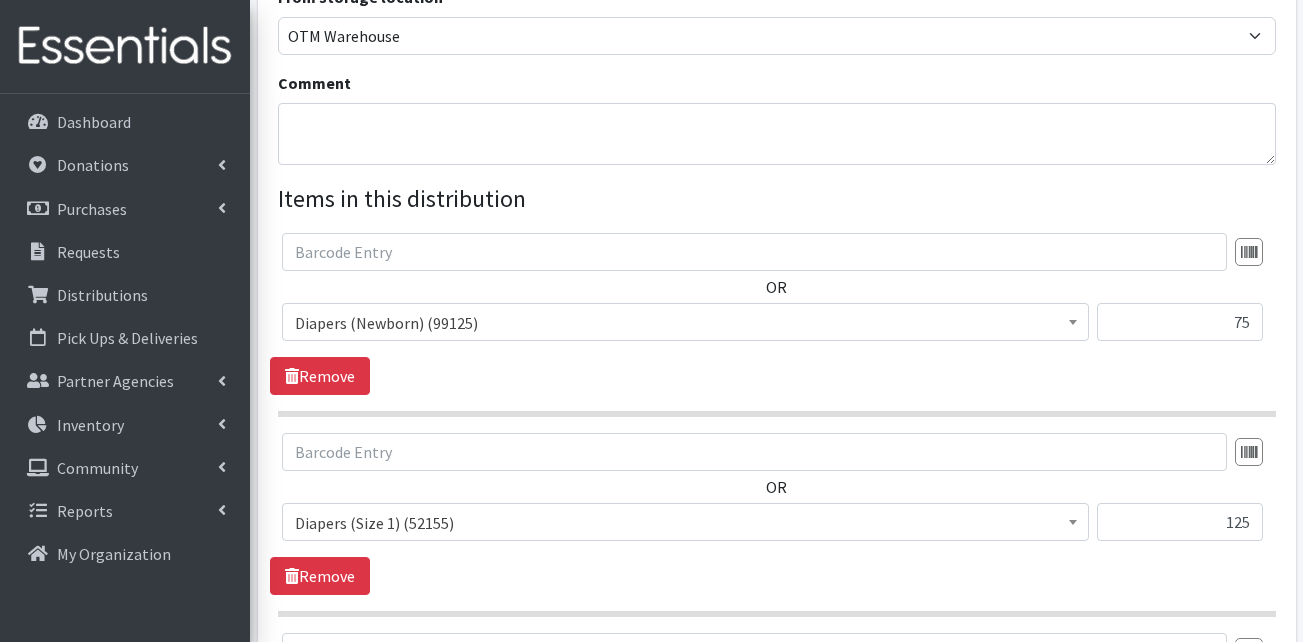 click on "OR
Adult Briefs (Large) (168694)
Adult Briefs (Medium) (109741)
Adult Briefs (Small) (111168)
Adult Briefs (X-Large) (164855)
Adult Briefs (XXL) (1304)
Adult Incontinence Pads (50000)
Adult Liners (50000)
Bed Pads (Disposable) (0)
Diapers (Newborn) (99125)
Diapers (Preemie) (114700)
Diapers (Size 1) (52155)
Diapers (Size 2) (57255)
Diapers (Size 3) (46380)
Diapers (Size 4) (61607)
Diapers (Size 5) (60656)
Diapers (Size 6) (62292)
Diapers (Size 7) (81370)
Kids (Overnights - Older Kids) (42314)
Kids Pull-Ups (2T-3T) (105896)
Kids Pull-Ups (3T-4T) (106900)
Kids Pull-Ups (4T-5T) (75576)
Other (0)
Pads (21428)
Period Packs  (99032)
Period Panties (Large) (364797)
Period Panties (Medium) (99785)
Period Panties (Small) (99758)
Period Panties (X-Large) (99726)
Swimmers (50000)
THINX (45859)" at bounding box center (776, 295) 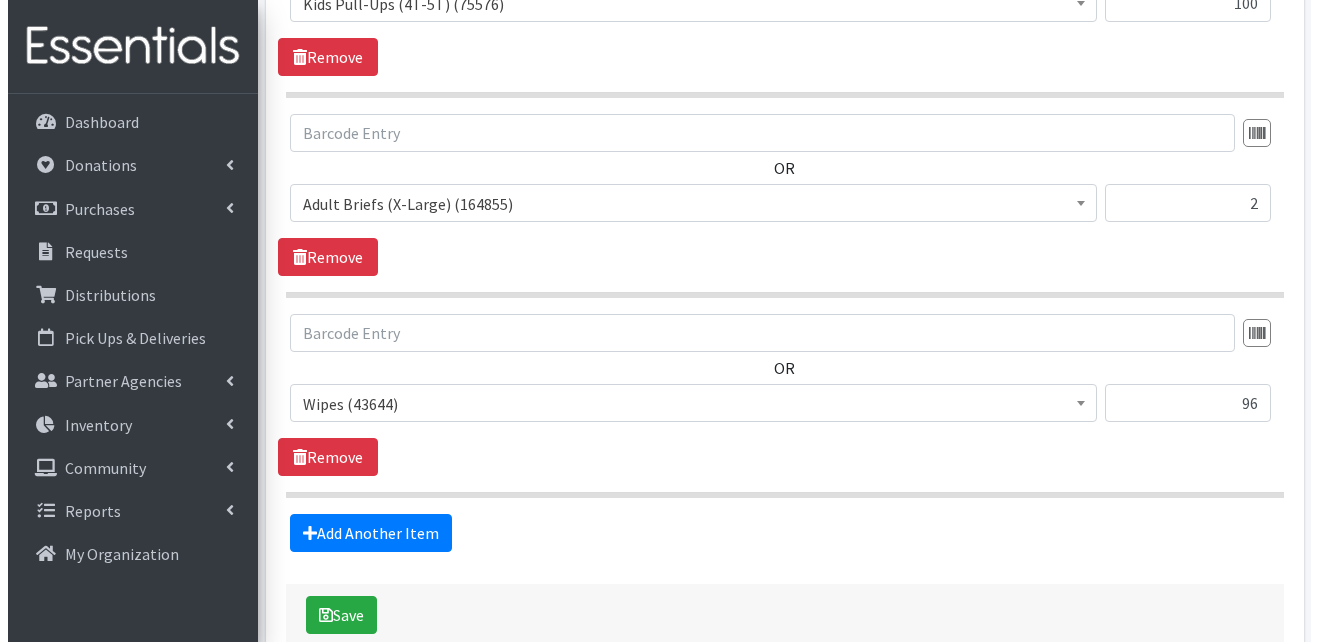 scroll, scrollTop: 3024, scrollLeft: 0, axis: vertical 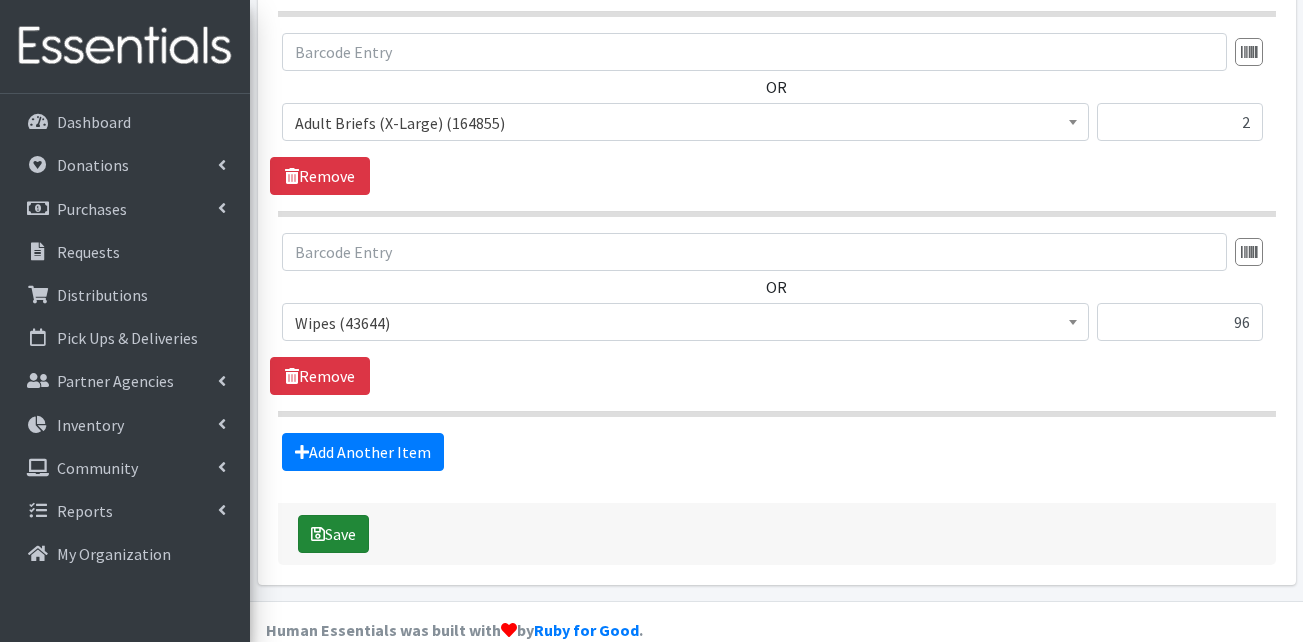 click on "Save" at bounding box center (333, 534) 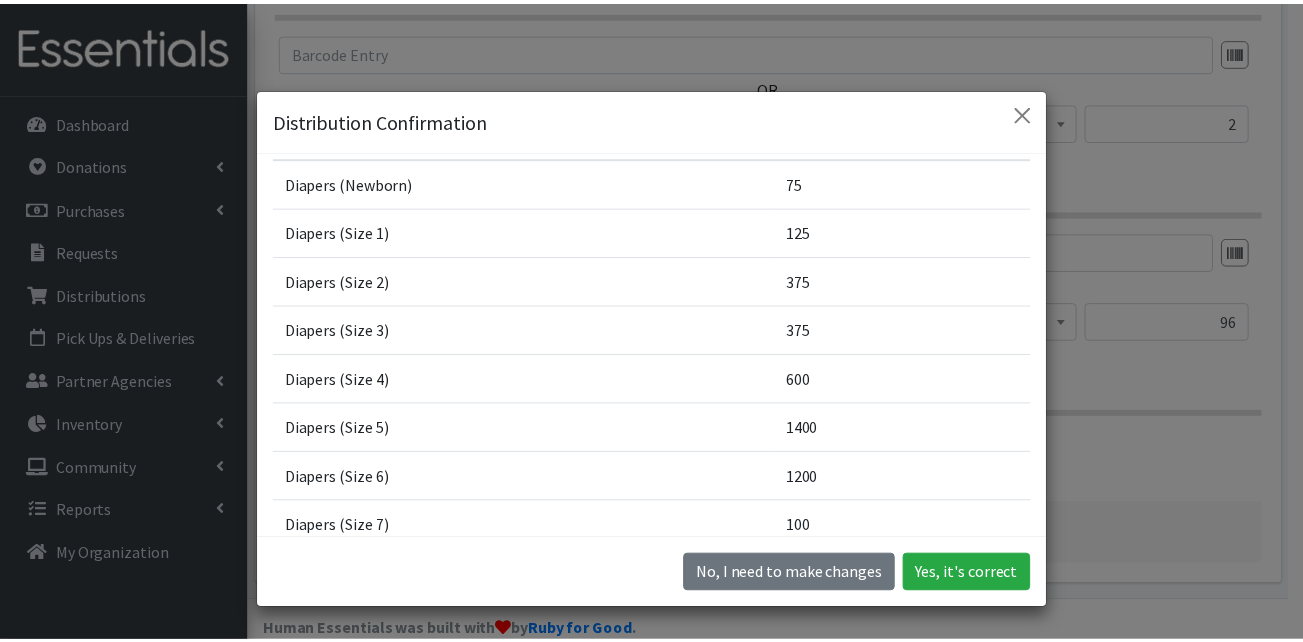 scroll, scrollTop: 496, scrollLeft: 0, axis: vertical 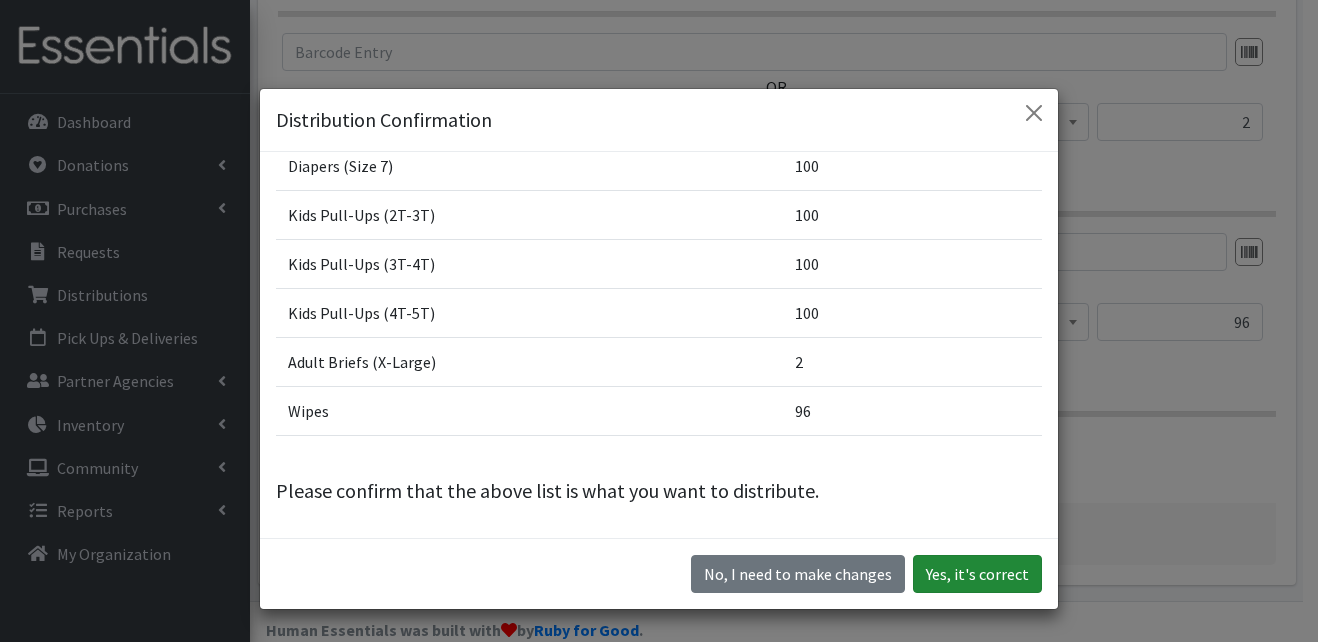 click on "Yes, it's correct" at bounding box center (977, 574) 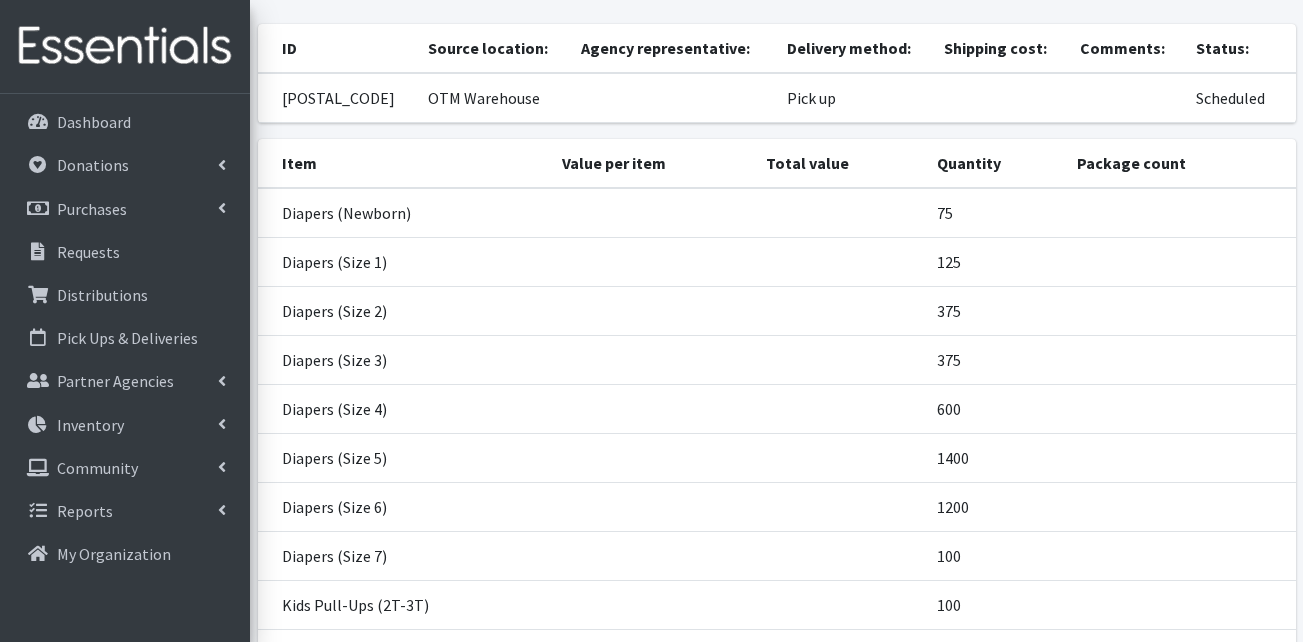 scroll, scrollTop: 592, scrollLeft: 0, axis: vertical 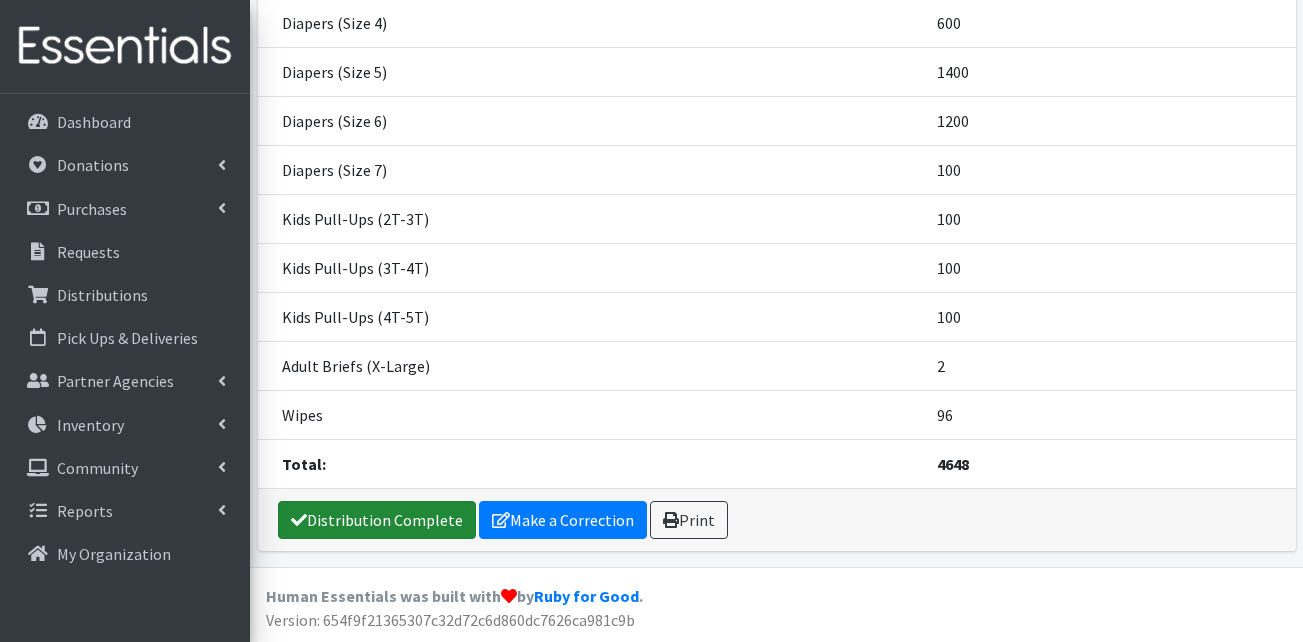 click on "Distribution Complete" at bounding box center (377, 520) 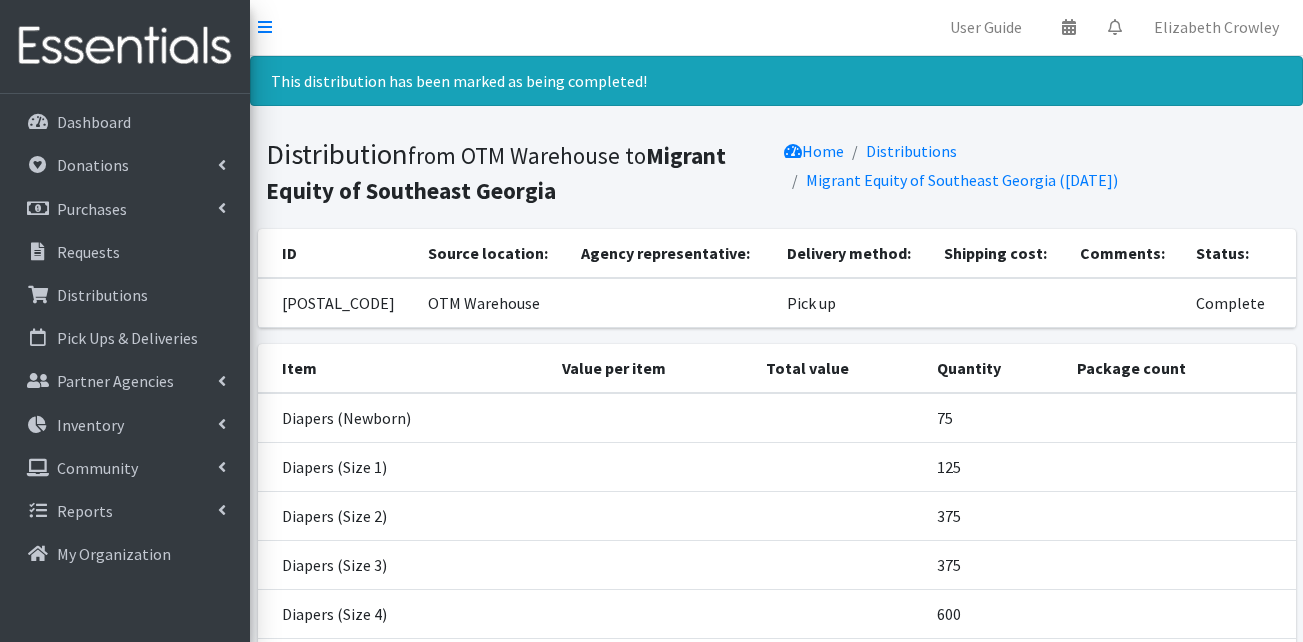 scroll, scrollTop: 0, scrollLeft: 0, axis: both 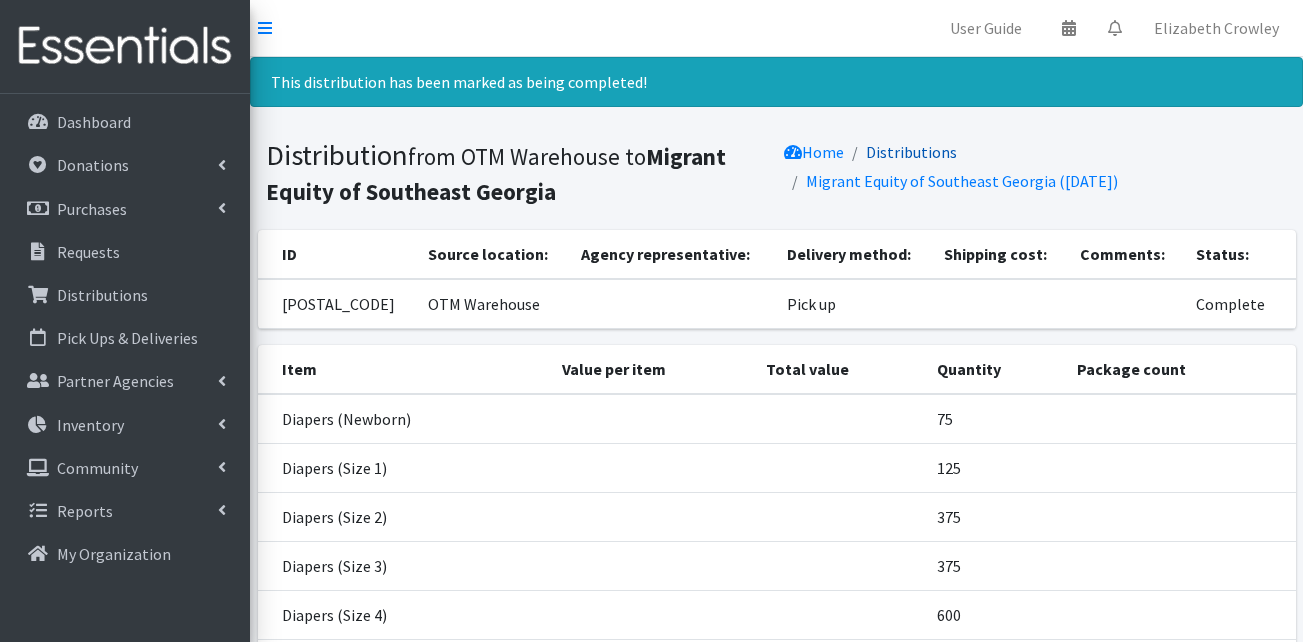 click on "Distributions" at bounding box center (911, 152) 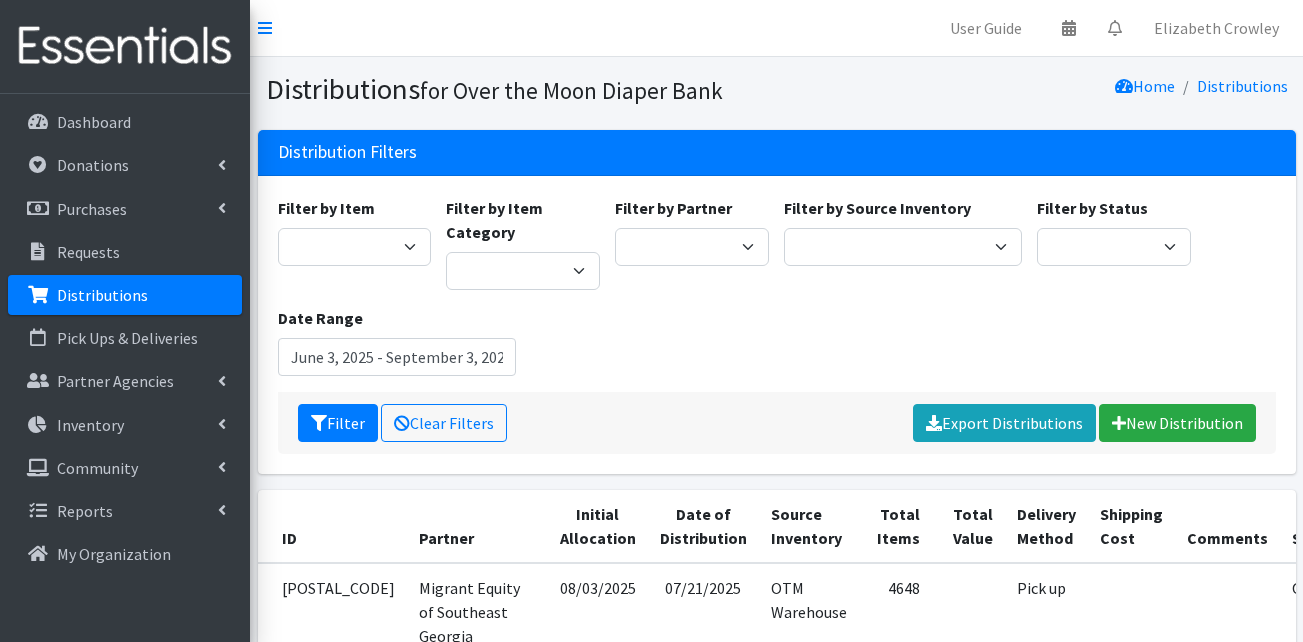scroll, scrollTop: 0, scrollLeft: 0, axis: both 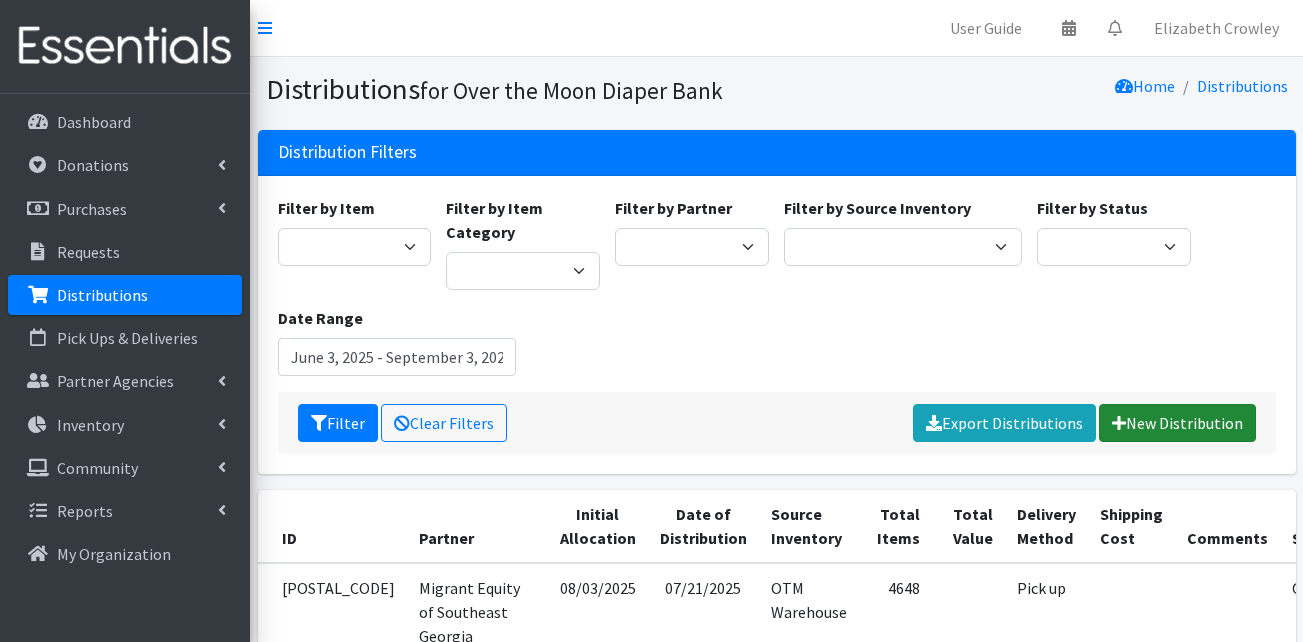 click on "New Distribution" at bounding box center (1177, 423) 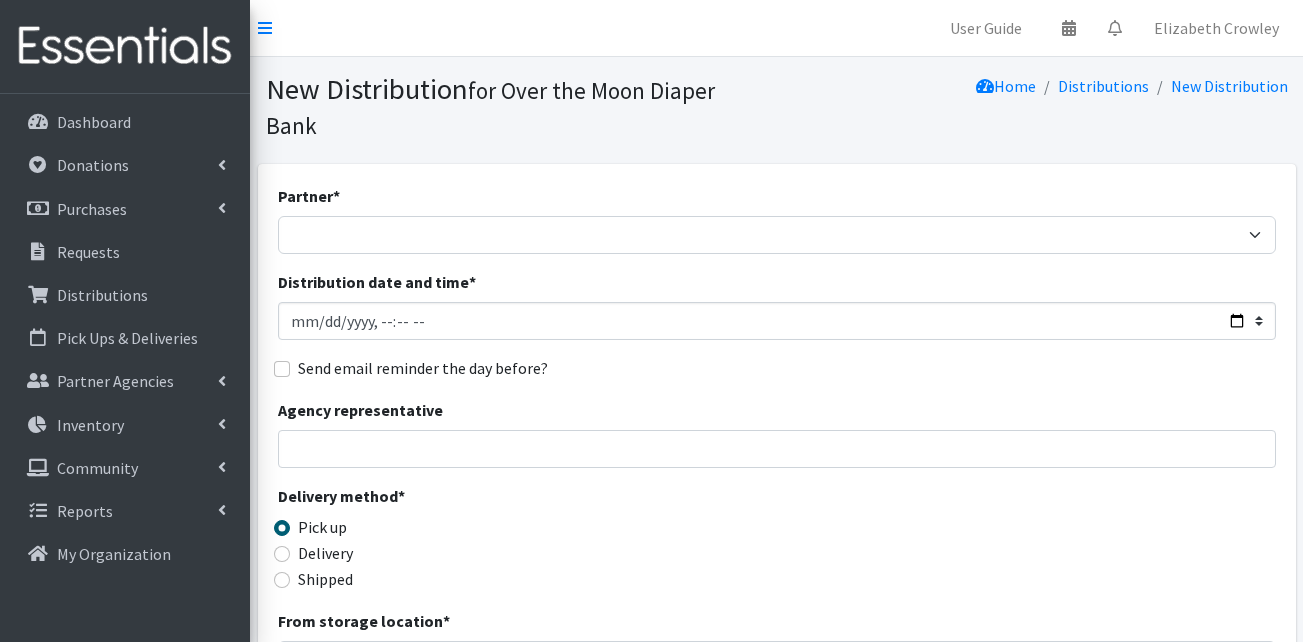 scroll, scrollTop: 0, scrollLeft: 0, axis: both 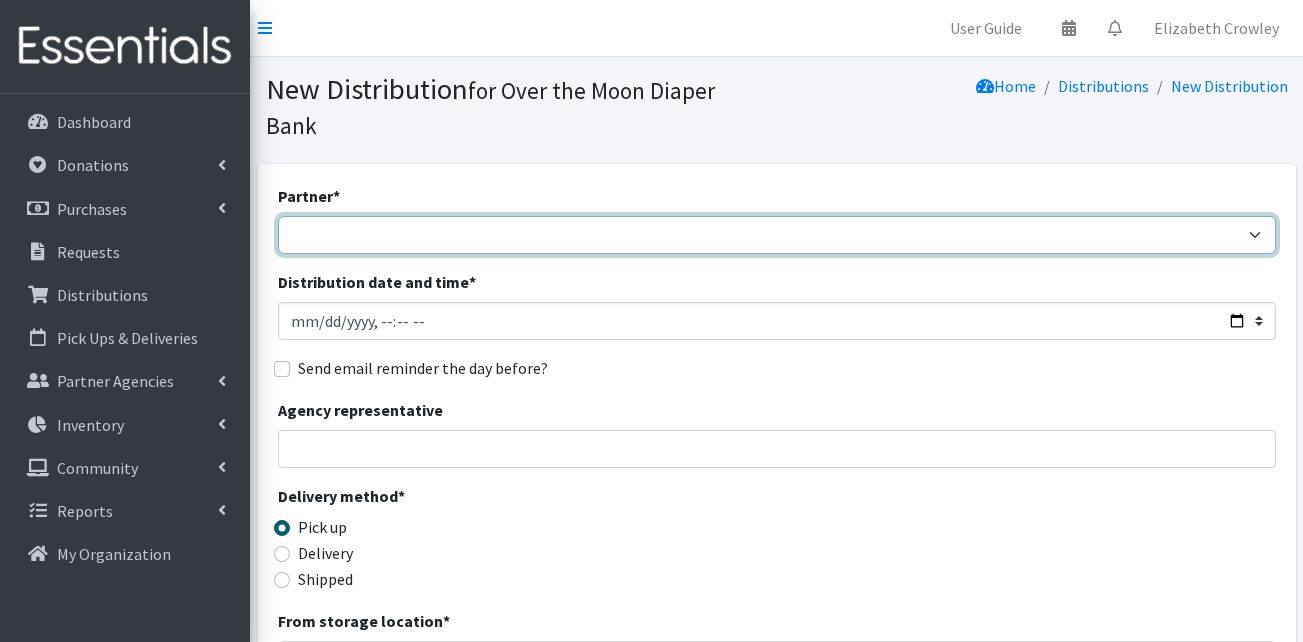click on "AHJ Library System
Amerigroup
CCC Henderson Lighthouse
CEMA (Chatham Emergency Management Agency)
Chatham Savannah Authority for the Homeless
Coastal Coalition for Children - Savannah
CORE
DDDRP: Action Pact
DDDRP: Coastal GA Area Community Action Authority
Department of Public Health (DPH) / Coastal Health District
Economic Opportunity Authority
First Bryan Baptist Church
Fresh Express (YMCA + Healthy Savannah)
GA MOON LOCKER : DPH SAV, Drayton
GA MOON LOCKER : DPH SAV, Eisenhower
GA MOON LOCKER: Forest City Branch
GA MOON LOCKER : Hinesville Branch
GA MOON LOCKER : Midway|Riceboro Branch
GA MOON LOCKER : SW Chatham Branch
GA Southern Captain's Cupboard SAV
GA Southern Statesboro / Wellness & Health Promotion
General Donation
Gillison Branch Baptist Church 2nd Annual Health Fair
Goodwill SEGA
Greater Gaines Women's Missionary Society
Greenbriar Children's Center
GROW Initiative GA
HOME OTM
Hope 1312 Collective
Live Oak Libraries" at bounding box center (777, 235) 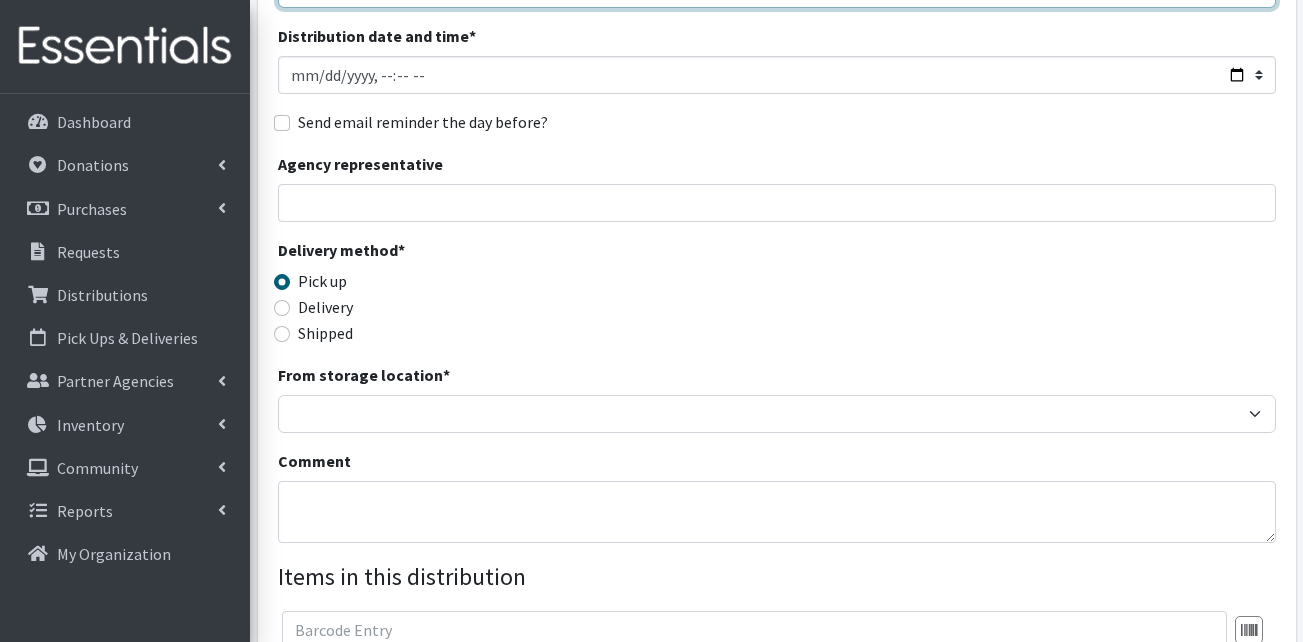 scroll, scrollTop: 100, scrollLeft: 0, axis: vertical 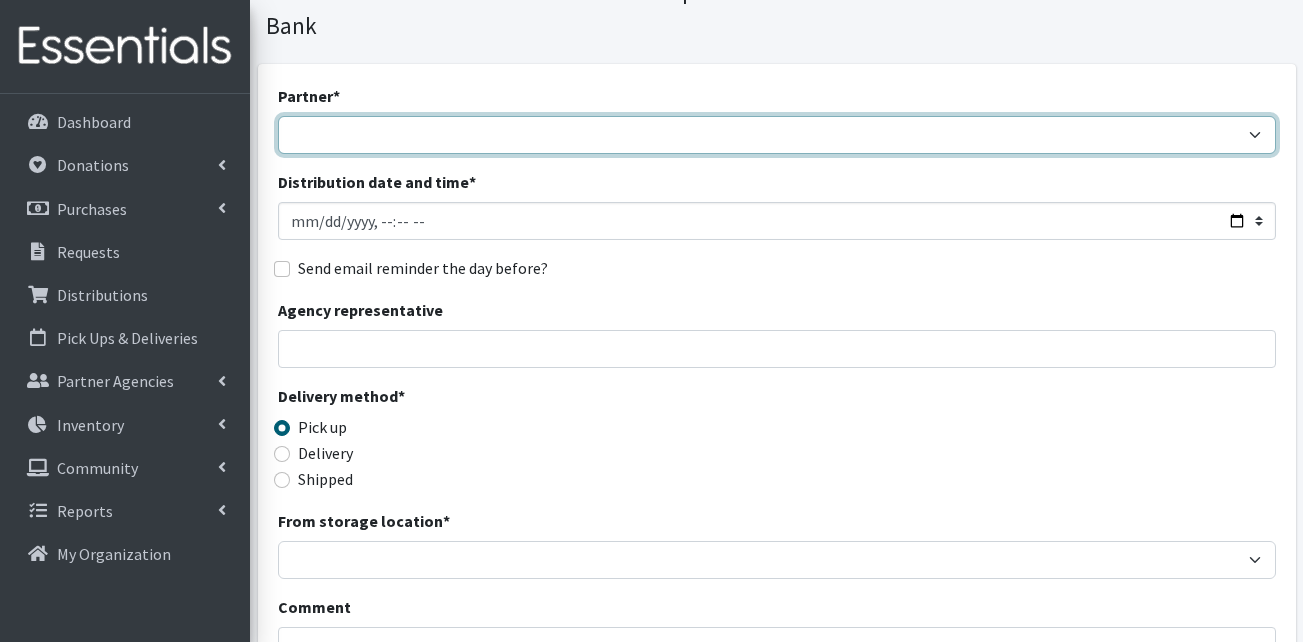 click on "AHJ Library System
Amerigroup
CCC Henderson Lighthouse
CEMA (Chatham Emergency Management Agency)
Chatham Savannah Authority for the Homeless
Coastal Coalition for Children - Savannah
CORE
DDDRP: Action Pact
DDDRP: Coastal GA Area Community Action Authority
Department of Public Health (DPH) / Coastal Health District
Economic Opportunity Authority
First Bryan Baptist Church
Fresh Express (YMCA + Healthy Savannah)
GA MOON LOCKER : DPH SAV, Drayton
GA MOON LOCKER : DPH SAV, Eisenhower
GA MOON LOCKER: Forest City Branch
GA MOON LOCKER : Hinesville Branch
GA MOON LOCKER : Midway|Riceboro Branch
GA MOON LOCKER : SW Chatham Branch
GA Southern Captain's Cupboard SAV
GA Southern Statesboro / Wellness & Health Promotion
General Donation
Gillison Branch Baptist Church 2nd Annual Health Fair
Goodwill SEGA
Greater Gaines Women's Missionary Society
Greenbriar Children's Center
GROW Initiative GA
HOME OTM
Hope 1312 Collective
Live Oak Libraries" at bounding box center [777, 135] 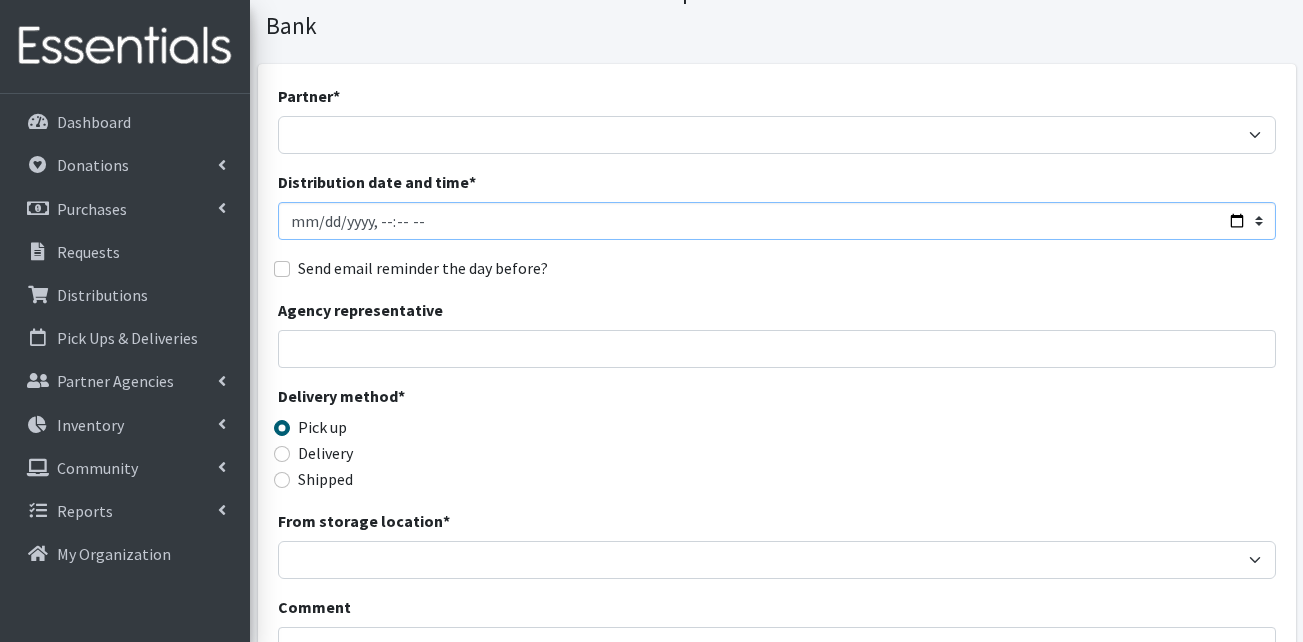 click on "Distribution date and time  *" at bounding box center [777, 221] 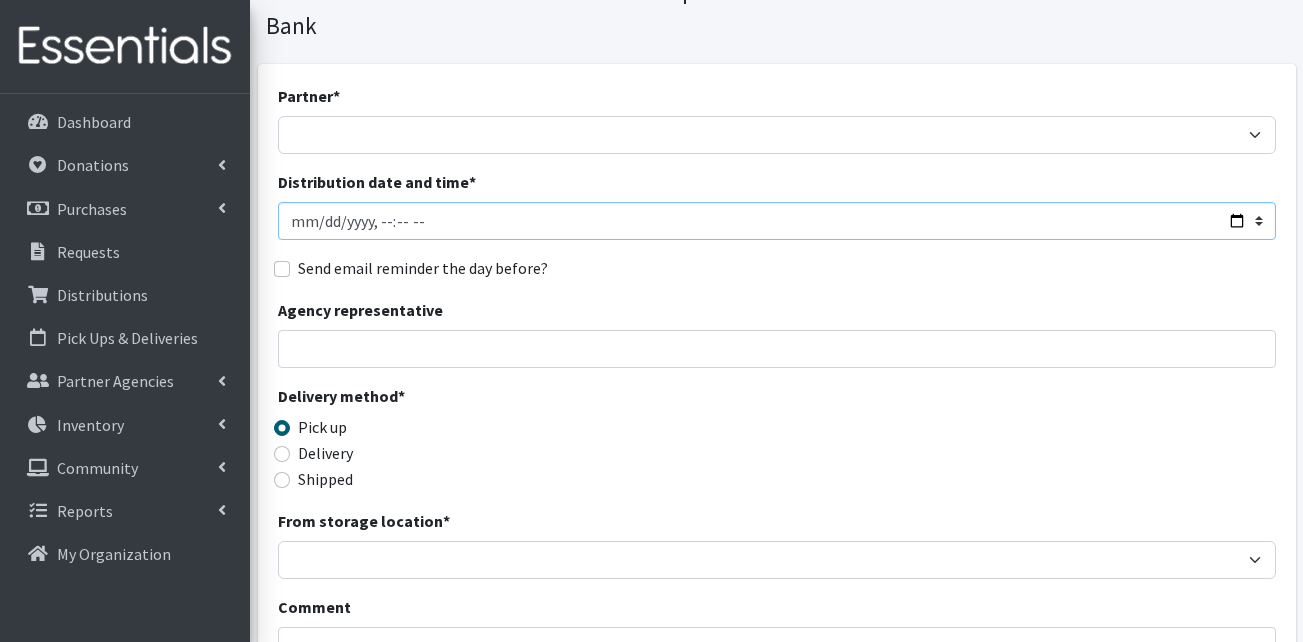 type on "2025-07-21T10:00" 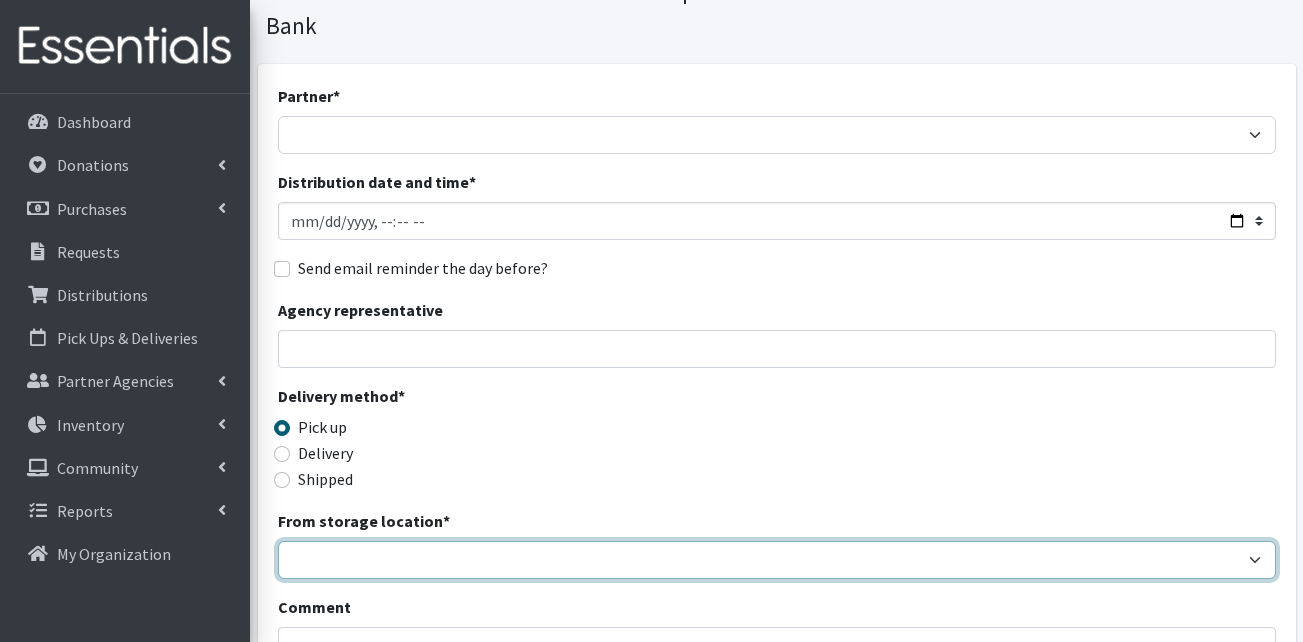 click on "OTM Warehouse" at bounding box center (777, 560) 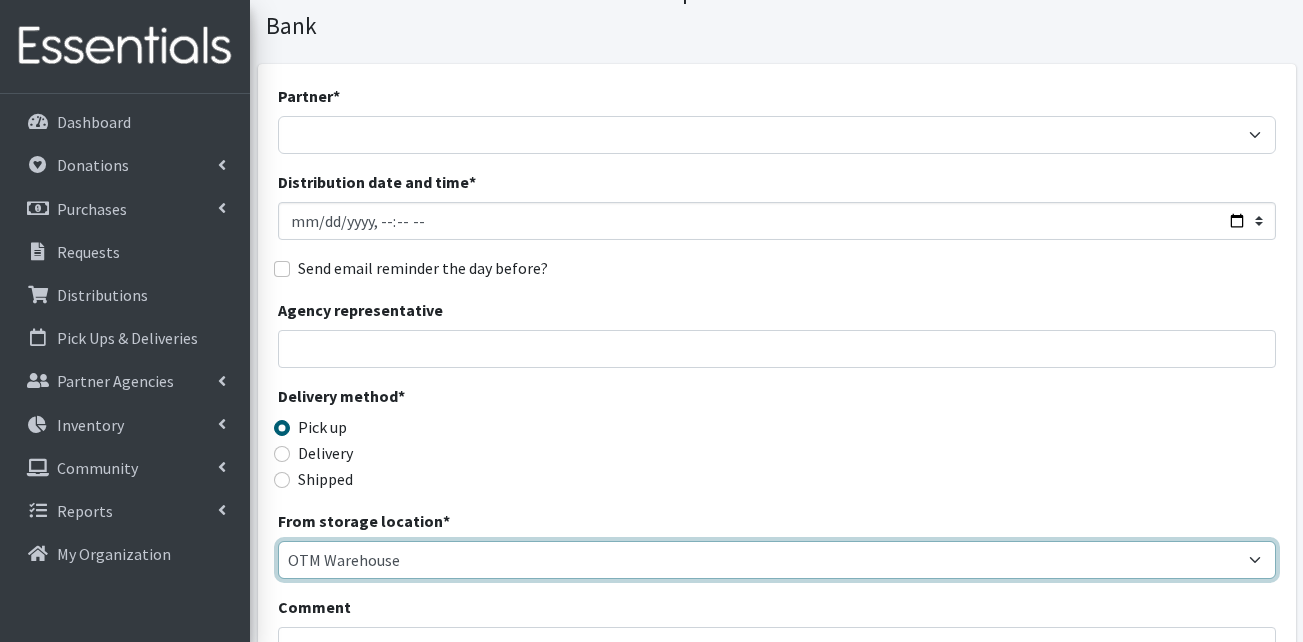 click on "OTM Warehouse" at bounding box center [777, 560] 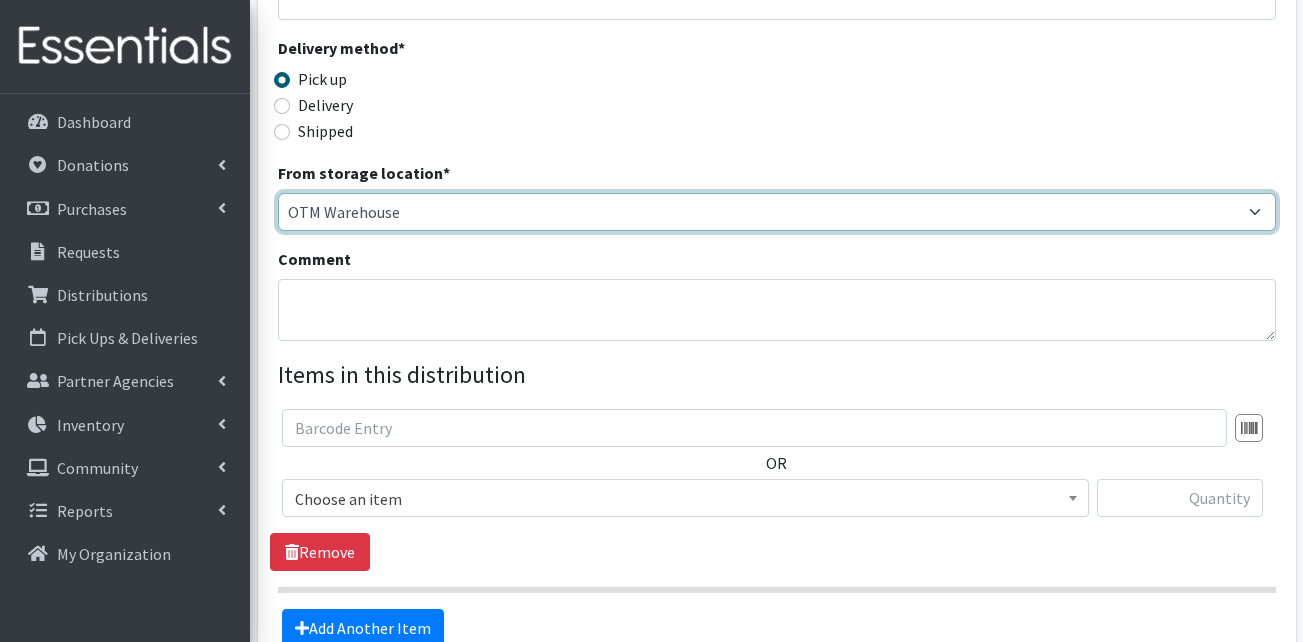 scroll, scrollTop: 500, scrollLeft: 0, axis: vertical 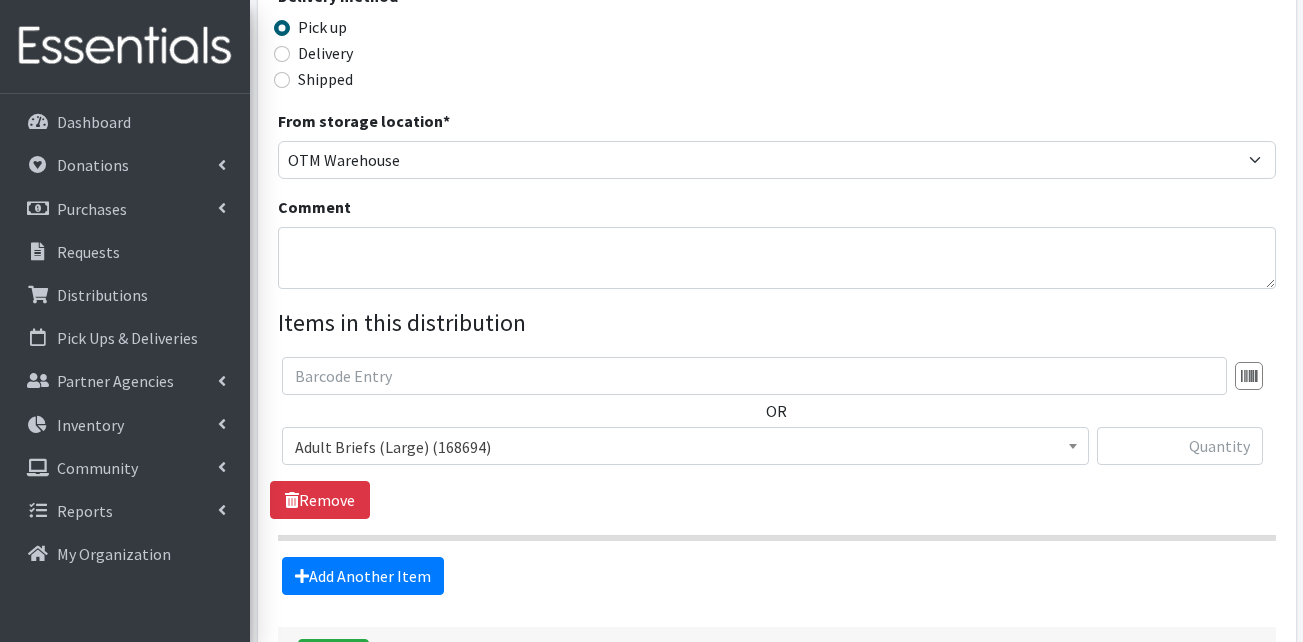 click on "Adult Briefs (Large) (168694)
Adult Briefs (Medium) (109741)
Adult Briefs (Small) (111168)
Adult Briefs (X-Large) (164853)
Adult Briefs (XXL) (1304)
Adult Incontinence Pads (50000)
Adult Liners (50000)
Bed Pads (Disposable) (0)
Diapers (Newborn) (99050)
Diapers (Preemie) (114700)
Diapers (Size 1) (52030)
Diapers (Size 2) (56880)
Diapers (Size 3) (46005)
Diapers (Size 4) (61007)
Diapers (Size 5) (59256)
Diapers (Size 6) (61092)
Diapers (Size 7) (81270)
Kids (Overnights - Older Kids) (42314)
Kids Pull-Ups (2T-3T) (105796)
Kids Pull-Ups (3T-4T) (106800)
Kids Pull-Ups (4T-5T) (75476)
Other (0)
Pads (21428)
Period Packs  (99032)
Period Panties (Large) (364797)
Period Panties (Medium) (99785)
Period Panties (Small) (99758)
Period Panties (X-Large) (99726)
Swimmers (50000)
THINX (45859)
Tampons (38044)
Wipes  (43548)
Adult Briefs (Large) (168694)" at bounding box center (685, 454) 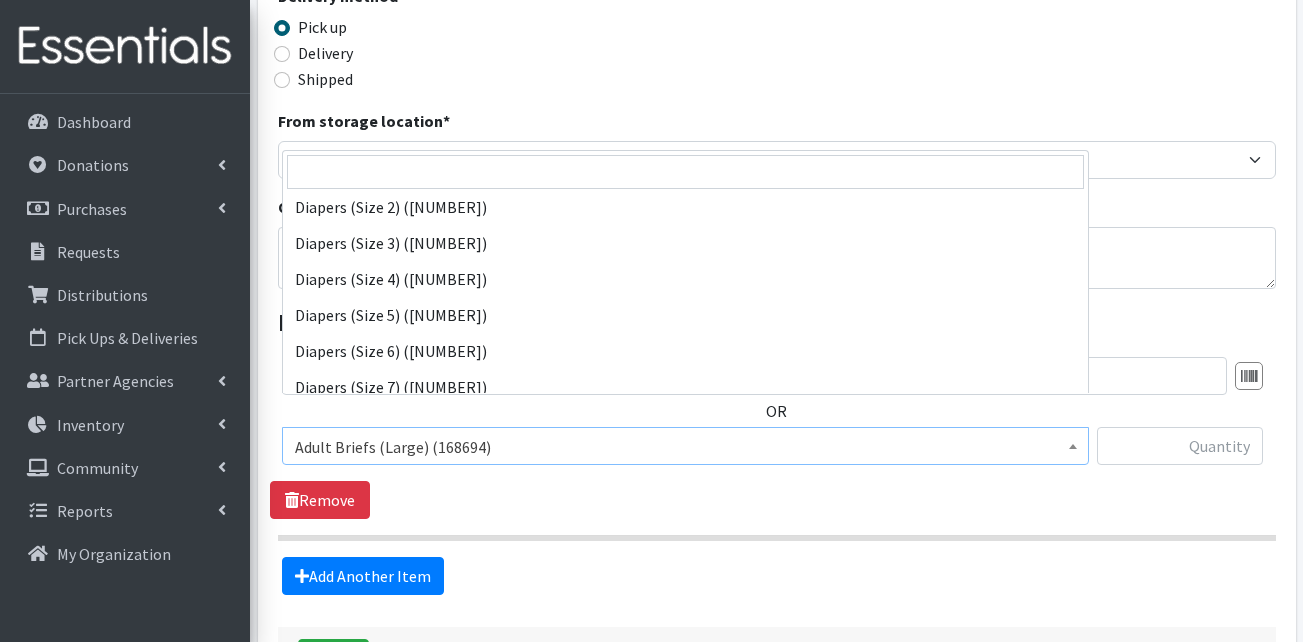 scroll, scrollTop: 300, scrollLeft: 0, axis: vertical 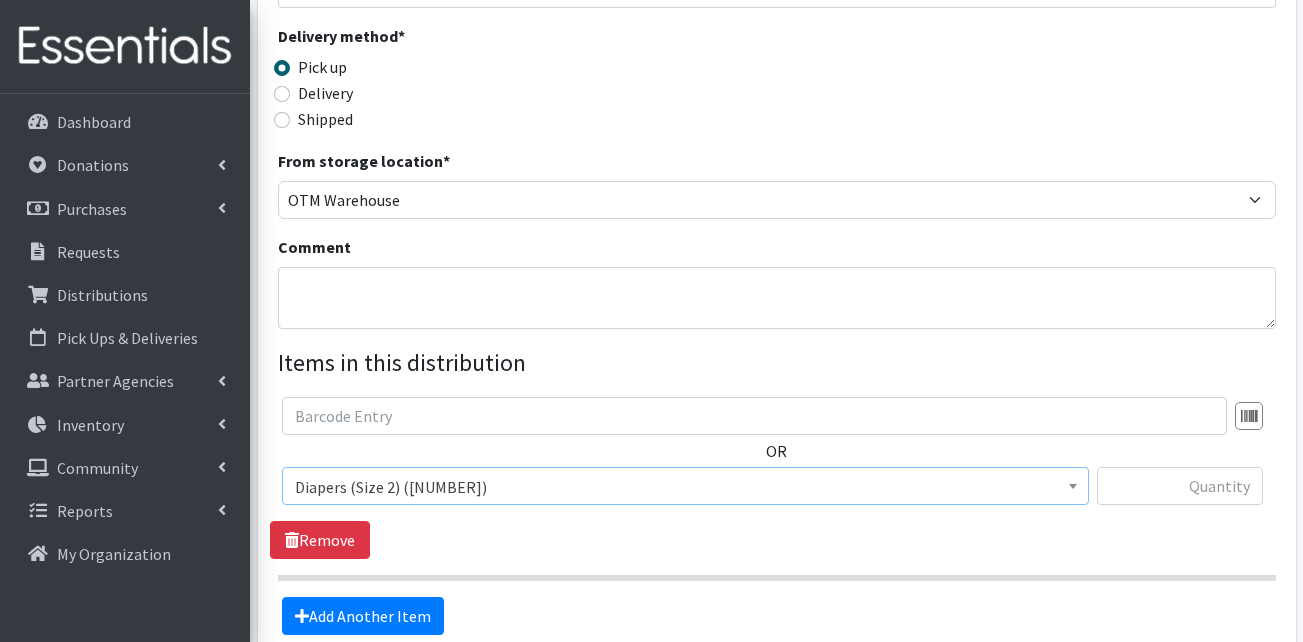 click on "Diapers (Size 2) (56880)" at bounding box center (685, 487) 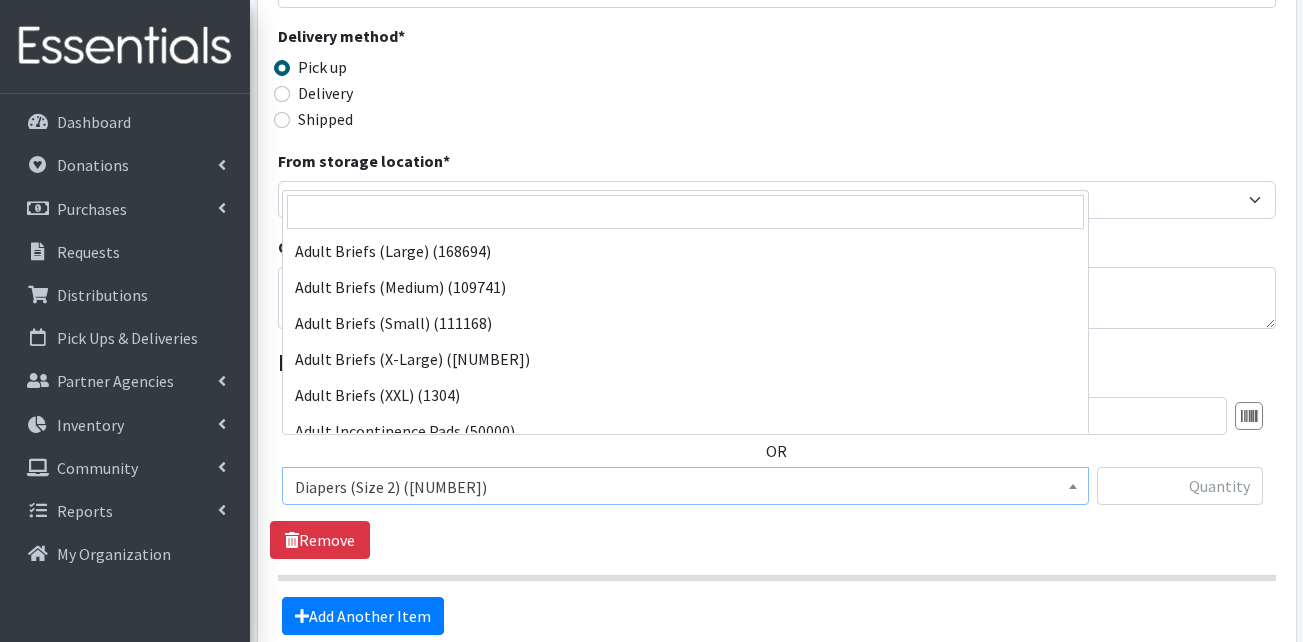 scroll, scrollTop: 360, scrollLeft: 0, axis: vertical 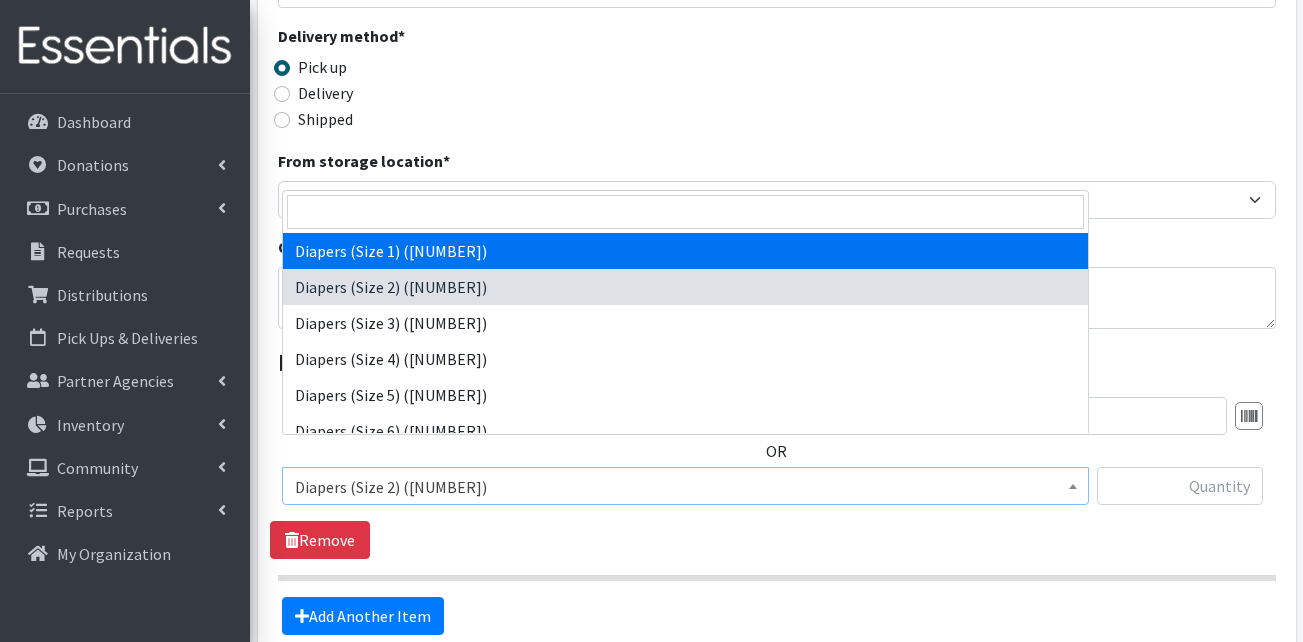 select on "13420" 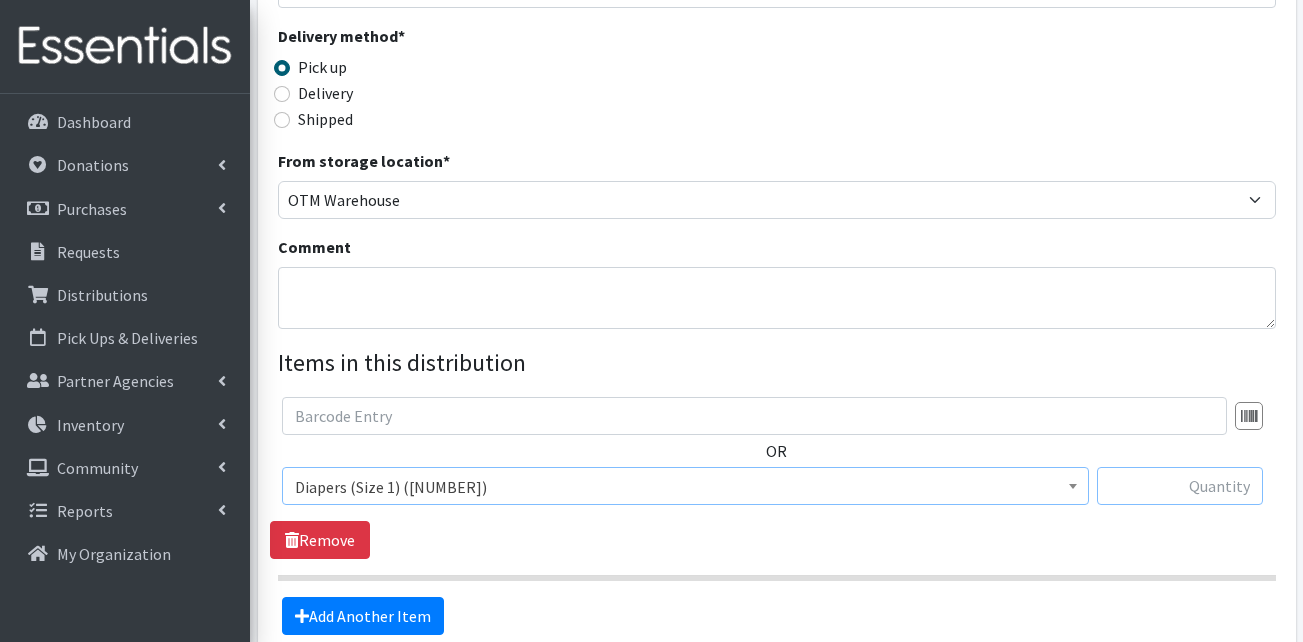 click at bounding box center [1180, 486] 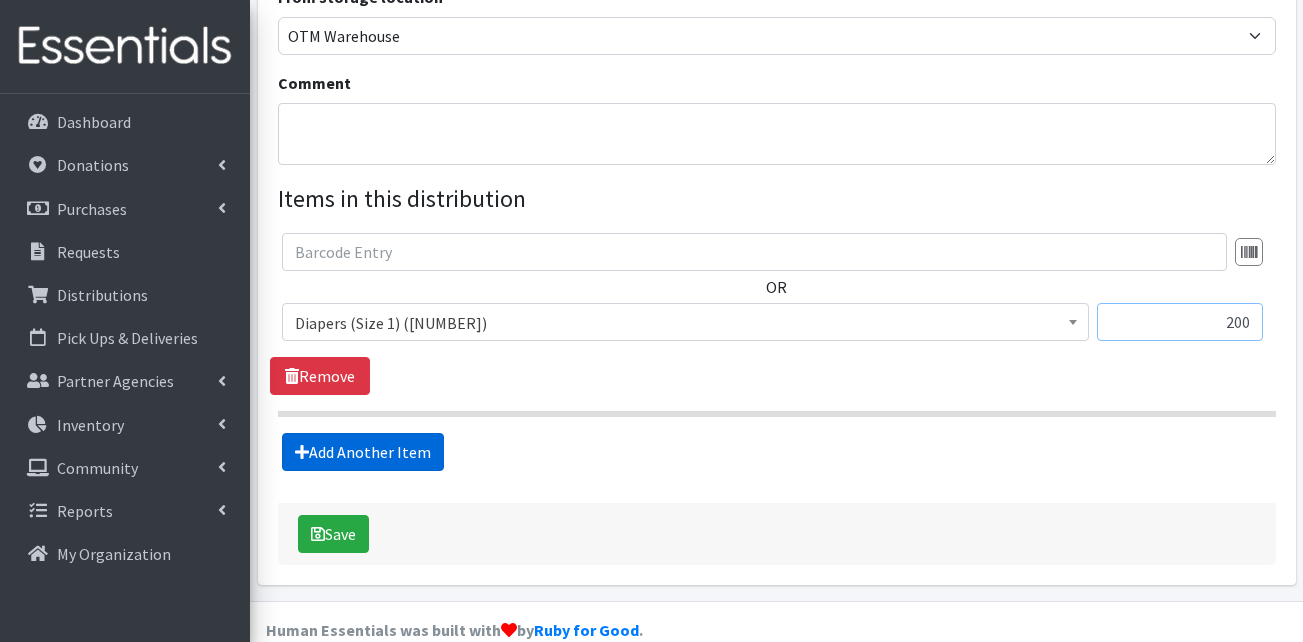 type on "200" 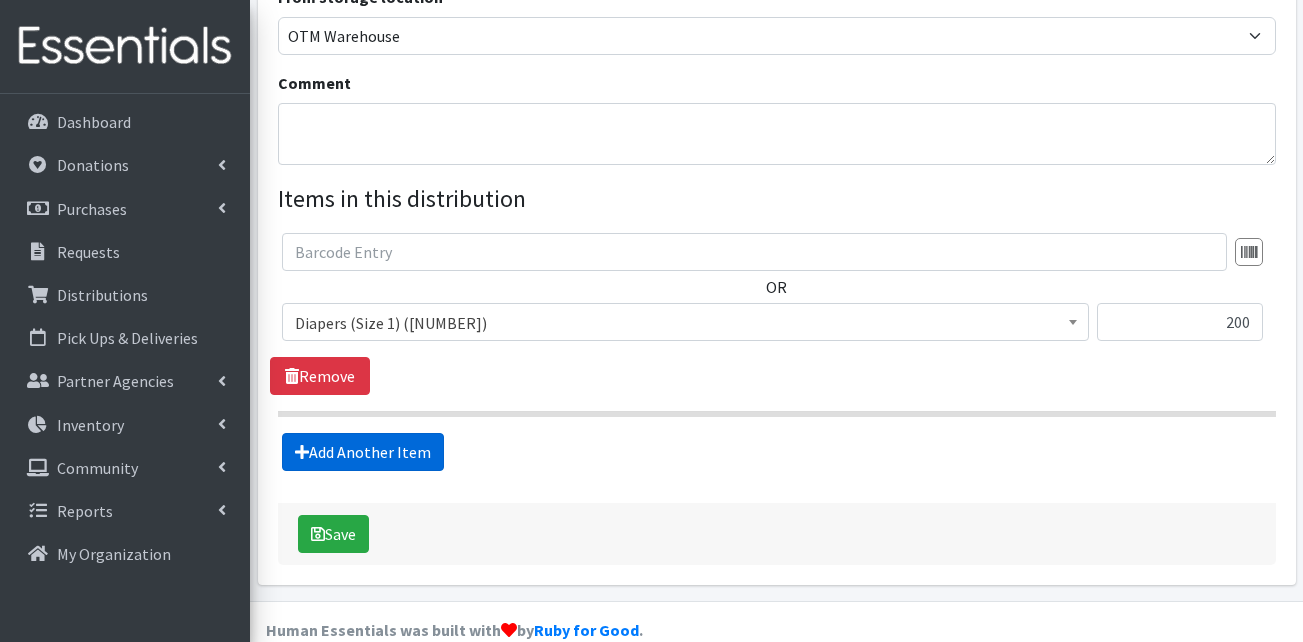 click on "Add Another Item" at bounding box center [363, 452] 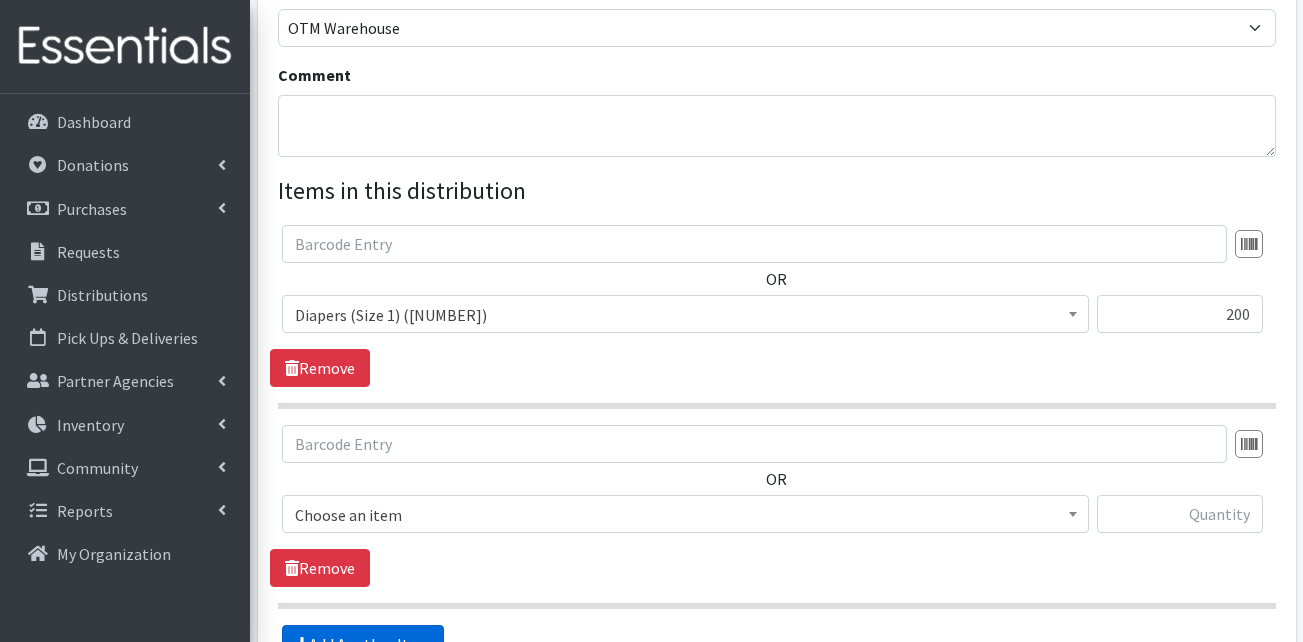 scroll, scrollTop: 824, scrollLeft: 0, axis: vertical 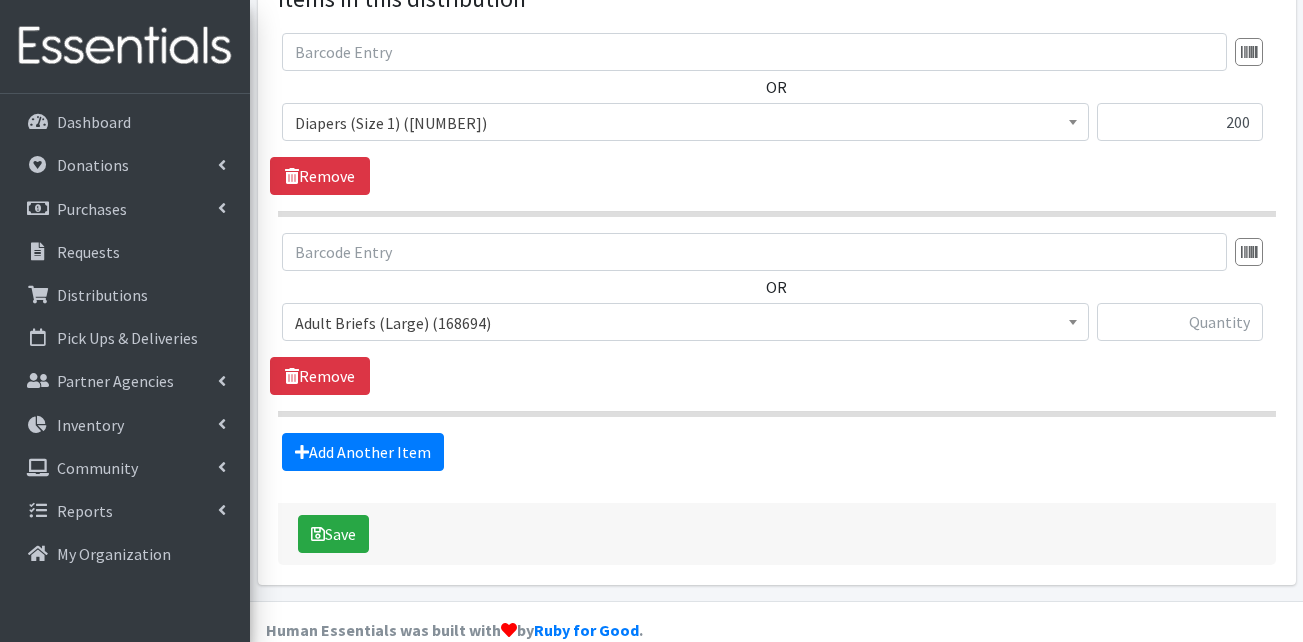 click on "Adult Briefs (Large) (168694)" at bounding box center (685, 323) 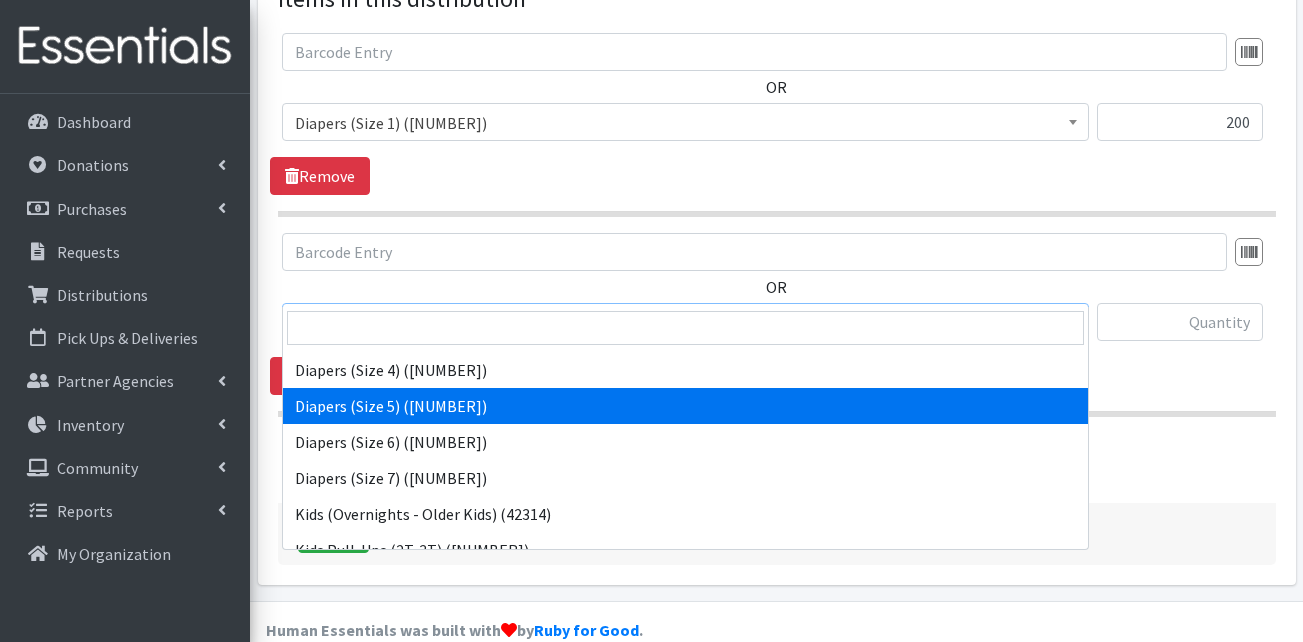scroll, scrollTop: 500, scrollLeft: 0, axis: vertical 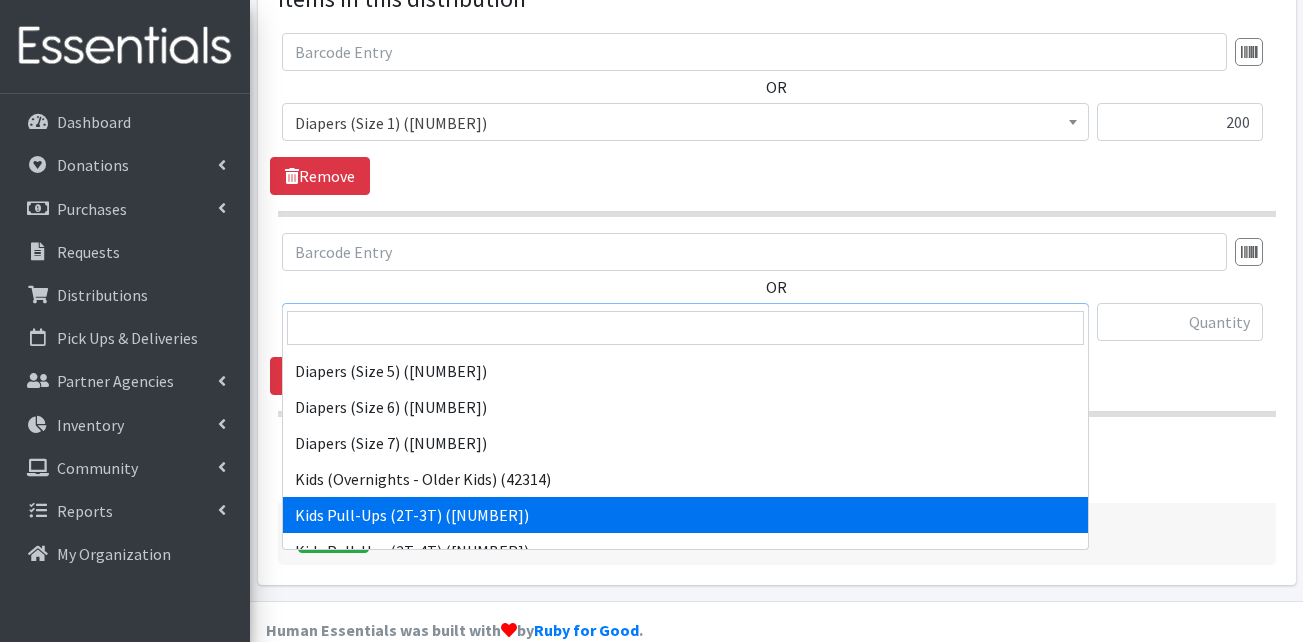 select on "13408" 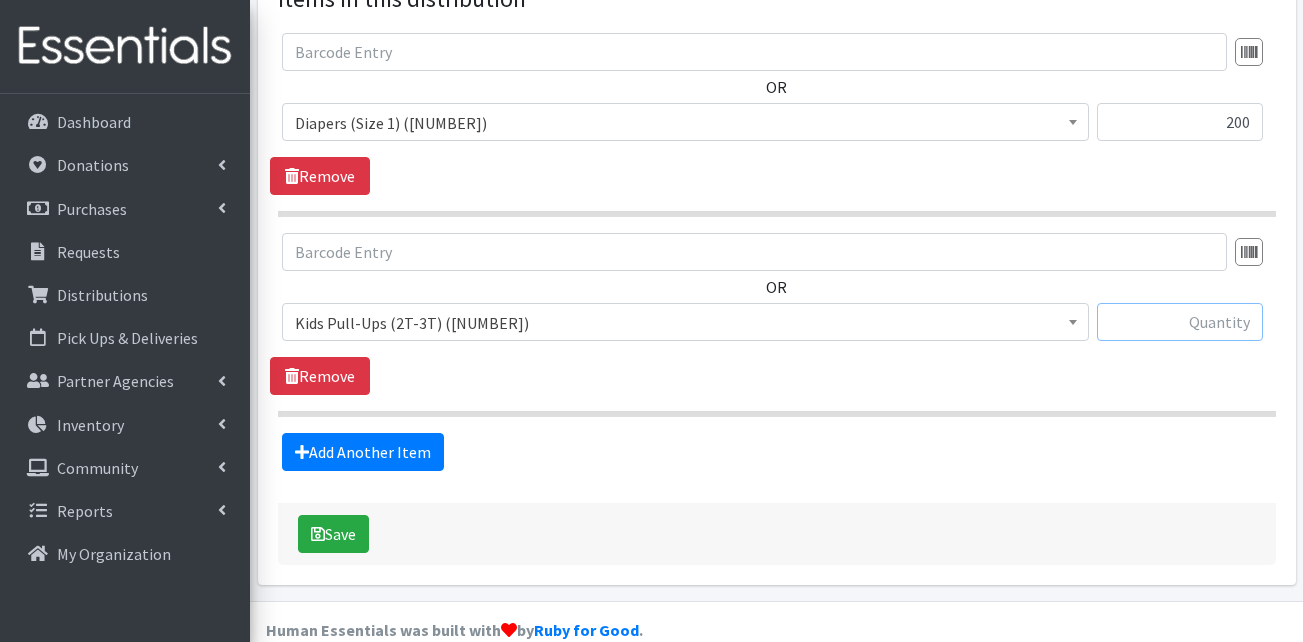 click at bounding box center [1180, 322] 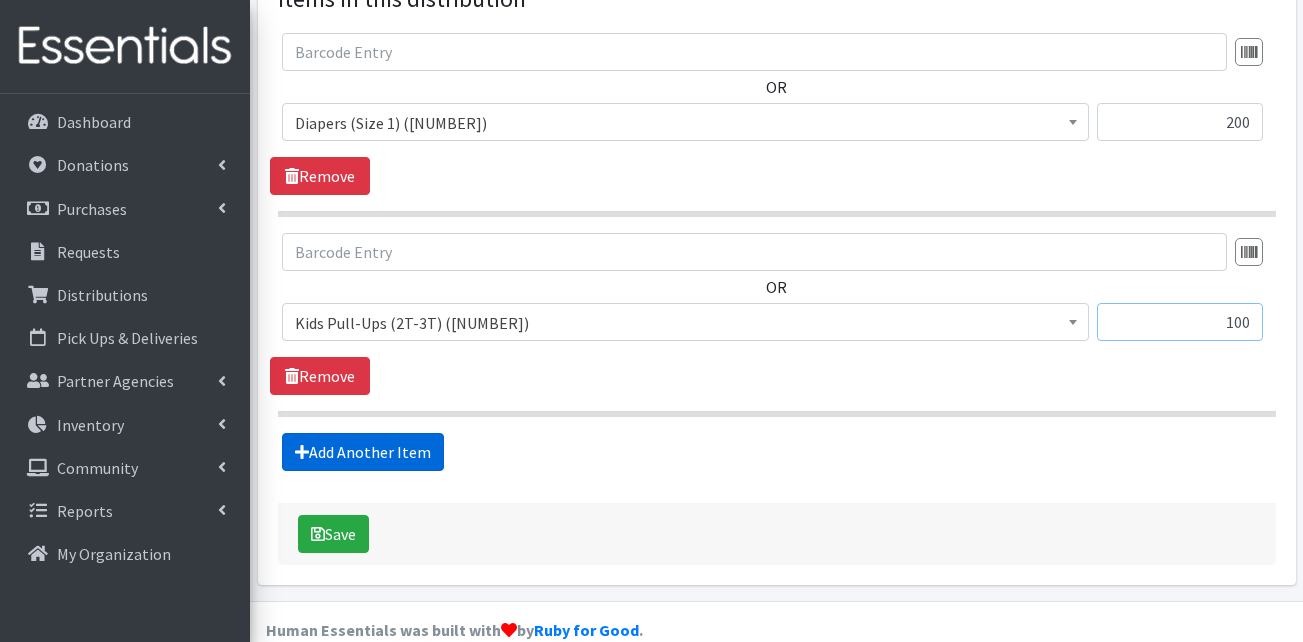 type on "100" 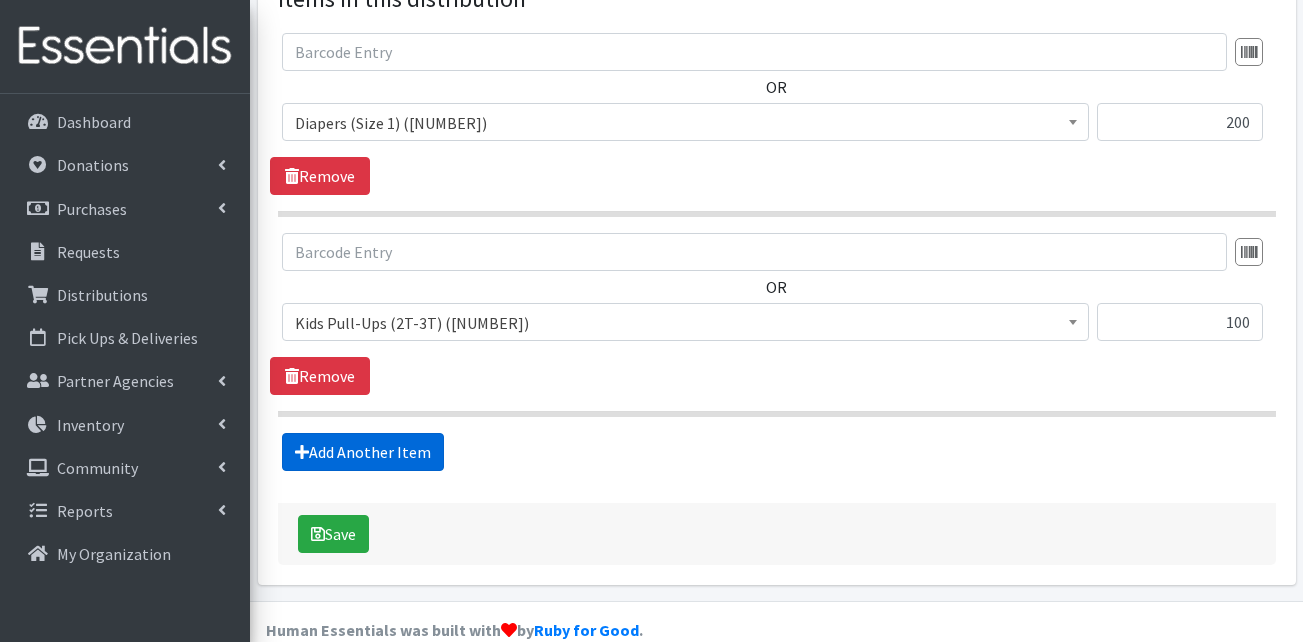 click on "Add Another Item" at bounding box center [363, 452] 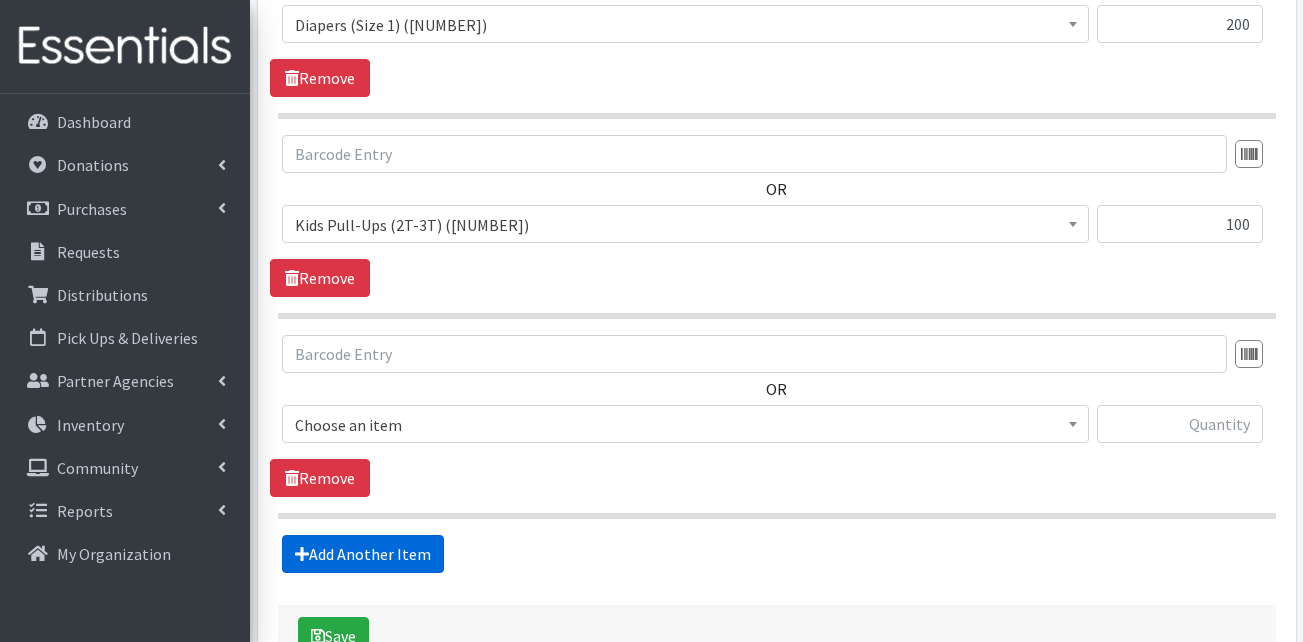 scroll, scrollTop: 1024, scrollLeft: 0, axis: vertical 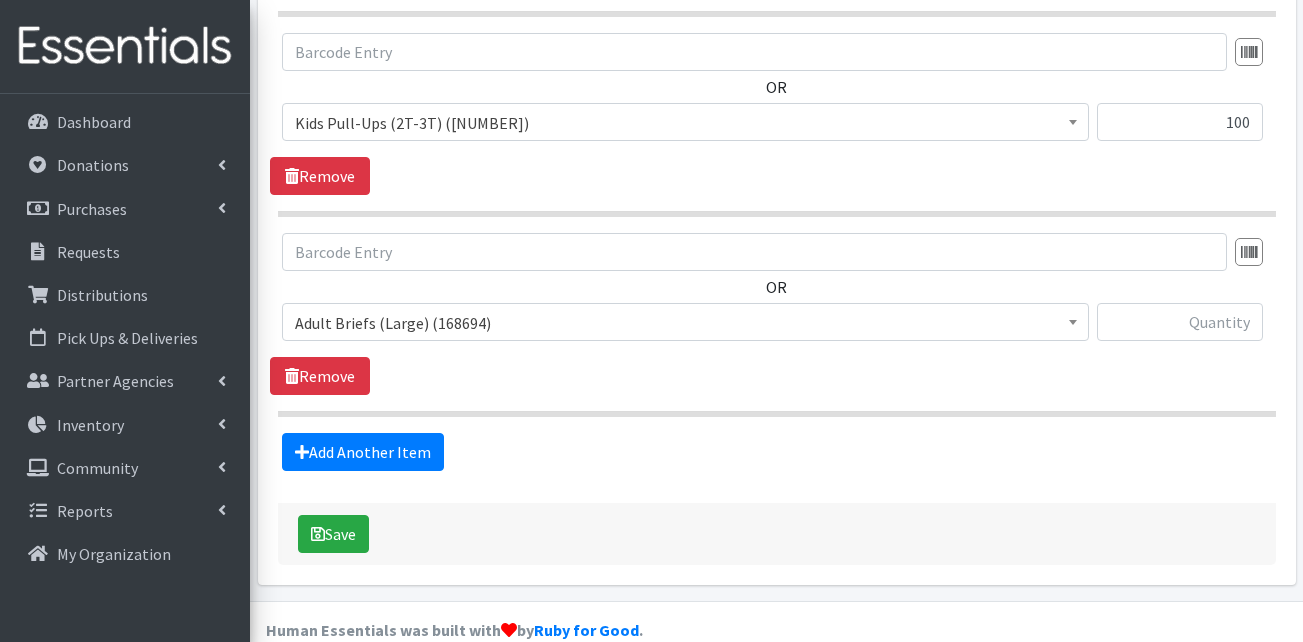 click on "Adult Briefs (Large) (168694)
Adult Briefs (Medium) (109741)
Adult Briefs (Small) (111168)
Adult Briefs (X-Large) (164853)
Adult Briefs (XXL) (1304)
Adult Incontinence Pads (50000)
Adult Liners (50000)
Bed Pads (Disposable) (0)
Diapers (Newborn) (99050)
Diapers (Preemie) (114700)
Diapers (Size 1) (52030)
Diapers (Size 2) (56880)
Diapers (Size 3) (46005)
Diapers (Size 4) (61007)
Diapers (Size 5) (59256)
Diapers (Size 6) (61092)
Diapers (Size 7) (81270)
Kids (Overnights - Older Kids) (42314)
Kids Pull-Ups (2T-3T) (105796)
Kids Pull-Ups (3T-4T) (106800)
Kids Pull-Ups (4T-5T) (75476)
Other (0)
Pads (21428)
Period Packs  (99032)
Period Panties (Large) (364797)
Period Panties (Medium) (99785)
Period Panties (Small) (99758)
Period Panties (X-Large) (99726)
Swimmers (50000)
THINX (45859)
Tampons (38044)
Wipes  (43548)
Adult Briefs (Large) (168694)" at bounding box center [685, 330] 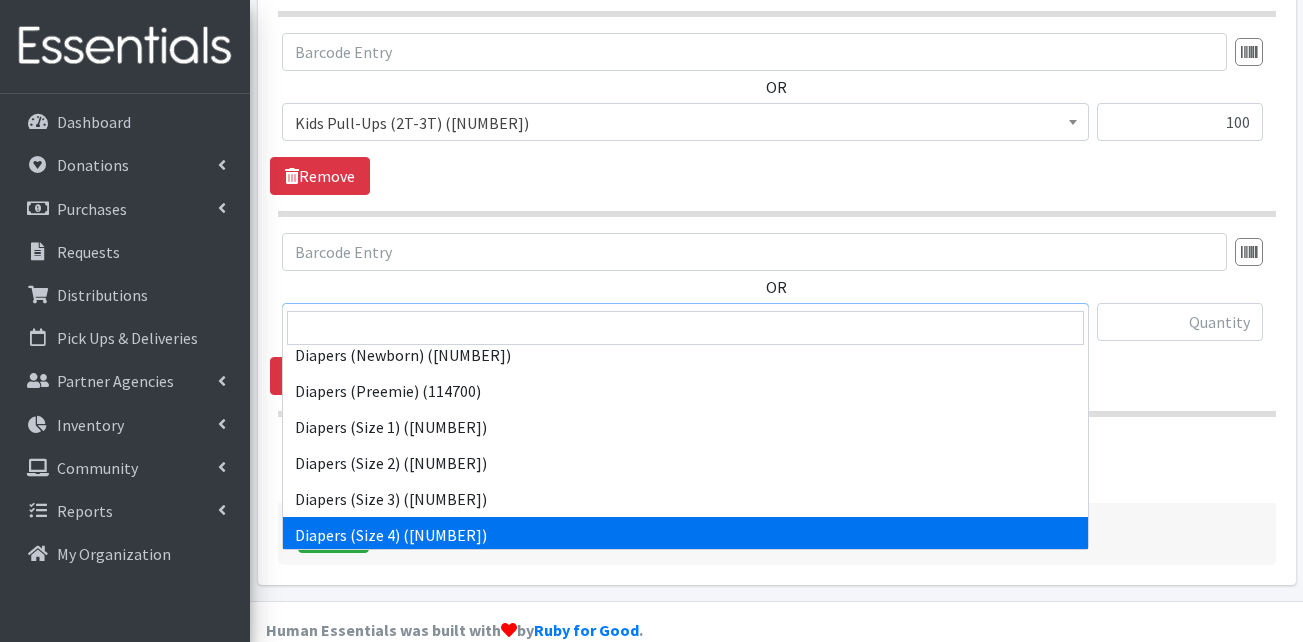 scroll, scrollTop: 400, scrollLeft: 0, axis: vertical 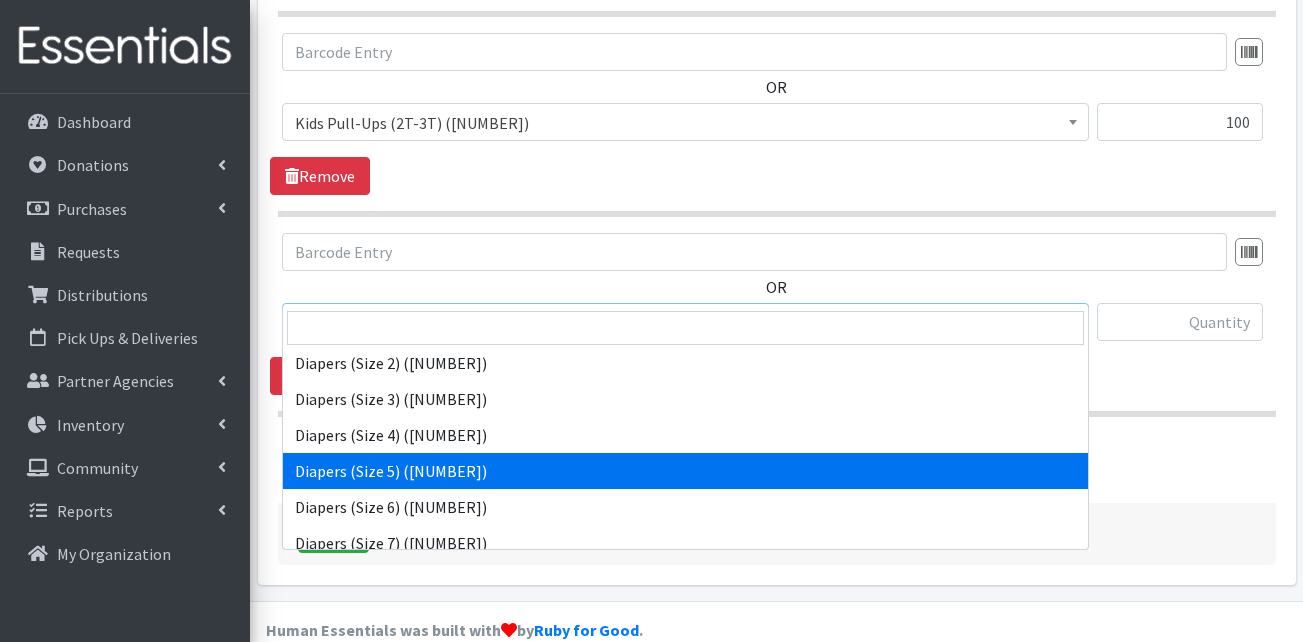 select on "13389" 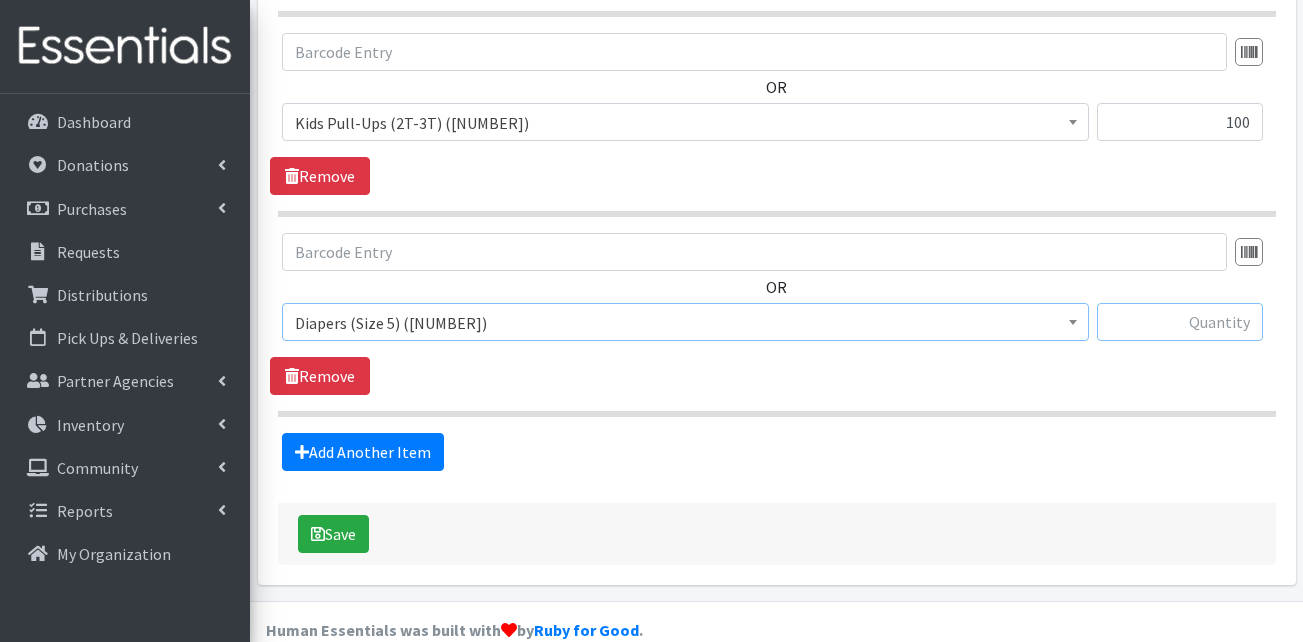 click at bounding box center [1180, 322] 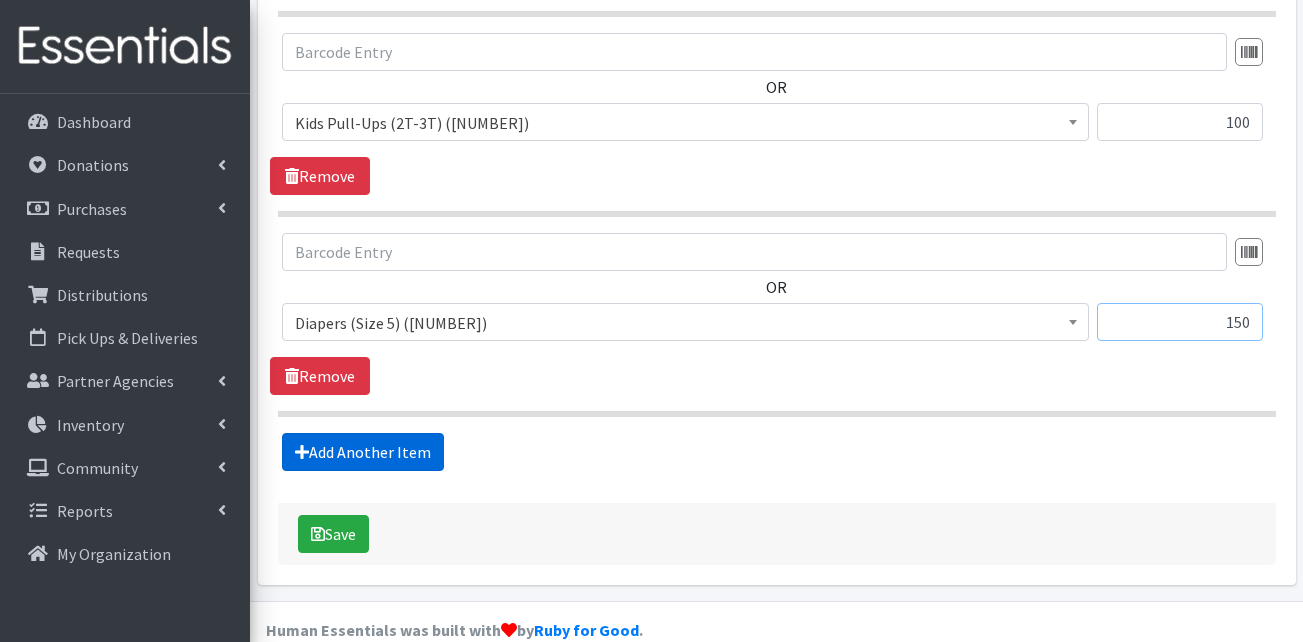 type on "150" 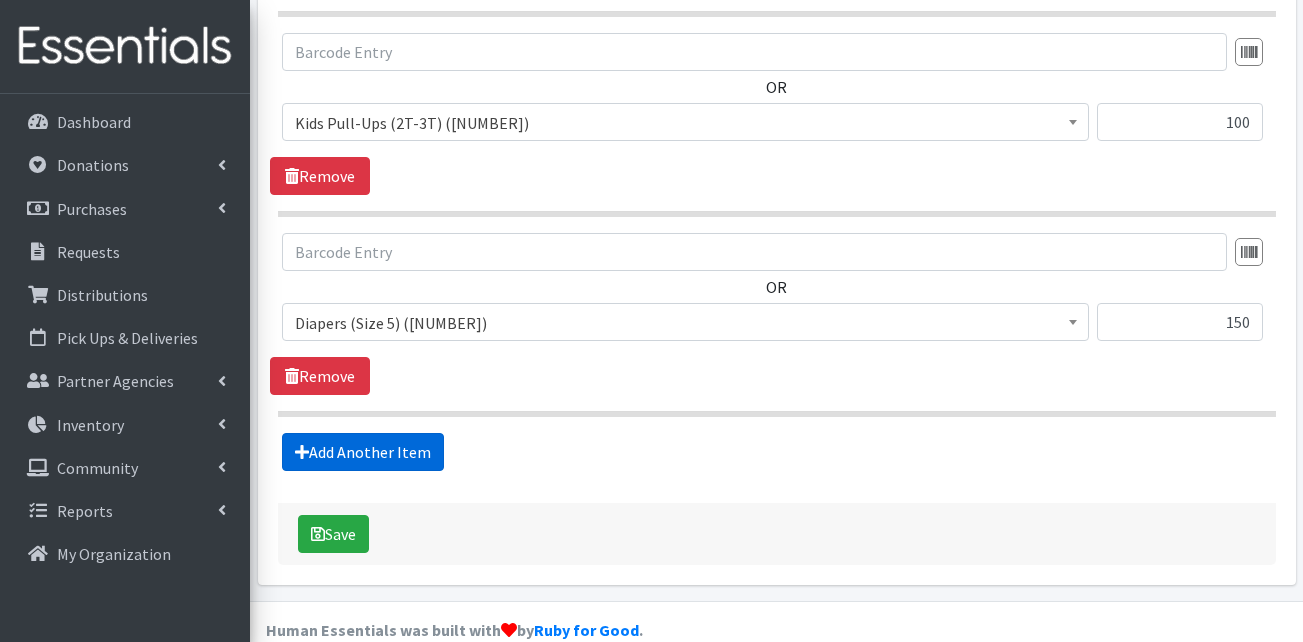 click on "Add Another Item" at bounding box center (363, 452) 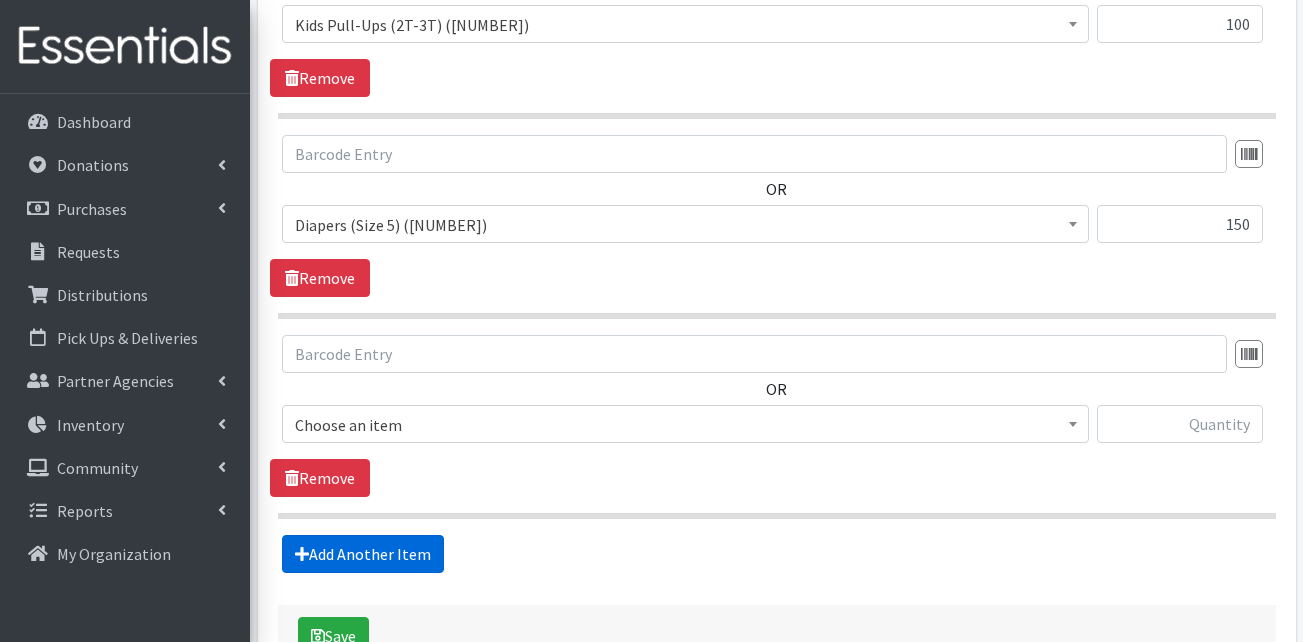scroll, scrollTop: 1224, scrollLeft: 0, axis: vertical 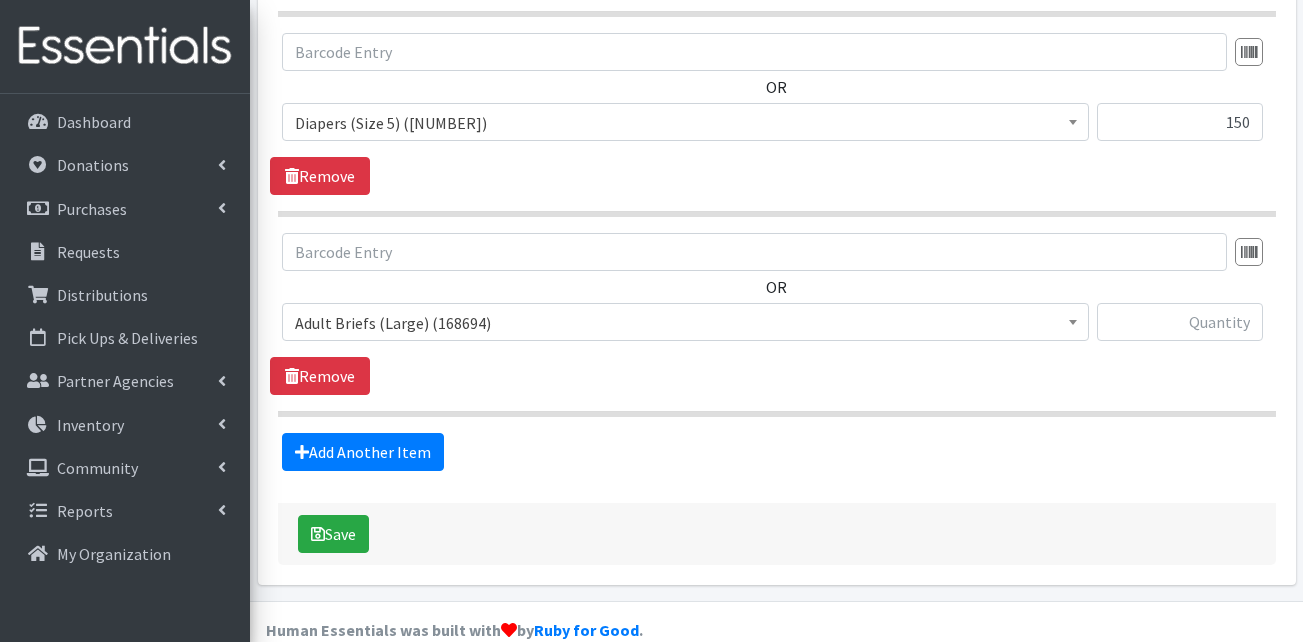 click on "Adult Briefs (Large) (168694)" at bounding box center [685, 323] 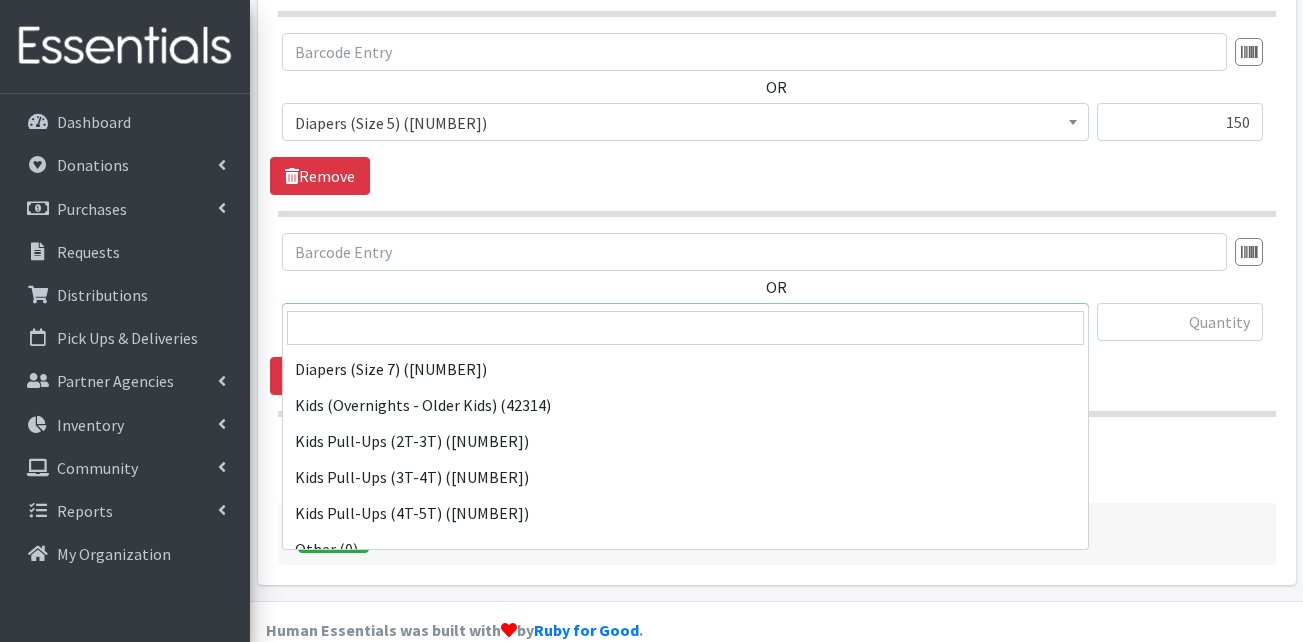 scroll, scrollTop: 700, scrollLeft: 0, axis: vertical 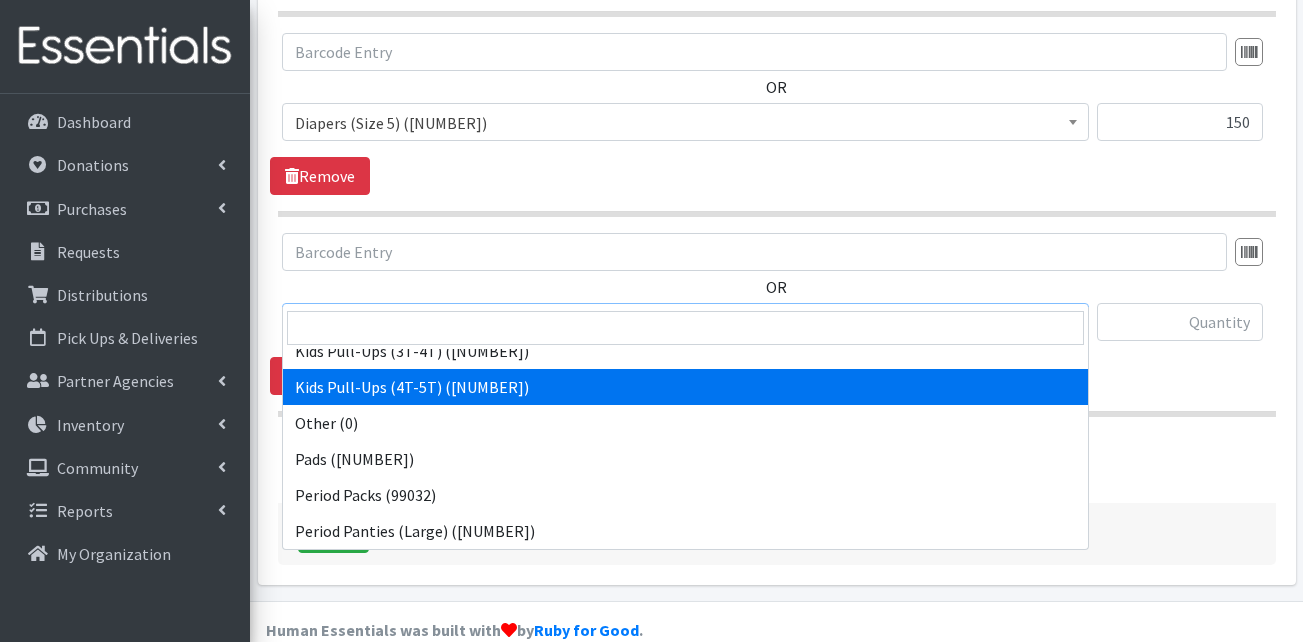 select on "13424" 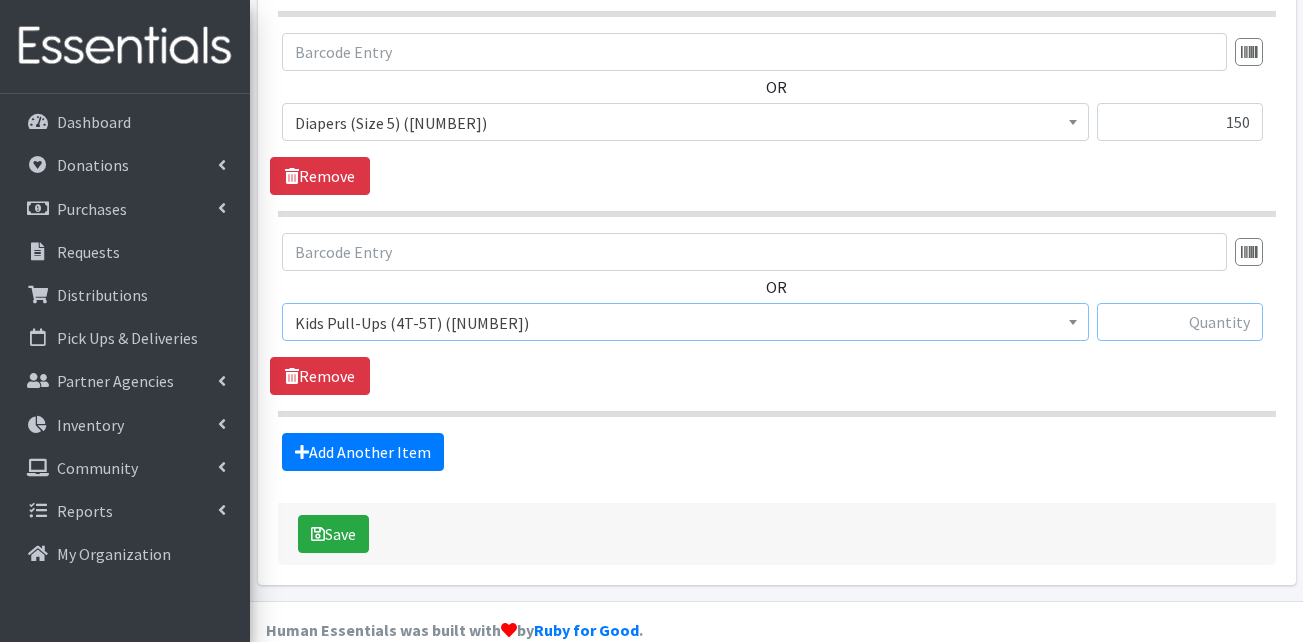 click at bounding box center (1180, 322) 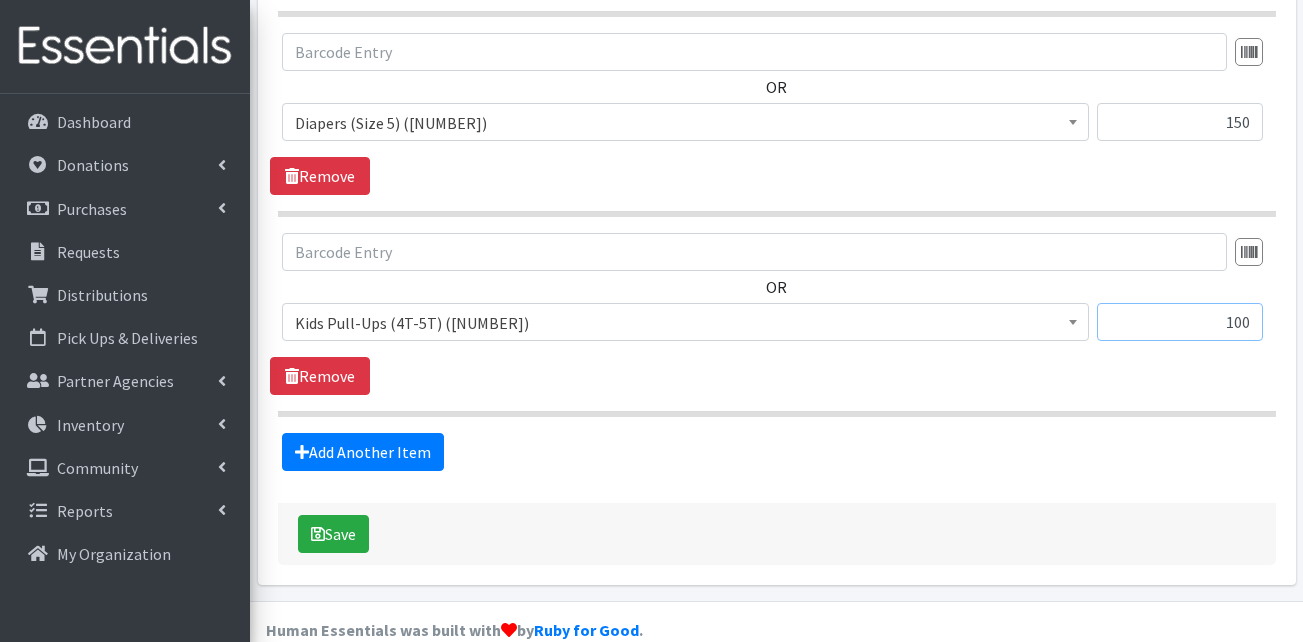 type on "100" 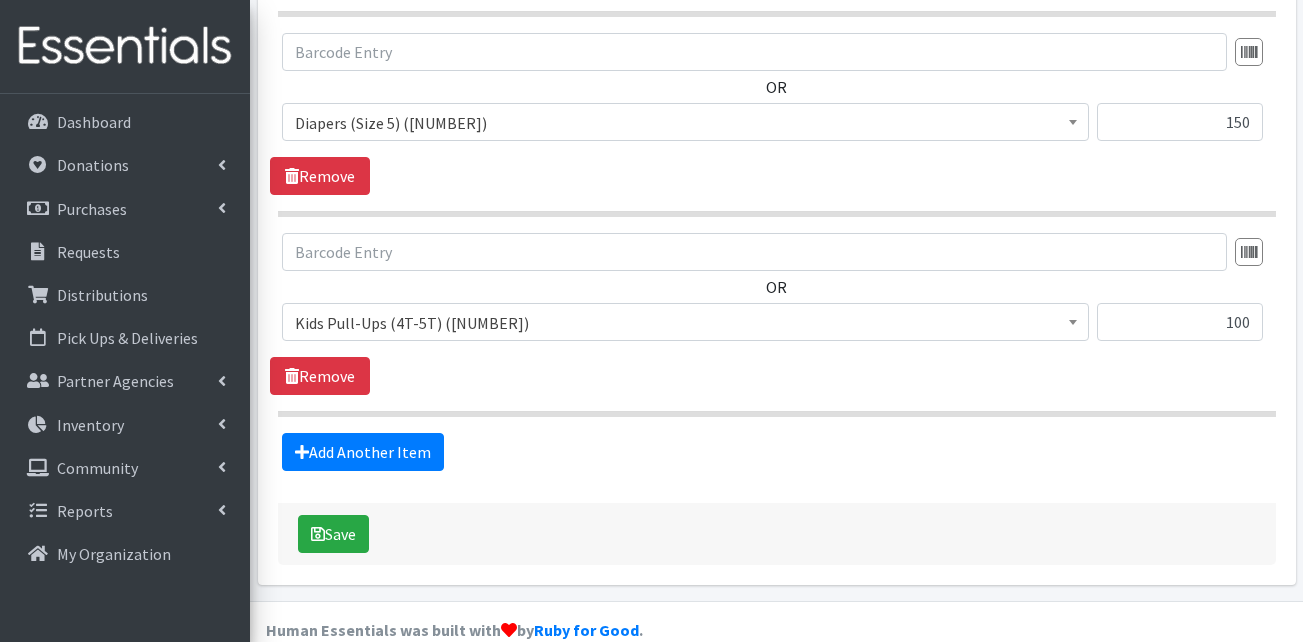 click on "Add Another Item" at bounding box center [776, 452] 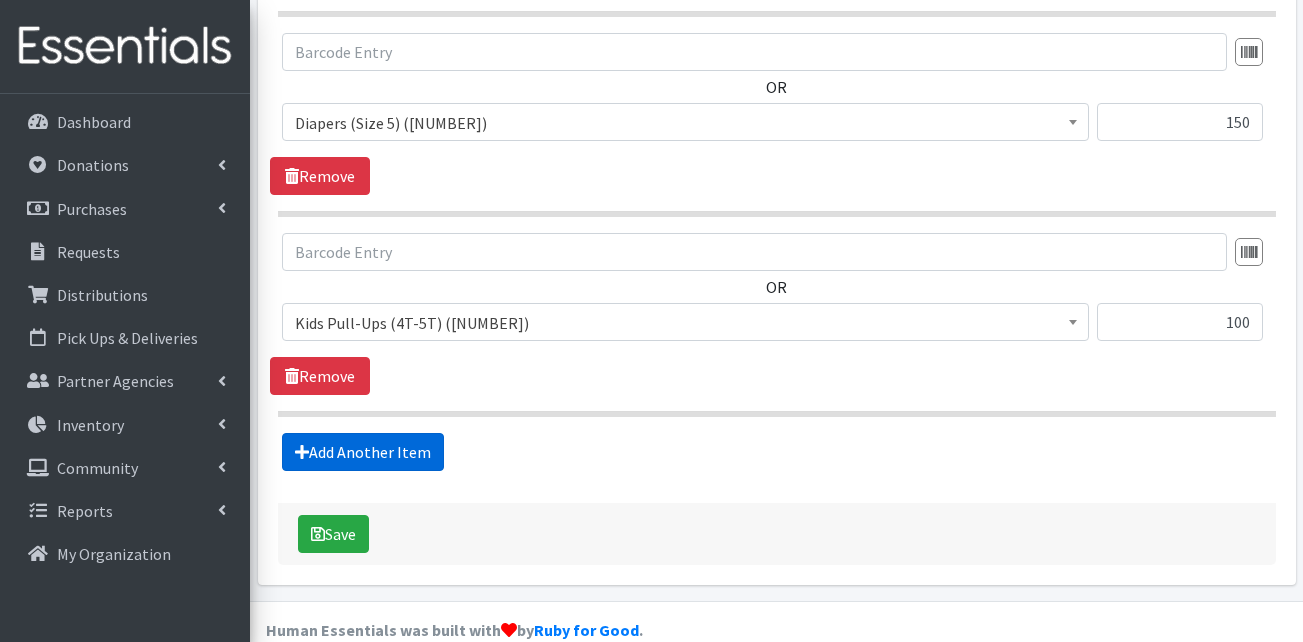 click on "Add Another Item" at bounding box center (363, 452) 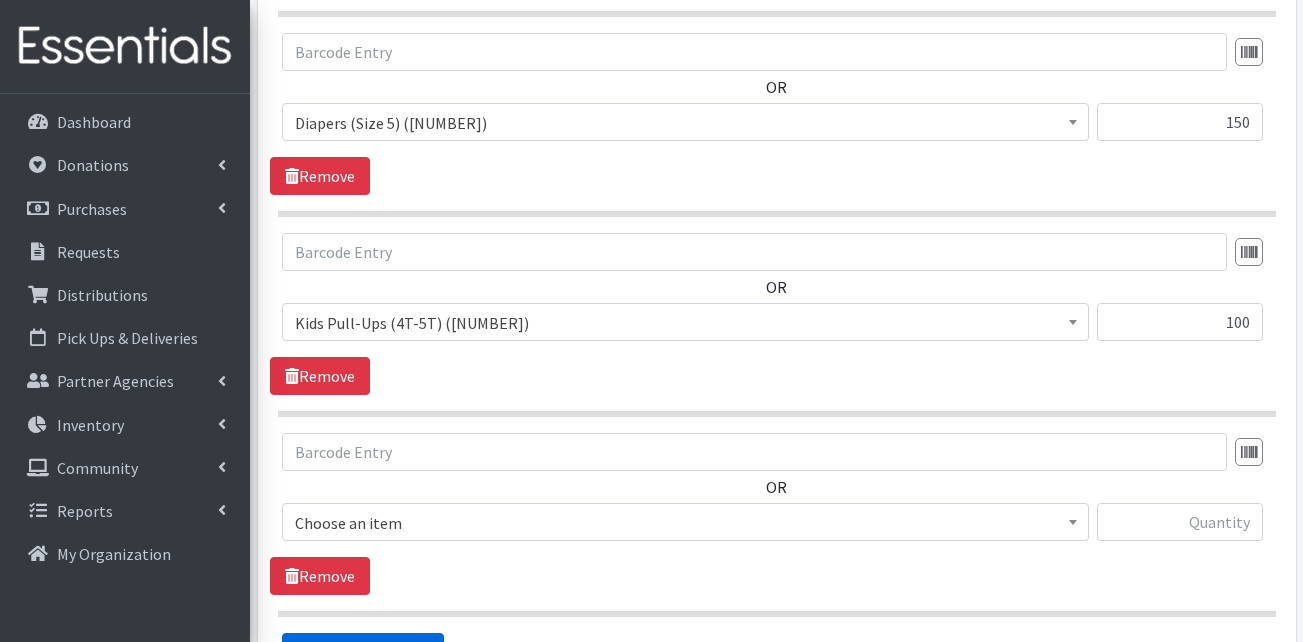 scroll, scrollTop: 1424, scrollLeft: 0, axis: vertical 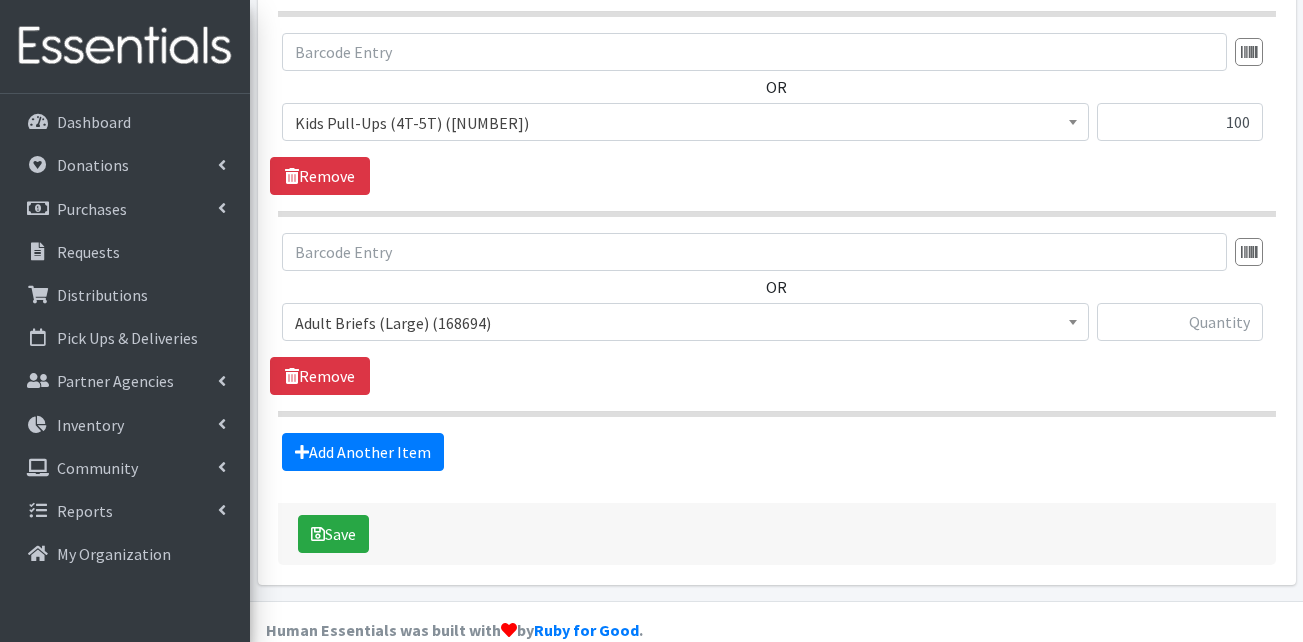 click on "Adult Briefs (Large) (168694)" at bounding box center [685, 323] 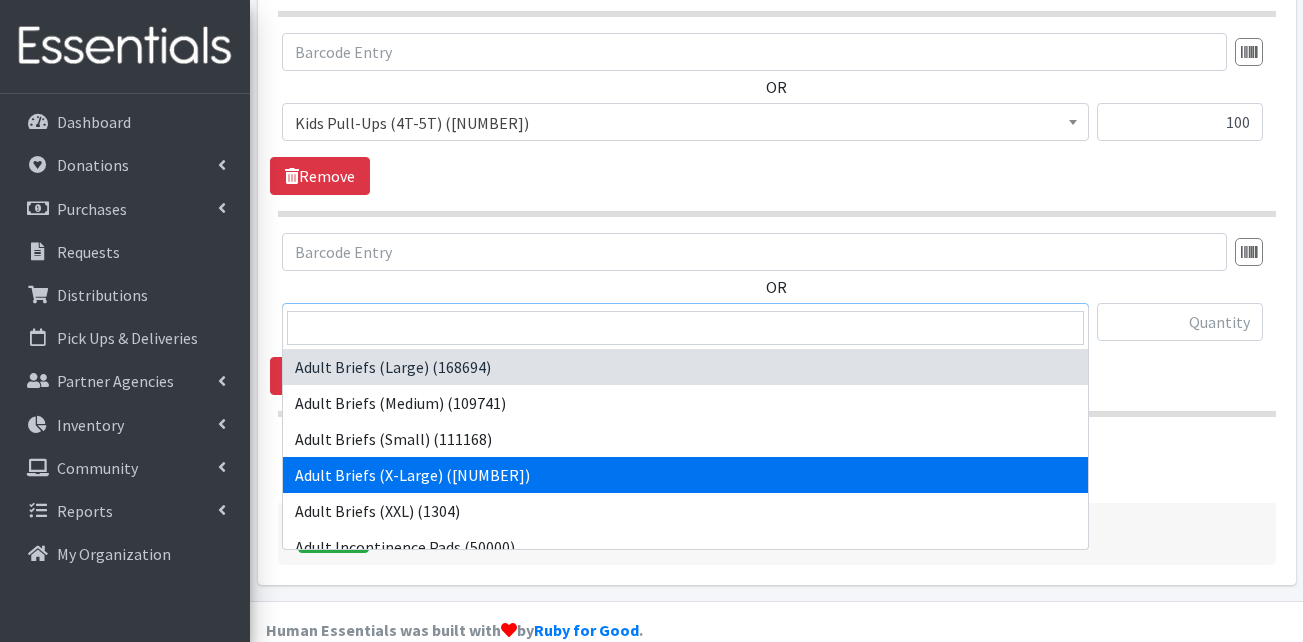 select on "15292" 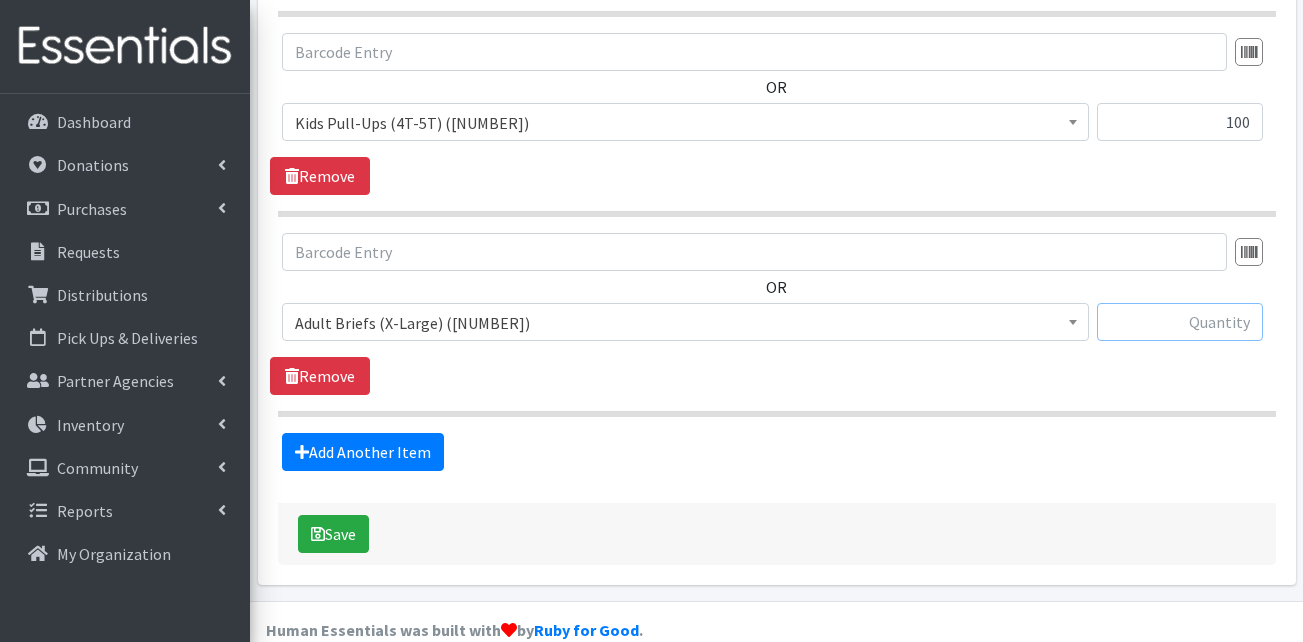click at bounding box center [1180, 322] 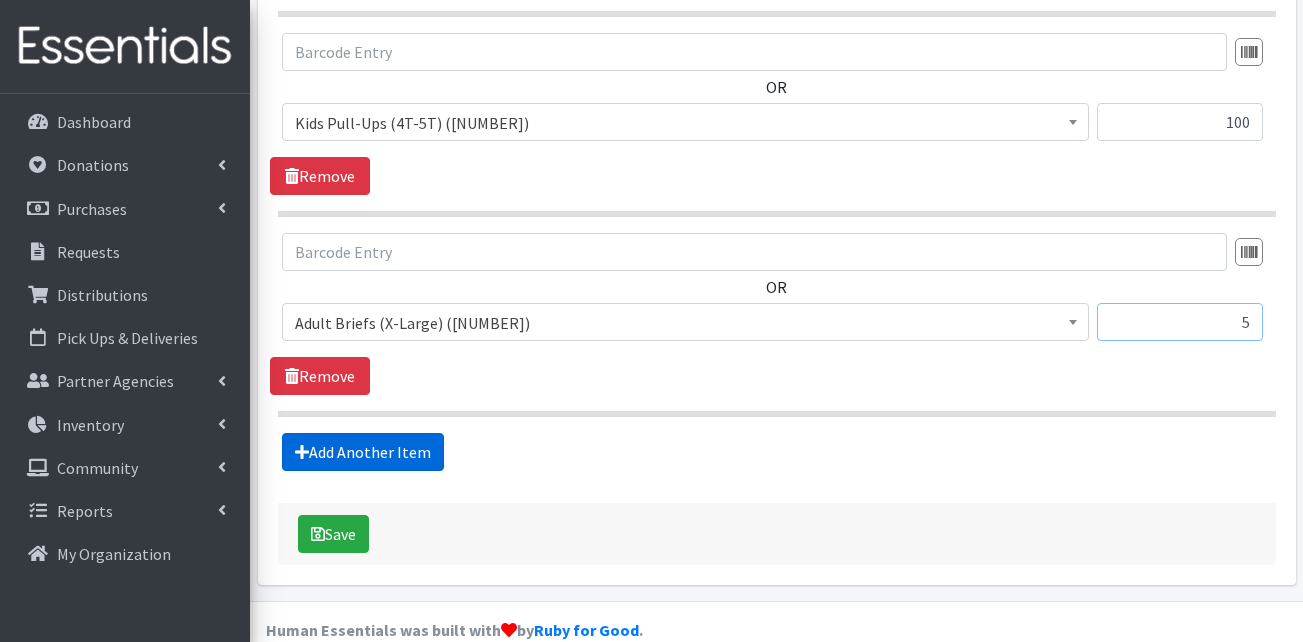 type on "5" 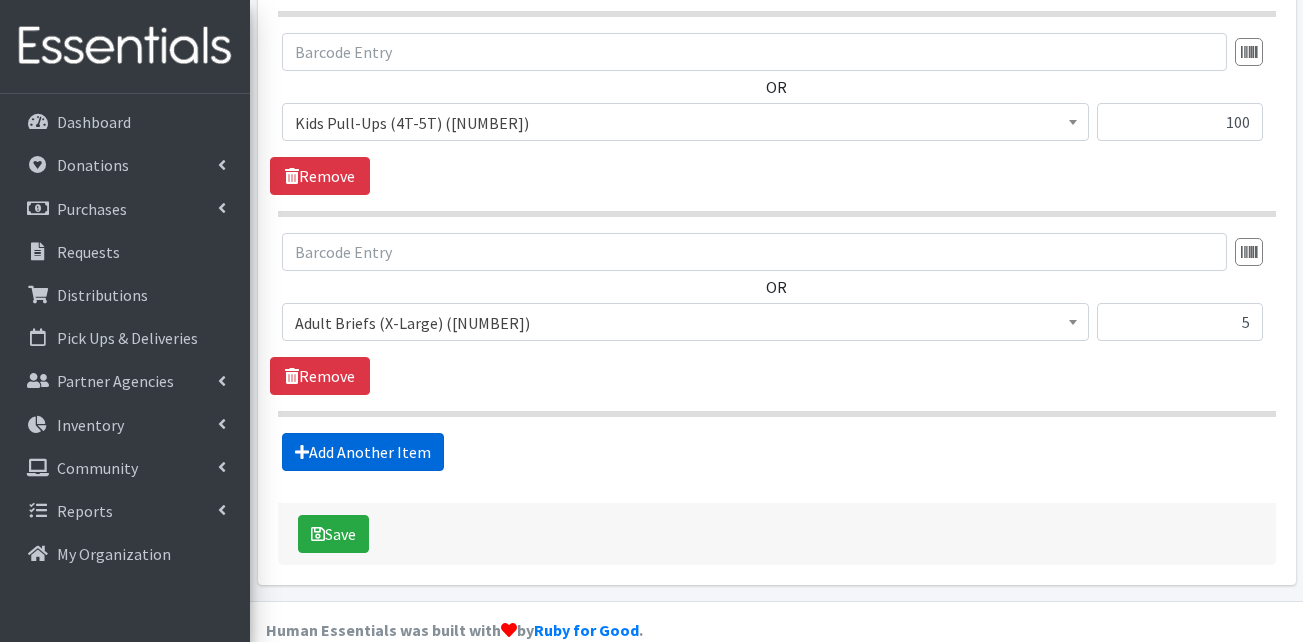 click on "Add Another Item" at bounding box center (363, 452) 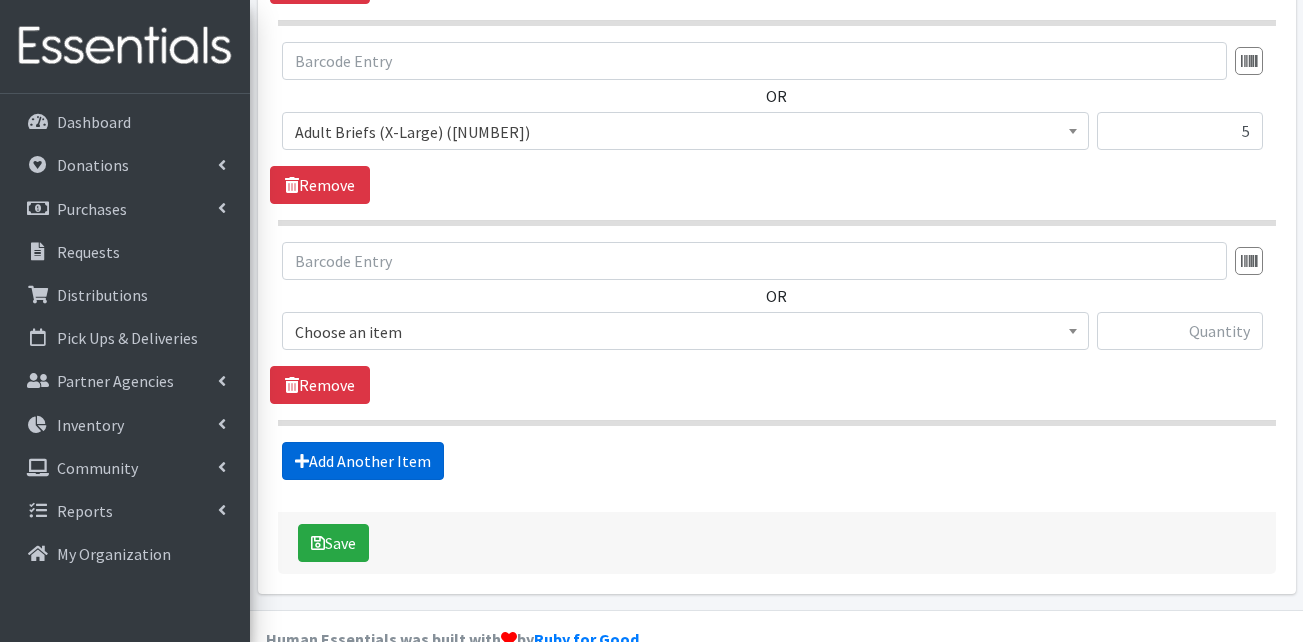 scroll, scrollTop: 1624, scrollLeft: 0, axis: vertical 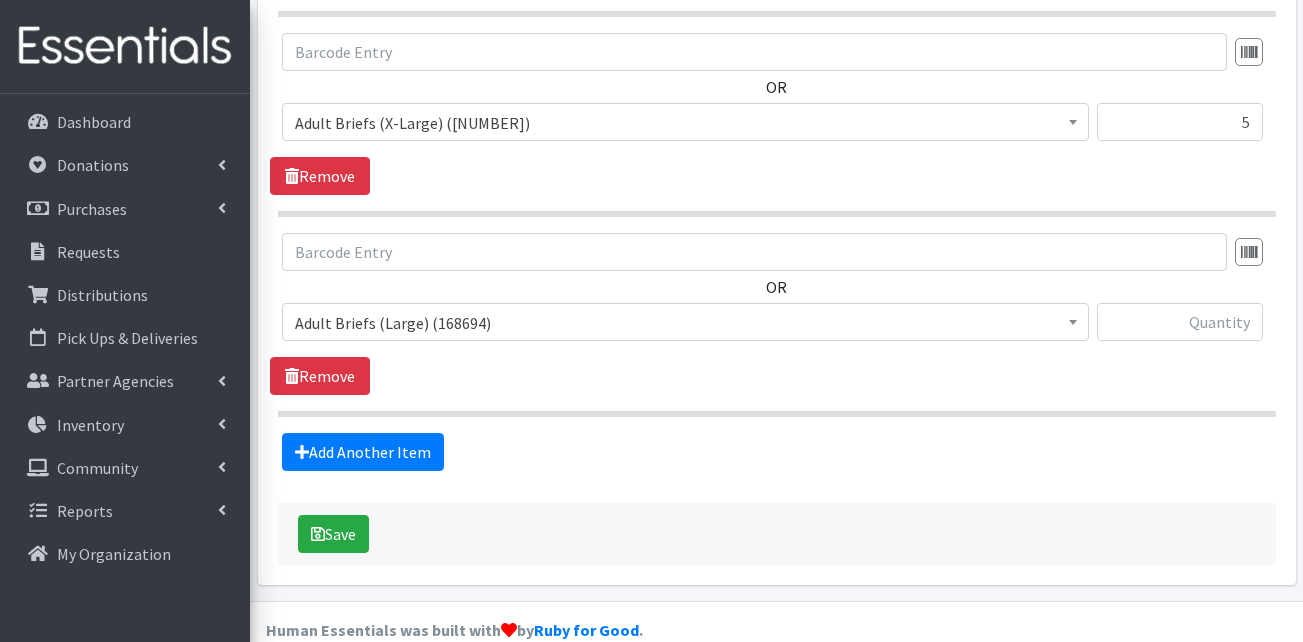 click on "Adult Briefs (Large) (168694)
Adult Briefs (Medium) (109741)
Adult Briefs (Small) (111168)
Adult Briefs (X-Large) (164853)
Adult Briefs (XXL) (1304)
Adult Incontinence Pads (50000)
Adult Liners (50000)
Bed Pads (Disposable) (0)
Diapers (Newborn) (99050)
Diapers (Preemie) (114700)
Diapers (Size 1) (52030)
Diapers (Size 2) (56880)
Diapers (Size 3) (46005)
Diapers (Size 4) (61007)
Diapers (Size 5) (59256)
Diapers (Size 6) (61092)
Diapers (Size 7) (81270)
Kids (Overnights - Older Kids) (42314)
Kids Pull-Ups (2T-3T) (105796)
Kids Pull-Ups (3T-4T) (106800)
Kids Pull-Ups (4T-5T) (75476)
Other (0)
Pads (21428)
Period Packs  (99032)
Period Panties (Large) (364797)
Period Panties (Medium) (99785)
Period Panties (Small) (99758)
Period Panties (X-Large) (99726)
Swimmers (50000)
THINX (45859)
Tampons (38044)" at bounding box center [685, 330] 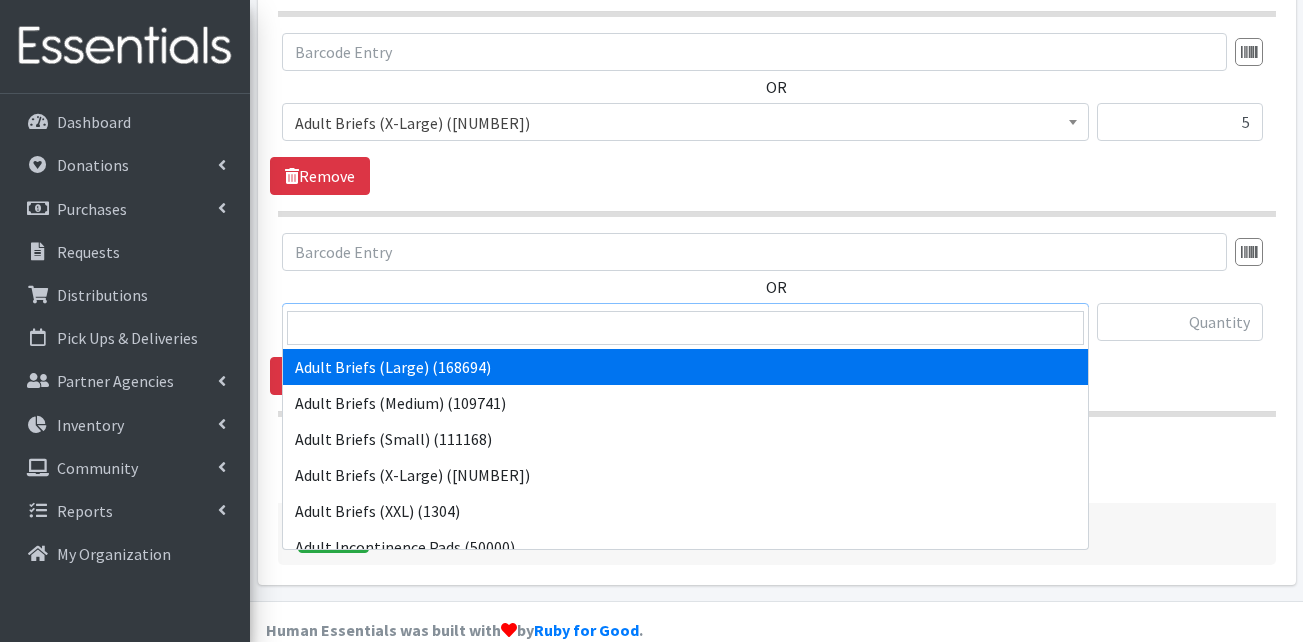 click on "Adult Briefs (Large) (168694)" at bounding box center [685, 322] 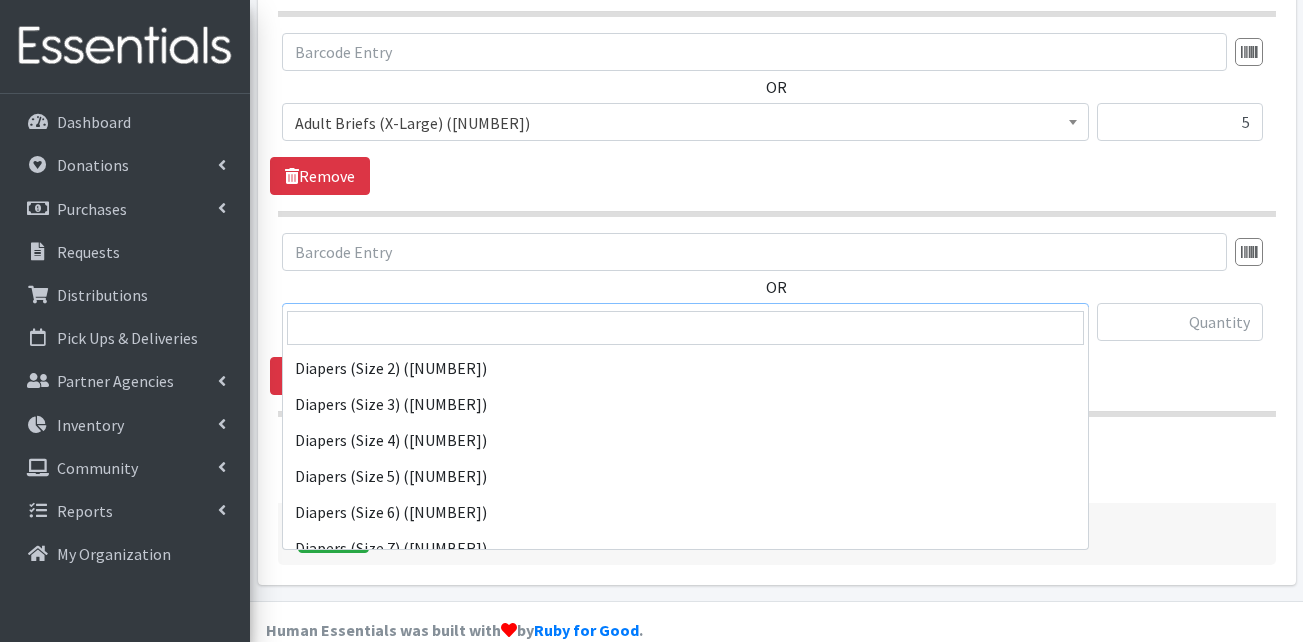 scroll, scrollTop: 500, scrollLeft: 0, axis: vertical 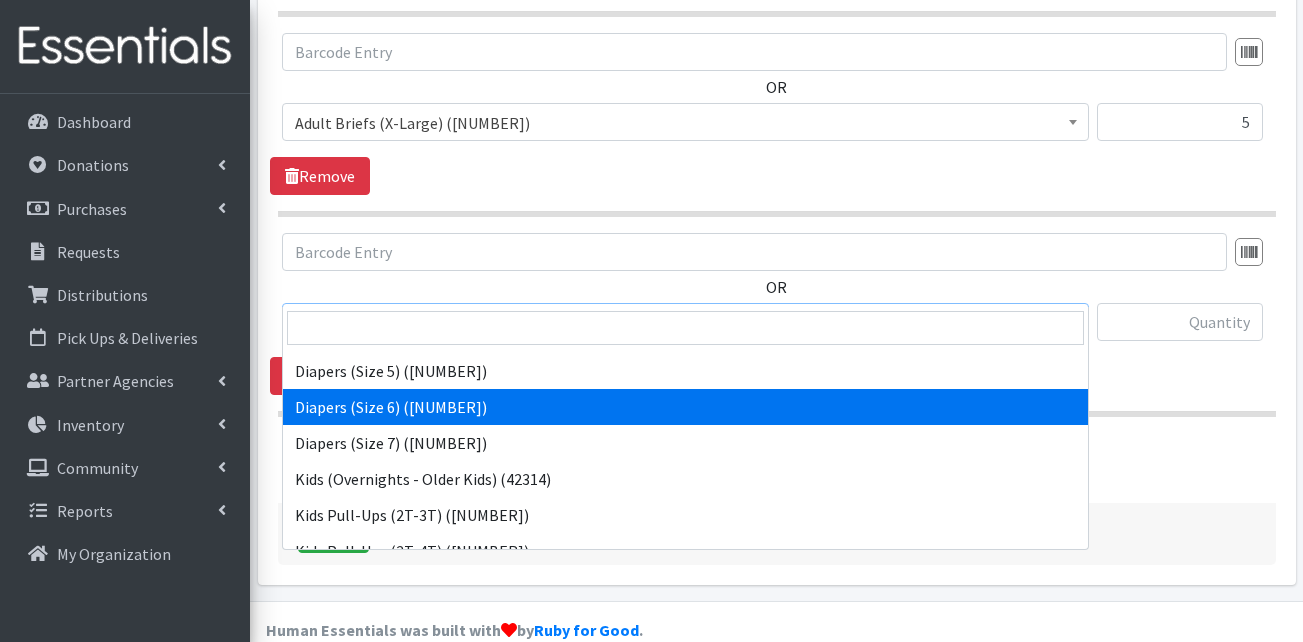 select on "13390" 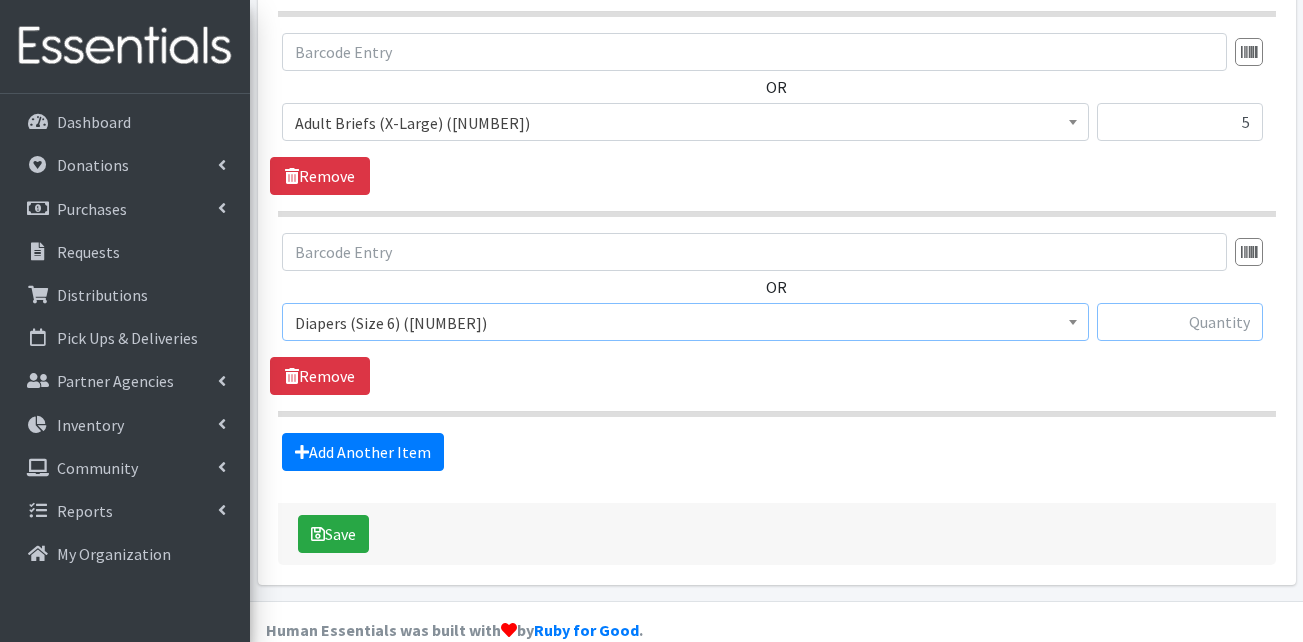 click at bounding box center [1180, 322] 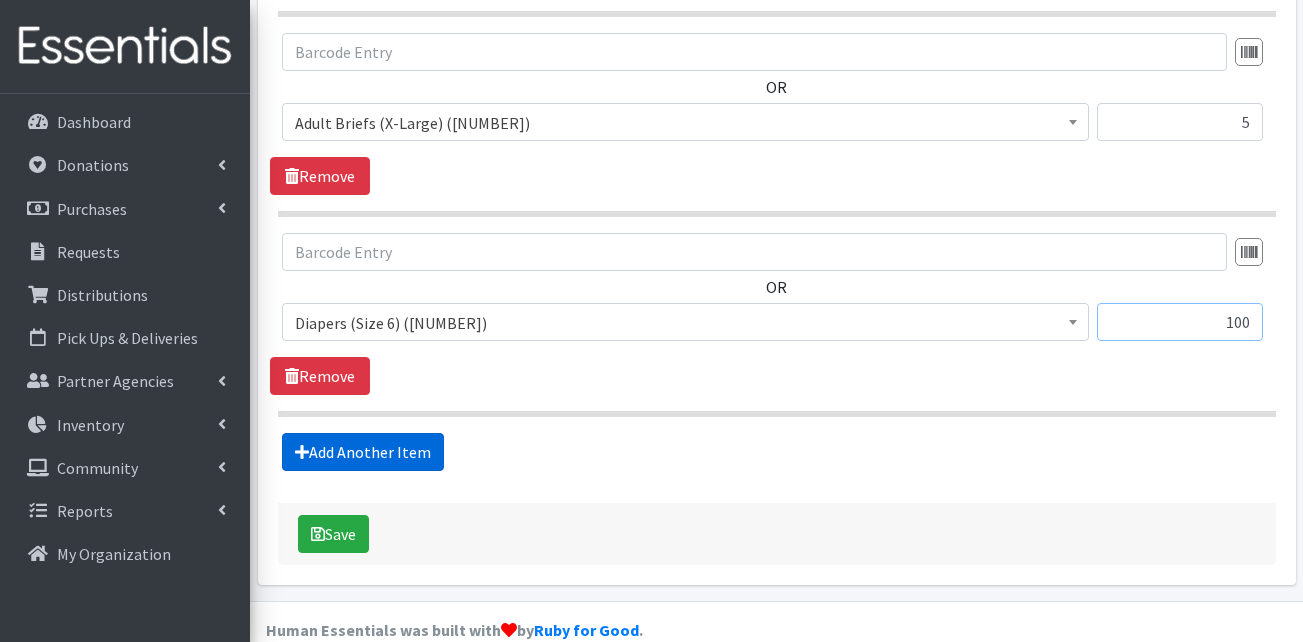 type on "100" 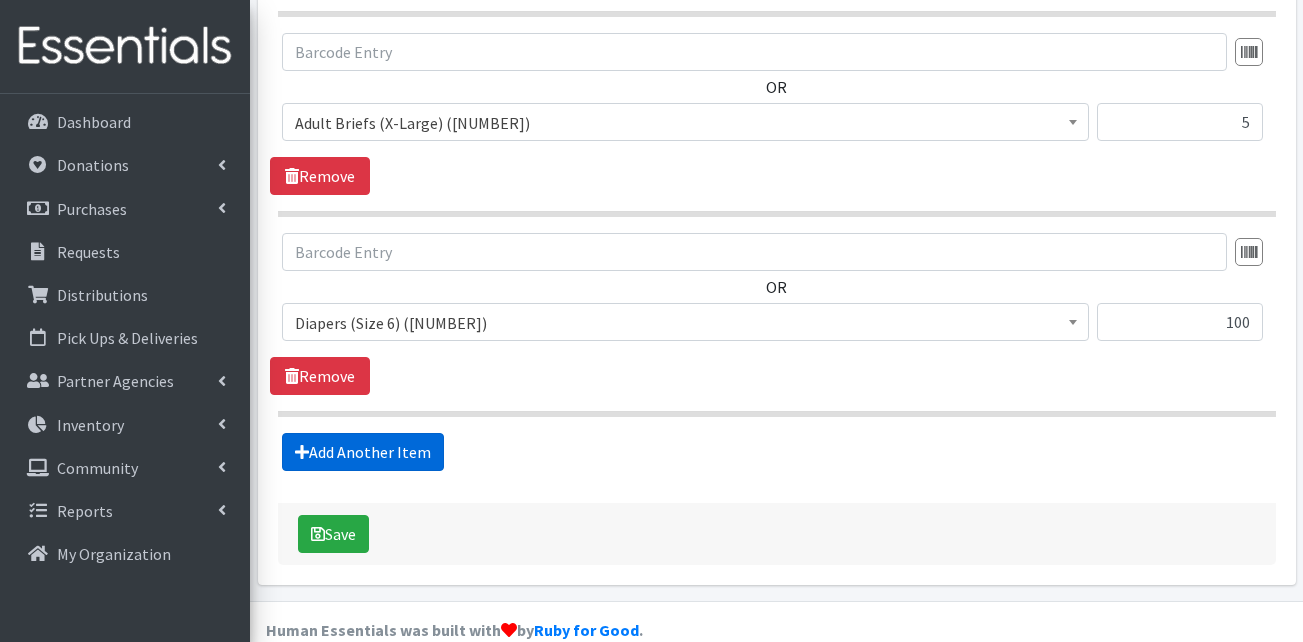 click on "Add Another Item" at bounding box center (363, 452) 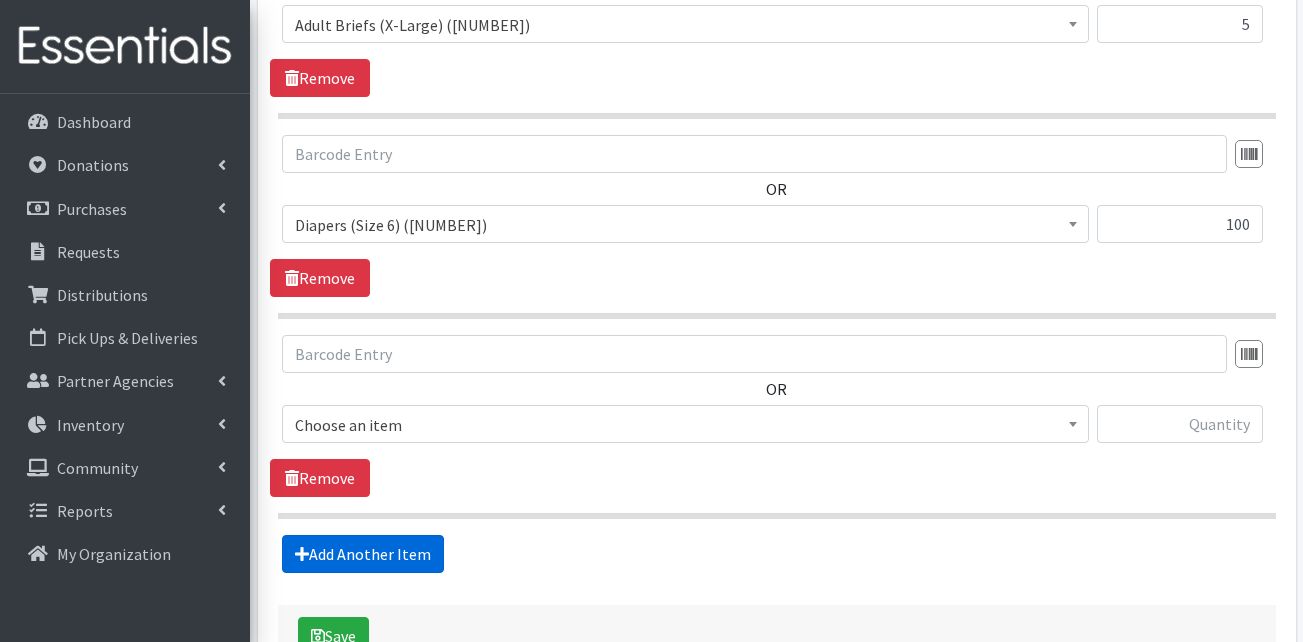 scroll, scrollTop: 1824, scrollLeft: 0, axis: vertical 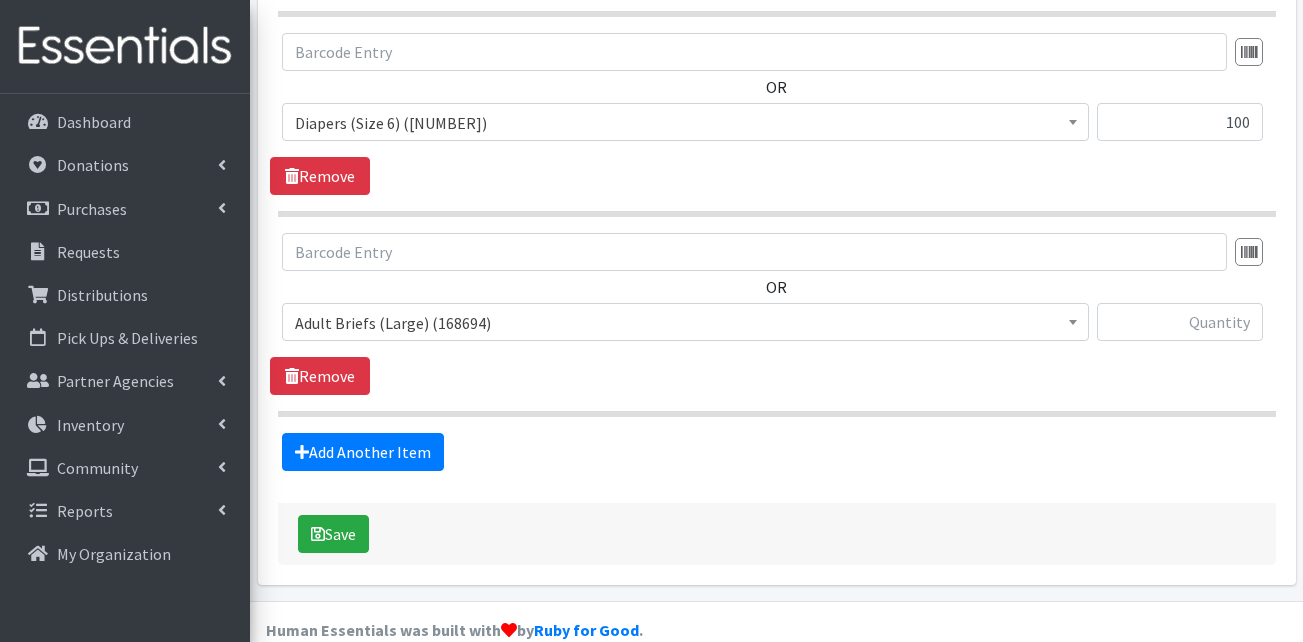 click on "Adult Briefs (Large) (168694)" at bounding box center (685, 323) 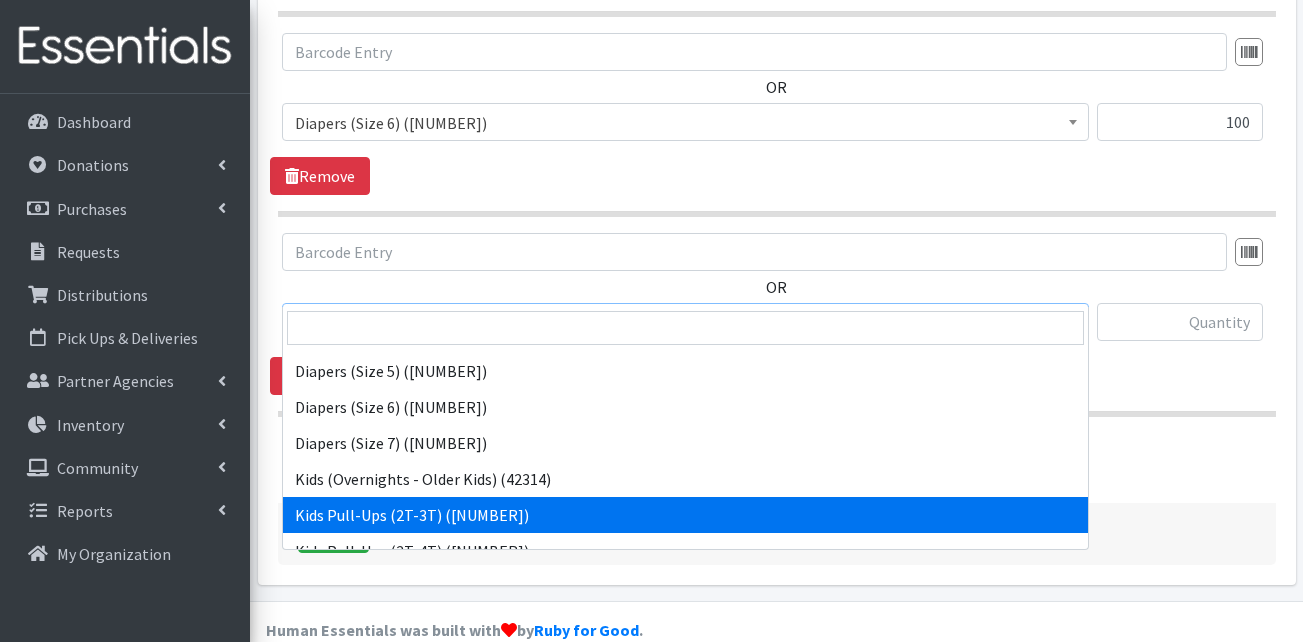 scroll, scrollTop: 600, scrollLeft: 0, axis: vertical 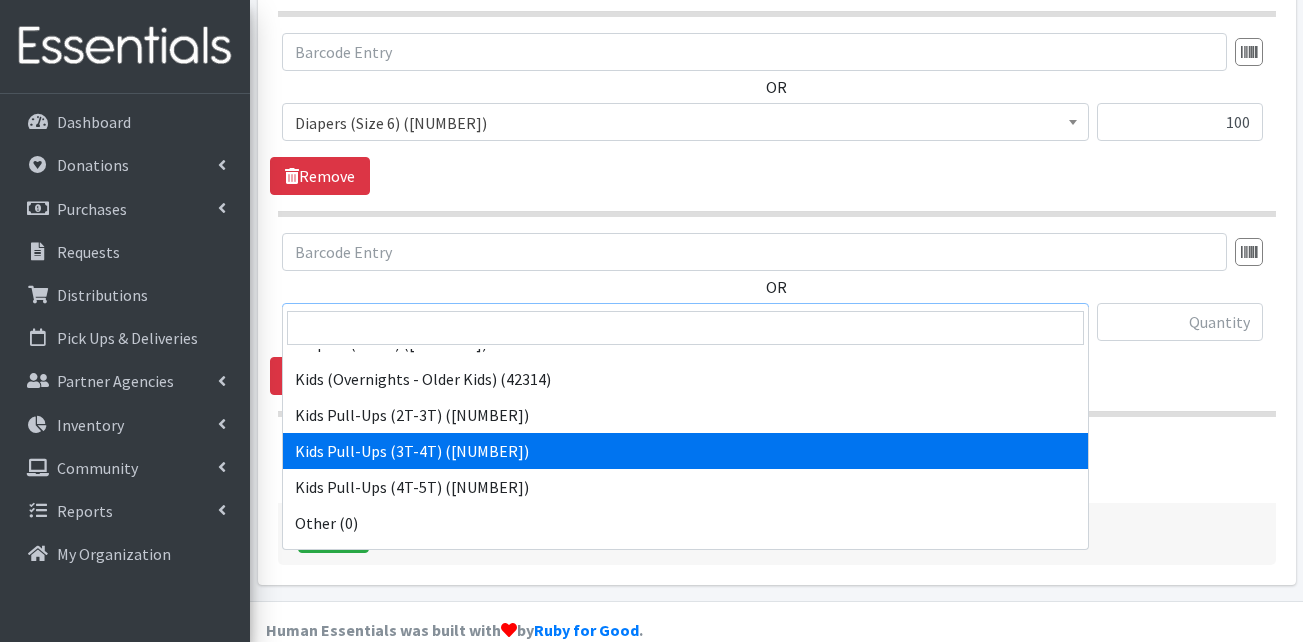 select on "13409" 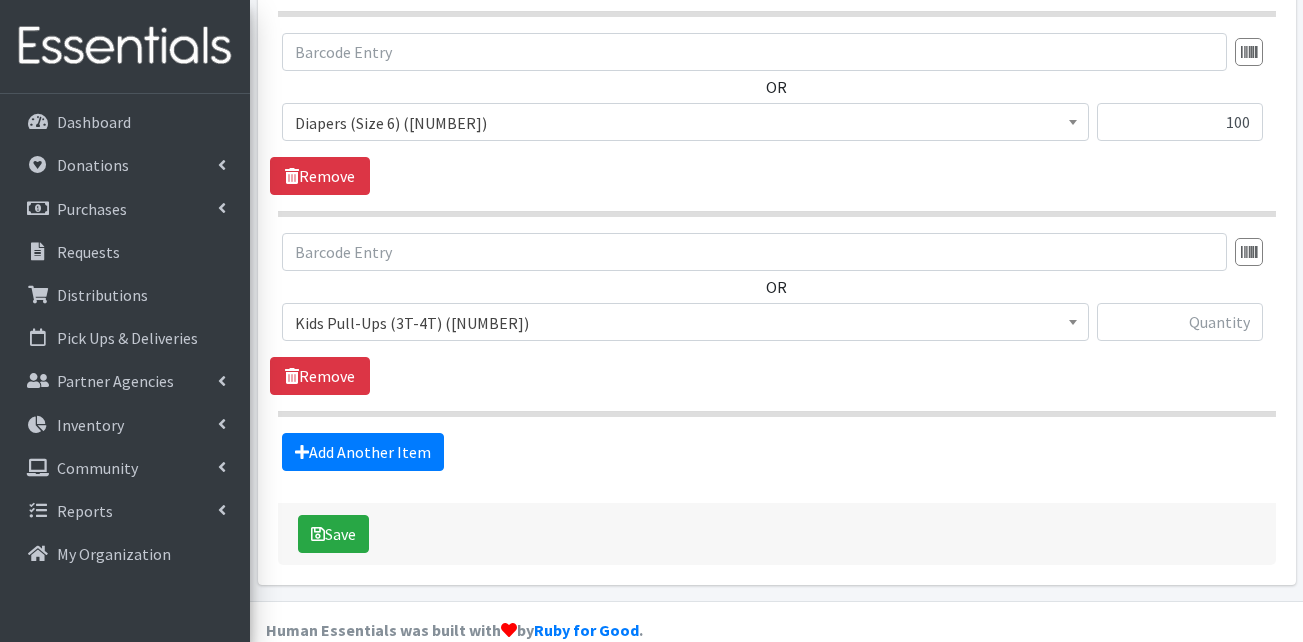 click at bounding box center (1180, 330) 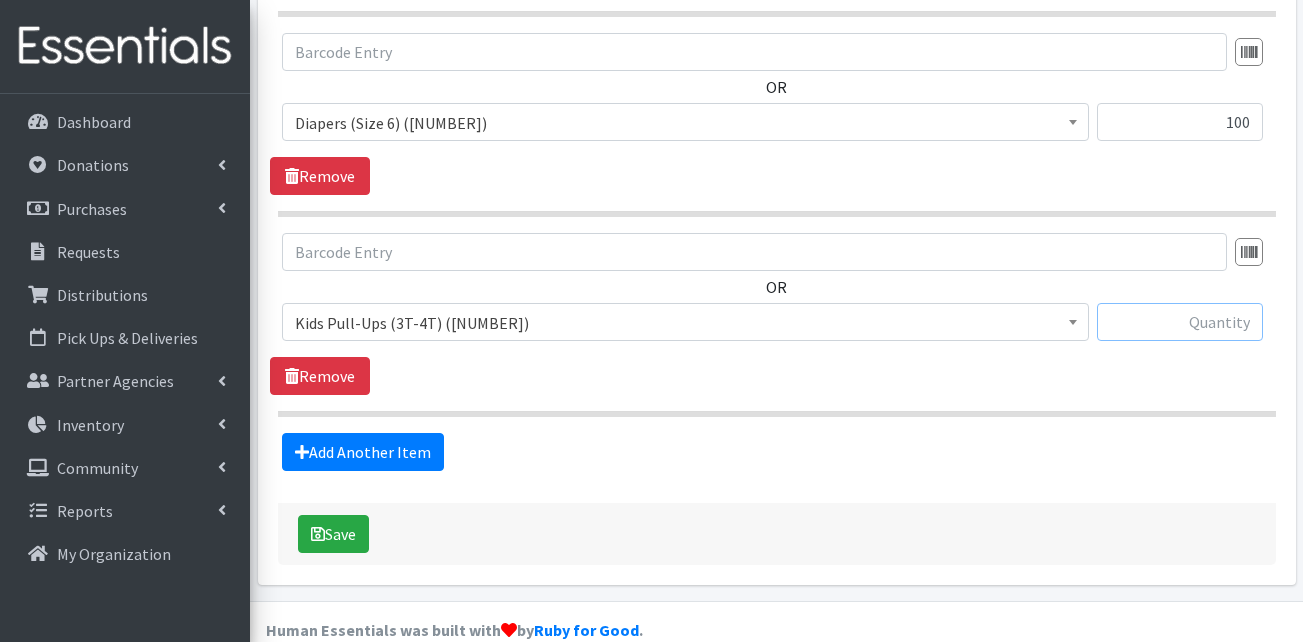 click at bounding box center (1180, 322) 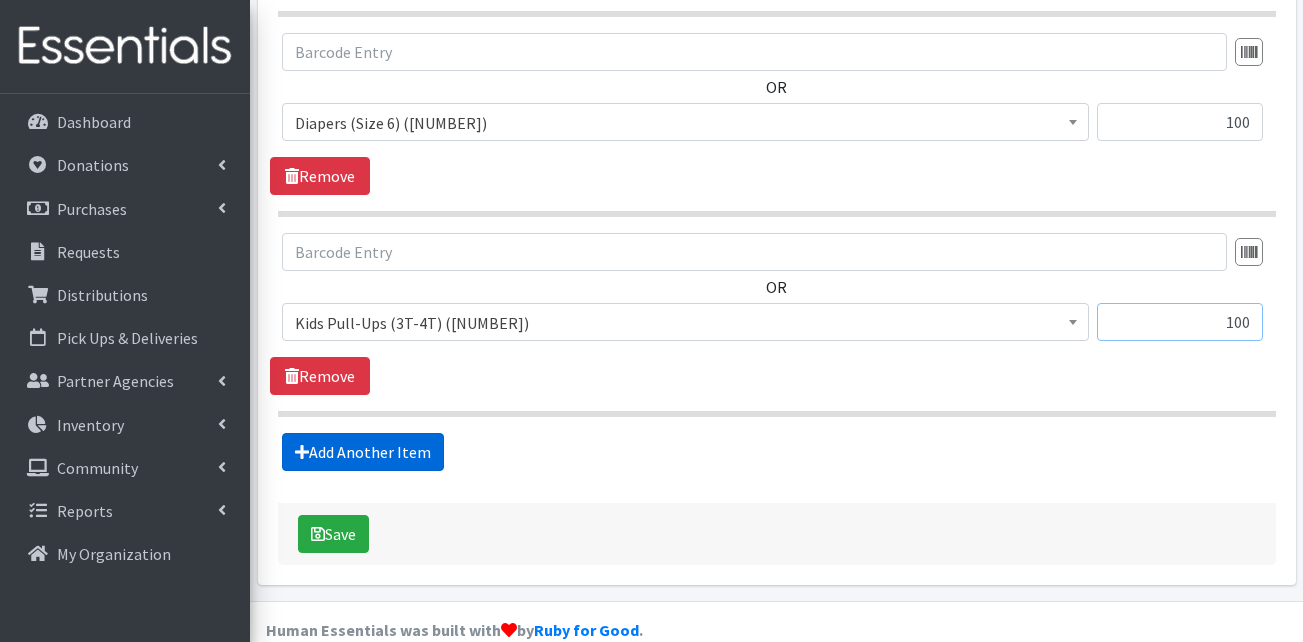 type on "100" 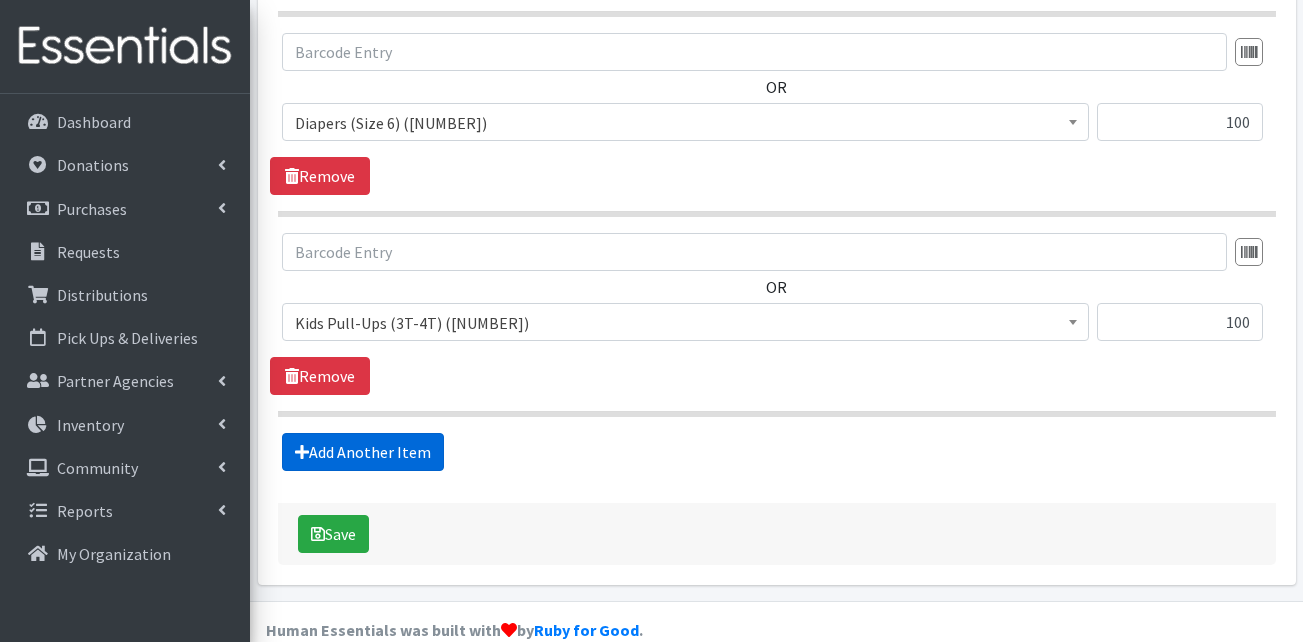 click on "Add Another Item" at bounding box center [363, 452] 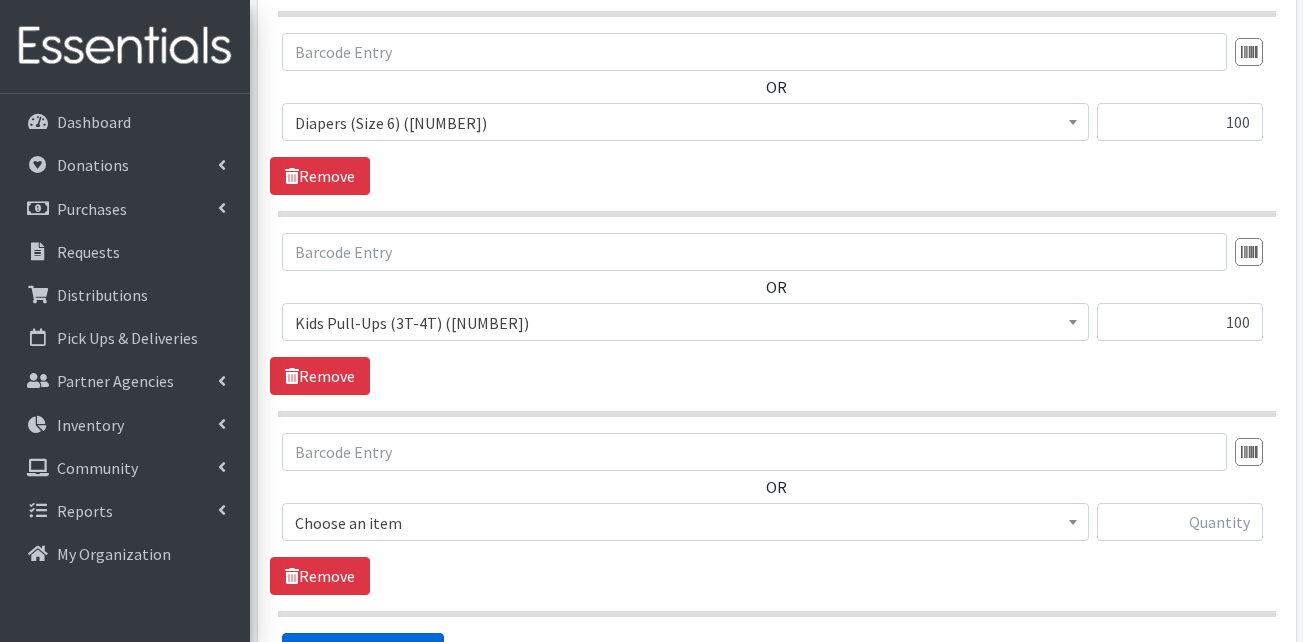 scroll, scrollTop: 2024, scrollLeft: 0, axis: vertical 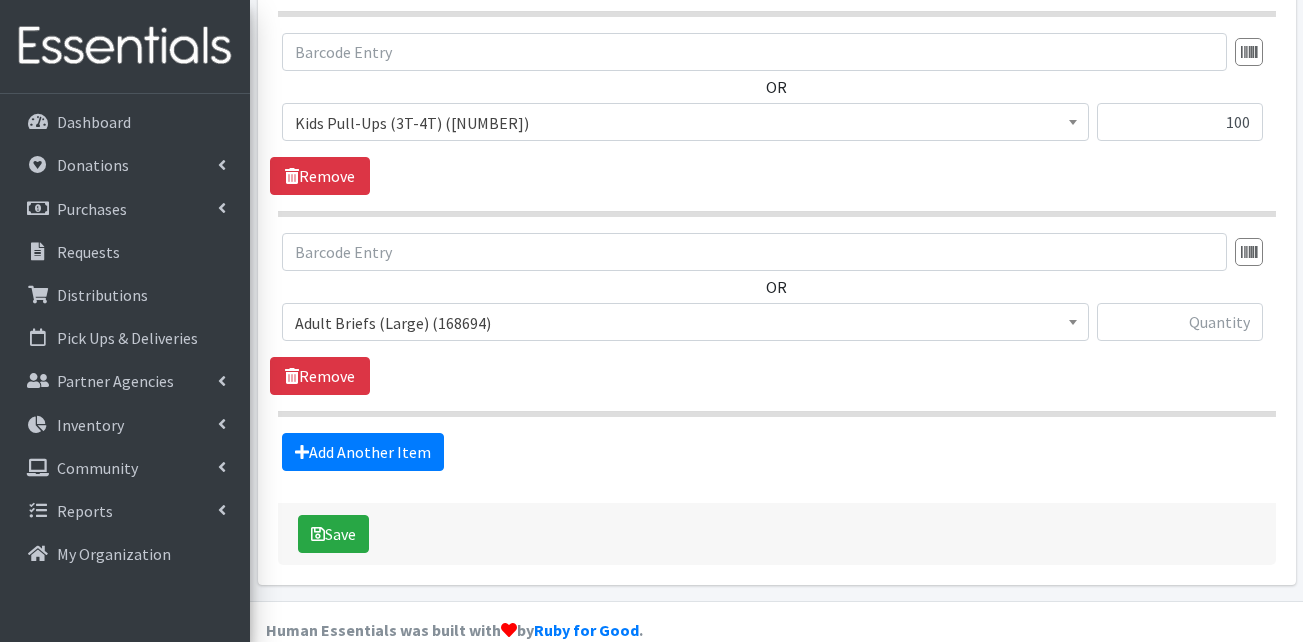click on "Adult Briefs (Large) (168694)" at bounding box center [685, 323] 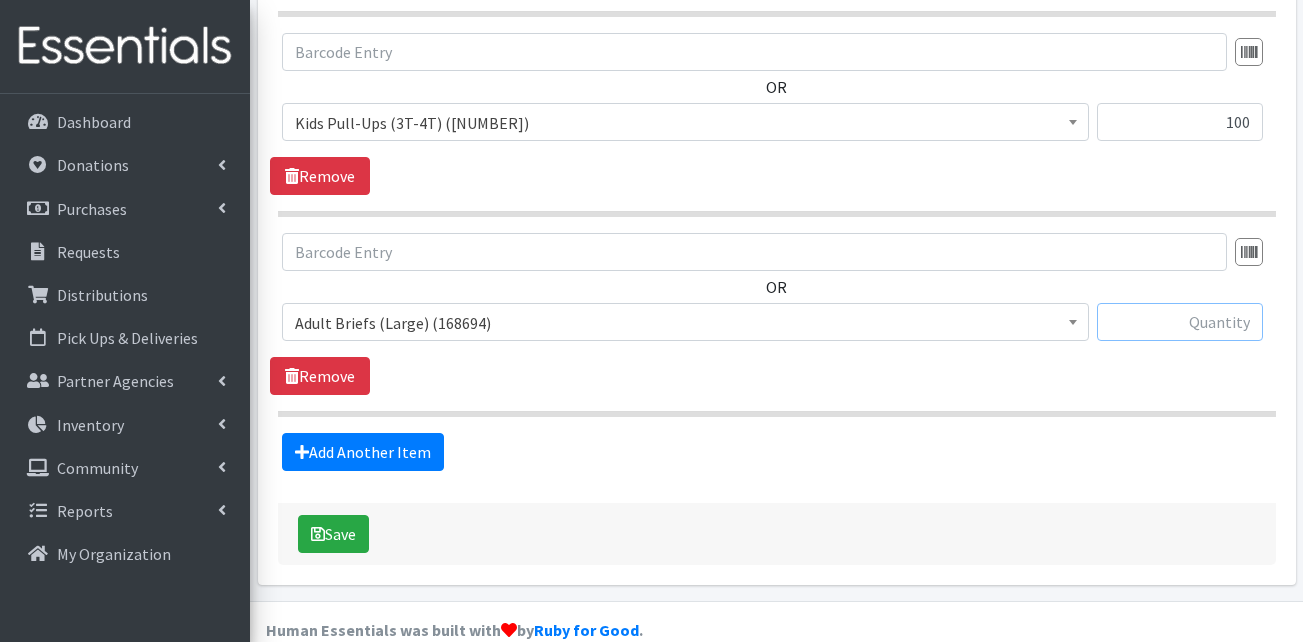 click at bounding box center (1180, 322) 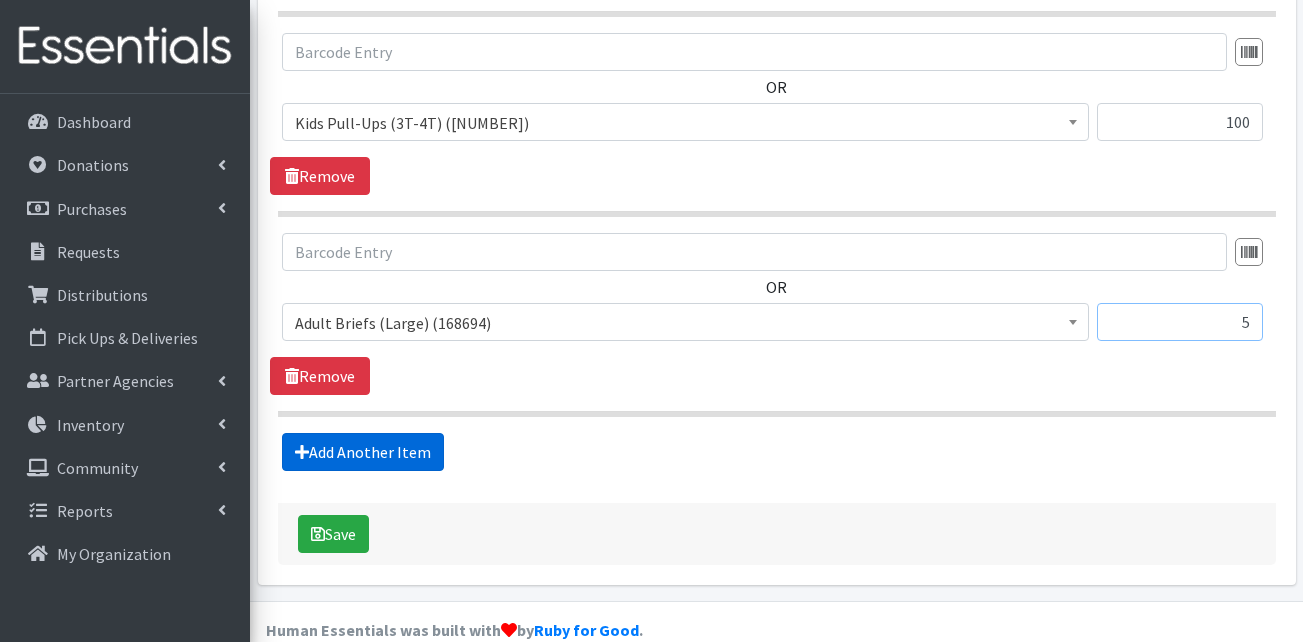 type on "5" 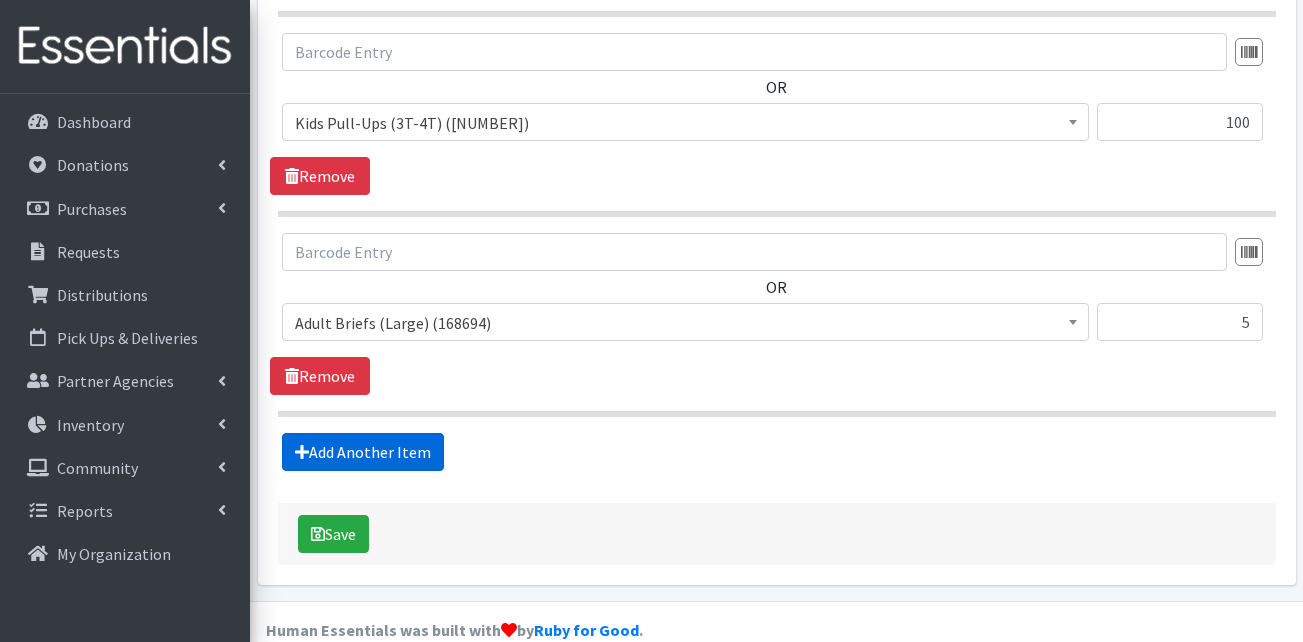 click on "Add Another Item" at bounding box center (363, 452) 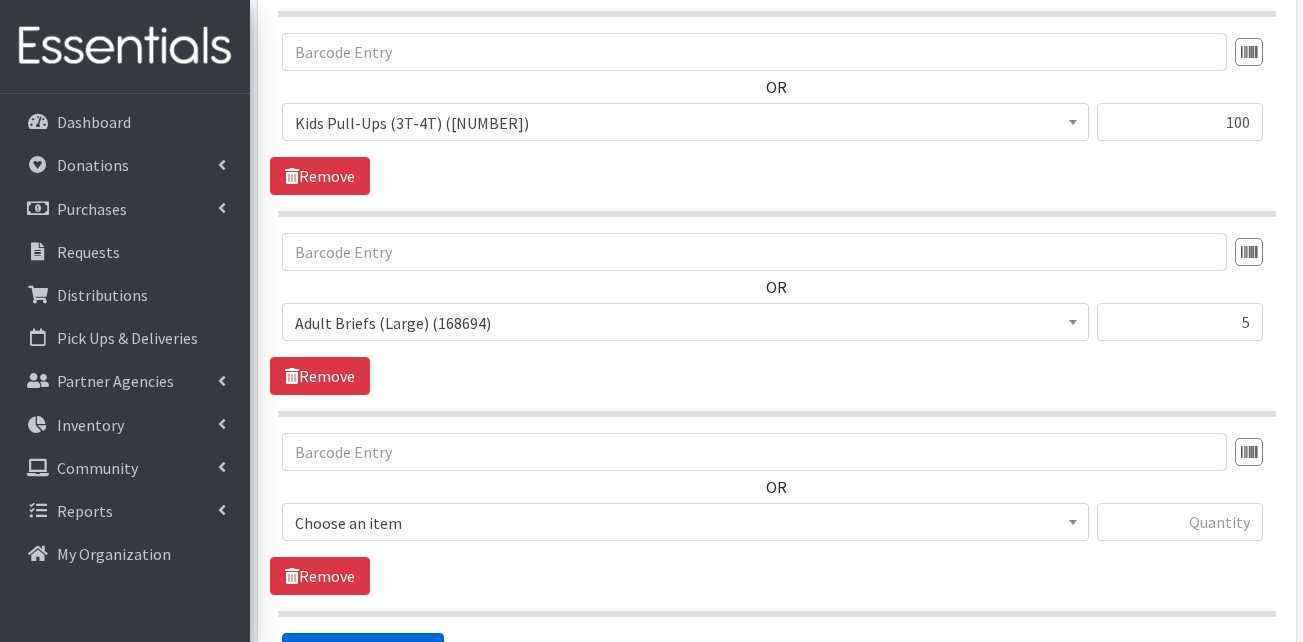 scroll, scrollTop: 2224, scrollLeft: 0, axis: vertical 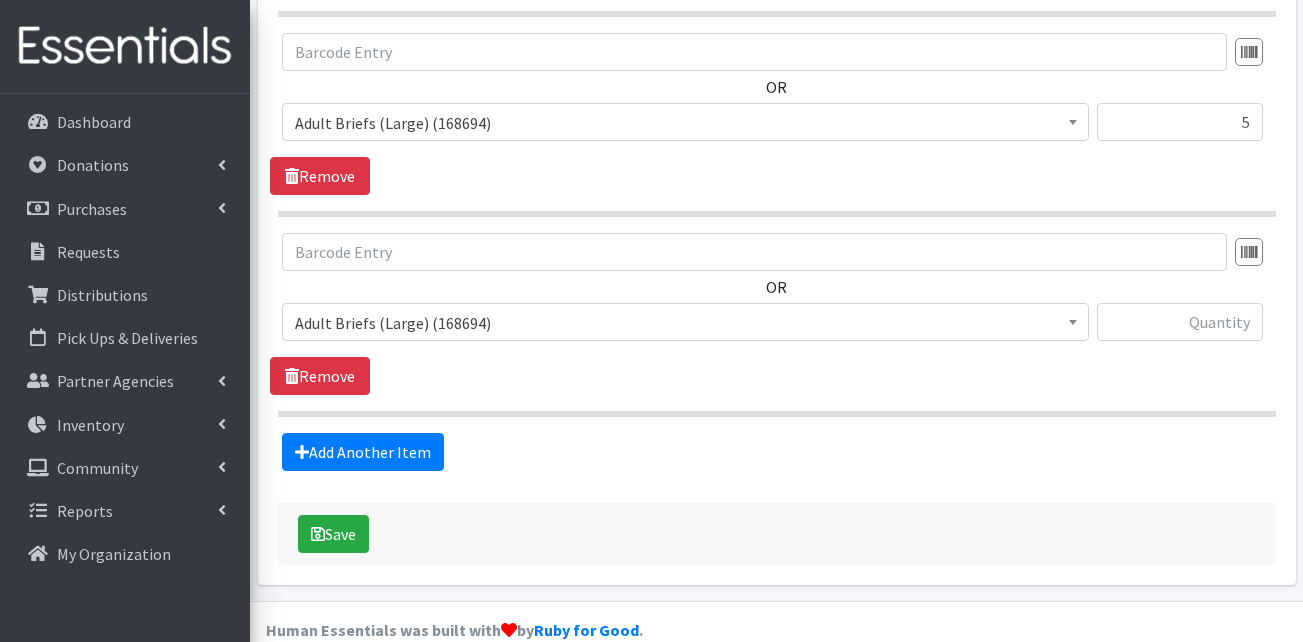 click on "Adult Briefs (Large) (168694)" at bounding box center (685, 323) 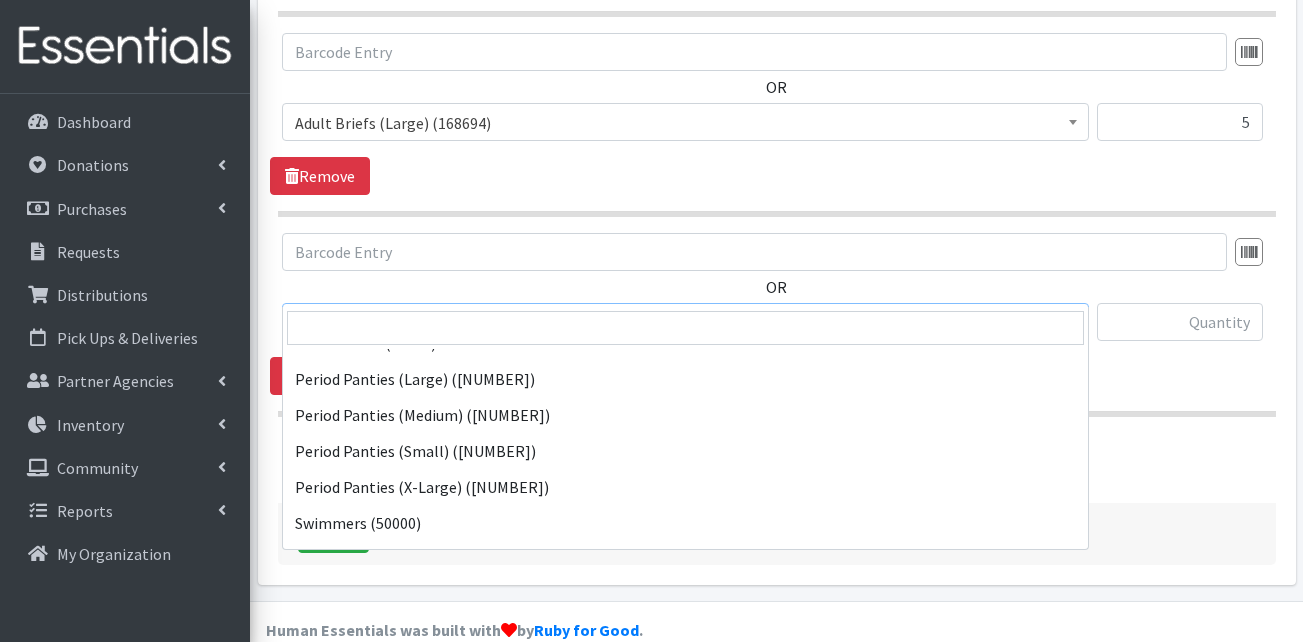 scroll, scrollTop: 652, scrollLeft: 0, axis: vertical 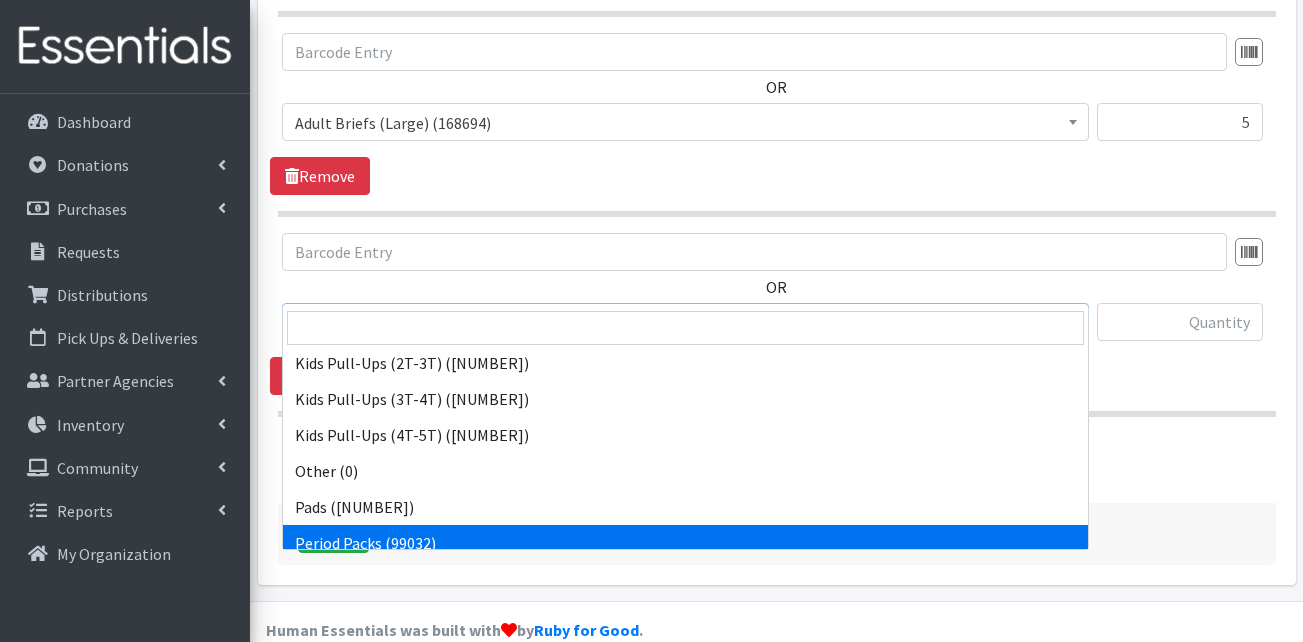 select on "15291" 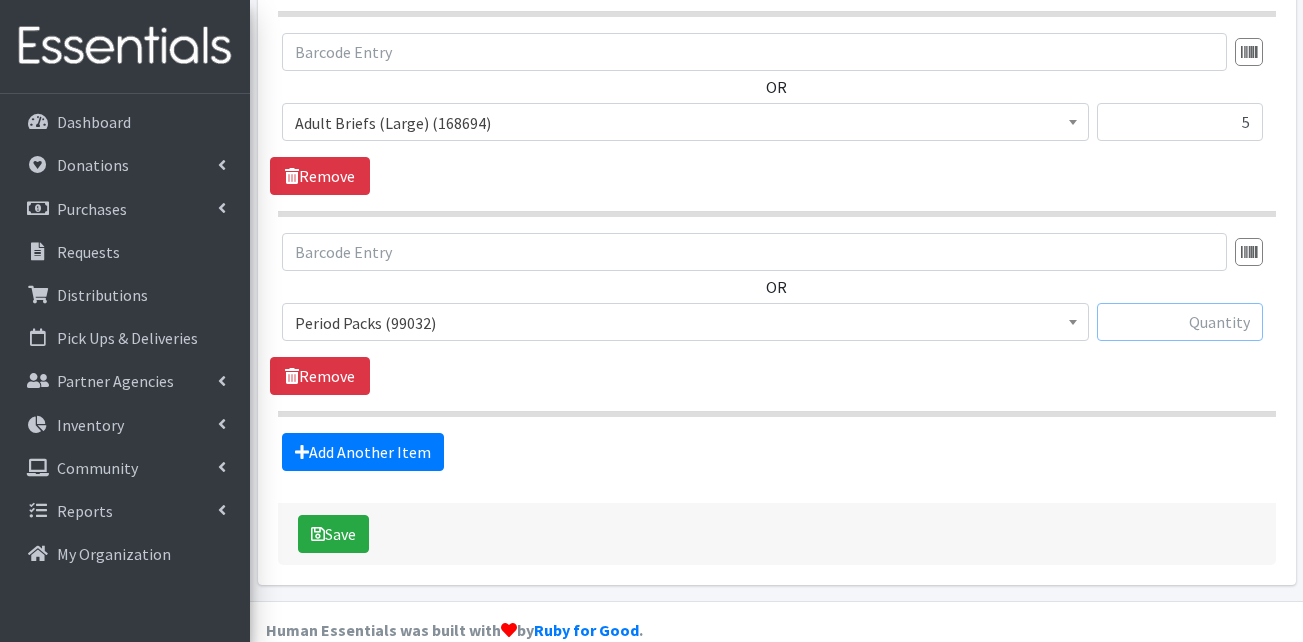 click at bounding box center (1180, 322) 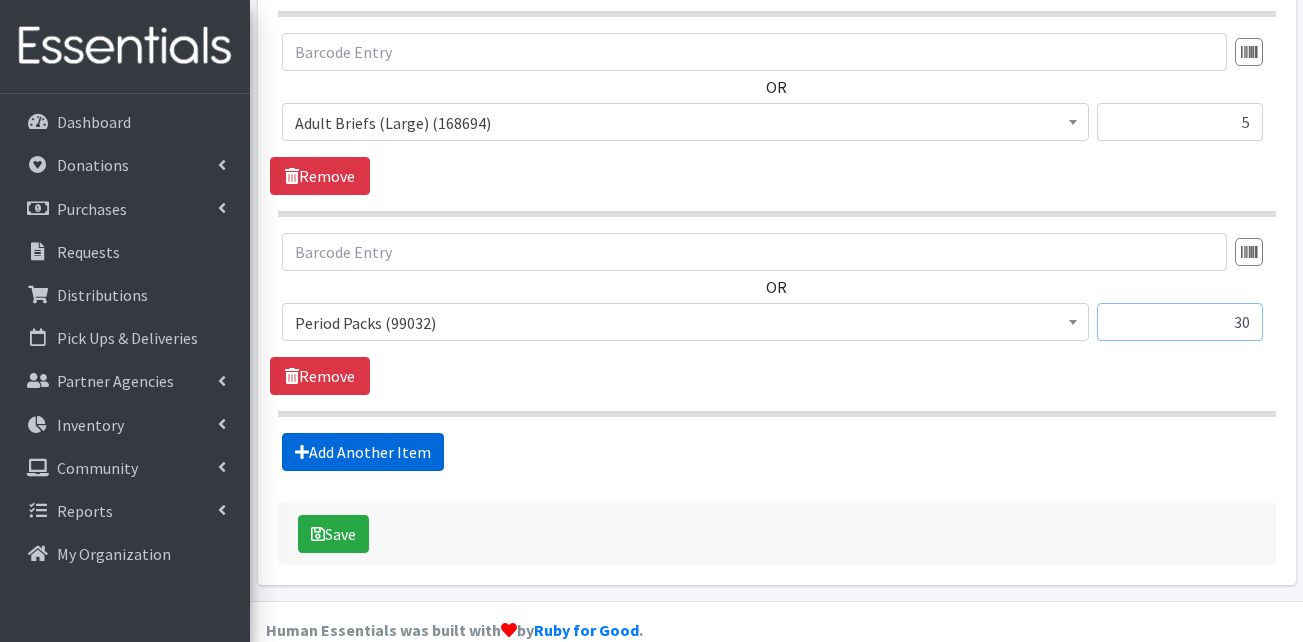 type on "30" 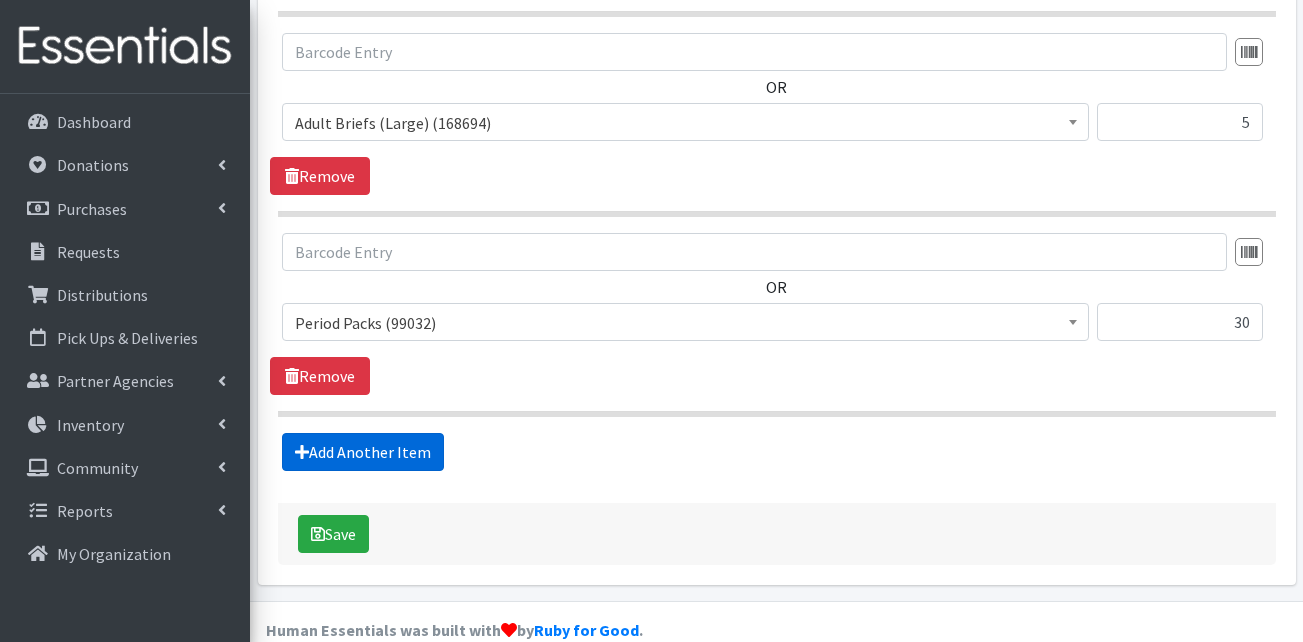 click on "Add Another Item" at bounding box center (363, 452) 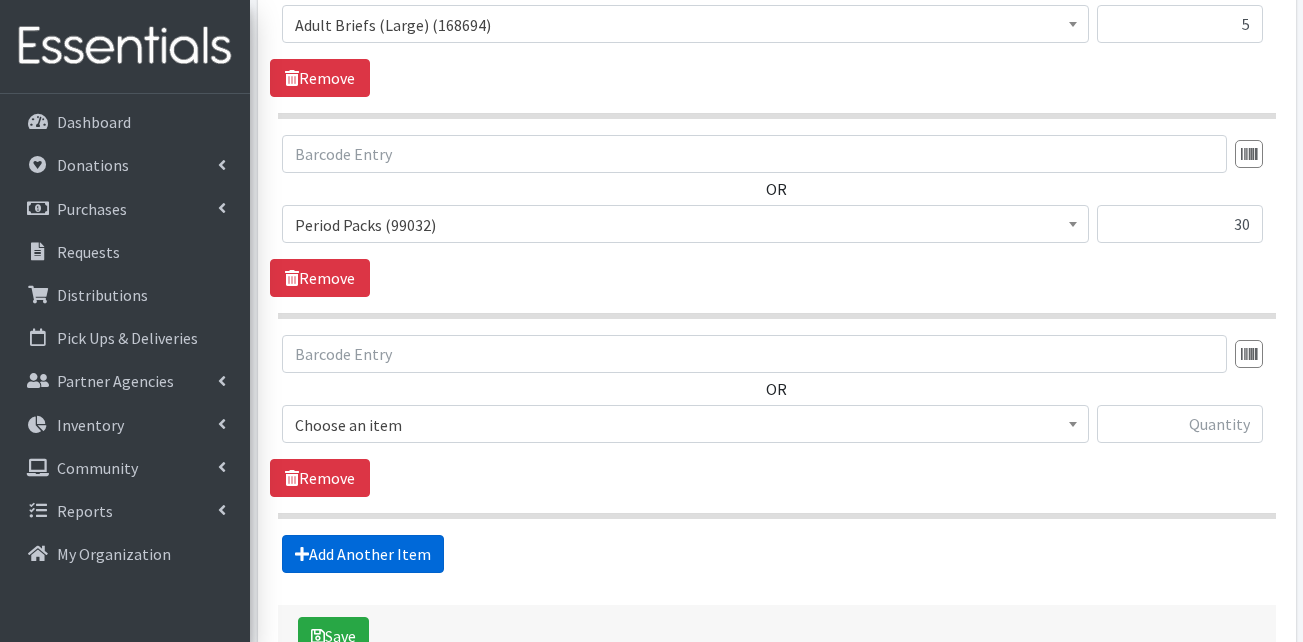 scroll, scrollTop: 2424, scrollLeft: 0, axis: vertical 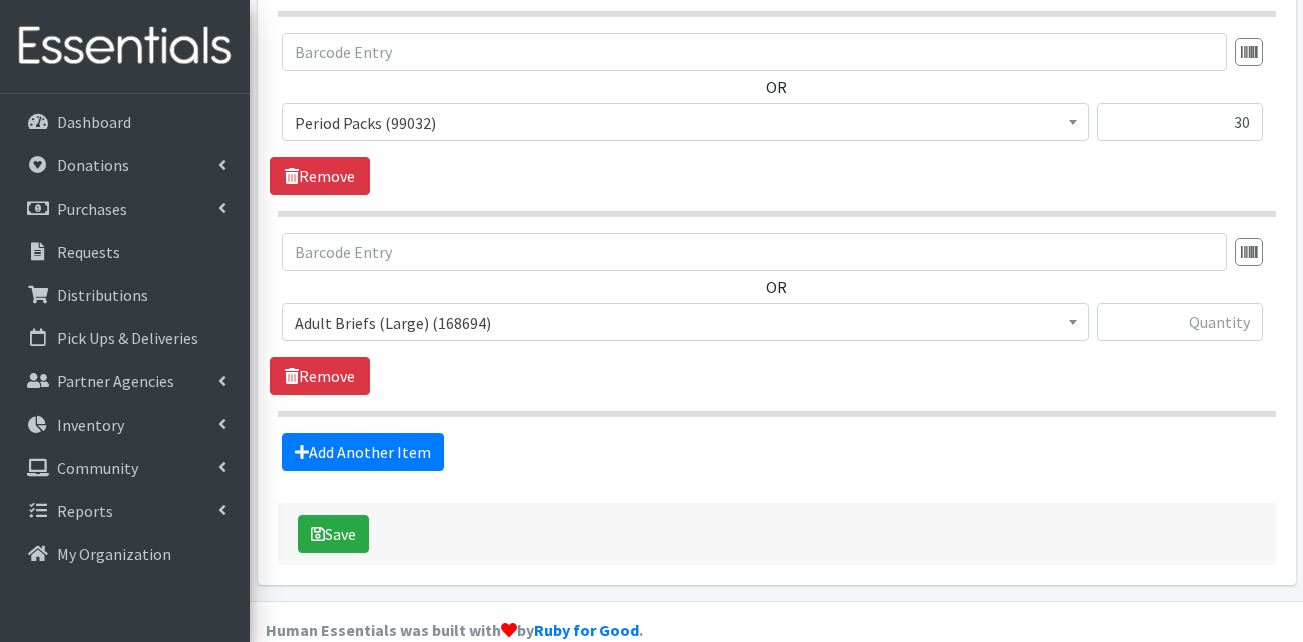 click on "Adult Briefs (Large) (168694)" at bounding box center [685, 322] 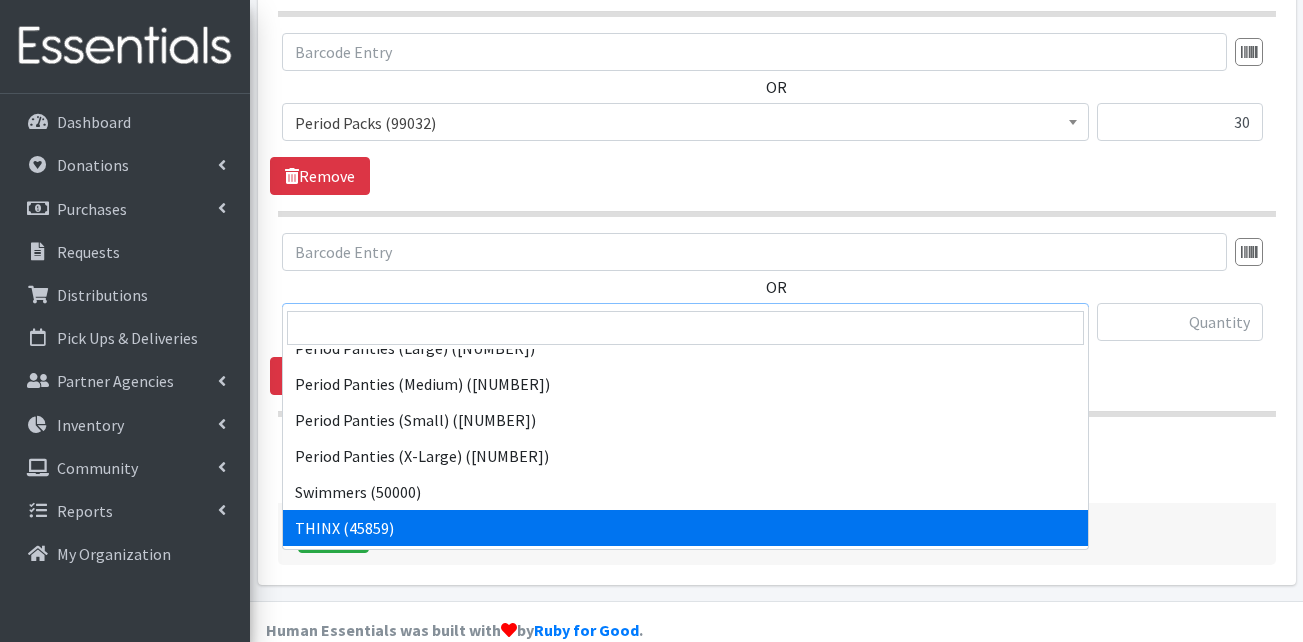 scroll, scrollTop: 752, scrollLeft: 0, axis: vertical 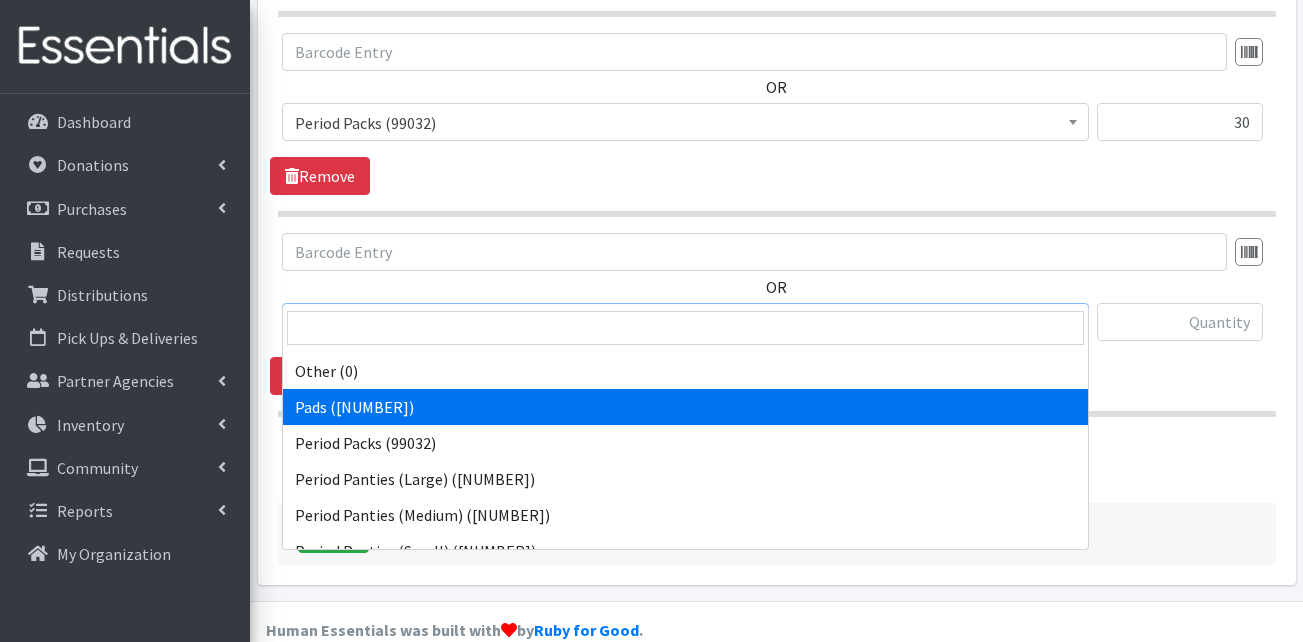select on "13402" 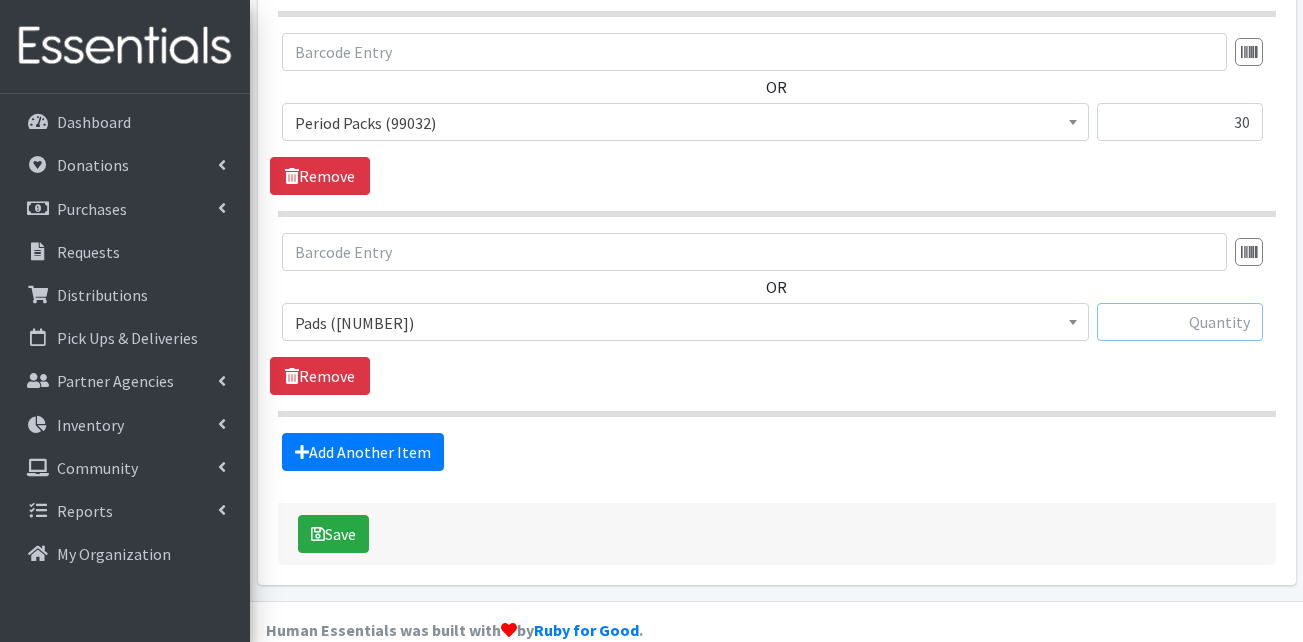 click at bounding box center (1180, 322) 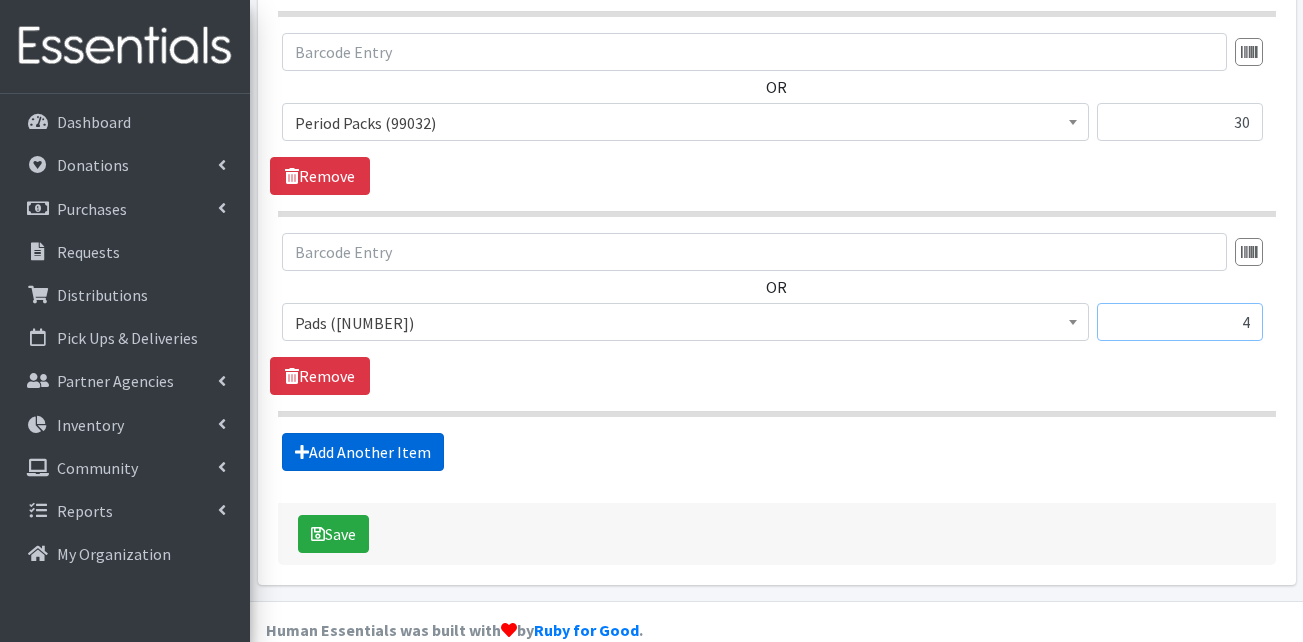 type on "4" 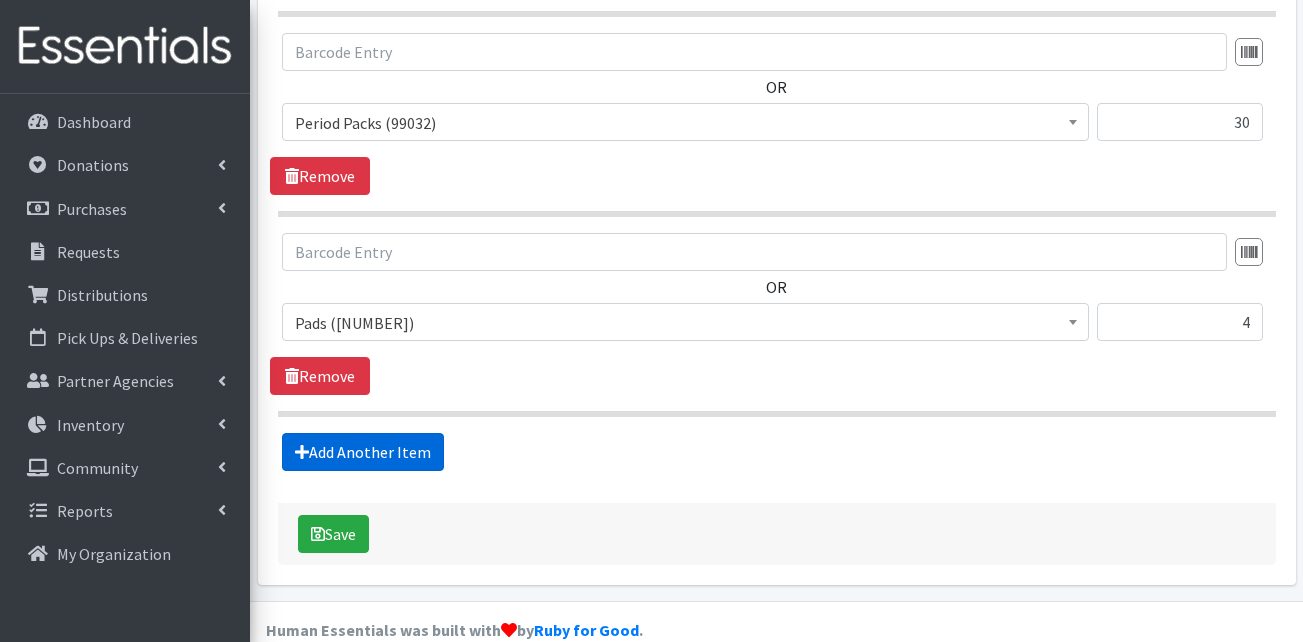 click on "Add Another Item" at bounding box center (363, 452) 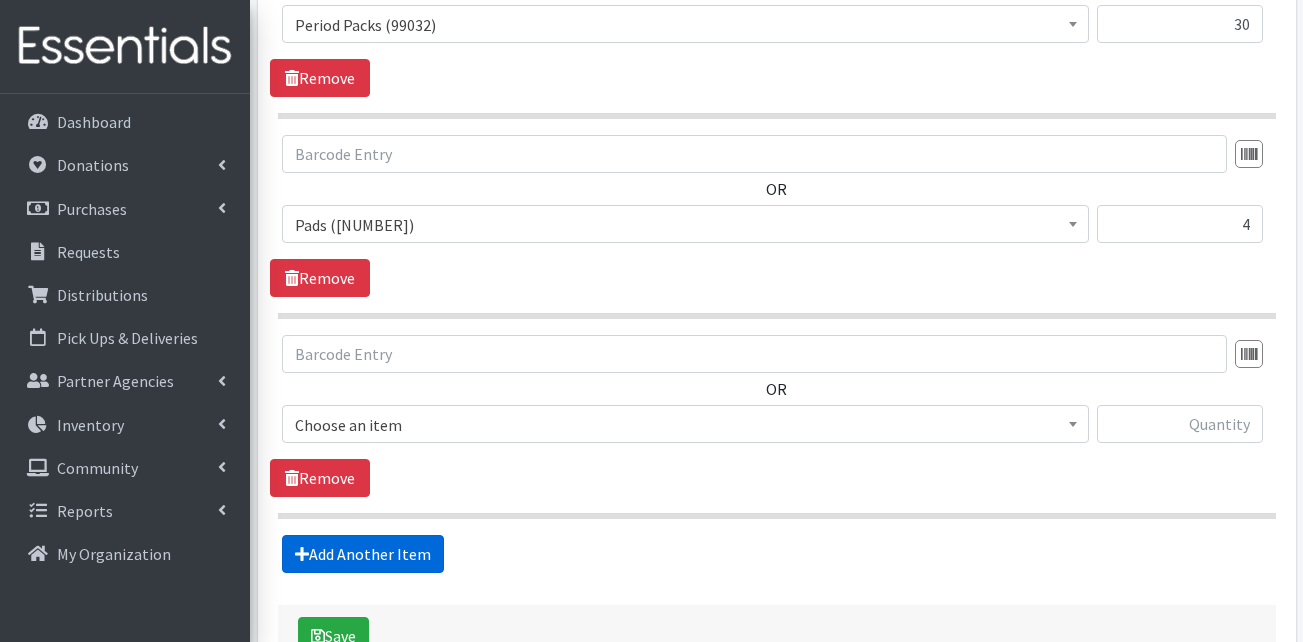 scroll, scrollTop: 2624, scrollLeft: 0, axis: vertical 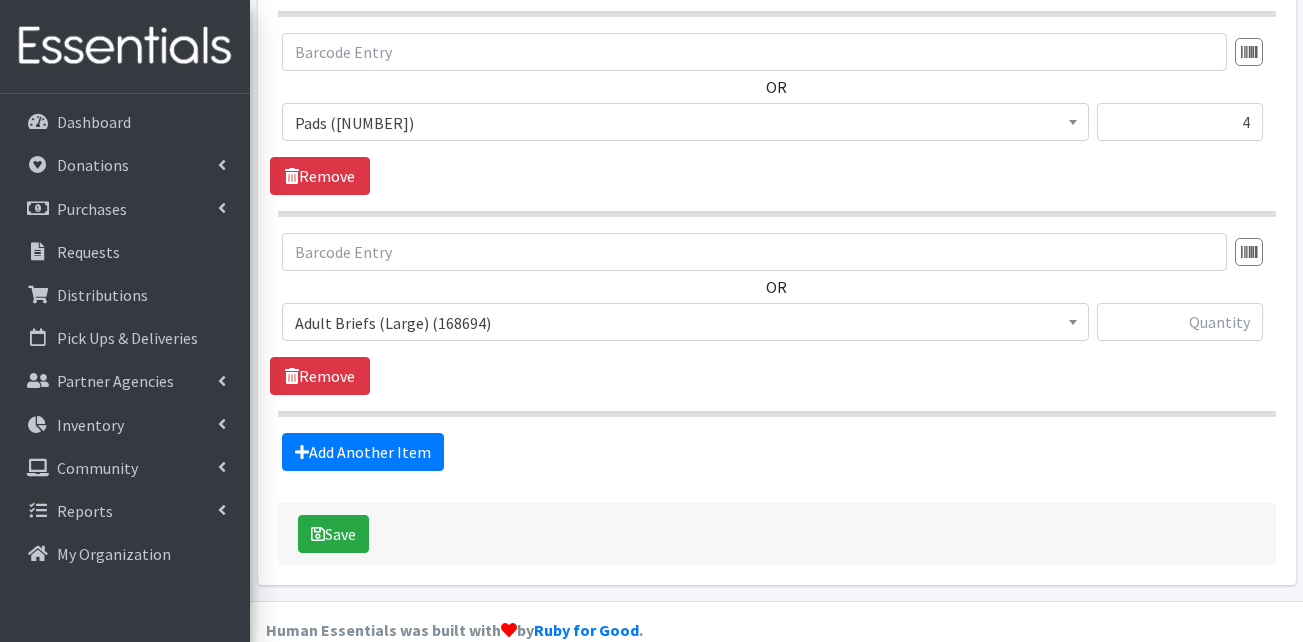 click on "Adult Briefs (Large) (168694)" at bounding box center [685, 322] 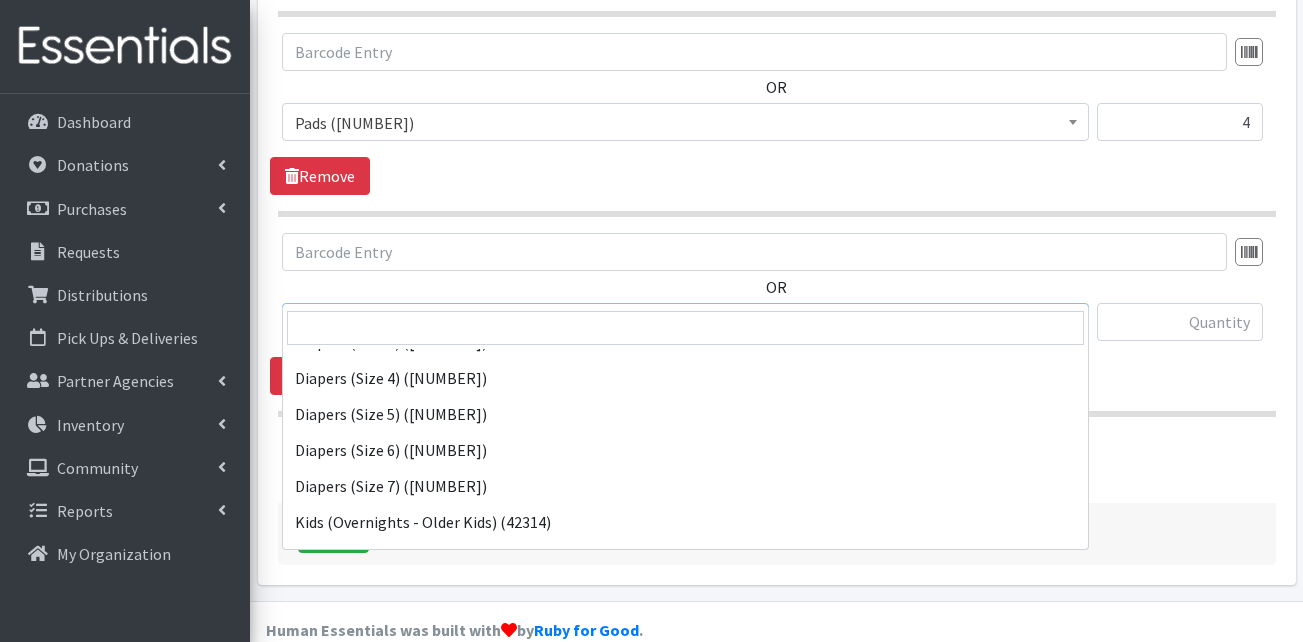 scroll, scrollTop: 500, scrollLeft: 0, axis: vertical 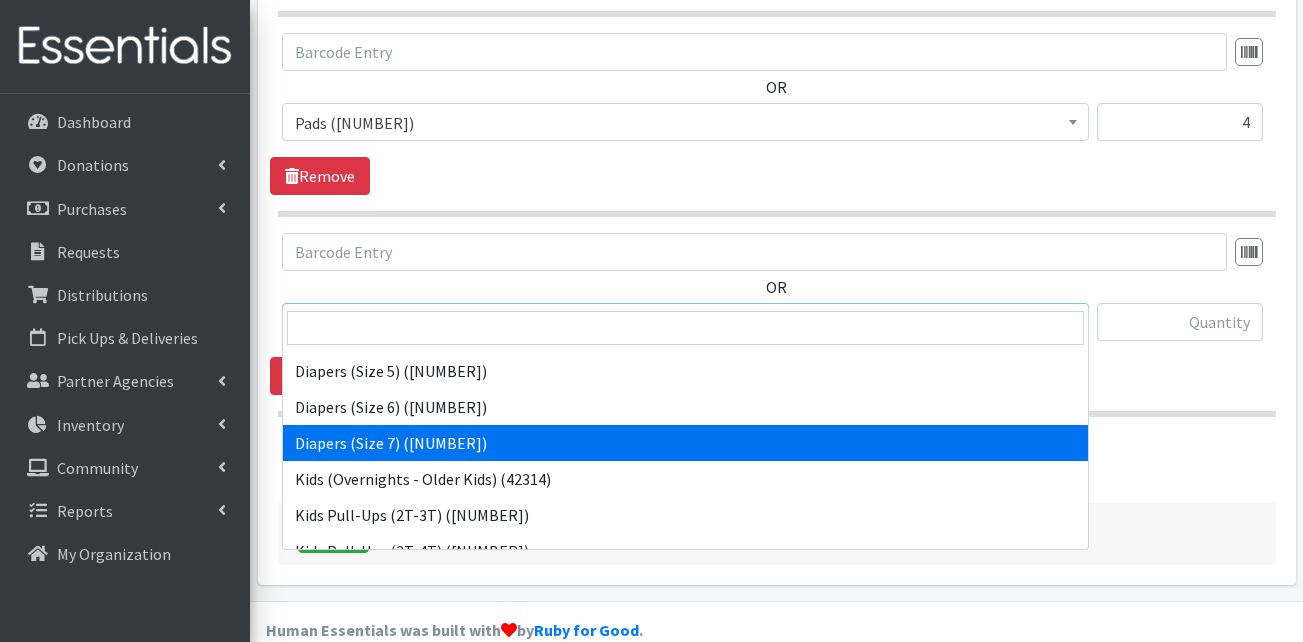 select on "13423" 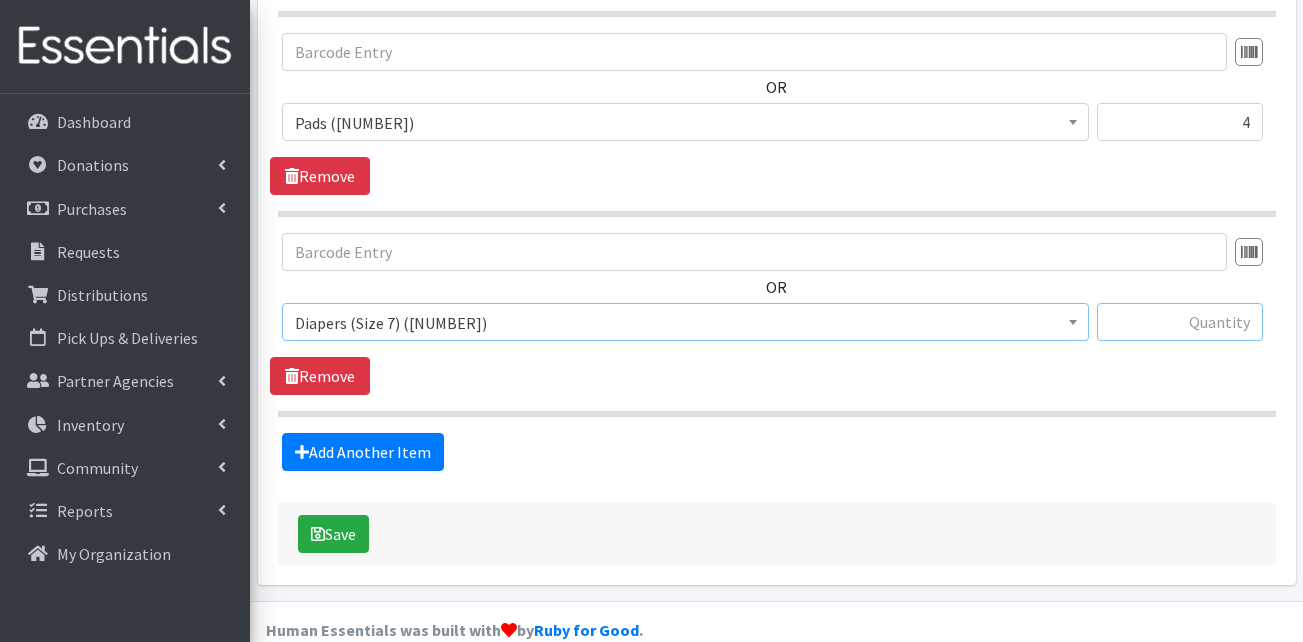 click at bounding box center (1180, 322) 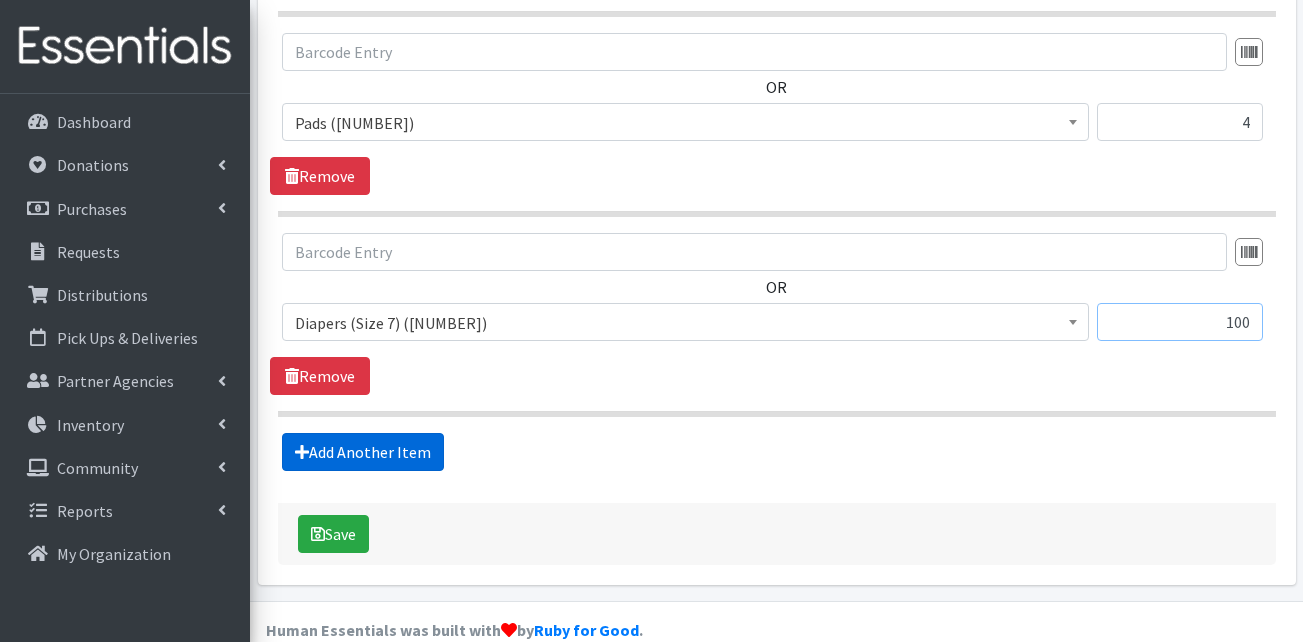 type on "100" 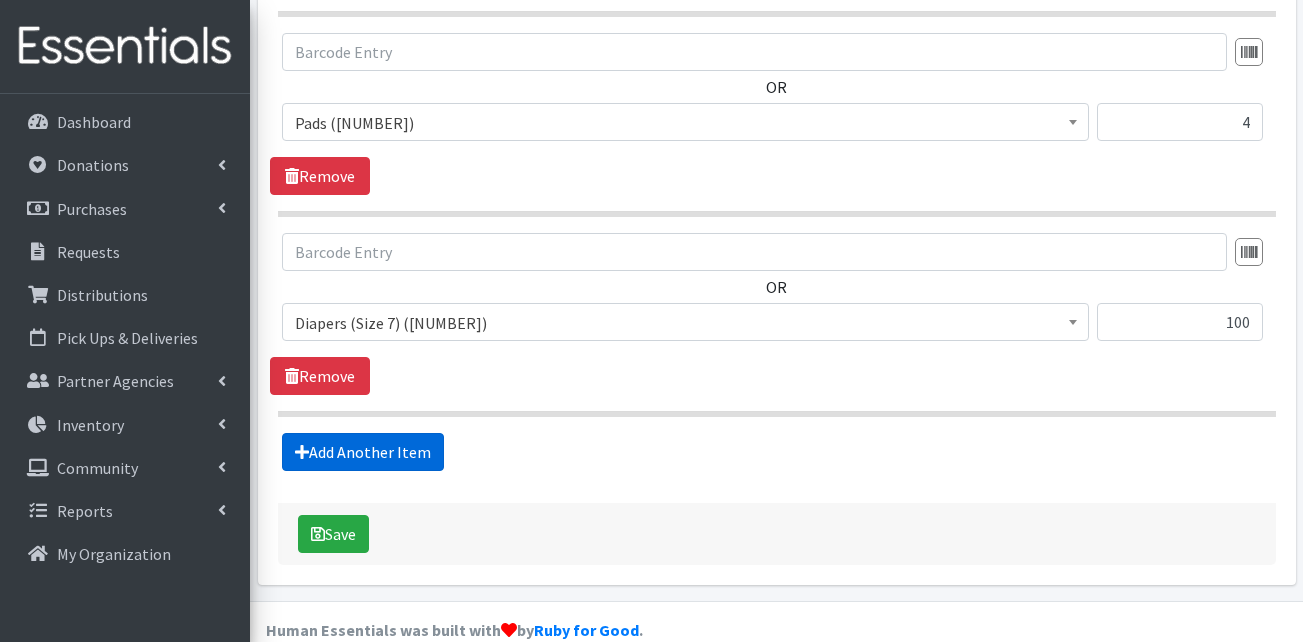 click on "Add Another Item" at bounding box center [363, 452] 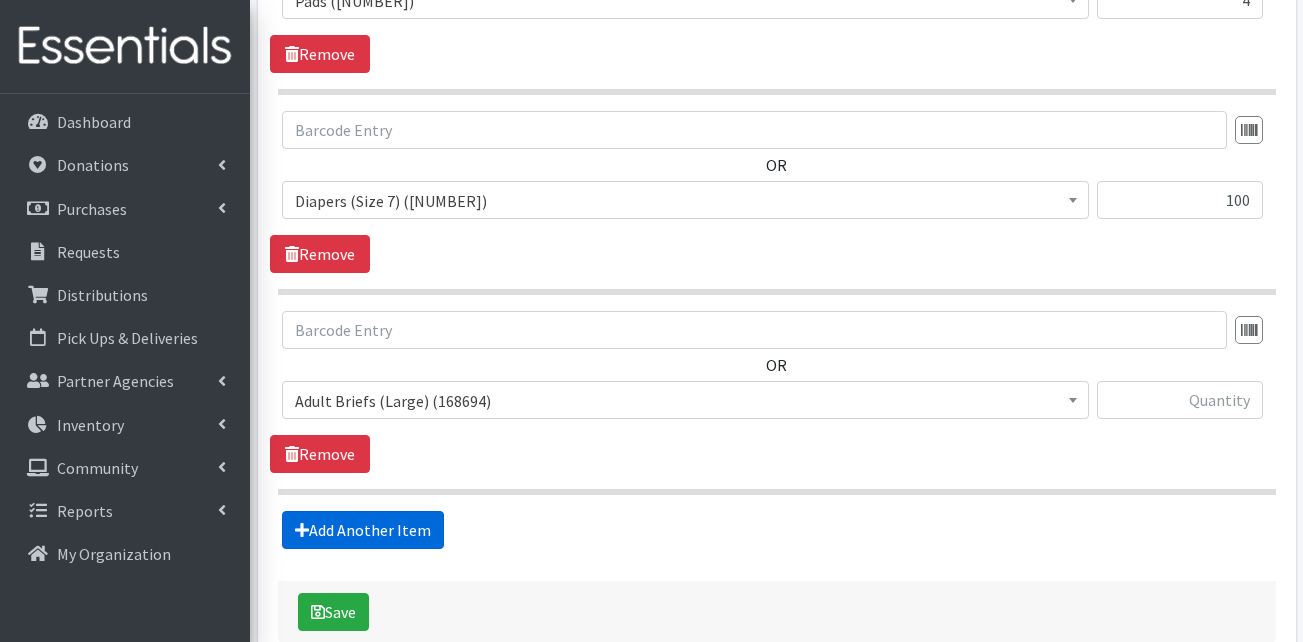 scroll, scrollTop: 2824, scrollLeft: 0, axis: vertical 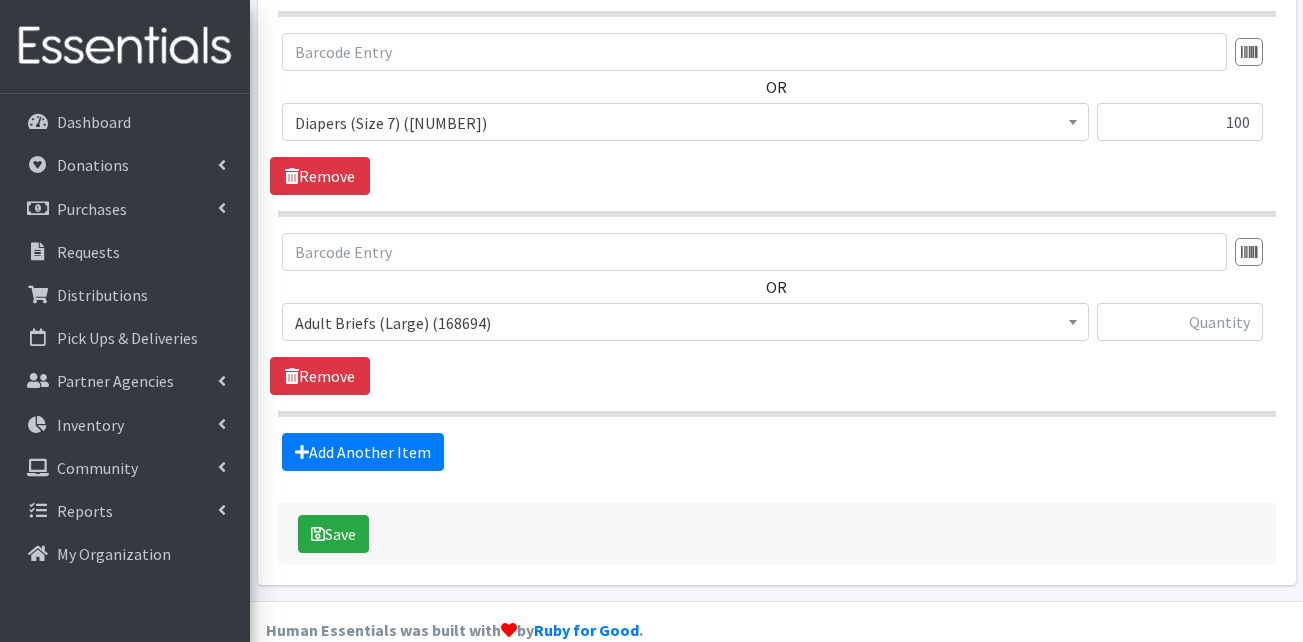 click on "OR
Adult Briefs (Large) (168694)
Adult Briefs (Medium) (109741)
Adult Briefs (Small) (111168)
Adult Briefs (X-Large) (164853)
Adult Briefs (XXL) (1304)
Adult Incontinence Pads (50000)
Adult Liners (50000)
Bed Pads (Disposable) (0)
Diapers (Newborn) (99050)
Diapers (Preemie) (114700)
Diapers (Size 1) (52030)
Diapers (Size 2) (56880)
Diapers (Size 3) (46005)
Diapers (Size 4) (61007)
Diapers (Size 5) (59256)
Diapers (Size 6) (61092)
Diapers (Size 7) (81270)
Kids (Overnights - Older Kids) (42314)
Kids Pull-Ups (2T-3T) (105796)
Kids Pull-Ups (3T-4T) (106800)
Kids Pull-Ups (4T-5T) (75476)
Other (0)
Pads (21428)
Period Packs  (99032)
Period Panties (Large) (364797)
Period Panties (Medium) (99785)
Period Panties (Small) (99758)" at bounding box center [776, 295] 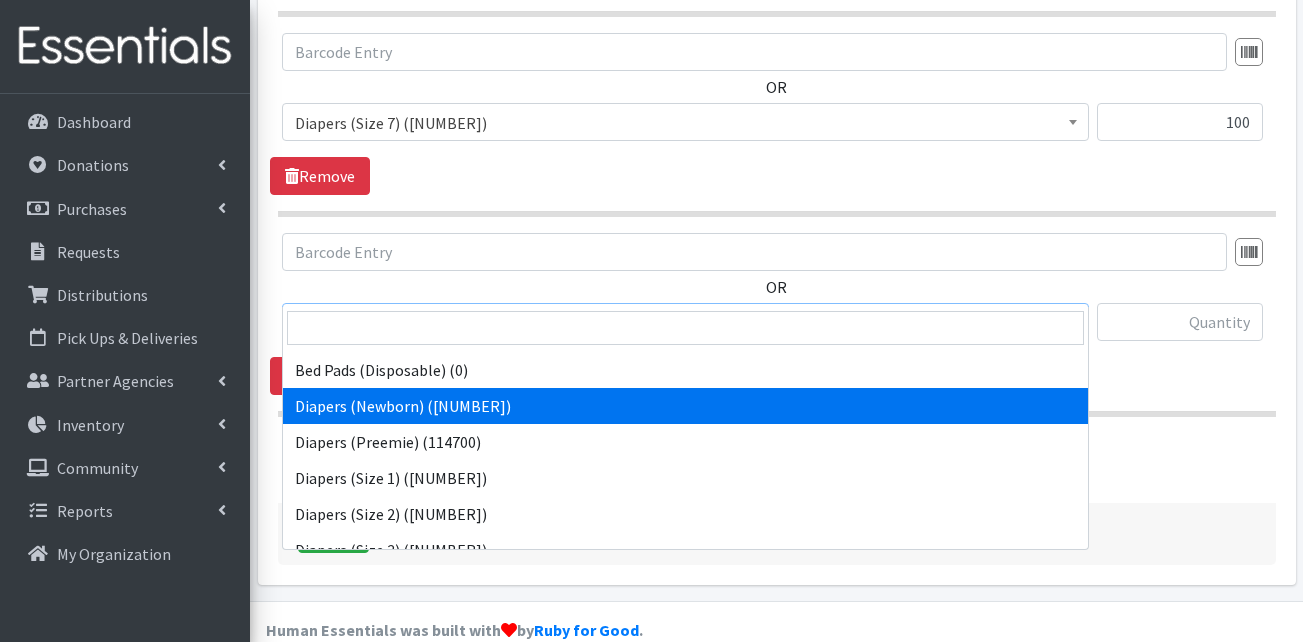 scroll, scrollTop: 200, scrollLeft: 0, axis: vertical 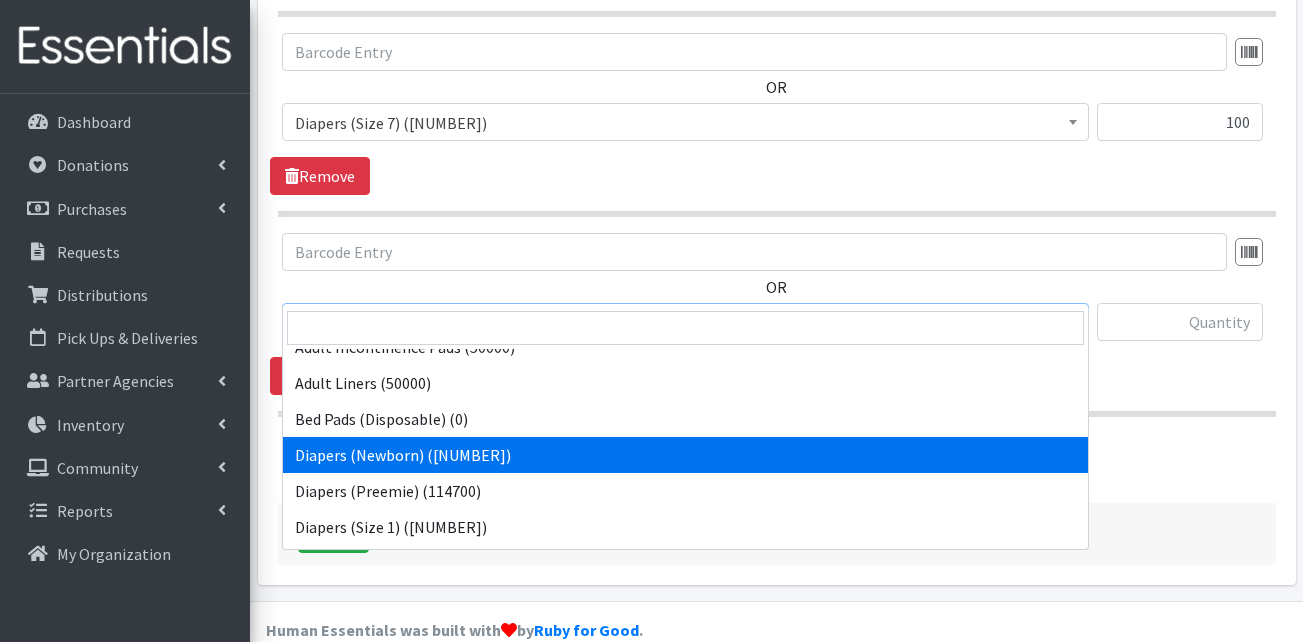 select on "13417" 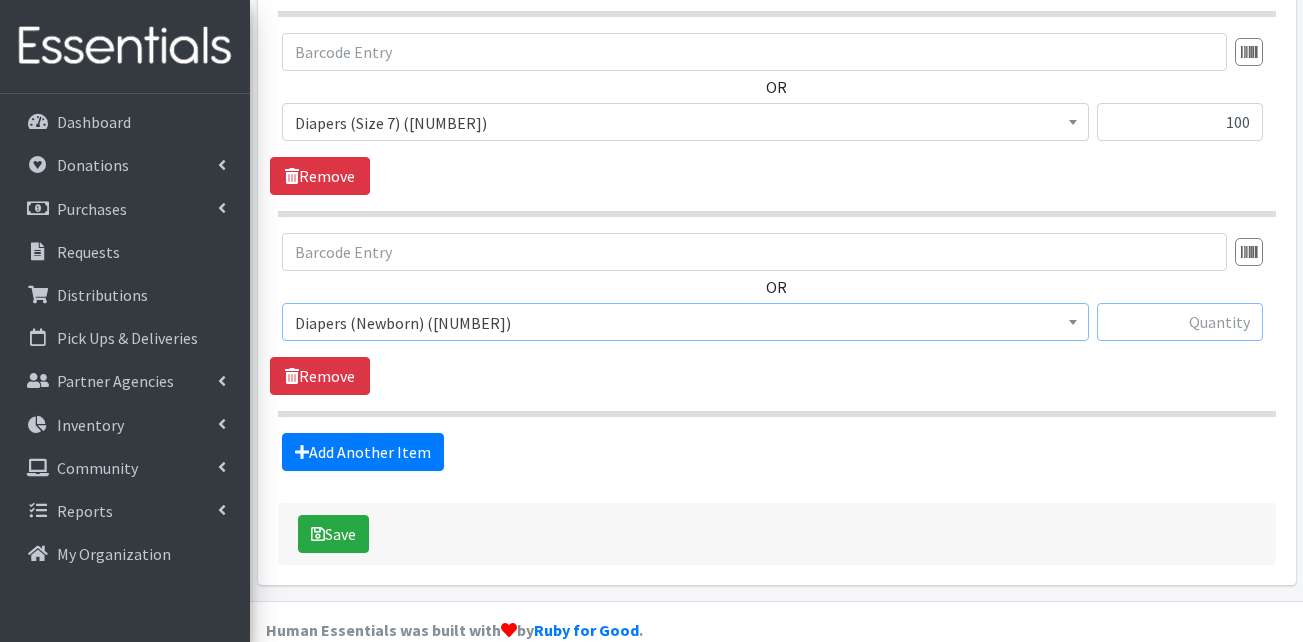 click at bounding box center [1180, 322] 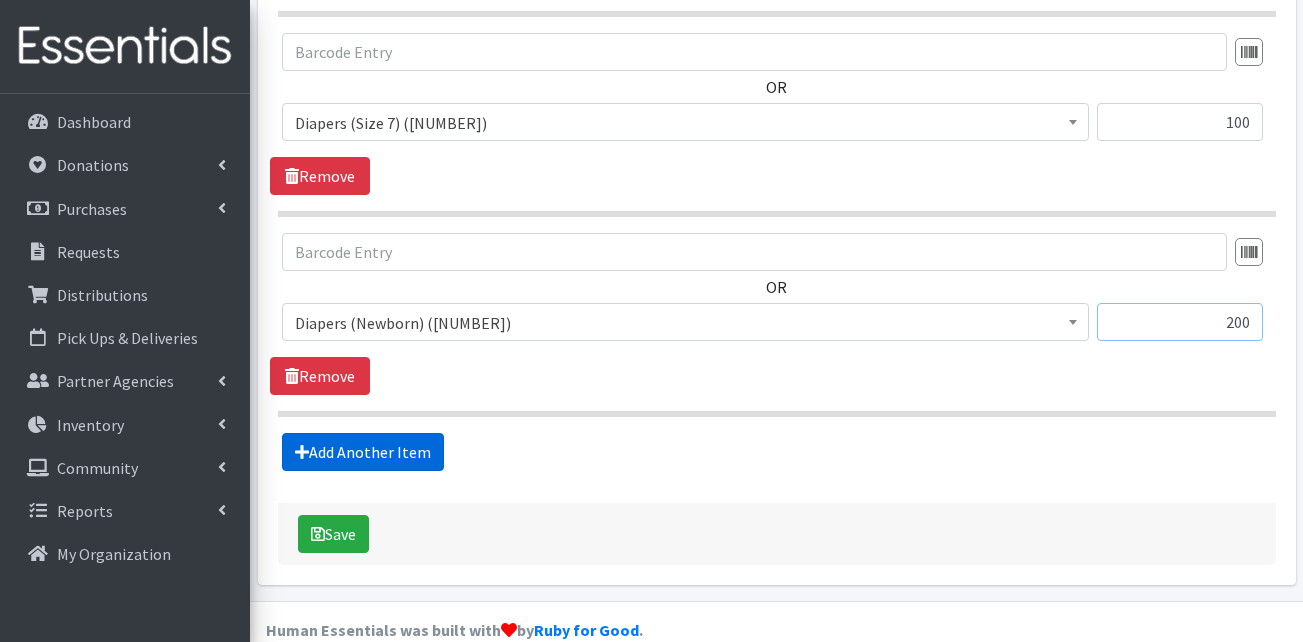 type on "200" 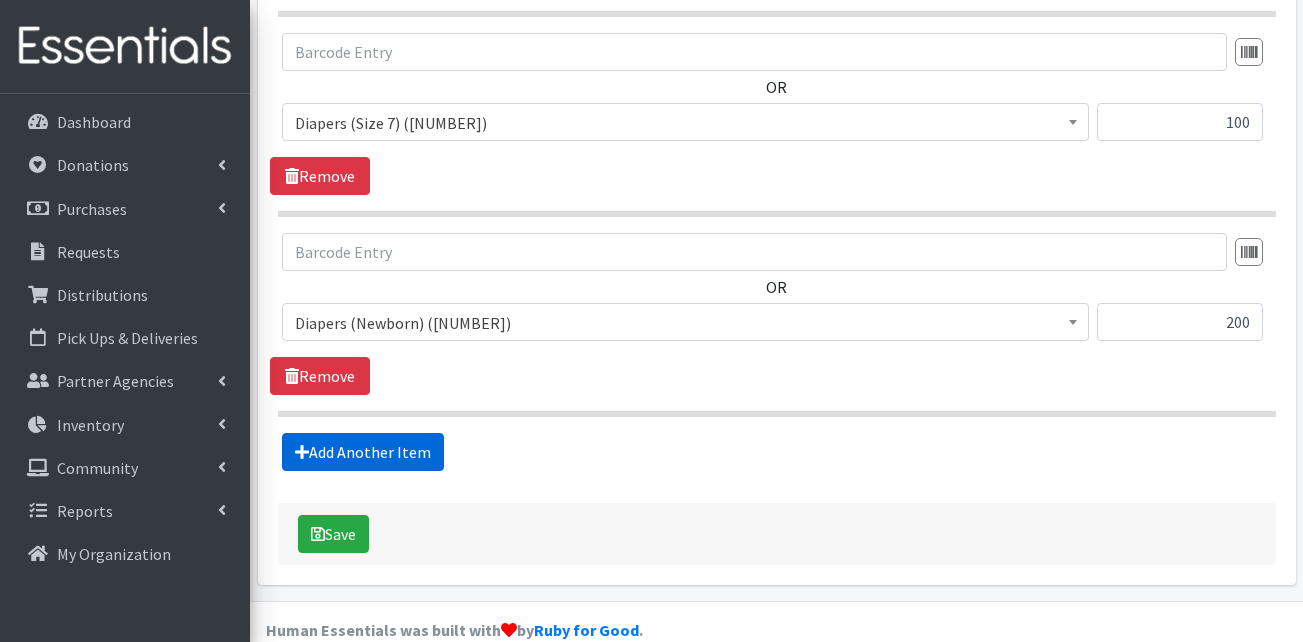click on "Add Another Item" at bounding box center (363, 452) 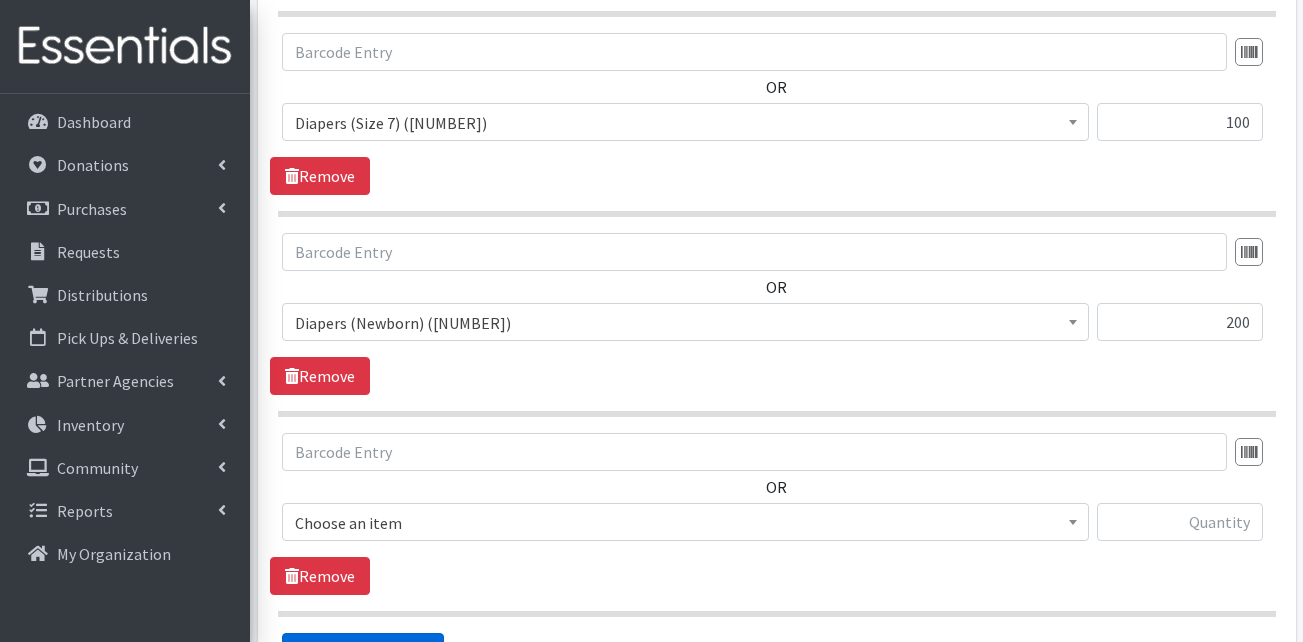scroll, scrollTop: 3024, scrollLeft: 0, axis: vertical 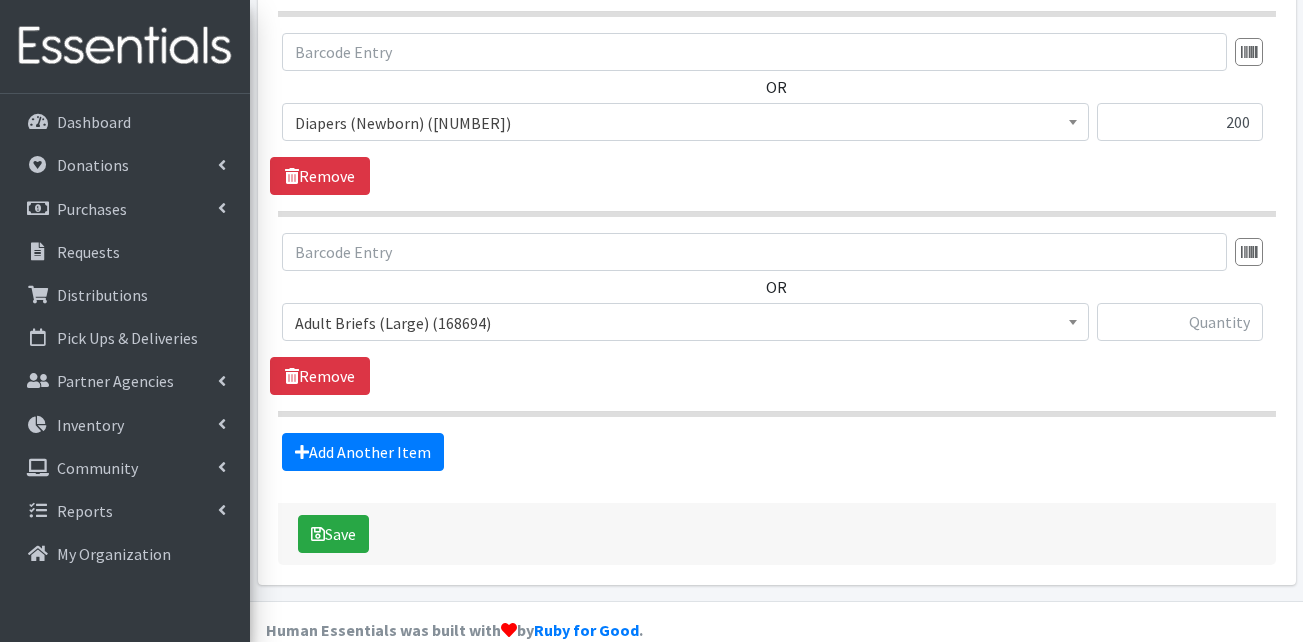 click on "Adult Briefs (Large) (168694)" at bounding box center [685, 323] 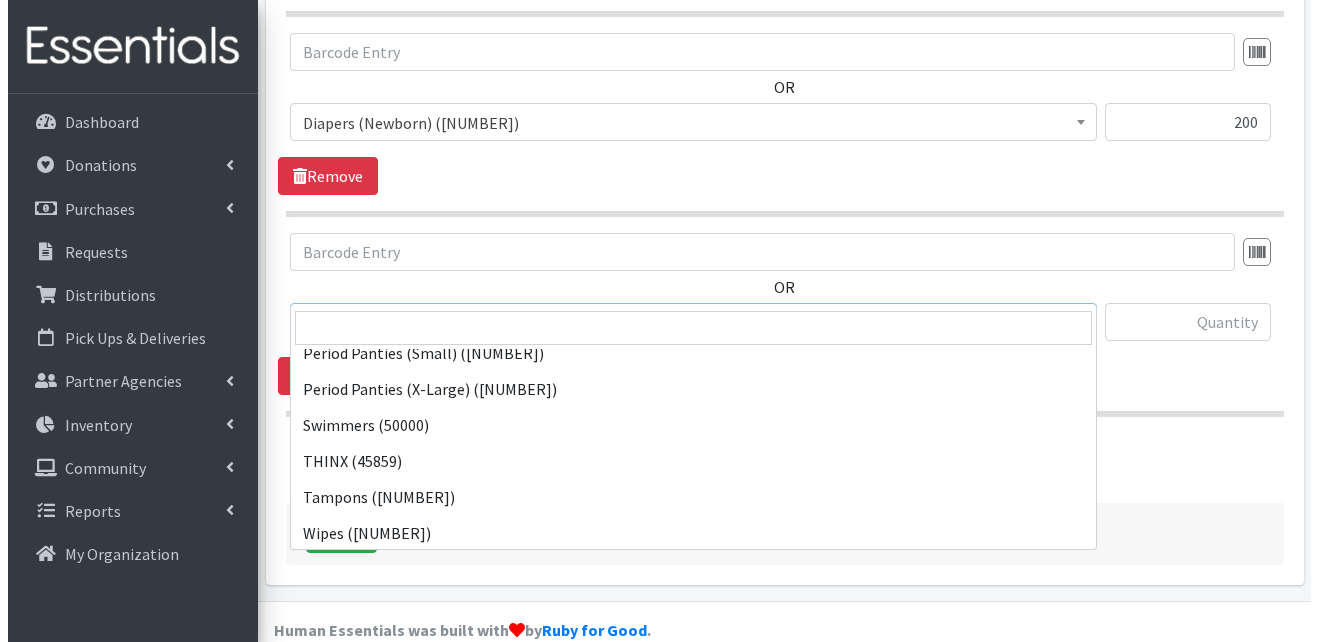 scroll, scrollTop: 952, scrollLeft: 0, axis: vertical 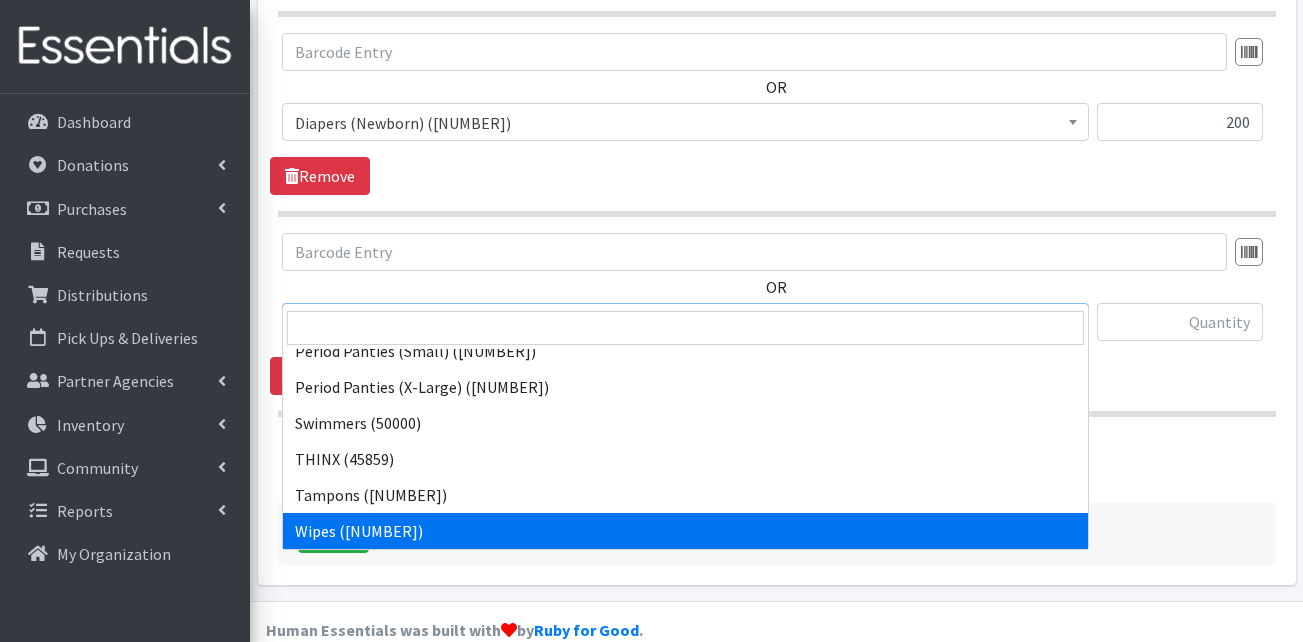 select on "13405" 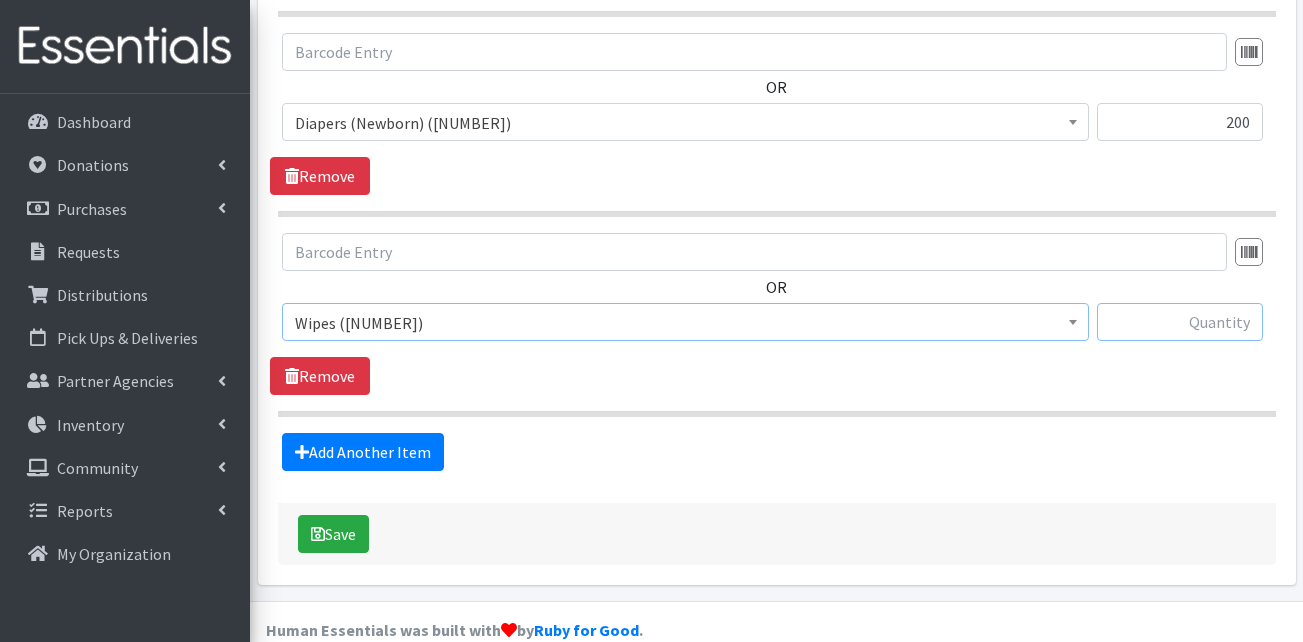 click at bounding box center [1180, 322] 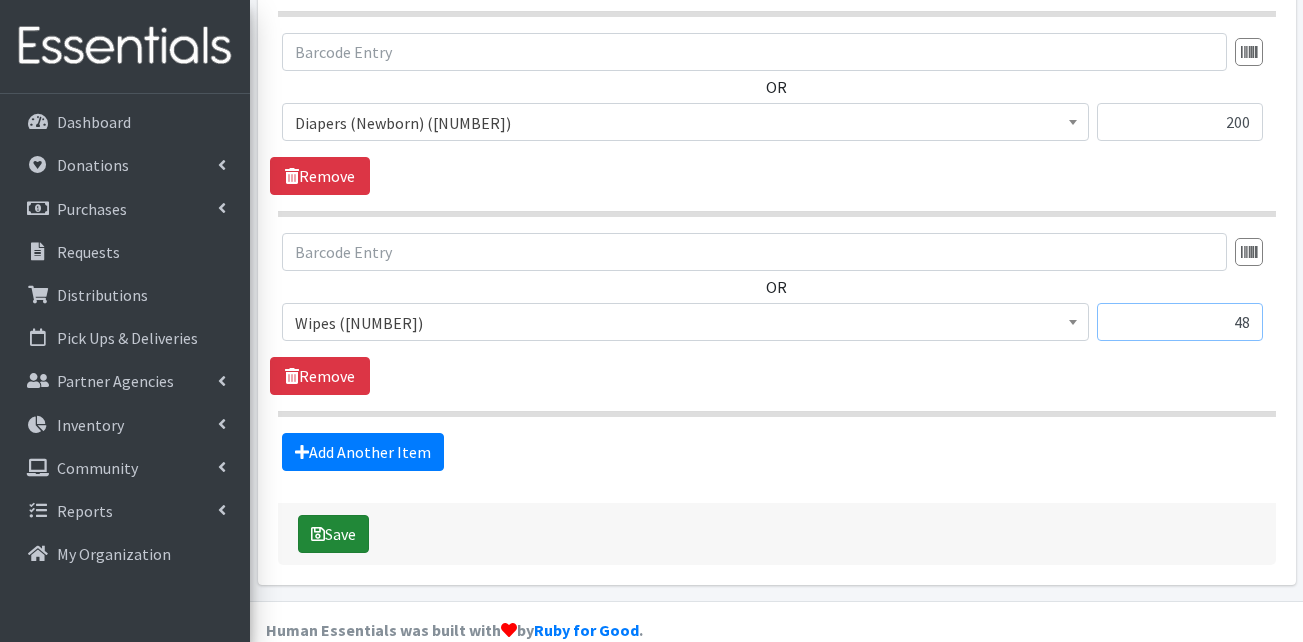 type on "48" 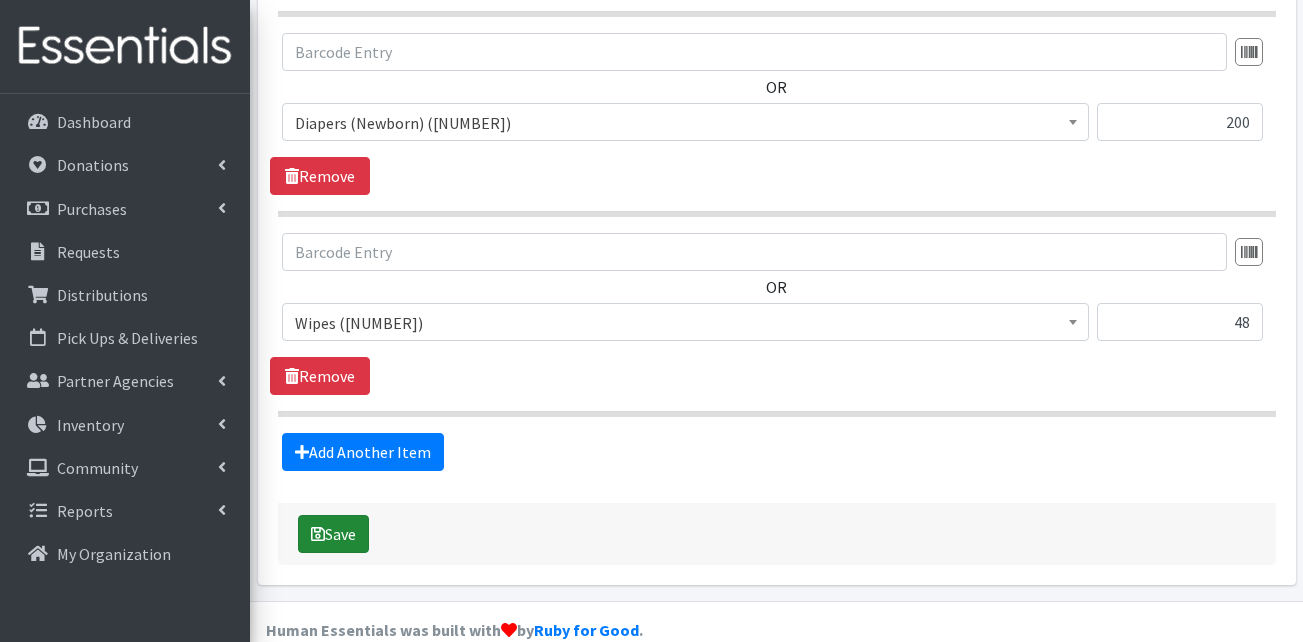 click on "Save" at bounding box center (333, 534) 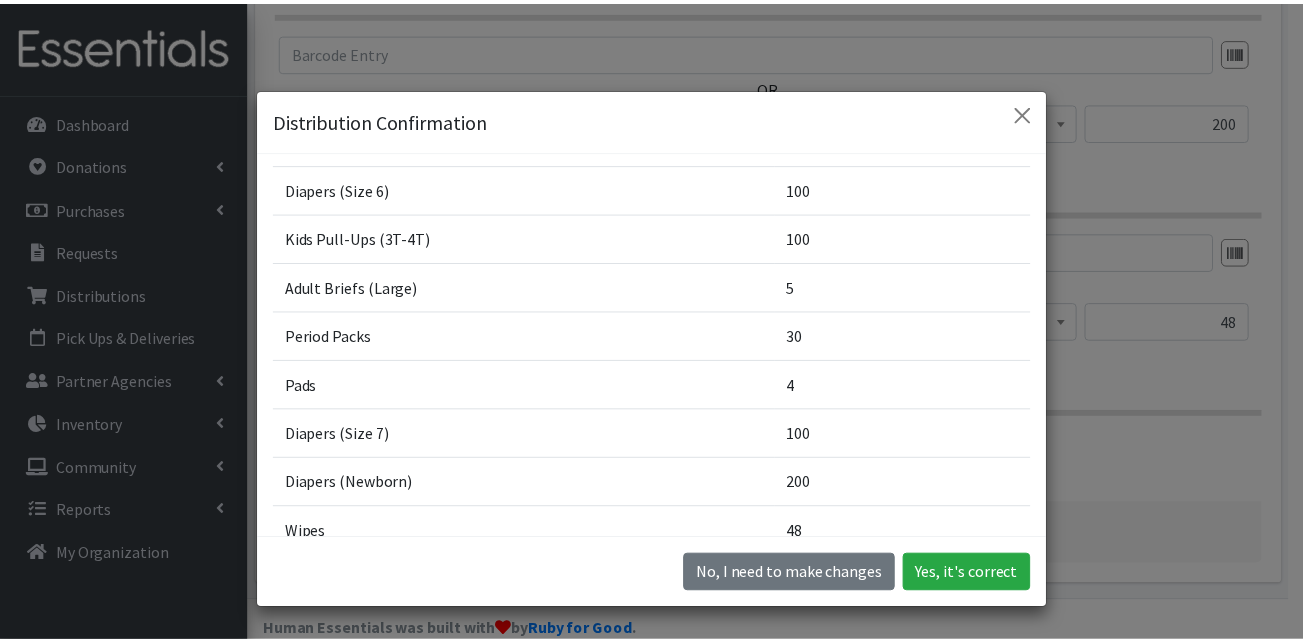 scroll, scrollTop: 466, scrollLeft: 0, axis: vertical 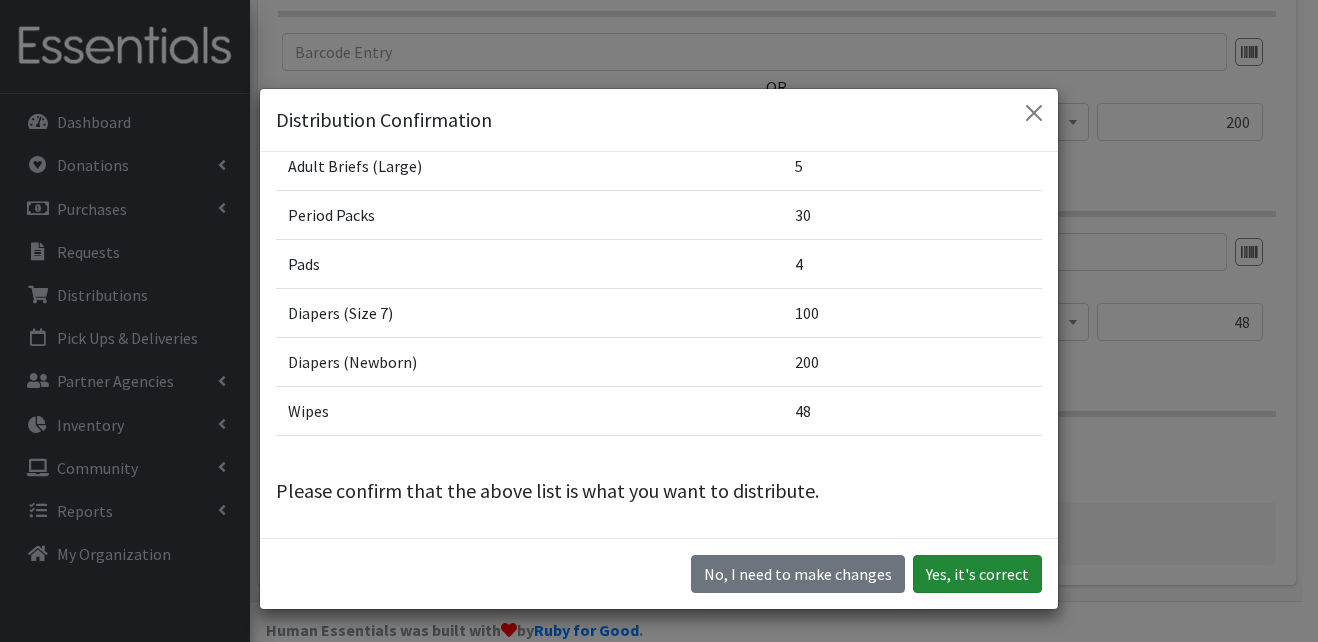 click on "Yes, it's correct" at bounding box center [977, 574] 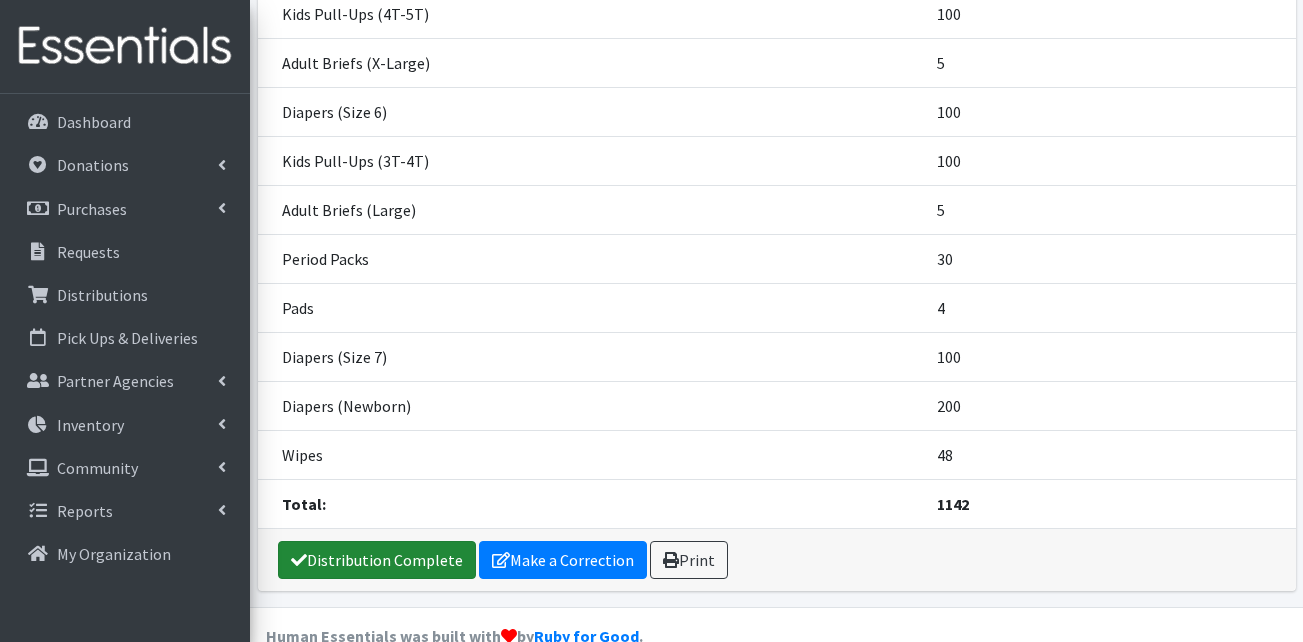 scroll, scrollTop: 592, scrollLeft: 0, axis: vertical 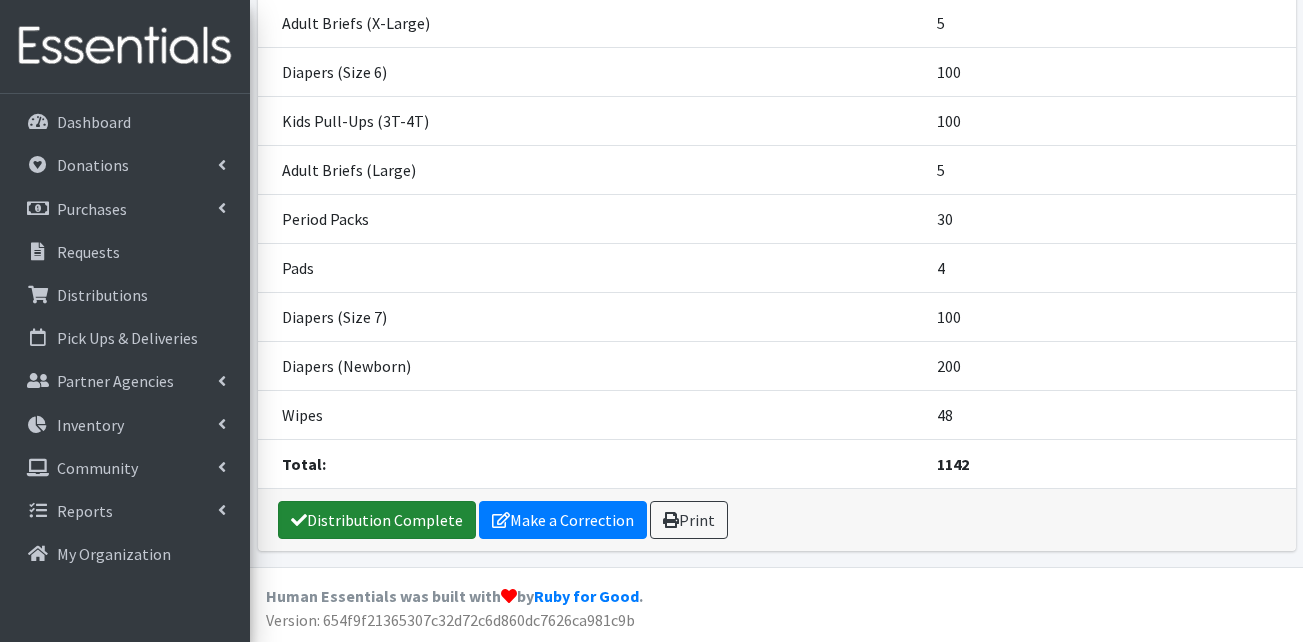 click on "Distribution Complete" at bounding box center [377, 520] 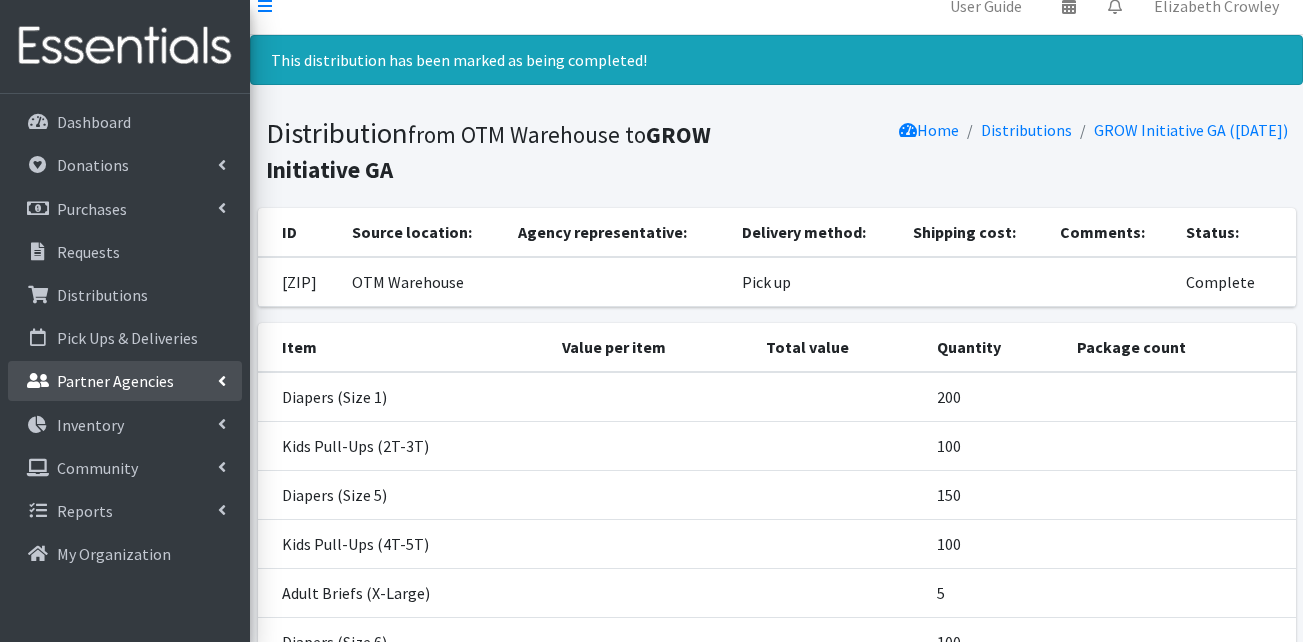 scroll, scrollTop: 0, scrollLeft: 0, axis: both 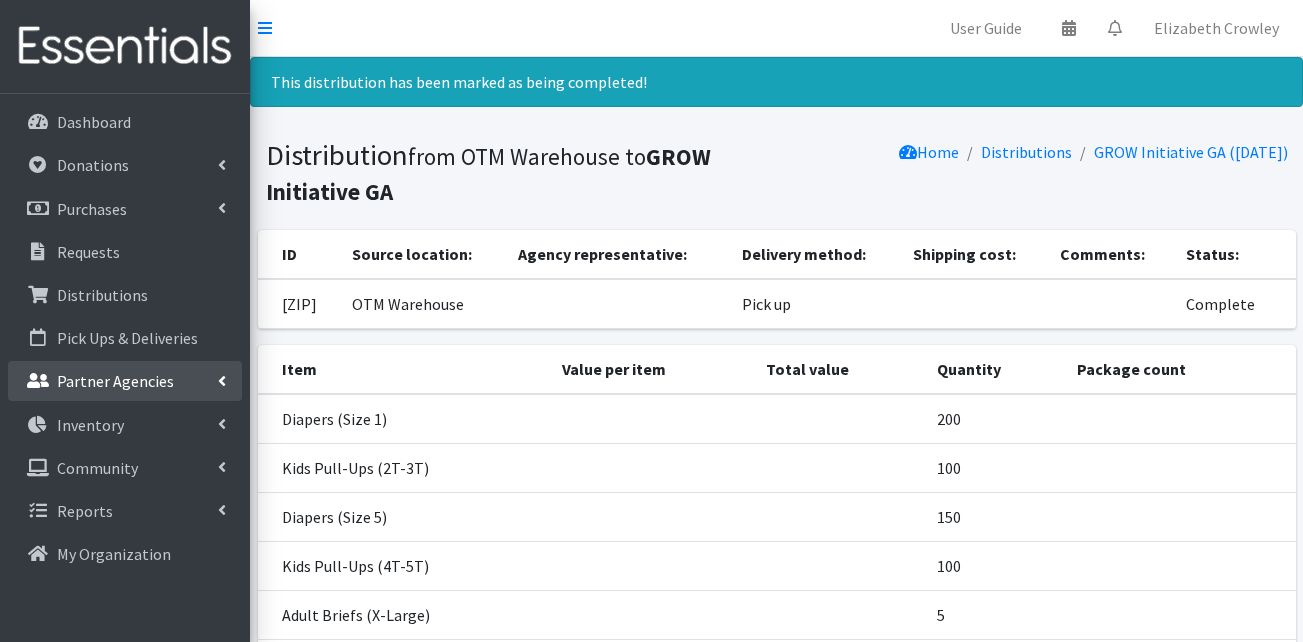 click on "Partner Agencies" at bounding box center [115, 381] 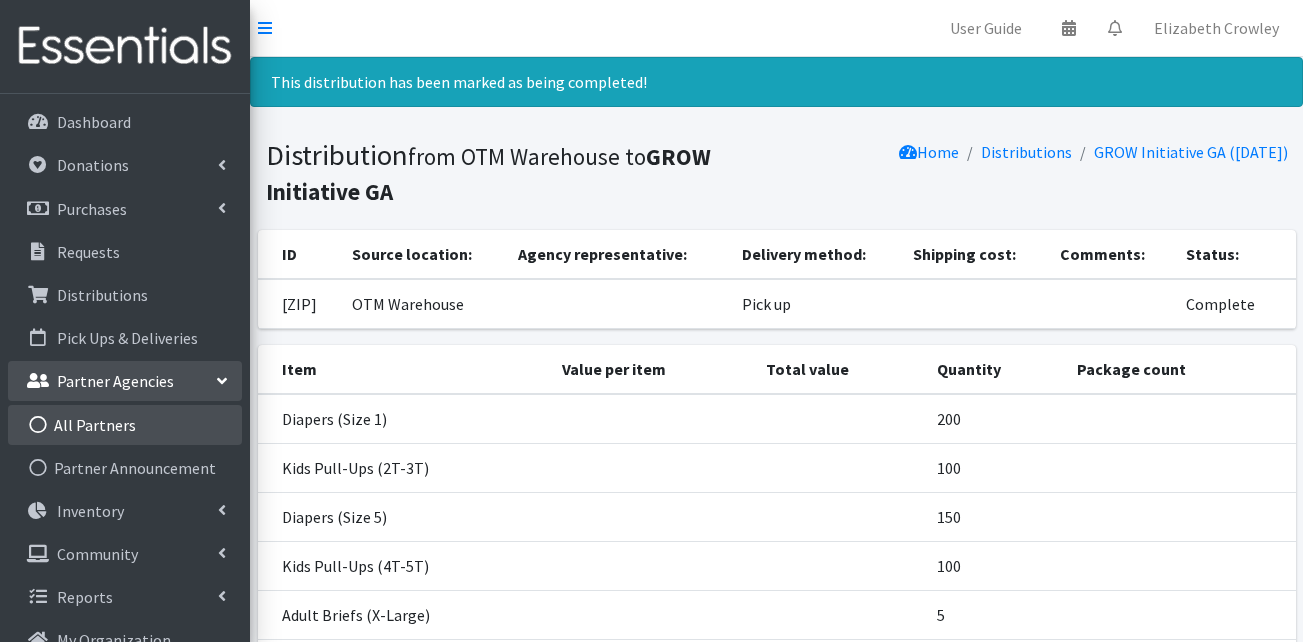 click on "All Partners" at bounding box center (125, 425) 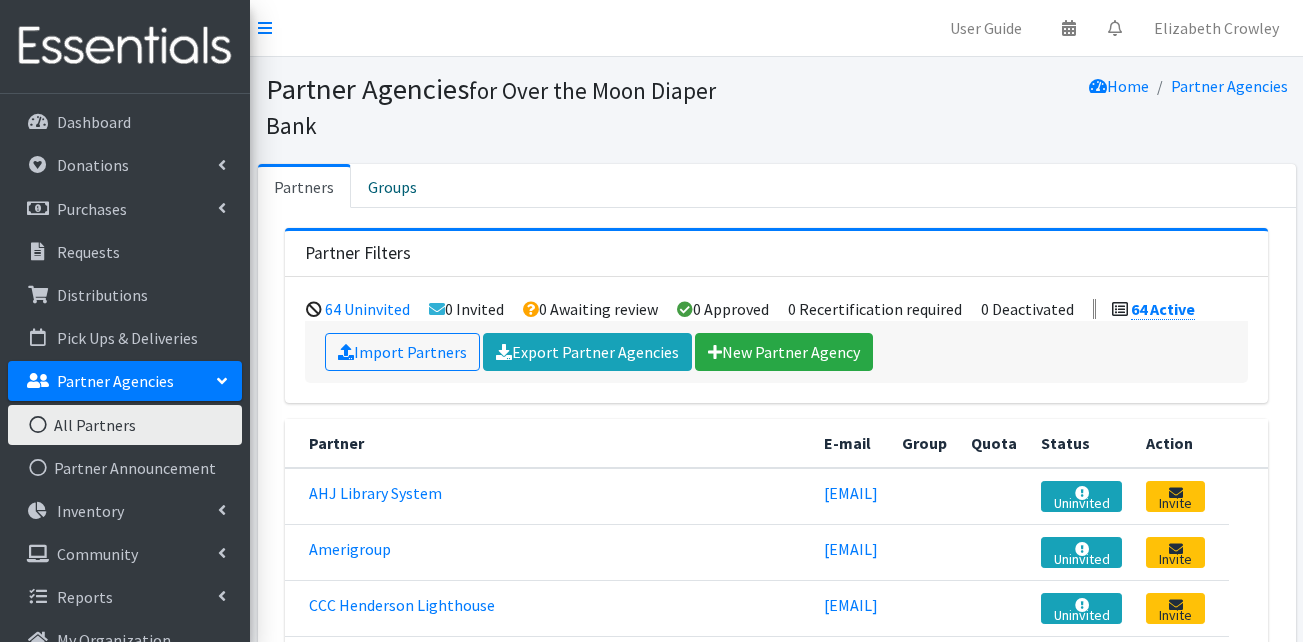 scroll, scrollTop: 0, scrollLeft: 0, axis: both 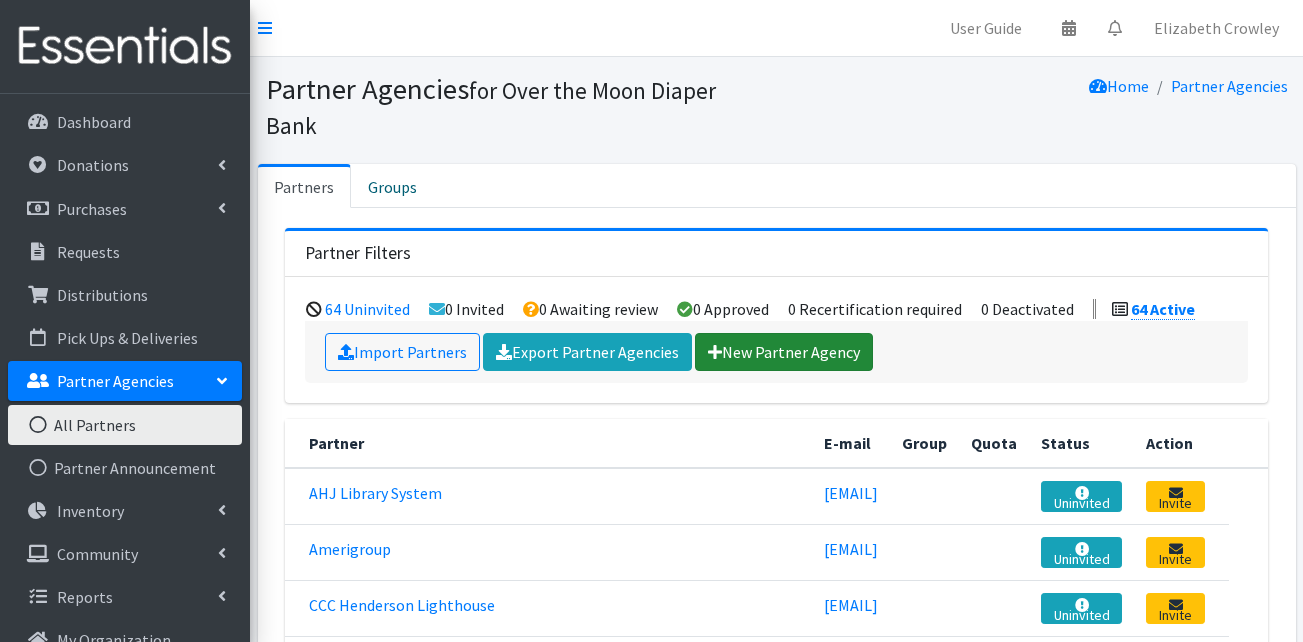 click on "New Partner Agency" at bounding box center (784, 352) 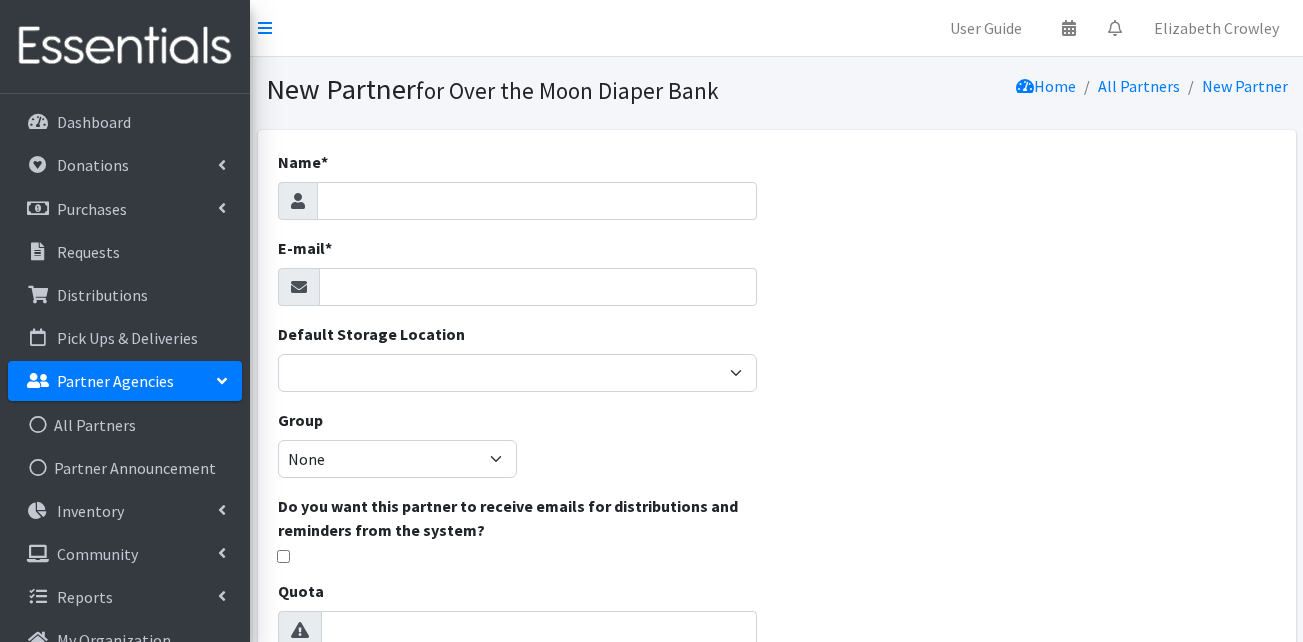 scroll, scrollTop: 0, scrollLeft: 0, axis: both 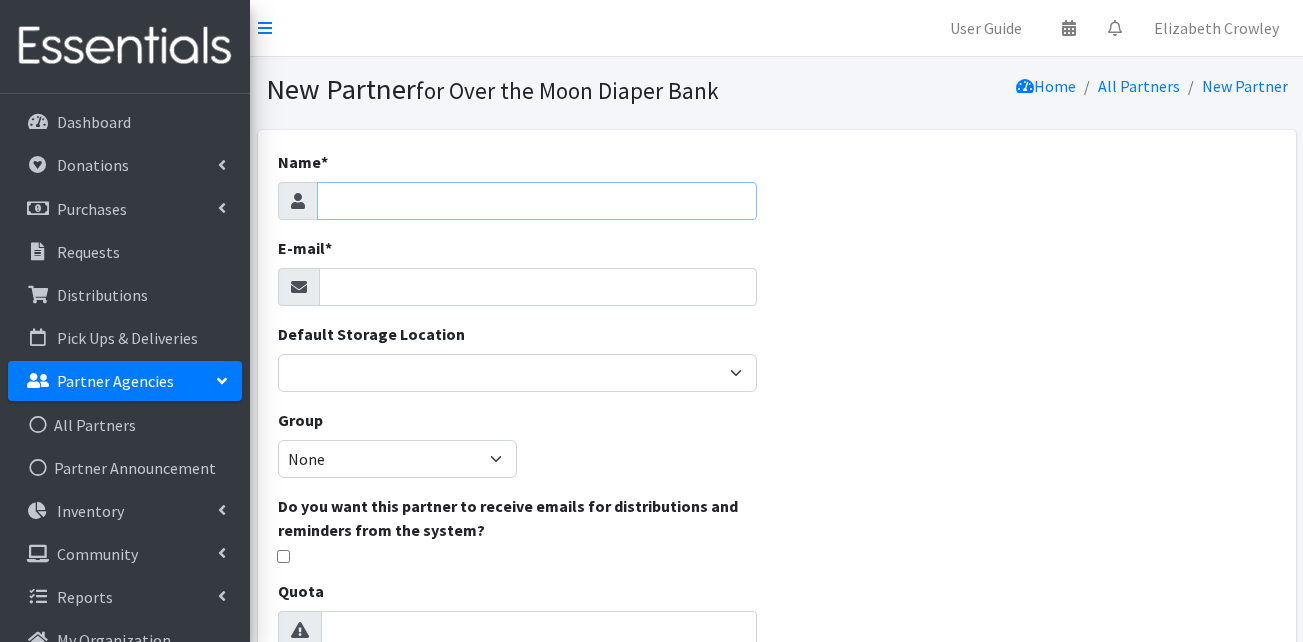 click on "Name  *" at bounding box center (537, 201) 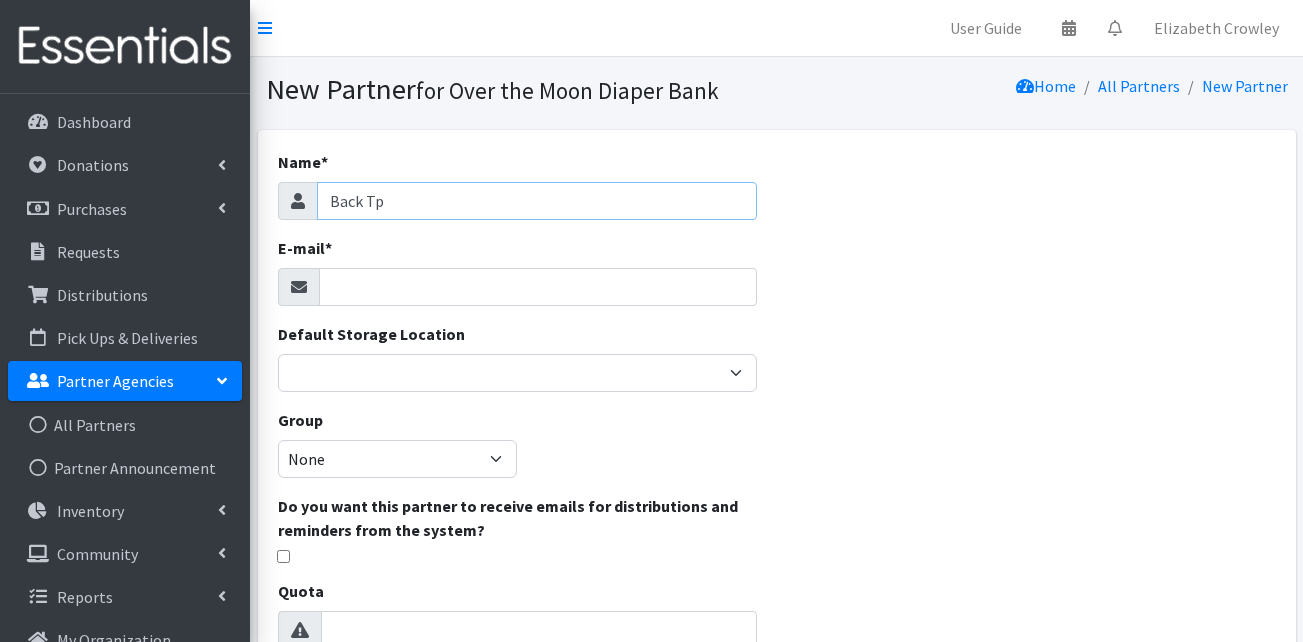 click on "Back Tp" at bounding box center [537, 201] 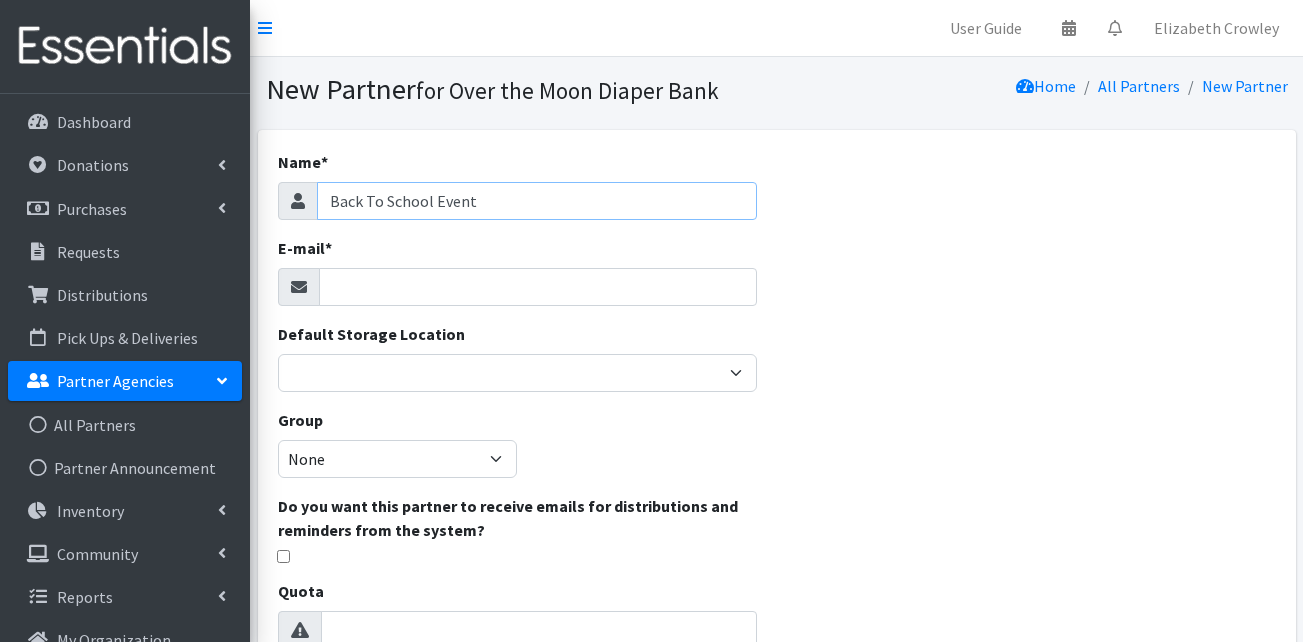 type on "Back To School Event" 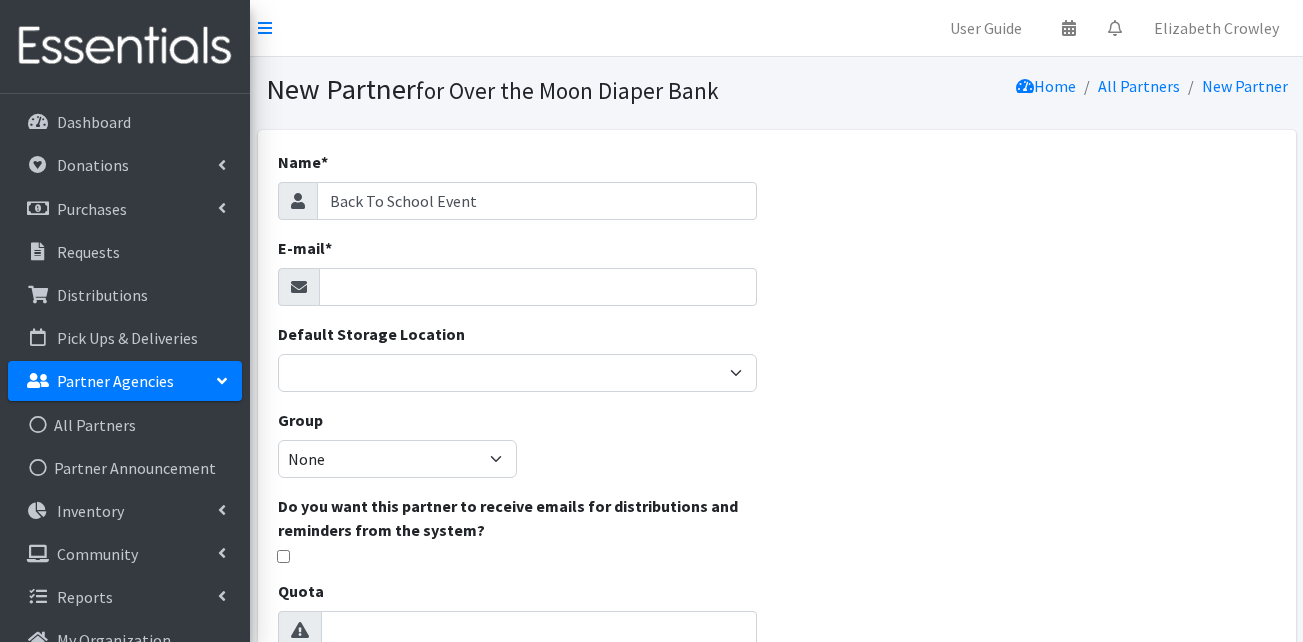 click on "Name  *
Back To School Event
E-mail  *
Default Storage Location
Event Donation
OTM Warehouse
Website Donation
Group
None
Do you want this partner to receive emails for distributions and reminders from the system?
Reminder
Please note that reminders will be sent out according to the settings of their partner group OR organization. This won't work unless you've set up at least one.
Quota
Notes
Documents" at bounding box center [517, 501] 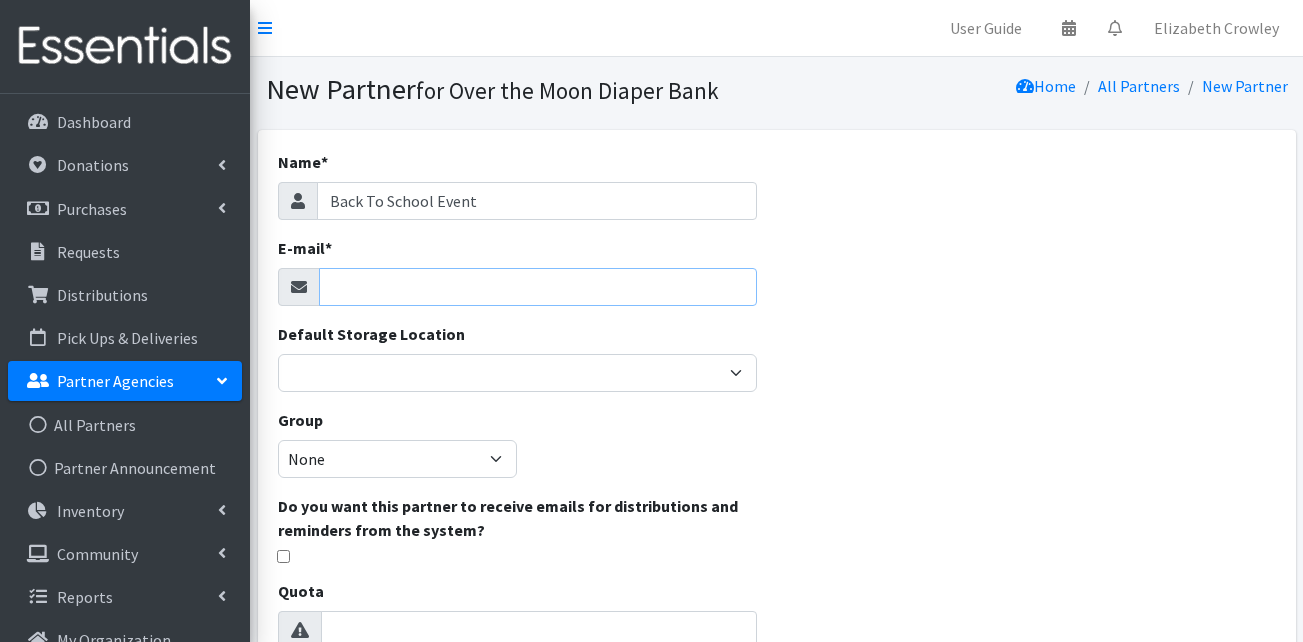 click on "E-mail  *" at bounding box center (538, 287) 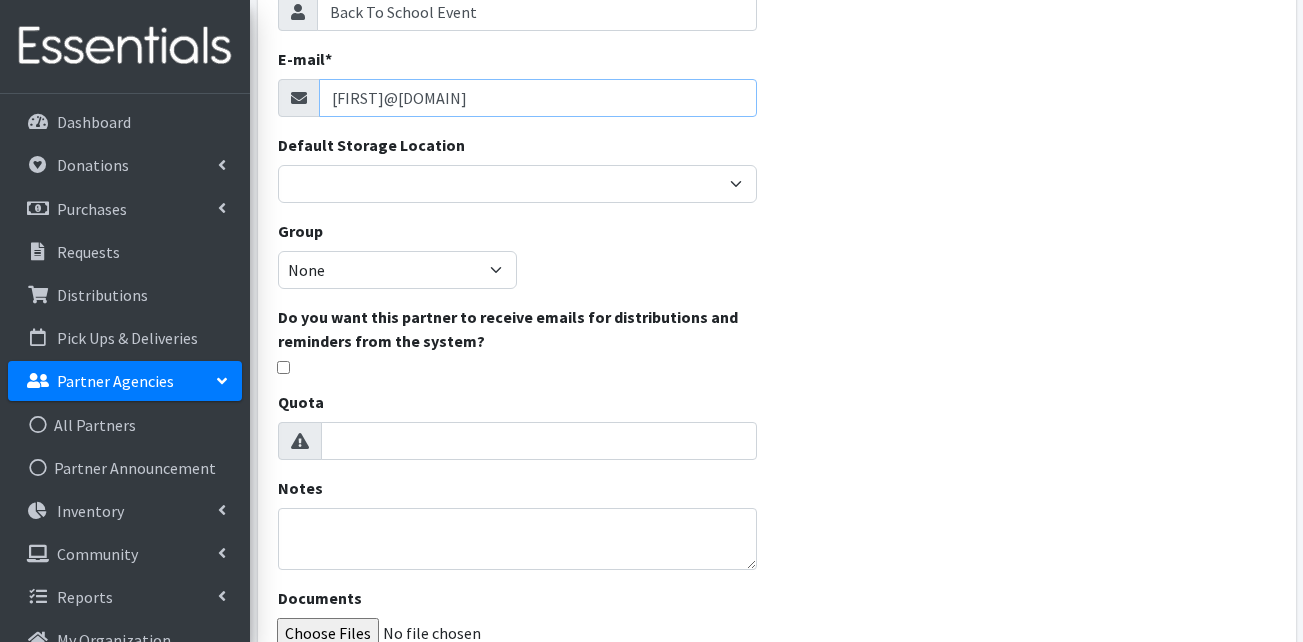 scroll, scrollTop: 184, scrollLeft: 0, axis: vertical 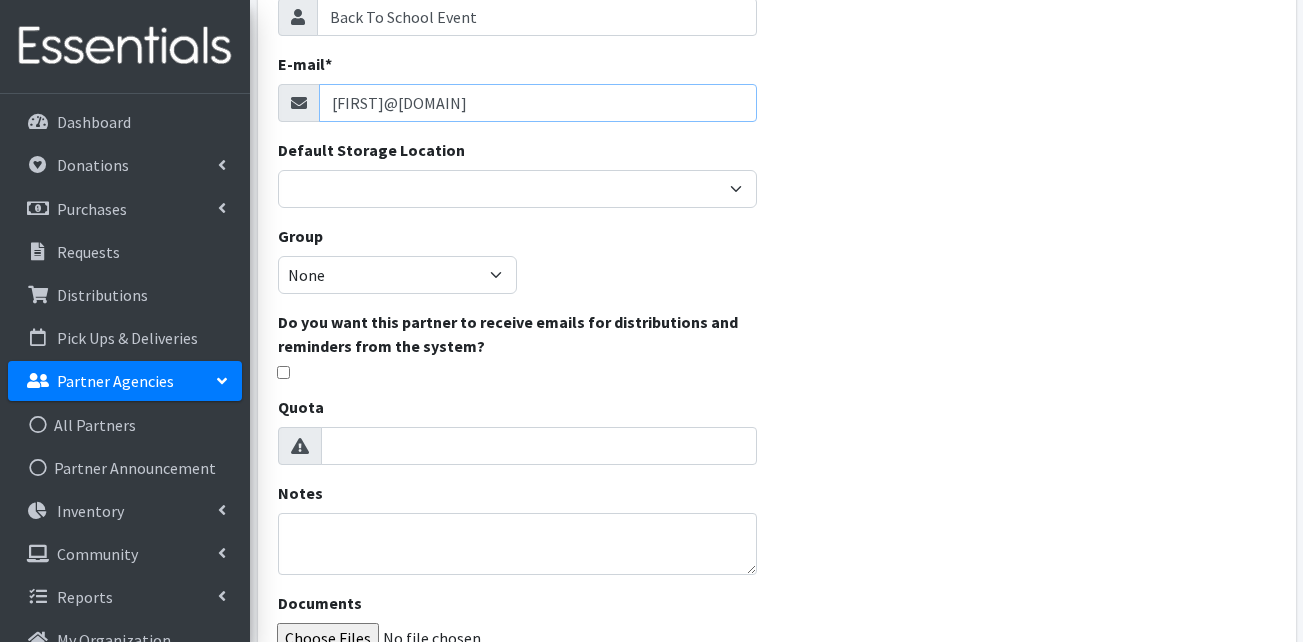 type on "TracyJefferson@gmail.com" 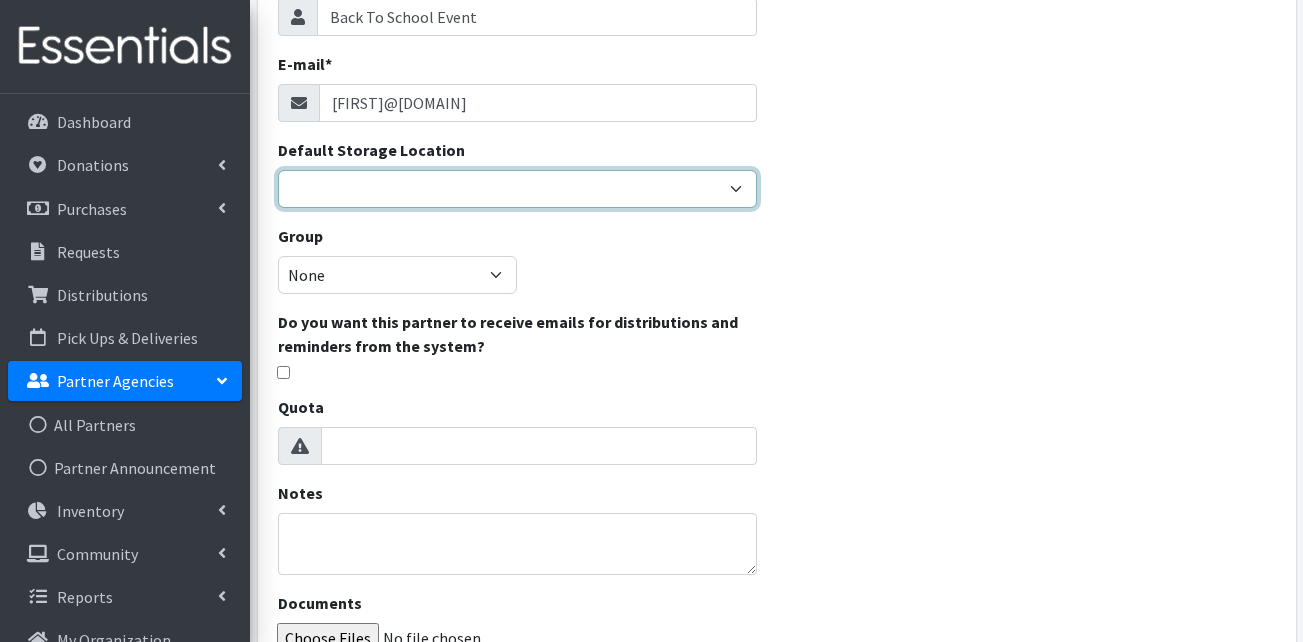 click on "Event Donation
OTM Warehouse
Website Donation" at bounding box center (517, 189) 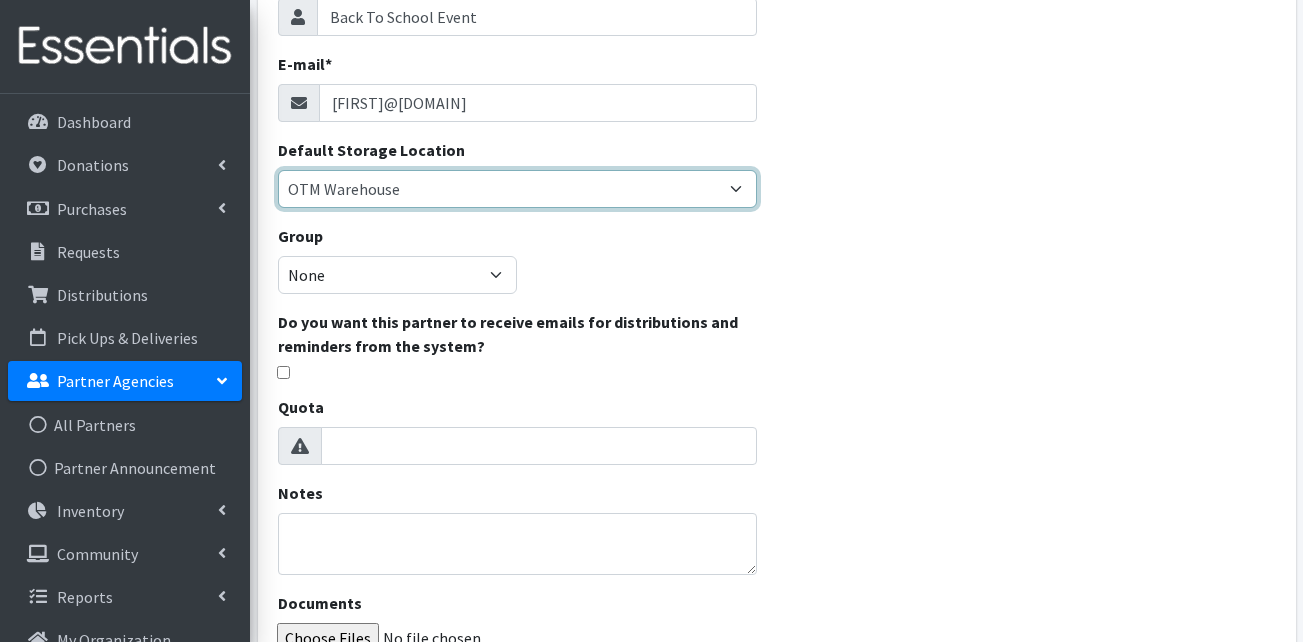 click on "Event Donation
OTM Warehouse
Website Donation" at bounding box center (517, 189) 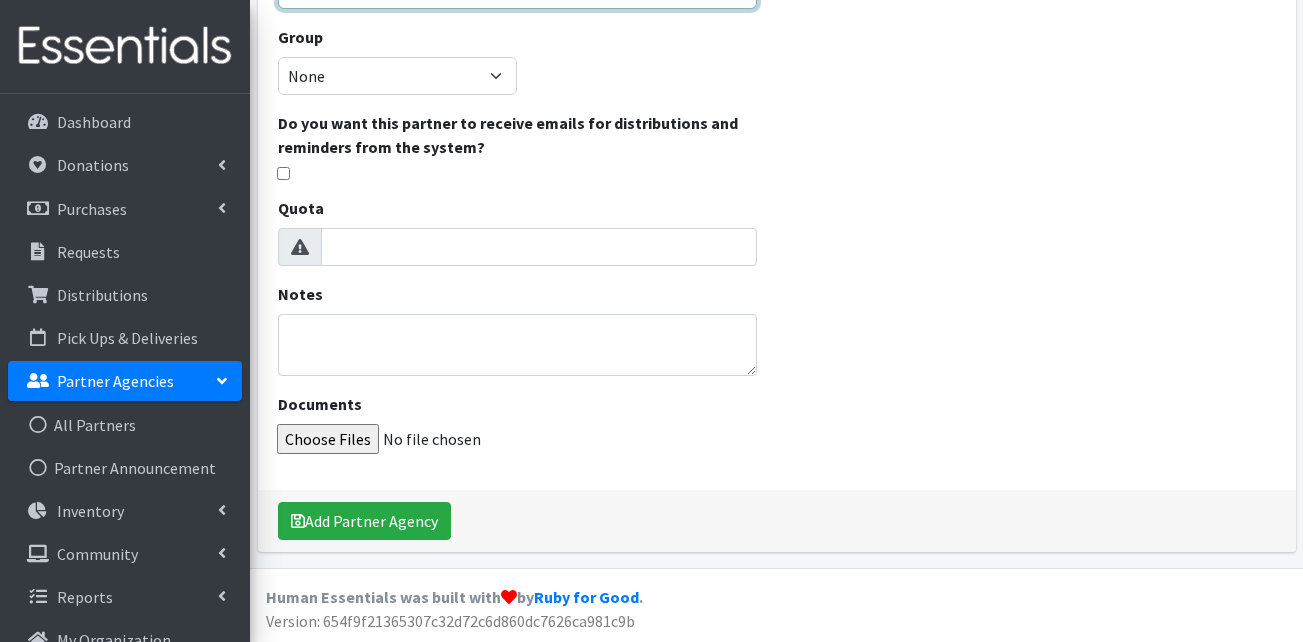 scroll, scrollTop: 384, scrollLeft: 0, axis: vertical 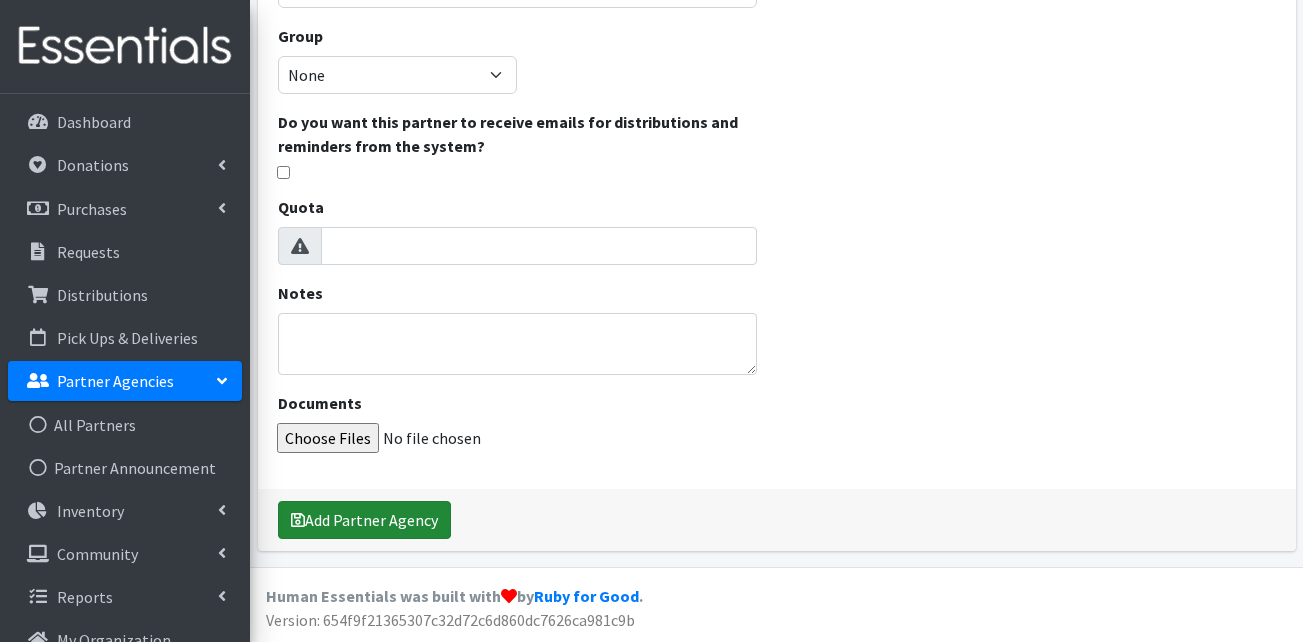 click on "Add Partner Agency" at bounding box center [364, 520] 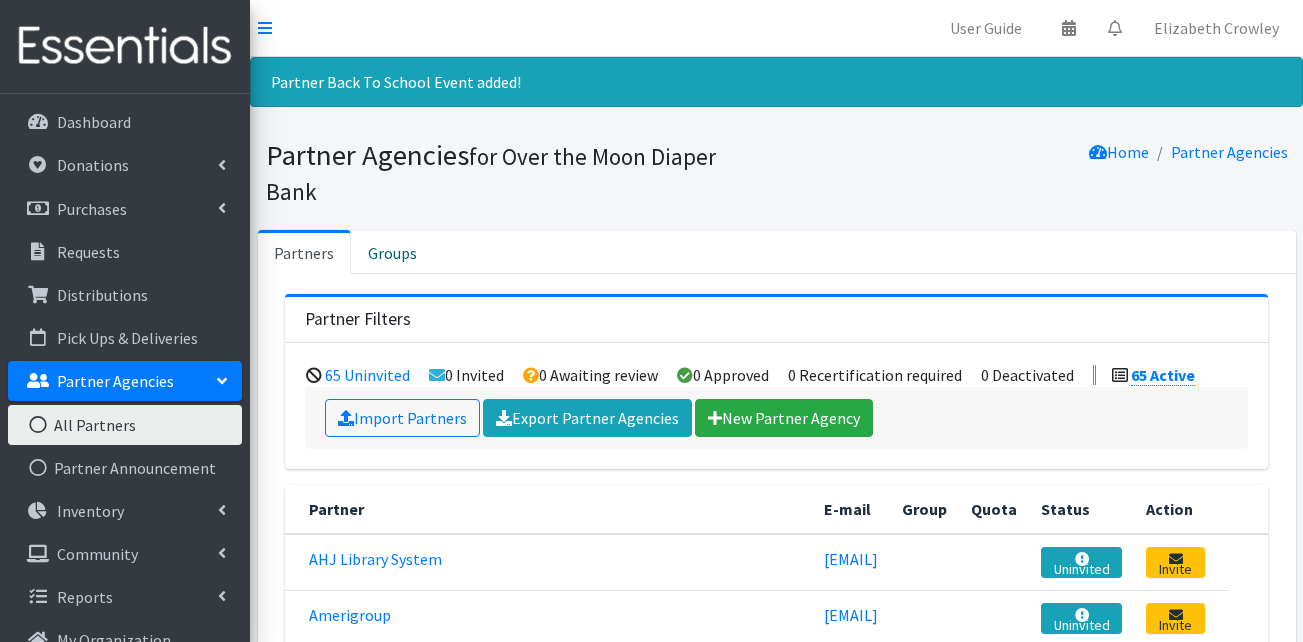scroll, scrollTop: 0, scrollLeft: 0, axis: both 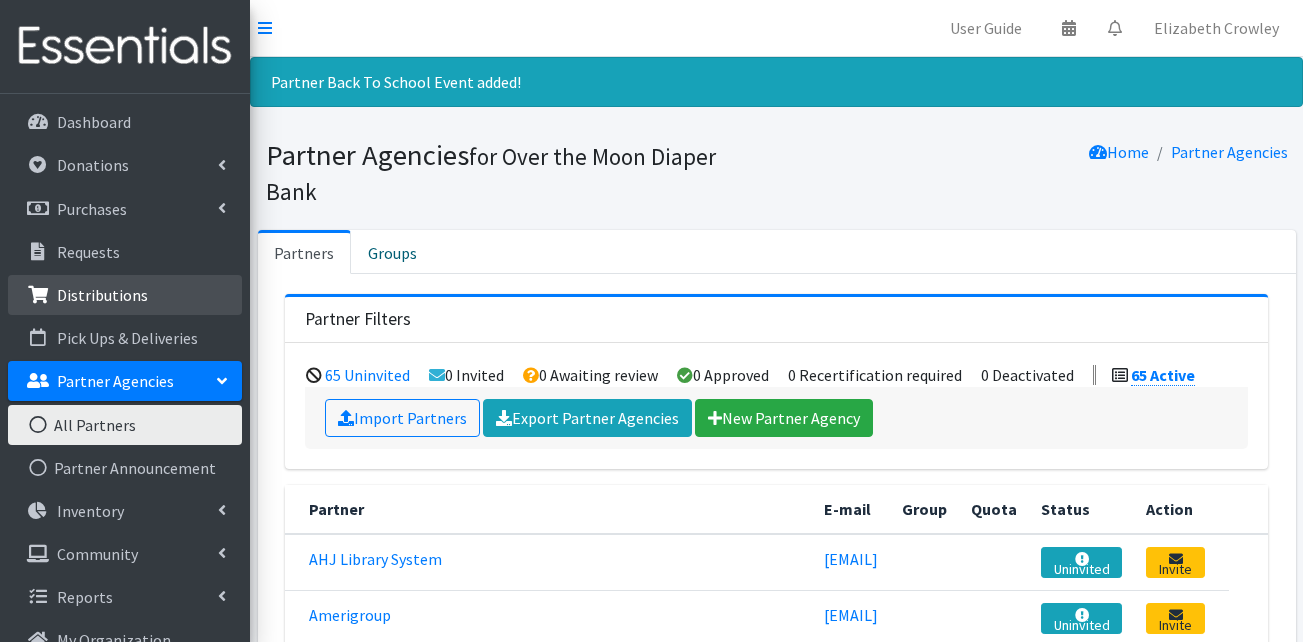 click on "Distributions" at bounding box center [102, 295] 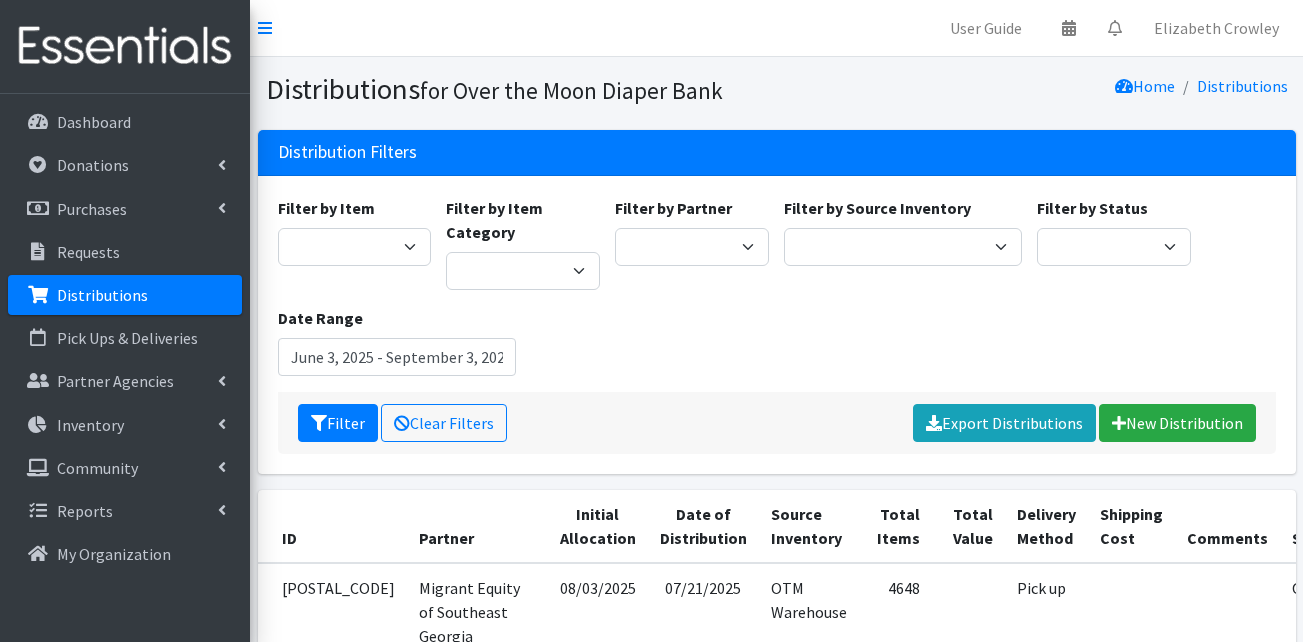 scroll, scrollTop: 0, scrollLeft: 0, axis: both 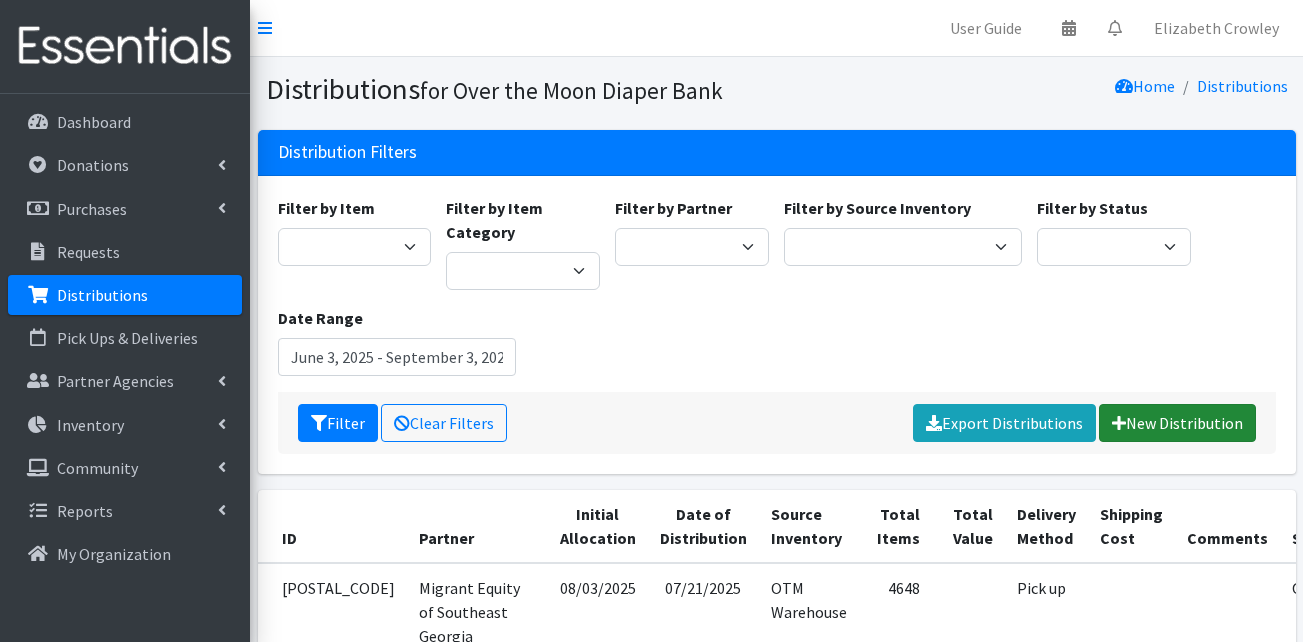 click on "New Distribution" at bounding box center (1177, 423) 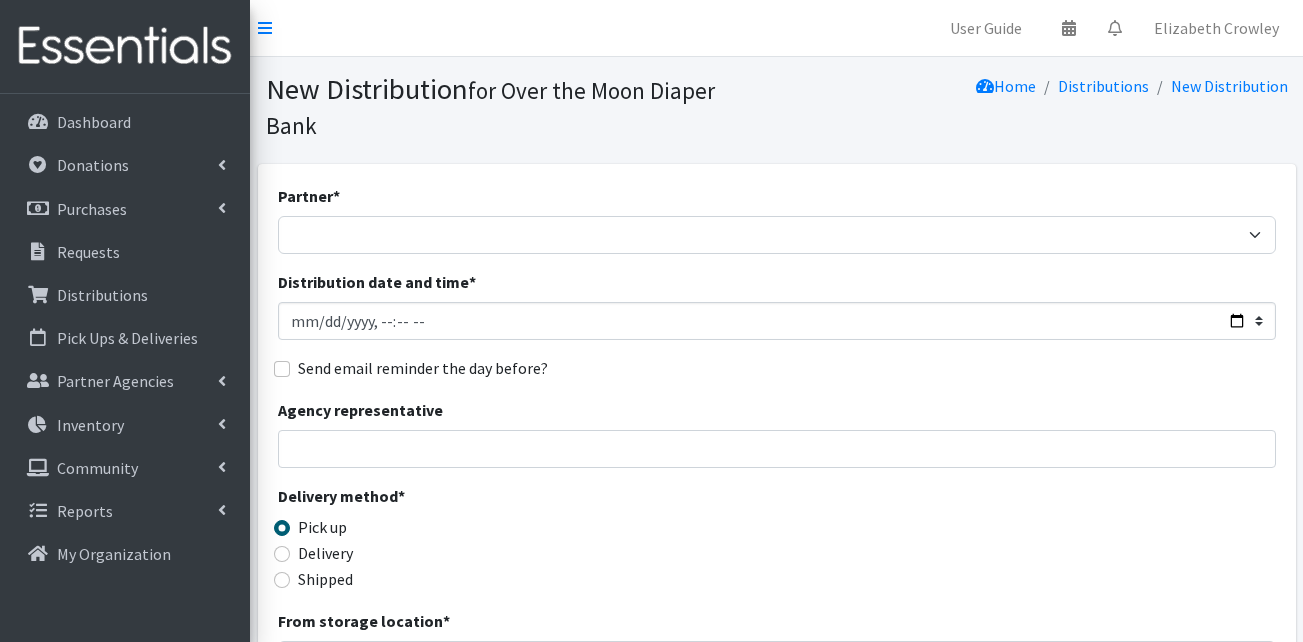 scroll, scrollTop: 0, scrollLeft: 0, axis: both 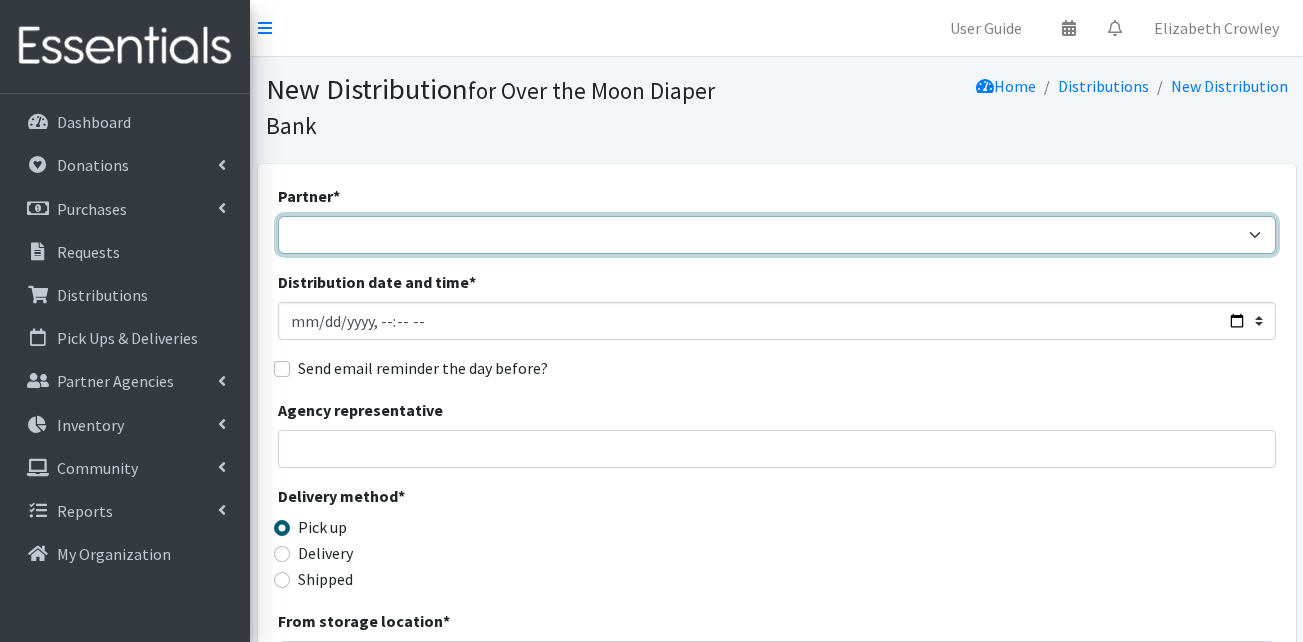 click on "AHJ Library System
Amerigroup
Back To School Event
CCC Henderson Lighthouse
CEMA (Chatham Emergency Management Agency)
Chatham Savannah Authority for the Homeless
Coastal Coalition for Children - Savannah
CORE
DDDRP: Action Pact
DDDRP: Coastal GA Area Community Action Authority
Department of Public Health (DPH) / Coastal Health District
Economic Opportunity Authority
First Bryan Baptist Church
Fresh Express (YMCA + Healthy Savannah)
GA MOON LOCKER : DPH SAV, Drayton
GA MOON LOCKER : DPH SAV, Eisenhower
GA MOON LOCKER: Forest City Branch
GA MOON LOCKER : Hinesville Branch
GA MOON LOCKER : Midway|Riceboro Branch
GA MOON LOCKER : SW Chatham Branch
GA Southern Captain's Cupboard SAV
GA Southern Statesboro / Wellness & Health Promotion
General Donation
Gillison Branch Baptist Church 2nd Annual Health Fair
Goodwill SEGA
Greater Gaines Women's Missionary Society
Greenbriar Children's Center
GROW Initiative GA
HOME OTM
Hope 1312 Collective" at bounding box center (777, 235) 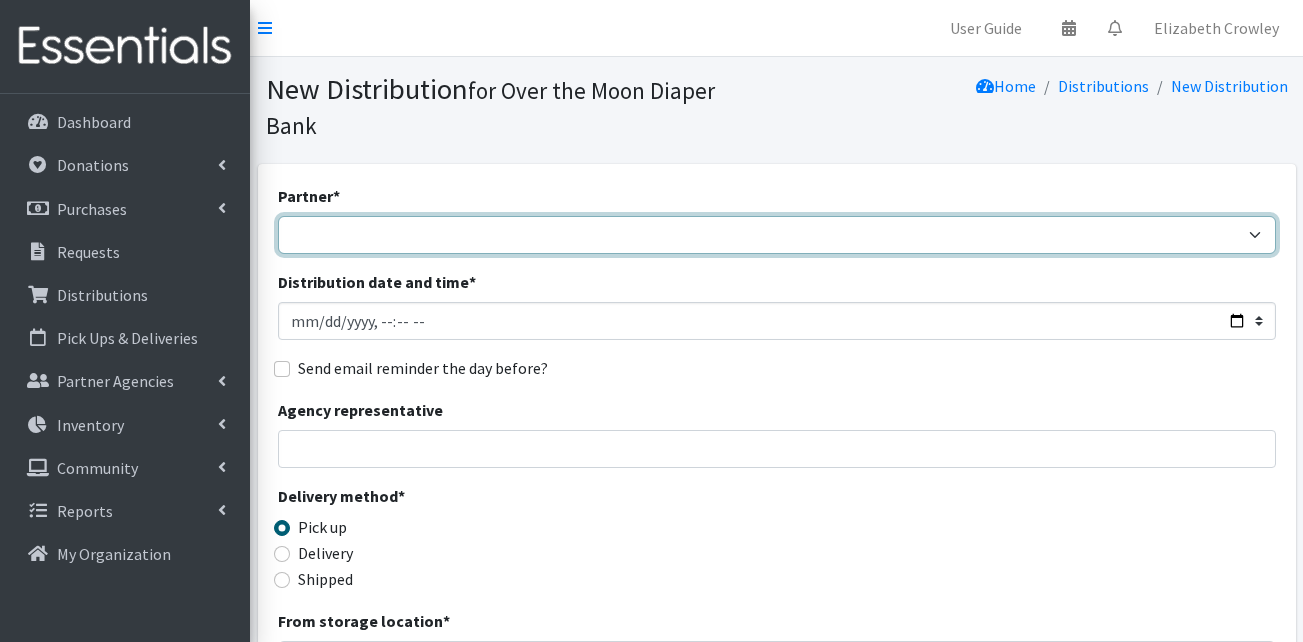 select on "8031" 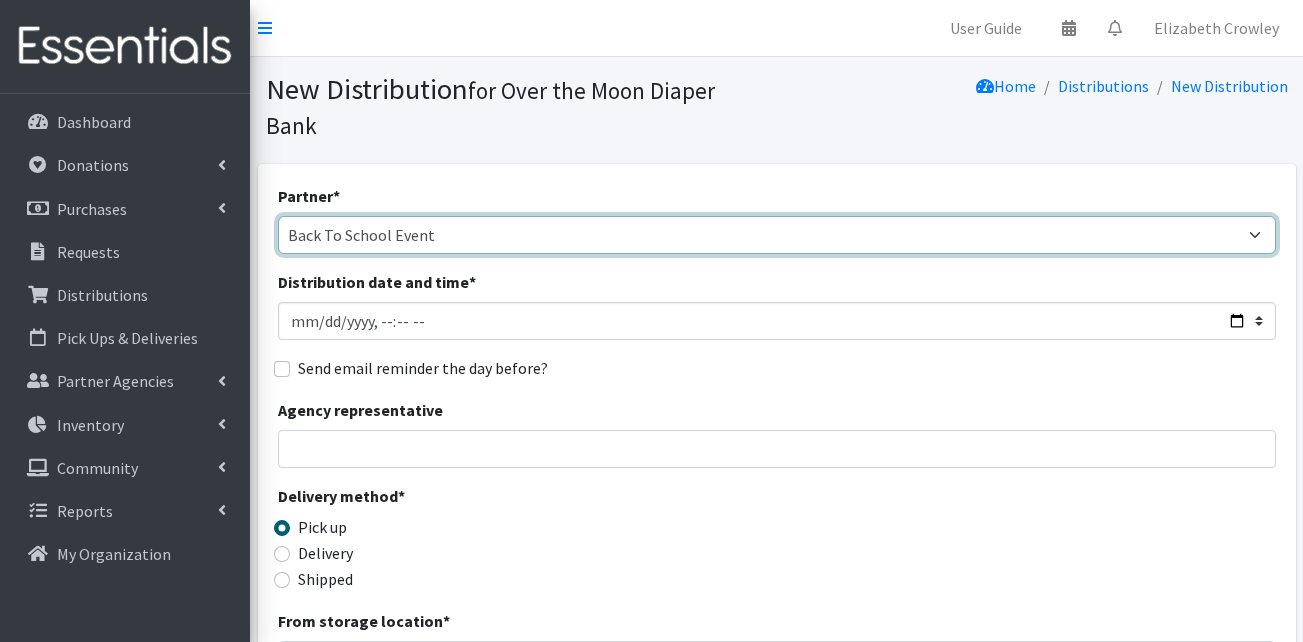 click on "AHJ Library System
Amerigroup
Back To School Event
CCC Henderson Lighthouse
CEMA (Chatham Emergency Management Agency)
Chatham Savannah Authority for the Homeless
Coastal Coalition for Children - Savannah
CORE
DDDRP: Action Pact
DDDRP: Coastal GA Area Community Action Authority
Department of Public Health (DPH) / Coastal Health District
Economic Opportunity Authority
First Bryan Baptist Church
Fresh Express (YMCA + Healthy Savannah)
GA MOON LOCKER : DPH SAV, Drayton
GA MOON LOCKER : DPH SAV, Eisenhower
GA MOON LOCKER: Forest City Branch
GA MOON LOCKER : Hinesville Branch
GA MOON LOCKER : Midway|Riceboro Branch
GA MOON LOCKER : SW Chatham Branch
GA Southern Captain's Cupboard SAV
GA Southern Statesboro / Wellness & Health Promotion
General Donation
Gillison Branch Baptist Church 2nd Annual Health Fair
Goodwill SEGA
Greater Gaines Women's Missionary Society
Greenbriar Children's Center
GROW Initiative GA
HOME OTM
Hope 1312 Collective" at bounding box center [777, 235] 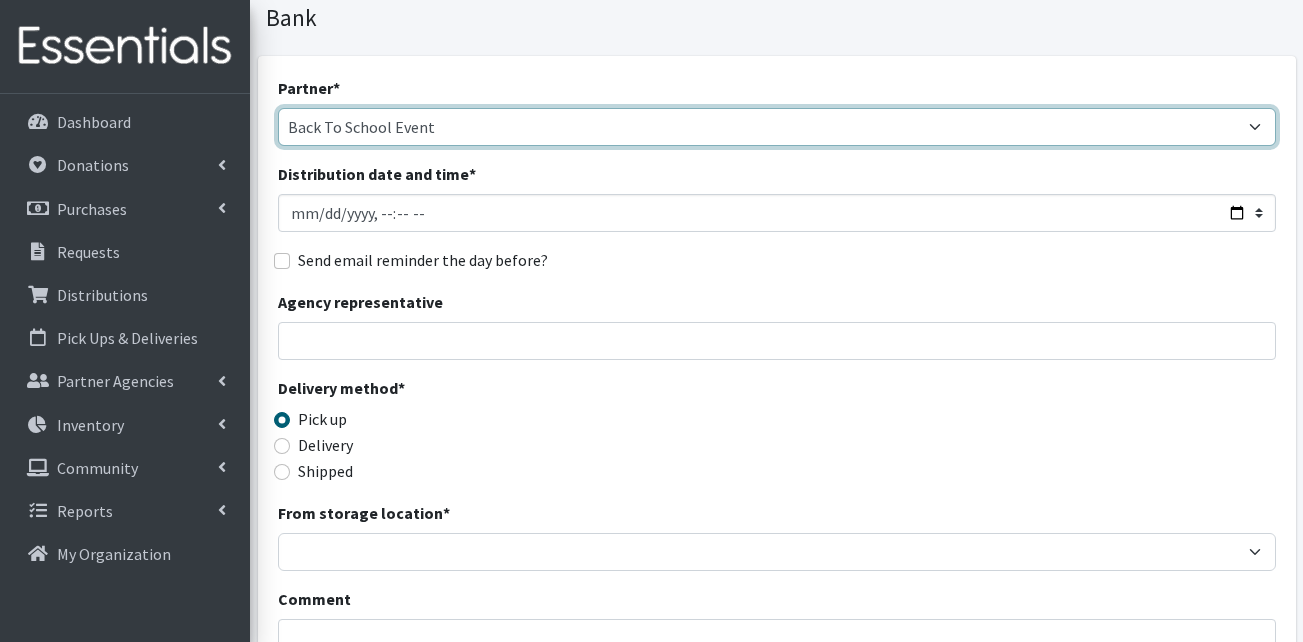 scroll, scrollTop: 200, scrollLeft: 0, axis: vertical 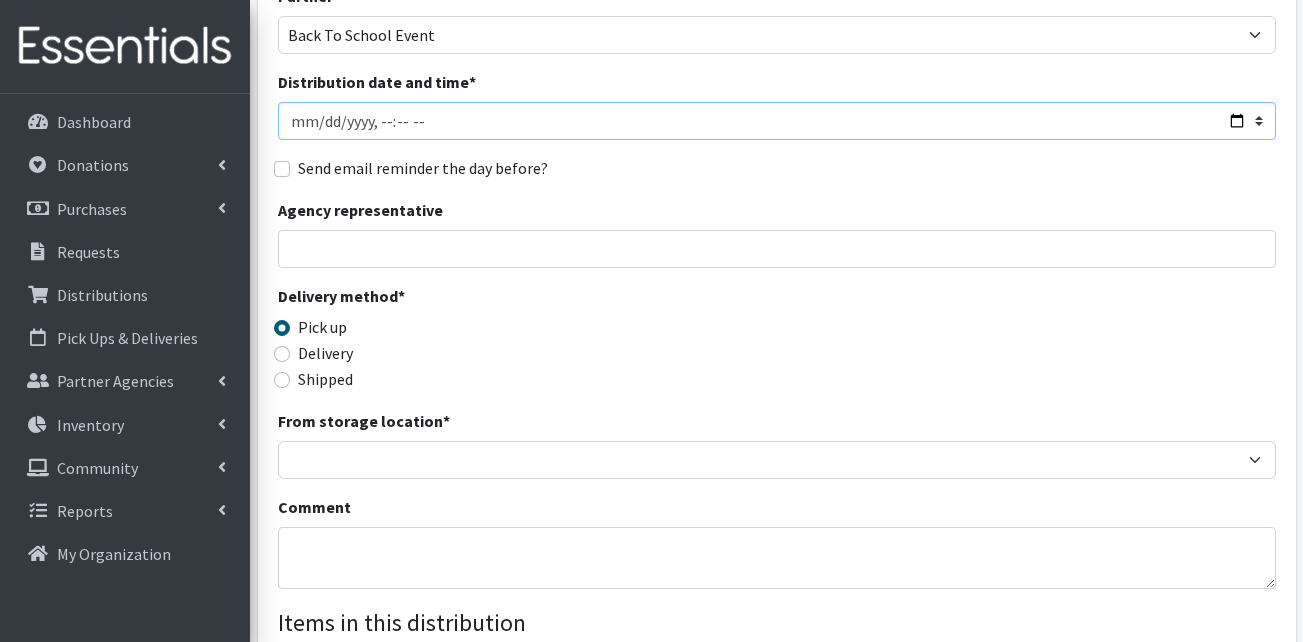 click on "Distribution date and time  *" at bounding box center (777, 121) 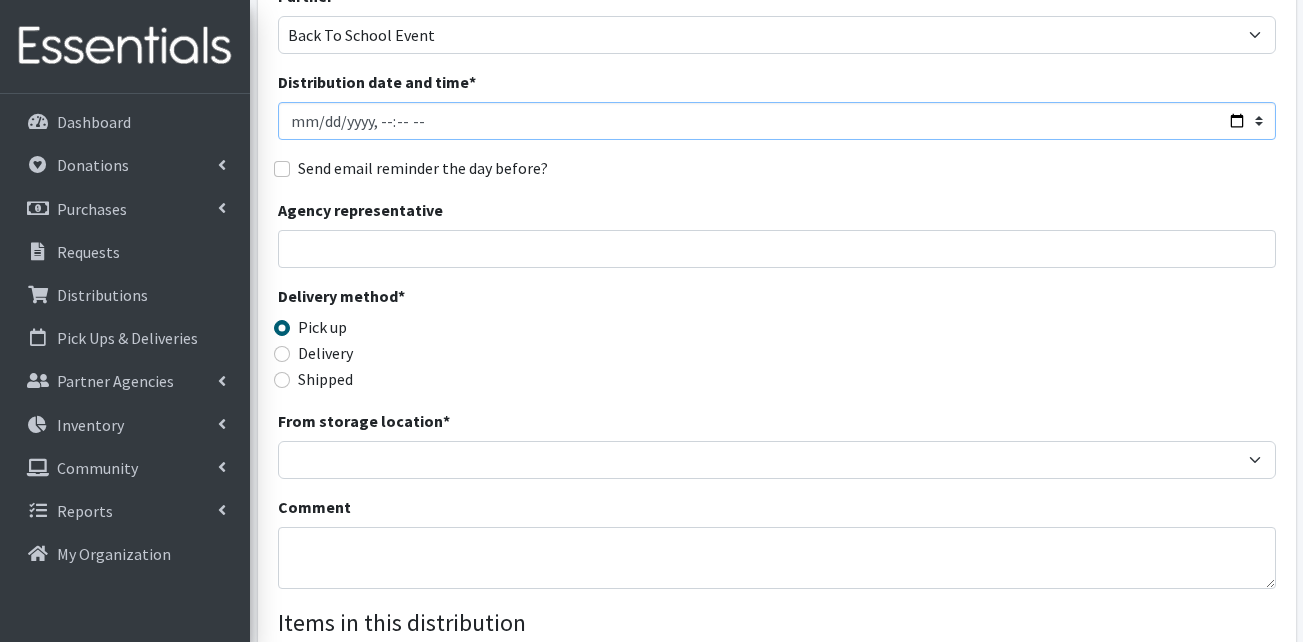 click on "Distribution date and time  *" at bounding box center [777, 121] 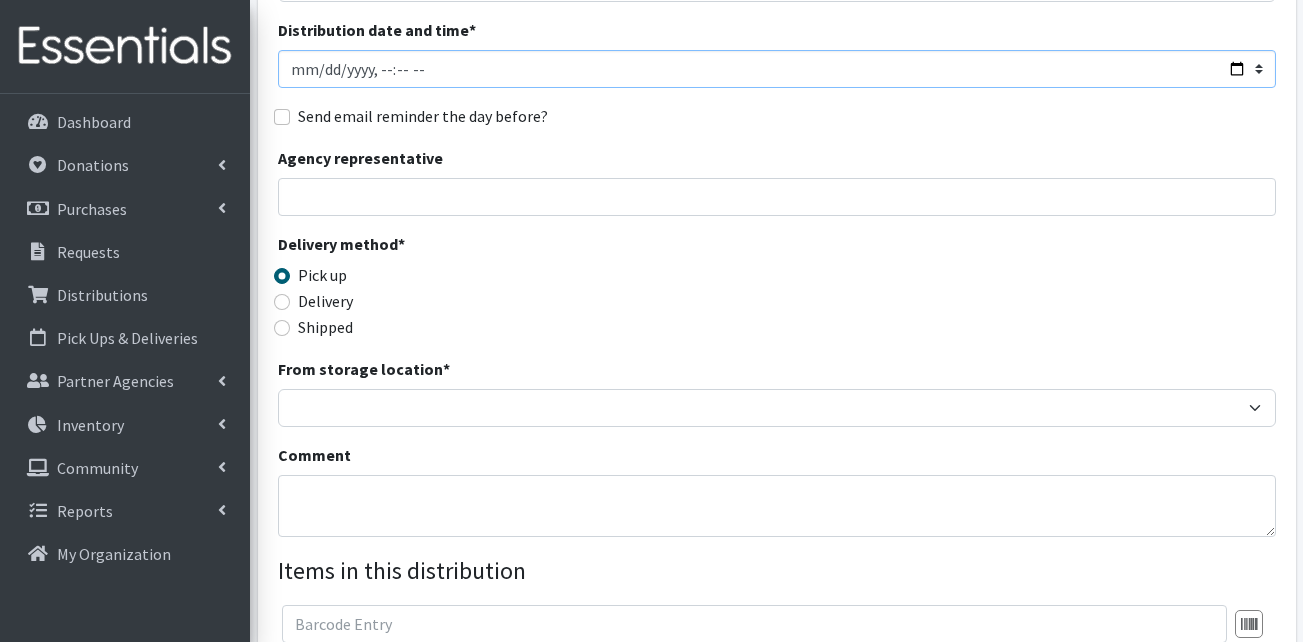 scroll, scrollTop: 300, scrollLeft: 0, axis: vertical 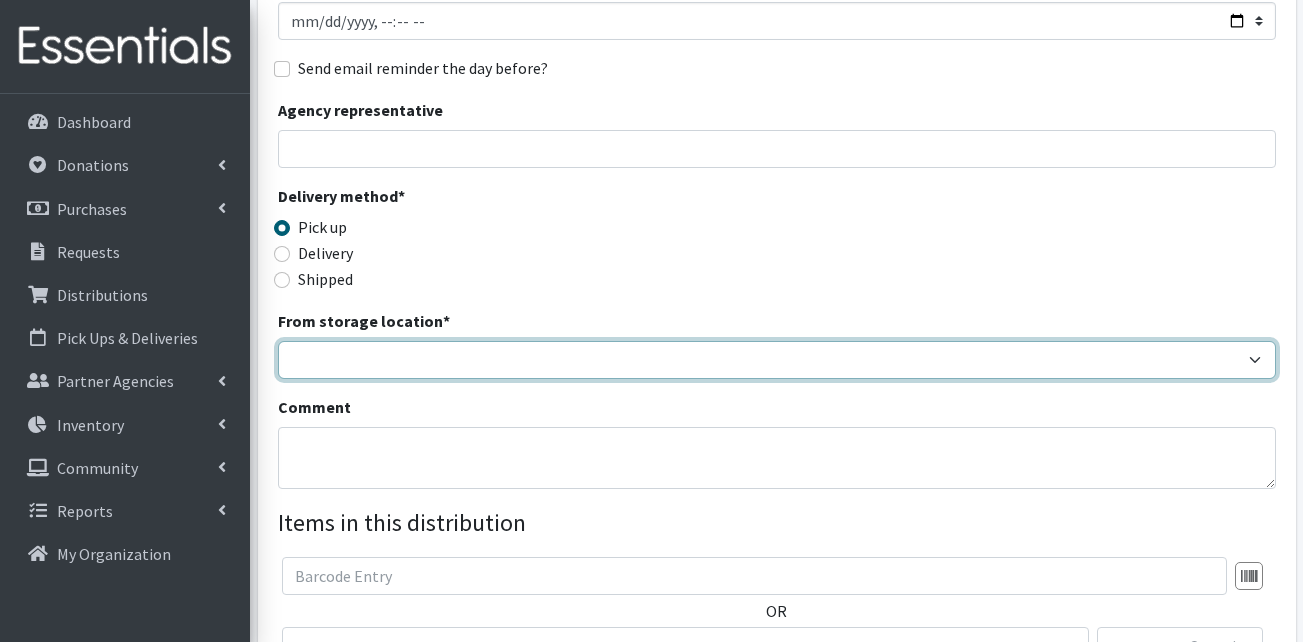 drag, startPoint x: 345, startPoint y: 310, endPoint x: 349, endPoint y: 342, distance: 32.24903 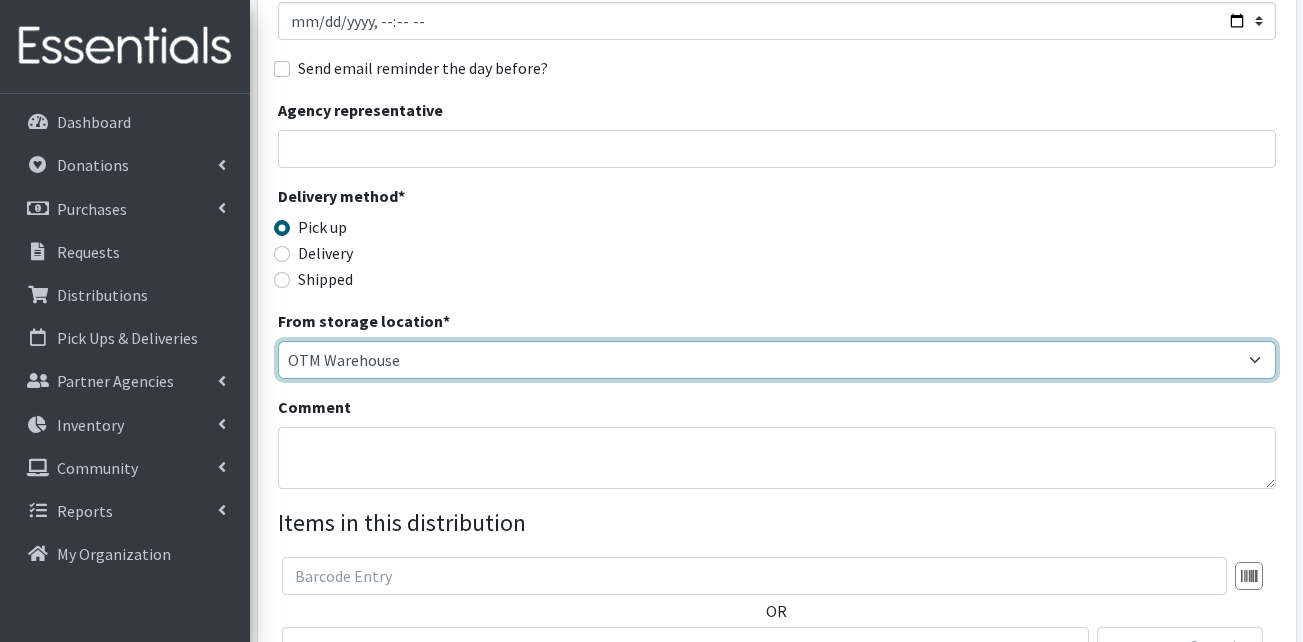 click on "OTM Warehouse" at bounding box center [777, 360] 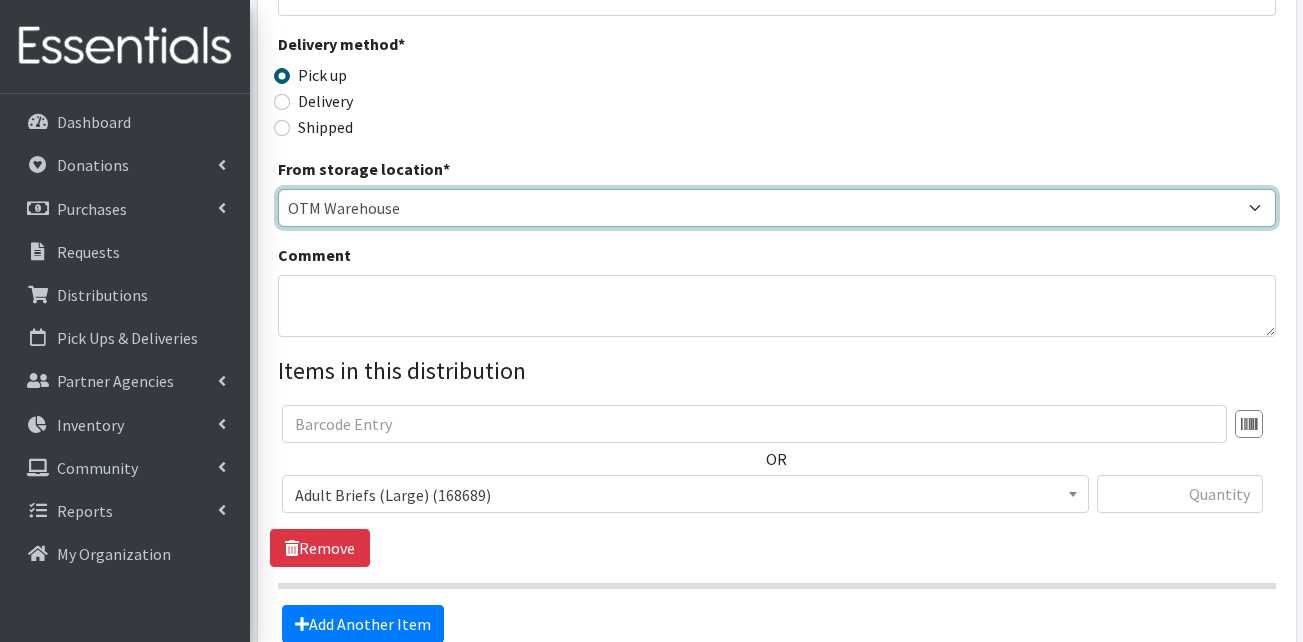 scroll, scrollTop: 624, scrollLeft: 0, axis: vertical 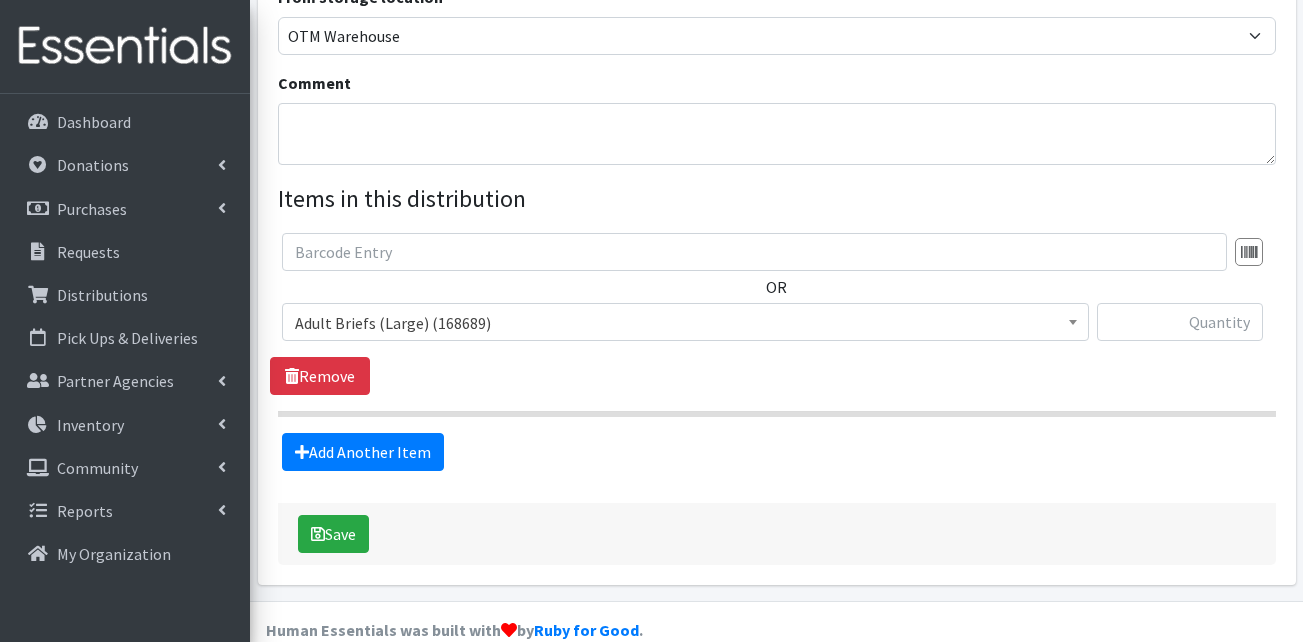 click on "User Guide
0 Pick-ups
remaining this week
View Calendar
0
Requests
0
Partner Agencies Pending Review
[FIRST] [LAST]
Account Settings
My Organization
Log Out
Dashboard
Donations
All Donations
New Donation
Purchases
All Purchases
New Purchase
Requests
Distributions" at bounding box center [651, 26] 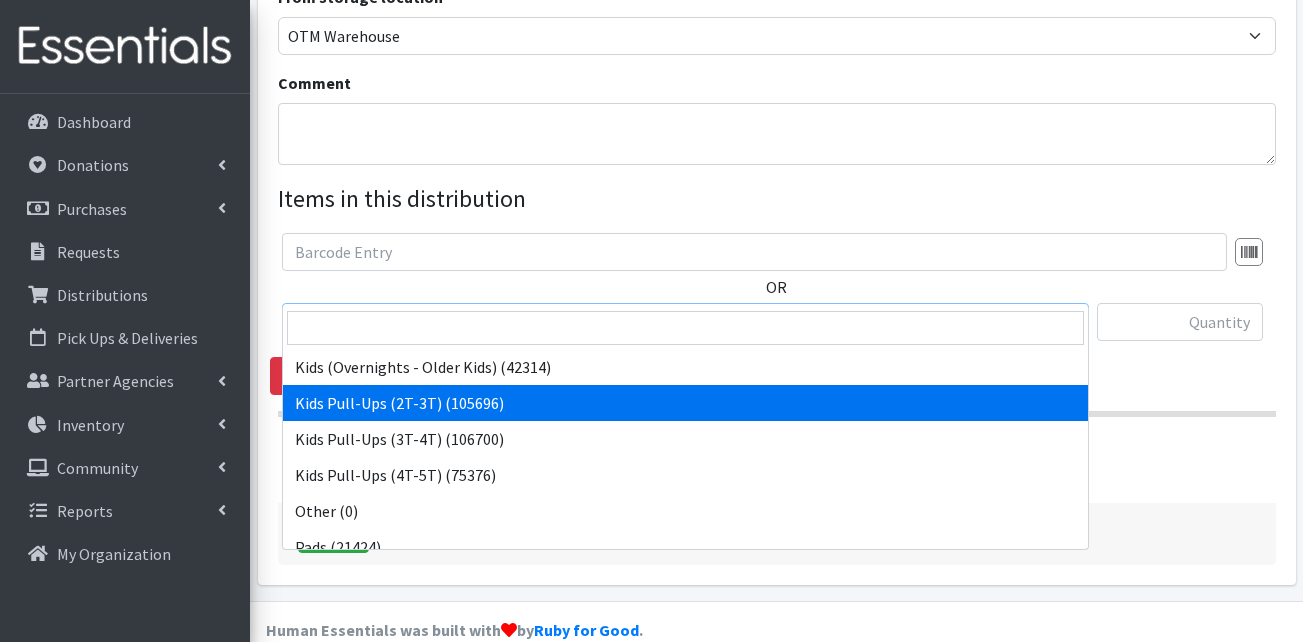 scroll, scrollTop: 800, scrollLeft: 0, axis: vertical 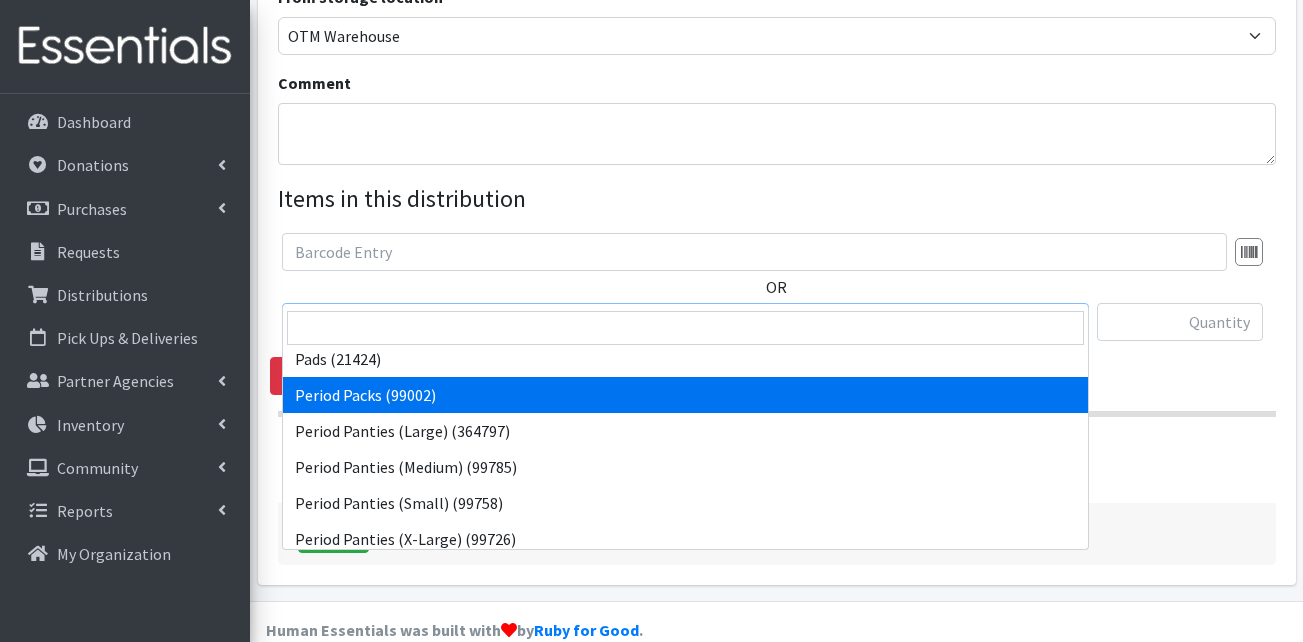 select on "15291" 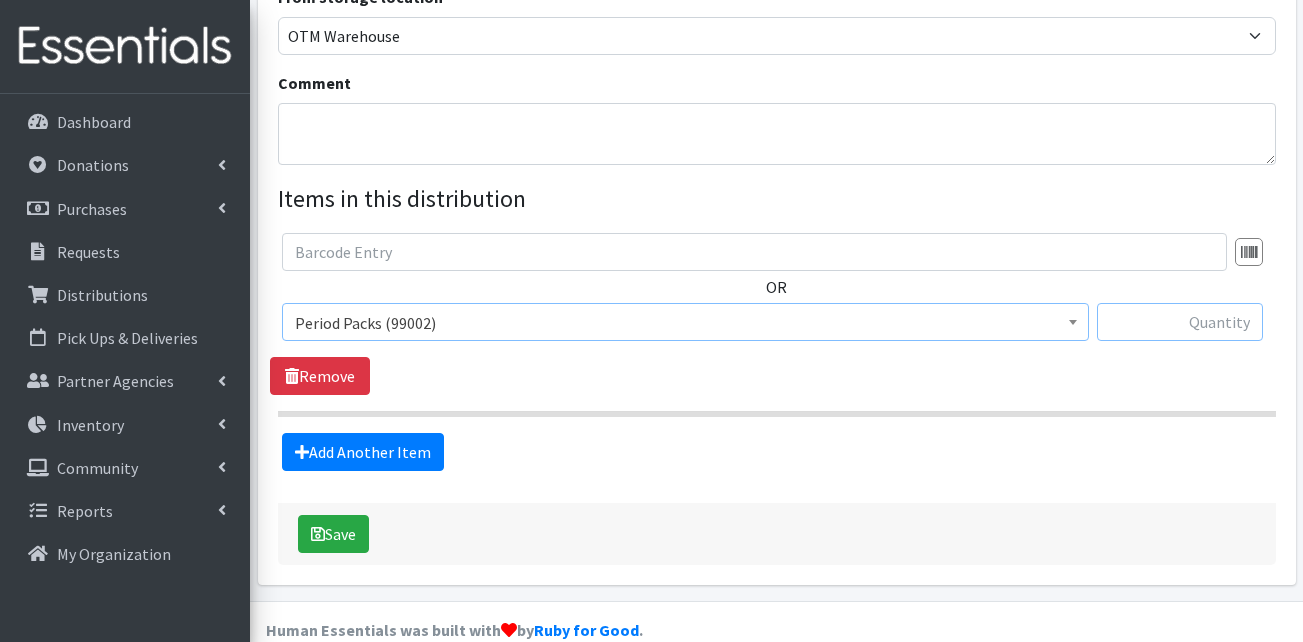 click at bounding box center (1180, 322) 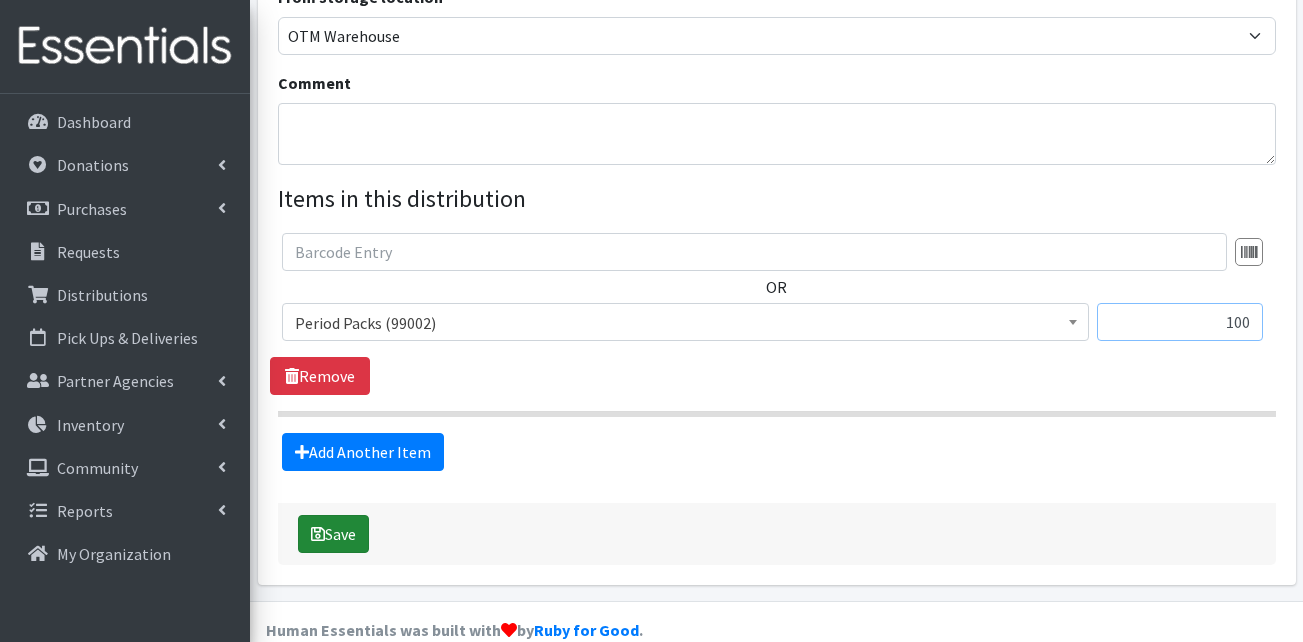 type on "100" 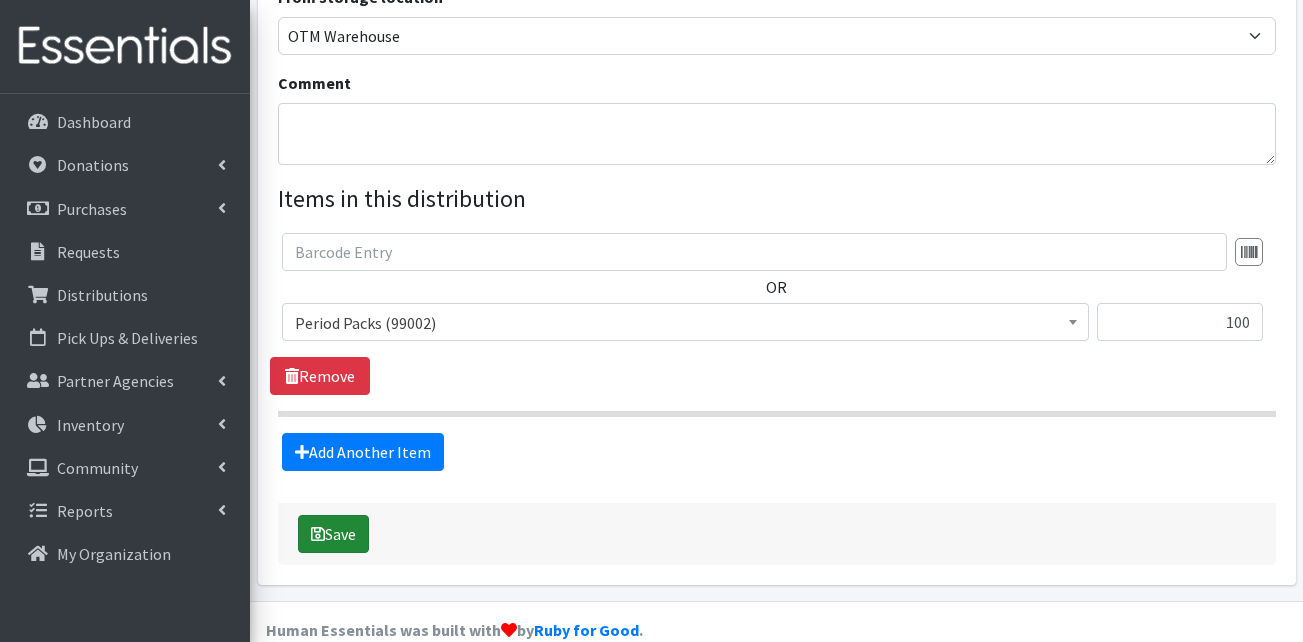 click on "Save" at bounding box center [333, 534] 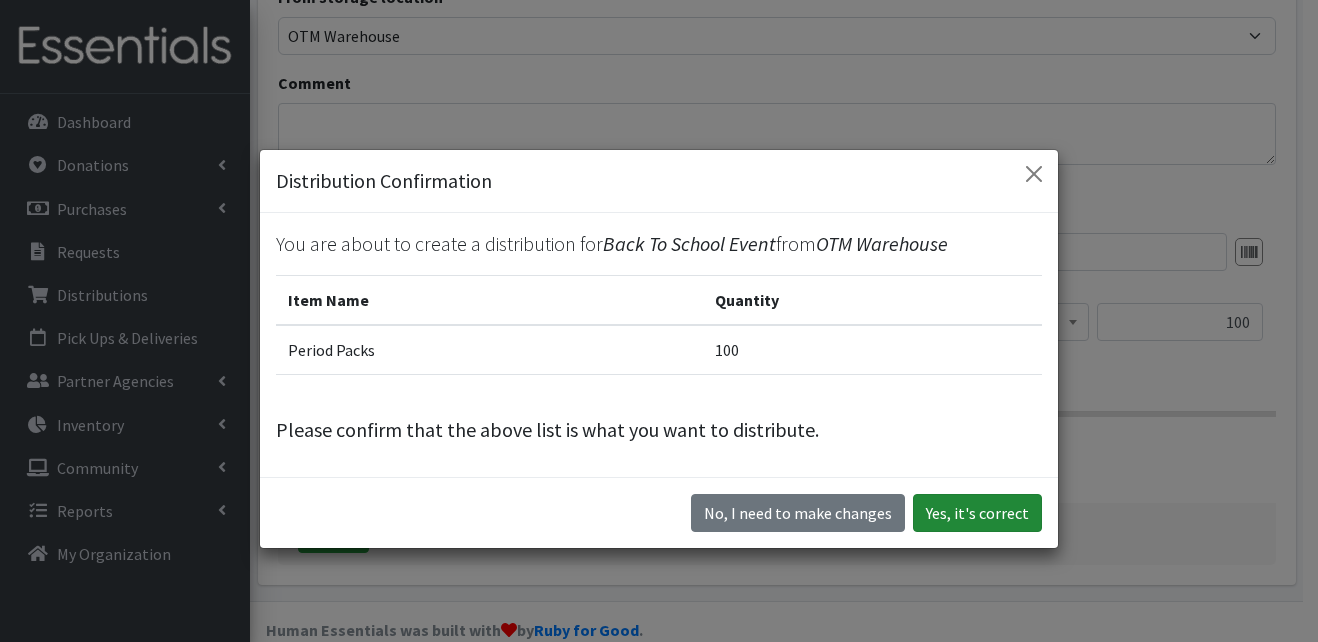 click on "Yes, it's correct" at bounding box center (977, 513) 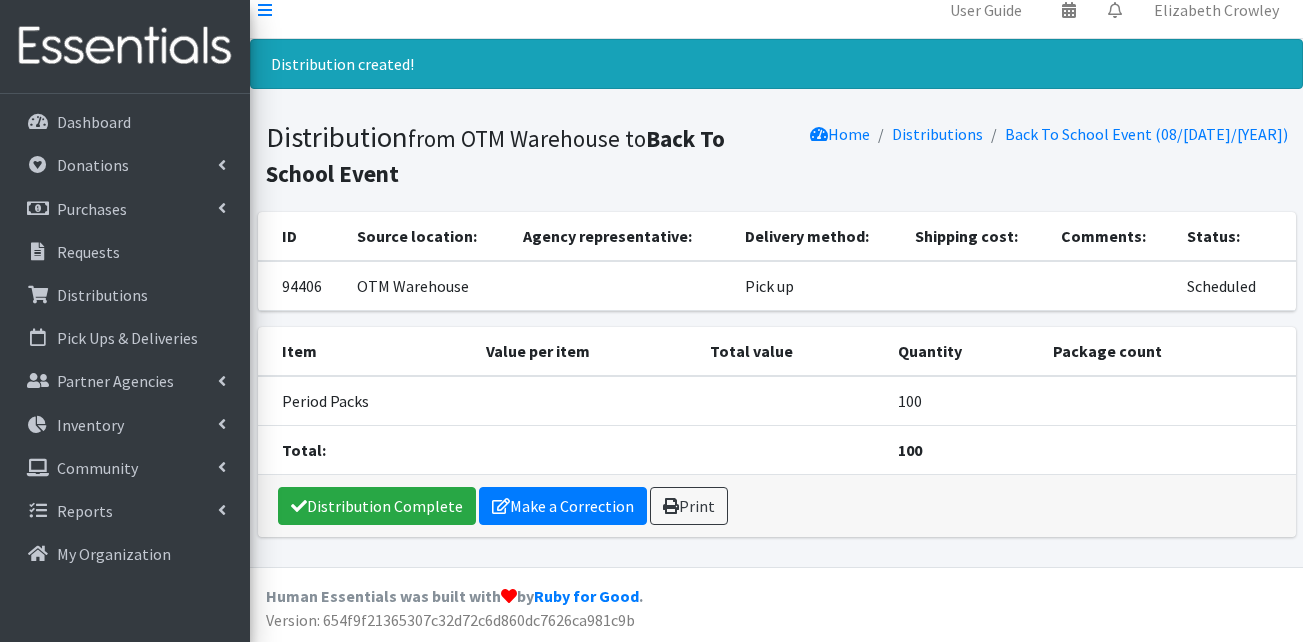 scroll, scrollTop: 0, scrollLeft: 0, axis: both 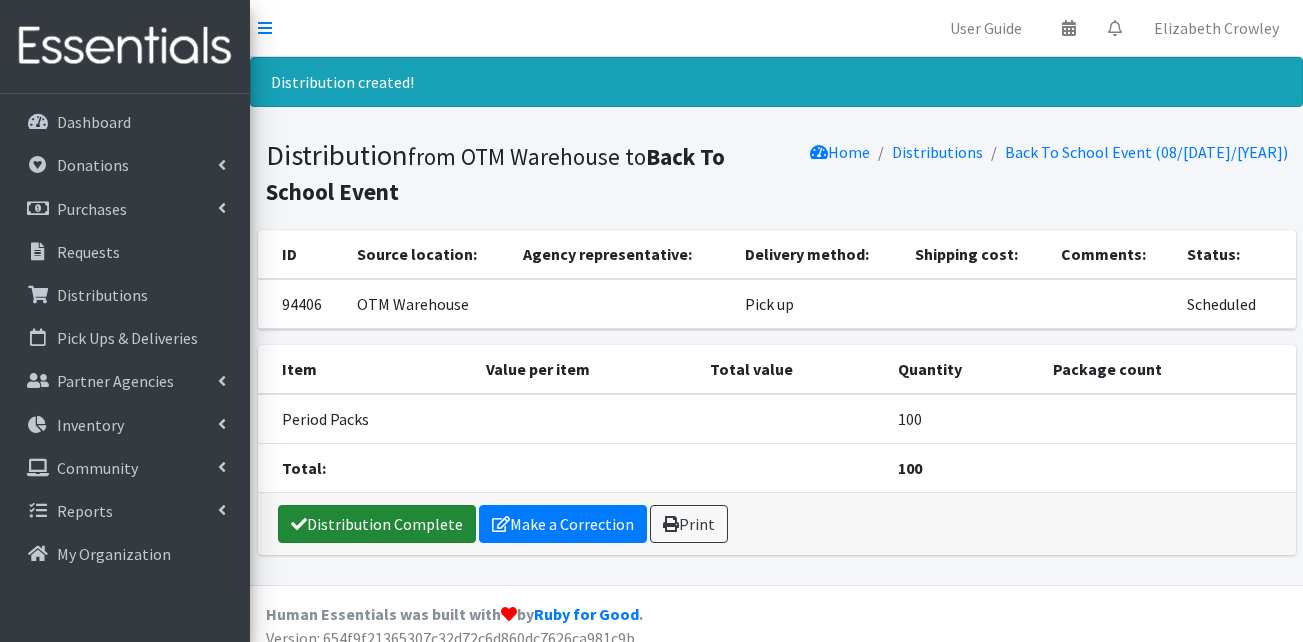 click on "Distribution Complete" at bounding box center (377, 524) 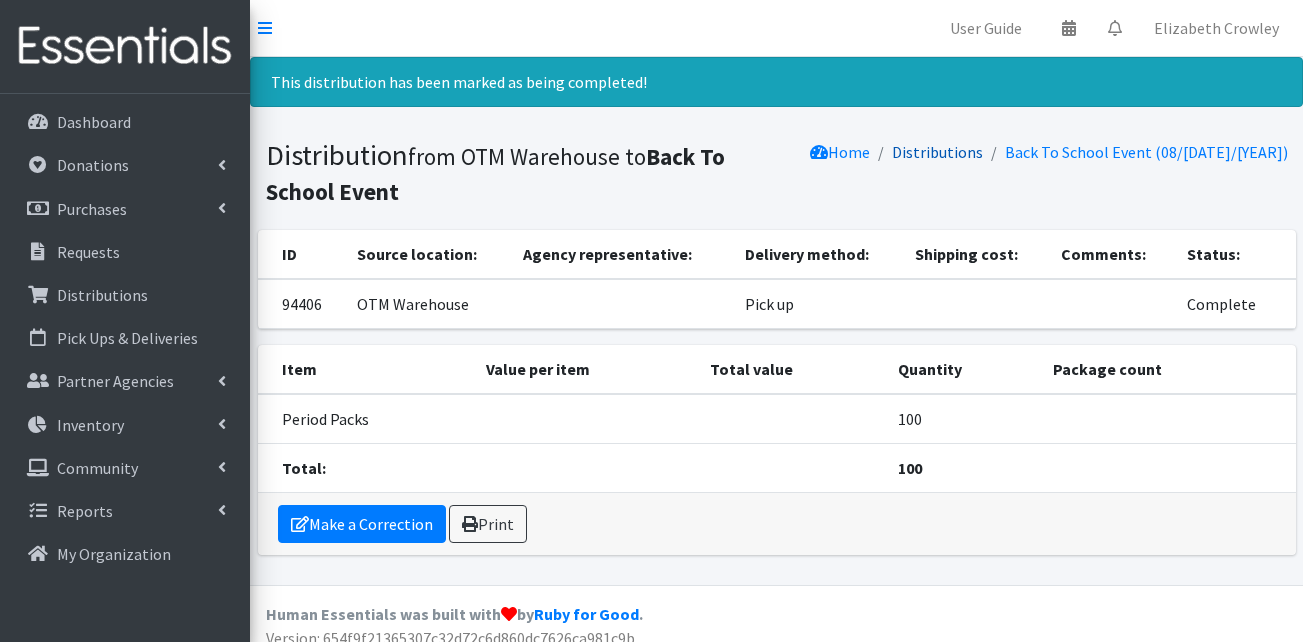 click on "Distributions" at bounding box center (937, 152) 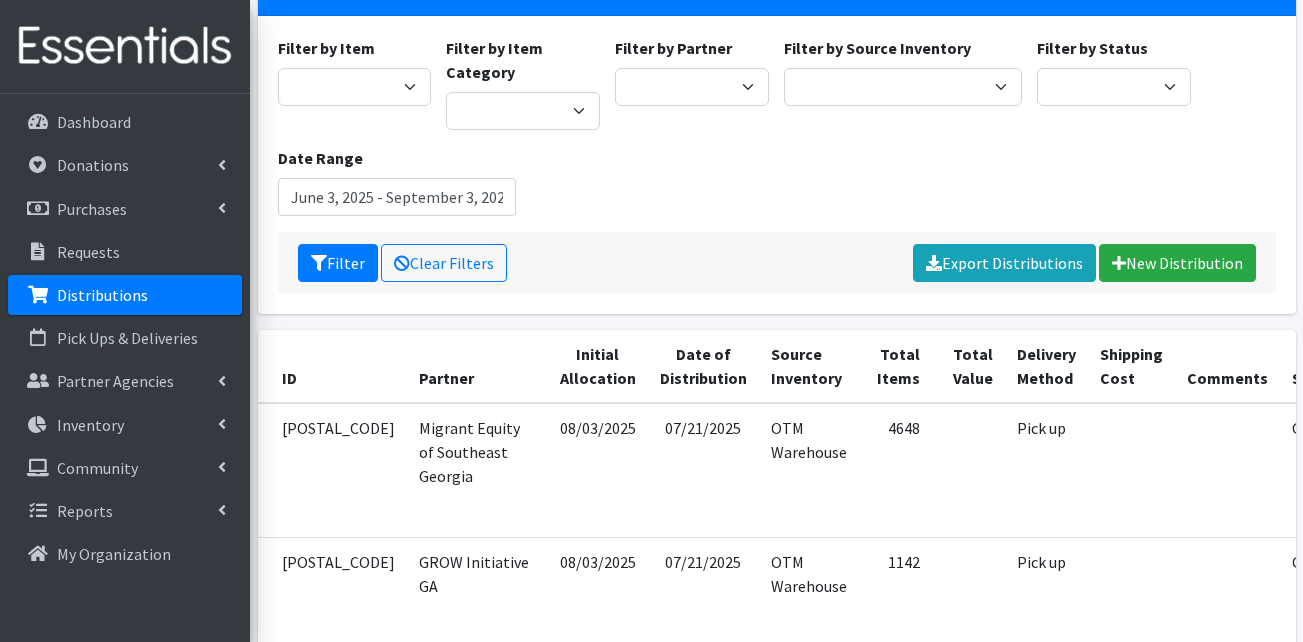 scroll, scrollTop: 0, scrollLeft: 0, axis: both 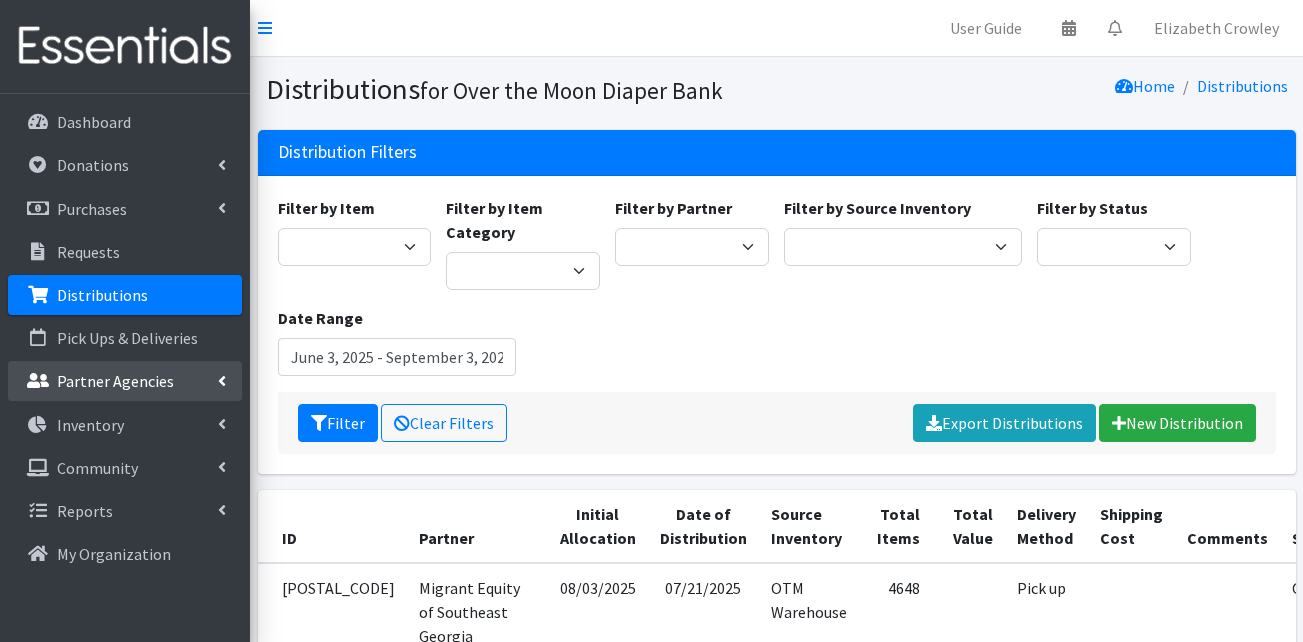 click on "Partner Agencies" at bounding box center (125, 381) 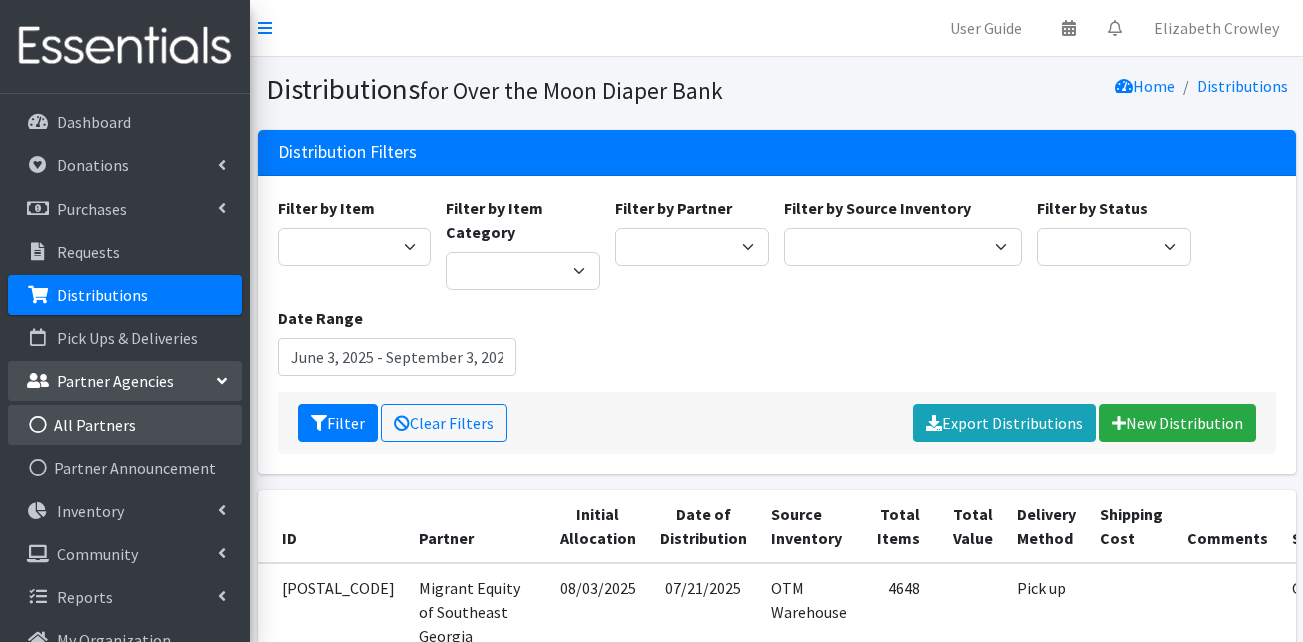 click on "All Partners" at bounding box center [125, 425] 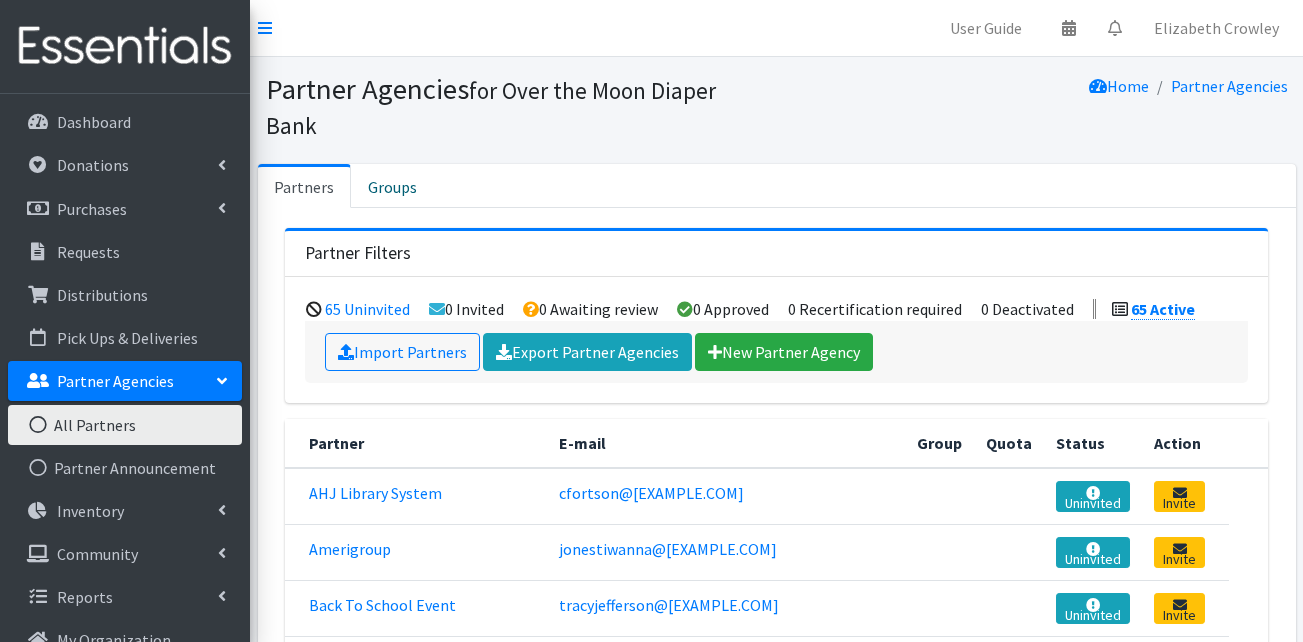 scroll, scrollTop: 0, scrollLeft: 0, axis: both 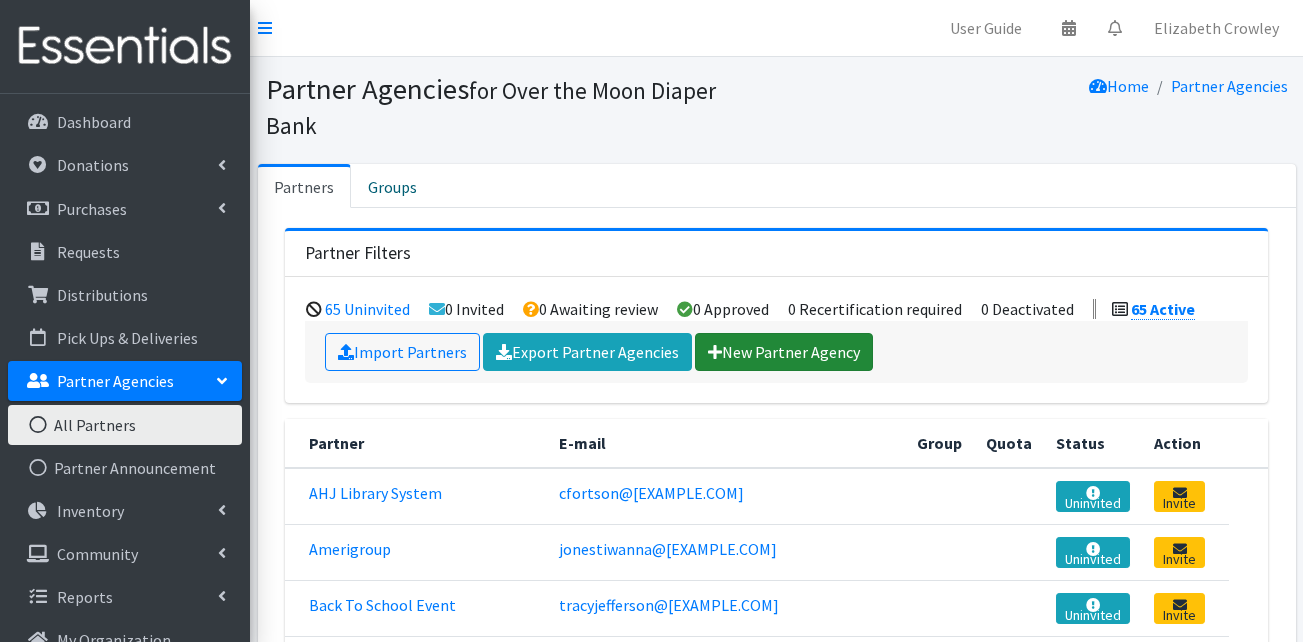 click on "New Partner Agency" at bounding box center (784, 352) 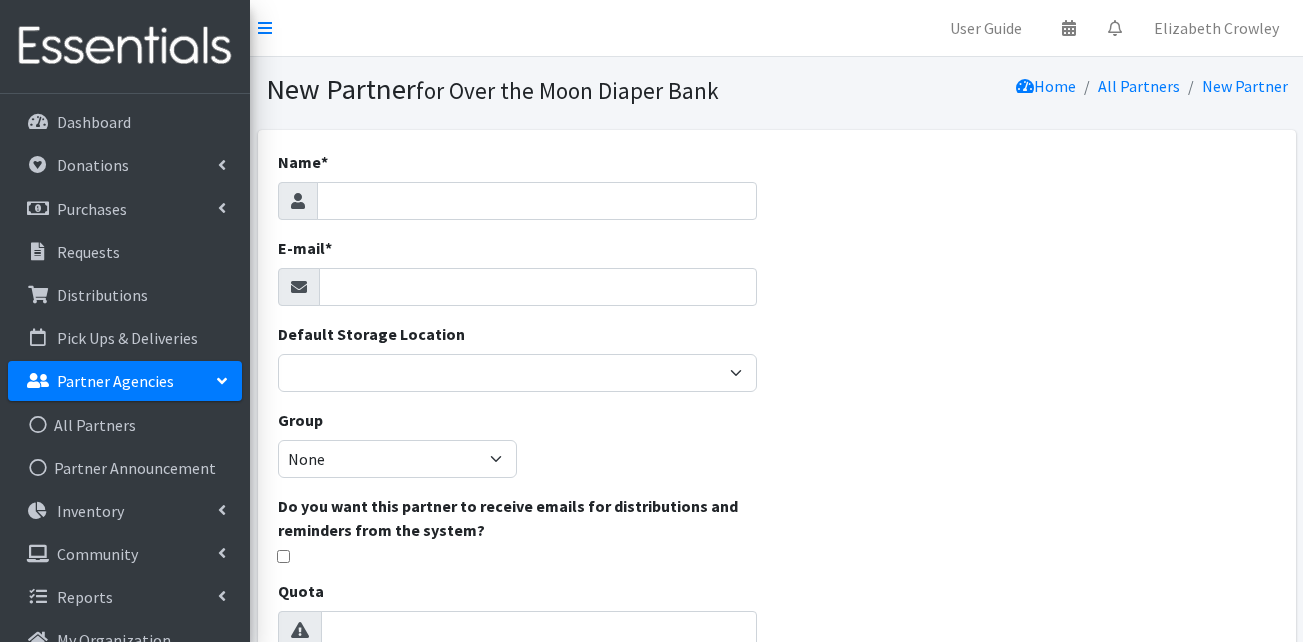 scroll, scrollTop: 0, scrollLeft: 0, axis: both 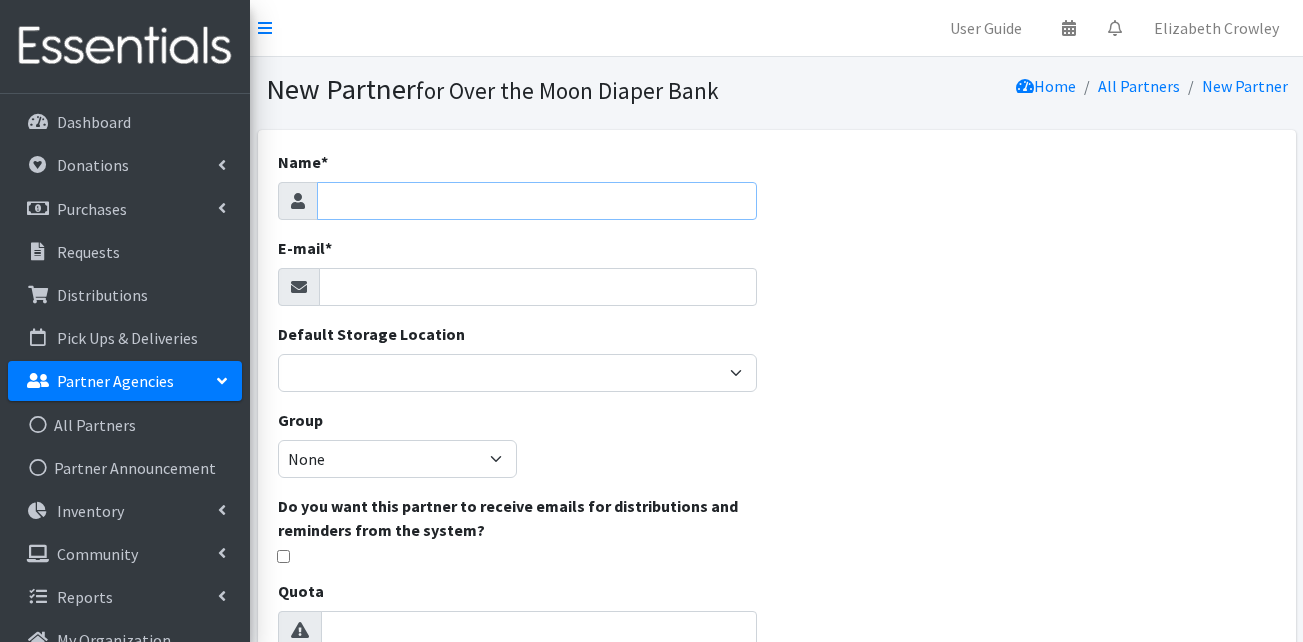 click on "Name  *" at bounding box center (537, 201) 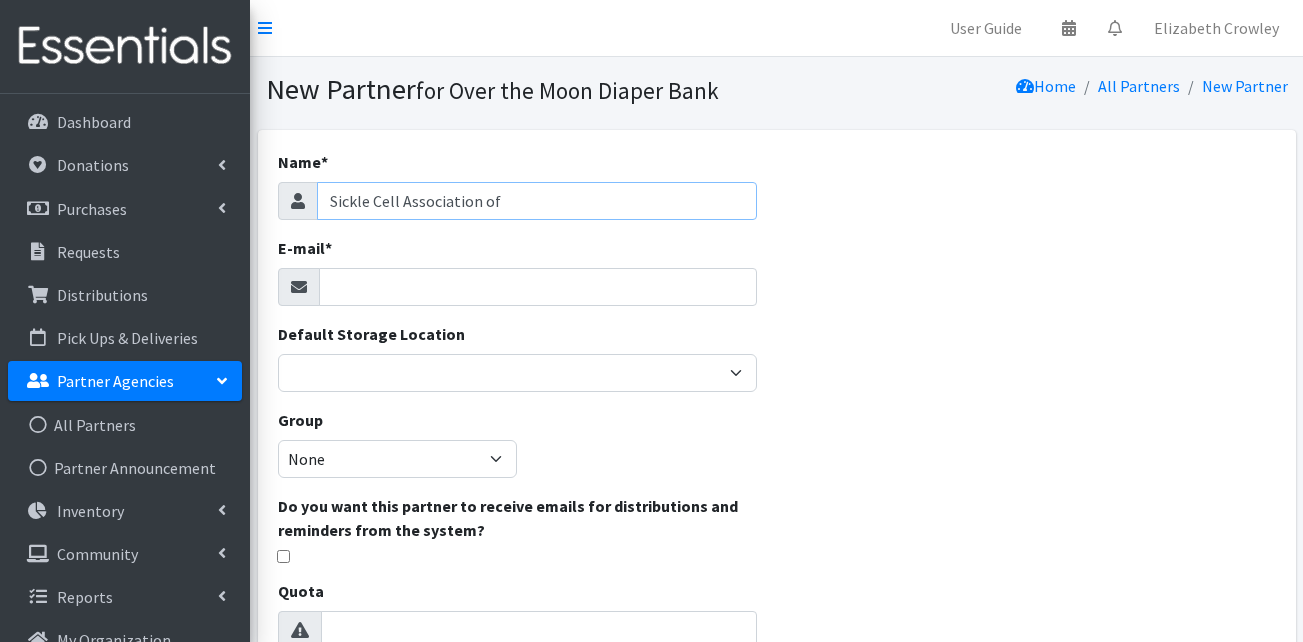 click on "Sickle Cell Association of" at bounding box center (537, 201) 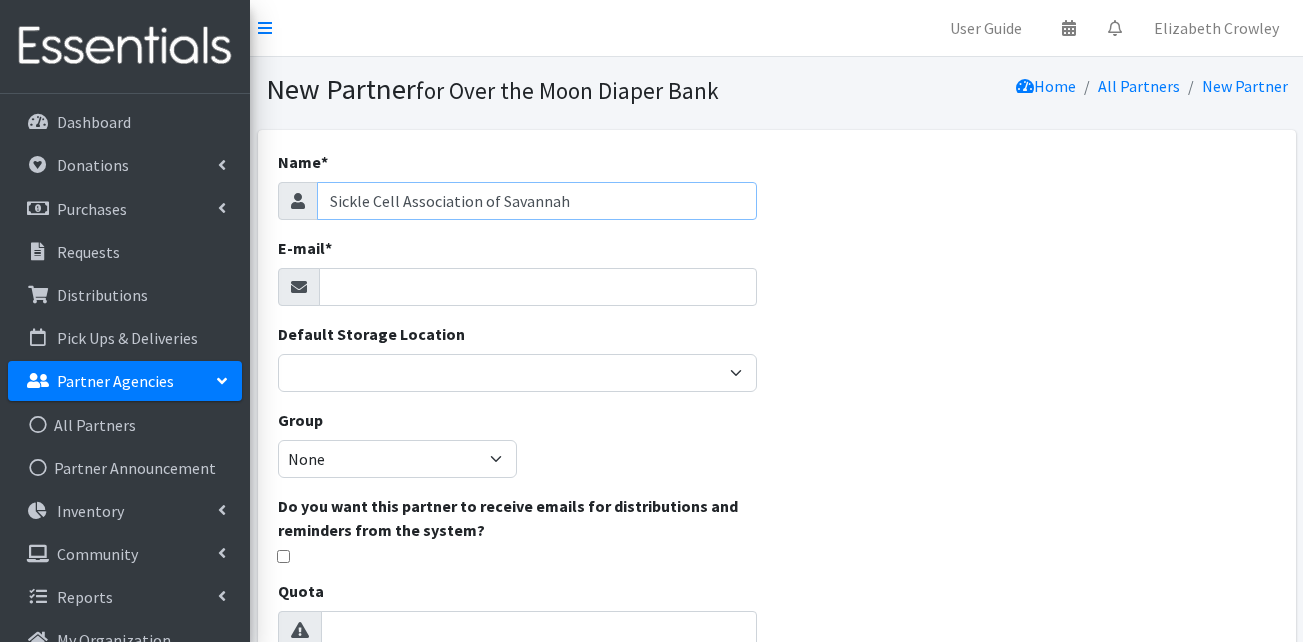 type on "Sickle Cell Association of Savannah" 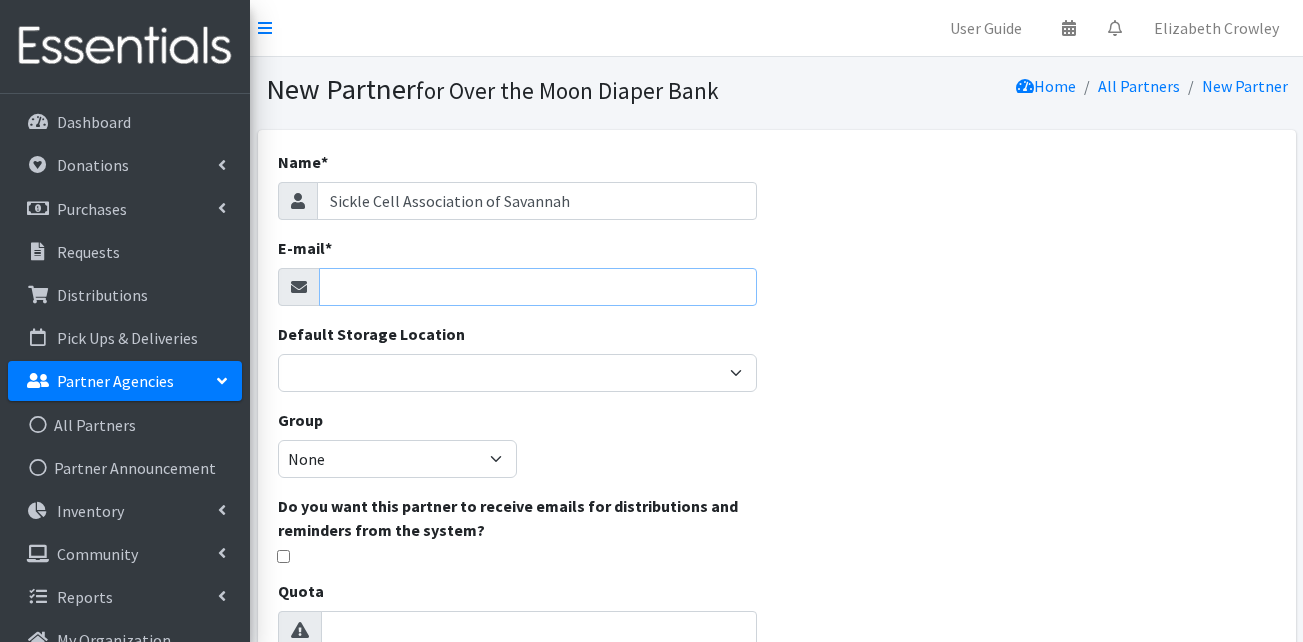 click on "E-mail  *" at bounding box center [538, 287] 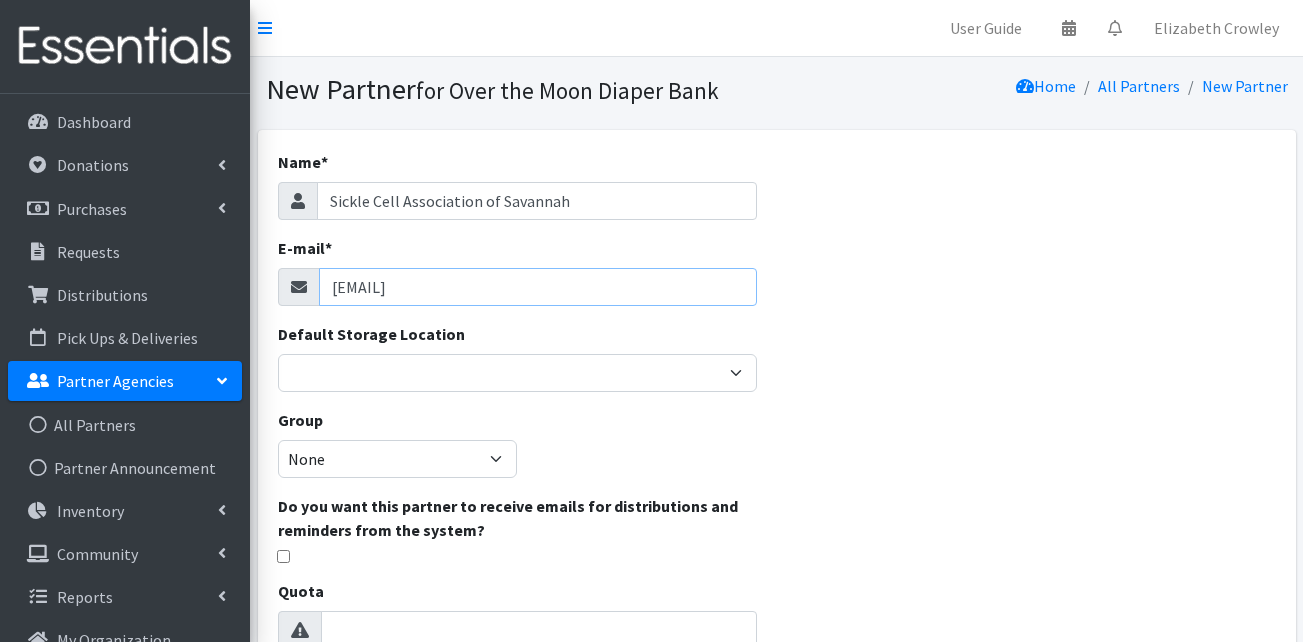 type on "acampbell02@comcast.net" 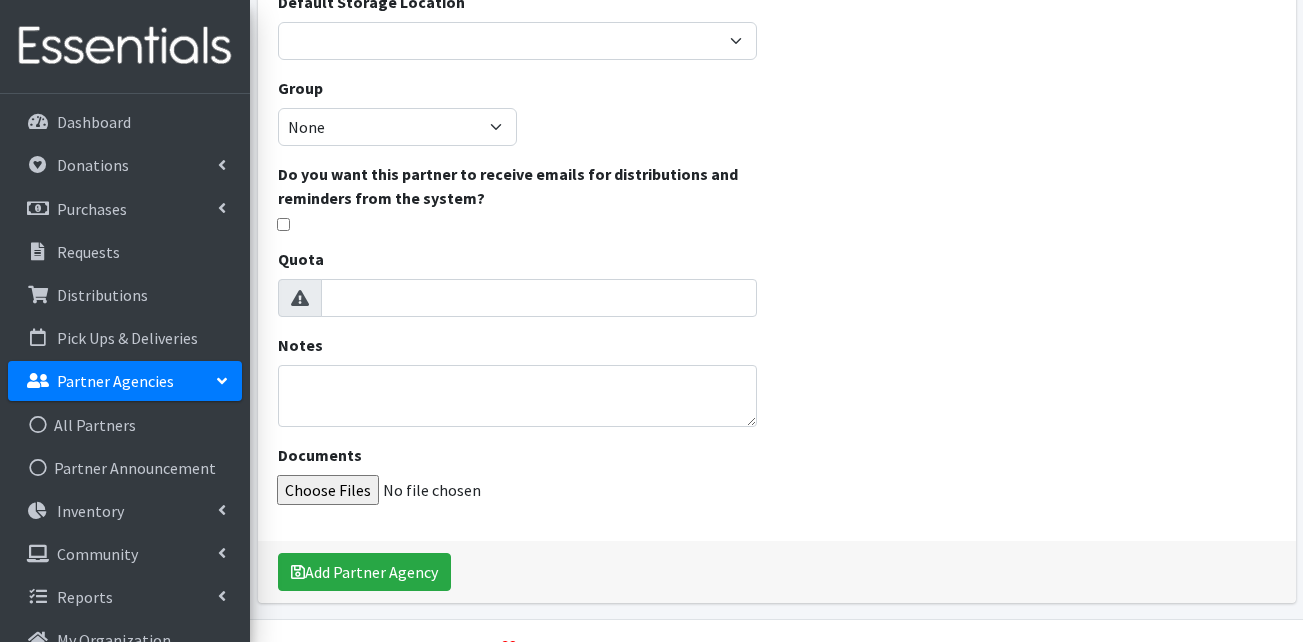 scroll, scrollTop: 384, scrollLeft: 0, axis: vertical 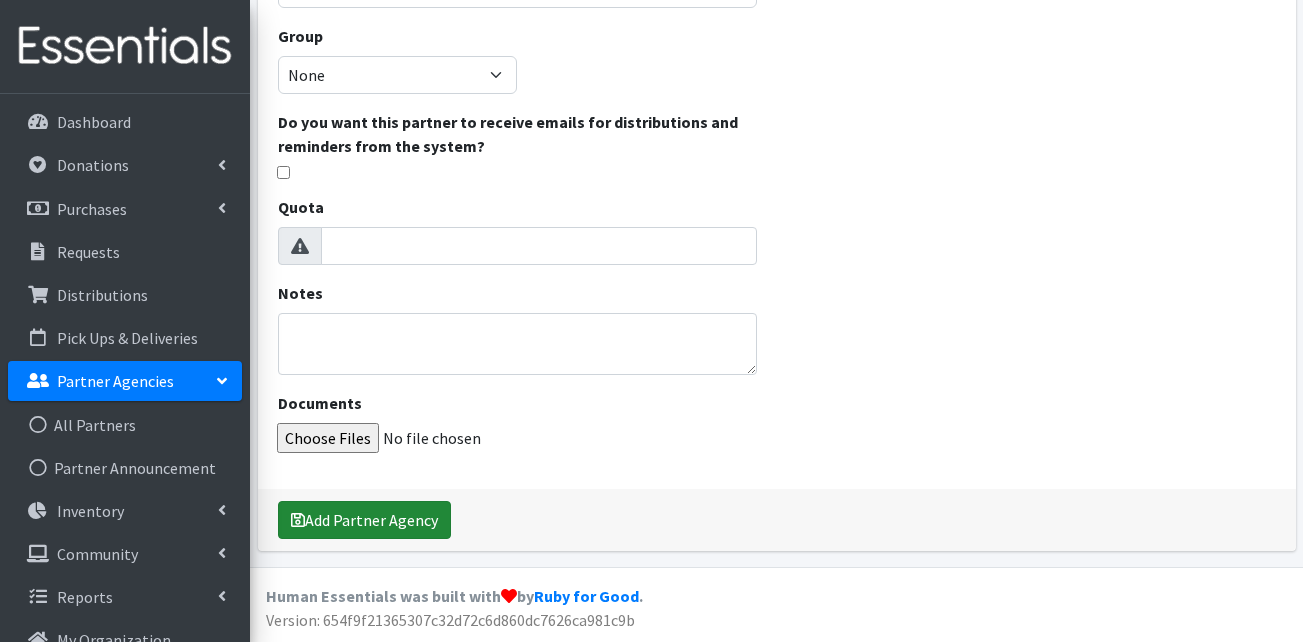 click on "Add Partner Agency" at bounding box center [364, 520] 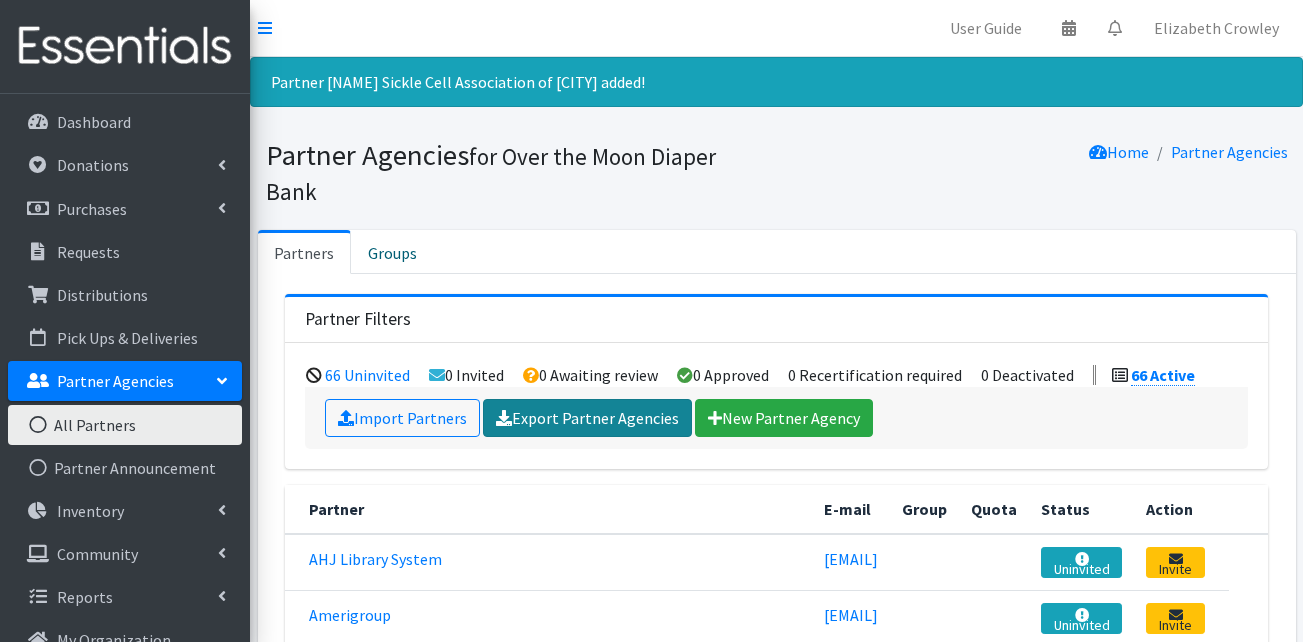 scroll, scrollTop: 0, scrollLeft: 0, axis: both 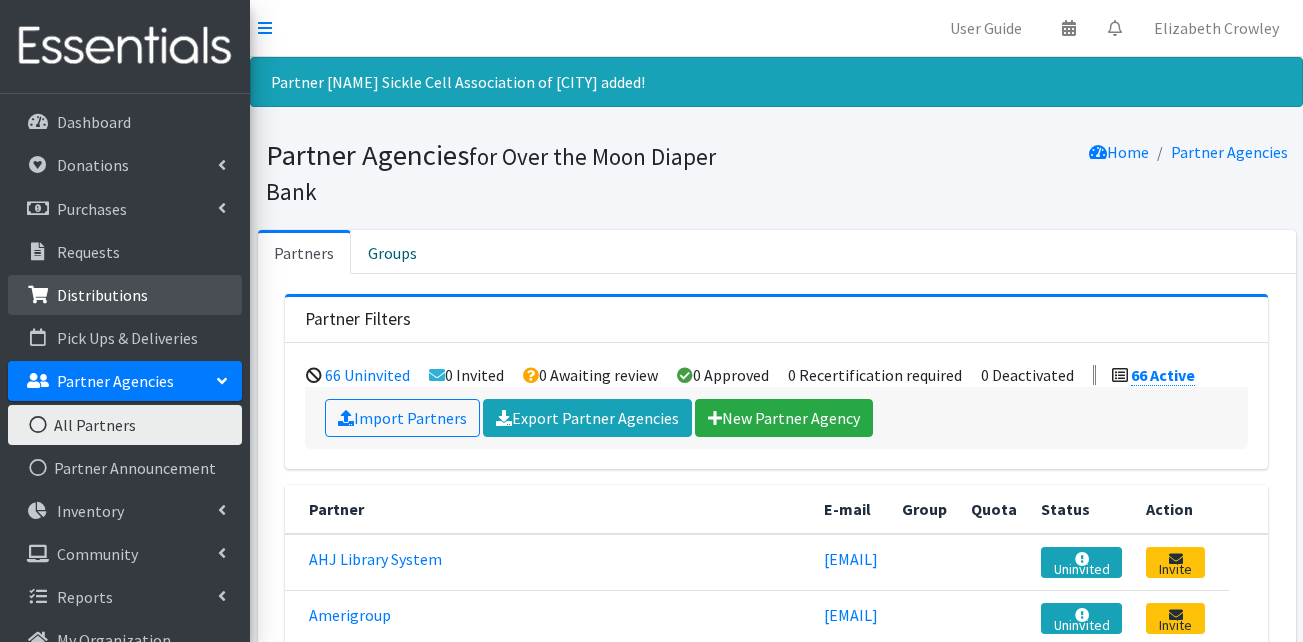 click on "Distributions" at bounding box center (102, 295) 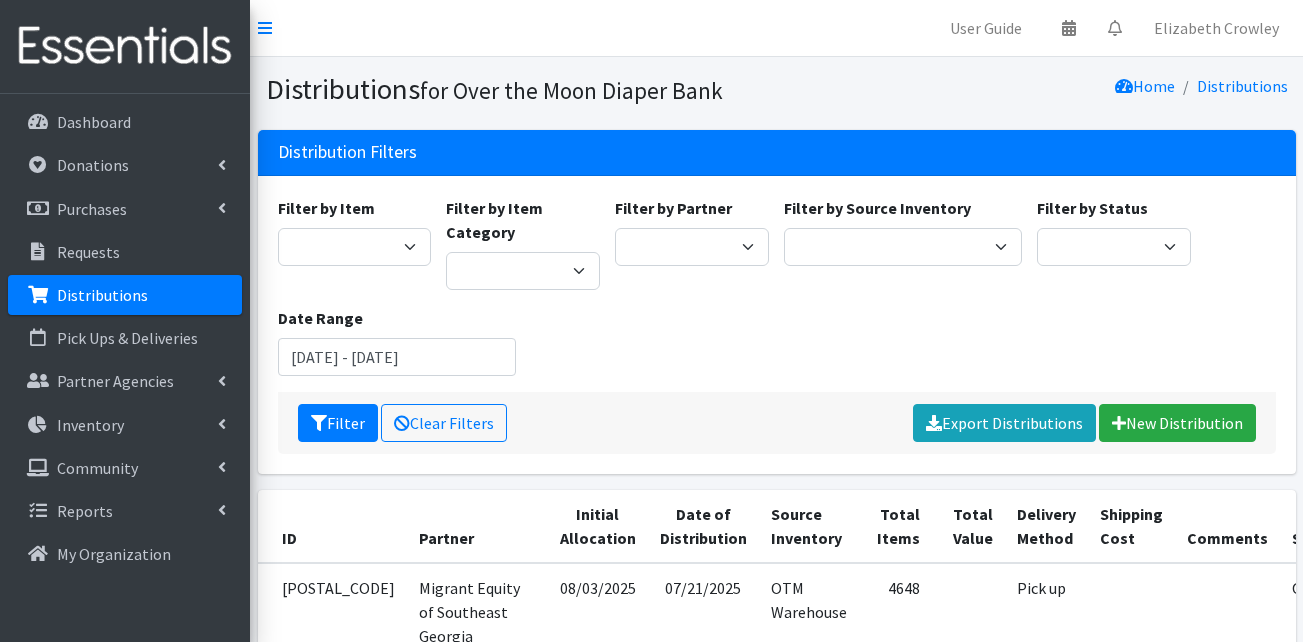 scroll, scrollTop: 0, scrollLeft: 0, axis: both 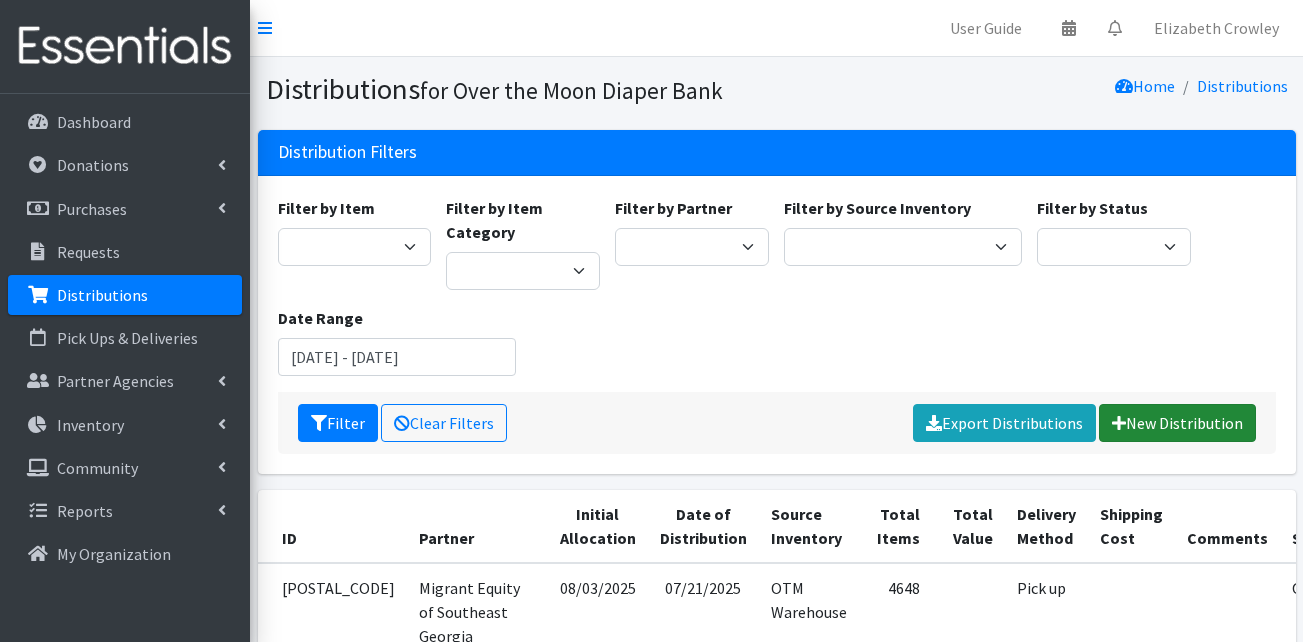 click on "New Distribution" at bounding box center (1177, 423) 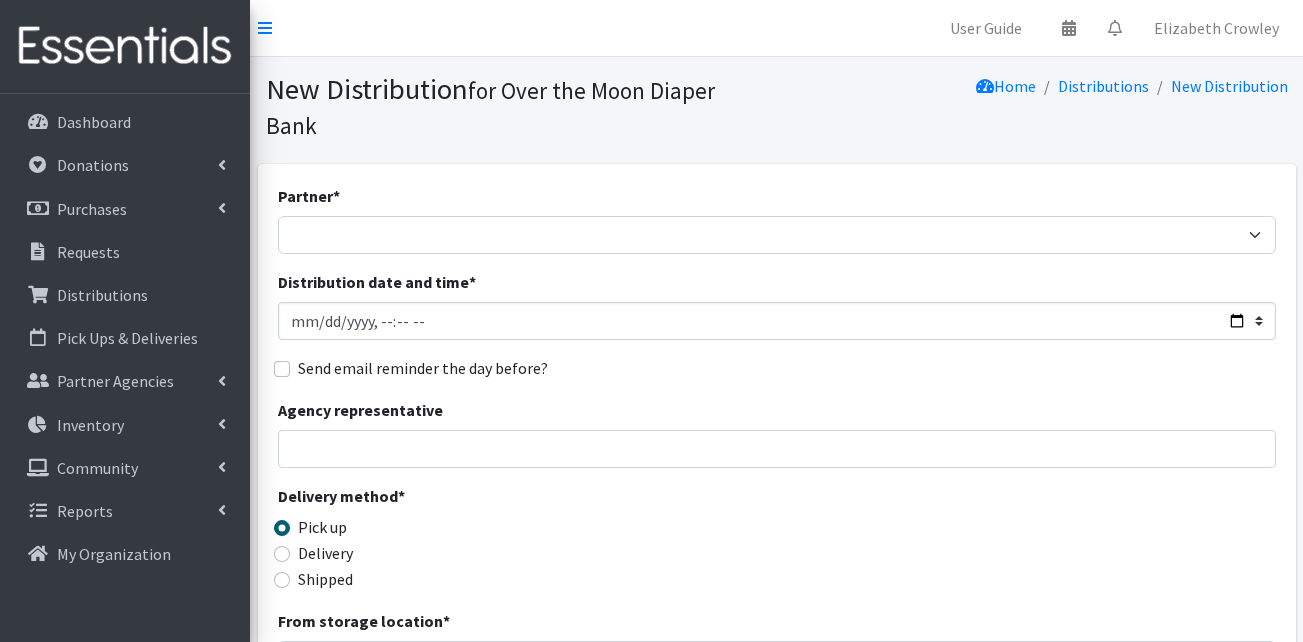 scroll, scrollTop: 0, scrollLeft: 0, axis: both 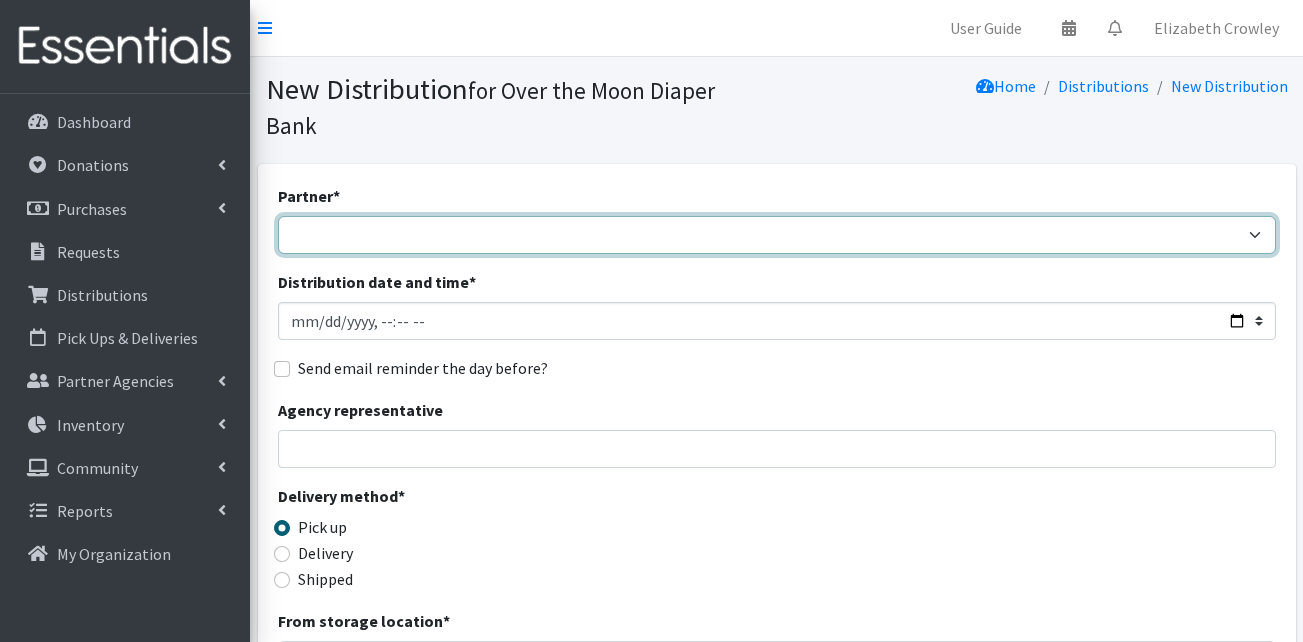 click on "AHJ Library System
Amerigroup
Back To School Event
CCC Henderson Lighthouse
CEMA (Chatham Emergency Management Agency)
Chatham Savannah Authority for the Homeless
Coastal Coalition for Children - Savannah
CORE
DDDRP: Action Pact
DDDRP: Coastal GA Area Community Action Authority
Department of Public Health (DPH) / Coastal Health District
Economic Opportunity Authority
First Bryan Baptist Church
Fresh Express (YMCA + Healthy Savannah)
GA MOON LOCKER : DPH SAV, Drayton
GA MOON LOCKER : DPH SAV, Eisenhower
GA MOON LOCKER: Forest City Branch
GA MOON LOCKER : Hinesville Branch
GA MOON LOCKER : Midway|Riceboro Branch
GA MOON LOCKER : SW Chatham Branch
GA Southern Captain's Cupboard SAV
GA Southern Statesboro / Wellness & Health Promotion
General Donation
Gillison Branch Baptist Church 2nd Annual Health Fair
Goodwill SEGA
Greater Gaines Women's Missionary Society
Greenbriar Children's Center
GROW Initiative GA
HOME OTM
Hope 1312 Collective" at bounding box center [777, 235] 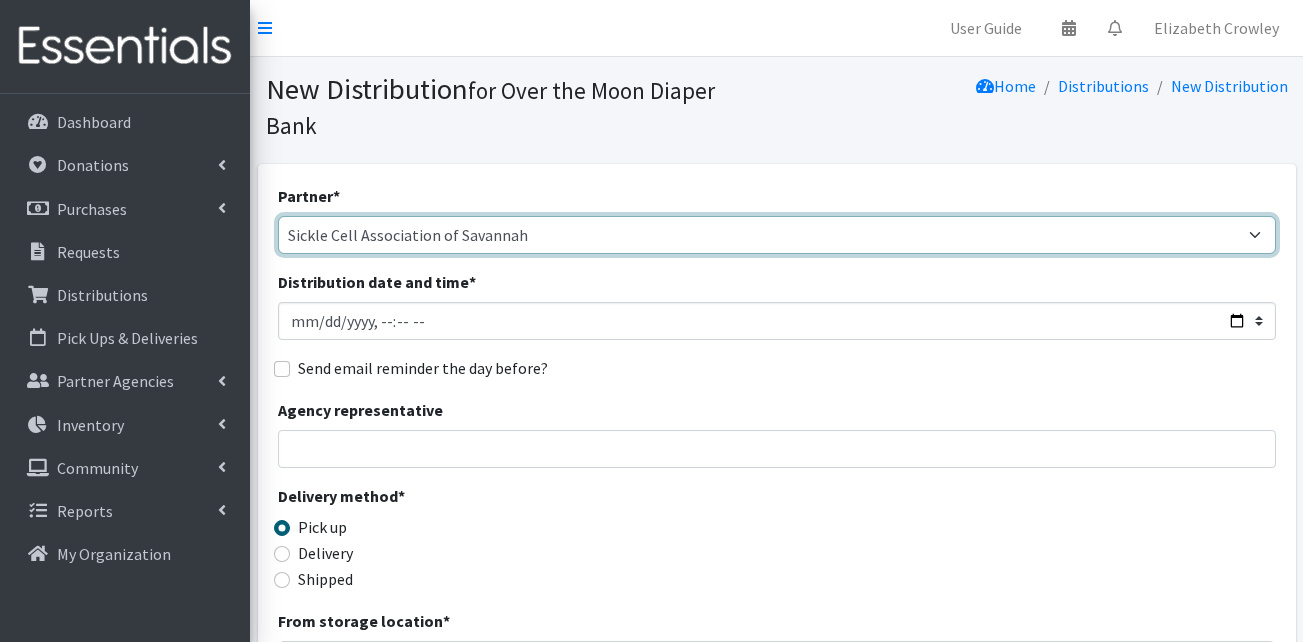 click on "AHJ Library System
Amerigroup
Back To School Event
CCC Henderson Lighthouse
CEMA (Chatham Emergency Management Agency)
Chatham Savannah Authority for the Homeless
Coastal Coalition for Children - Savannah
CORE
DDDRP: Action Pact
DDDRP: Coastal GA Area Community Action Authority
Department of Public Health (DPH) / Coastal Health District
Economic Opportunity Authority
First Bryan Baptist Church
Fresh Express (YMCA + Healthy Savannah)
GA MOON LOCKER : DPH SAV, Drayton
GA MOON LOCKER : DPH SAV, Eisenhower
GA MOON LOCKER: Forest City Branch
GA MOON LOCKER : Hinesville Branch
GA MOON LOCKER : Midway|Riceboro Branch
GA MOON LOCKER : SW Chatham Branch
GA Southern Captain's Cupboard SAV
GA Southern Statesboro / Wellness & Health Promotion
General Donation
Gillison Branch Baptist Church 2nd Annual Health Fair
Goodwill SEGA
Greater Gaines Women's Missionary Society
Greenbriar Children's Center
GROW Initiative GA
HOME OTM
Hope 1312 Collective" at bounding box center [777, 235] 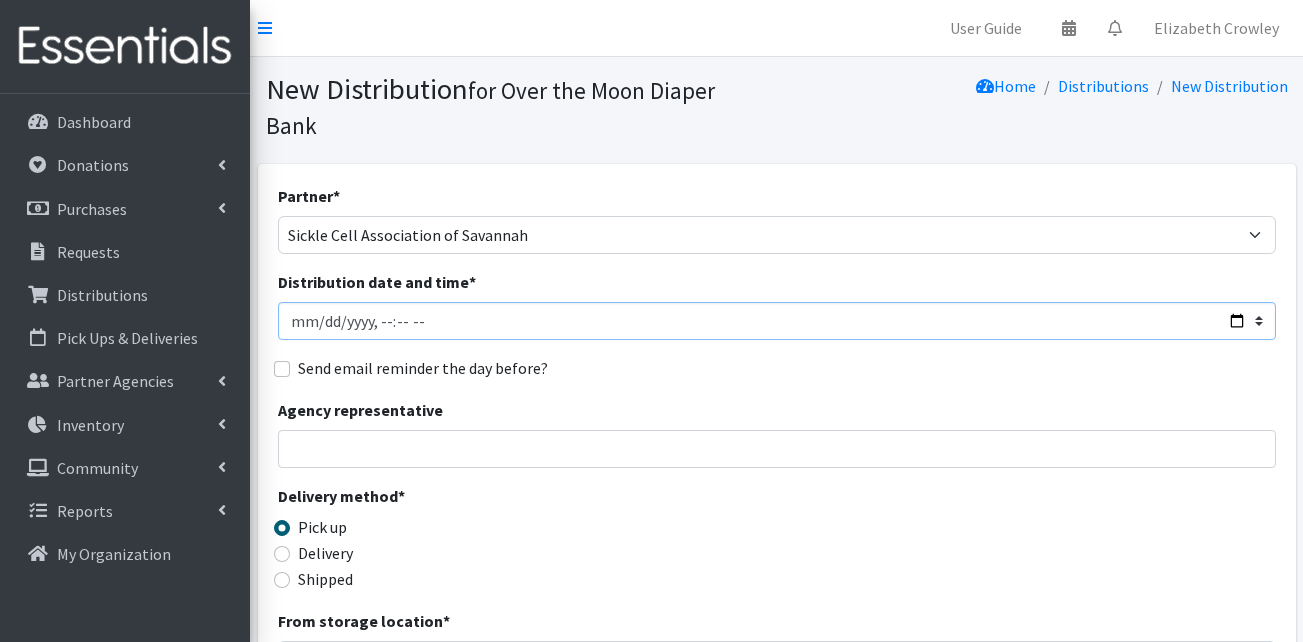 click on "Distribution date and time  *" at bounding box center [777, 321] 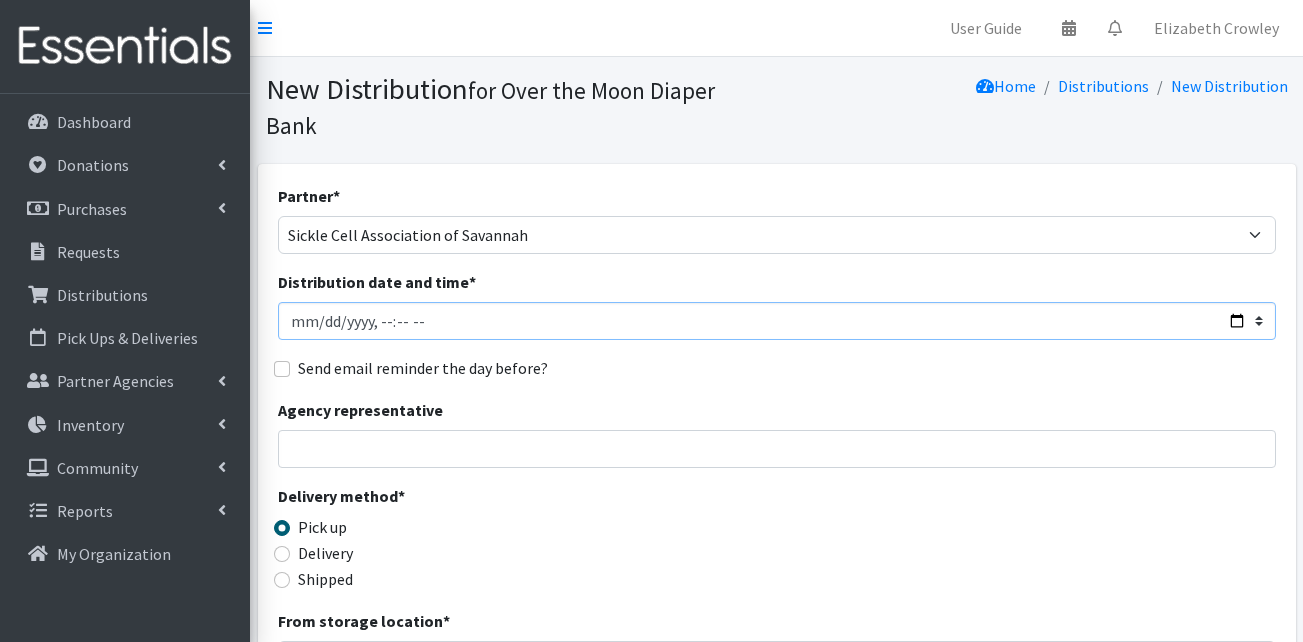 type on "[DATE]T11:00" 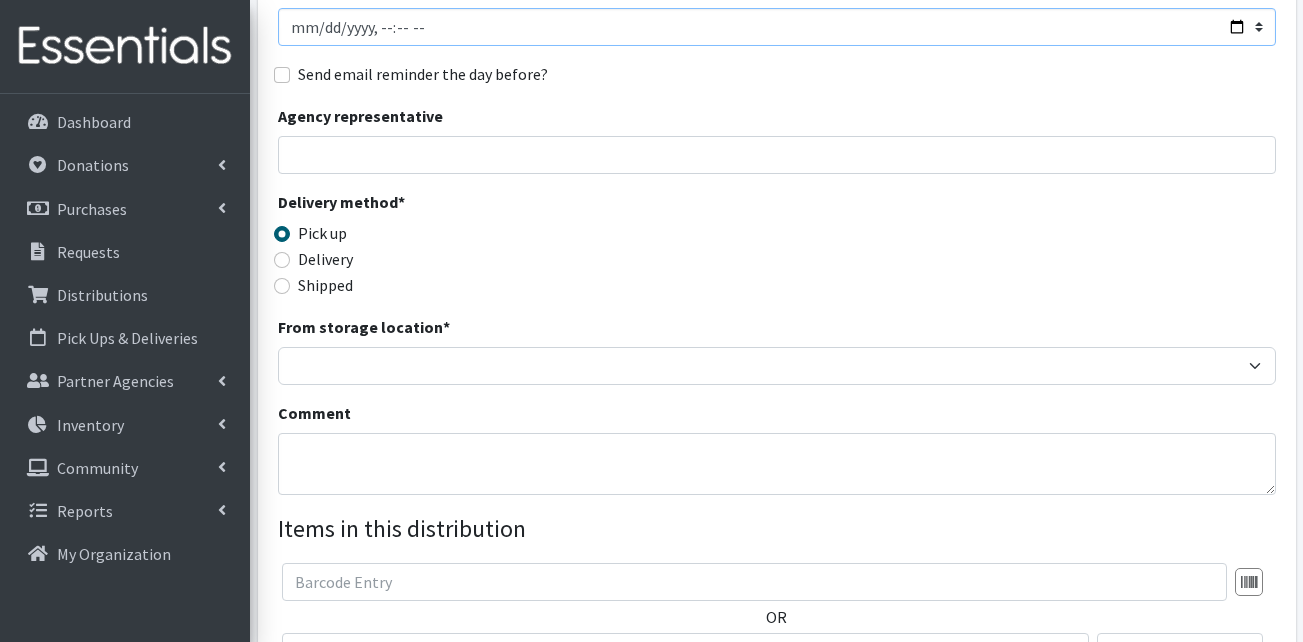 scroll, scrollTop: 300, scrollLeft: 0, axis: vertical 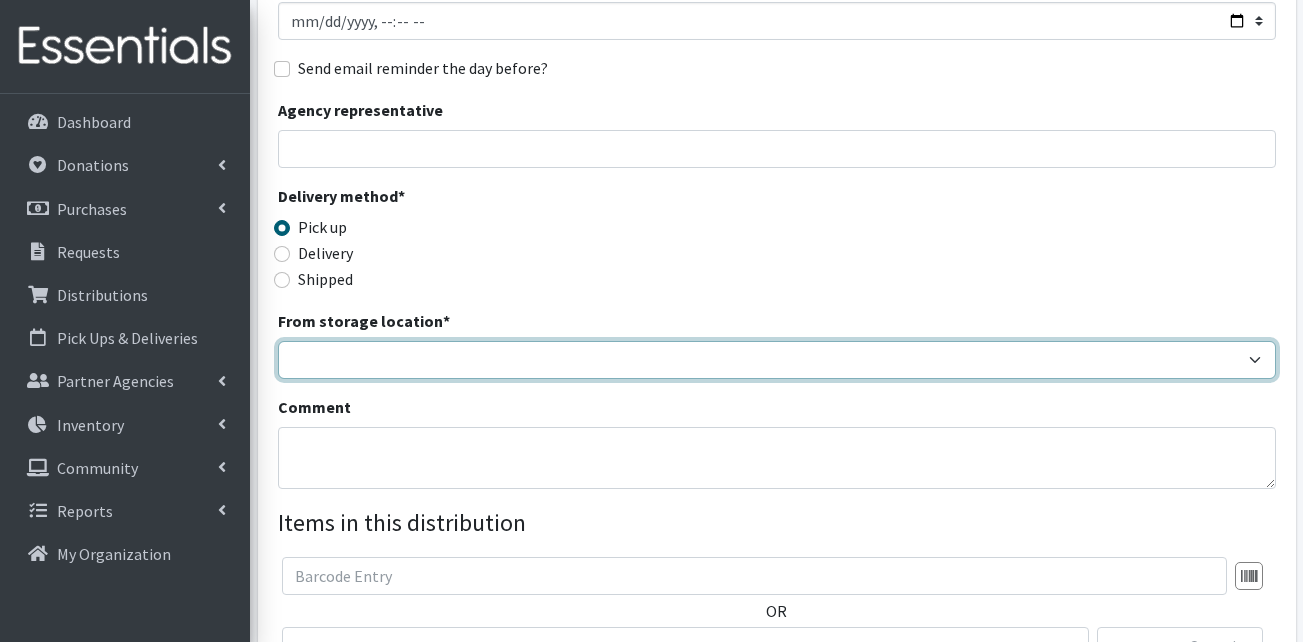 drag, startPoint x: 368, startPoint y: 330, endPoint x: 365, endPoint y: 347, distance: 17.262676 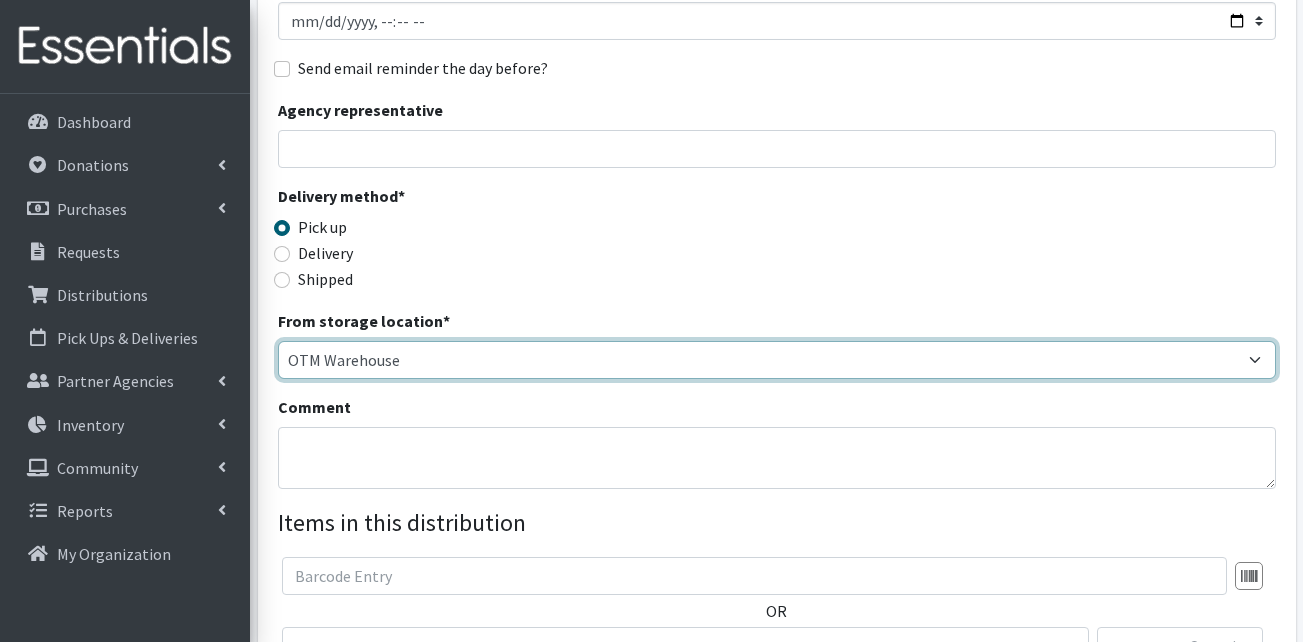 click on "OTM Warehouse" at bounding box center [777, 360] 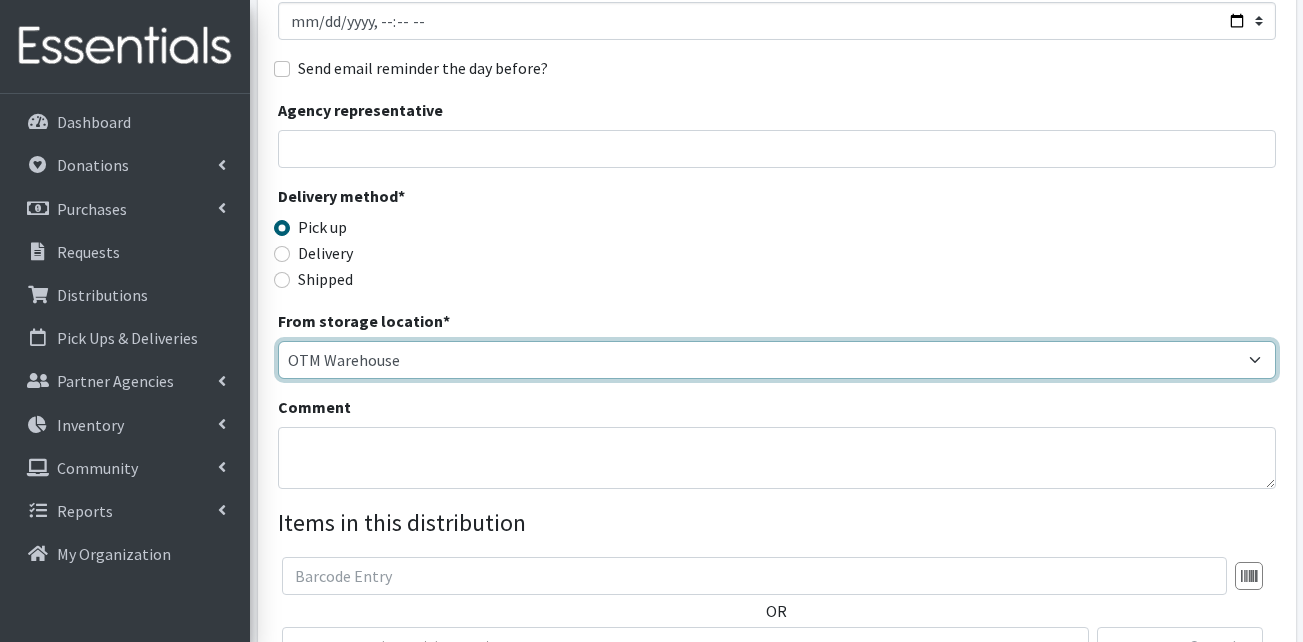 scroll, scrollTop: 500, scrollLeft: 0, axis: vertical 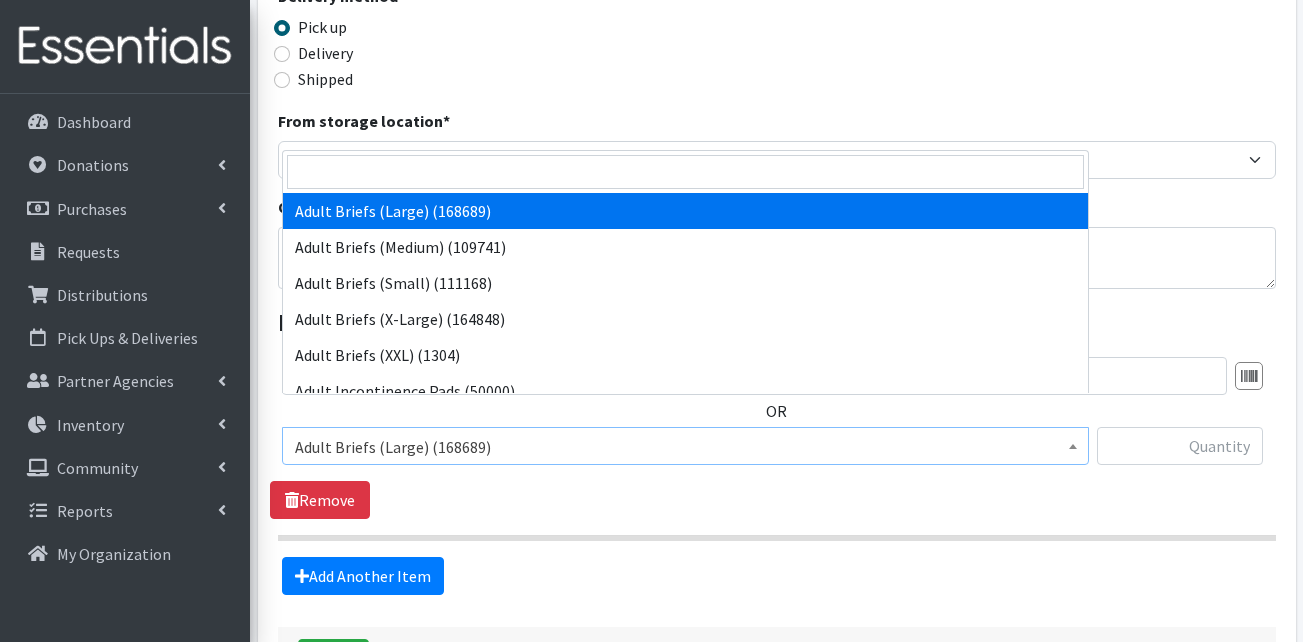 click on "Adult Briefs (Large) (168689)" at bounding box center [685, 447] 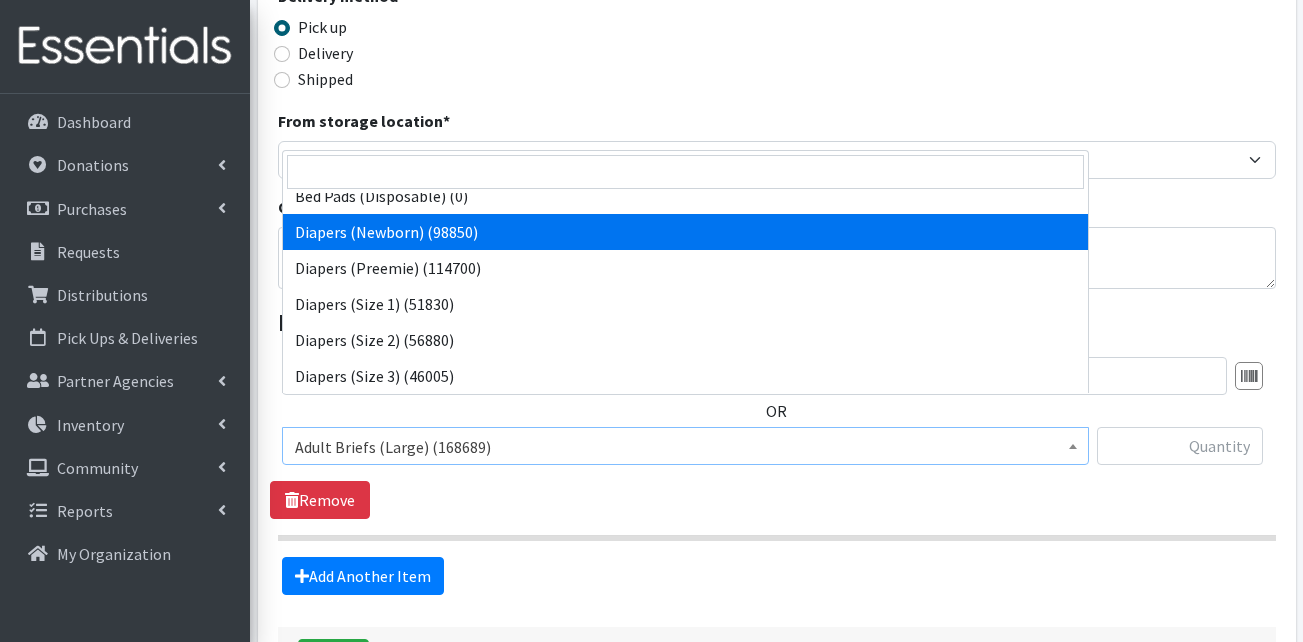 scroll, scrollTop: 300, scrollLeft: 0, axis: vertical 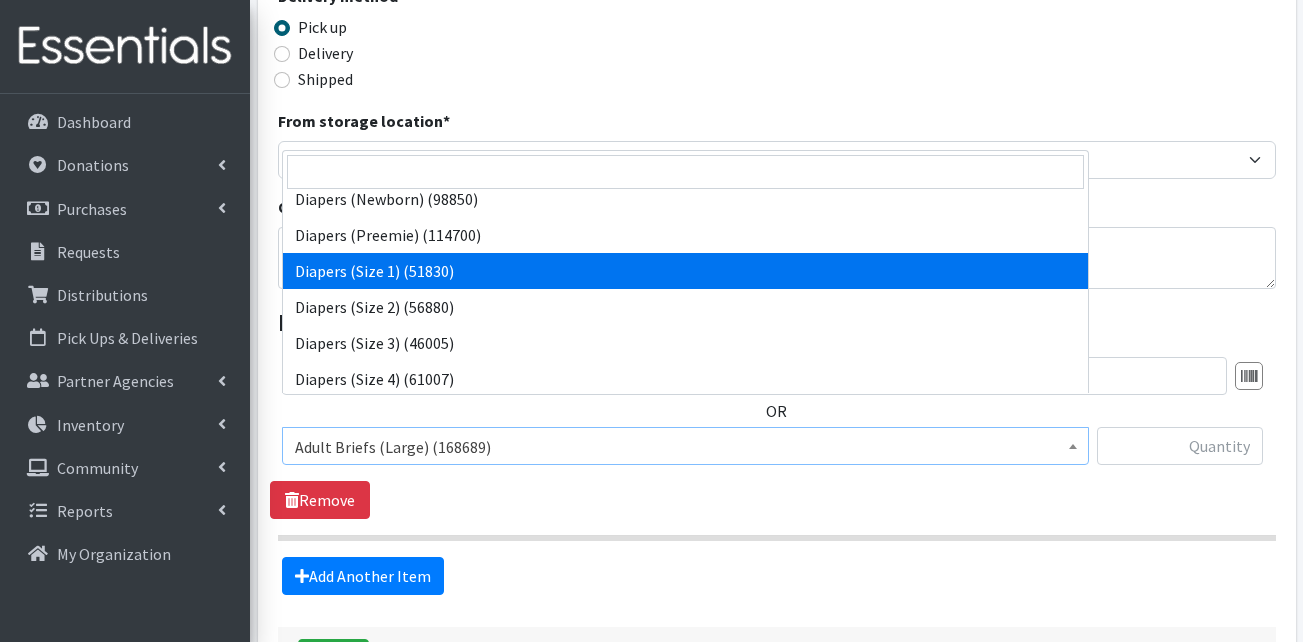 select on "13420" 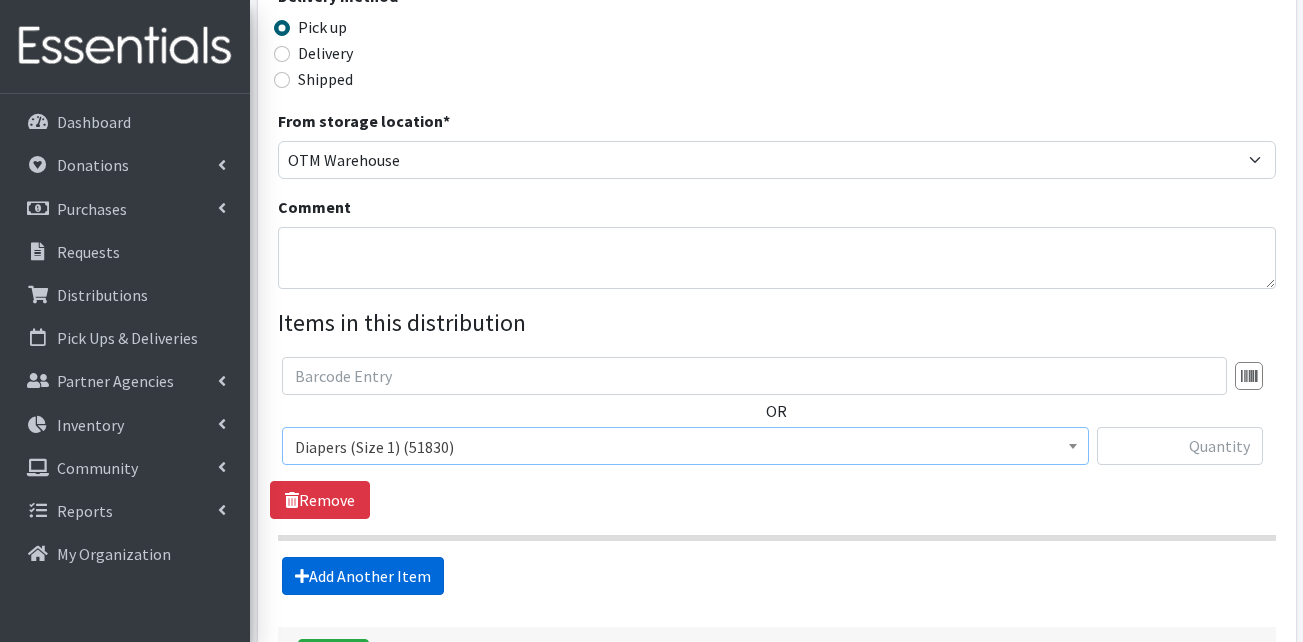 click on "Add Another Item" at bounding box center (363, 576) 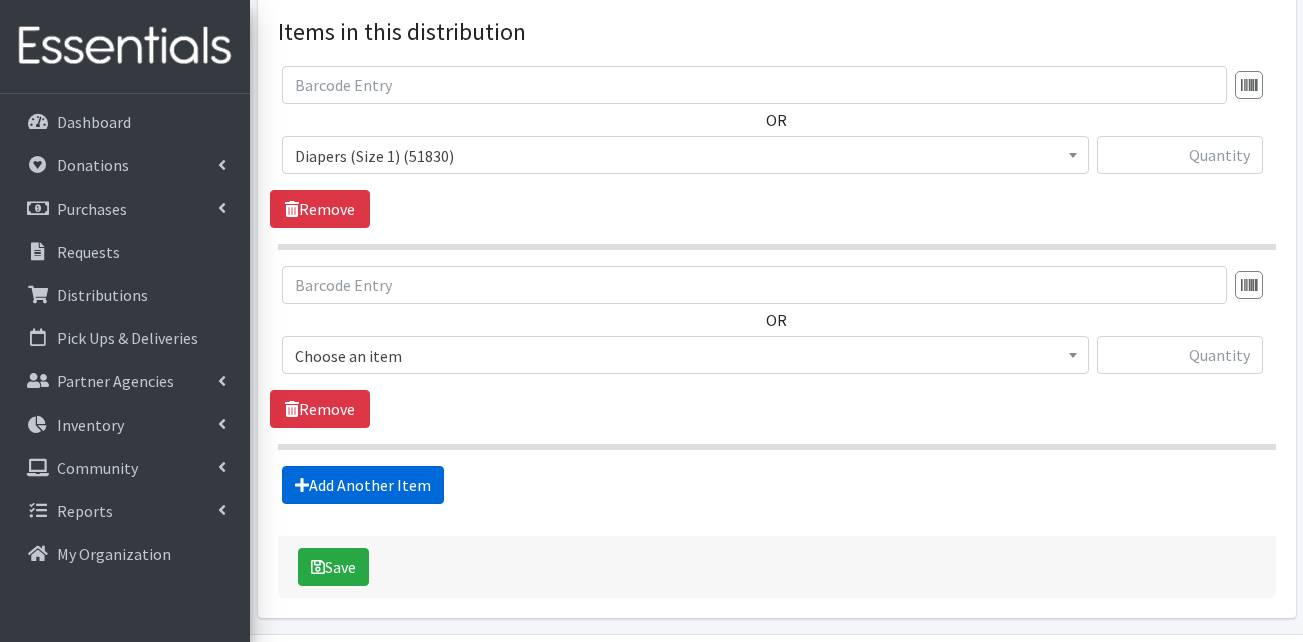 scroll, scrollTop: 824, scrollLeft: 0, axis: vertical 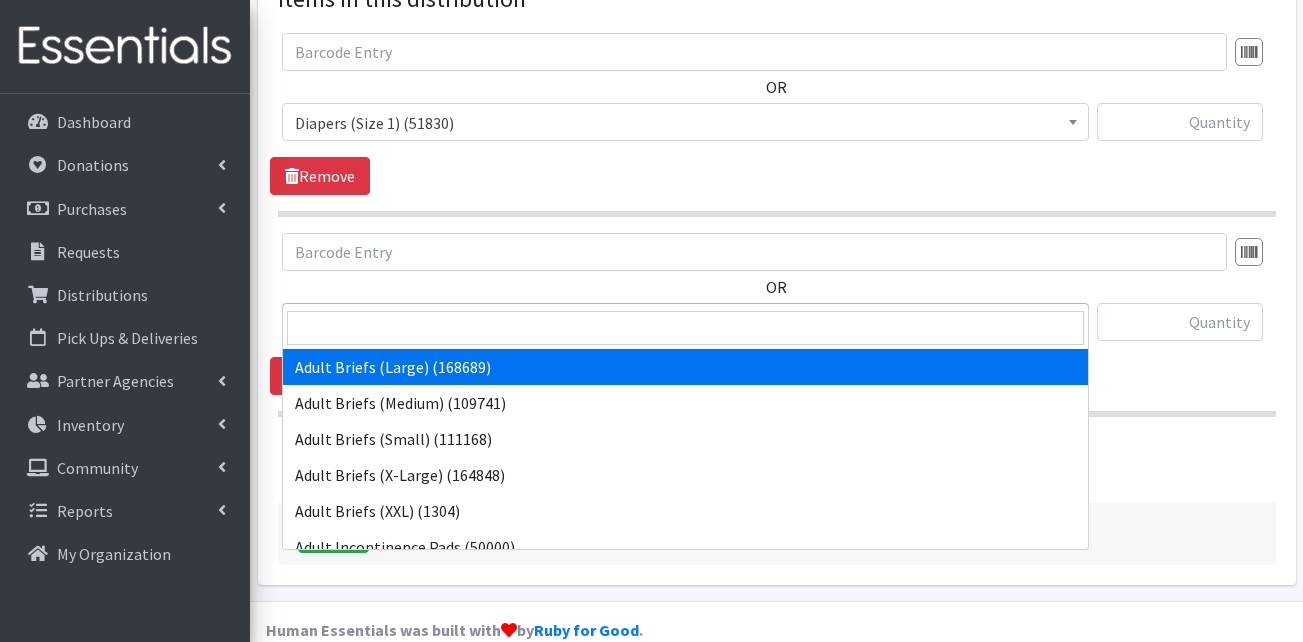 click on "Adult Briefs (Large) (168689)" at bounding box center (685, 323) 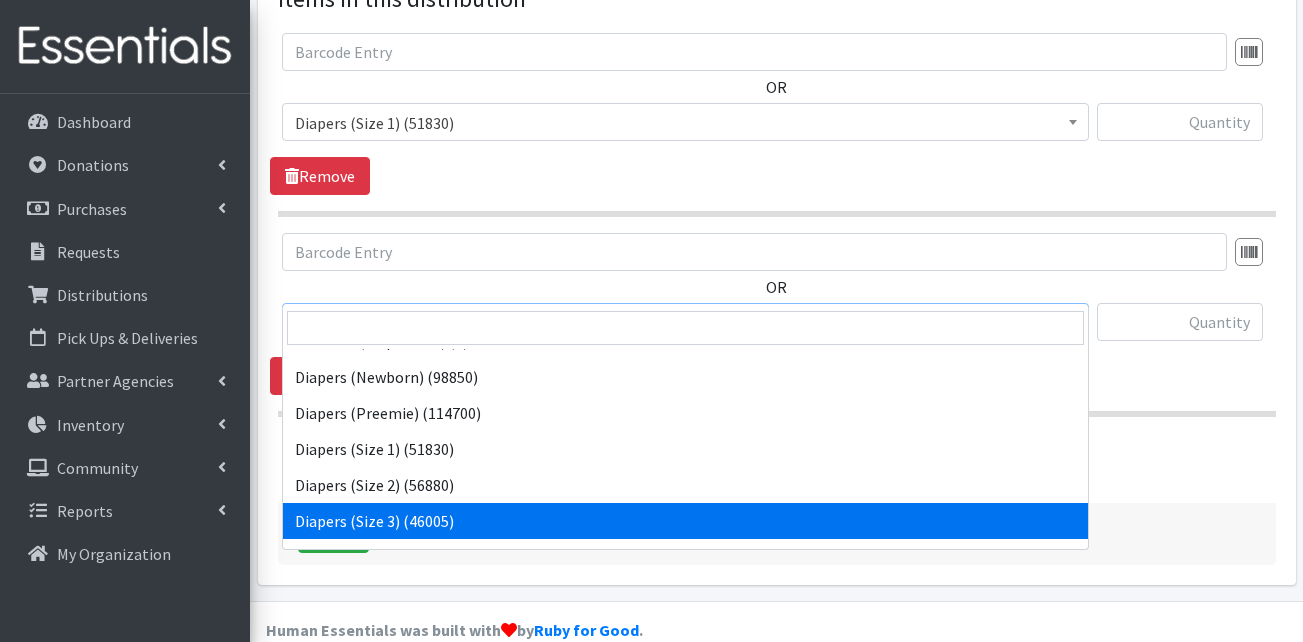 scroll, scrollTop: 300, scrollLeft: 0, axis: vertical 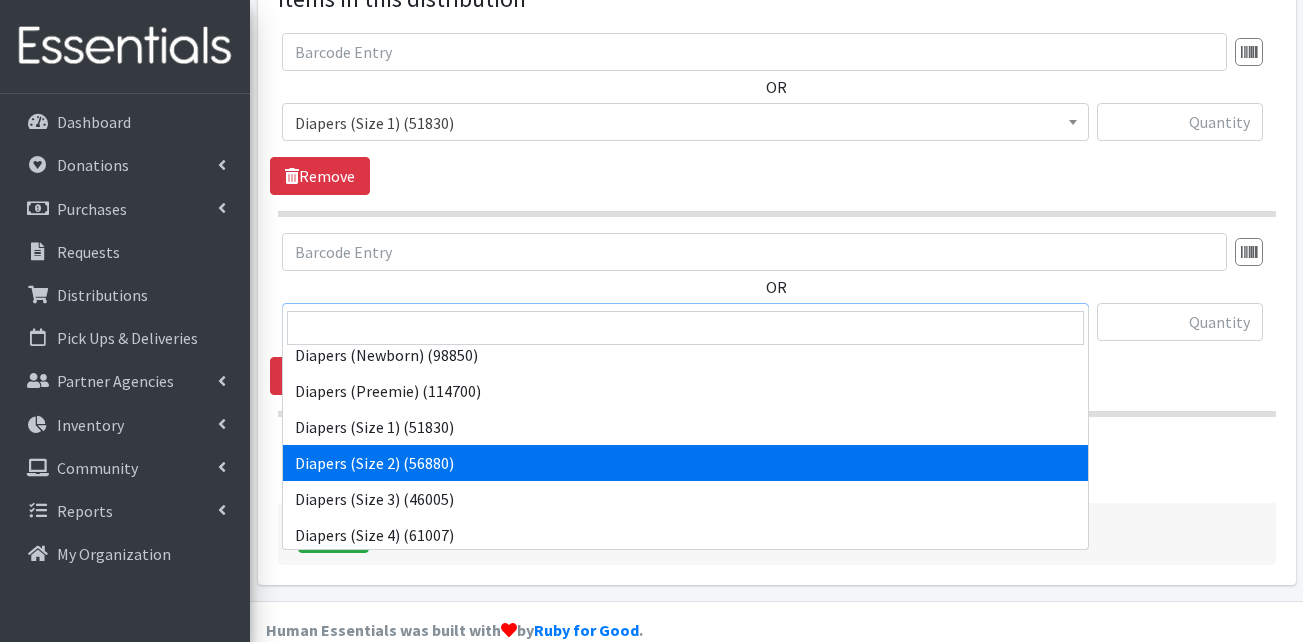select on "13421" 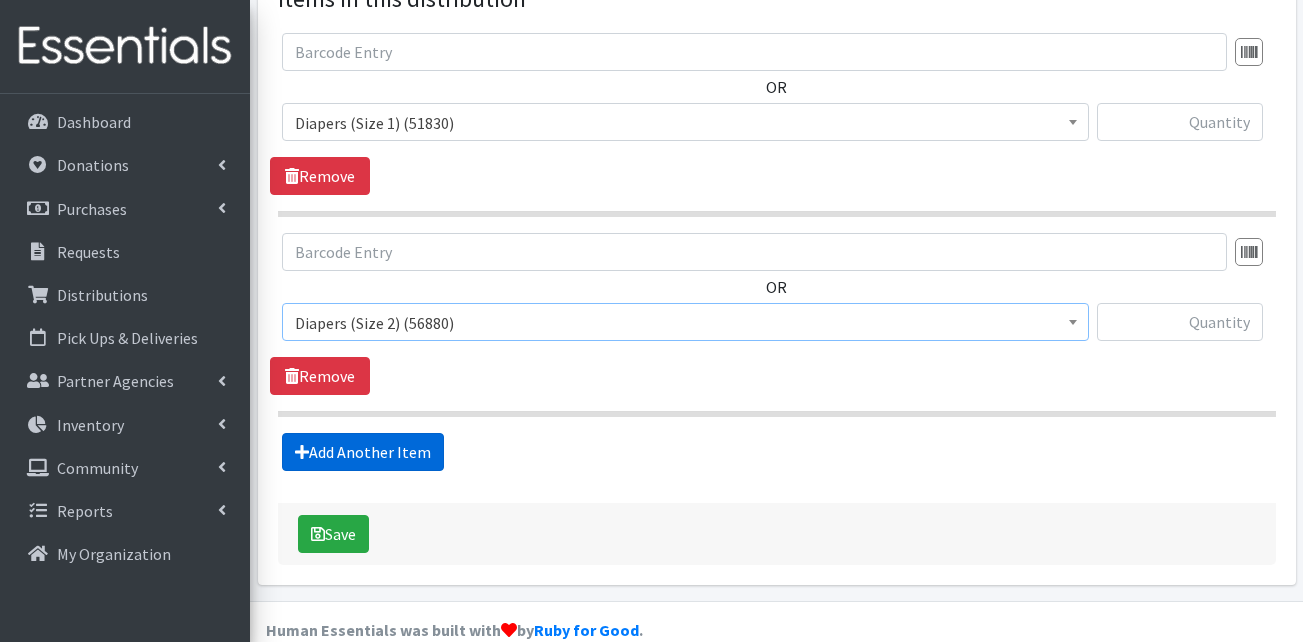 click on "Add Another Item" at bounding box center [363, 452] 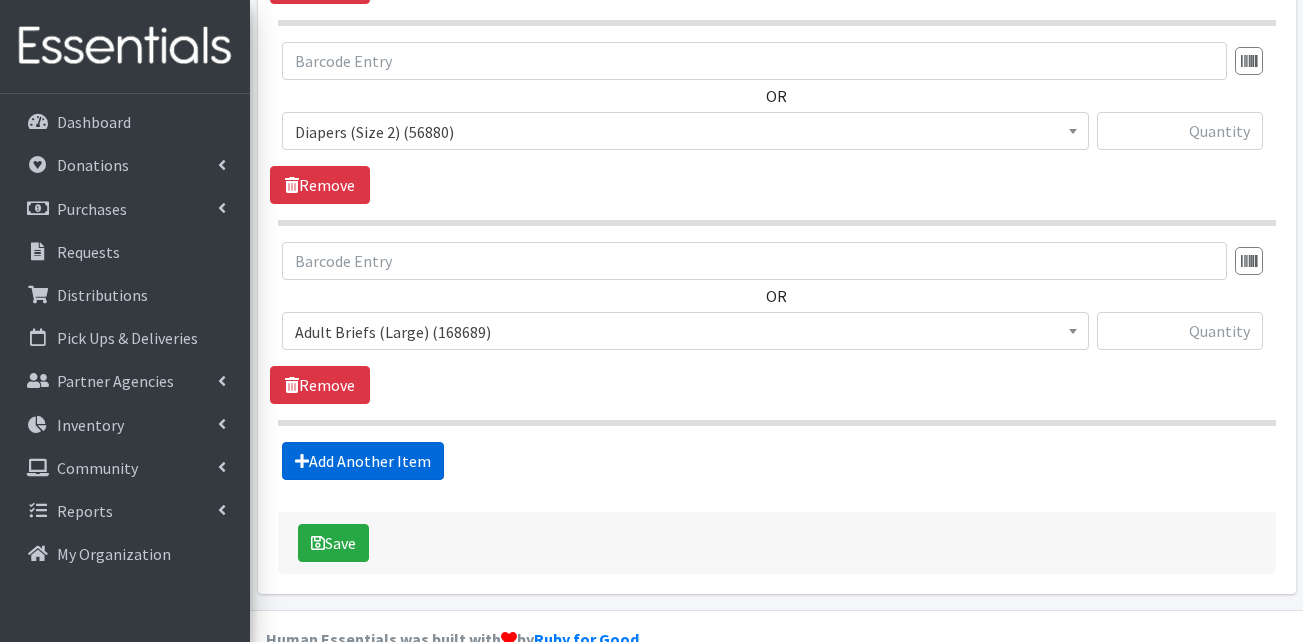 scroll, scrollTop: 1024, scrollLeft: 0, axis: vertical 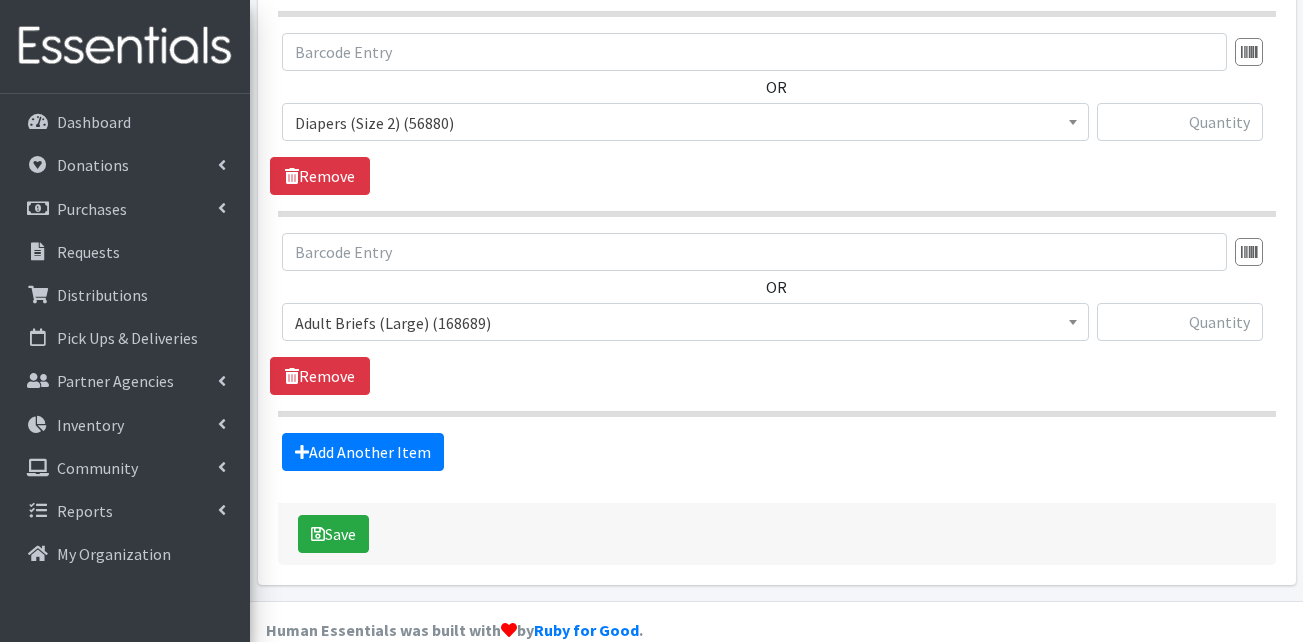 click on "Adult Briefs (Large) (168689)" at bounding box center (685, 323) 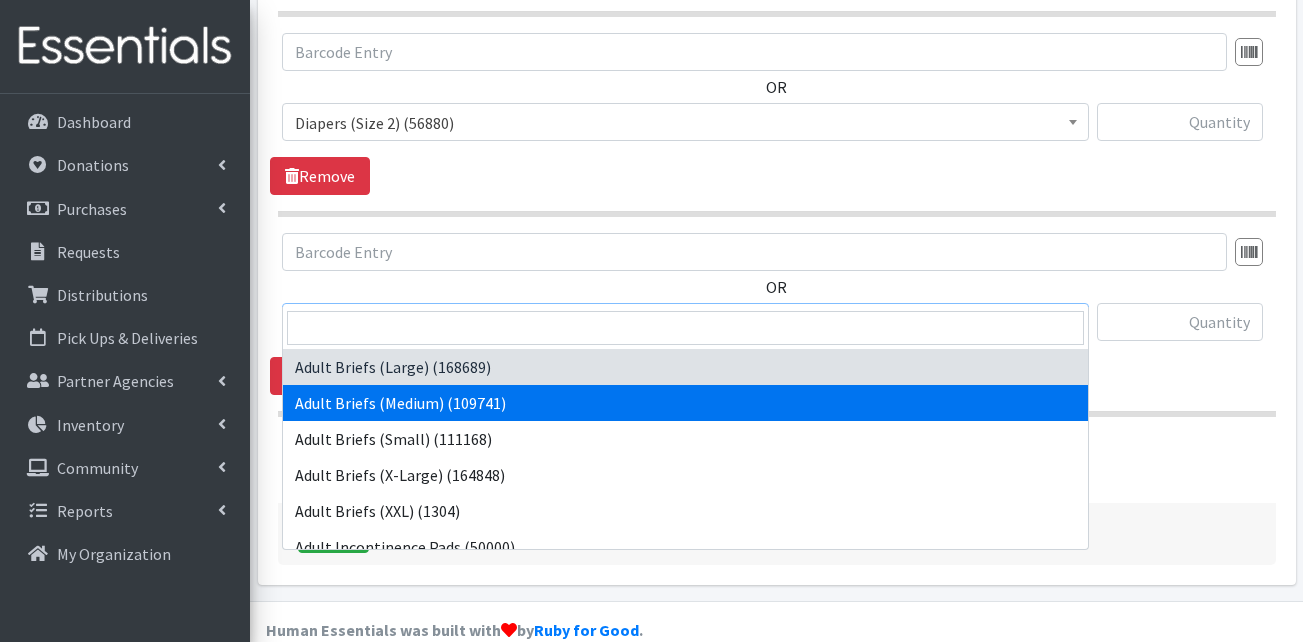 scroll, scrollTop: 300, scrollLeft: 0, axis: vertical 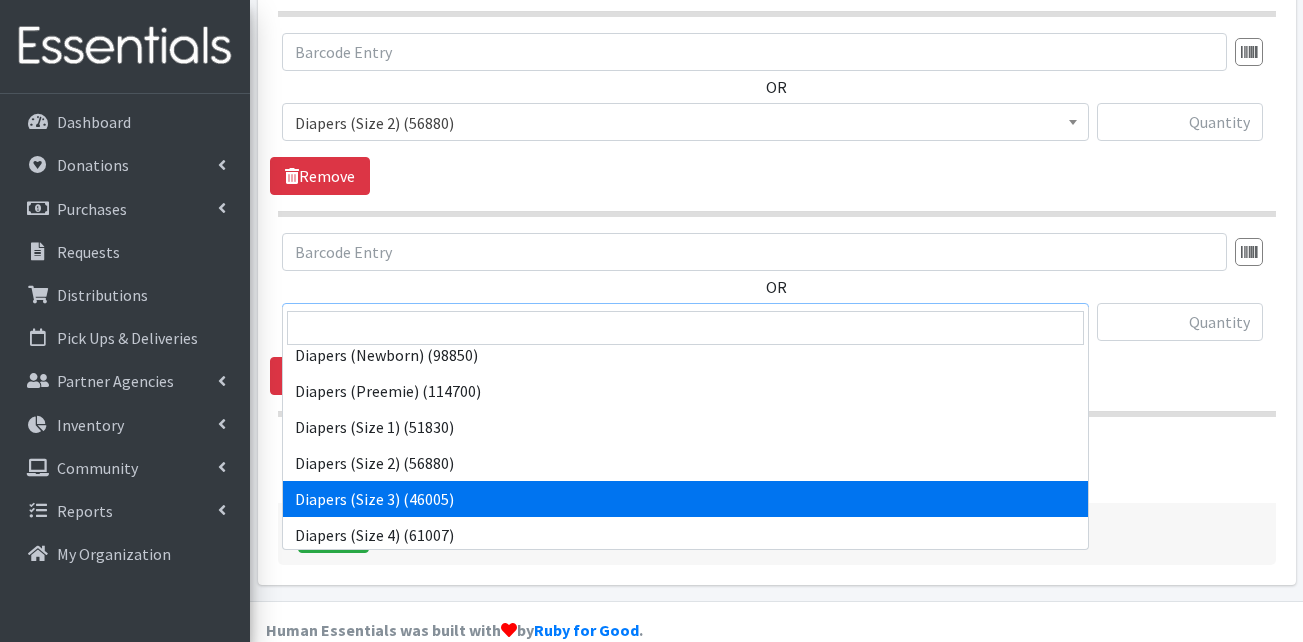 select on "13422" 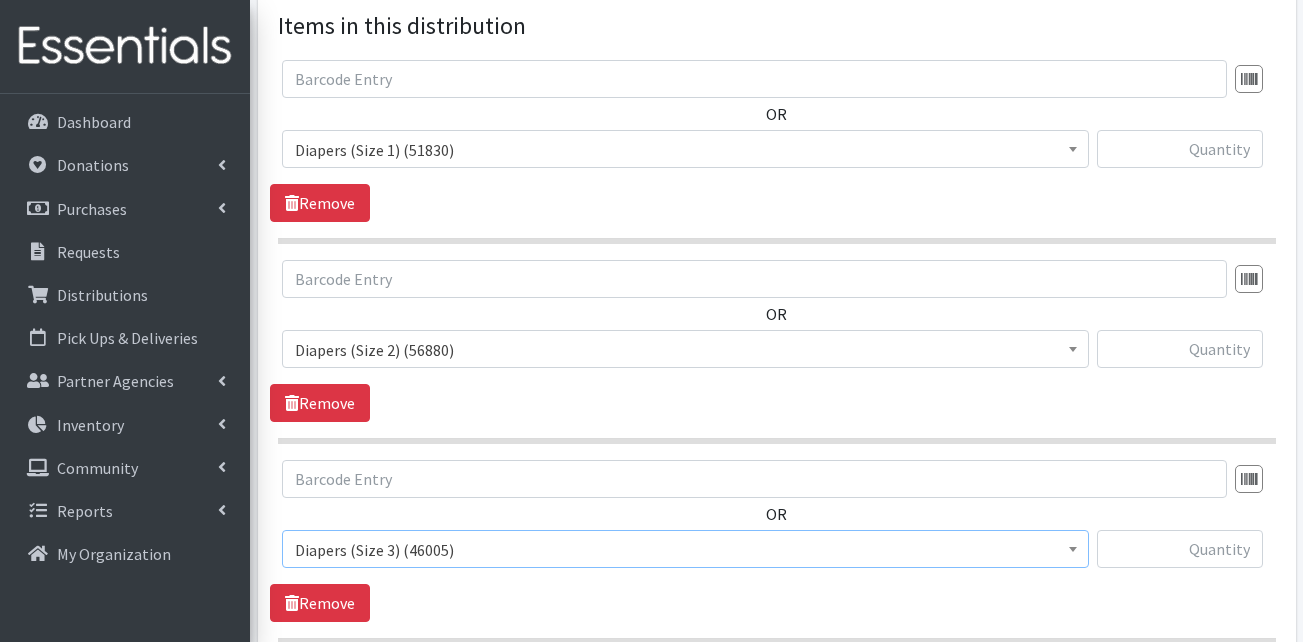 scroll, scrollTop: 724, scrollLeft: 0, axis: vertical 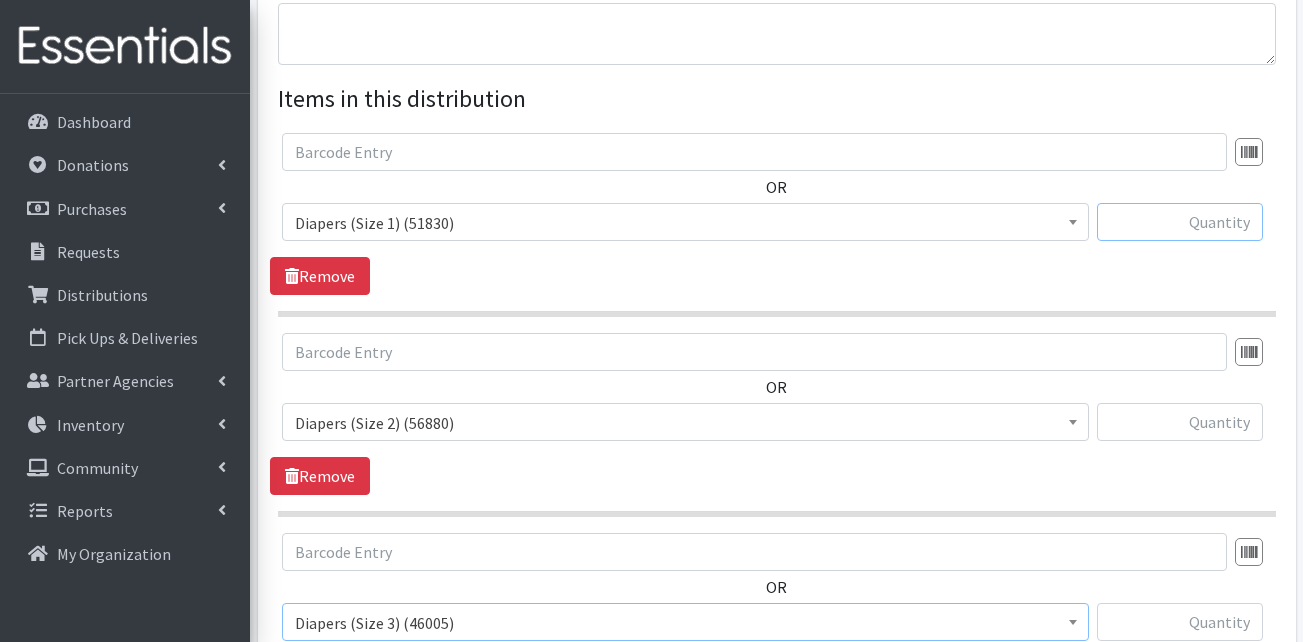 click at bounding box center [1180, 222] 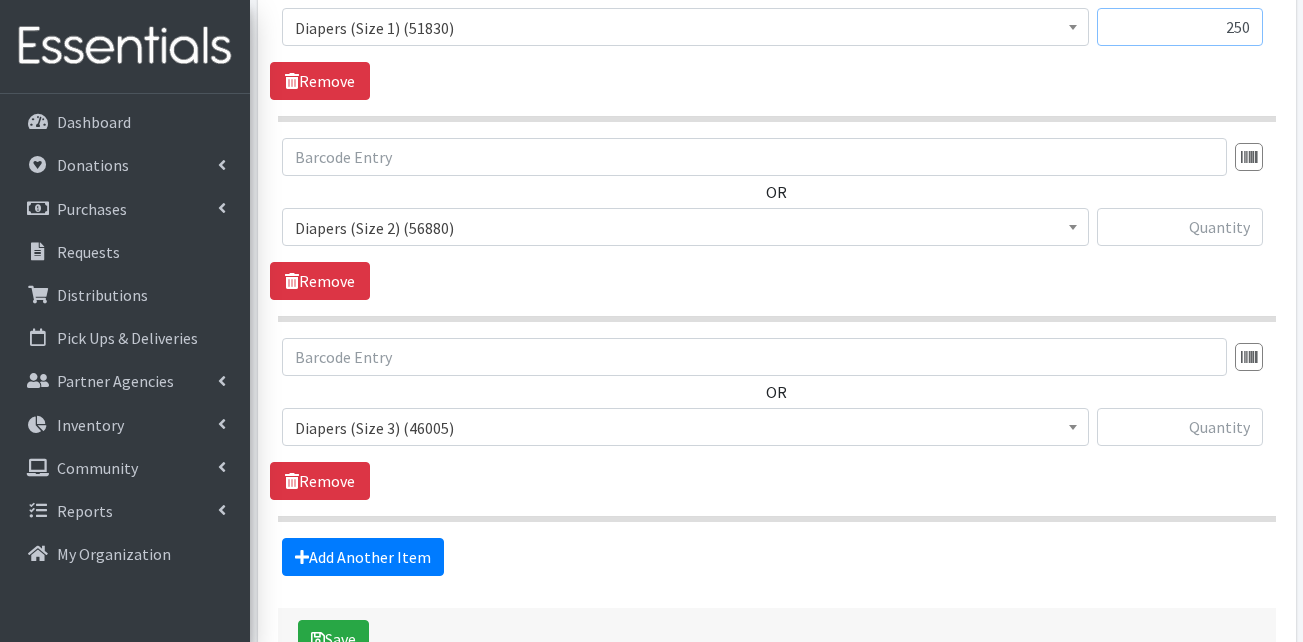 scroll, scrollTop: 924, scrollLeft: 0, axis: vertical 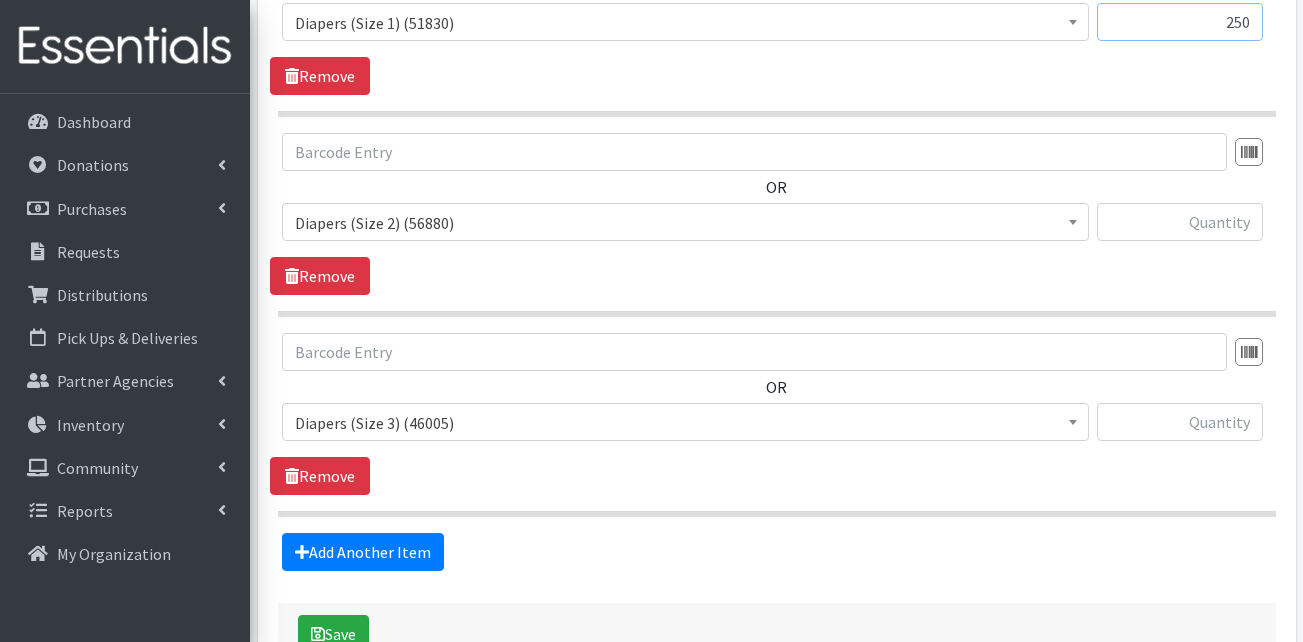 type on "250" 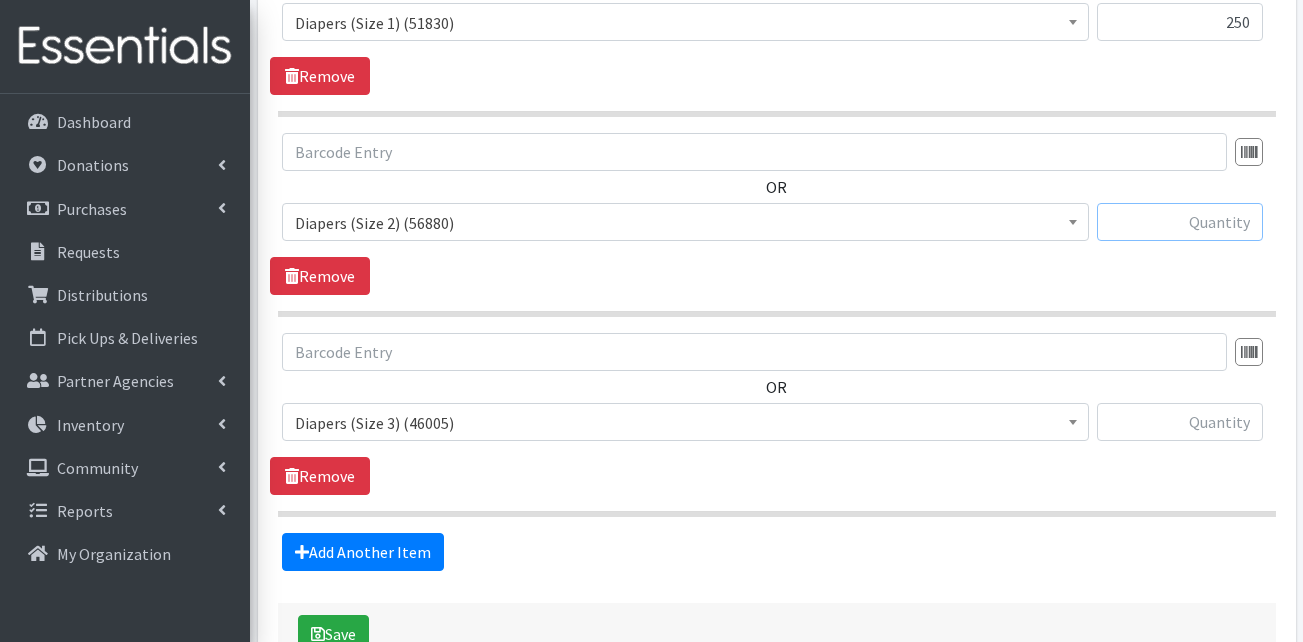 click at bounding box center [1180, 222] 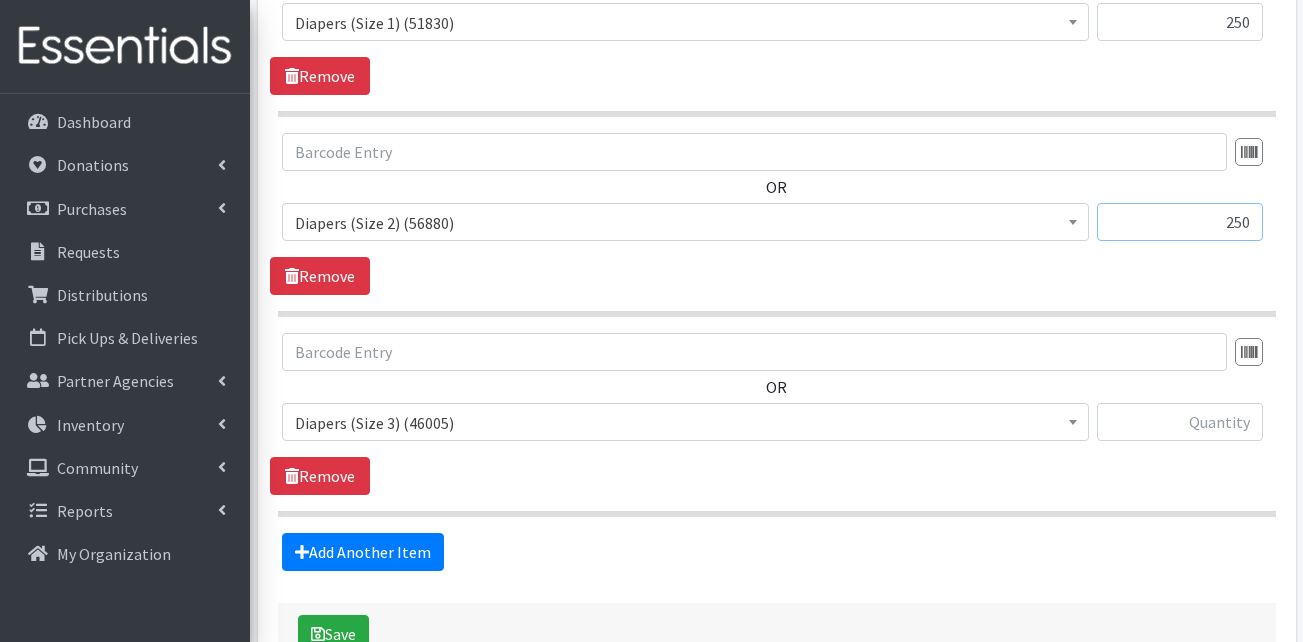 type on "250" 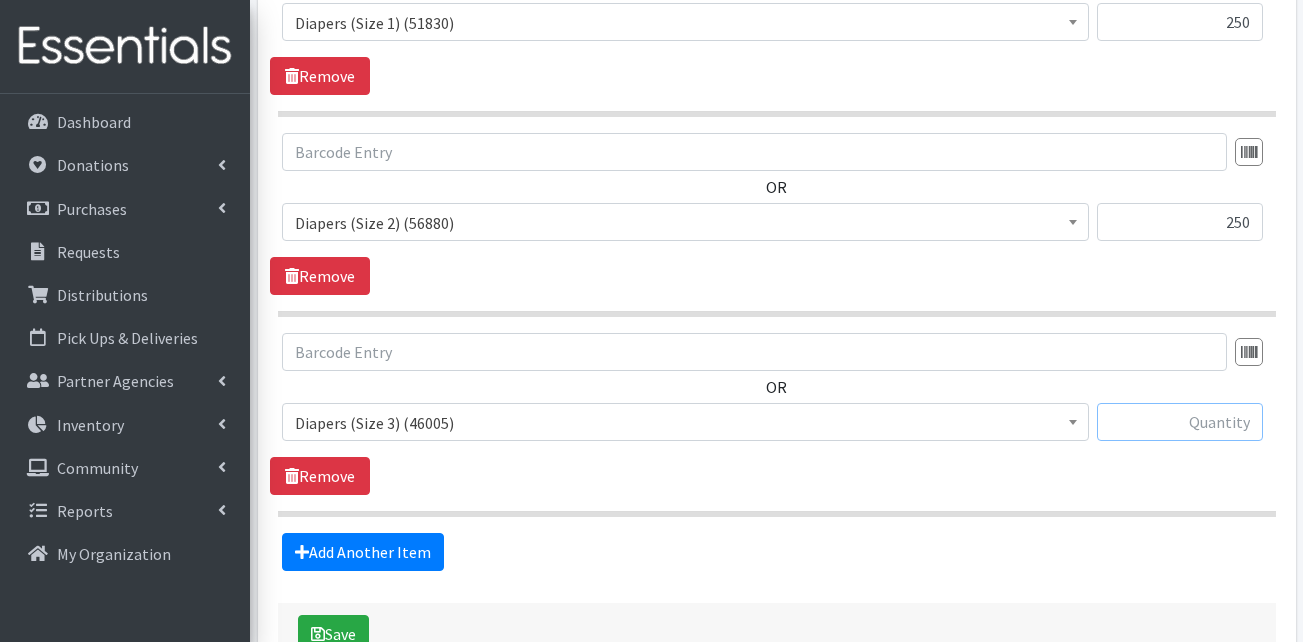click at bounding box center (1180, 422) 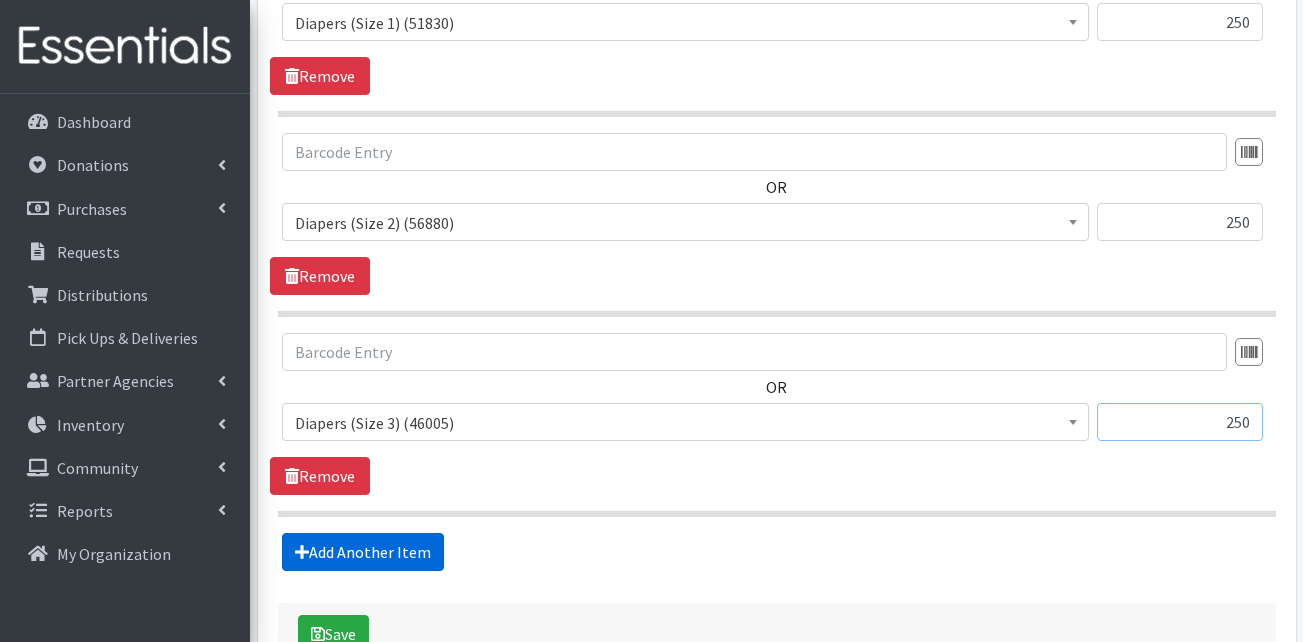 type on "250" 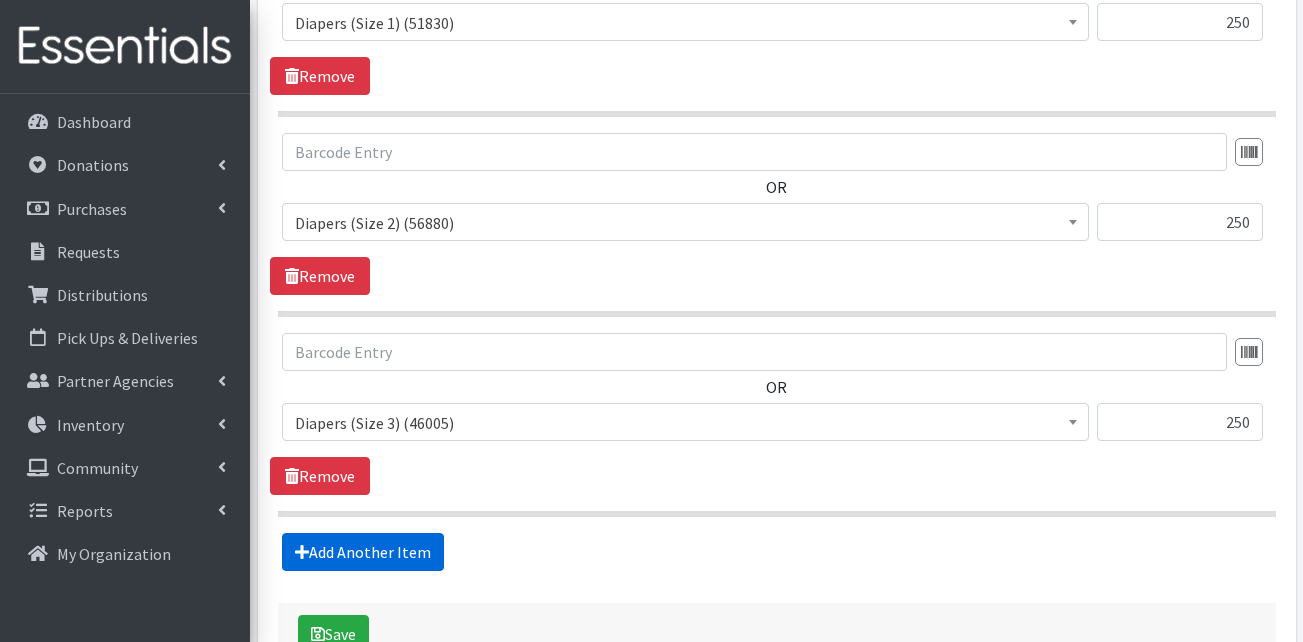 click on "Add Another Item" at bounding box center (363, 552) 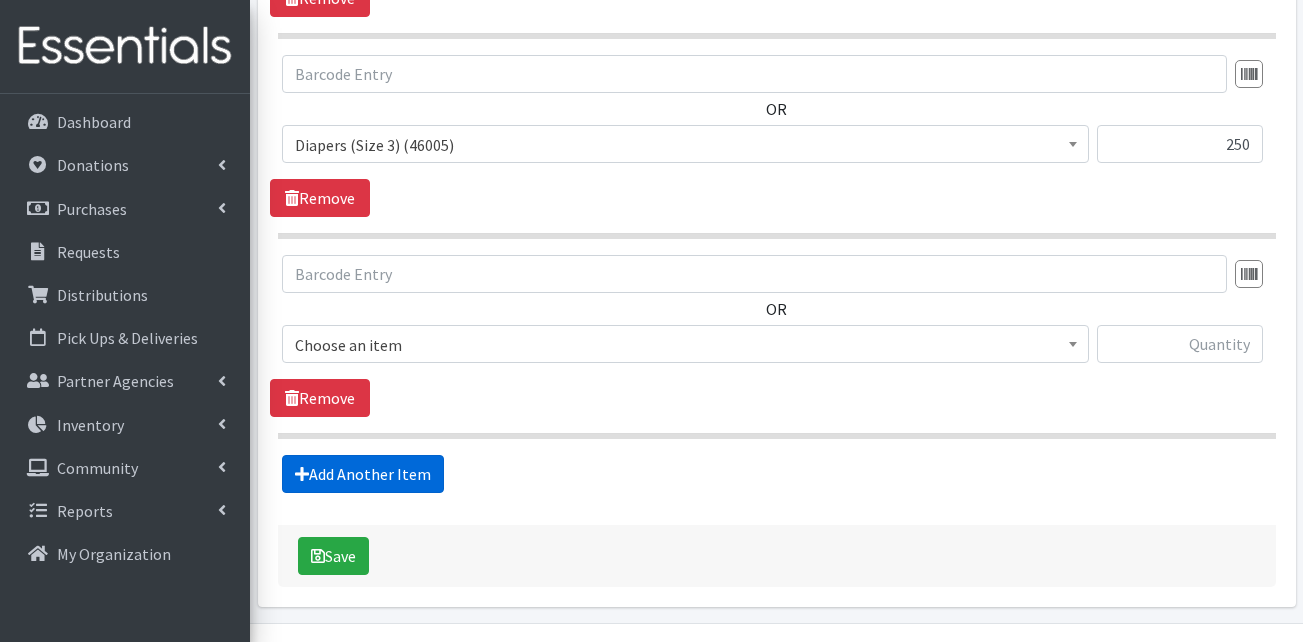 scroll, scrollTop: 1224, scrollLeft: 0, axis: vertical 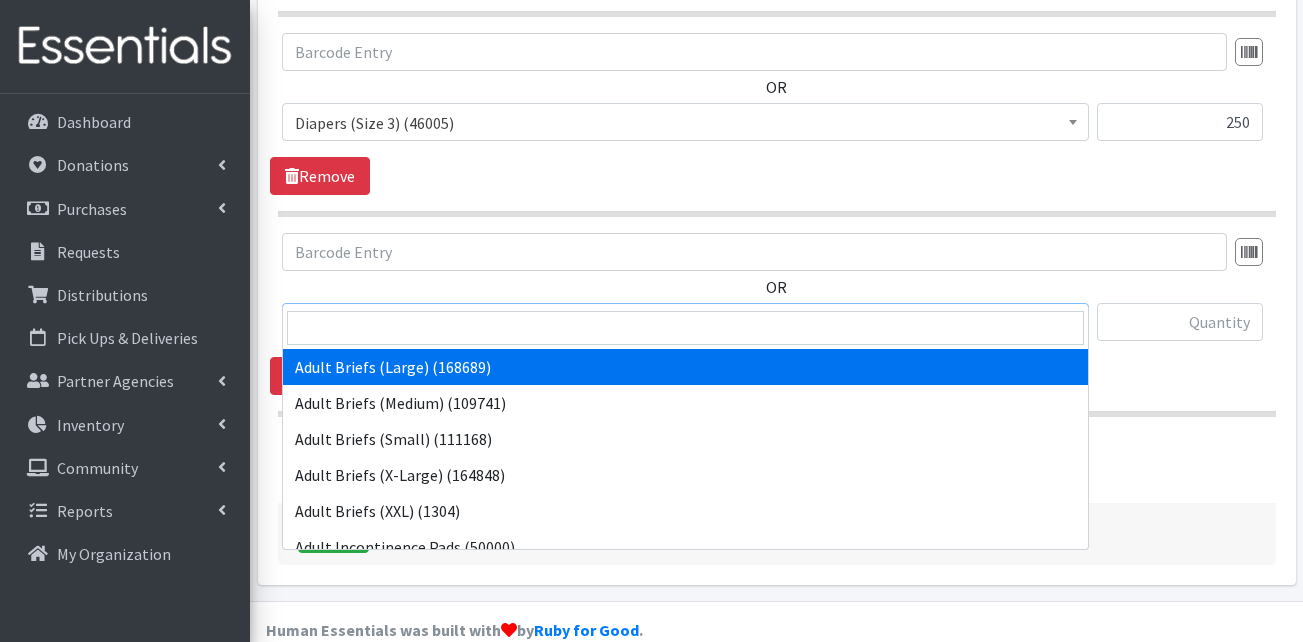click on "Adult Briefs (Large) (168689)" at bounding box center [685, 323] 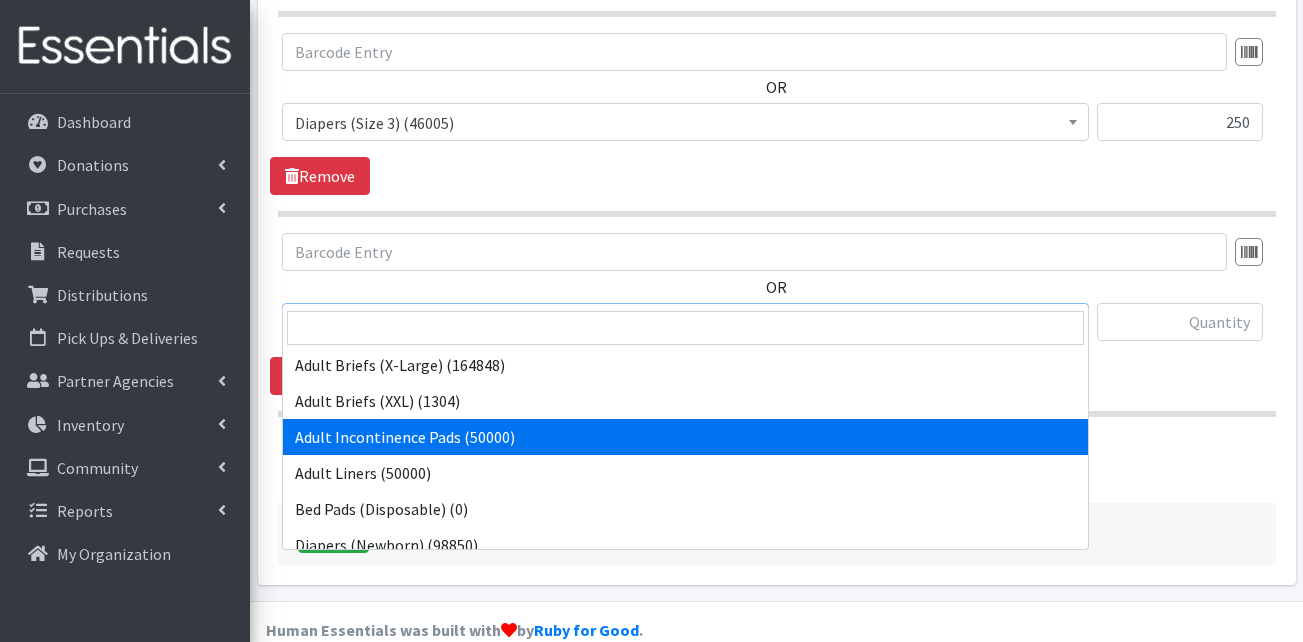 scroll, scrollTop: 300, scrollLeft: 0, axis: vertical 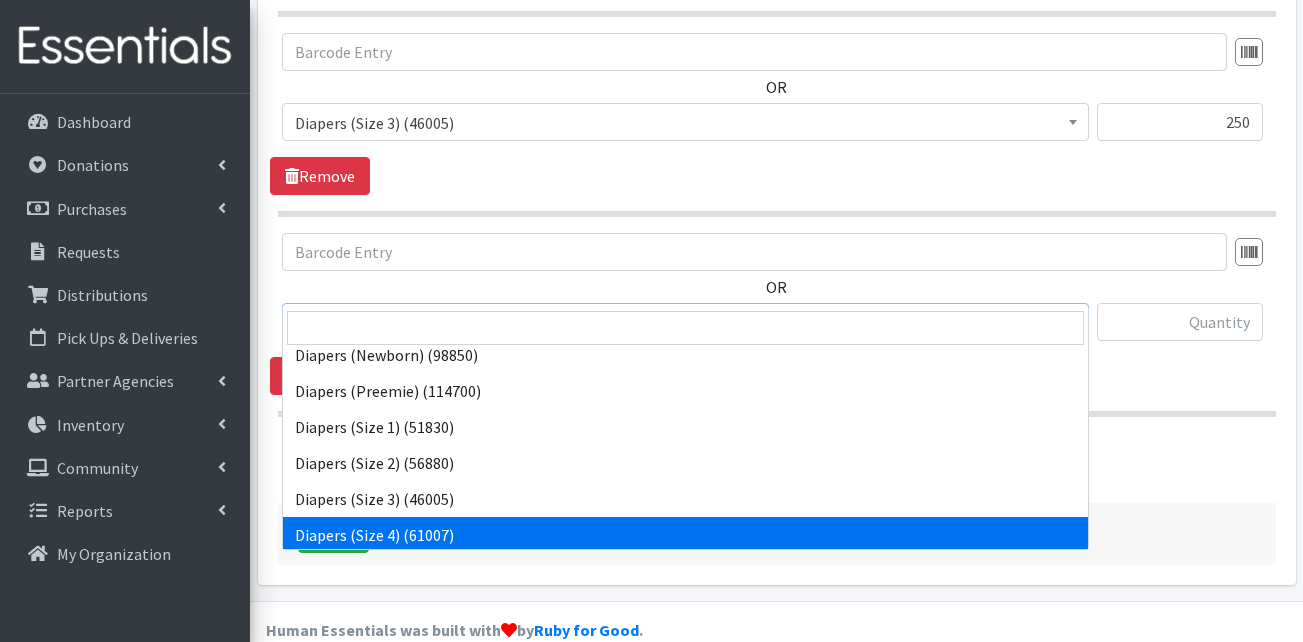 select on "13416" 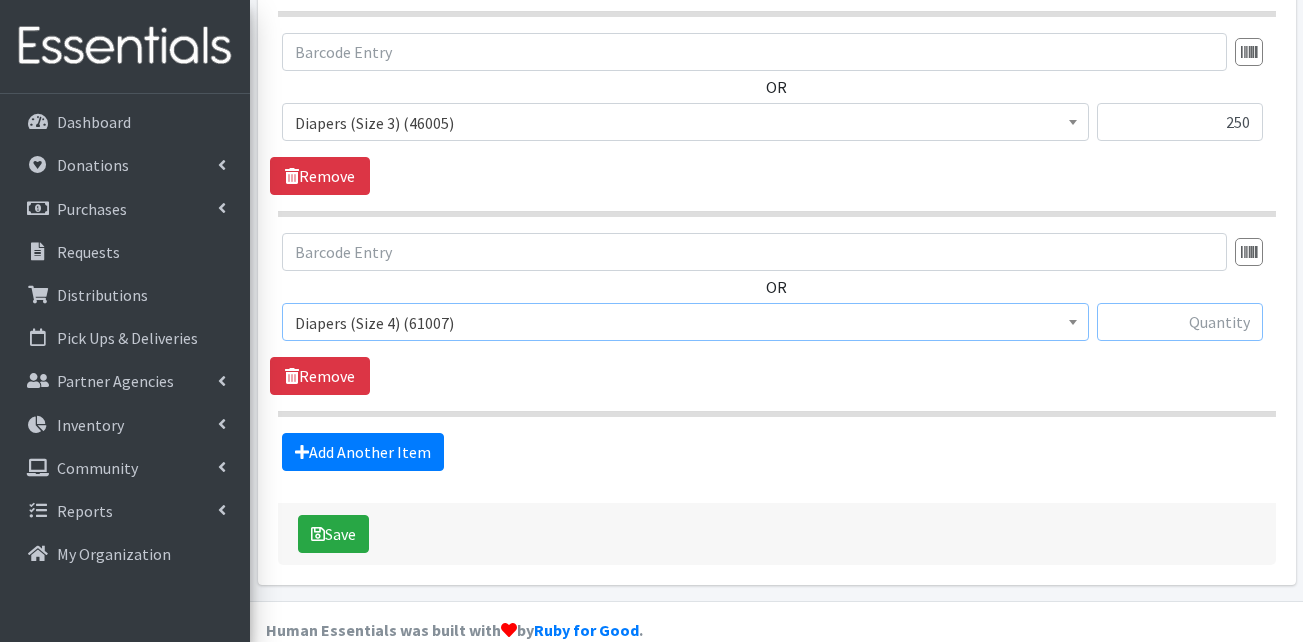 click at bounding box center (1180, 322) 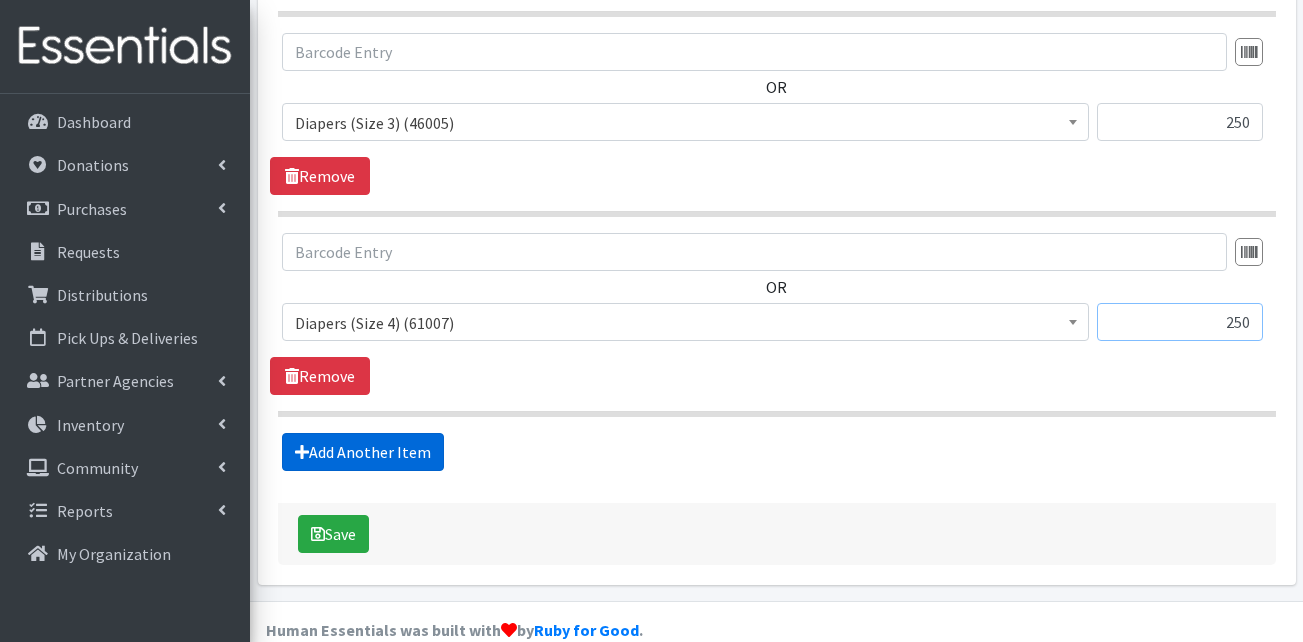 type on "250" 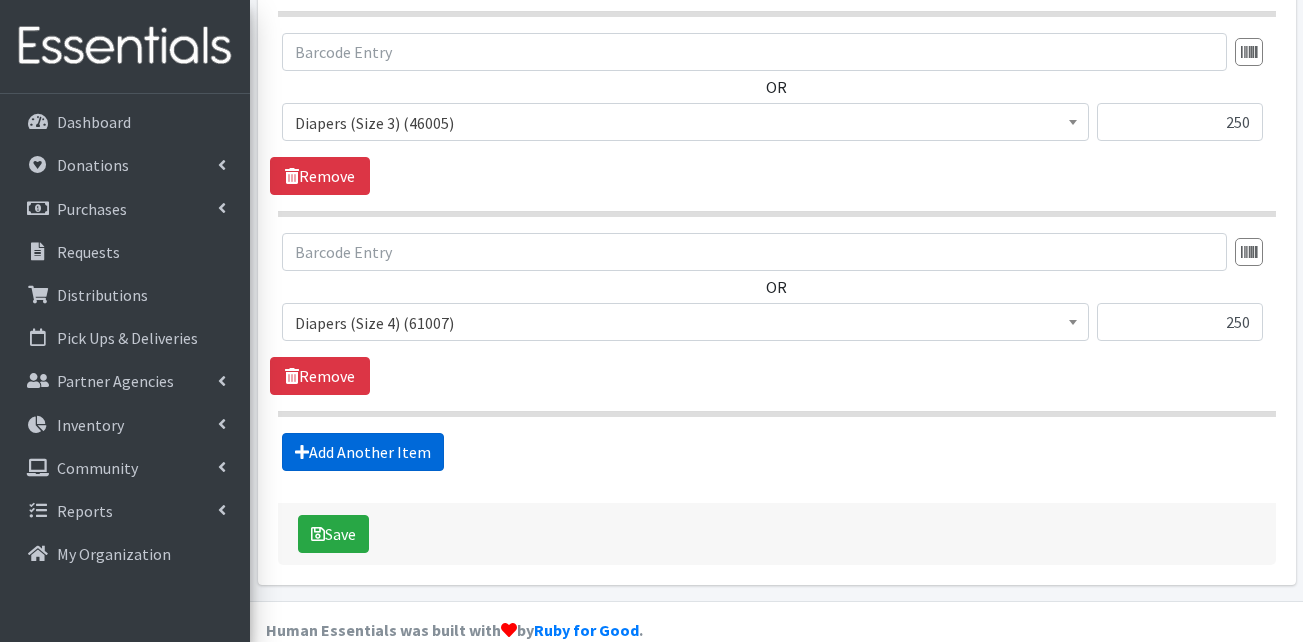 click on "Add Another Item" at bounding box center [363, 452] 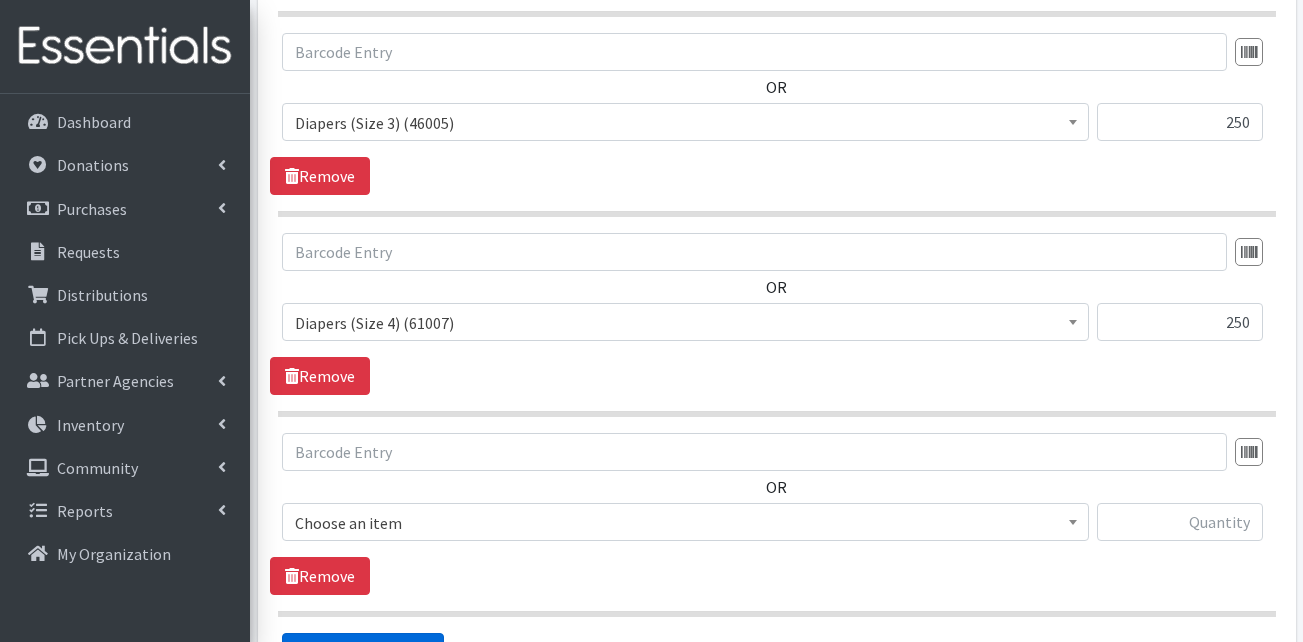 scroll, scrollTop: 1424, scrollLeft: 0, axis: vertical 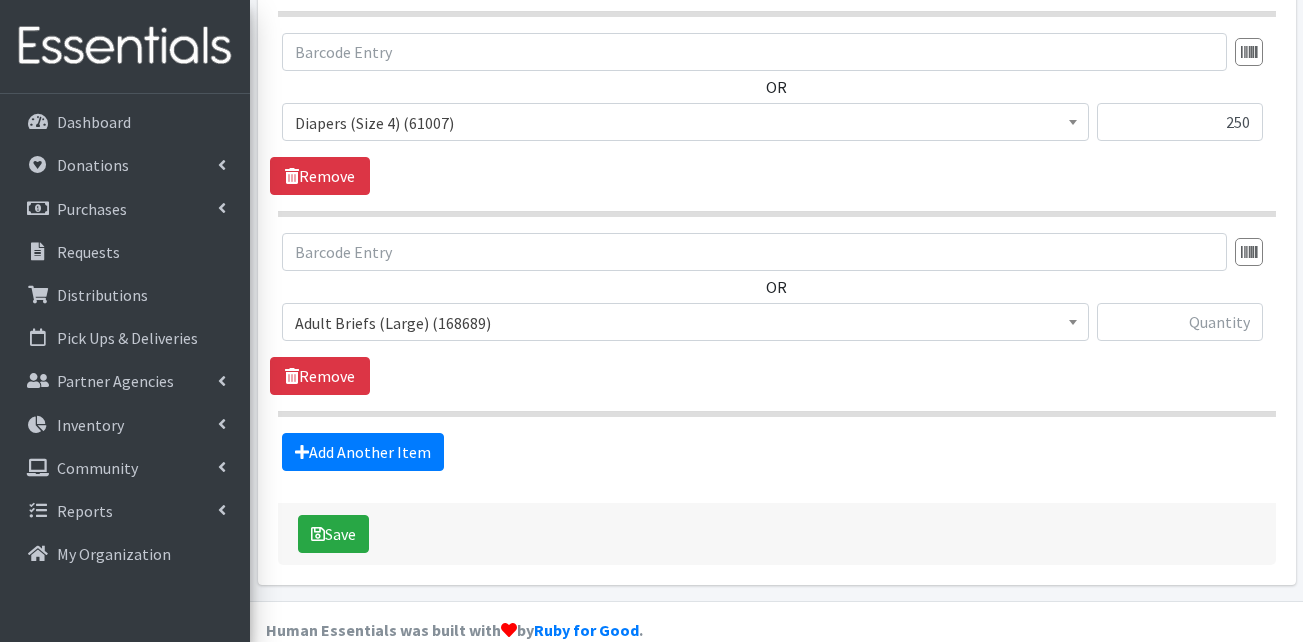 click on "Adult Briefs (Large) (168689)" at bounding box center [685, 323] 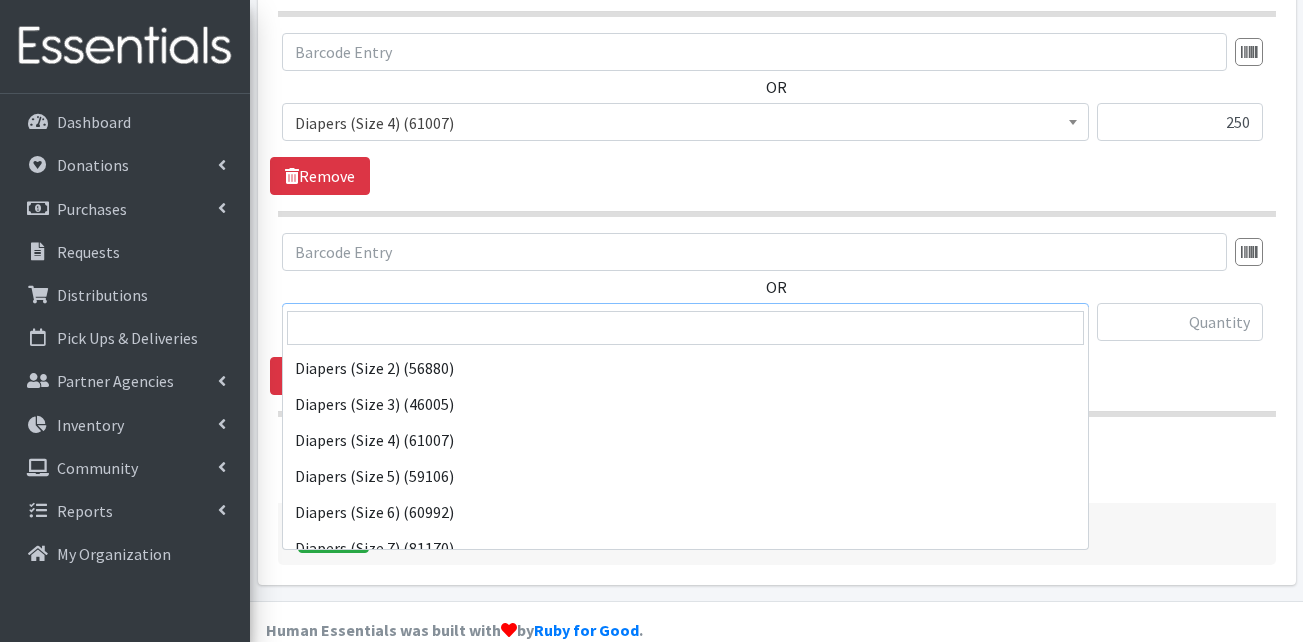 scroll, scrollTop: 400, scrollLeft: 0, axis: vertical 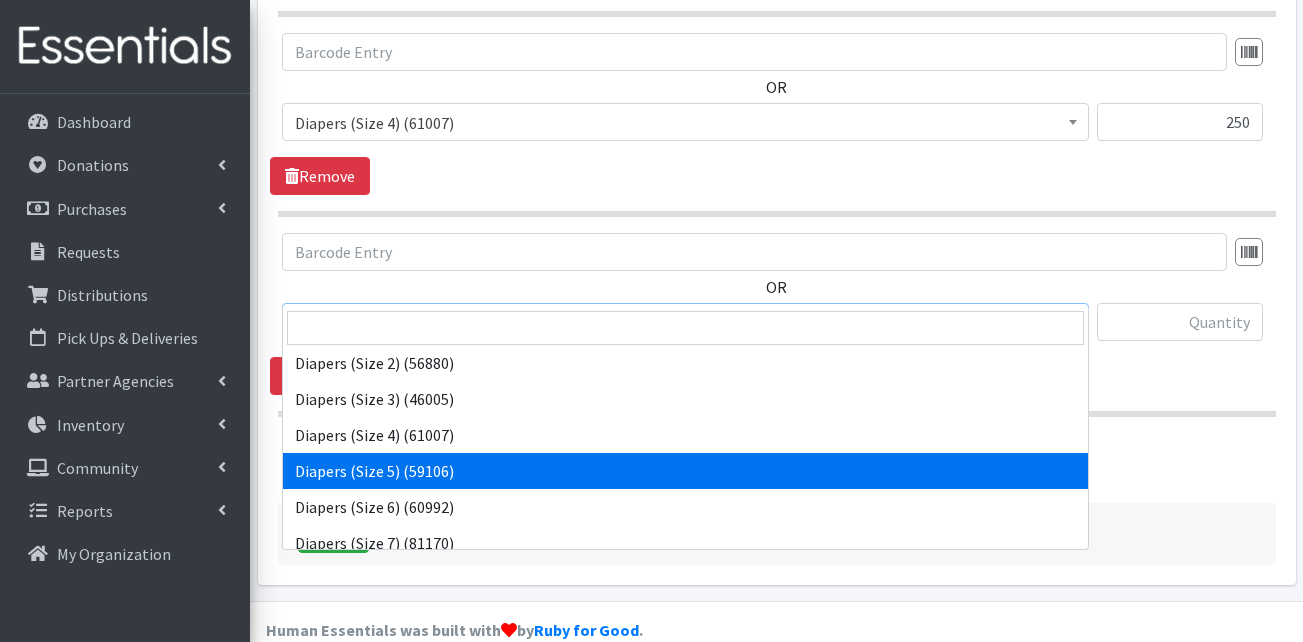 select on "13389" 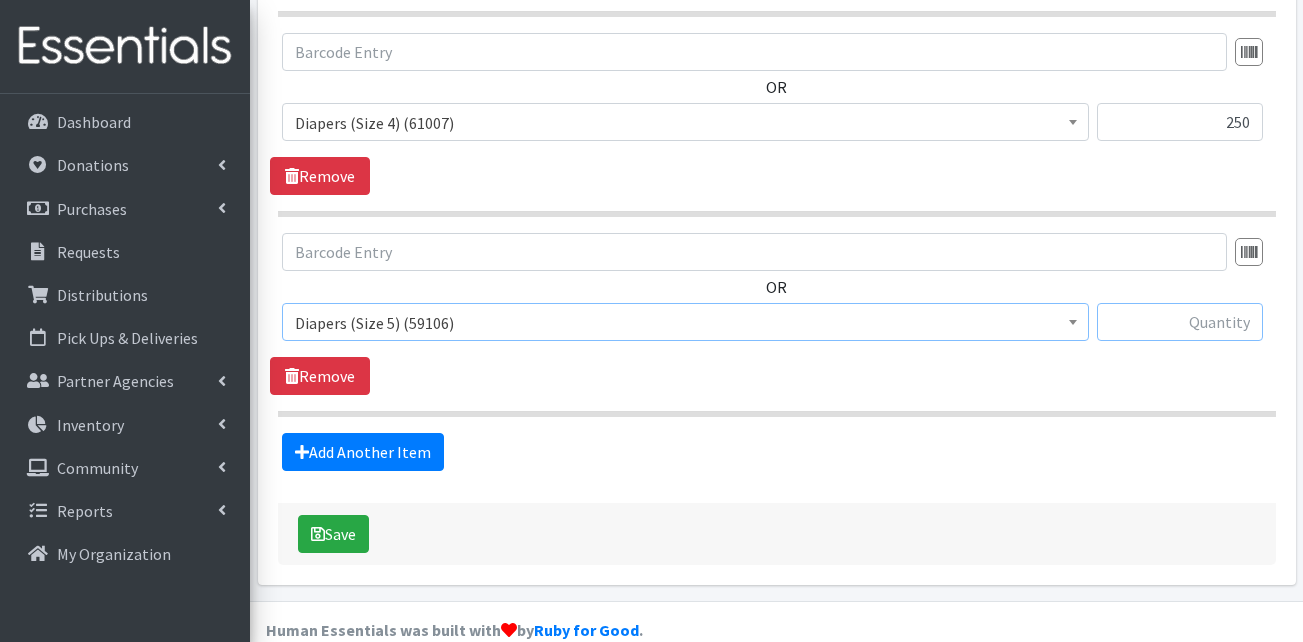 click at bounding box center [1180, 322] 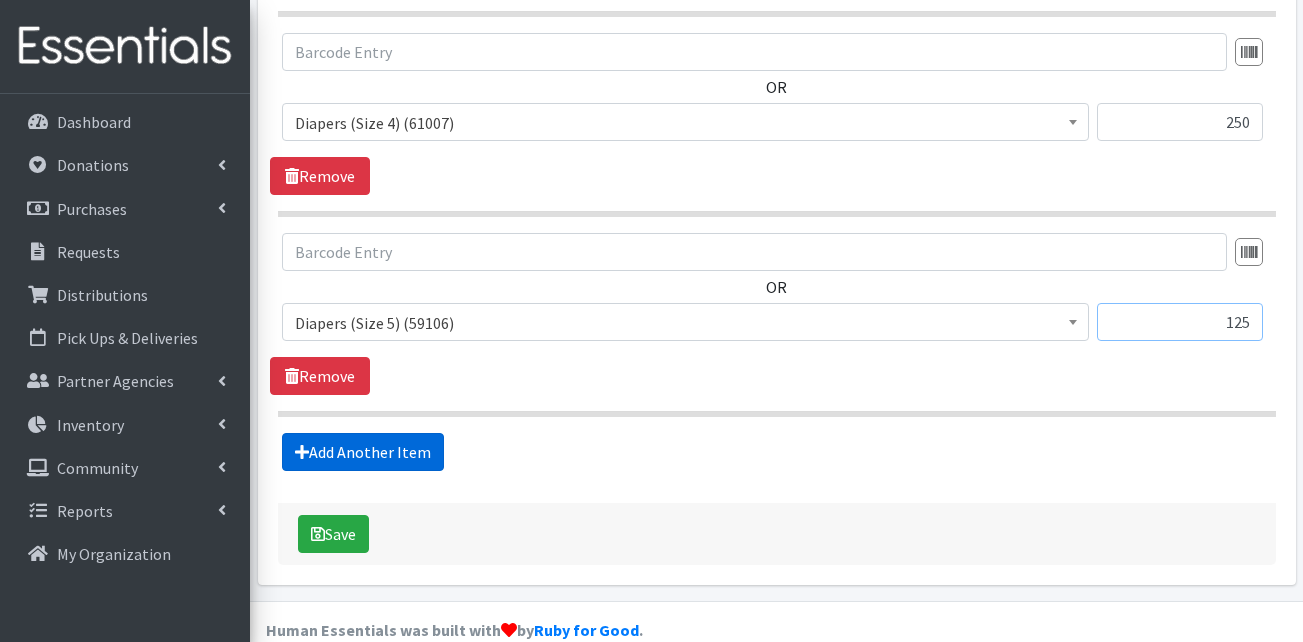 type on "125" 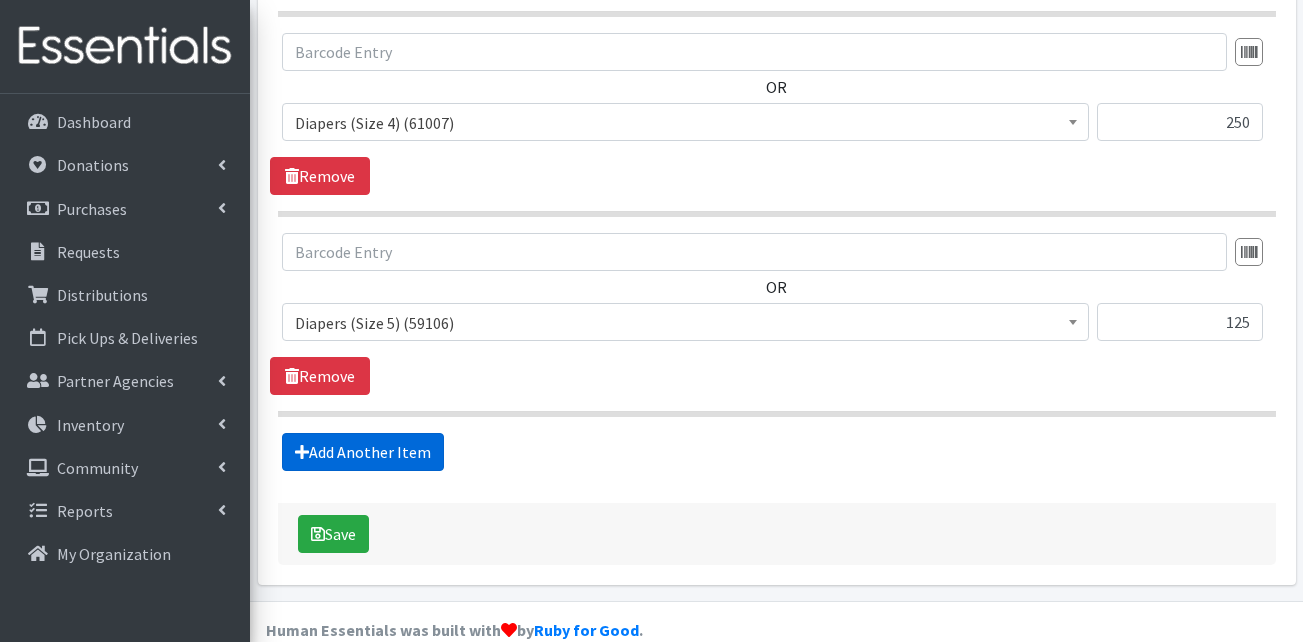 click on "Add Another Item" at bounding box center (363, 452) 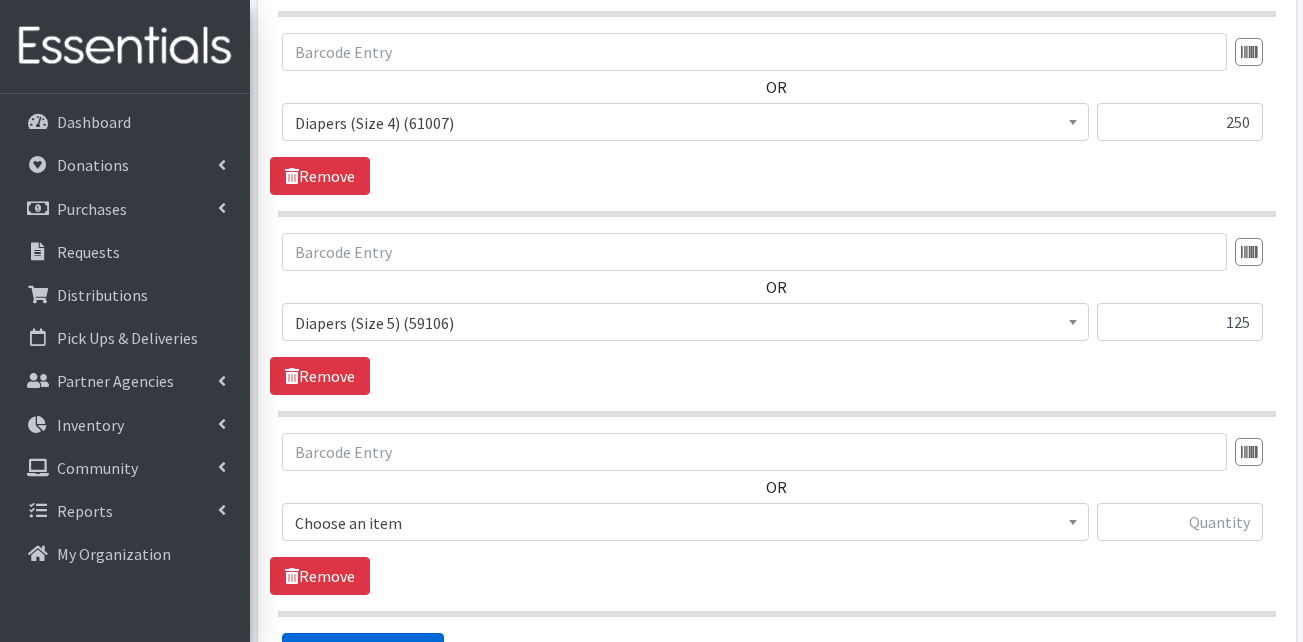 scroll, scrollTop: 1624, scrollLeft: 0, axis: vertical 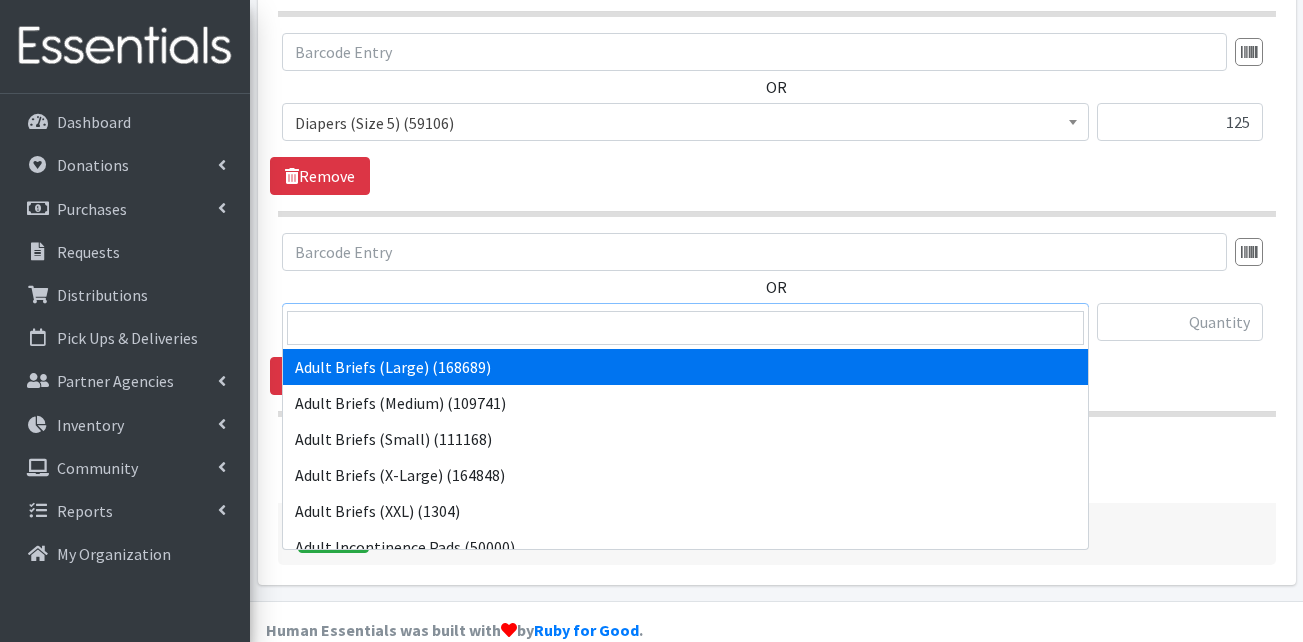 click on "Adult Briefs (Large) (168689)" at bounding box center (685, 323) 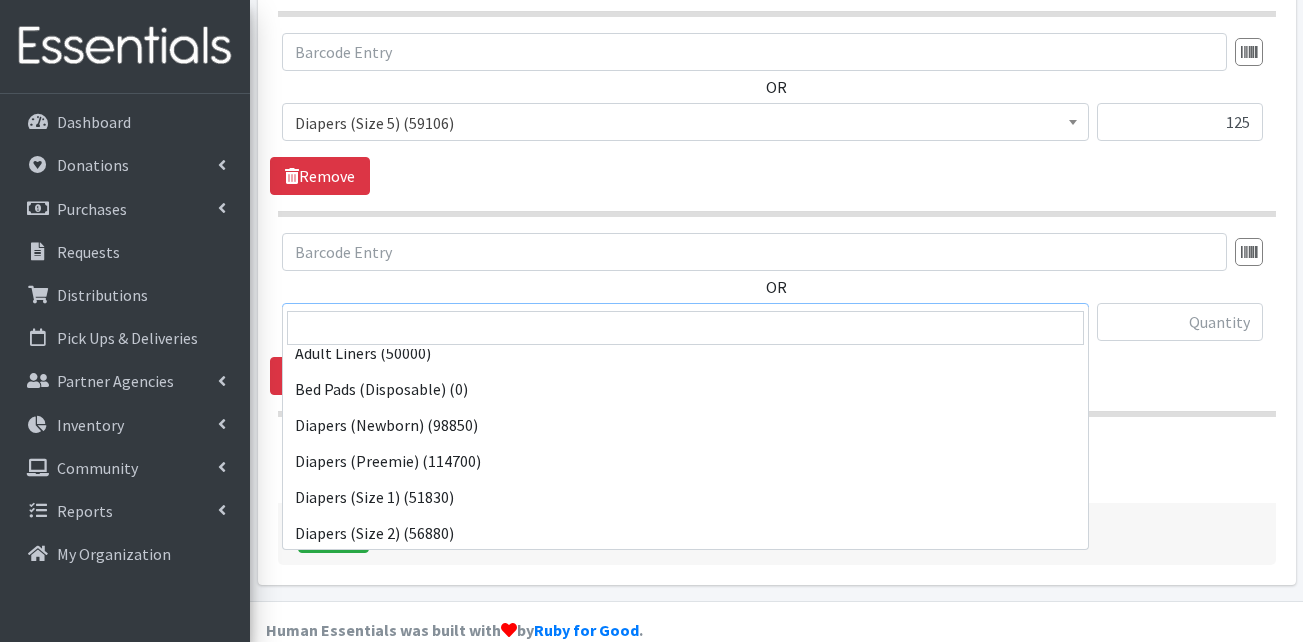 scroll, scrollTop: 500, scrollLeft: 0, axis: vertical 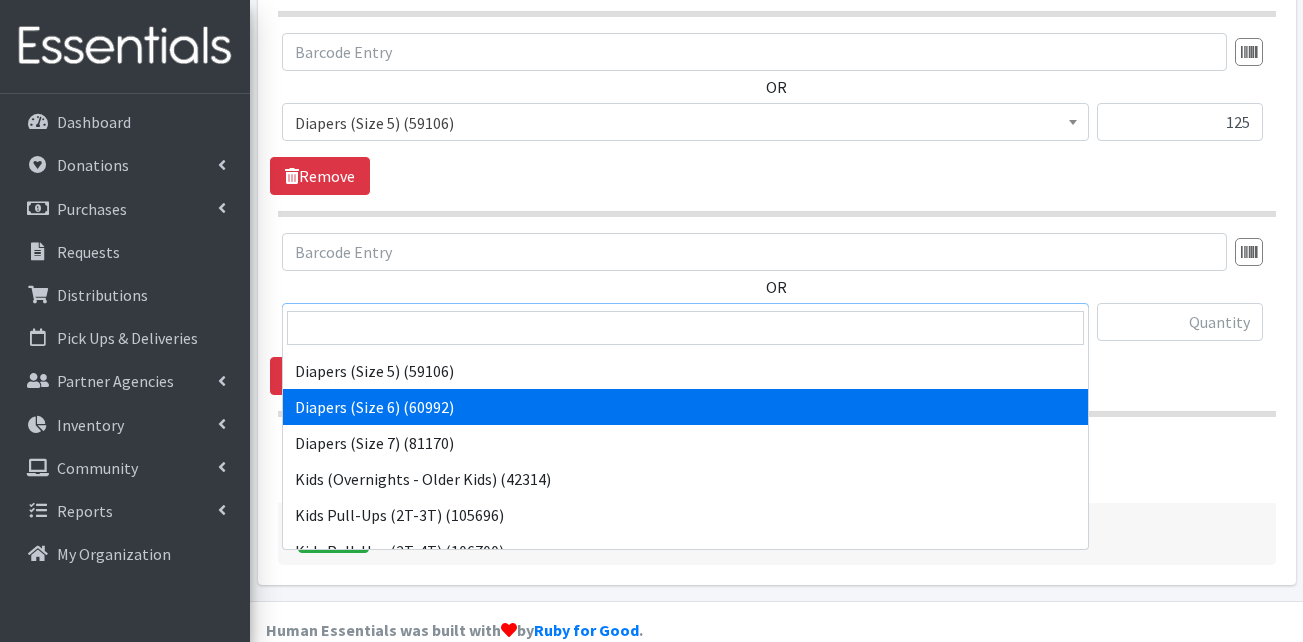 select on "13390" 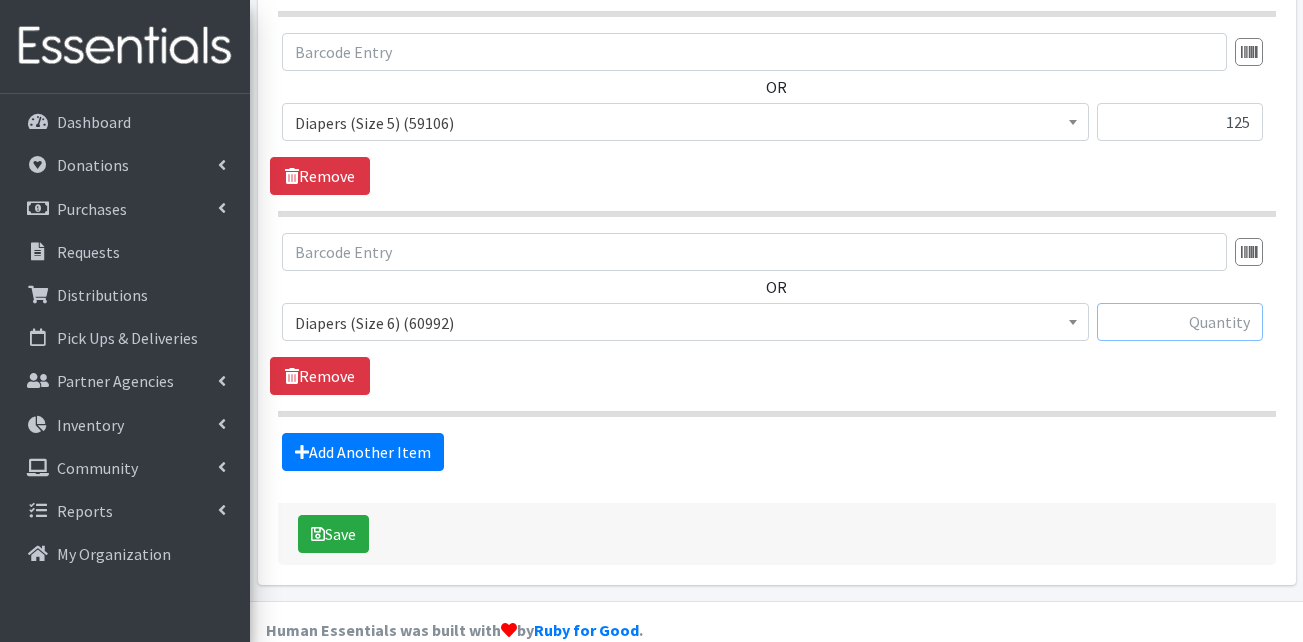 click at bounding box center (1180, 322) 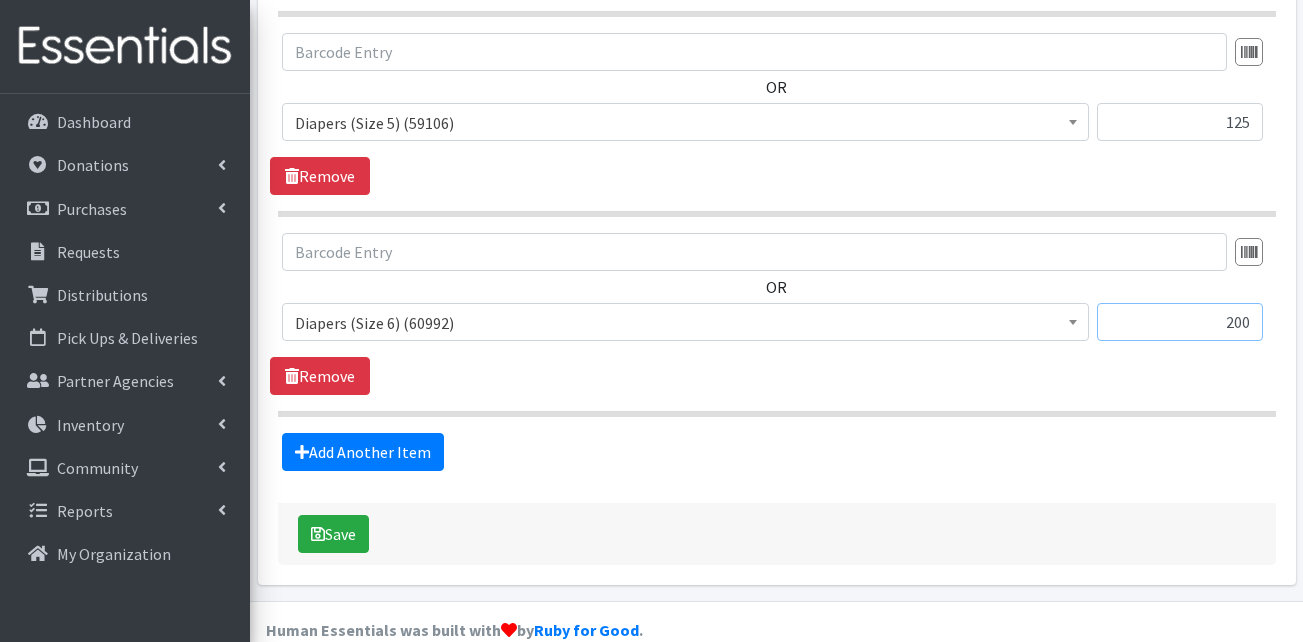 type on "200" 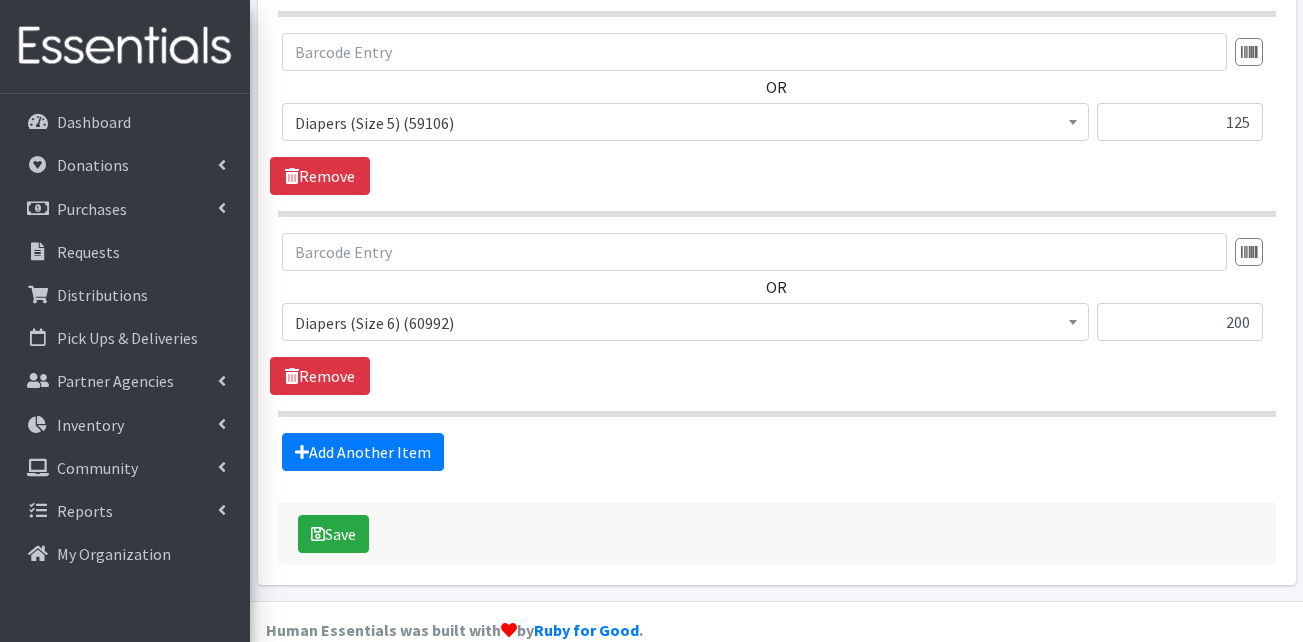 click on "Add Another Item" at bounding box center [776, 452] 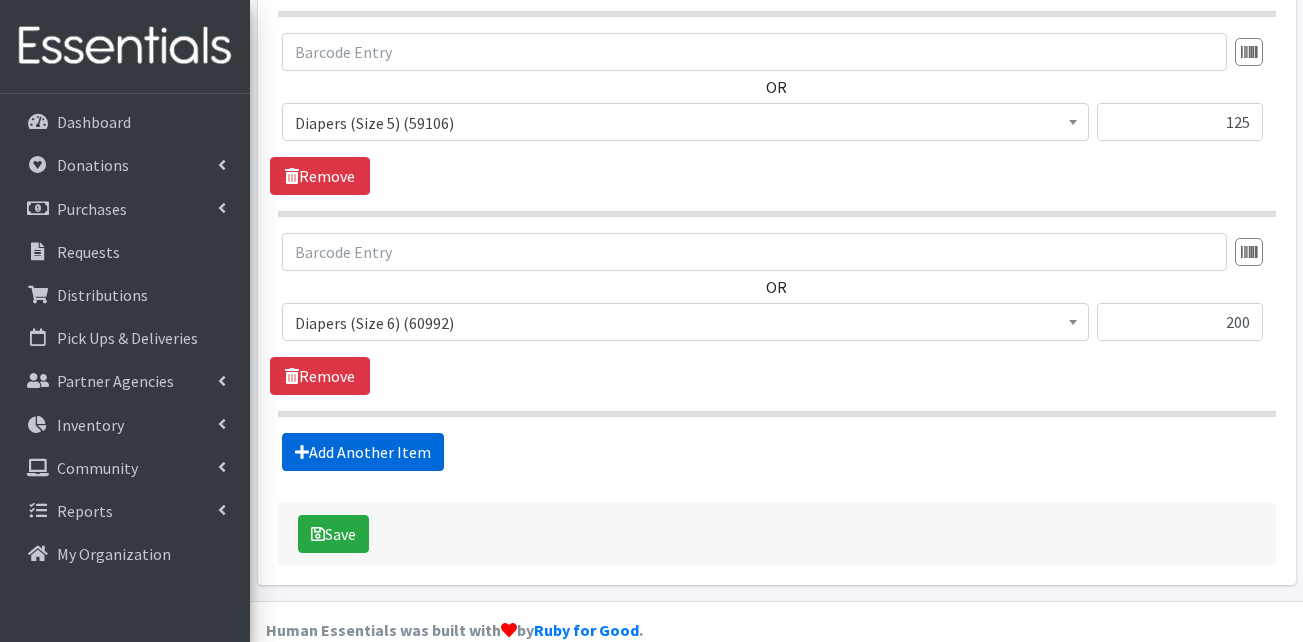 click on "Add Another Item" at bounding box center (363, 452) 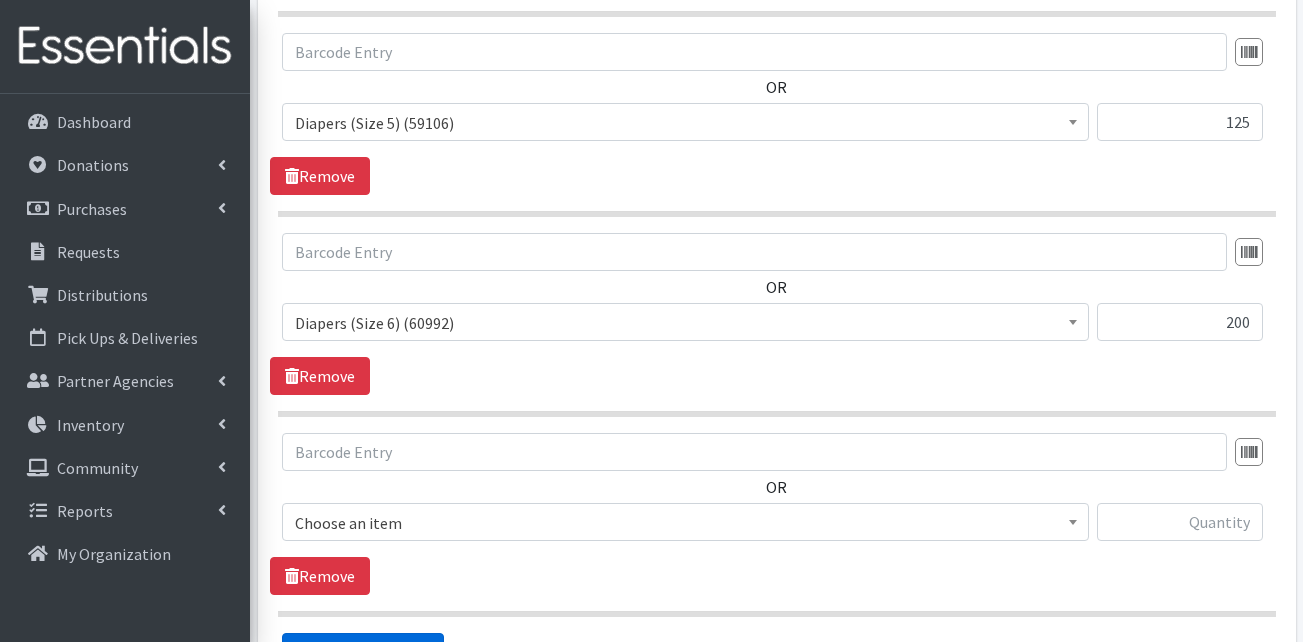 scroll, scrollTop: 1824, scrollLeft: 0, axis: vertical 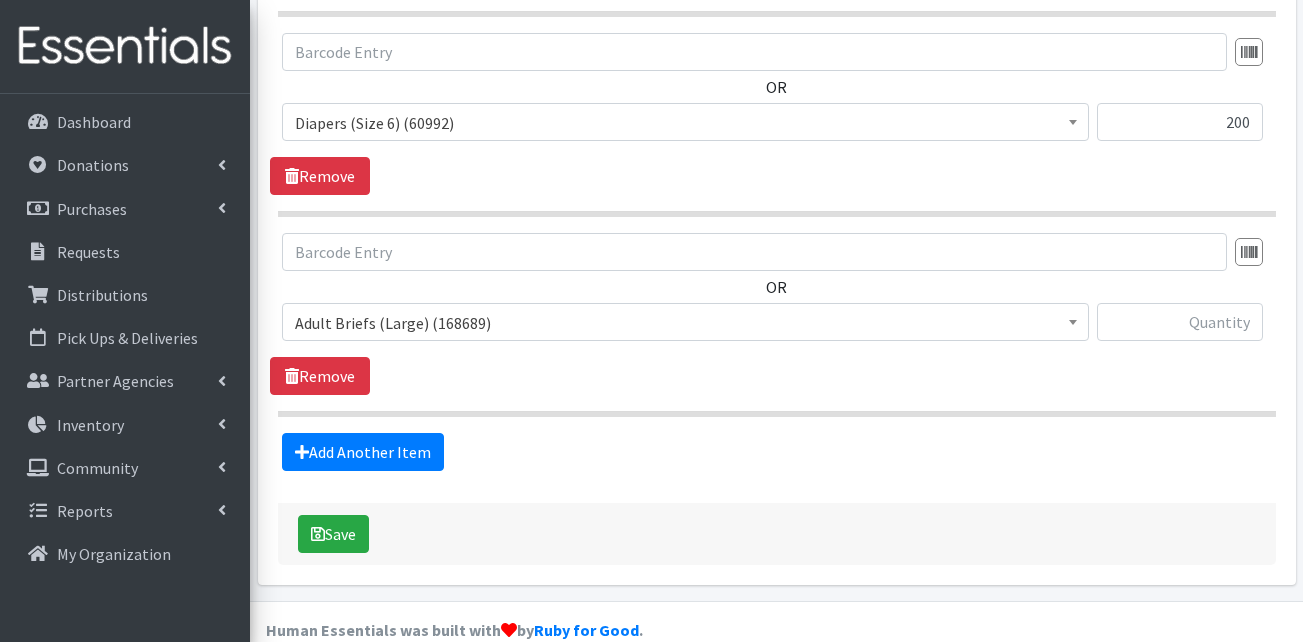 click on "Adult Briefs (Large) (168689)" at bounding box center (685, 323) 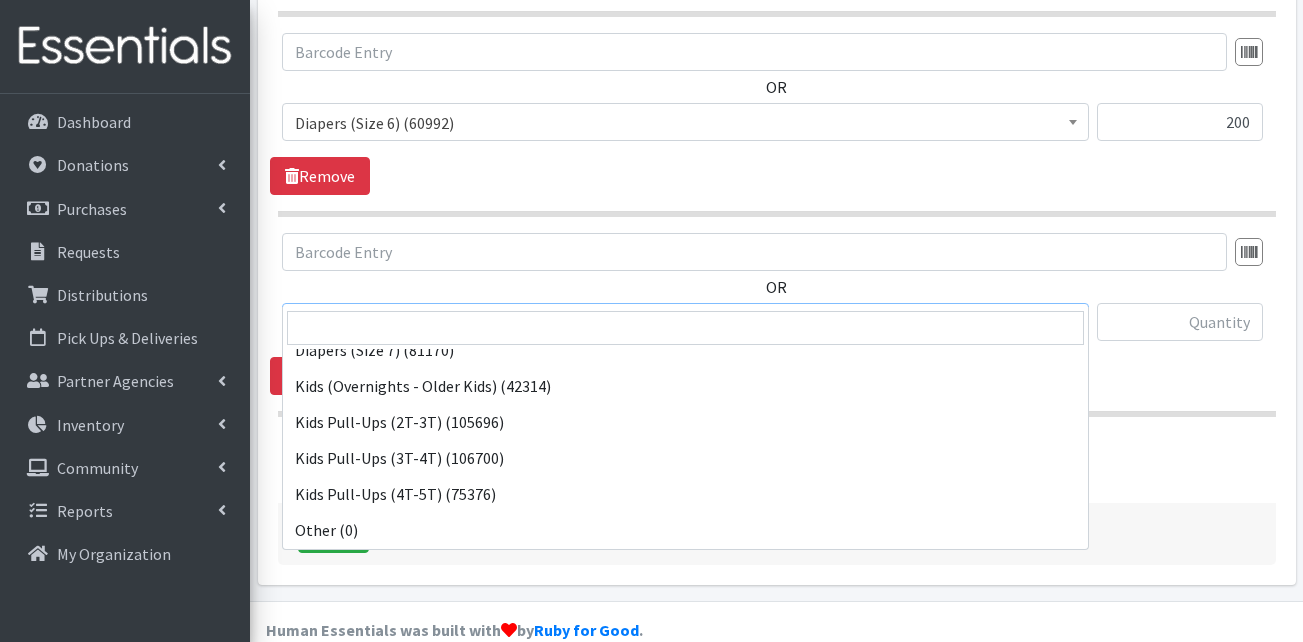scroll, scrollTop: 600, scrollLeft: 0, axis: vertical 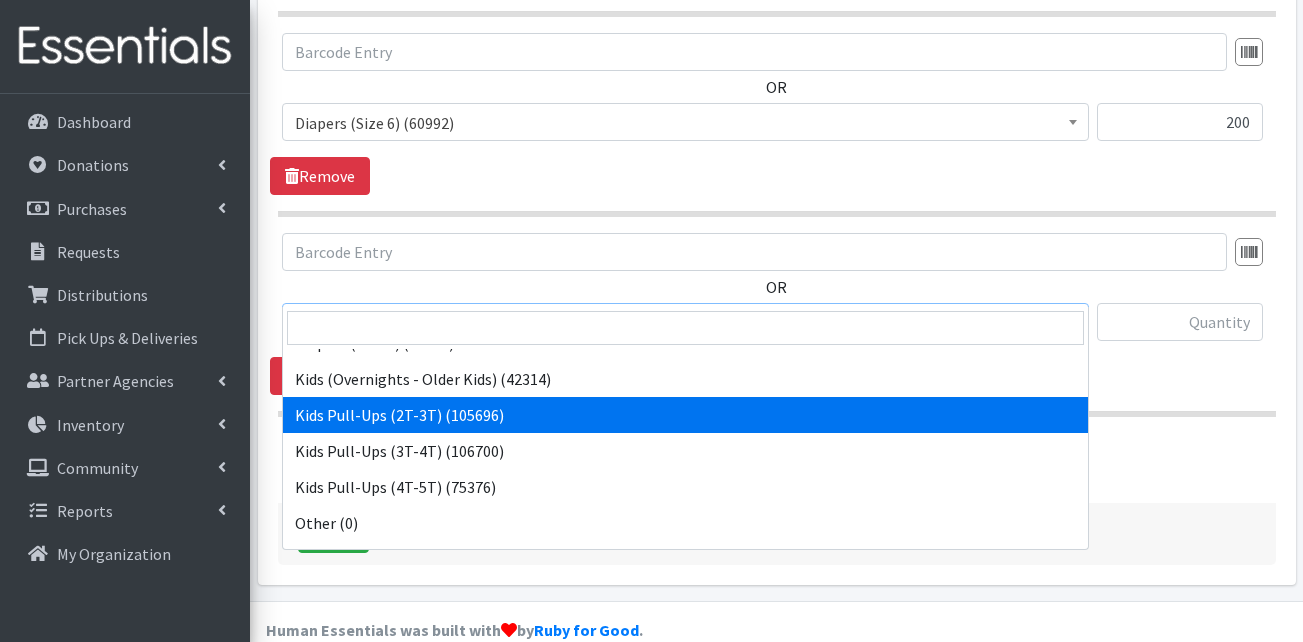 select on "13408" 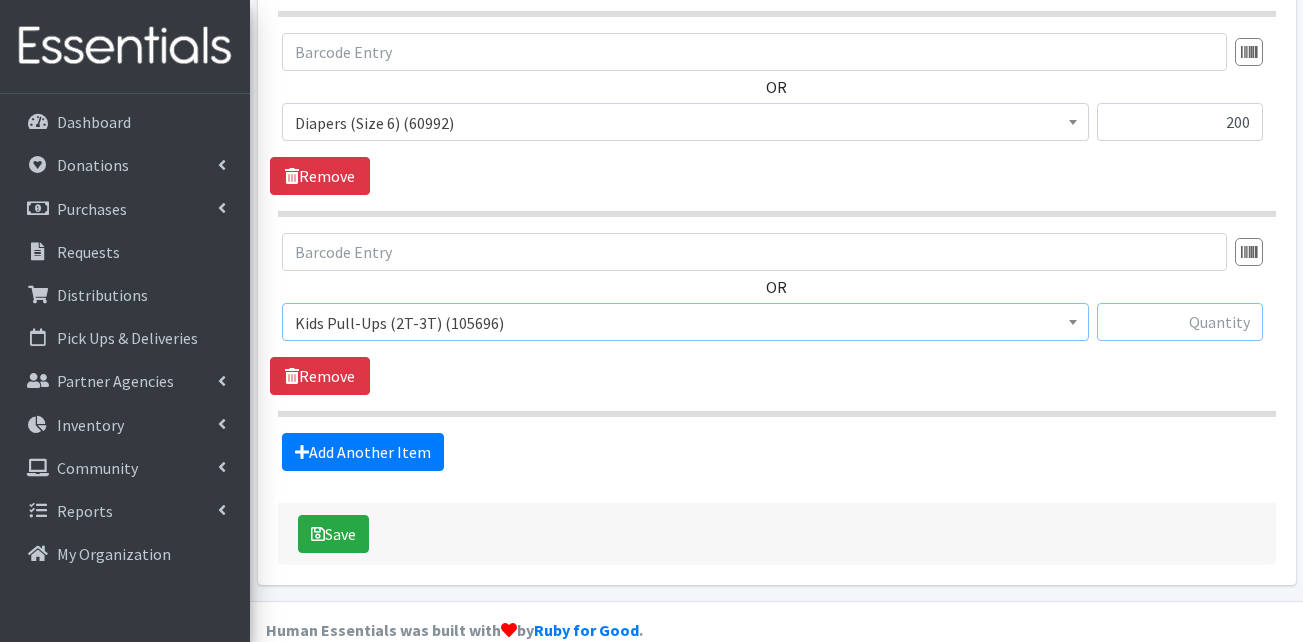 click at bounding box center [1180, 322] 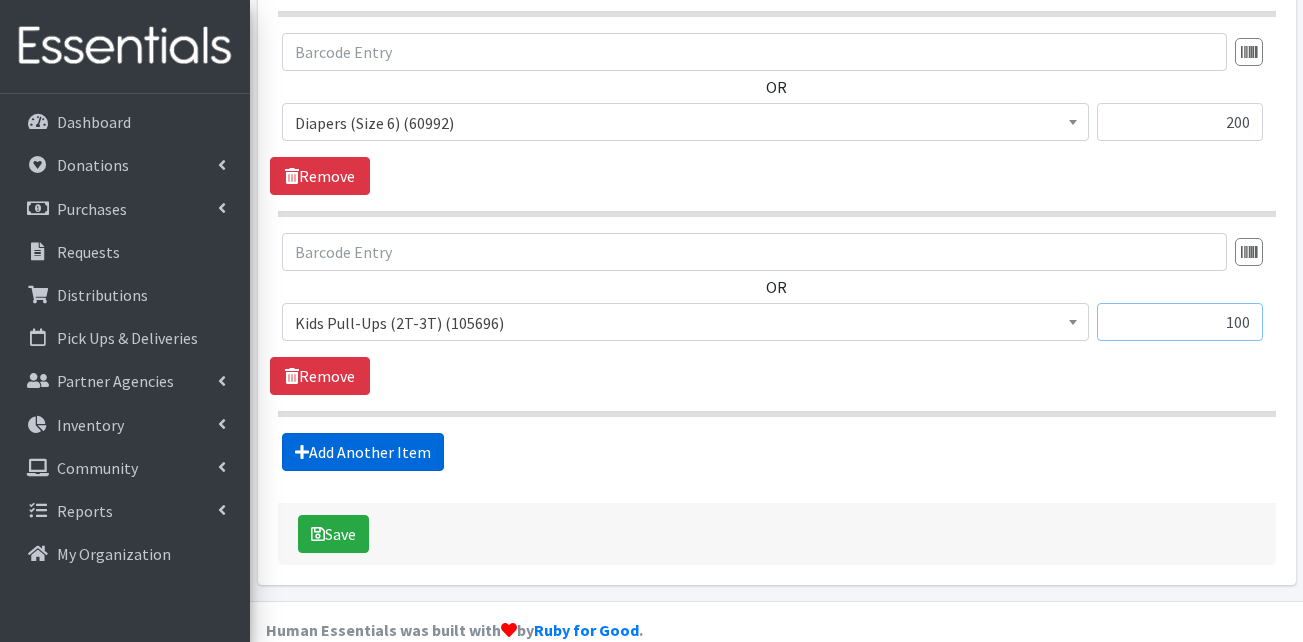 type on "100" 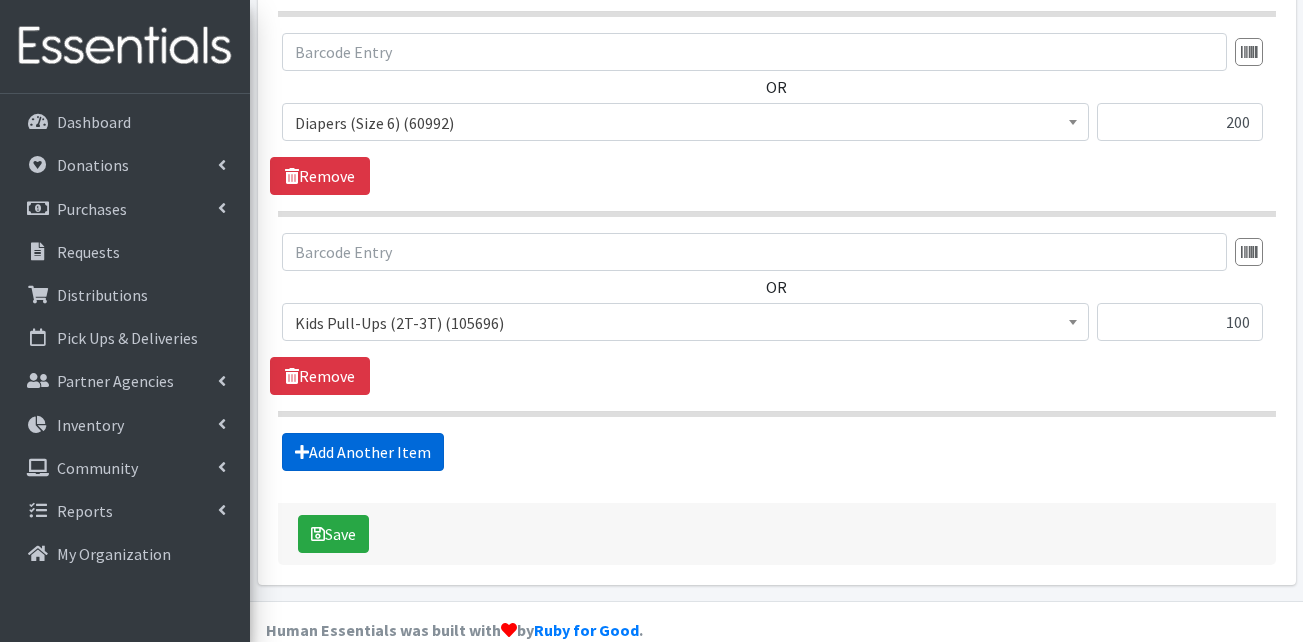 click on "Add Another Item" at bounding box center (363, 452) 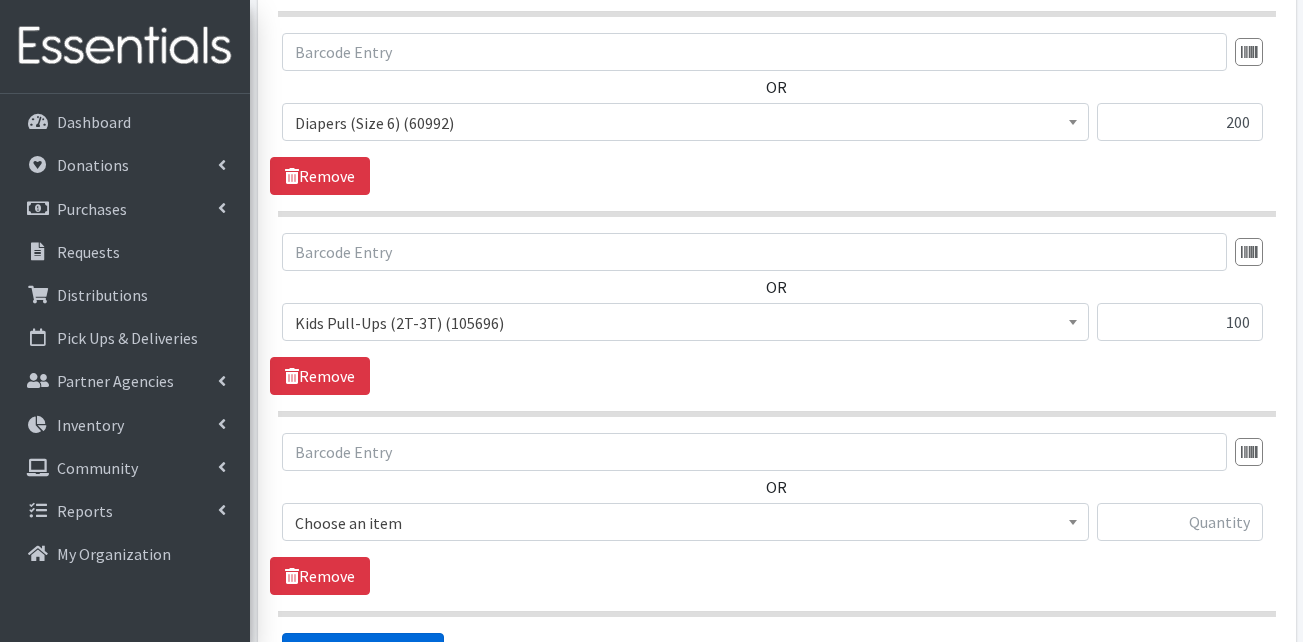 scroll, scrollTop: 2024, scrollLeft: 0, axis: vertical 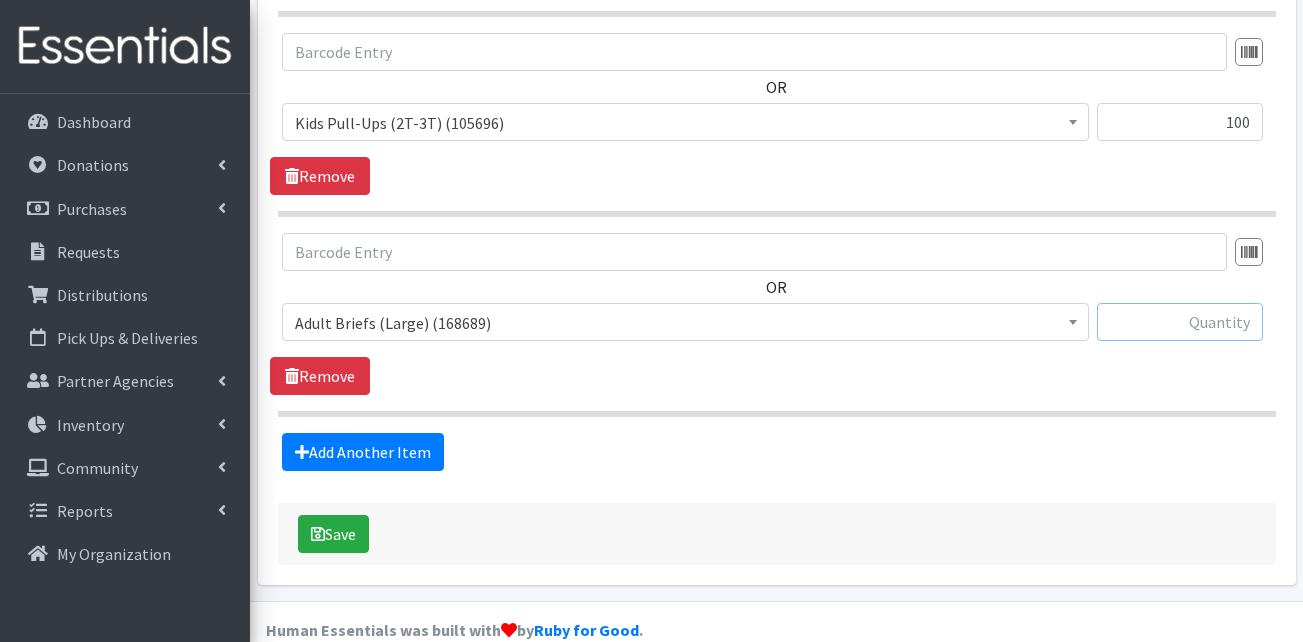 click at bounding box center (1180, 322) 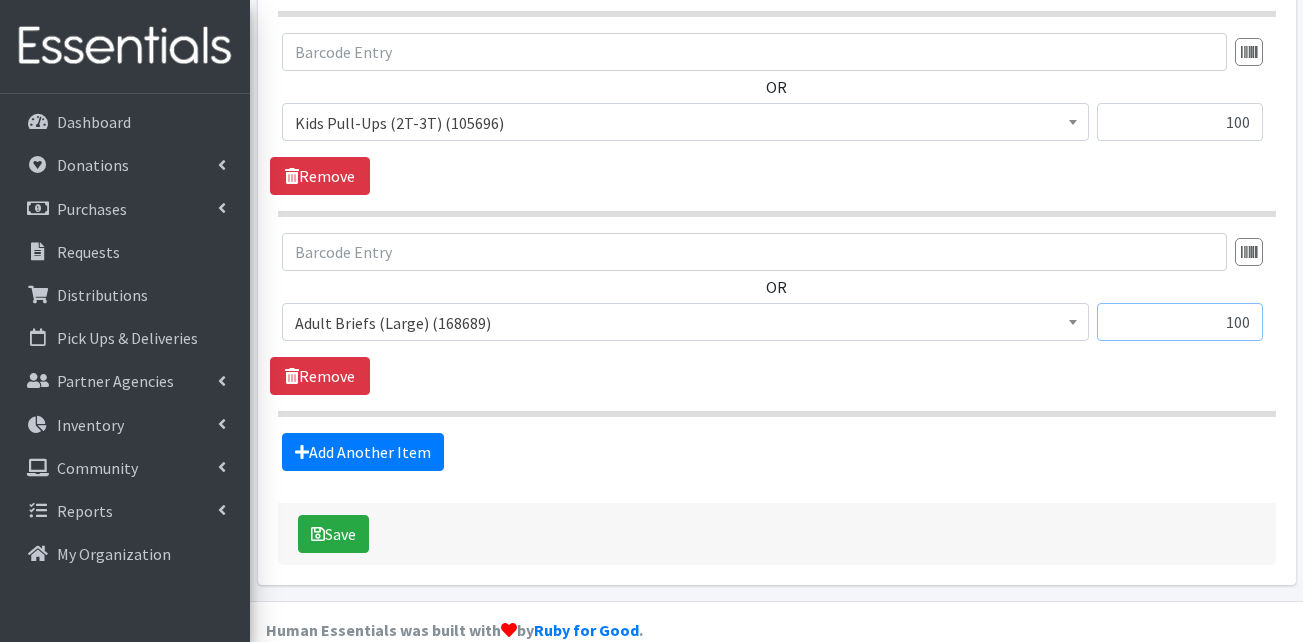 type on "100" 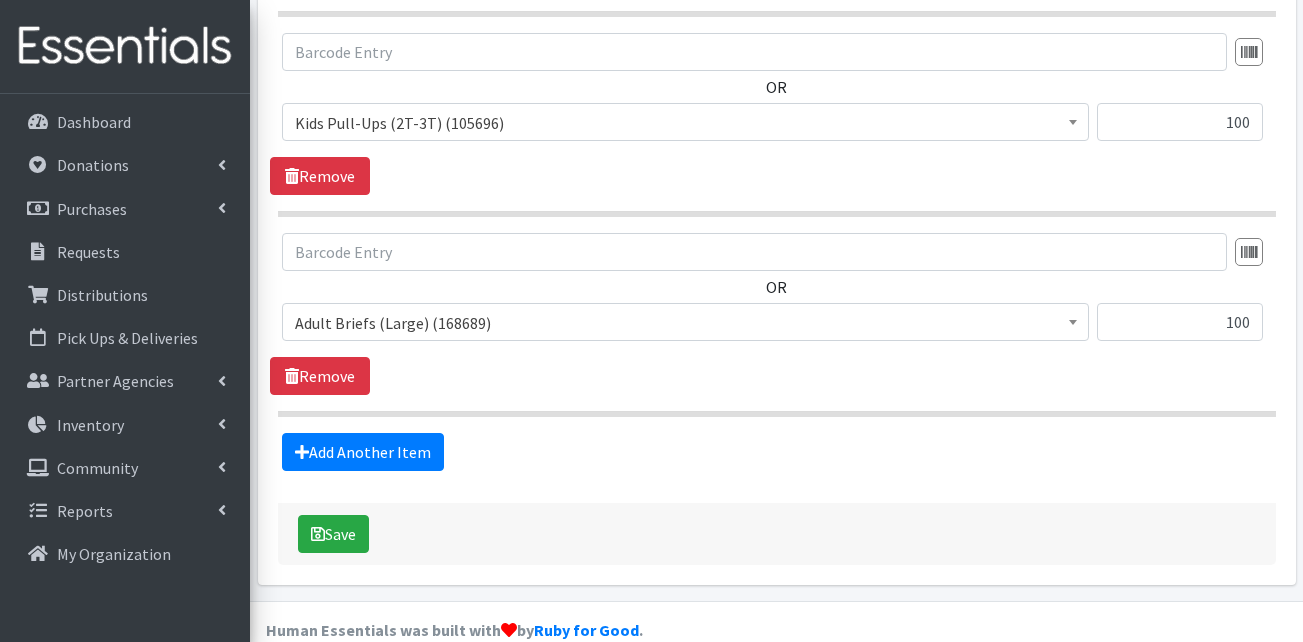 click on "Adult Briefs (Large) (168689)" at bounding box center [685, 323] 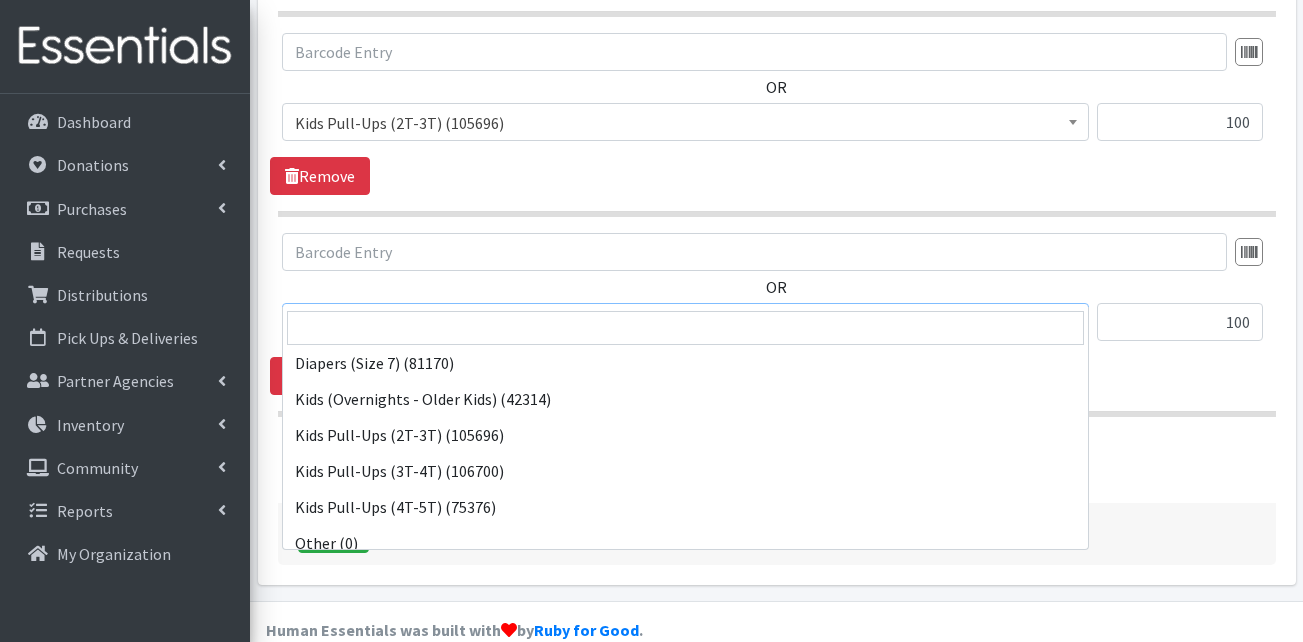 scroll, scrollTop: 600, scrollLeft: 0, axis: vertical 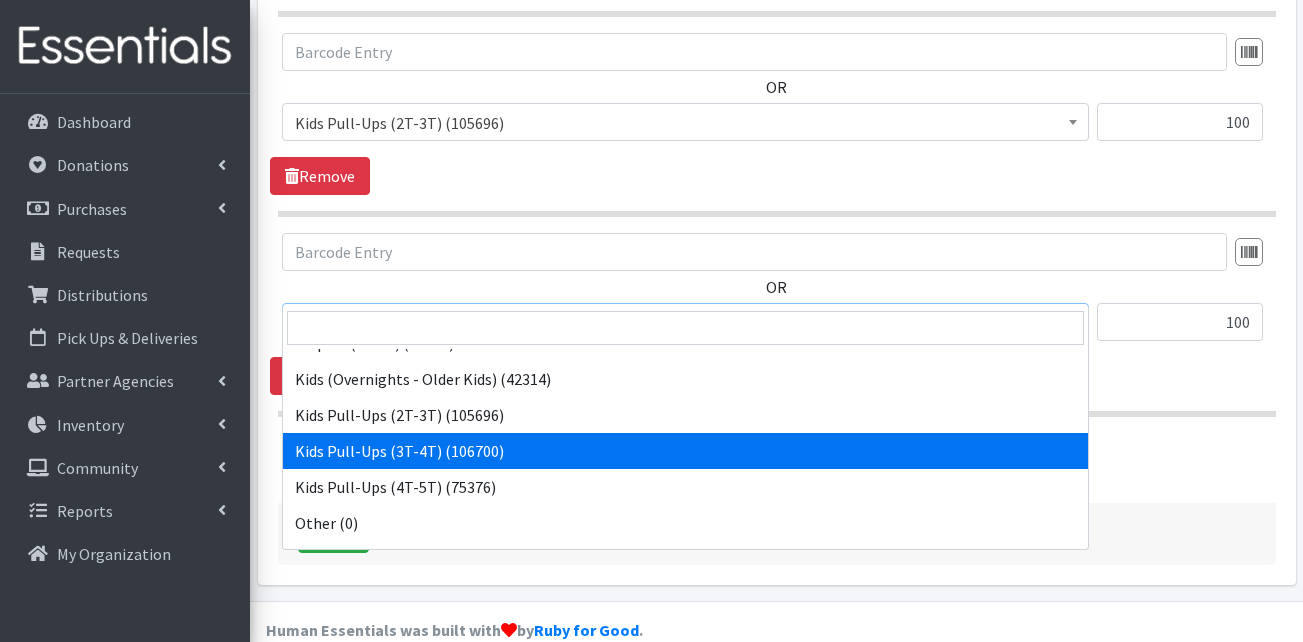 select on "13409" 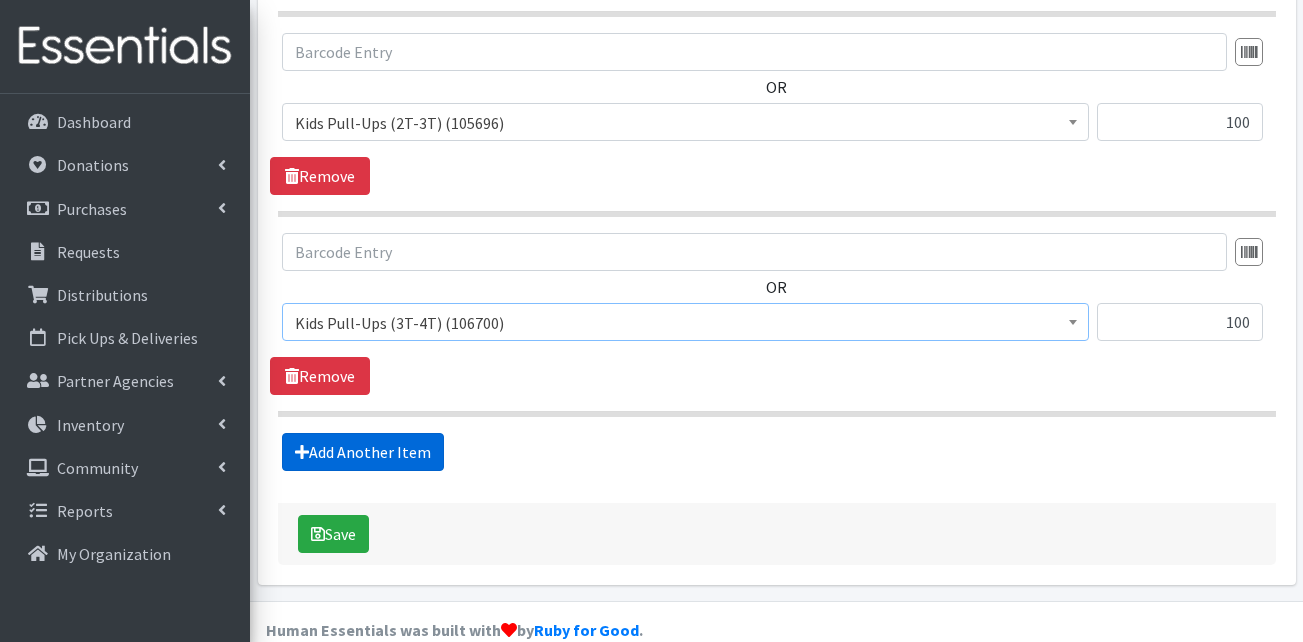 click on "Add Another Item" at bounding box center [363, 452] 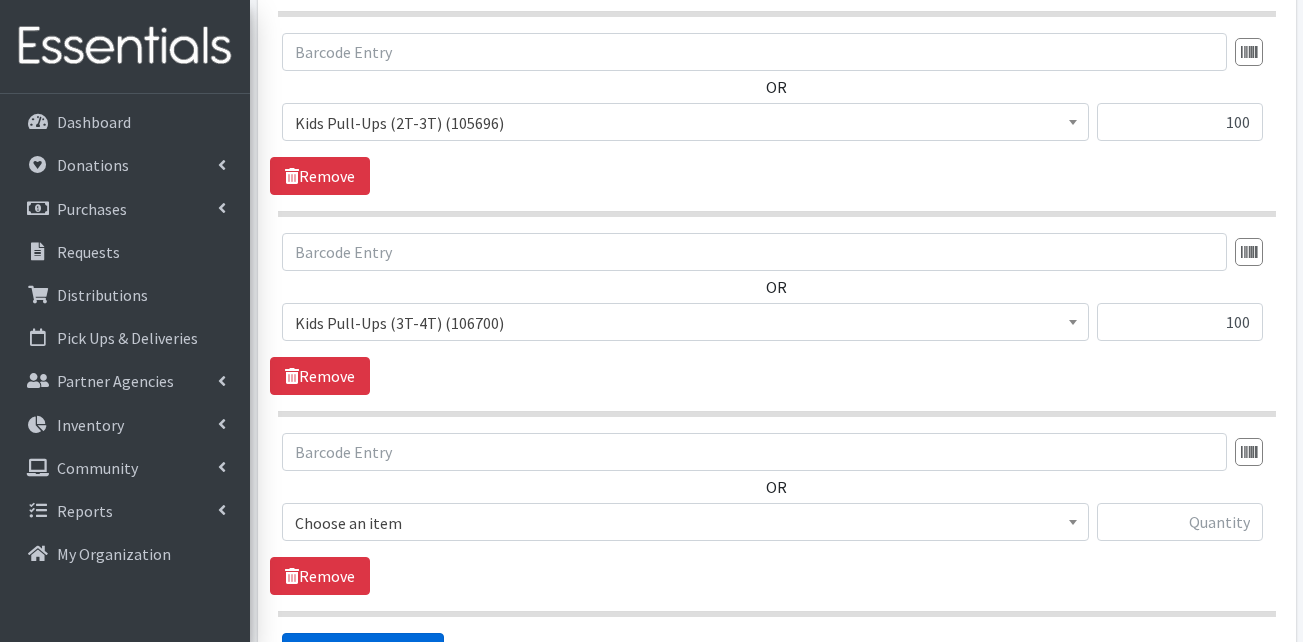 scroll, scrollTop: 2224, scrollLeft: 0, axis: vertical 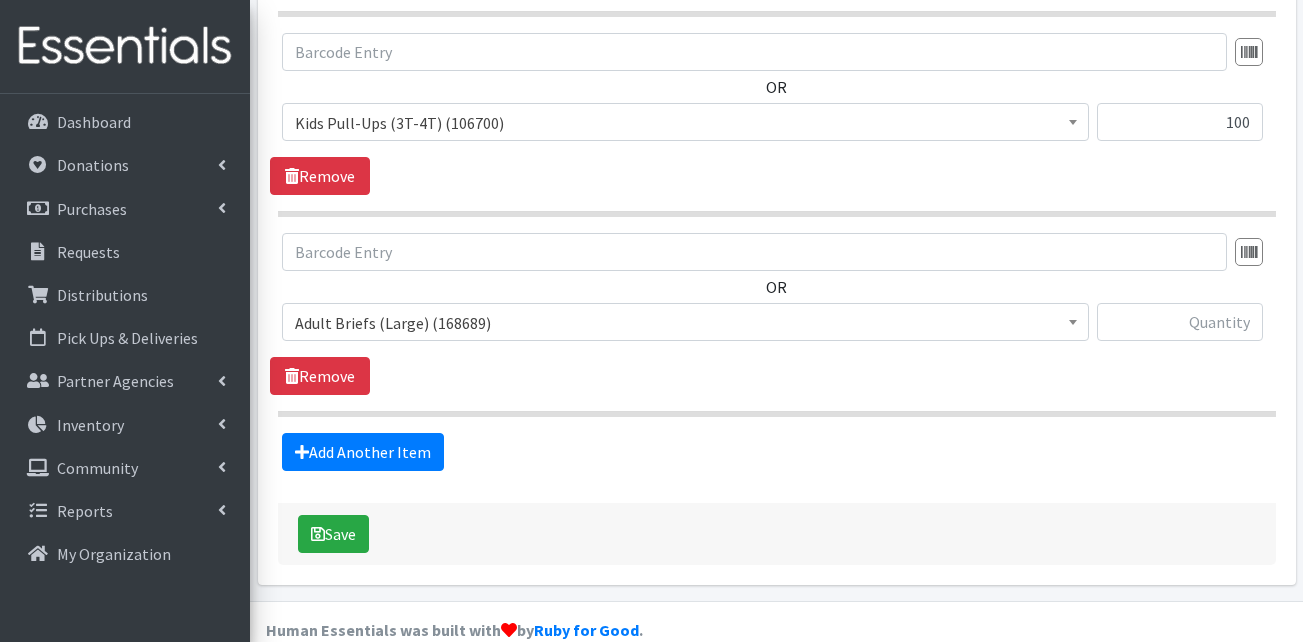 click on "Adult Briefs (Large) (168689)" at bounding box center [685, 323] 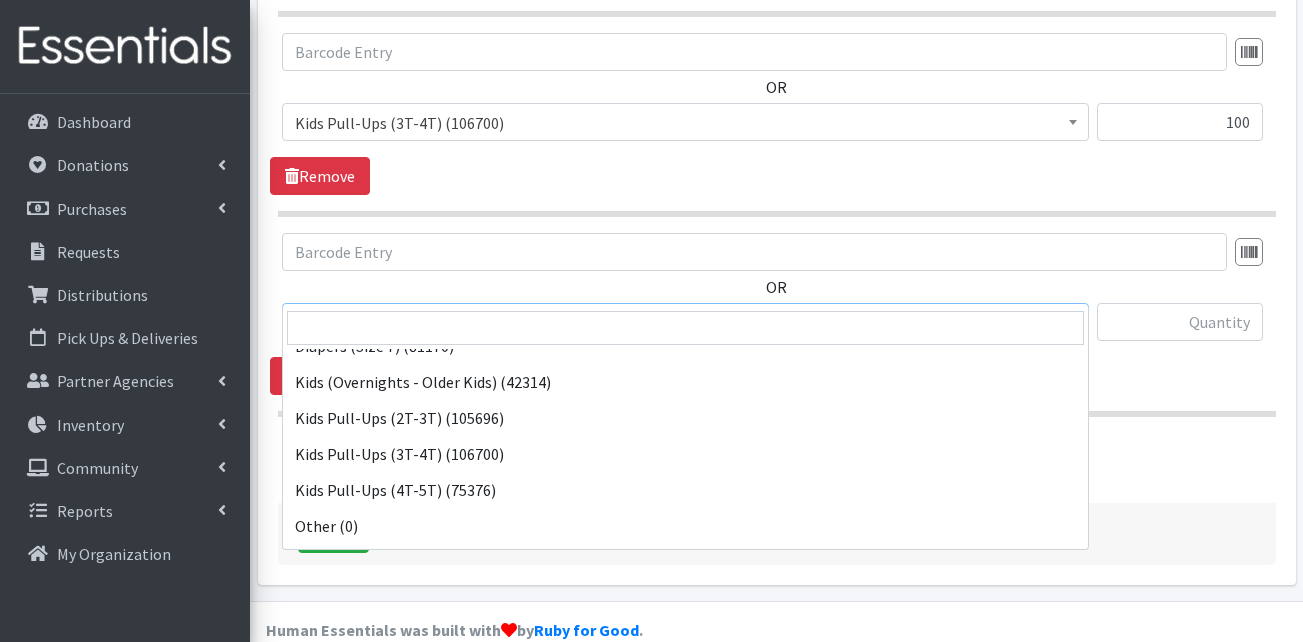 scroll, scrollTop: 600, scrollLeft: 0, axis: vertical 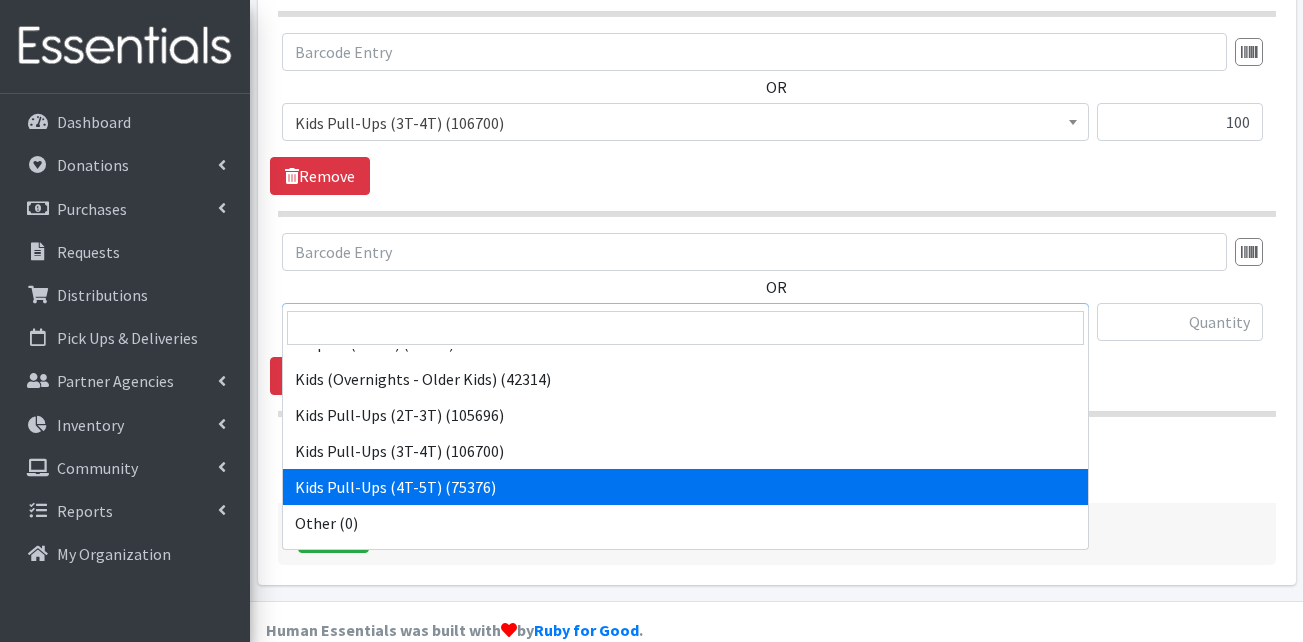 select on "13424" 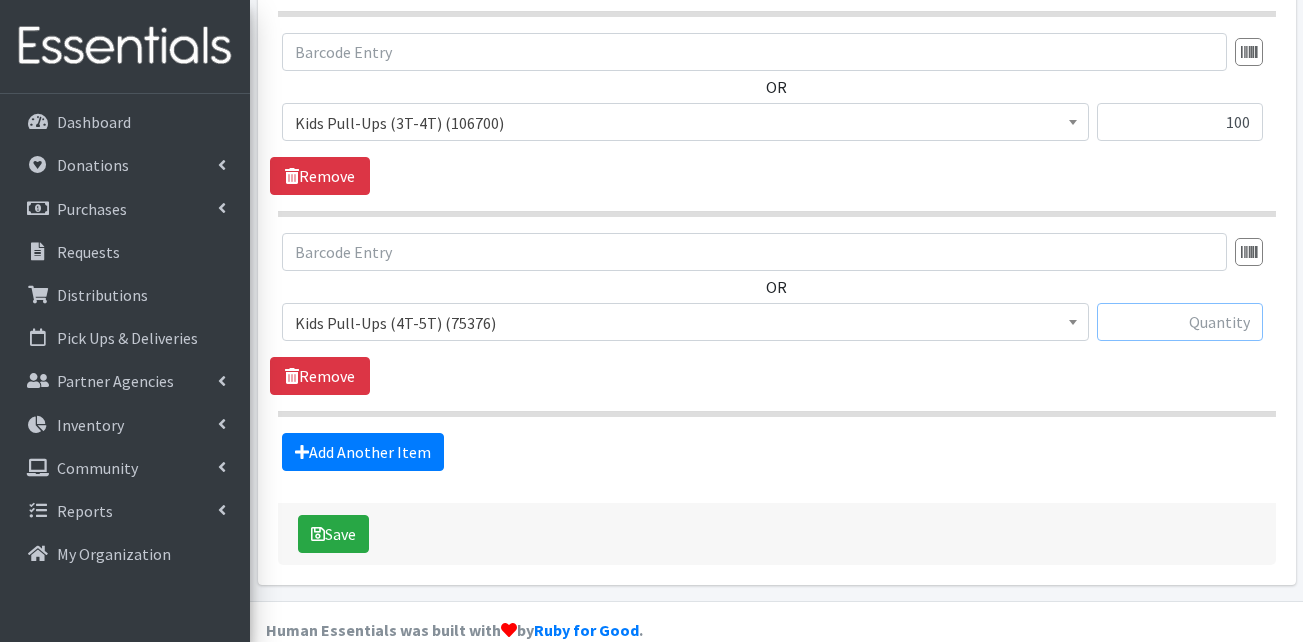 click at bounding box center [1180, 322] 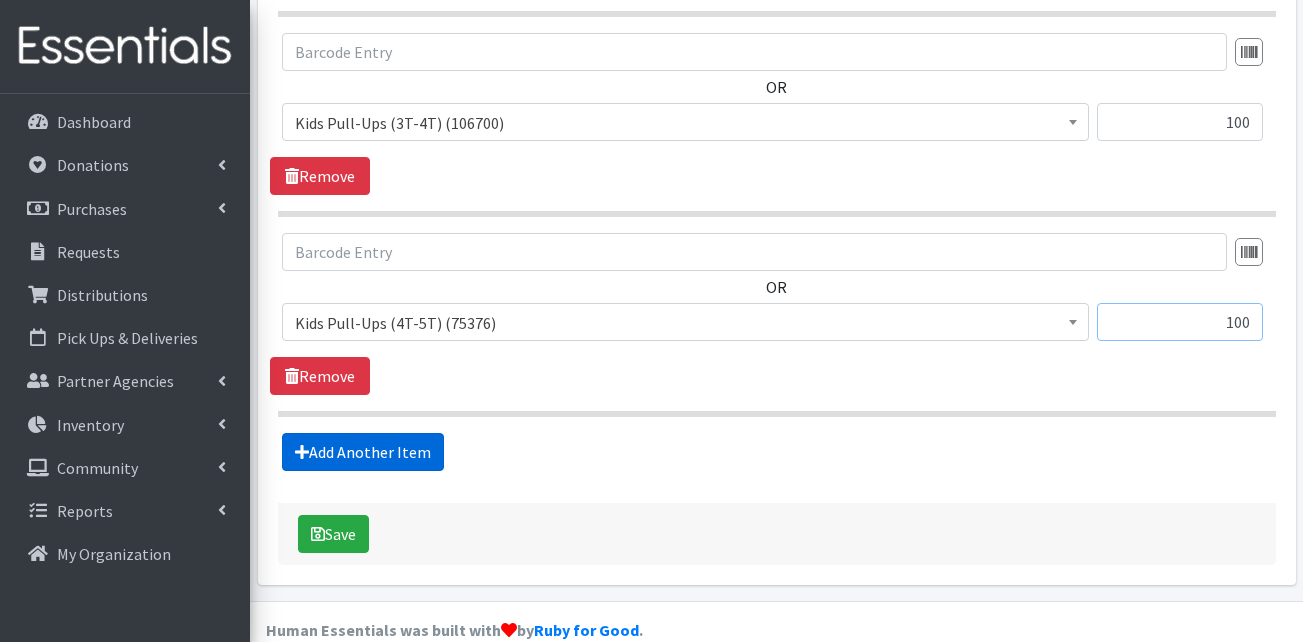 type on "100" 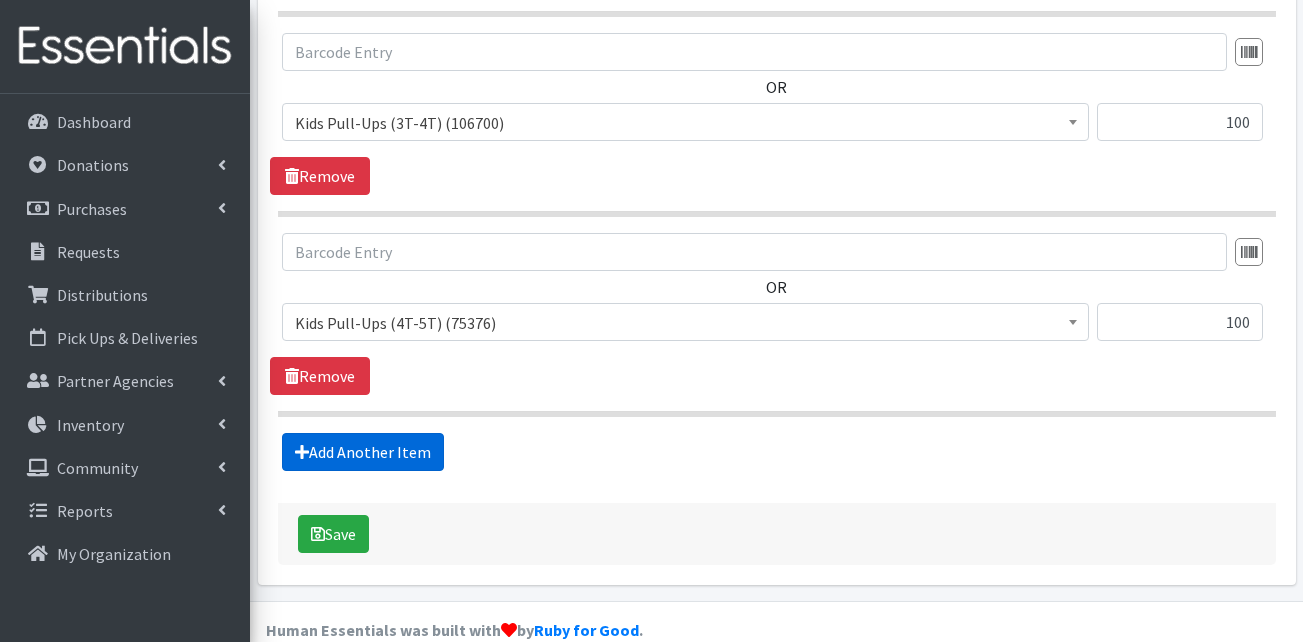 click on "Add Another Item" at bounding box center [363, 452] 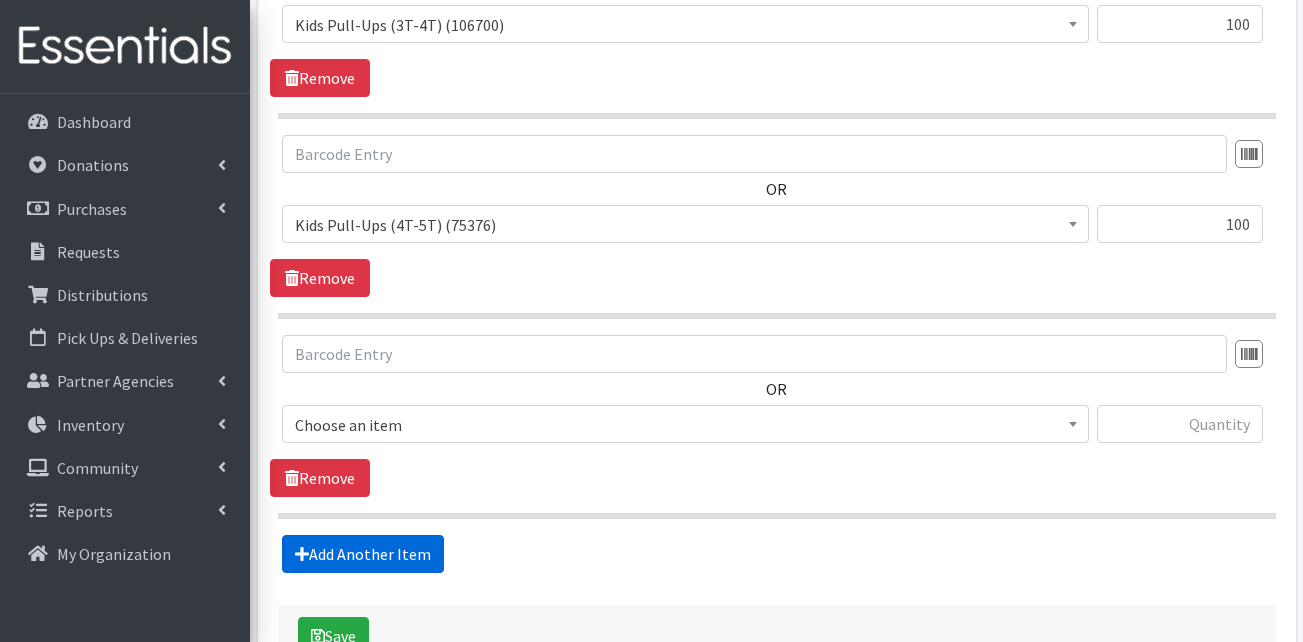 scroll, scrollTop: 2424, scrollLeft: 0, axis: vertical 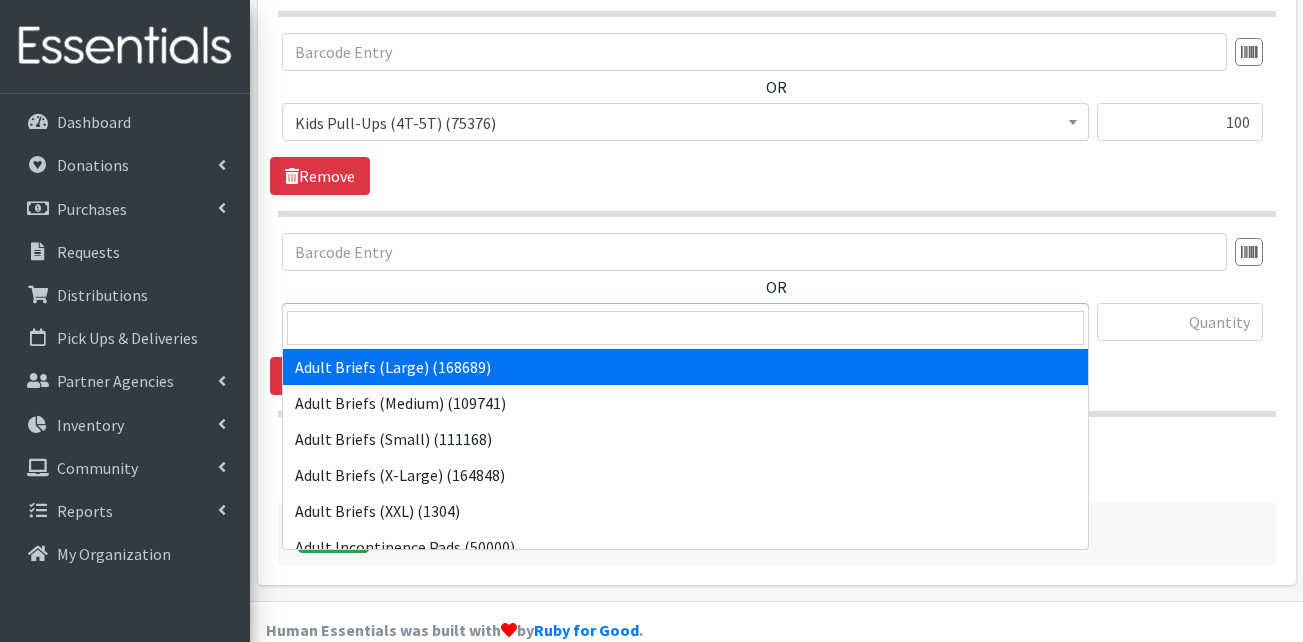 click on "Adult Briefs (Large) (168689)" at bounding box center [685, 323] 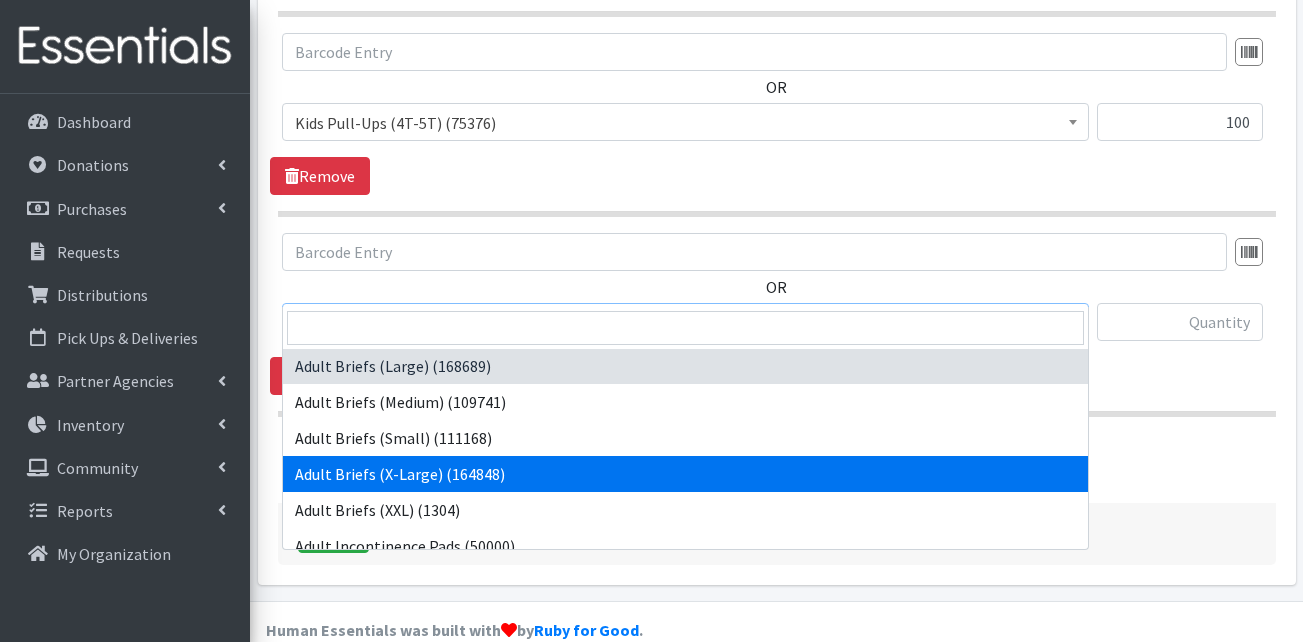 scroll, scrollTop: 0, scrollLeft: 0, axis: both 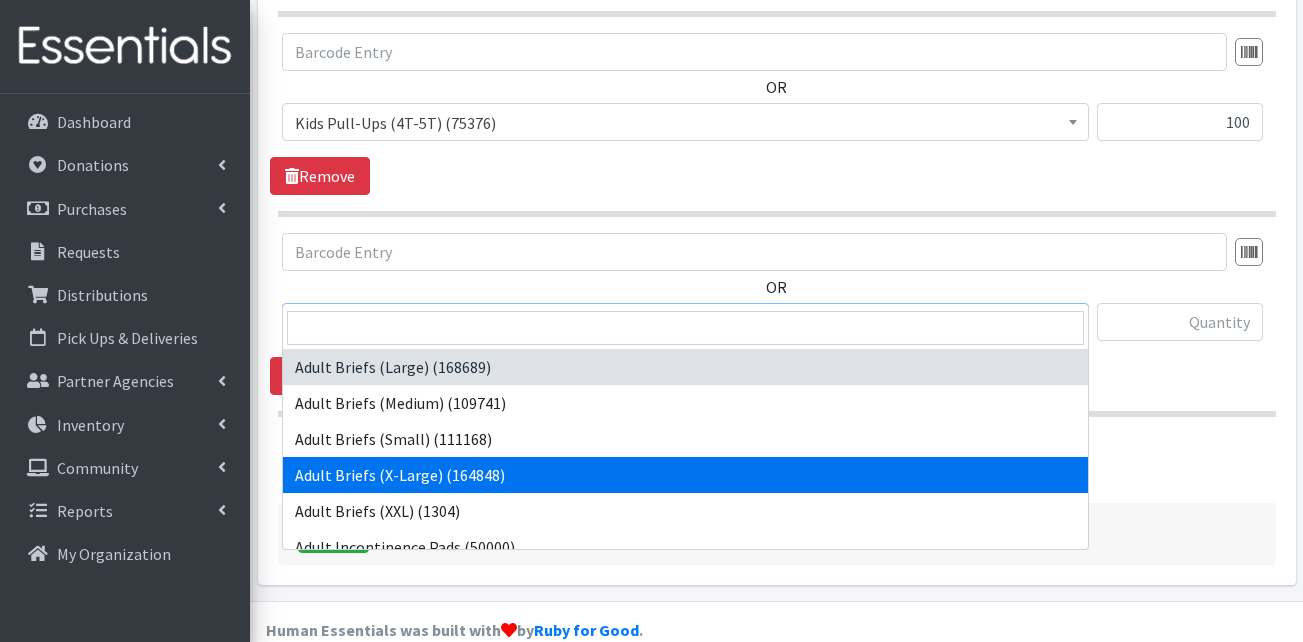 select on "15292" 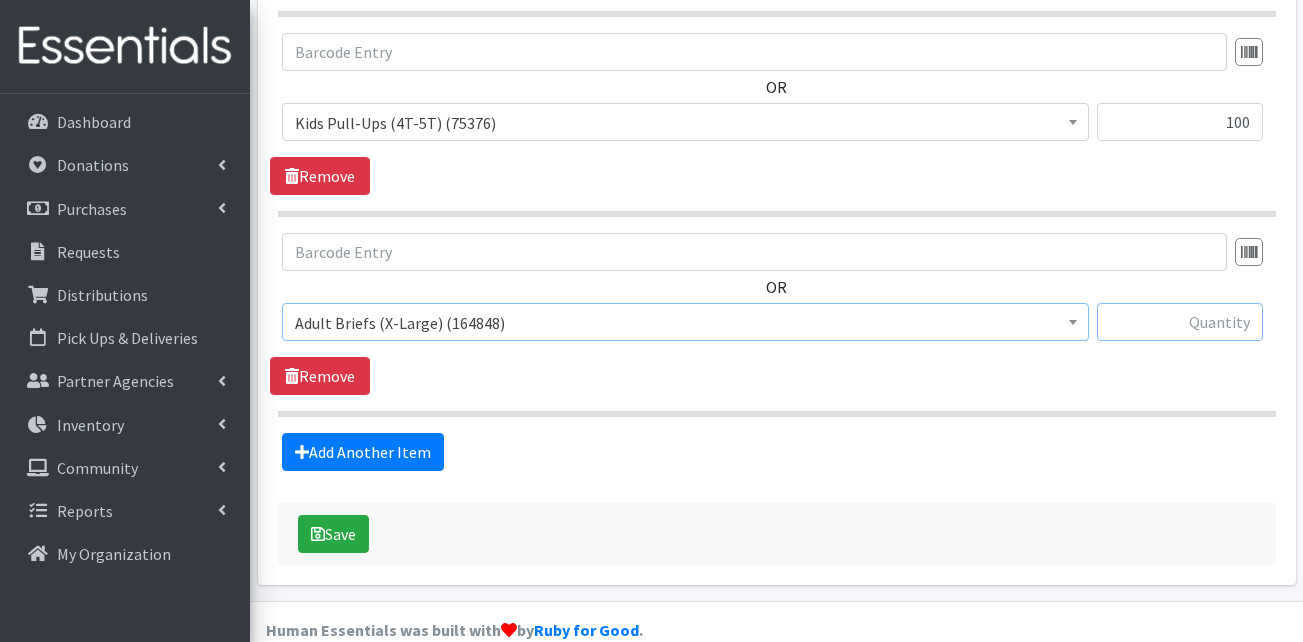 click at bounding box center [1180, 322] 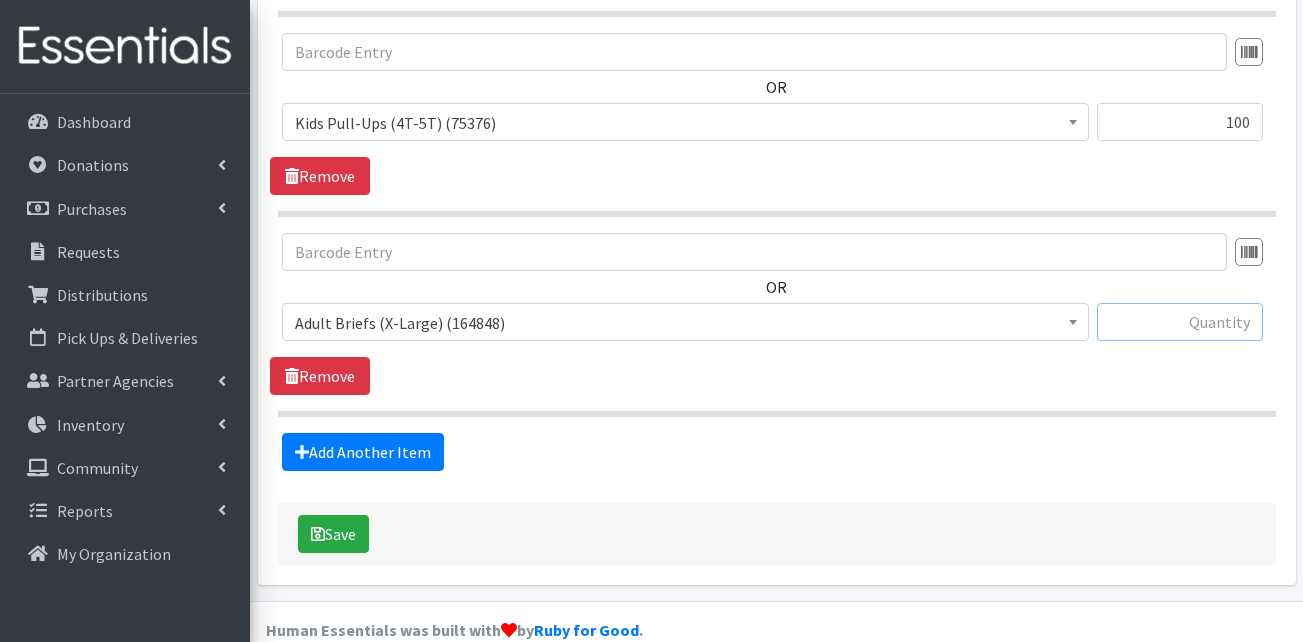 type on "4" 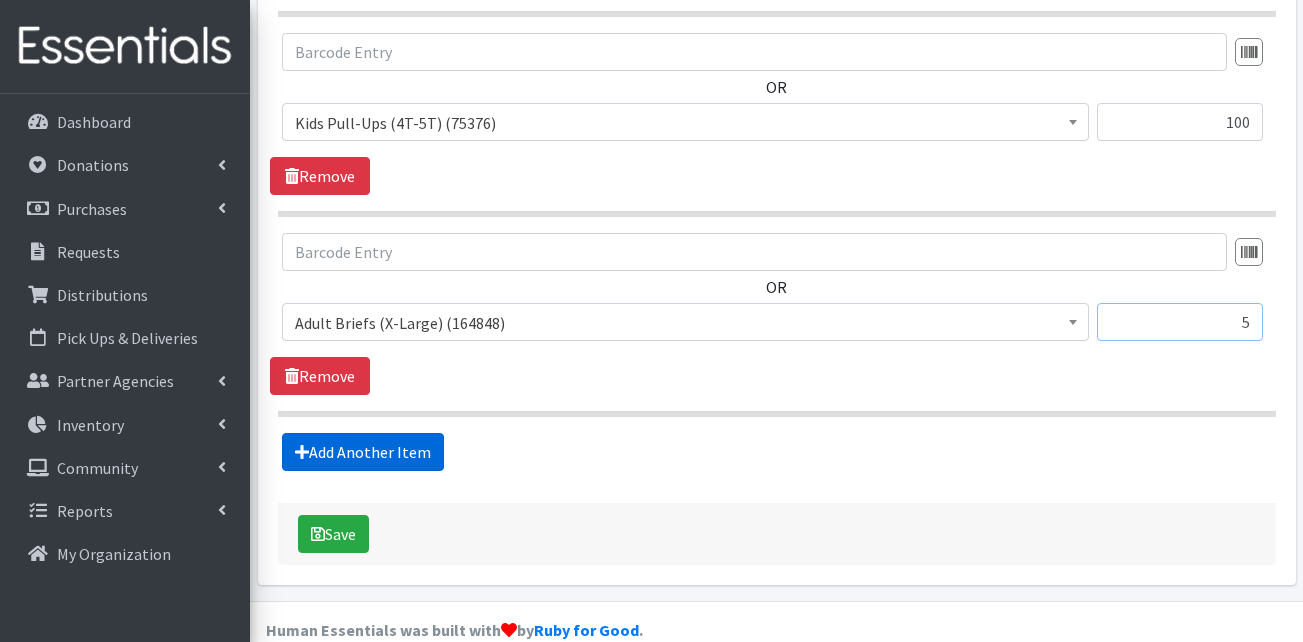 type on "5" 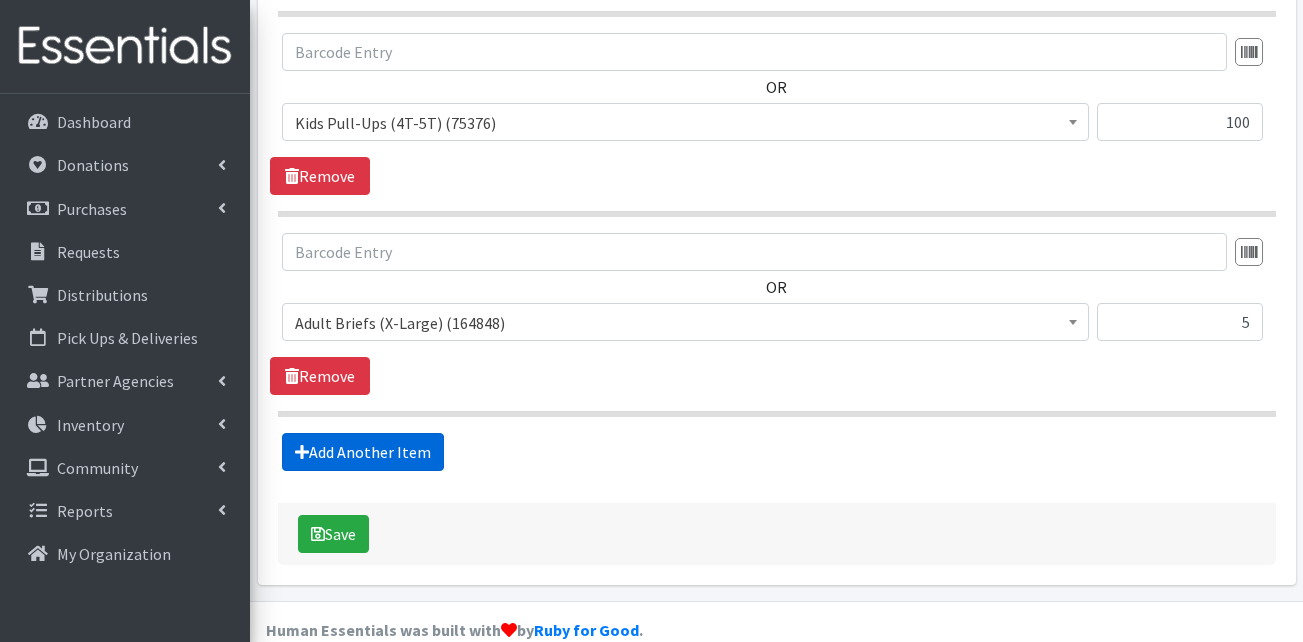 click on "Add Another Item" at bounding box center [363, 452] 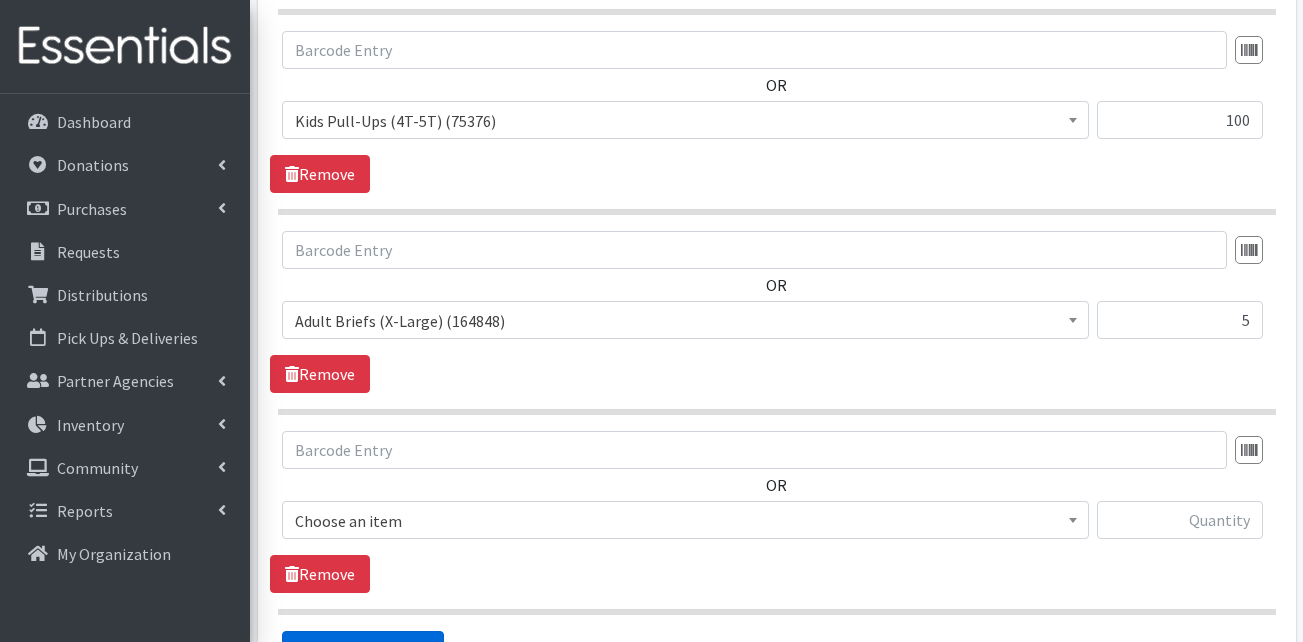 scroll, scrollTop: 2624, scrollLeft: 0, axis: vertical 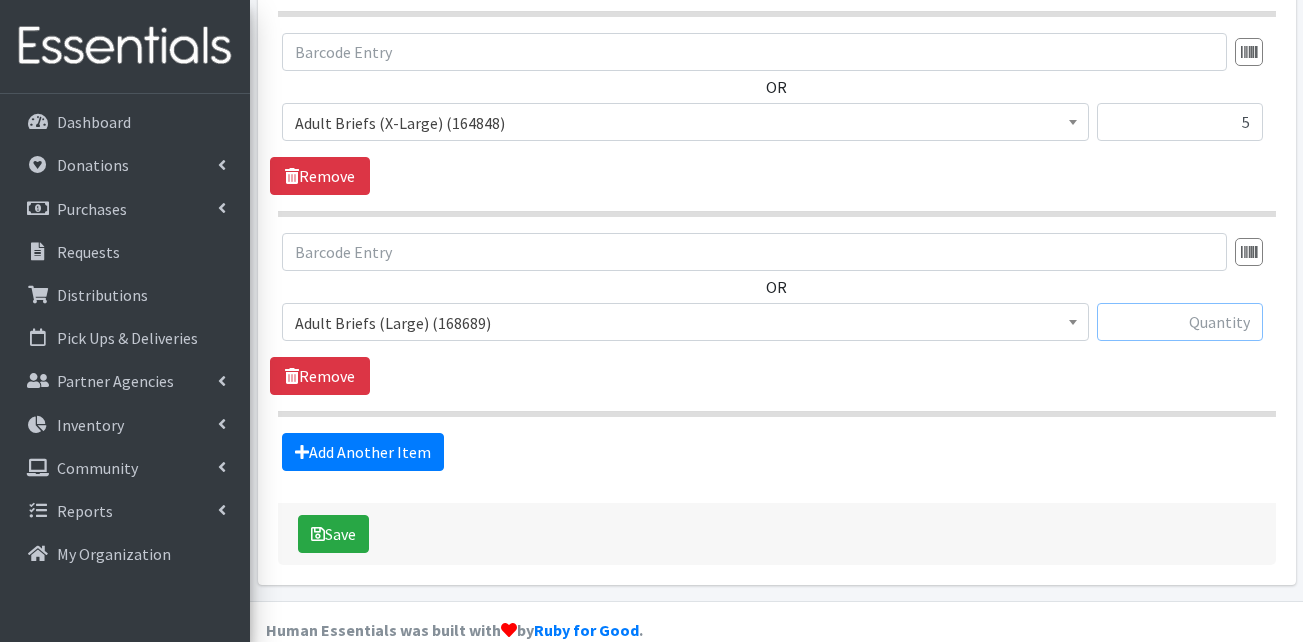 click at bounding box center (1180, 322) 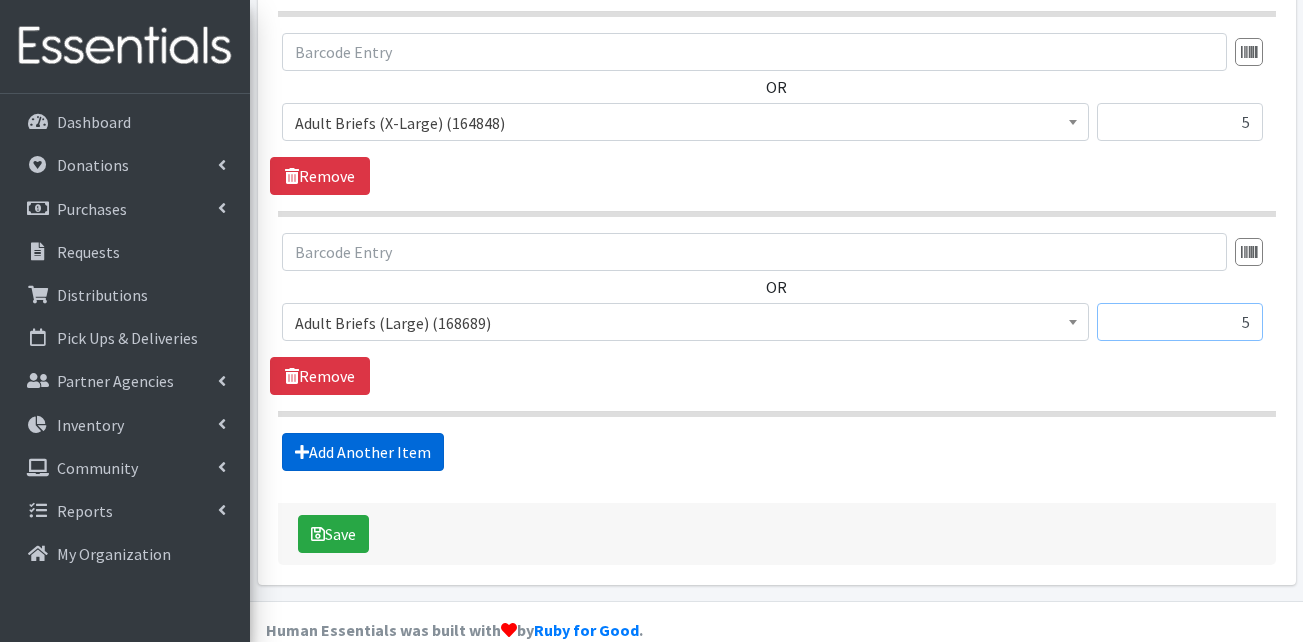 type on "5" 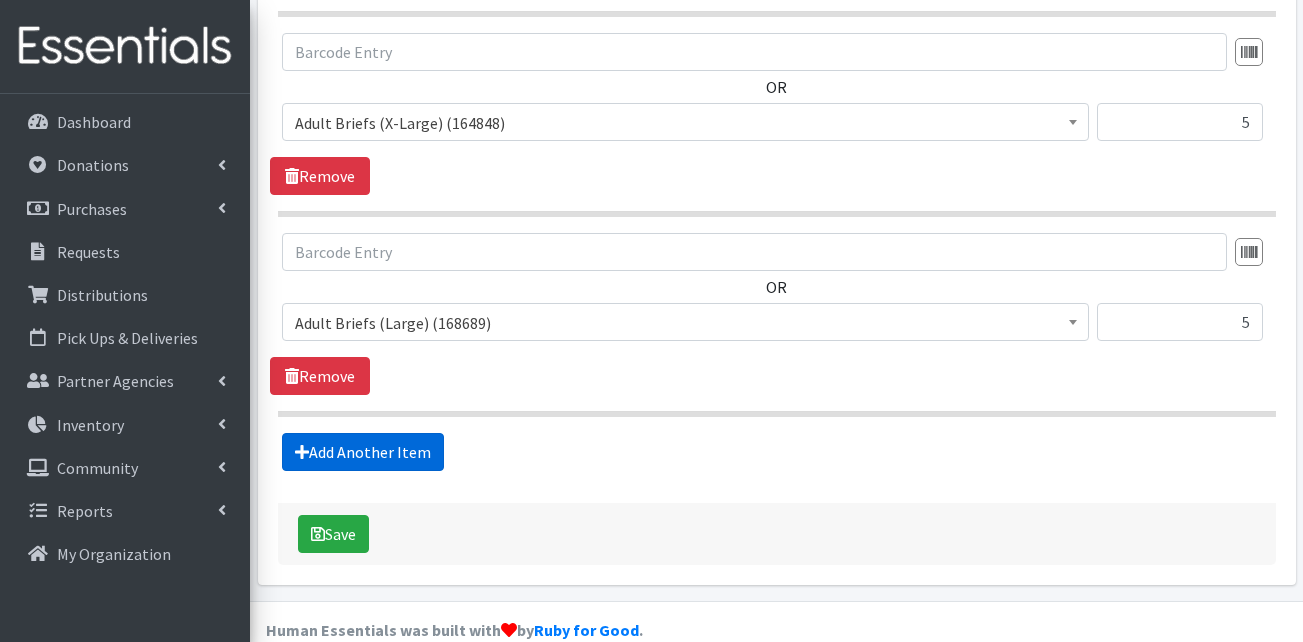 click on "Add Another Item" at bounding box center [363, 452] 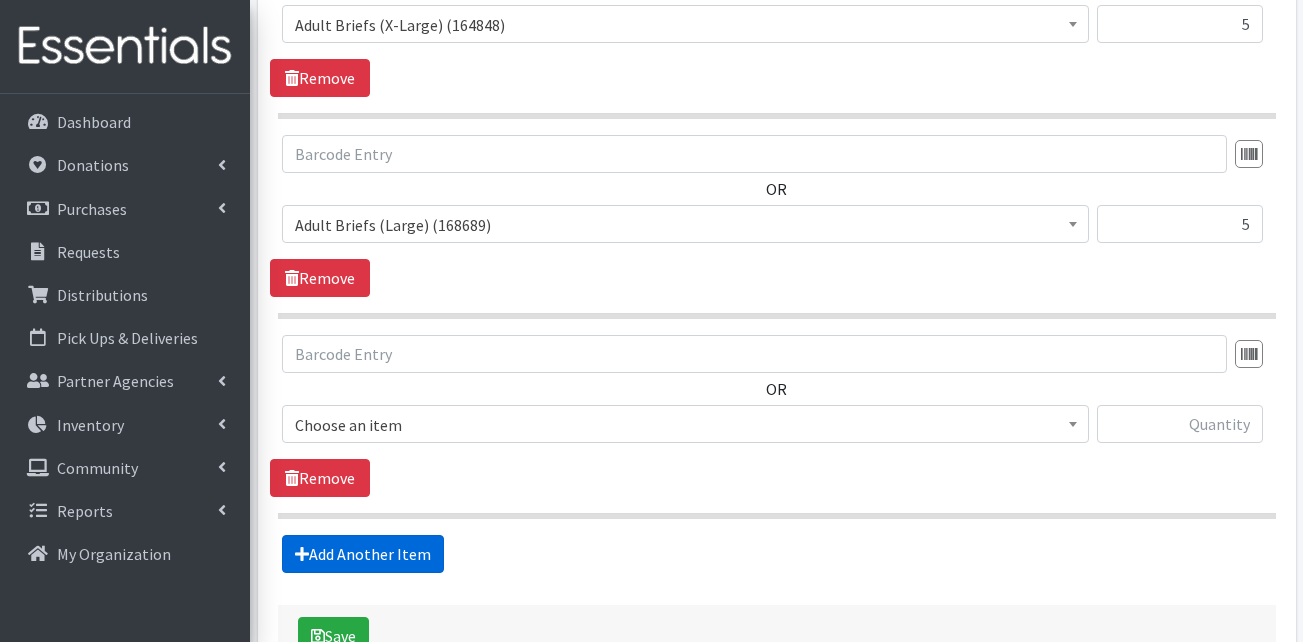 scroll, scrollTop: 2824, scrollLeft: 0, axis: vertical 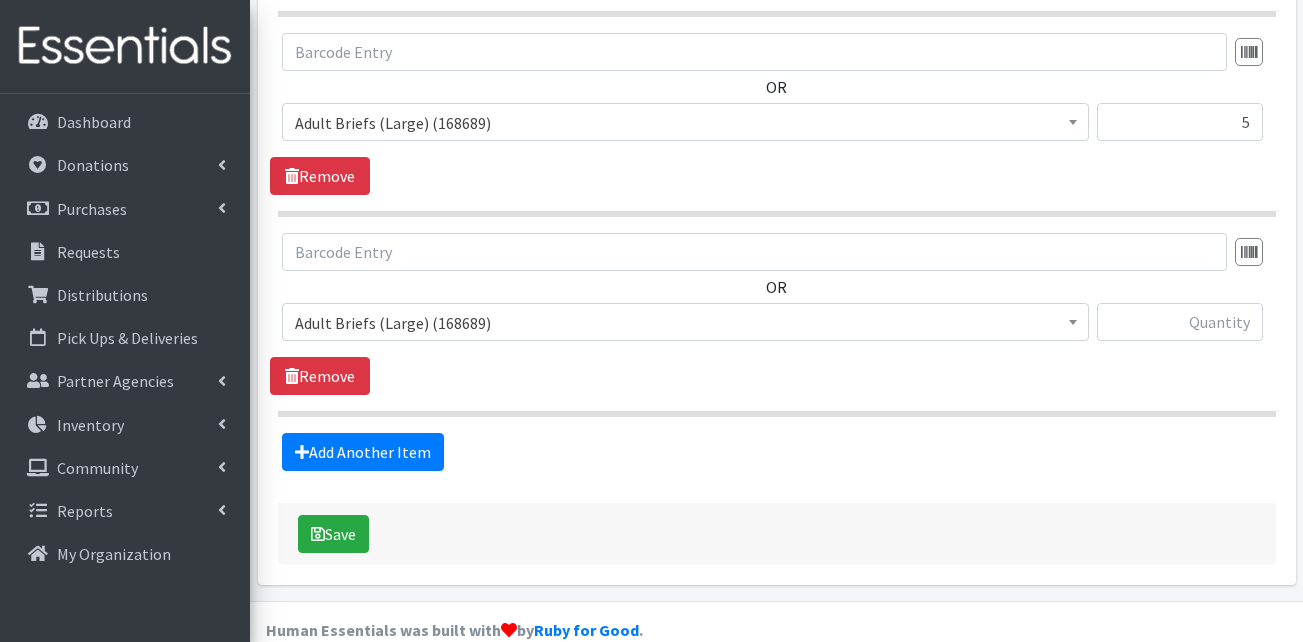 click on "OR
Adult Briefs (Large) (168689)
Adult Briefs (Medium) (109741)
Adult Briefs (Small) (111168)
Adult Briefs (X-Large) (164848)
Adult Briefs (XXL) (1304)
Adult Incontinence Pads (50000)
Adult Liners (50000)
Bed Pads (Disposable) (0)
Diapers (Newborn) (98850)
Diapers (Preemie) (114700)
Diapers (Size 1) (51830)
Diapers (Size 2) (56880)
Diapers (Size 3) (46005)
Diapers (Size 4) (61007)
Diapers (Size 5) (59106)
Diapers (Size 6) (60992)
Diapers (Size 7) (81170)
Kids (Overnights - Older Kids) (42314)
Kids Pull-Ups (2T-3T) (105696)
Kids Pull-Ups (3T-4T) (106700)
Kids Pull-Ups (4T-5T) (75376)
Other (0)
Pads (21424)
Period Packs  (98902)
Period Panties (Large) (364797)
Period Panties (Medium) (99785)
Period Panties (Small) (99758)
Period Panties (X-Large) (99726)
Swimmers (50000)
THINX (45859)" at bounding box center [776, 295] 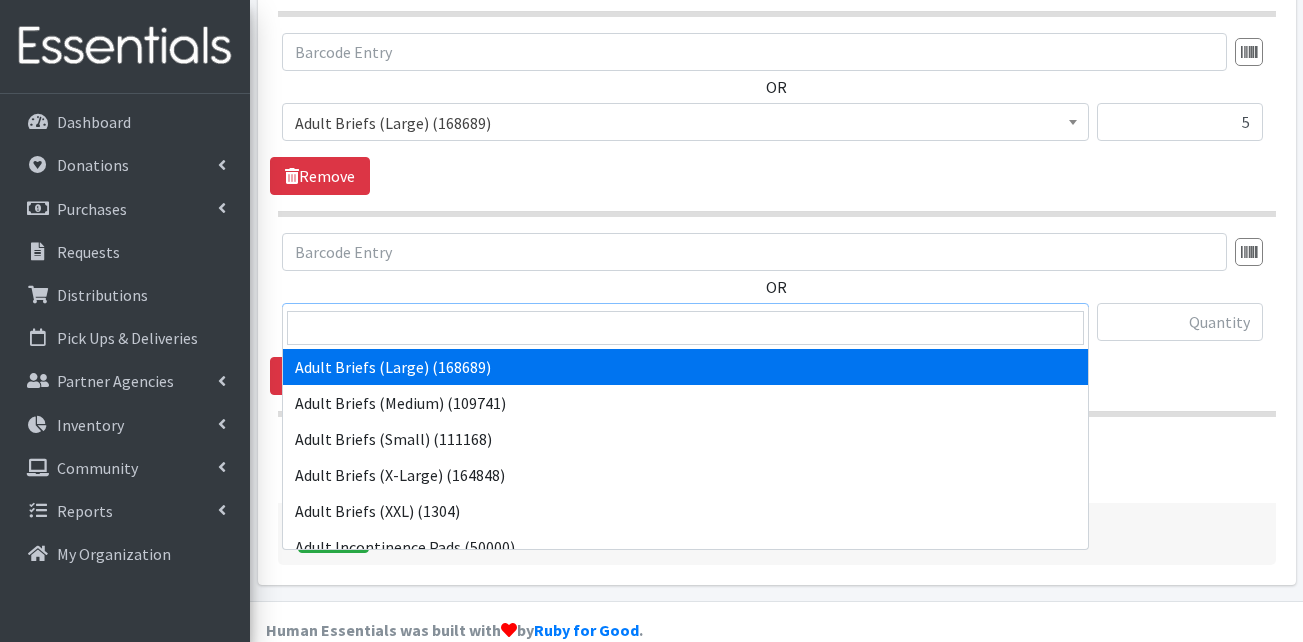 click on "Adult Briefs (Large) (168689)" at bounding box center (685, 323) 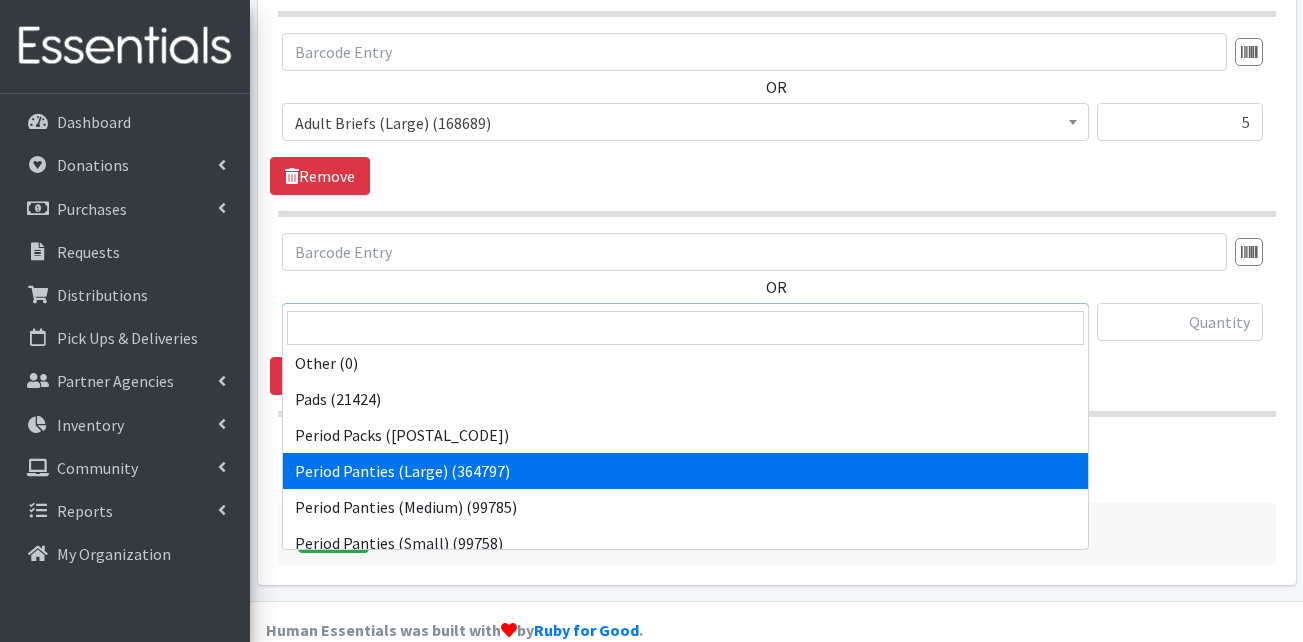 scroll, scrollTop: 752, scrollLeft: 0, axis: vertical 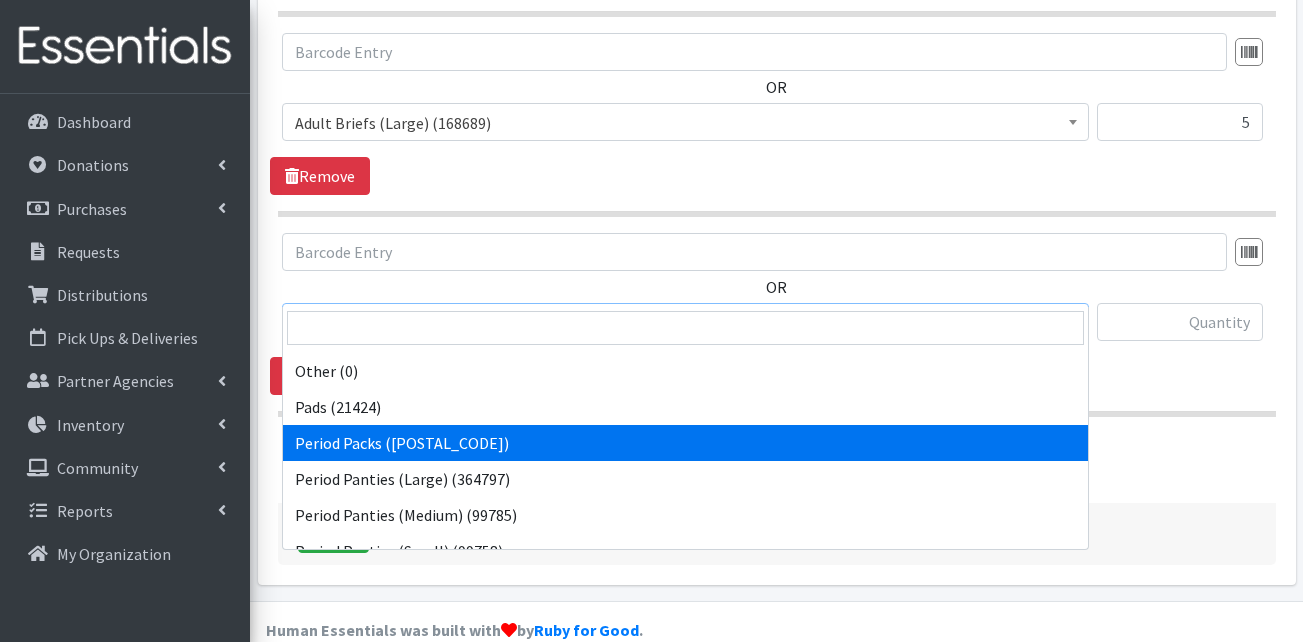 select on "15291" 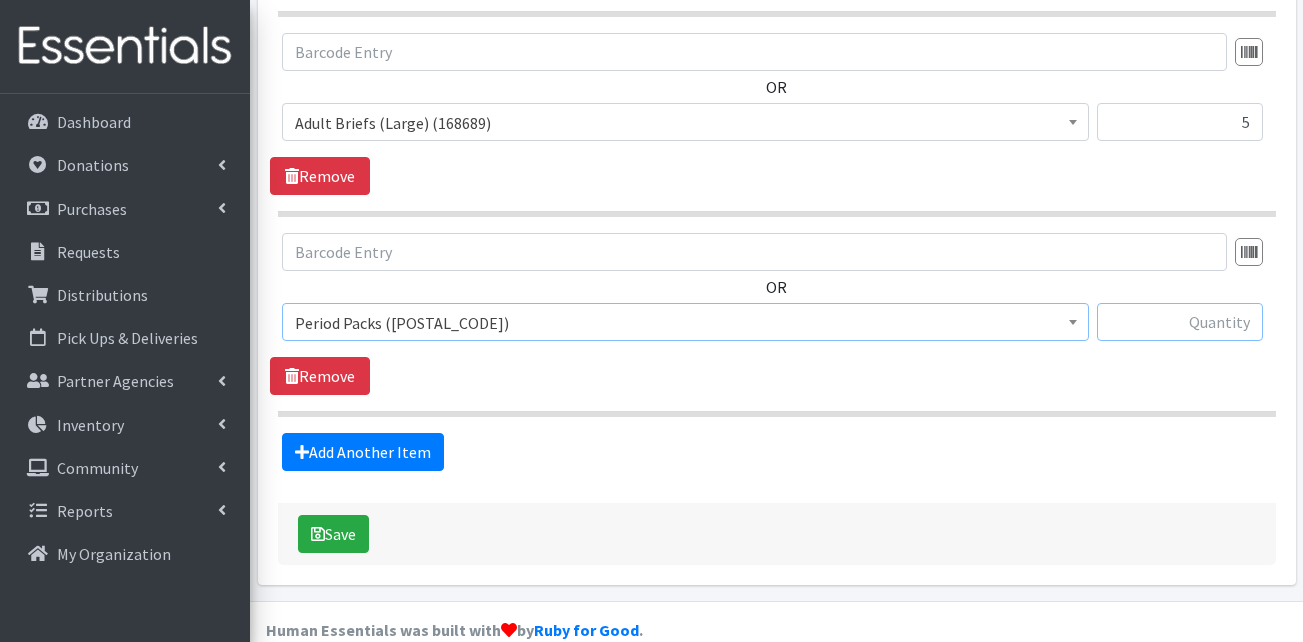 click at bounding box center [1180, 322] 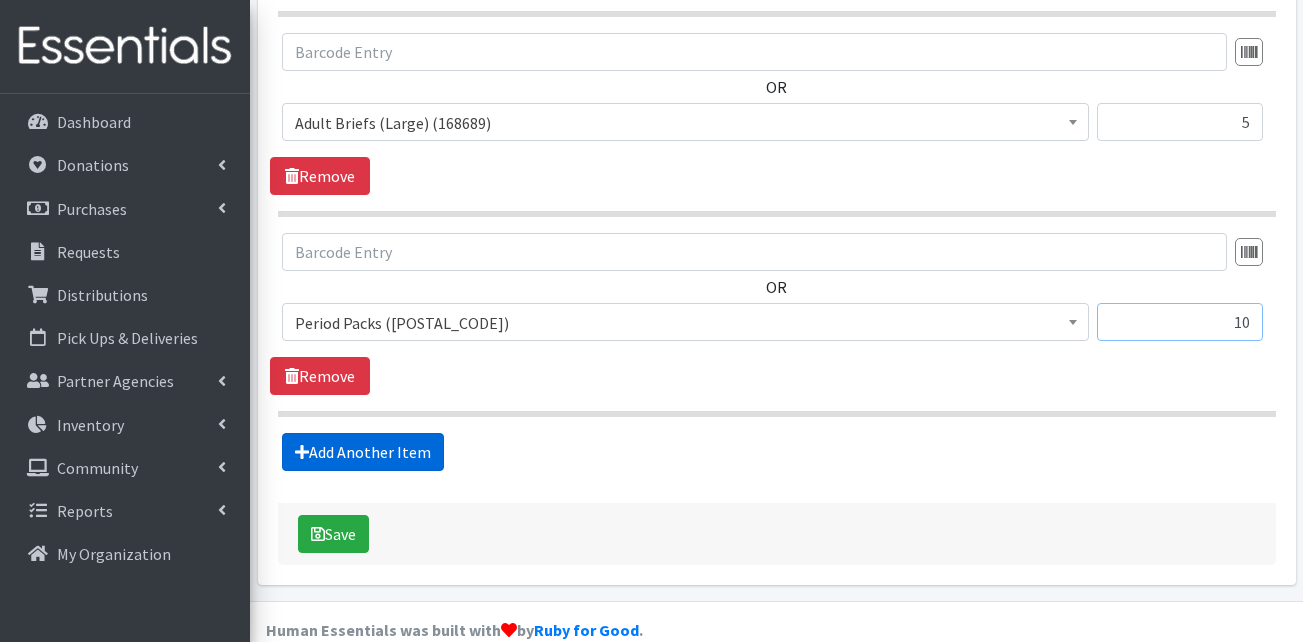 type on "10" 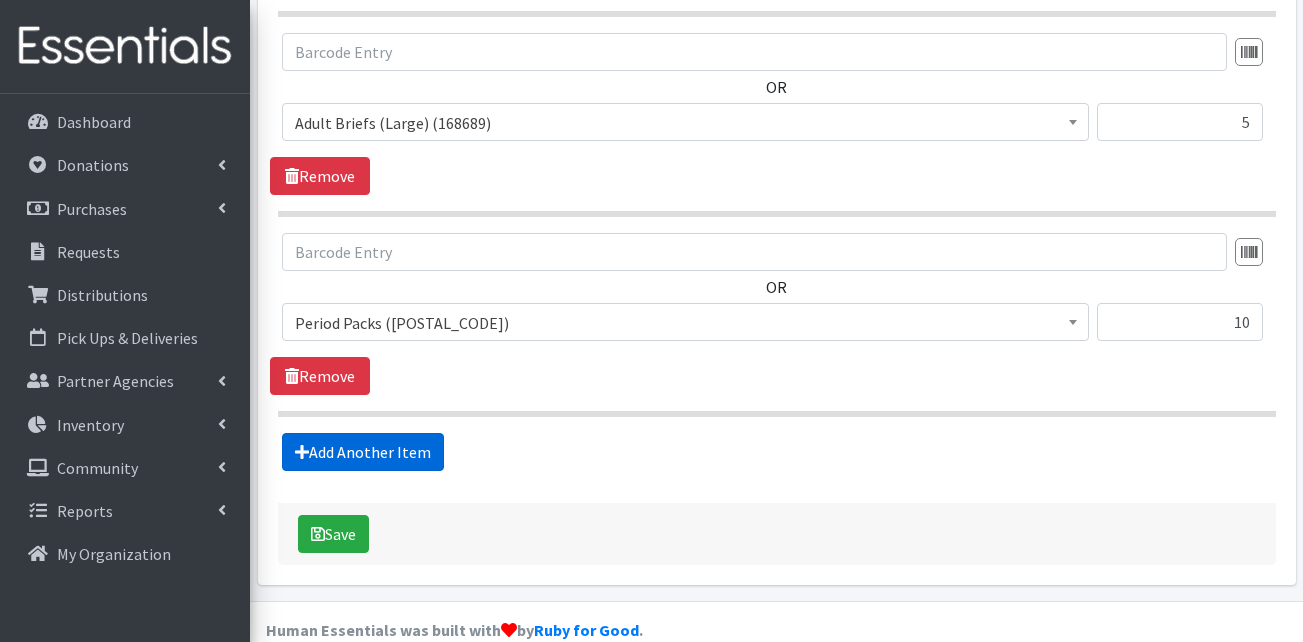 click on "Add Another Item" at bounding box center (363, 452) 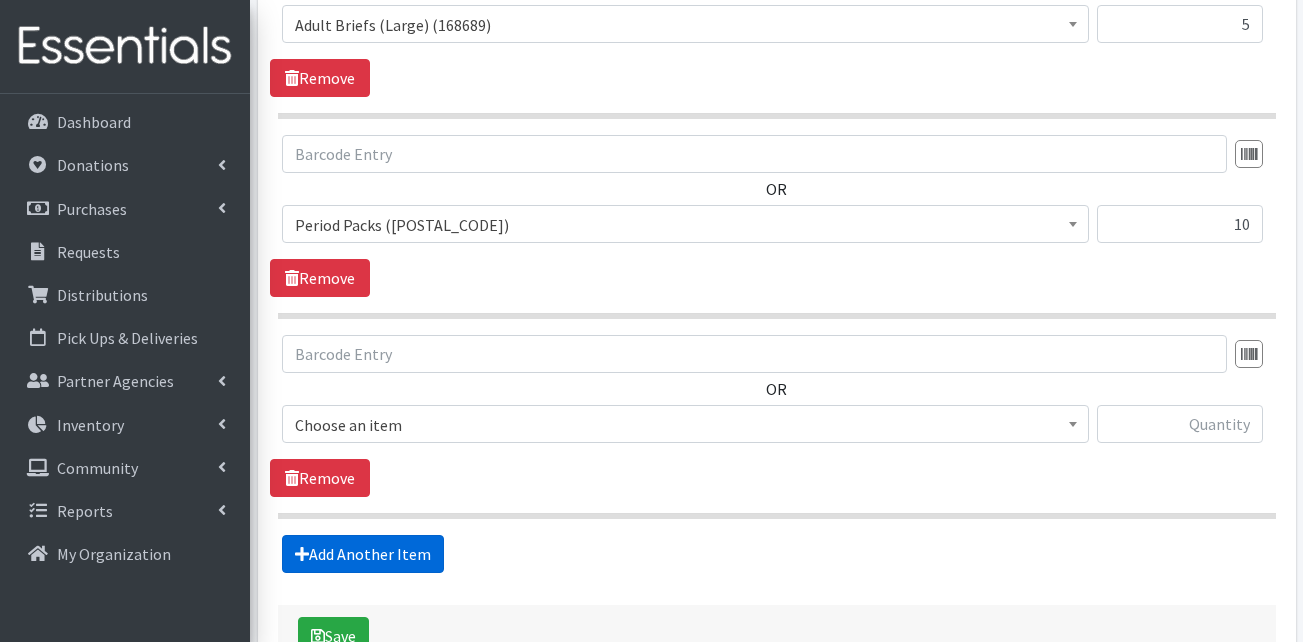 scroll, scrollTop: 3024, scrollLeft: 0, axis: vertical 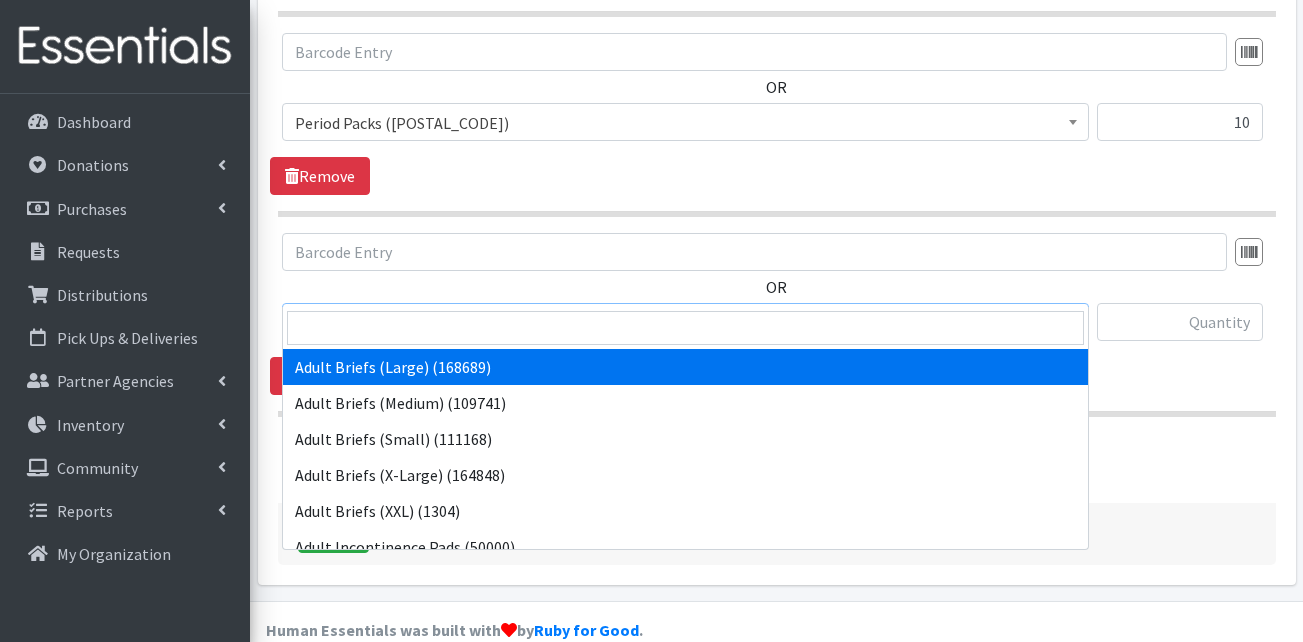 click on "Adult Briefs (Large) (168689)" at bounding box center [685, 322] 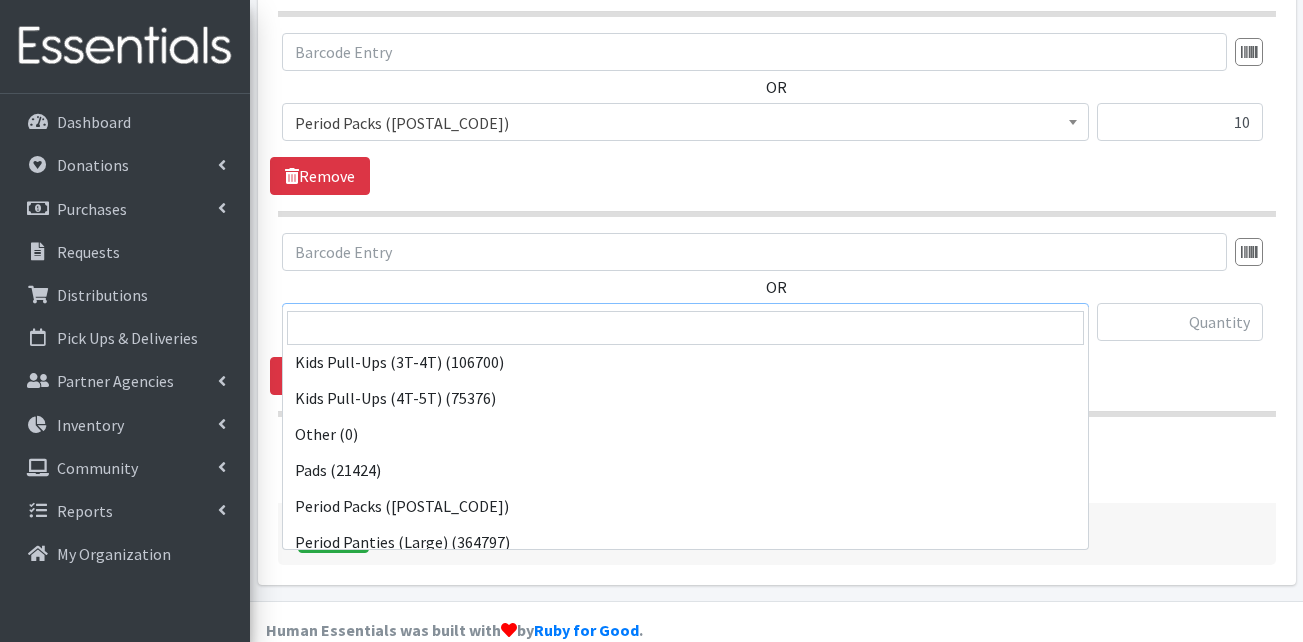 scroll, scrollTop: 700, scrollLeft: 0, axis: vertical 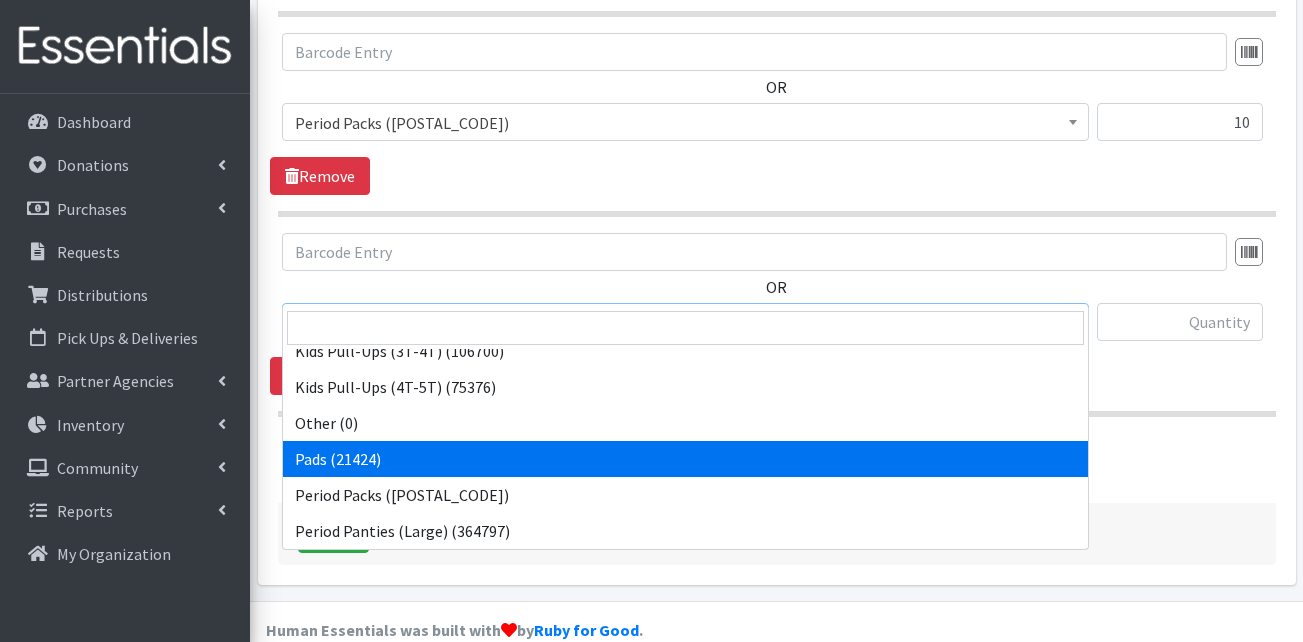 select on "13402" 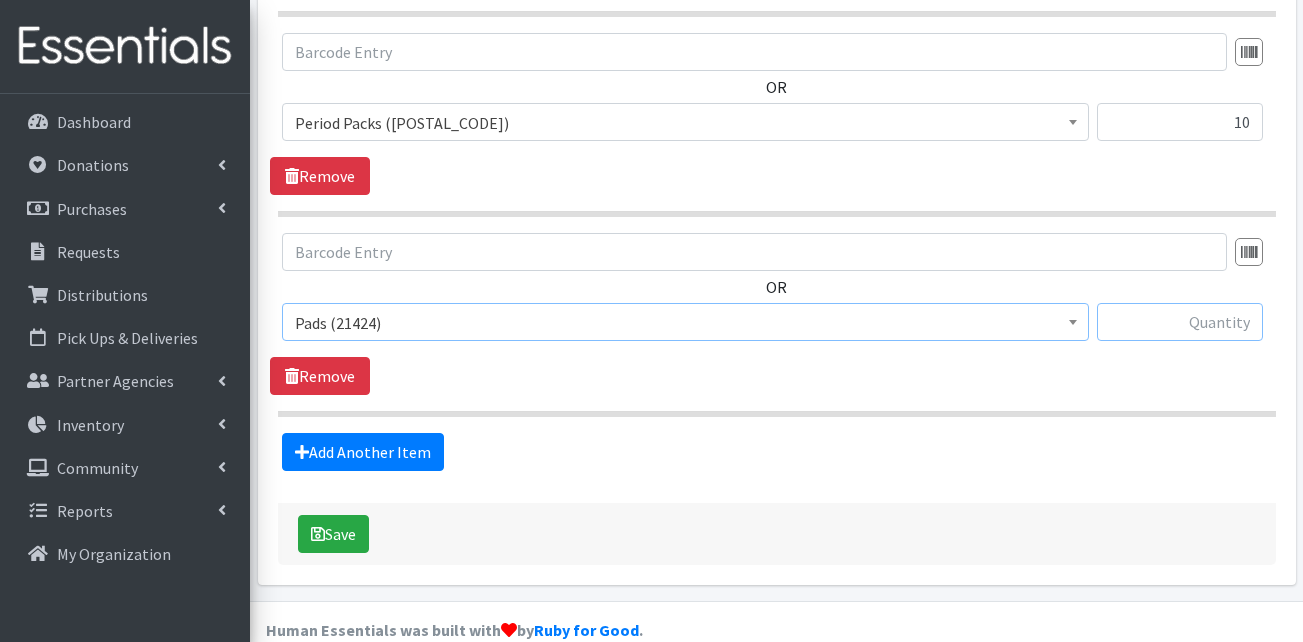 click at bounding box center (1180, 322) 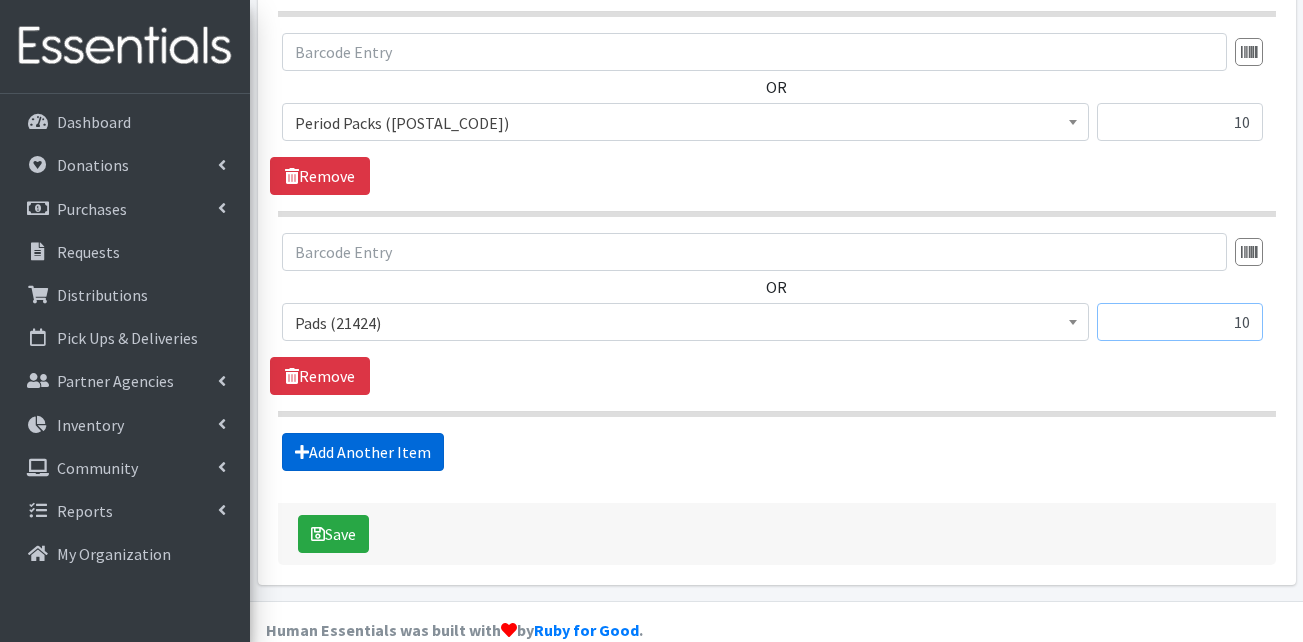 type on "10" 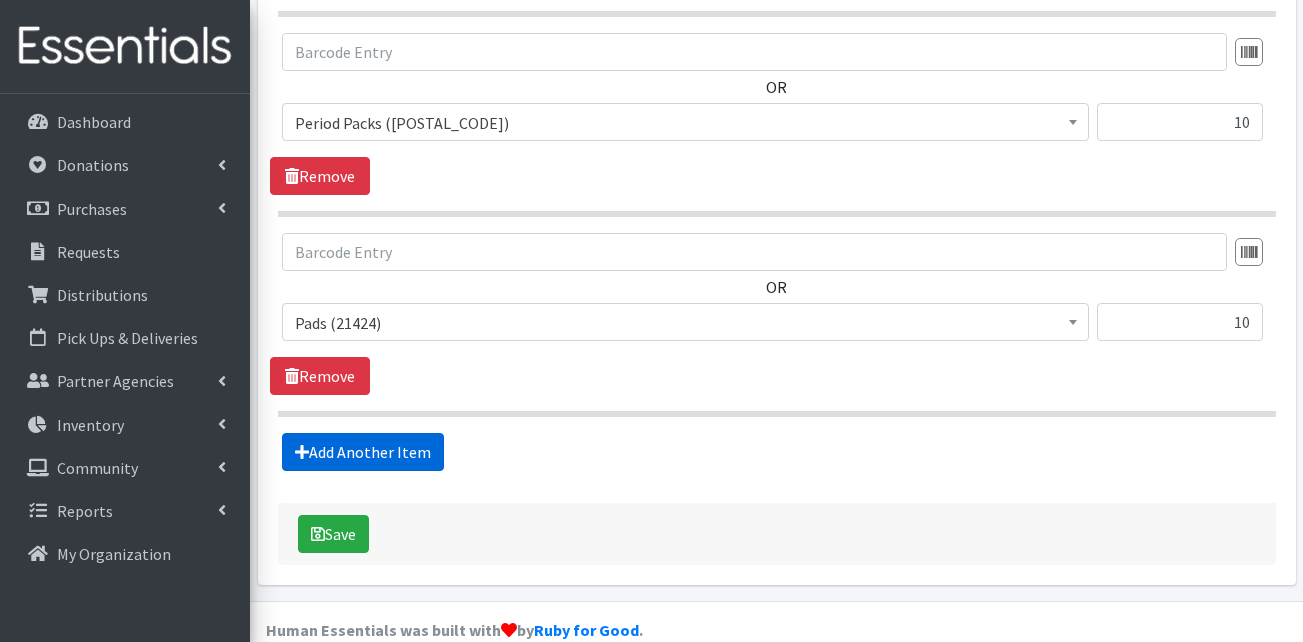 click on "Add Another Item" at bounding box center (363, 452) 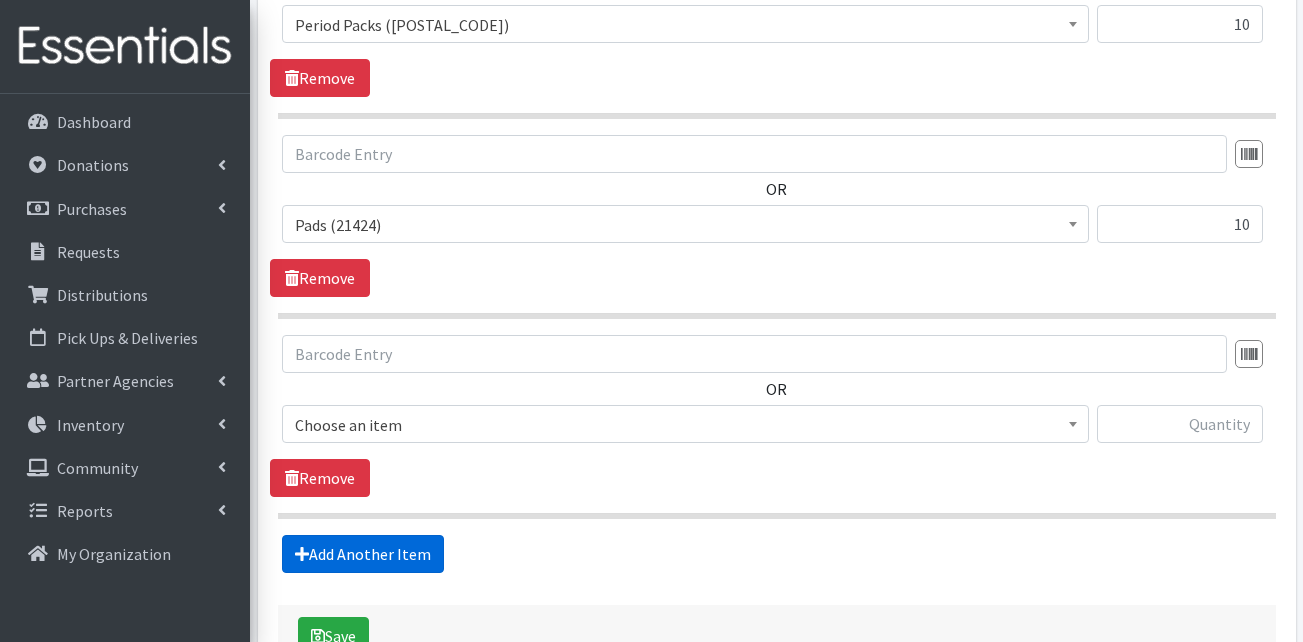 scroll, scrollTop: 3224, scrollLeft: 0, axis: vertical 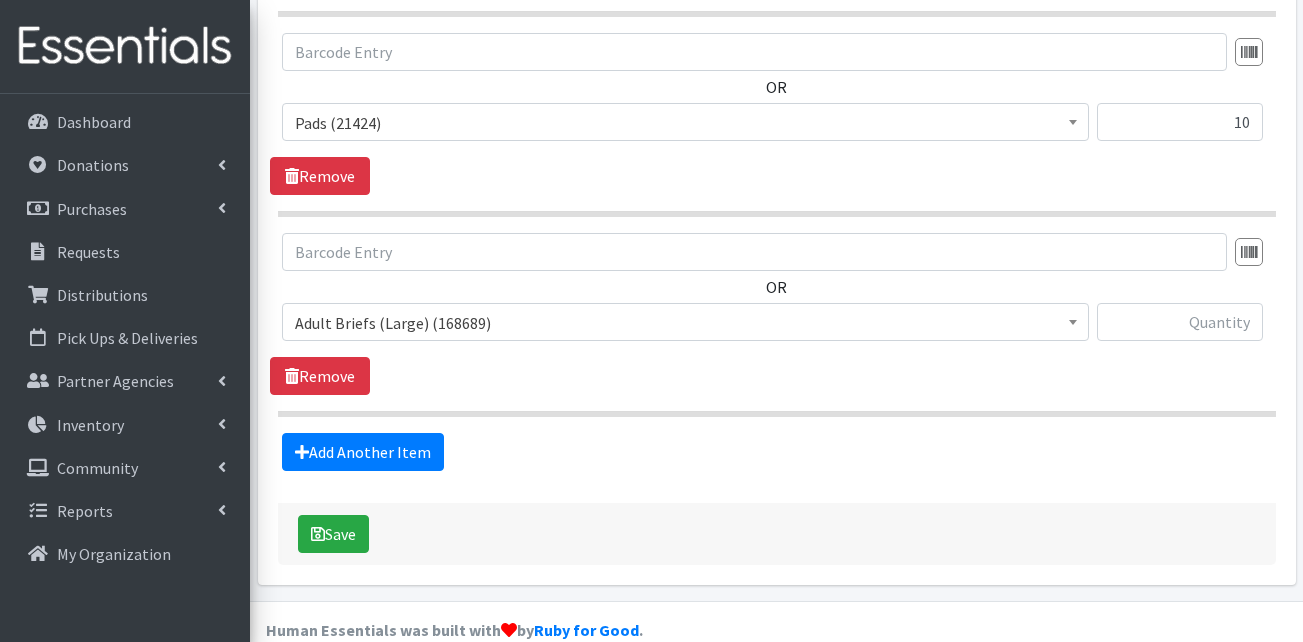 click on "Adult Briefs (Large) (168689)" at bounding box center (685, 323) 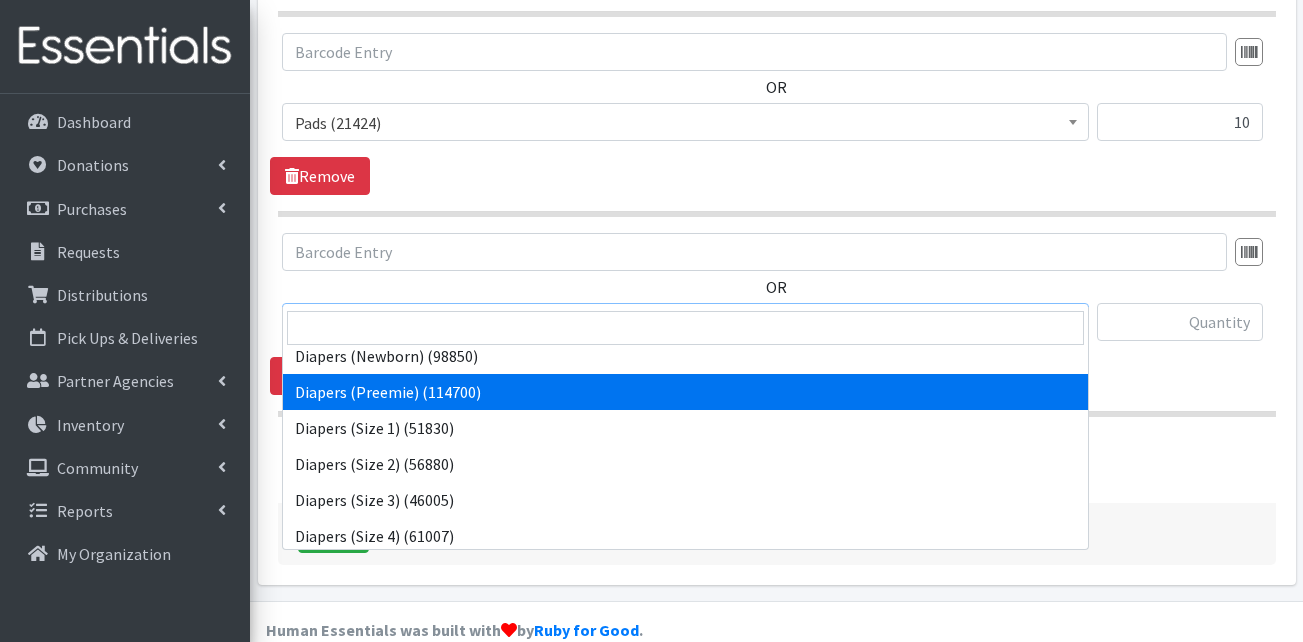 scroll, scrollTop: 300, scrollLeft: 0, axis: vertical 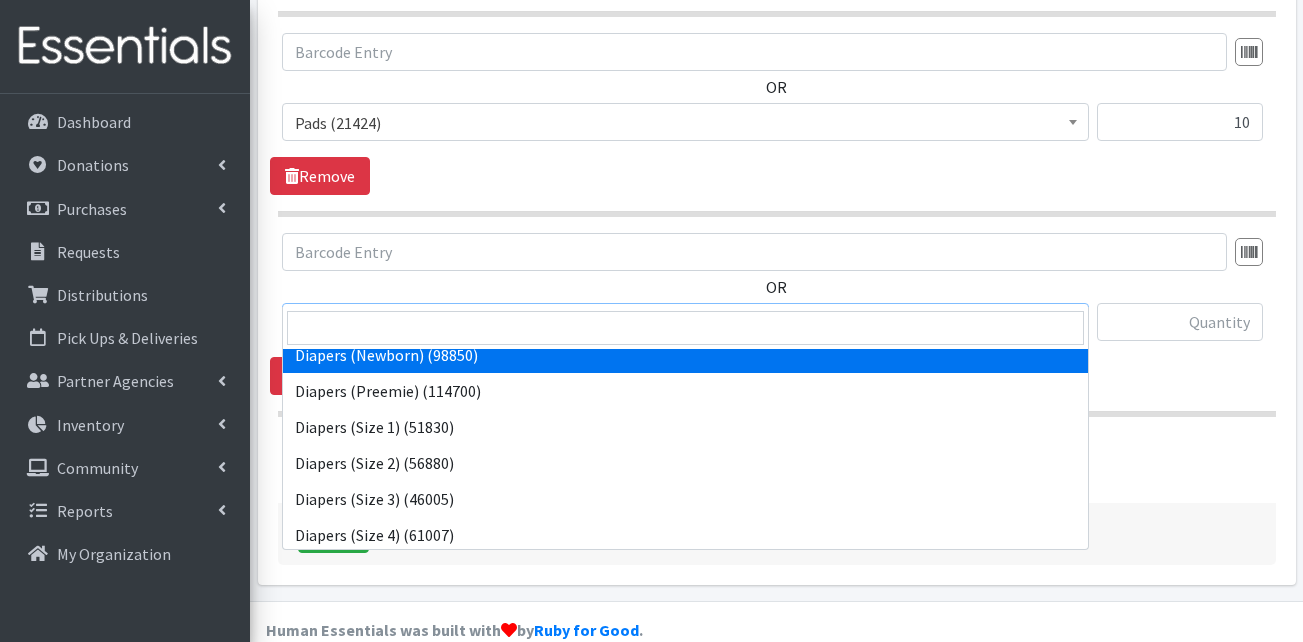select on "13417" 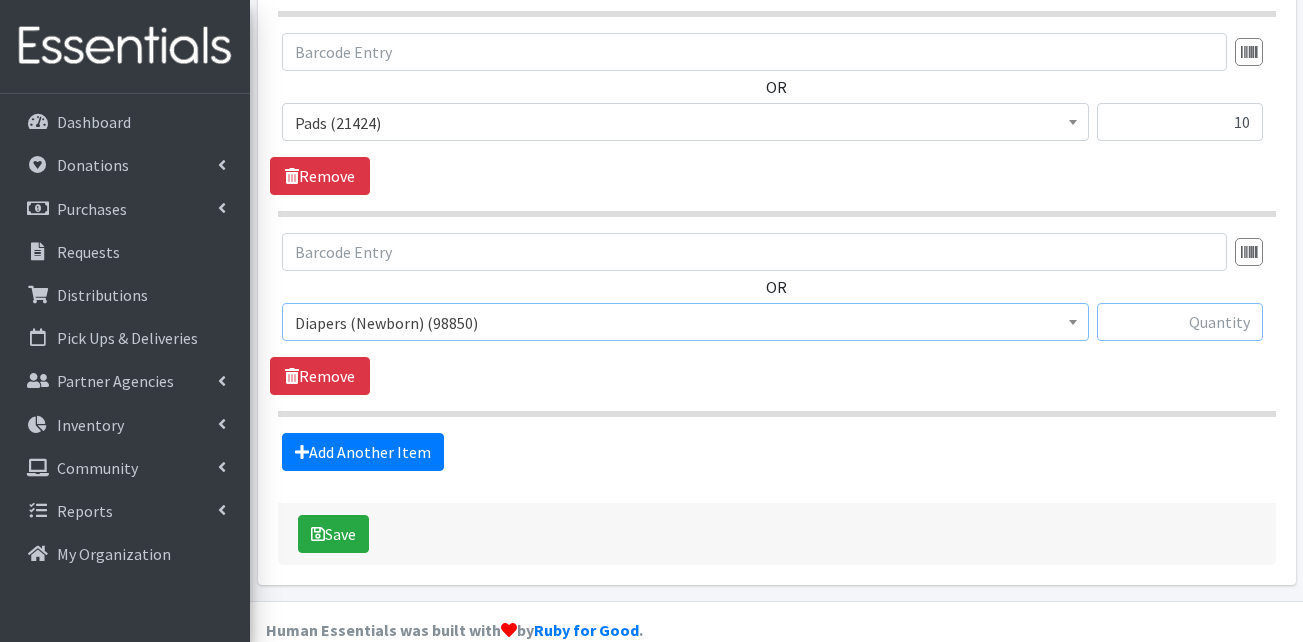 click at bounding box center [1180, 322] 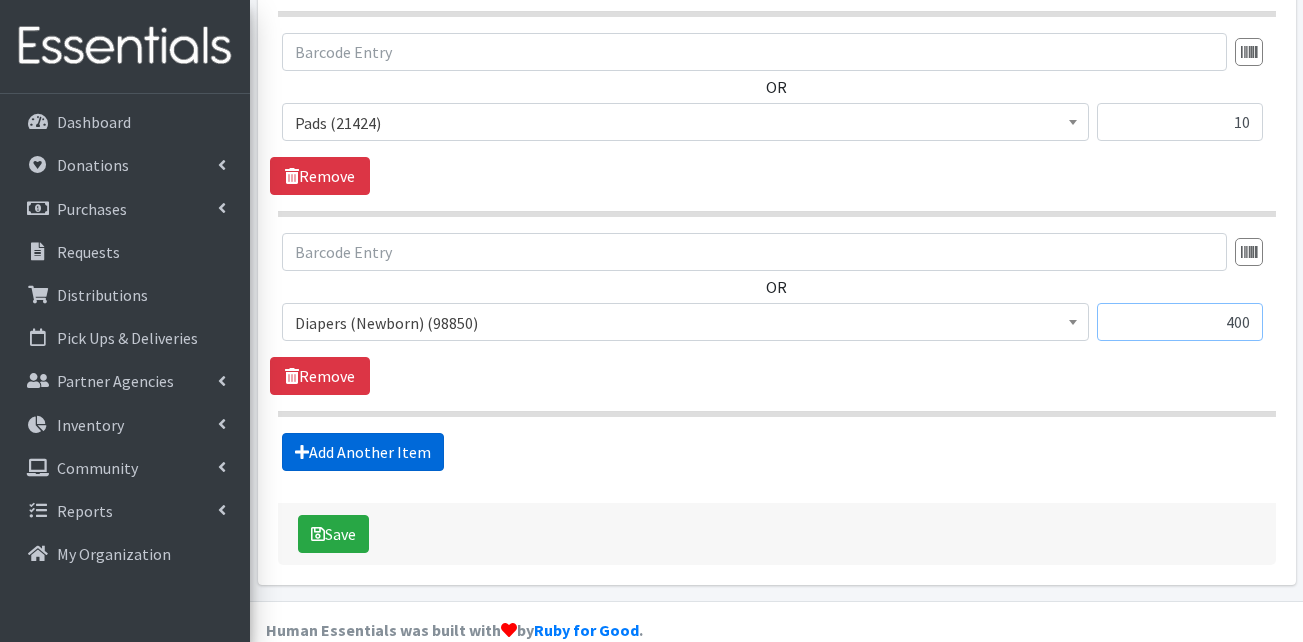type on "400" 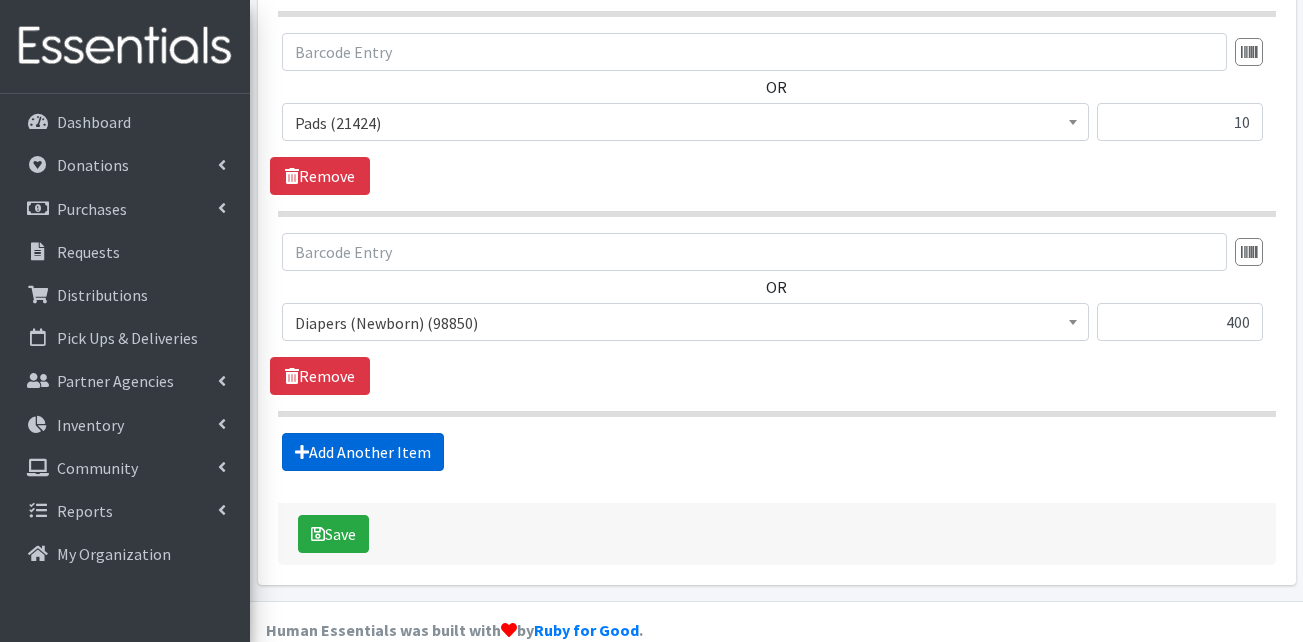 click on "Add Another Item" at bounding box center (363, 452) 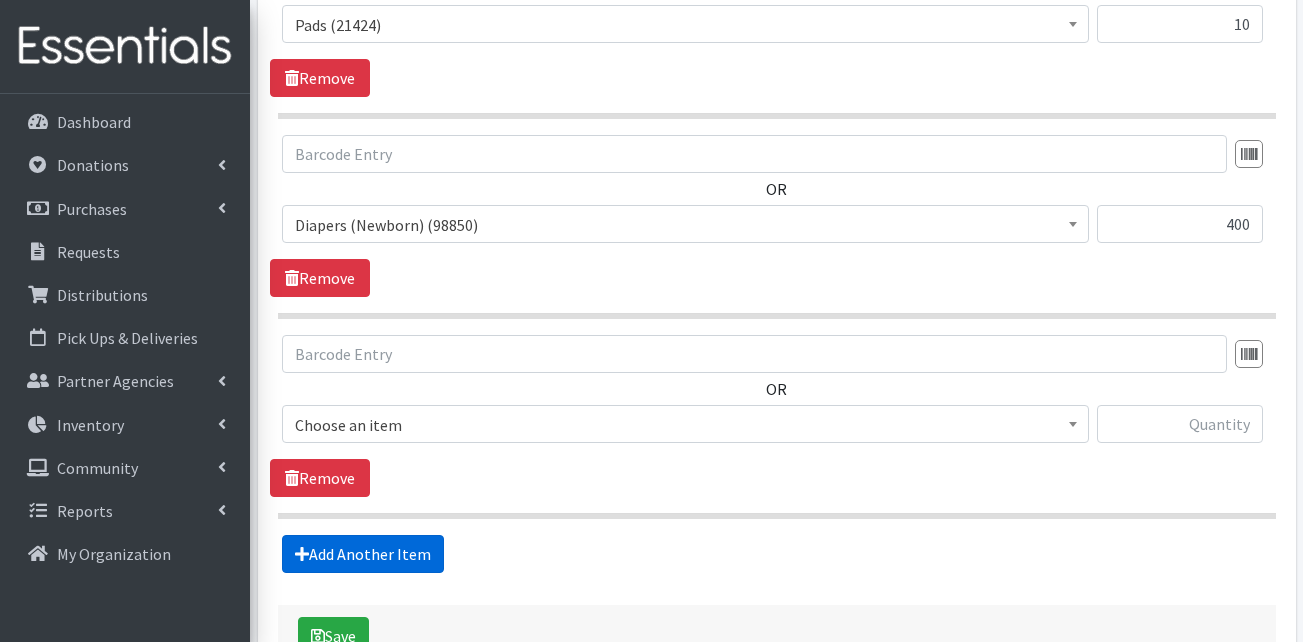 scroll, scrollTop: 3424, scrollLeft: 0, axis: vertical 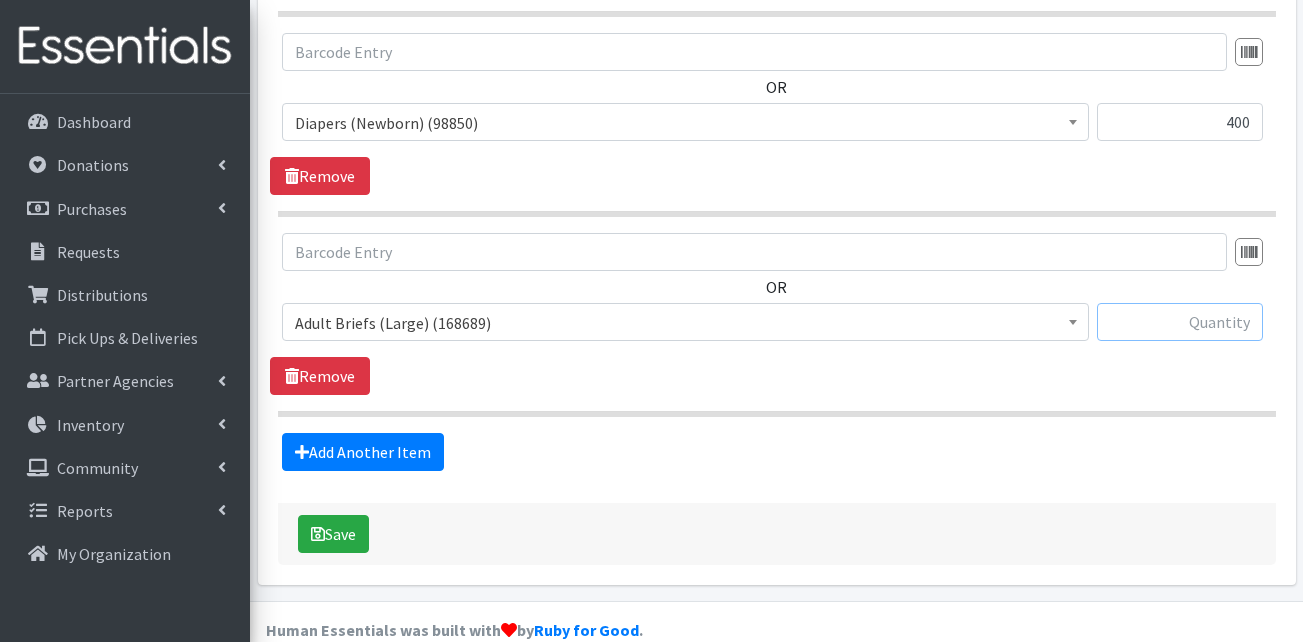 click at bounding box center [1180, 322] 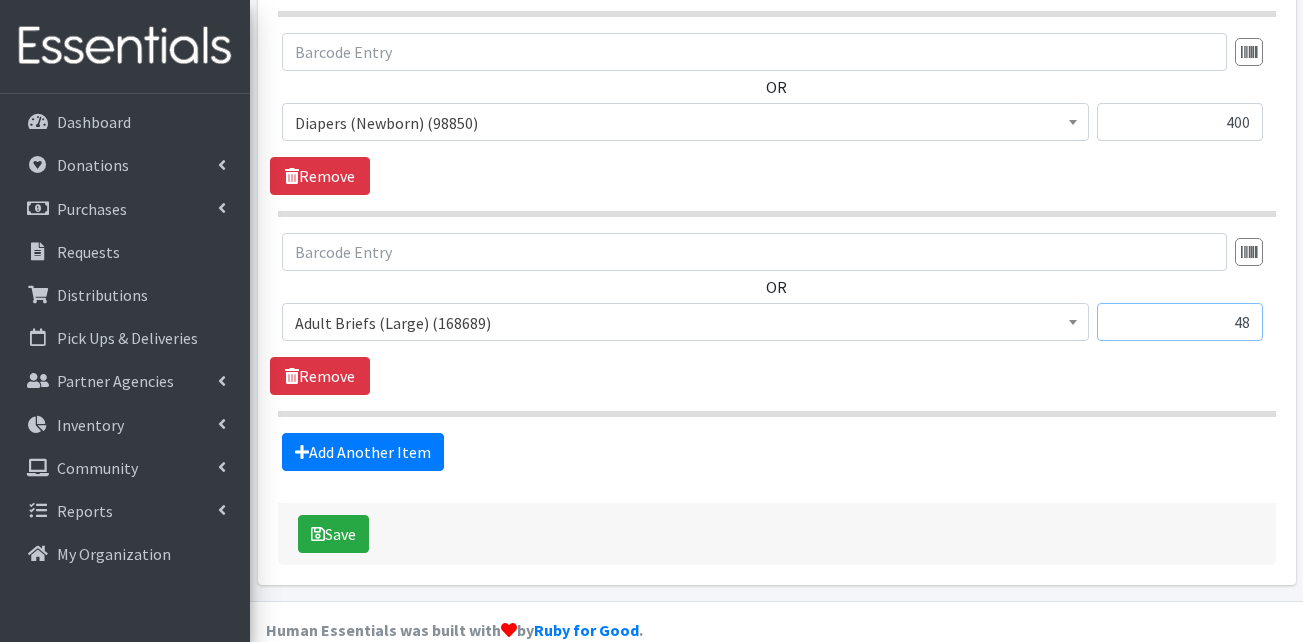 type on "48" 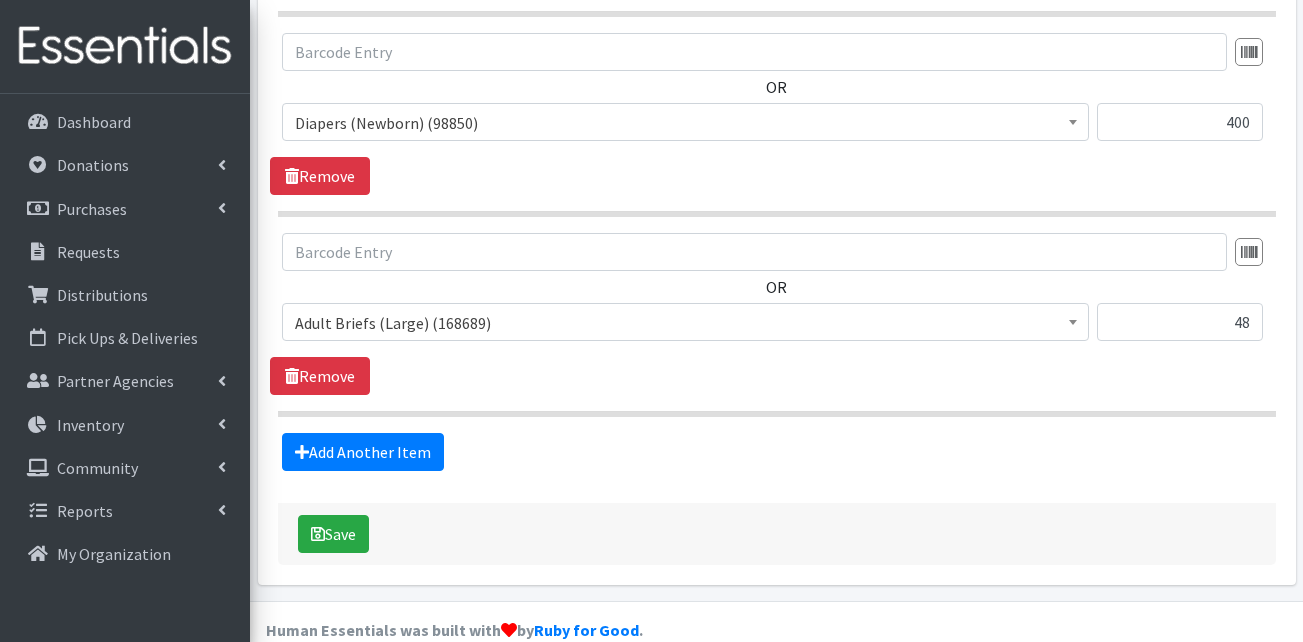 click on "Adult Briefs (Large) (168689)" at bounding box center (685, 323) 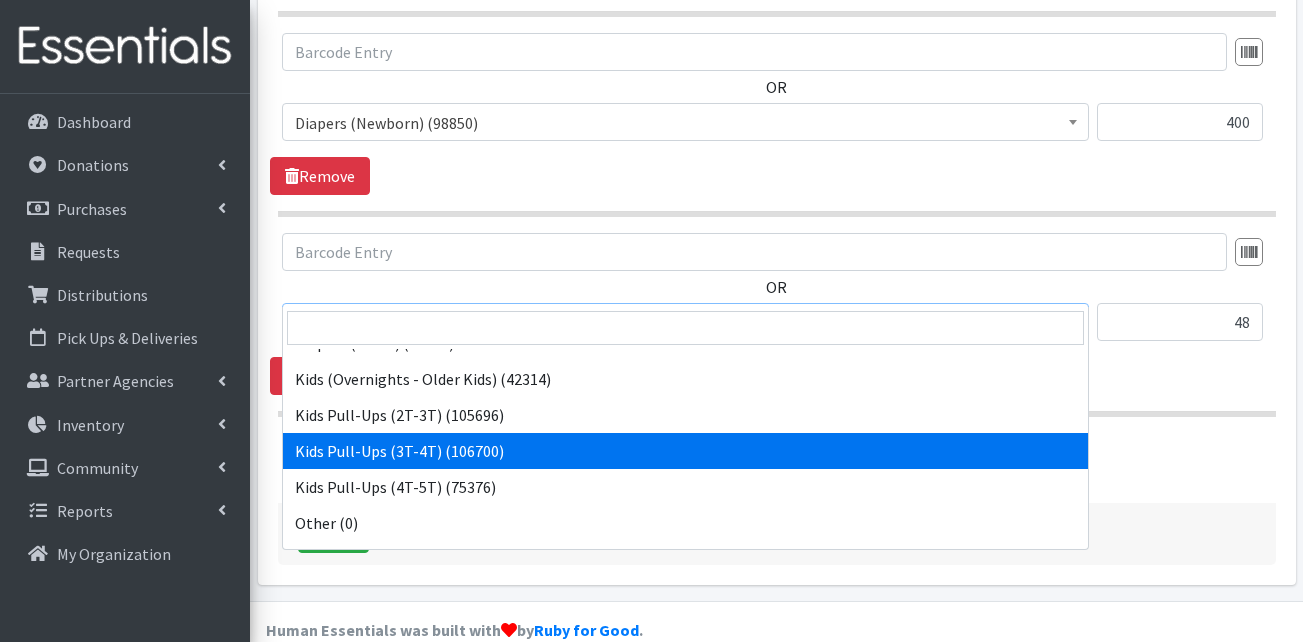 scroll, scrollTop: 952, scrollLeft: 0, axis: vertical 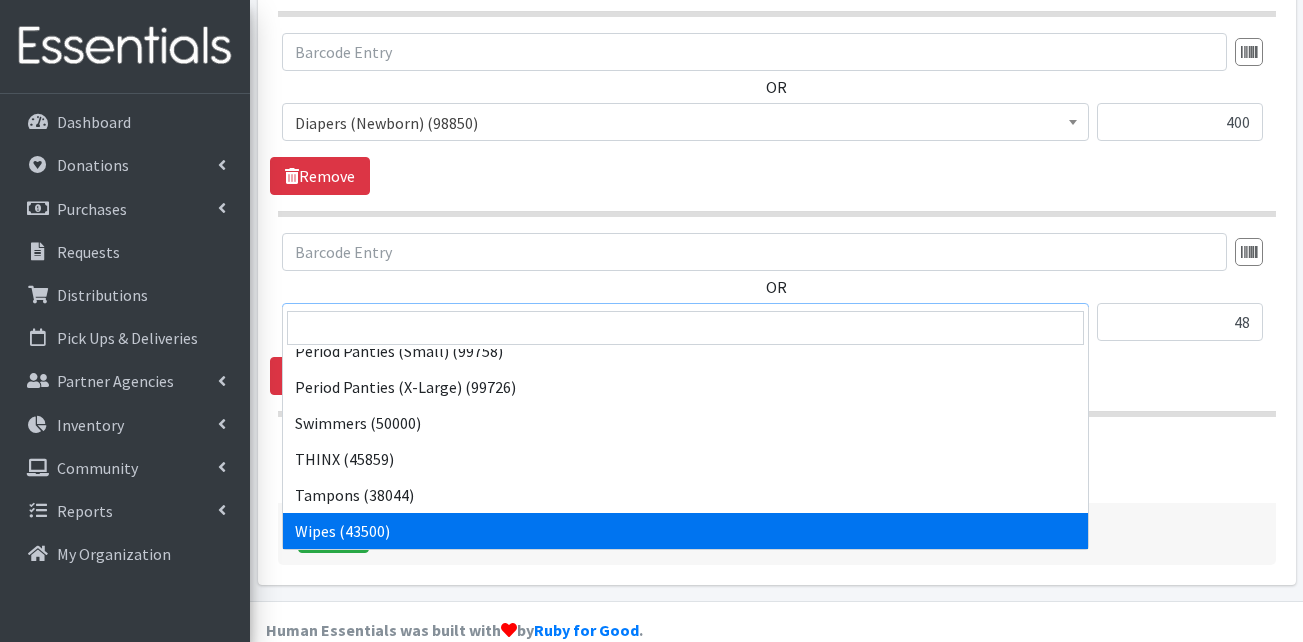select on "13405" 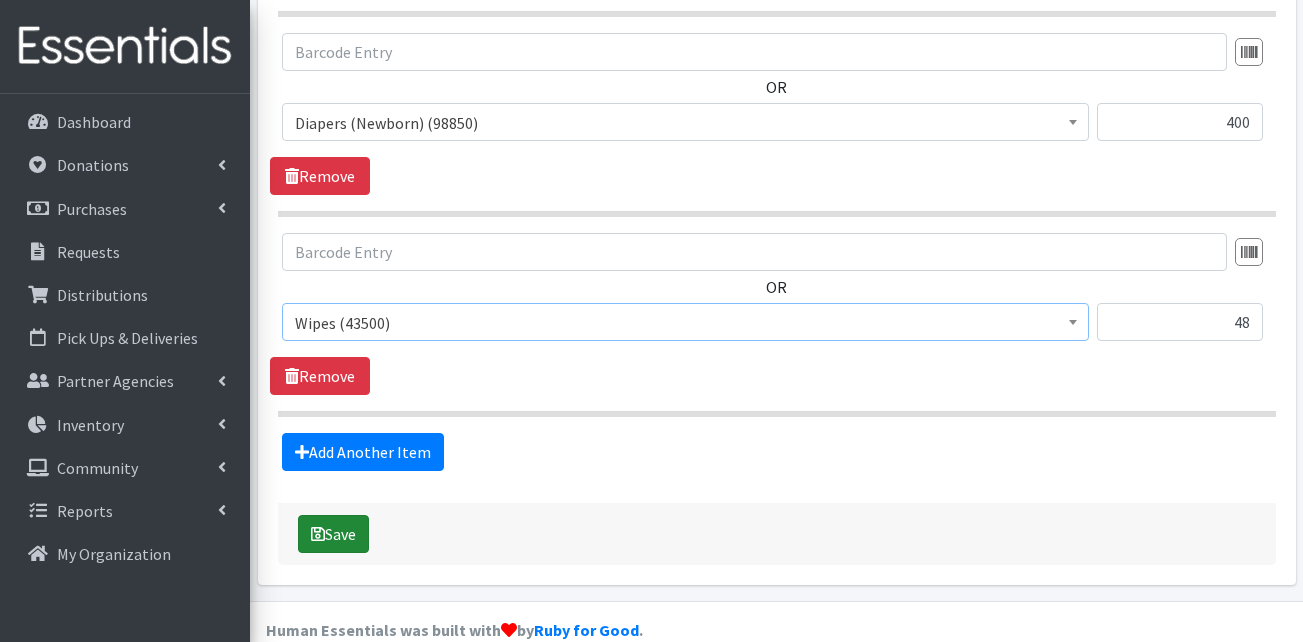 click on "Save" at bounding box center [333, 534] 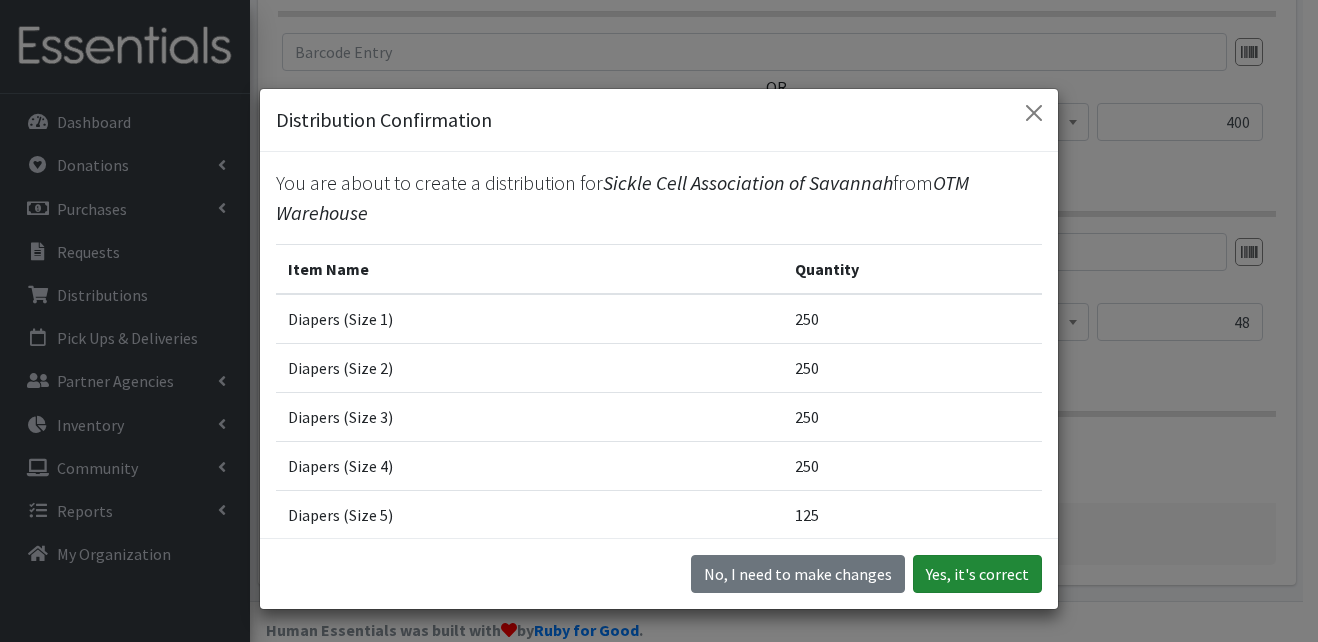 click on "Yes, it's correct" at bounding box center (977, 574) 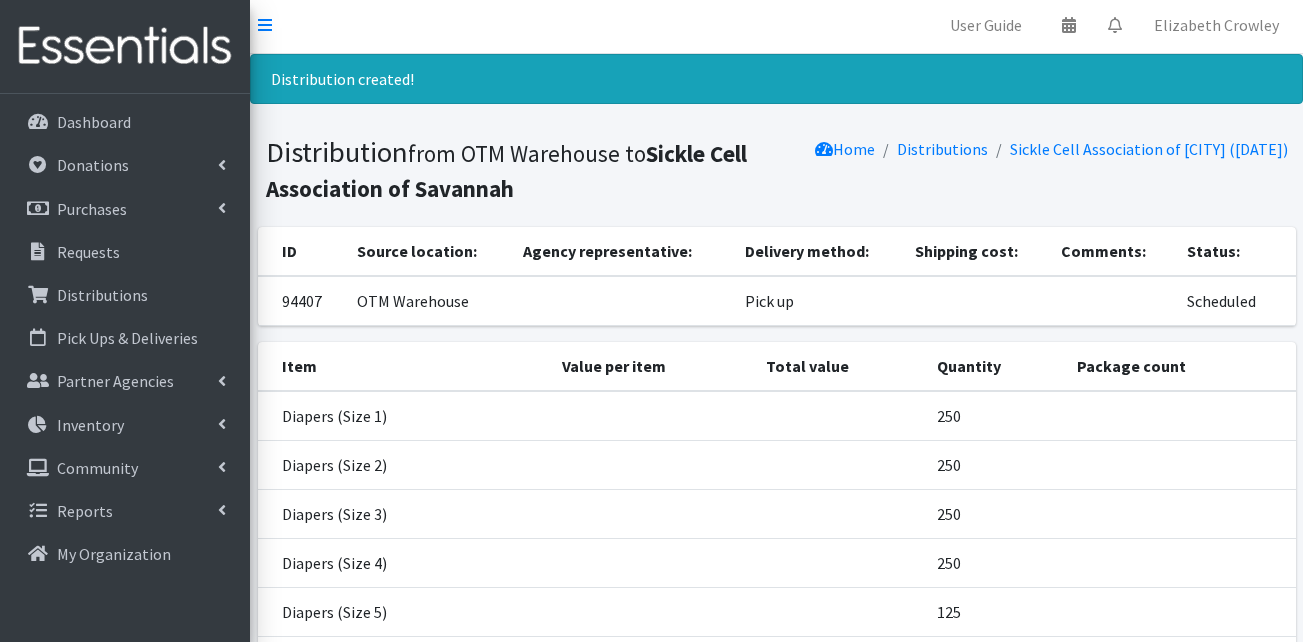 scroll, scrollTop: 0, scrollLeft: 0, axis: both 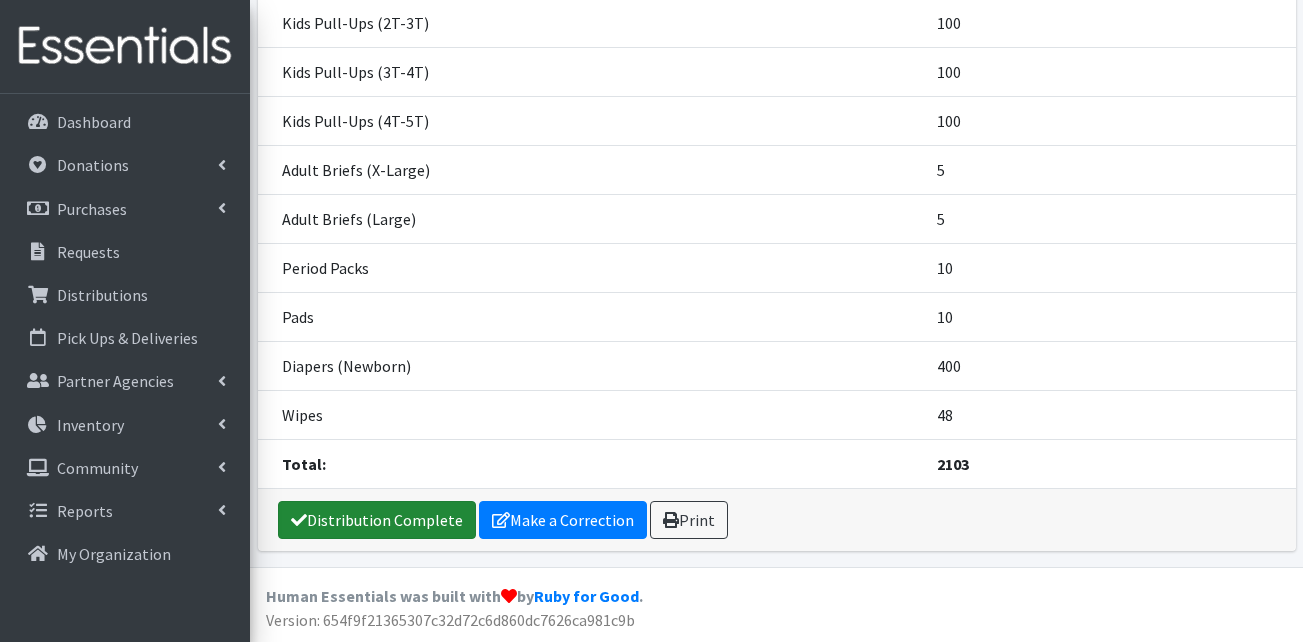 click at bounding box center [299, 520] 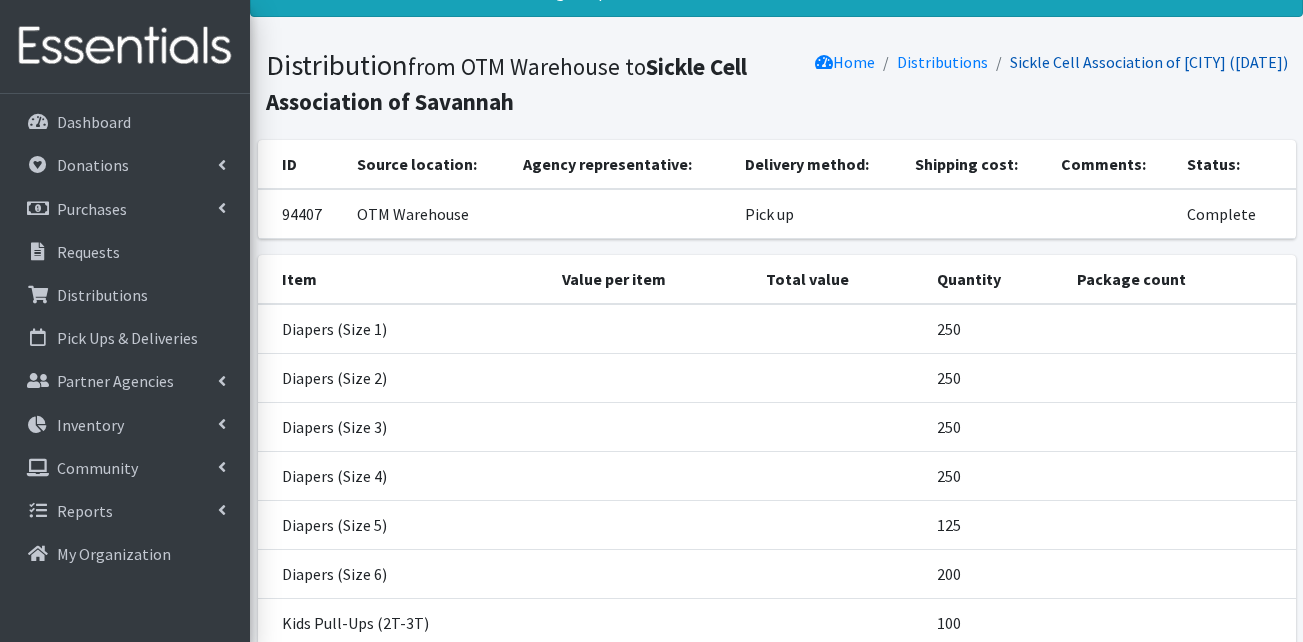 scroll, scrollTop: 0, scrollLeft: 0, axis: both 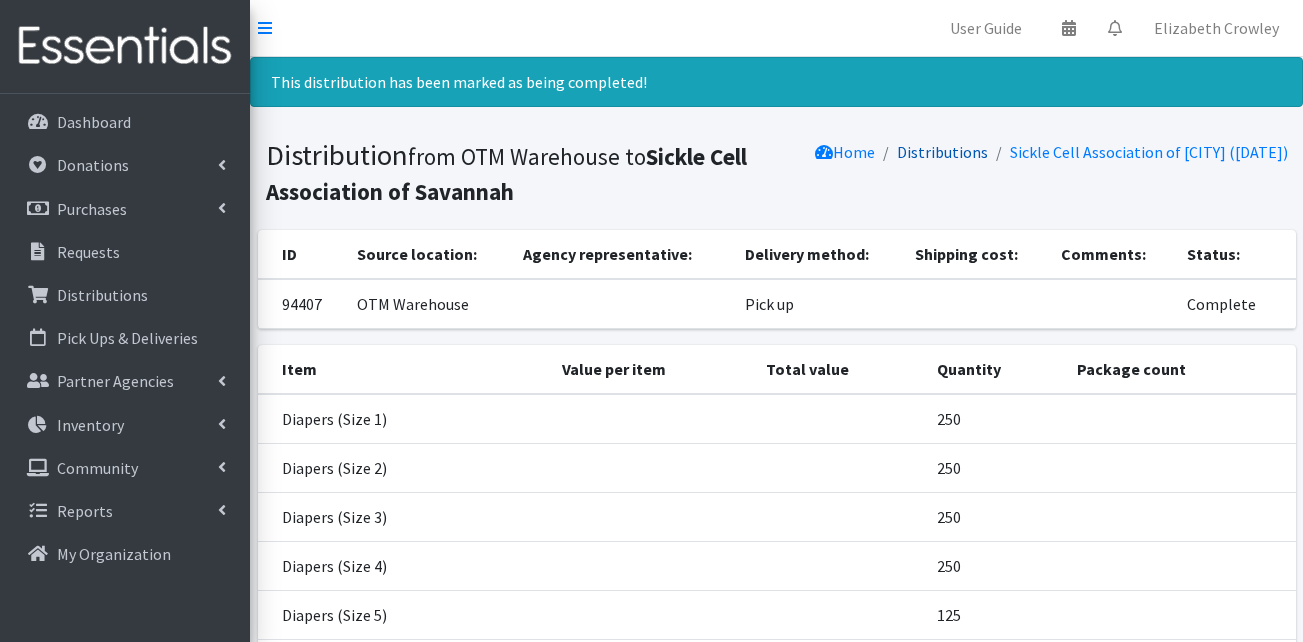 click on "Distributions" at bounding box center [942, 152] 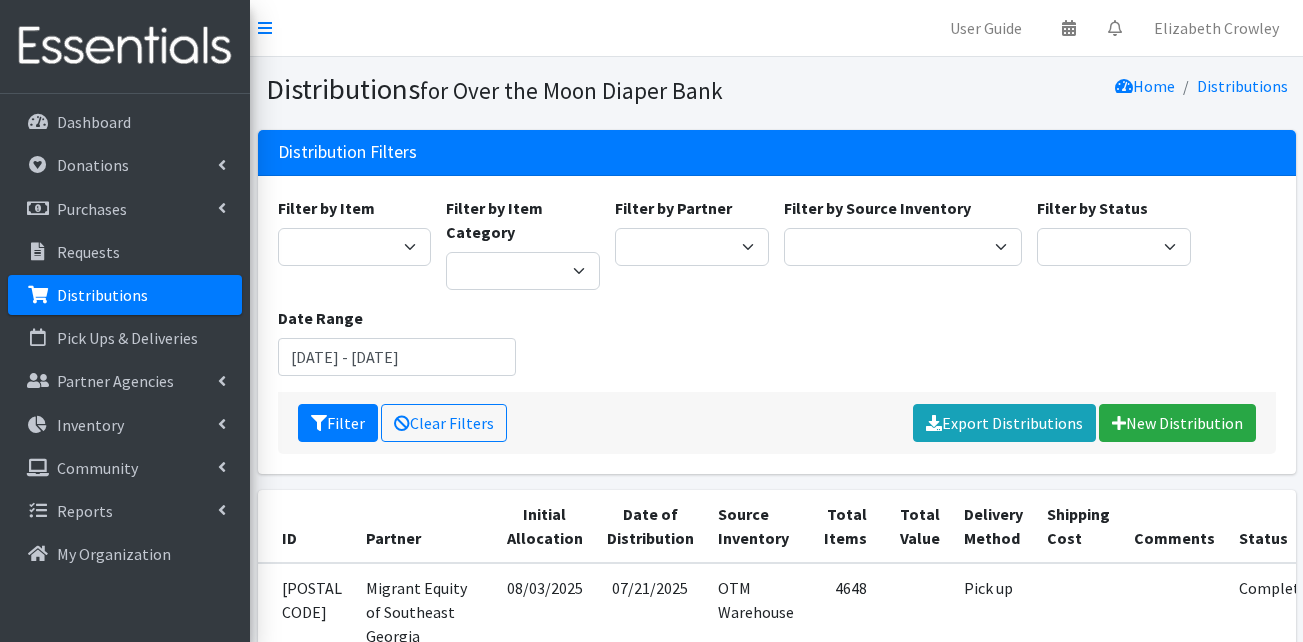 scroll, scrollTop: 0, scrollLeft: 0, axis: both 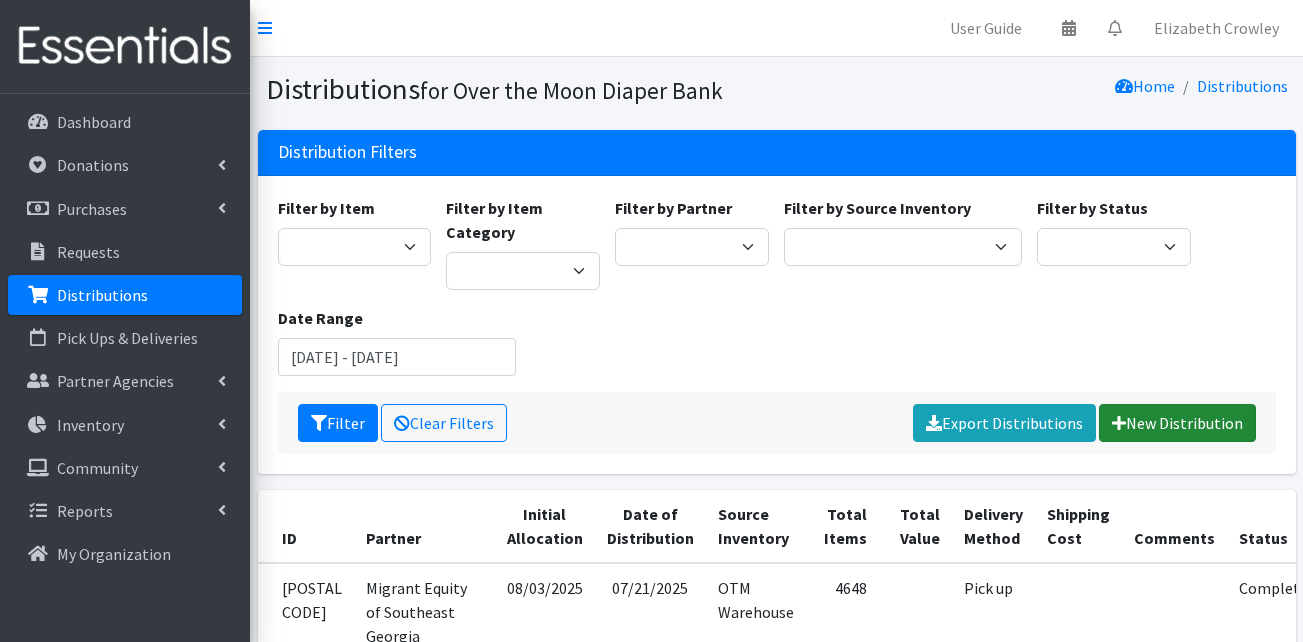 click on "New Distribution" at bounding box center [1177, 423] 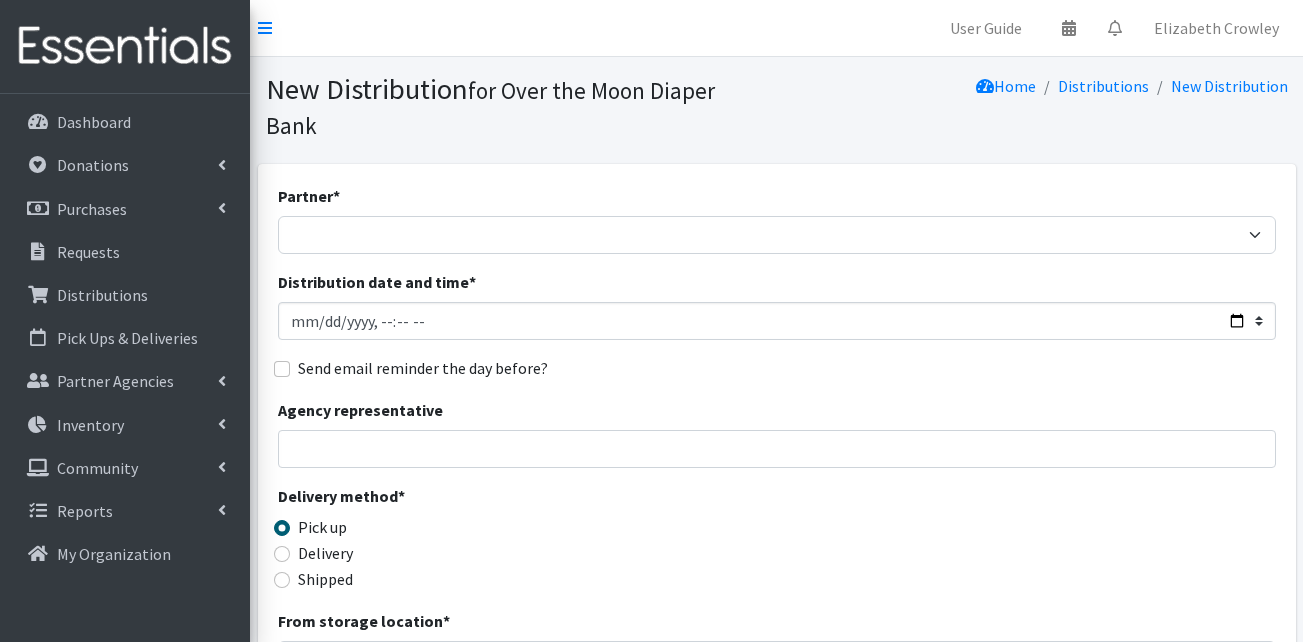scroll, scrollTop: 0, scrollLeft: 0, axis: both 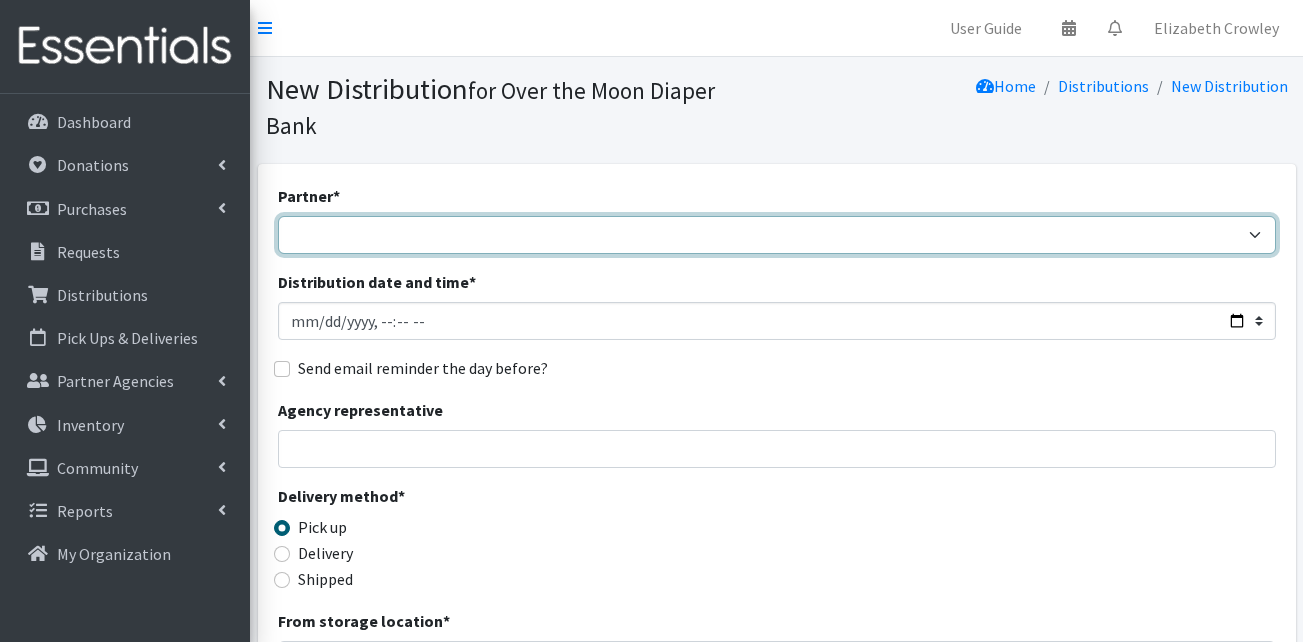 click on "AHJ Library System
Amerigroup
Back To School Event
CCC Henderson Lighthouse
CEMA (Chatham Emergency Management Agency)
Chatham Savannah Authority for the Homeless
Coastal Coalition for Children - Savannah
CORE
DDDRP: Action Pact
DDDRP: Coastal GA Area Community Action Authority
Department of Public Health (DPH) / Coastal Health District
Economic Opportunity Authority
First Bryan Baptist Church
Fresh Express (YMCA + Healthy Savannah)
GA MOON LOCKER : DPH SAV, Drayton
GA MOON LOCKER : DPH SAV, Eisenhower
GA MOON LOCKER: Forest City Branch
GA MOON LOCKER : Hinesville Branch
GA MOON LOCKER : Midway|Riceboro Branch
GA MOON LOCKER : SW Chatham Branch
GA Southern Captain's Cupboard SAV
GA Southern Statesboro / Wellness & Health Promotion
General Donation
Gillison Branch Baptist Church 2nd Annual Health Fair
Goodwill SEGA
Greater Gaines Women's Missionary Society
Greenbriar Children's Center
GROW Initiative GA
HOME OTM
Hope 1312 Collective" at bounding box center (777, 235) 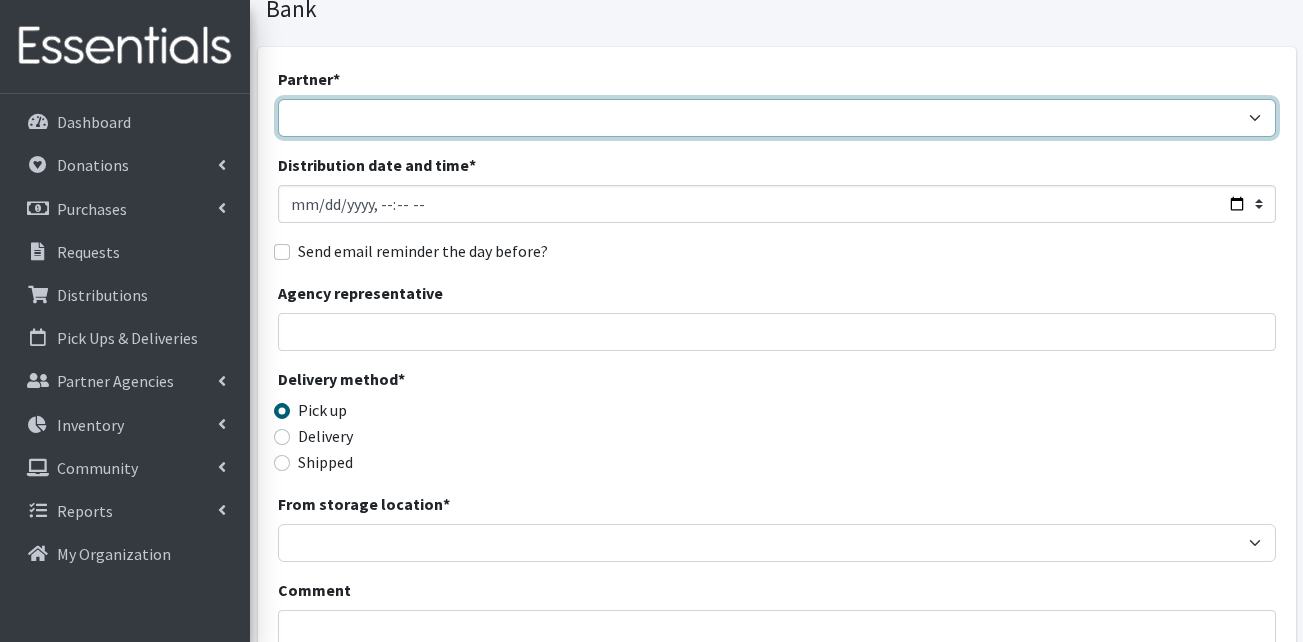 scroll, scrollTop: 300, scrollLeft: 0, axis: vertical 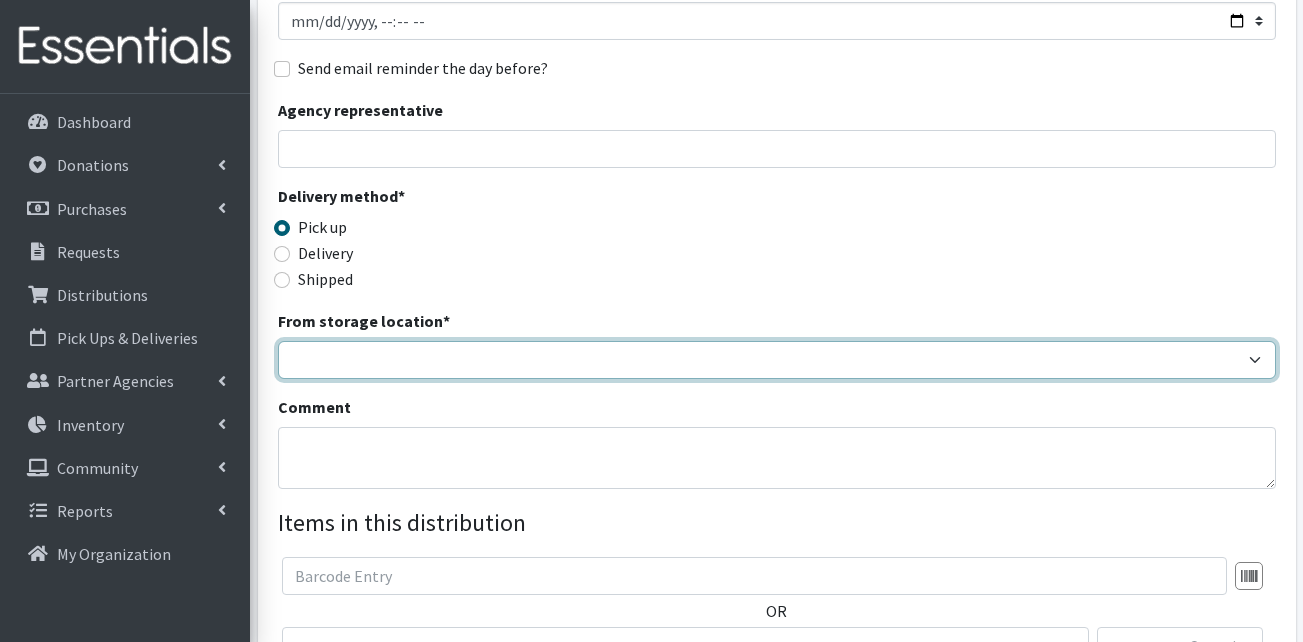 click on "OTM Warehouse" at bounding box center [777, 360] 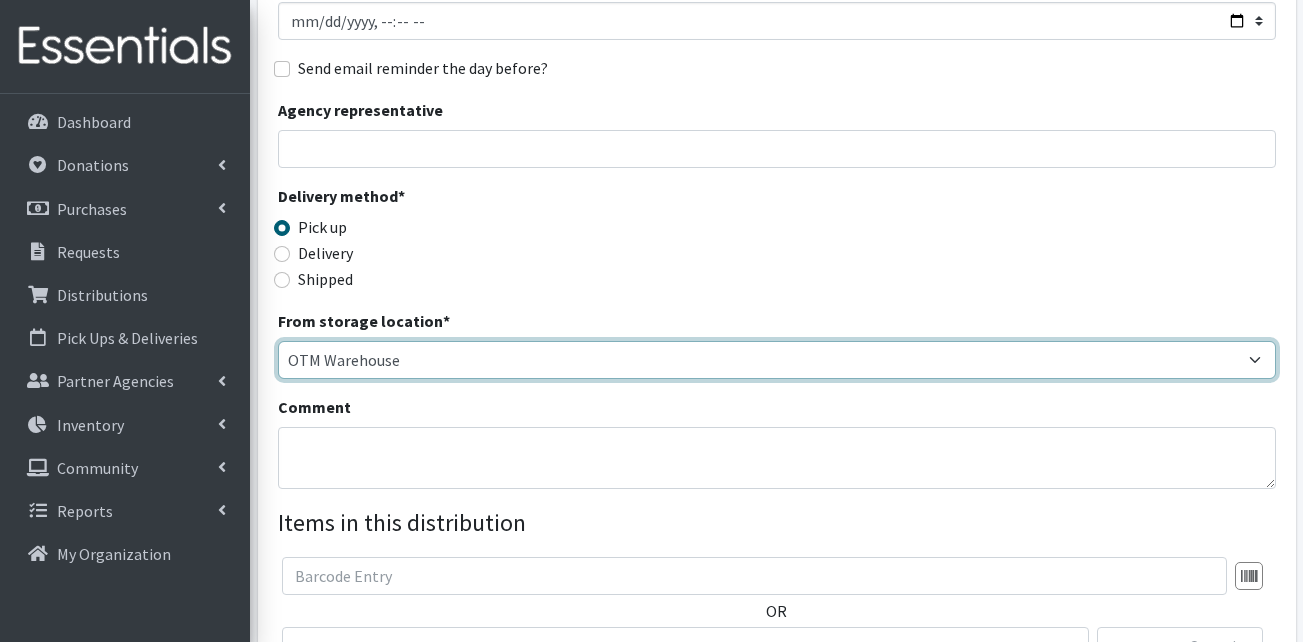 click on "OTM Warehouse" at bounding box center (777, 360) 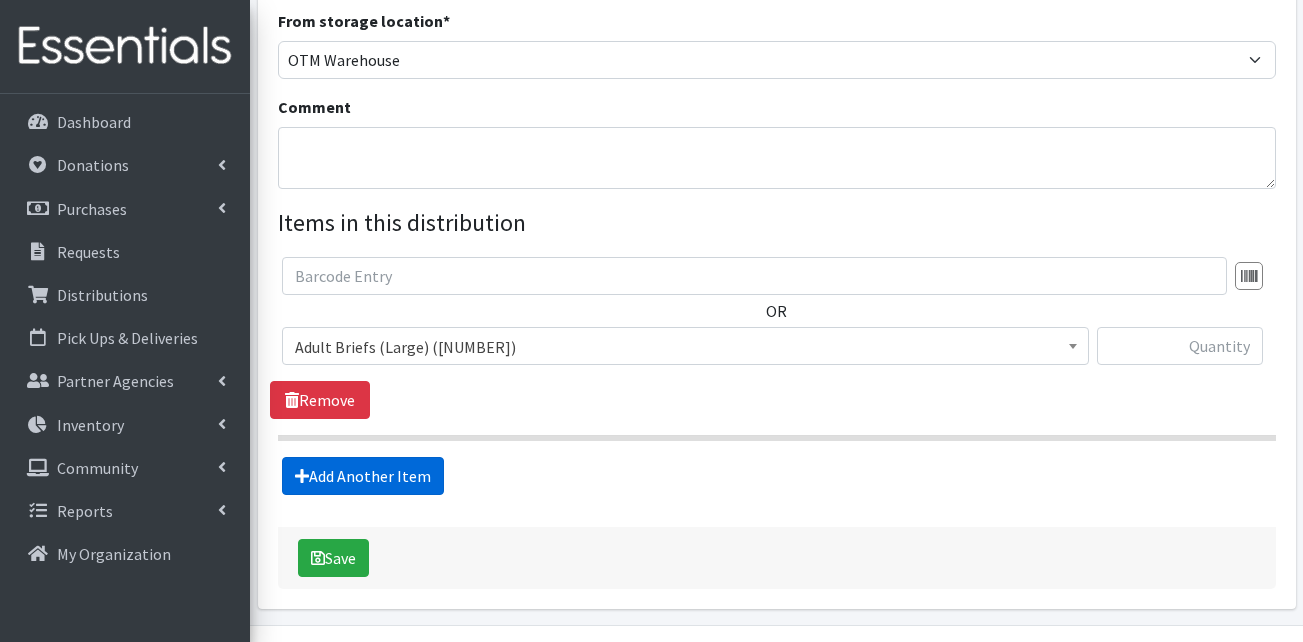 click on "Add Another Item" at bounding box center (363, 476) 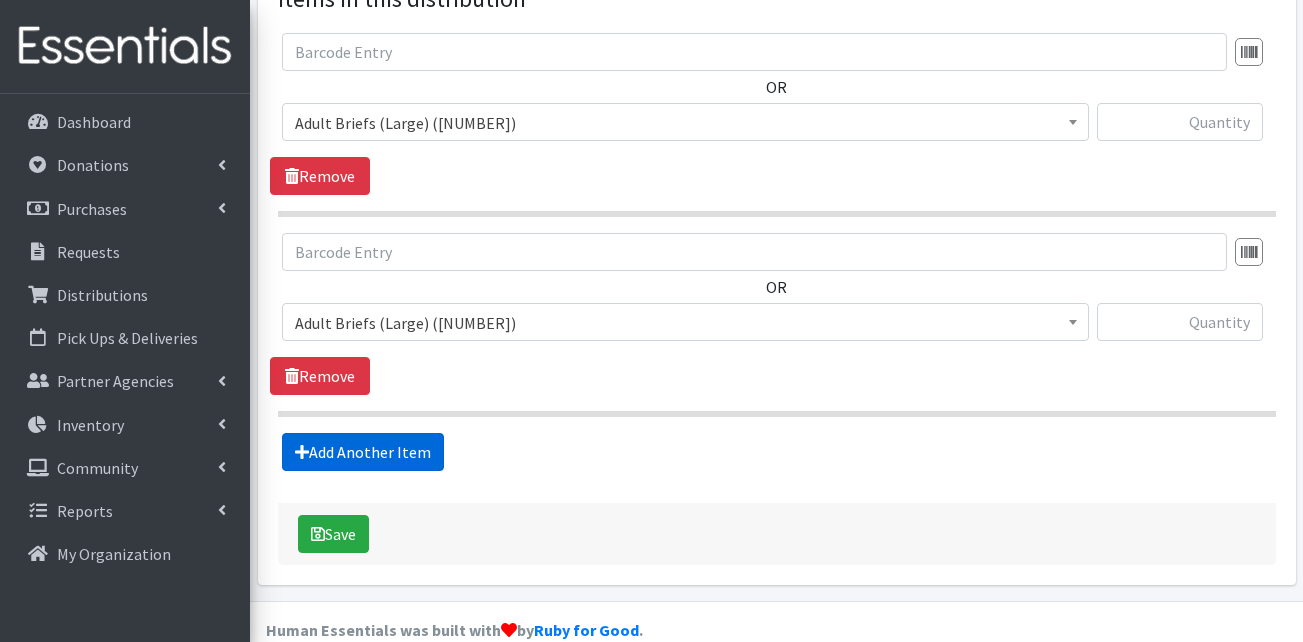 click on "Add Another Item" at bounding box center (363, 452) 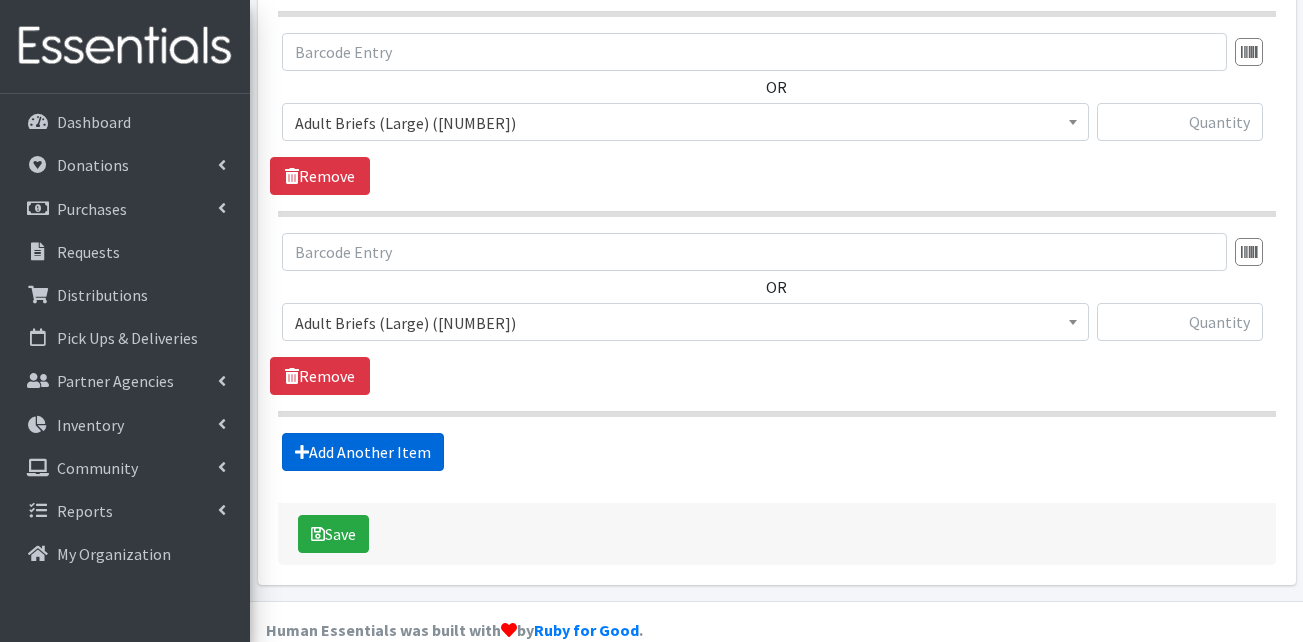 click on "Add Another Item" at bounding box center [363, 452] 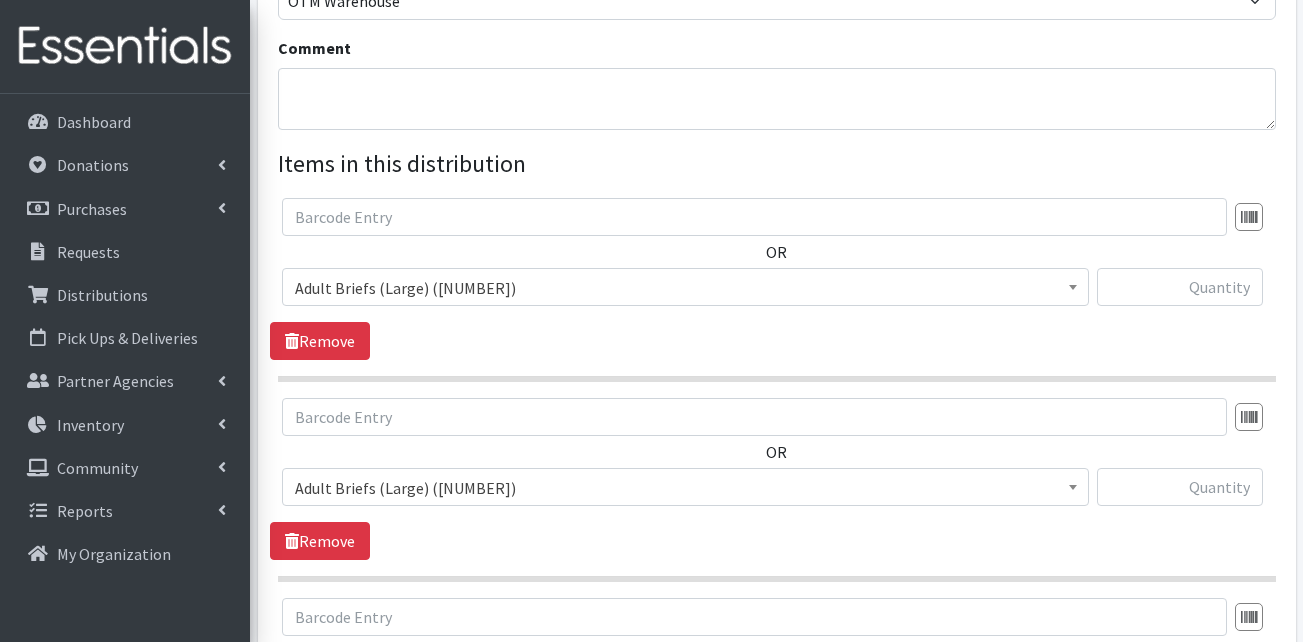scroll, scrollTop: 624, scrollLeft: 0, axis: vertical 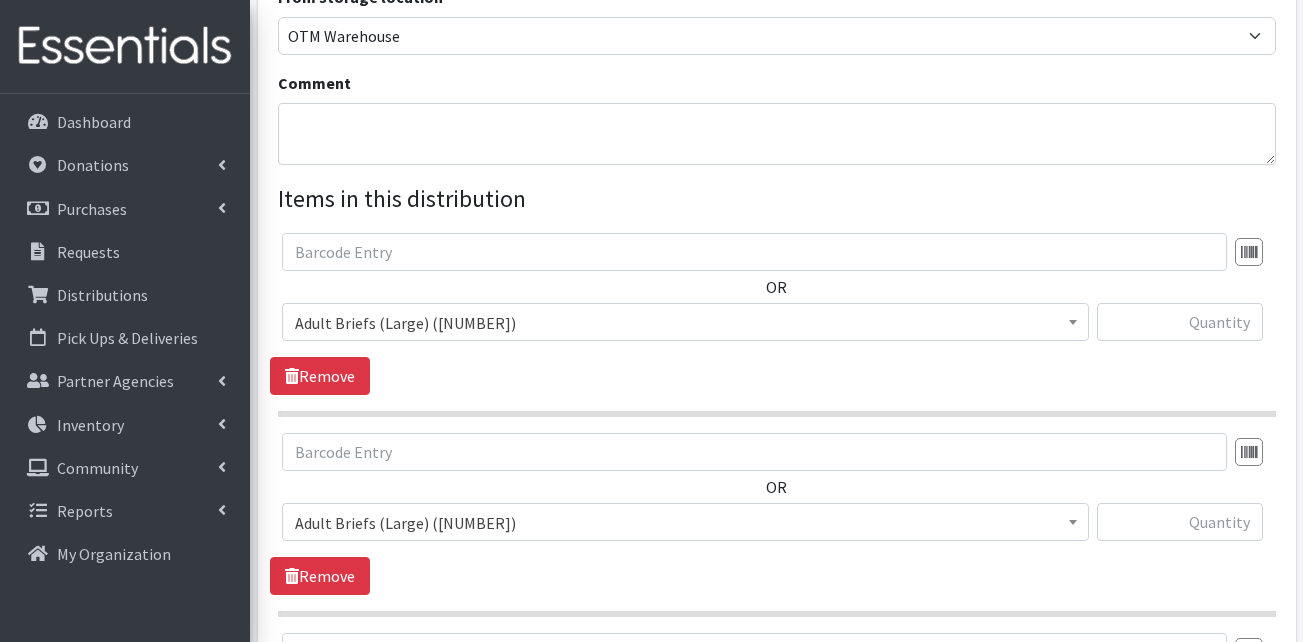 click on "Adult Briefs (Large) ([NUMBER])" at bounding box center (685, 323) 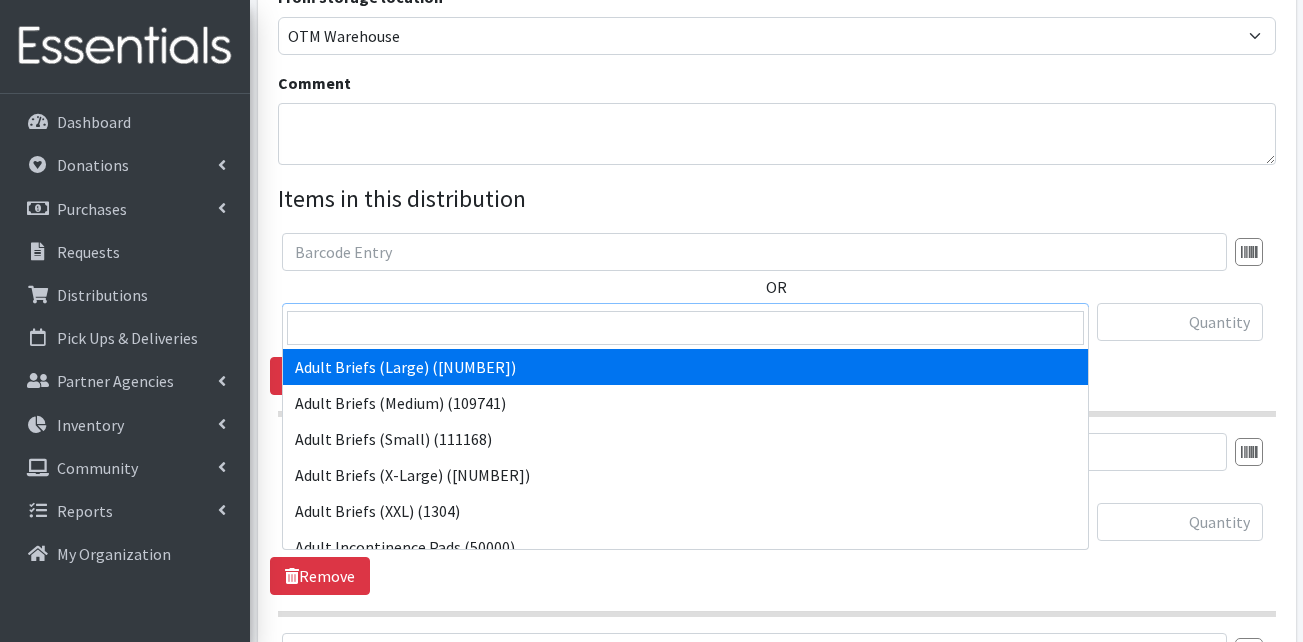 scroll, scrollTop: 300, scrollLeft: 0, axis: vertical 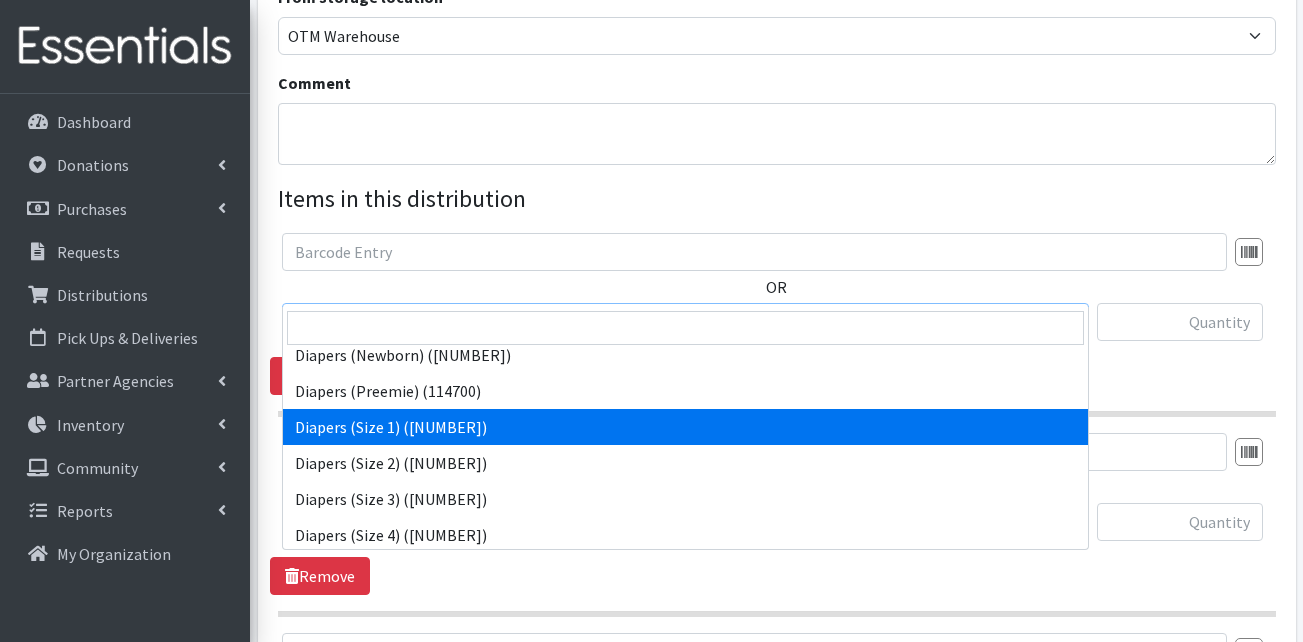 select on "13420" 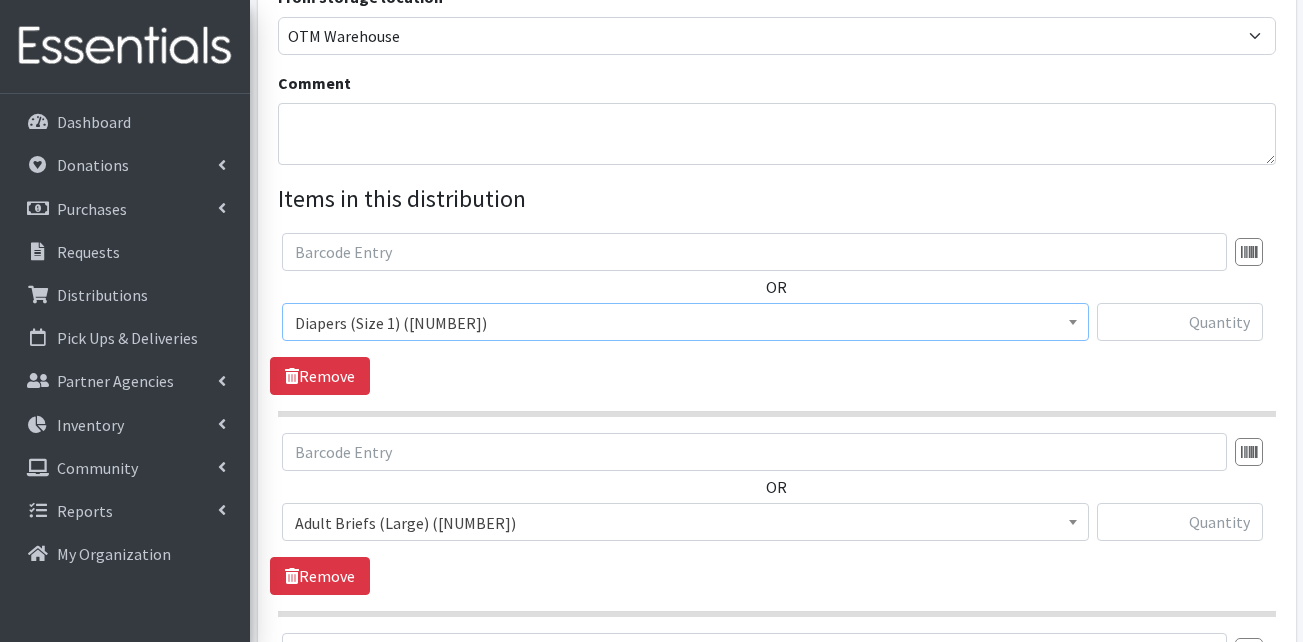 click on "Adult Briefs (Large) ([NUMBER])" at bounding box center (685, 523) 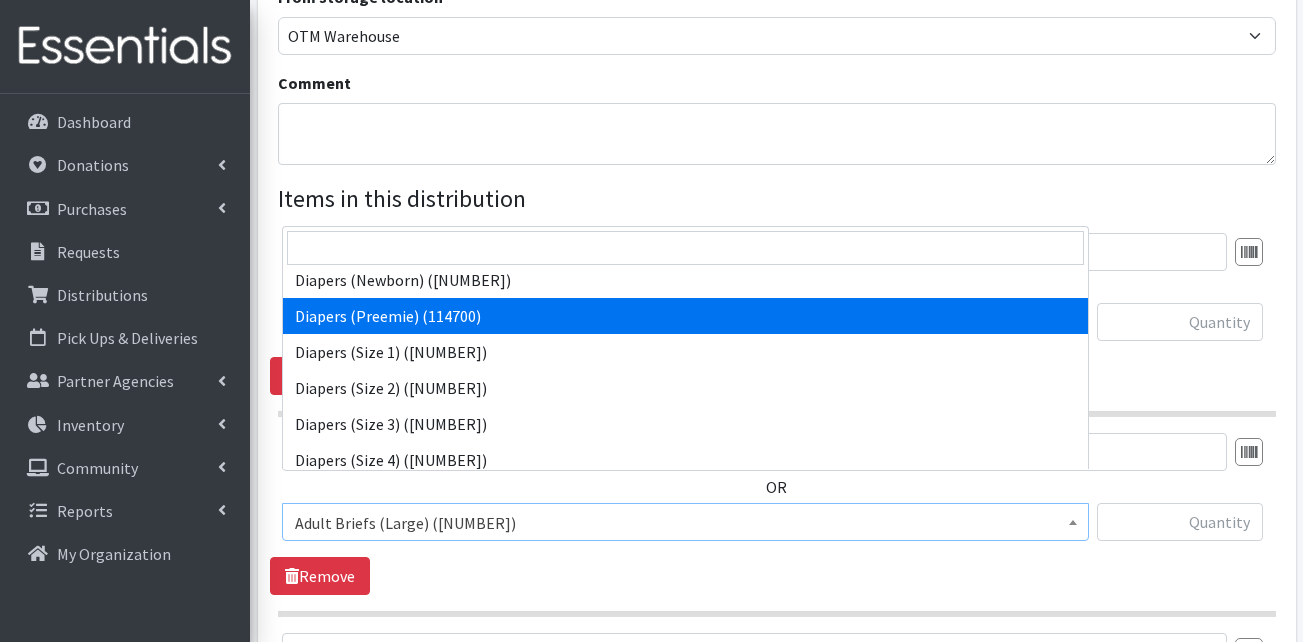 scroll, scrollTop: 300, scrollLeft: 0, axis: vertical 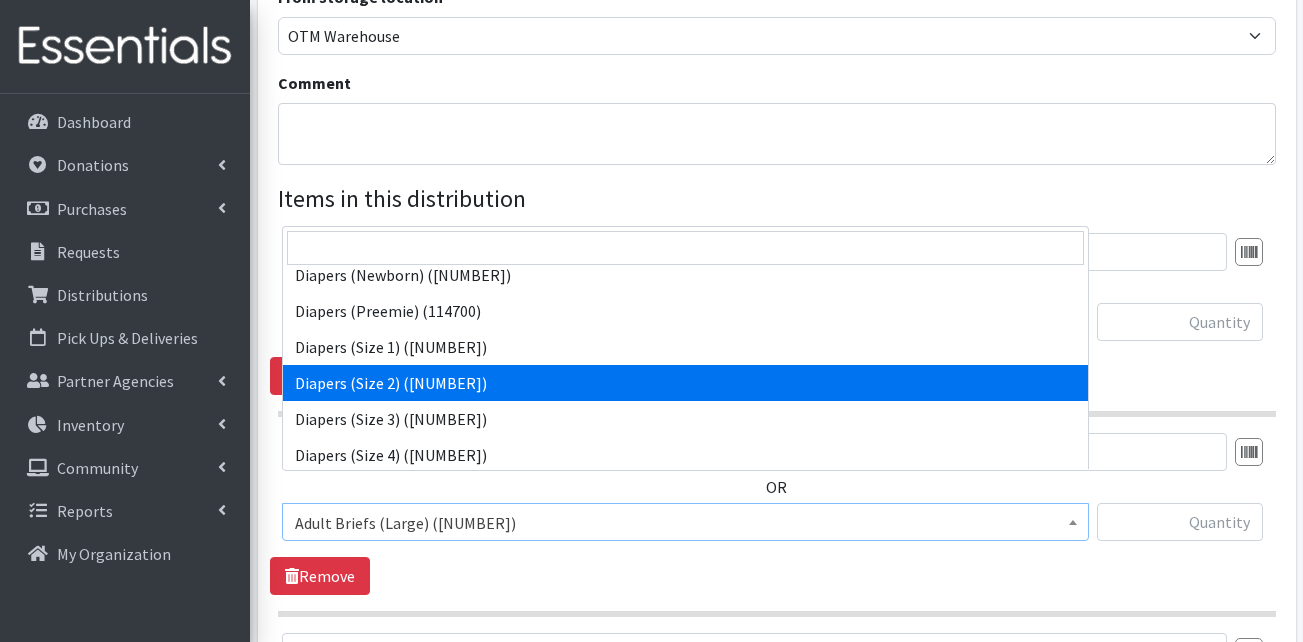 select on "13421" 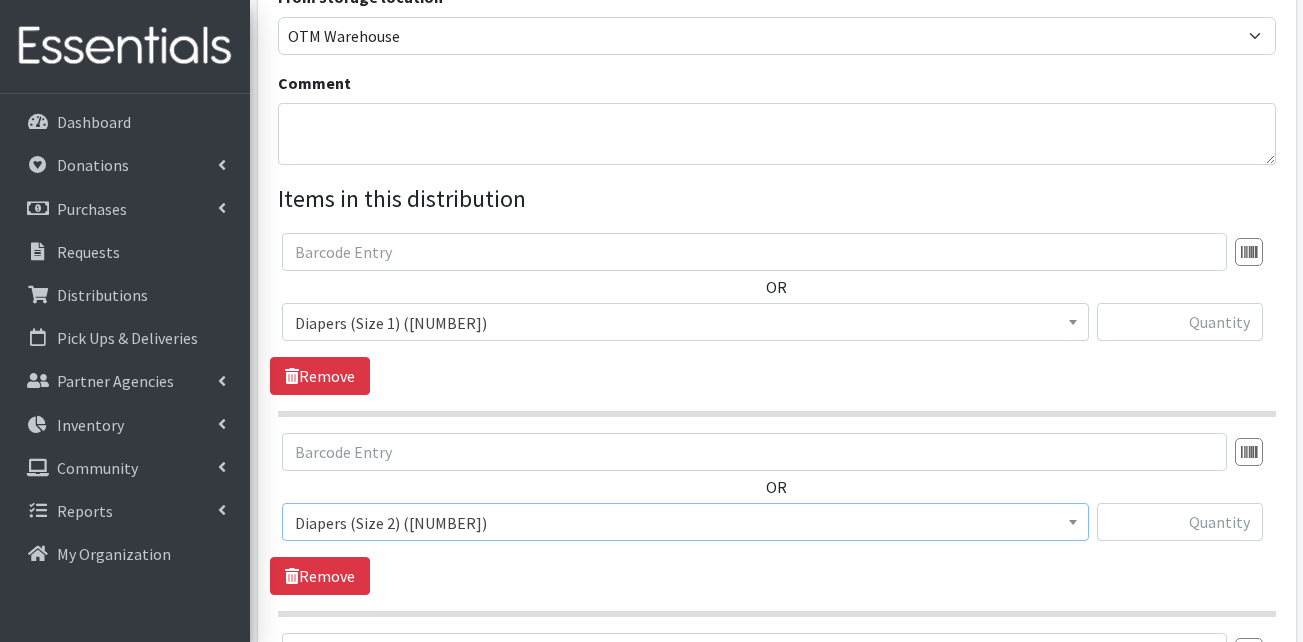 scroll, scrollTop: 824, scrollLeft: 0, axis: vertical 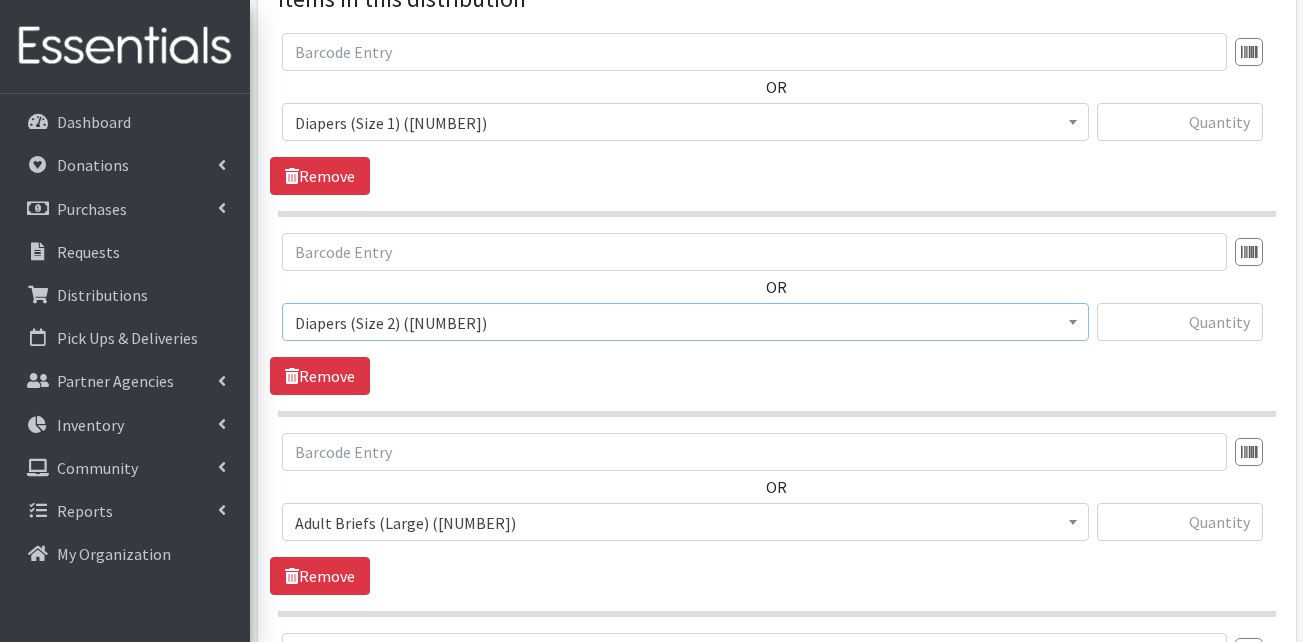 click on "Adult Briefs (Large) ([NUMBER])" at bounding box center [685, 523] 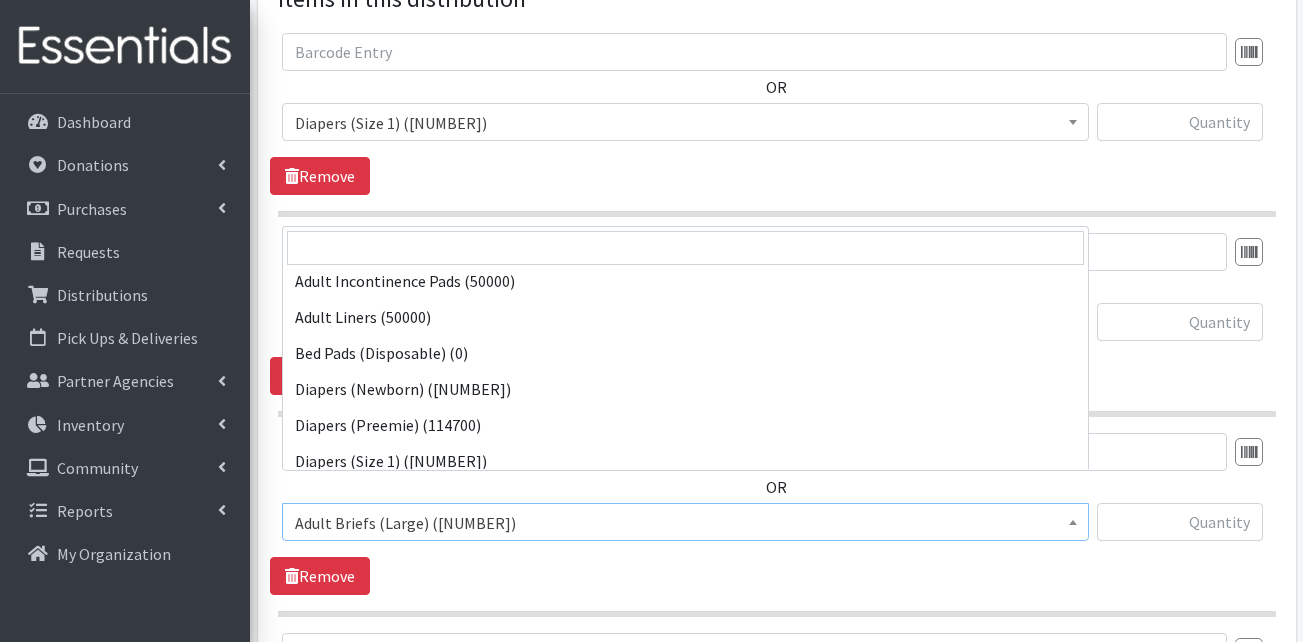 scroll, scrollTop: 300, scrollLeft: 0, axis: vertical 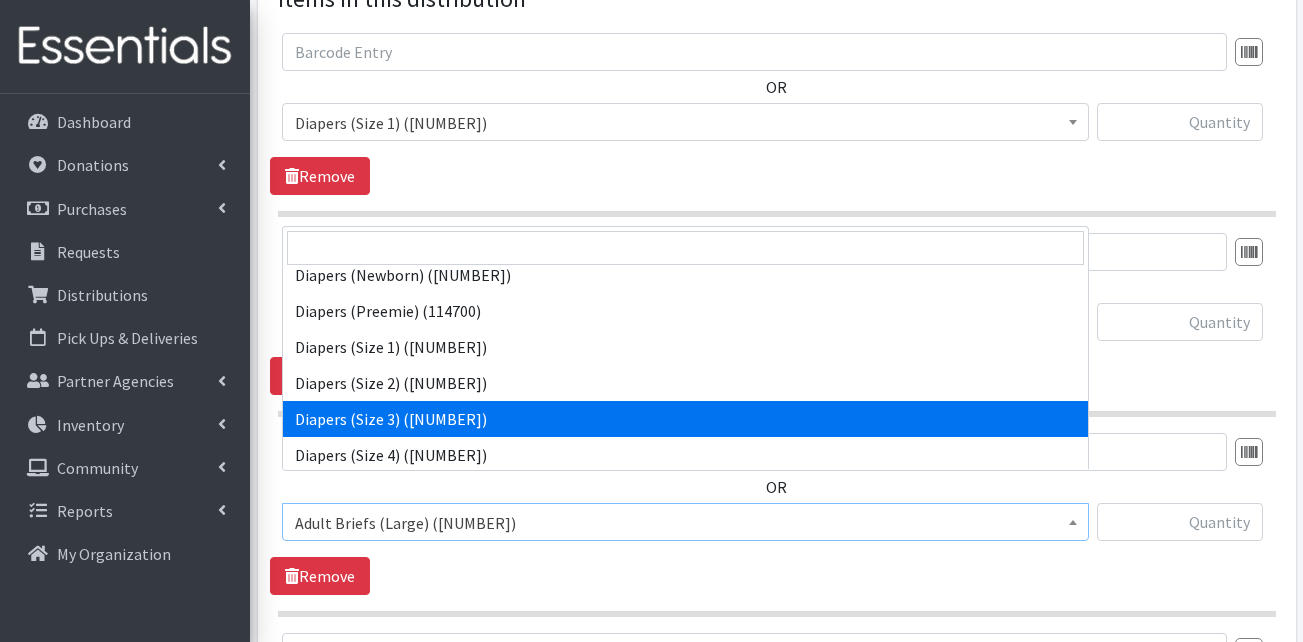 select on "13422" 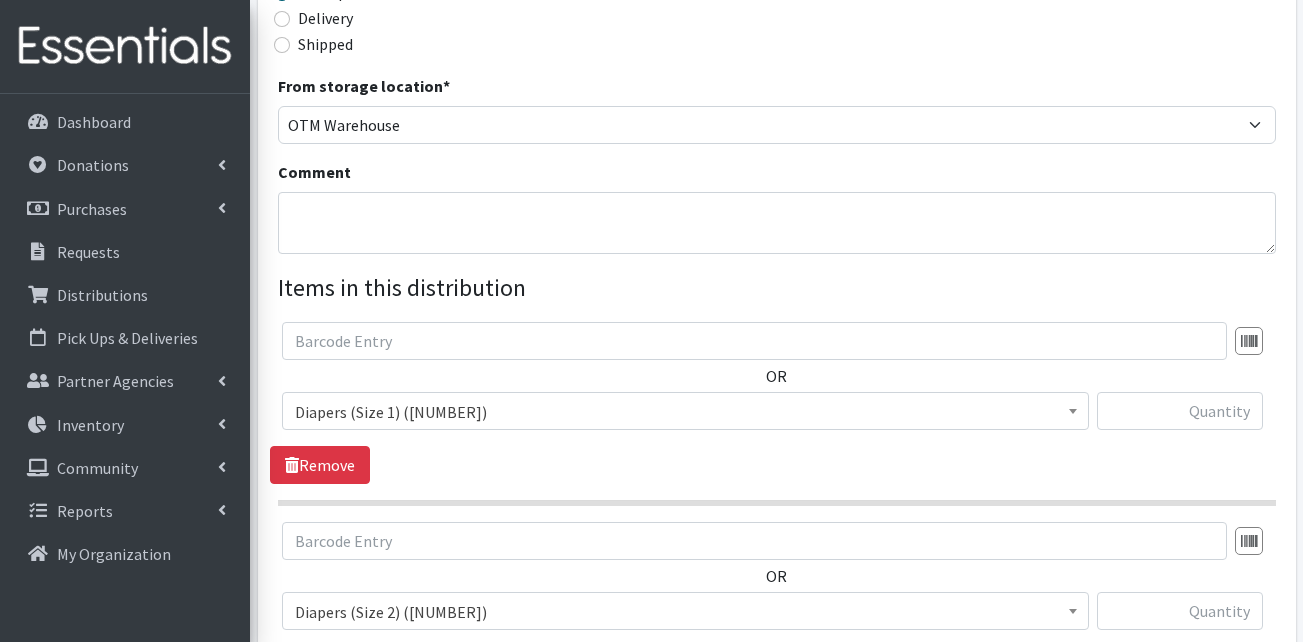 scroll, scrollTop: 524, scrollLeft: 0, axis: vertical 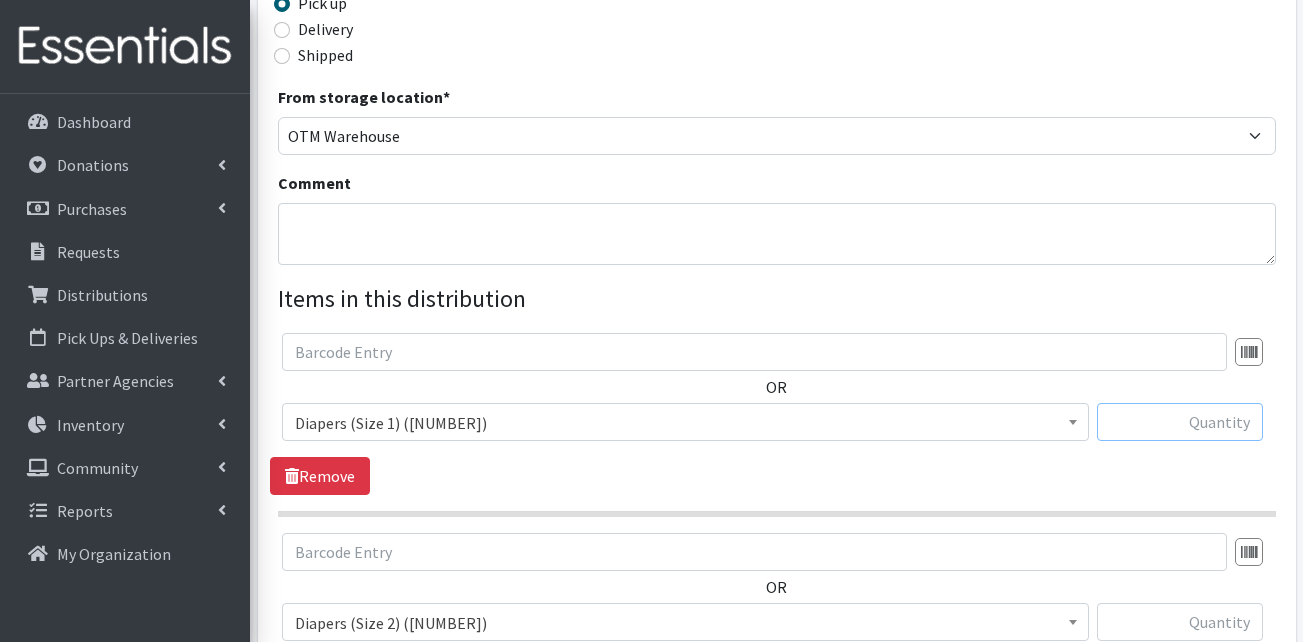 click at bounding box center (1180, 422) 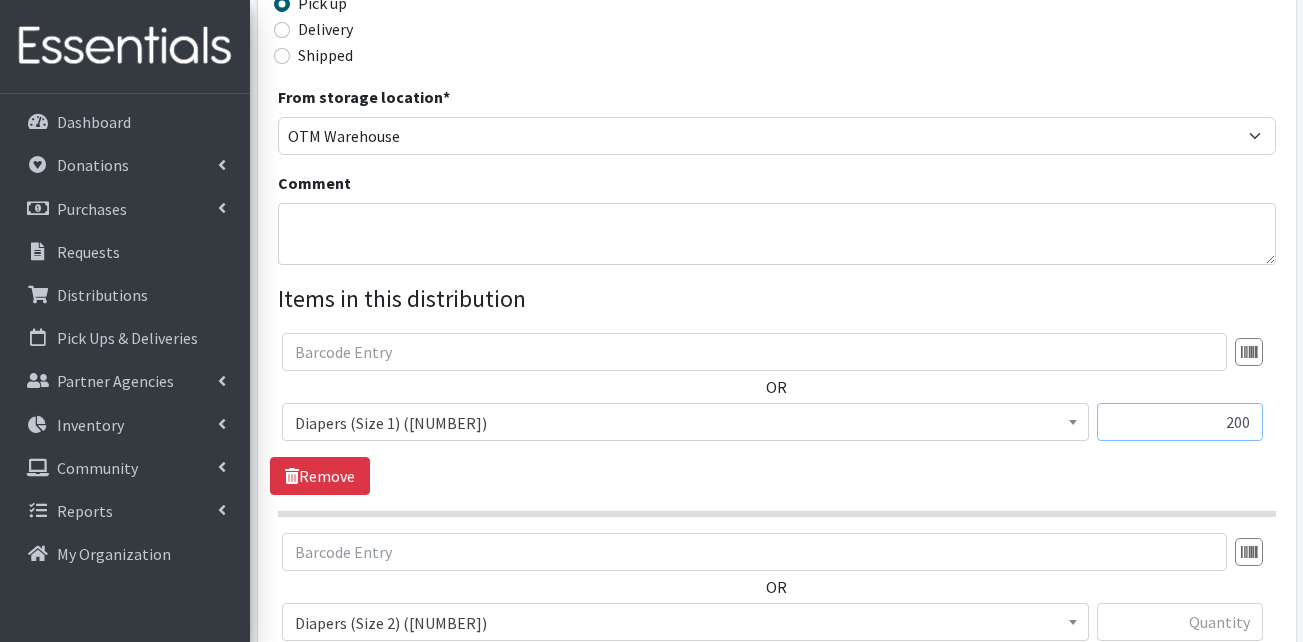 type on "200" 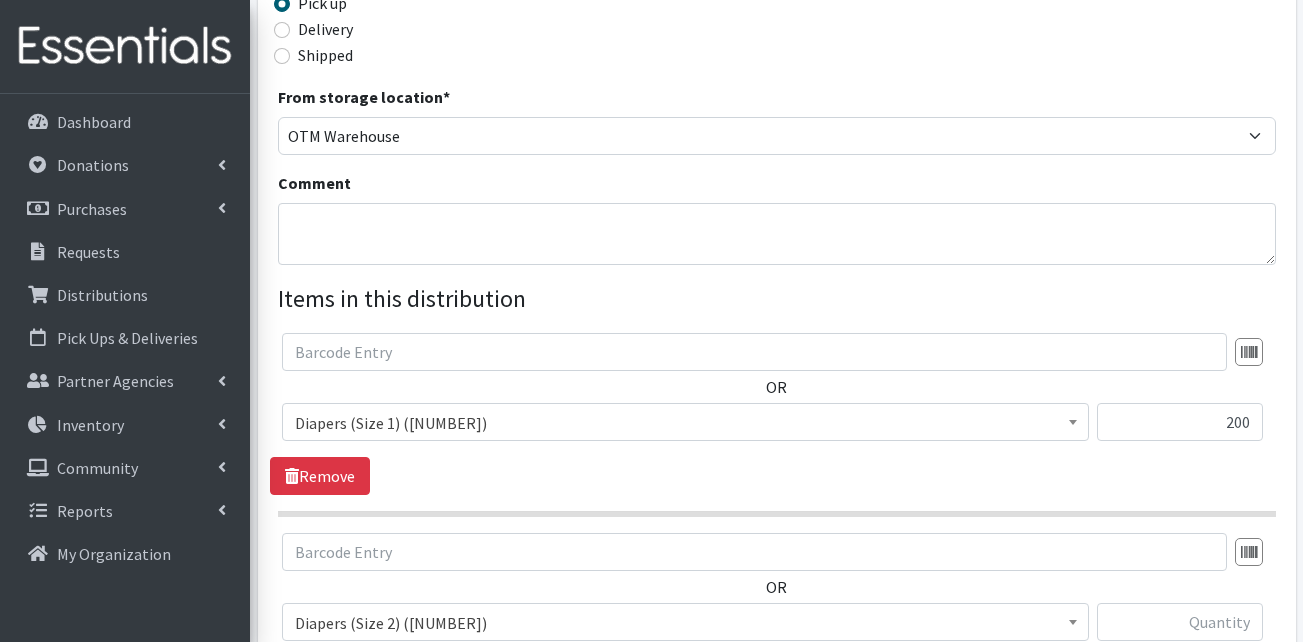 click on "Adult Briefs (Large) ([NUMBER])
Adult Briefs (Medium) ([NUMBER])
Adult Briefs (Small) ([NUMBER])
Adult Briefs (X-Large) ([NUMBER])
Adult Briefs (XXL) ([NUMBER])
Adult Incontinence Pads ([NUMBER])
Adult Liners ([NUMBER])
Bed Pads (Disposable) ([NUMBER])
Diapers (Newborn) ([NUMBER])
Diapers (Preemie) ([NUMBER])
Diapers (Size 1) ([NUMBER])
Diapers (Size 2) ([NUMBER])
Diapers (Size 3) ([NUMBER])
Diapers (Size 4) ([NUMBER])
Diapers (Size 5) ([NUMBER])
Diapers (Size 6) ([NUMBER])
Diapers (Size 7) ([NUMBER])
Kids (Overnights - Older Kids) ([NUMBER])
Kids Pull-Ups (2T-3T) ([NUMBER])
Kids Pull-Ups (3T-4T) ([NUMBER])
Kids Pull-Ups (4T-5T) ([NUMBER])
Other ([NUMBER])
Pads ([NUMBER])
Period Packs  ([NUMBER])
Period Panties (Large) ([NUMBER])
Period Panties (Medium) ([NUMBER])
Period Panties (Small) ([NUMBER])
Period Panties (X-Large) ([NUMBER])
Swimmers ([NUMBER])
[NUMBER]" at bounding box center [776, 414] 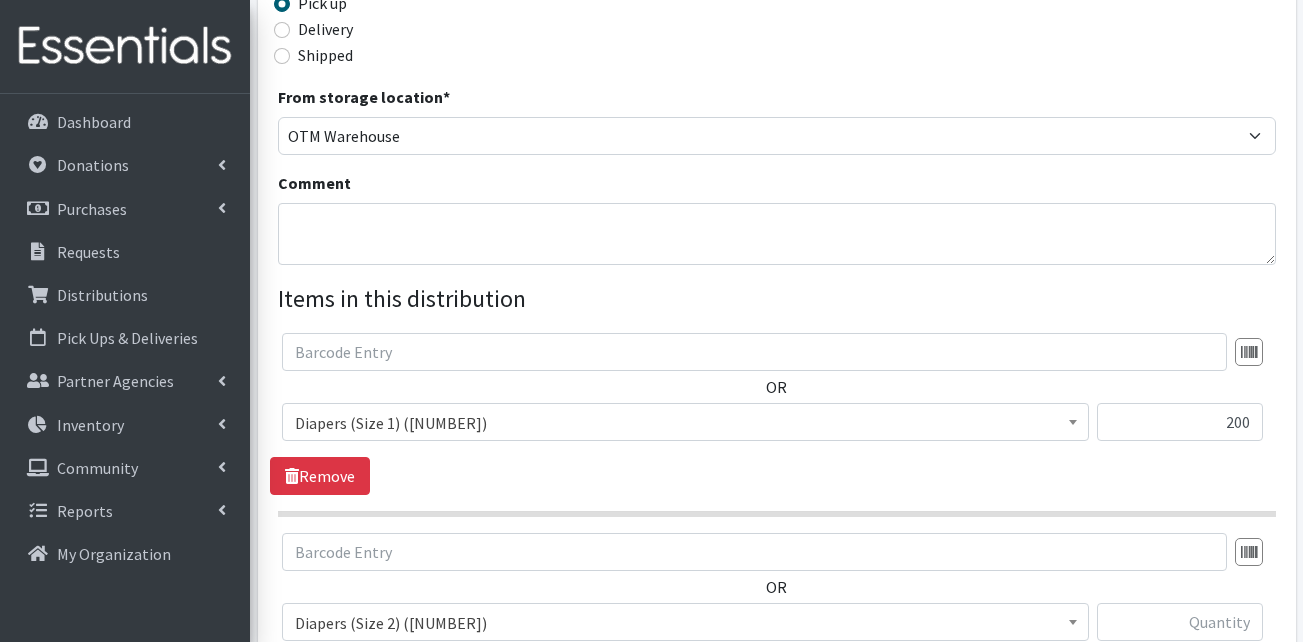 scroll, scrollTop: 724, scrollLeft: 0, axis: vertical 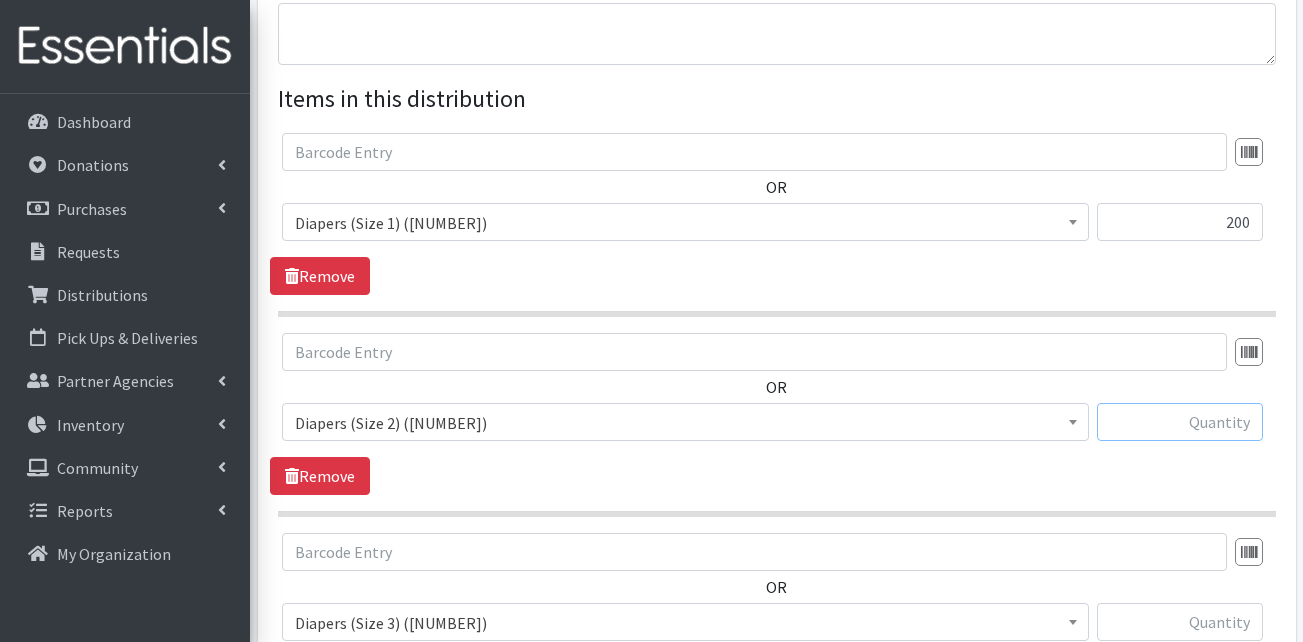 click at bounding box center [1180, 422] 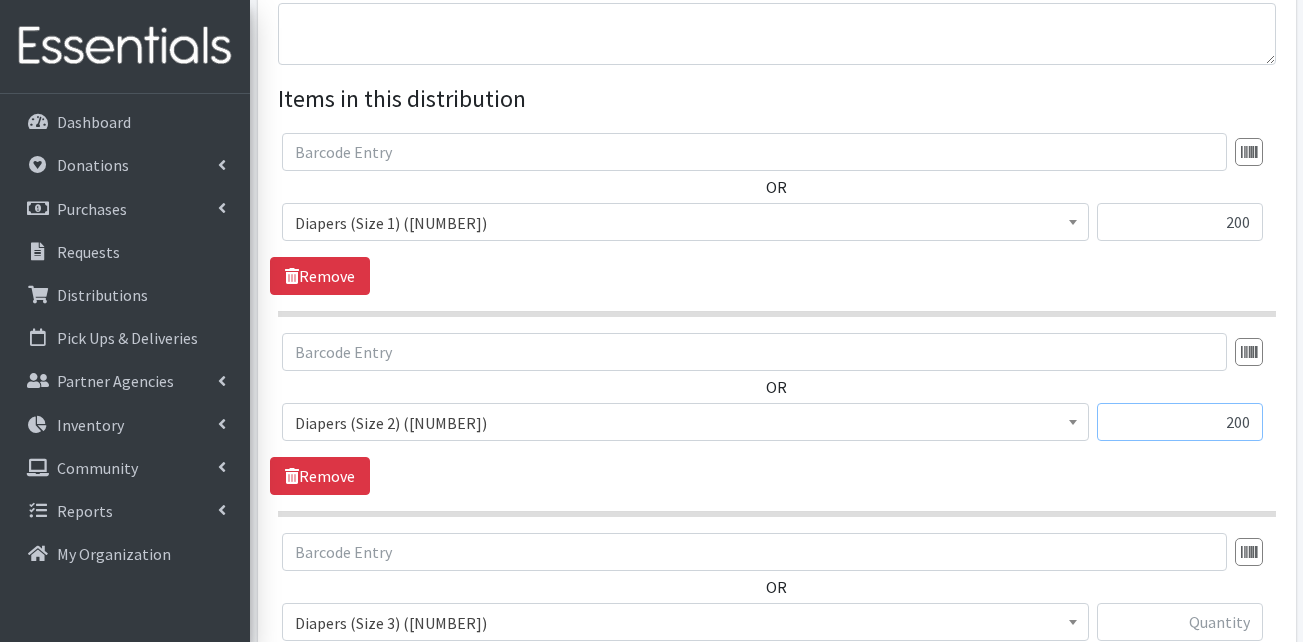 type on "200" 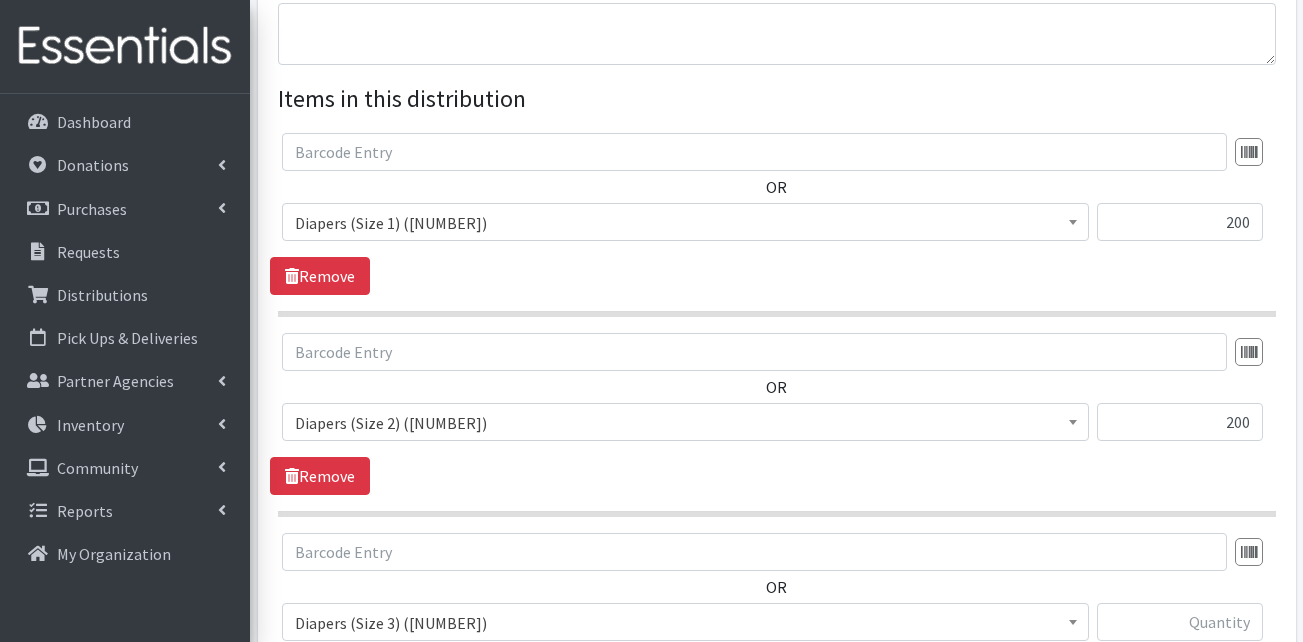 click on "Adult Briefs (Large) ([NUMBER])
Adult Briefs (Medium) ([NUMBER])
Adult Briefs (Small) ([NUMBER])
Adult Briefs (X-Large) ([NUMBER])
Adult Briefs (XXL) ([NUMBER])
Adult Incontinence Pads ([NUMBER])
Adult Liners ([NUMBER])
Bed Pads (Disposable) ([NUMBER])
Diapers (Newborn) ([NUMBER])
Diapers (Preemie) ([NUMBER])
Diapers (Size 1) ([NUMBER])
Diapers (Size 2) ([NUMBER])
Diapers (Size 3) ([NUMBER])
Diapers (Size 4) ([NUMBER])
Diapers (Size 5) ([NUMBER])
Diapers (Size 6) ([NUMBER])
Diapers (Size 7) ([NUMBER])
Kids (Overnights - Older Kids) ([NUMBER])
Kids Pull-Ups (2T-3T) ([NUMBER])
Kids Pull-Ups (3T-4T) ([NUMBER])
Kids Pull-Ups (4T-5T) ([NUMBER])
Other ([NUMBER])
Pads ([NUMBER])
Period Packs  ([NUMBER])
Period Panties (Large) ([NUMBER])
Period Panties (Medium) ([NUMBER])
Period Panties (Small) ([NUMBER])
Period Panties (X-Large) ([NUMBER])
Swimmers ([NUMBER])" at bounding box center [776, 414] 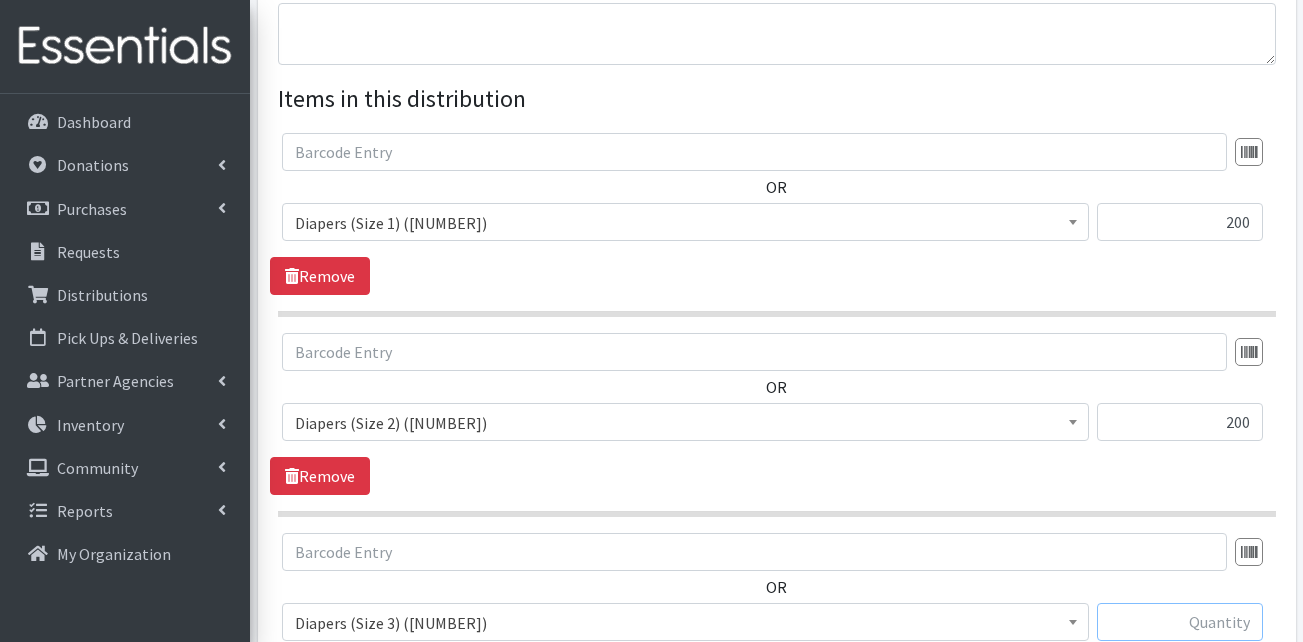 click at bounding box center [1180, 622] 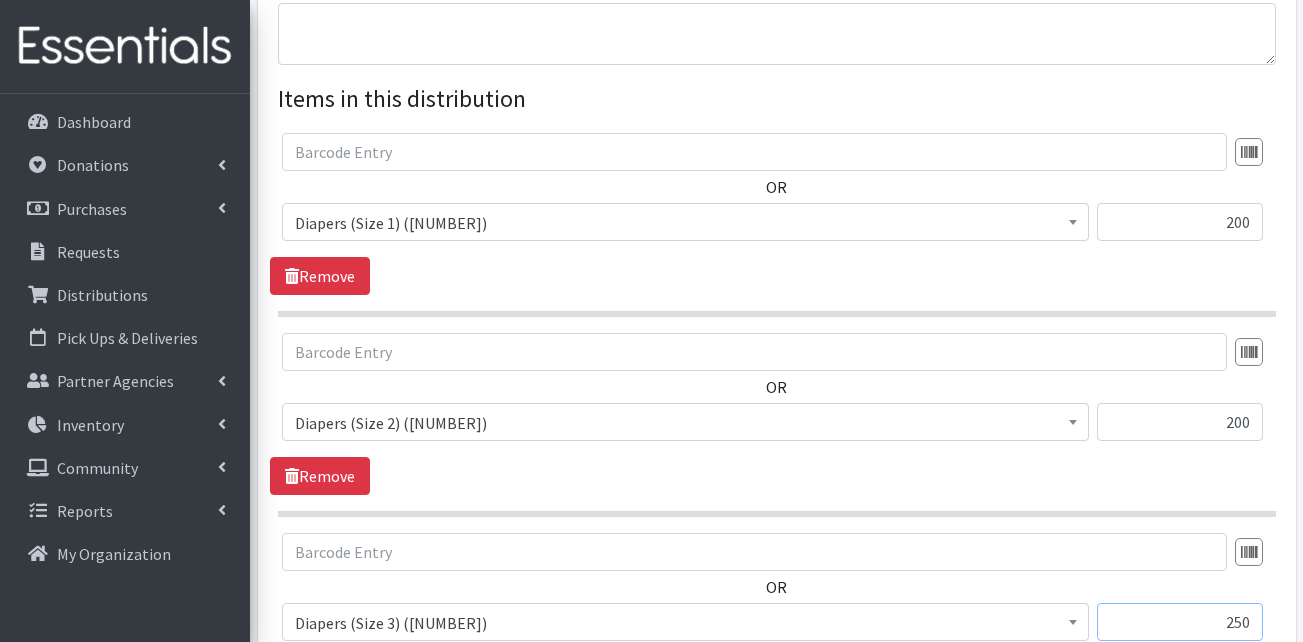 type on "250" 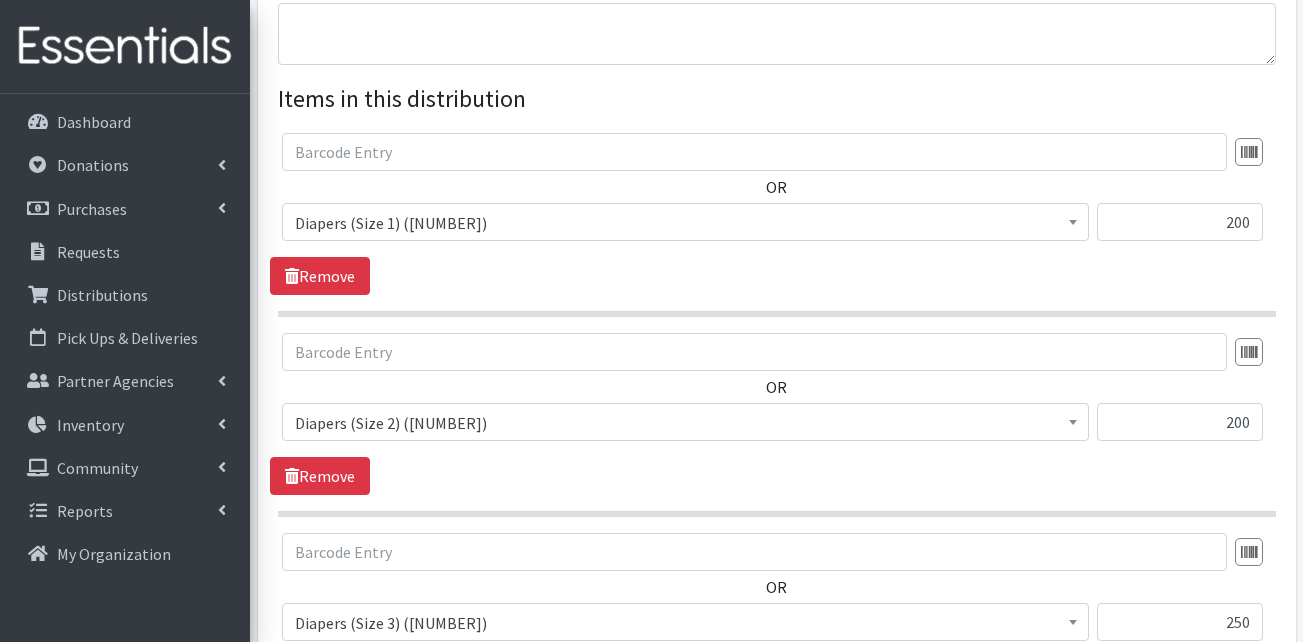click on "Adult Briefs (Large) ([NUMBER])
Adult Briefs (Medium) ([NUMBER])
Adult Briefs (Small) ([NUMBER])
Adult Briefs (X-Large) ([NUMBER])
Adult Briefs (XXL) ([NUMBER])
Adult Incontinence Pads ([NUMBER])
Adult Liners ([NUMBER])
Bed Pads (Disposable) ([NUMBER])
Diapers (Newborn) ([NUMBER])
Diapers (Preemie) ([NUMBER])
Diapers (Size 1) ([NUMBER])
Diapers (Size 2) ([NUMBER])
Diapers (Size 3) ([NUMBER])
Diapers (Size 4) ([NUMBER])
Diapers (Size 5) ([NUMBER])
Diapers (Size 6) ([NUMBER])
Diapers (Size 7) ([NUMBER])
Kids (Overnights - Older Kids) ([NUMBER])
Kids Pull-Ups (2T-3T) ([NUMBER])
Kids Pull-Ups (3T-4T) ([NUMBER])
Kids Pull-Ups (4T-5T) ([NUMBER])
Other ([NUMBER])
Pads ([NUMBER])
Period Packs  ([NUMBER])
Period Panties (Large) ([NUMBER])
Period Panties (Medium) ([NUMBER])
Period Panties (Small) ([NUMBER])
Period Panties (X-Large) ([NUMBER])
Swimmers ([NUMBER])" at bounding box center (776, 595) 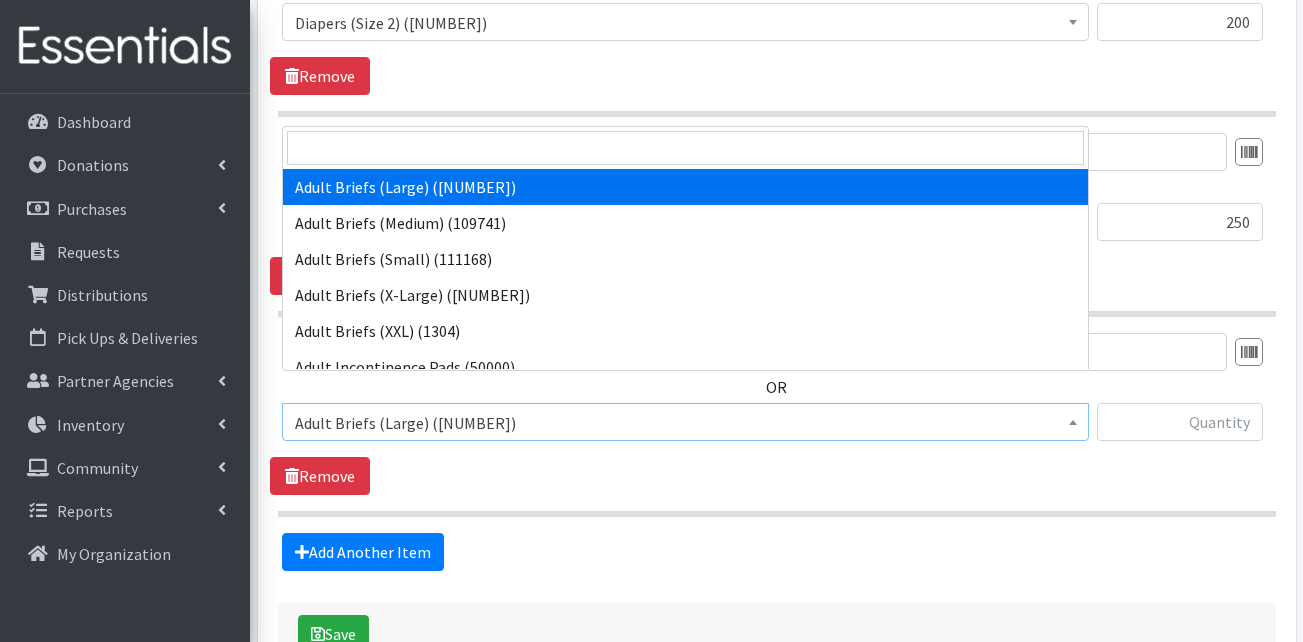 click on "Adult Briefs (Large) (168684)" at bounding box center (685, 423) 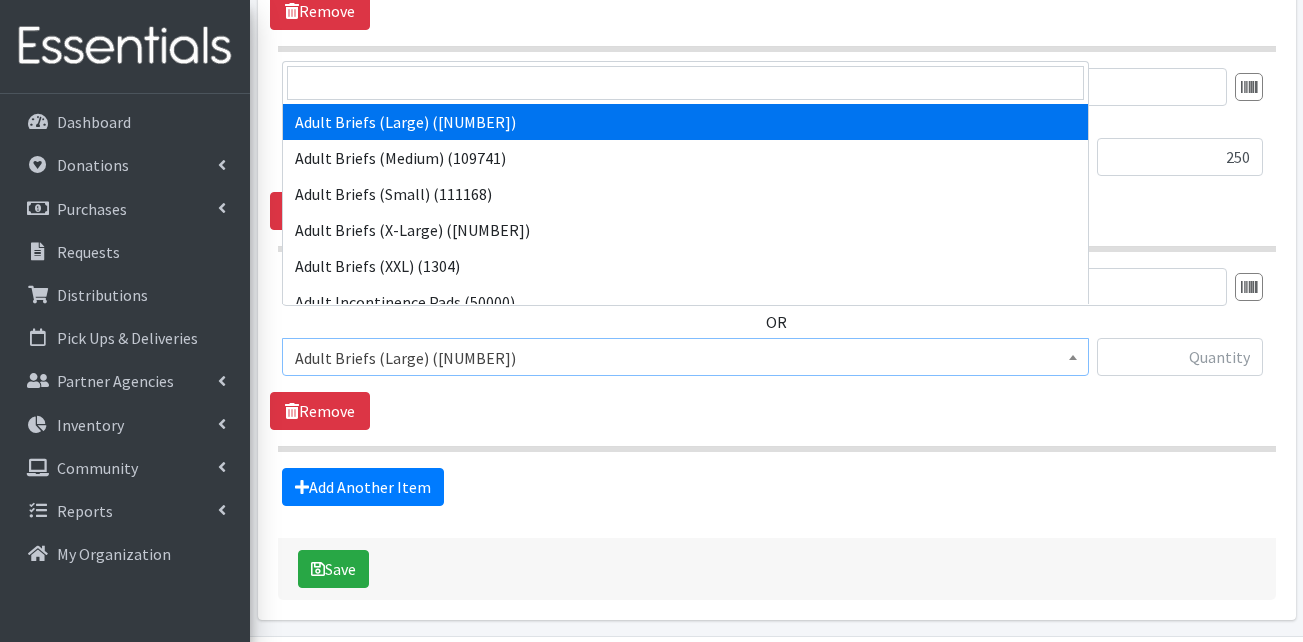 scroll, scrollTop: 1224, scrollLeft: 0, axis: vertical 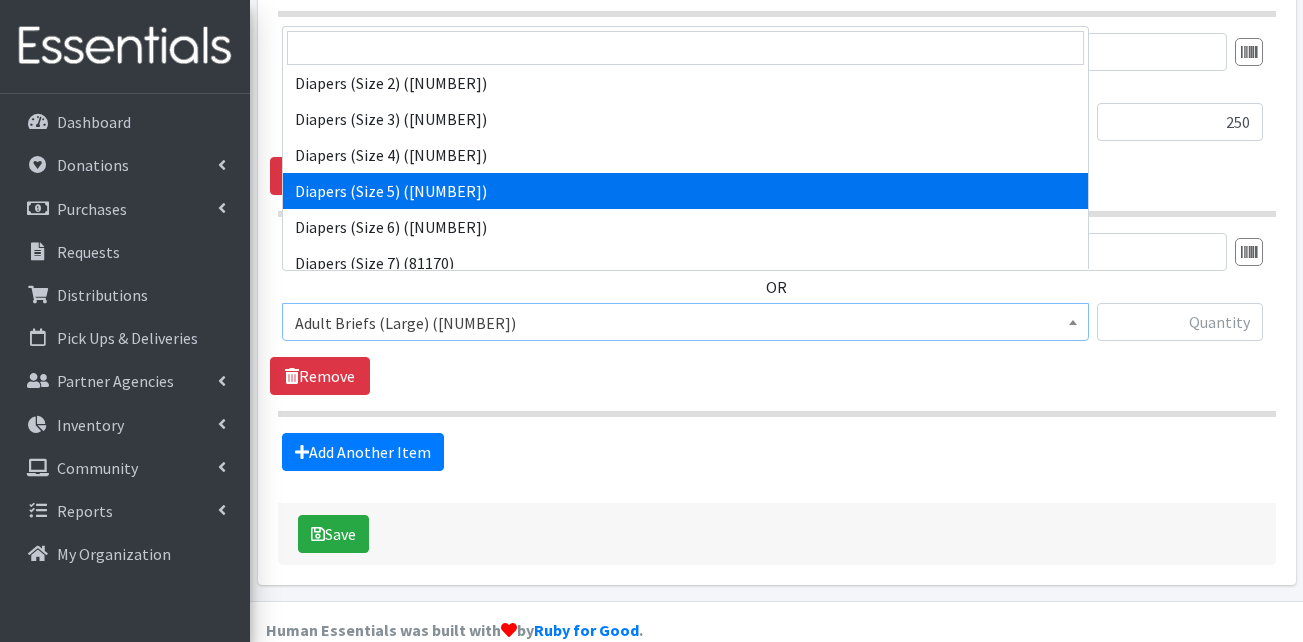 select on "13389" 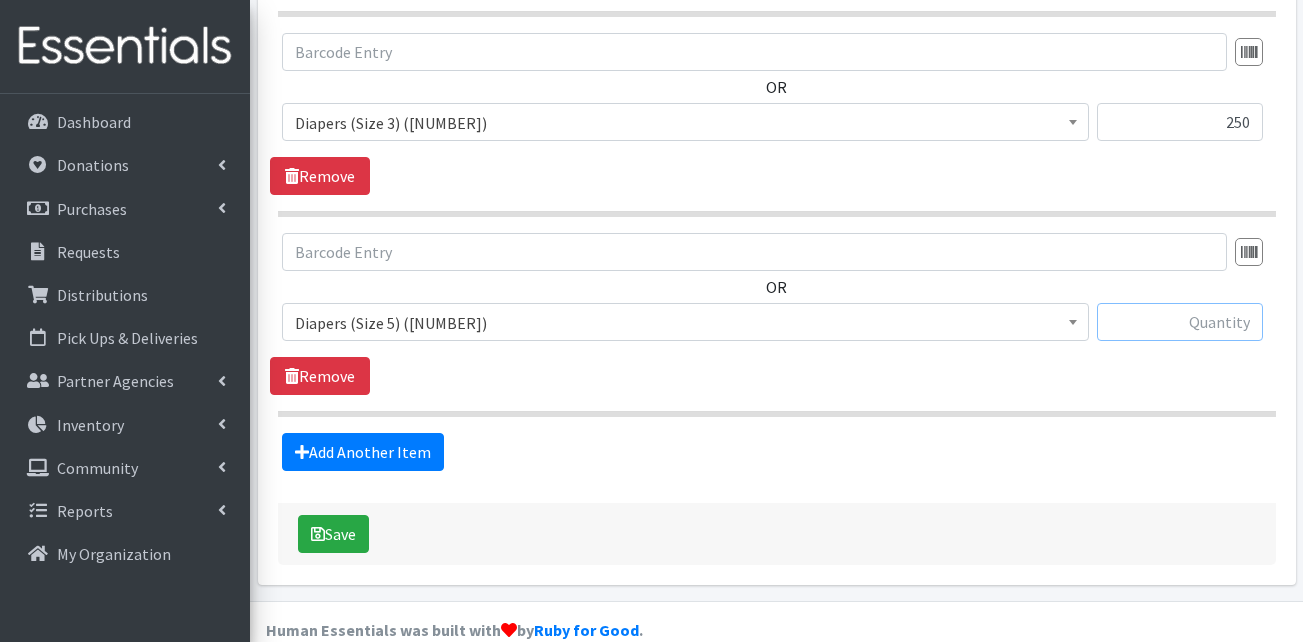click at bounding box center (1180, 322) 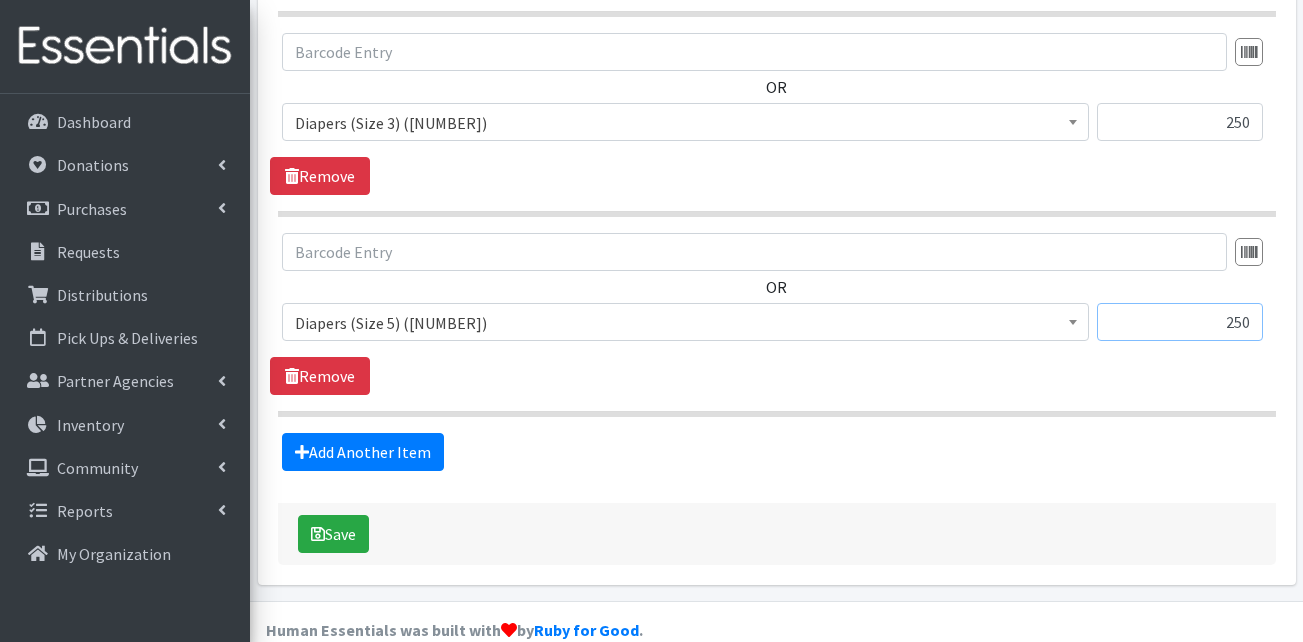 type on "250" 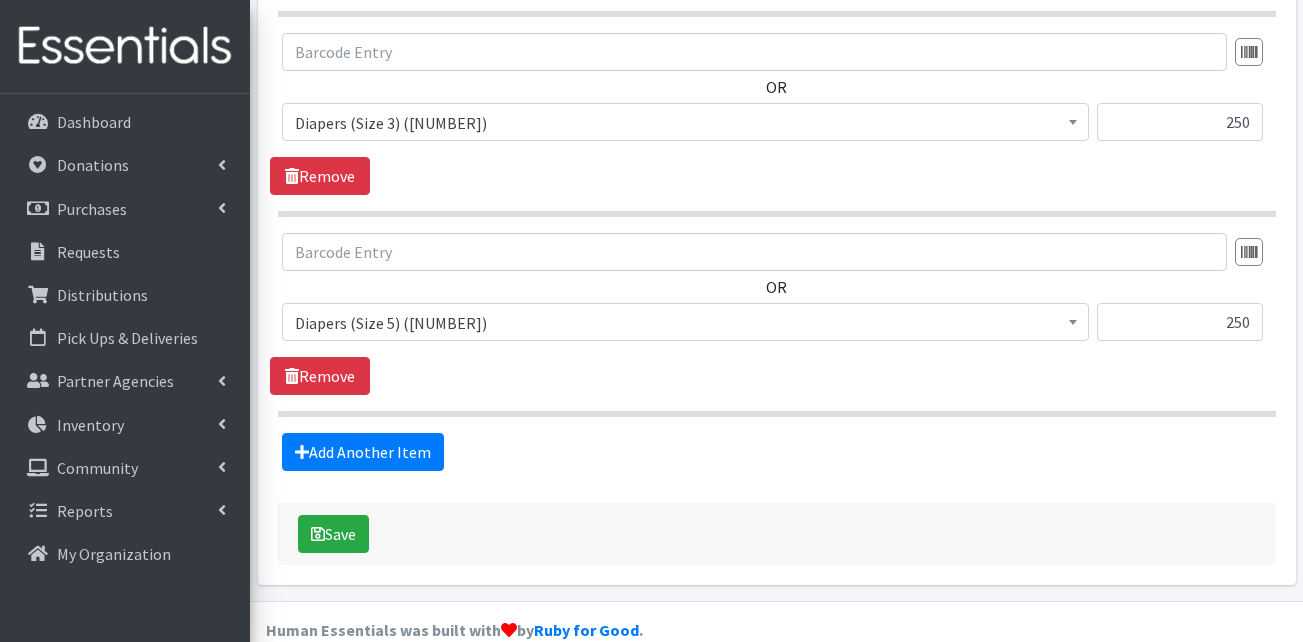 click on "OR
Adult Briefs (Large) (168684)
Adult Briefs (Medium) (109741)
Adult Briefs (Small) (111168)
Adult Briefs (X-Large) (164843)
Adult Briefs (XXL) (1304)
Adult Incontinence Pads (50000)
Adult Liners (50000)
Bed Pads (Disposable) (0)
Diapers (Newborn) (98450)
Diapers (Preemie) (114700)
Diapers (Size 1) (51580)
Diapers (Size 2) (56630)
Diapers (Size 3) (45755)
Diapers (Size 4) (60757)
Diapers (Size 5) (58981)
Diapers (Size 6) (60792)
Diapers (Size 7) (81170)
Kids (Overnights - Older Kids) (42314)
Kids Pull-Ups (2T-3T) (105596)
Kids Pull-Ups (3T-4T) (106600)
Kids Pull-Ups (4T-5T) (75276)
Other (0)
Pads (21414)
Period Packs  (98892)
Period Panties (Large) (364797)
Period Panties (Medium) (99785)
Period Panties (Small) (99758)" at bounding box center [776, 314] 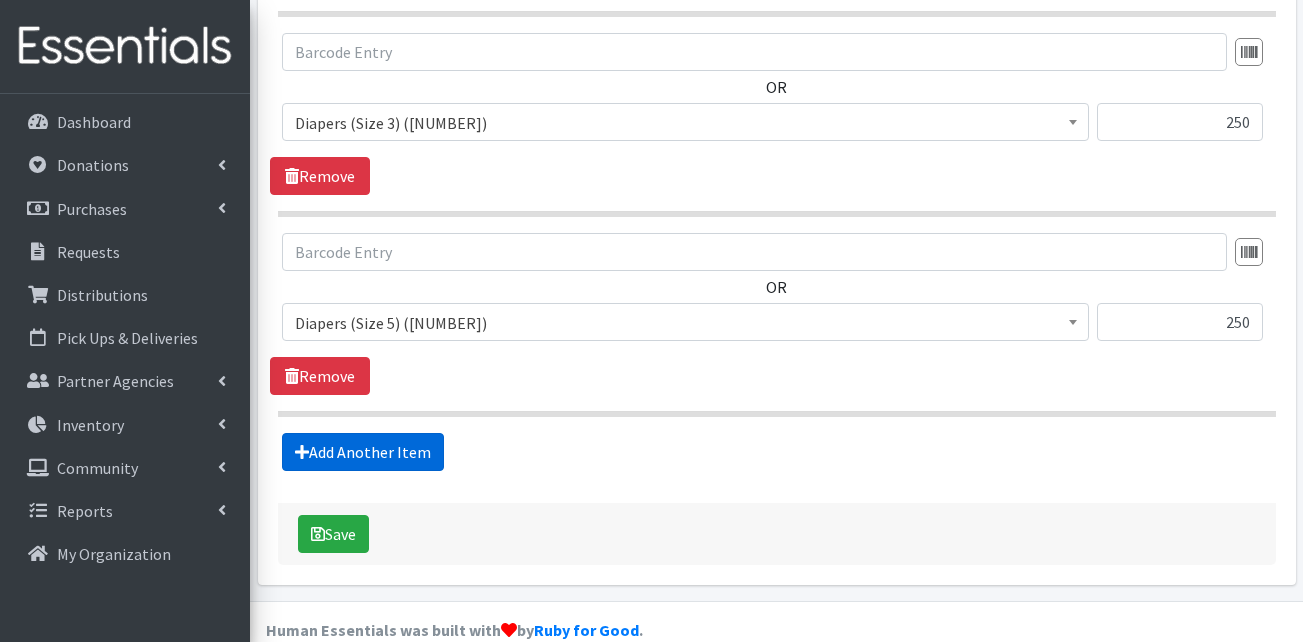 click on "Add Another Item" at bounding box center [363, 452] 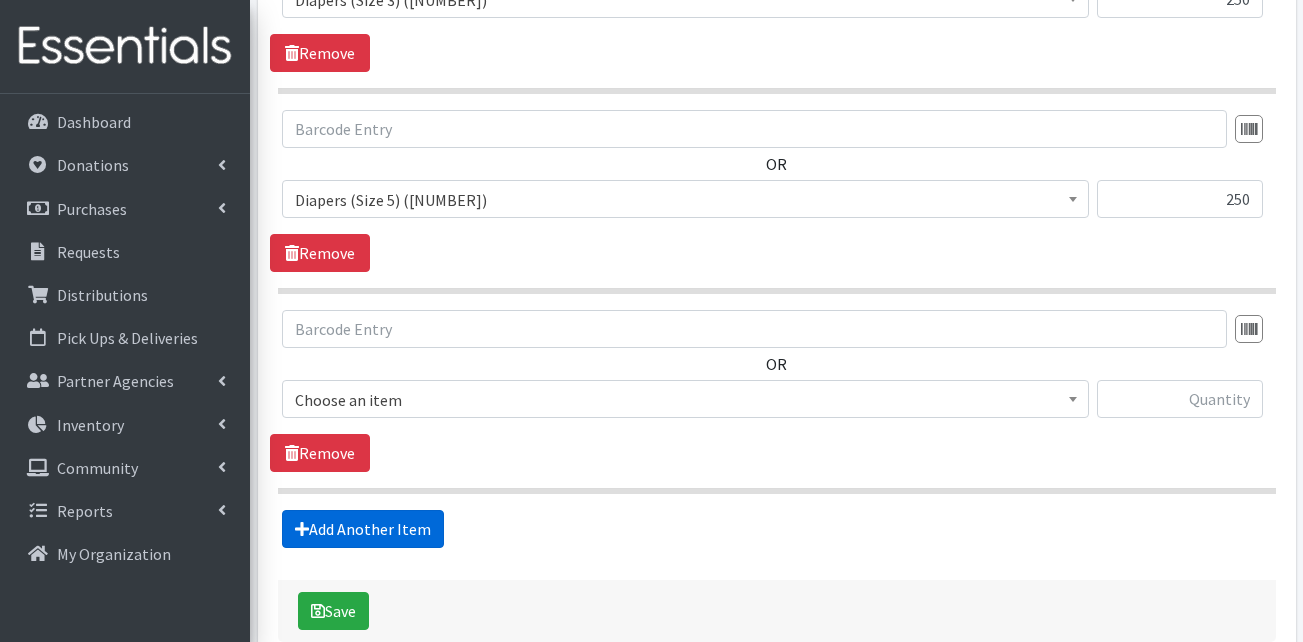 scroll, scrollTop: 1424, scrollLeft: 0, axis: vertical 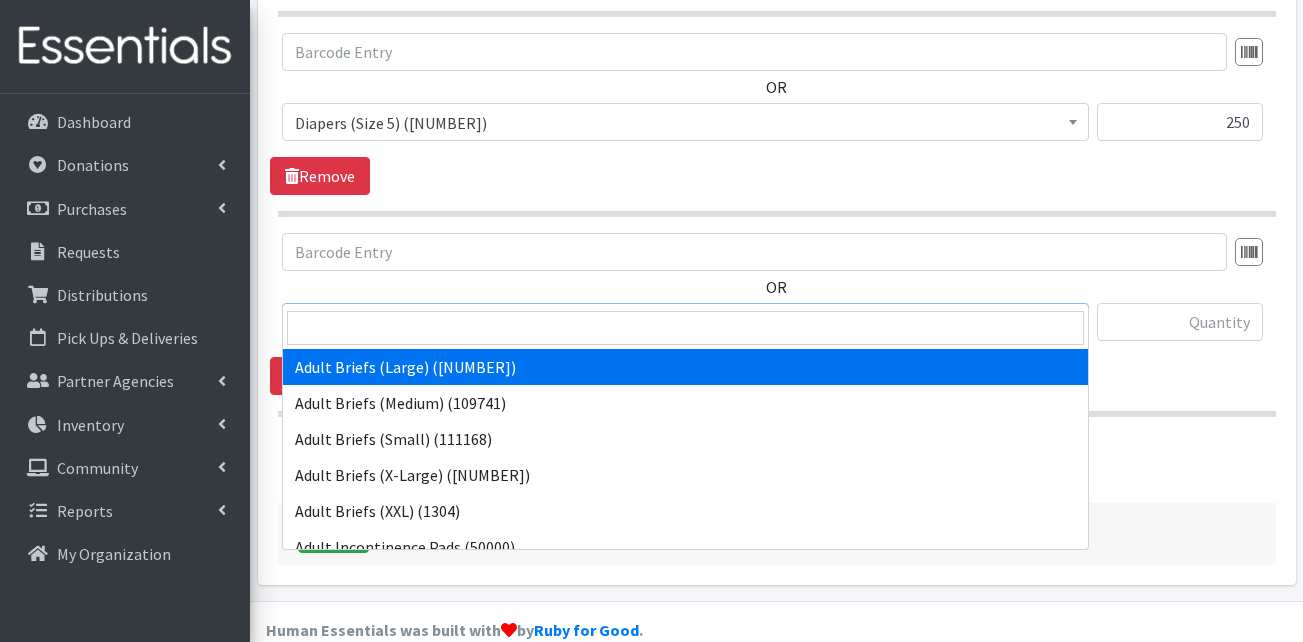 click on "Adult Briefs (Large) (168684)" at bounding box center (685, 323) 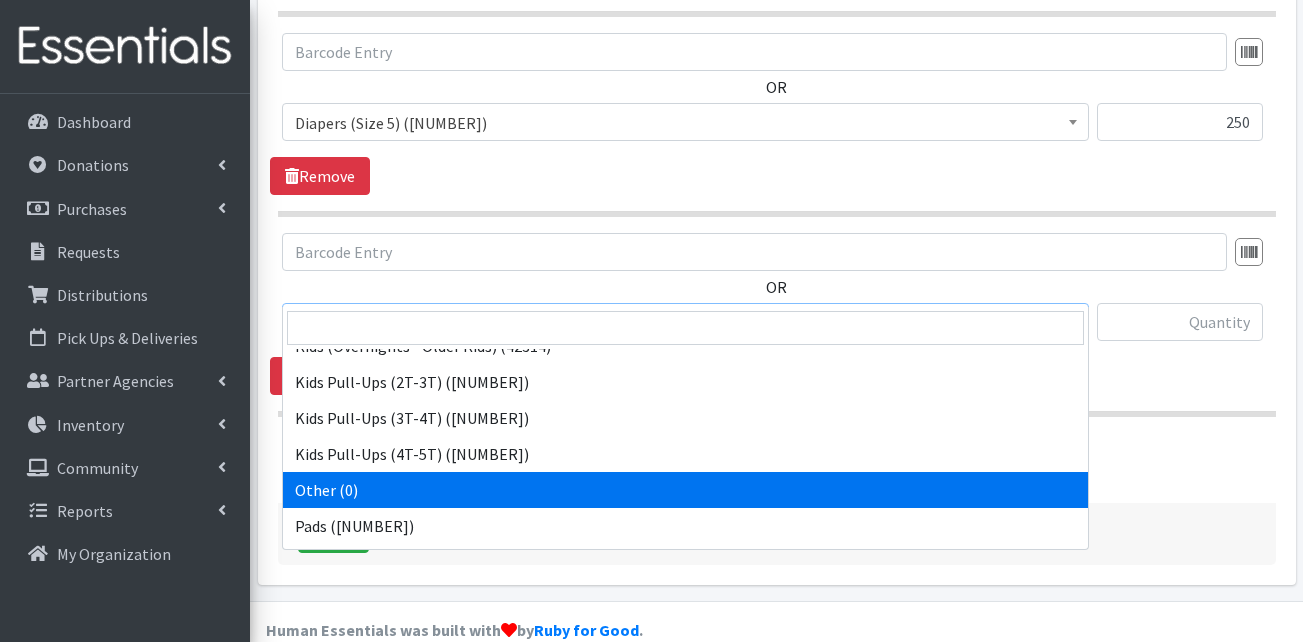 scroll, scrollTop: 600, scrollLeft: 0, axis: vertical 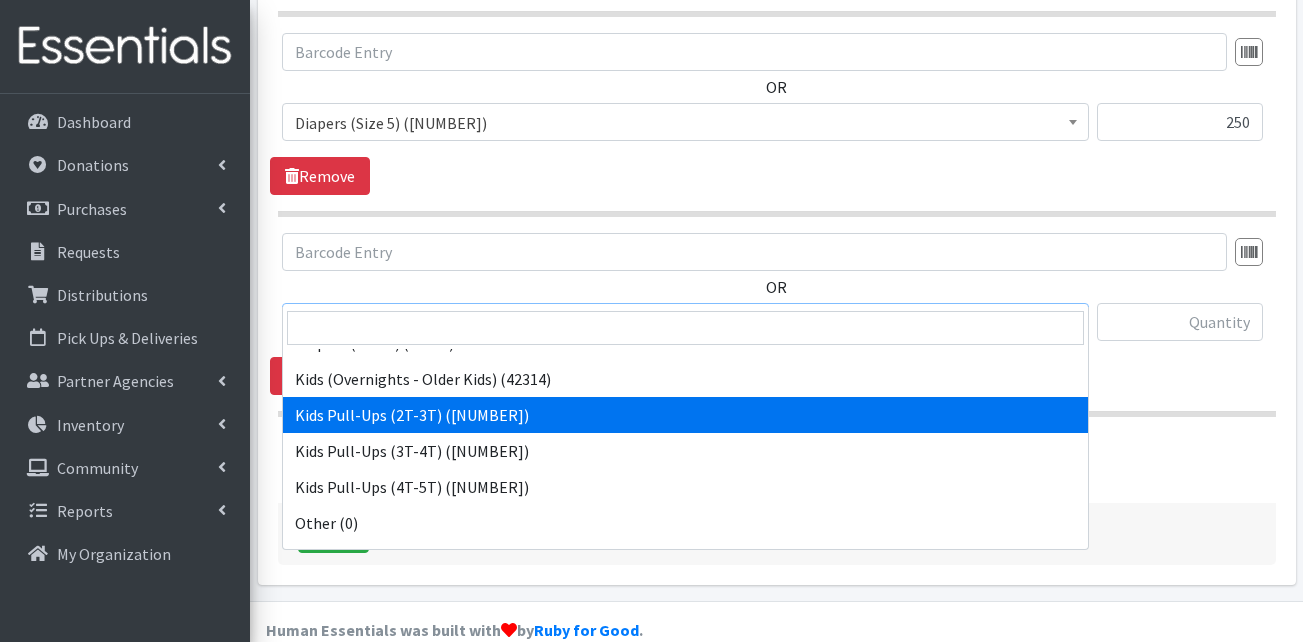 select on "13408" 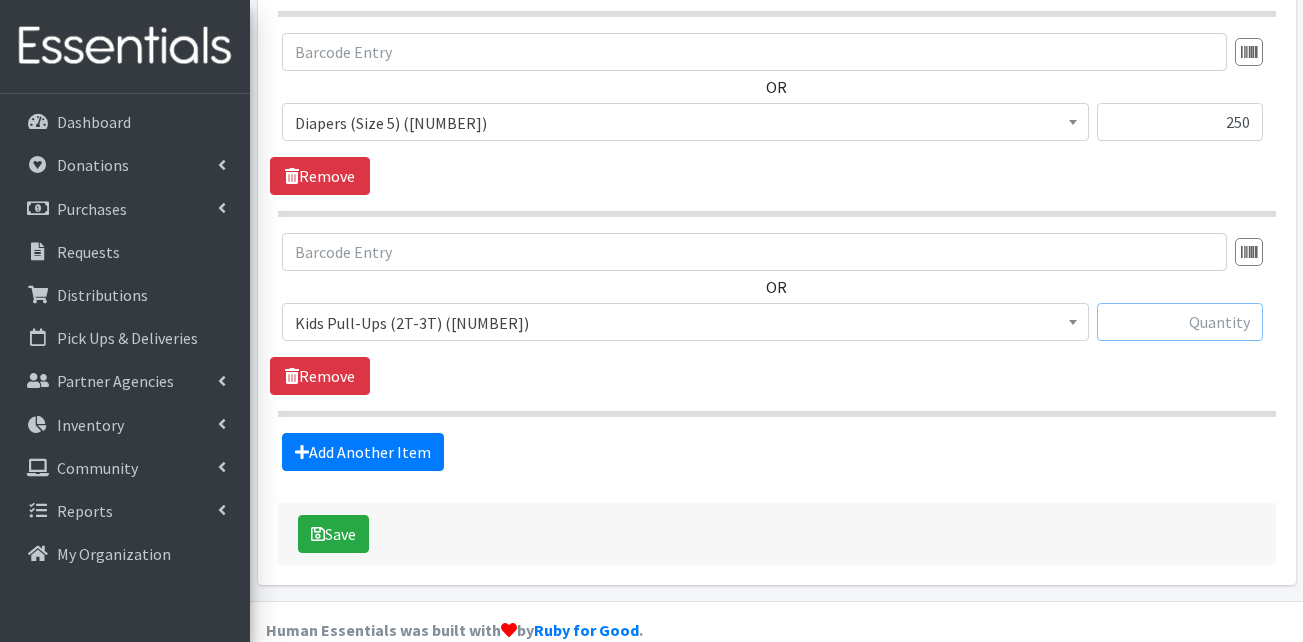click at bounding box center (1180, 322) 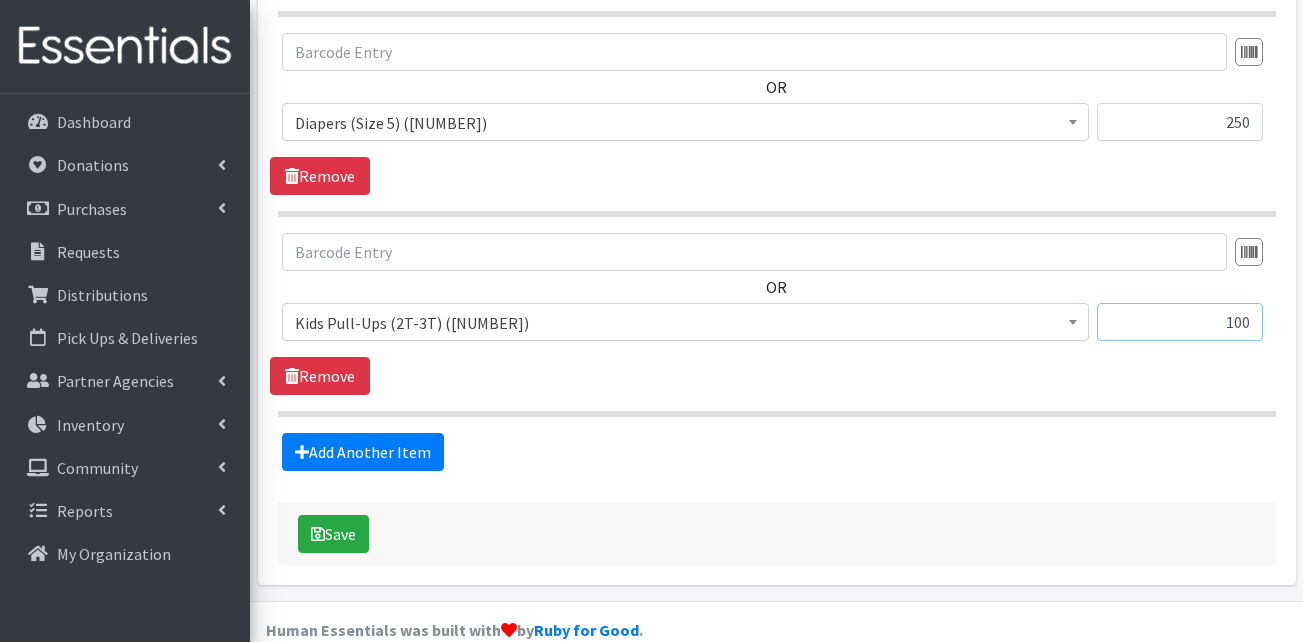 type on "100" 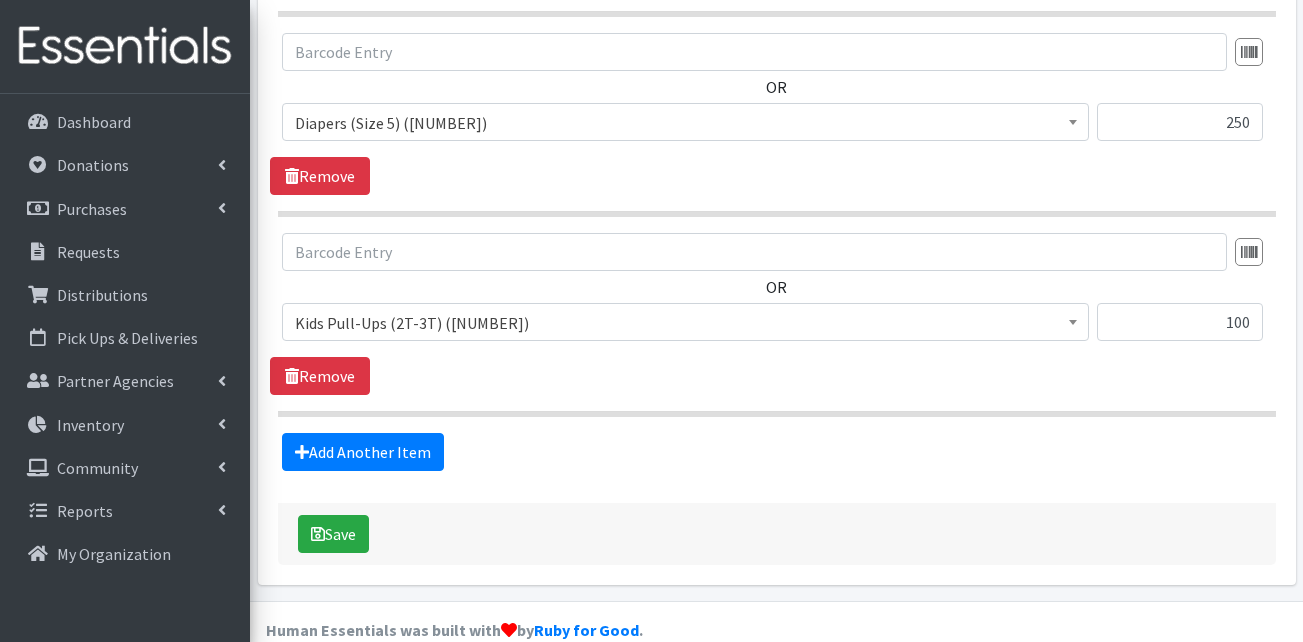 click on "OR
Adult Briefs (Large) (168684)
Adult Briefs (Medium) (109741)
Adult Briefs (Small) (111168)
Adult Briefs (X-Large) (164843)
Adult Briefs (XXL) (1304)
Adult Incontinence Pads (50000)
Adult Liners (50000)
Bed Pads (Disposable) (0)
Diapers (Newborn) (98450)
Diapers (Preemie) (114700)
Diapers (Size 1) (51580)
Diapers (Size 2) (56630)
Diapers (Size 3) (45755)
Diapers (Size 4) (60757)
Diapers (Size 5) (58981)
Diapers (Size 6) (60792)
Diapers (Size 7) (81170)
Kids (Overnights - Older Kids) (42314)
Kids Pull-Ups (2T-3T) (105596)
Kids Pull-Ups (3T-4T) (106600)
Kids Pull-Ups (4T-5T) (75276)
Other (0)
Pads (21414)
Period Packs  (98892)
Period Panties (Large) (364797)
Period Panties (Medium) (99785)
Swimmers (50000)" at bounding box center [777, 325] 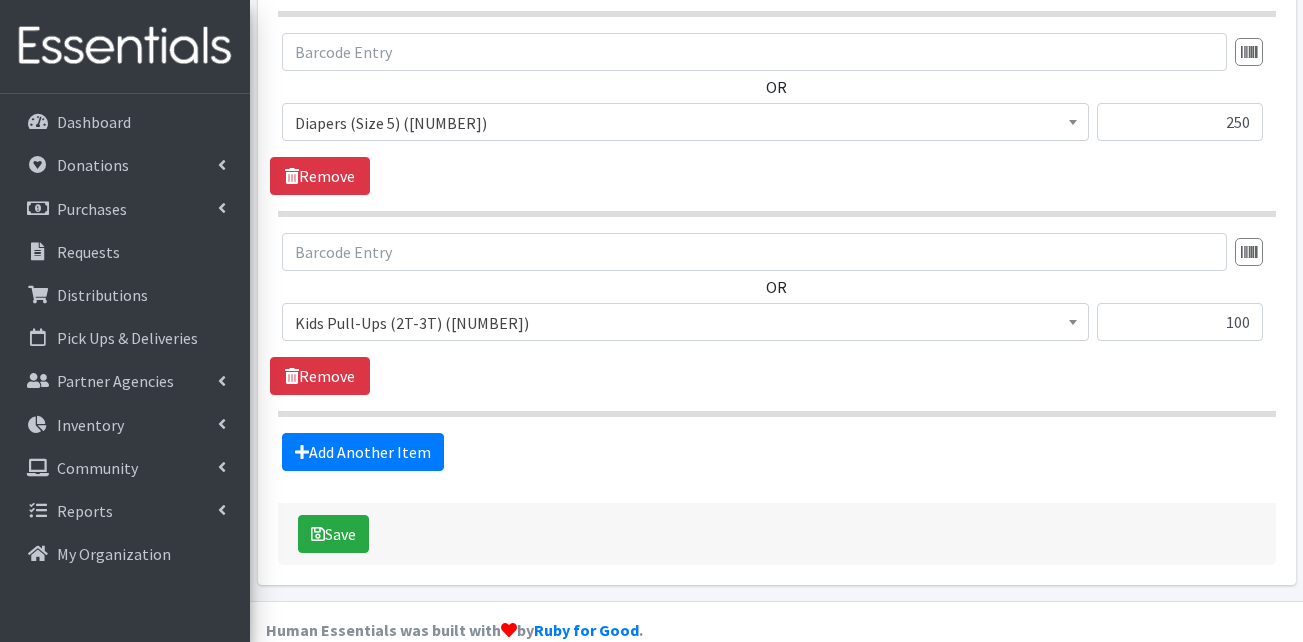 click on "Partner  *
AHJ Library System
Amerigroup
Back To School Event
CCC Henderson Lighthouse
CEMA (Chatham Emergency Management Agency)
Chatham Savannah Authority for the Homeless
Coastal Coalition for Children - Savannah
CORE
DDDRP: Action Pact
DDDRP: Coastal GA Area Community Action Authority
Department of Public Health (DPH) / Coastal Health District
Economic Opportunity Authority
First Bryan Baptist Church
Fresh Express (YMCA + Healthy Savannah)
GA MOON LOCKER : DPH SAV, Drayton
GA MOON LOCKER : DPH SAV, Eisenhower
GA MOON LOCKER: Forest City Branch
GA MOON LOCKER : Hinesville Branch
GA MOON LOCKER : Midway|Riceboro Branch
GA MOON LOCKER : SW Chatham Branch
GA Southern Captain's Cupboard SAV
GA Southern Statesboro / Wellness & Health Promotion
General Donation
Gillison Branch Baptist Church 2nd Annual Health Fair
Goodwill SEGA
Greater Gaines Women's Missionary Society
Greenbriar Children's Center
GROW Initiative GA
HOME OTM" at bounding box center [777, -338] 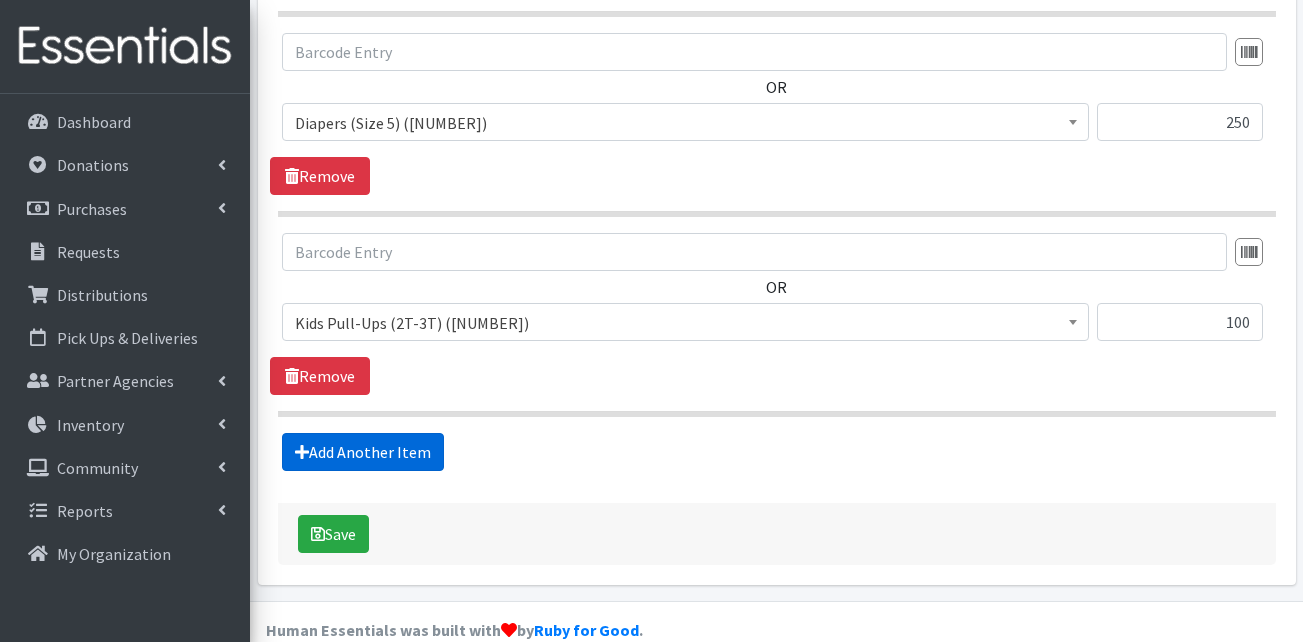 click on "Add Another Item" at bounding box center (363, 452) 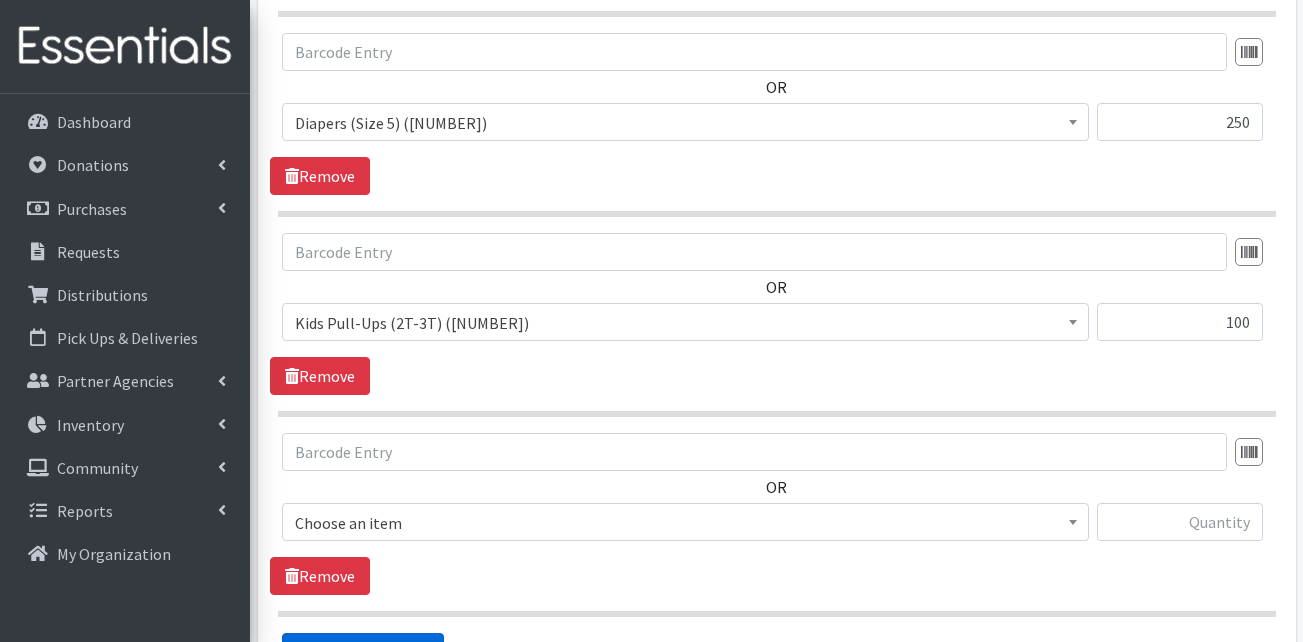 scroll, scrollTop: 1624, scrollLeft: 0, axis: vertical 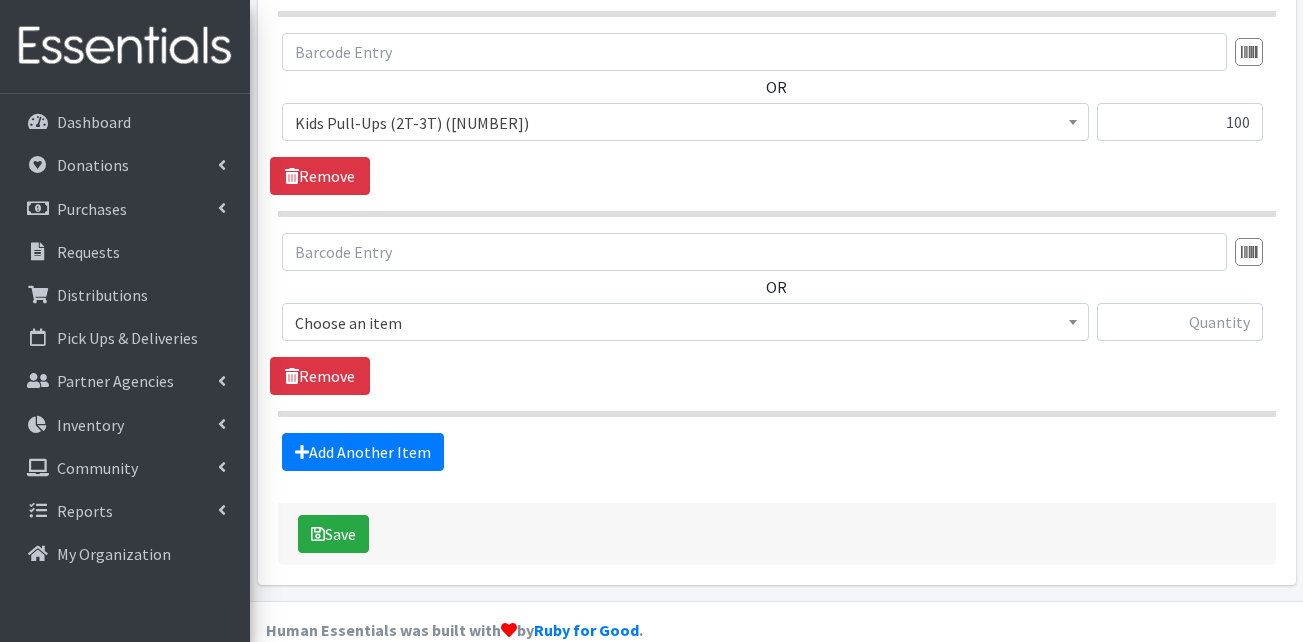 click on "Choose an item" at bounding box center (685, 323) 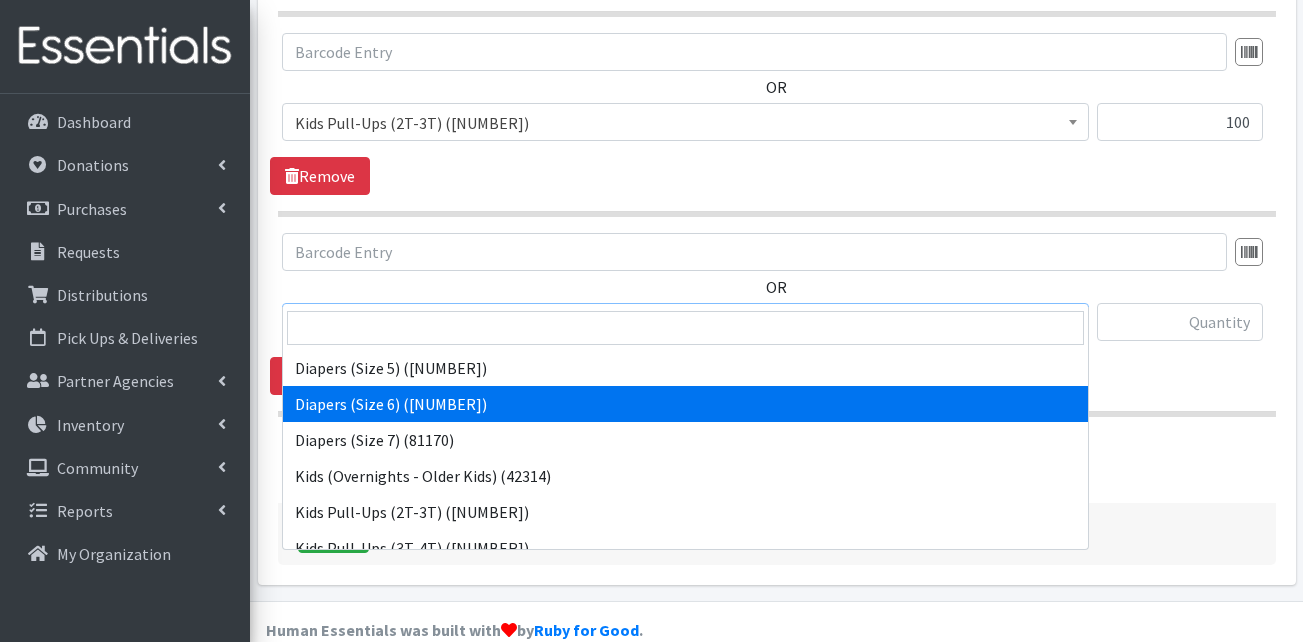 scroll, scrollTop: 600, scrollLeft: 0, axis: vertical 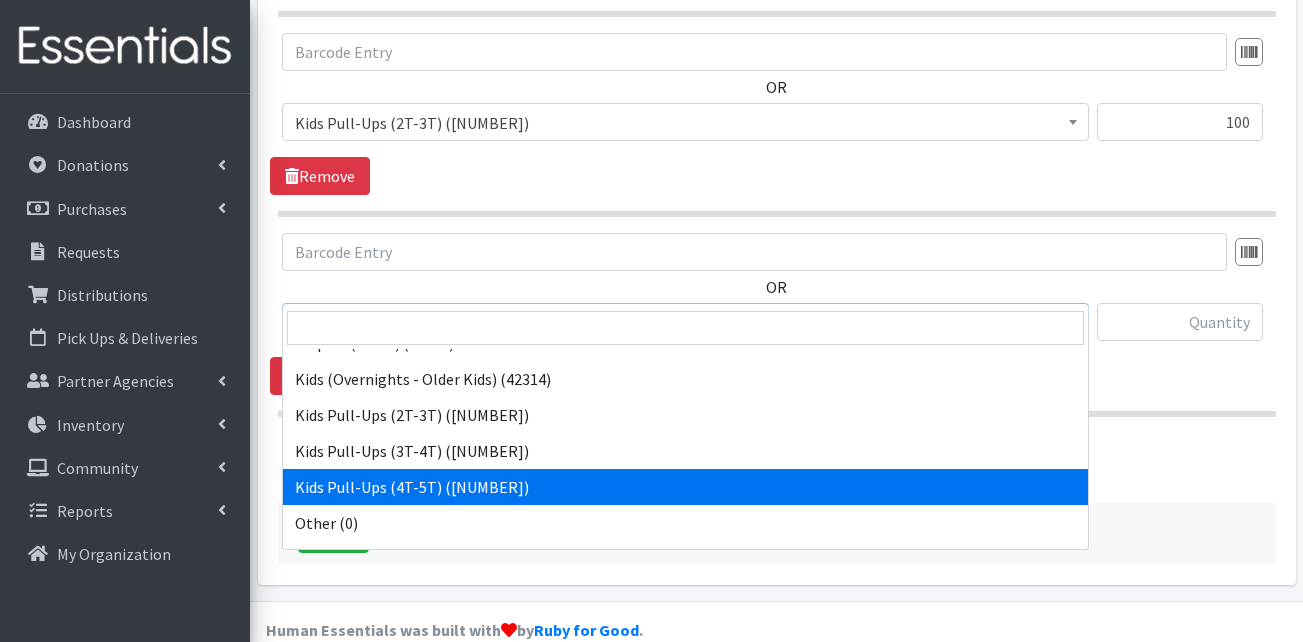 select on "13424" 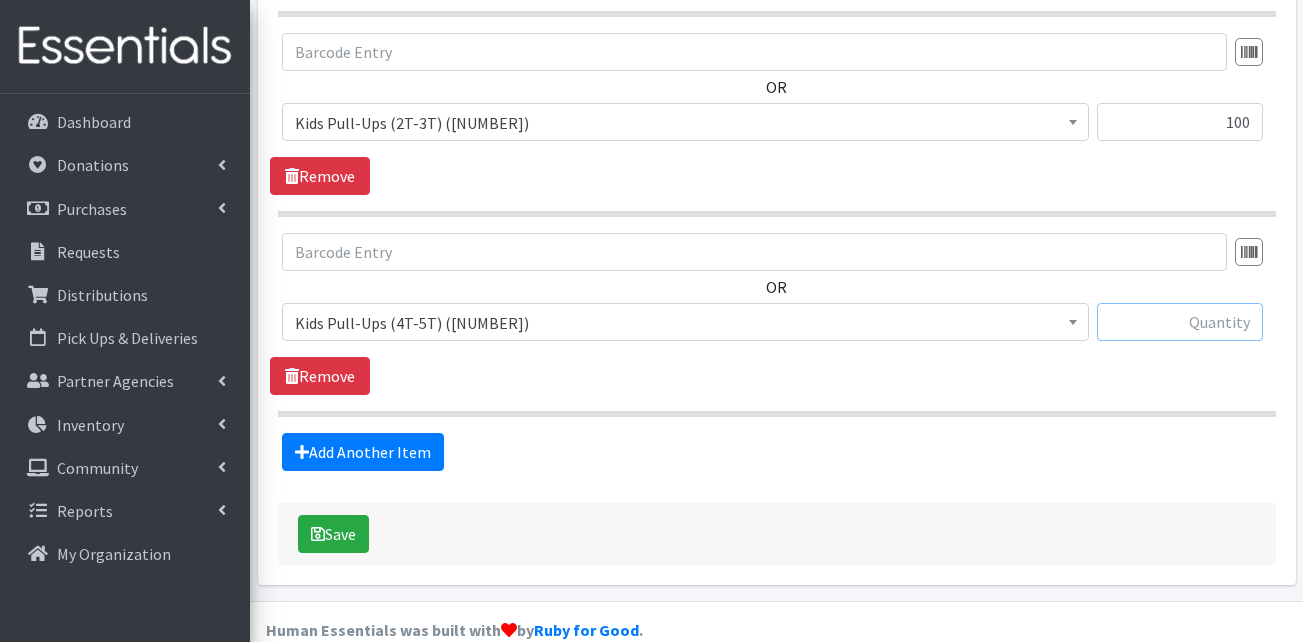 click at bounding box center [1180, 322] 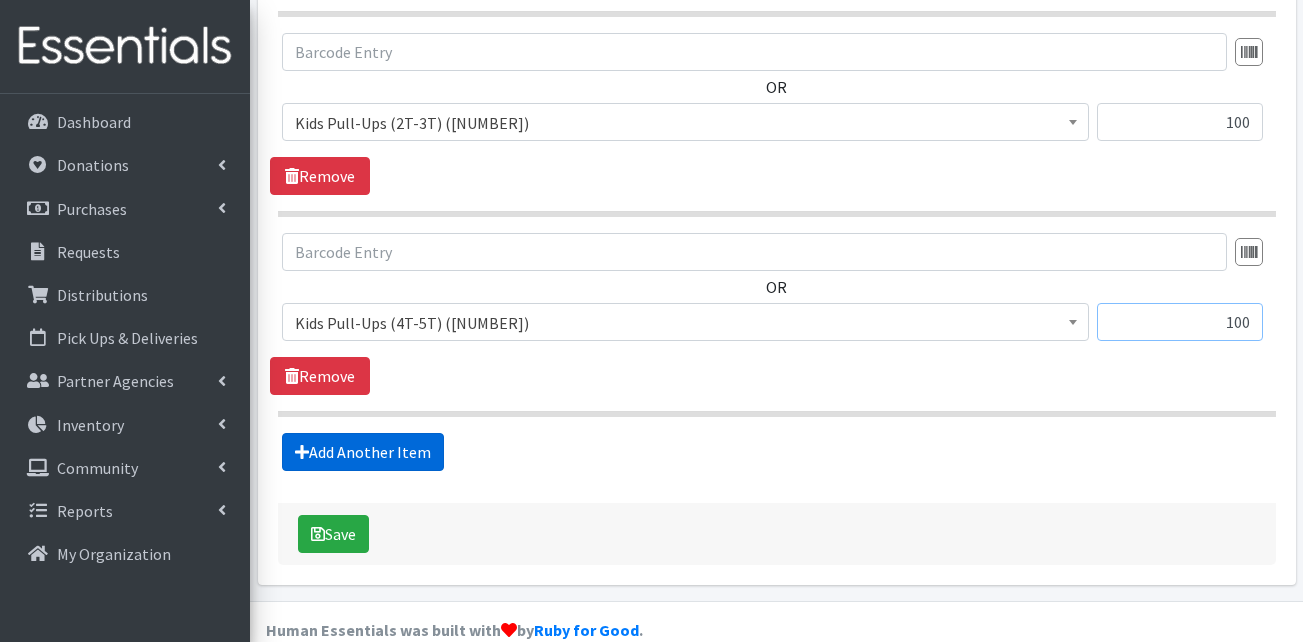 type on "100" 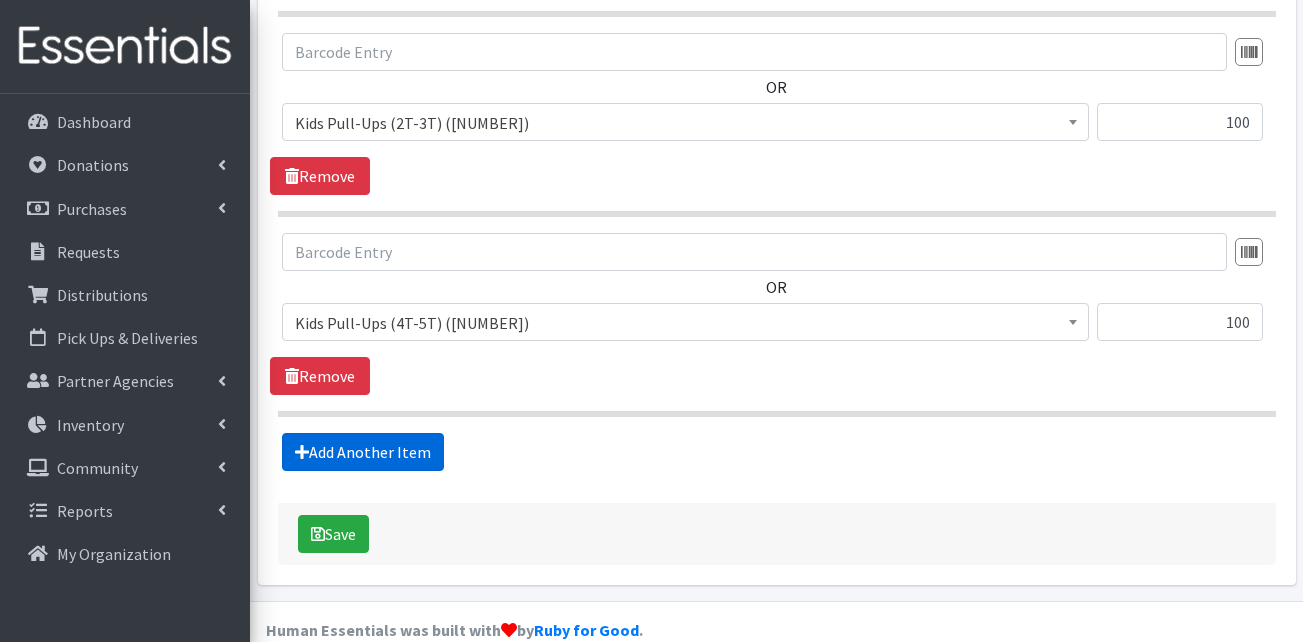 click on "Add Another Item" at bounding box center [363, 452] 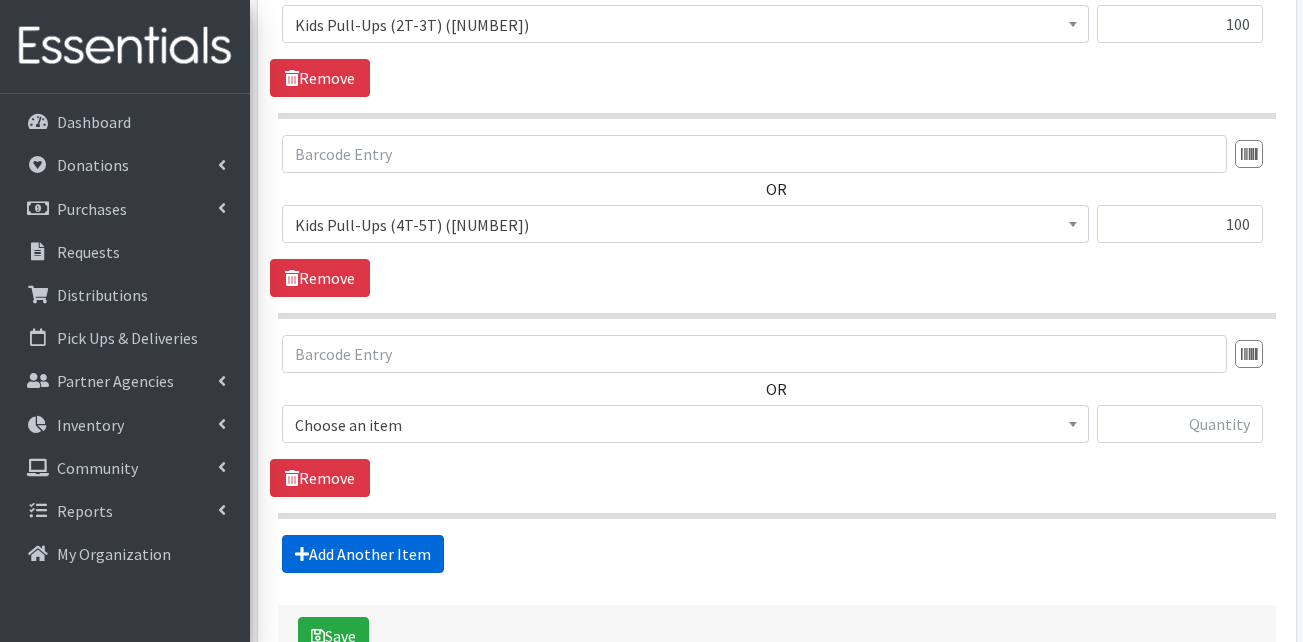 scroll, scrollTop: 1824, scrollLeft: 0, axis: vertical 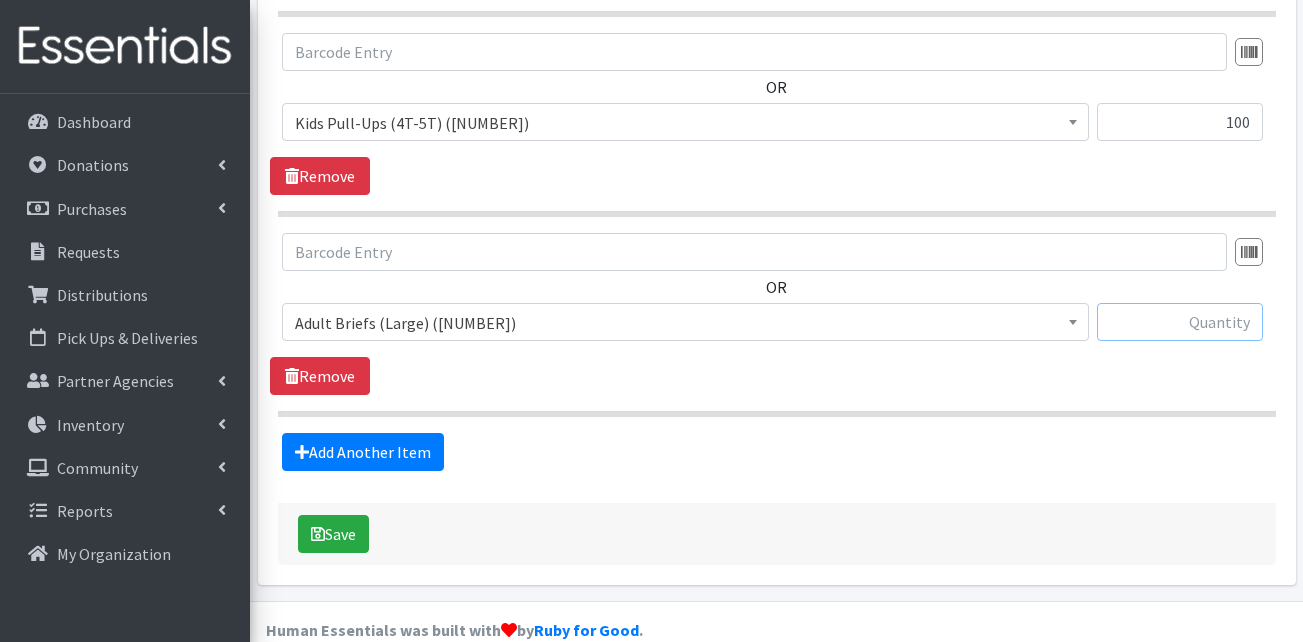 click at bounding box center [1180, 322] 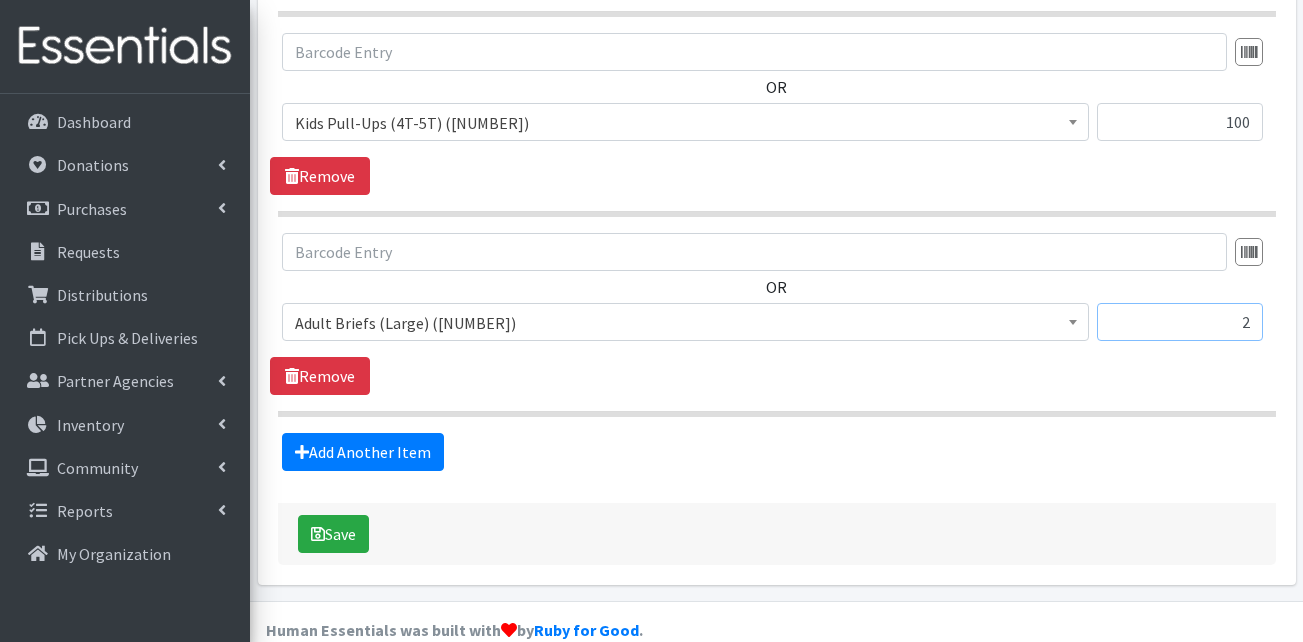 type on "2" 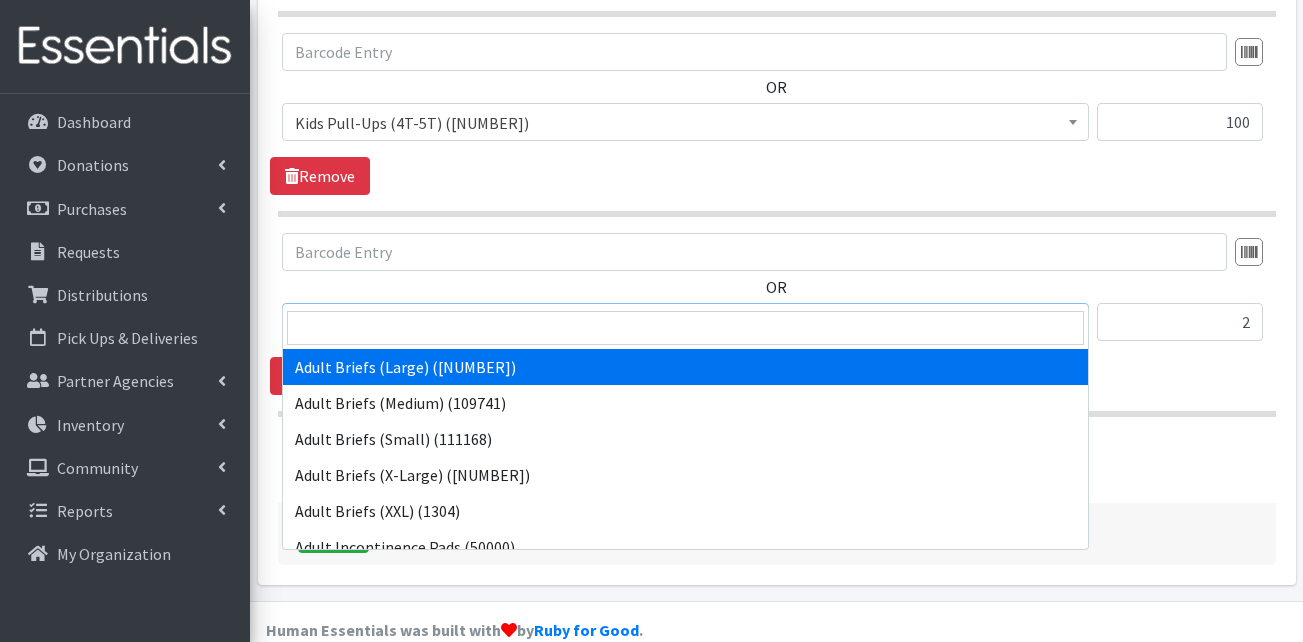 click on "Adult Briefs (Large) (168684)" at bounding box center [685, 323] 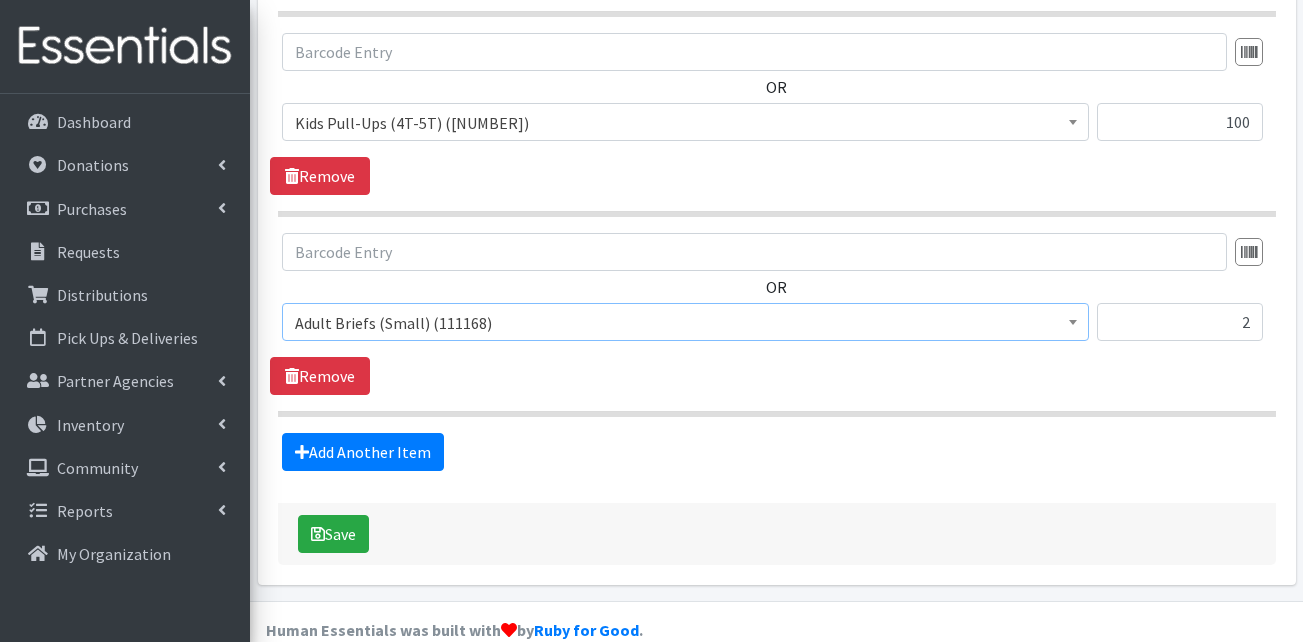 select on "13412" 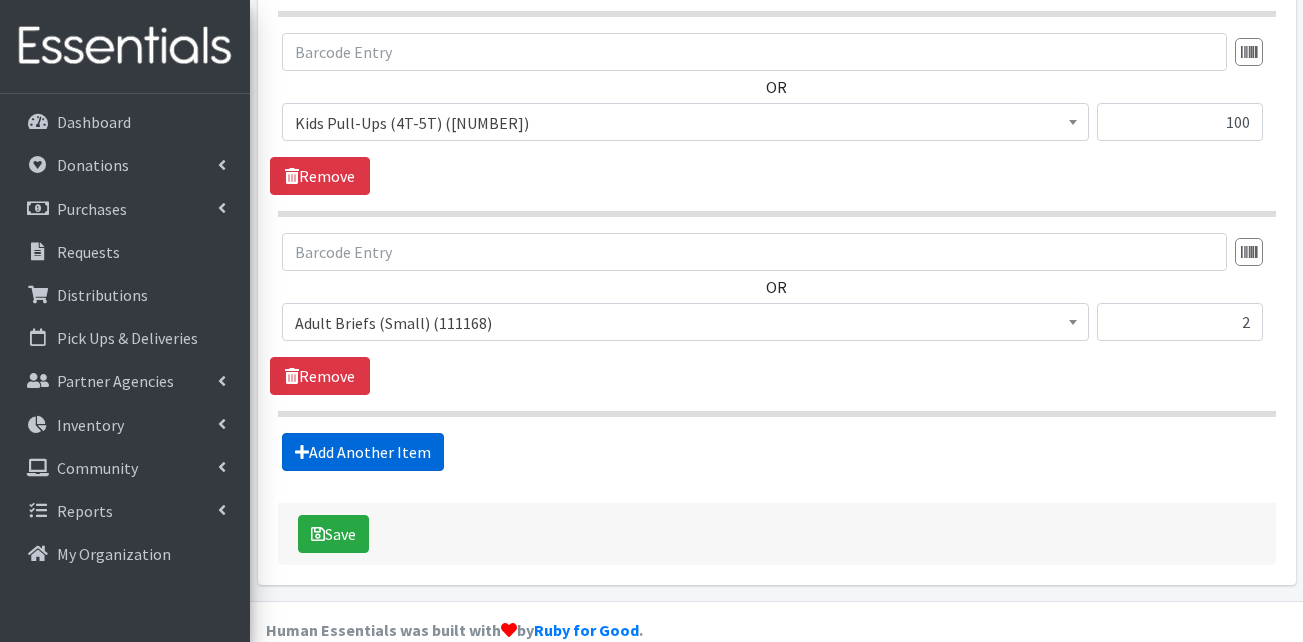 click on "Add Another Item" at bounding box center [363, 452] 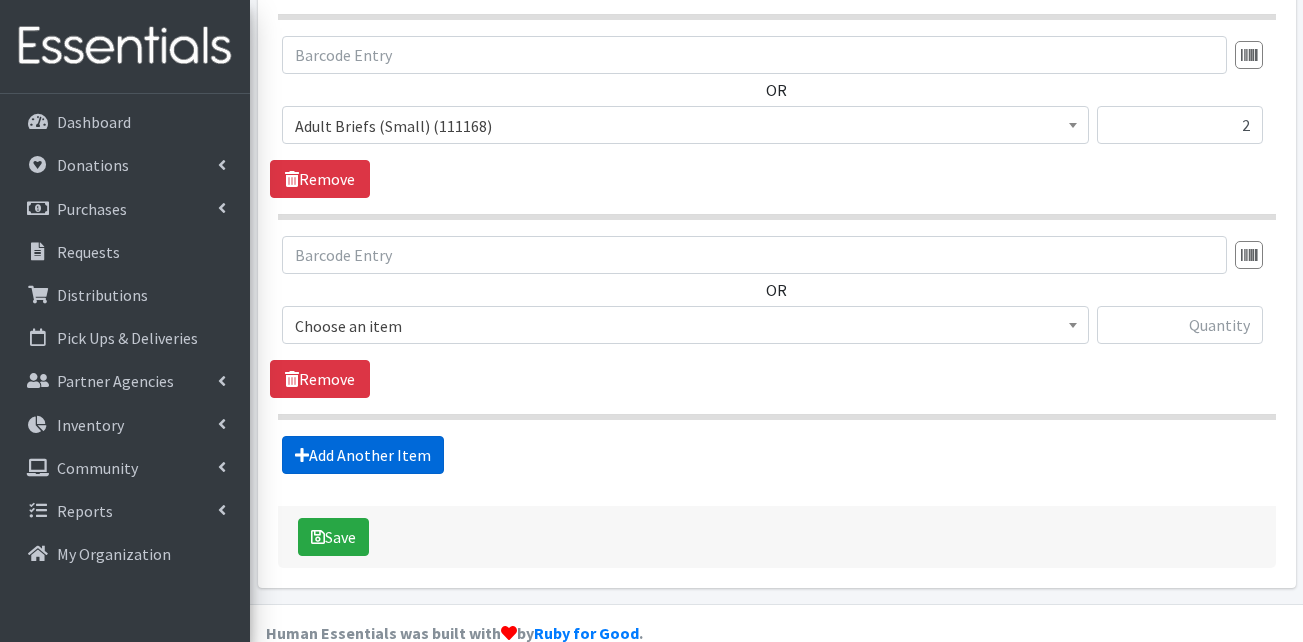 scroll, scrollTop: 2024, scrollLeft: 0, axis: vertical 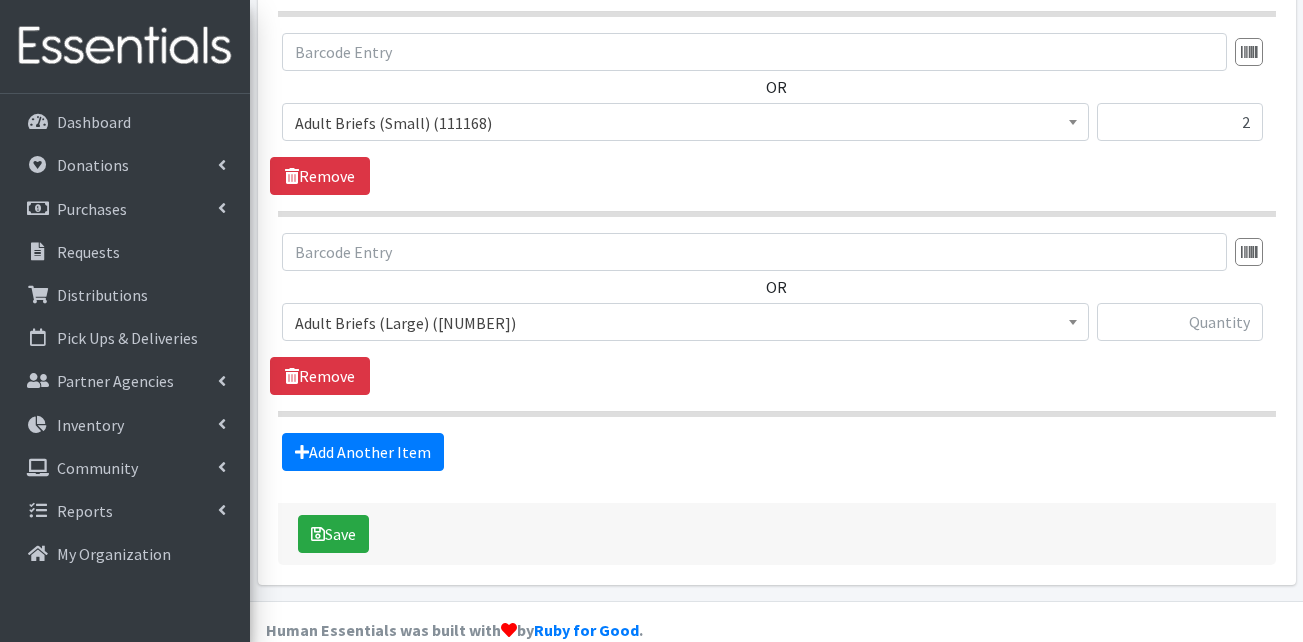 click on "Adult Briefs (Large) (168684)" at bounding box center [685, 323] 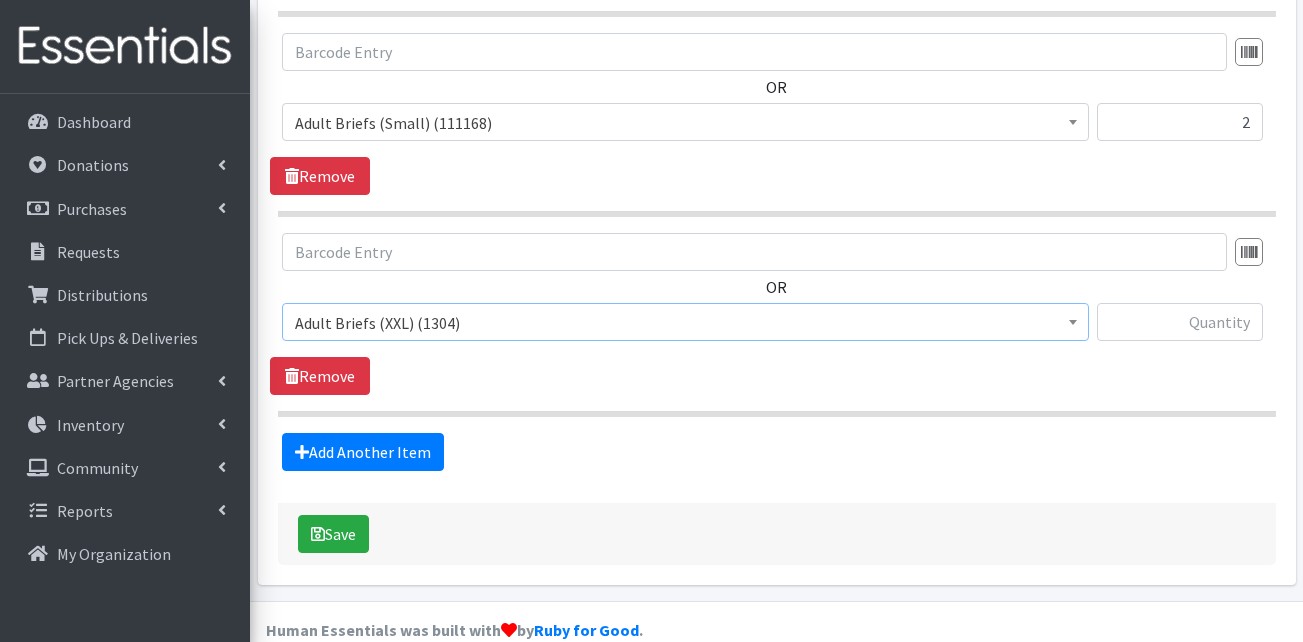 click on "Adult Briefs (XXL) (1304)" at bounding box center (685, 323) 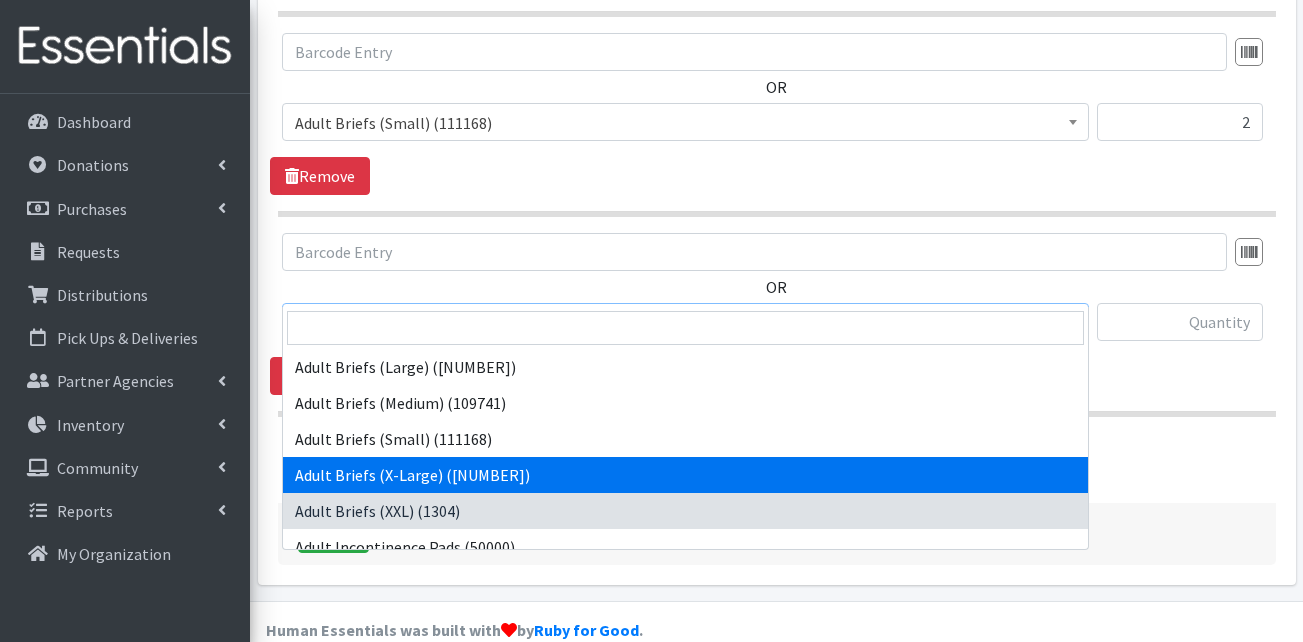 select on "15292" 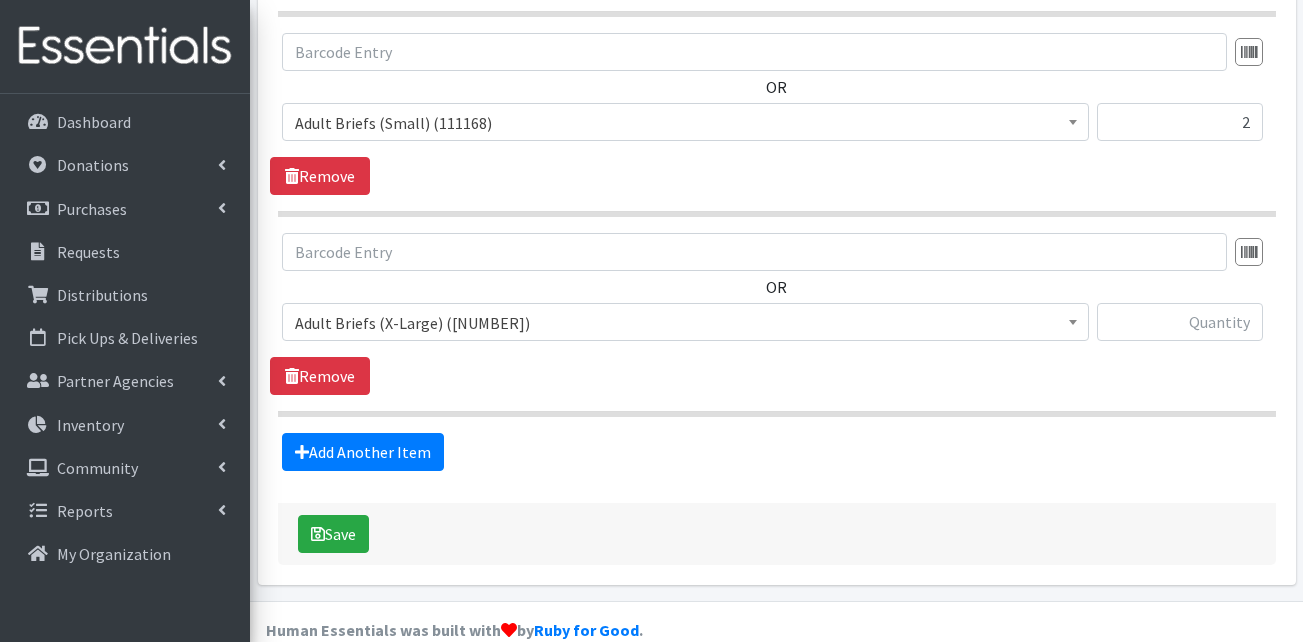 click at bounding box center [1180, 330] 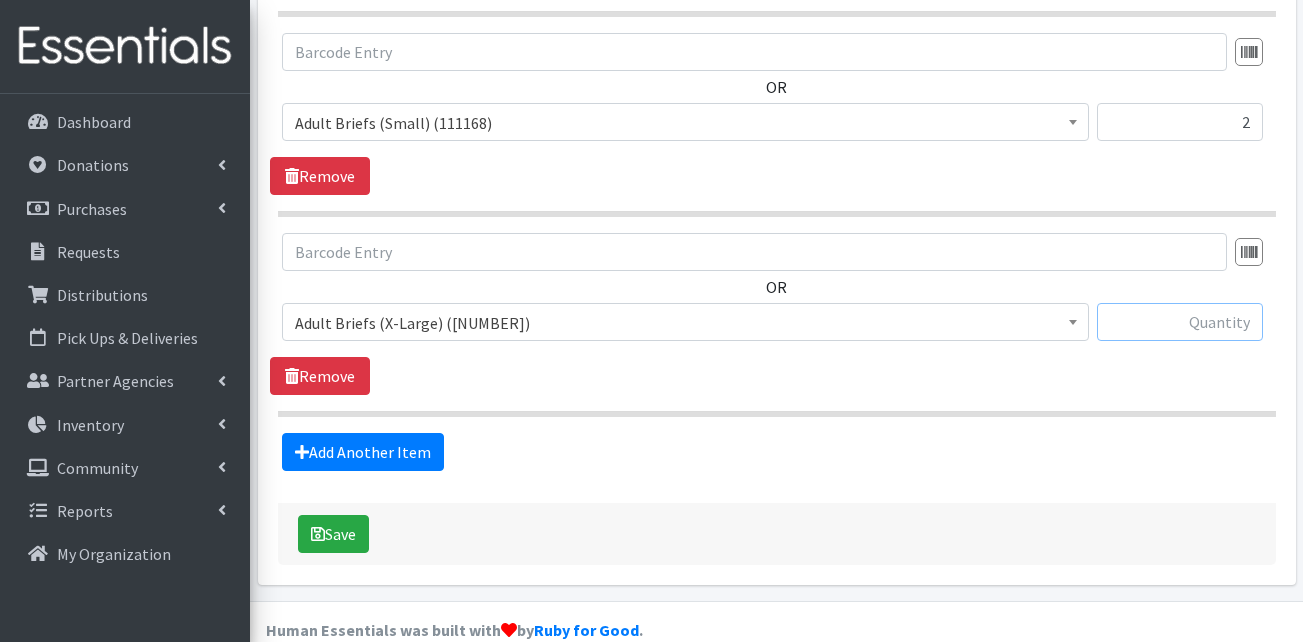 click at bounding box center (1180, 322) 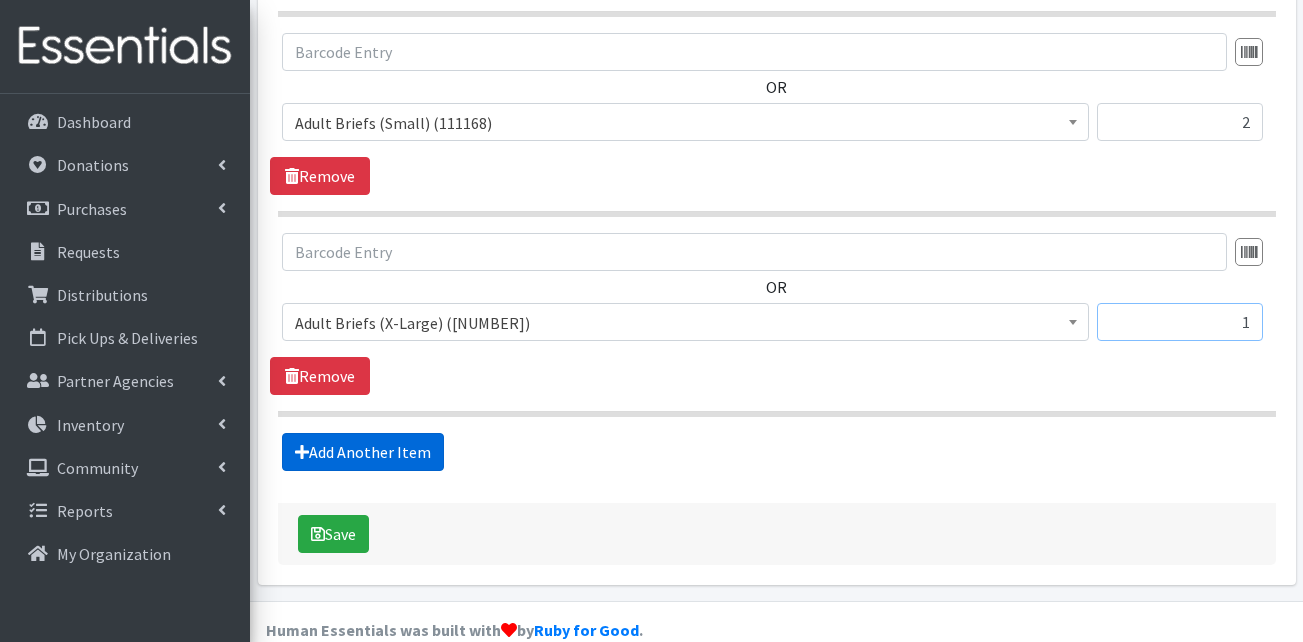 type on "1" 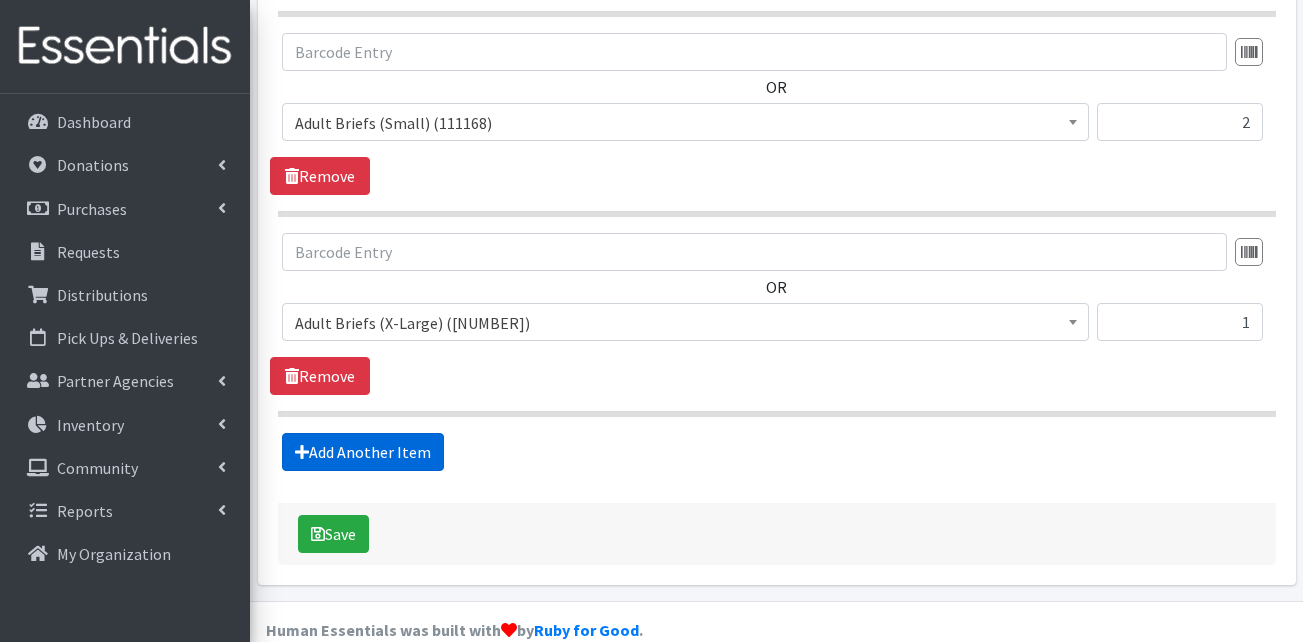 click on "Add Another Item" at bounding box center (363, 452) 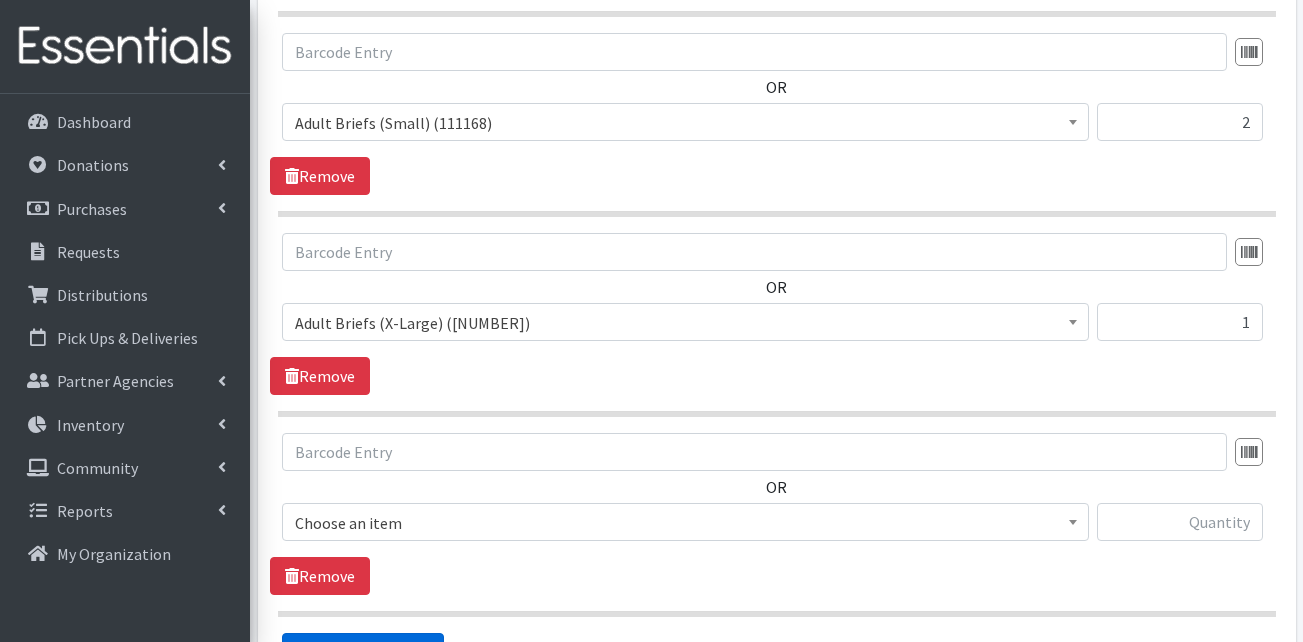 scroll, scrollTop: 2224, scrollLeft: 0, axis: vertical 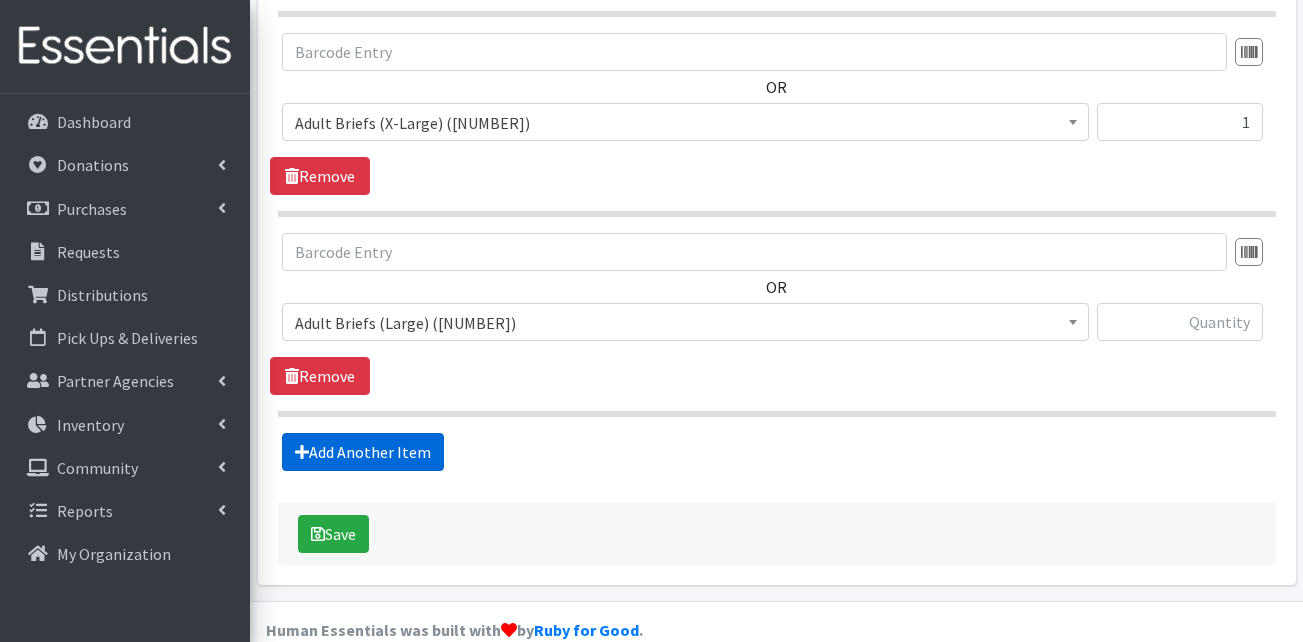 click on "Add Another Item" at bounding box center [363, 452] 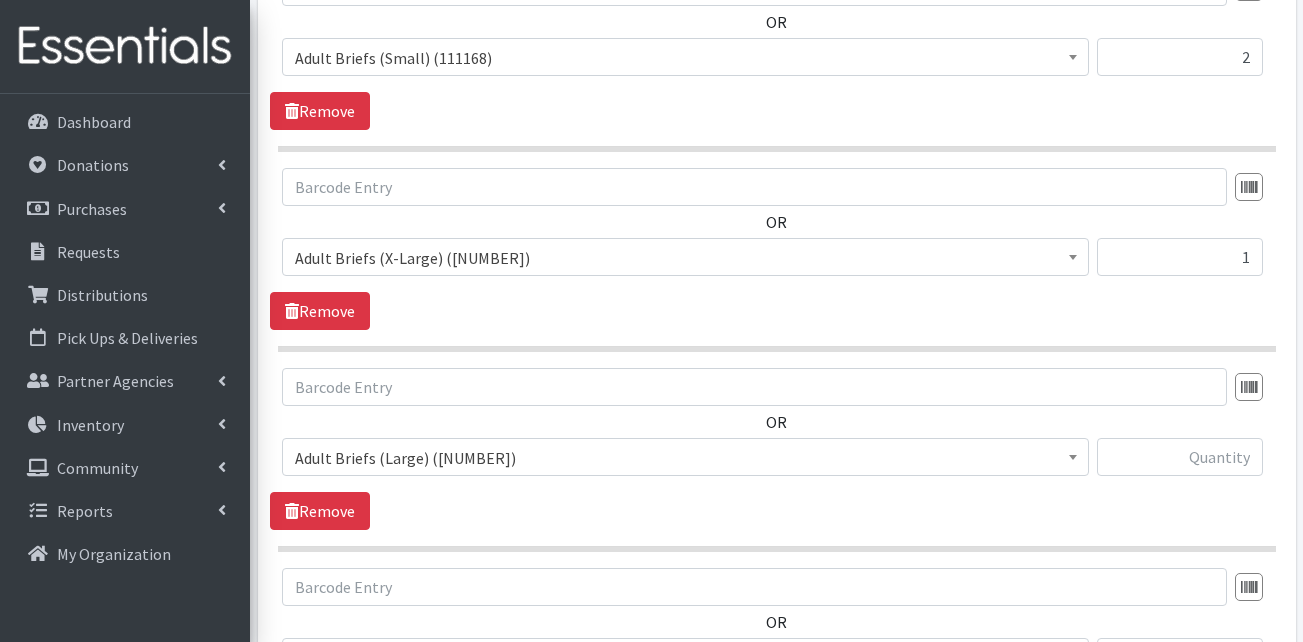 scroll, scrollTop: 2124, scrollLeft: 0, axis: vertical 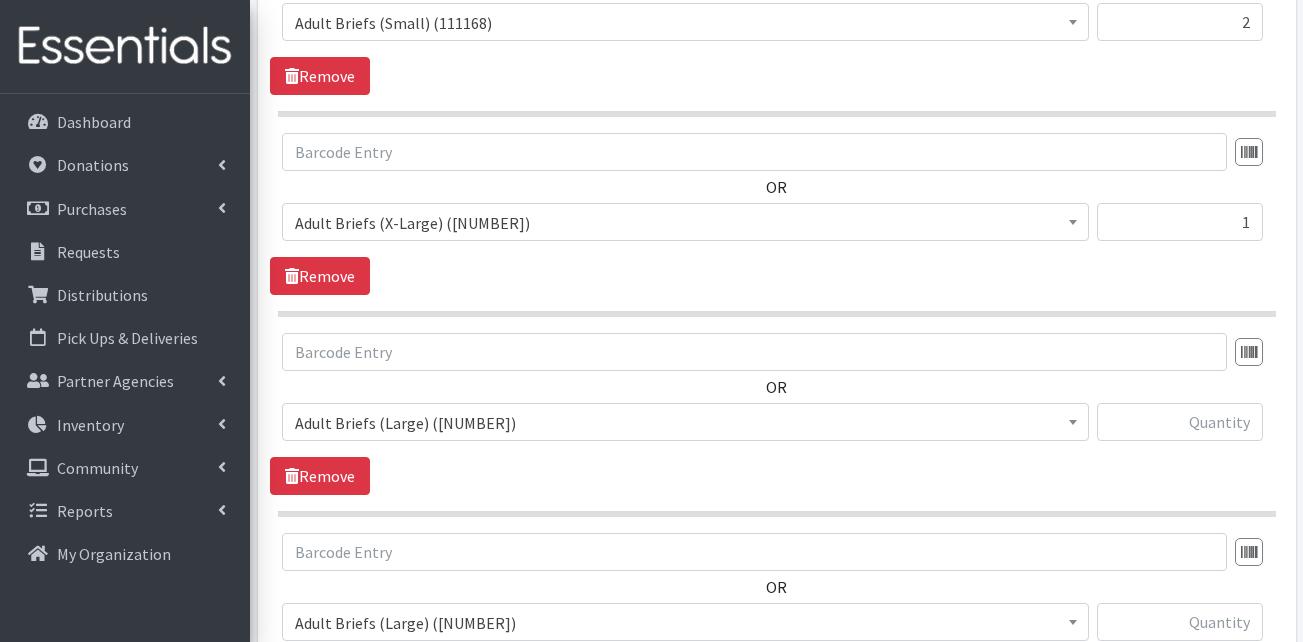 click on "Adult Briefs (Large) (168684)" at bounding box center [685, 423] 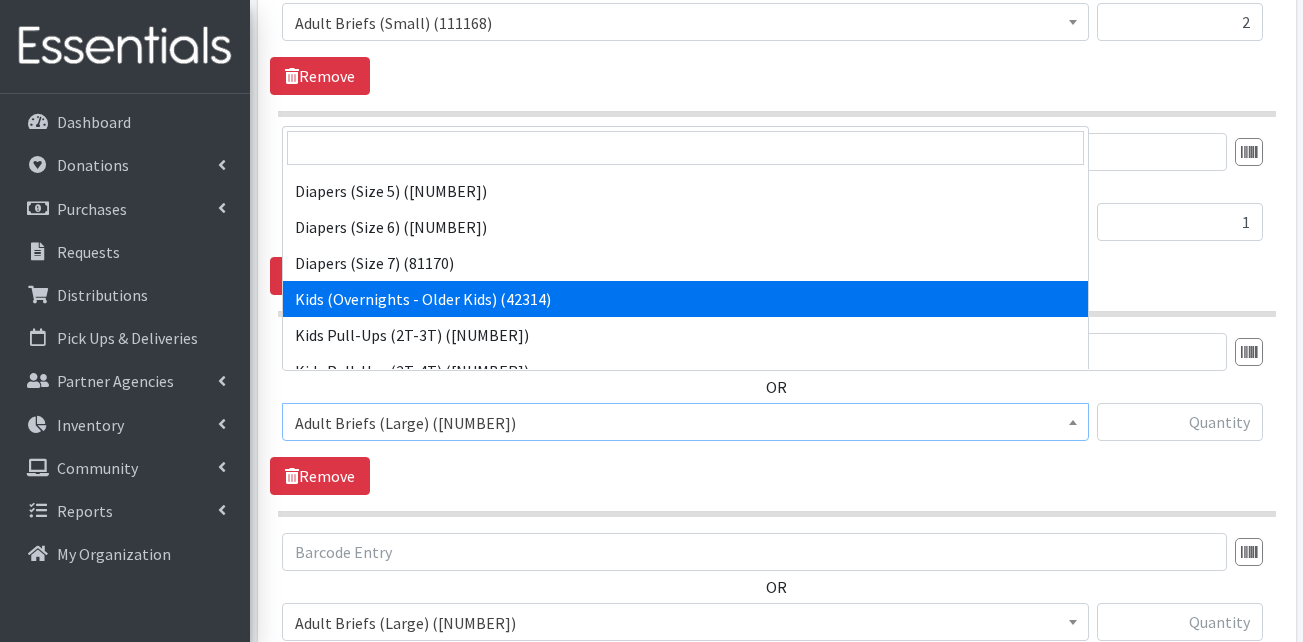 scroll, scrollTop: 400, scrollLeft: 0, axis: vertical 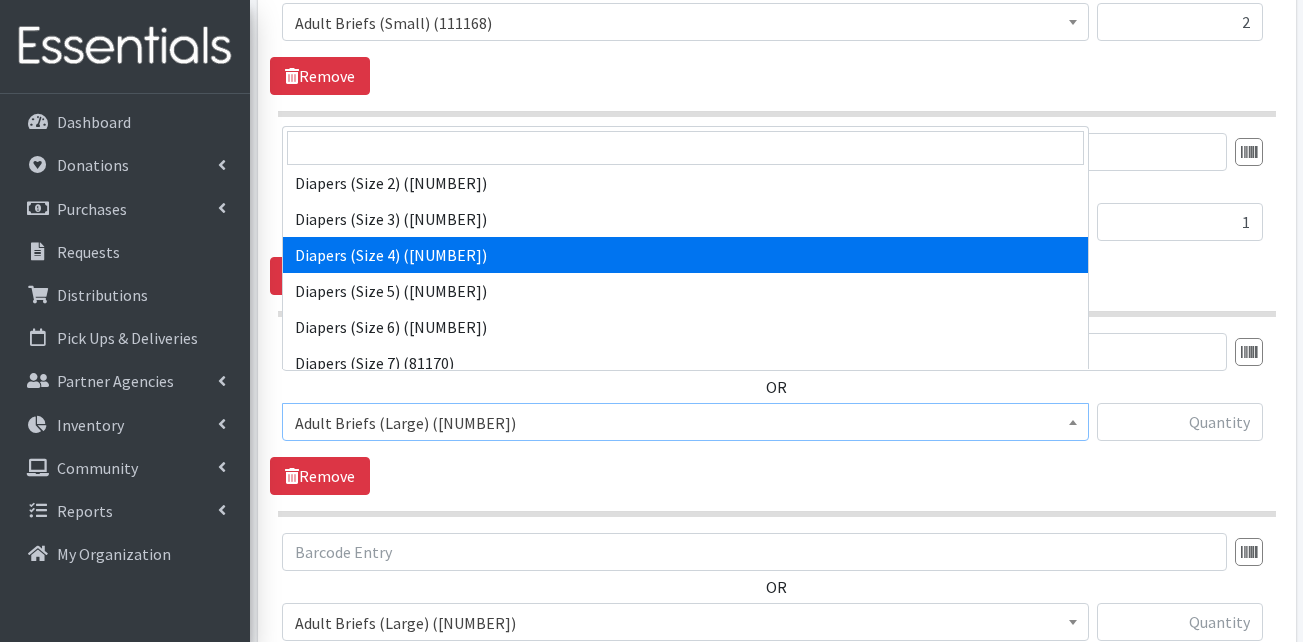 select on "13416" 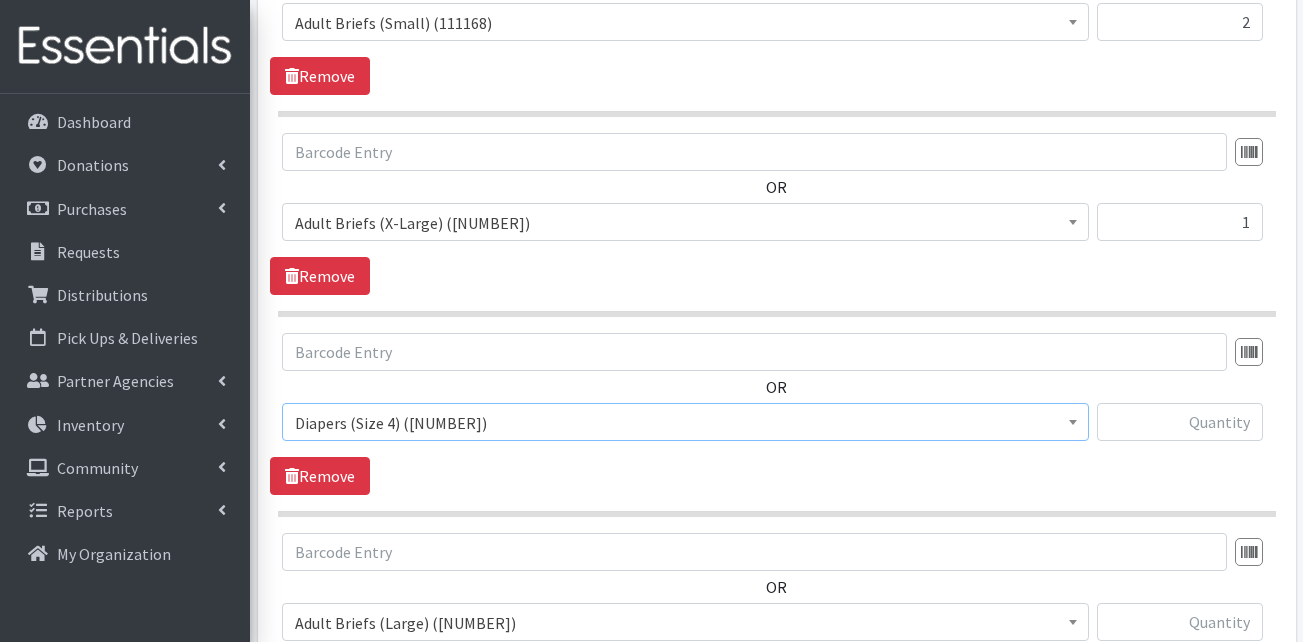 click on "Adult Briefs (Large) (168684)" at bounding box center (685, 623) 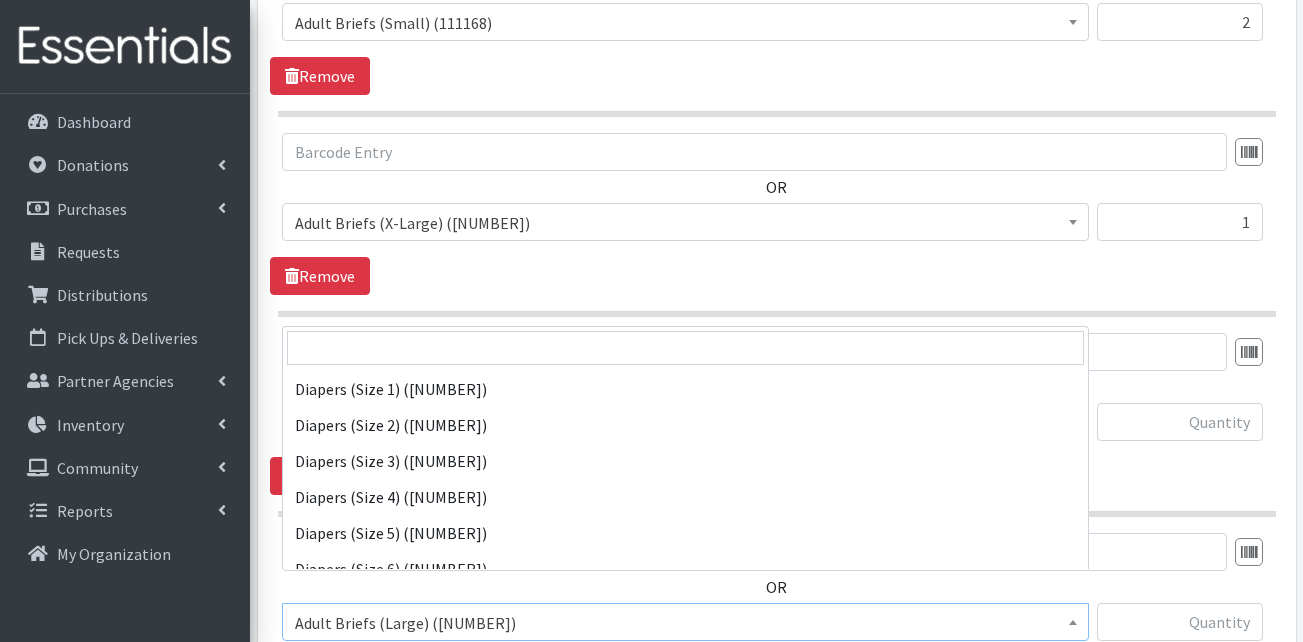 scroll, scrollTop: 400, scrollLeft: 0, axis: vertical 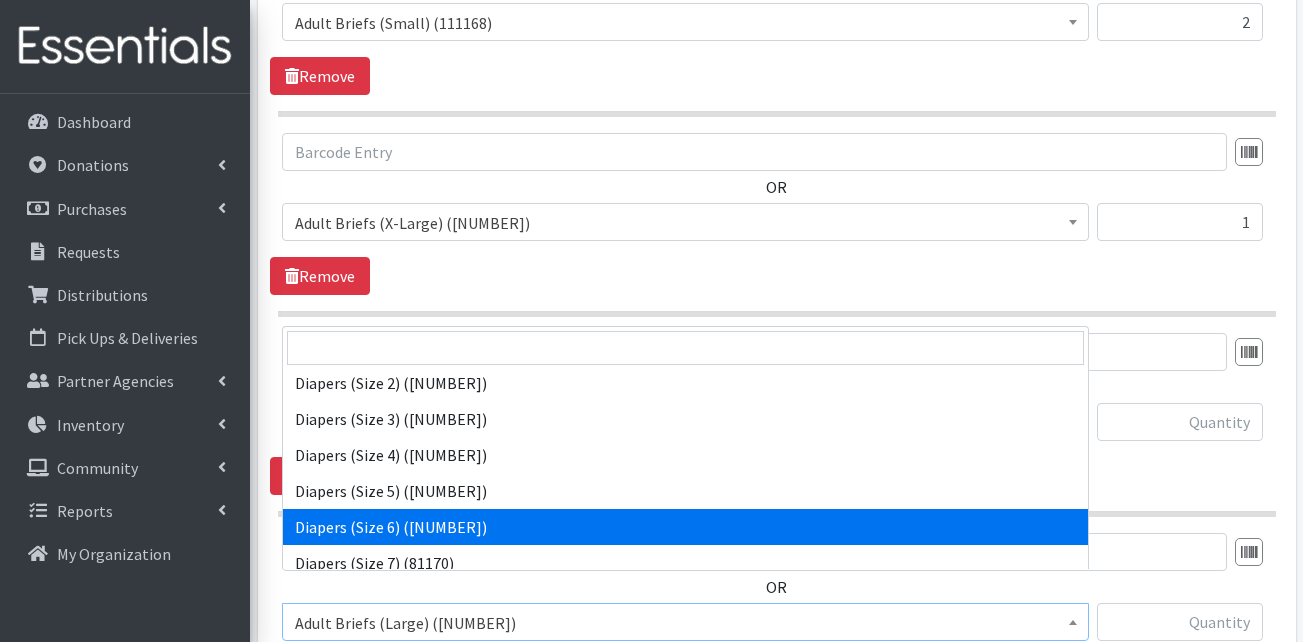 select on "13390" 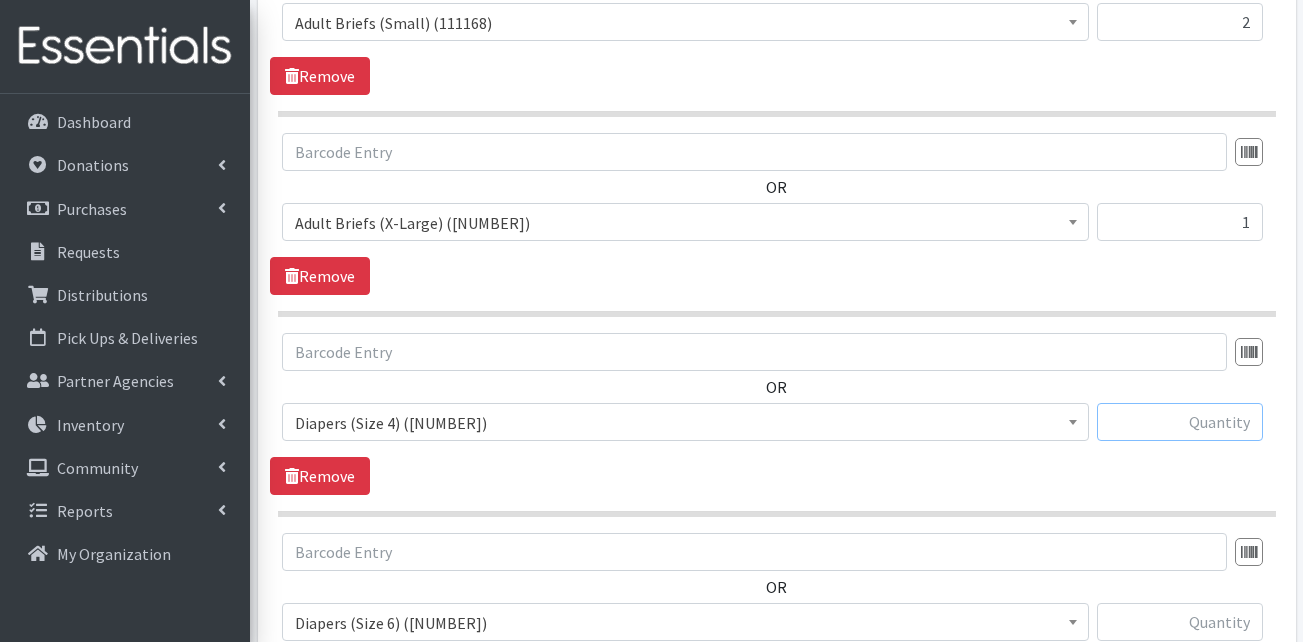 click at bounding box center [1180, 422] 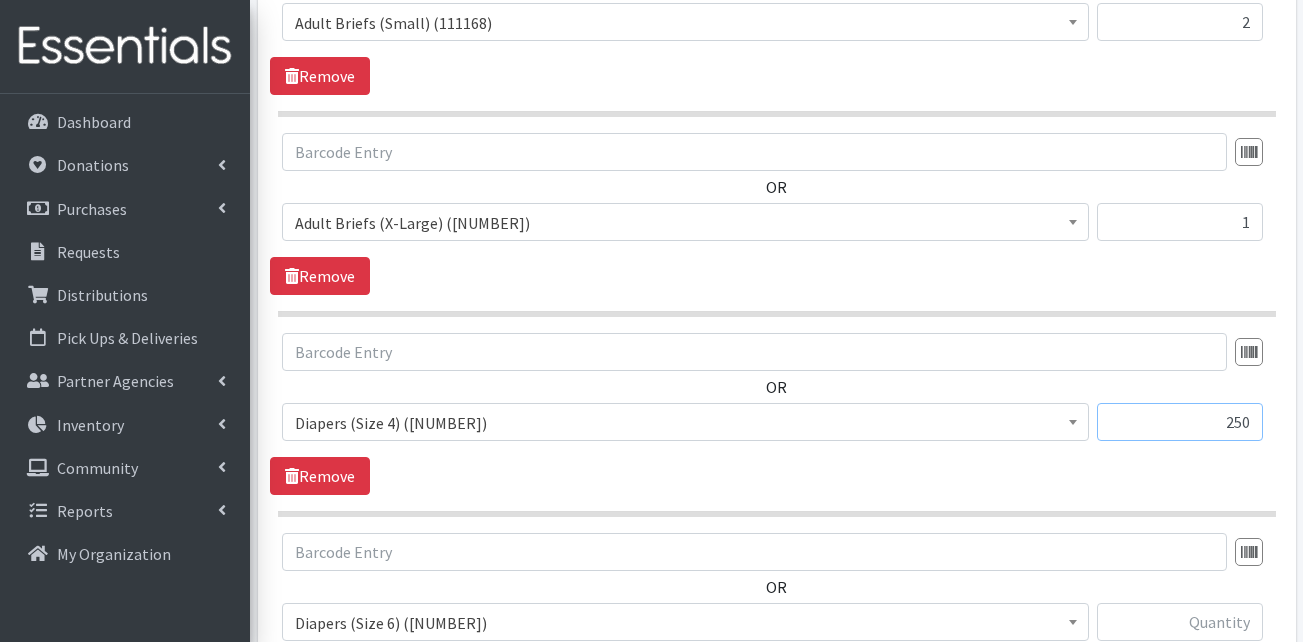 type on "250" 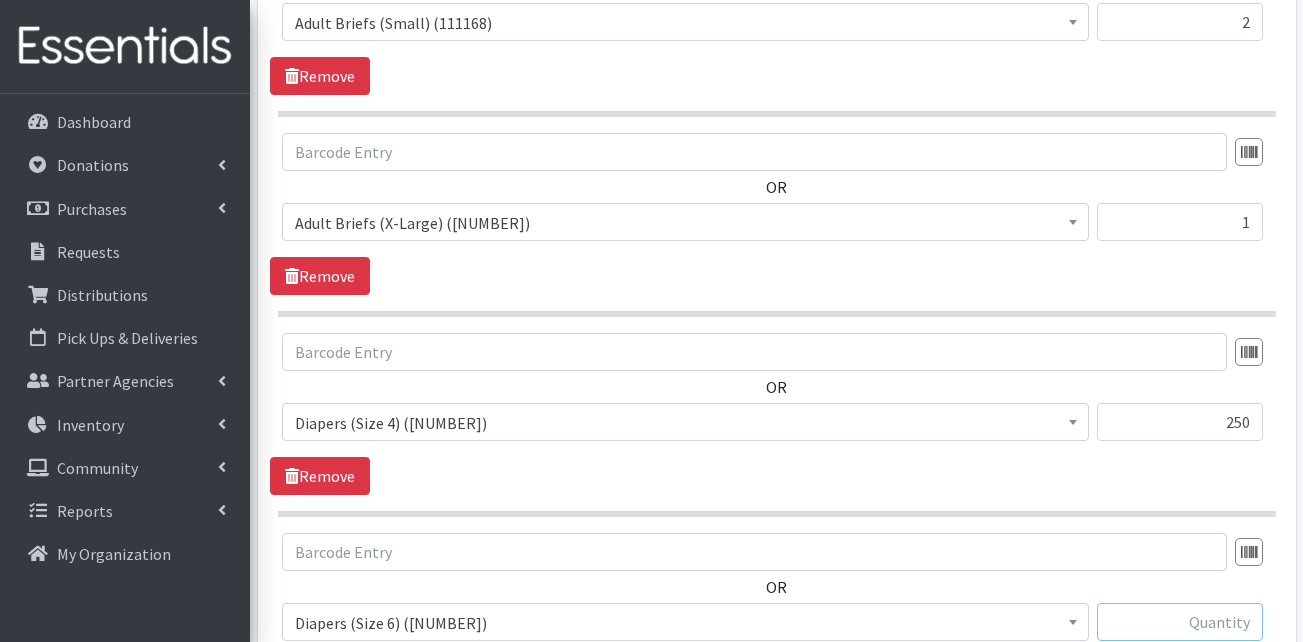 click at bounding box center [1180, 622] 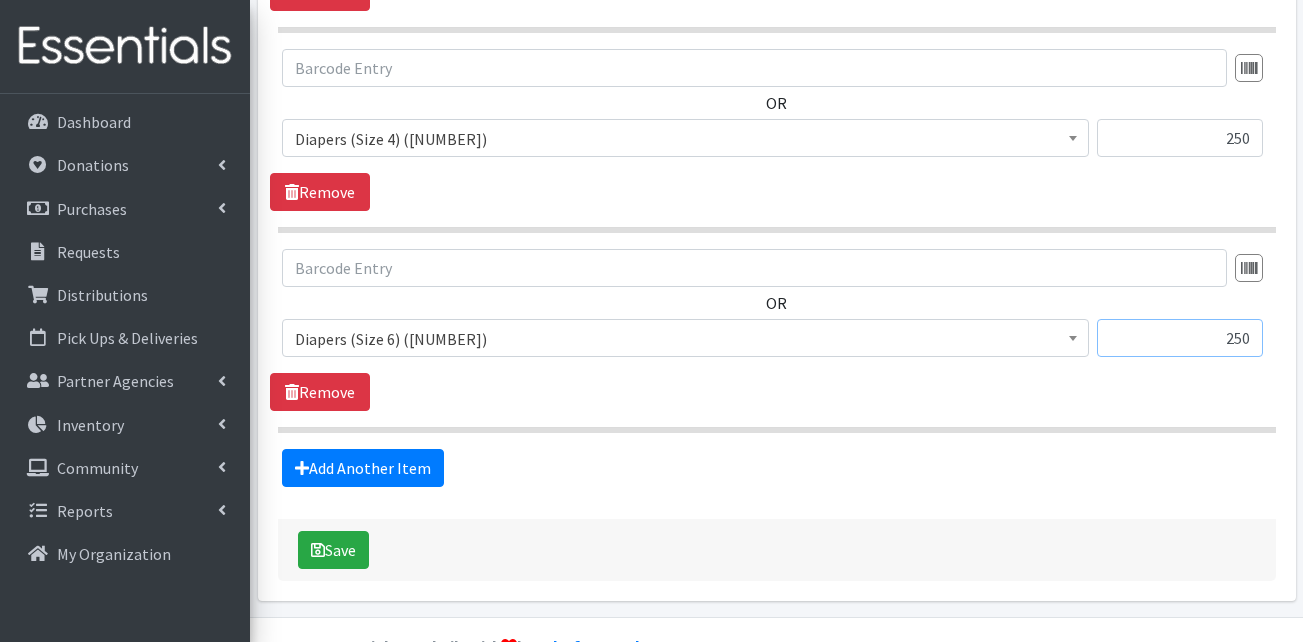 scroll, scrollTop: 2424, scrollLeft: 0, axis: vertical 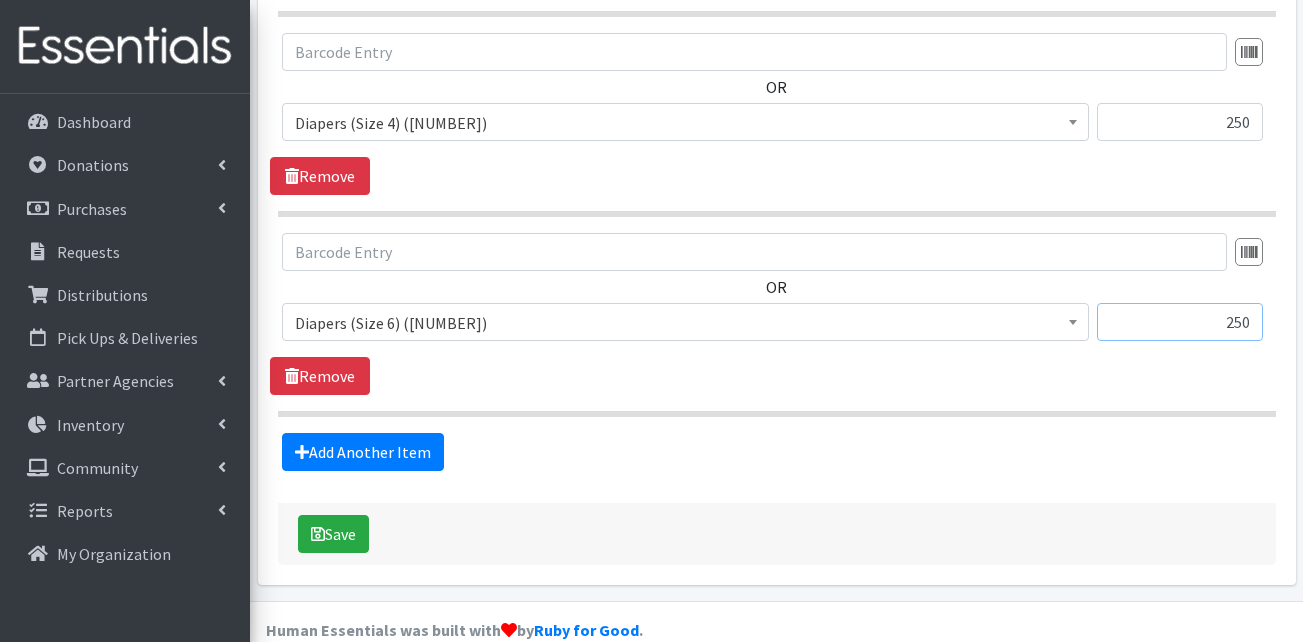 type on "250" 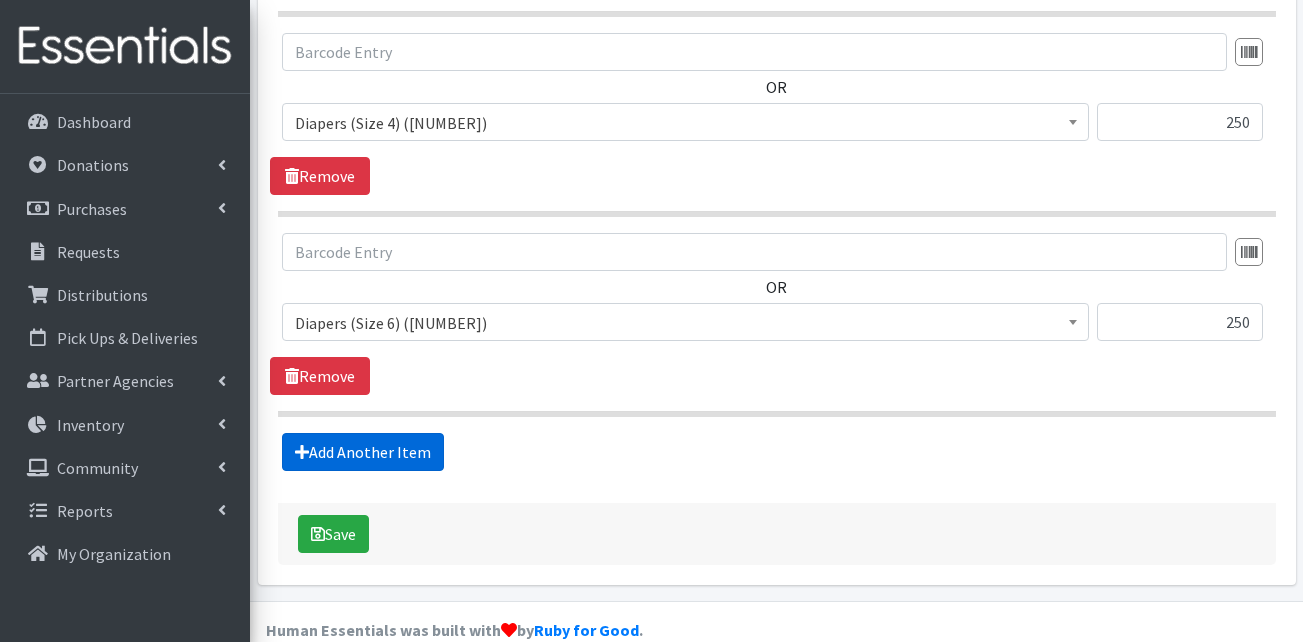 click on "Add Another Item" at bounding box center (363, 452) 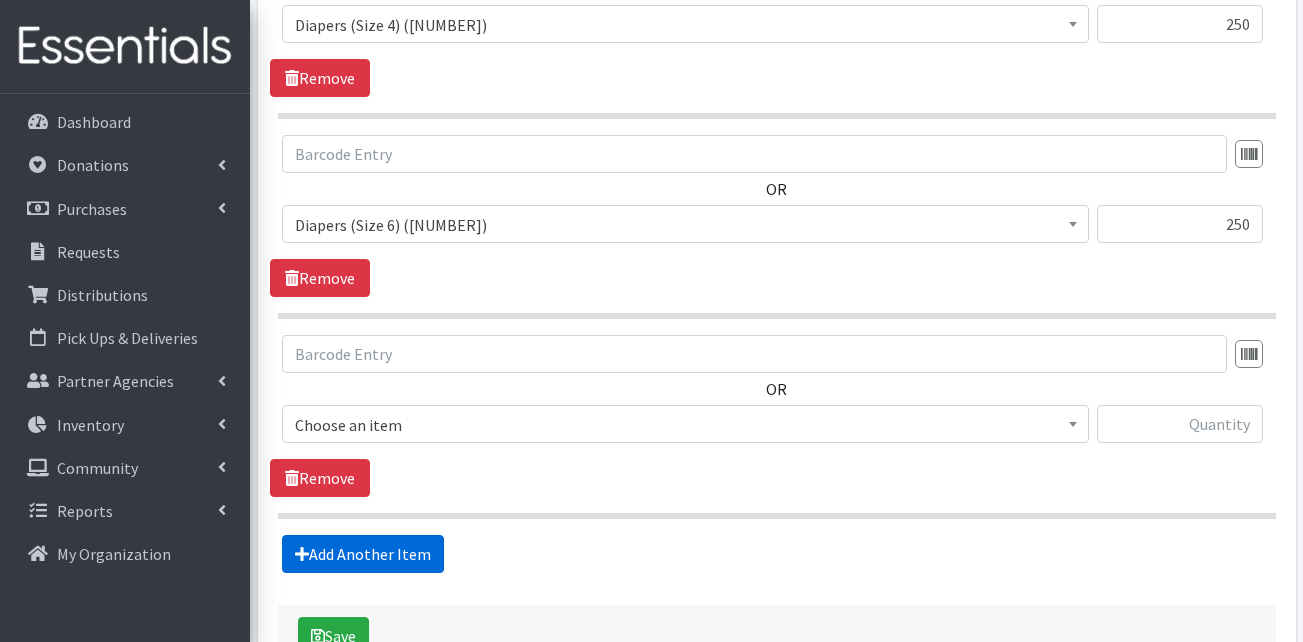 scroll, scrollTop: 2624, scrollLeft: 0, axis: vertical 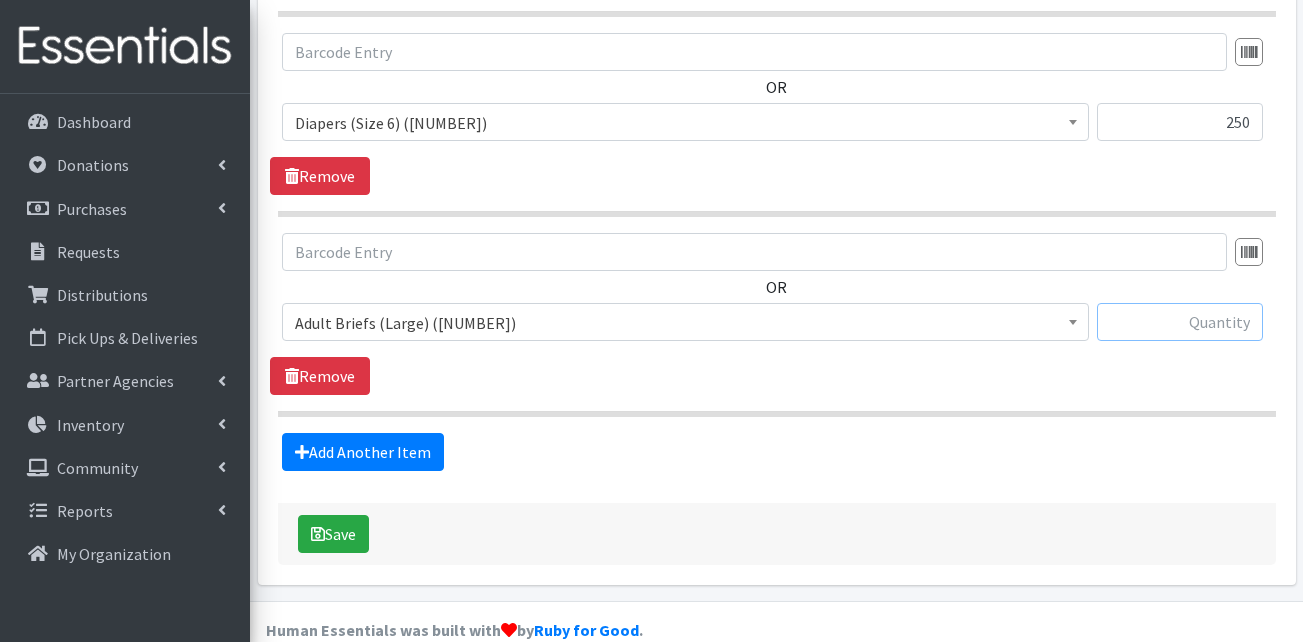 click at bounding box center [1180, 322] 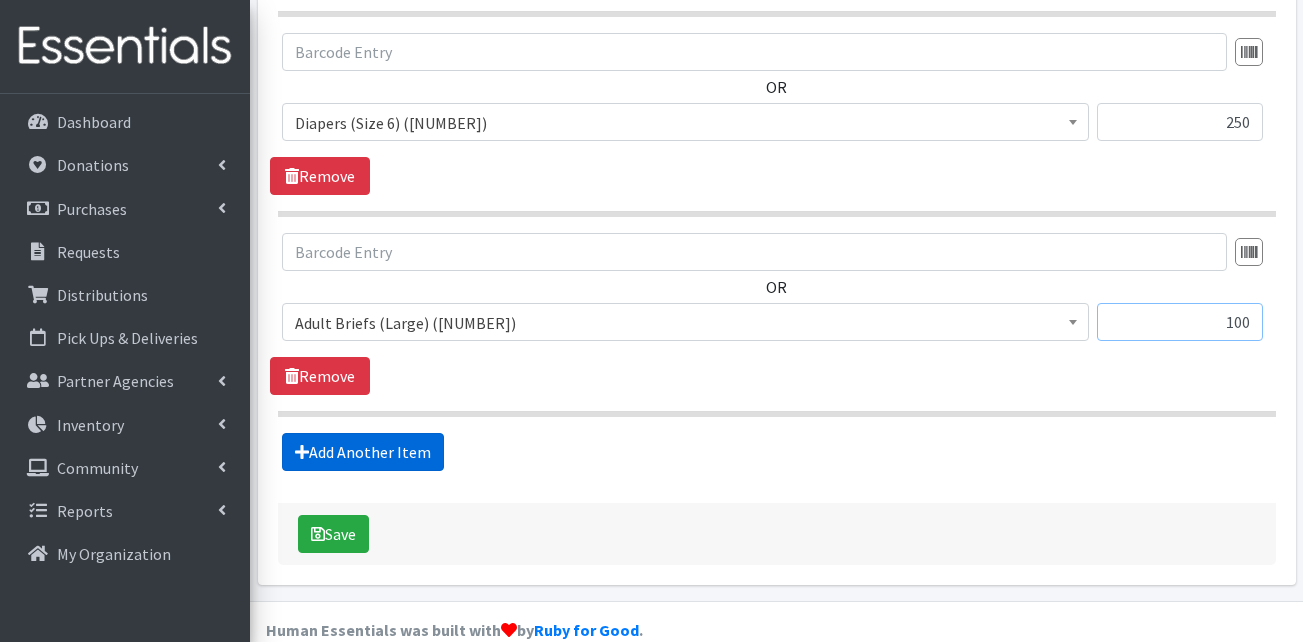 type on "100" 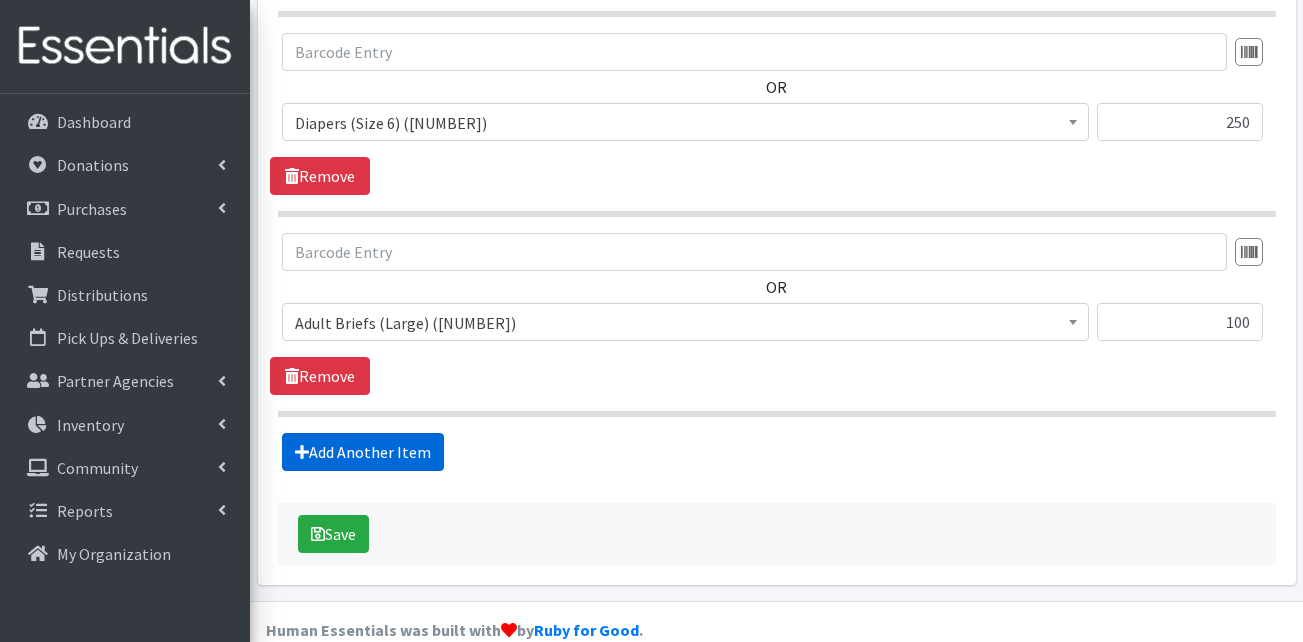 click on "Add Another Item" at bounding box center [363, 452] 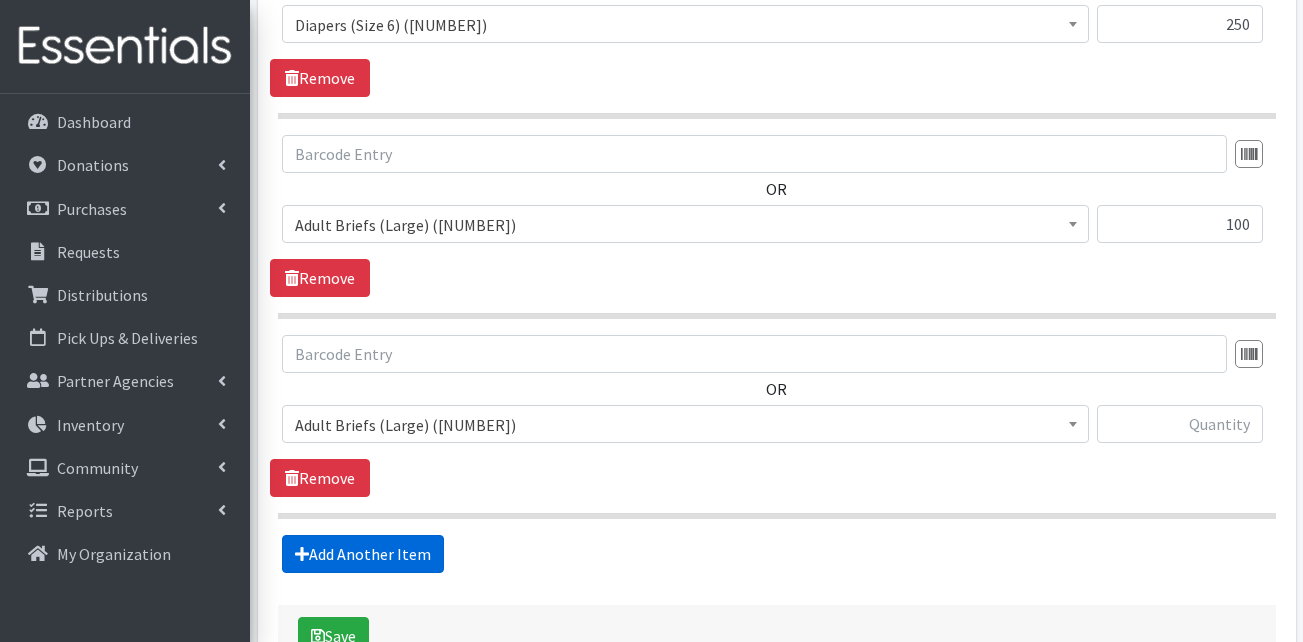 scroll, scrollTop: 2824, scrollLeft: 0, axis: vertical 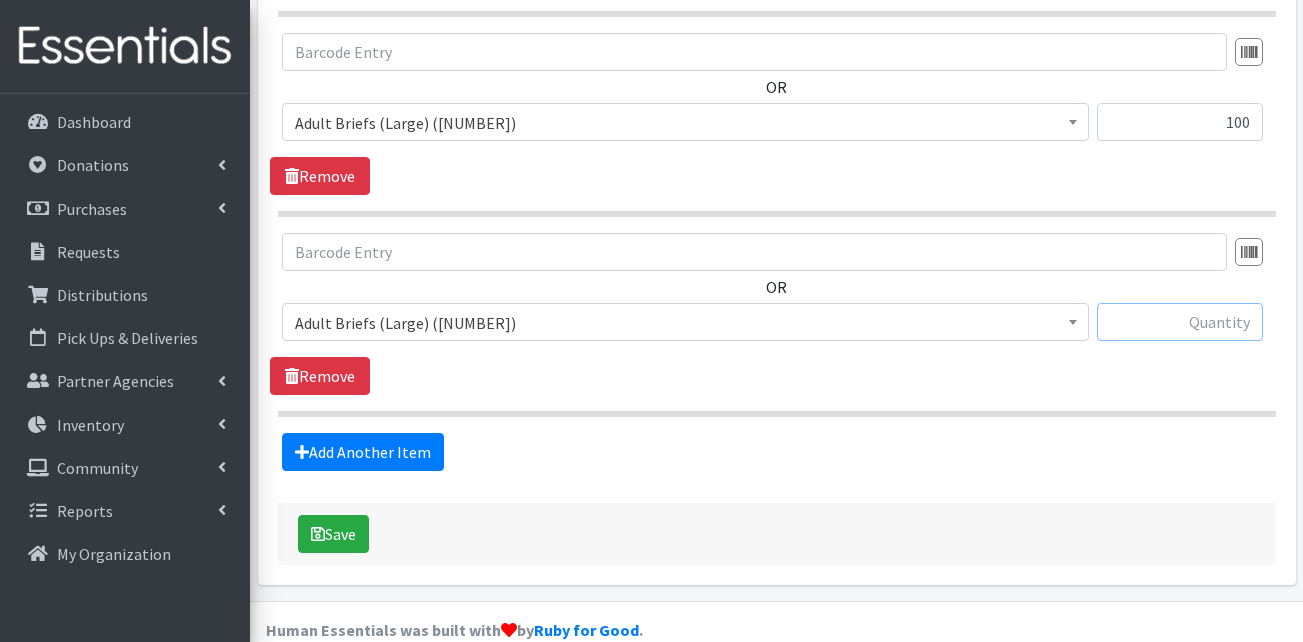 click at bounding box center [1180, 322] 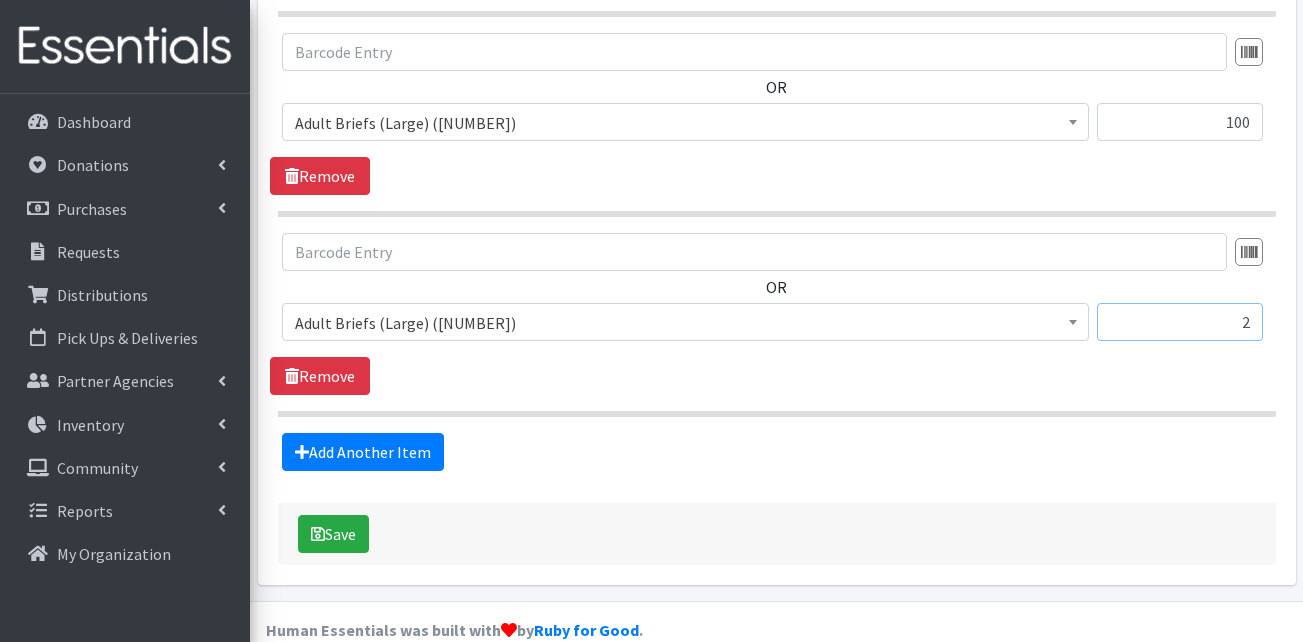 type on "2" 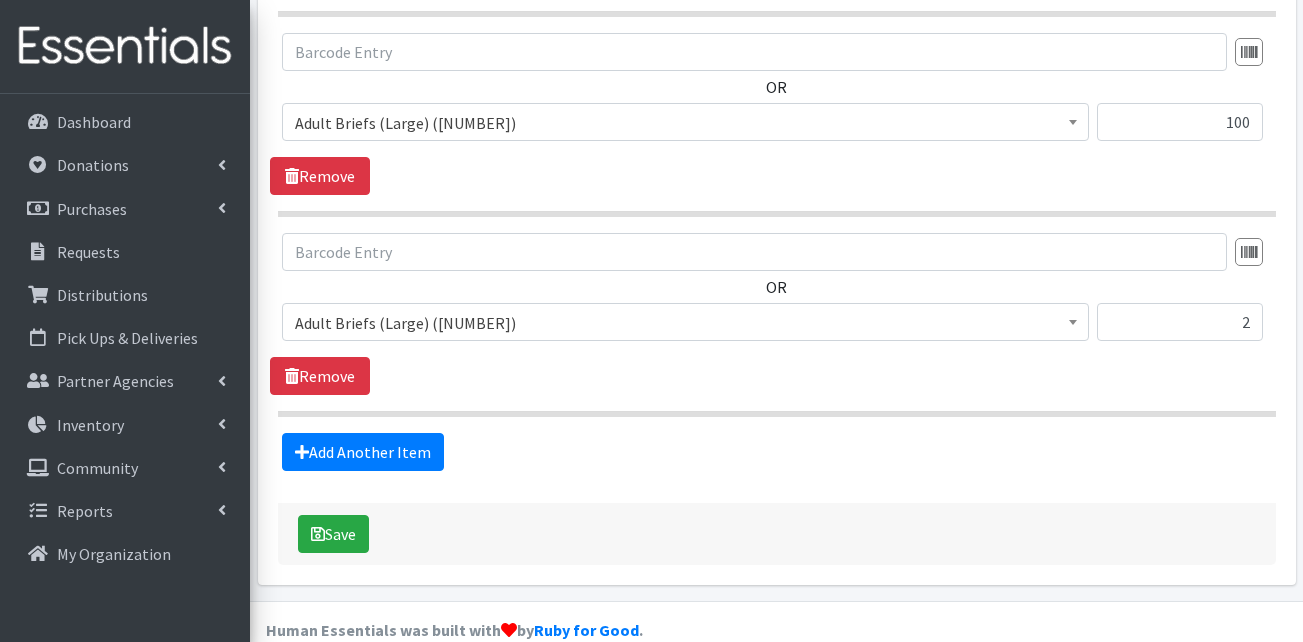 click on "Adult Briefs (Large) (168684)" at bounding box center [685, 122] 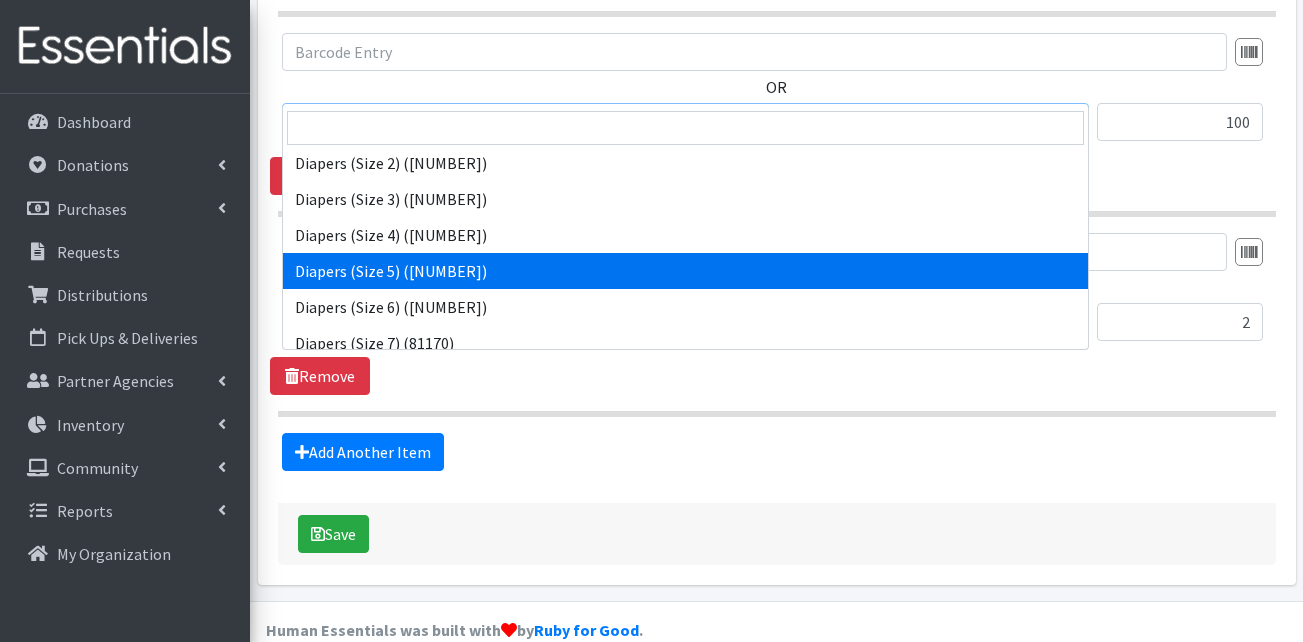 scroll, scrollTop: 600, scrollLeft: 0, axis: vertical 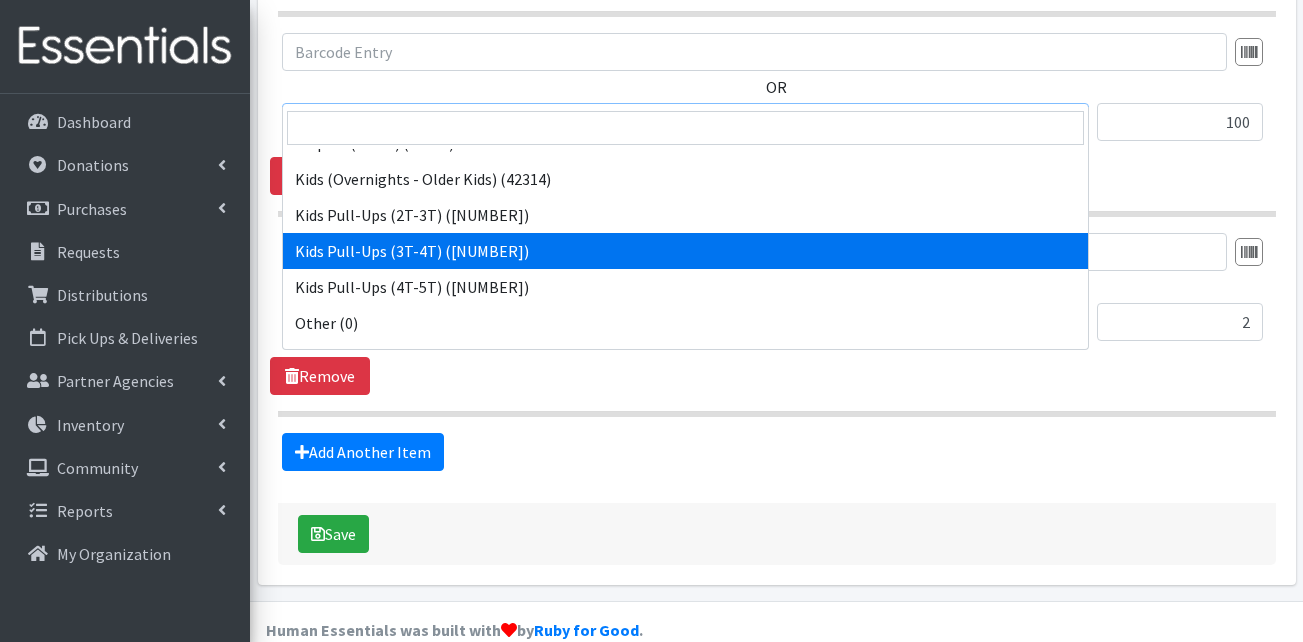 select on "13409" 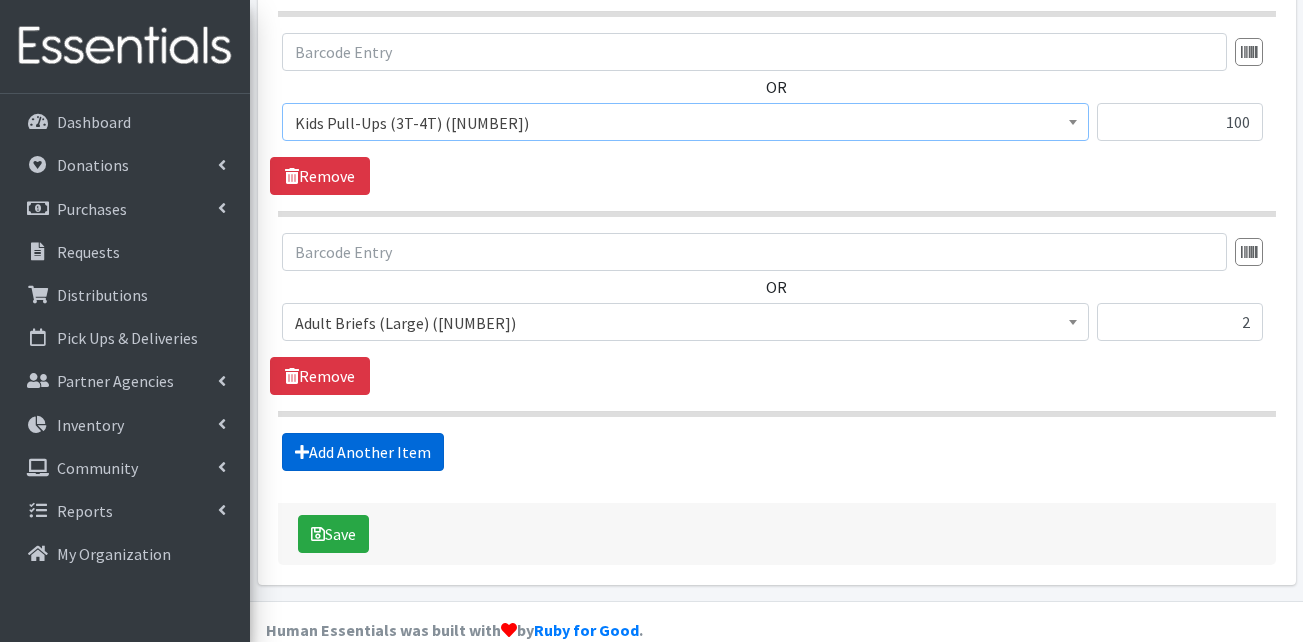 click on "Add Another Item" at bounding box center [363, 452] 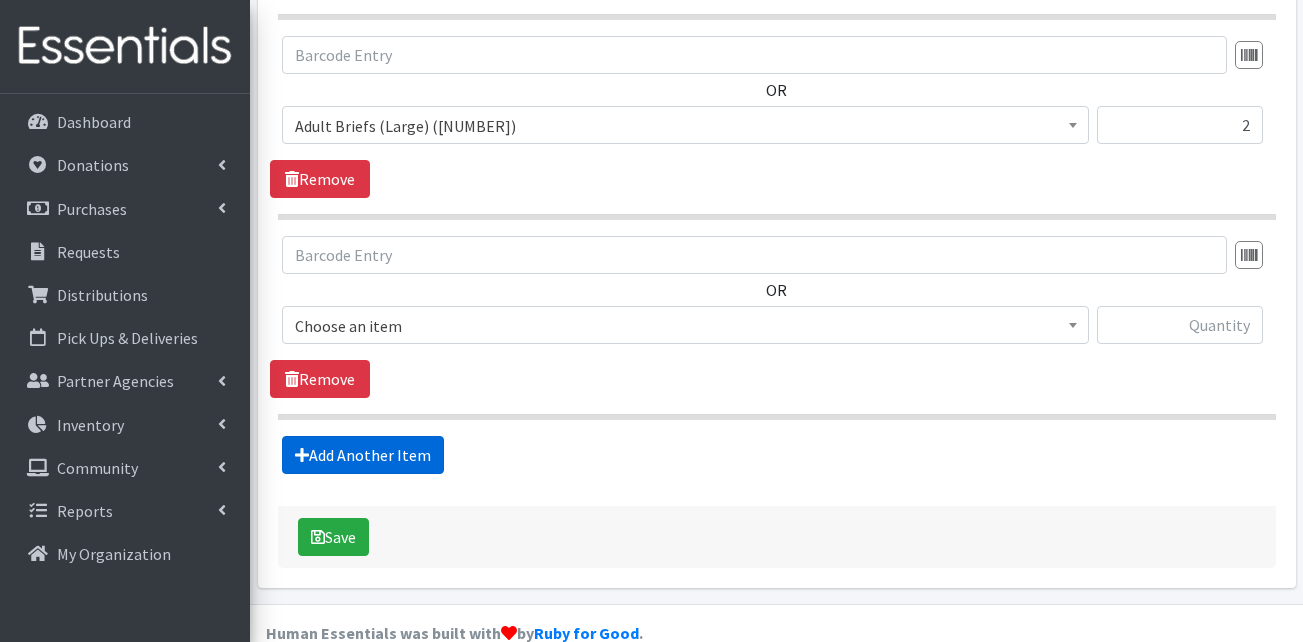 scroll, scrollTop: 3024, scrollLeft: 0, axis: vertical 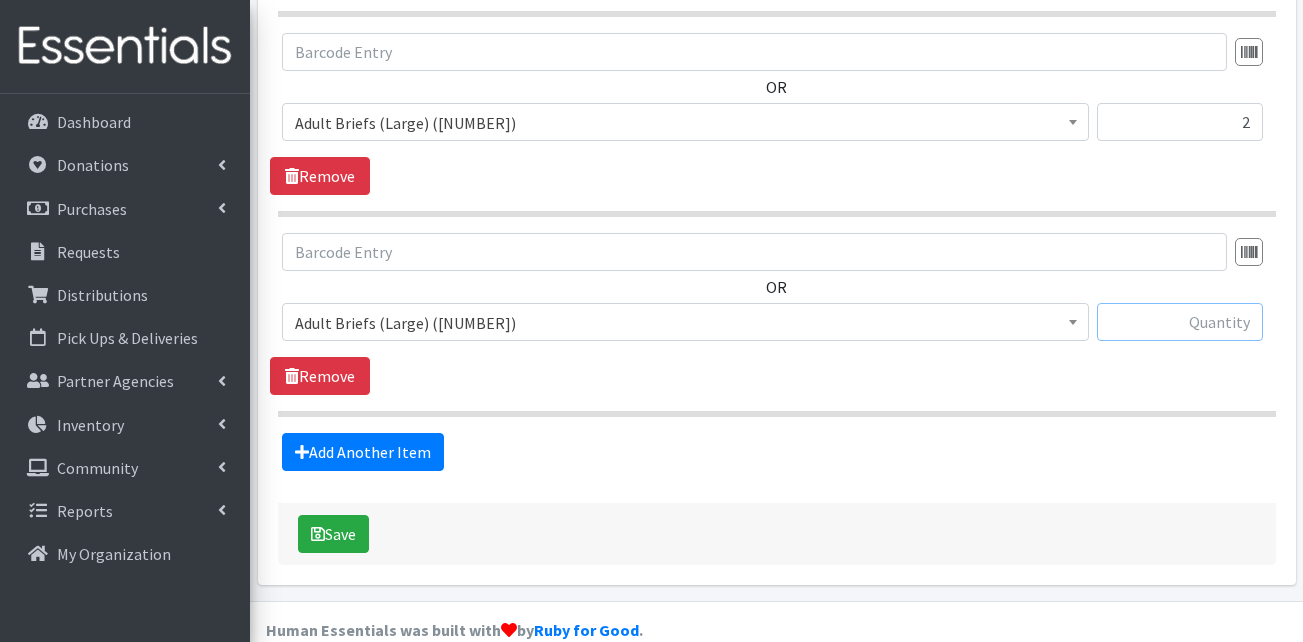 click at bounding box center [1180, 322] 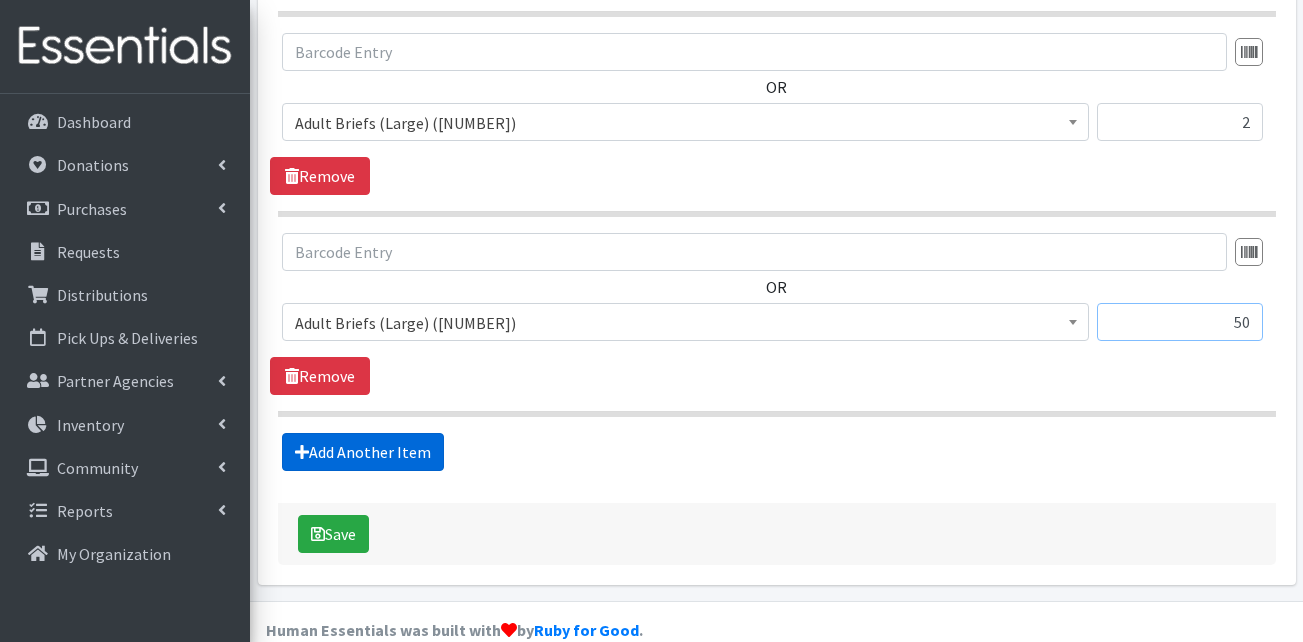 type on "50" 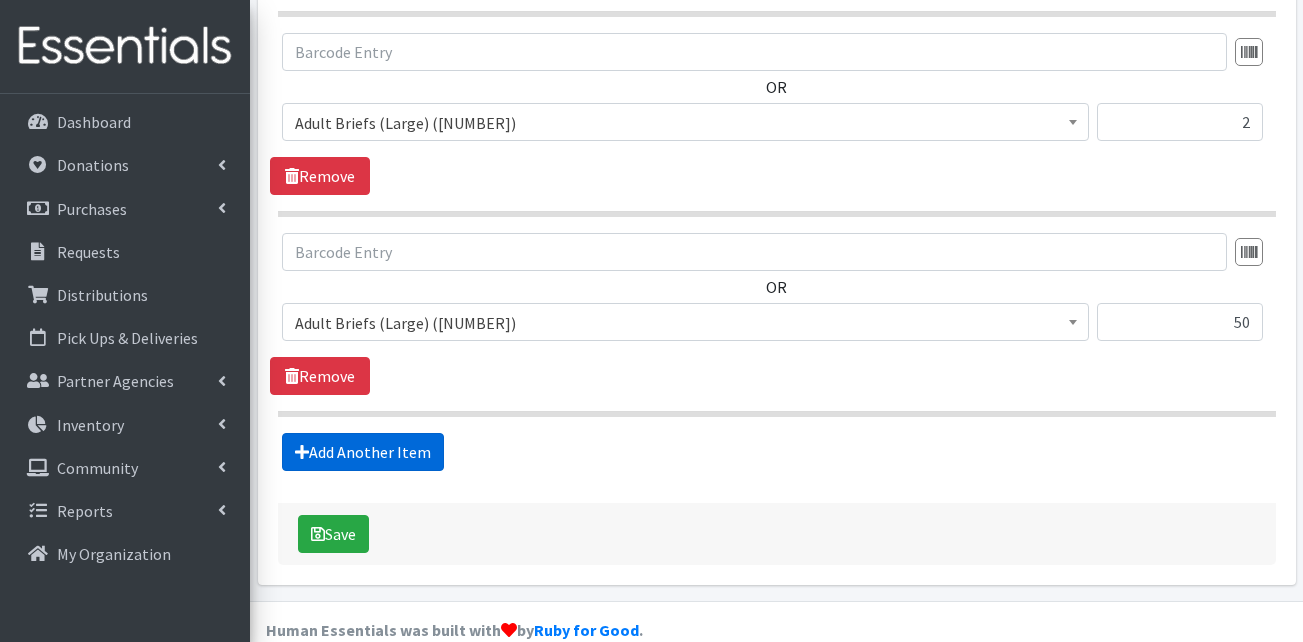click on "Add Another Item" at bounding box center (363, 452) 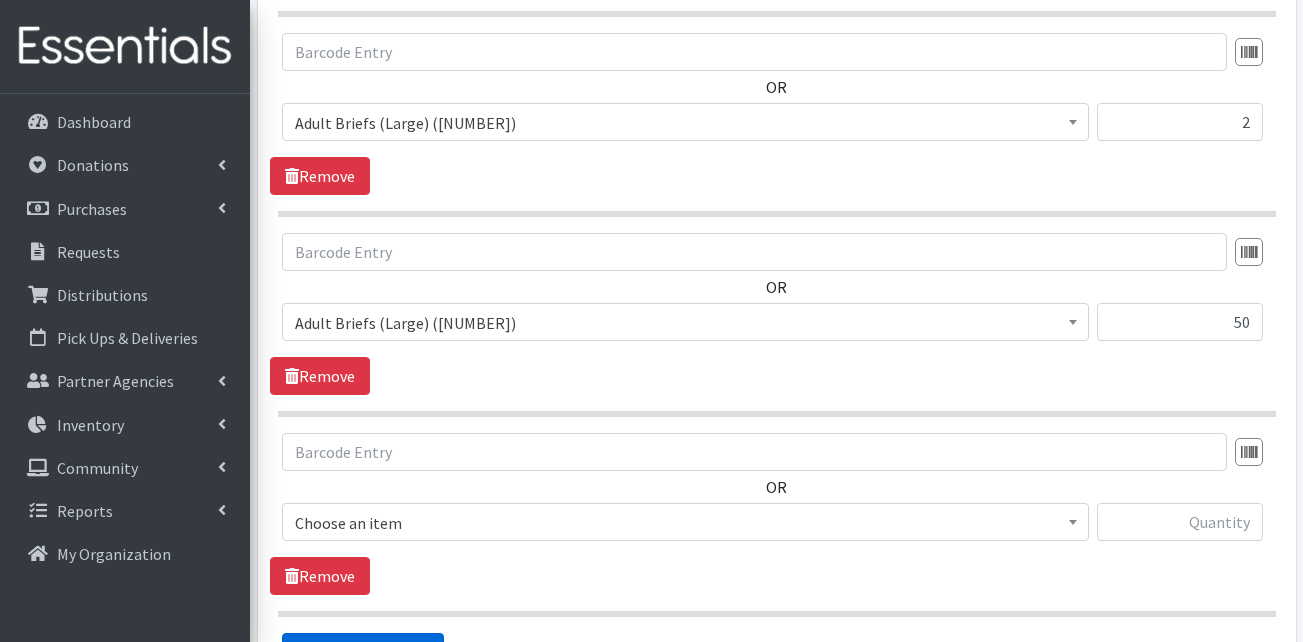 scroll, scrollTop: 3224, scrollLeft: 0, axis: vertical 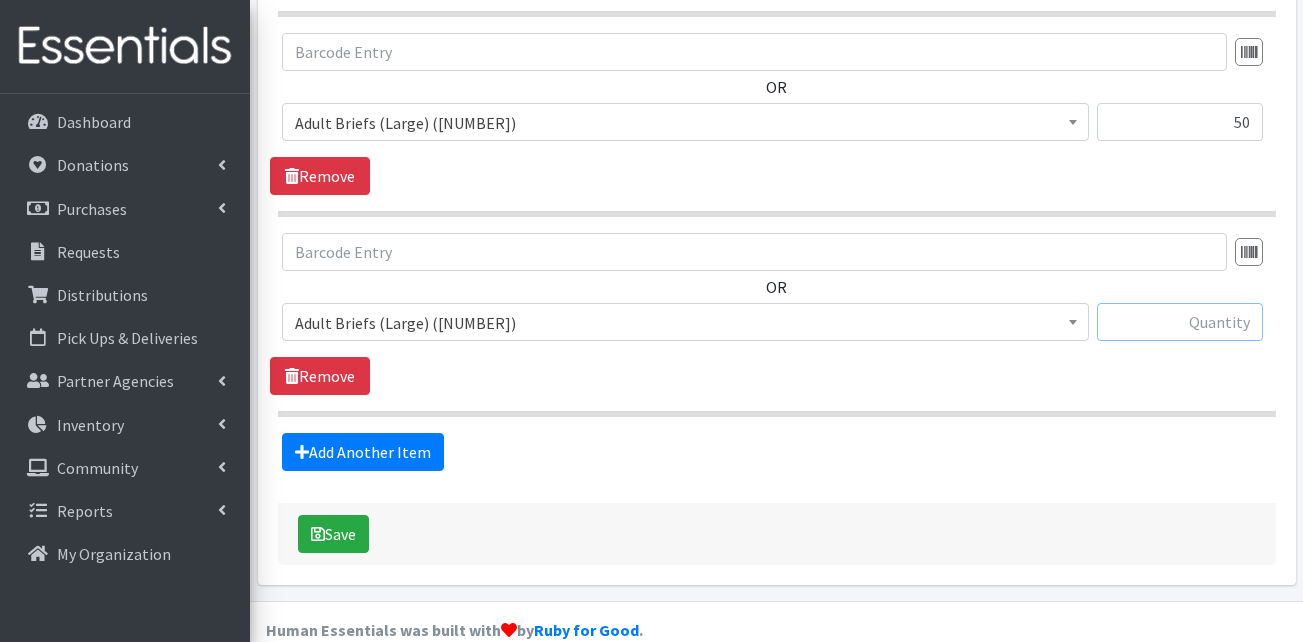 click at bounding box center [1180, 322] 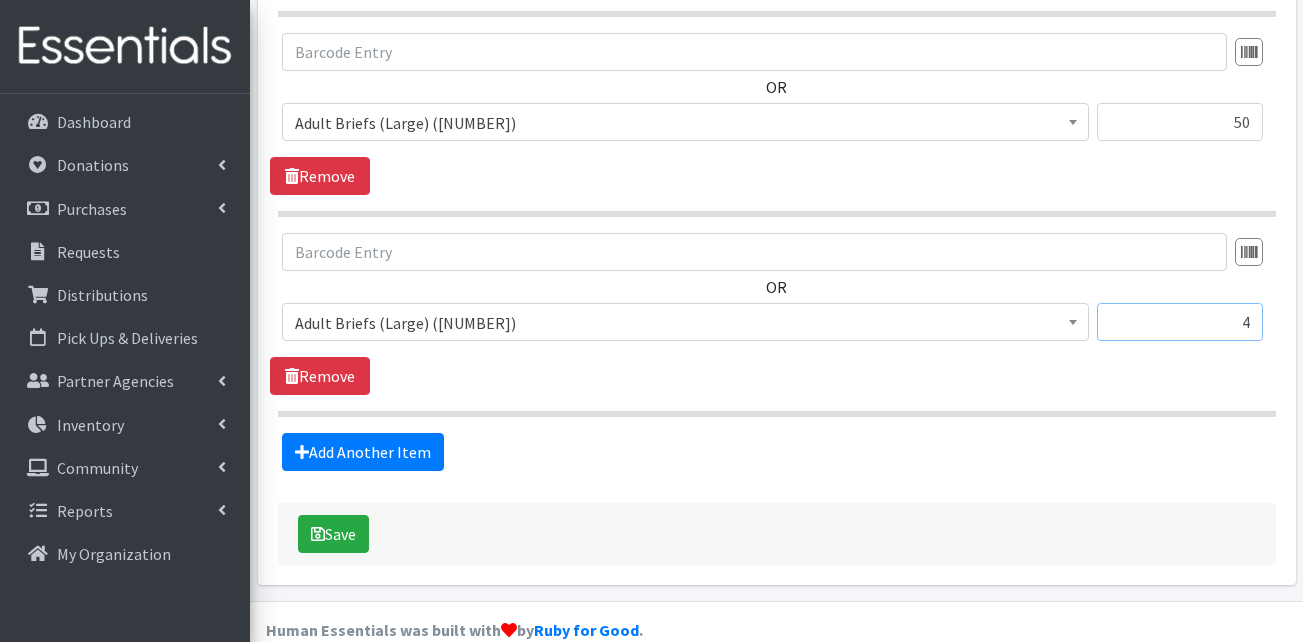 type on "4" 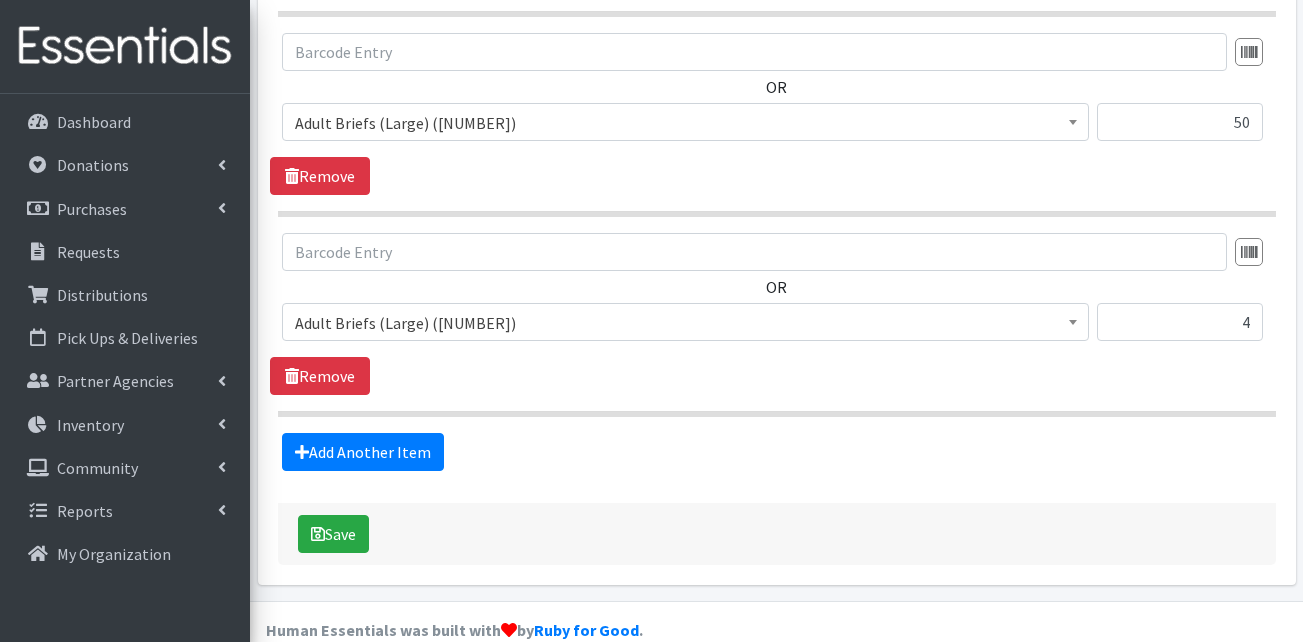click on "Adult Briefs (Large) (168684)" at bounding box center [685, 322] 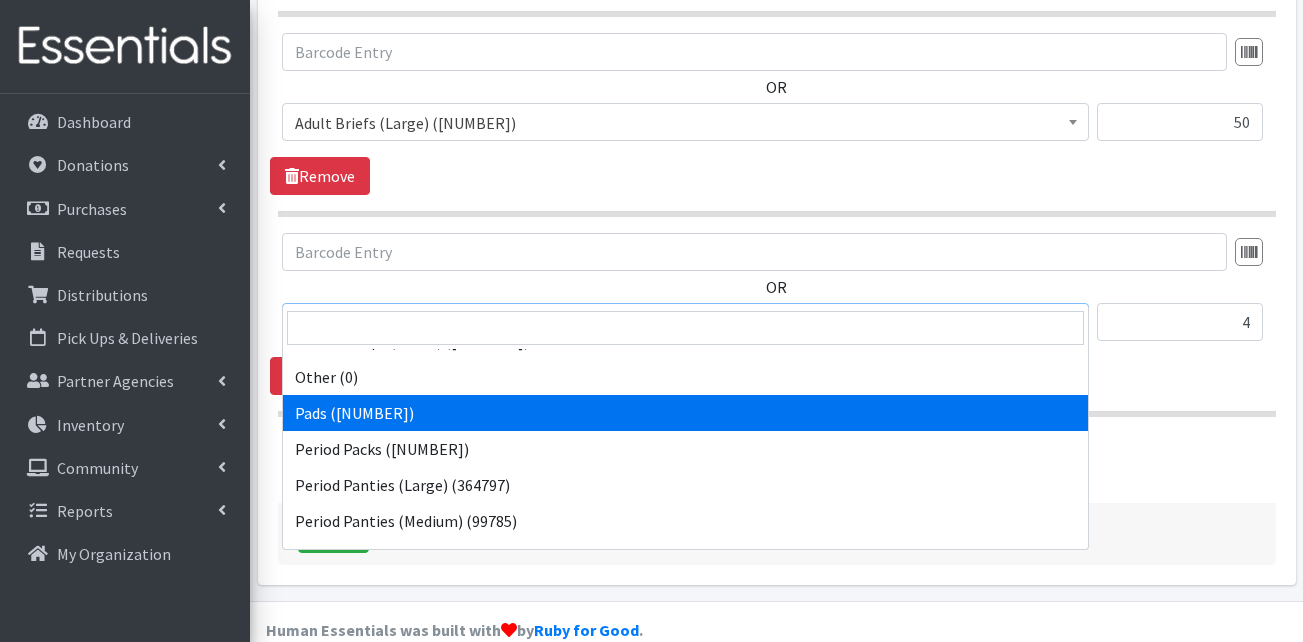 scroll, scrollTop: 700, scrollLeft: 0, axis: vertical 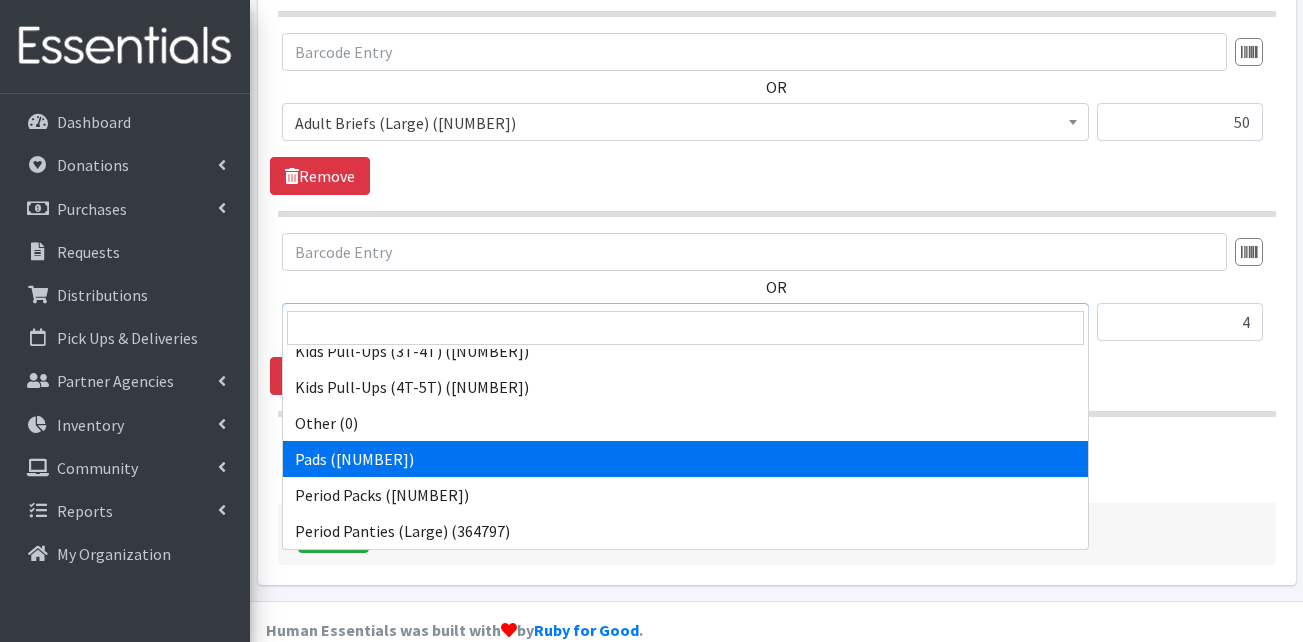 select on "13402" 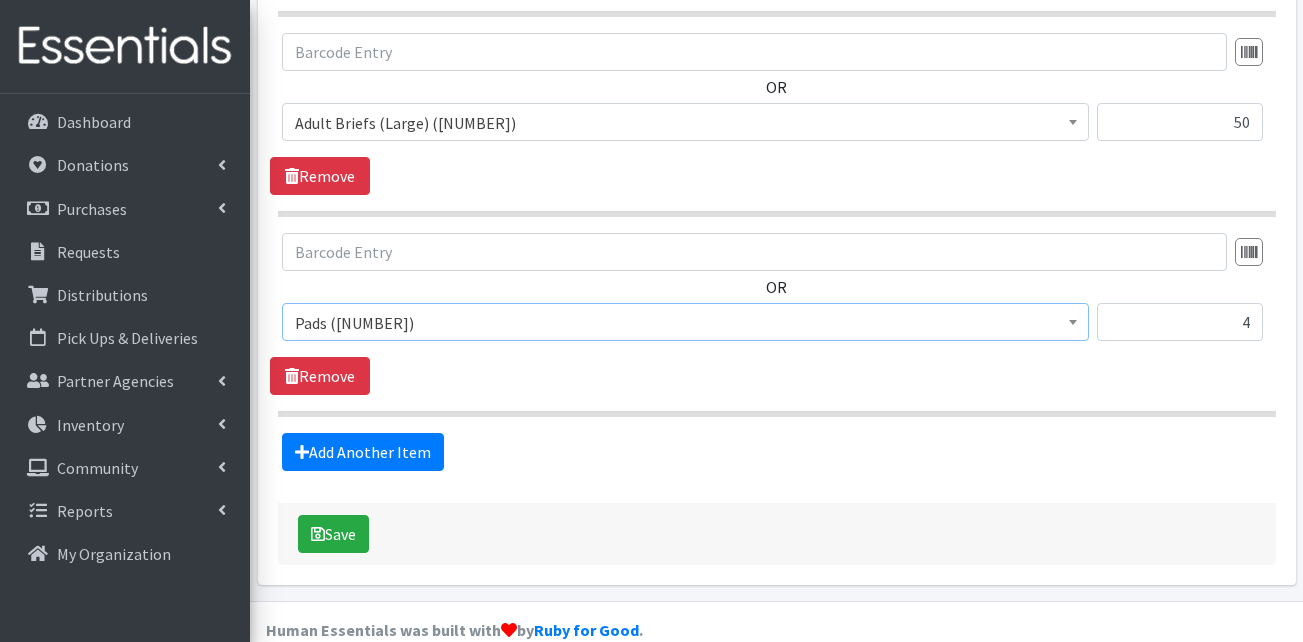click on "Adult Briefs (Large) (168684)" at bounding box center [685, 123] 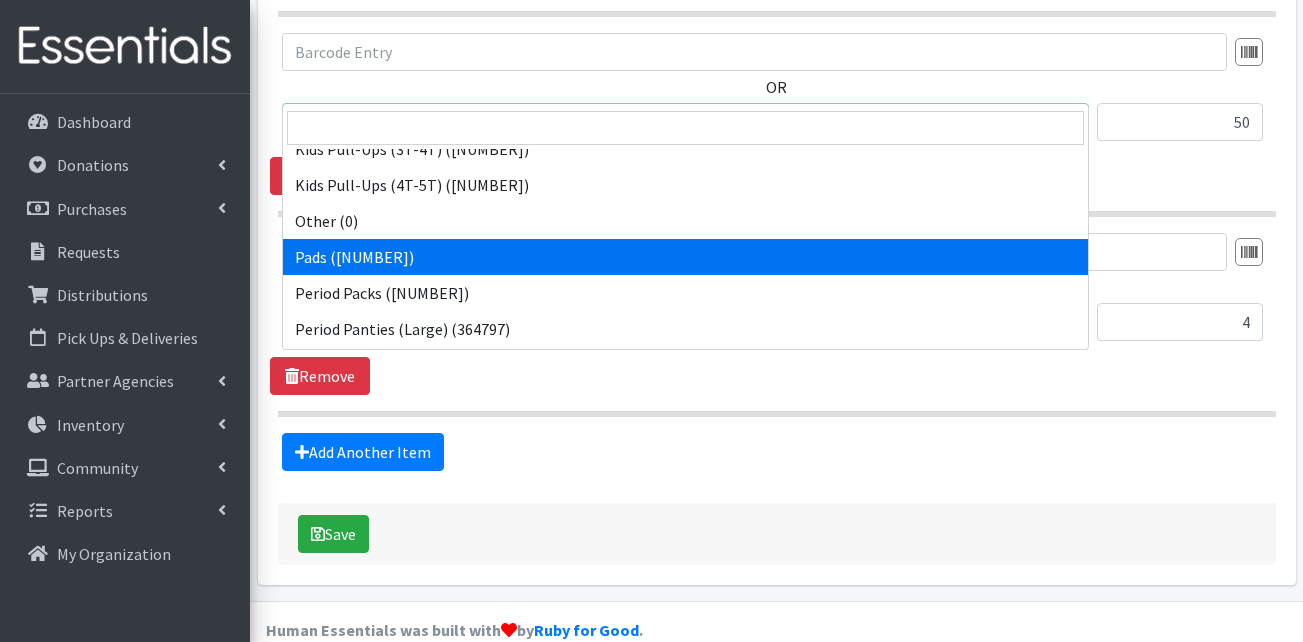scroll, scrollTop: 752, scrollLeft: 0, axis: vertical 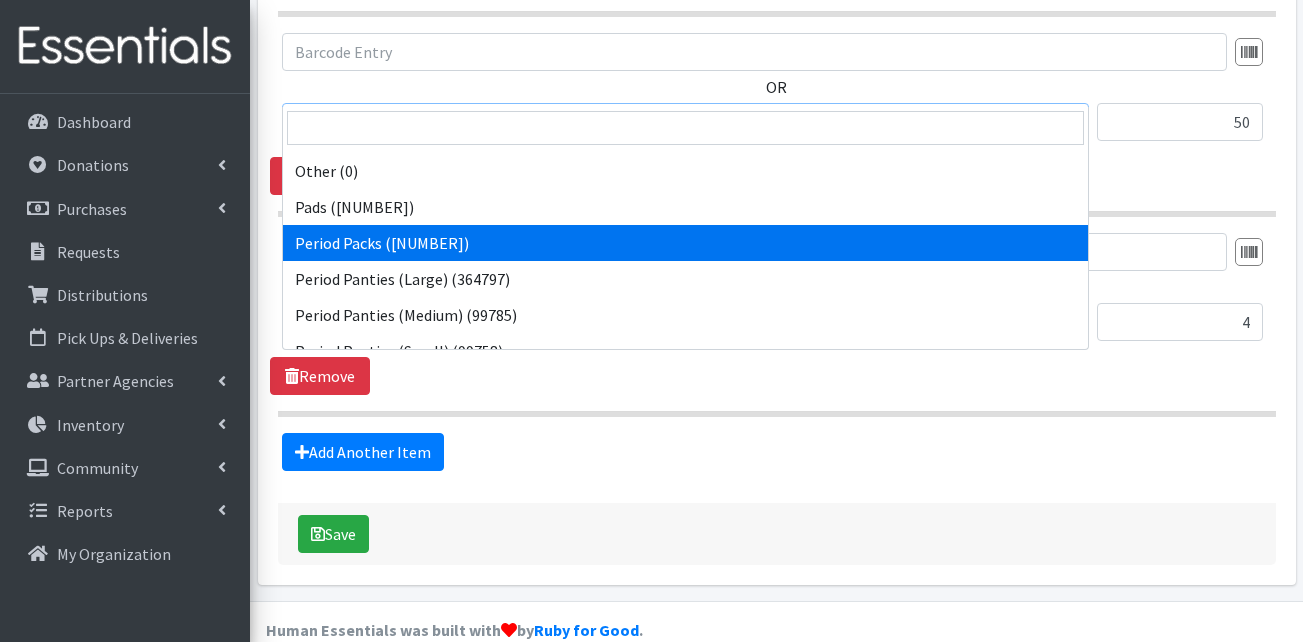 select on "15291" 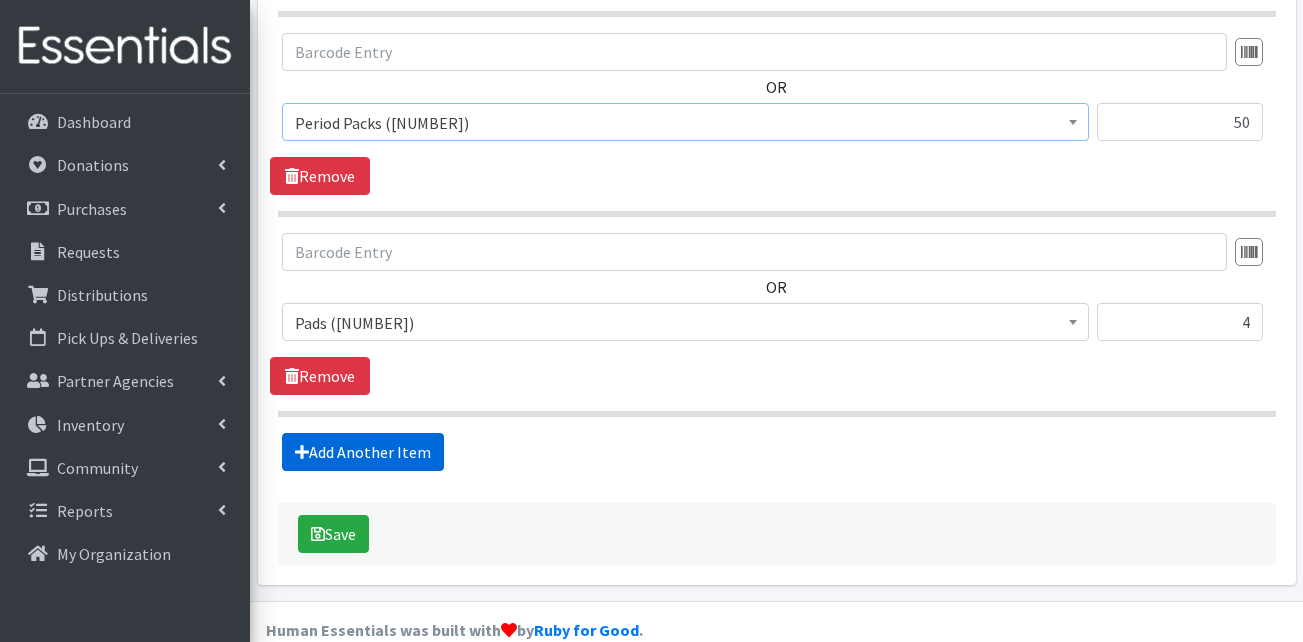 click on "Add Another Item" at bounding box center [363, 452] 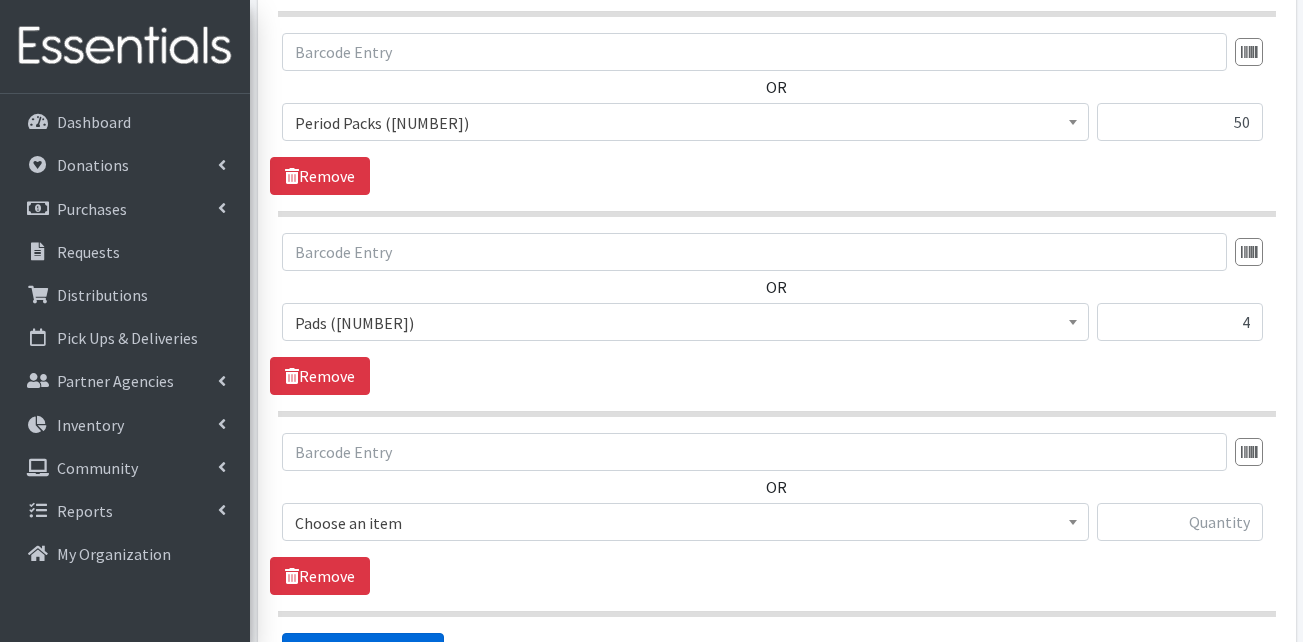 scroll, scrollTop: 3424, scrollLeft: 0, axis: vertical 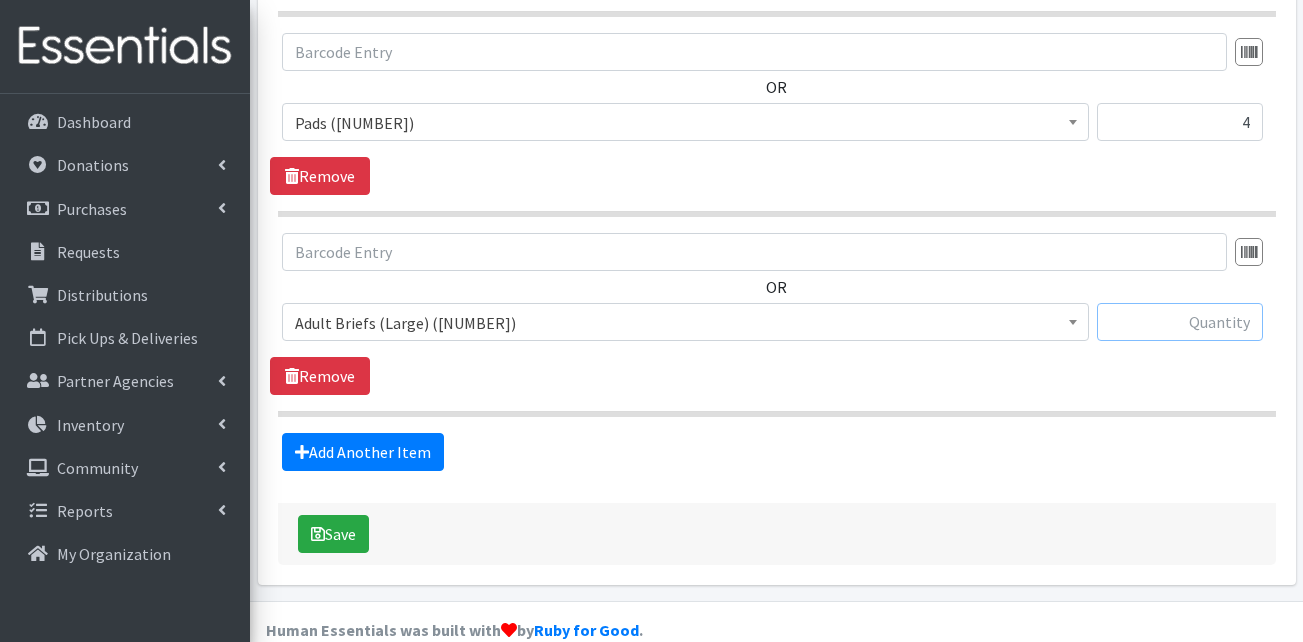 click at bounding box center (1180, 322) 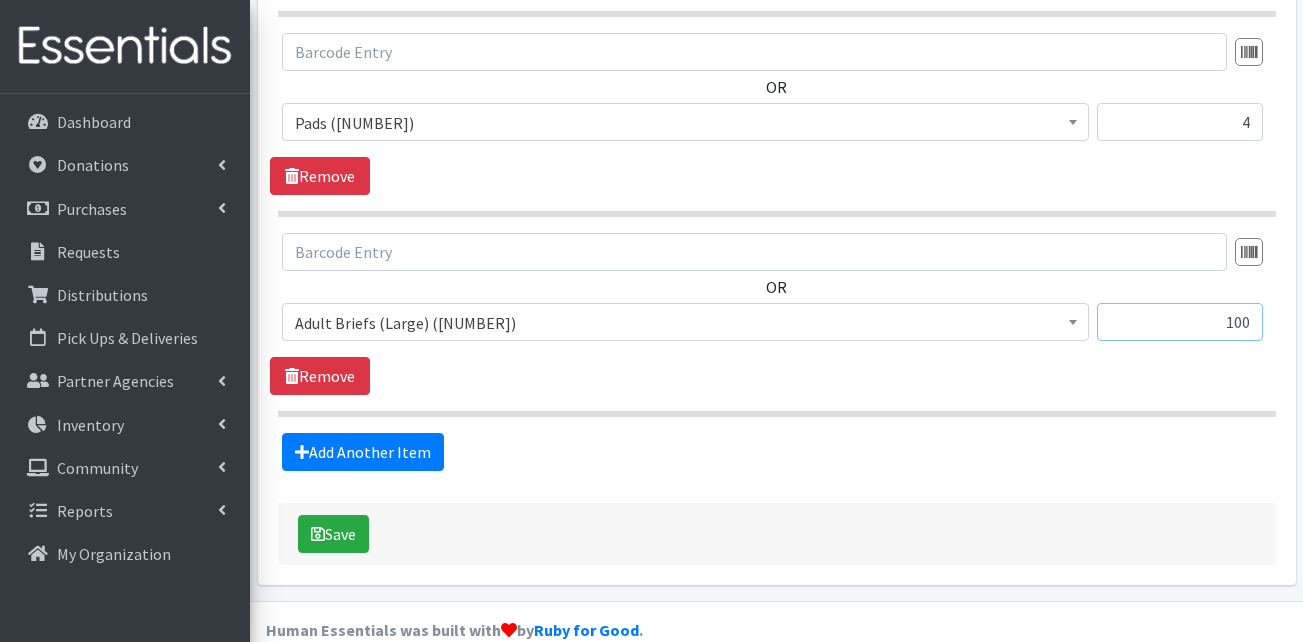 type on "100" 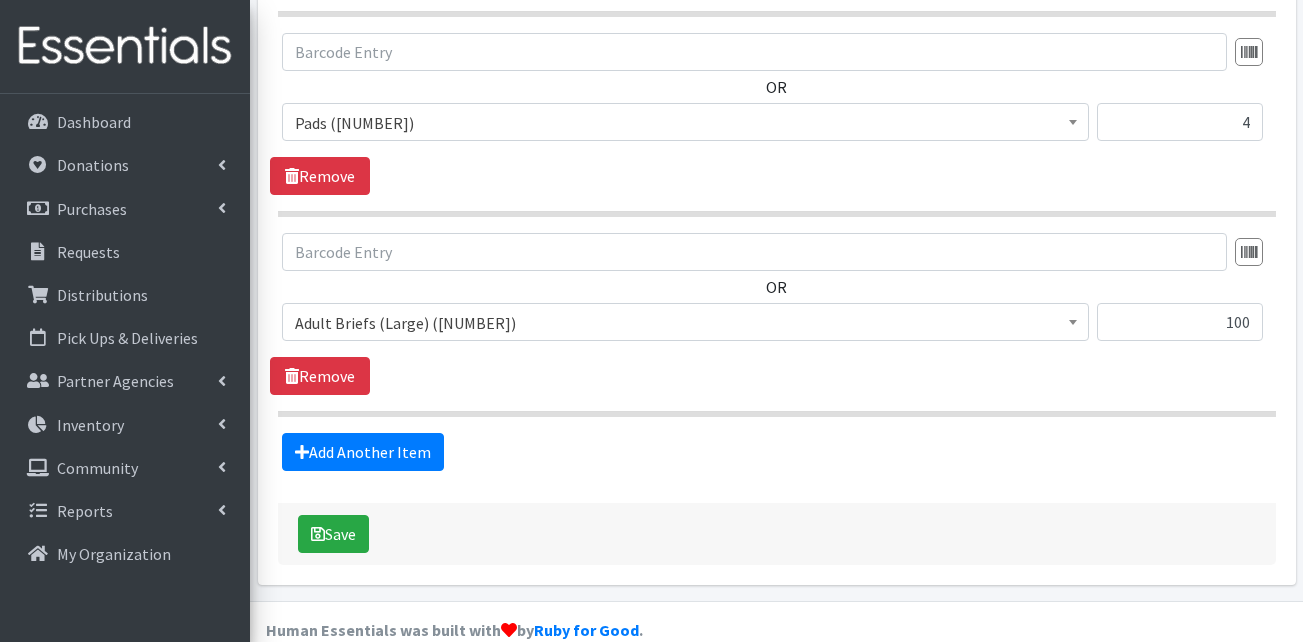 click on "Adult Briefs (Large) (168684)" at bounding box center (685, 323) 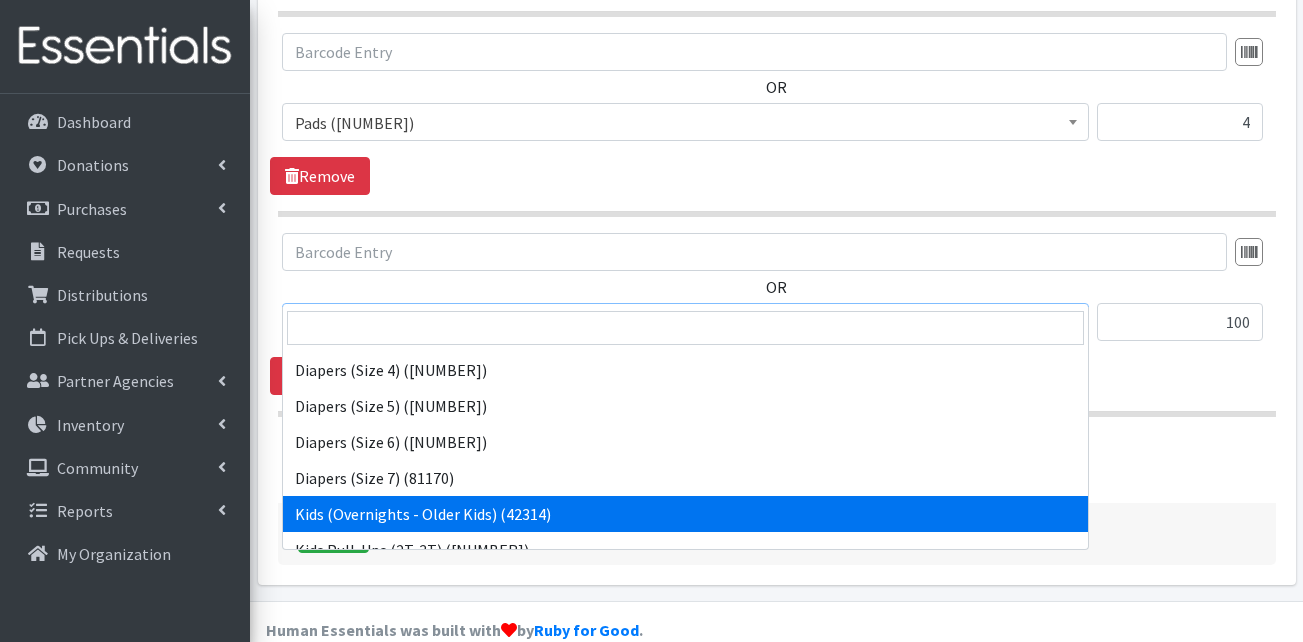 scroll, scrollTop: 500, scrollLeft: 0, axis: vertical 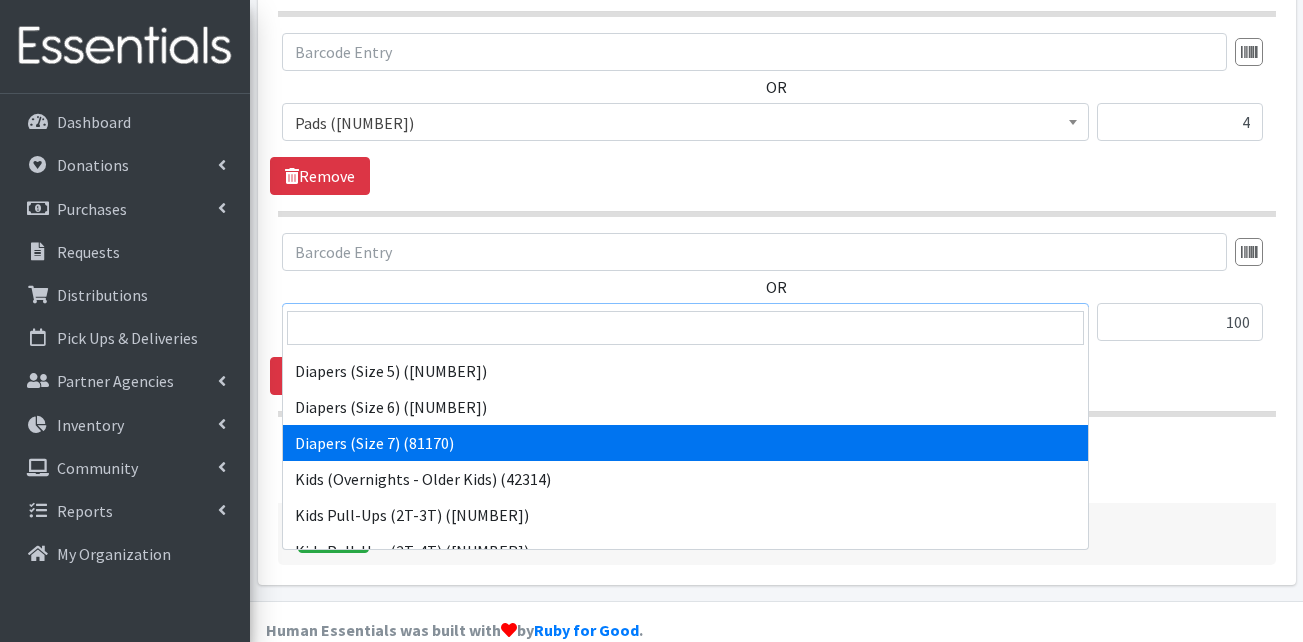select on "13423" 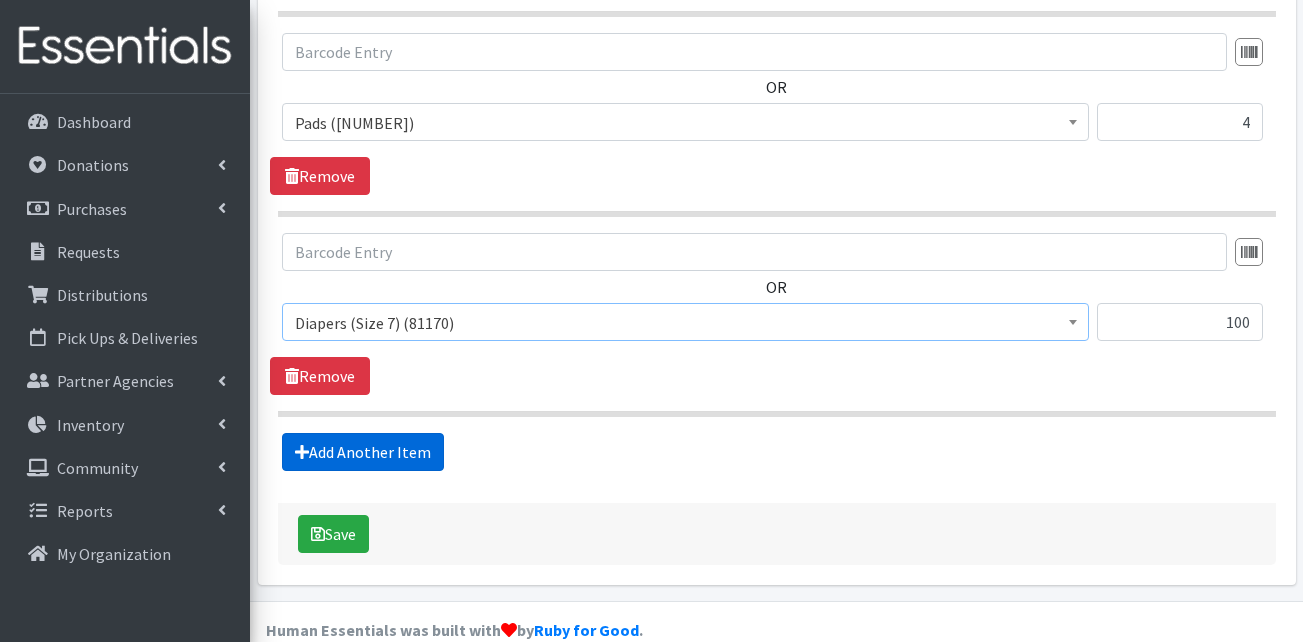click on "Add Another Item" at bounding box center (363, 452) 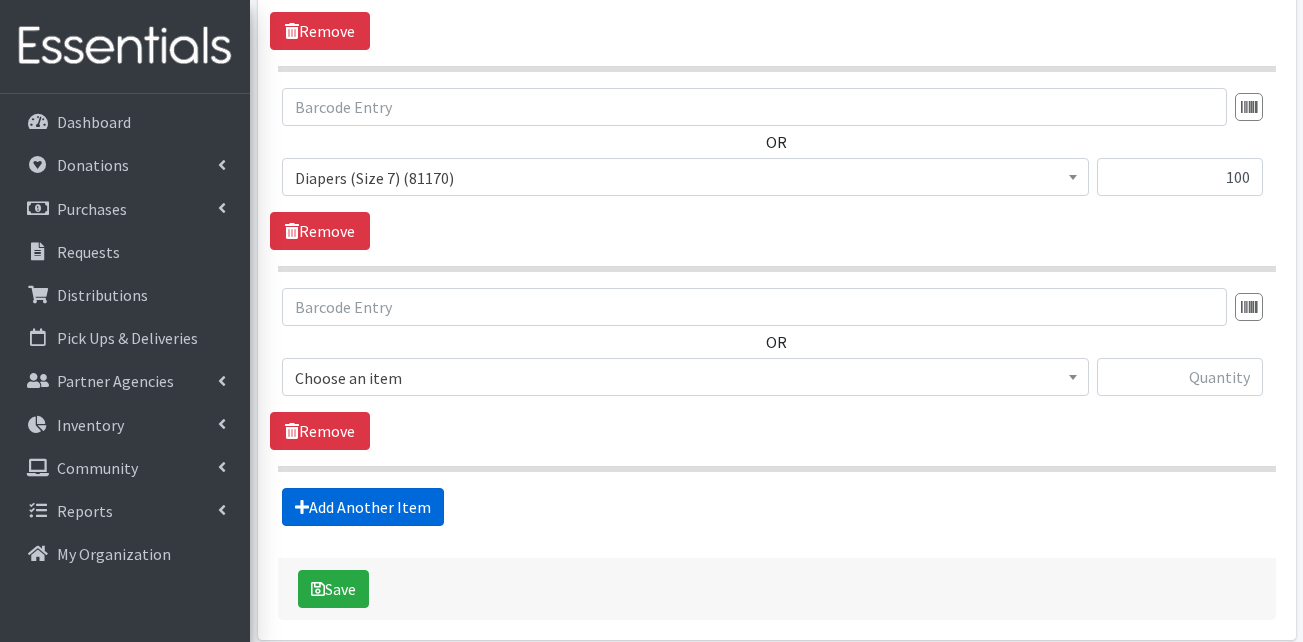 scroll, scrollTop: 3624, scrollLeft: 0, axis: vertical 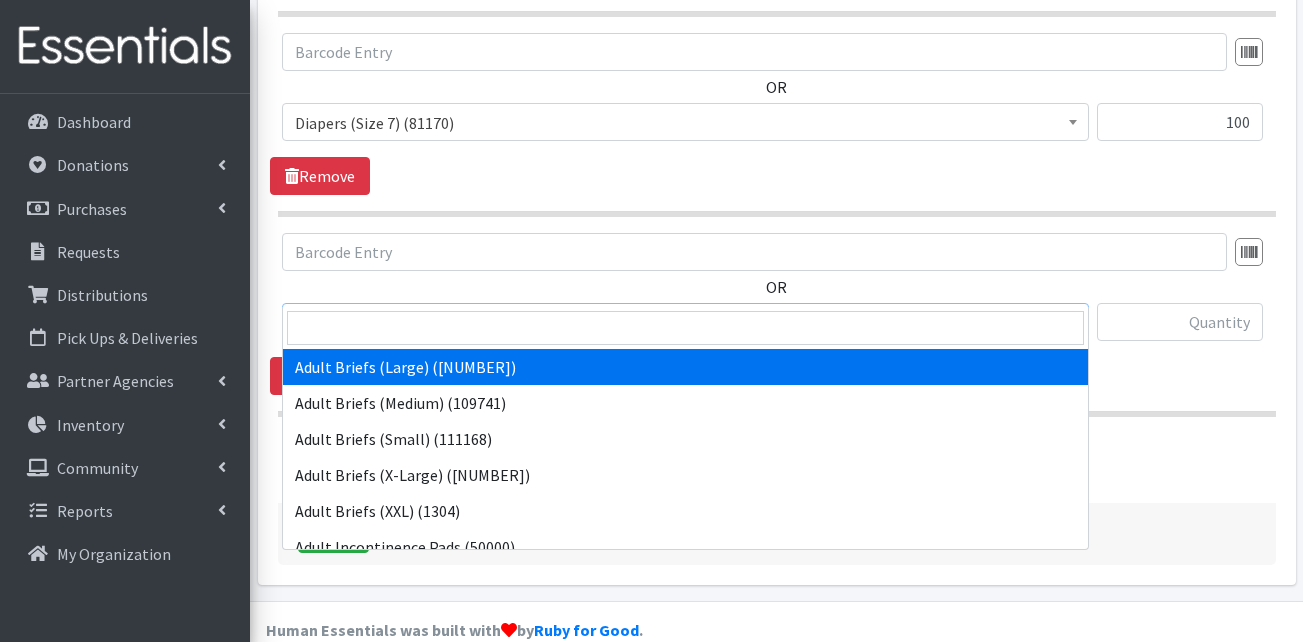 click on "Adult Briefs (Large) (168684)" at bounding box center [685, 323] 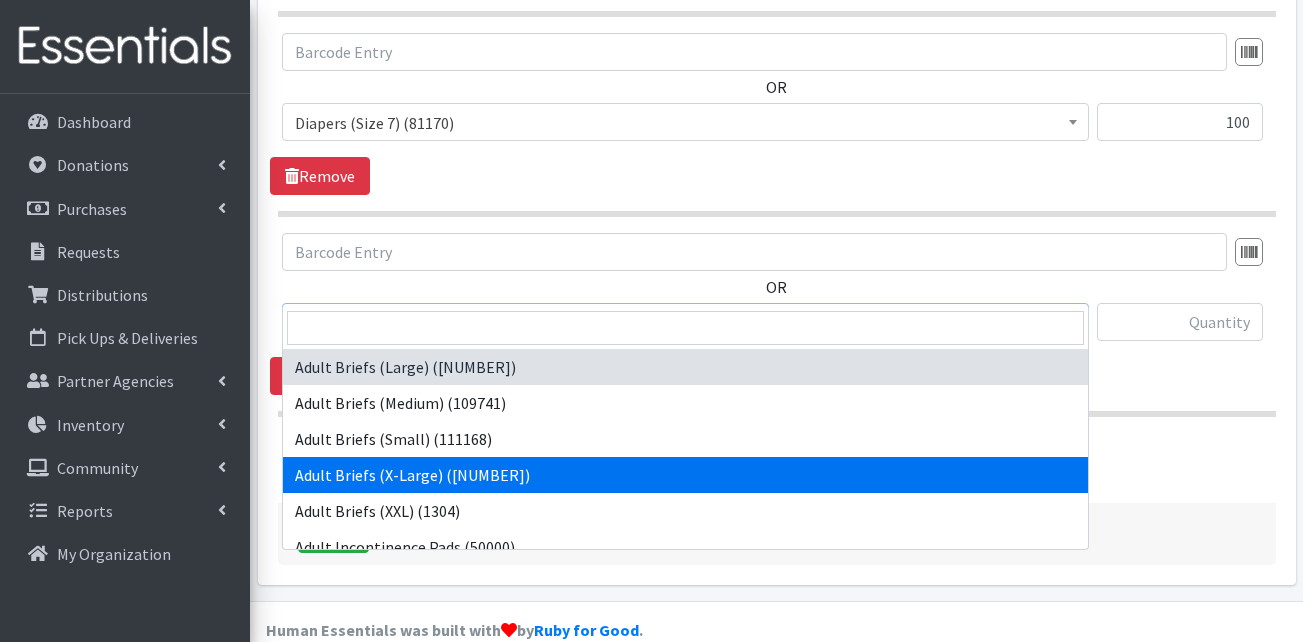 scroll, scrollTop: 200, scrollLeft: 0, axis: vertical 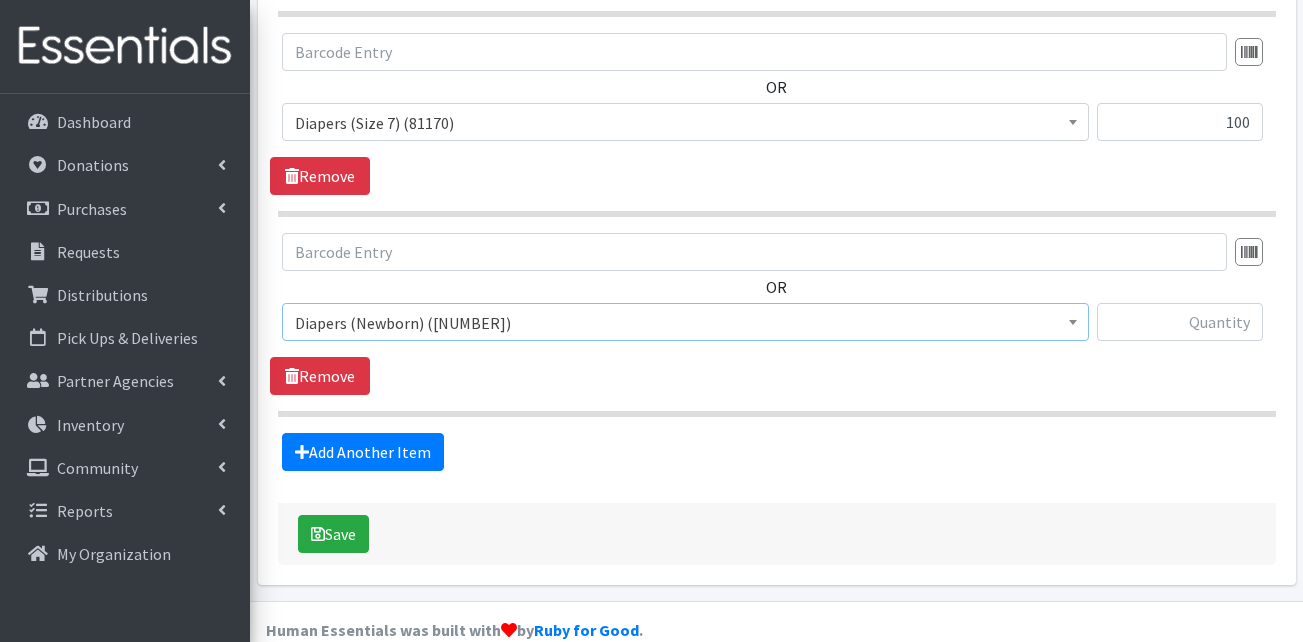 select on "13417" 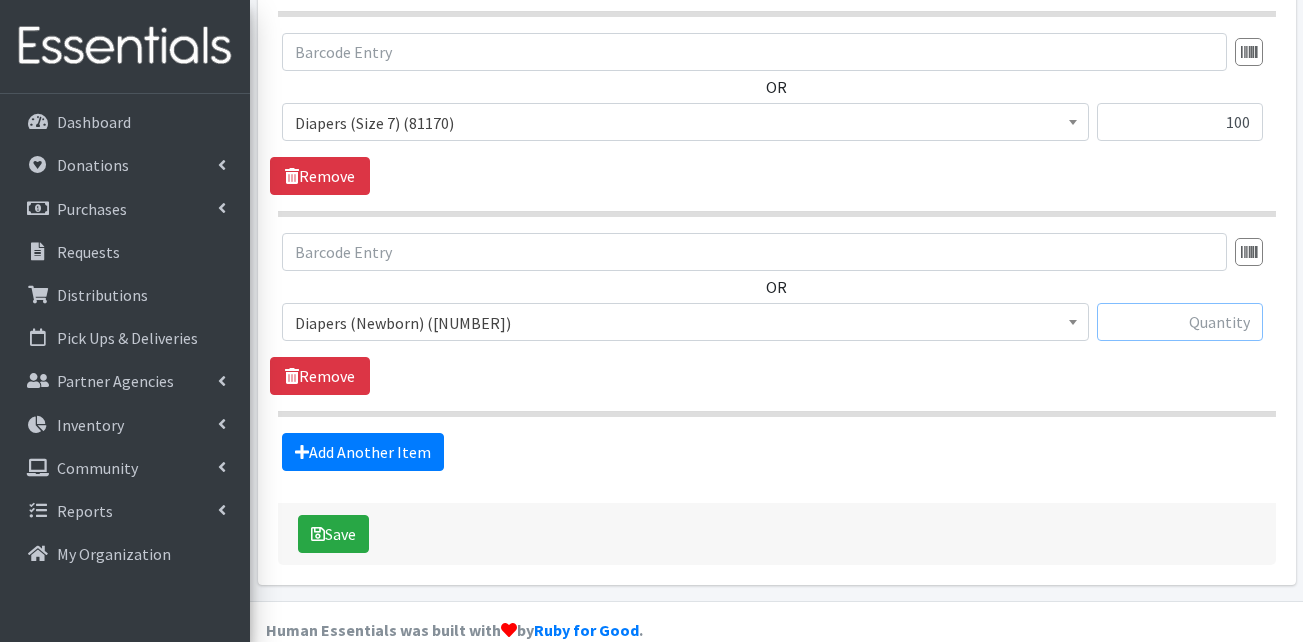 click at bounding box center [1180, 322] 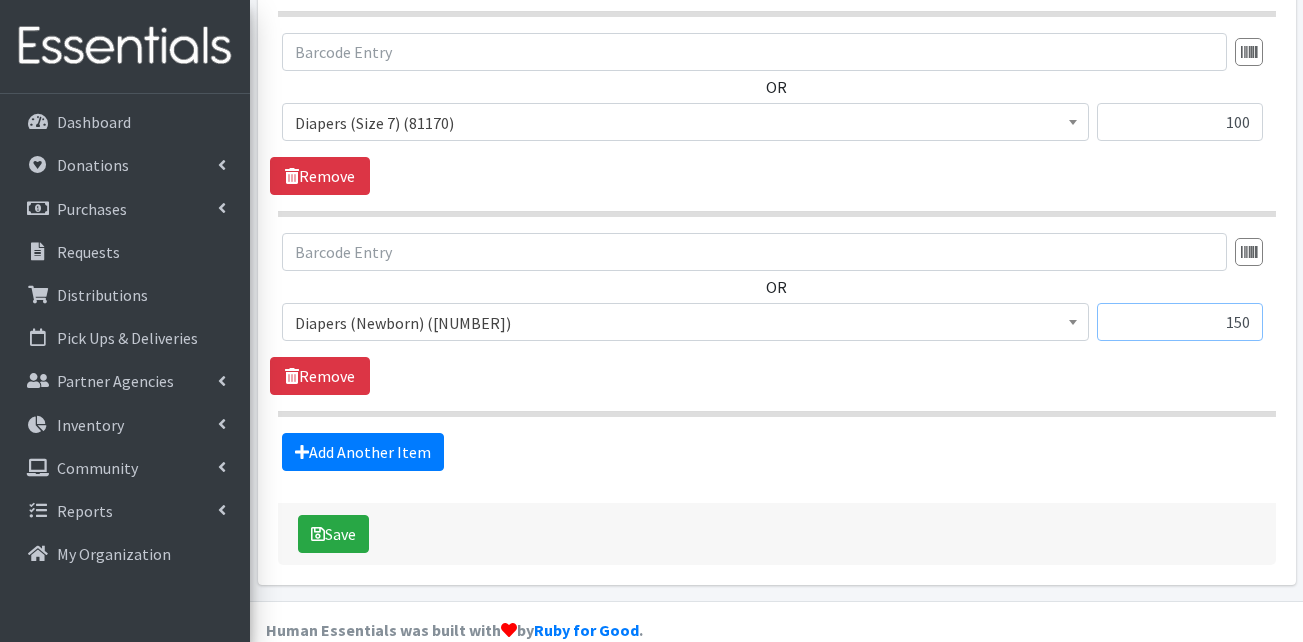 type on "150" 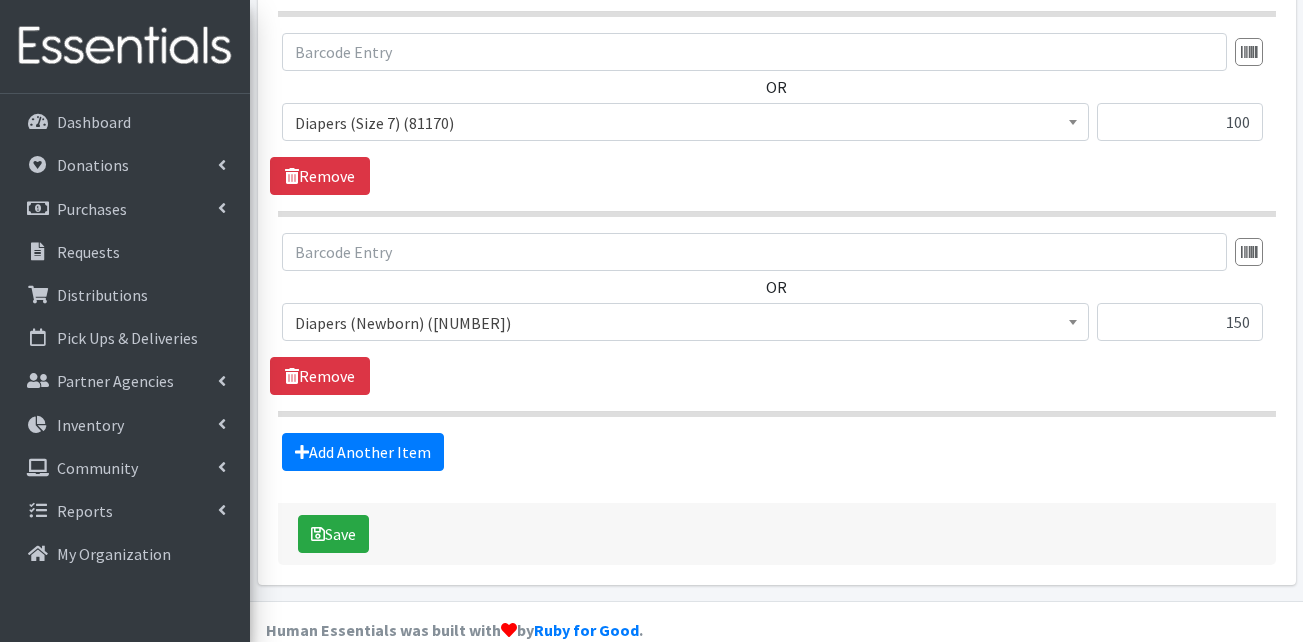 click on "Items in this distribution
OR
Adult Briefs (Large) (168684)
Adult Briefs (Medium) (109741)
Adult Briefs (Small) (111168)
Adult Briefs (X-Large) (164843)
Adult Briefs (XXL) (1304)
Adult Incontinence Pads (50000)
Adult Liners (50000)
Bed Pads (Disposable) (0)
Diapers (Newborn) (98450)
Diapers (Preemie) (114700)
Diapers (Size 1) (51580)
Diapers (Size 2) (56630)
Diapers (Size 3) (45755)
Diapers (Size 4) (60757)
Diapers (Size 5) (58981)
Diapers (Size 6) (60792)
Diapers (Size 7) (81170)
Kids (Overnights - Older Kids) (42314)
Kids Pull-Ups (2T-3T) (105596)
Kids Pull-Ups (3T-4T) (106600)
Kids Pull-Ups (4T-5T) (75276)
Other (0)
Pads (21414)
Period Packs  (98892)
Period Panties (Large) (364797)
Period Panties (Medium) (99785)" at bounding box center (777, -1174) 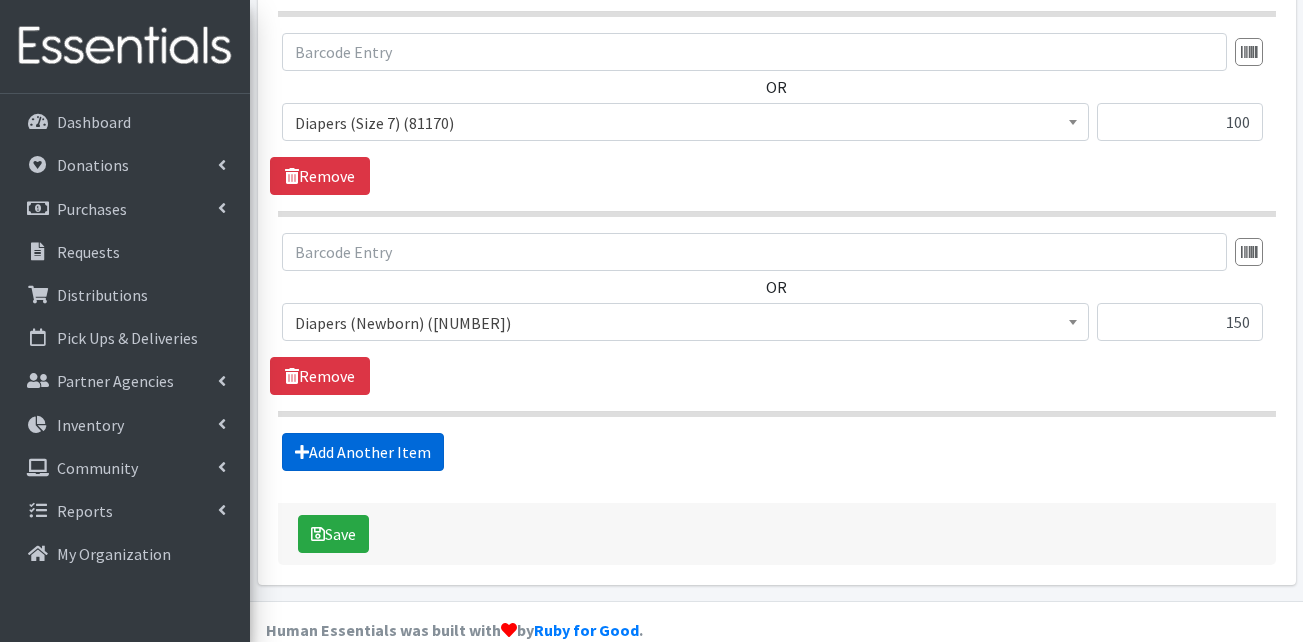 click on "Add Another Item" at bounding box center (363, 452) 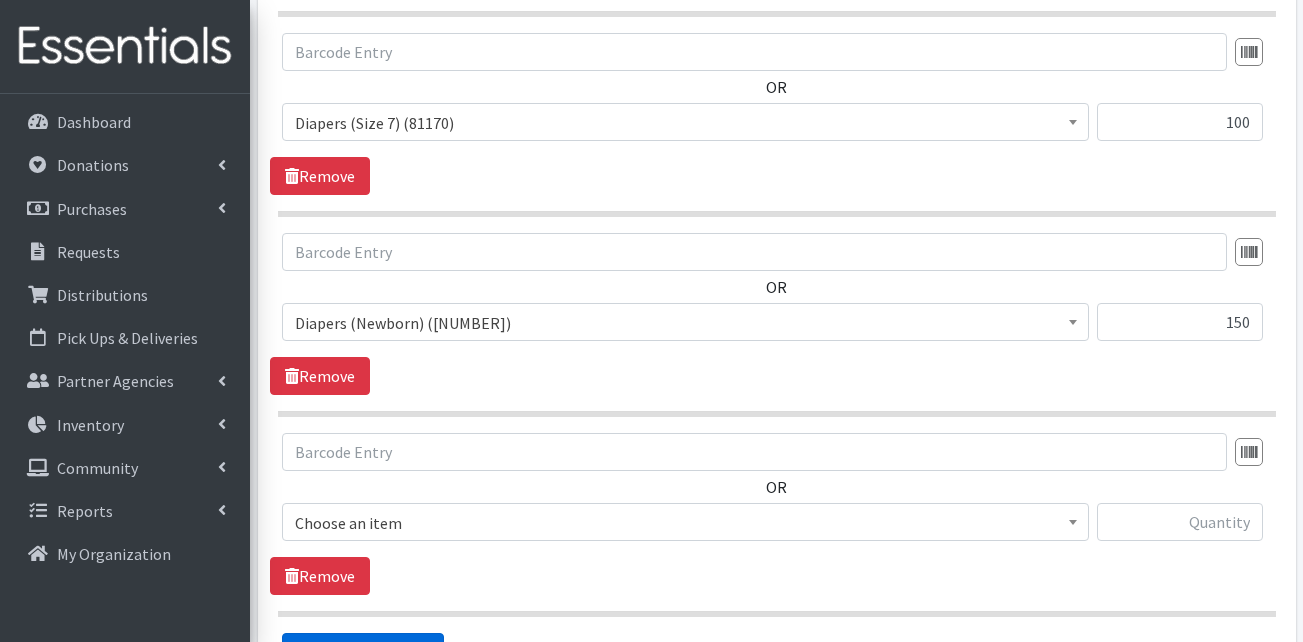 scroll, scrollTop: 3824, scrollLeft: 0, axis: vertical 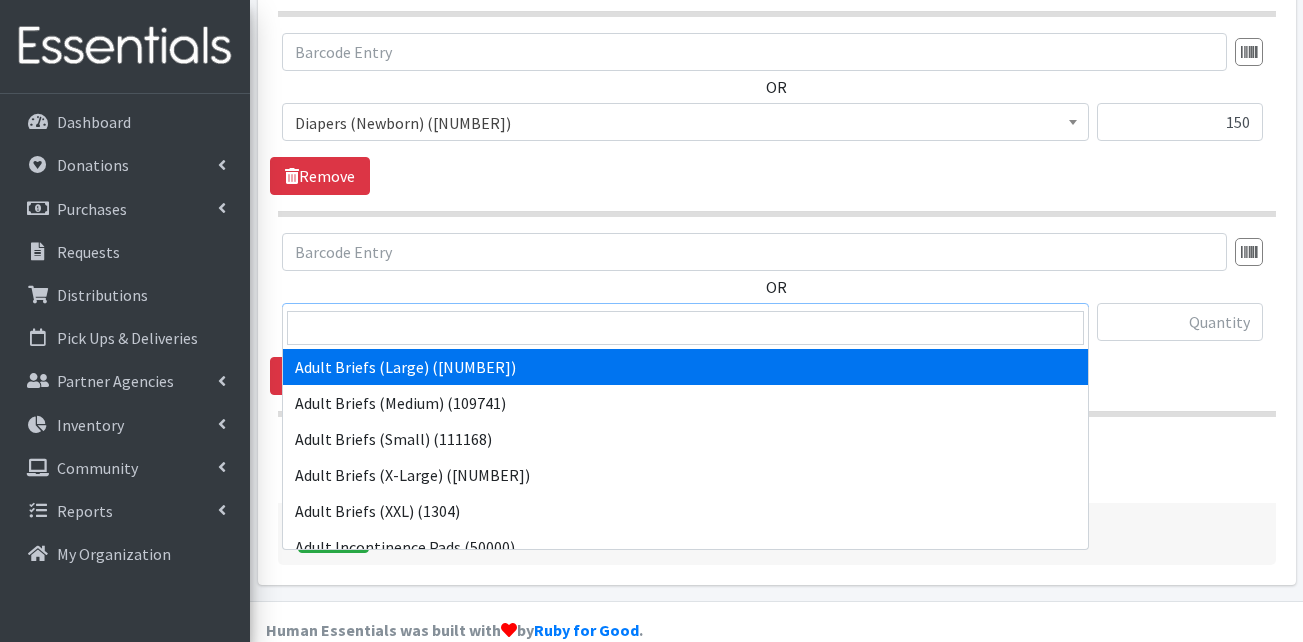 click on "Adult Briefs (Large) (168684)" at bounding box center (685, 323) 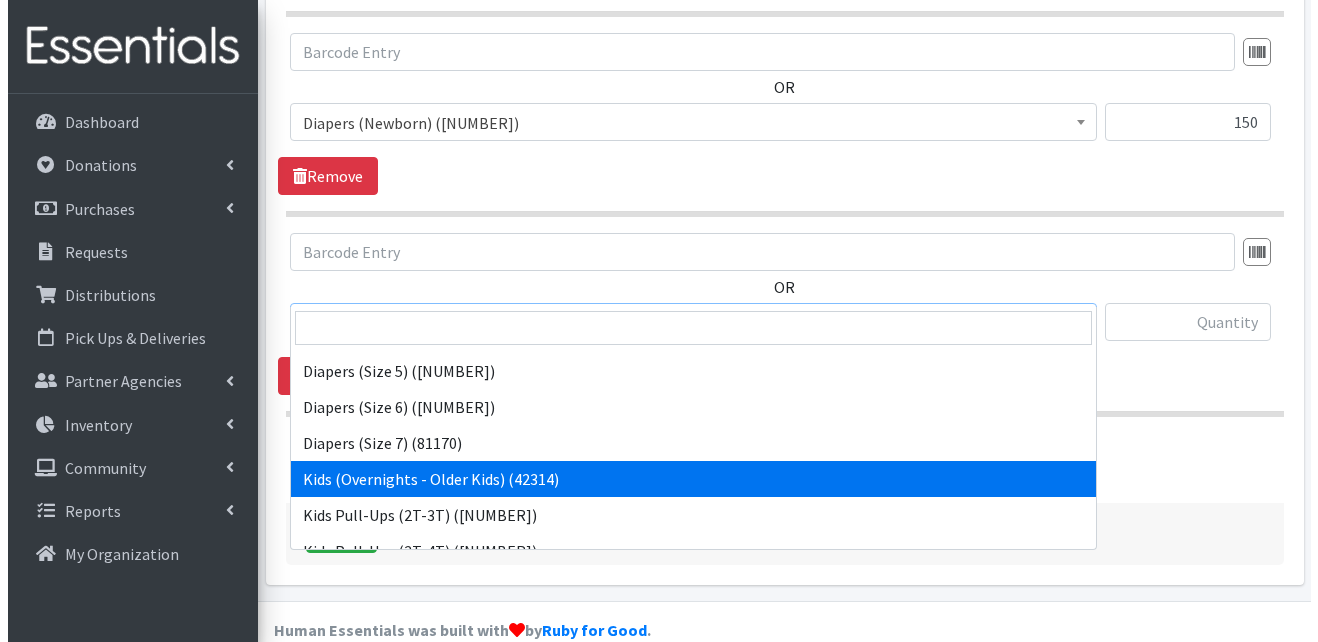 scroll, scrollTop: 952, scrollLeft: 0, axis: vertical 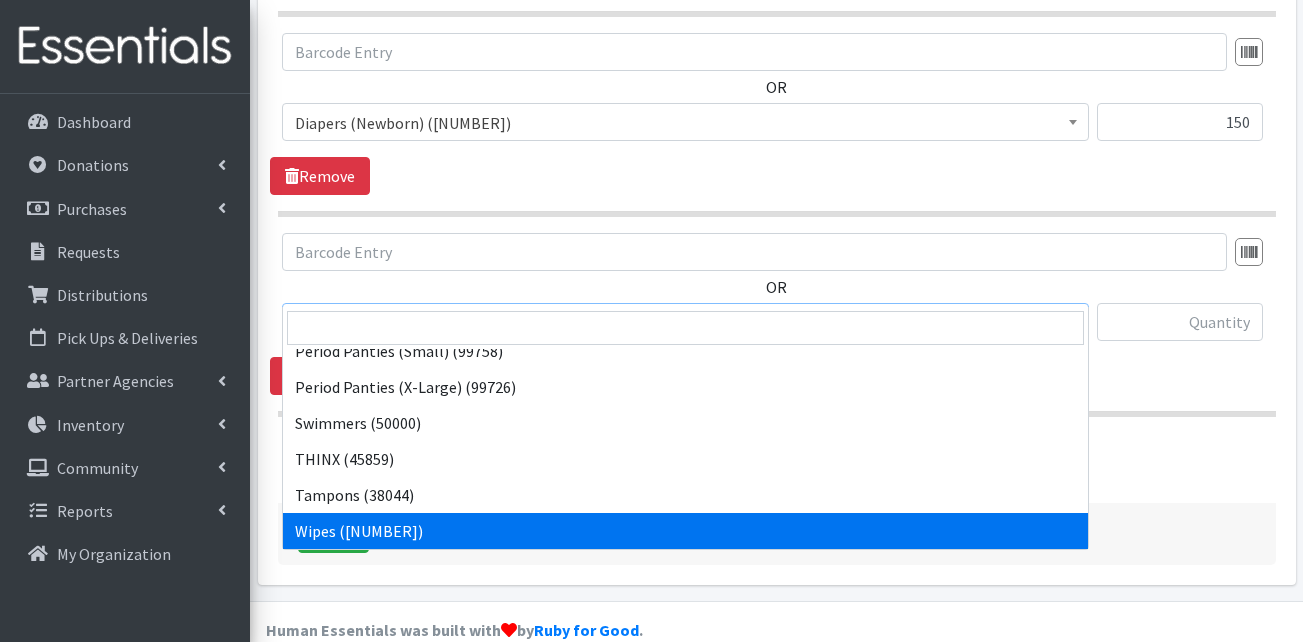 select on "13405" 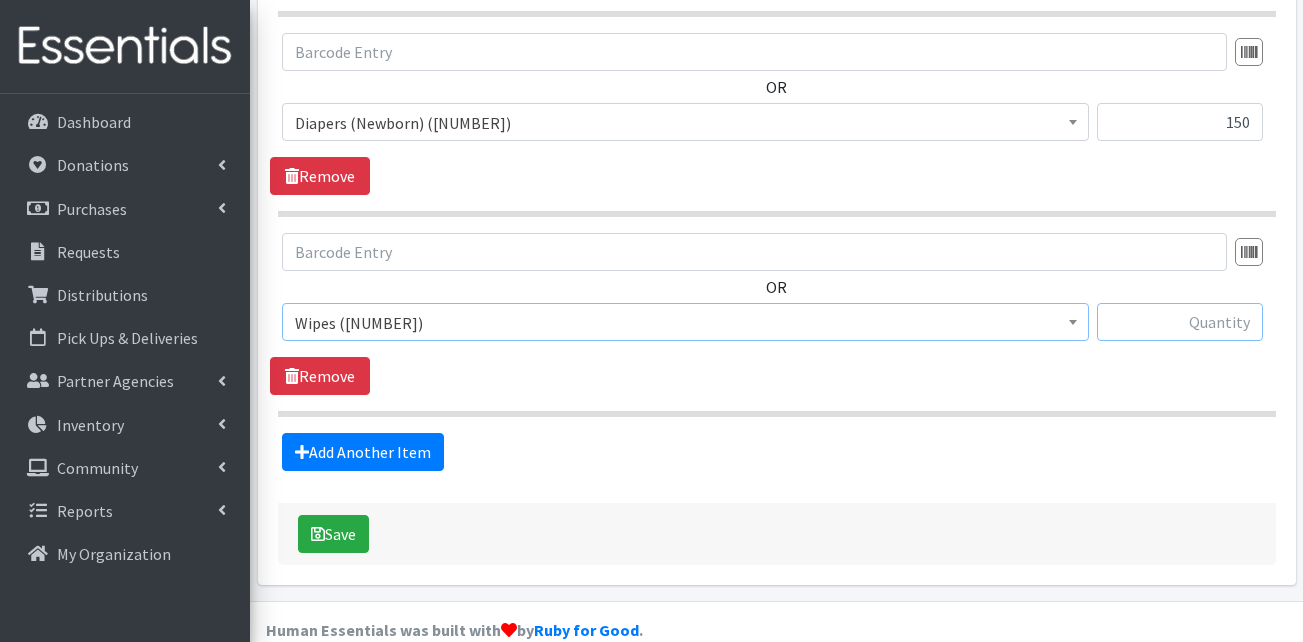 click at bounding box center [1180, 322] 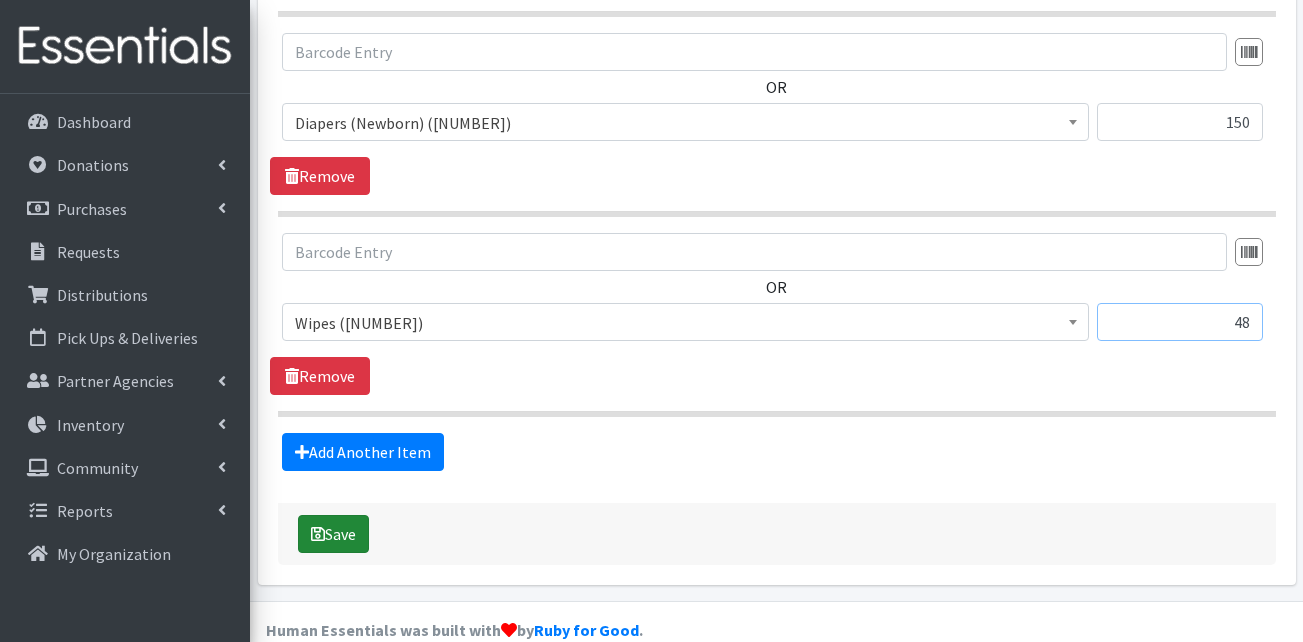 type on "48" 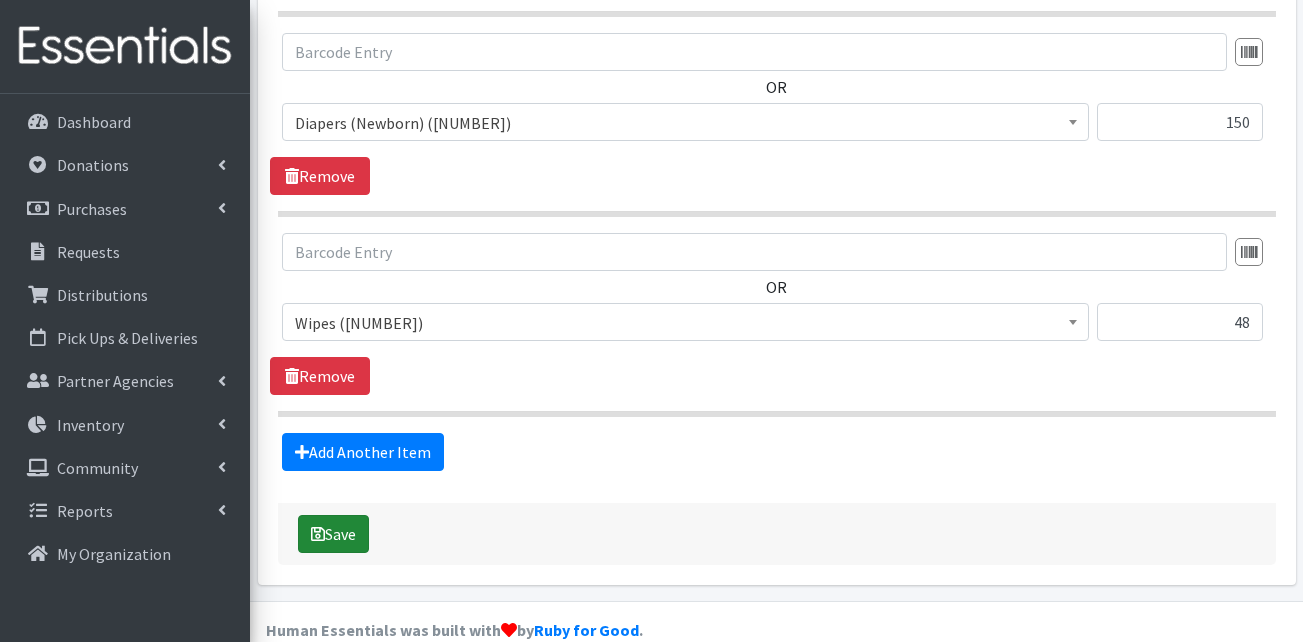 click on "Save" at bounding box center [333, 534] 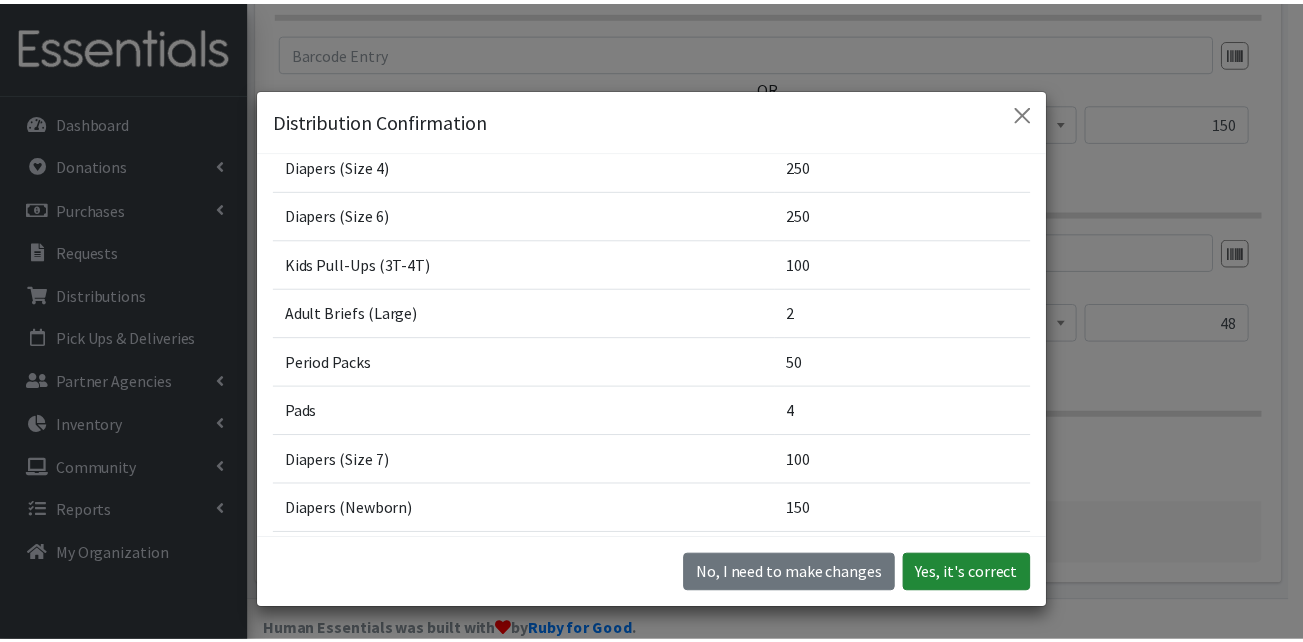 scroll, scrollTop: 662, scrollLeft: 0, axis: vertical 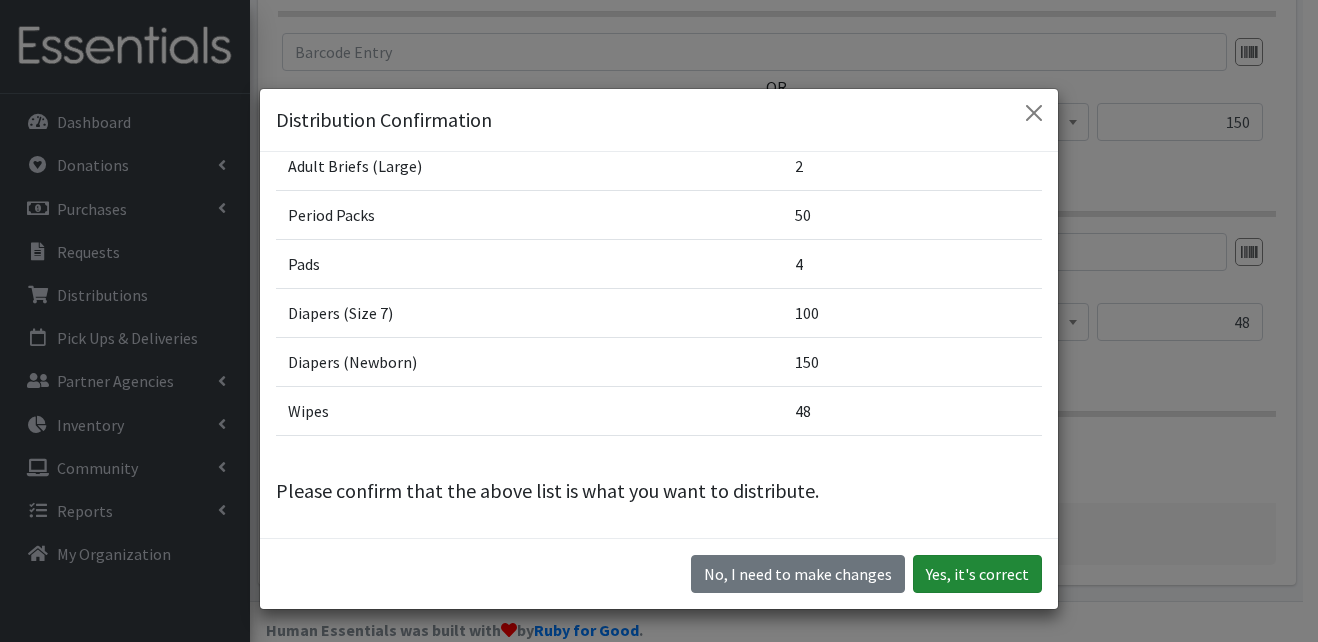 click on "Yes, it's correct" at bounding box center (977, 574) 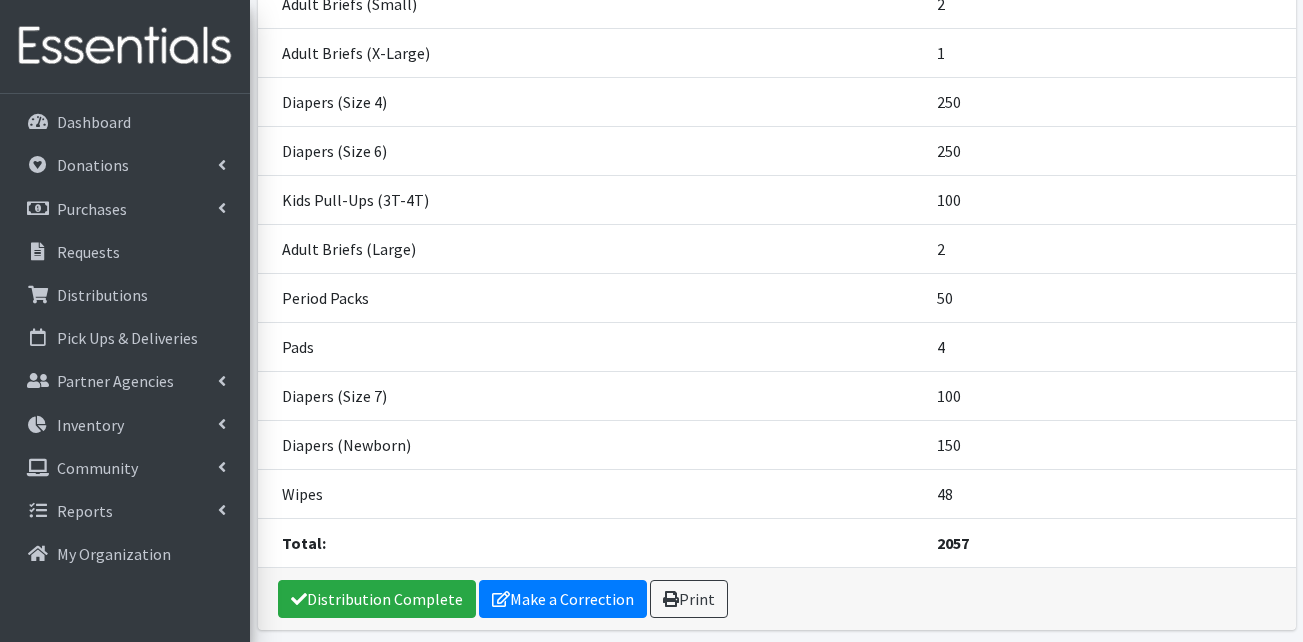scroll, scrollTop: 788, scrollLeft: 0, axis: vertical 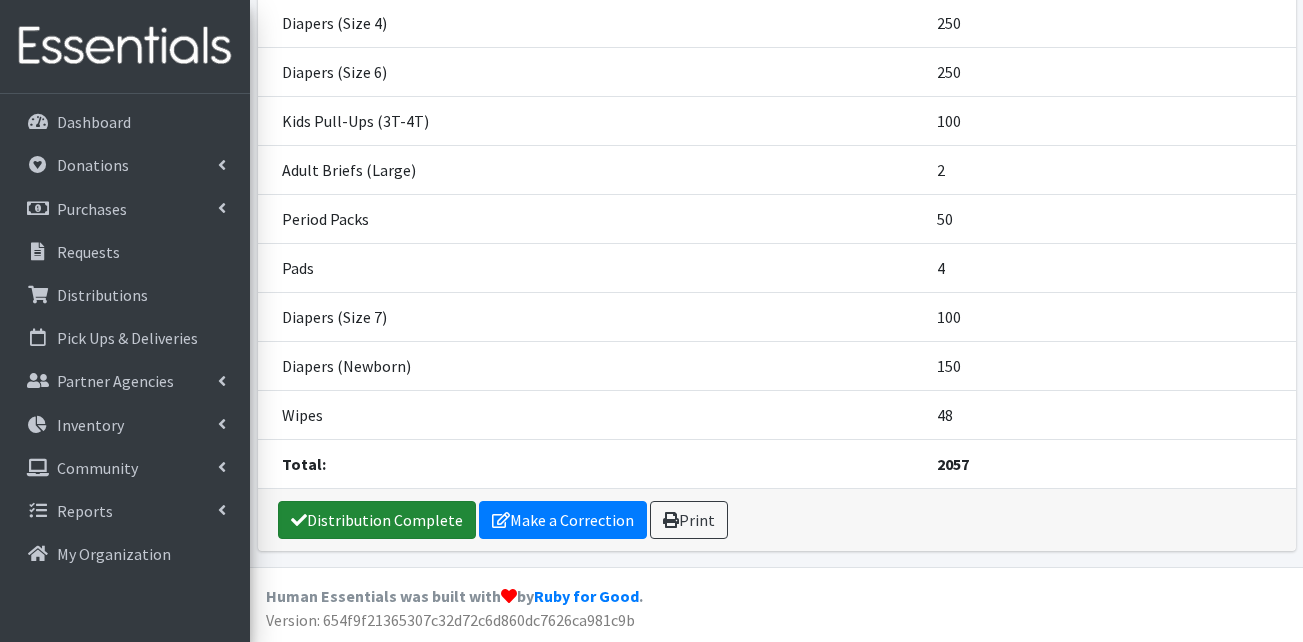 click on "Distribution Complete" at bounding box center (377, 520) 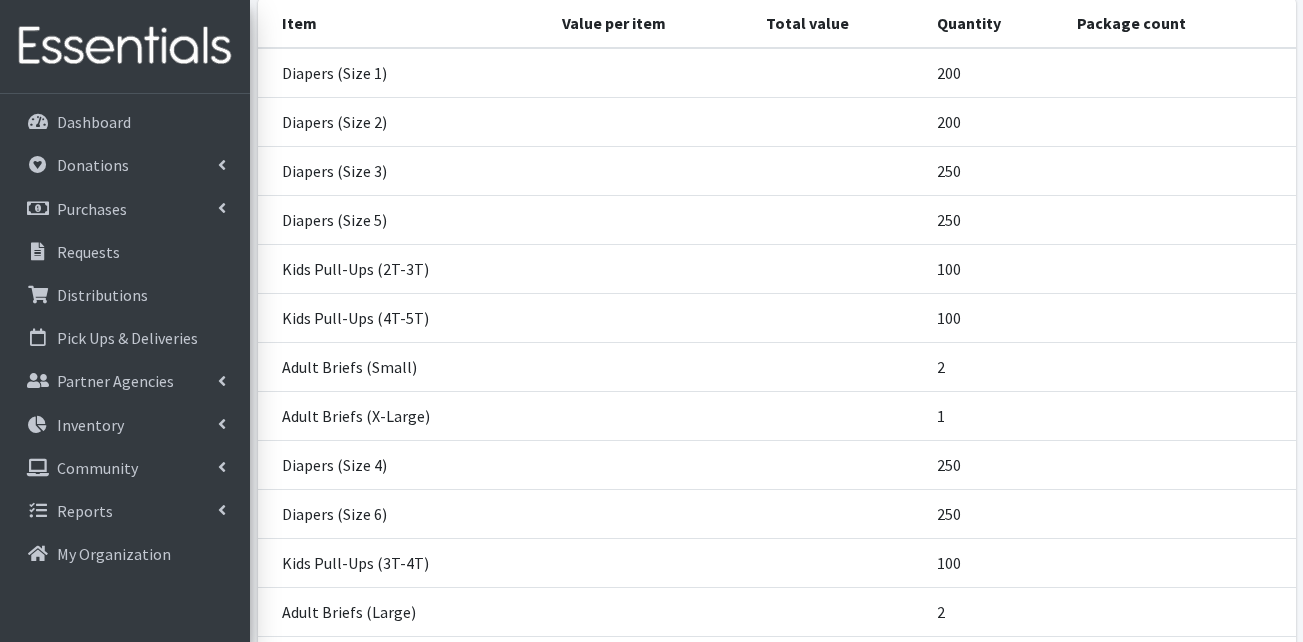 scroll, scrollTop: 0, scrollLeft: 0, axis: both 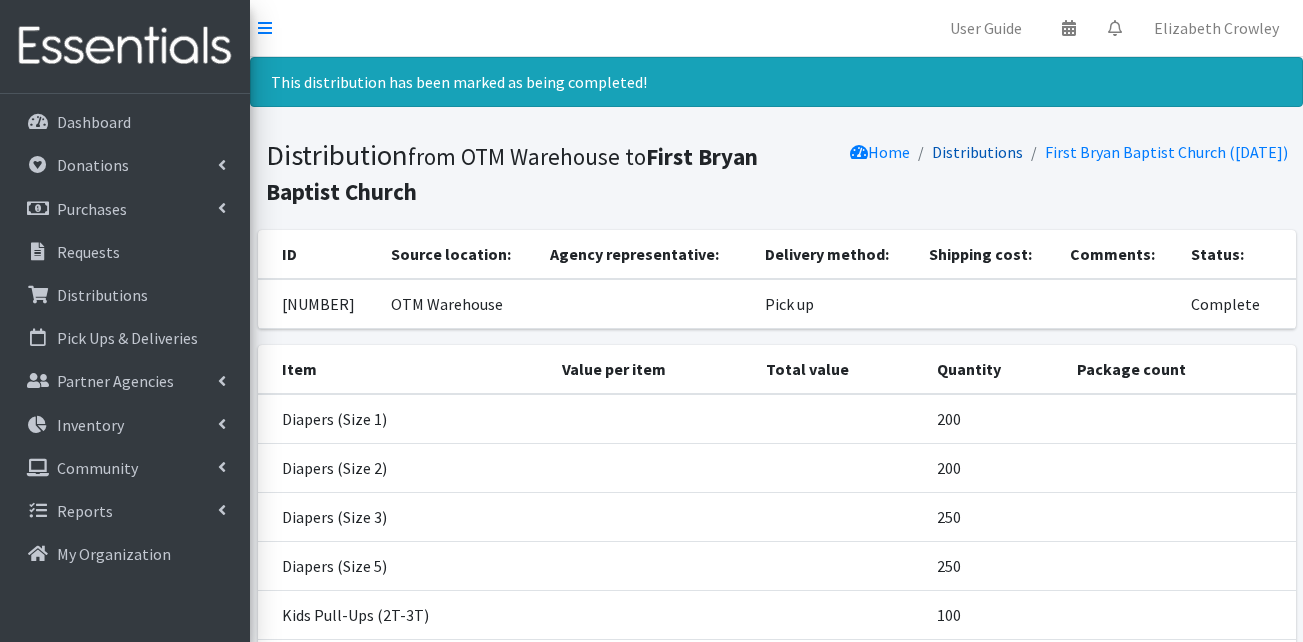 click on "Distributions" at bounding box center [977, 152] 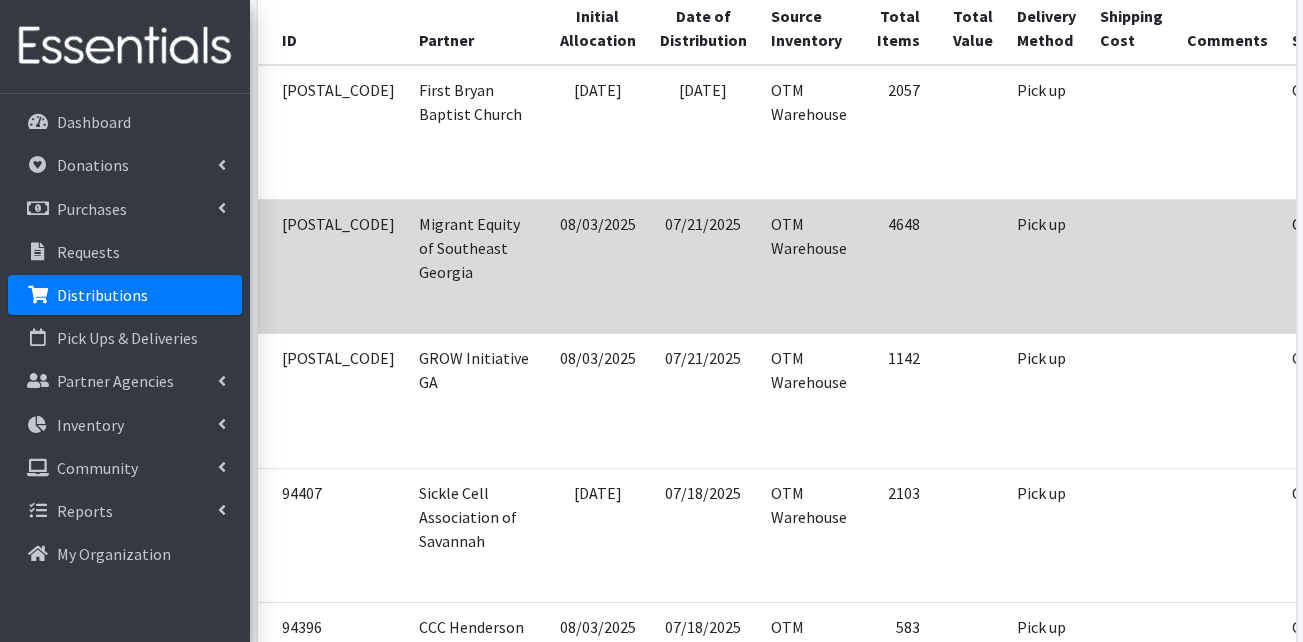 scroll, scrollTop: 500, scrollLeft: 0, axis: vertical 